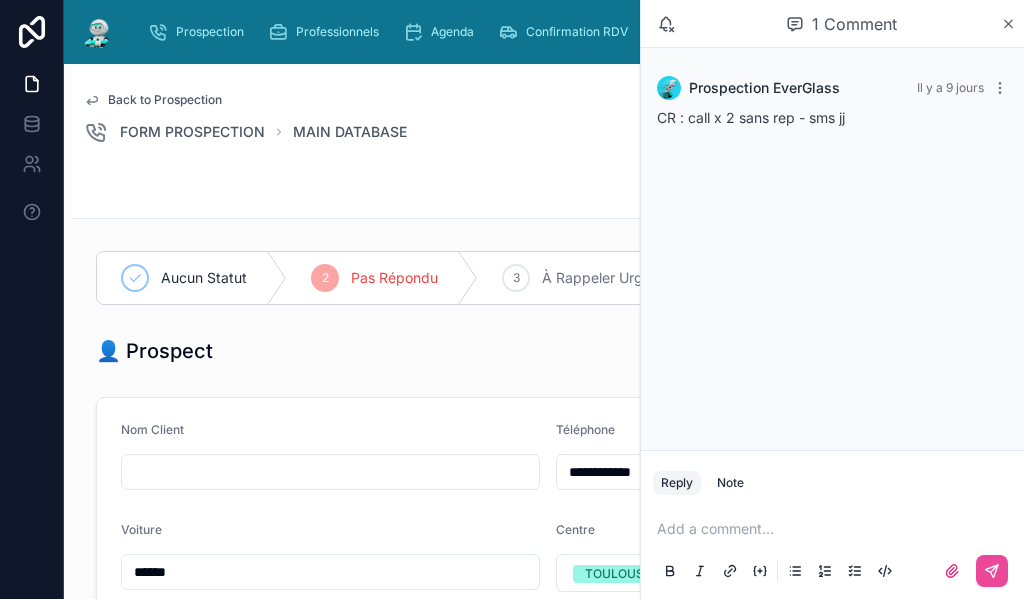 scroll, scrollTop: 0, scrollLeft: 0, axis: both 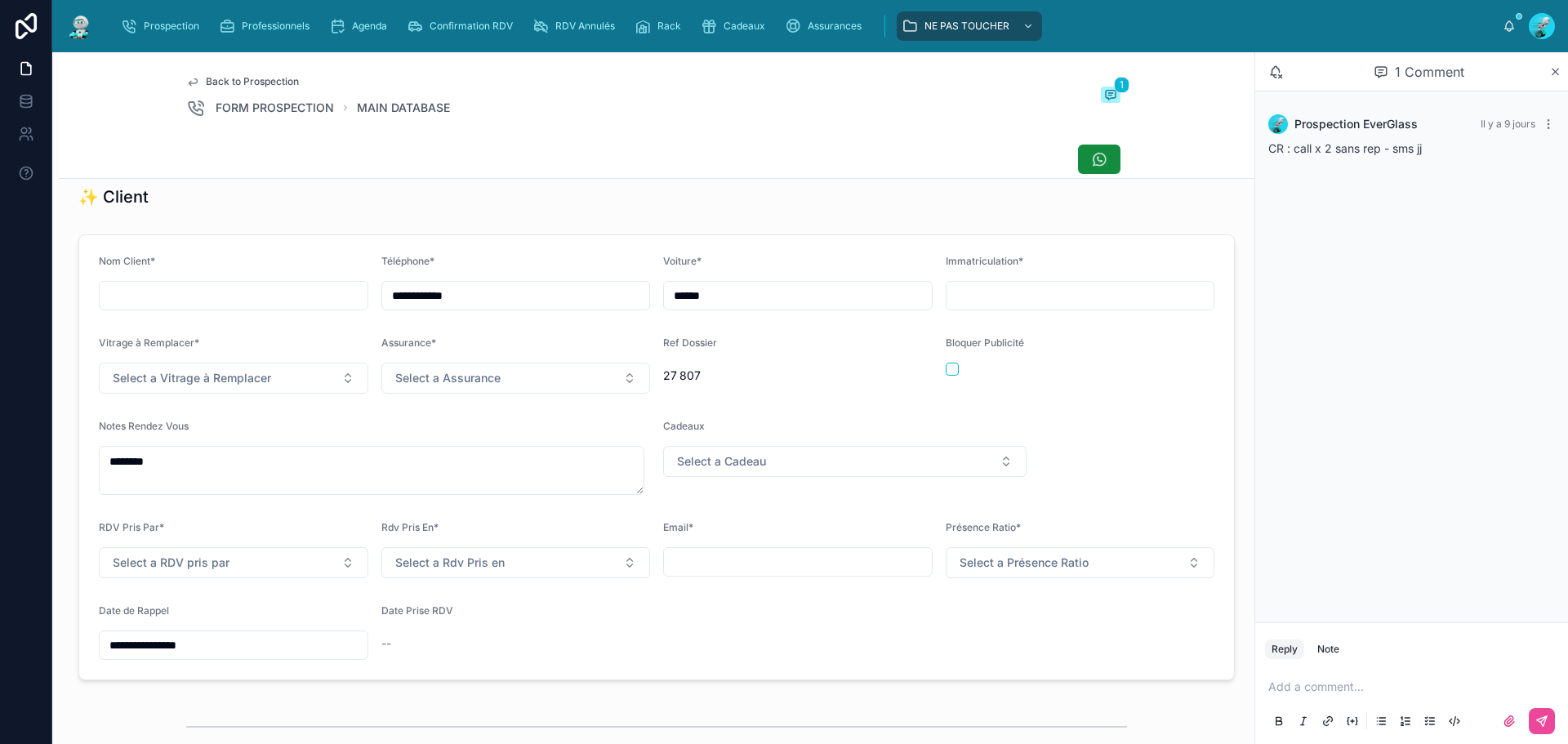 drag, startPoint x: 385, startPoint y: 307, endPoint x: 345, endPoint y: 307, distance: 40 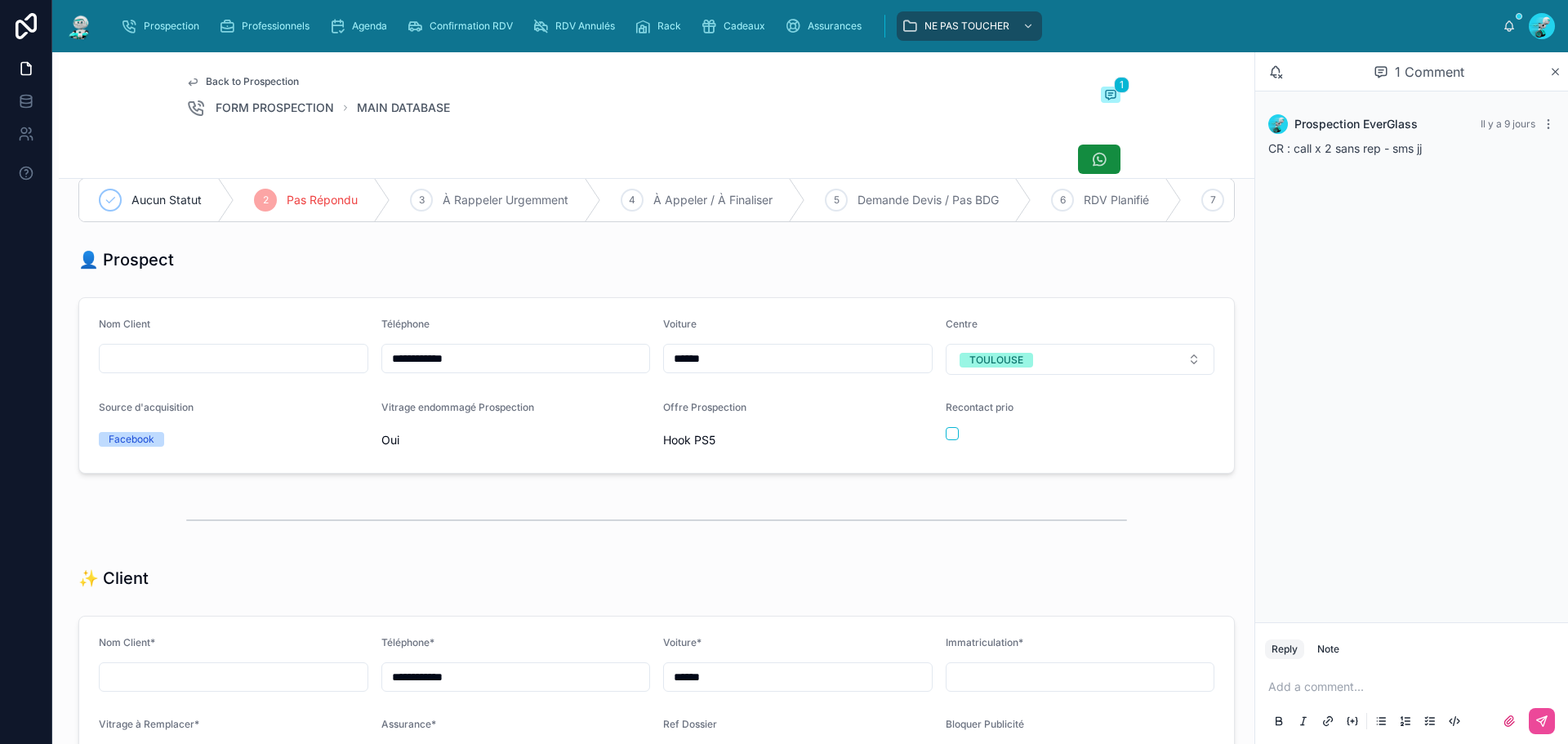 scroll, scrollTop: 0, scrollLeft: 0, axis: both 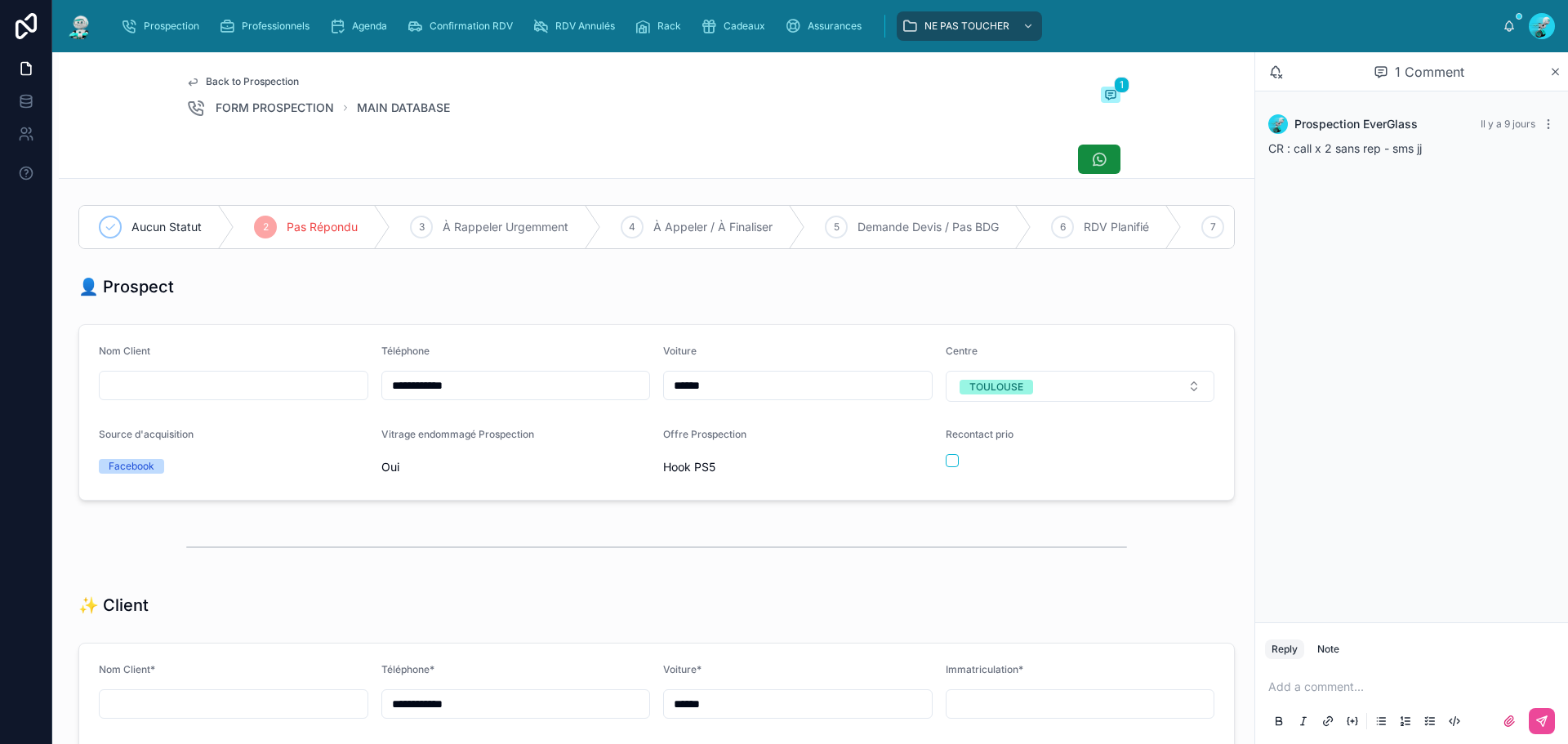 click at bounding box center [1414, 687] 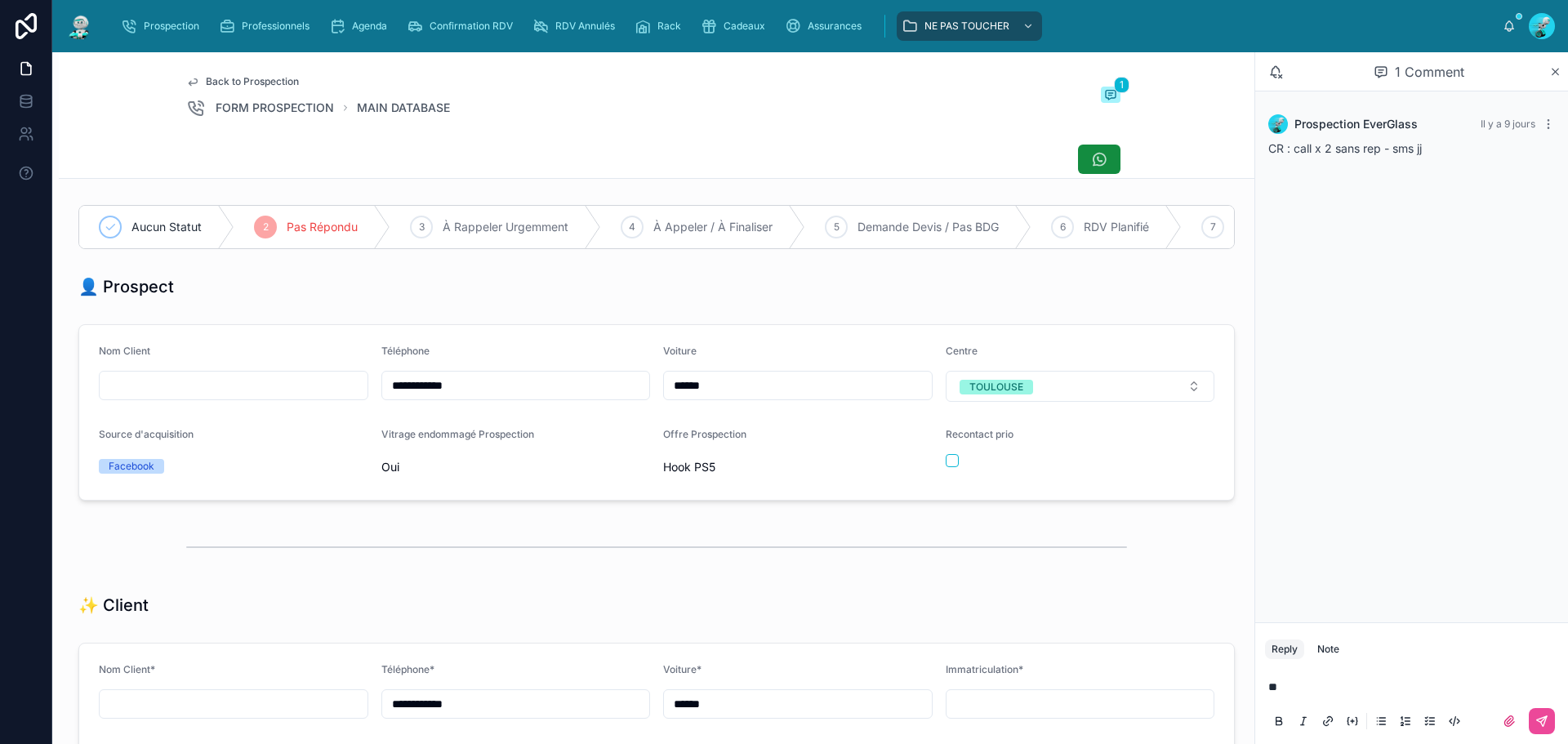 type 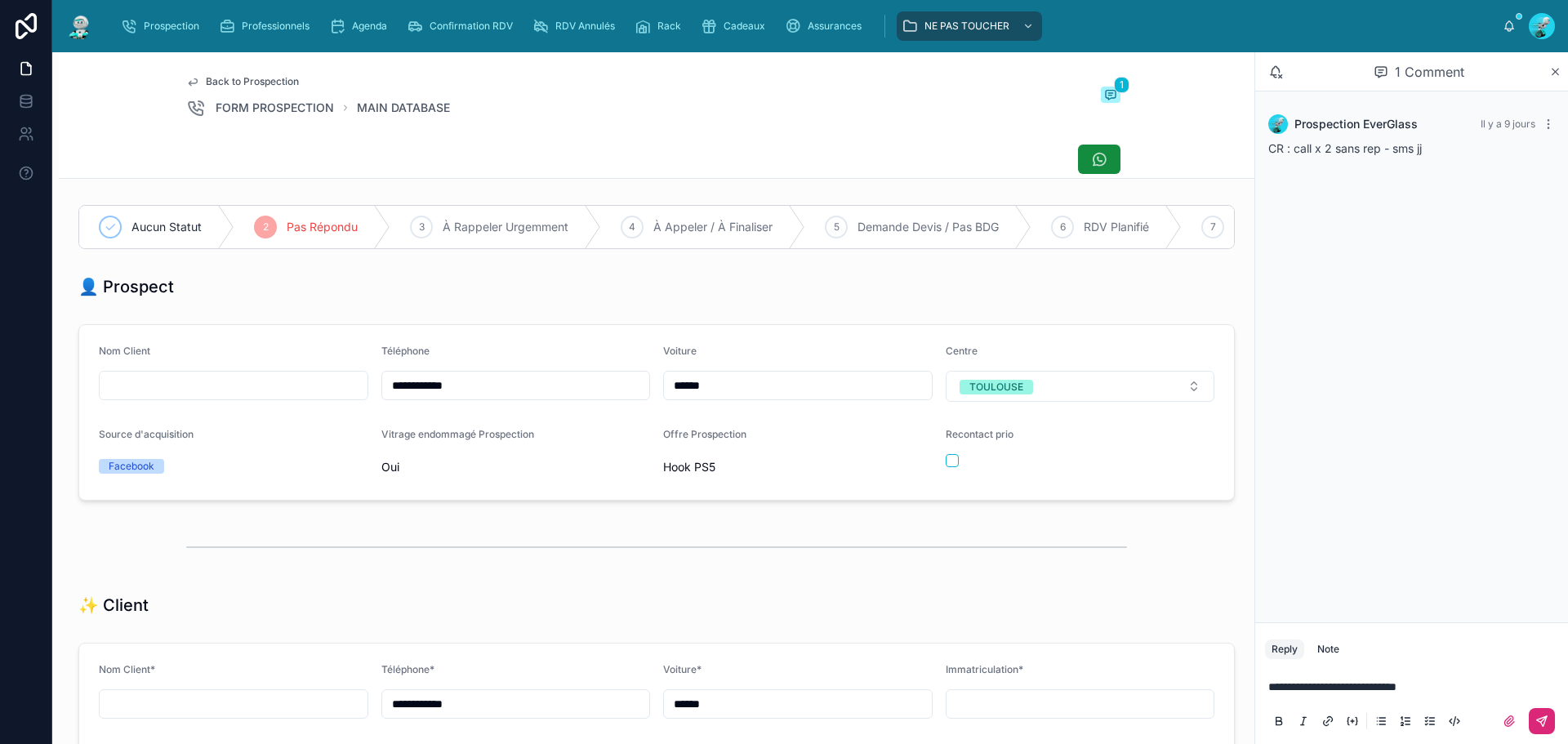 click 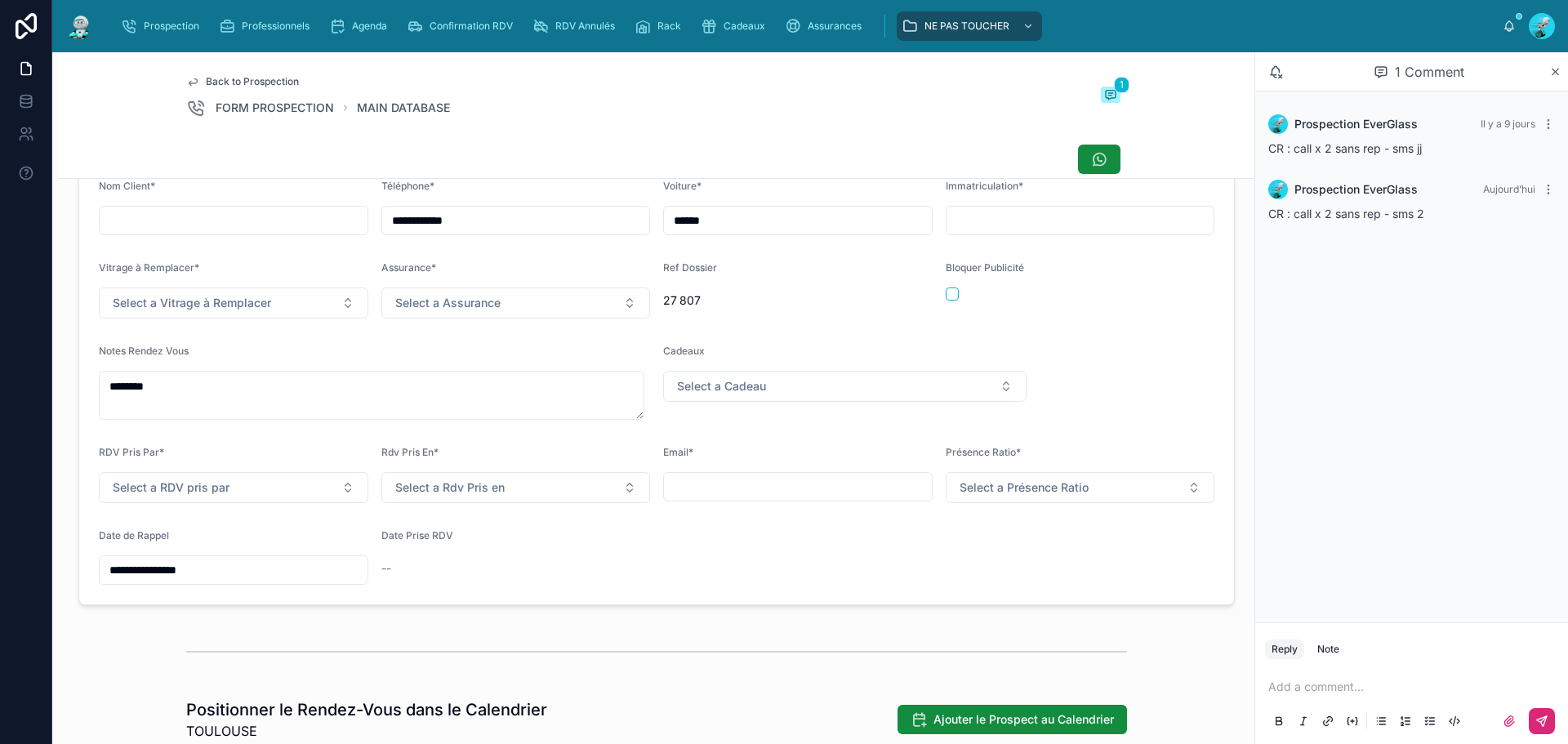scroll, scrollTop: 490, scrollLeft: 0, axis: vertical 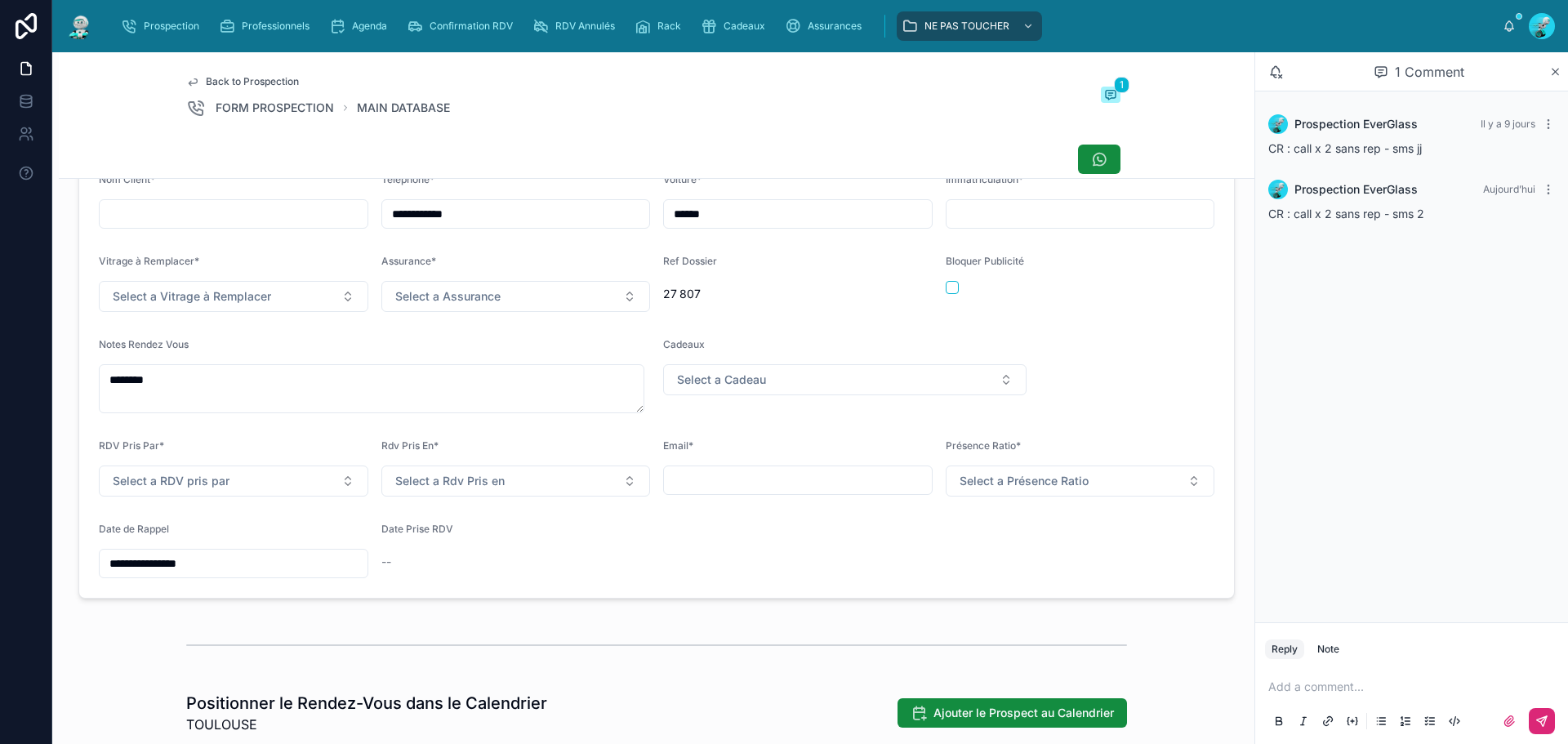 click on "**********" at bounding box center (234, 564) 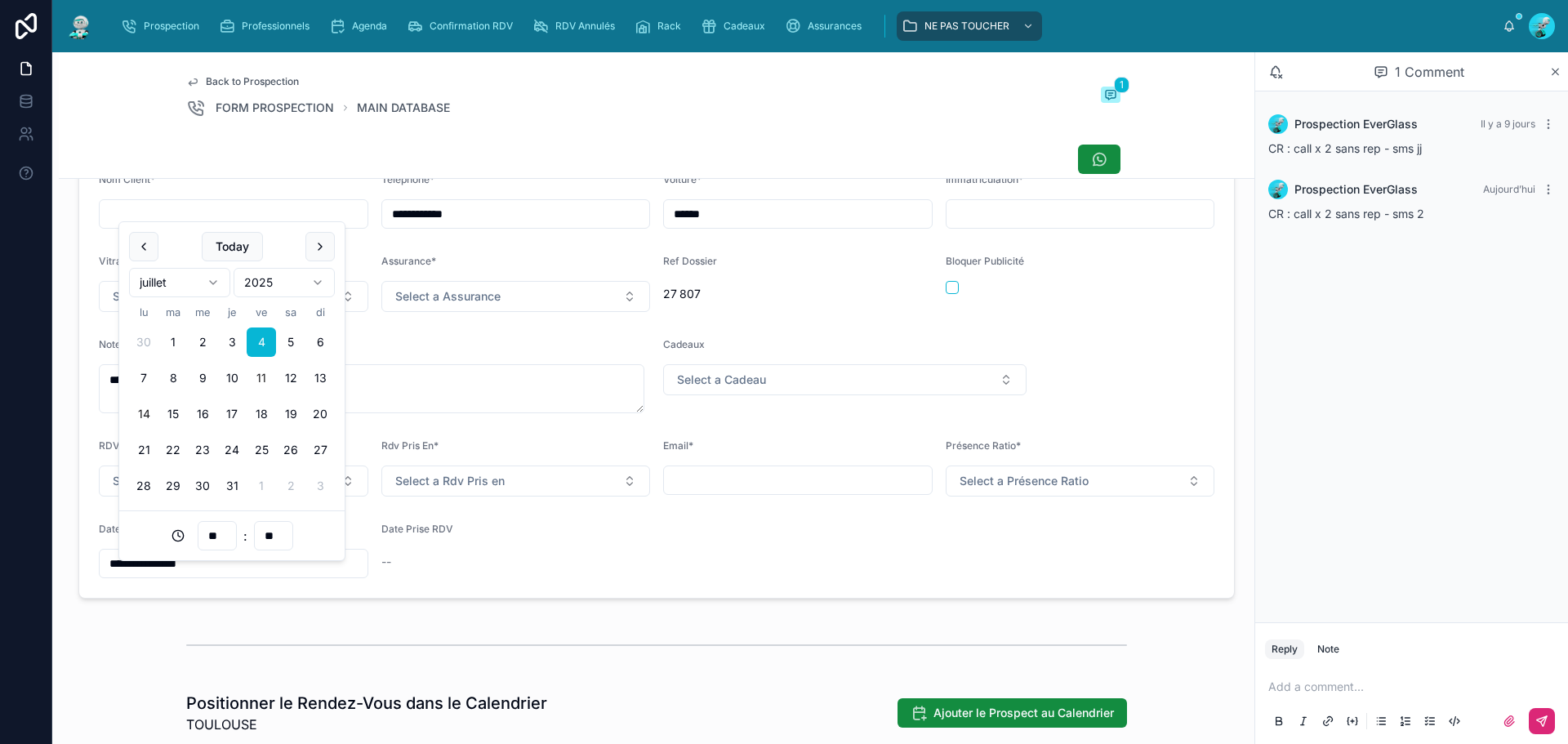 click on "14" at bounding box center [144, 414] 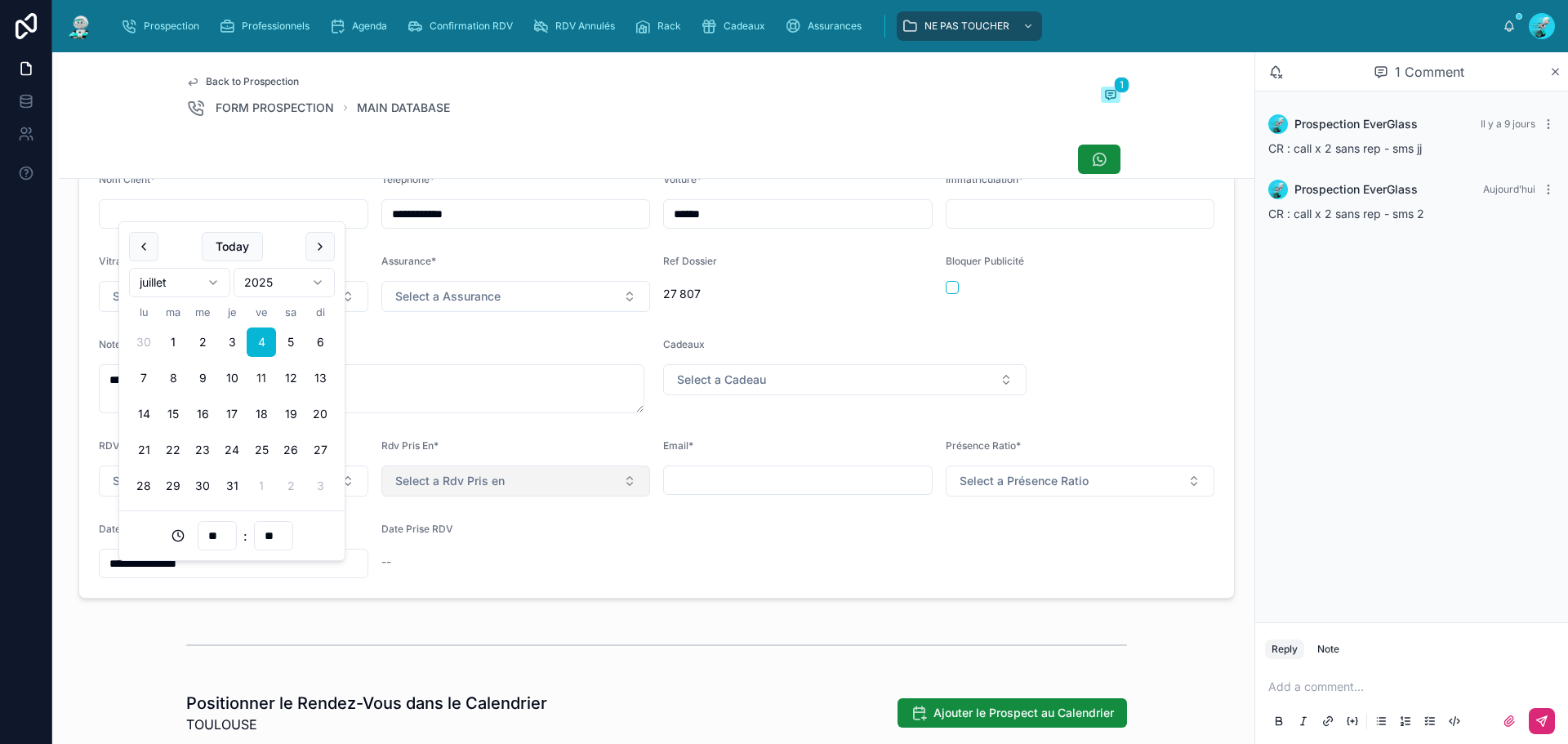 type on "**********" 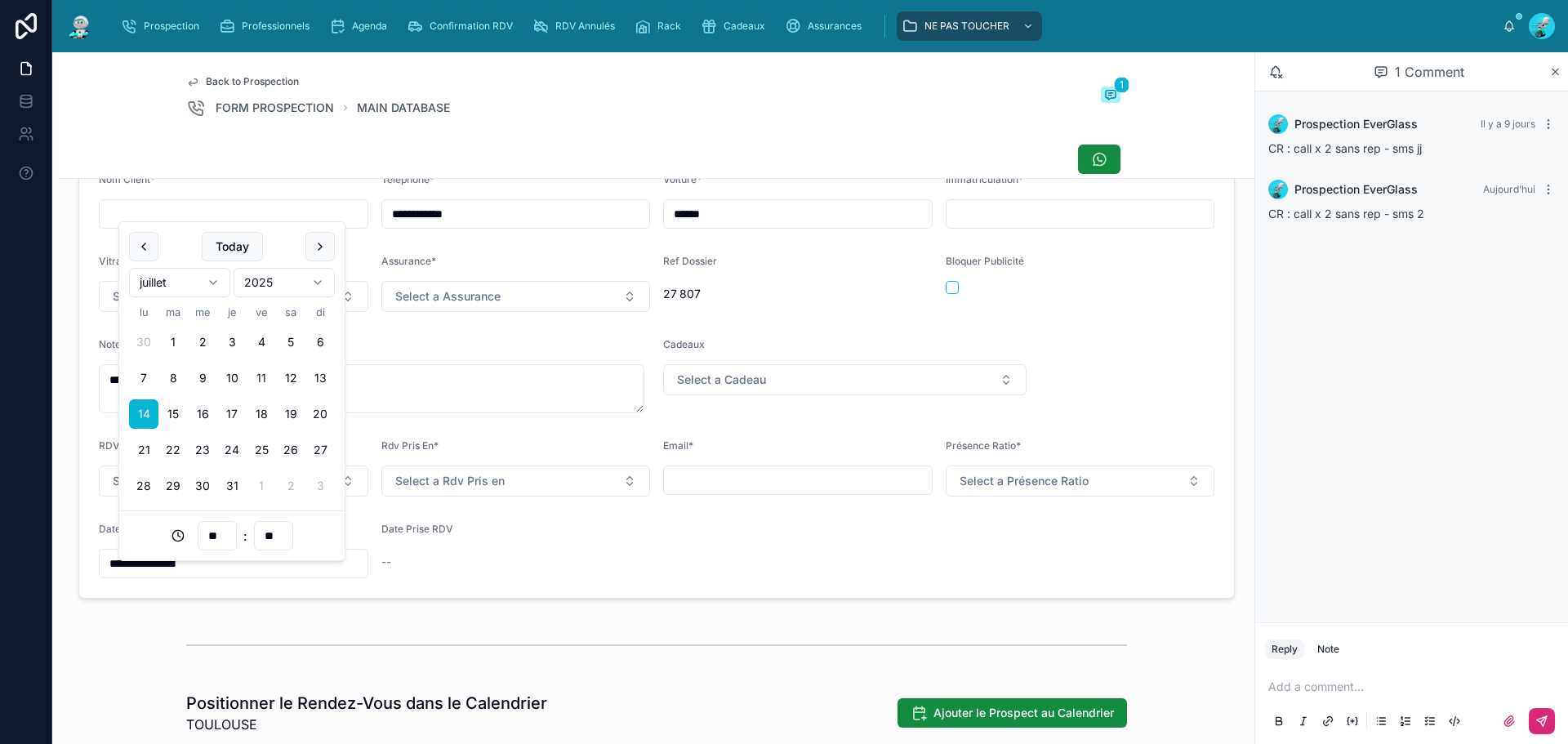 click on "**********" at bounding box center [657, 376] 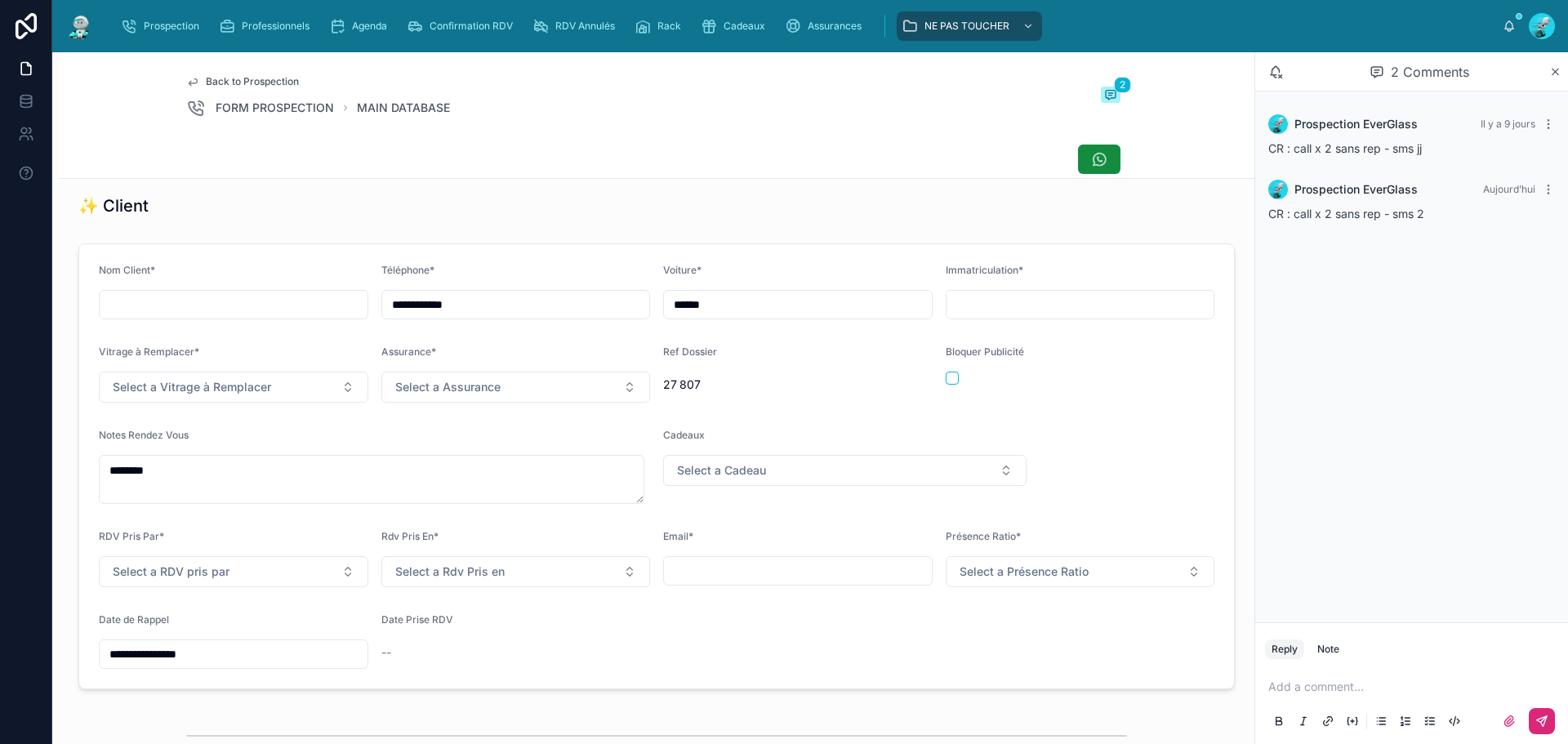 scroll, scrollTop: 572, scrollLeft: 0, axis: vertical 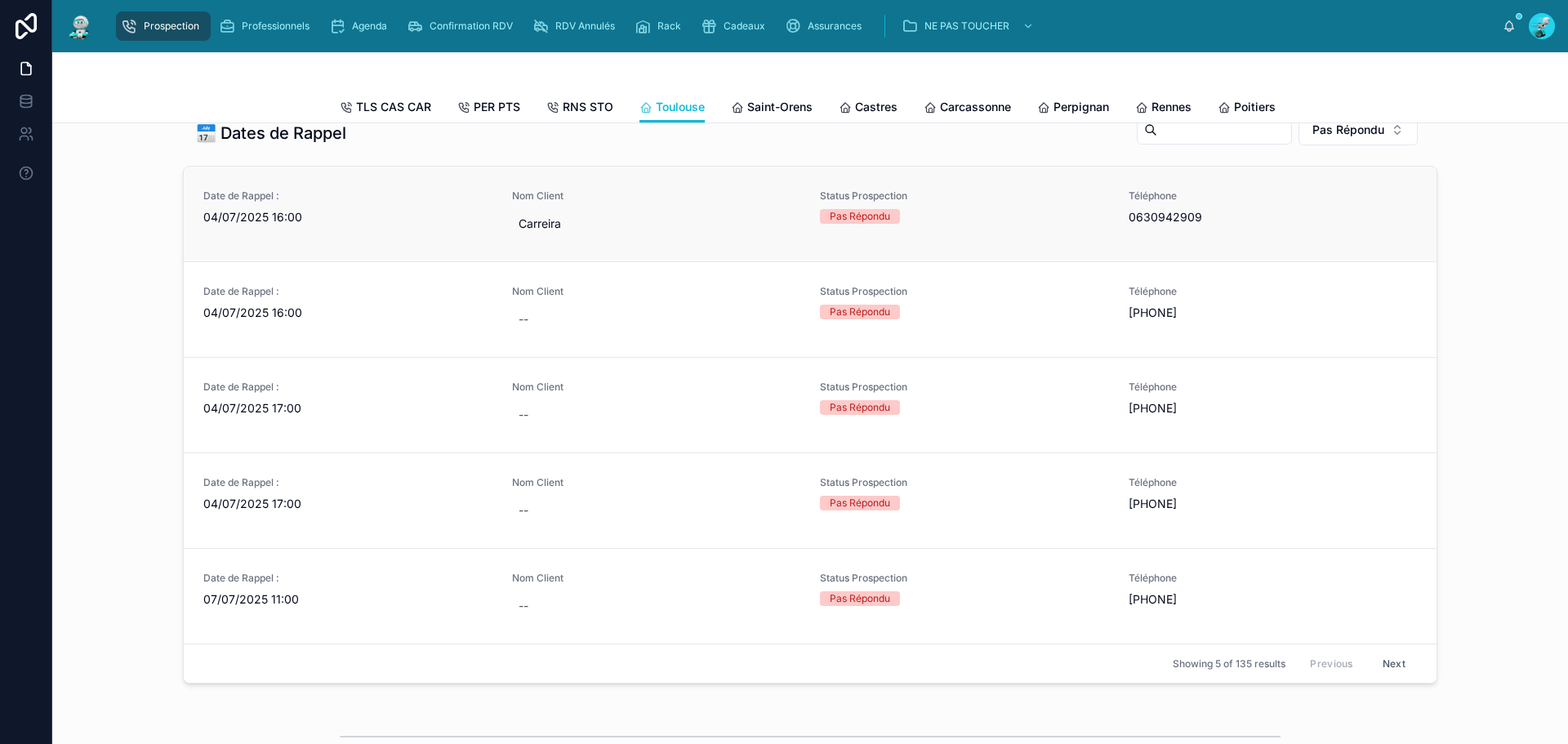 click on "04/07/2025 16:00" at bounding box center (348, 217) 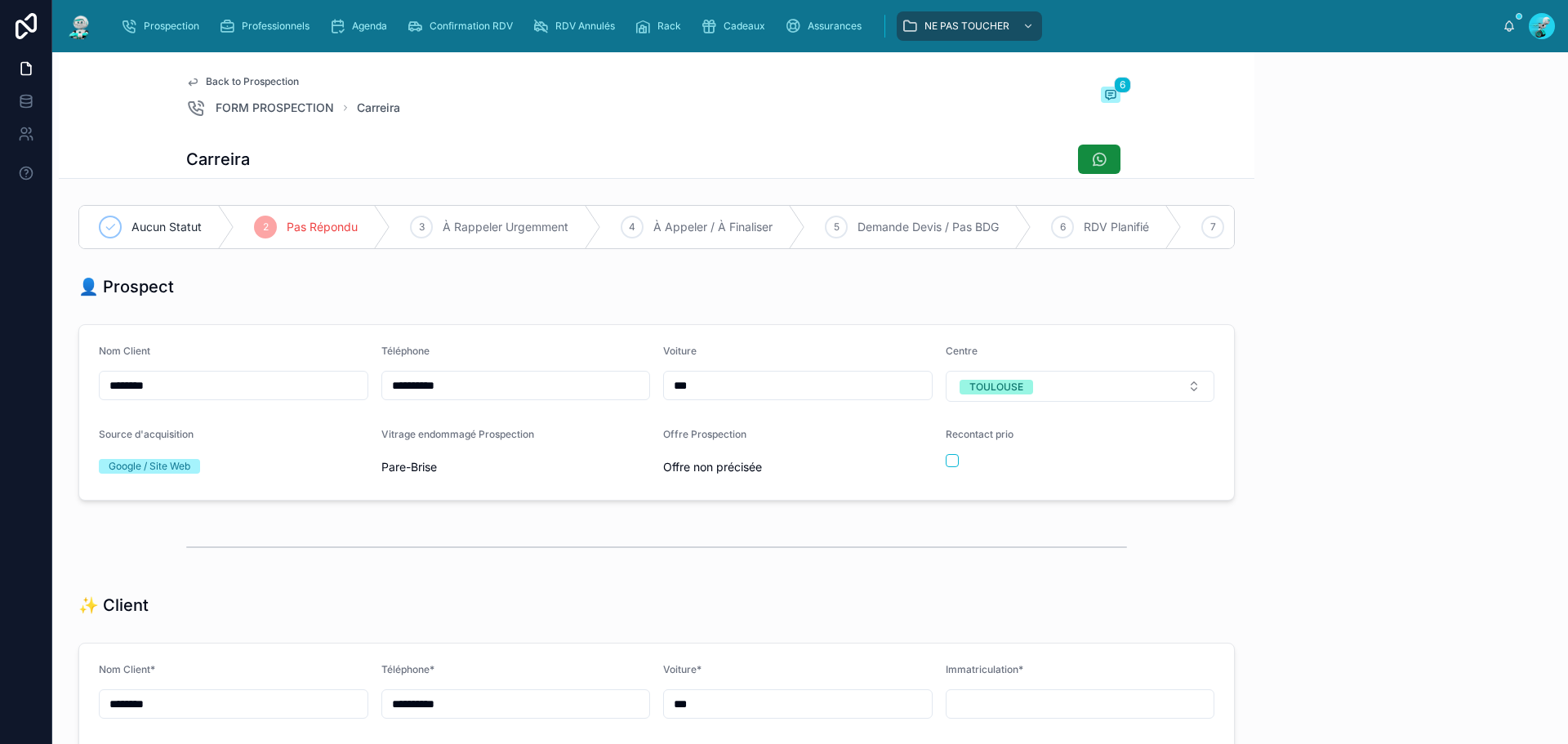 scroll, scrollTop: 81, scrollLeft: 0, axis: vertical 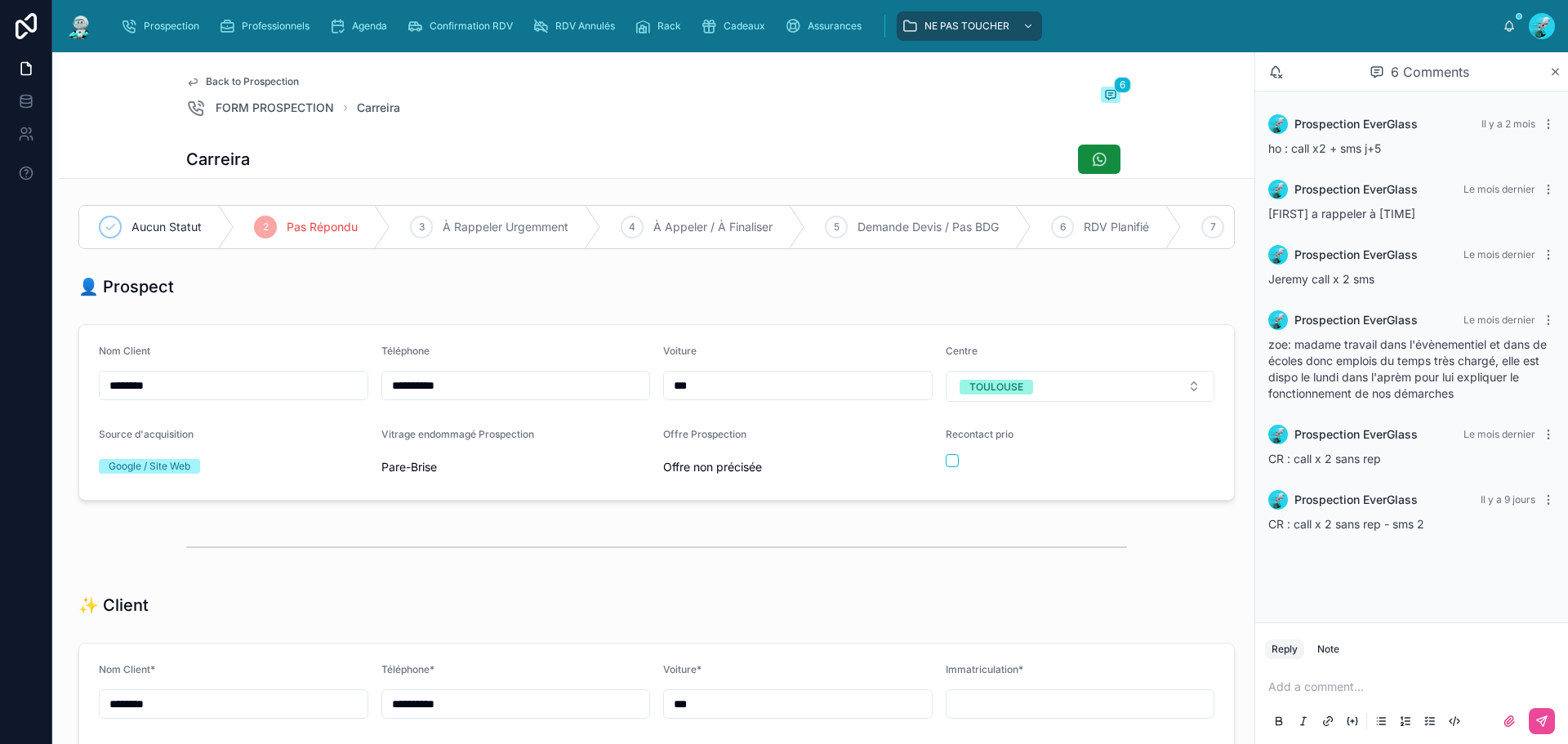 drag, startPoint x: 468, startPoint y: 402, endPoint x: 363, endPoint y: 397, distance: 105.11898 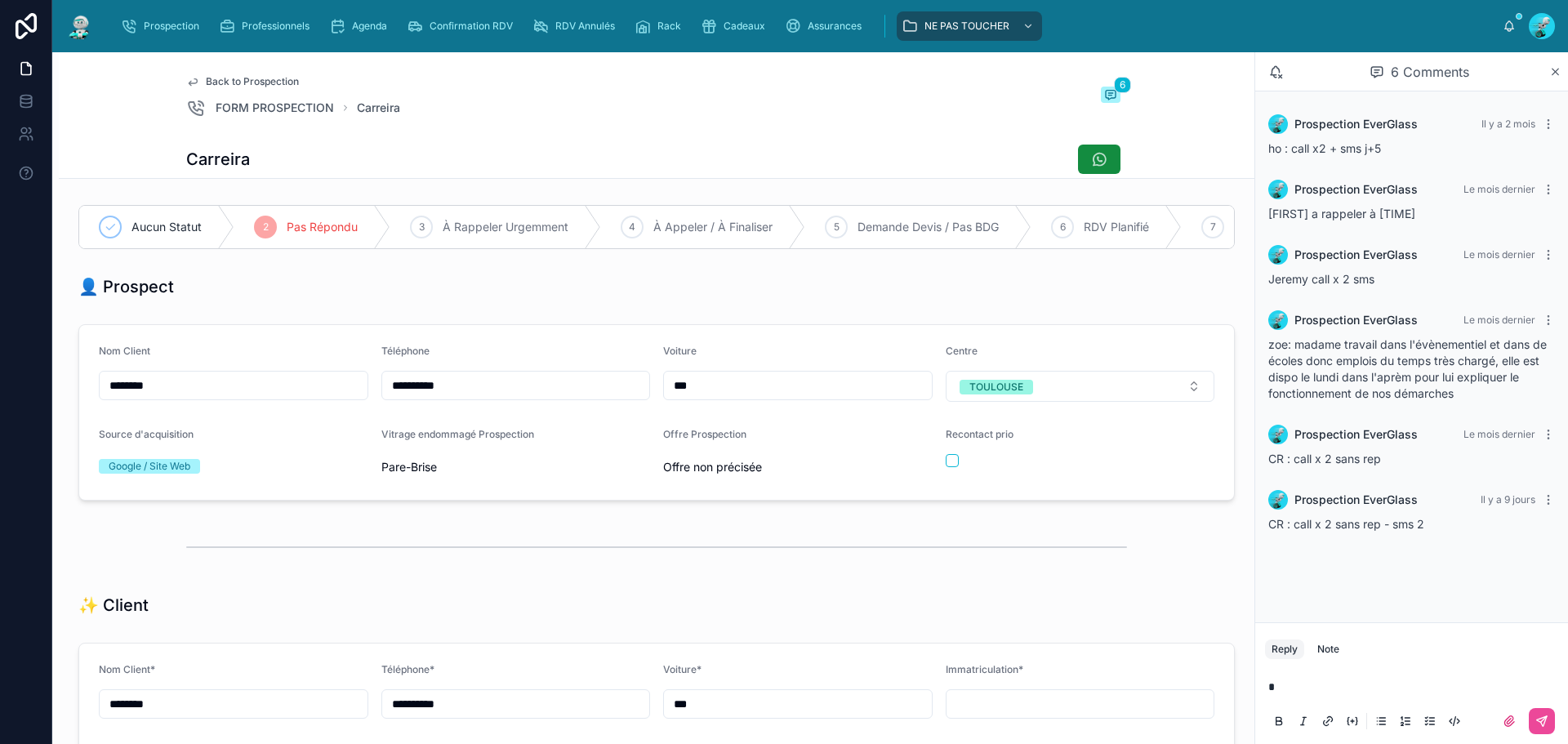 type 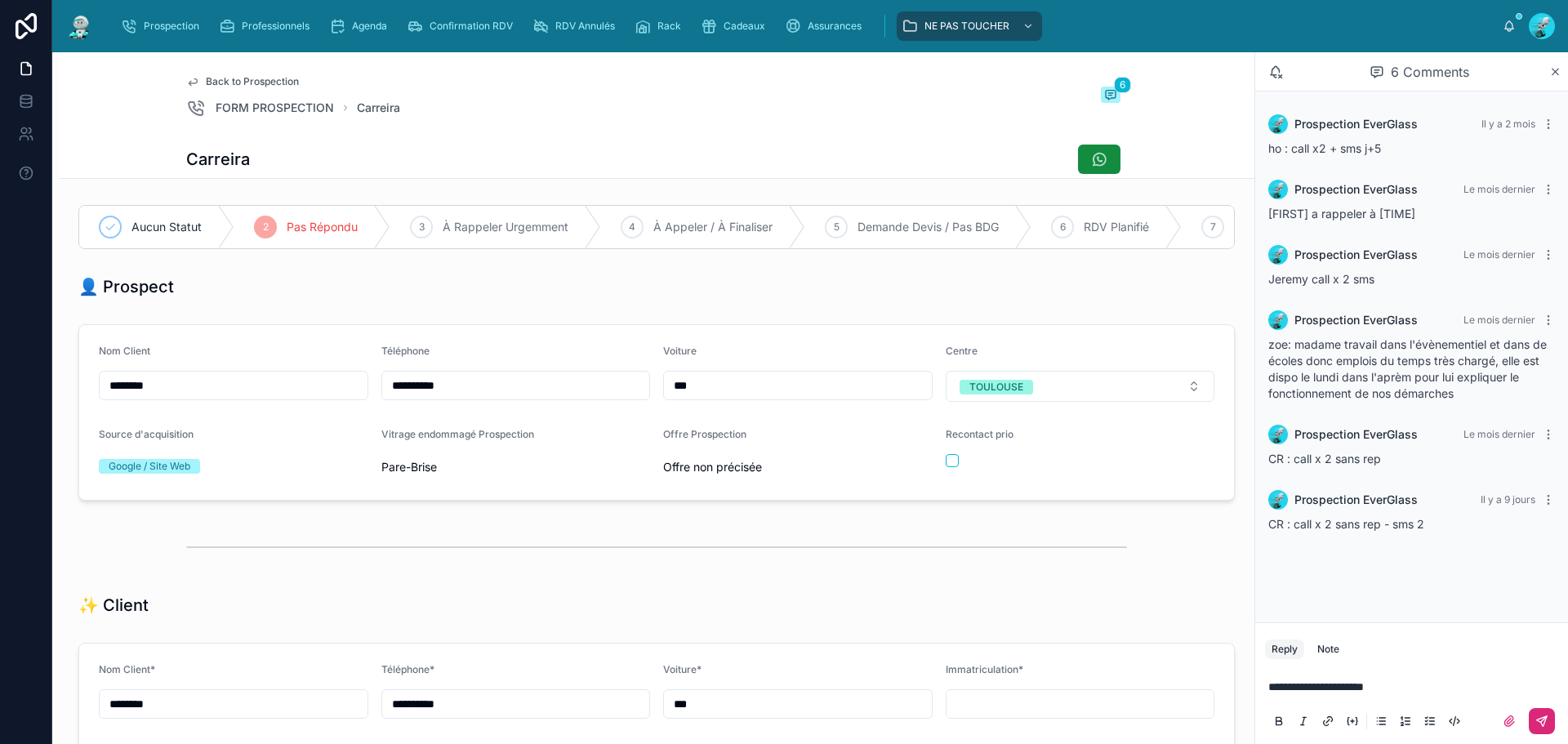 click at bounding box center (1542, 721) 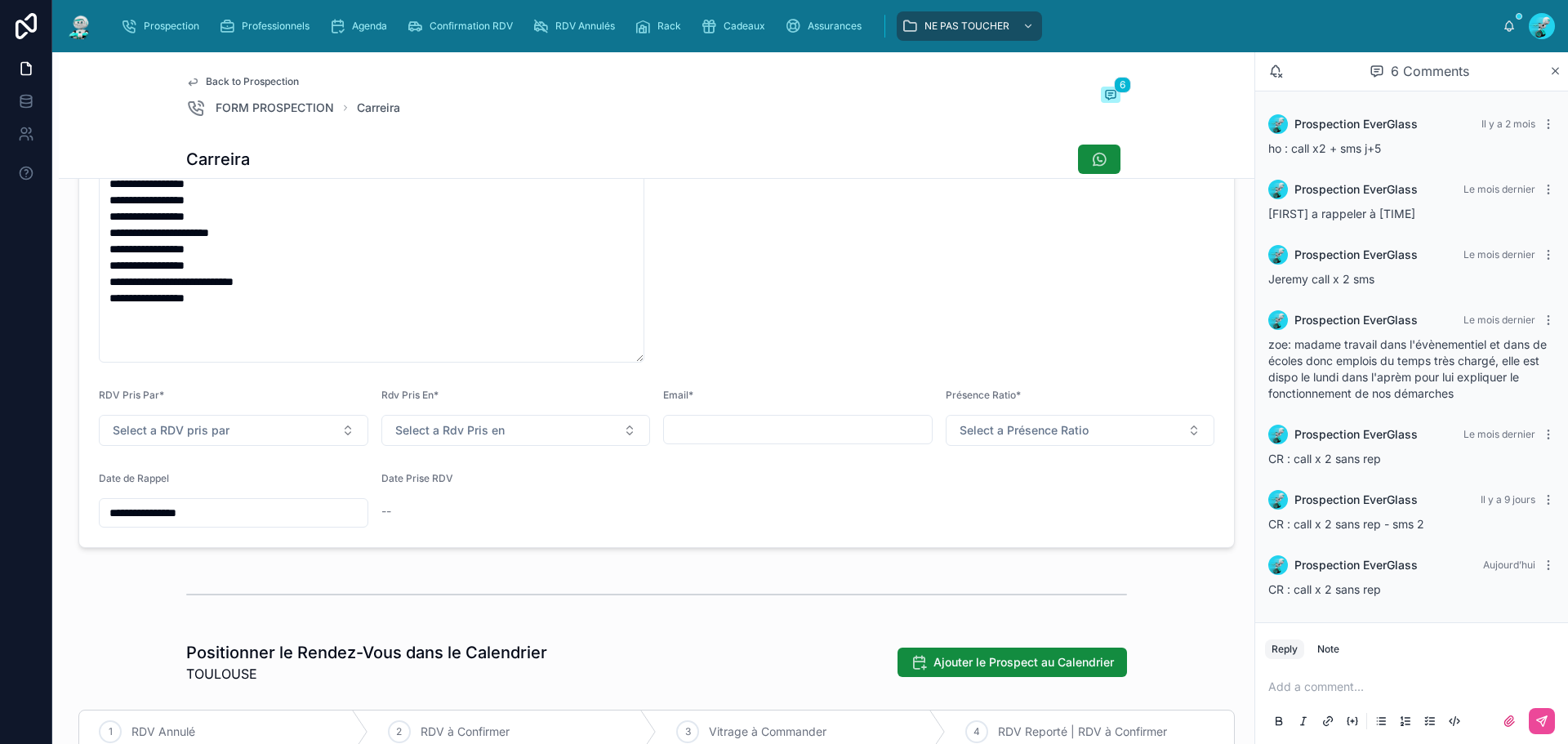 scroll, scrollTop: 653, scrollLeft: 0, axis: vertical 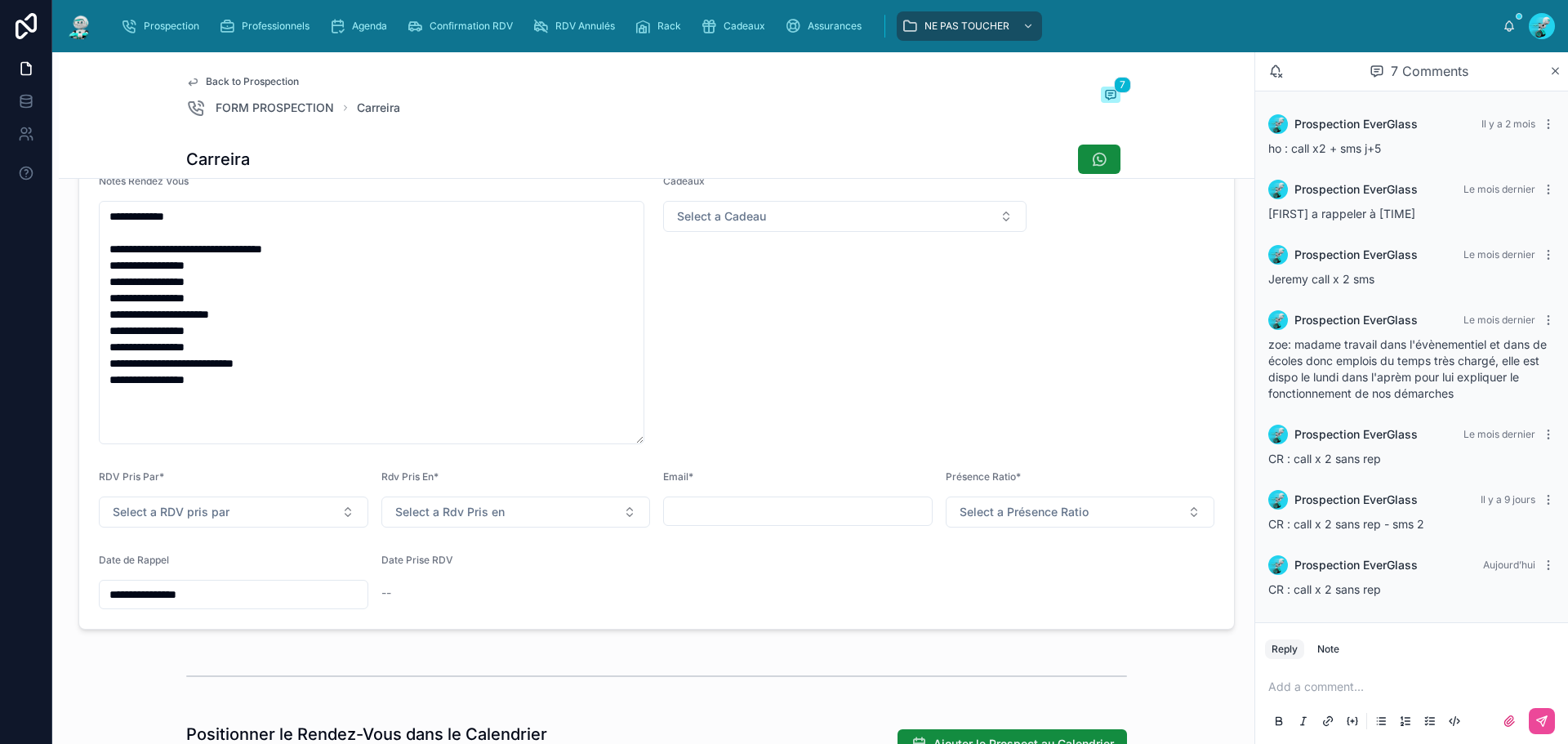 click on "**********" at bounding box center [234, 595] 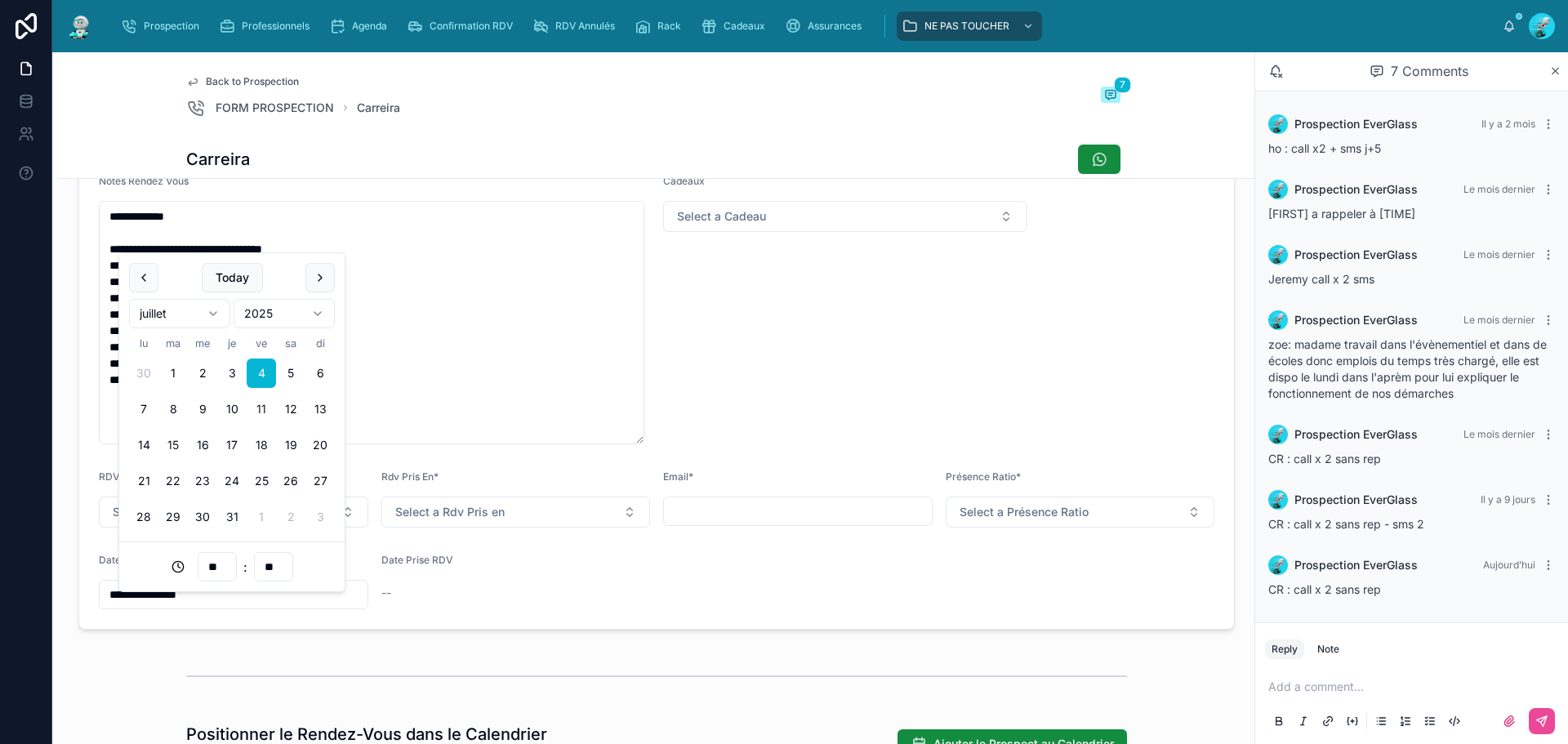 click on "15" at bounding box center [173, 445] 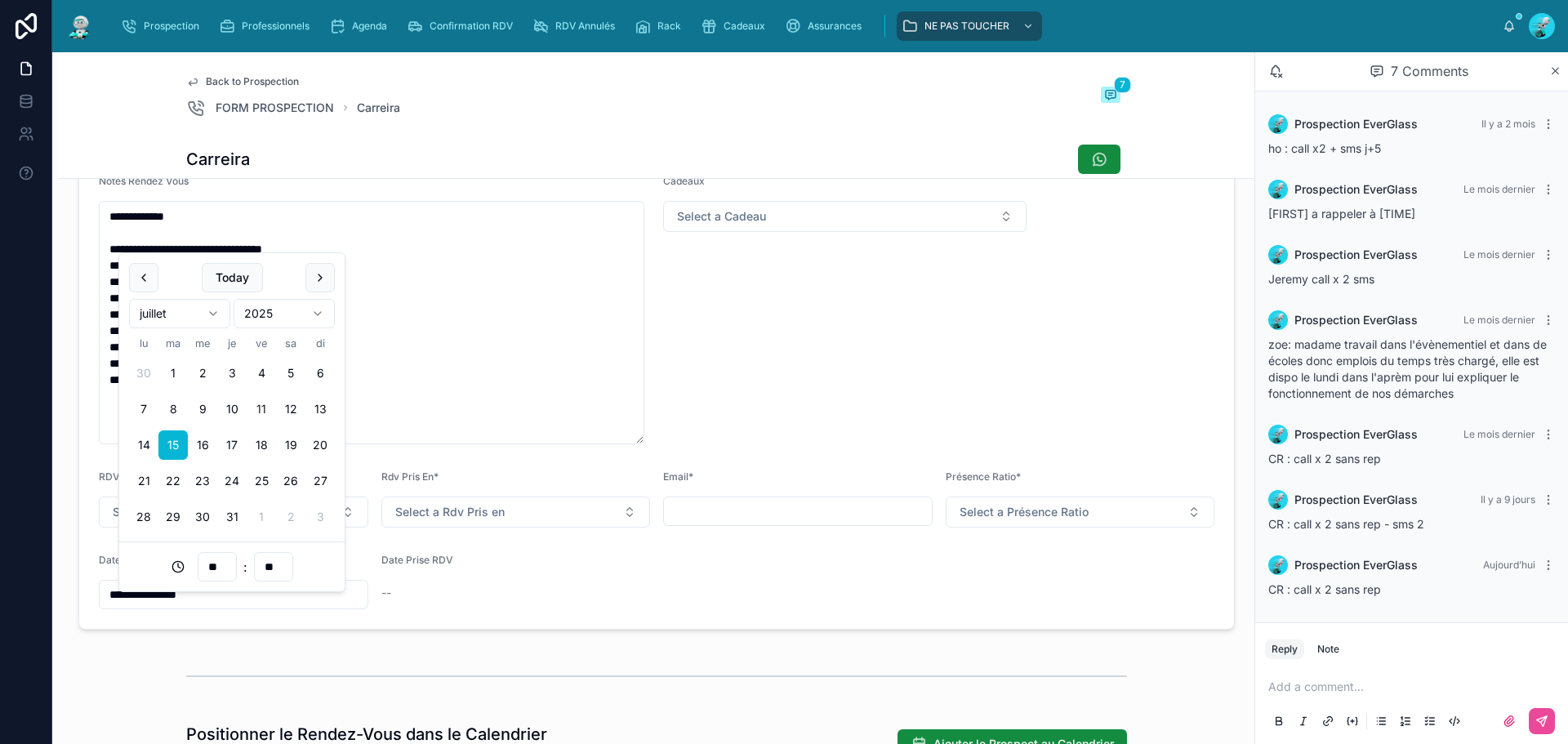 type on "**********" 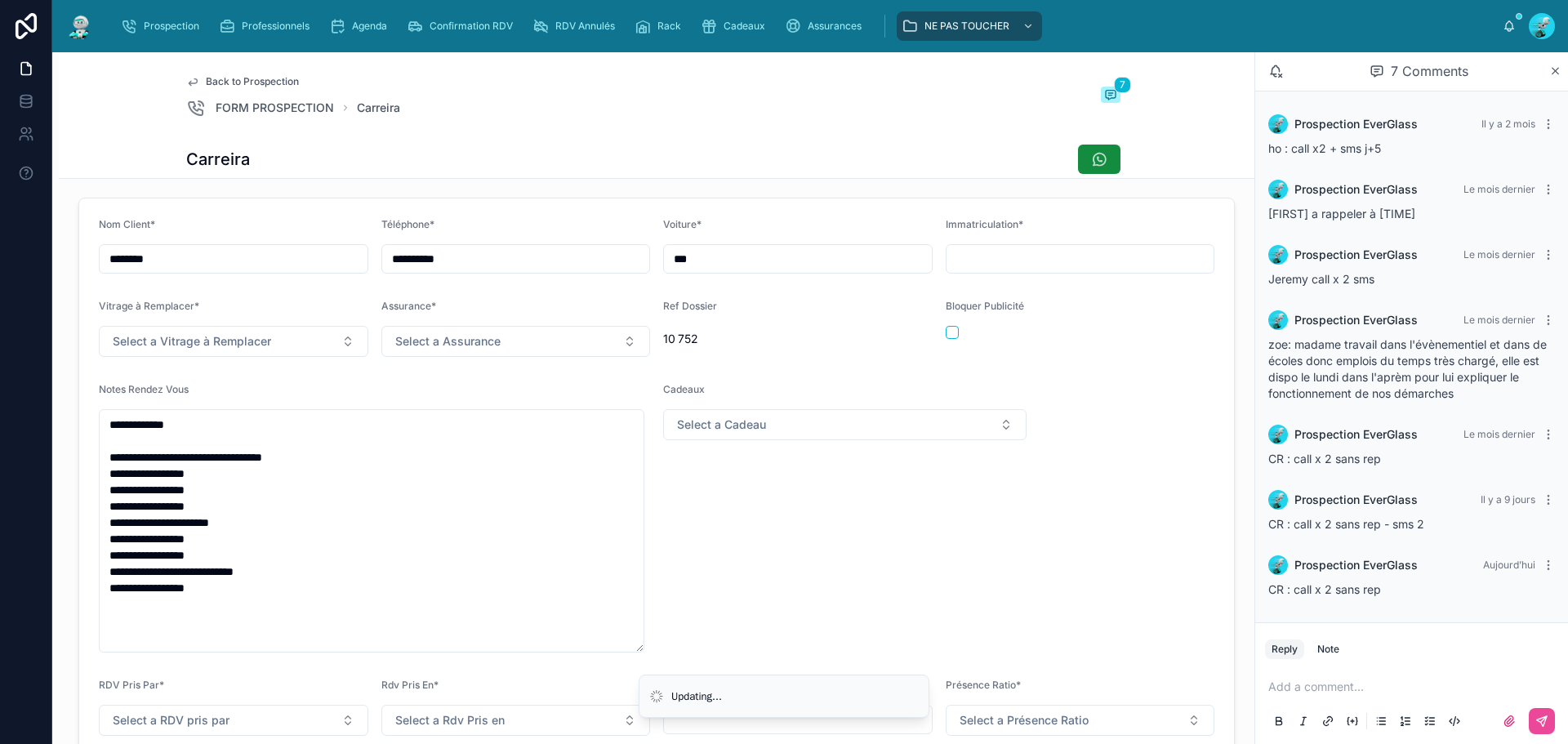 scroll, scrollTop: 0, scrollLeft: 0, axis: both 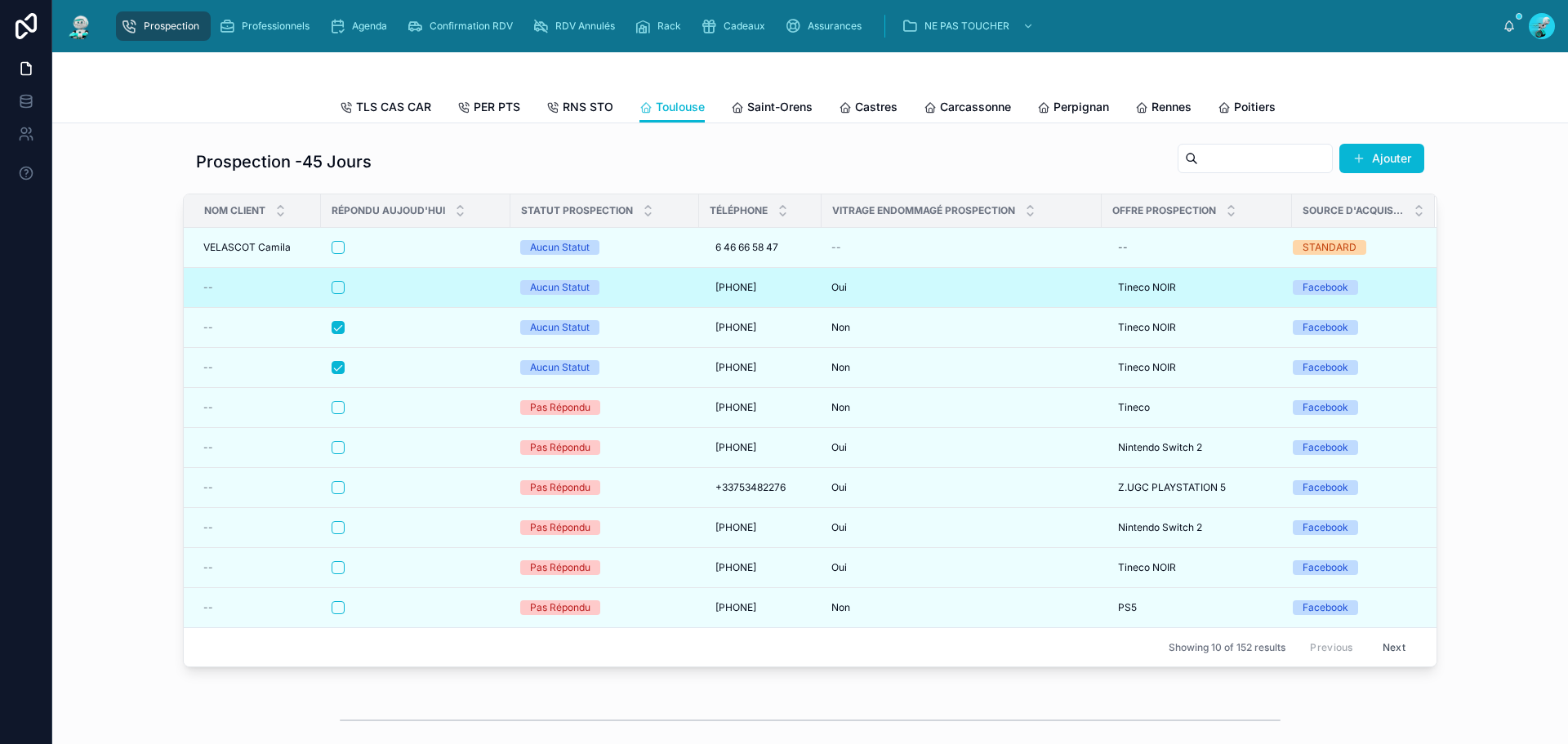 click at bounding box center [416, 287] 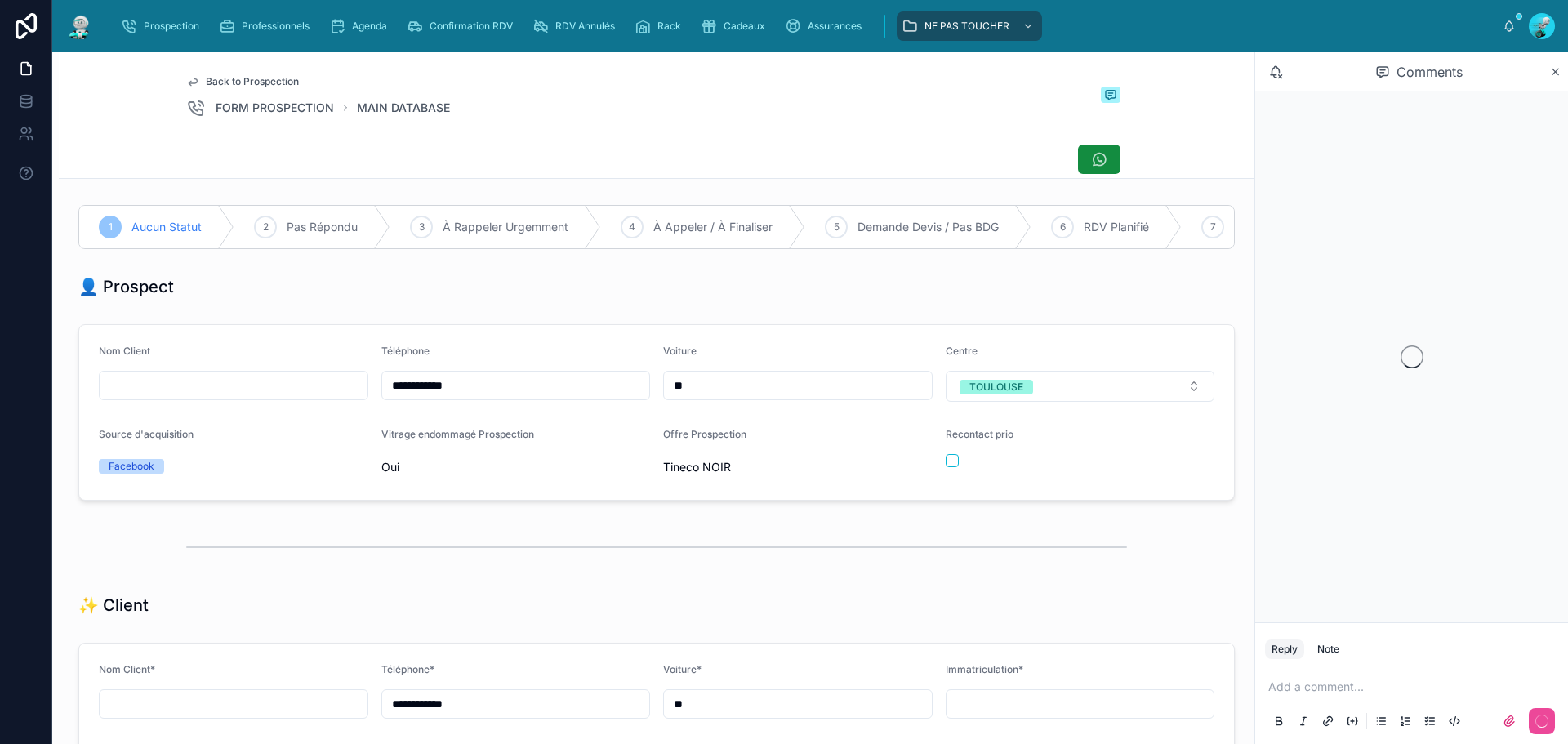 scroll, scrollTop: 81, scrollLeft: 0, axis: vertical 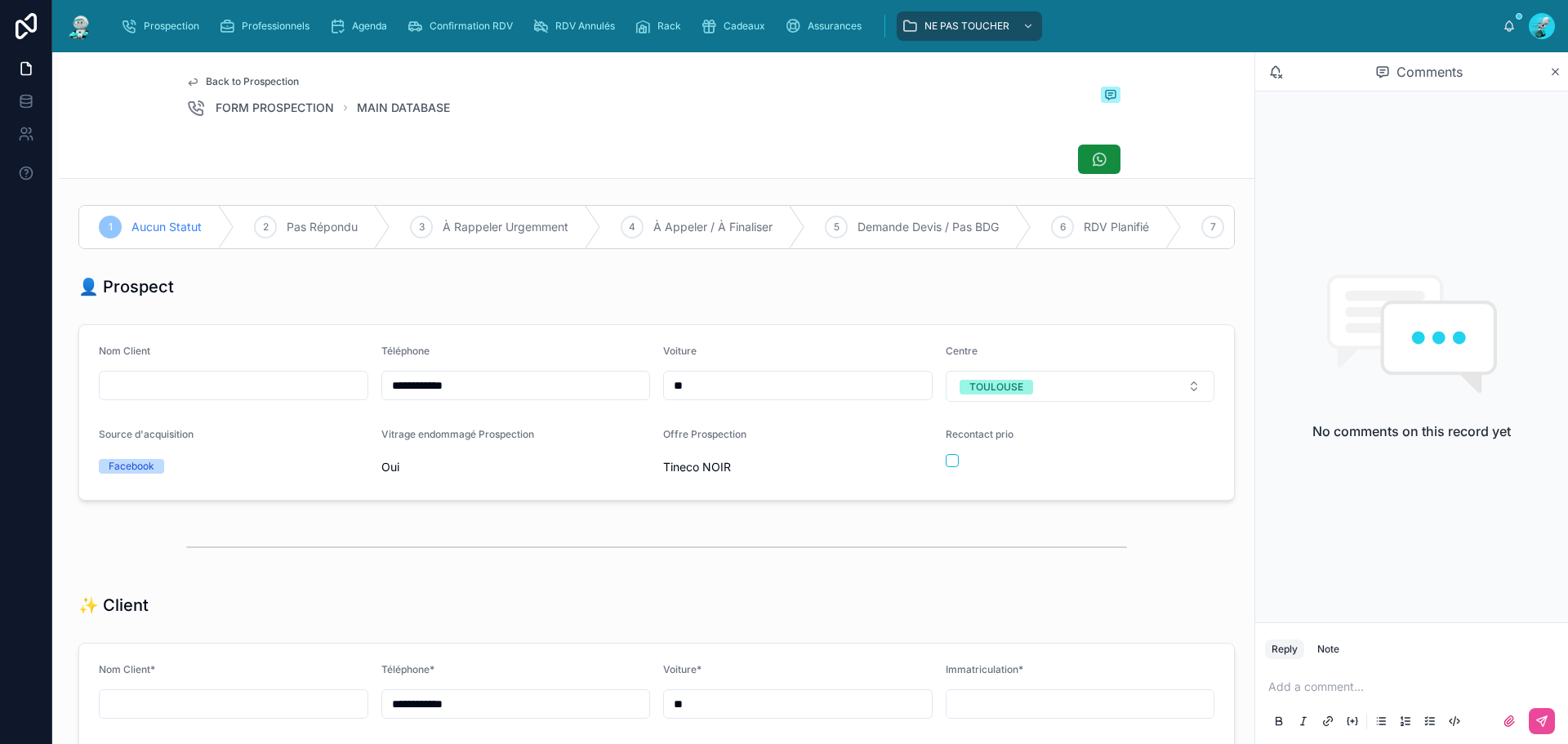 drag, startPoint x: 476, startPoint y: 396, endPoint x: 358, endPoint y: 396, distance: 118 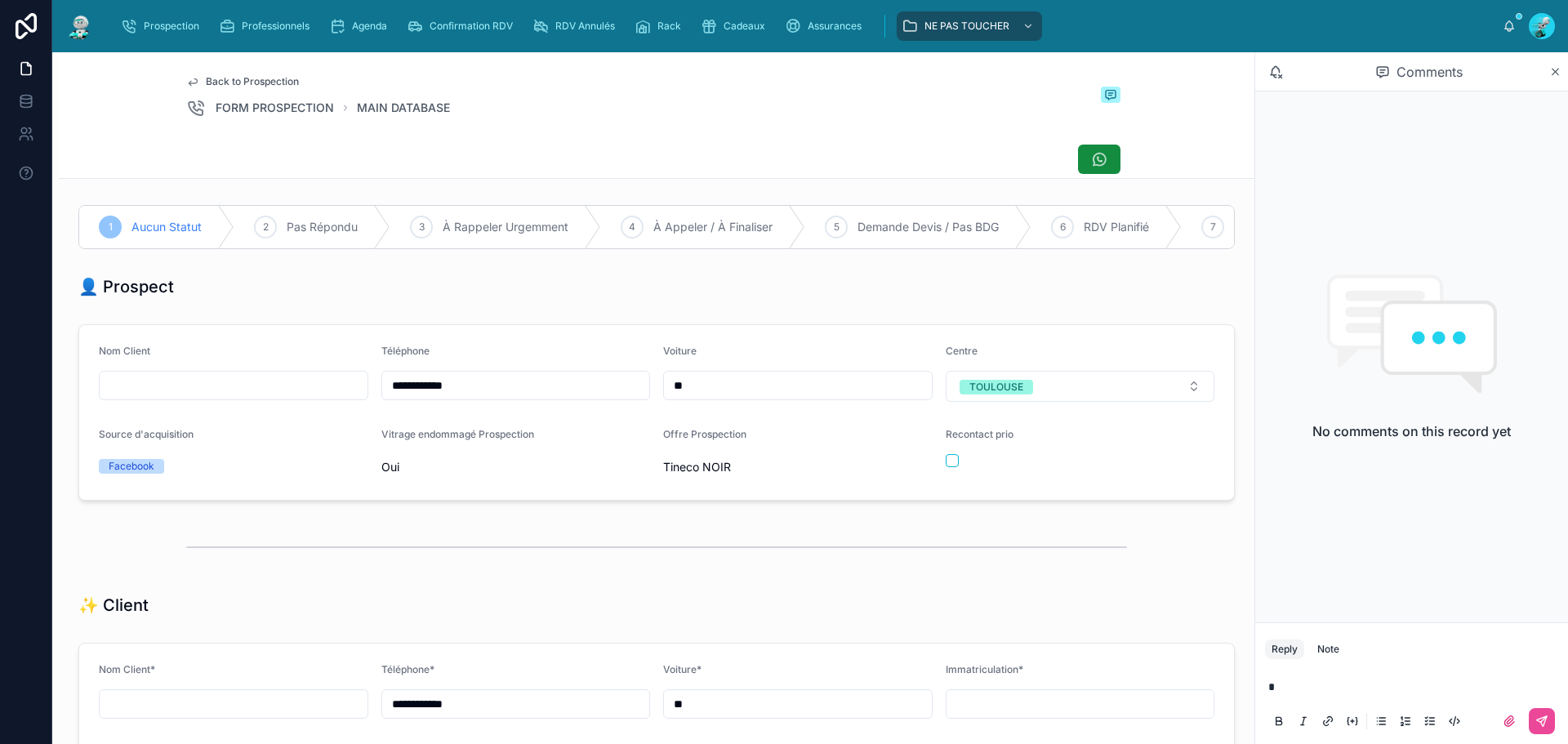 type 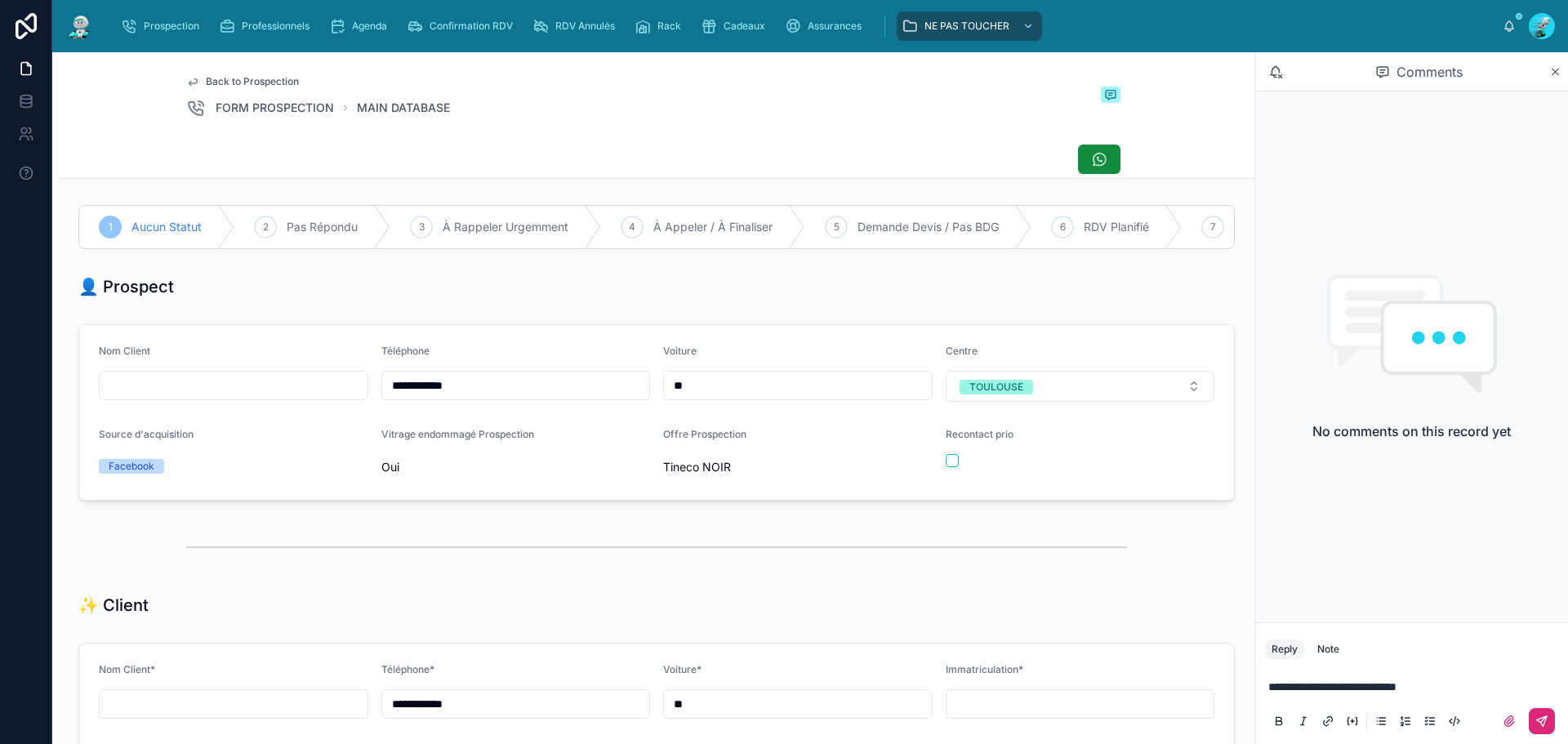 click 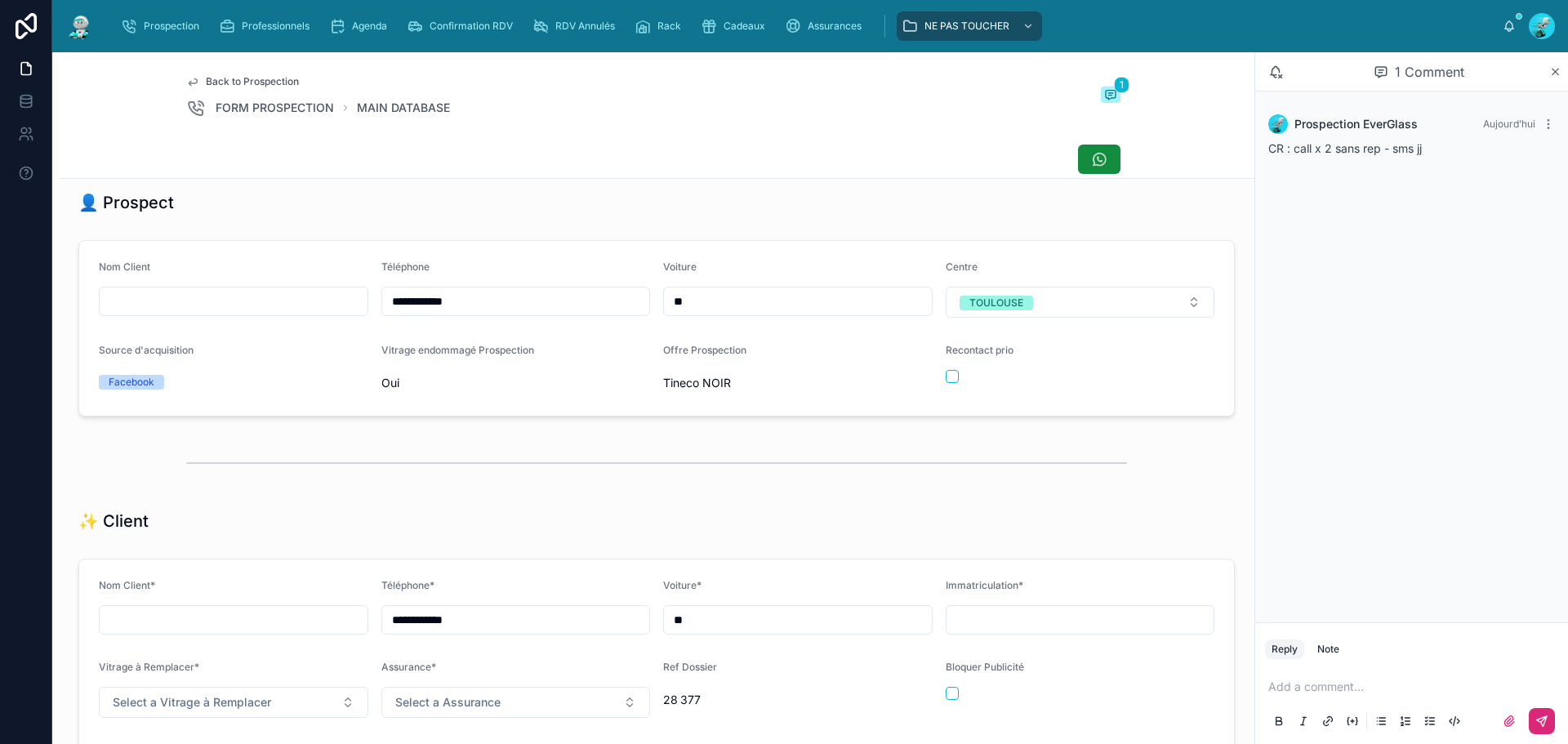scroll, scrollTop: 0, scrollLeft: 0, axis: both 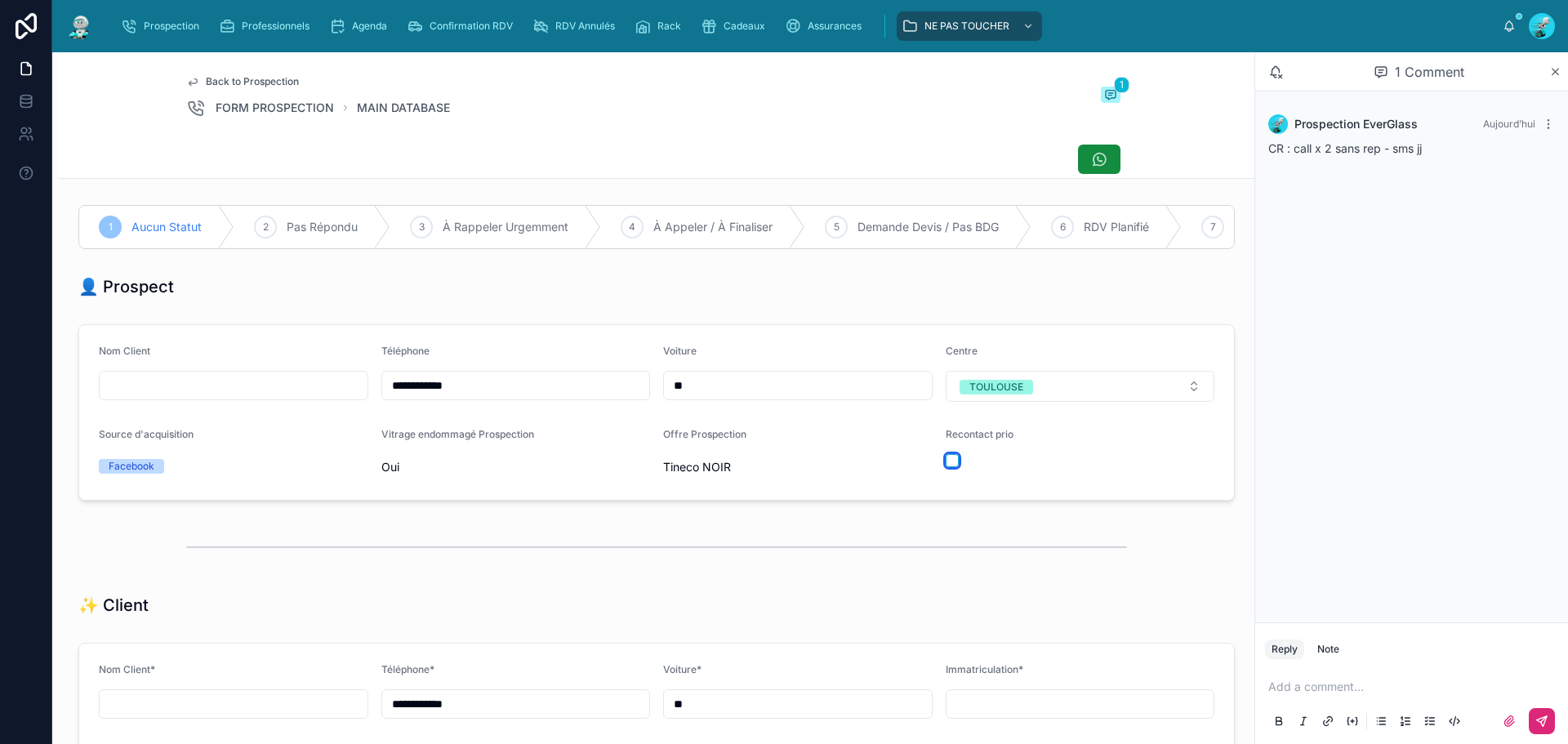 click at bounding box center [952, 461] 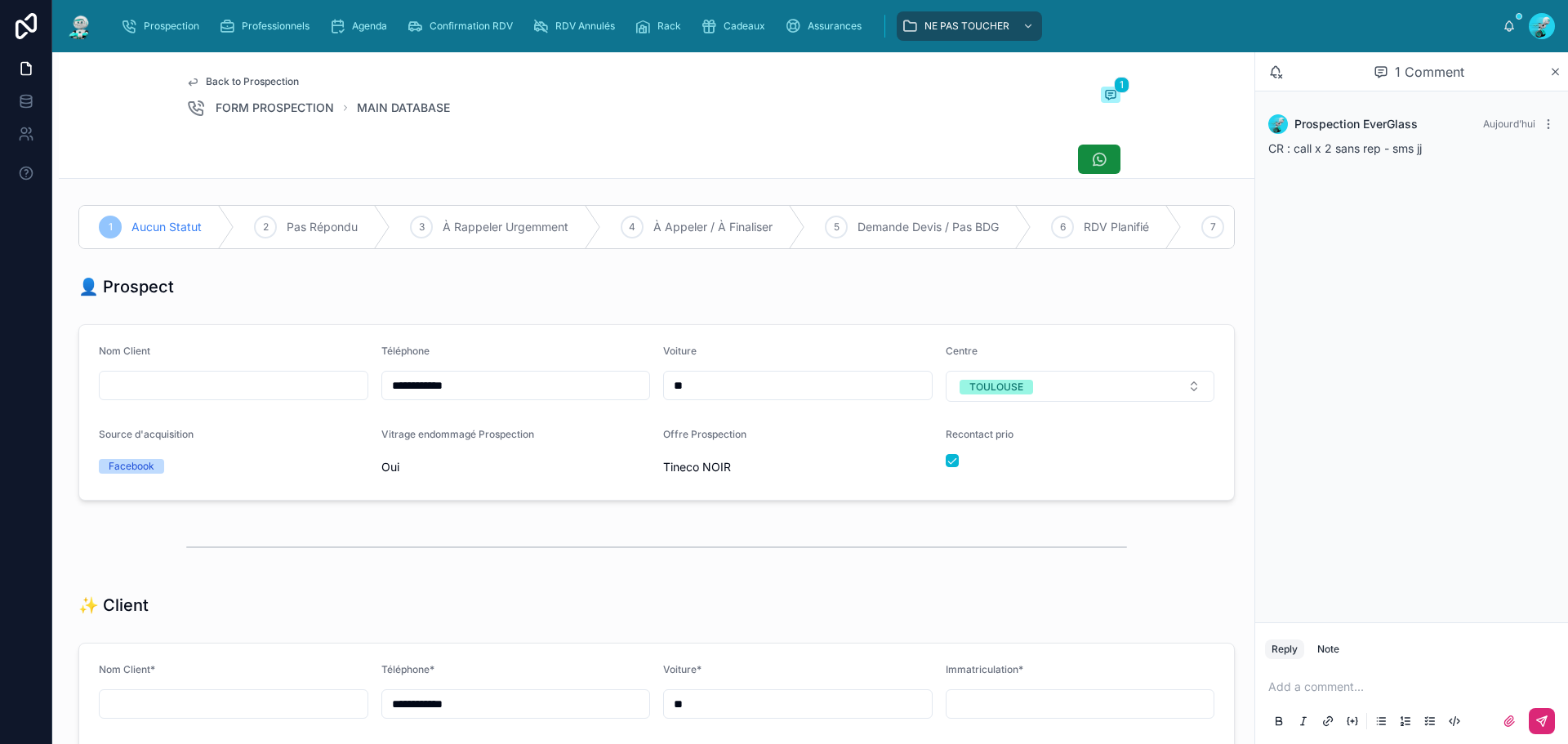 click on "Back to Prospection FORM PROSPECTION MAIN DATABASE 1" at bounding box center [657, 96] 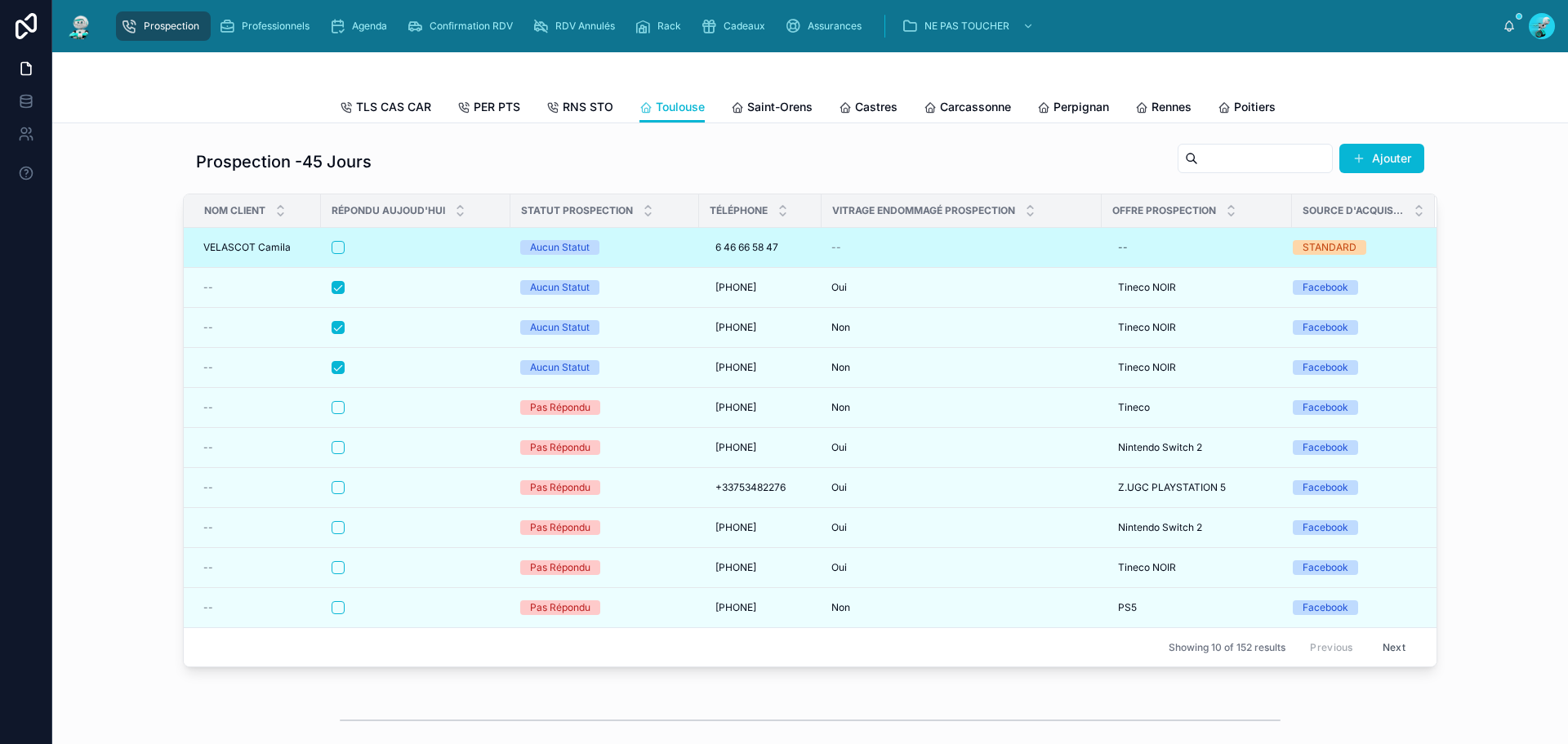 click at bounding box center (416, 247) 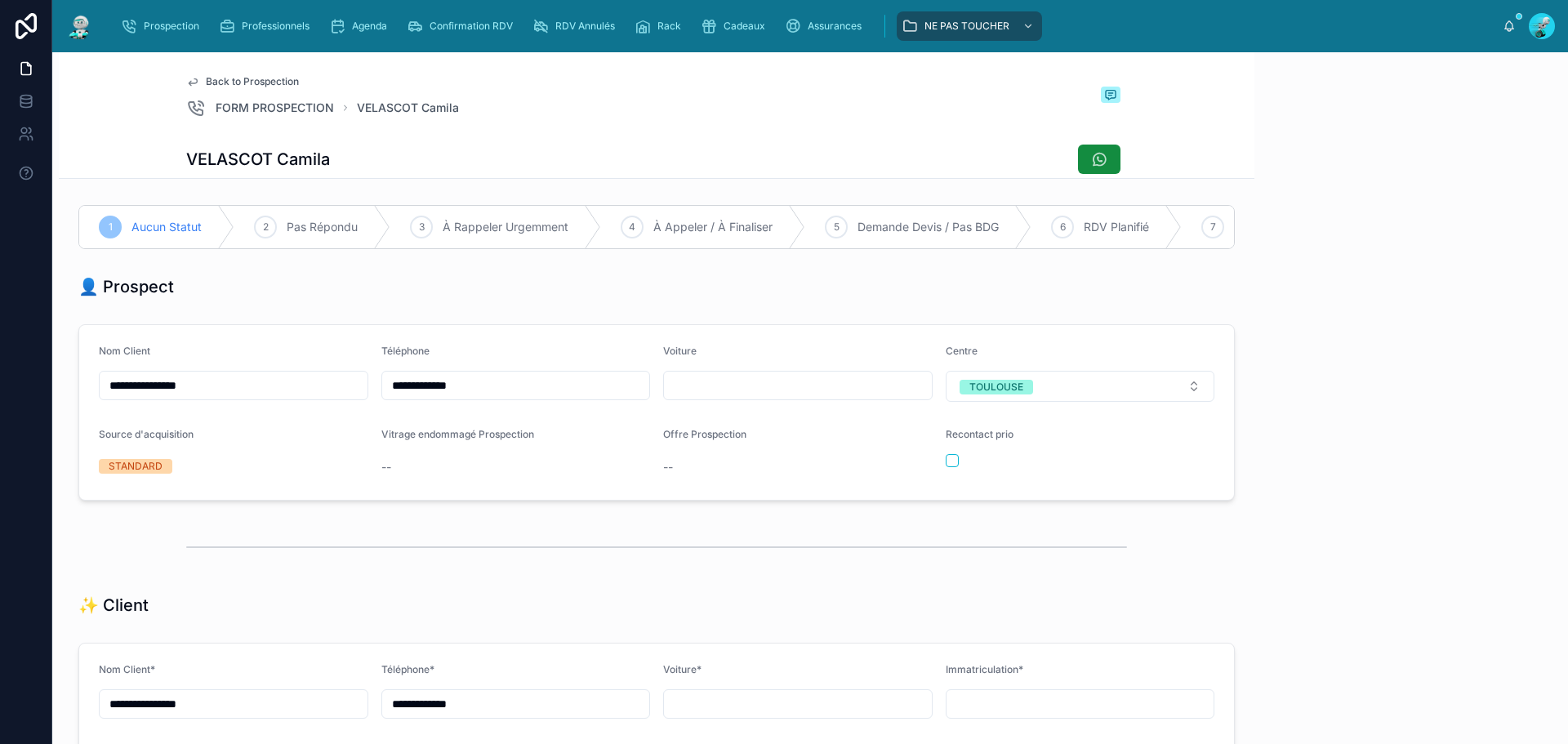 scroll, scrollTop: 81, scrollLeft: 0, axis: vertical 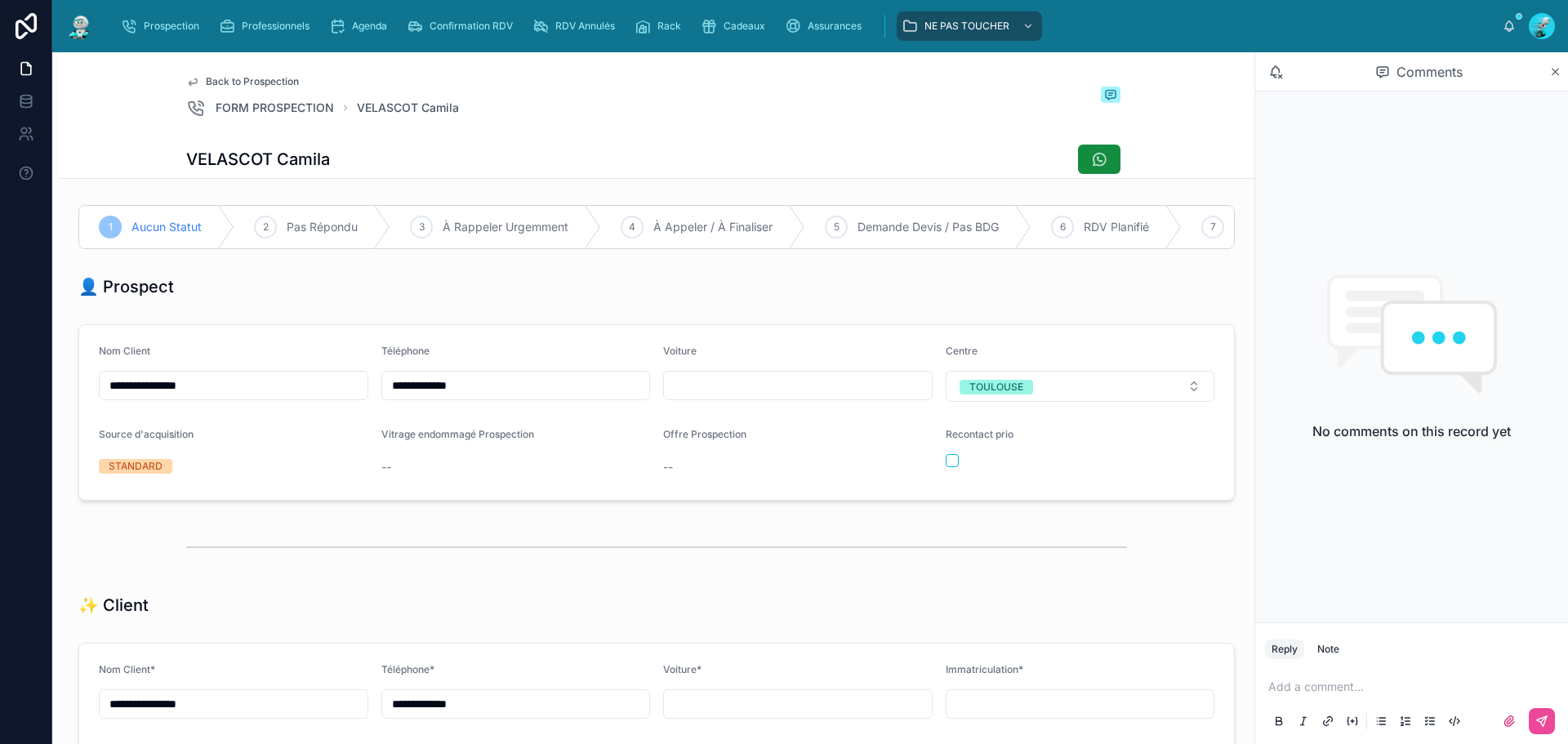drag, startPoint x: 434, startPoint y: 401, endPoint x: 375, endPoint y: 408, distance: 59.413803 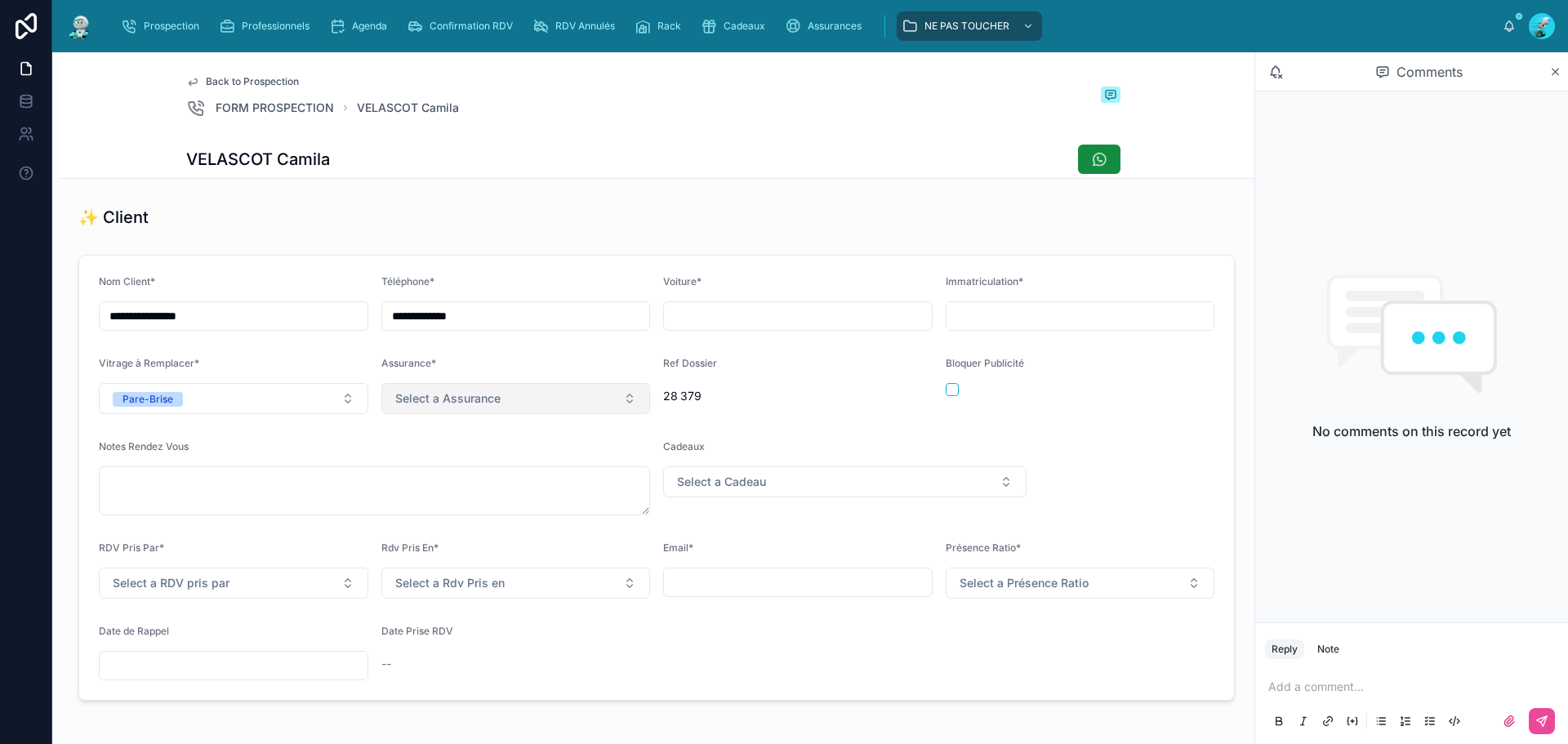 scroll, scrollTop: 572, scrollLeft: 0, axis: vertical 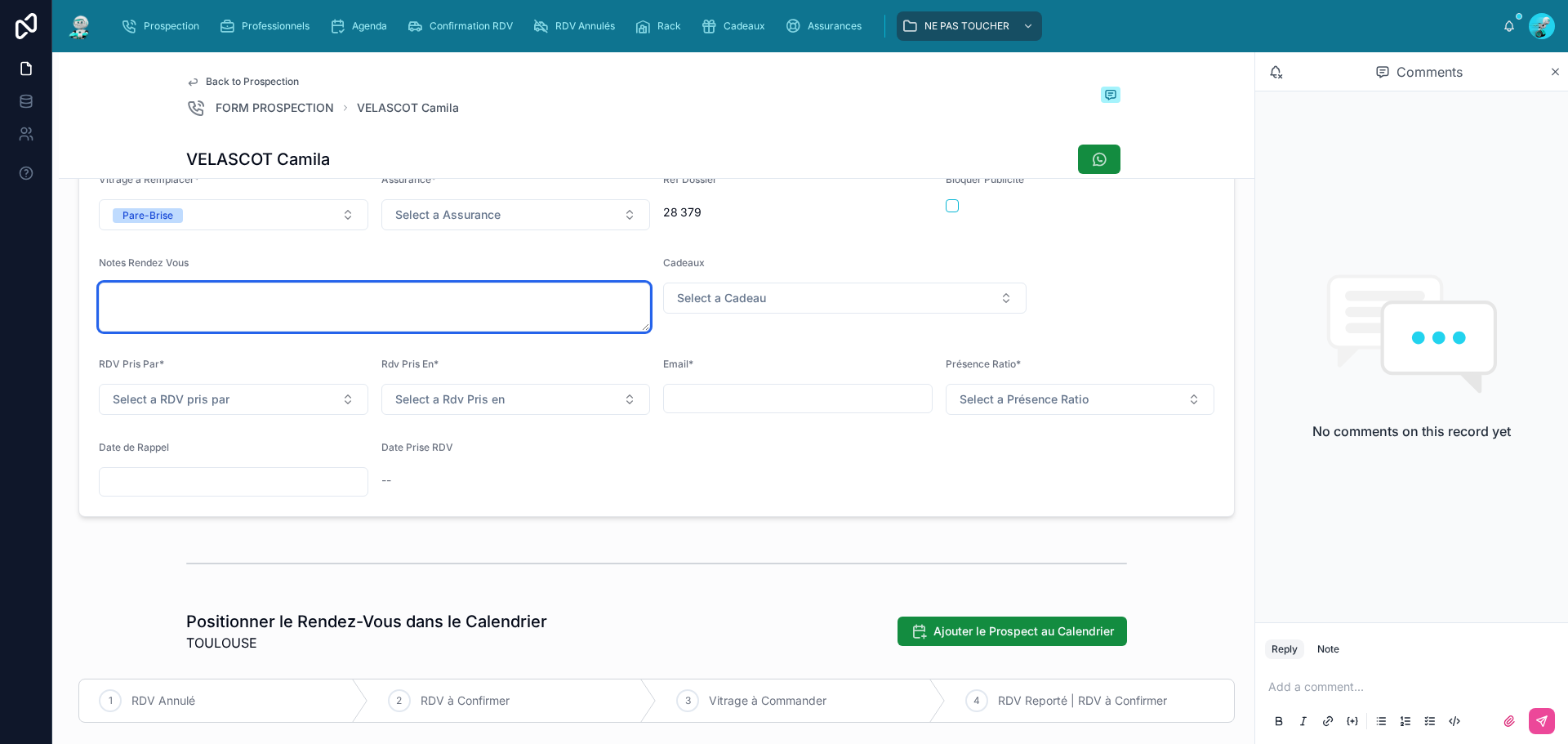 click at bounding box center [374, 307] 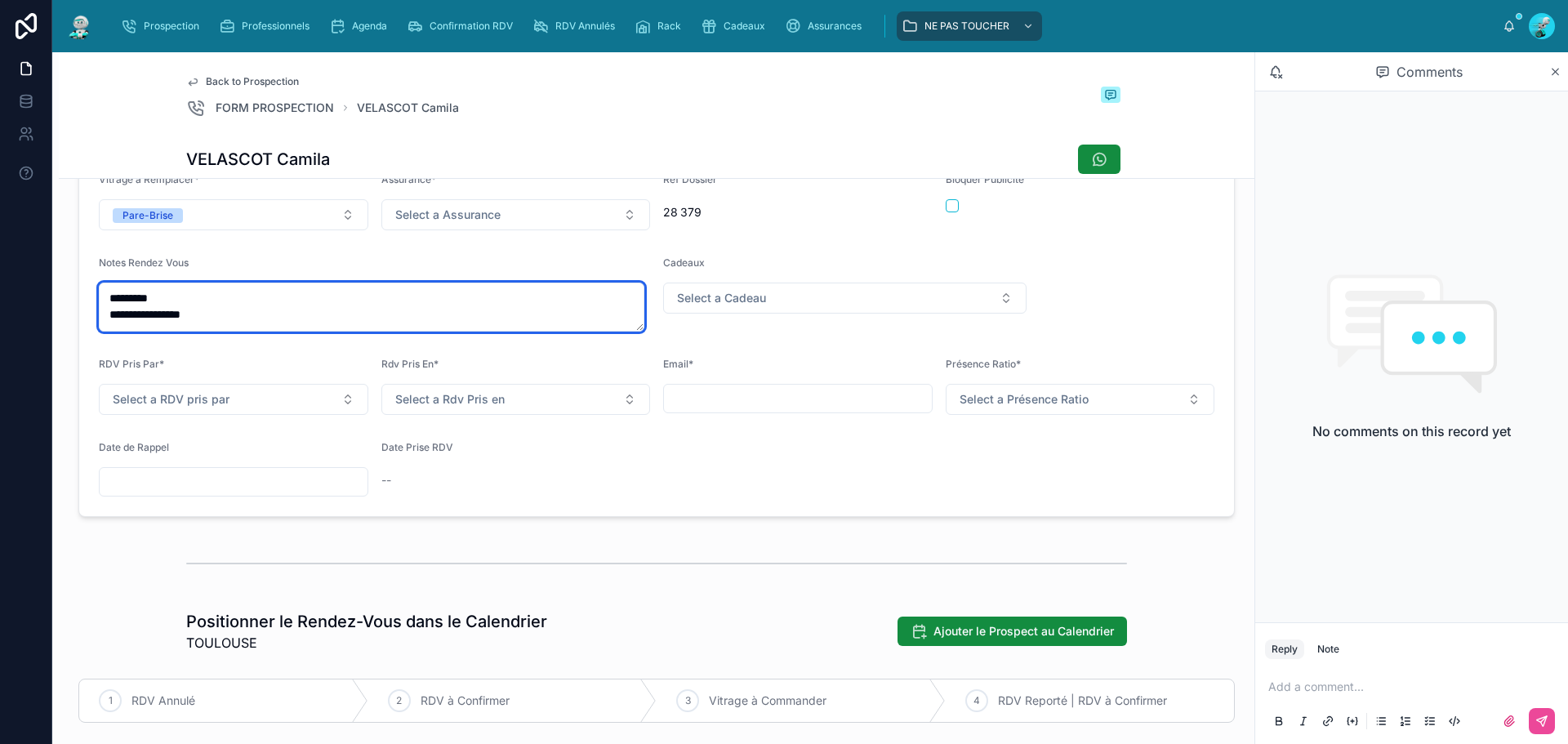 type on "**********" 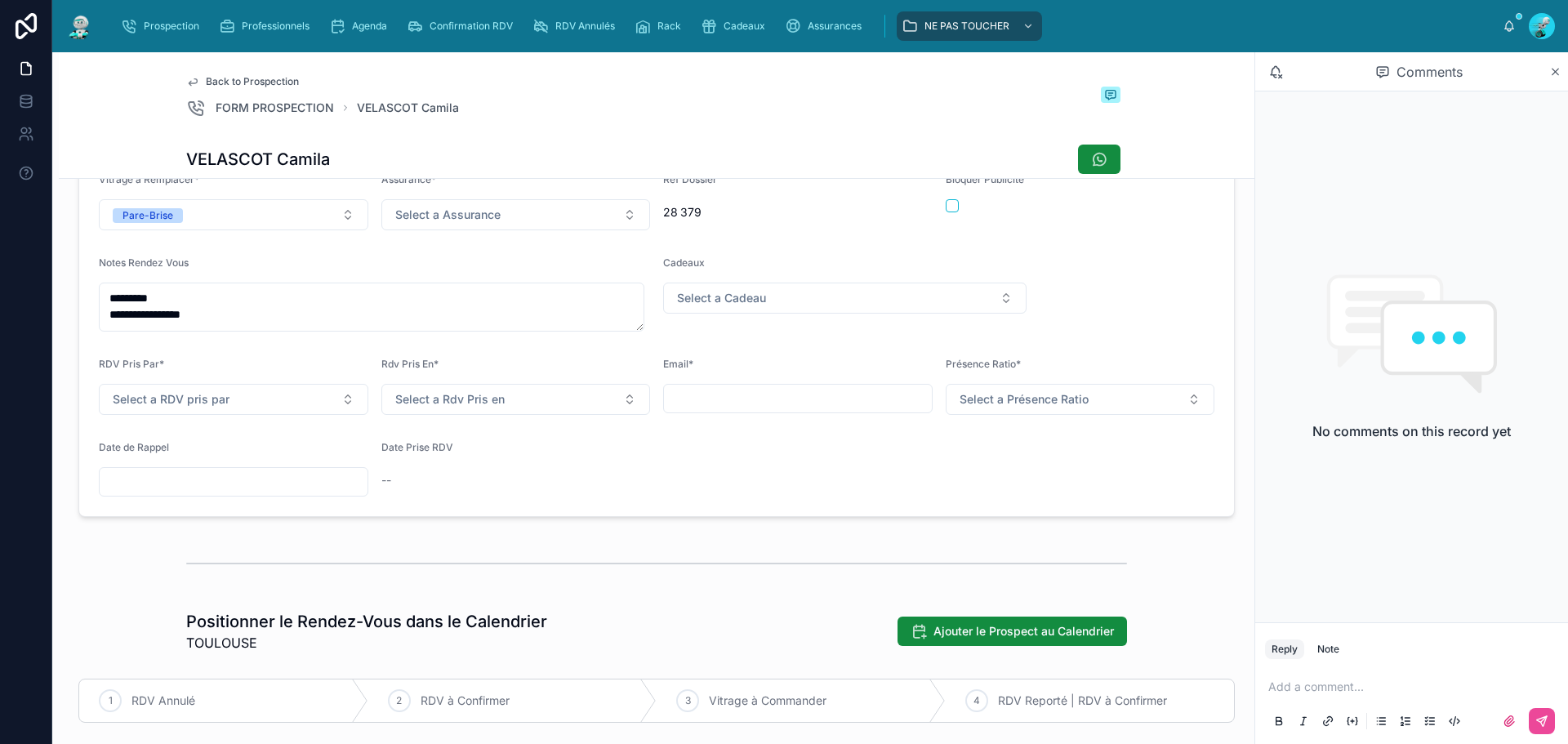 click on "Assurance*" at bounding box center [516, 183] 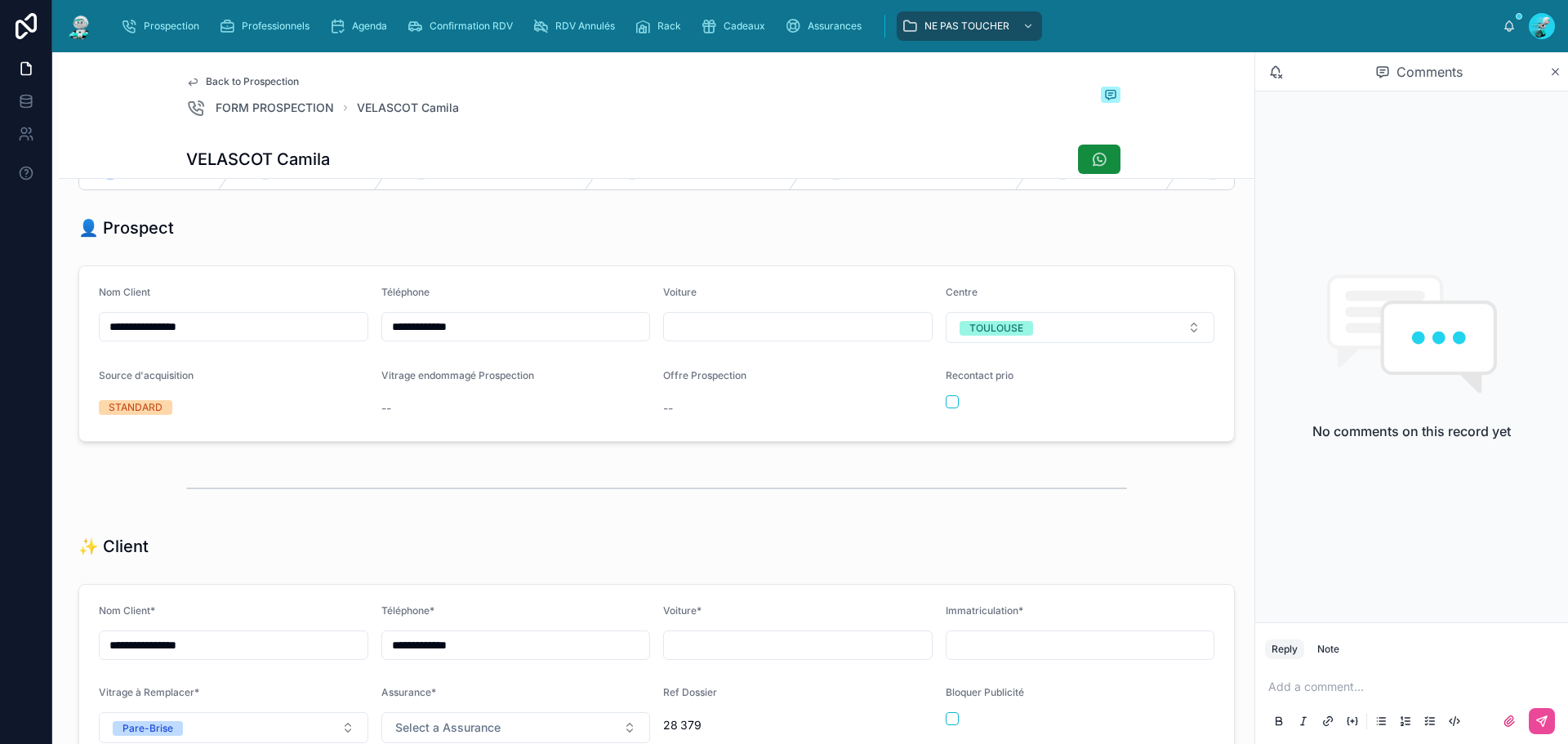 scroll, scrollTop: 0, scrollLeft: 0, axis: both 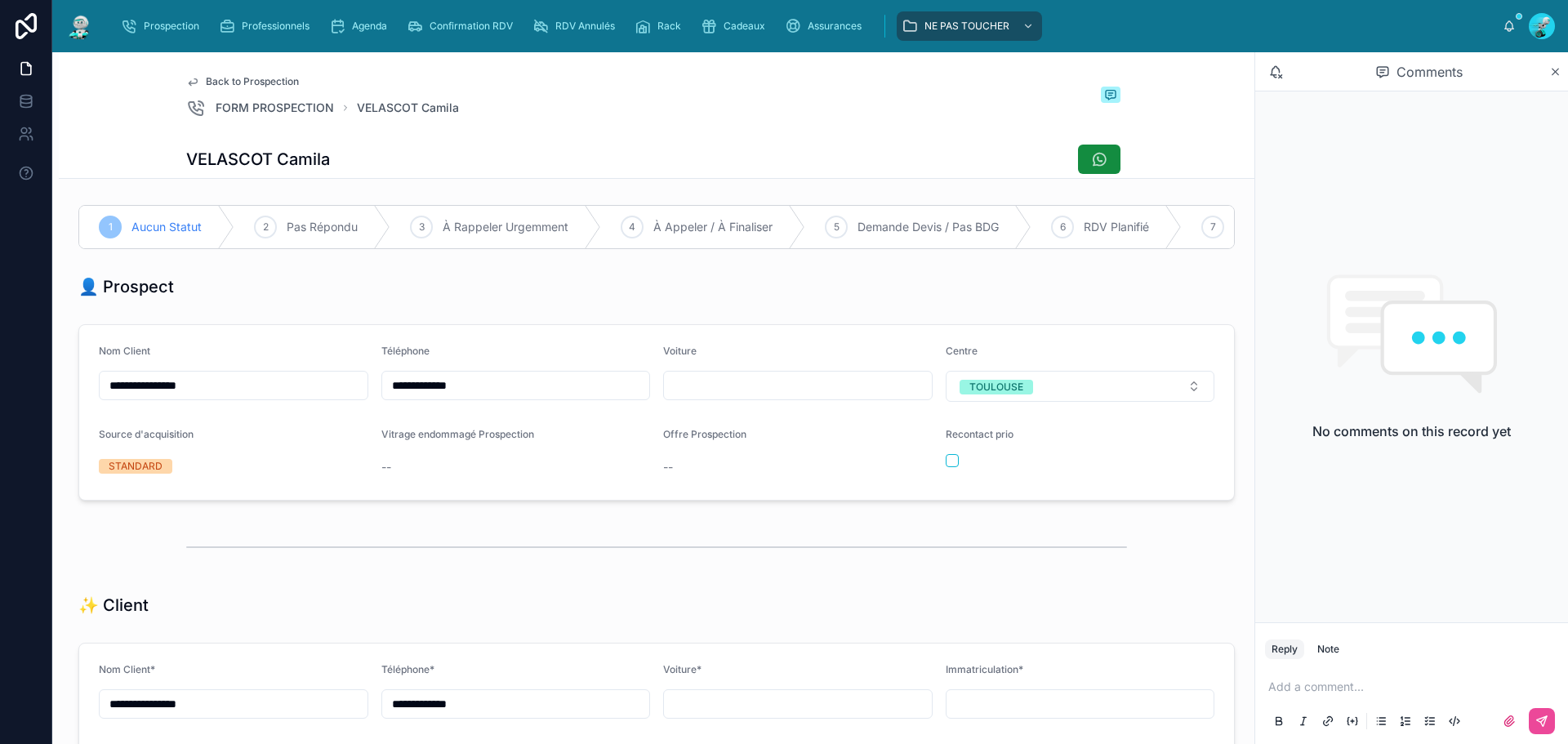 drag, startPoint x: 755, startPoint y: 416, endPoint x: 561, endPoint y: 319, distance: 216.89859 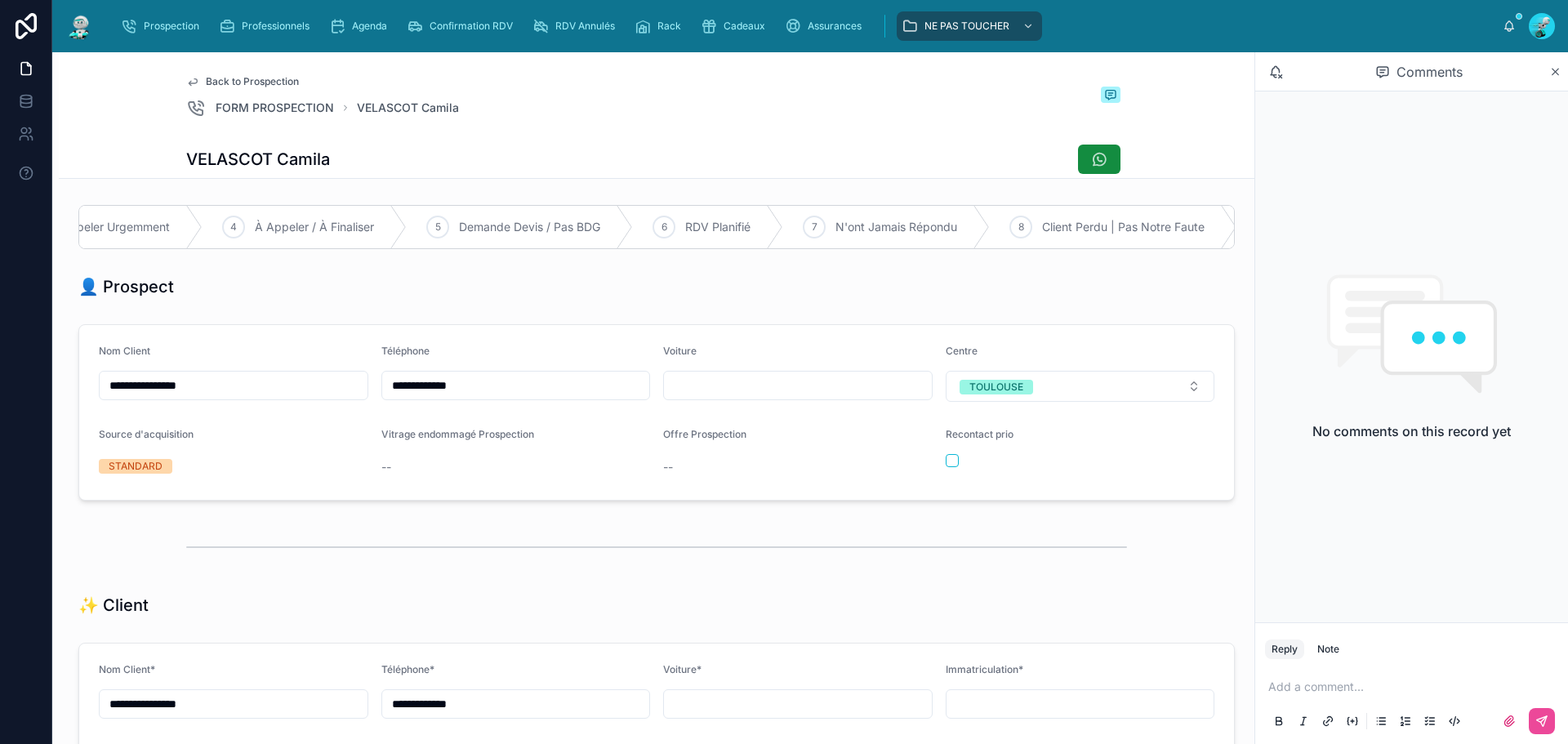 scroll, scrollTop: 0, scrollLeft: 0, axis: both 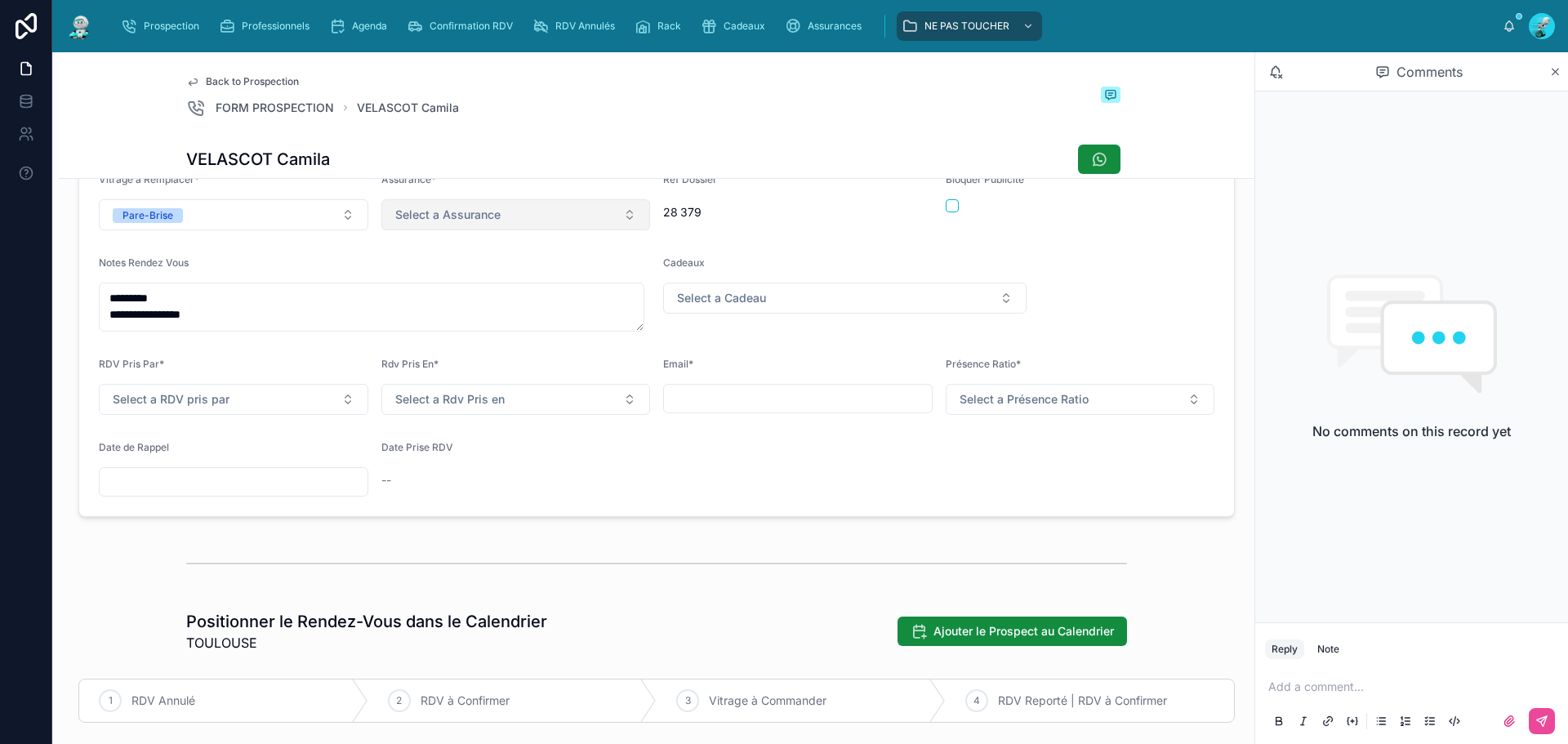click on "Select a Assurance" at bounding box center [448, 215] 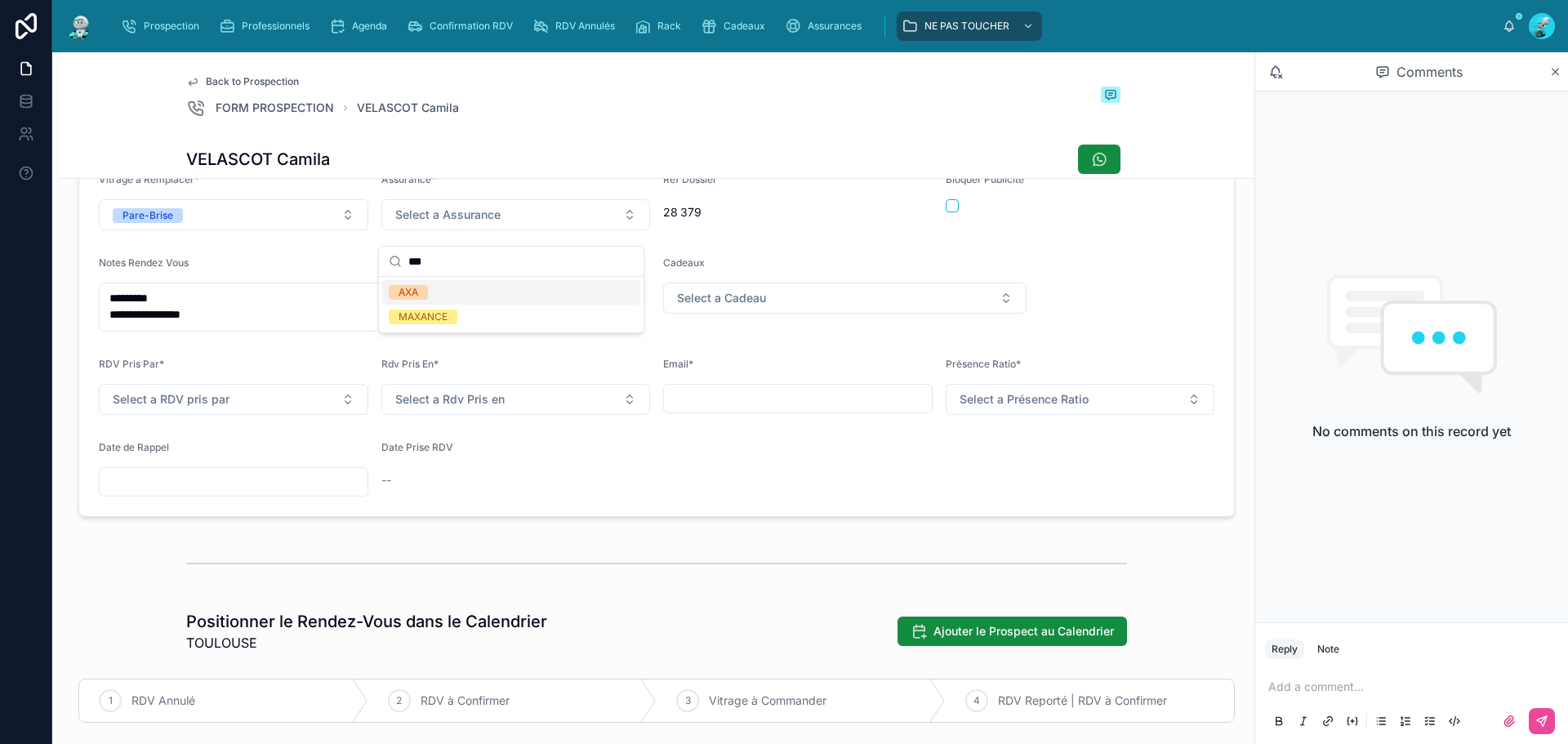 type on "***" 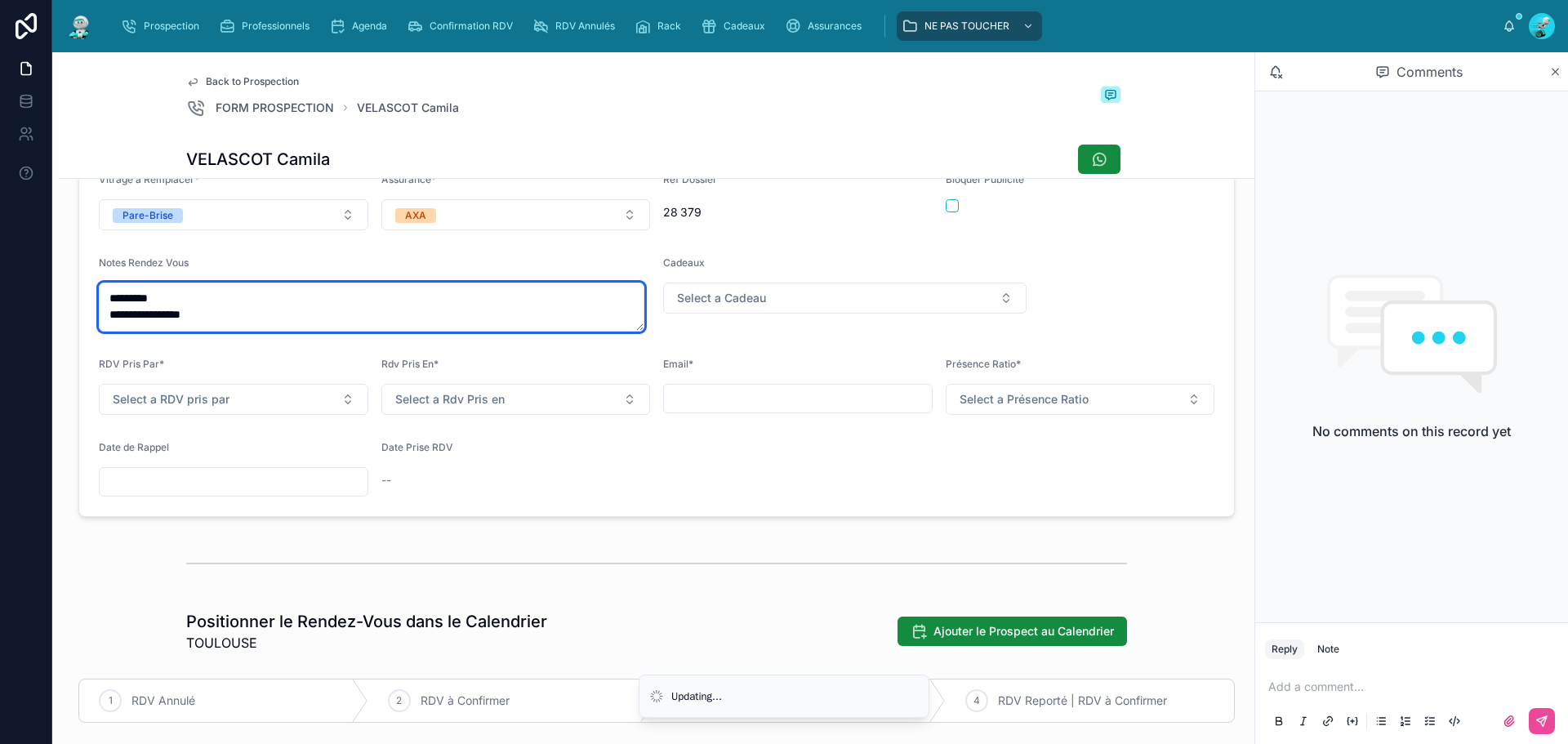 click on "**********" at bounding box center (372, 307) 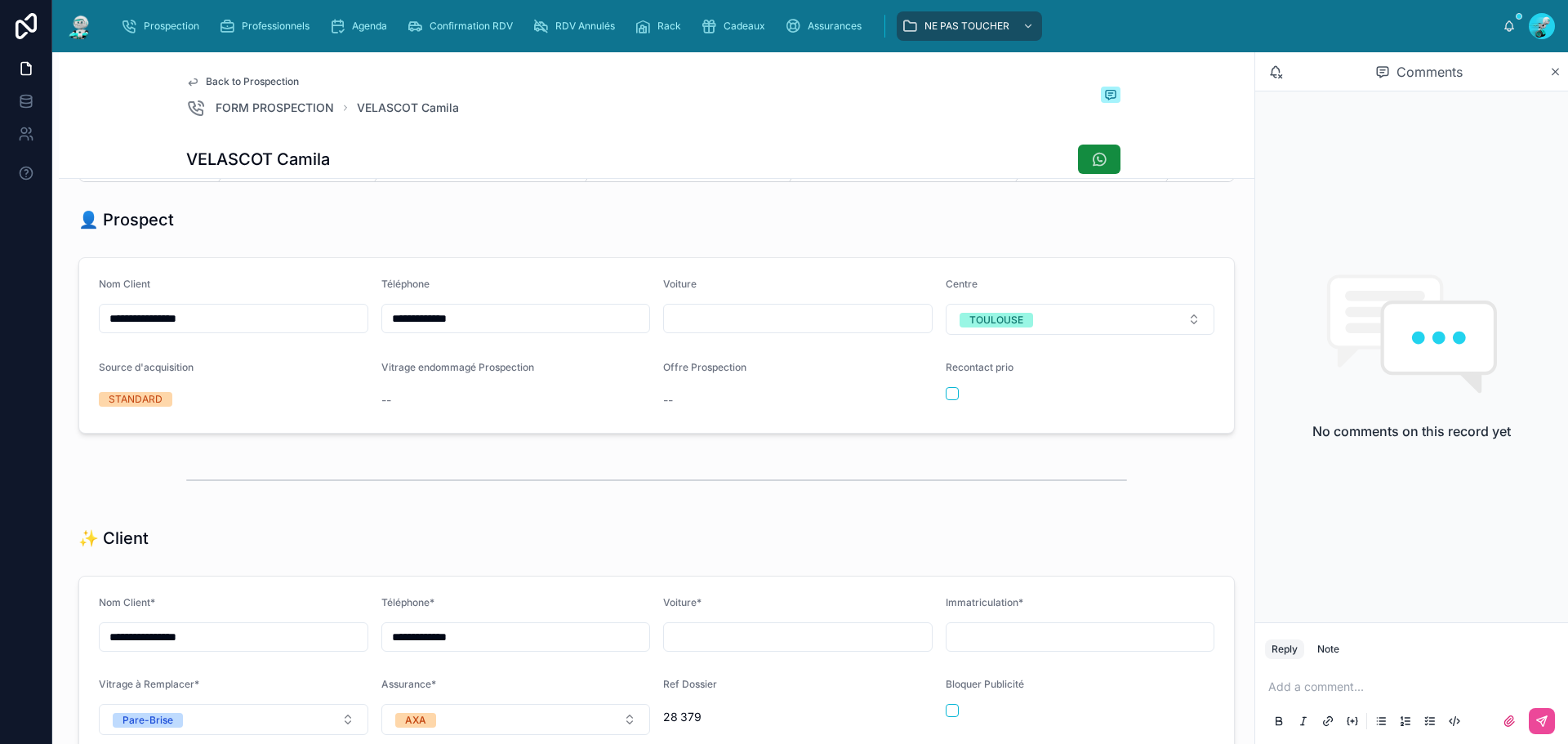 scroll, scrollTop: 0, scrollLeft: 0, axis: both 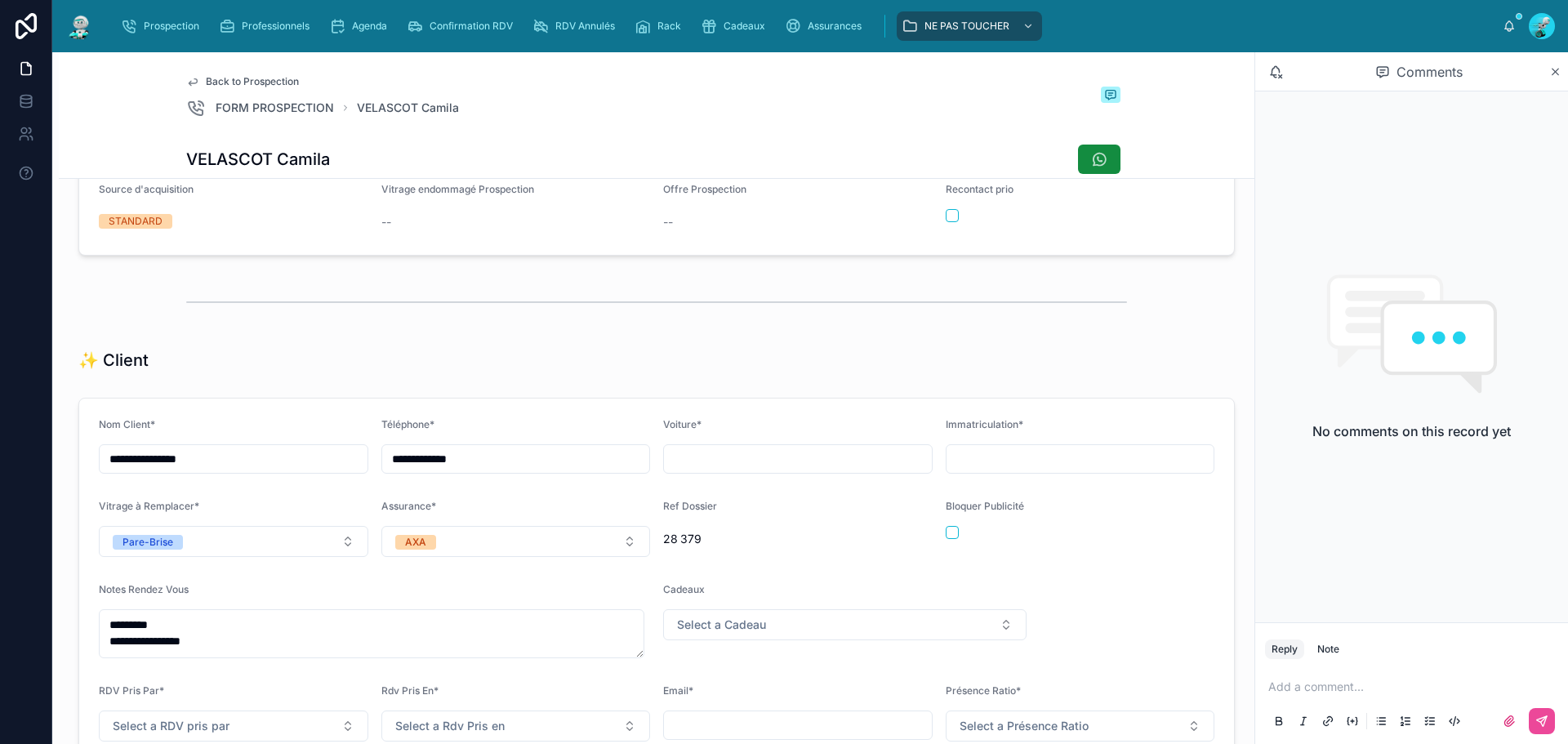 click on "**********" at bounding box center (657, 1103) 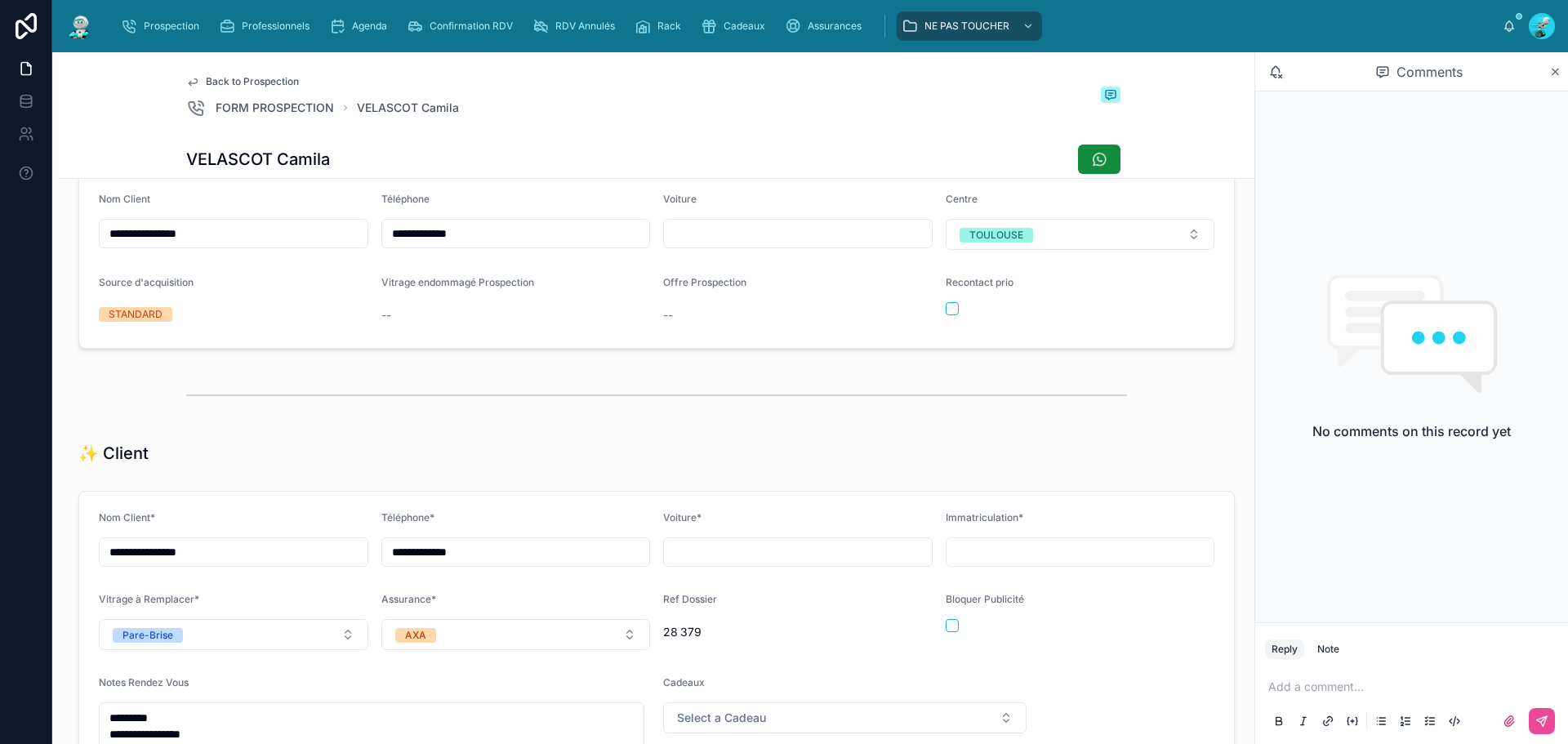 scroll, scrollTop: 0, scrollLeft: 0, axis: both 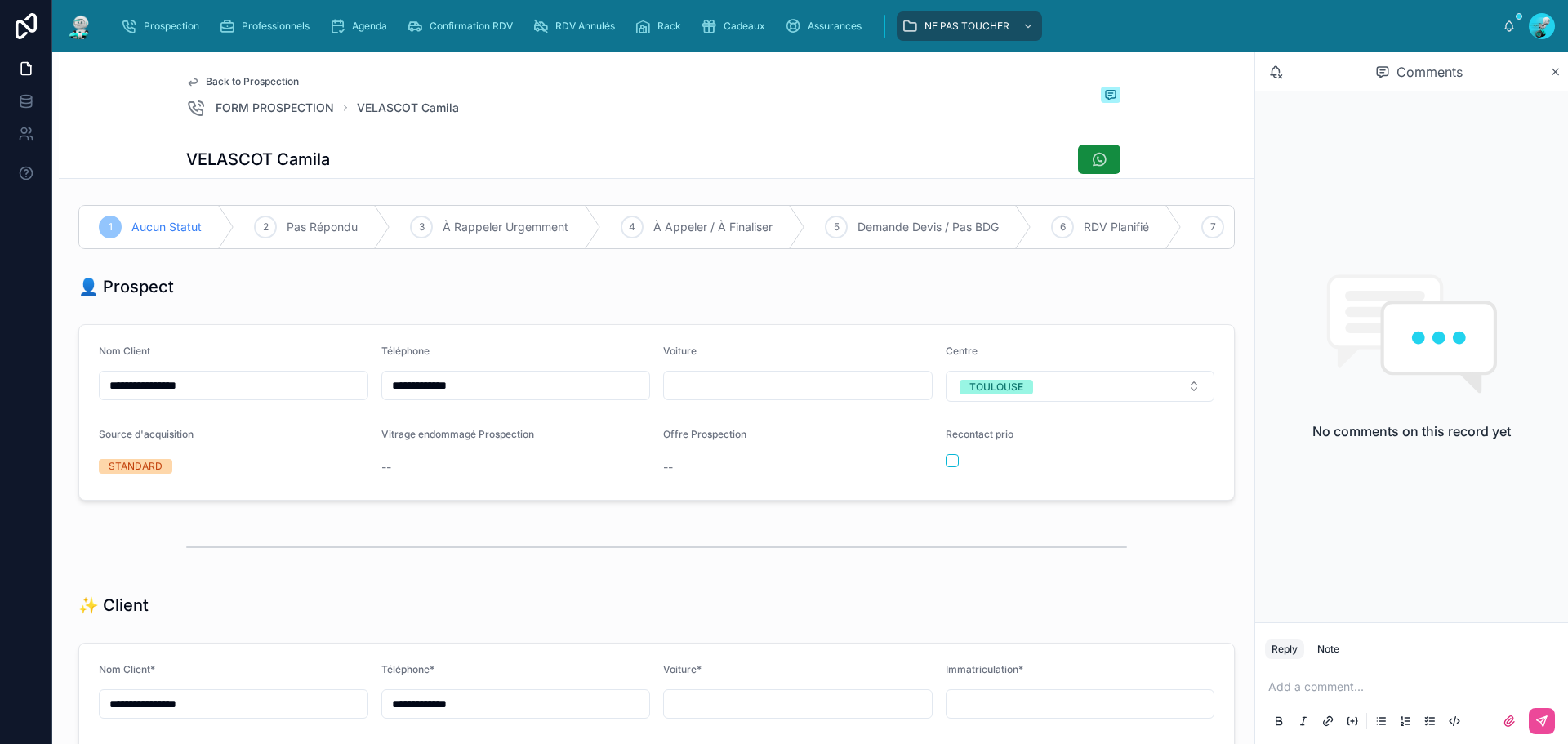 click at bounding box center (798, 385) 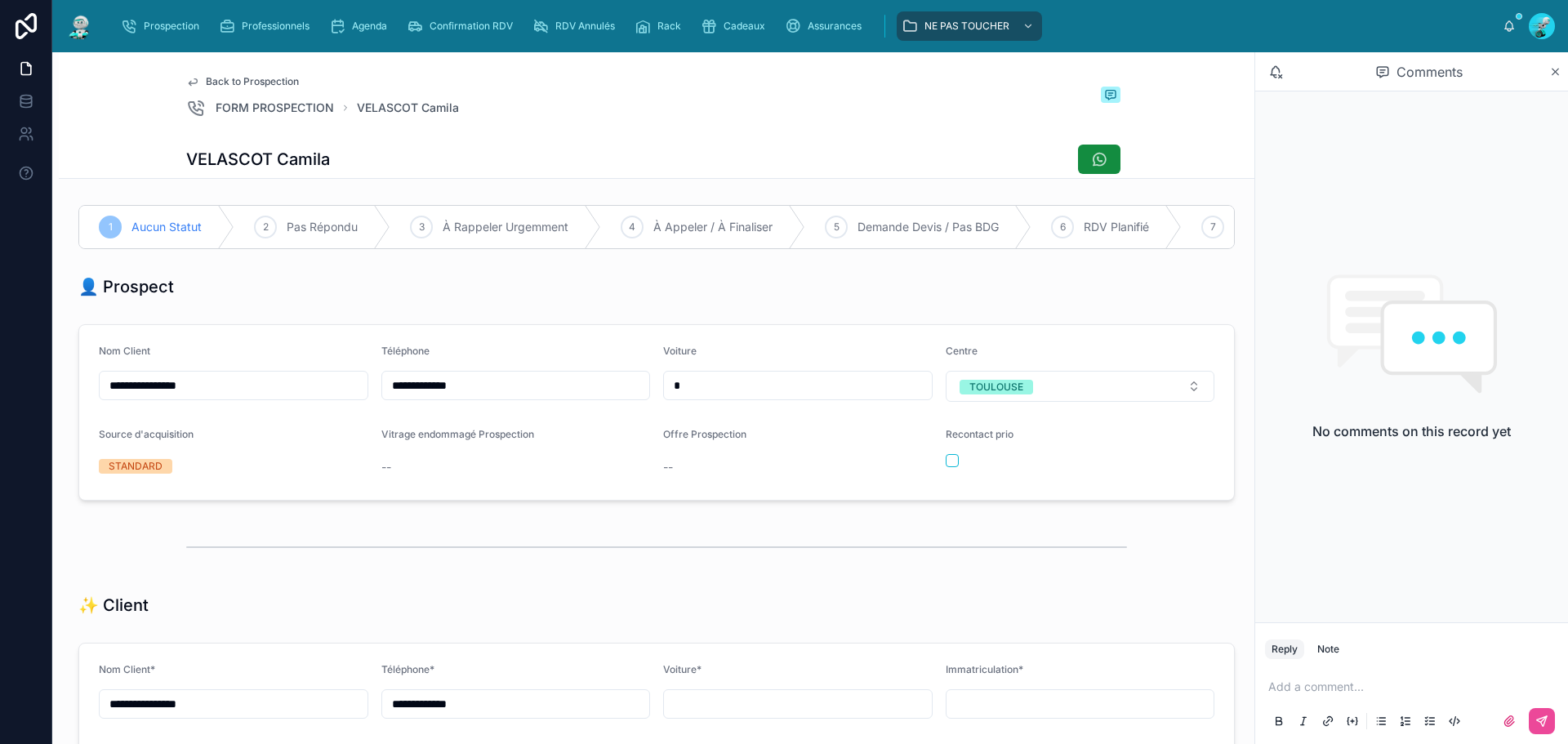 type on "*" 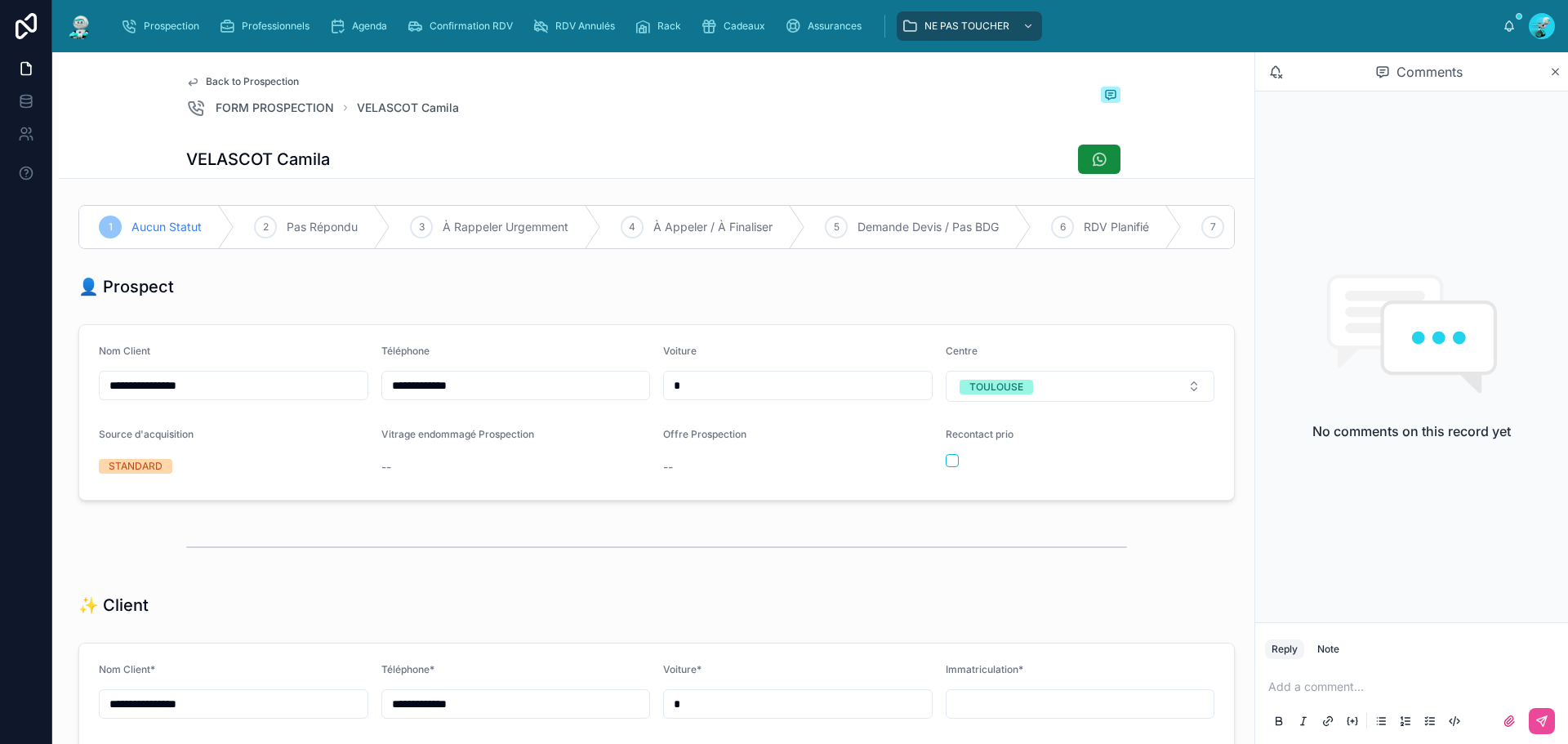 type on "**" 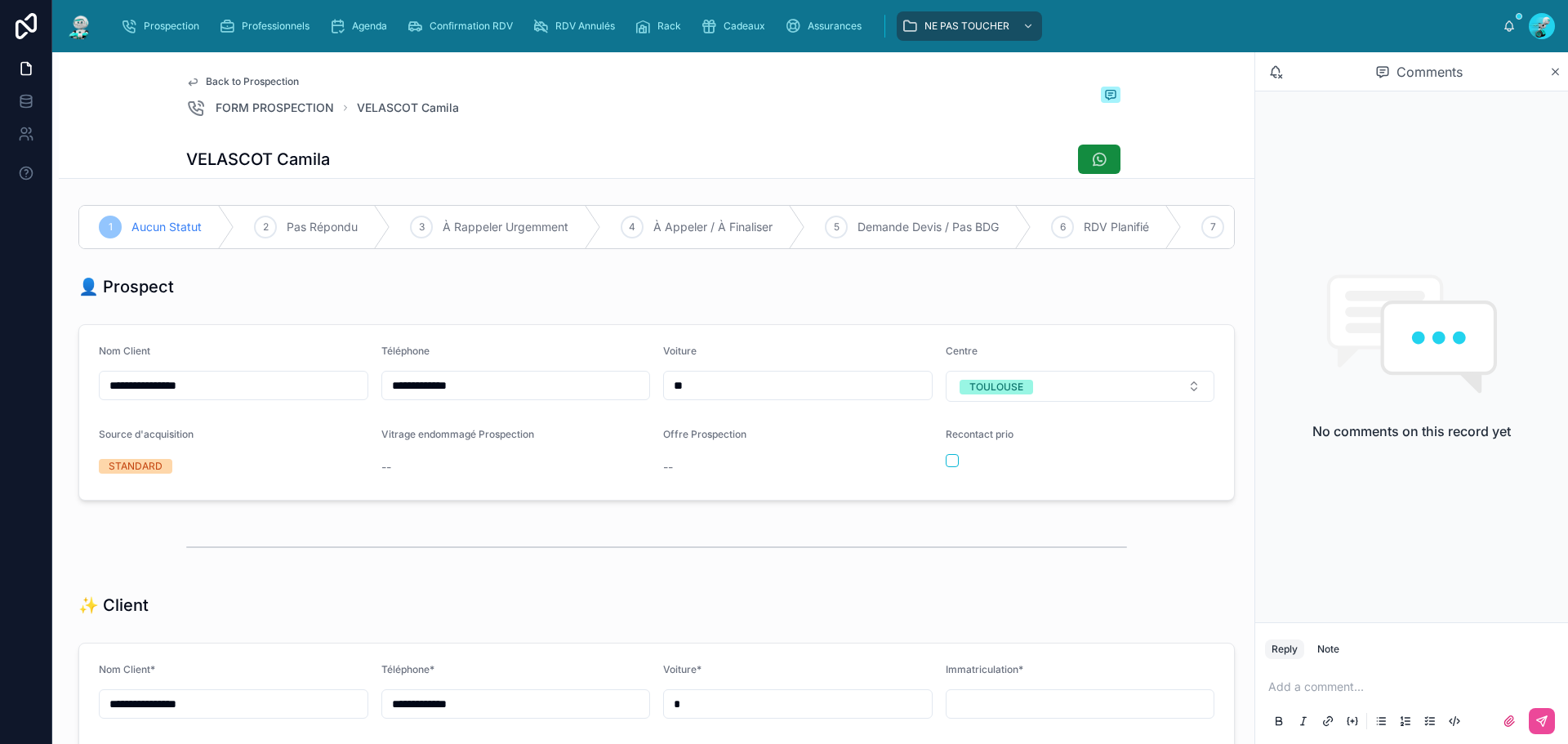 type on "**" 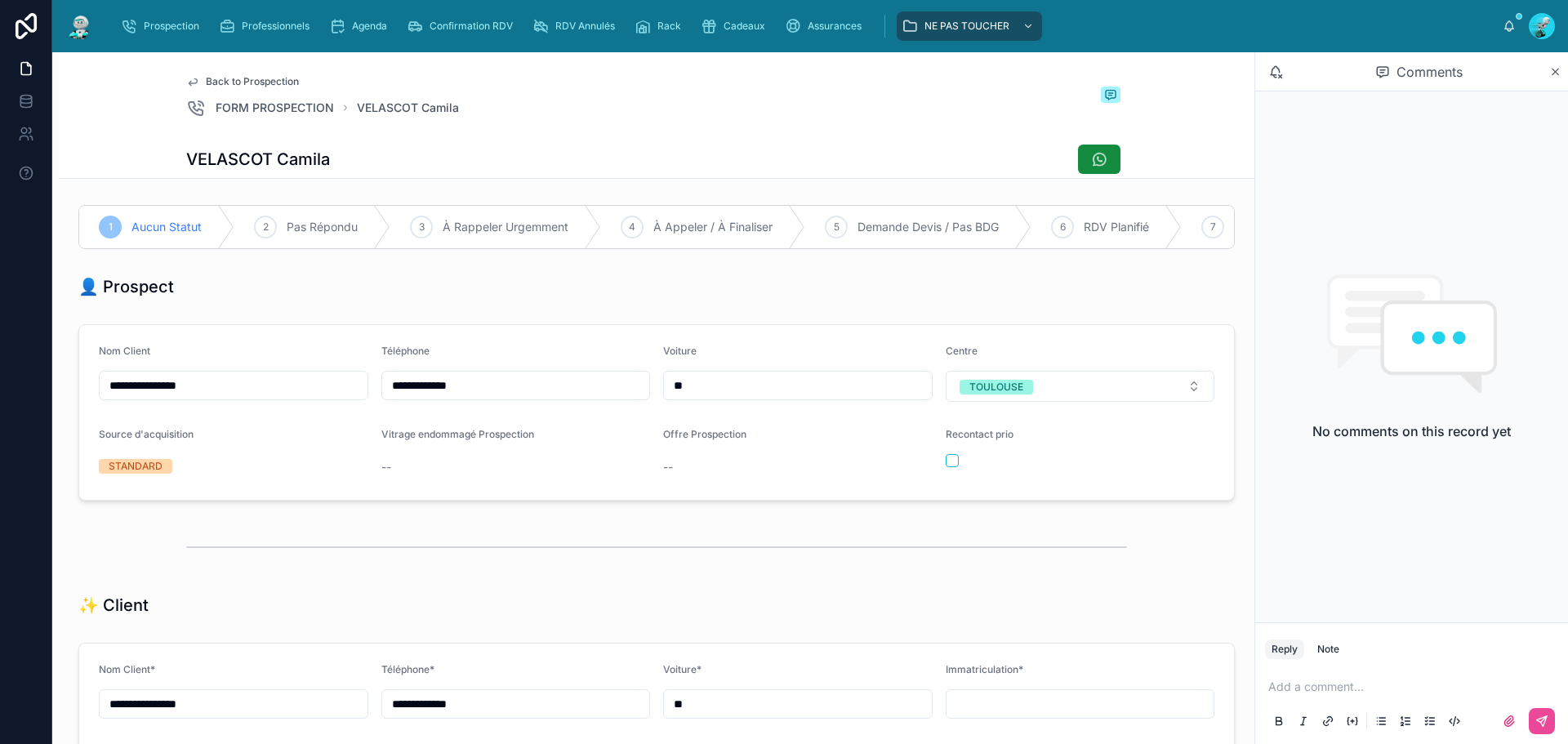 type on "***" 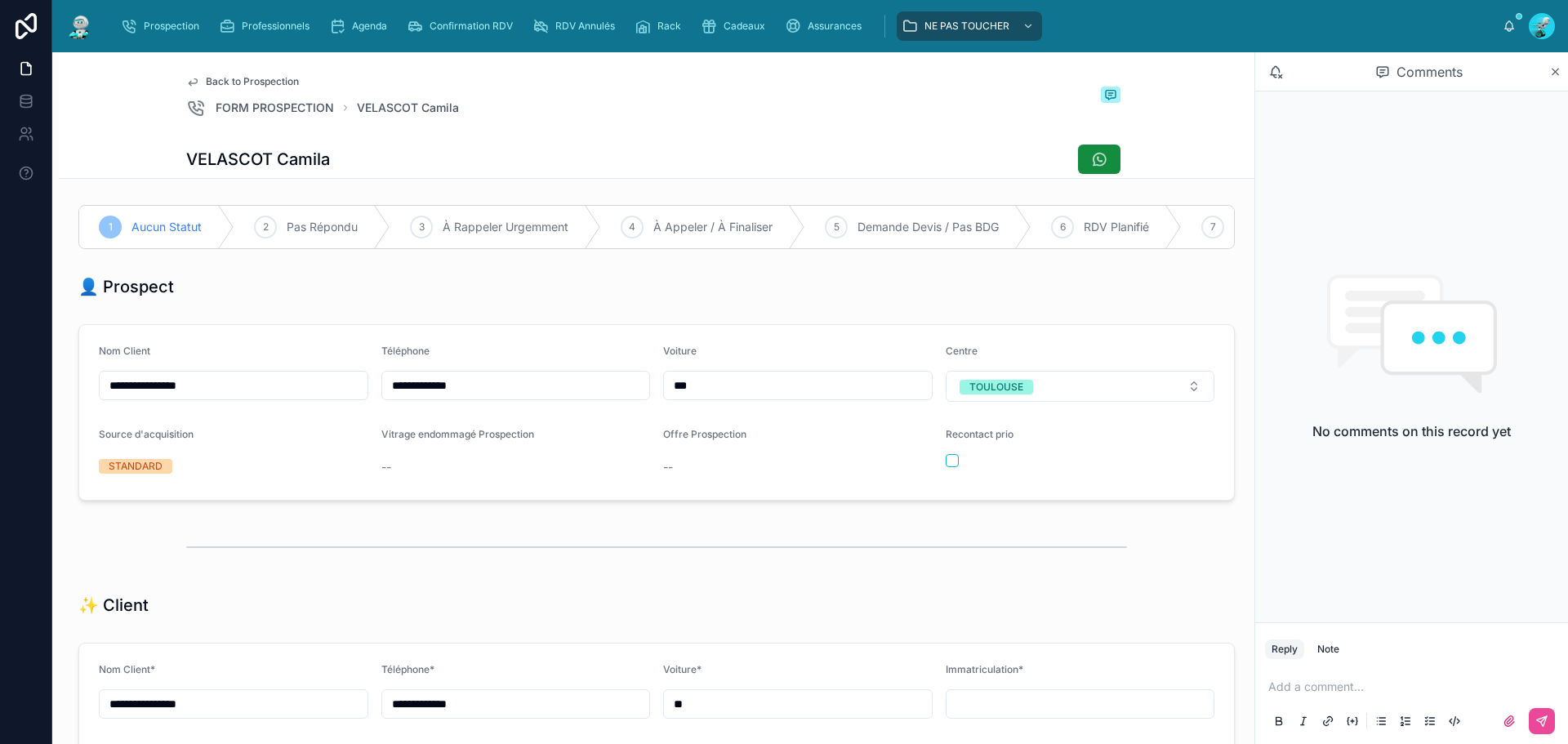 type on "***" 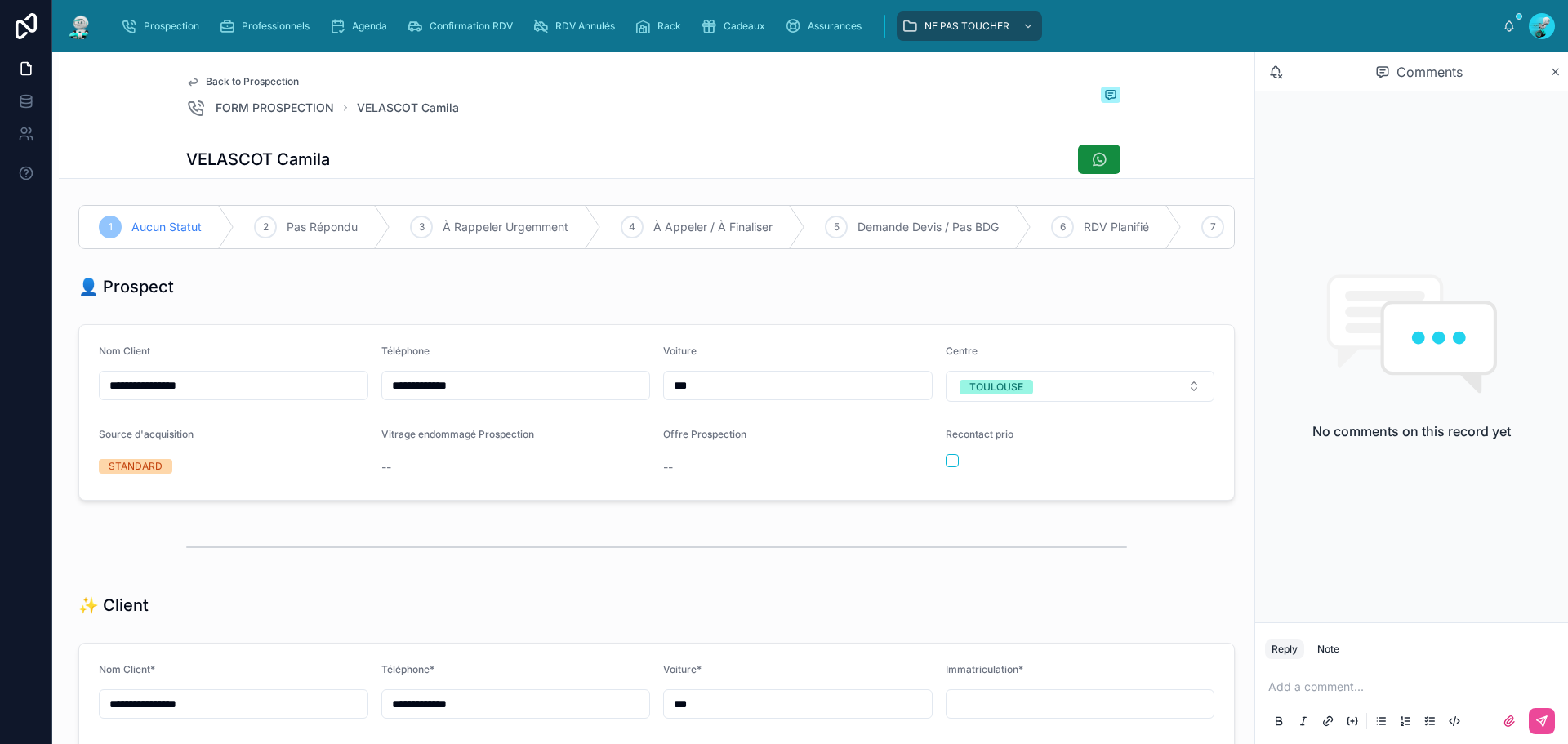 type on "****" 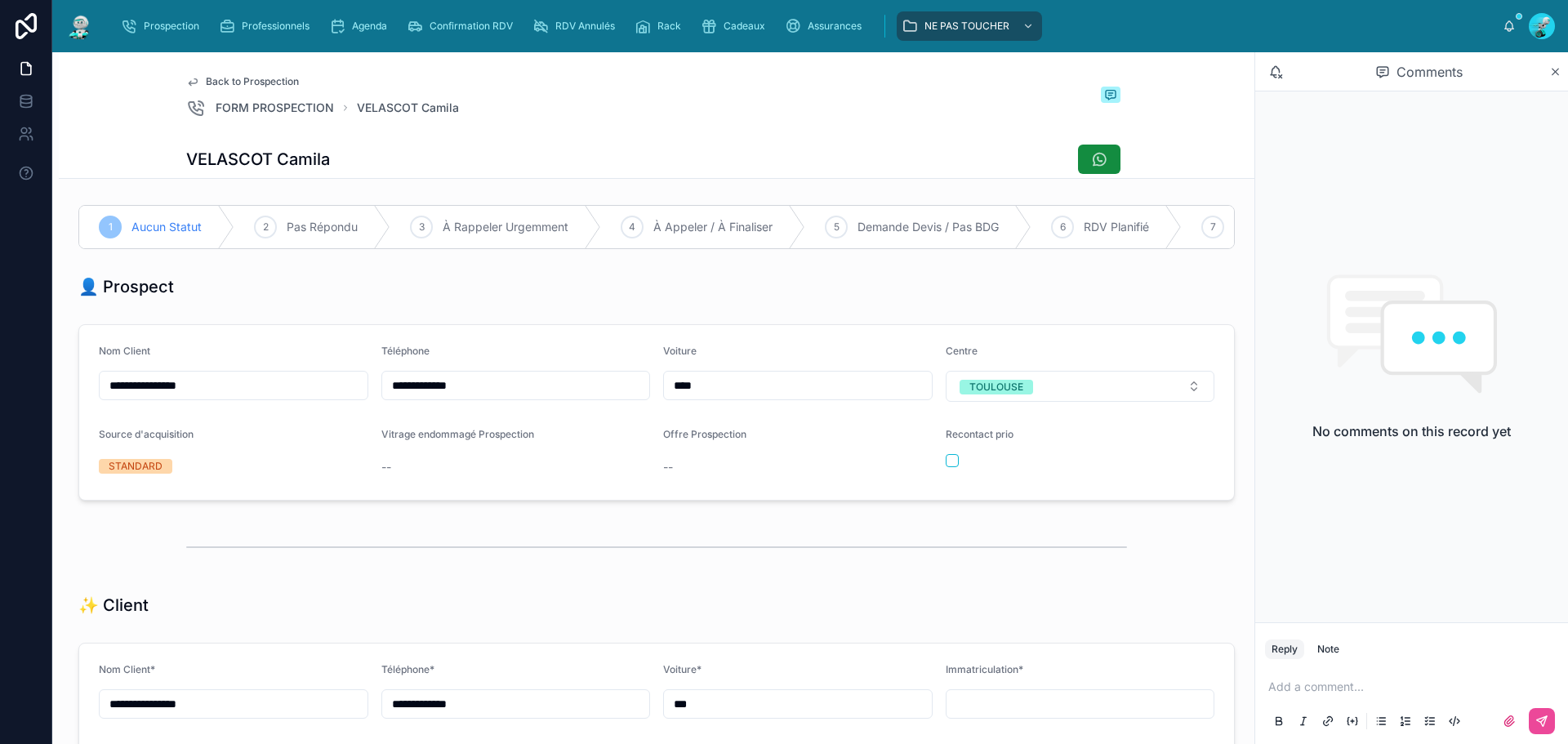 type on "****" 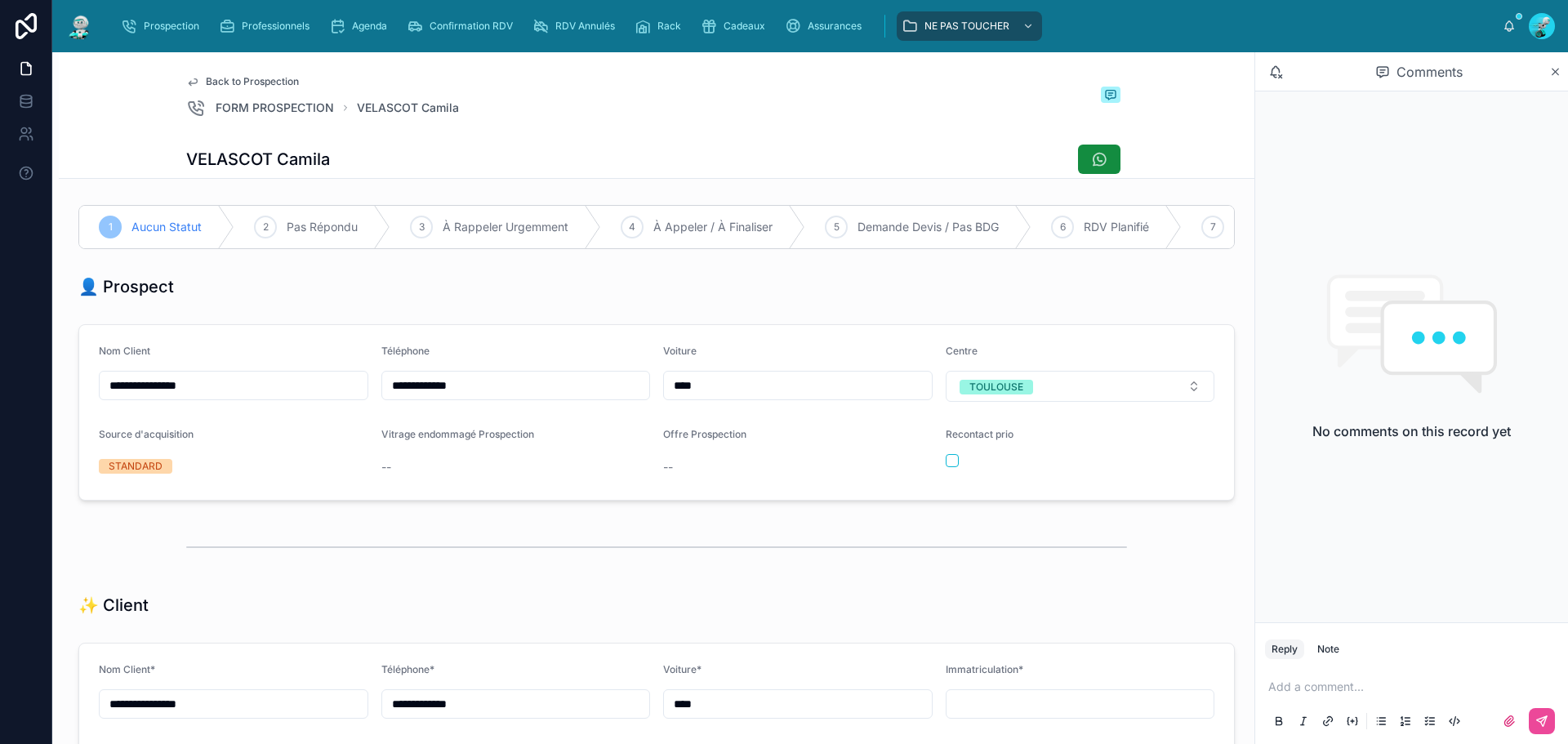 type on "*****" 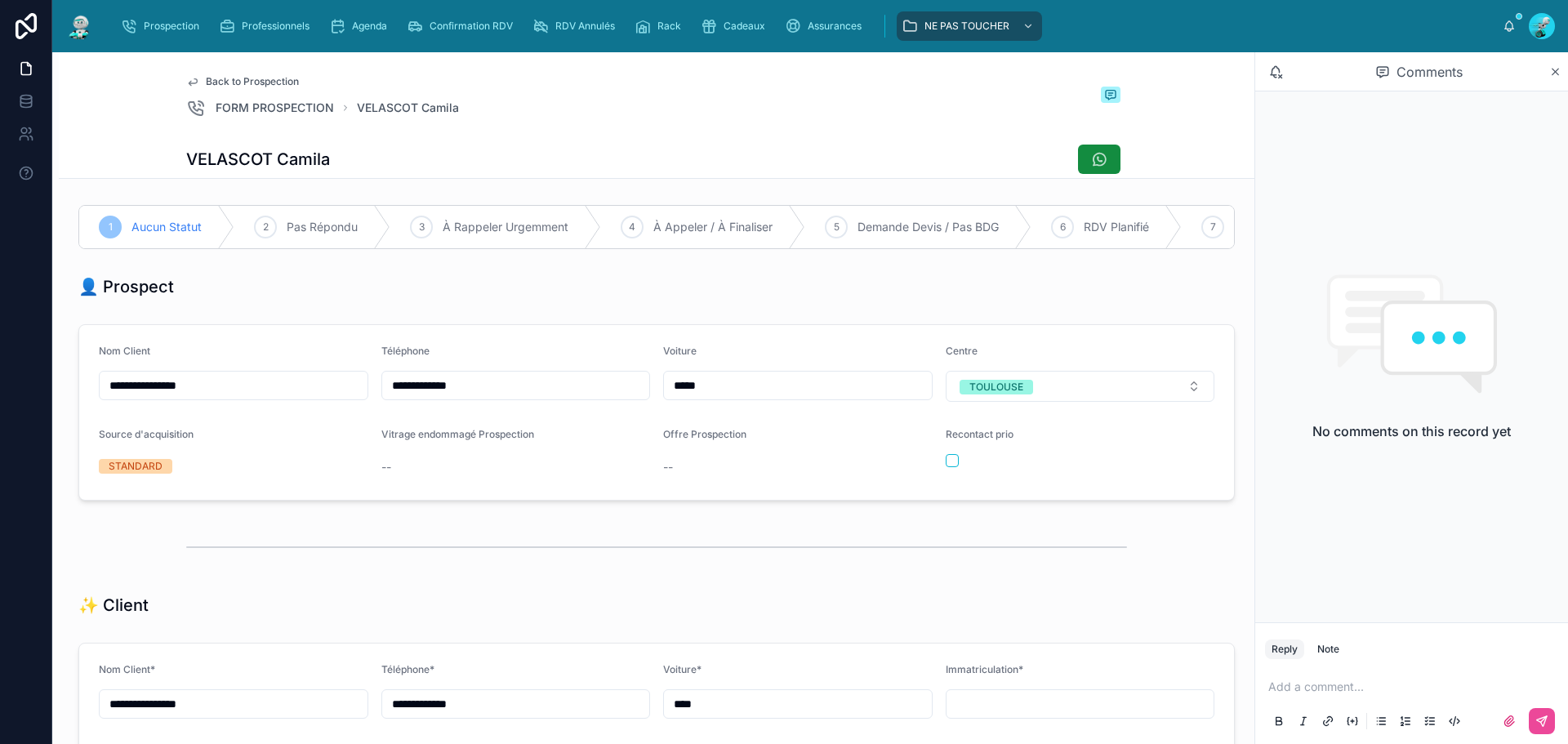 type on "*****" 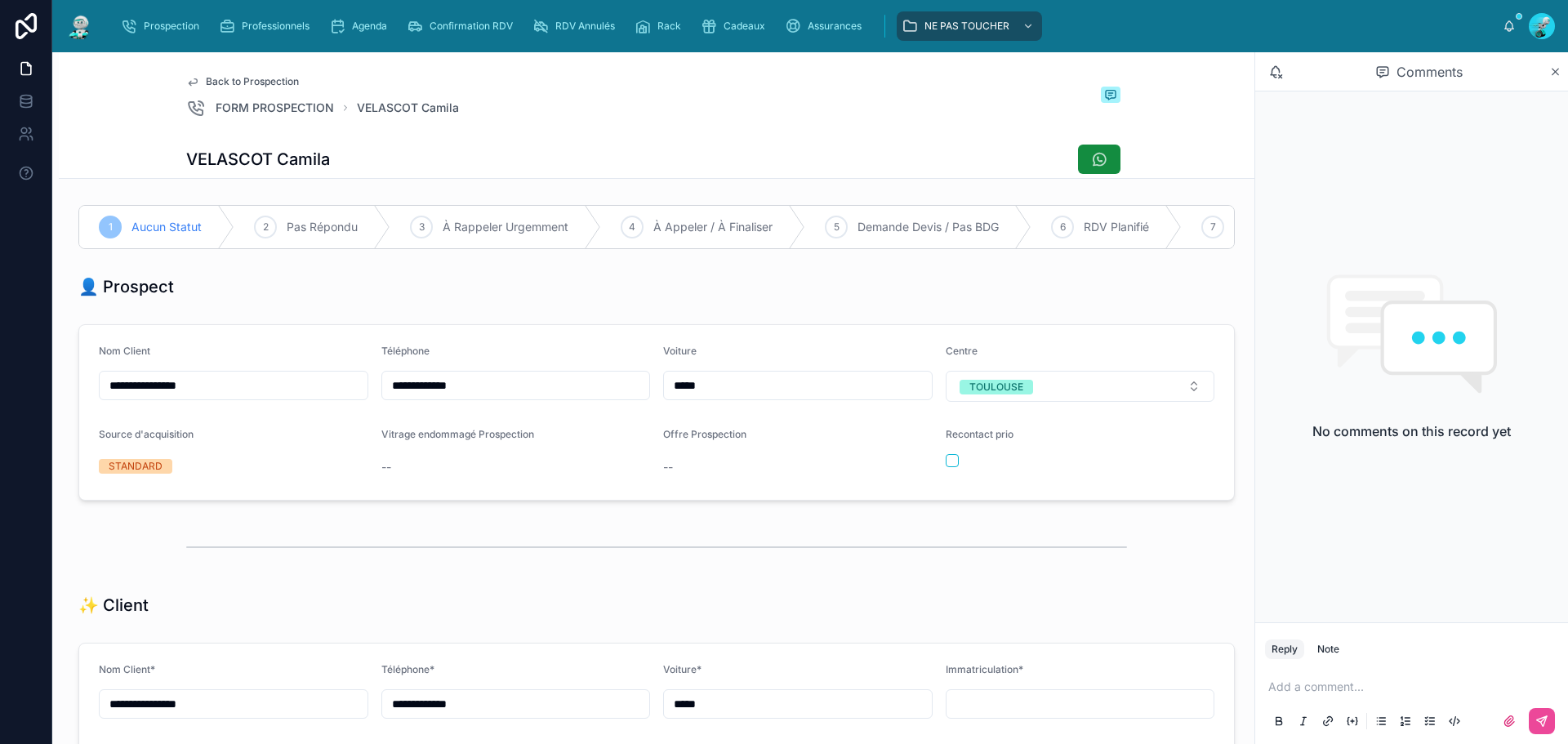type on "******" 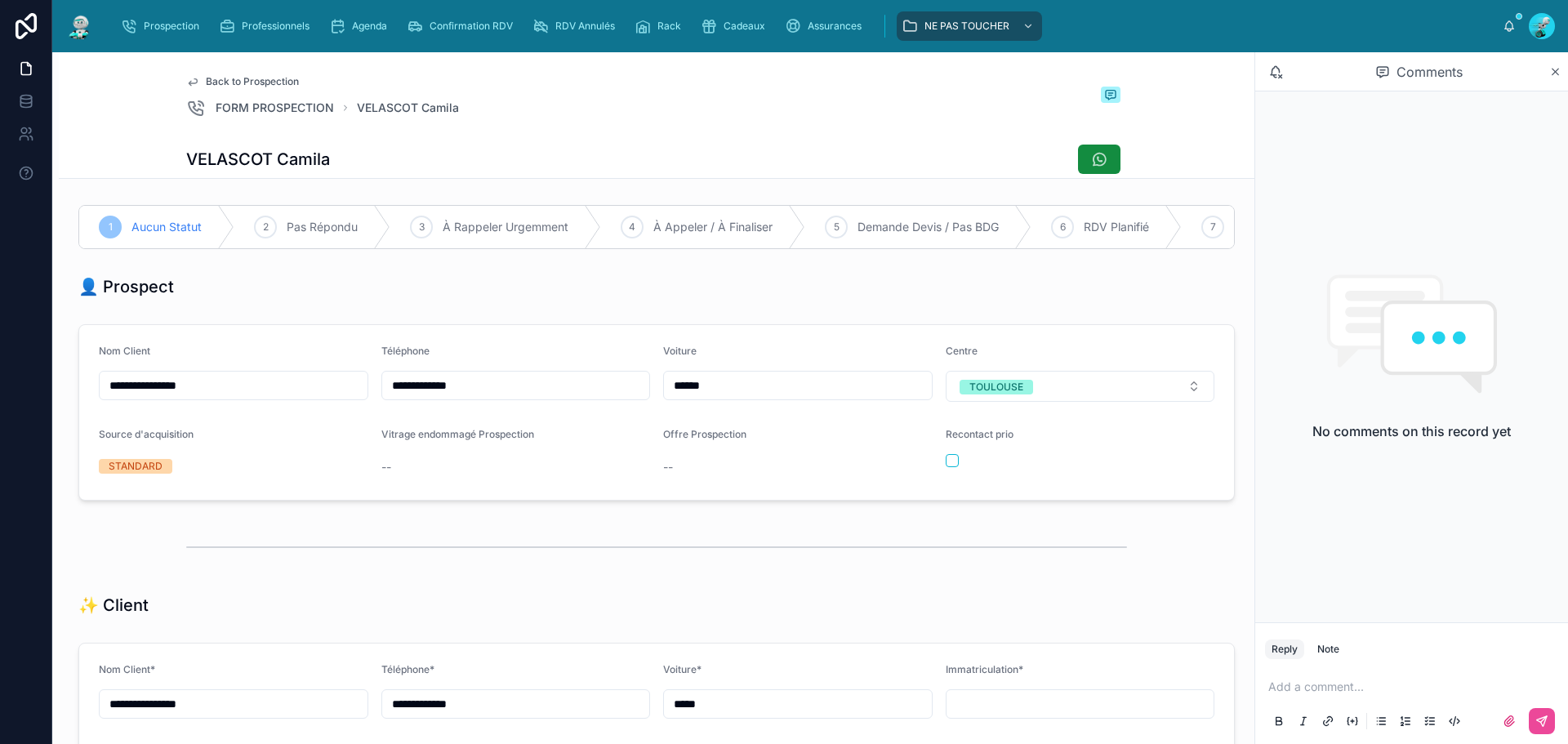 type on "******" 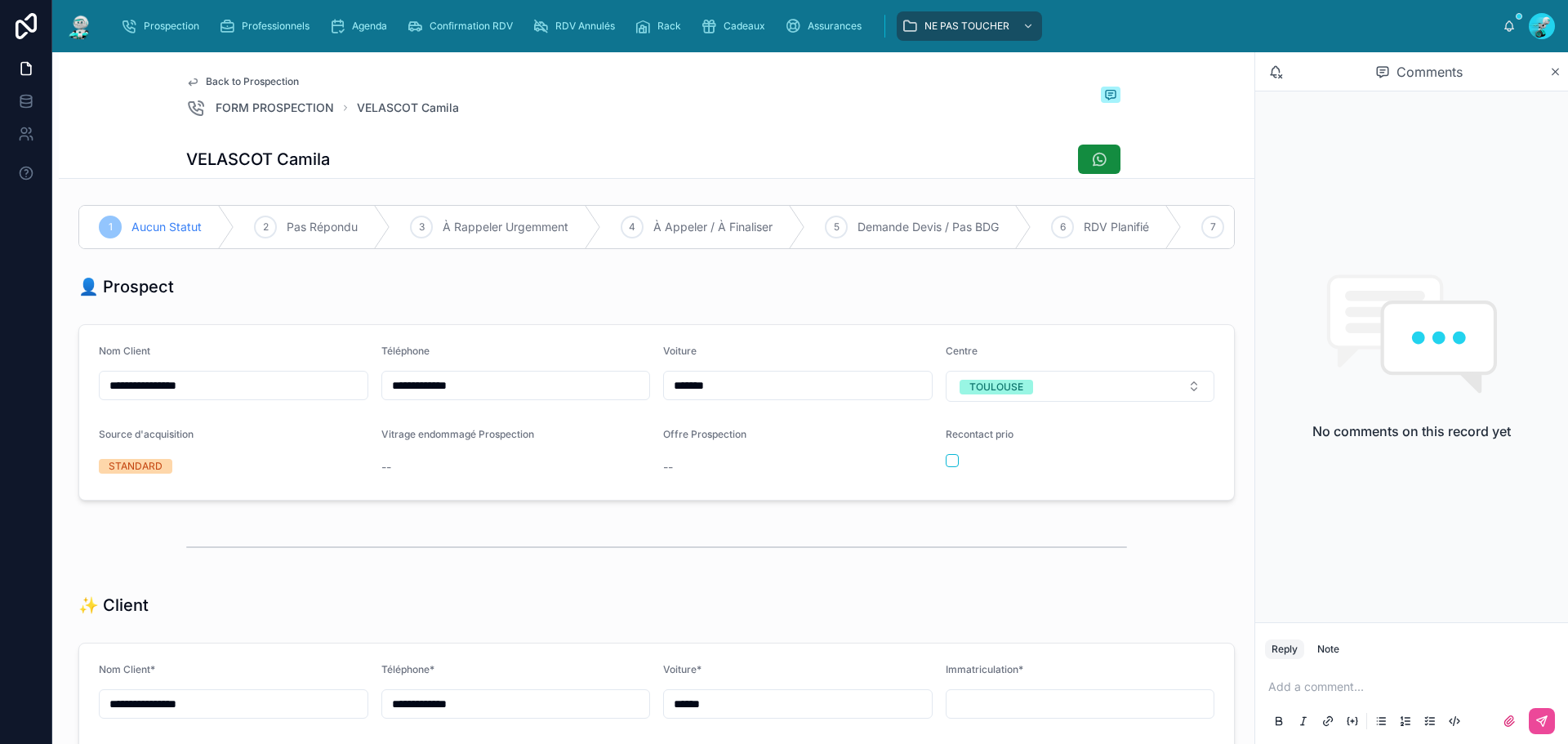 type on "*******" 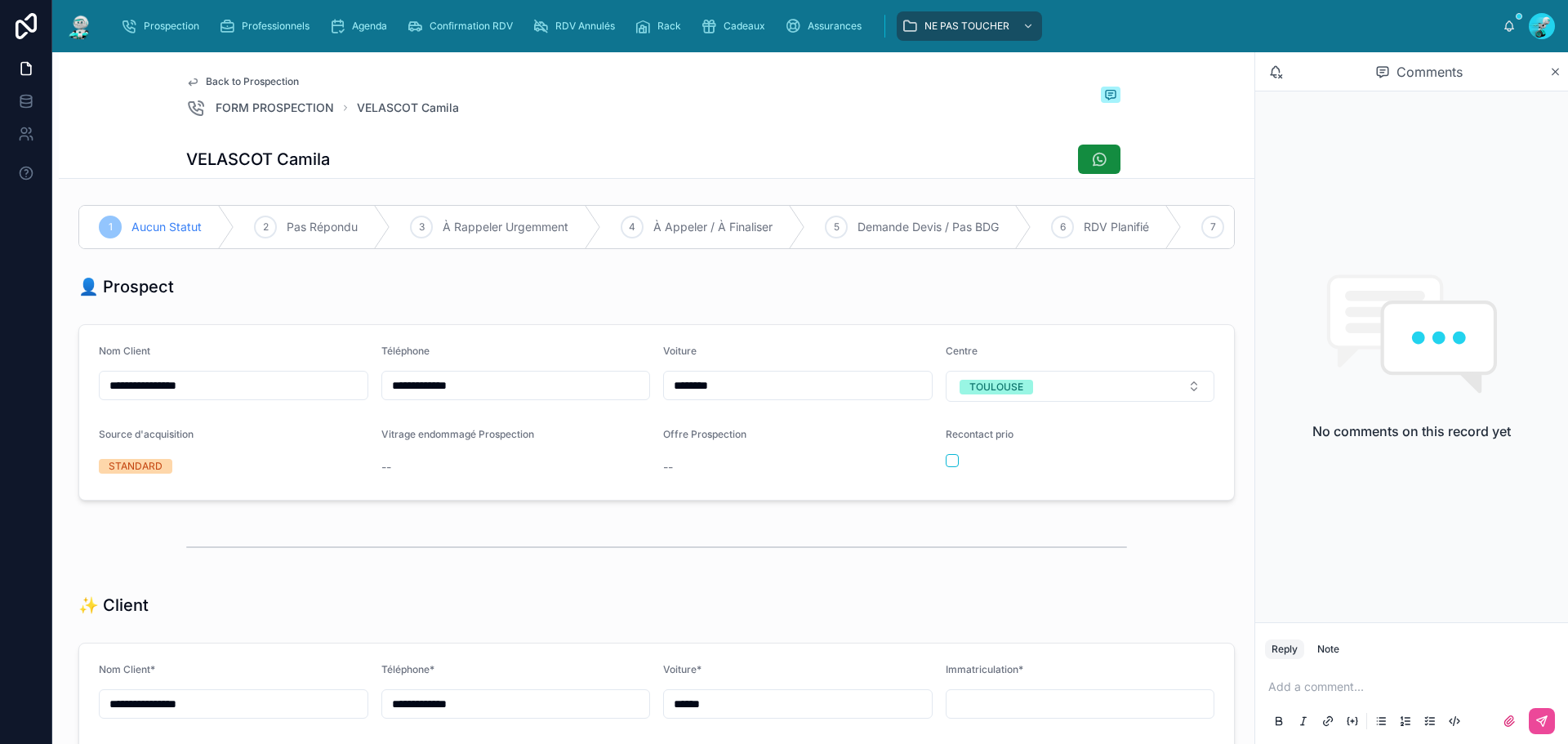 type on "*******" 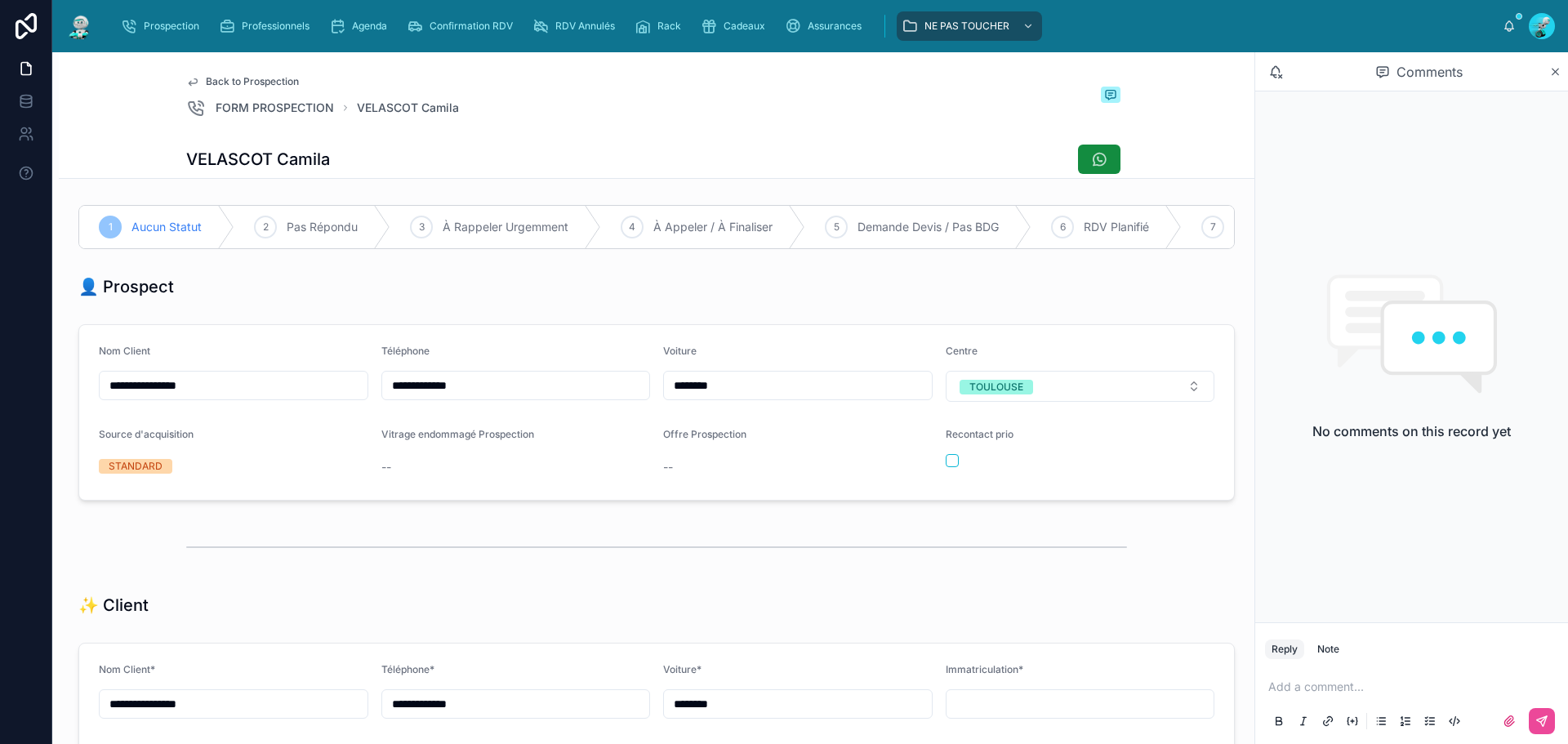 type on "*********" 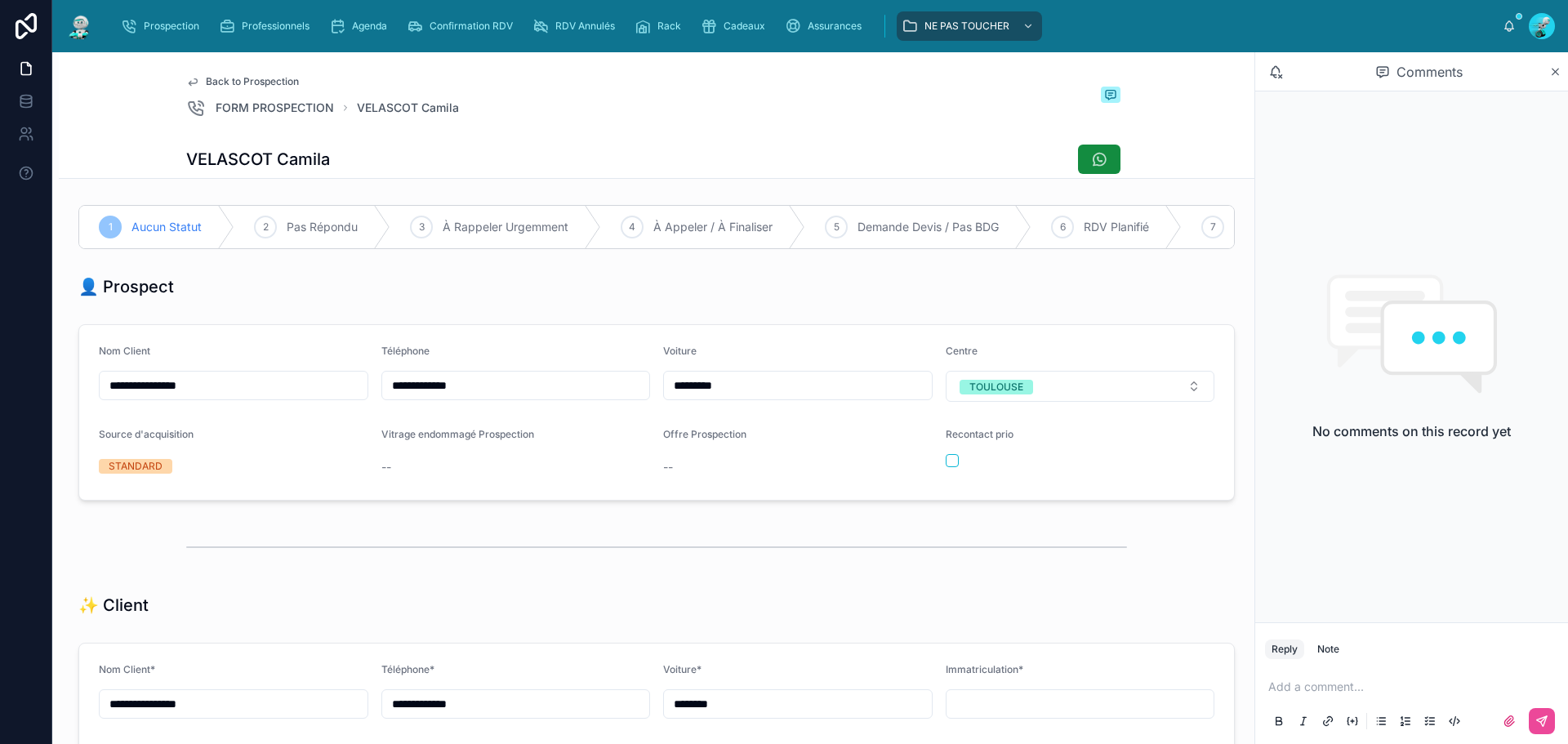 type on "*********" 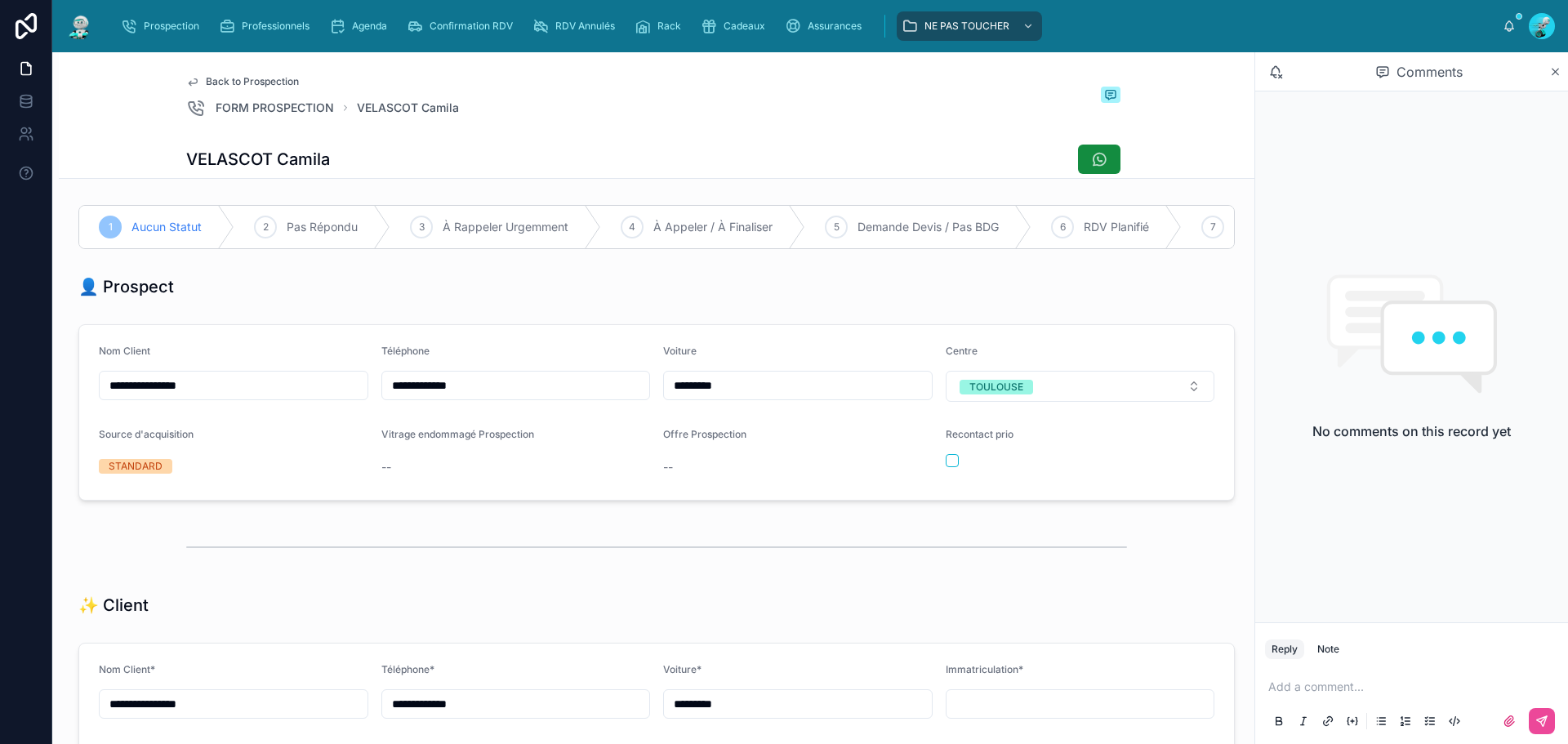 type on "**********" 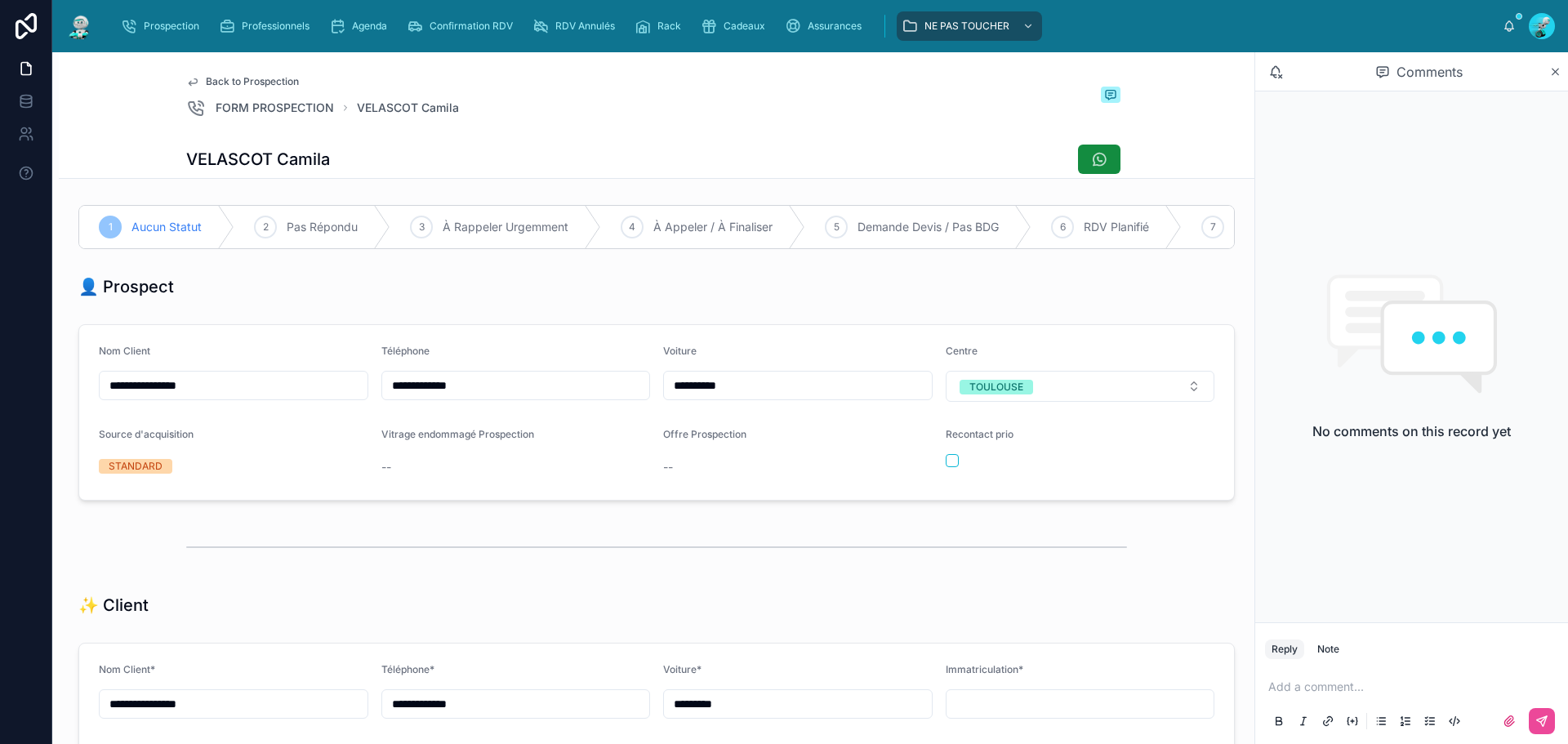 type on "**********" 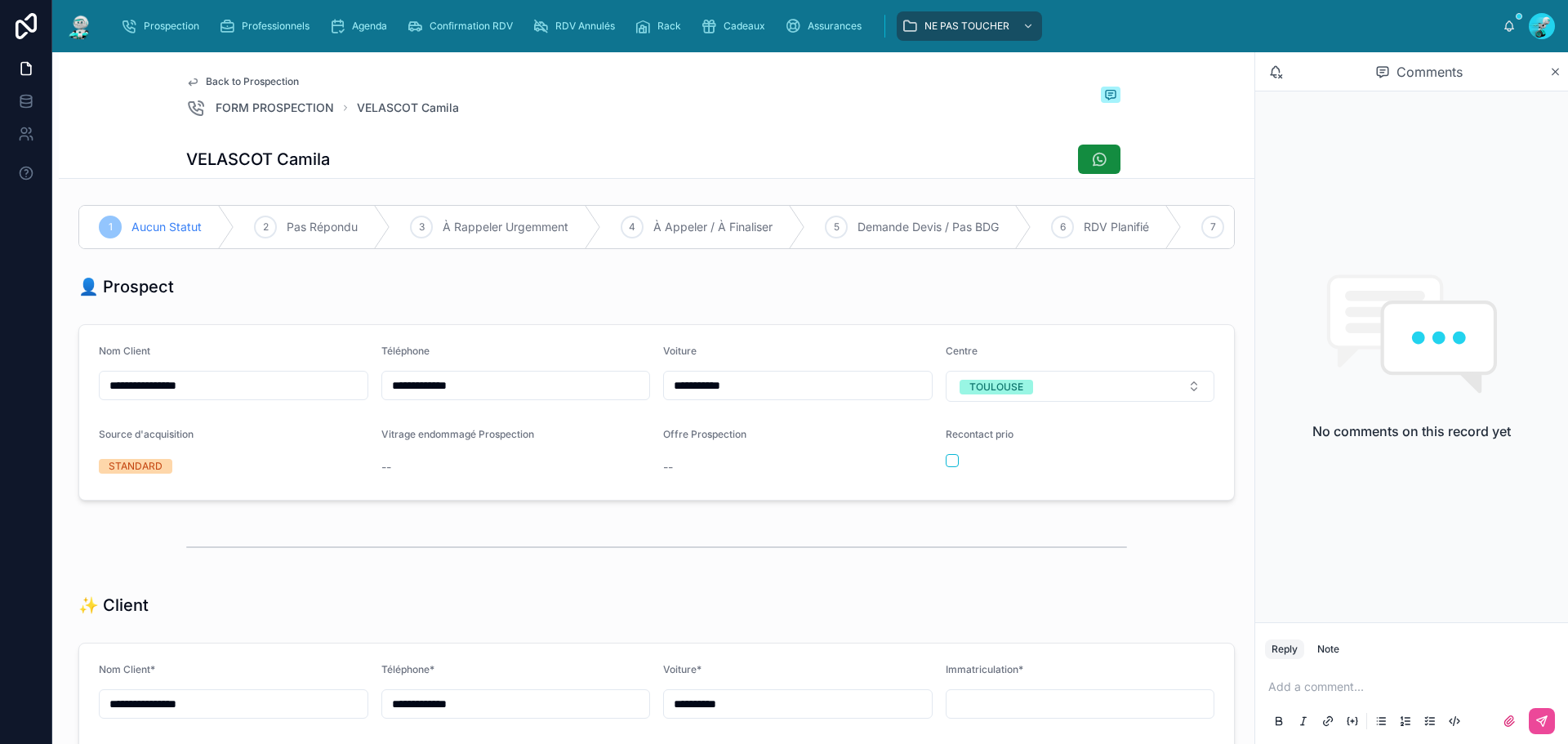 type on "**********" 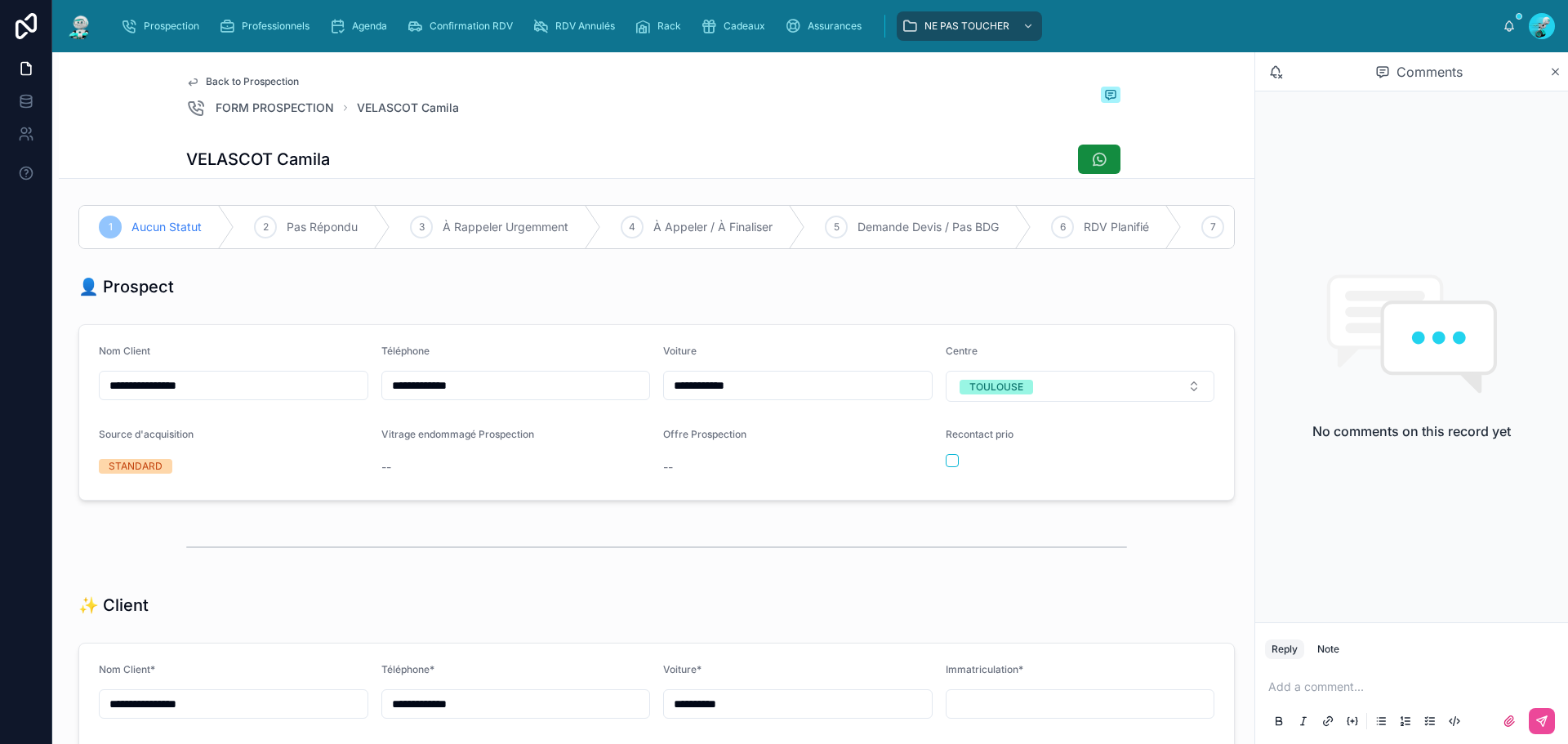 type on "**********" 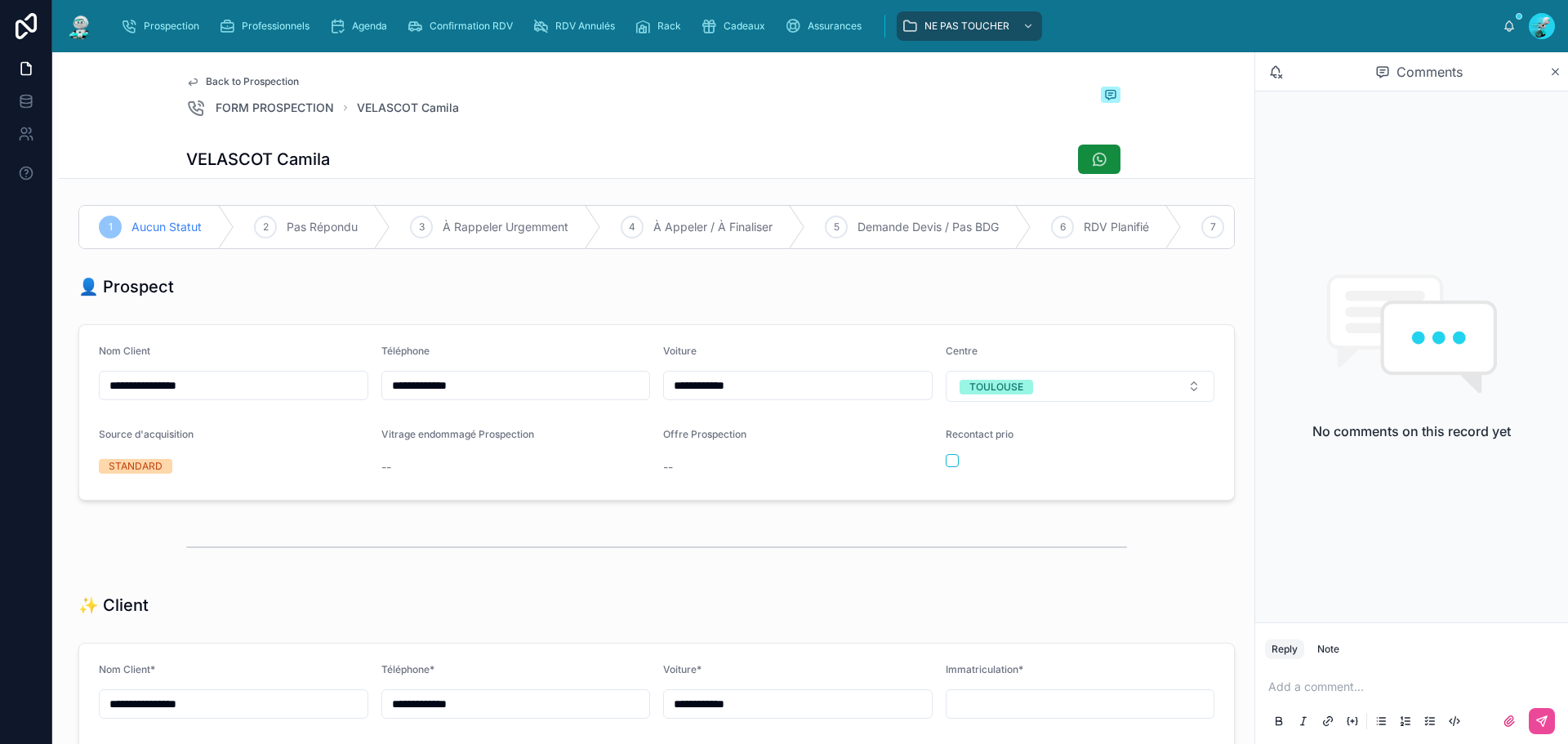 type on "**********" 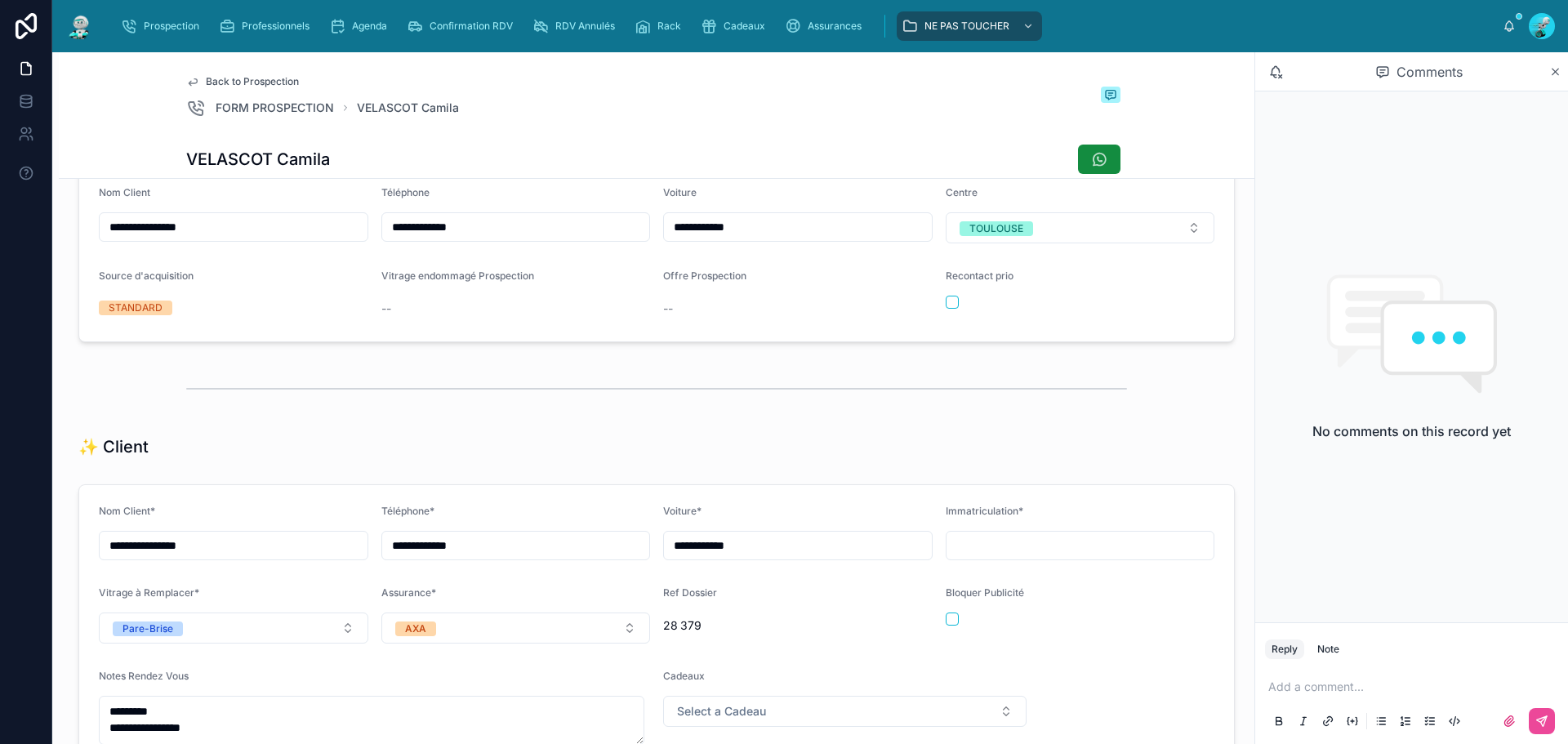 scroll, scrollTop: 163, scrollLeft: 0, axis: vertical 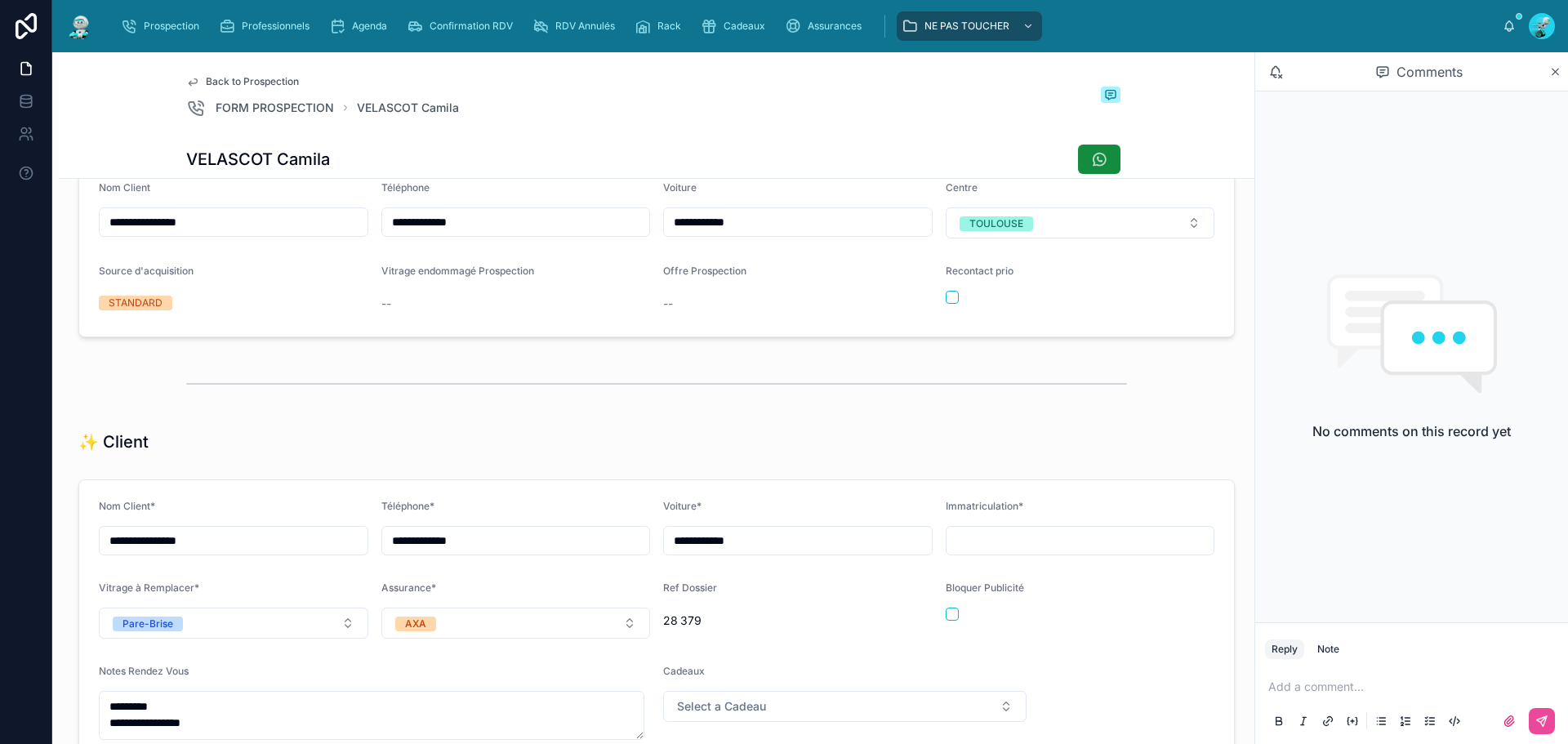 drag, startPoint x: 1006, startPoint y: 543, endPoint x: 991, endPoint y: 526, distance: 22.671568 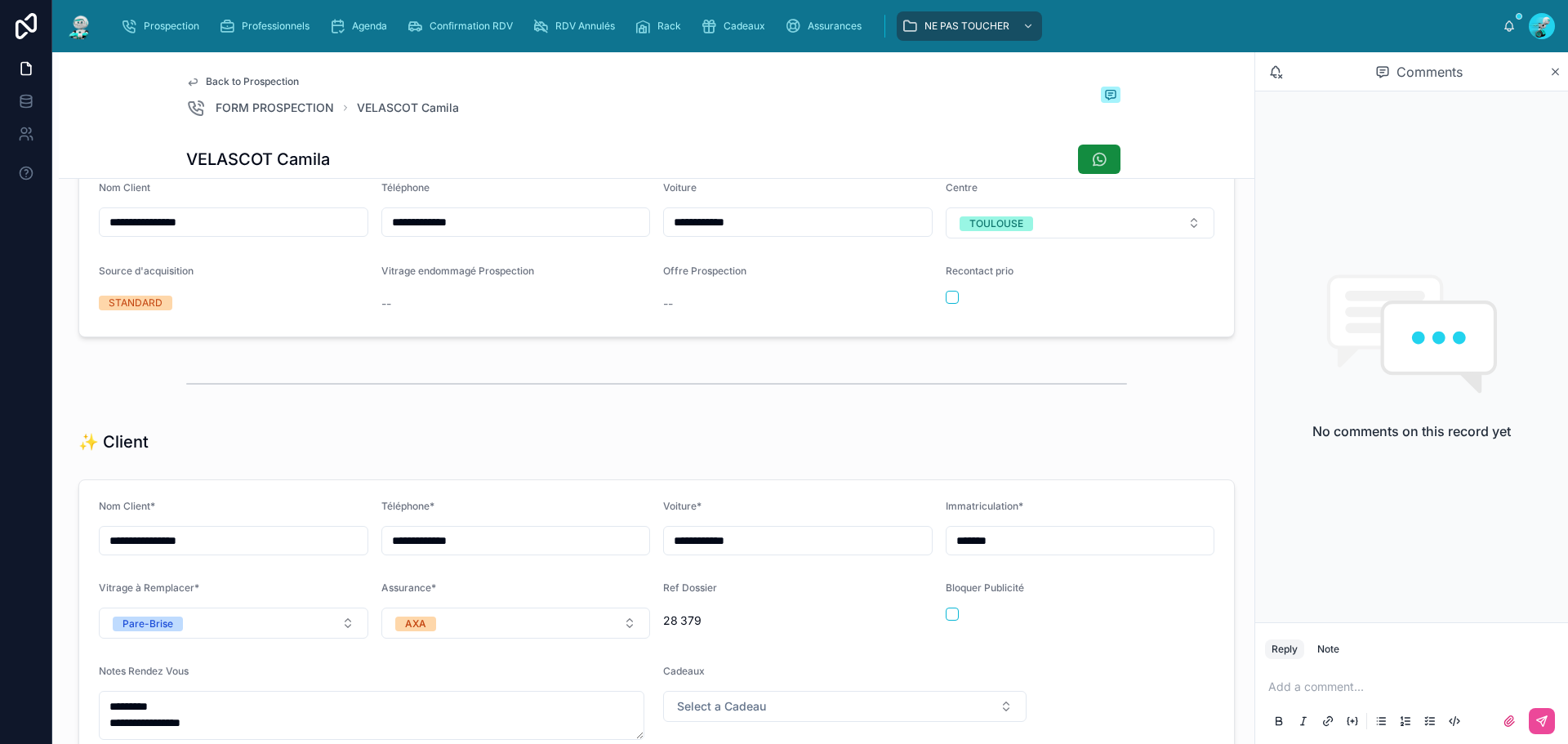 type on "*******" 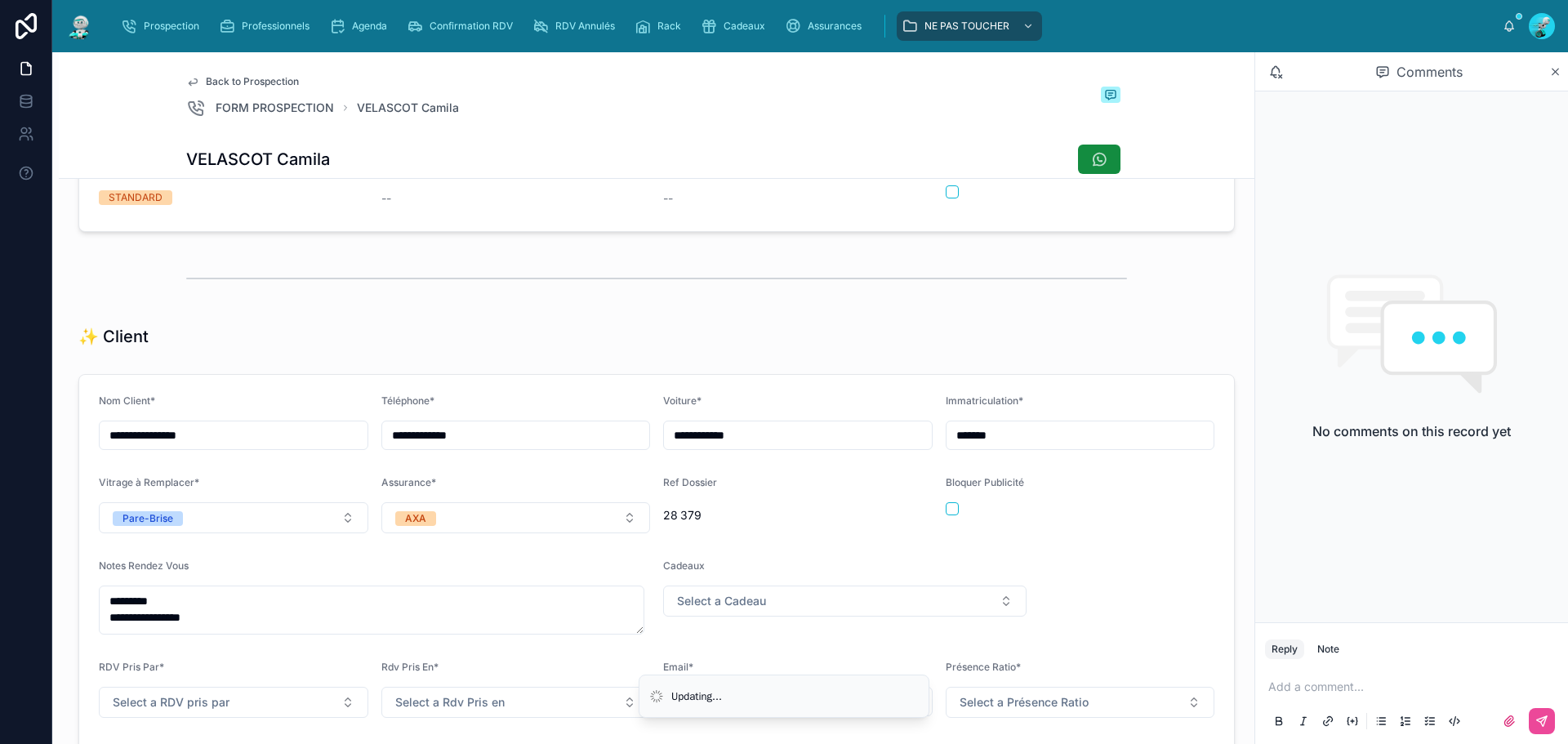 scroll, scrollTop: 408, scrollLeft: 0, axis: vertical 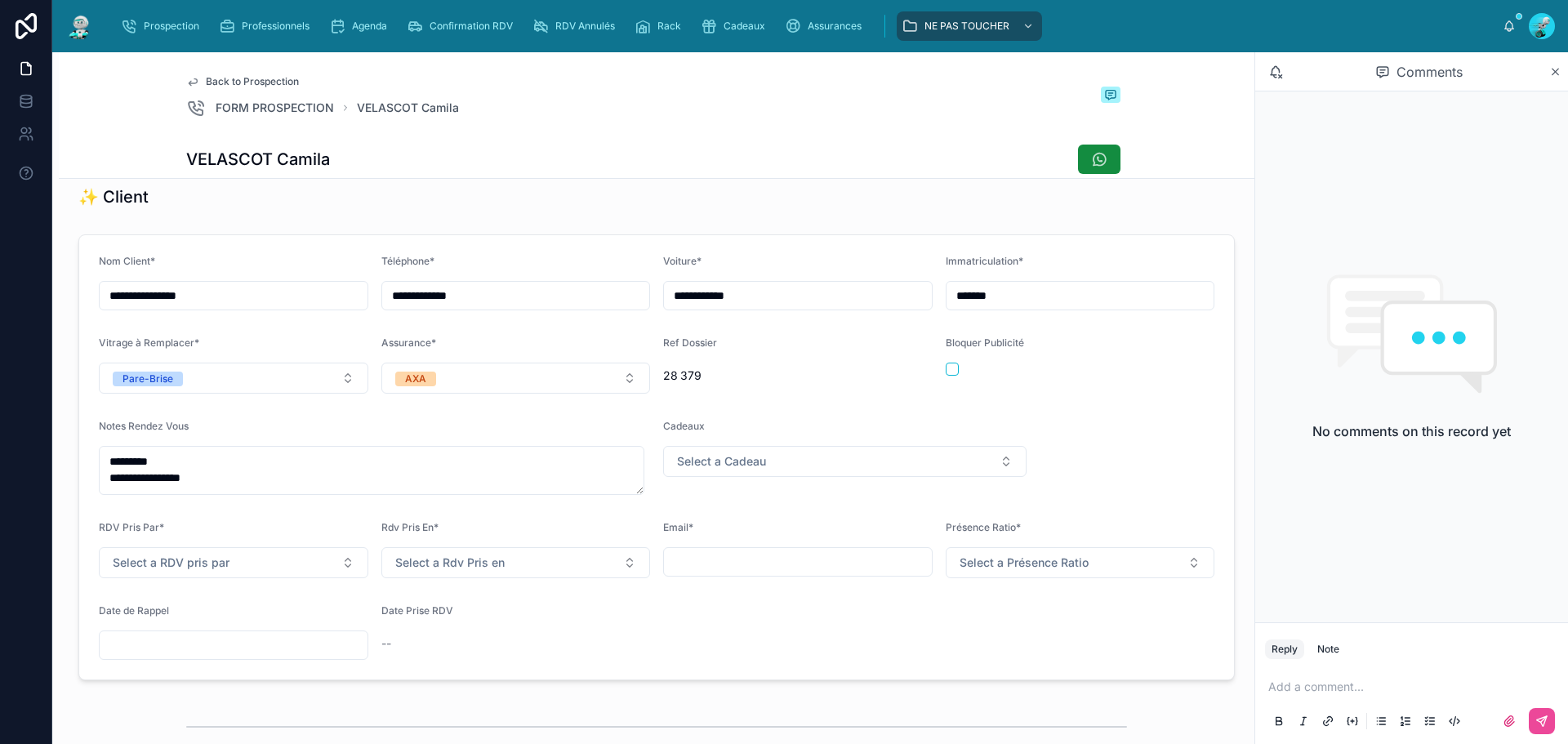 click at bounding box center (798, 562) 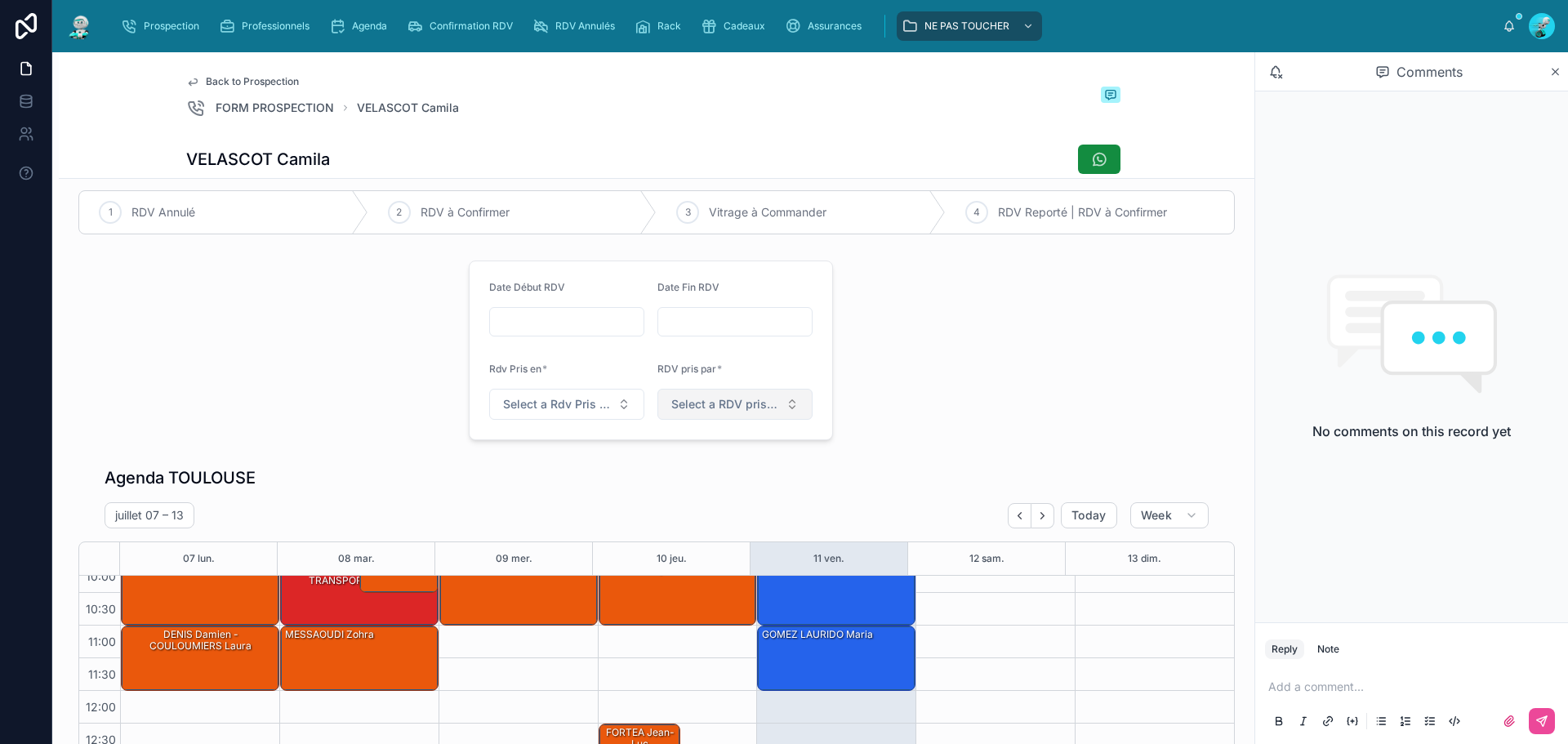 scroll, scrollTop: 1062, scrollLeft: 0, axis: vertical 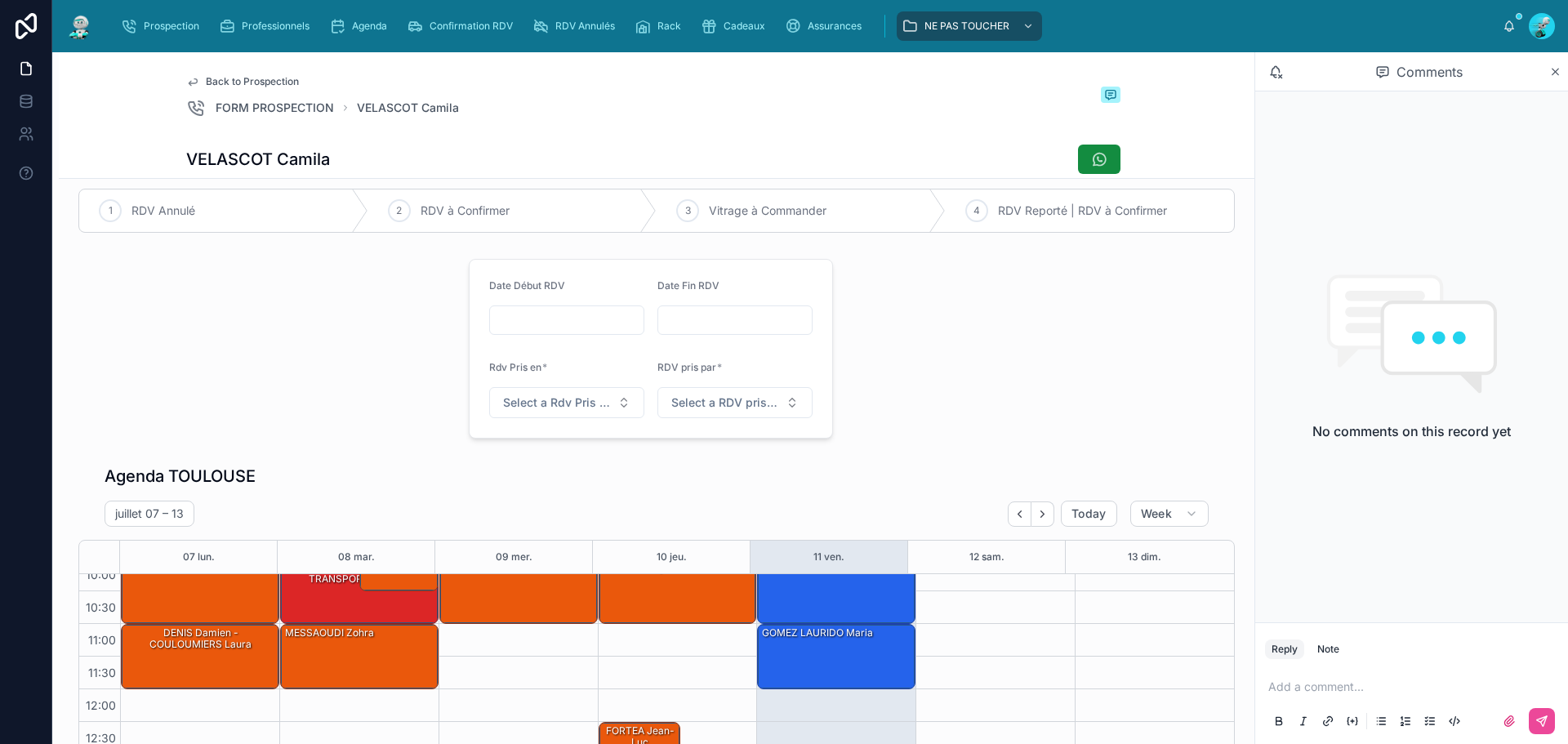 click at bounding box center (567, 320) 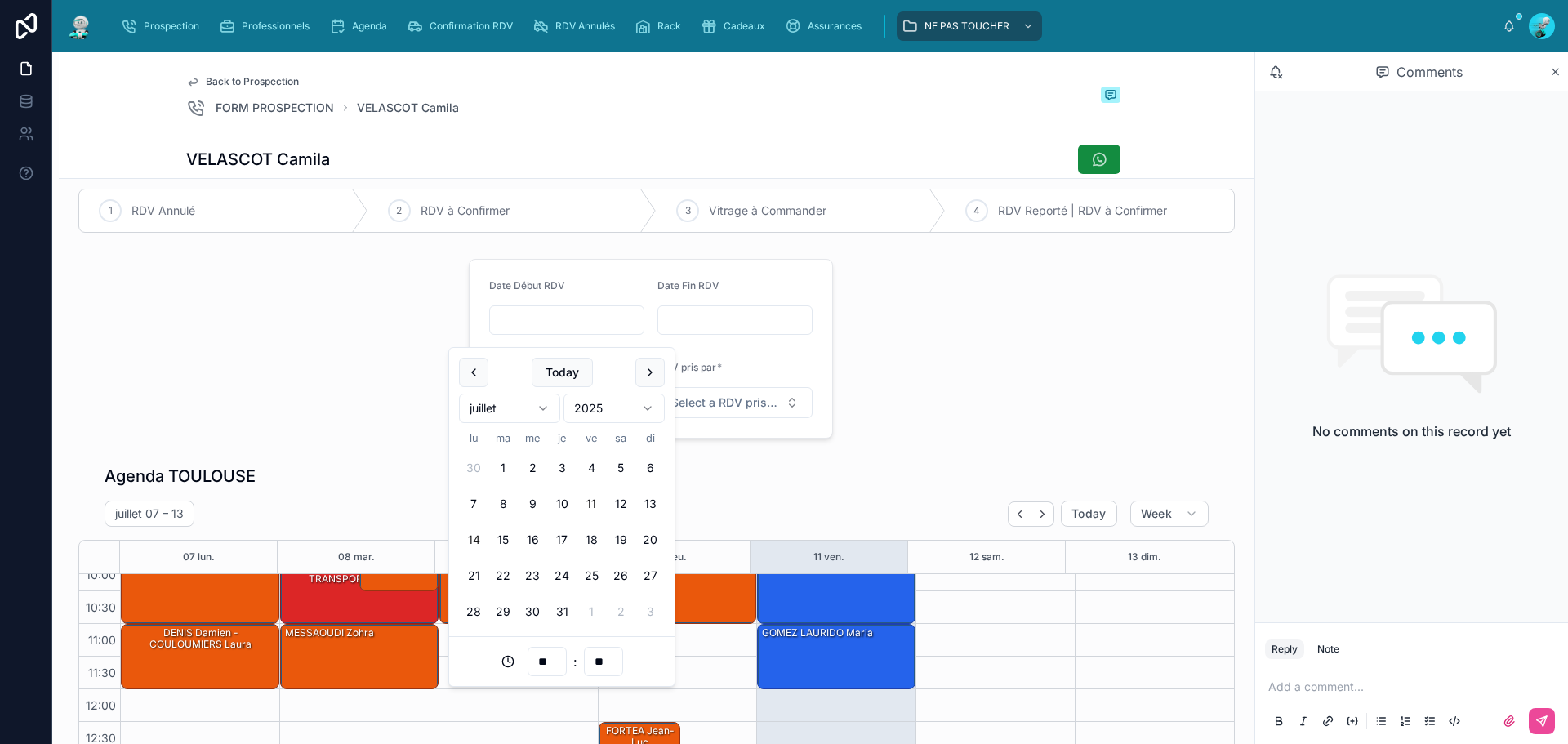 click on "14" at bounding box center (474, 540) 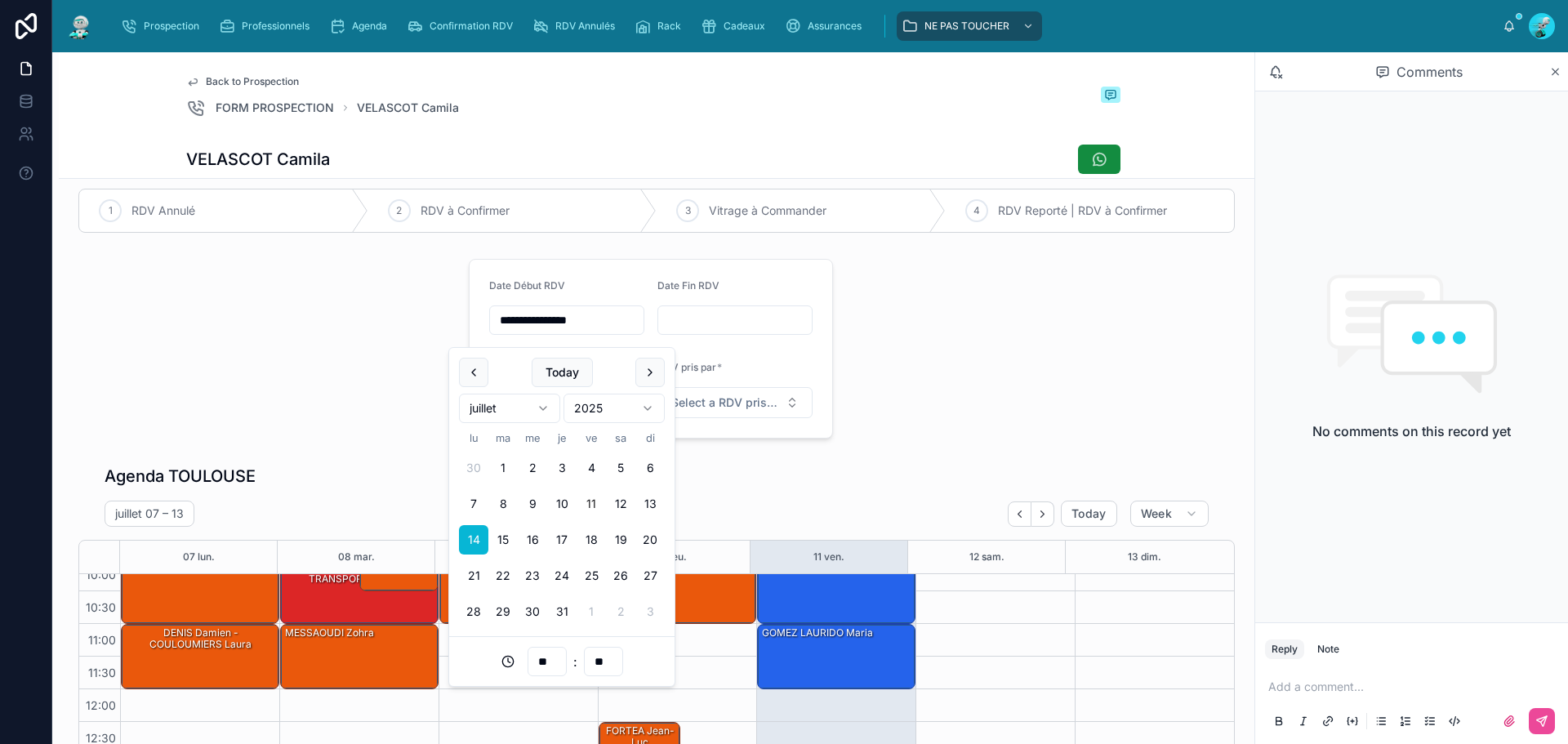 click on "** : **" at bounding box center [562, 662] 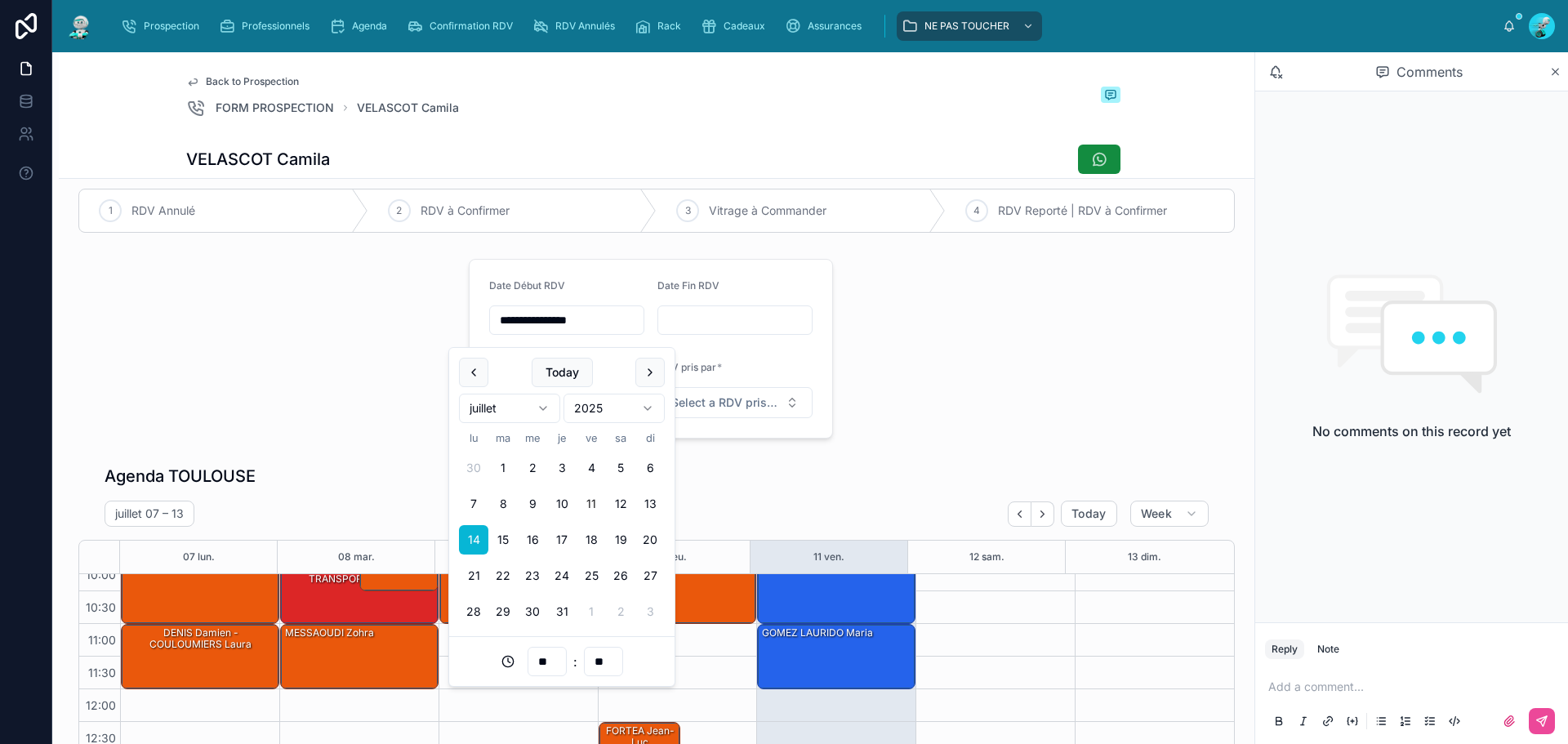 click on "**" at bounding box center [547, 662] 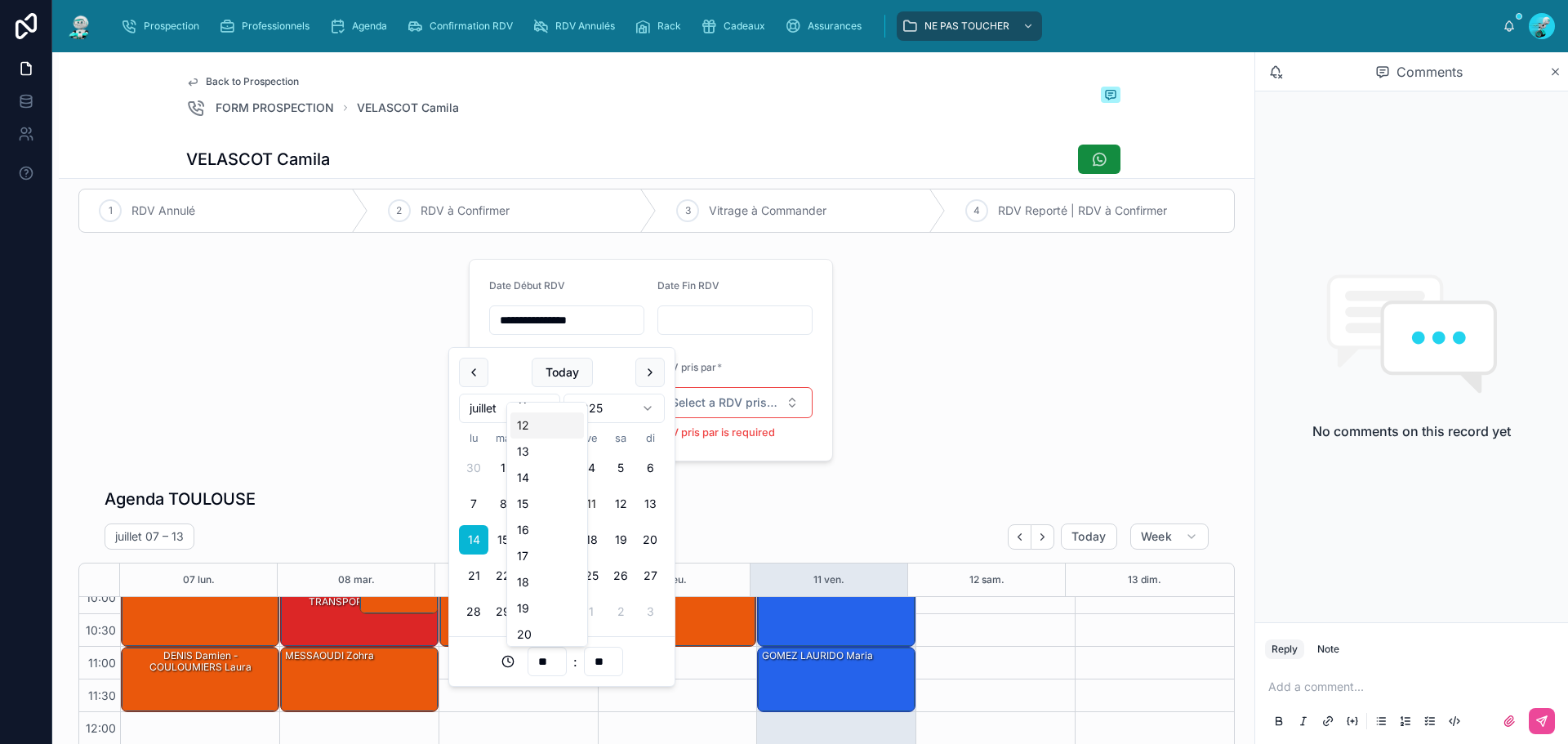 scroll, scrollTop: 327, scrollLeft: 0, axis: vertical 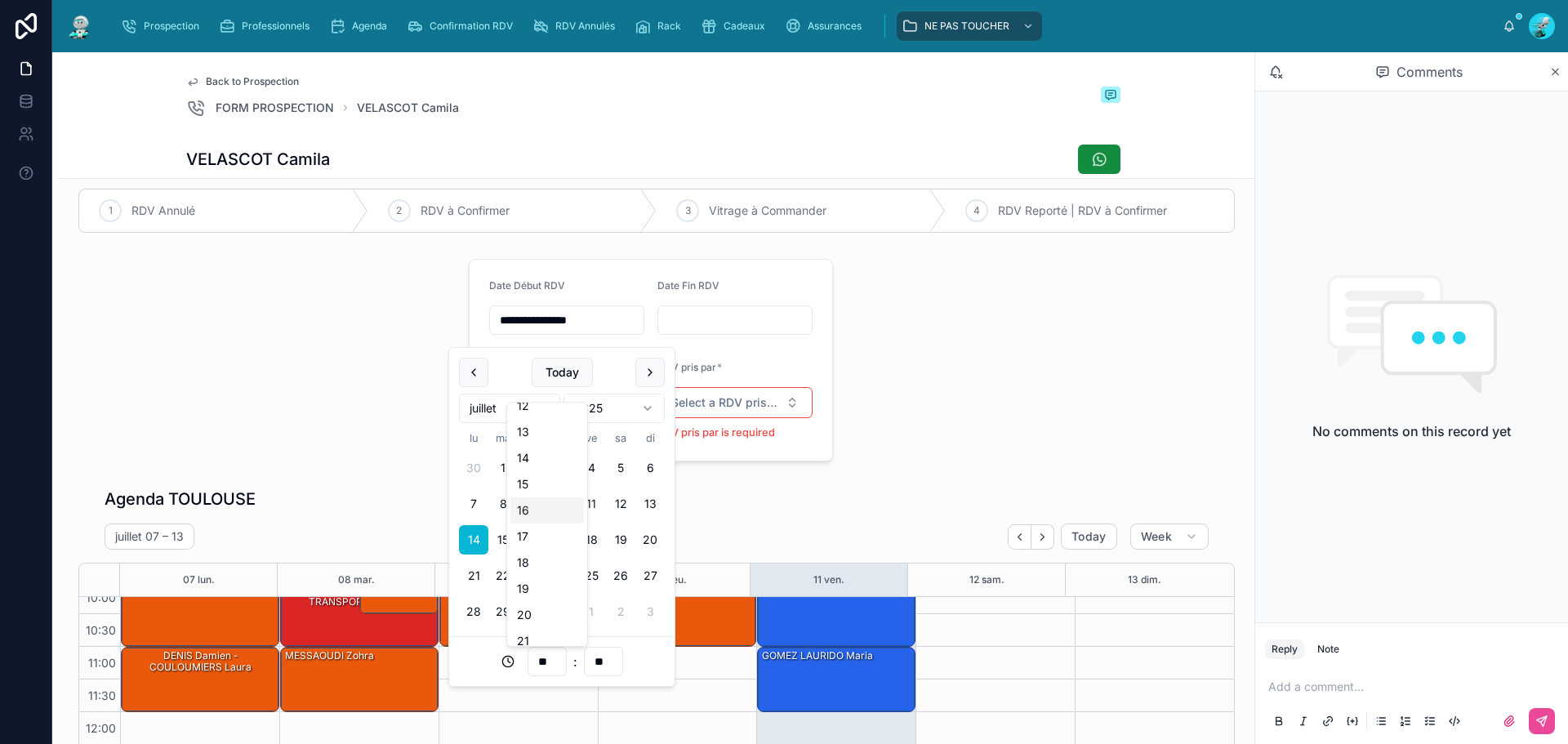 click on "16" at bounding box center (547, 510) 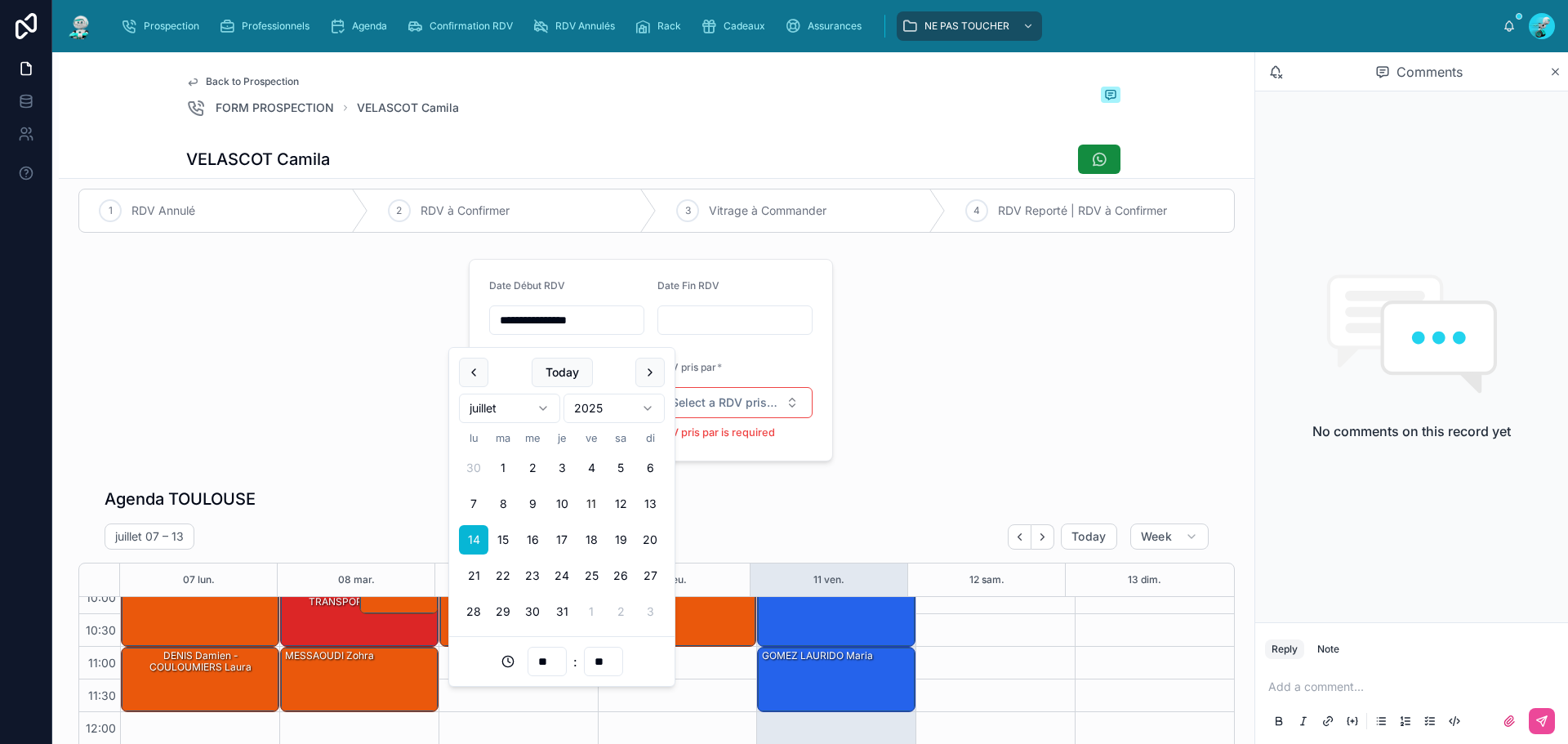 click at bounding box center [735, 320] 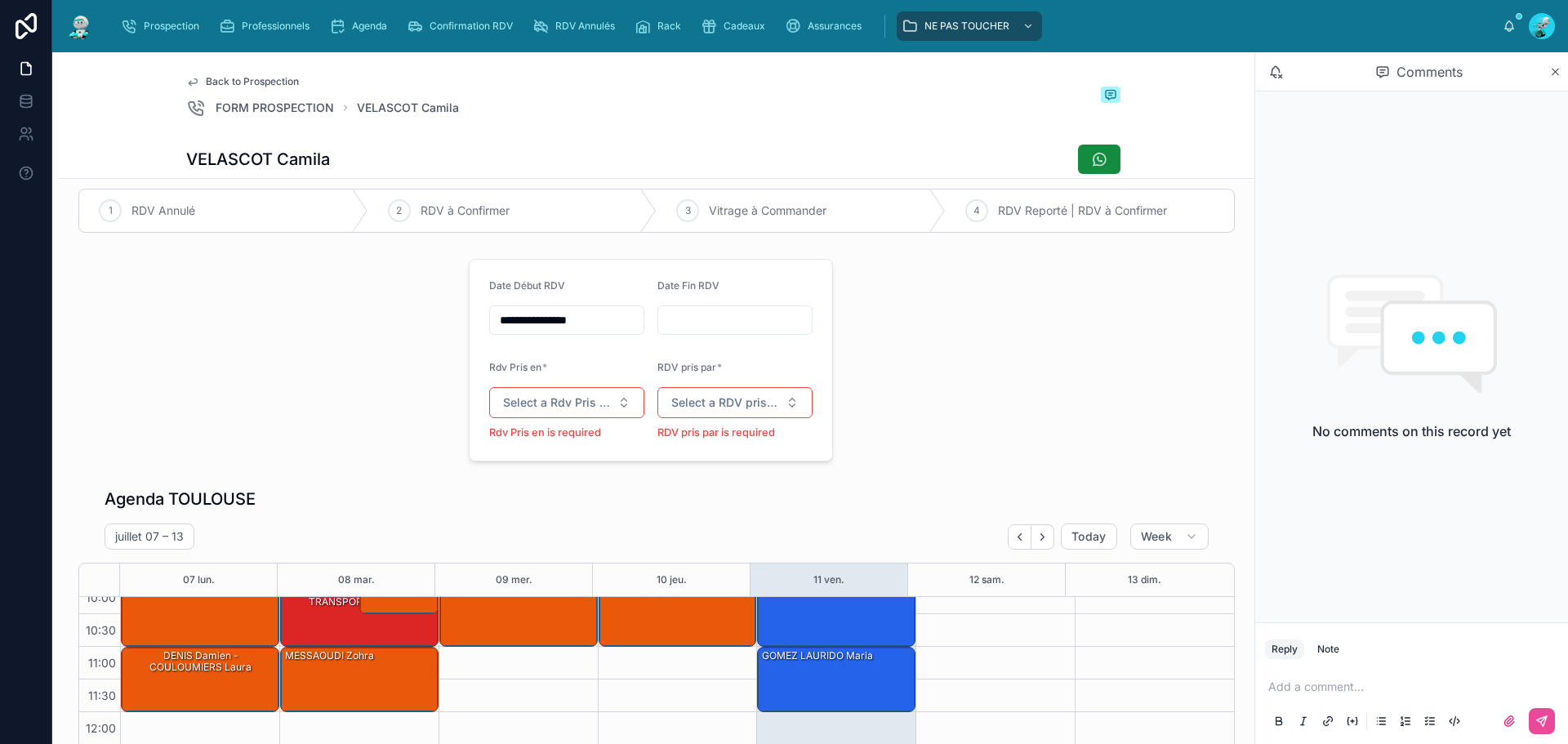 click at bounding box center [735, 320] 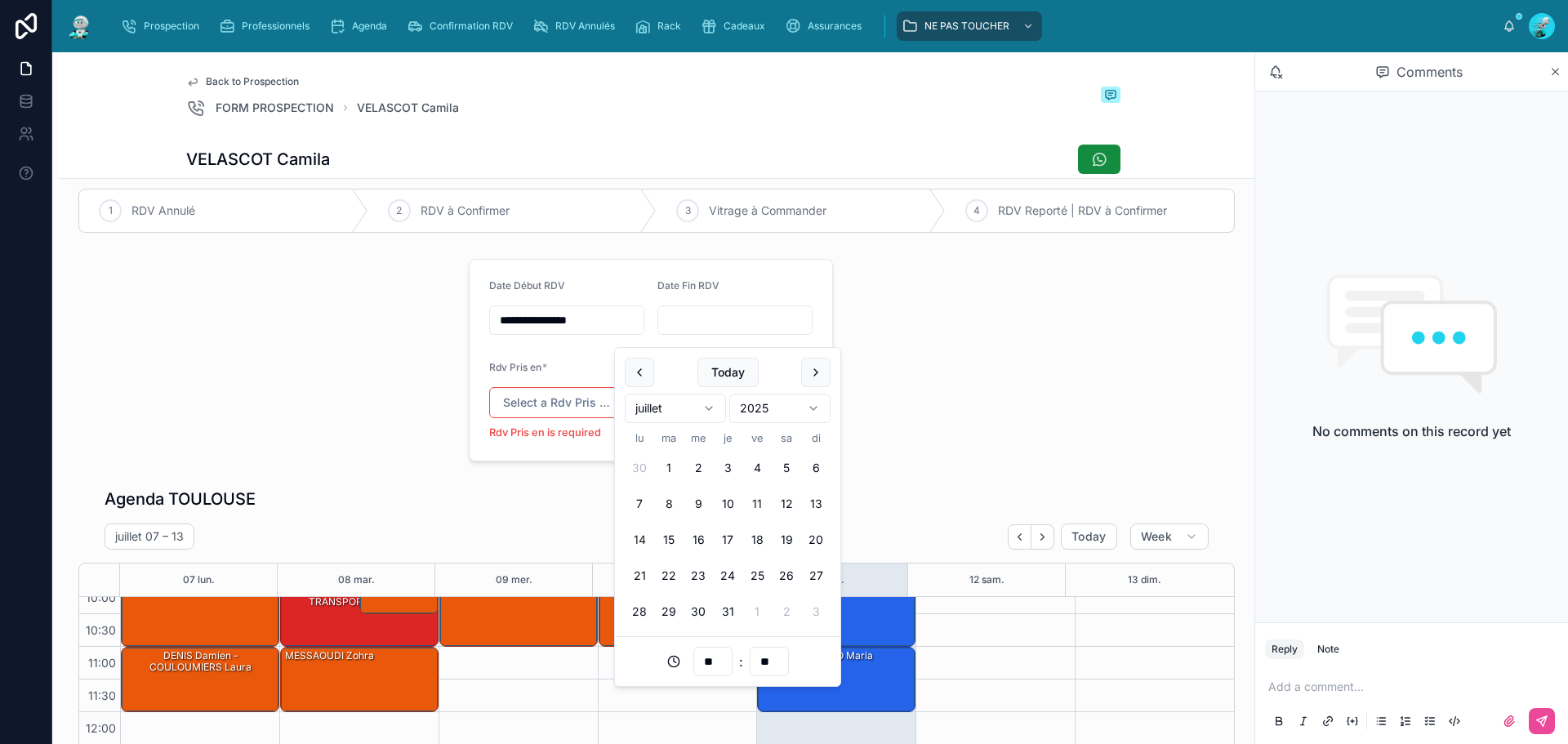click on "14" at bounding box center [639, 540] 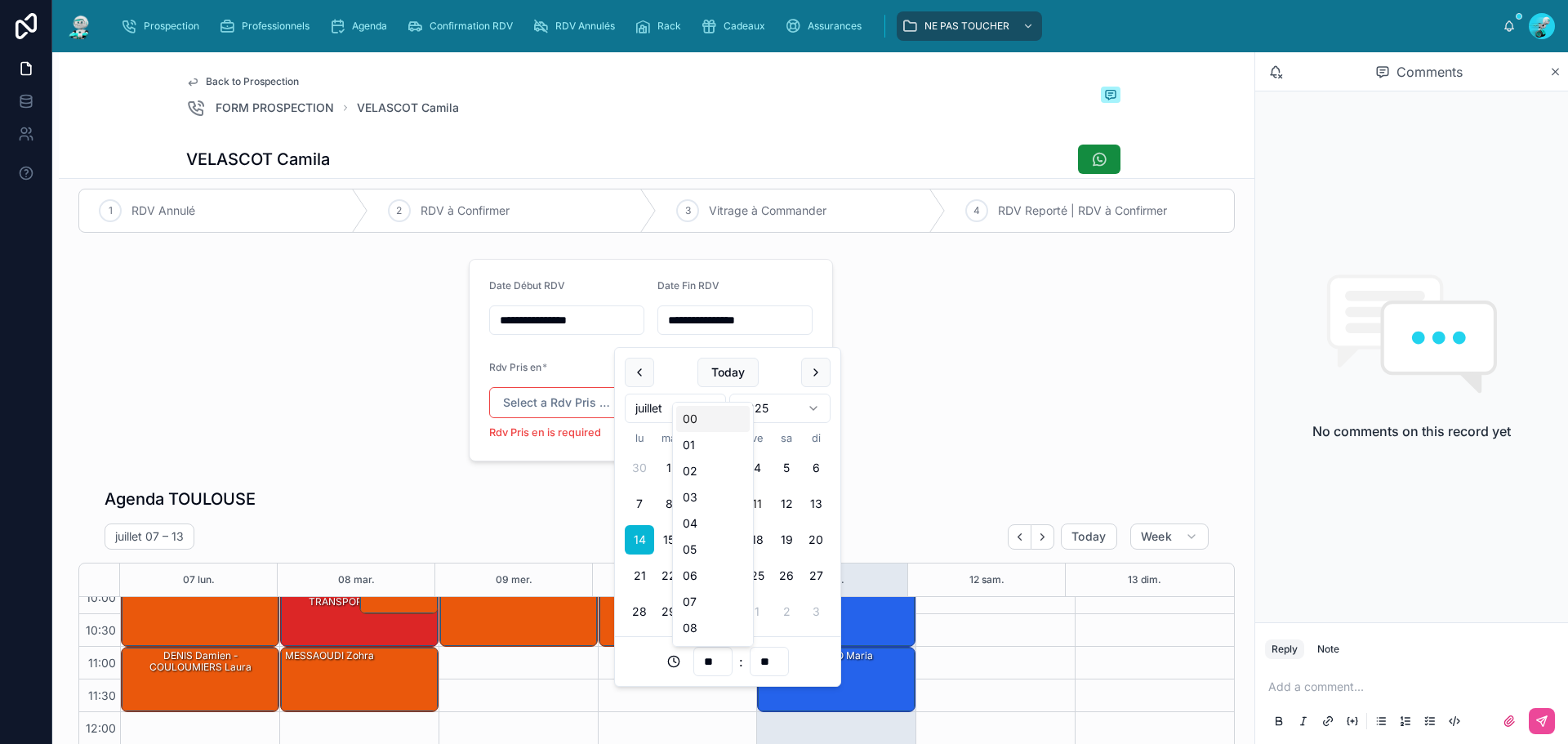 click on "**" at bounding box center (713, 662) 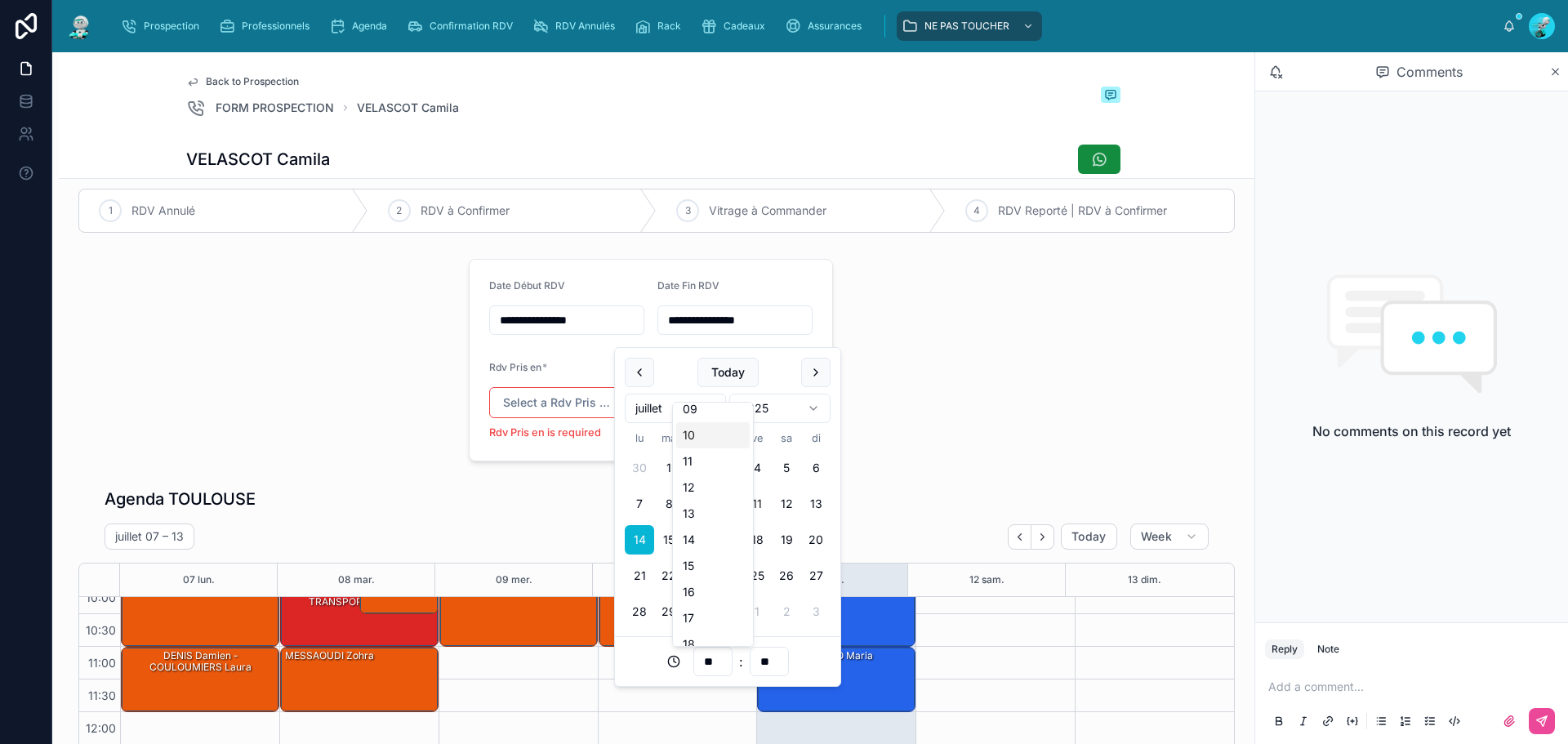 scroll, scrollTop: 327, scrollLeft: 0, axis: vertical 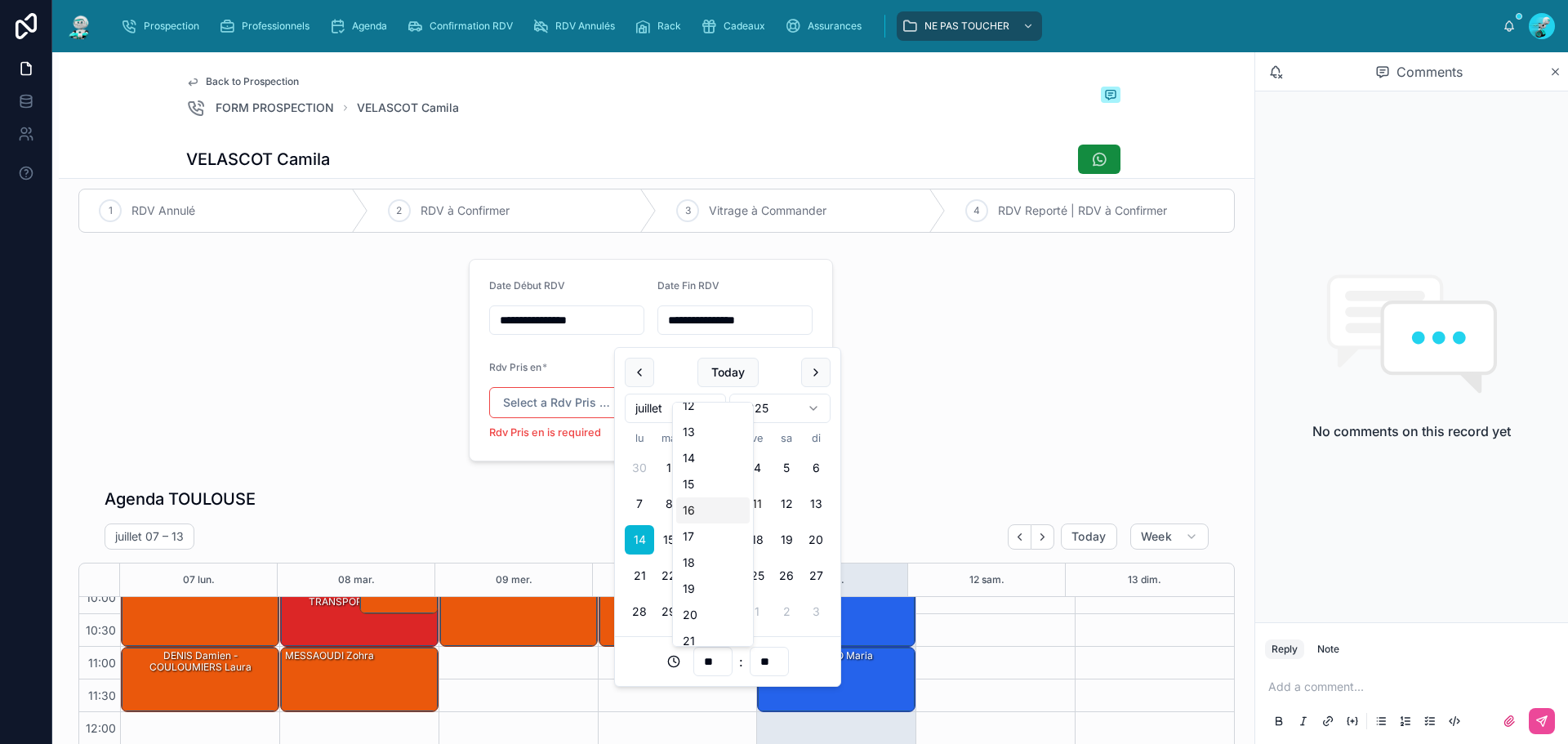 click on "16" at bounding box center (713, 510) 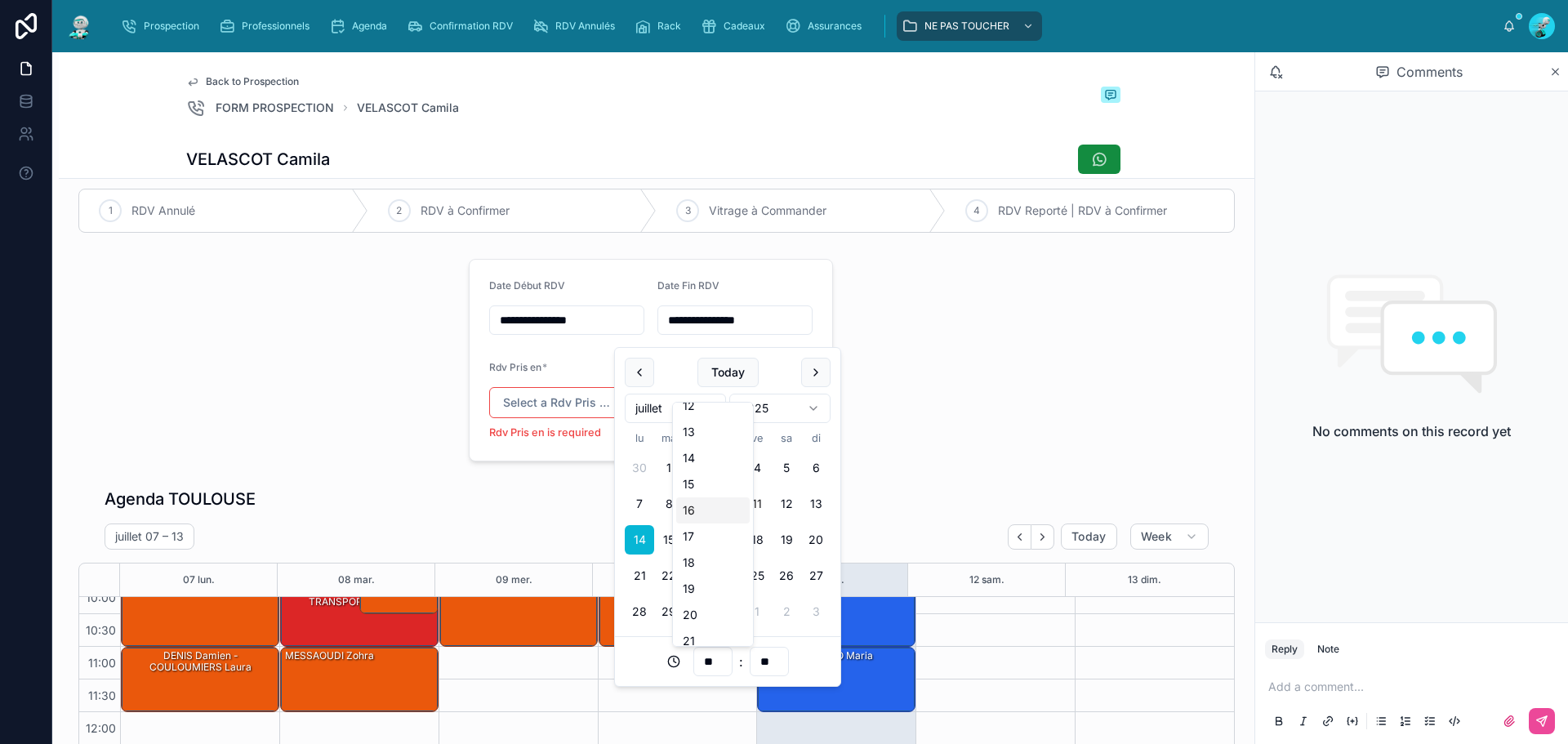 type on "**********" 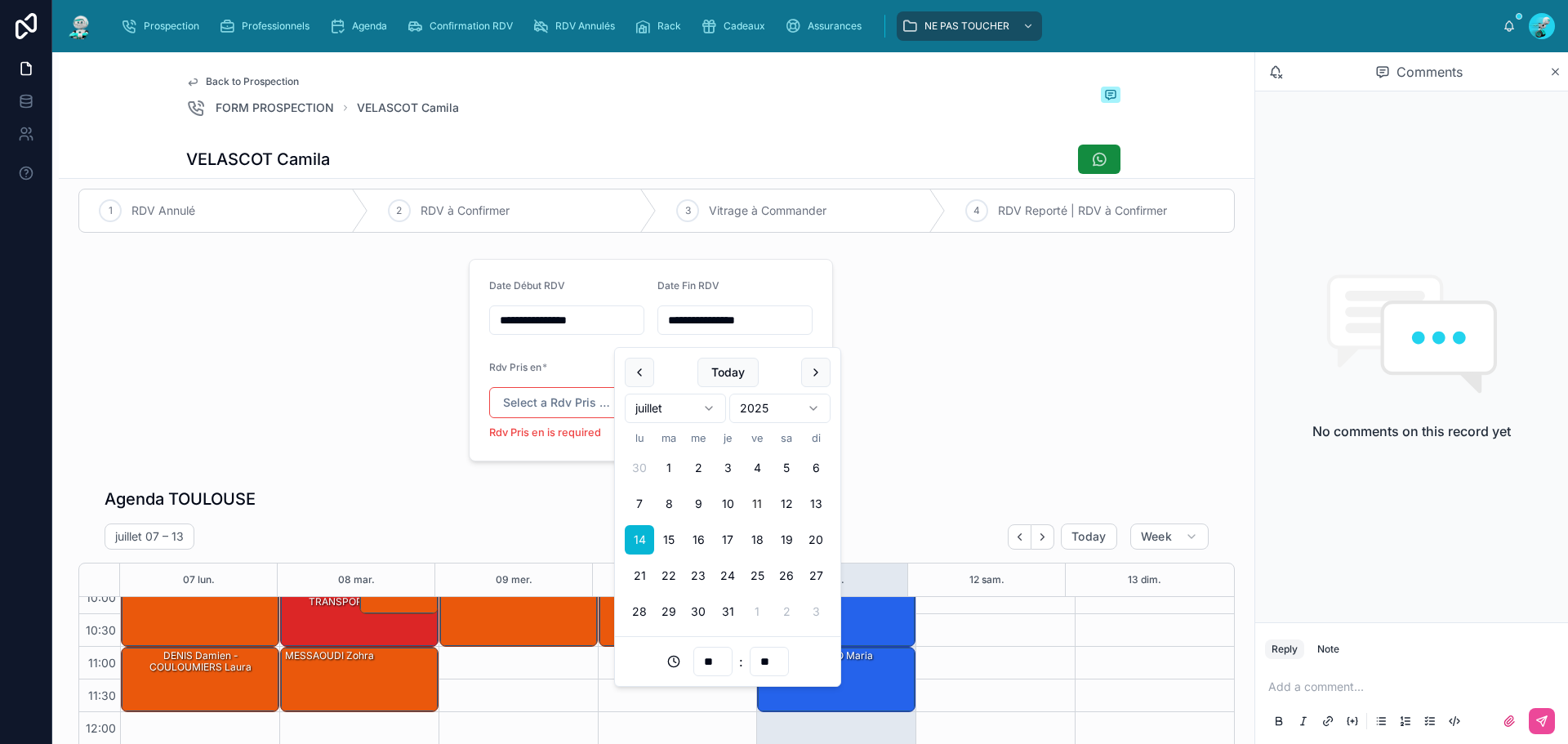 click on "**" at bounding box center (713, 662) 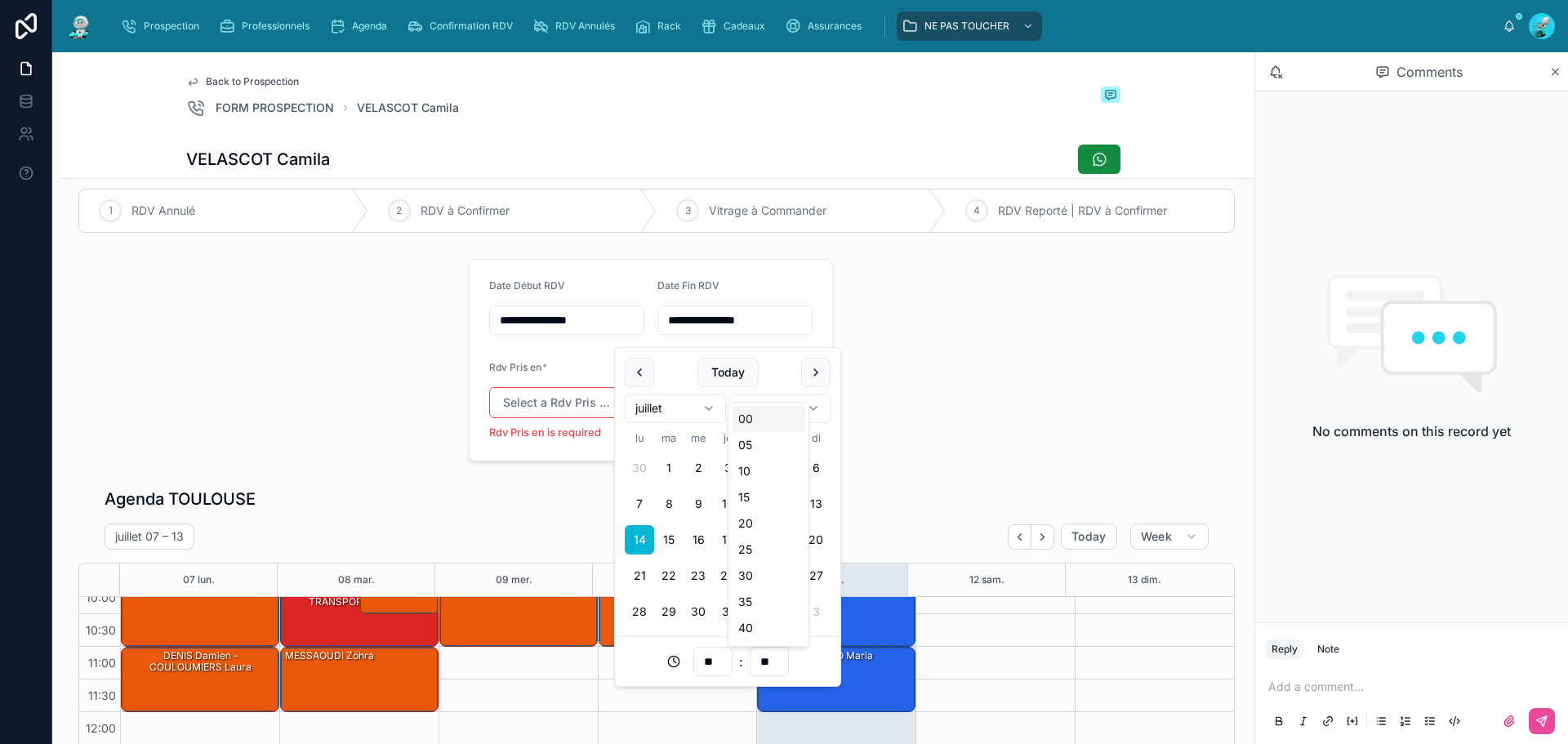 click on "**" at bounding box center (713, 662) 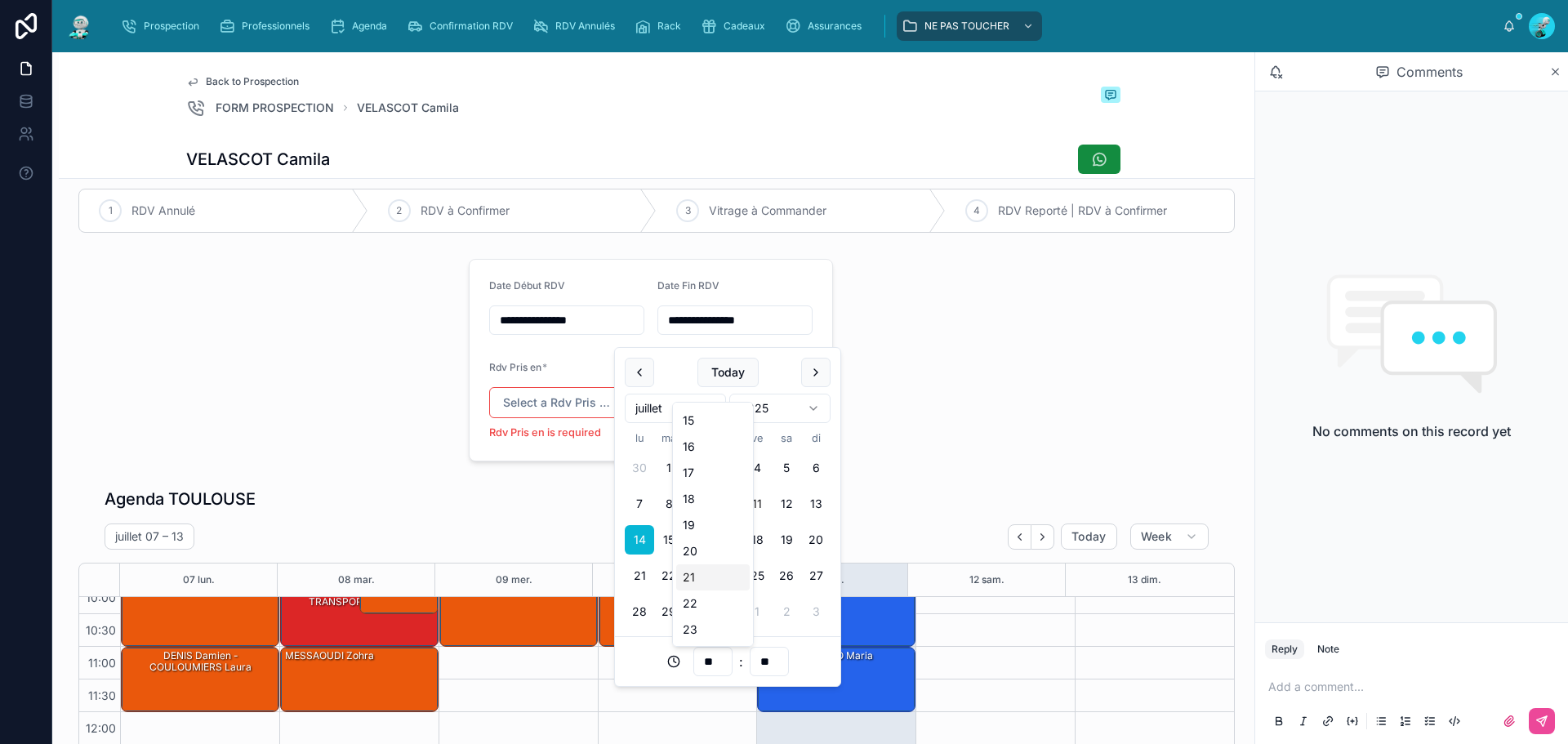 scroll, scrollTop: 309, scrollLeft: 0, axis: vertical 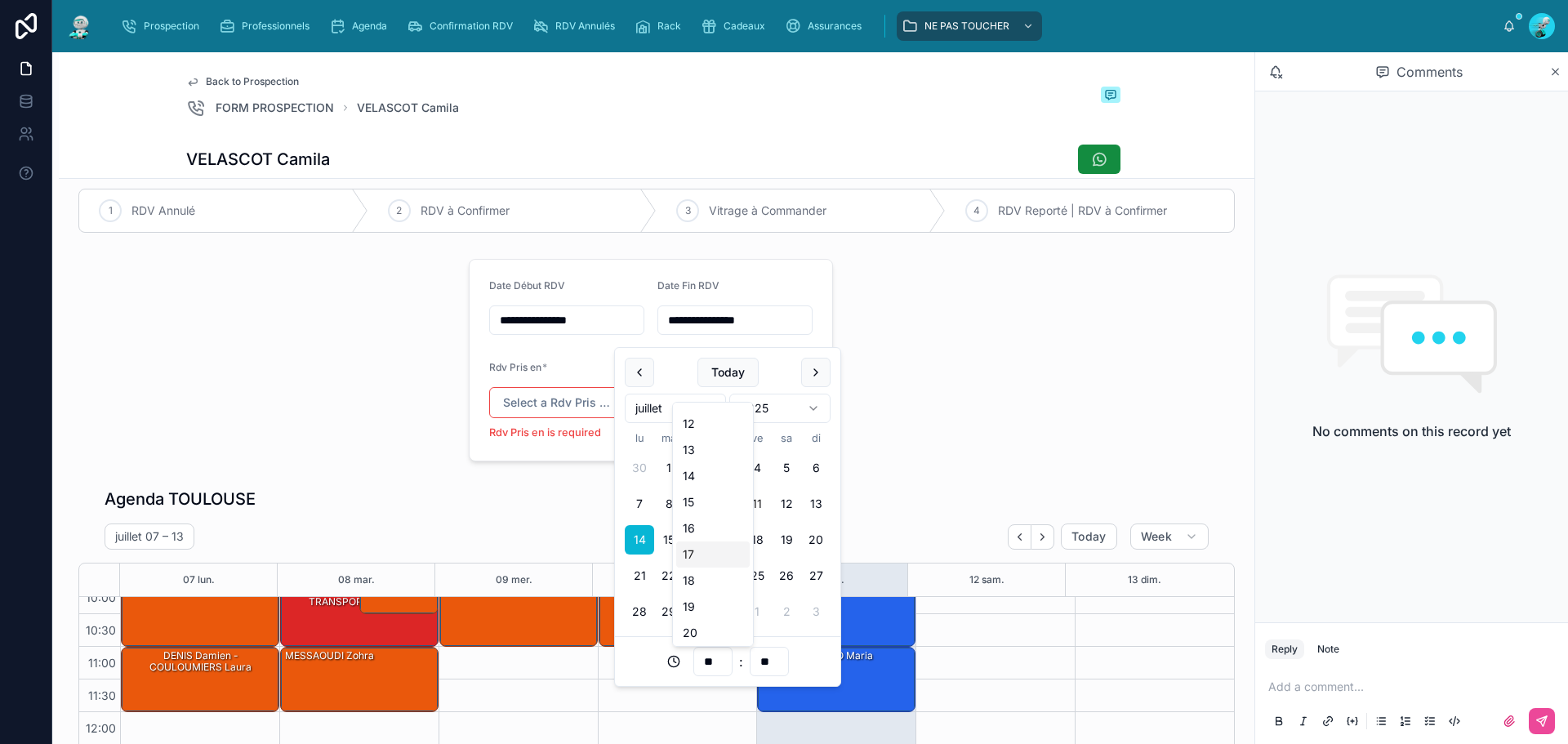 click on "17" at bounding box center (713, 555) 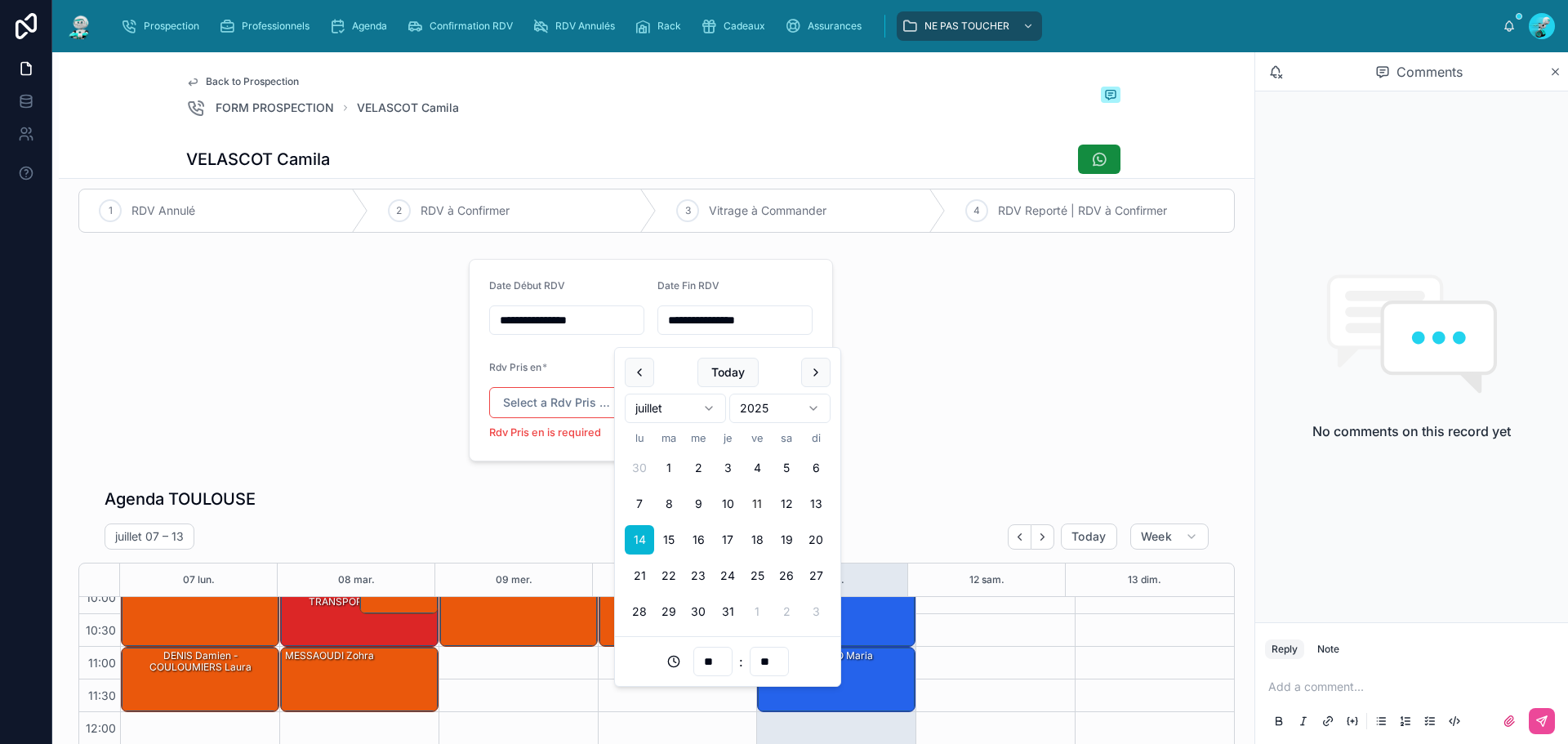click on "**********" at bounding box center [657, 297] 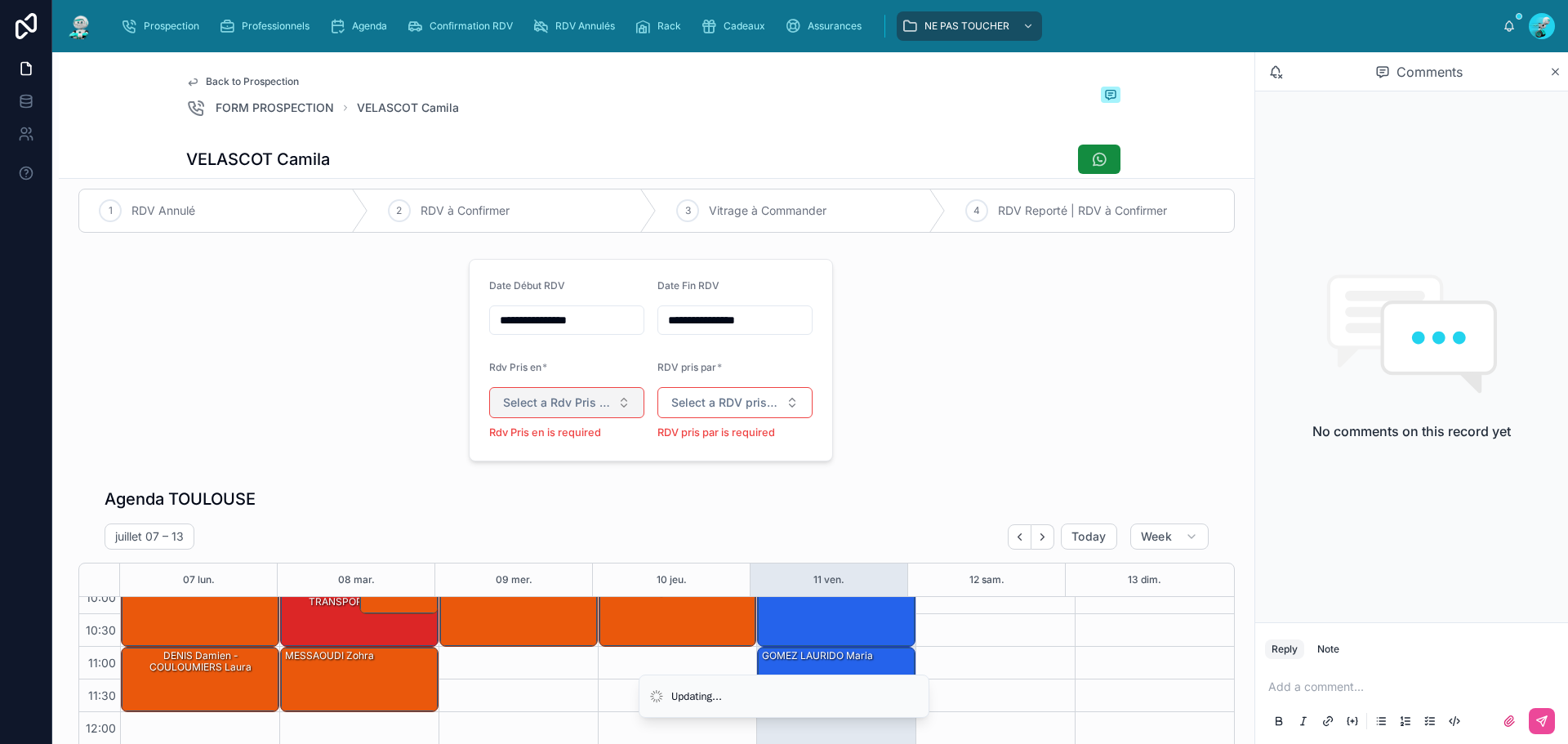 click on "Select a Rdv Pris en" at bounding box center [557, 403] 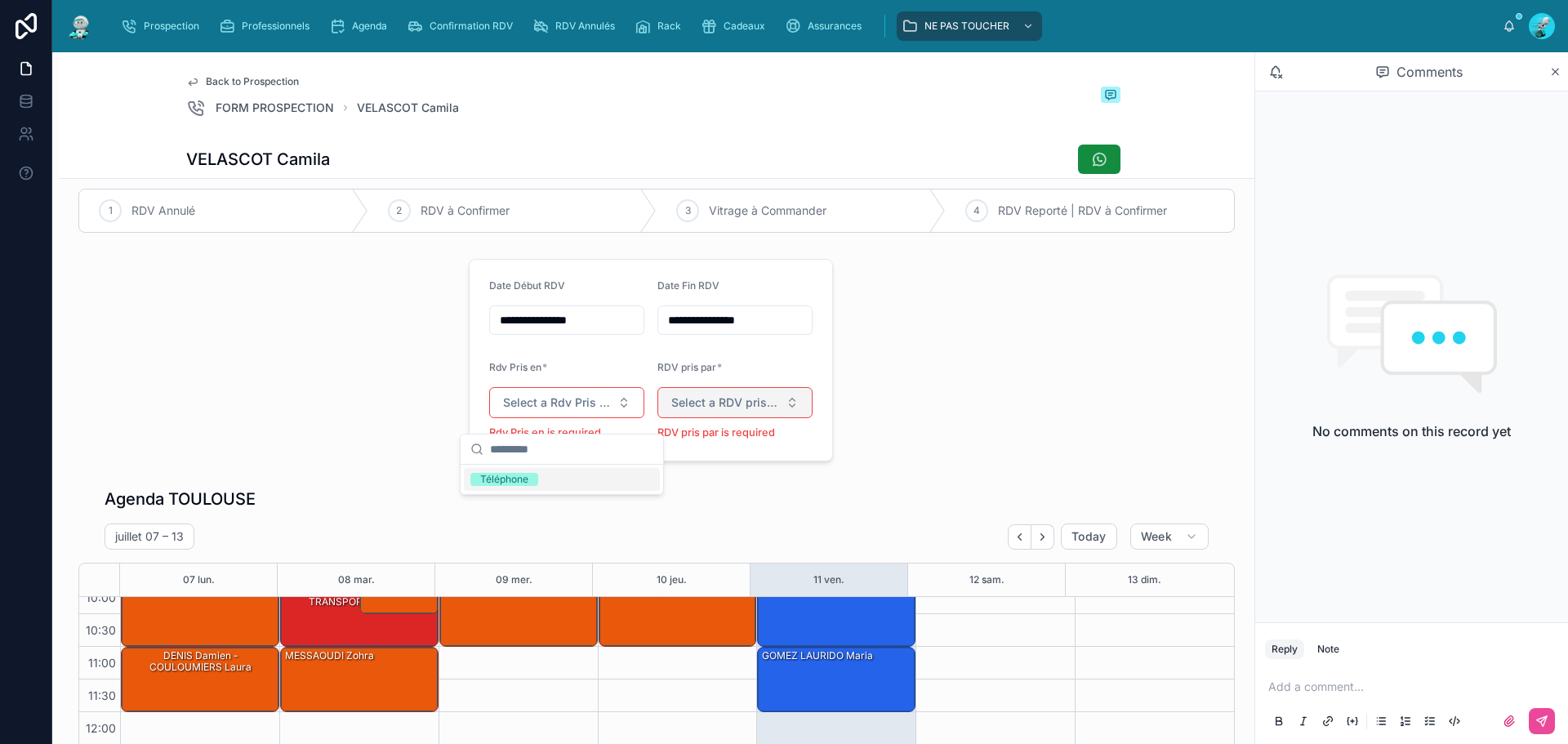 drag, startPoint x: 595, startPoint y: 482, endPoint x: 679, endPoint y: 403, distance: 115.31262 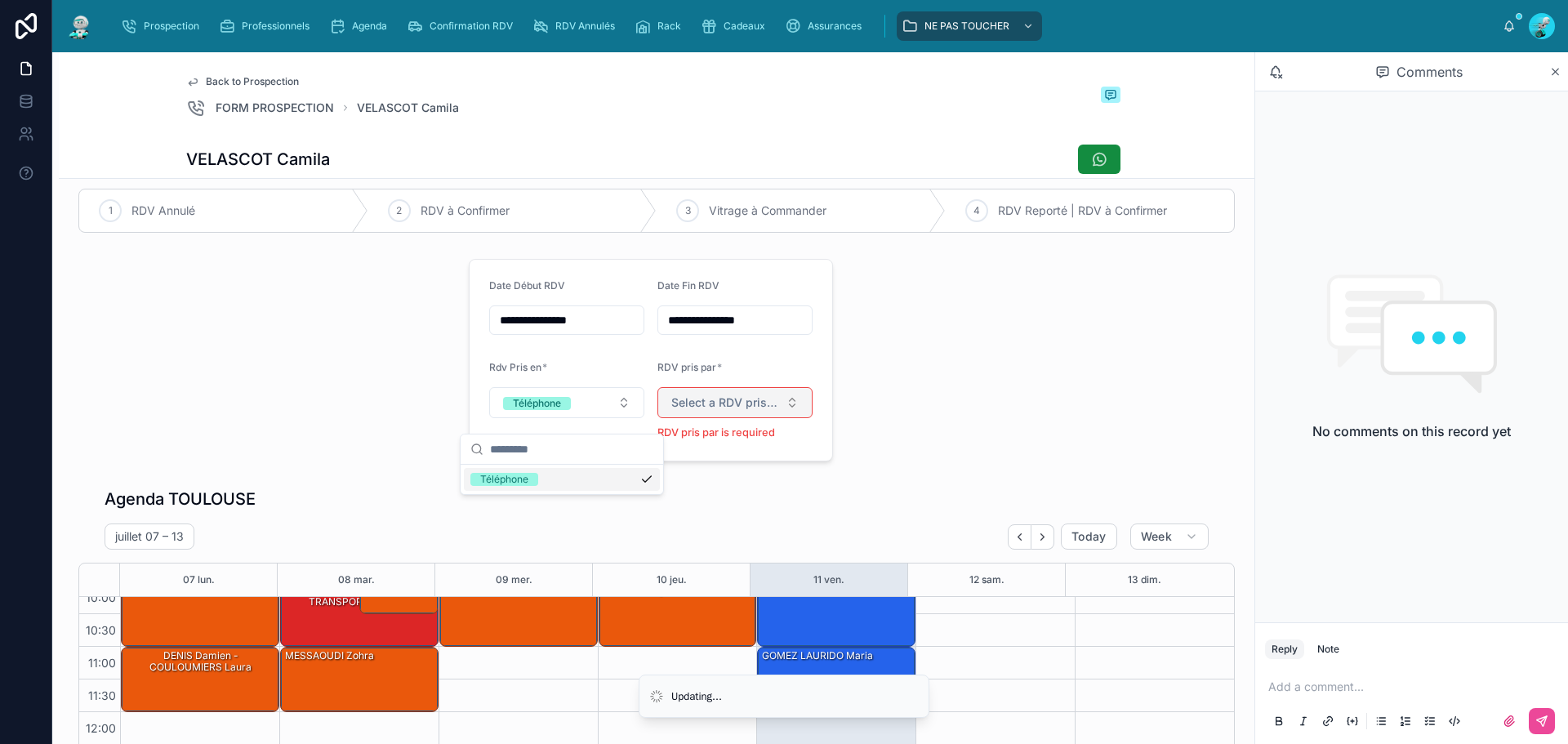 click on "Select a RDV pris par" at bounding box center (735, 403) 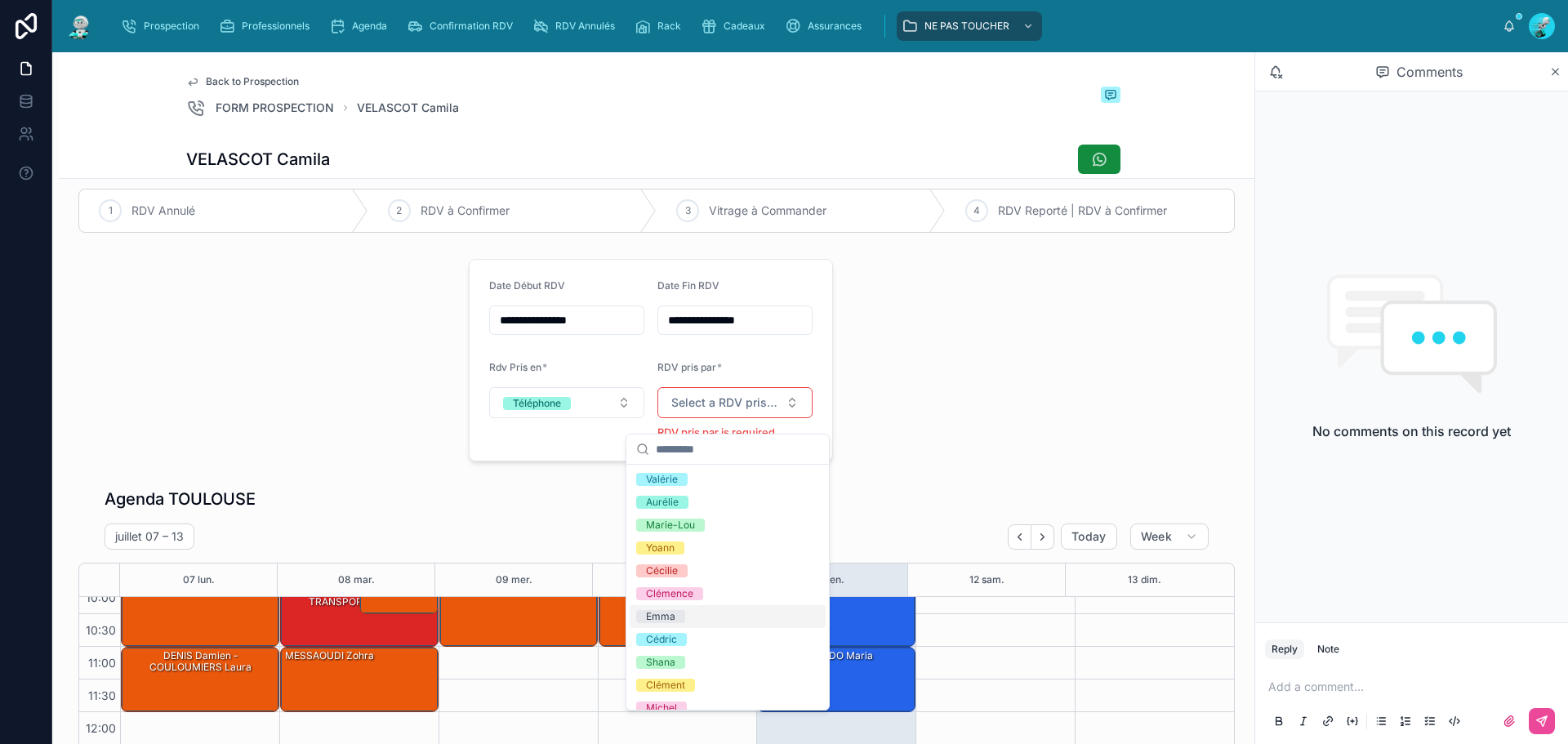 drag, startPoint x: 674, startPoint y: 627, endPoint x: 915, endPoint y: 451, distance: 298.4242 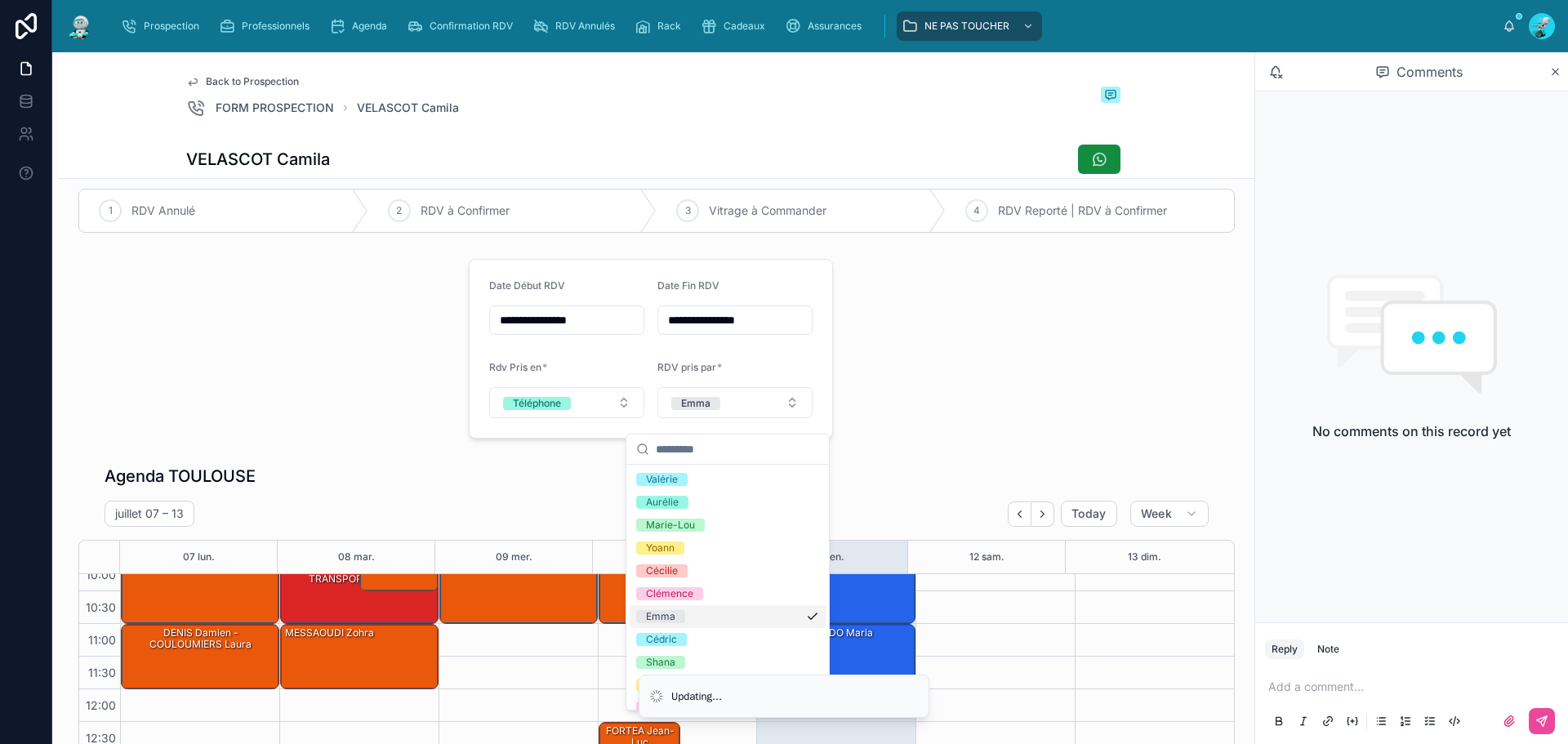 click on "**********" at bounding box center [657, 286] 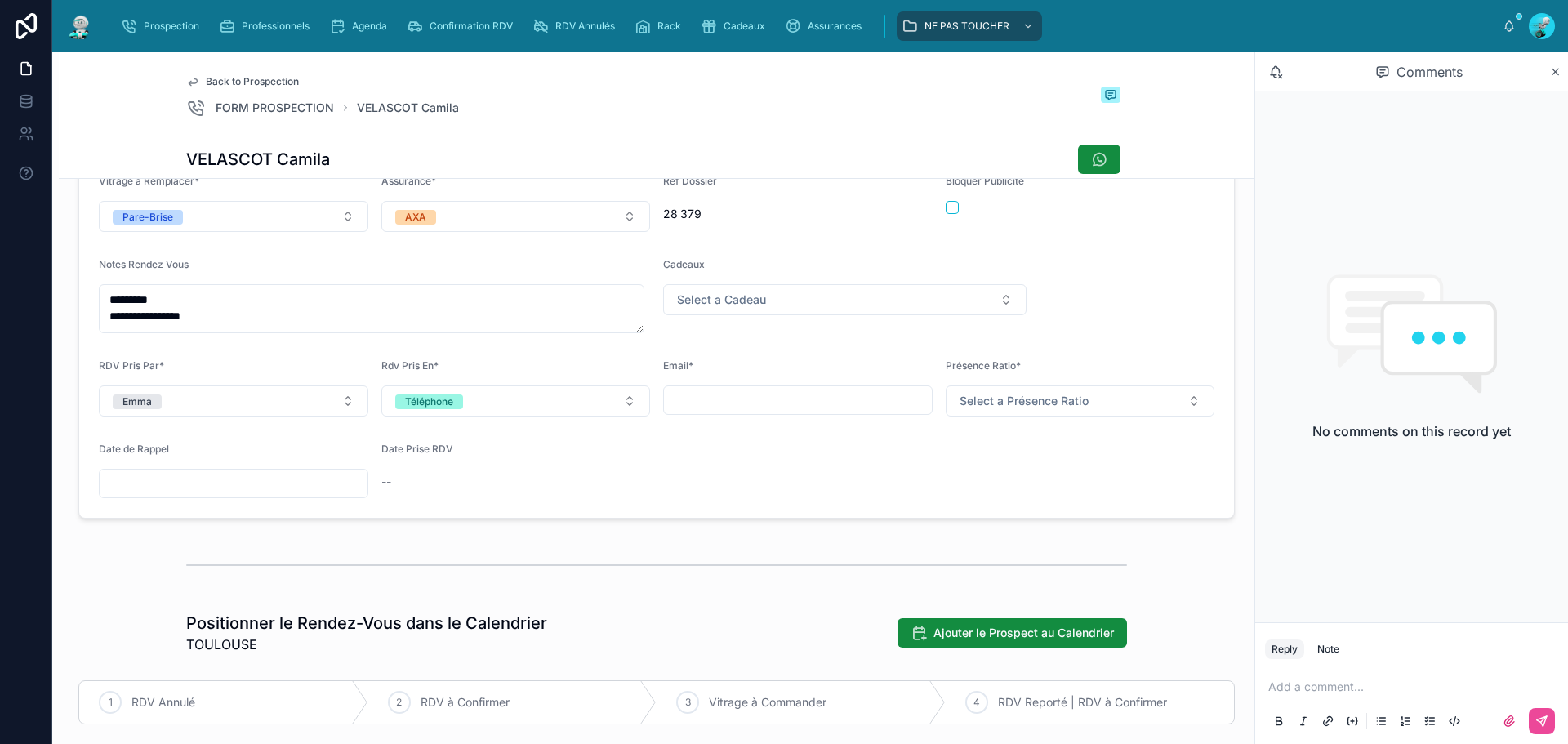 scroll, scrollTop: 572, scrollLeft: 0, axis: vertical 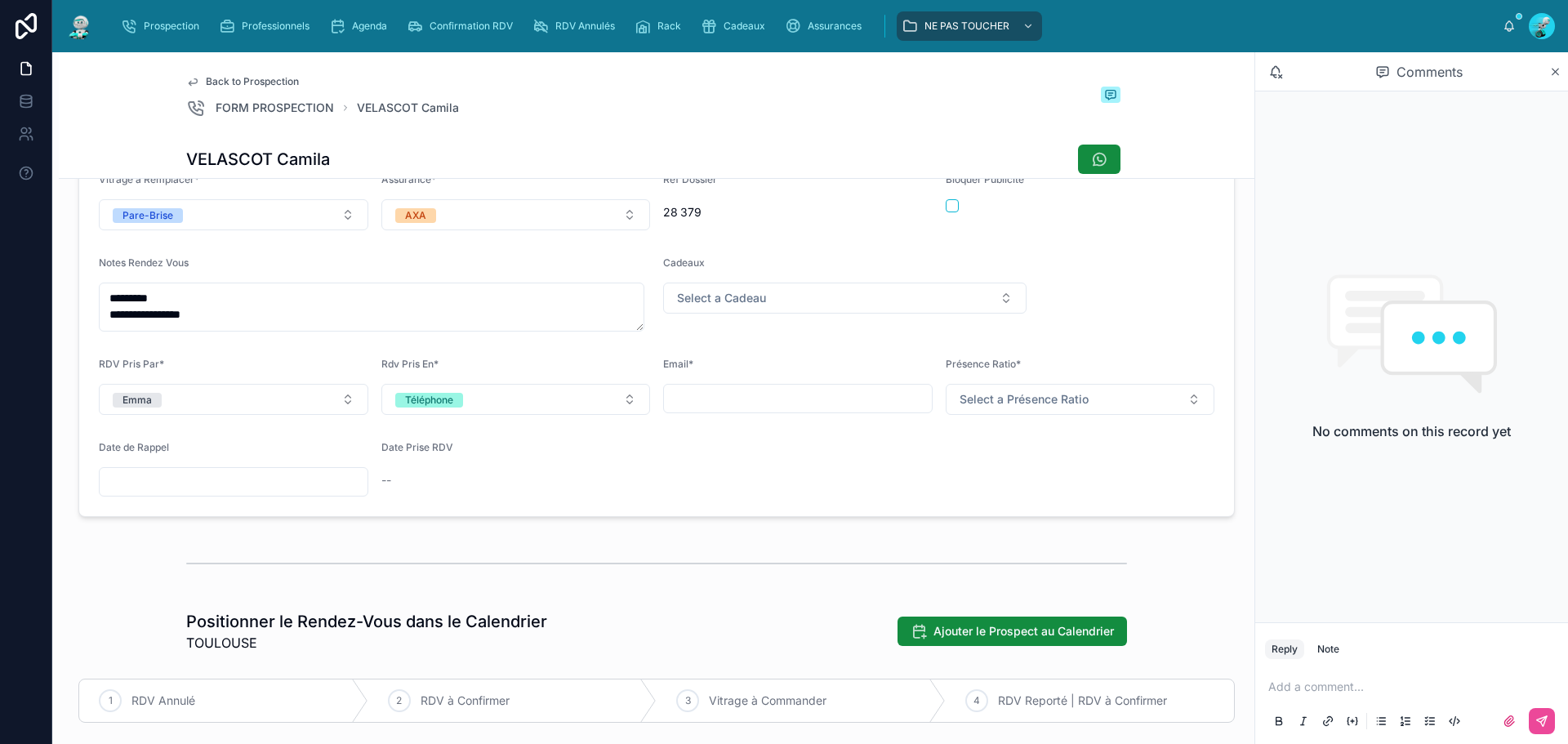 click at bounding box center [798, 399] 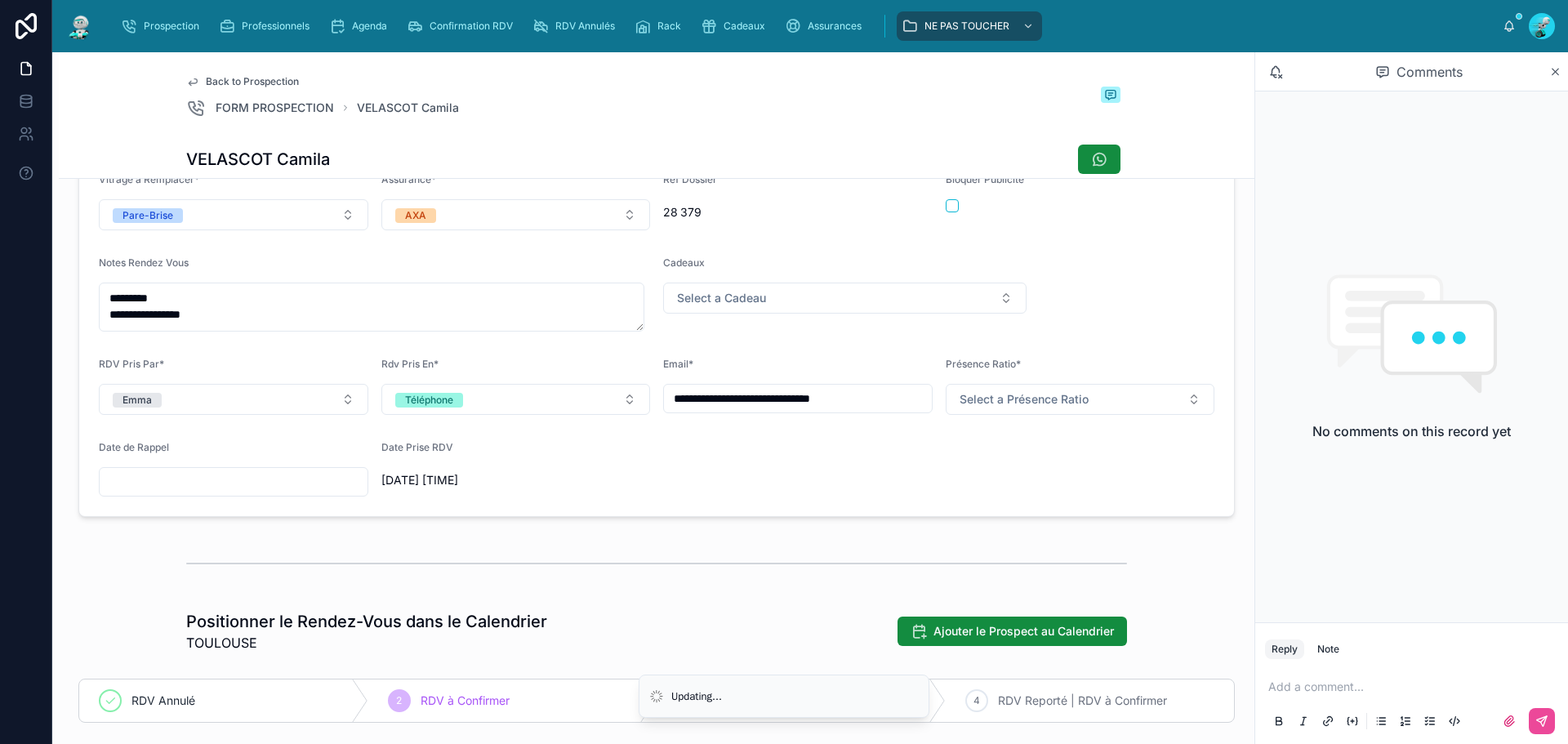 click on "**********" at bounding box center (657, 294) 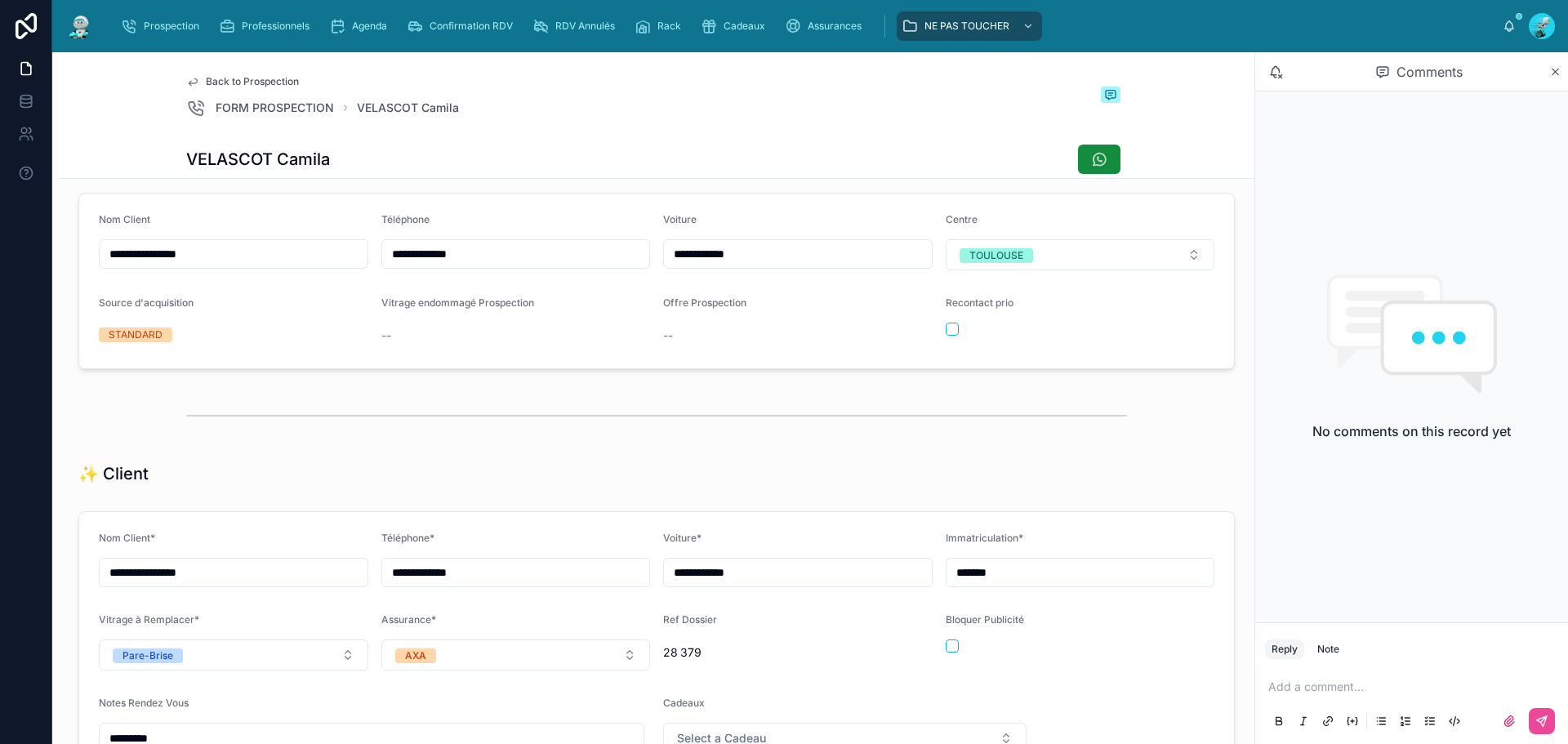 scroll, scrollTop: 0, scrollLeft: 0, axis: both 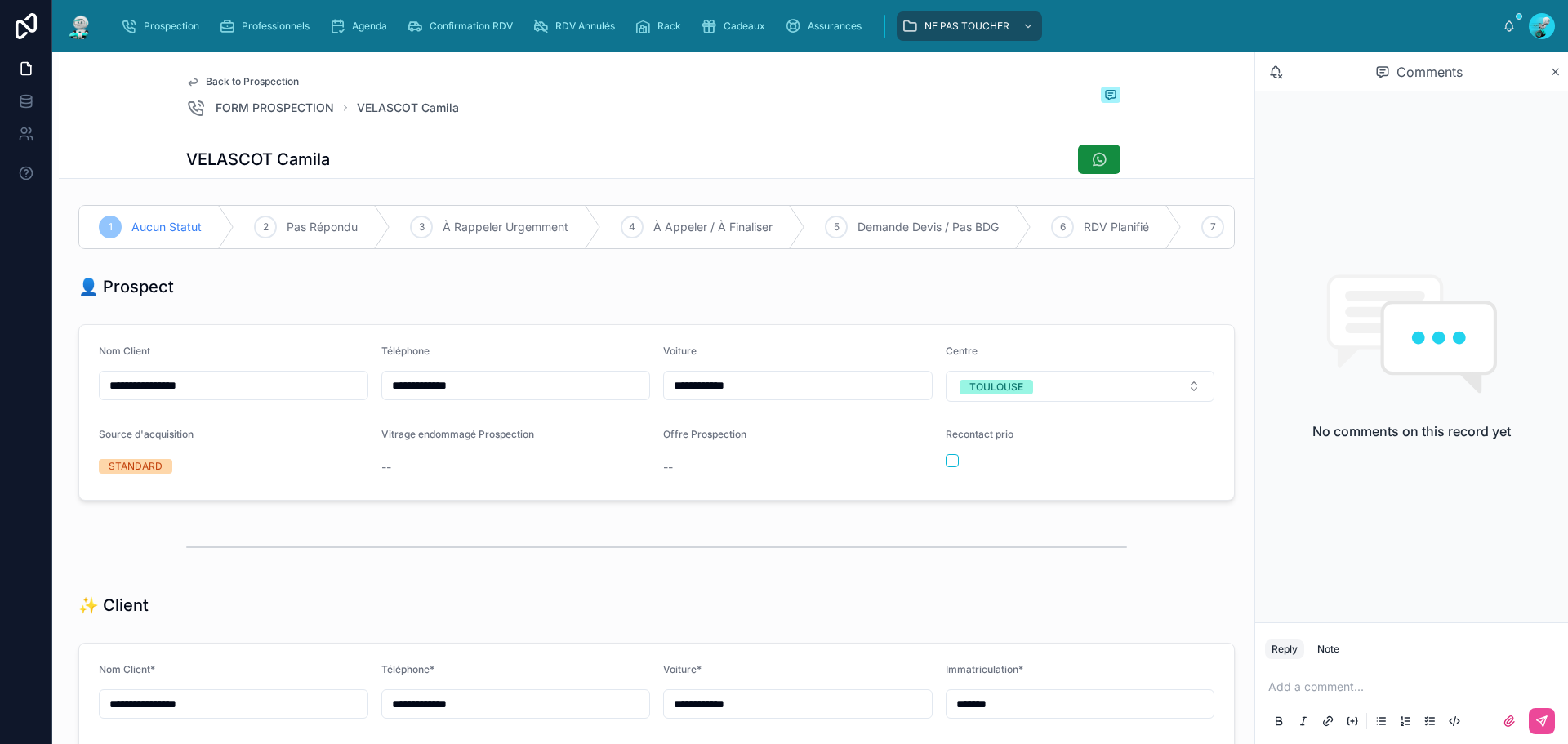 type on "**********" 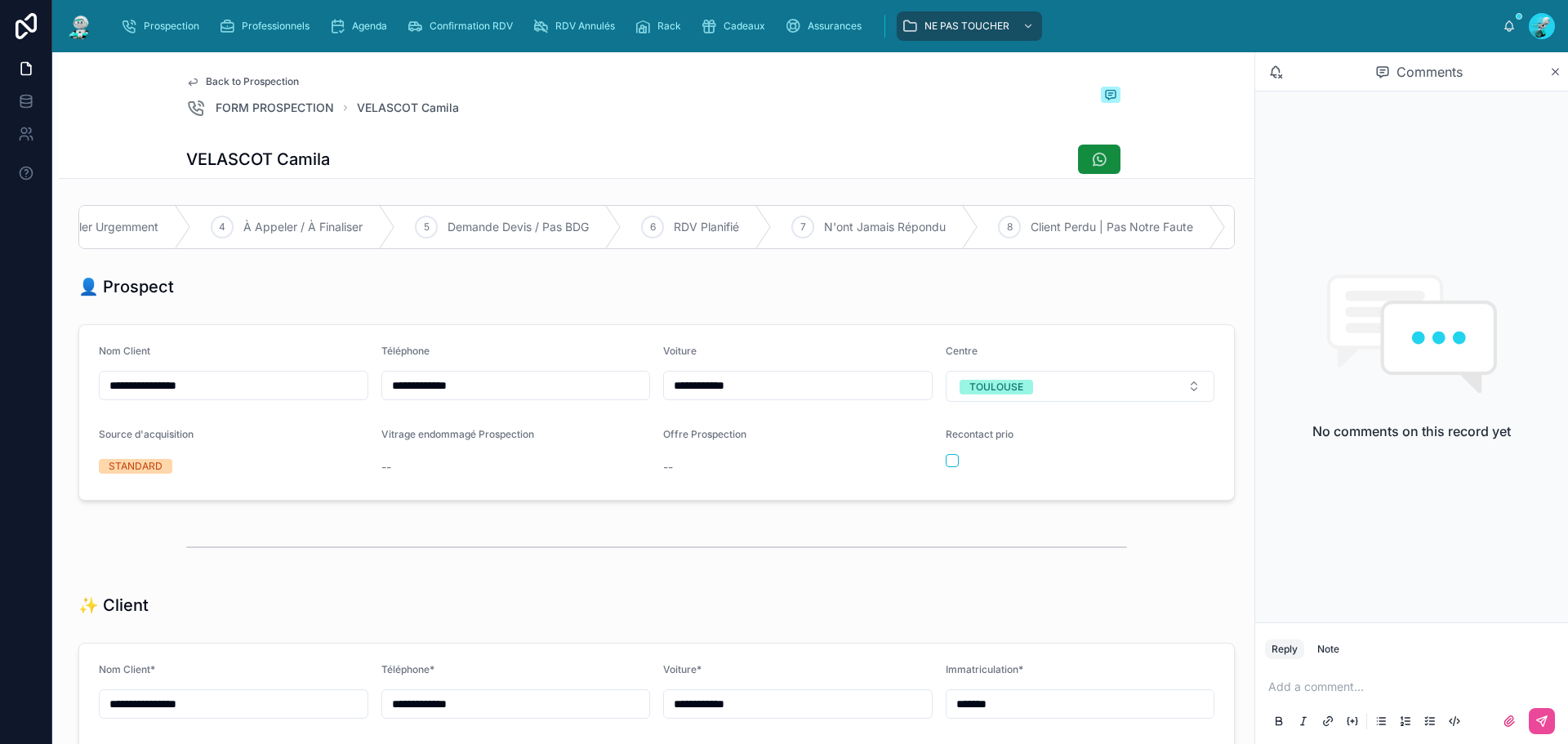scroll, scrollTop: 0, scrollLeft: 0, axis: both 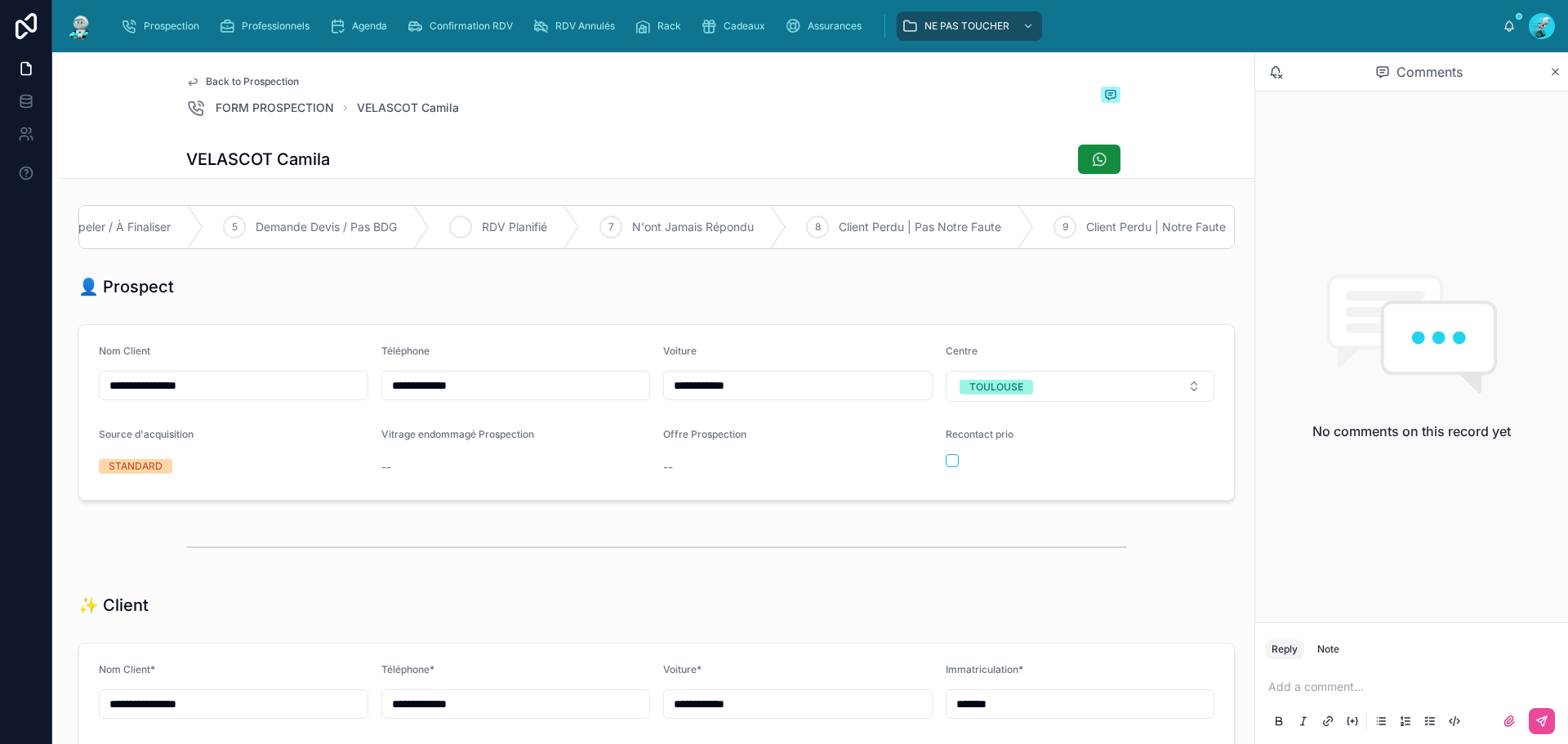 click on "RDV Planifié" at bounding box center (514, 227) 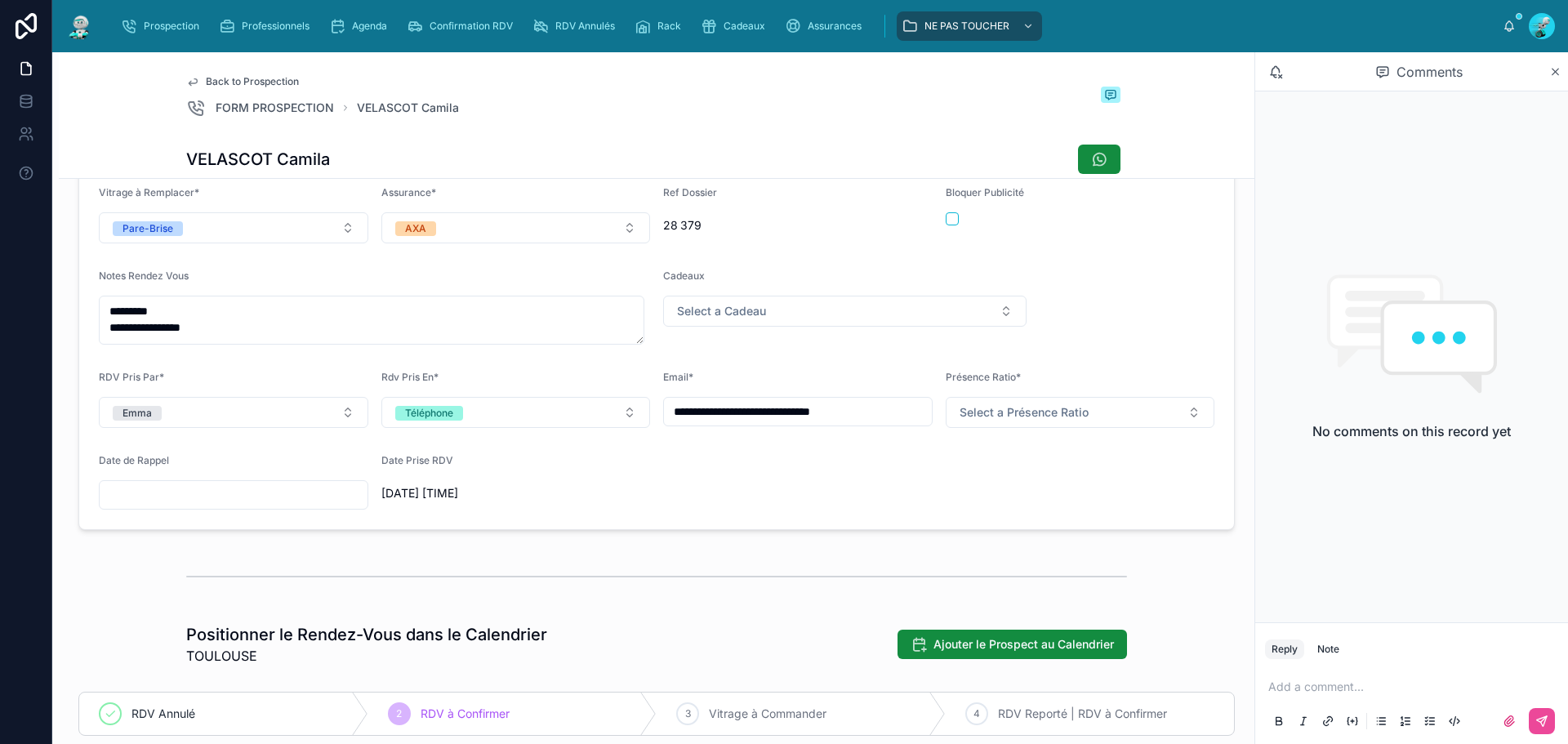 scroll, scrollTop: 572, scrollLeft: 0, axis: vertical 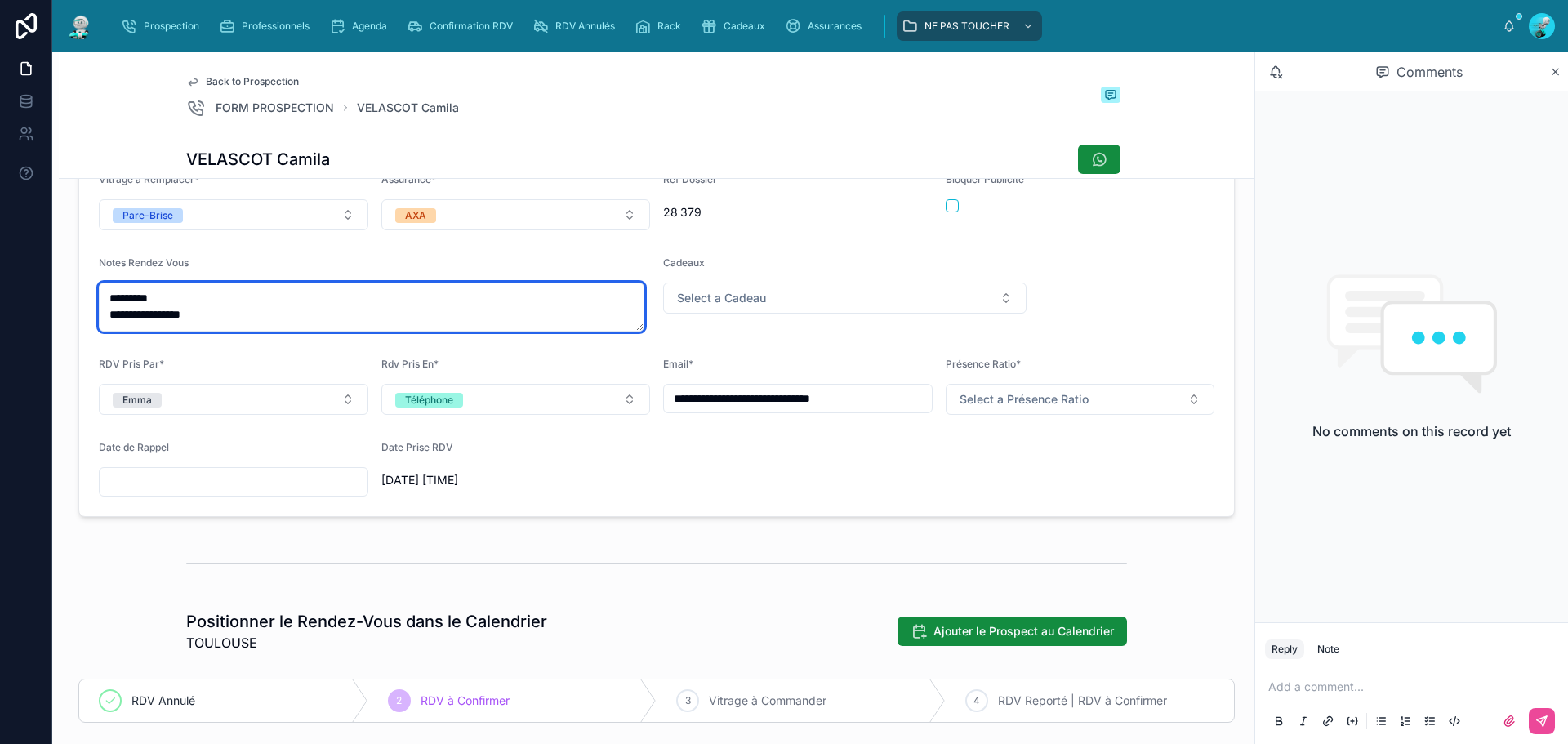 drag, startPoint x: 207, startPoint y: 331, endPoint x: 87, endPoint y: 305, distance: 122.78436 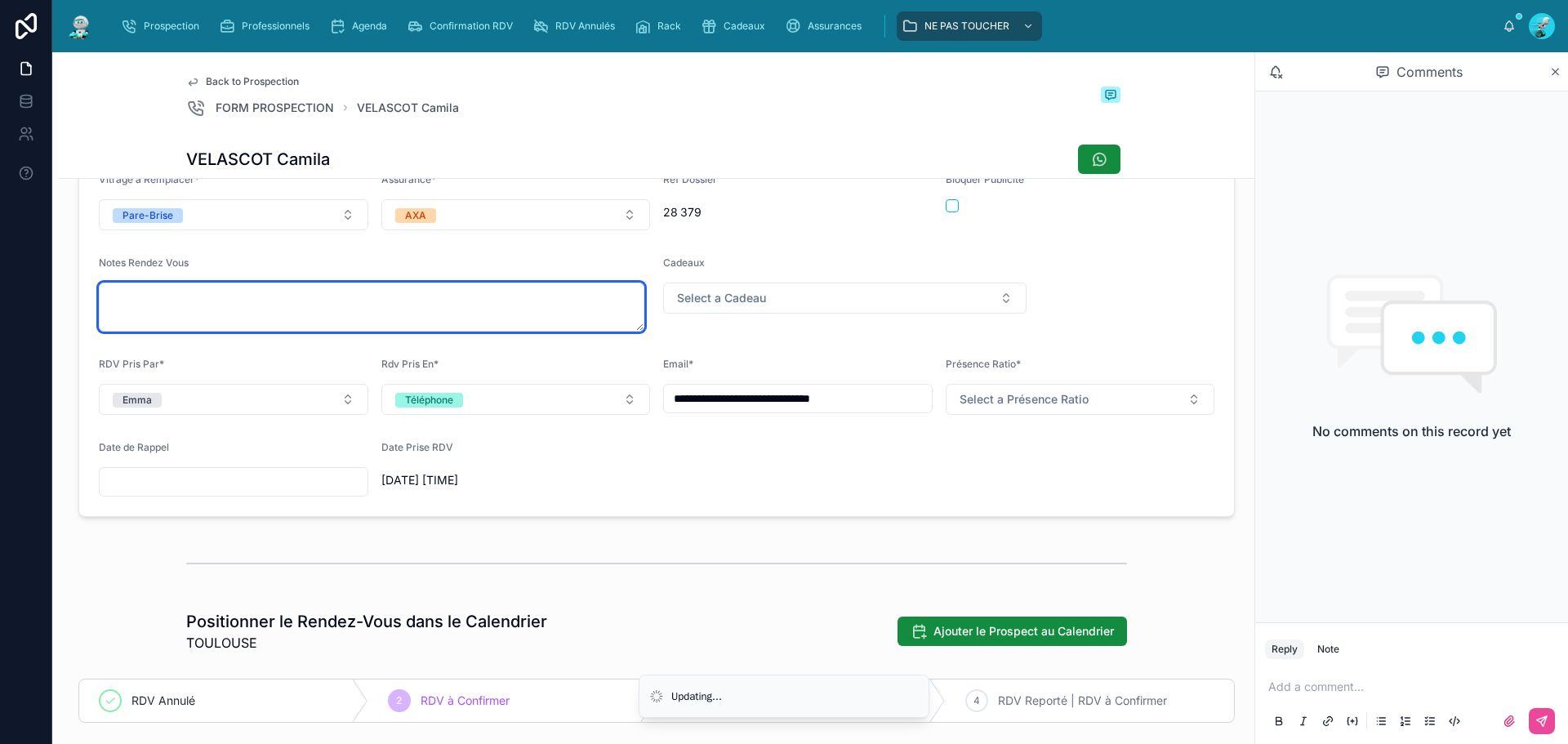 type 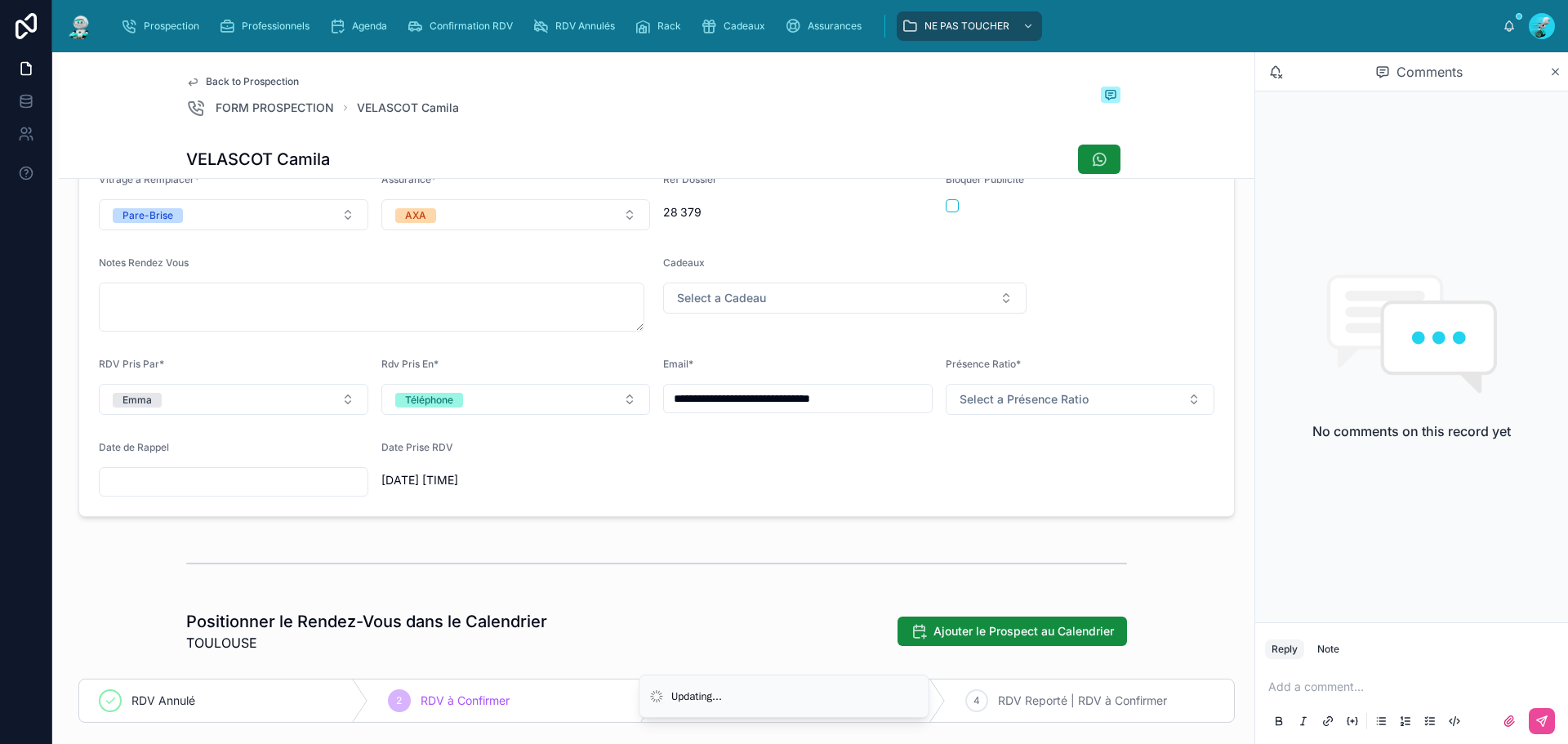 click at bounding box center [1414, 687] 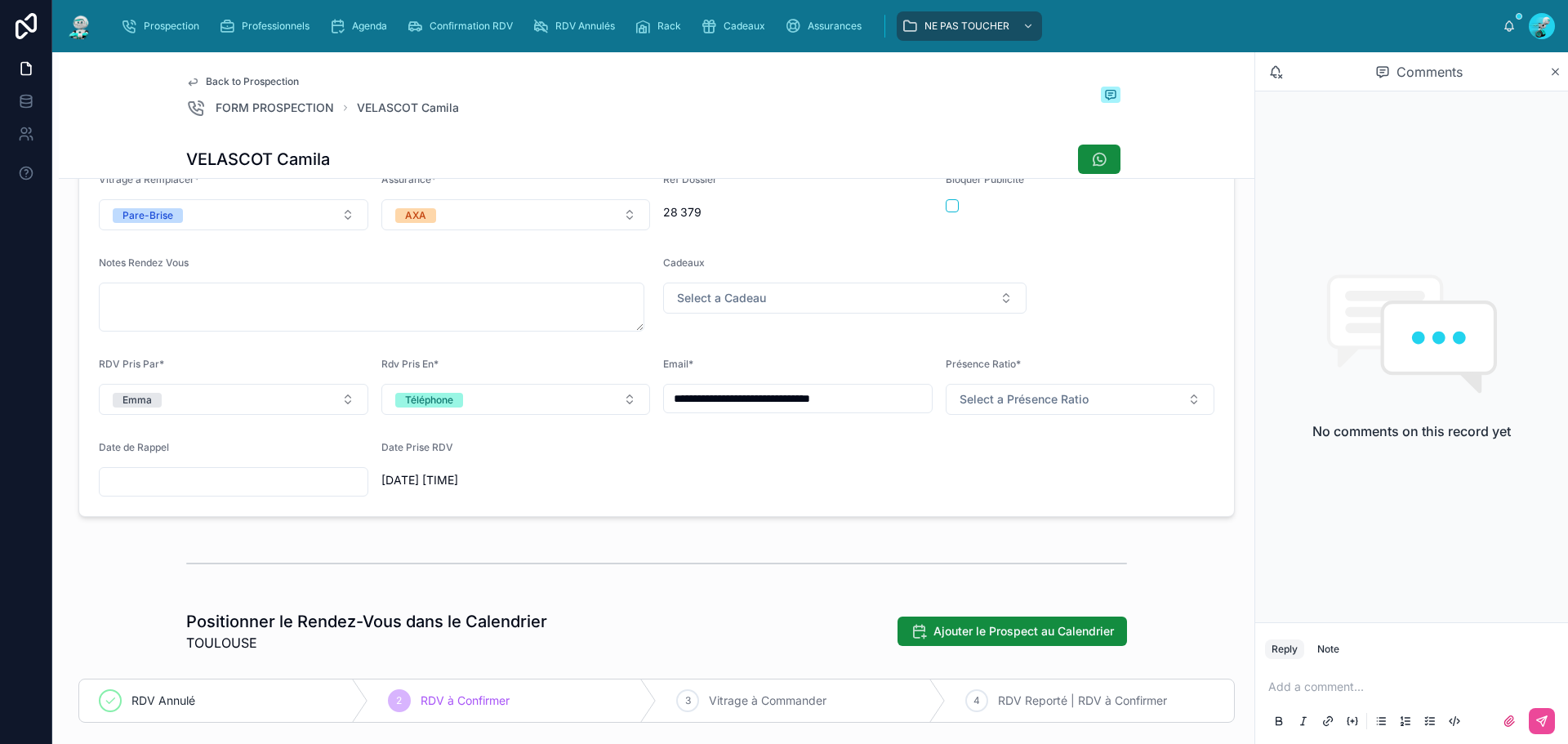 type 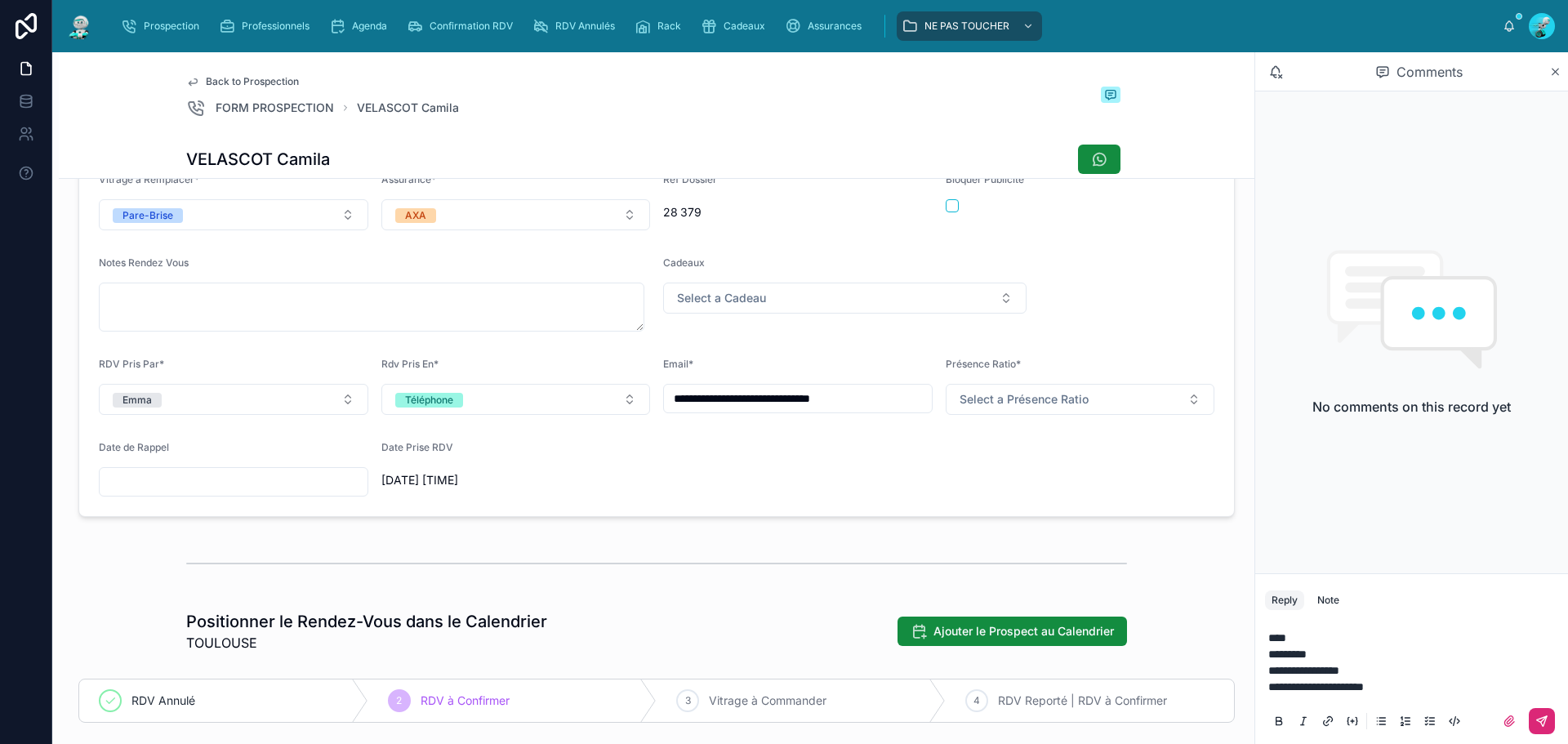 click at bounding box center (1542, 721) 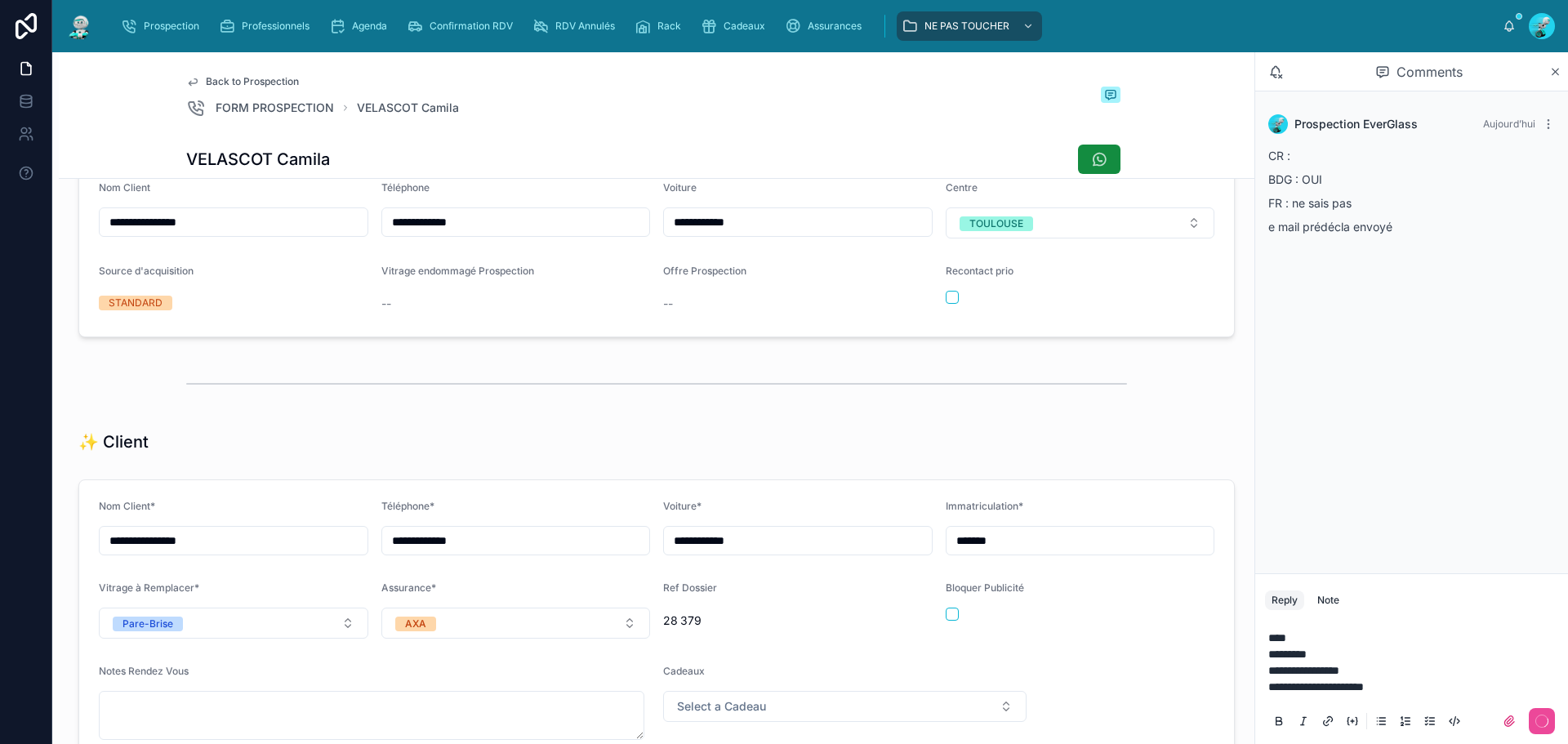 scroll, scrollTop: 0, scrollLeft: 0, axis: both 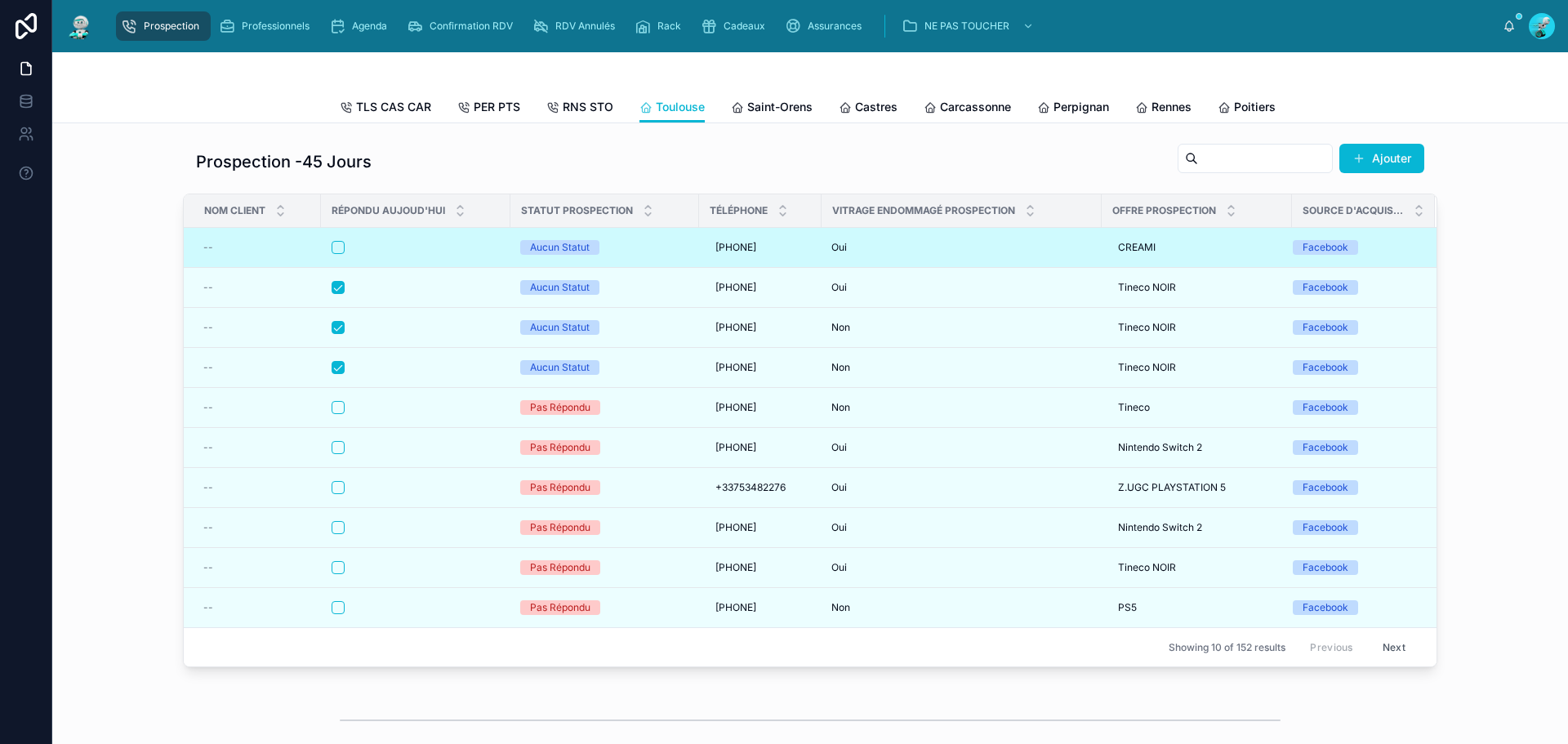 click at bounding box center (416, 247) 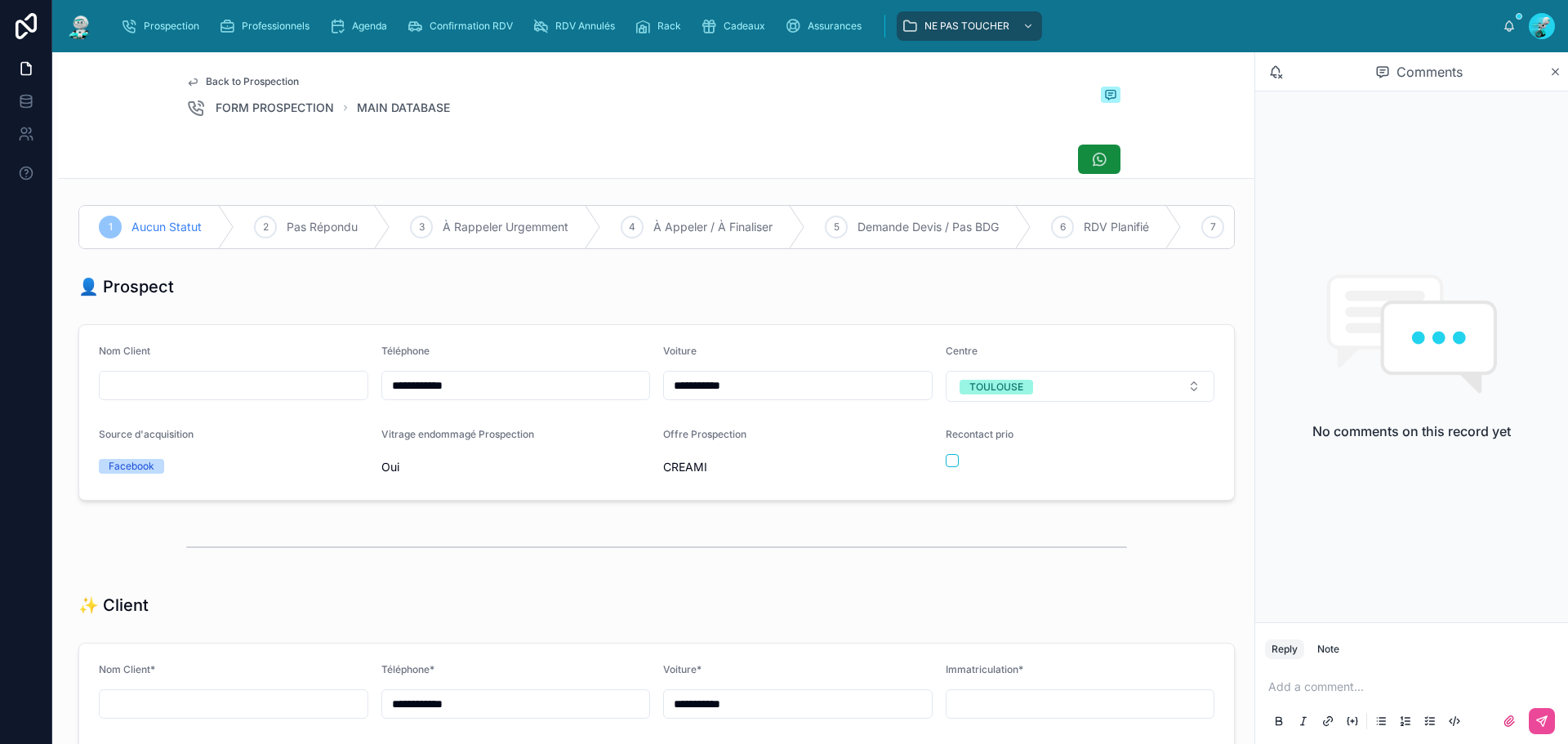 scroll, scrollTop: 81, scrollLeft: 0, axis: vertical 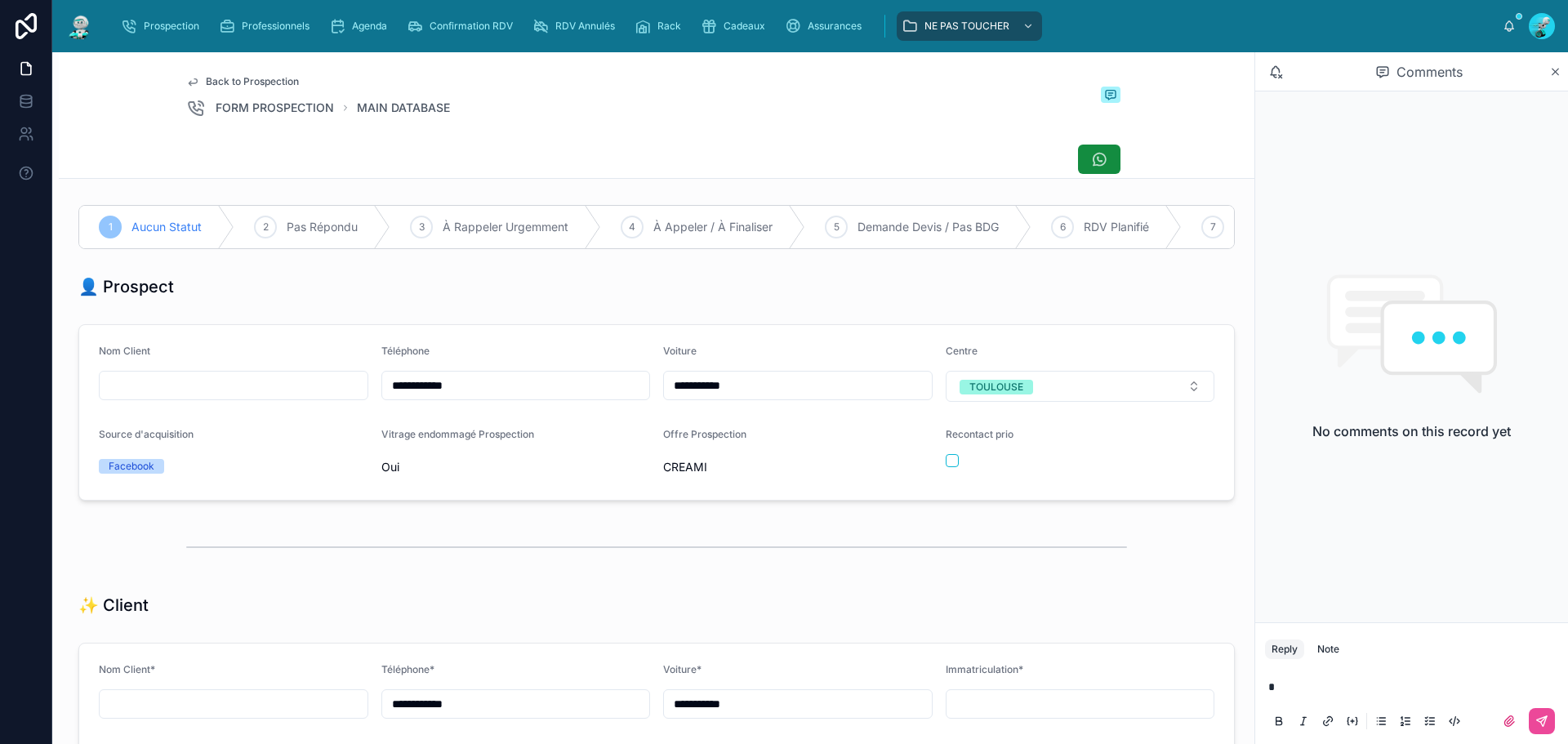 type 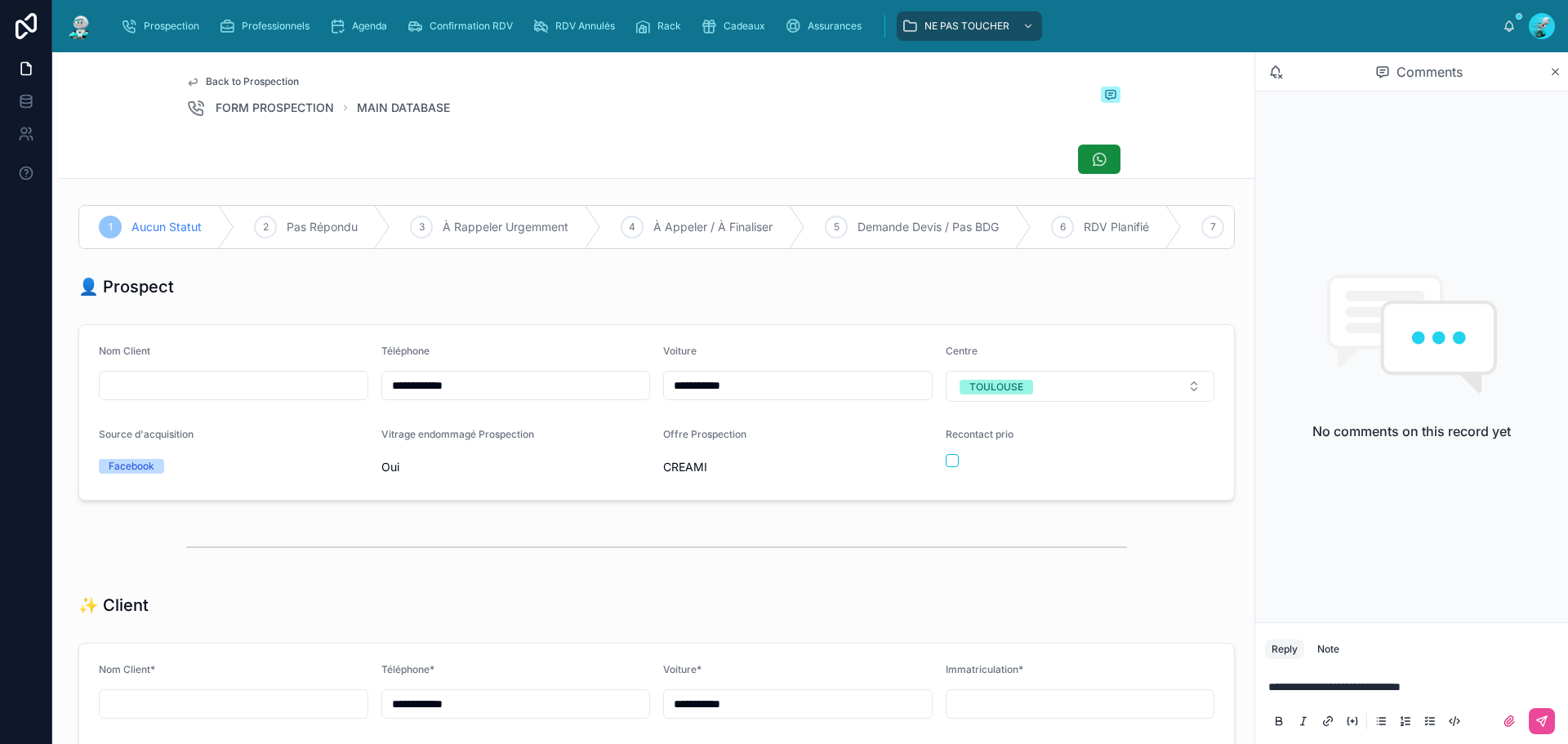 click at bounding box center (1411, 721) 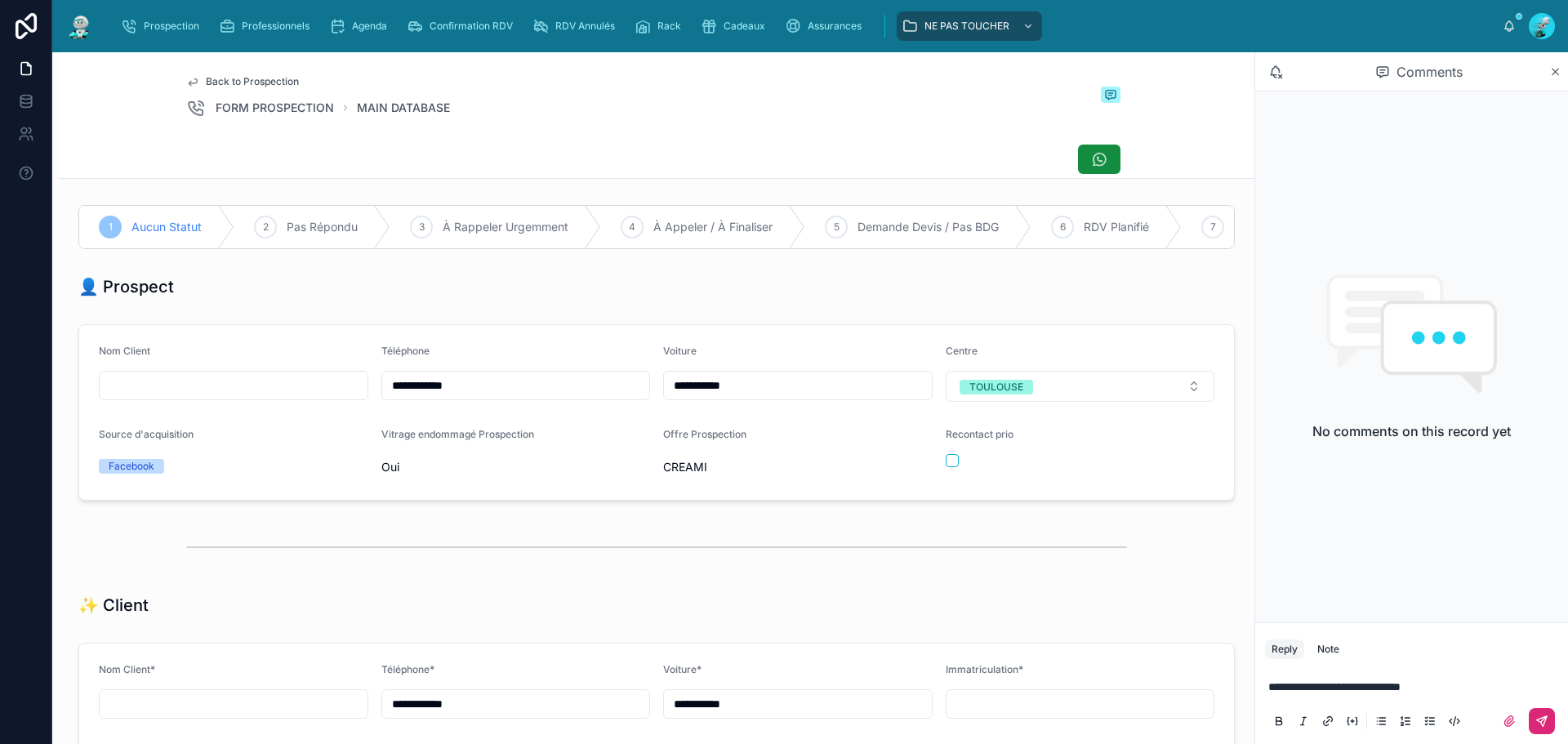 click at bounding box center (1542, 721) 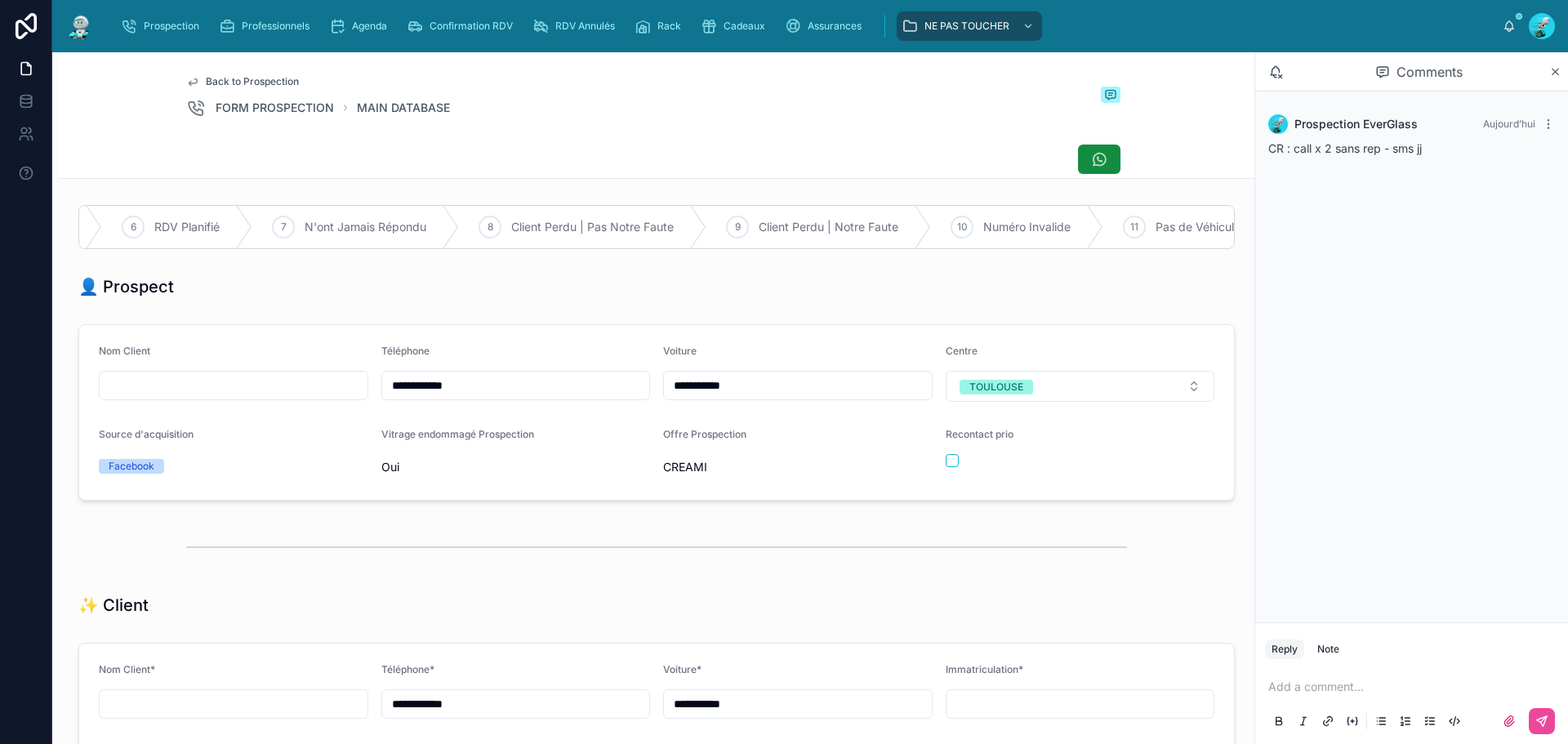 scroll, scrollTop: 0, scrollLeft: 988, axis: horizontal 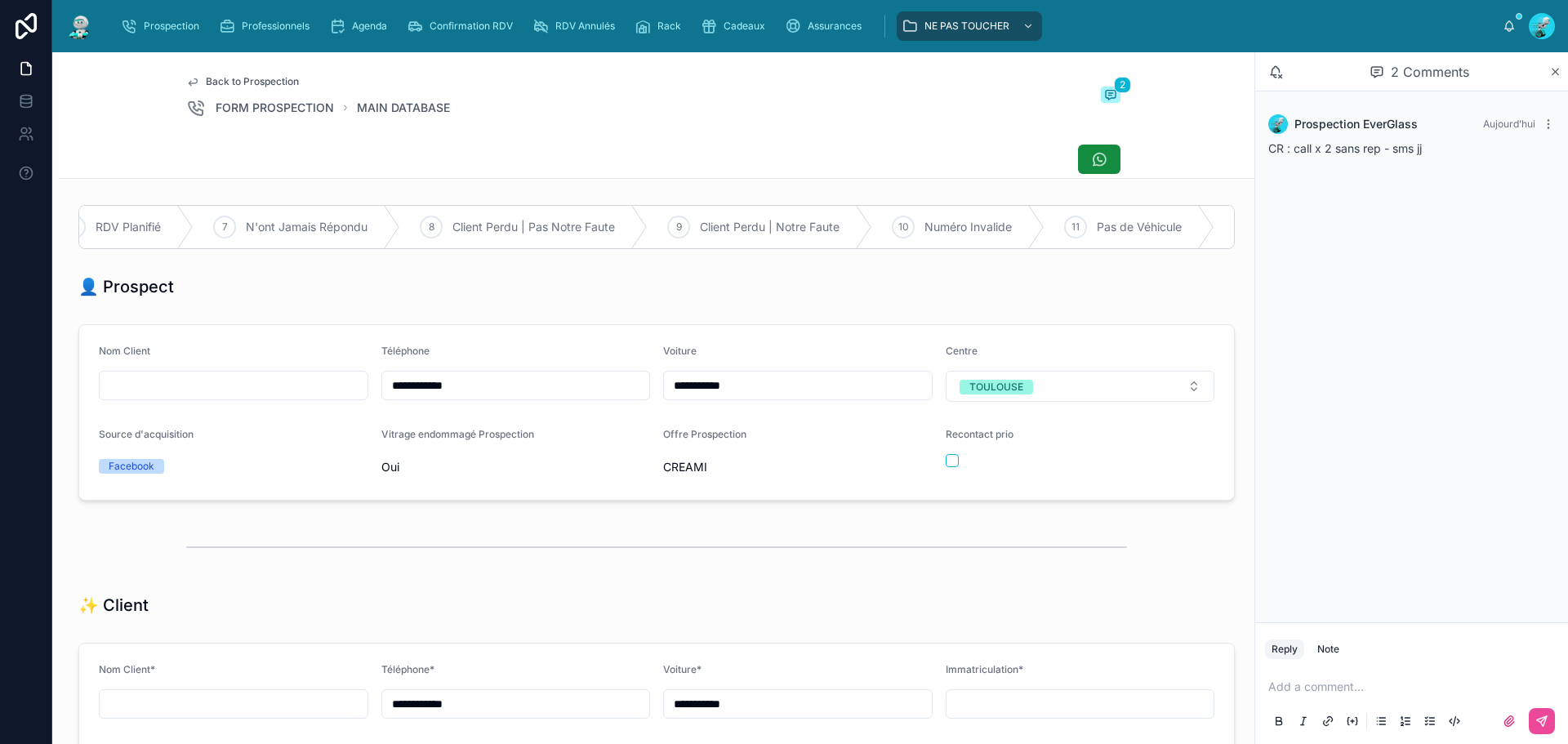 click on "Back to Prospection FORM PROSPECTION MAIN DATABASE 2" at bounding box center (657, 115) 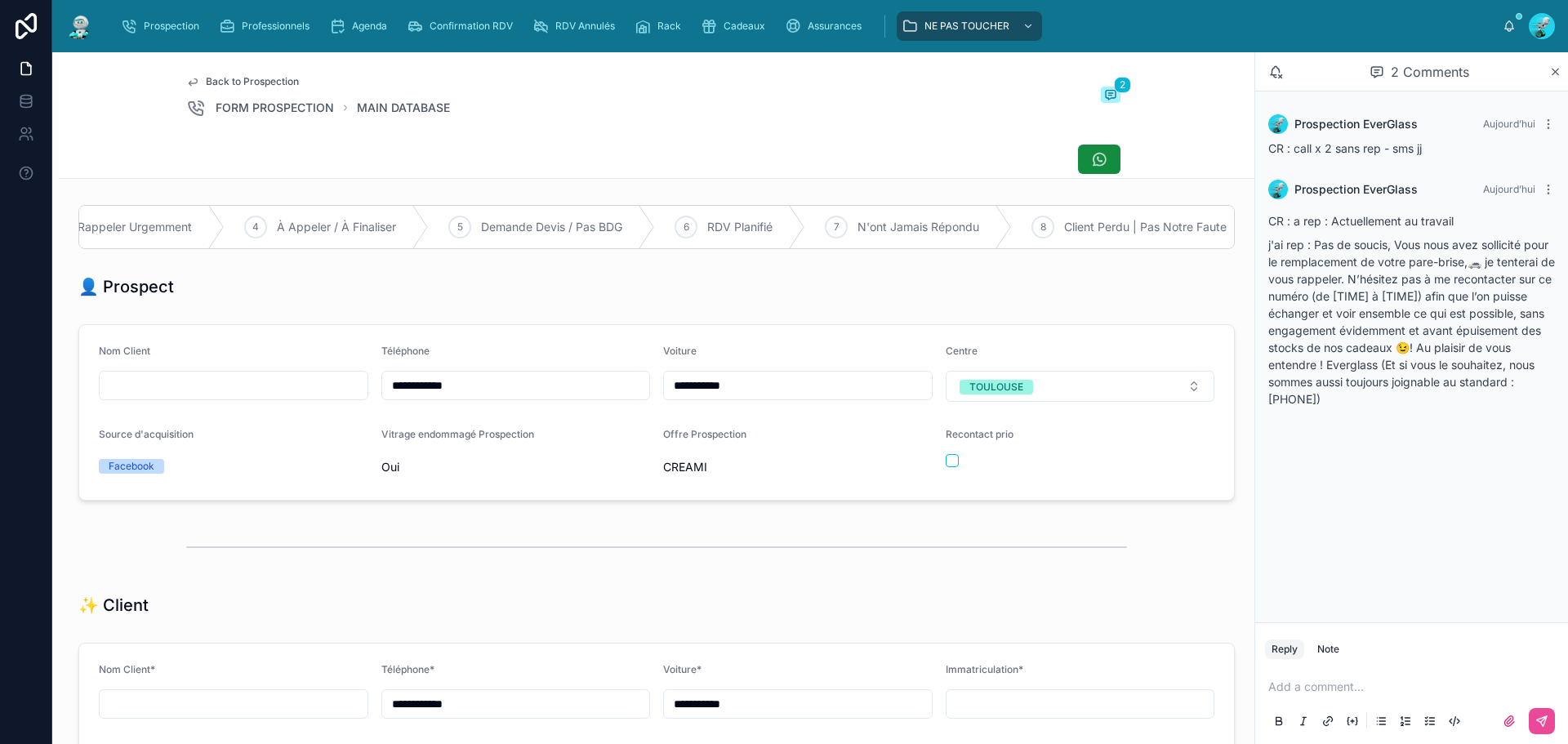 scroll, scrollTop: 0, scrollLeft: 0, axis: both 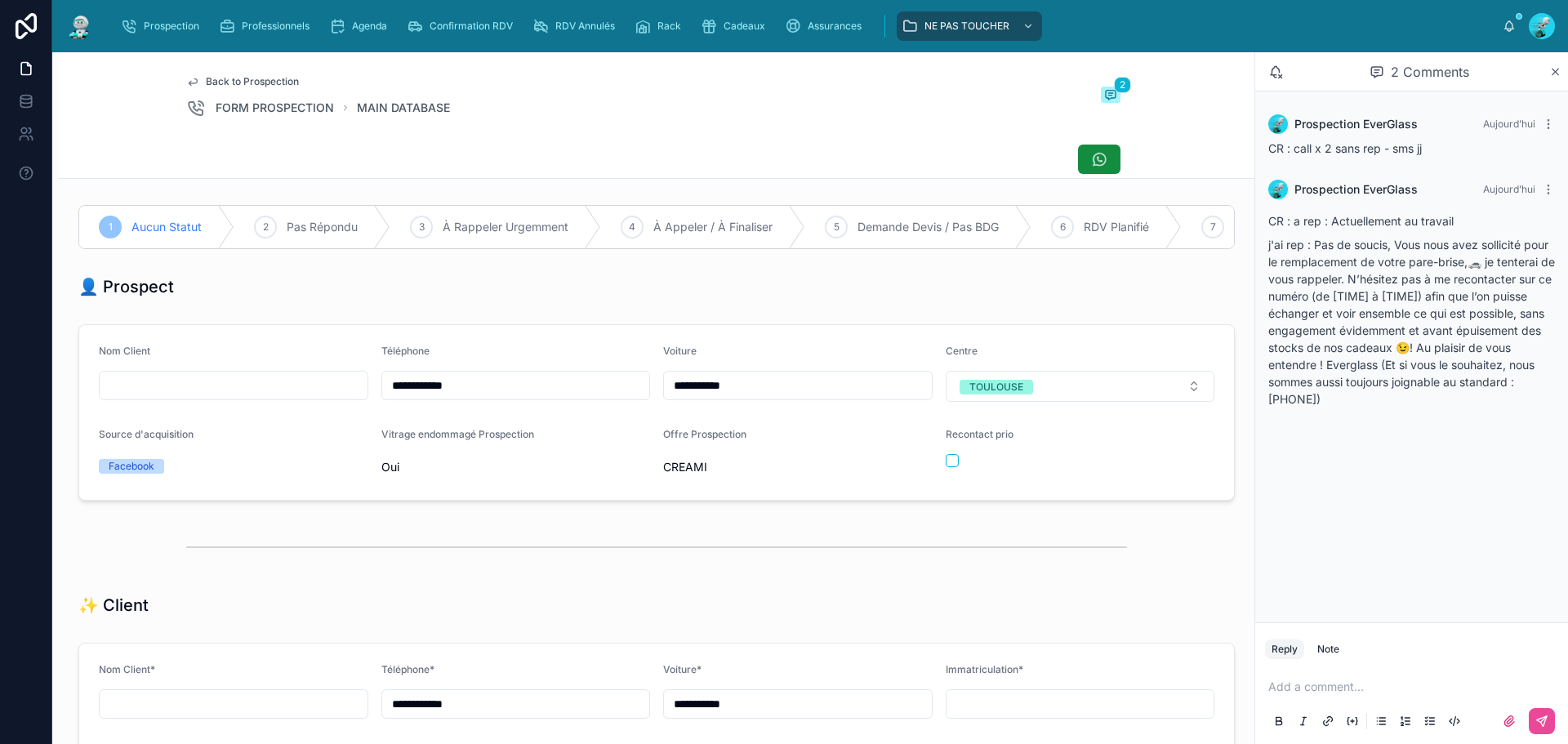 click at bounding box center [1080, 461] 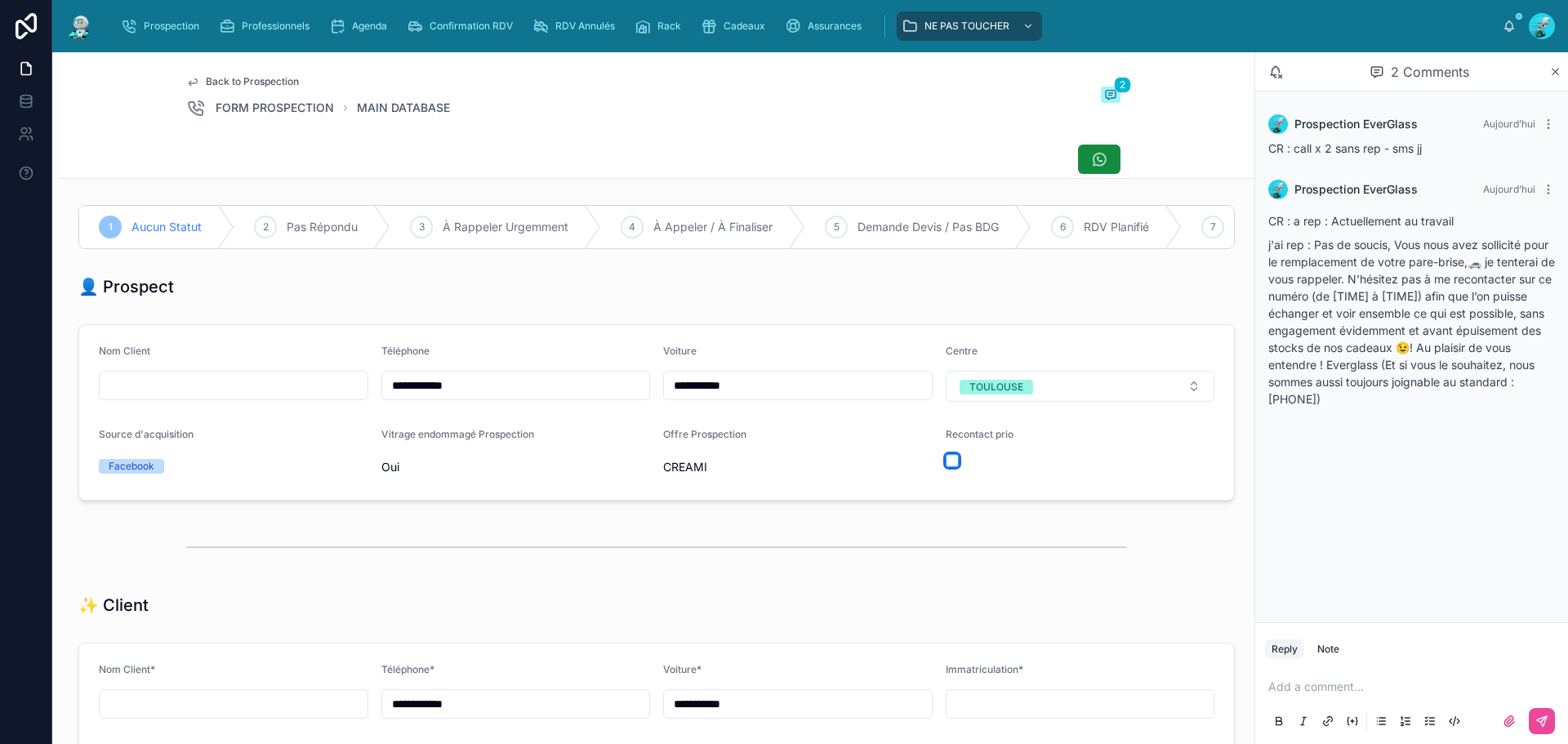 drag, startPoint x: 942, startPoint y: 470, endPoint x: 40, endPoint y: 1, distance: 1016.644 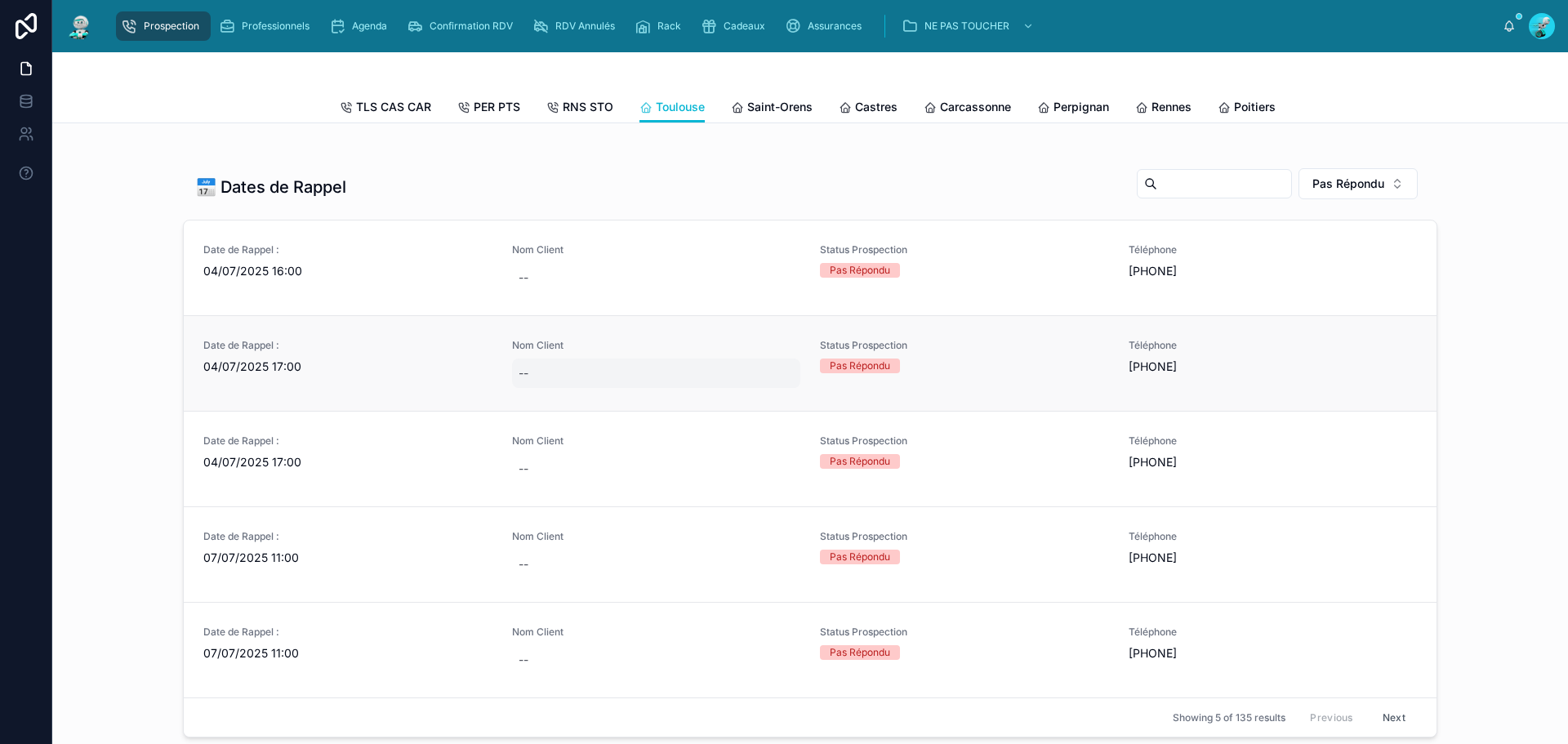 scroll, scrollTop: 572, scrollLeft: 0, axis: vertical 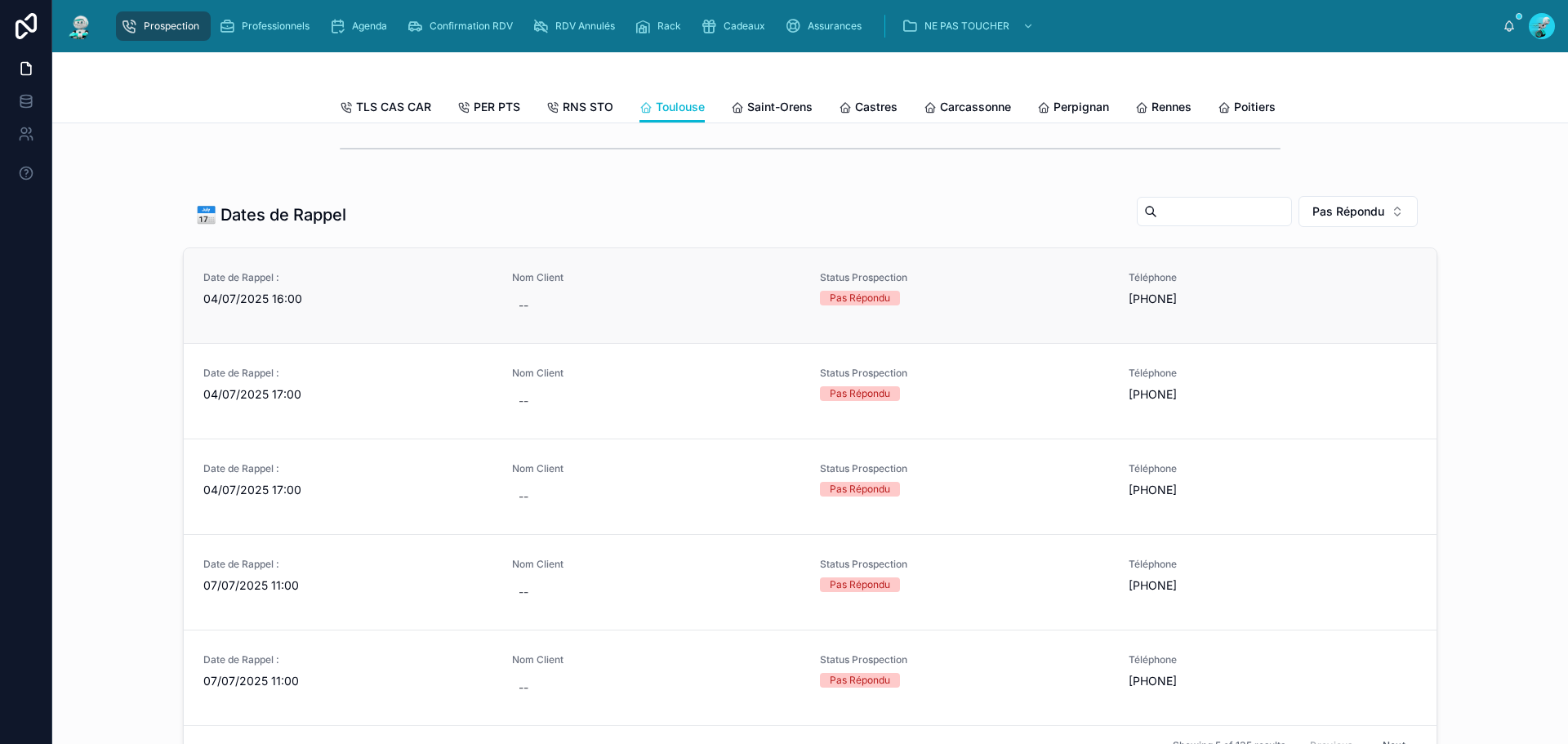 click on "Date de Rappel : 04/07/2025 16:00" at bounding box center [348, 289] 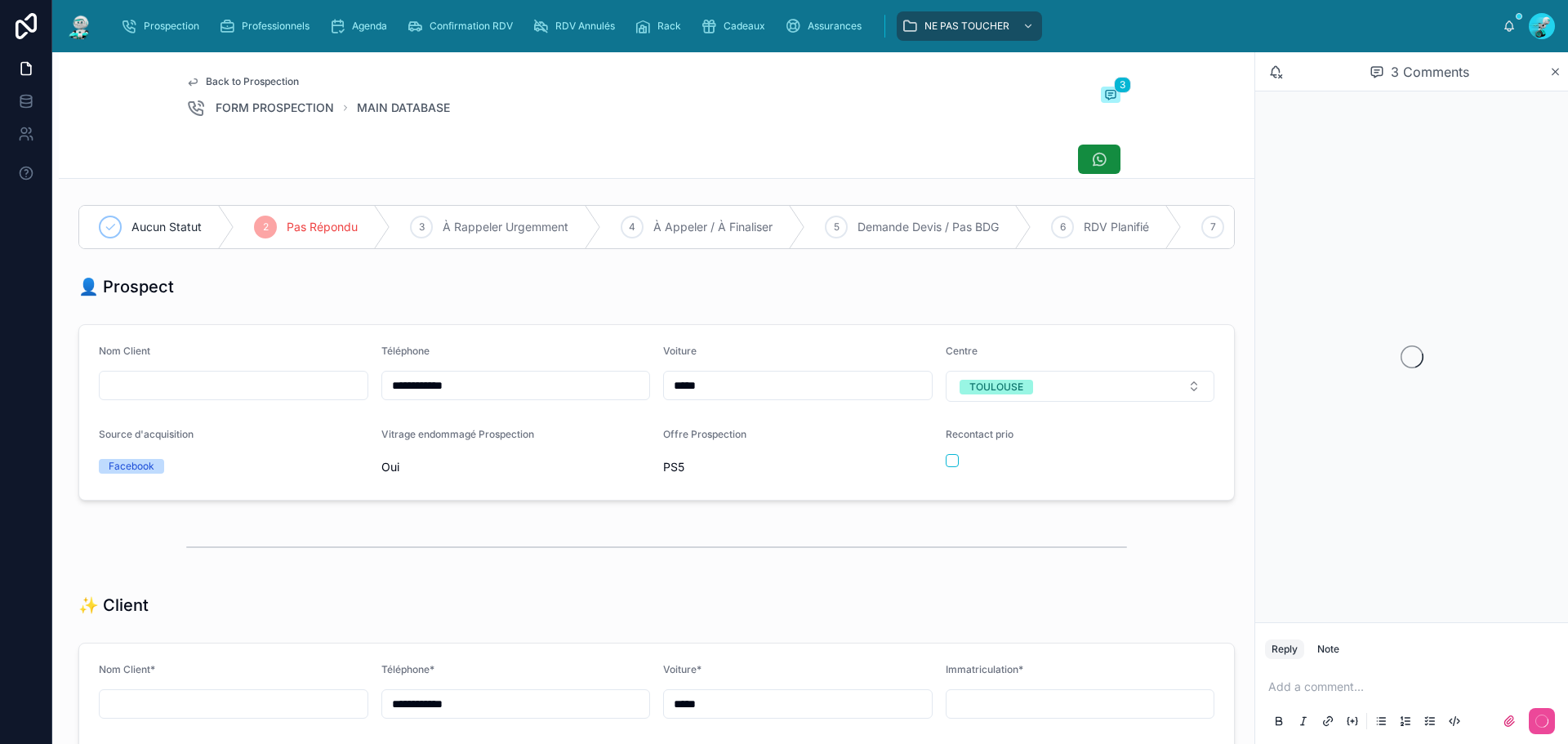 scroll, scrollTop: 81, scrollLeft: 0, axis: vertical 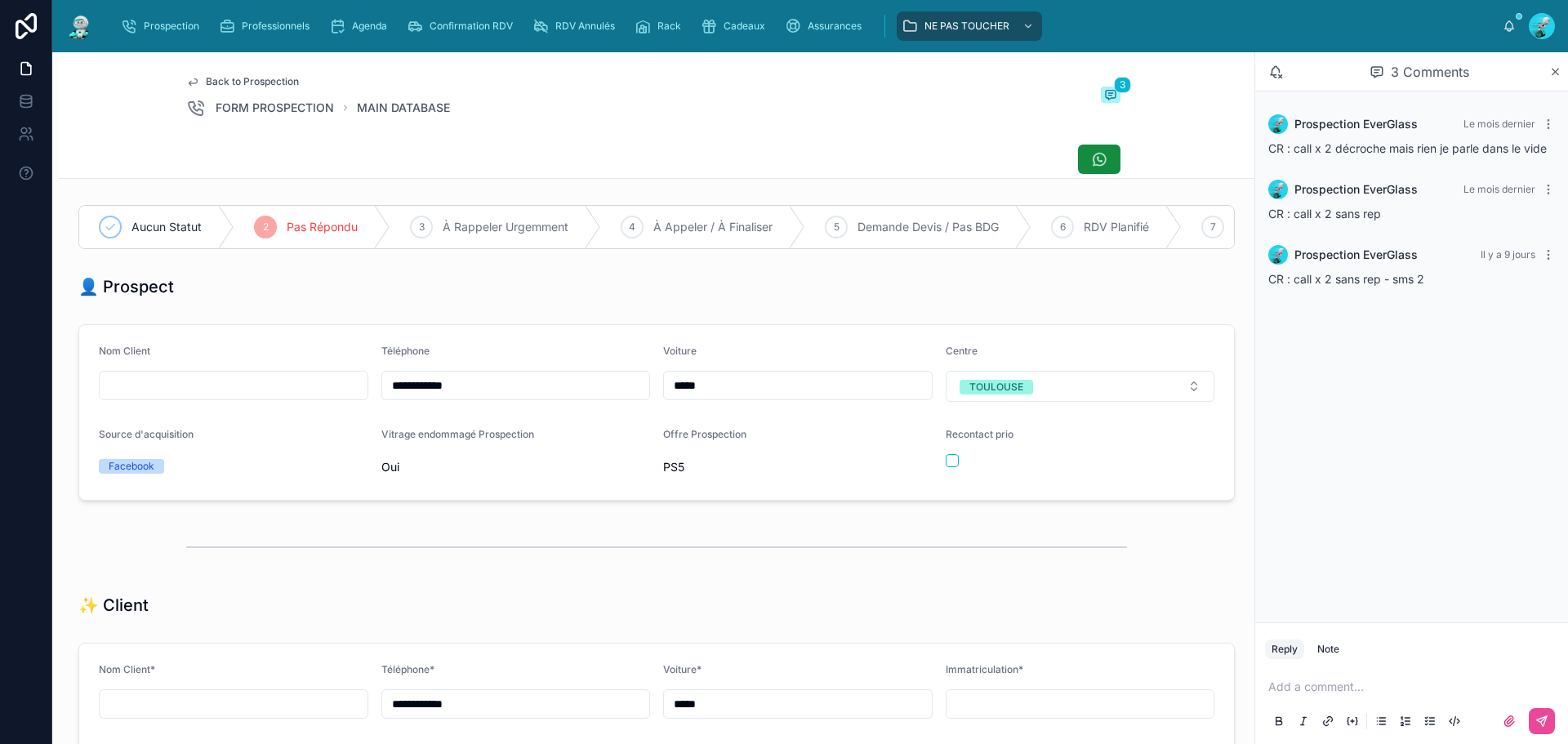 drag, startPoint x: 482, startPoint y: 403, endPoint x: 278, endPoint y: 405, distance: 204.01 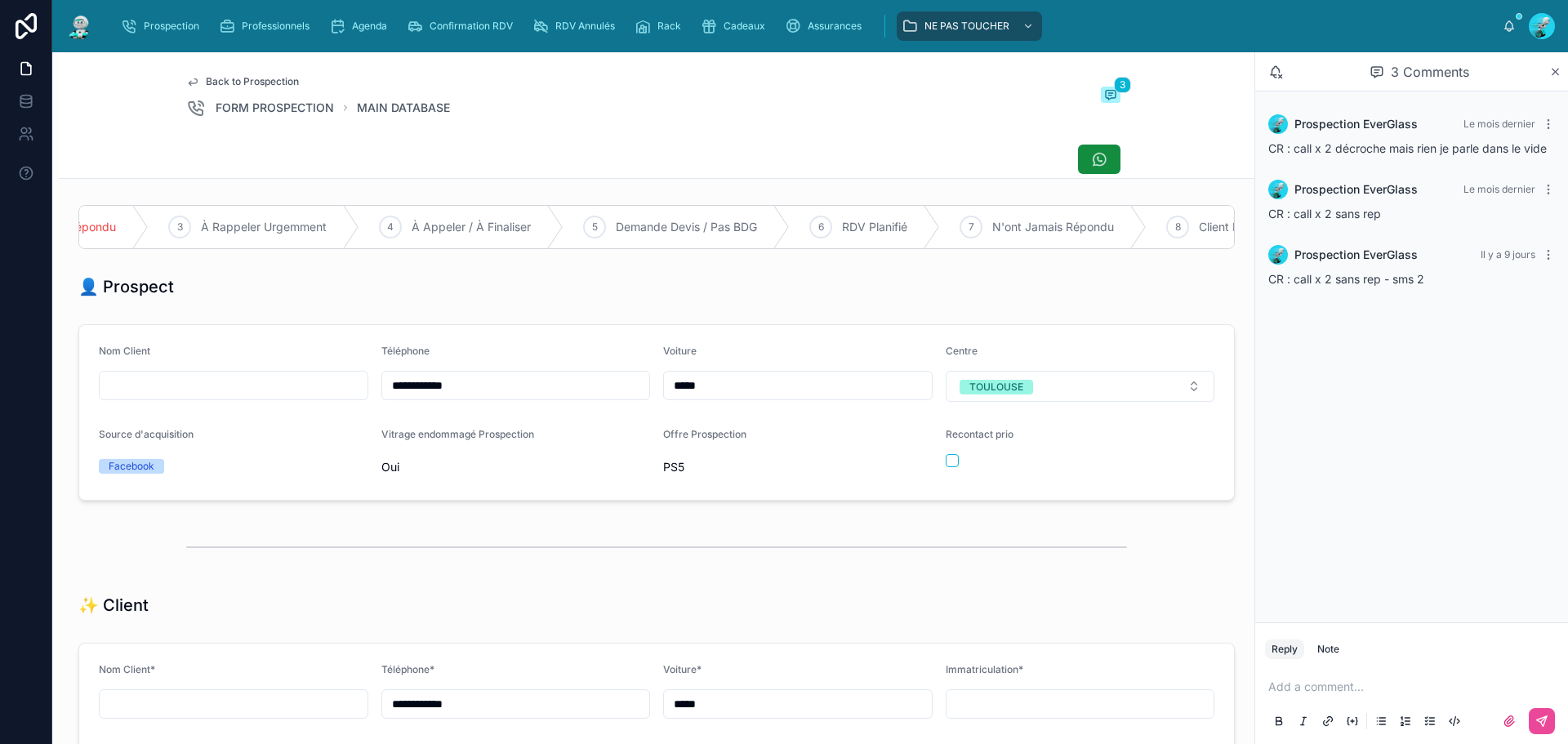 scroll, scrollTop: 0, scrollLeft: 0, axis: both 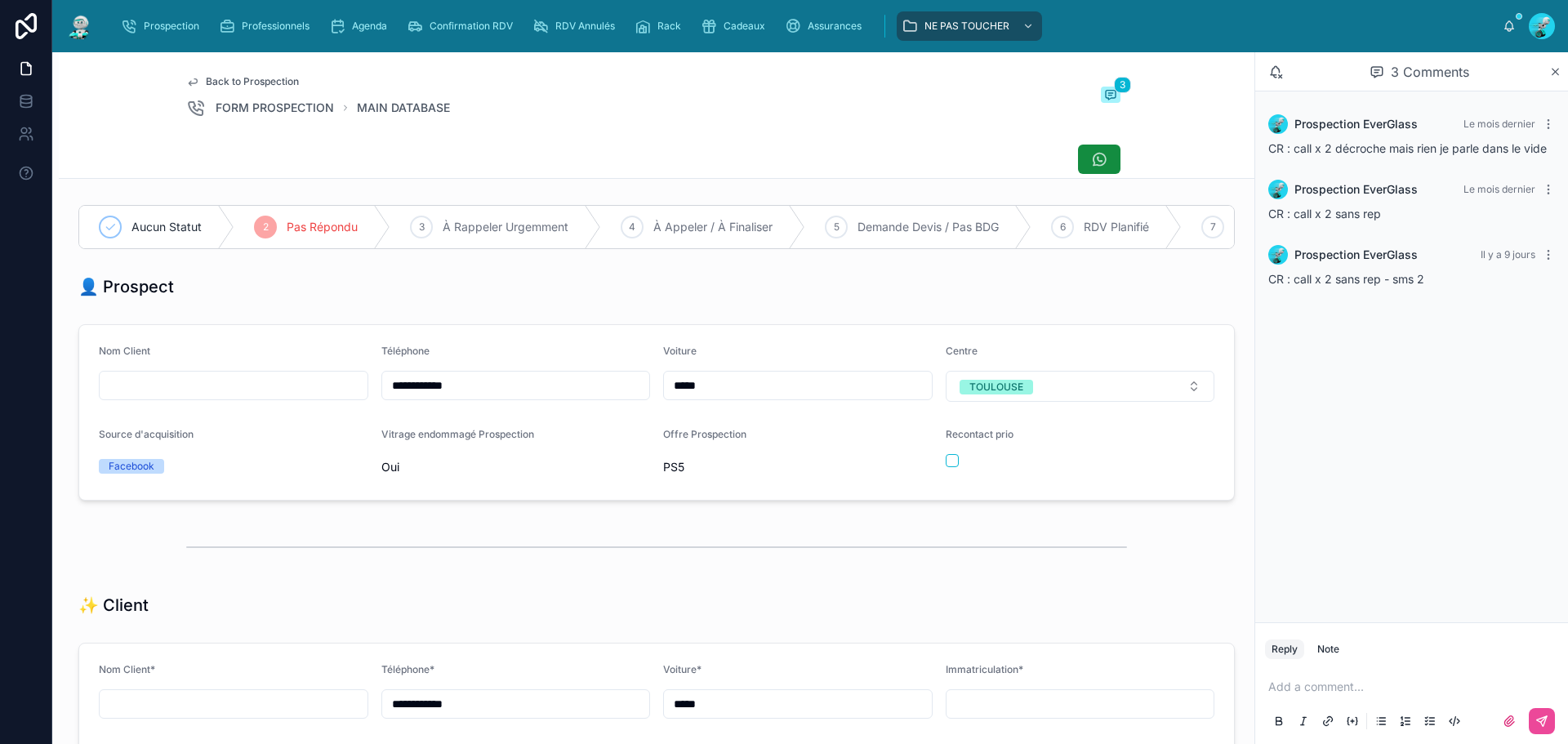 click on "Back to Prospection FORM PROSPECTION MAIN DATABASE 3" at bounding box center [657, 96] 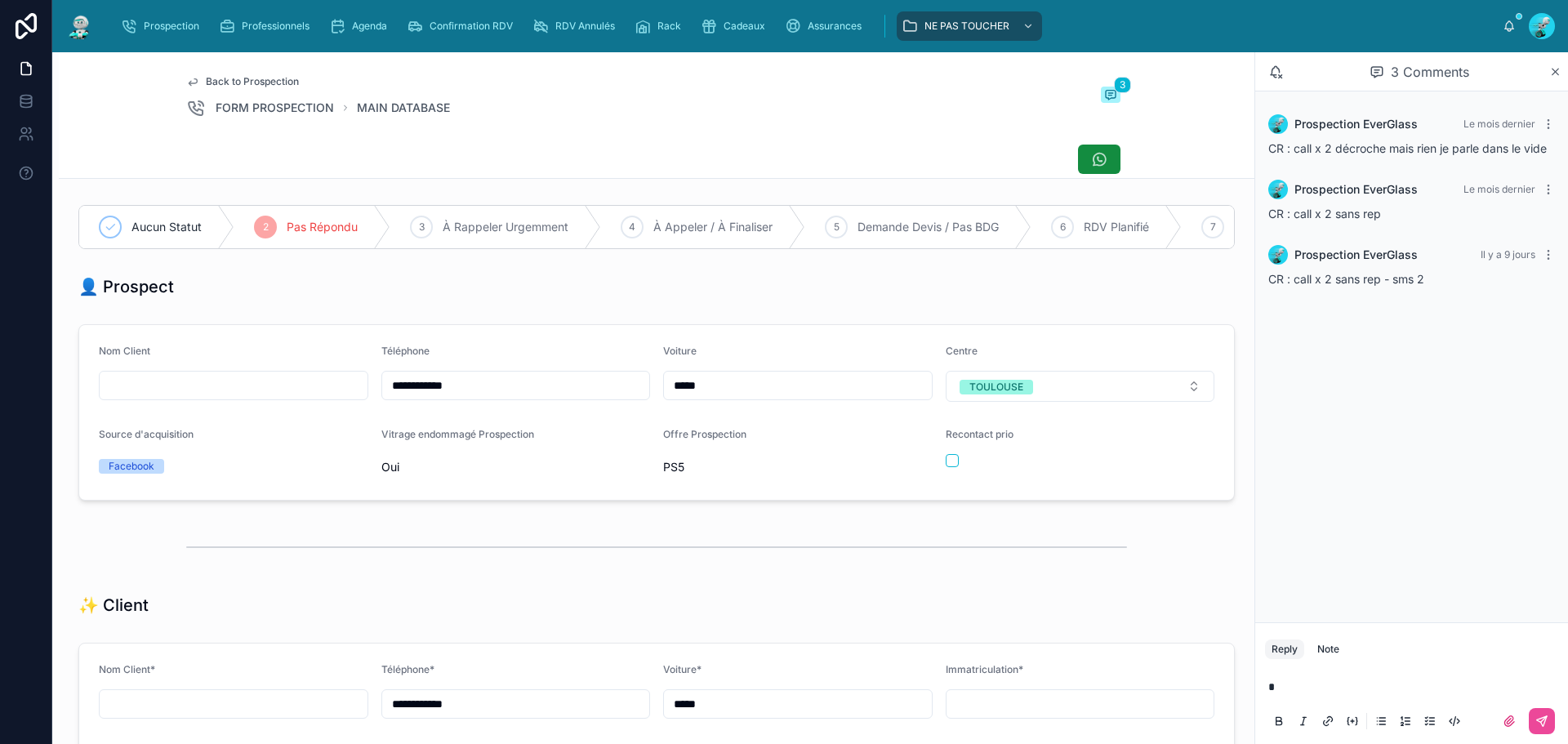 type 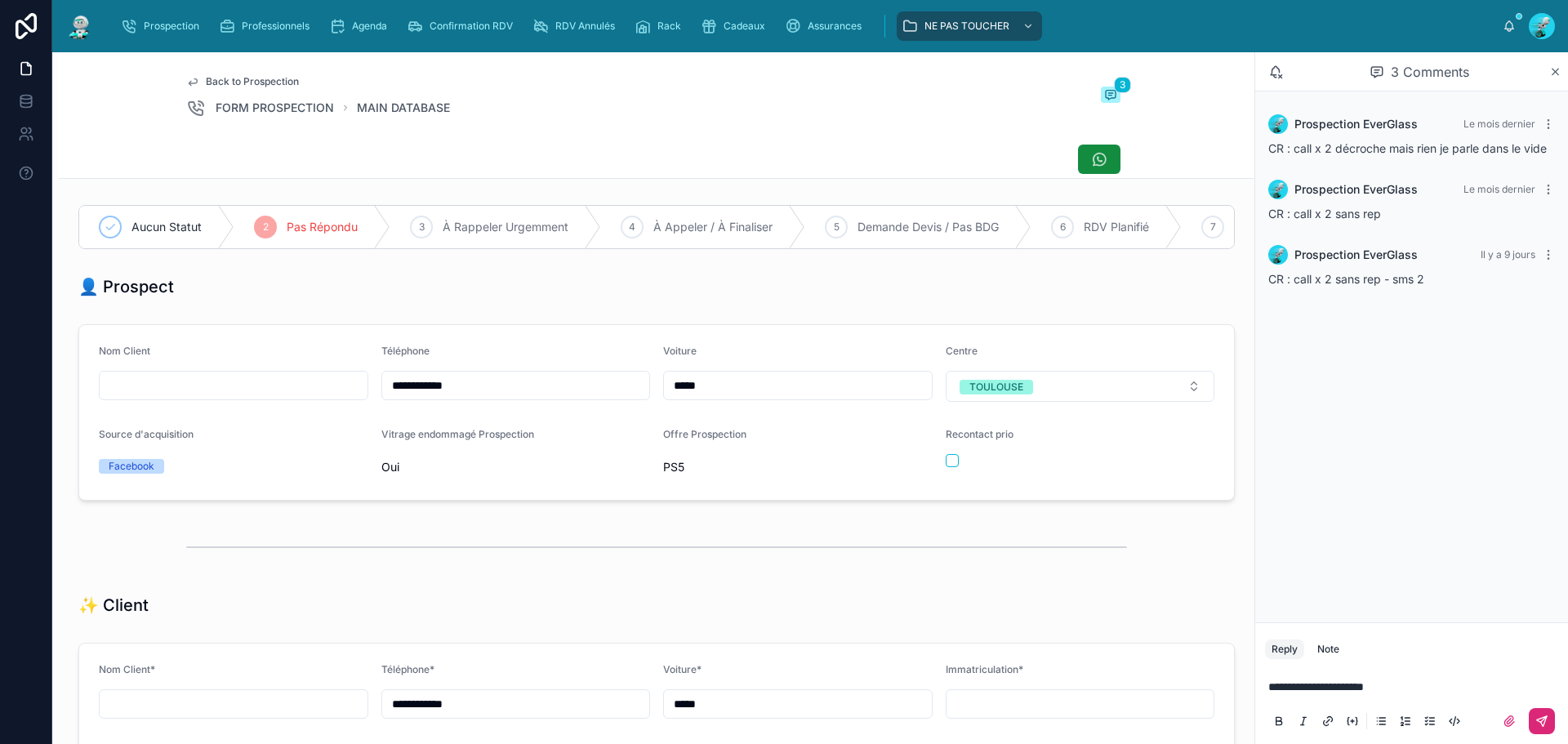click 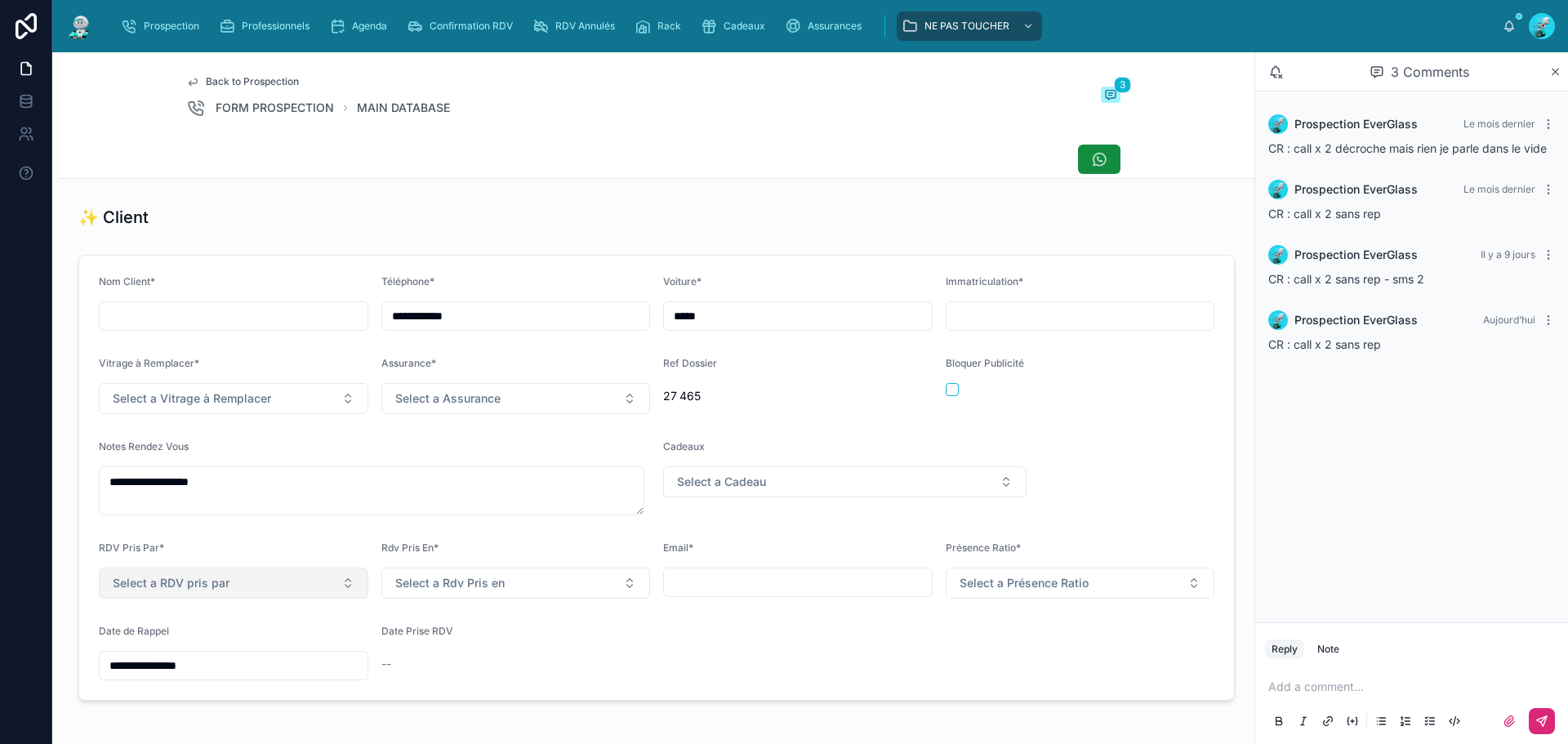 scroll, scrollTop: 490, scrollLeft: 0, axis: vertical 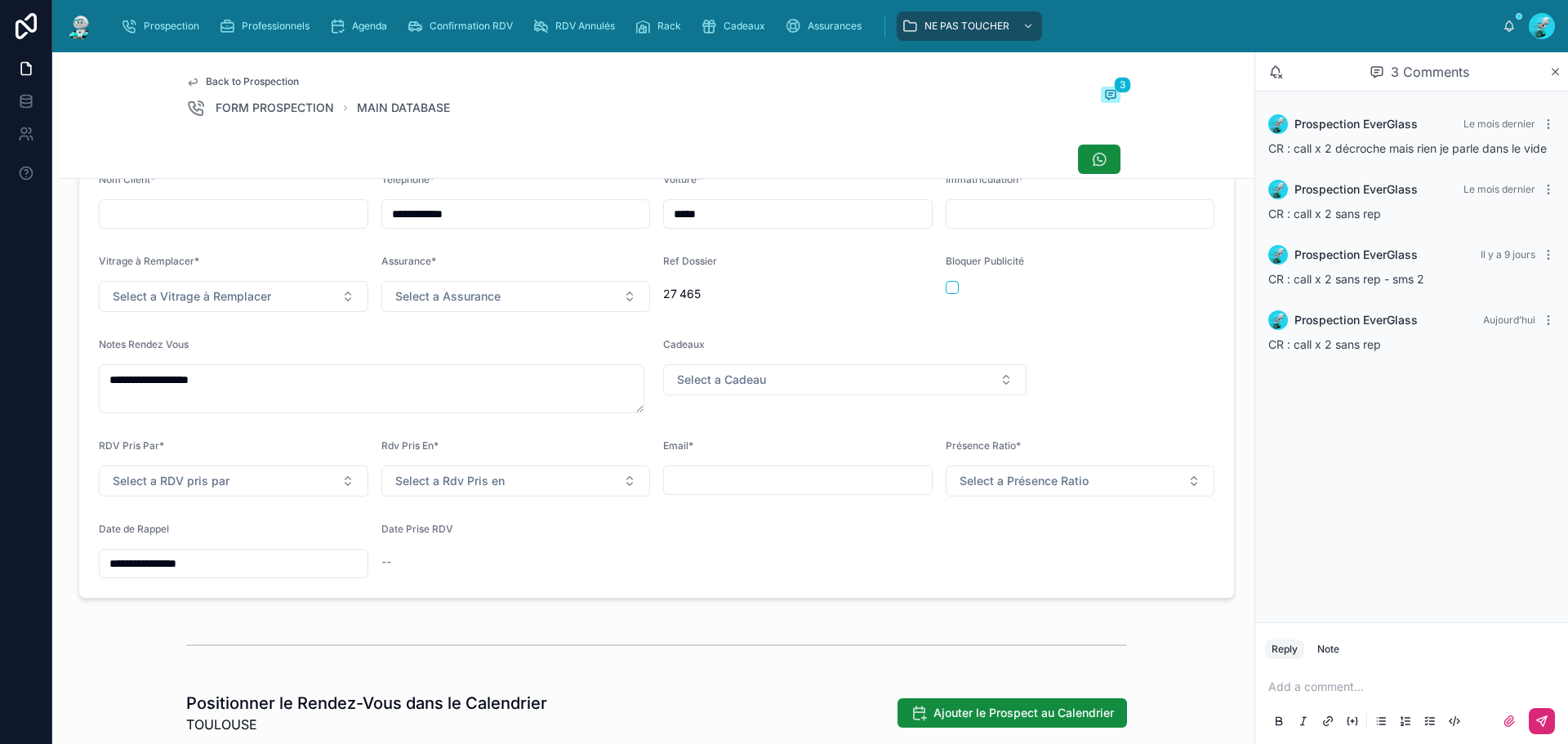 click on "**********" at bounding box center (234, 564) 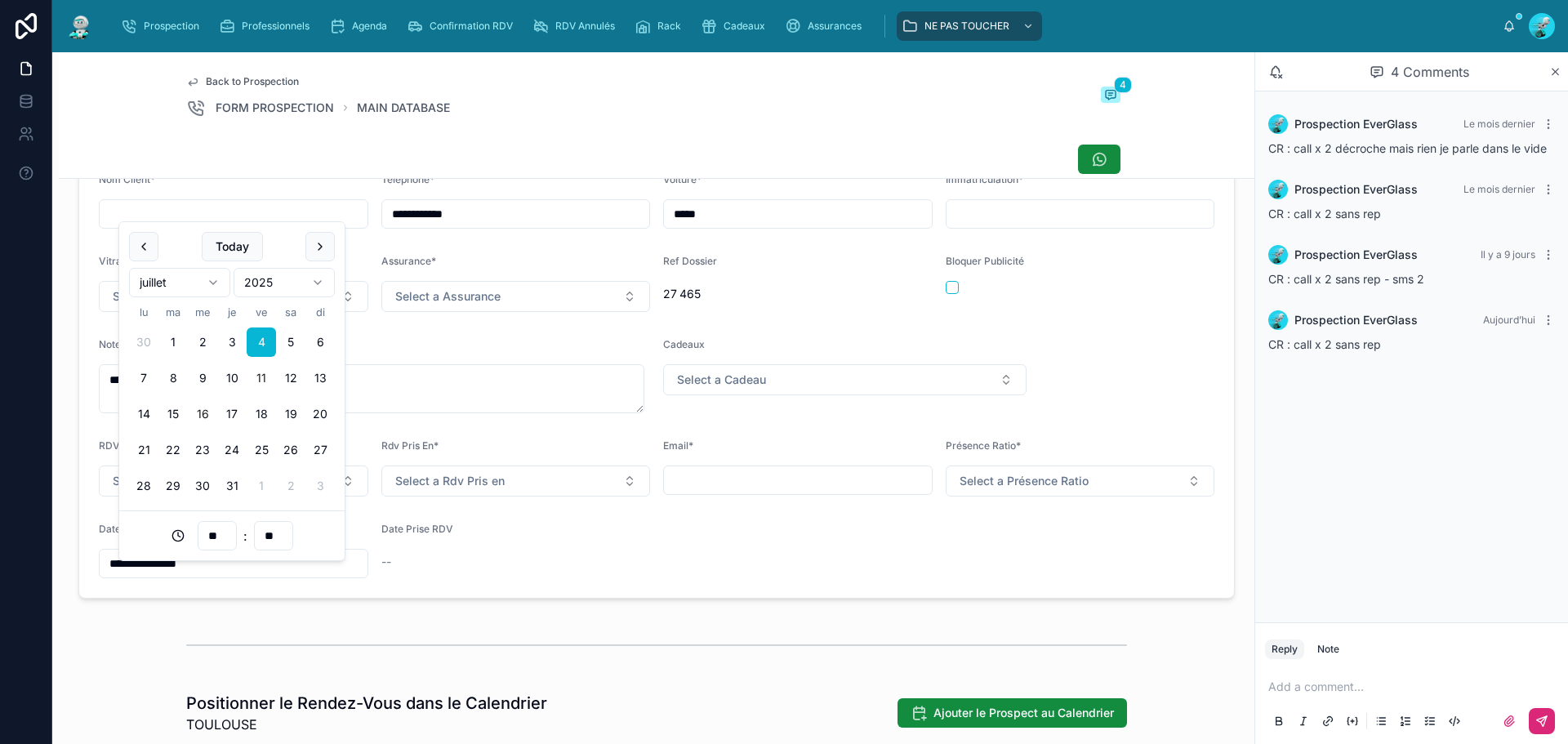 click on "16" at bounding box center (203, 414) 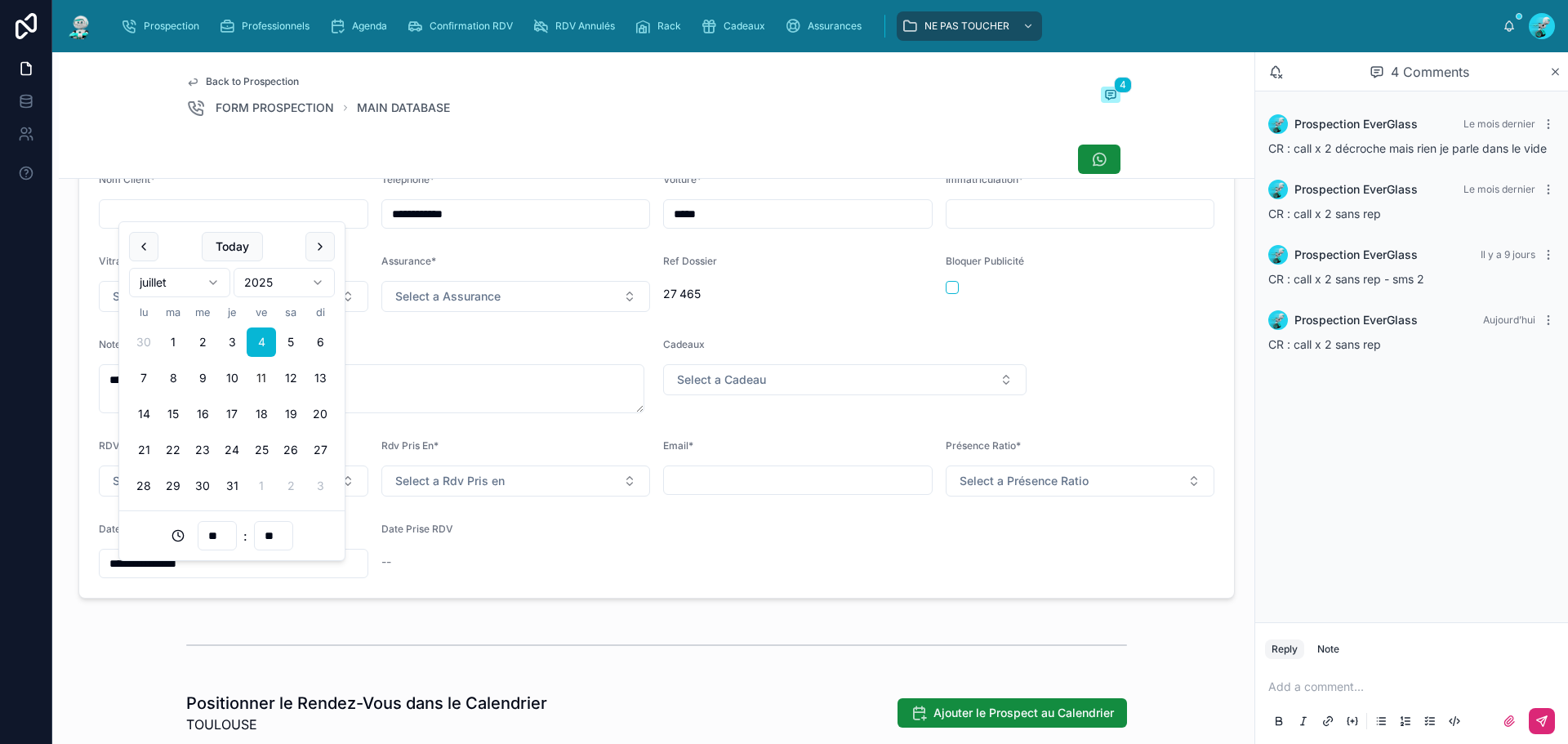 type on "**********" 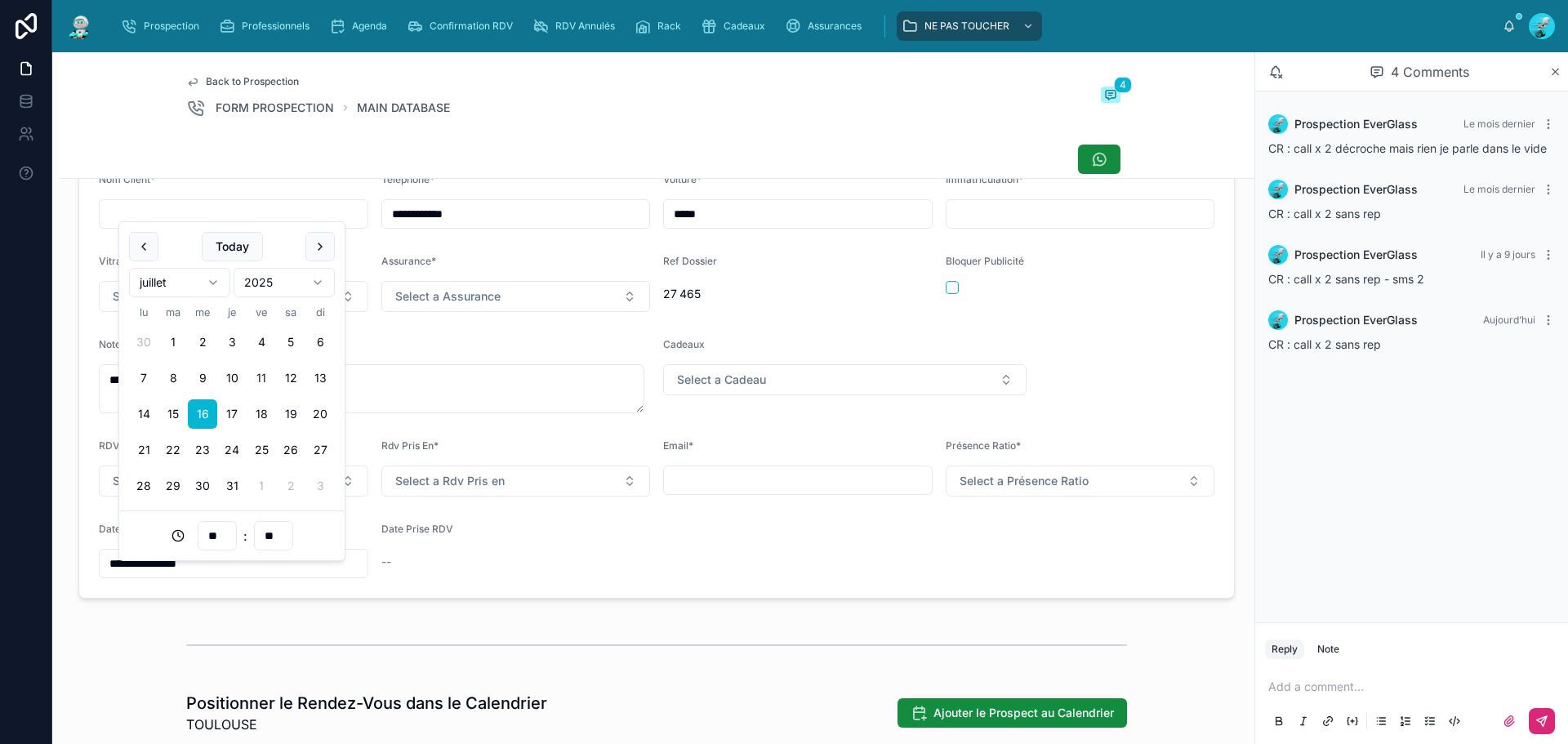 click on "**********" at bounding box center [657, 858] 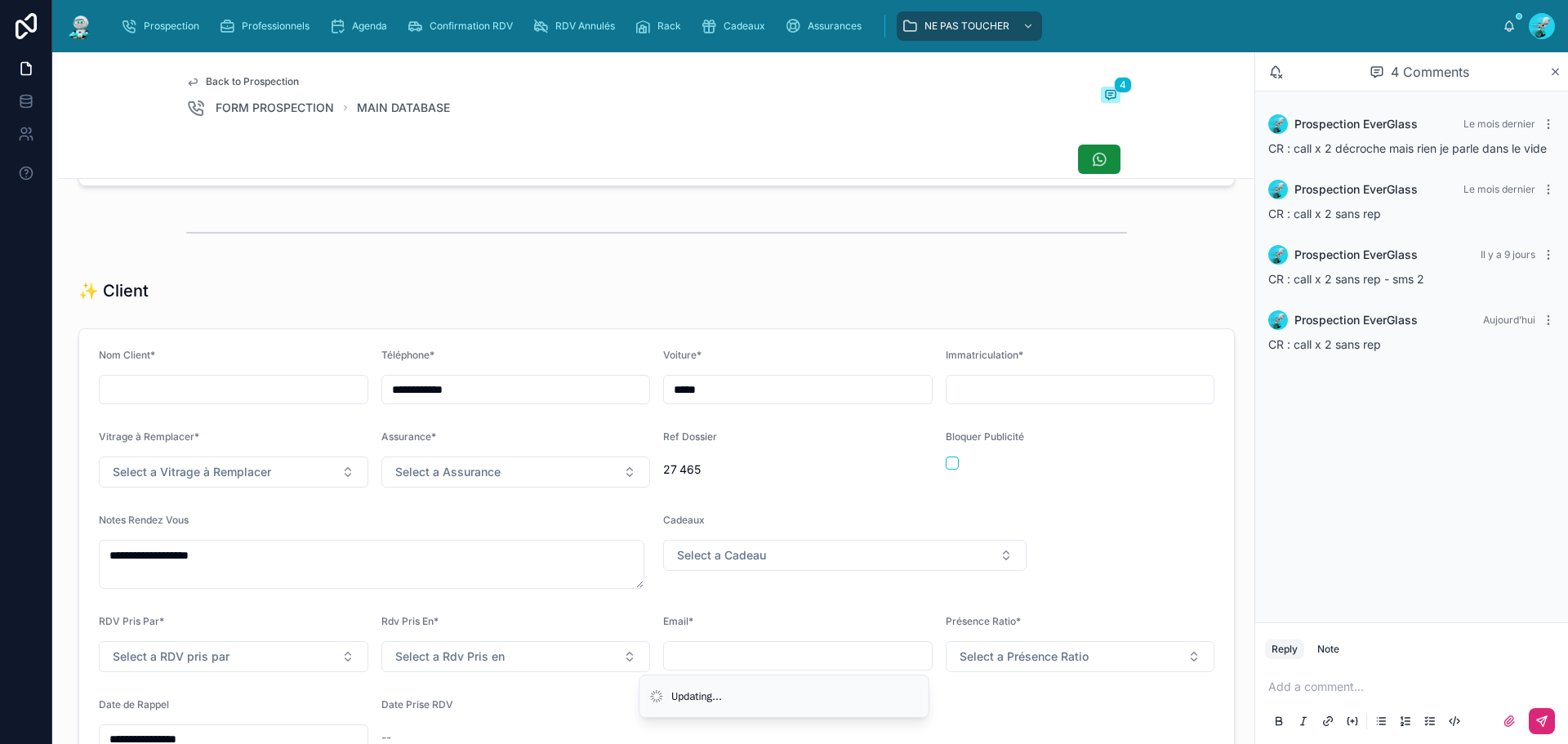 scroll, scrollTop: 0, scrollLeft: 0, axis: both 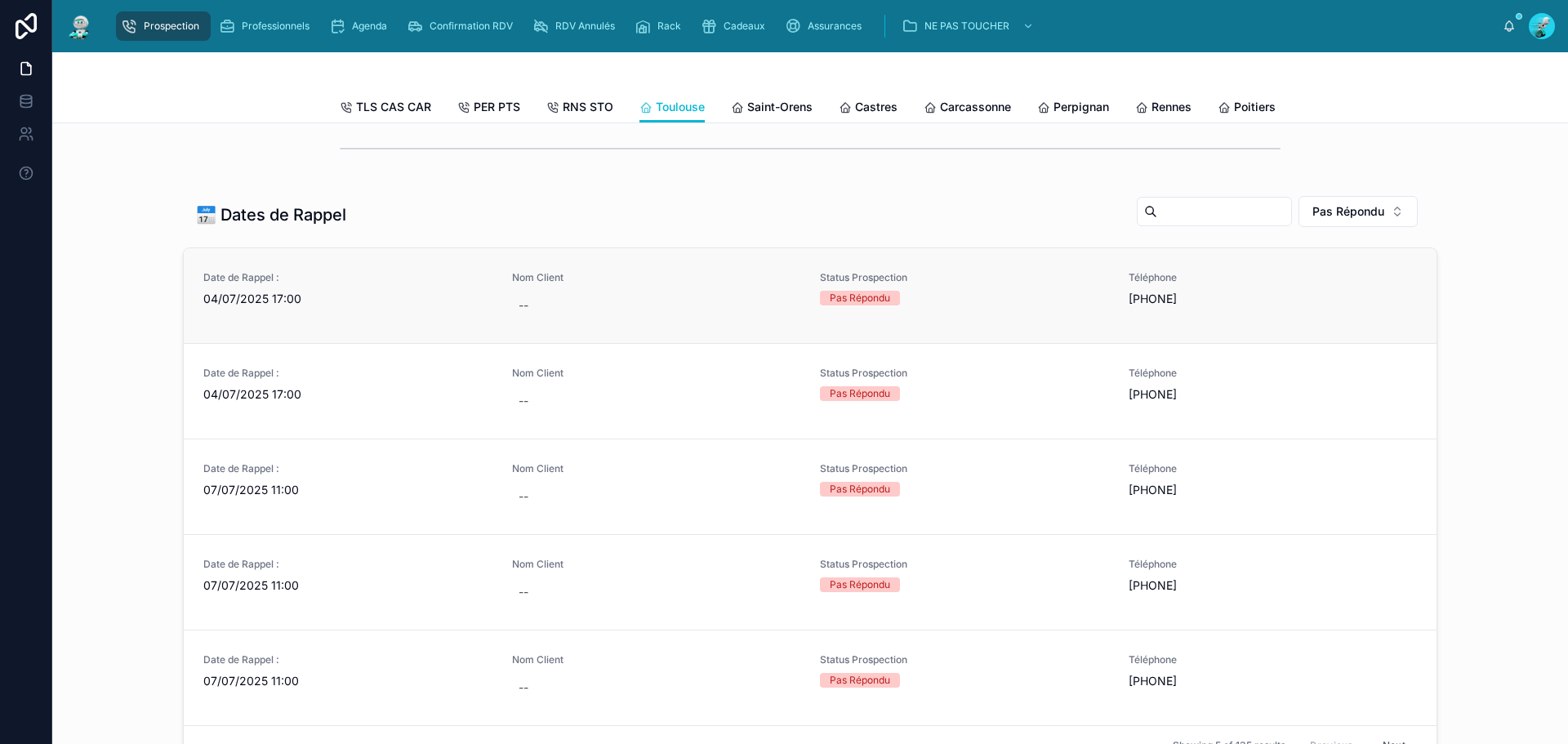 click on "04/07/2025 17:00" at bounding box center (348, 299) 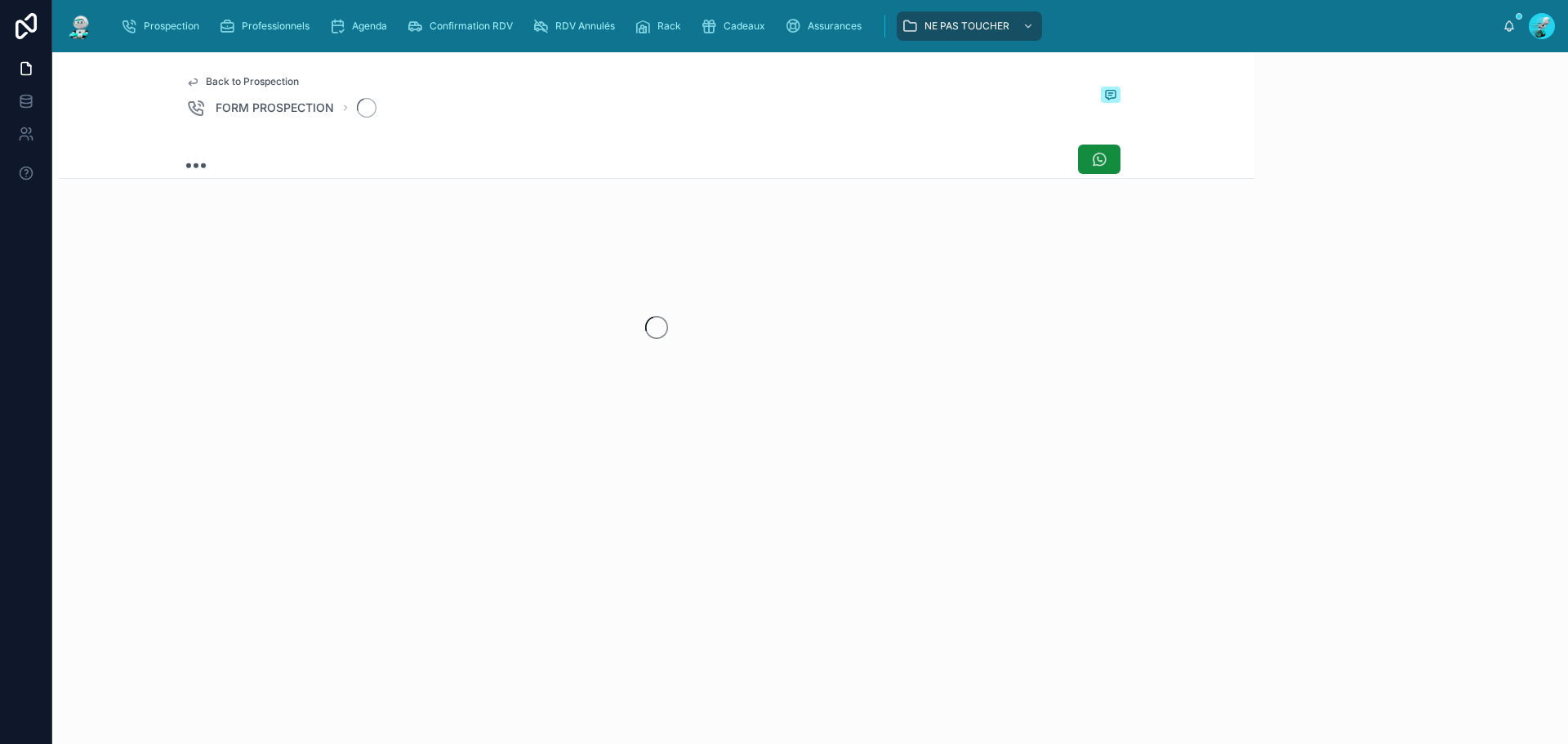 scroll, scrollTop: 0, scrollLeft: 0, axis: both 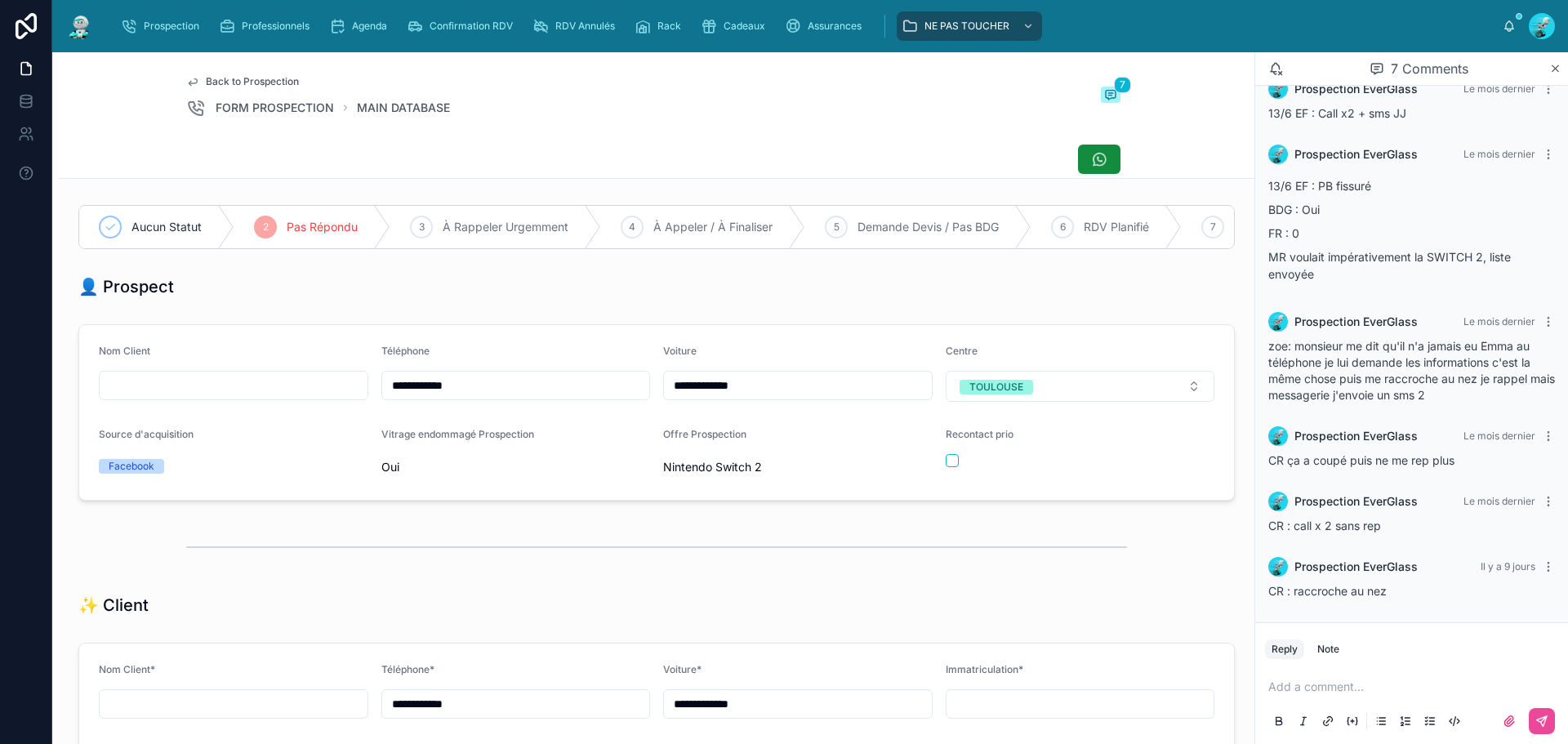 drag, startPoint x: 485, startPoint y: 396, endPoint x: 327, endPoint y: 396, distance: 158 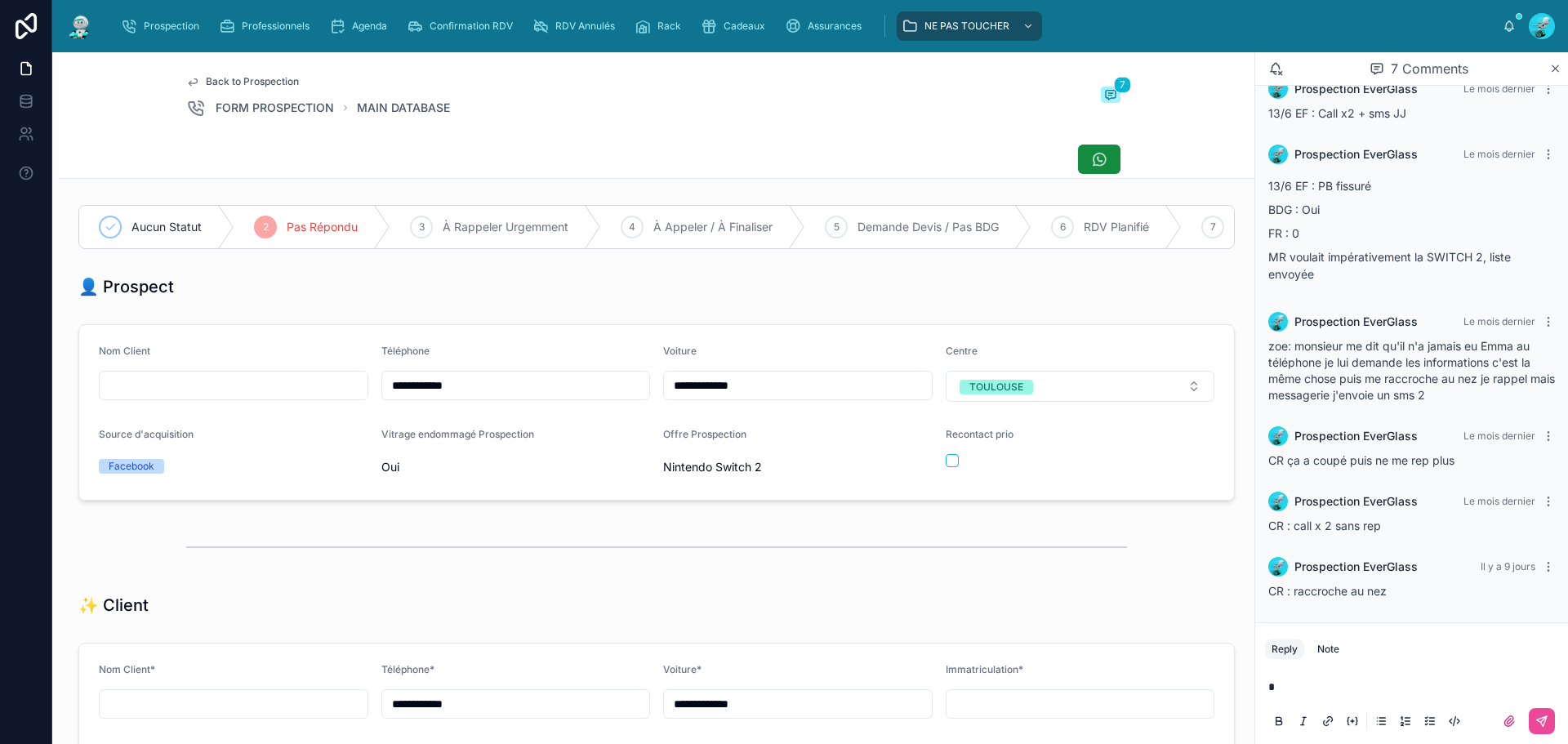 type 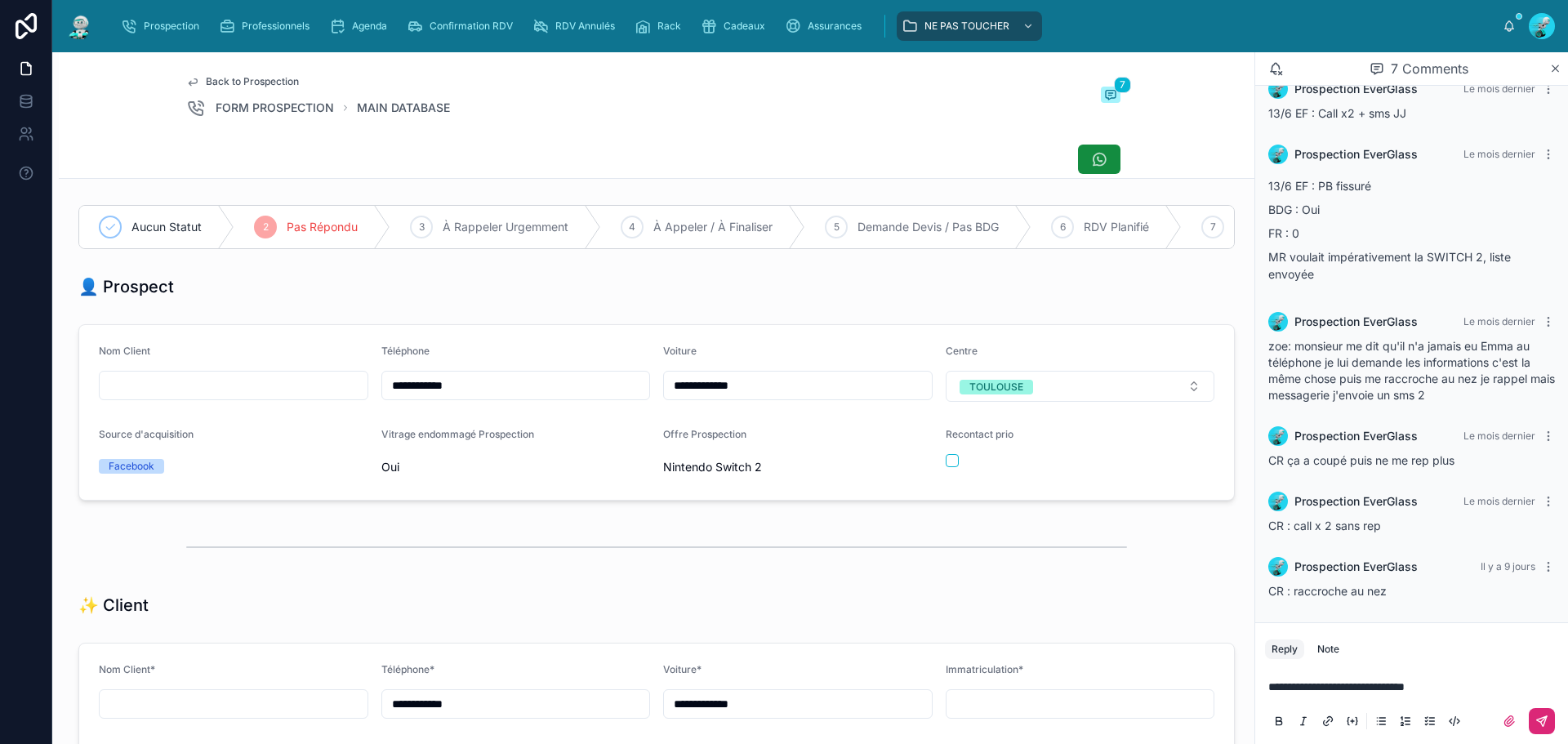 click at bounding box center [1542, 721] 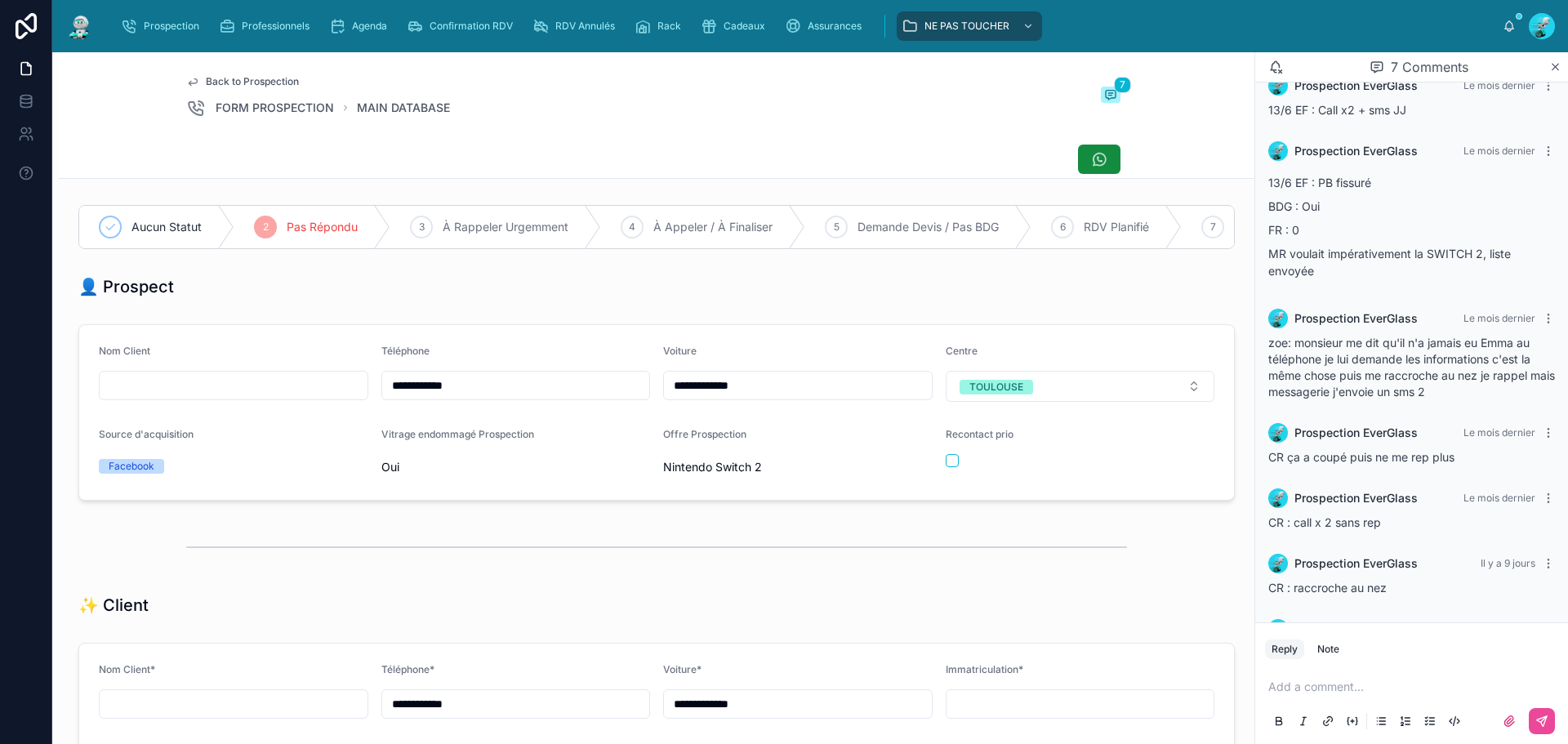 scroll, scrollTop: 157, scrollLeft: 0, axis: vertical 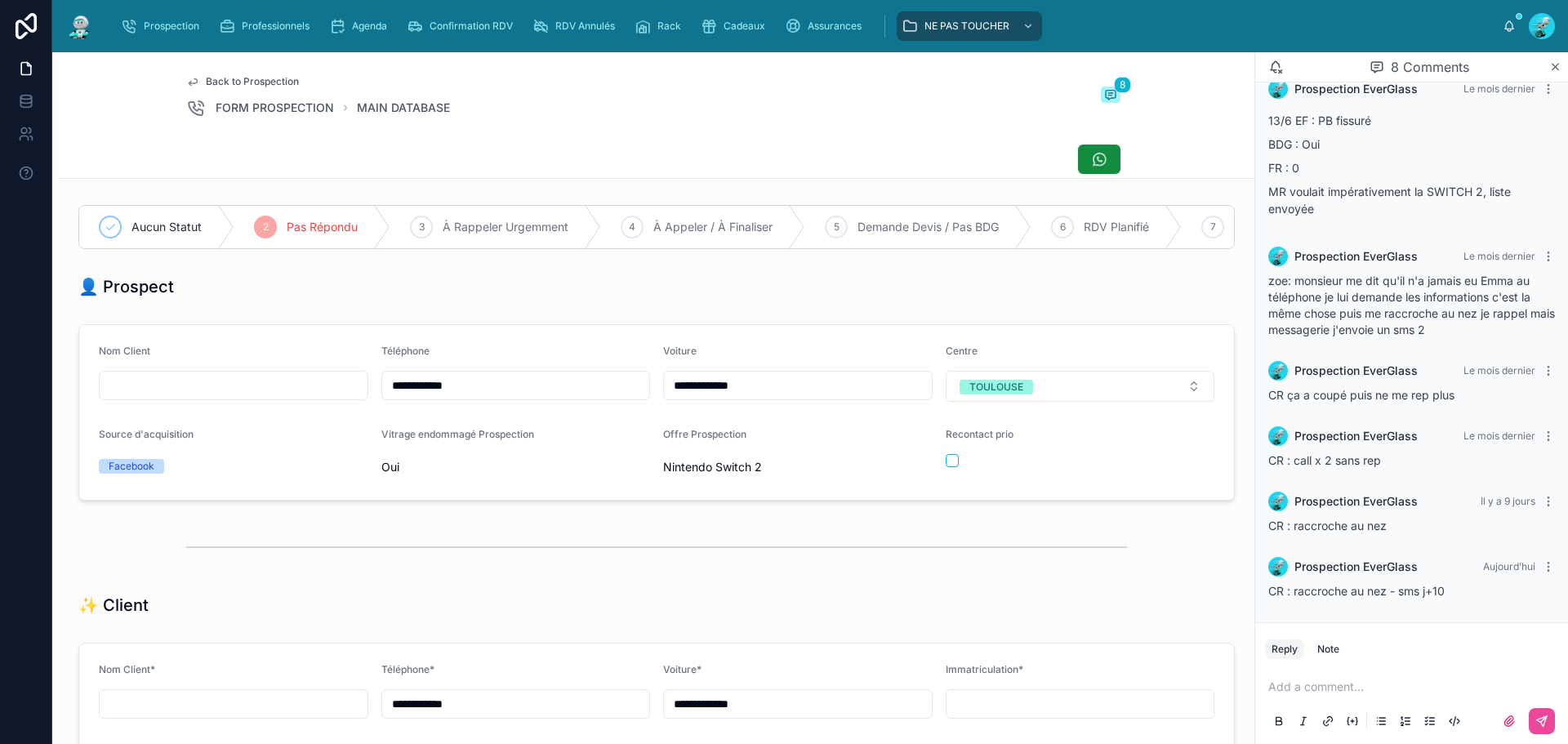 click on "Back to Prospection FORM PROSPECTION MAIN DATABASE 8" at bounding box center [657, 96] 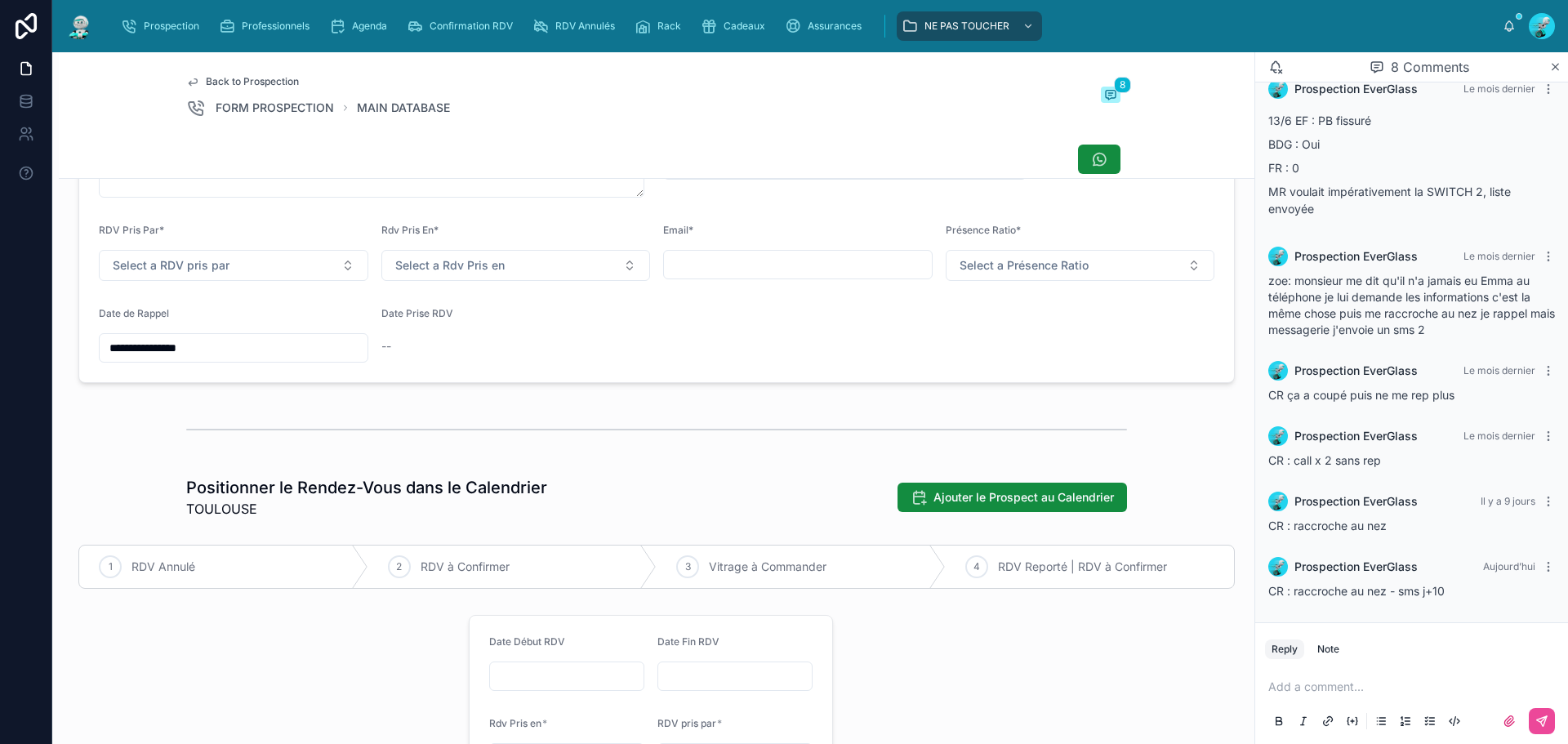 scroll, scrollTop: 735, scrollLeft: 0, axis: vertical 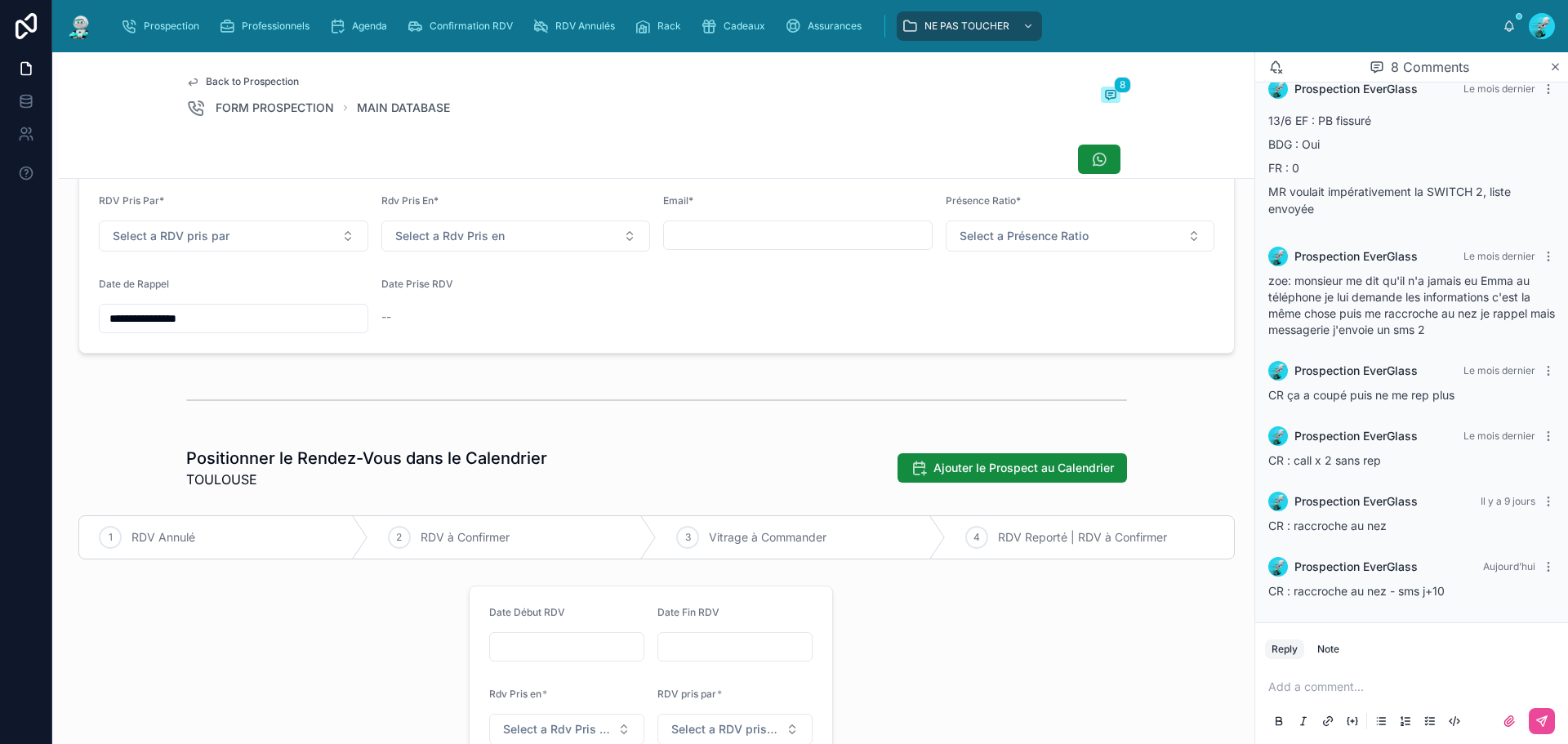 click on "**********" at bounding box center (234, 319) 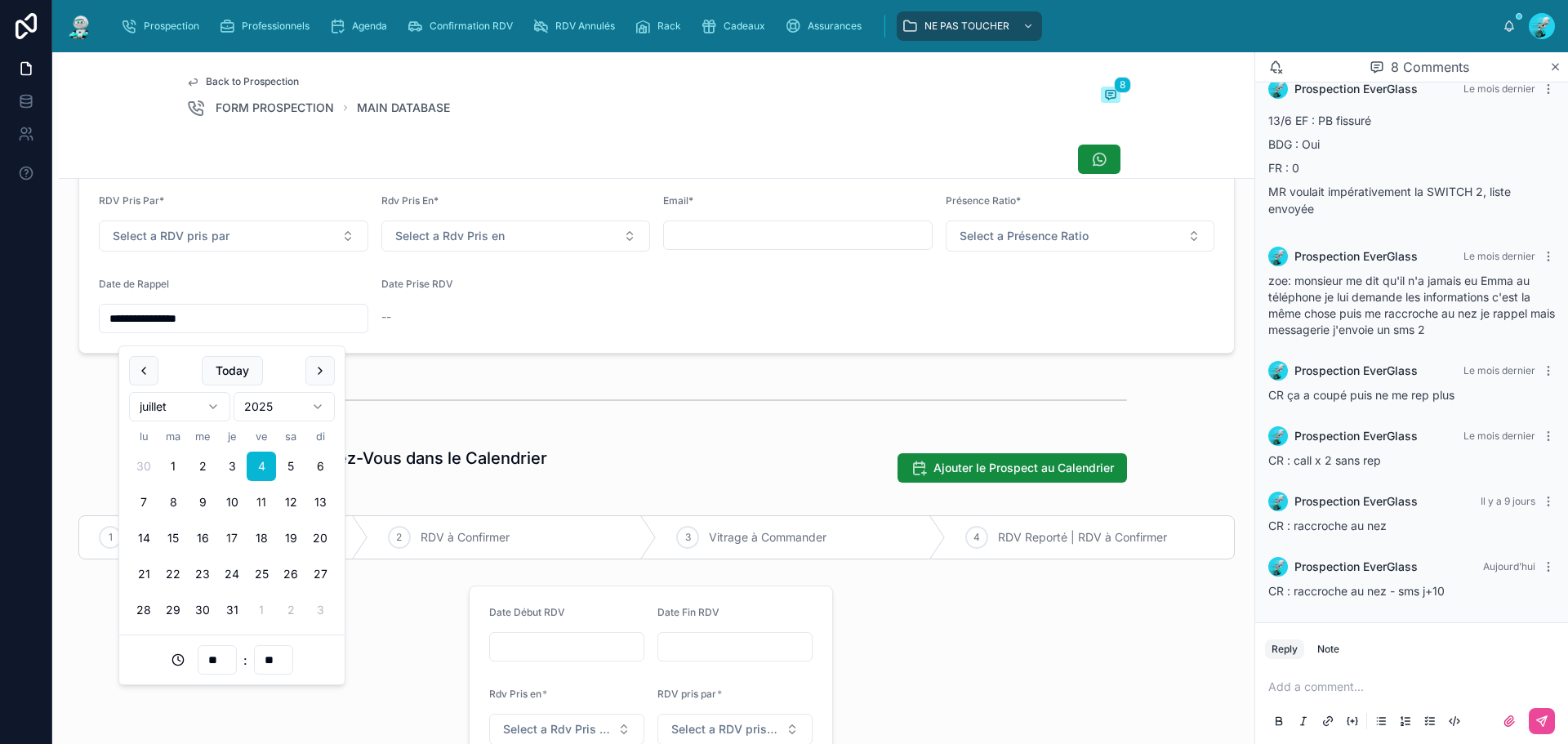 click on "17" at bounding box center [232, 538] 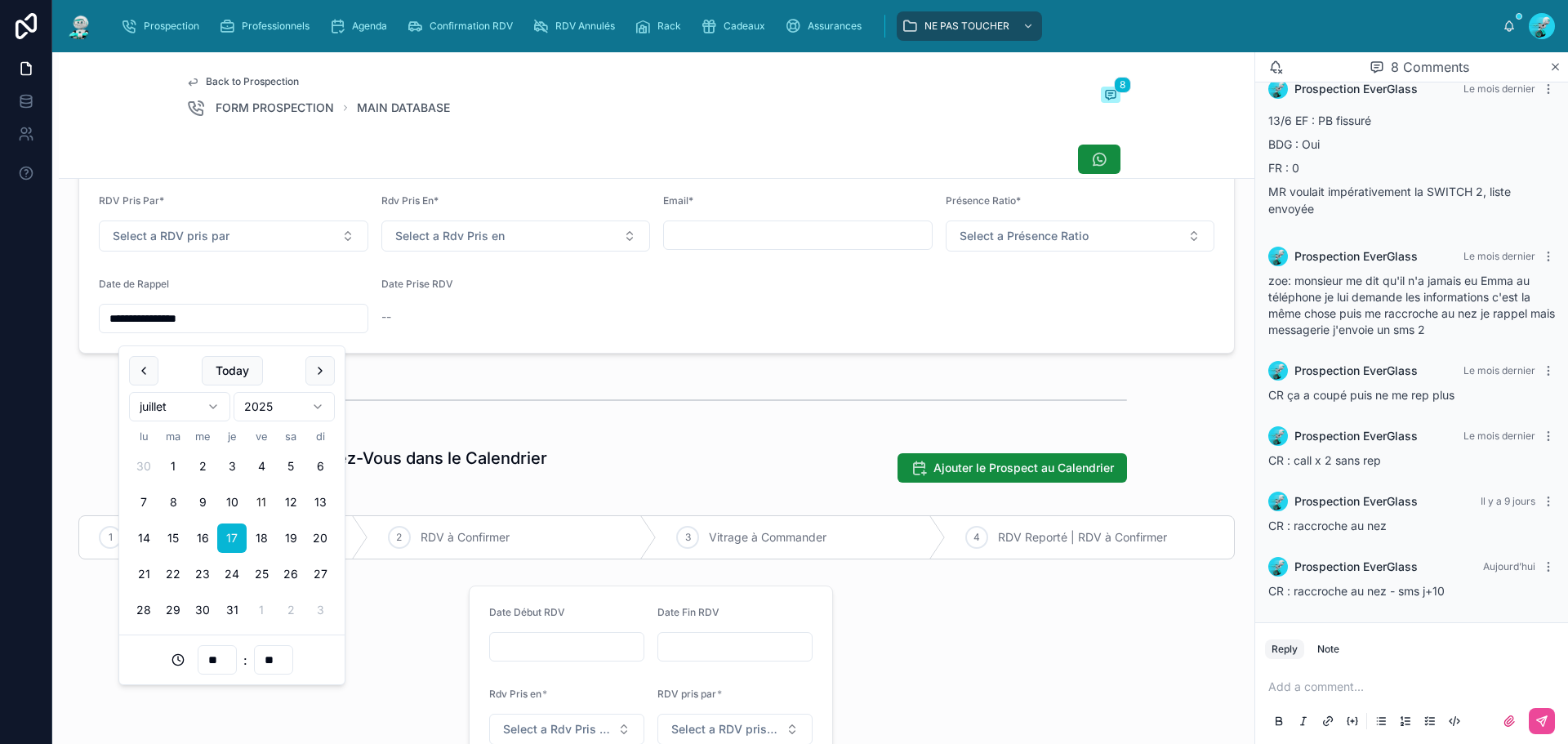 click on "18" at bounding box center (261, 538) 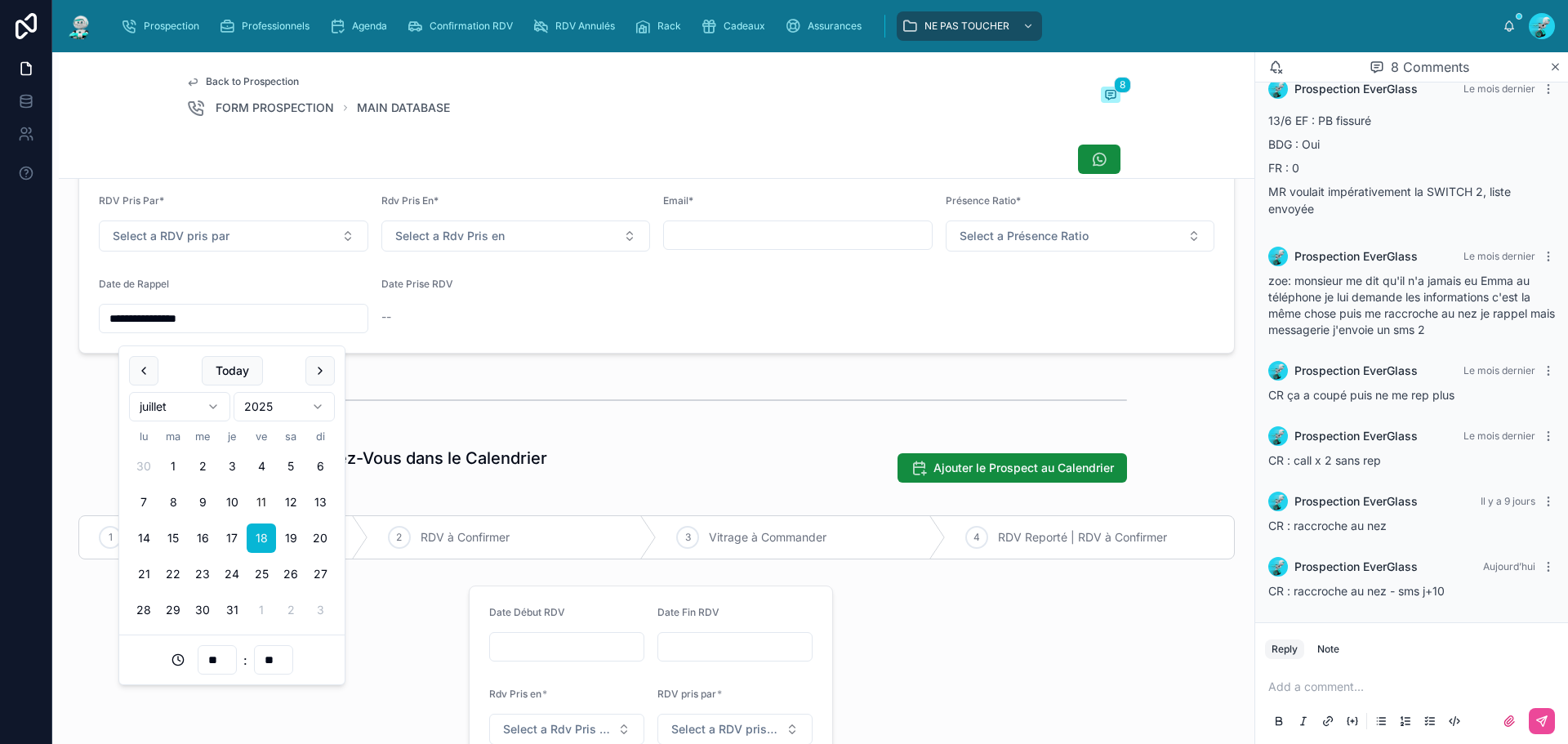 click at bounding box center [657, 400] 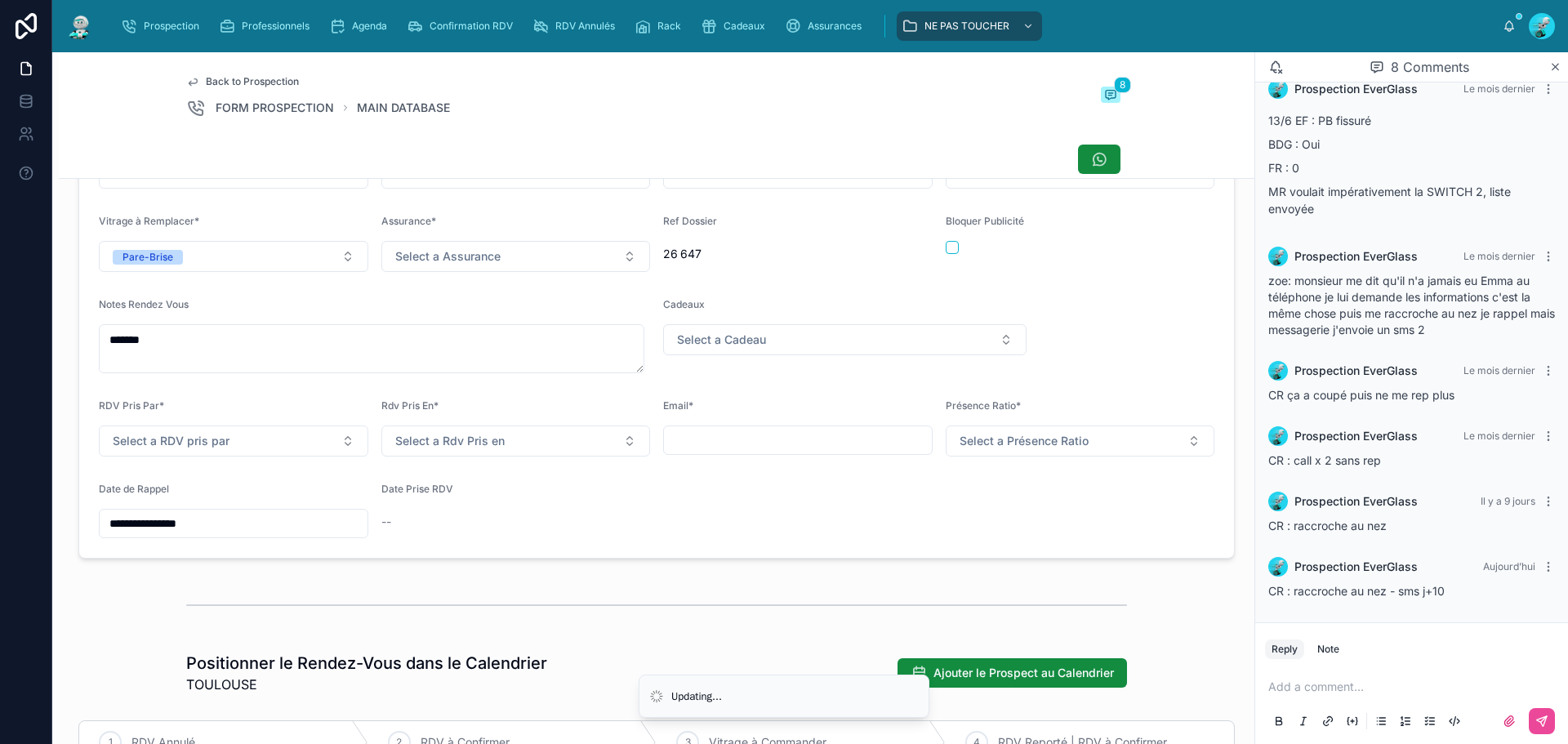 scroll, scrollTop: 0, scrollLeft: 0, axis: both 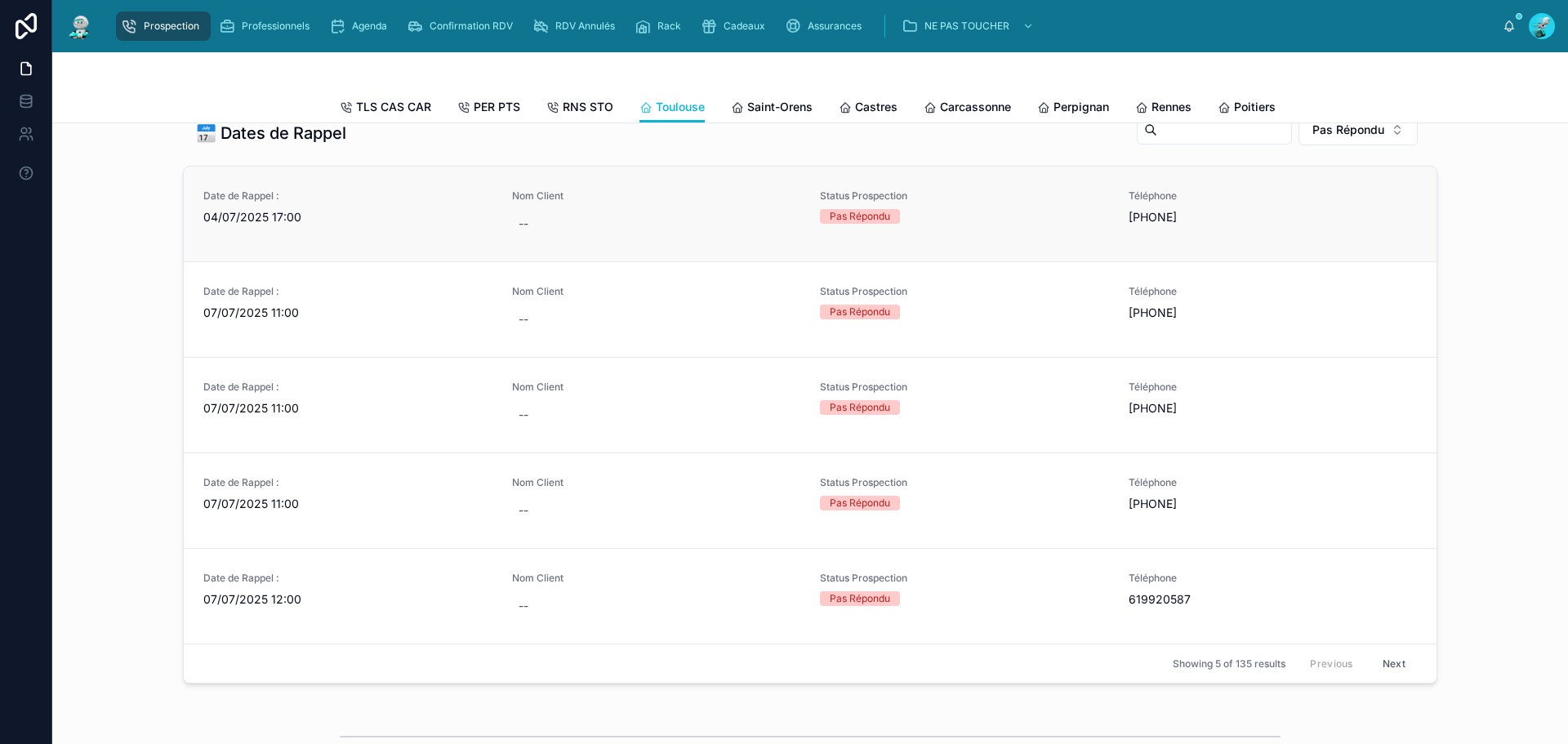 click on "04/07/2025 17:00" at bounding box center [348, 217] 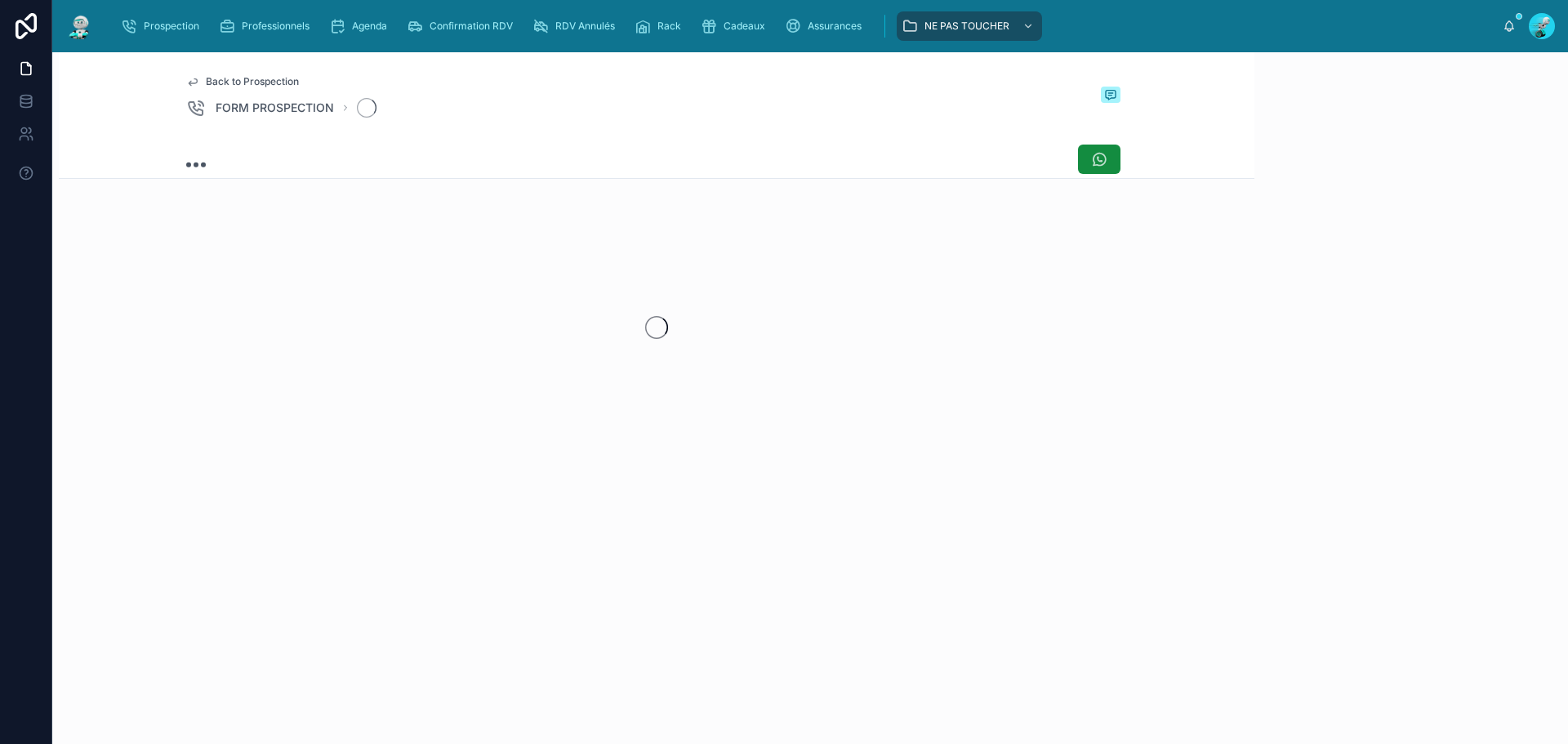 scroll, scrollTop: 0, scrollLeft: 0, axis: both 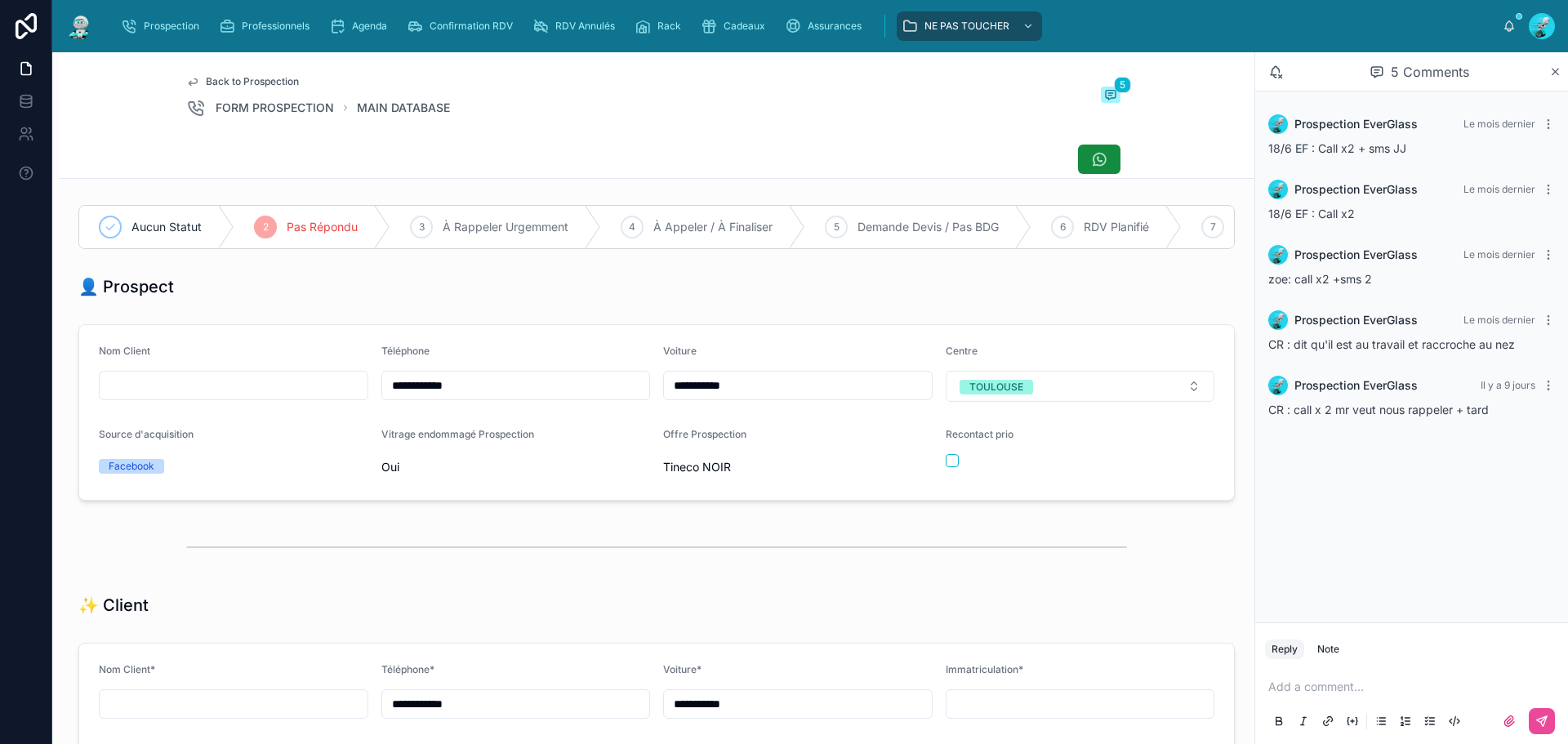 drag, startPoint x: 504, startPoint y: 395, endPoint x: 321, endPoint y: 412, distance: 183.78792 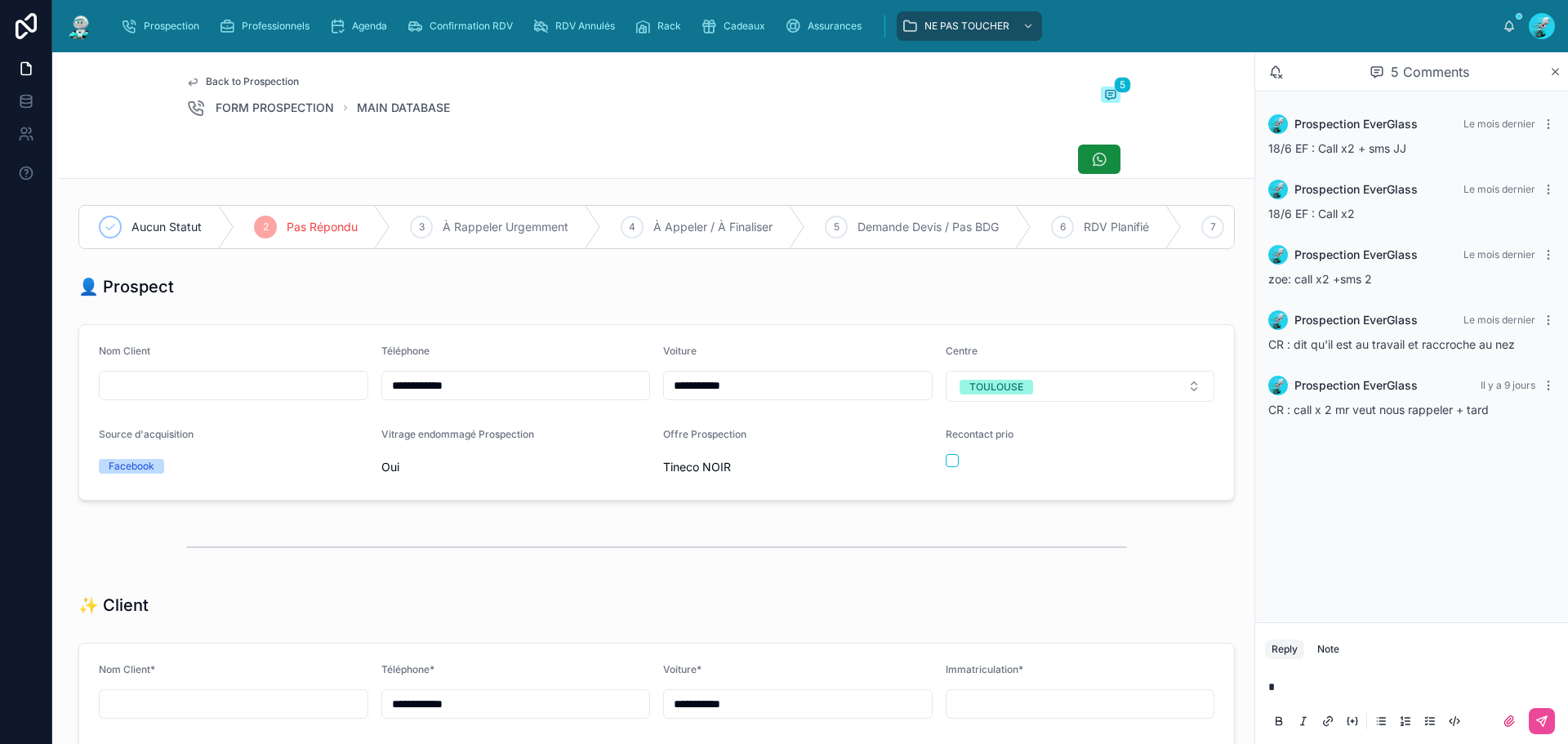 type 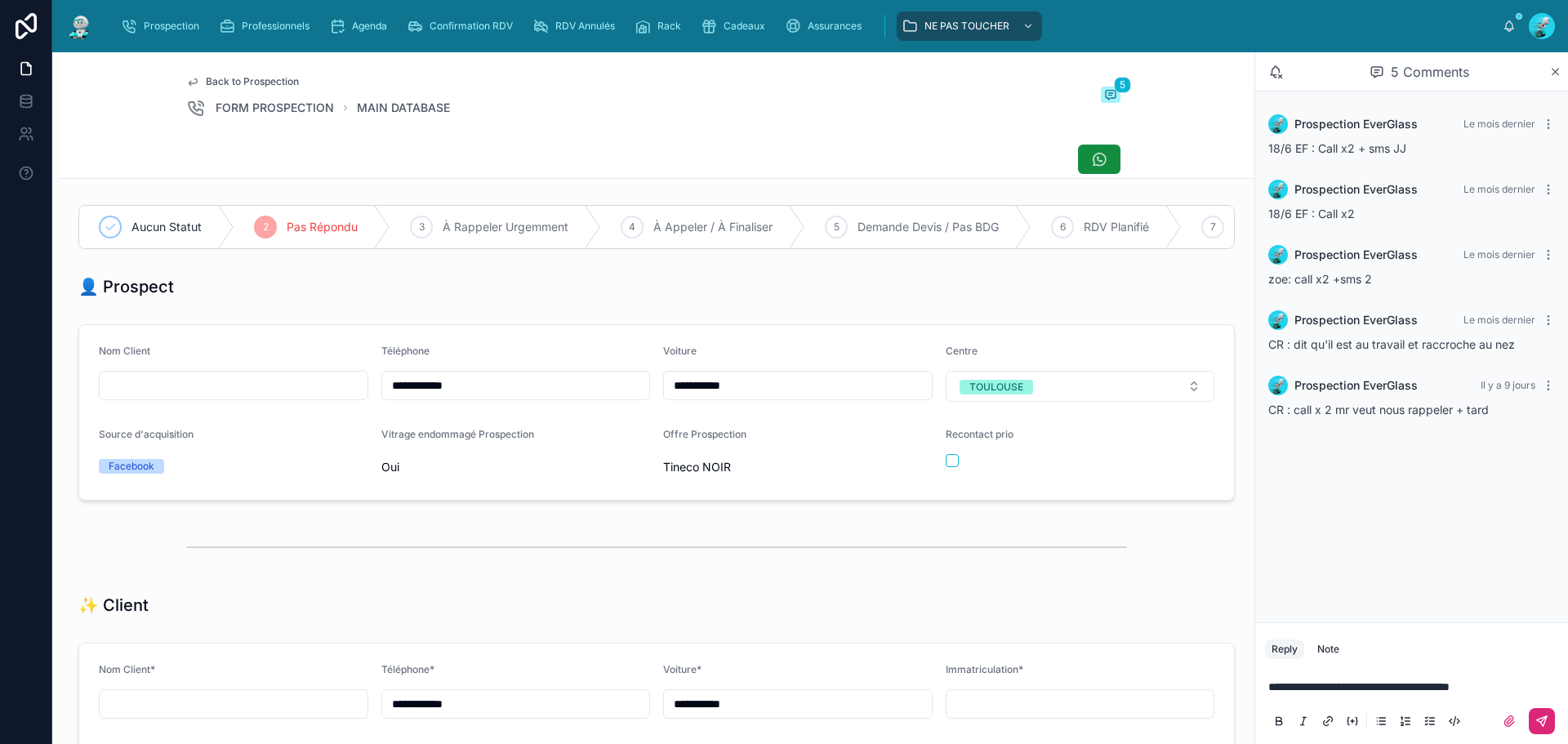 click 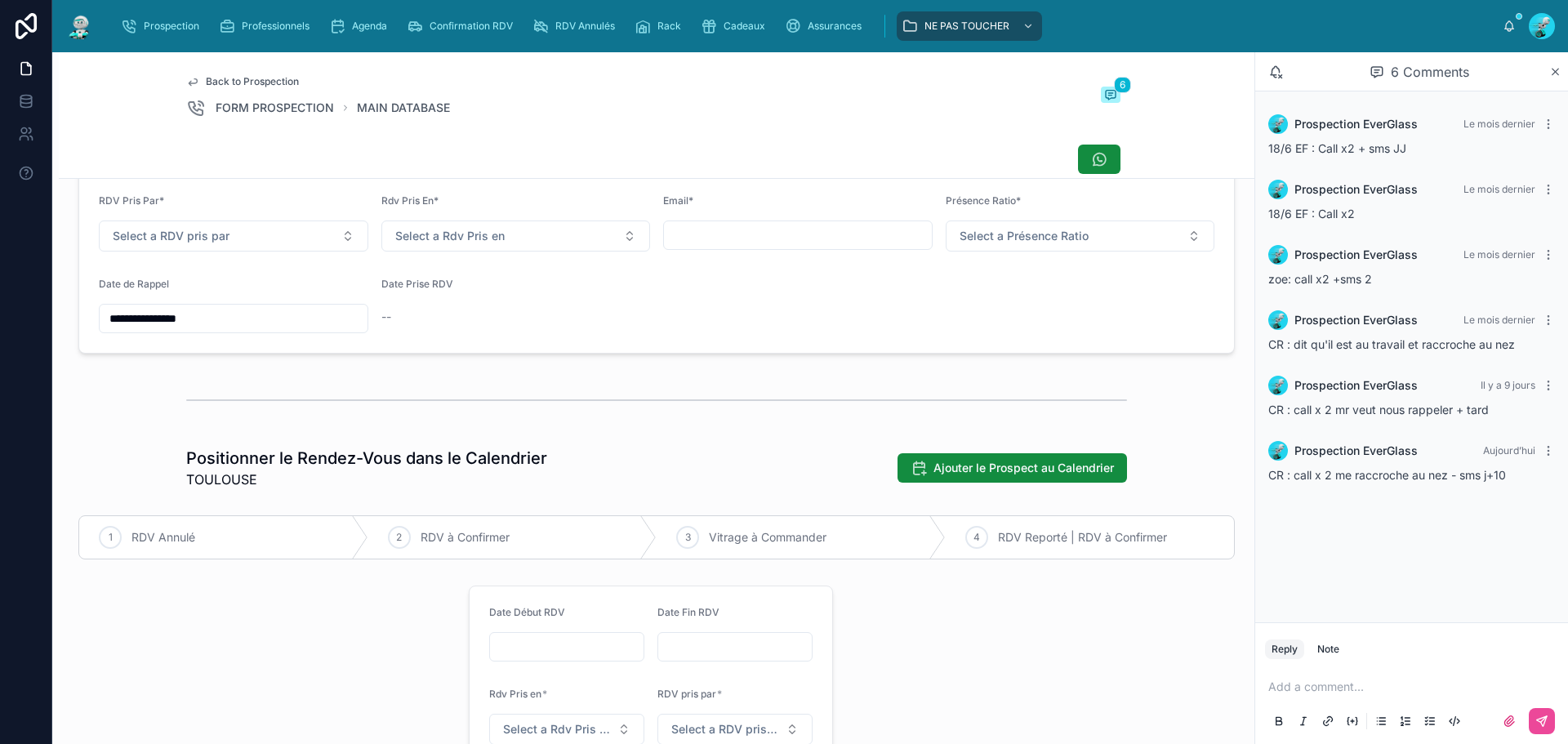 scroll, scrollTop: 653, scrollLeft: 0, axis: vertical 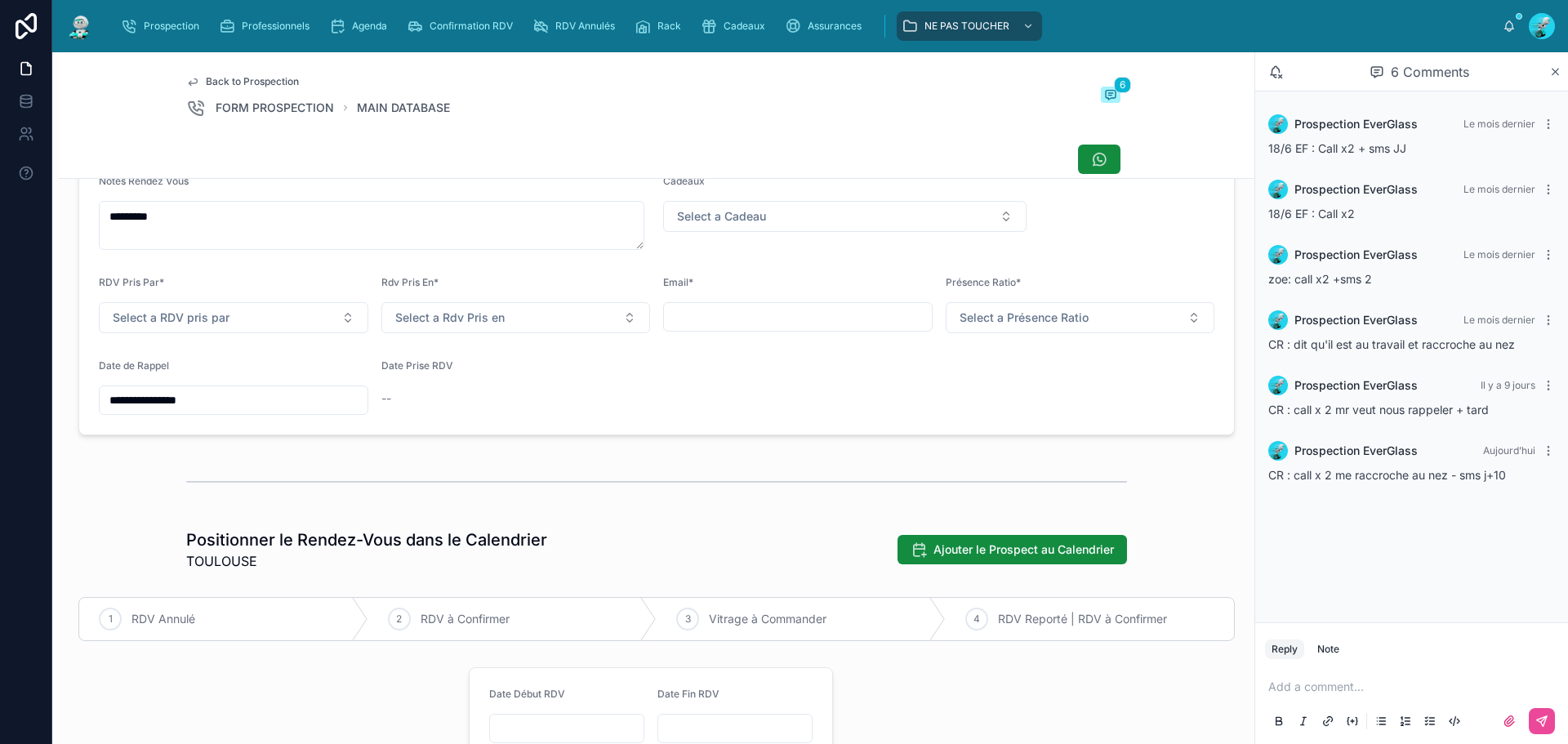 click on "**********" at bounding box center [234, 400] 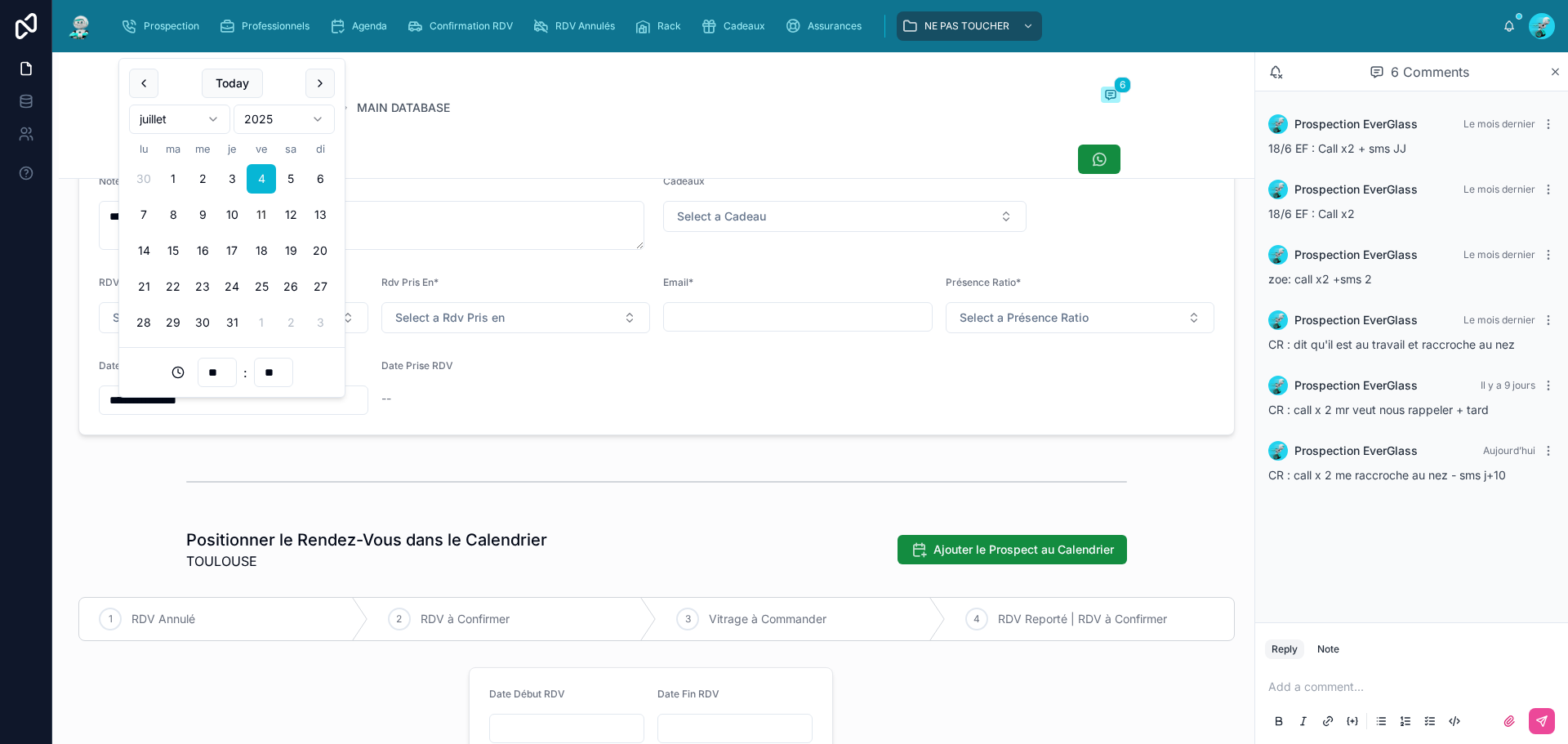 drag, startPoint x: 234, startPoint y: 403, endPoint x: 198, endPoint y: 417, distance: 38.626416 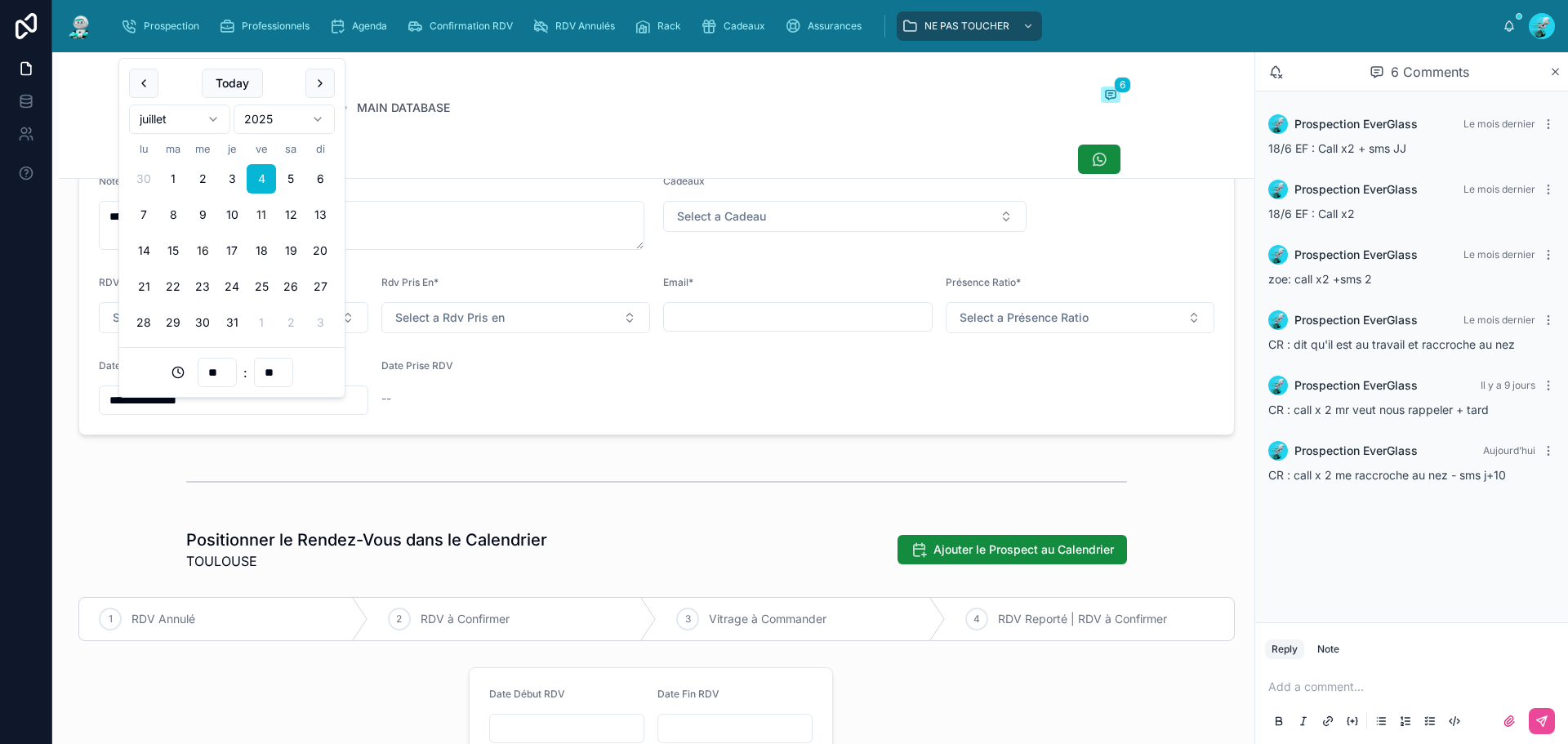 click on "16" at bounding box center (203, 251) 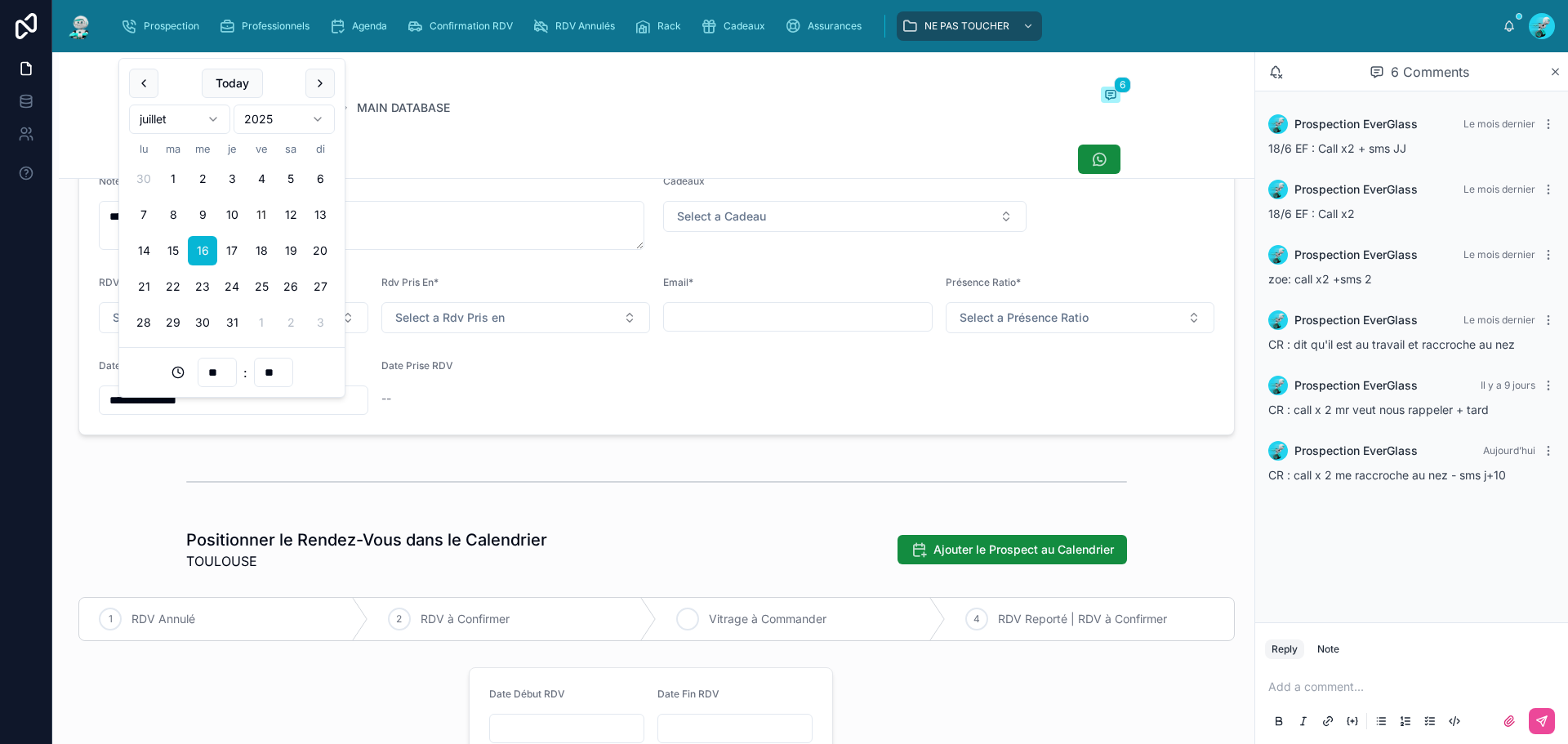 type on "**********" 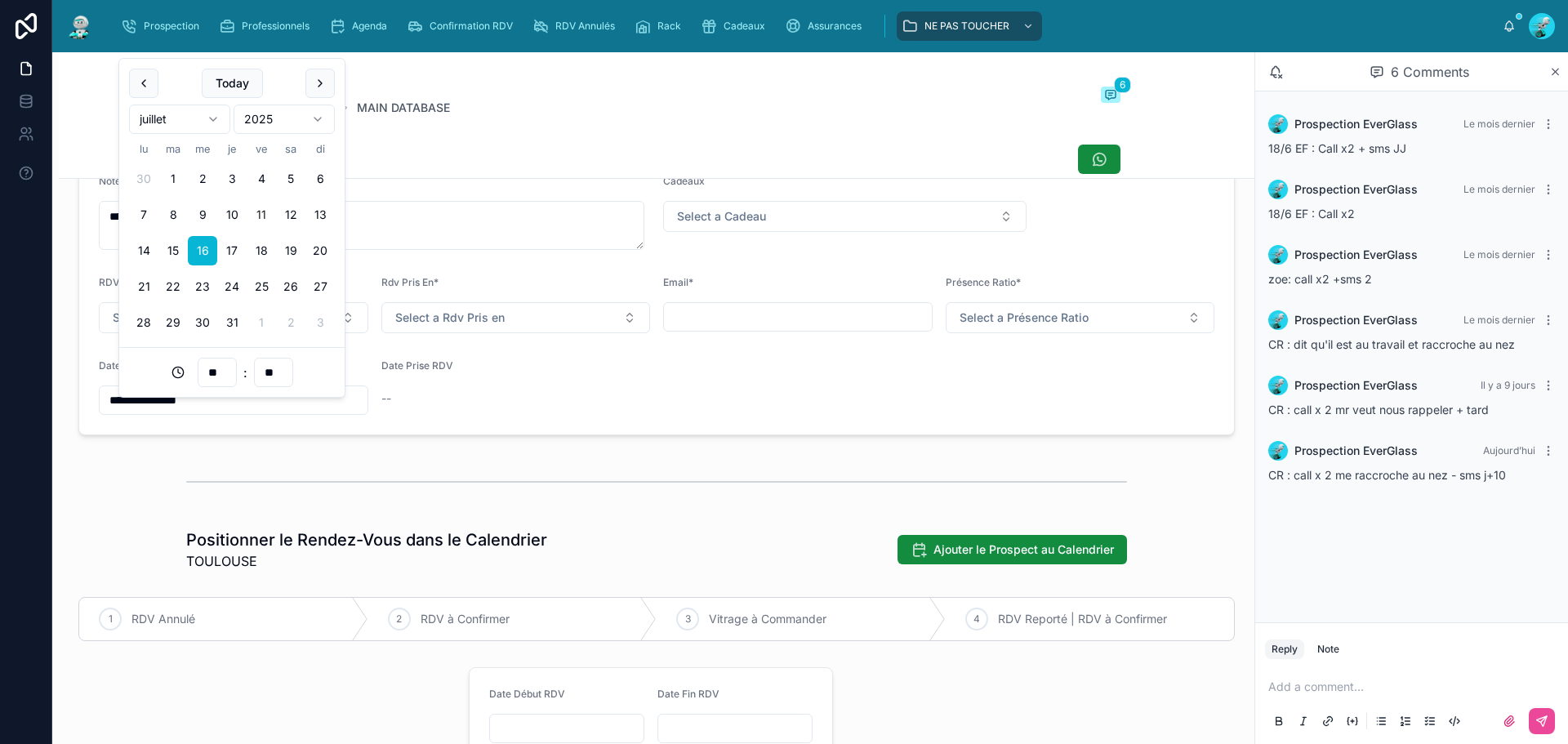 click on "**********" at bounding box center (657, 212) 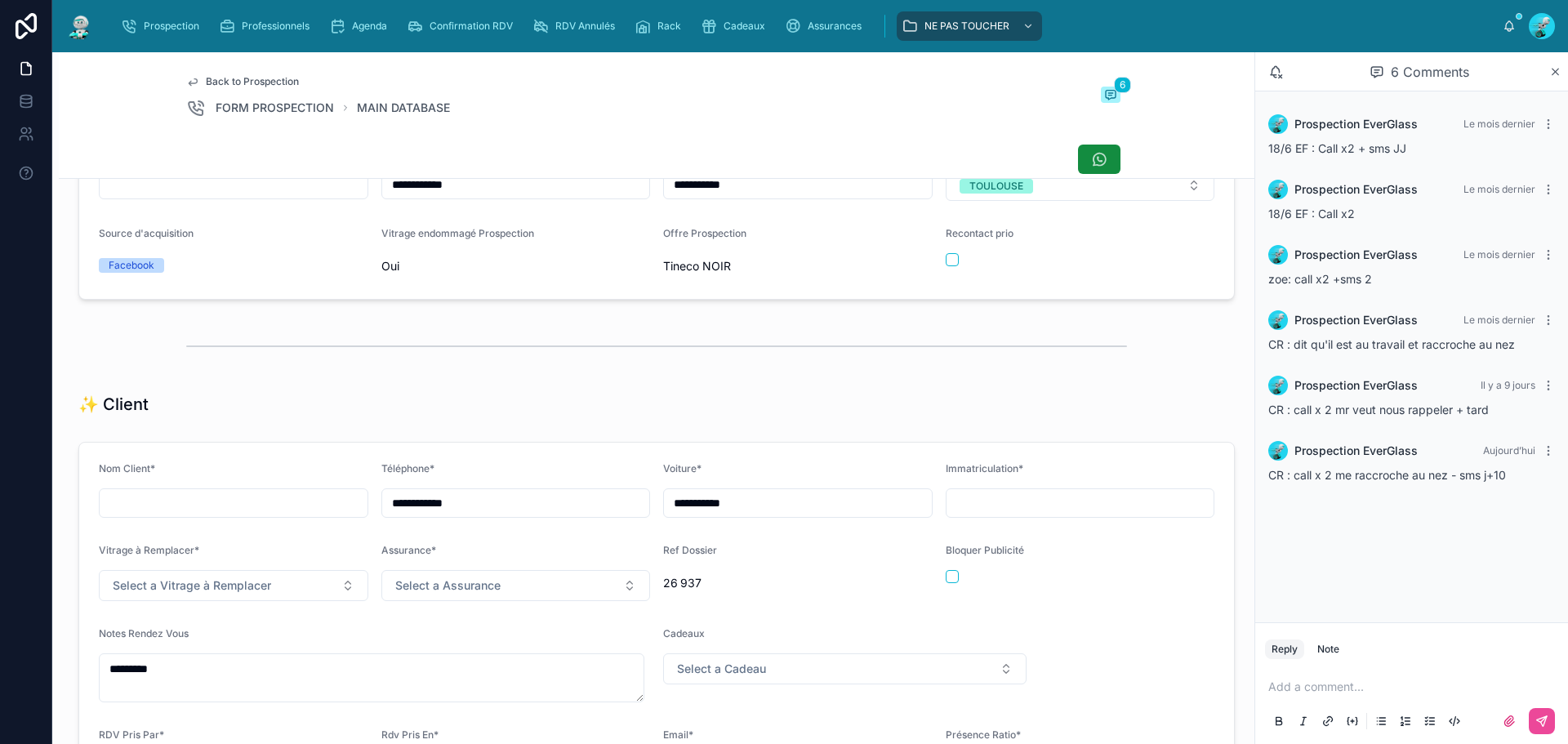 scroll, scrollTop: 0, scrollLeft: 0, axis: both 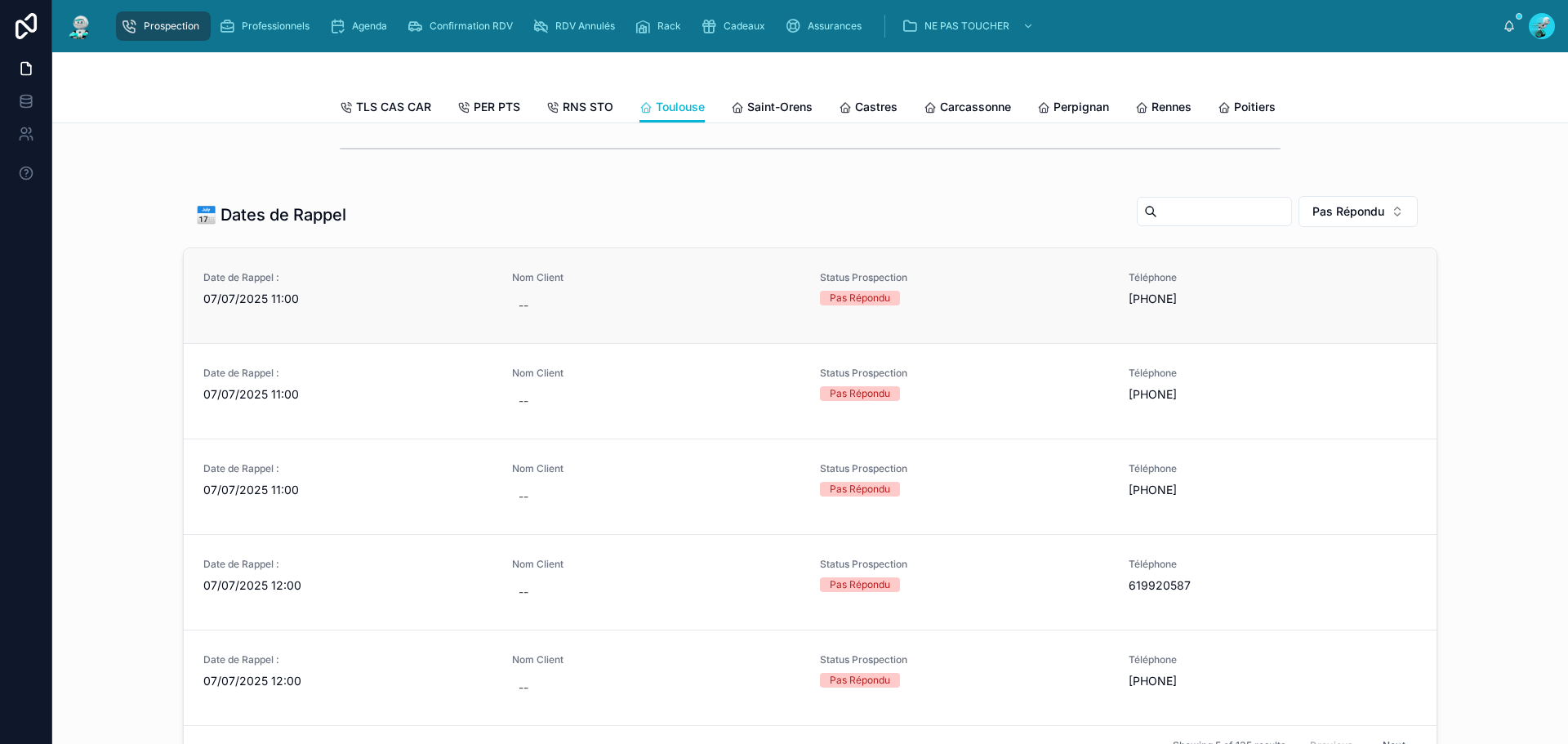 click on "07/07/2025 11:00" at bounding box center [348, 299] 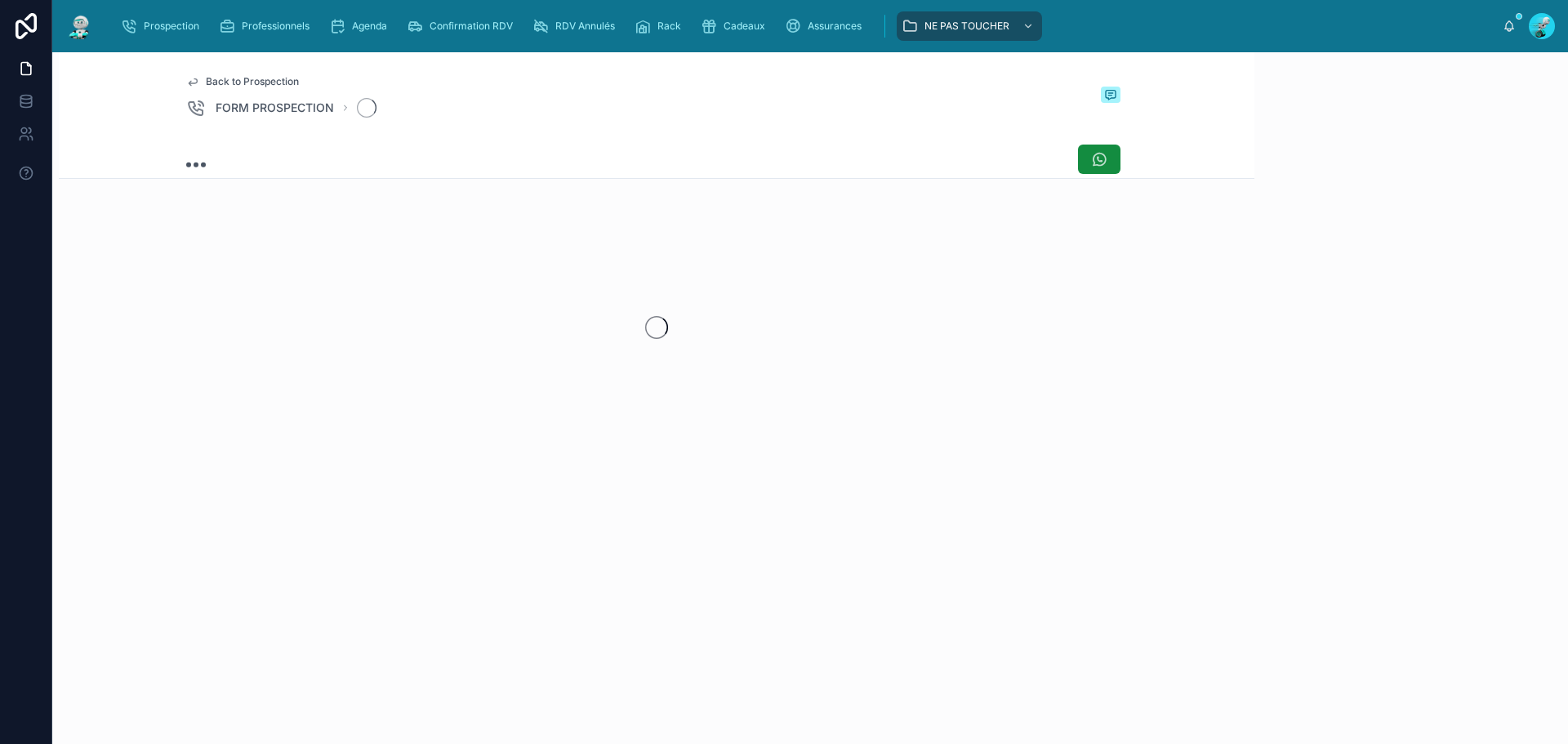 scroll, scrollTop: 0, scrollLeft: 0, axis: both 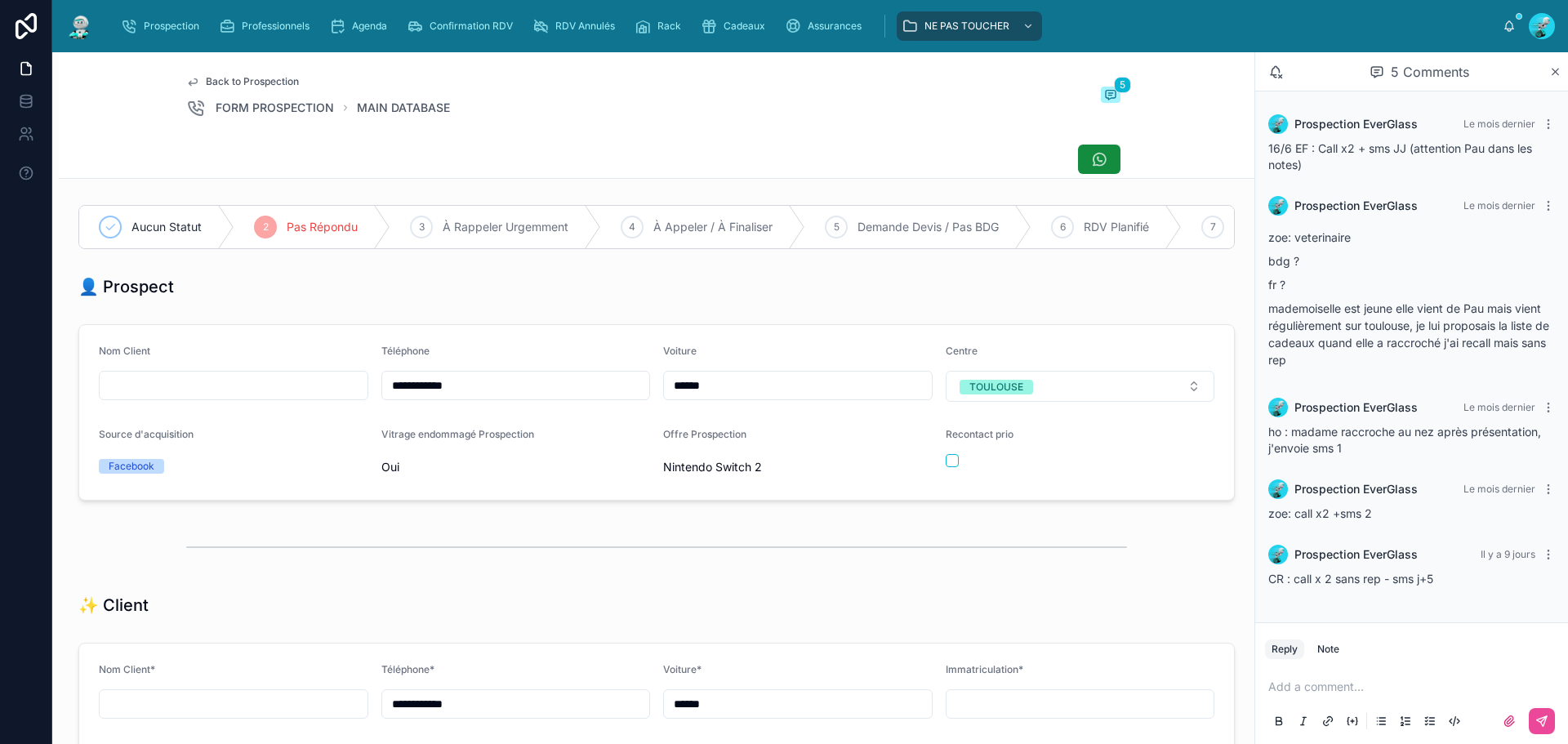 drag, startPoint x: 503, startPoint y: 391, endPoint x: 315, endPoint y: 394, distance: 188.02393 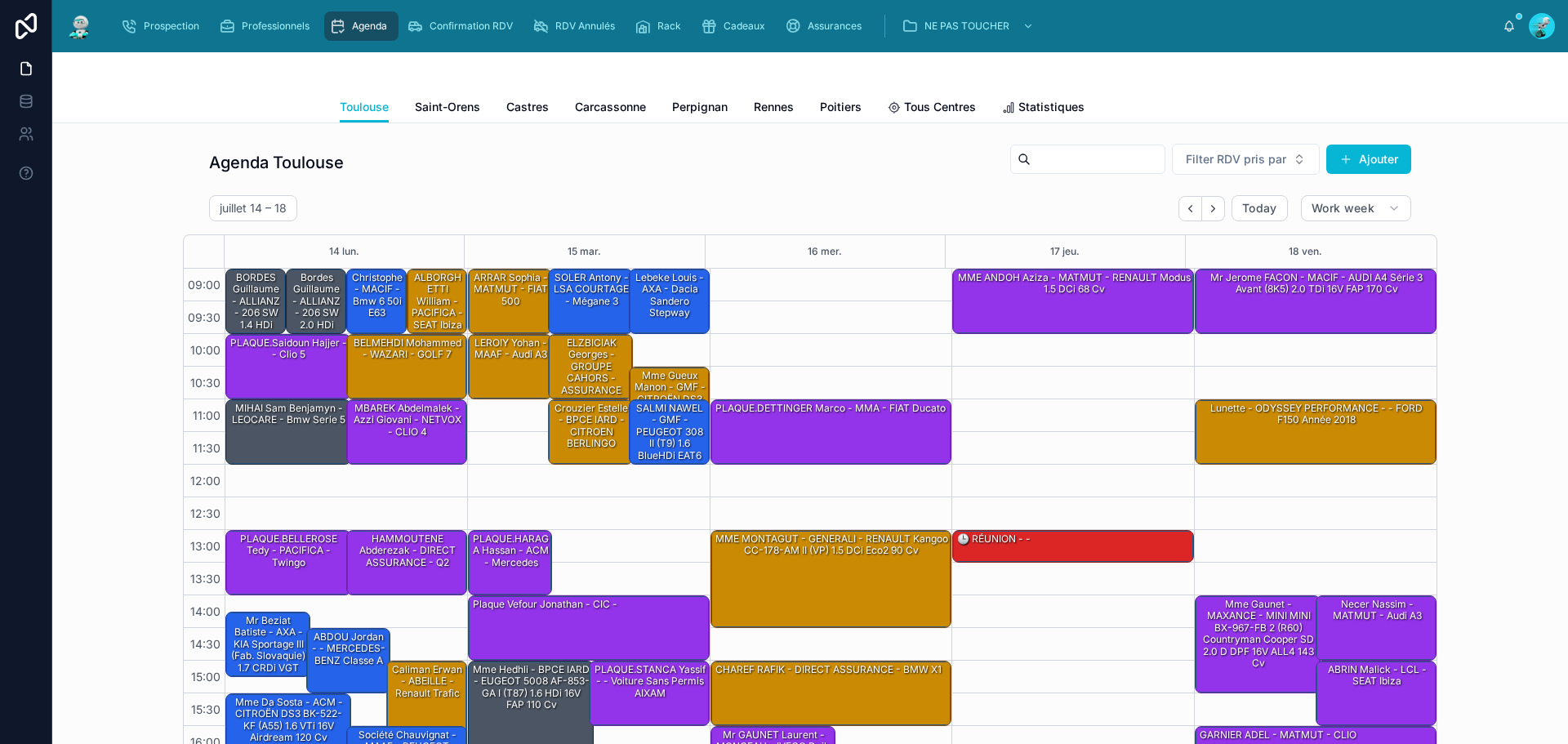 scroll, scrollTop: 0, scrollLeft: 0, axis: both 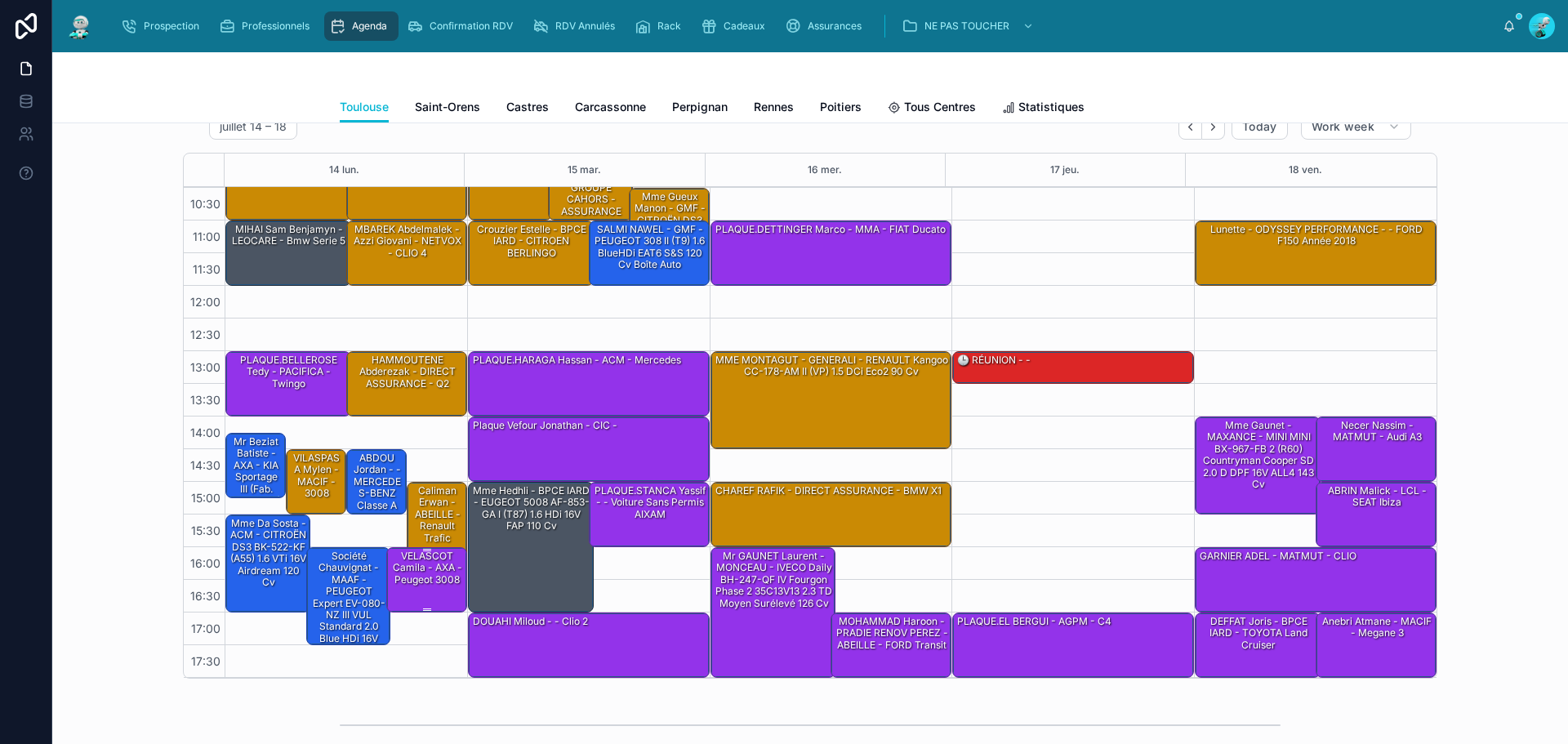click on "VELASCOT Camila  - AXA - peugeot 3008" at bounding box center (427, 568) 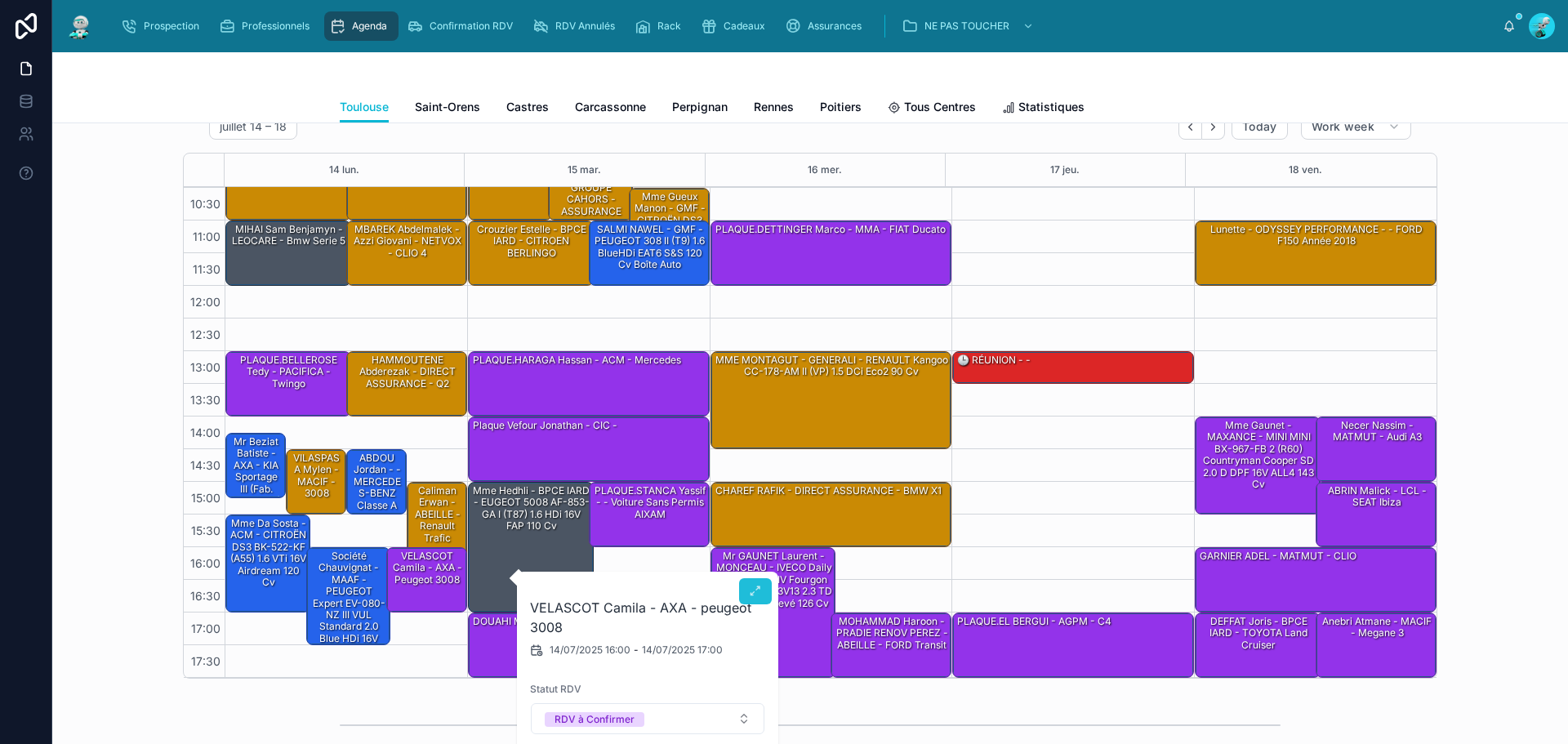 click on "Mr GAUNET laurent  - MONCEAU - IVECO Daily  BH-247-QF  IV Fourgon Phase 2 35C13V13 2.3 TD moyen surélevé 126 cv" at bounding box center [774, 580] 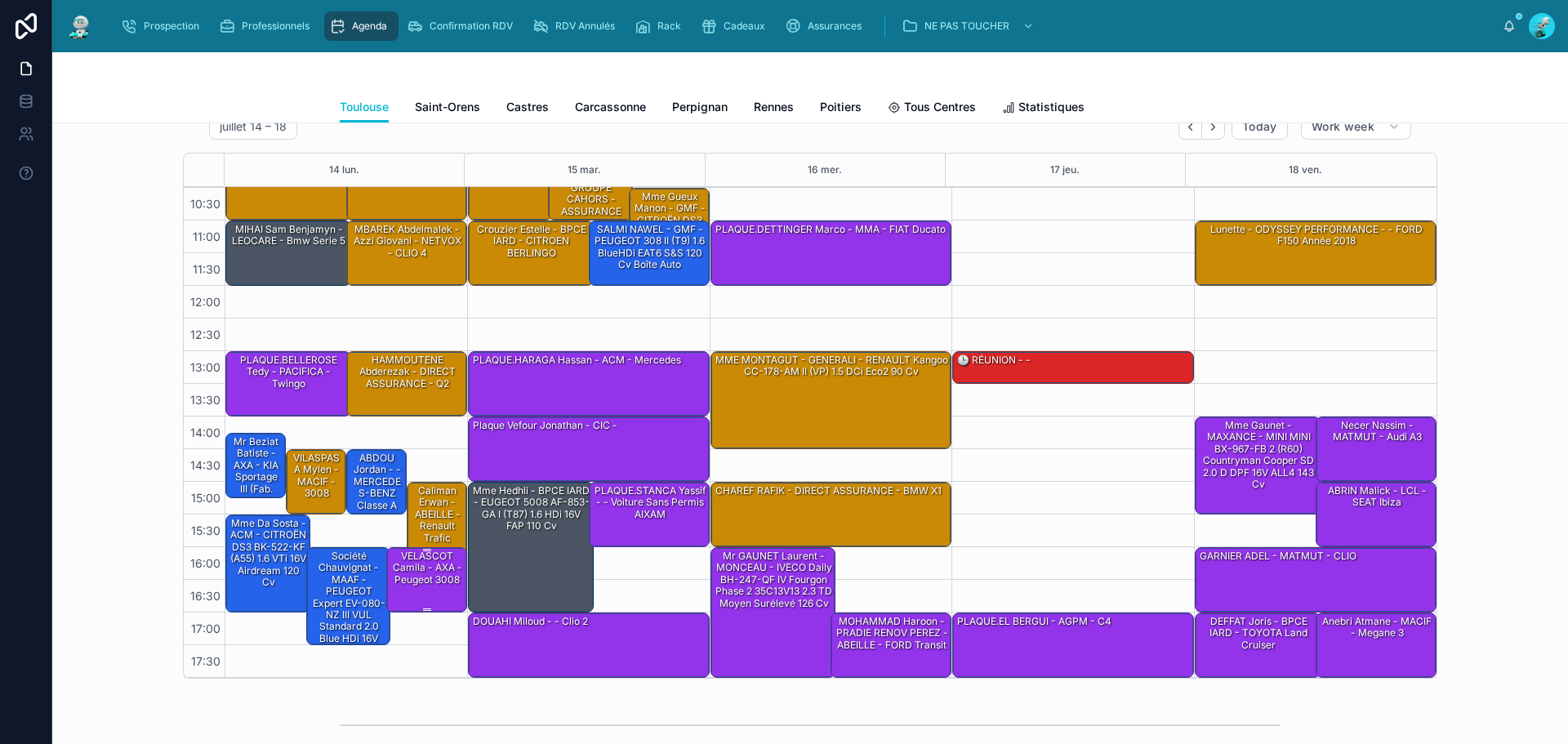 click on "VELASCOT Camila  - AXA - peugeot 3008" at bounding box center (427, 568) 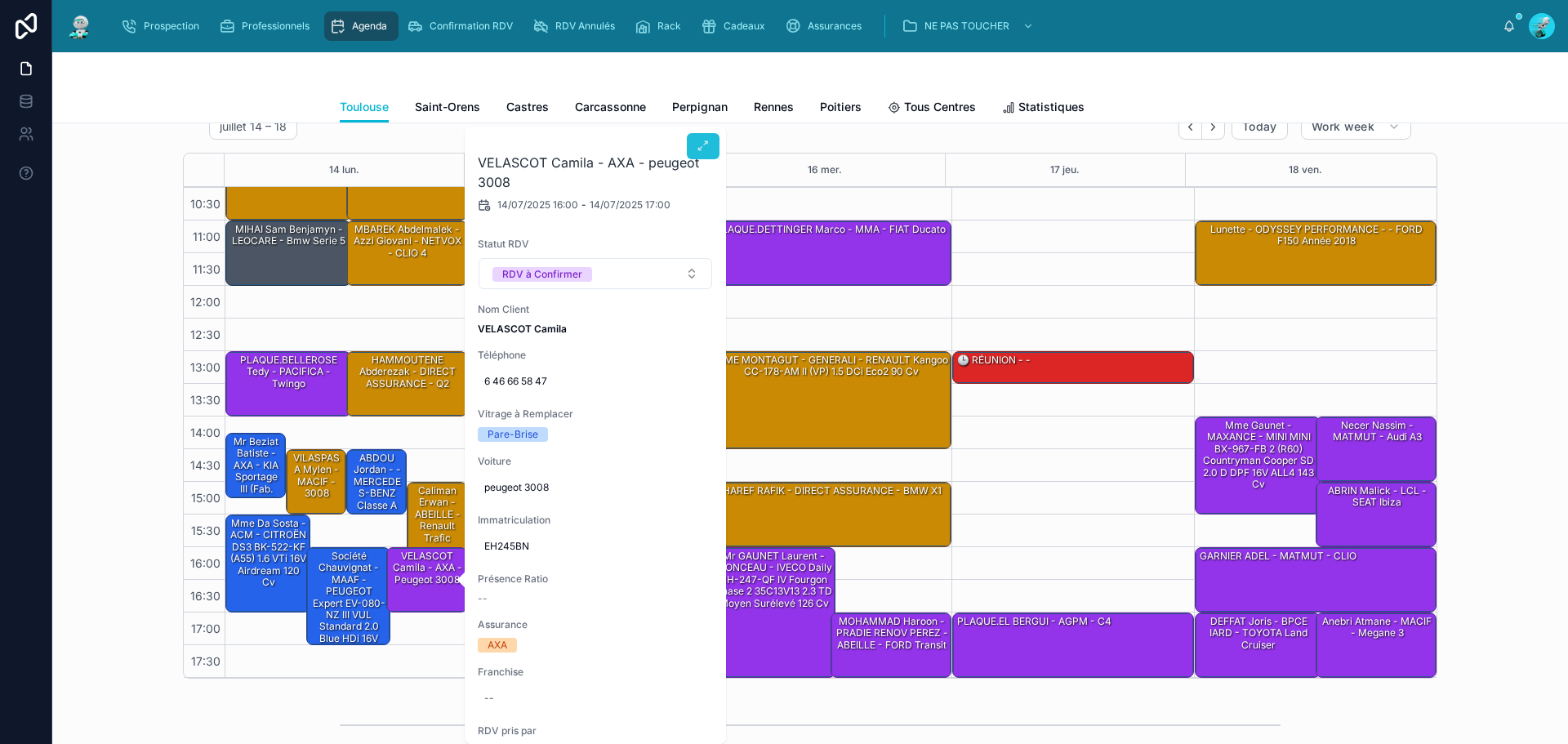 click at bounding box center [703, 146] 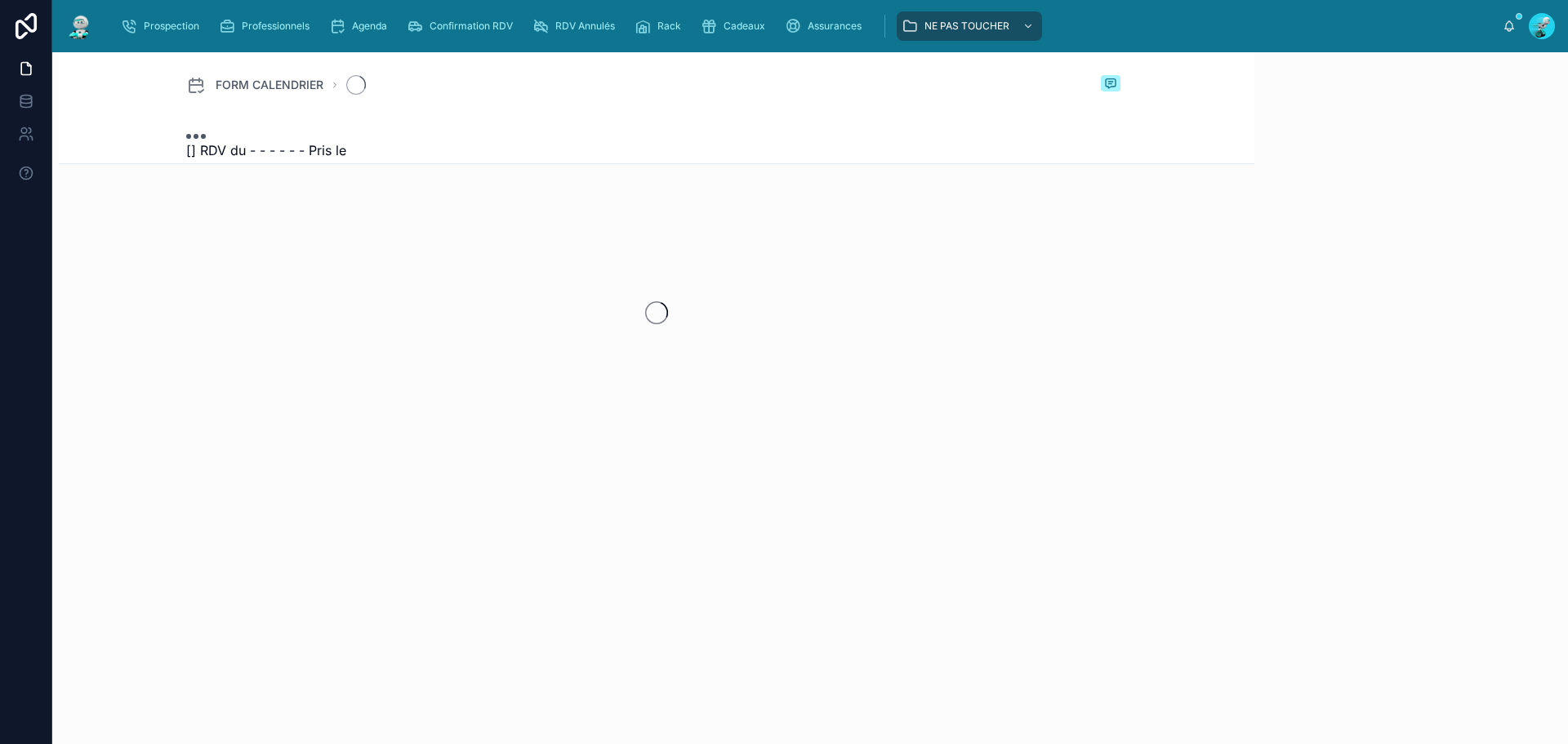 scroll, scrollTop: 0, scrollLeft: 0, axis: both 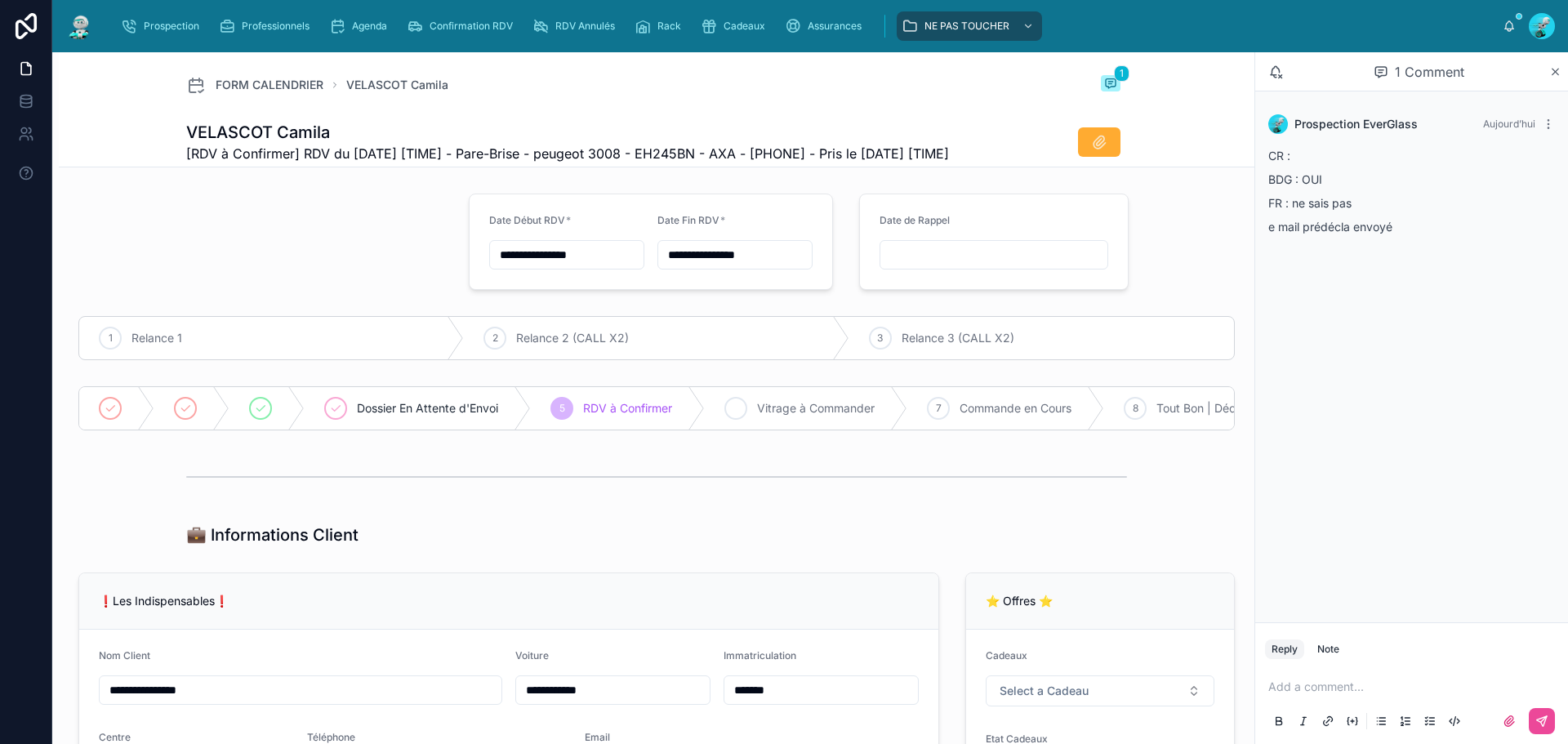 click on "Vitrage à Commander" at bounding box center (816, 408) 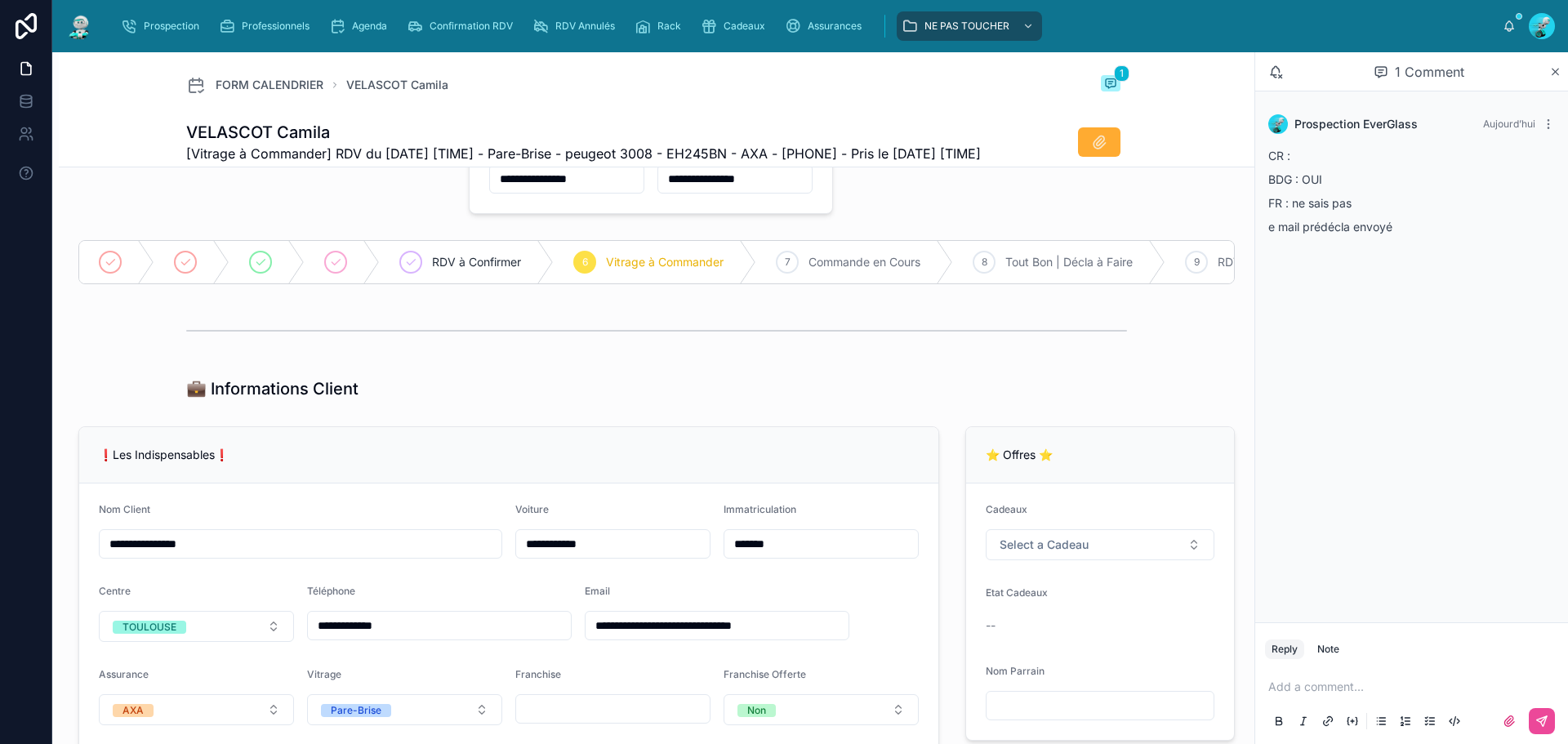 scroll, scrollTop: 0, scrollLeft: 0, axis: both 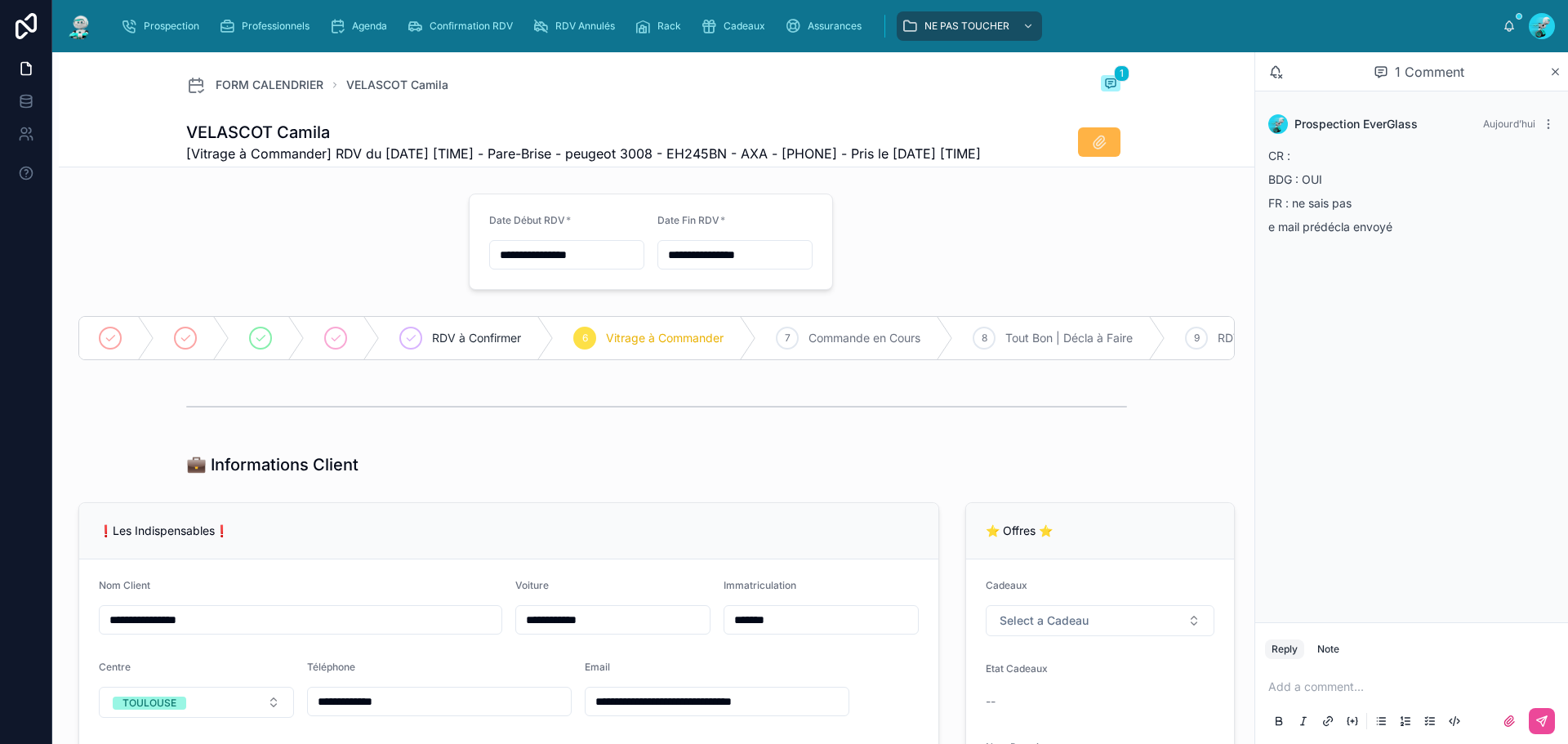 click at bounding box center [1099, 142] 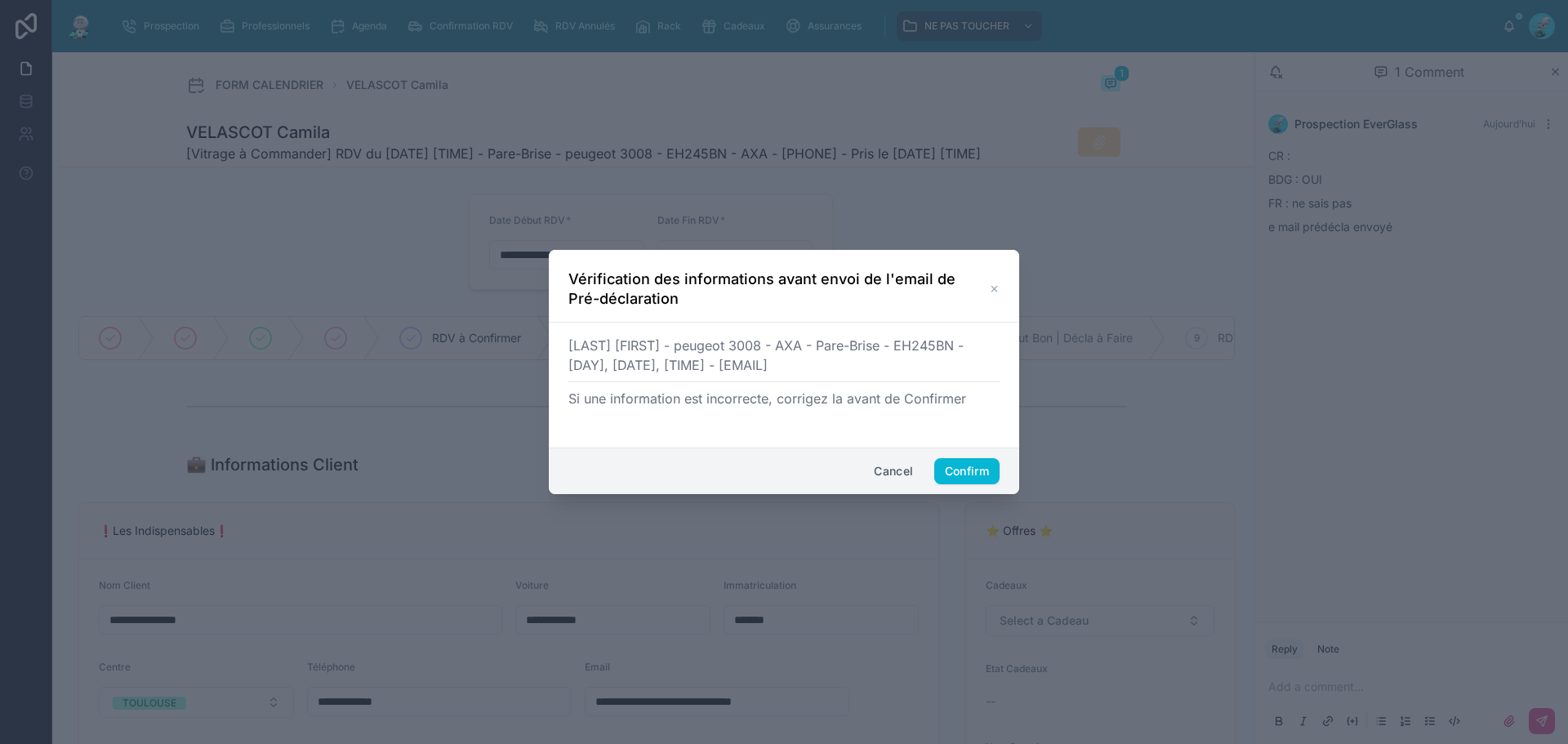 click on "Cancel Confirm" at bounding box center [784, 470] 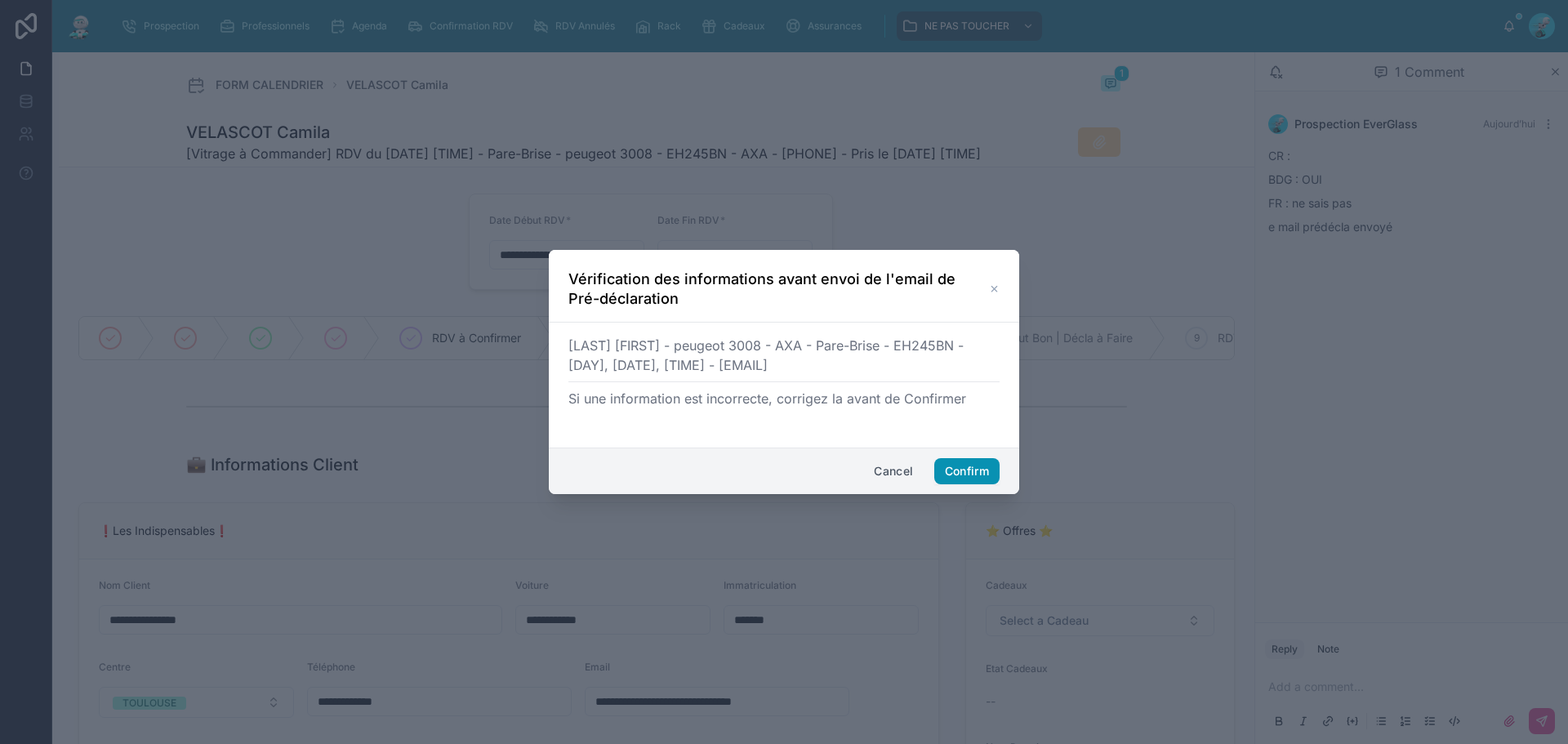 click on "Confirm" at bounding box center (967, 471) 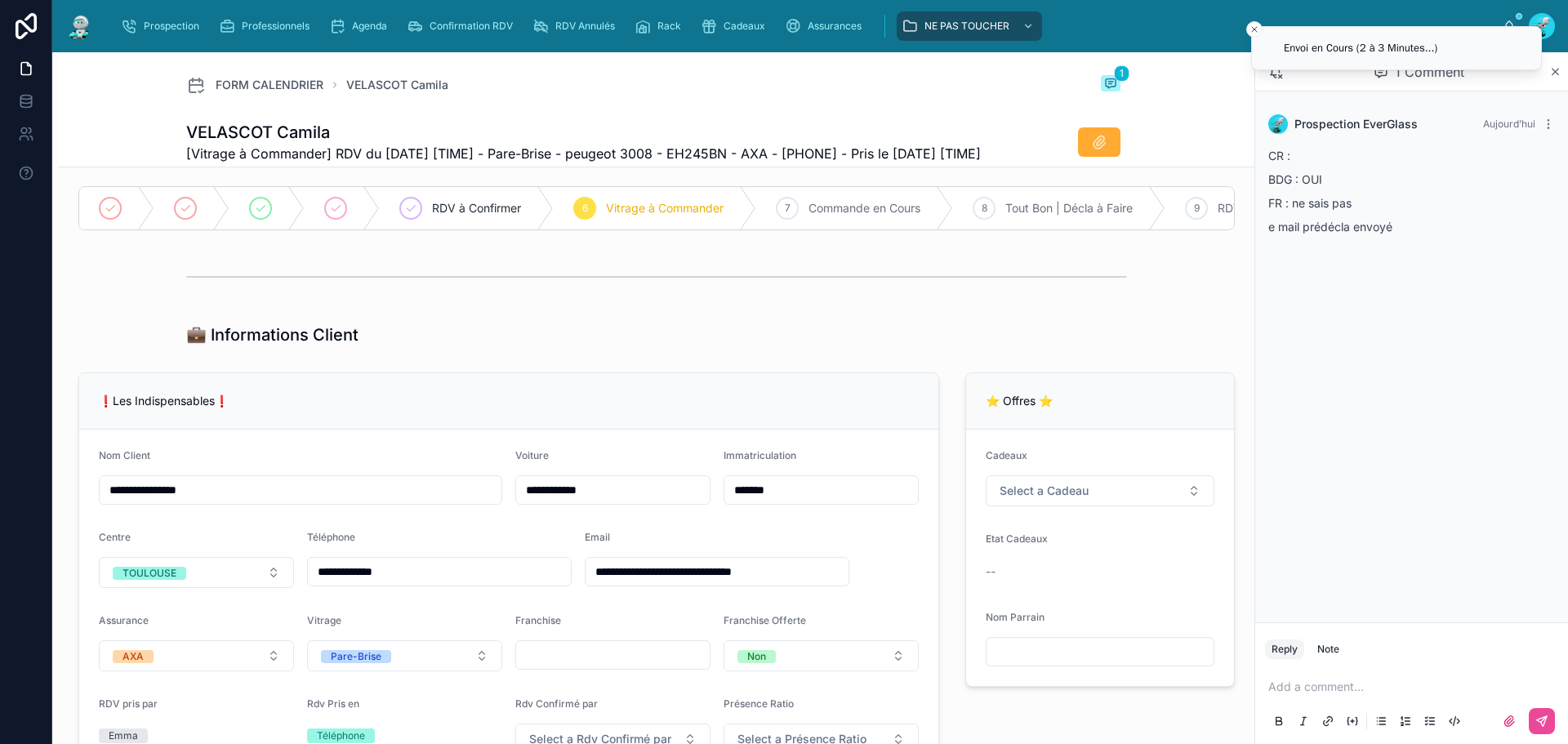 scroll, scrollTop: 0, scrollLeft: 0, axis: both 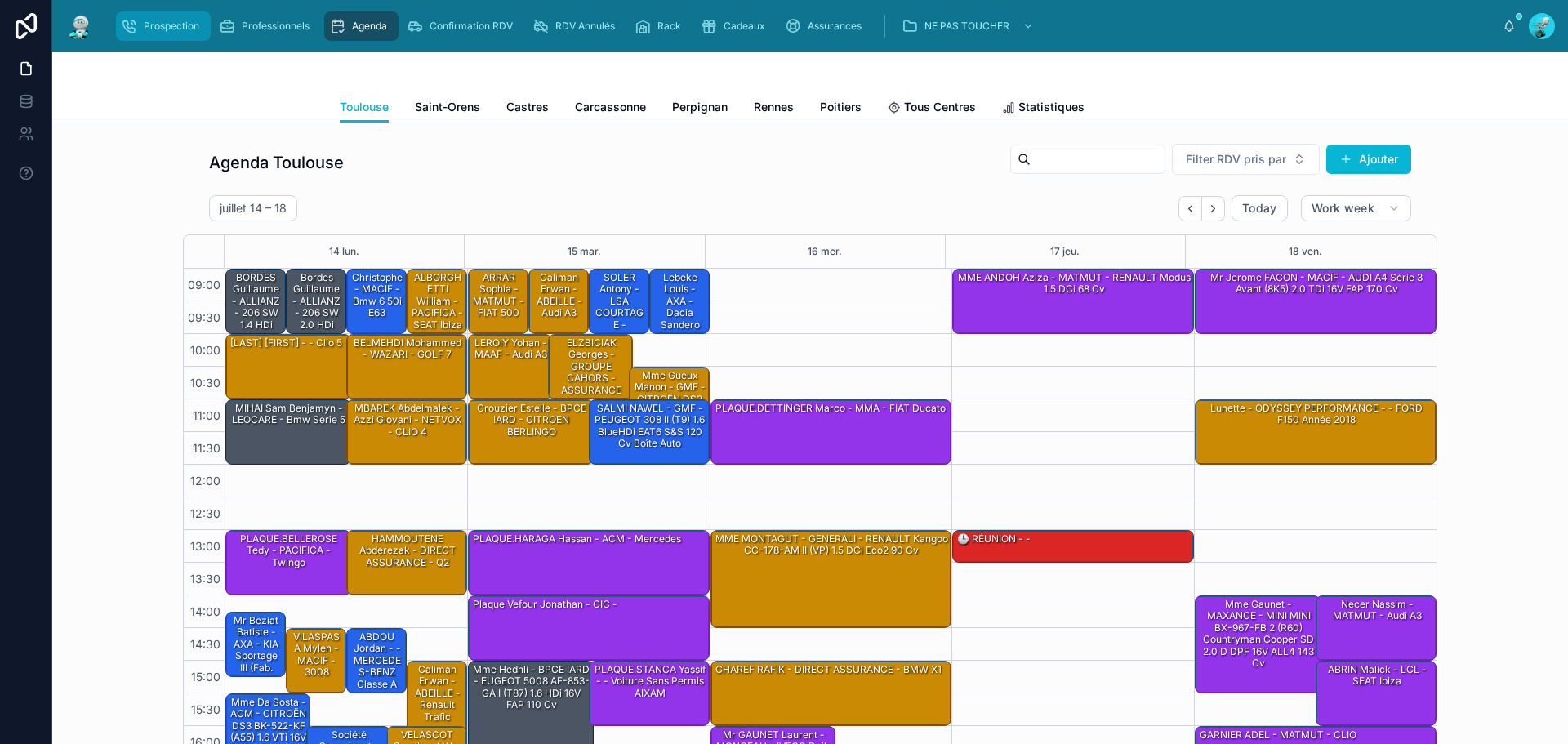click on "Prospection" at bounding box center (163, 26) 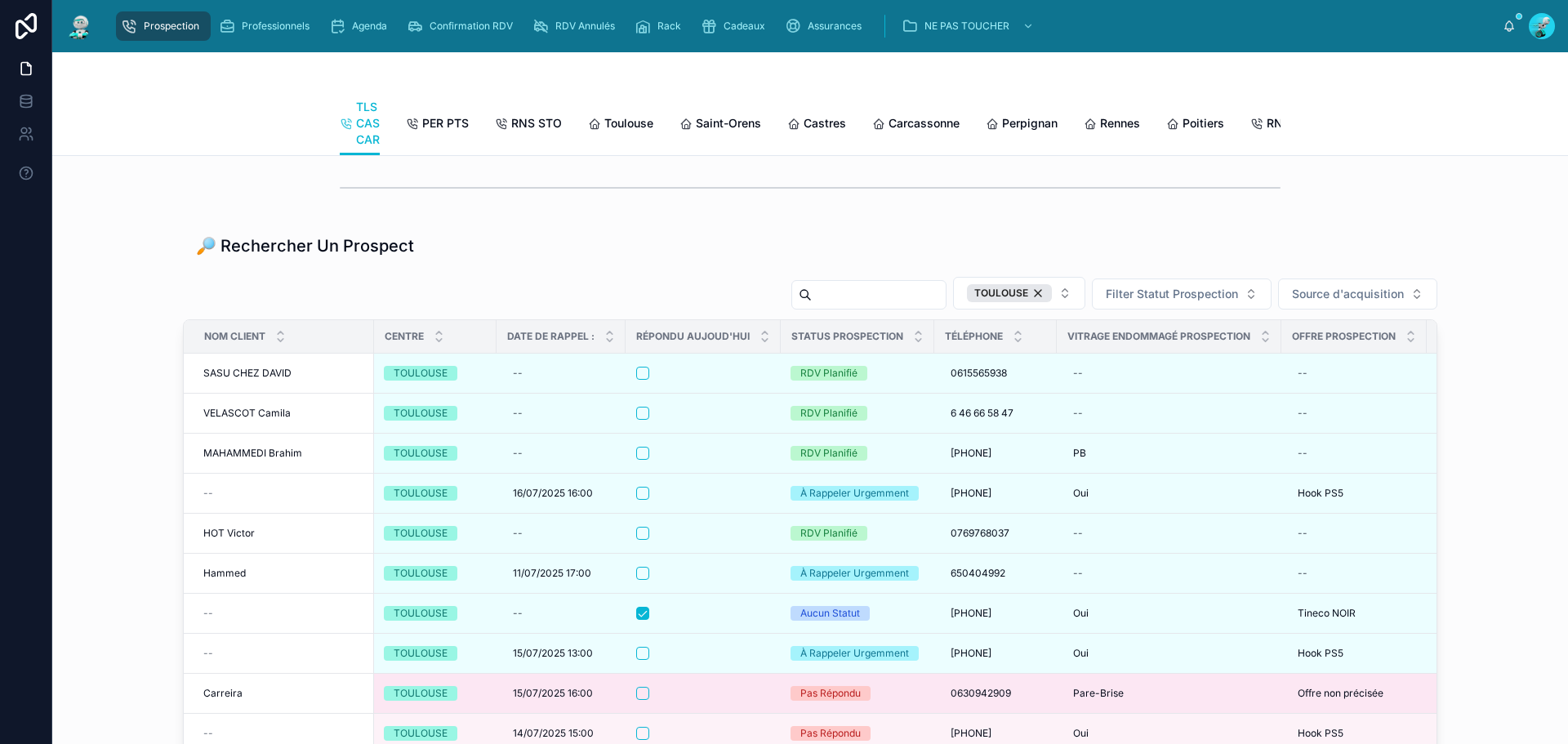scroll, scrollTop: 2029, scrollLeft: 0, axis: vertical 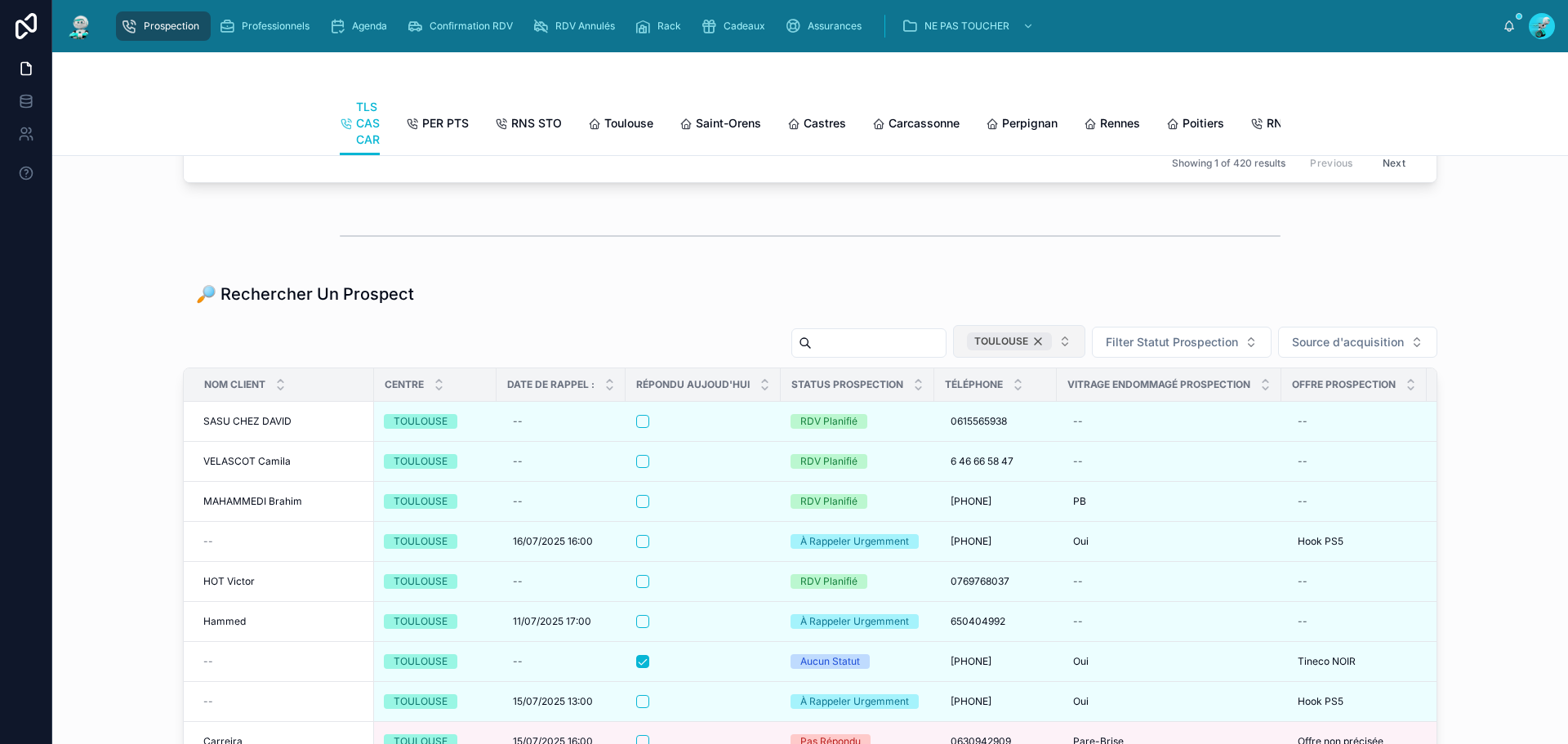 click on "TOULOUSE" at bounding box center [1009, 341] 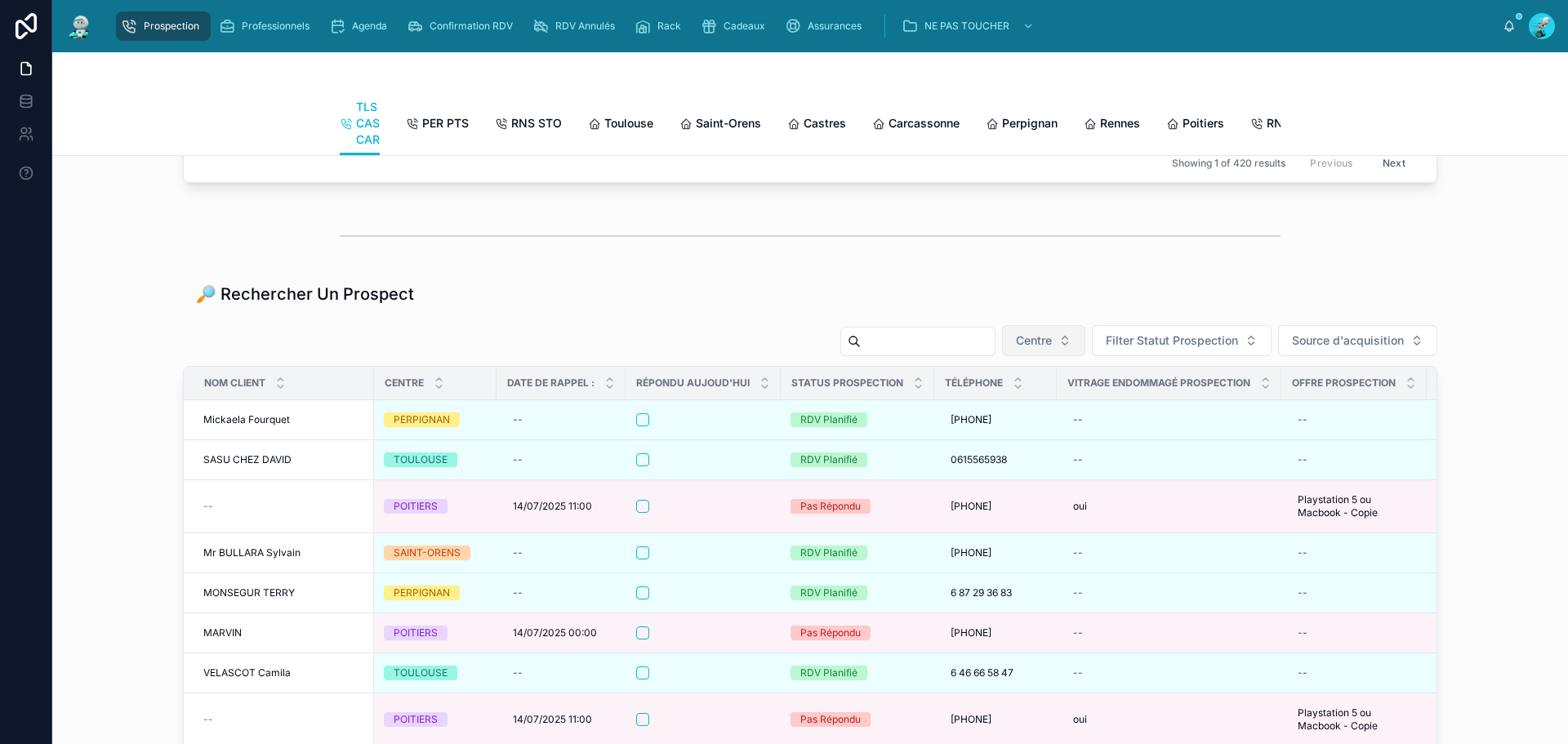 paste on "**********" 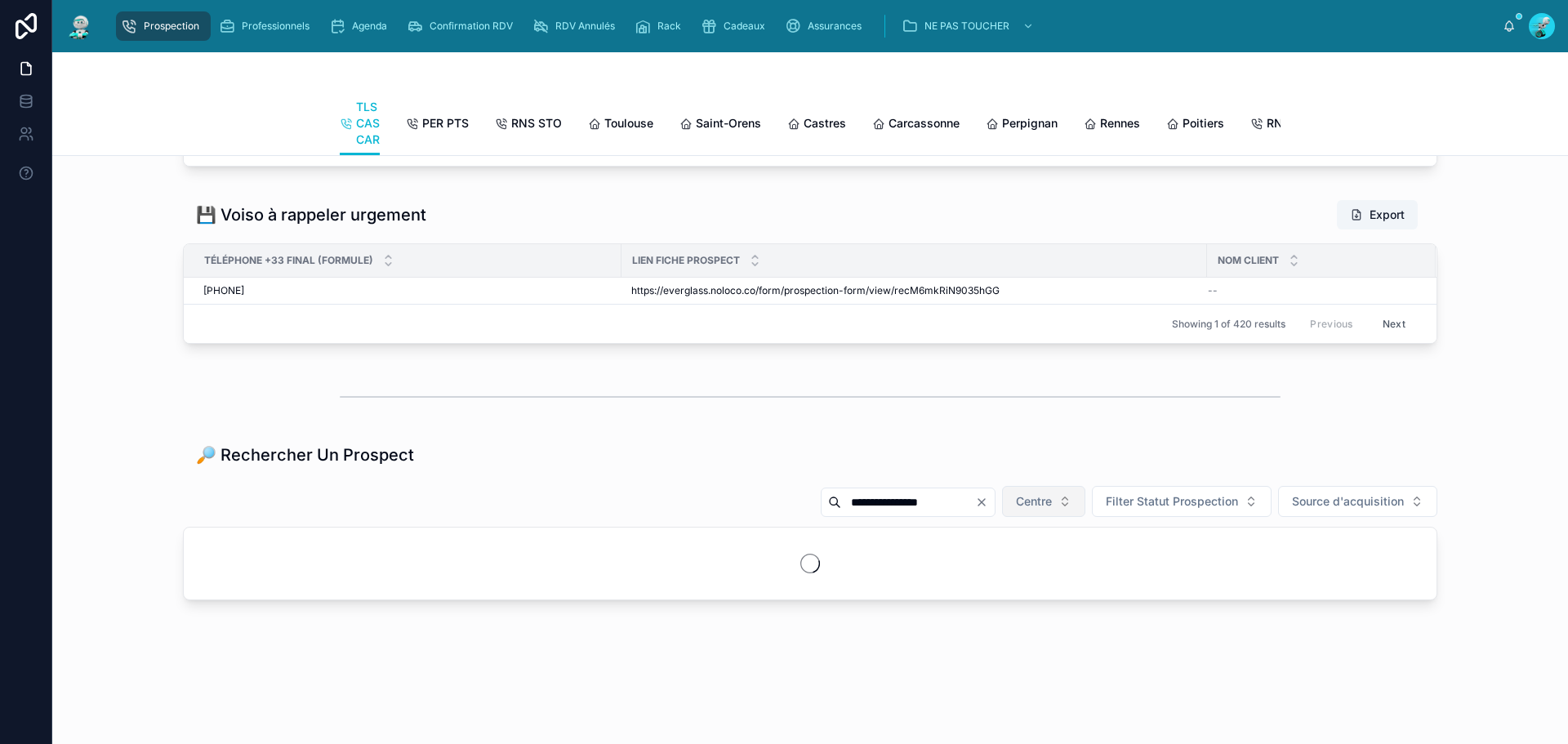 scroll, scrollTop: 1994, scrollLeft: 0, axis: vertical 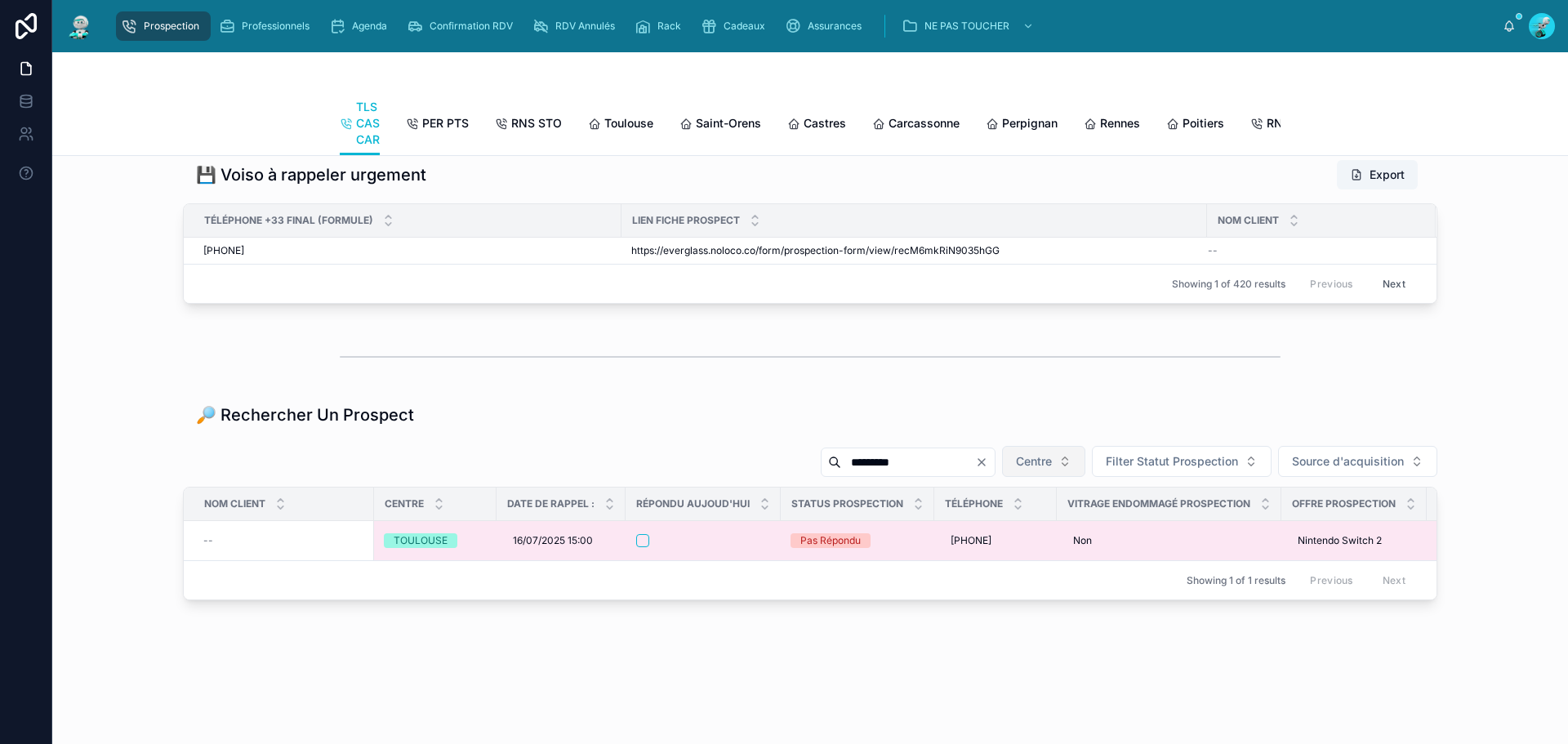 type on "*********" 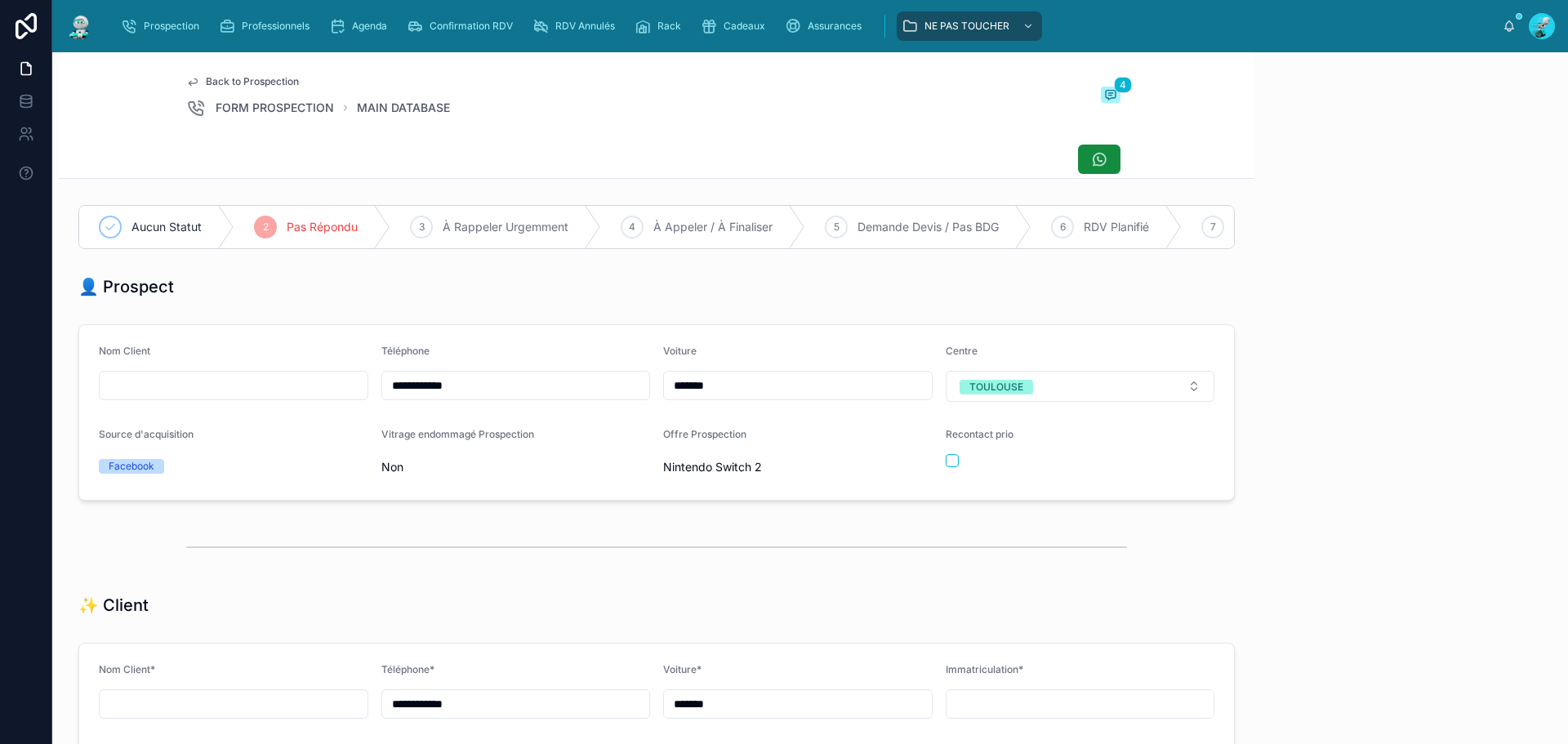 scroll, scrollTop: 81, scrollLeft: 0, axis: vertical 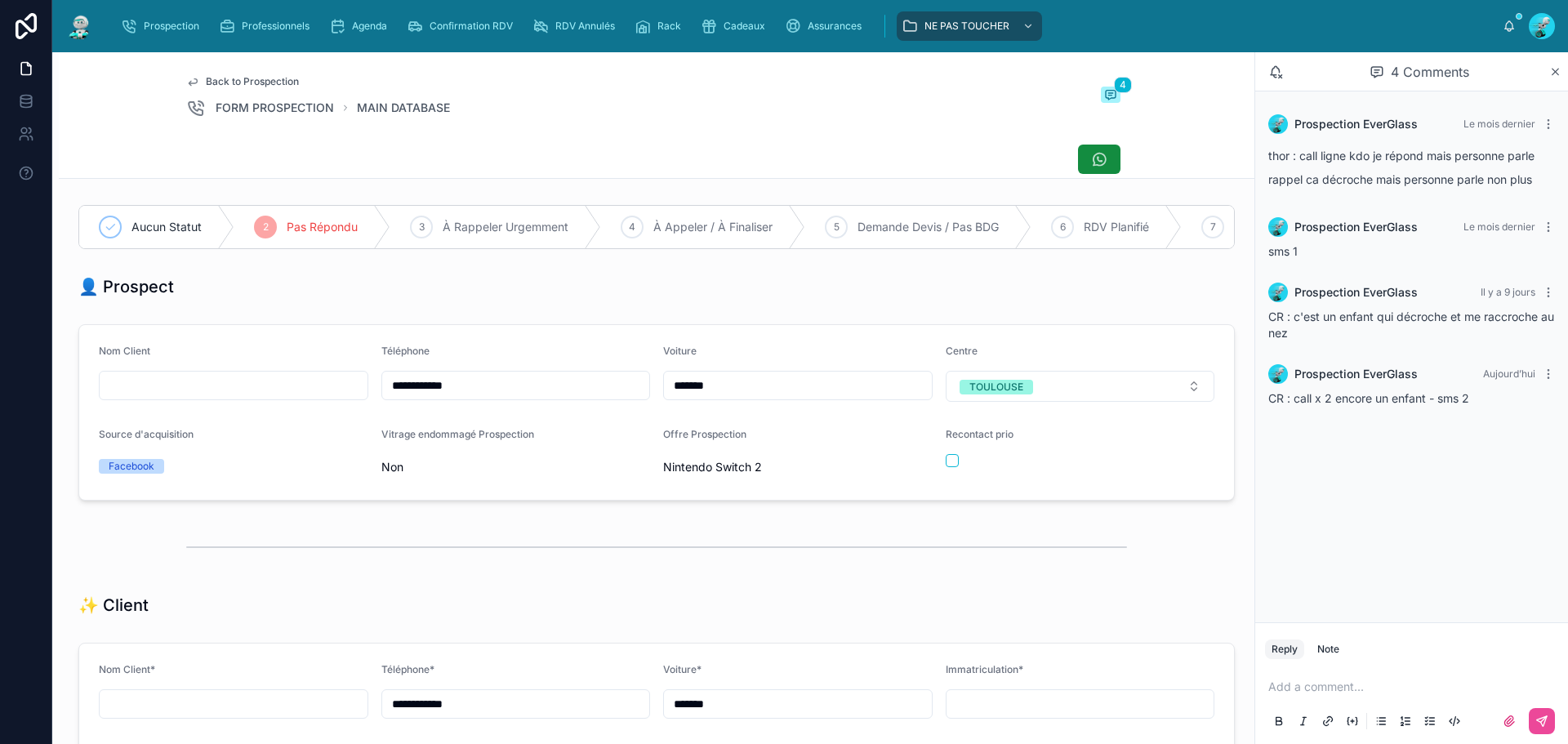 click at bounding box center [1414, 687] 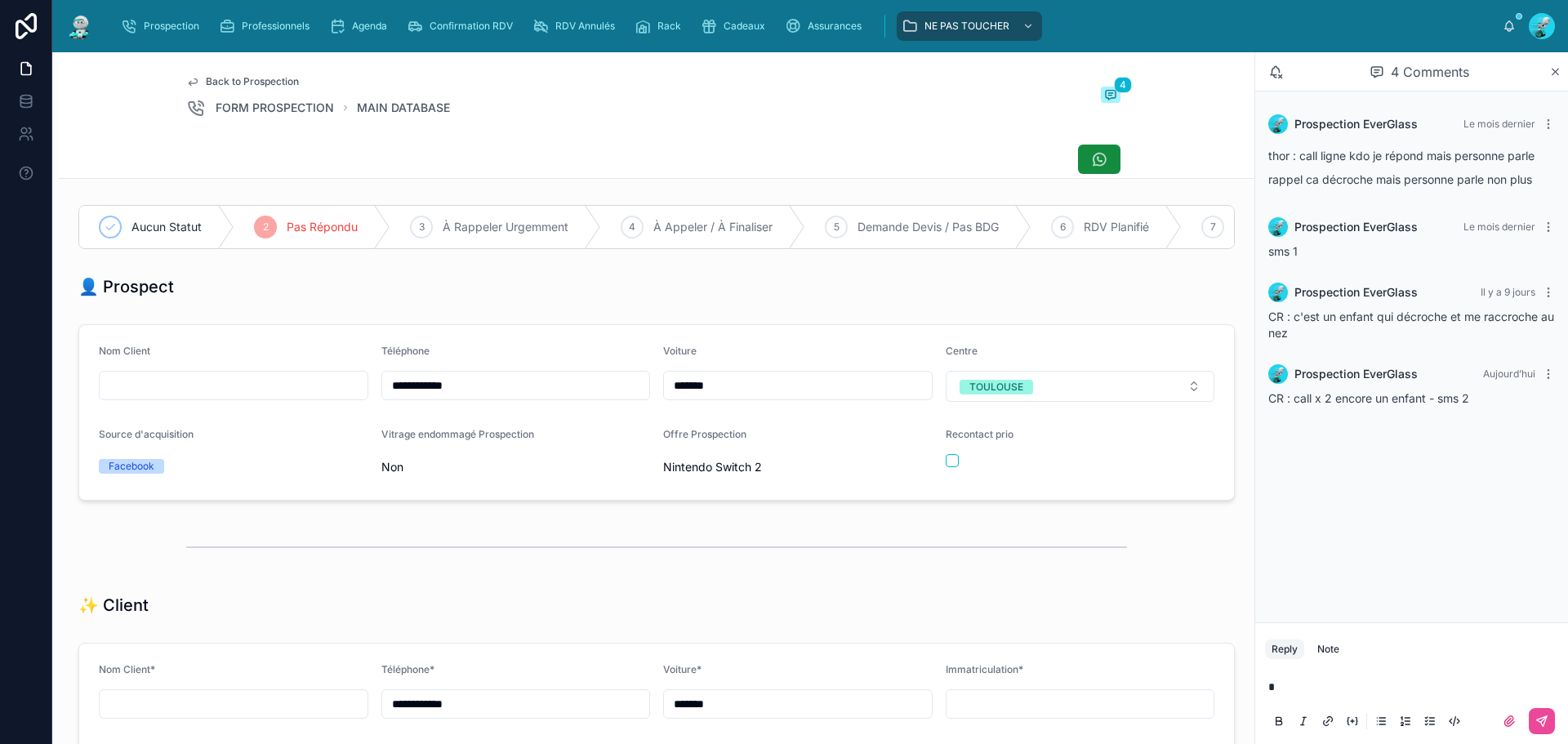 type 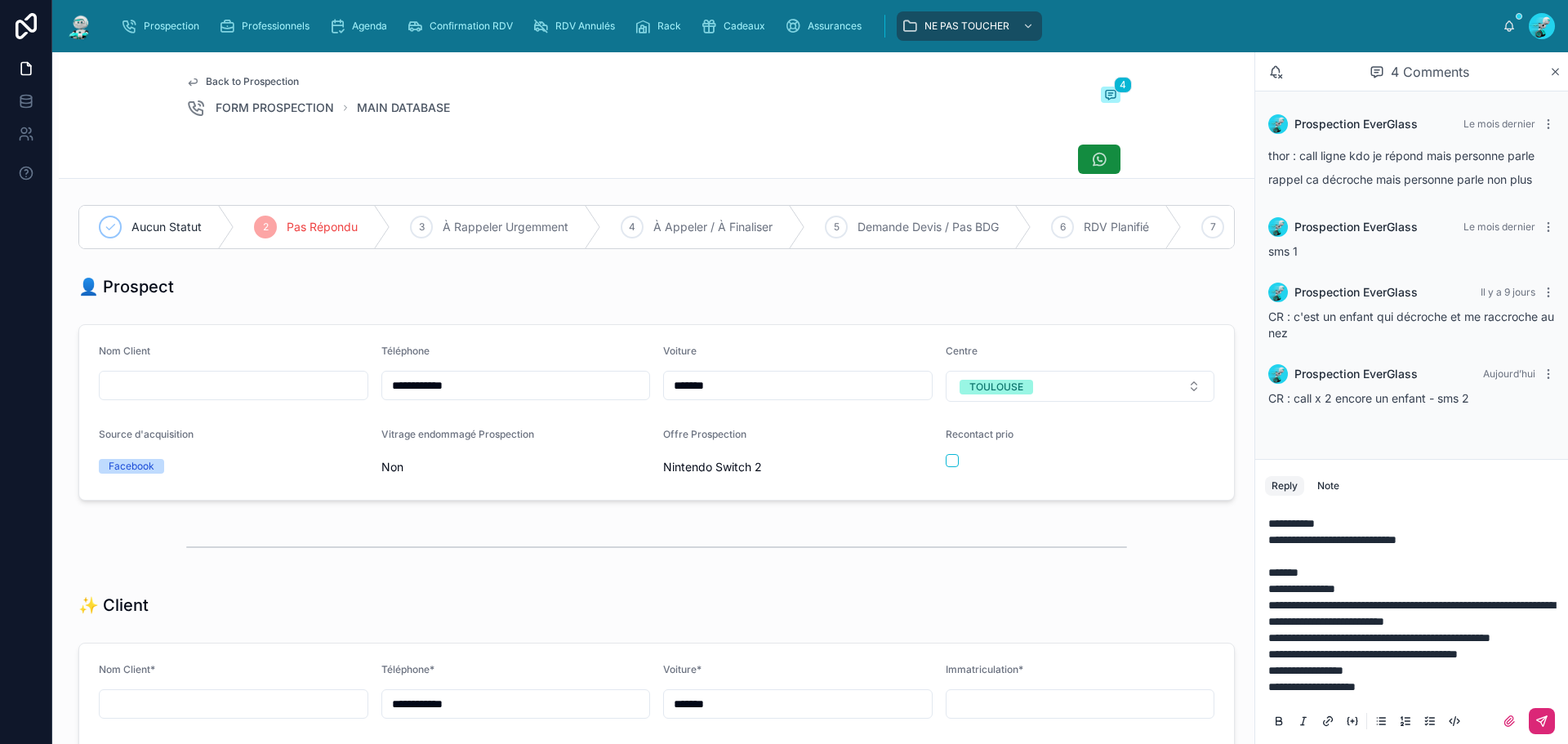 click at bounding box center [1542, 721] 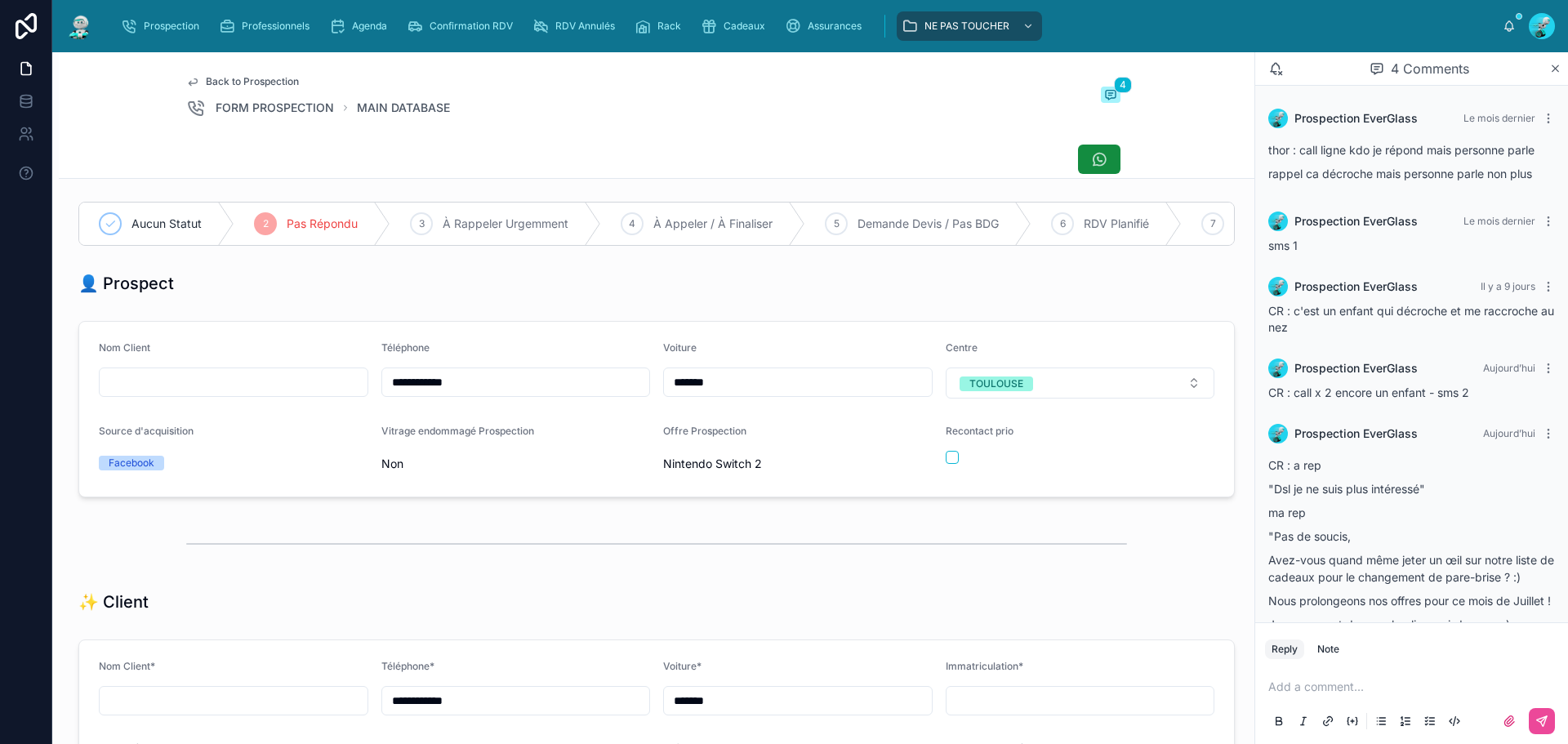 scroll, scrollTop: 0, scrollLeft: 0, axis: both 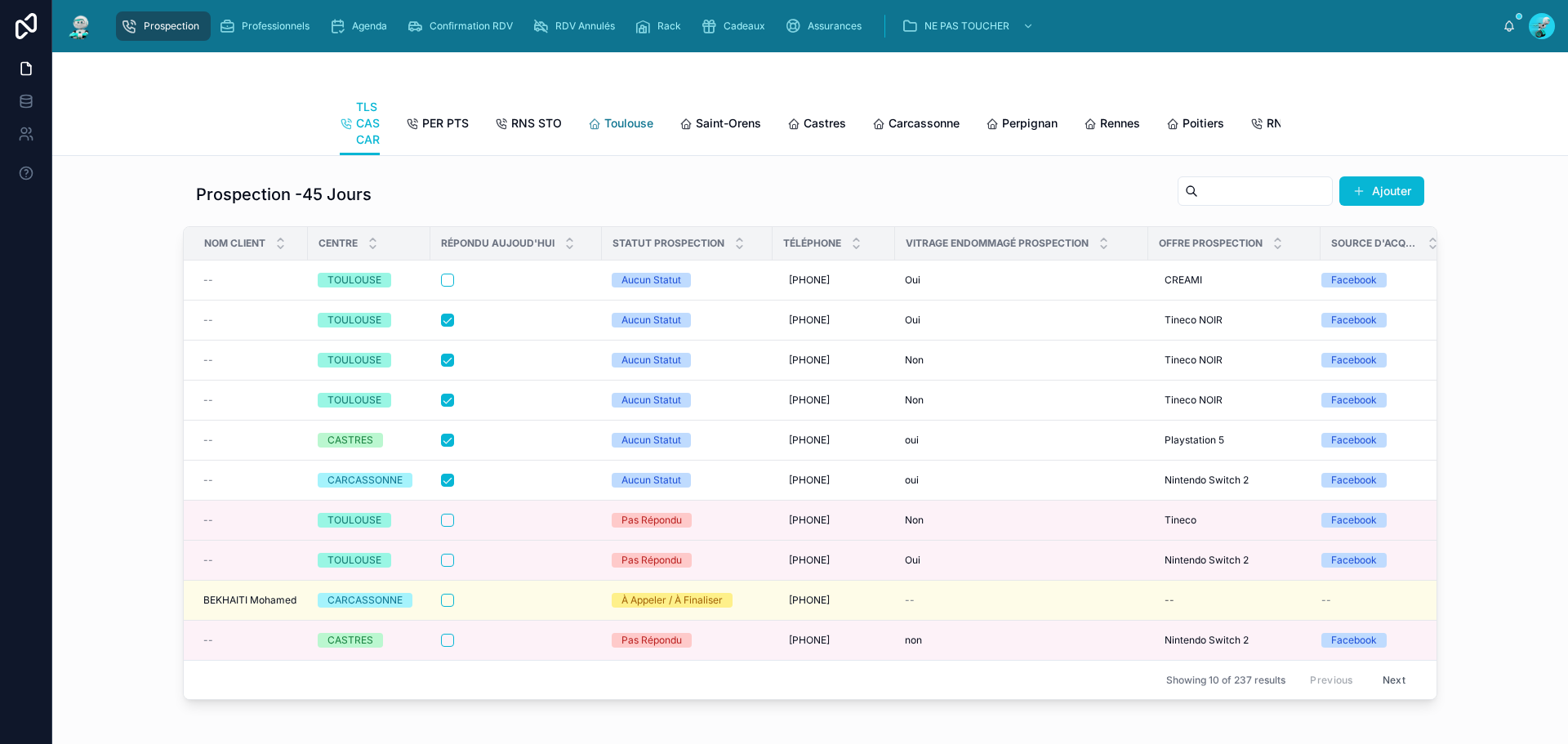 click on "Toulouse" at bounding box center [629, 123] 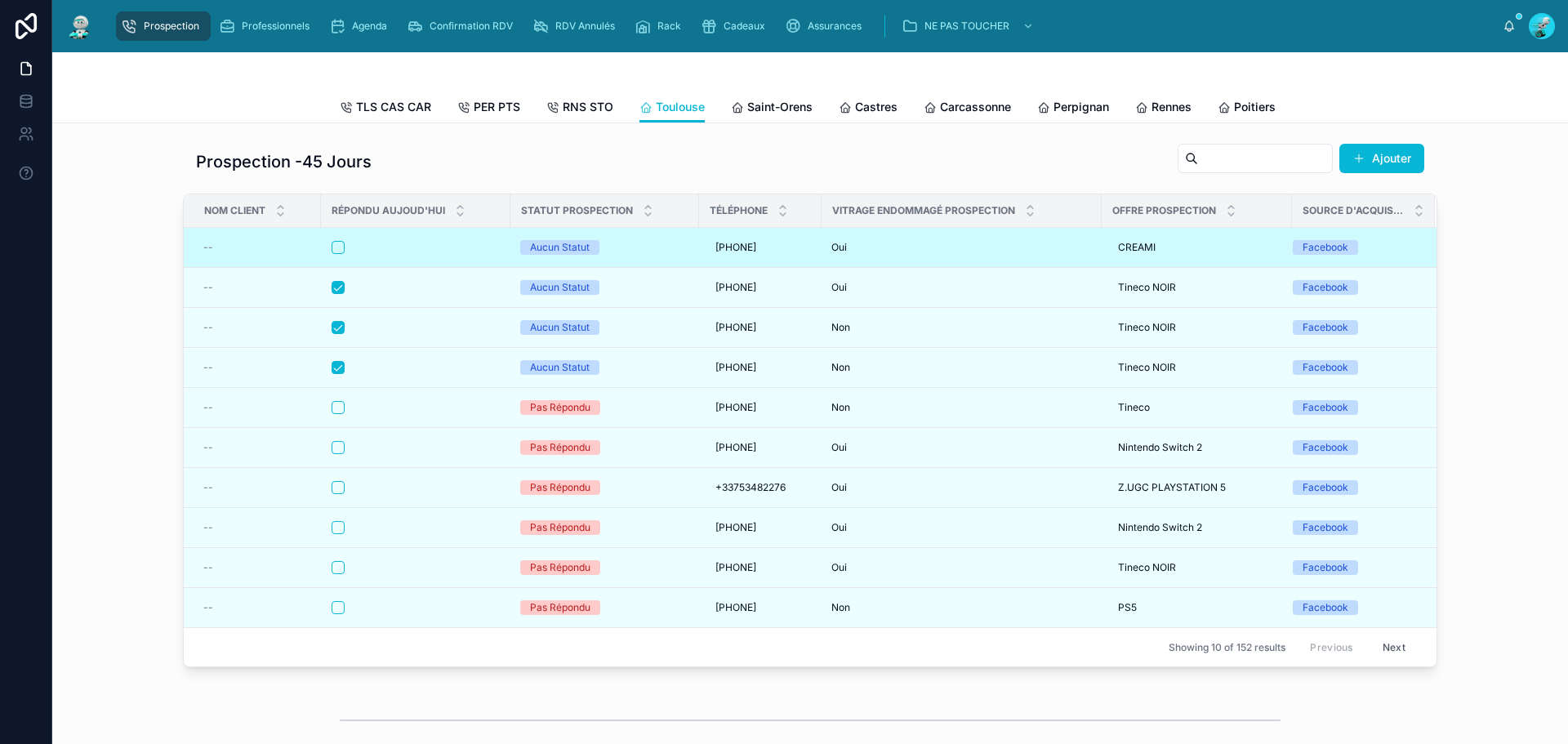 click at bounding box center (416, 247) 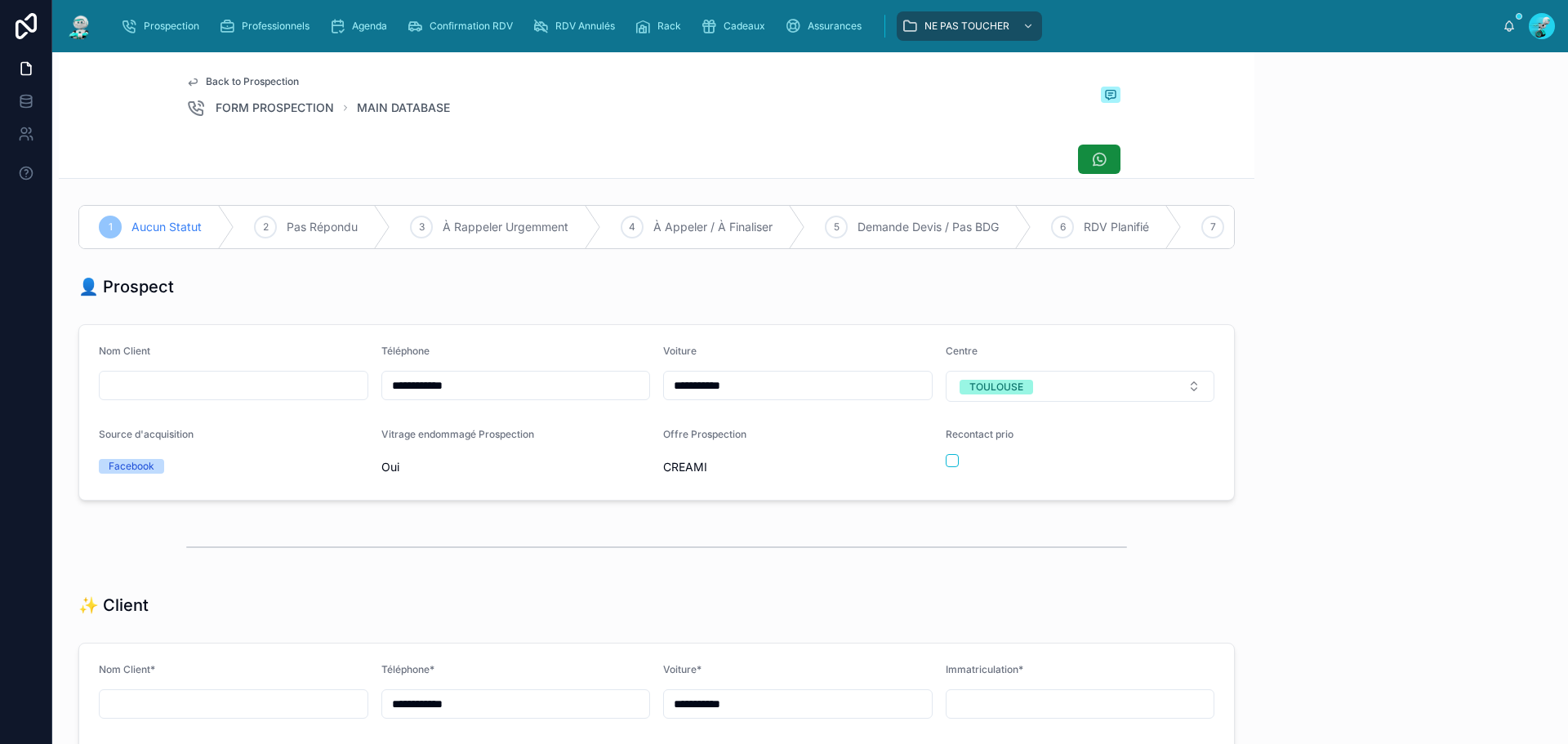 scroll, scrollTop: 81, scrollLeft: 0, axis: vertical 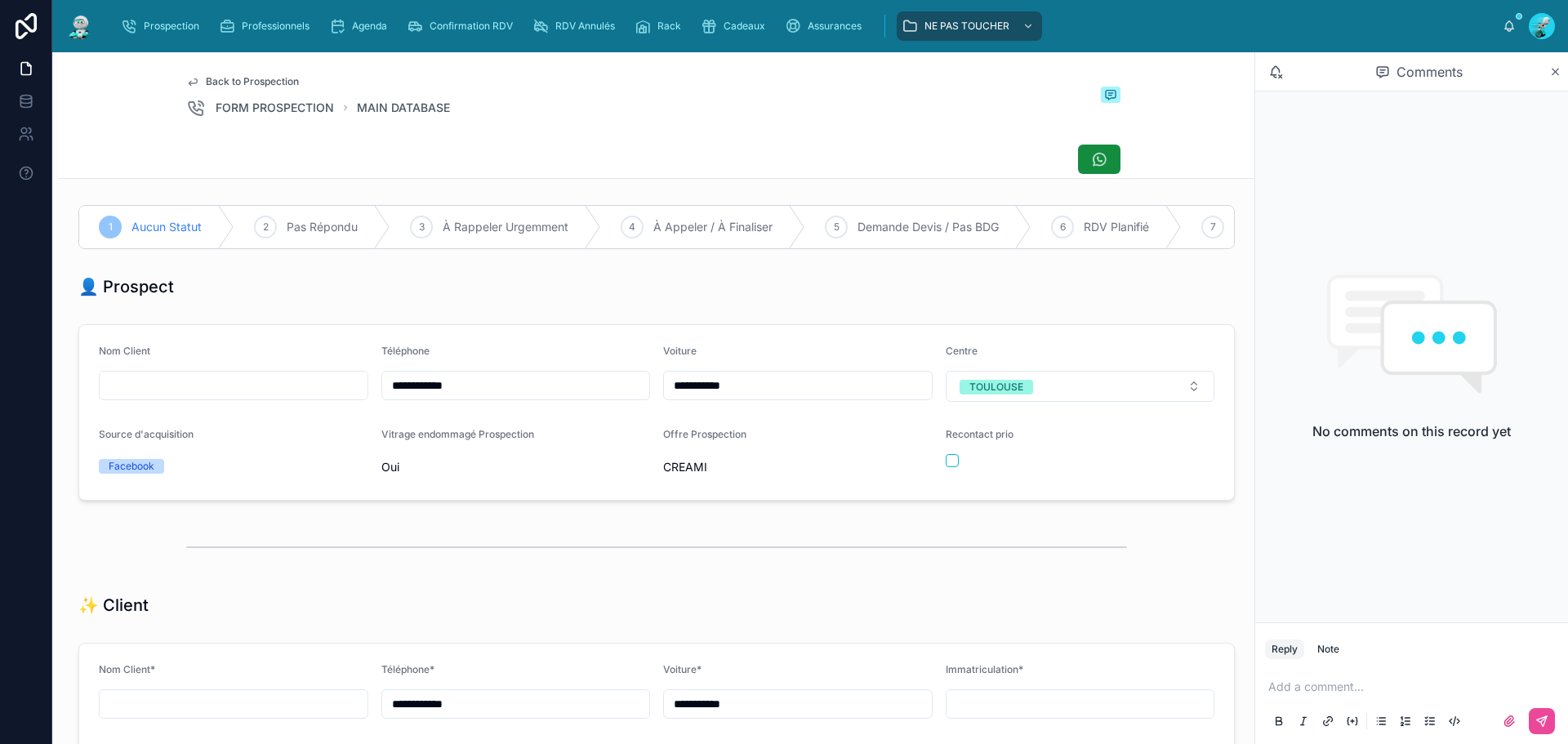 drag, startPoint x: 475, startPoint y: 397, endPoint x: 335, endPoint y: 399, distance: 140.01428 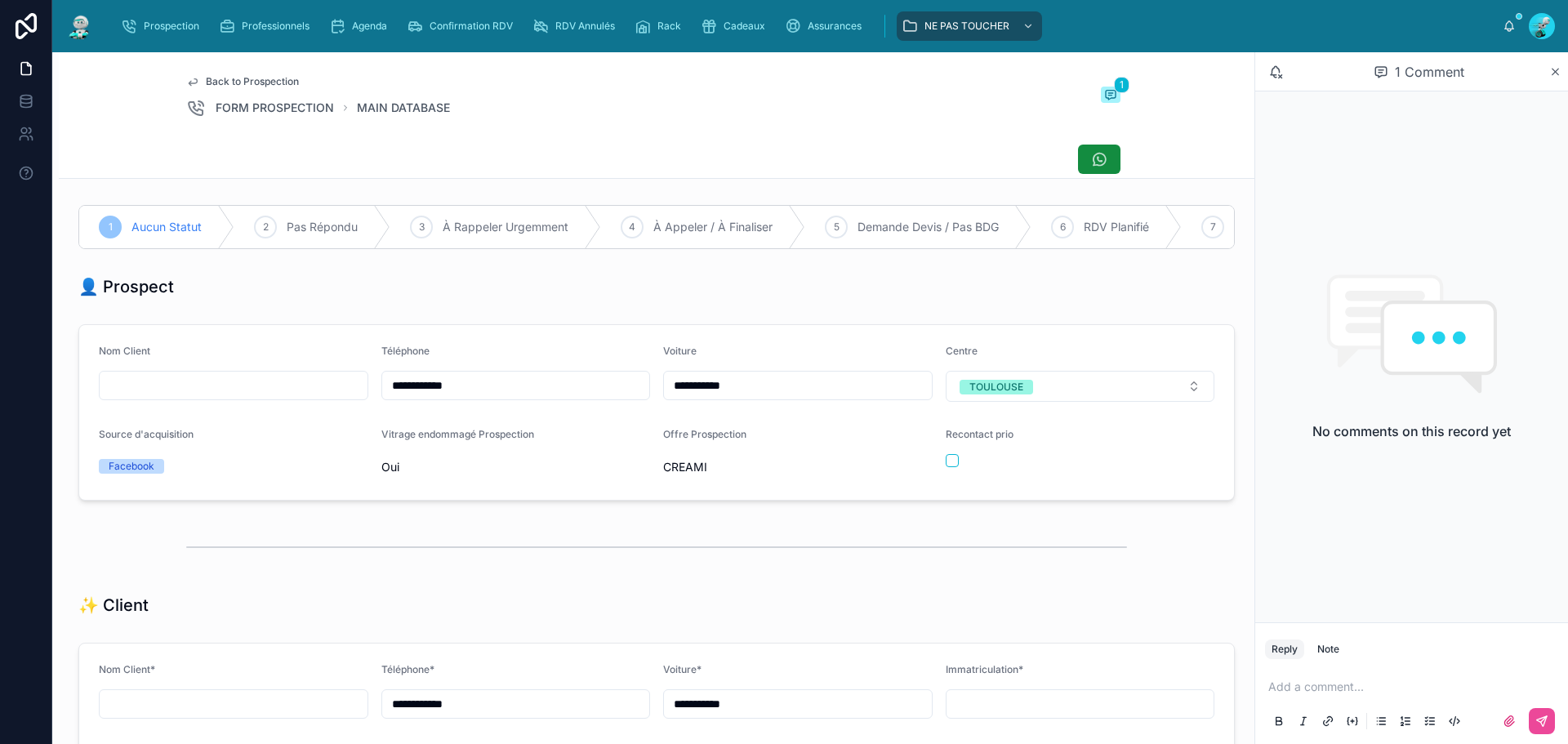 click on "Back to Prospection FORM PROSPECTION MAIN DATABASE 1" at bounding box center (657, 96) 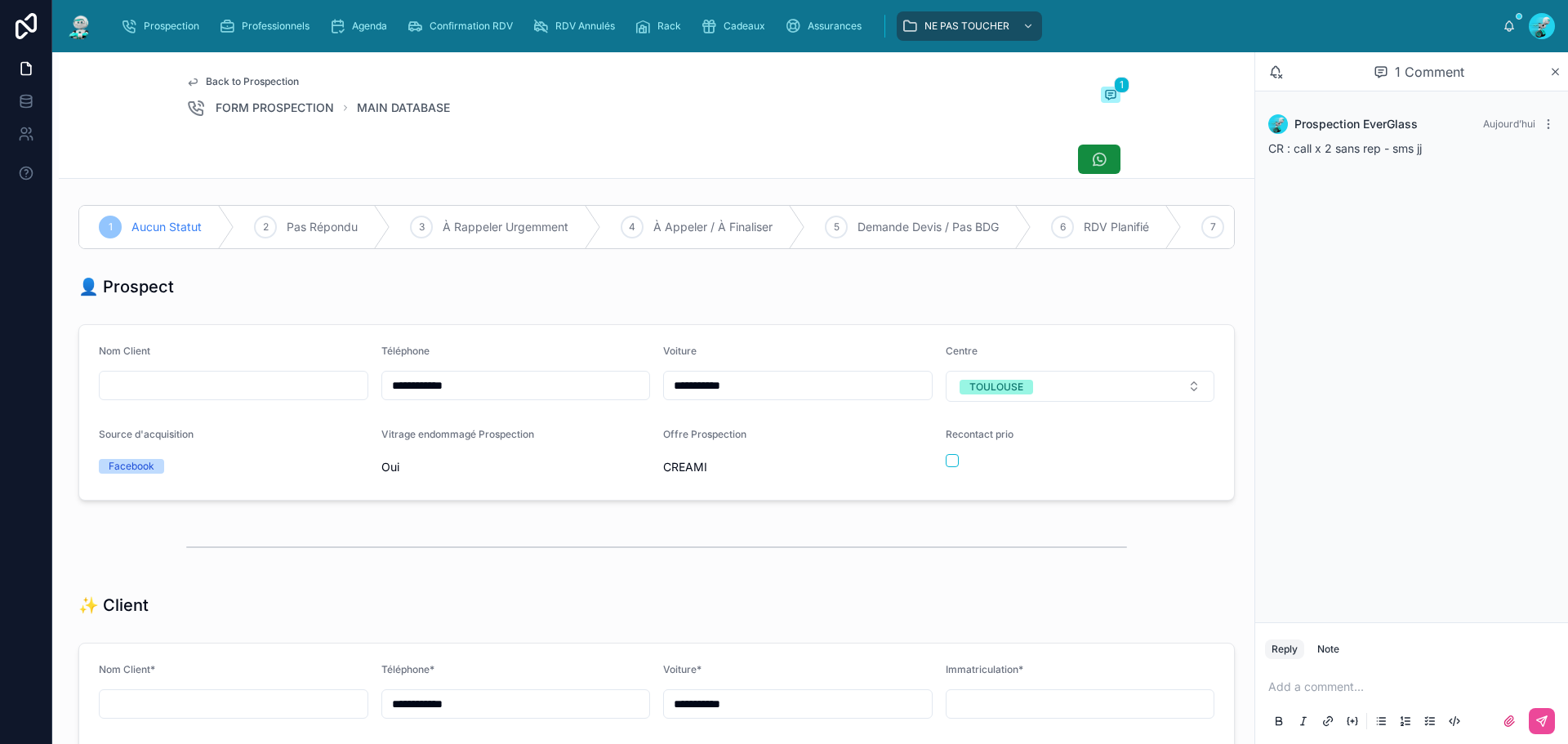 click at bounding box center (1414, 687) 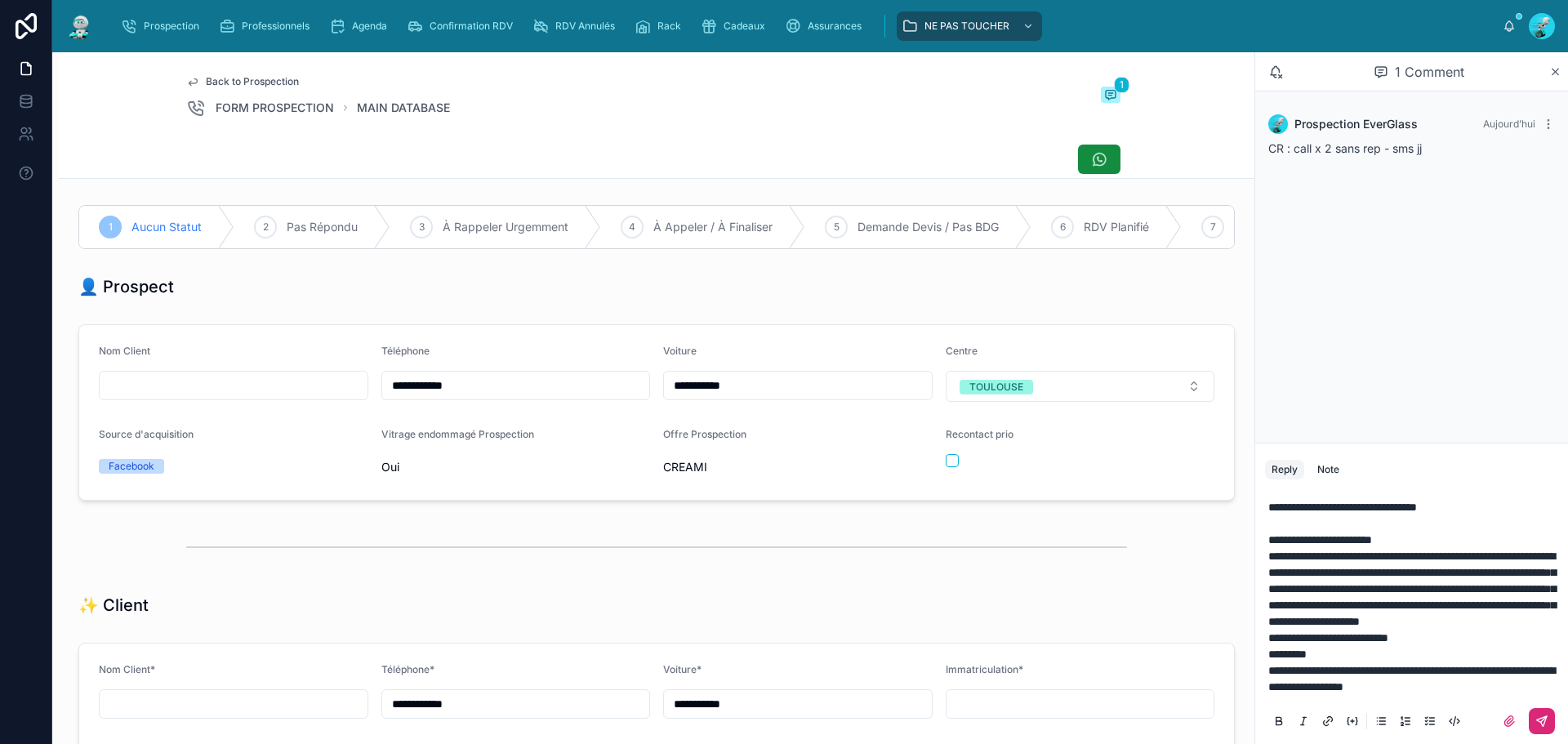 click at bounding box center [1542, 721] 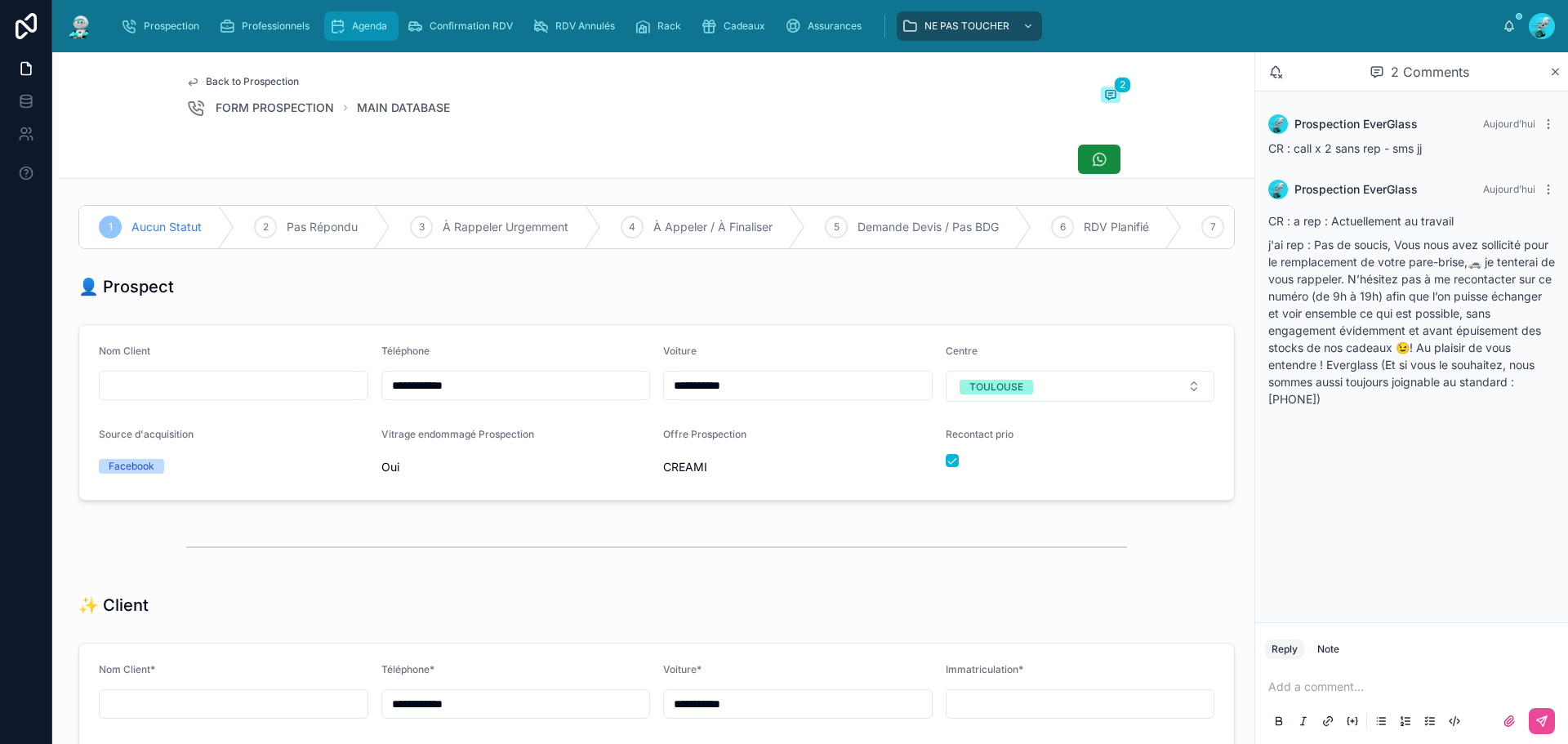 drag, startPoint x: 384, startPoint y: 13, endPoint x: 348, endPoint y: 13, distance: 36 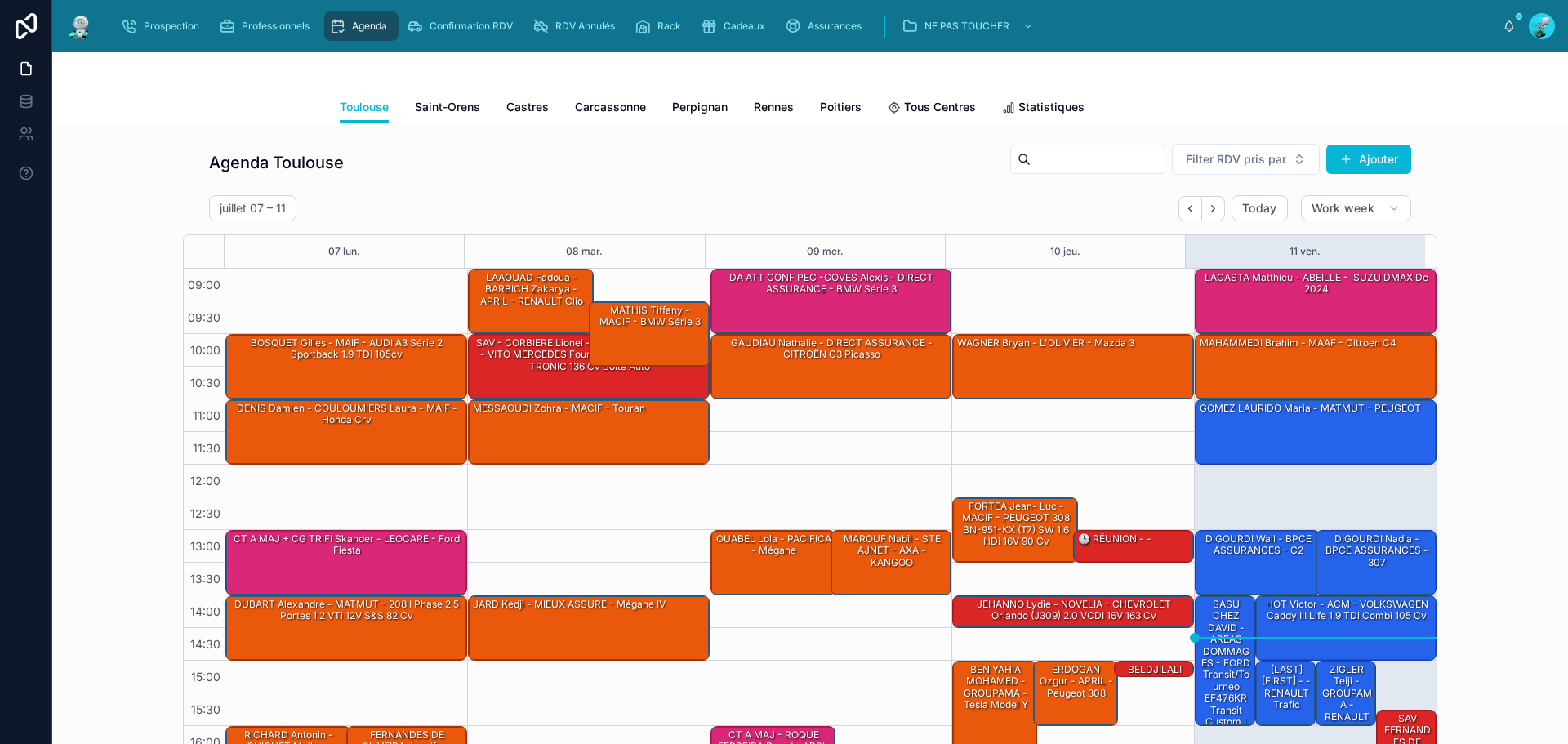scroll, scrollTop: 97, scrollLeft: 0, axis: vertical 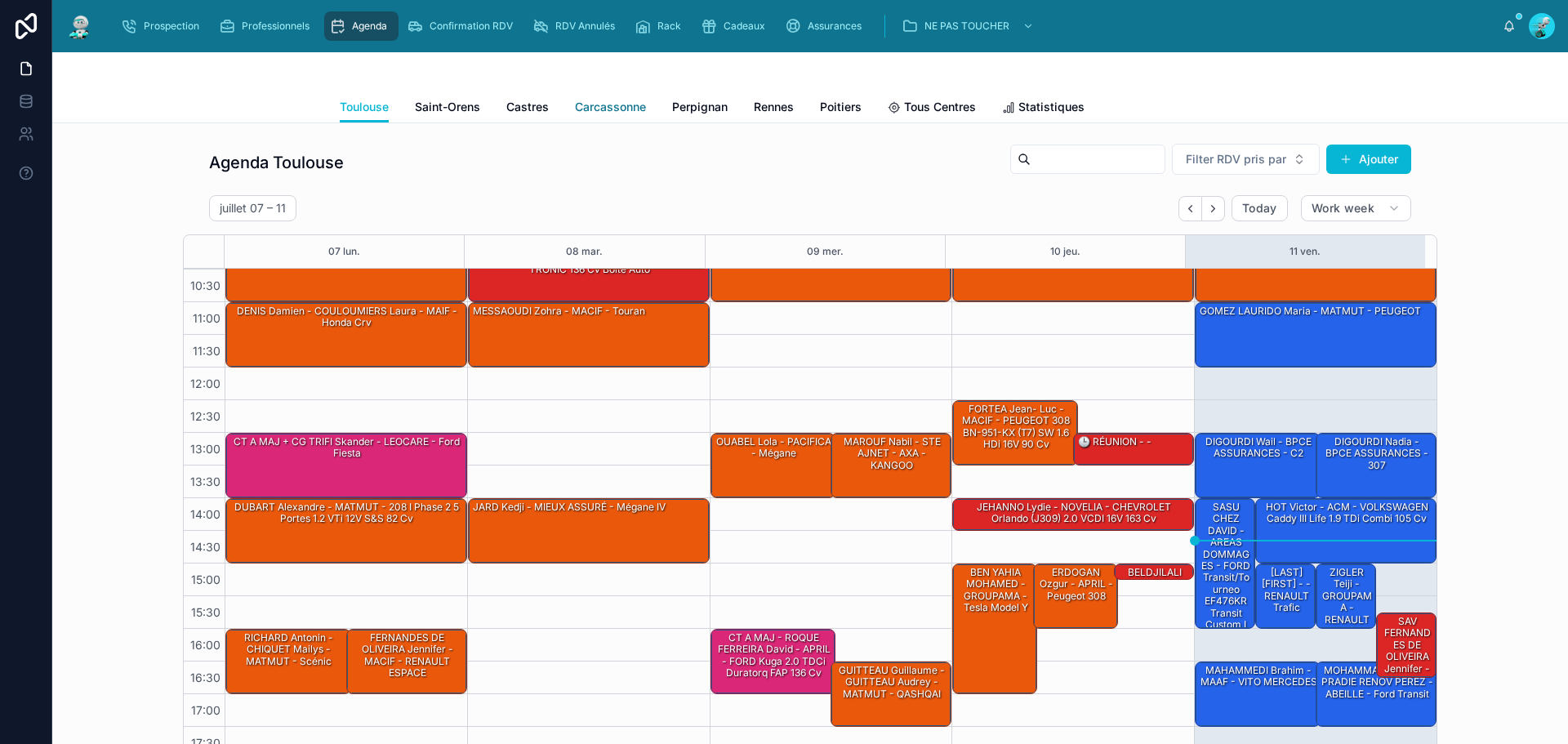 click on "Carcassonne" at bounding box center [610, 109] 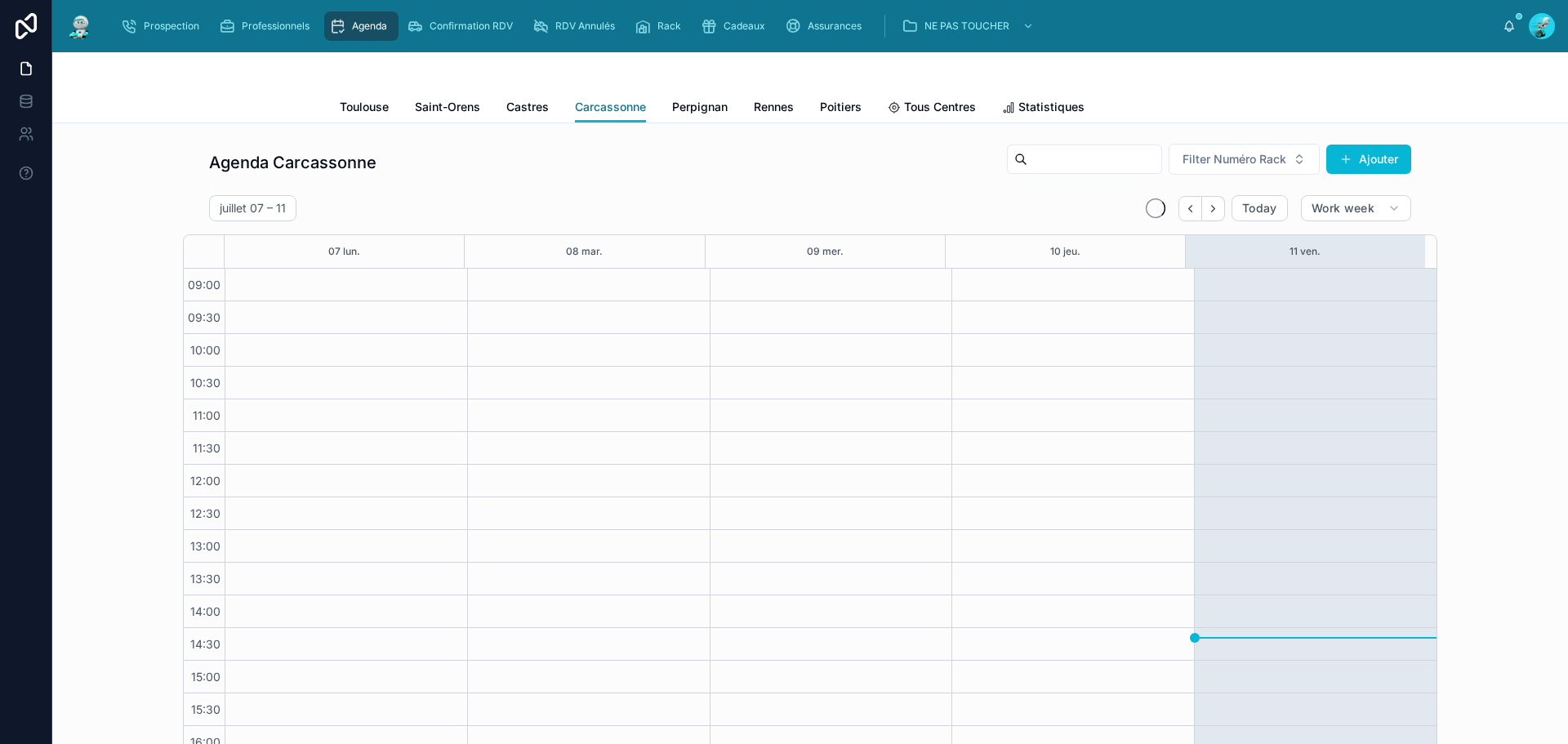 scroll, scrollTop: 97, scrollLeft: 0, axis: vertical 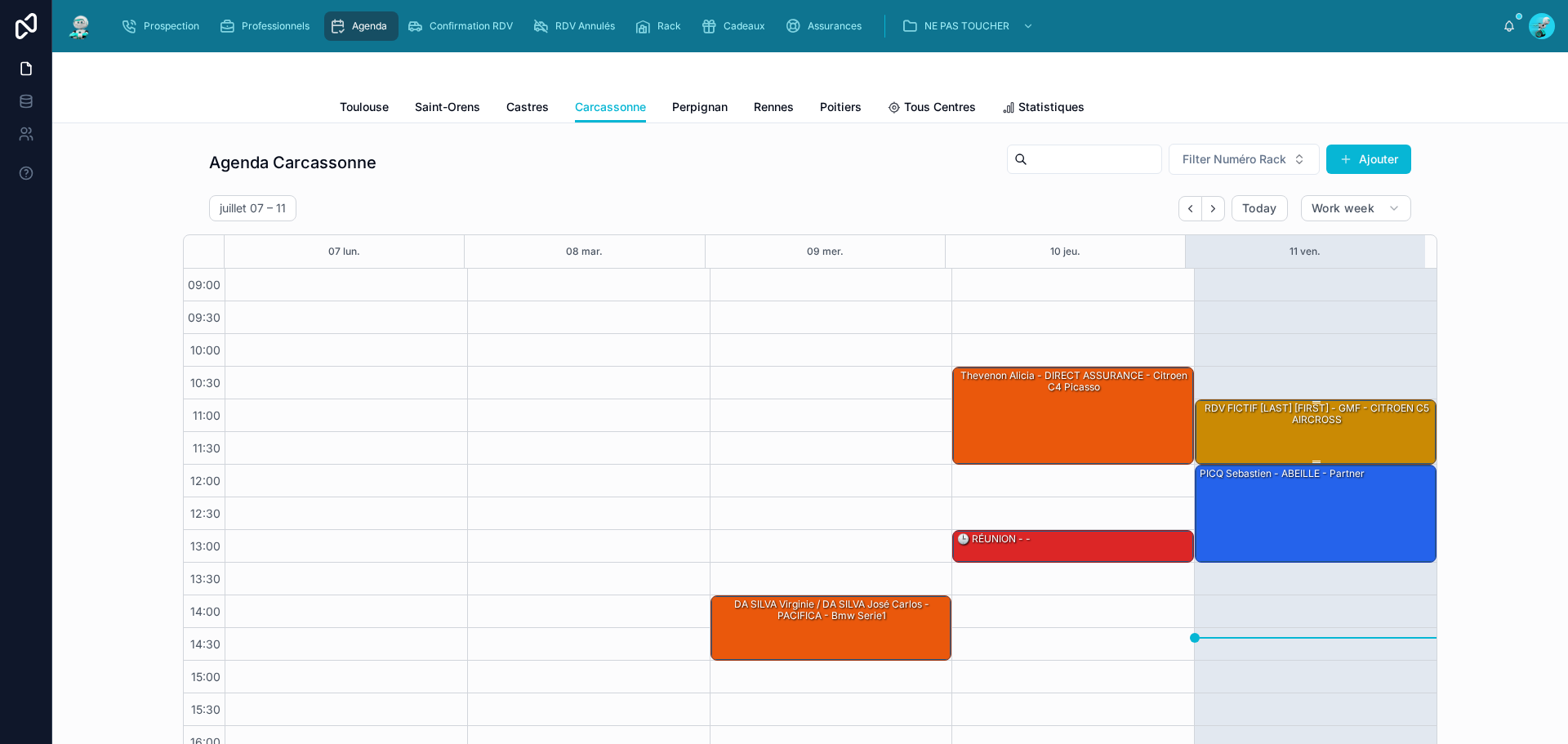 click on "RDV FICTIF GIMENO Jean- batiste  - GMF -  CITROEN C5 AIRCROSS" at bounding box center (1316, 414) 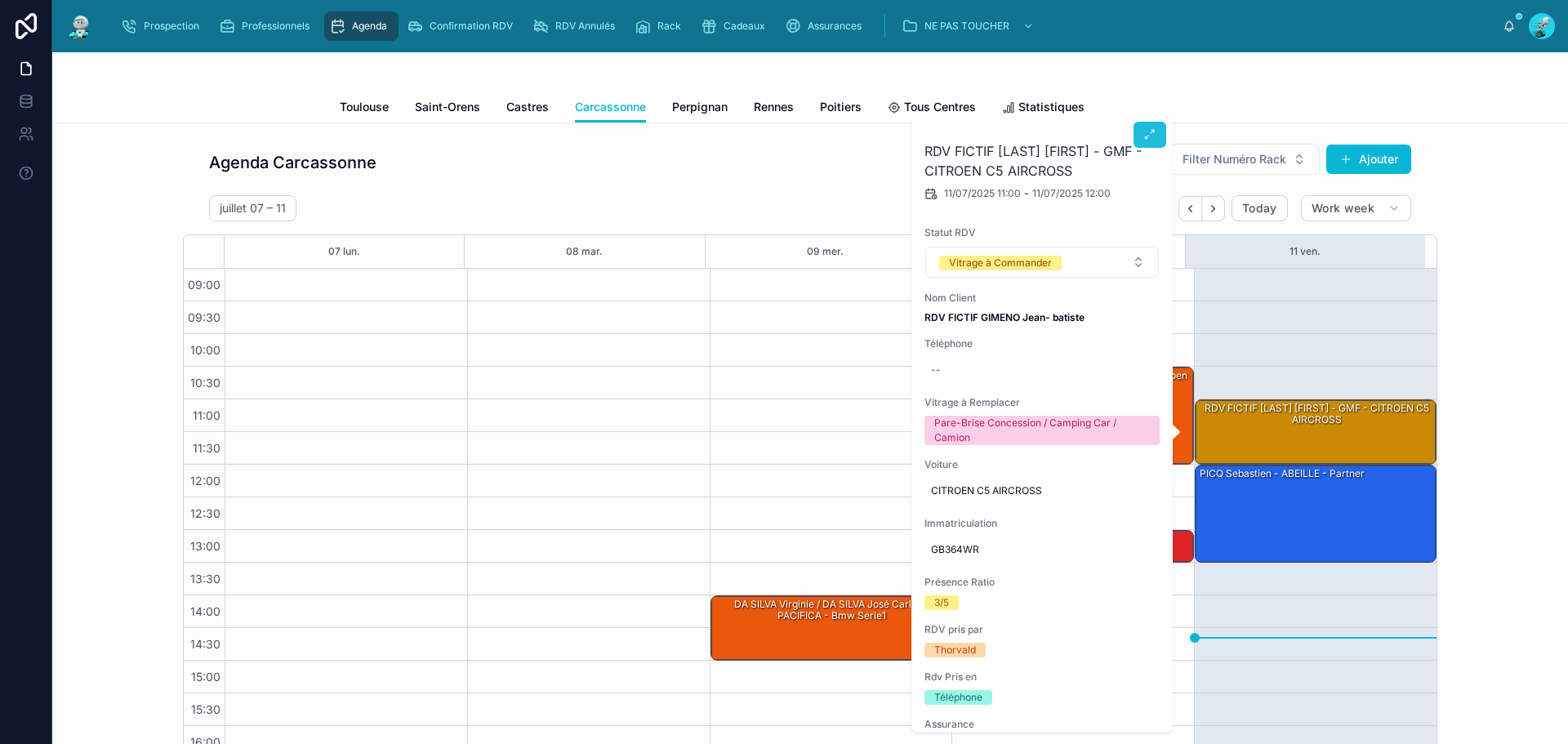 click at bounding box center (1150, 135) 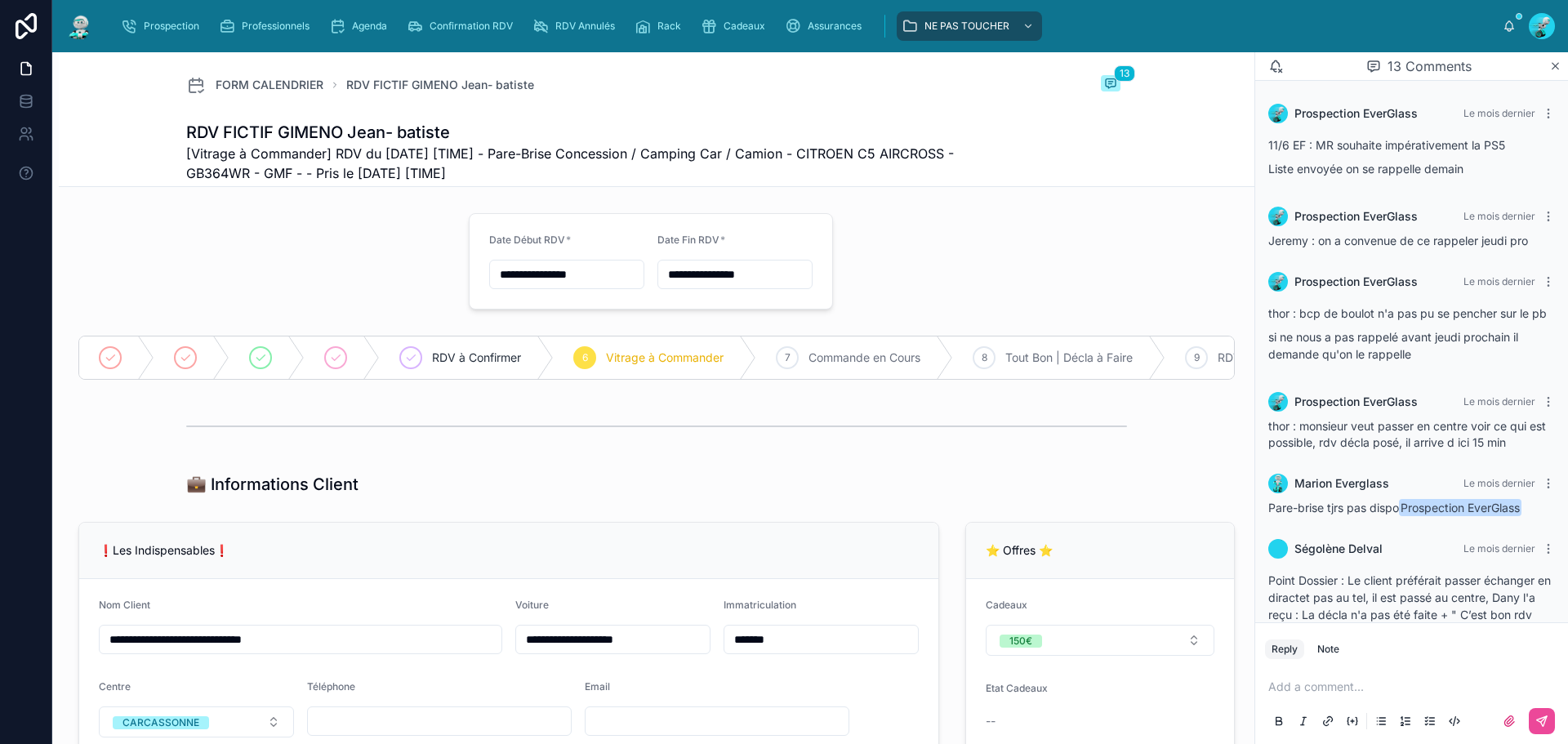 scroll, scrollTop: 864, scrollLeft: 0, axis: vertical 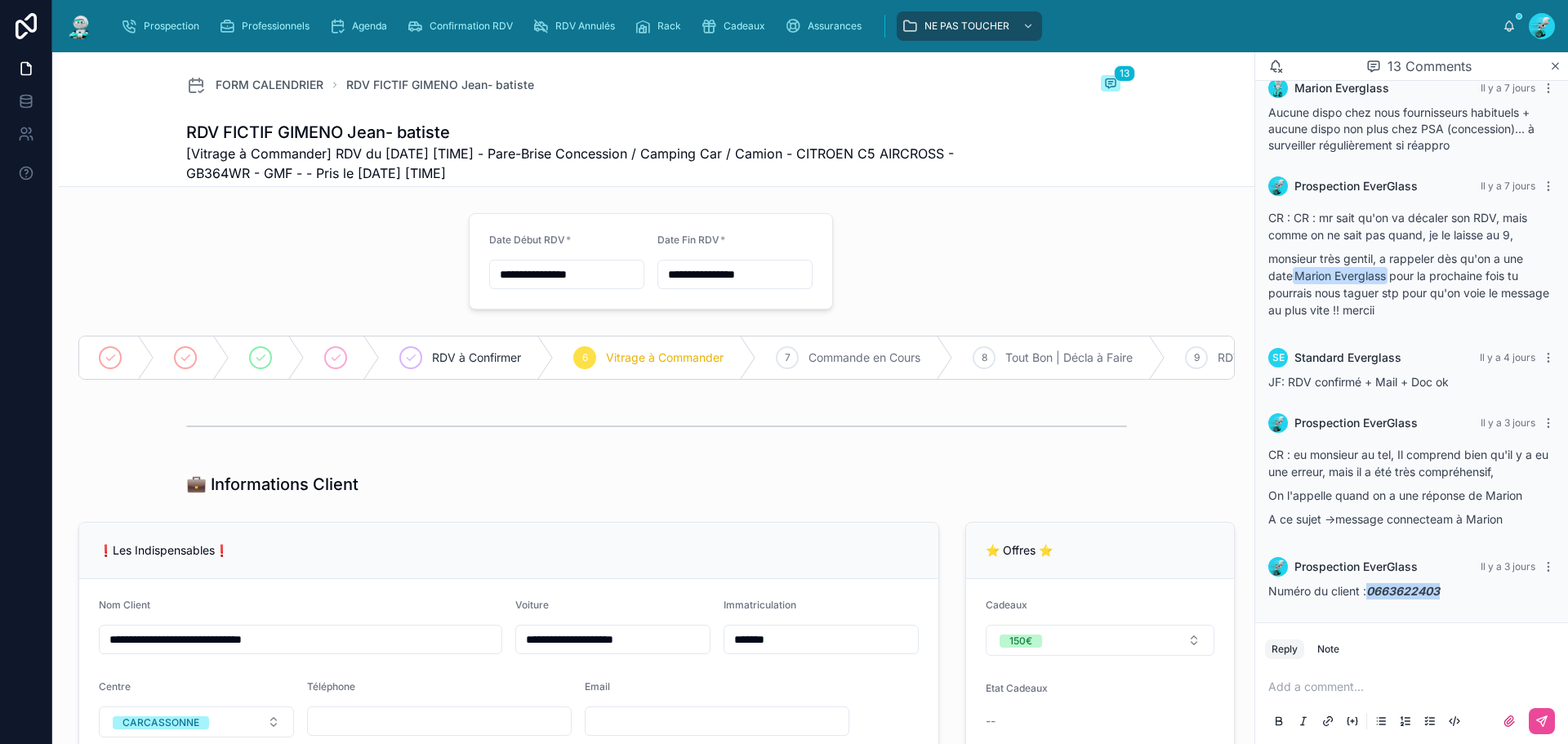 drag, startPoint x: 1370, startPoint y: 588, endPoint x: 1447, endPoint y: 591, distance: 77.05842 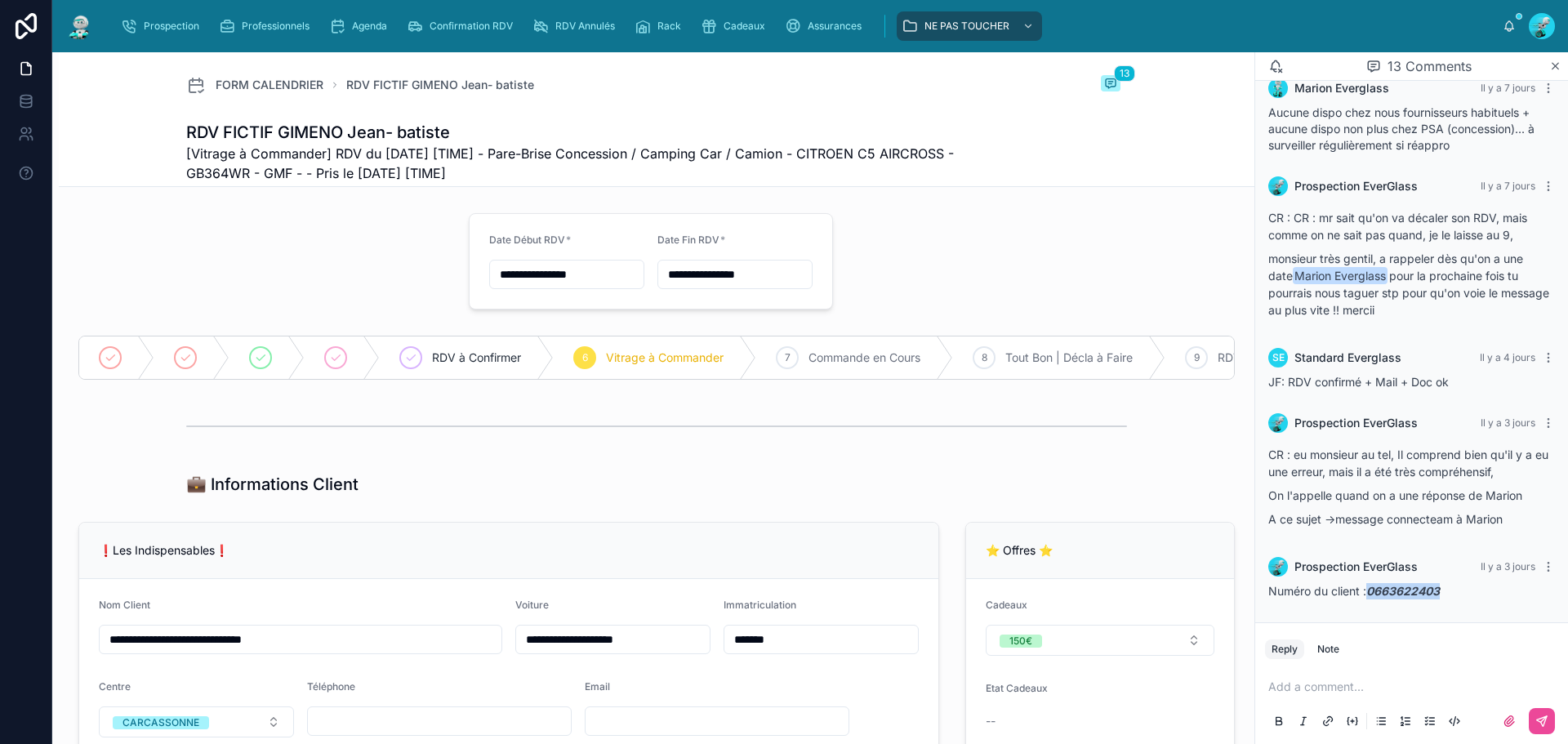 click on "Numéro du client :  0663622403" at bounding box center [1411, 591] 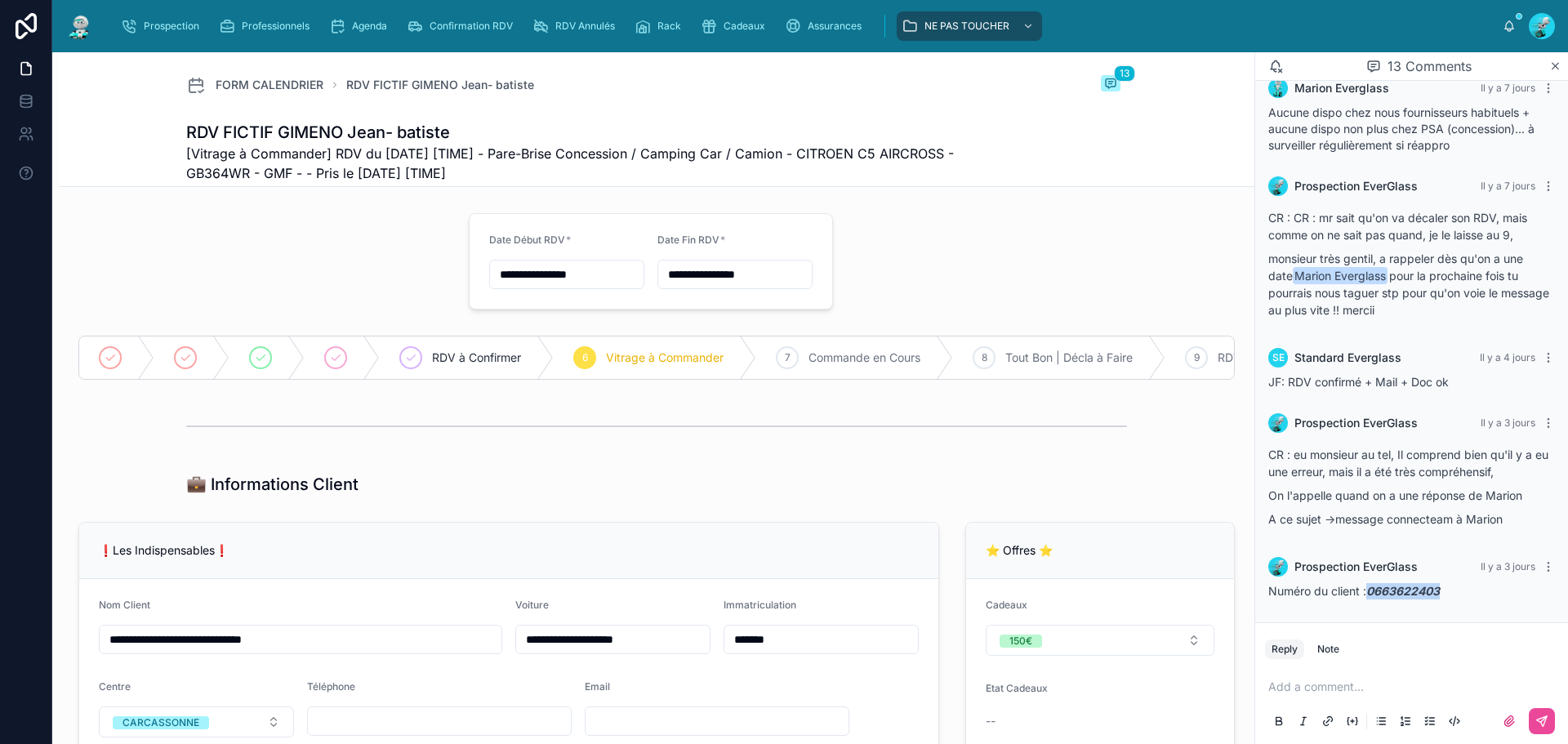 copy on "0663622403" 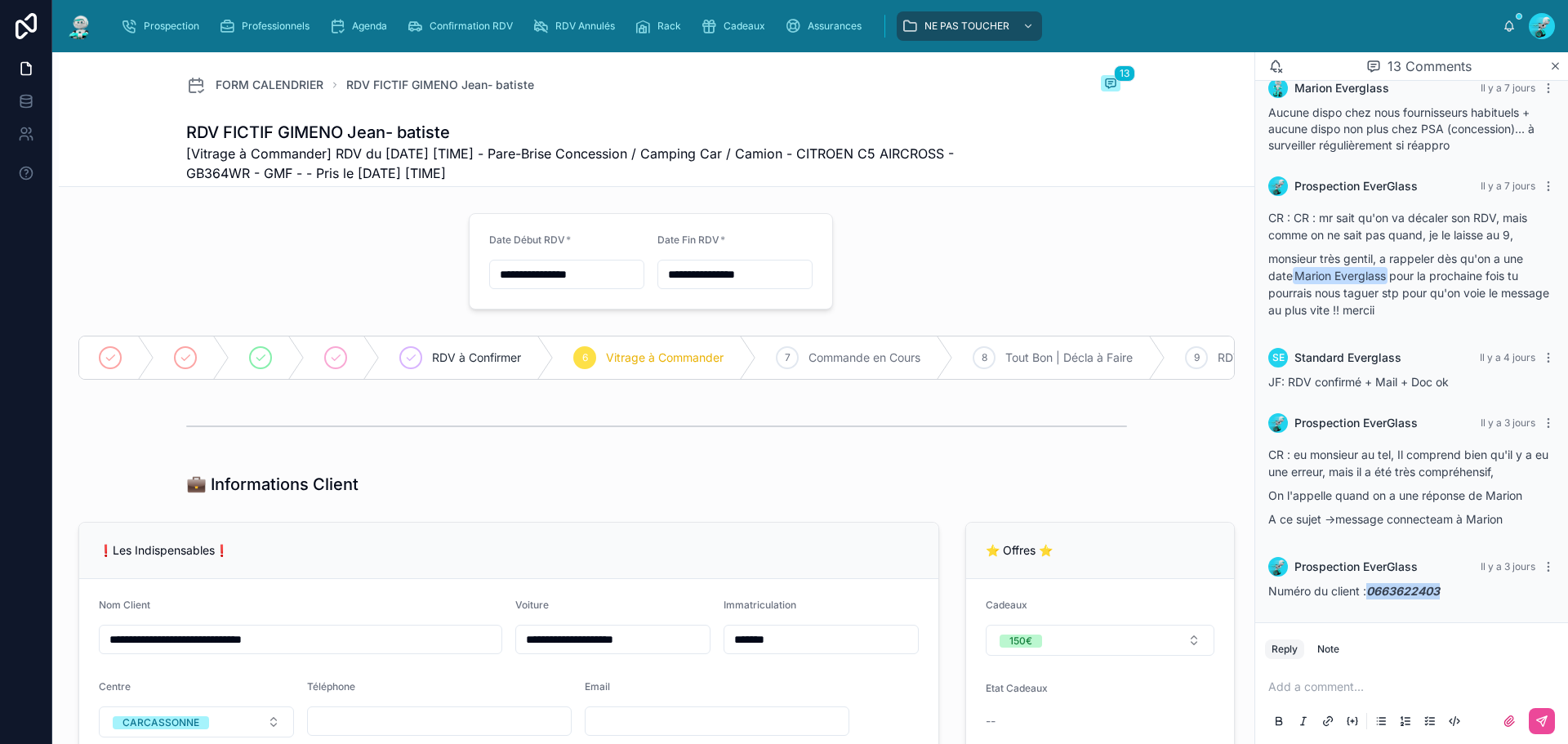 scroll, scrollTop: 245, scrollLeft: 0, axis: vertical 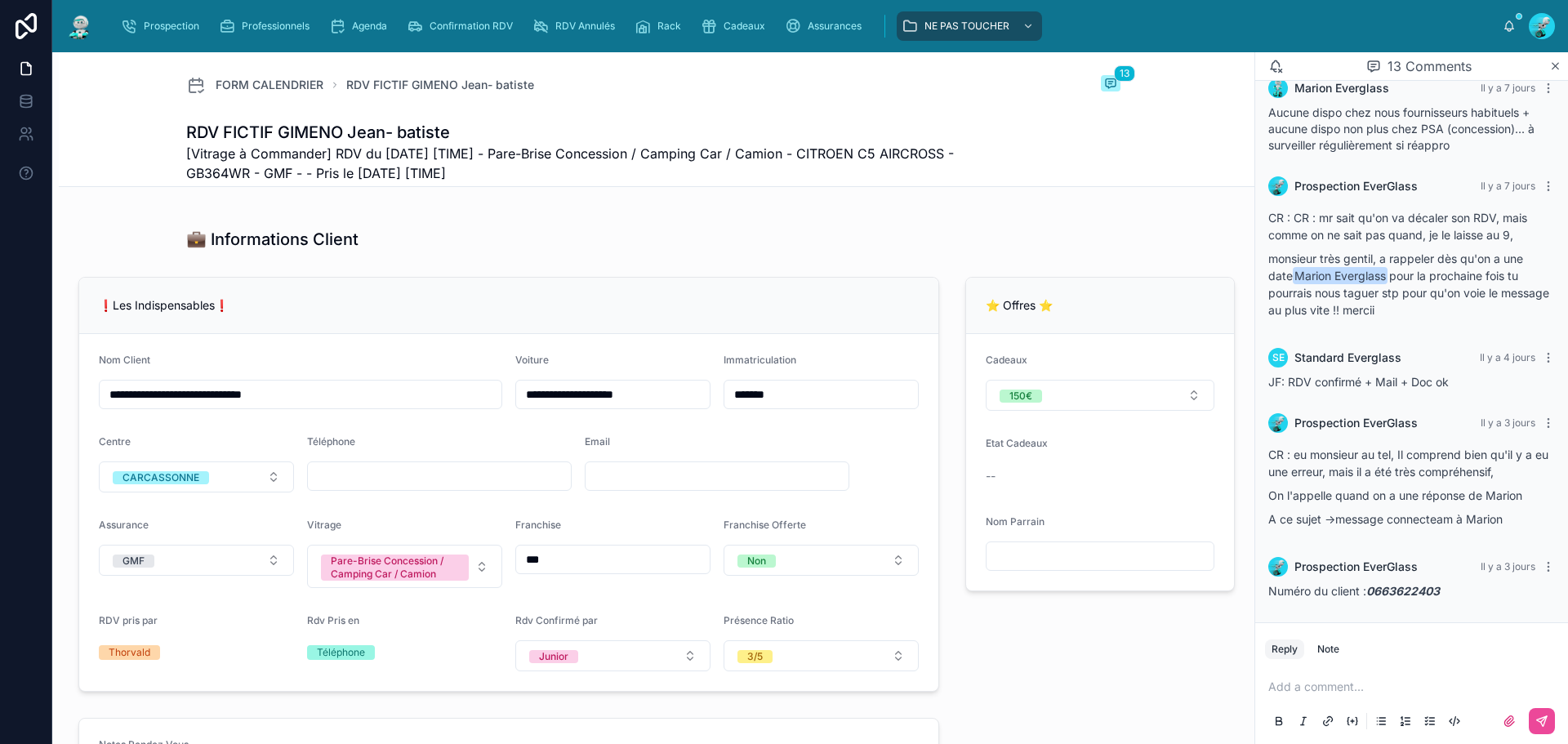 click on "💼 Informations Client" at bounding box center (657, 239) 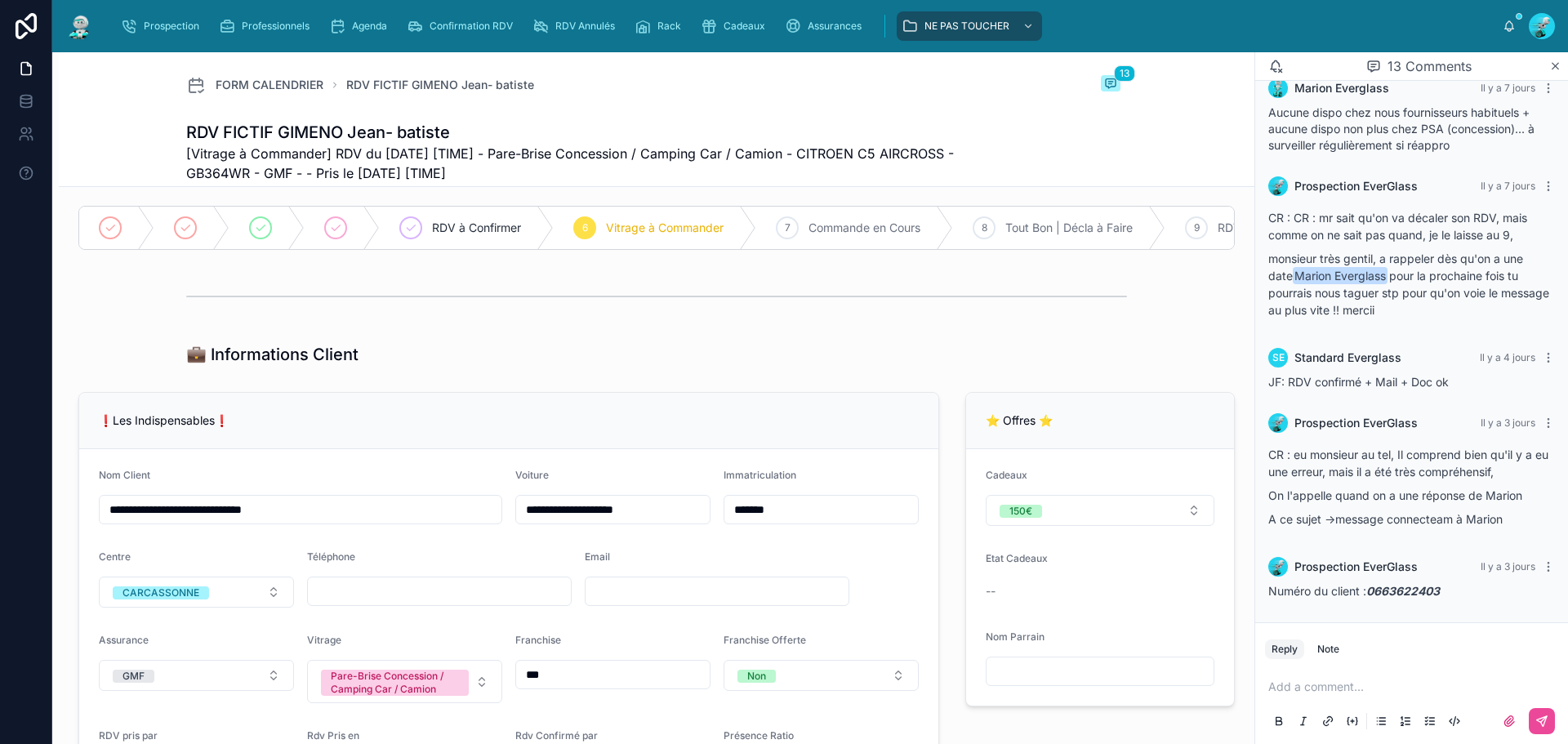 scroll, scrollTop: 0, scrollLeft: 0, axis: both 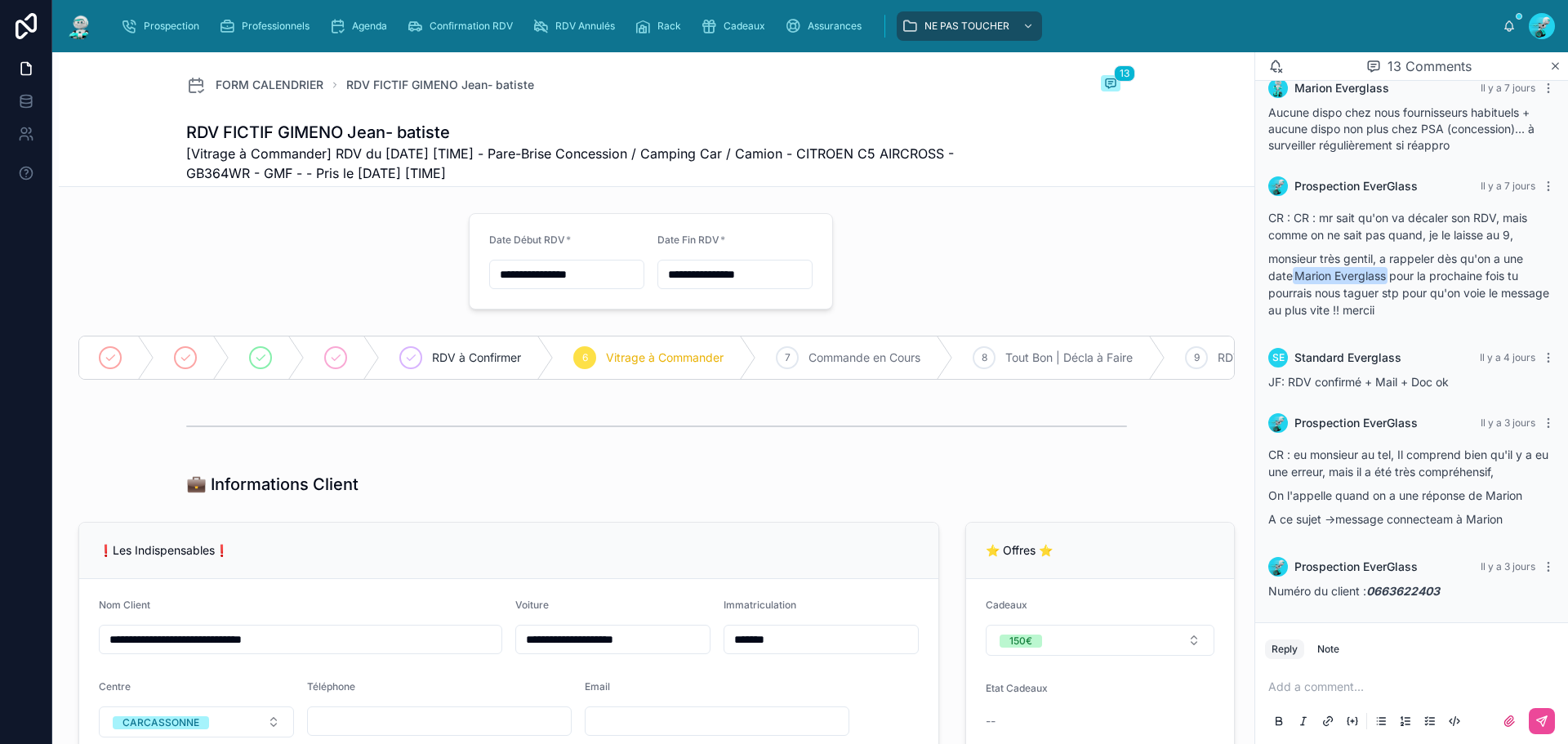 click on "FORM CALENDRIER RDV FICTIF GIMENO Jean- batiste  13" at bounding box center (657, 85) 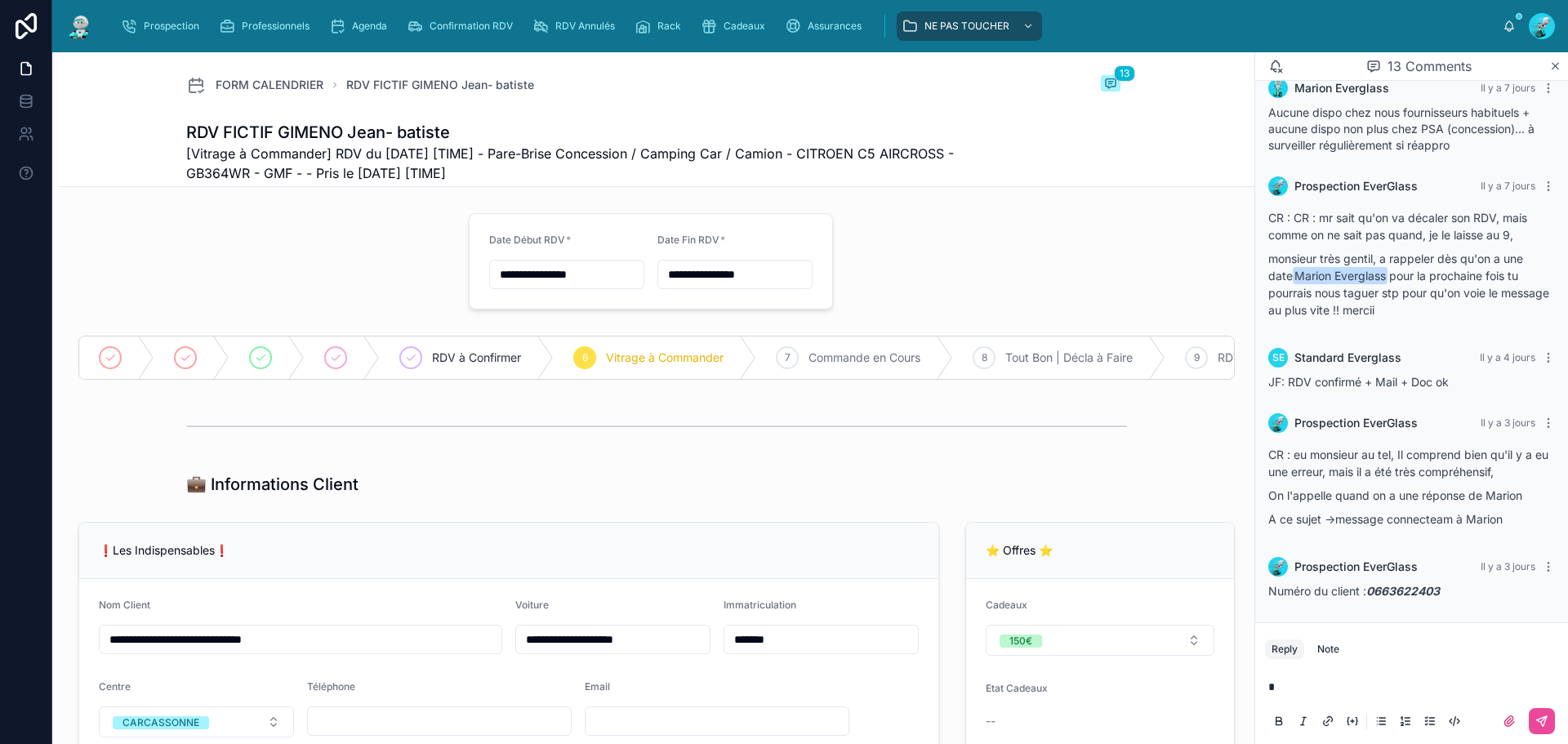 type 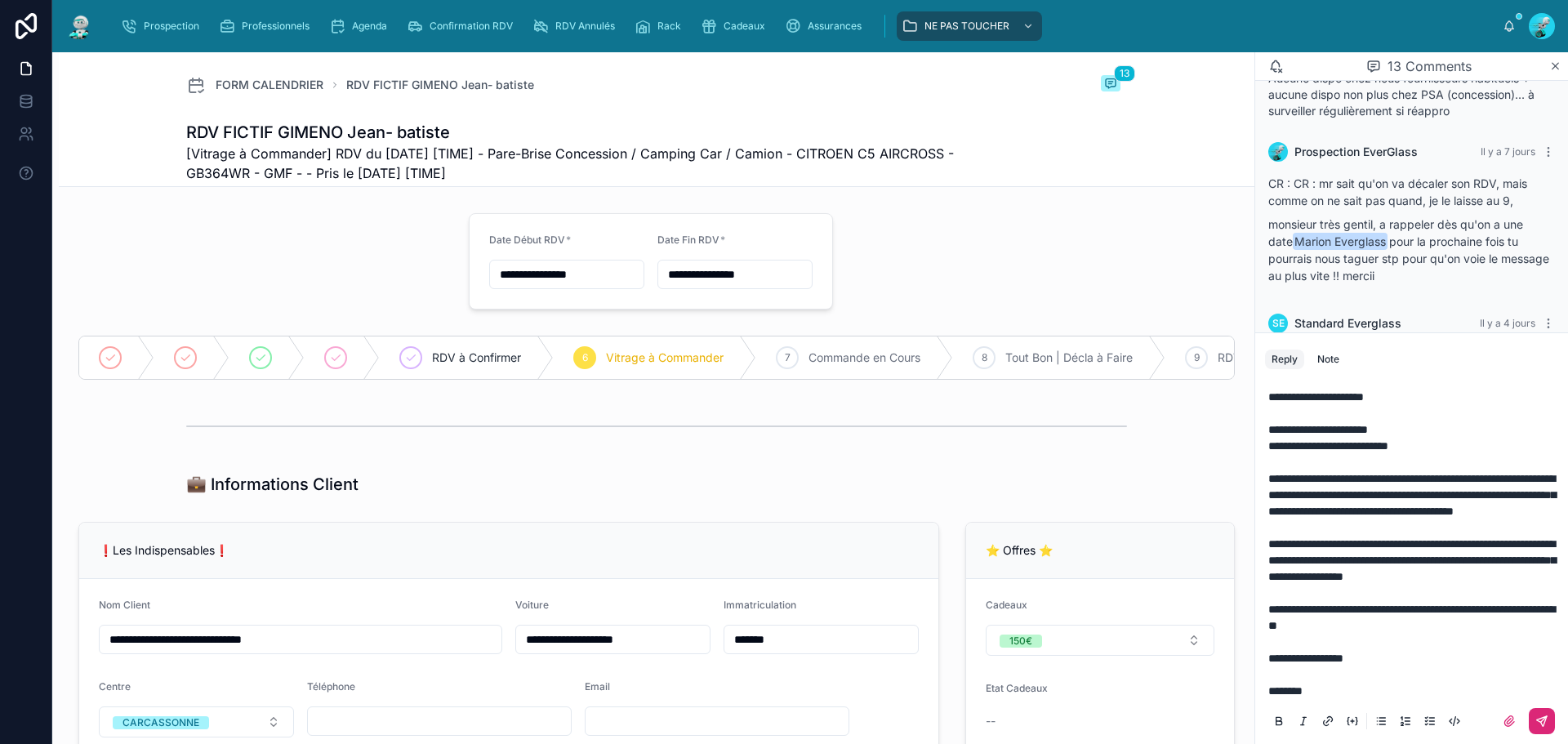 click at bounding box center [1542, 721] 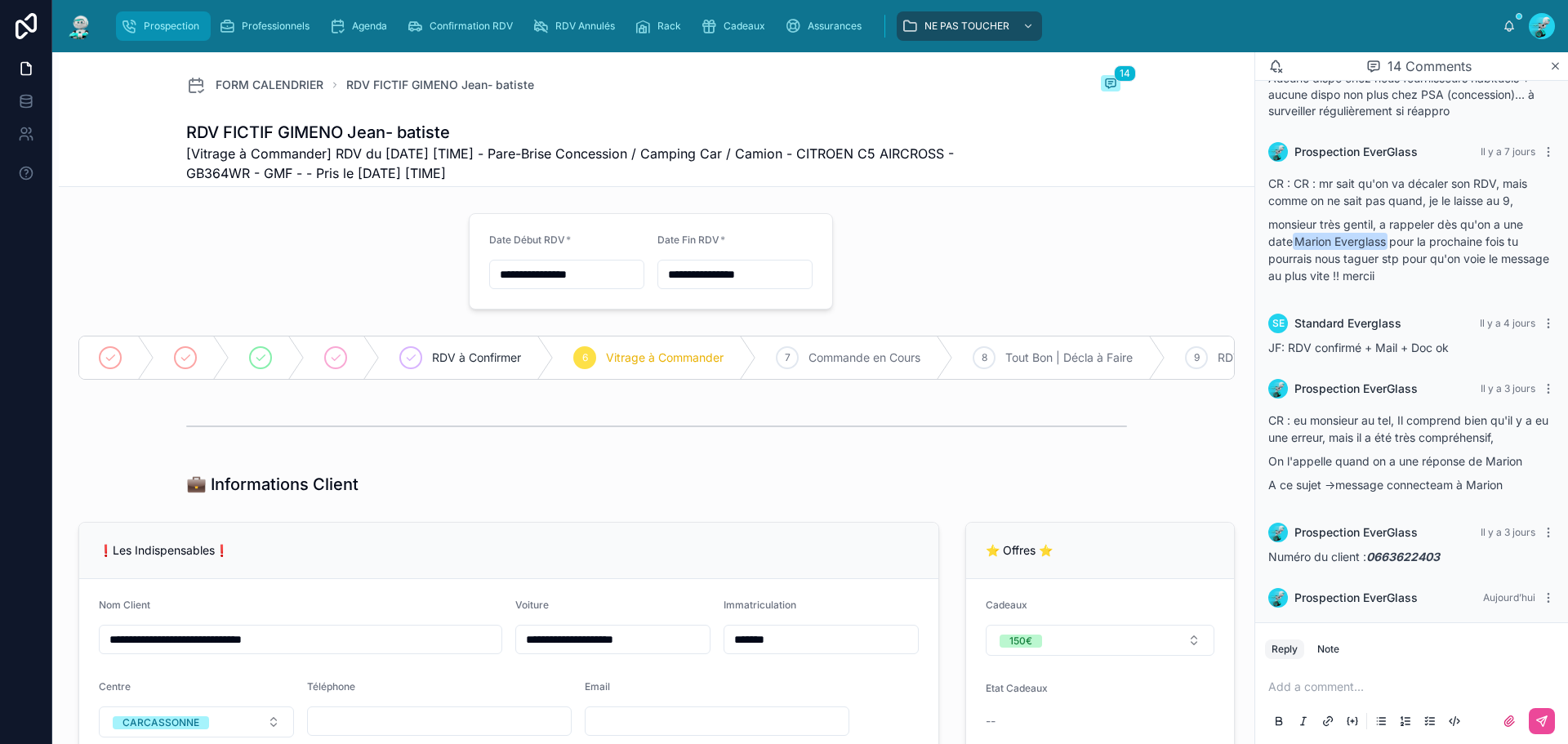 click on "Prospection" at bounding box center (172, 26) 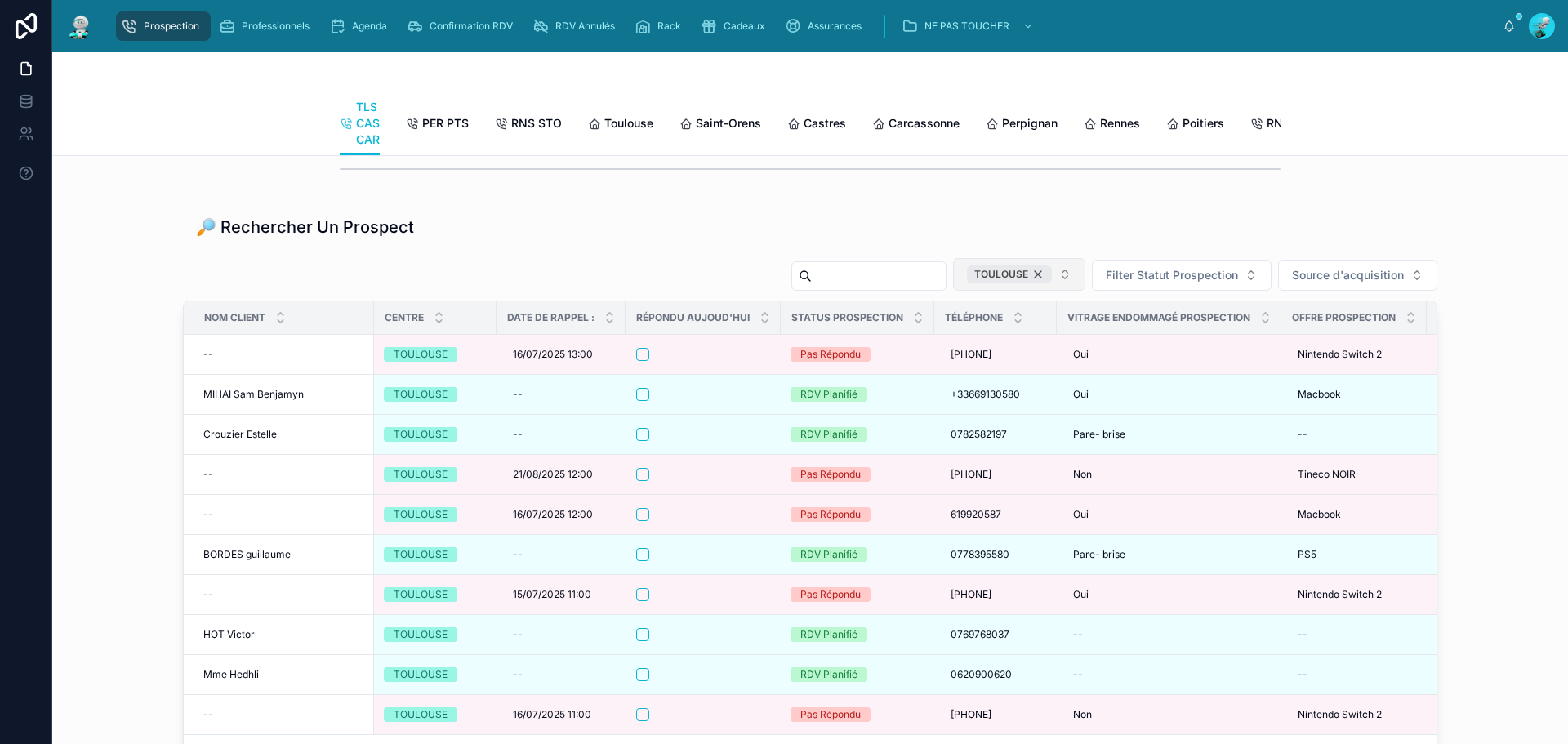 scroll, scrollTop: 2029, scrollLeft: 0, axis: vertical 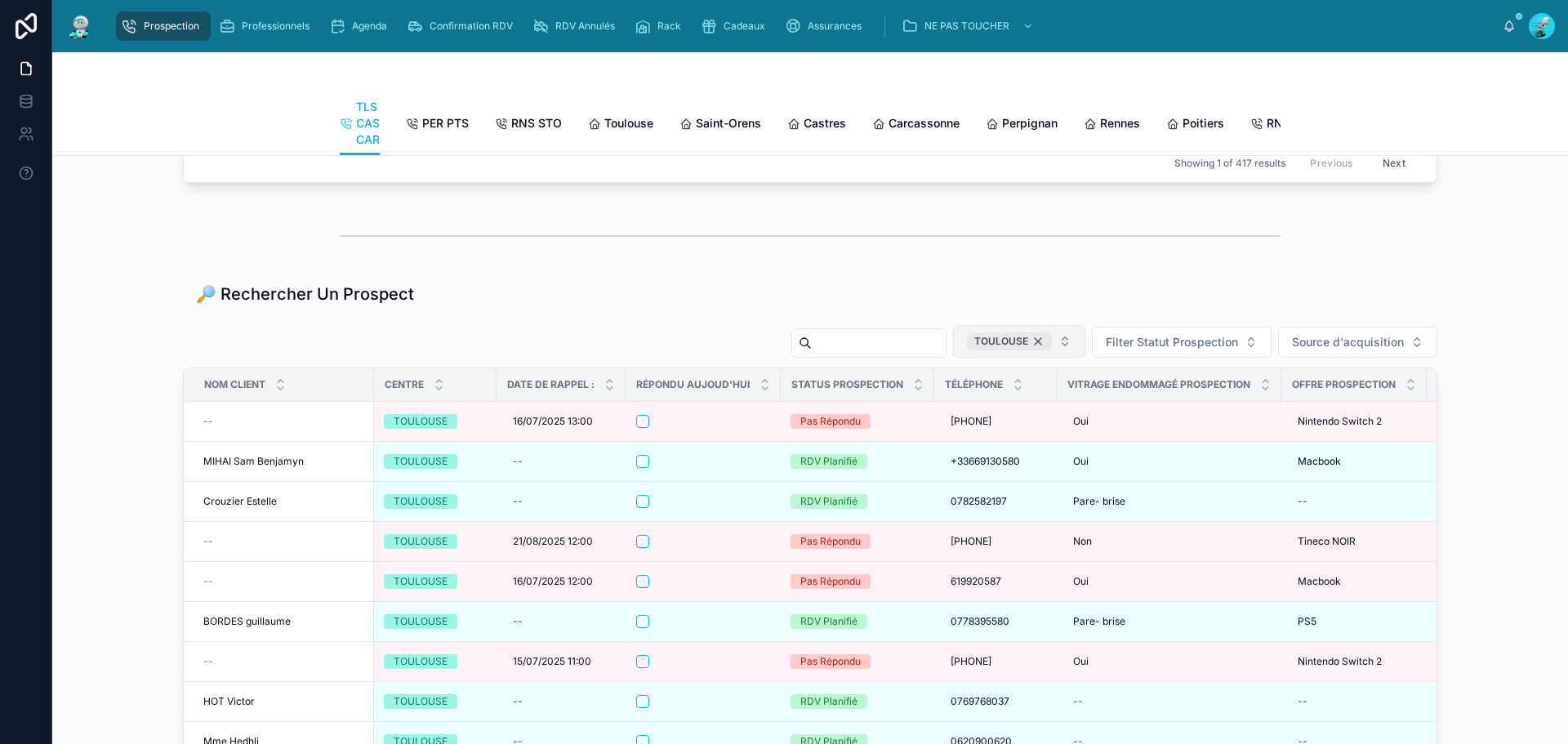 click on "TOULOUSE" at bounding box center [1009, 341] 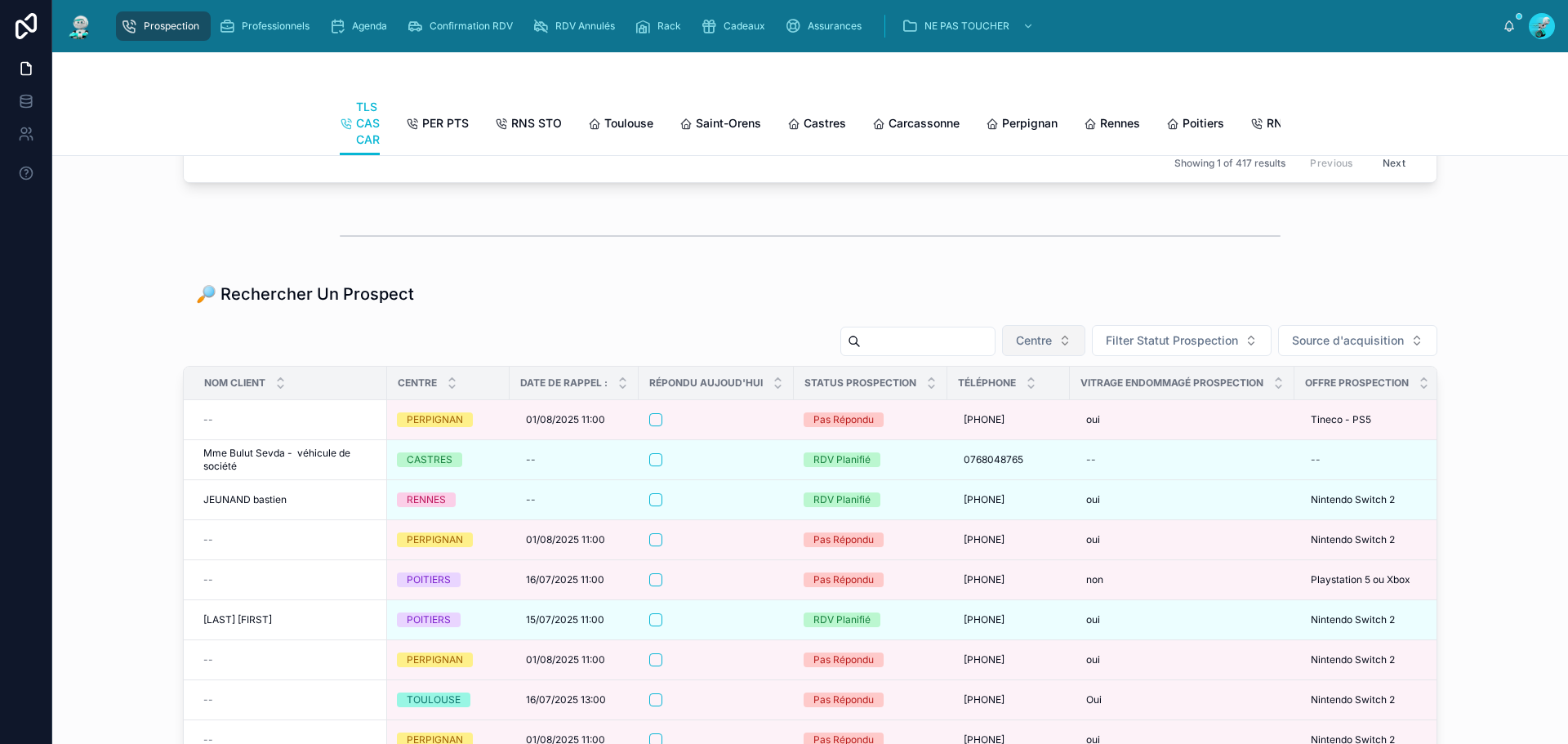 paste on "*******" 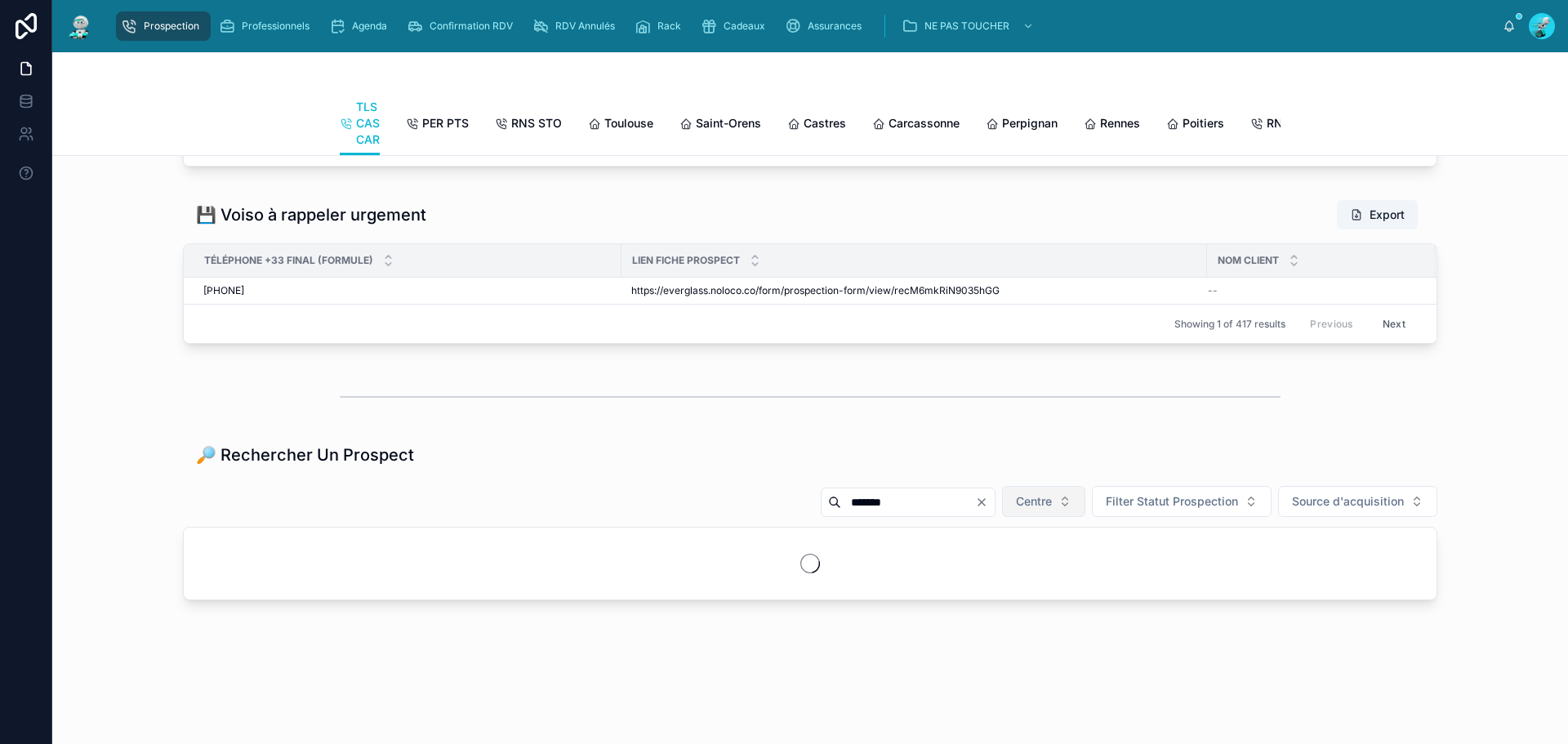 scroll, scrollTop: 1994, scrollLeft: 0, axis: vertical 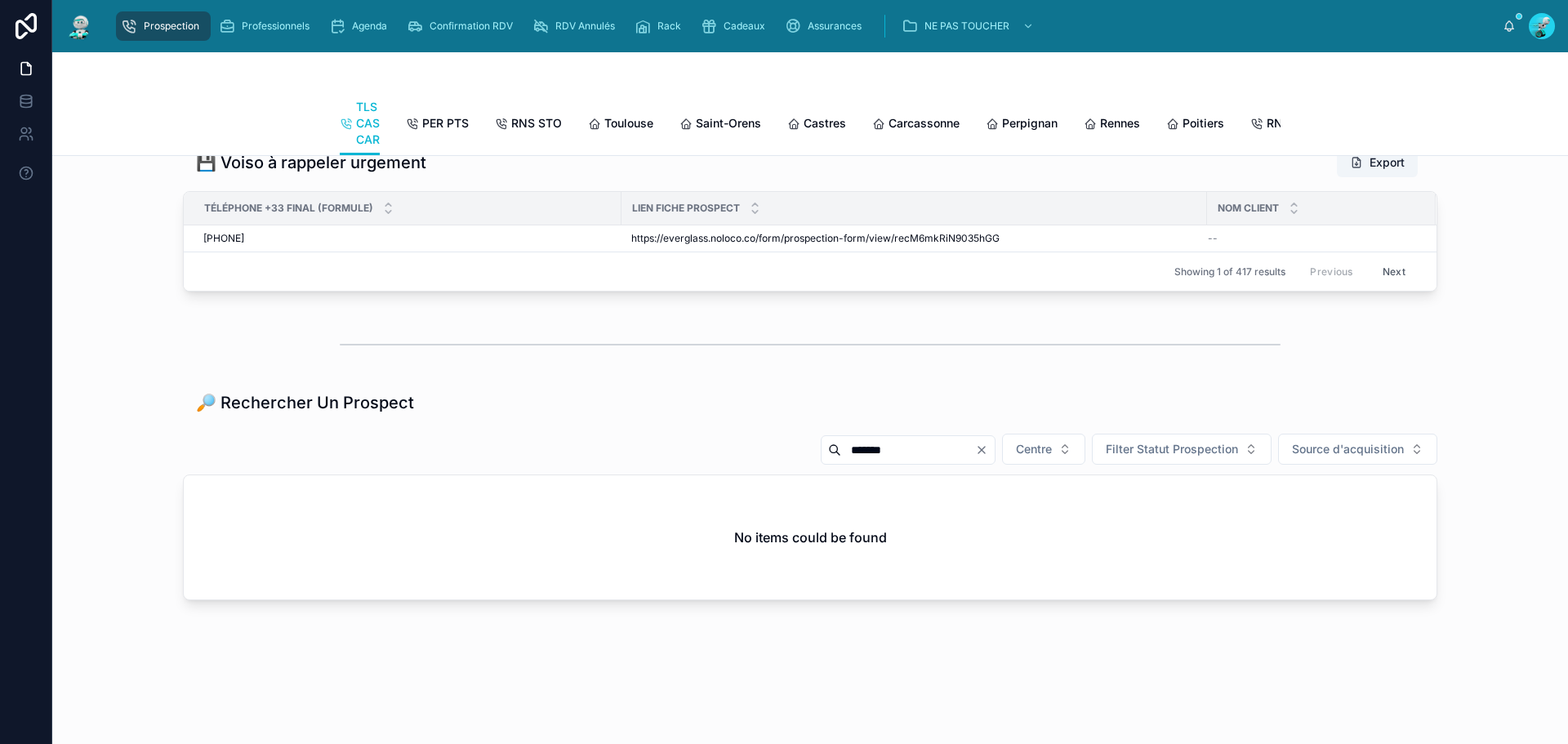 click on "*******" at bounding box center [908, 450] 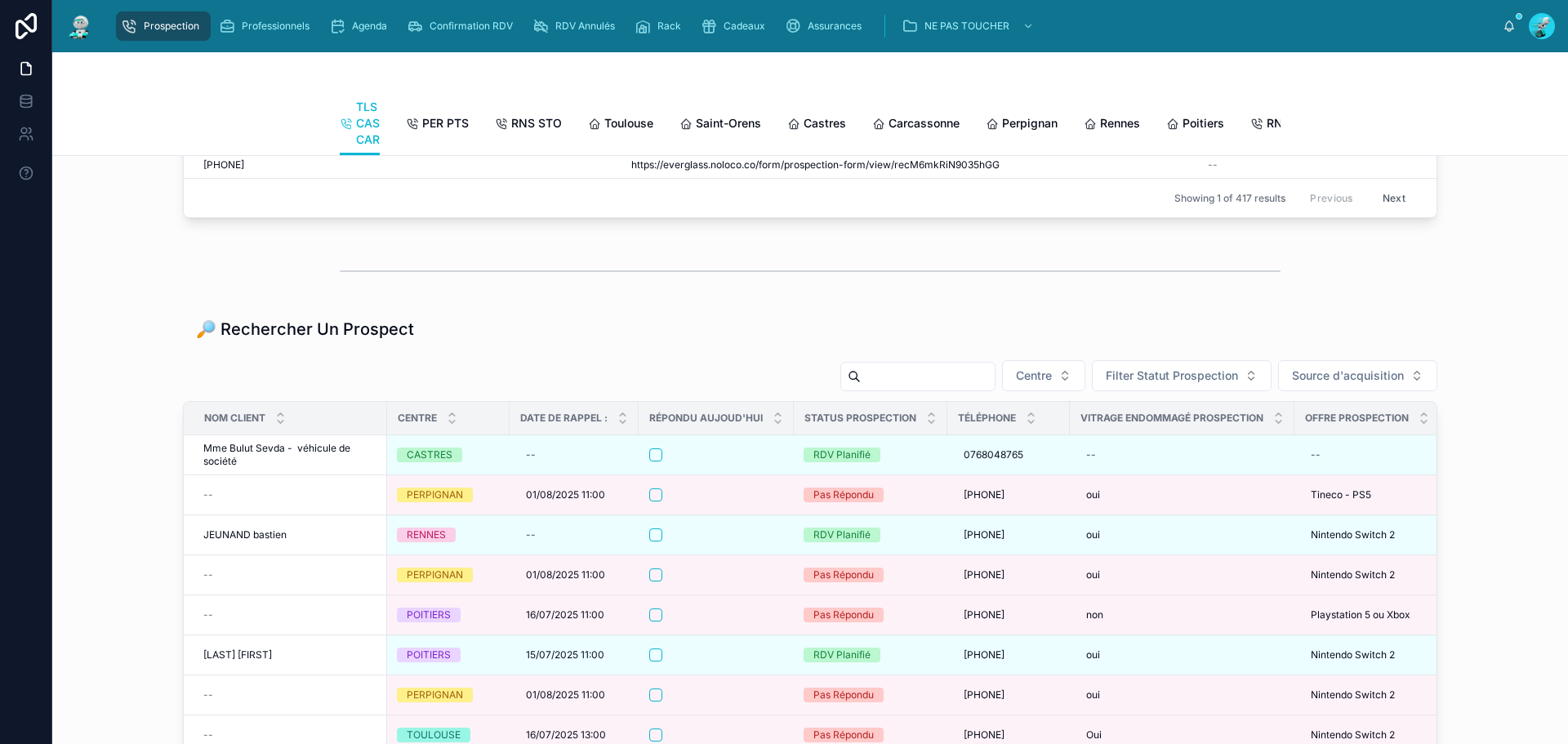 scroll, scrollTop: 2029, scrollLeft: 0, axis: vertical 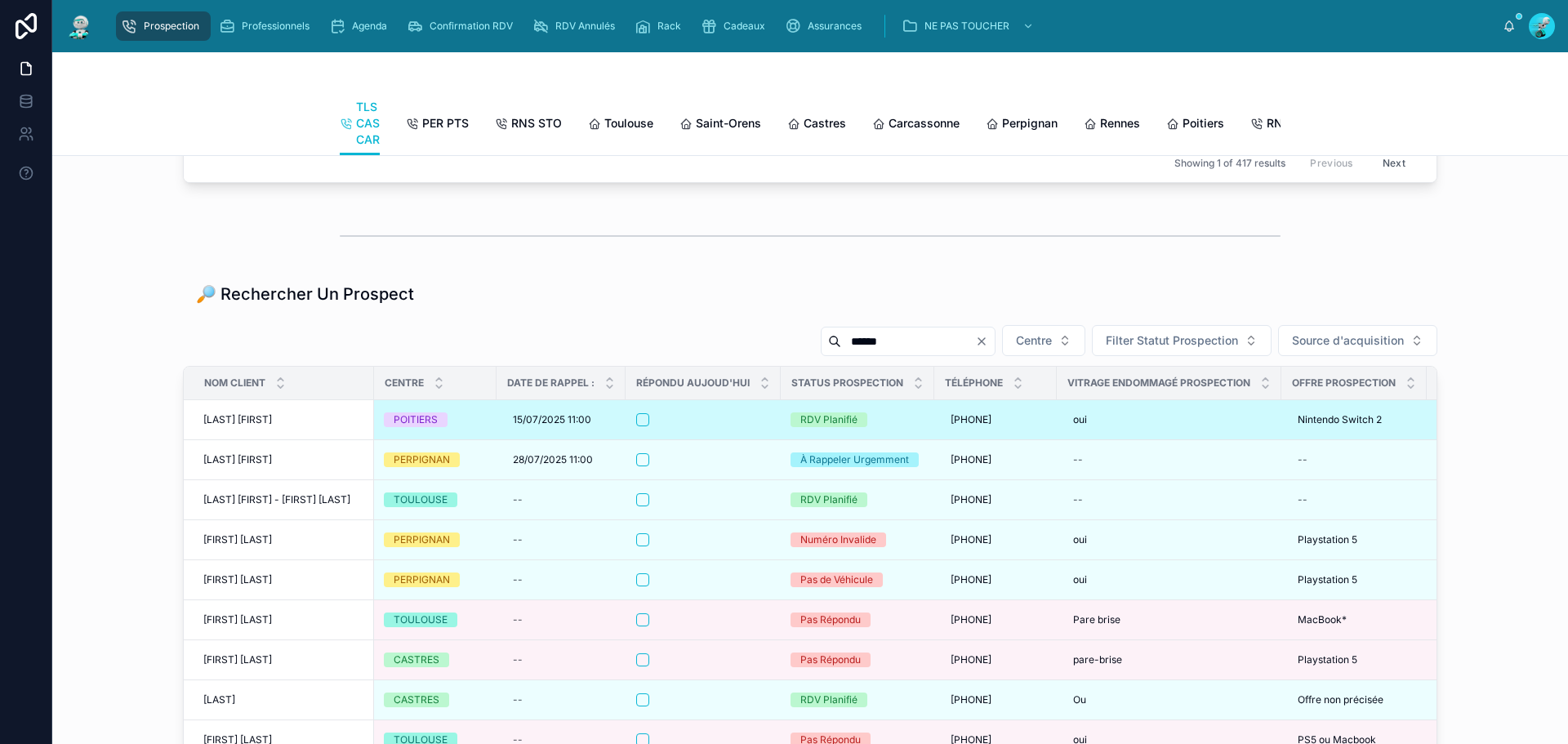 type on "******" 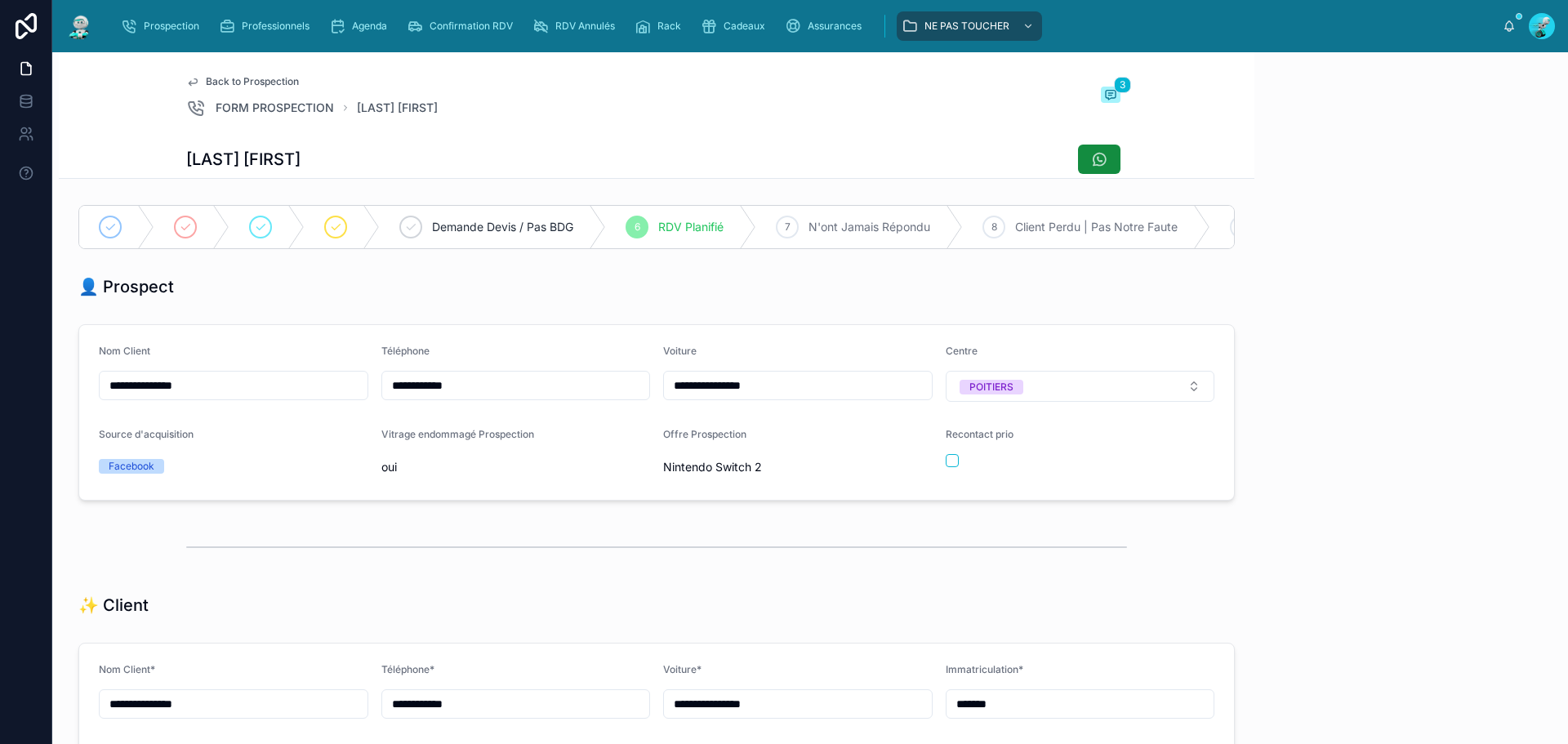 scroll, scrollTop: 81, scrollLeft: 0, axis: vertical 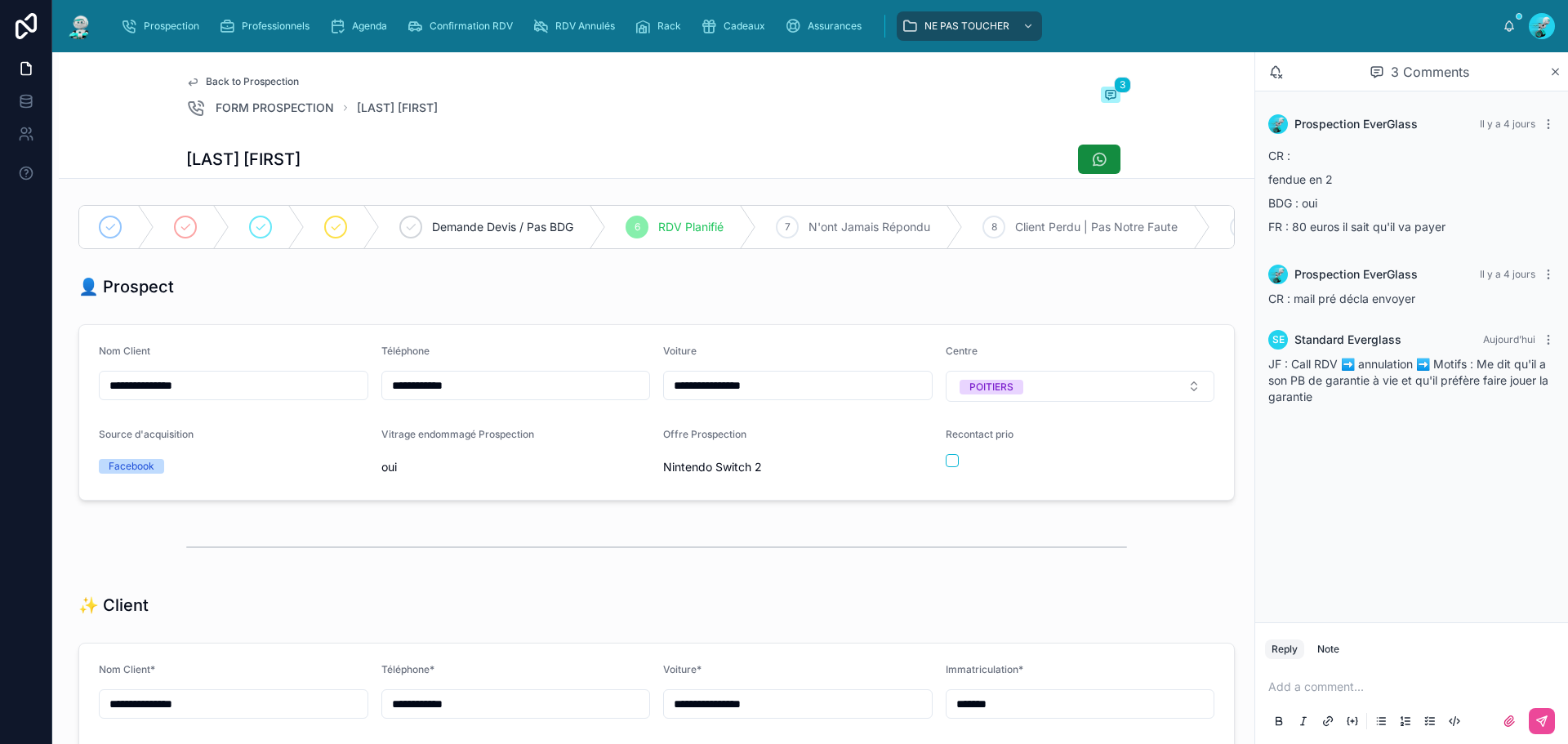 drag, startPoint x: 492, startPoint y: 397, endPoint x: 371, endPoint y: 407, distance: 121.41252 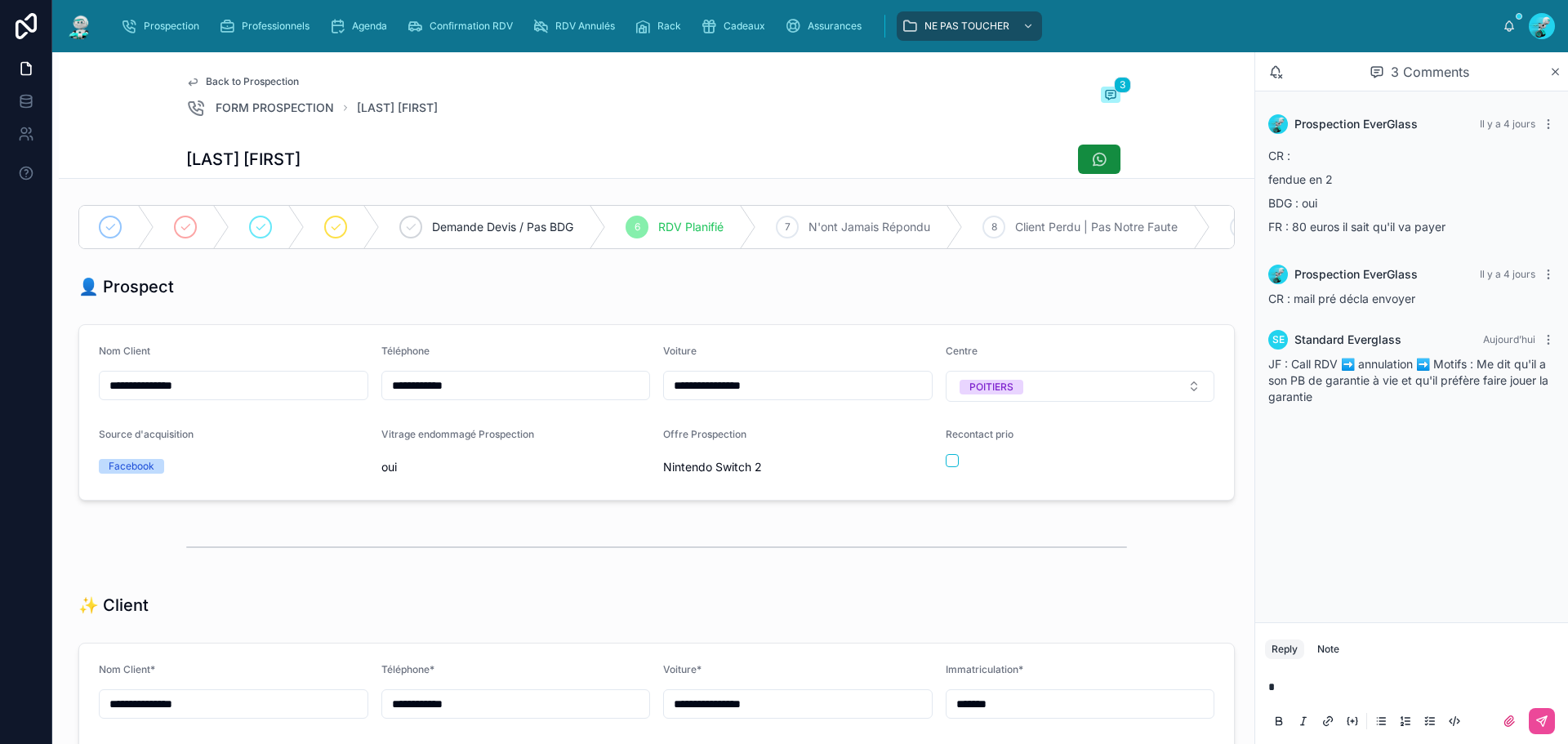 type 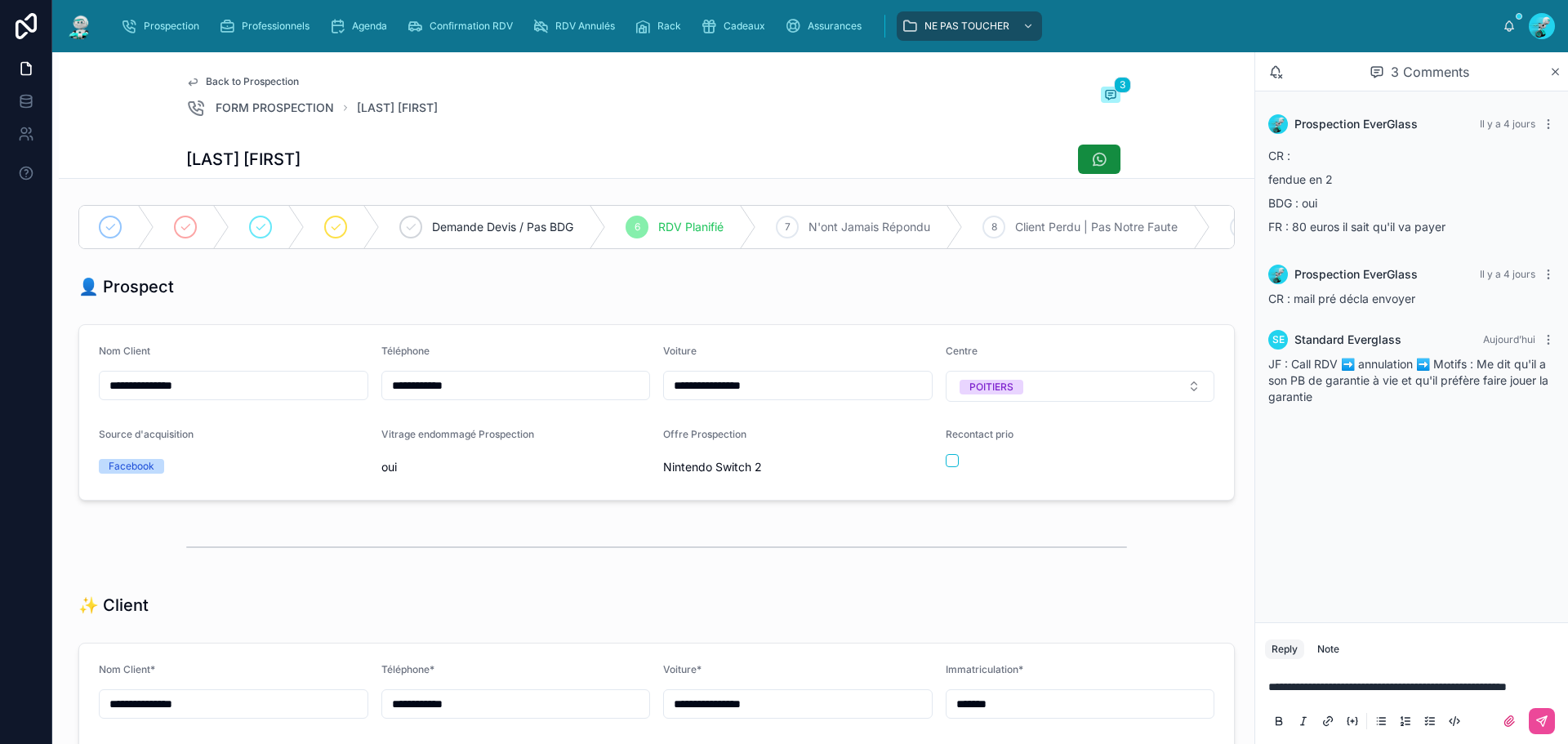 drag, startPoint x: 1511, startPoint y: 679, endPoint x: 1512, endPoint y: 666, distance: 13.038405 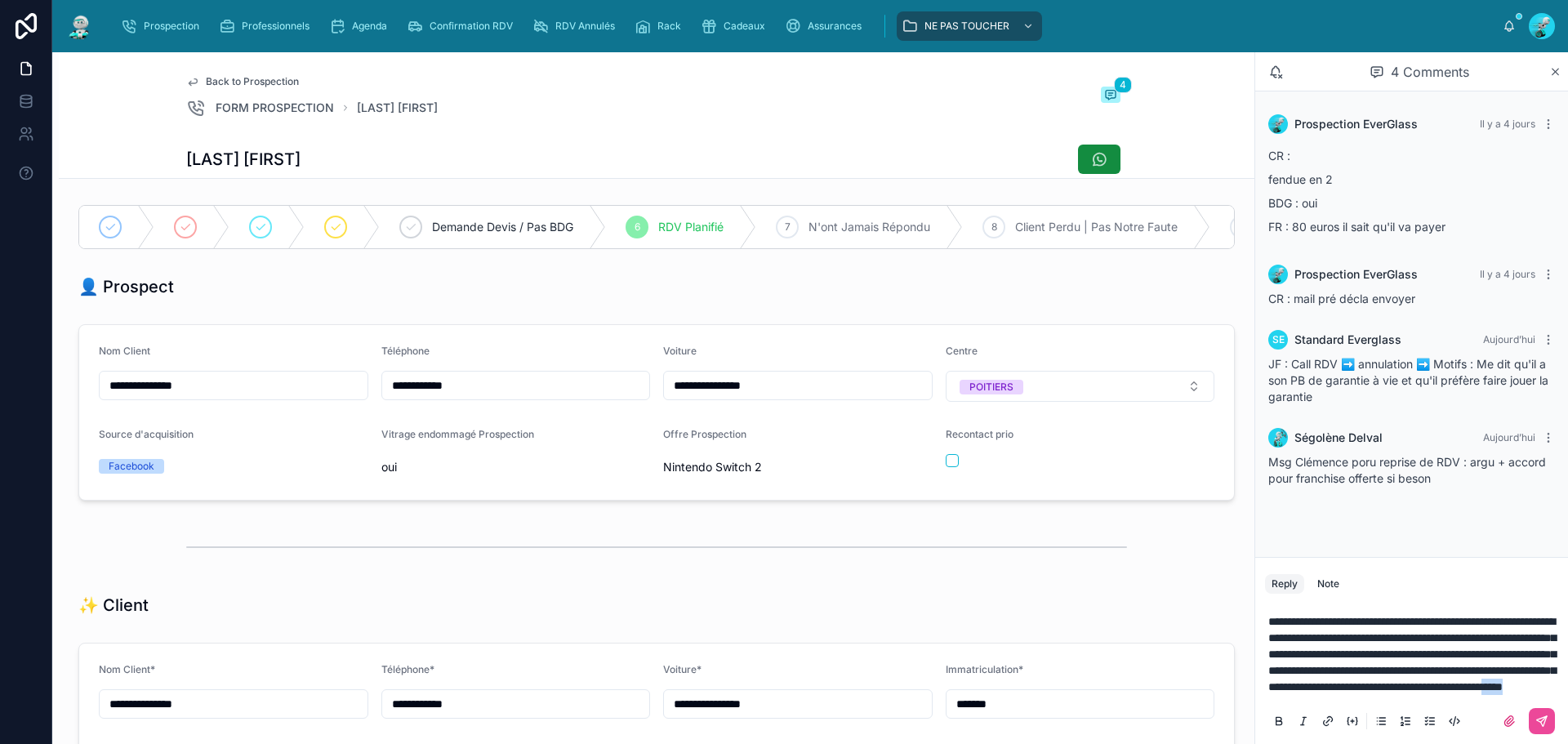 drag, startPoint x: 1307, startPoint y: 687, endPoint x: 1372, endPoint y: 696, distance: 65.62012 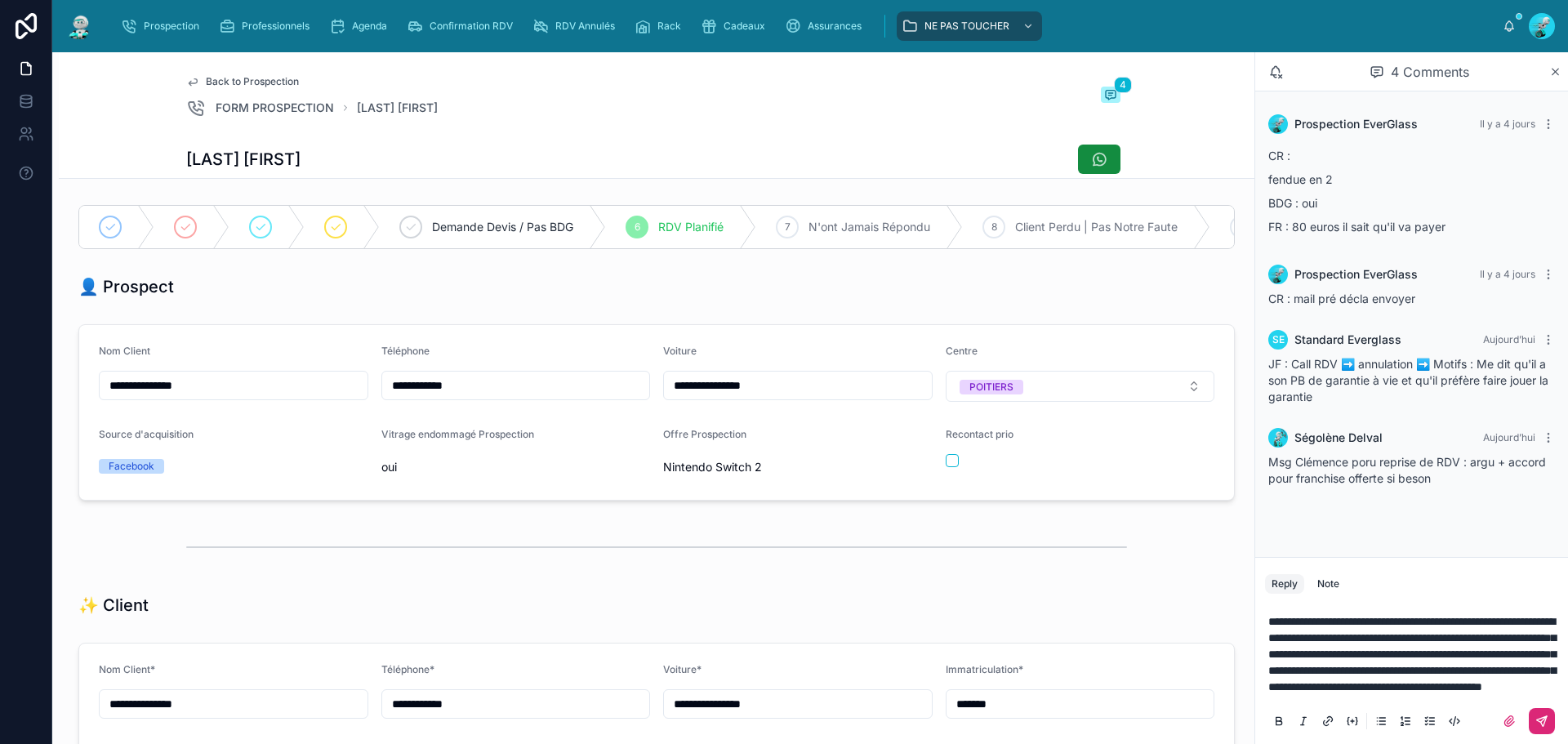 click at bounding box center (1542, 721) 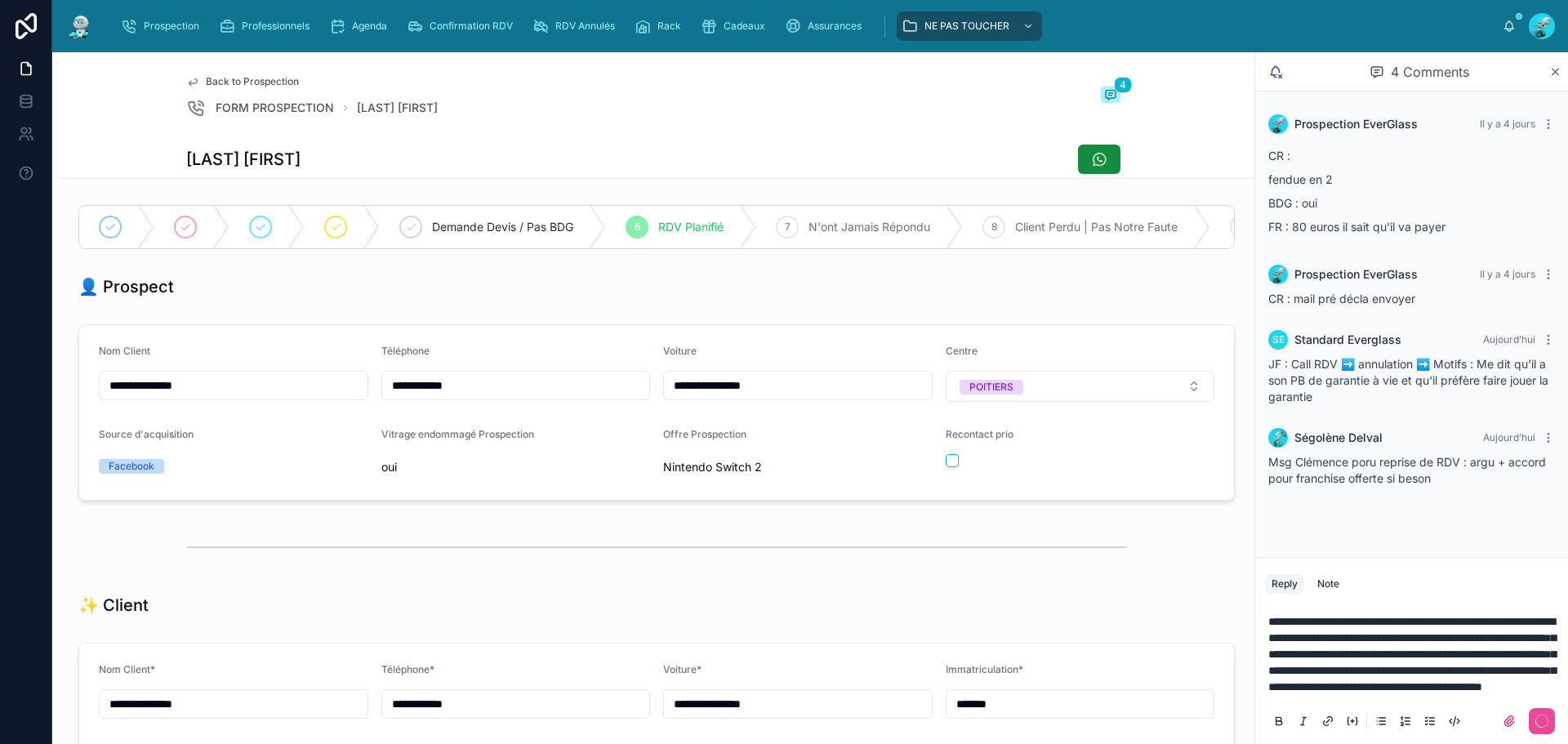 scroll, scrollTop: 47, scrollLeft: 0, axis: vertical 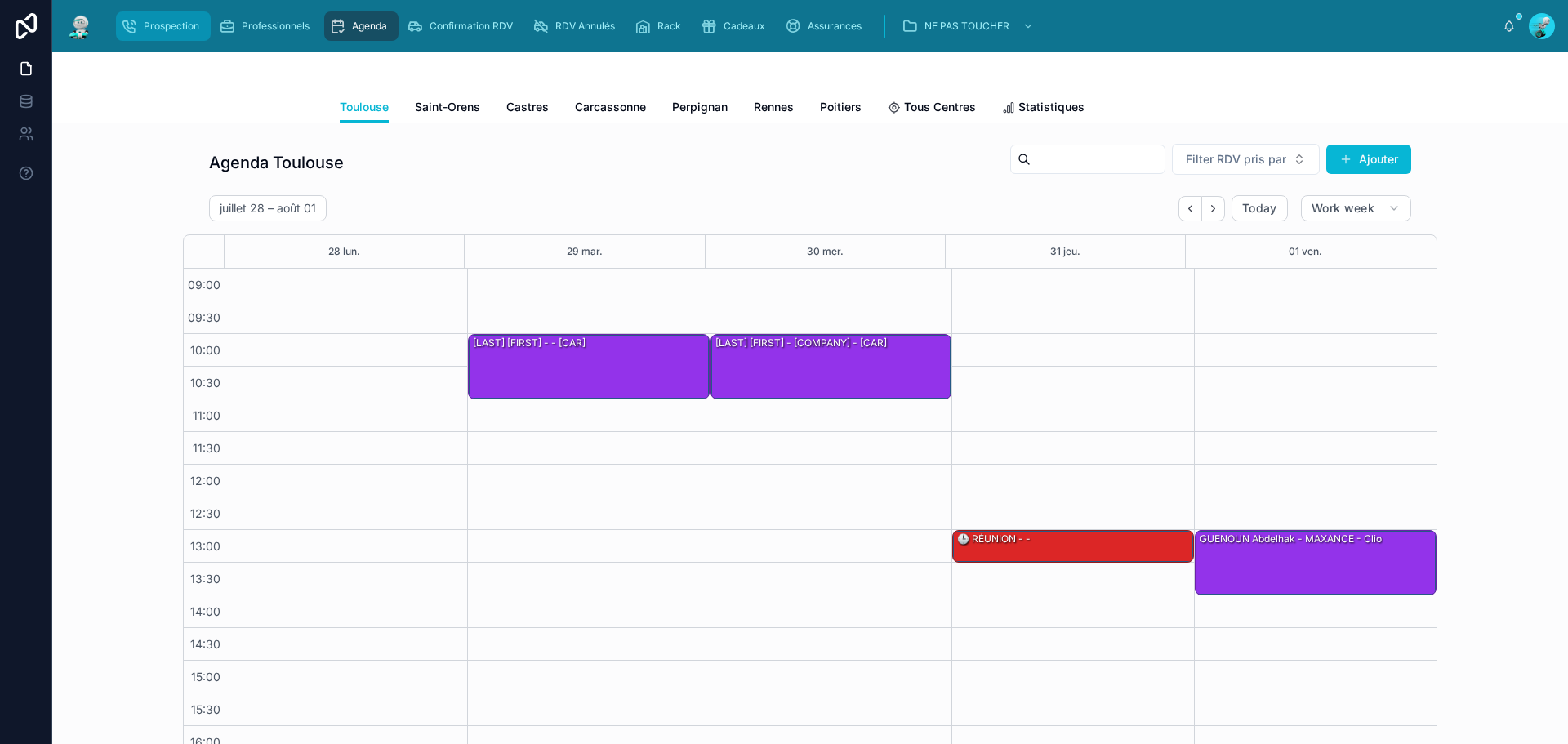 click on "Prospection" at bounding box center (172, 26) 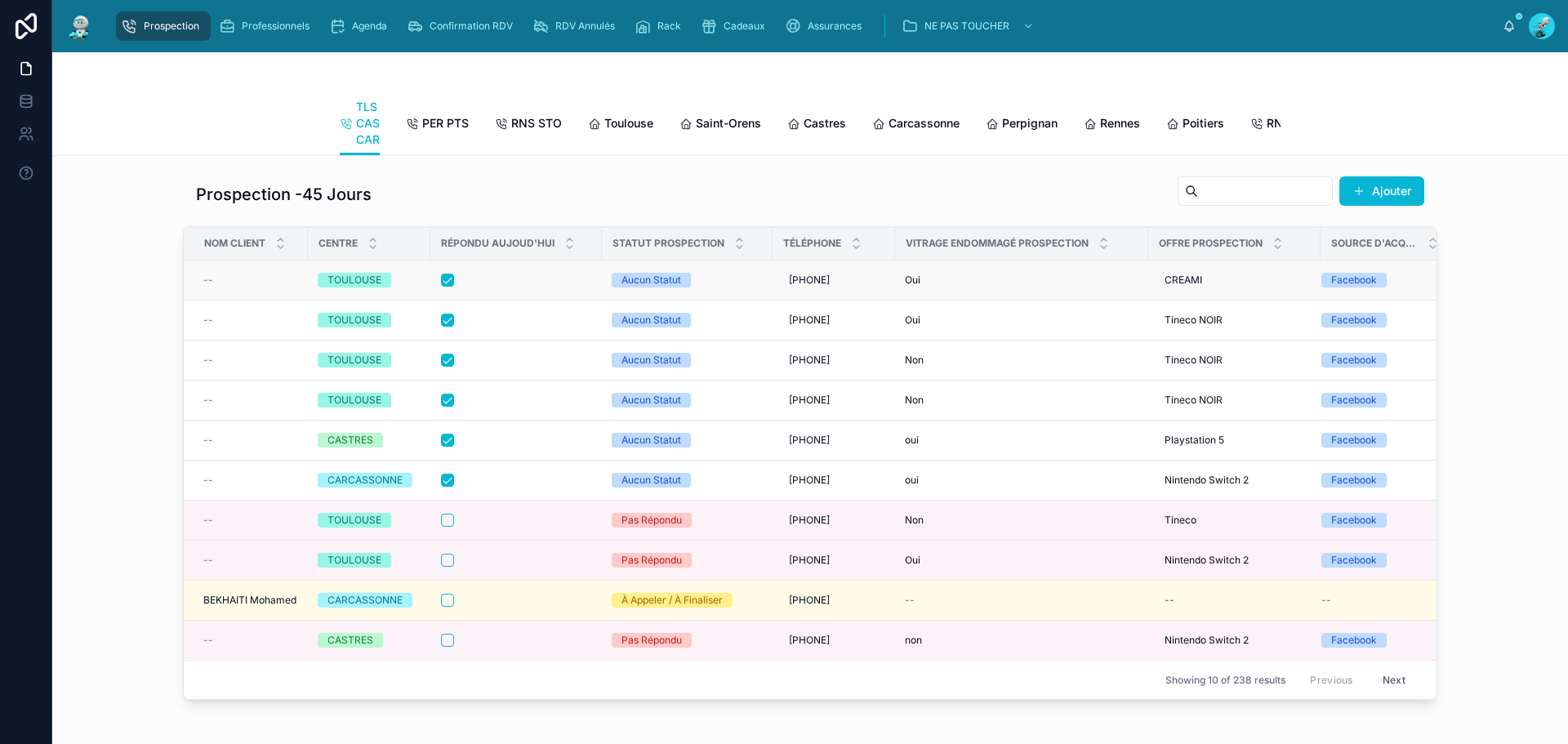 scroll, scrollTop: 0, scrollLeft: 14, axis: horizontal 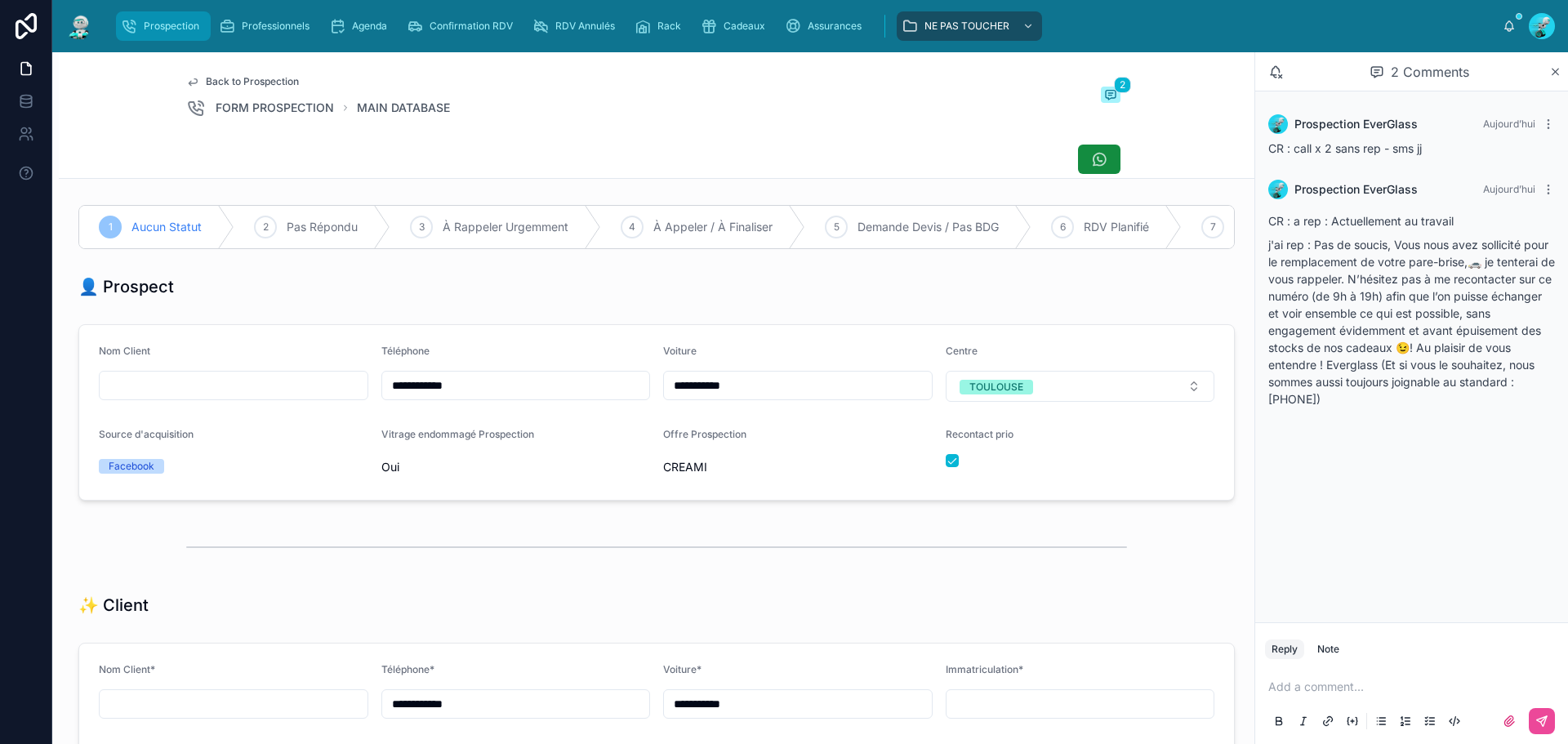 click on "Prospection" at bounding box center [172, 26] 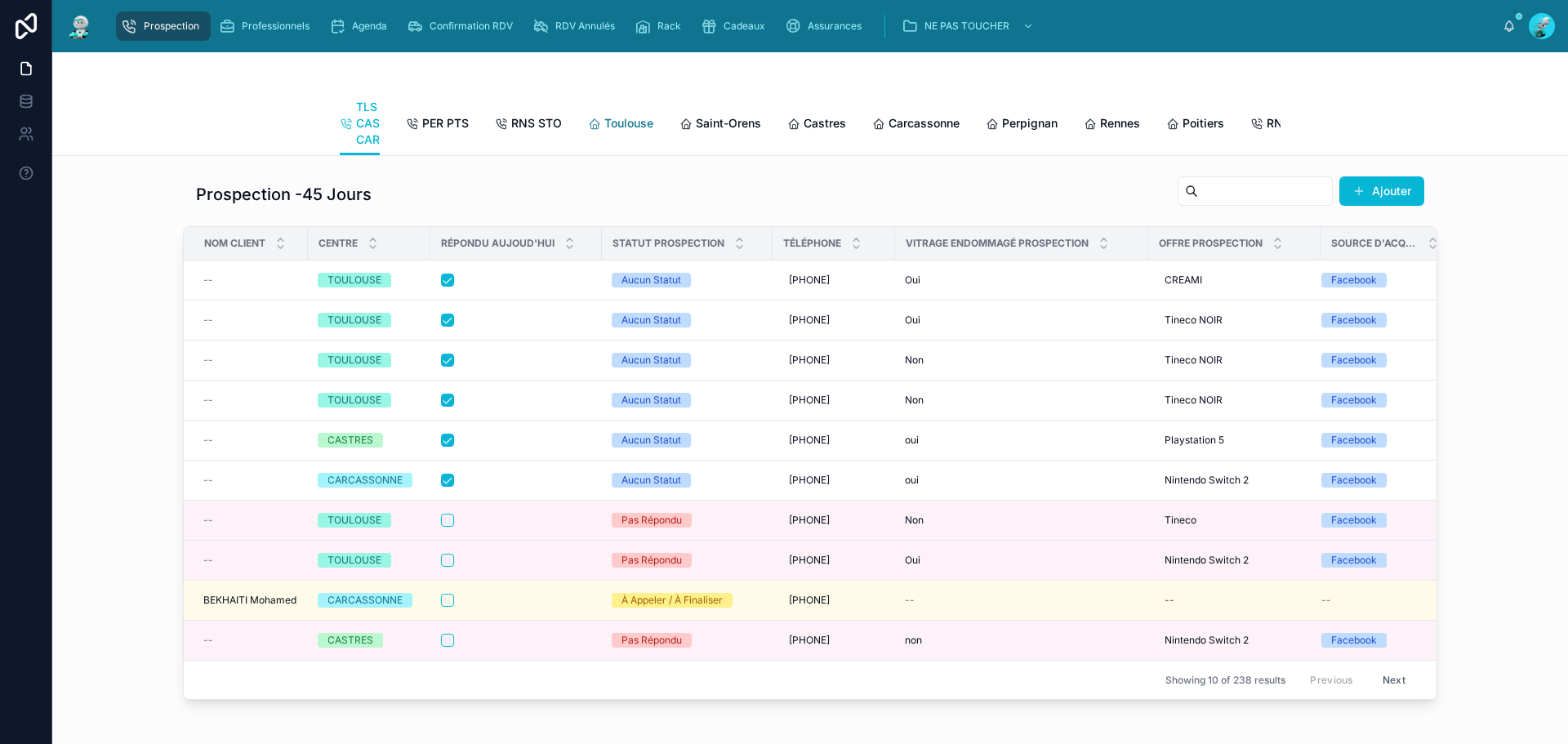 click on "Toulouse" at bounding box center [621, 125] 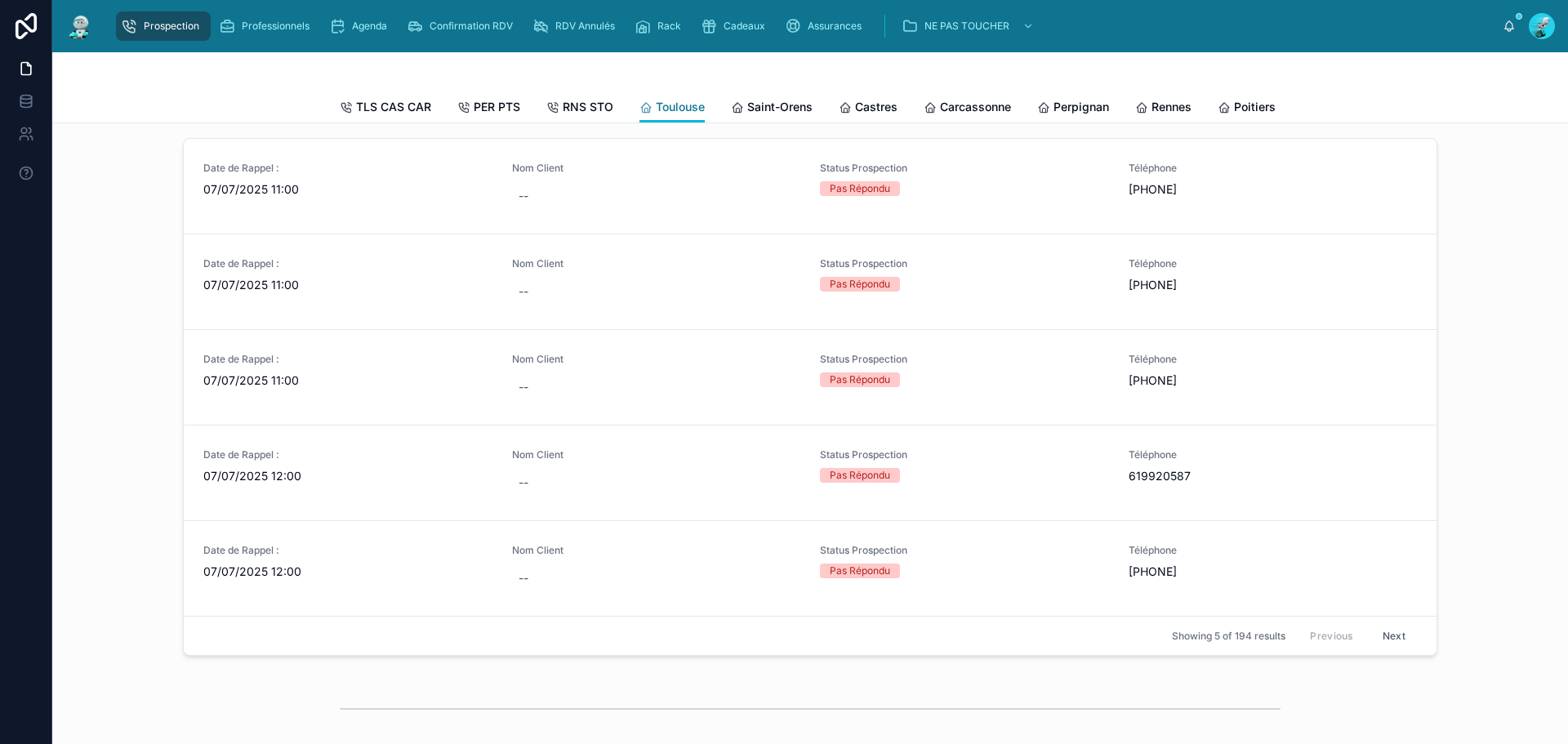 scroll, scrollTop: 653, scrollLeft: 0, axis: vertical 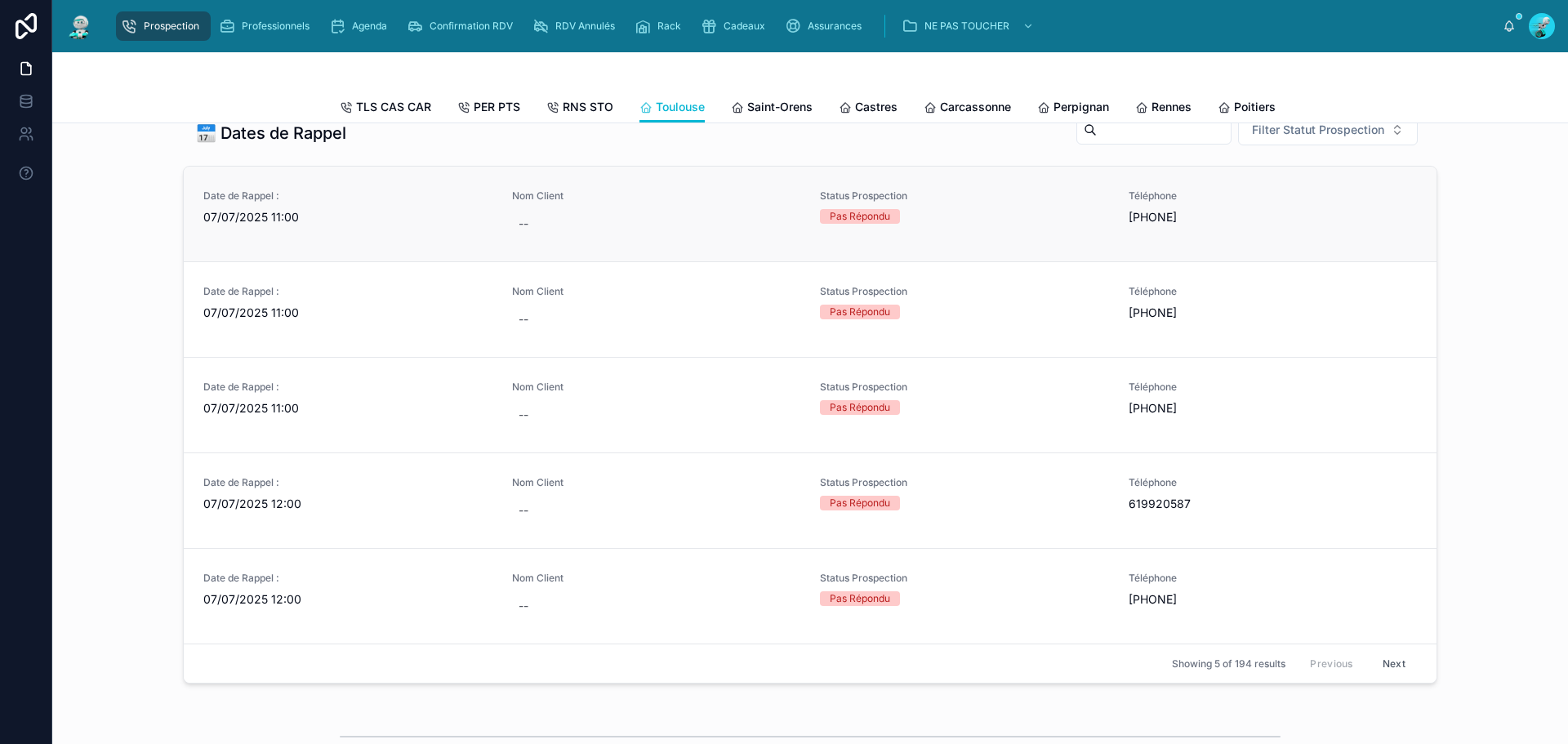 click on "07/07/2025 11:00" at bounding box center [348, 217] 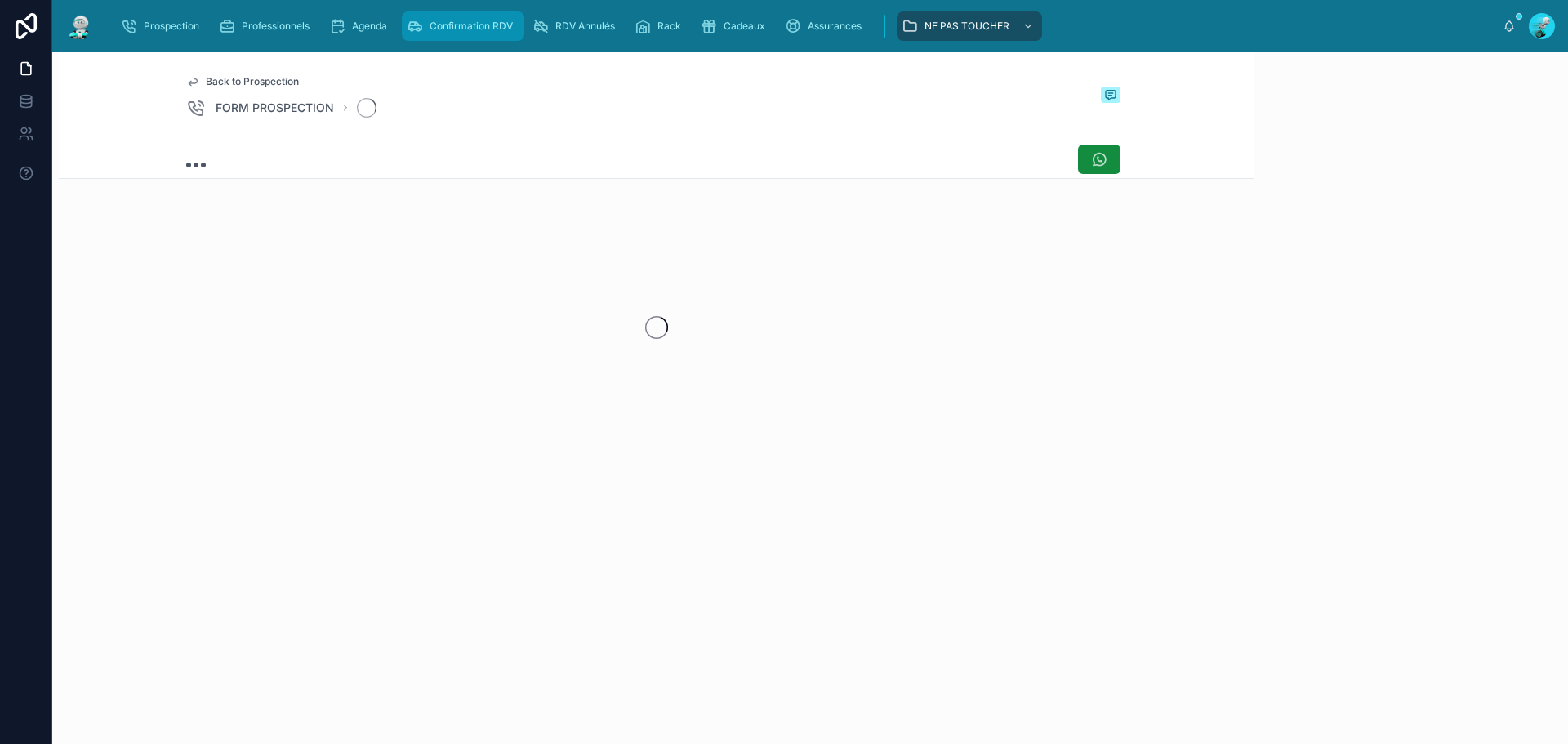 scroll, scrollTop: 0, scrollLeft: 0, axis: both 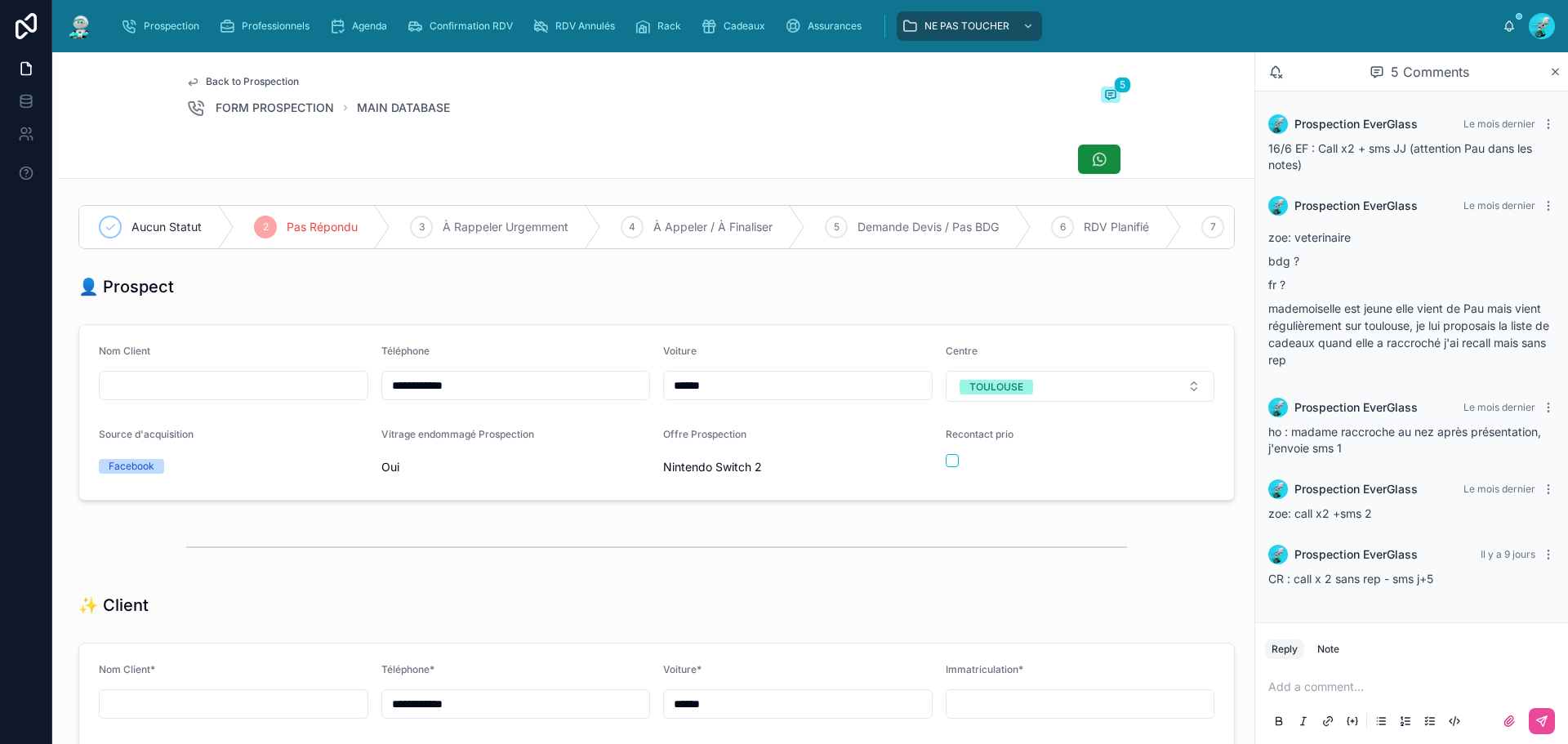 click on "**********" at bounding box center [657, 1327] 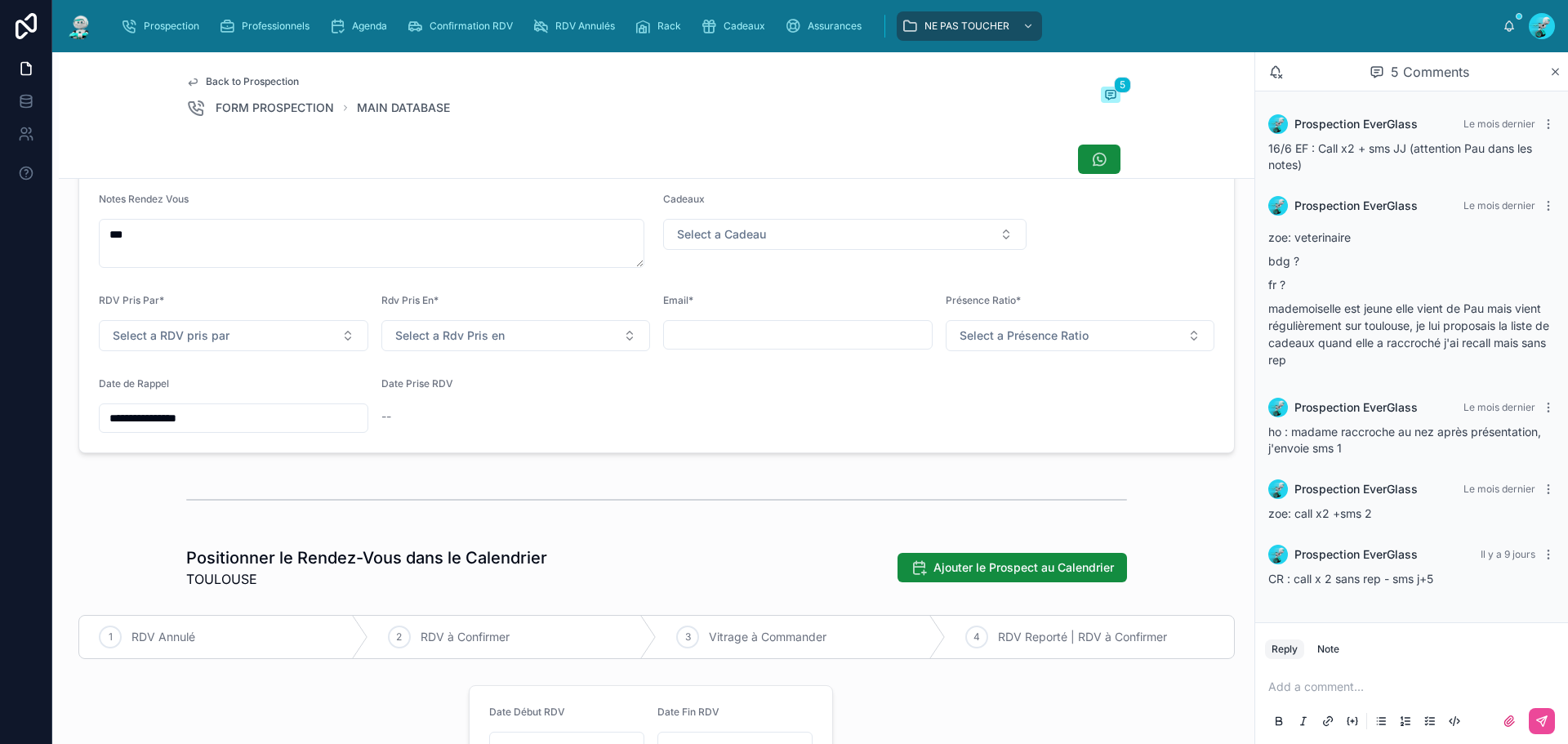 scroll, scrollTop: 653, scrollLeft: 0, axis: vertical 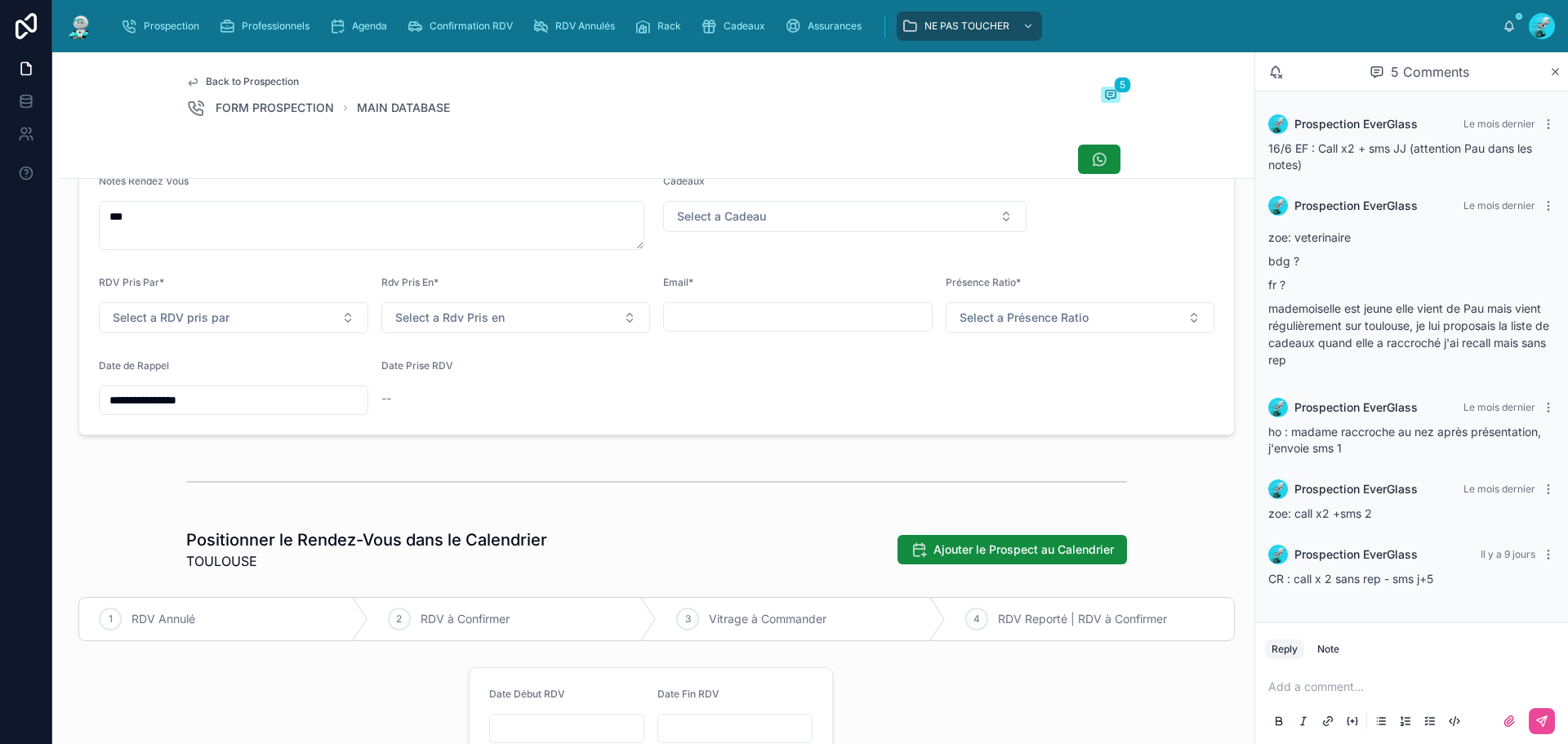 click on "**********" at bounding box center (234, 400) 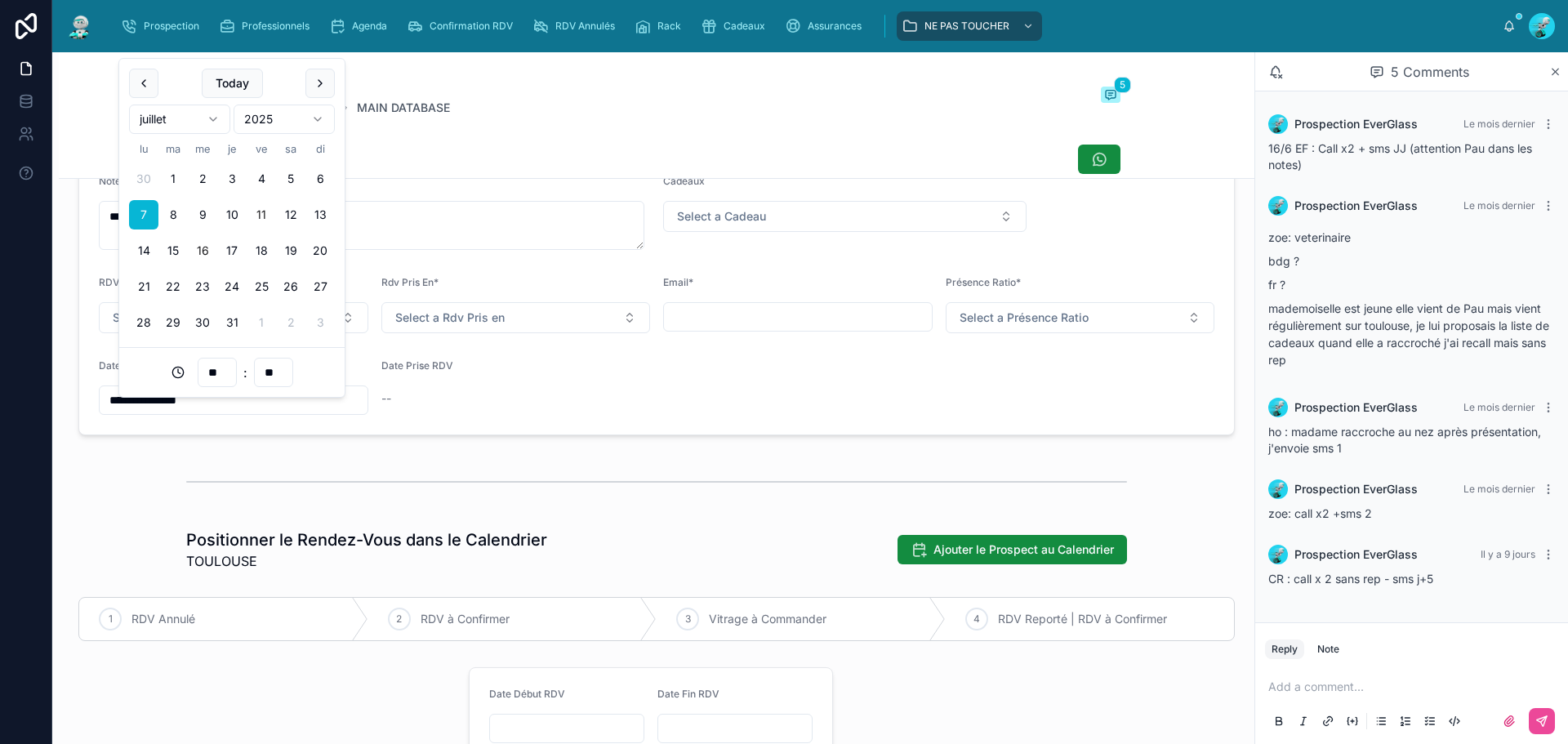 click on "16" at bounding box center (203, 251) 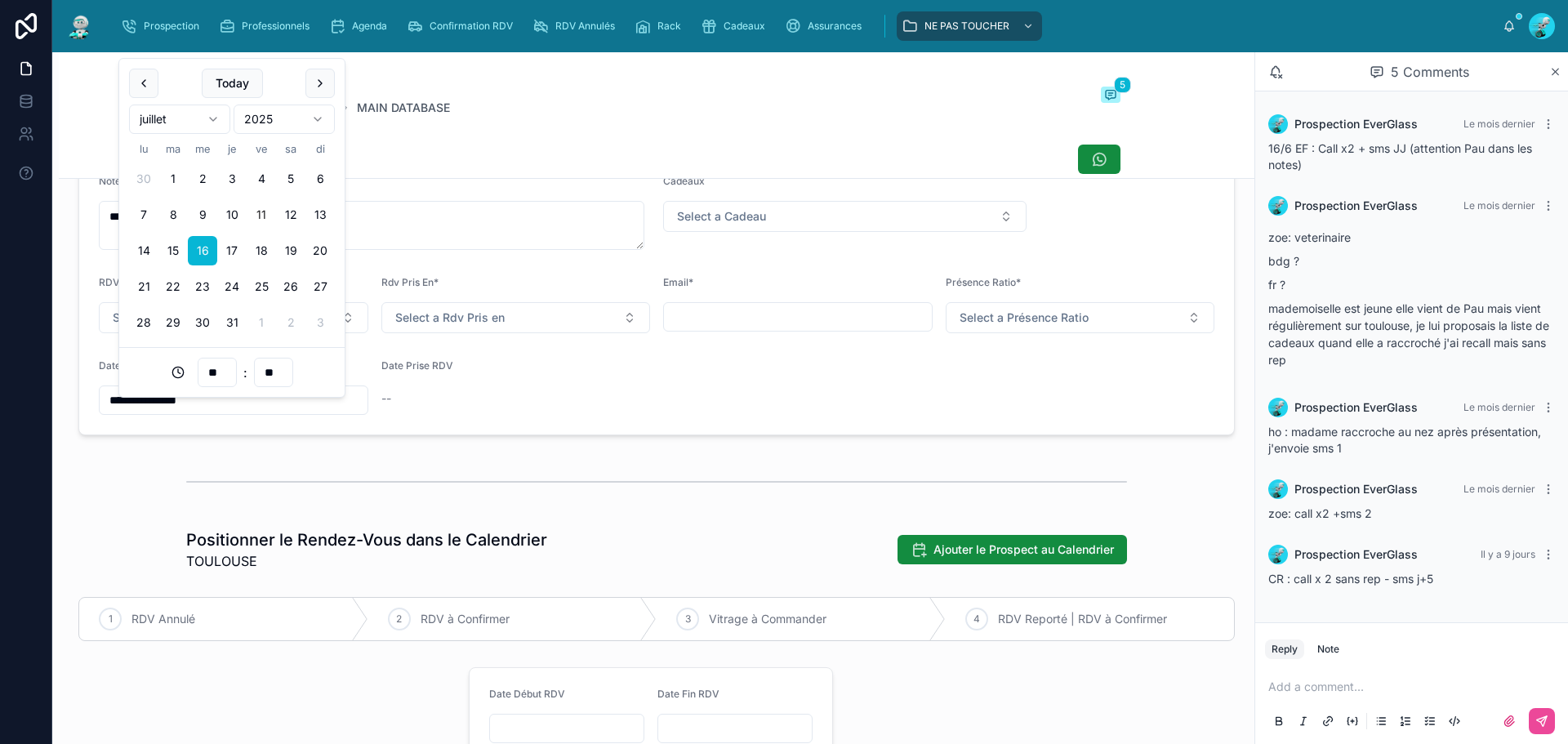 type on "**********" 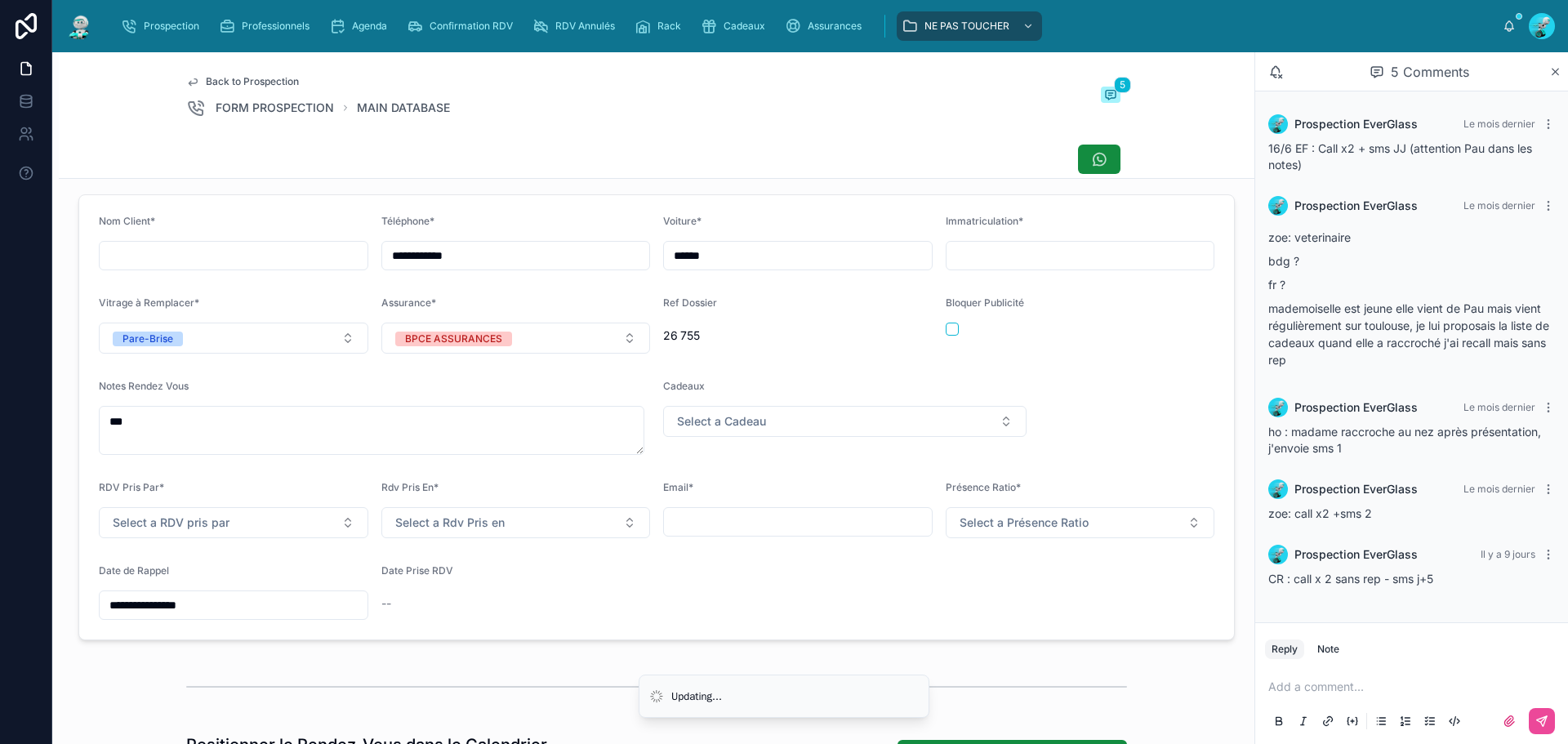 scroll, scrollTop: 0, scrollLeft: 0, axis: both 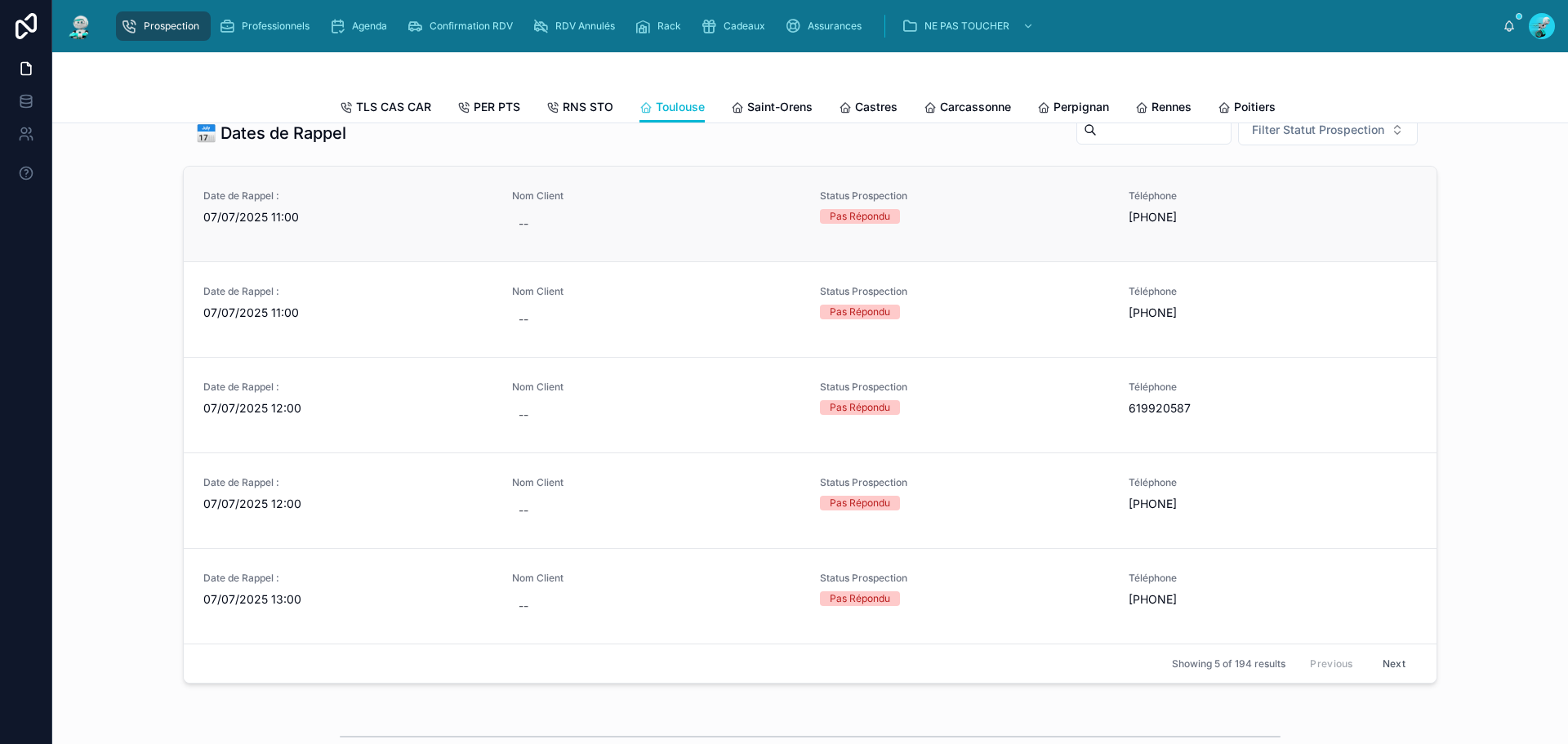 click on "07/07/2025 11:00" at bounding box center [348, 217] 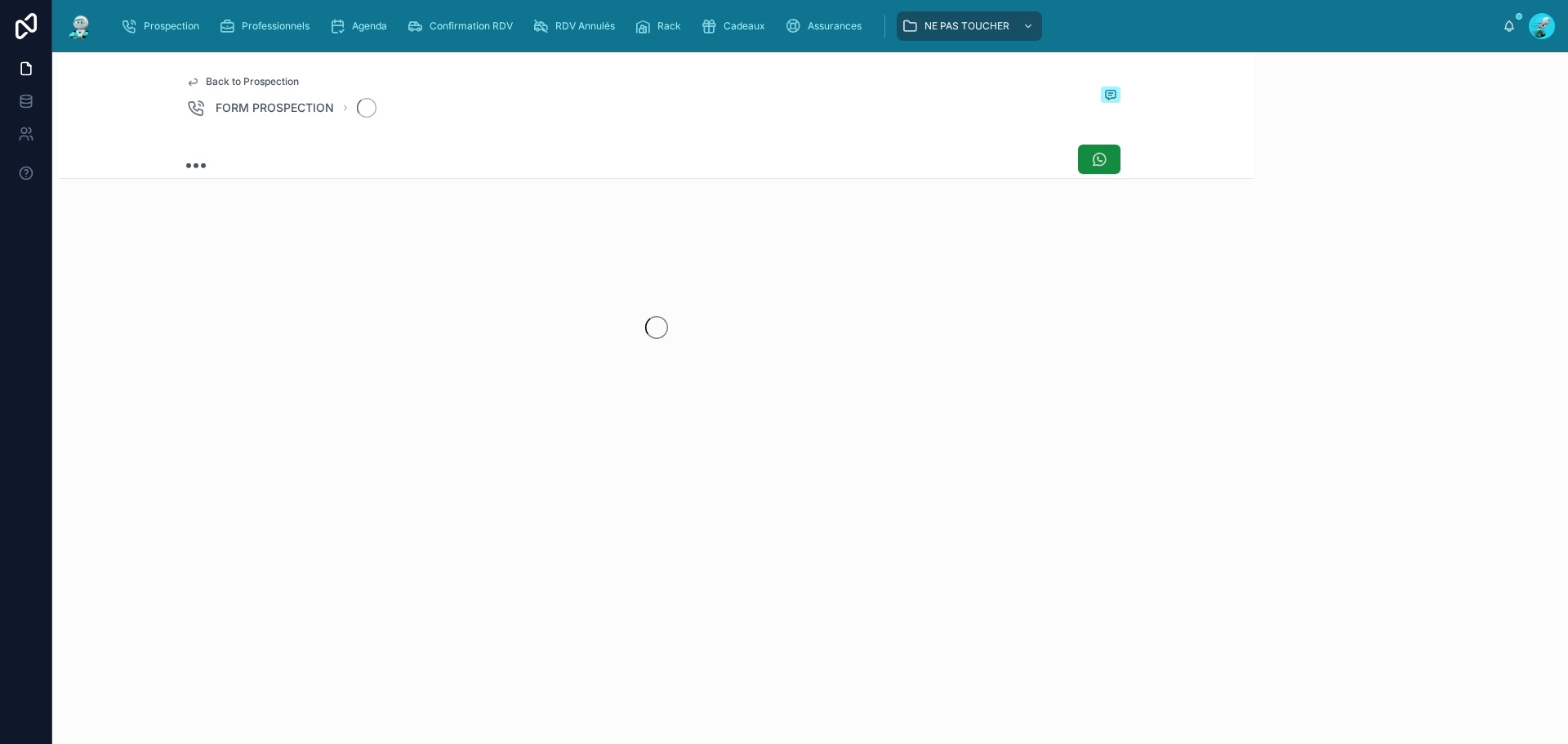scroll, scrollTop: 0, scrollLeft: 0, axis: both 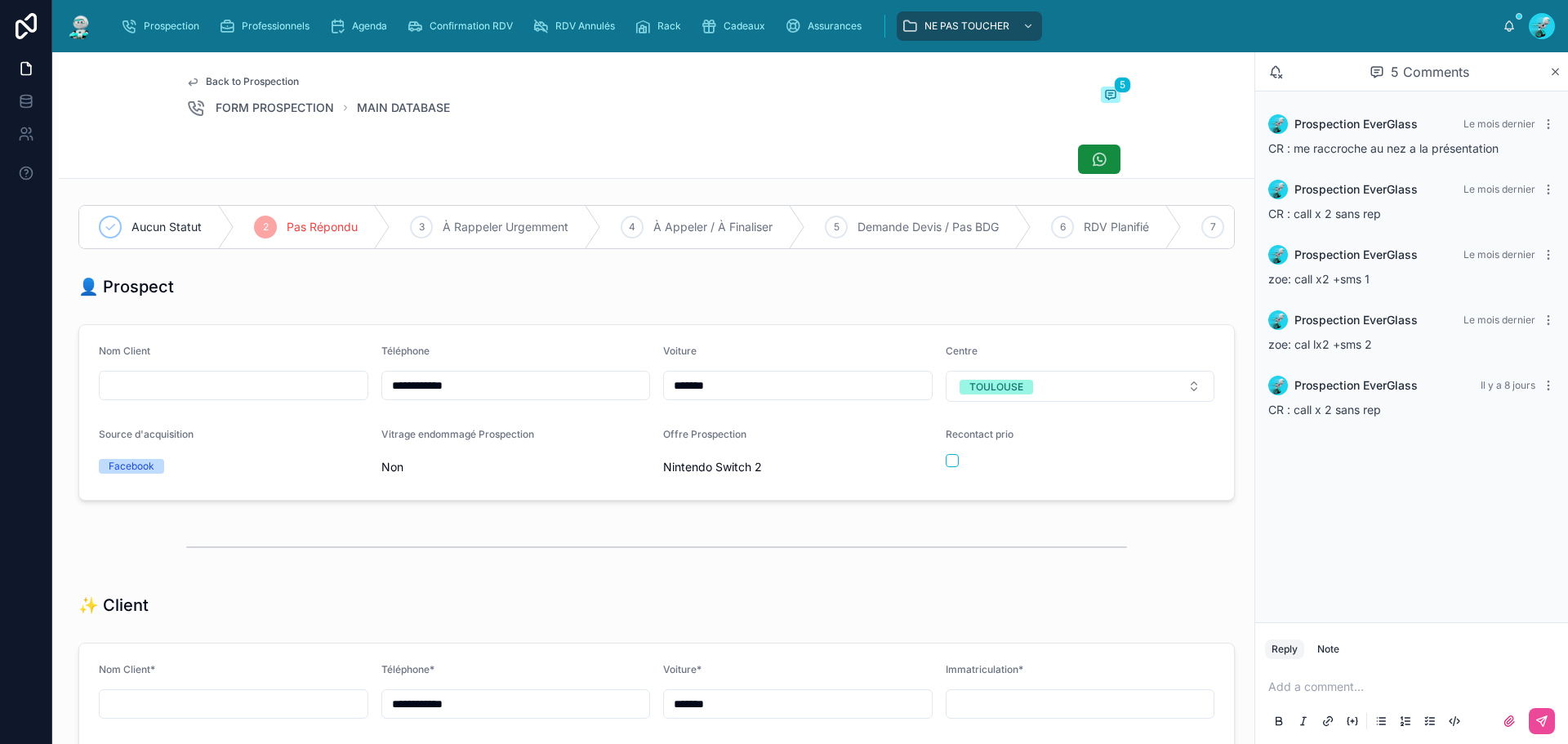 drag, startPoint x: 454, startPoint y: 400, endPoint x: 337, endPoint y: 408, distance: 117.27319 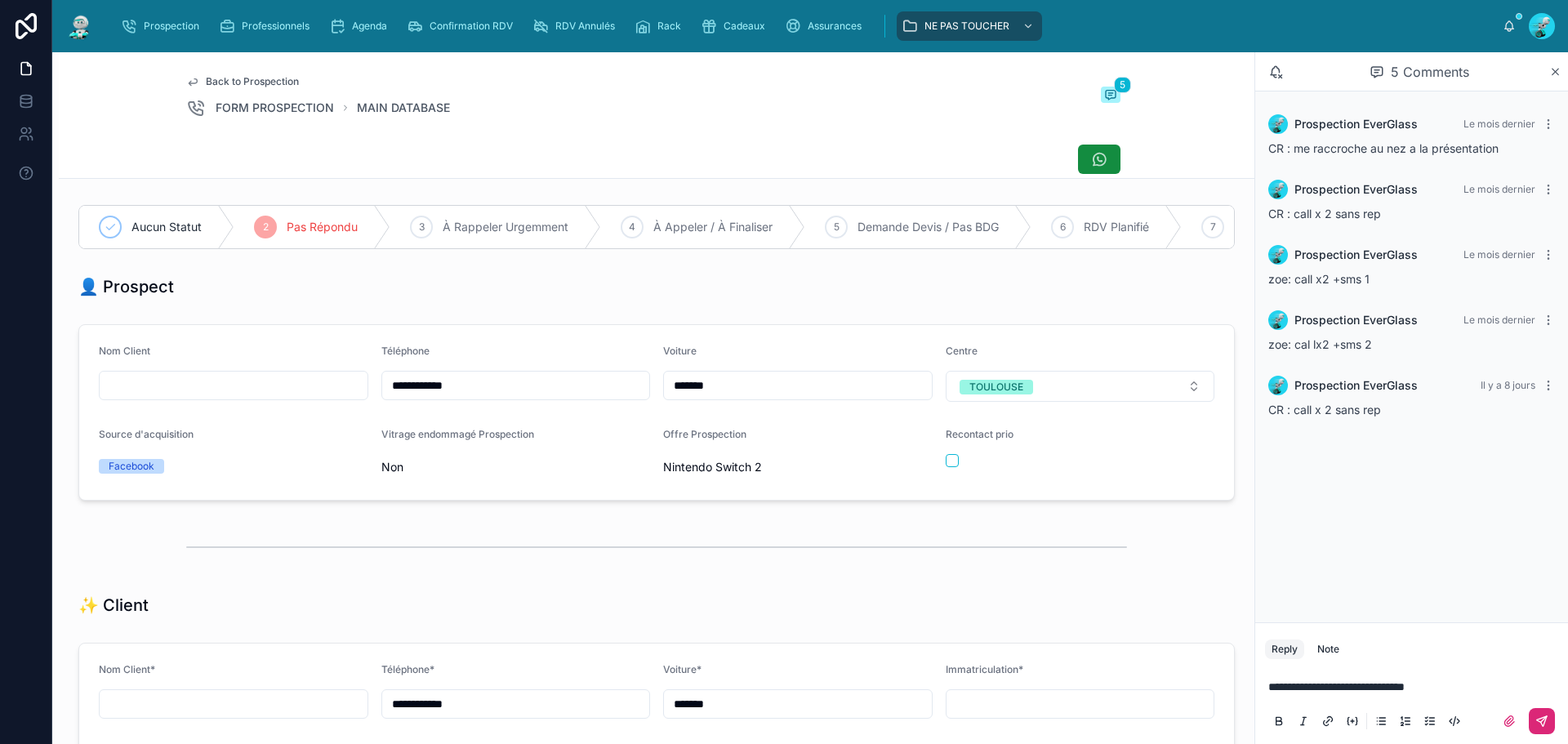 click at bounding box center [1542, 721] 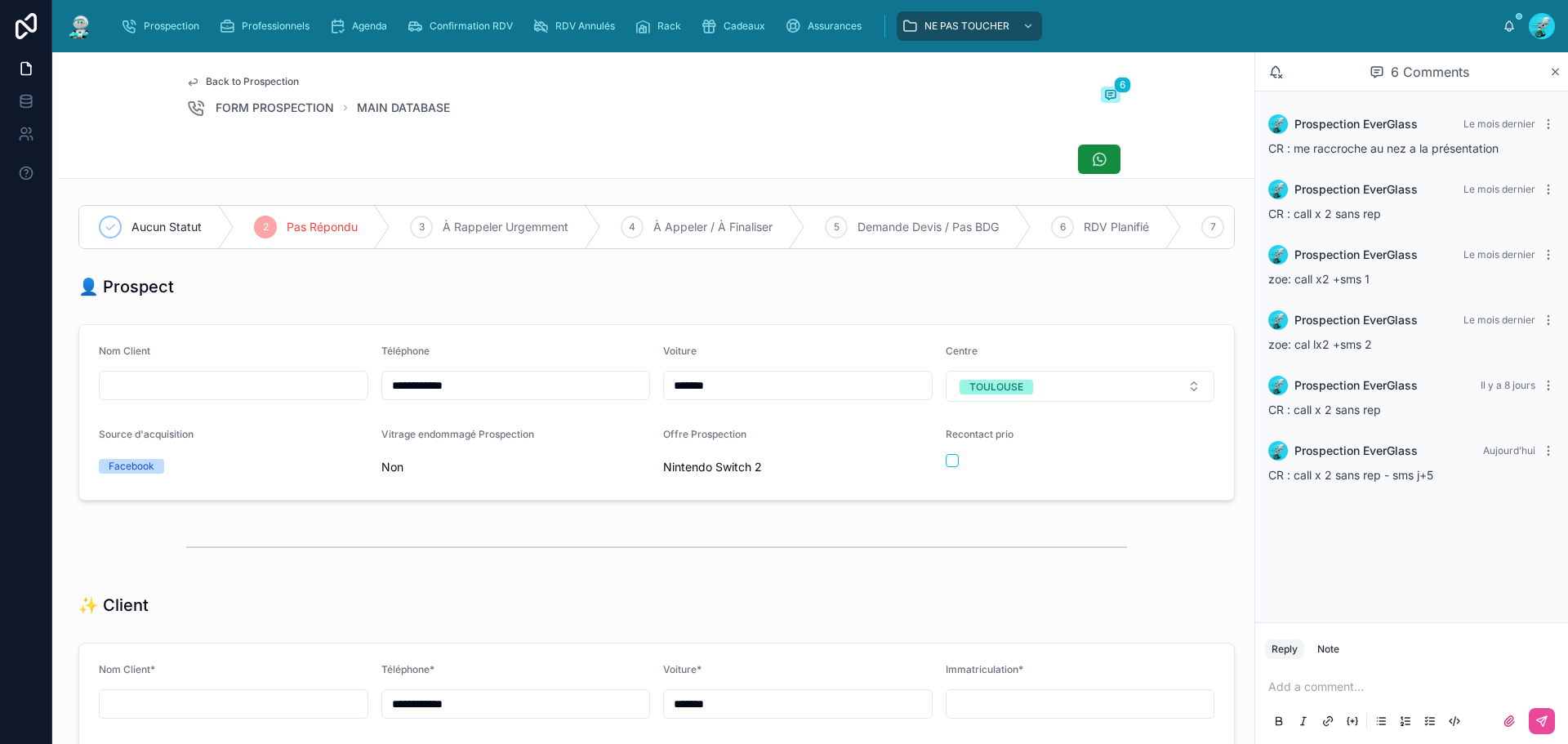 click at bounding box center [1414, 687] 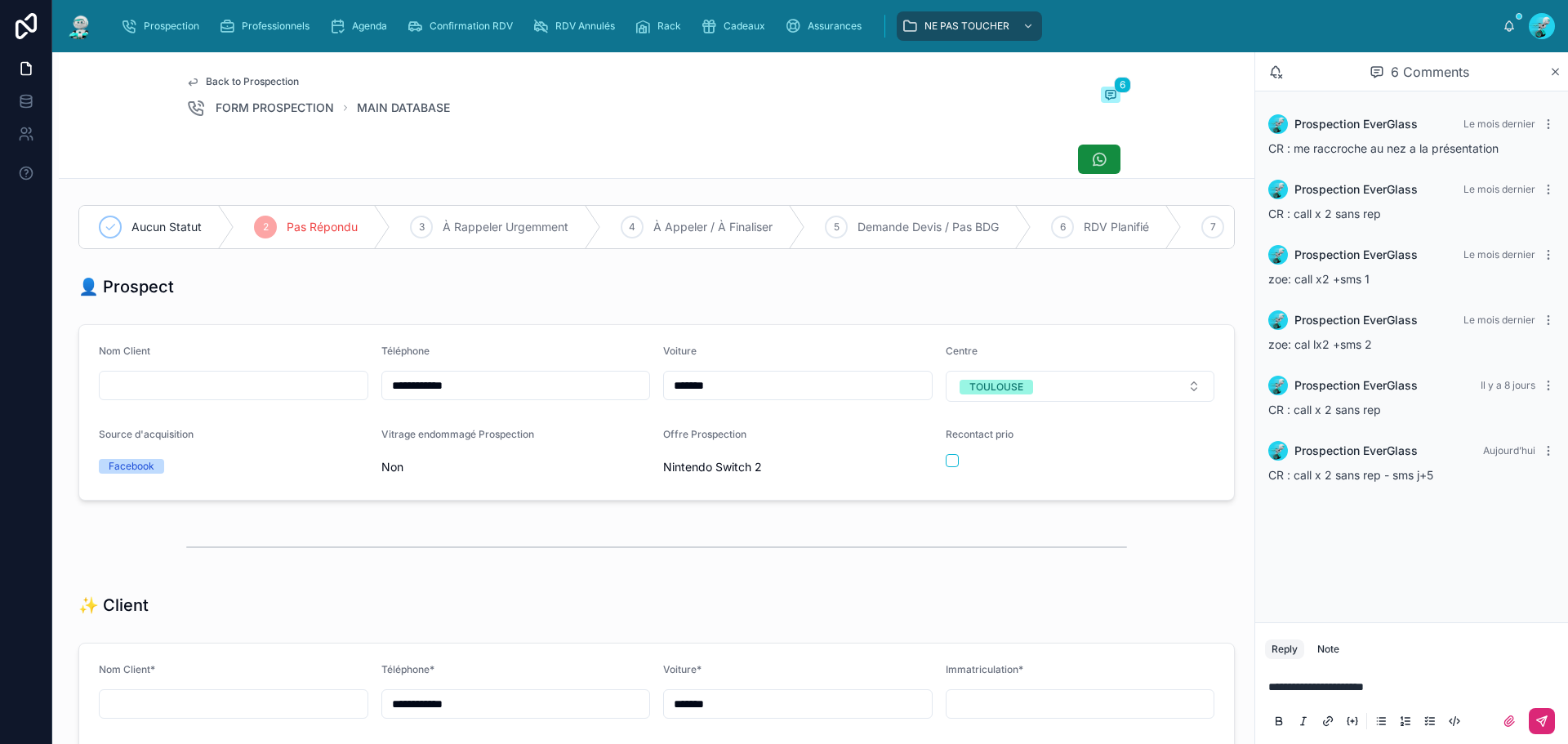 click at bounding box center [1542, 721] 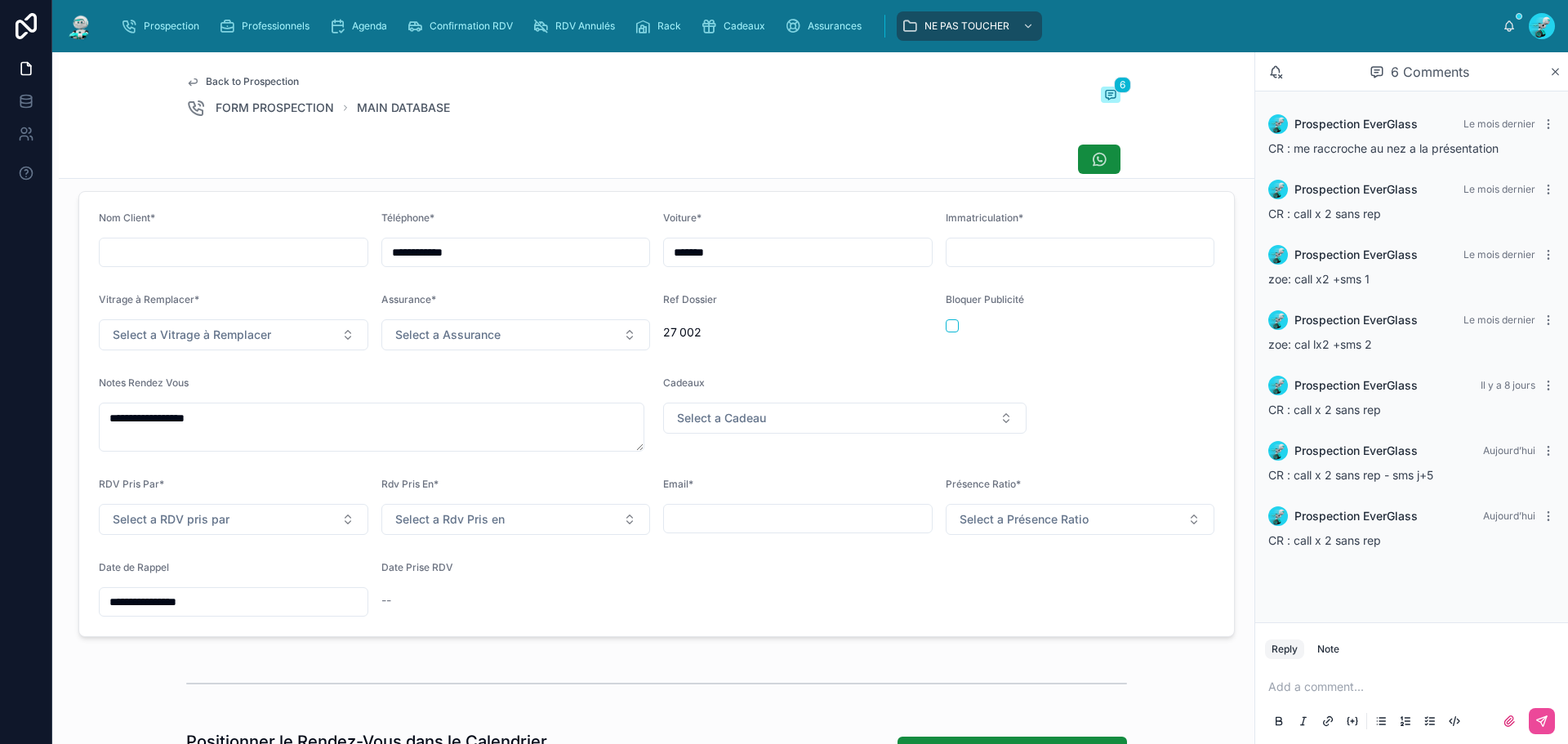 scroll, scrollTop: 653, scrollLeft: 0, axis: vertical 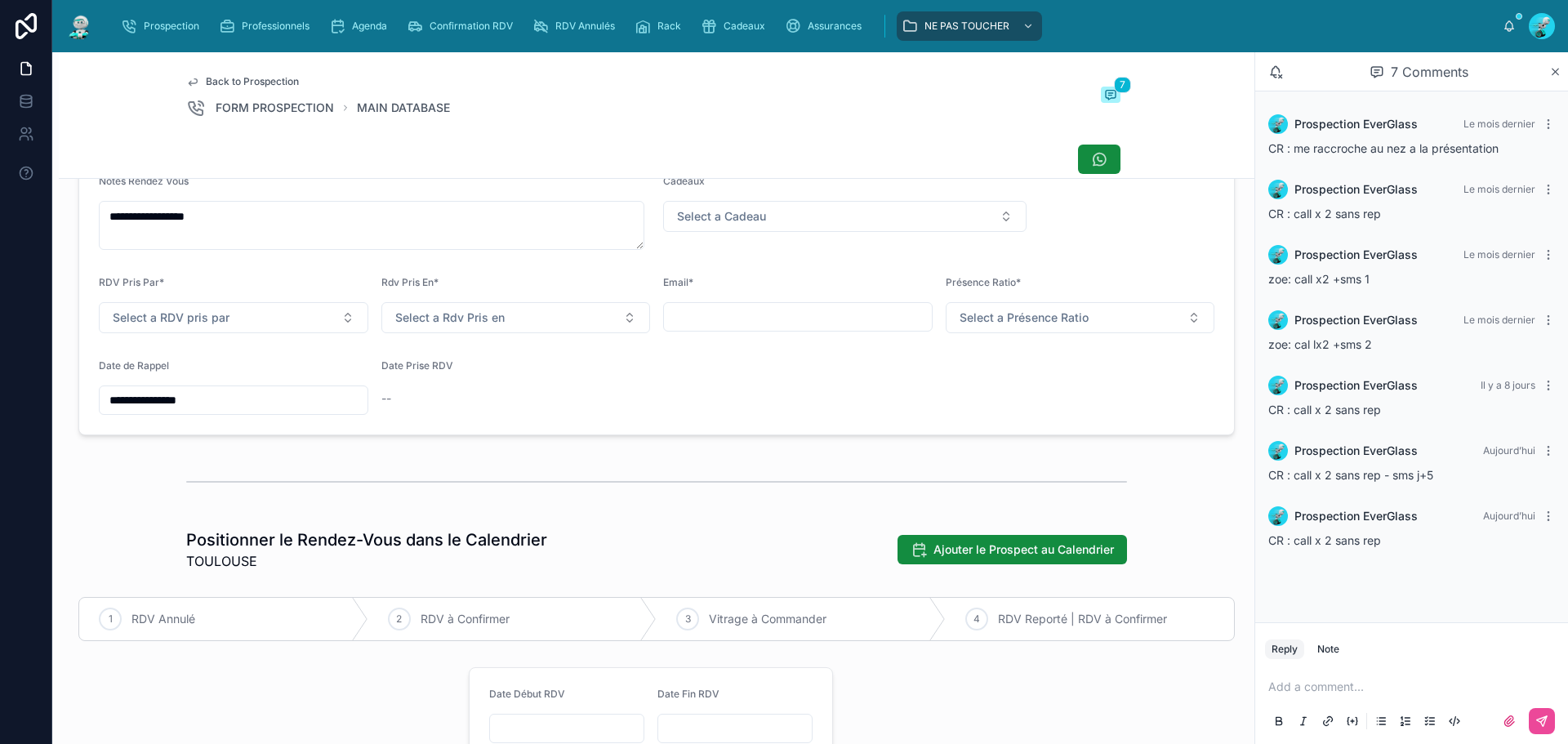 click on "**********" at bounding box center [234, 400] 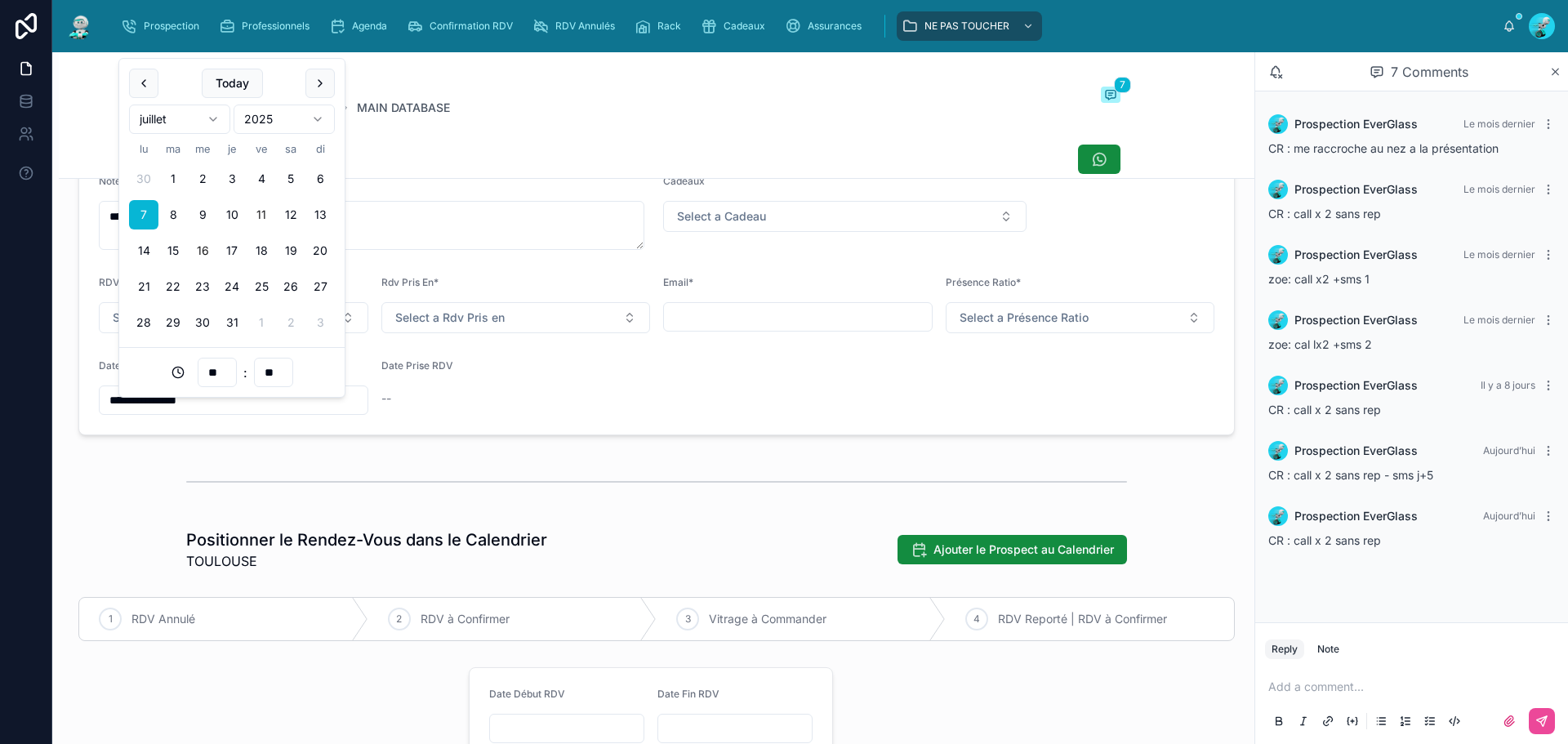 click on "16" at bounding box center (203, 251) 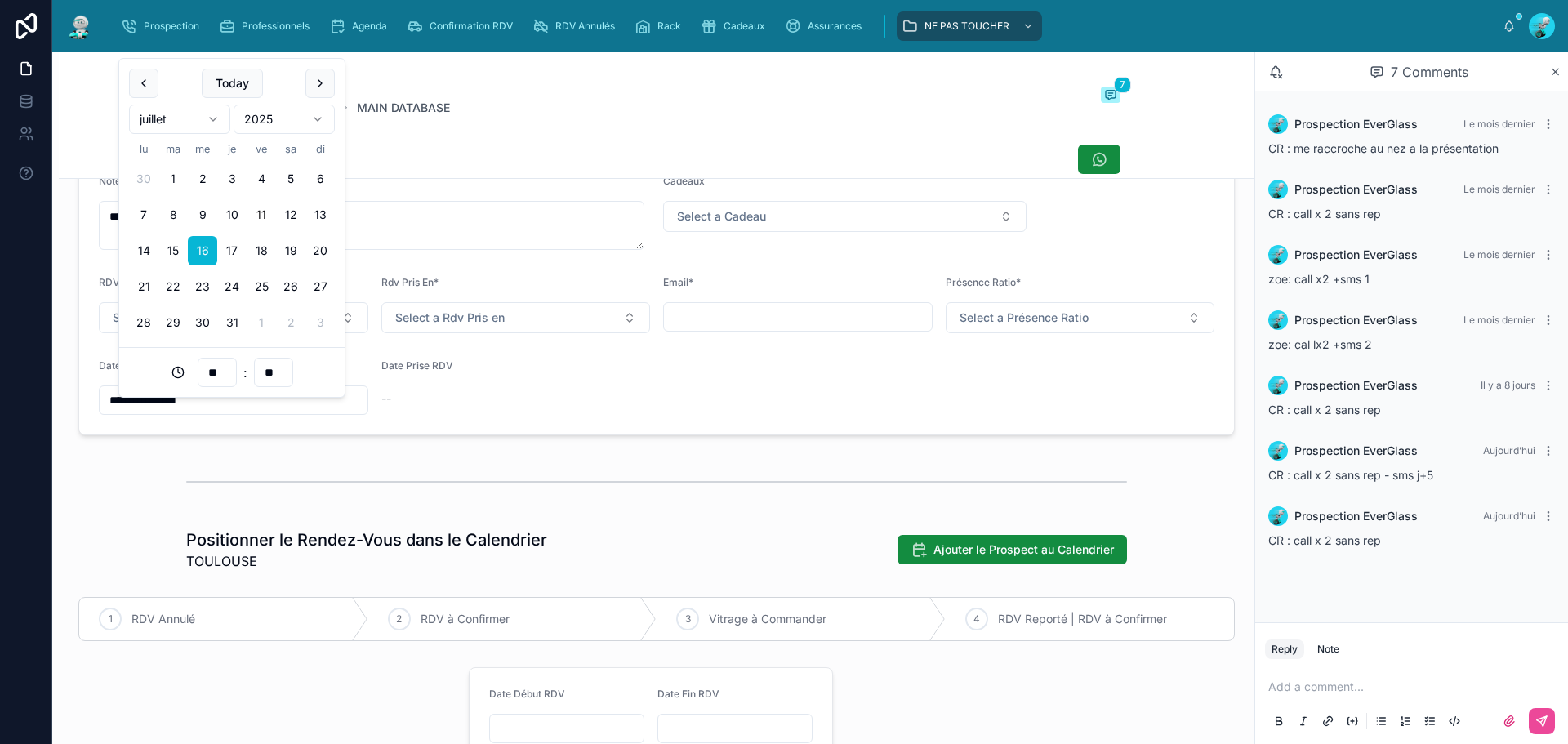 type on "**********" 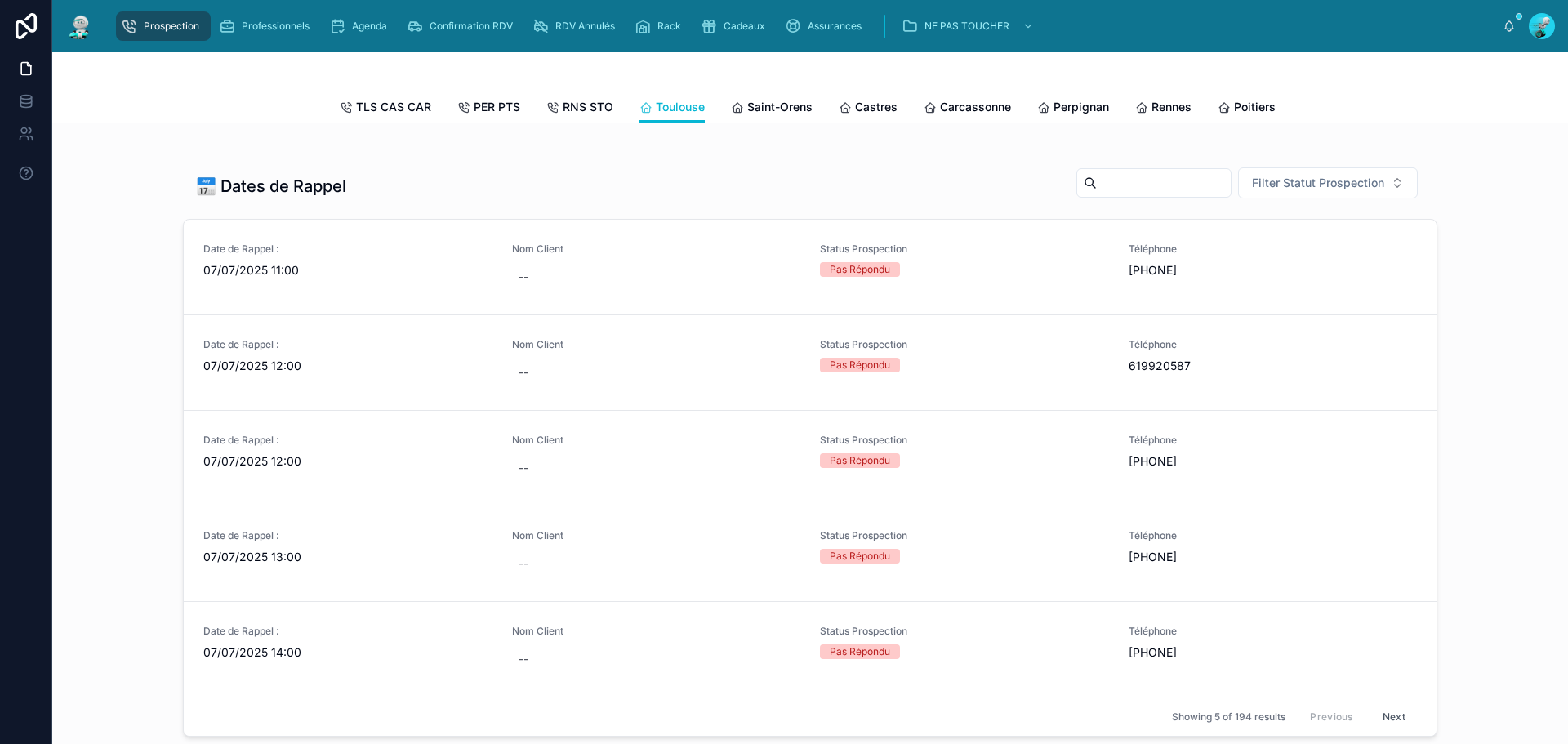 scroll, scrollTop: 572, scrollLeft: 0, axis: vertical 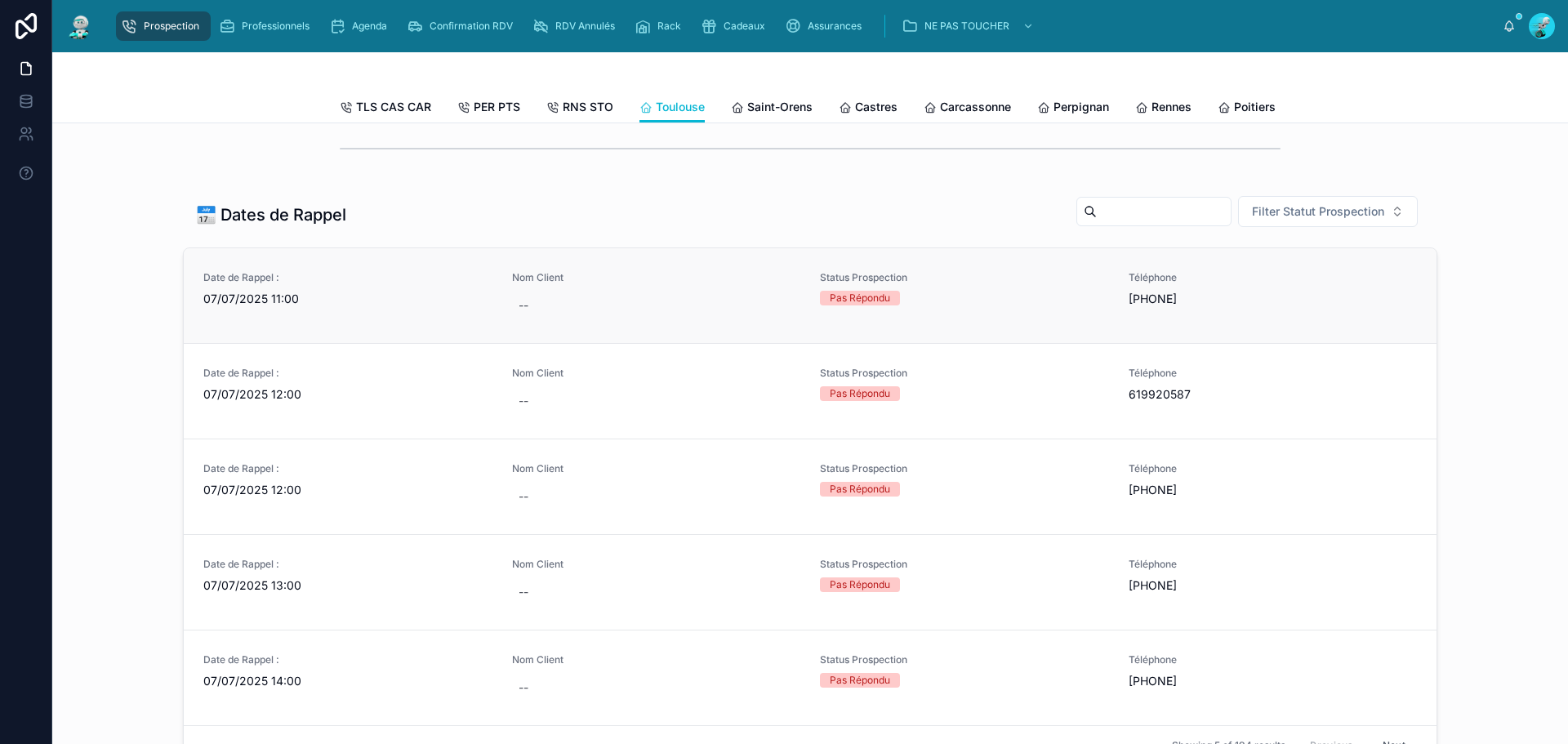 click on "07/07/2025 11:00" at bounding box center (348, 299) 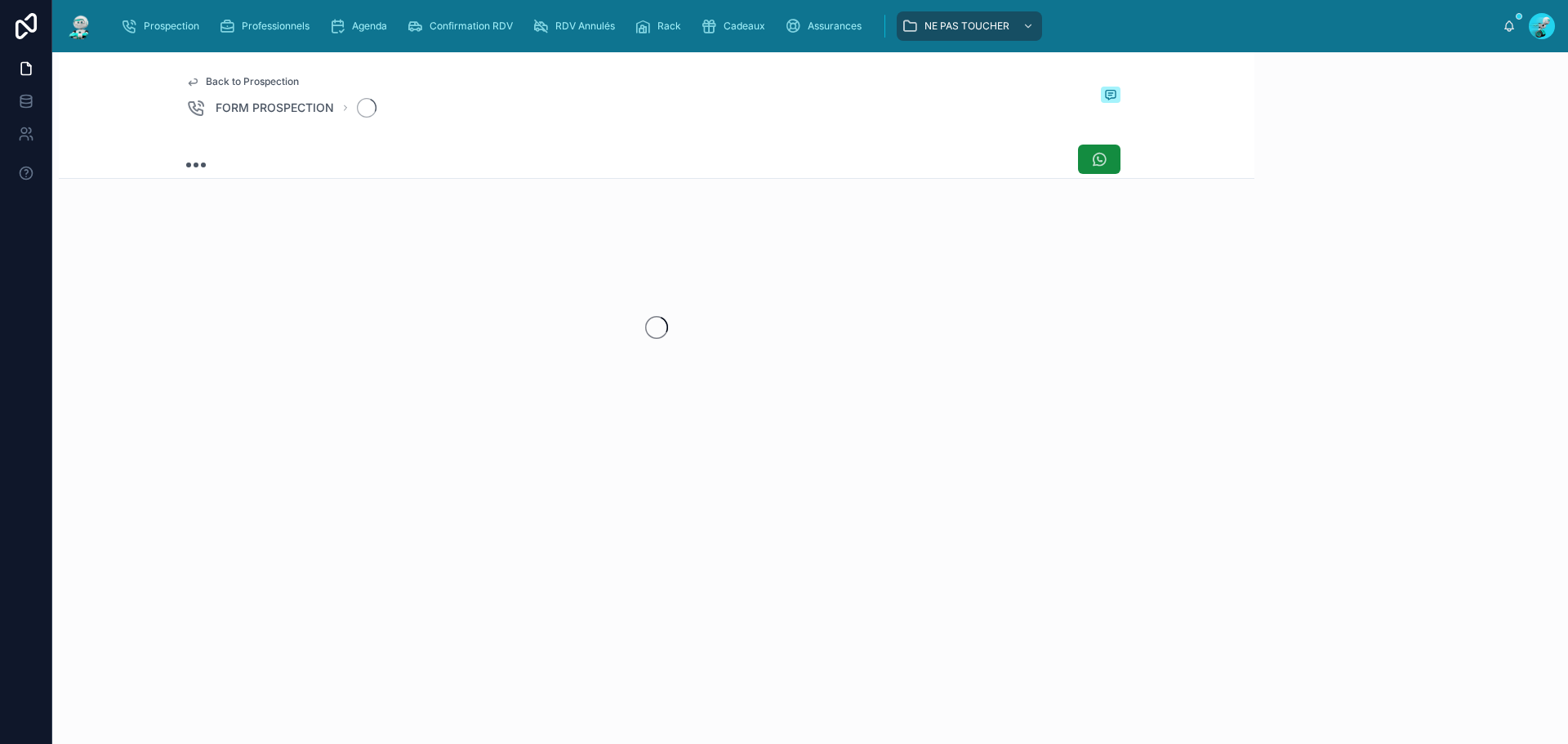 scroll, scrollTop: 0, scrollLeft: 0, axis: both 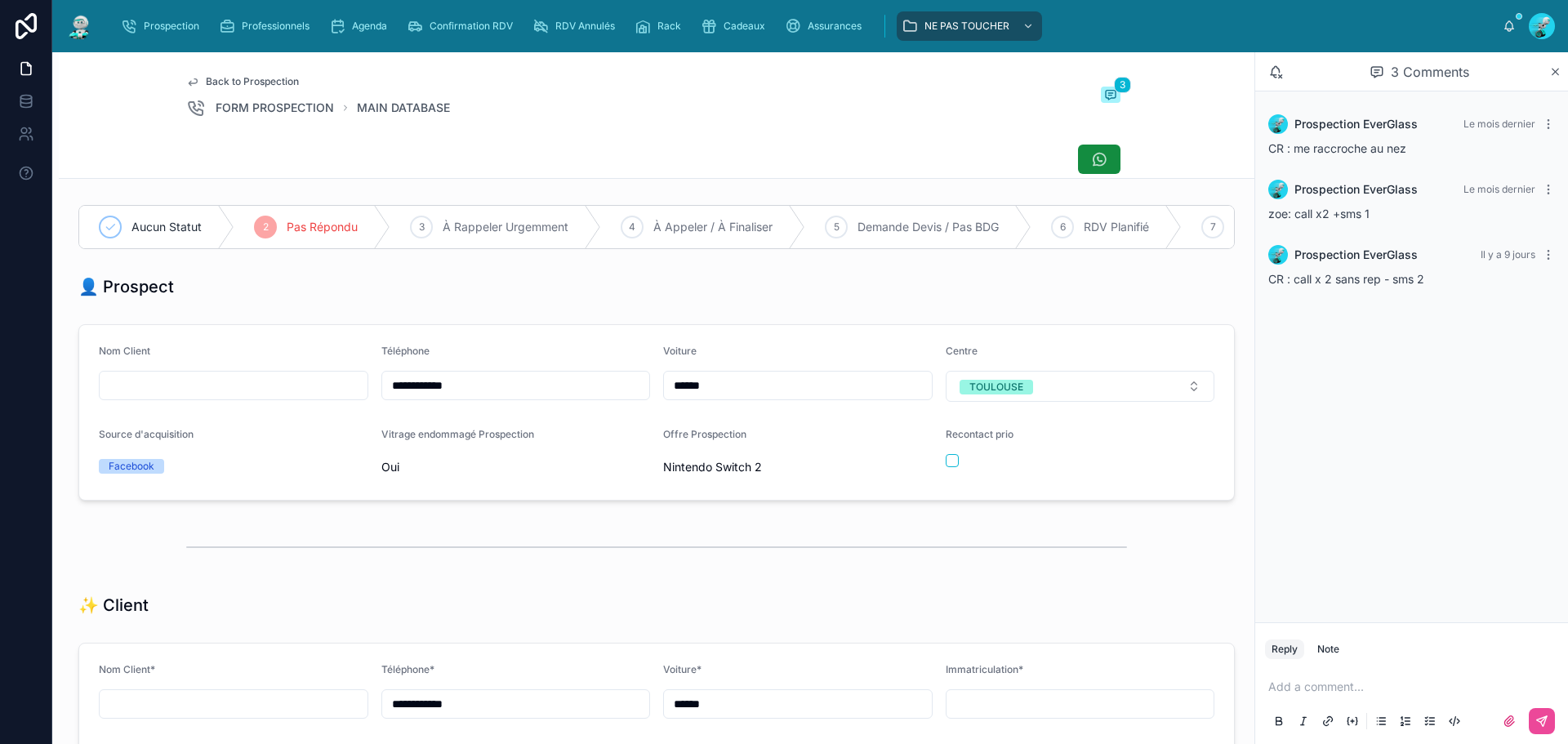 drag, startPoint x: 492, startPoint y: 403, endPoint x: 337, endPoint y: 396, distance: 155.15798 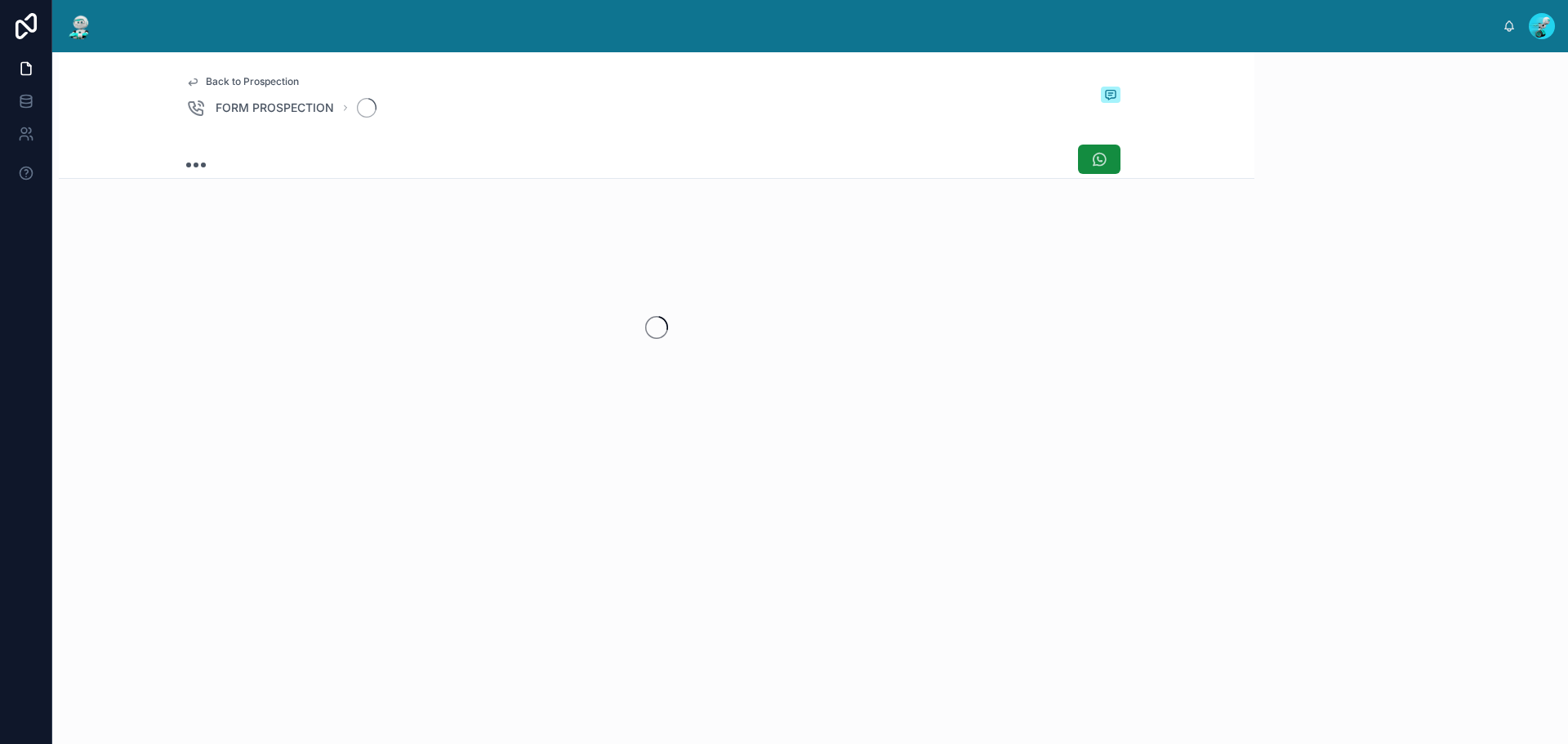 scroll, scrollTop: 0, scrollLeft: 0, axis: both 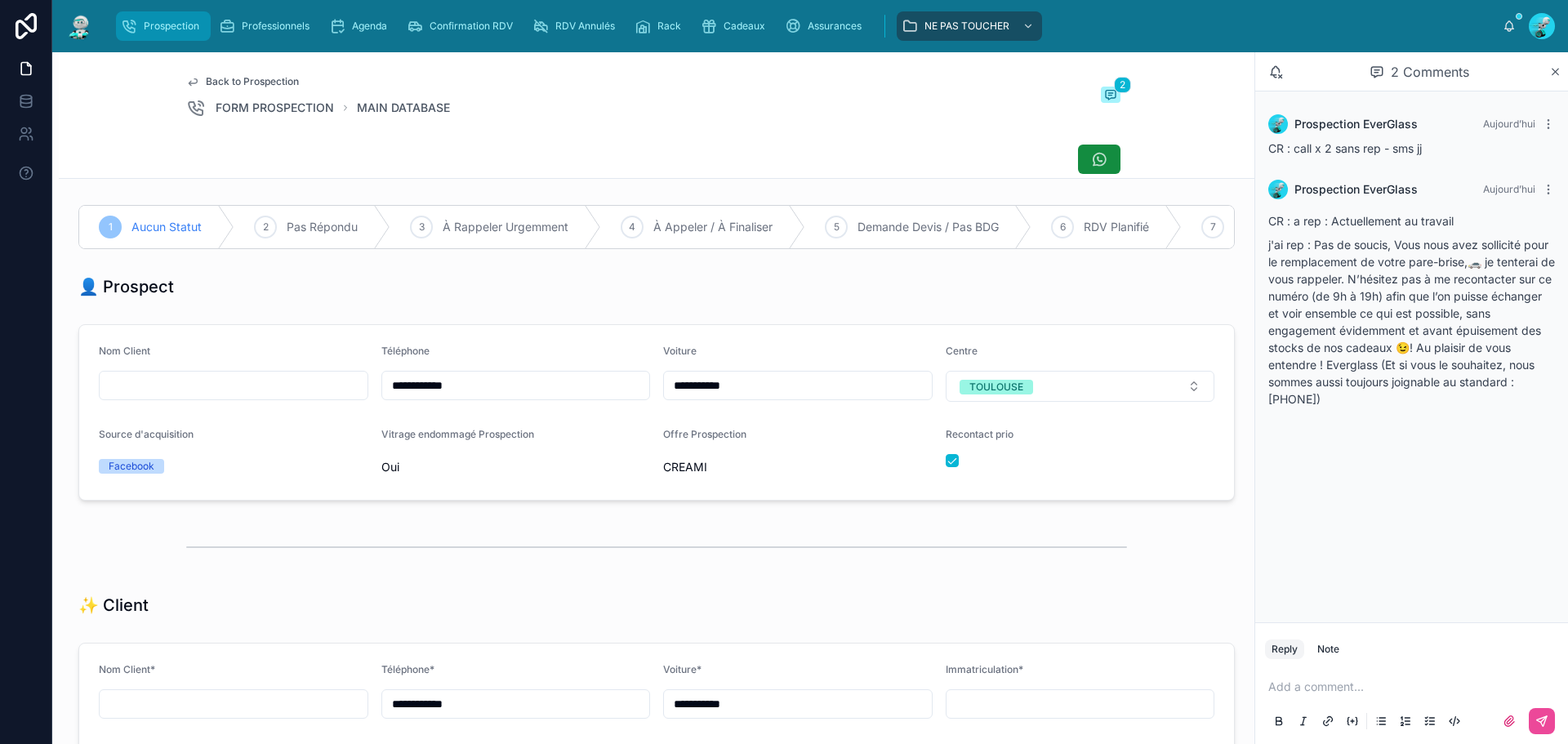click on "Prospection" at bounding box center [172, 26] 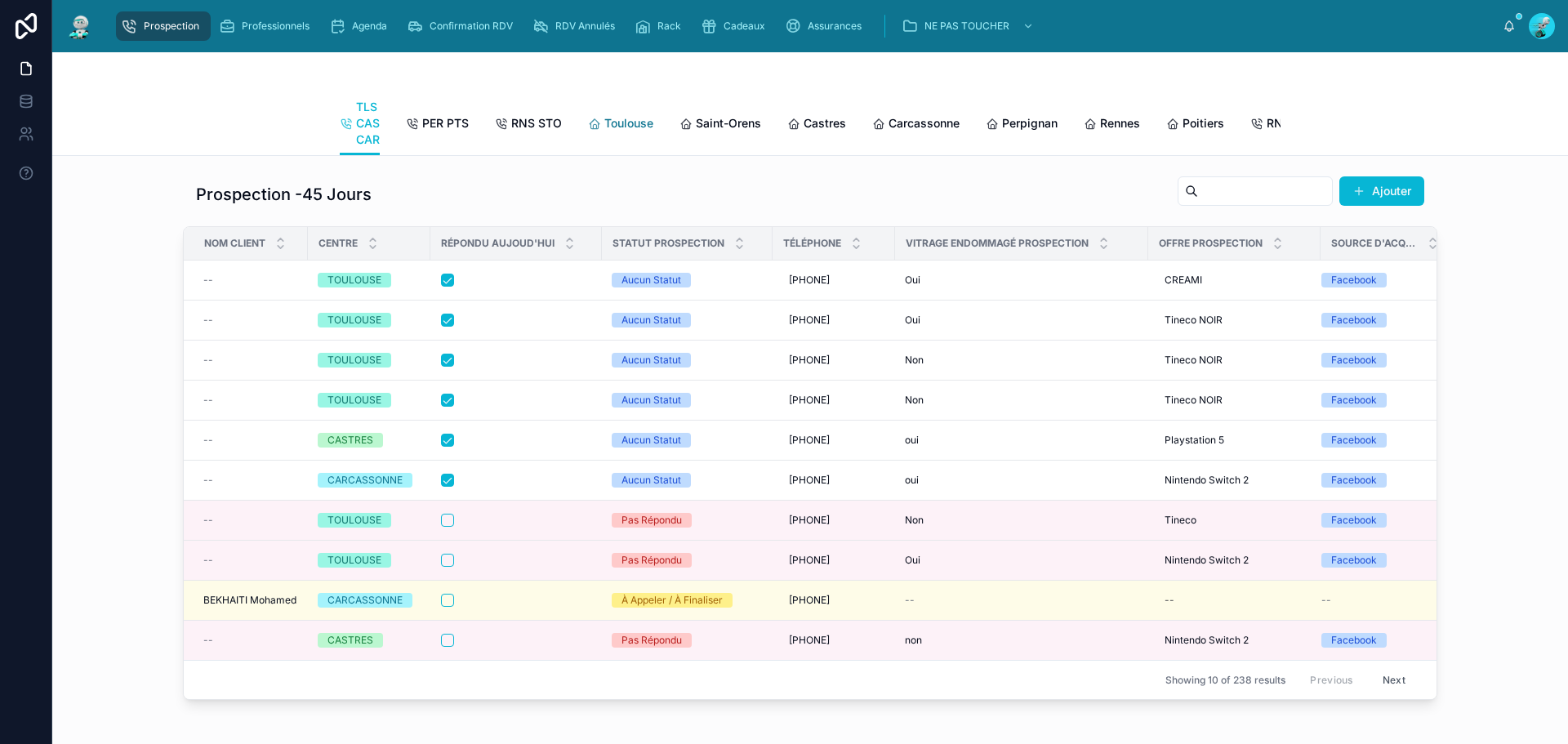 click on "Toulouse" at bounding box center (621, 125) 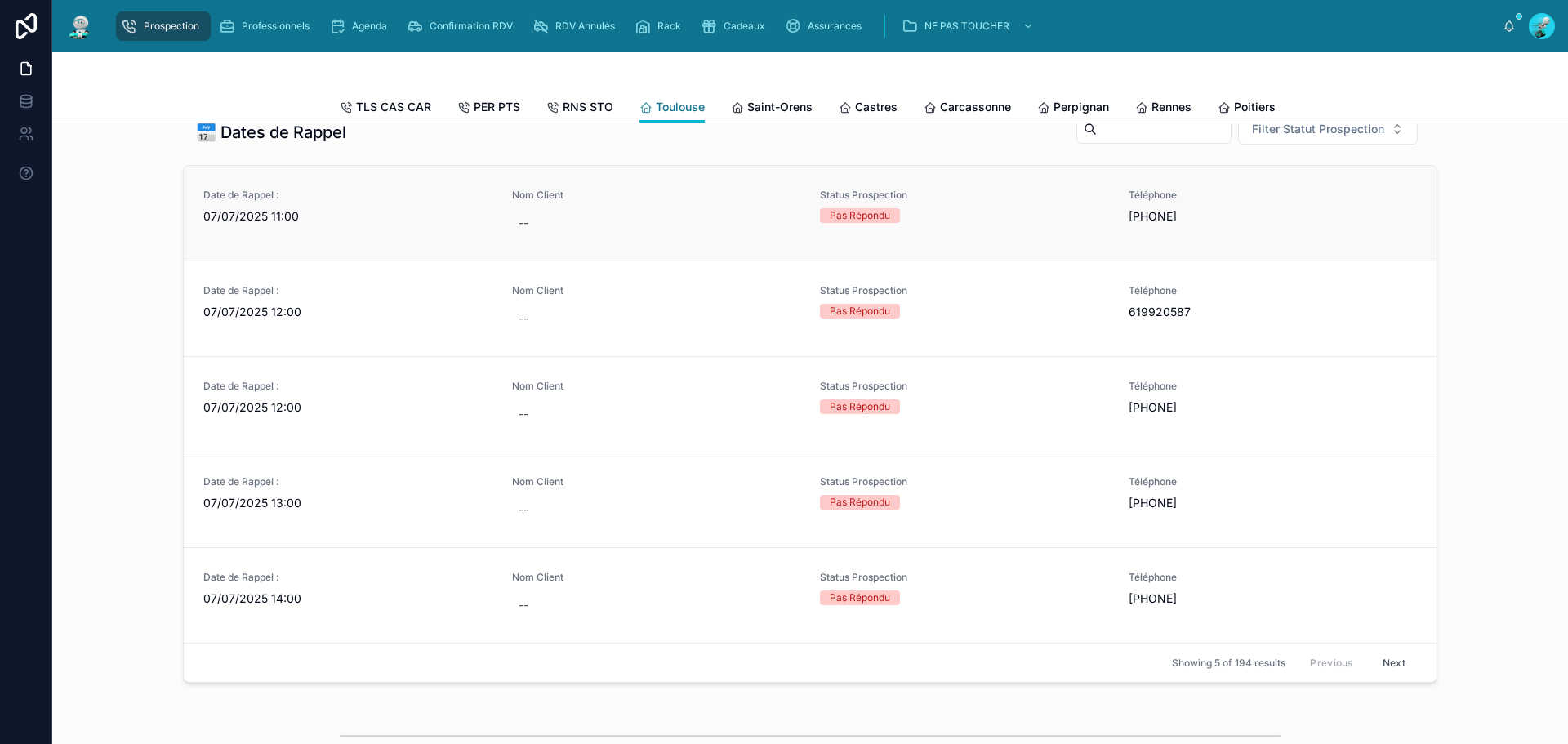 scroll, scrollTop: 653, scrollLeft: 0, axis: vertical 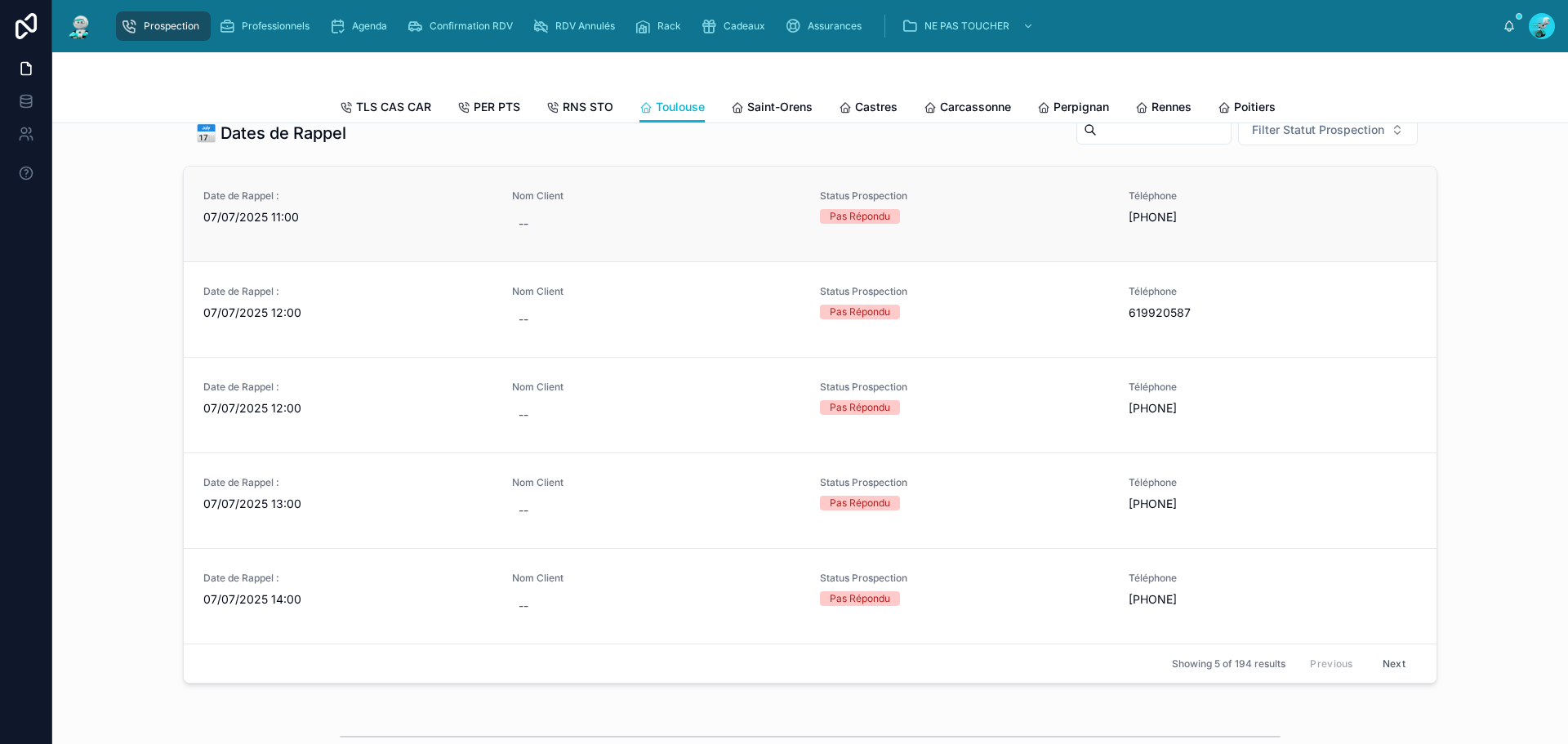 click on "Date de Rappel : 07/07/2025 11:00" at bounding box center (348, 207) 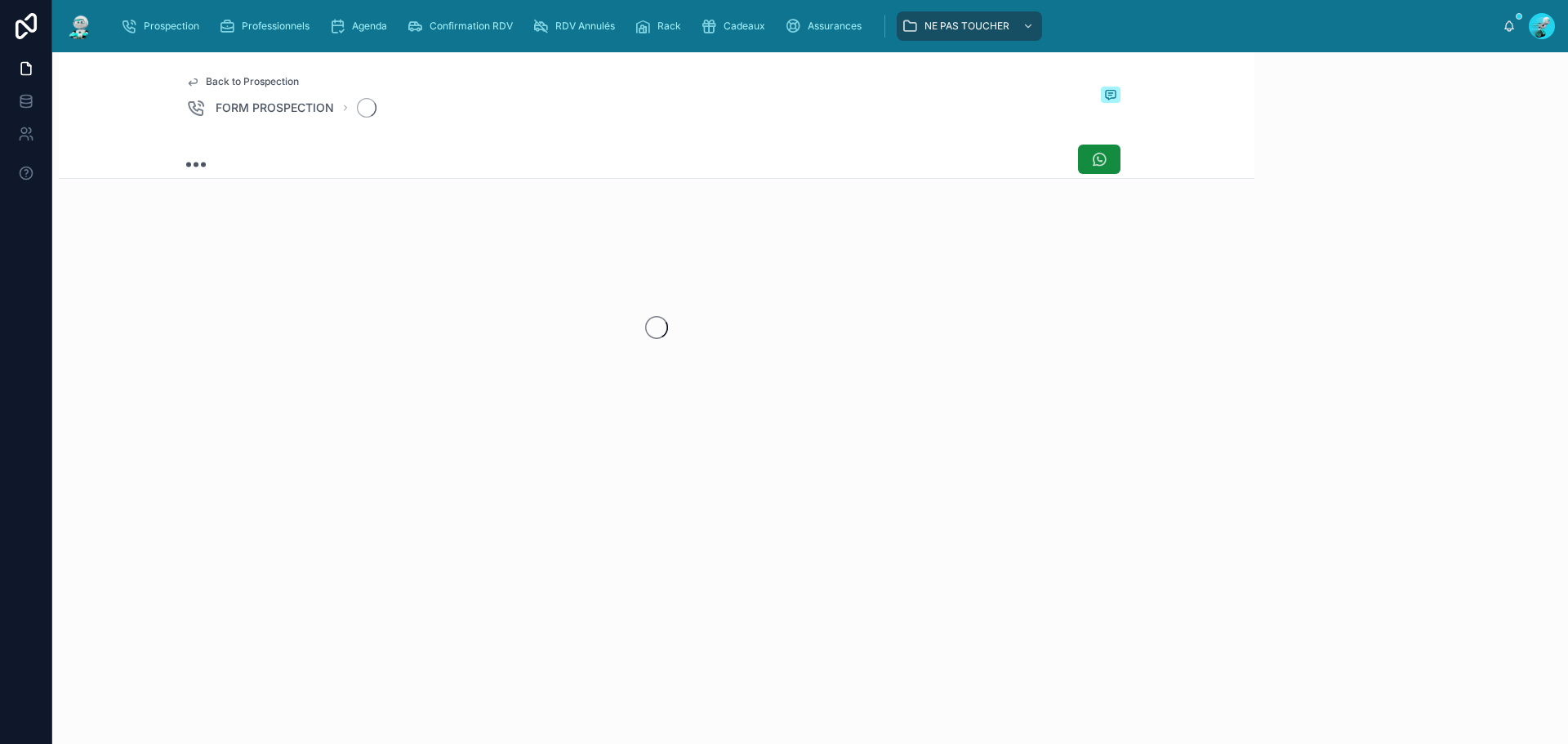 scroll, scrollTop: 0, scrollLeft: 0, axis: both 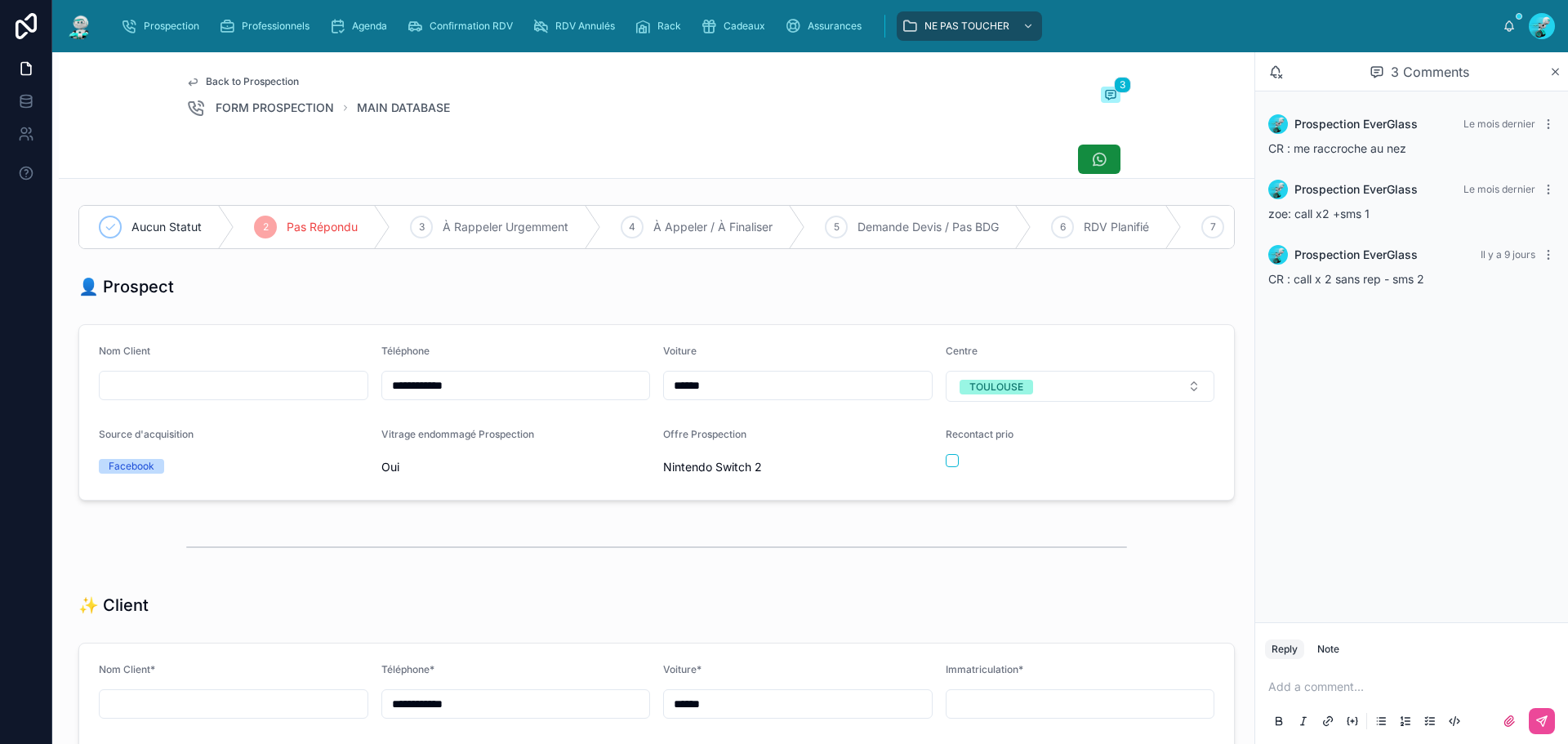 drag, startPoint x: 476, startPoint y: 408, endPoint x: 276, endPoint y: 385, distance: 201.31816 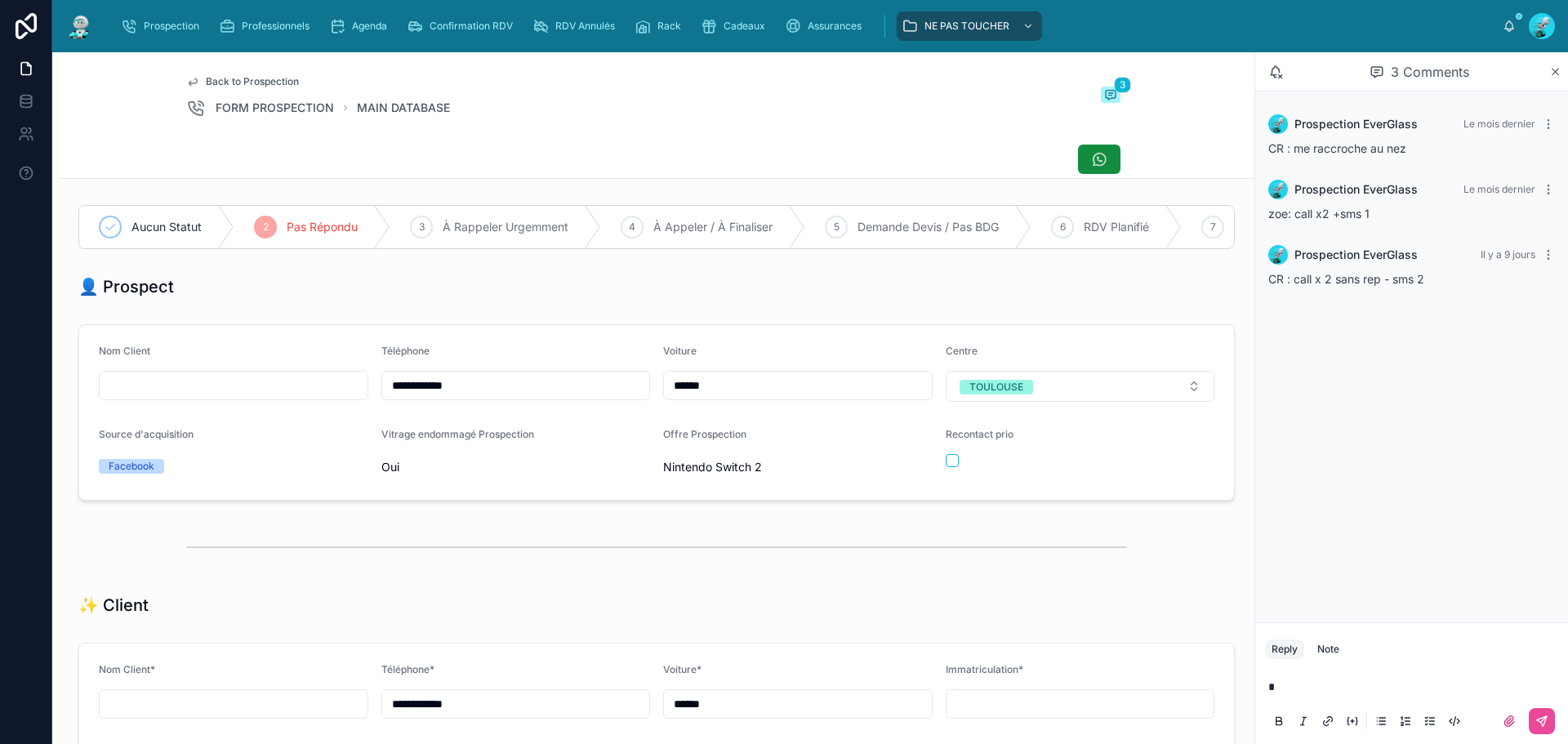 type 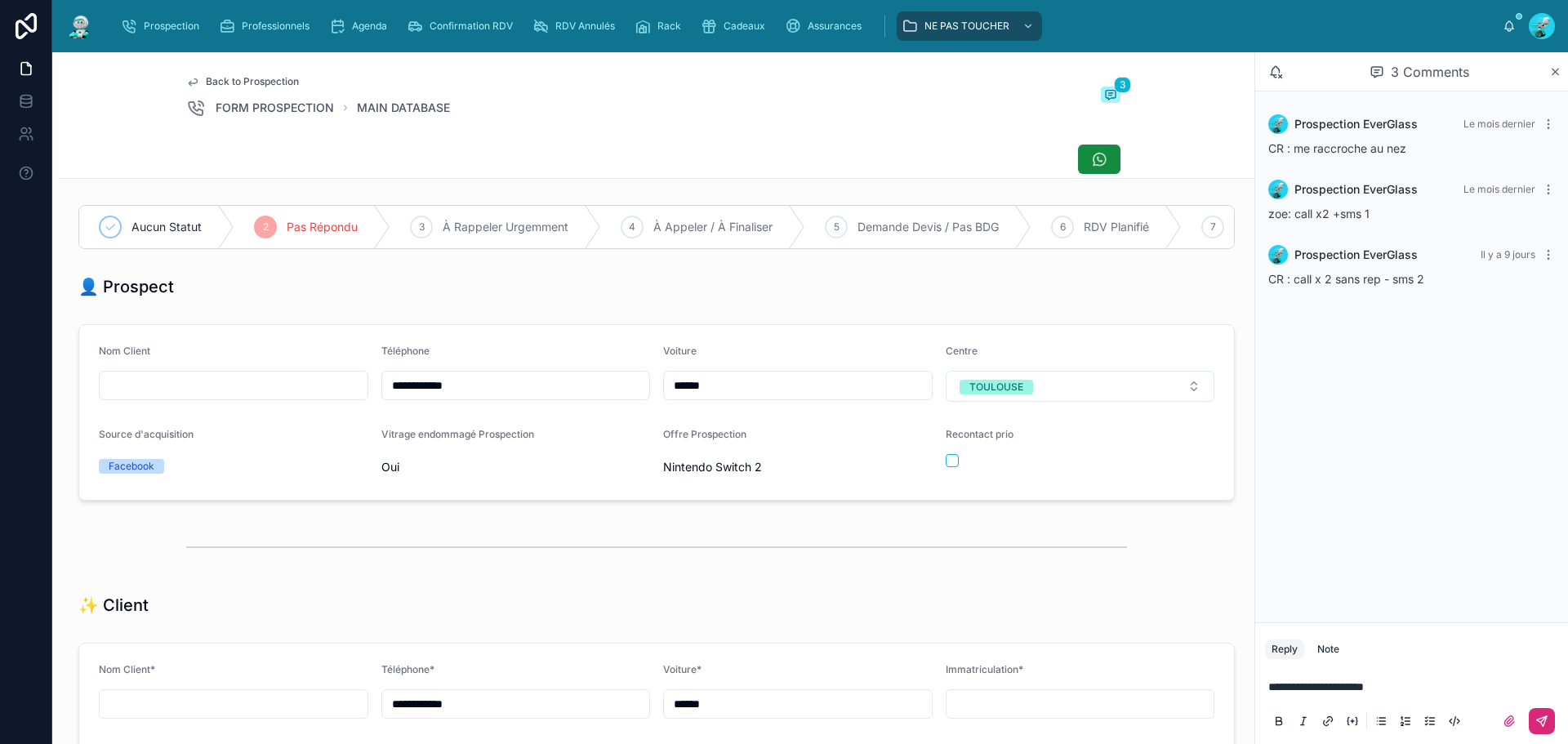 click at bounding box center [1542, 721] 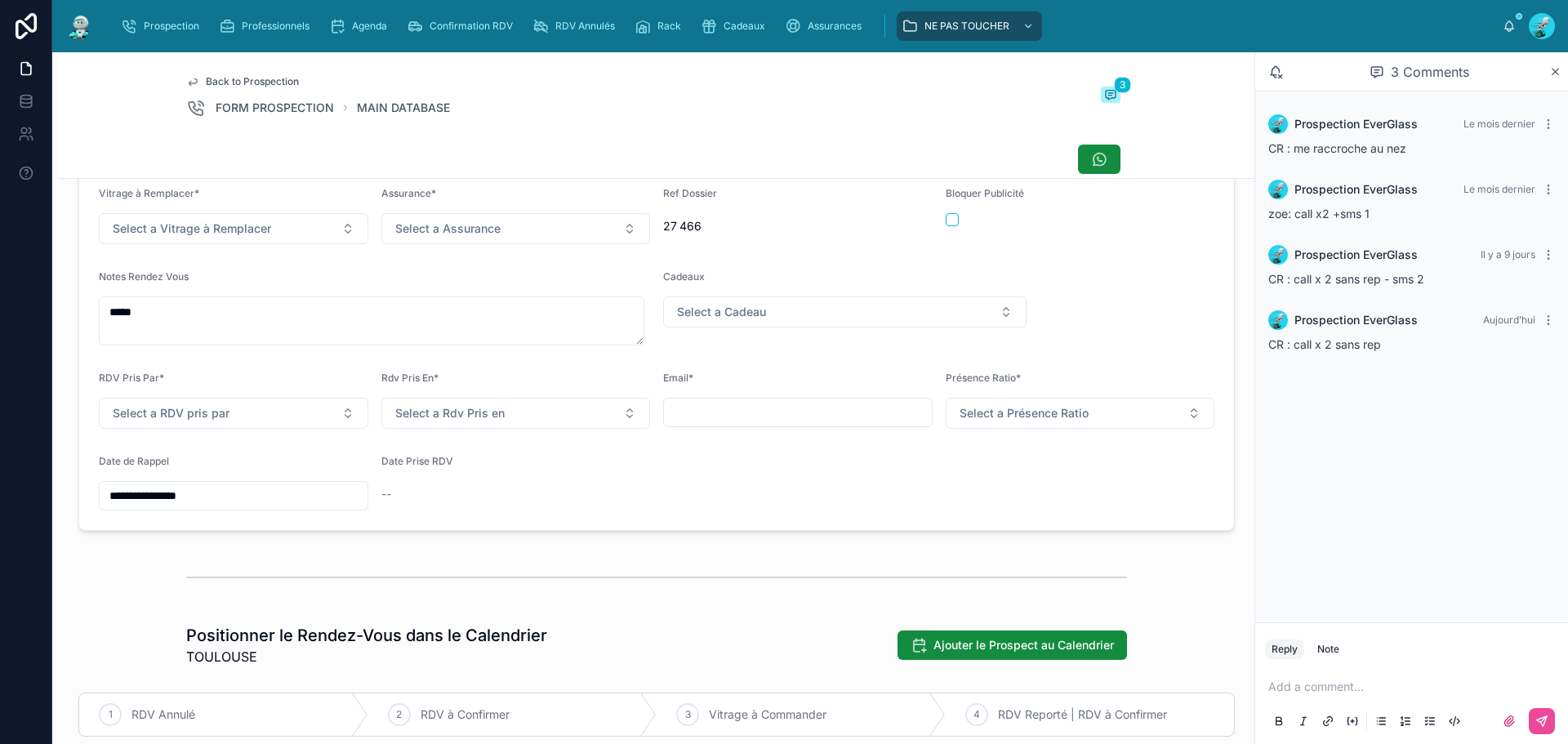 scroll, scrollTop: 572, scrollLeft: 0, axis: vertical 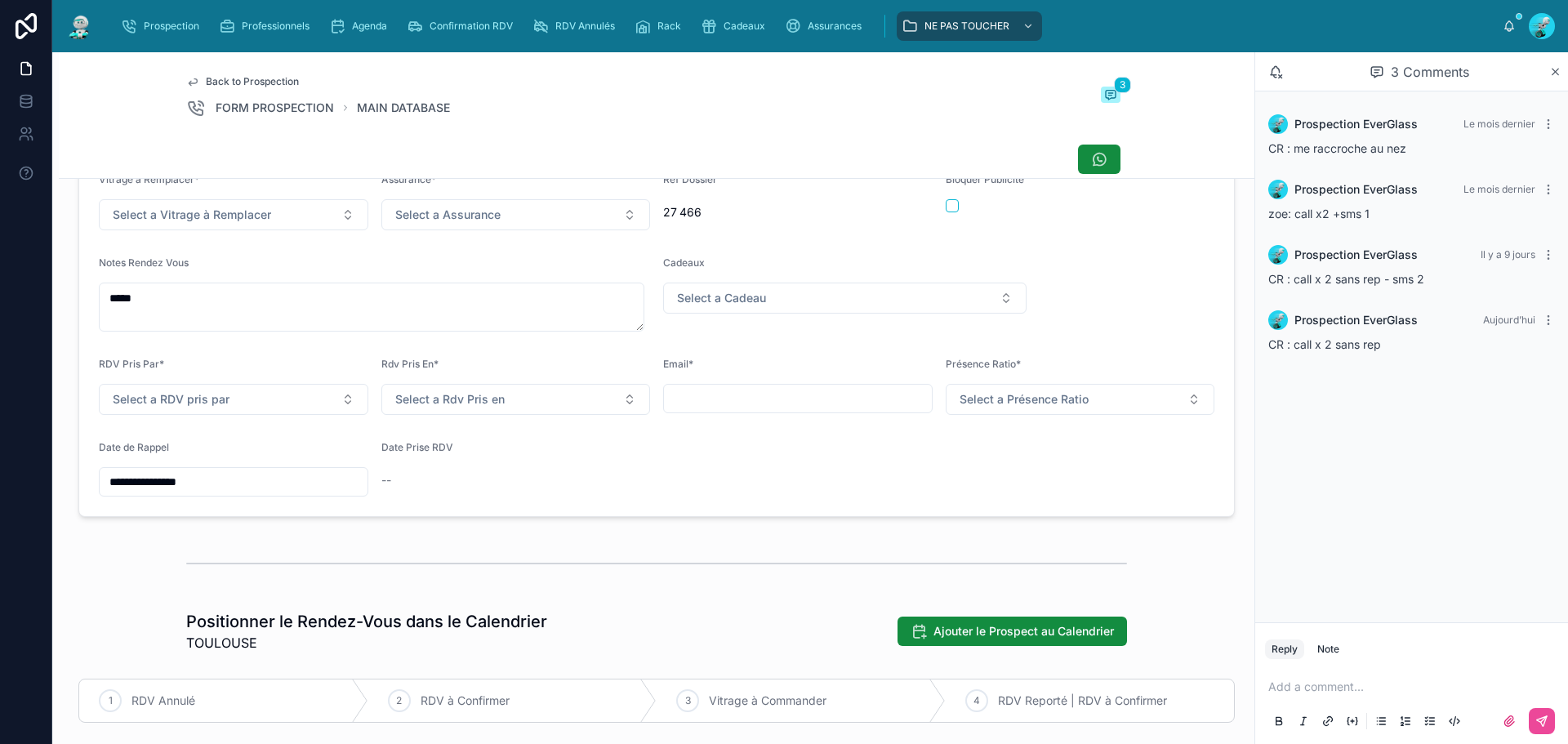 click on "**********" at bounding box center (234, 482) 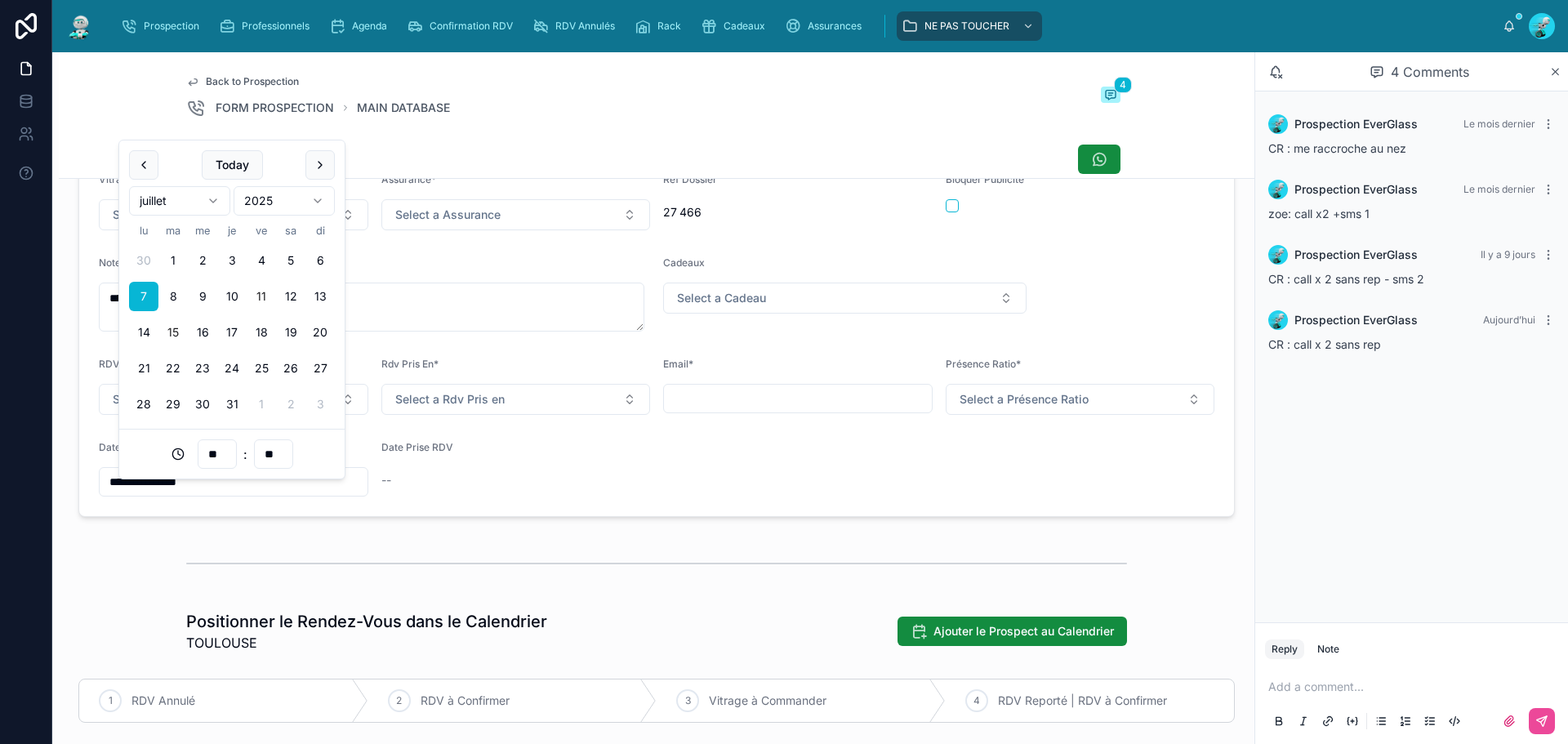 click on "15" at bounding box center [173, 332] 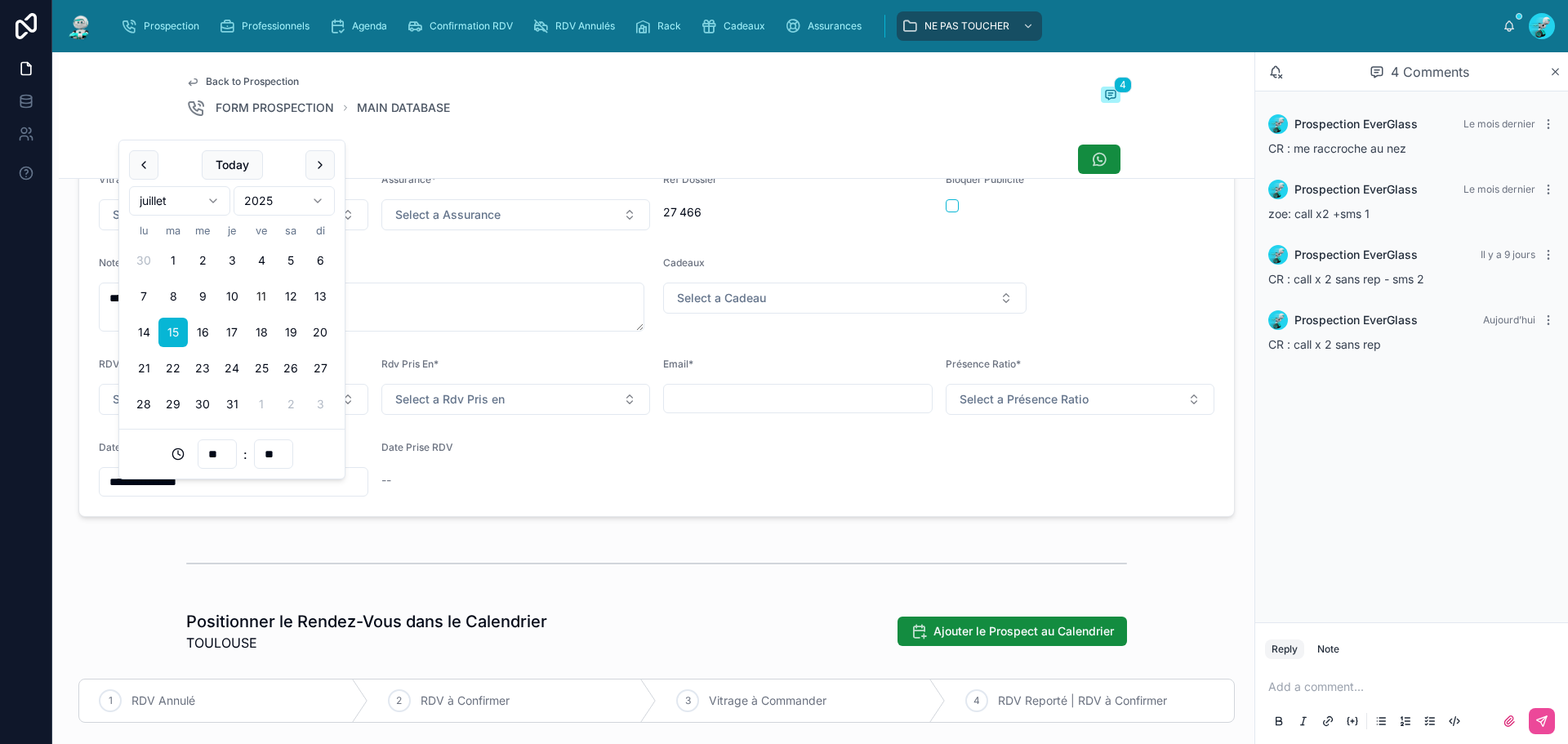 type on "**********" 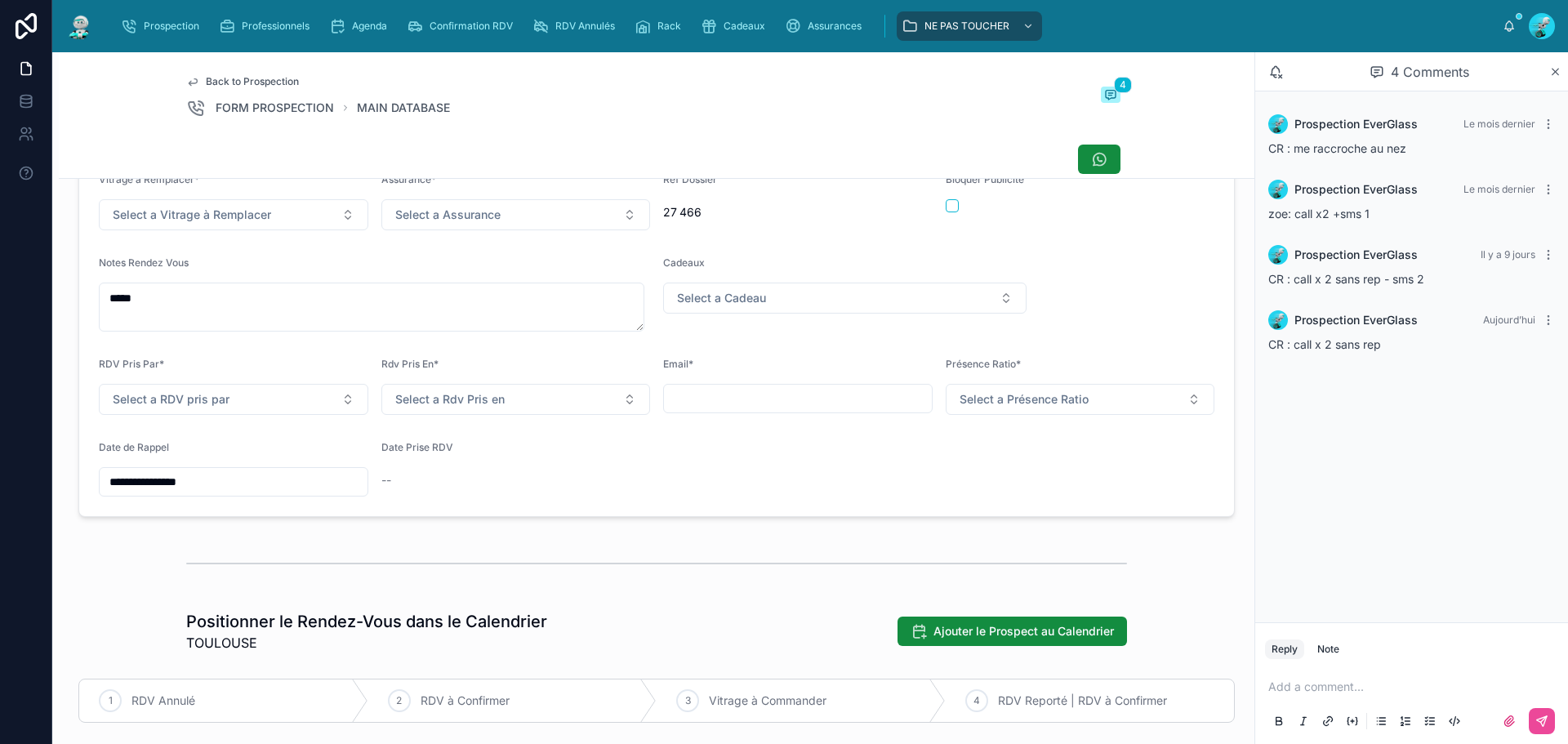 scroll, scrollTop: 163, scrollLeft: 0, axis: vertical 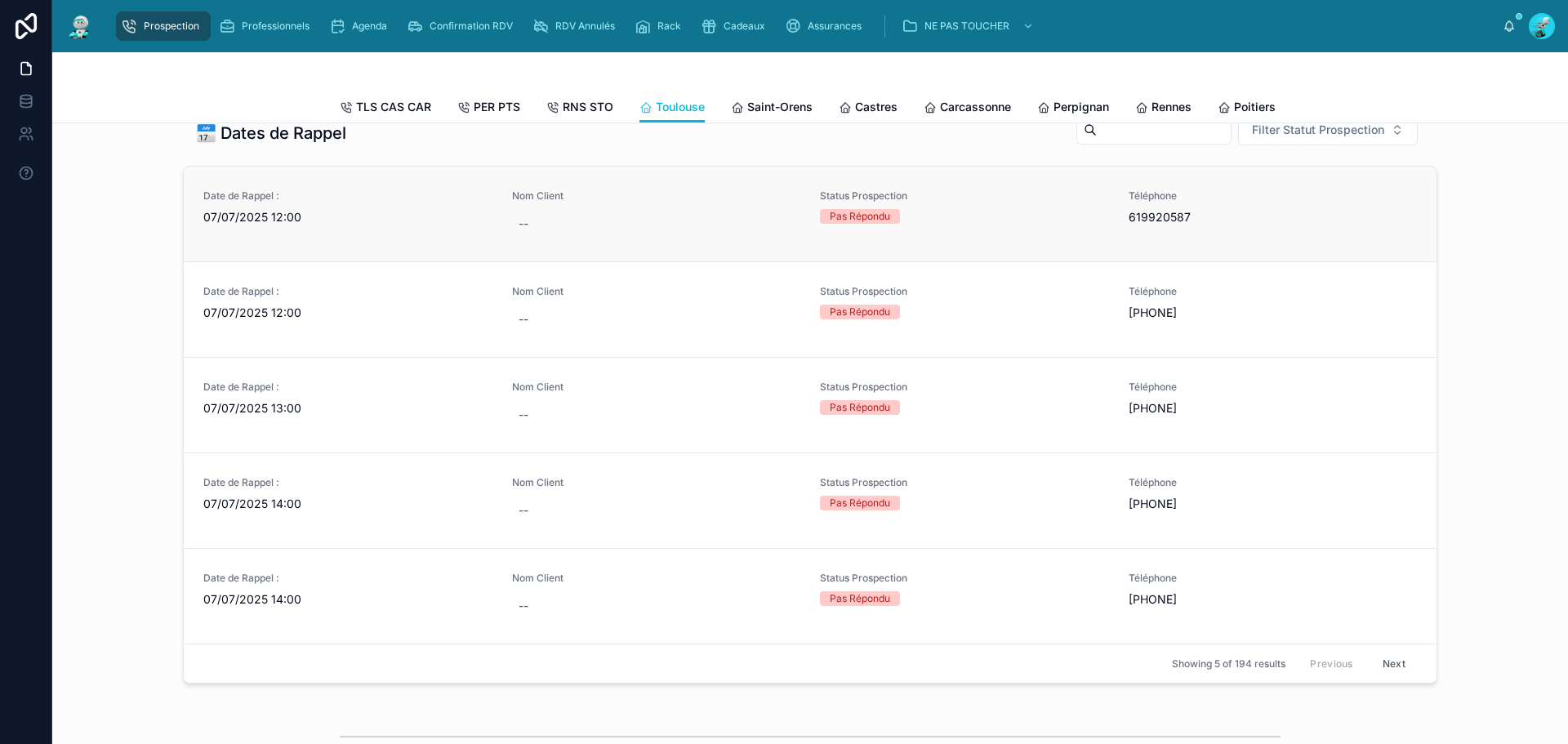 click on "Date de Rappel :" at bounding box center [348, 196] 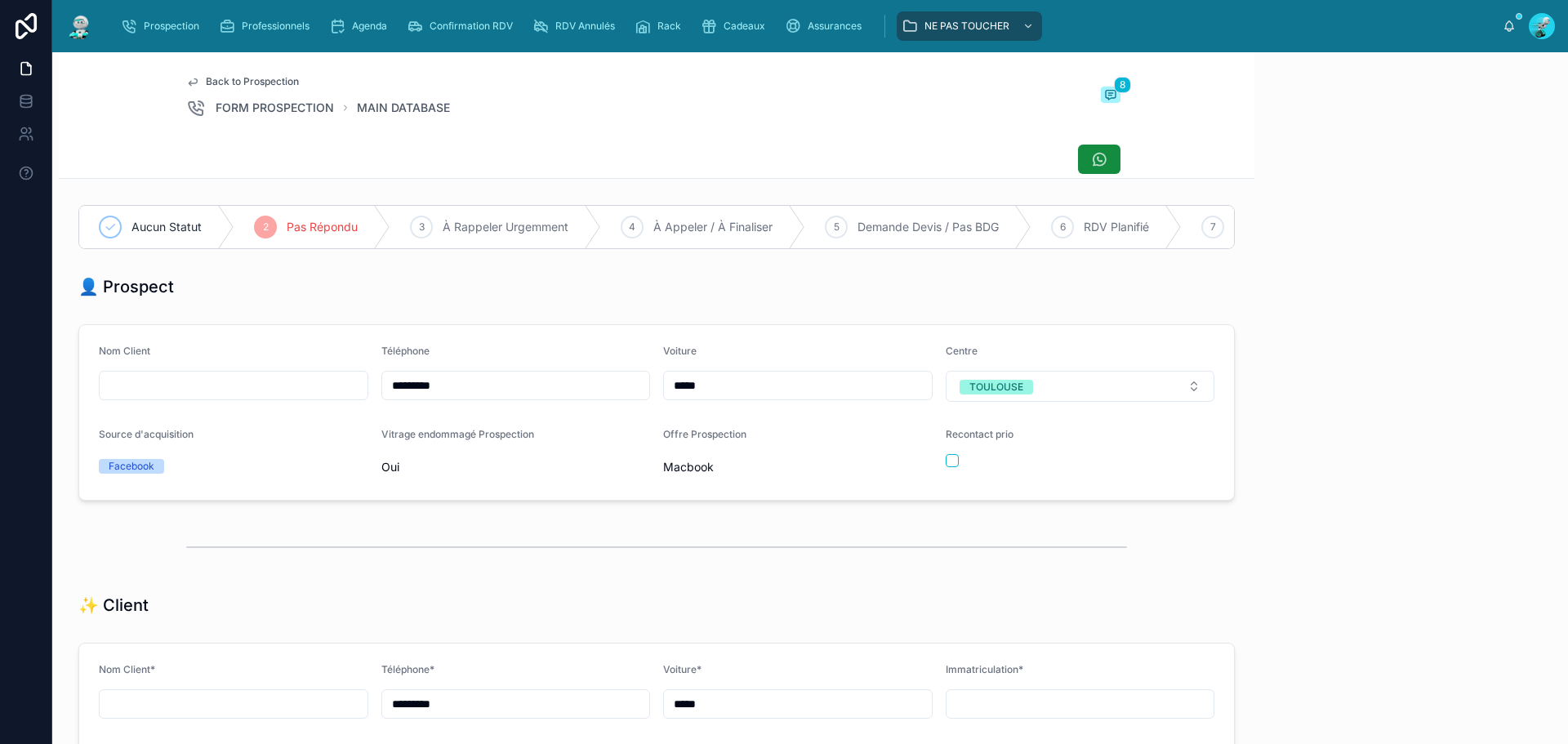 scroll, scrollTop: 81, scrollLeft: 0, axis: vertical 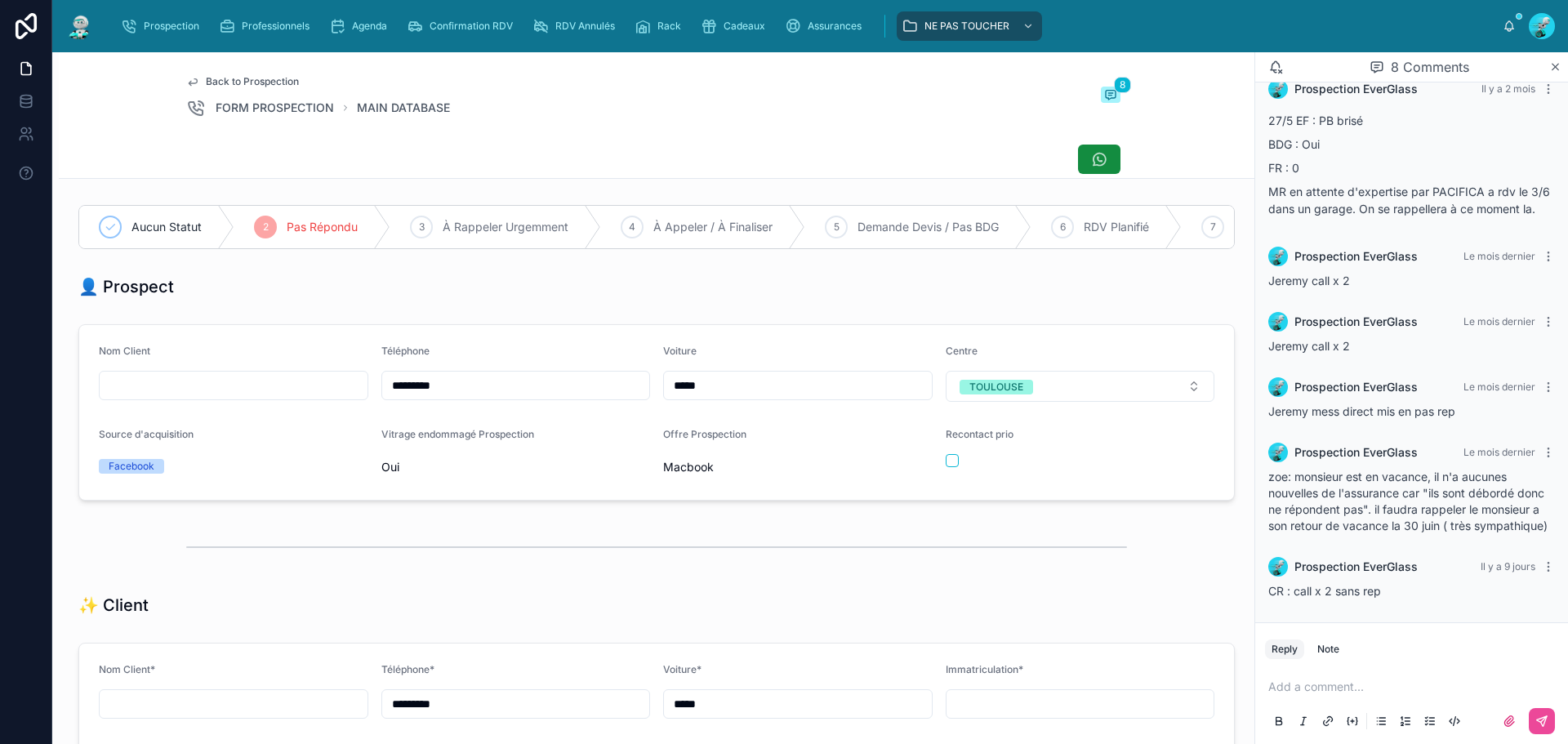 drag, startPoint x: 466, startPoint y: 387, endPoint x: 338, endPoint y: 393, distance: 128.14055 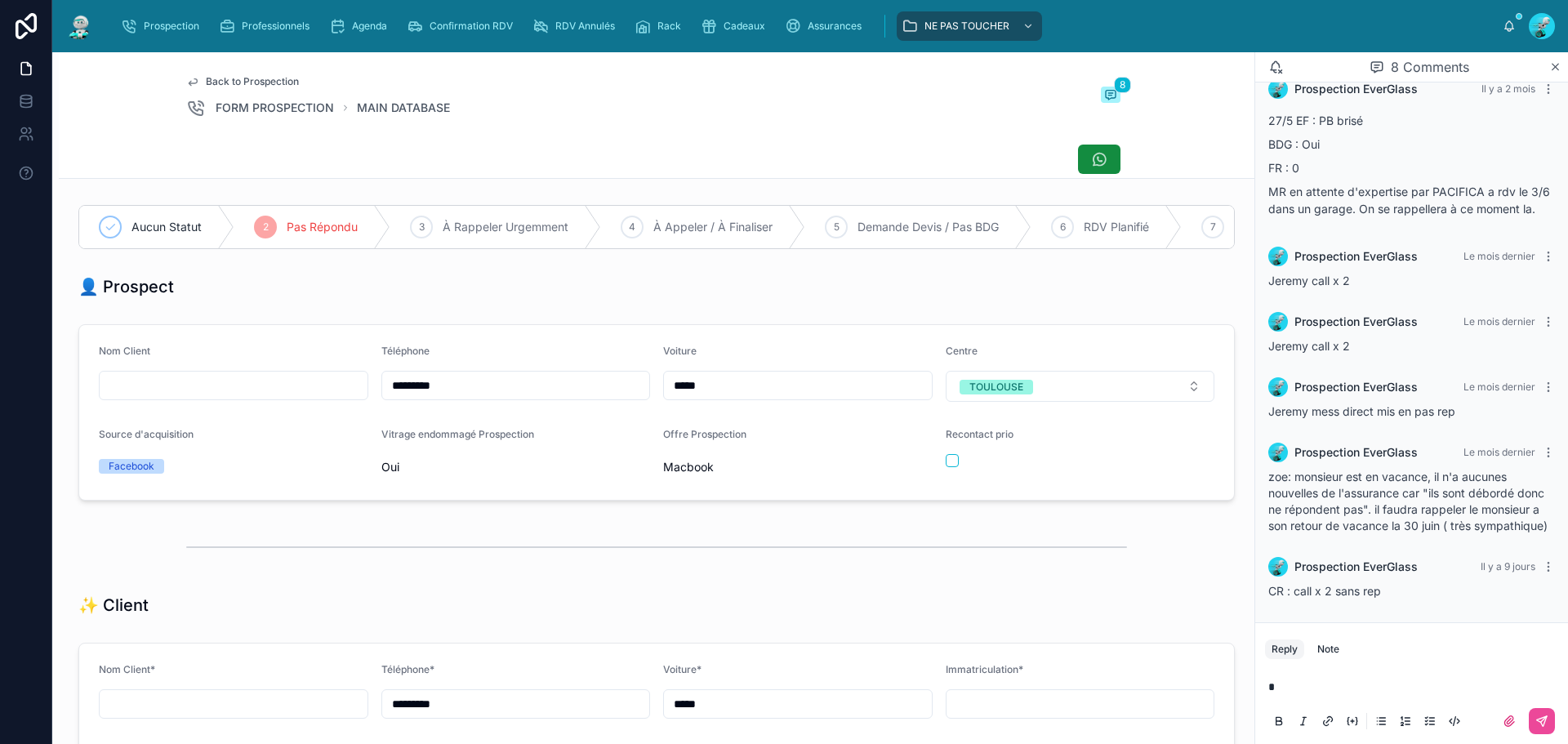 type 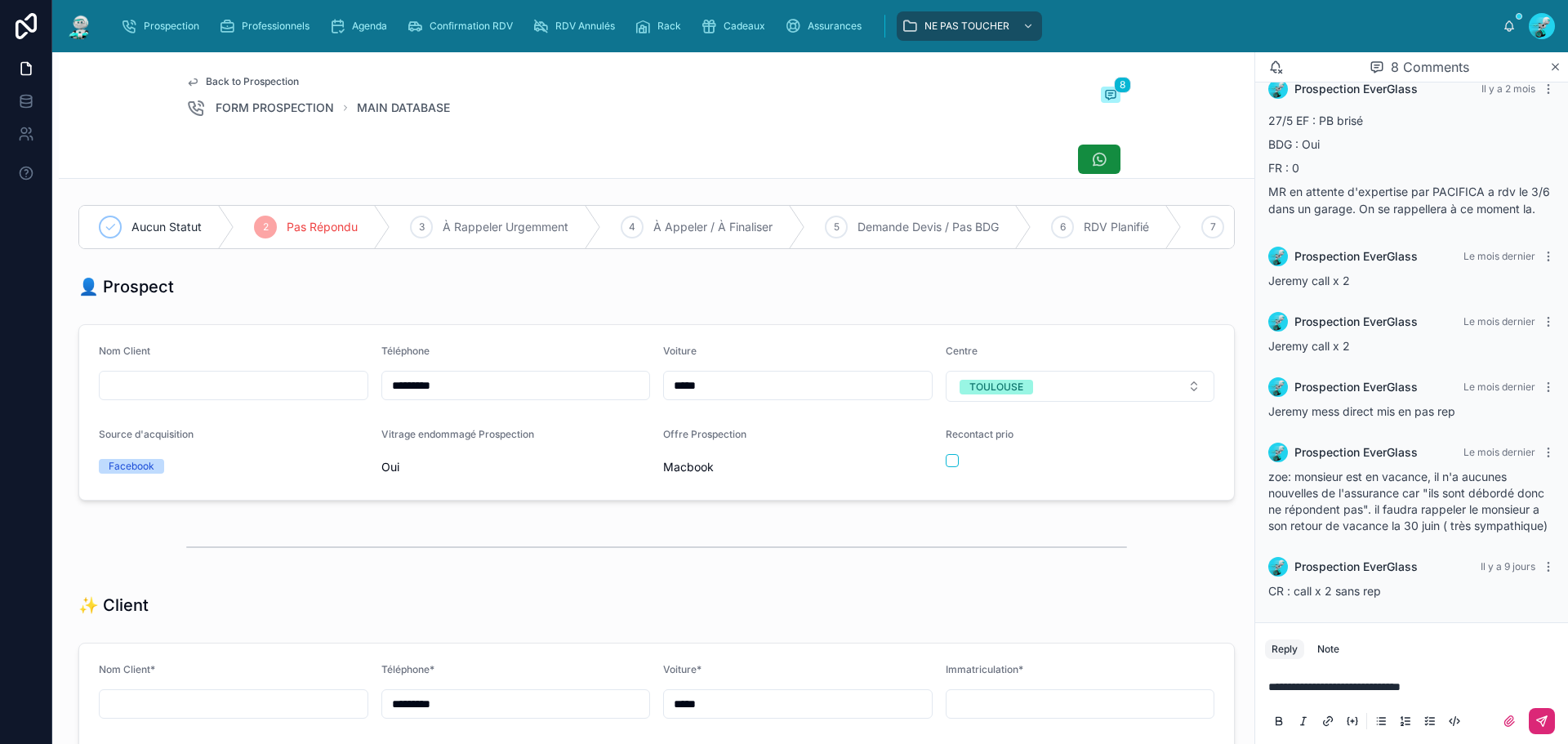 click 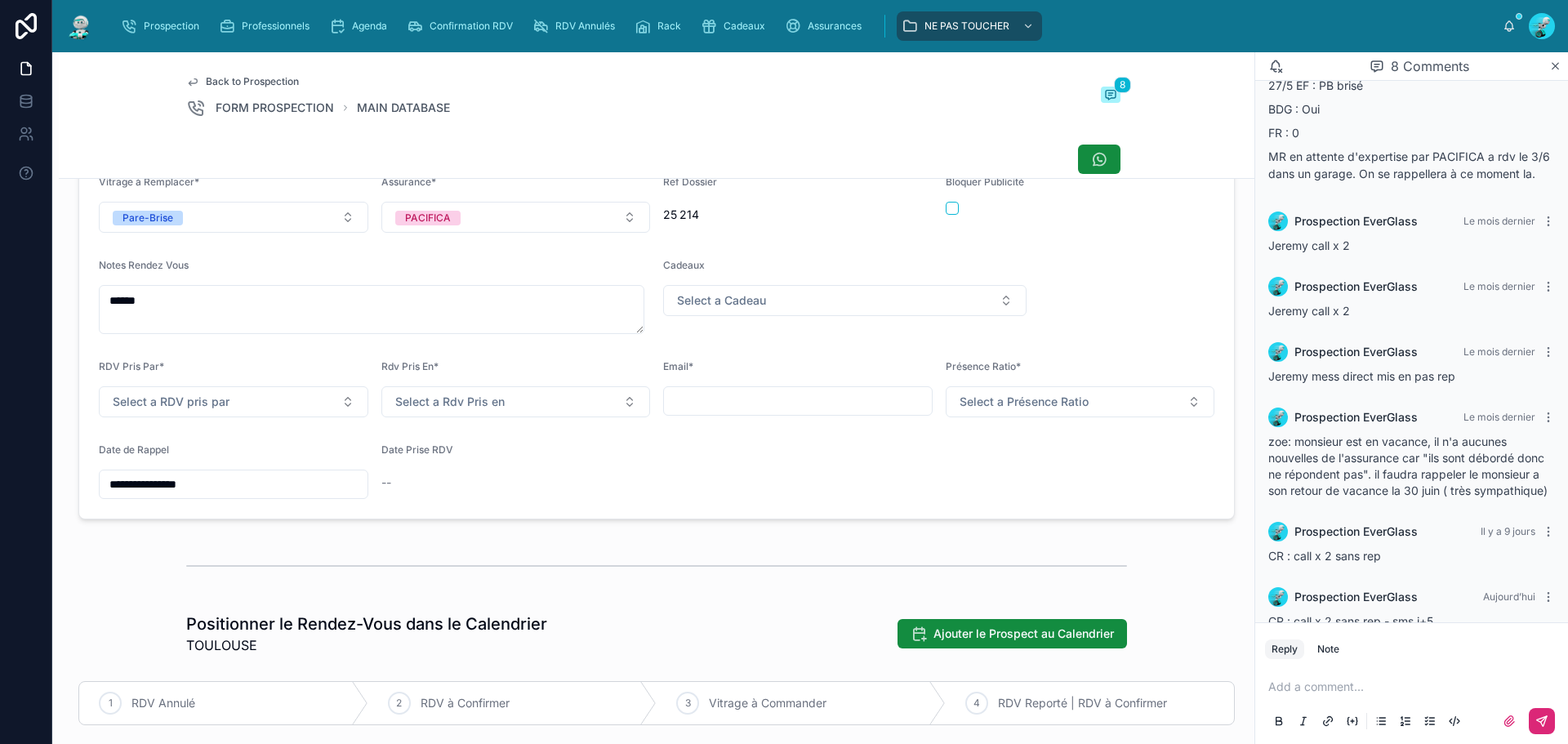 scroll, scrollTop: 653, scrollLeft: 0, axis: vertical 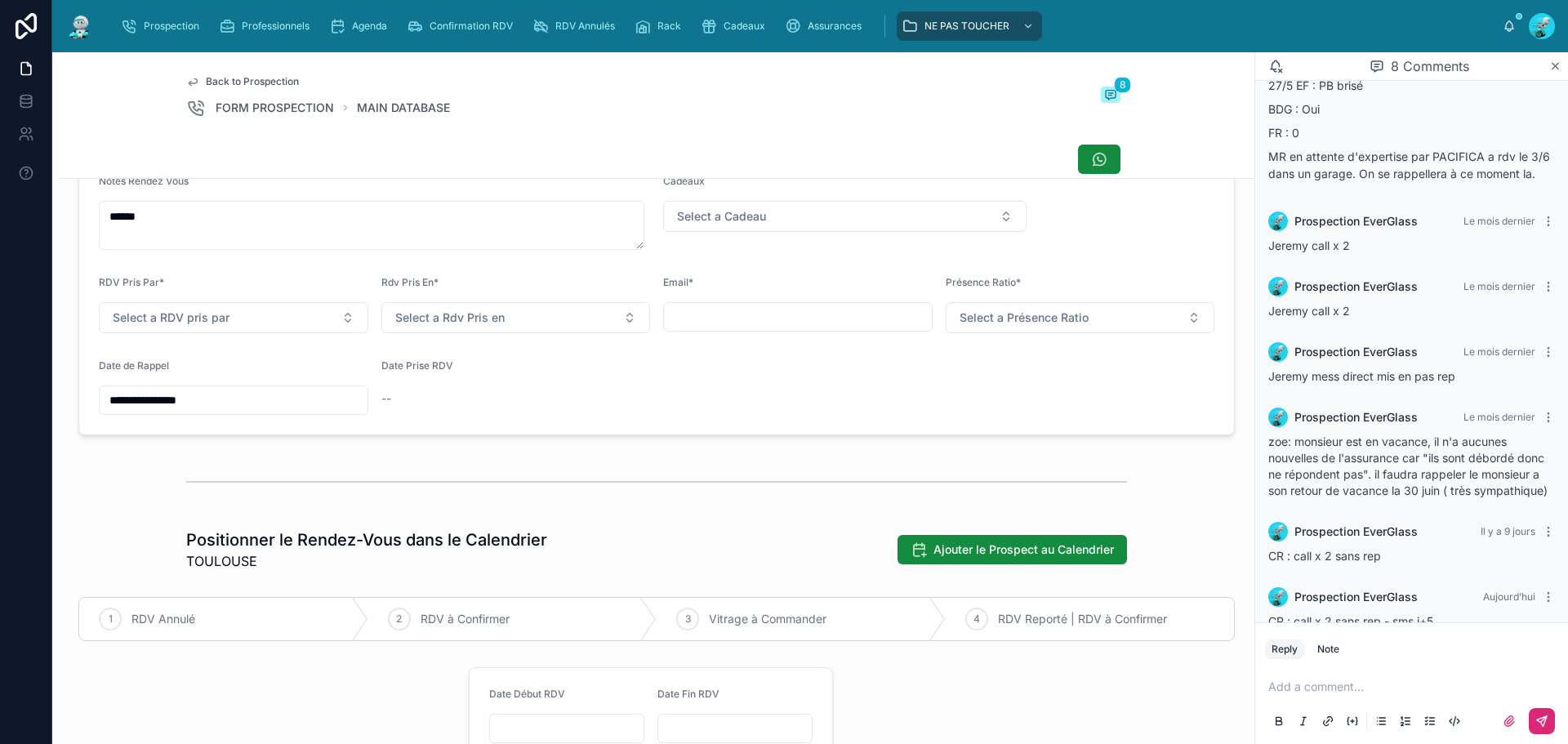 click on "**********" at bounding box center (234, 400) 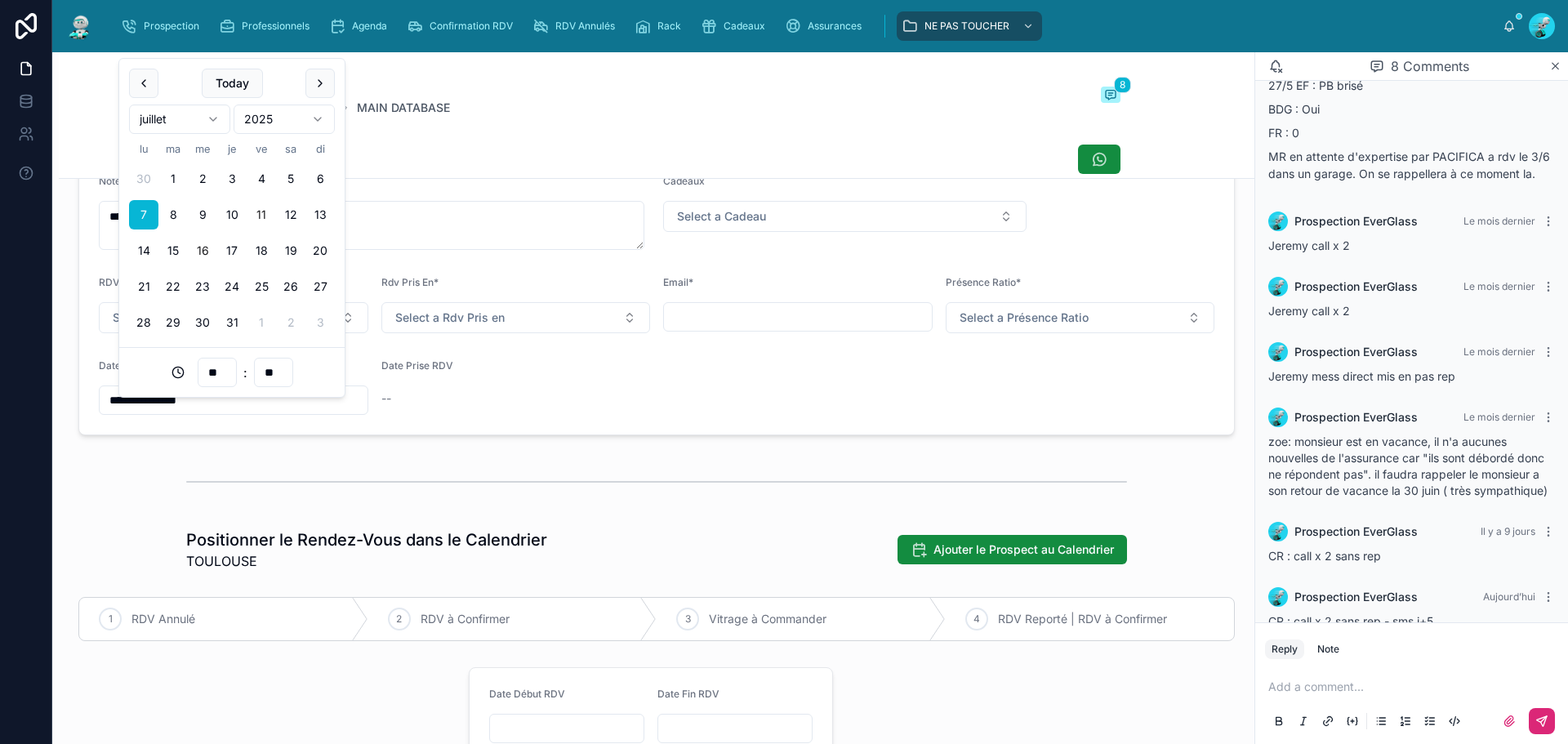 click on "16" at bounding box center (203, 251) 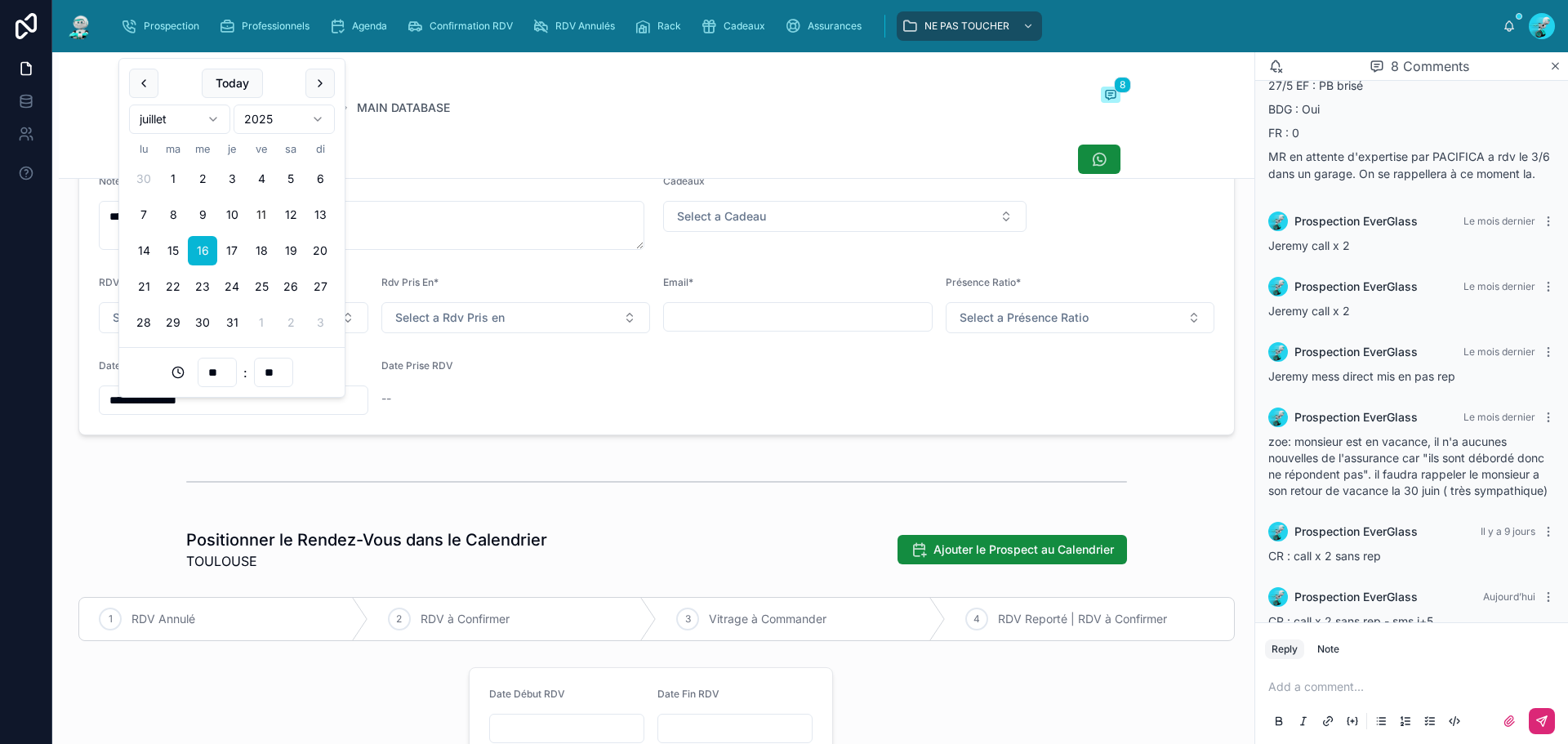 type on "**********" 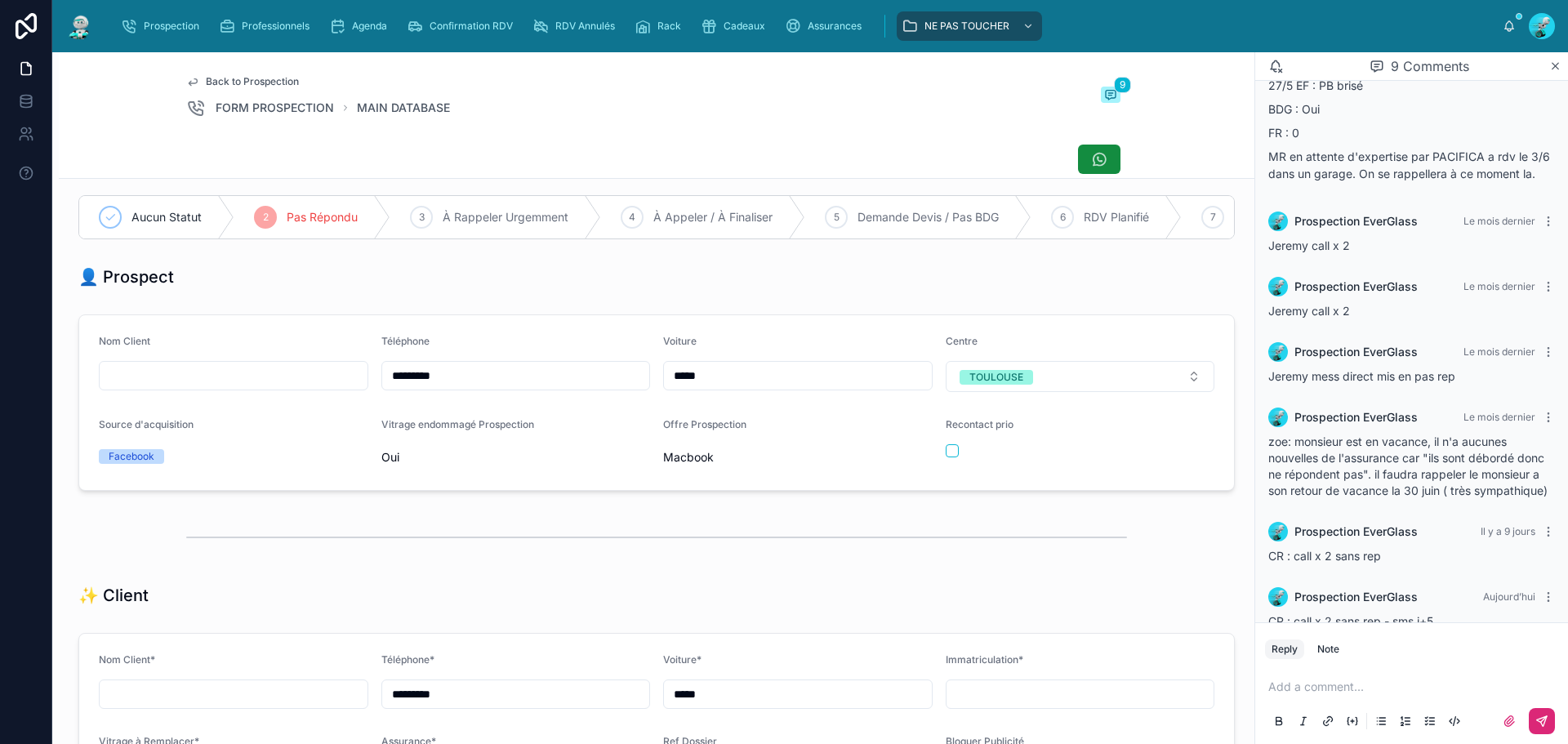 scroll, scrollTop: 0, scrollLeft: 0, axis: both 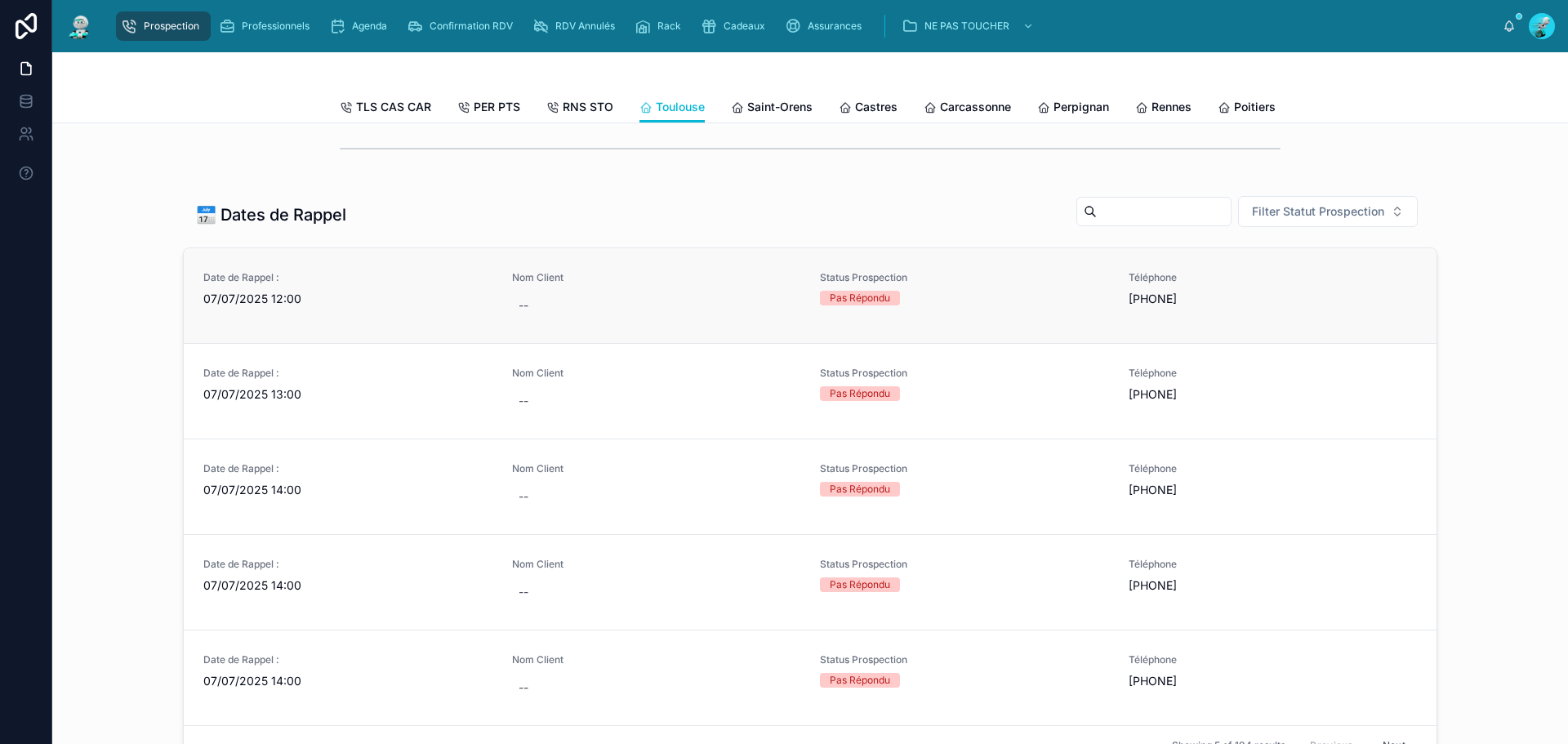 click on "Date de Rappel : 07/07/2025 12:00" at bounding box center (348, 296) 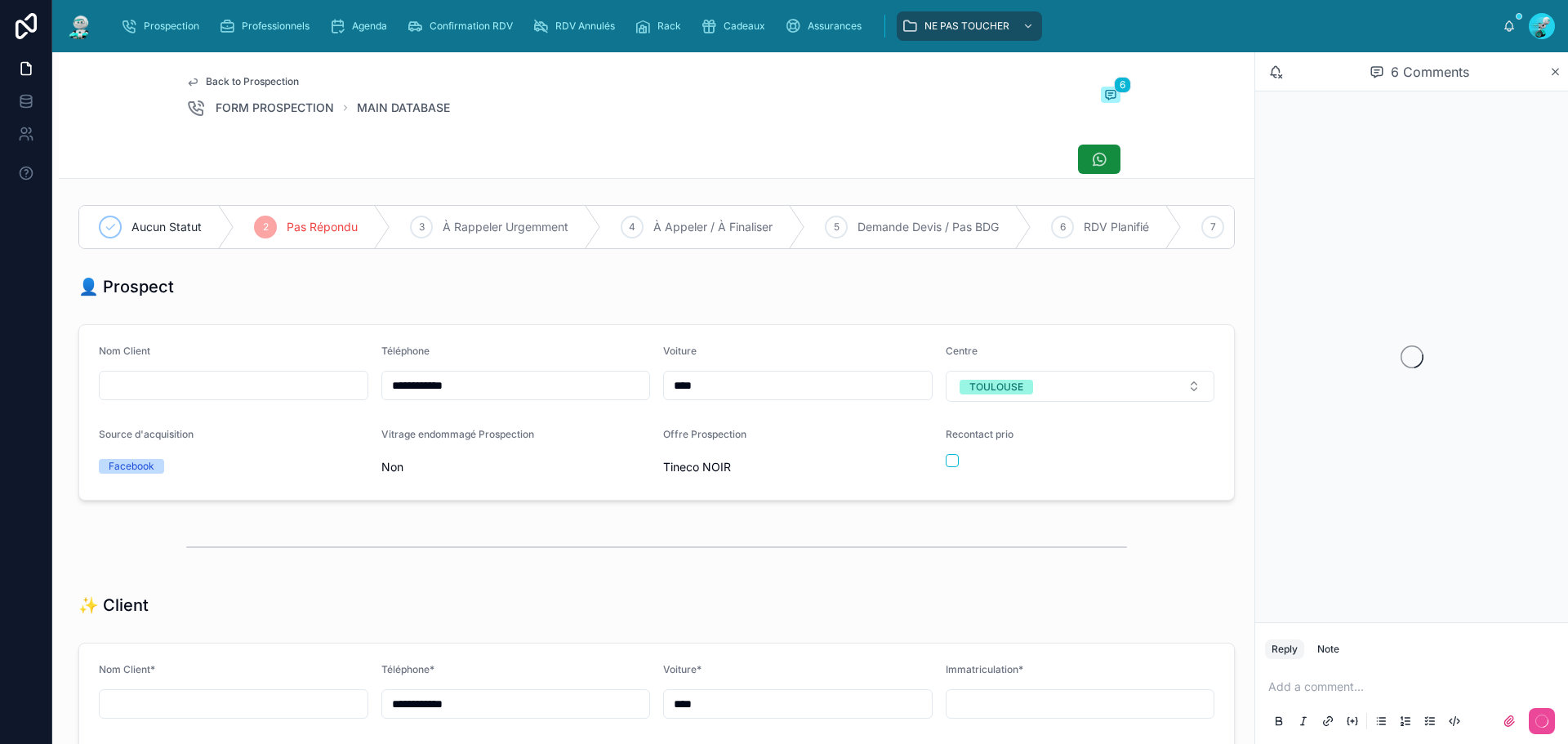 scroll, scrollTop: 81, scrollLeft: 0, axis: vertical 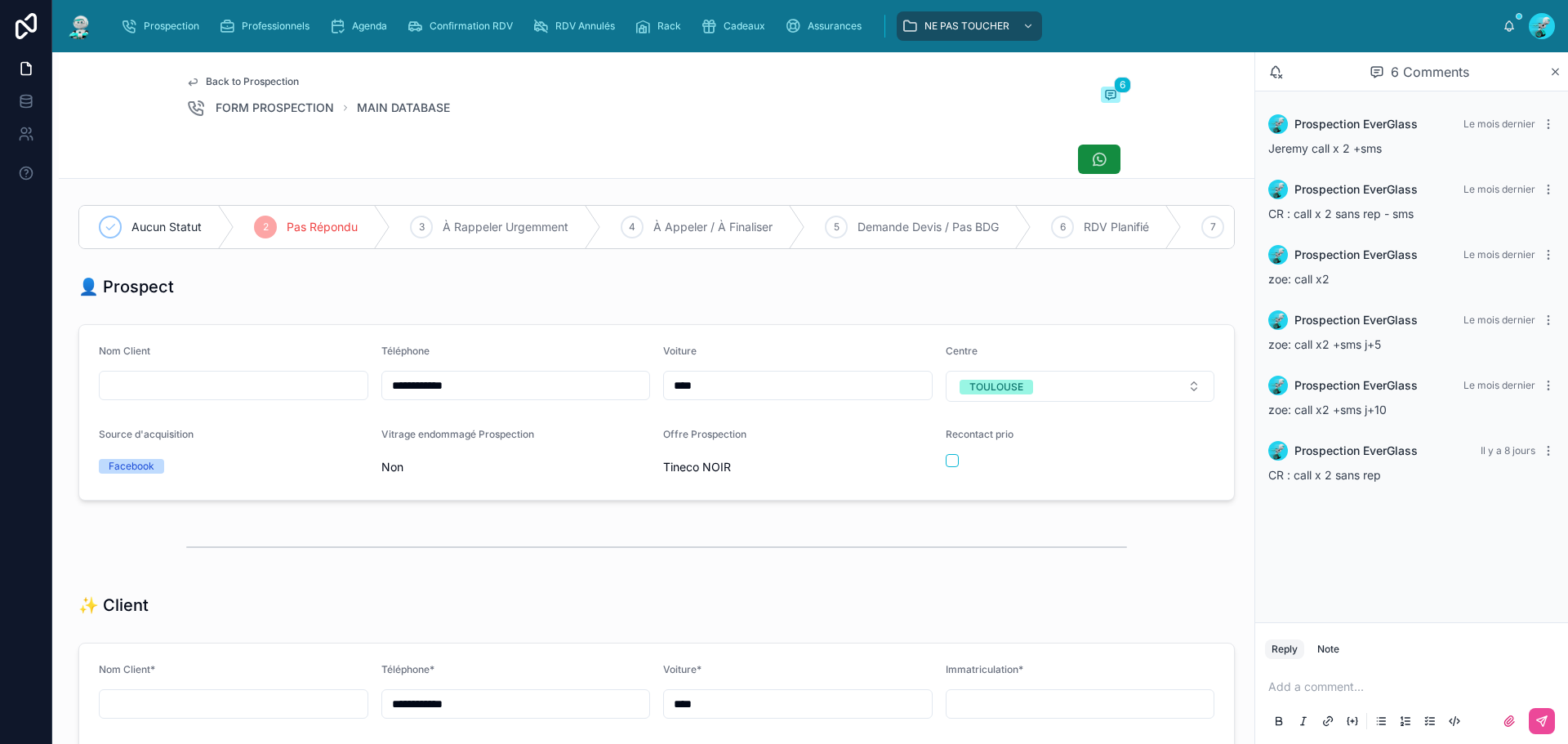 drag, startPoint x: 474, startPoint y: 390, endPoint x: 324, endPoint y: 398, distance: 150.21318 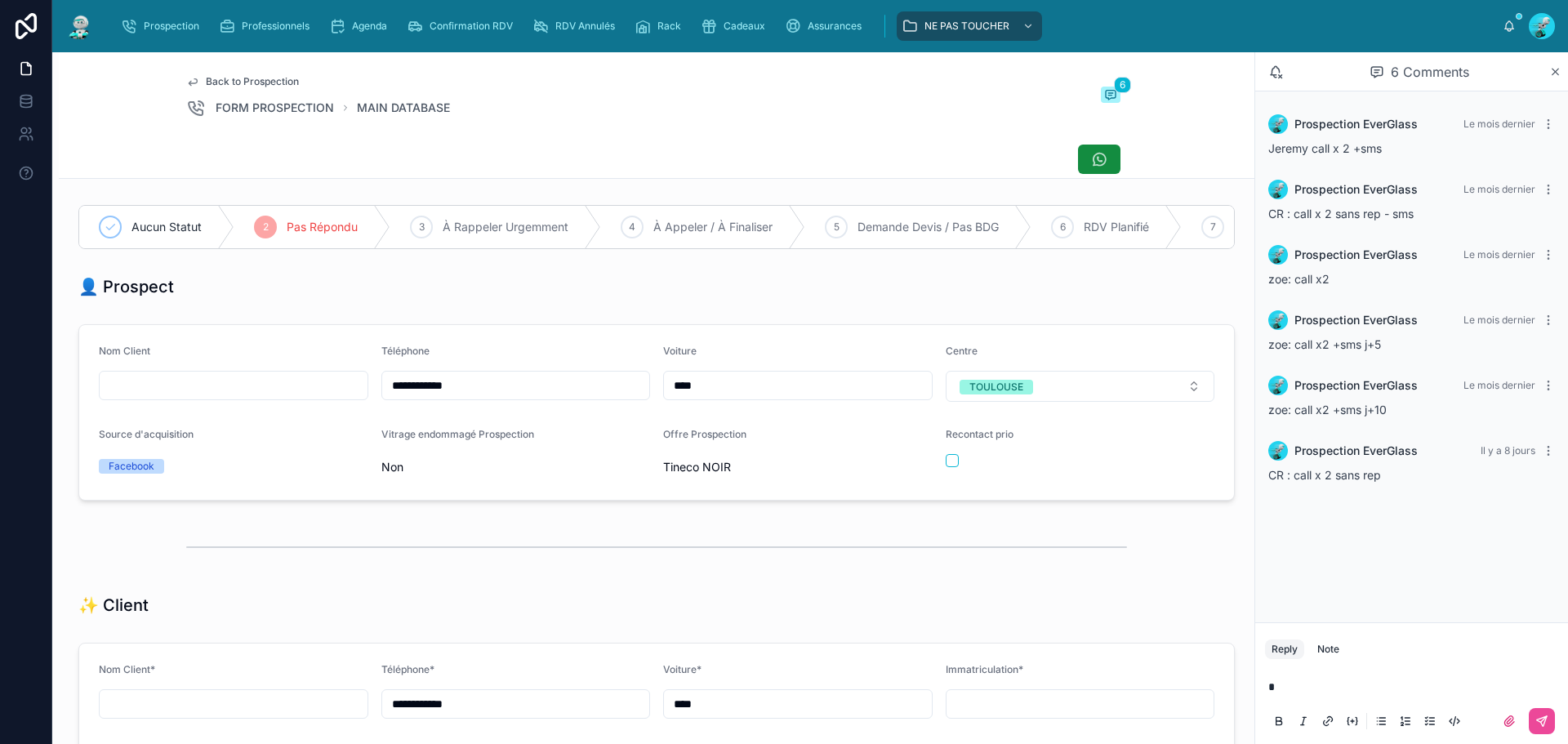 type 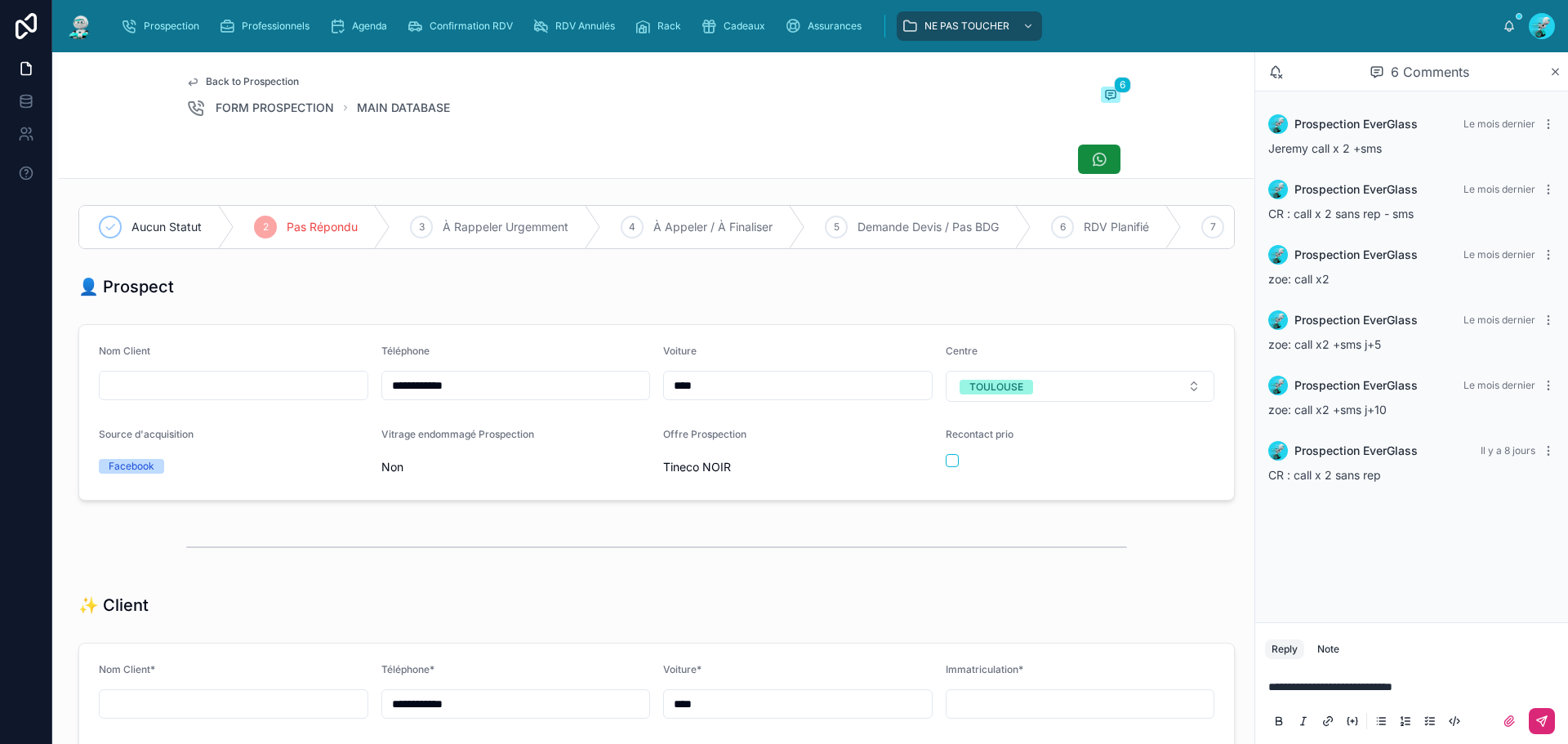 click at bounding box center (1542, 721) 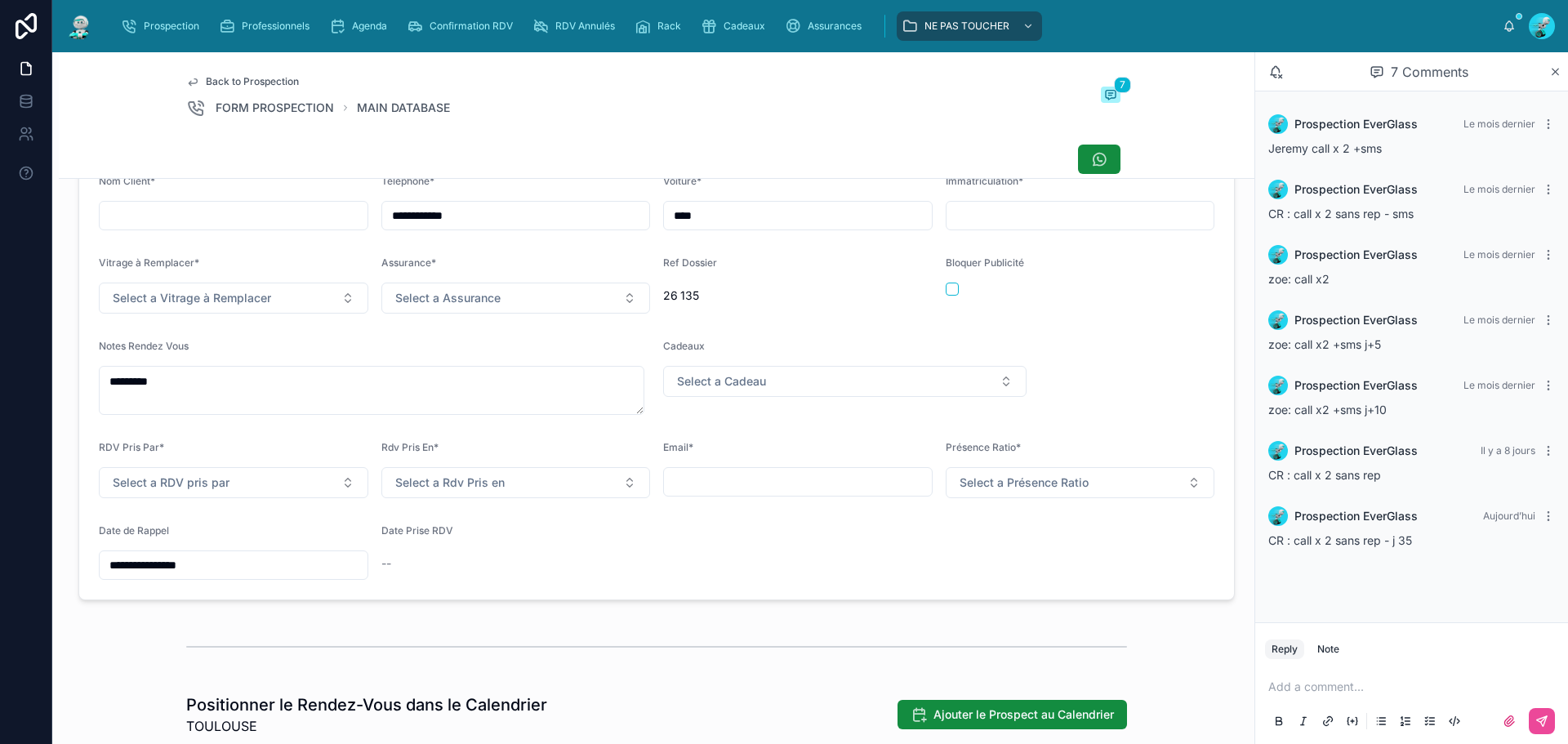 scroll, scrollTop: 490, scrollLeft: 0, axis: vertical 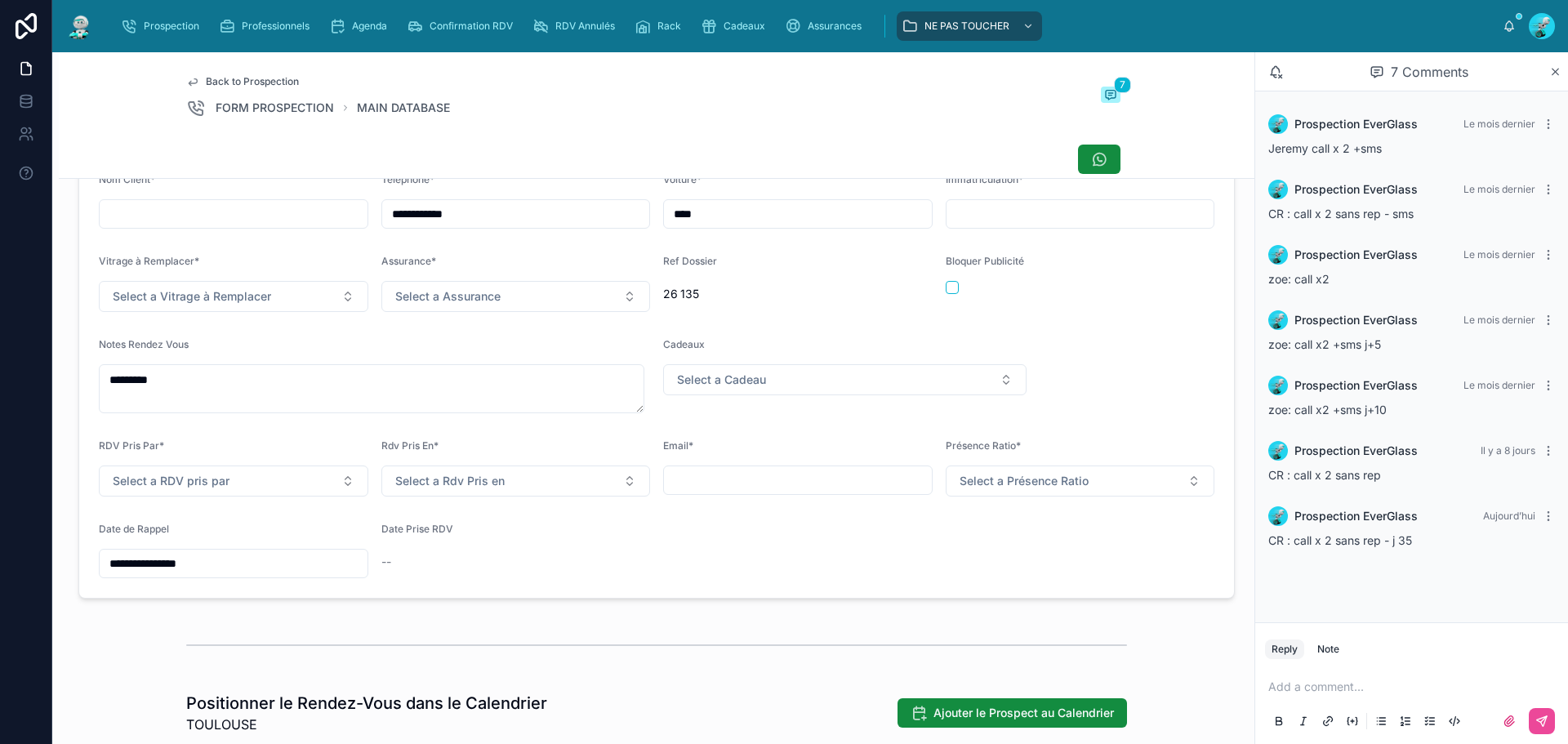 click on "**********" at bounding box center (234, 564) 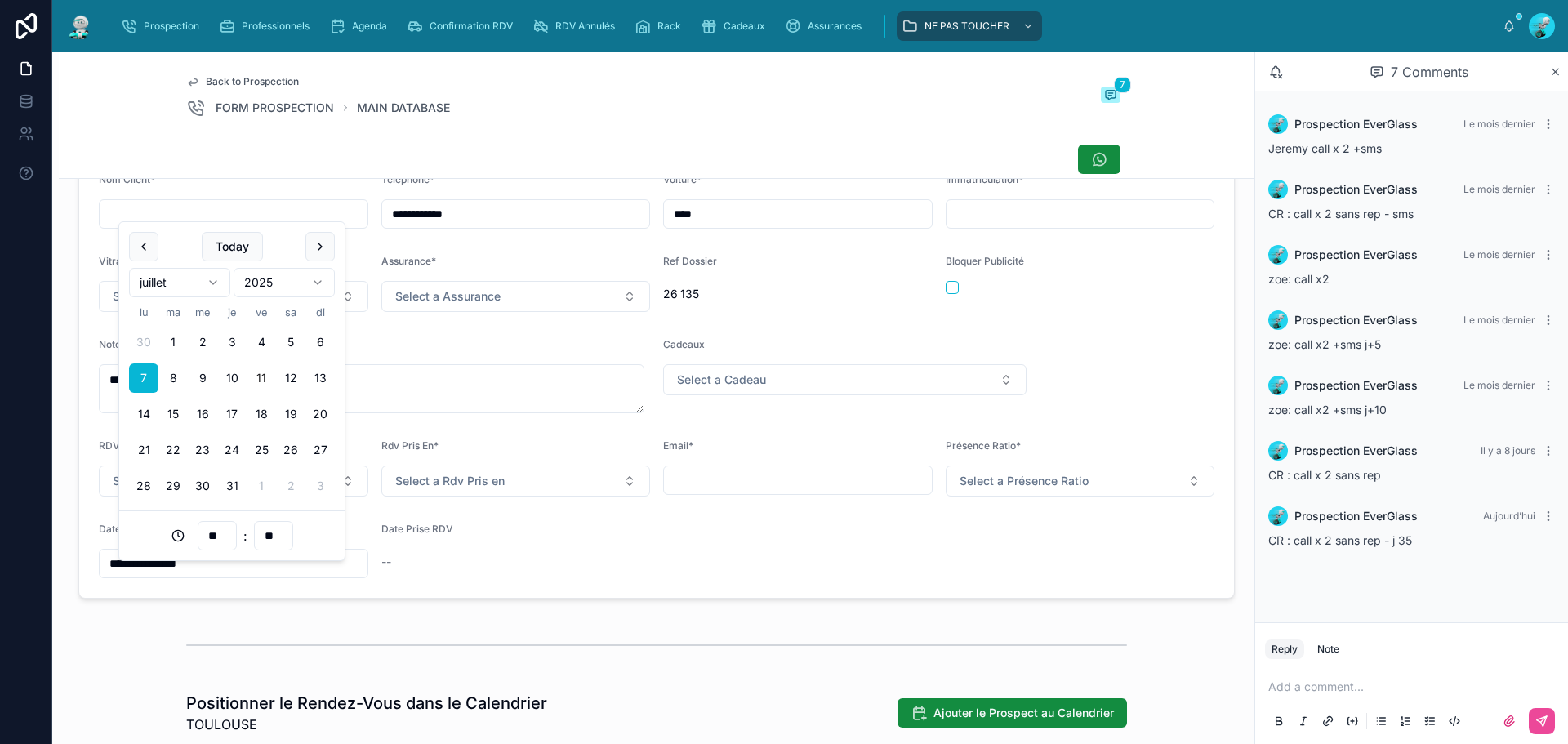 click on "30 1 2 3 4 5 6 7 8 9 10 11 12 13 14 15 16 17 18 19 20 21 22 23 24 25 26 27 28 29 30 31 1 2 3" at bounding box center [232, 411] 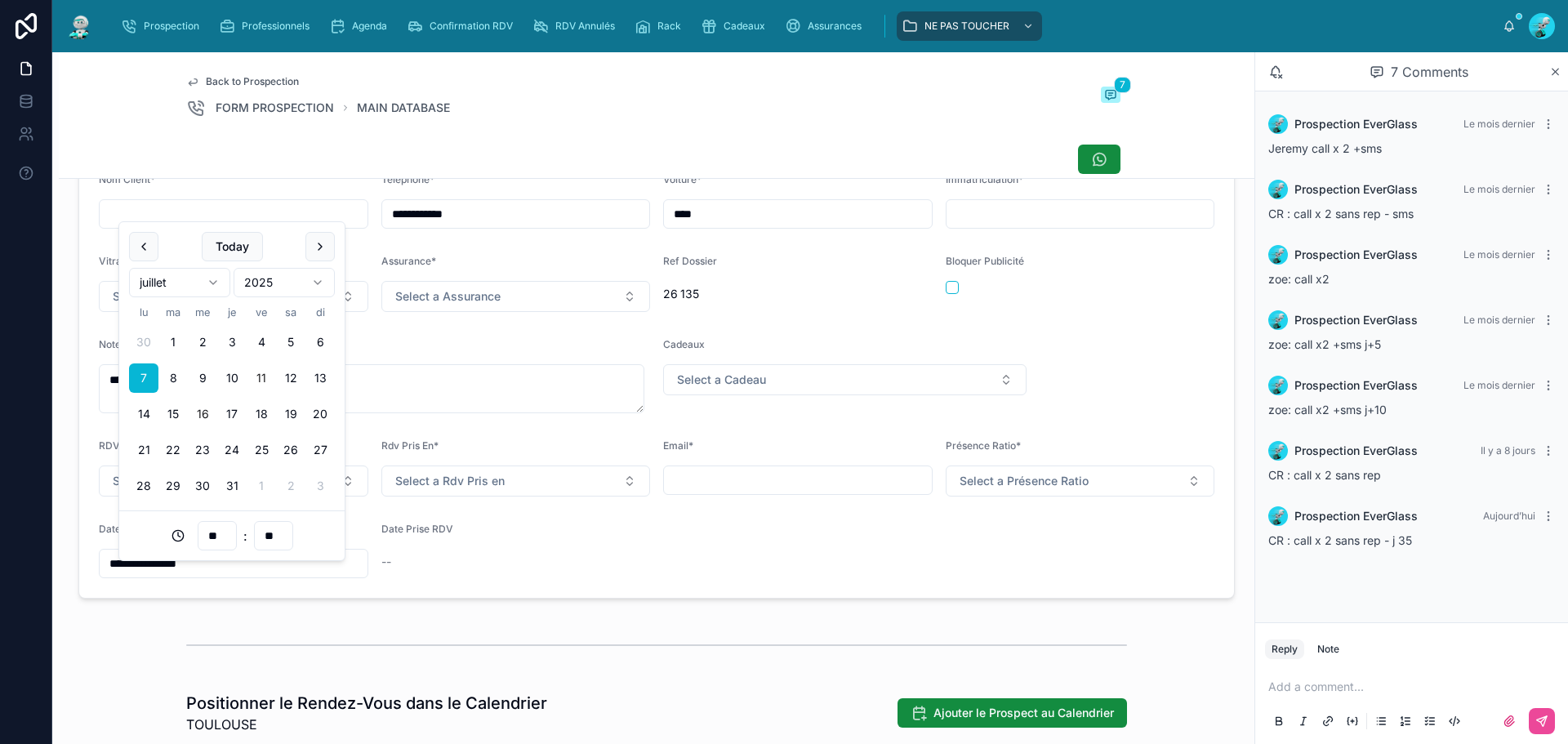click on "16" at bounding box center (203, 414) 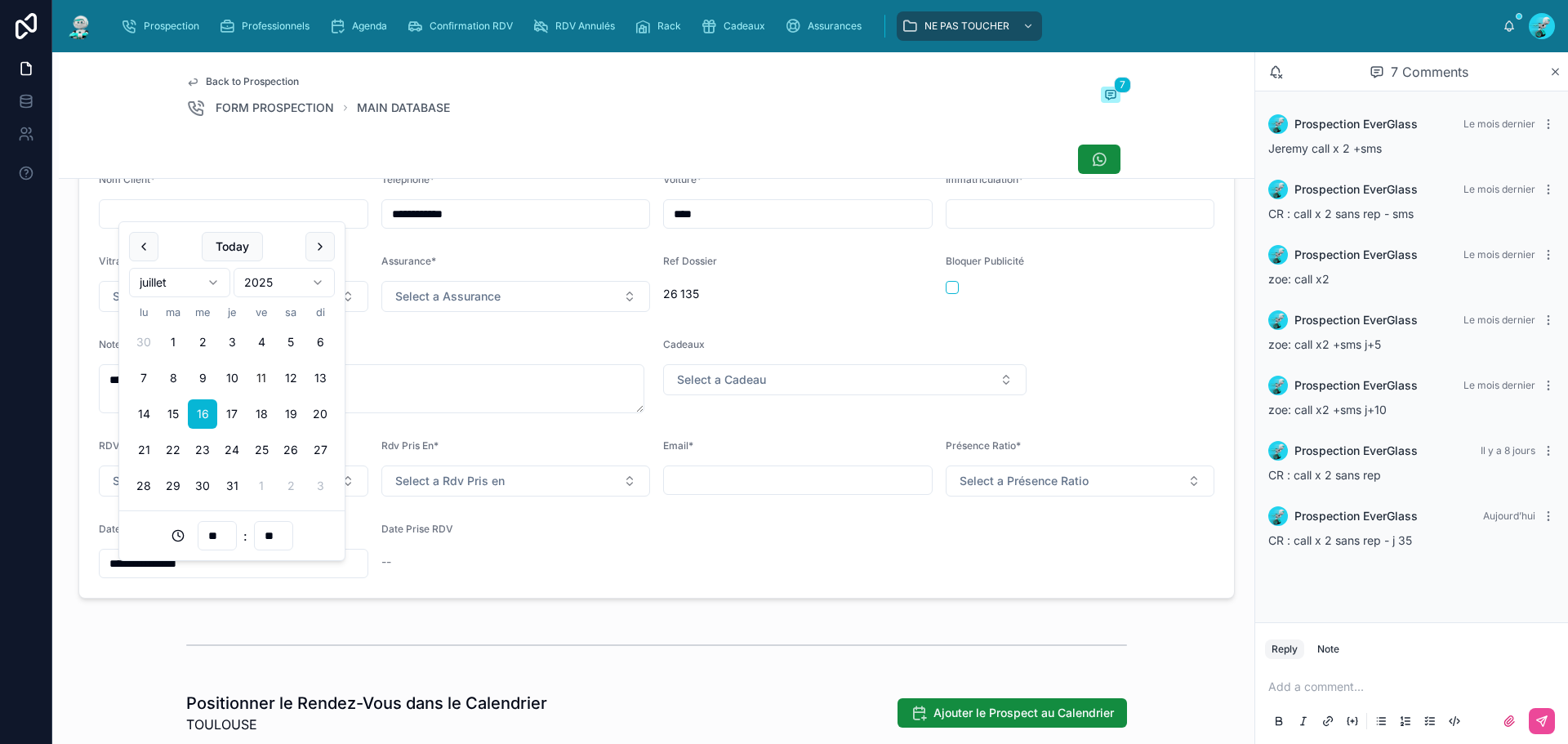 click on "--" at bounding box center [516, 562] 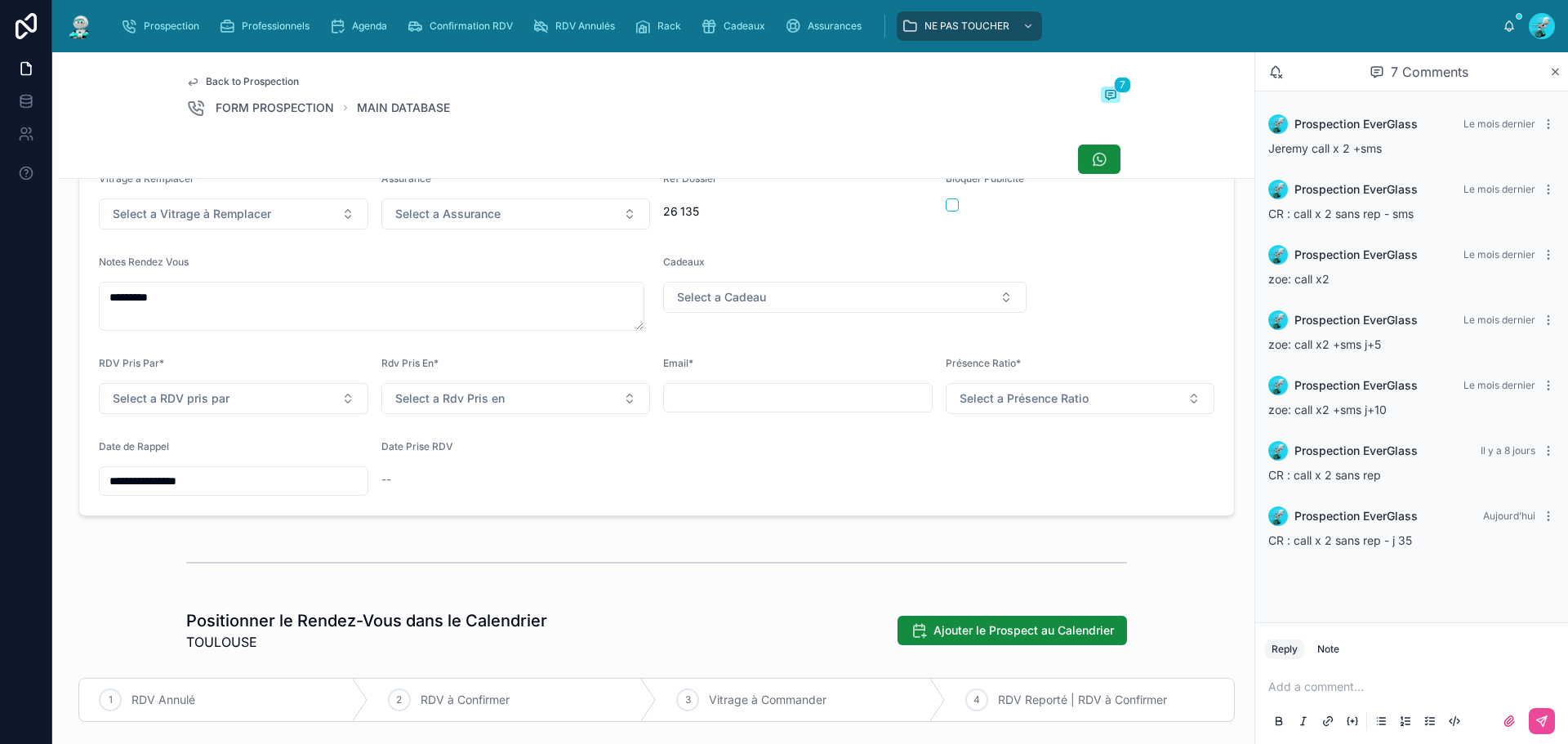 scroll, scrollTop: 572, scrollLeft: 0, axis: vertical 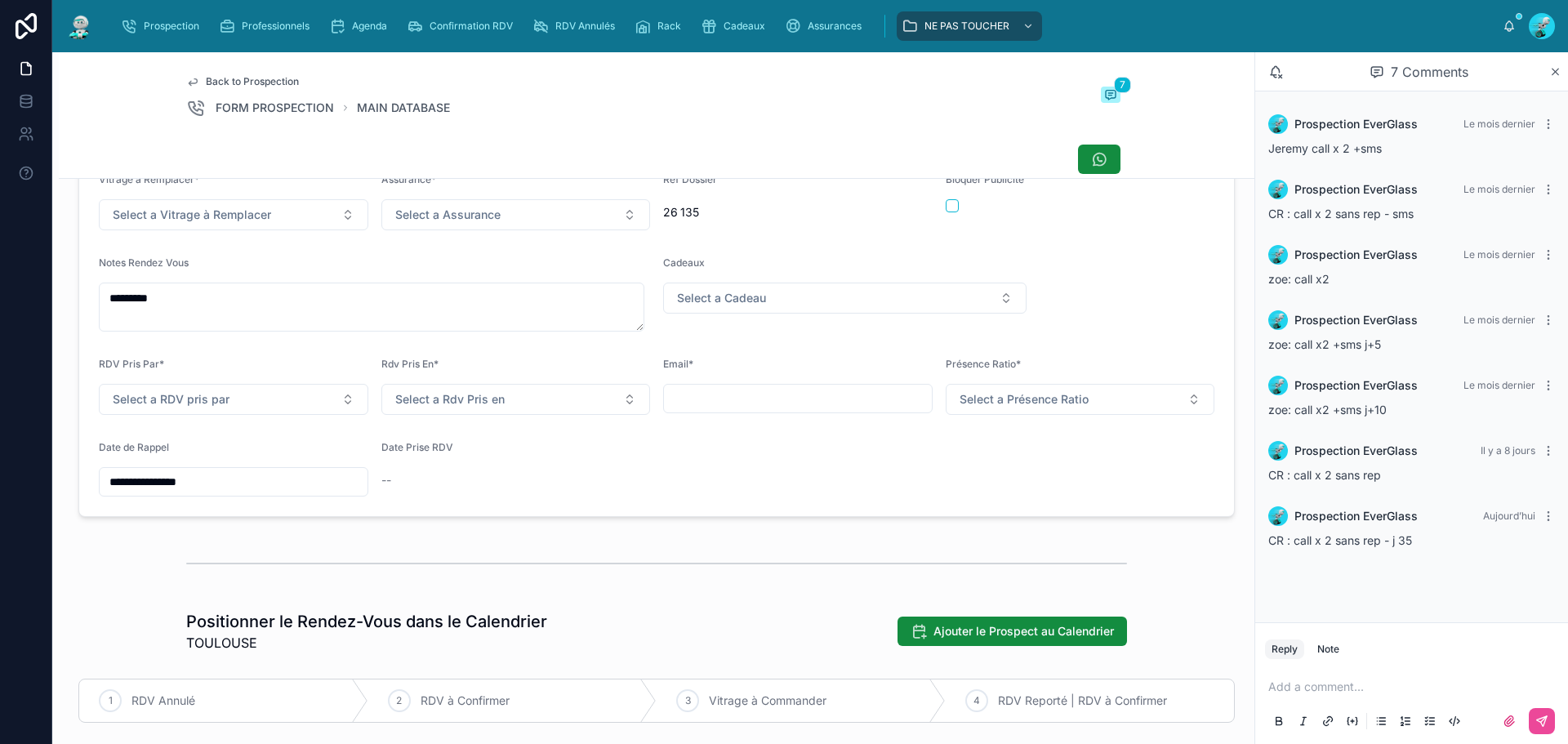 click on "**********" at bounding box center (234, 482) 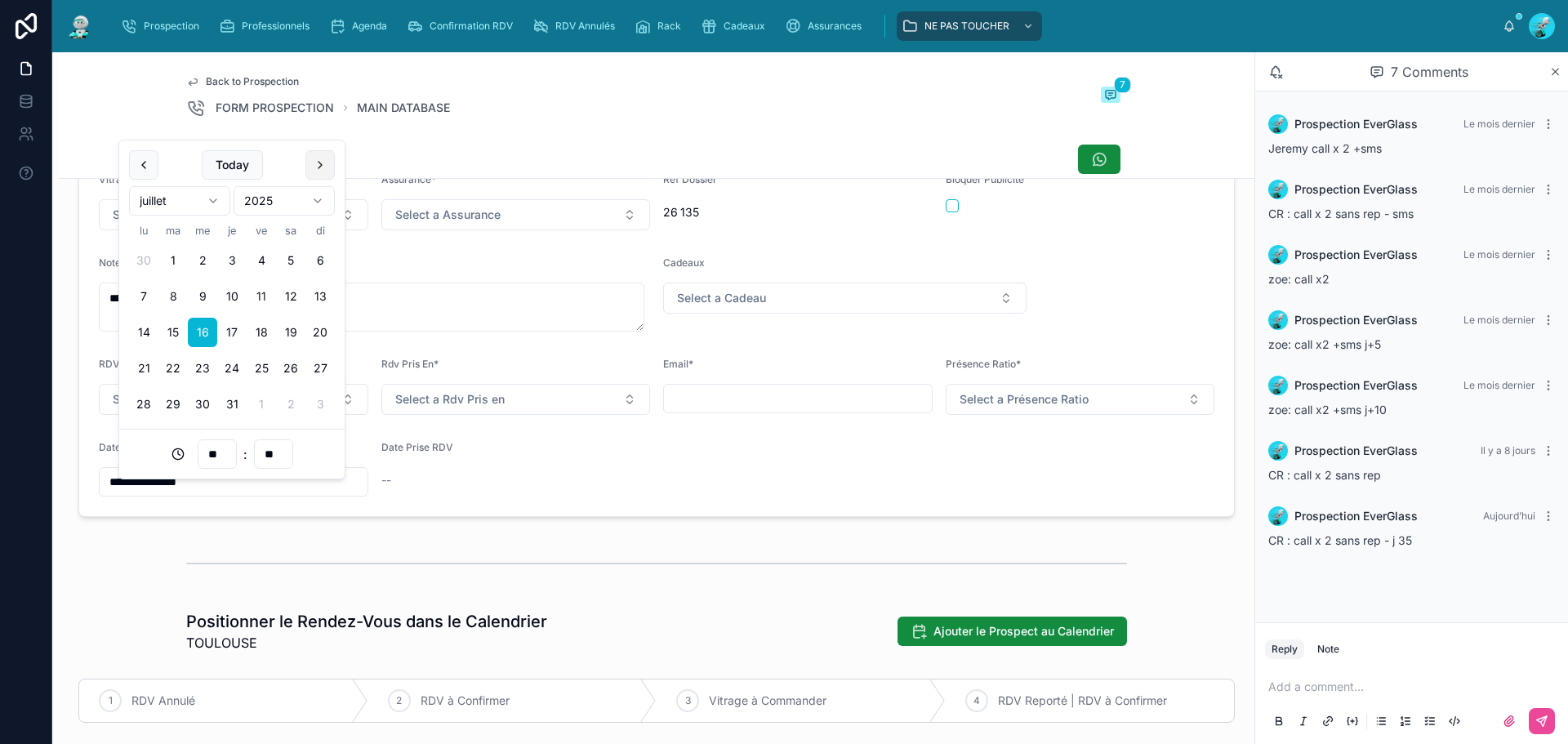 click at bounding box center [320, 165] 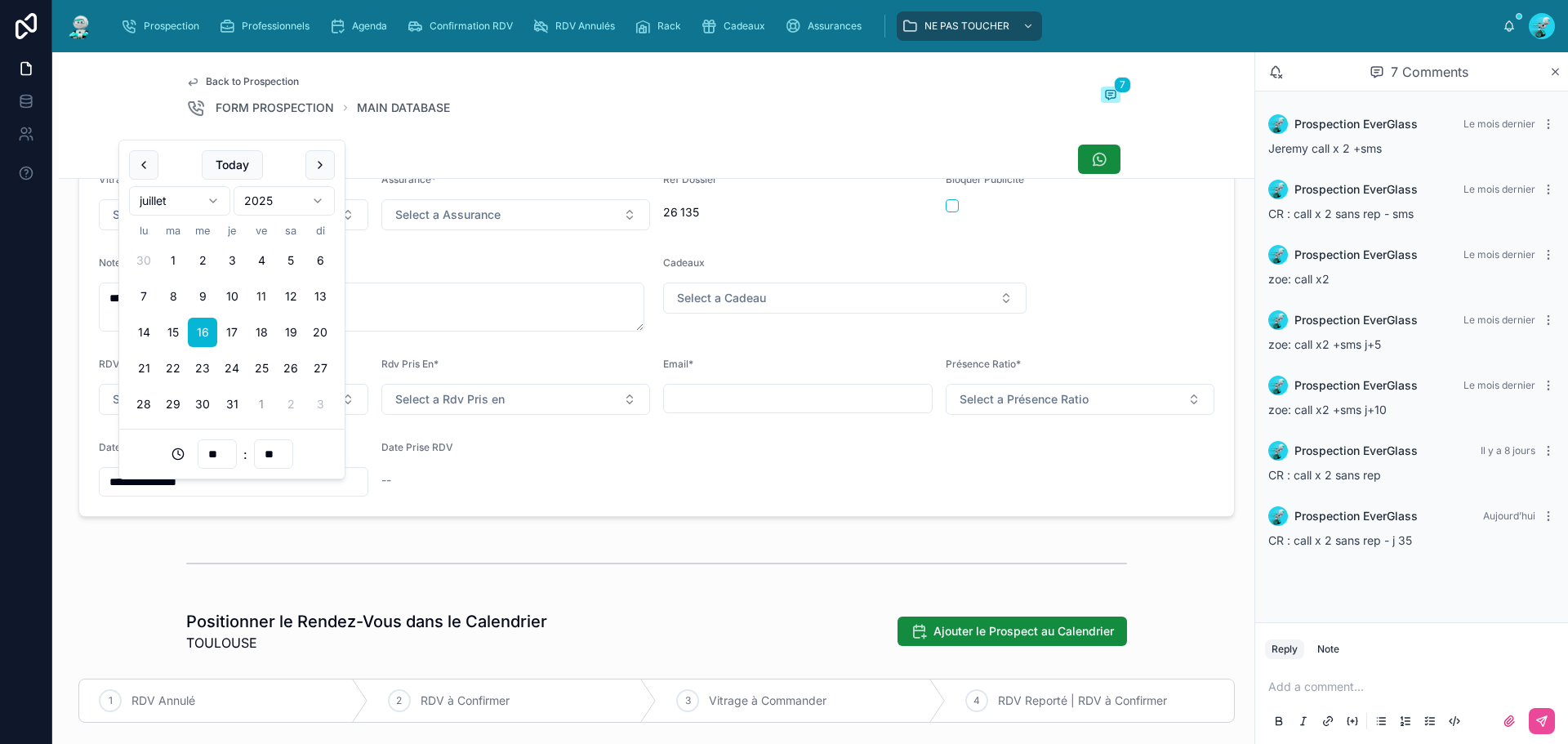click on "1" at bounding box center [261, 404] 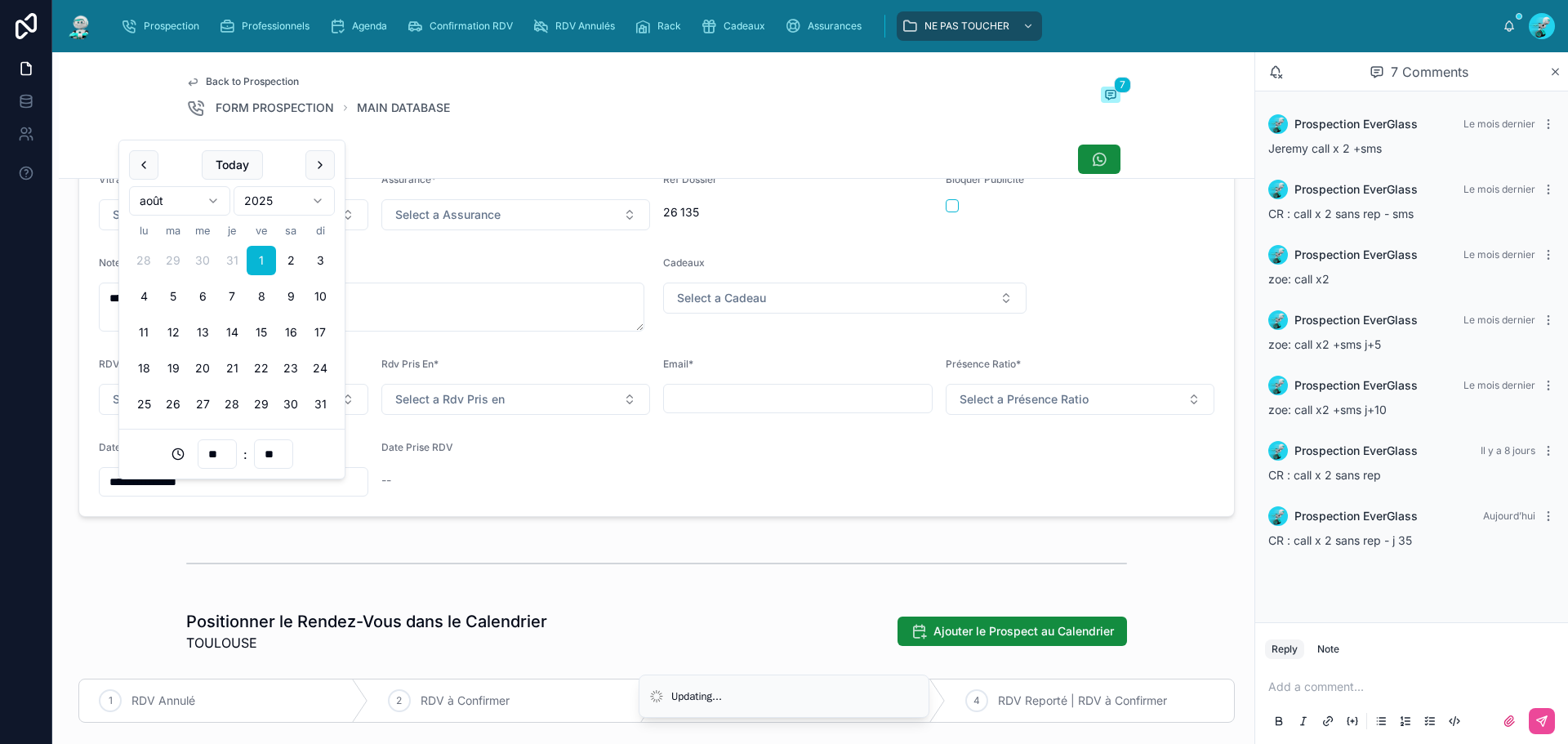 click at bounding box center (320, 165) 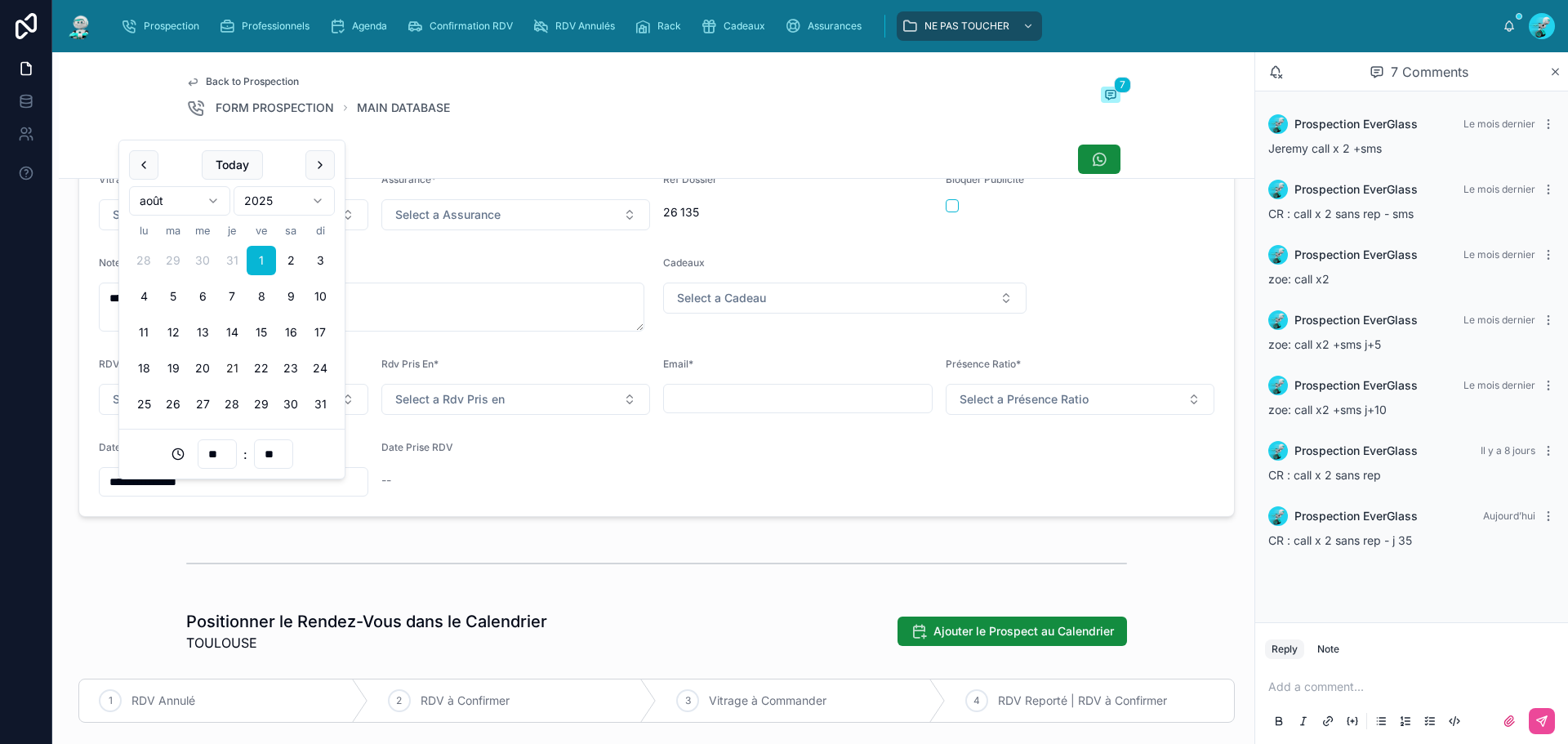 click on "21" at bounding box center (232, 368) 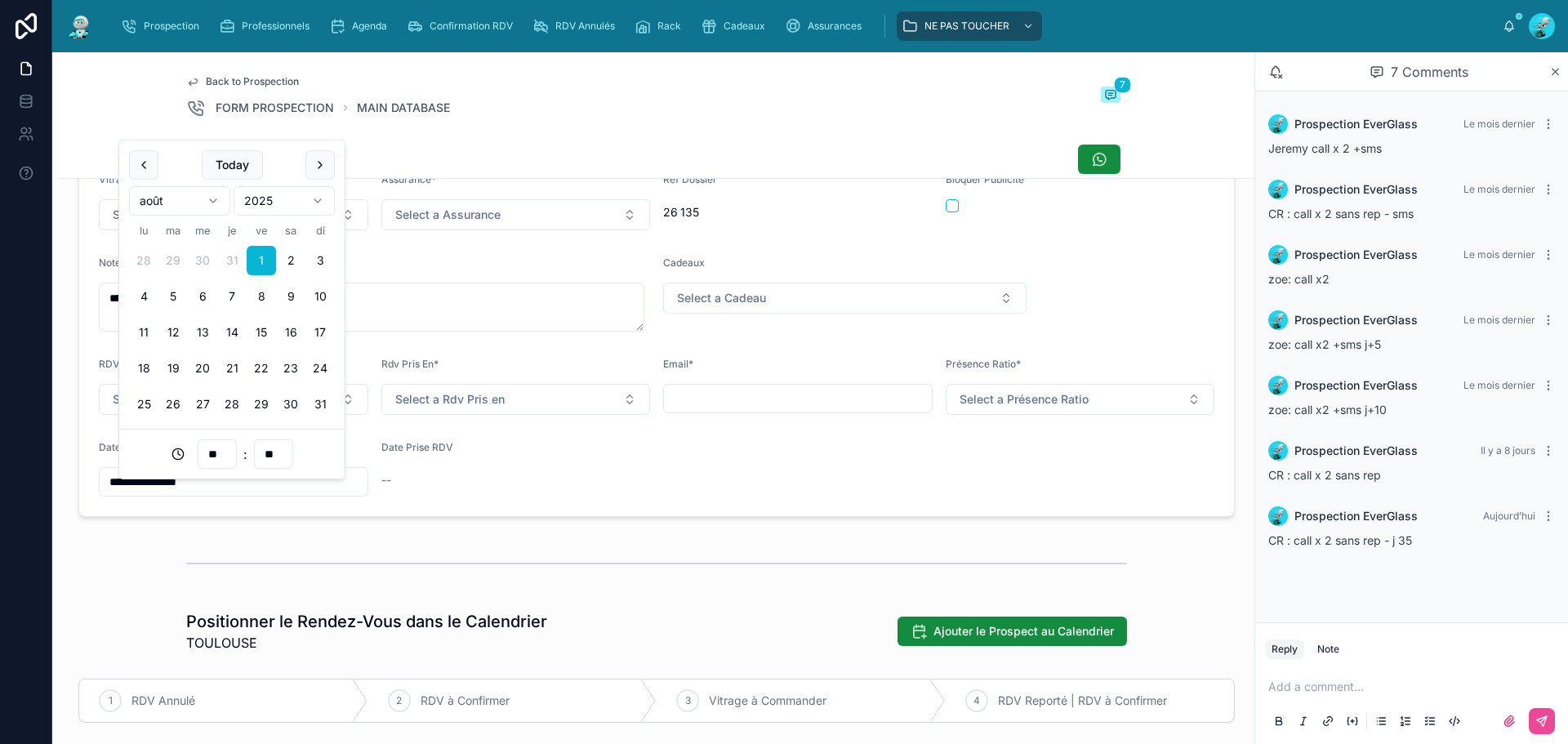 type on "**********" 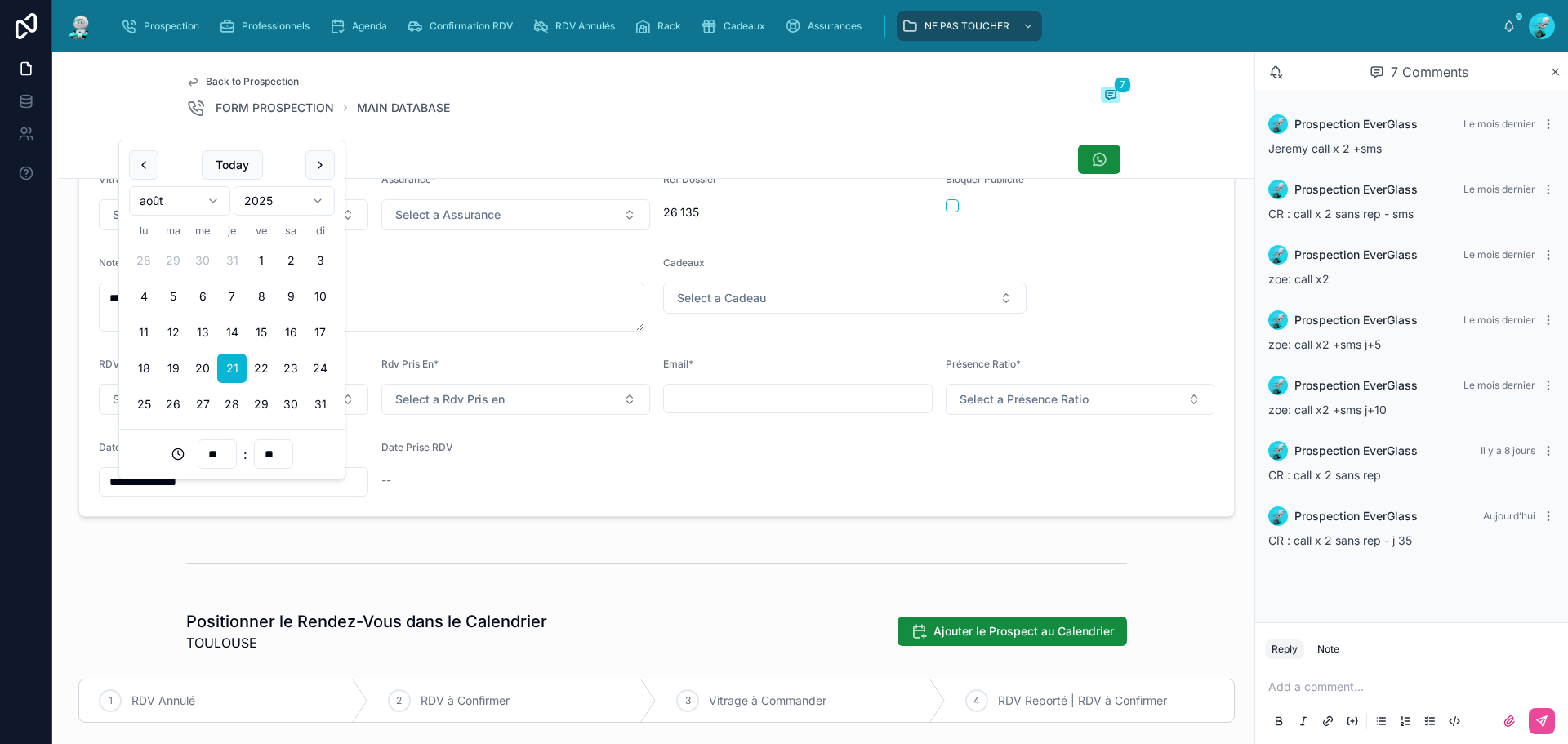 click at bounding box center [657, 564] 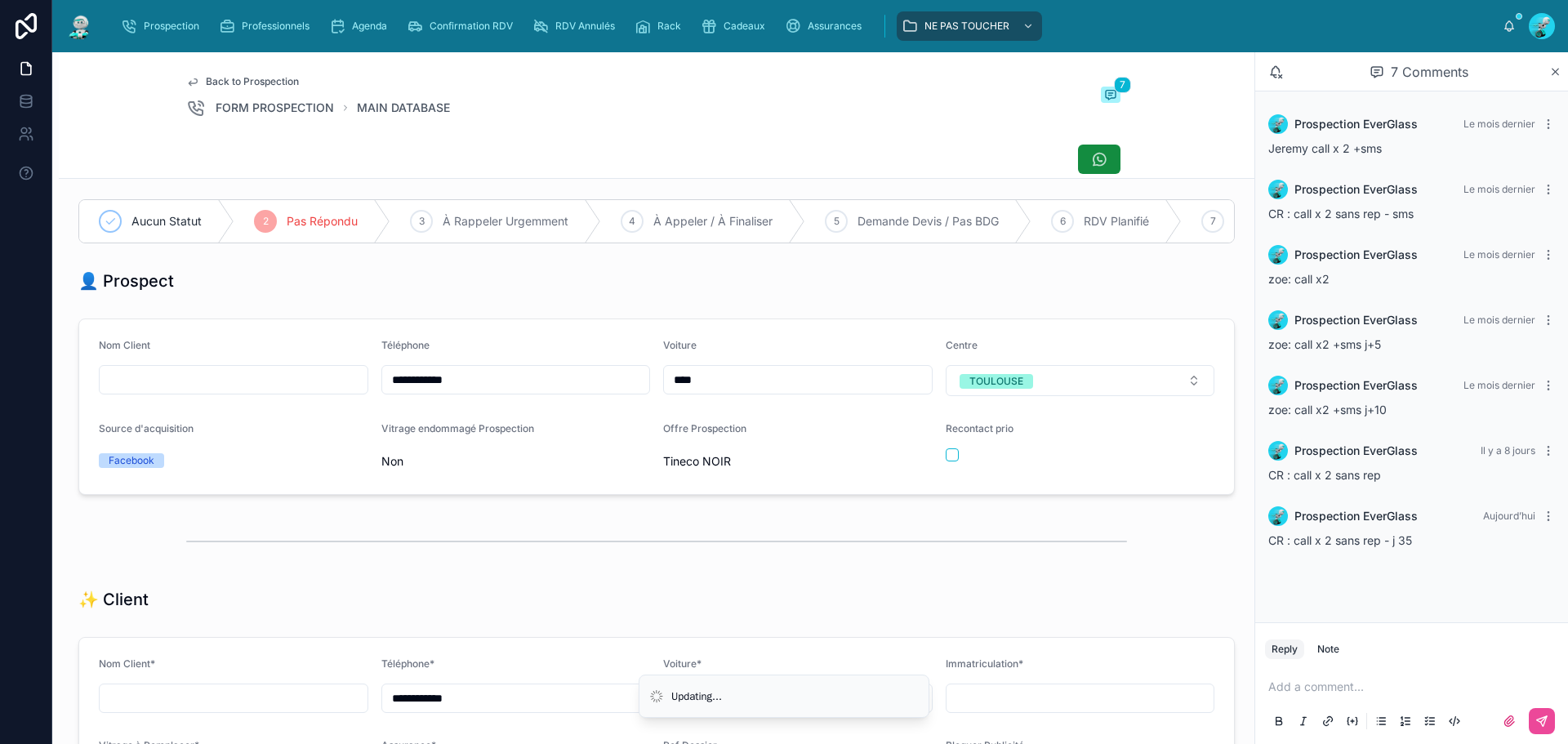 scroll, scrollTop: 0, scrollLeft: 0, axis: both 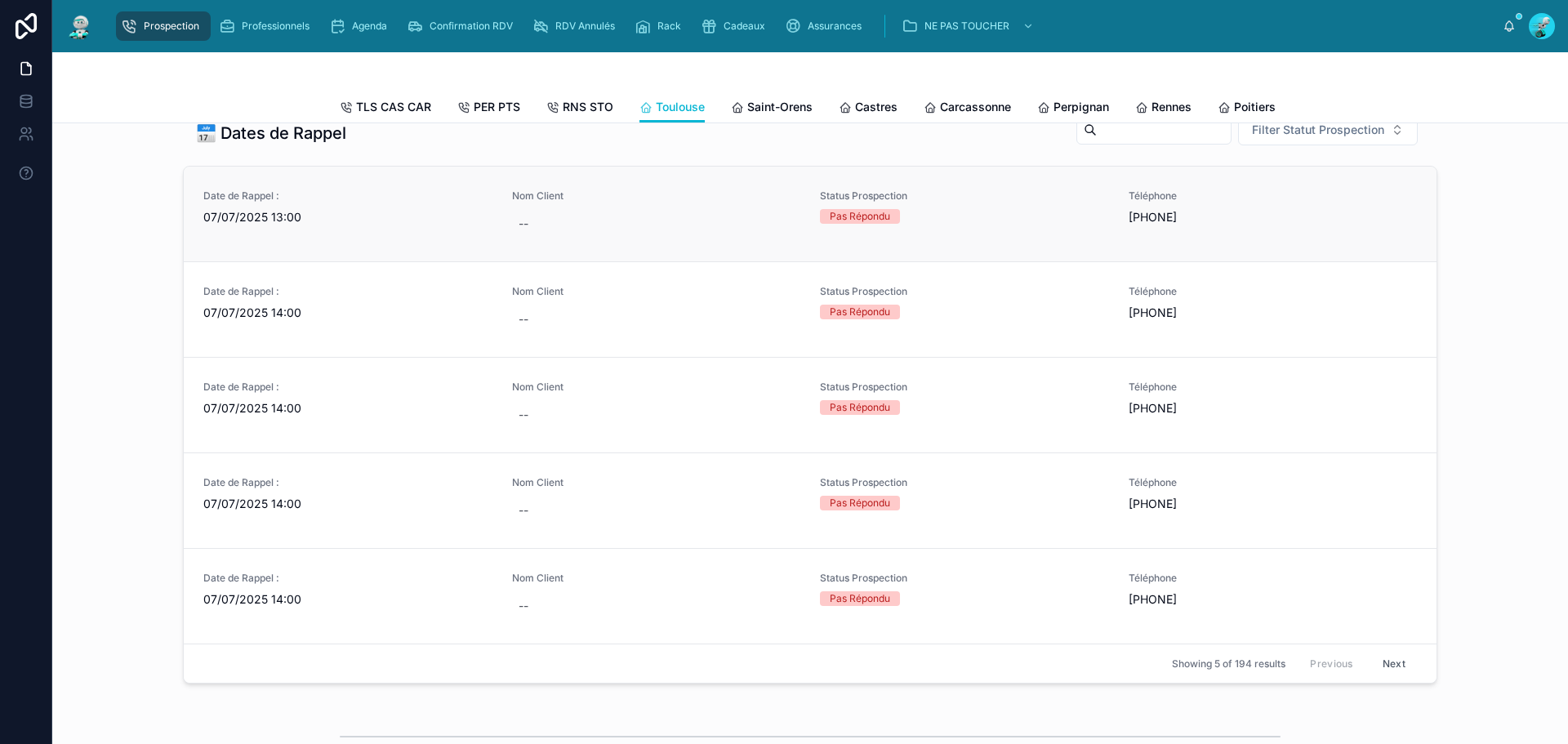 click on "07/07/2025 13:00" at bounding box center (348, 217) 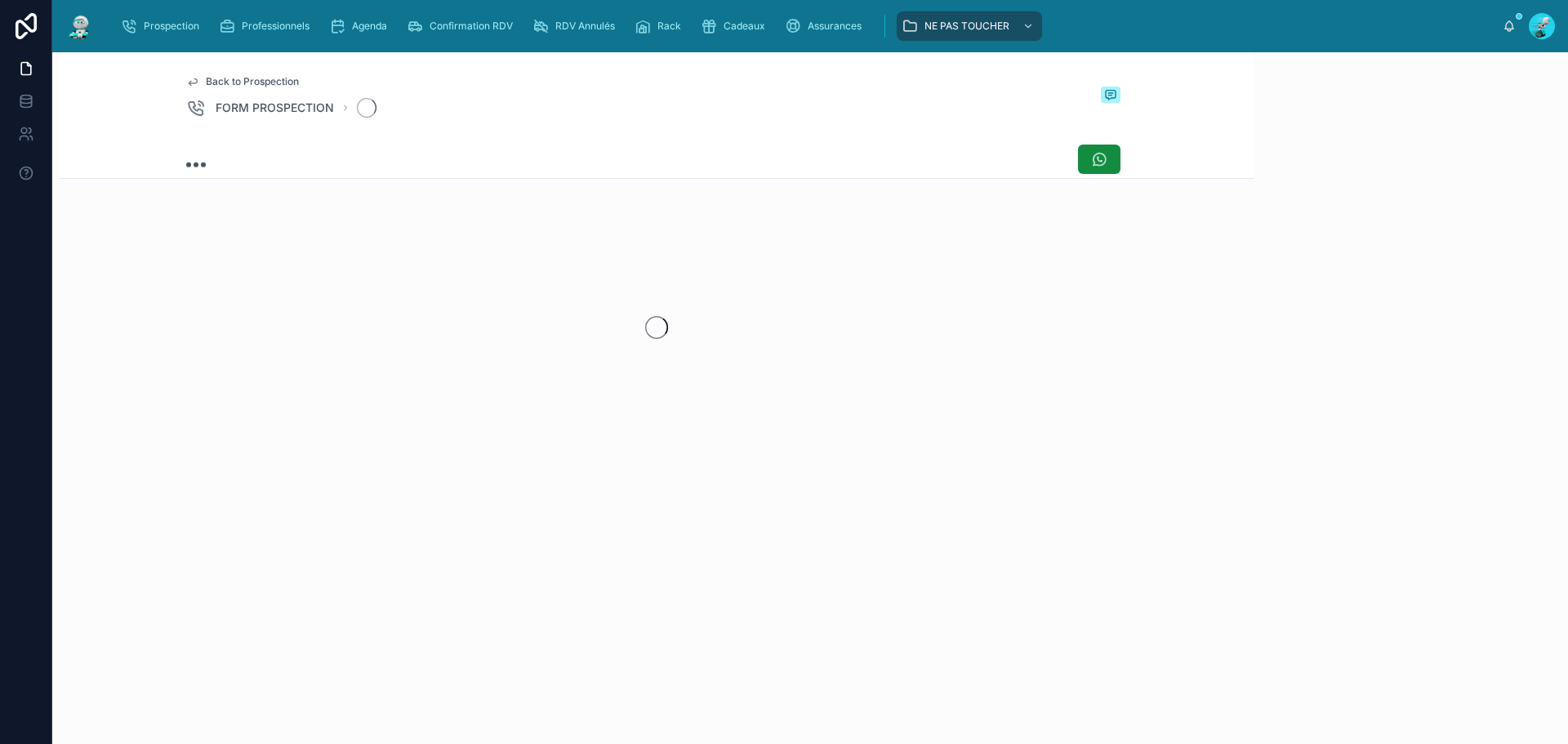 scroll, scrollTop: 0, scrollLeft: 0, axis: both 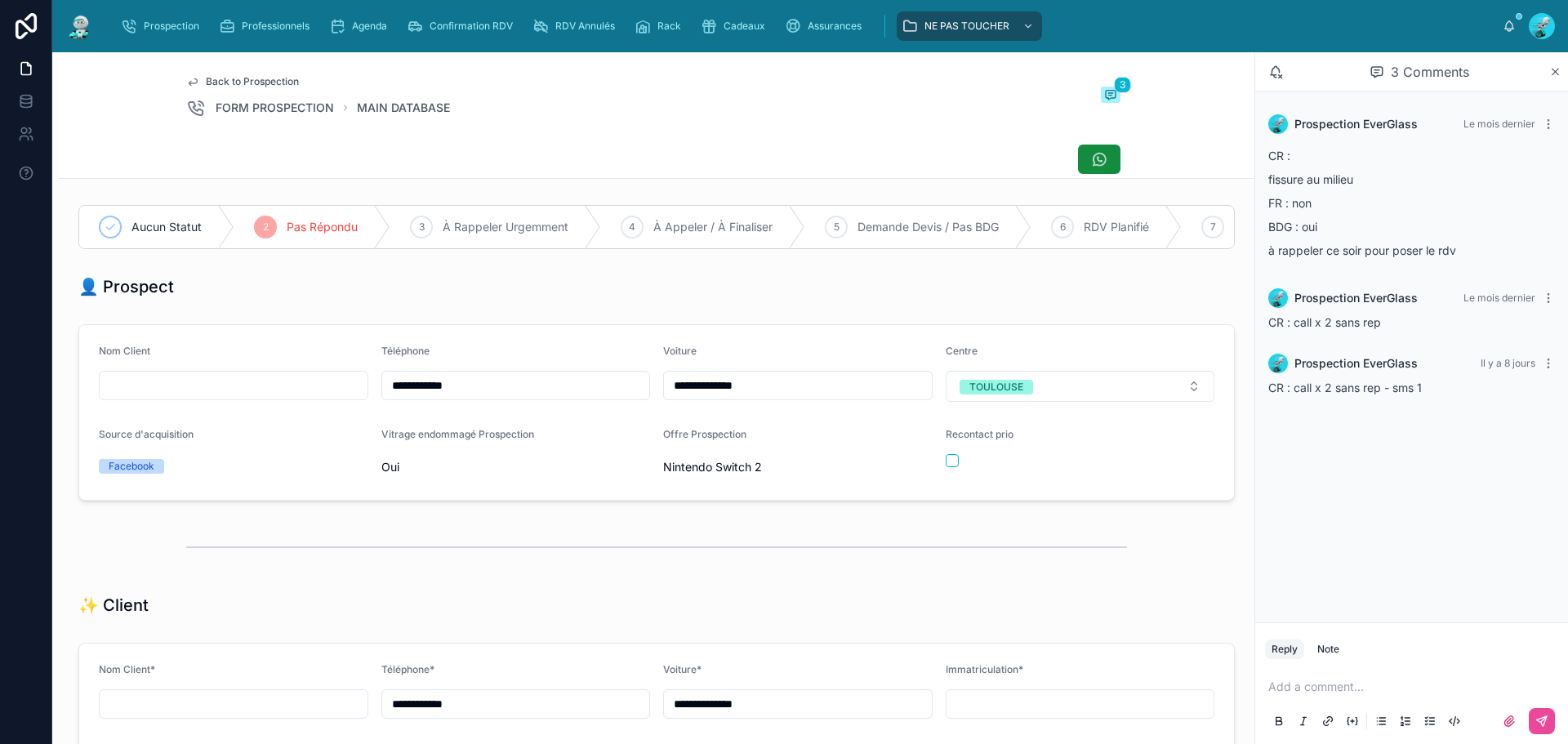 drag, startPoint x: 515, startPoint y: 398, endPoint x: 351, endPoint y: 399, distance: 164.00305 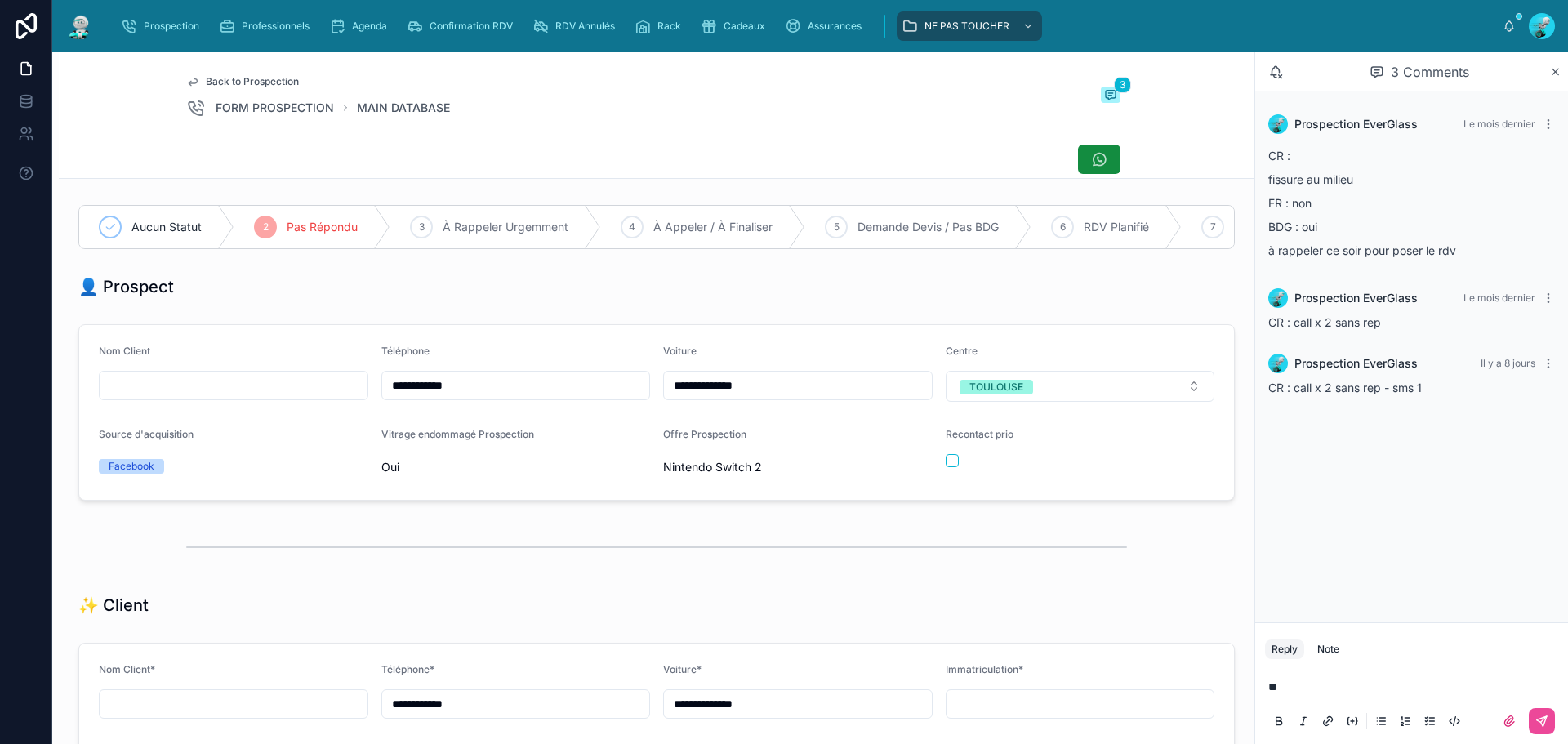 type 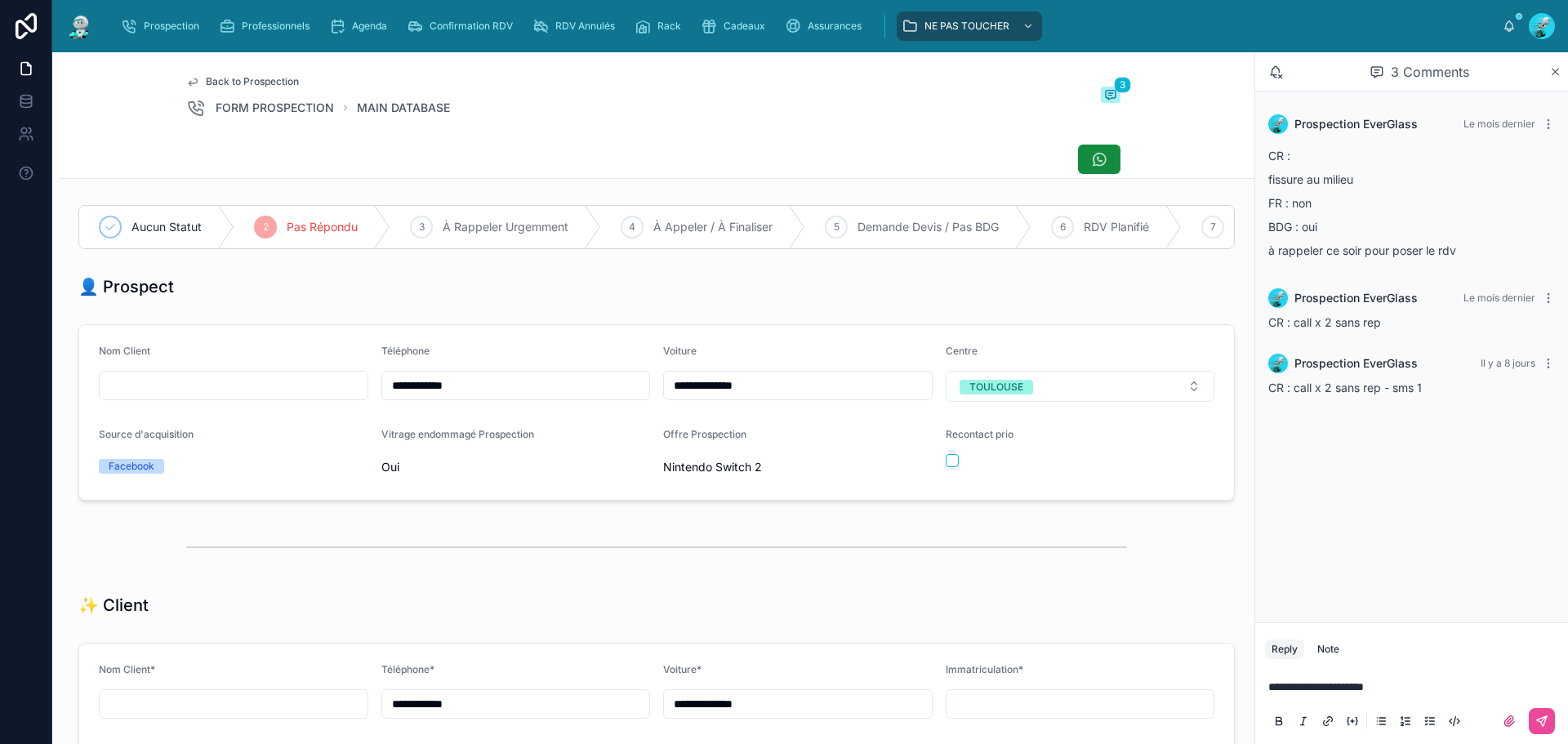 click on "Back to Prospection FORM PROSPECTION MAIN DATABASE 3" at bounding box center (657, 96) 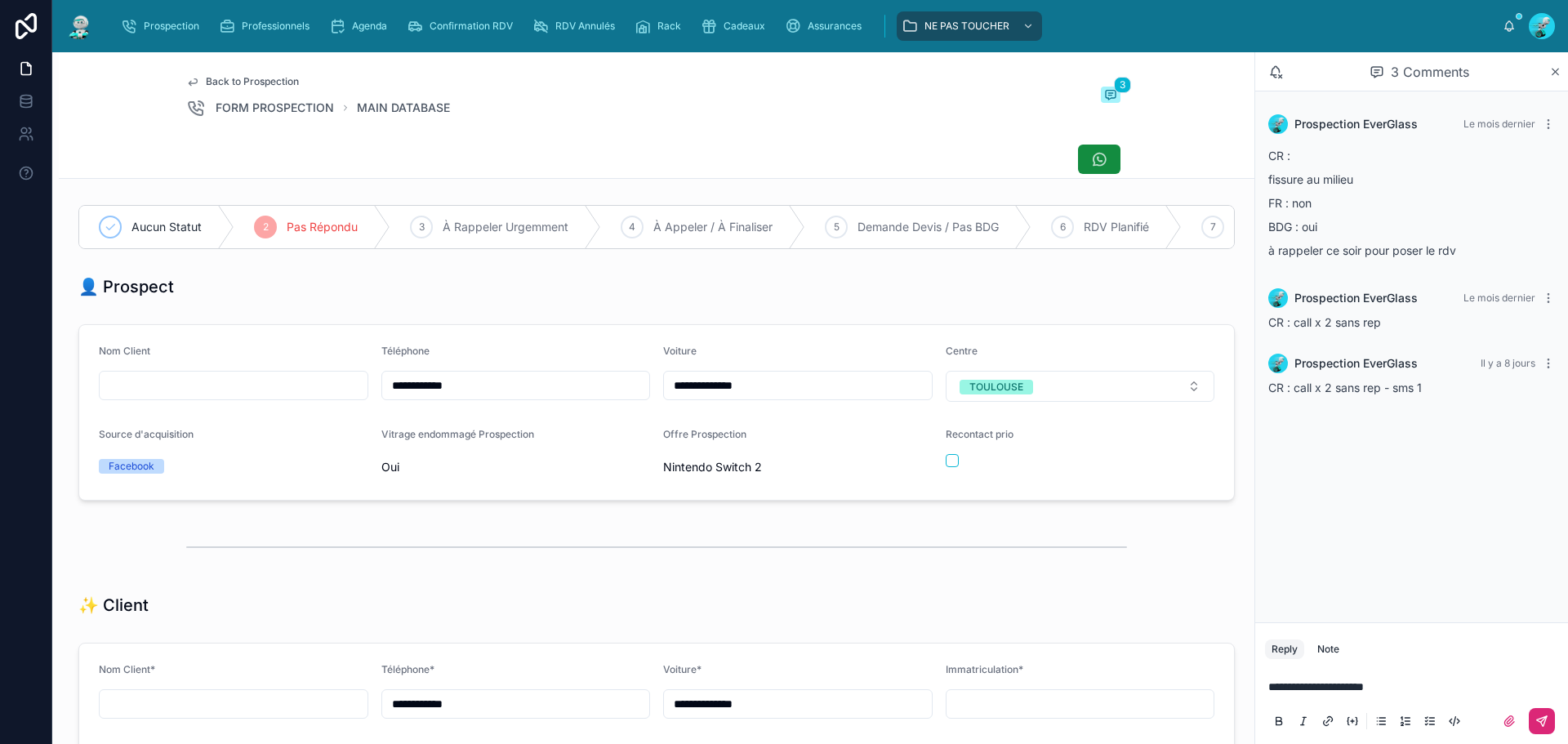click 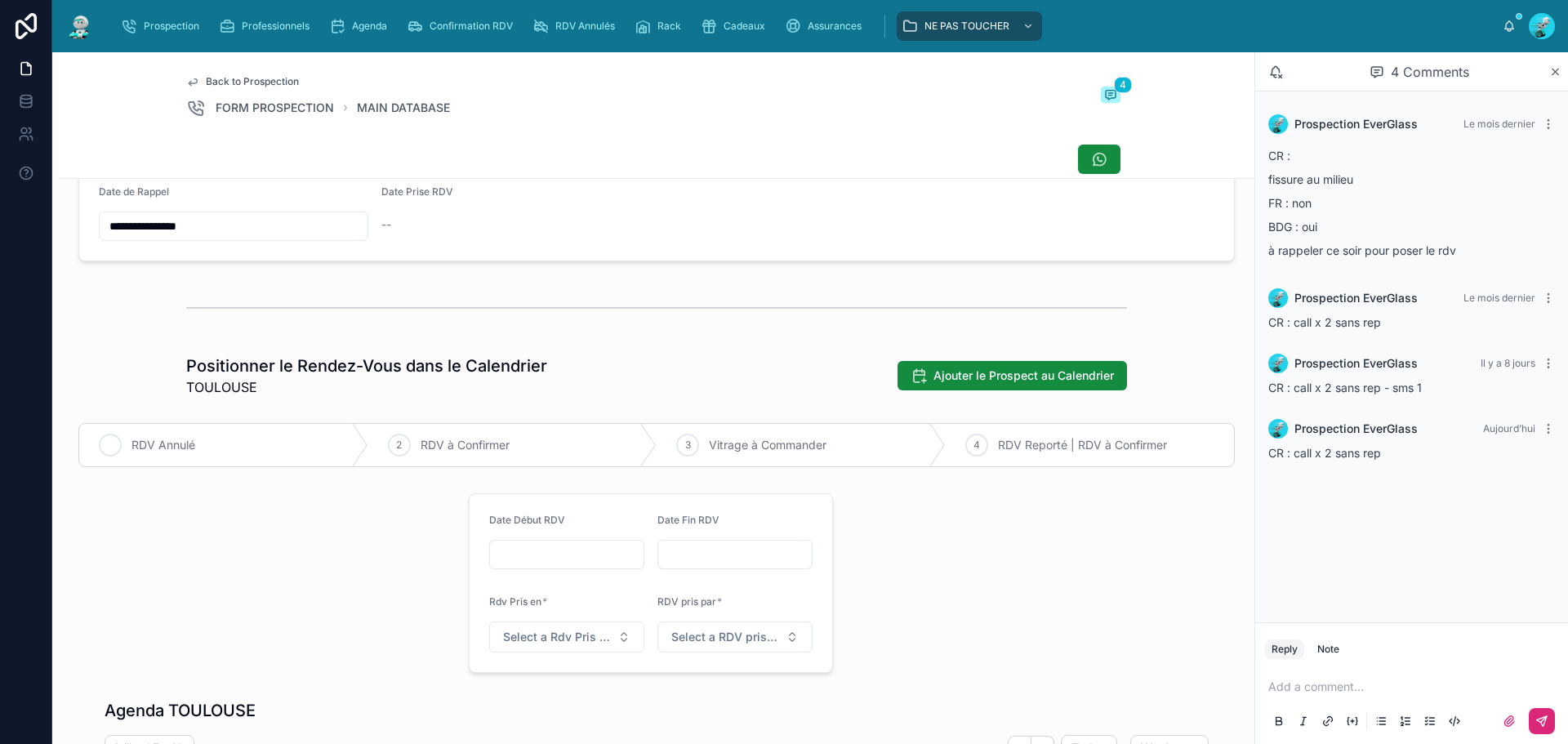 scroll, scrollTop: 898, scrollLeft: 0, axis: vertical 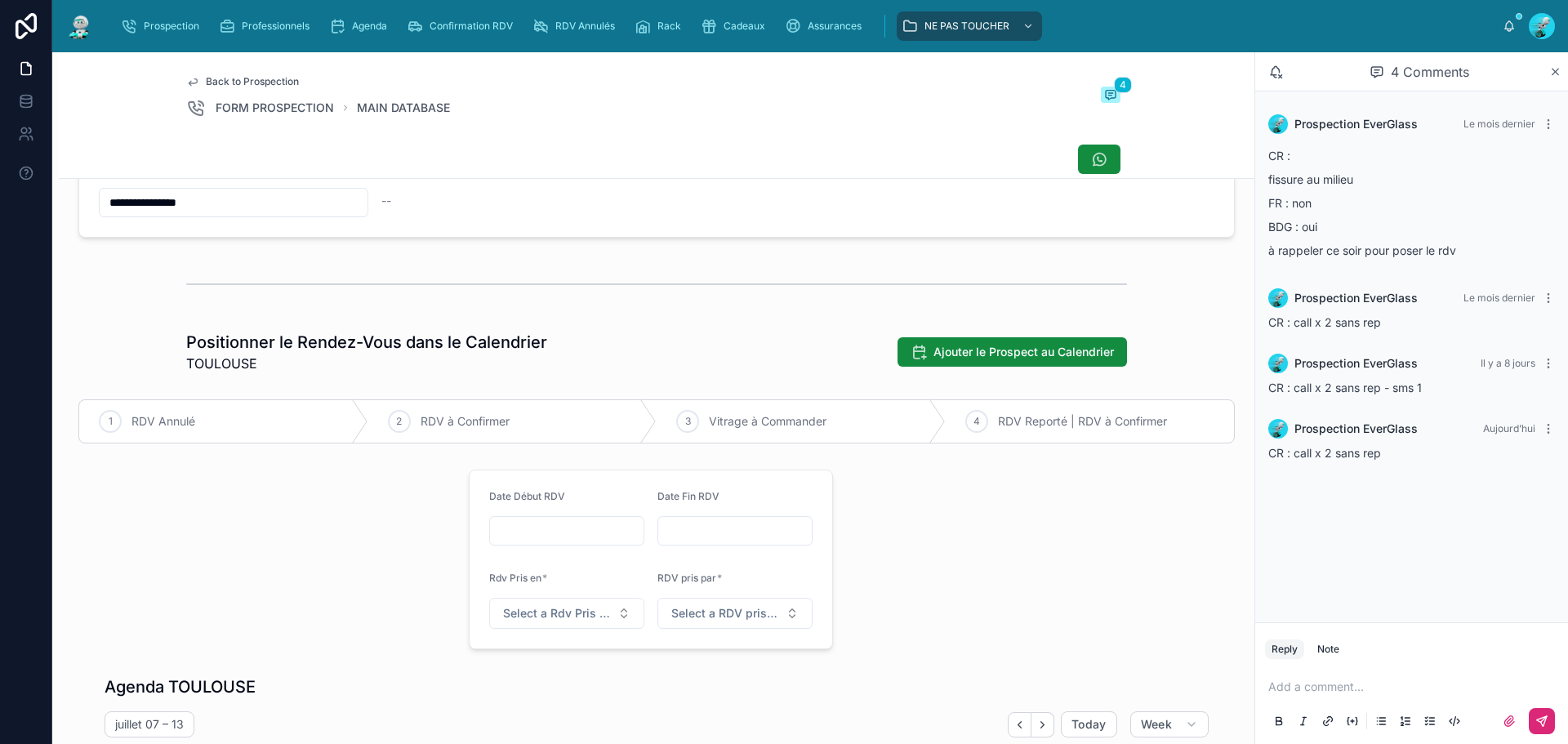 click on "**********" at bounding box center (234, 203) 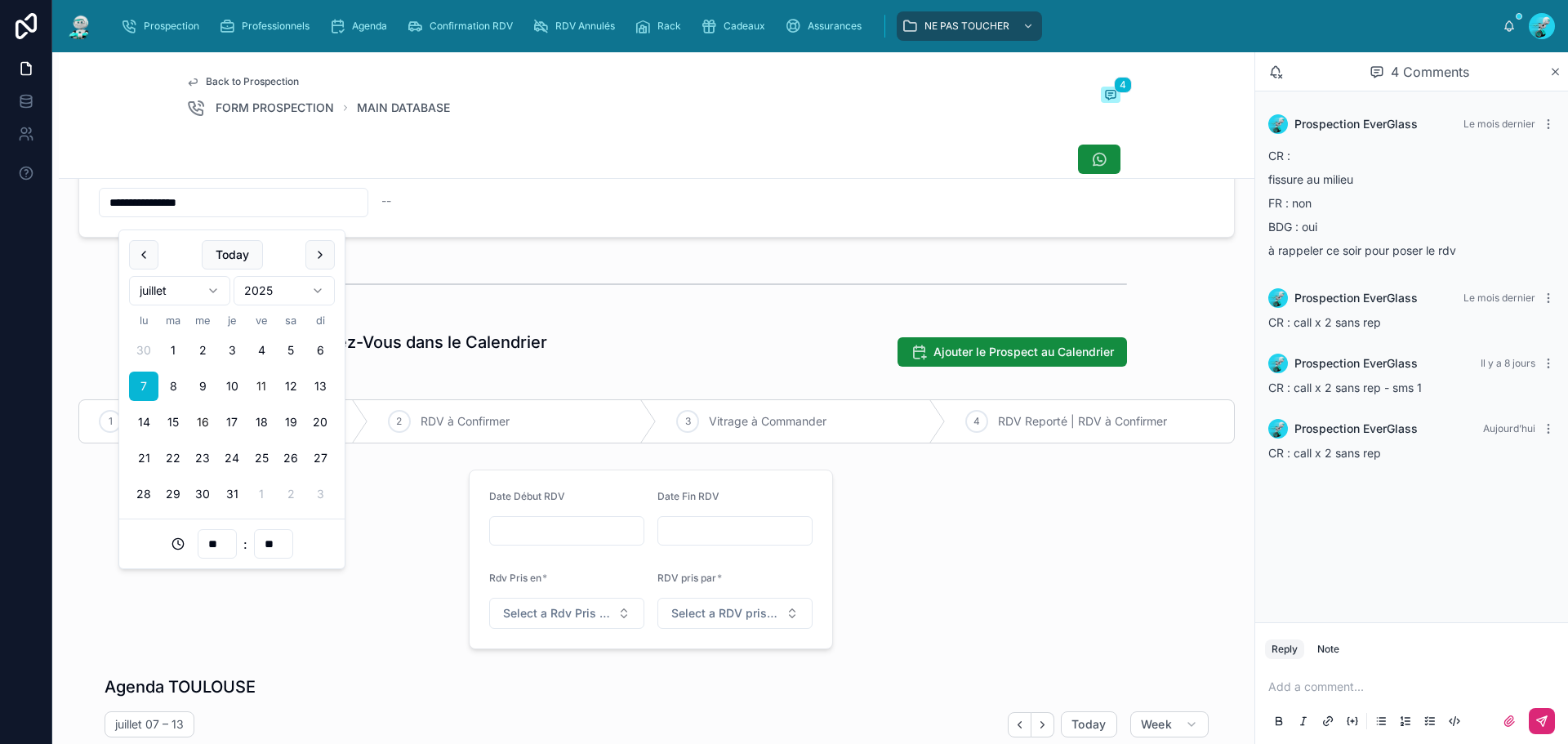 click on "16" at bounding box center [203, 422] 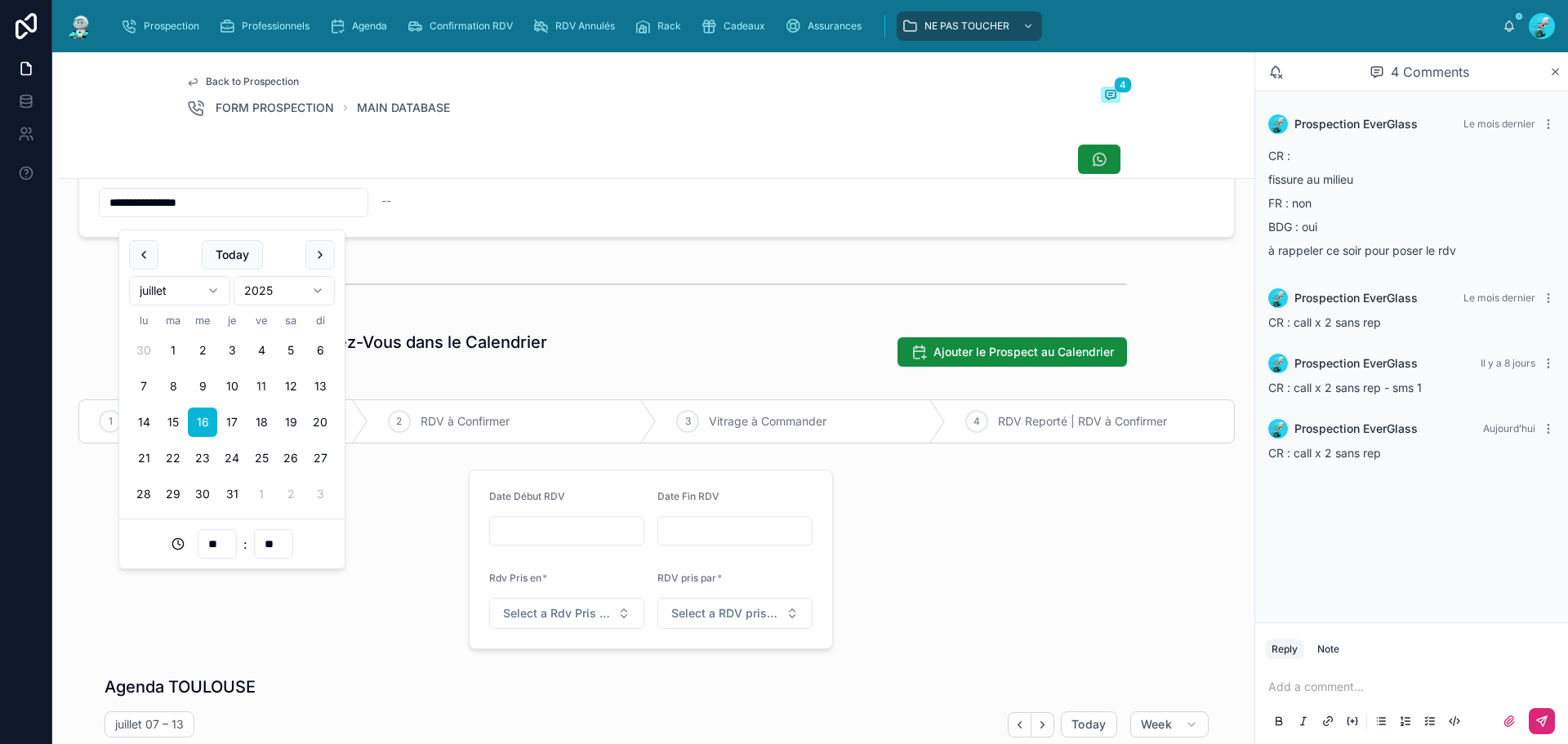 type on "**********" 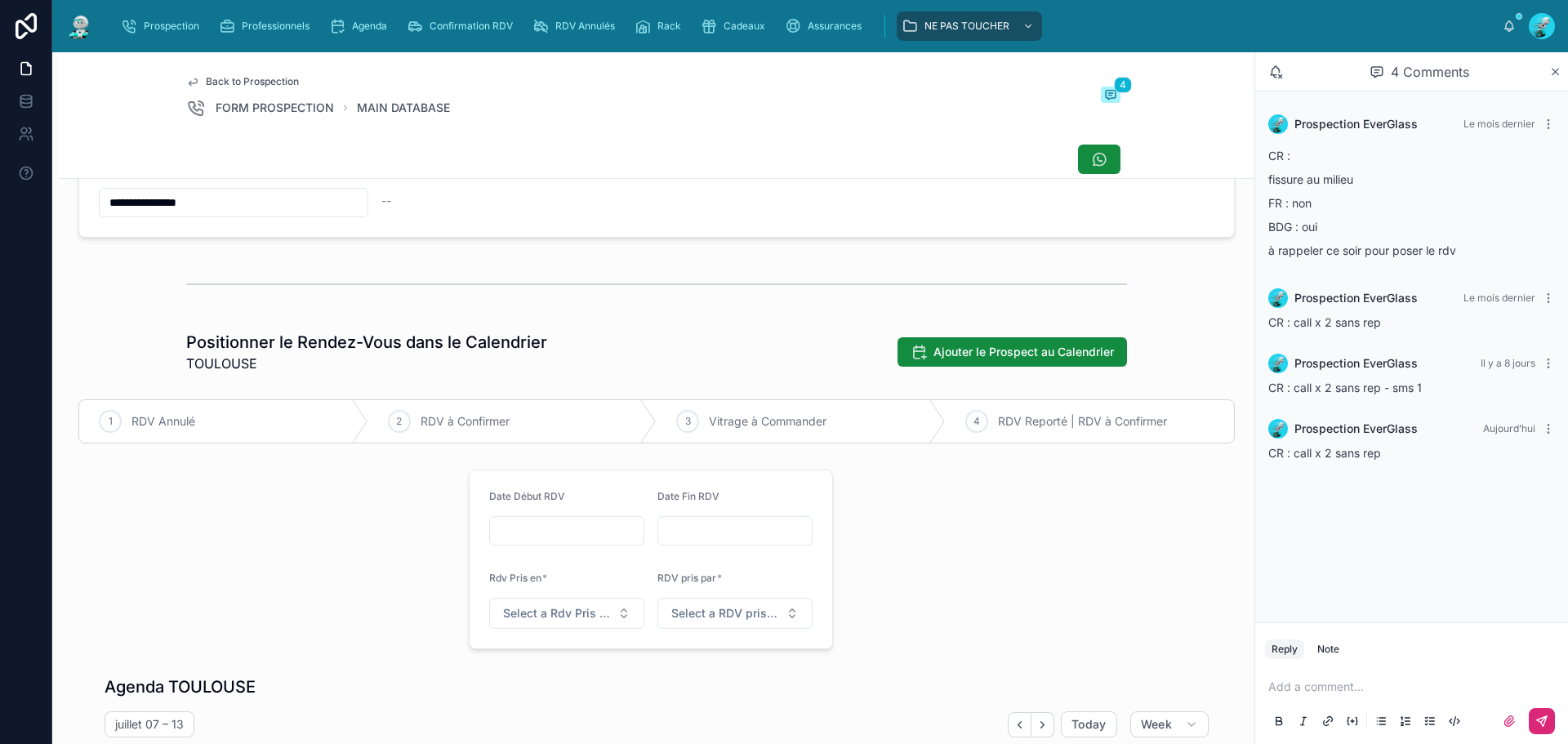 click at bounding box center (657, 284) 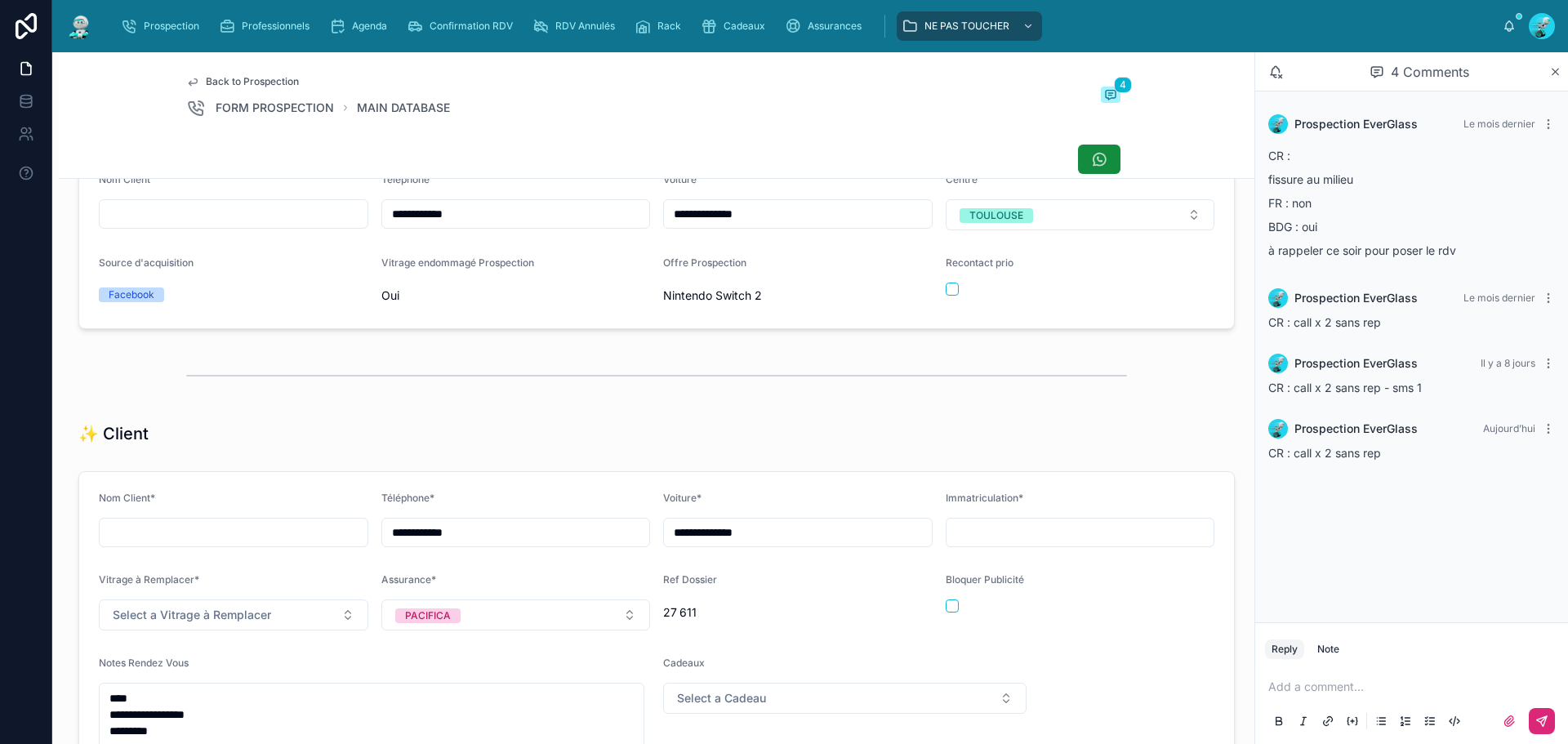scroll, scrollTop: 0, scrollLeft: 0, axis: both 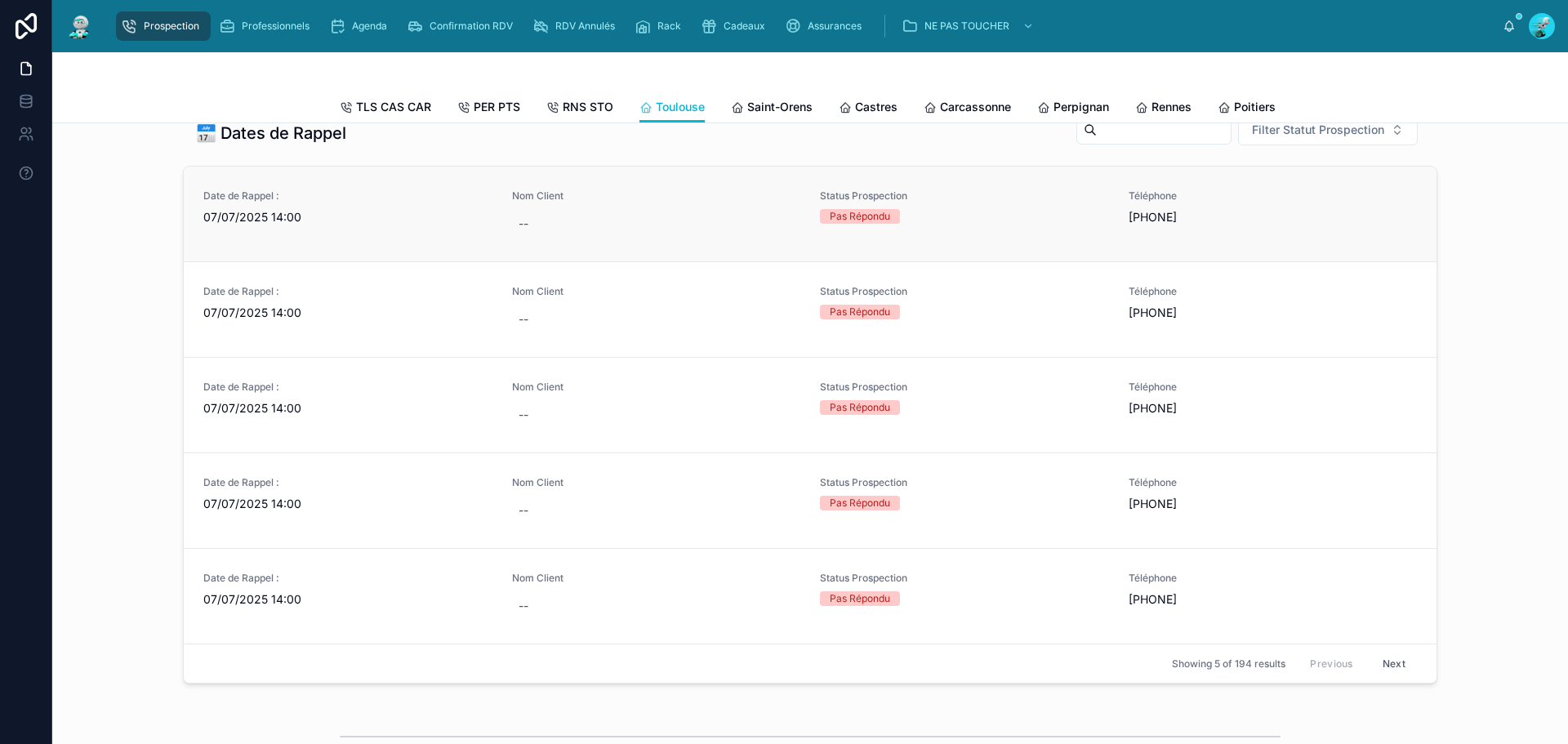 click on "07/07/2025 14:00" at bounding box center (348, 217) 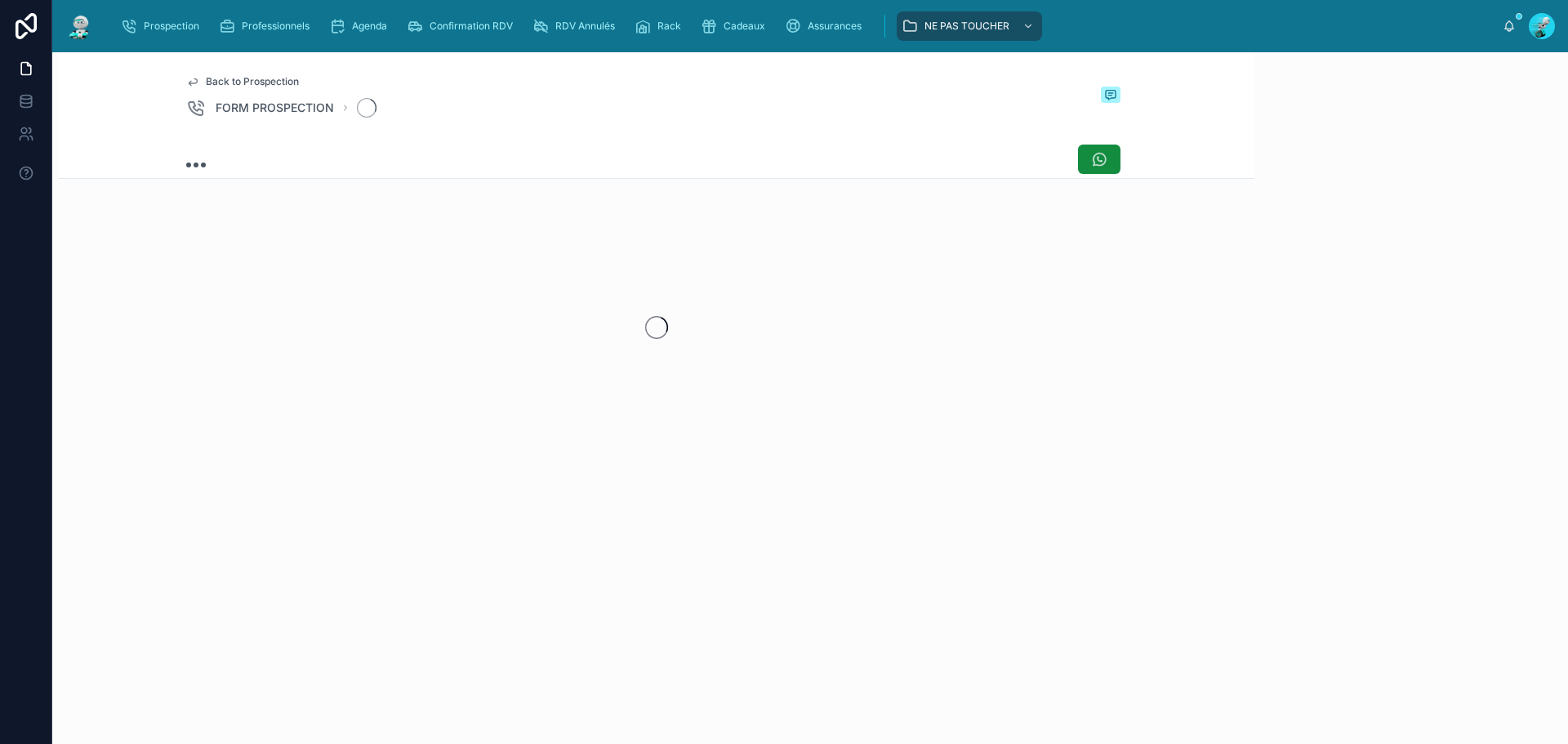 scroll, scrollTop: 0, scrollLeft: 0, axis: both 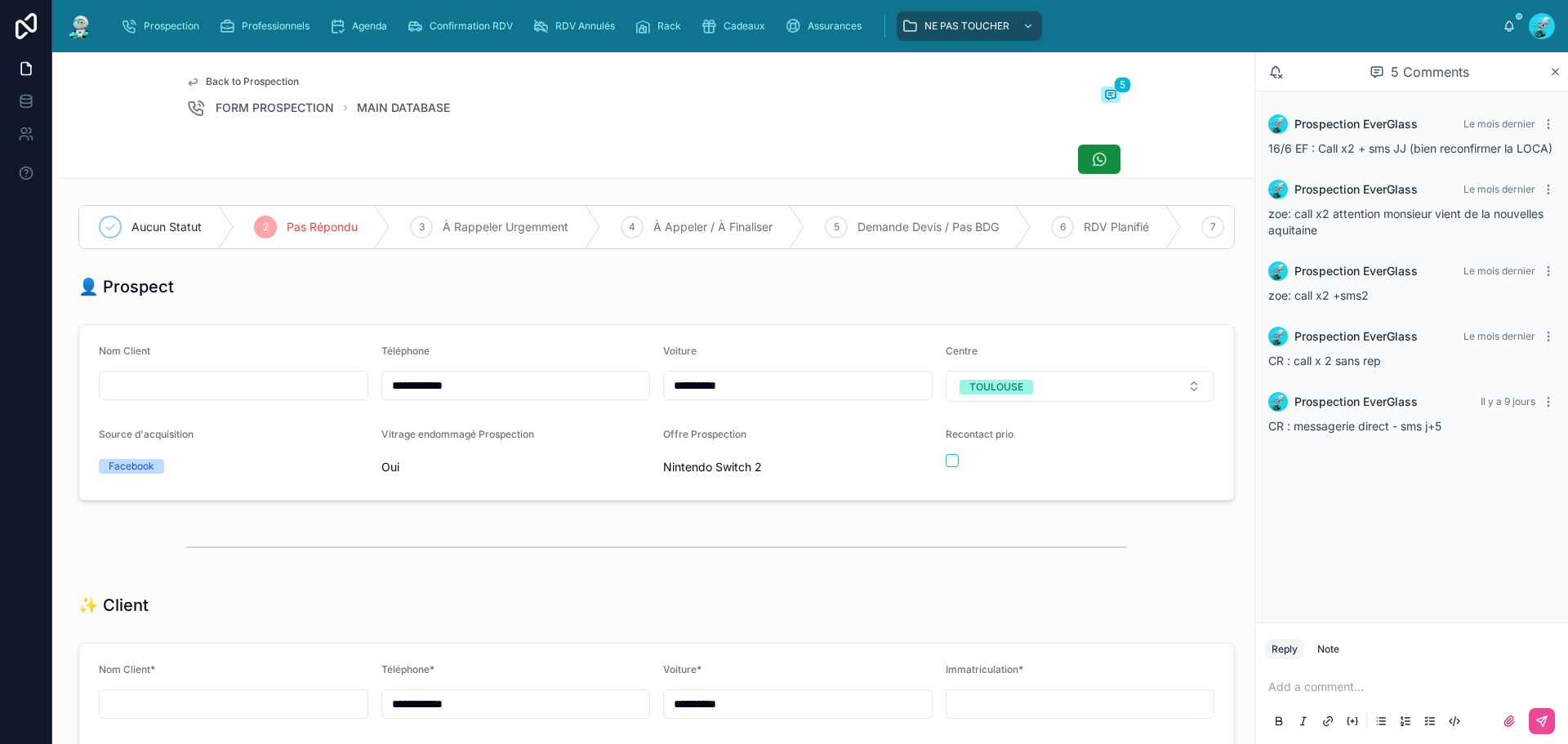 drag, startPoint x: 497, startPoint y: 399, endPoint x: 311, endPoint y: 387, distance: 186.38669 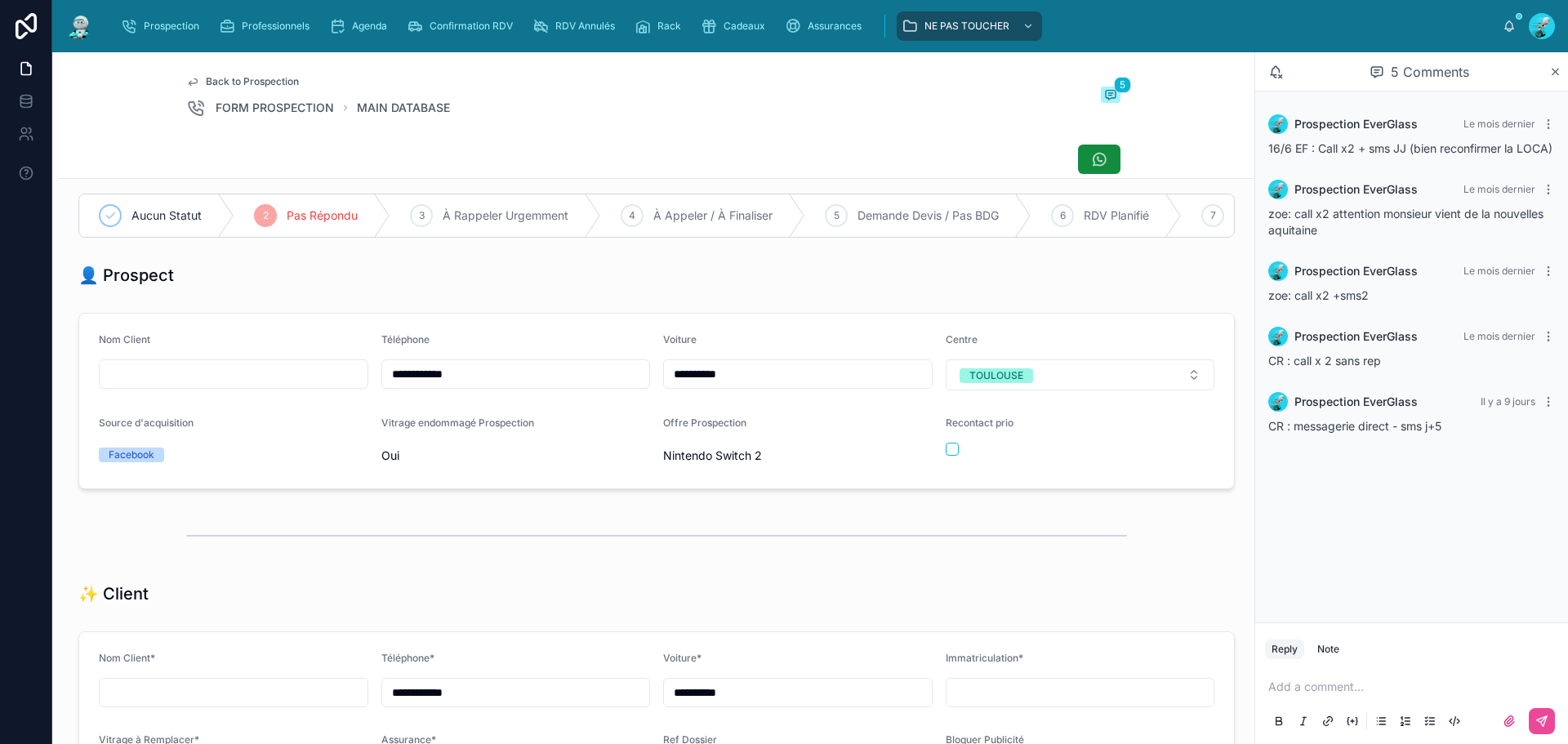scroll, scrollTop: 0, scrollLeft: 0, axis: both 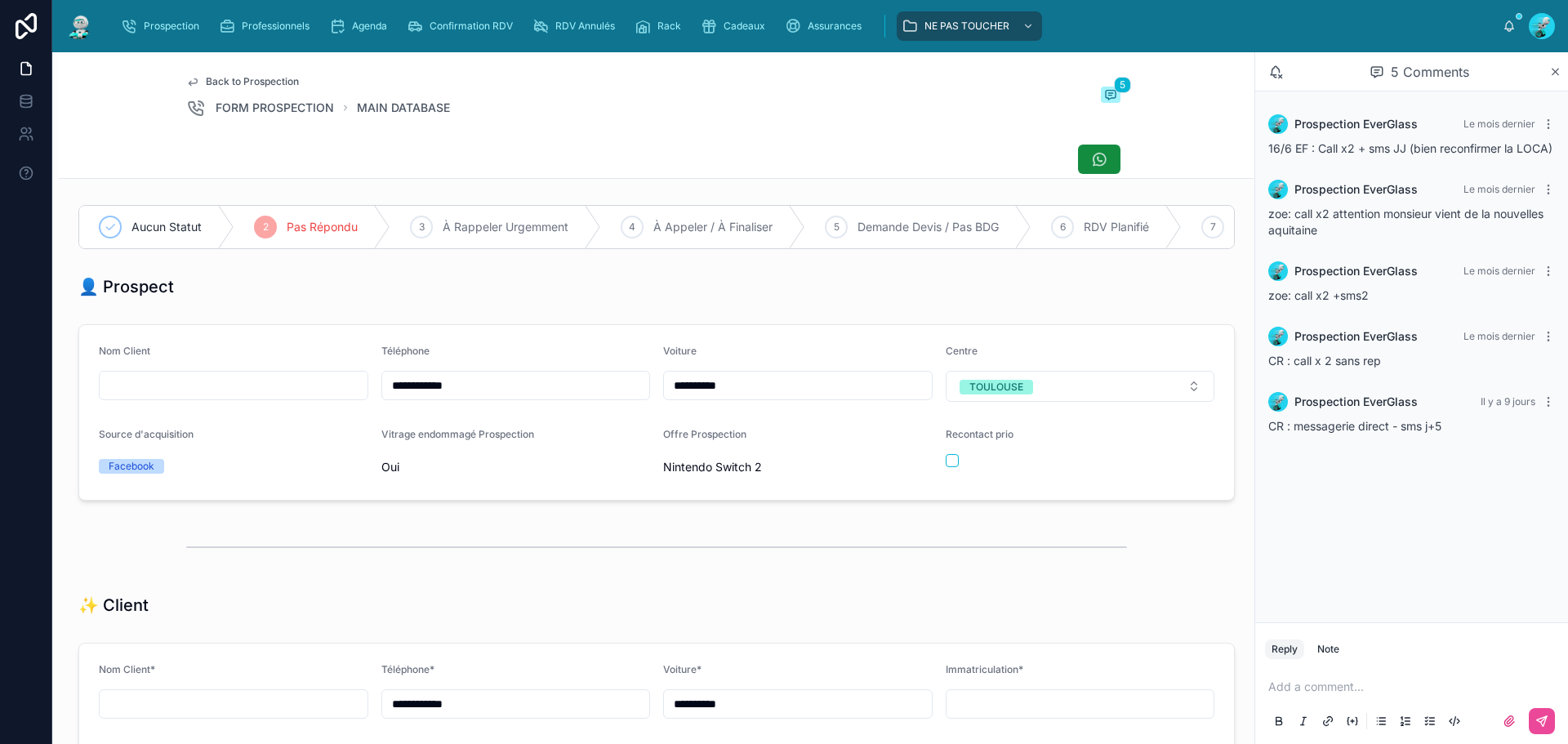 click at bounding box center [1414, 687] 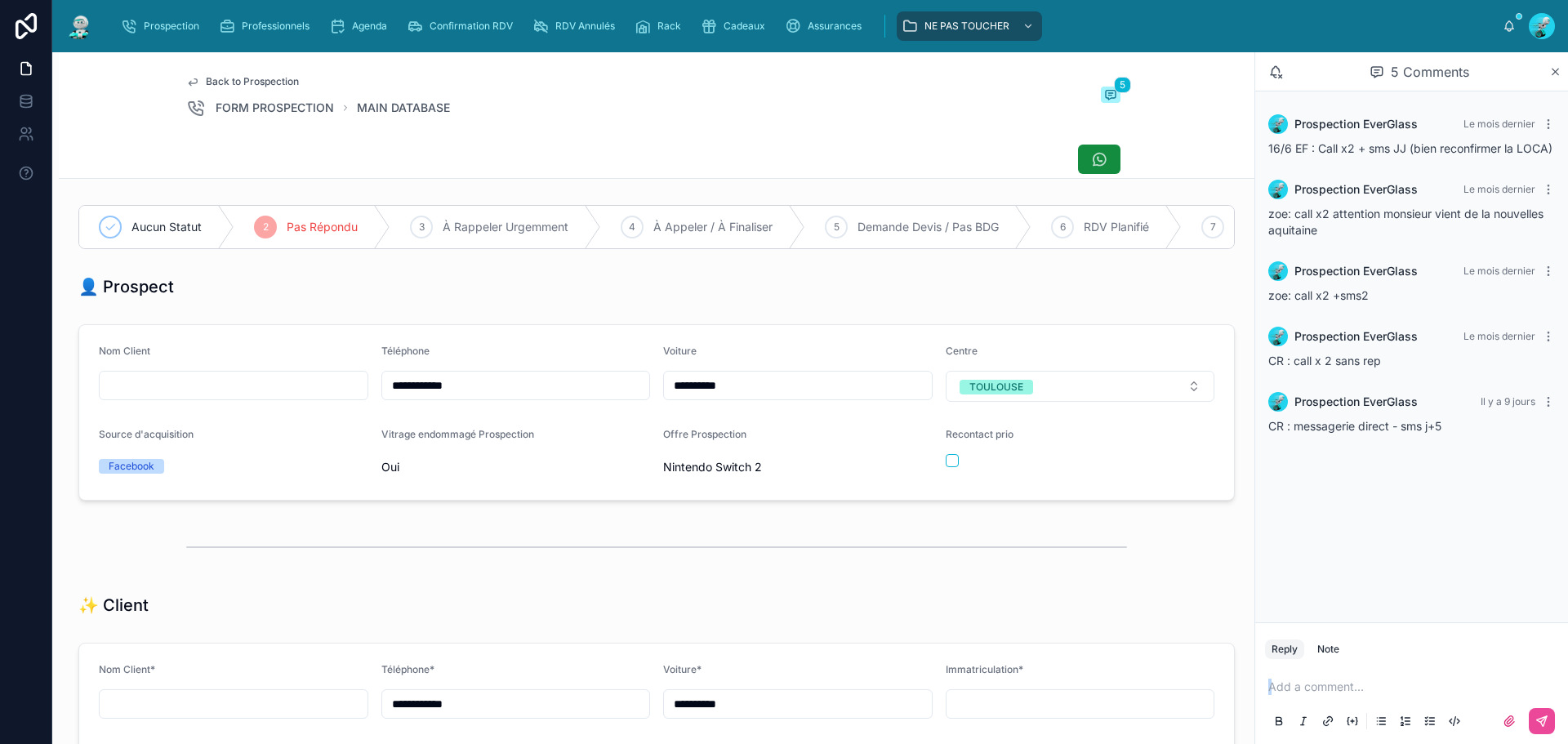 click at bounding box center [1414, 687] 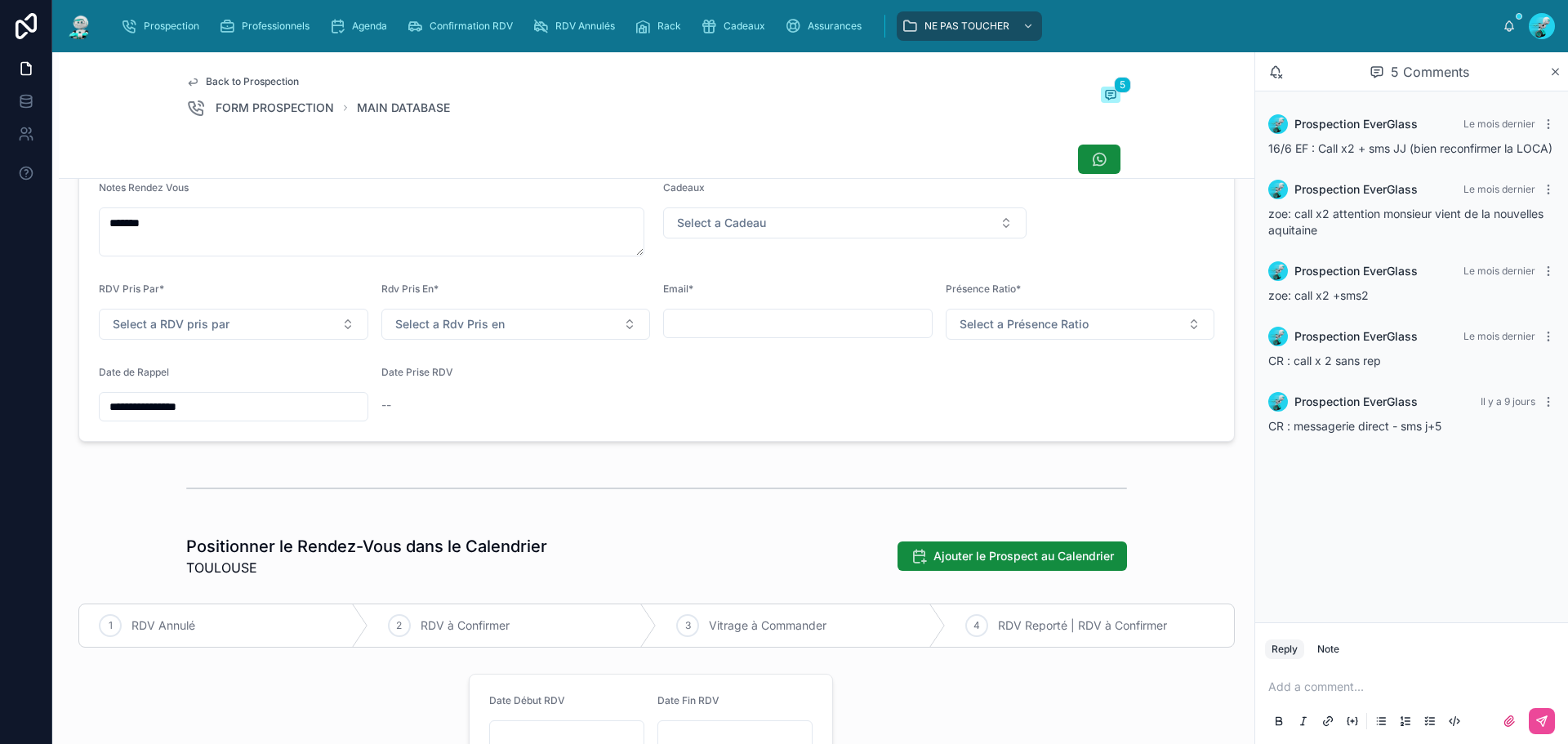scroll, scrollTop: 653, scrollLeft: 0, axis: vertical 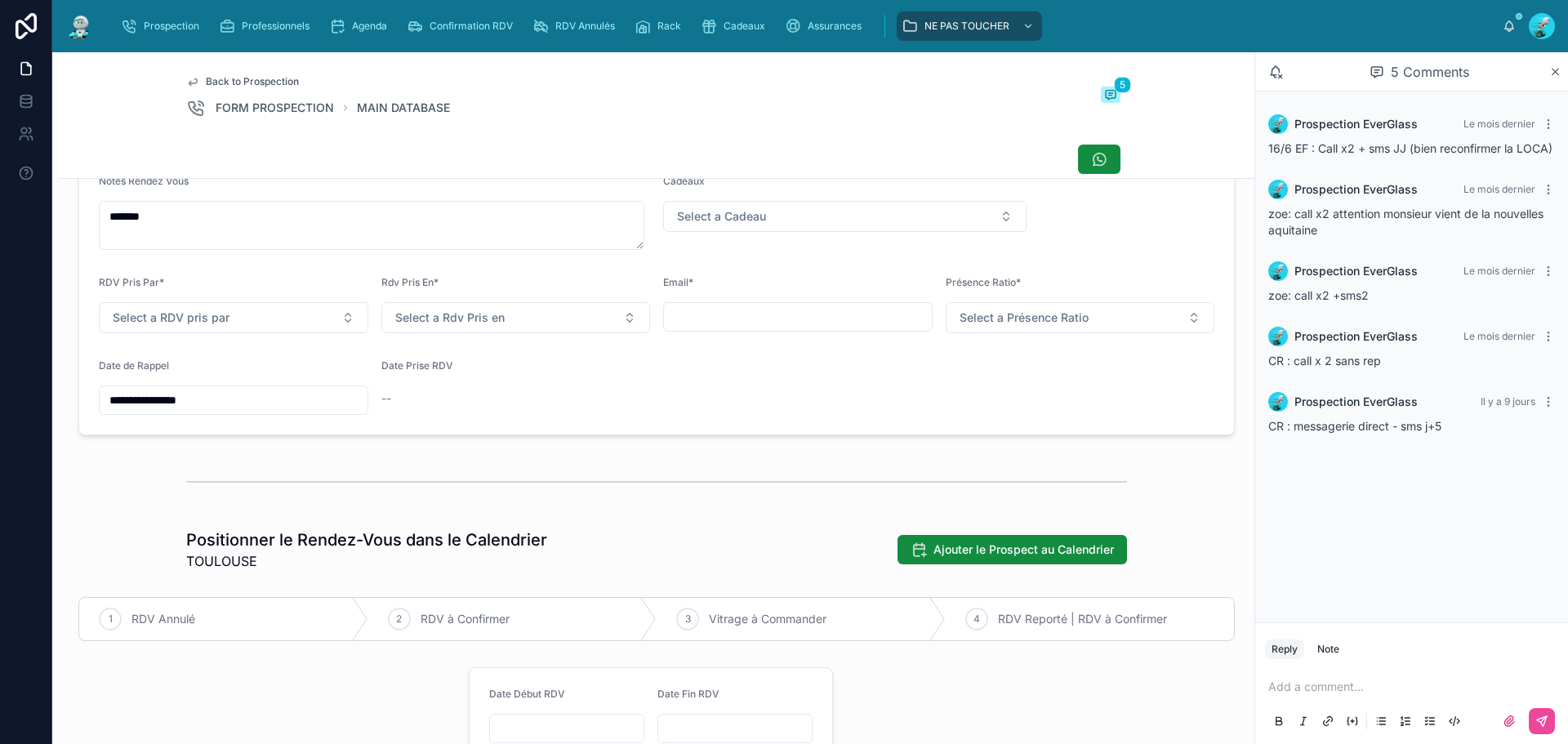 click on "**********" at bounding box center [234, 400] 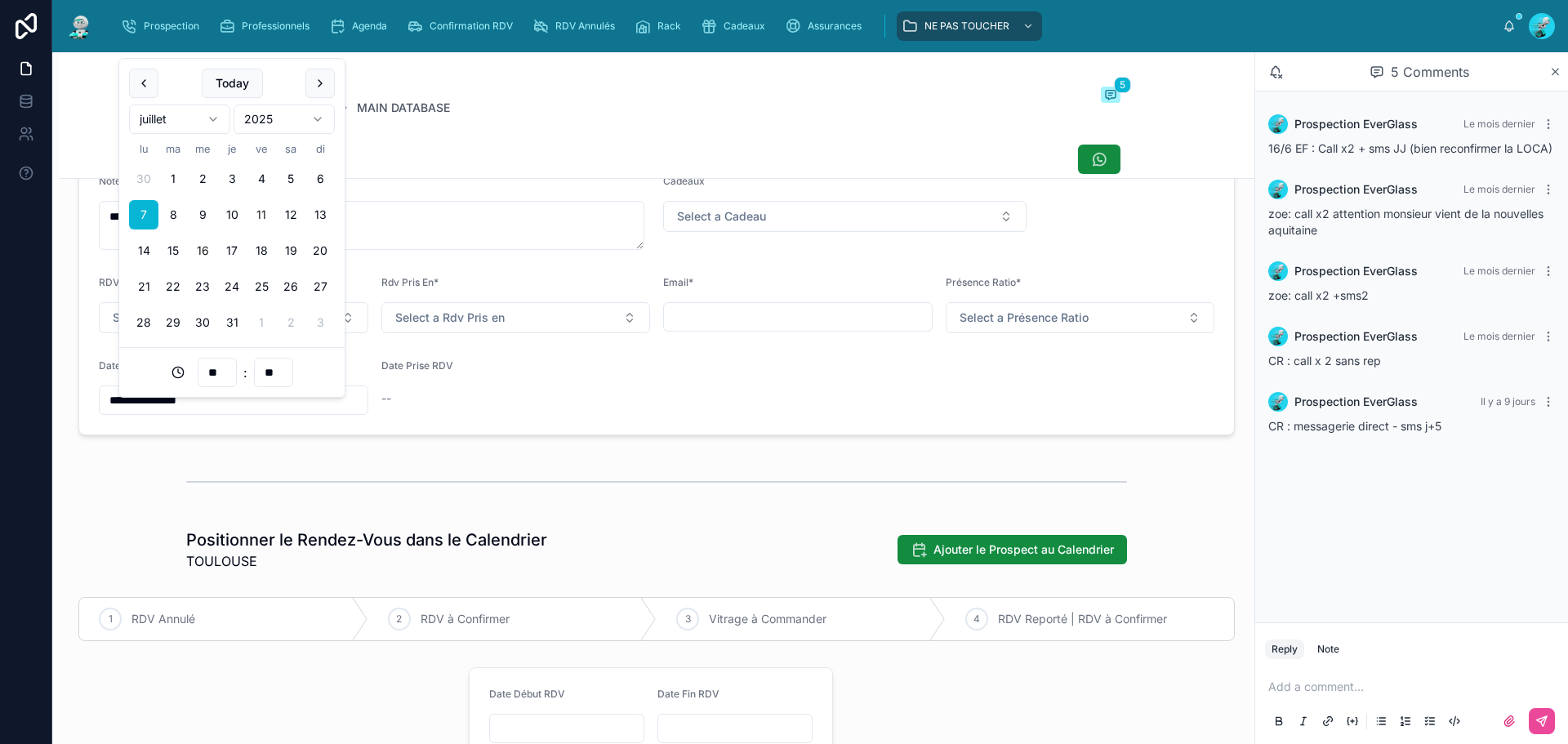 click on "16" at bounding box center (203, 251) 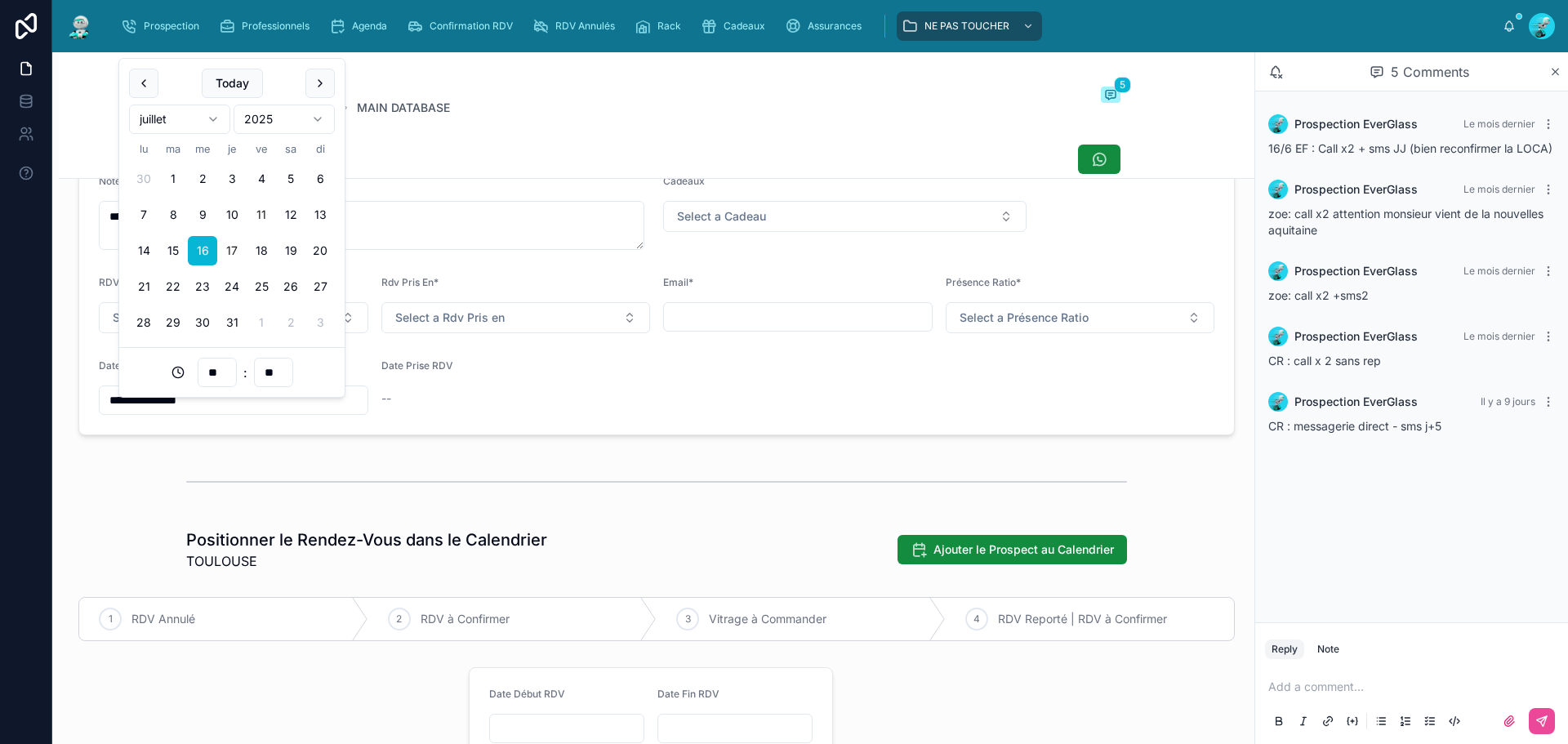 click on "17" at bounding box center [232, 251] 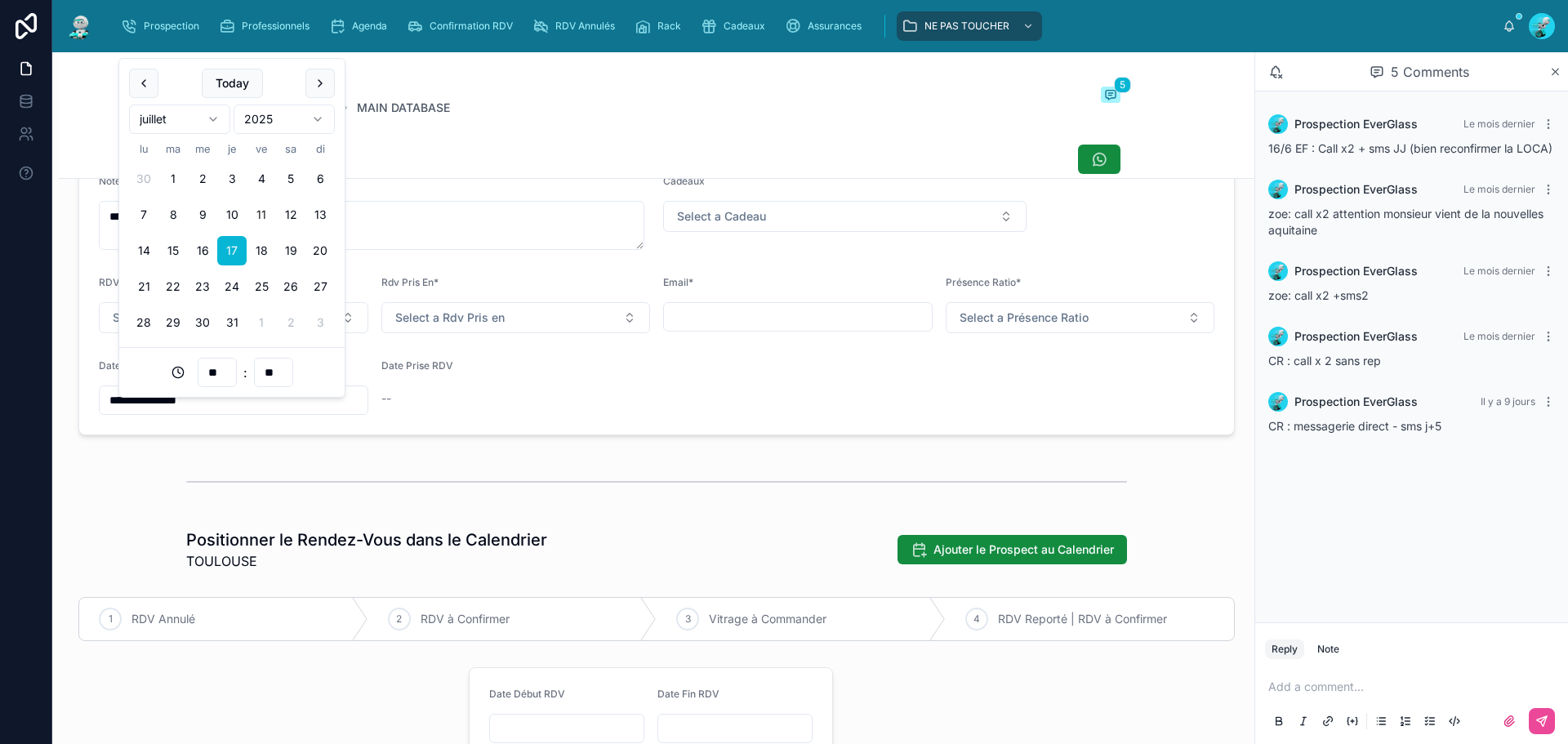 click at bounding box center [657, 482] 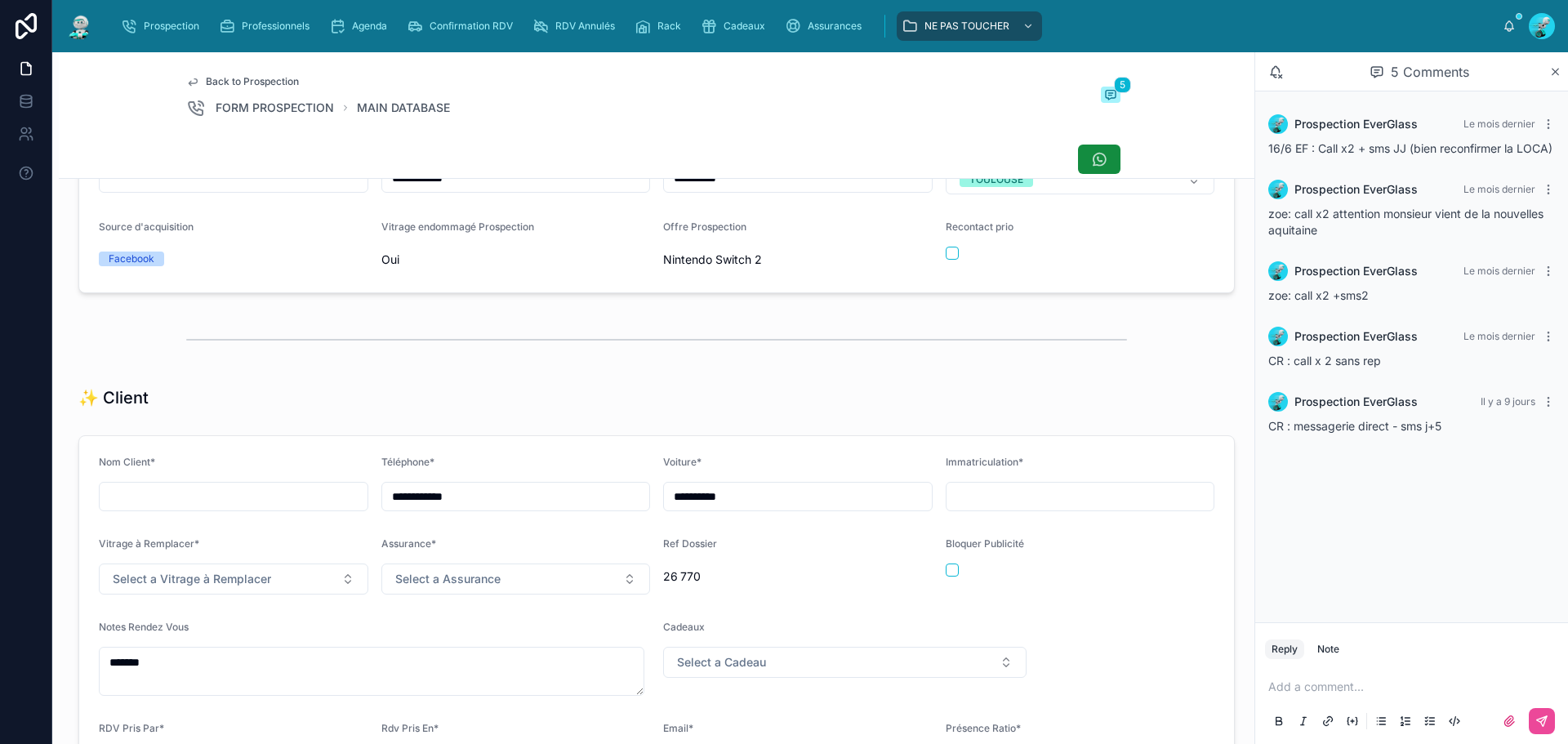 scroll, scrollTop: 0, scrollLeft: 0, axis: both 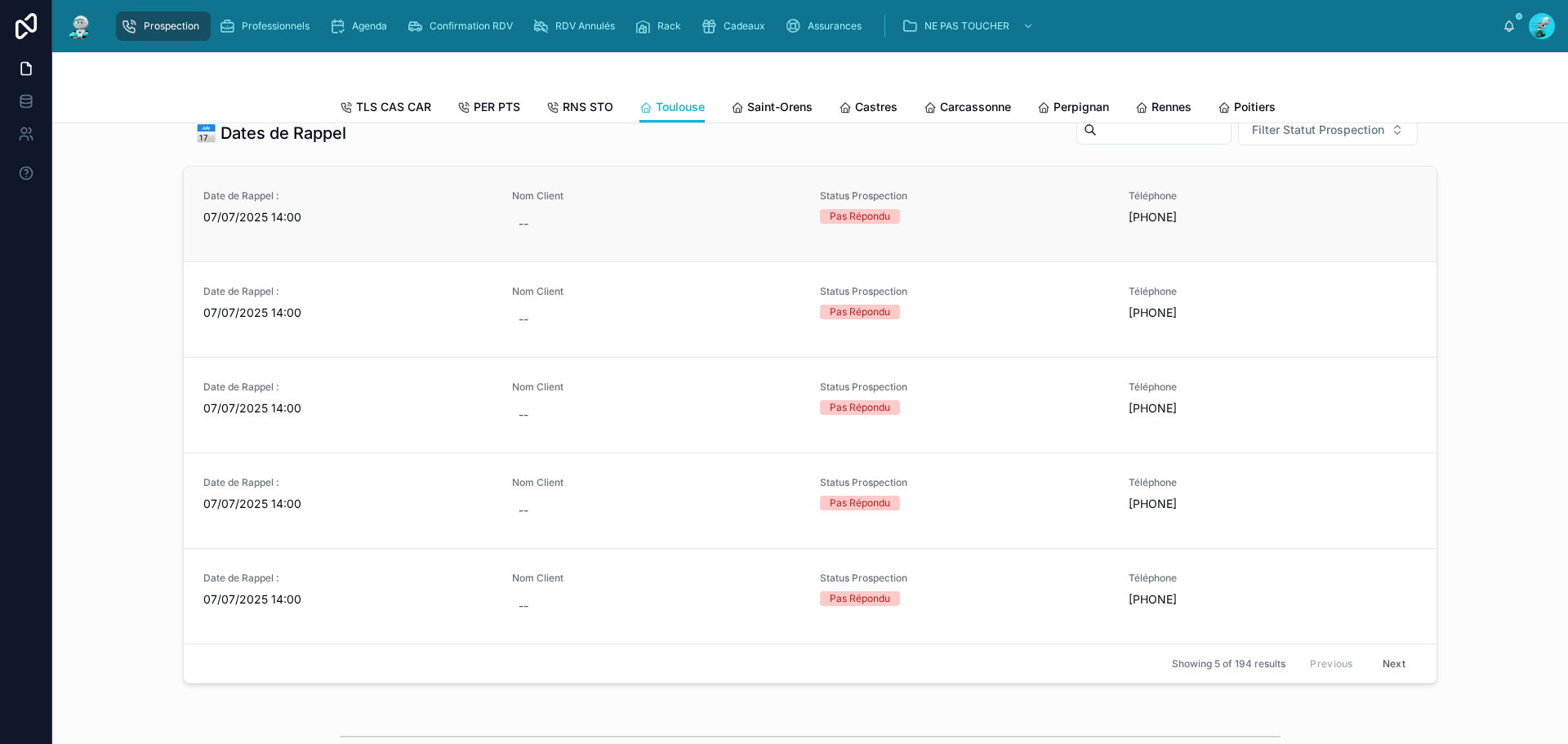 click on "Date de Rappel :" at bounding box center [348, 196] 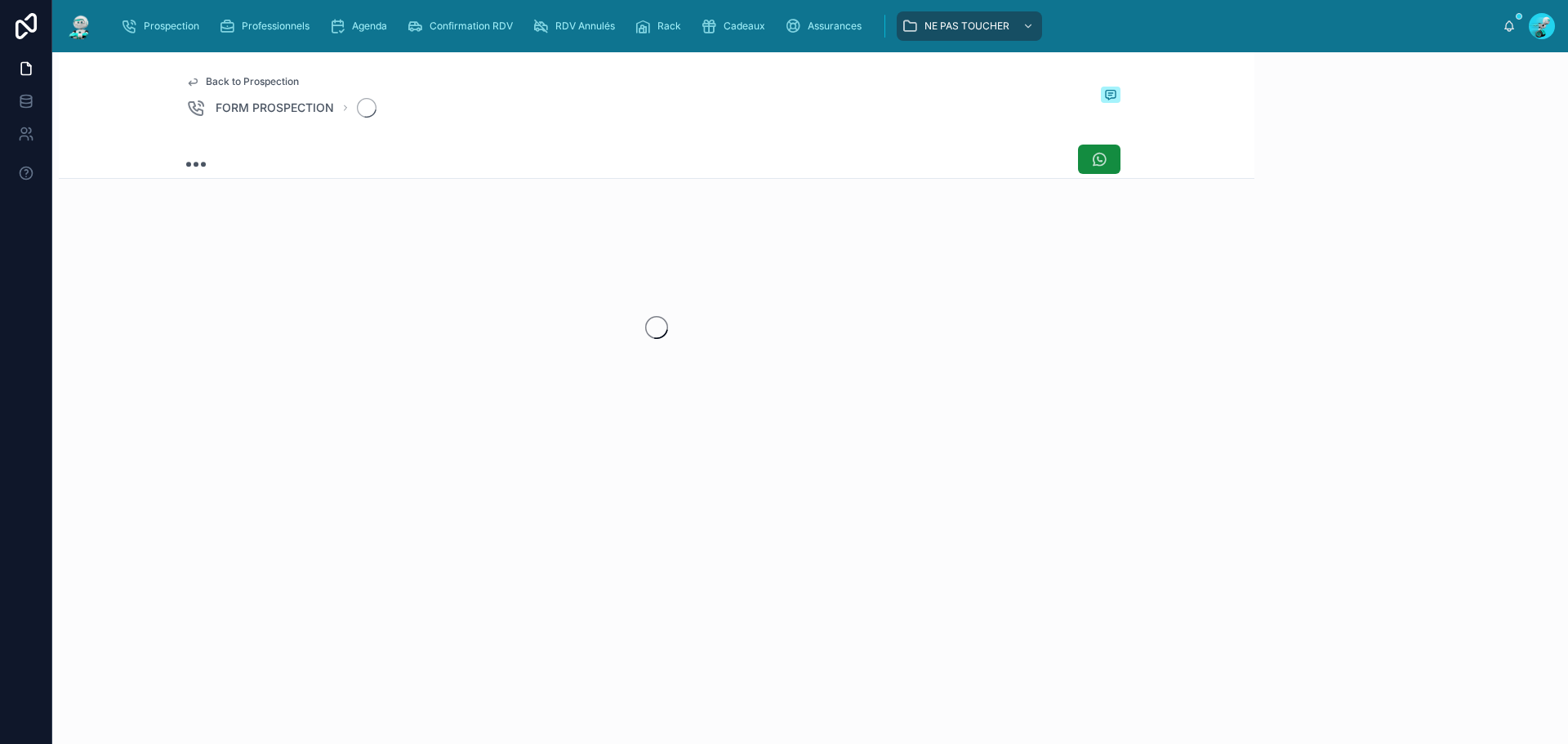 scroll, scrollTop: 0, scrollLeft: 0, axis: both 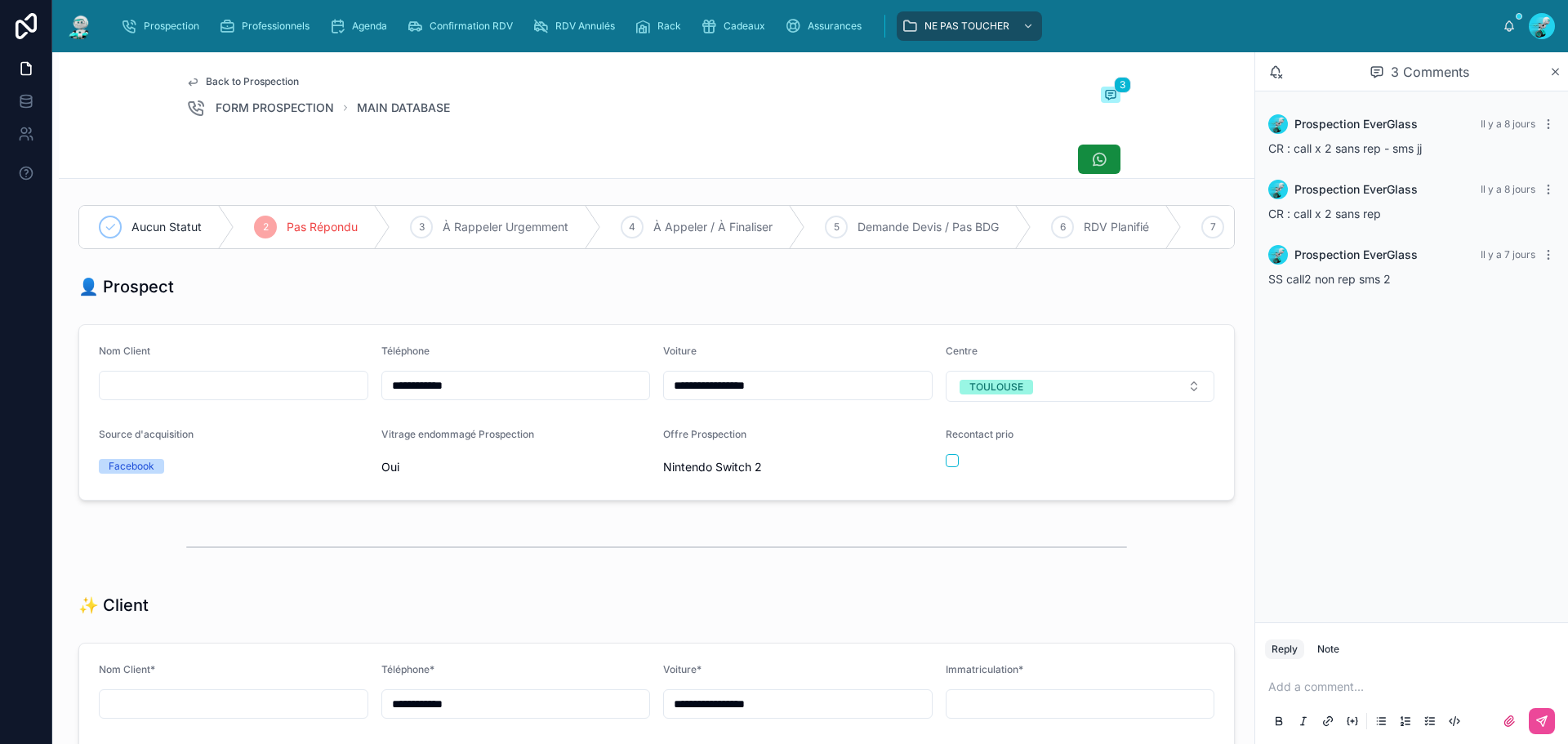 drag, startPoint x: 394, startPoint y: 386, endPoint x: 336, endPoint y: 385, distance: 58.00862 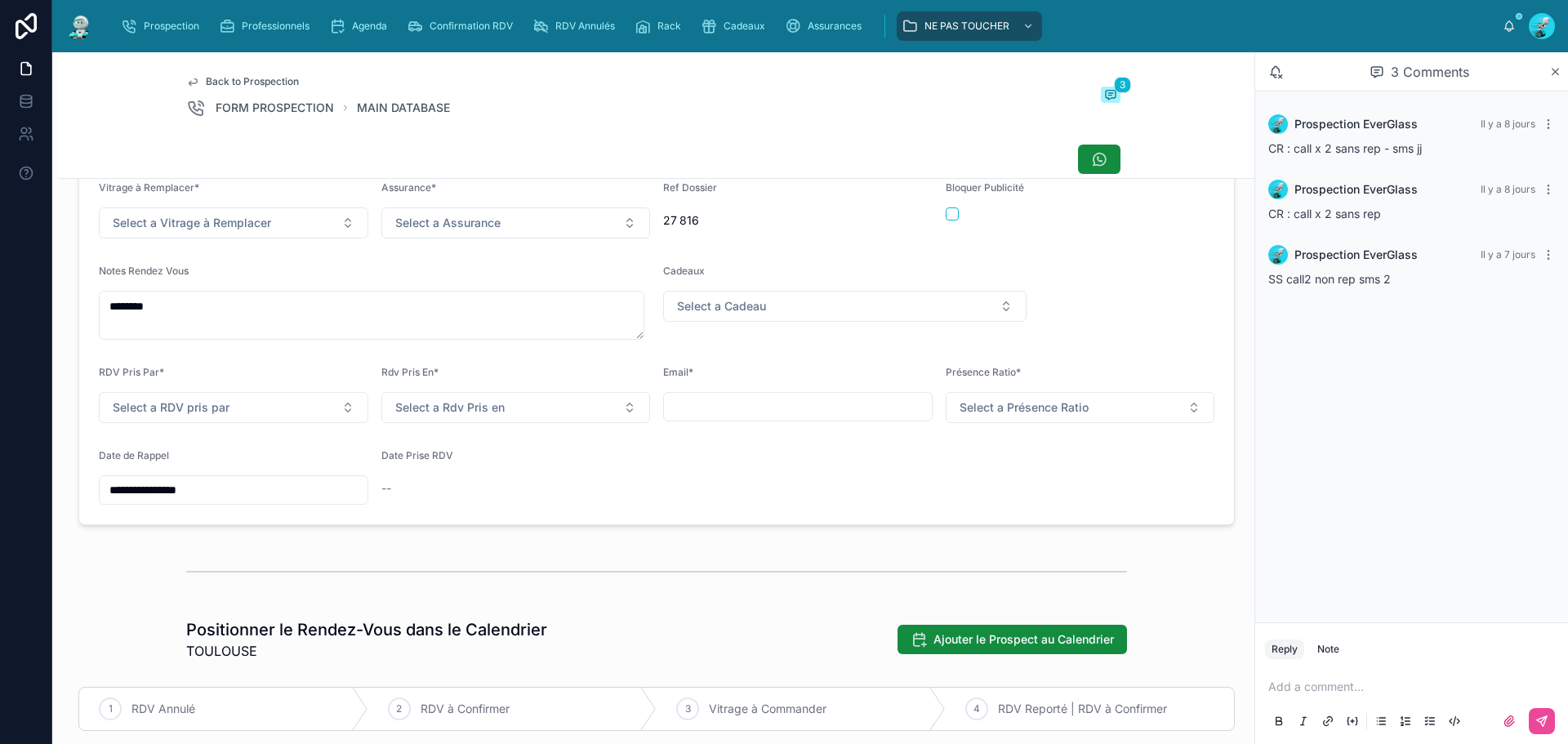 scroll, scrollTop: 572, scrollLeft: 0, axis: vertical 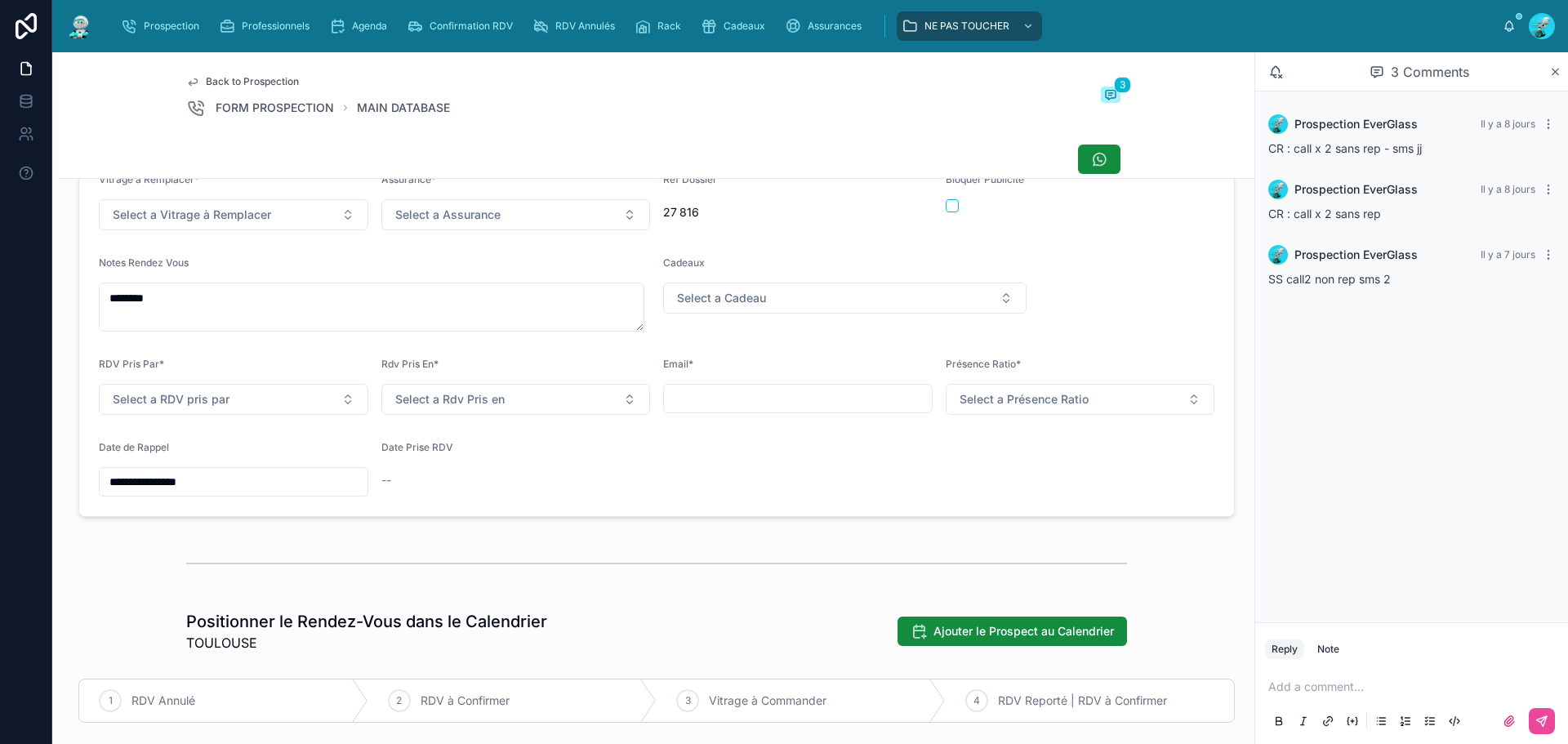 click on "**********" at bounding box center [234, 482] 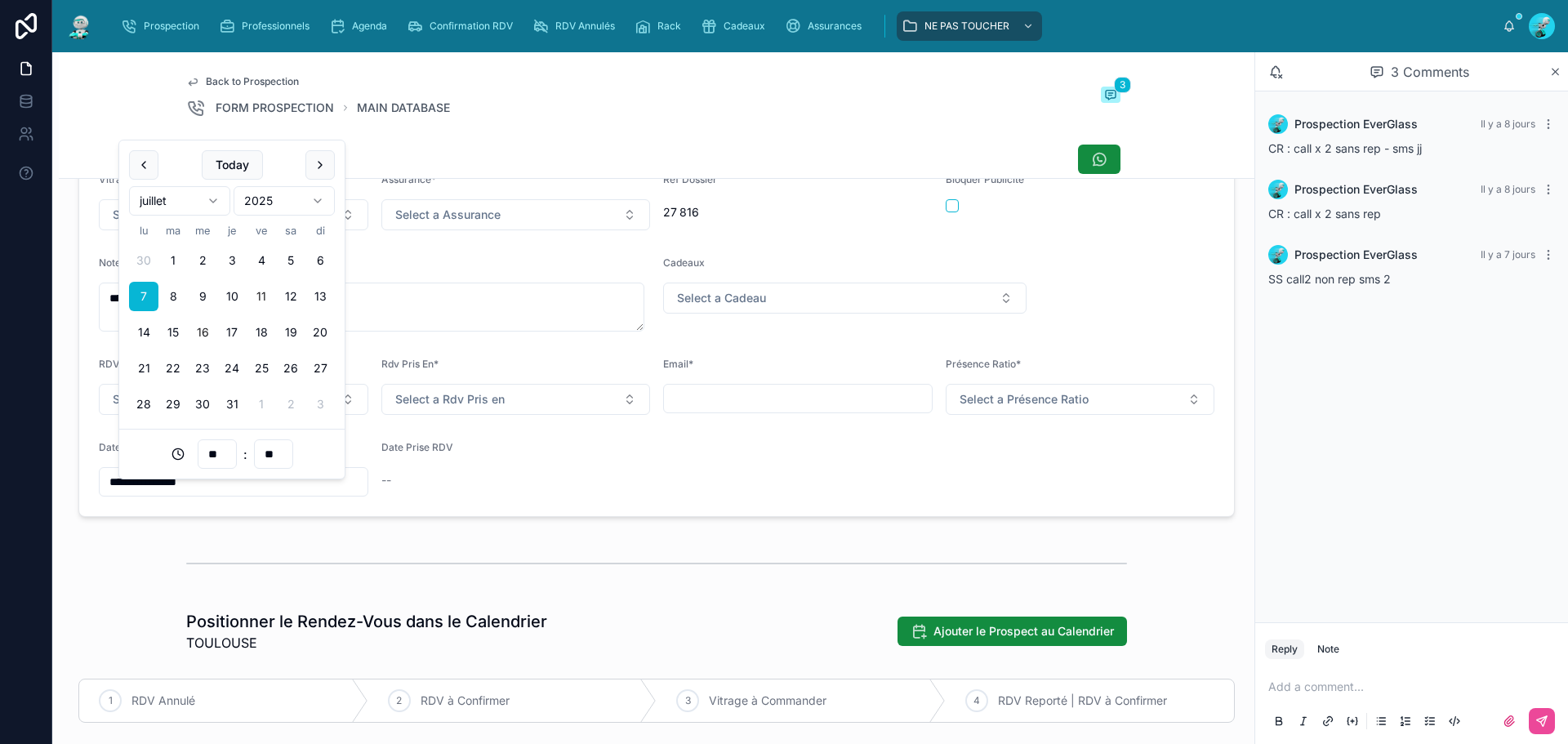 click on "16" at bounding box center (203, 332) 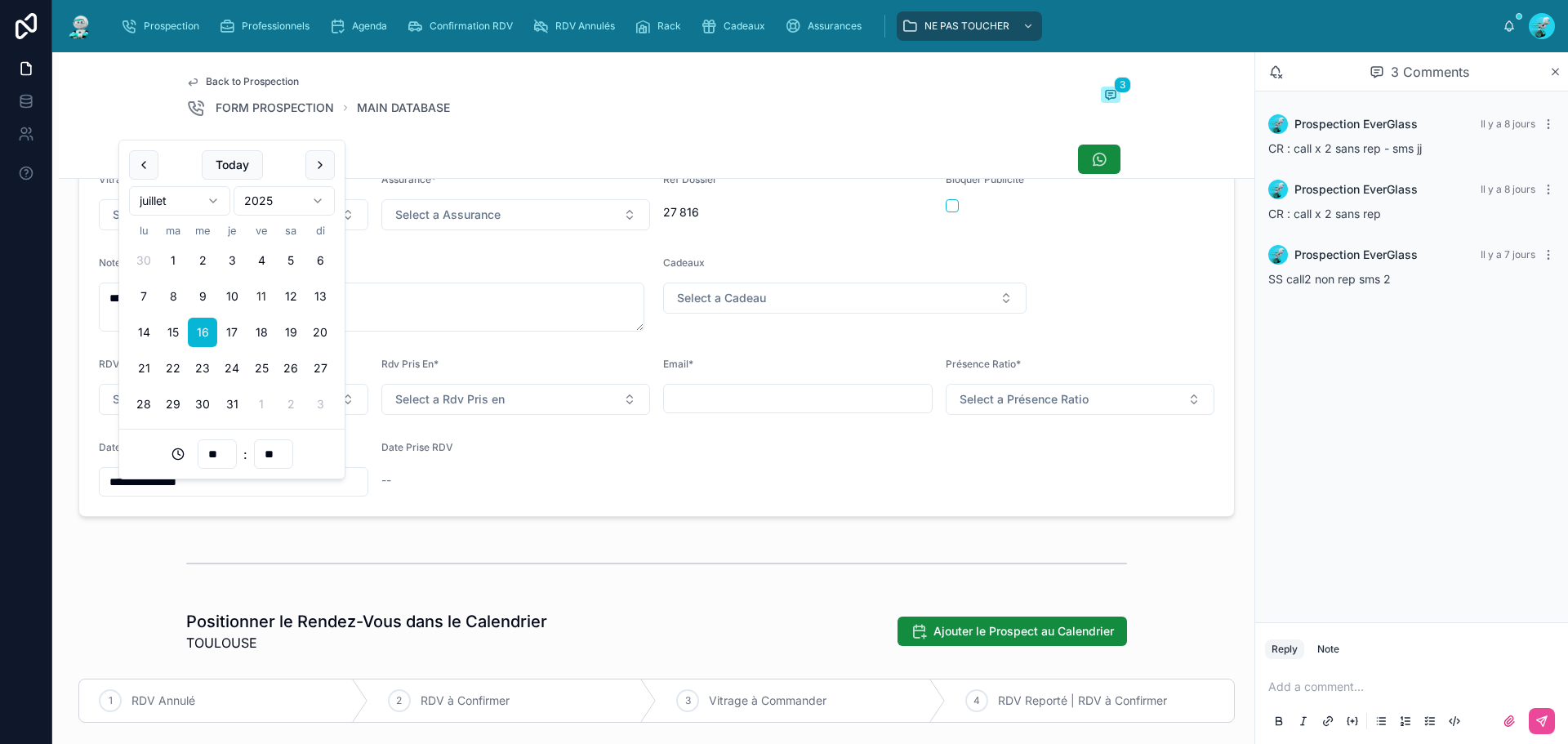 type on "**********" 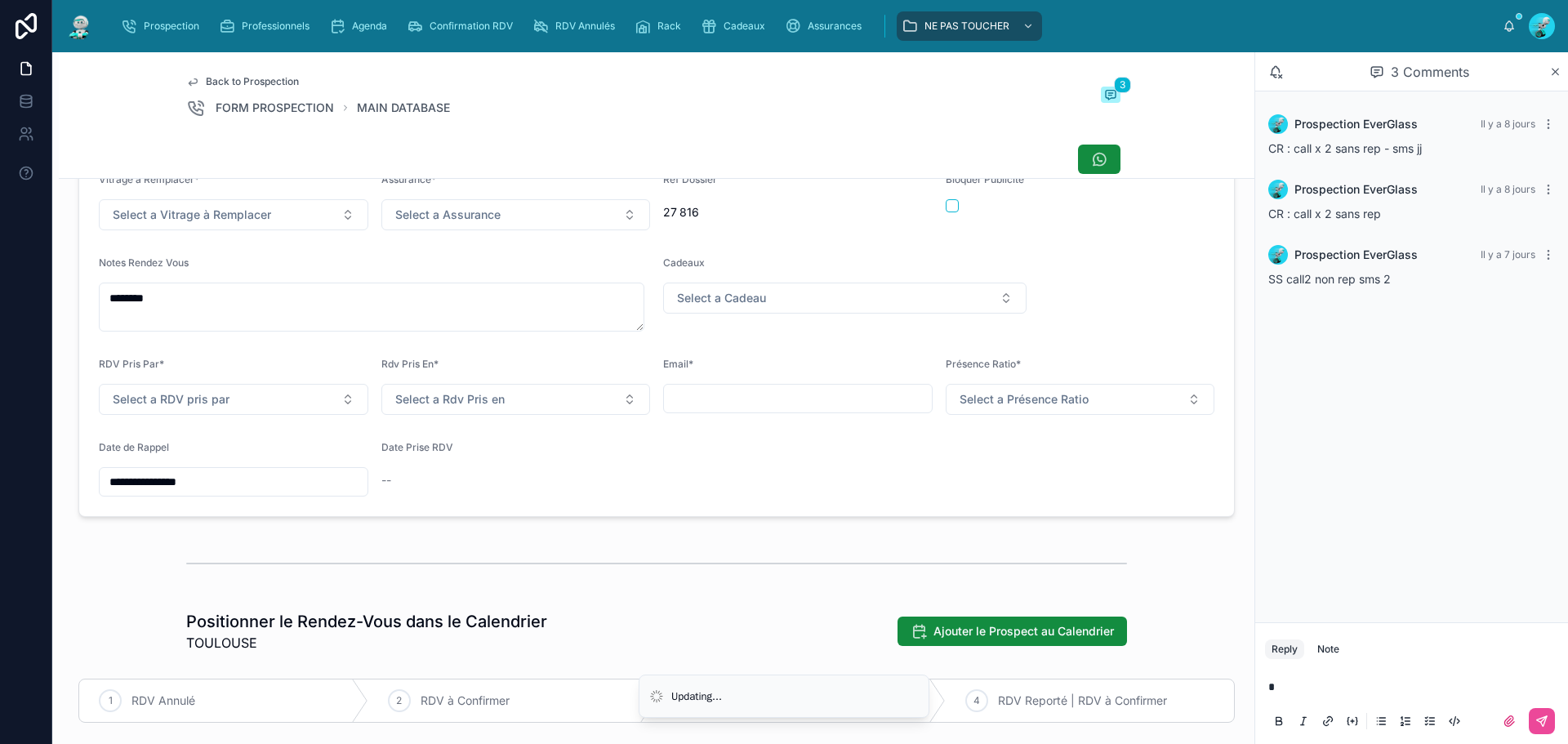 type 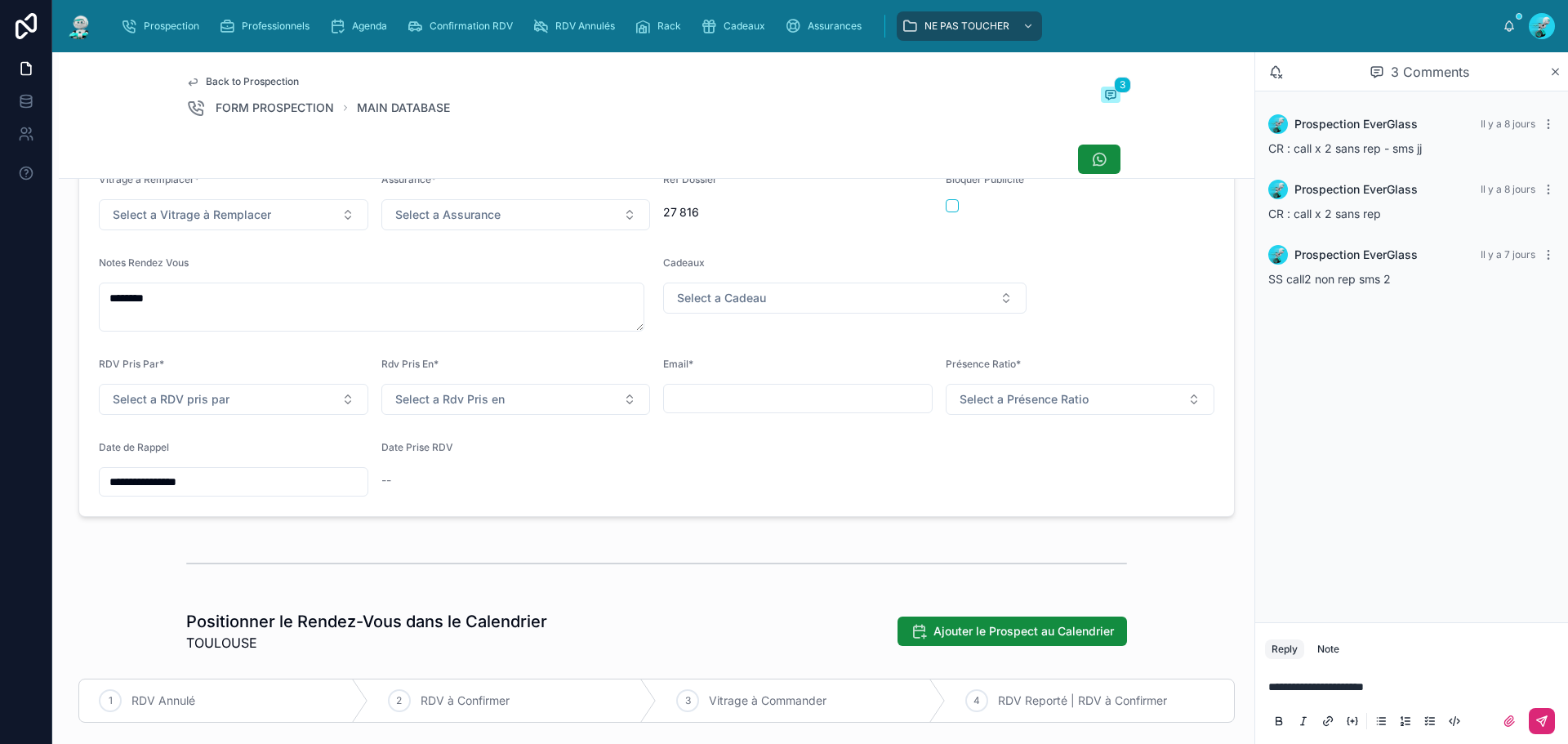click at bounding box center [1542, 721] 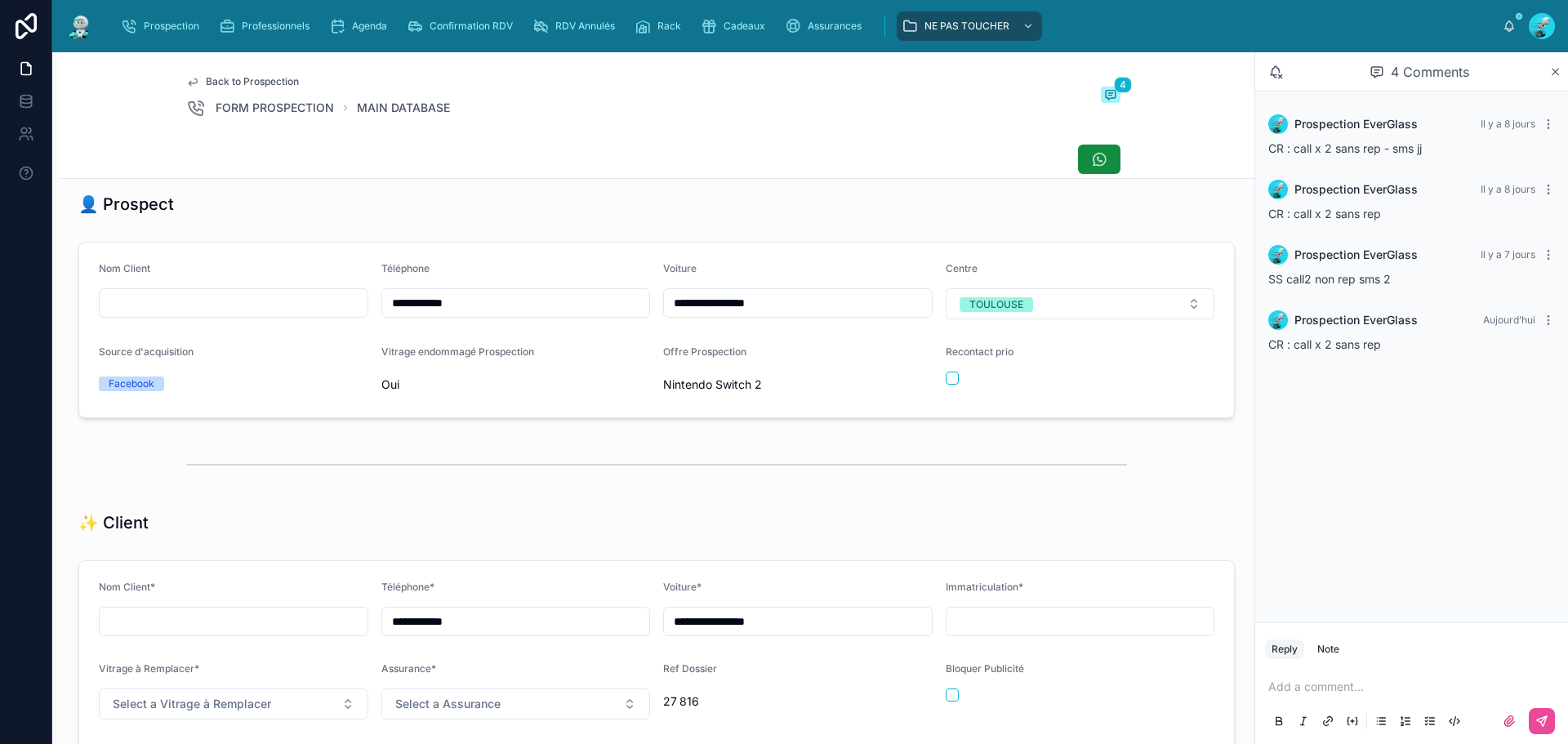 scroll, scrollTop: 0, scrollLeft: 0, axis: both 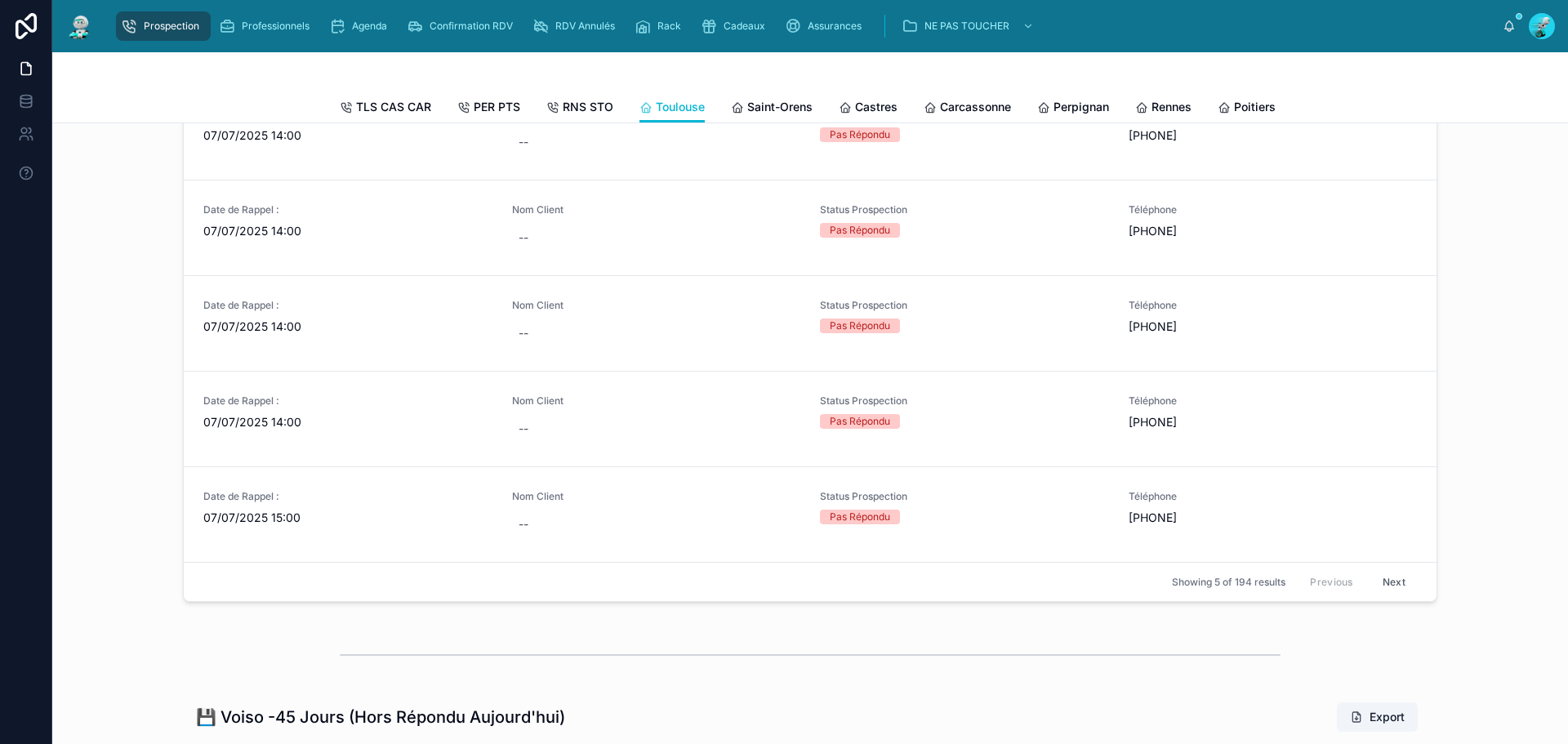 click on "Next" at bounding box center [1394, 581] 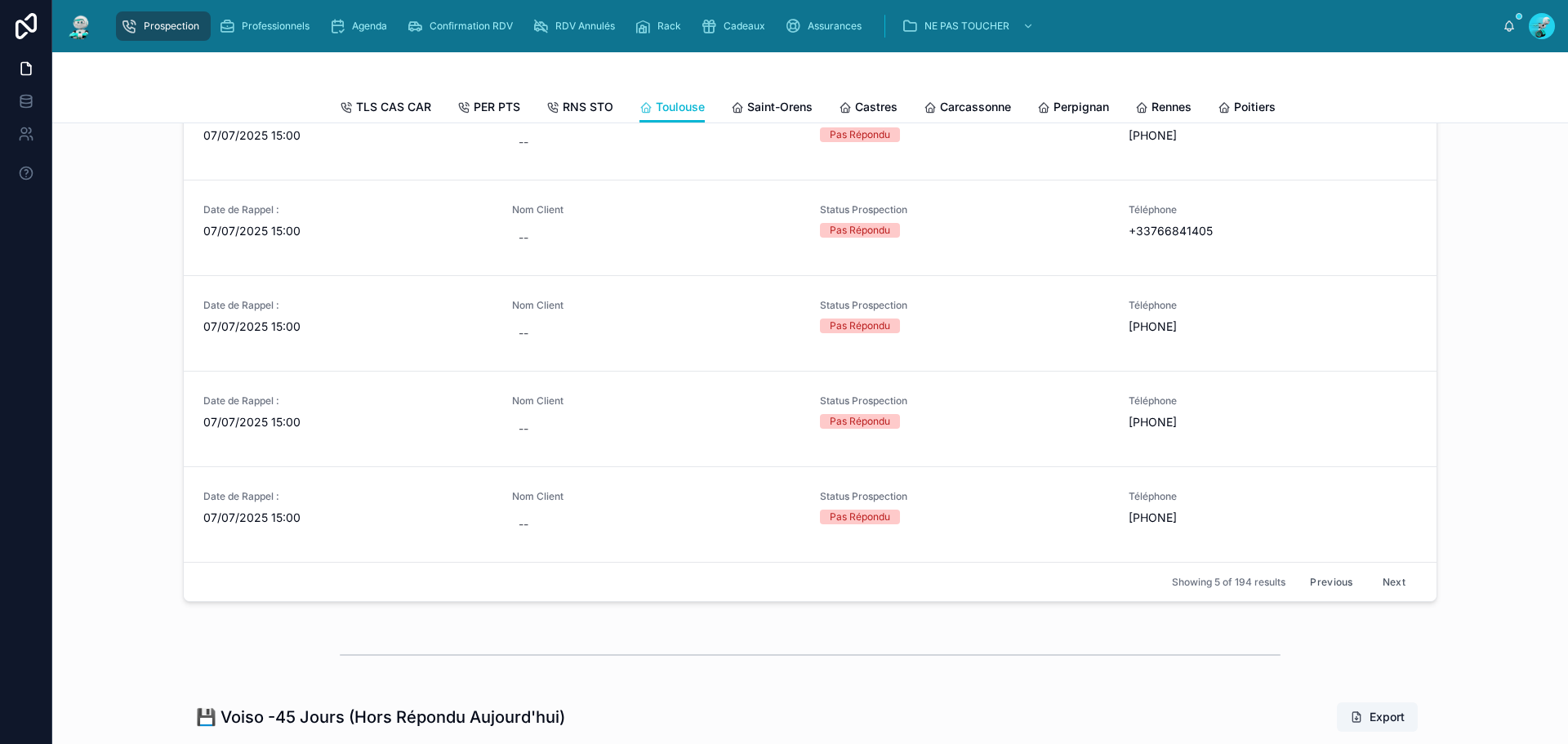 click on "Next" at bounding box center [1394, 581] 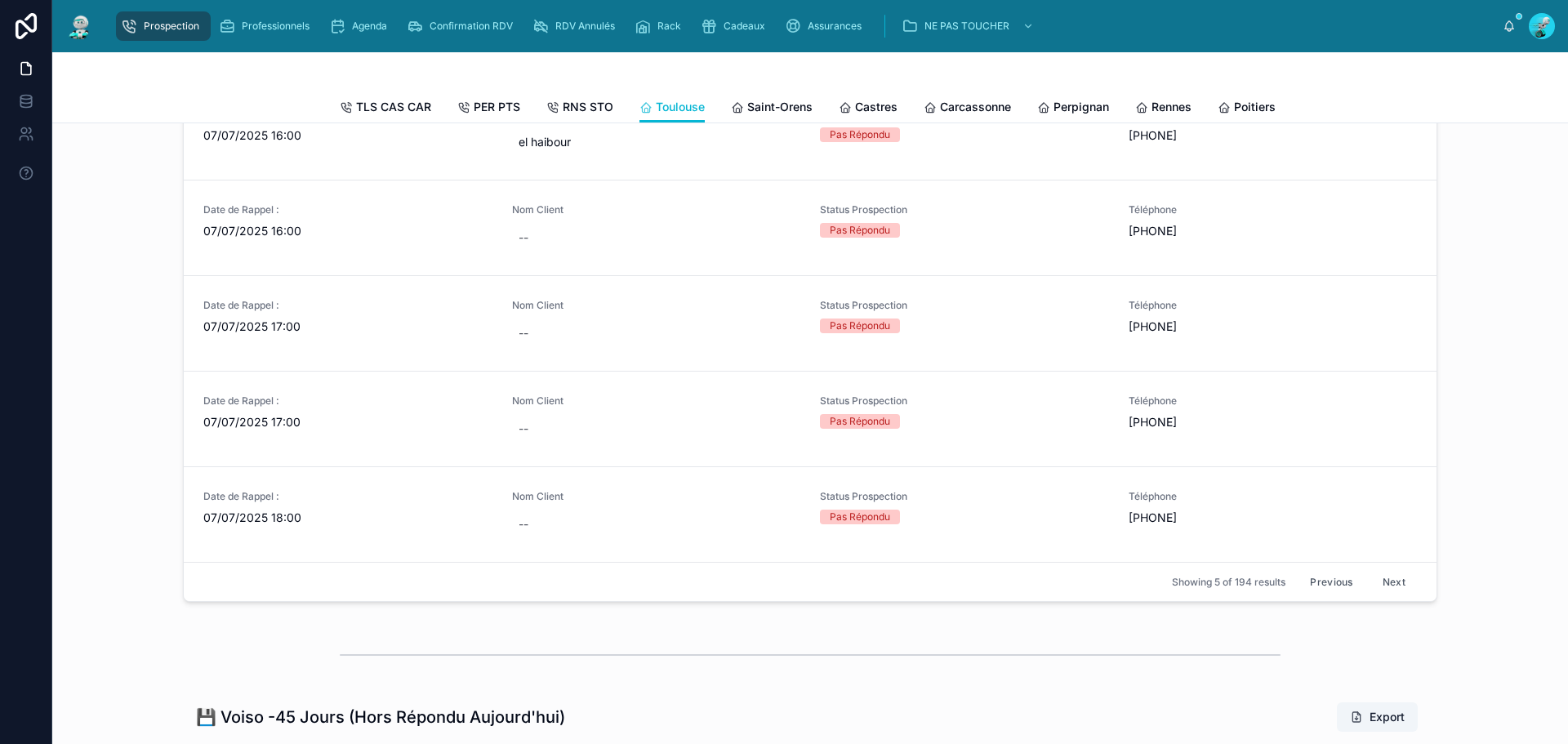 click on "Next" at bounding box center (1394, 581) 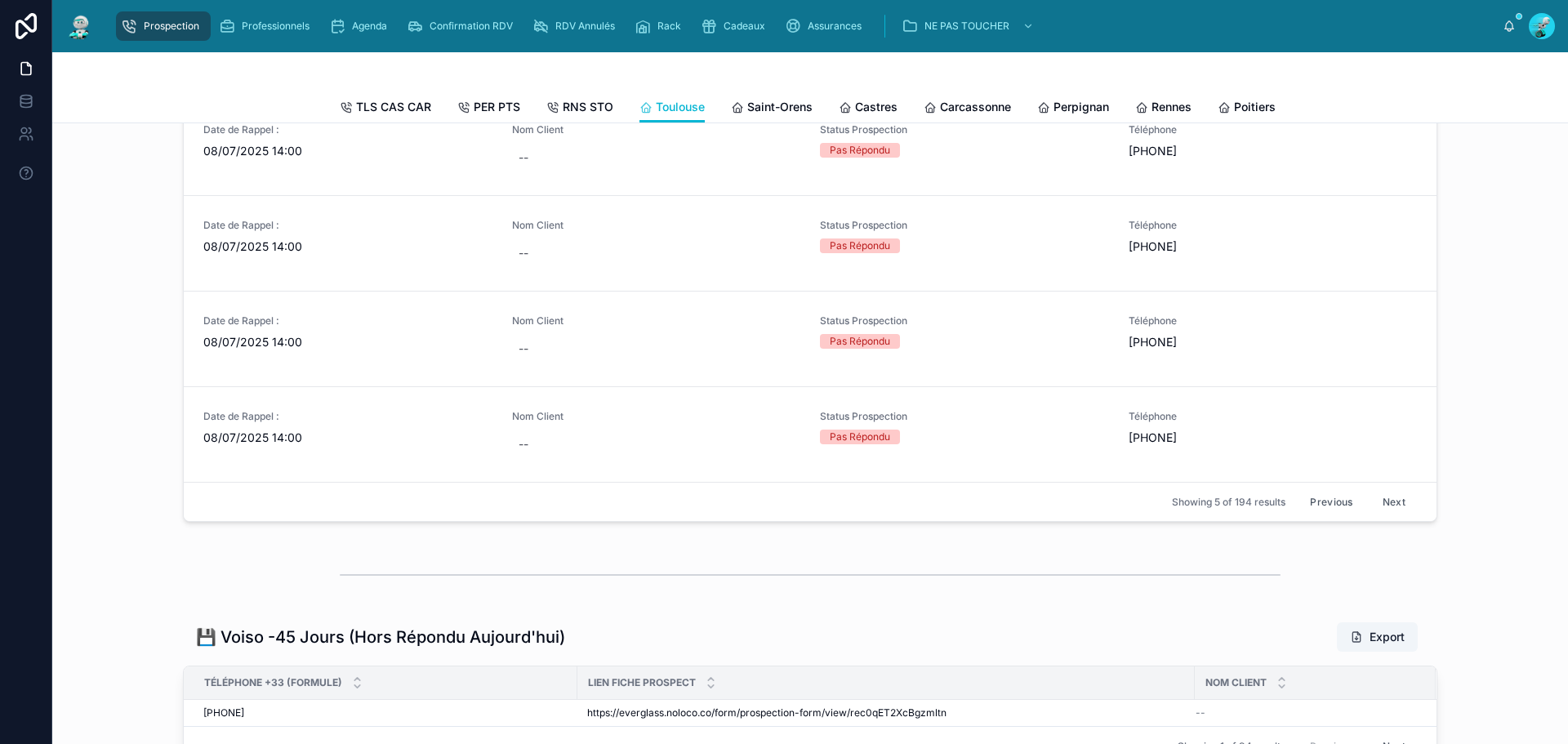 scroll, scrollTop: 817, scrollLeft: 0, axis: vertical 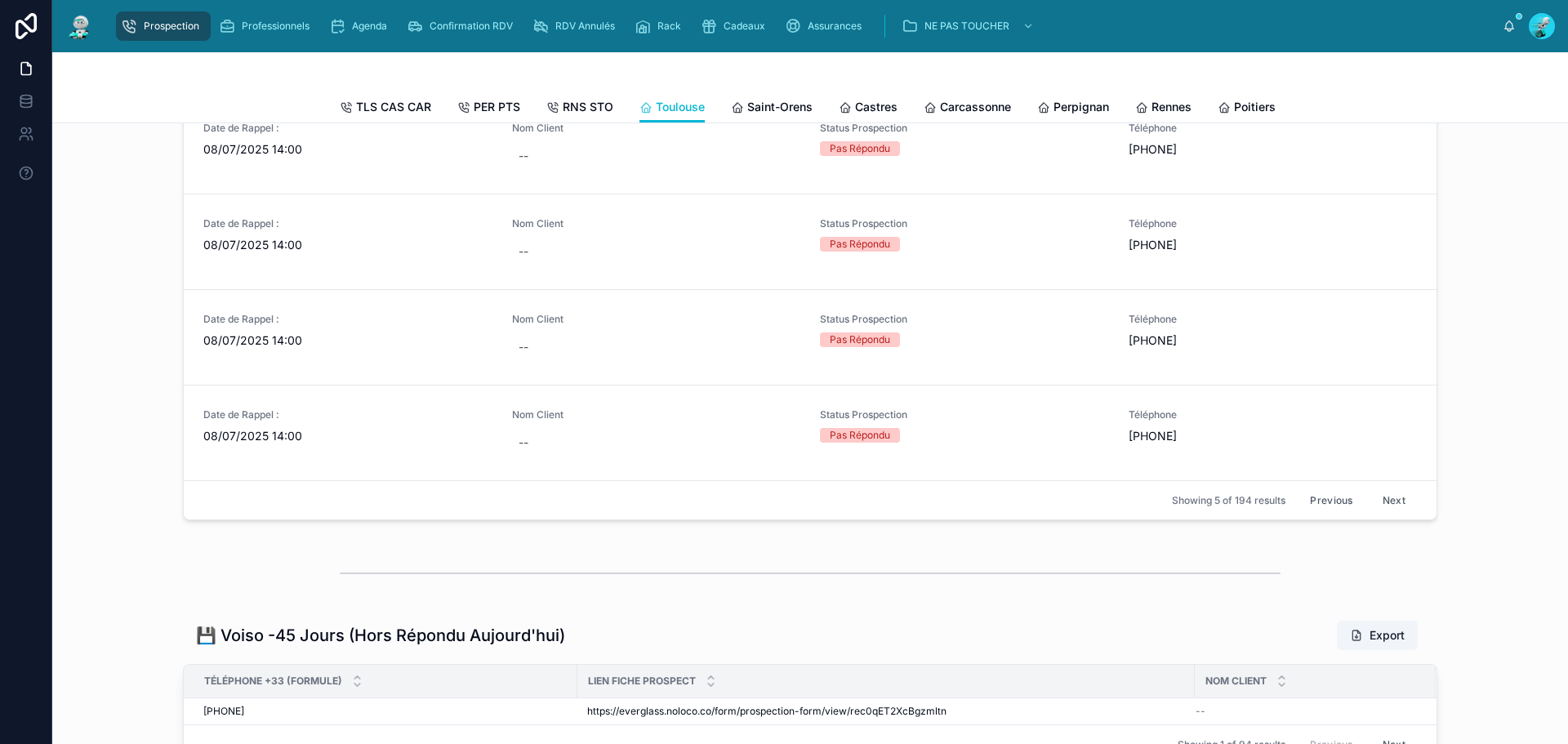 click on "Previous" at bounding box center (1331, 500) 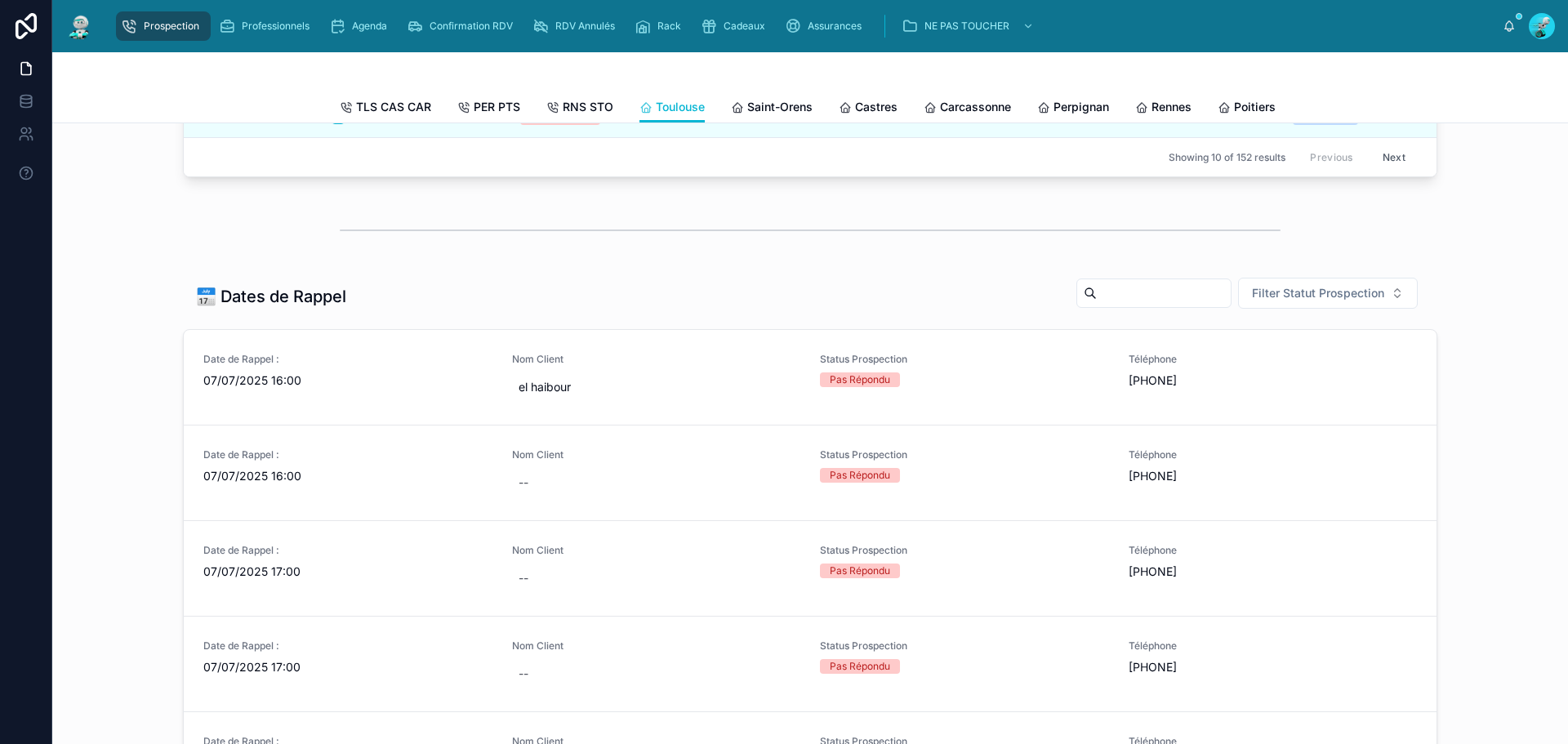 scroll, scrollTop: 653, scrollLeft: 0, axis: vertical 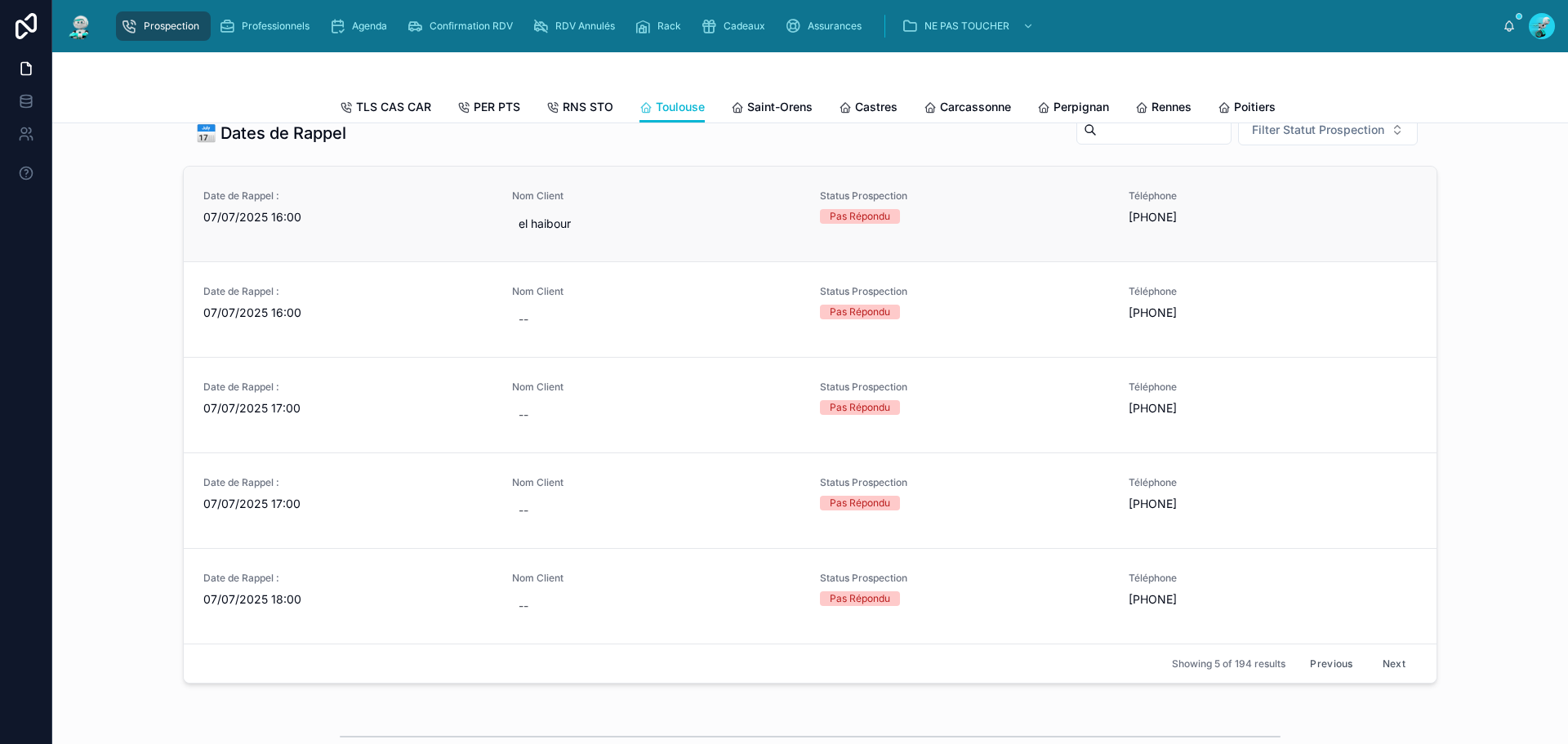 click on "07/07/2025 16:00" at bounding box center (348, 217) 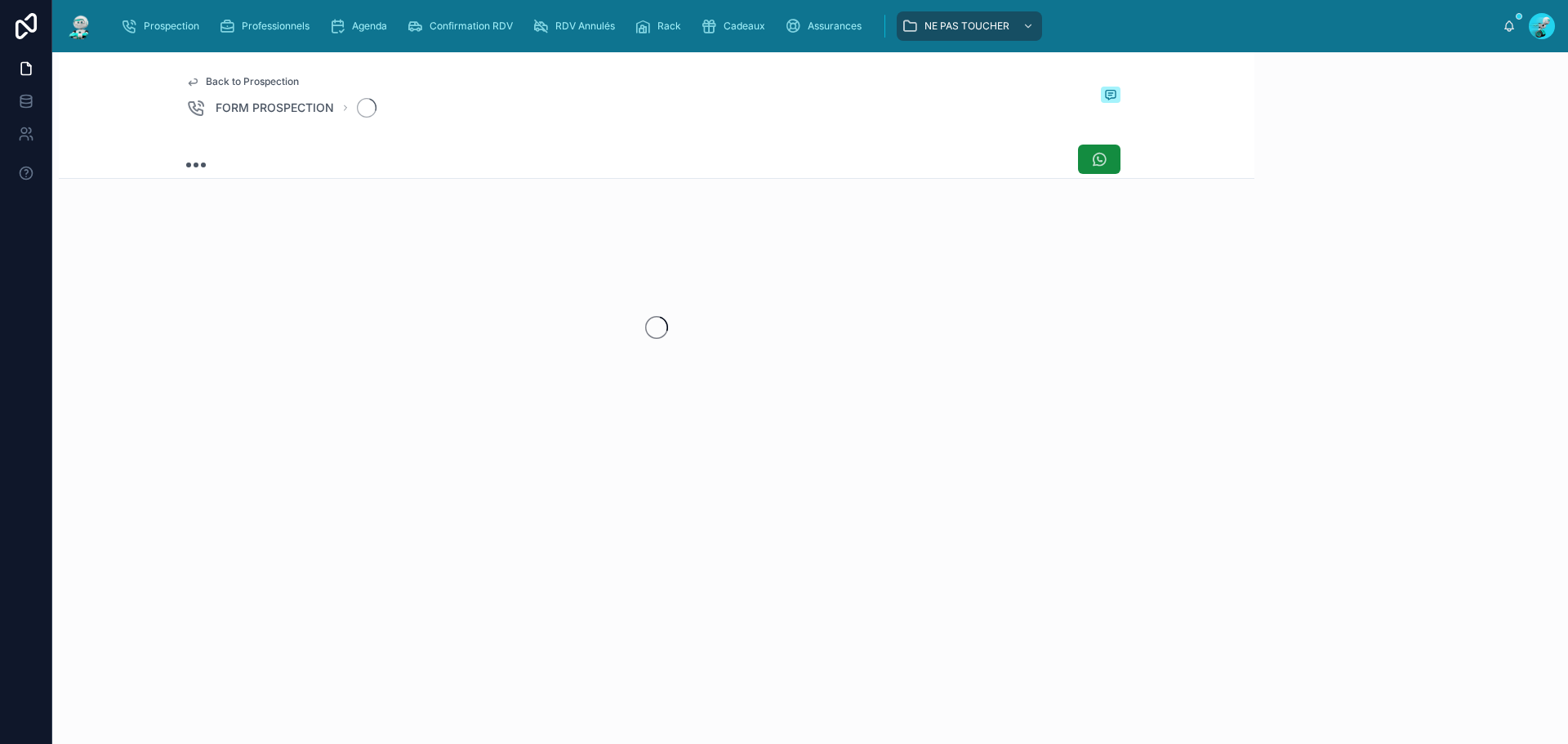 scroll, scrollTop: 0, scrollLeft: 0, axis: both 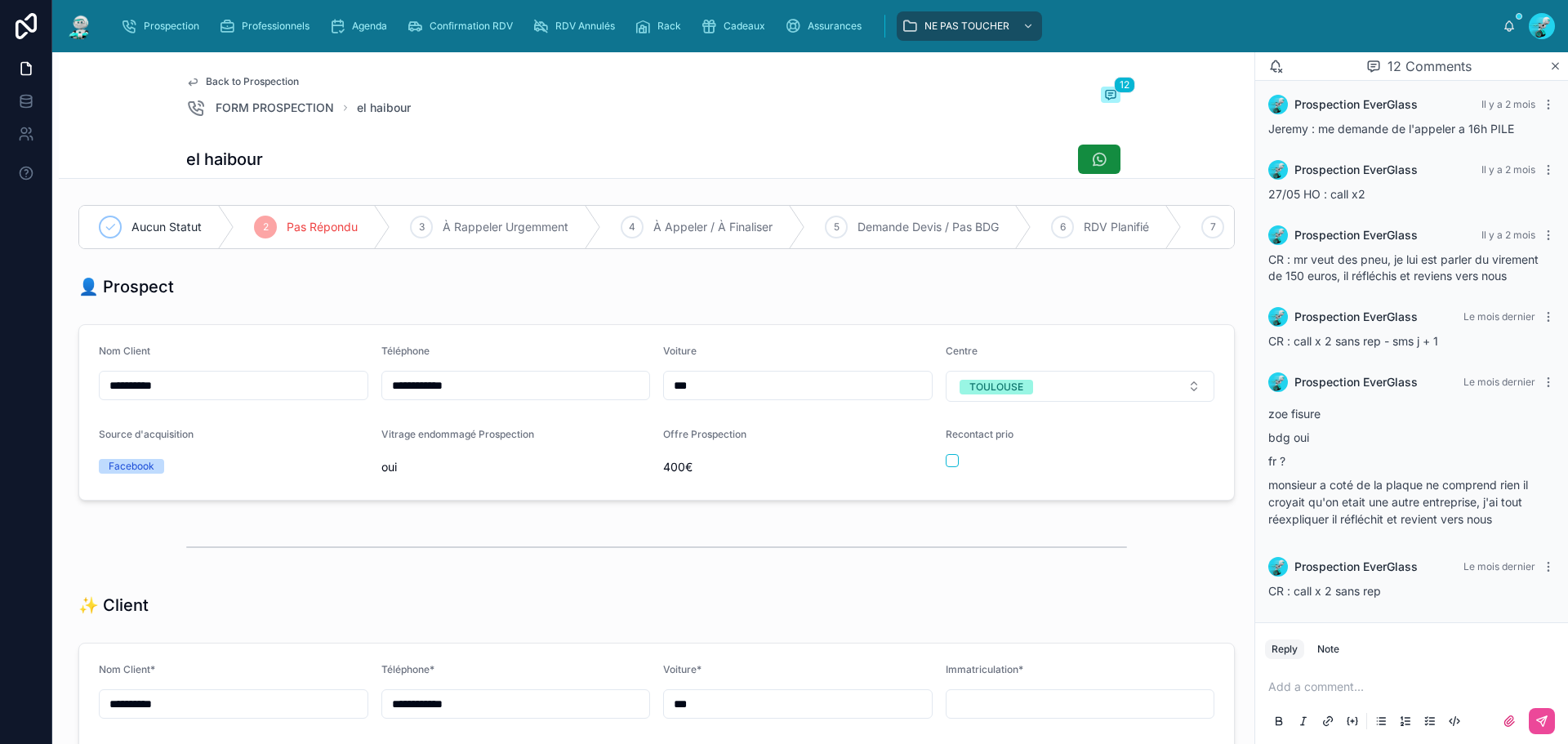drag, startPoint x: 473, startPoint y: 396, endPoint x: 421, endPoint y: 394, distance: 52.03845 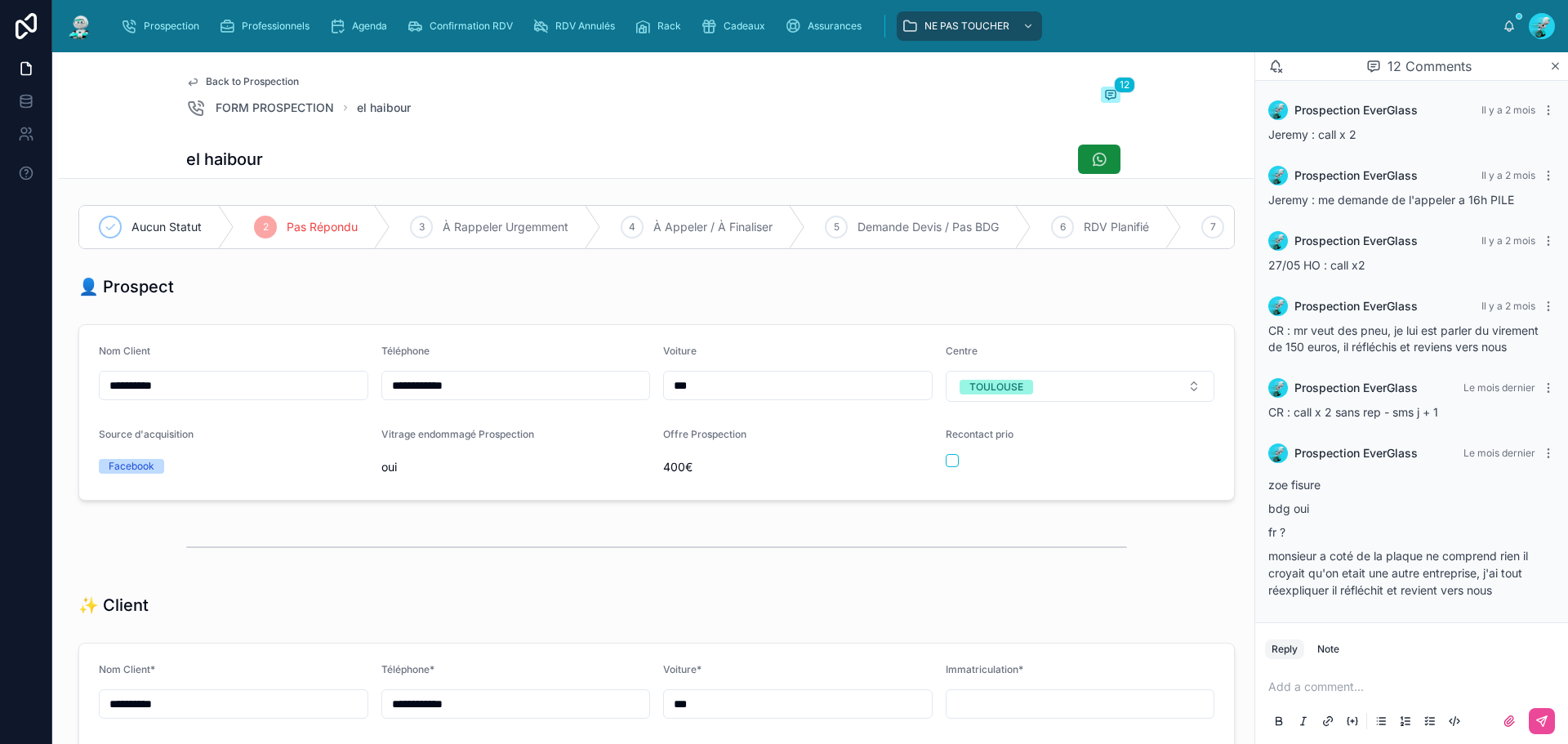 scroll, scrollTop: 450, scrollLeft: 0, axis: vertical 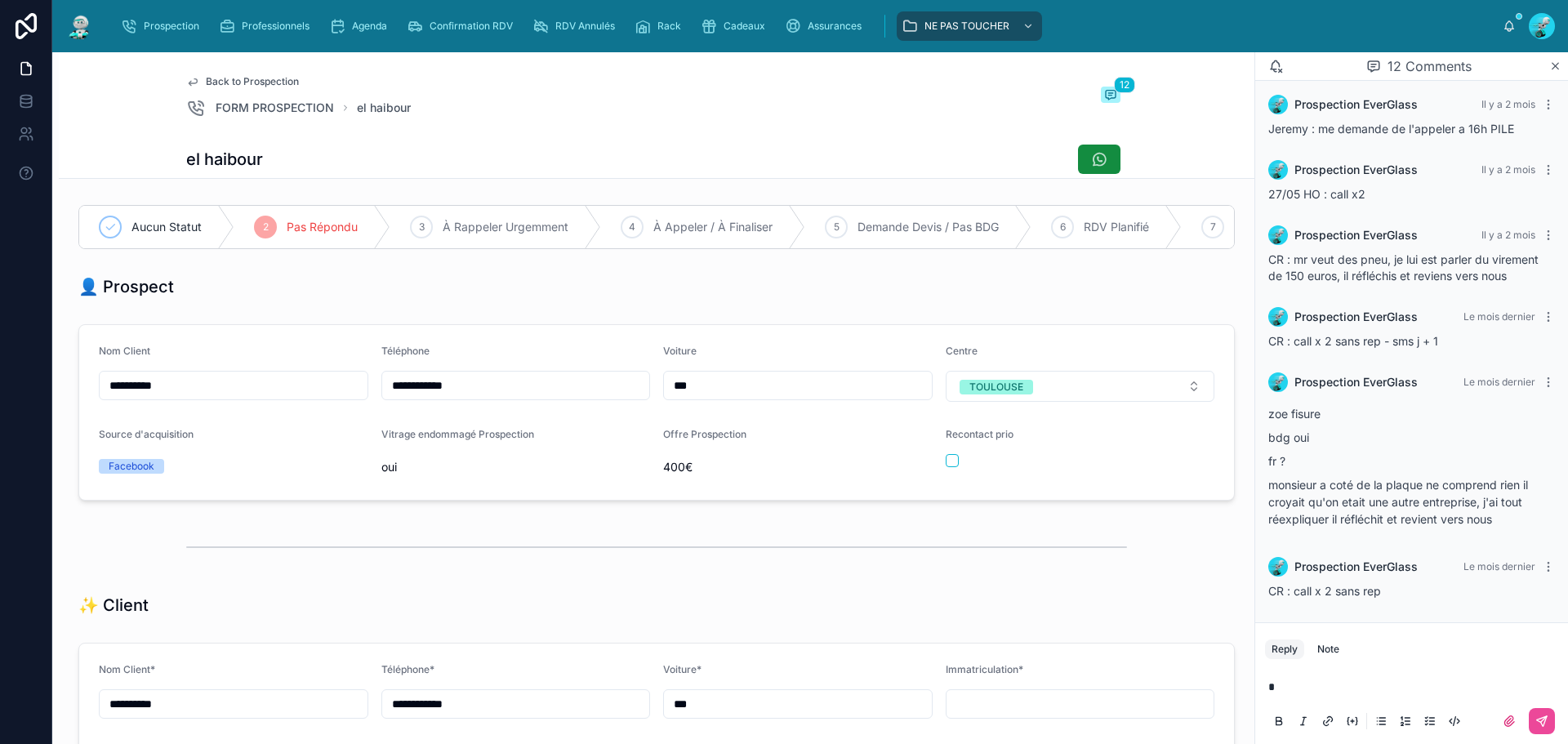 type 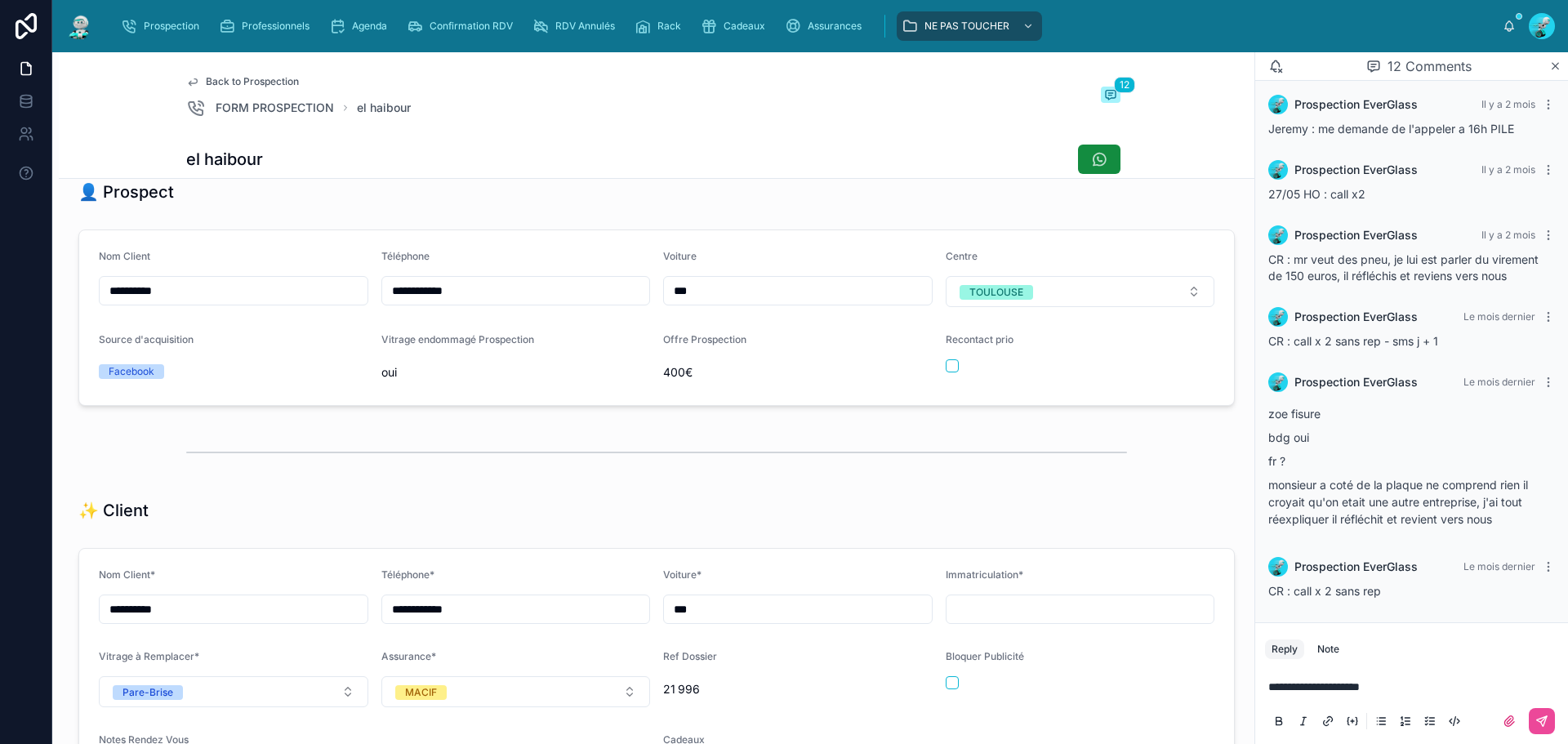 scroll, scrollTop: 0, scrollLeft: 0, axis: both 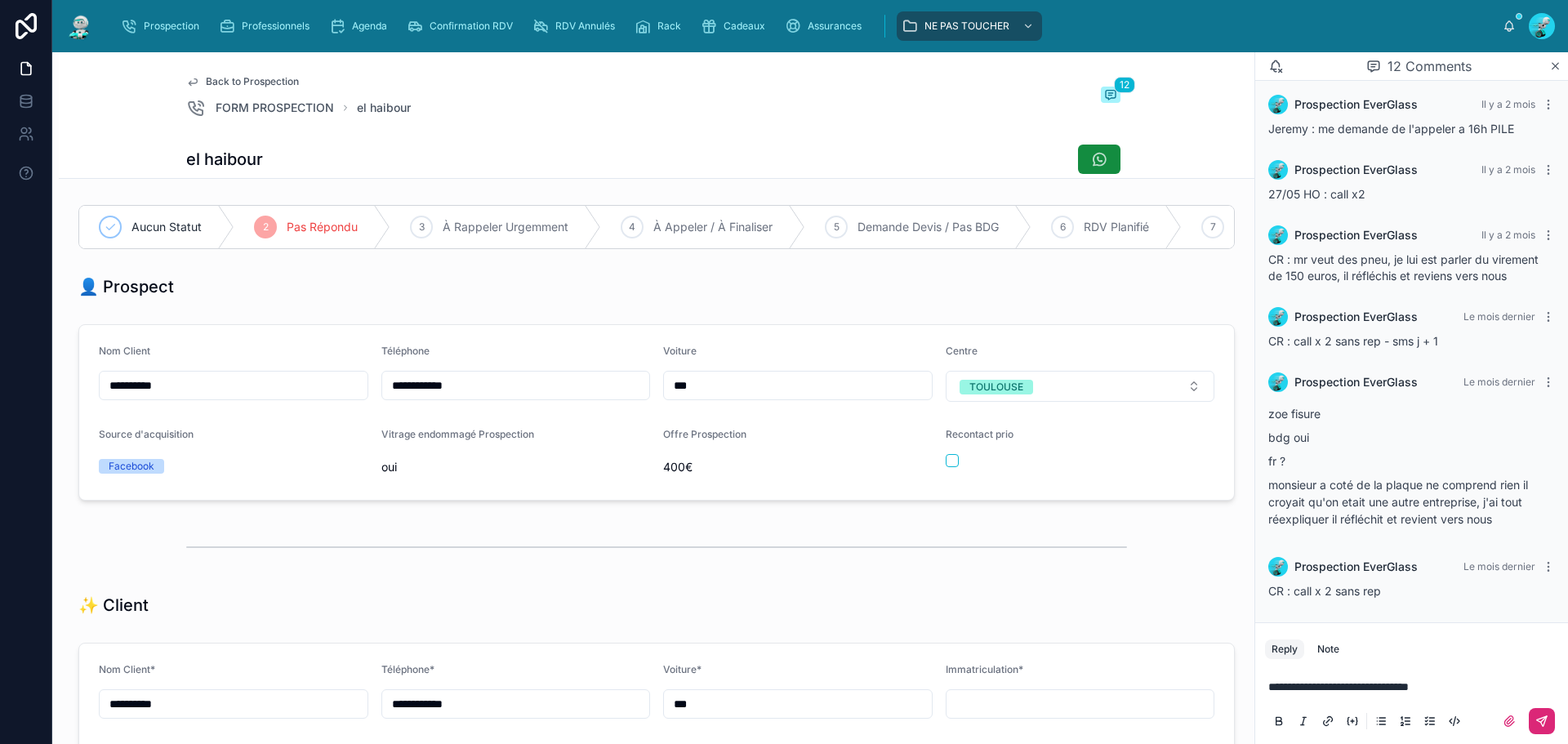 click 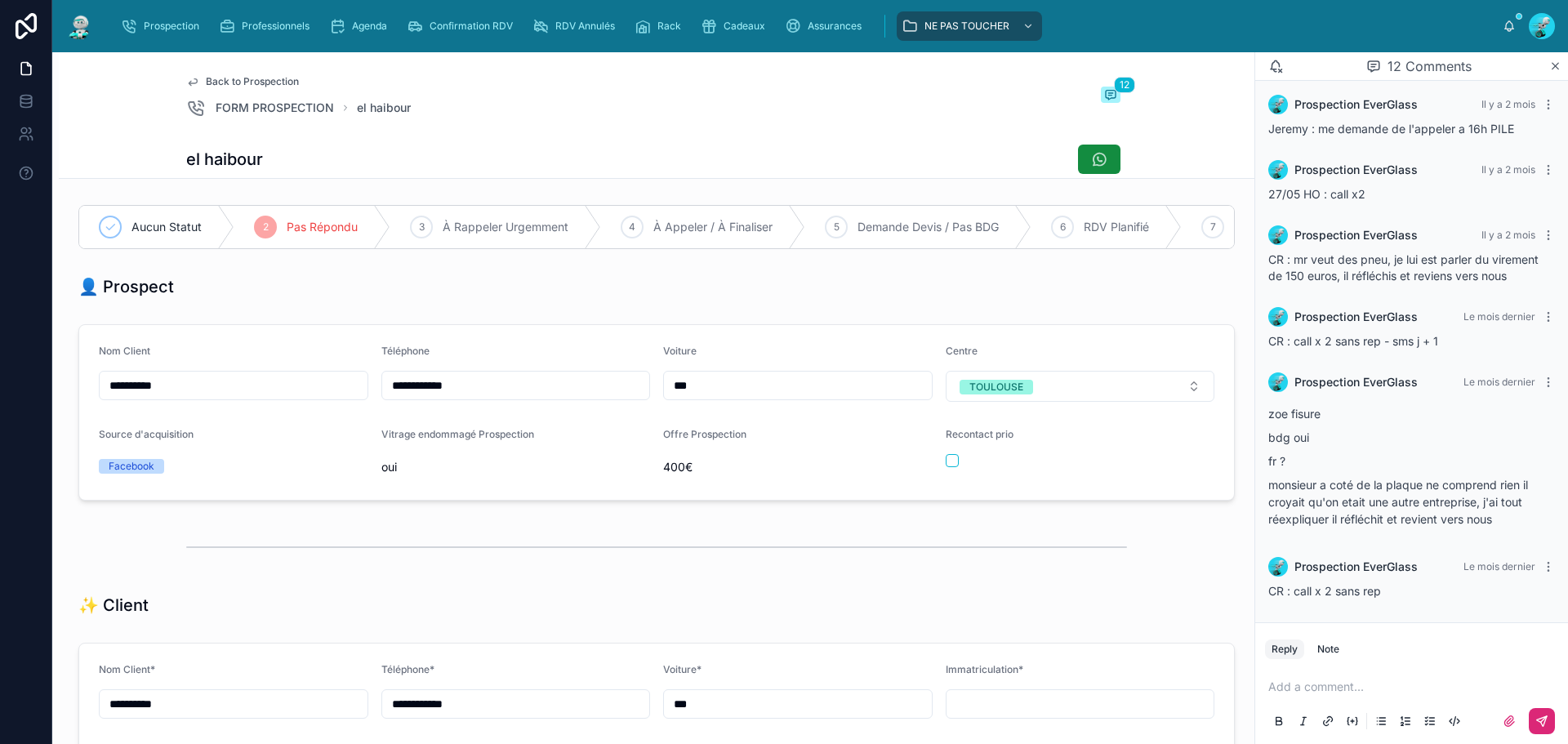 scroll, scrollTop: 515, scrollLeft: 0, axis: vertical 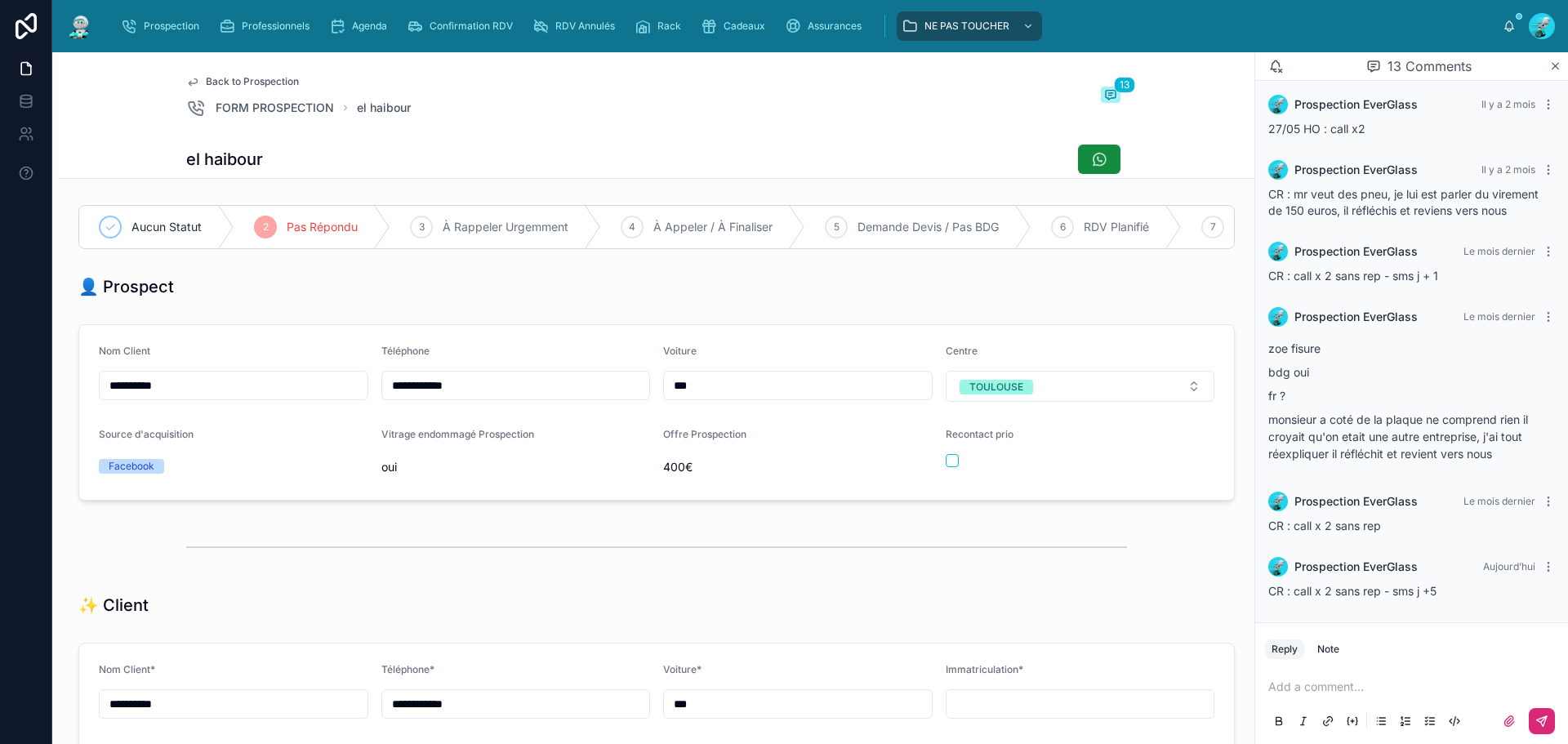 click on "Back to Prospection FORM PROSPECTION el haibour 13" at bounding box center [657, 96] 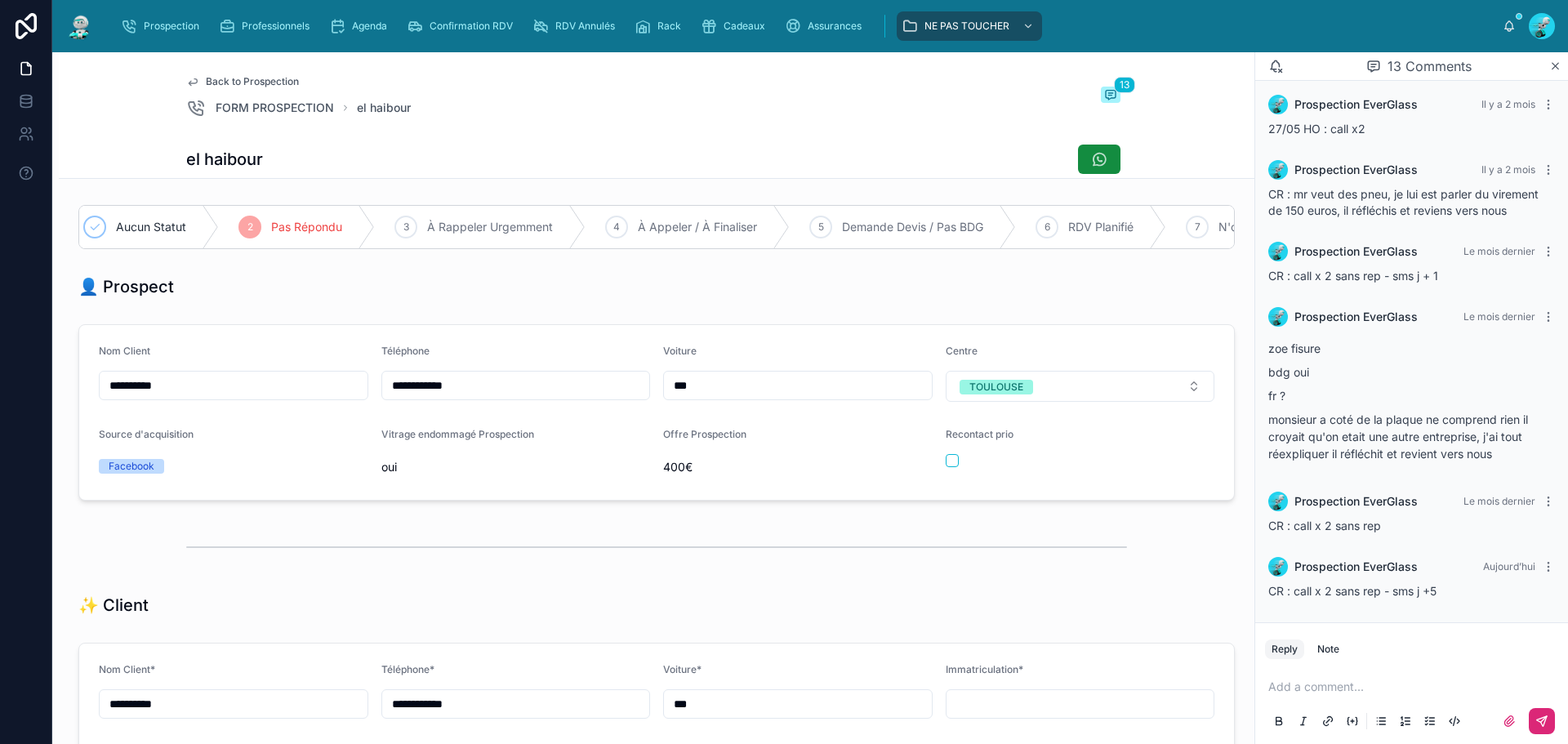 scroll, scrollTop: 0, scrollLeft: 0, axis: both 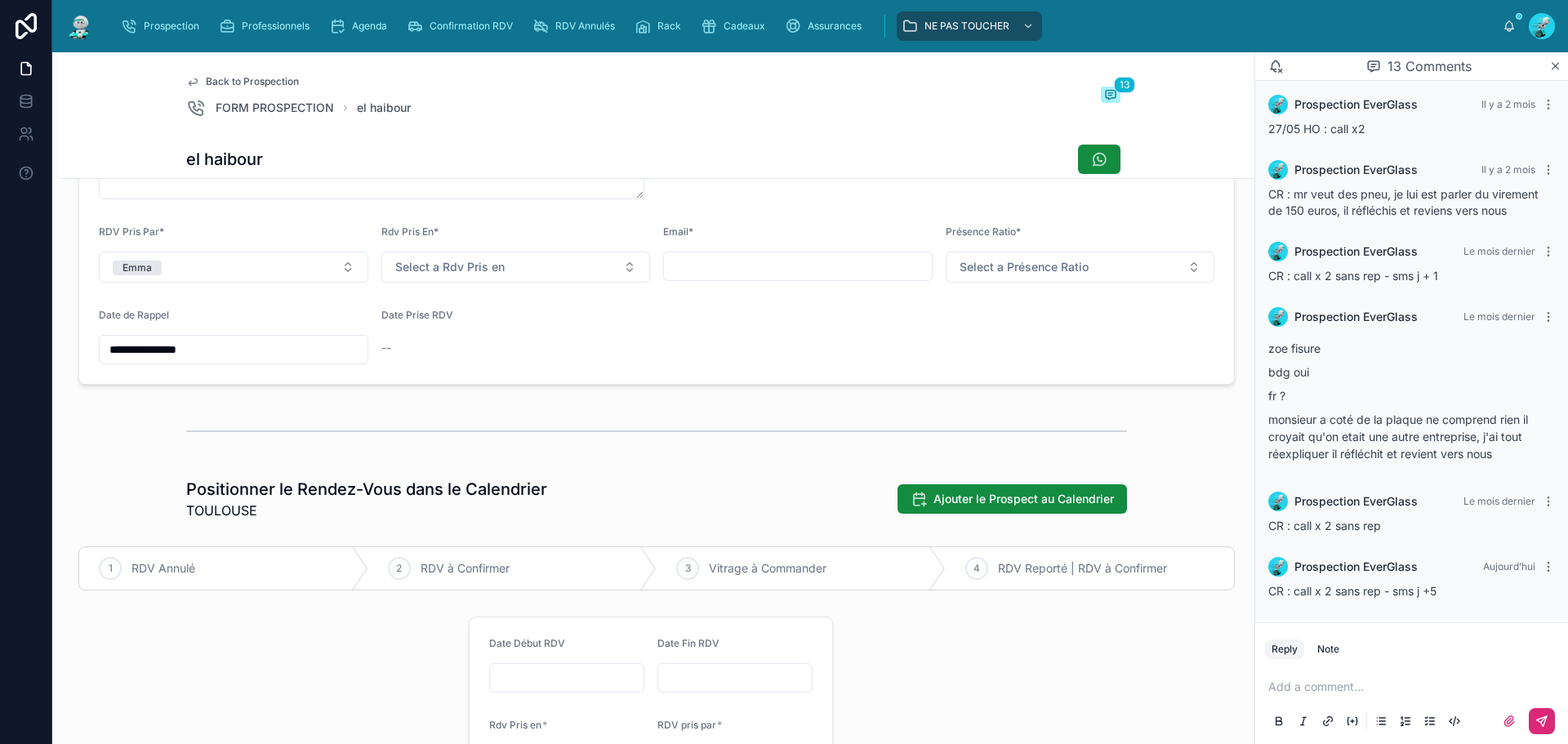 click on "**********" at bounding box center (234, 350) 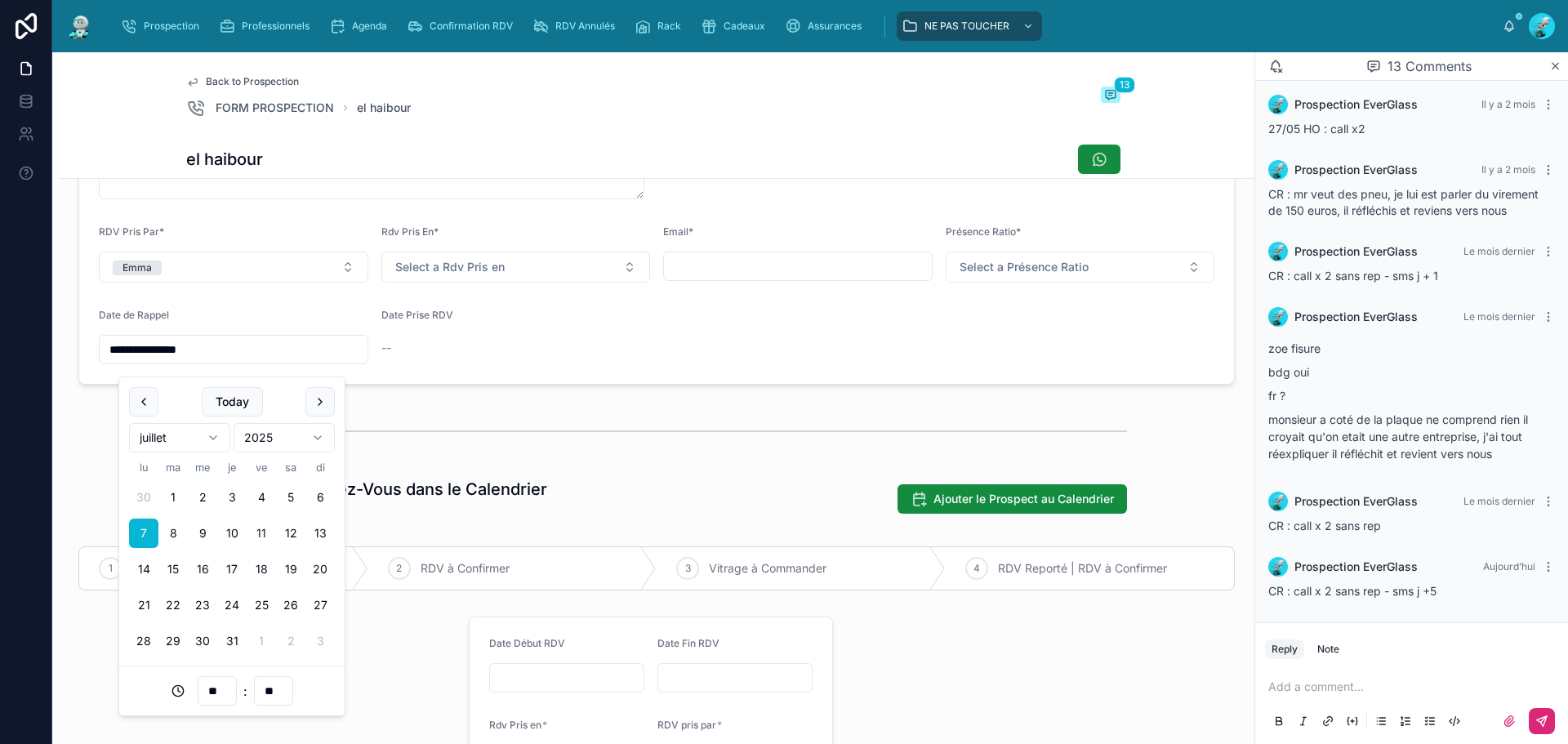 click on "16" at bounding box center (203, 569) 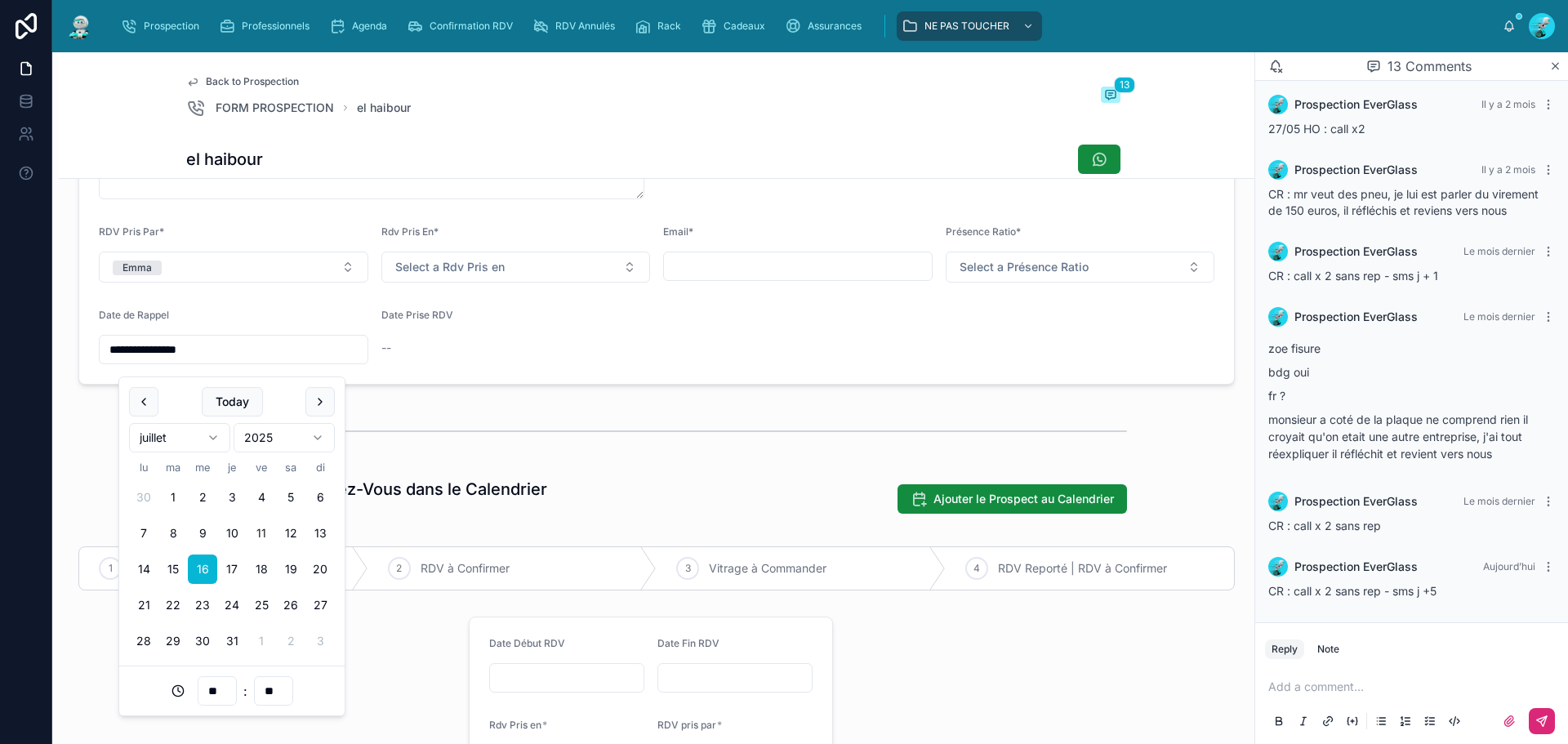 type on "**********" 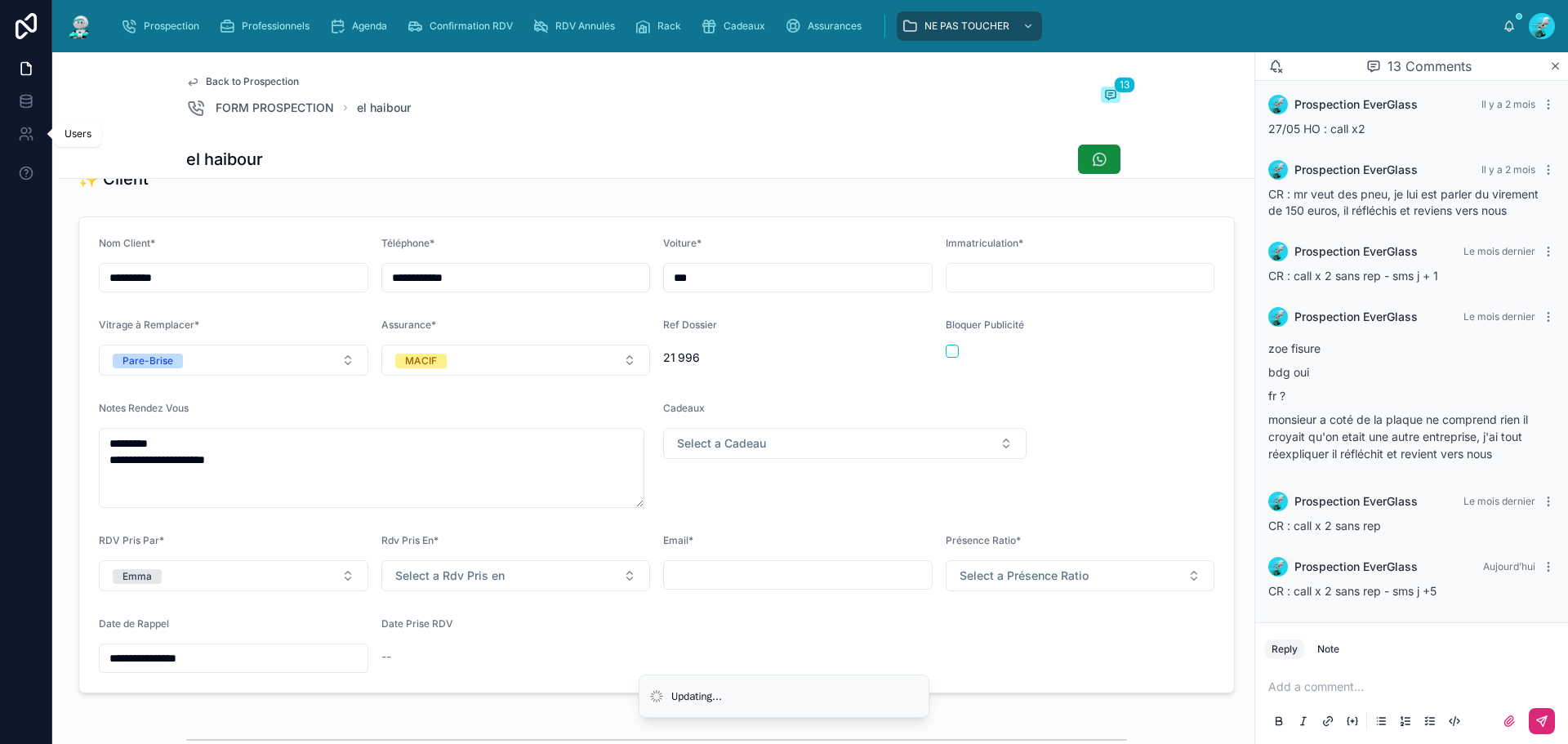 scroll, scrollTop: 0, scrollLeft: 0, axis: both 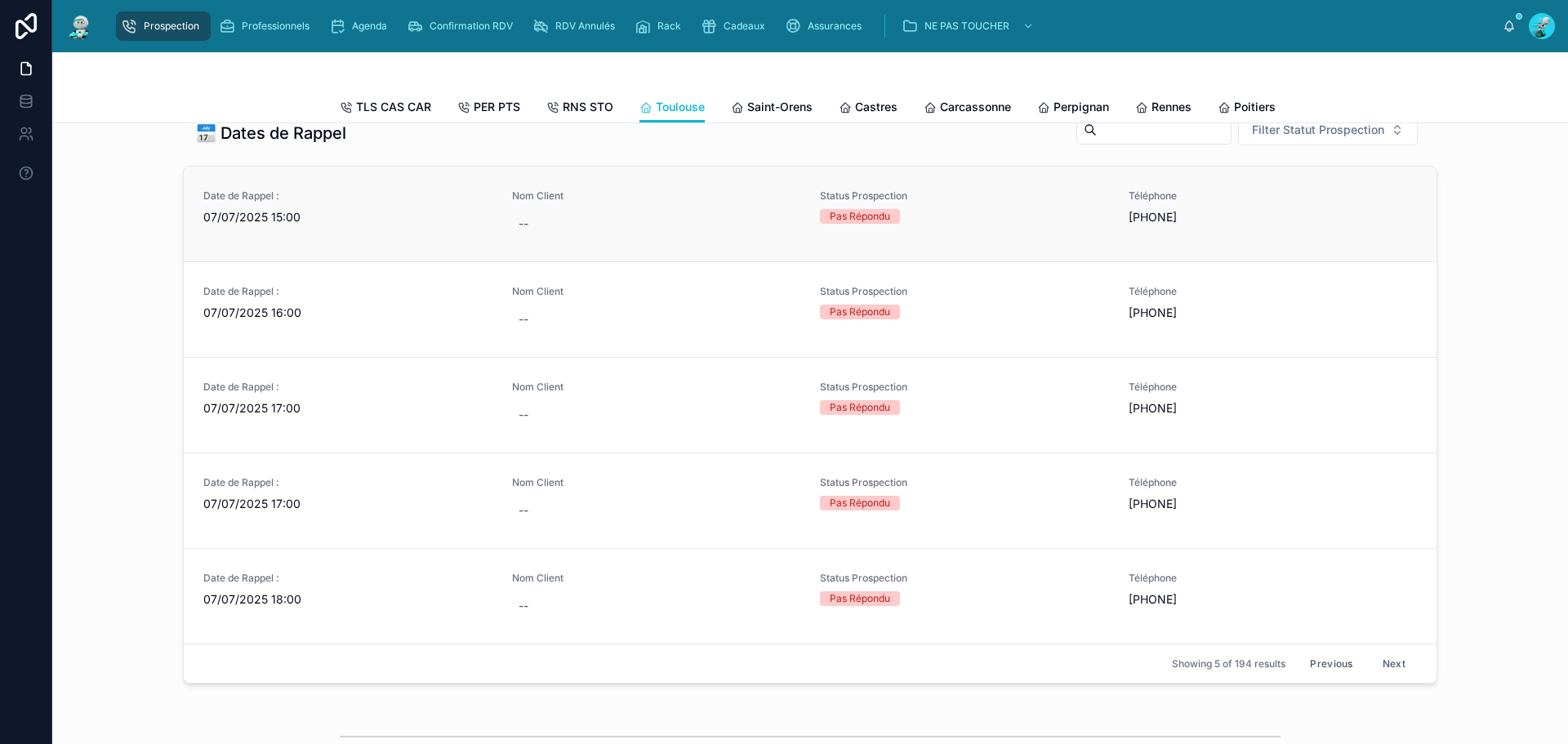 click on "07/07/2025 15:00" at bounding box center [348, 217] 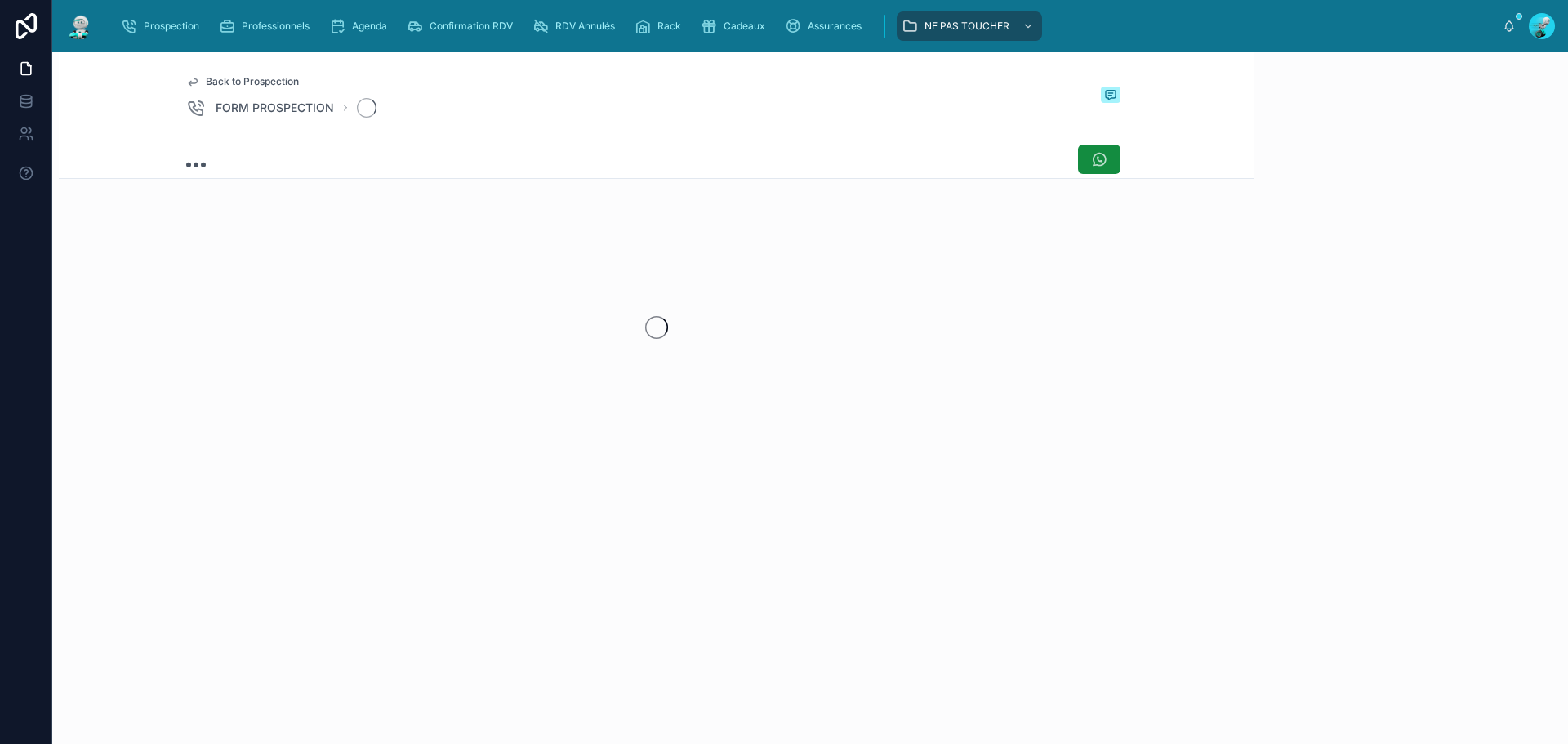 scroll, scrollTop: 0, scrollLeft: 0, axis: both 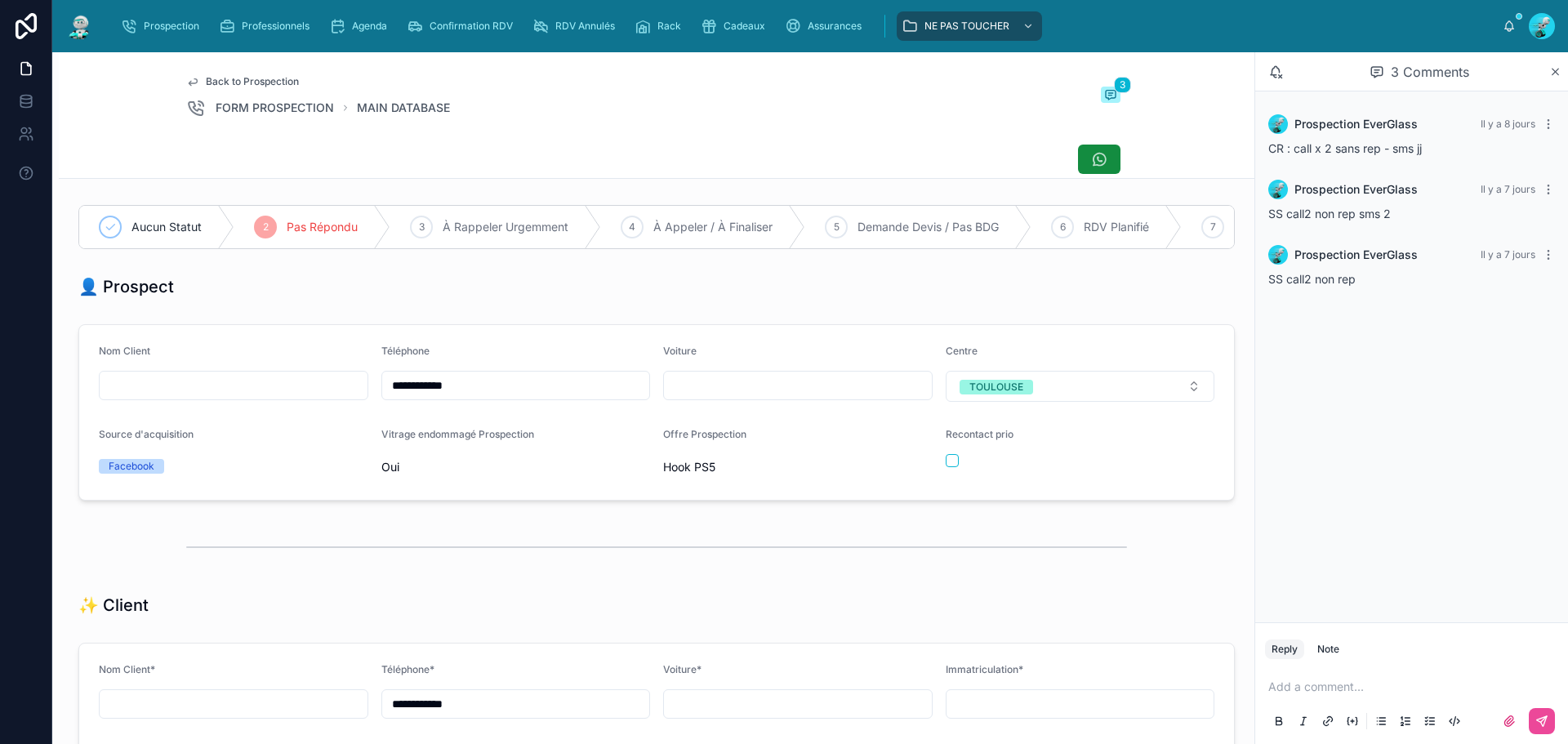 drag, startPoint x: 483, startPoint y: 394, endPoint x: 317, endPoint y: 399, distance: 166.07528 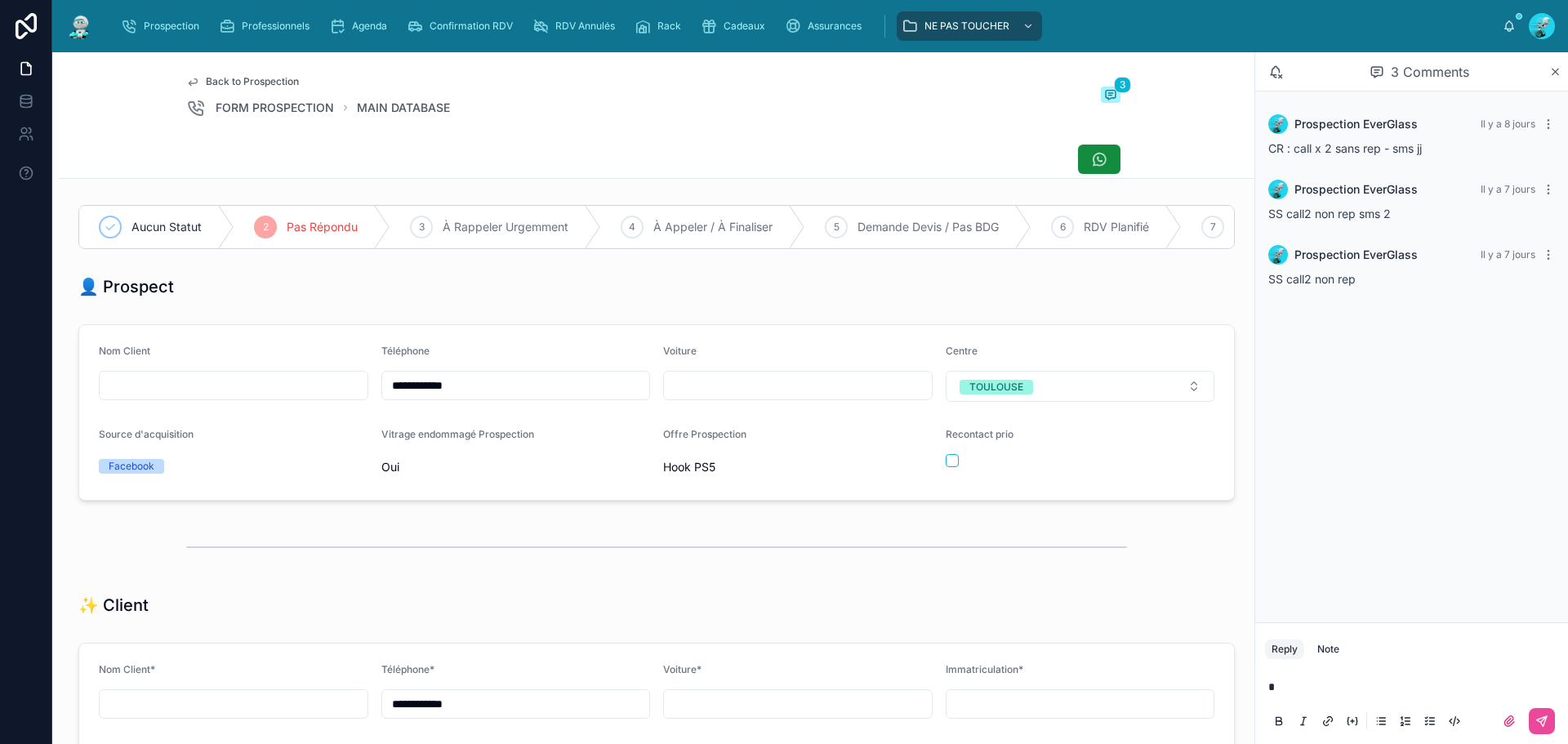 type 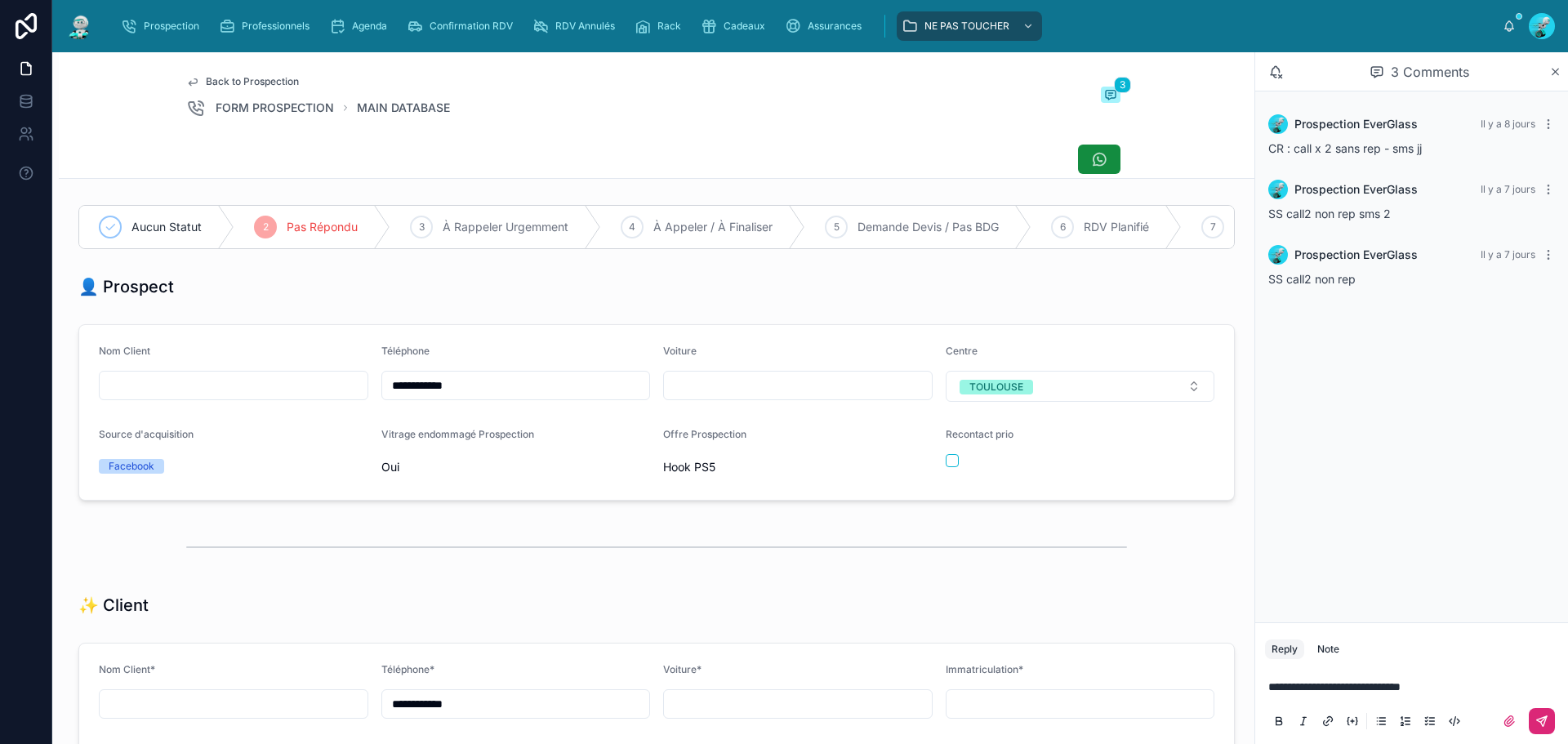 click 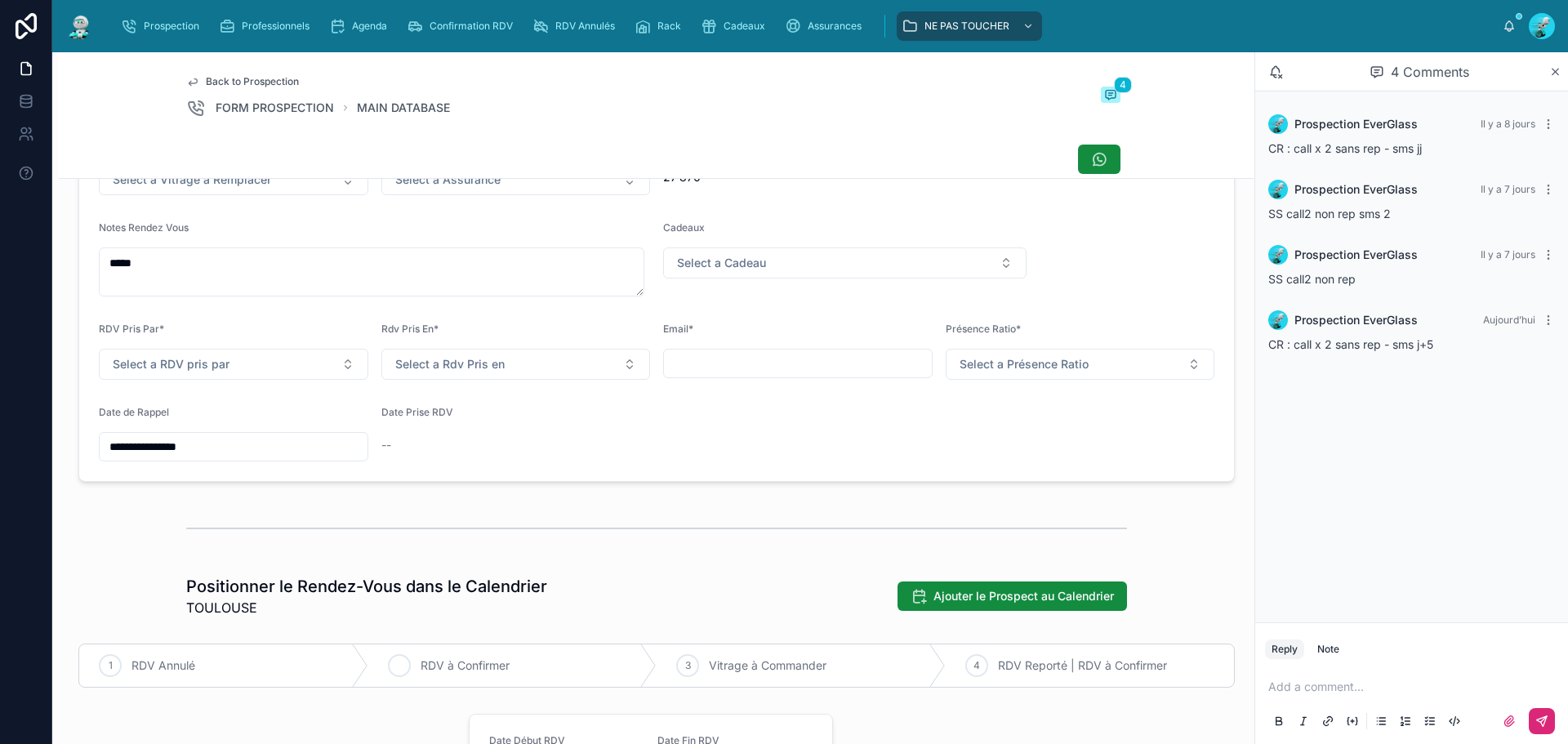 scroll, scrollTop: 653, scrollLeft: 0, axis: vertical 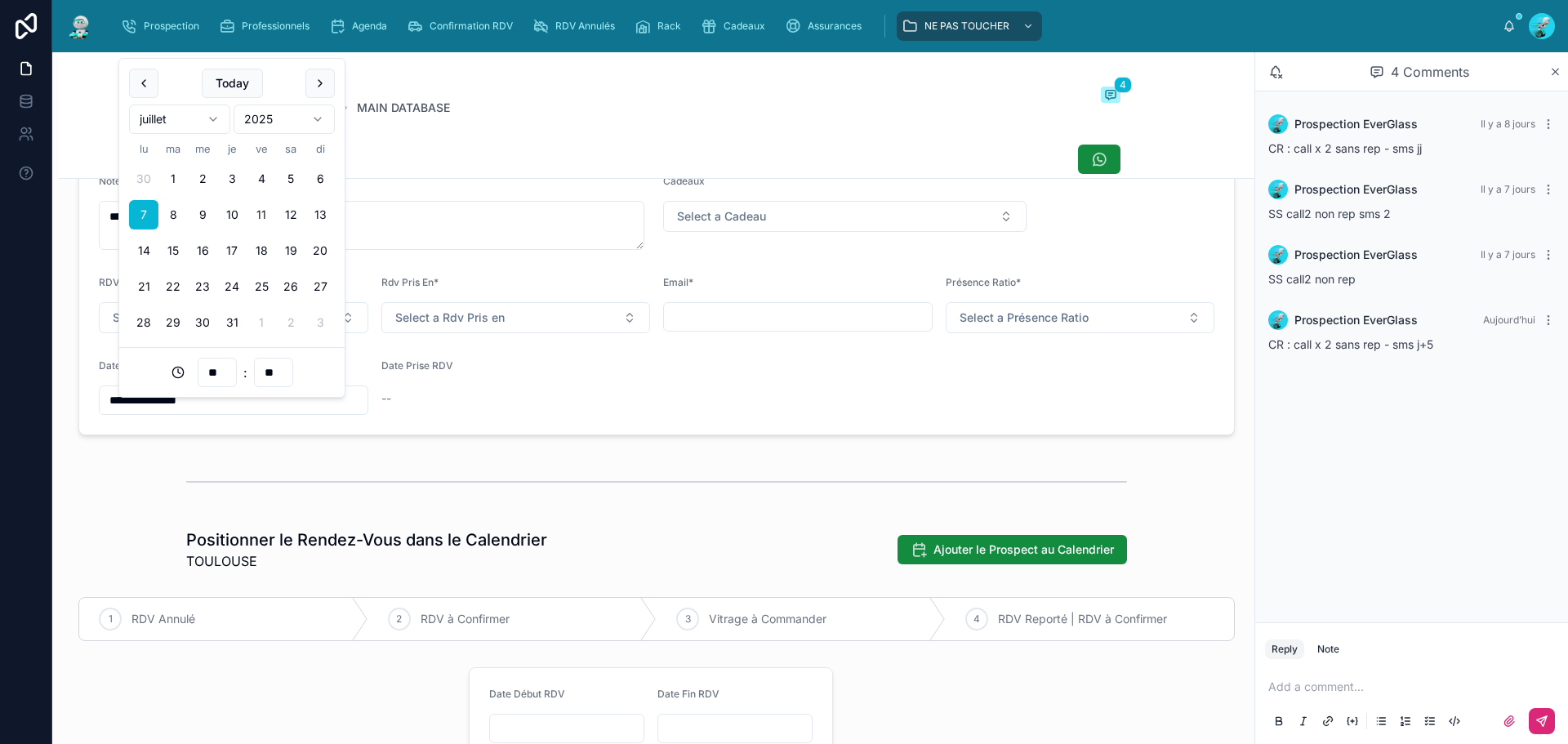 click on "**********" at bounding box center (234, 400) 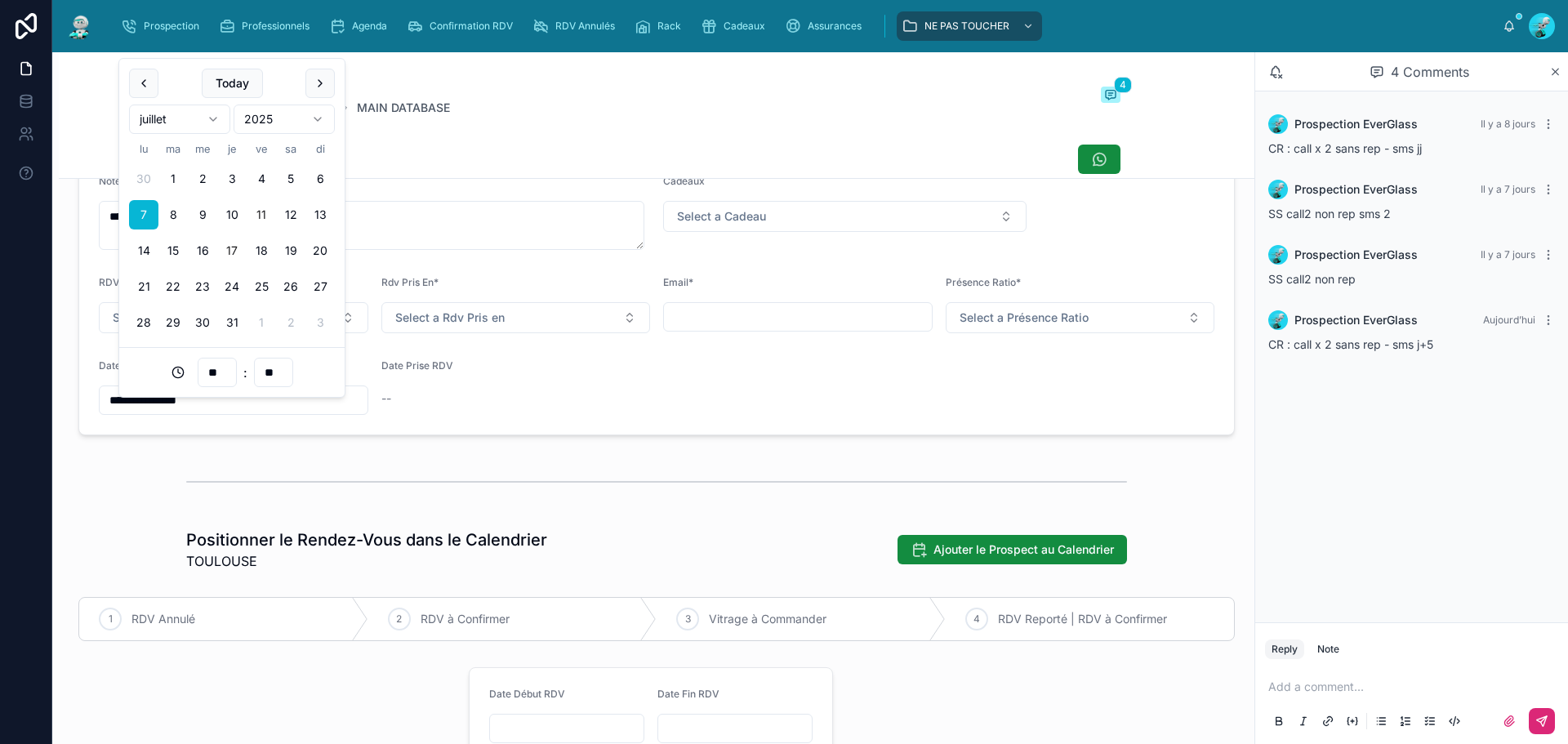 click on "17" at bounding box center [232, 251] 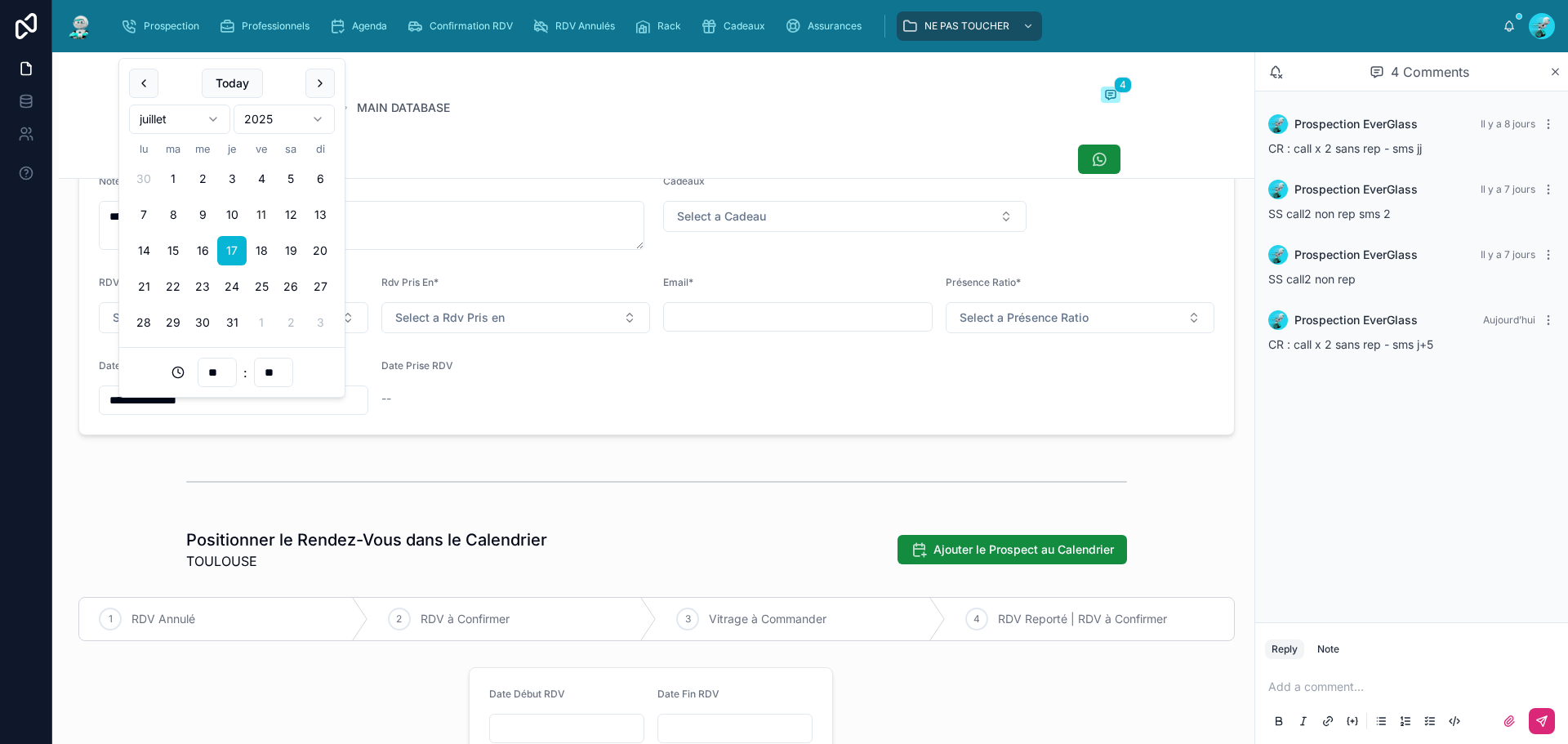 type on "**********" 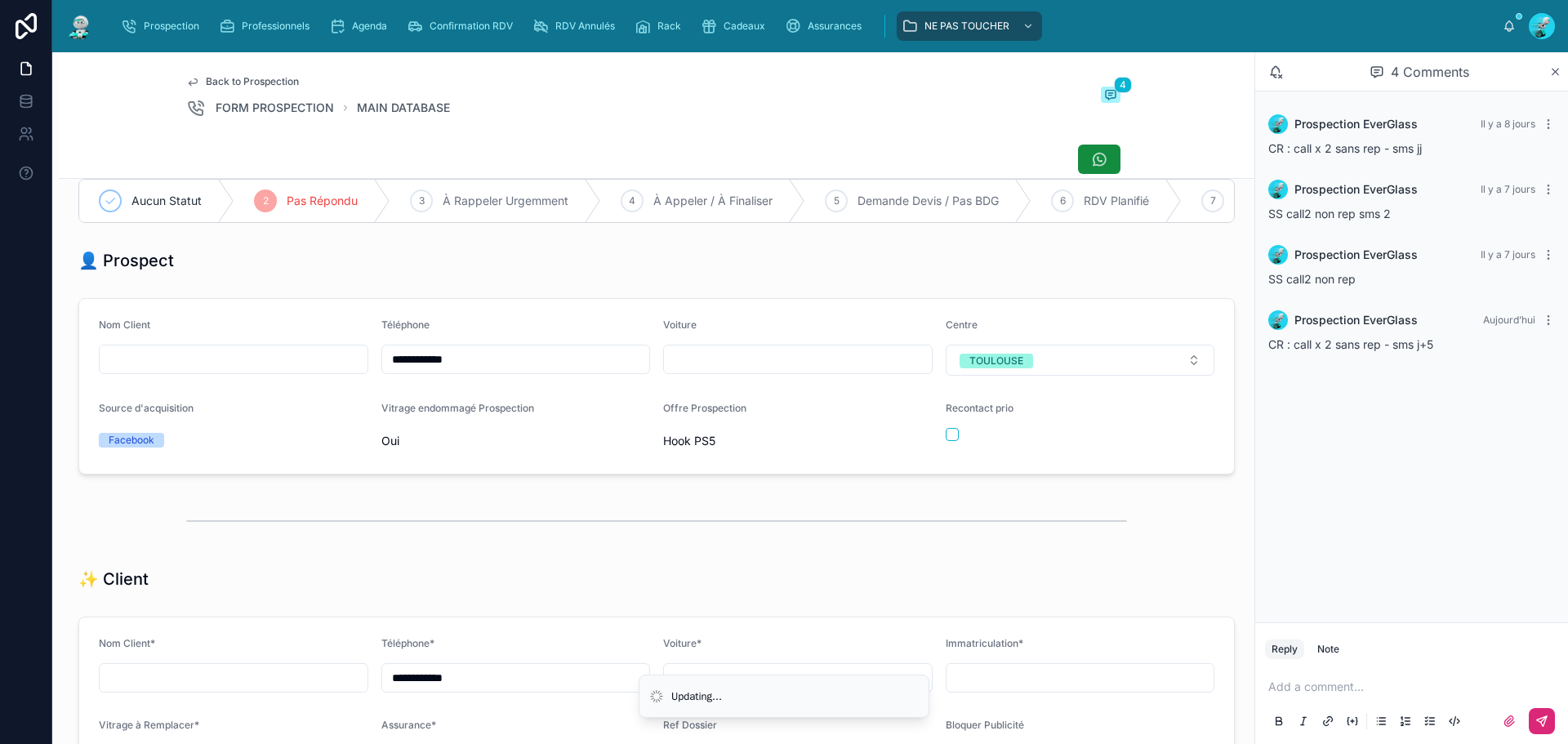 scroll, scrollTop: 0, scrollLeft: 0, axis: both 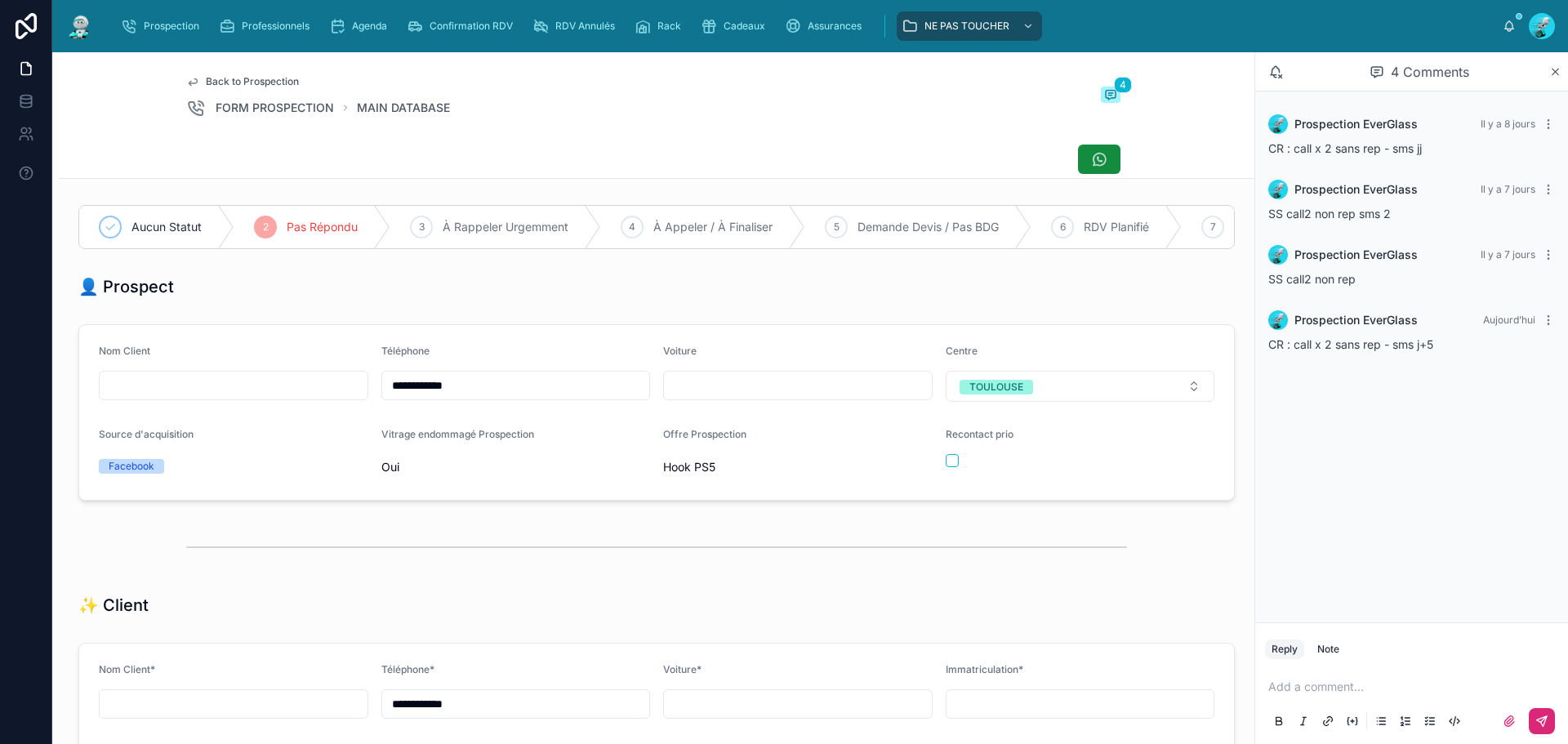 click on "👤 Prospect" at bounding box center [657, 287] 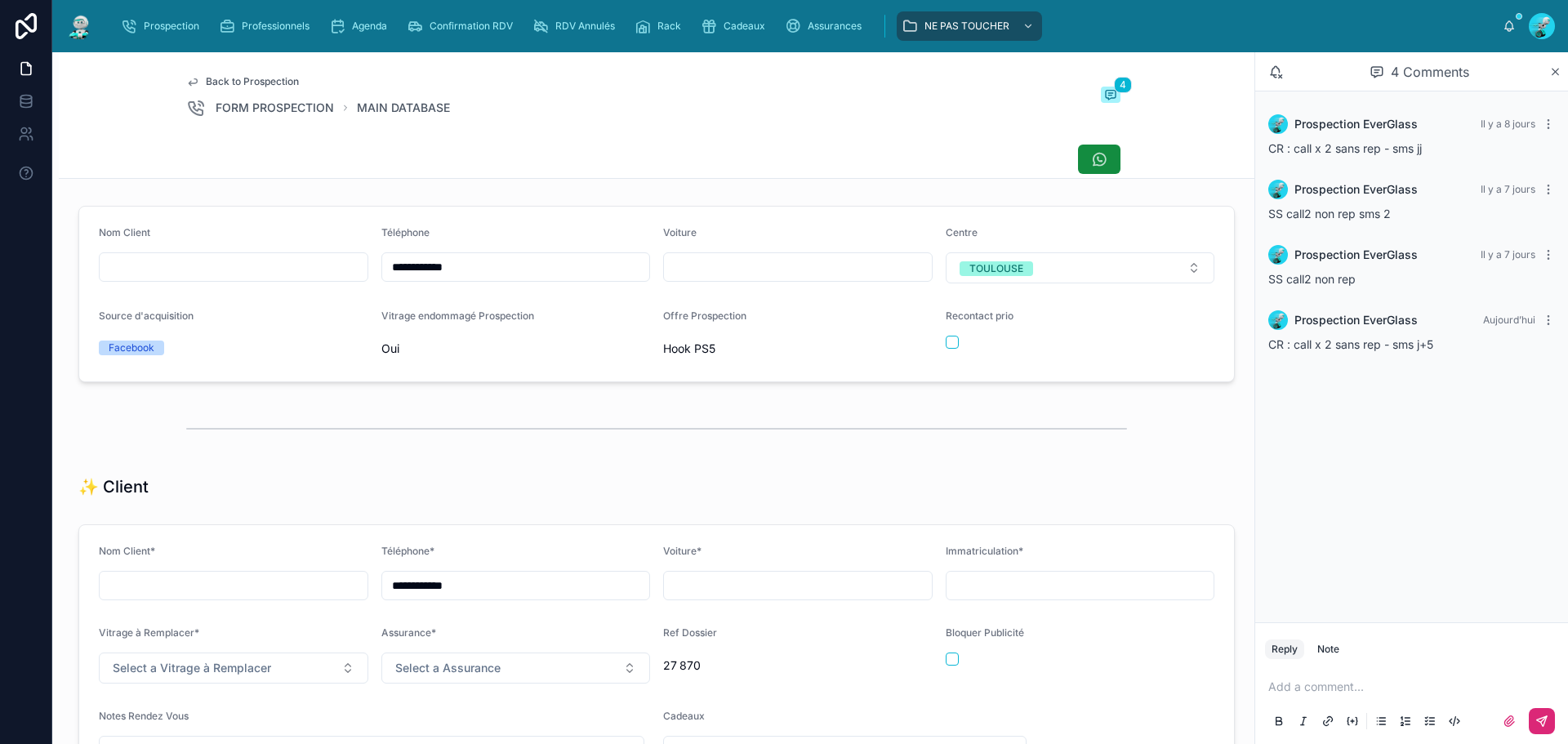 scroll, scrollTop: 0, scrollLeft: 0, axis: both 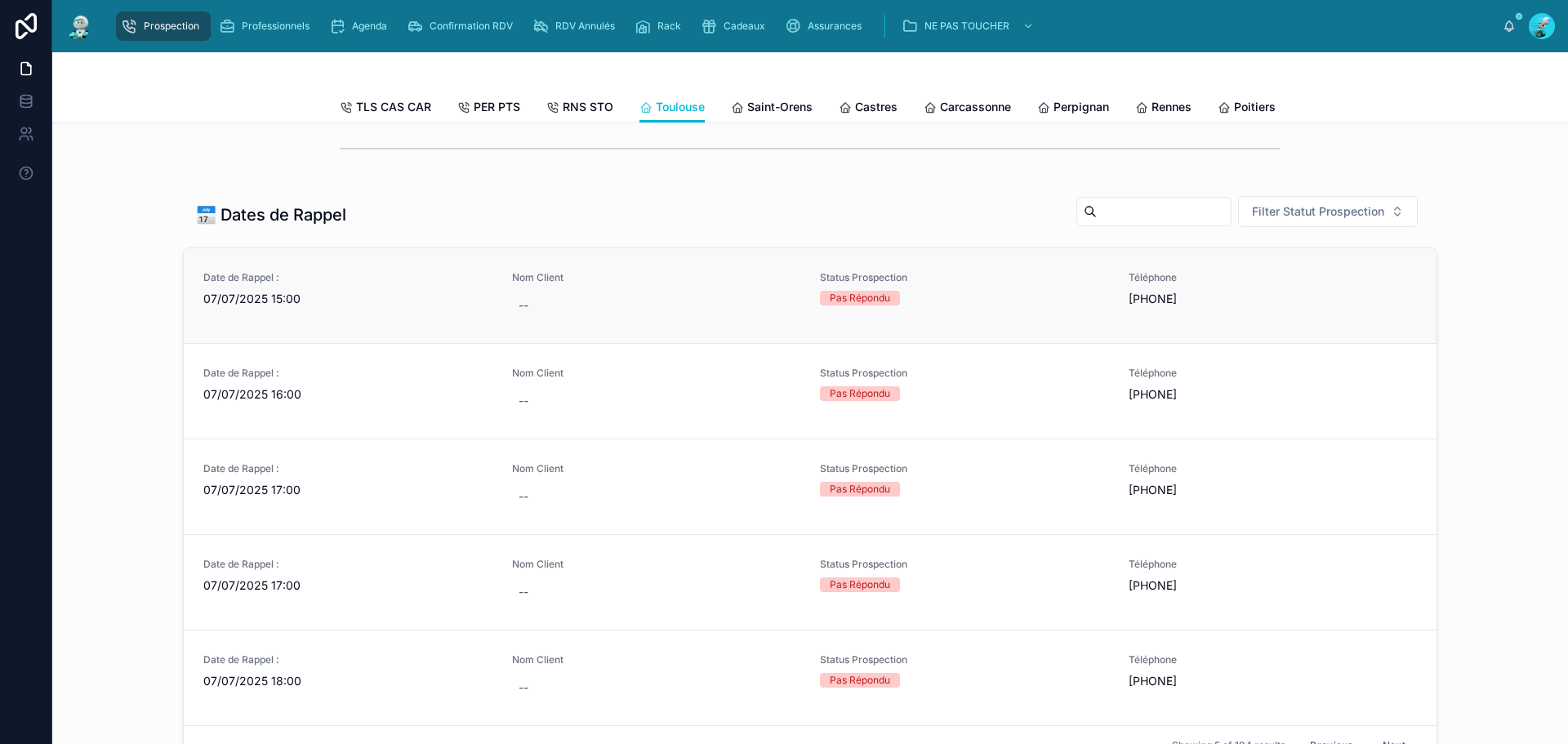 click on "Date de Rappel : 07/07/2025 15:00" at bounding box center [348, 289] 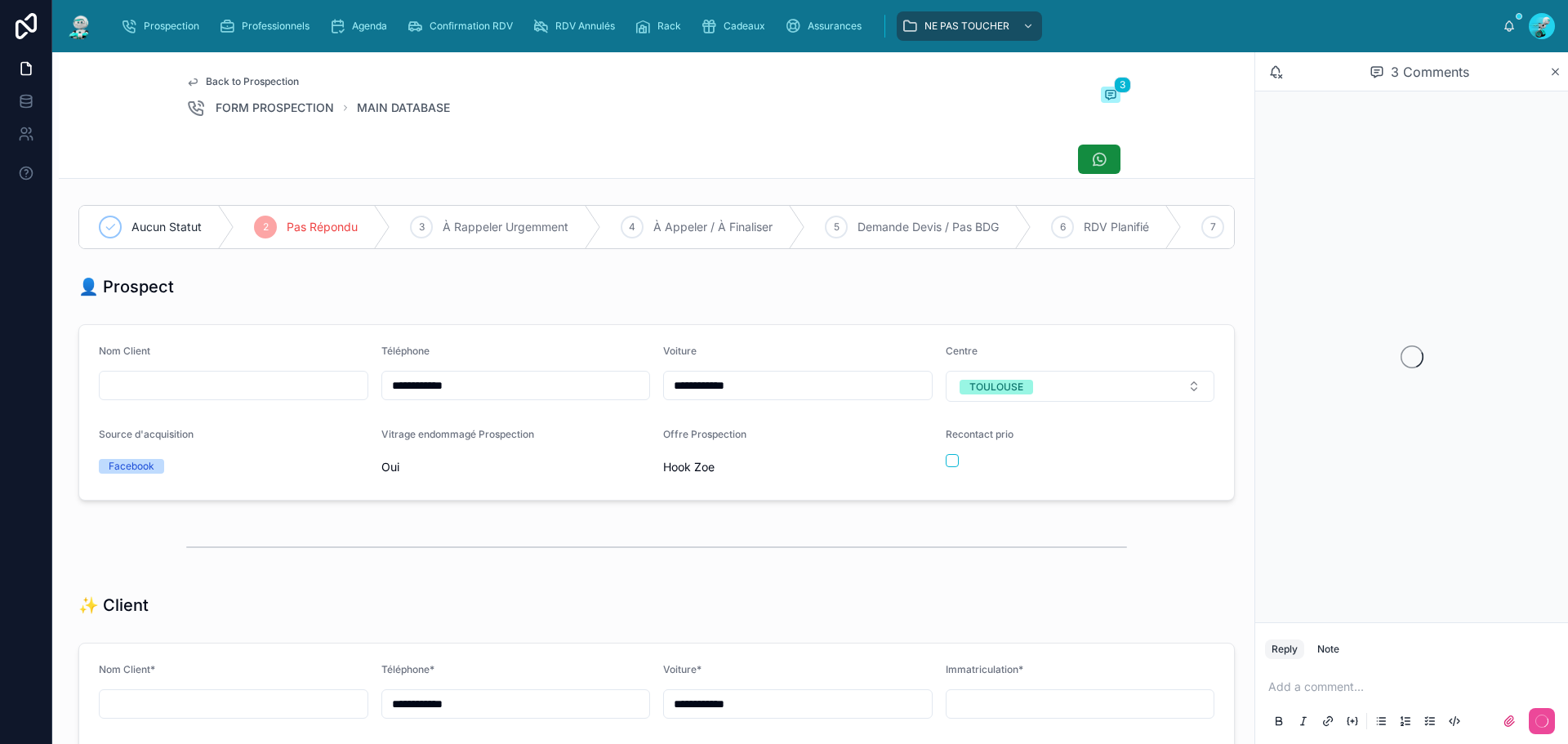 scroll, scrollTop: 81, scrollLeft: 0, axis: vertical 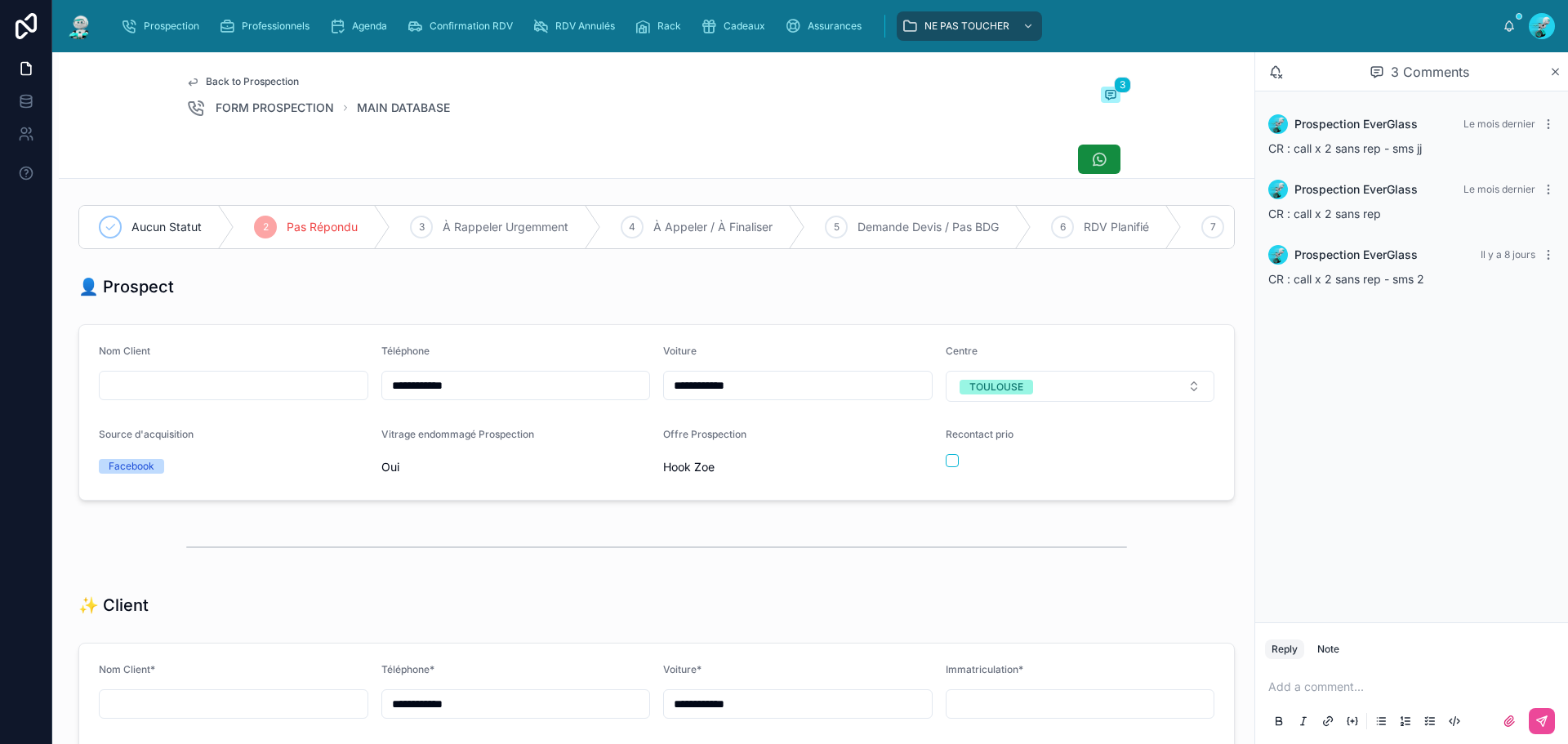 drag, startPoint x: 474, startPoint y: 399, endPoint x: 392, endPoint y: 392, distance: 82.2982 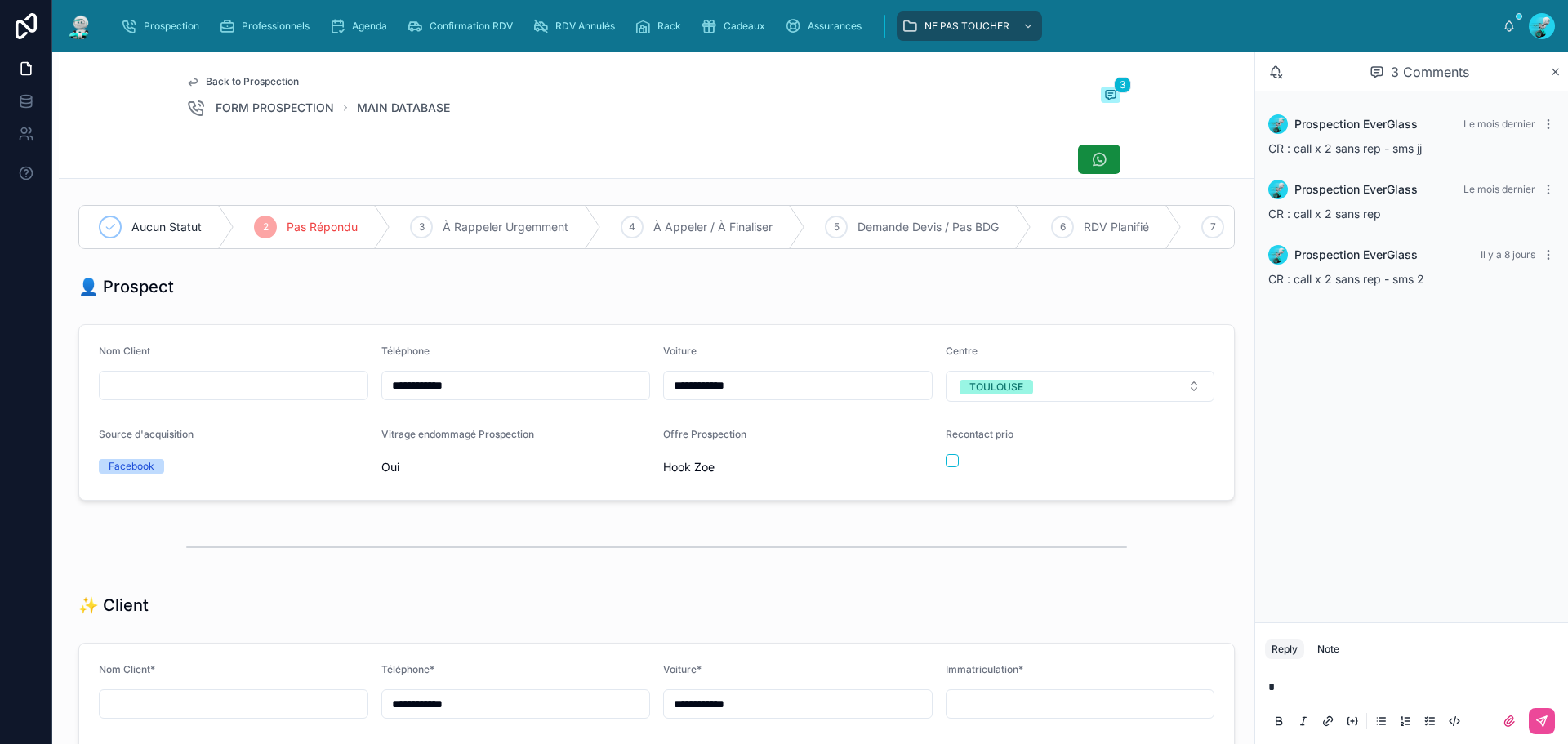 type 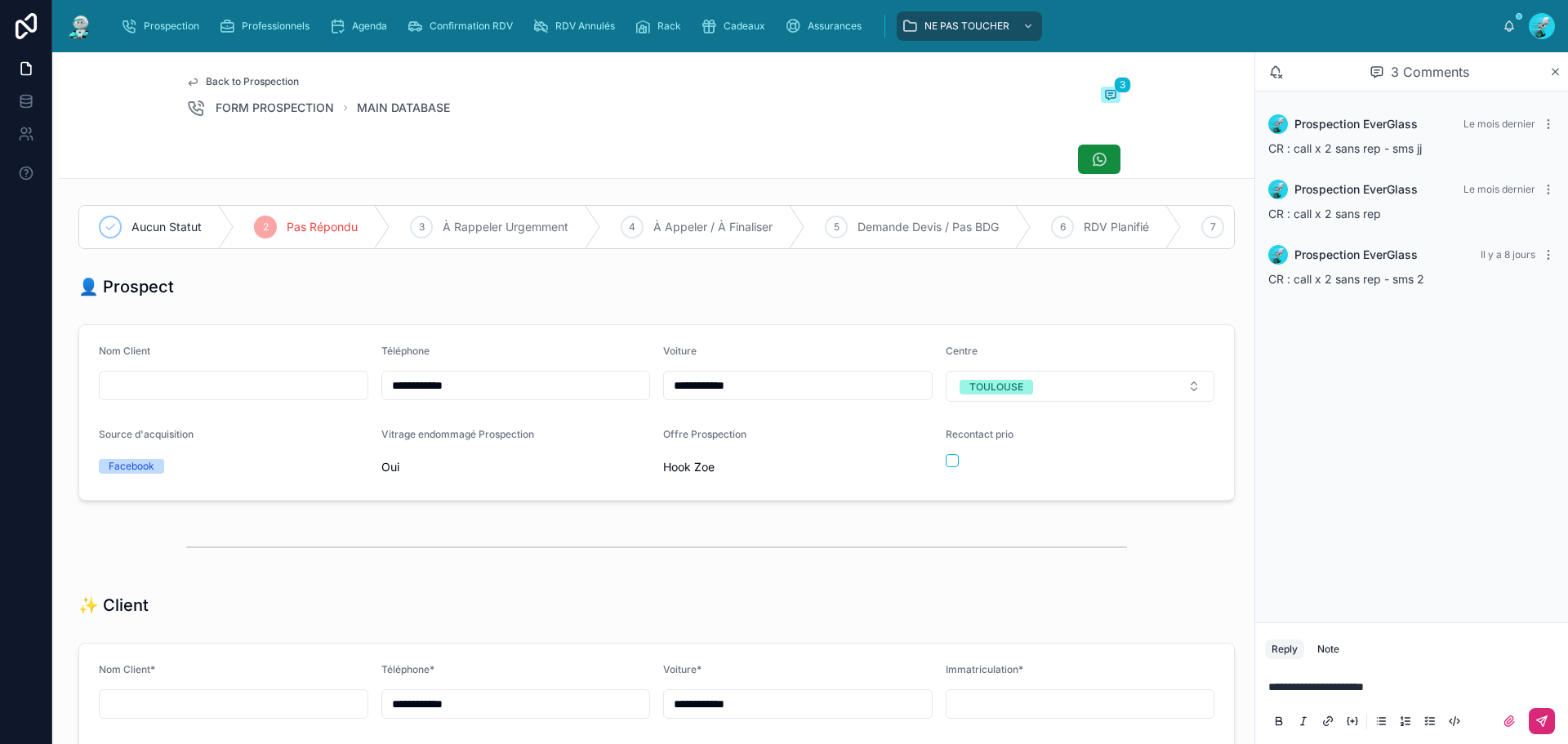 click 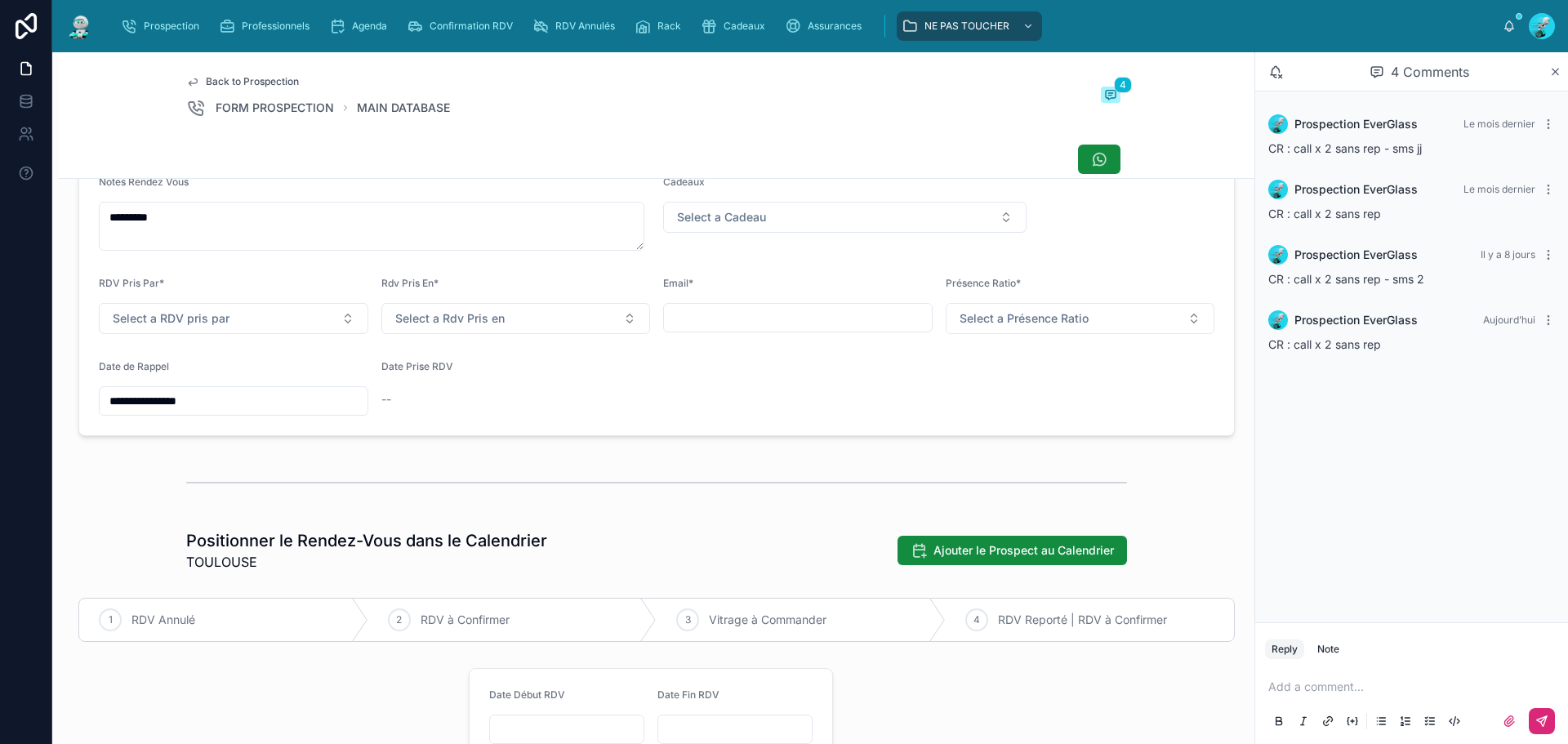 scroll, scrollTop: 653, scrollLeft: 0, axis: vertical 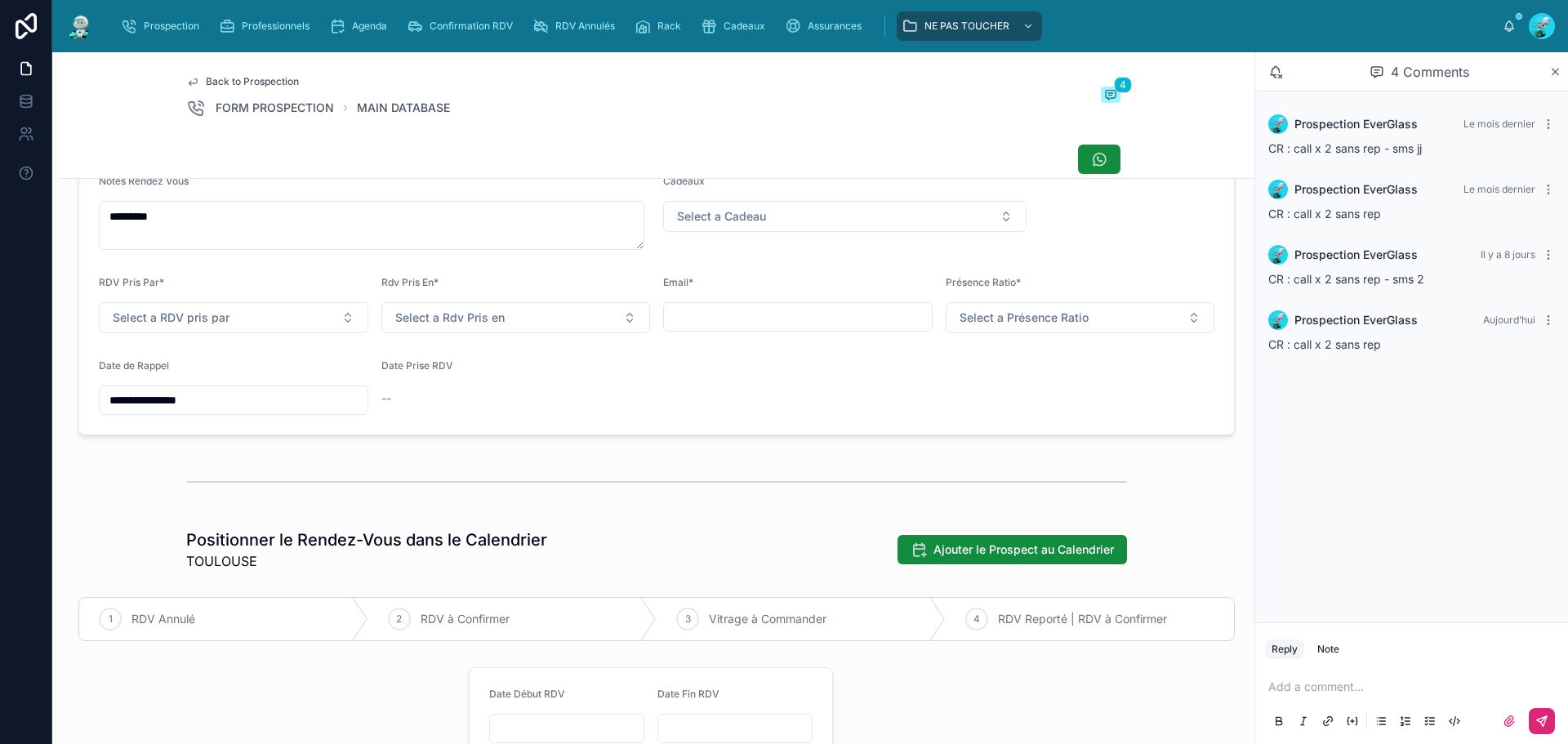click on "**********" at bounding box center [234, 400] 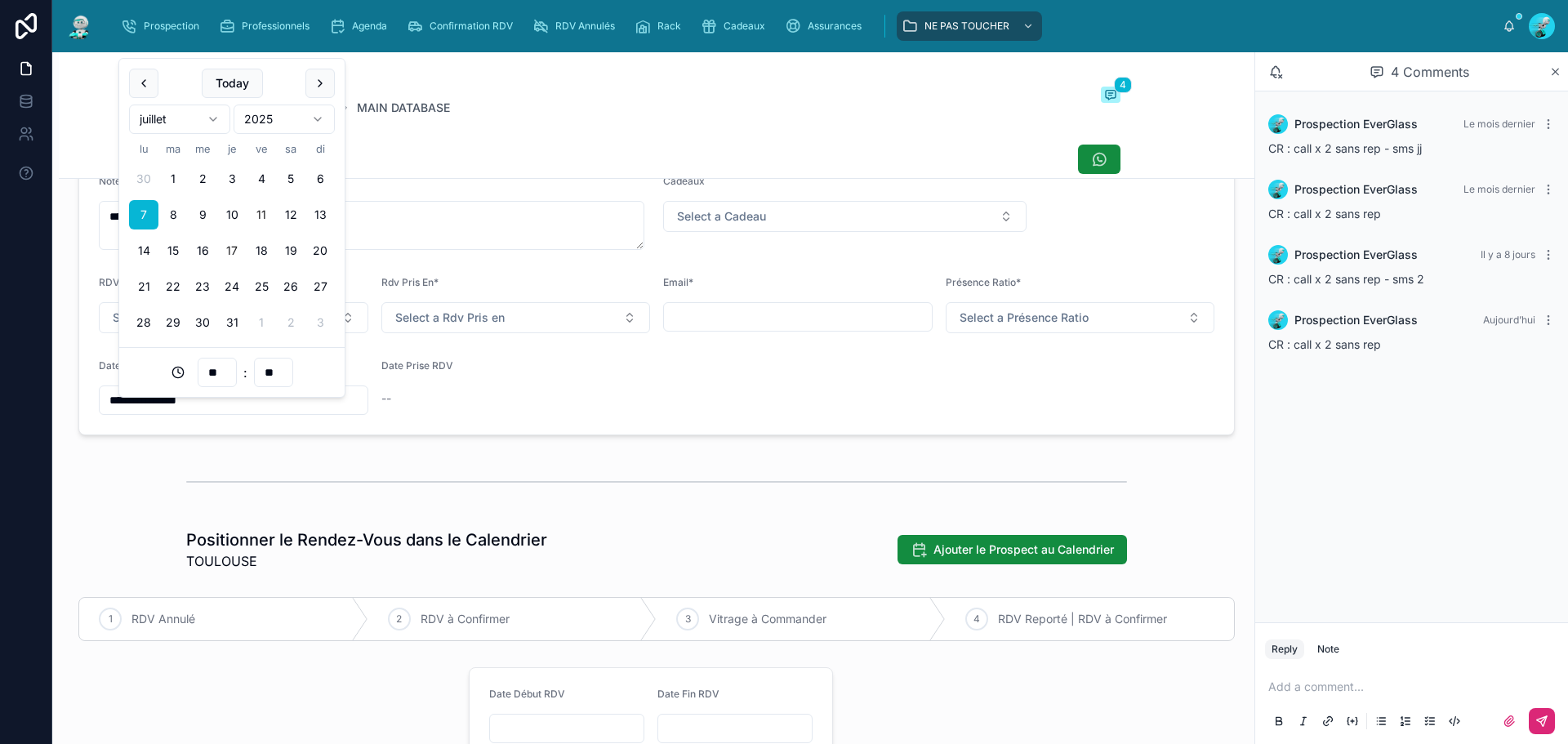 click on "17" at bounding box center [232, 251] 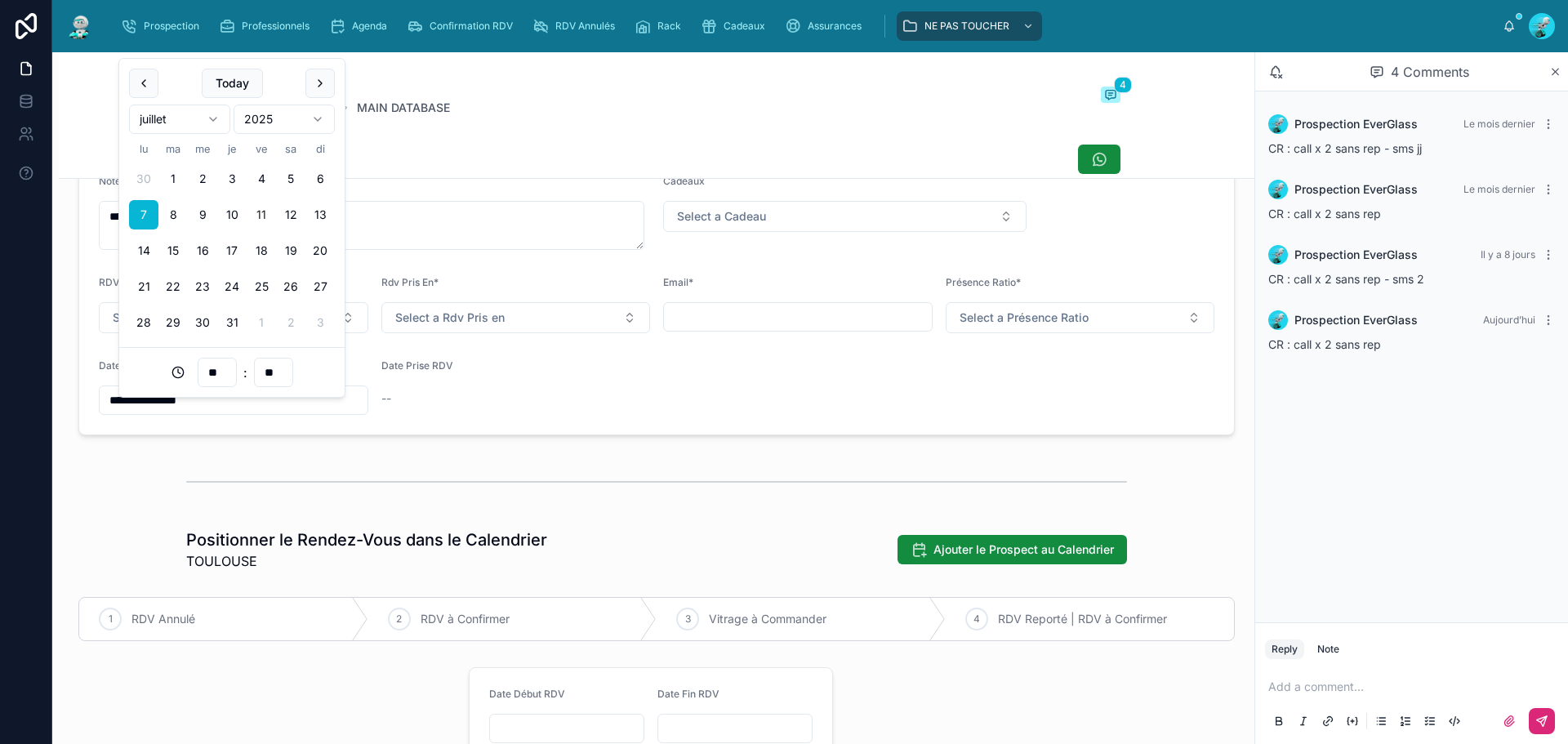 type on "**********" 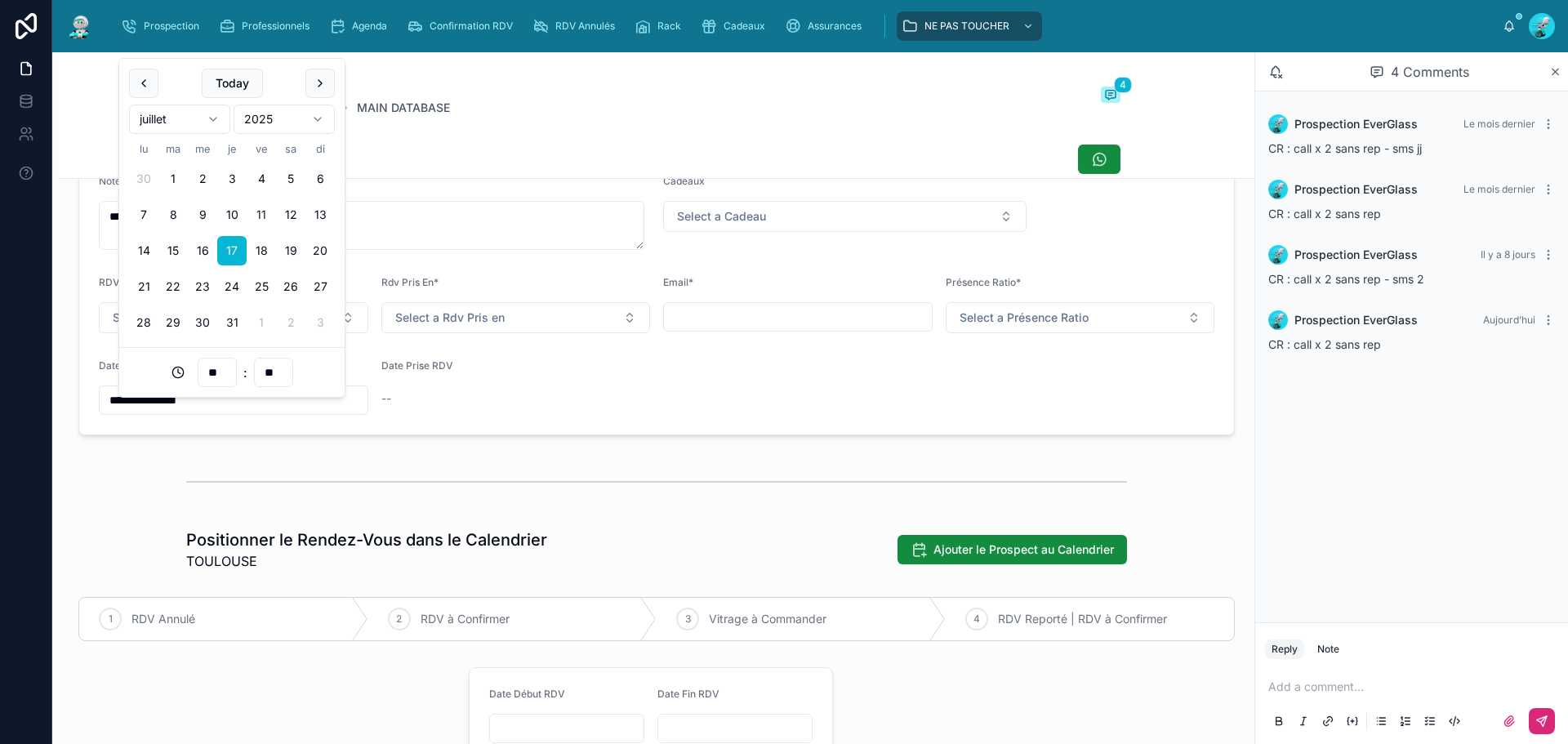 click at bounding box center (657, 482) 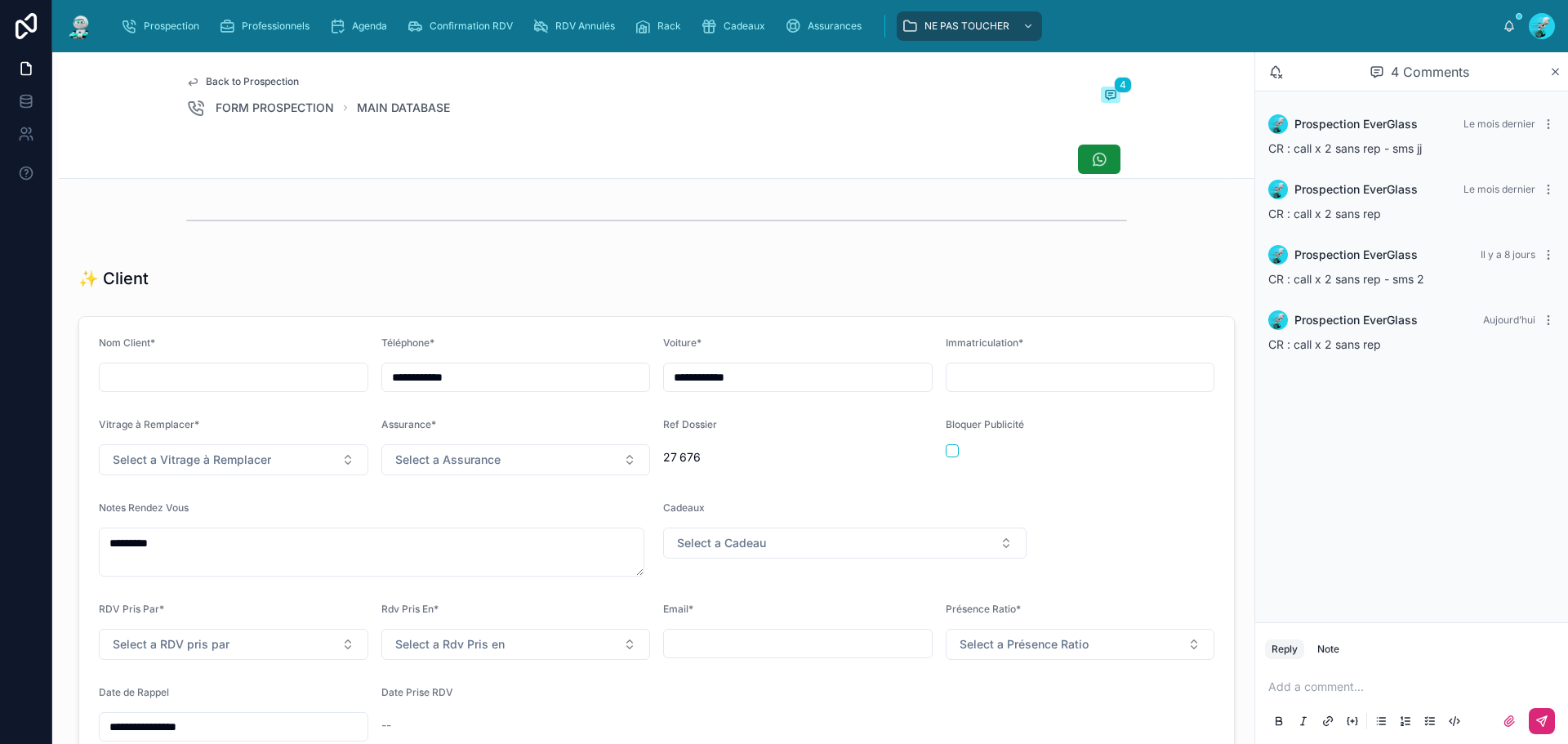 scroll, scrollTop: 572, scrollLeft: 0, axis: vertical 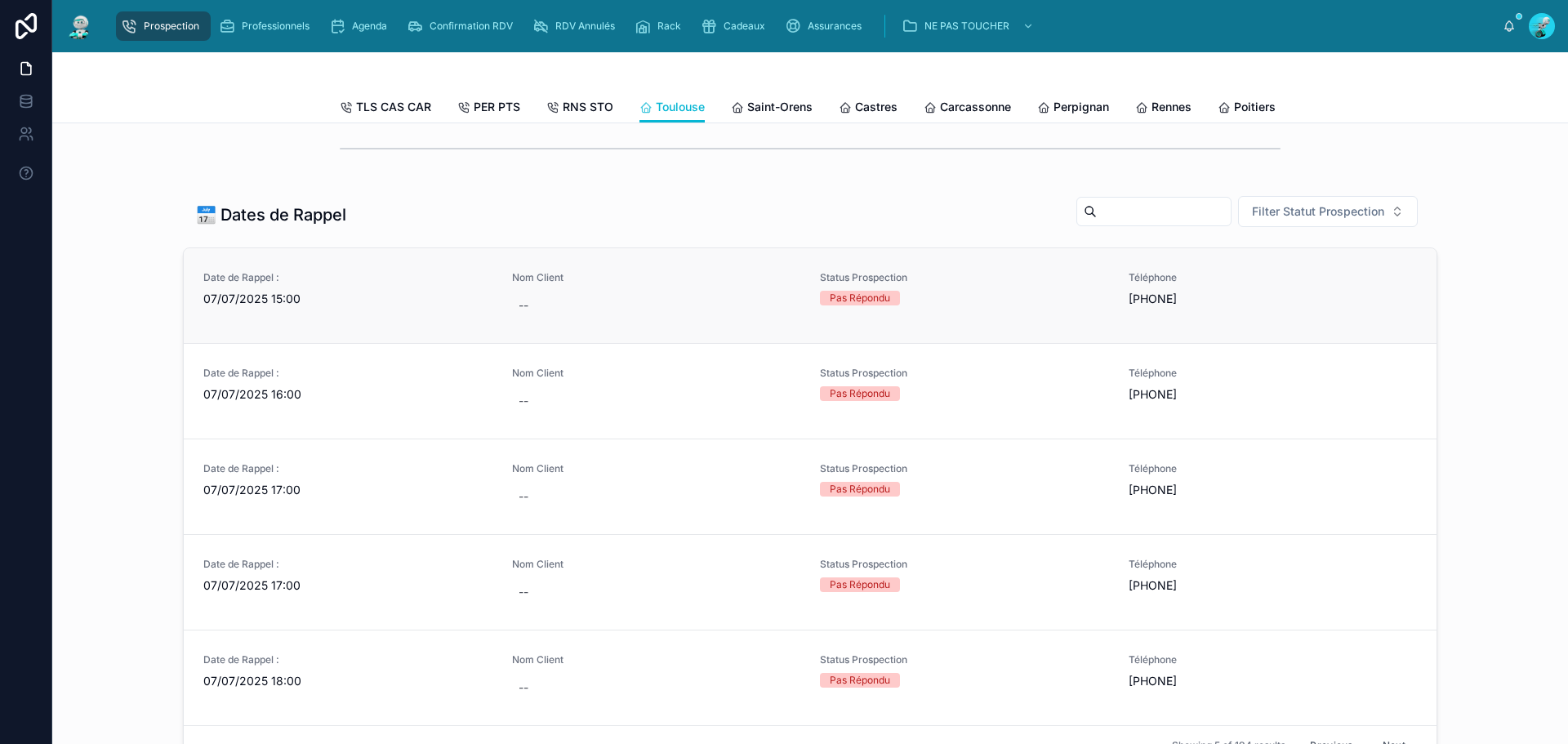 click on "07/07/2025 15:00" at bounding box center (348, 299) 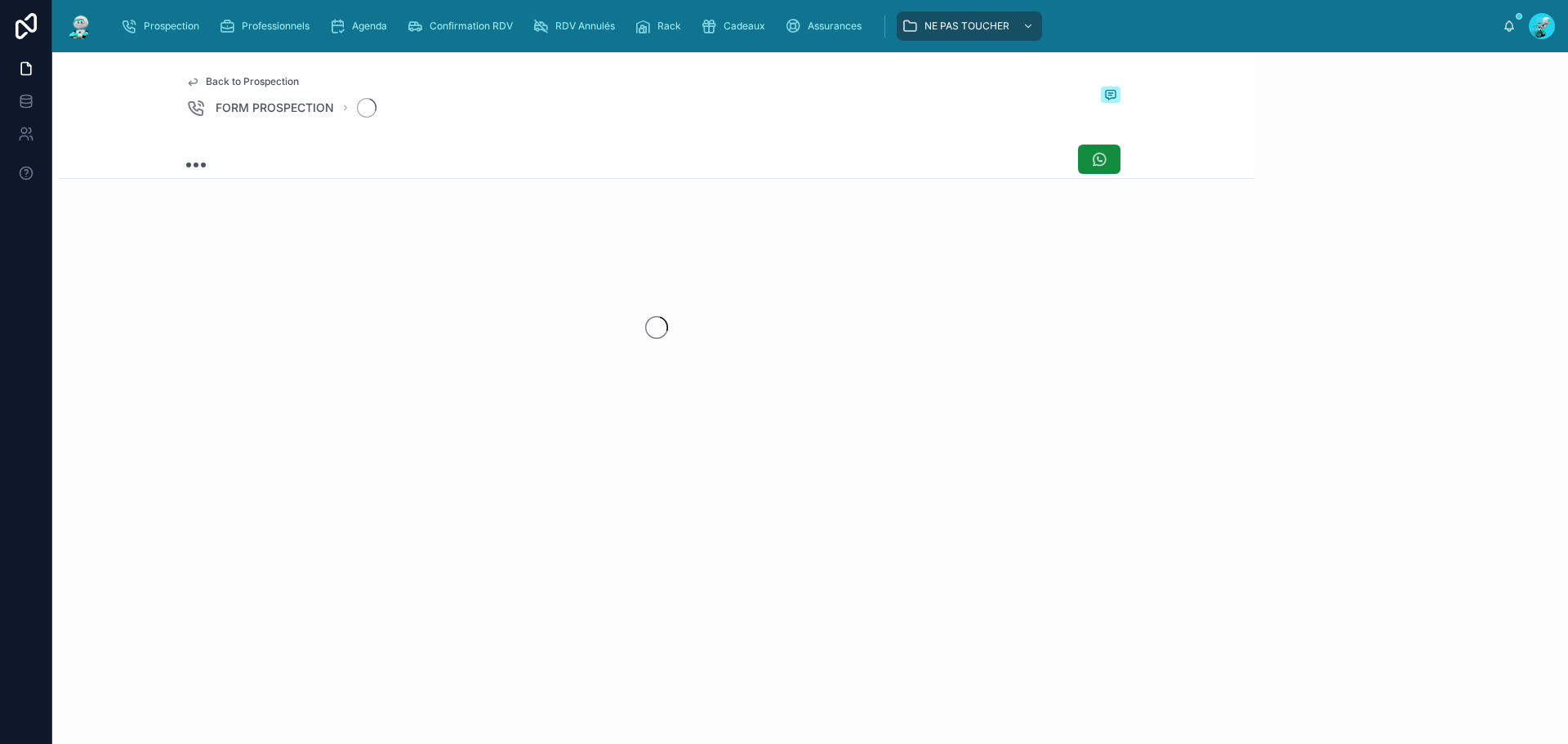 scroll, scrollTop: 0, scrollLeft: 0, axis: both 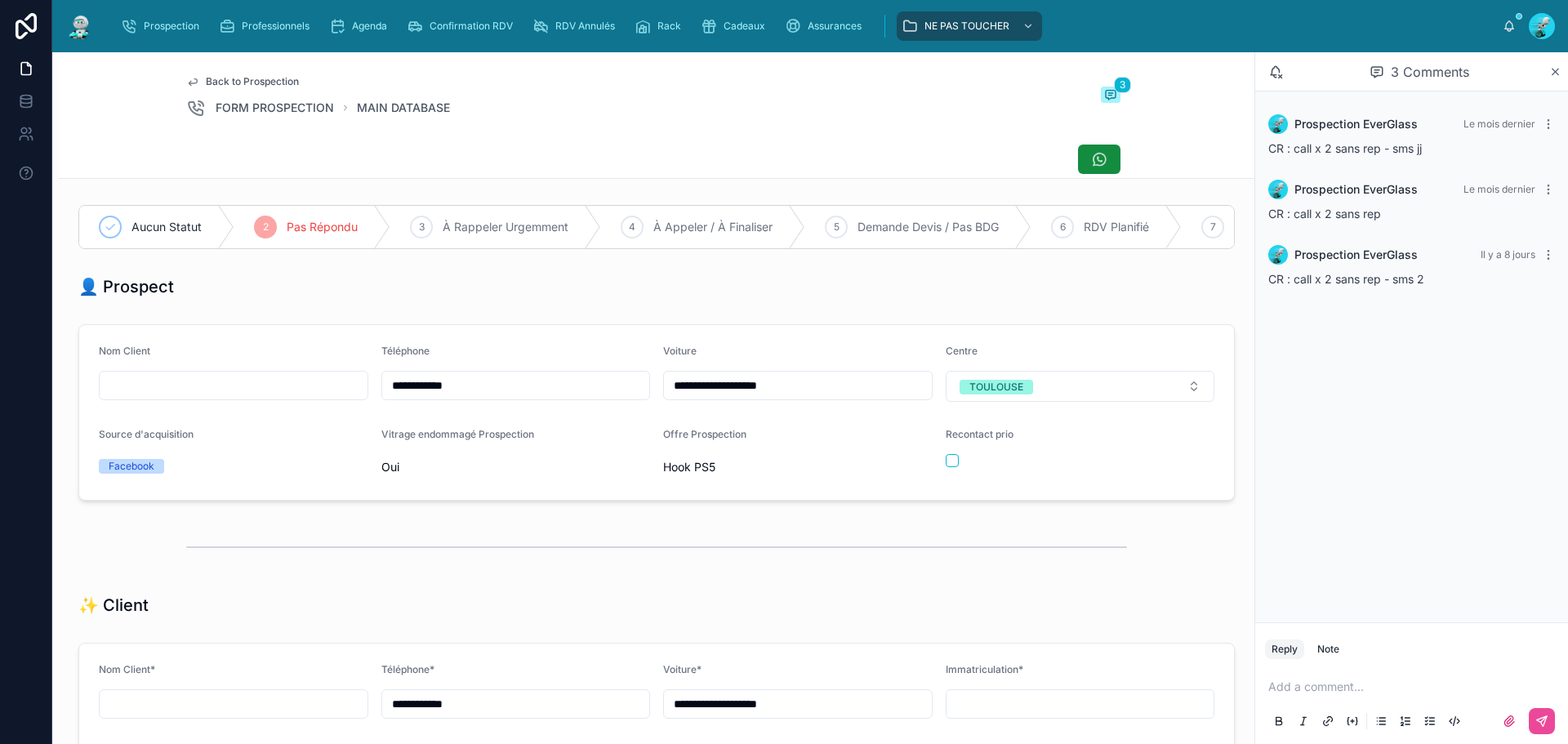 drag, startPoint x: 483, startPoint y: 398, endPoint x: 344, endPoint y: 395, distance: 139.0324 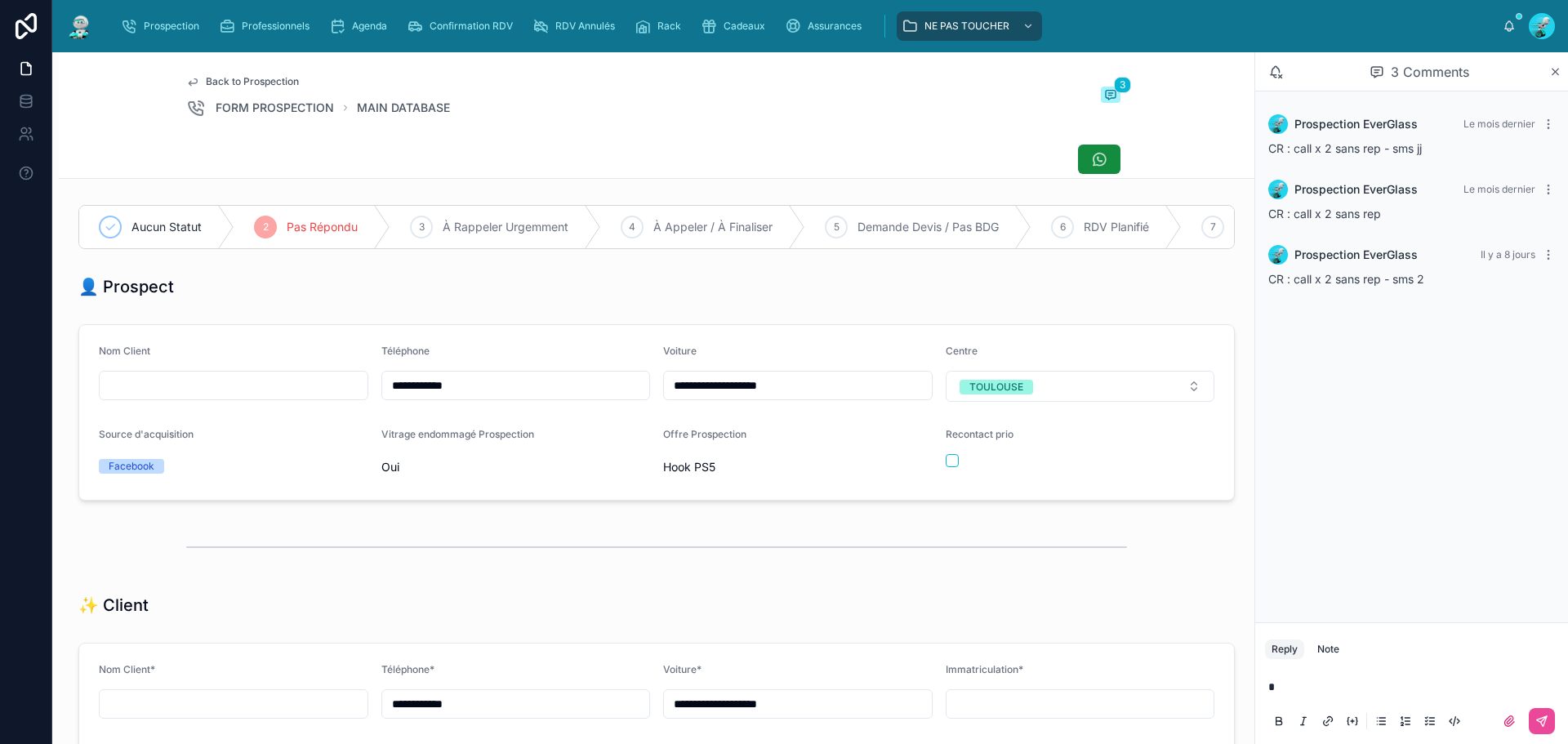 type 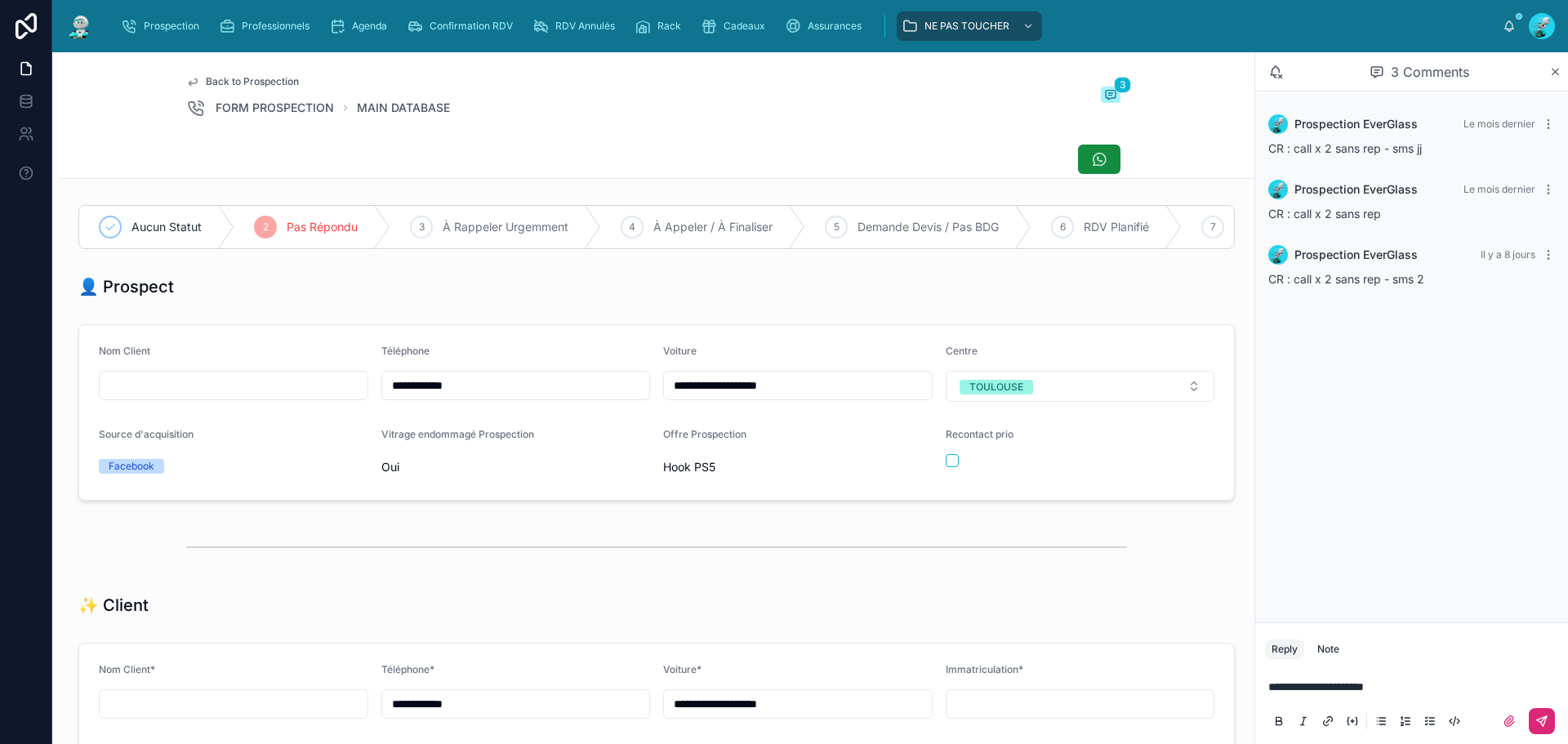 click at bounding box center [1542, 721] 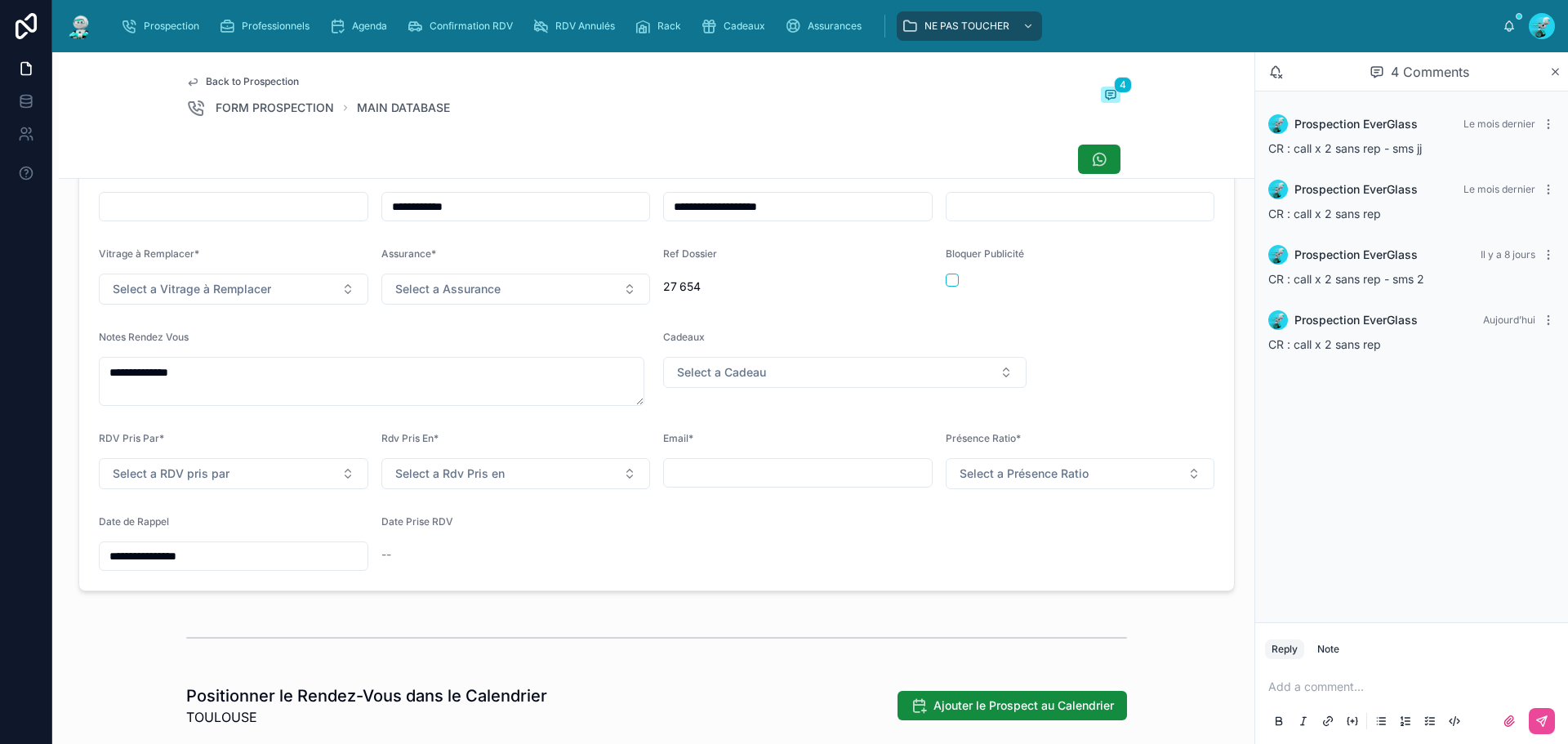 scroll, scrollTop: 490, scrollLeft: 0, axis: vertical 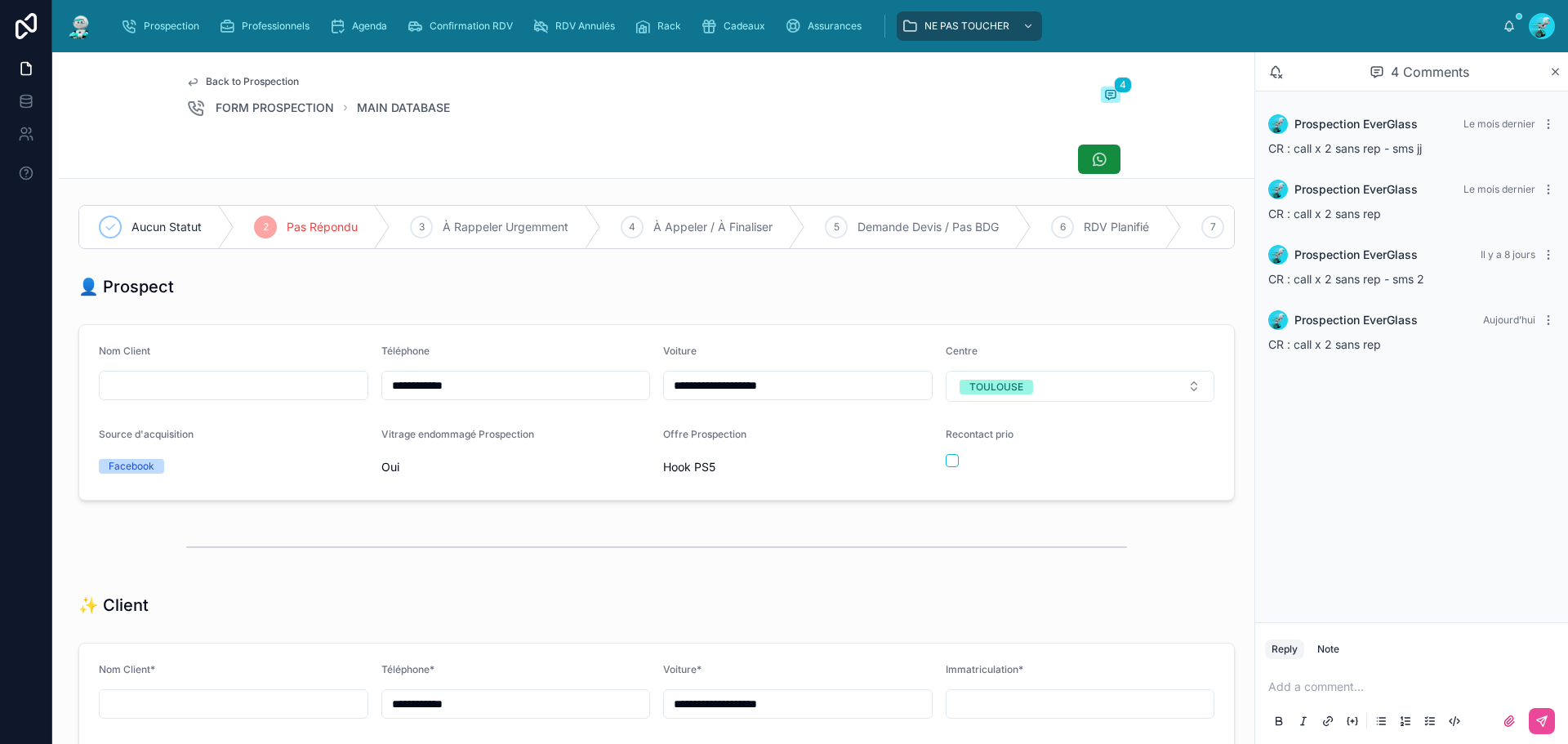 drag, startPoint x: 1297, startPoint y: 688, endPoint x: 1235, endPoint y: 648, distance: 73.78347 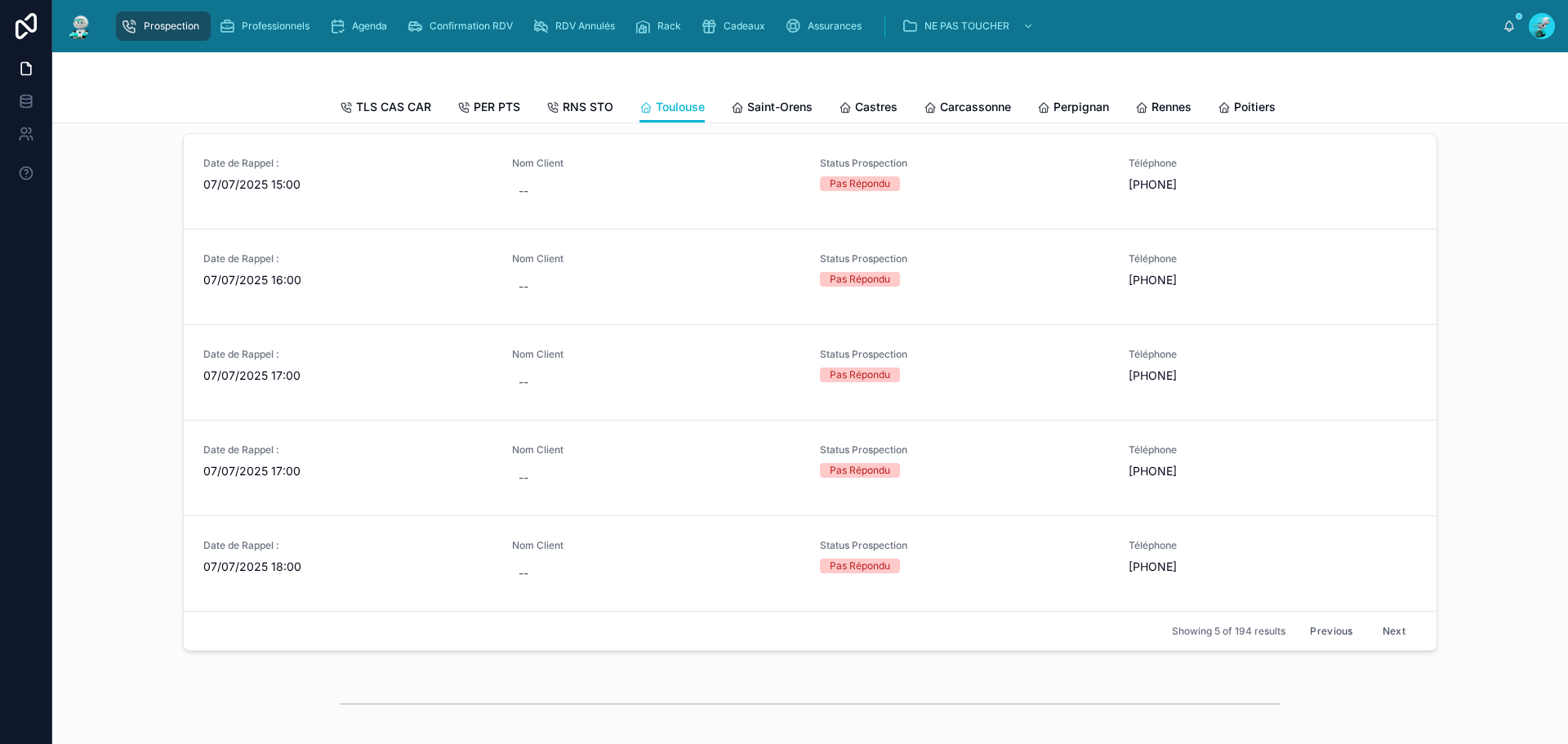 scroll, scrollTop: 653, scrollLeft: 0, axis: vertical 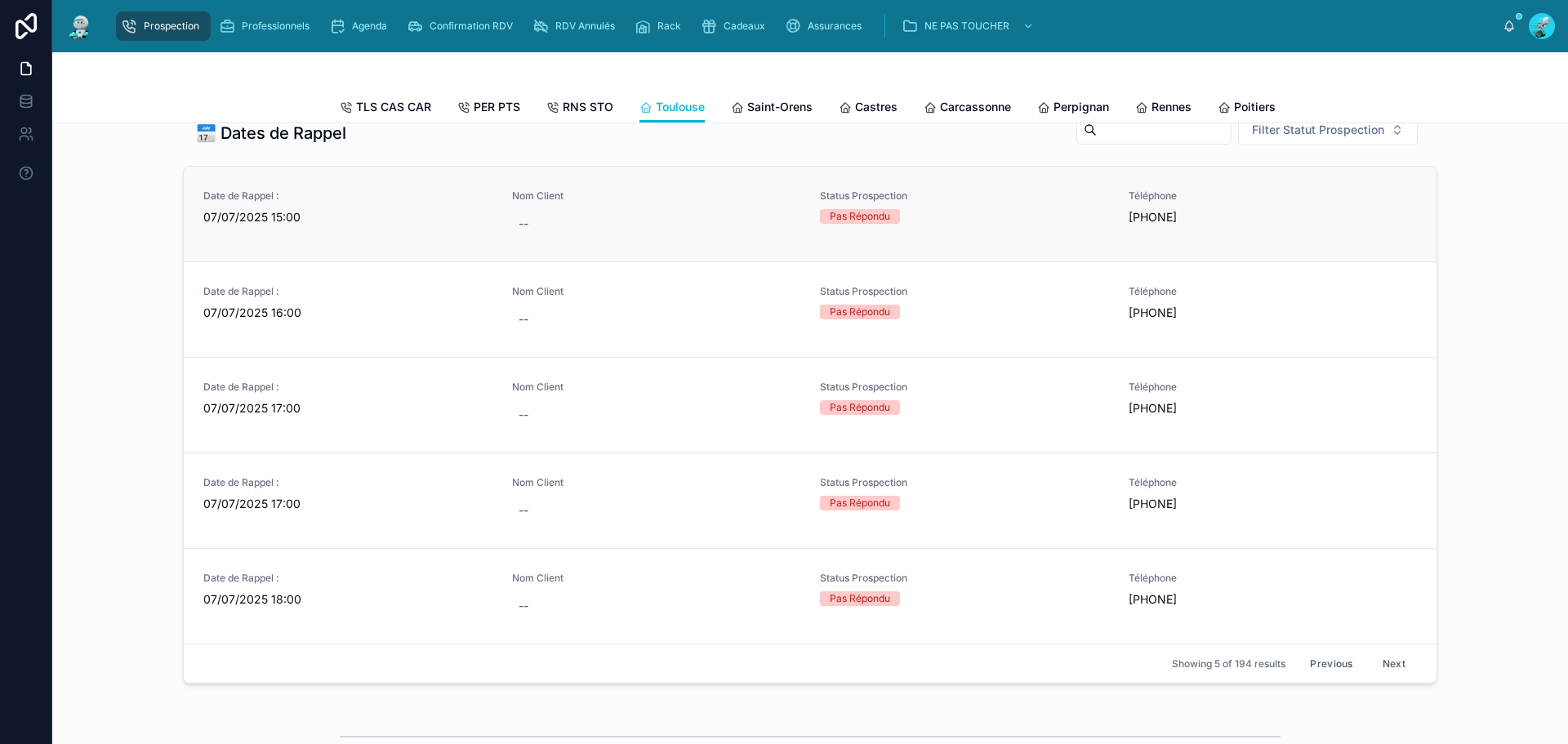 click on "07/07/2025 15:00" at bounding box center (348, 217) 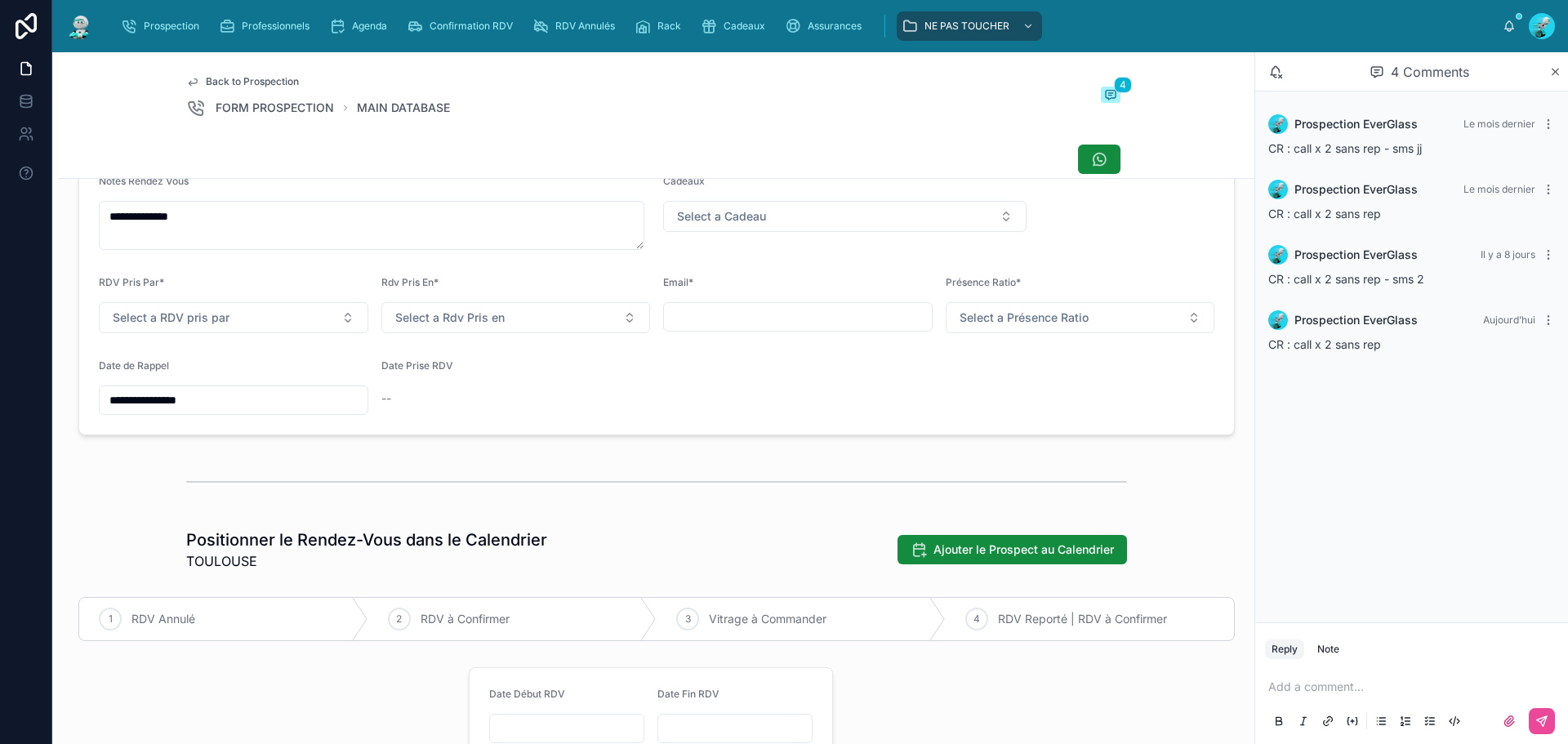 scroll, scrollTop: 81, scrollLeft: 0, axis: vertical 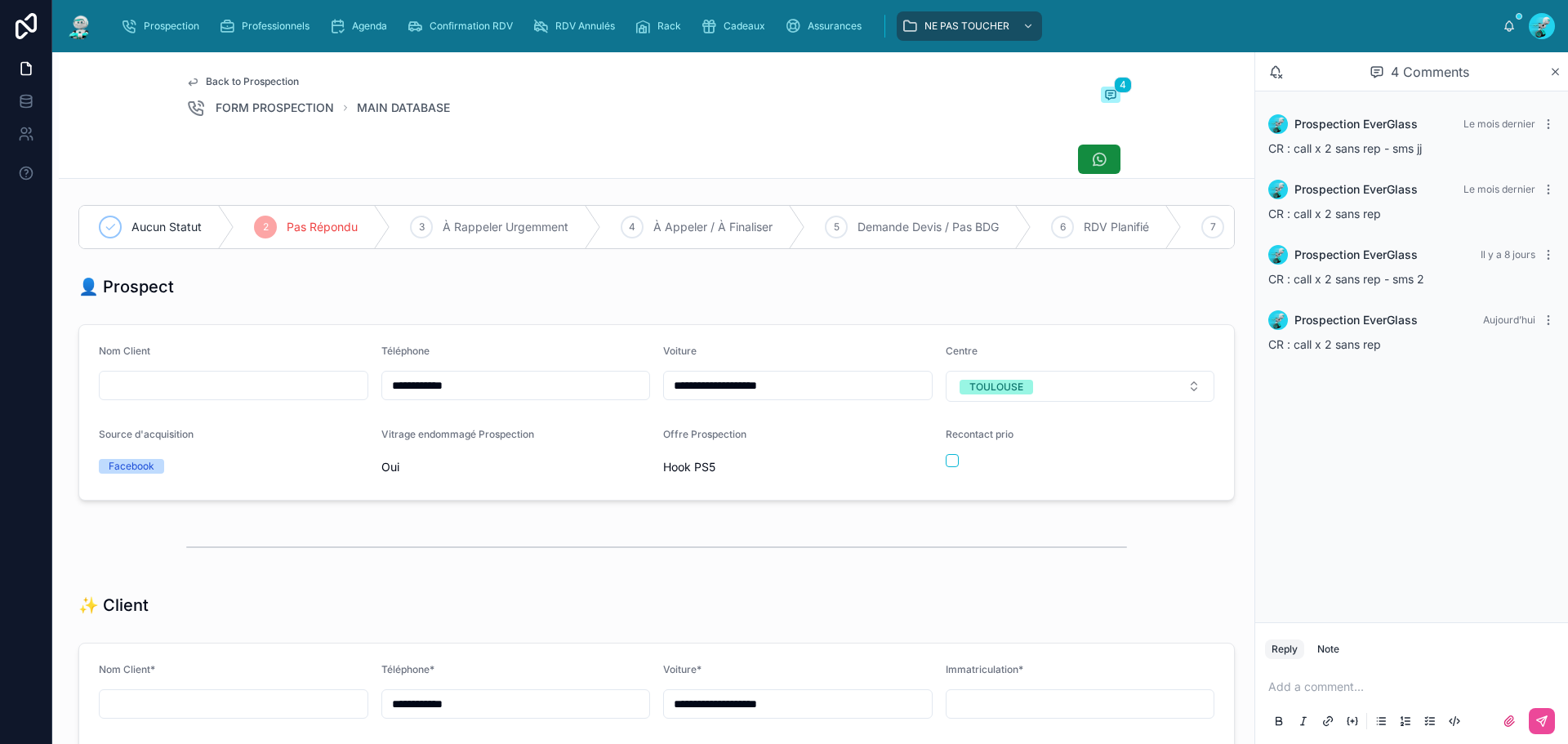 drag, startPoint x: 476, startPoint y: 399, endPoint x: 339, endPoint y: 399, distance: 137 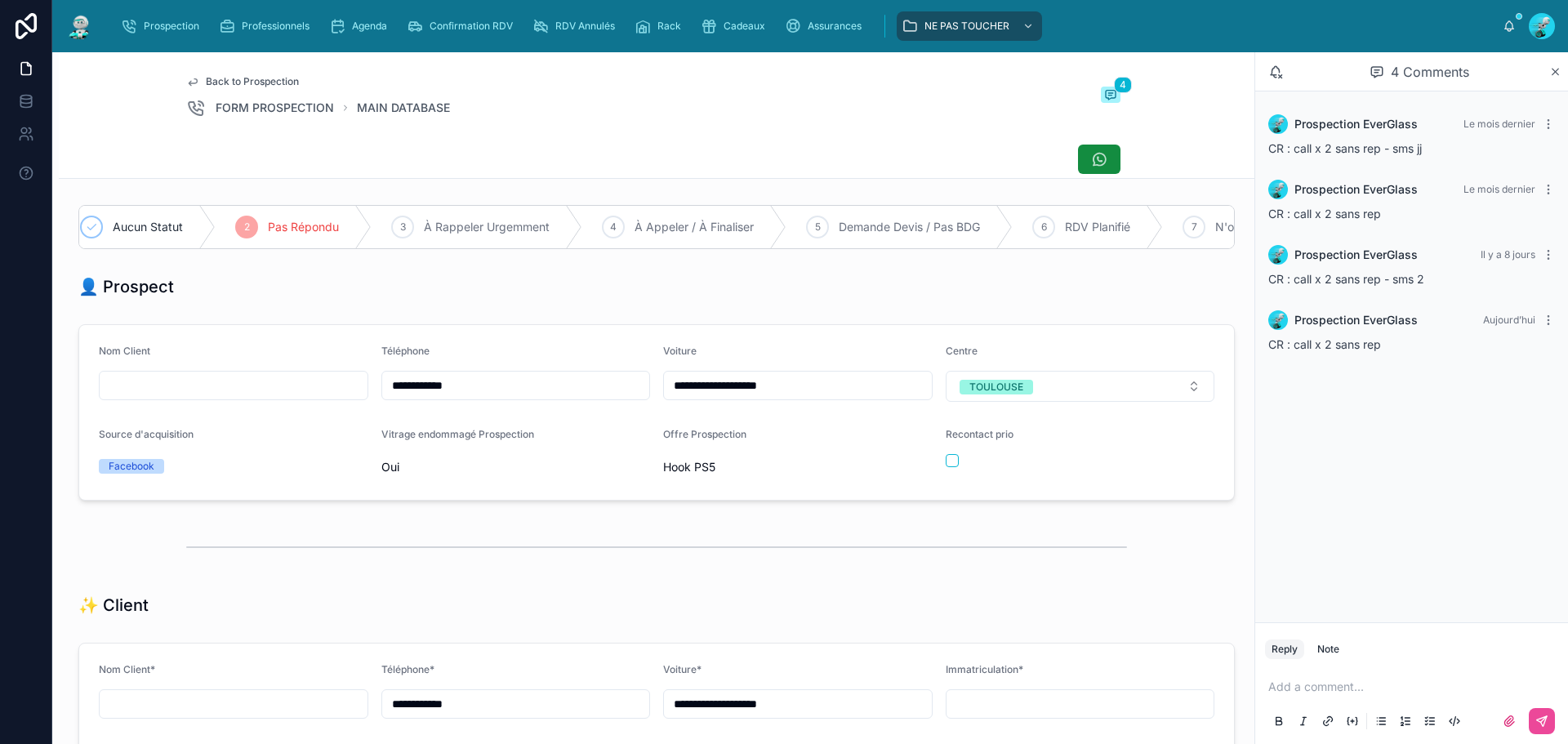 scroll, scrollTop: 0, scrollLeft: 0, axis: both 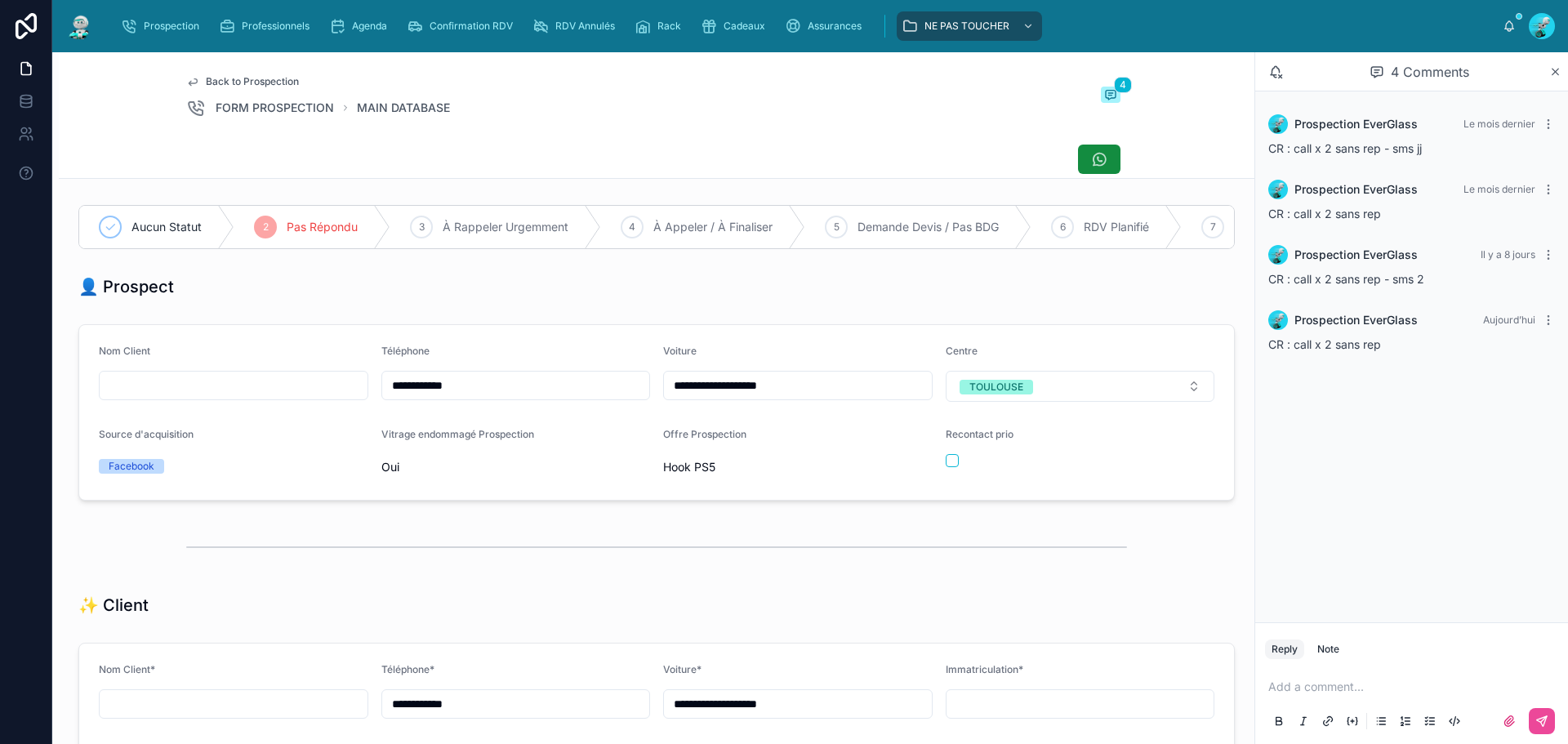 click on "Aucun Statut 2 Pas Répondu 3 À Rappeler Urgemment 4 À Appeler / À Finaliser 5 Demande Devis / Pas BDG 6 RDV Planifié 7 N'ont Jamais Répondu 8 Client Perdu | Pas Notre Faute 9 Client Perdu | Notre Faute 10 Numéro Invalide 11 Pas de Véhicule  12 Mauvaise Ville" at bounding box center (657, 227) 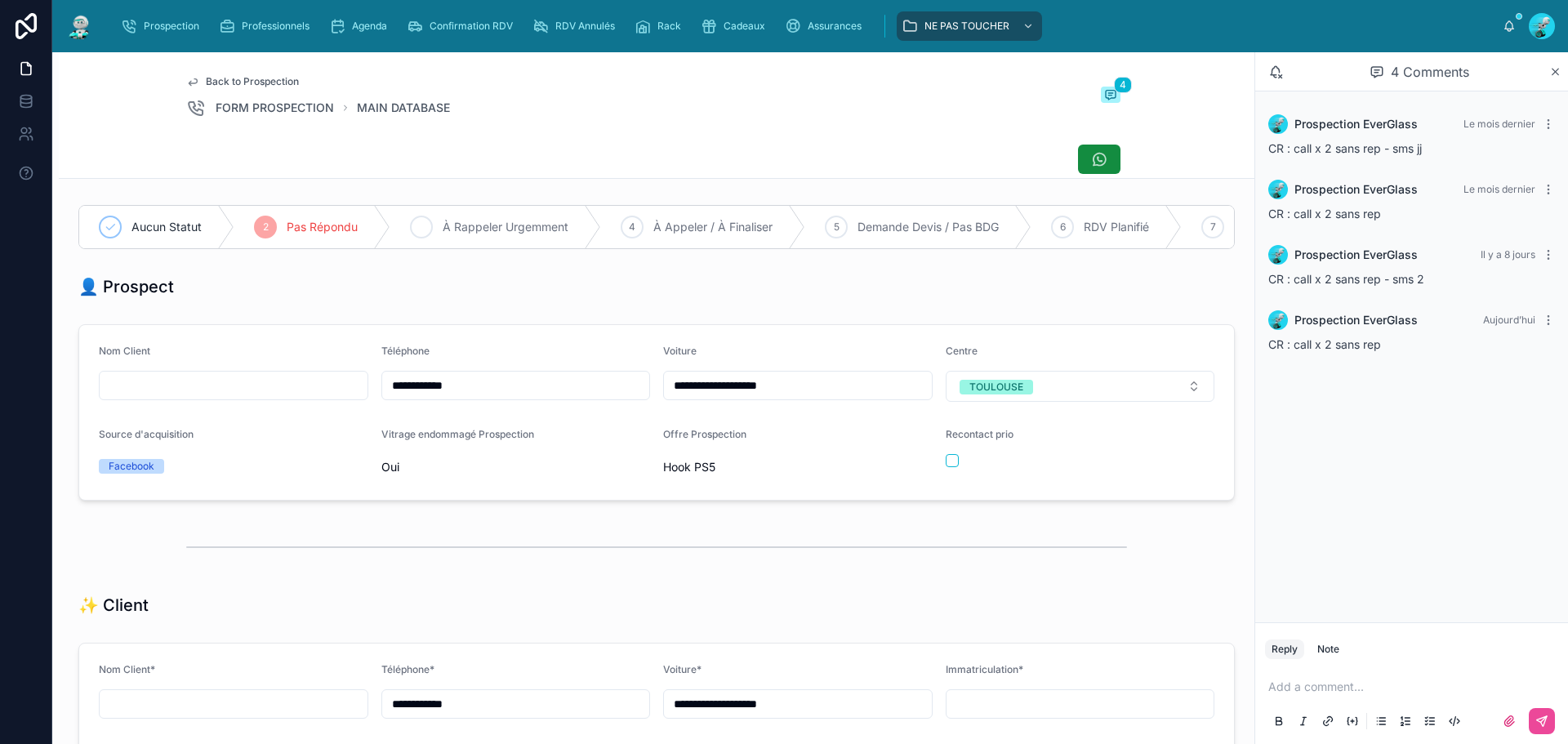 click on "3 À Rappeler Urgemment" at bounding box center (496, 227) 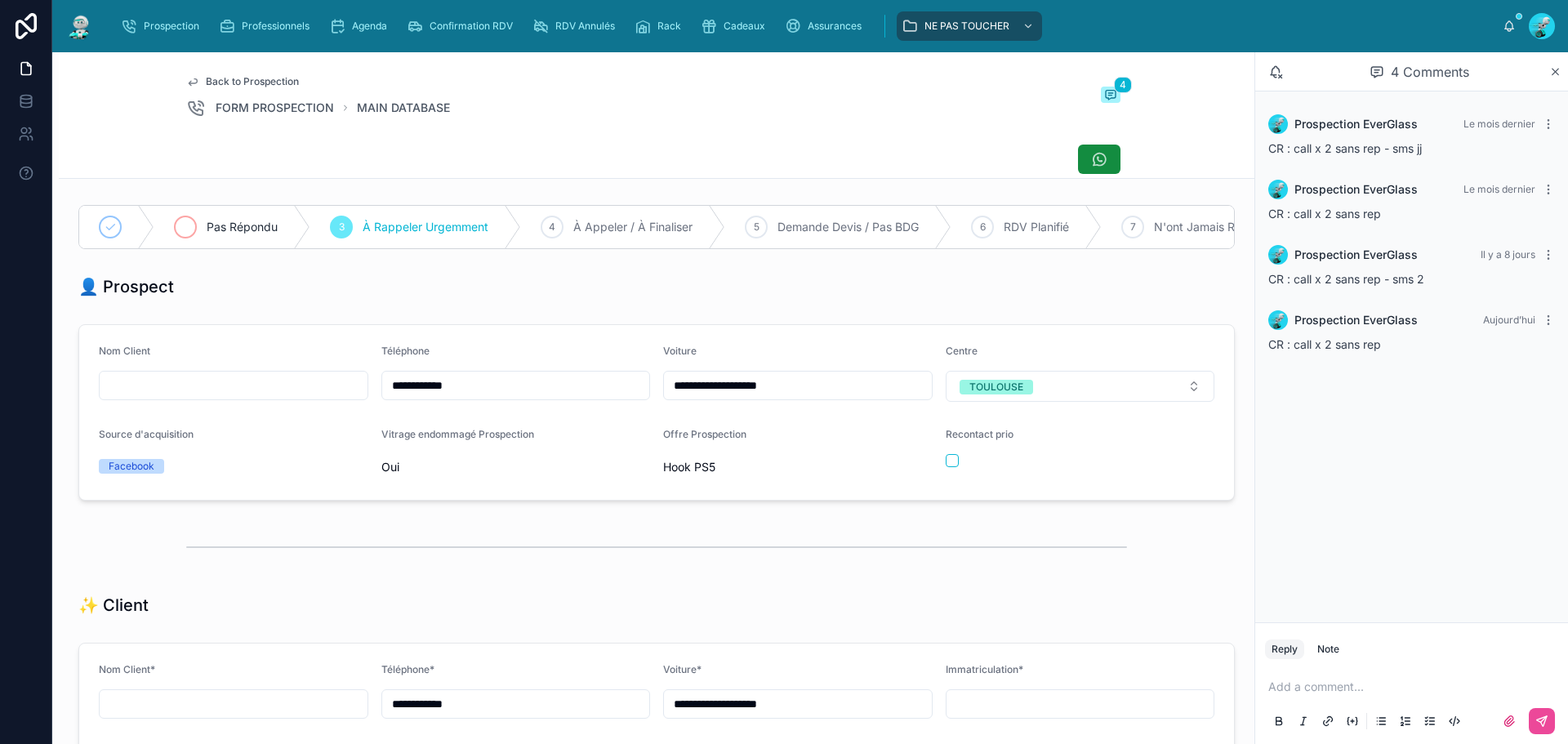 click on "Pas Répondu" at bounding box center (232, 227) 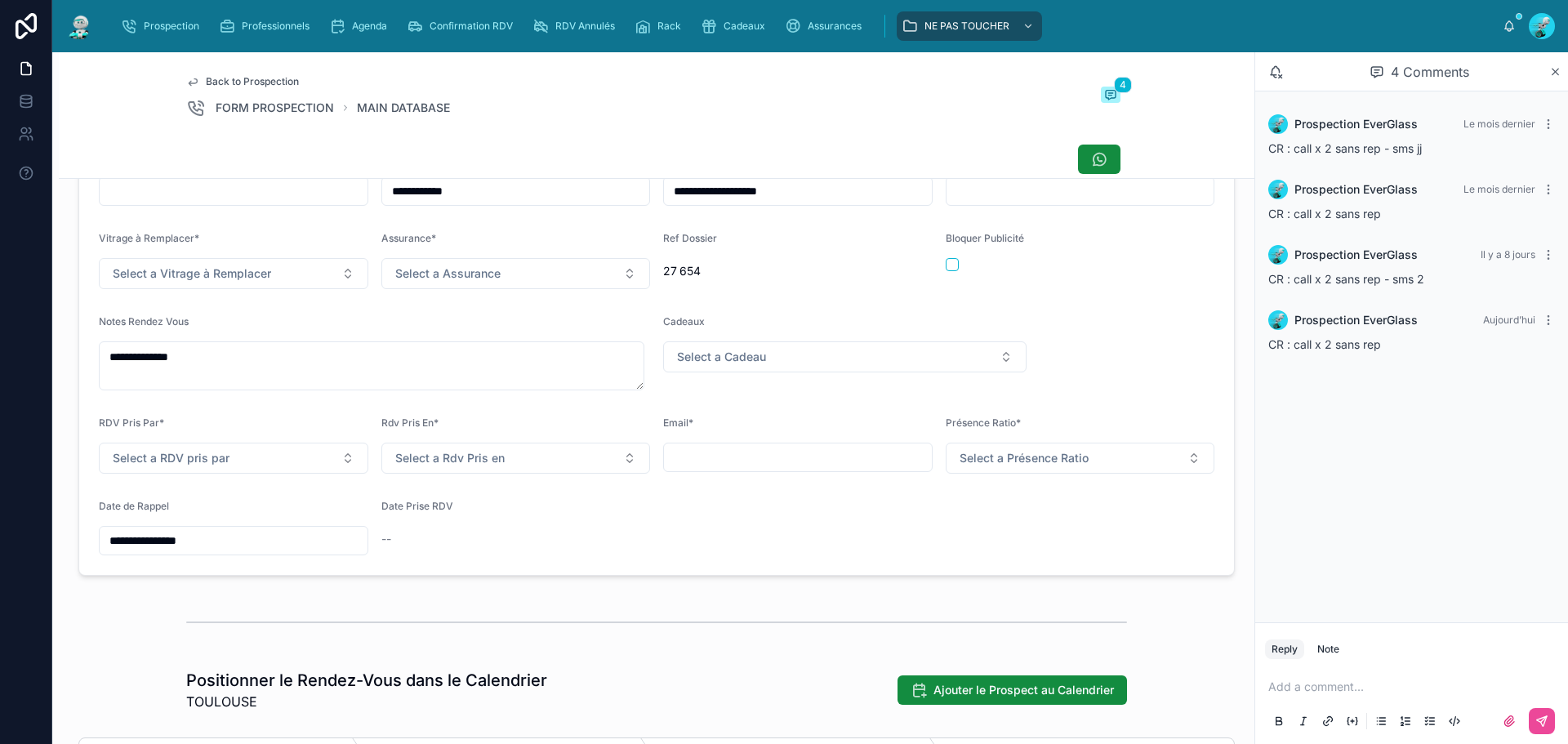 scroll, scrollTop: 653, scrollLeft: 0, axis: vertical 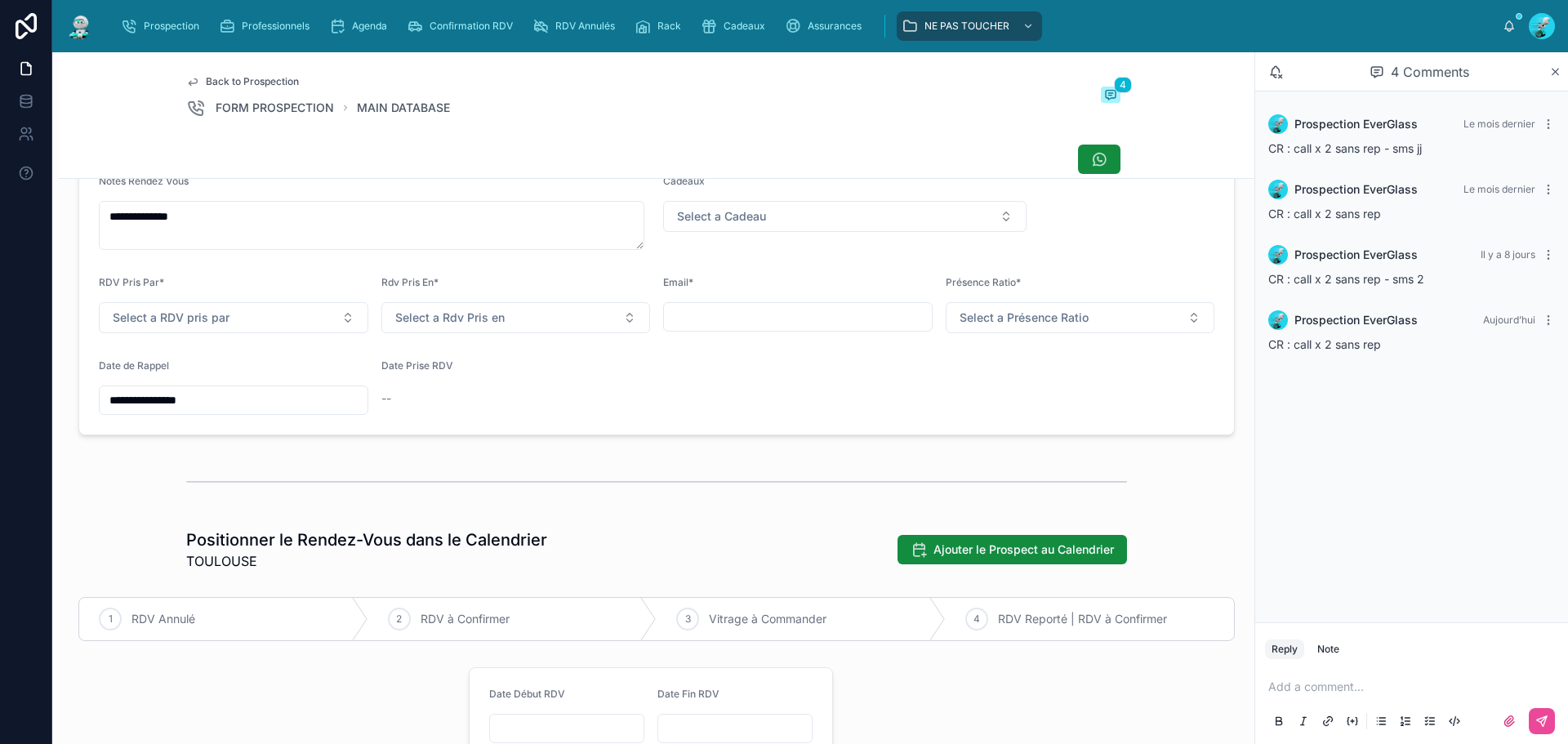 click on "**********" at bounding box center [234, 400] 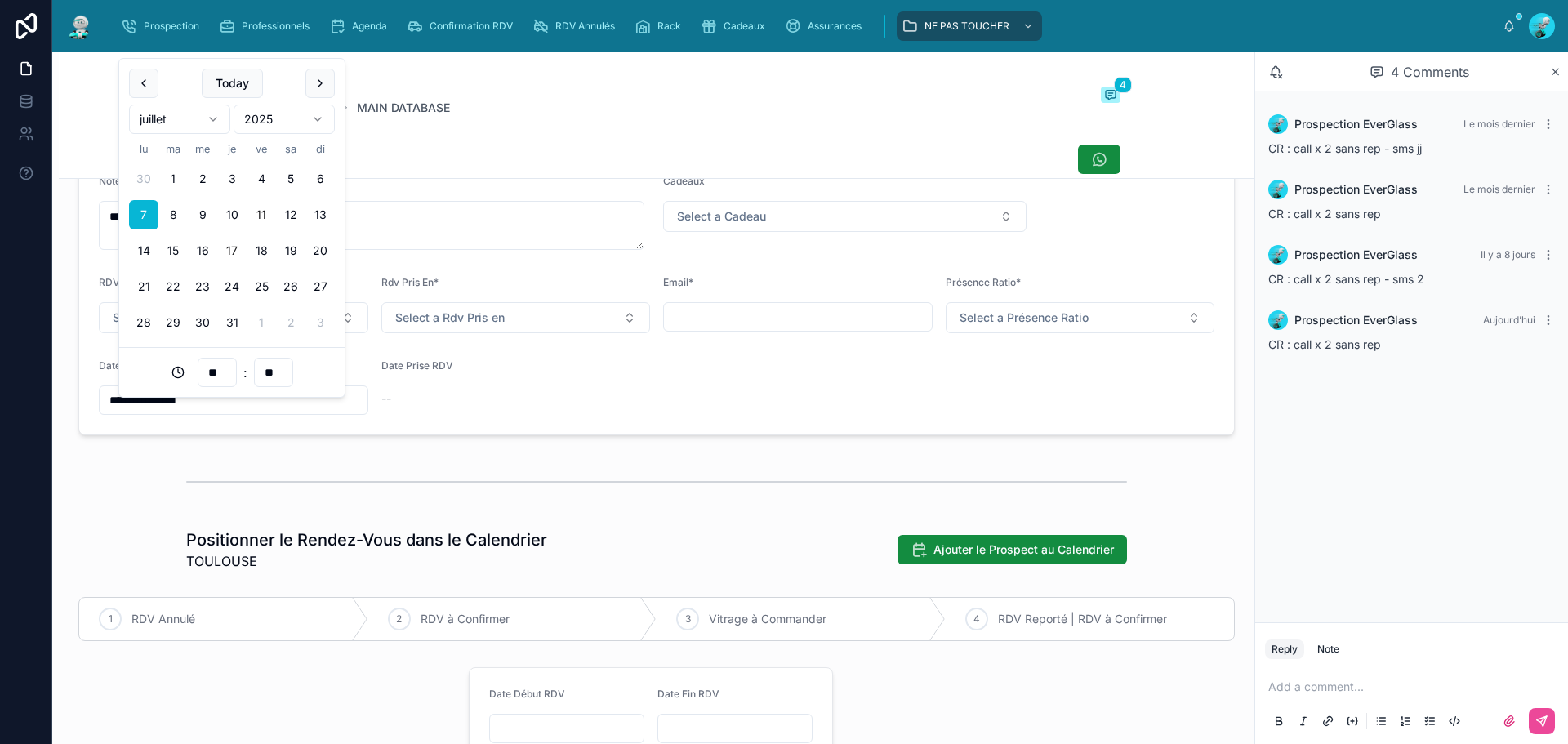 click on "17" at bounding box center [232, 251] 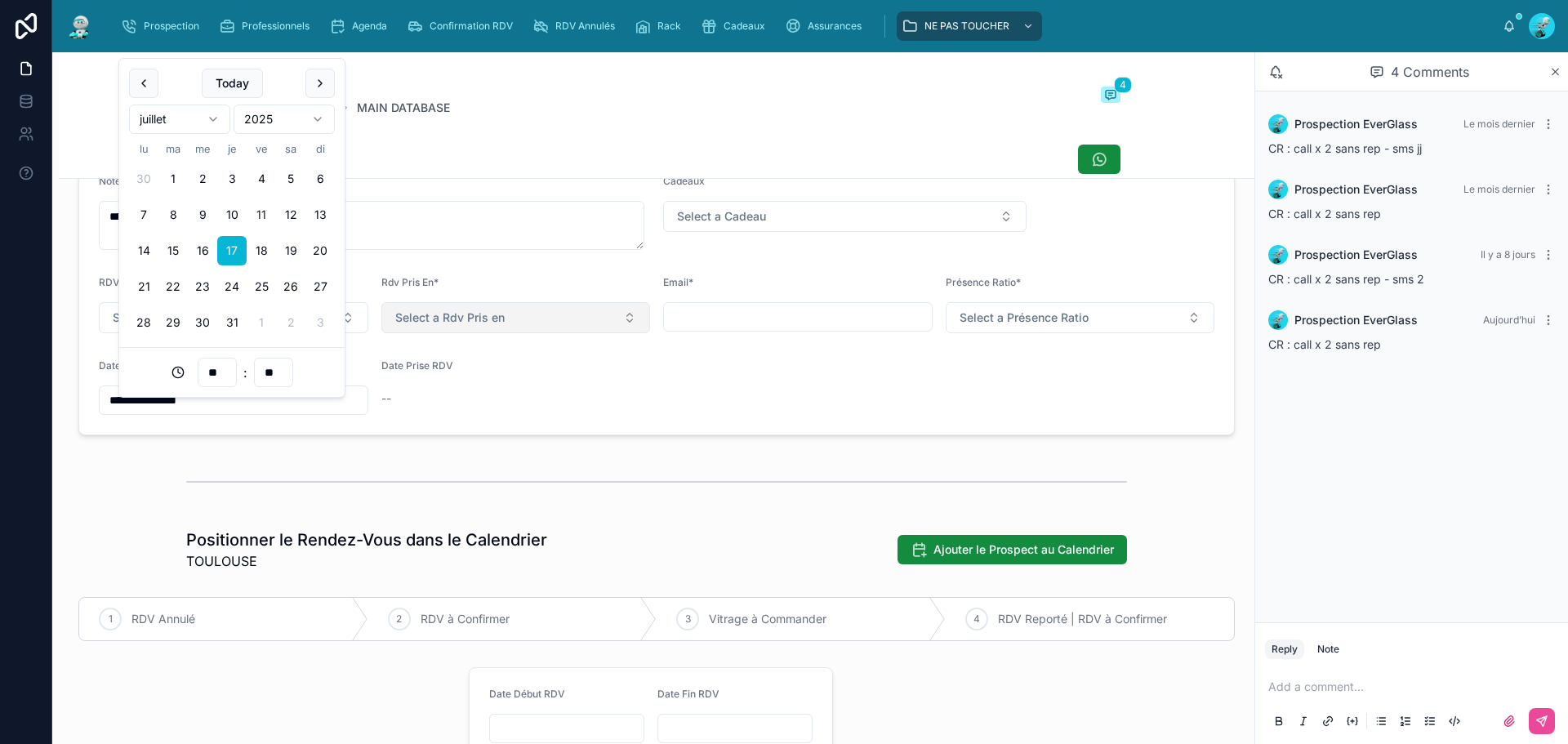 type on "**********" 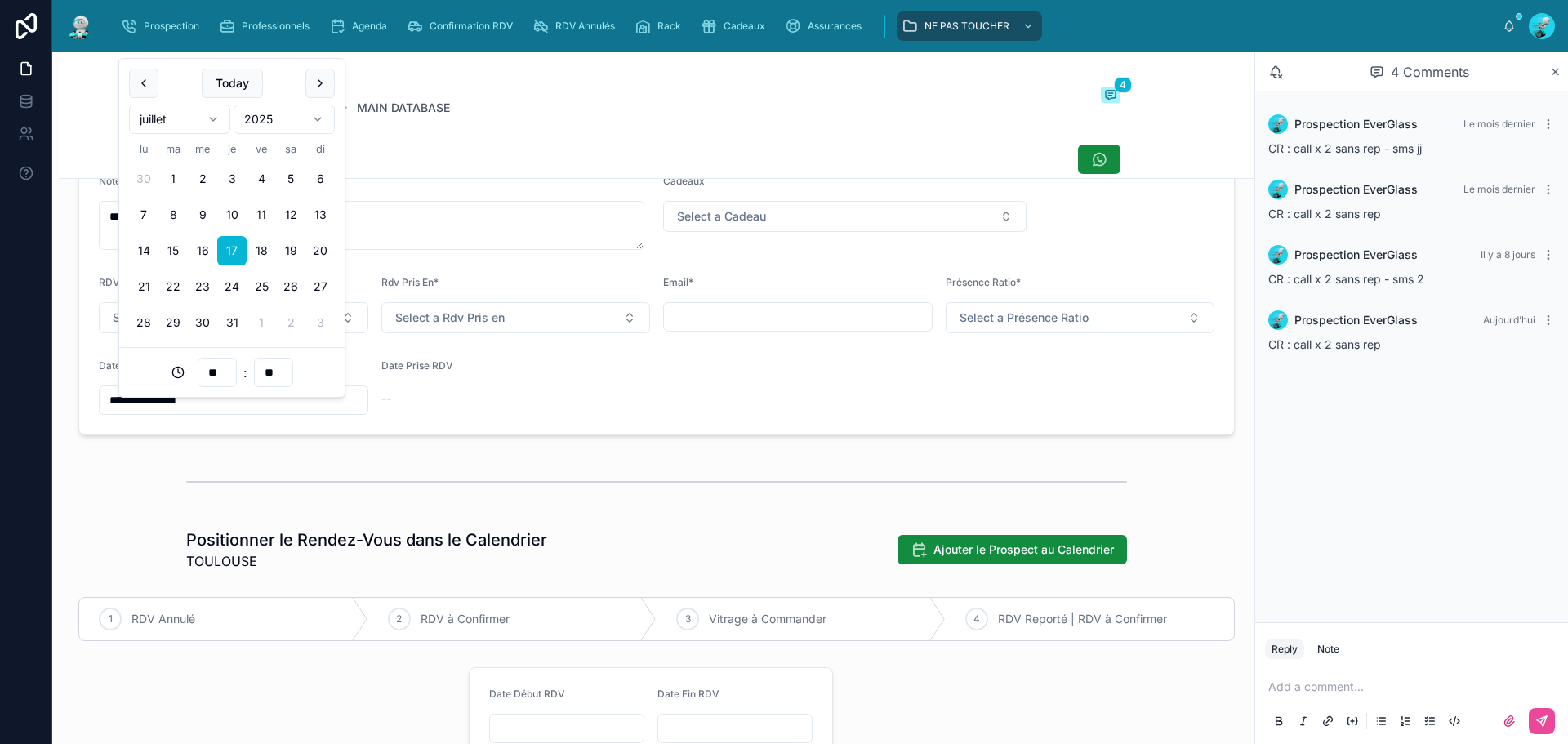 click on "**********" at bounding box center [657, 212] 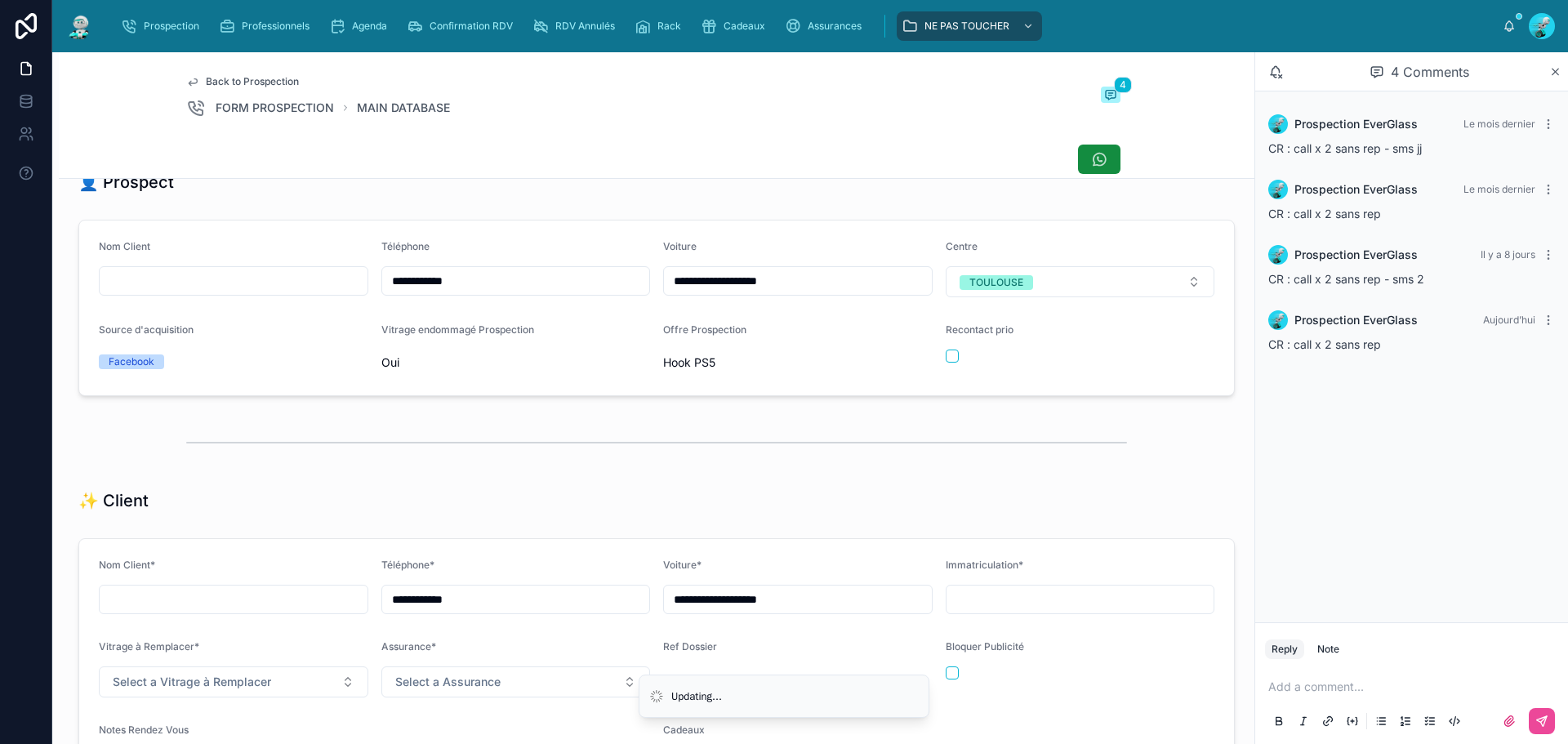 scroll, scrollTop: 0, scrollLeft: 0, axis: both 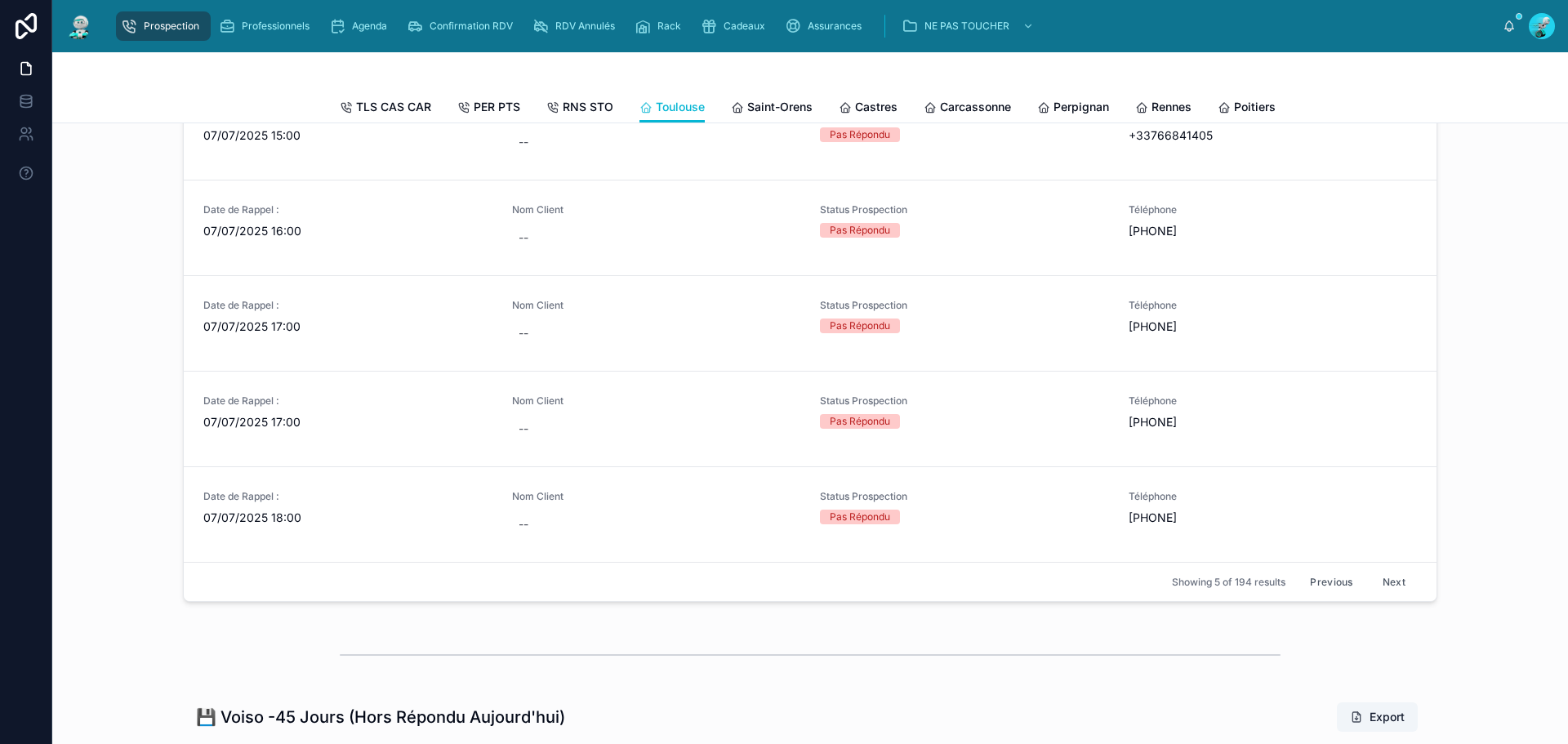 click on "Previous" at bounding box center (1331, 581) 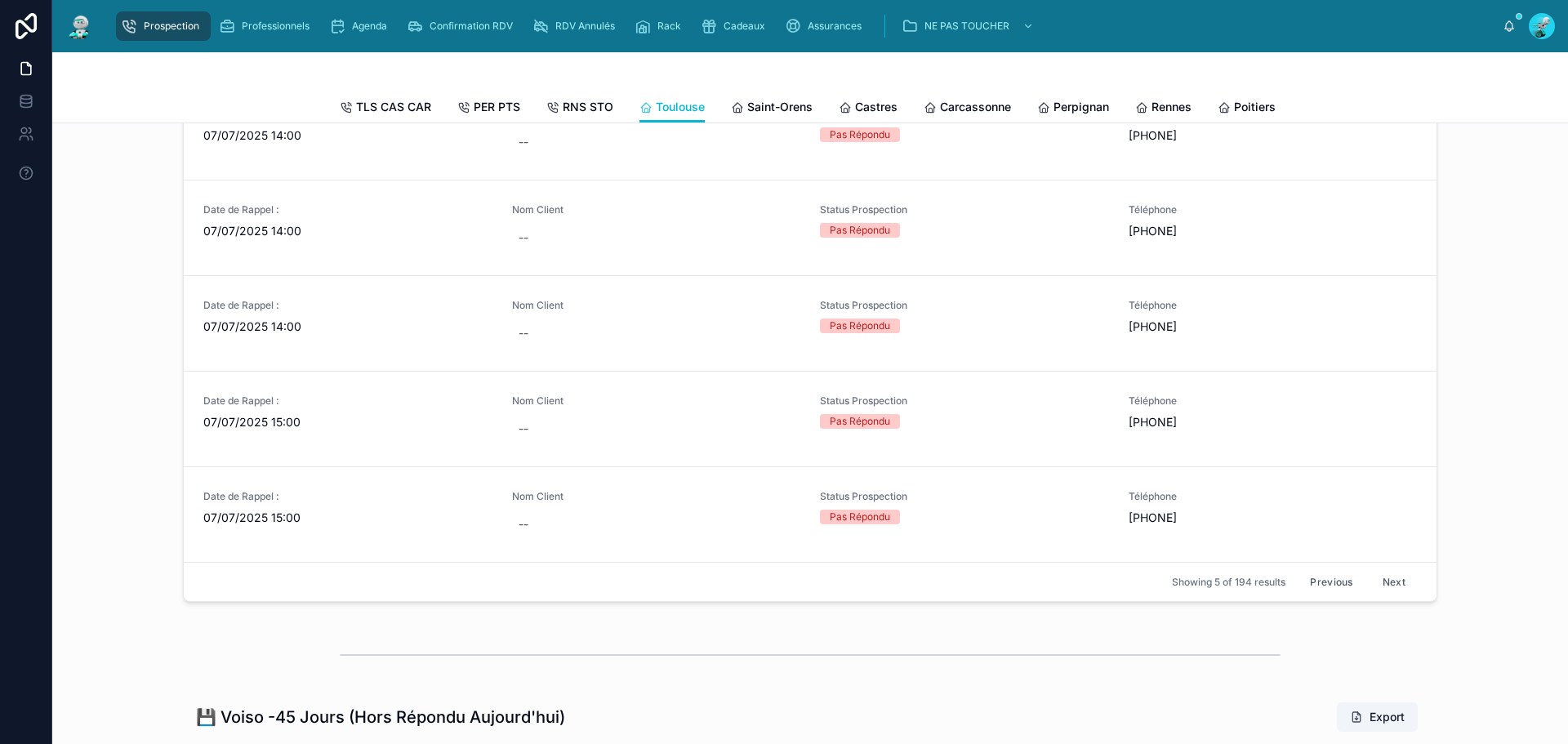 click on "Previous" at bounding box center [1331, 581] 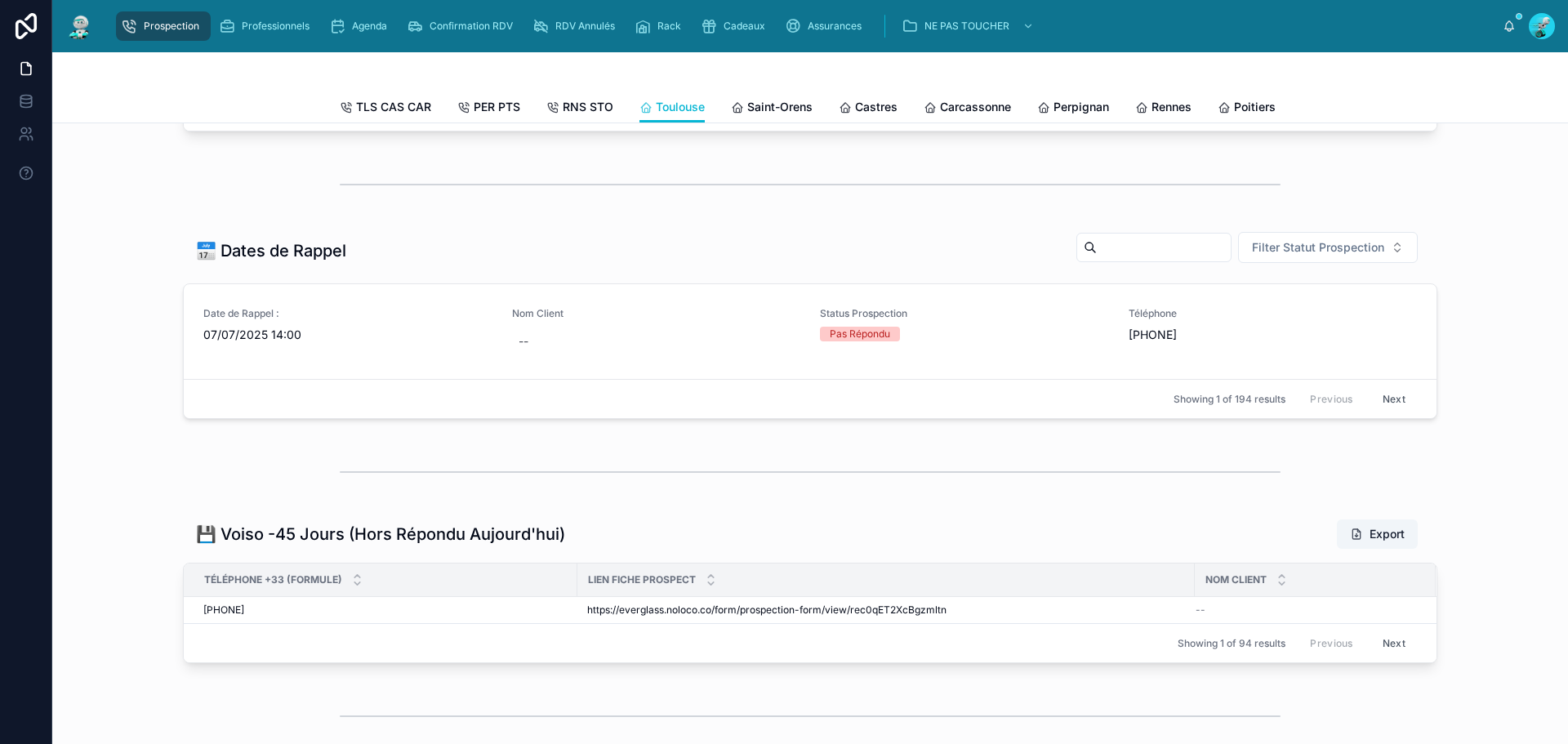 scroll, scrollTop: 490, scrollLeft: 0, axis: vertical 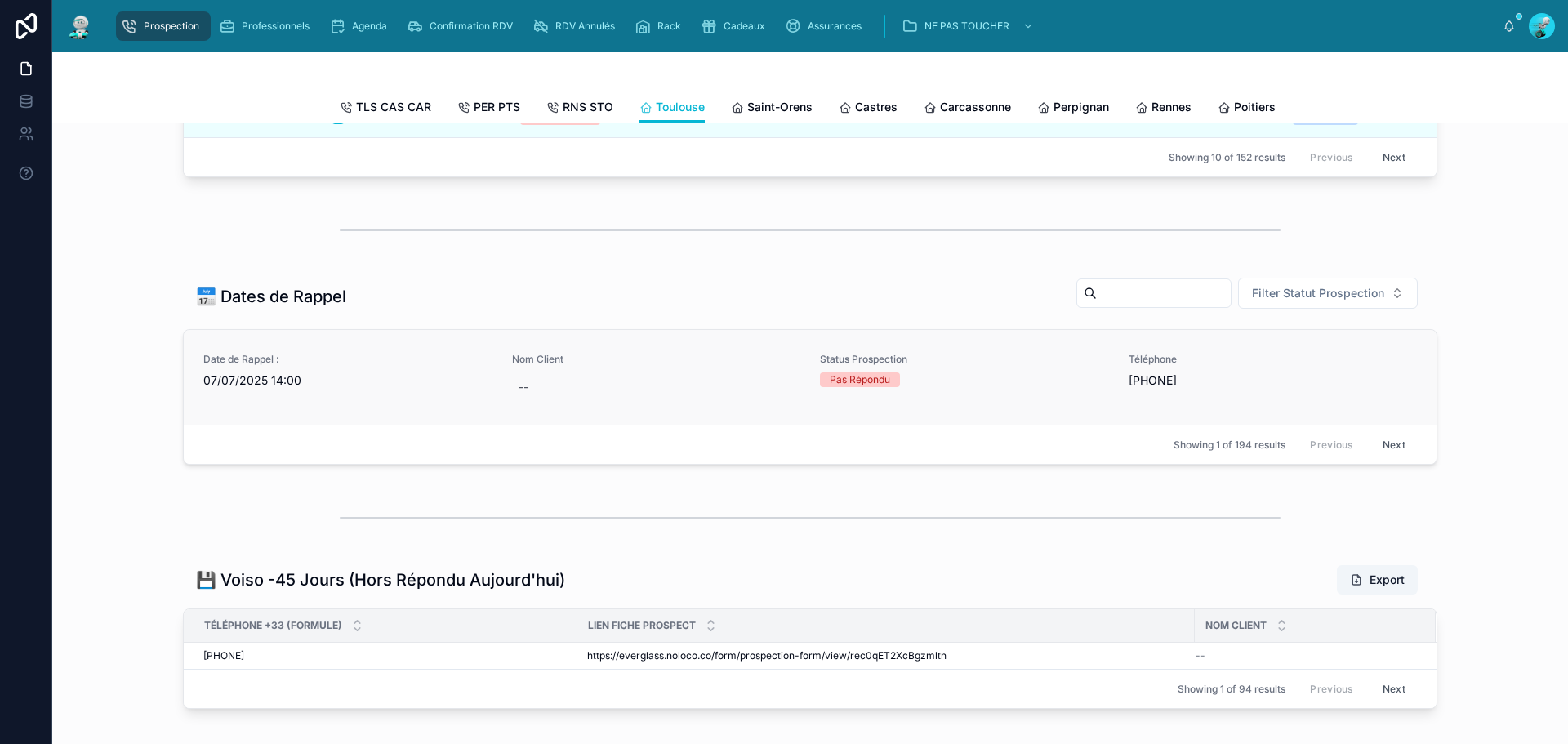 click on "07/07/2025 14:00" at bounding box center [348, 381] 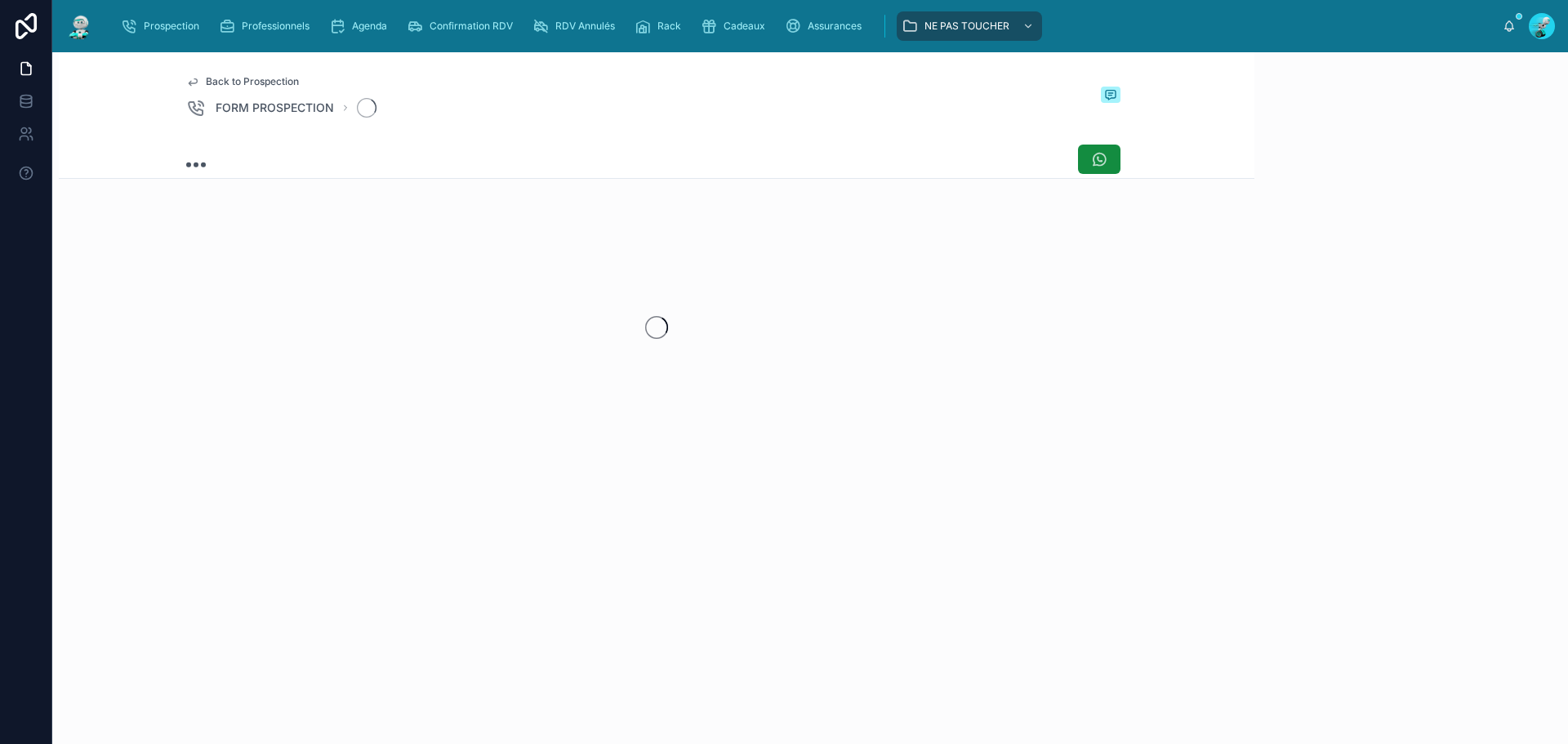 scroll, scrollTop: 0, scrollLeft: 0, axis: both 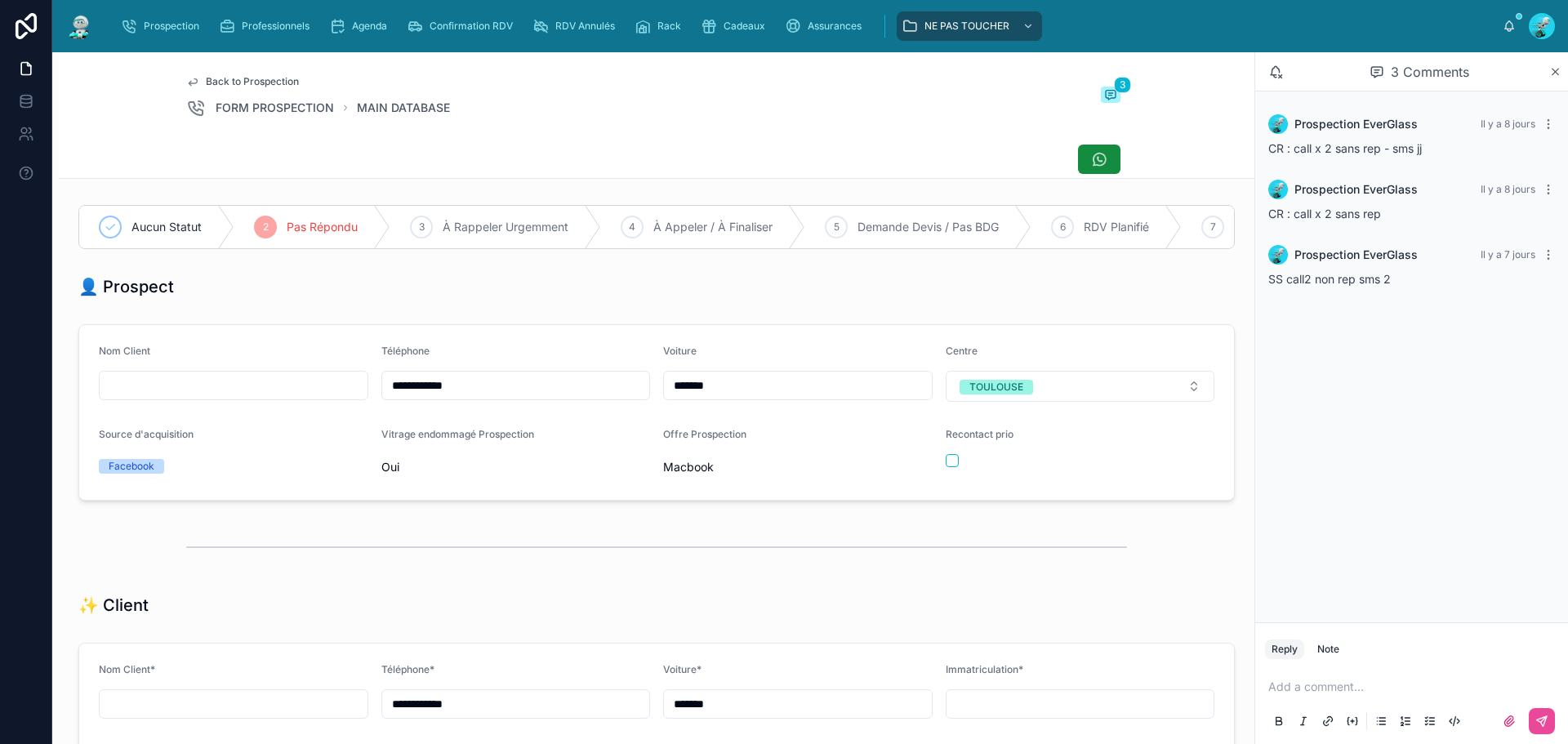 drag, startPoint x: 443, startPoint y: 399, endPoint x: 405, endPoint y: 405, distance: 38.47077 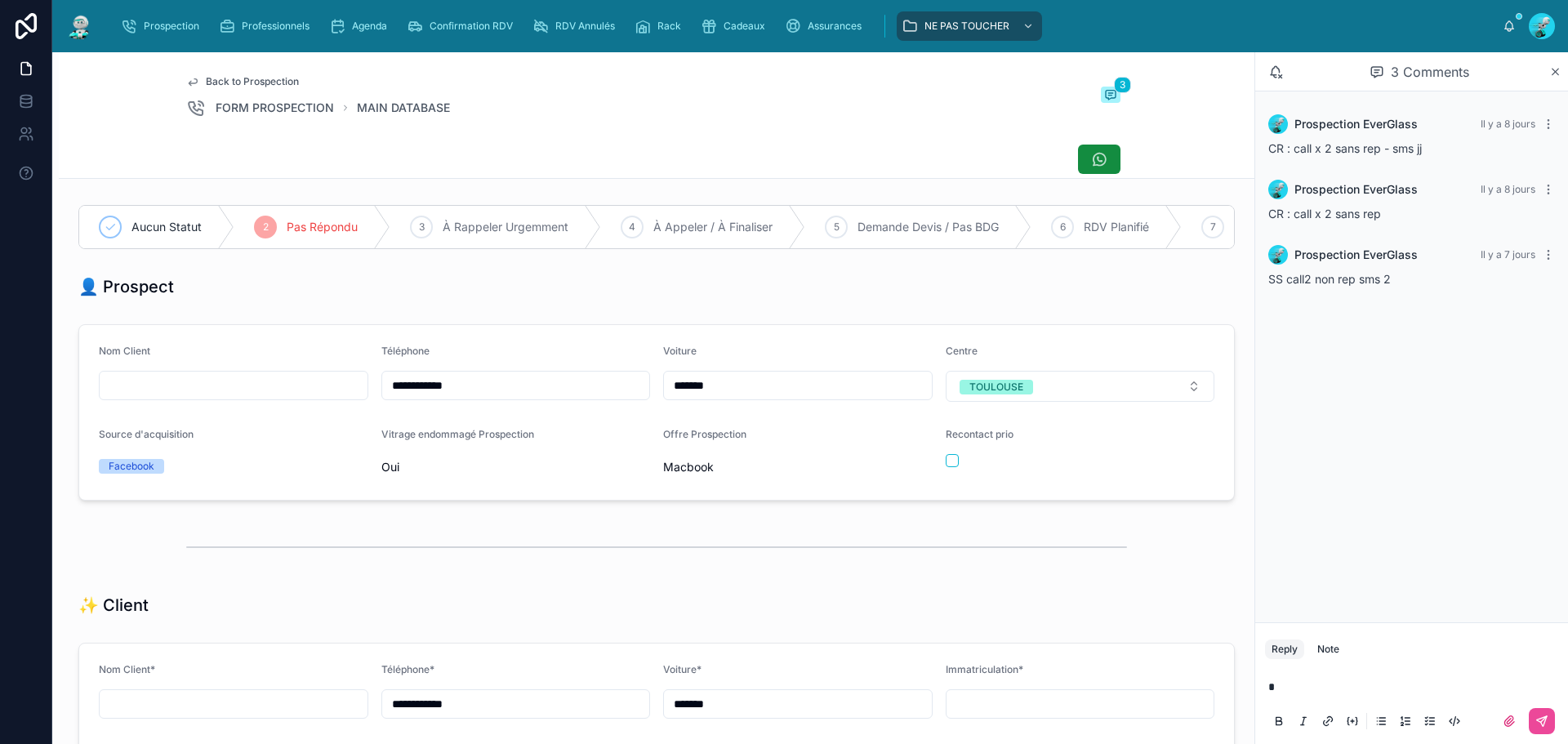 type 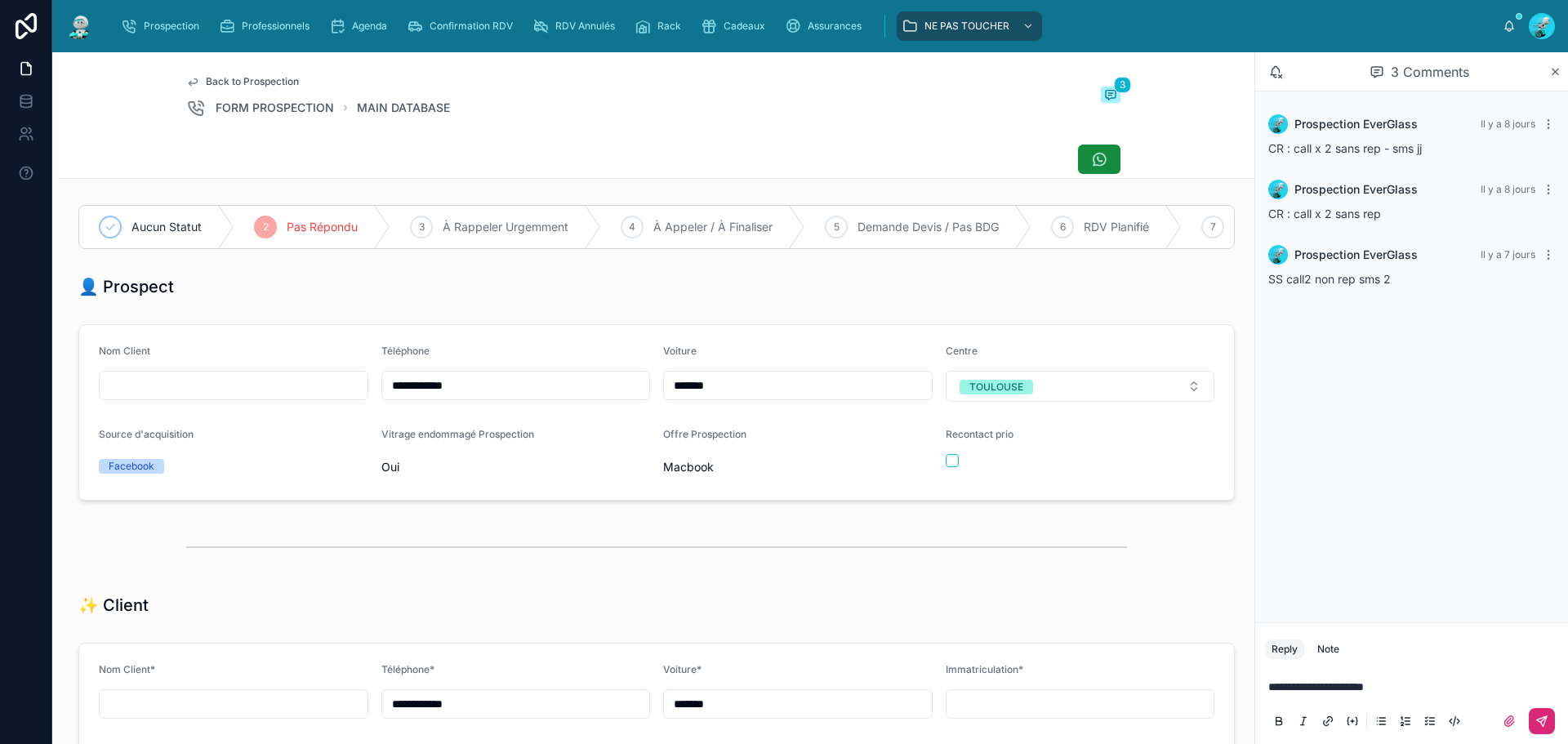 click at bounding box center (1542, 721) 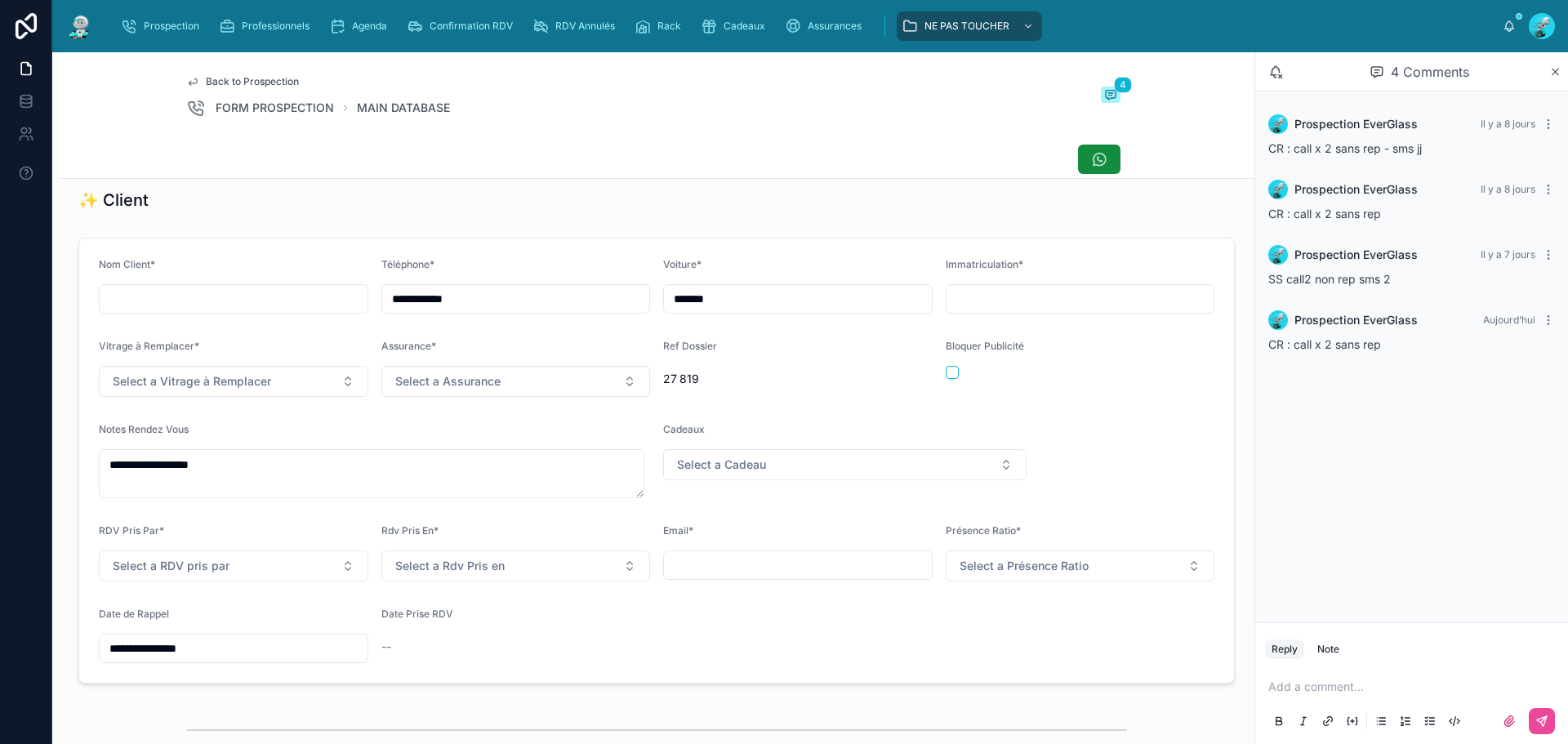scroll, scrollTop: 572, scrollLeft: 0, axis: vertical 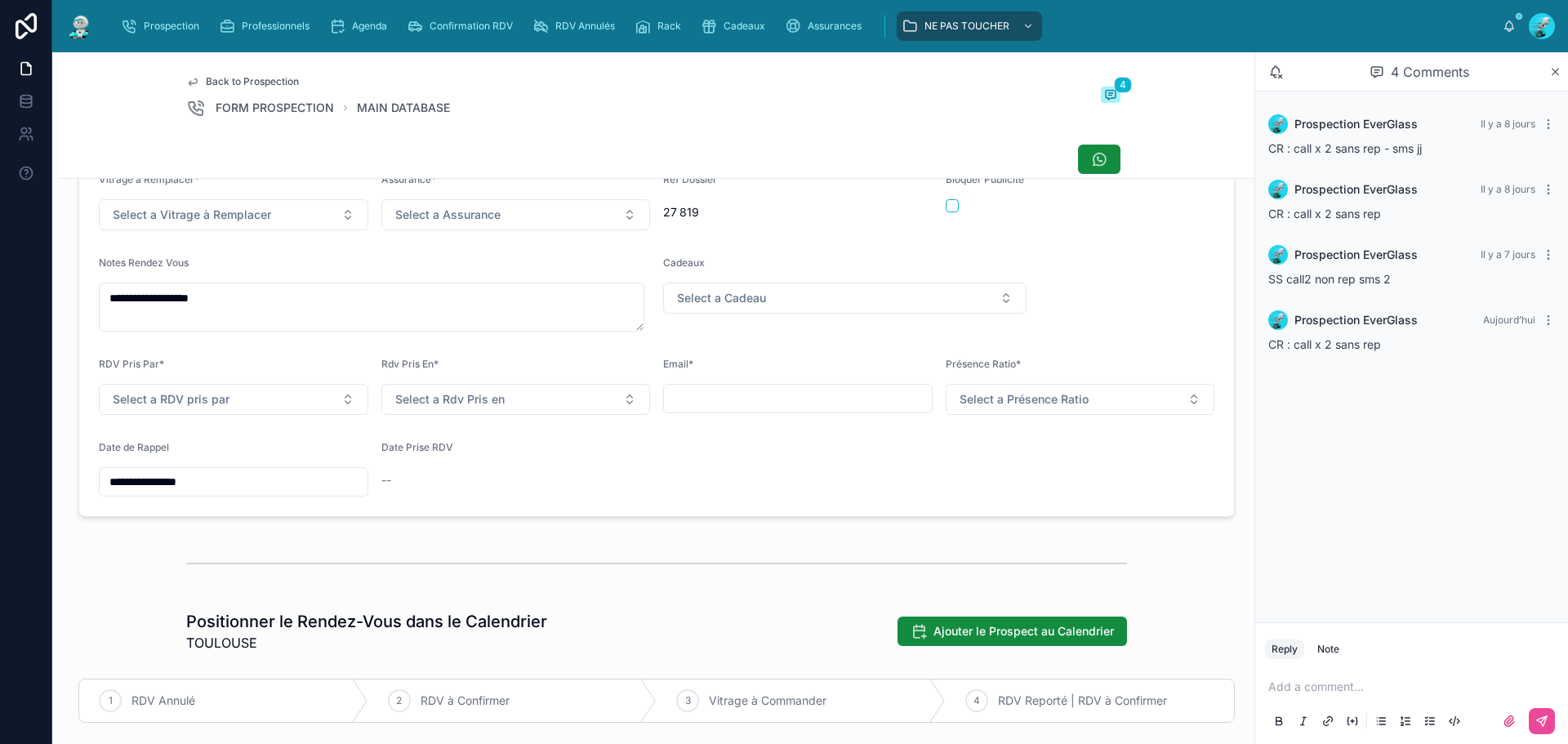 click on "**********" at bounding box center (234, 482) 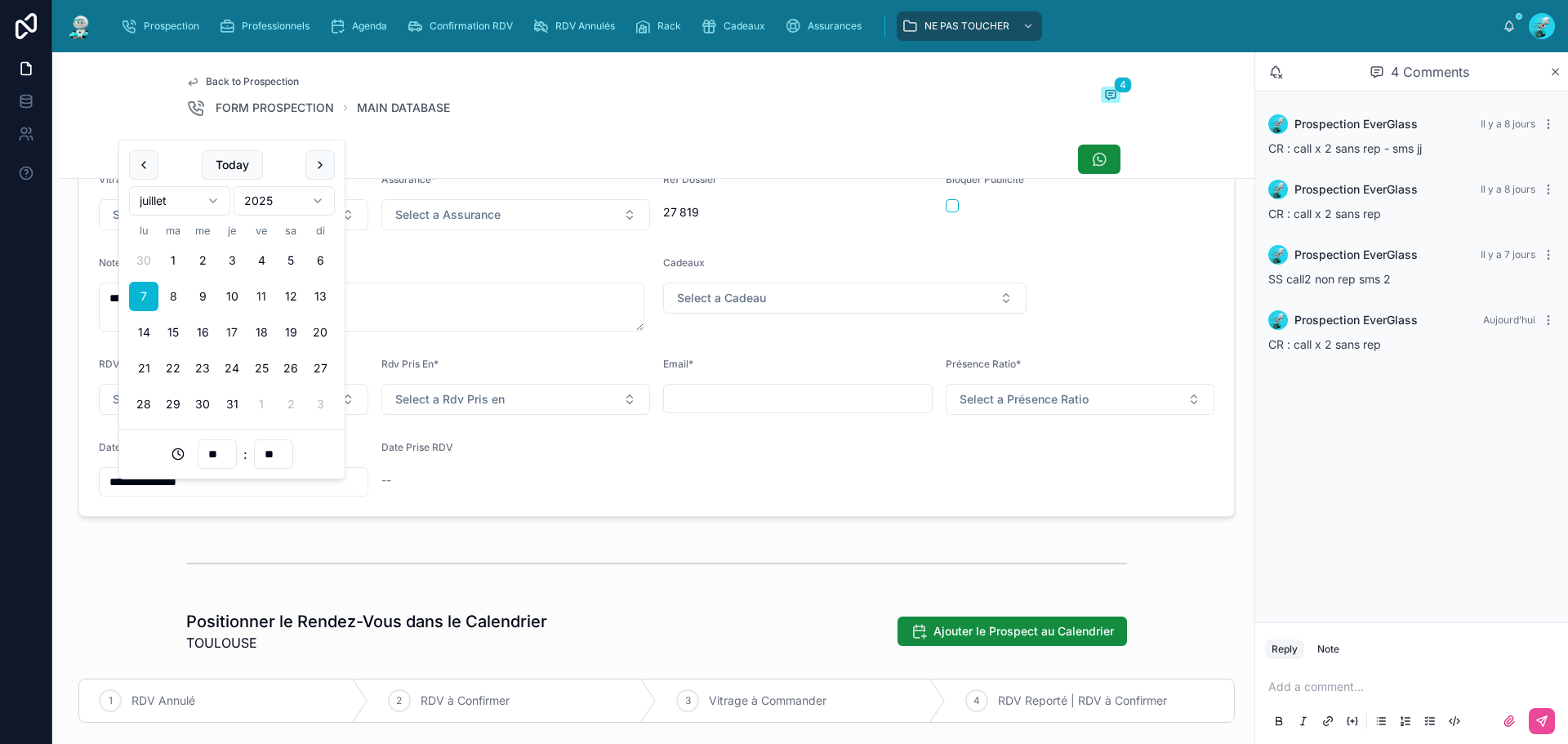 click on "17" at bounding box center [232, 332] 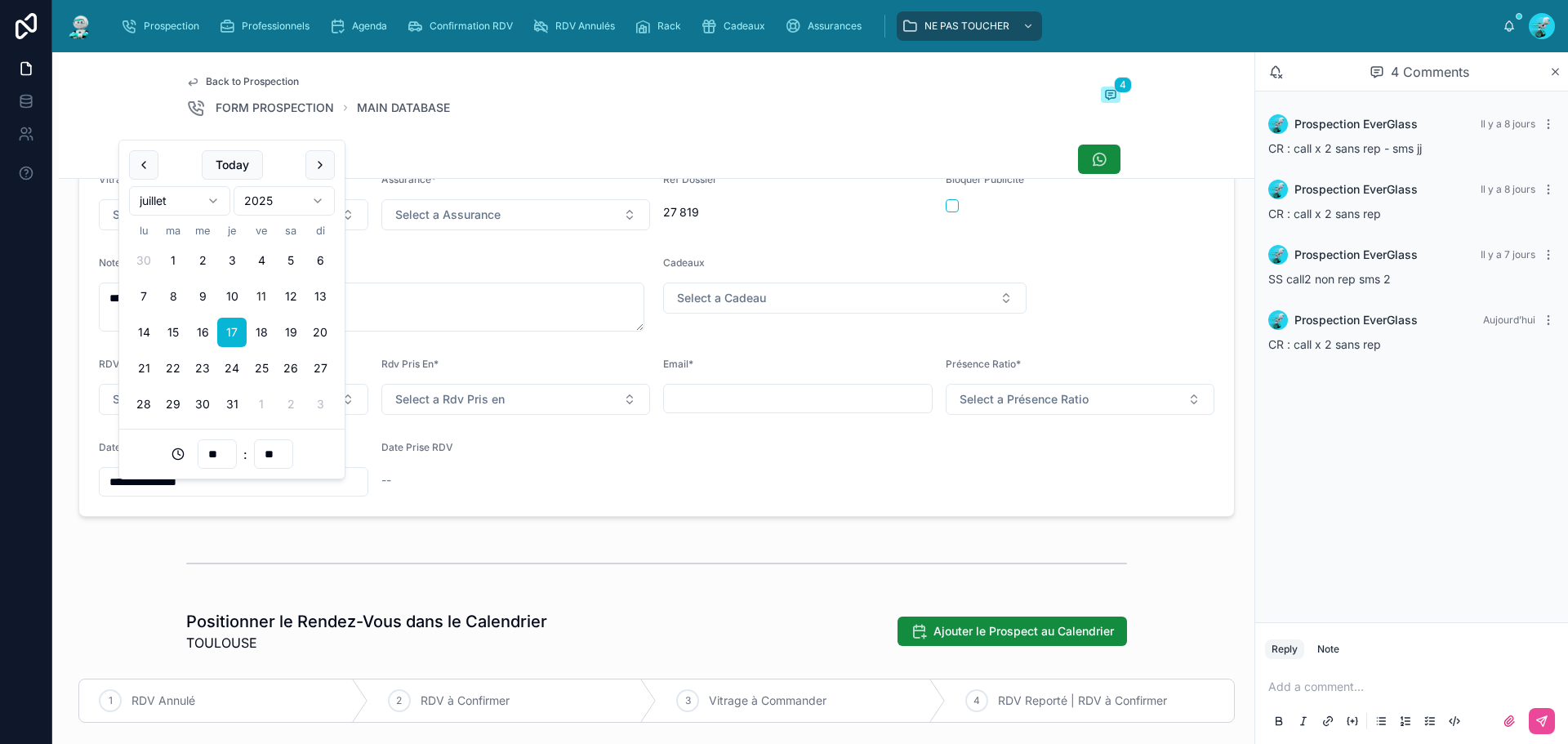 type on "**********" 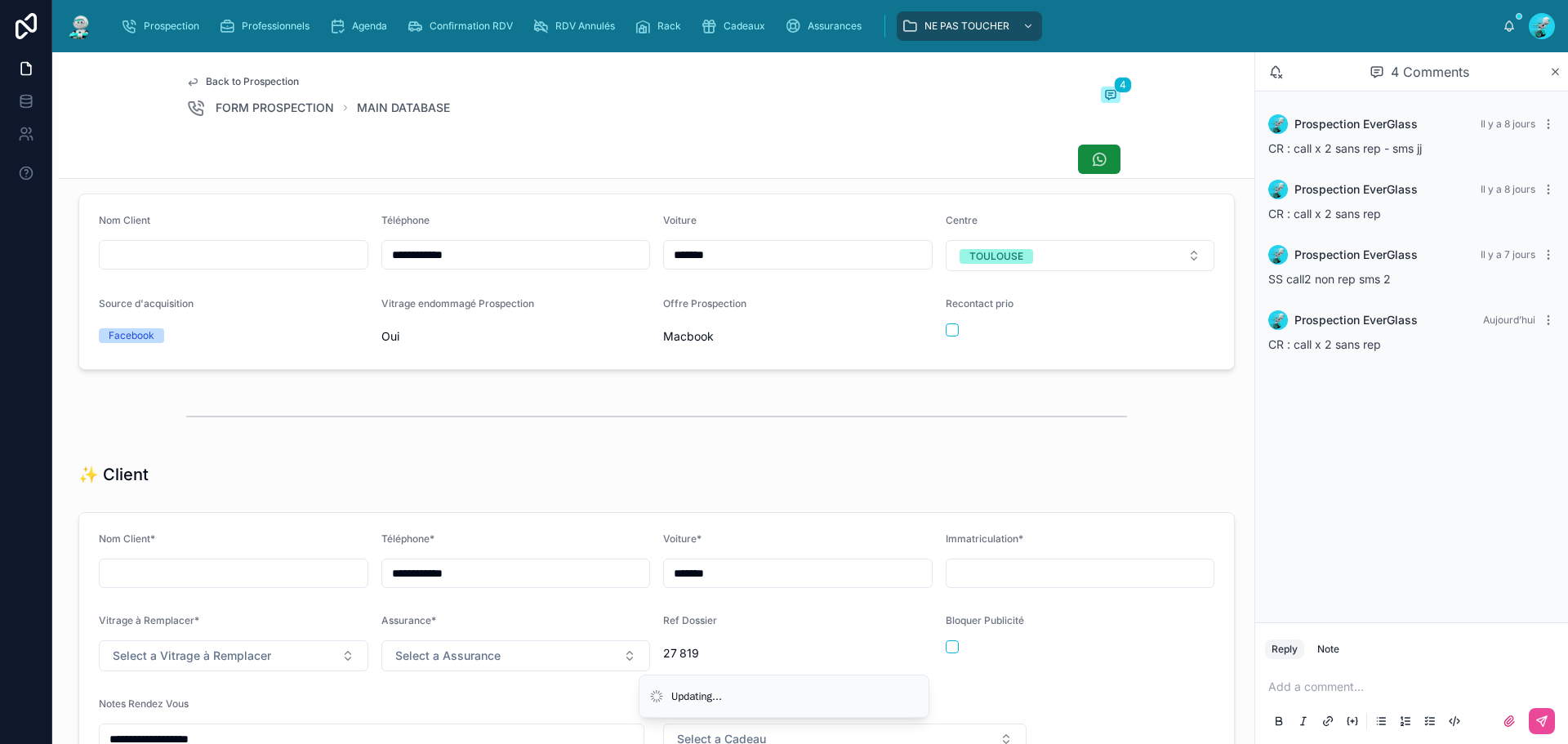 scroll, scrollTop: 0, scrollLeft: 0, axis: both 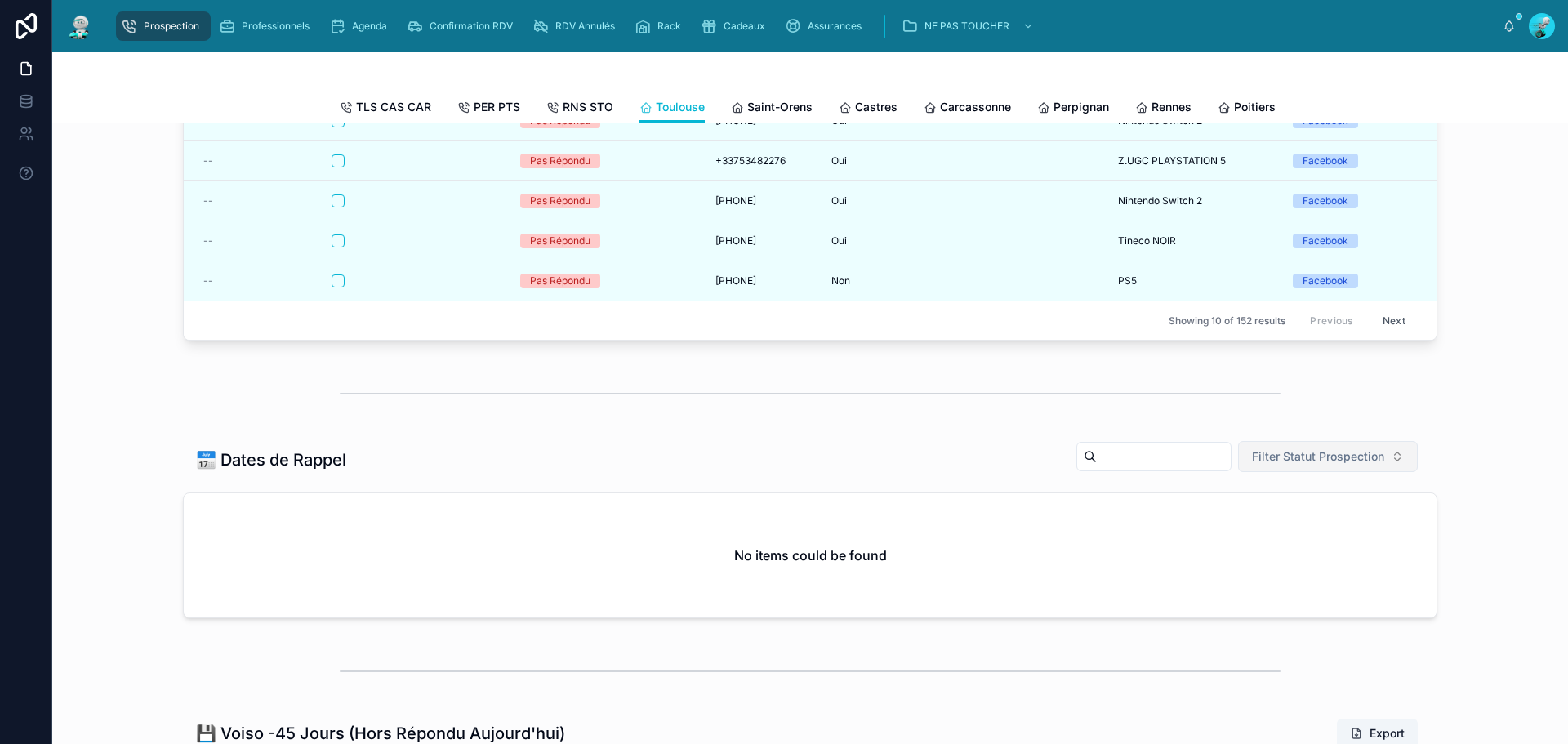 click on "Filter Statut Prospection" at bounding box center [1318, 457] 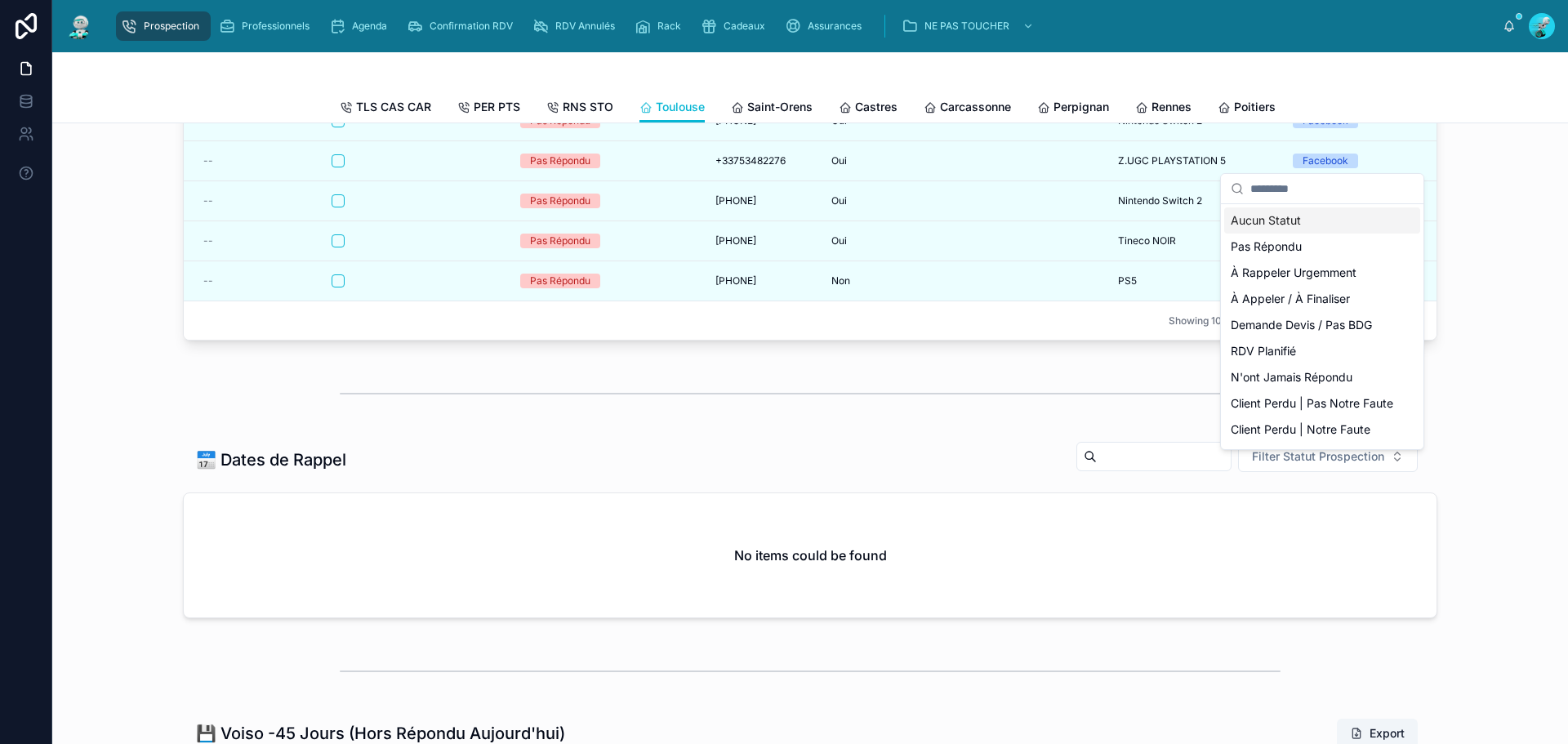 click on "Aucun Statut" at bounding box center (1322, 221) 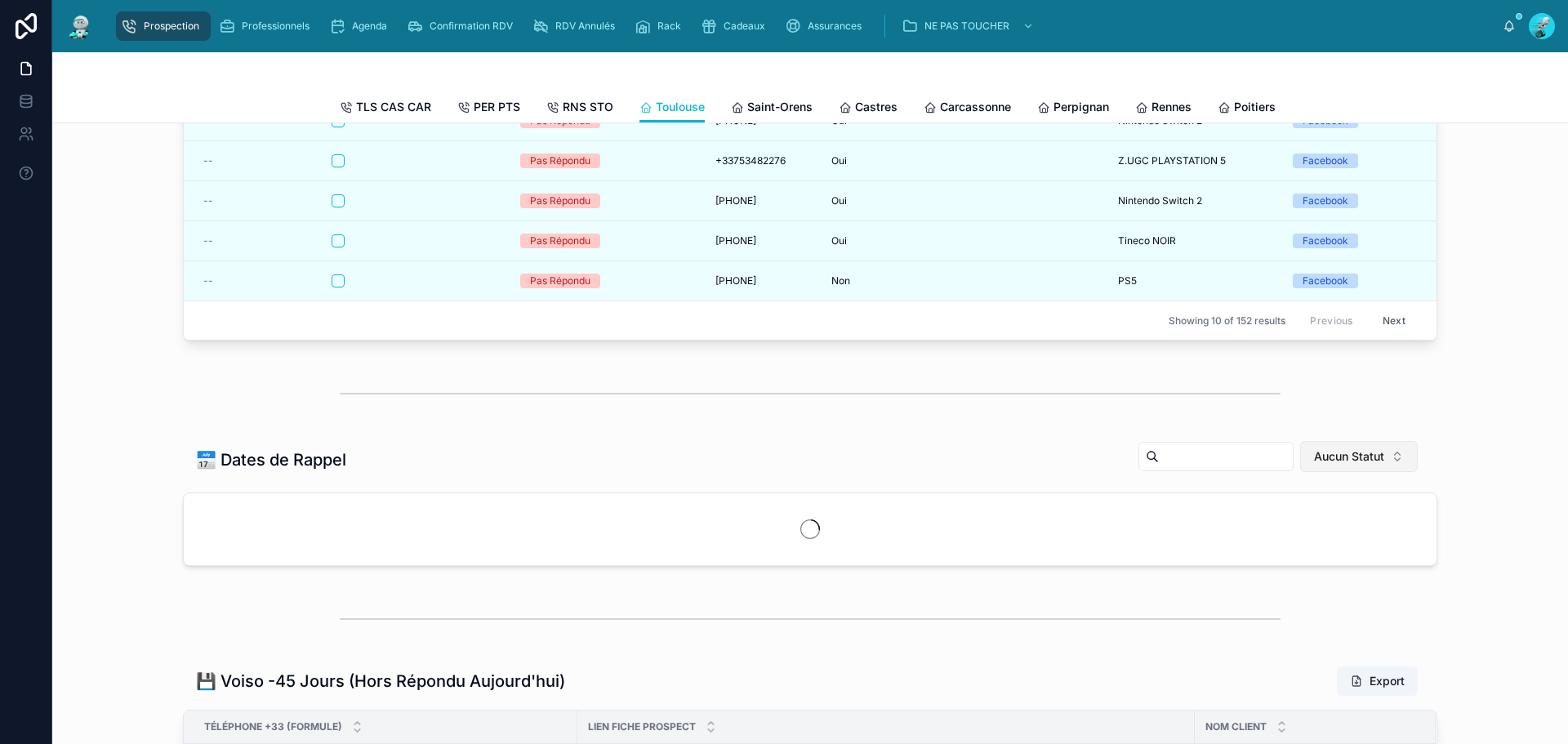 click on "Aucun Statut" at bounding box center [1359, 457] 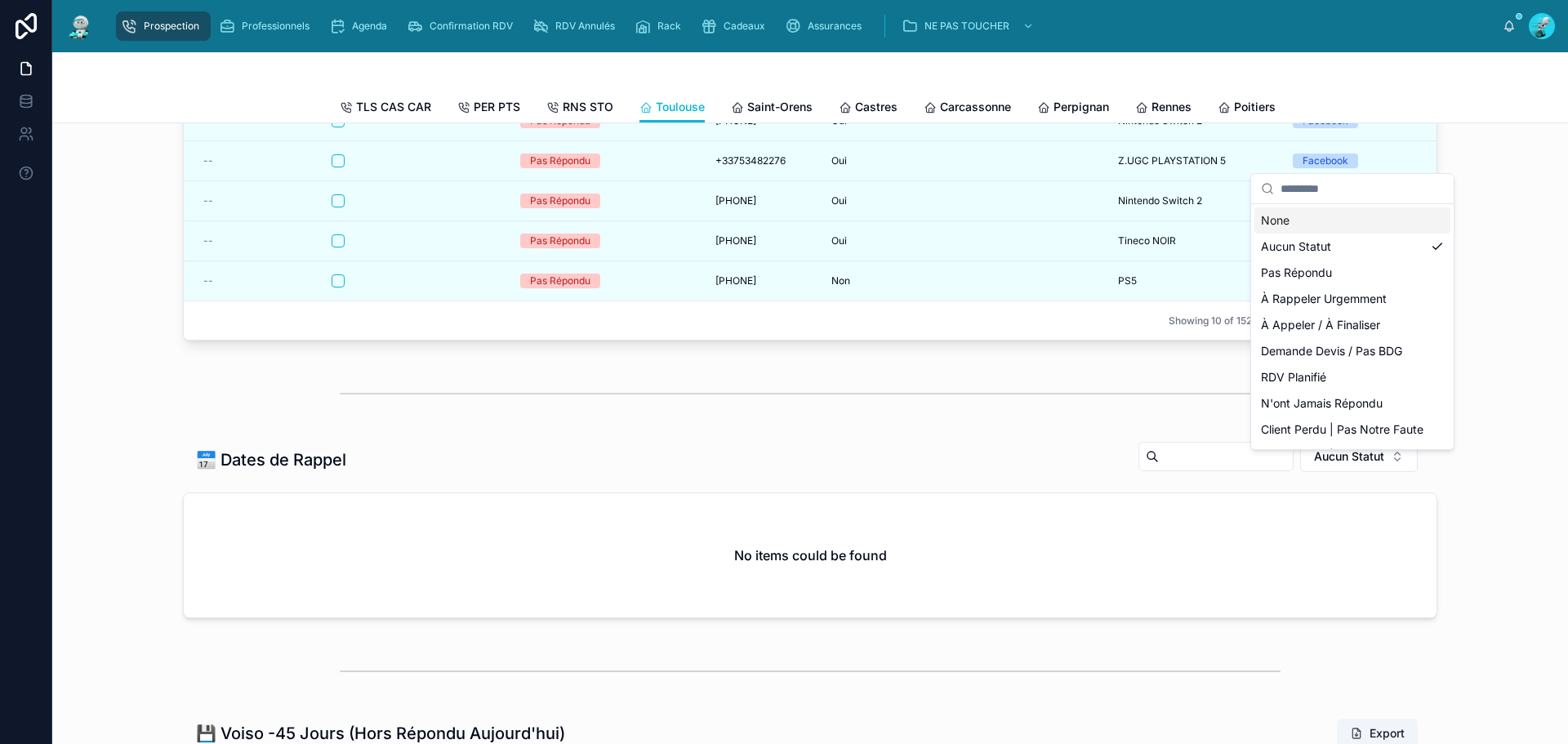 click on "None" at bounding box center [1352, 221] 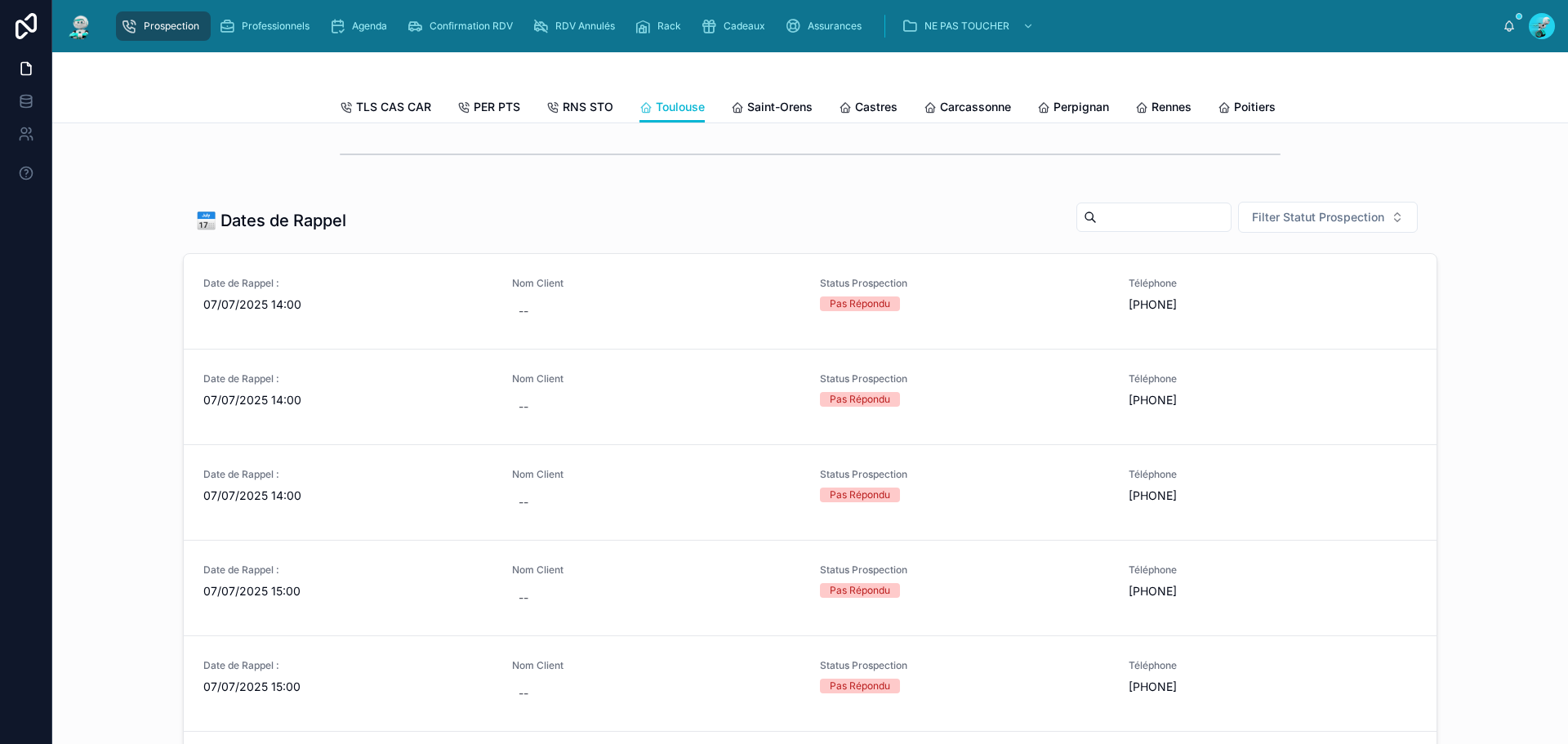 scroll, scrollTop: 653, scrollLeft: 0, axis: vertical 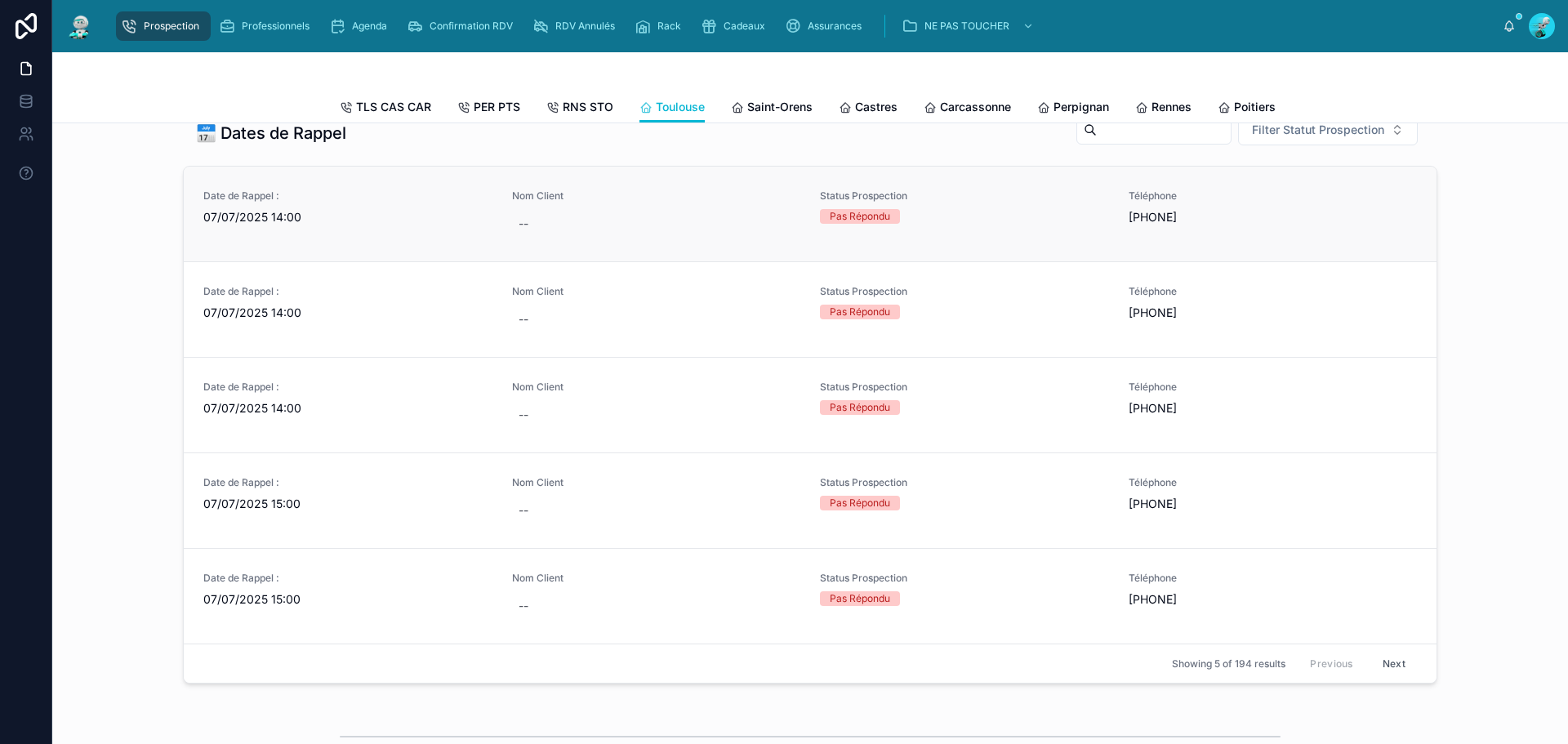 click on "07/07/2025 14:00" at bounding box center (348, 217) 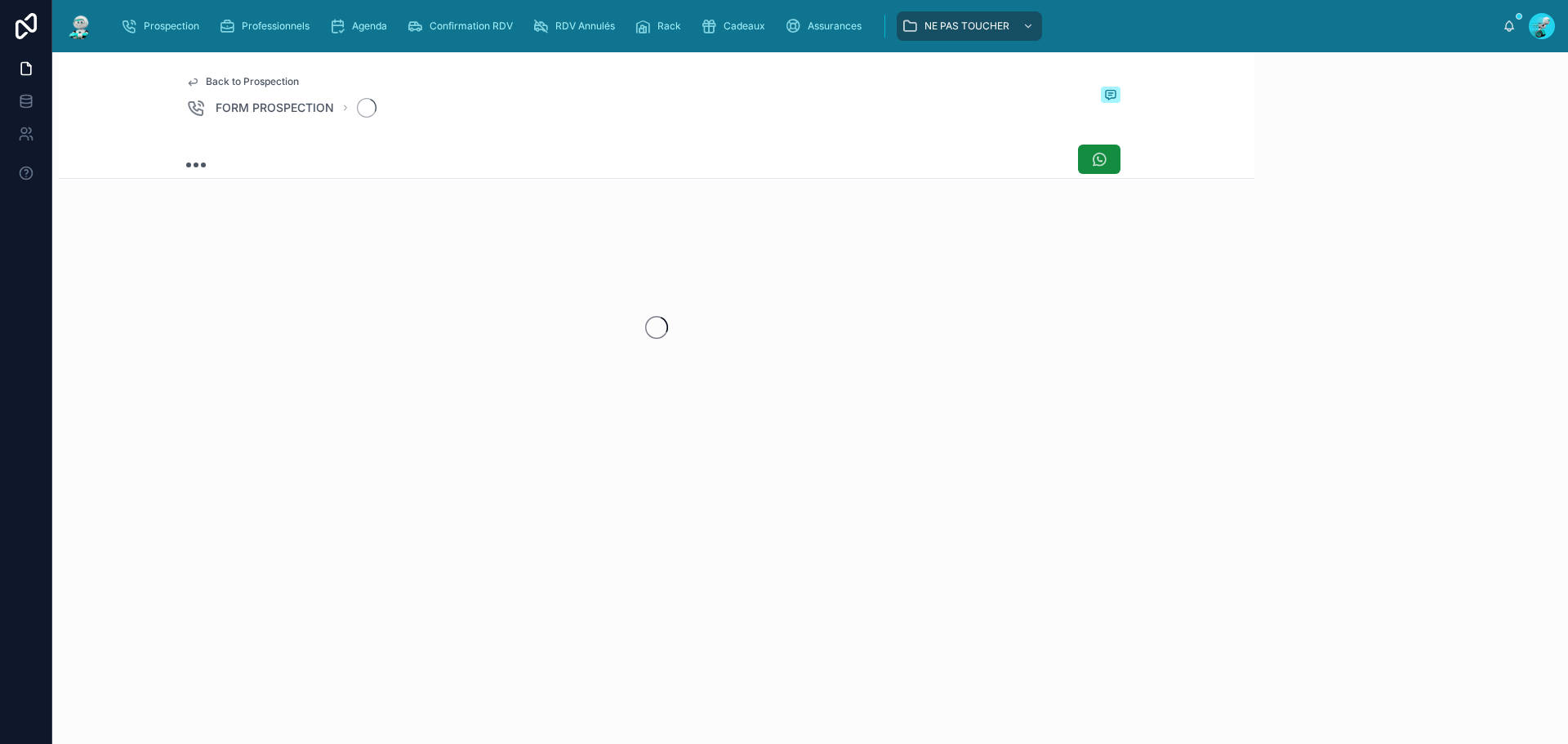 scroll, scrollTop: 0, scrollLeft: 0, axis: both 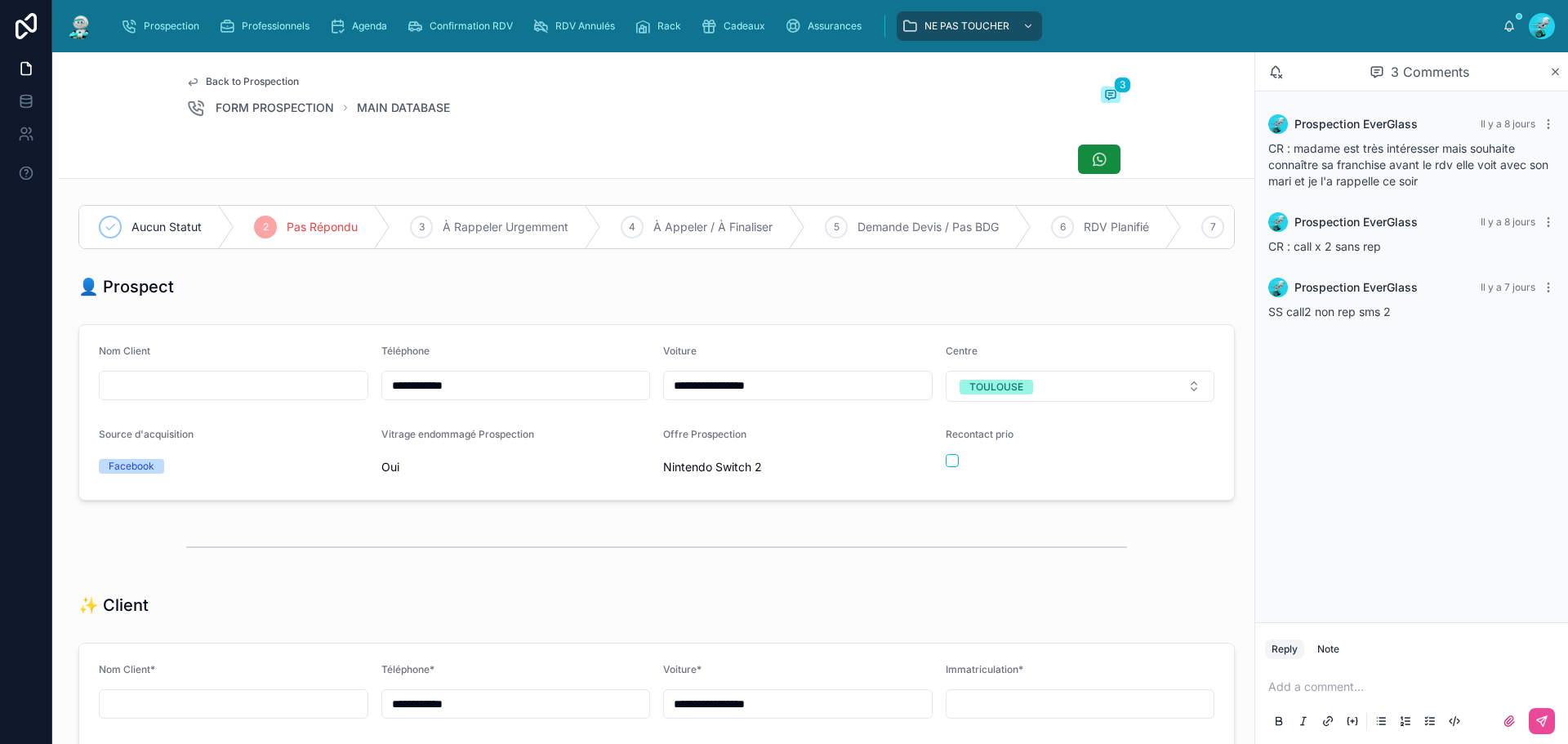 drag, startPoint x: 469, startPoint y: 397, endPoint x: 350, endPoint y: 394, distance: 119.03781 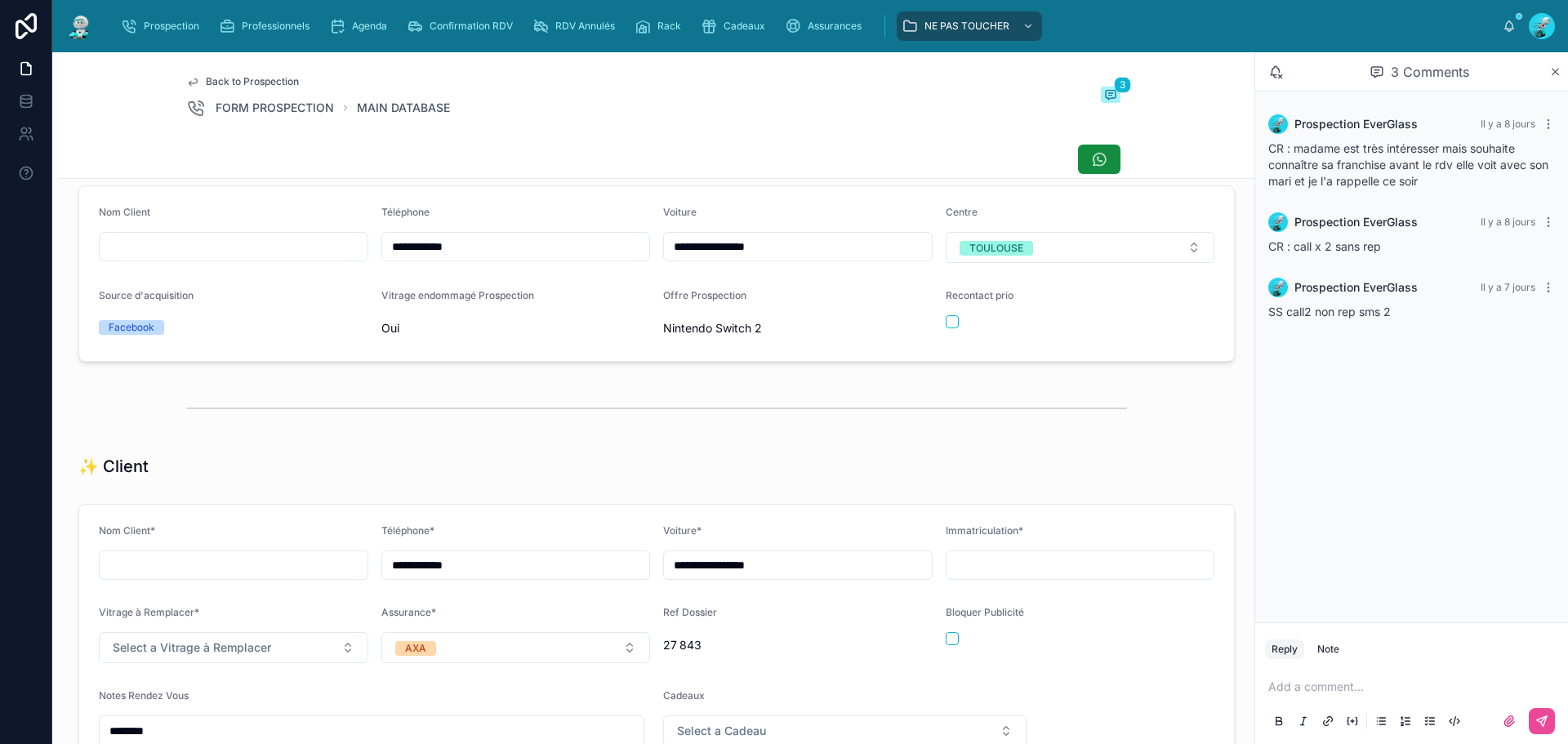 scroll, scrollTop: 0, scrollLeft: 0, axis: both 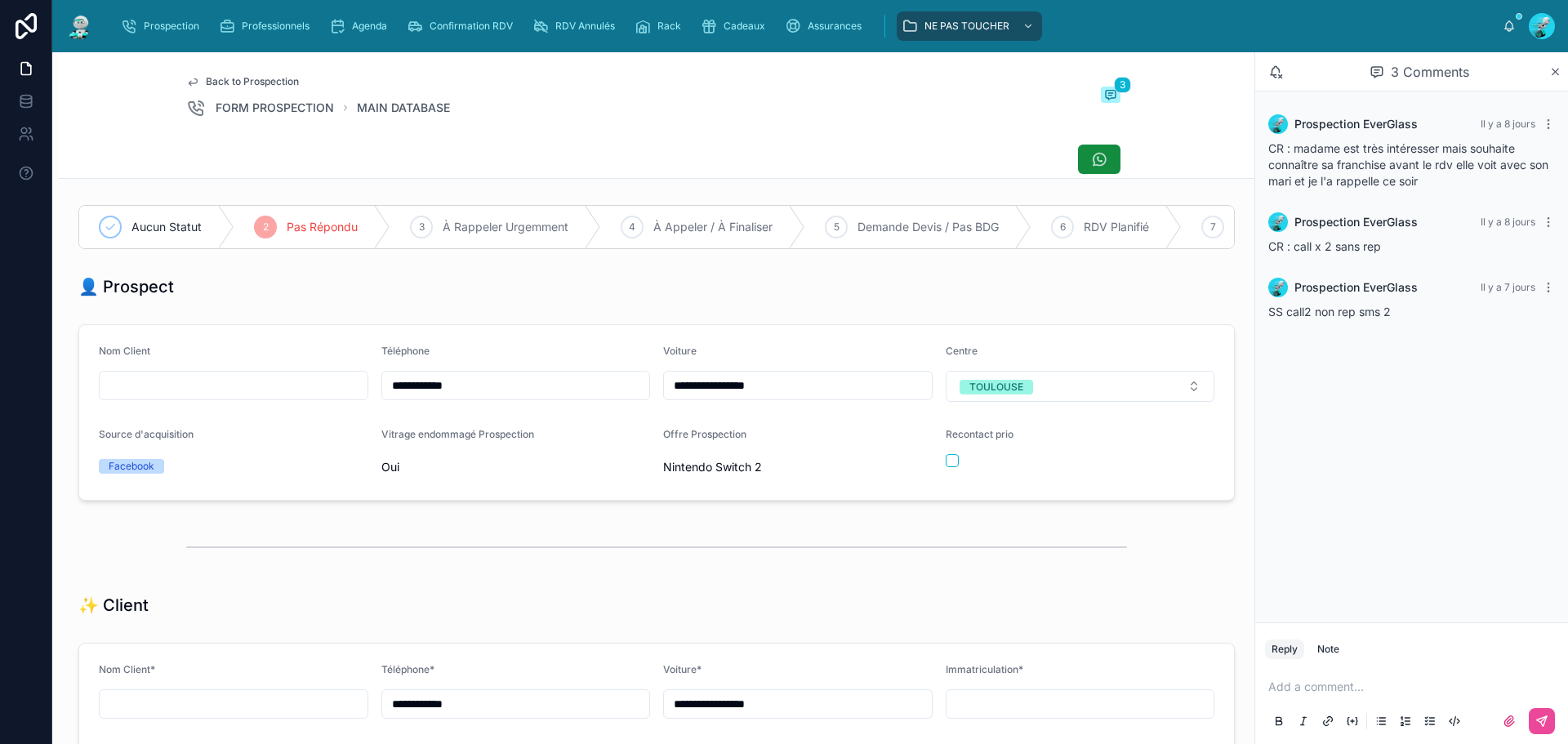 click at bounding box center [1414, 687] 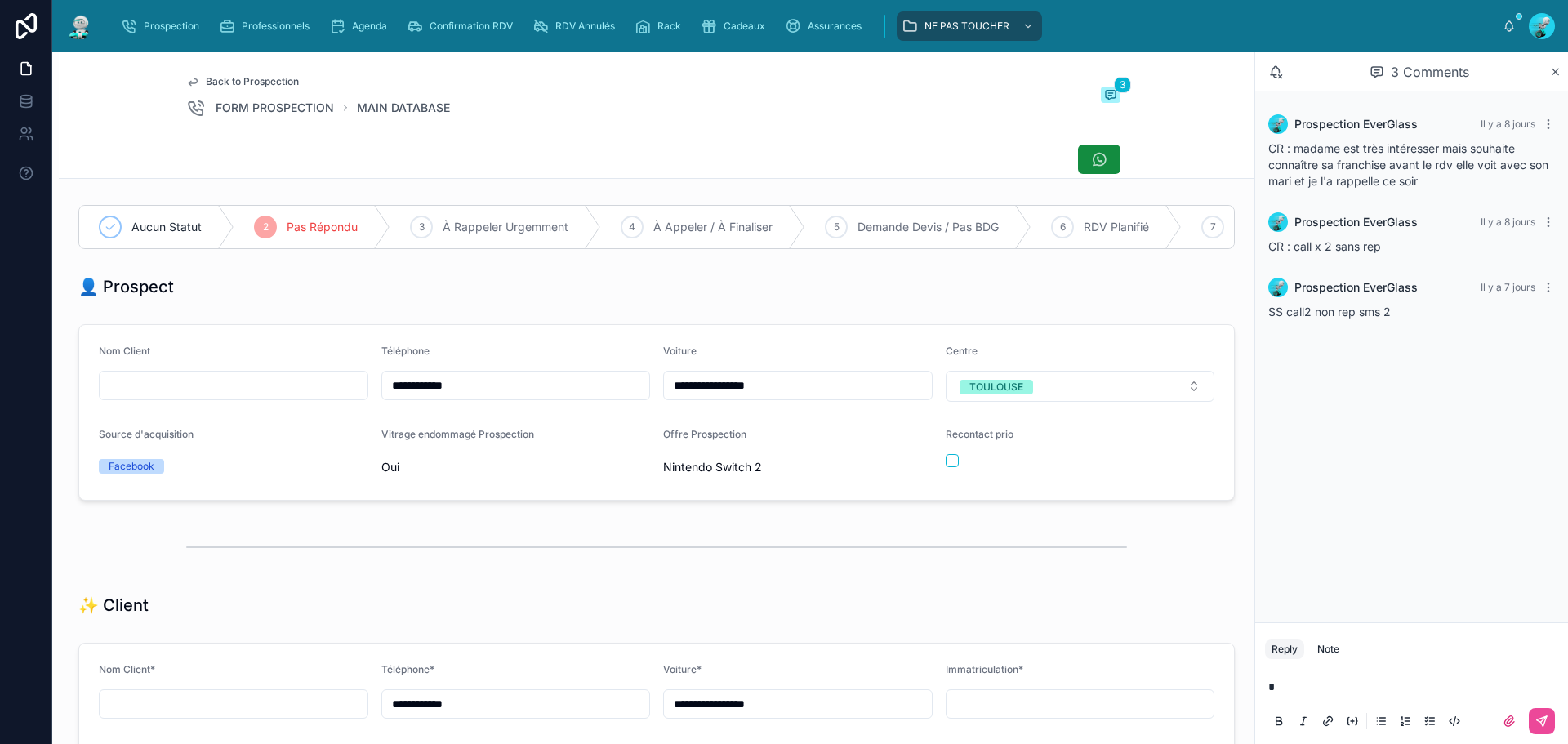 type 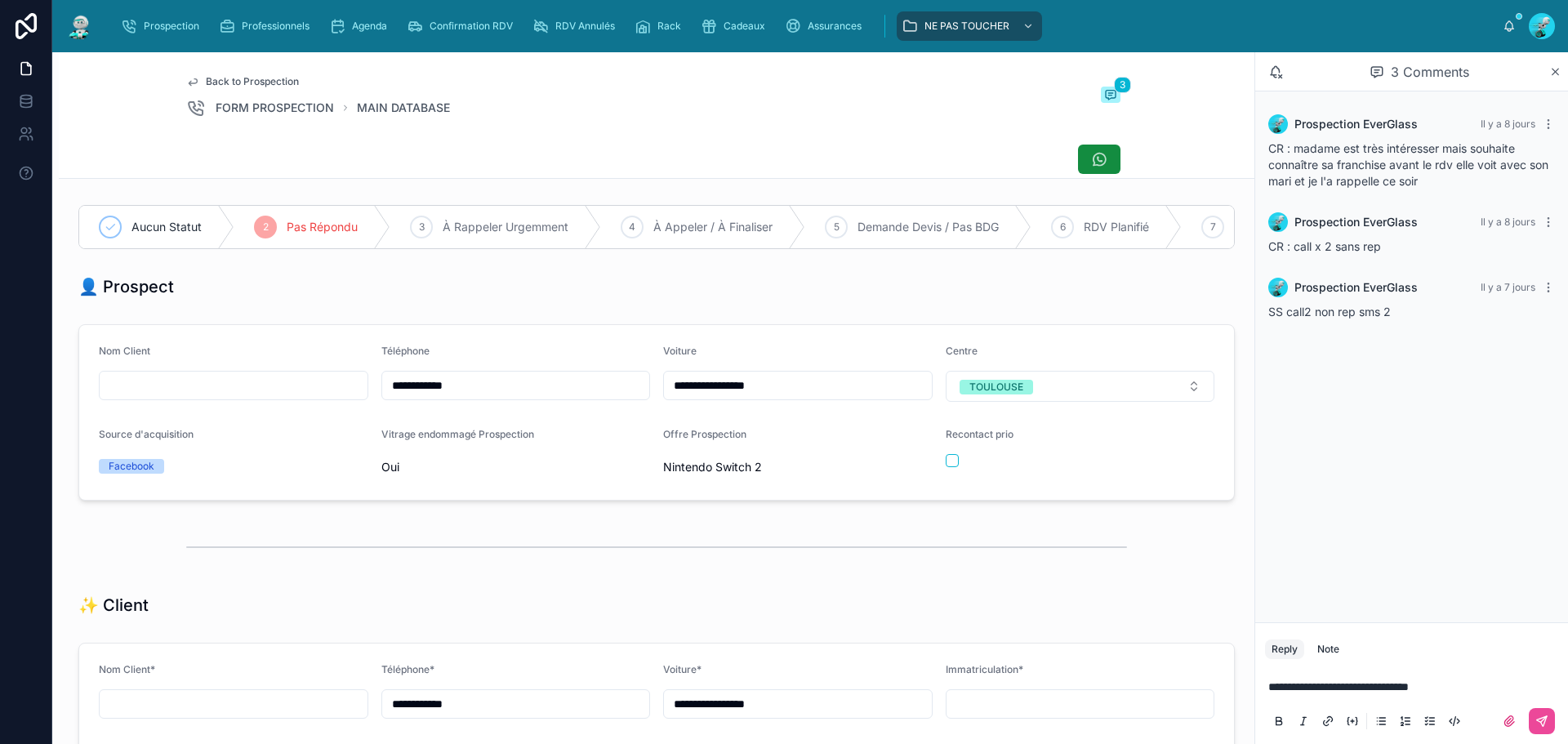 click at bounding box center [1522, 721] 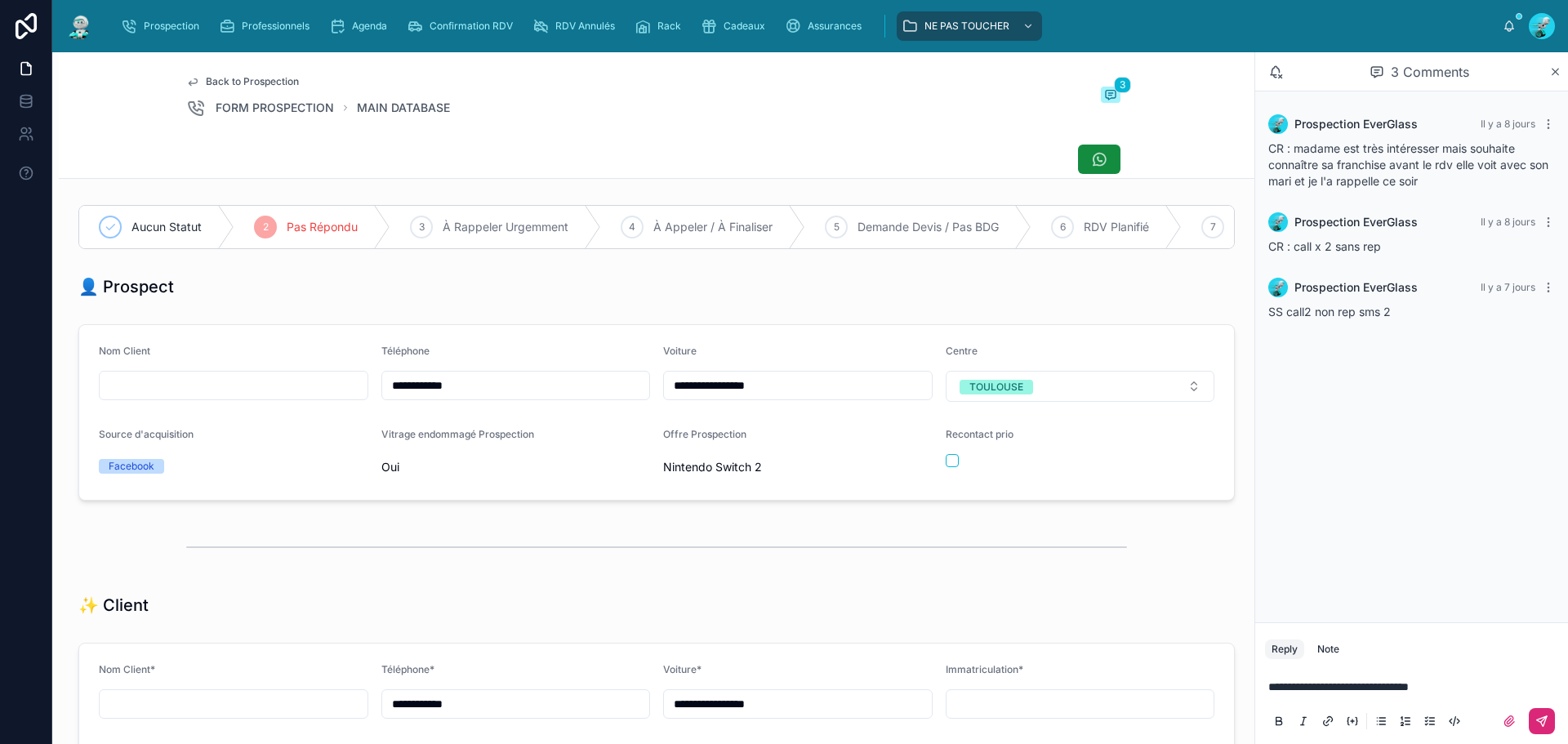 click at bounding box center (1542, 721) 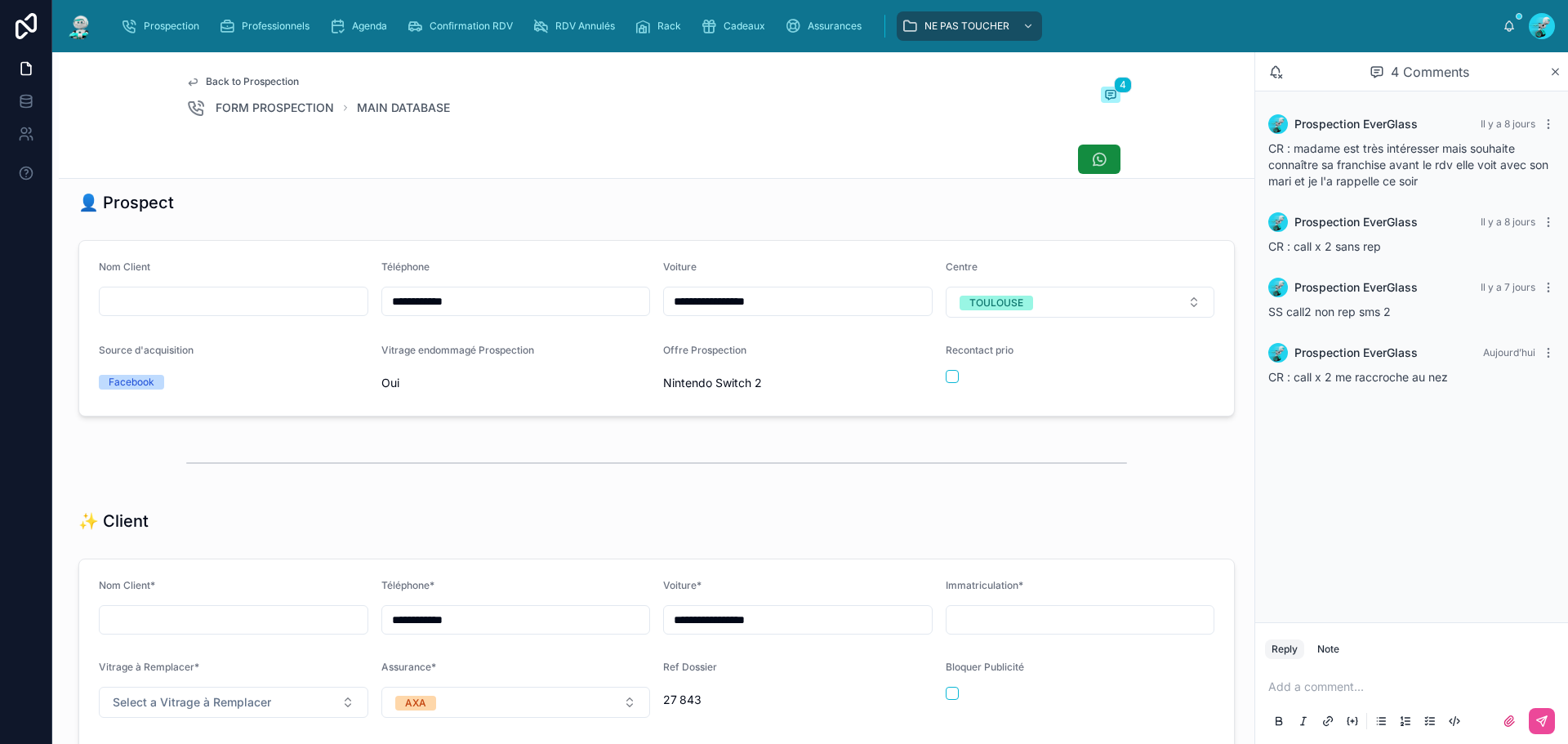 scroll, scrollTop: 0, scrollLeft: 0, axis: both 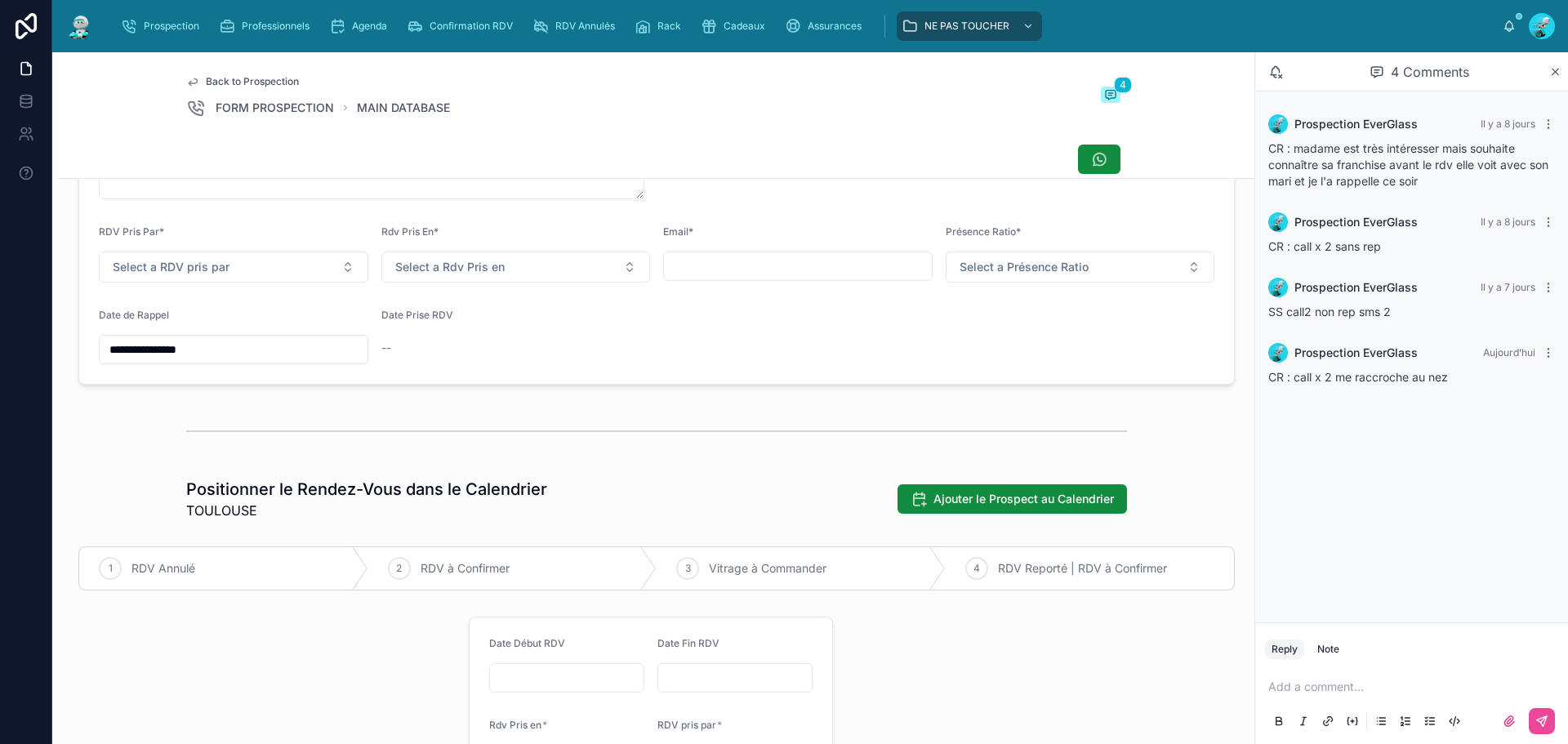 click on "**********" at bounding box center (234, 350) 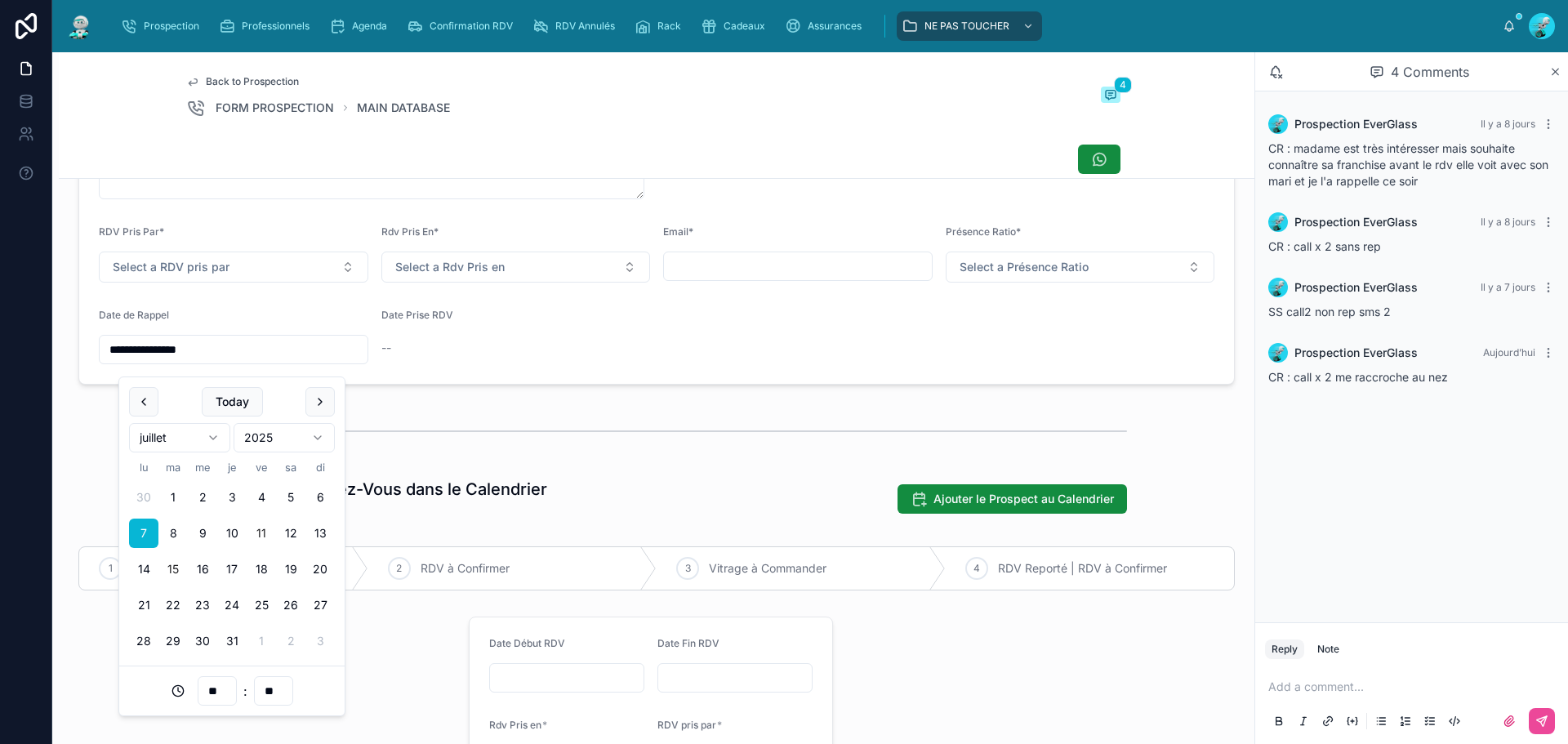 click on "15" at bounding box center [173, 569] 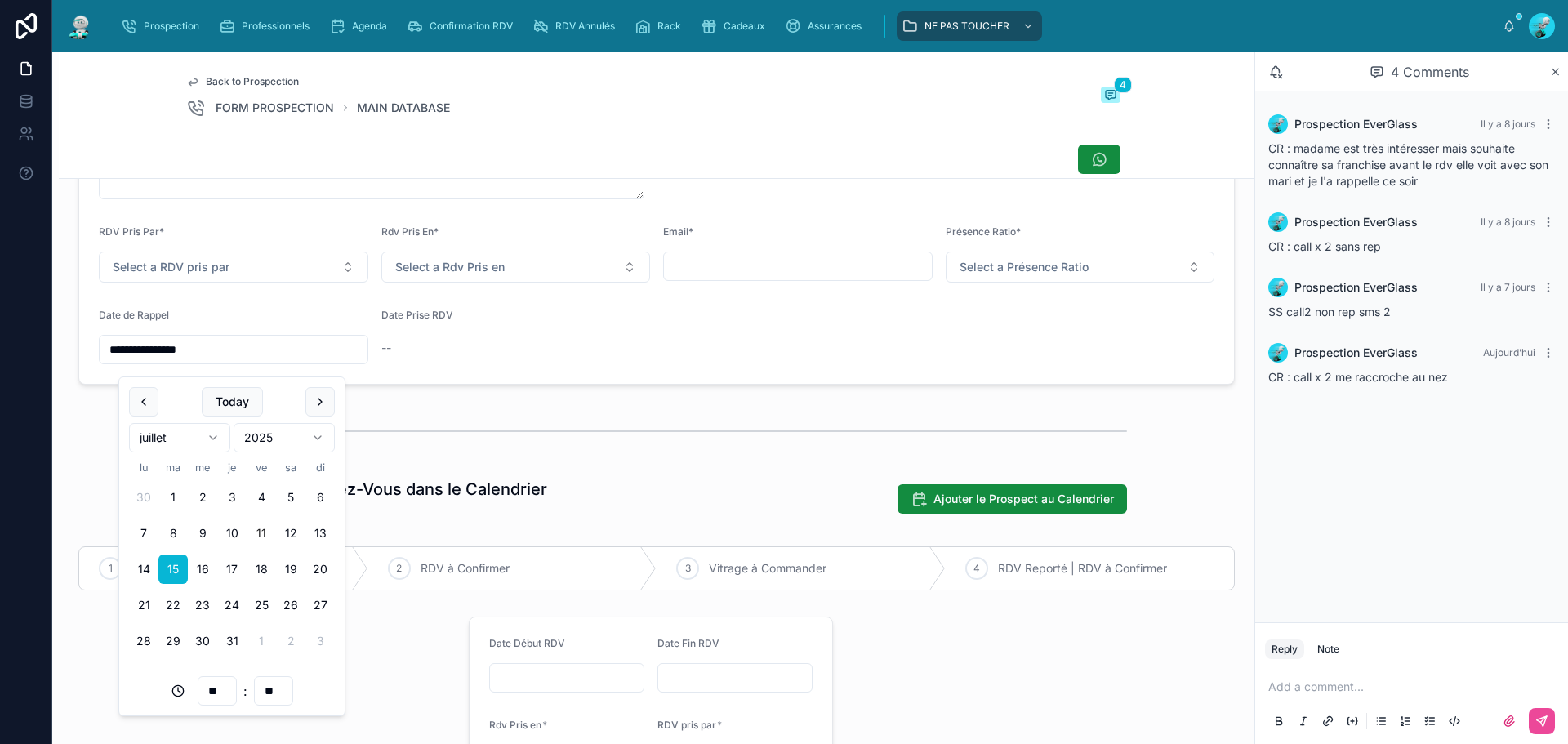 type on "**********" 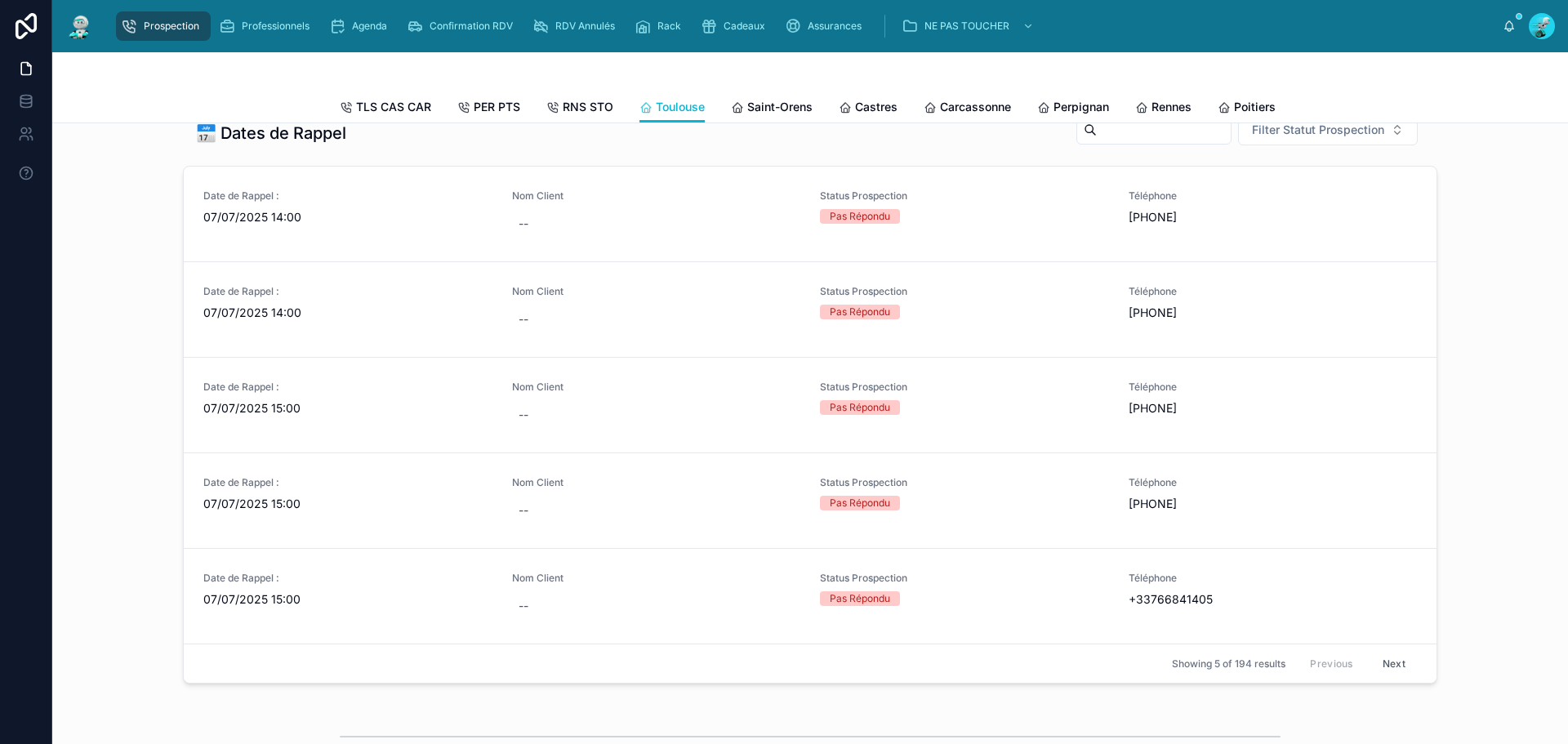 scroll, scrollTop: 572, scrollLeft: 0, axis: vertical 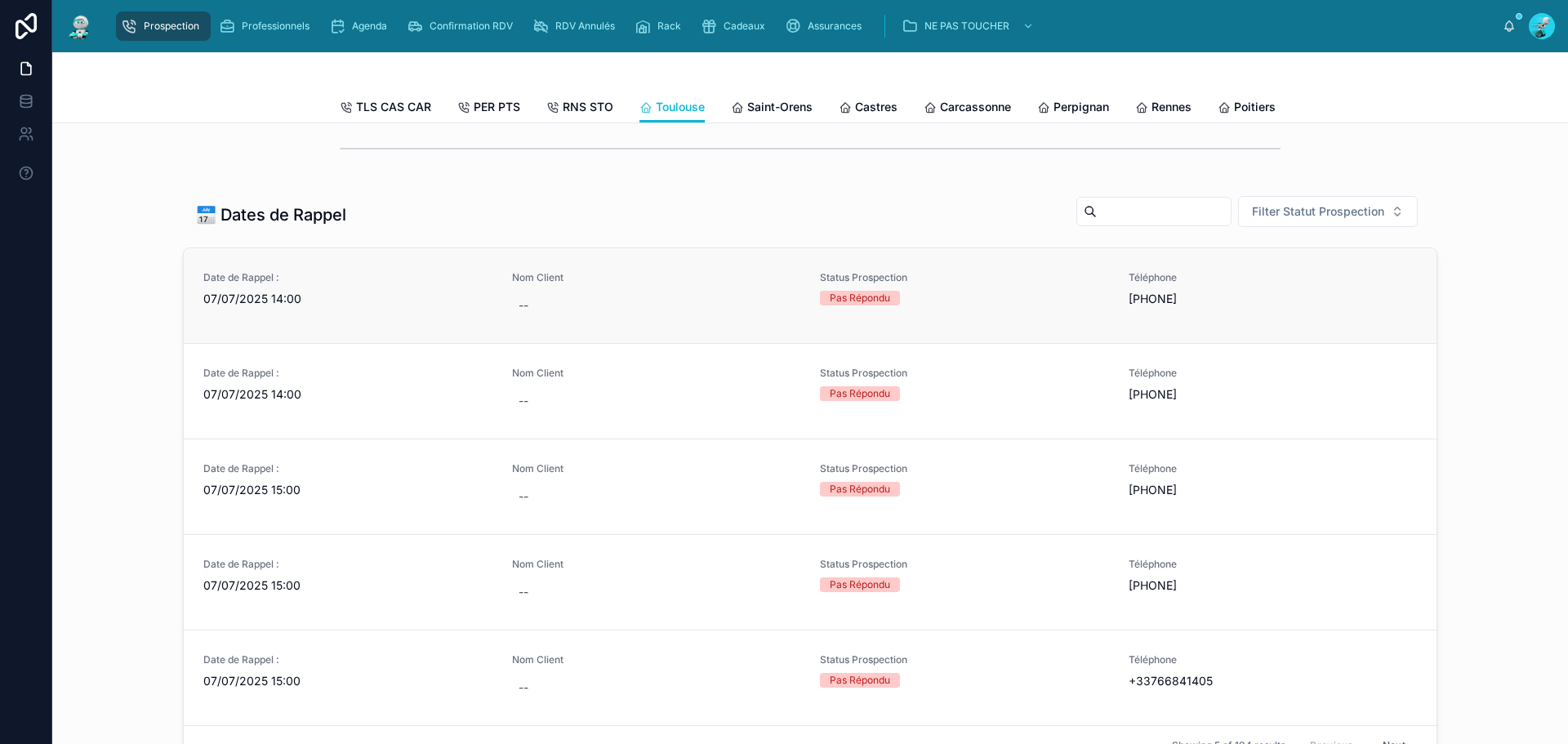 click on "Date de Rappel : 07/07/2025 14:00" at bounding box center (348, 289) 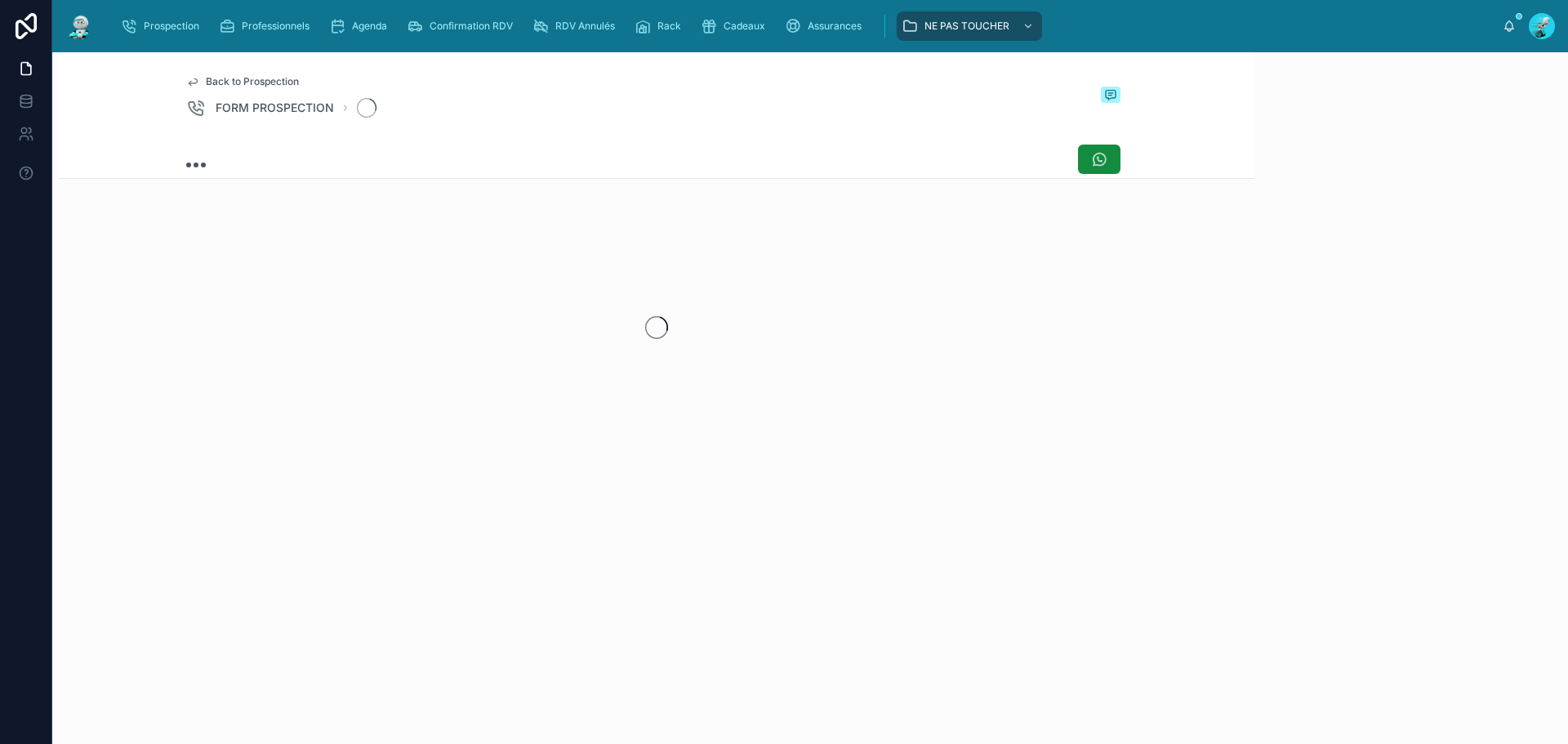 scroll, scrollTop: 0, scrollLeft: 0, axis: both 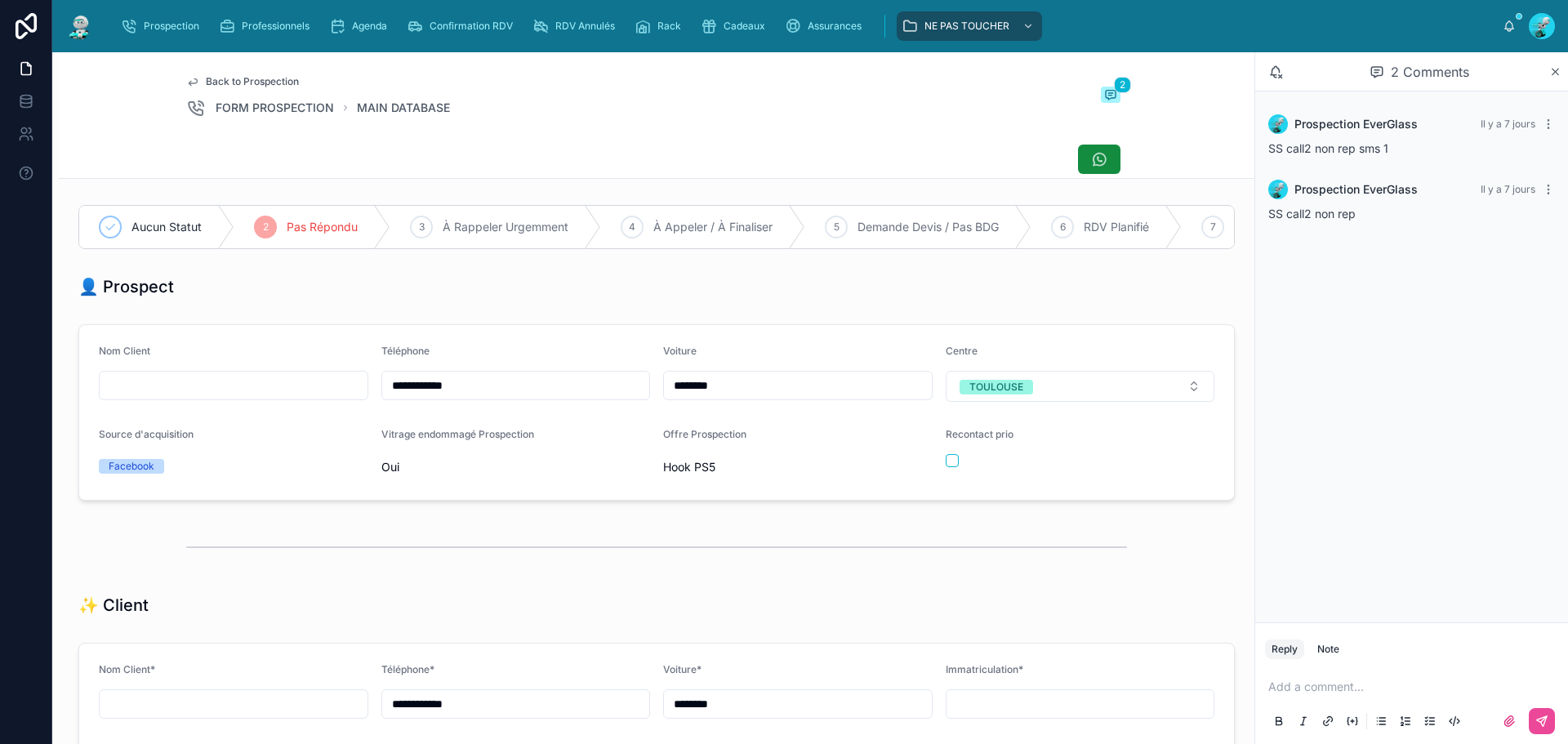 drag, startPoint x: 482, startPoint y: 393, endPoint x: 352, endPoint y: 395, distance: 130.0154 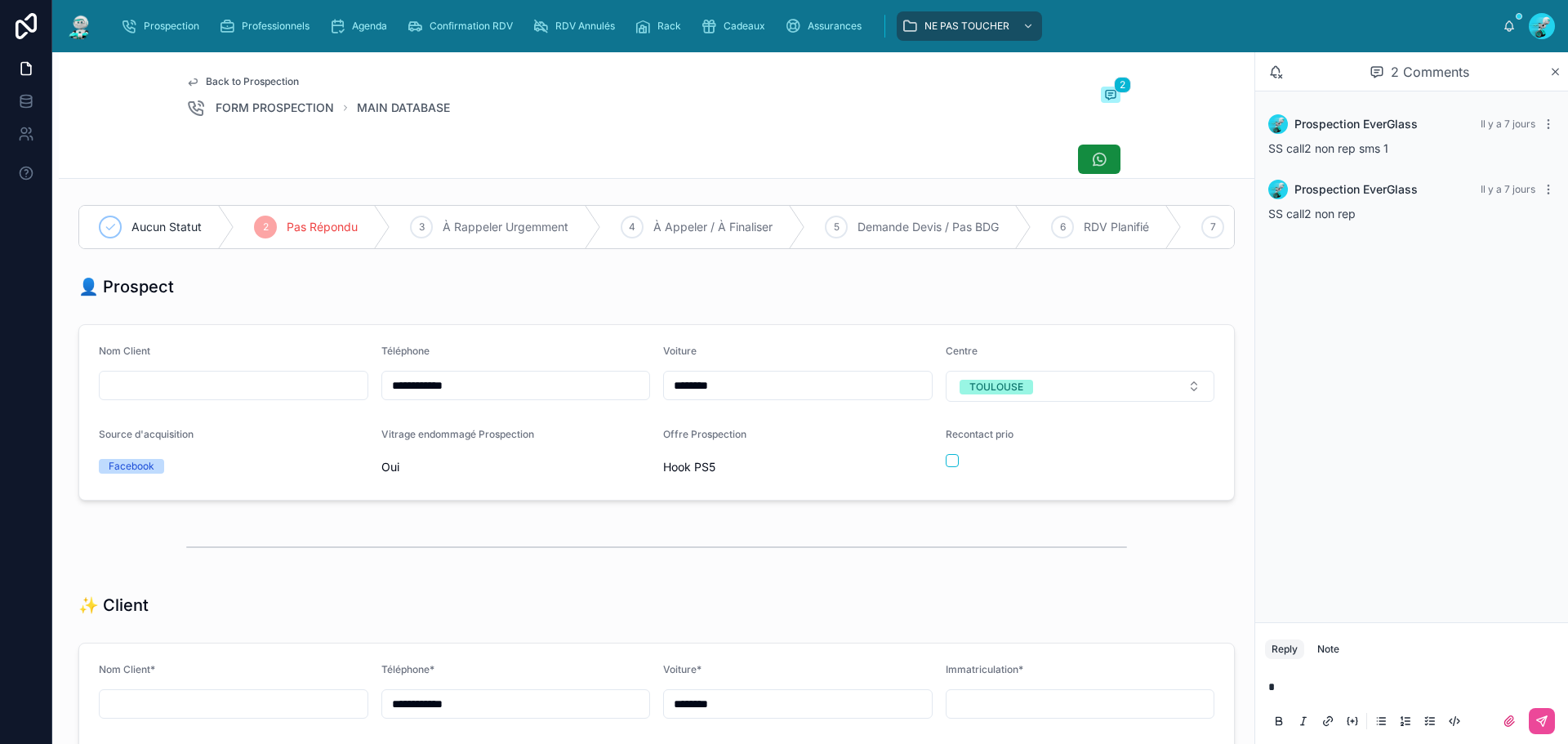 type 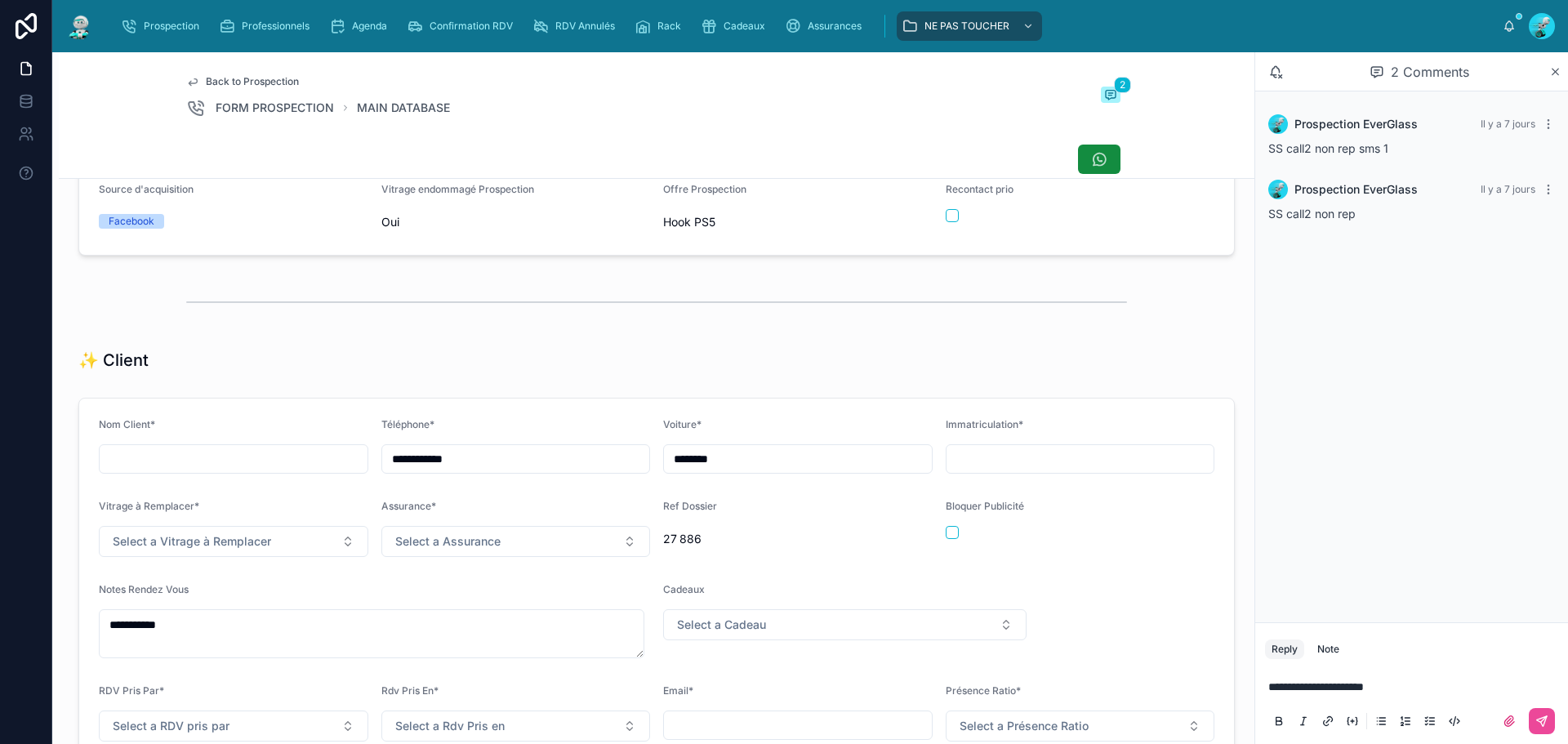 scroll, scrollTop: 0, scrollLeft: 0, axis: both 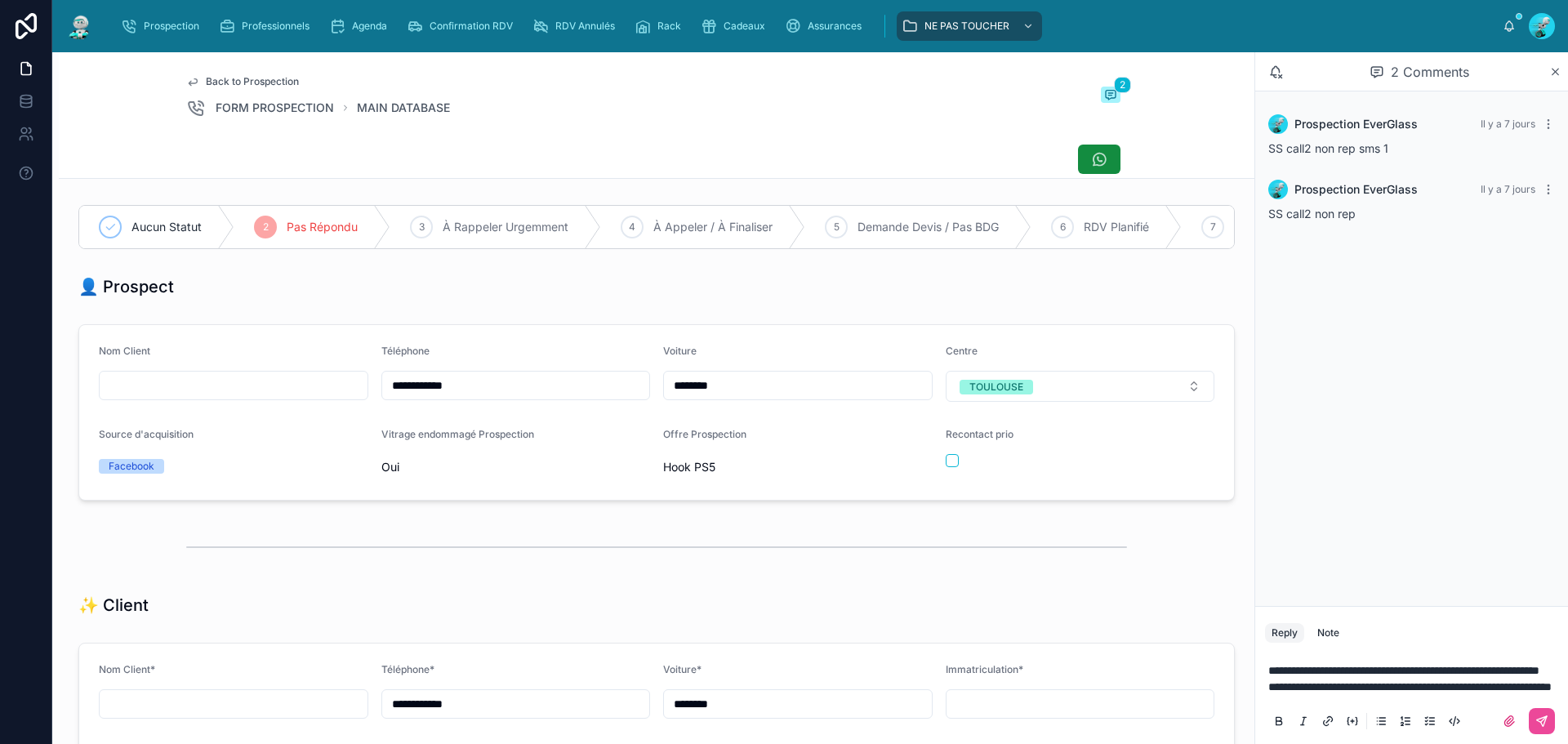 click on "**********" at bounding box center [1414, 687] 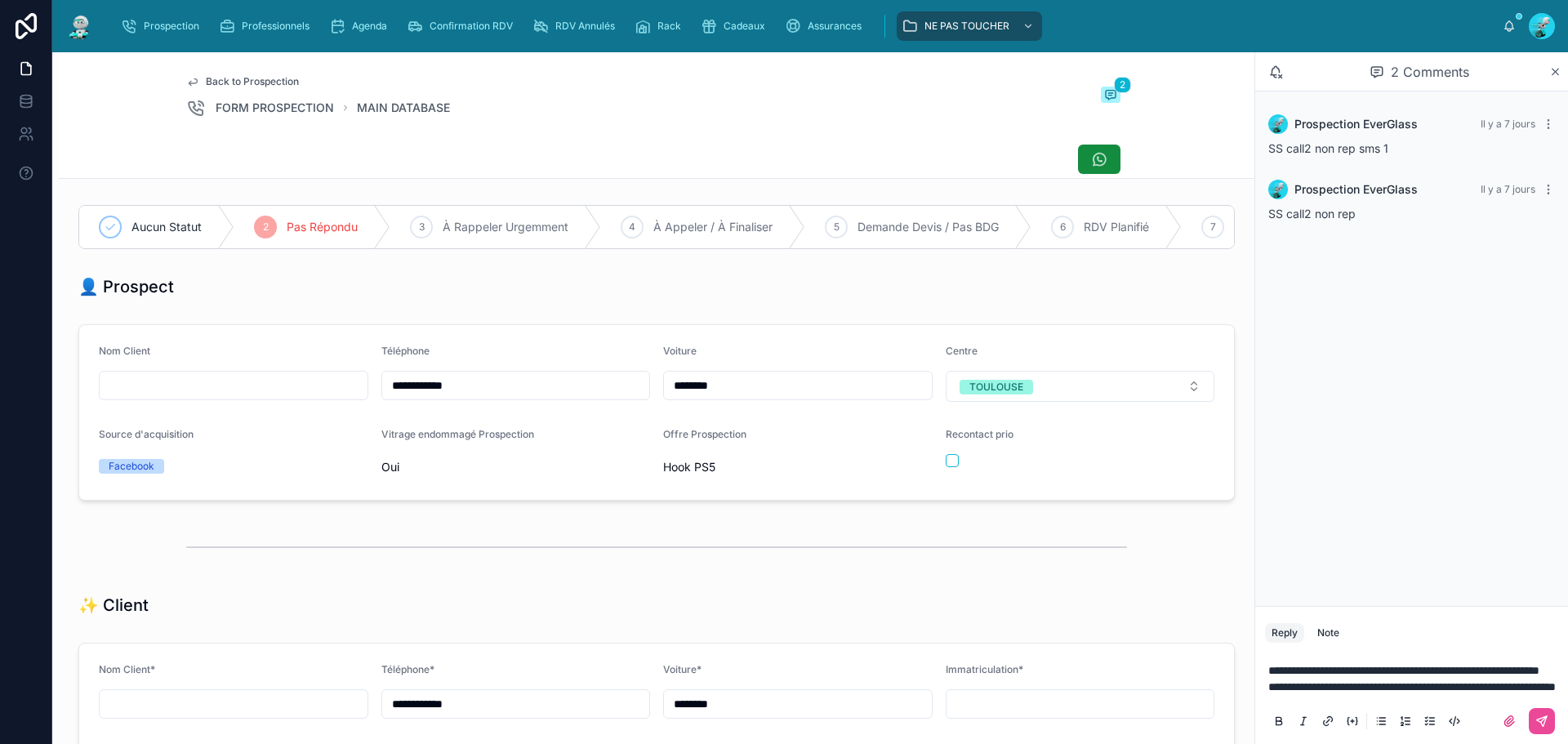 click on "**********" at bounding box center (1404, 670) 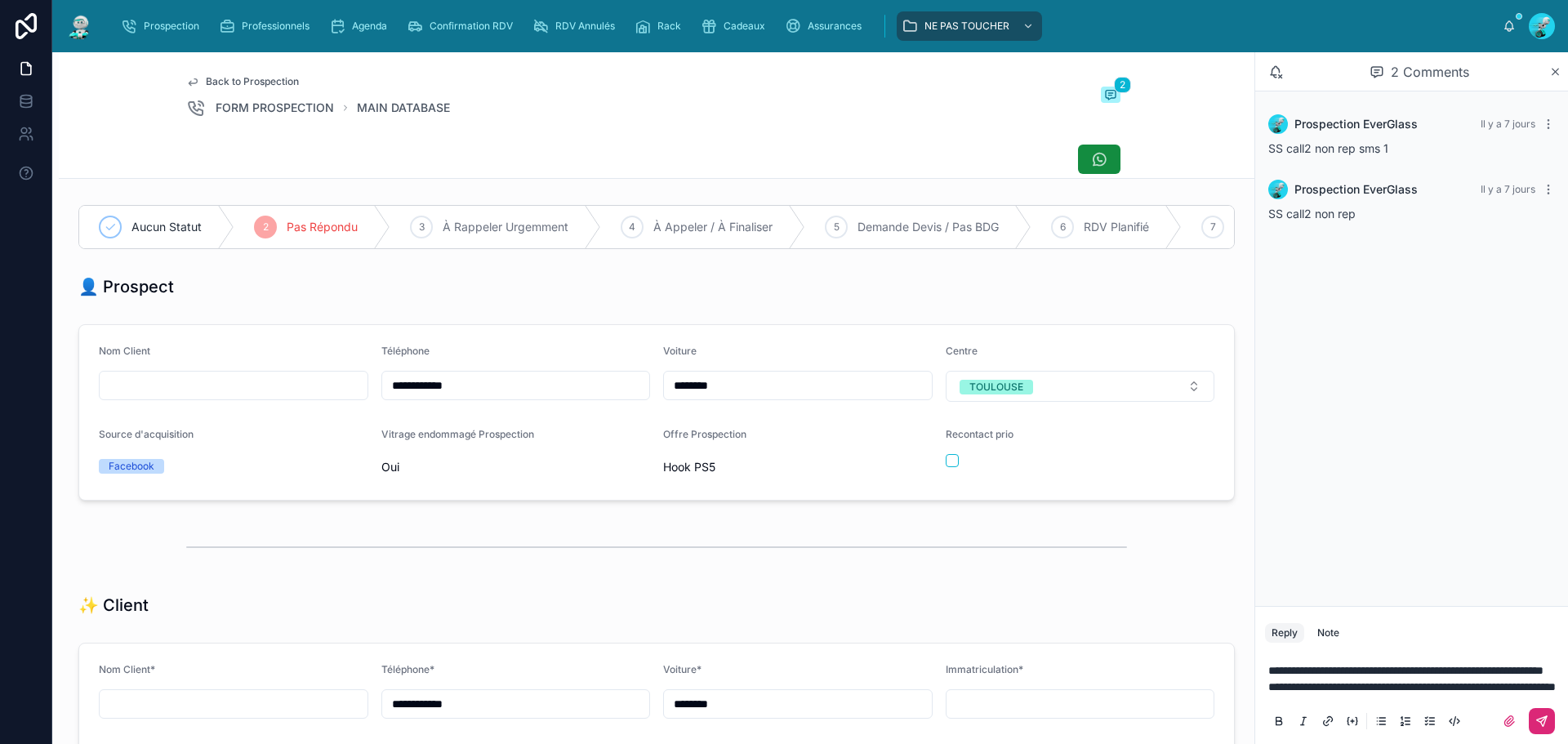 click 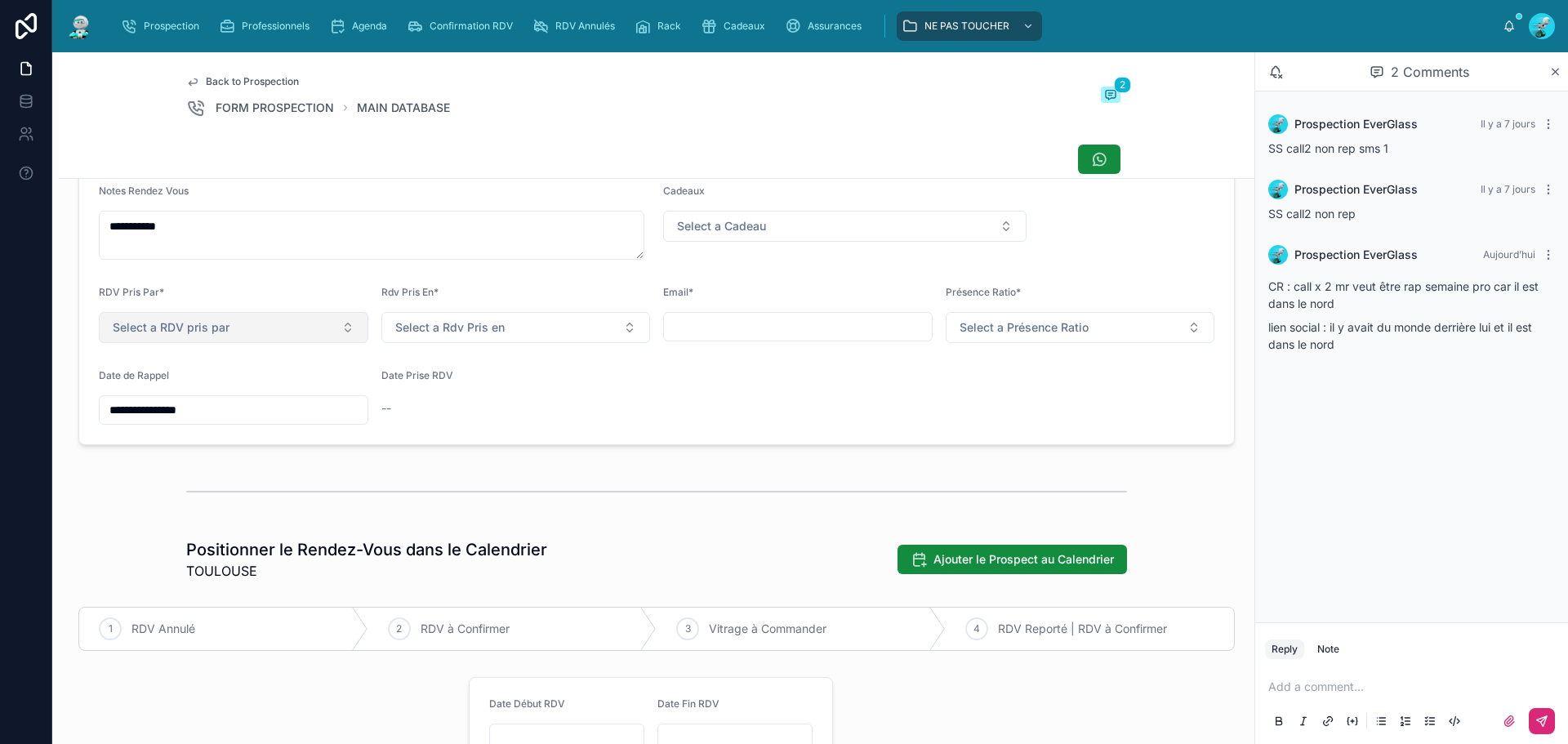 scroll, scrollTop: 653, scrollLeft: 0, axis: vertical 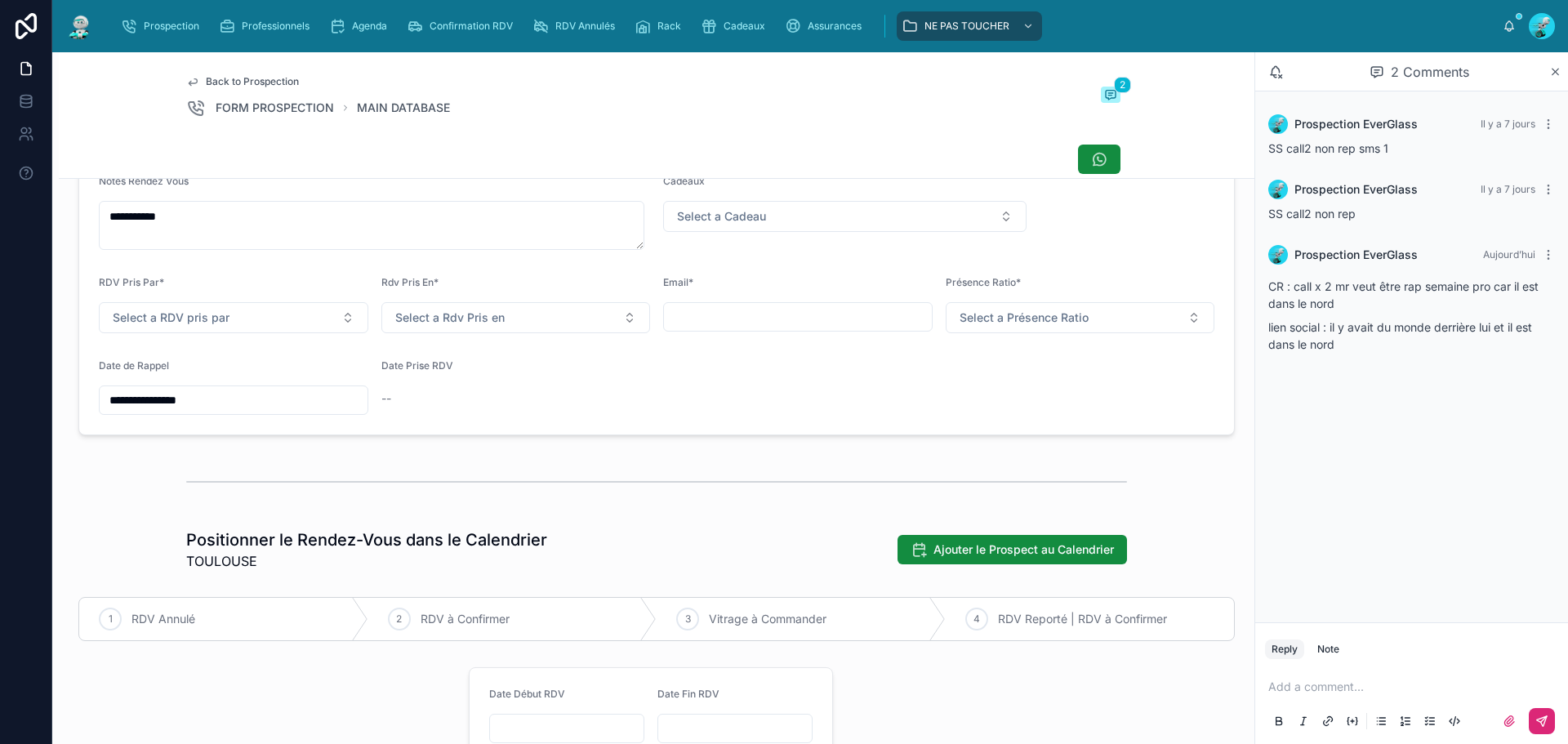 click on "**********" at bounding box center (234, 400) 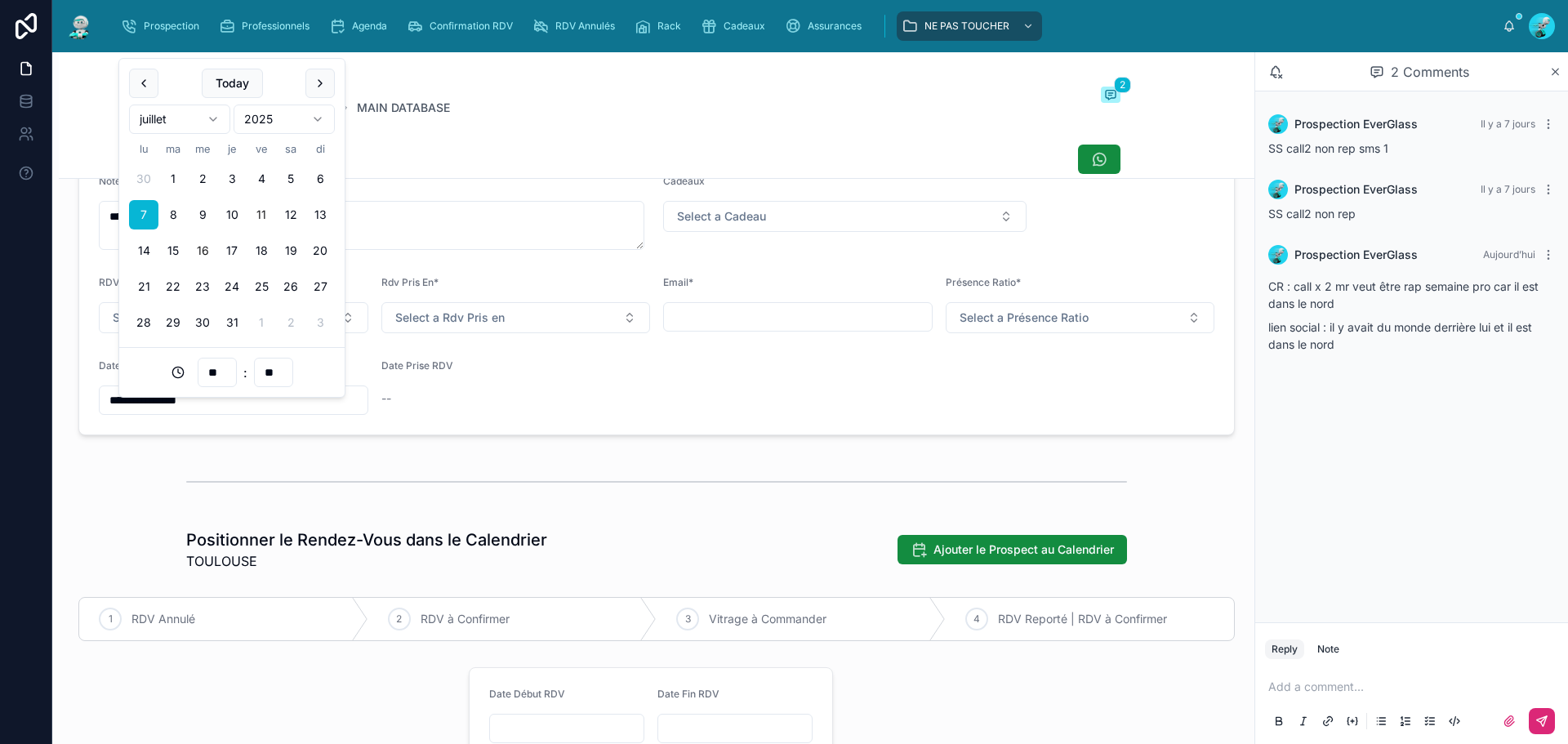 click on "16" at bounding box center [203, 251] 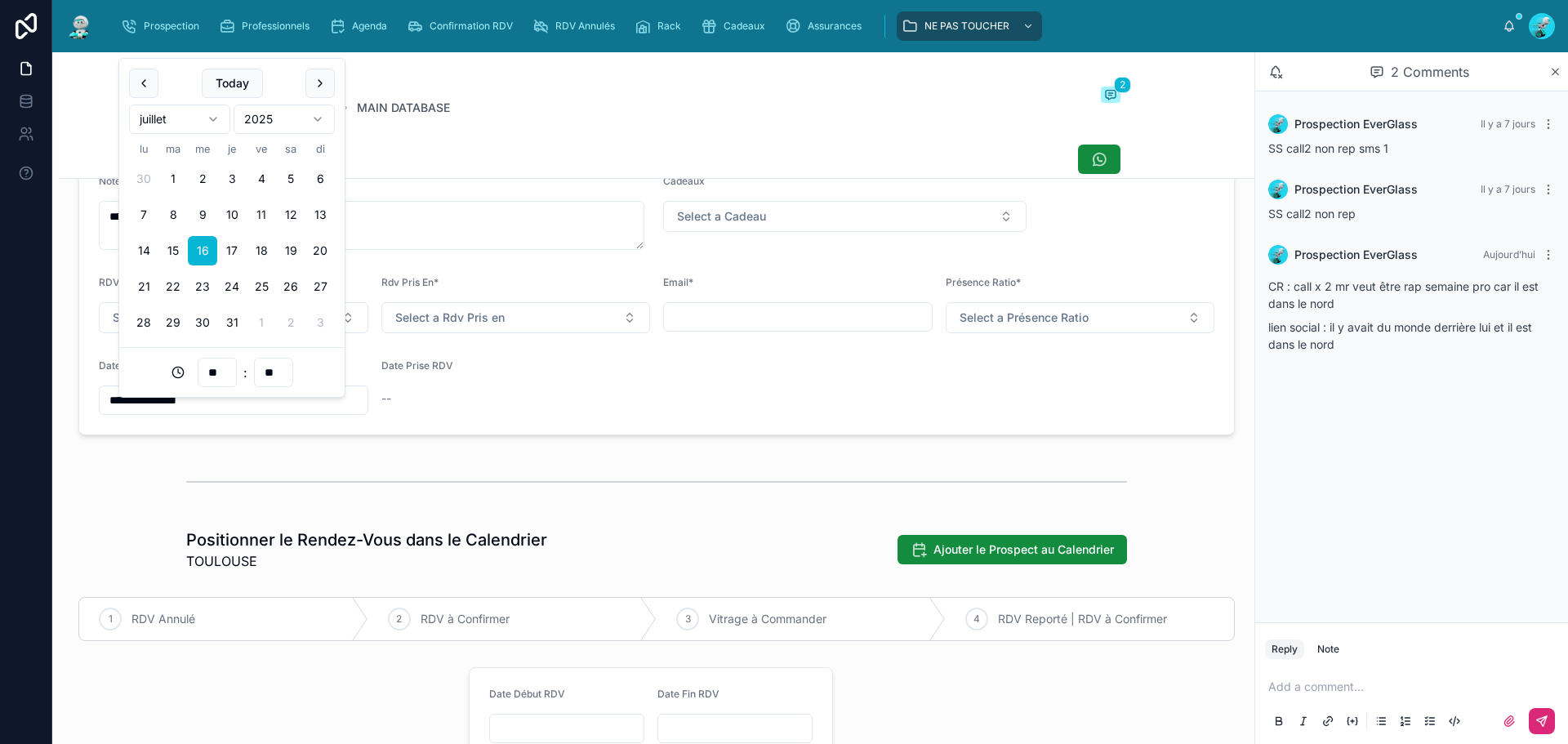 type on "**********" 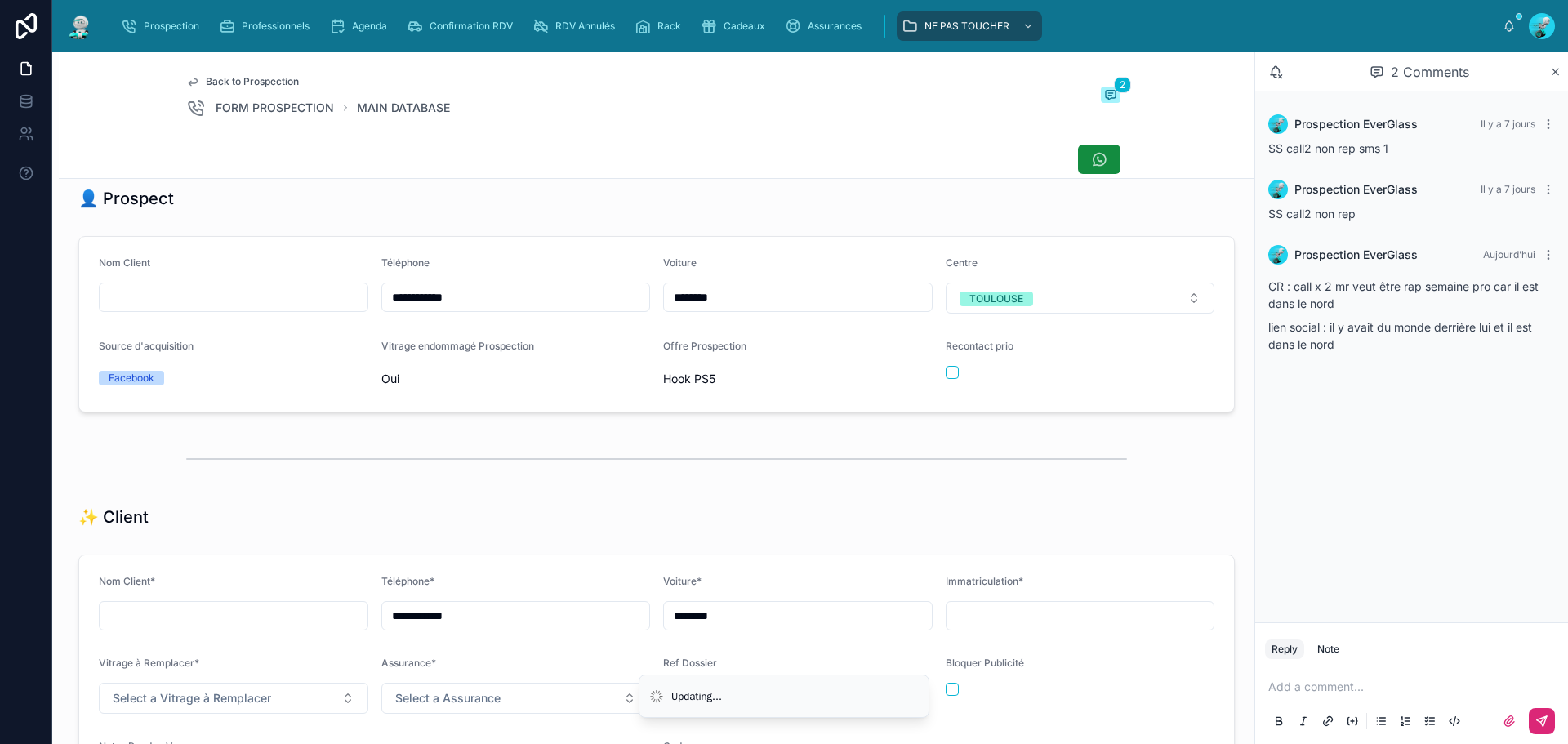 scroll, scrollTop: 0, scrollLeft: 0, axis: both 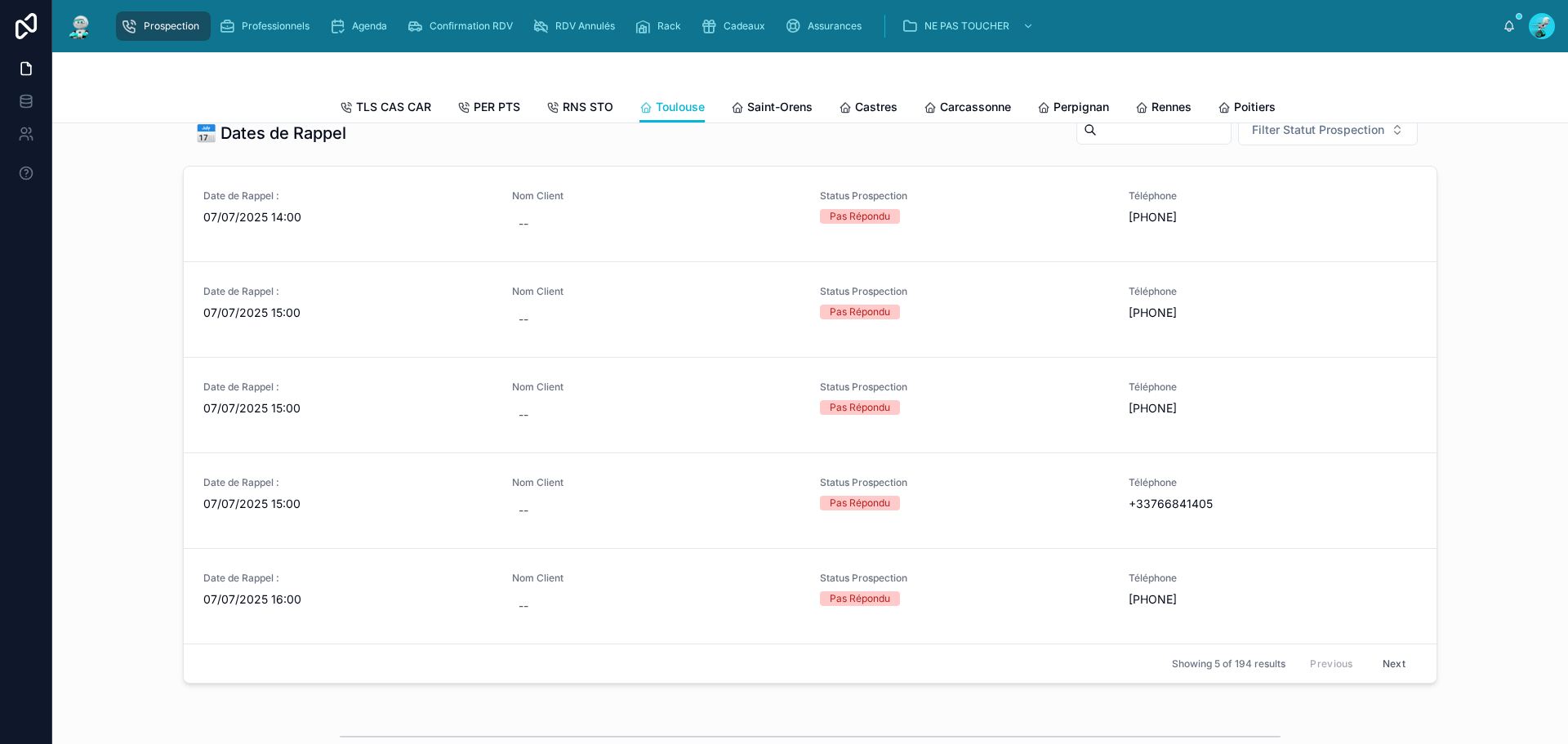 click on "07/07/2025 14:00" at bounding box center (348, 217) 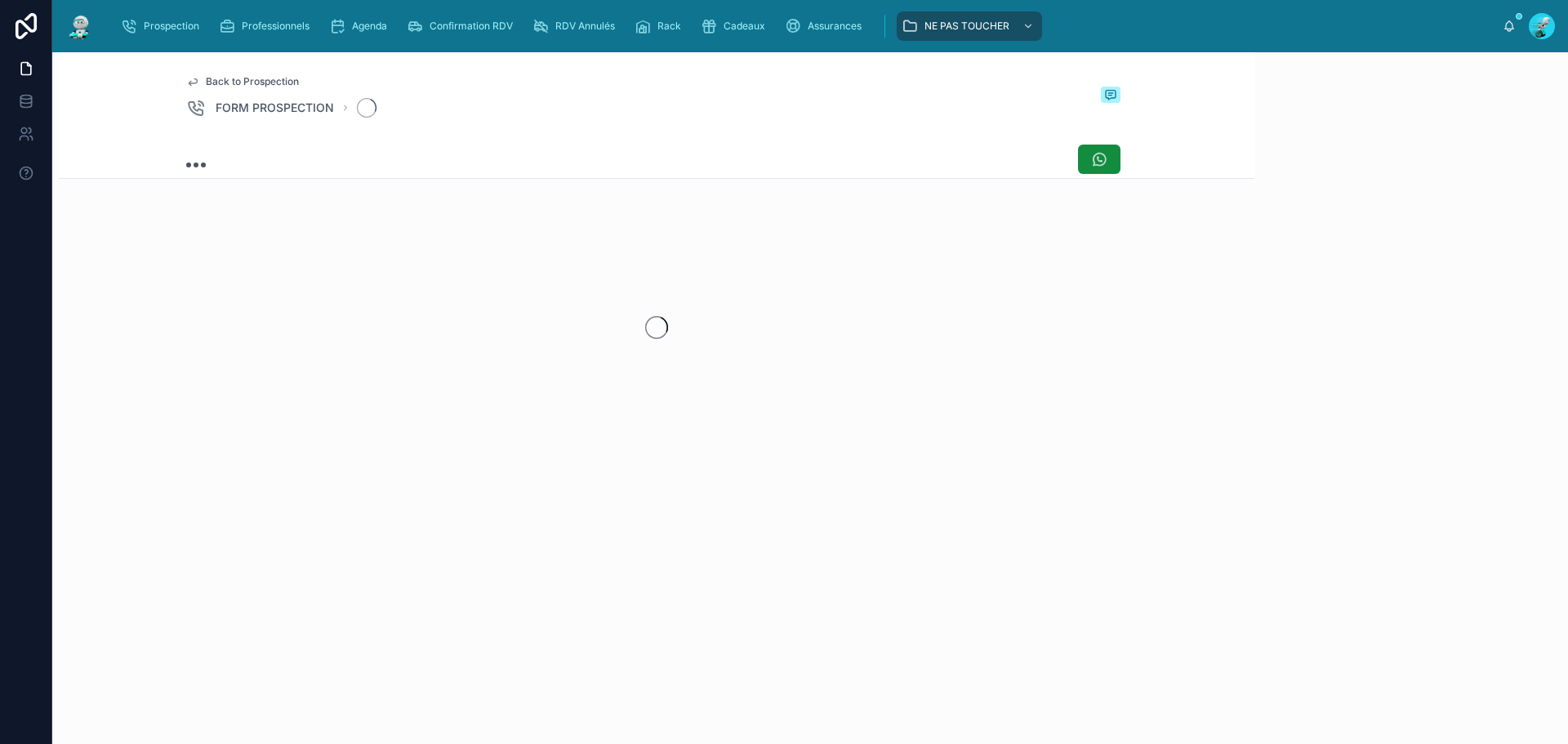 scroll, scrollTop: 0, scrollLeft: 0, axis: both 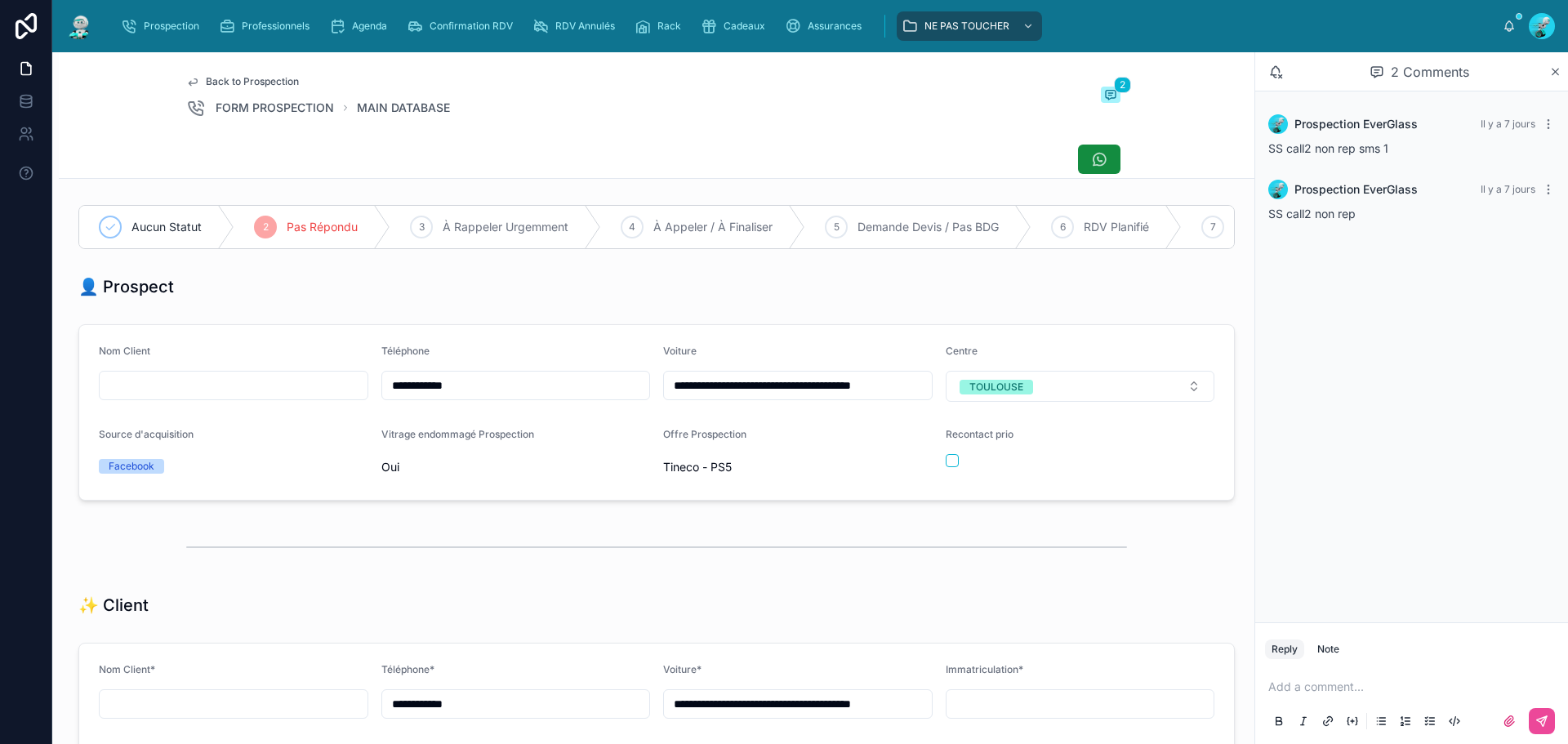 drag, startPoint x: 478, startPoint y: 394, endPoint x: 310, endPoint y: 392, distance: 168.0119 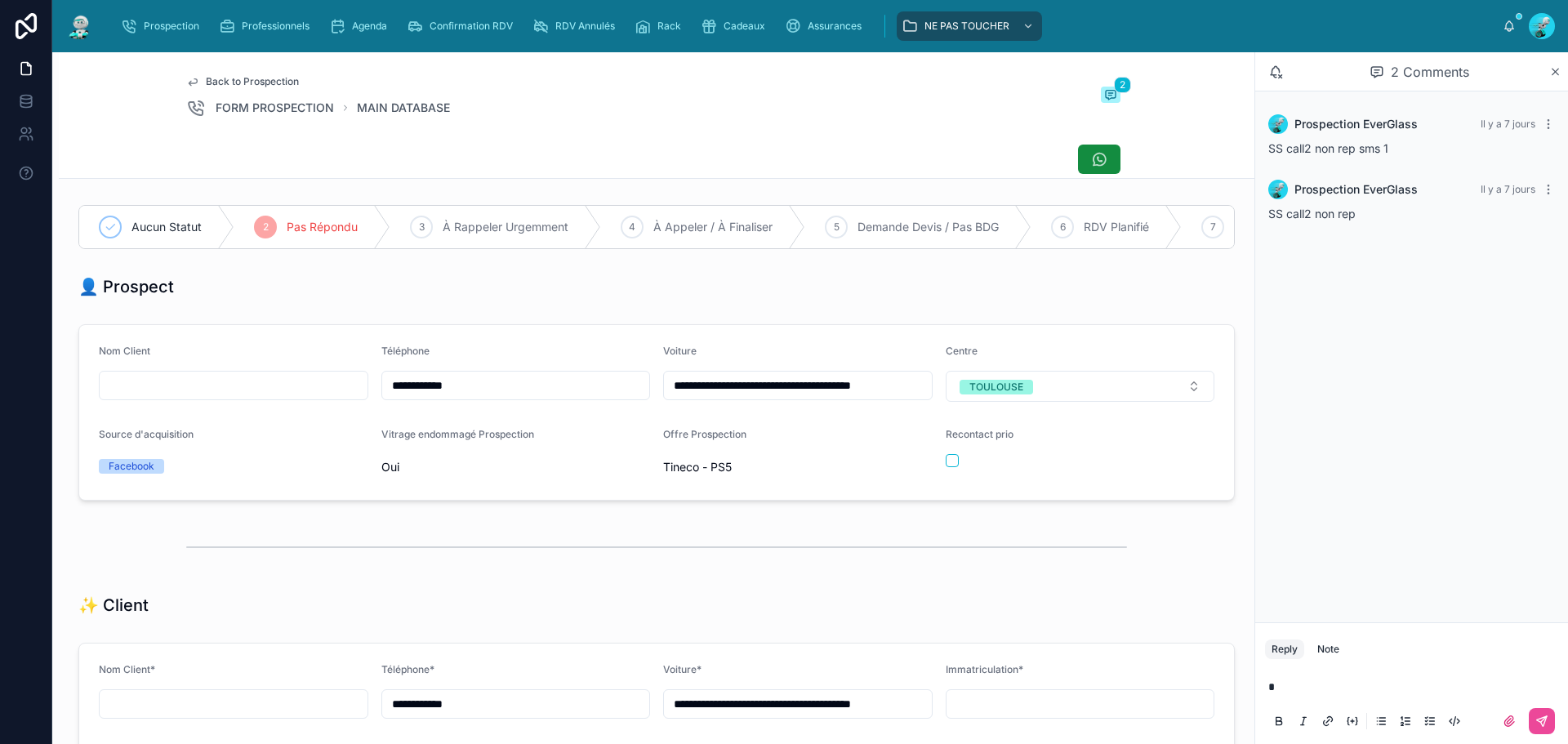 type 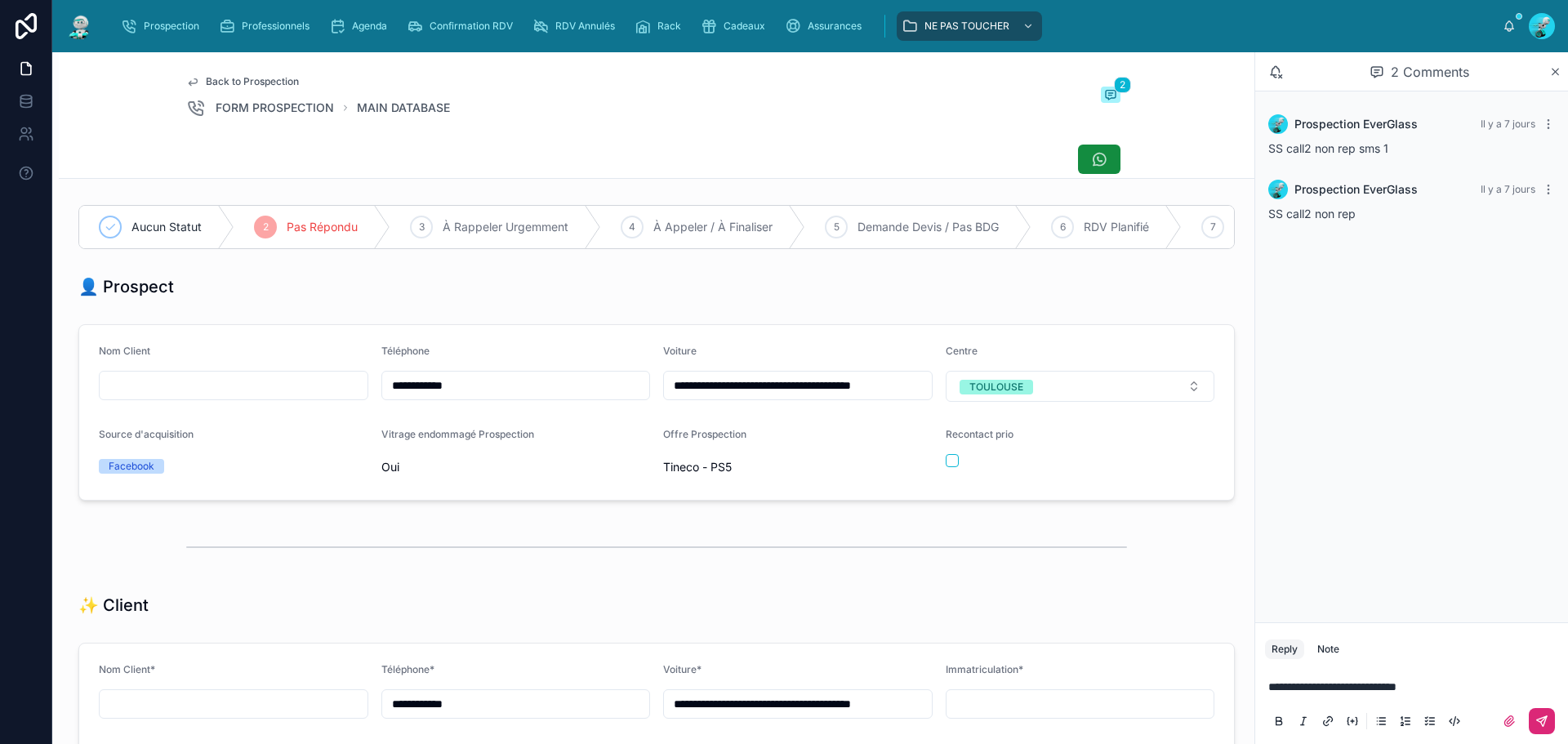 click at bounding box center [1542, 721] 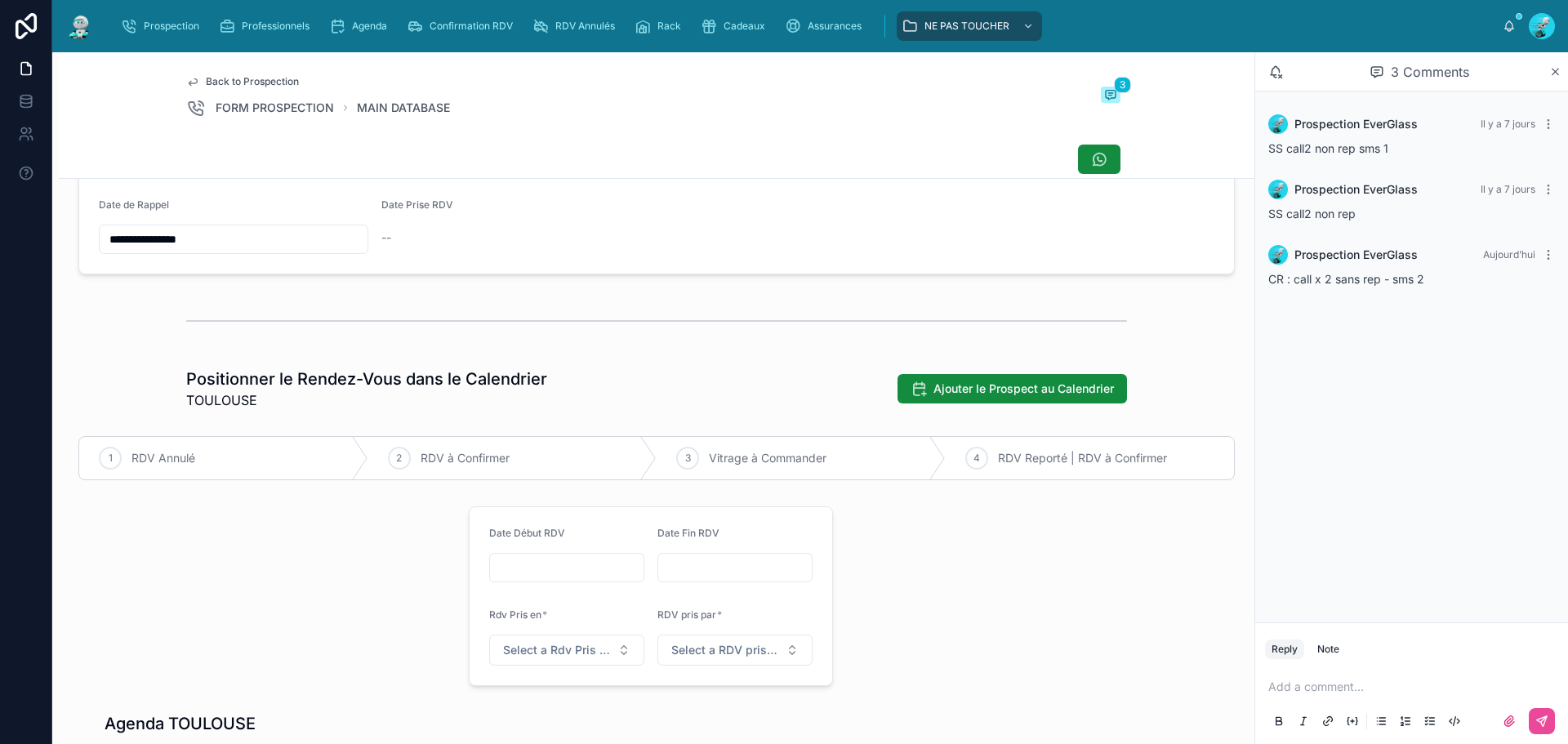 scroll, scrollTop: 817, scrollLeft: 0, axis: vertical 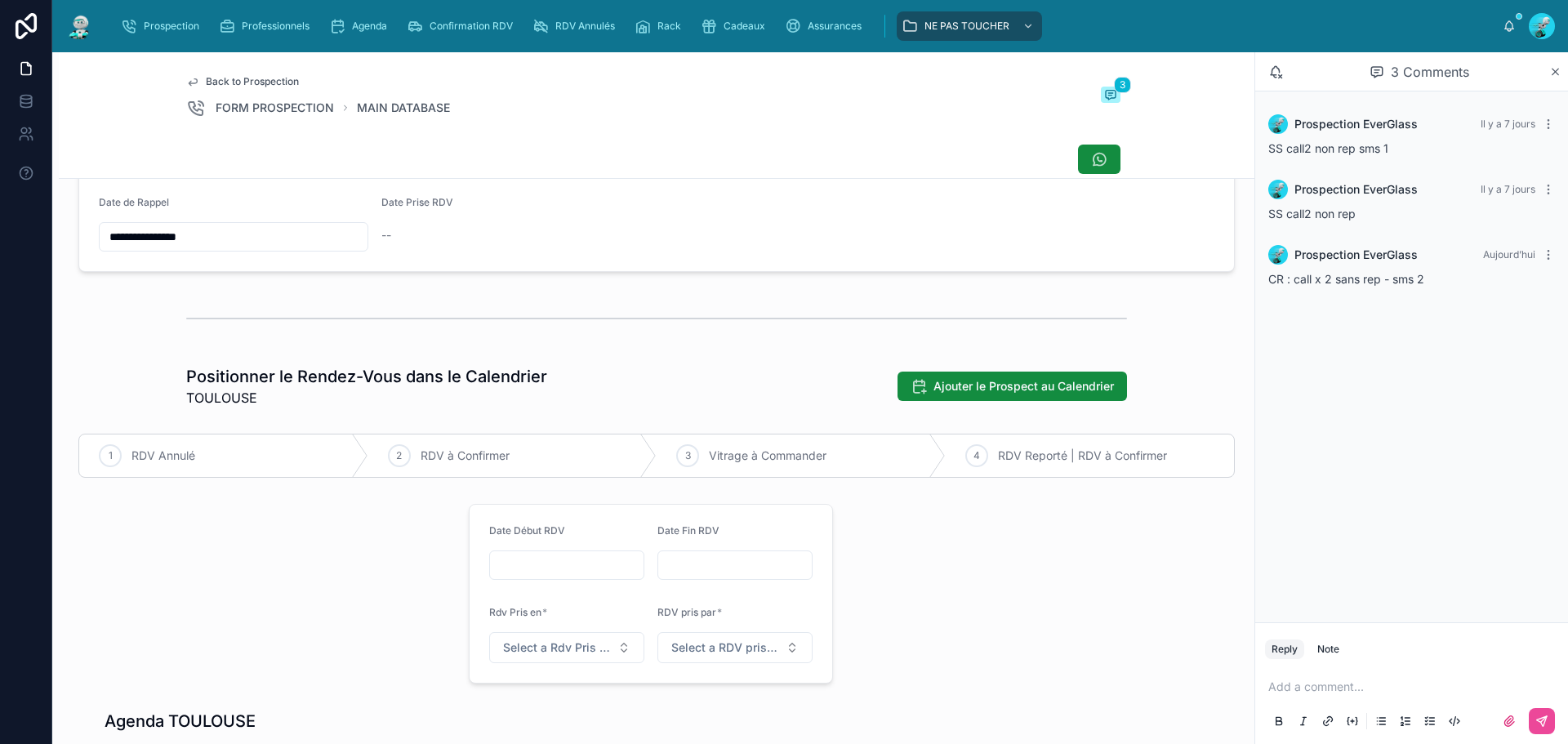 click on "**********" at bounding box center [234, 237] 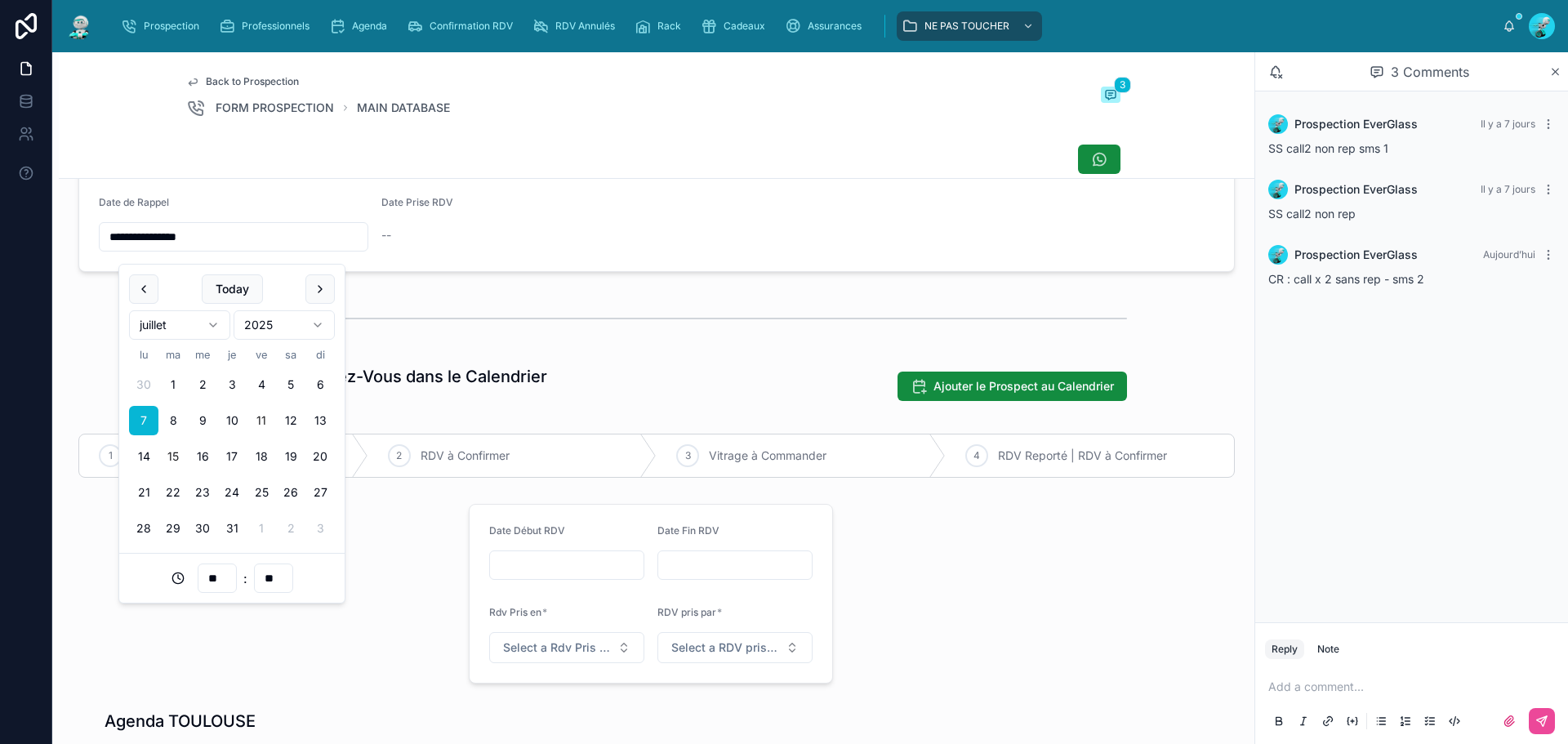 click on "15" at bounding box center (173, 457) 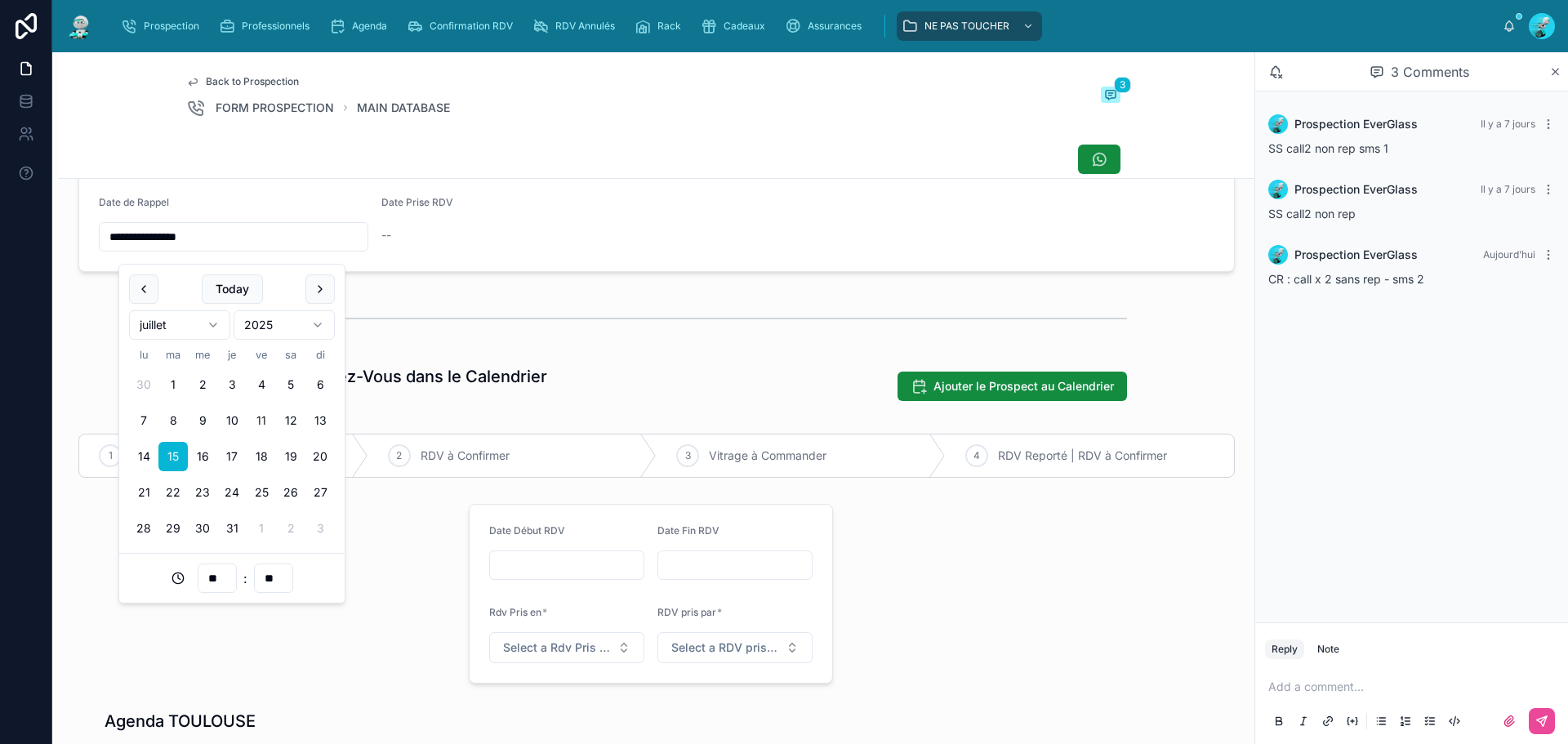 type on "**********" 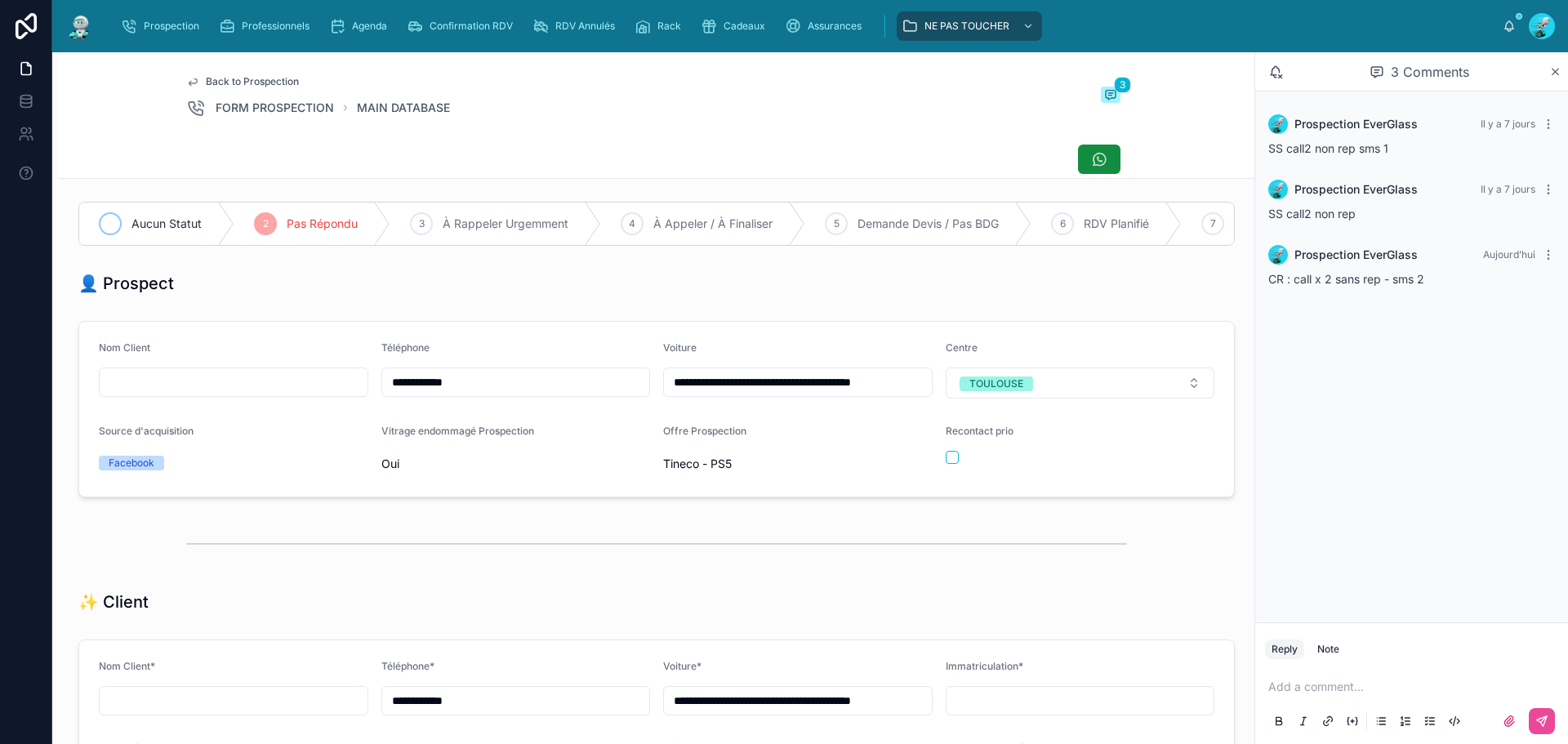 scroll, scrollTop: 0, scrollLeft: 0, axis: both 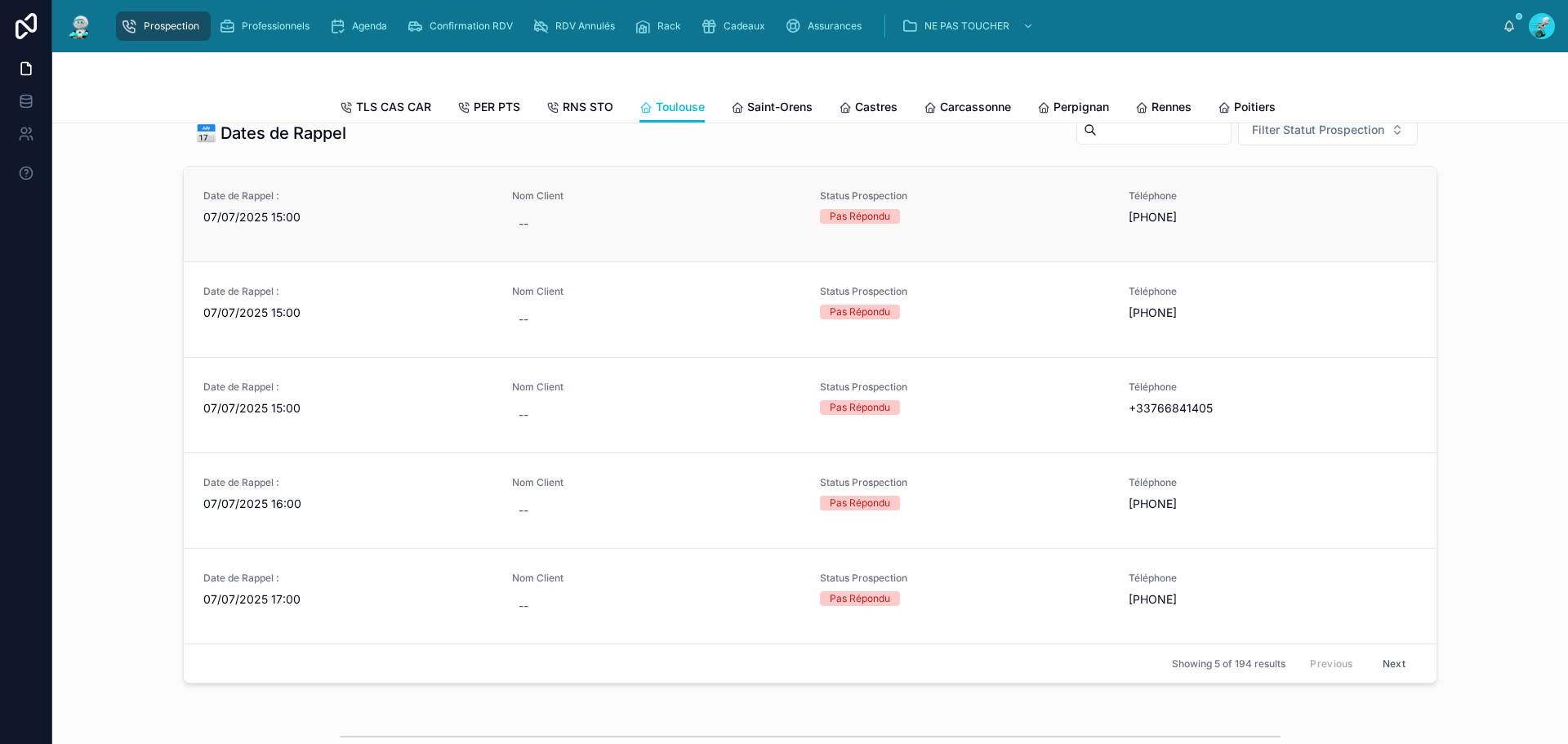 click on "07/07/2025 15:00" at bounding box center (348, 217) 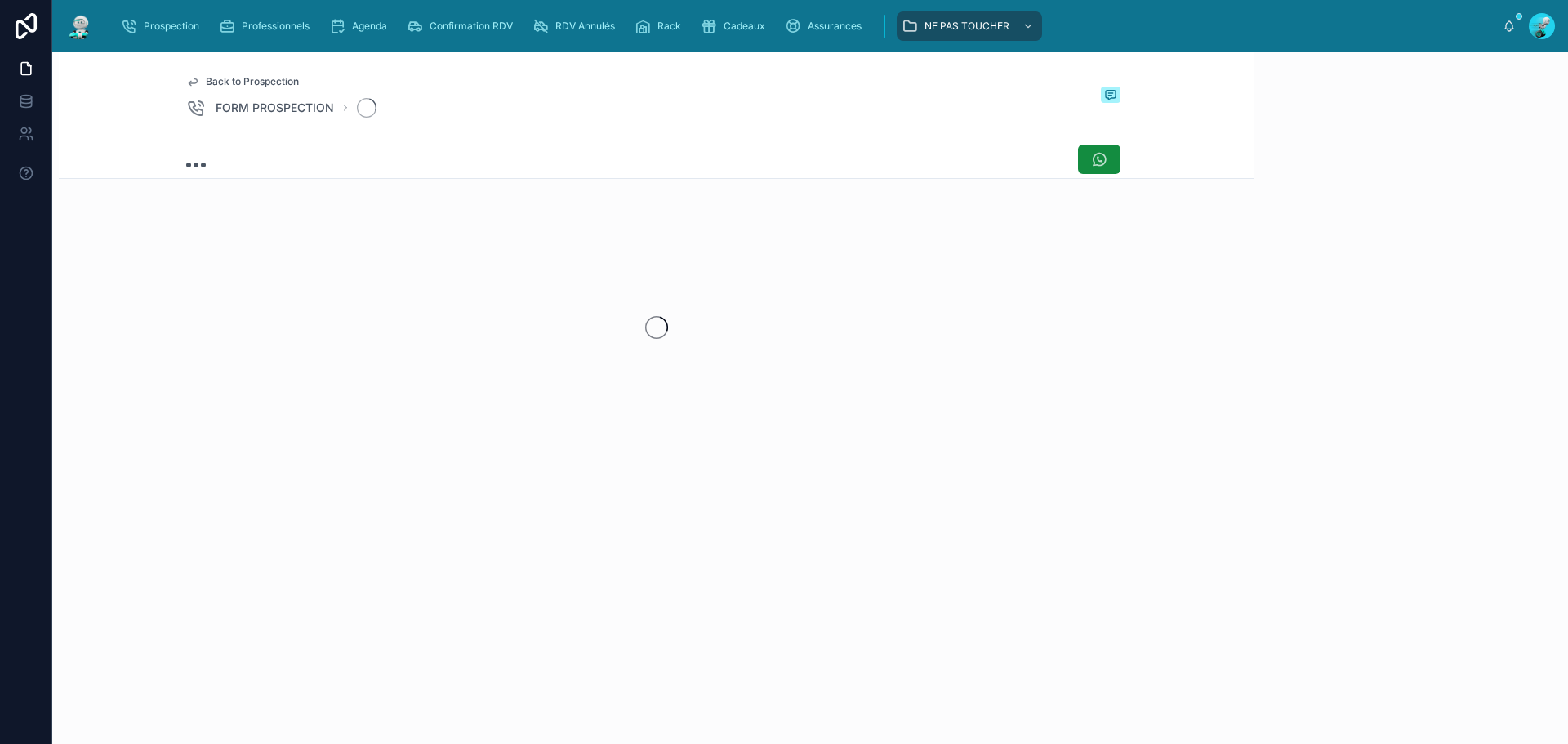 scroll, scrollTop: 0, scrollLeft: 0, axis: both 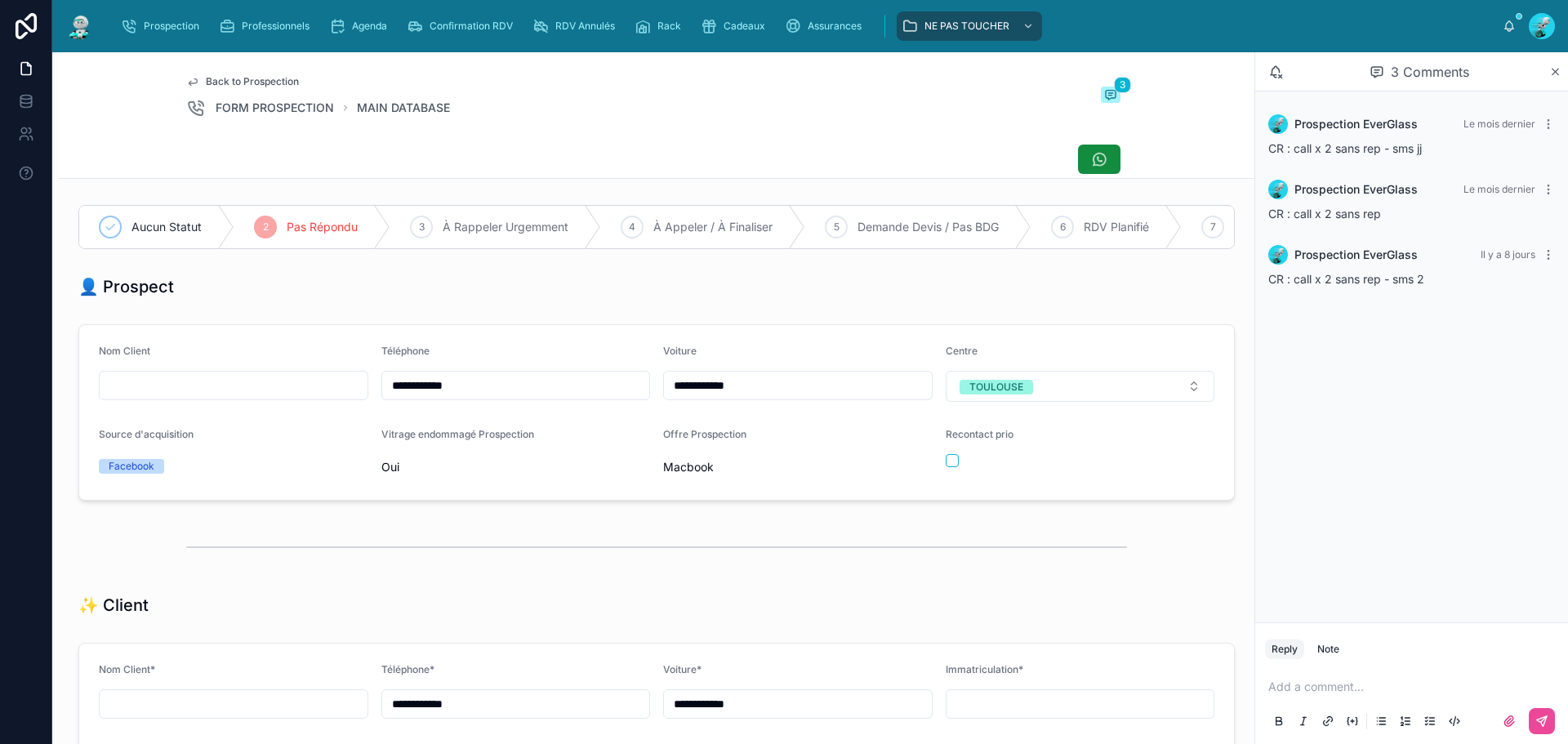 drag, startPoint x: 480, startPoint y: 397, endPoint x: 365, endPoint y: 388, distance: 115.35164 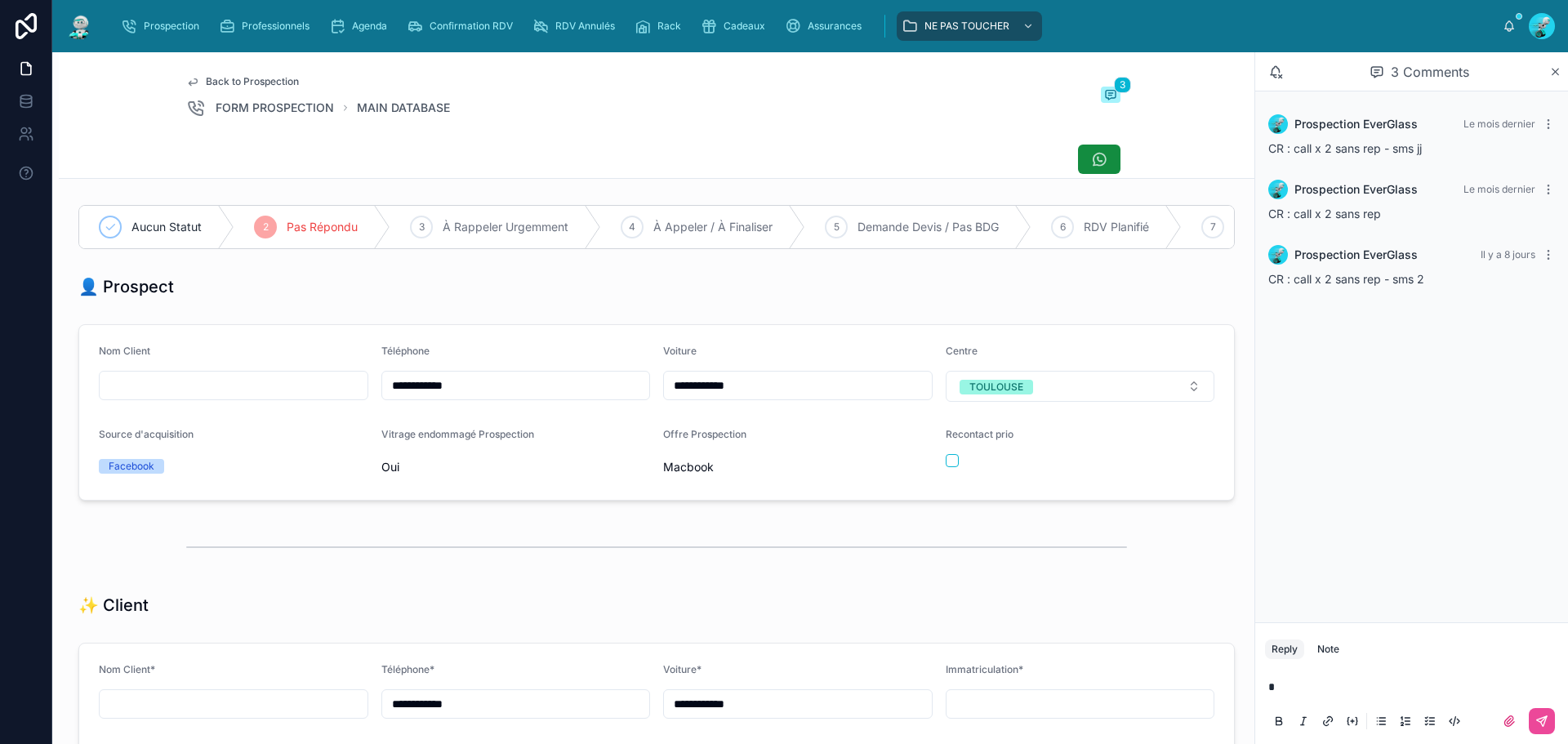 type 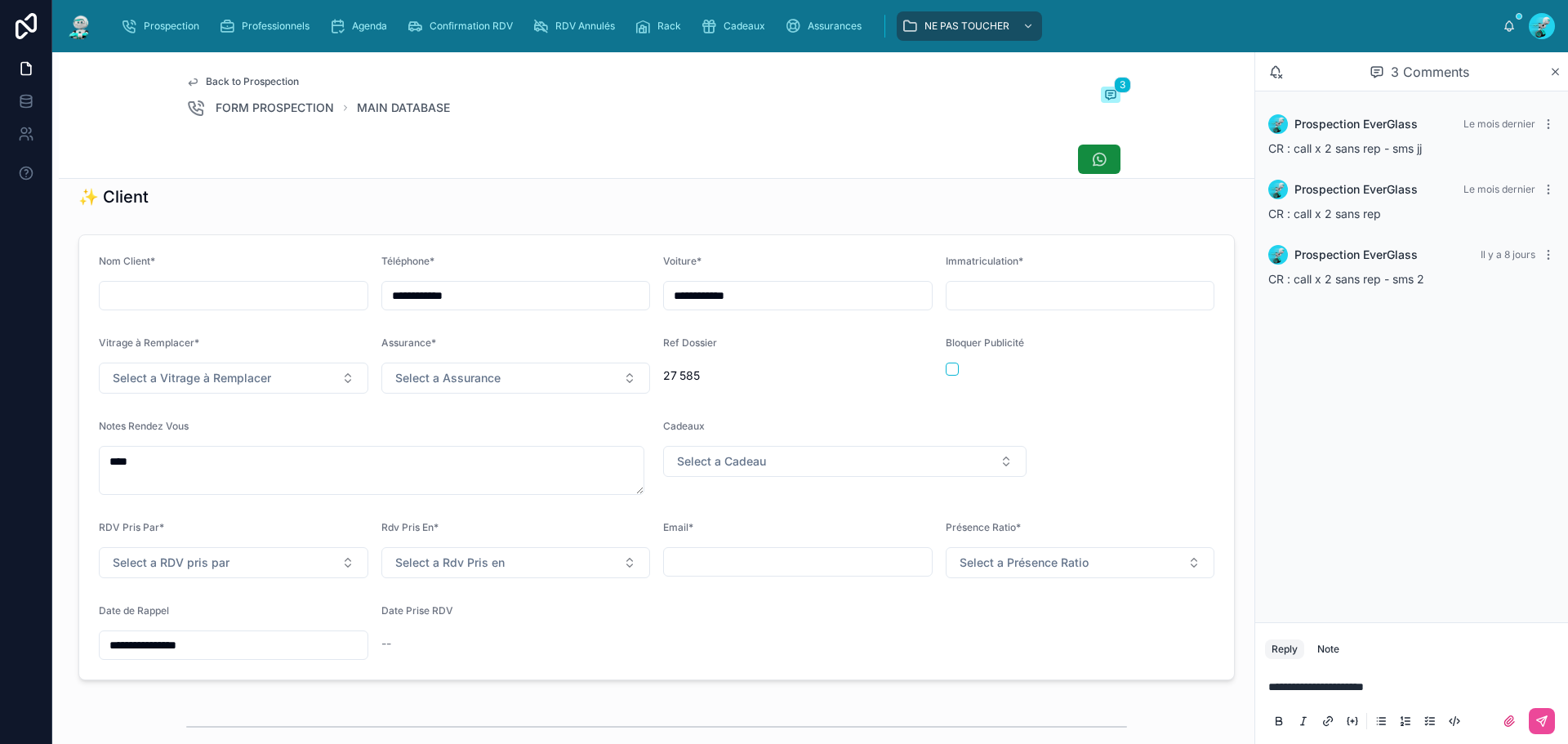 scroll, scrollTop: 0, scrollLeft: 0, axis: both 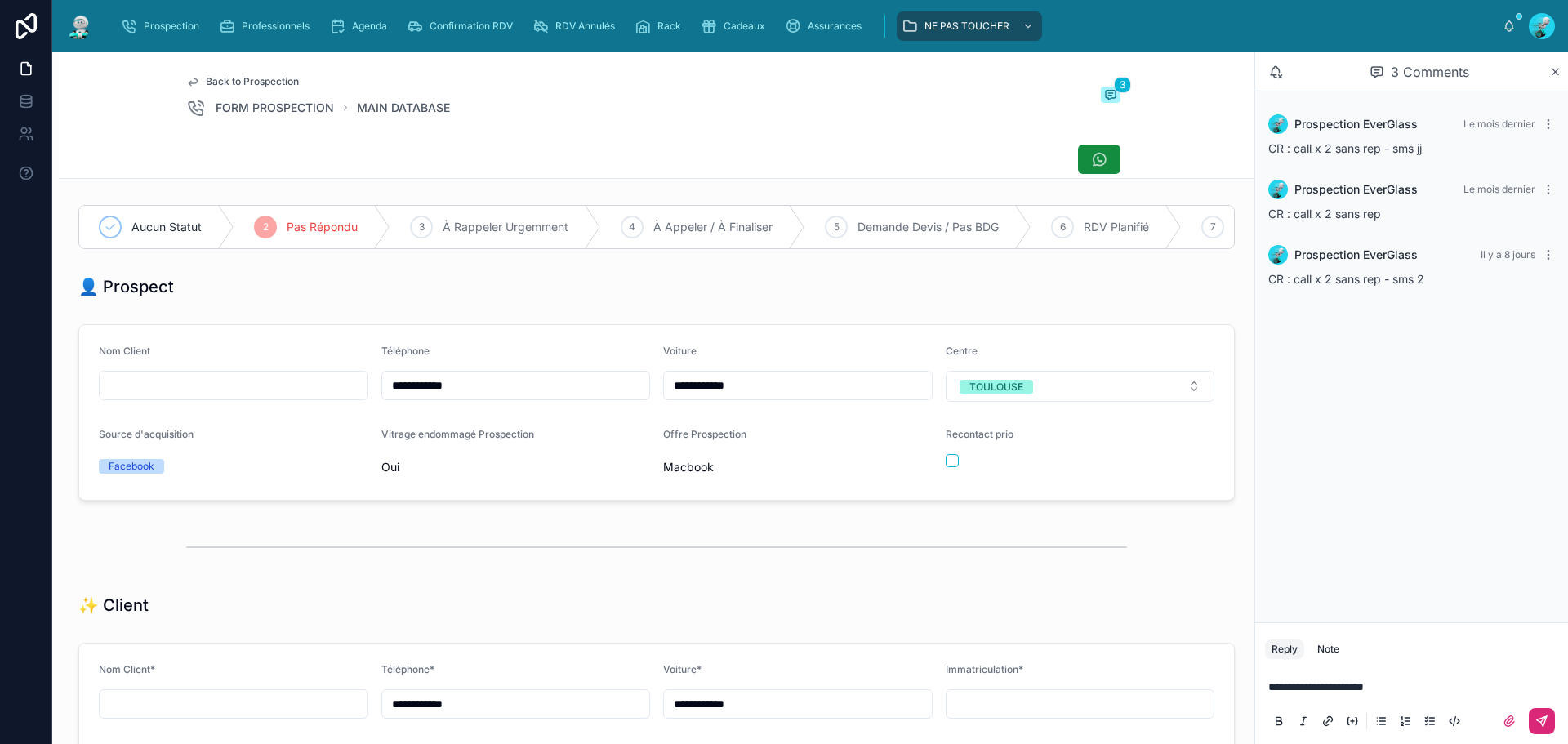 click 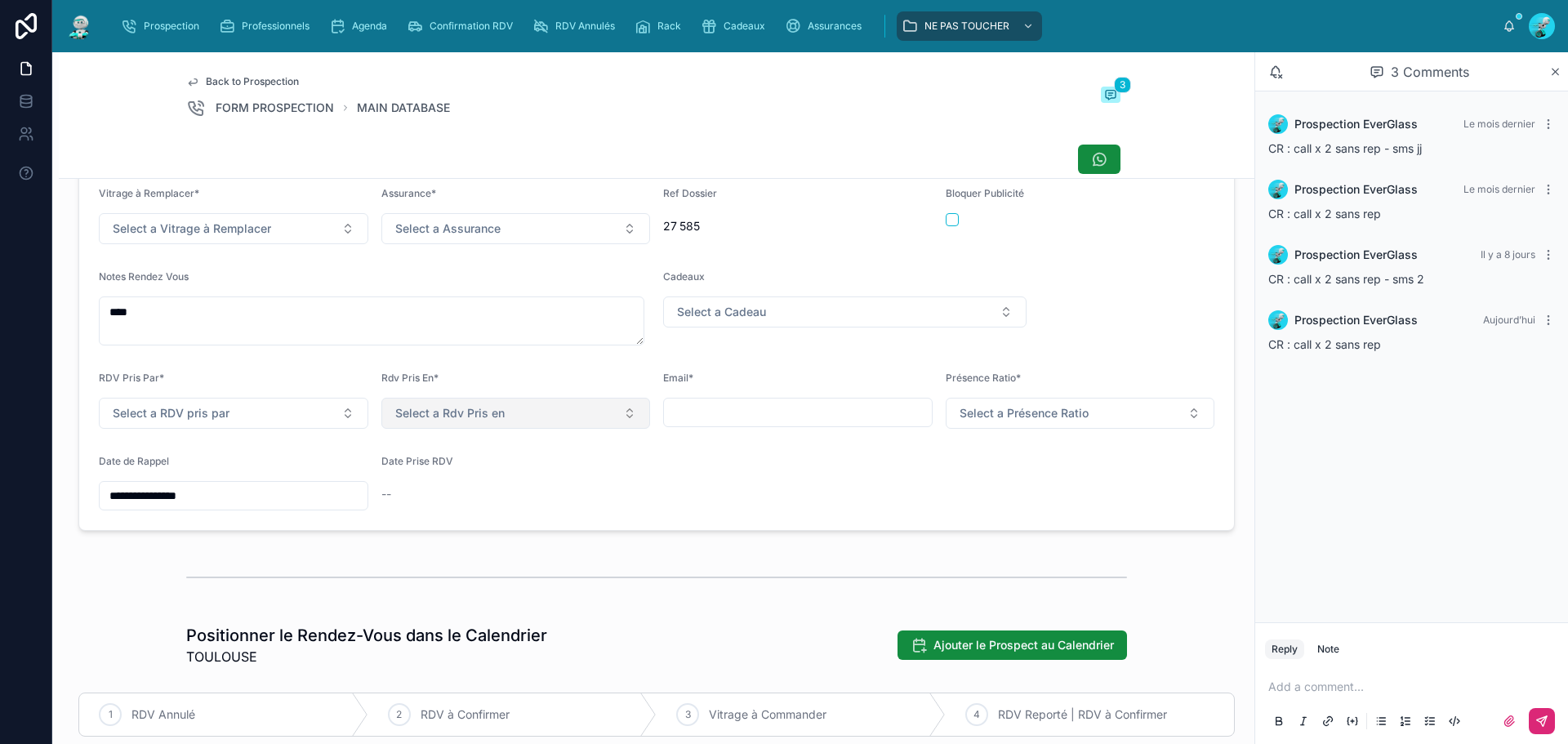 scroll, scrollTop: 572, scrollLeft: 0, axis: vertical 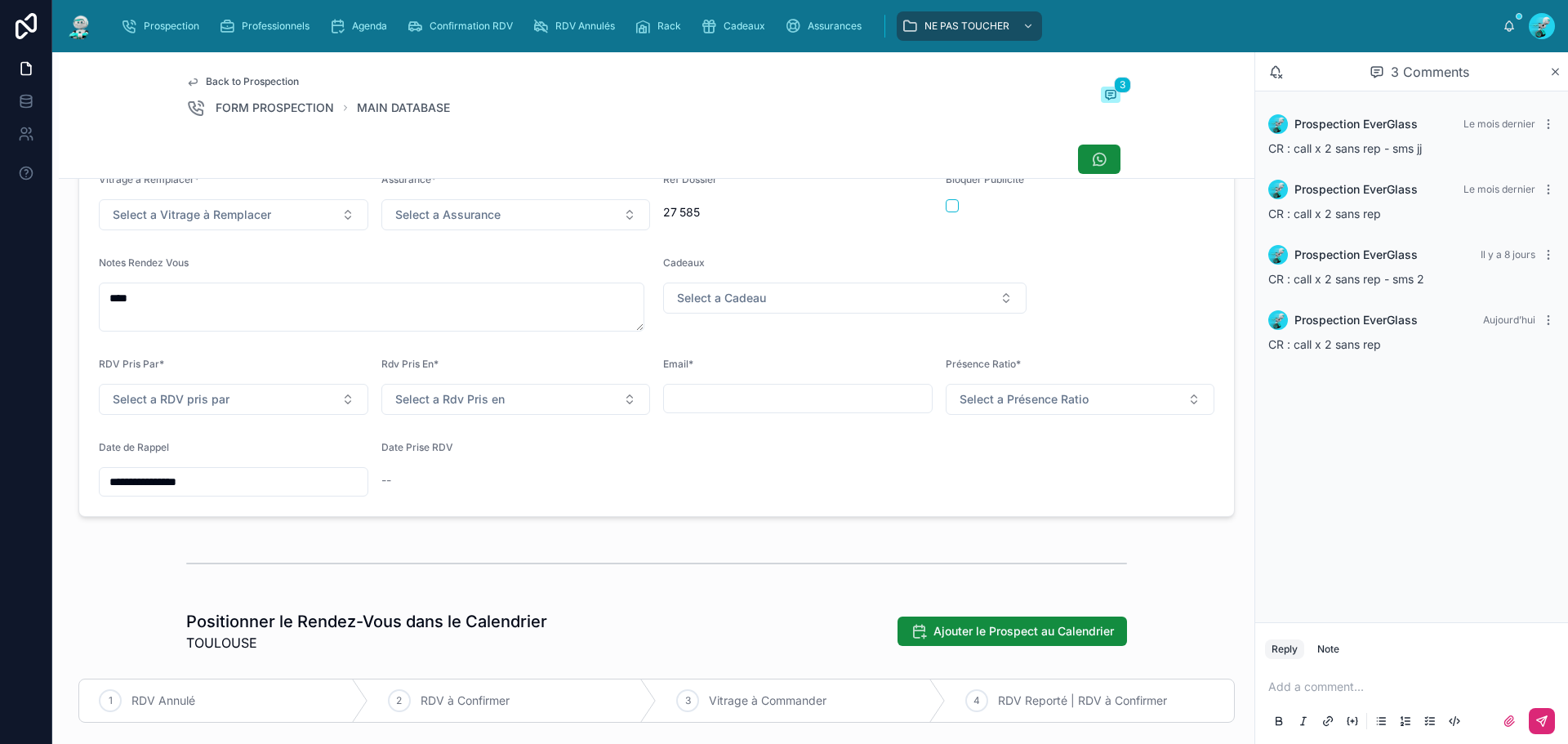 click on "**********" at bounding box center [234, 482] 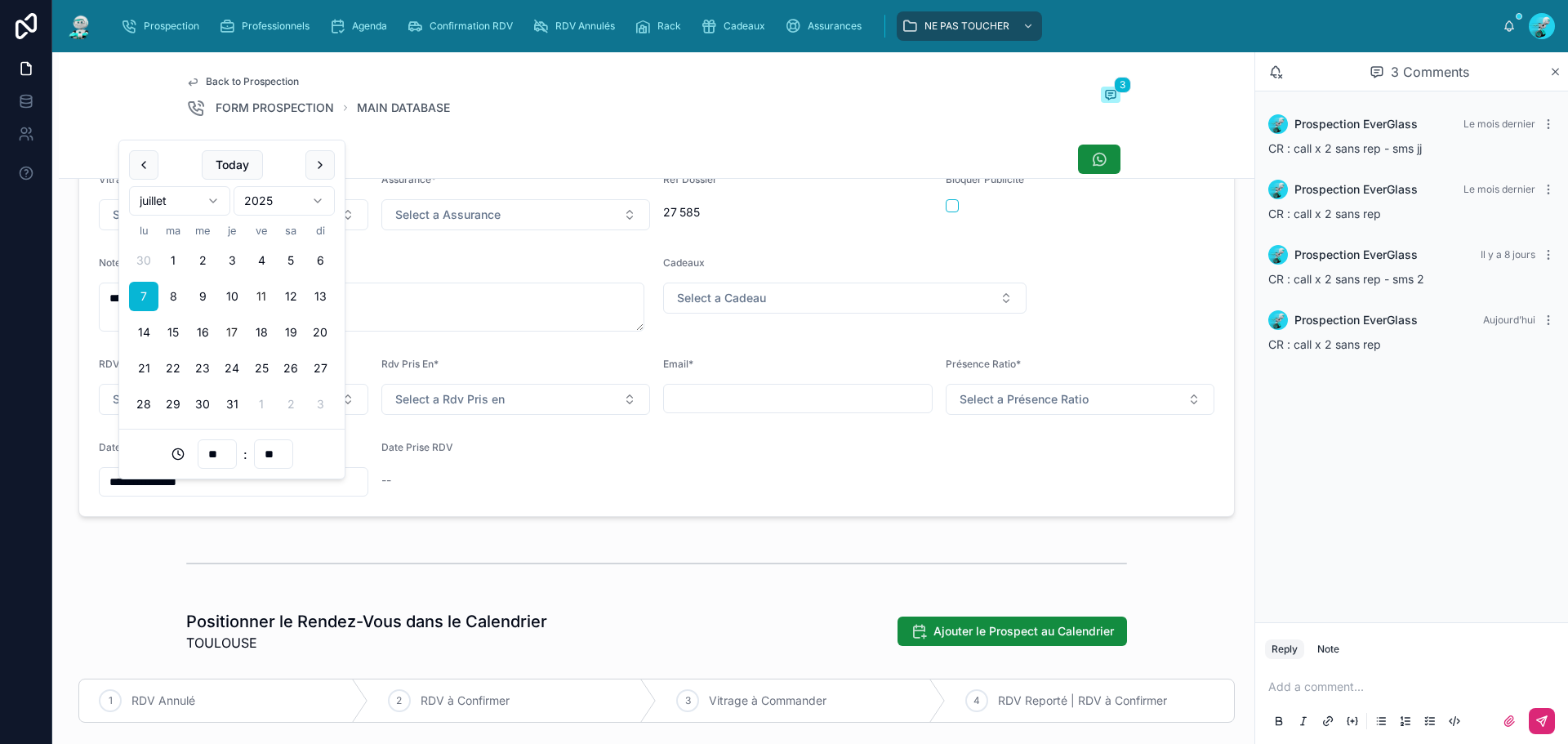 click on "17" at bounding box center (232, 332) 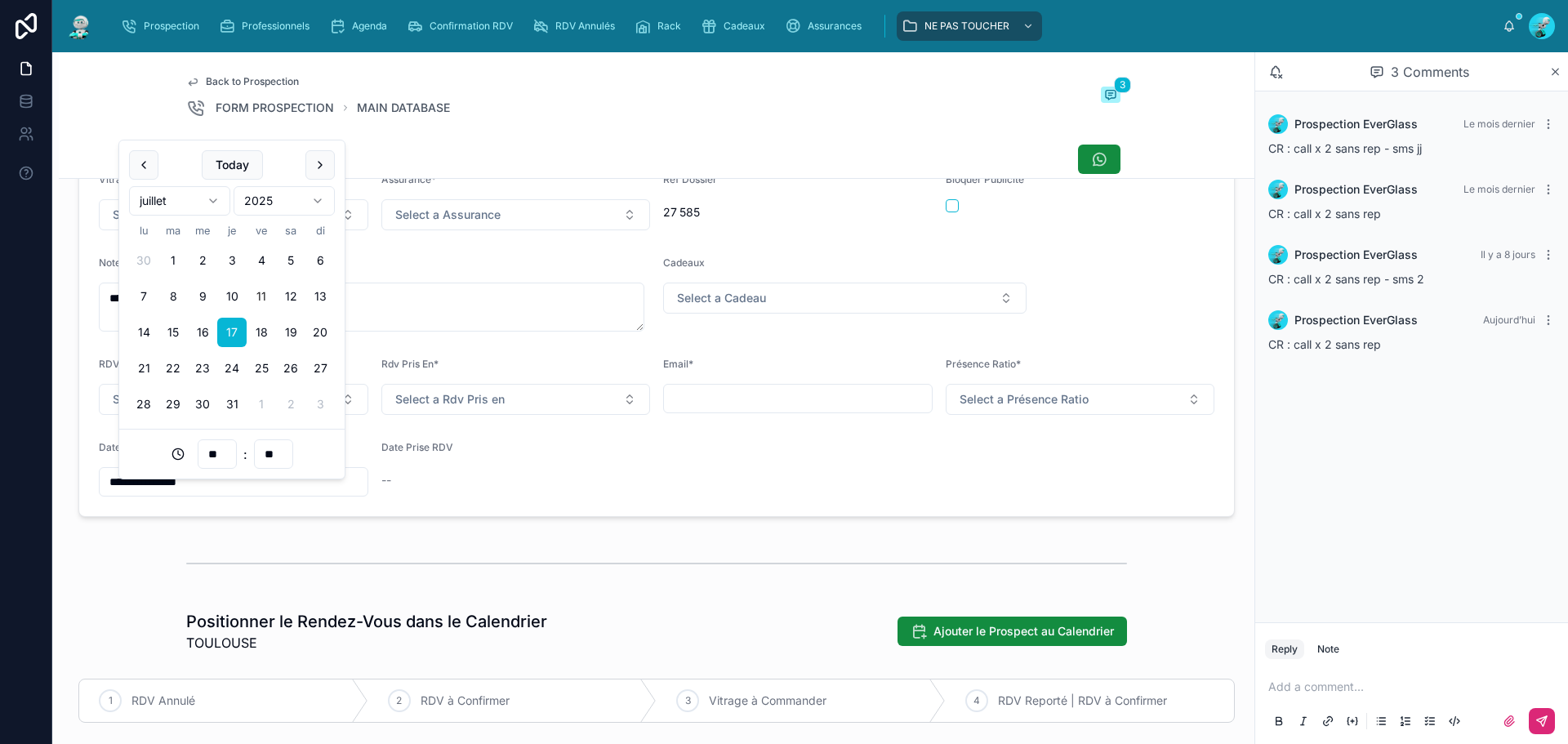 type on "**********" 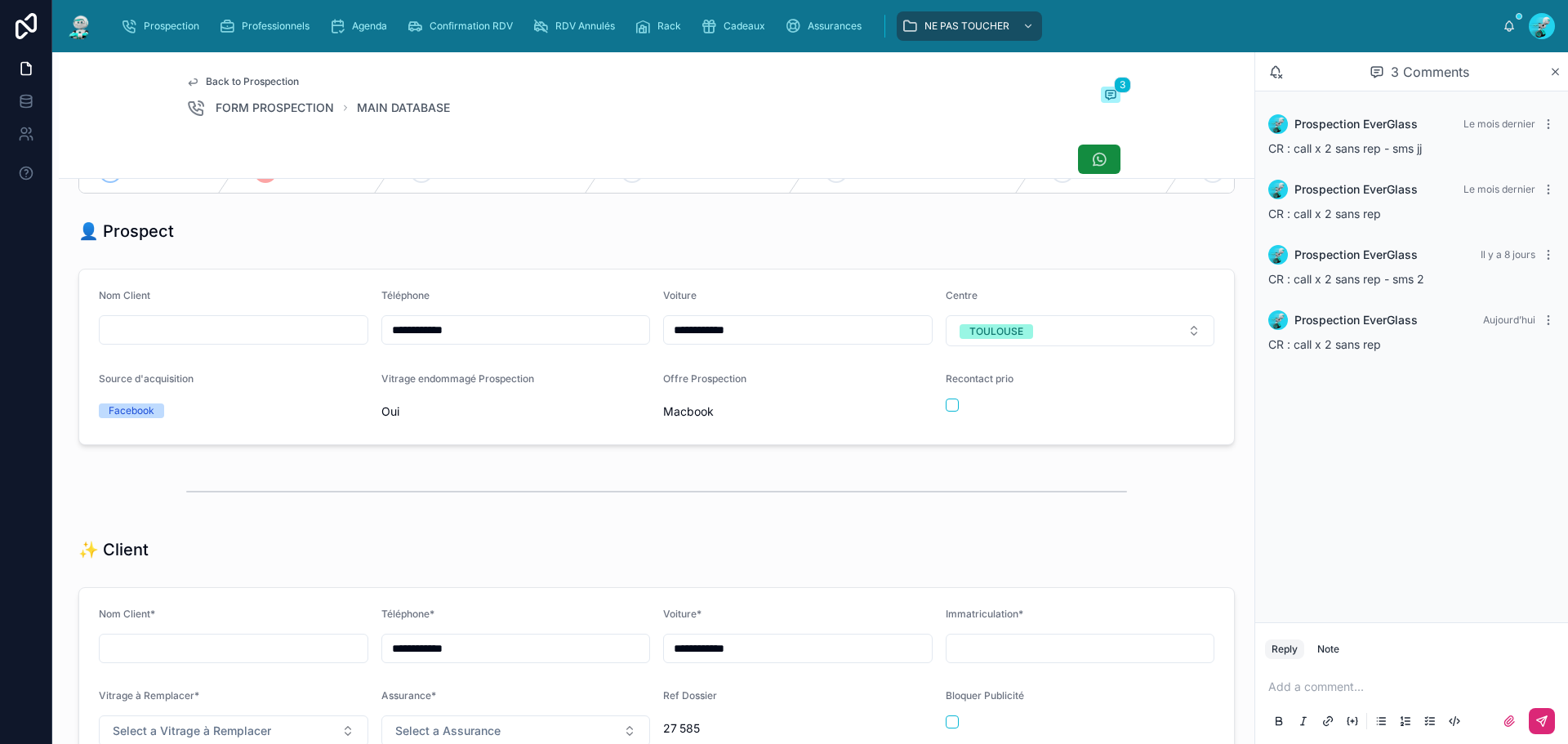 scroll, scrollTop: 0, scrollLeft: 0, axis: both 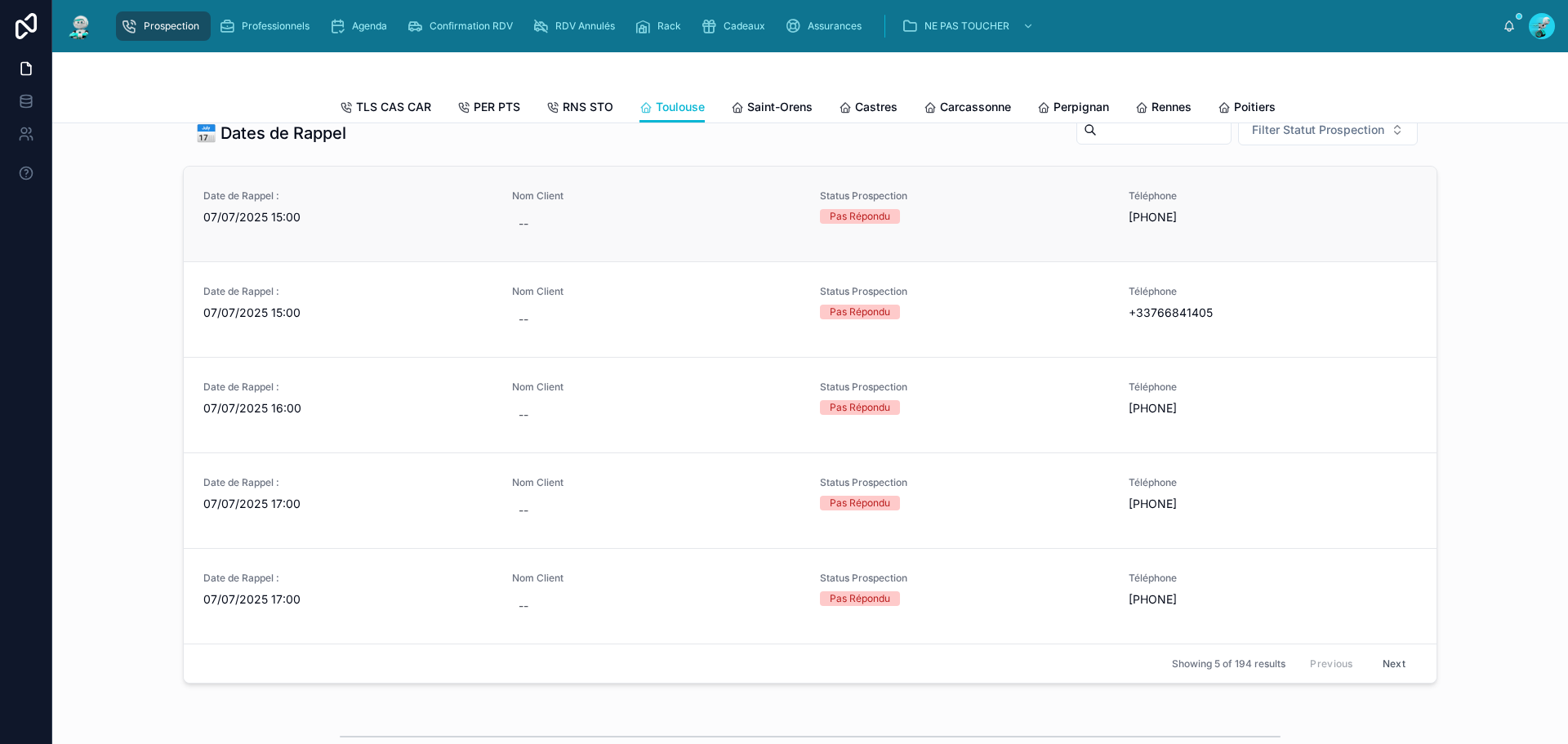click on "Date de Rappel : 07/07/2025 15:00" at bounding box center [348, 207] 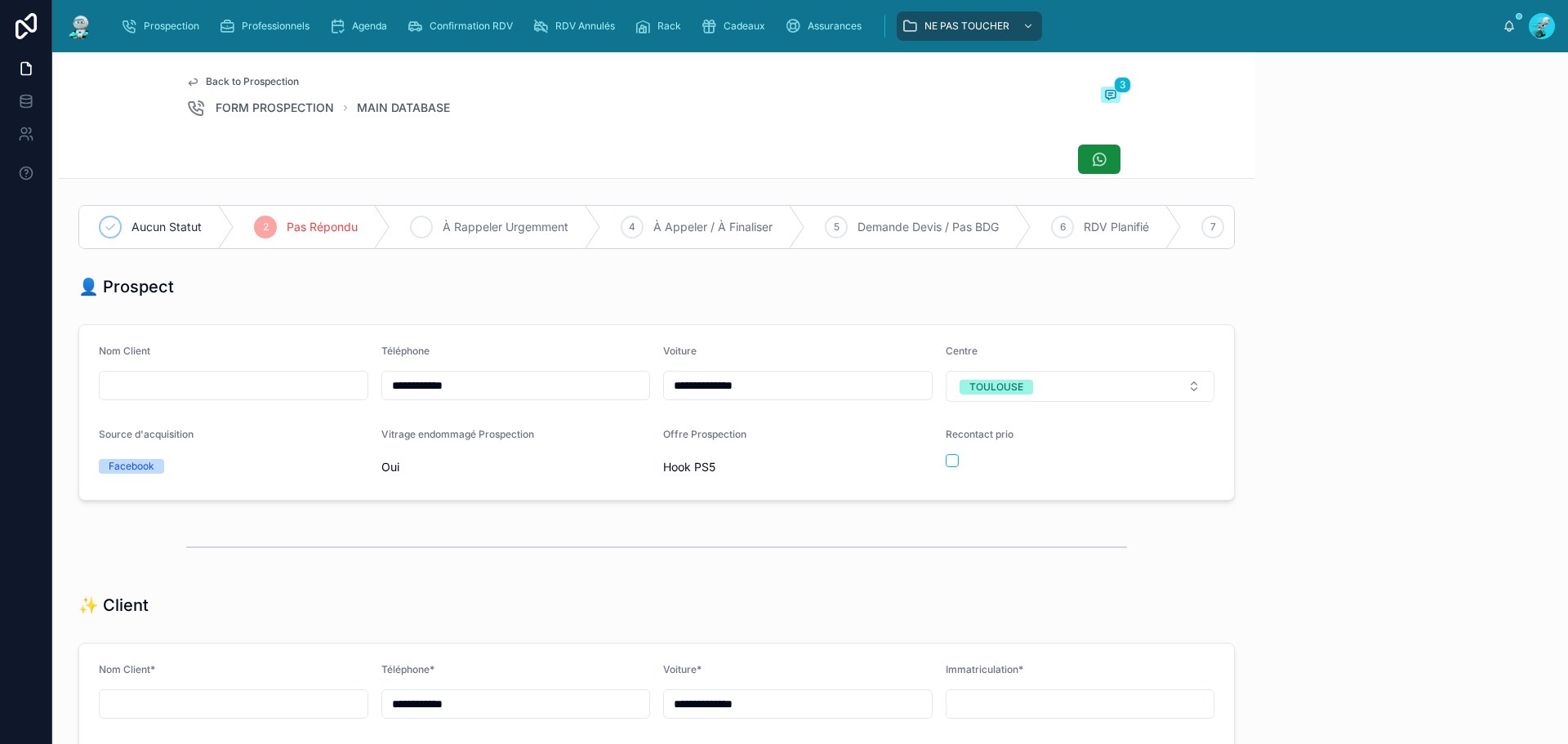 scroll, scrollTop: 81, scrollLeft: 0, axis: vertical 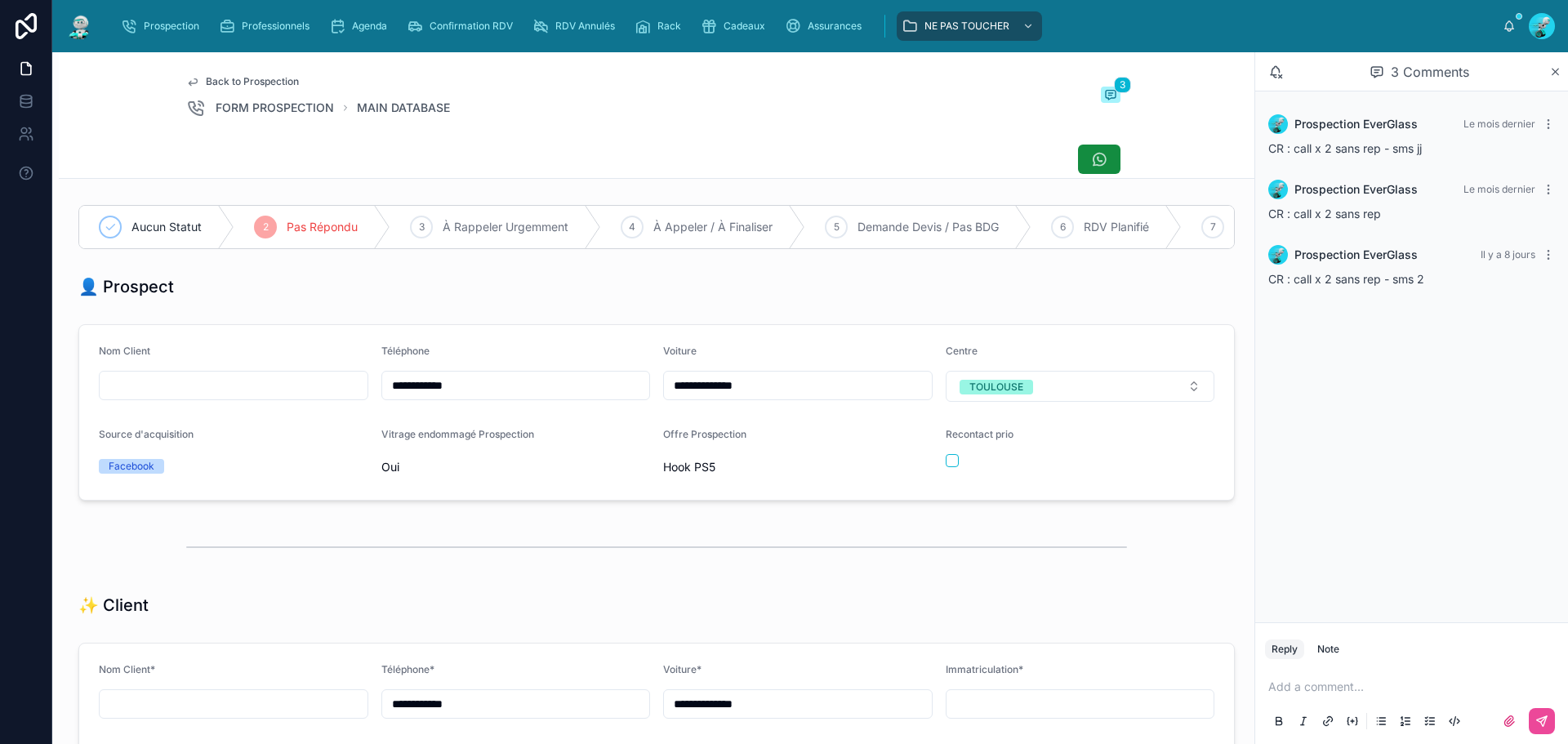 drag, startPoint x: 493, startPoint y: 392, endPoint x: 351, endPoint y: 391, distance: 142.00352 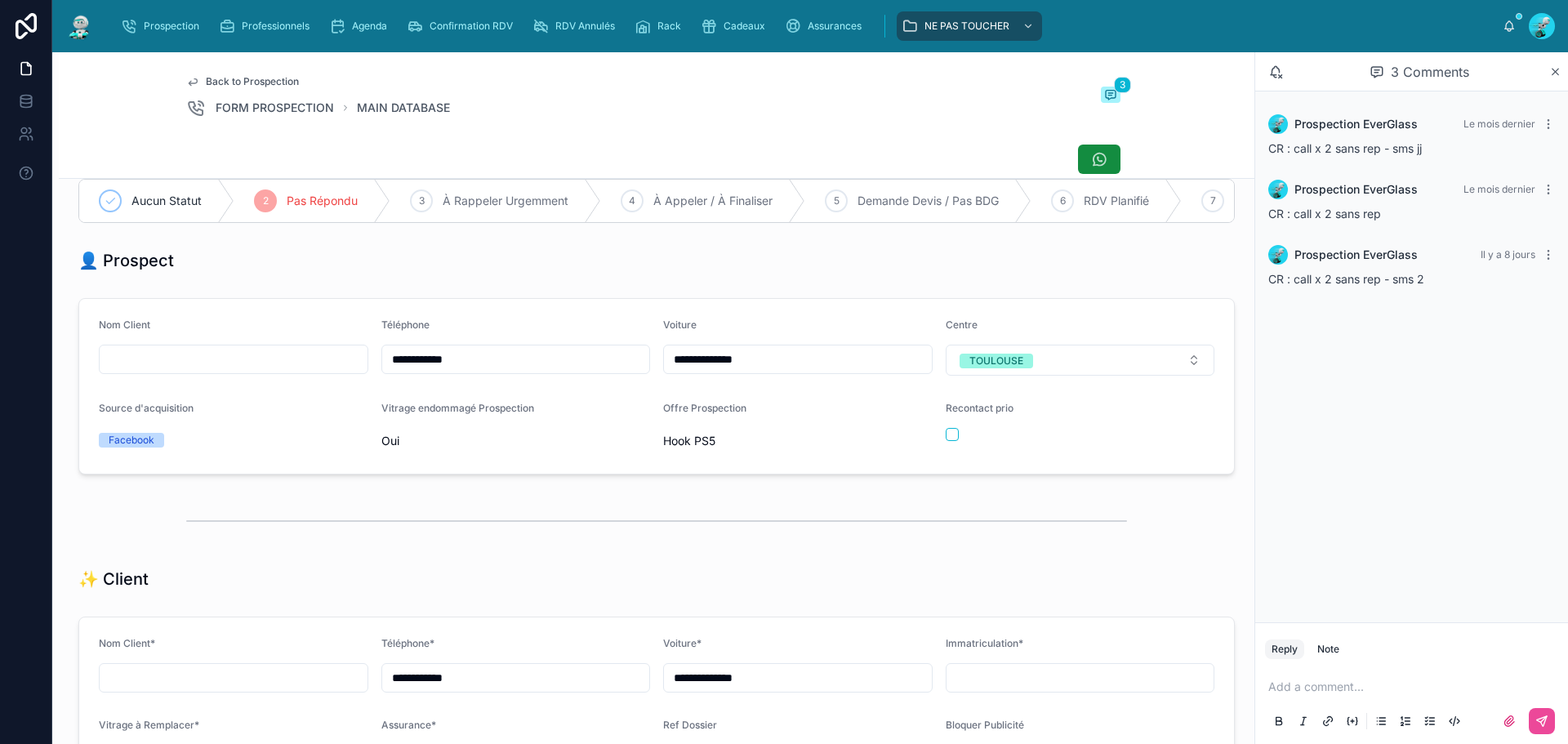 scroll, scrollTop: 0, scrollLeft: 0, axis: both 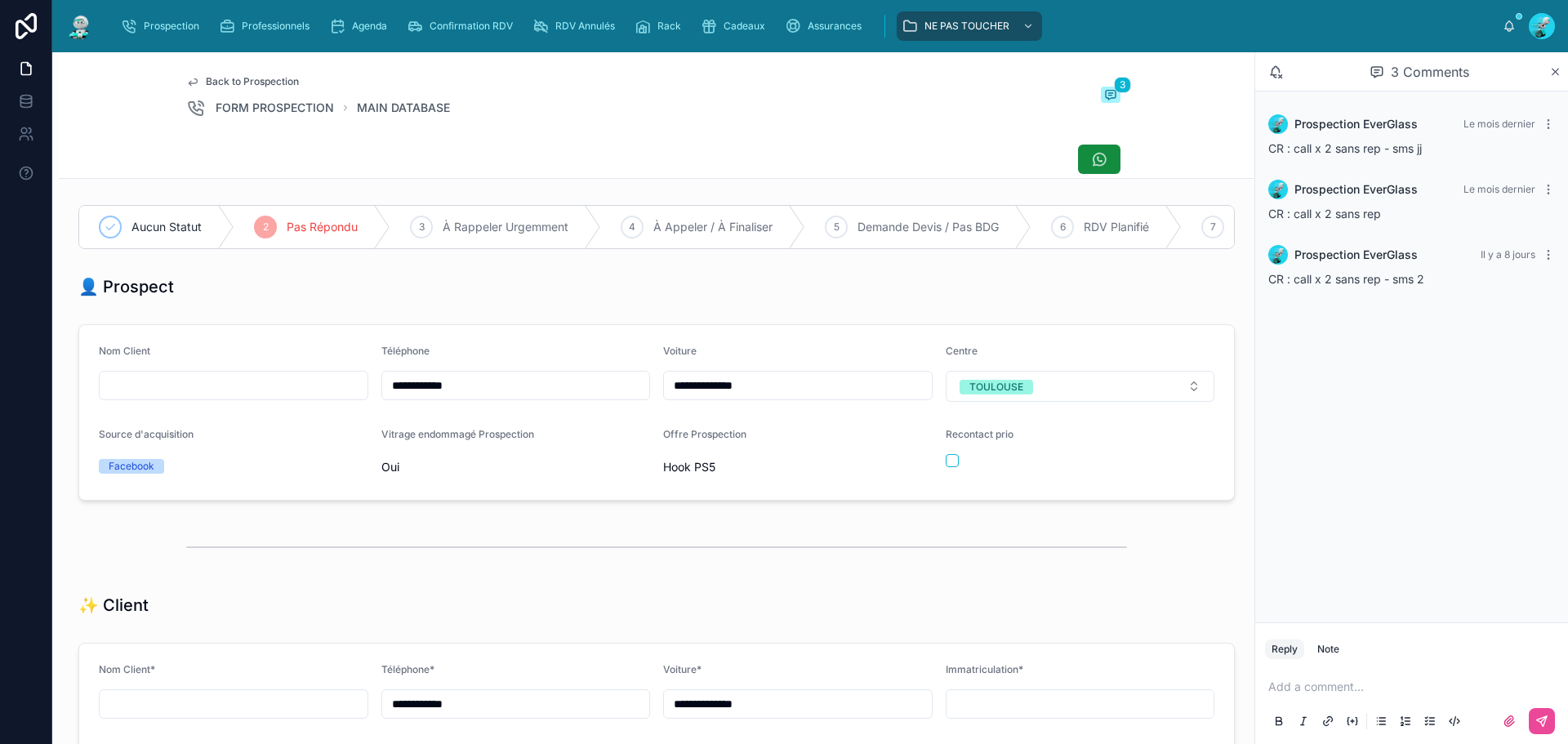 click at bounding box center [657, 159] 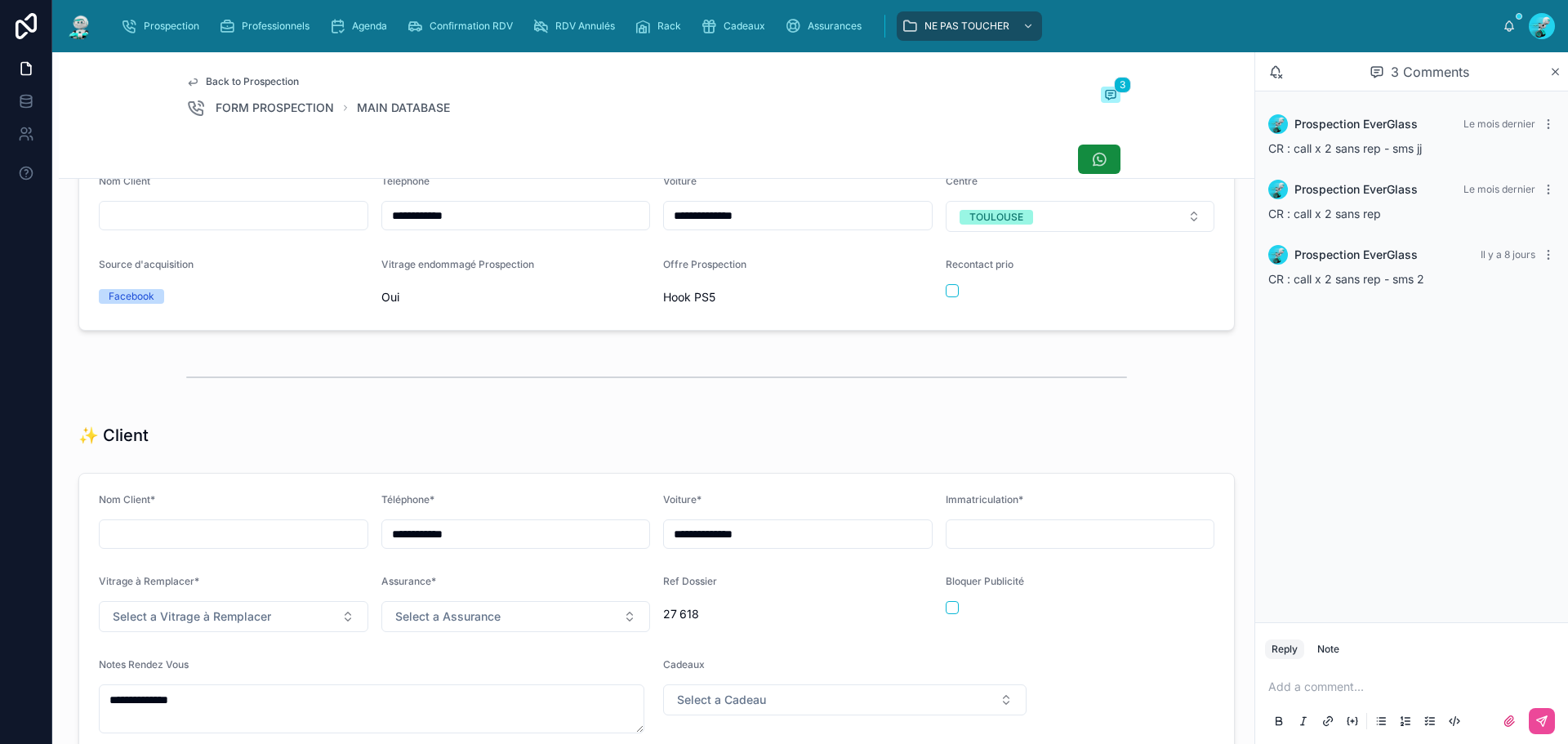 scroll, scrollTop: 0, scrollLeft: 0, axis: both 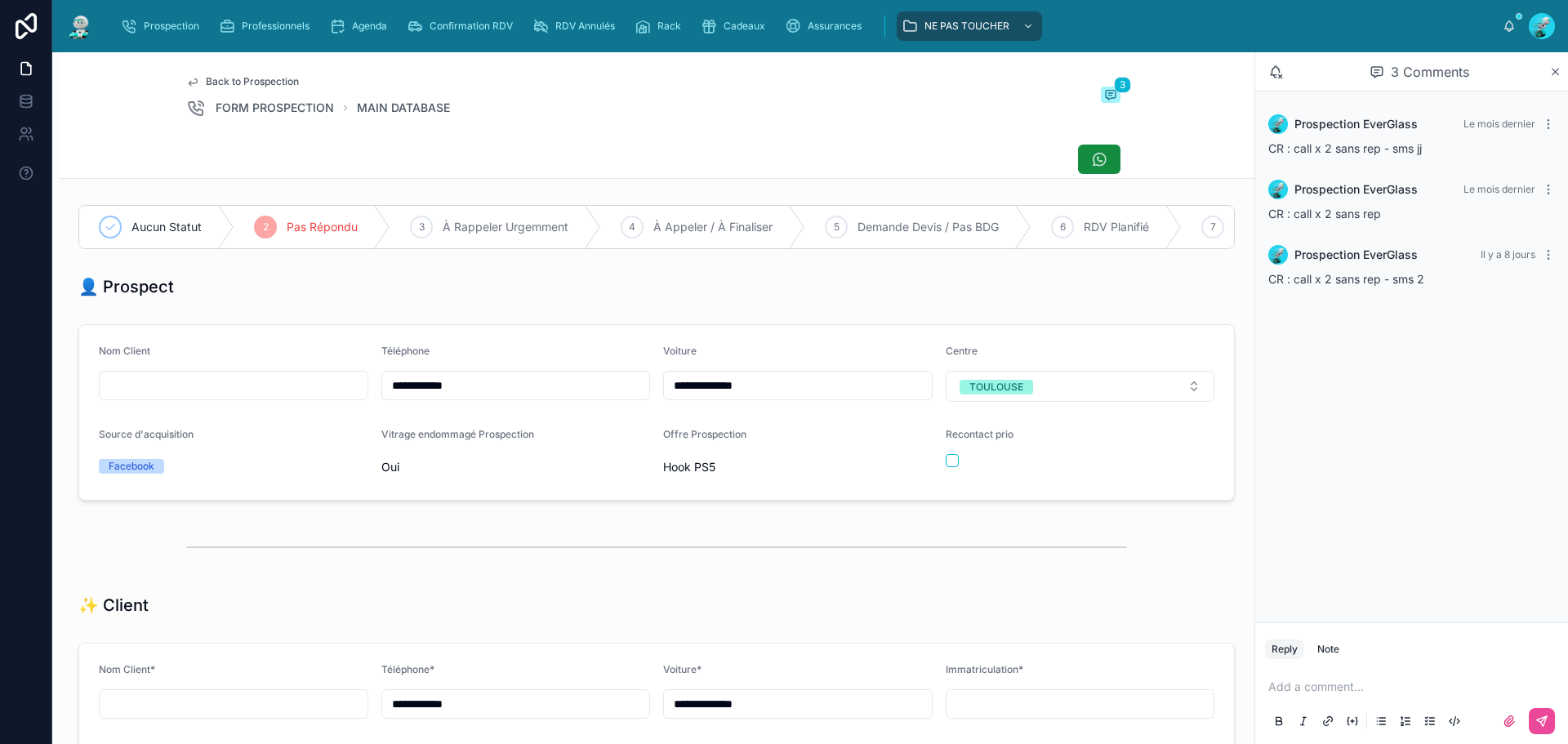 drag, startPoint x: 1343, startPoint y: 695, endPoint x: 1245, endPoint y: 661, distance: 103.7304 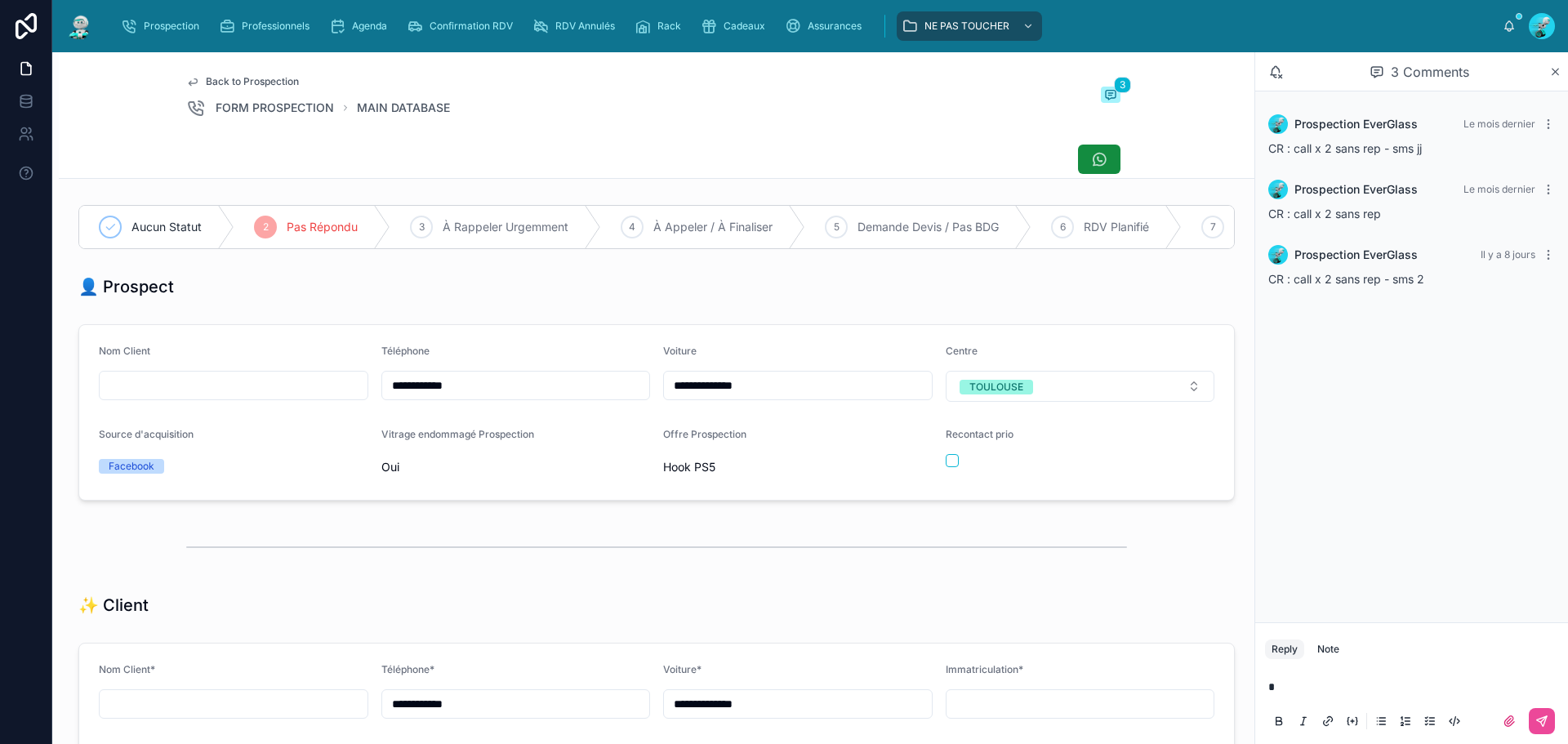 type 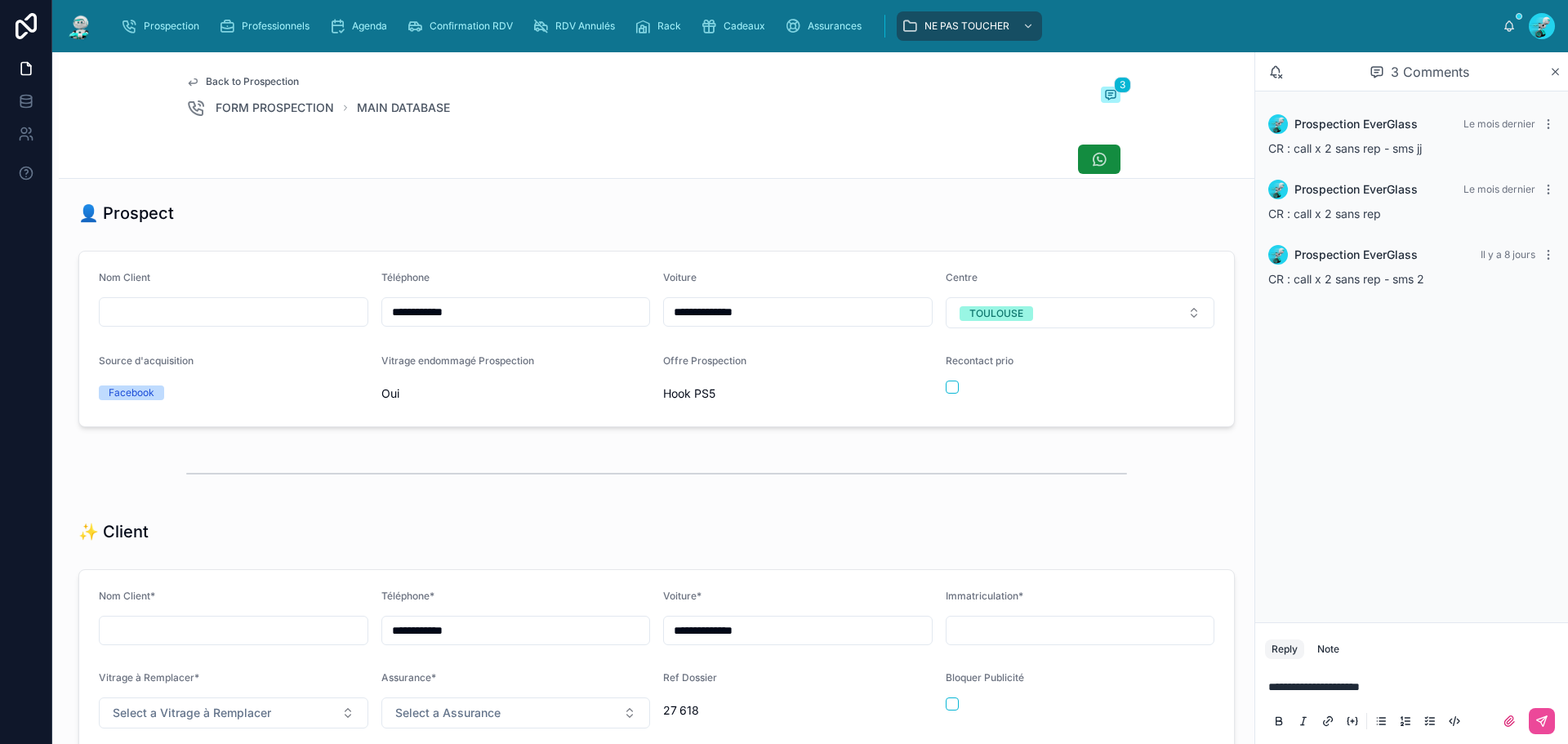 scroll, scrollTop: 0, scrollLeft: 0, axis: both 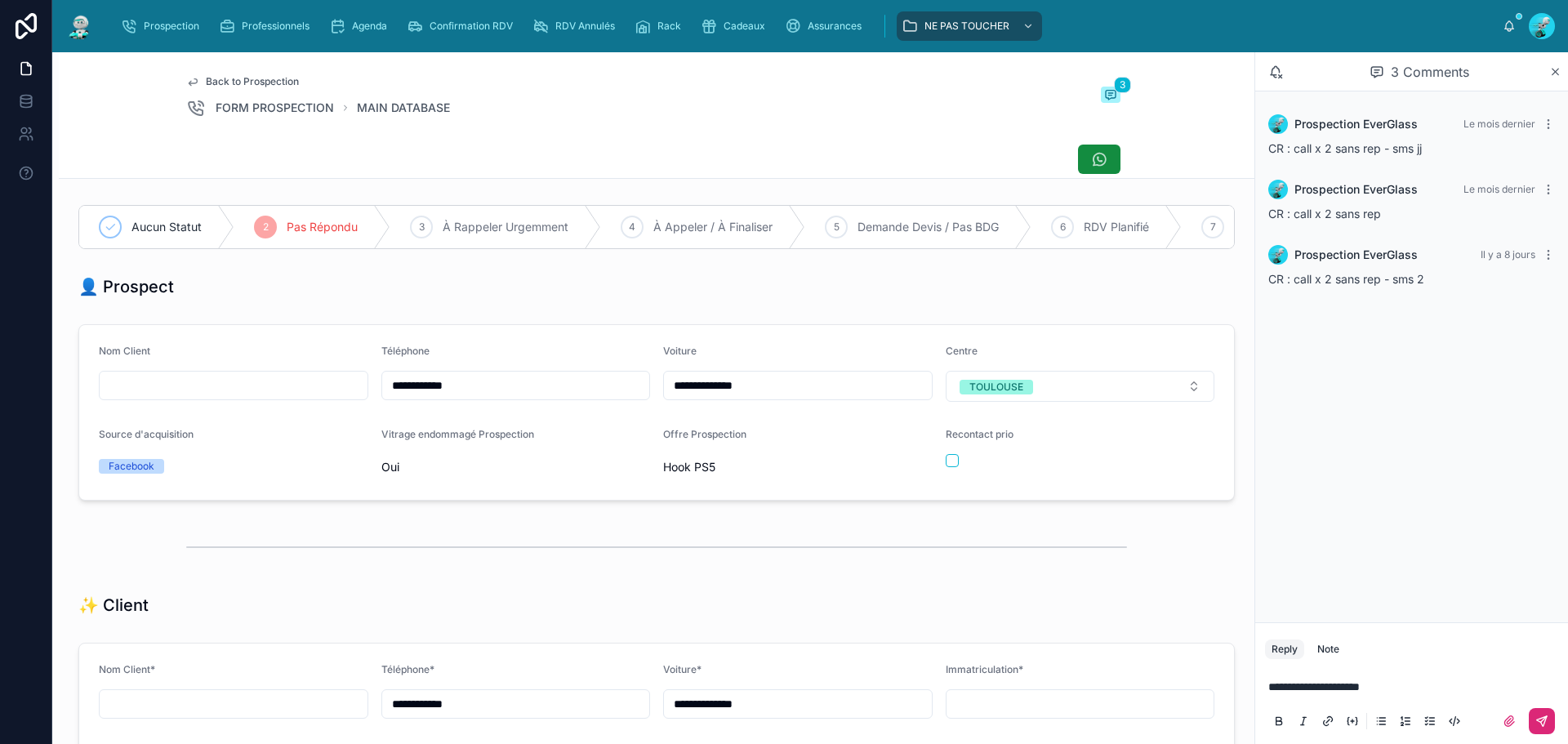 click at bounding box center (1542, 721) 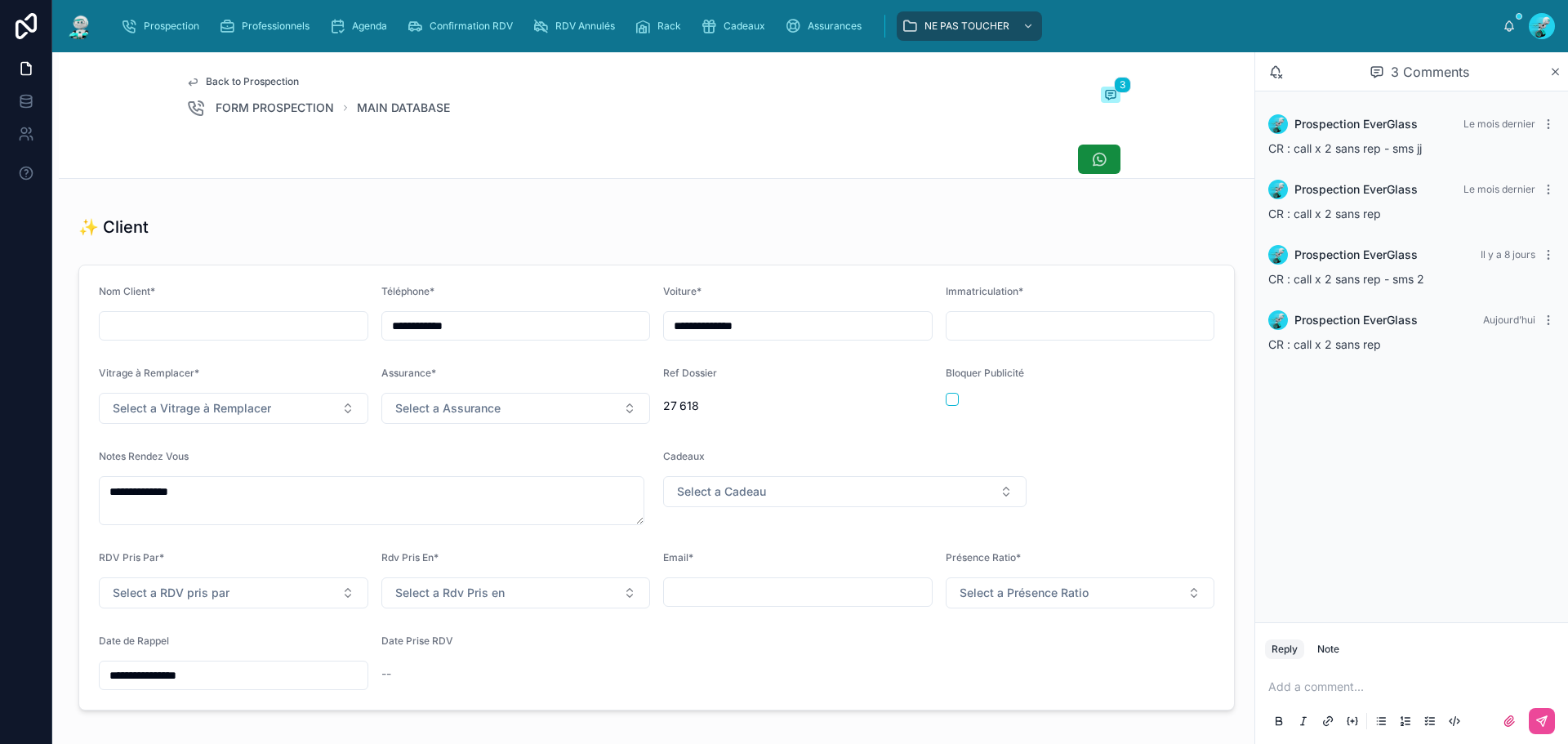 scroll, scrollTop: 572, scrollLeft: 0, axis: vertical 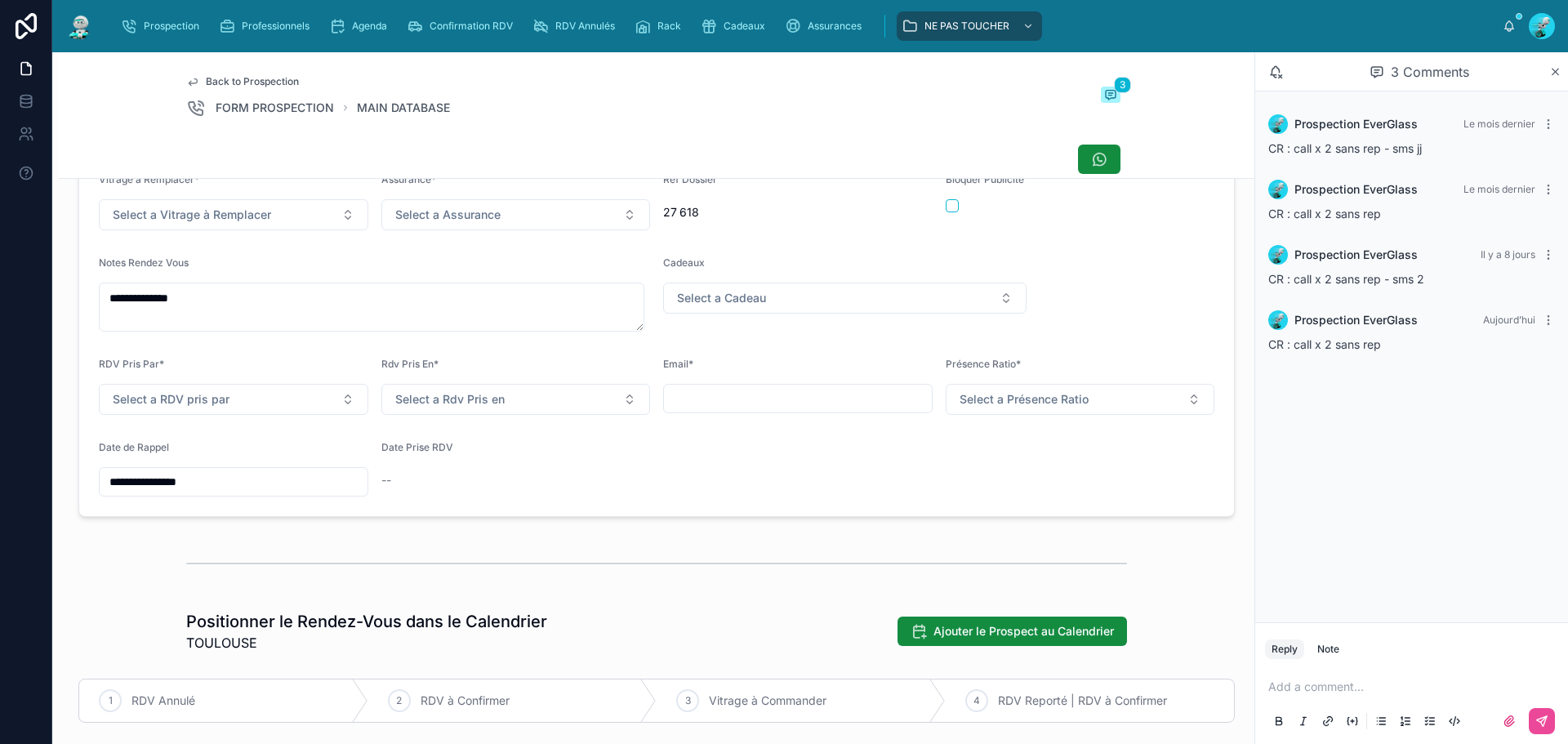 click on "**********" at bounding box center [234, 482] 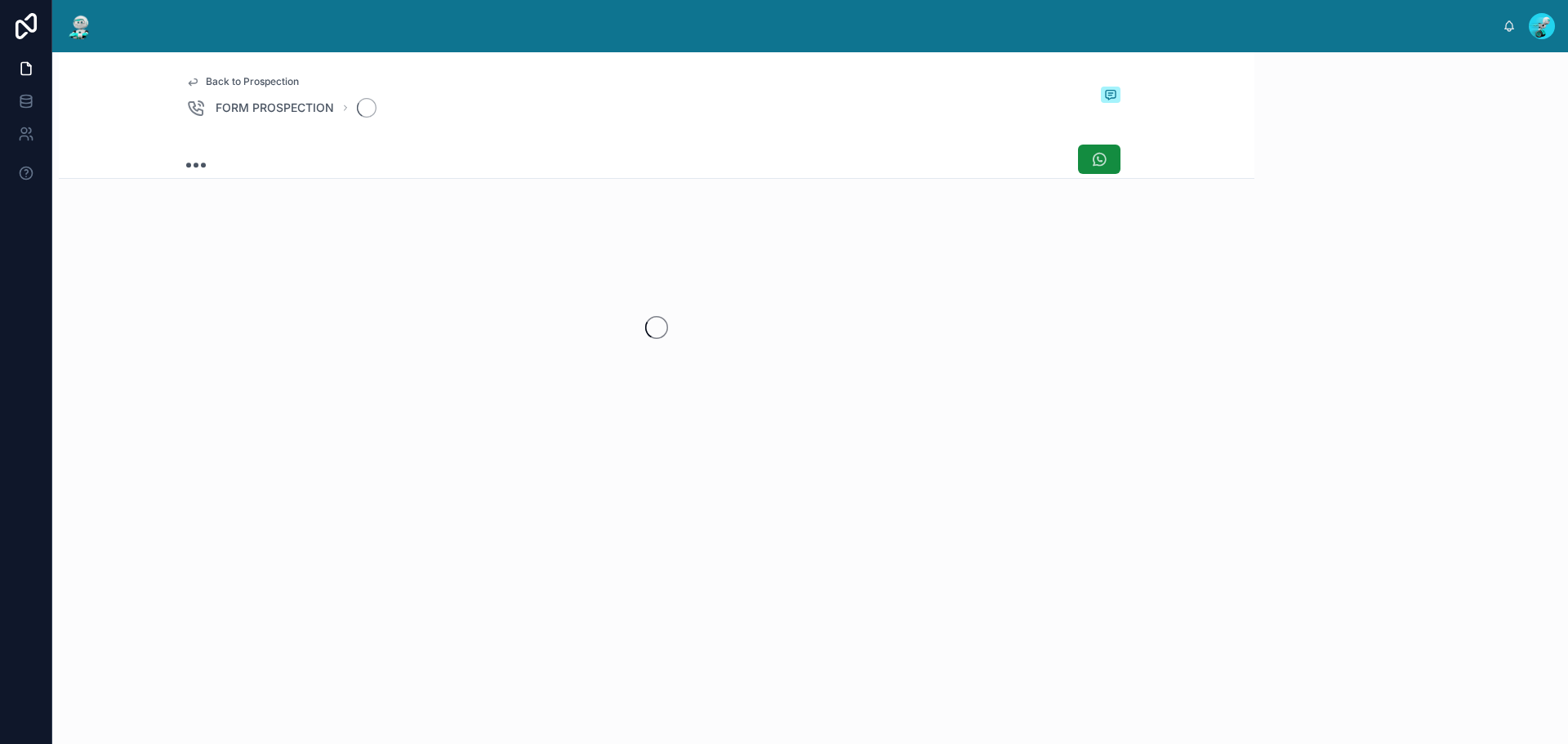 scroll, scrollTop: 0, scrollLeft: 0, axis: both 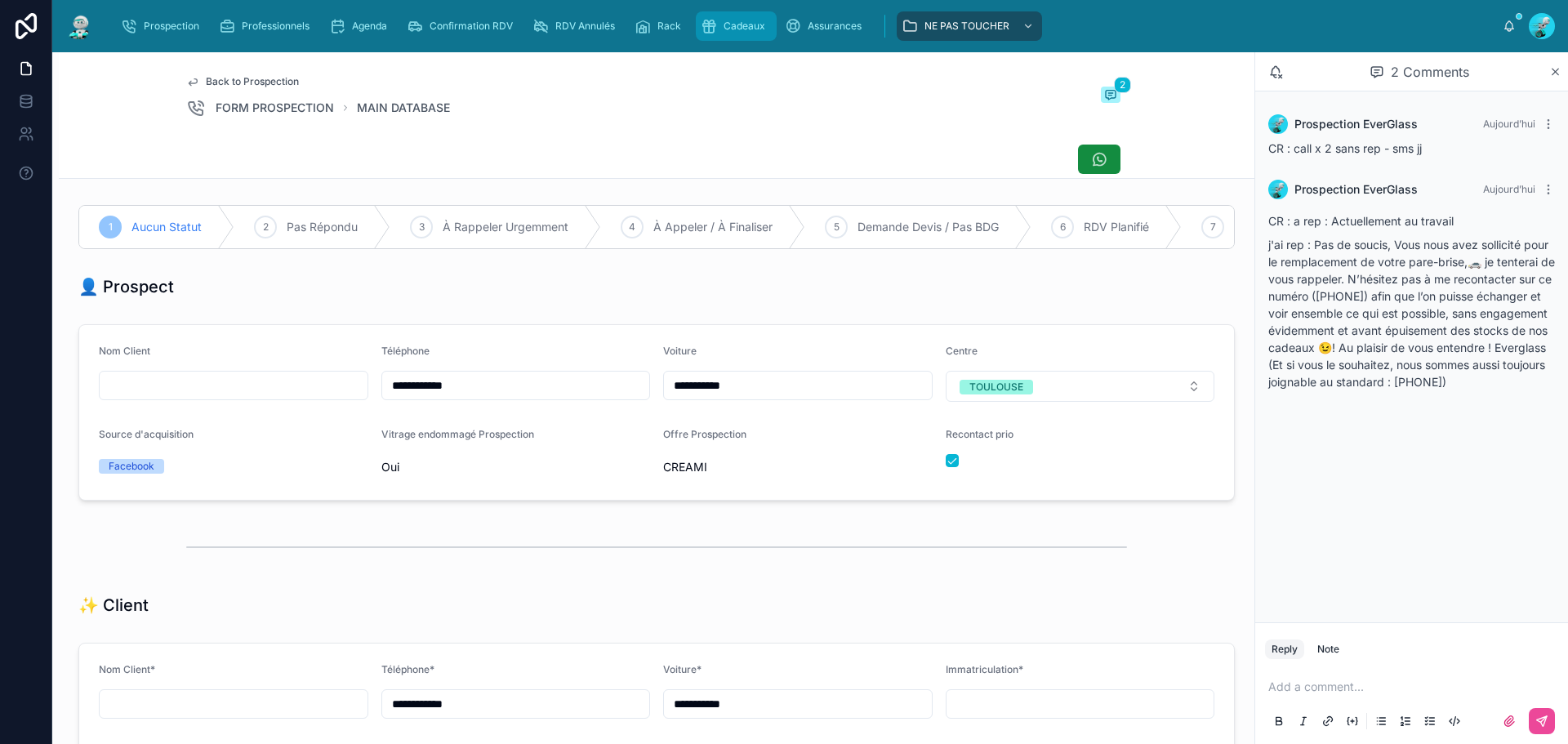 click on "Cadeaux" at bounding box center (736, 26) 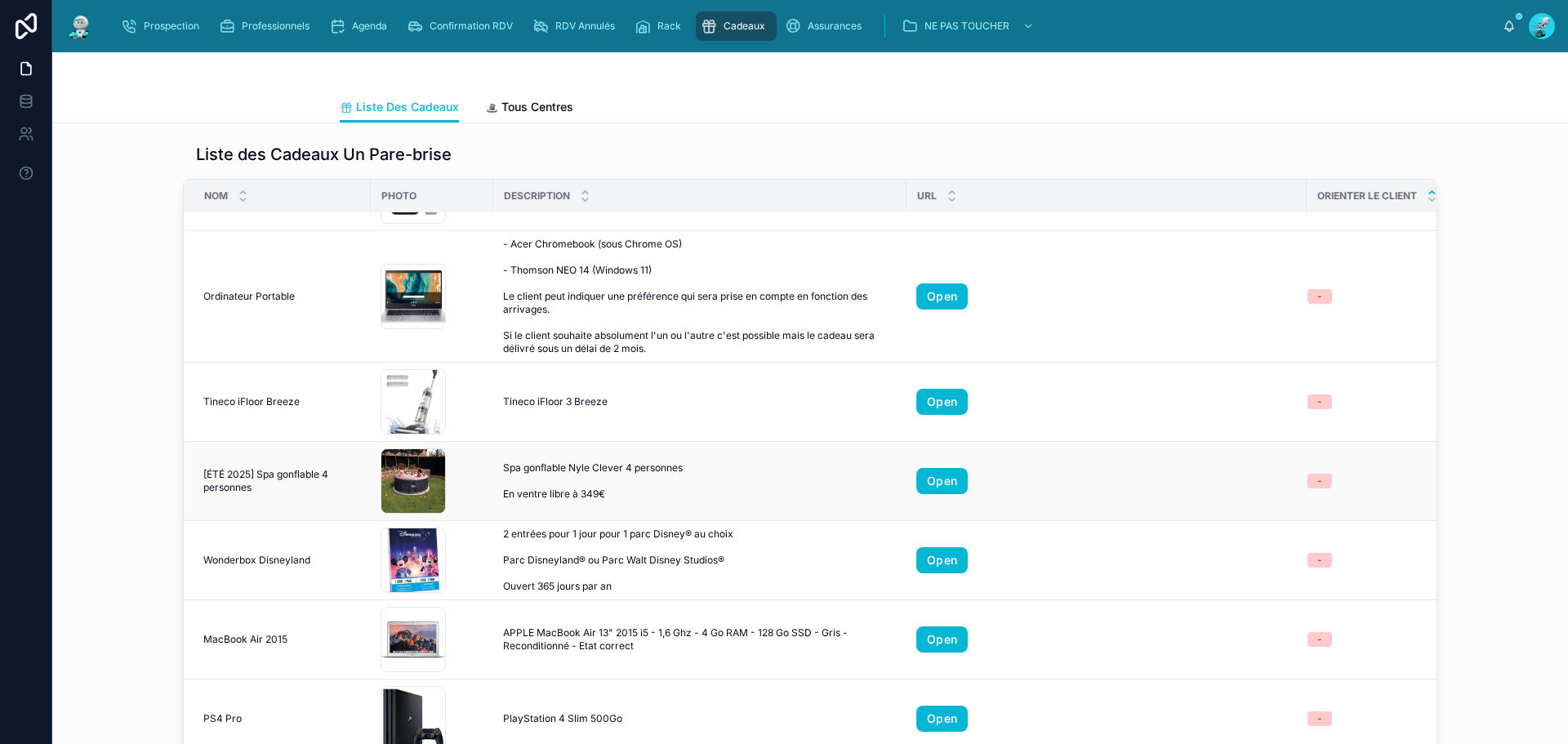 scroll, scrollTop: 997, scrollLeft: 0, axis: vertical 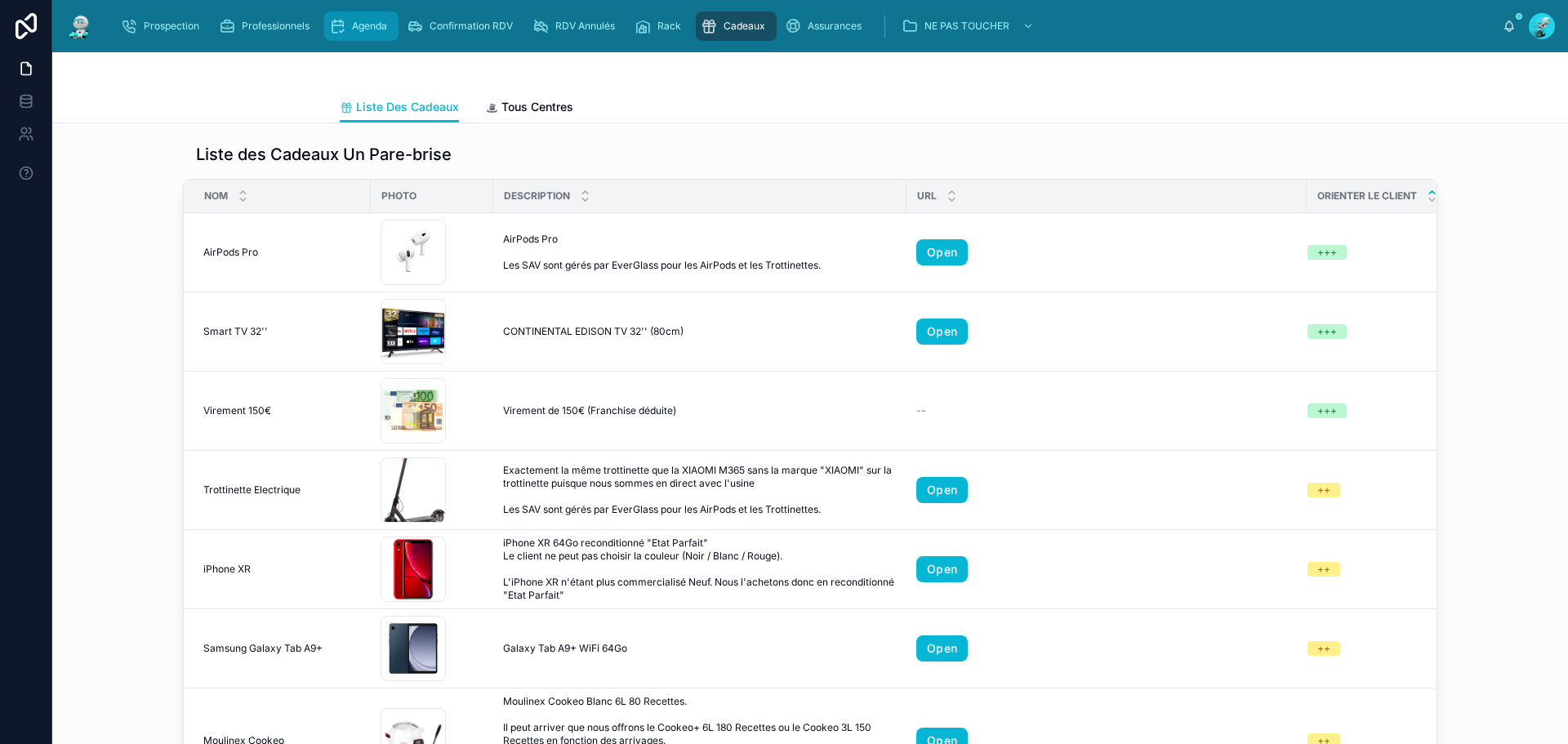 click on "Agenda" at bounding box center (369, 26) 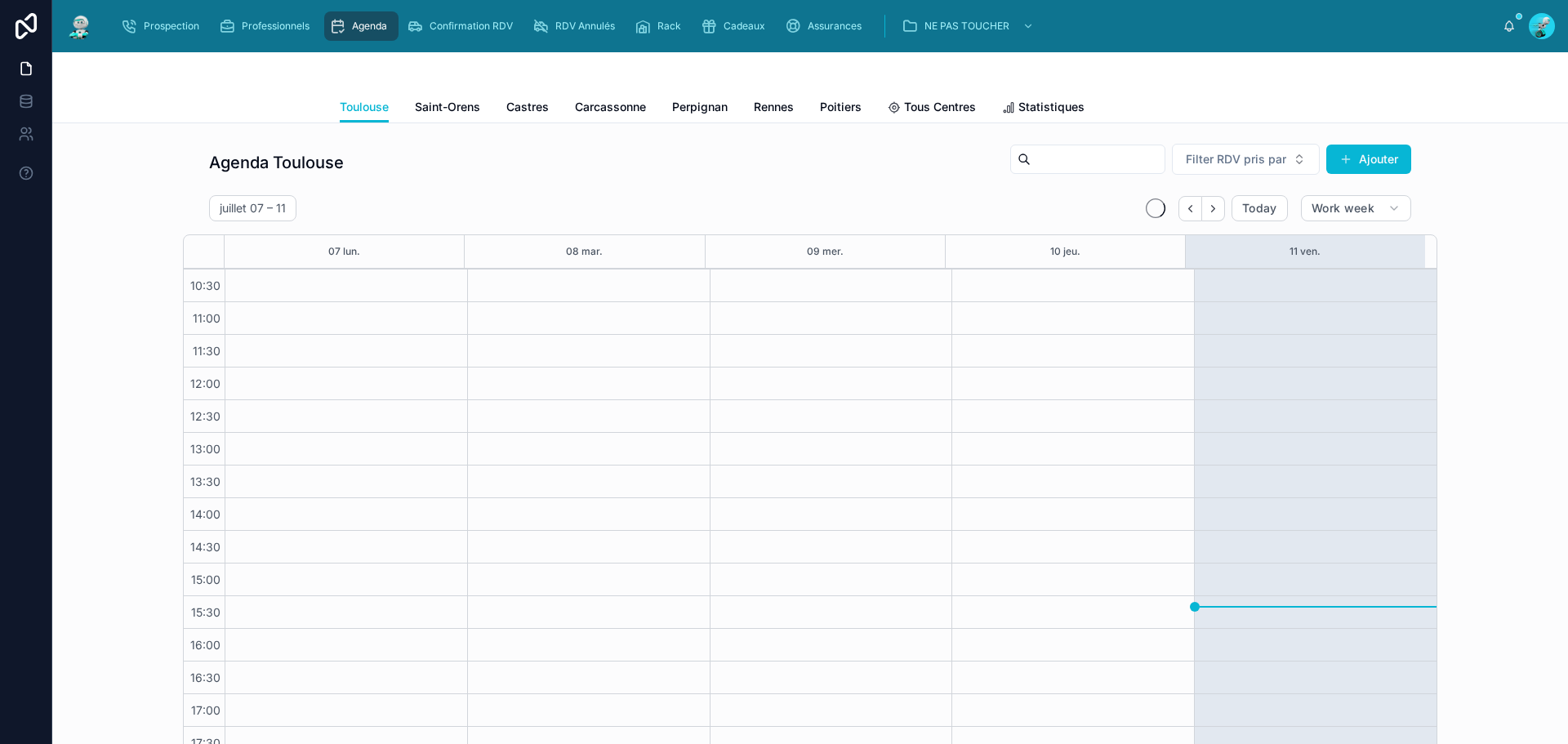 scroll, scrollTop: 0, scrollLeft: 0, axis: both 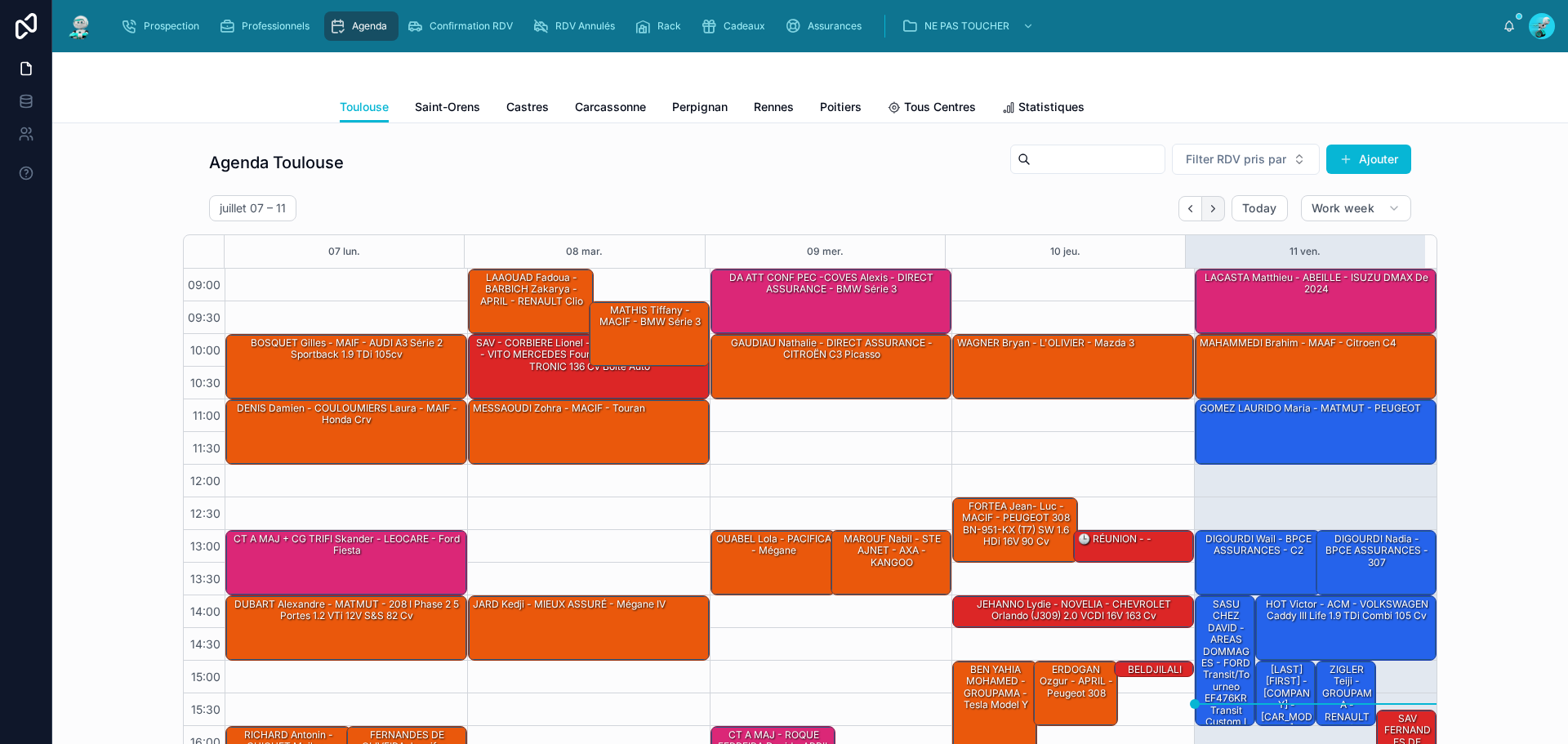 click at bounding box center (1214, 208) 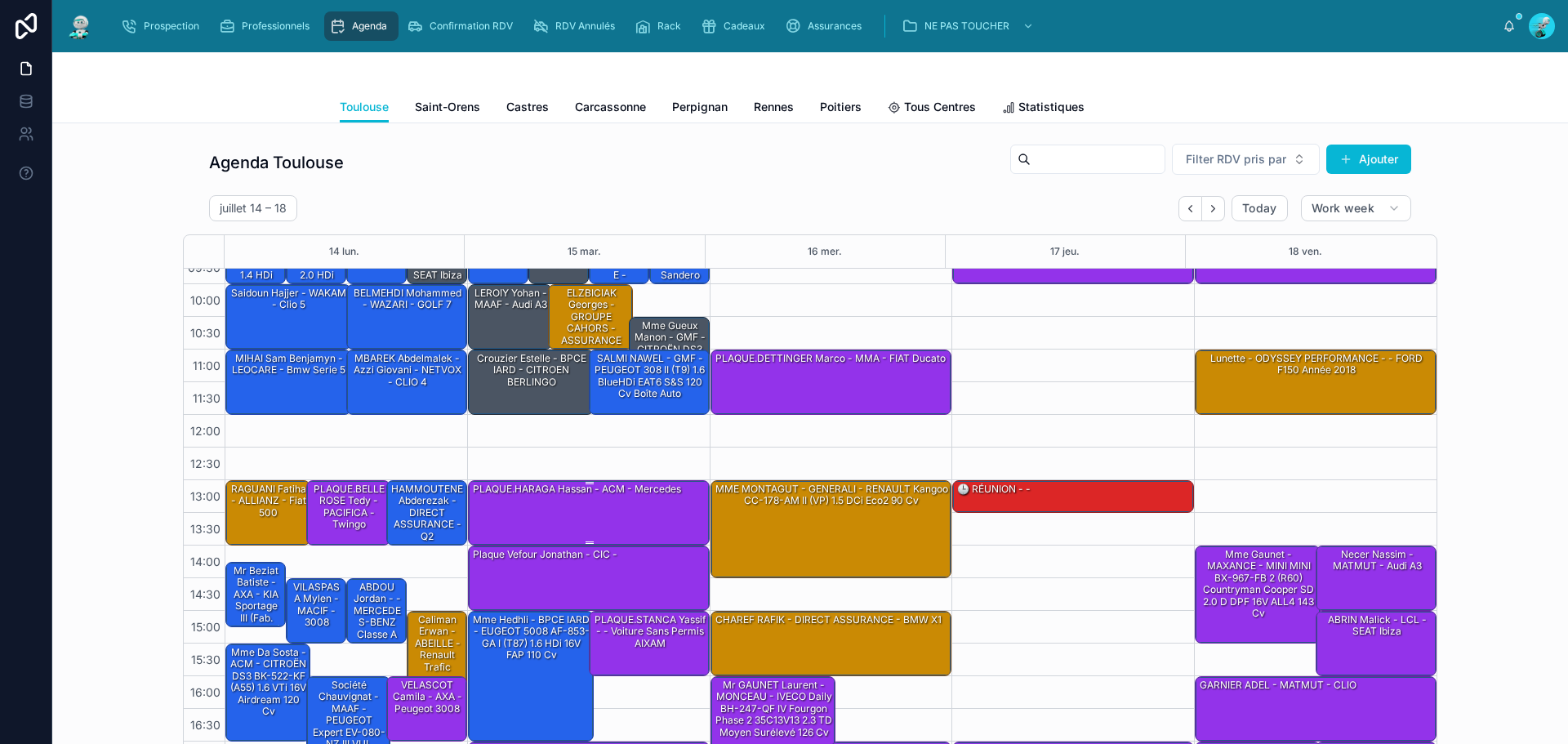 scroll, scrollTop: 97, scrollLeft: 0, axis: vertical 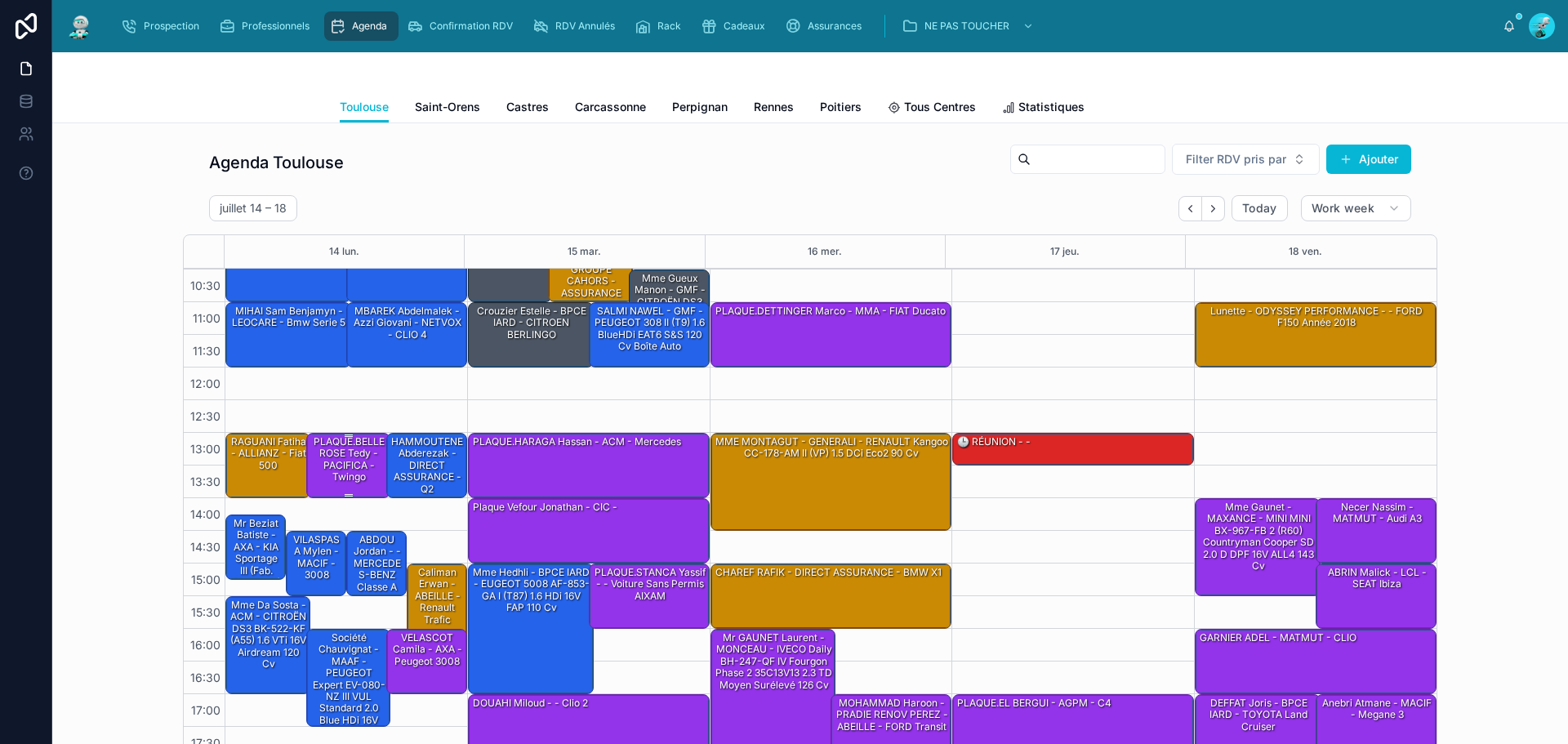 click on "PLAQUE.BELLEROSE Tedy - PACIFICA - Twingo" at bounding box center [350, 460] 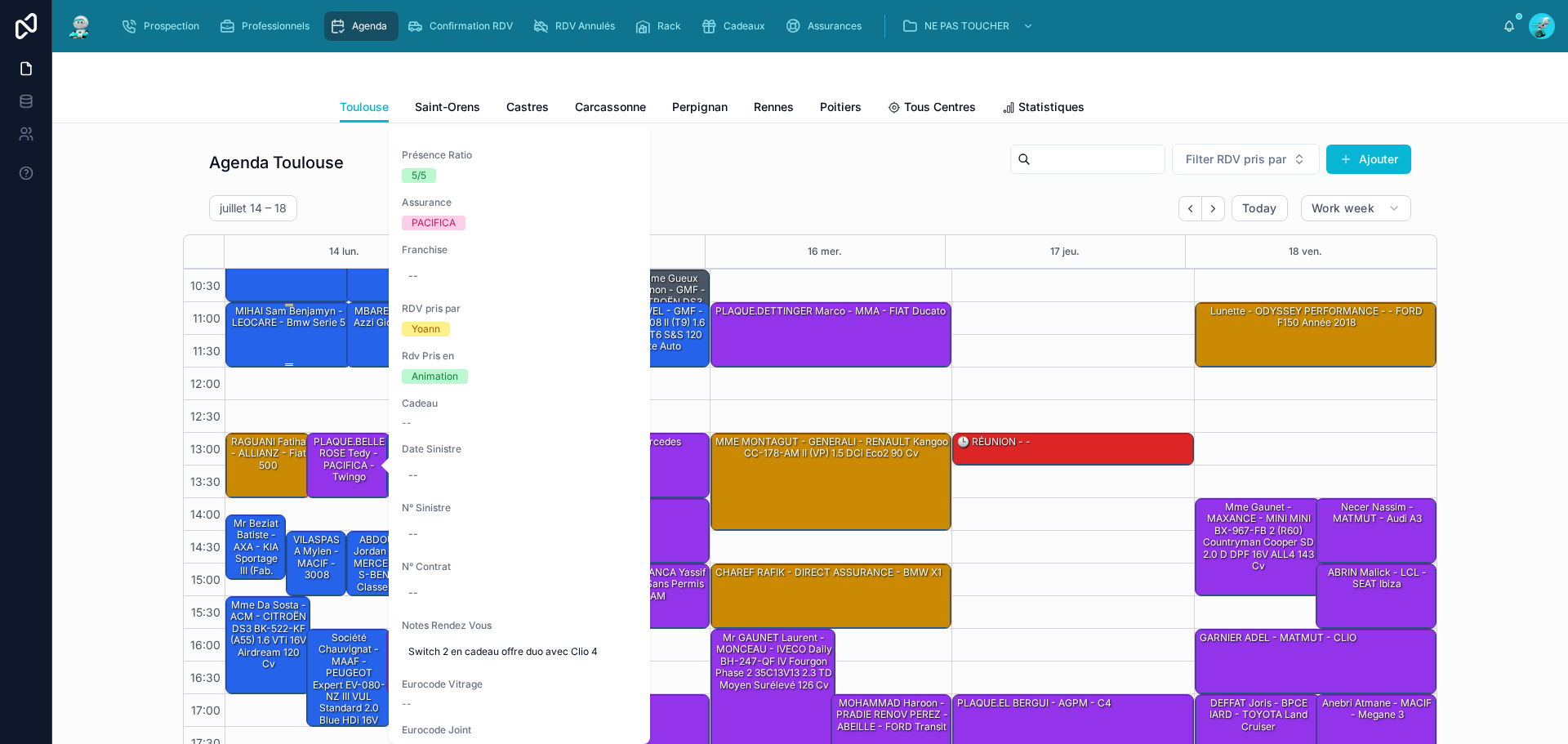 scroll, scrollTop: 163, scrollLeft: 0, axis: vertical 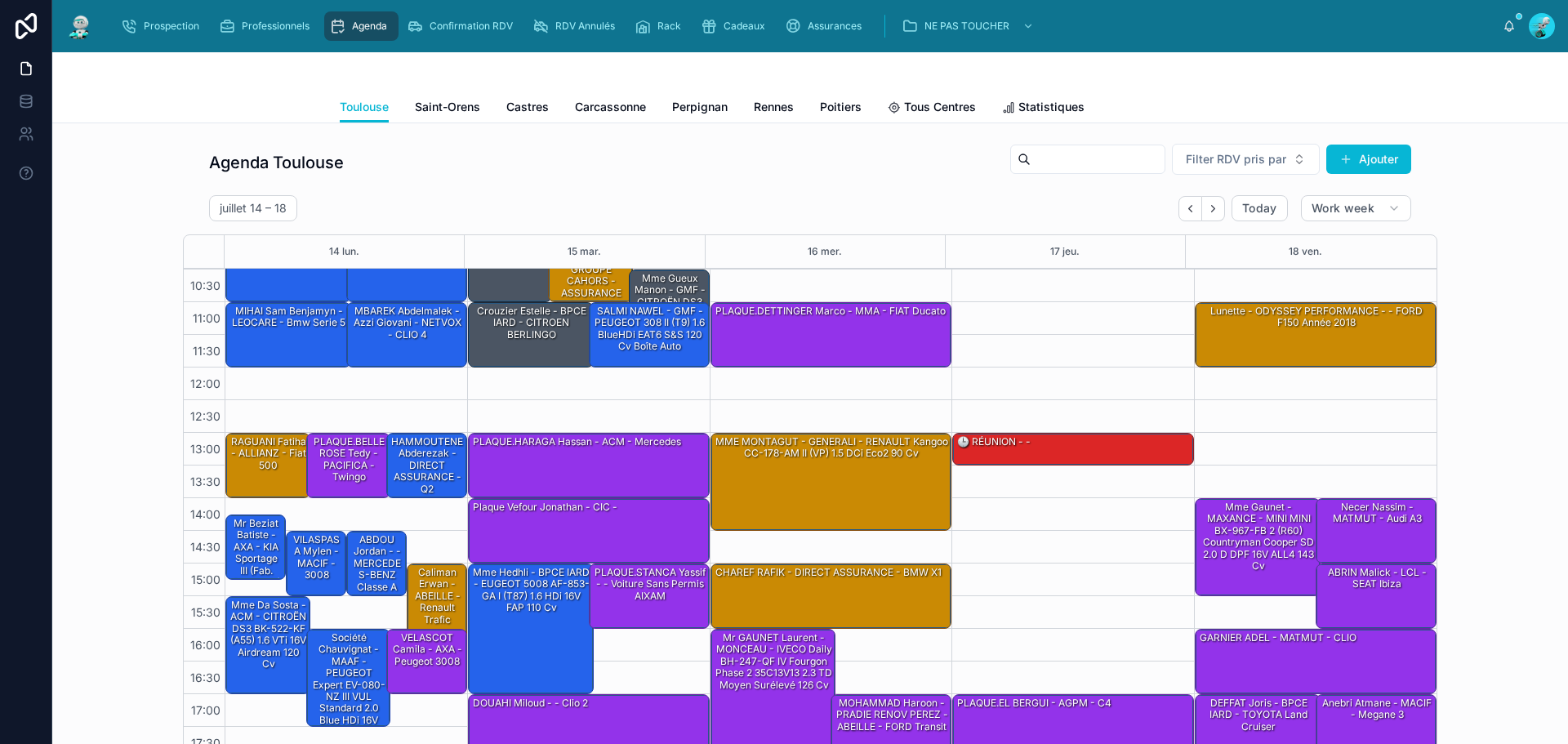 click at bounding box center (26, 372) 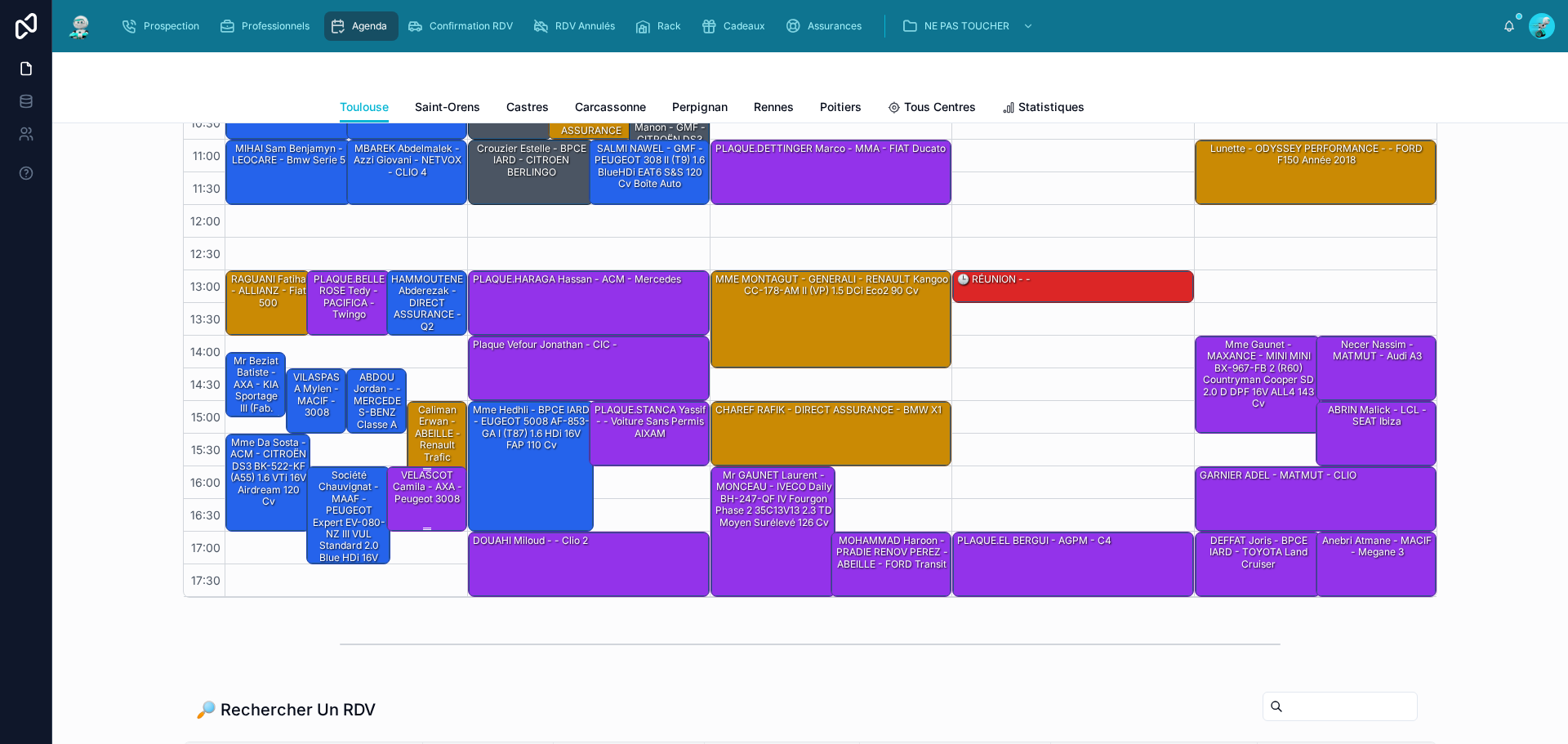 scroll, scrollTop: 163, scrollLeft: 0, axis: vertical 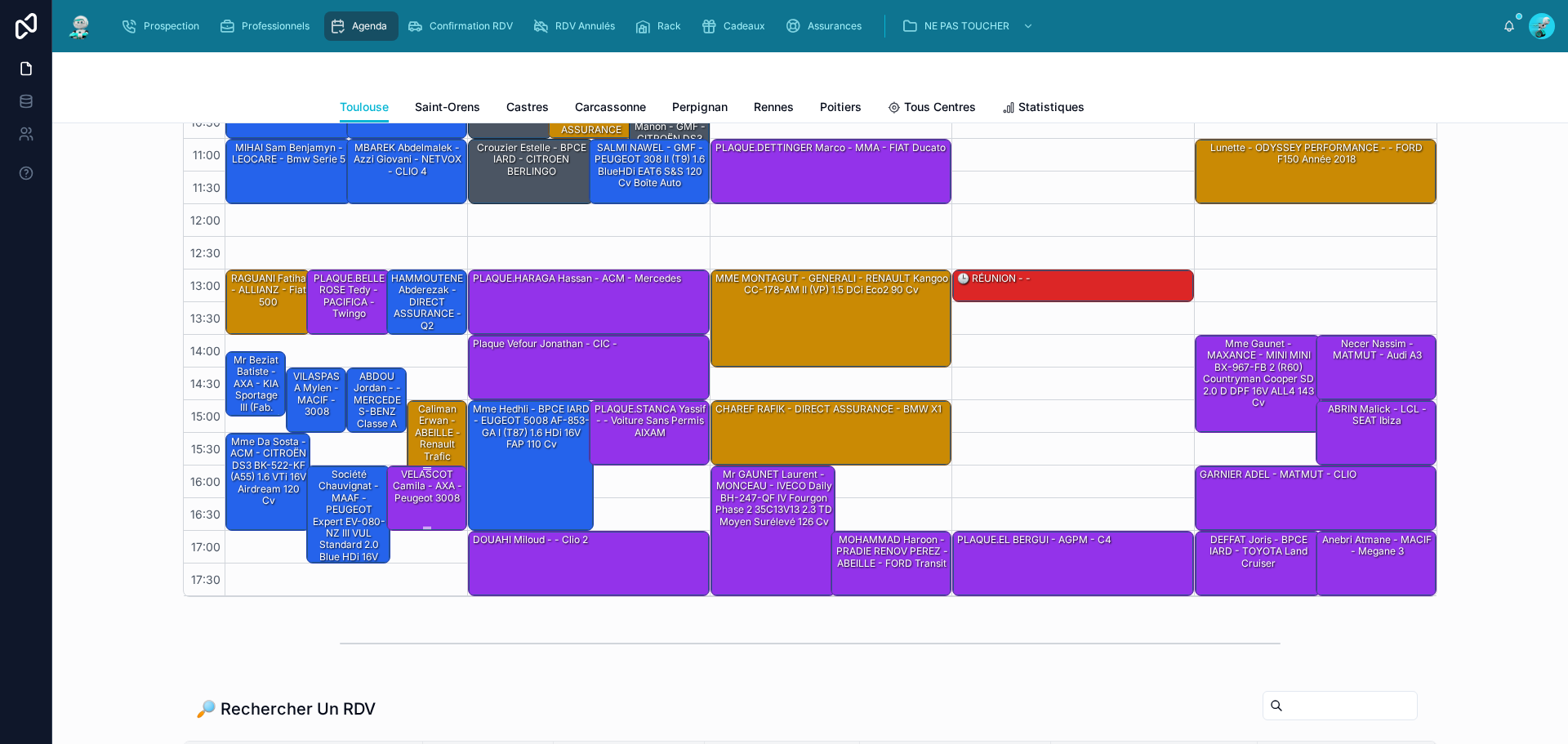 click on "VELASCOT Camila  - AXA - peugeot 3008" at bounding box center (427, 486) 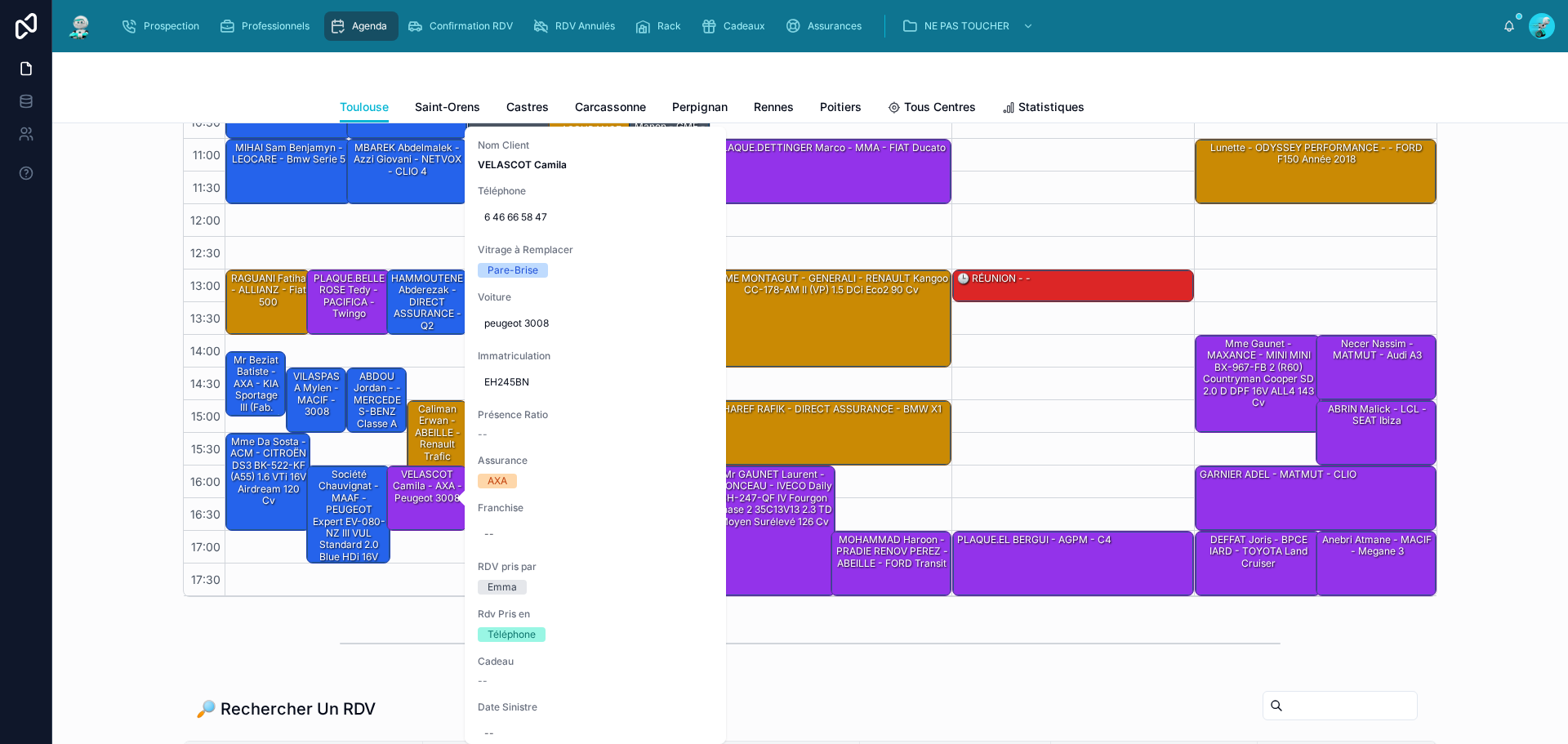 scroll, scrollTop: 0, scrollLeft: 0, axis: both 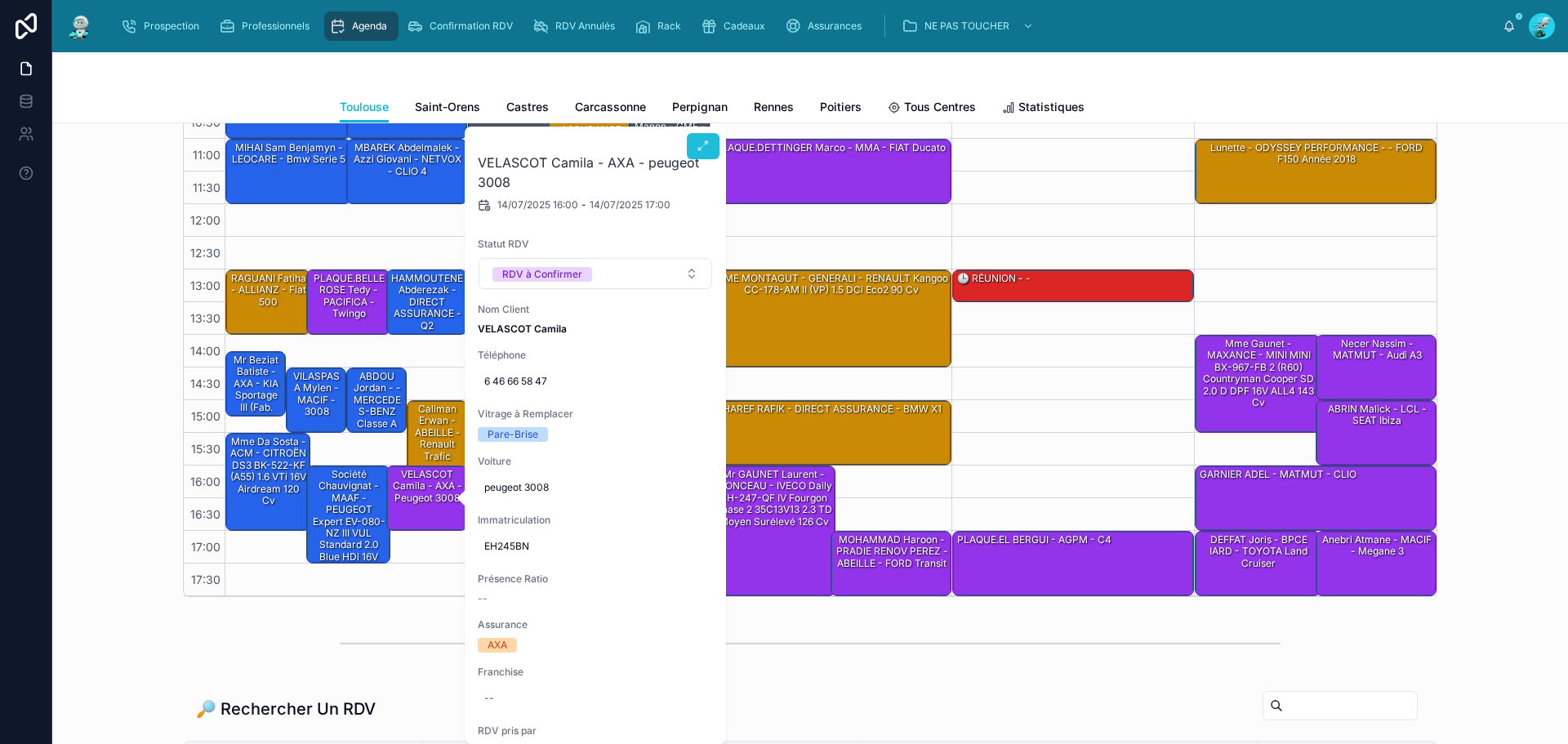 click at bounding box center (703, 146) 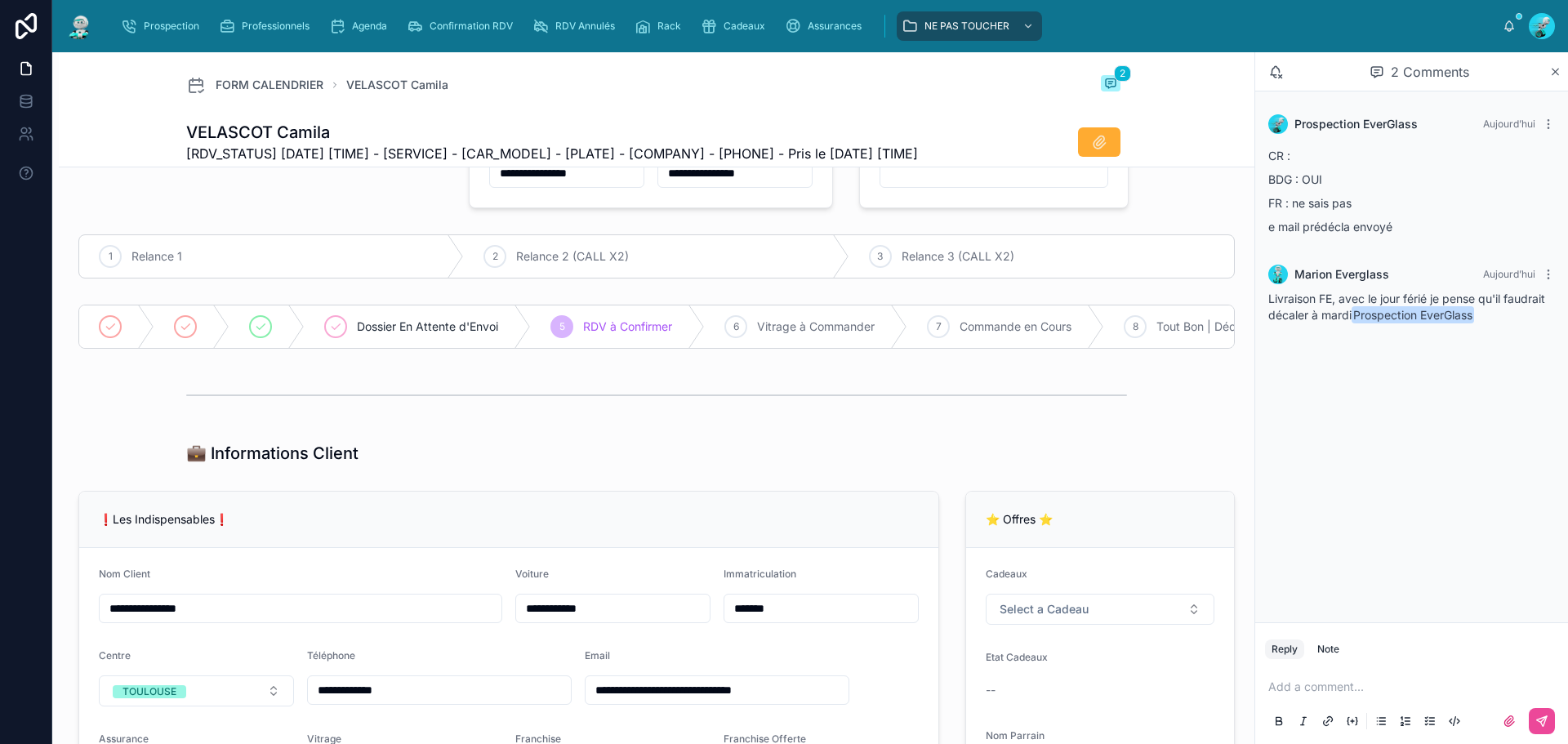 scroll, scrollTop: 0, scrollLeft: 0, axis: both 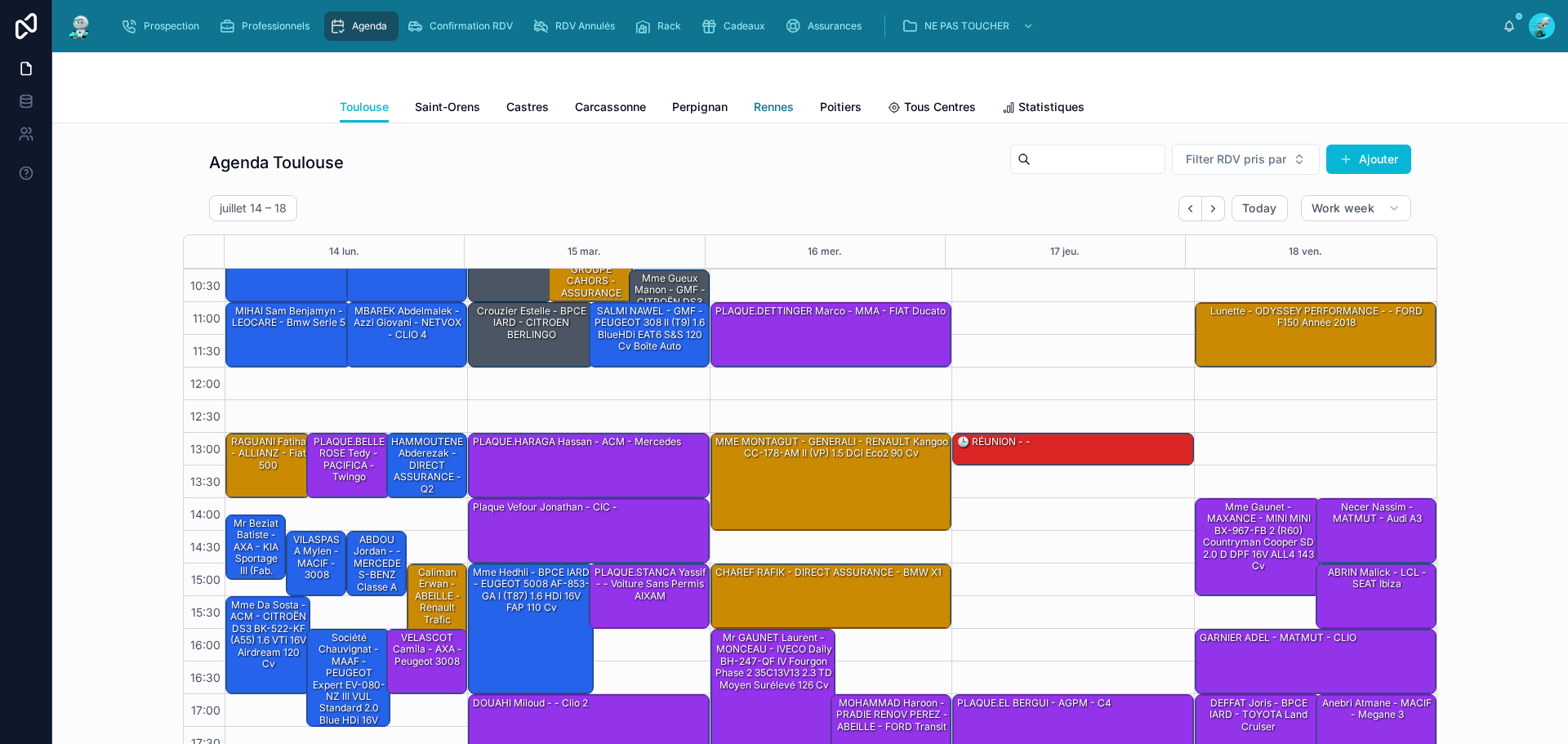 click on "Rennes" at bounding box center [773, 107] 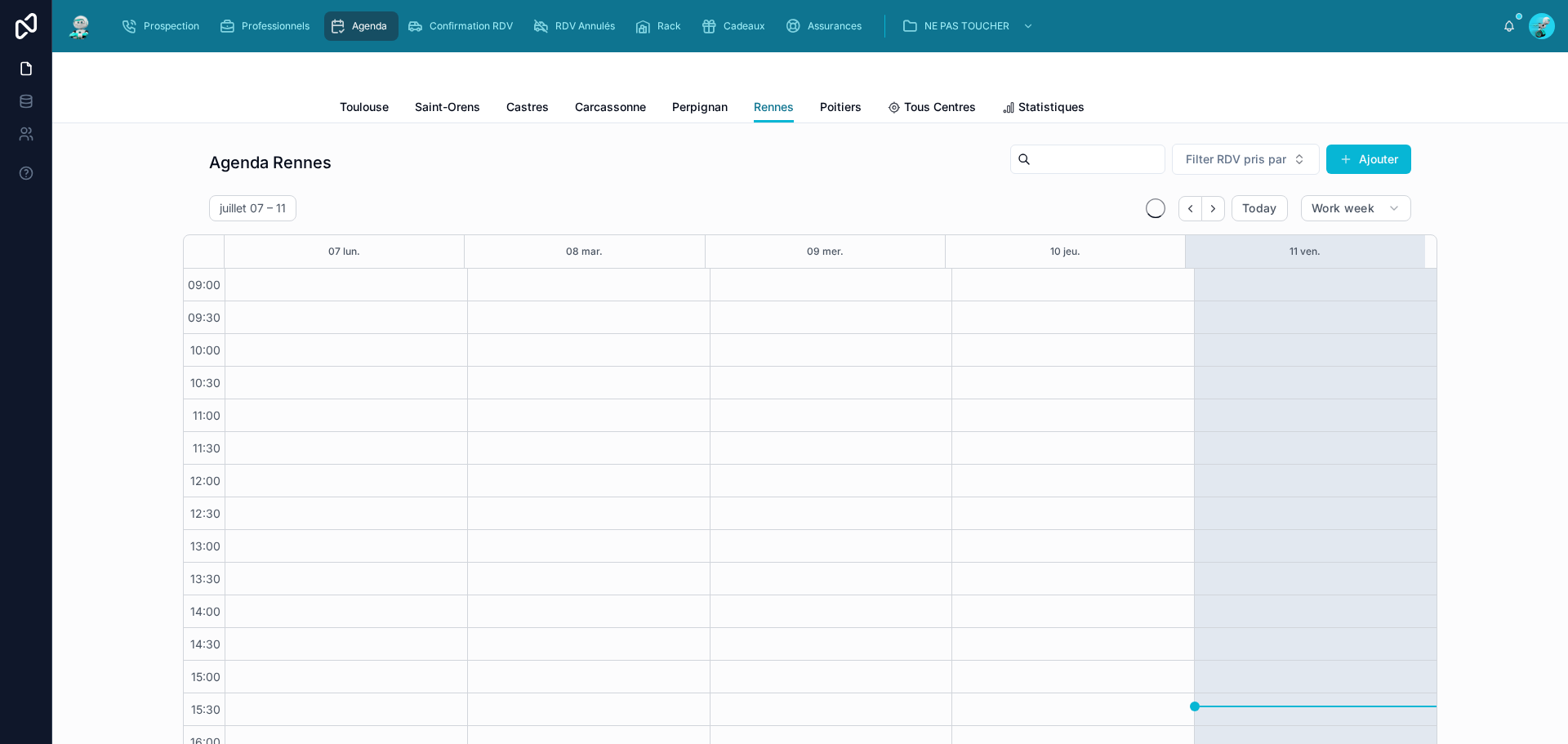 scroll, scrollTop: 97, scrollLeft: 0, axis: vertical 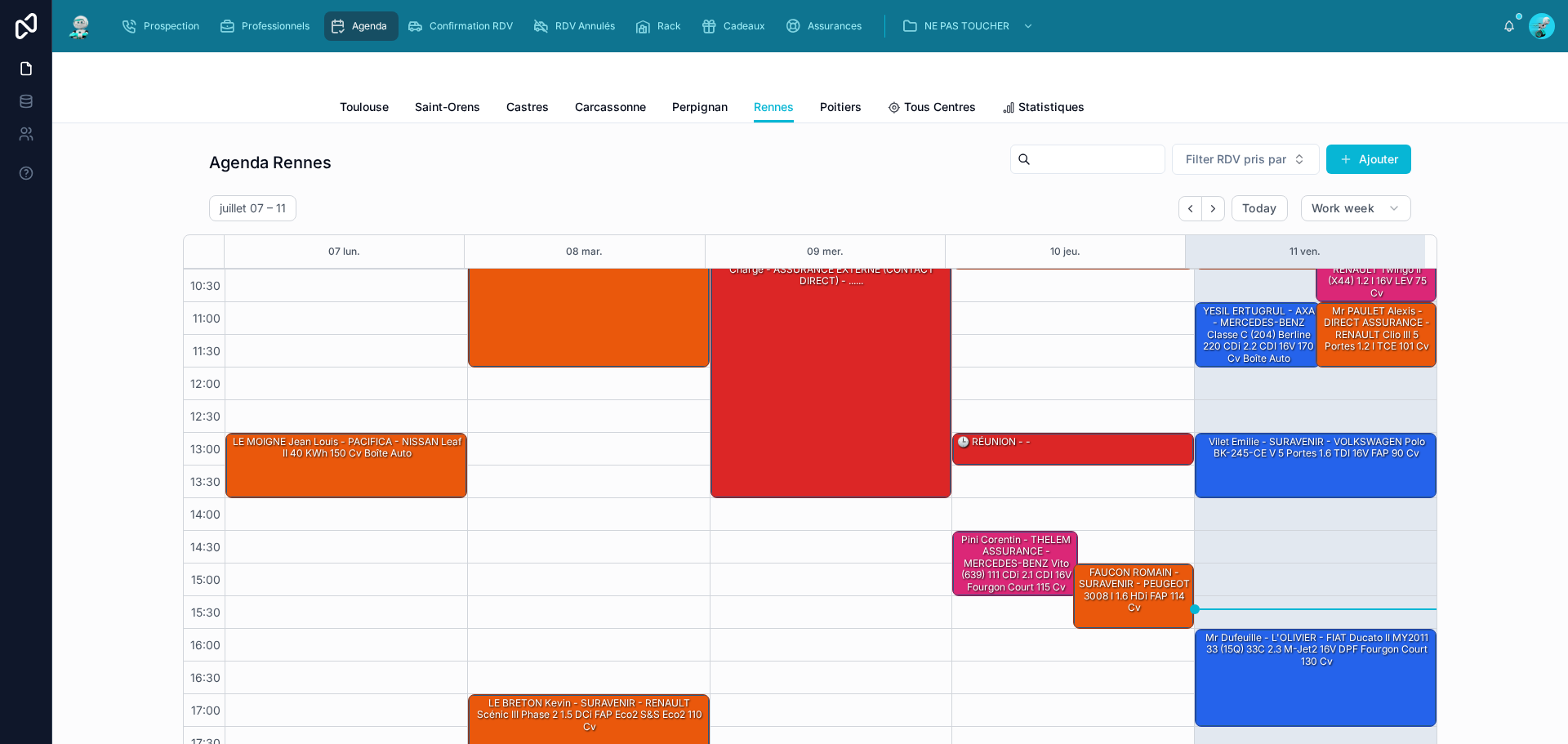 click at bounding box center [1214, 208] 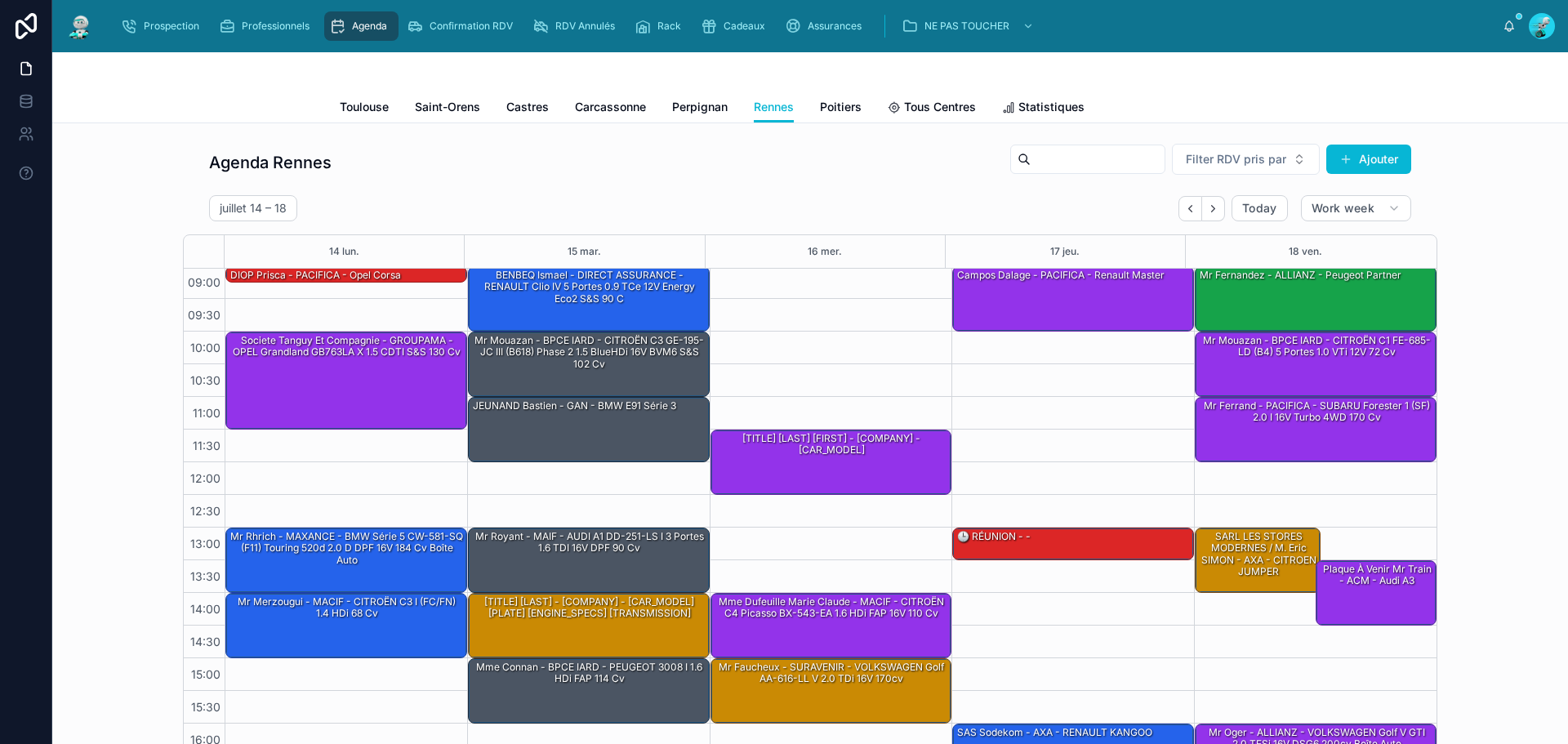 scroll, scrollTop: 0, scrollLeft: 0, axis: both 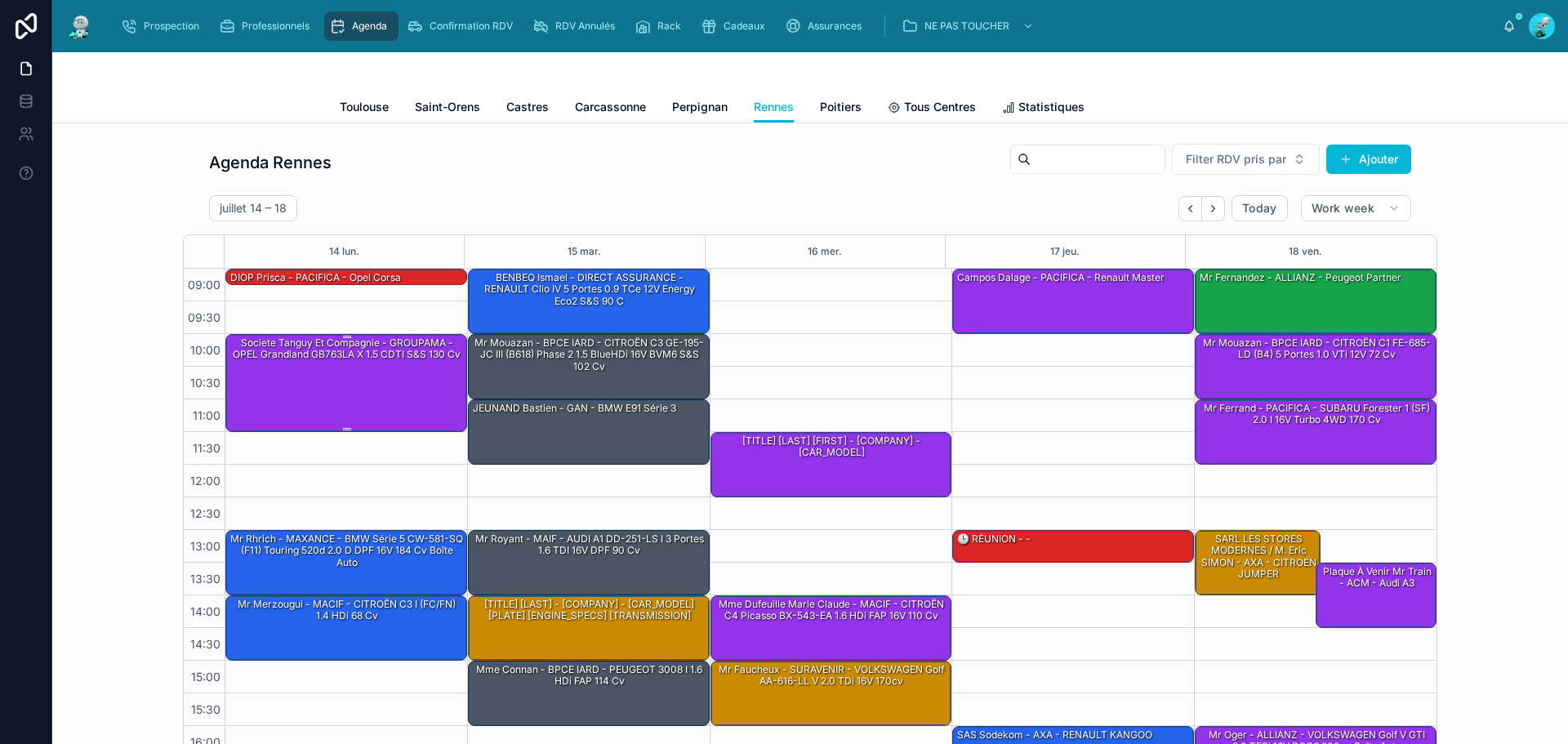 click on "Societe Tanguy et compagnie - GROUPAMA - OPEL Grandland  GB763LA  X 1.5 CDTI S&S 130 cv" at bounding box center [347, 382] 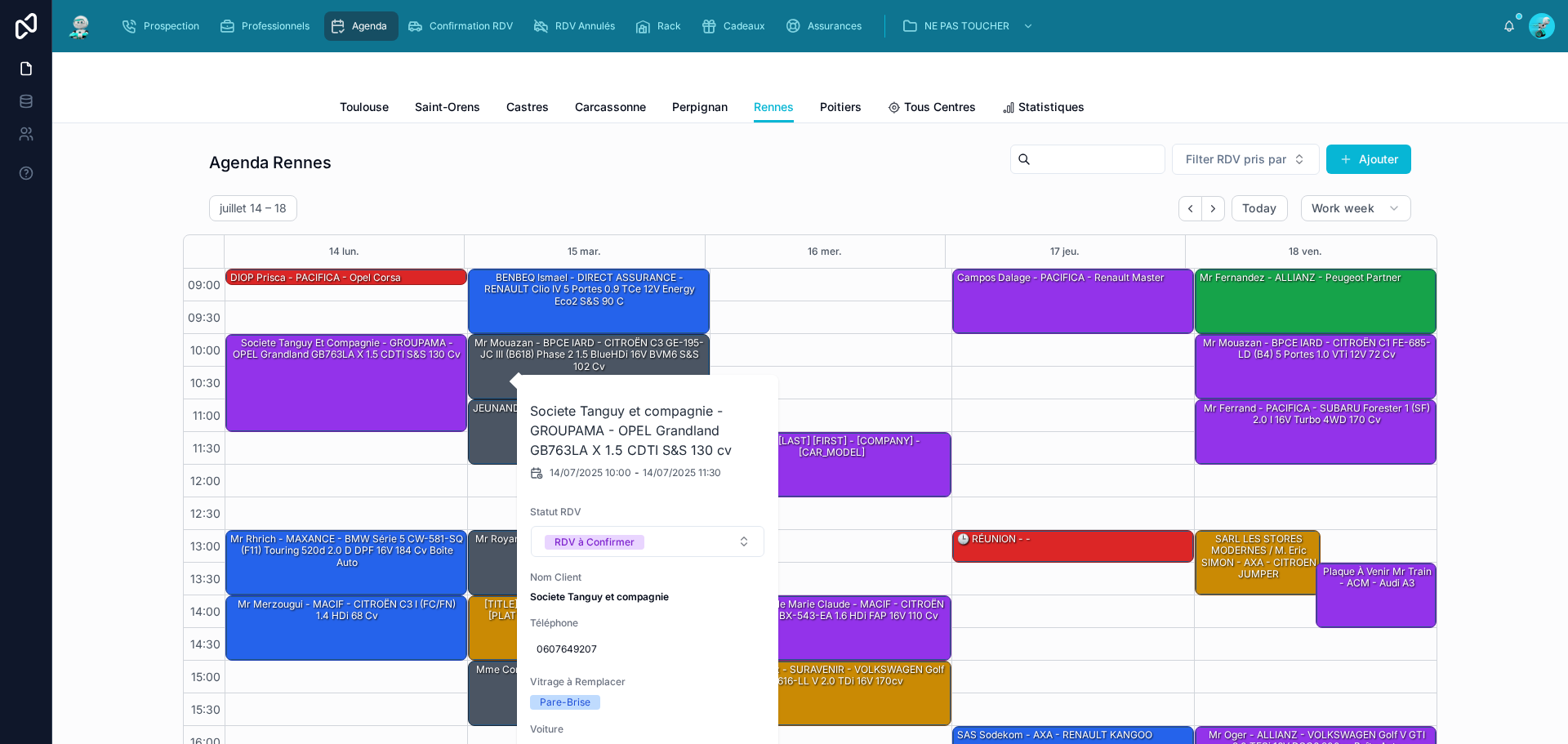 click at bounding box center [0, 0] 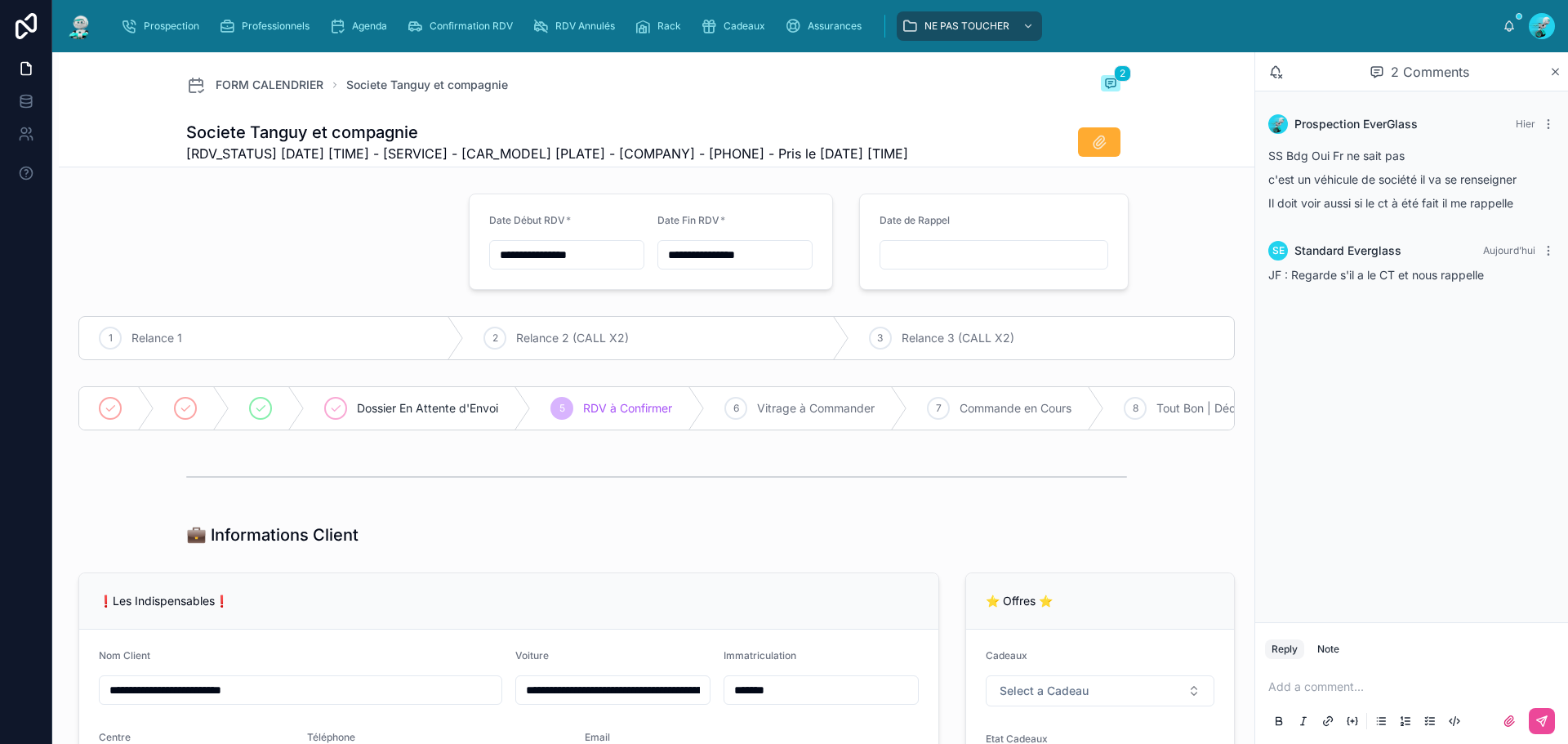 drag, startPoint x: 270, startPoint y: 176, endPoint x: 355, endPoint y: 176, distance: 85 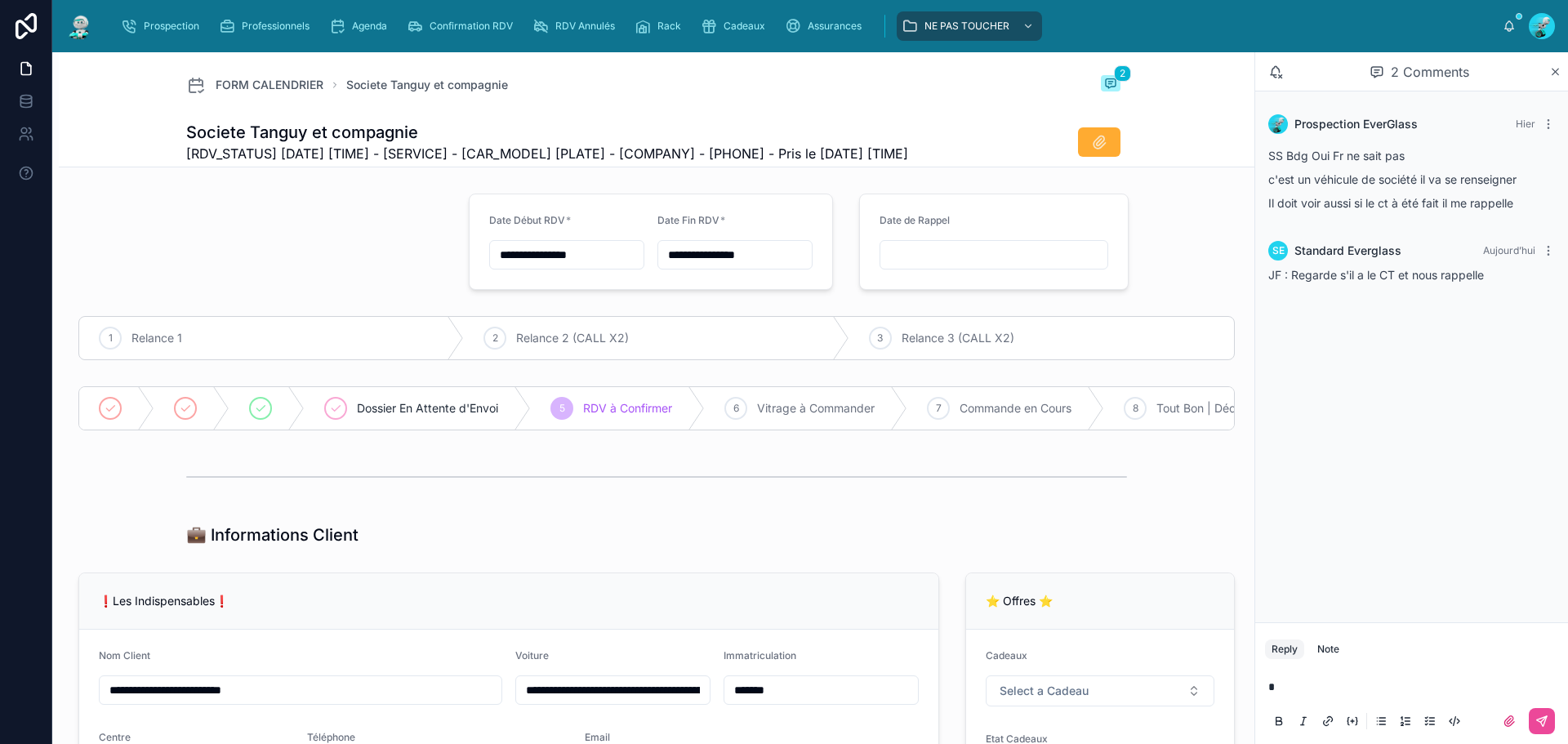 type 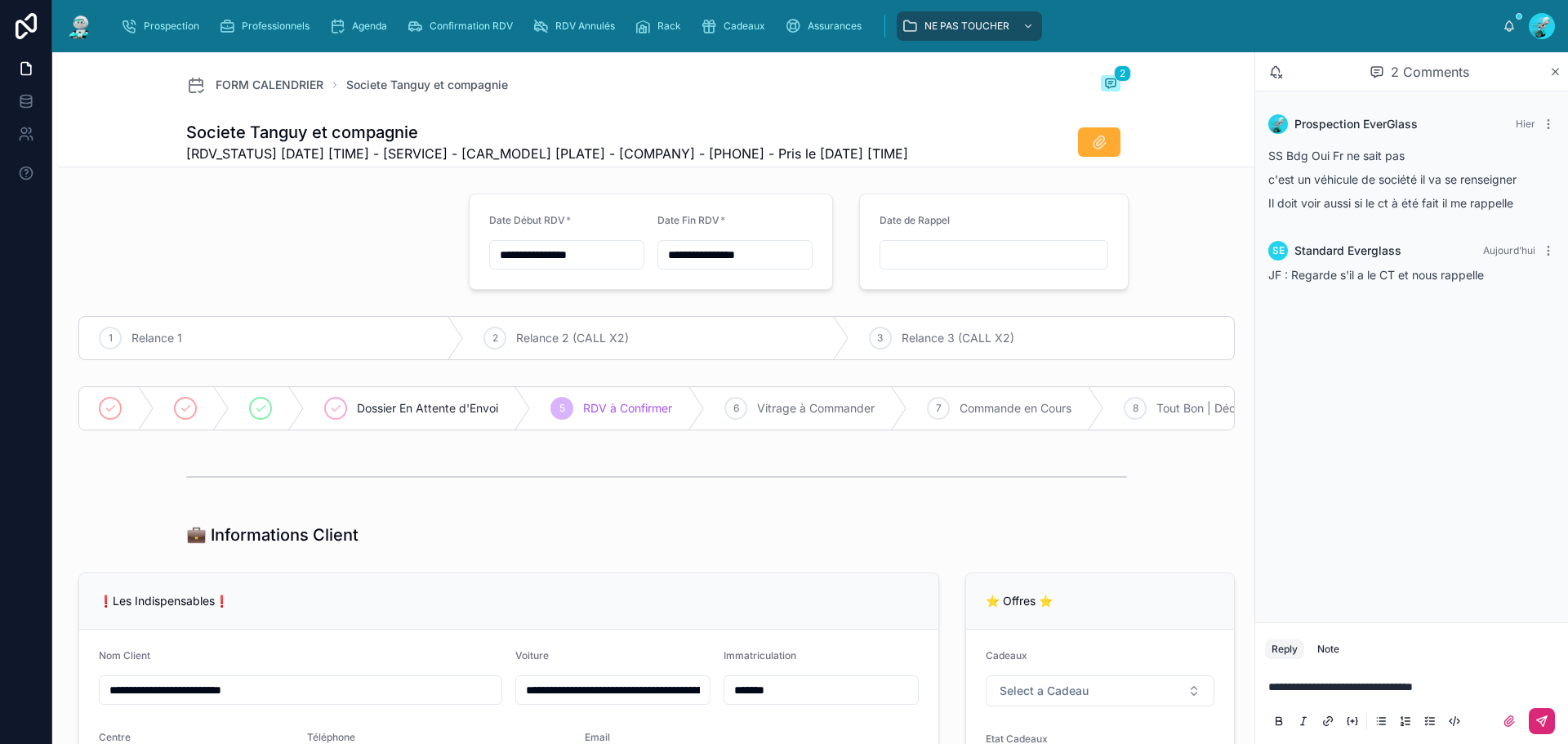 click 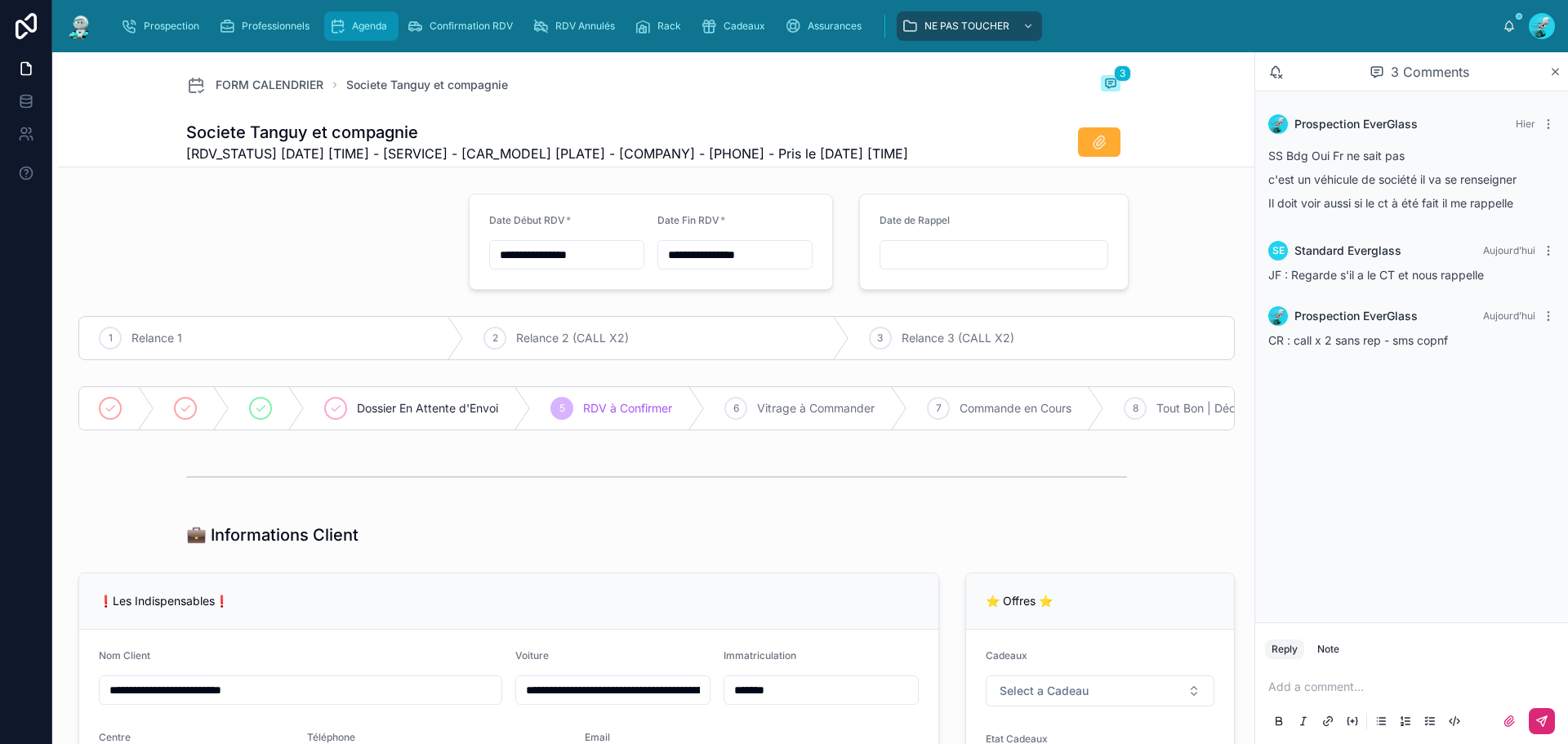 click on "Agenda" at bounding box center [369, 26] 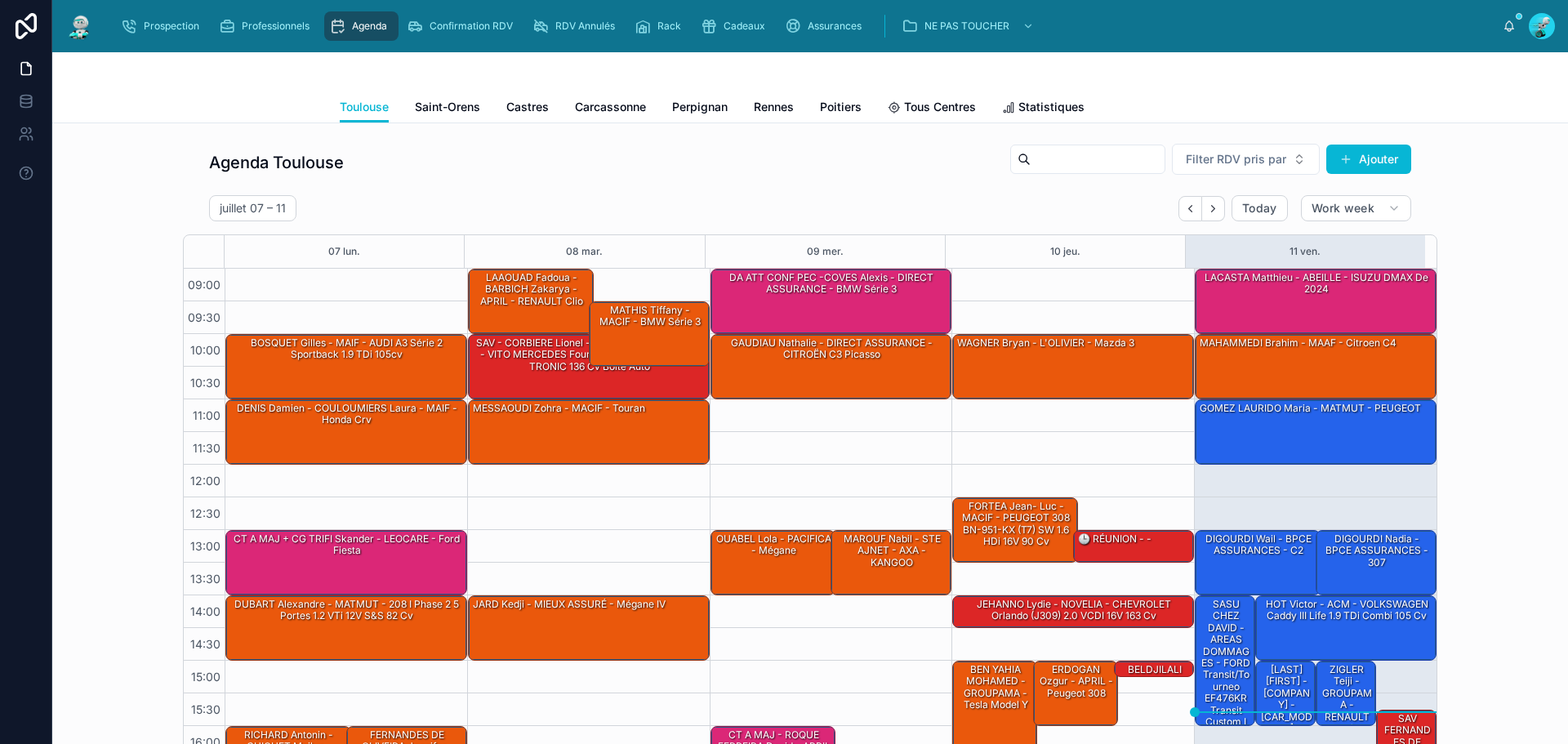 scroll, scrollTop: 97, scrollLeft: 0, axis: vertical 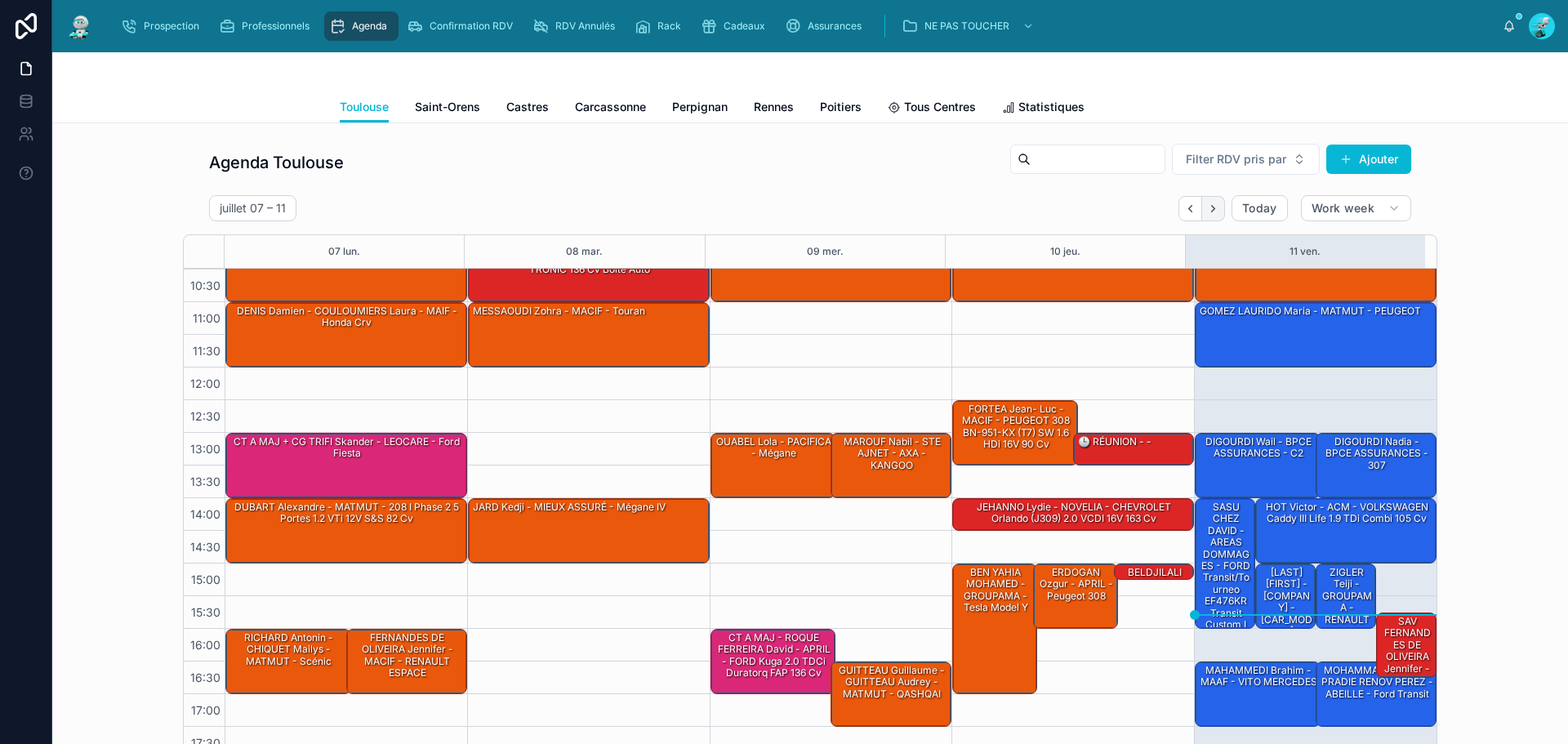 click 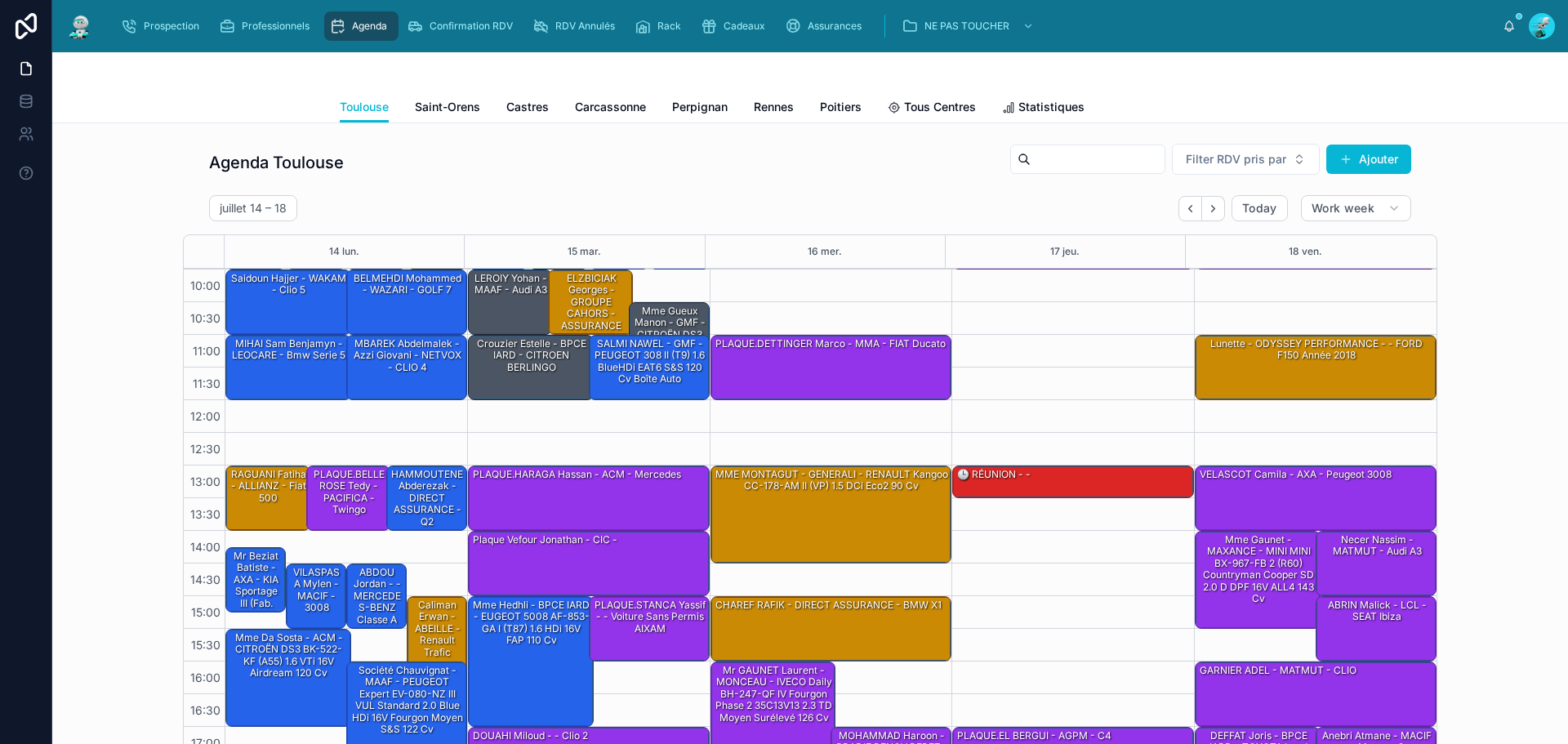 scroll, scrollTop: 97, scrollLeft: 0, axis: vertical 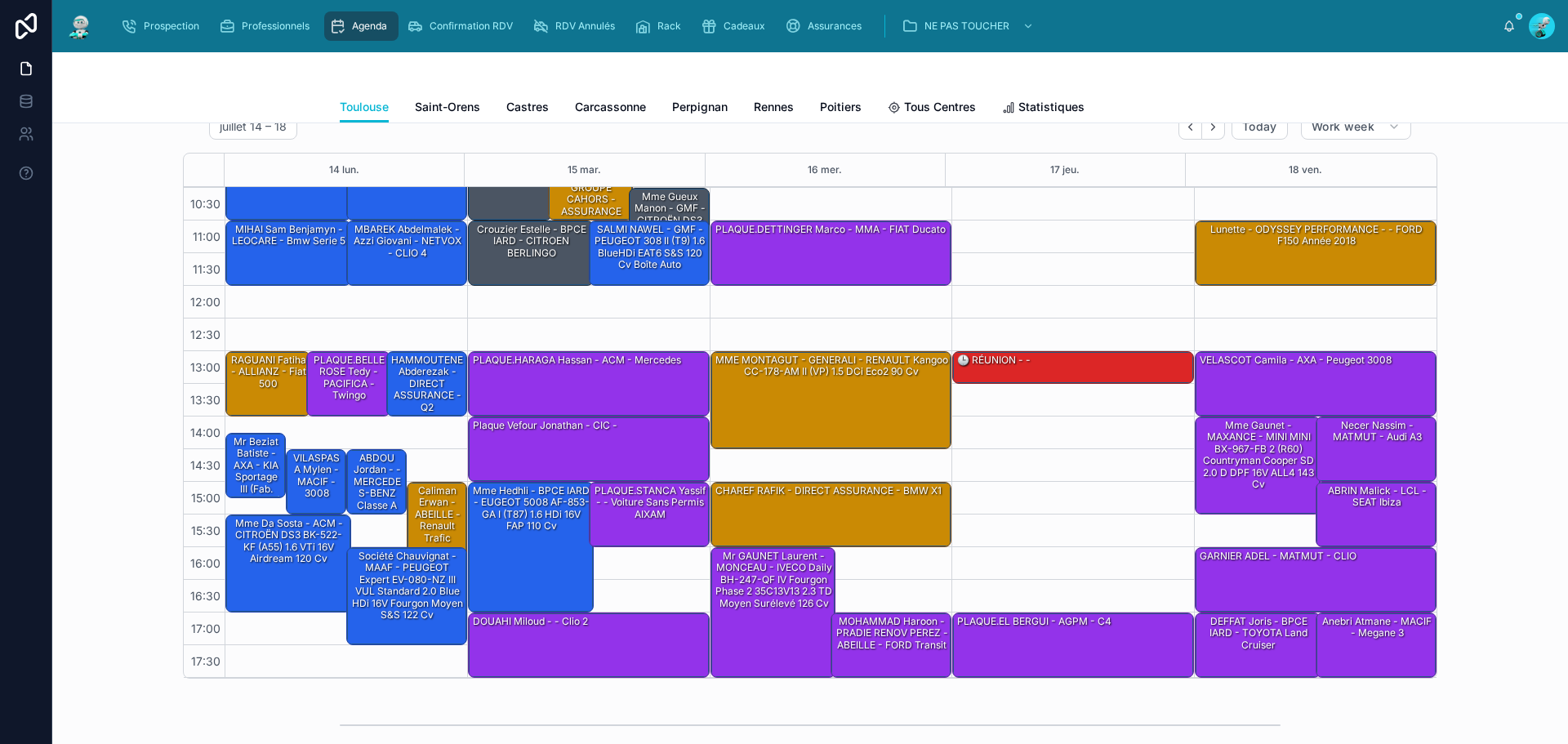 click on "09:00 – 10:00 ARRAR Sophia - MATMUT - FIAT 500 10:00 – 11:00 LEROIY Yohan - MAAF - Audi A3 09:00 – 10:00 Caliman Erwan - ABEILLE - audi A3 10:00 – 11:00 ELZBICIAK Georges - GROUPE CAHORS - ASSURANCE EXTERNE (CONTACT DIRECT) - yaris cross 09:00 – 10:00 SOLER Antony - LSA COURTAGE - Mégane 3 10:30 – 11:30 Mme Gueux Manon - GMF - CITROËN DS3  AW-468-DA  (A55) 1.6 VTi 16V Airdream 120 cv 09:00 – 10:00 Lebeke Louis - AXA -  Dacia Sandero stepway 11:00 – 12:00 Crouzier Estelle  - BPCE IARD - CITROEN BERLINGO 13:00 – 14:00 PLAQUE.HARAGA Hassan - ACM - Mercedes  11:00 – 12:00 SALMI NAWEL - GMF - PEUGEOT 308  II (T9) 1.6 BlueHDi EAT6 S&S 120 cv Boîte auto 14:00 – 15:00 Plaque Vefour Jonathan  - CIC -  15:00 – 17:00 Mme Hedhli  - BPCE IARD - EUGEOT 5008  AF-853-GA  I (T87) 1.6 HDi 16V FAP 110 cv 17:00 – 18:00 DOUAHI Miloud -  - Clio 2  15:00 – 16:00 PLAQUE.STANCA Yassif  -  - Voiture sans permis AIXAM" at bounding box center [588, 384] 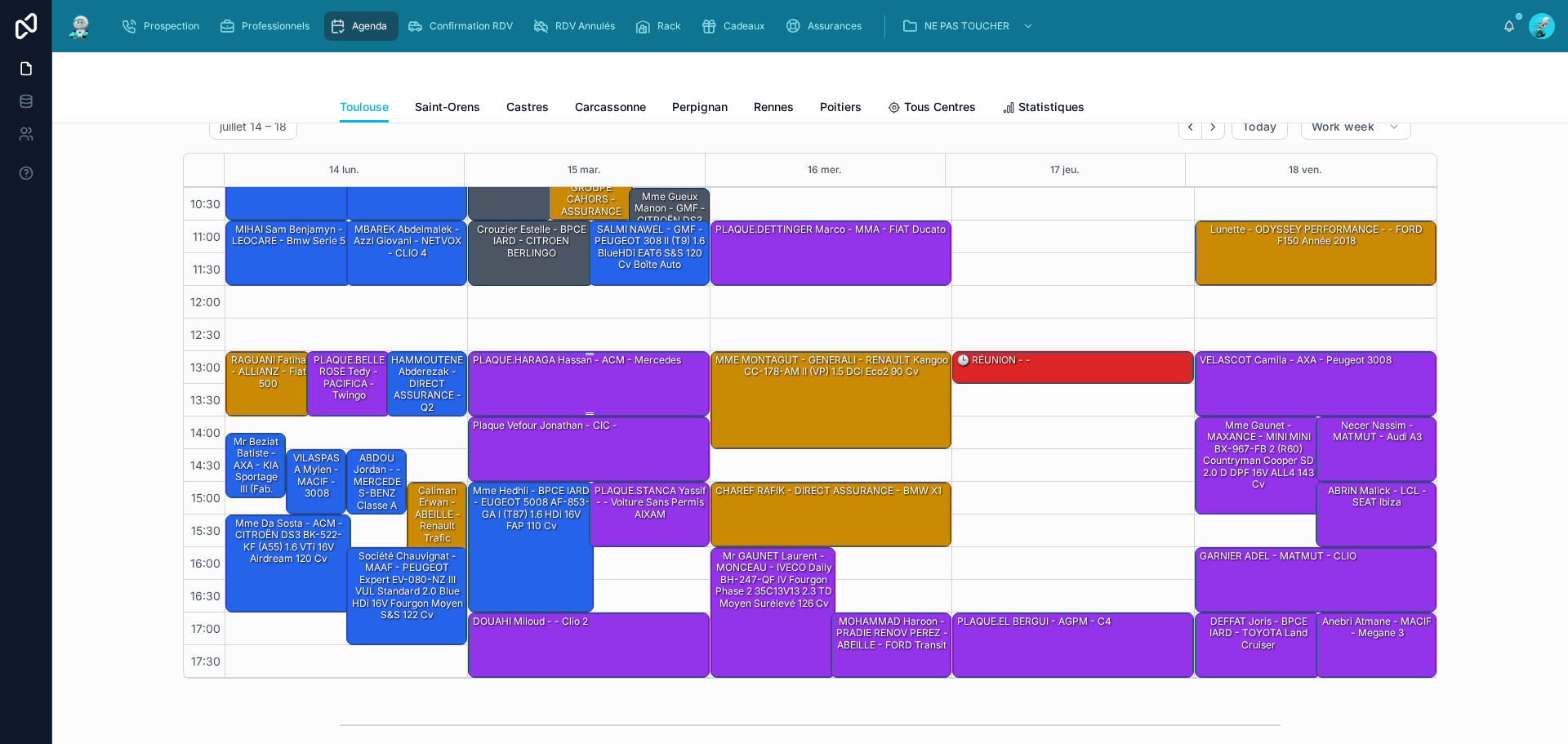click on "PLAQUE.HARAGA Hassan - ACM - Mercedes" at bounding box center (577, 360) 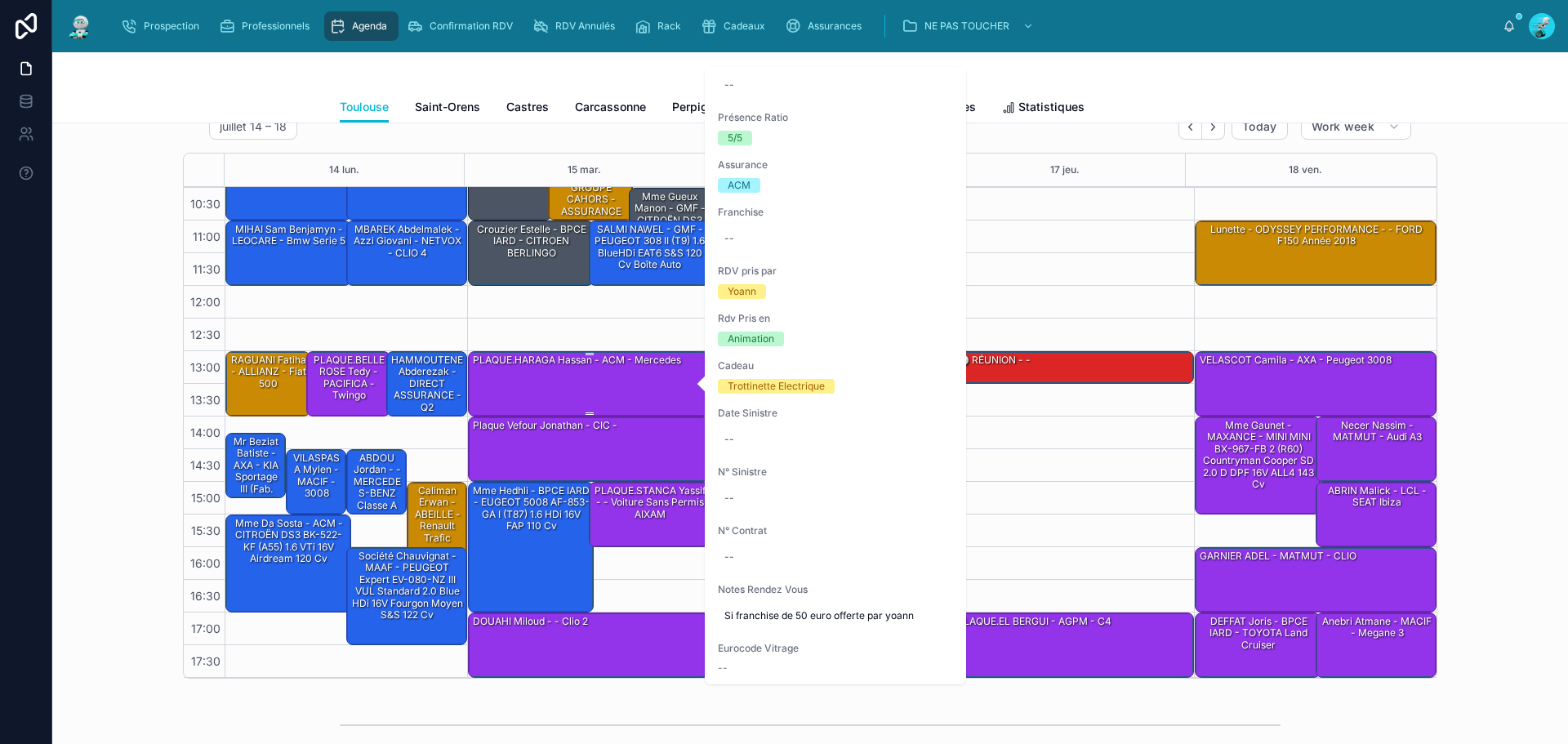 scroll, scrollTop: 408, scrollLeft: 0, axis: vertical 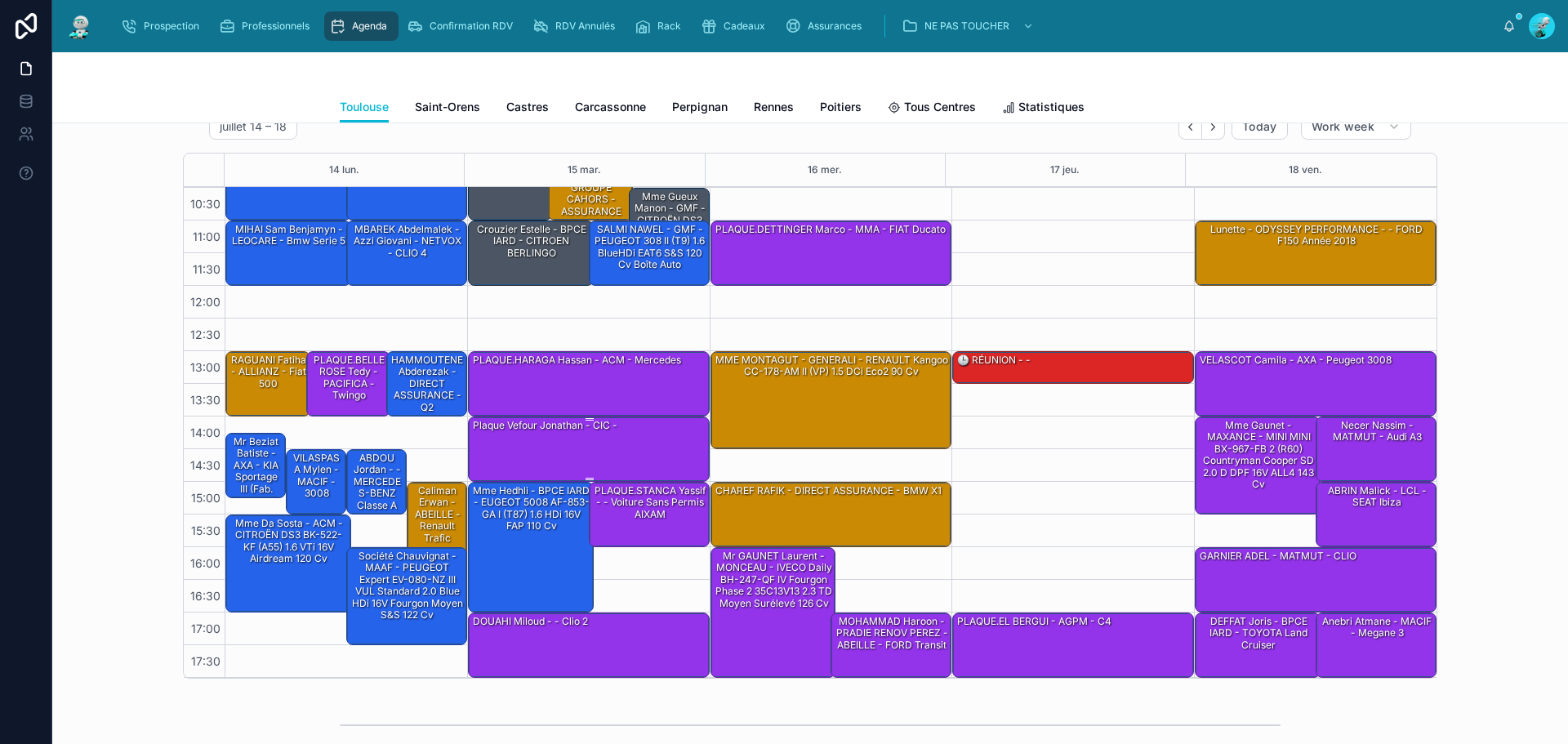 click on "Plaque Vefour Jonathan  - CIC -" at bounding box center (545, 425) 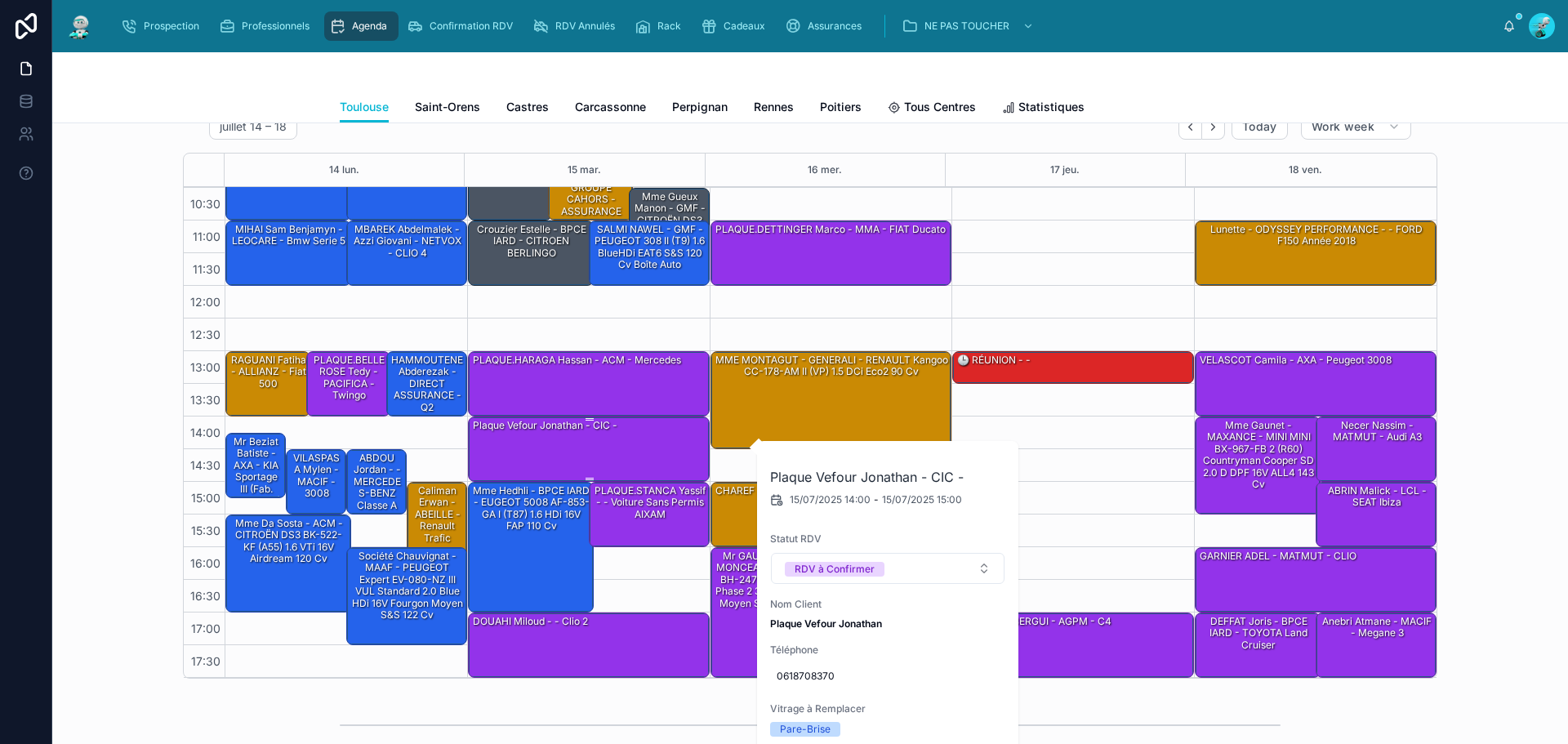 click on "Plaque Vefour Jonathan  - CIC -" at bounding box center [545, 425] 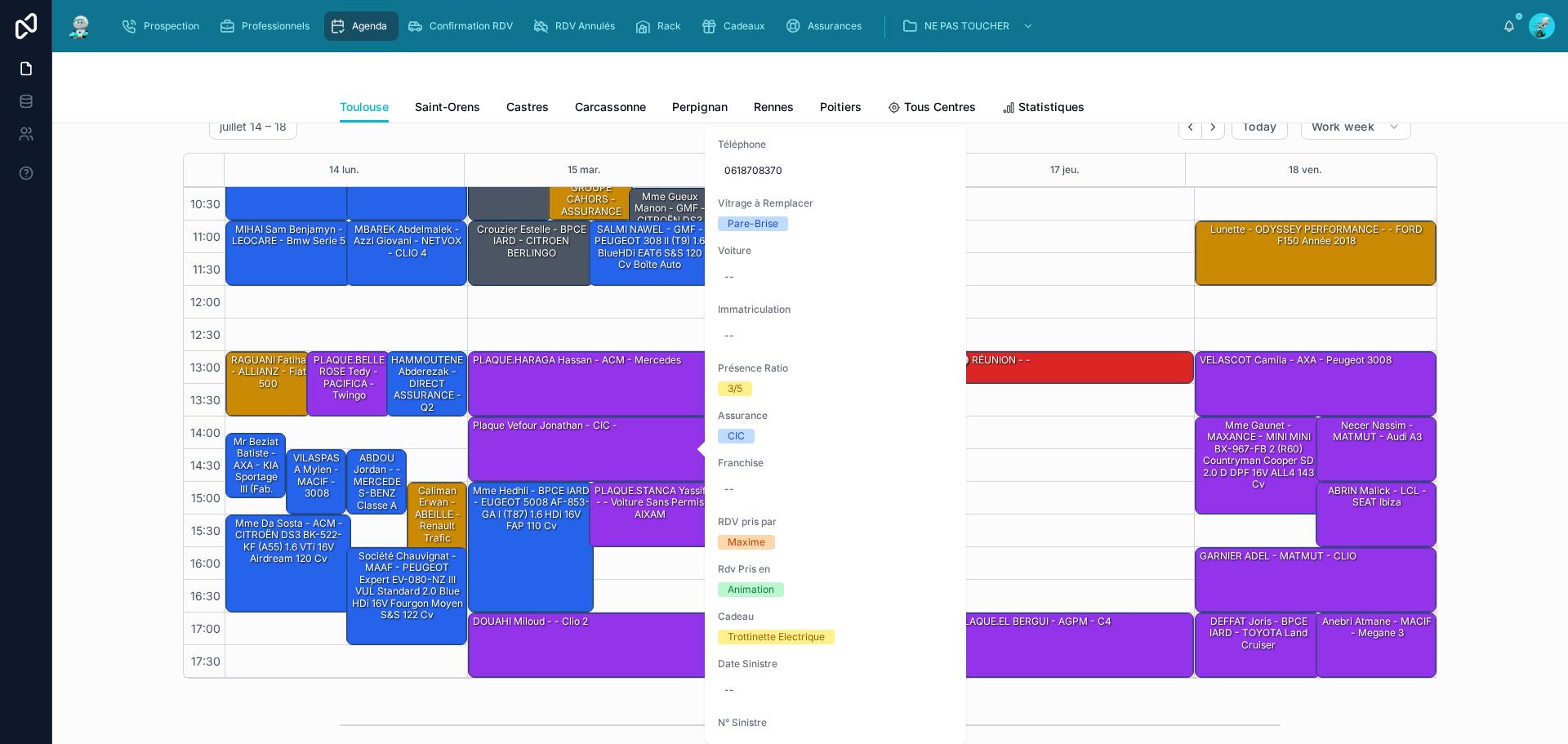 scroll, scrollTop: 245, scrollLeft: 0, axis: vertical 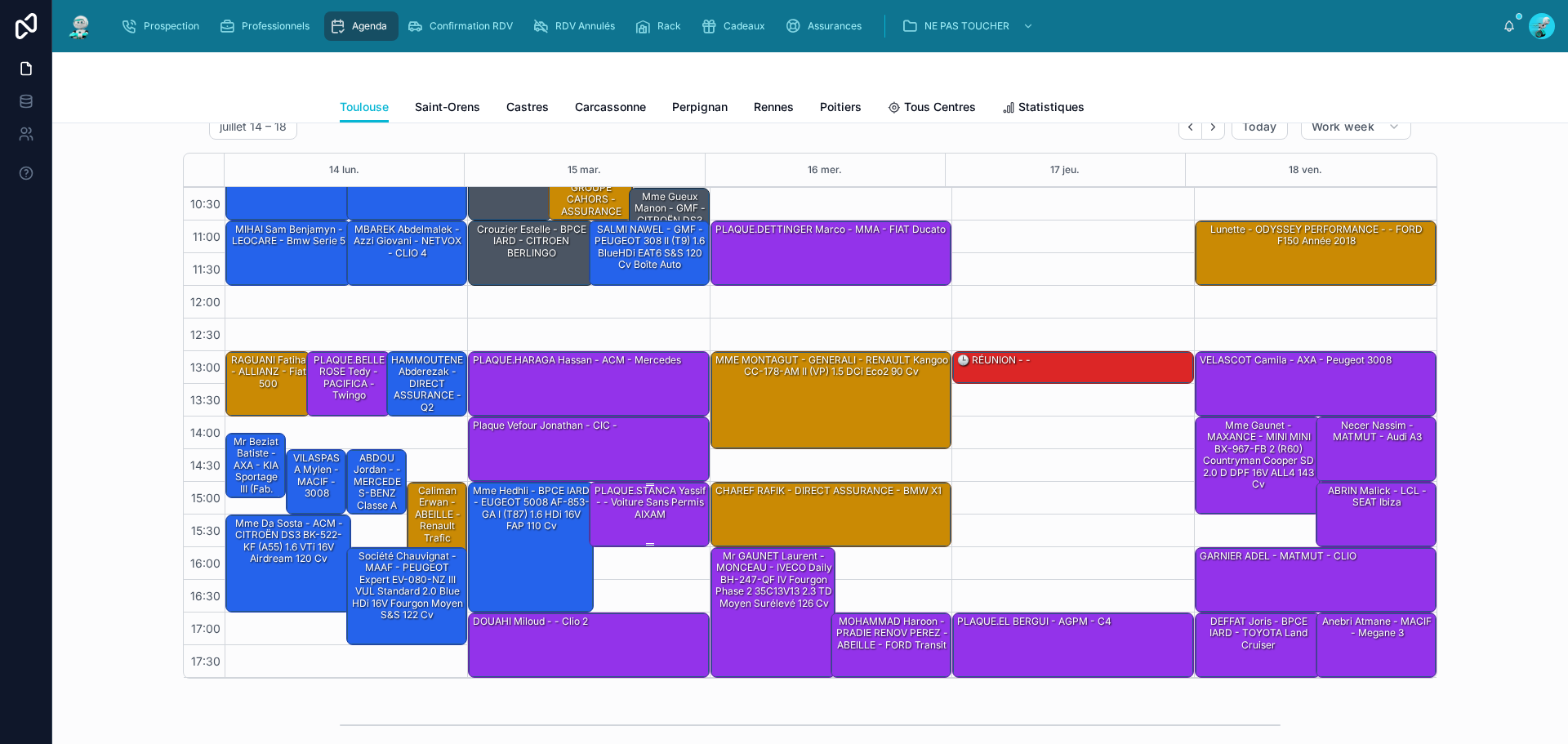 click on "PLAQUE.STANCA Yassif  -  - Voiture sans permis AIXAM" at bounding box center [650, 502] 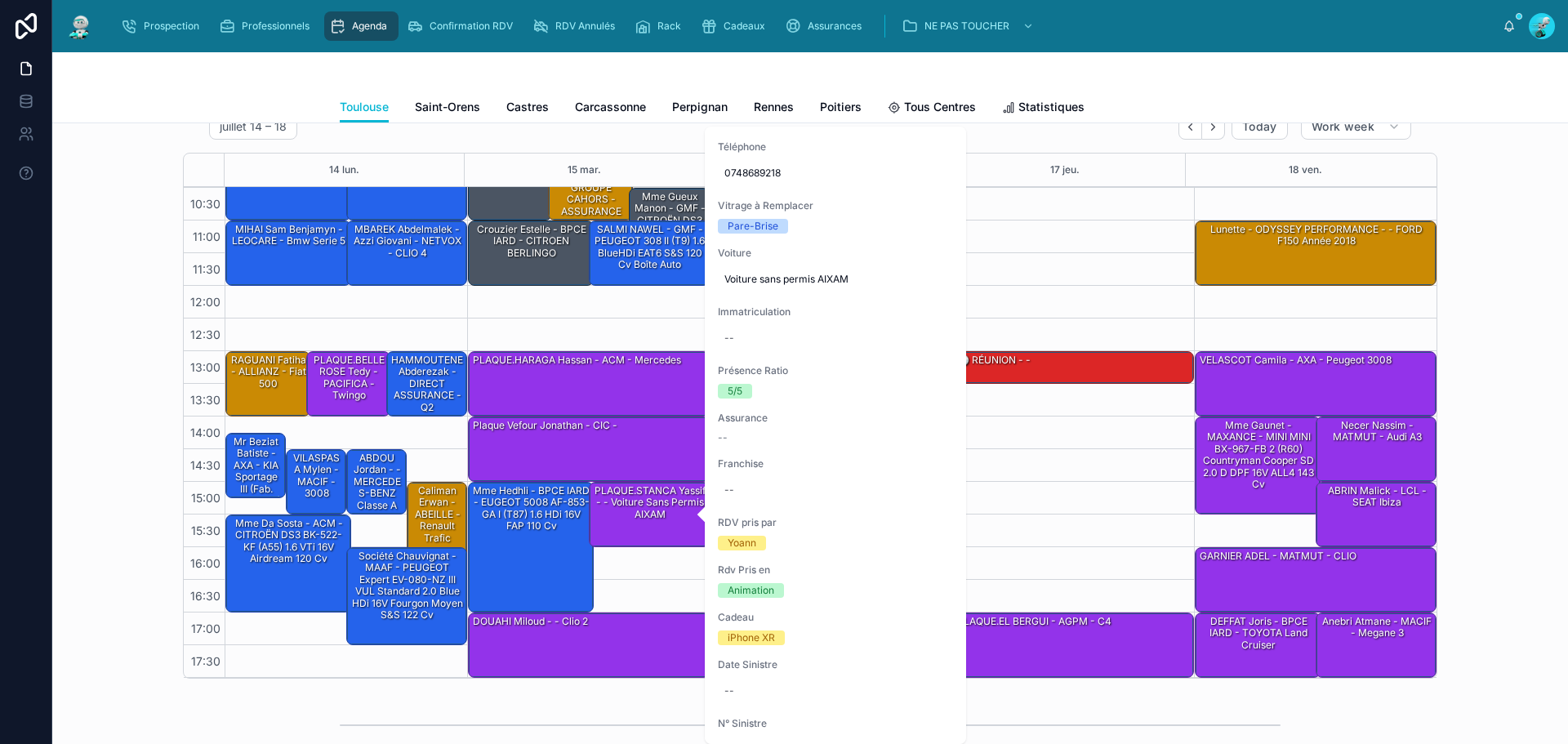 scroll, scrollTop: 245, scrollLeft: 0, axis: vertical 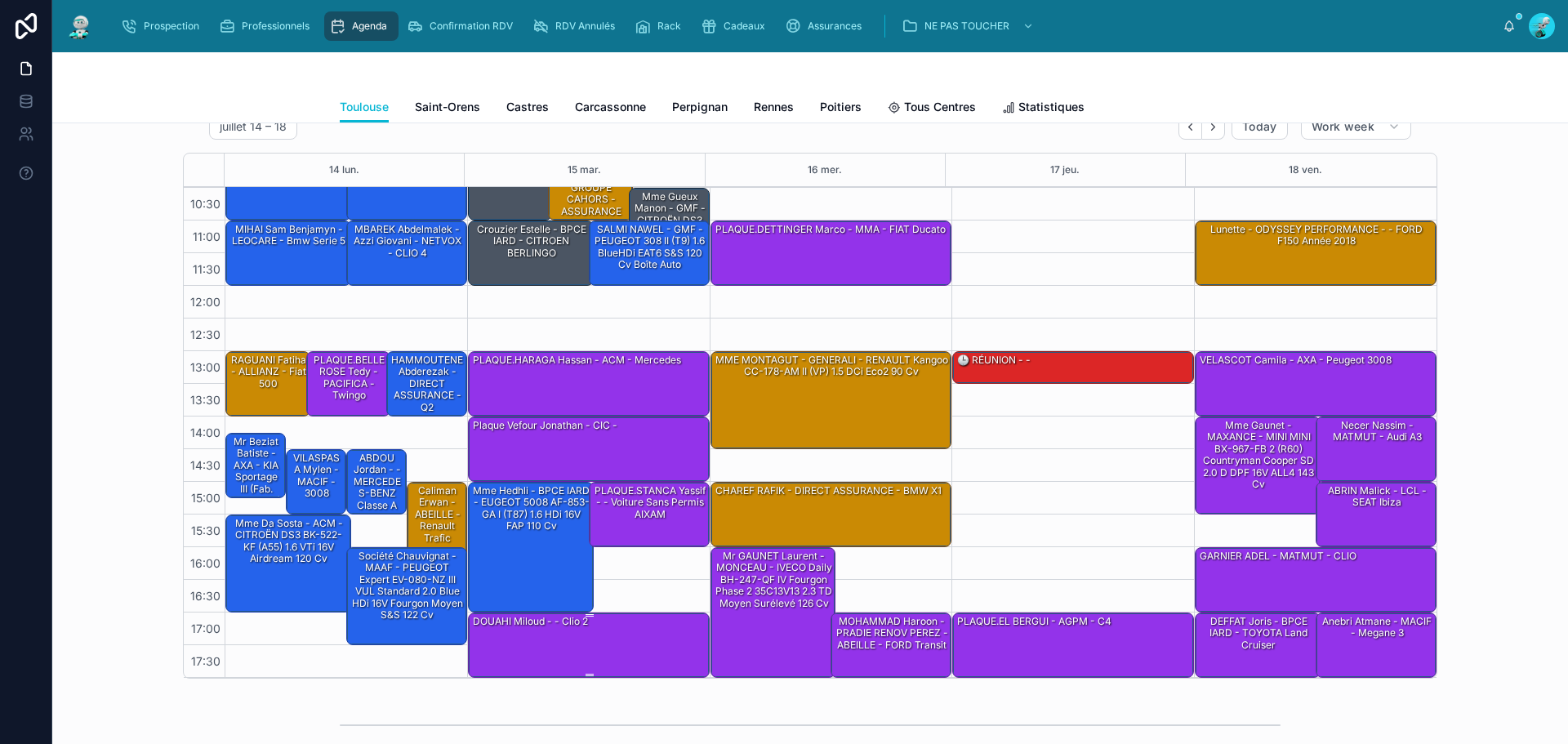 click on "DOUAHI Miloud -  - Clio 2" at bounding box center [590, 644] 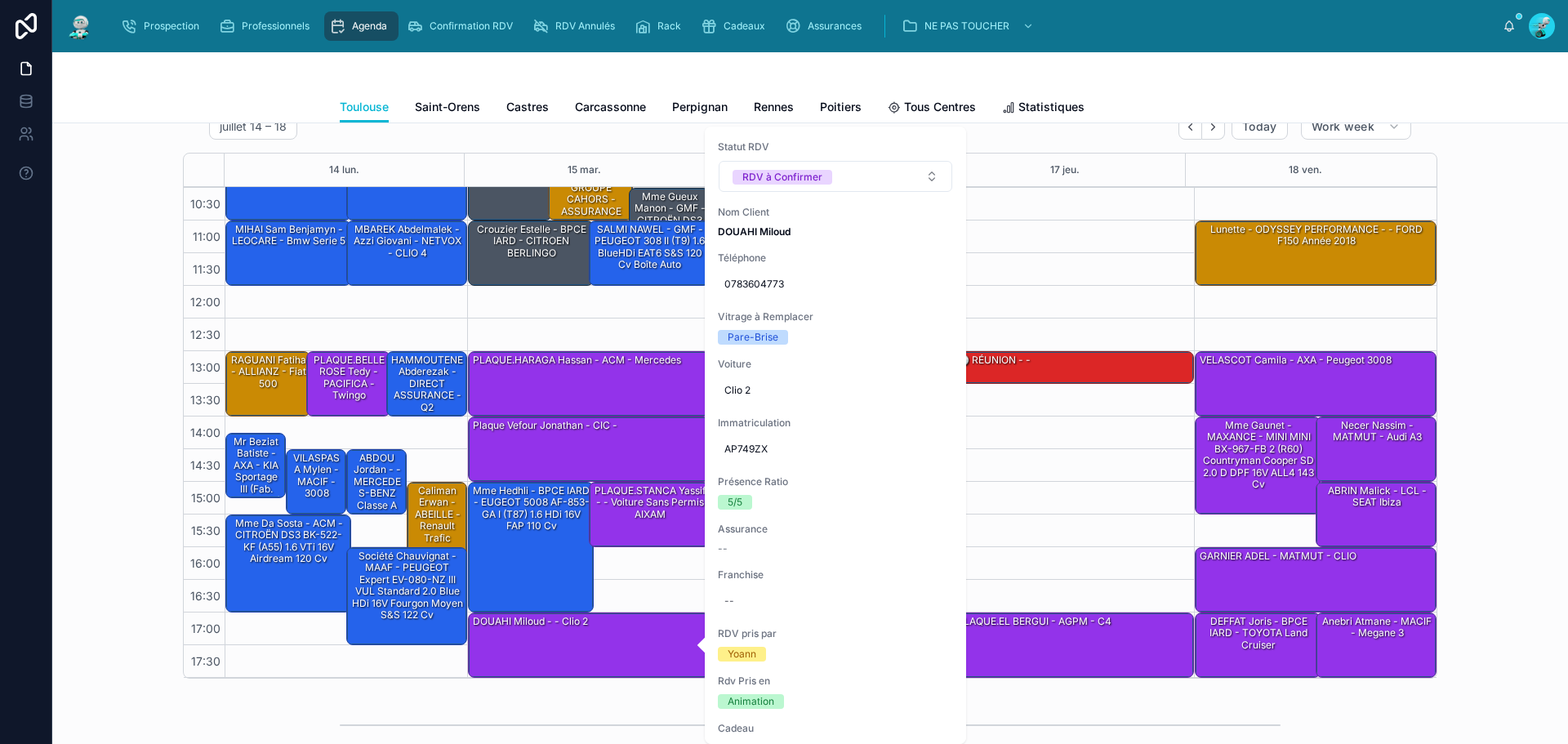 scroll, scrollTop: 245, scrollLeft: 0, axis: vertical 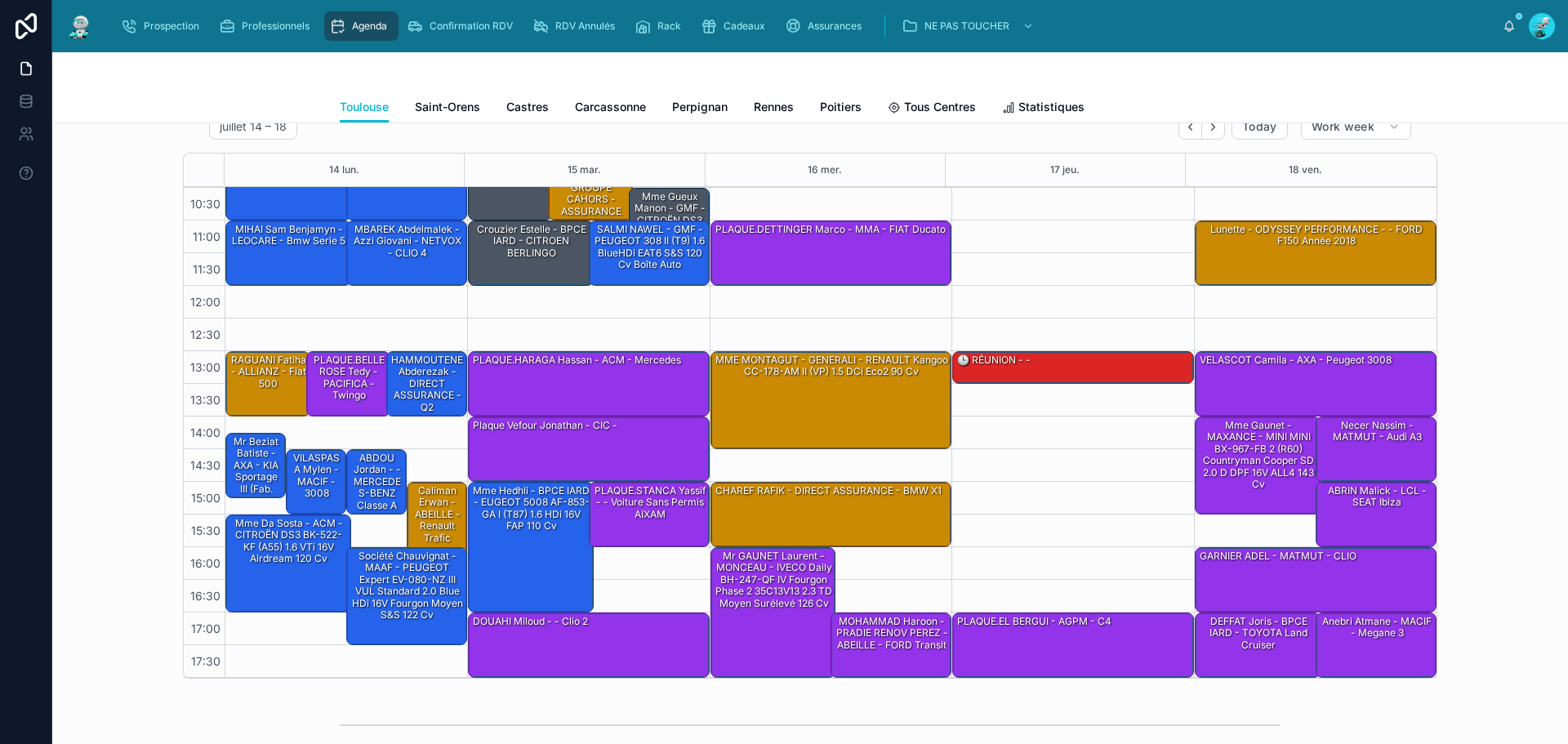 click on "Agenda Toulouse Filter RDV pris par Ajouter juillet 14 – 18 Today Work week 14 lun. 15 mar. 16 mer. 17 jeu. 18 ven. 09:00 09:30 10:00 10:30 11:00 11:30 12:00 12:30 13:00 13:30 14:00 14:30 15:00 15:30 16:00 16:30 17:00 17:30 09:00 – 10:00 BORDES guillaume  - ALLIANZ - 206 SW 1.4 HDi 68cv 10:00 – 11:00 Saidoun Hajjer - WAKAM - Clio 5 09:00 – 10:00 Bordes Guillaume - ALLIANZ - 206 SW 2.0 HDi 90cv 10:00 – 11:00 BELMEHDI Mohammed  - WAZARI - GOLF 7 09:00 – 10:00 Christophe  - MACIF - Bmw 6 50i e63 11:00 – 12:00 MIHAI Sam Benjamyn - LEOCARE - Bmw serie 5 09:00 – 10:00 ALBORGHETTI William  - PACIFICA - SEAT Ibiza 11:00 – 12:00 MBAREK Abdelmalek  - Azzi Giovani  - NETVOX - CLIO 4 13:00 – 14:00 RAGUANI Fatiha - ALLIANZ - Fiat 500 14:15 – 15:15 Mr Beziat Batiste - AXA - KIA Sportage  III (Fab. Slovaquie) 1.7 CRDi VGT 16V DPF 4x2 115 cv 13:00 – 14:00 PLAQUE.BELLEROSE Tedy - PACIFICA - Twingo  14:30 – 15:30 VILASPASA Mylen - MACIF - 3008 13:00 – 14:00 14:30 – 15:30 15:30 – 17:00" at bounding box center [810, 370] 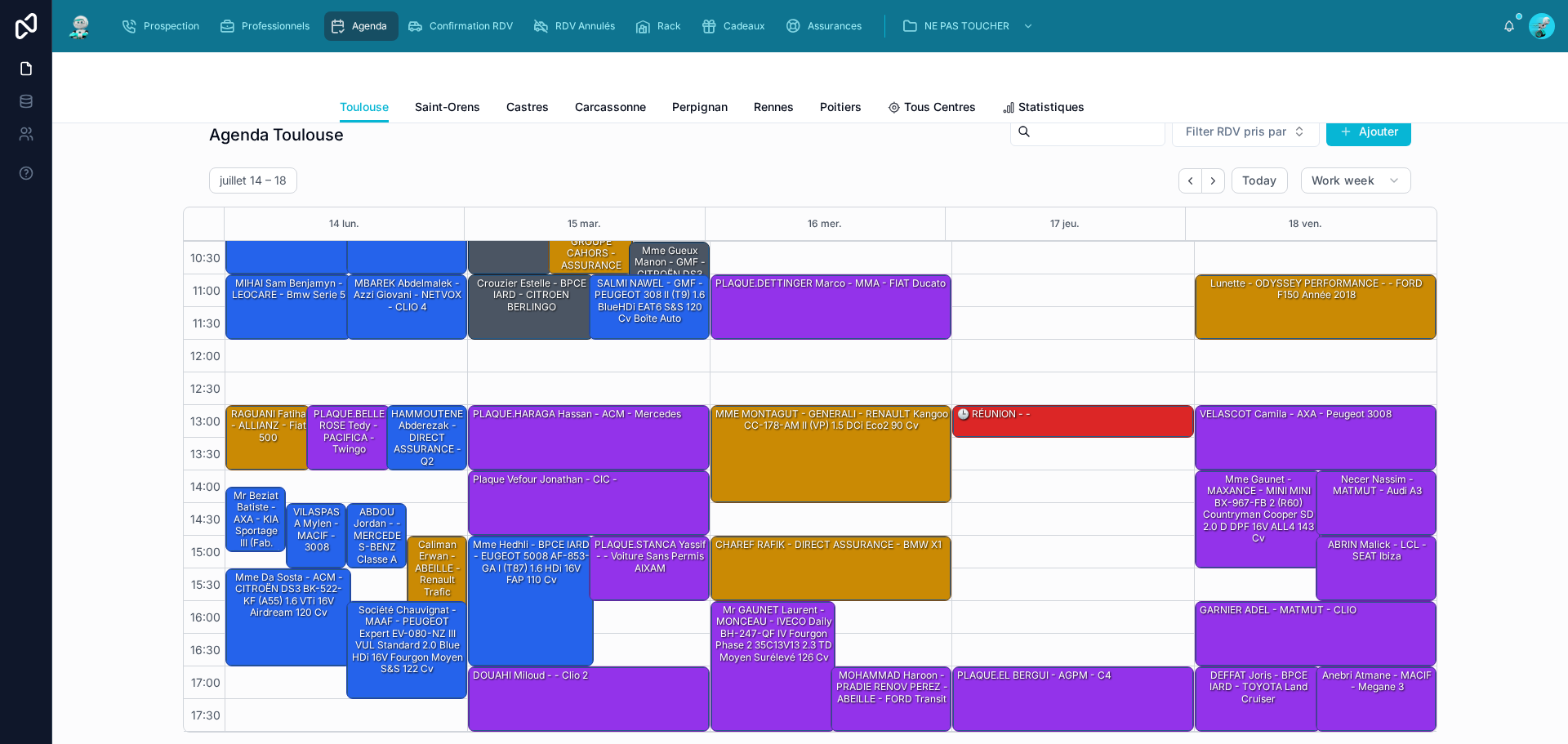 scroll, scrollTop: 0, scrollLeft: 0, axis: both 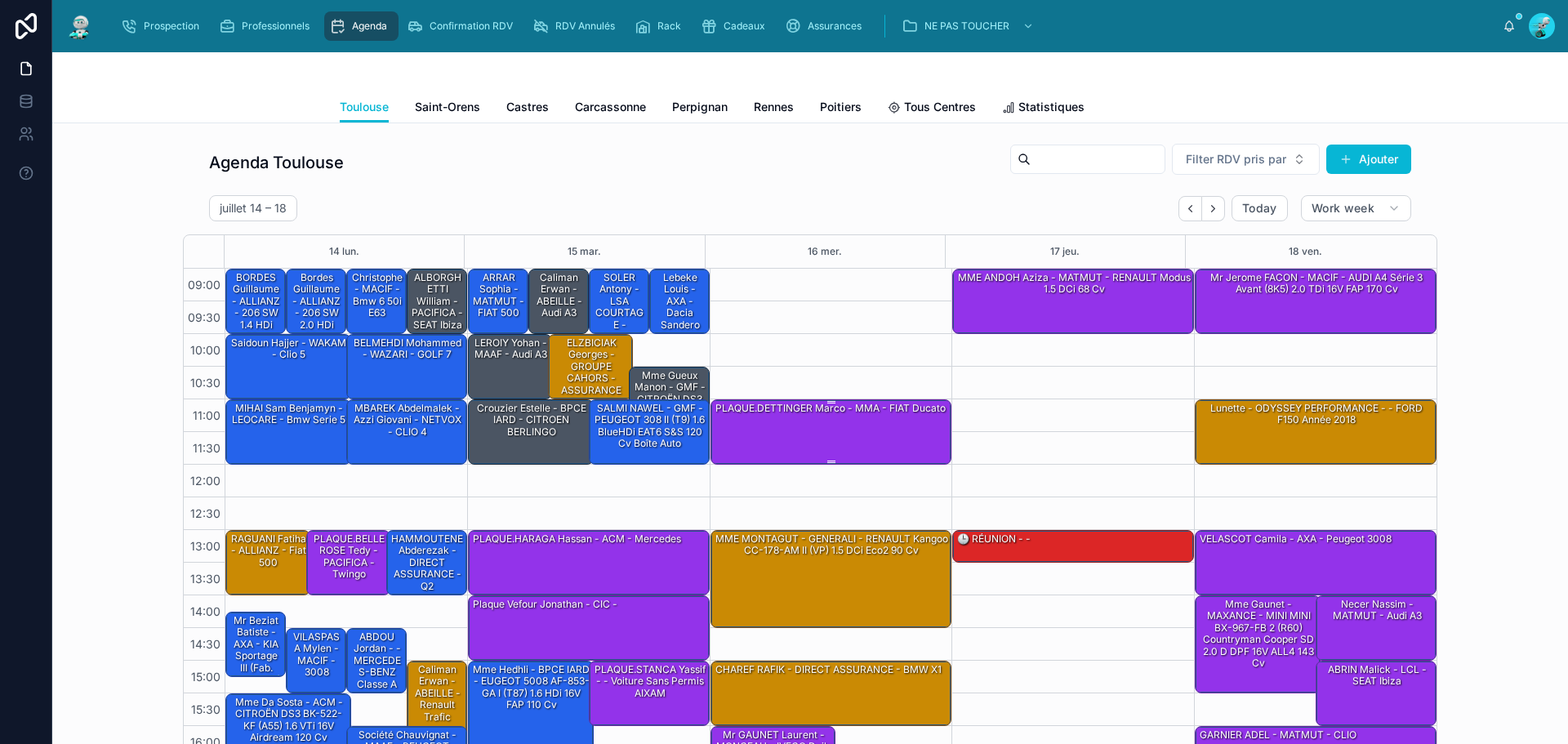 click on "PLAQUE.DETTINGER Marco - MMA - FIAT Ducato" at bounding box center (832, 431) 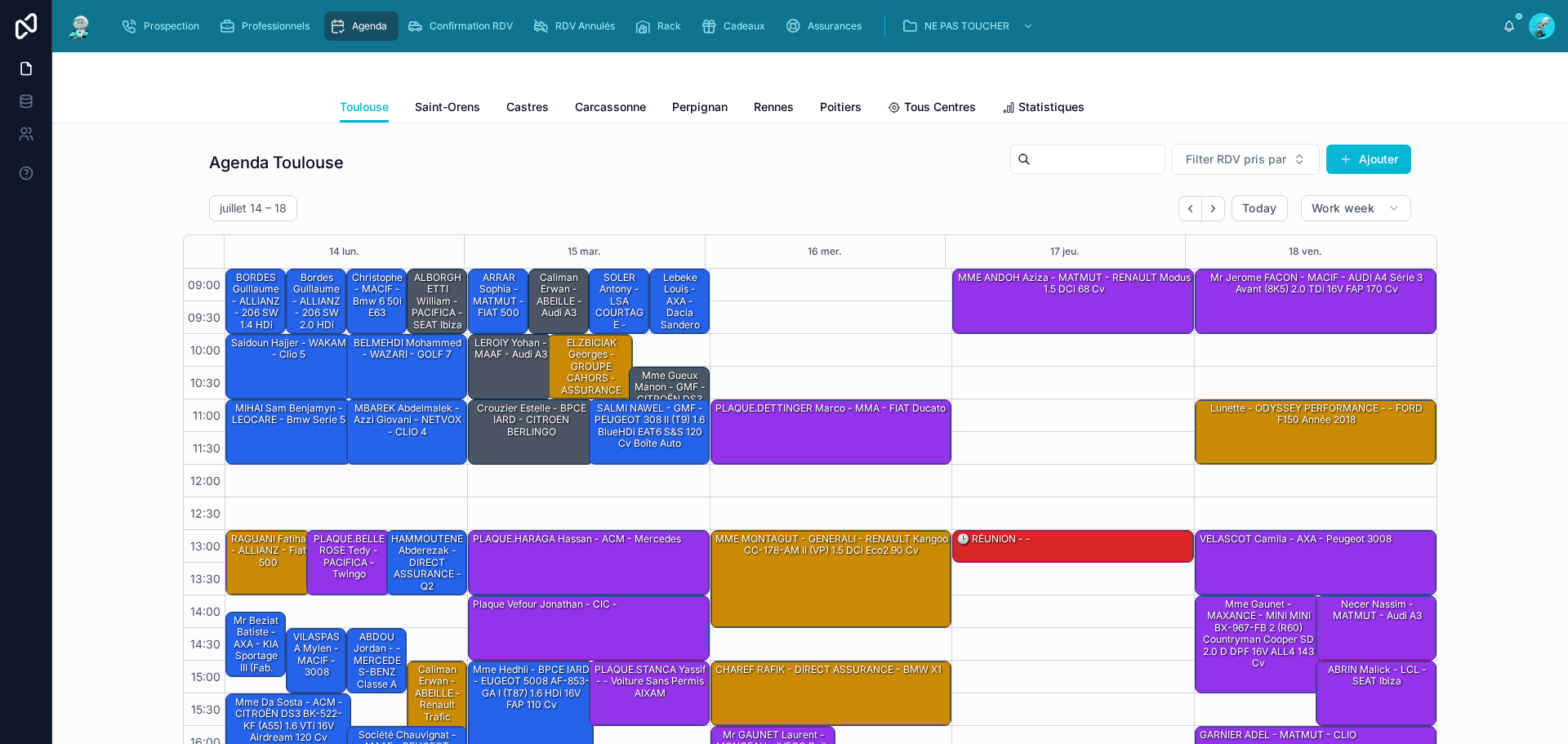 click on "PLAQUE.DETTINGER Marco - MMA - FIAT Ducato" at bounding box center (832, 431) 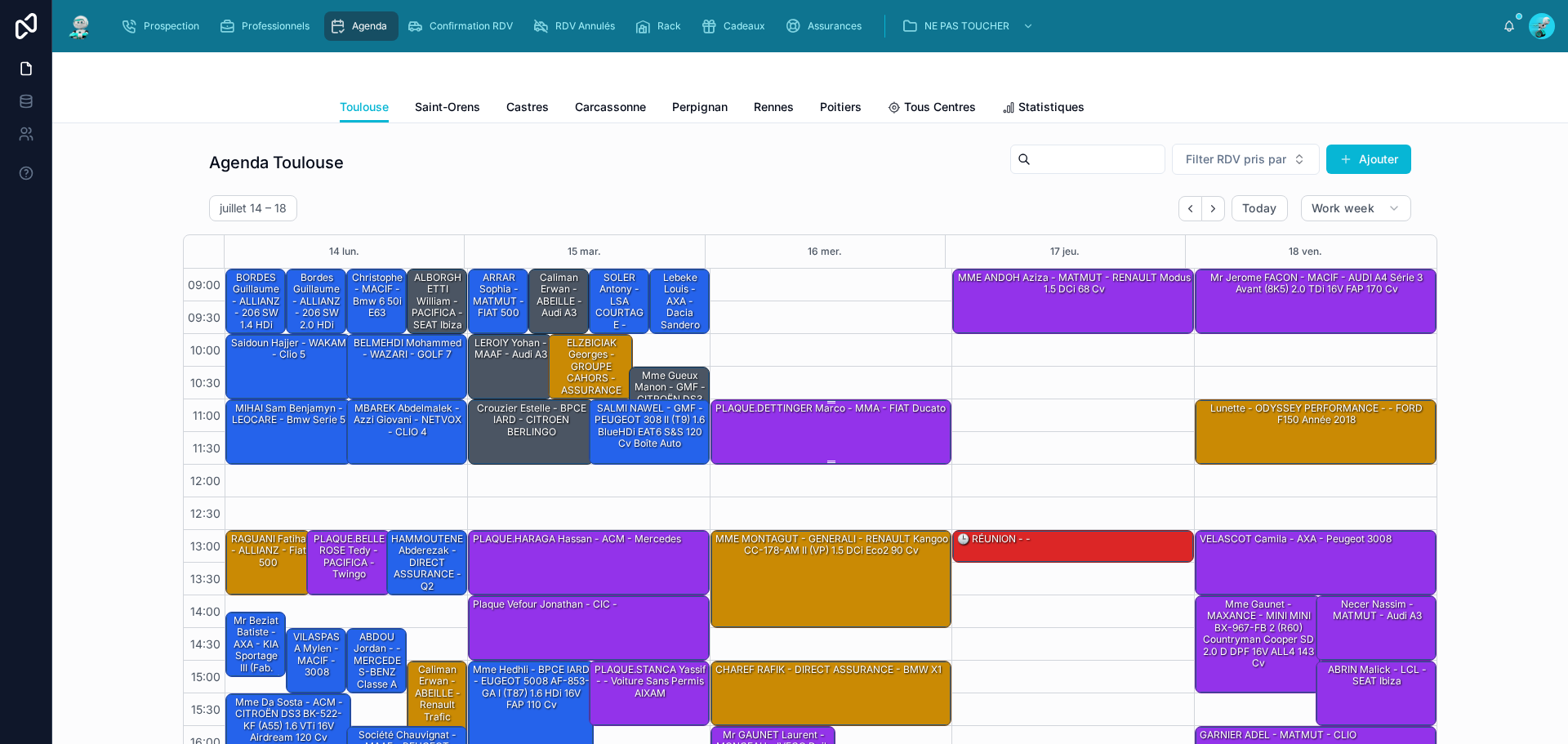 click on "PLAQUE.DETTINGER Marco - MMA - FIAT Ducato" at bounding box center [832, 431] 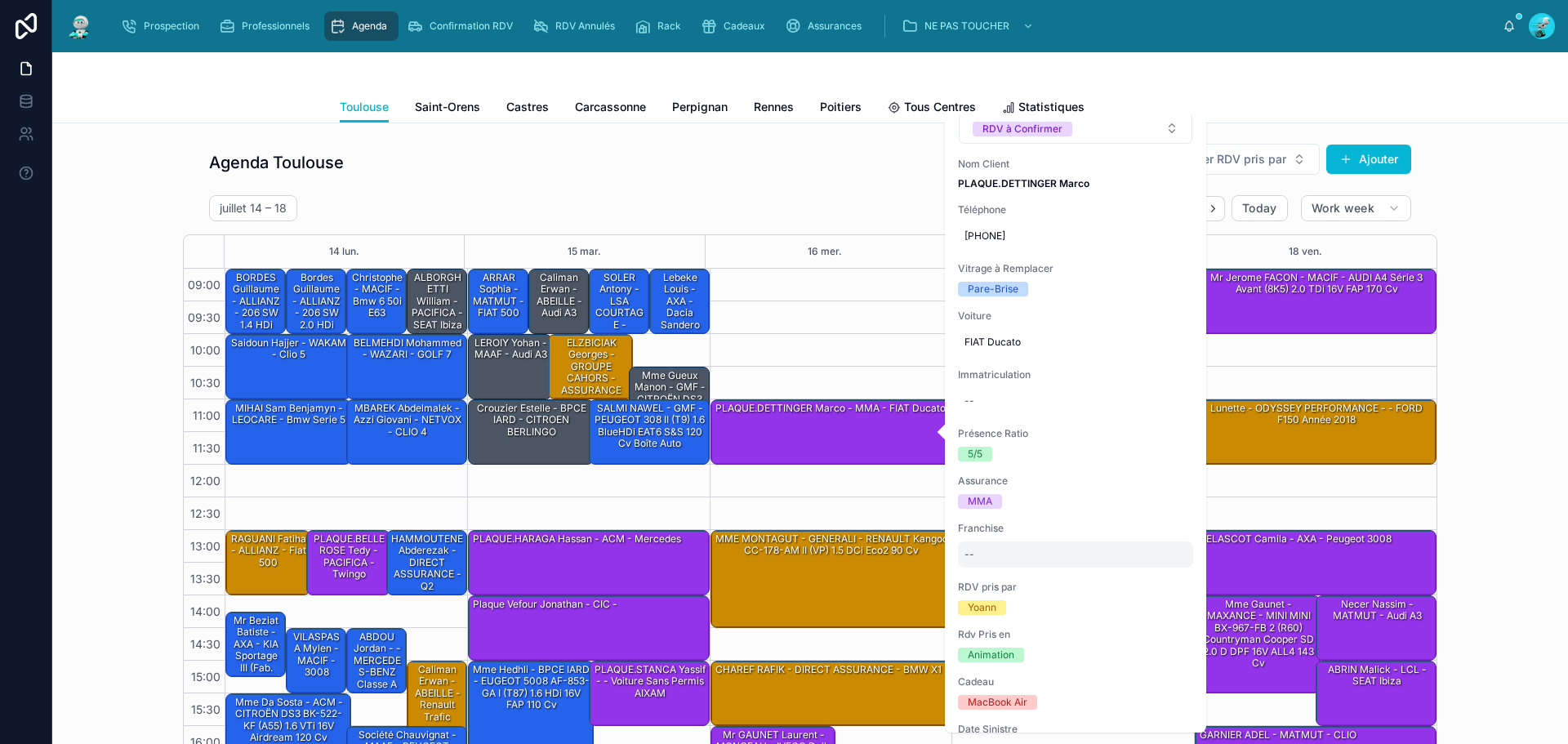 scroll, scrollTop: 327, scrollLeft: 0, axis: vertical 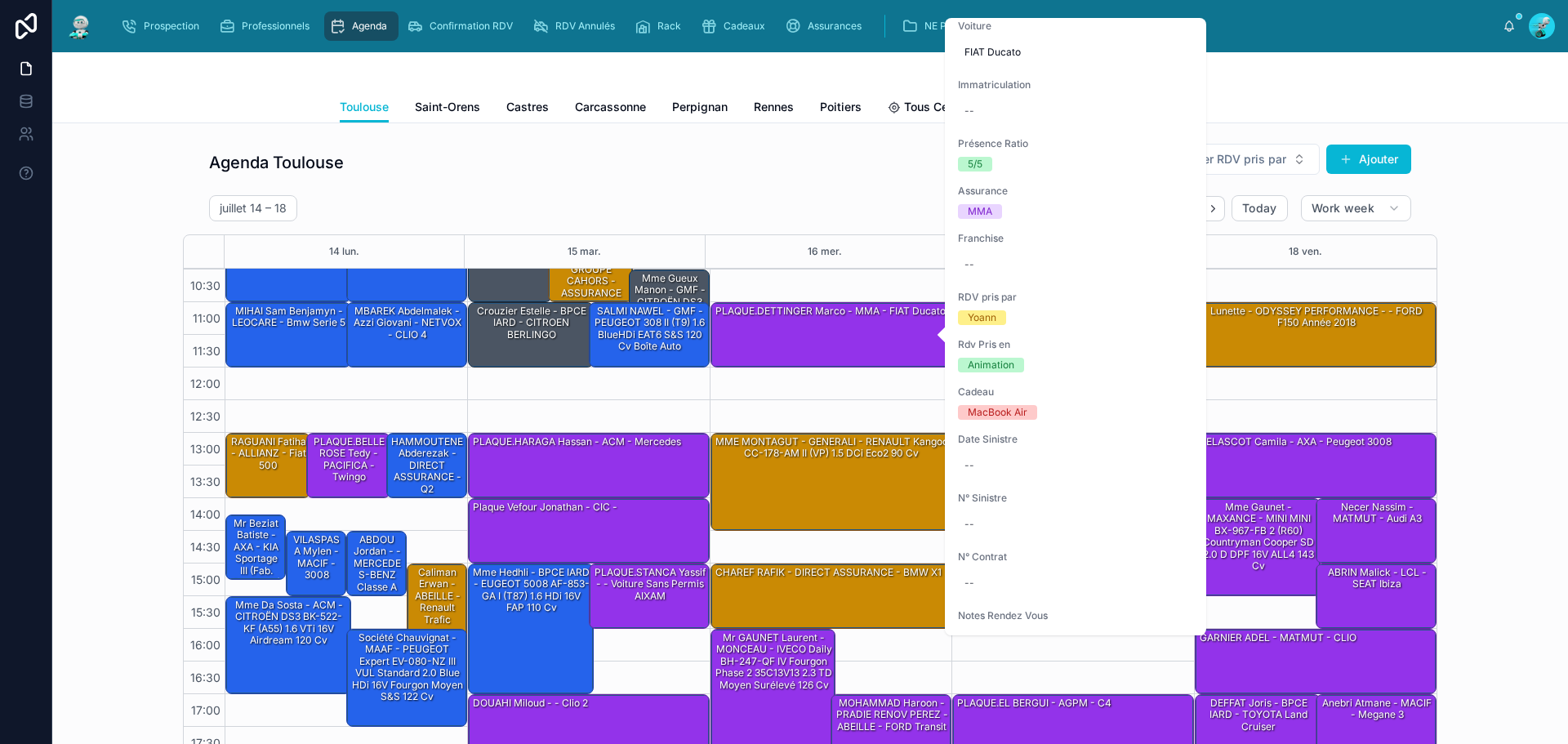 click on "Agenda Toulouse Filter RDV pris par Ajouter juillet 14 – 18 Today Work week 14 lun. 15 mar. 16 mer. 17 jeu. 18 ven. 09:00 09:30 10:00 10:30 11:00 11:30 12:00 12:30 13:00 13:30 14:00 14:30 15:00 15:30 16:00 16:30 17:00 17:30 09:00 – 10:00 BORDES guillaume  - ALLIANZ - 206 SW 1.4 HDi 68cv 10:00 – 11:00 Saidoun Hajjer - WAKAM - Clio 5 09:00 – 10:00 Bordes Guillaume - ALLIANZ - 206 SW 2.0 HDi 90cv 10:00 – 11:00 BELMEHDI Mohammed  - WAZARI - GOLF 7 09:00 – 10:00 Christophe  - MACIF - Bmw 6 50i e63 11:00 – 12:00 MIHAI Sam Benjamyn - LEOCARE - Bmw serie 5 09:00 – 10:00 ALBORGHETTI William  - PACIFICA - SEAT Ibiza 11:00 – 12:00 MBAREK Abdelmalek  - Azzi Giovani  - NETVOX - CLIO 4 13:00 – 14:00 RAGUANI Fatiha - ALLIANZ - Fiat 500 14:15 – 15:15 Mr Beziat Batiste - AXA - KIA Sportage  III (Fab. Slovaquie) 1.7 CRDi VGT 16V DPF 4x2 115 cv 13:00 – 14:00 PLAQUE.BELLEROSE Tedy - PACIFICA - Twingo  14:30 – 15:30 VILASPASA Mylen - MACIF - 3008 13:00 – 14:00 14:30 – 15:30 15:30 – 17:00" at bounding box center (810, 452) 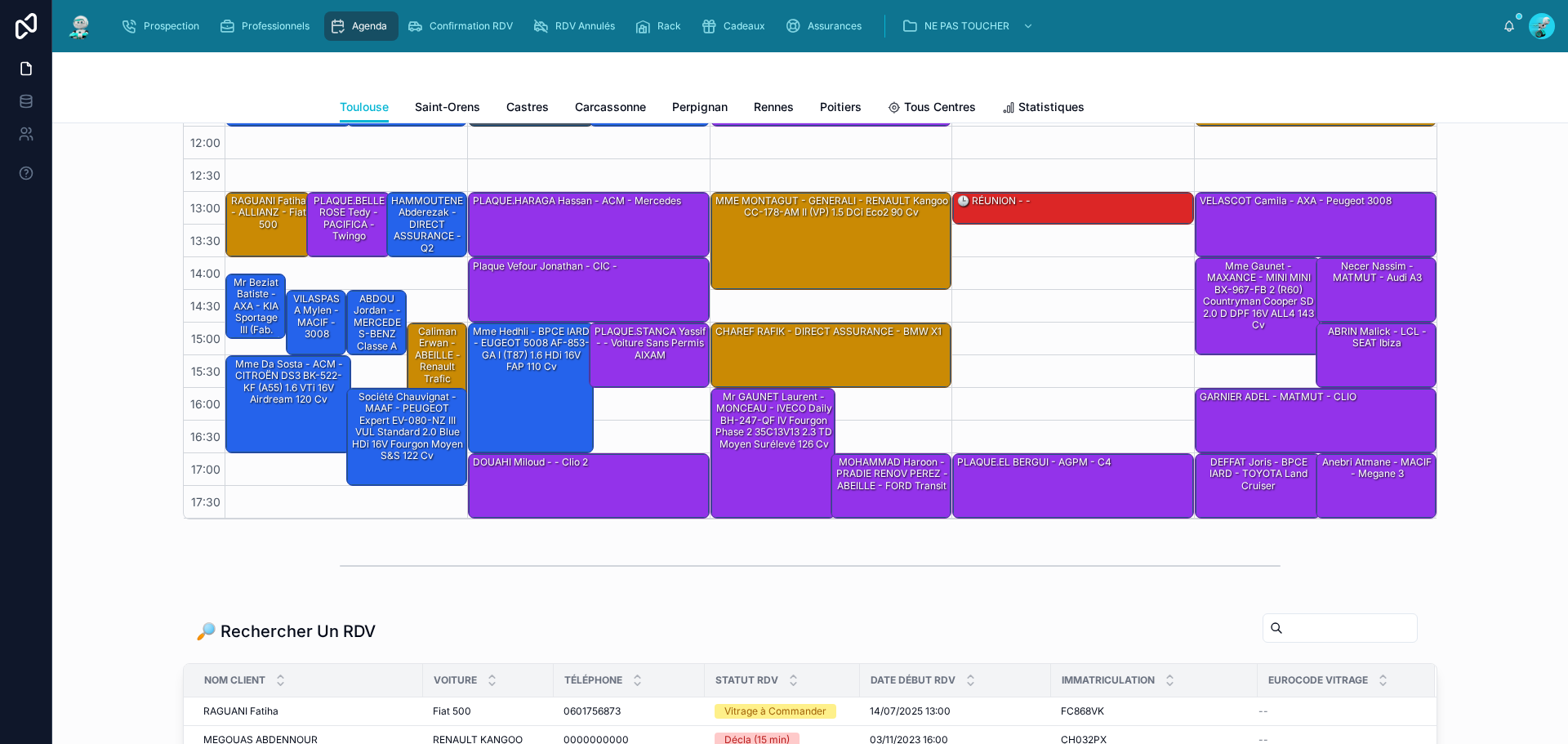 scroll, scrollTop: 245, scrollLeft: 0, axis: vertical 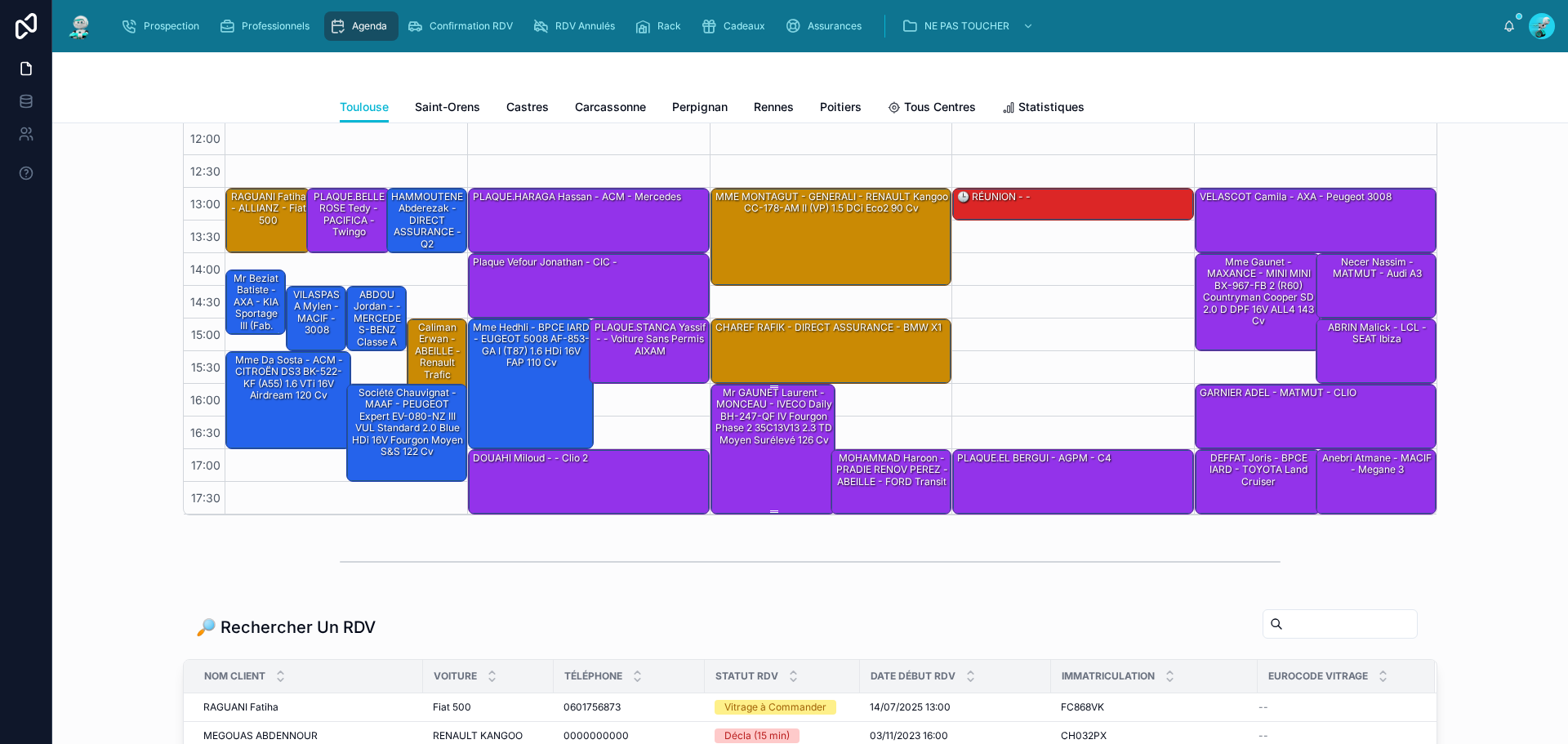 click on "Mr GAUNET laurent  - MONCEAU - IVECO Daily  BH-247-QF  IV Fourgon Phase 2 35C13V13 2.3 TD moyen surélevé 126 cv" at bounding box center (774, 417) 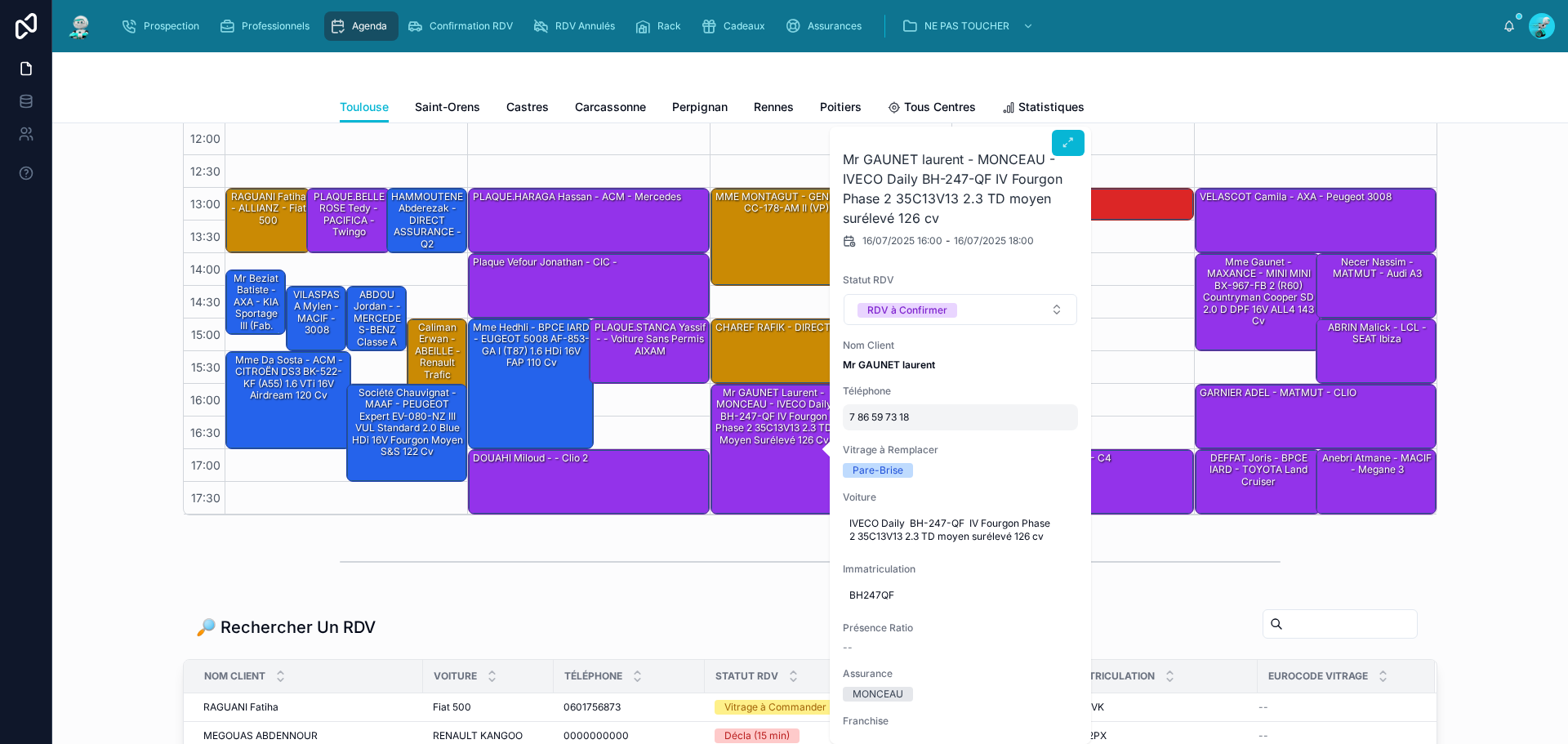 scroll, scrollTop: 0, scrollLeft: 0, axis: both 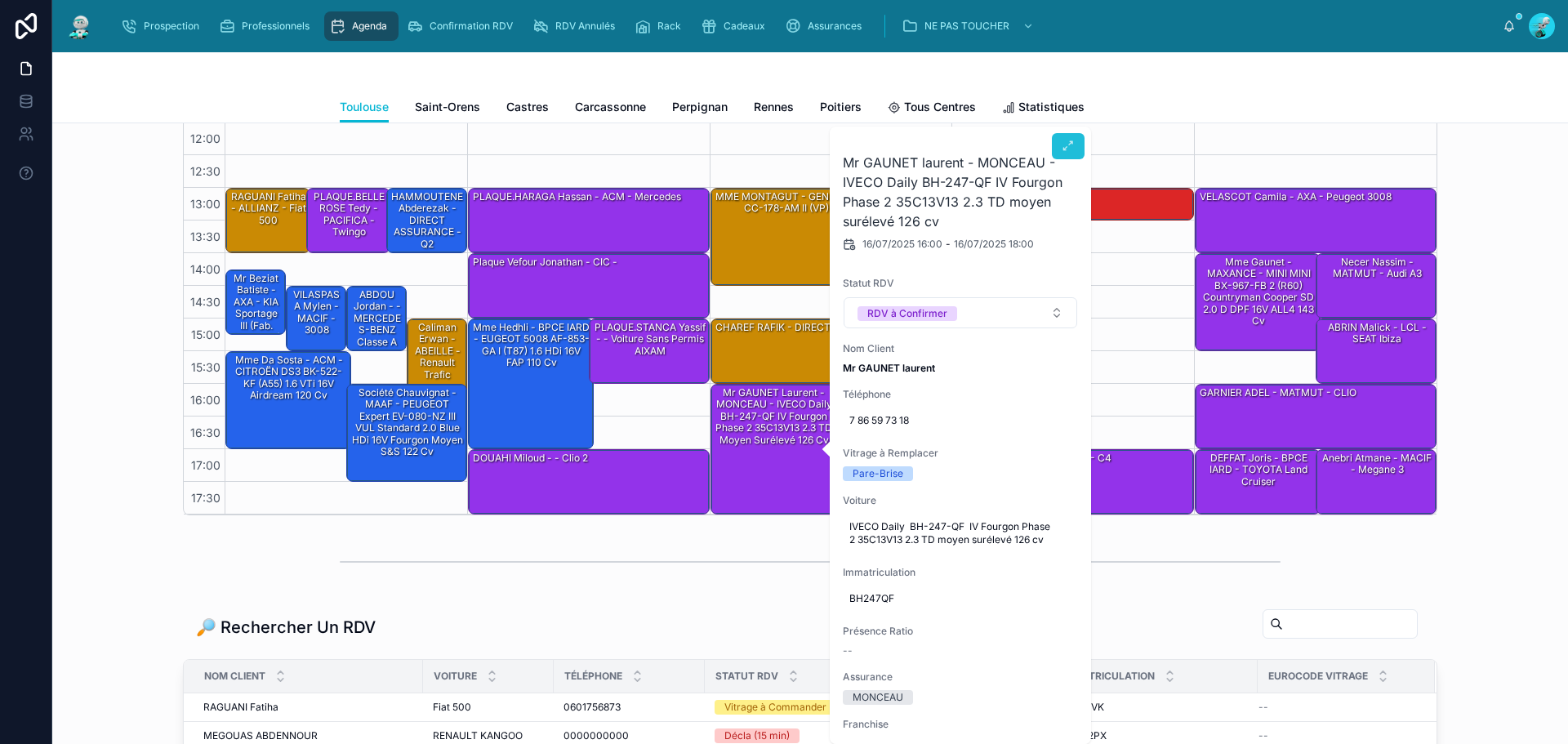 click at bounding box center (1068, 146) 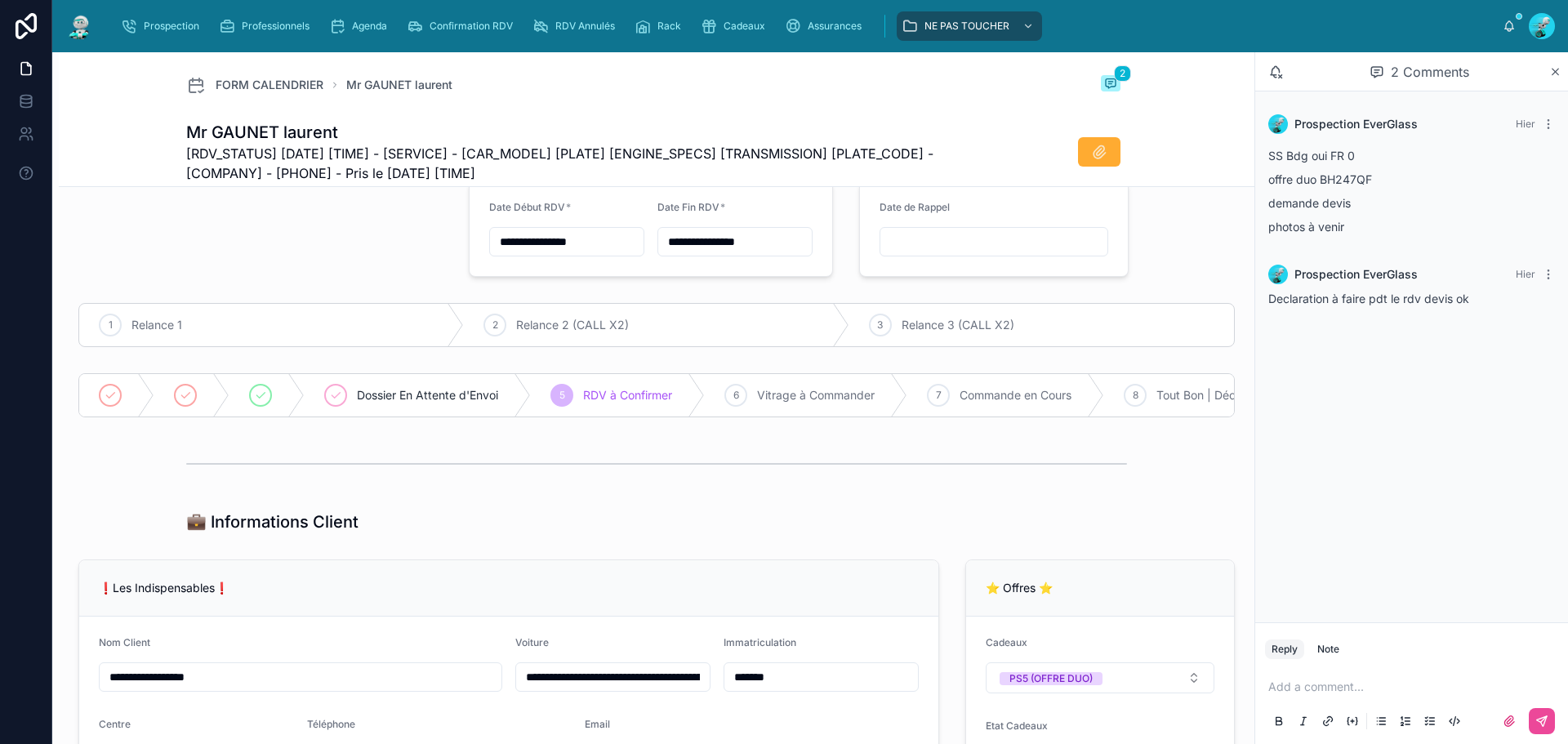 scroll, scrollTop: 0, scrollLeft: 0, axis: both 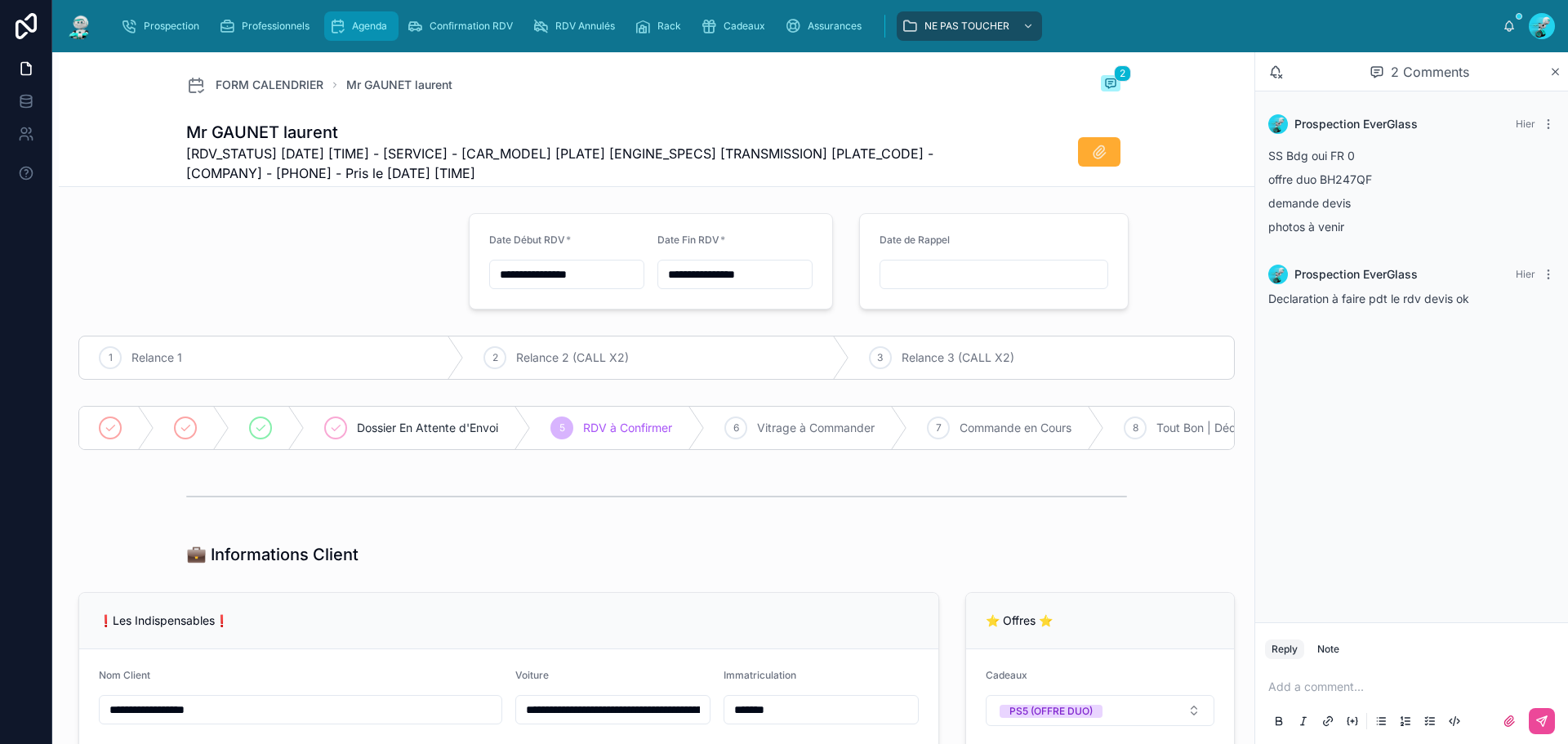 click on "Agenda" at bounding box center (369, 26) 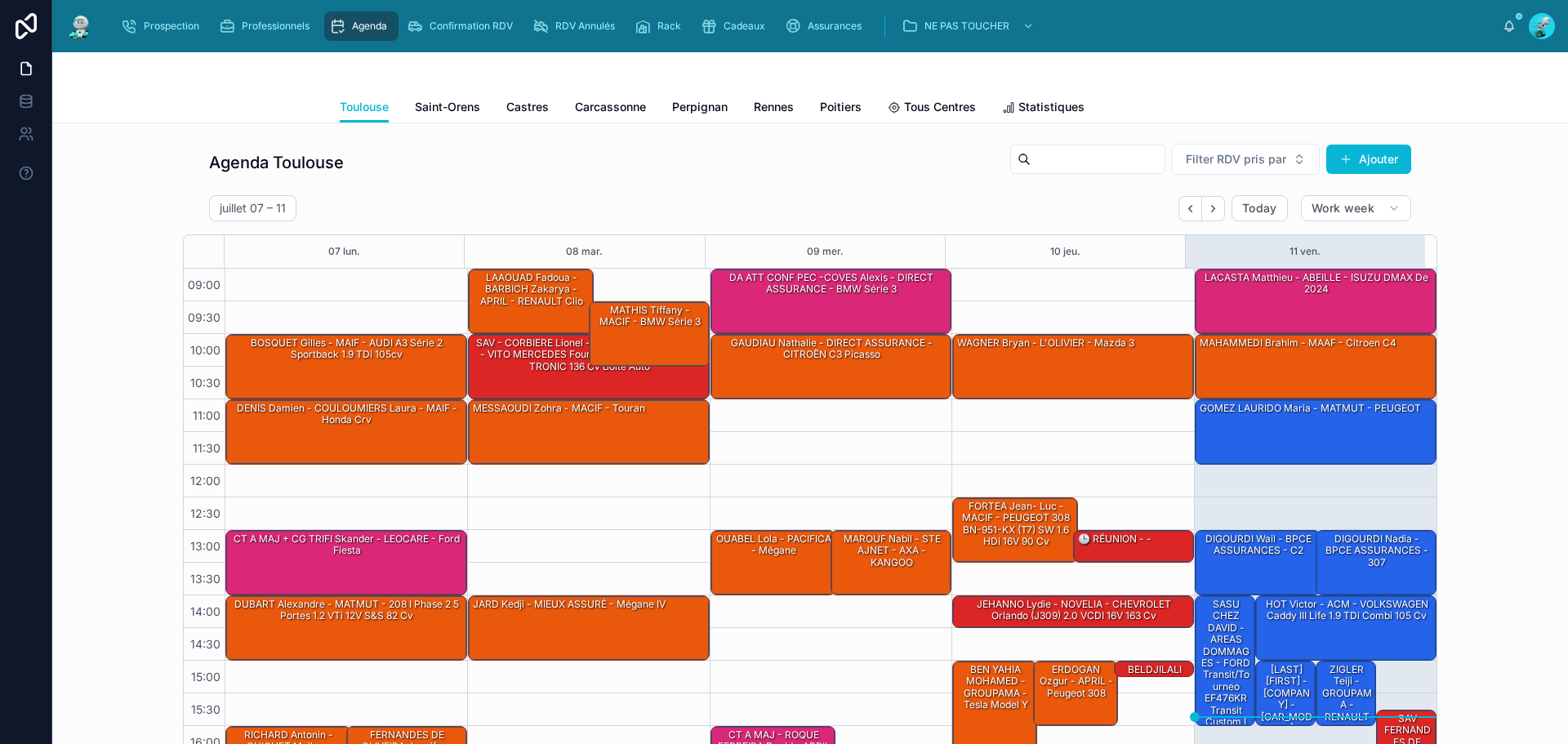 scroll, scrollTop: 97, scrollLeft: 0, axis: vertical 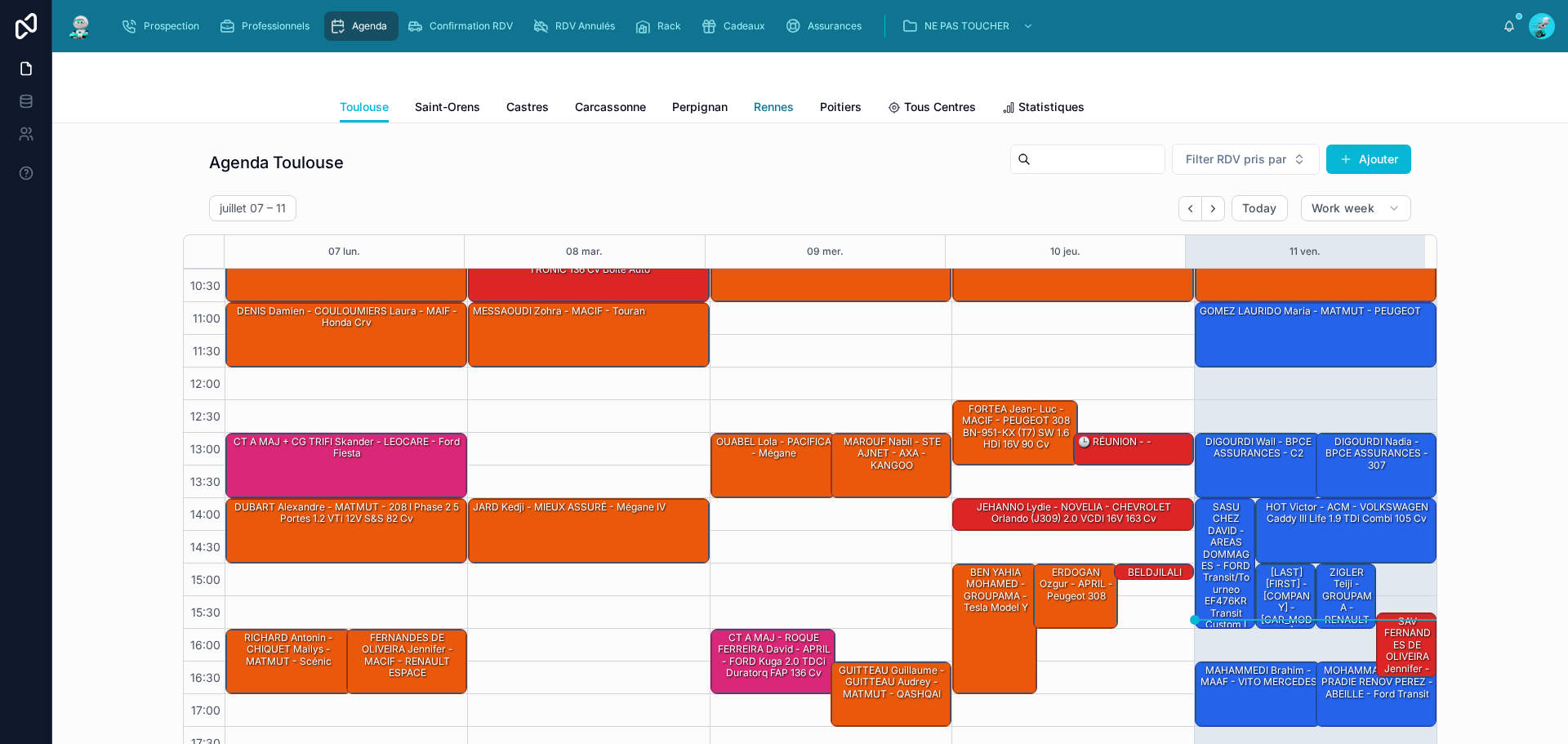 click on "Rennes" at bounding box center [773, 107] 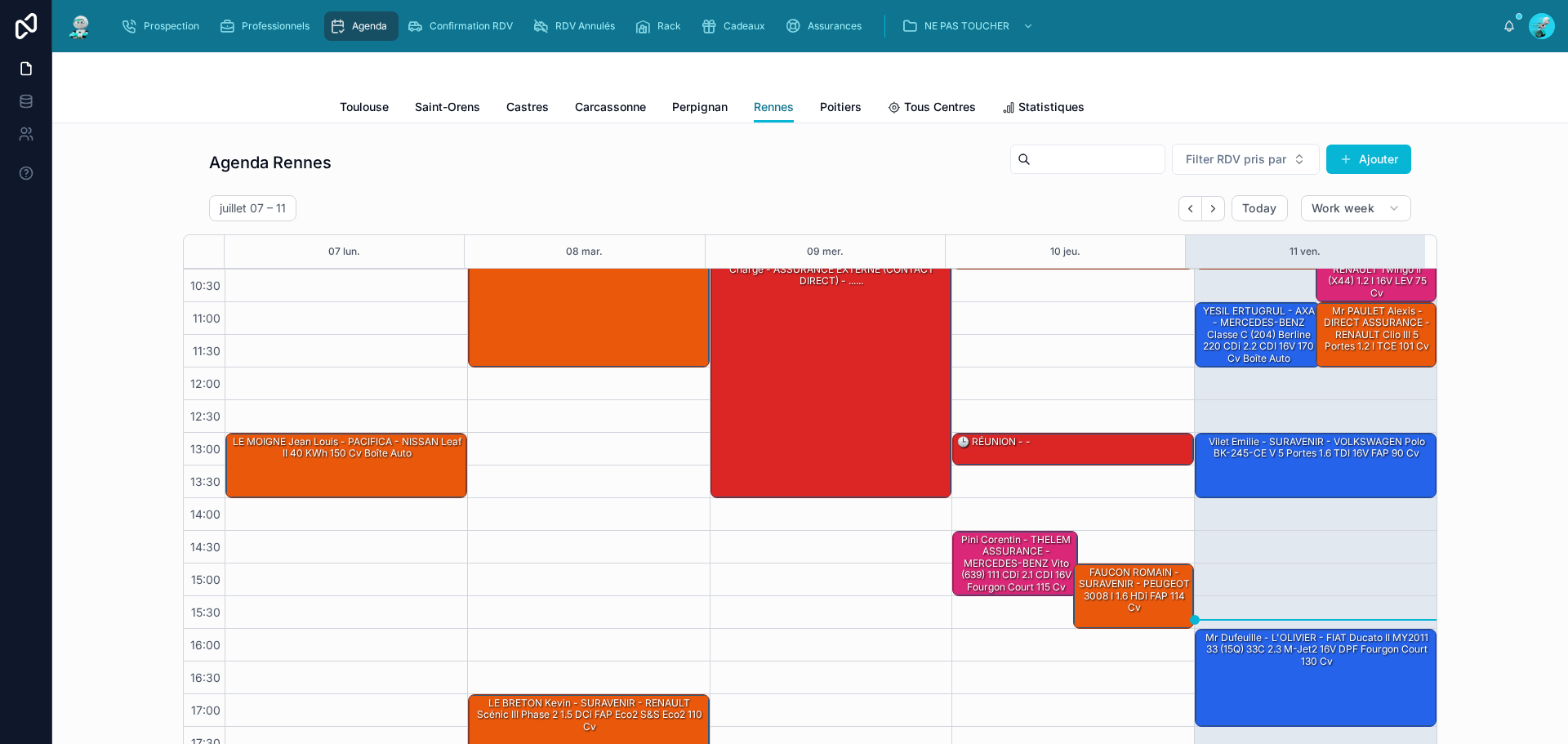 scroll, scrollTop: 0, scrollLeft: 0, axis: both 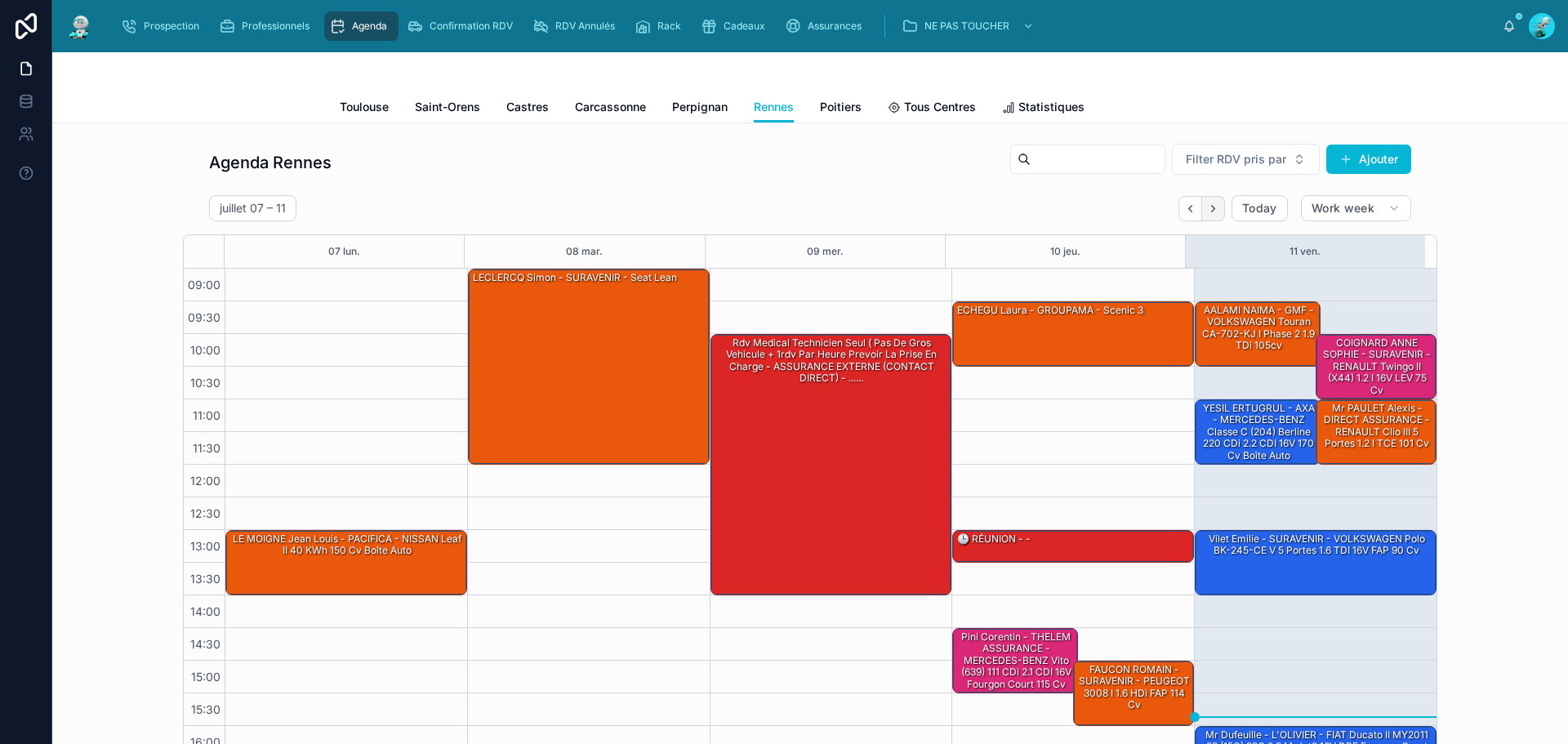 click 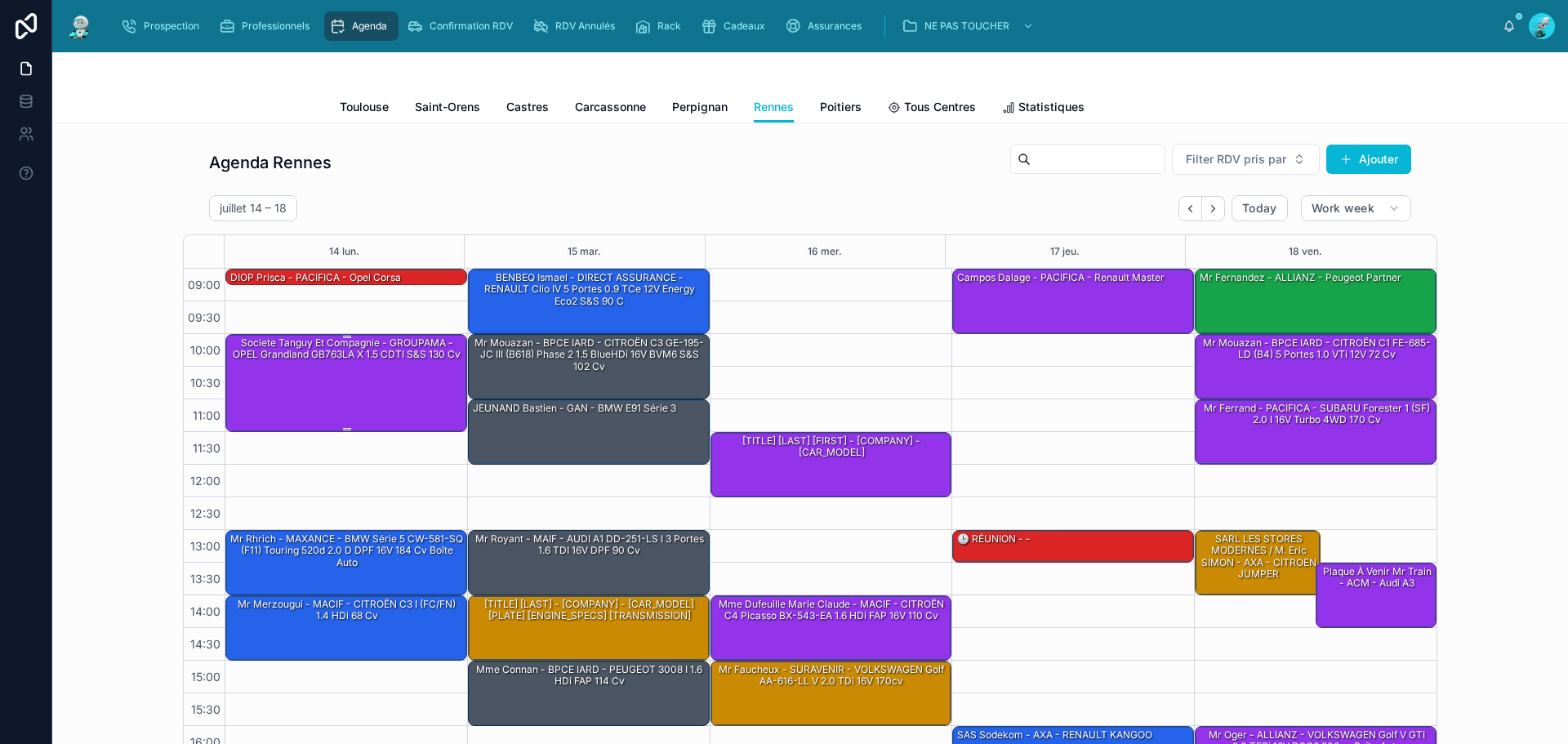 click on "Societe Tanguy et compagnie - GROUPAMA - OPEL Grandland  GB763LA  X 1.5 CDTI S&S 130 cv" at bounding box center [347, 382] 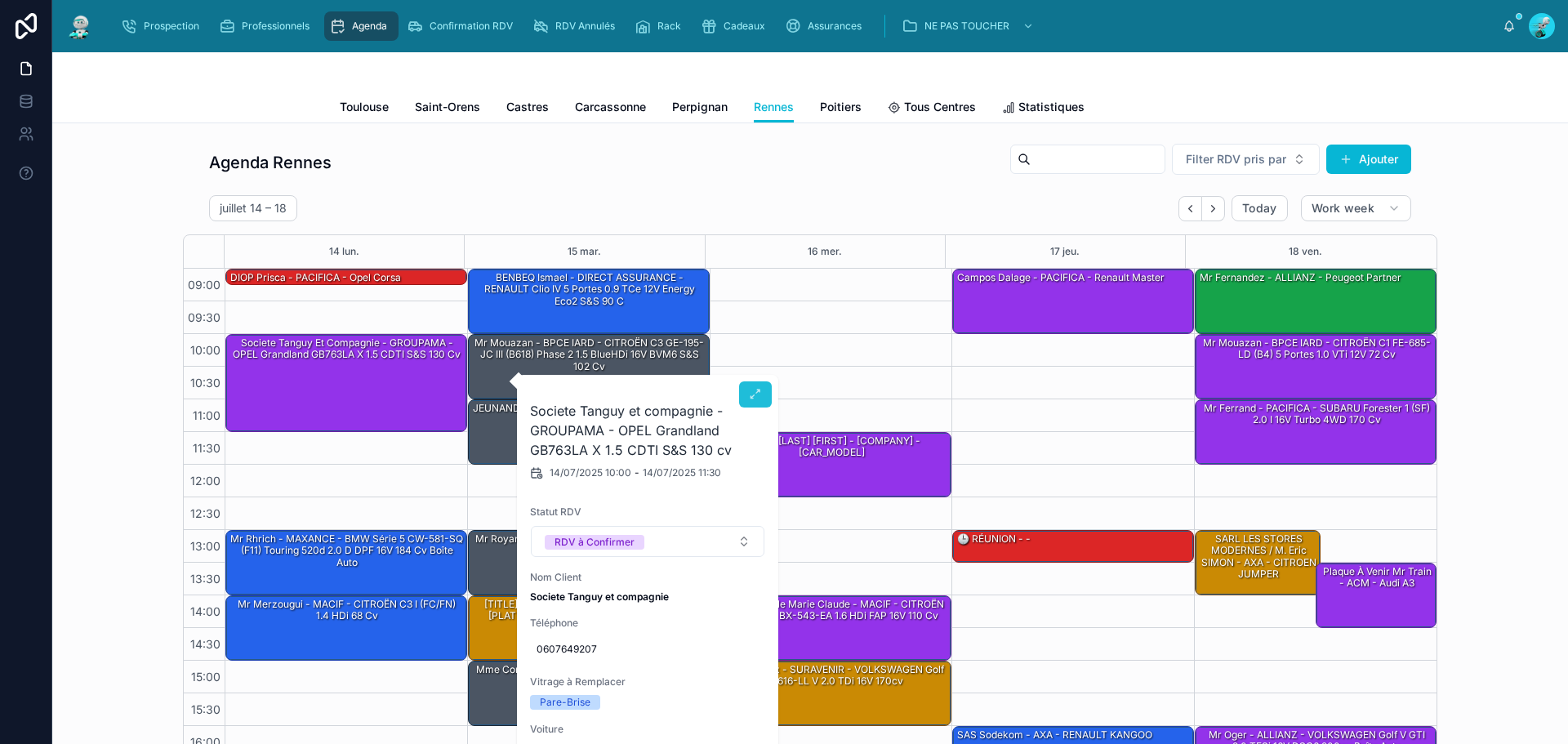 click at bounding box center [755, 394] 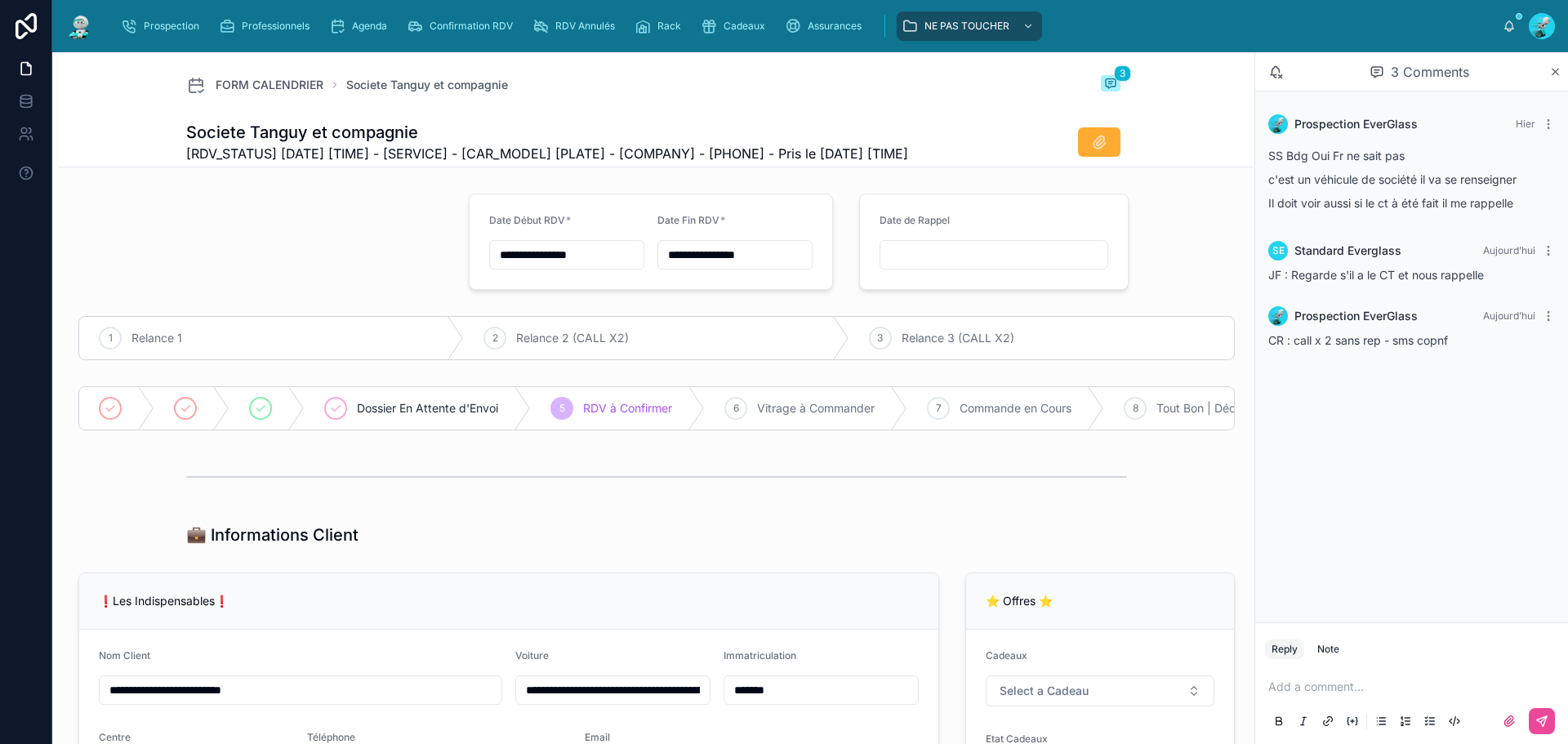 click at bounding box center (1414, 687) 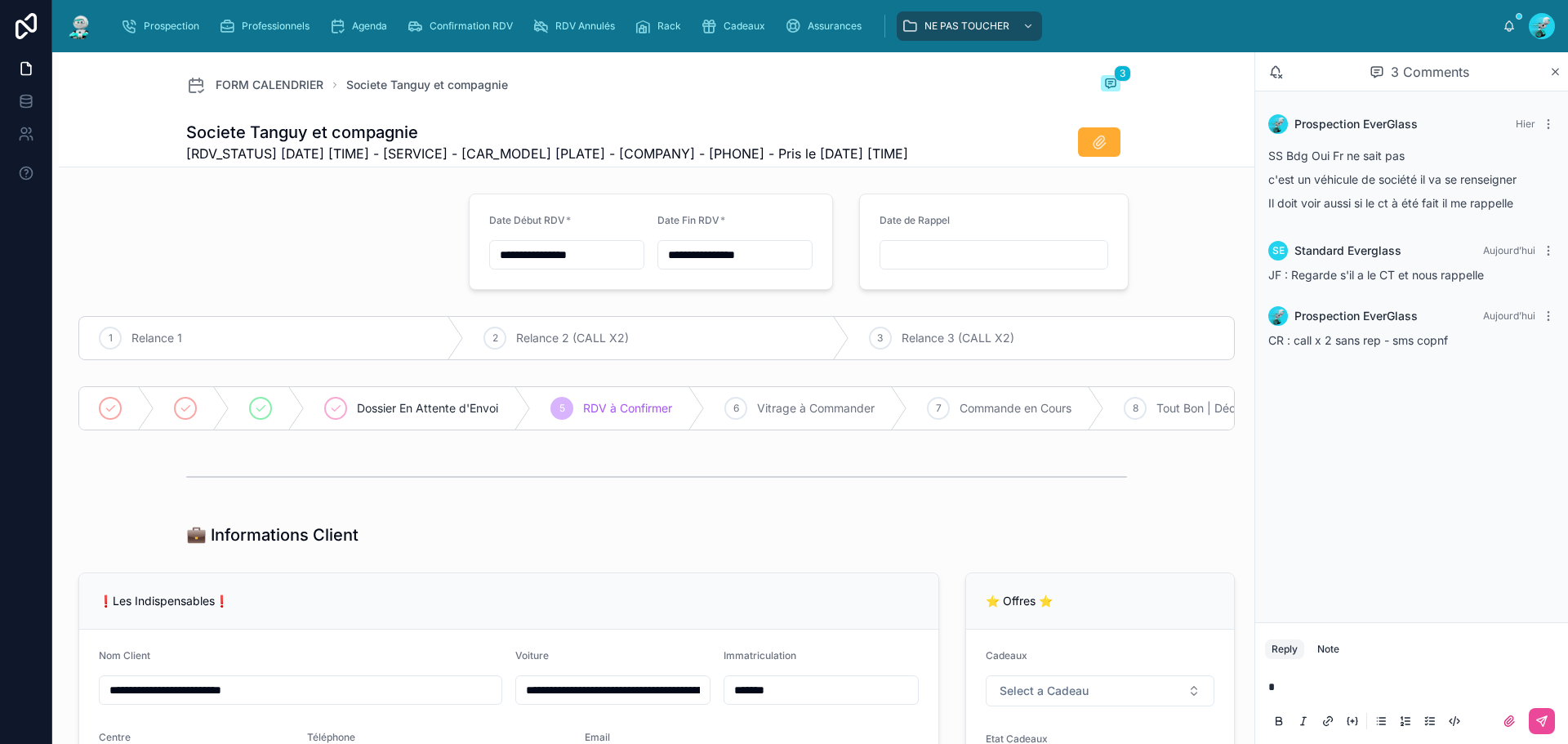 type 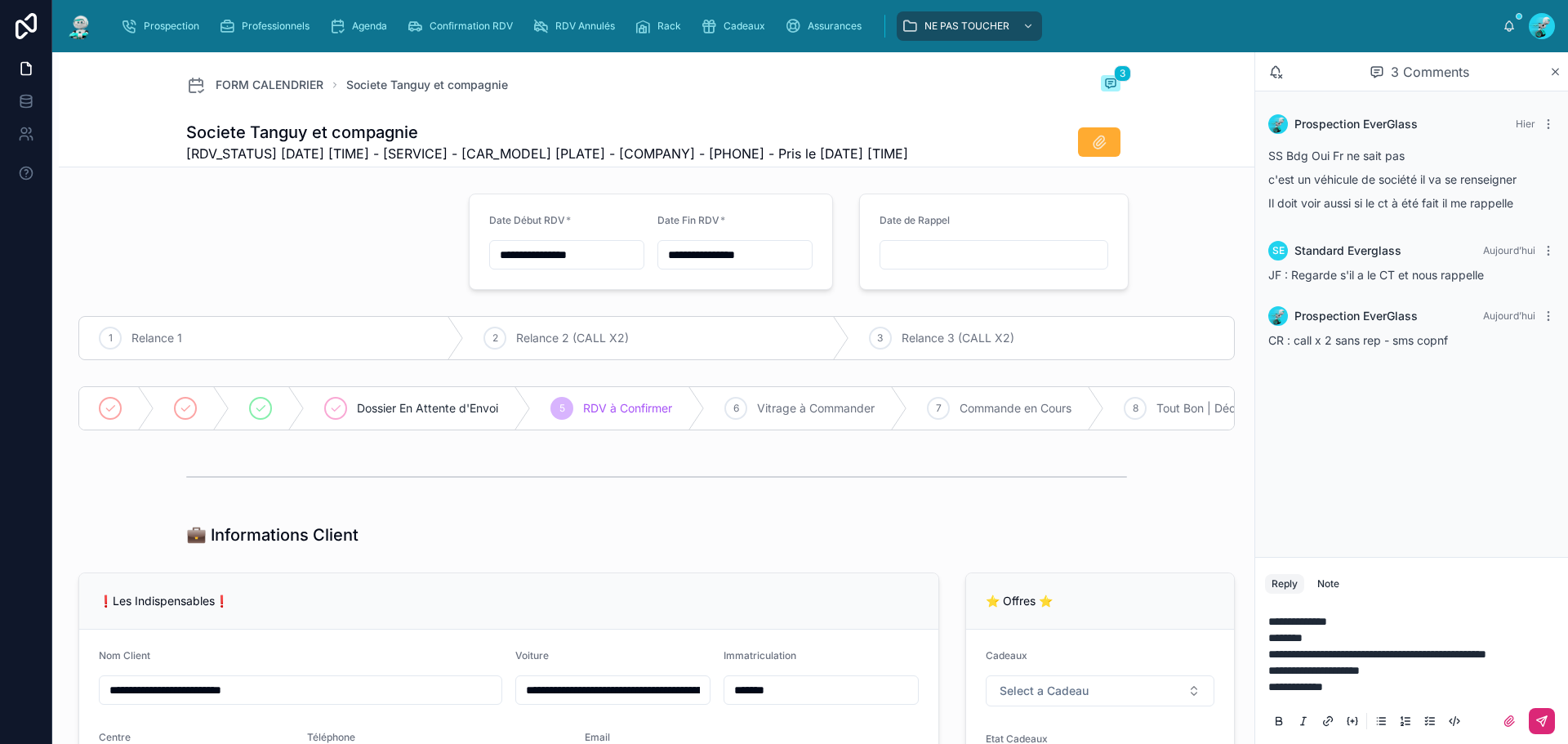 click 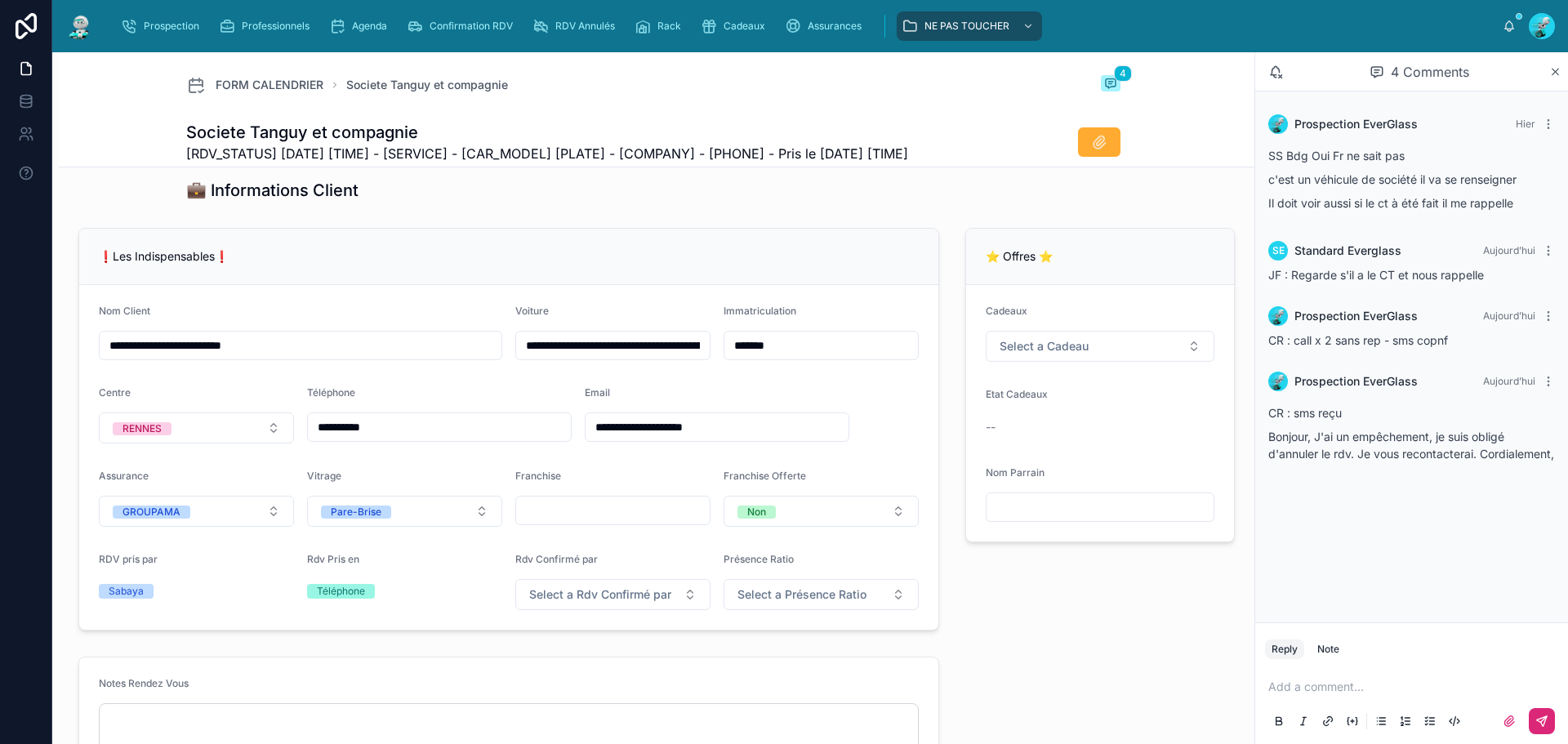 scroll, scrollTop: 0, scrollLeft: 0, axis: both 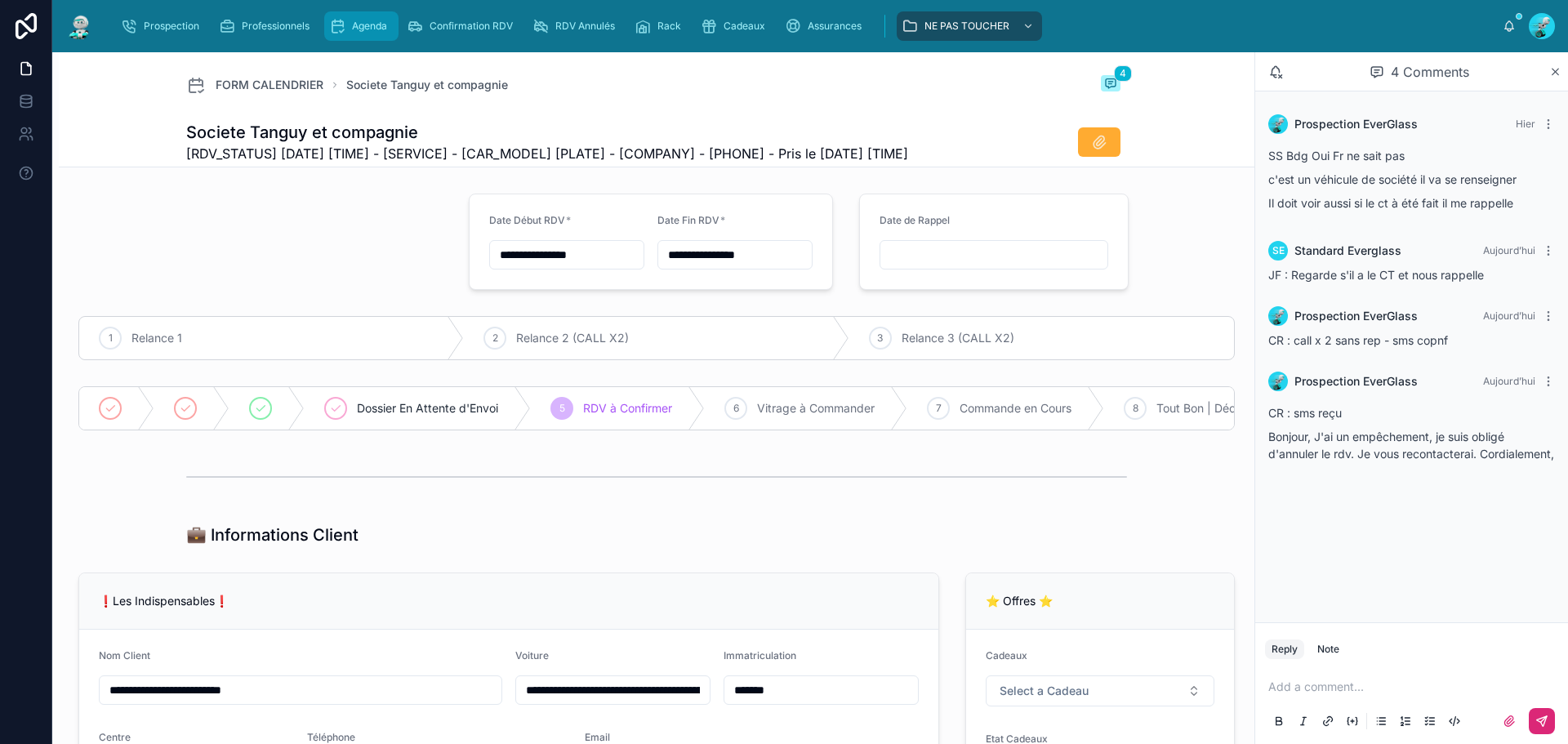 click on "Agenda" at bounding box center [369, 26] 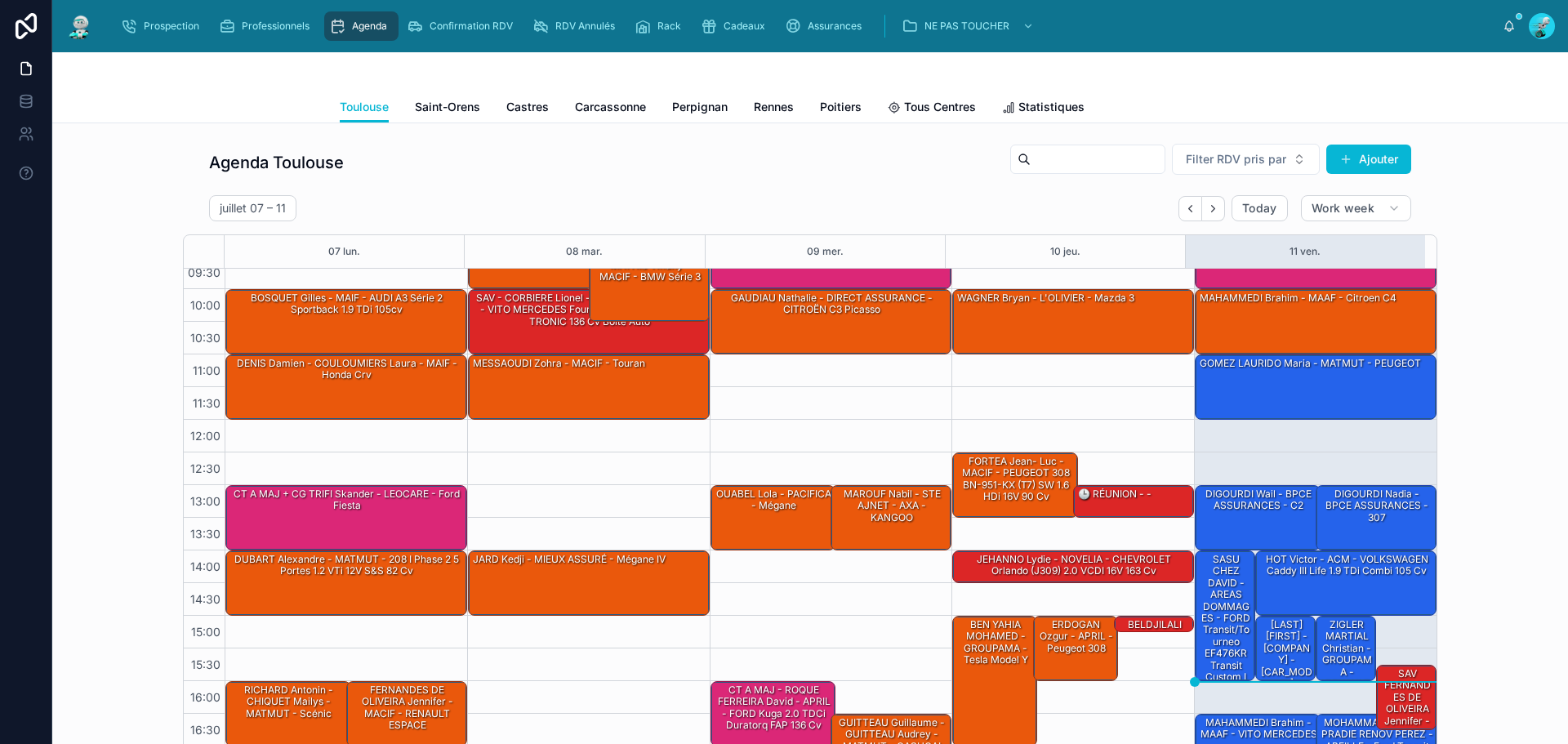 scroll, scrollTop: 0, scrollLeft: 0, axis: both 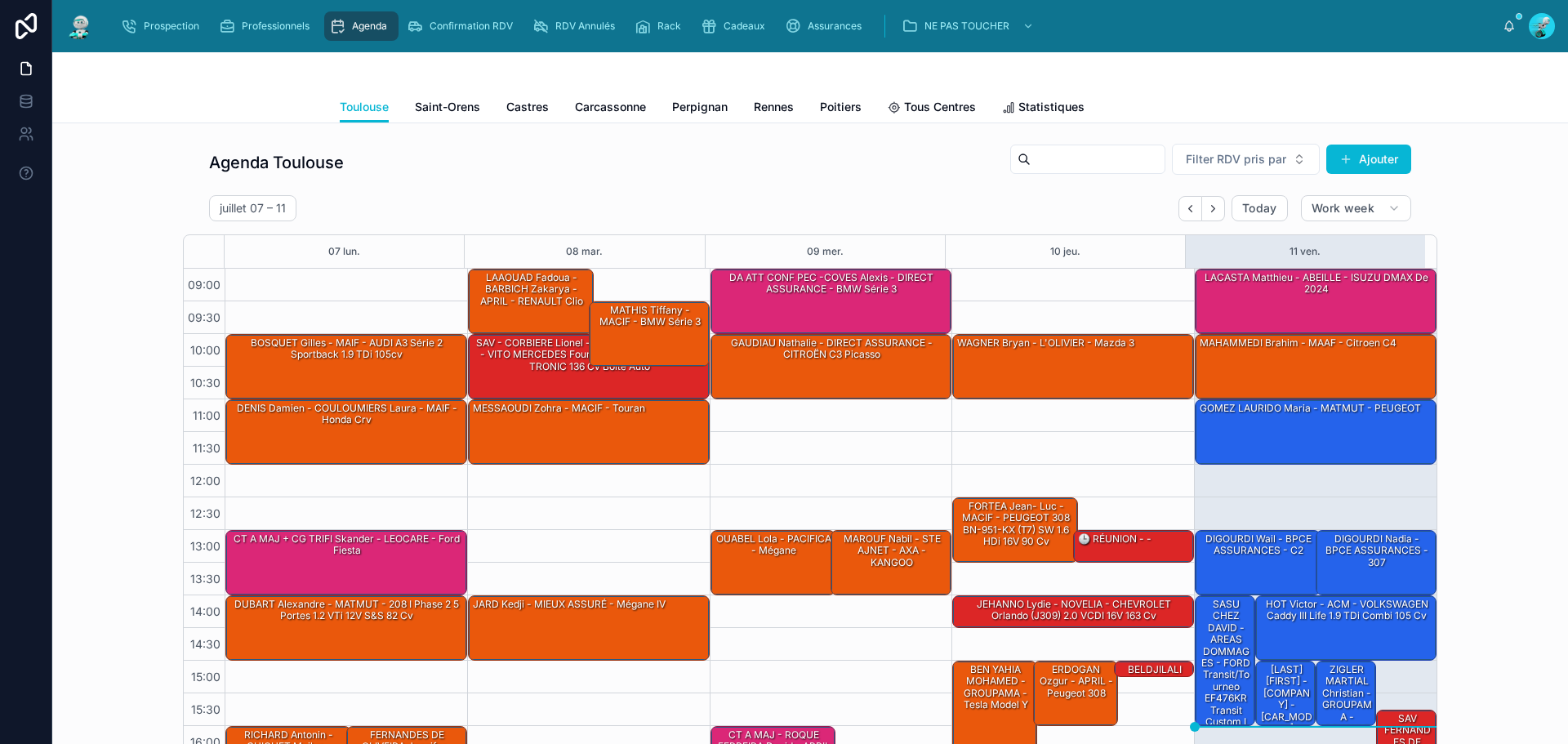 drag, startPoint x: 1214, startPoint y: 210, endPoint x: 1520, endPoint y: 285, distance: 315.05714 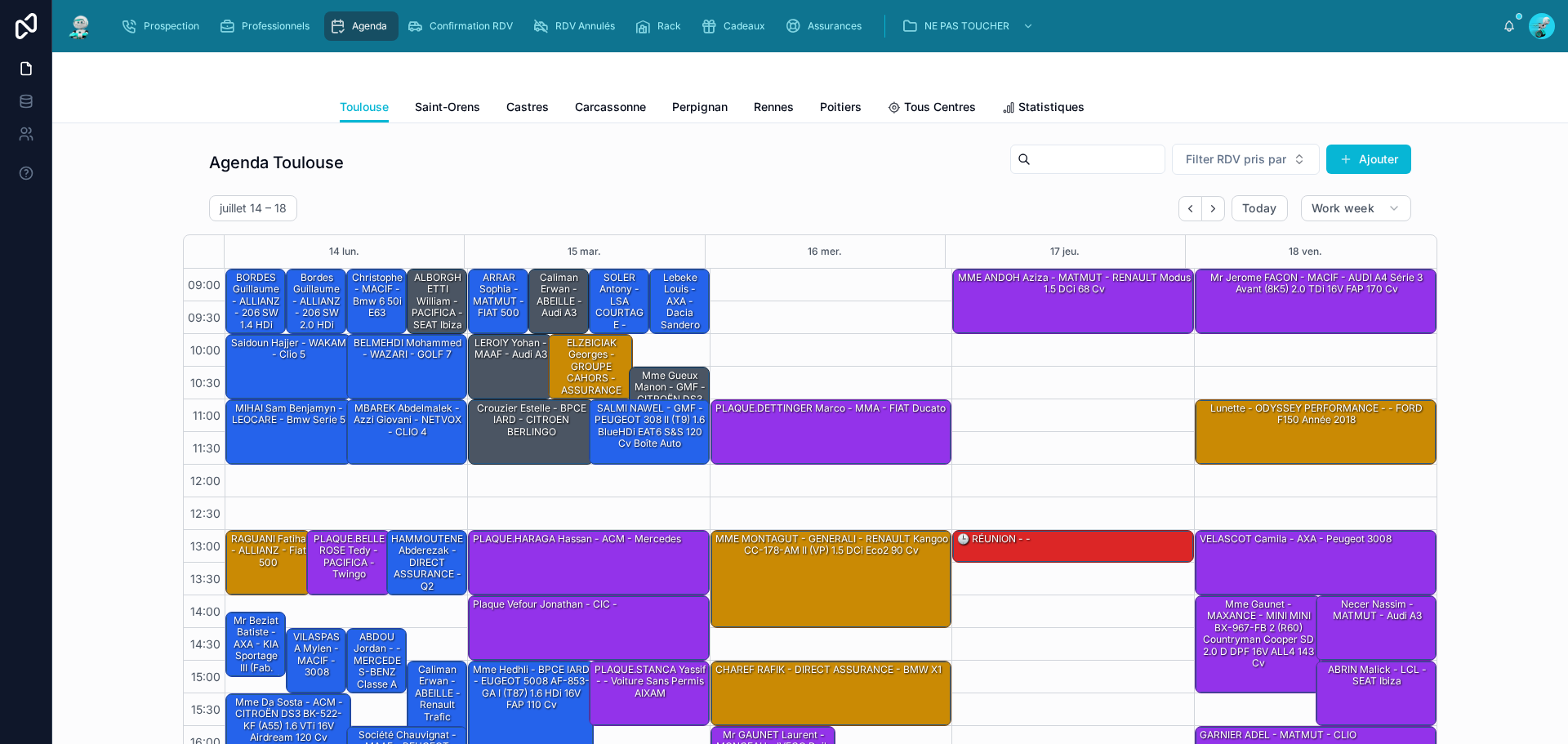 click on "Agenda Toulouse Filter RDV pris par Ajouter juillet 14 – 18 Today Work week 14 lun. 15 mar. 16 mer. 17 jeu. 18 ven. 09:00 09:30 10:00 10:30 11:00 11:30 12:00 12:30 13:00 13:30 14:00 14:30 15:00 15:30 16:00 16:30 17:00 17:30 09:00 – 10:00 BORDES guillaume  - ALLIANZ - 206 SW 1.4 HDi 68cv 10:00 – 11:00 Saidoun Hajjer - WAKAM - Clio 5 09:00 – 10:00 Bordes Guillaume - ALLIANZ - 206 SW 2.0 HDi 90cv 10:00 – 11:00 BELMEHDI Mohammed  - WAZARI - GOLF 7 09:00 – 10:00 Christophe  - MACIF - Bmw 6 50i e63 11:00 – 12:00 MIHAI Sam Benjamyn - LEOCARE - Bmw serie 5 09:00 – 10:00 ALBORGHETTI William  - PACIFICA - SEAT Ibiza 11:00 – 12:00 MBAREK Abdelmalek  - Azzi Giovani  - NETVOX - CLIO 4 13:00 – 14:00 RAGUANI Fatiha - ALLIANZ - Fiat 500 14:15 – 15:15 Mr Beziat Batiste - AXA - KIA Sportage  III (Fab. Slovaquie) 1.7 CRDi VGT 16V DPF 4x2 115 cv 13:00 – 14:00 PLAQUE.BELLEROSE Tedy - PACIFICA - Twingo  14:30 – 15:30 VILASPASA Mylen - MACIF - 3008 13:00 – 14:00 14:30 – 15:30 15:30 – 17:00" at bounding box center (810, 452) 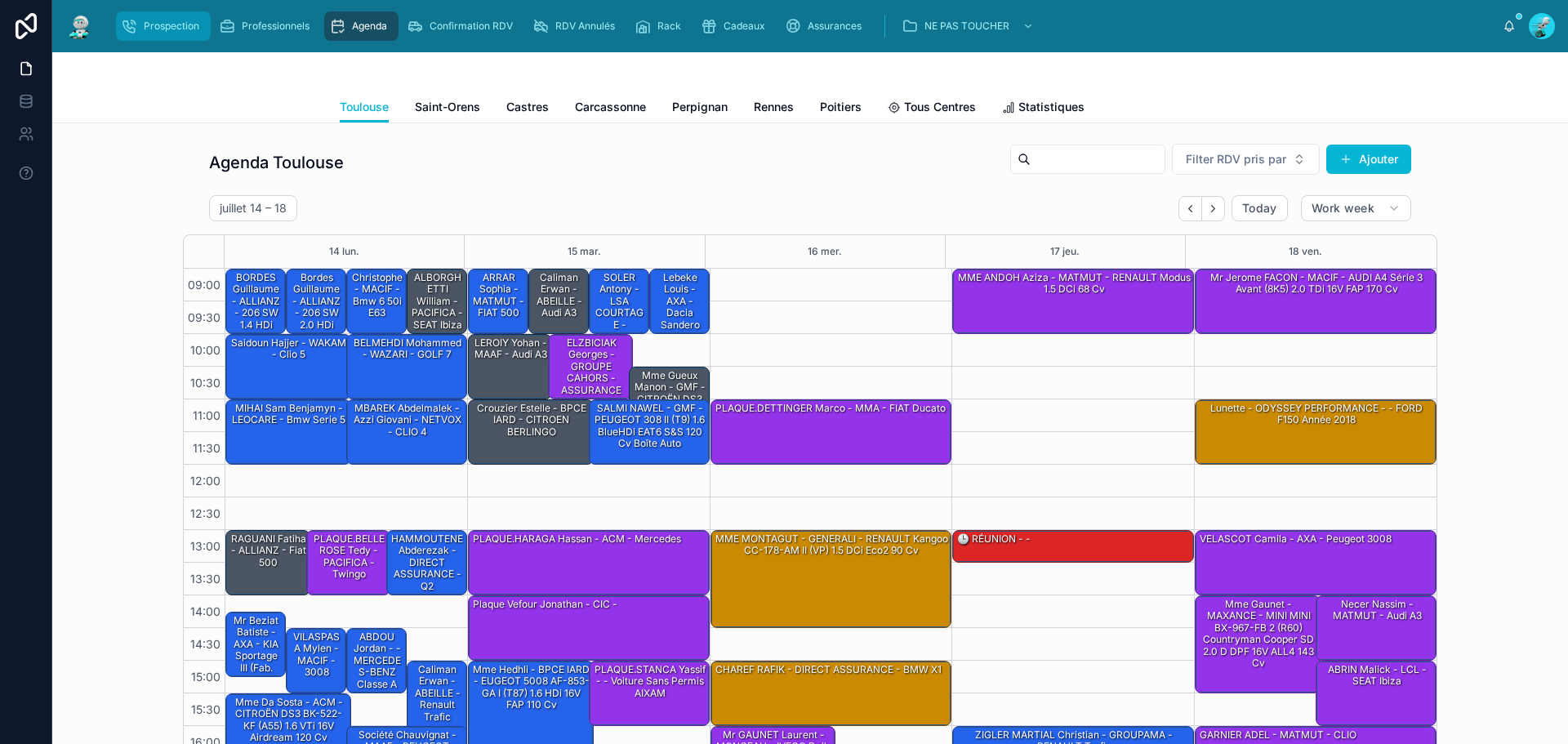 click on "Prospection" at bounding box center [163, 26] 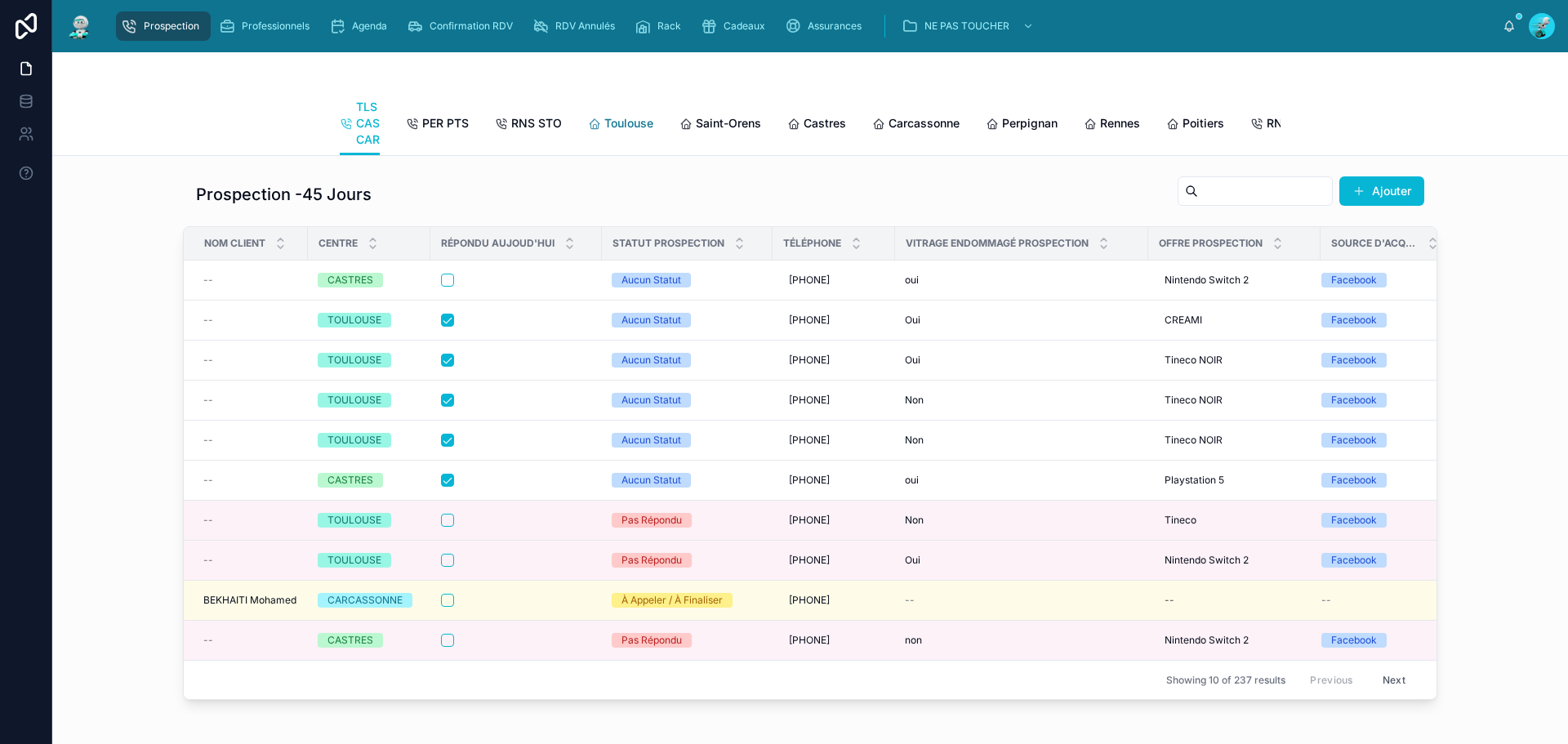 click on "Toulouse" at bounding box center (629, 123) 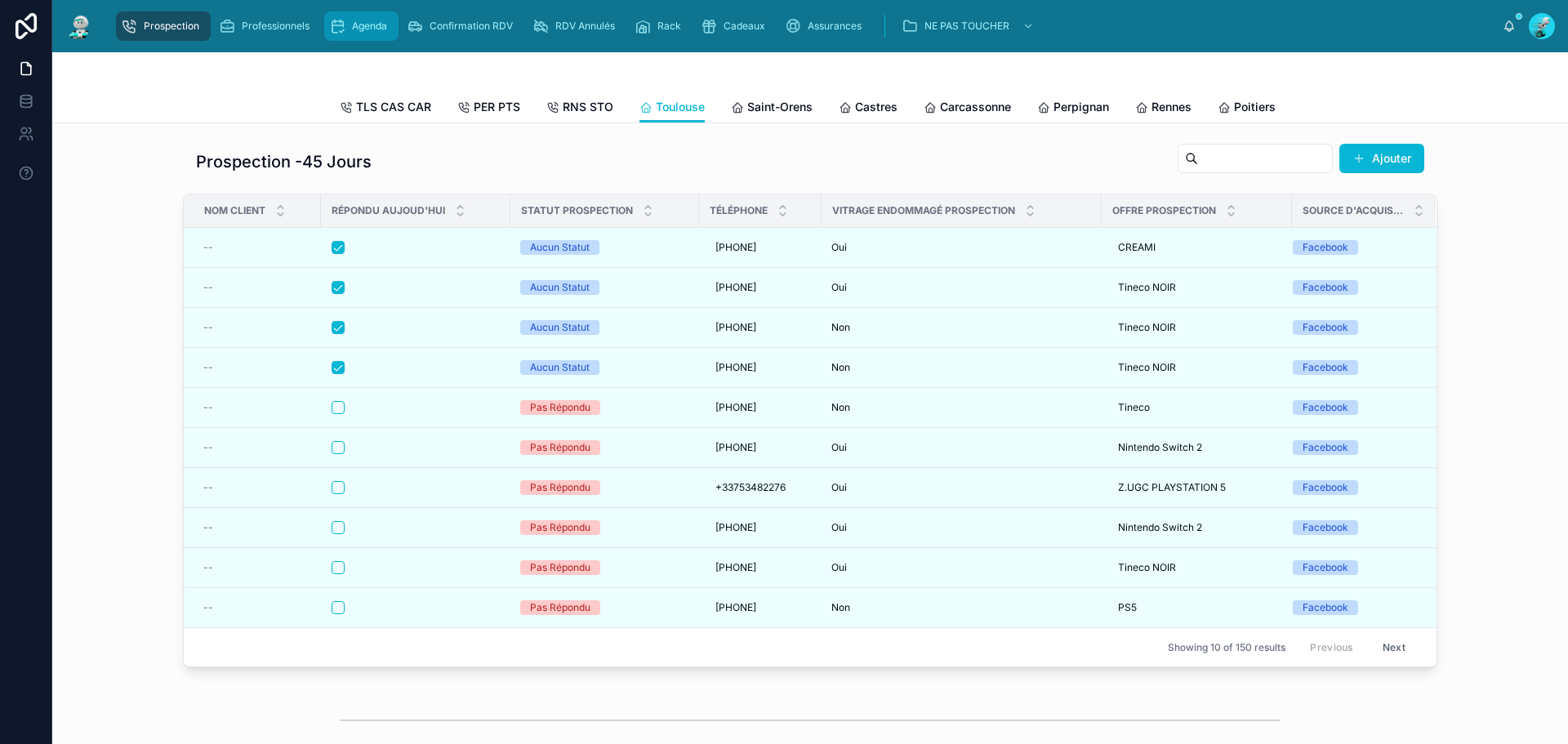click on "Agenda" at bounding box center (361, 26) 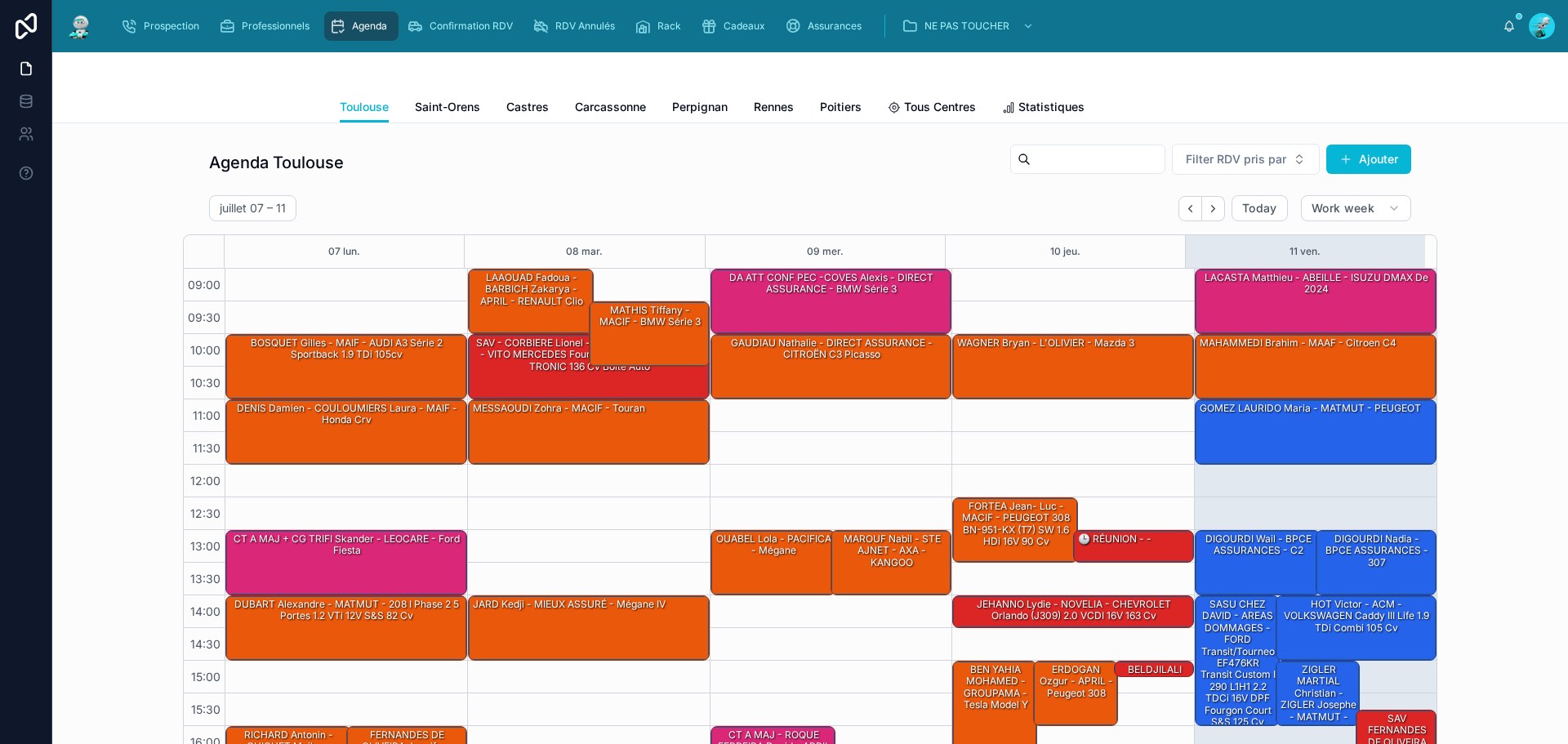 scroll, scrollTop: 97, scrollLeft: 0, axis: vertical 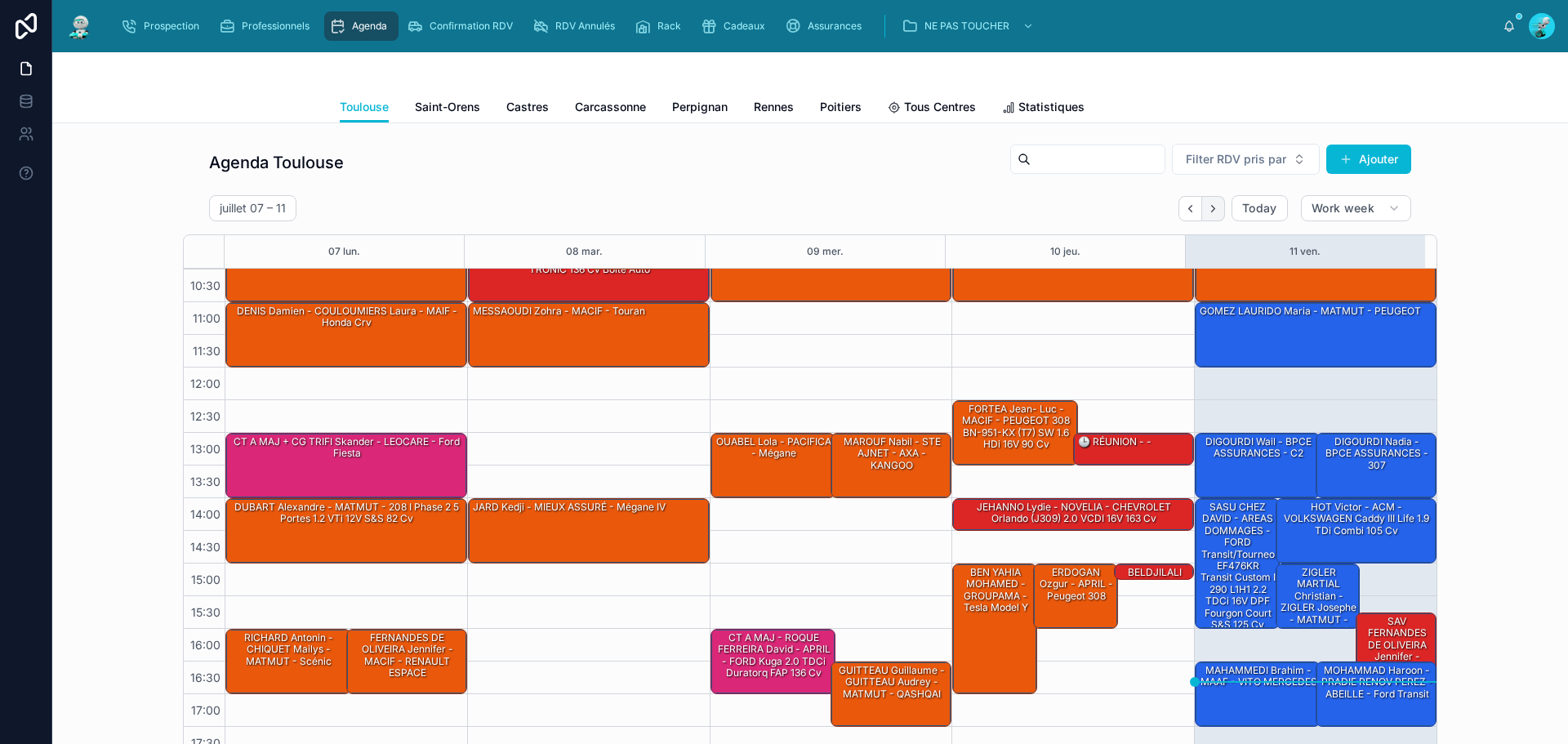 click at bounding box center (1214, 208) 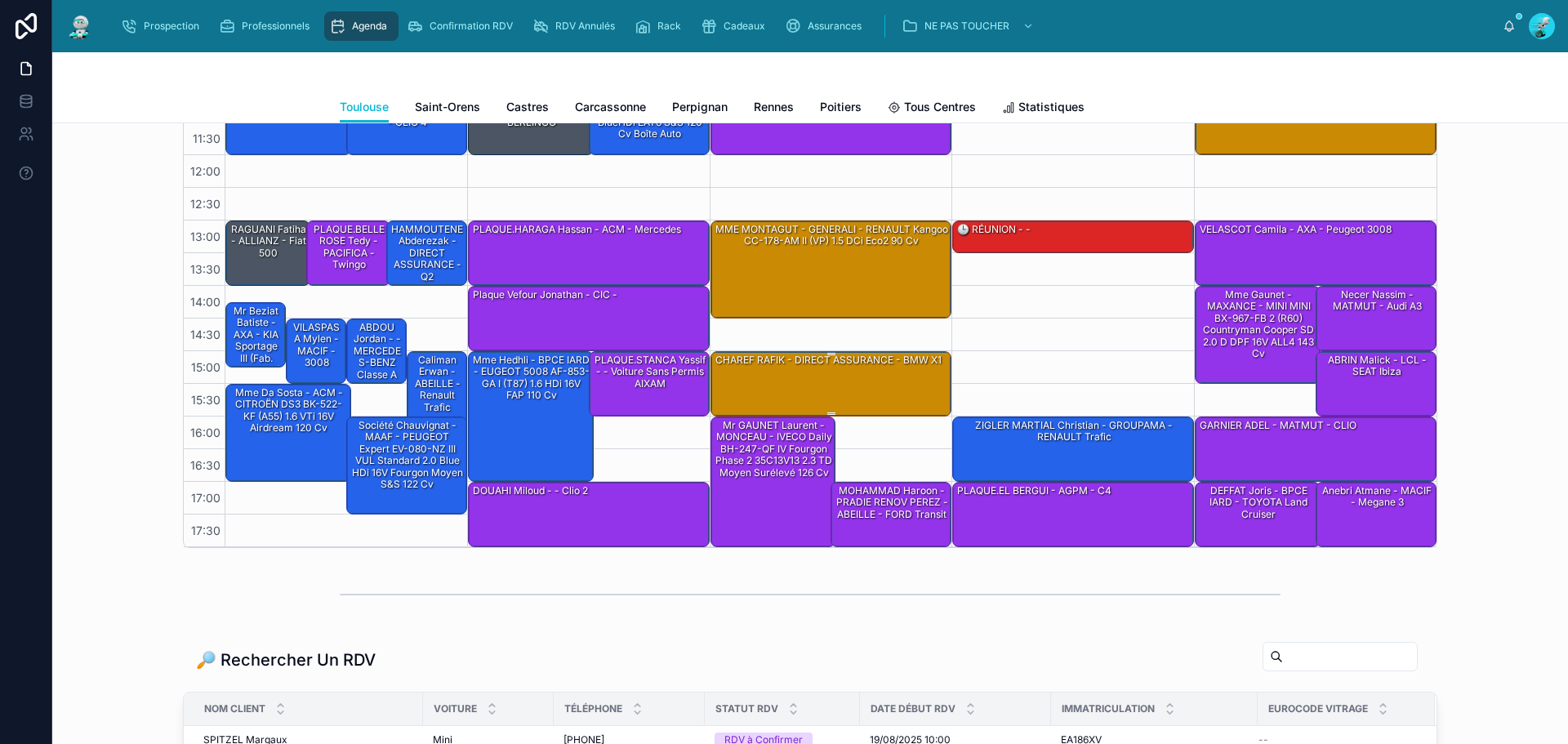 scroll, scrollTop: 327, scrollLeft: 0, axis: vertical 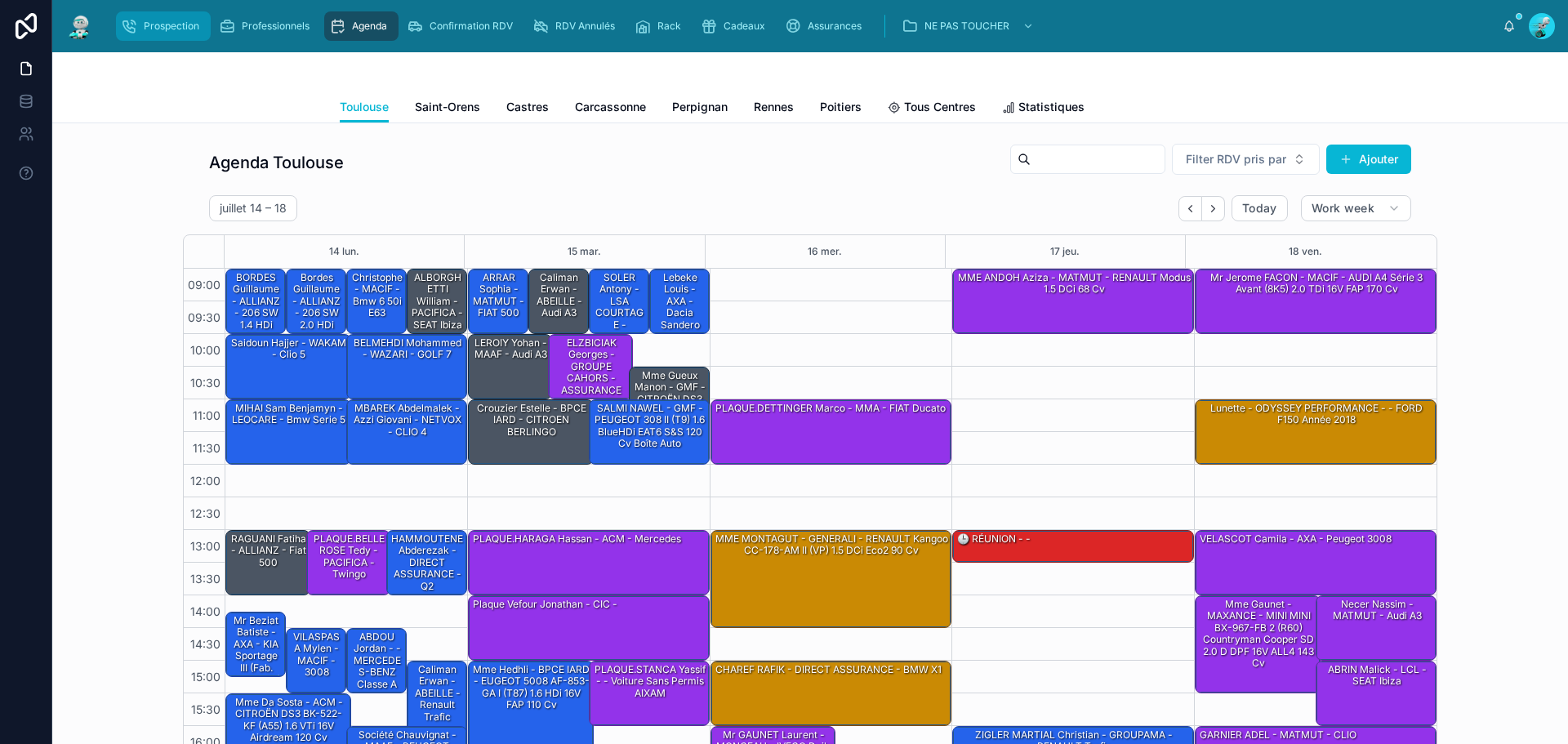 click on "Prospection" at bounding box center [163, 26] 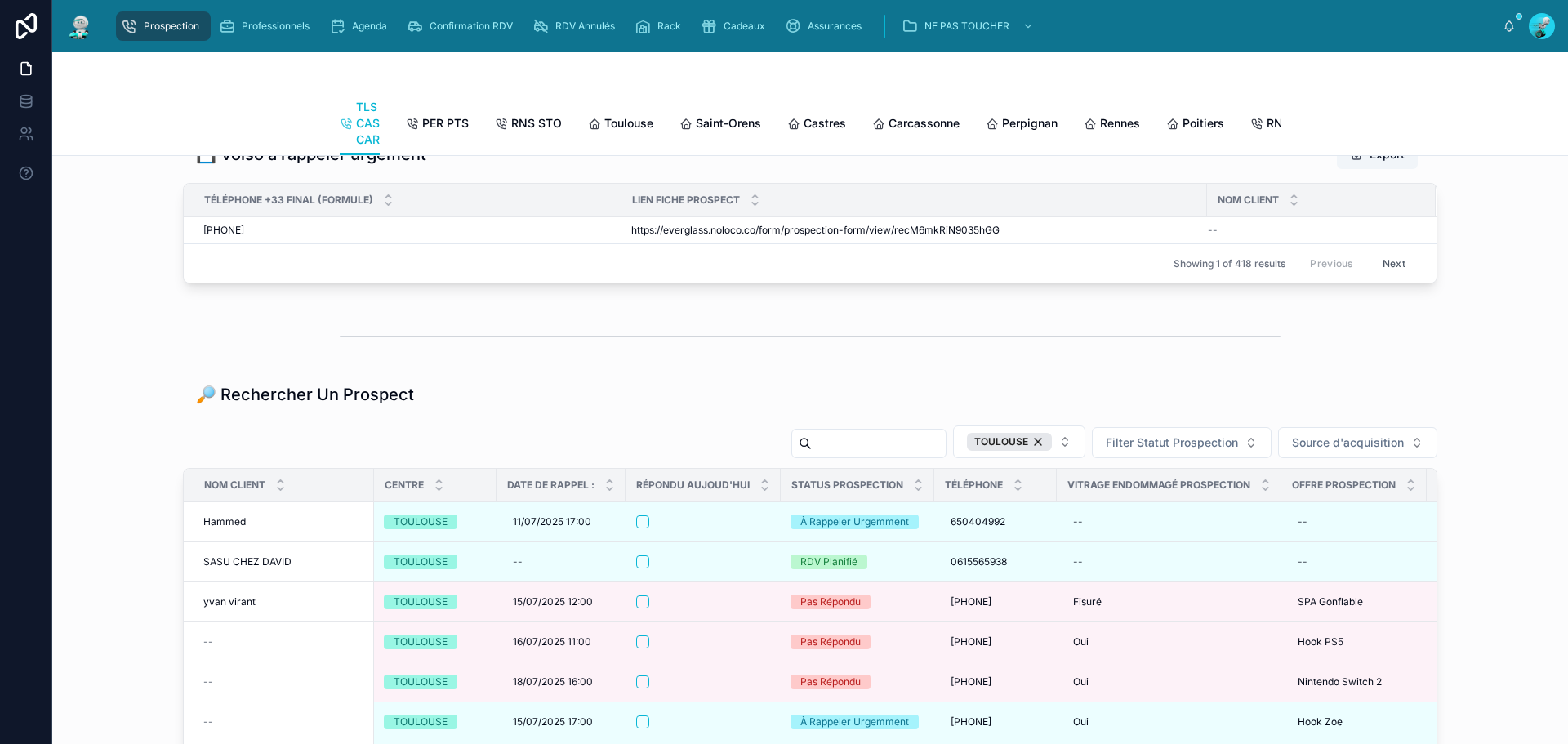 scroll, scrollTop: 2111, scrollLeft: 0, axis: vertical 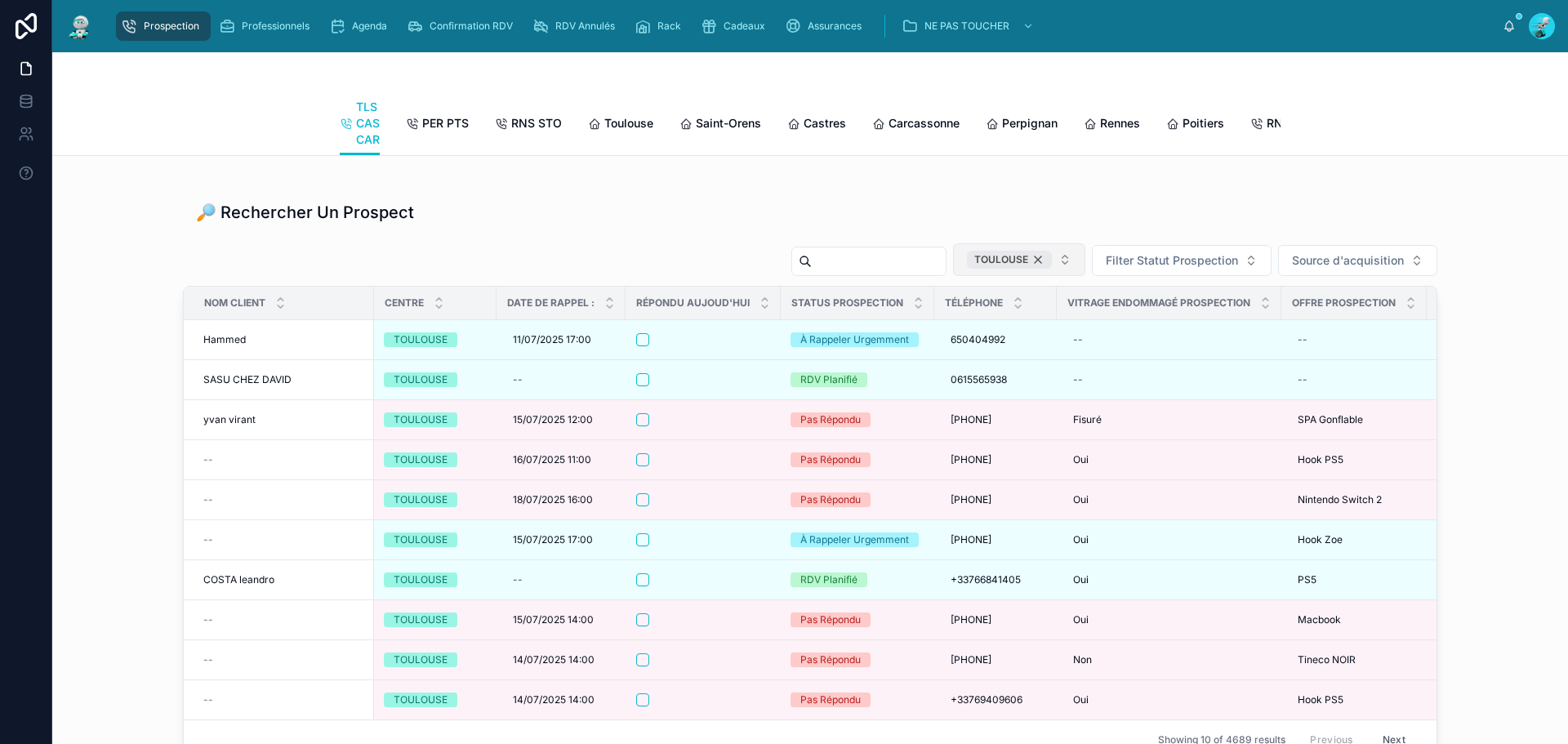 click on "TOULOUSE" at bounding box center [1009, 260] 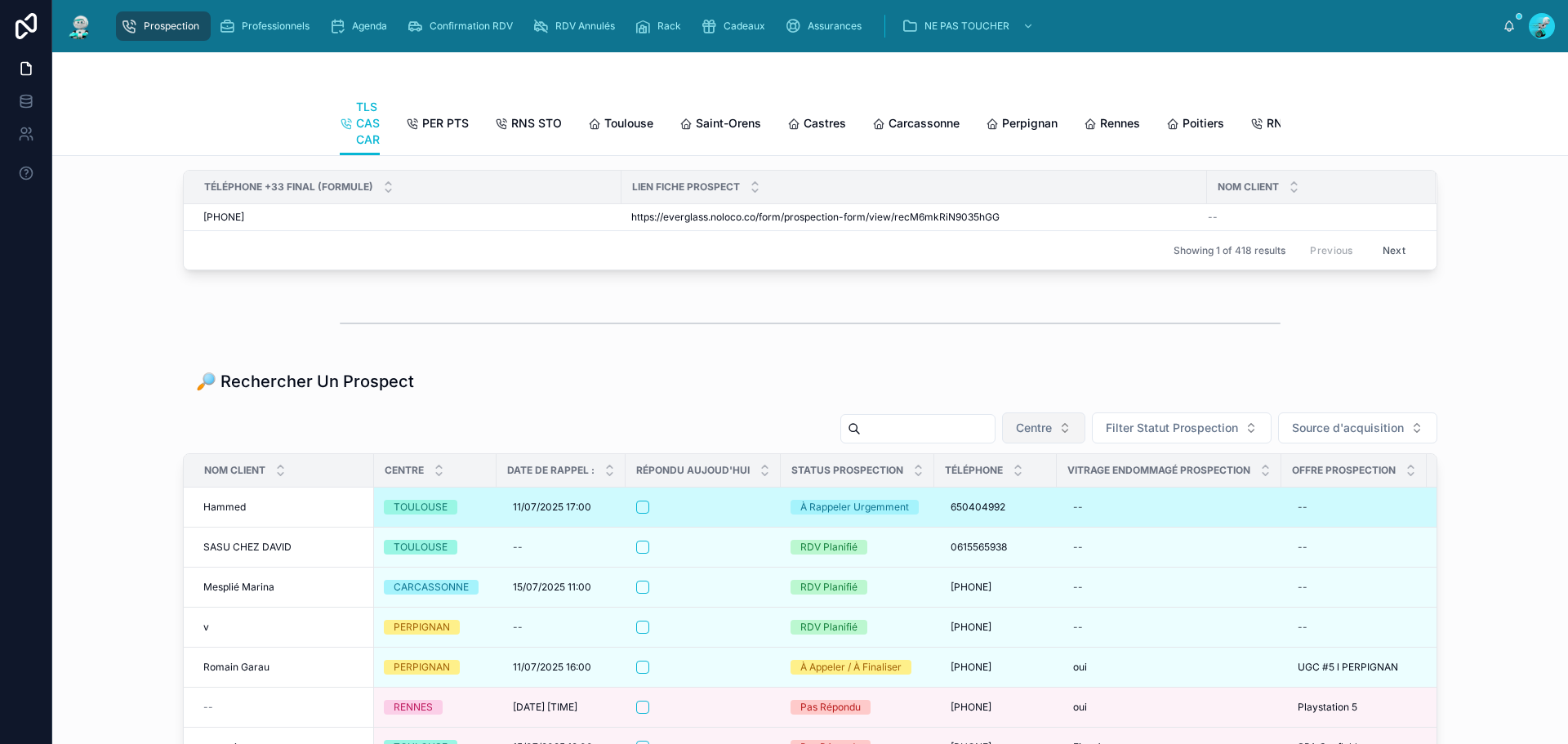 scroll, scrollTop: 2111, scrollLeft: 0, axis: vertical 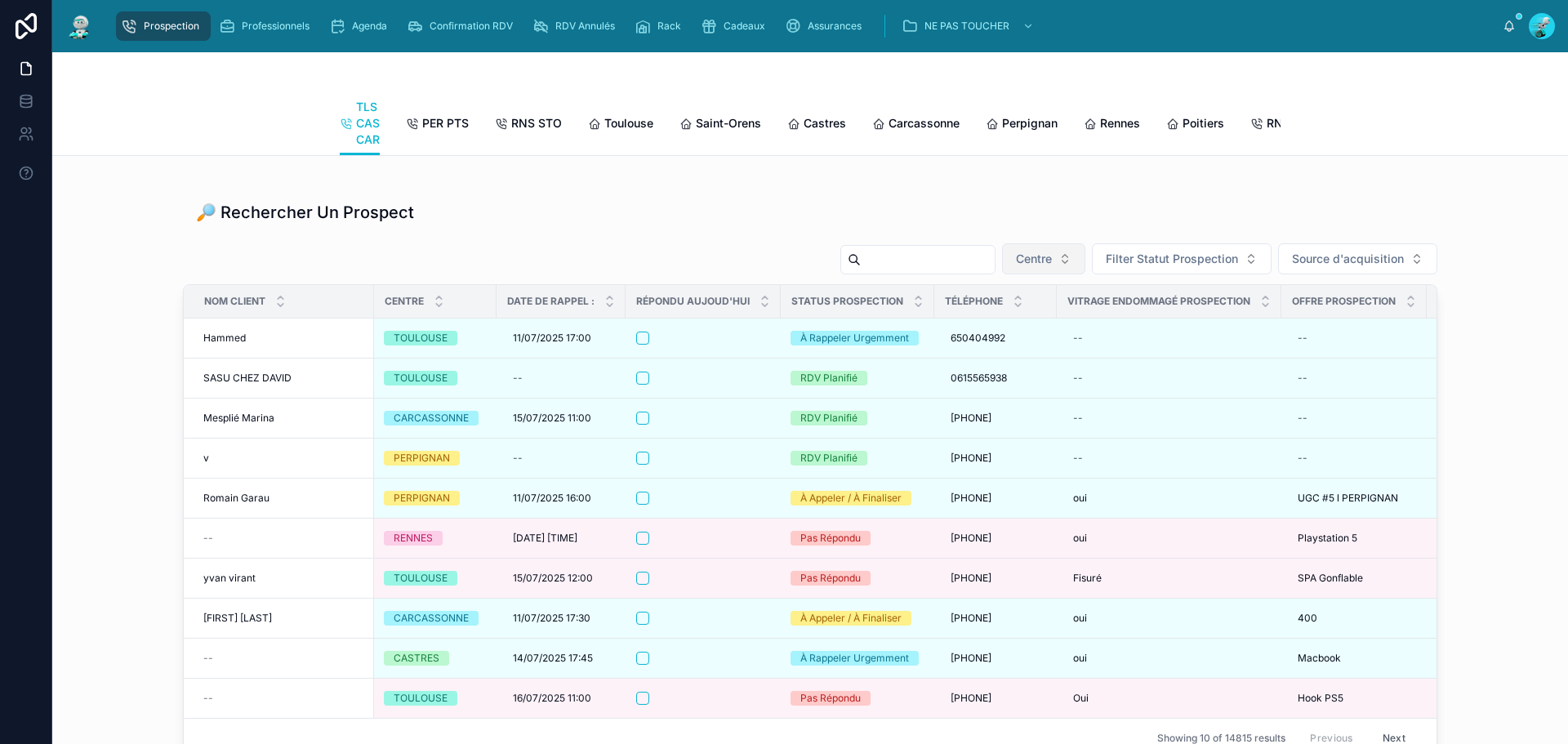 paste on "**********" 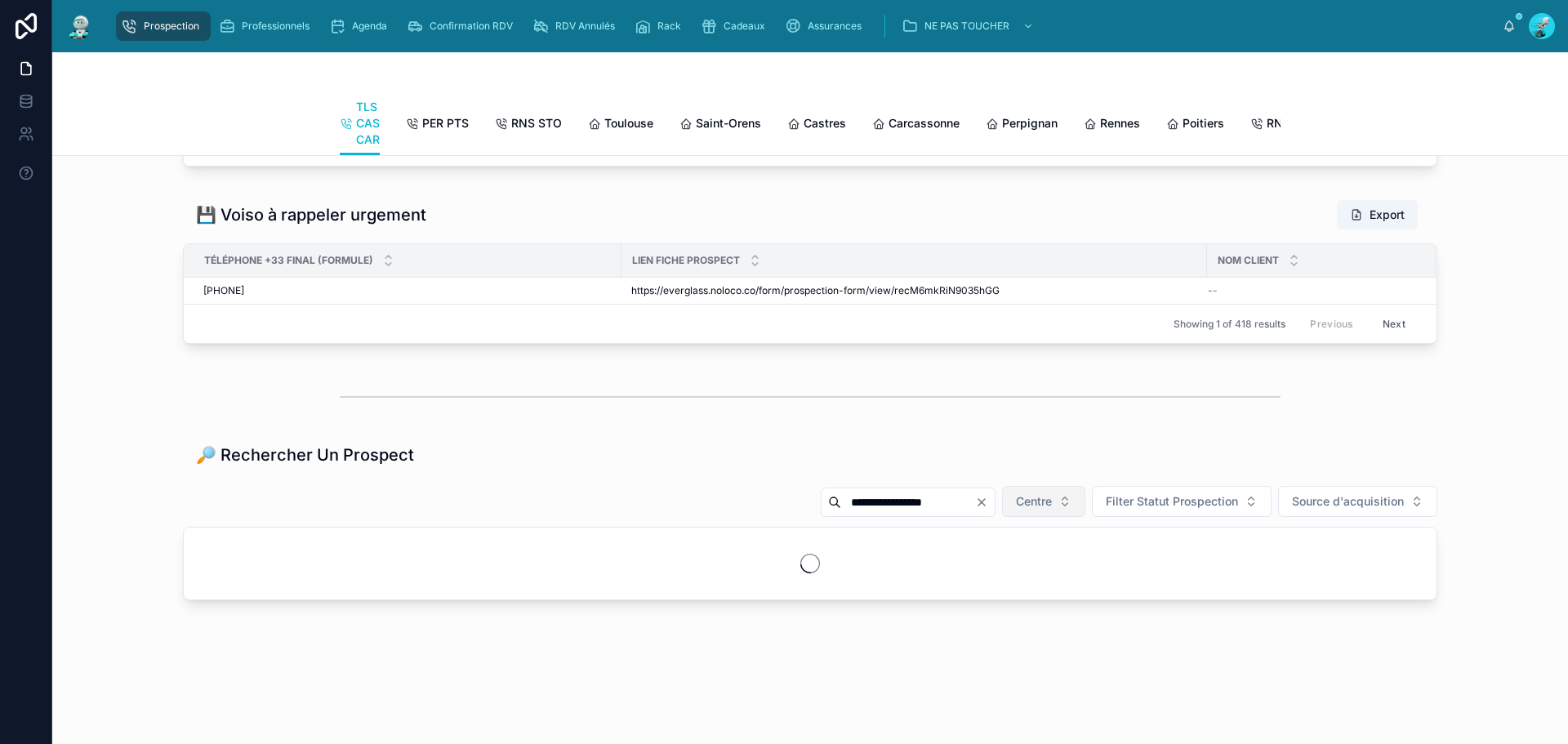 scroll, scrollTop: 1994, scrollLeft: 0, axis: vertical 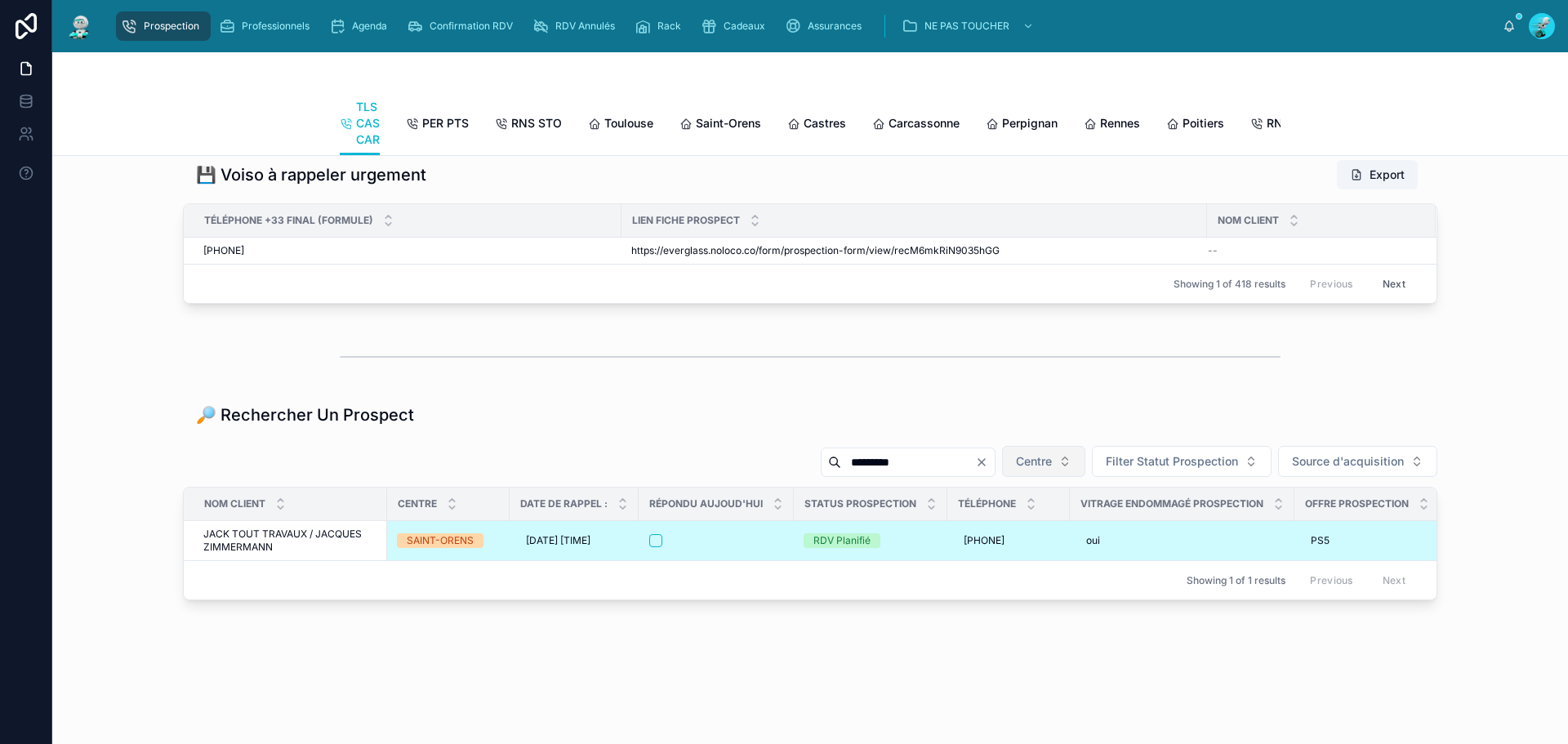 type on "*********" 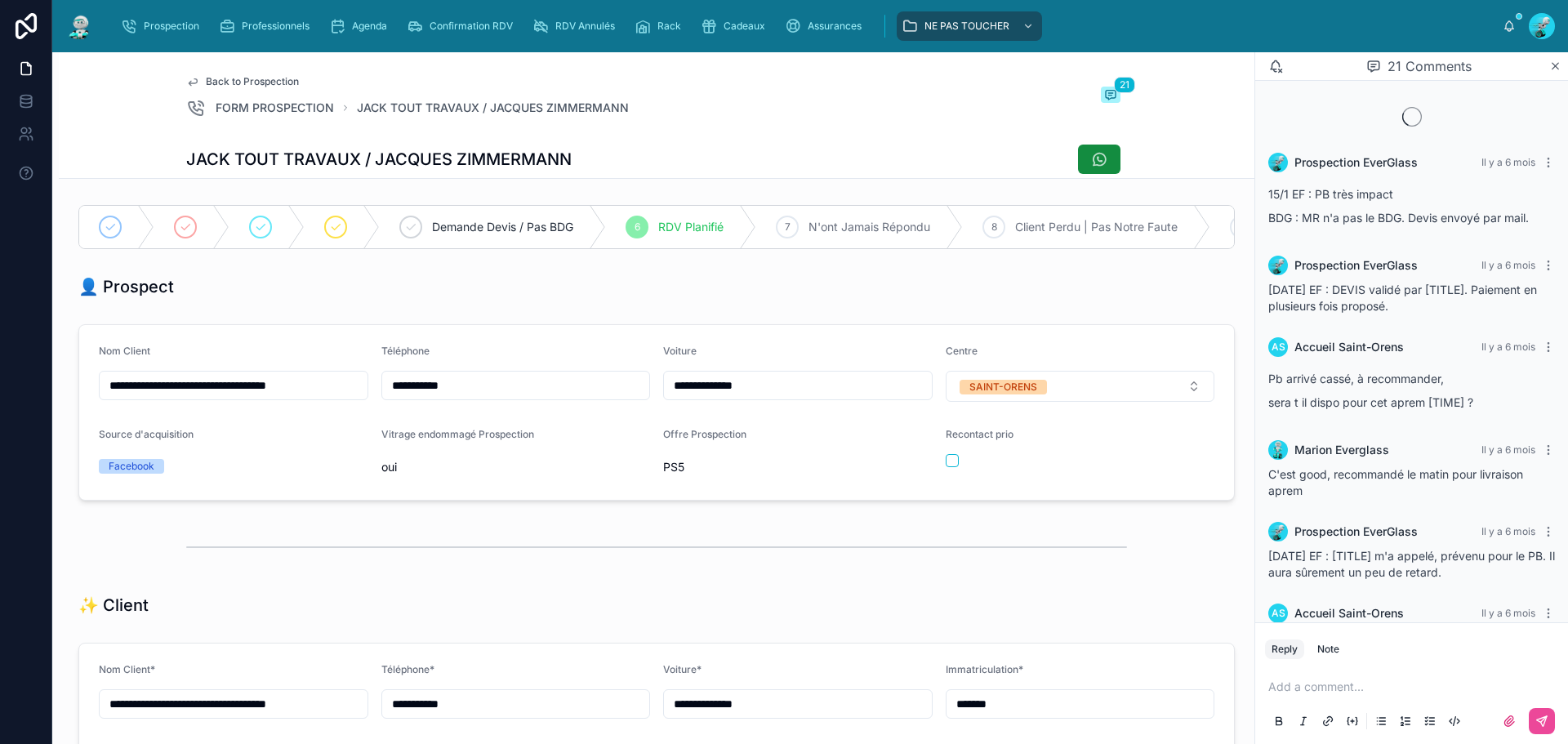 scroll, scrollTop: 81, scrollLeft: 0, axis: vertical 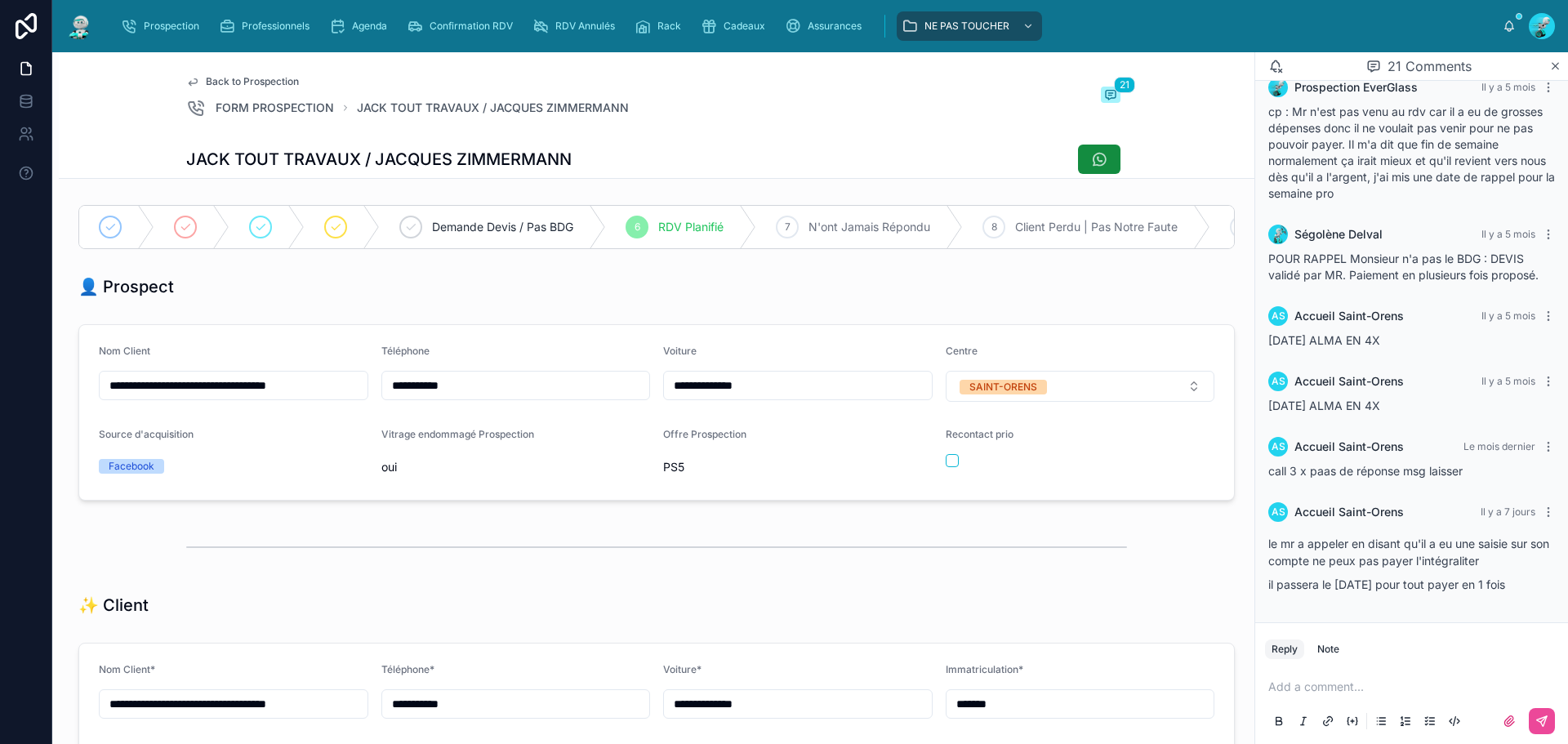 click on "Back to Prospection FORM PROSPECTION JACK TOUT TRAVAUX / JACQUES ZIMMERMANN 21" at bounding box center (657, 96) 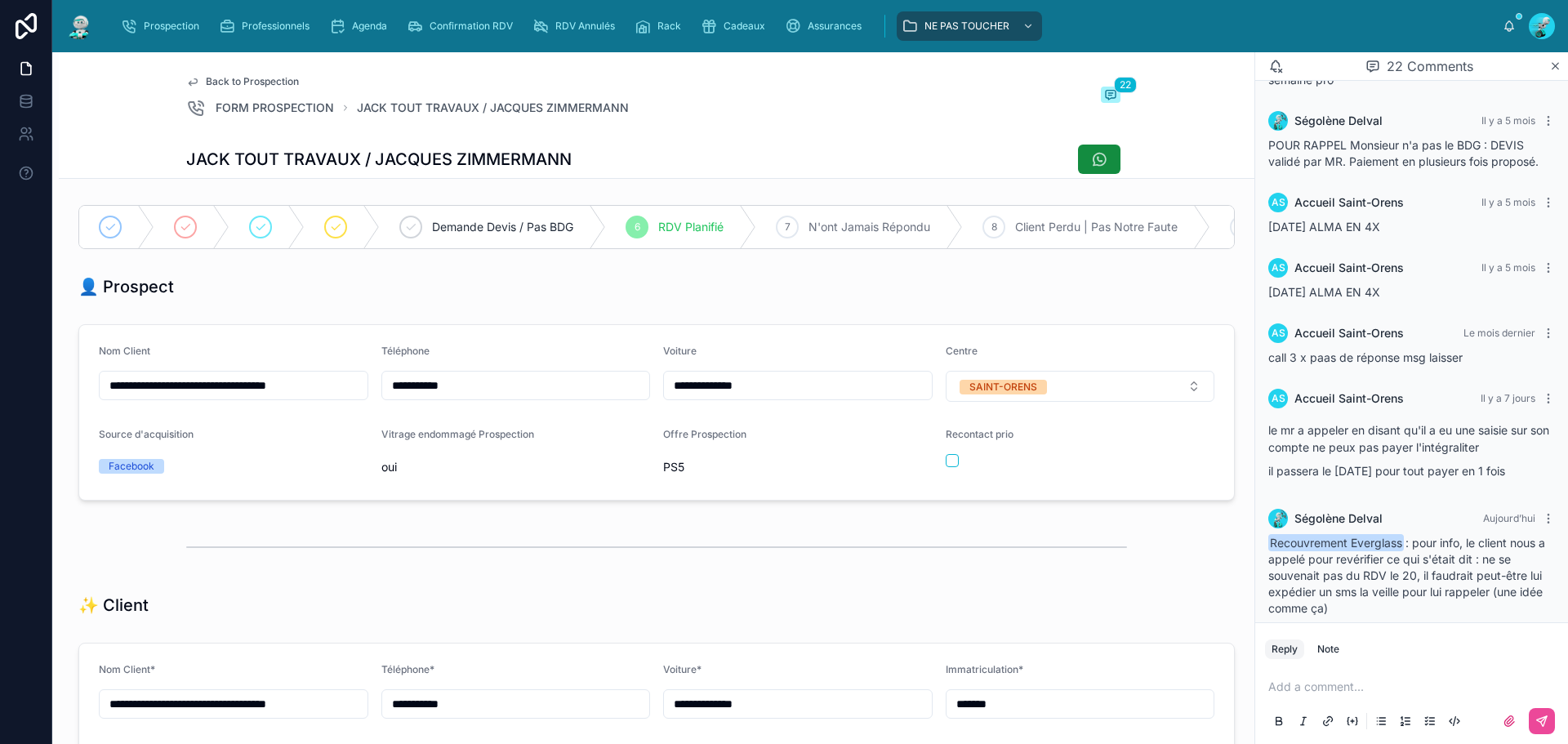 scroll, scrollTop: 1561, scrollLeft: 0, axis: vertical 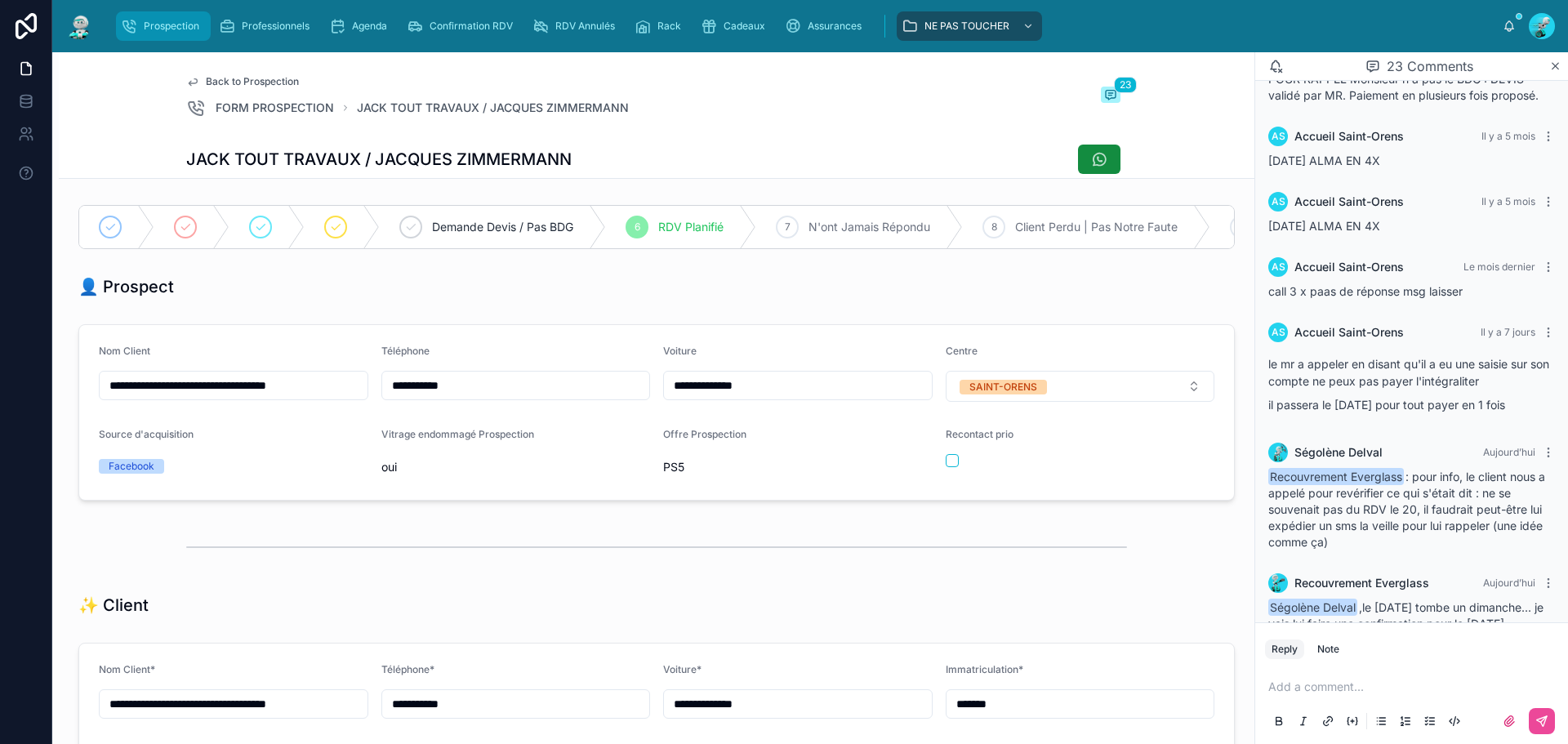 click on "Prospection" at bounding box center [172, 26] 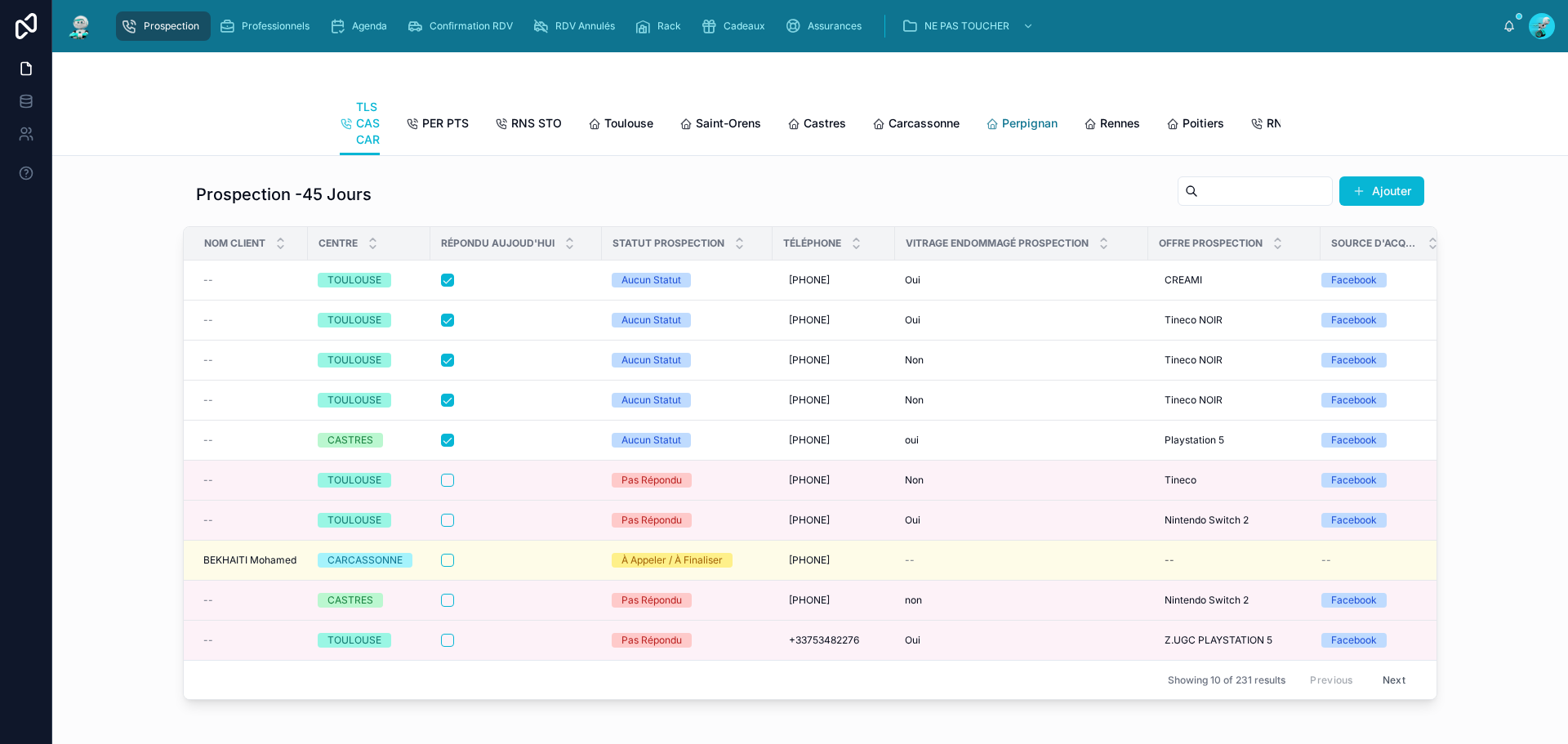 click on "Perpignan" at bounding box center (1030, 123) 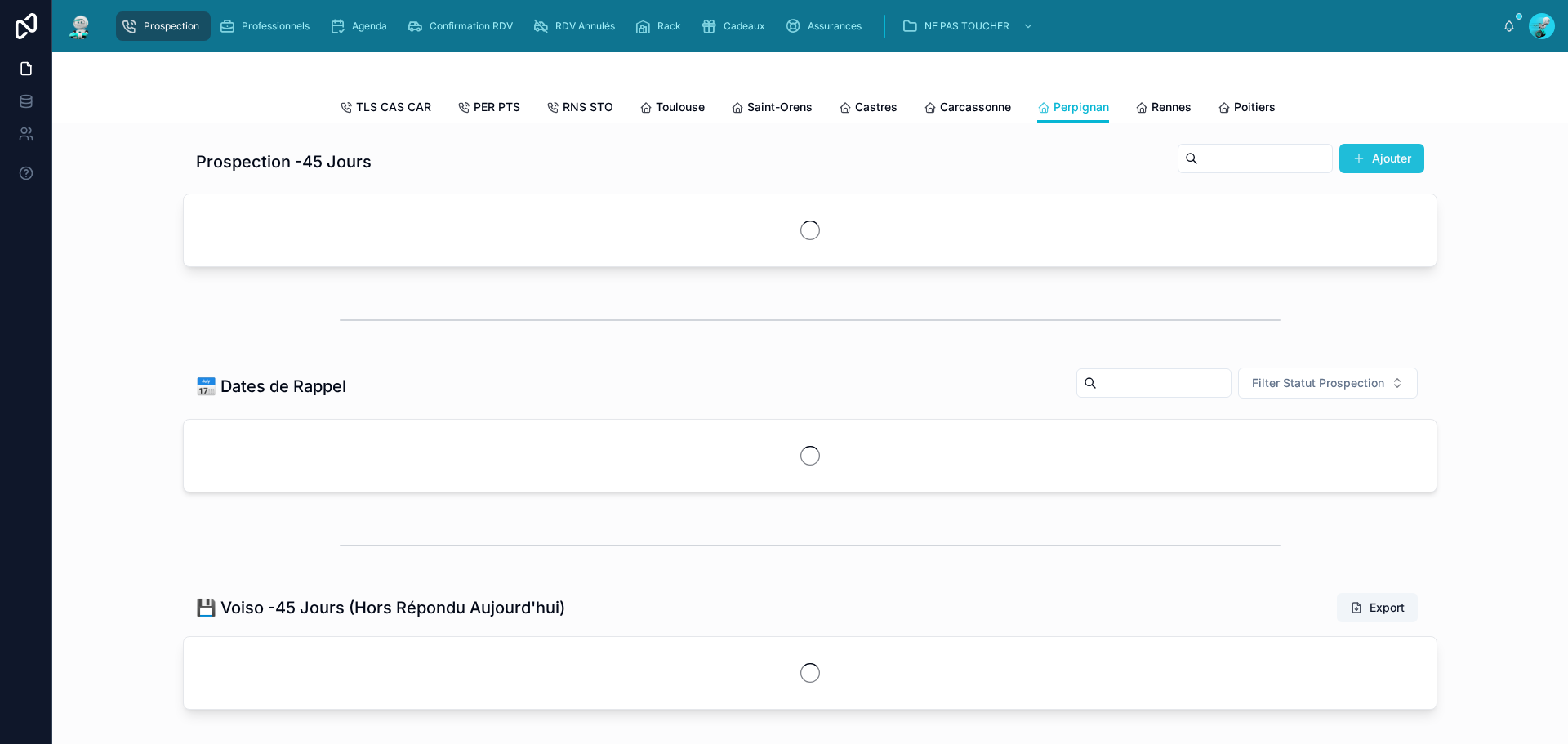 click on "Ajouter" at bounding box center (1382, 158) 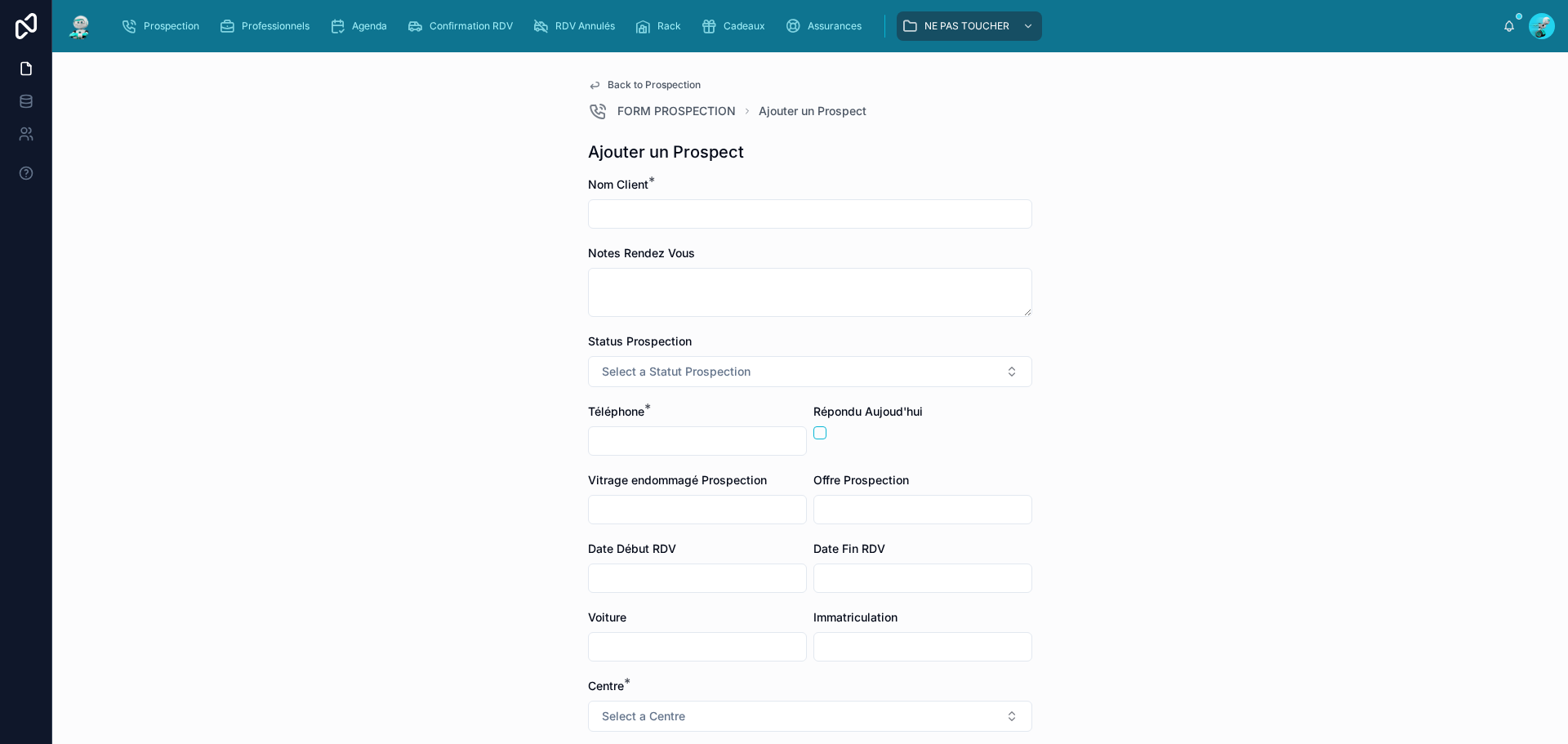 paste on "**********" 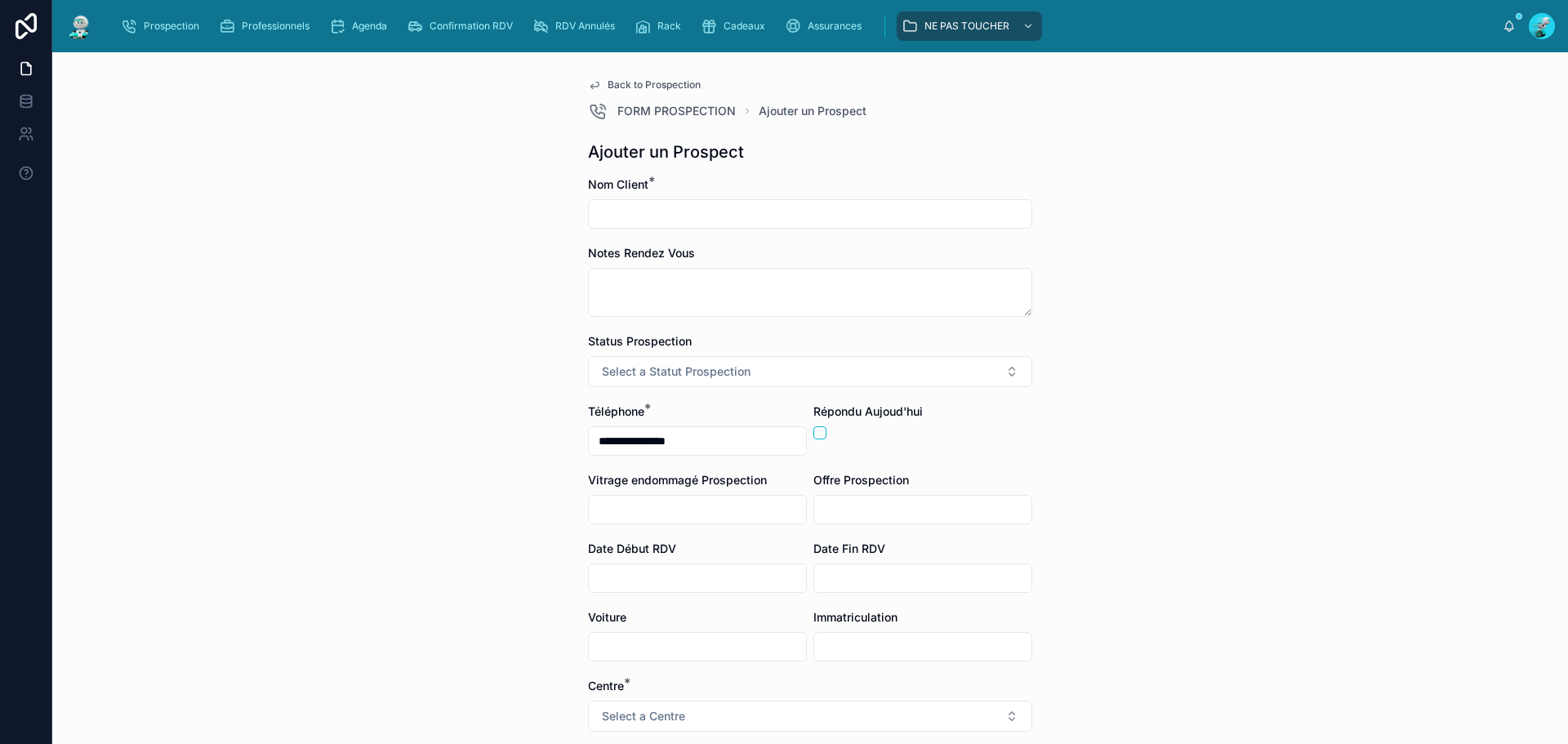 click on "**********" at bounding box center [810, 398] 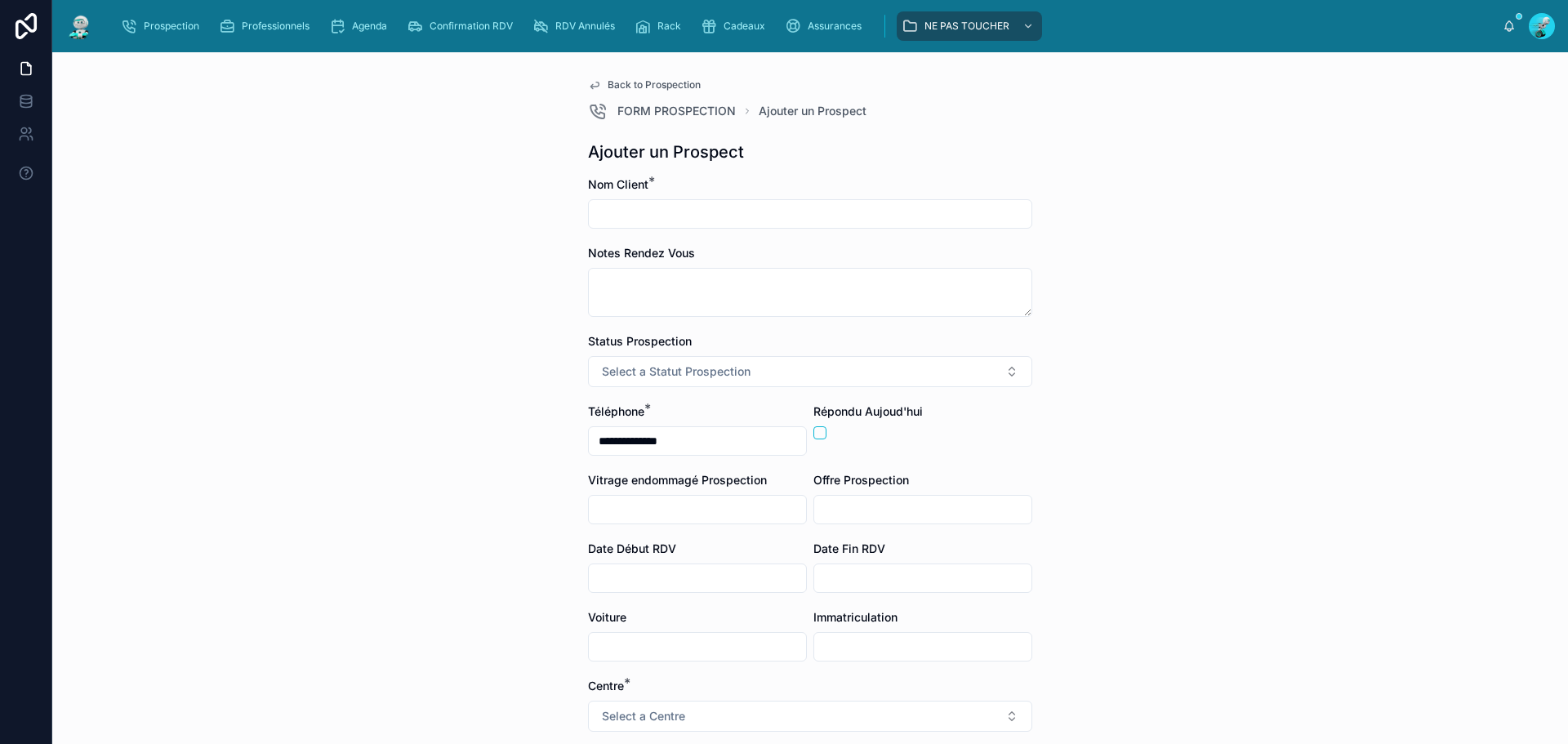 type on "**********" 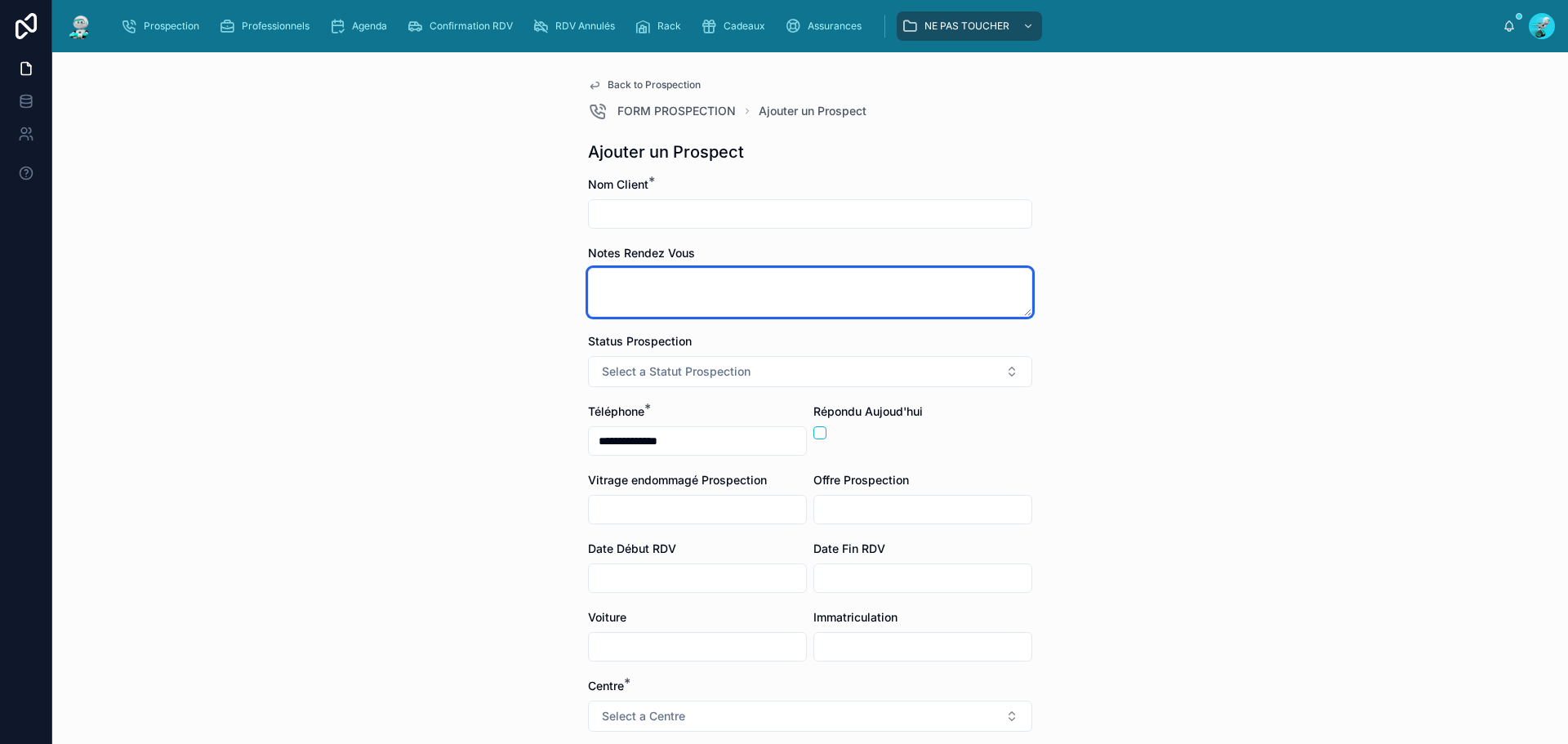 click at bounding box center (810, 292) 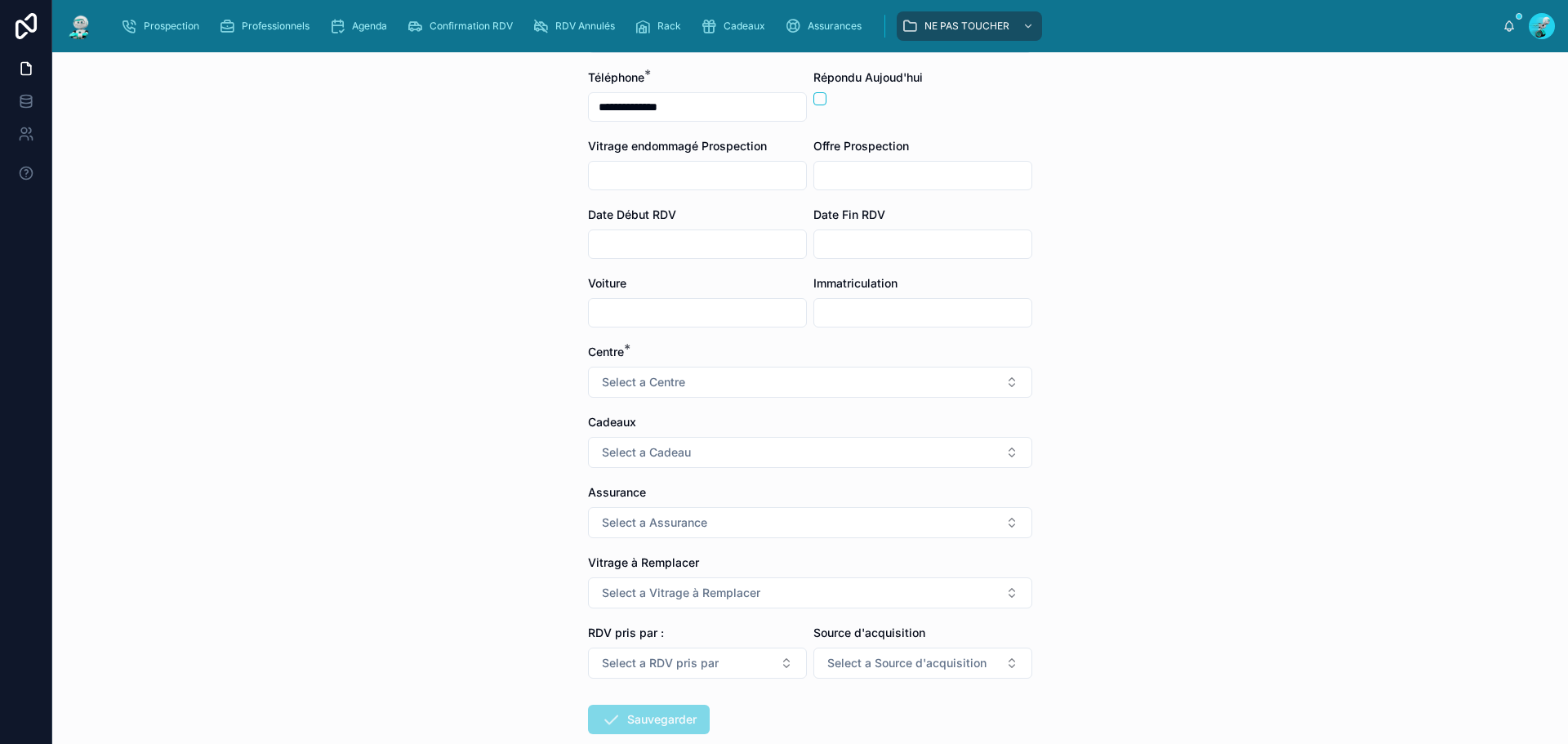 scroll, scrollTop: 0, scrollLeft: 0, axis: both 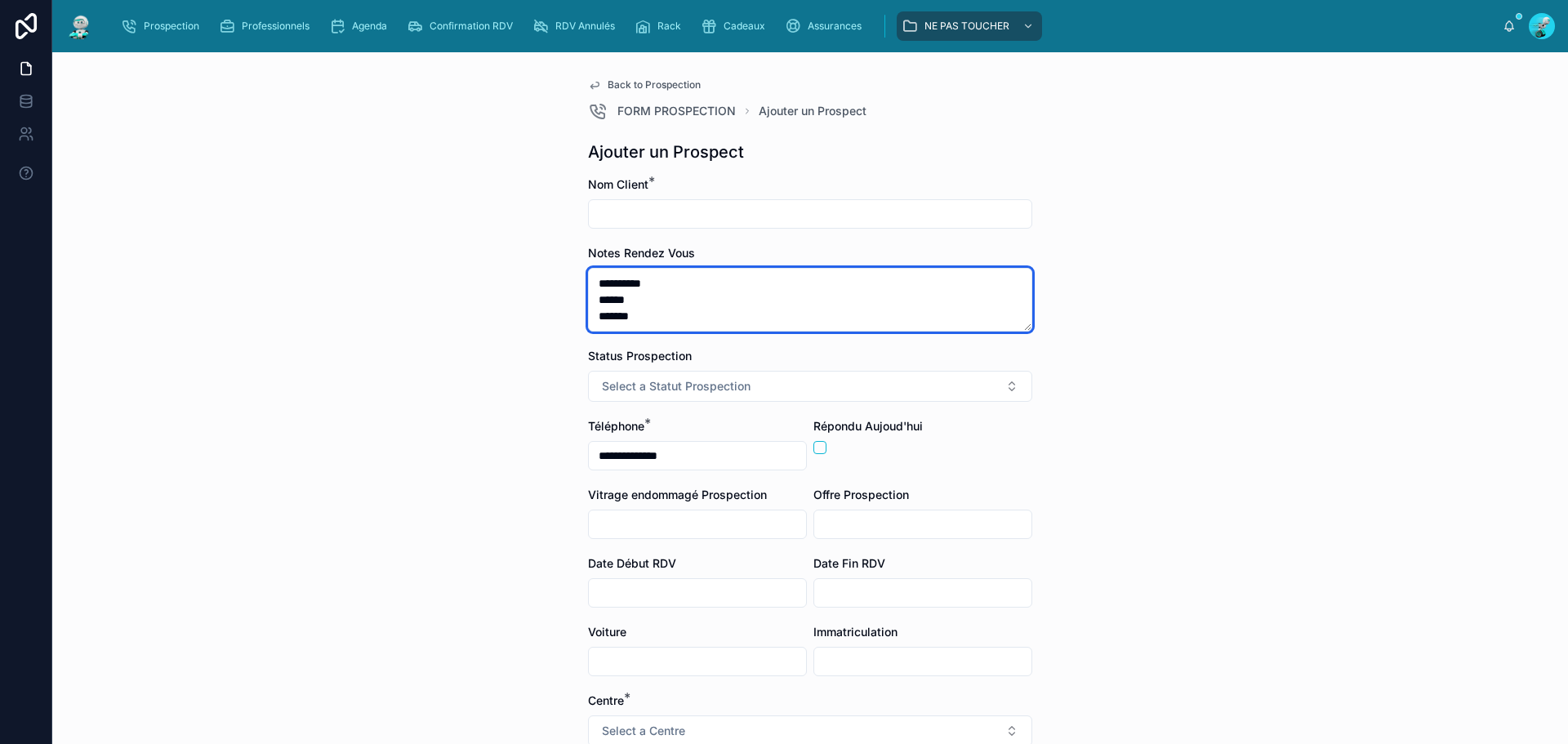 type on "**********" 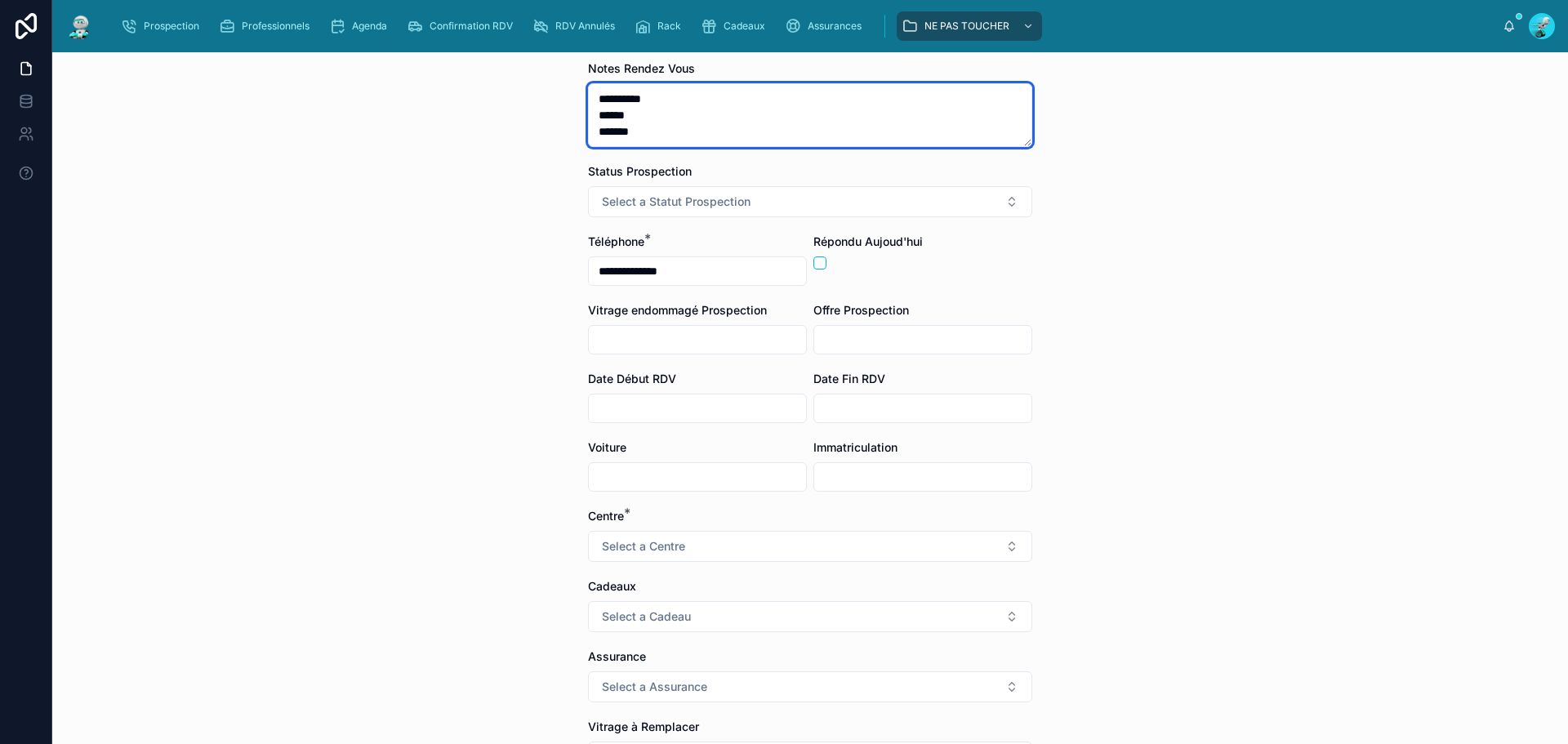 scroll, scrollTop: 0, scrollLeft: 0, axis: both 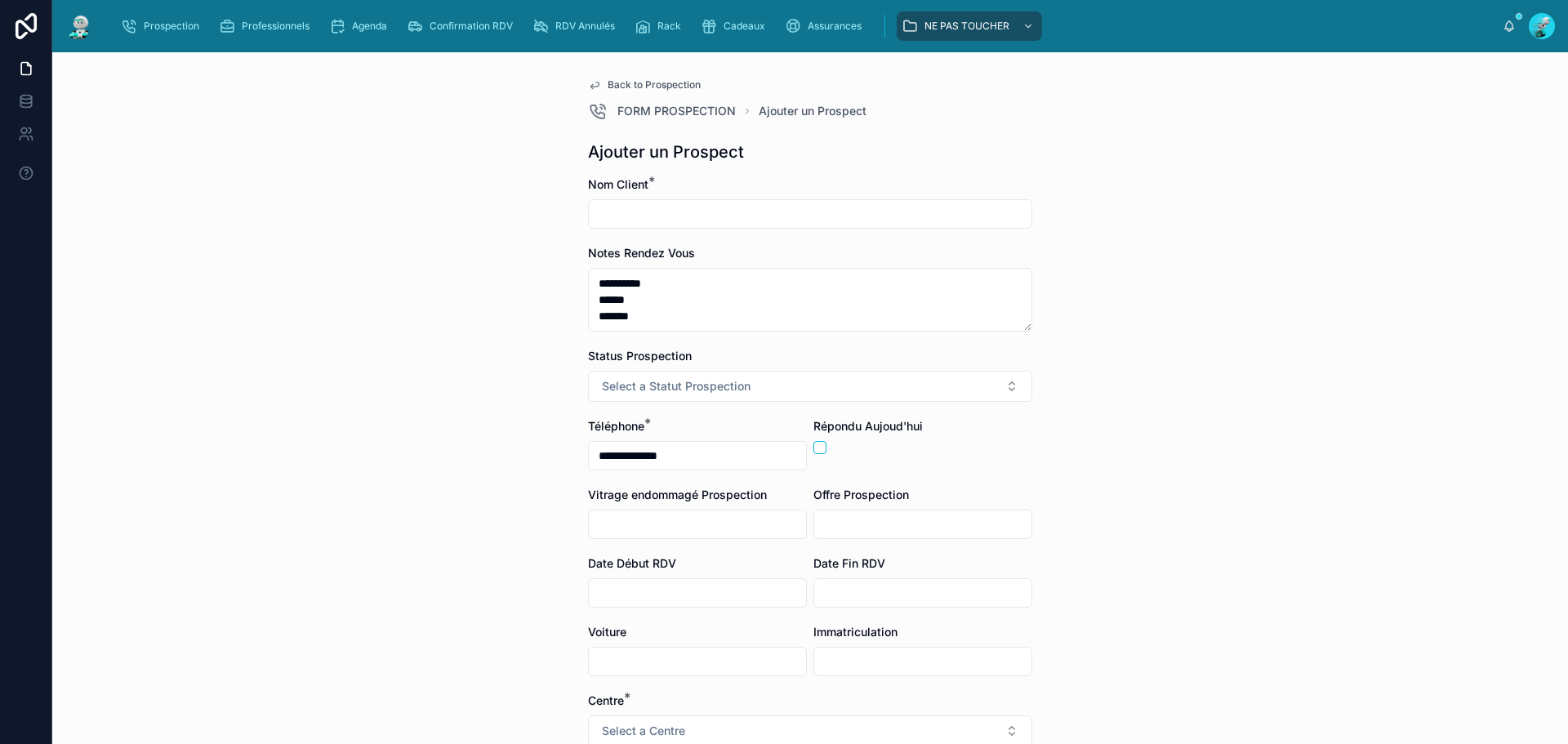click on "**********" at bounding box center (810, 398) 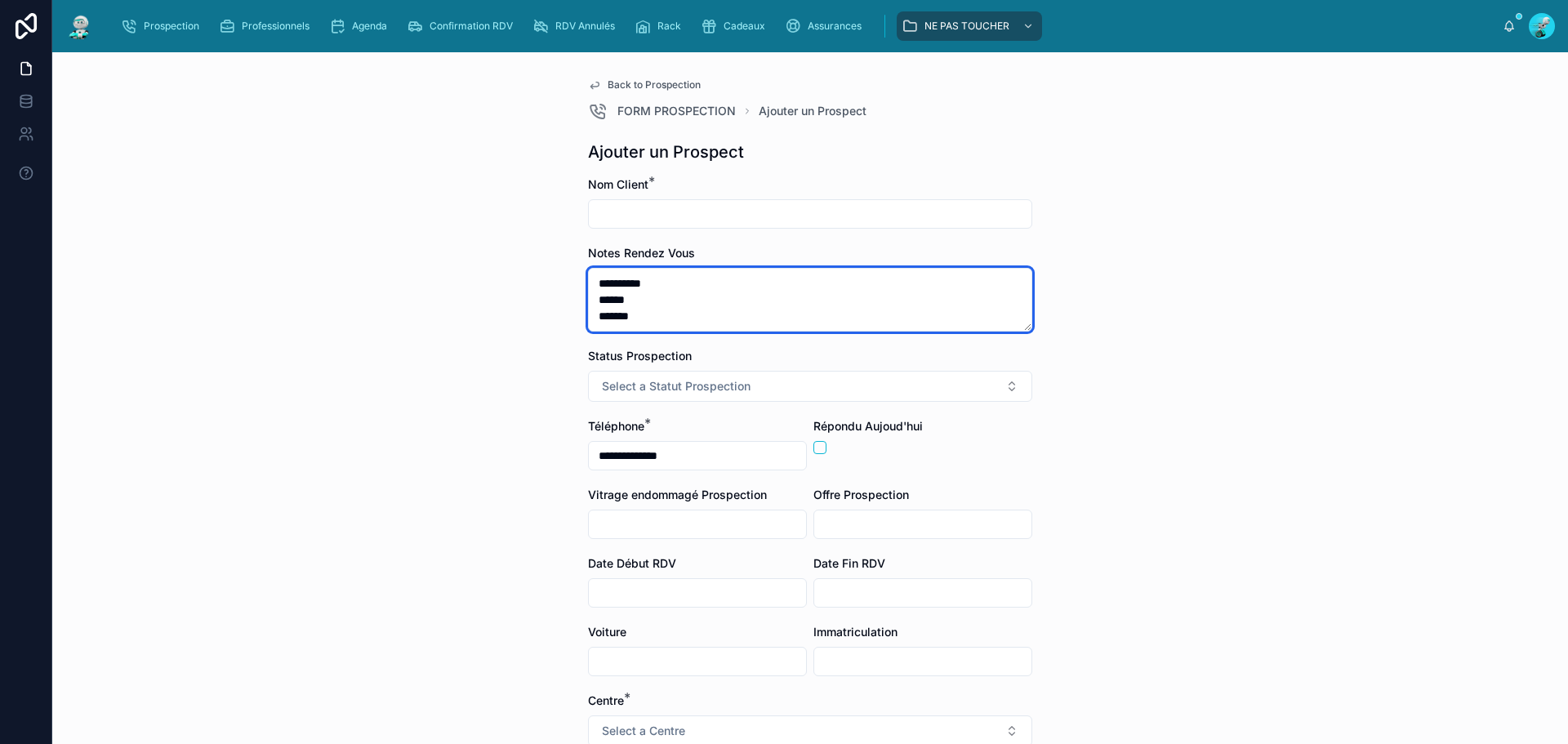 drag, startPoint x: 649, startPoint y: 321, endPoint x: 571, endPoint y: 271, distance: 92.64988 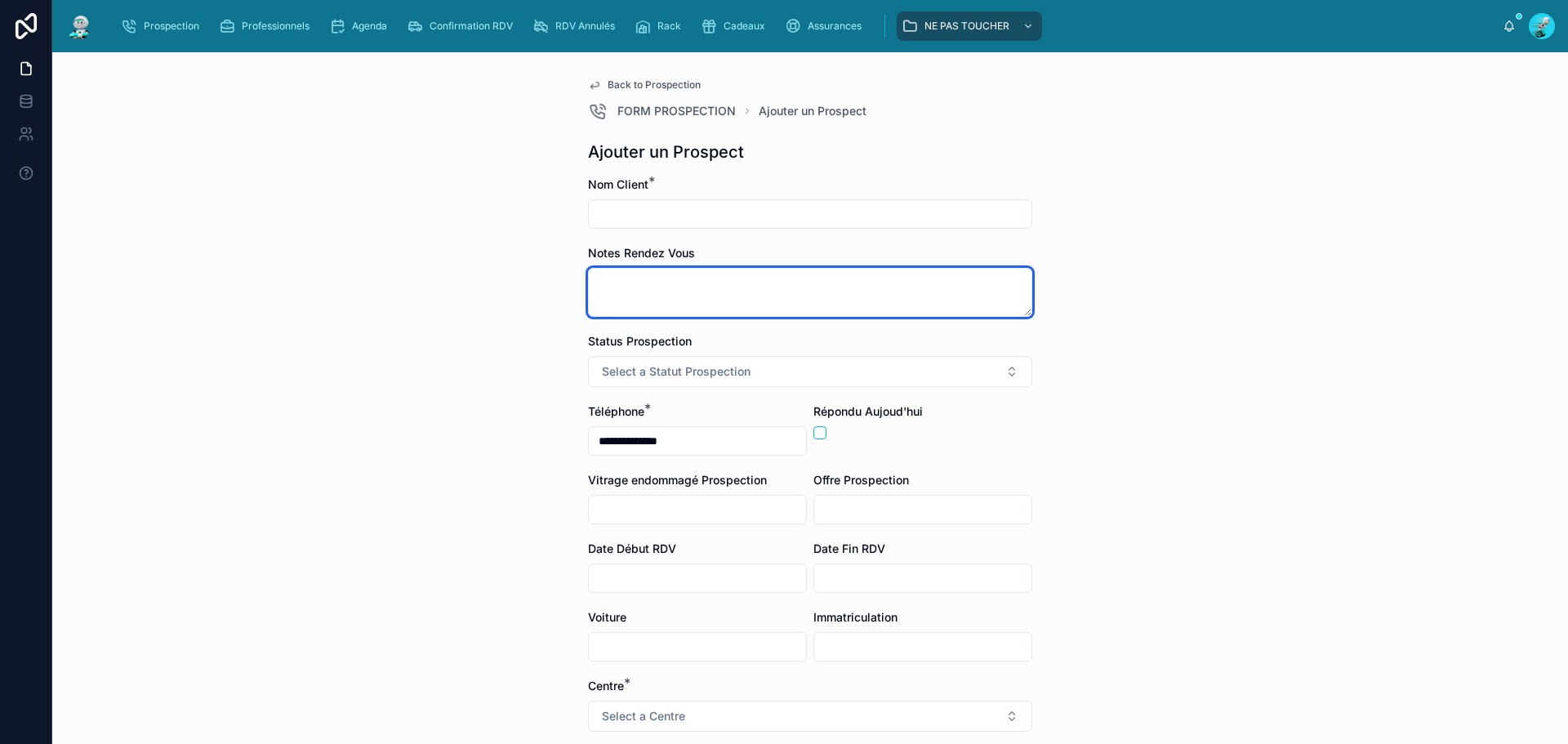 type 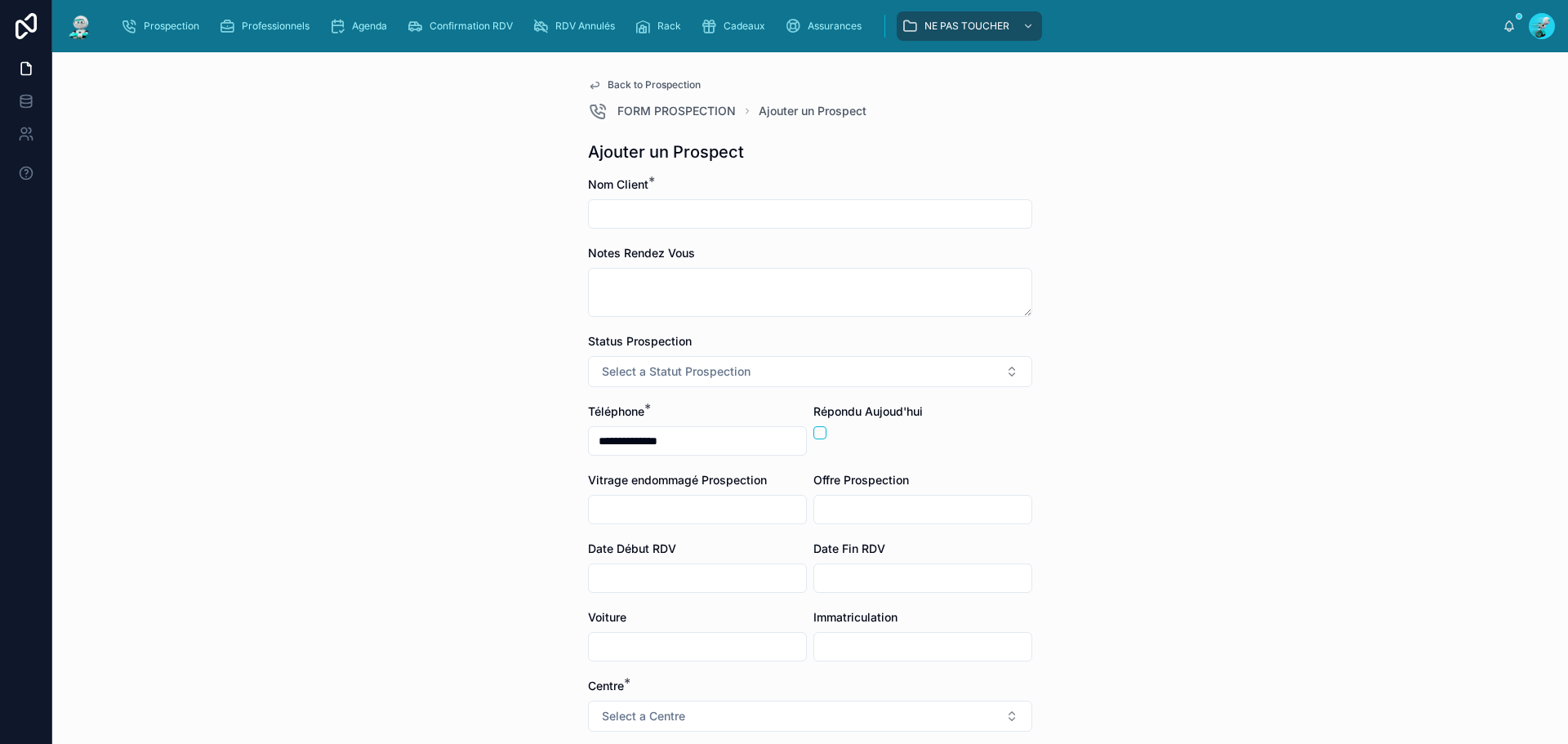 drag, startPoint x: 677, startPoint y: 435, endPoint x: 503, endPoint y: 414, distance: 175.263 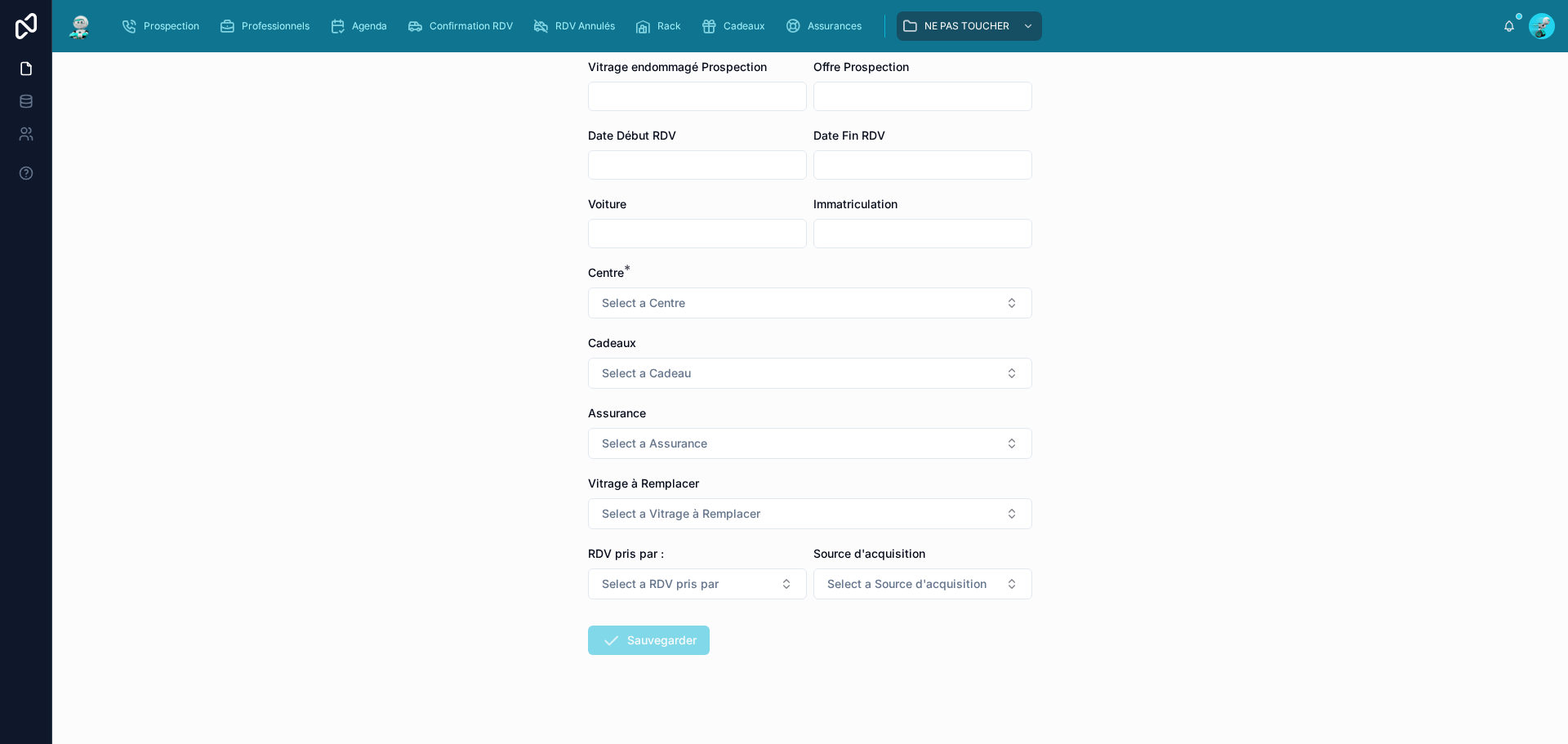 scroll, scrollTop: 451, scrollLeft: 0, axis: vertical 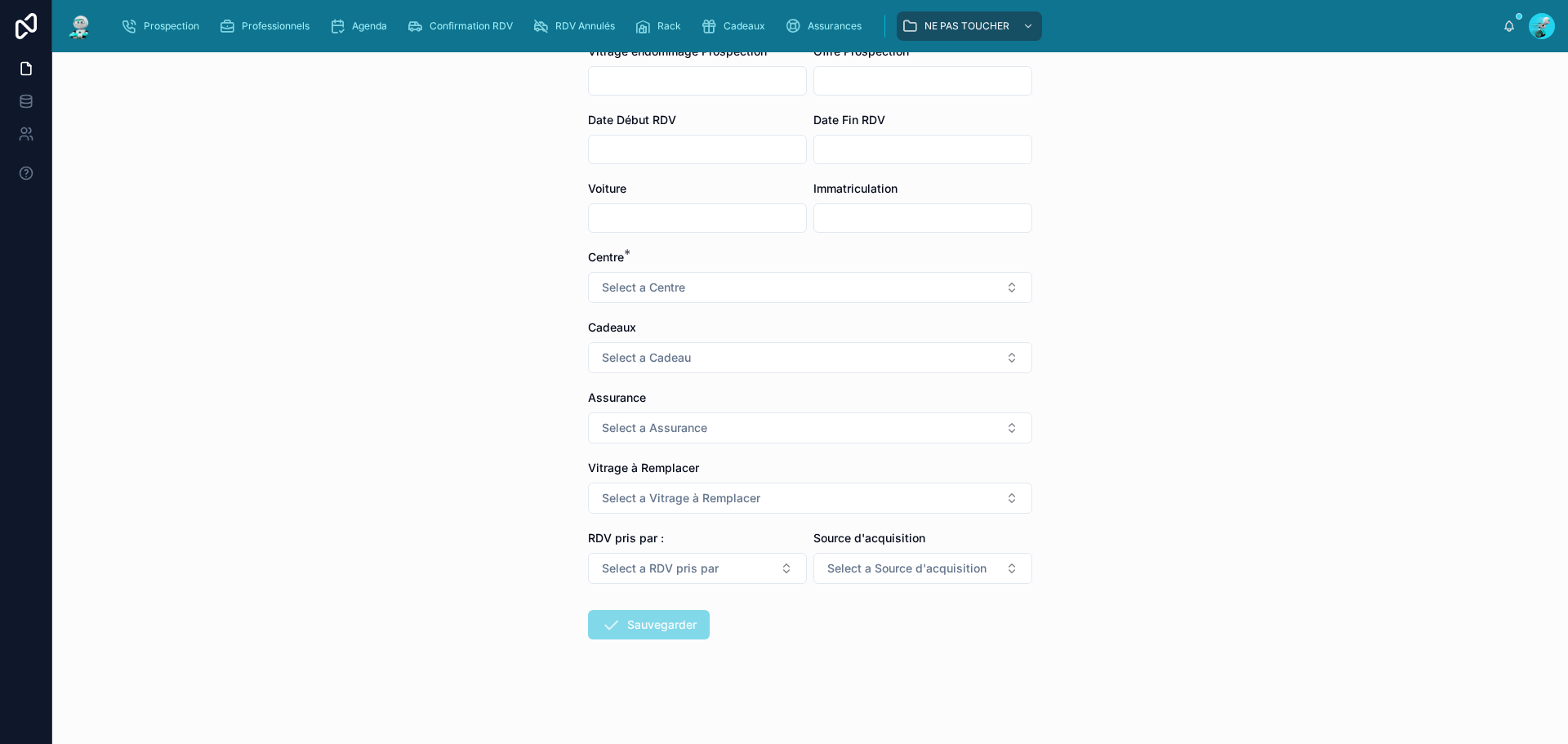 type 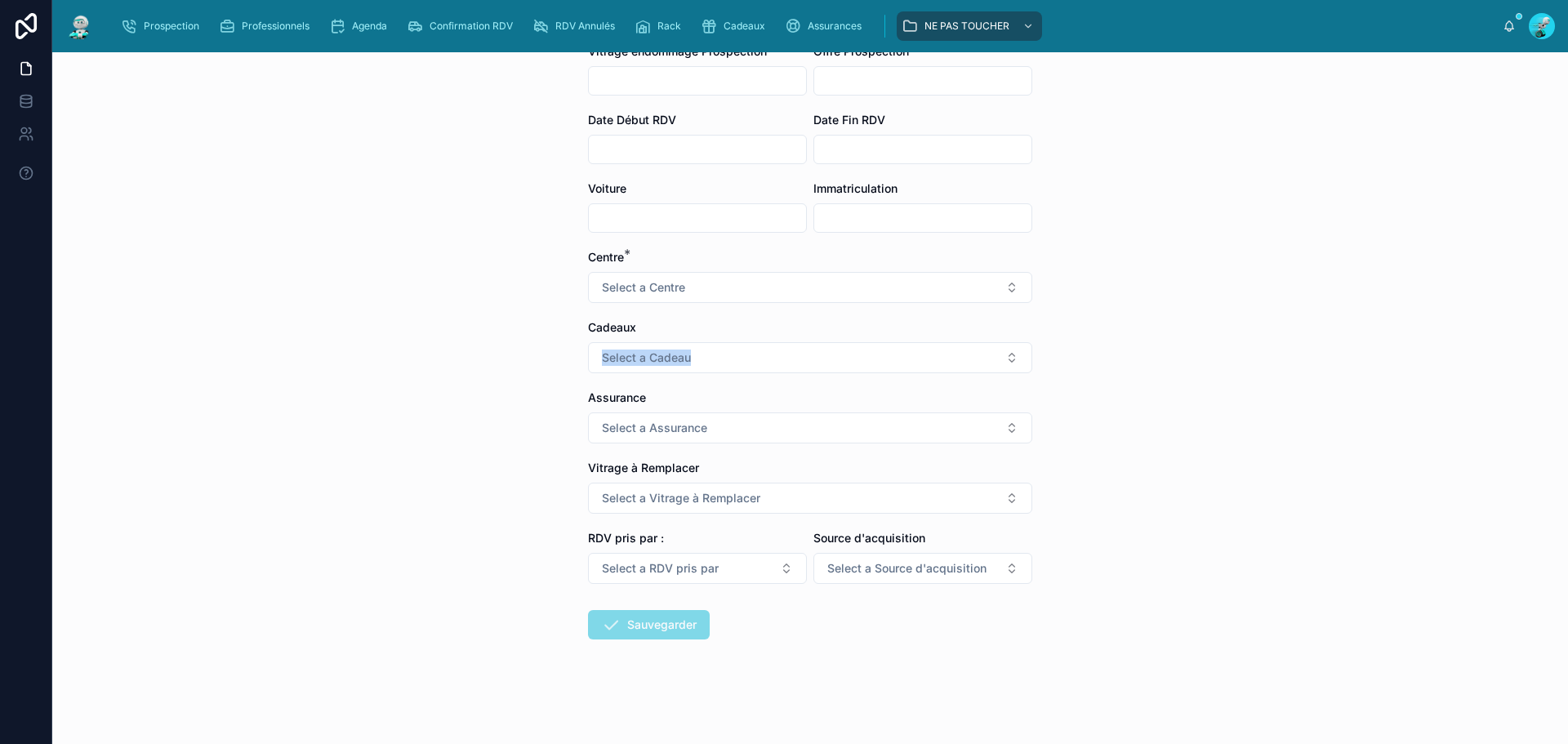 click on "Back to Prospection FORM PROSPECTION Ajouter un Prospect Ajouter un Prospect Nom Client * Notes Rendez Vous Status Prospection Select a Statut Prospection Téléphone * Téléphone is required Répondu Aujoud'hui Vitrage endommagé Prospection Offre Prospection Date Début RDV Date Fin RDV Voiture Immatriculation Centre * Select a Centre Cadeaux Select a Cadeau Assurance Select a Assurance Vitrage à Remplacer Select a Vitrage à Remplacer RDV pris par :  Select a RDV pris par Source d'acquisition Select a Source d'acquisition Sauvegarder" at bounding box center (810, 398) 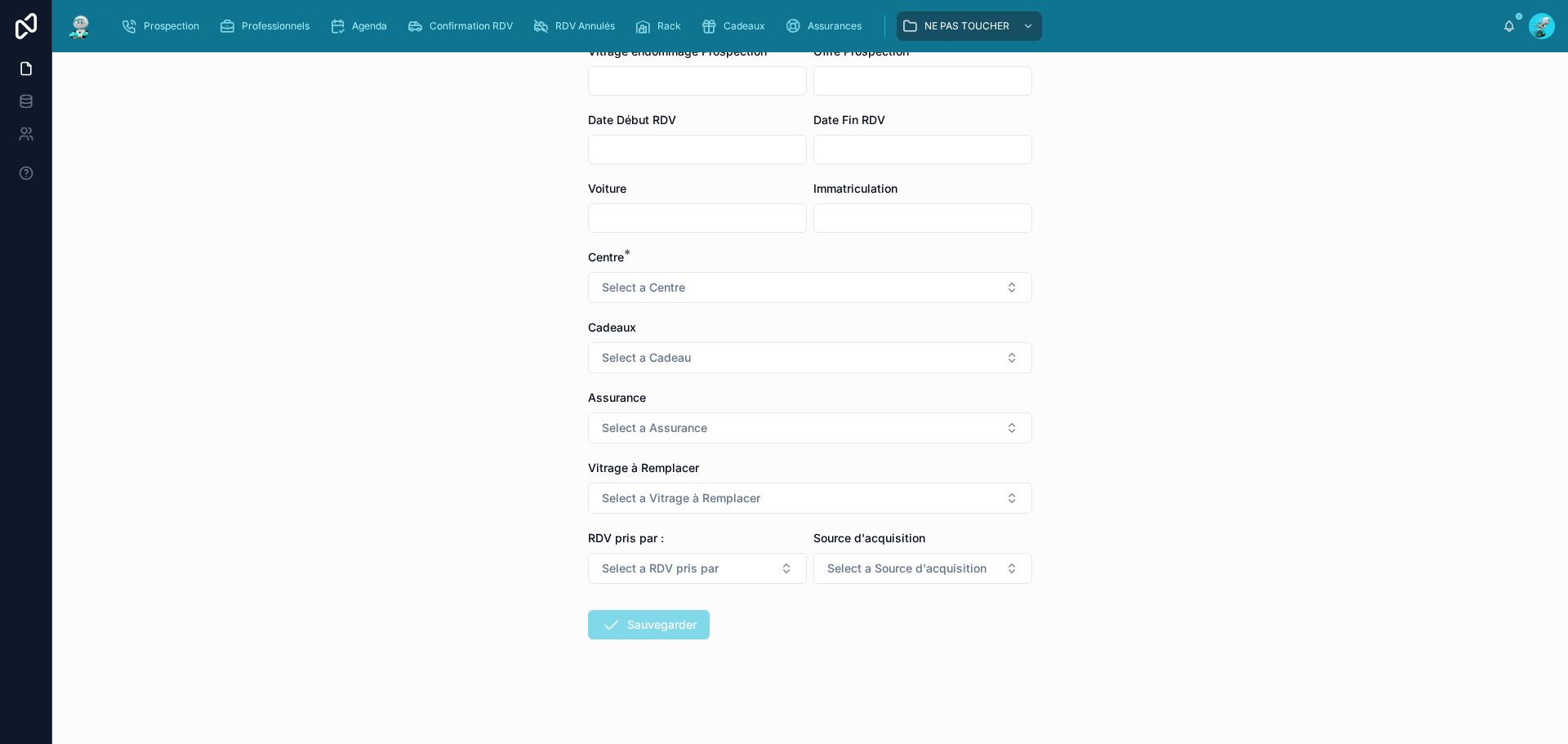 click on "Back to Prospection FORM PROSPECTION Ajouter un Prospect Ajouter un Prospect Nom Client * Notes Rendez Vous Status Prospection Select a Statut Prospection Téléphone * Téléphone is required Répondu Aujoud'hui Vitrage endommagé Prospection Offre Prospection Date Début RDV Date Fin RDV Voiture Immatriculation Centre * Select a Centre Cadeaux Select a Cadeau Assurance Select a Assurance Vitrage à Remplacer Select a Vitrage à Remplacer RDV pris par :  Select a RDV pris par Source d'acquisition Select a Source d'acquisition Sauvegarder" at bounding box center (810, 398) 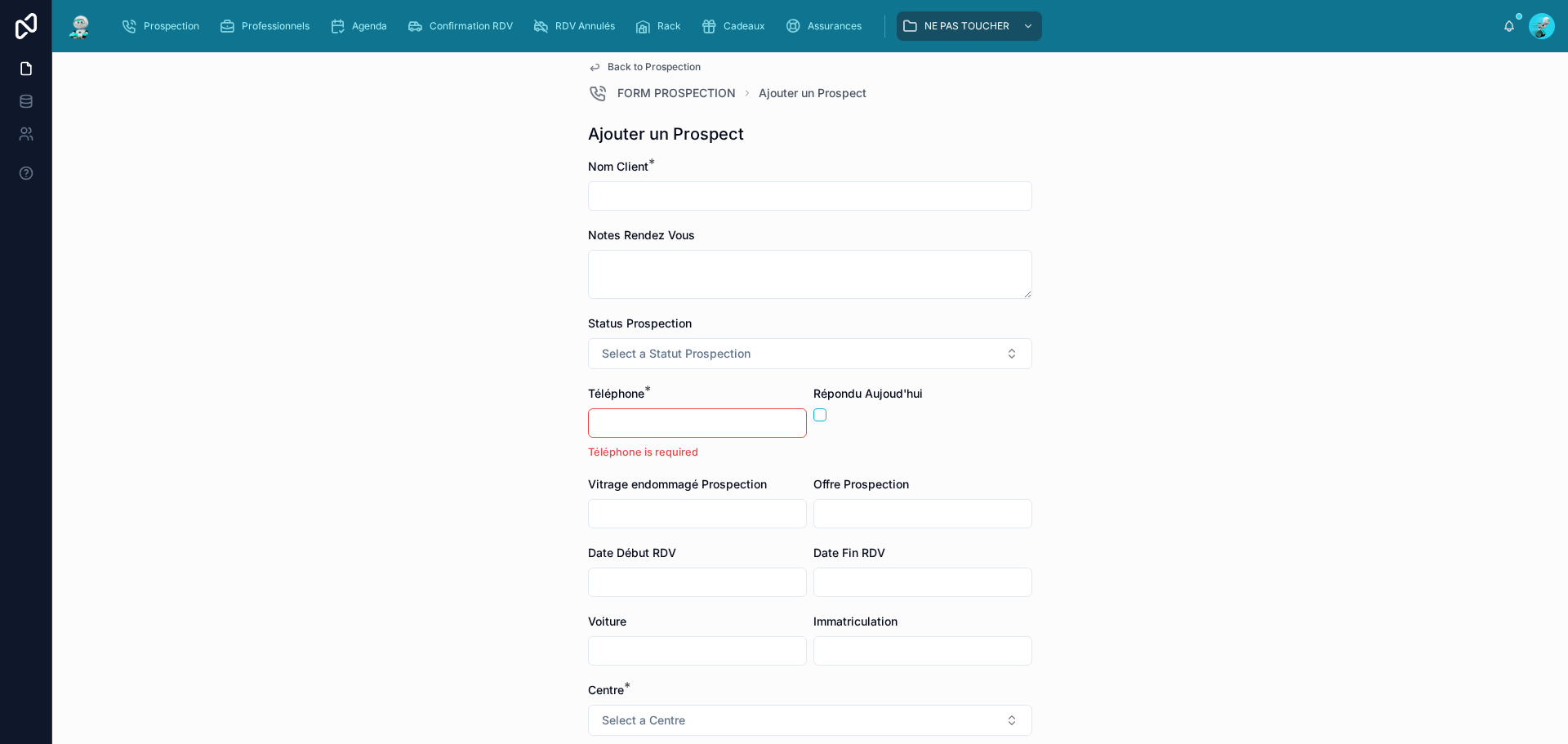 scroll, scrollTop: 0, scrollLeft: 0, axis: both 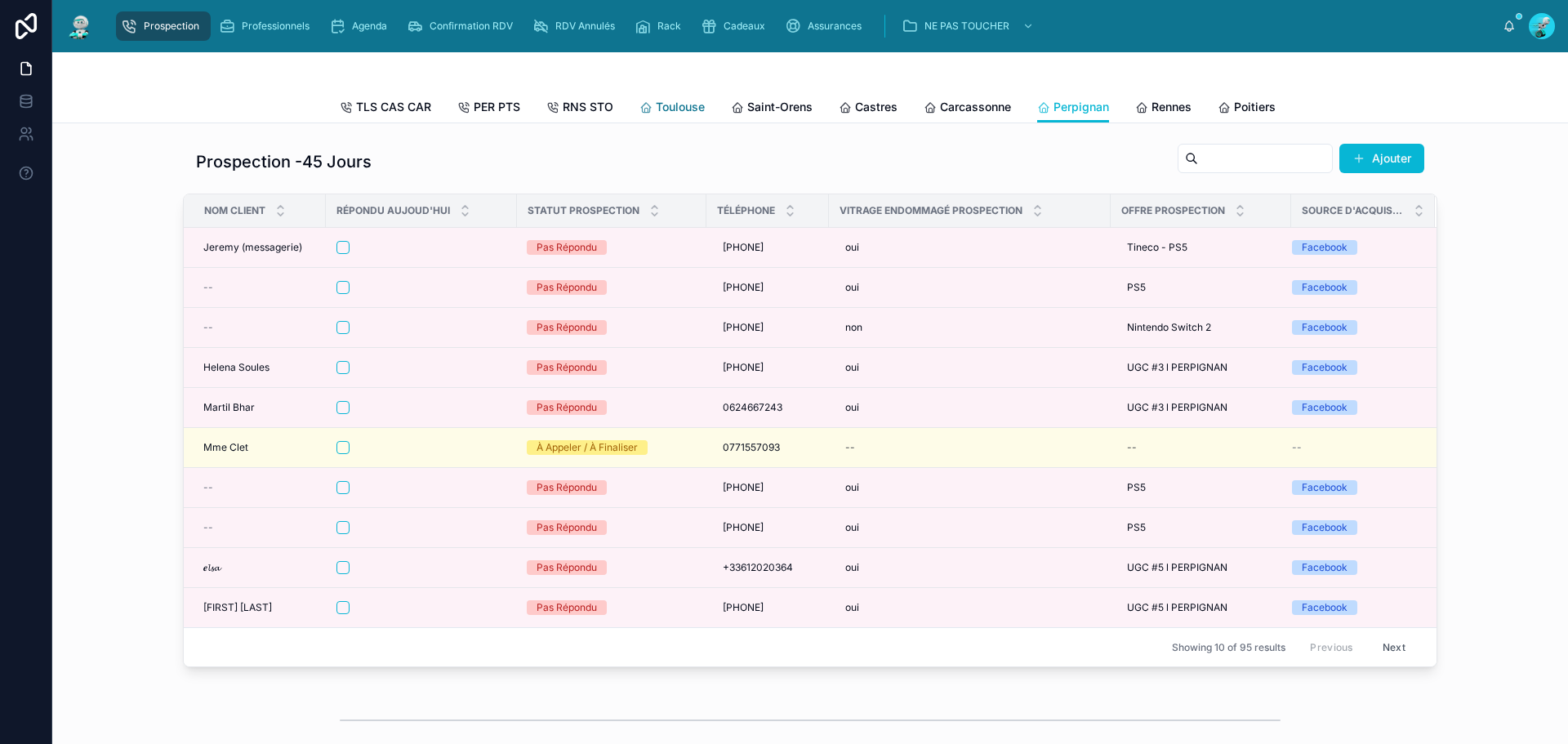 click on "Toulouse" at bounding box center (680, 107) 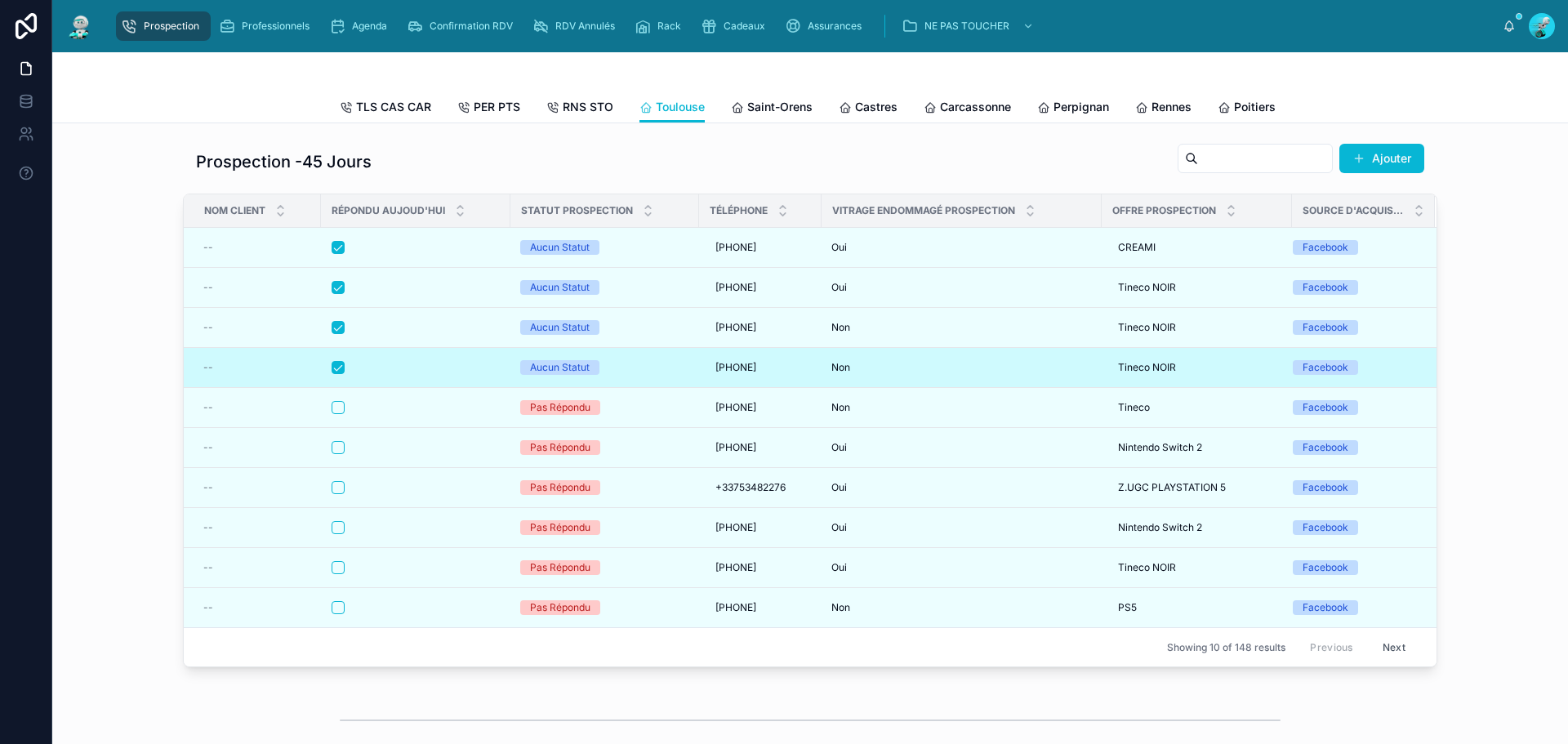 click at bounding box center (416, 368) 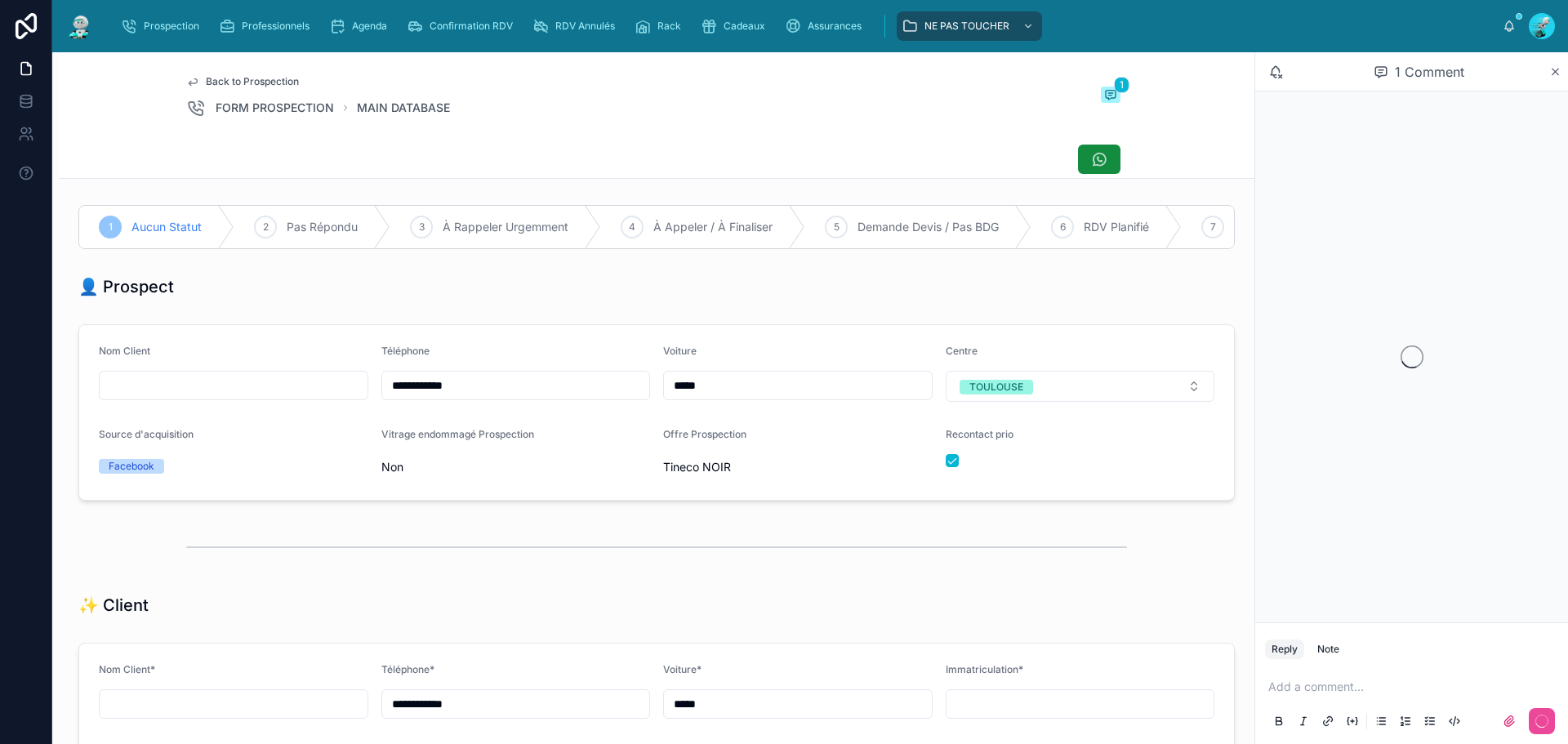 scroll, scrollTop: 81, scrollLeft: 0, axis: vertical 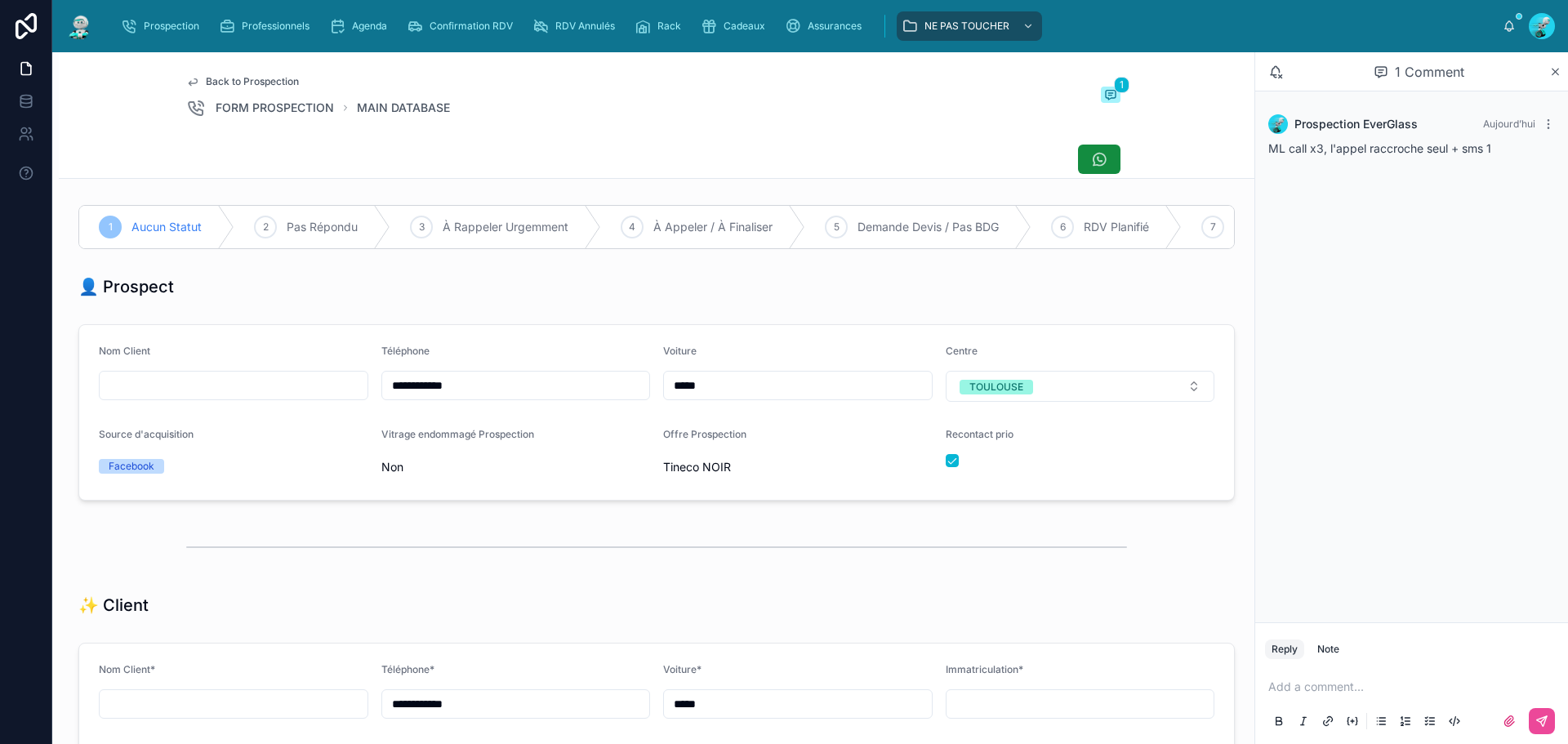 drag, startPoint x: 517, startPoint y: 399, endPoint x: 273, endPoint y: 385, distance: 244.4013 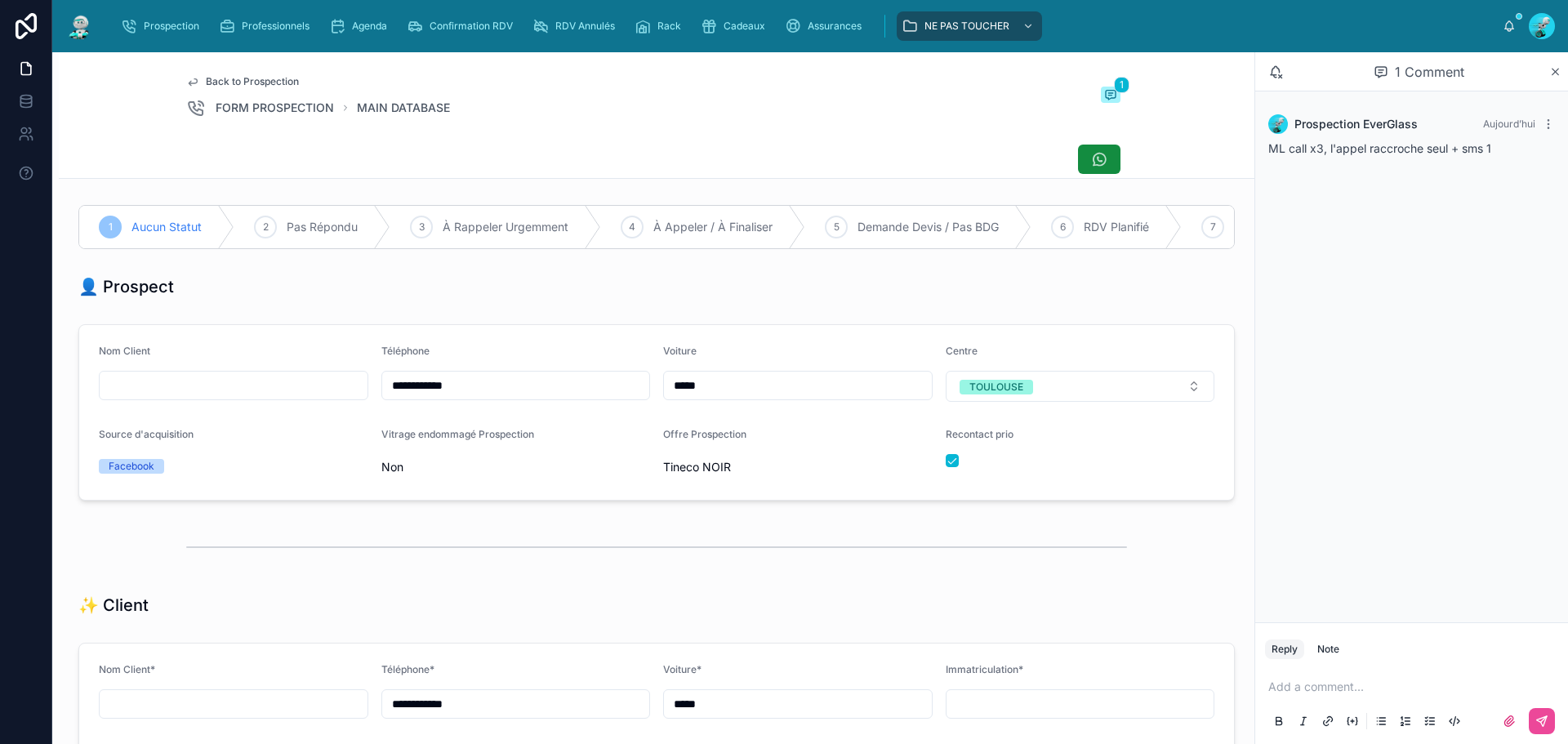 drag, startPoint x: 447, startPoint y: 407, endPoint x: 810, endPoint y: 312, distance: 375.22527 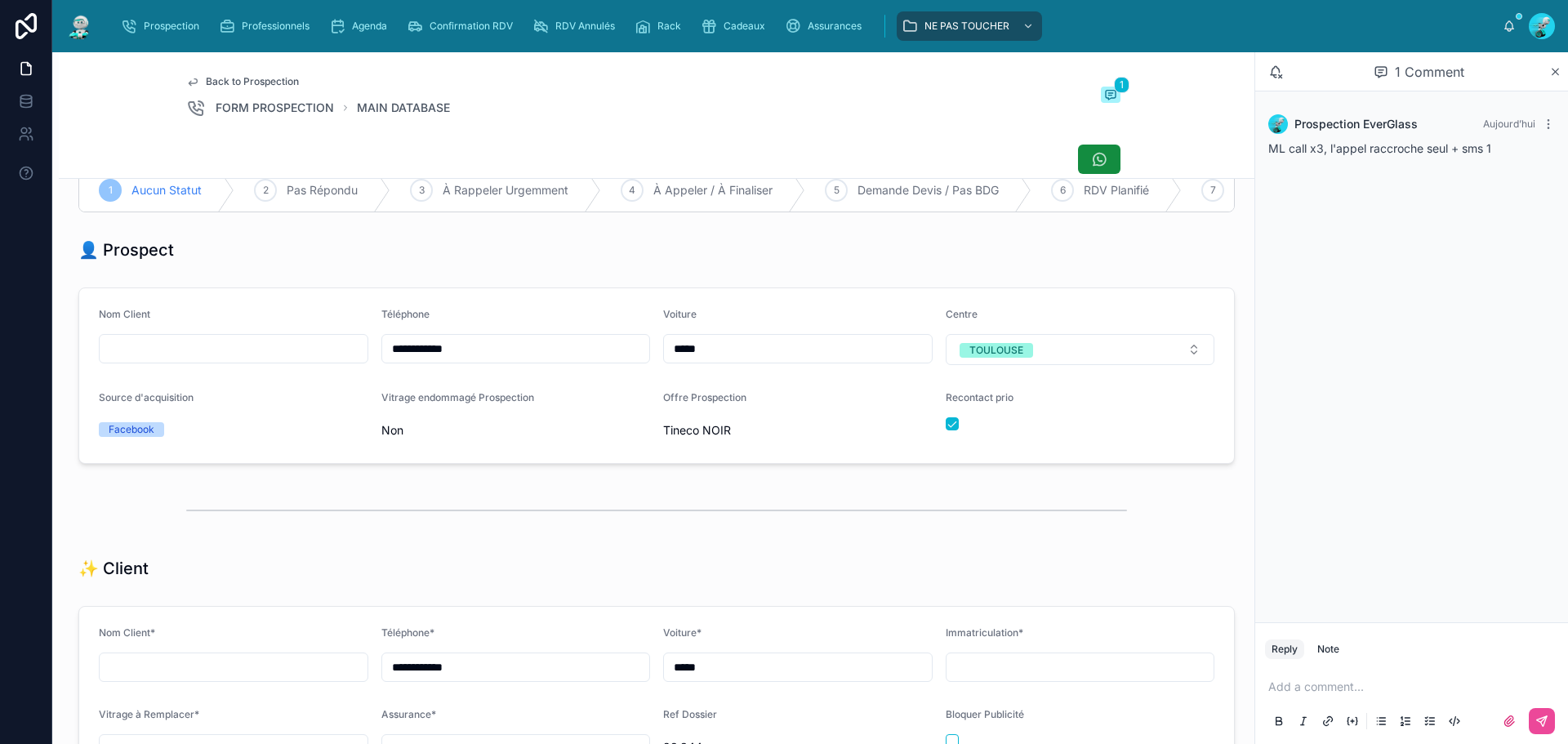 scroll, scrollTop: 0, scrollLeft: 0, axis: both 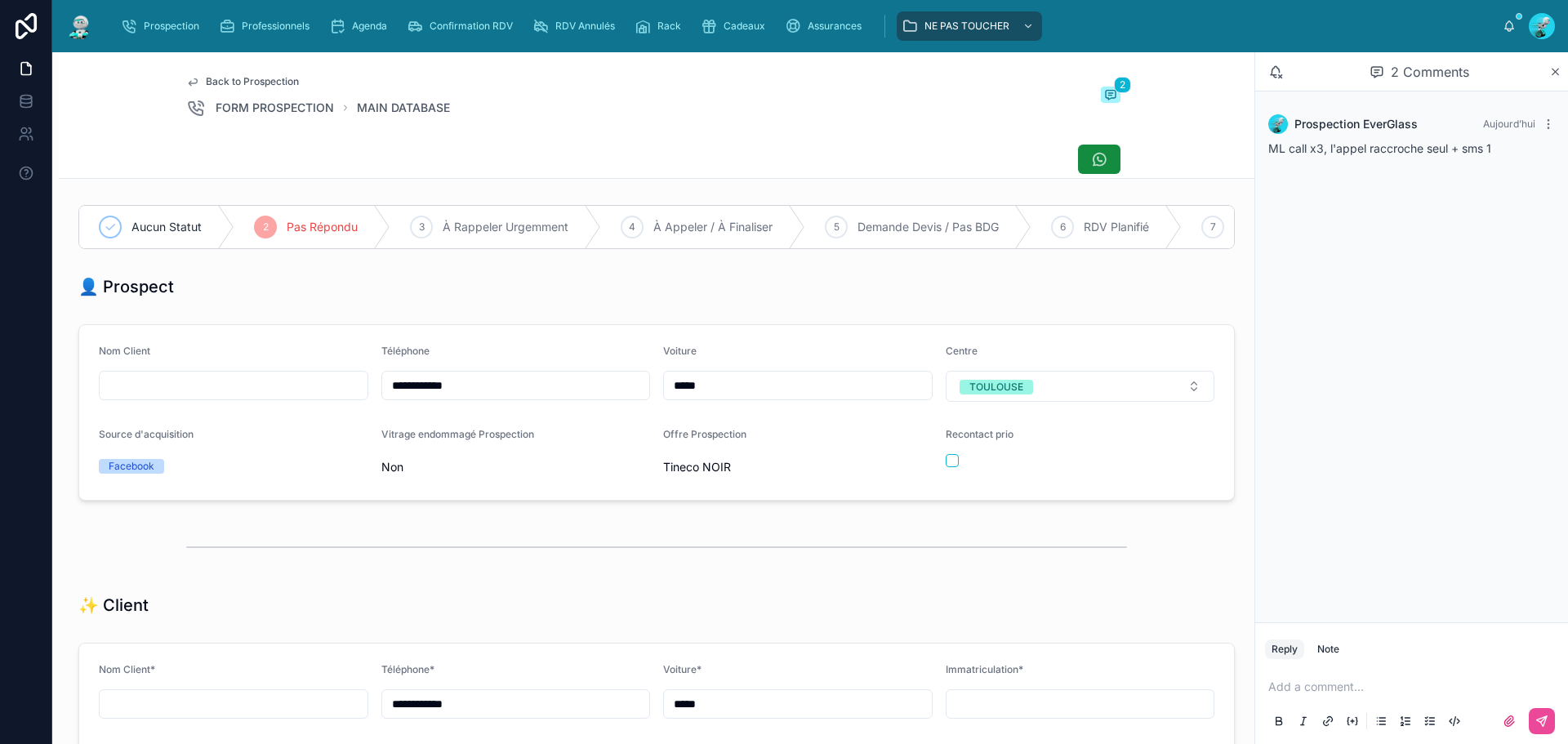 type on "**********" 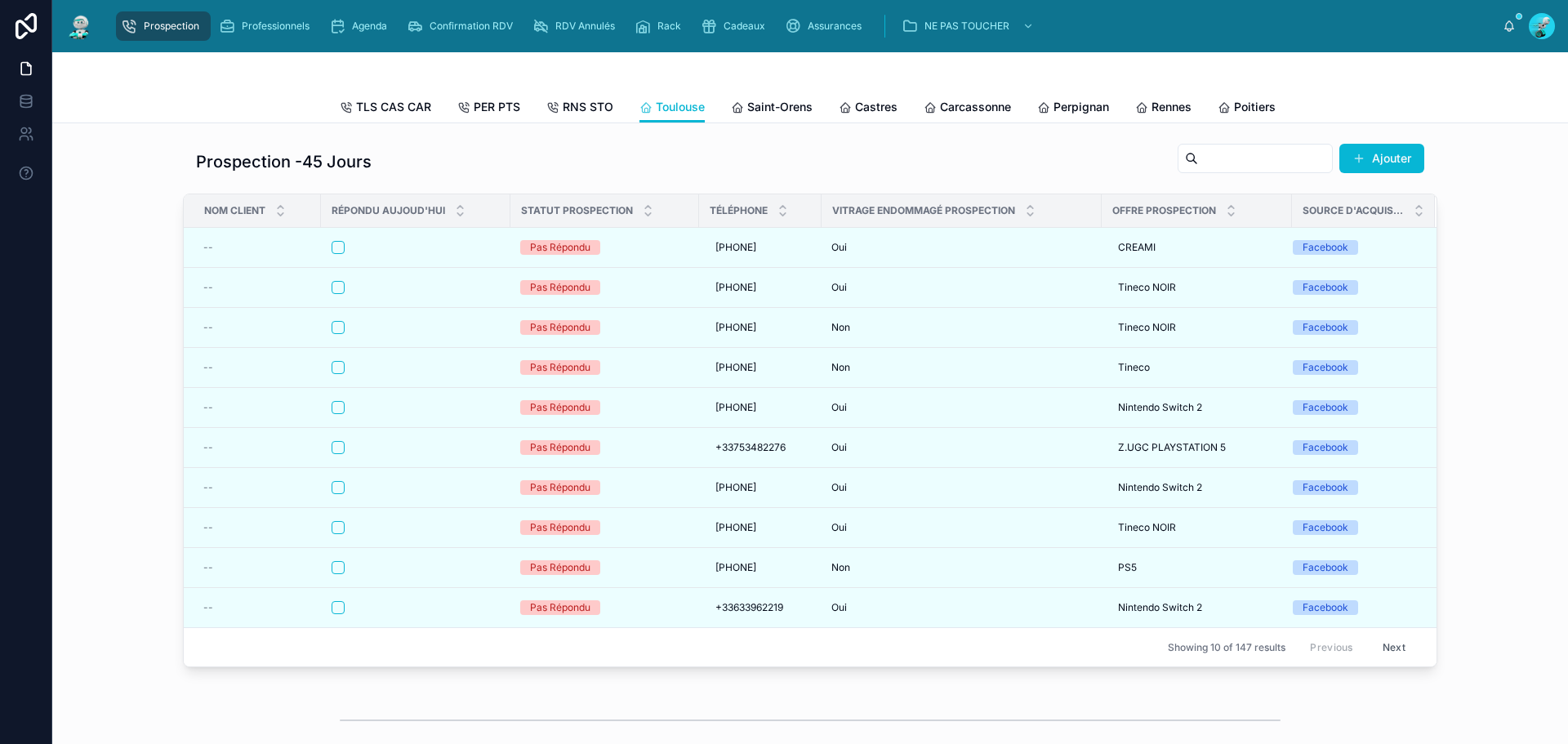 drag, startPoint x: 58, startPoint y: 341, endPoint x: 83, endPoint y: 254, distance: 90.52072 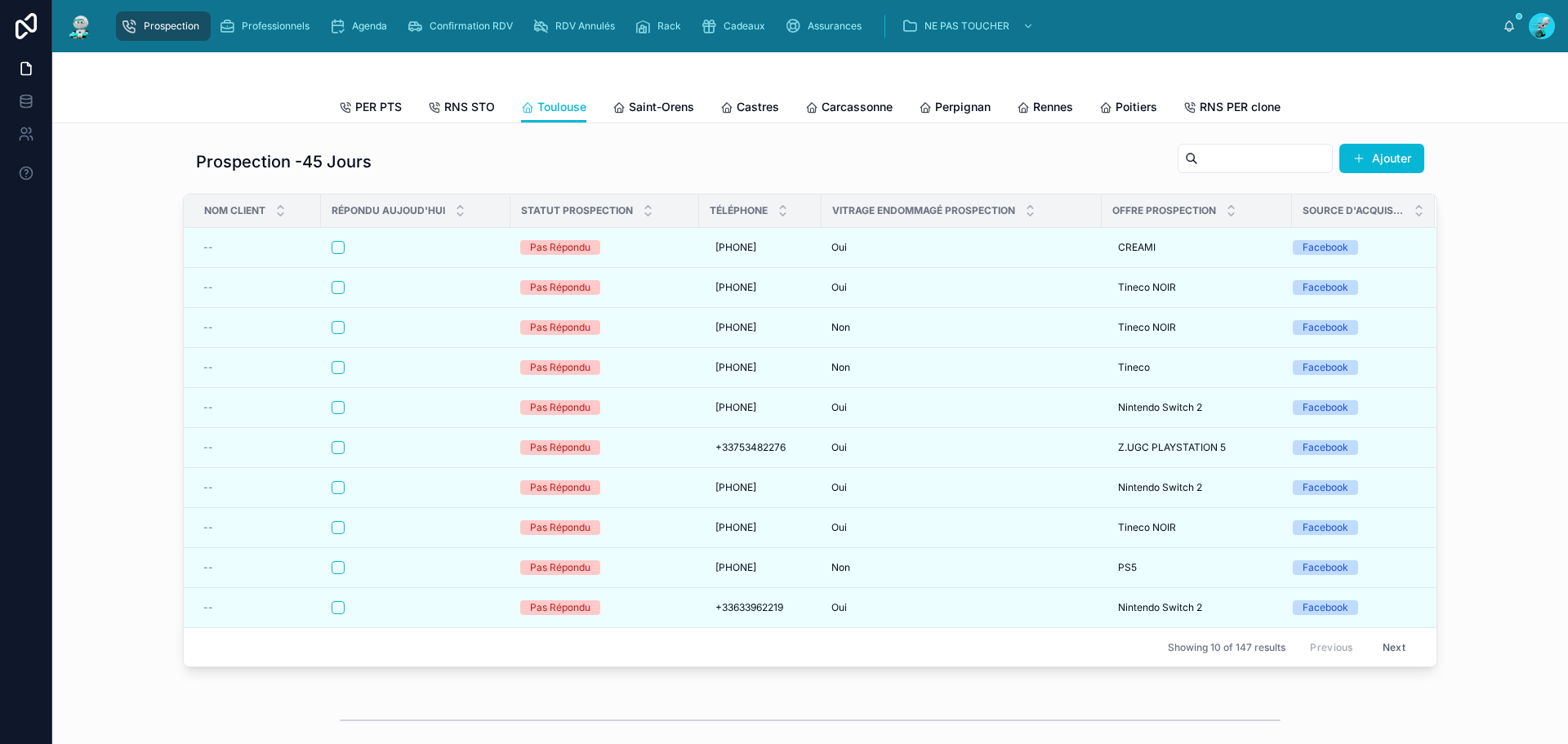 scroll, scrollTop: 0, scrollLeft: 0, axis: both 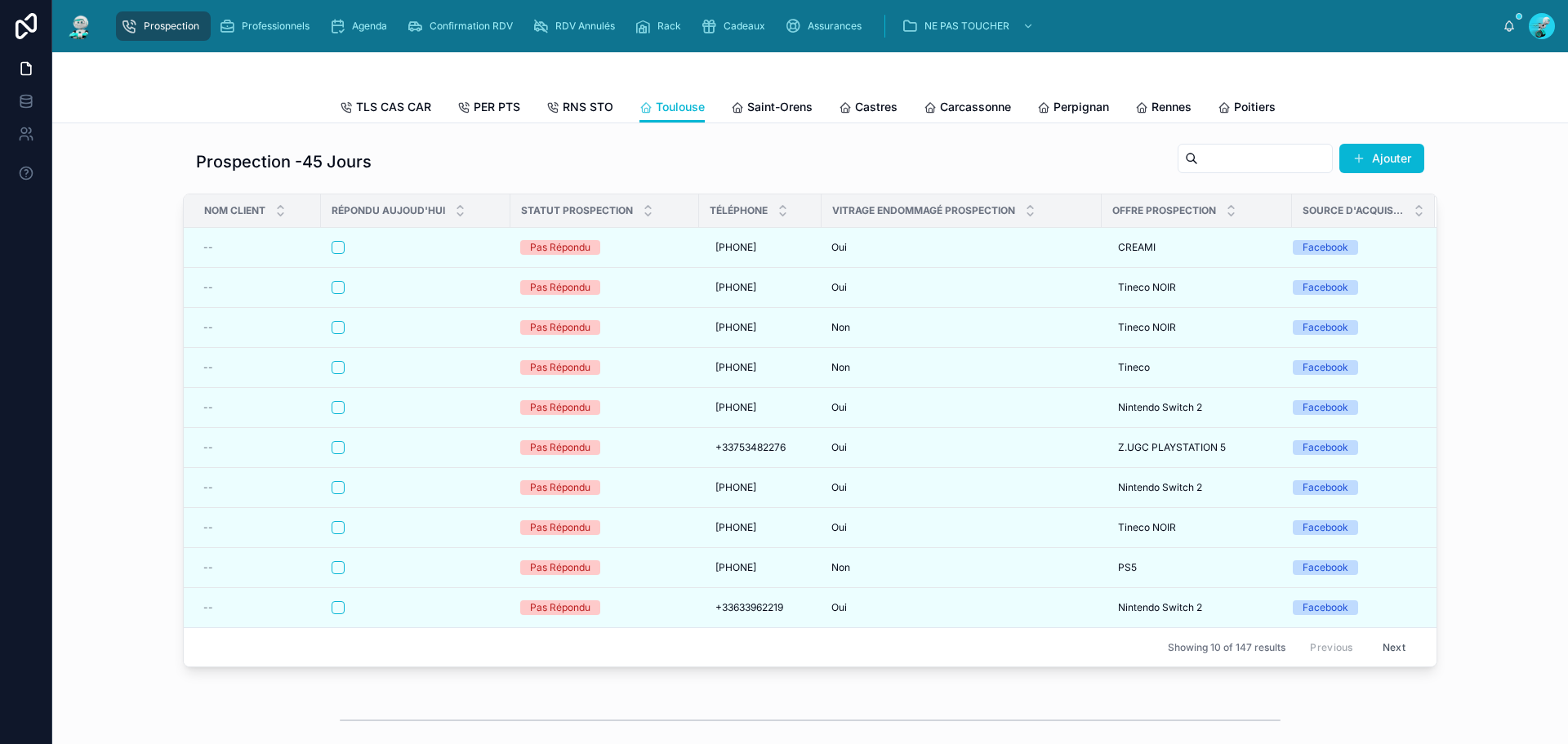 click on "Prospection -45 Jours Ajouter Nom Client Répondu Aujoud'hui Statut Prospection Téléphone Vitrage endommagé Prospection Offre Prospection Source d'acquisition -- Pas Répondu +33635311233 +33635311233 Oui Oui CREAMI CREAMI Facebook -- Pas Répondu +33670131027 +33670131027 Oui Oui Tineco NOIR Tineco NOIR Facebook -- Pas Répondu +33762666309 +33762666309 Non Non Tineco NOIR Tineco NOIR Facebook -- Pas Répondu +213560095141 +213560095141 Non Non Tineco Tineco Facebook -- Pas Répondu +33674766610 +33674766610 Oui Oui Nintendo Switch 2 Nintendo Switch 2 Facebook -- Pas Répondu +33753482276 +33753482276 Oui Oui Z.UGC PLAYSTATION 5 Z.UGC PLAYSTATION 5 Facebook -- Pas Répondu +33749034372 +33749034372 Oui Oui Nintendo Switch 2 Nintendo Switch 2 Facebook -- Pas Répondu +33634378983 +33634378983 Oui Oui Tineco NOIR Tineco NOIR Facebook -- Pas Répondu +33783732891 +33783732891 Non Non PS5 PS5 Facebook -- Pas Répondu +33633962219 +33633962219 Oui Oui Nintendo Switch 2 Nintendo Switch 2 Facebook Previous Next" at bounding box center [810, 408] 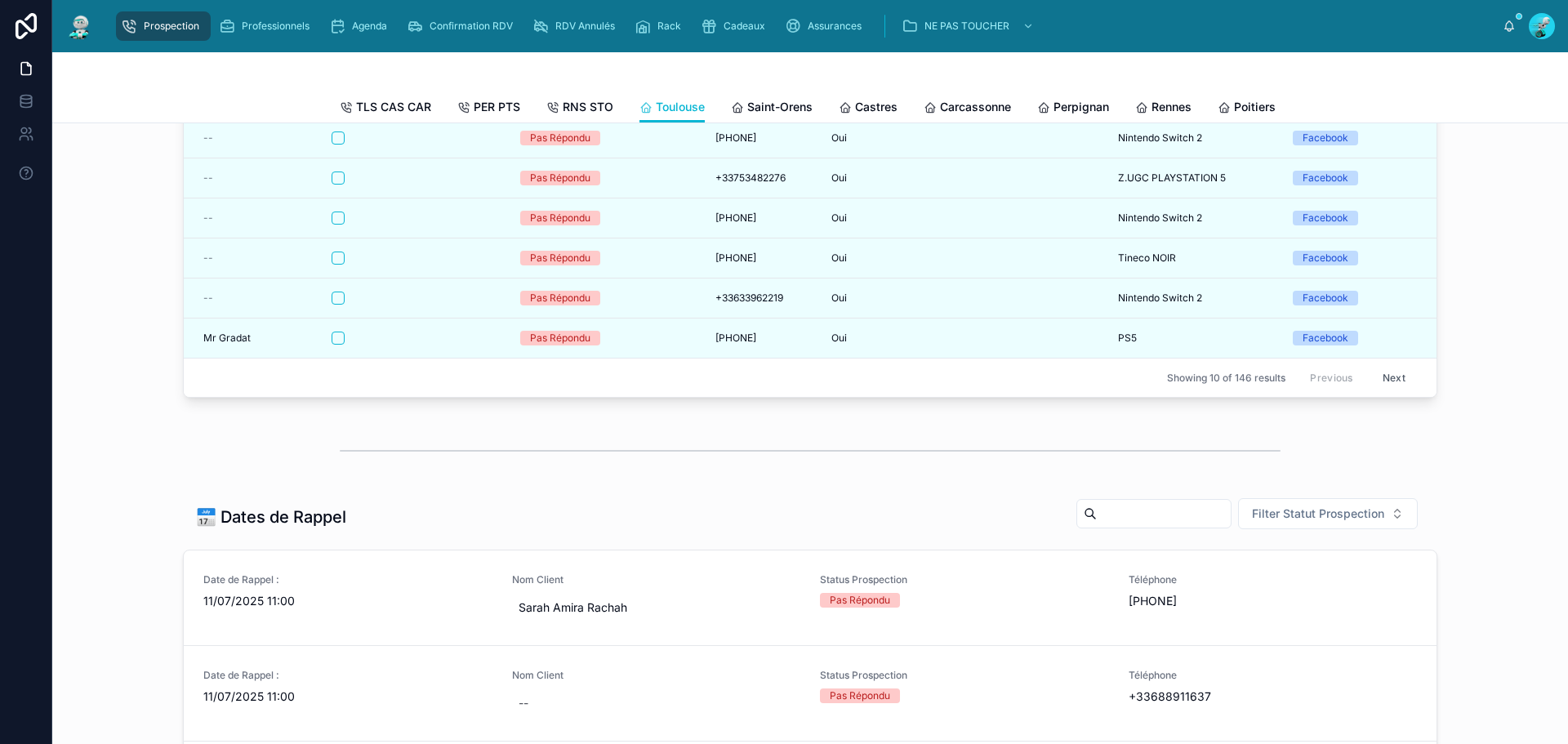 scroll, scrollTop: 0, scrollLeft: 0, axis: both 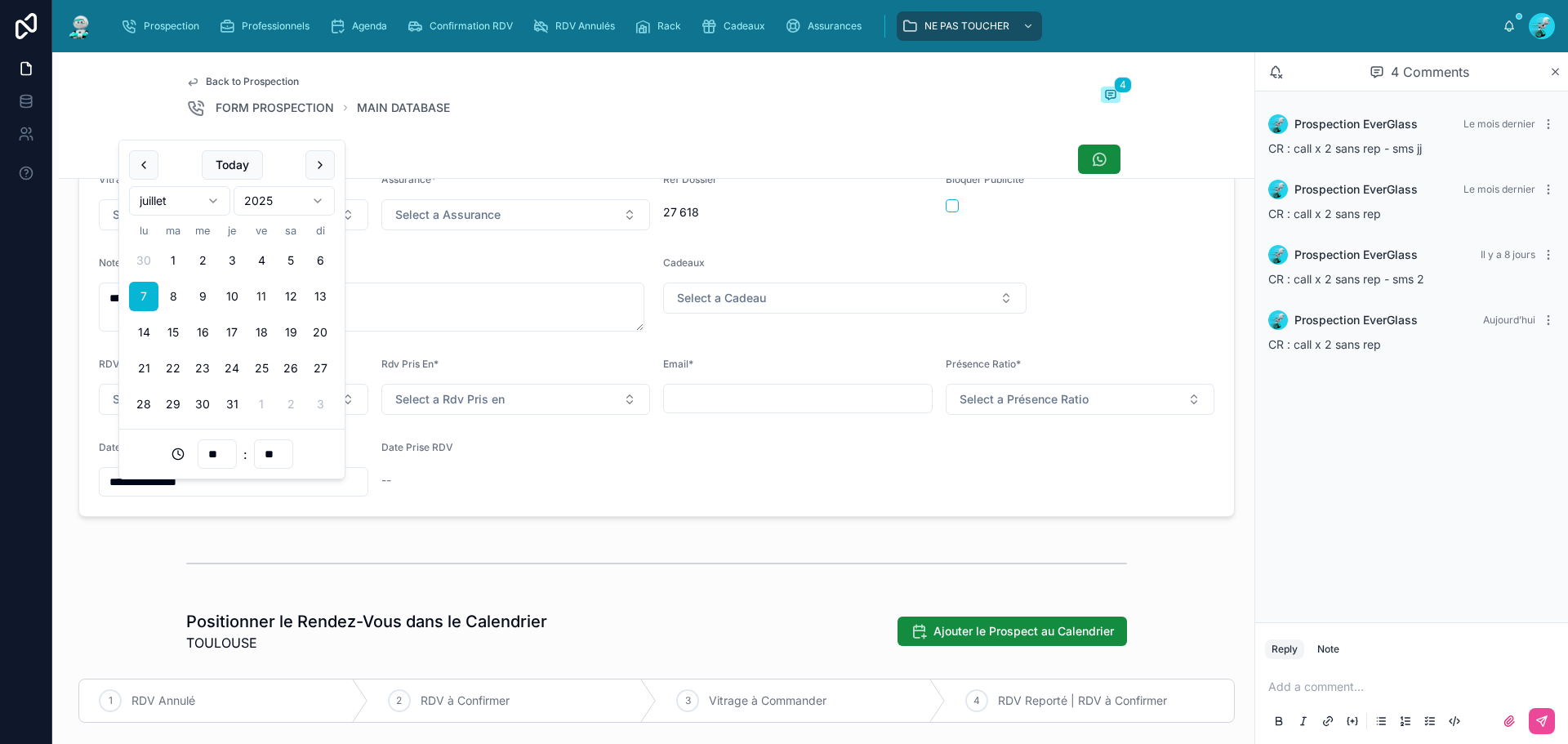 drag, startPoint x: 140, startPoint y: 333, endPoint x: 325, endPoint y: 460, distance: 224.39697 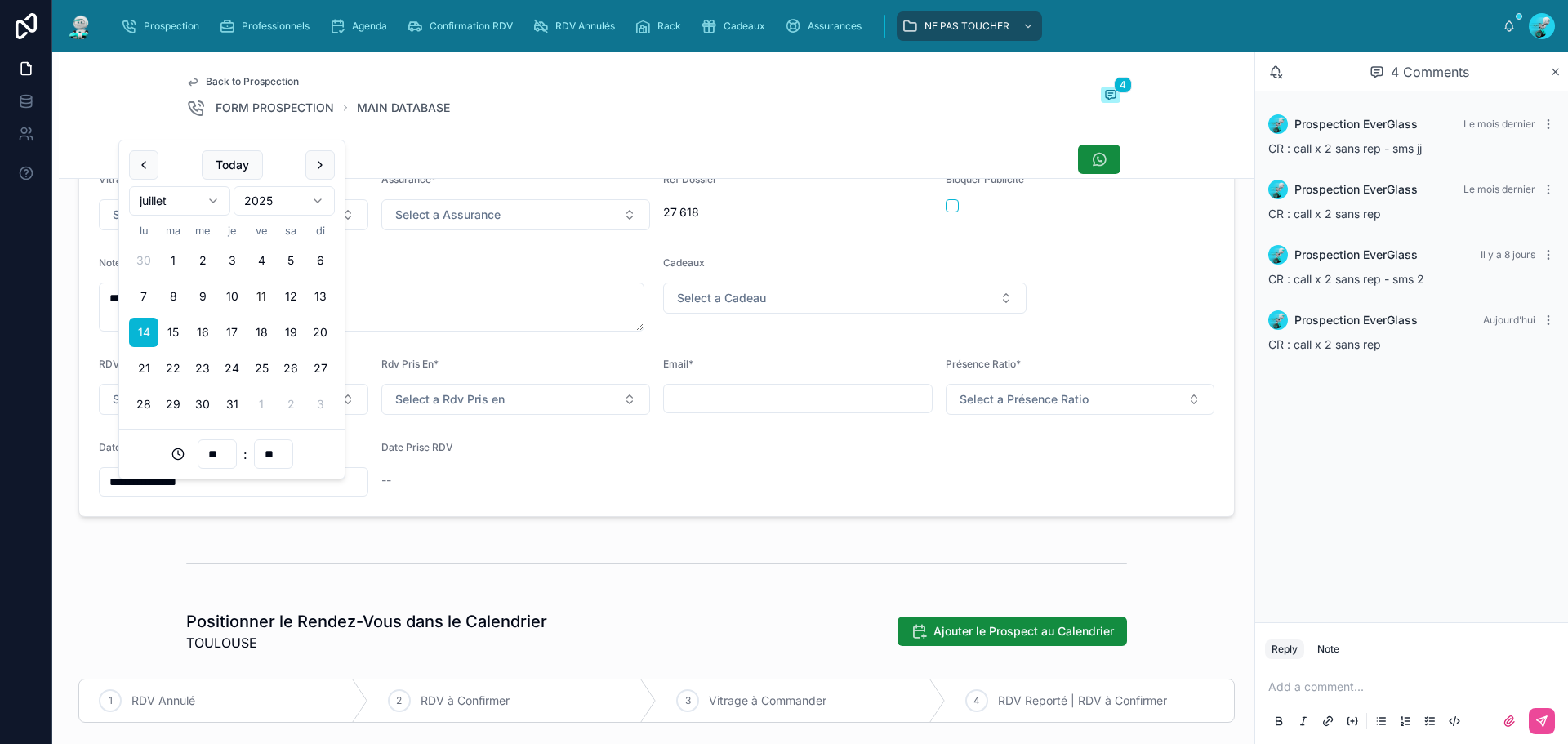 type on "**********" 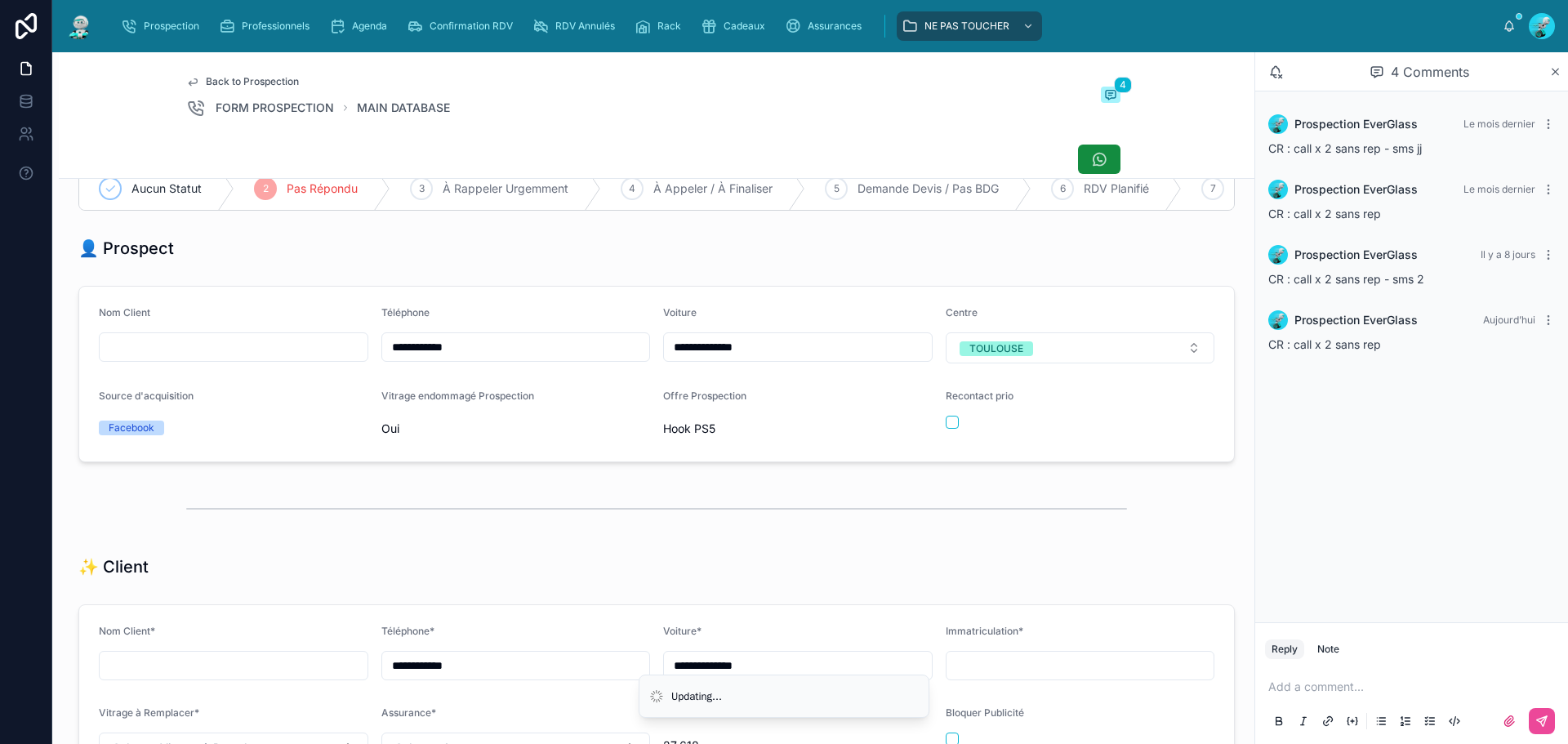 scroll, scrollTop: 0, scrollLeft: 0, axis: both 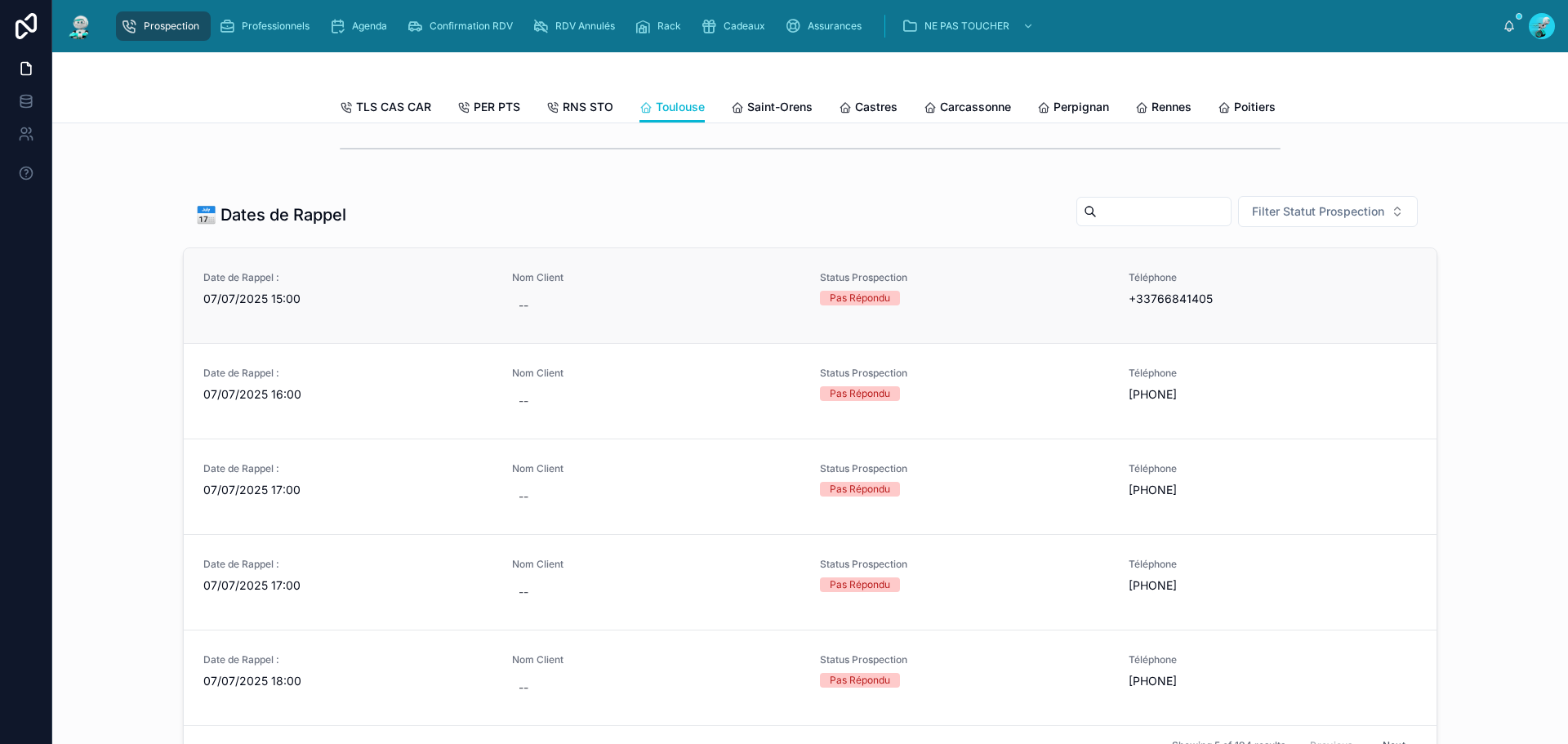 click on "Date de Rappel : [DATE] [TIME] Nom Client -- Status Prospection Pas Répondu Téléphone [PHONE]" at bounding box center (810, 296) 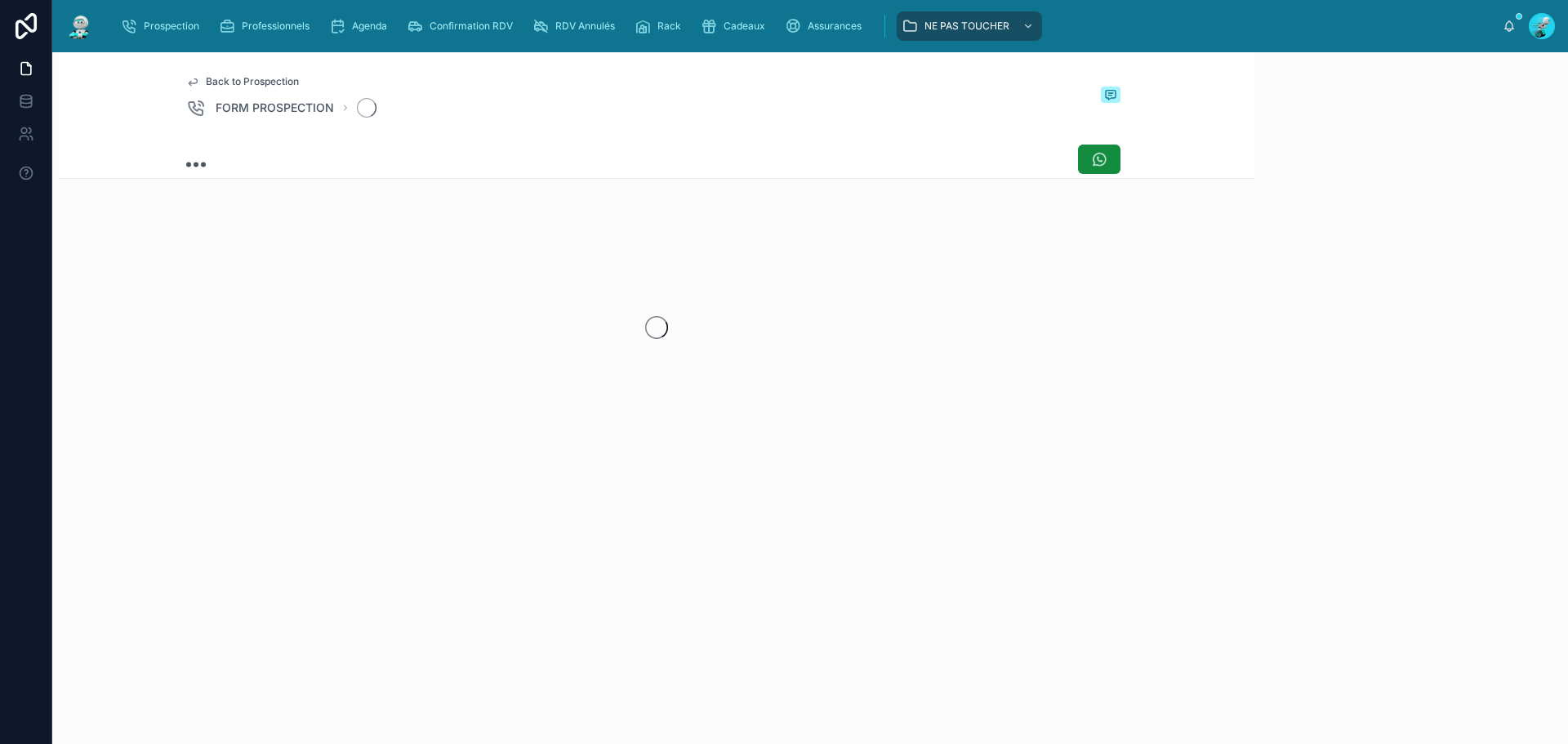 scroll, scrollTop: 0, scrollLeft: 0, axis: both 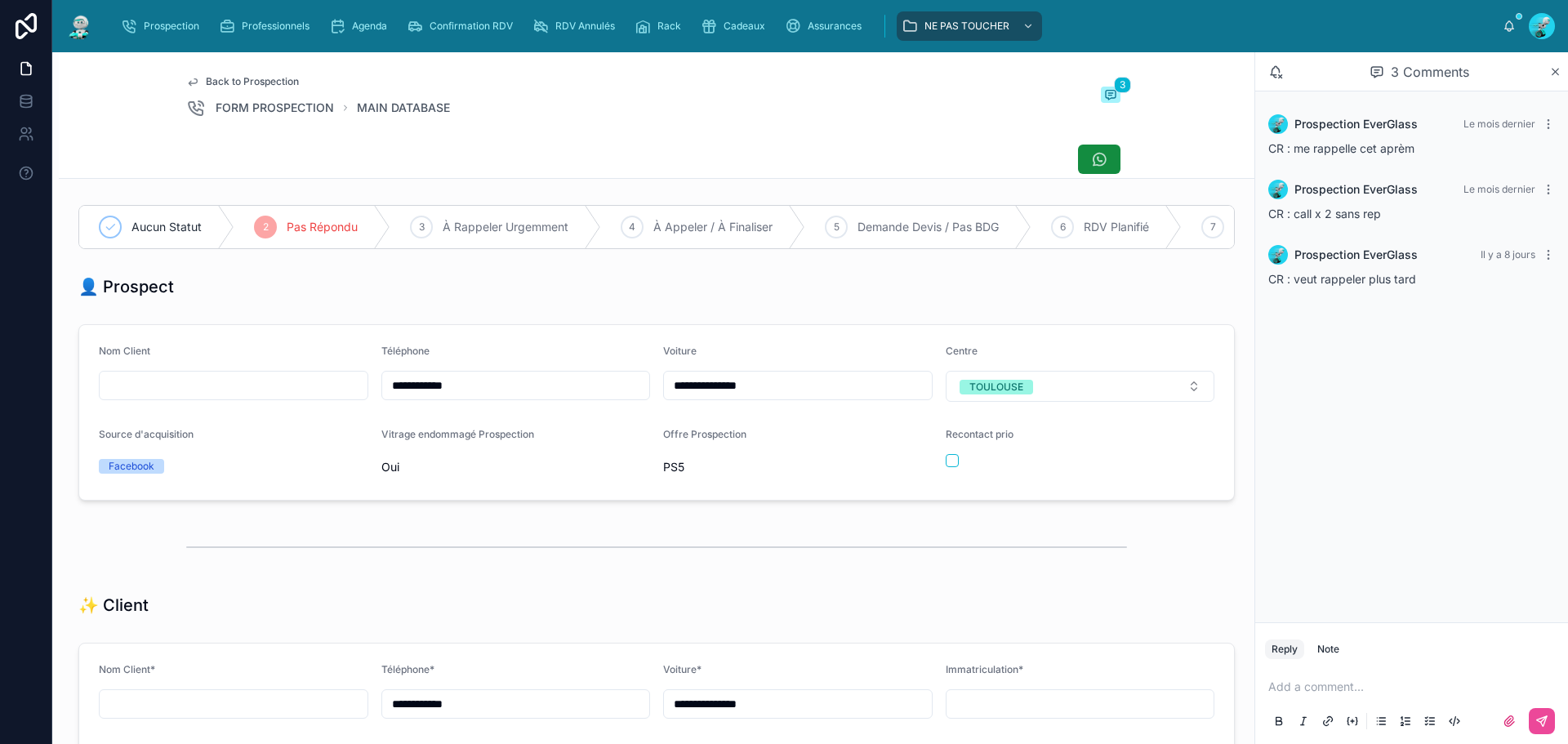 drag, startPoint x: 478, startPoint y: 397, endPoint x: 341, endPoint y: 403, distance: 137.13132 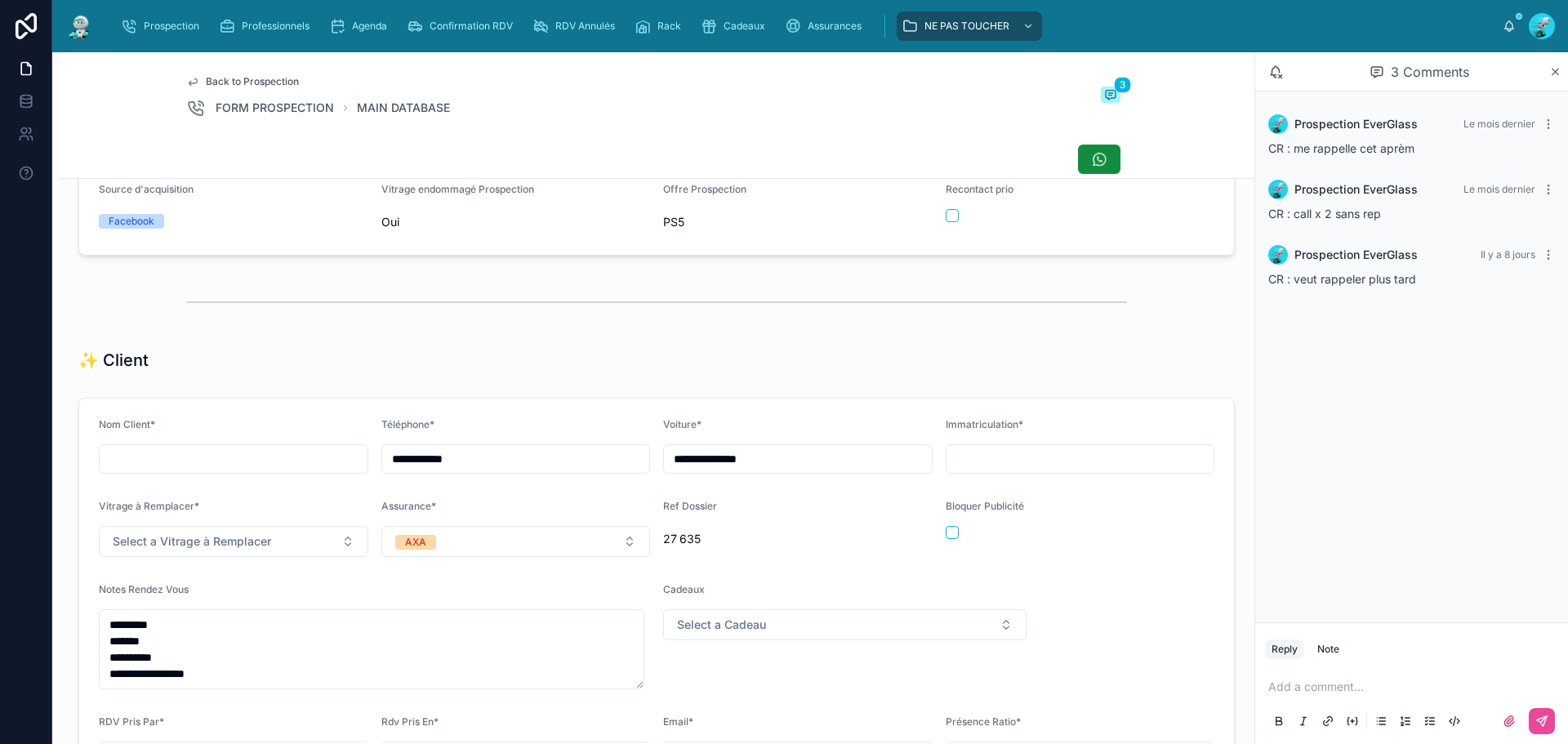 click at bounding box center (1080, 459) 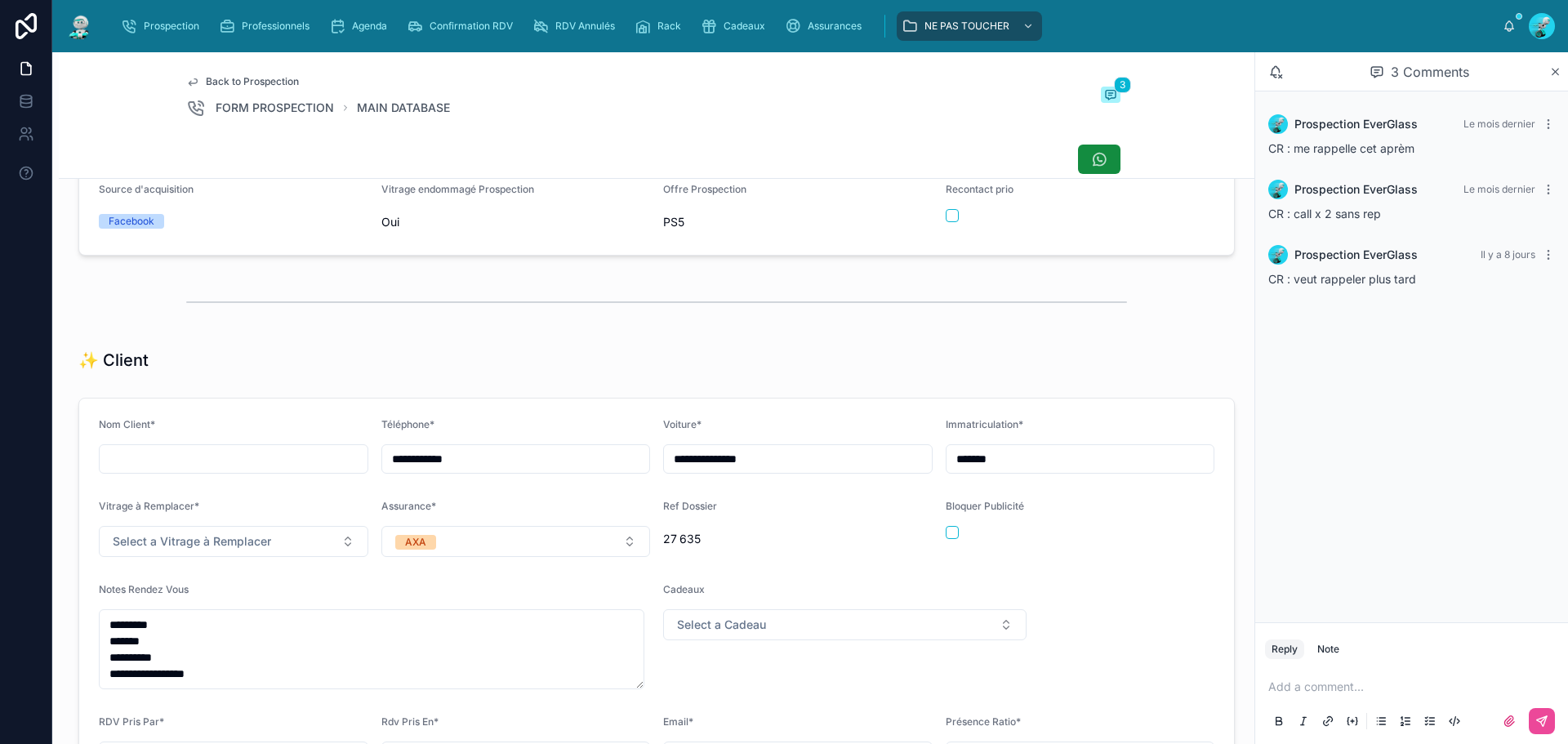 type on "*******" 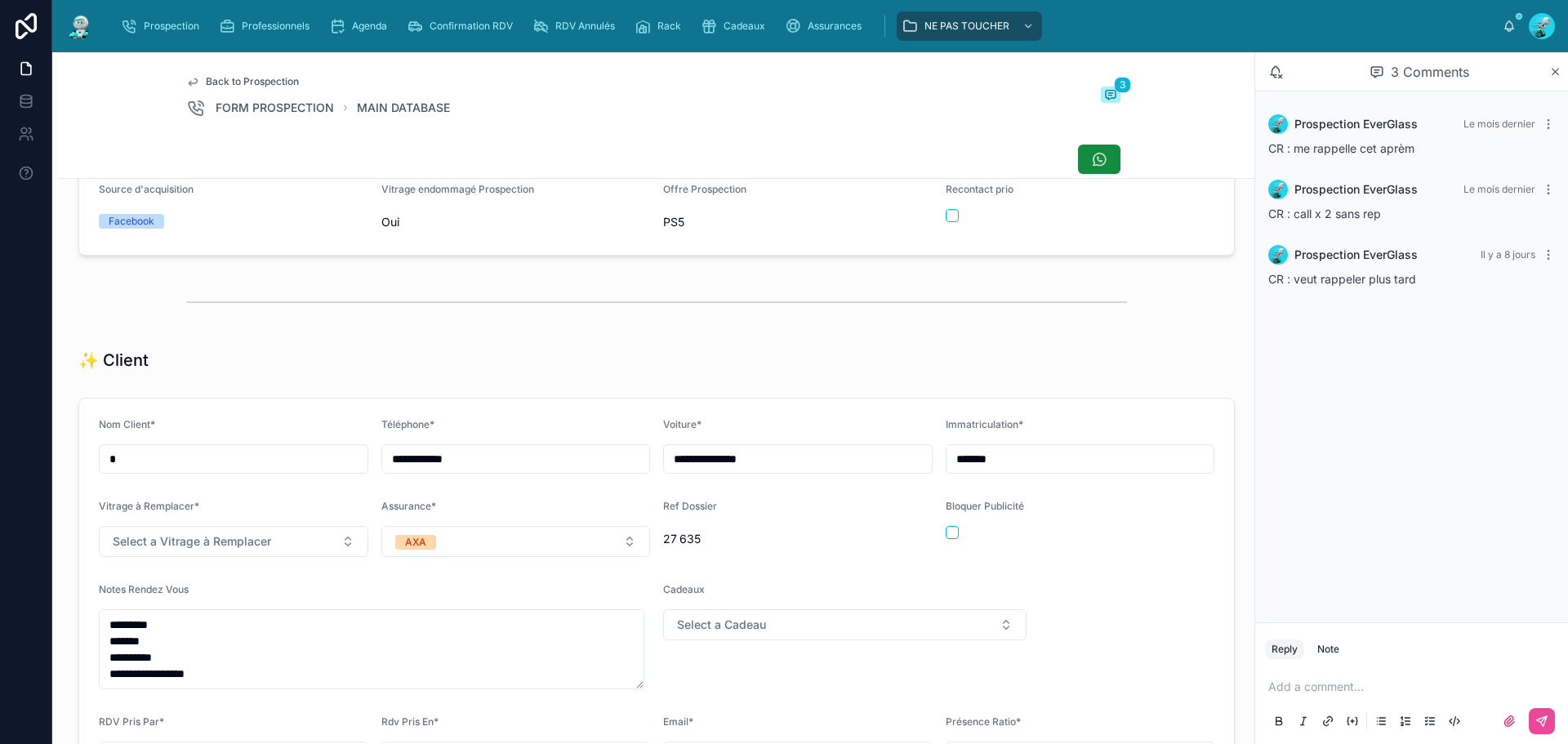 type on "*" 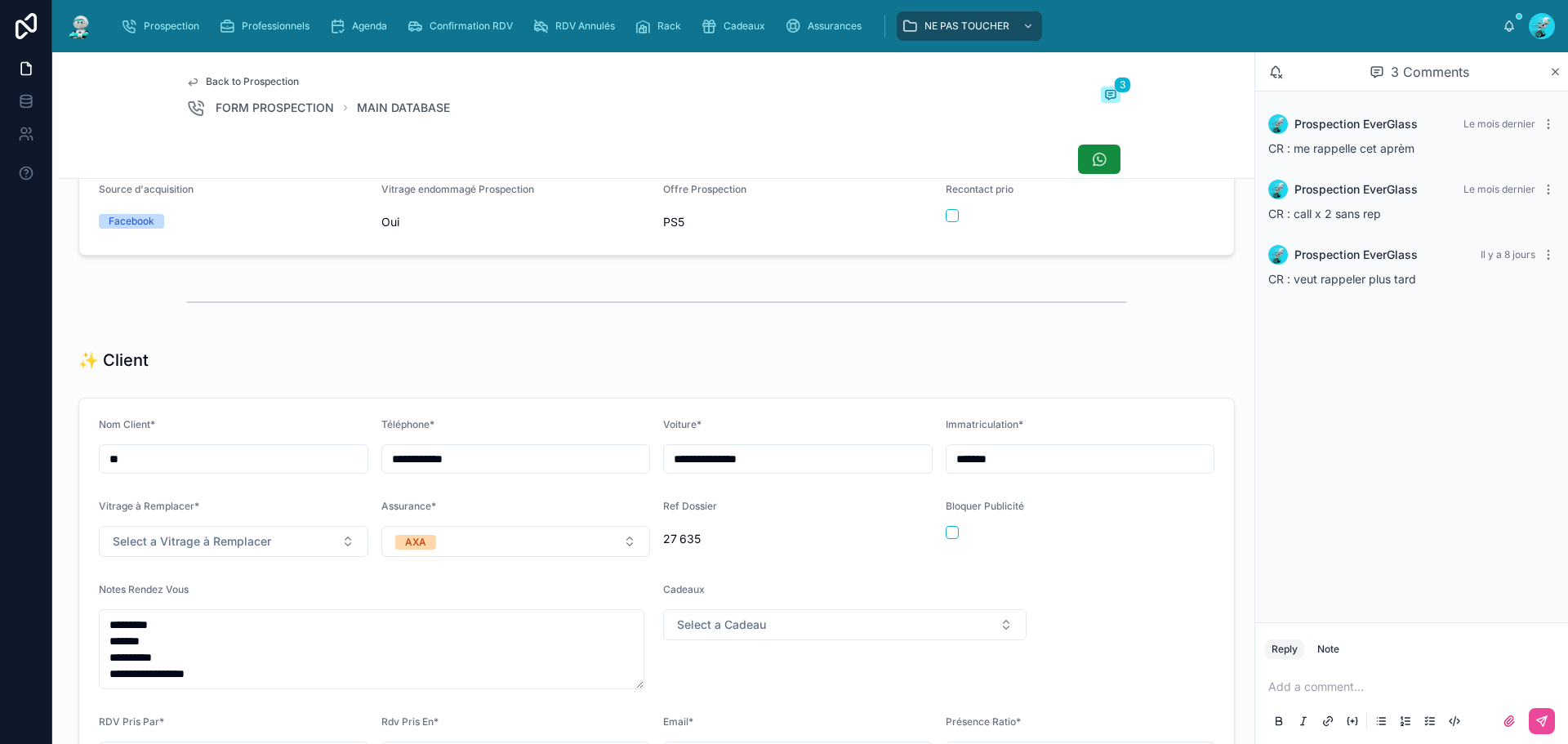 type on "**" 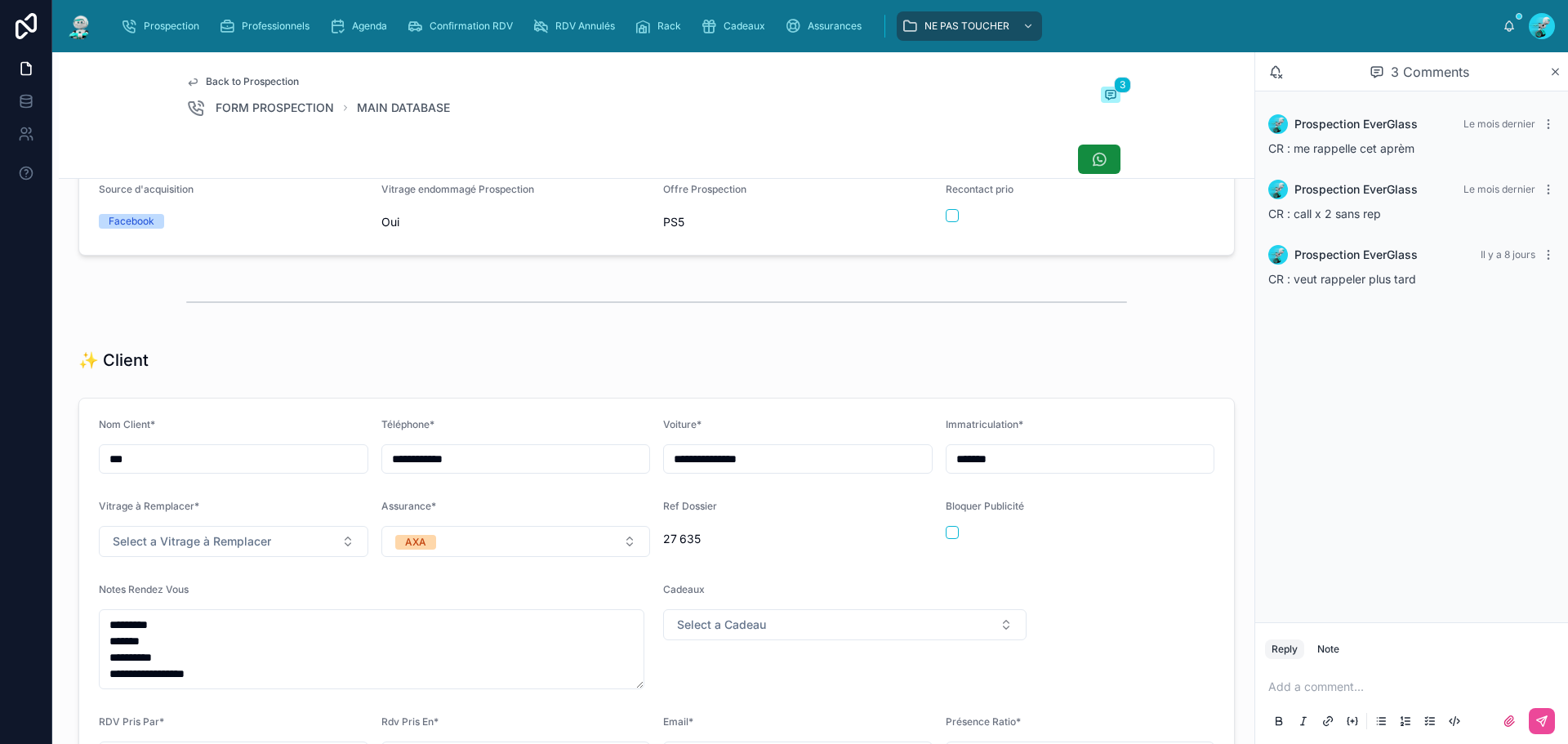 type on "***" 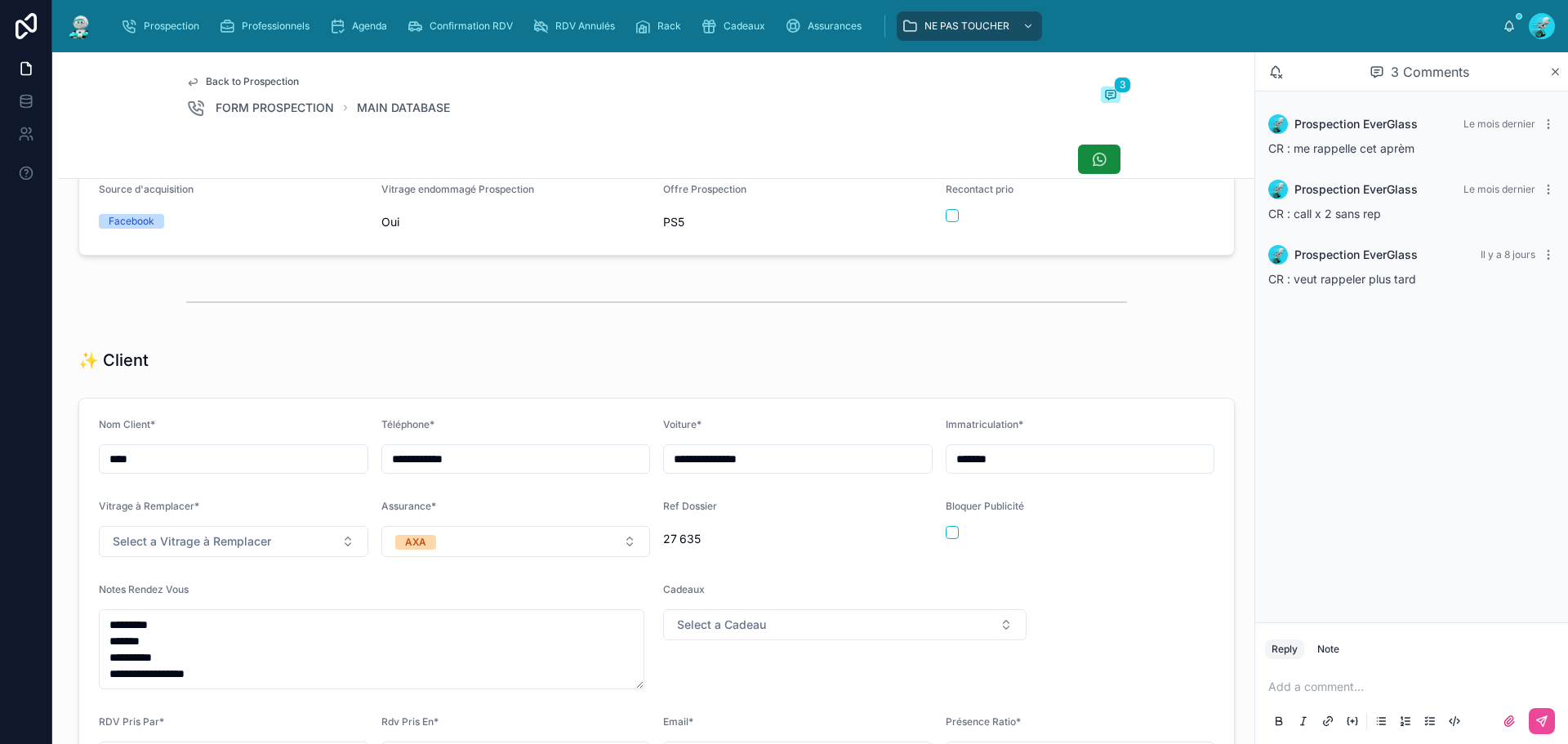 type on "*****" 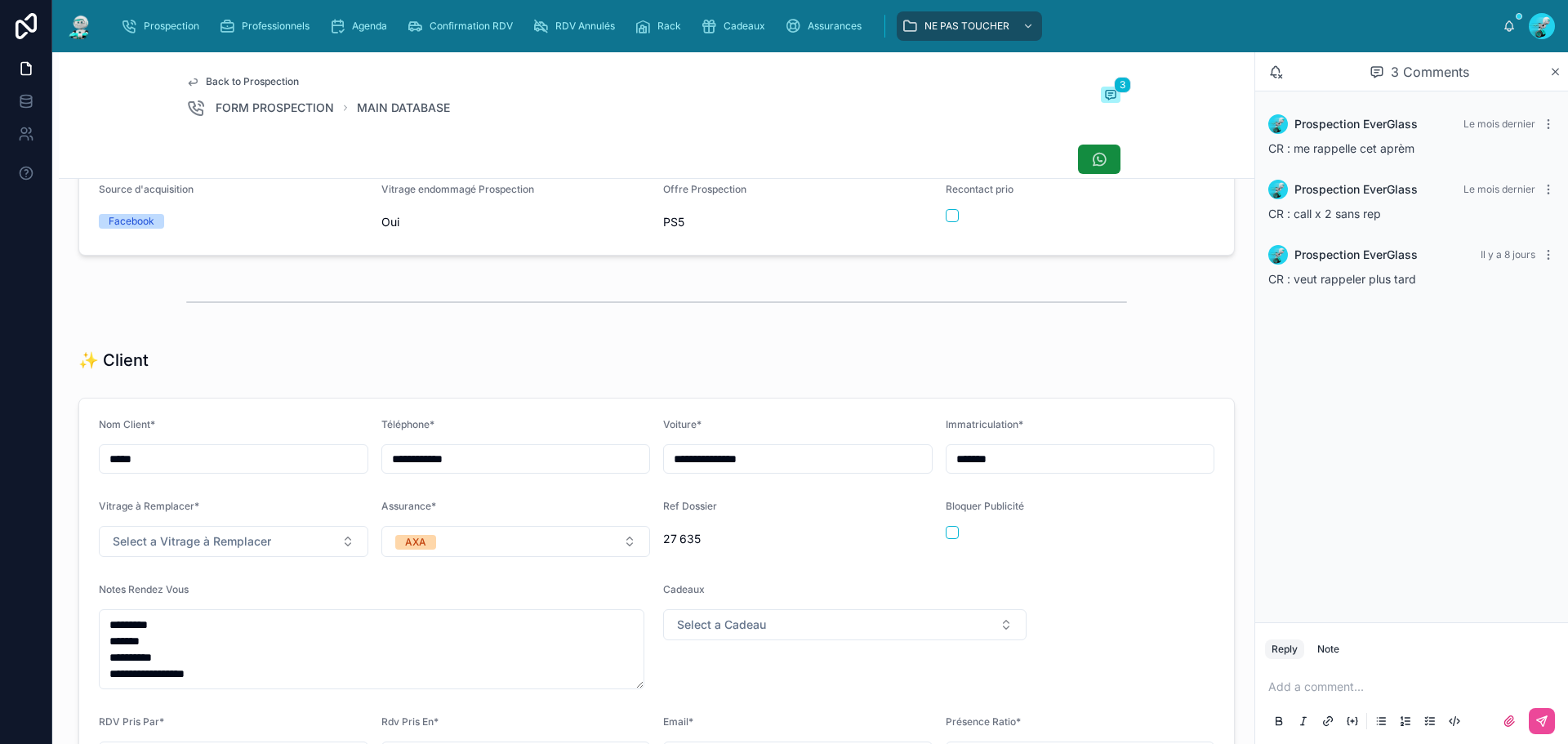 type on "*****" 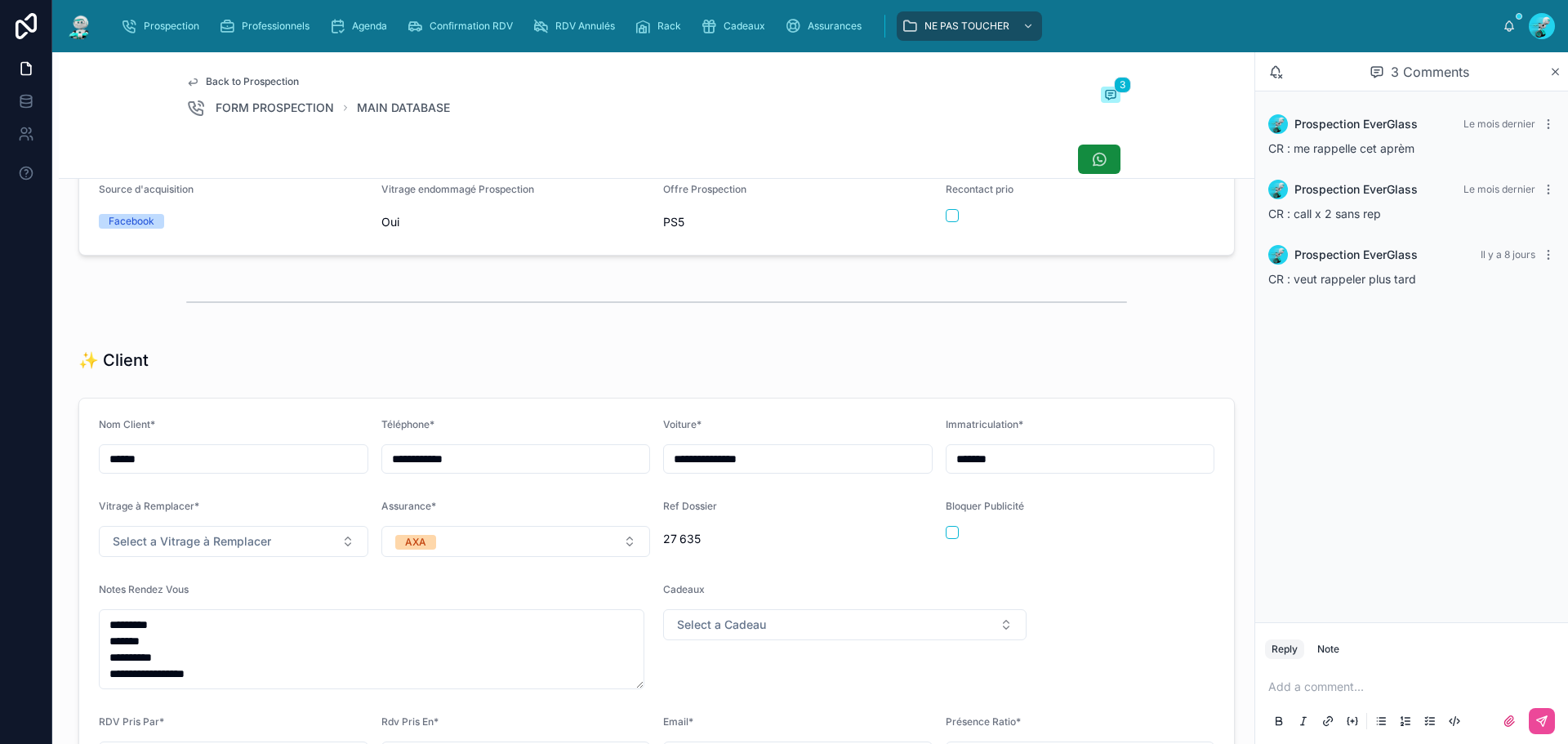 type on "*****" 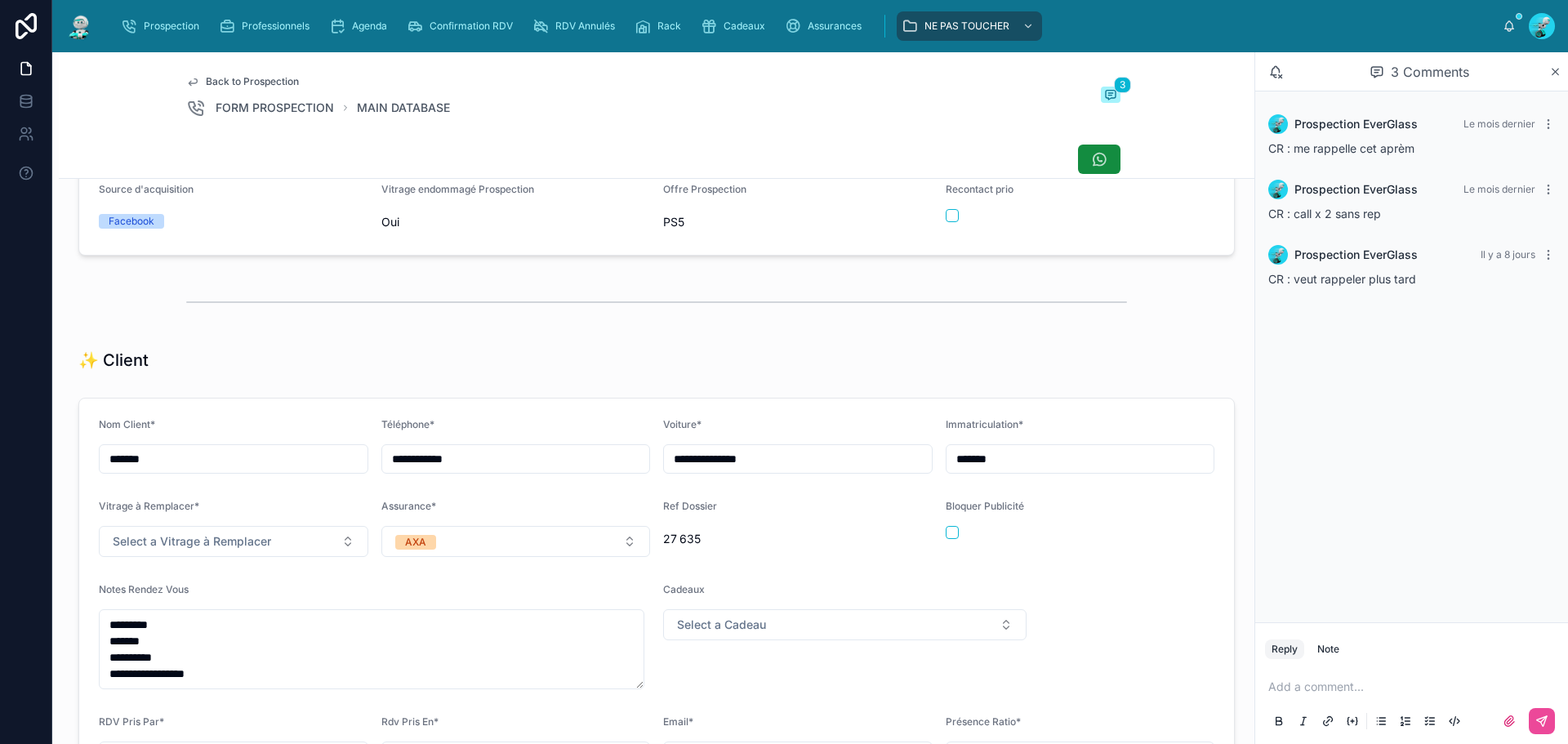 type on "*******" 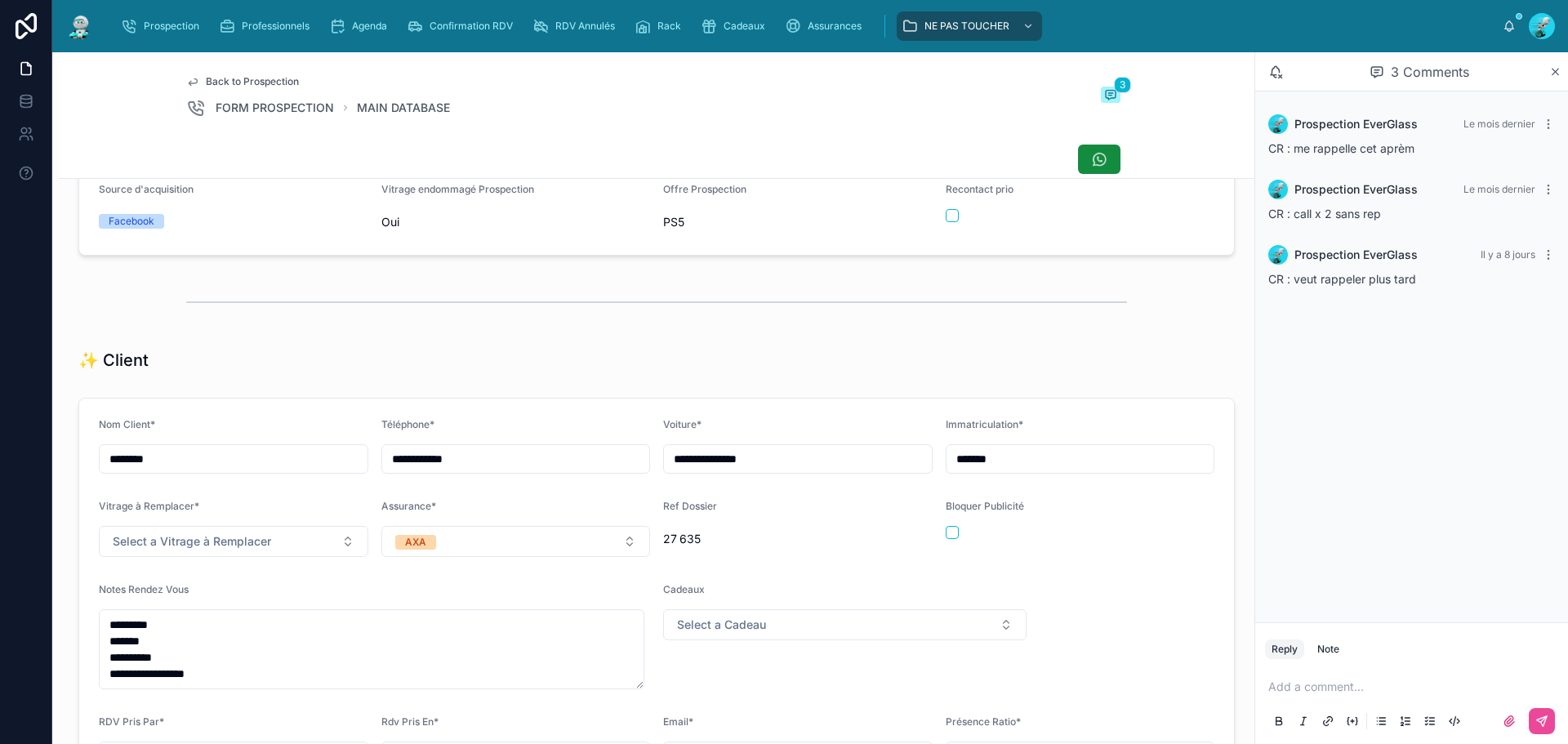 type on "********" 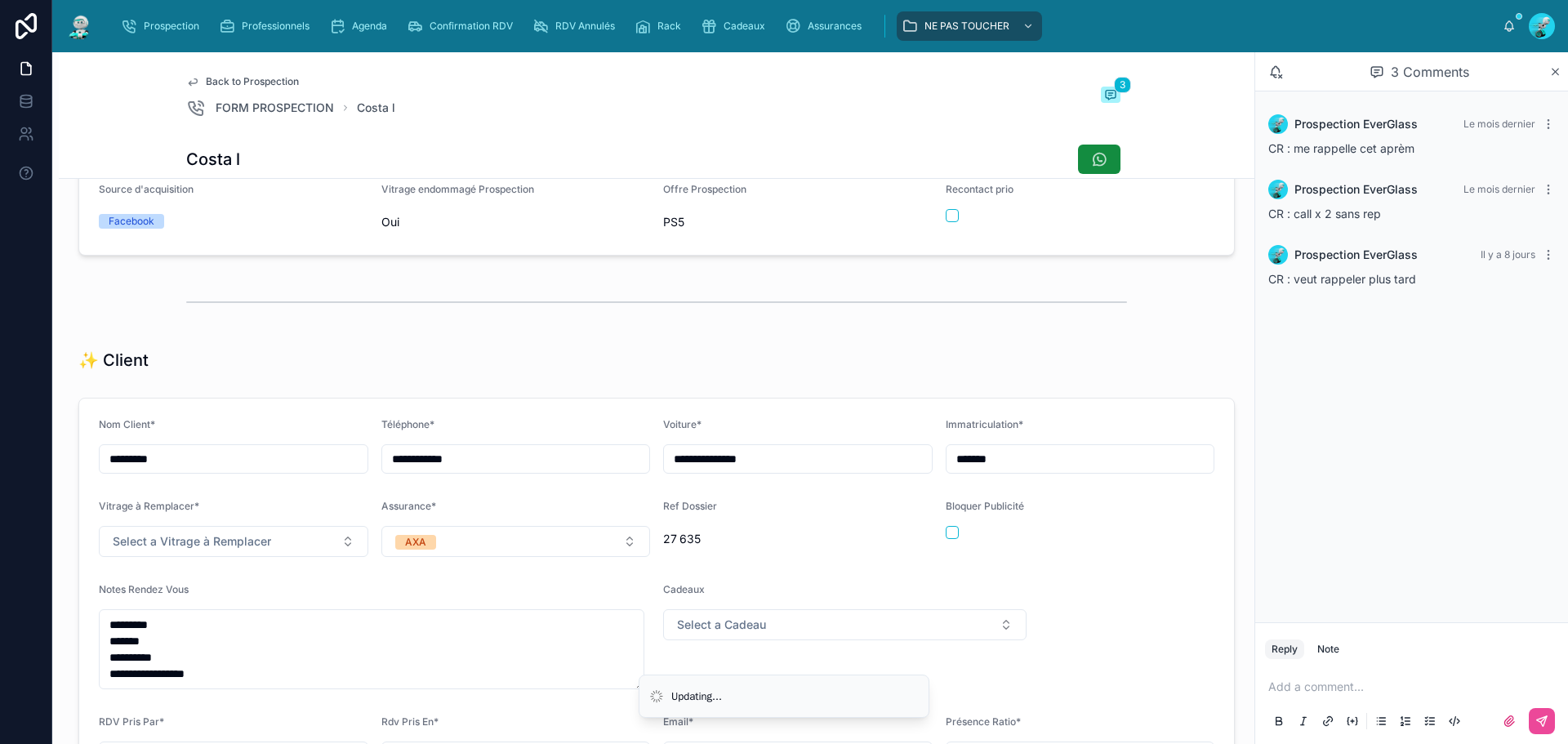 type on "**********" 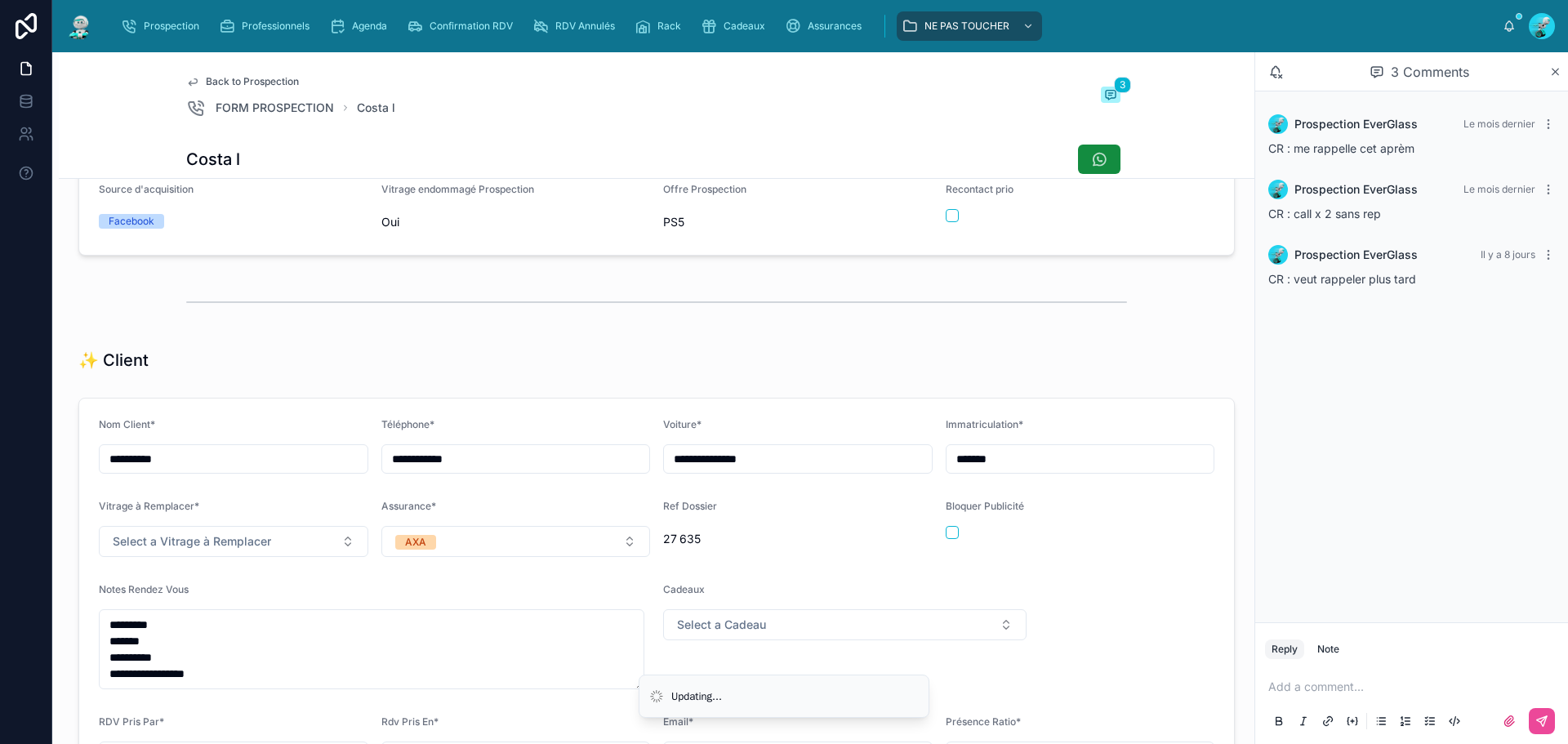 type on "**********" 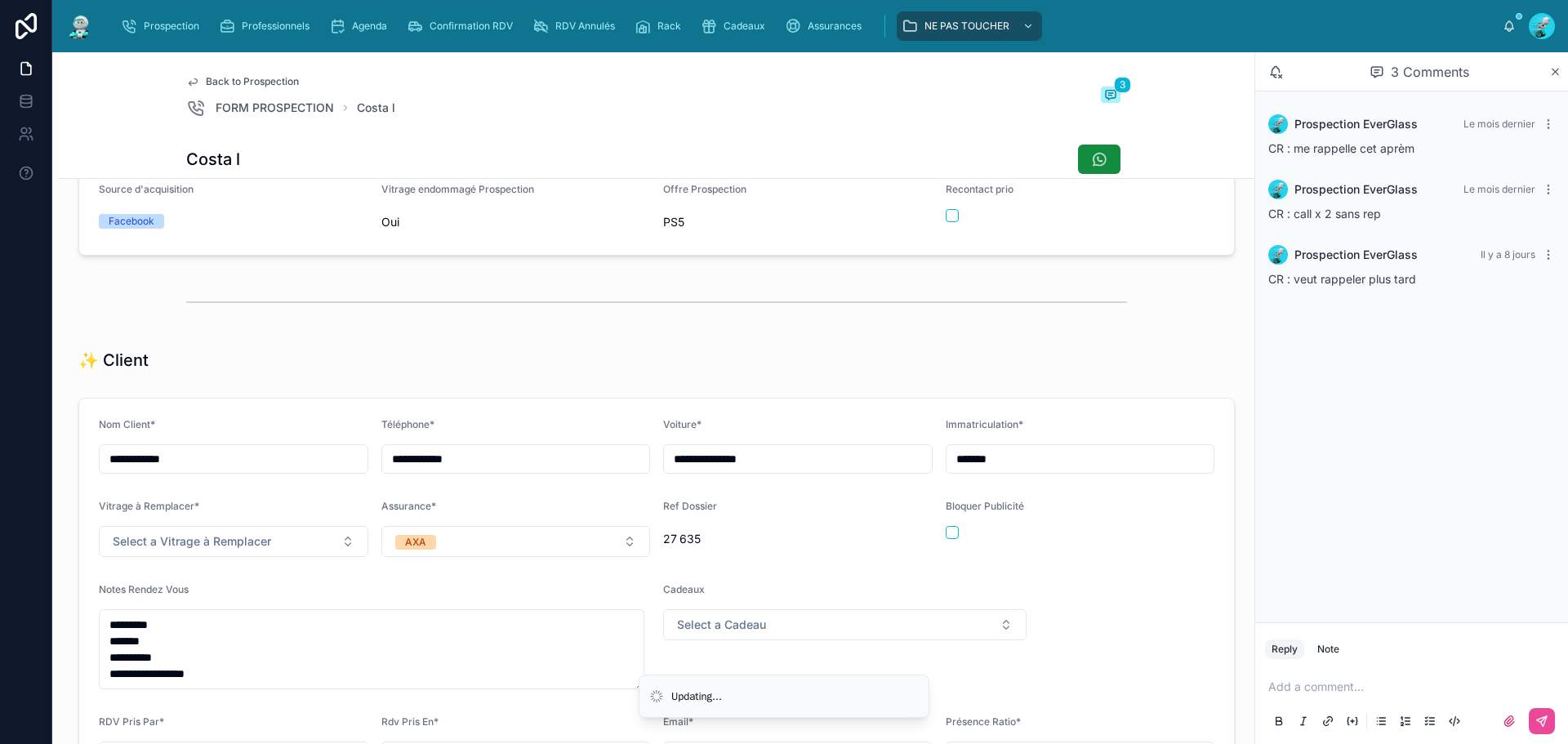 type on "**********" 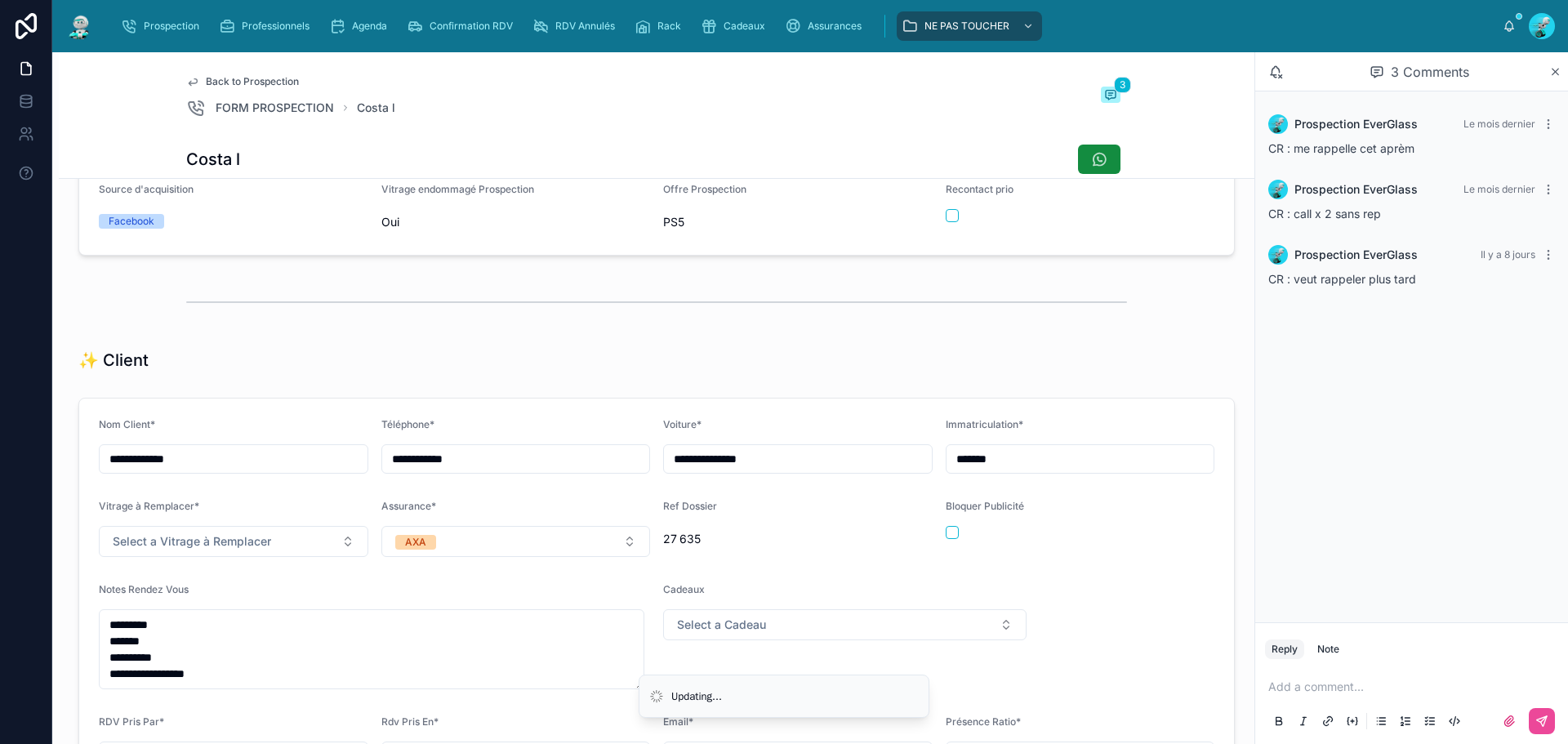 type on "**********" 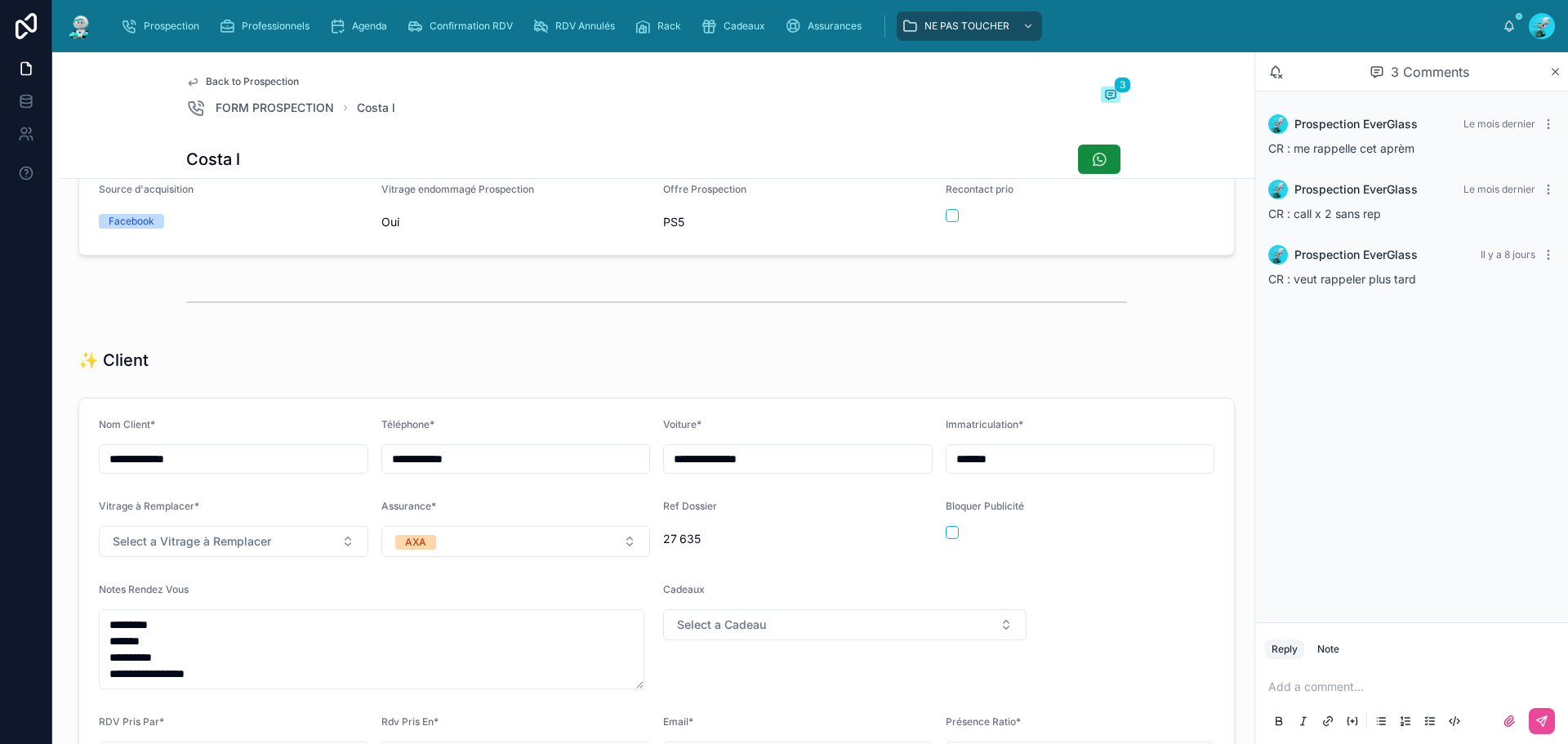 type on "**********" 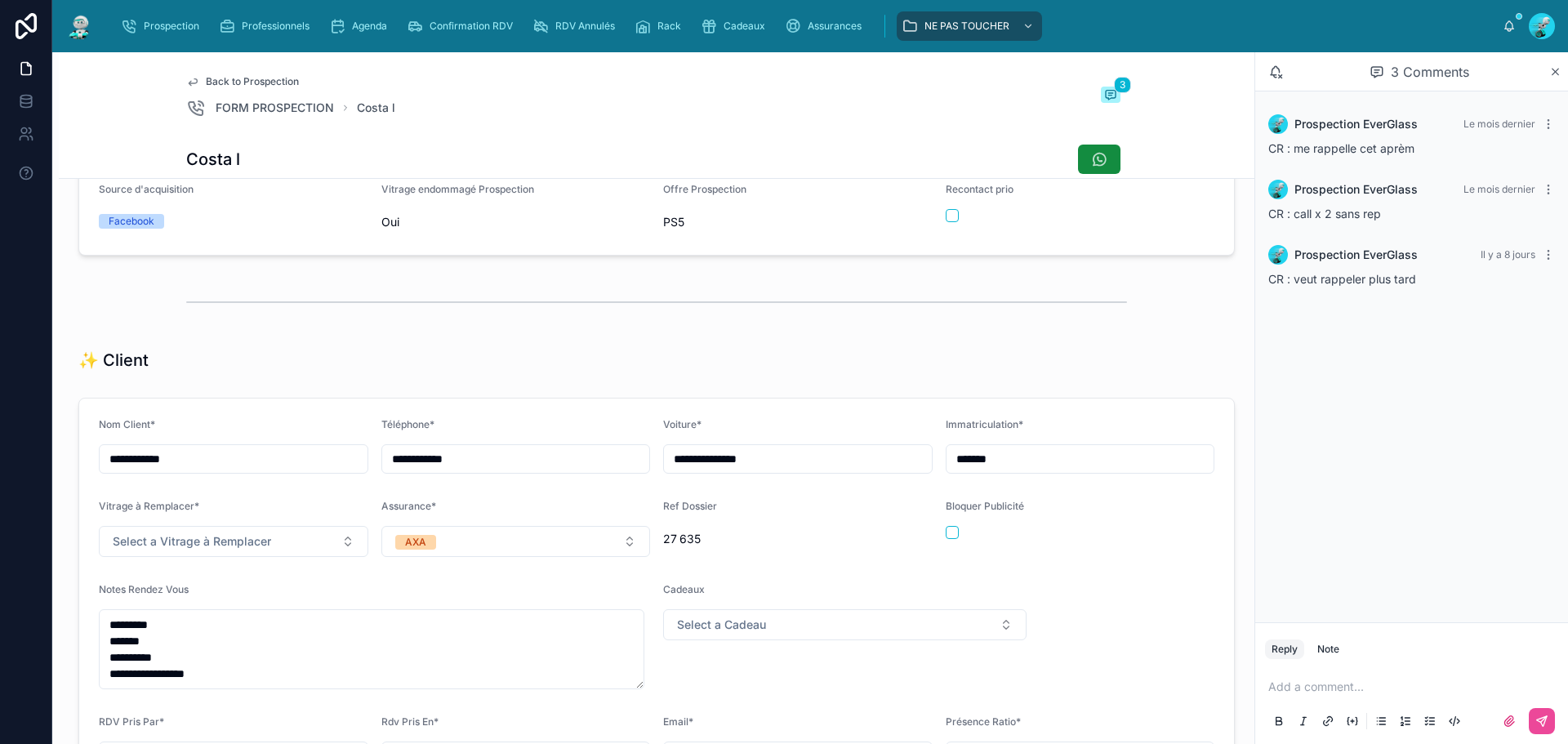 type on "**********" 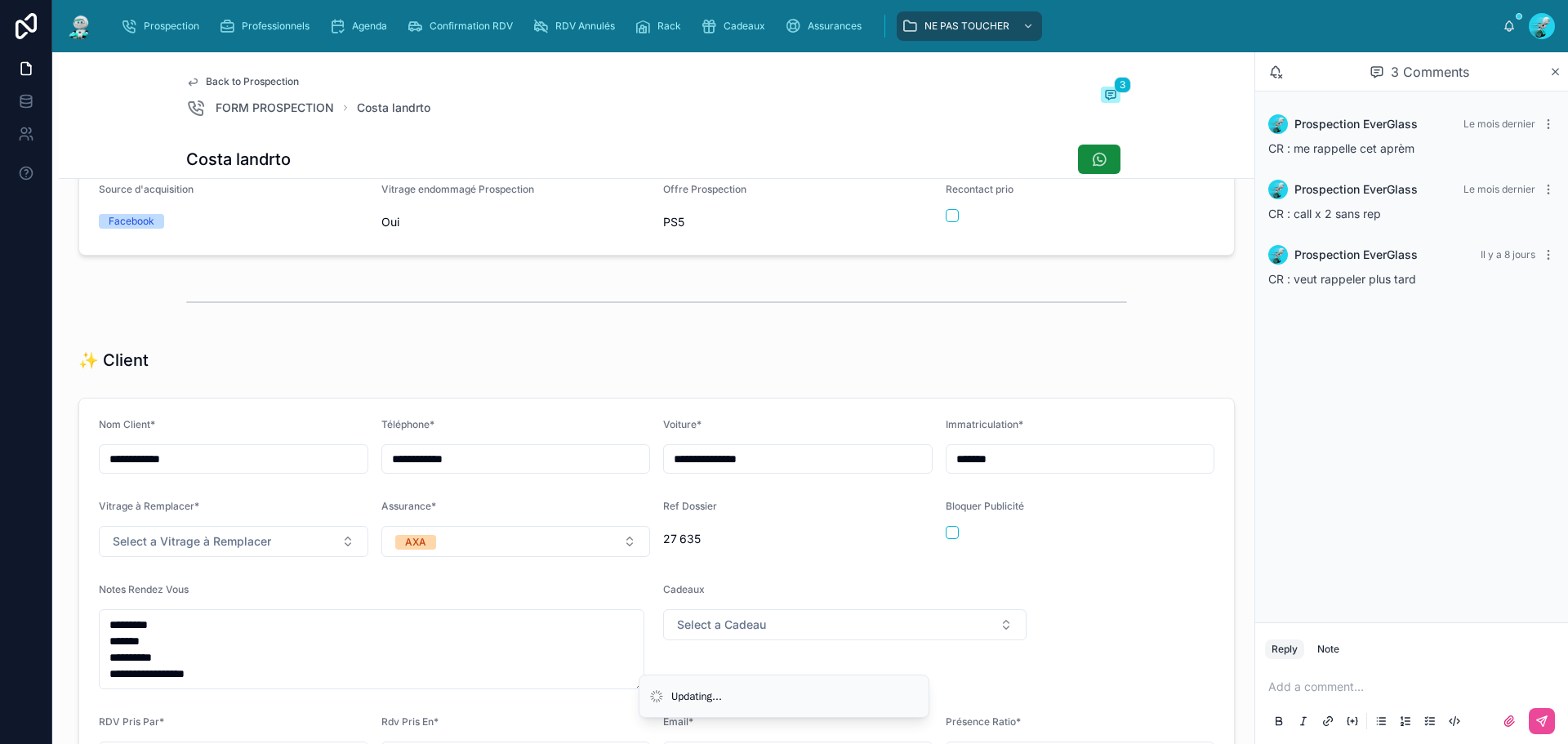 type on "**********" 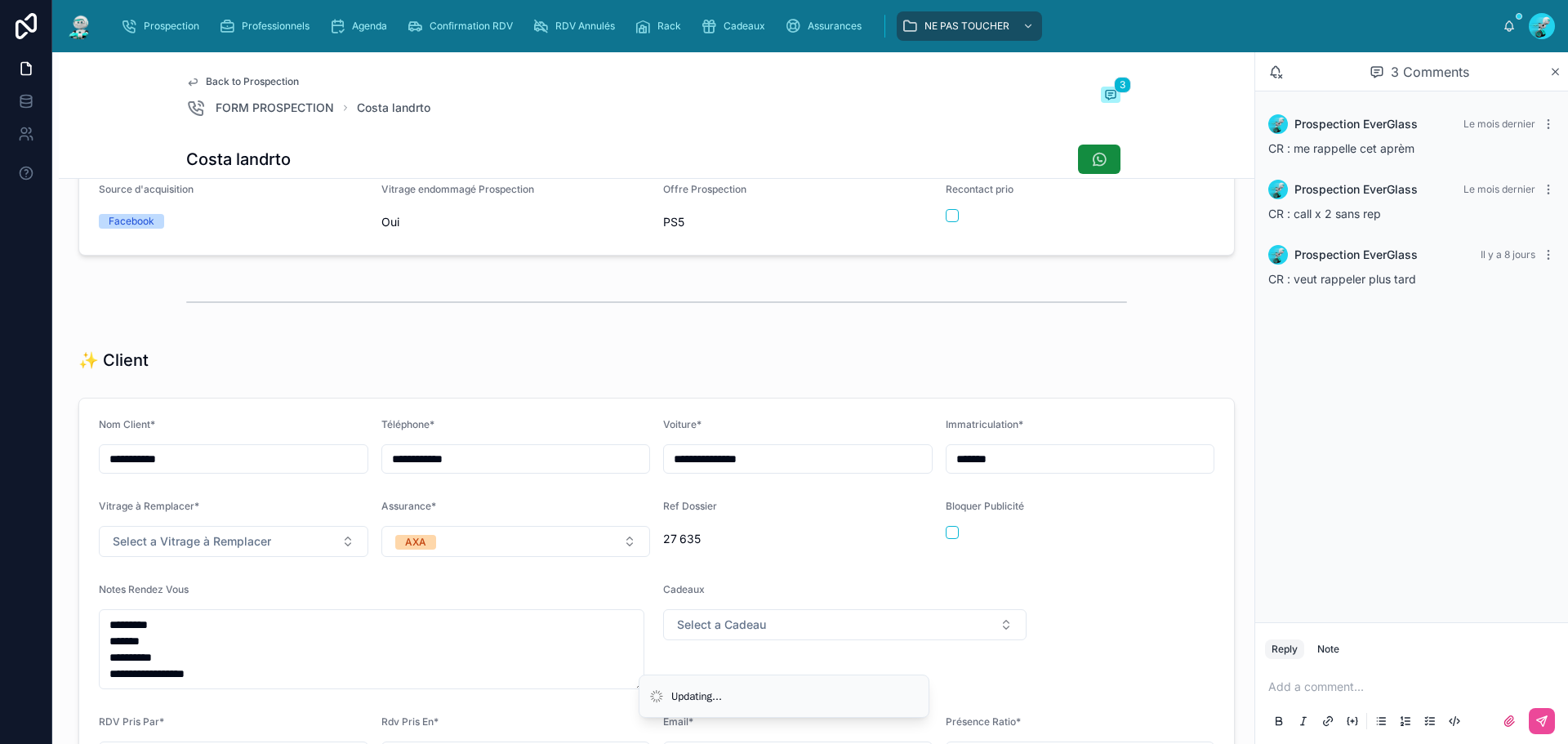 type on "**********" 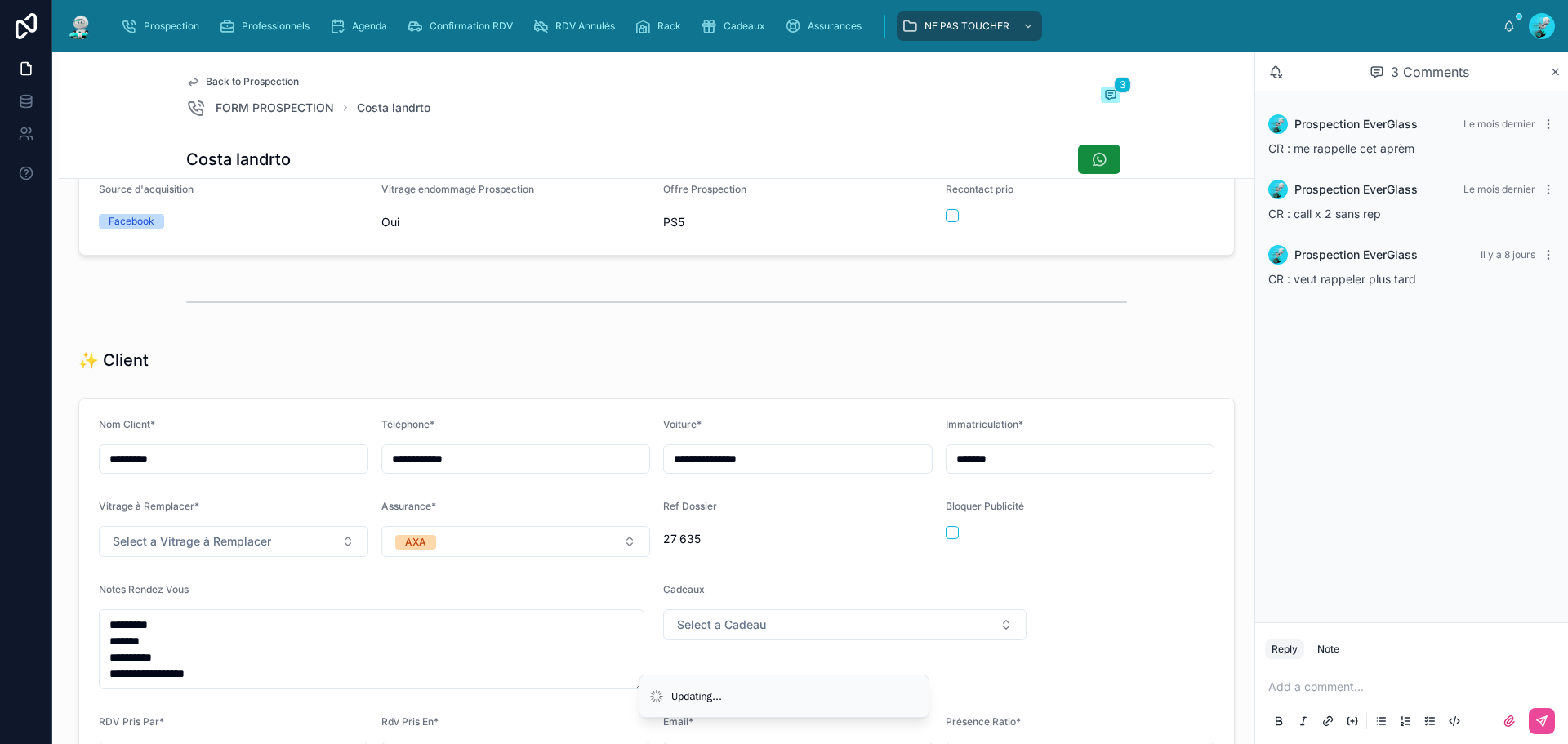 type on "********" 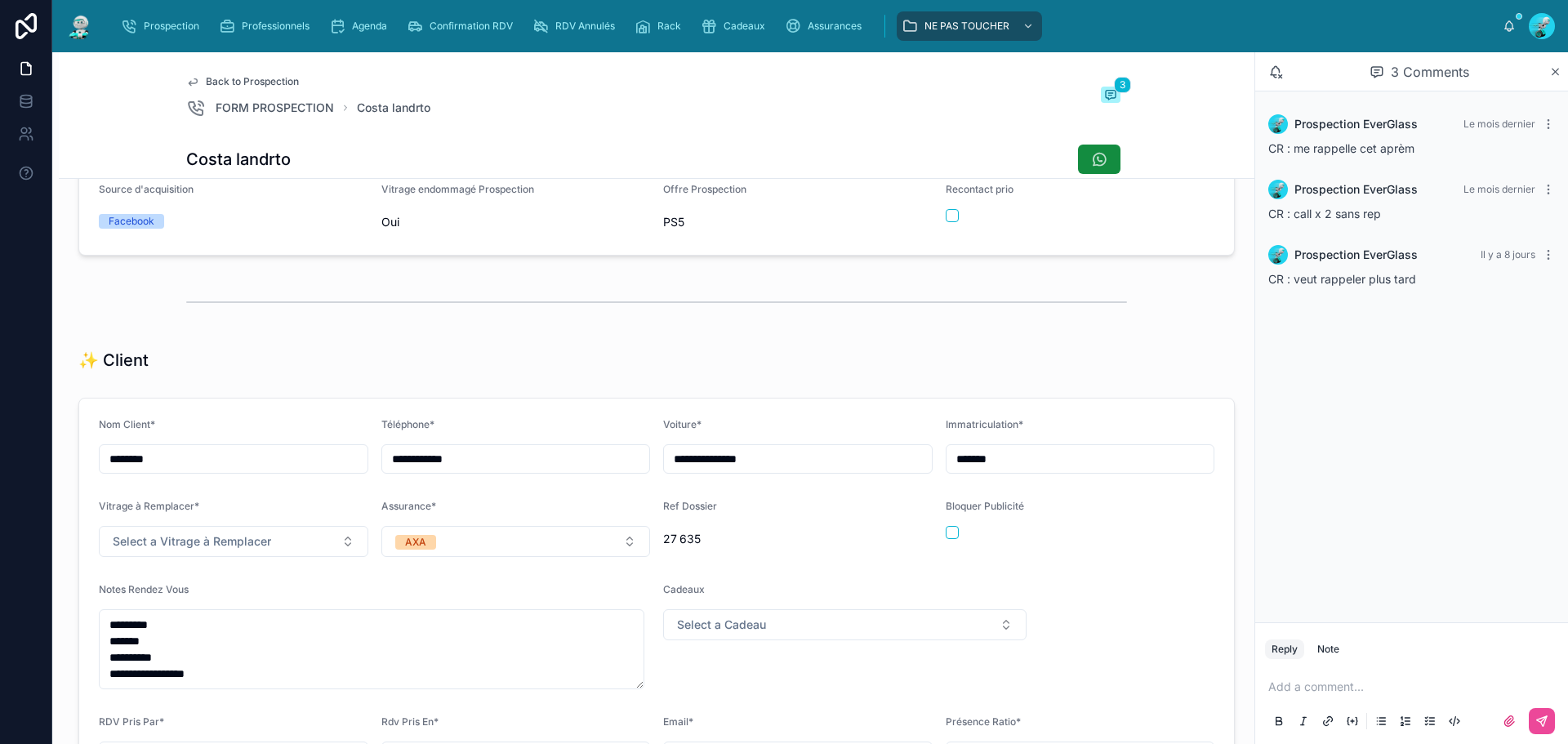 type on "********" 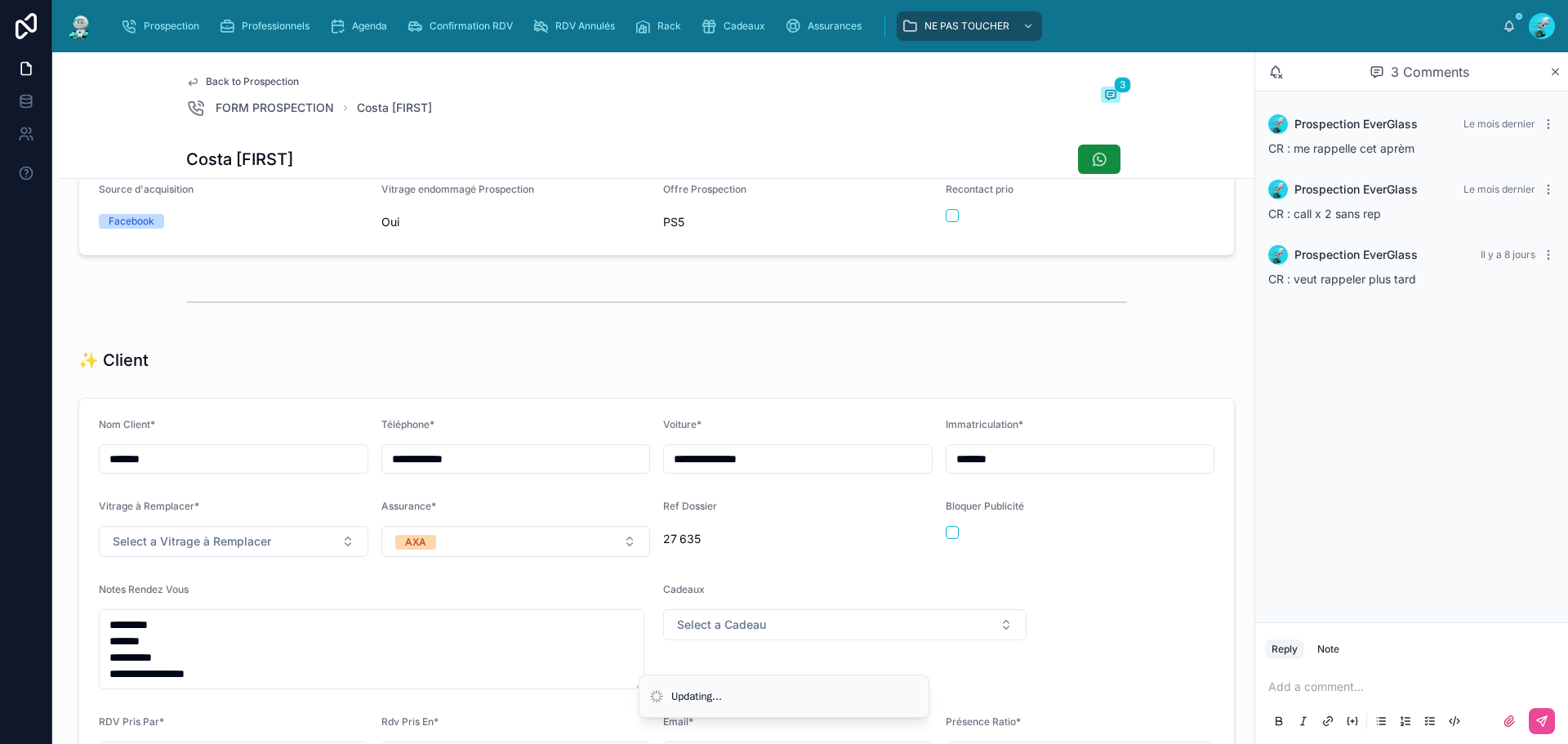 type on "*******" 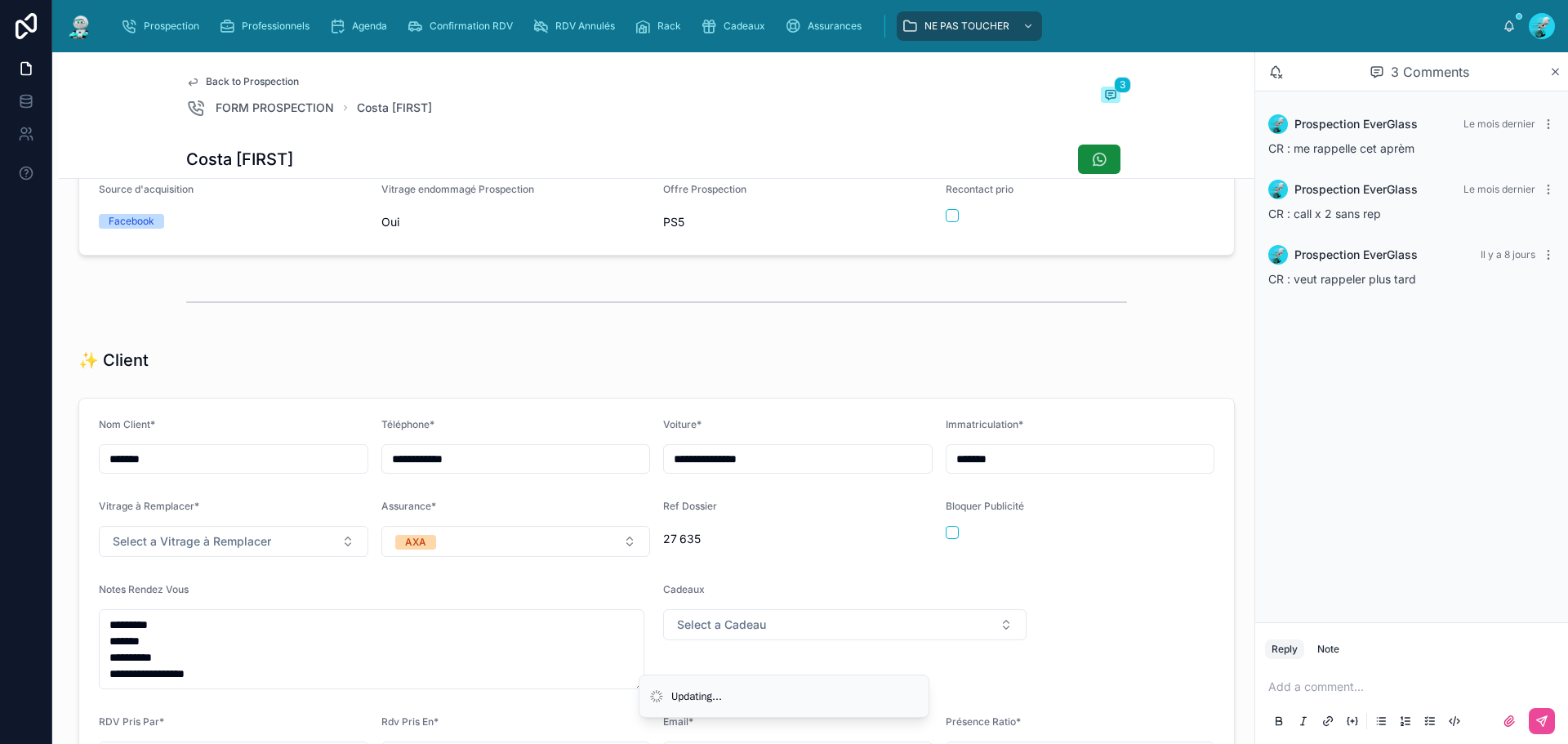 type on "********" 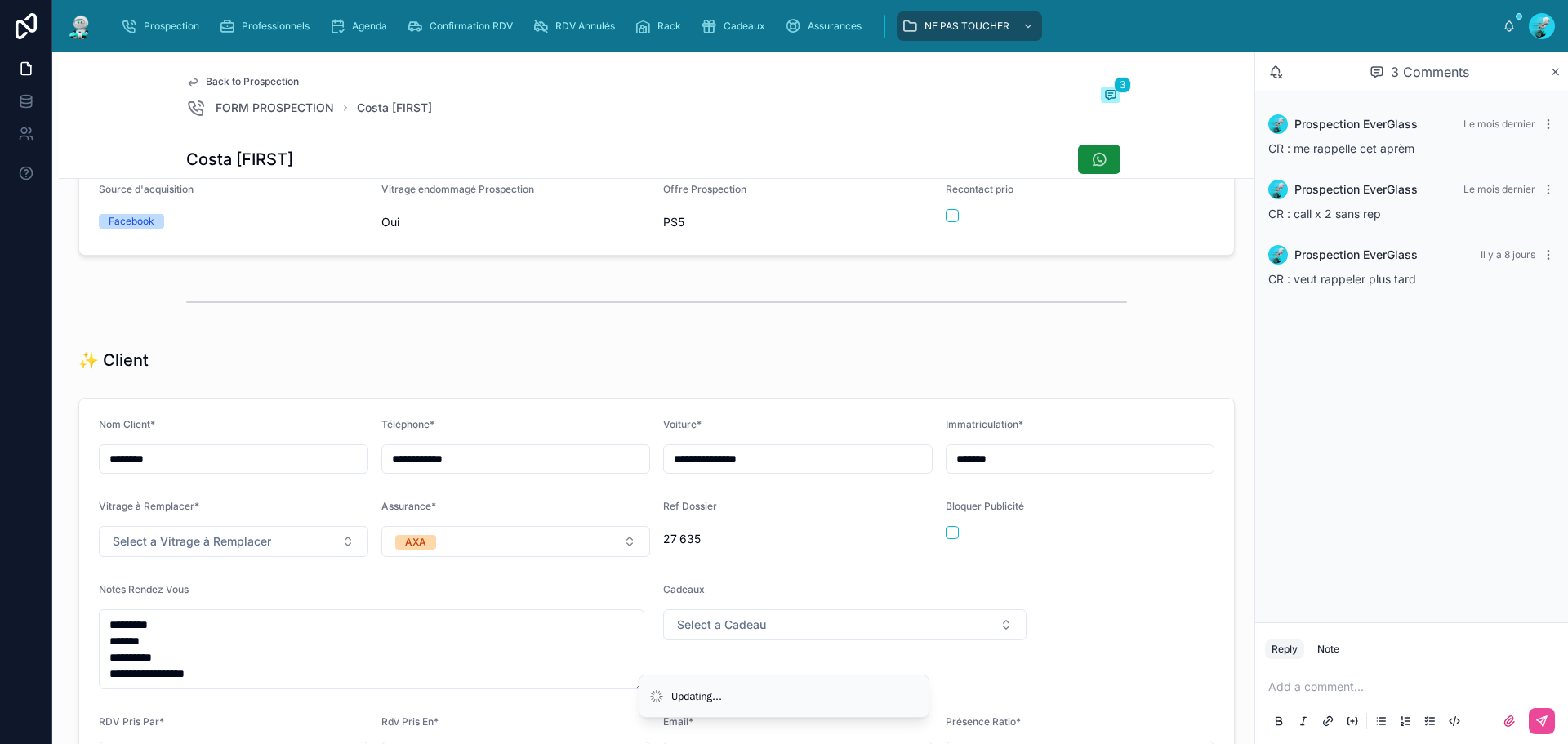type on "********" 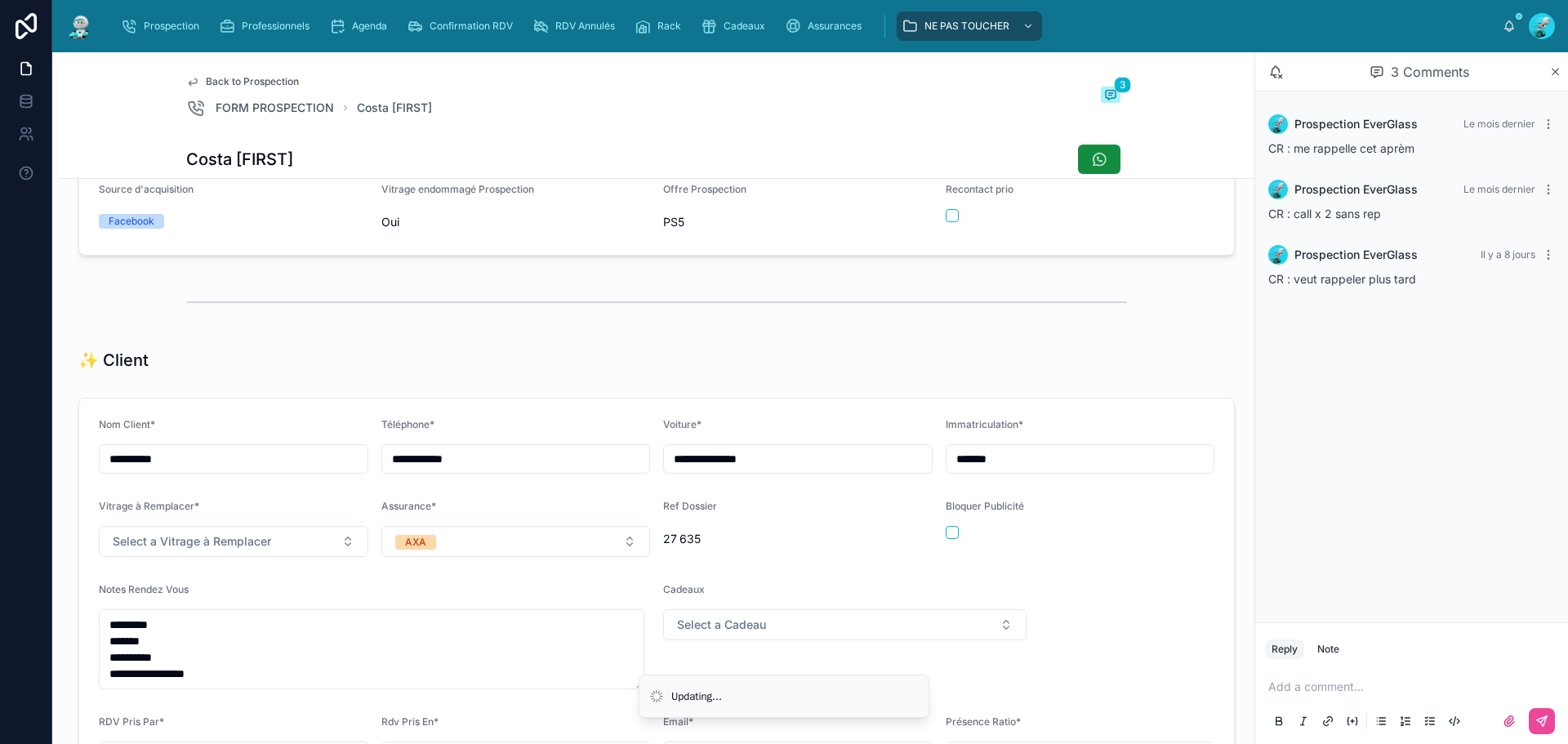 type on "**********" 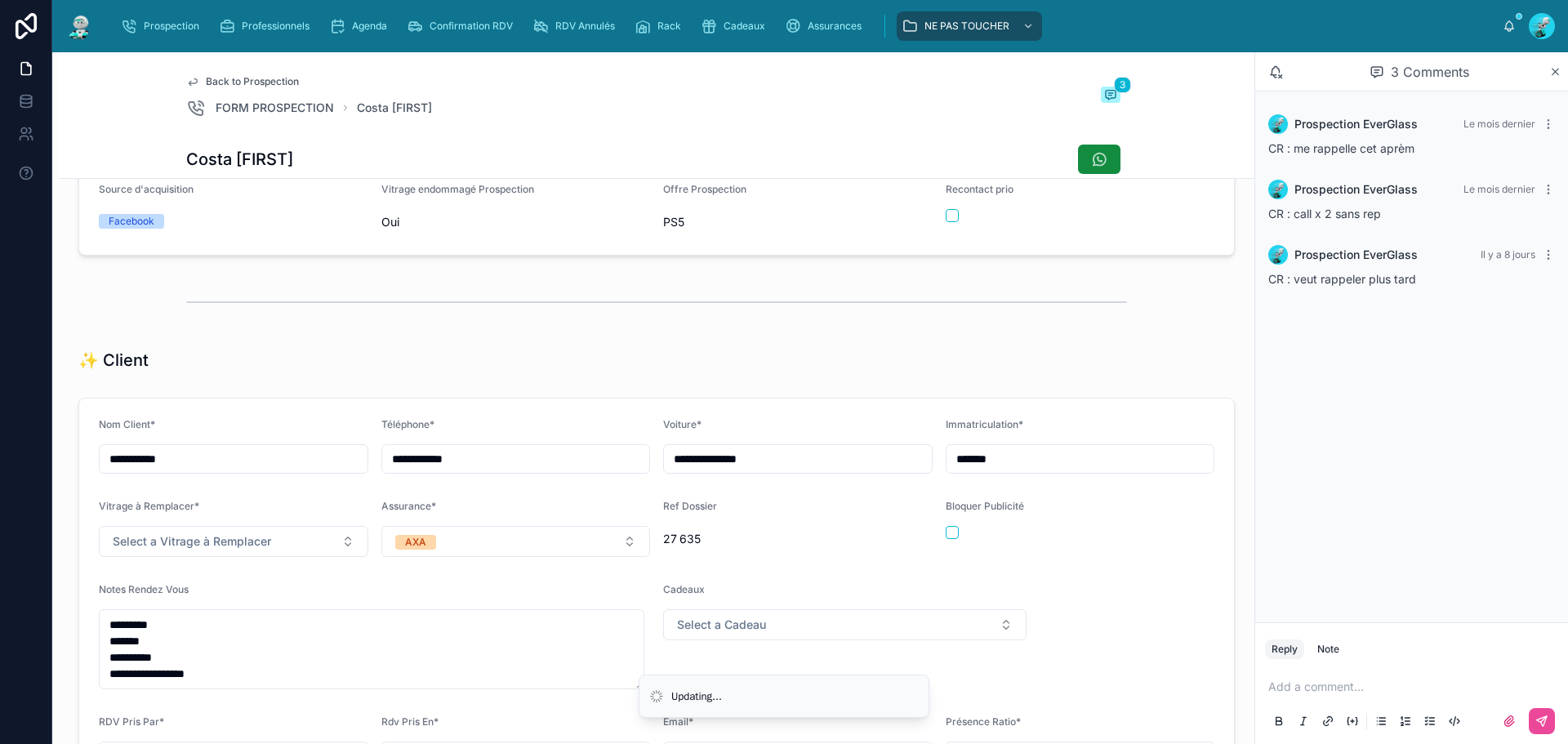 type on "**********" 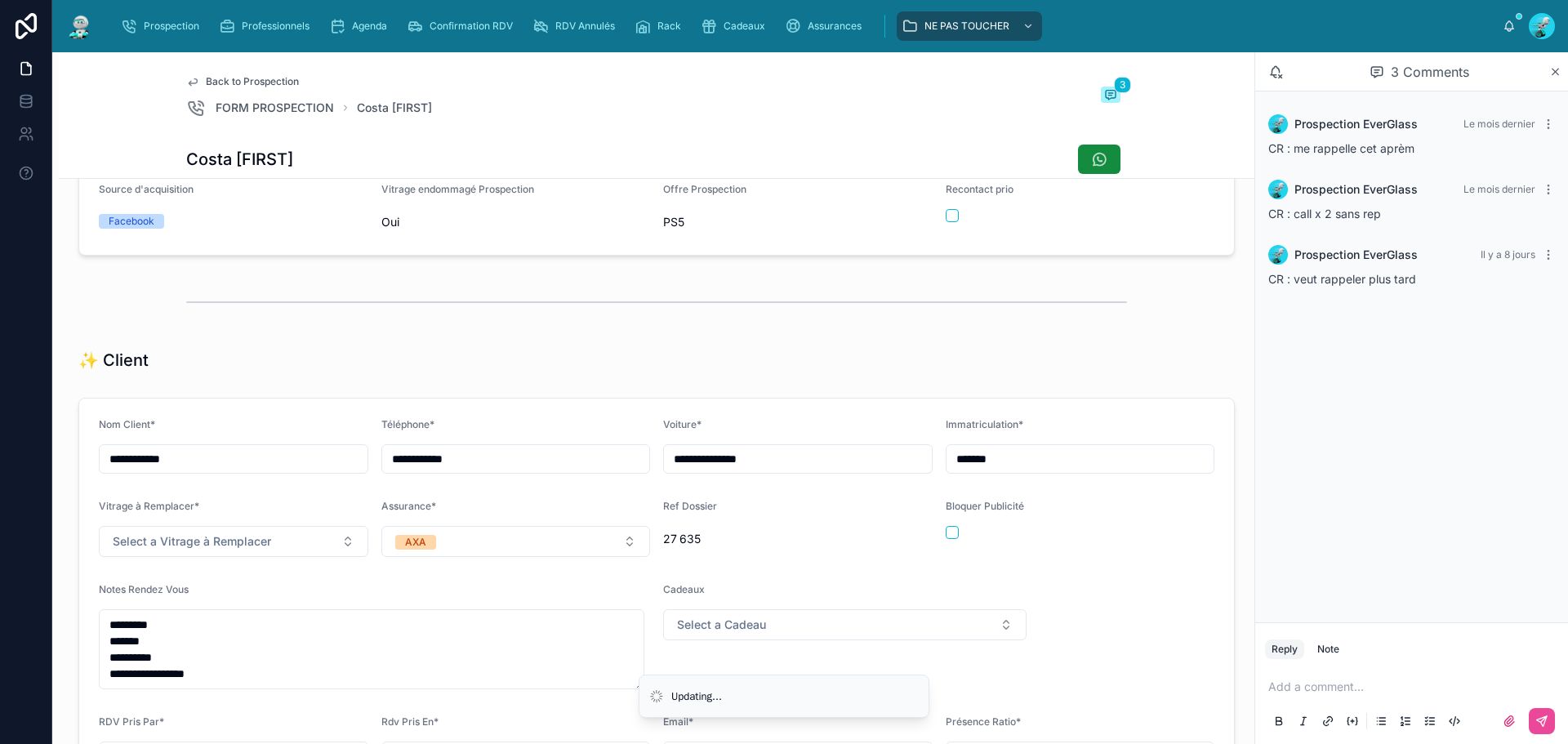 type on "**********" 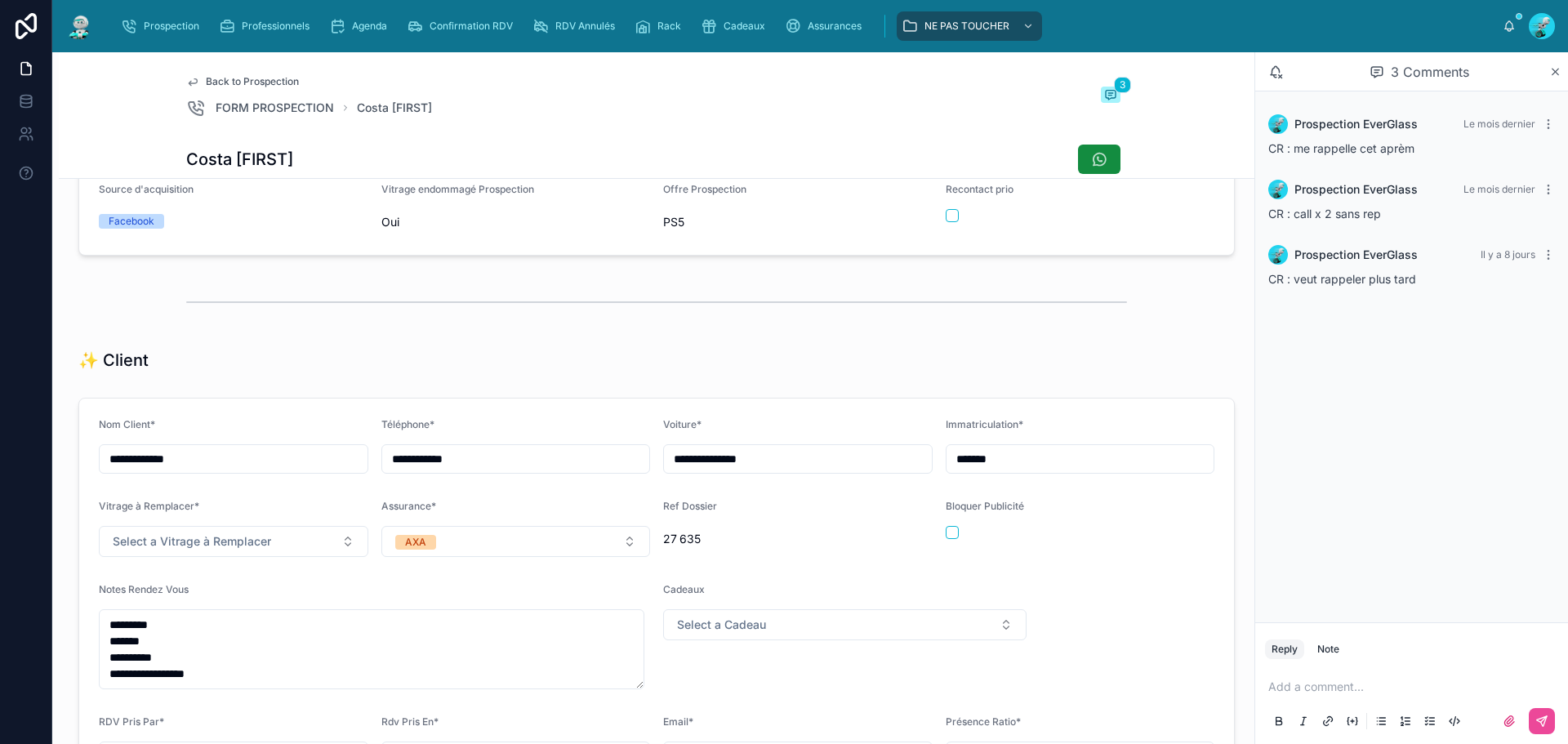 type on "**********" 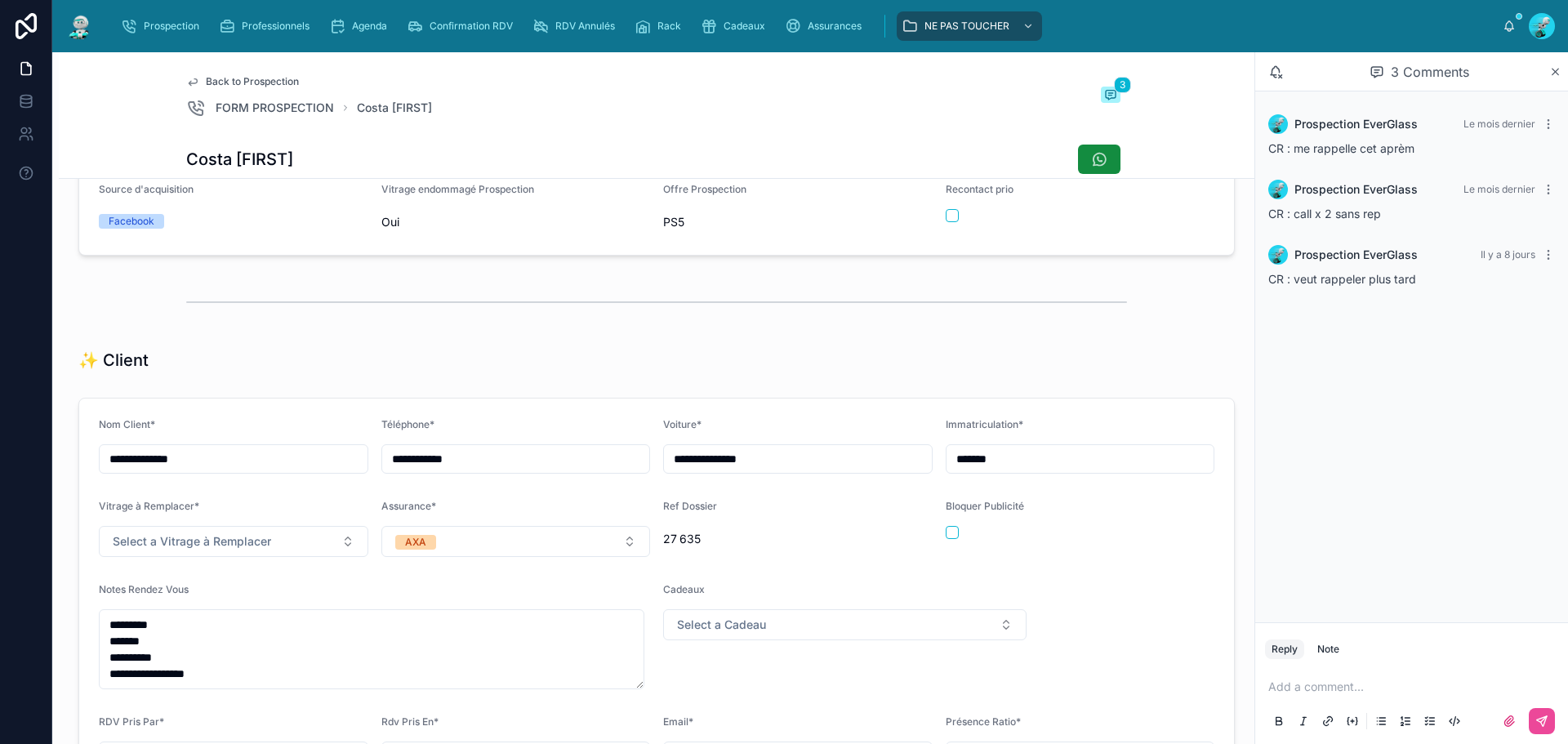 type on "**********" 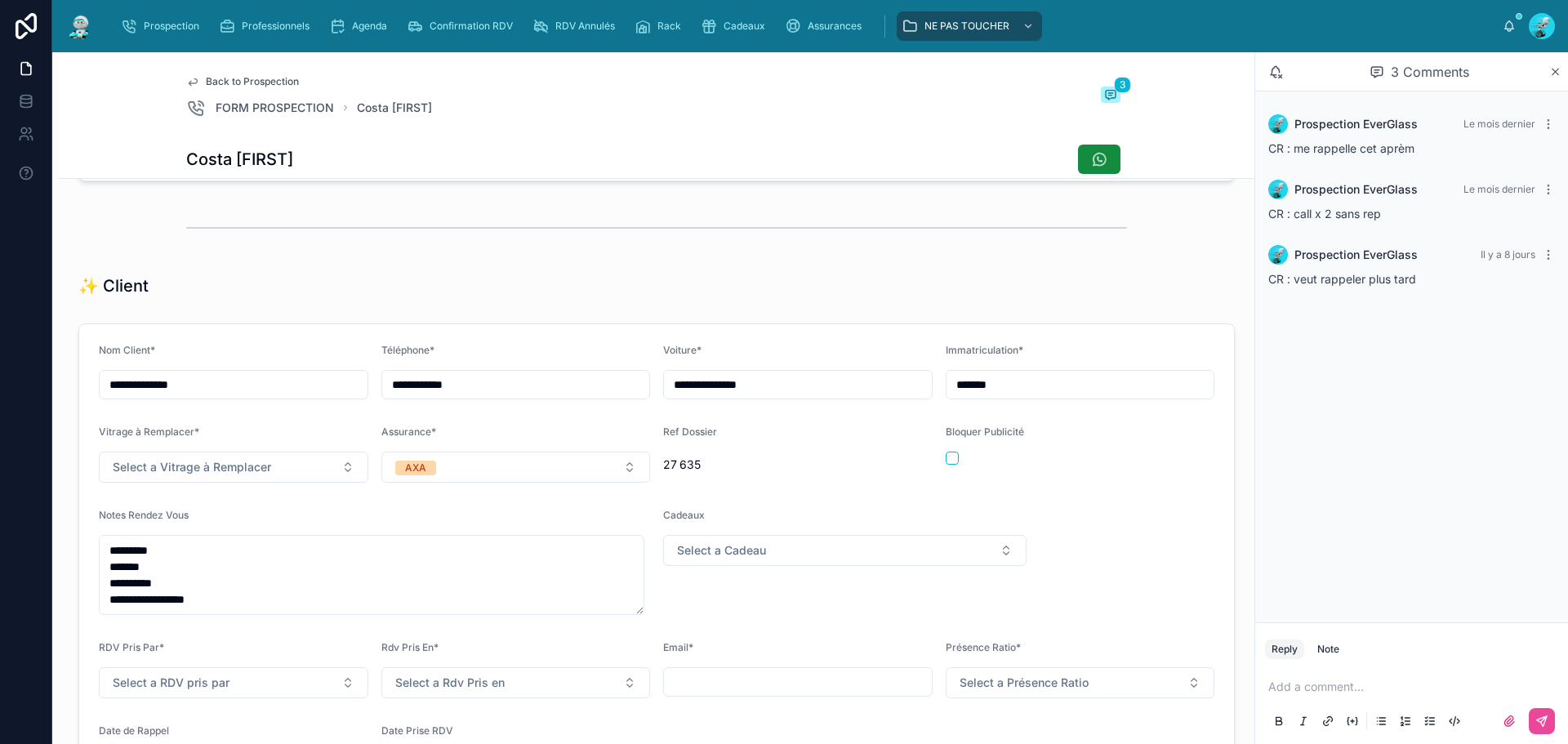 scroll, scrollTop: 572, scrollLeft: 0, axis: vertical 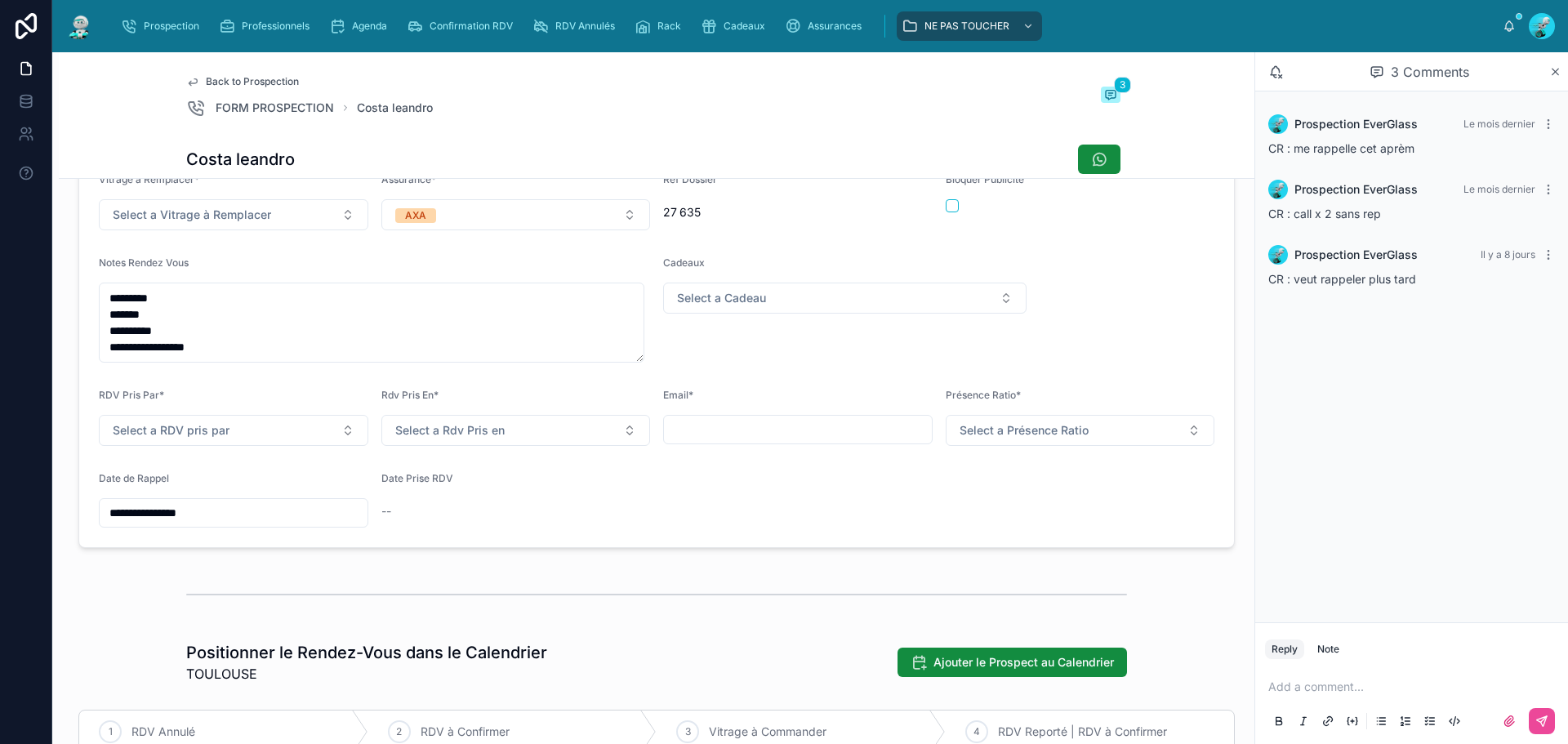 type on "**********" 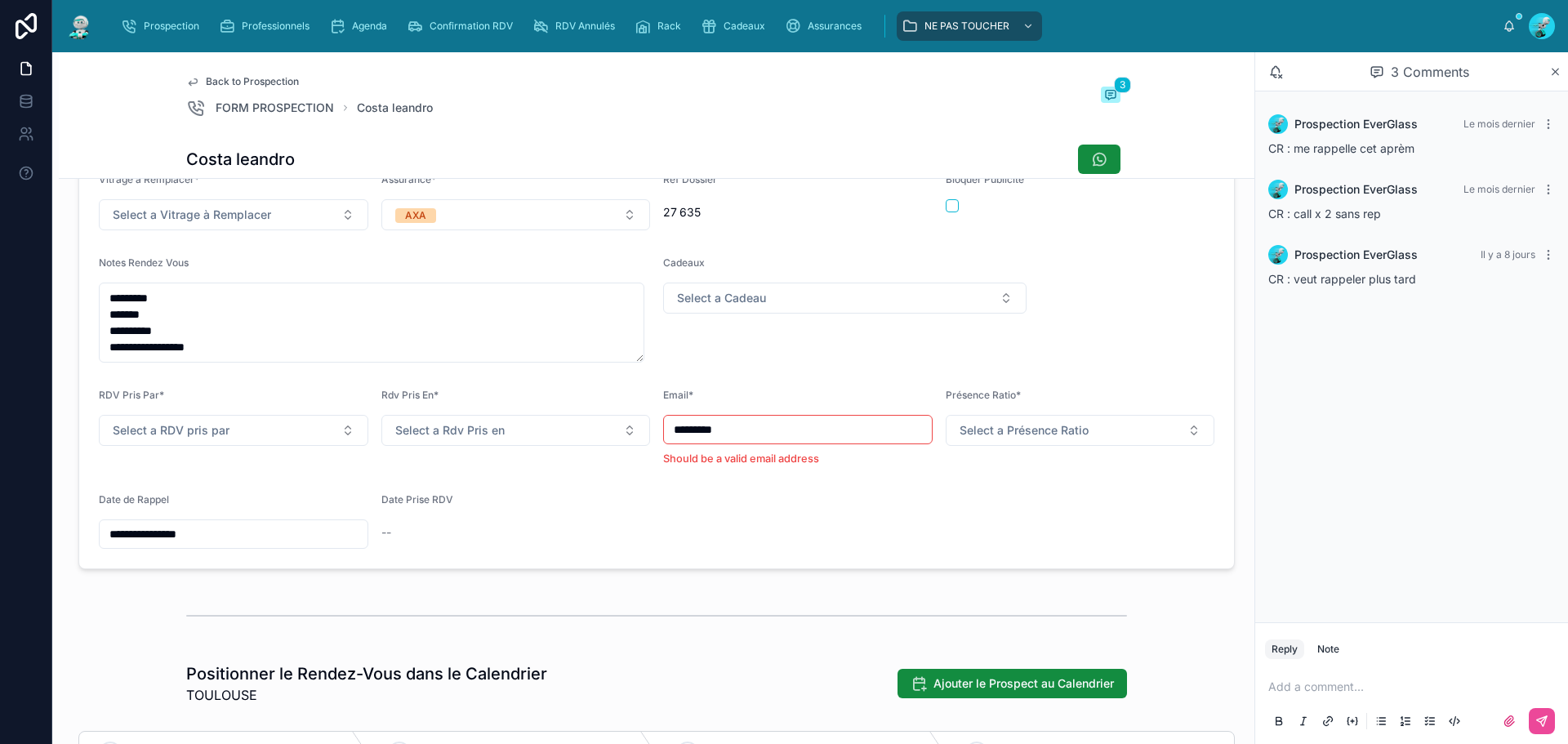 click on "*********" at bounding box center [798, 430] 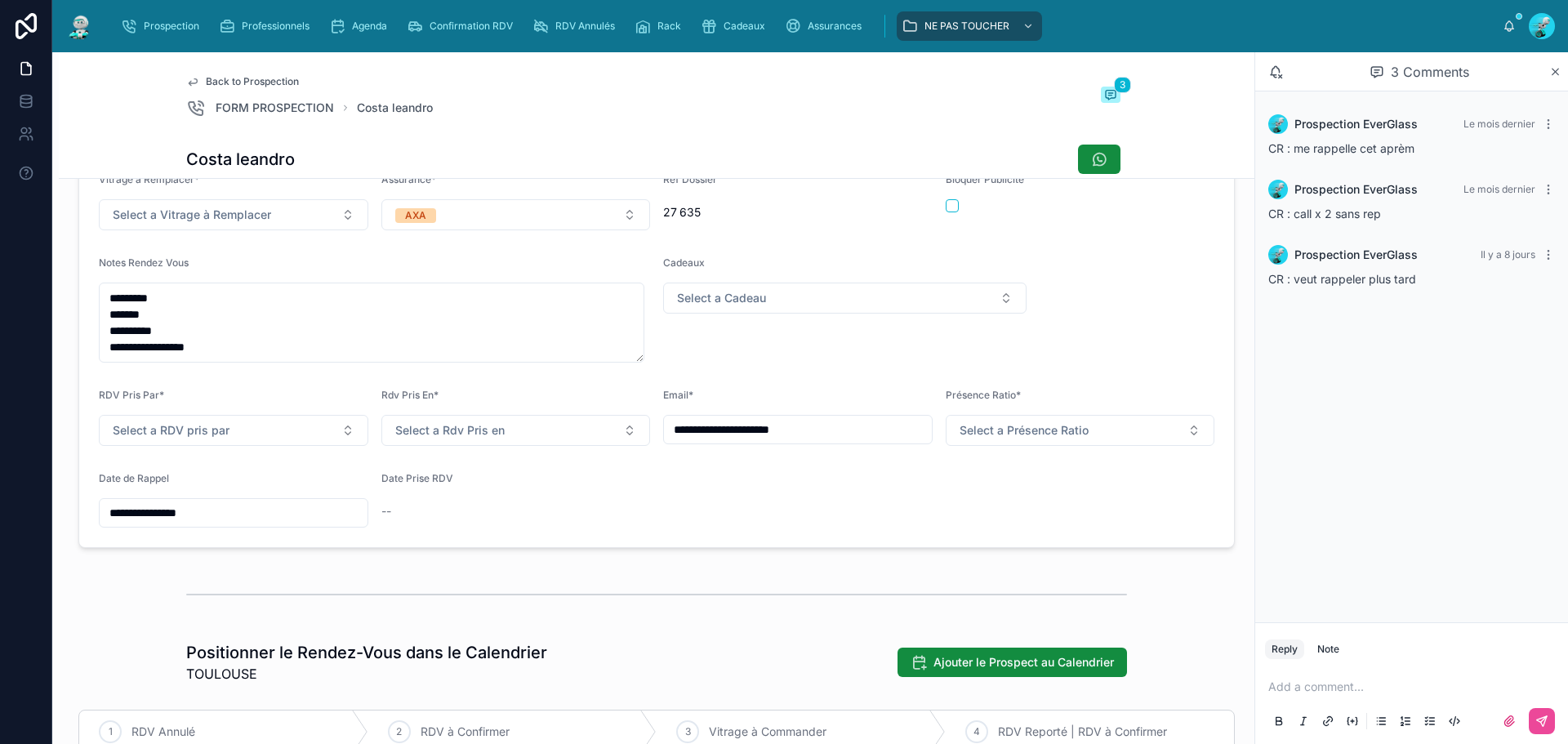 type on "**********" 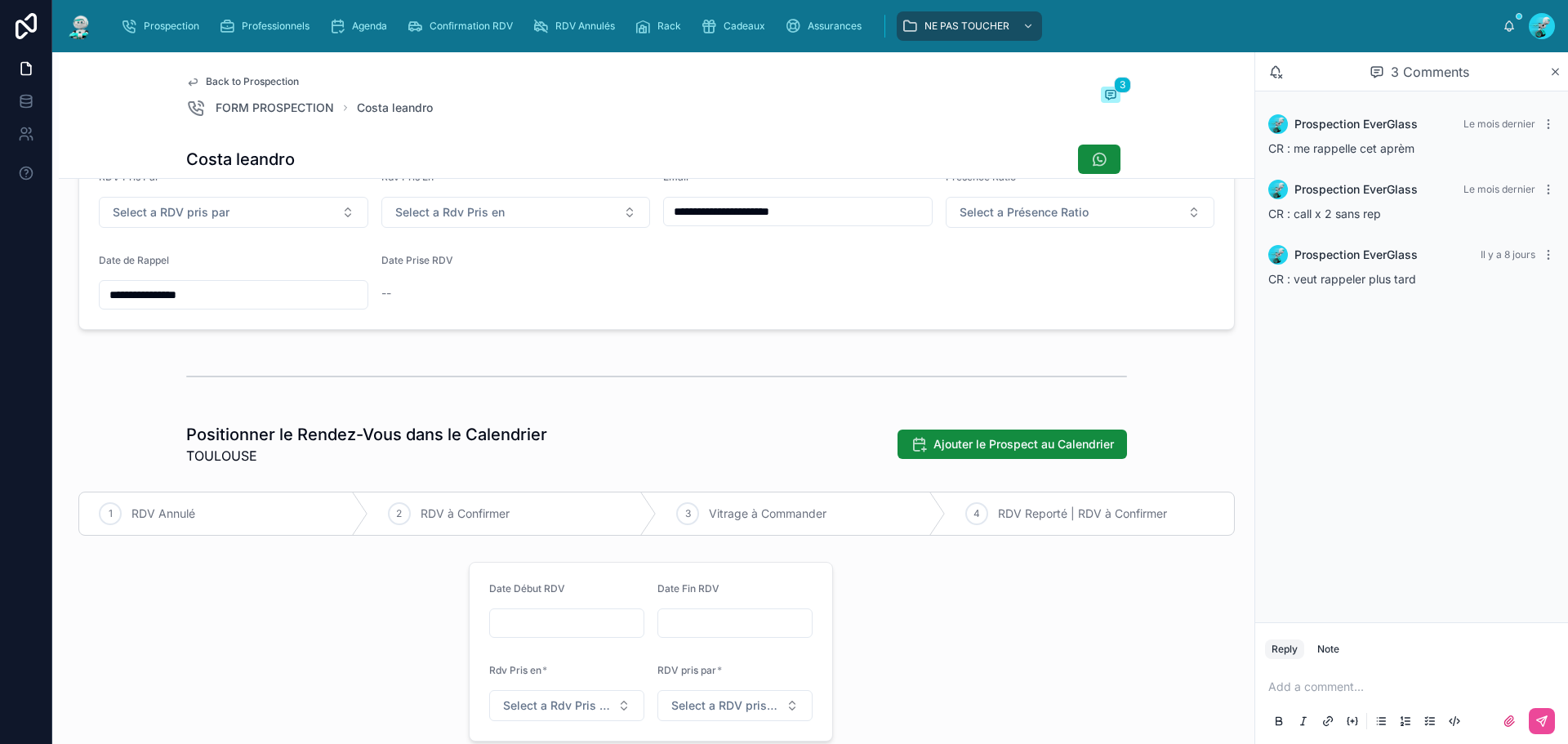 scroll, scrollTop: 817, scrollLeft: 0, axis: vertical 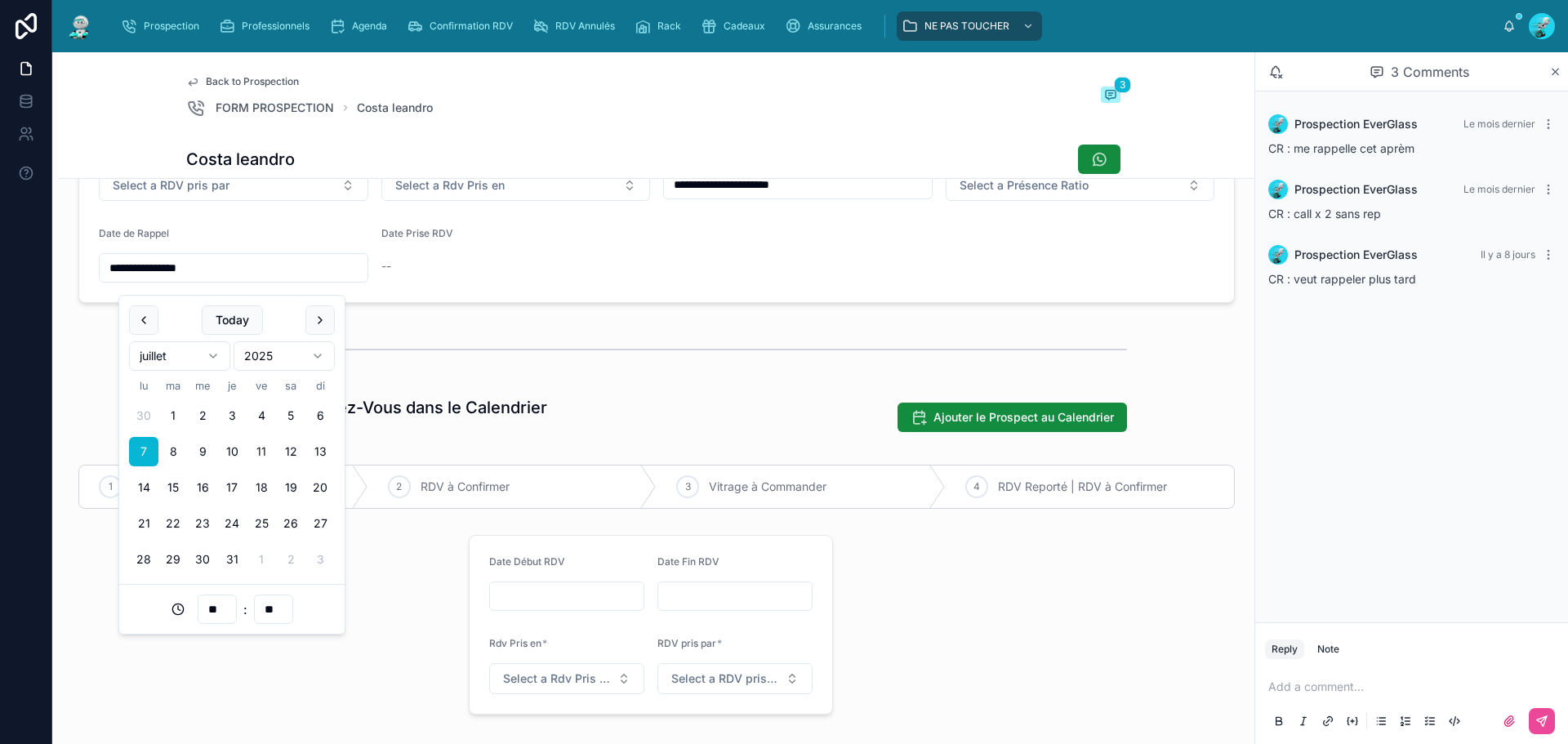drag, startPoint x: 213, startPoint y: 286, endPoint x: 7, endPoint y: 270, distance: 206.62042 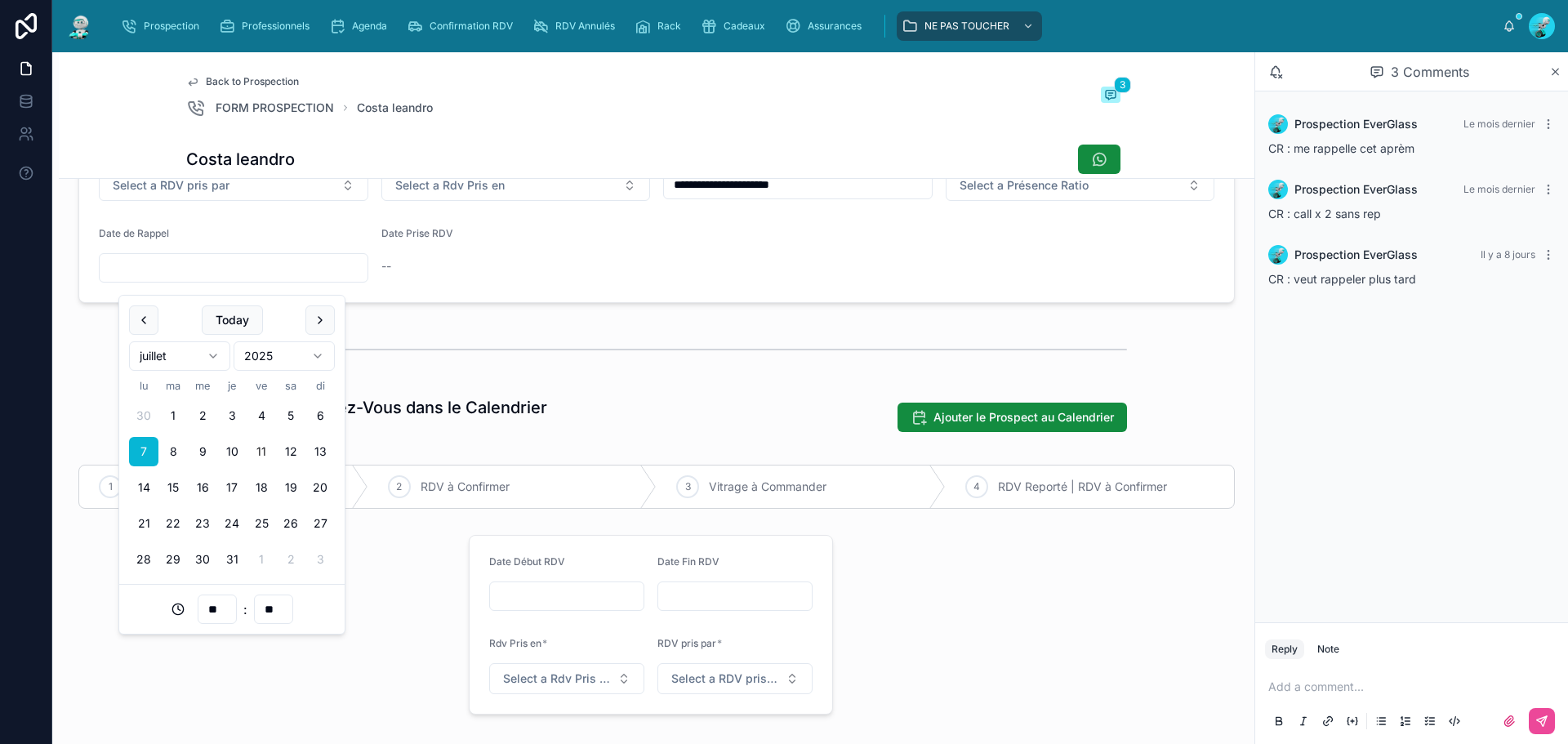 type 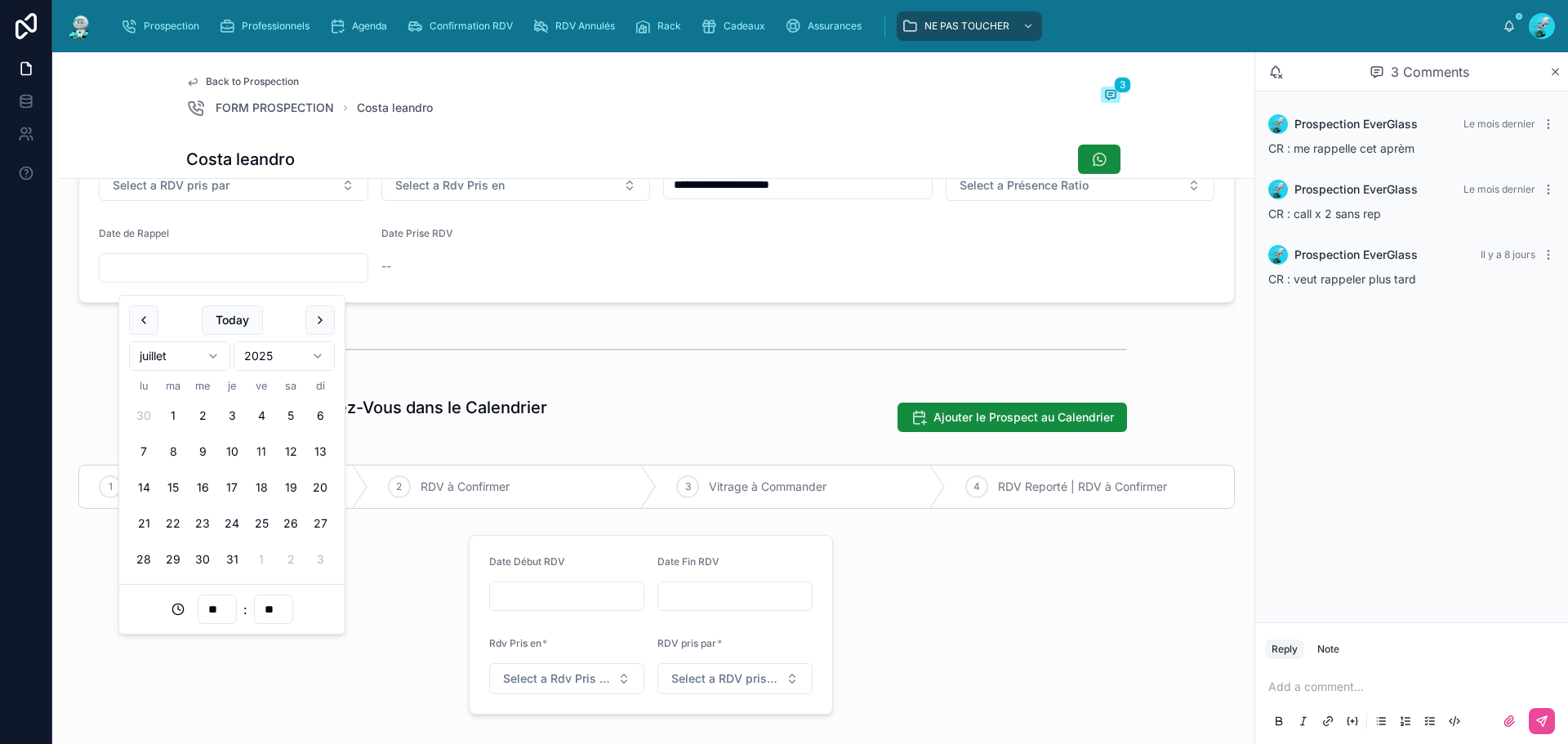 type on "**" 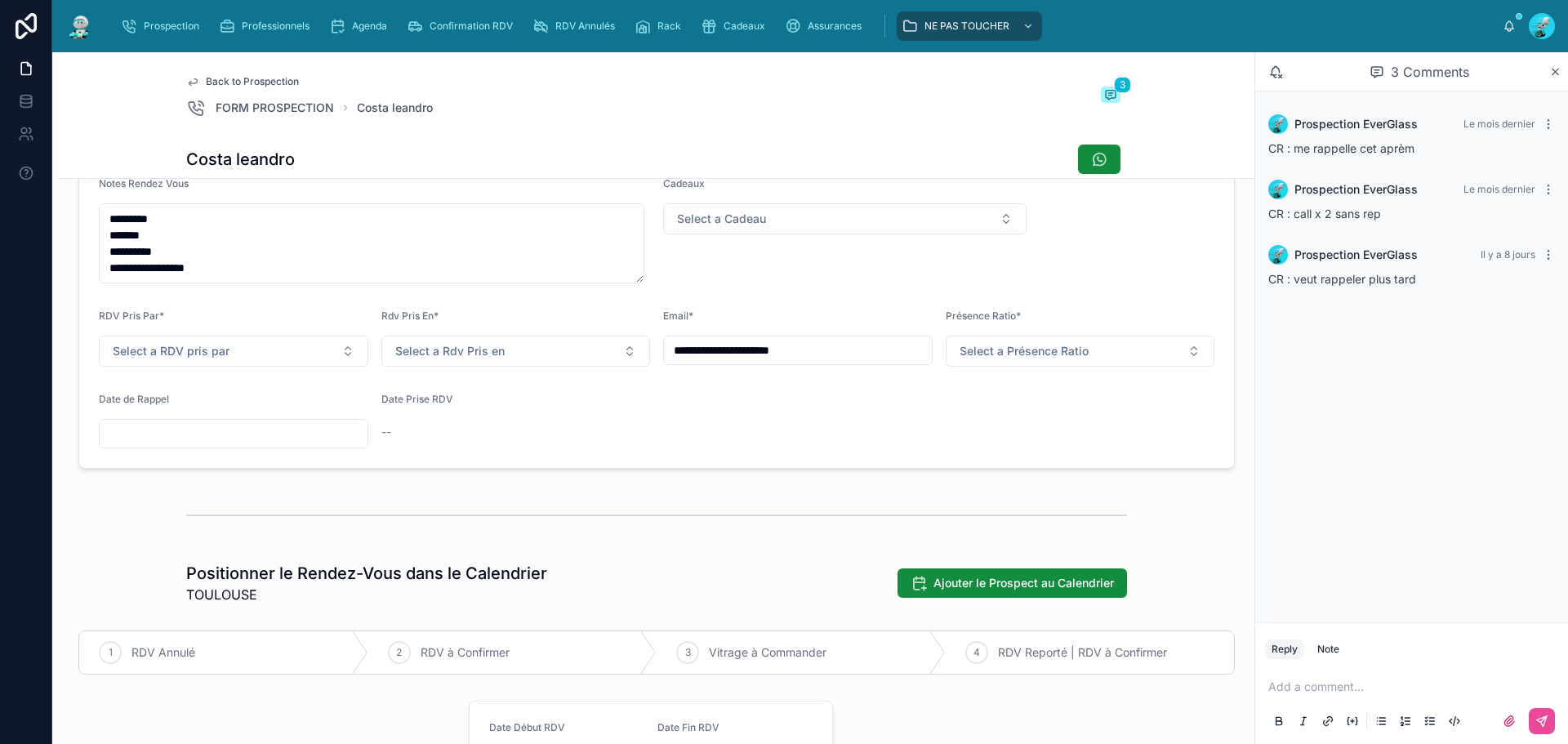 scroll, scrollTop: 898, scrollLeft: 0, axis: vertical 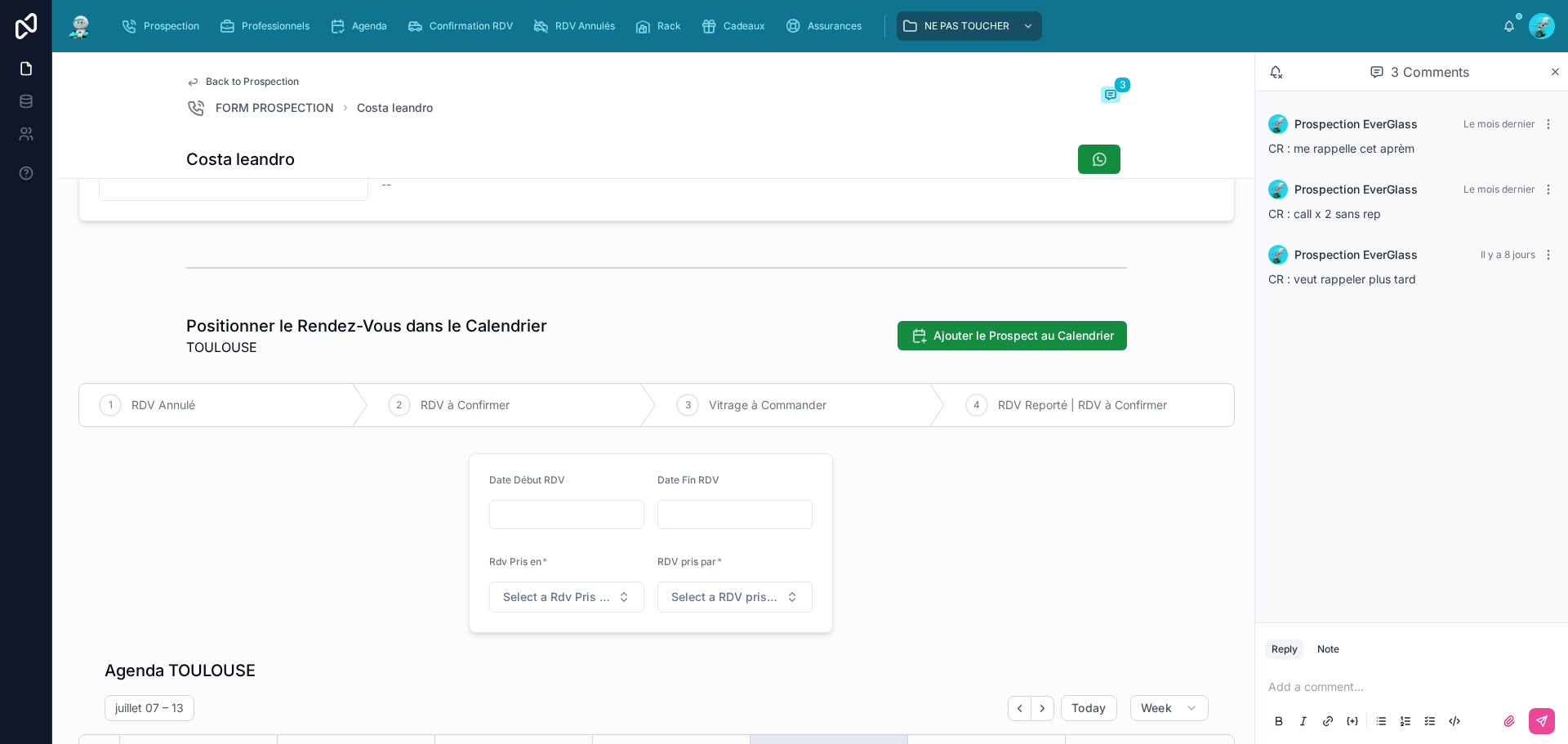 click at bounding box center [567, 515] 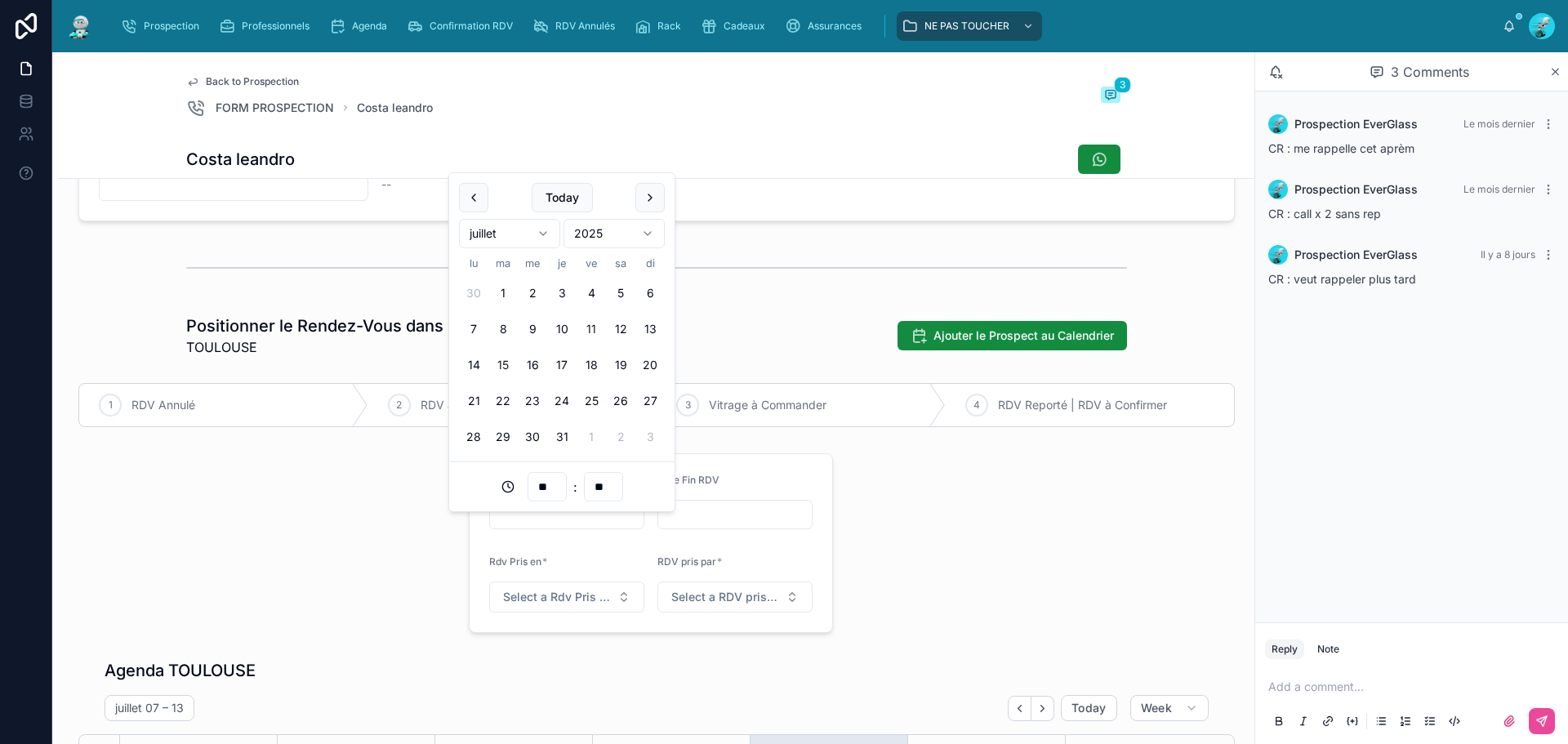 click on "15" at bounding box center (503, 365) 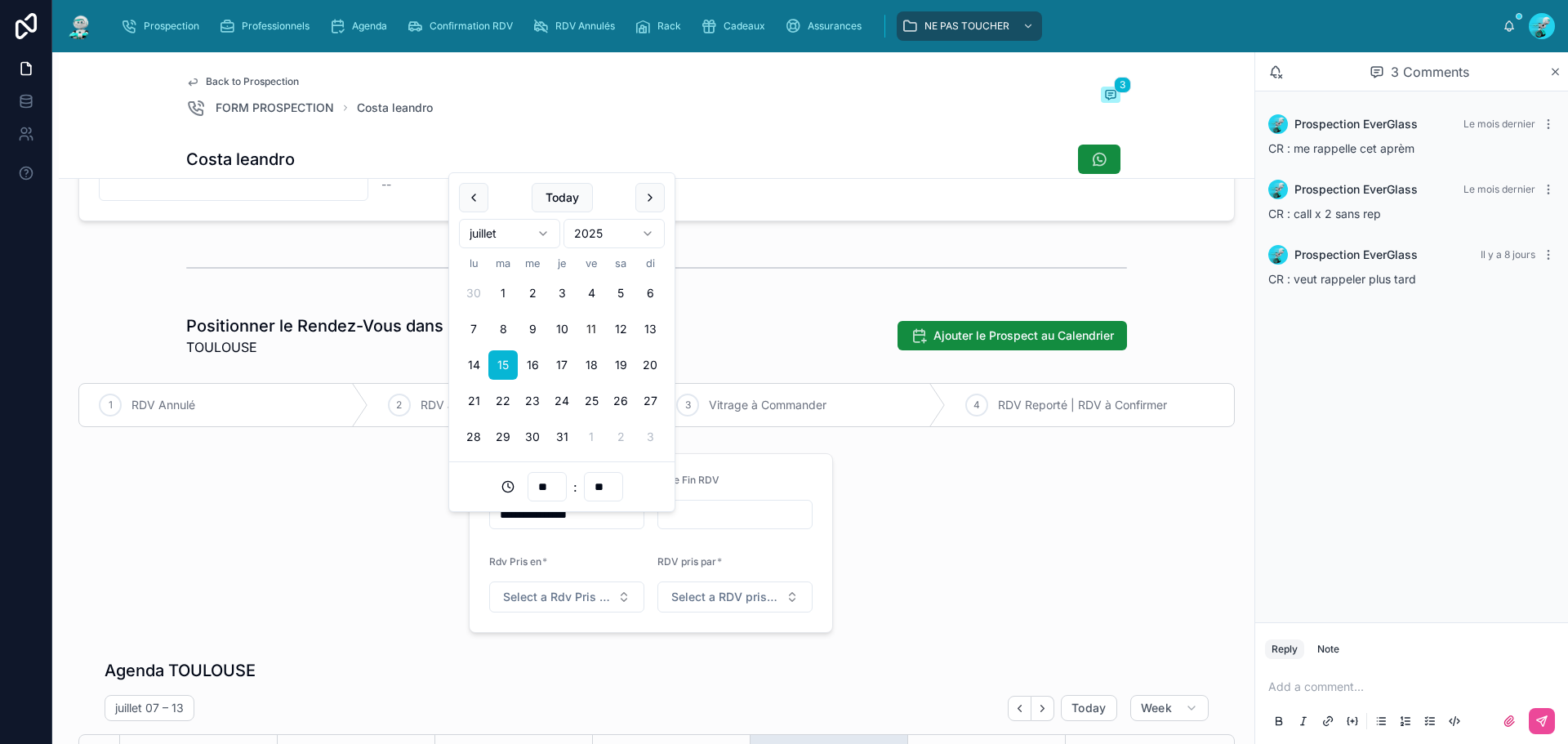 click on "**" at bounding box center [547, 487] 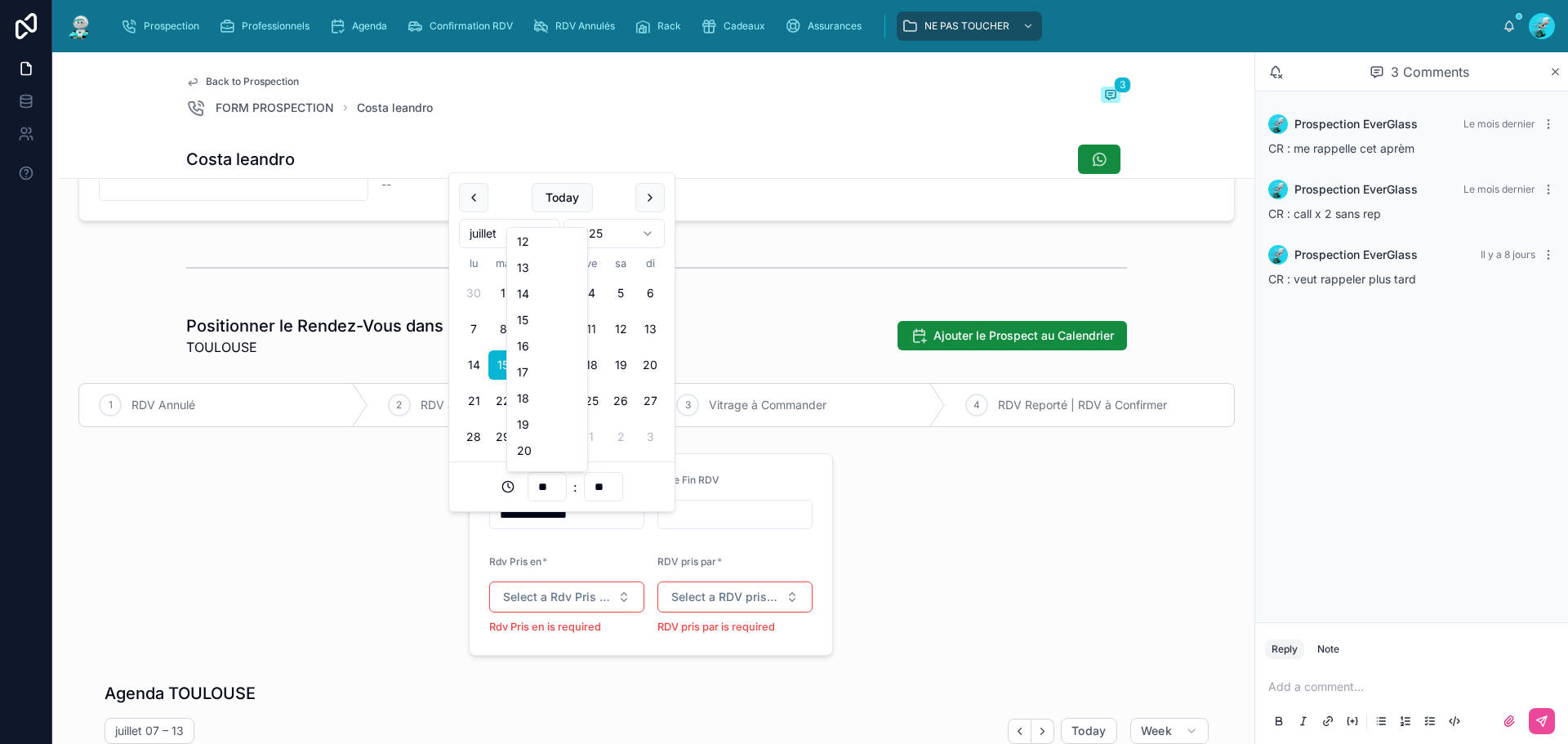 scroll, scrollTop: 327, scrollLeft: 0, axis: vertical 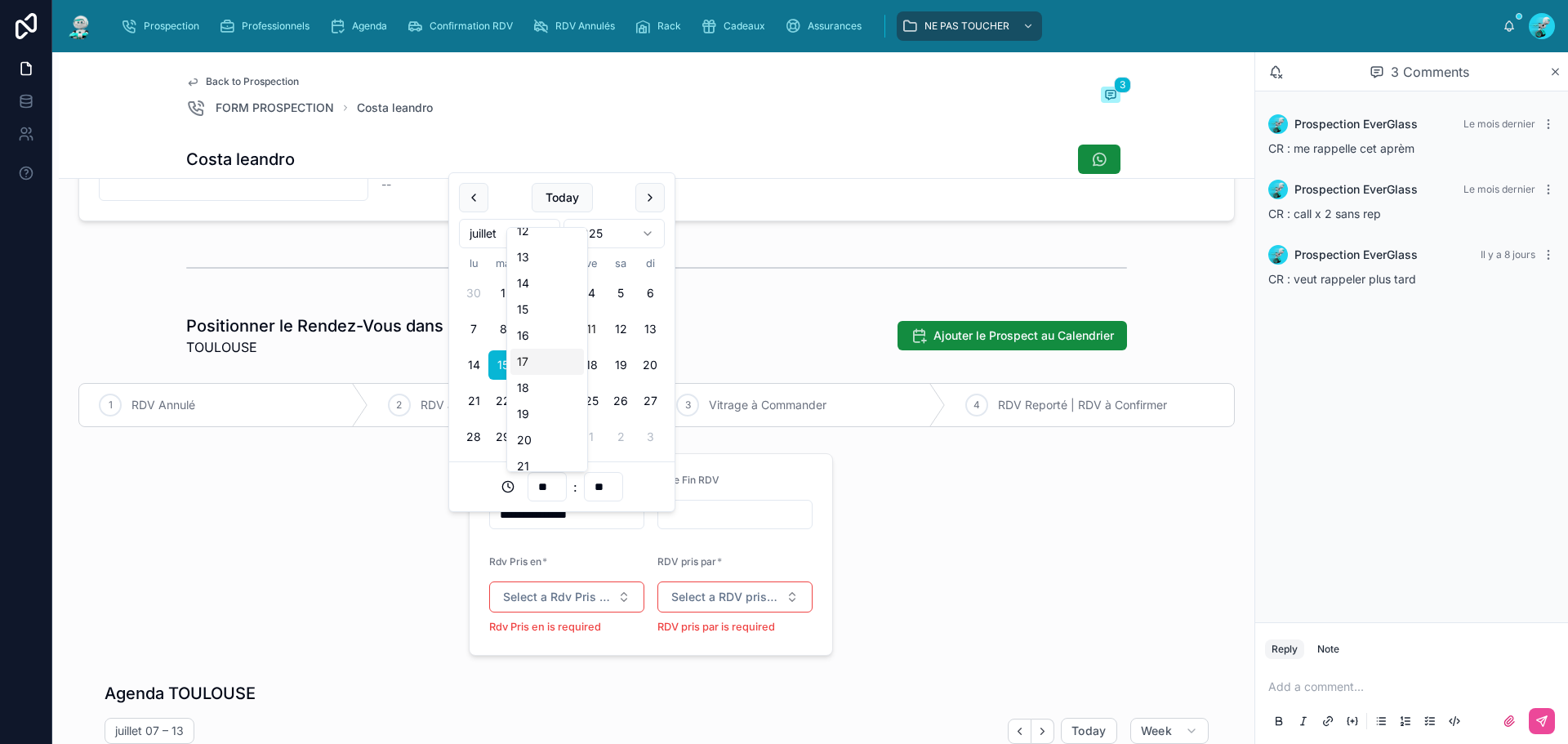 click on "17" at bounding box center [547, 362] 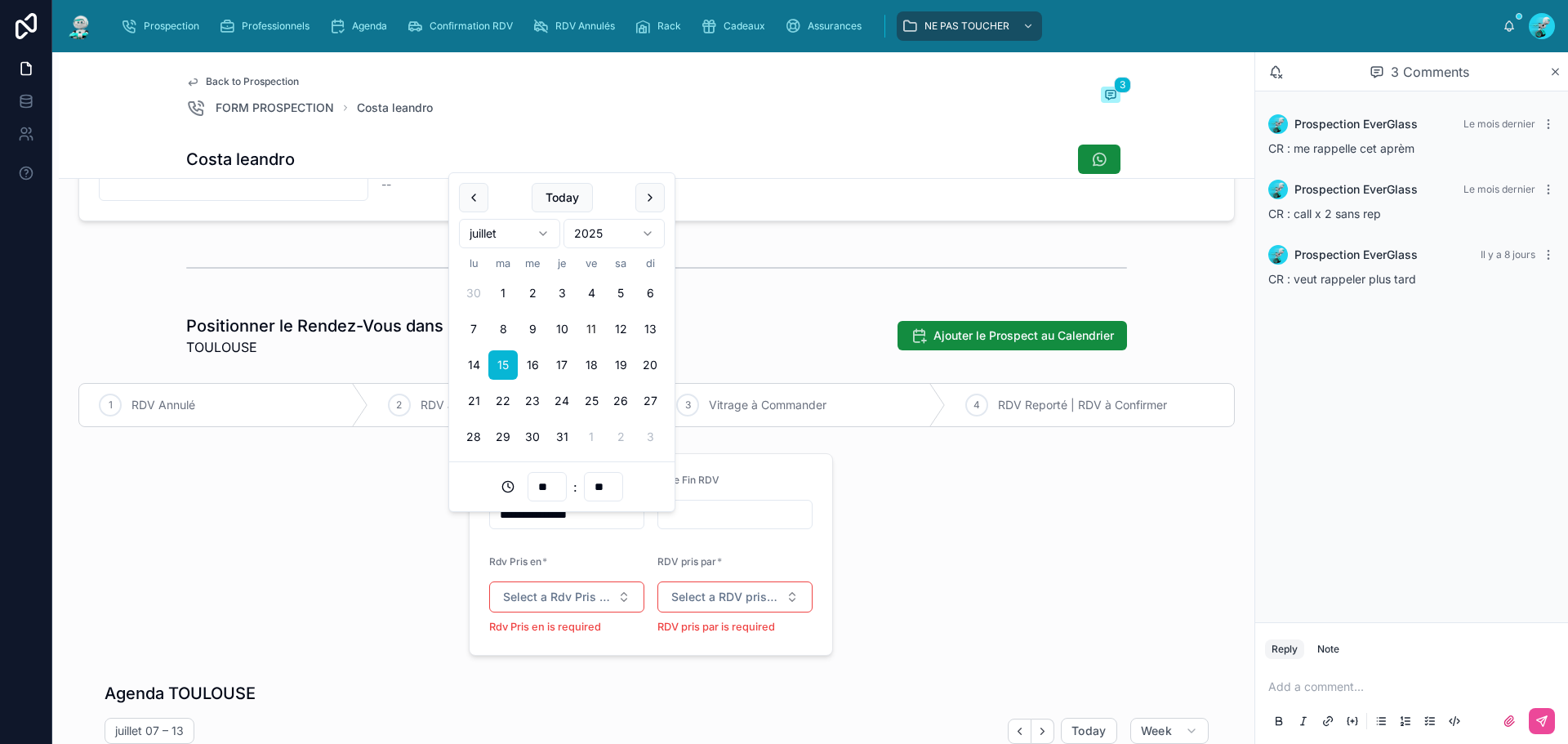 click on "**********" at bounding box center (651, 555) 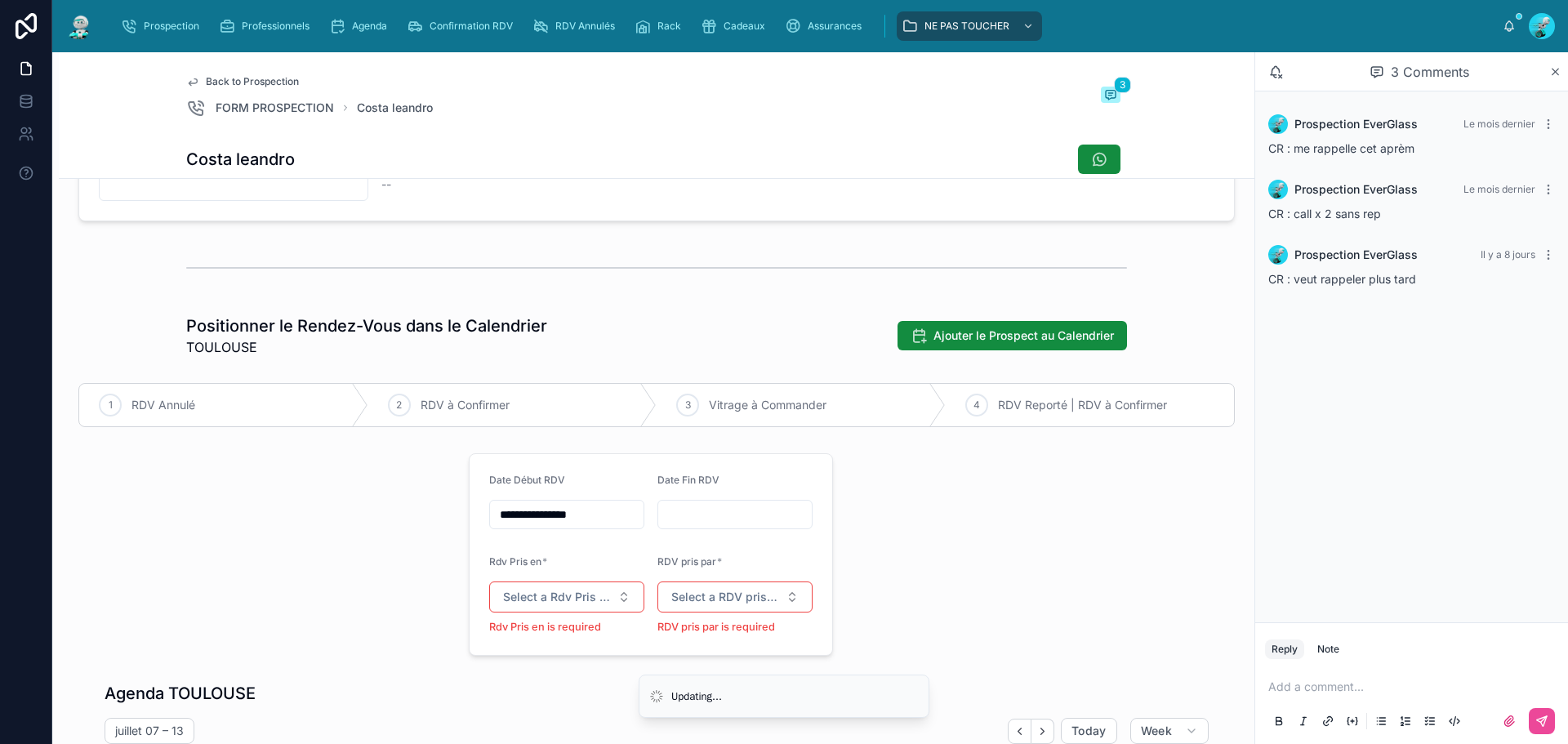 click at bounding box center [735, 515] 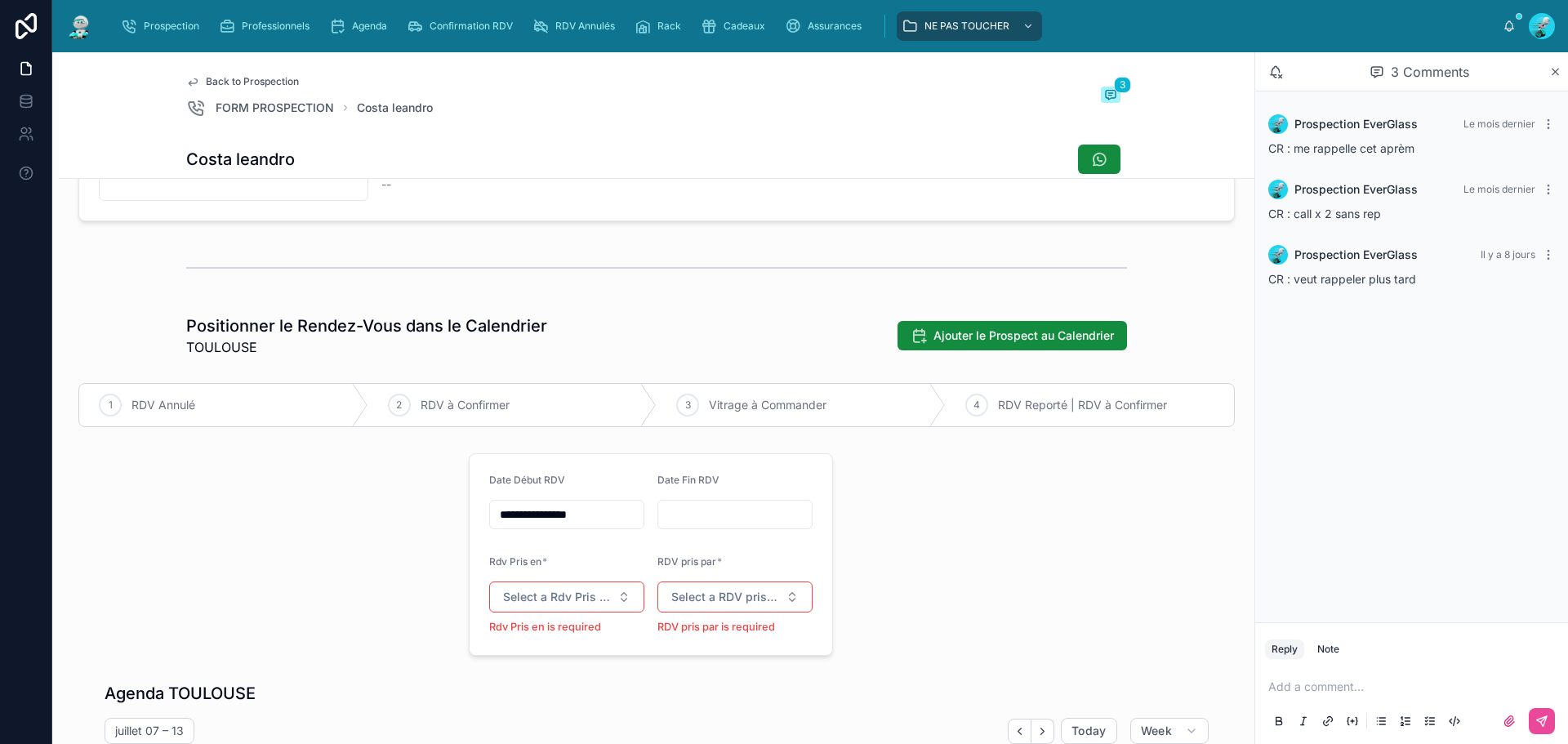 click at bounding box center (735, 515) 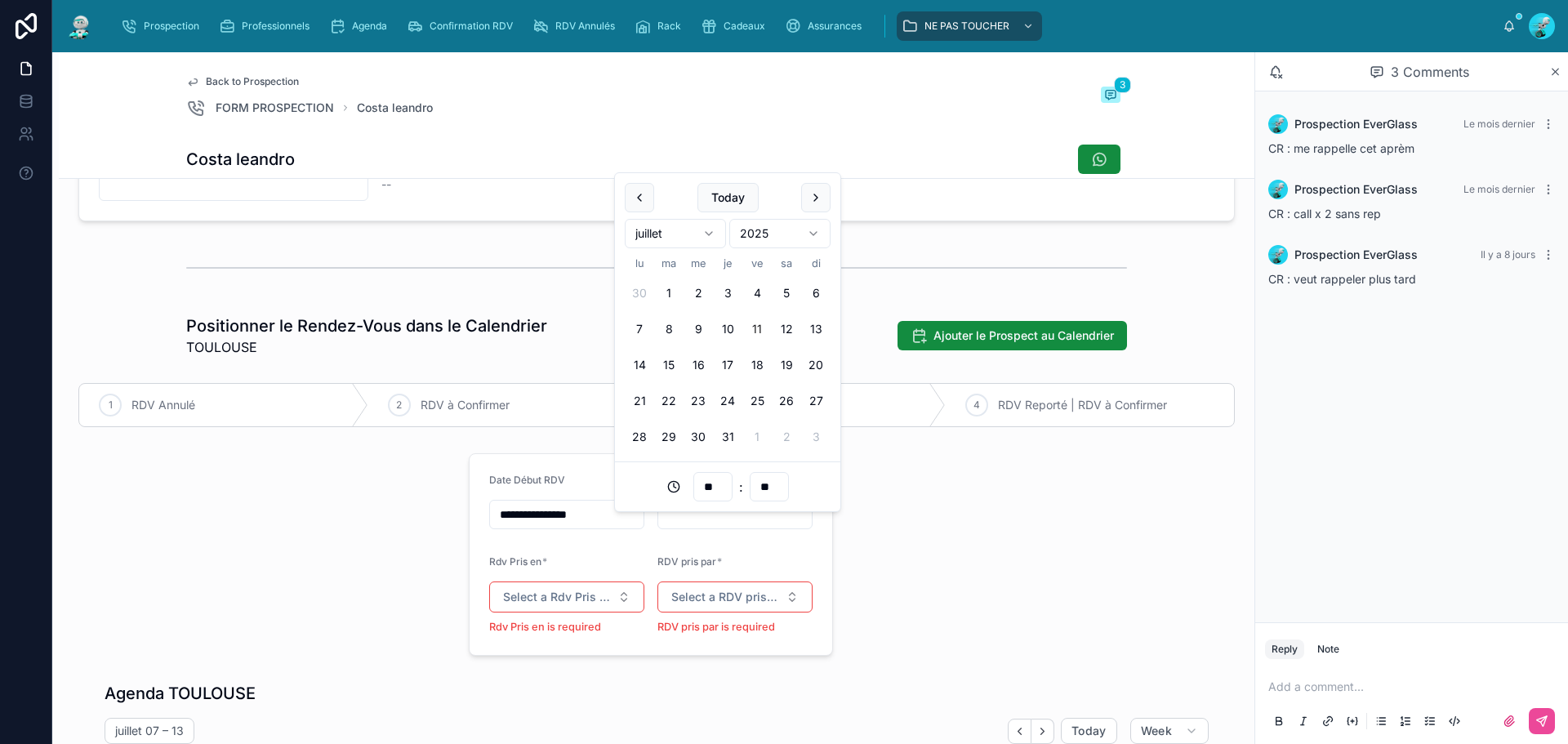 click at bounding box center [735, 515] 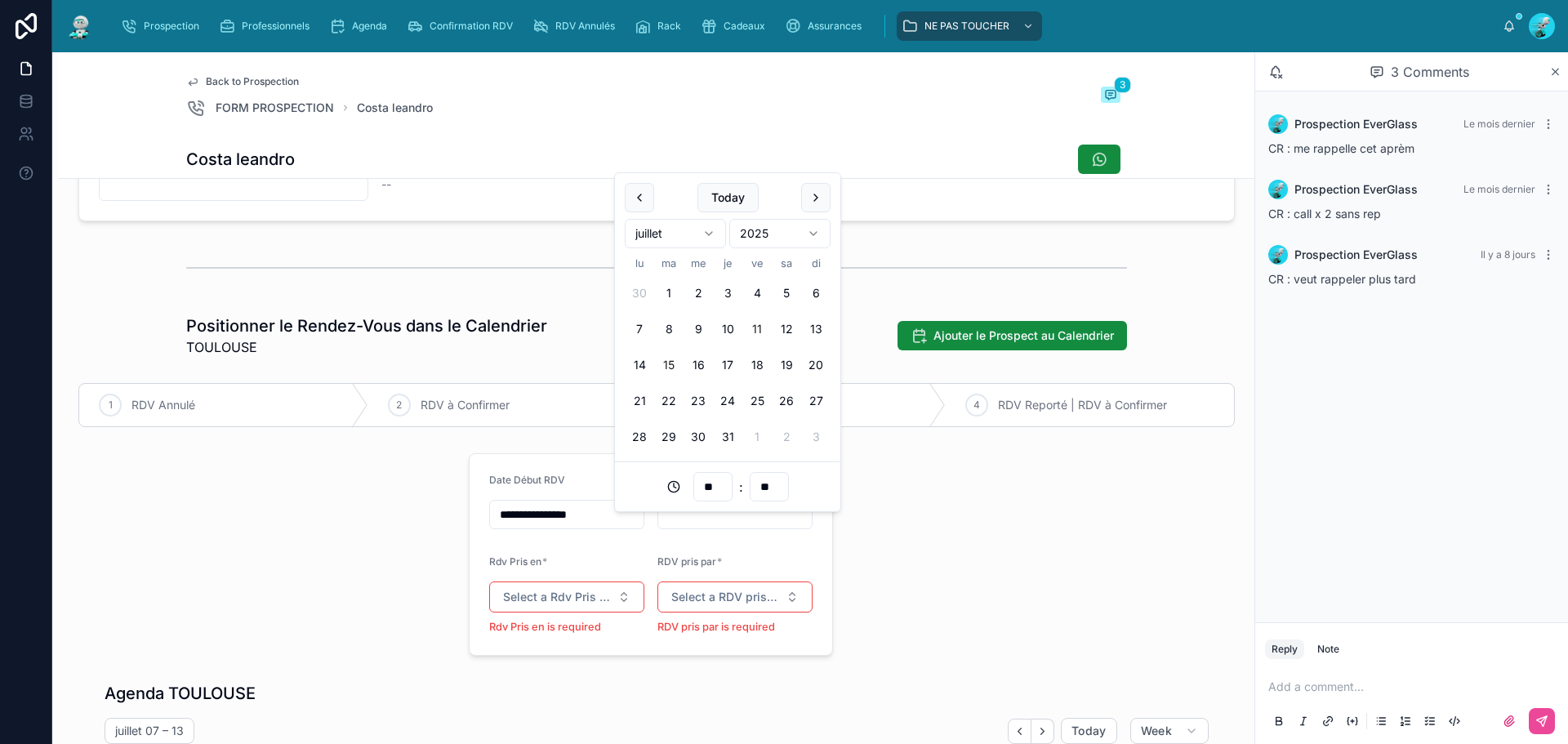 click on "15" at bounding box center [669, 365] 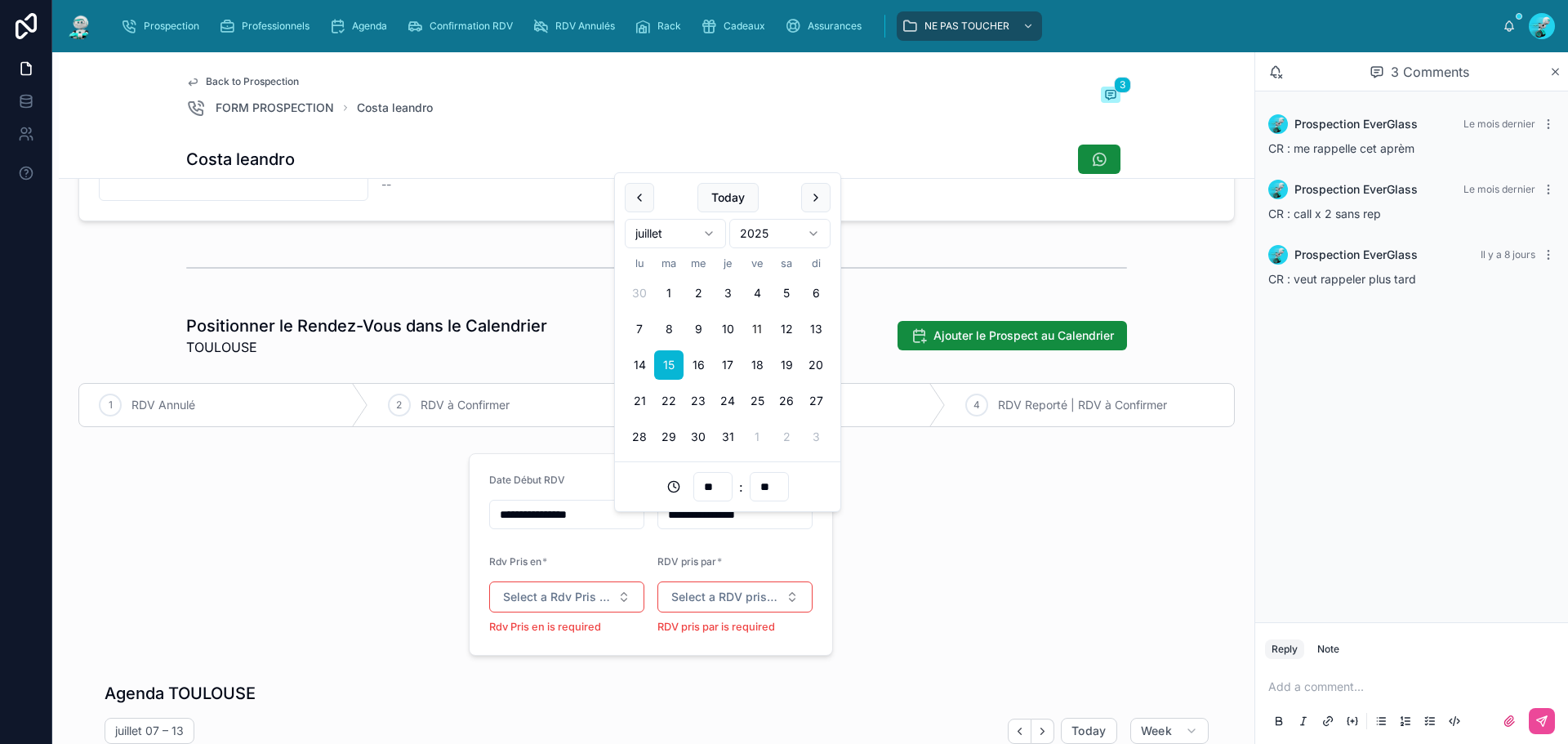 click on "**" at bounding box center [713, 487] 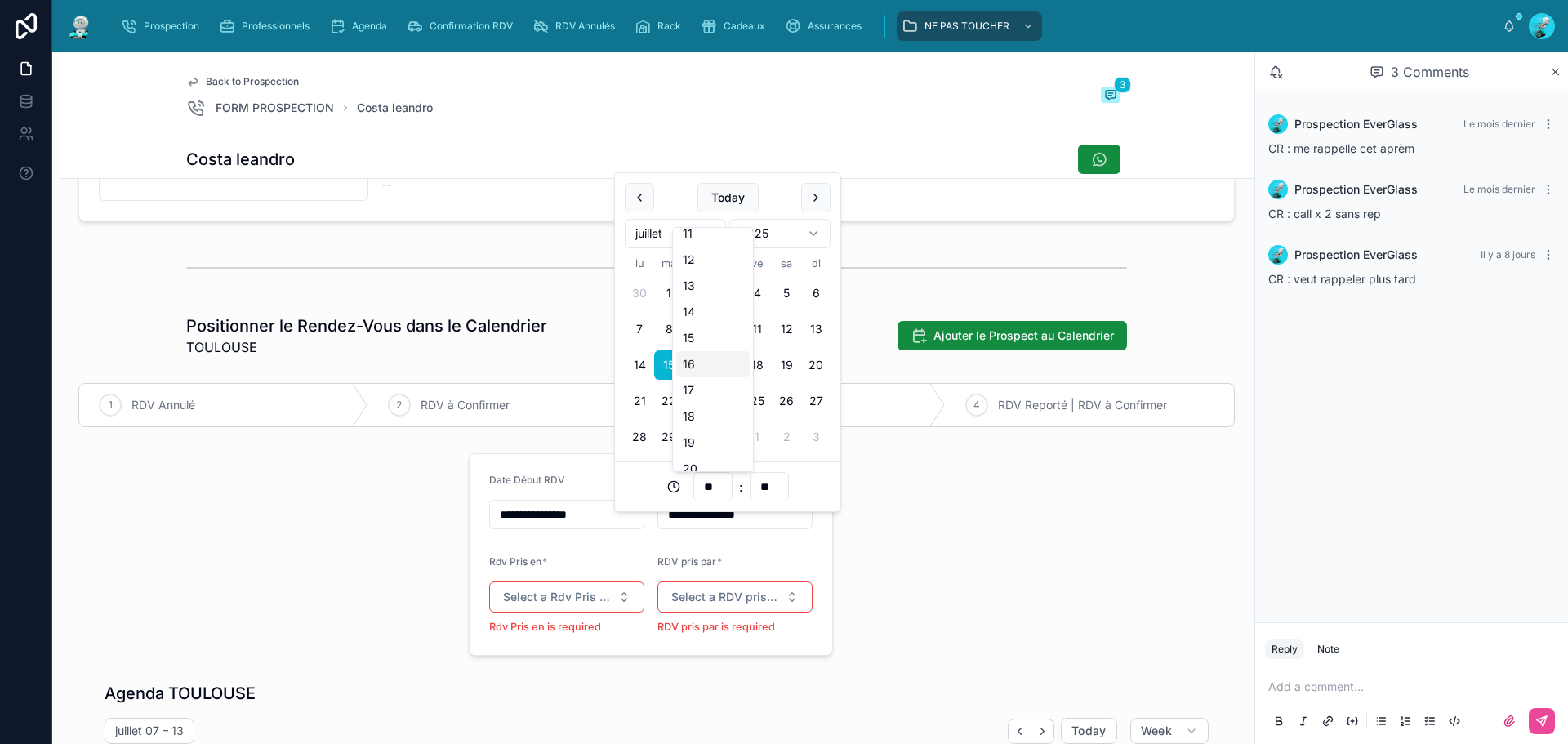 scroll, scrollTop: 327, scrollLeft: 0, axis: vertical 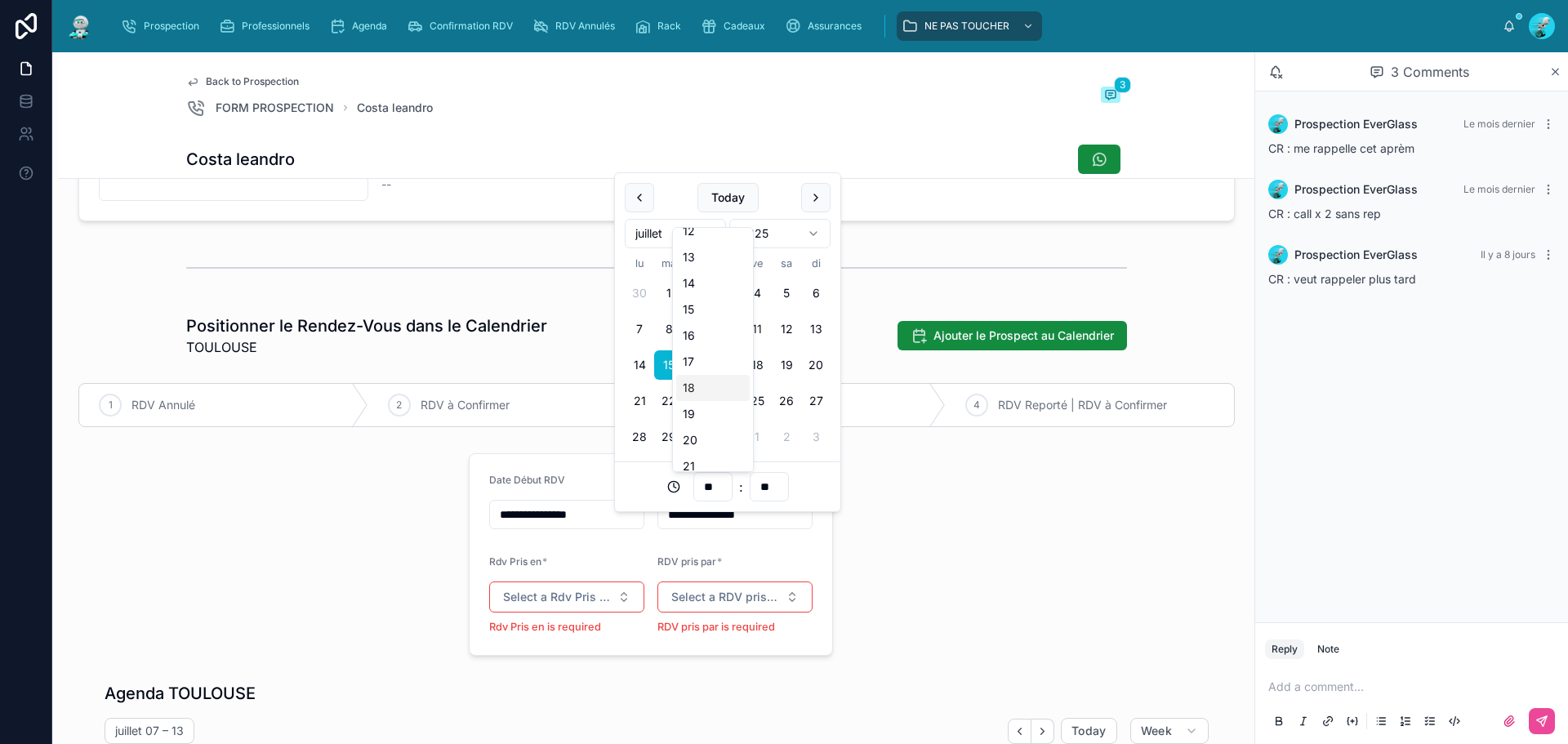 click on "18" at bounding box center (713, 388) 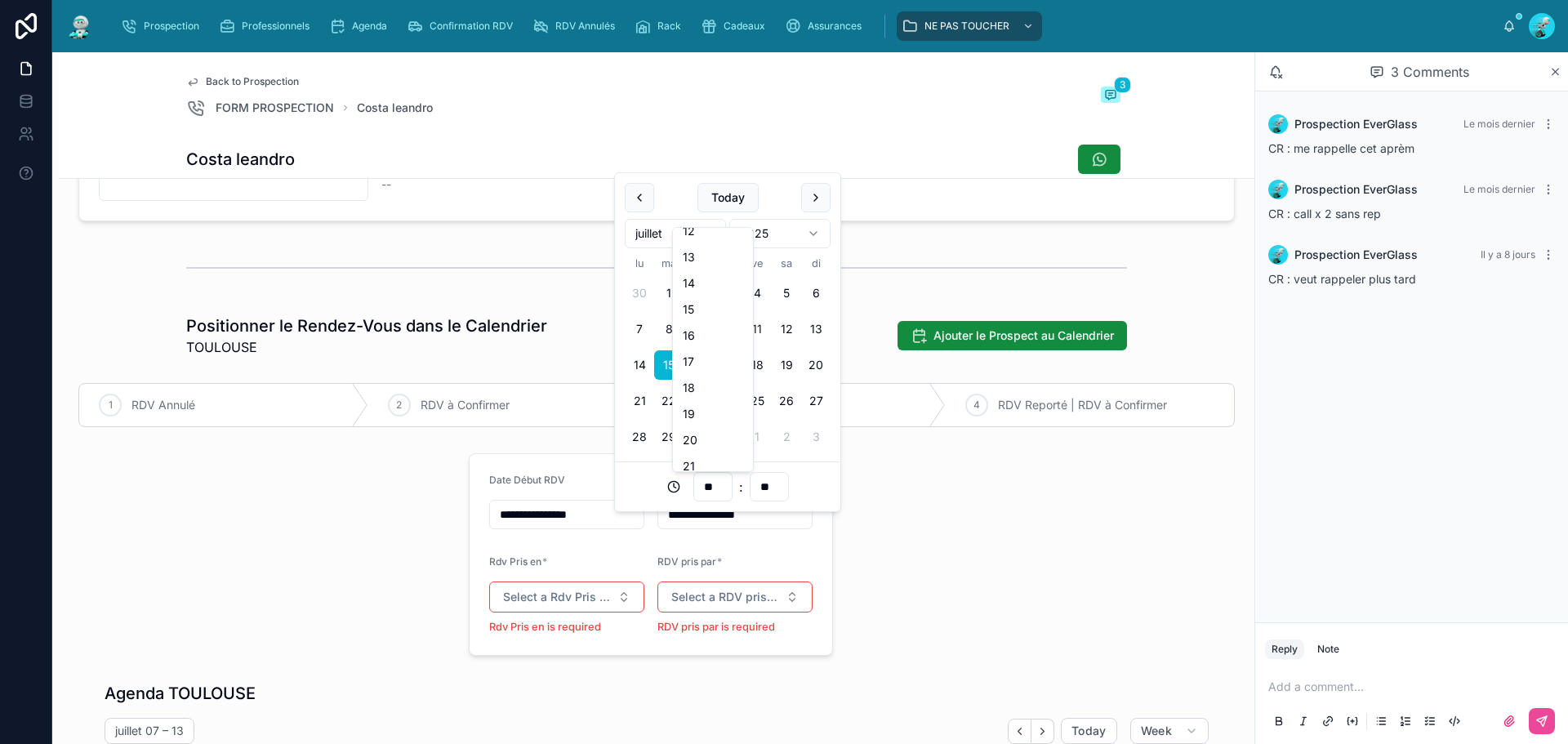 scroll, scrollTop: 0, scrollLeft: 0, axis: both 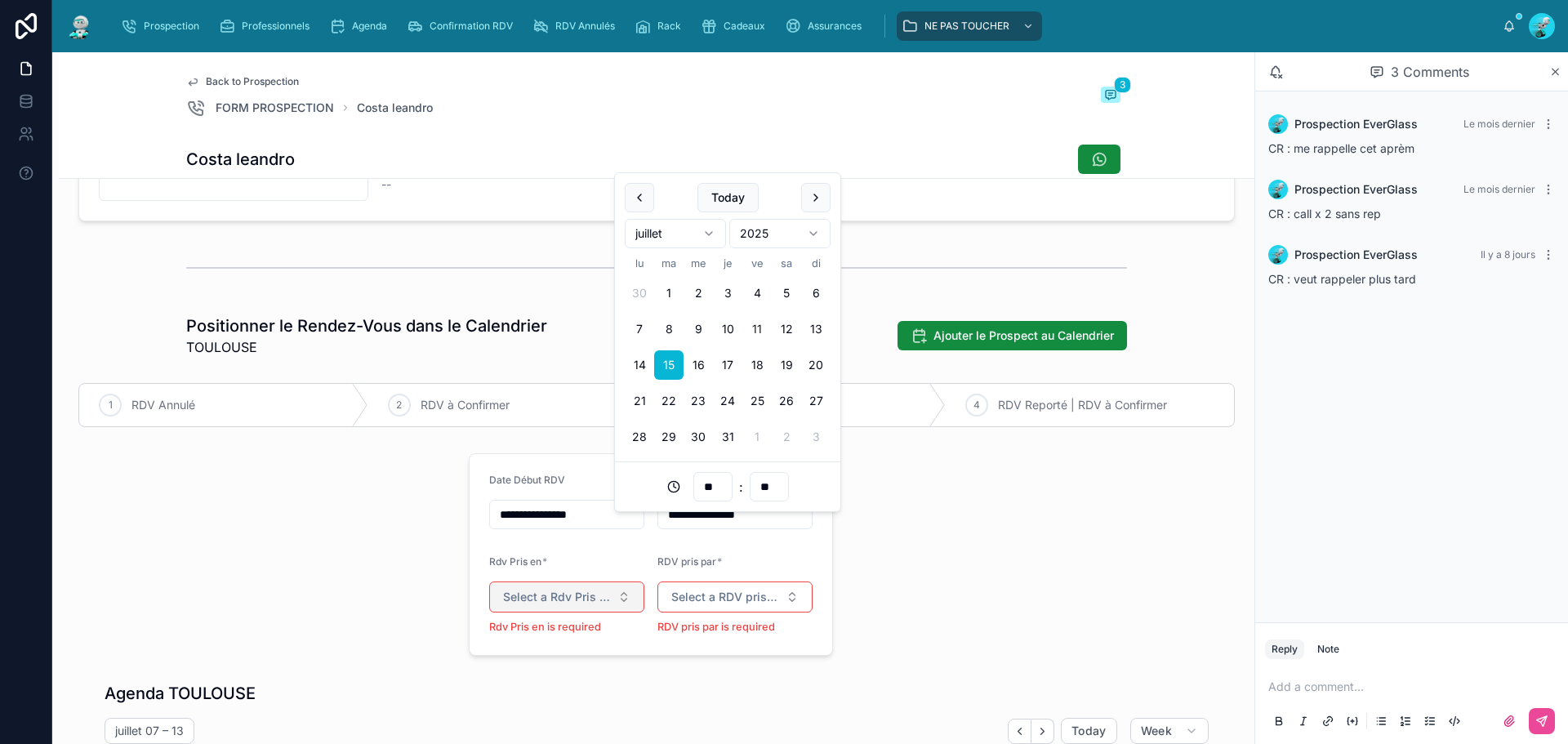 click on "Select a Rdv Pris en" at bounding box center (557, 597) 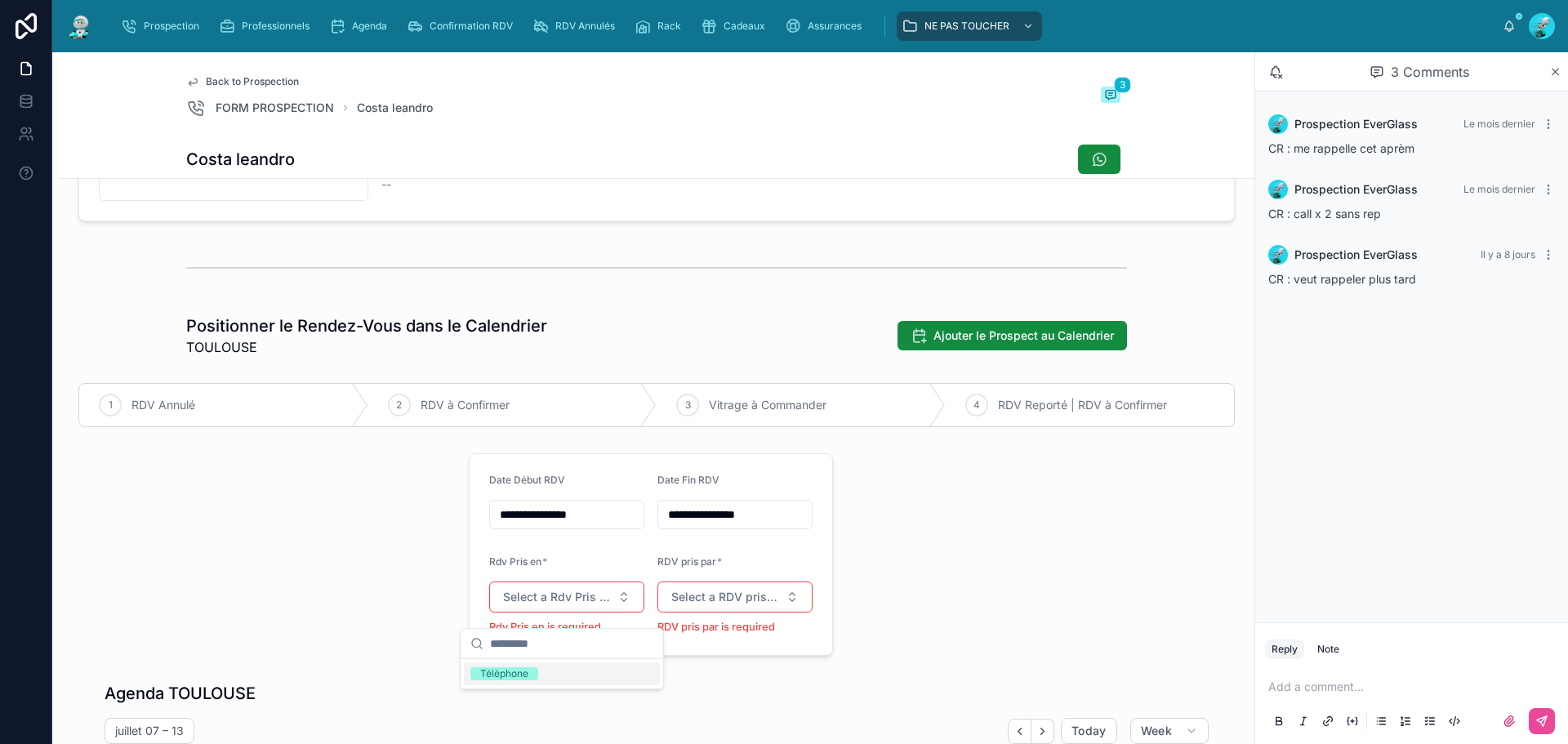 click on "Téléphone" at bounding box center [504, 674] 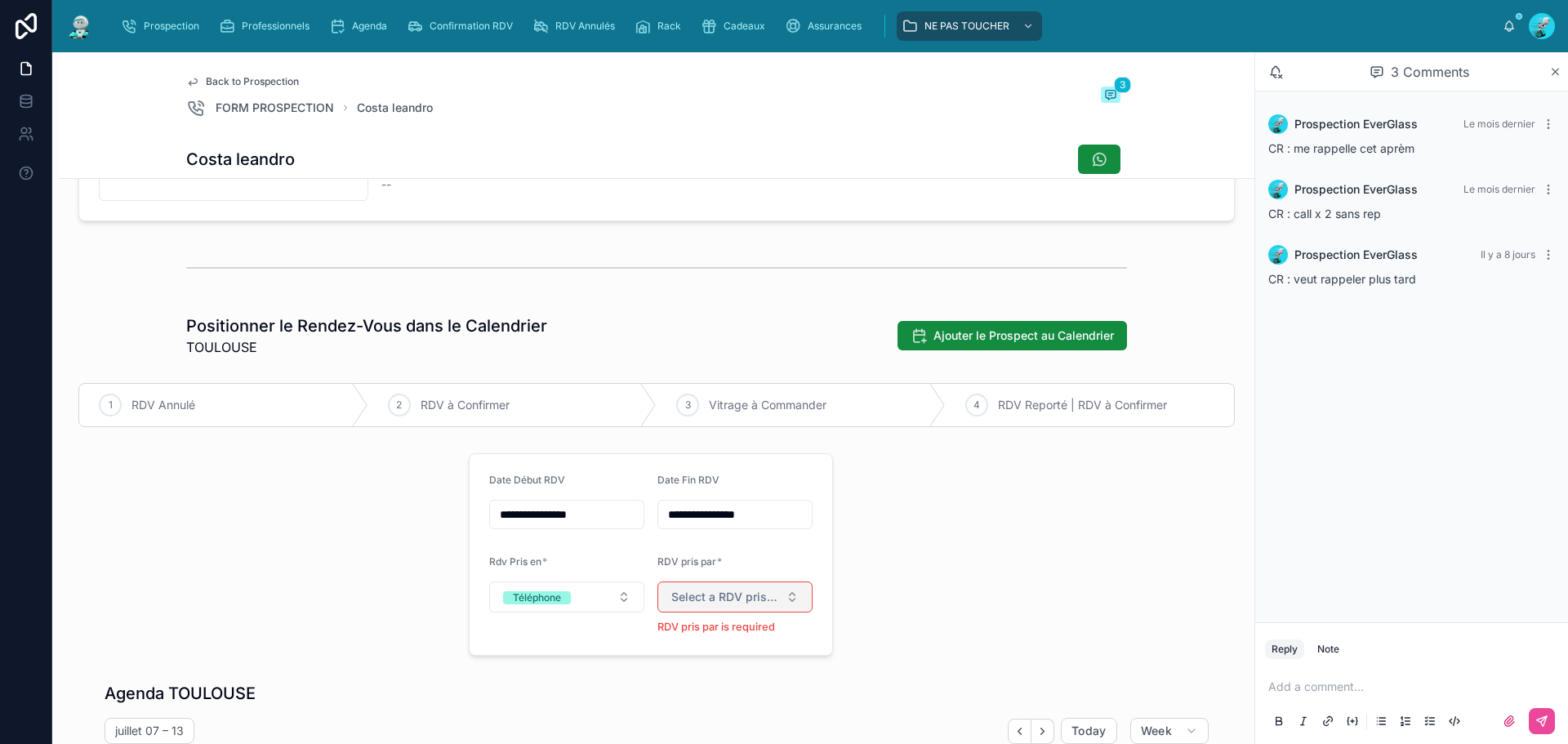 click on "Select a RDV pris par" at bounding box center (735, 597) 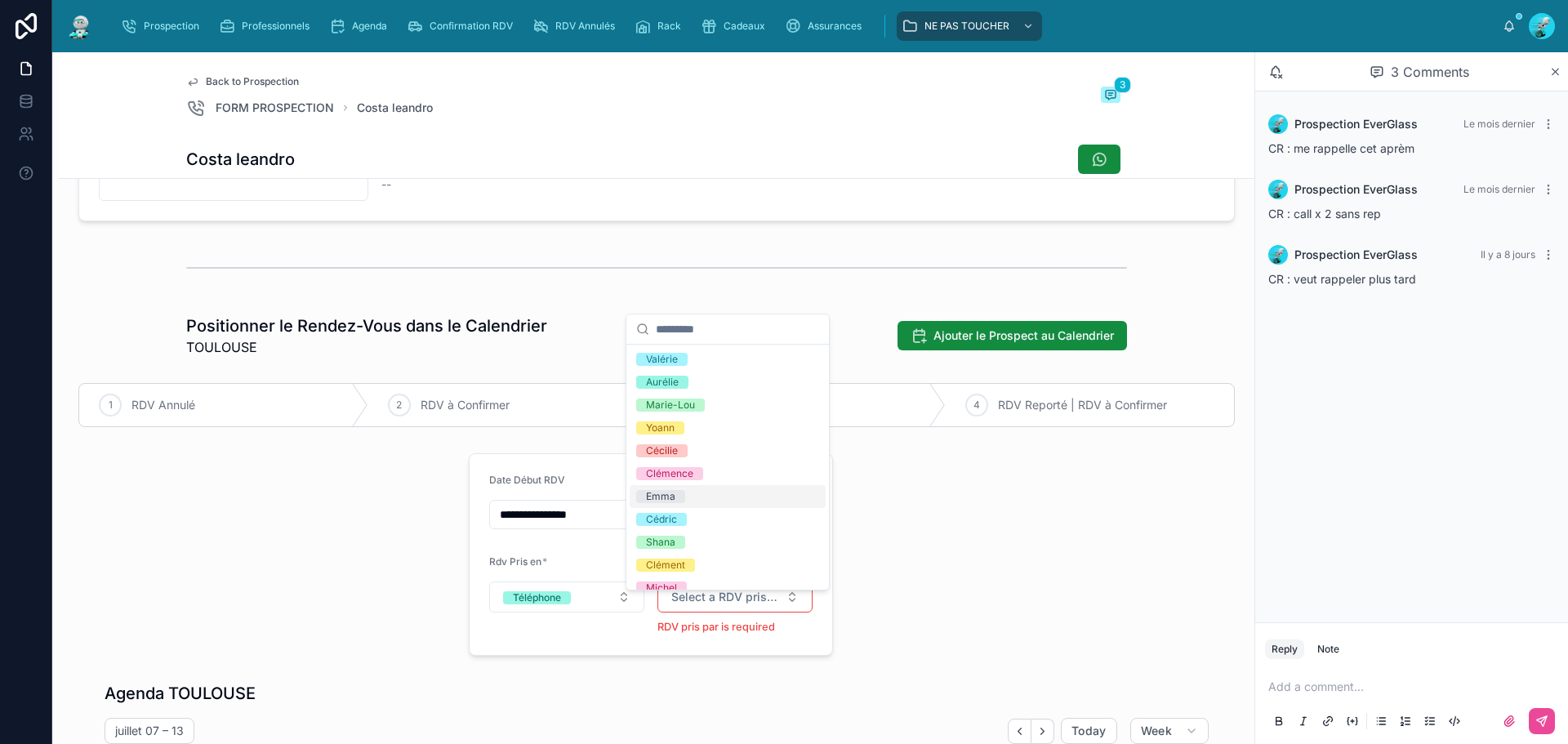 click on "Emma" at bounding box center (728, 497) 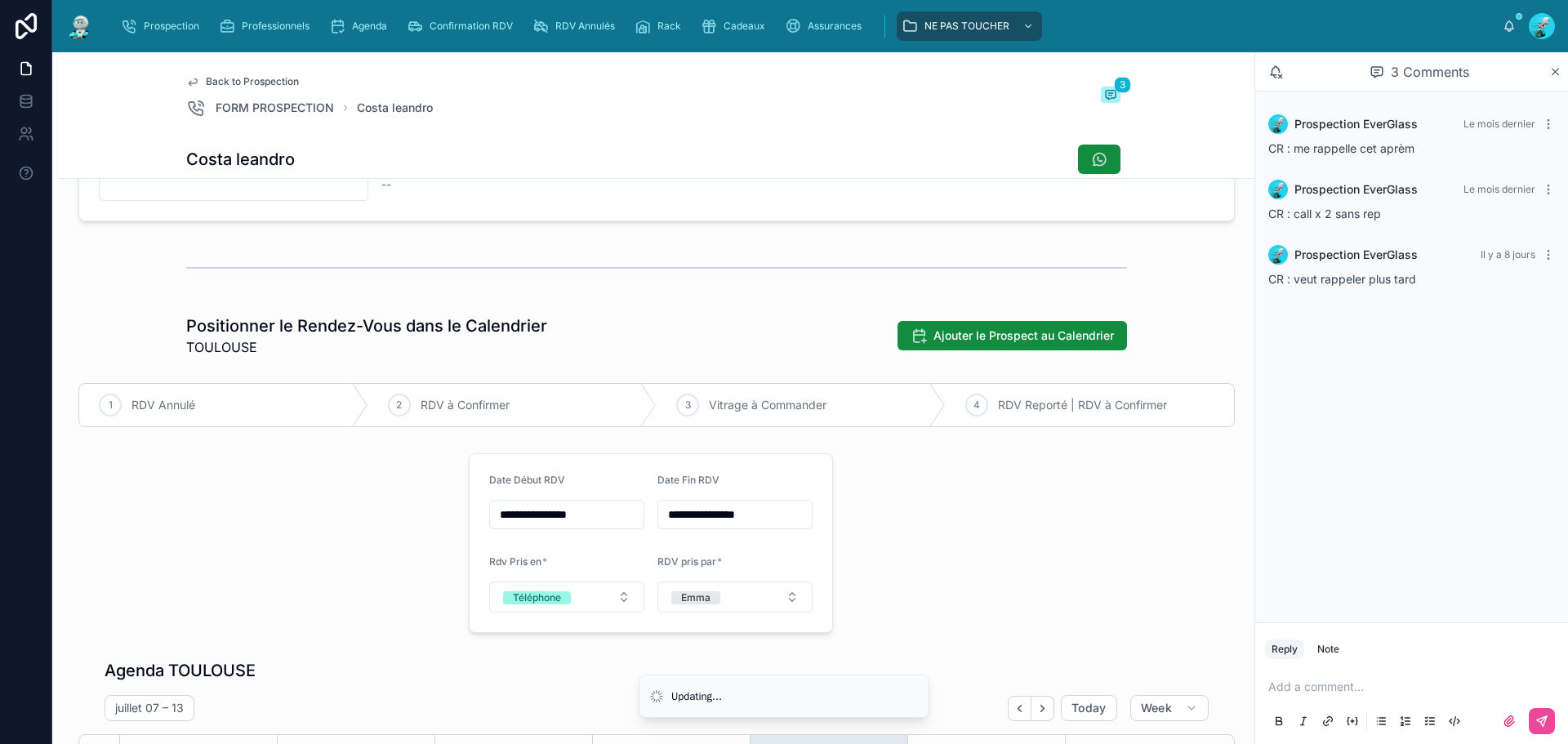 click on "**********" at bounding box center [657, 465] 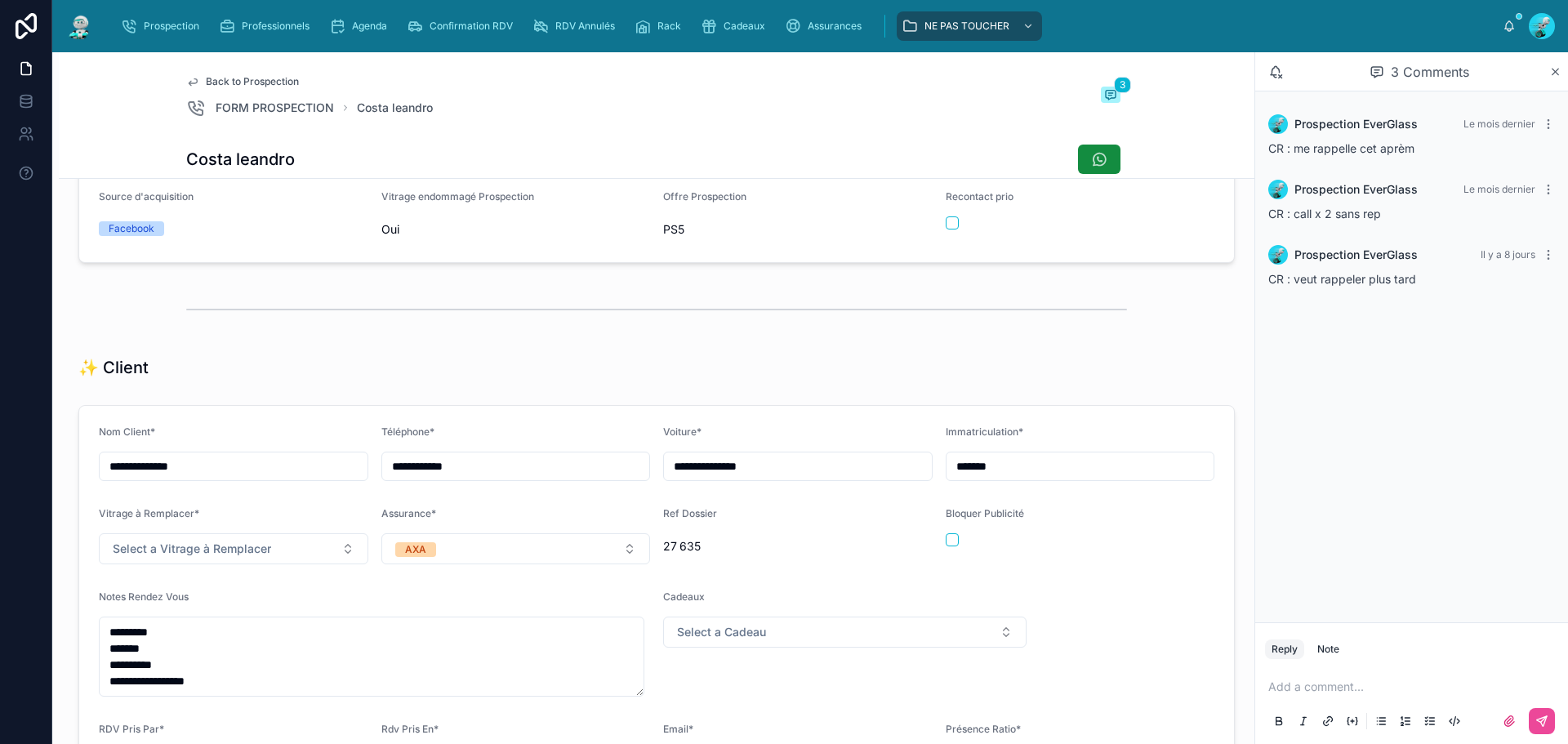 scroll, scrollTop: 245, scrollLeft: 0, axis: vertical 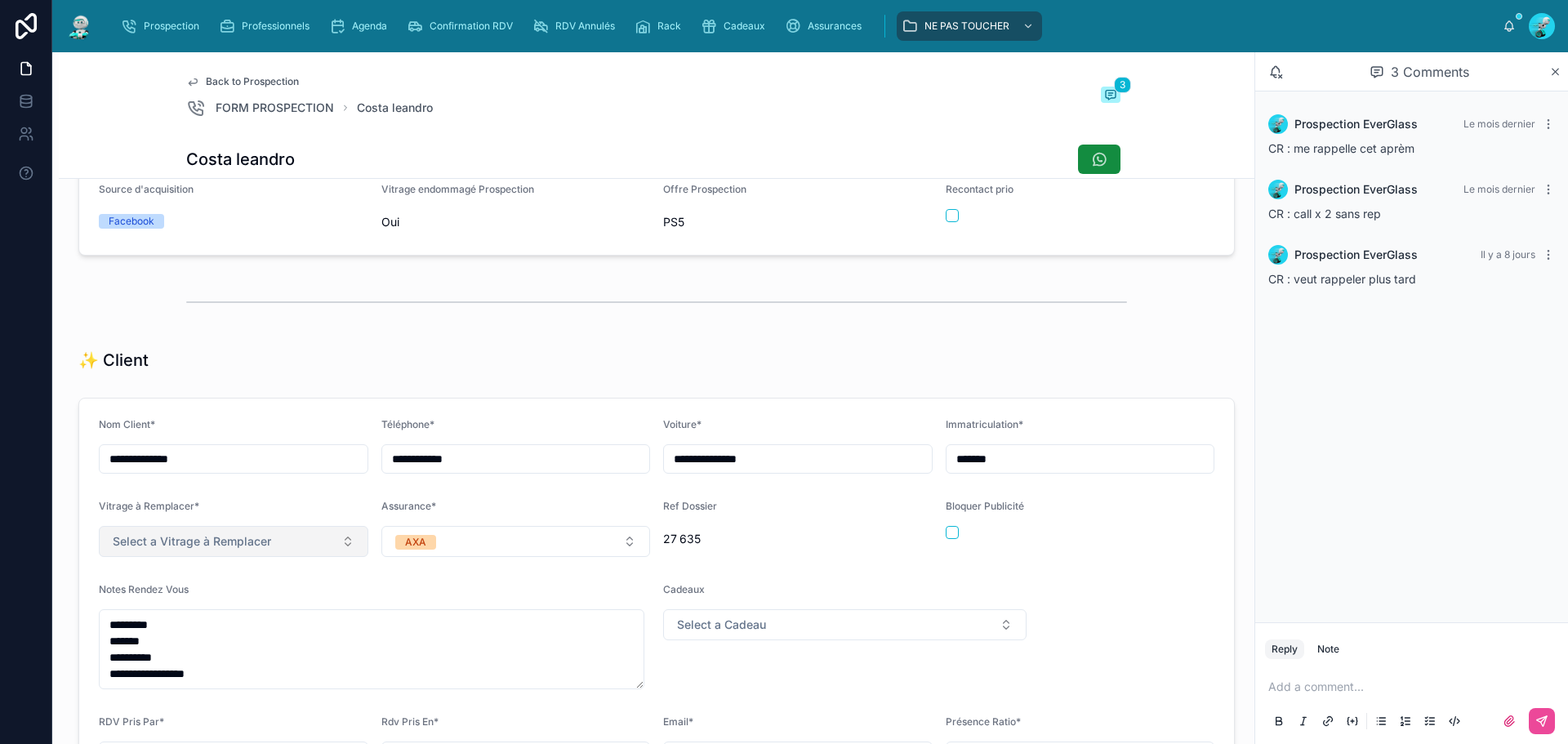 click on "Select a Vitrage à Remplacer" at bounding box center [192, 541] 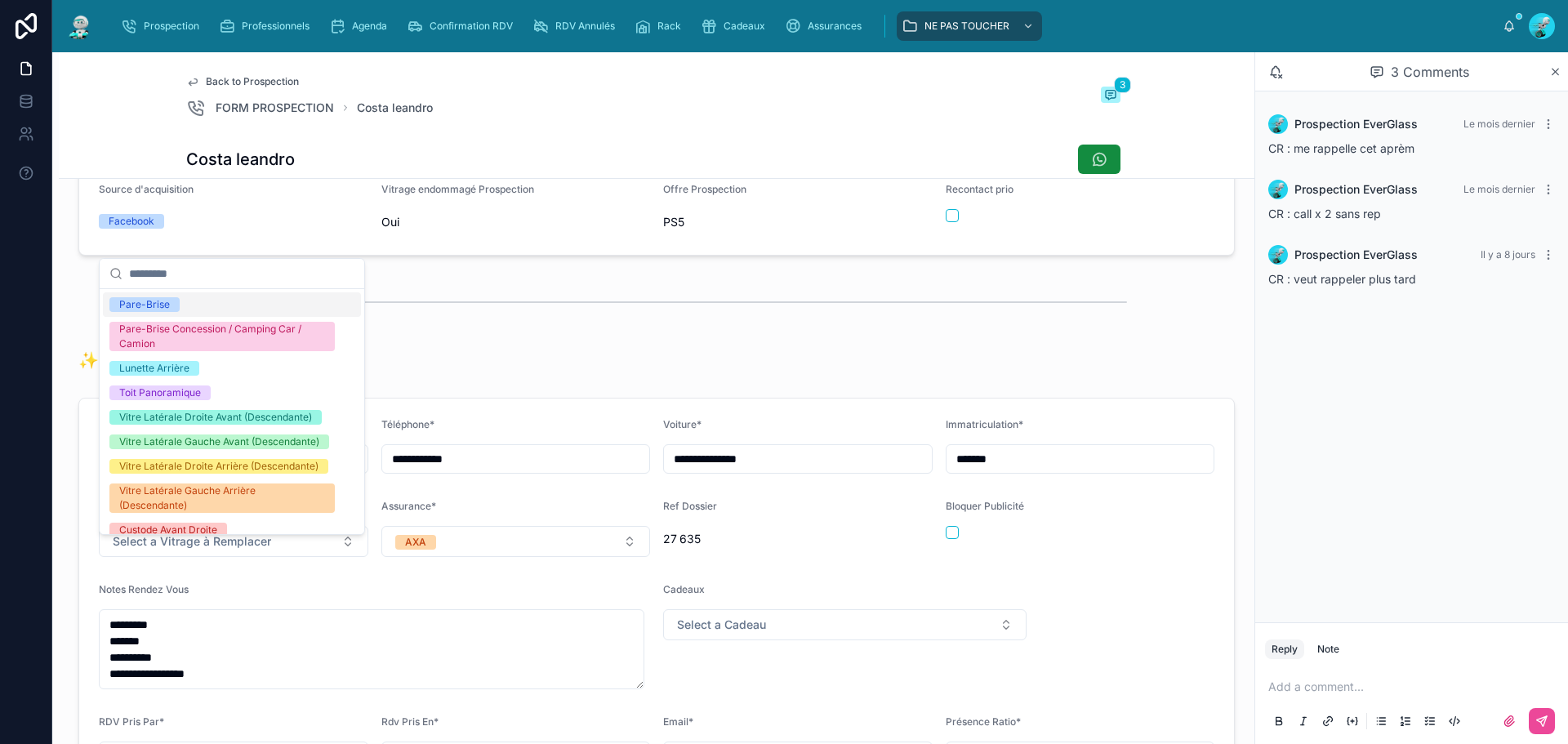 click on "Pare-Brise" at bounding box center [232, 305] 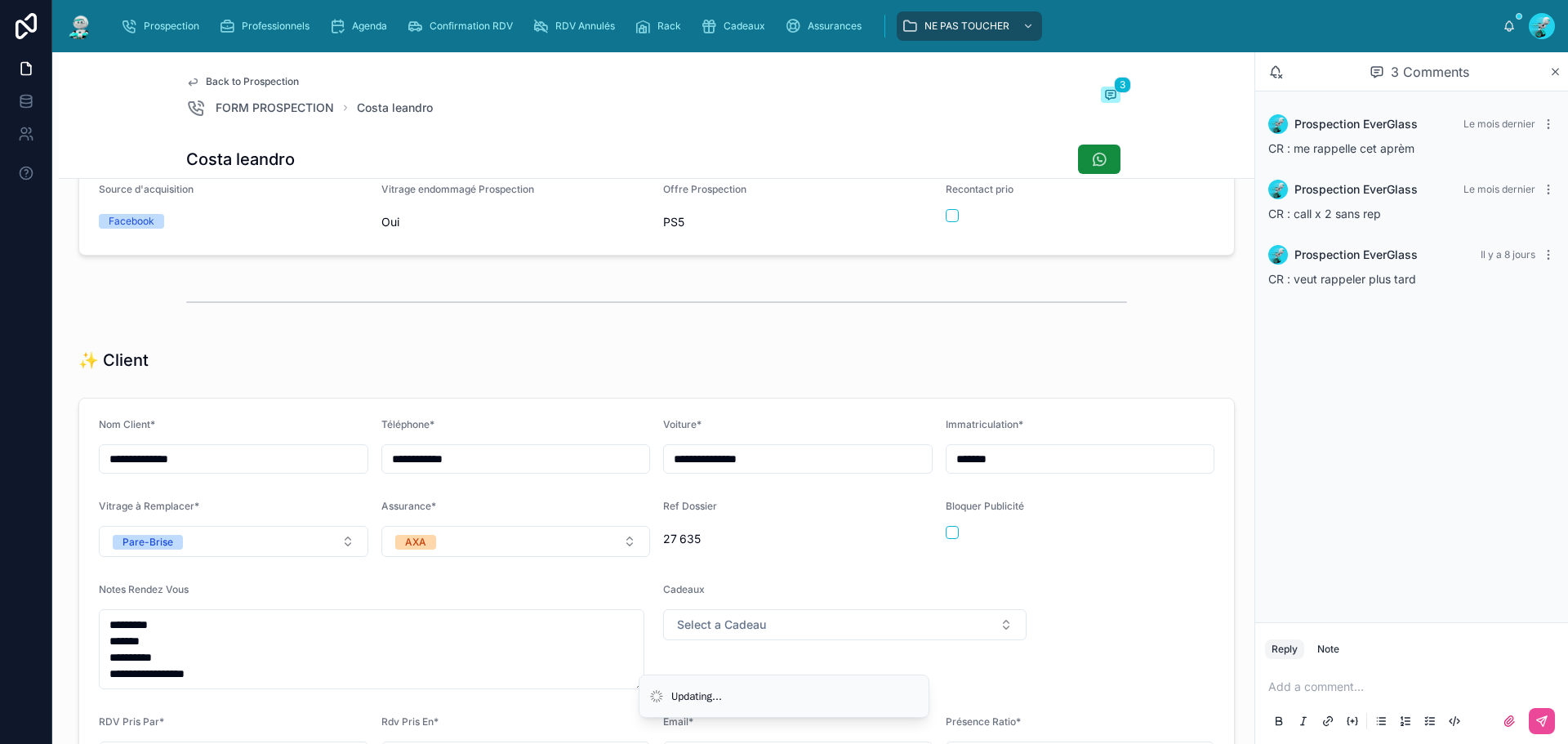 click on "✨ Client" at bounding box center (657, 360) 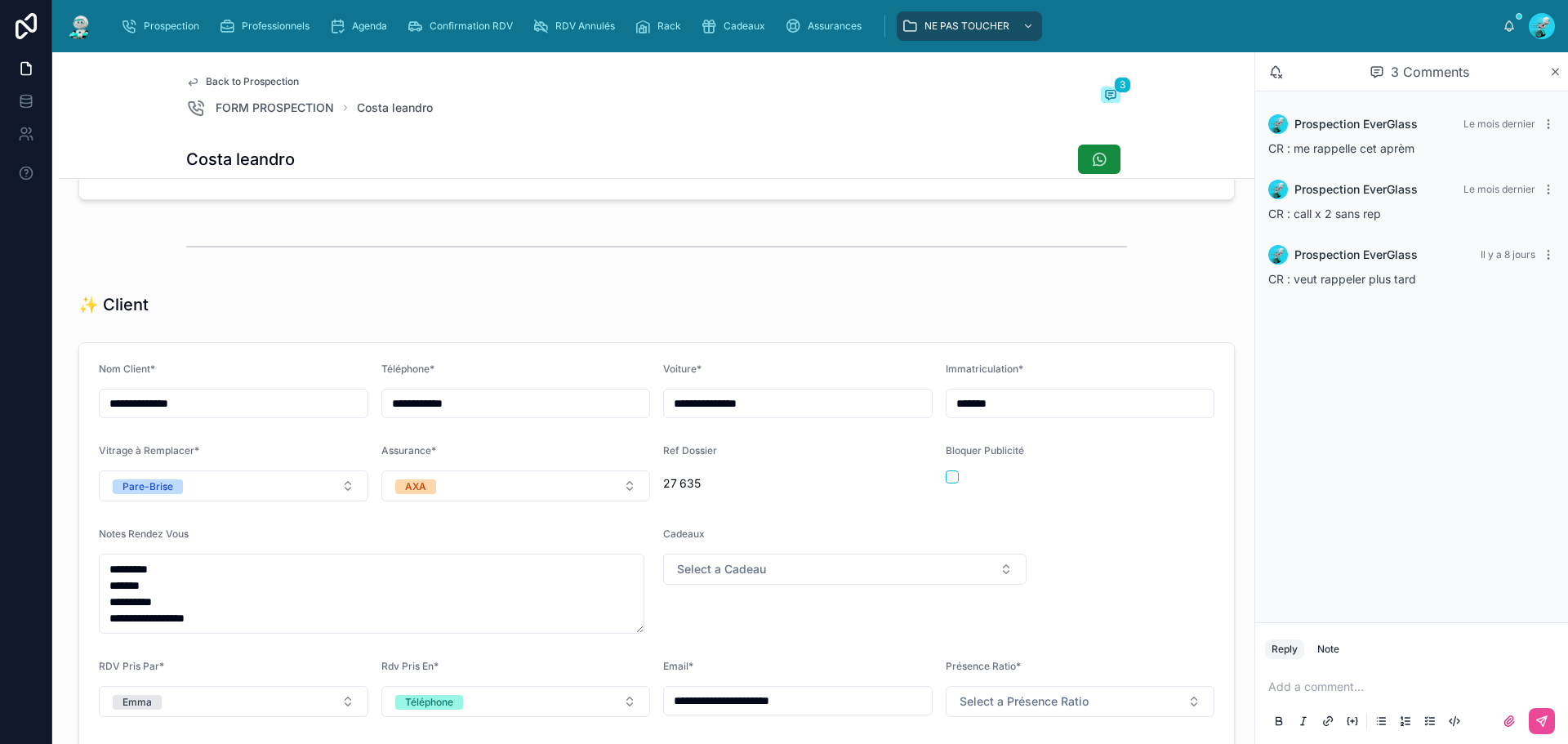 scroll, scrollTop: 327, scrollLeft: 0, axis: vertical 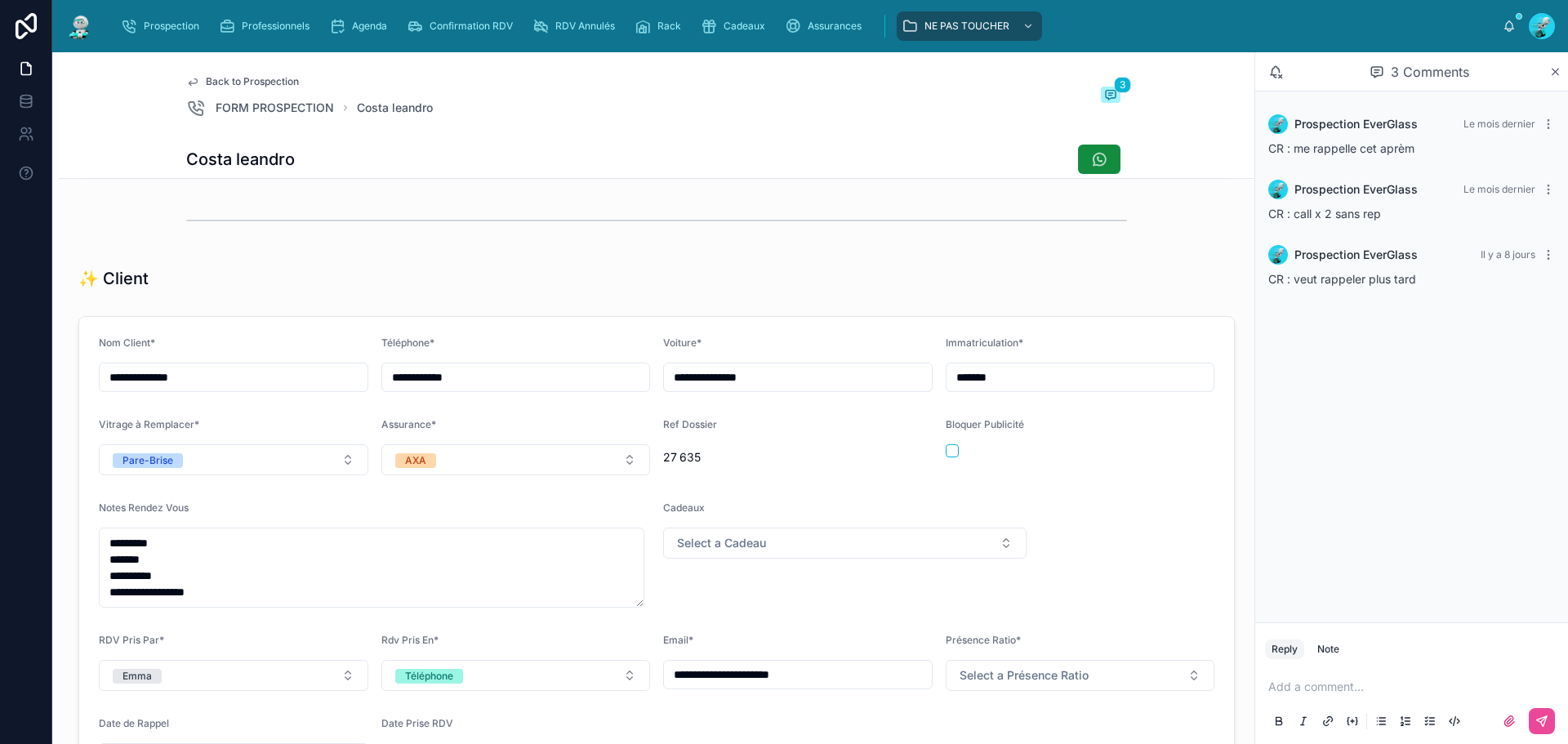 drag, startPoint x: 142, startPoint y: 392, endPoint x: 53, endPoint y: 387, distance: 89.140339 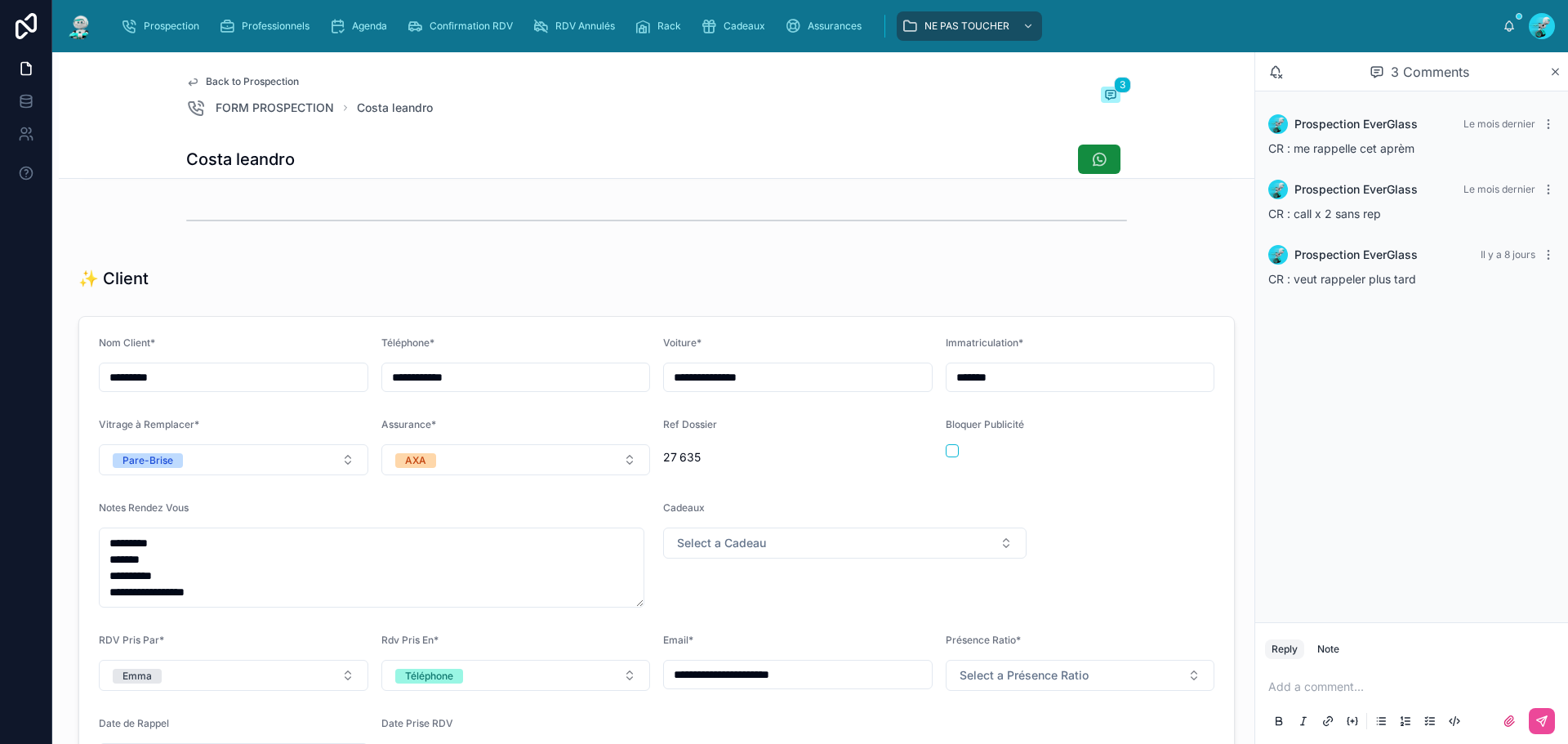 type on "*******" 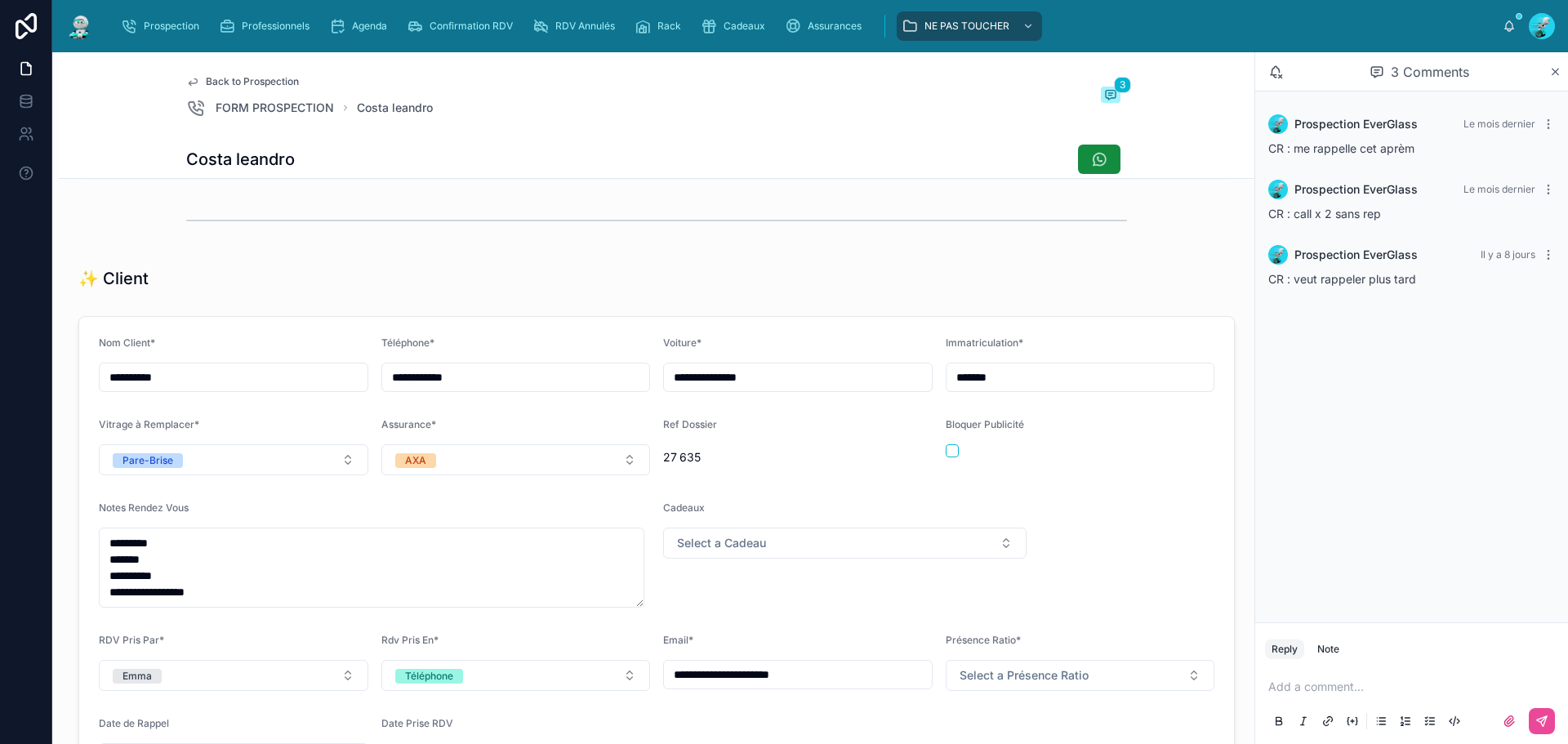 type on "**********" 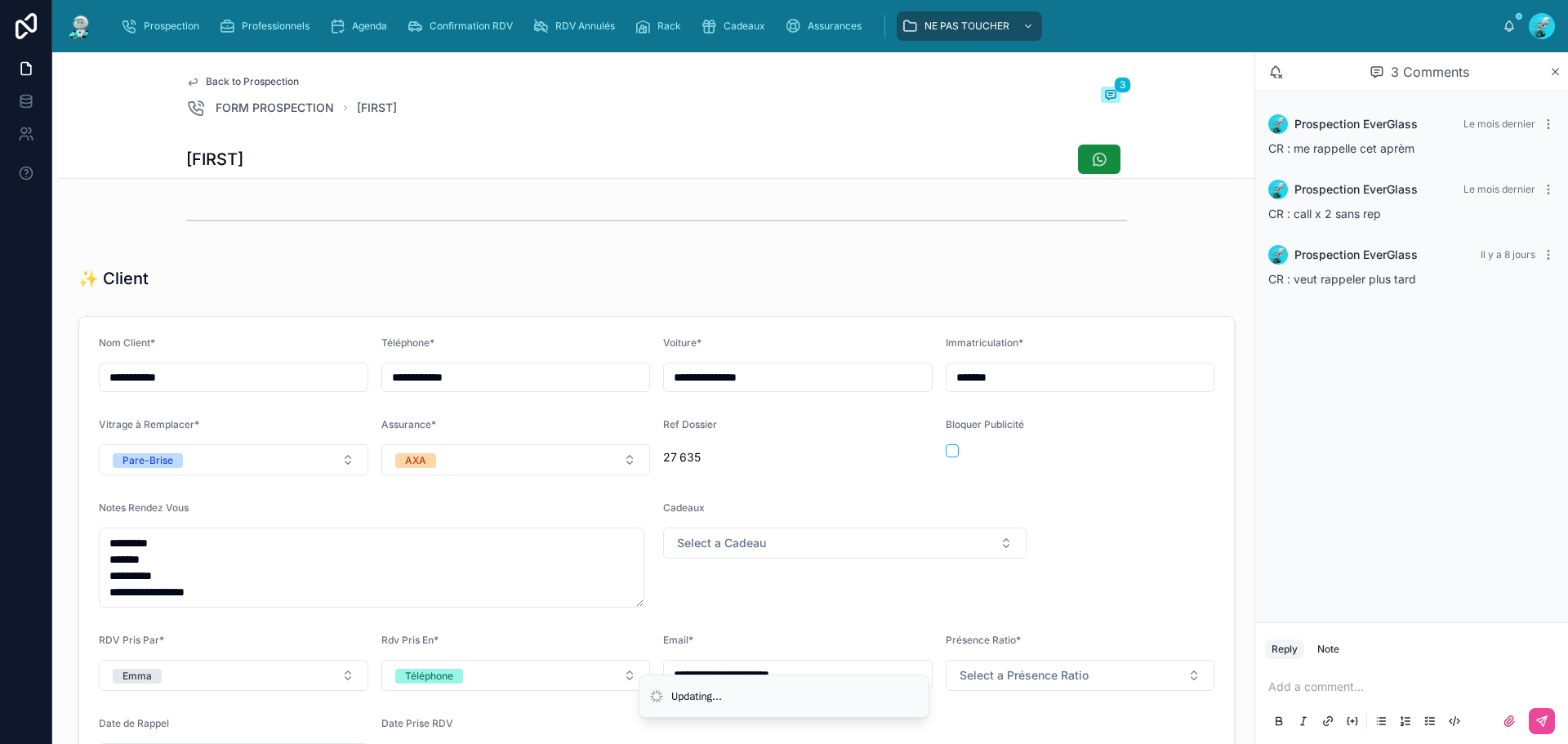 type on "*********" 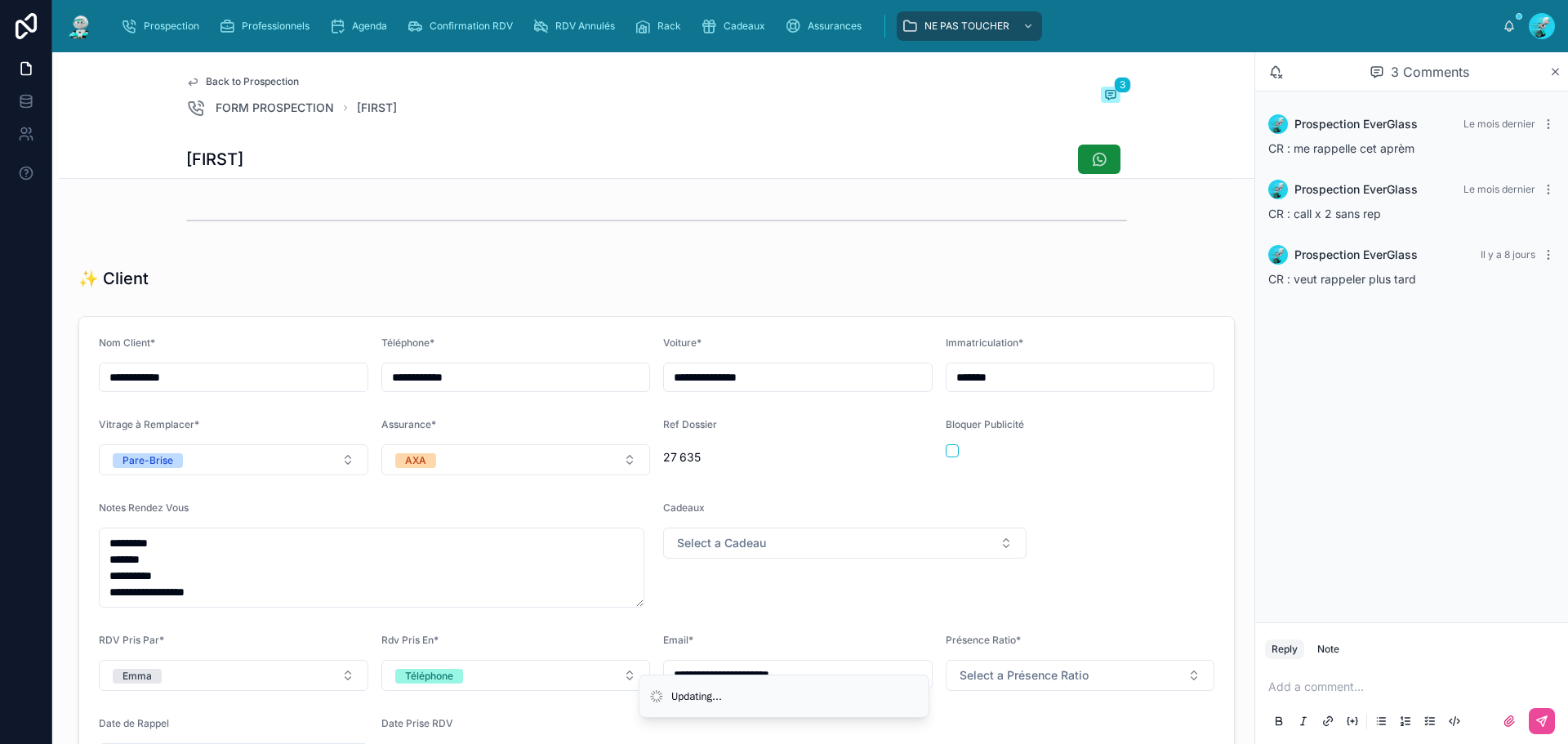 type on "**********" 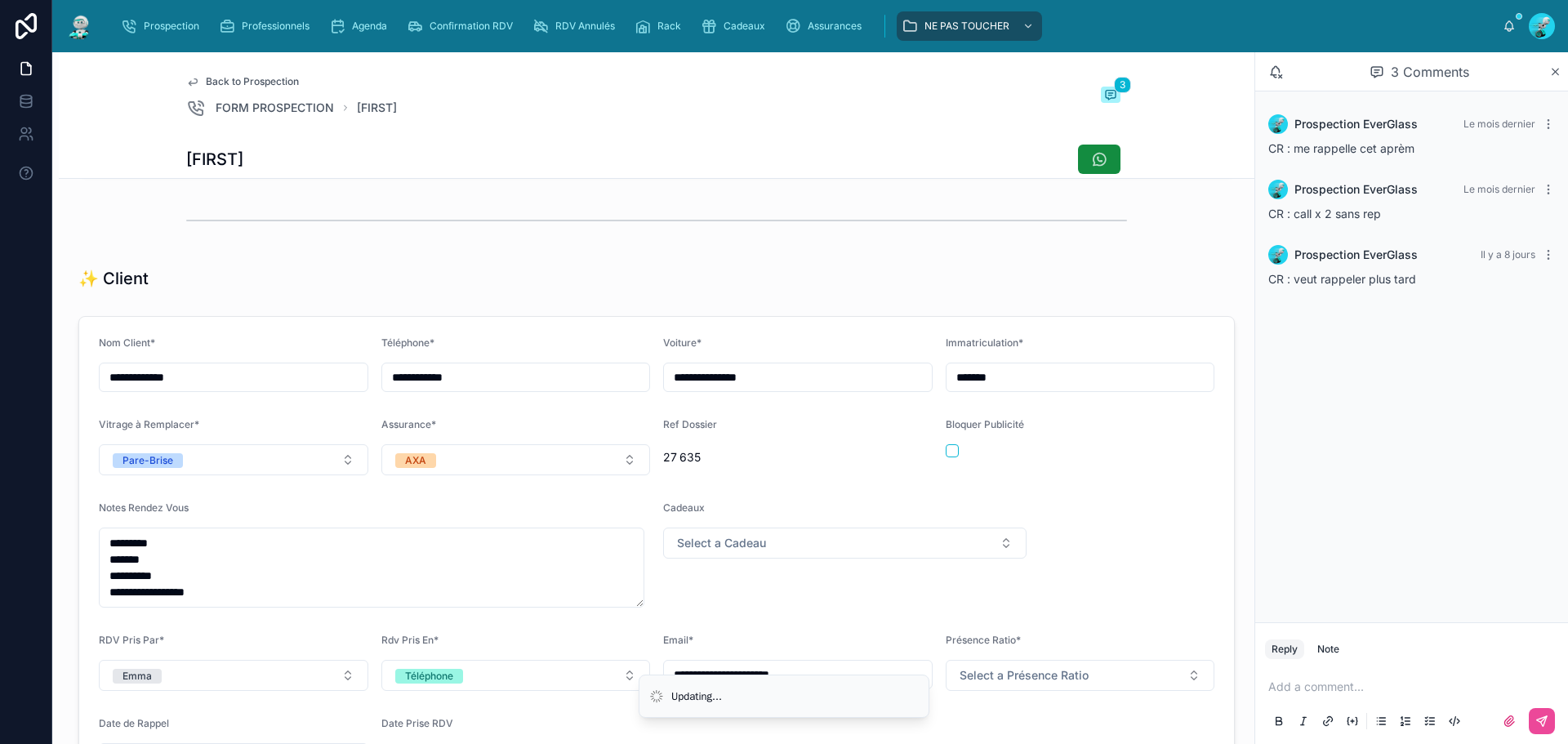 type on "**********" 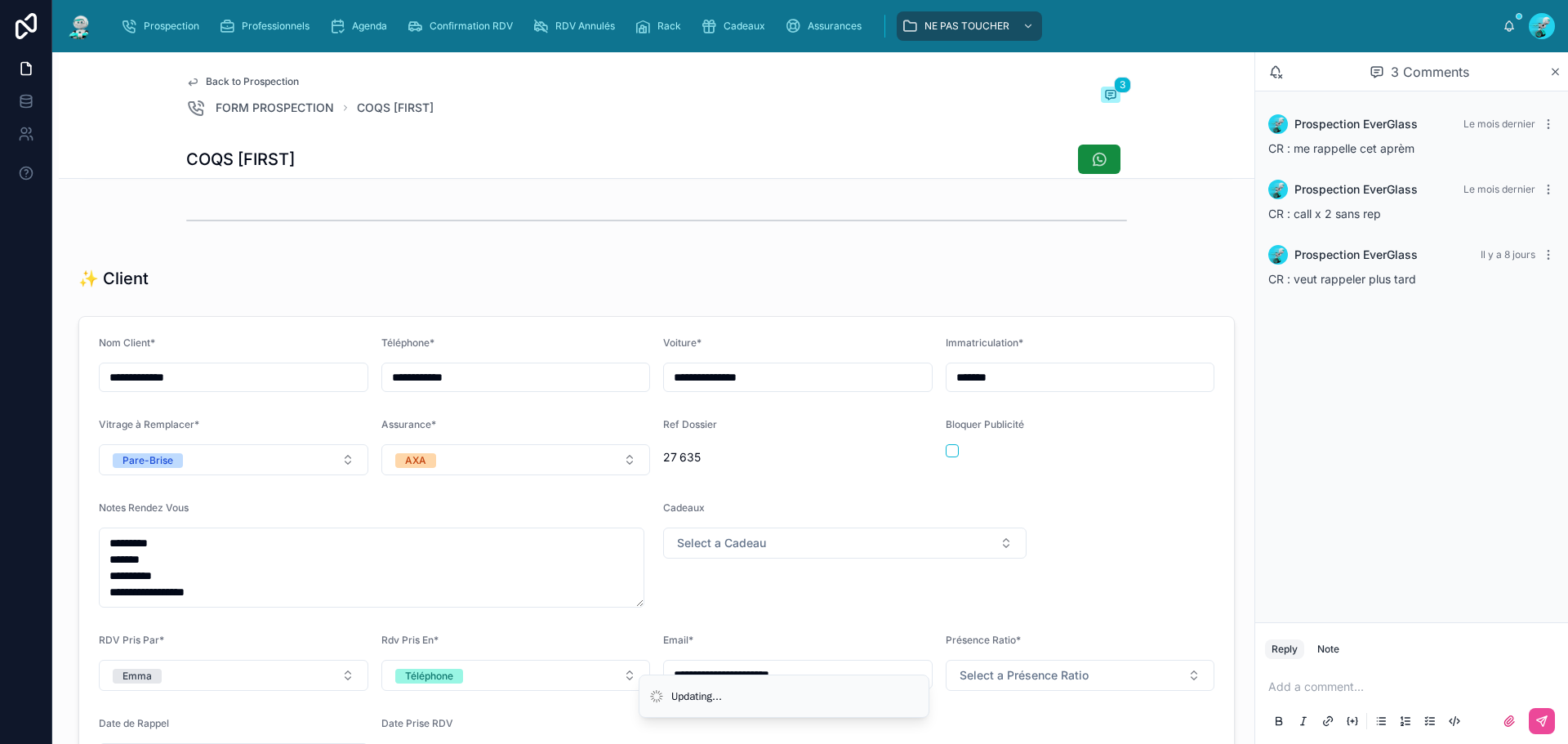 type on "**********" 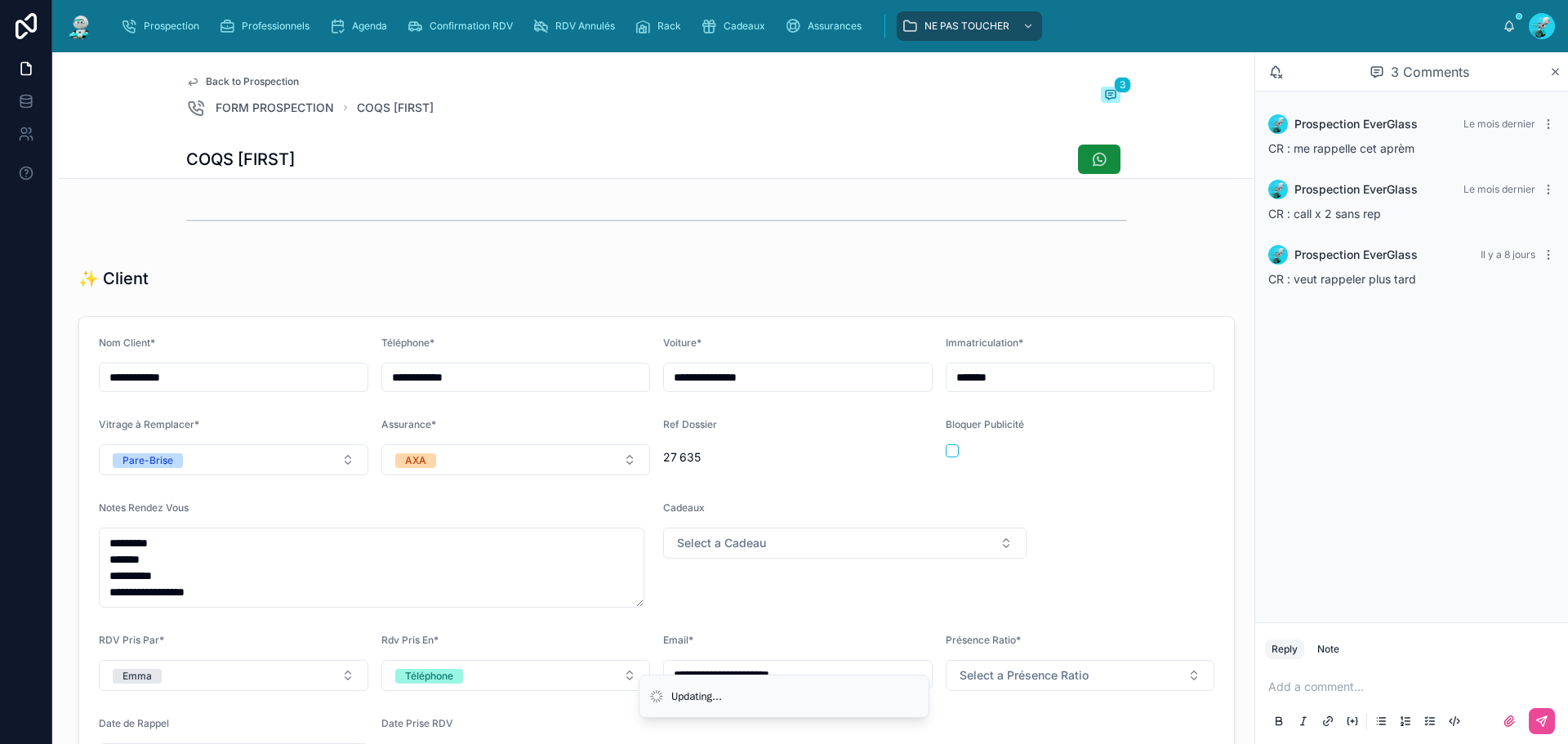 type on "**********" 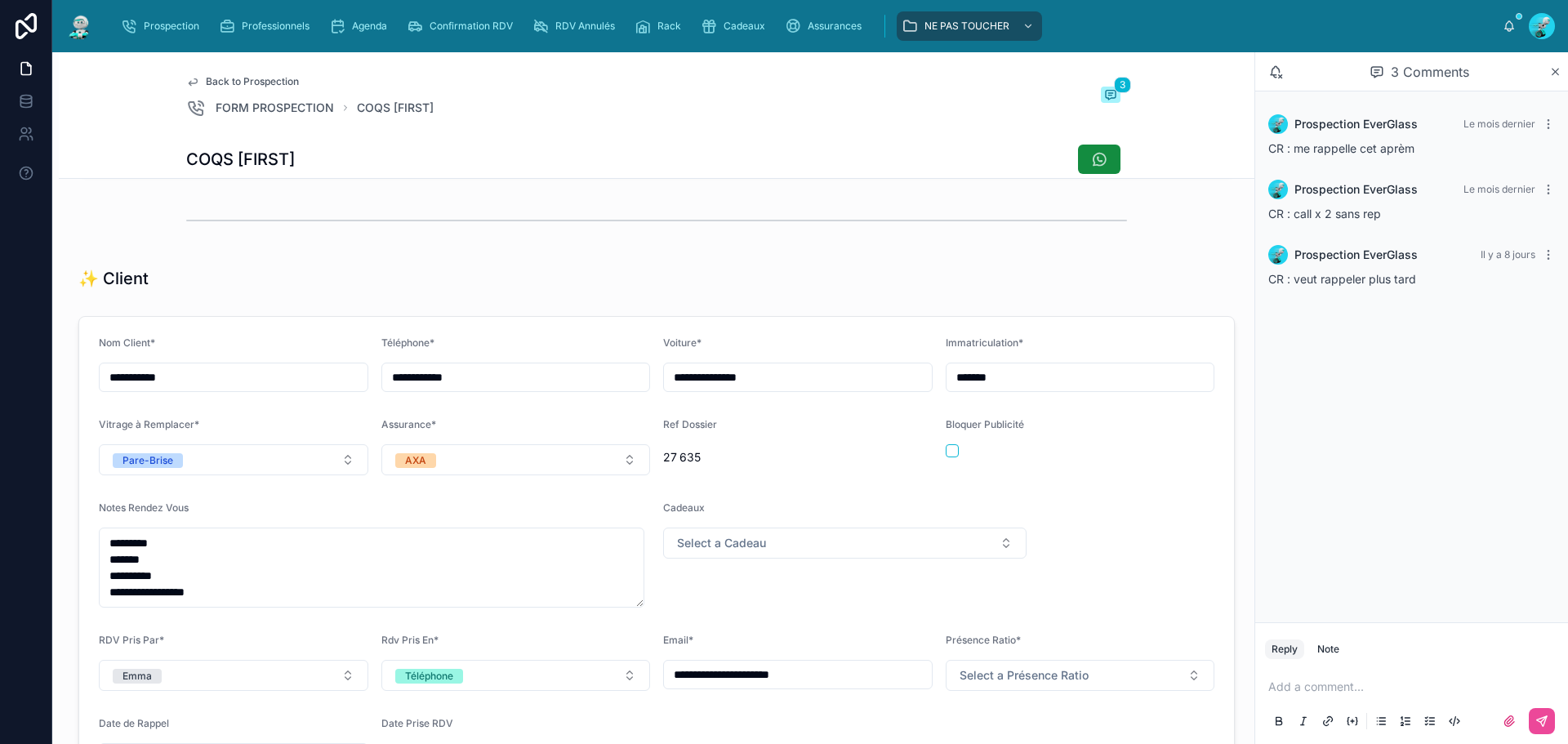 type on "**********" 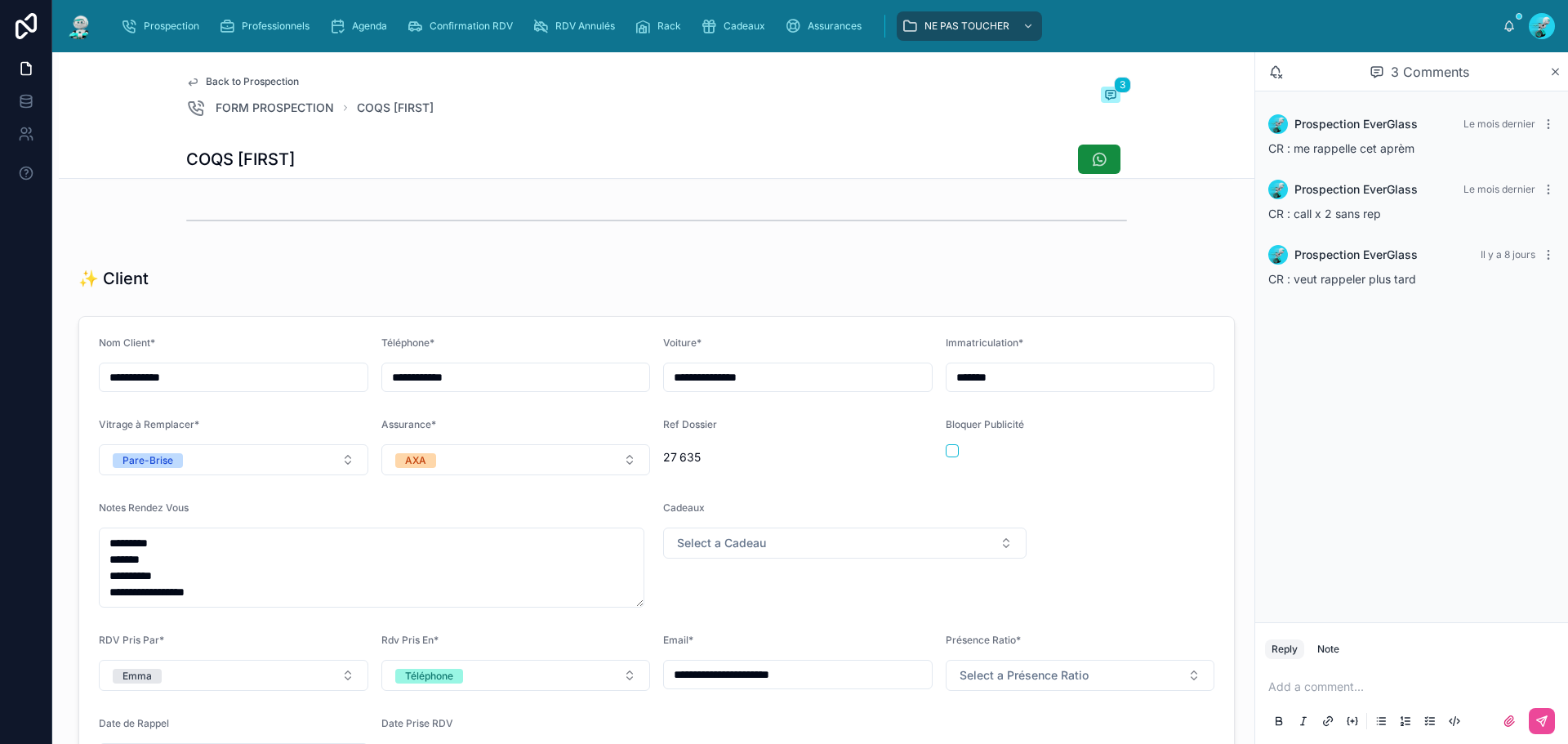 type on "**********" 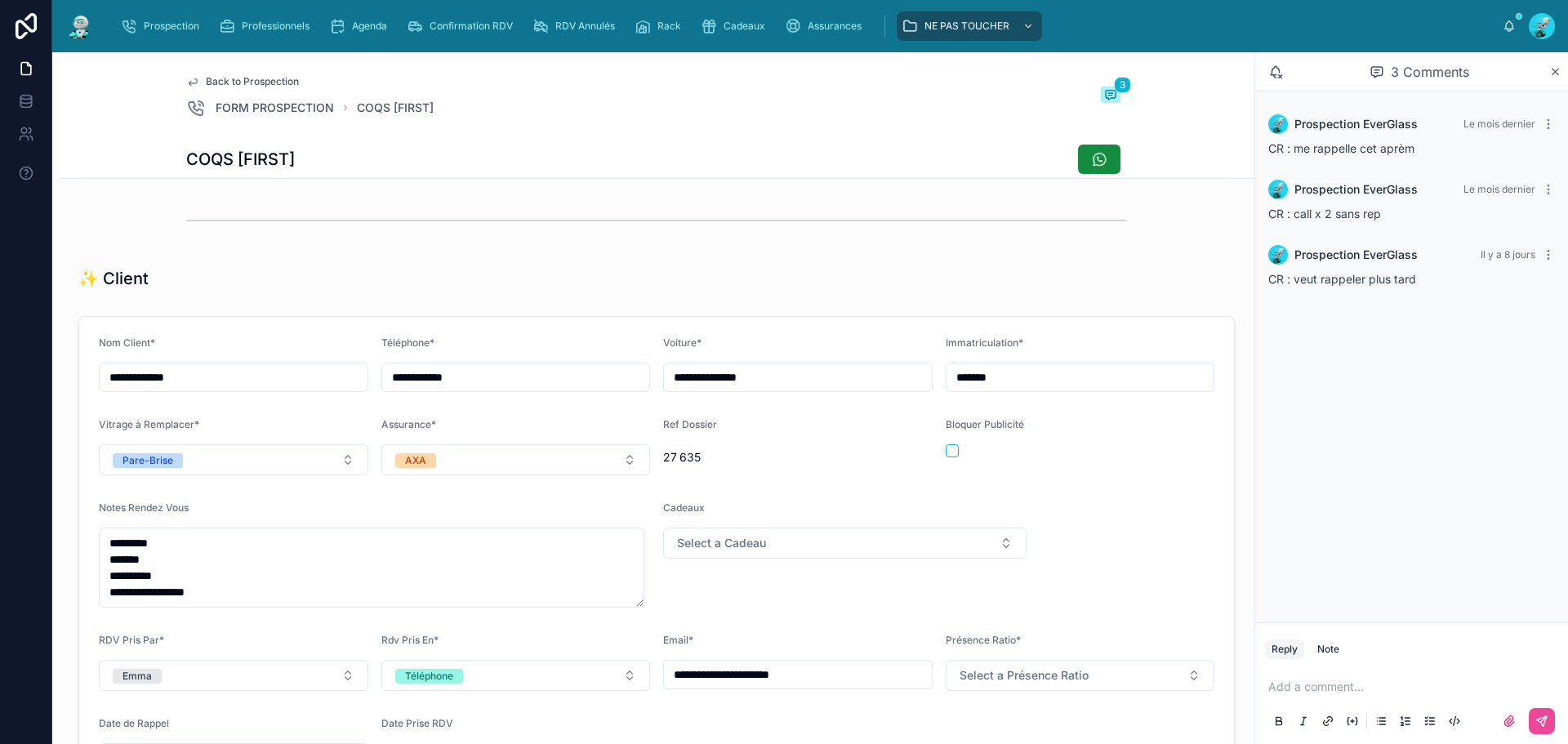 type on "**********" 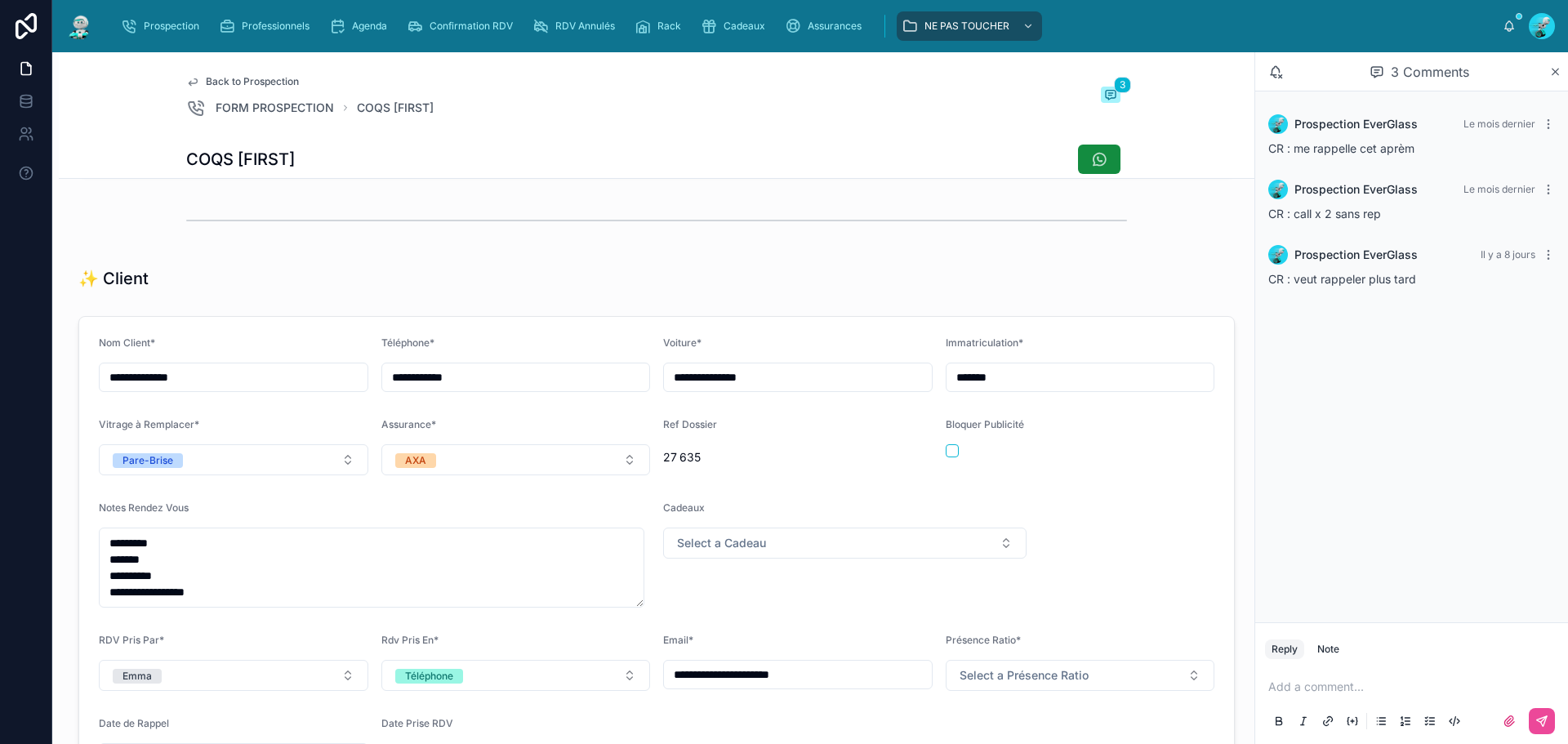 type on "**********" 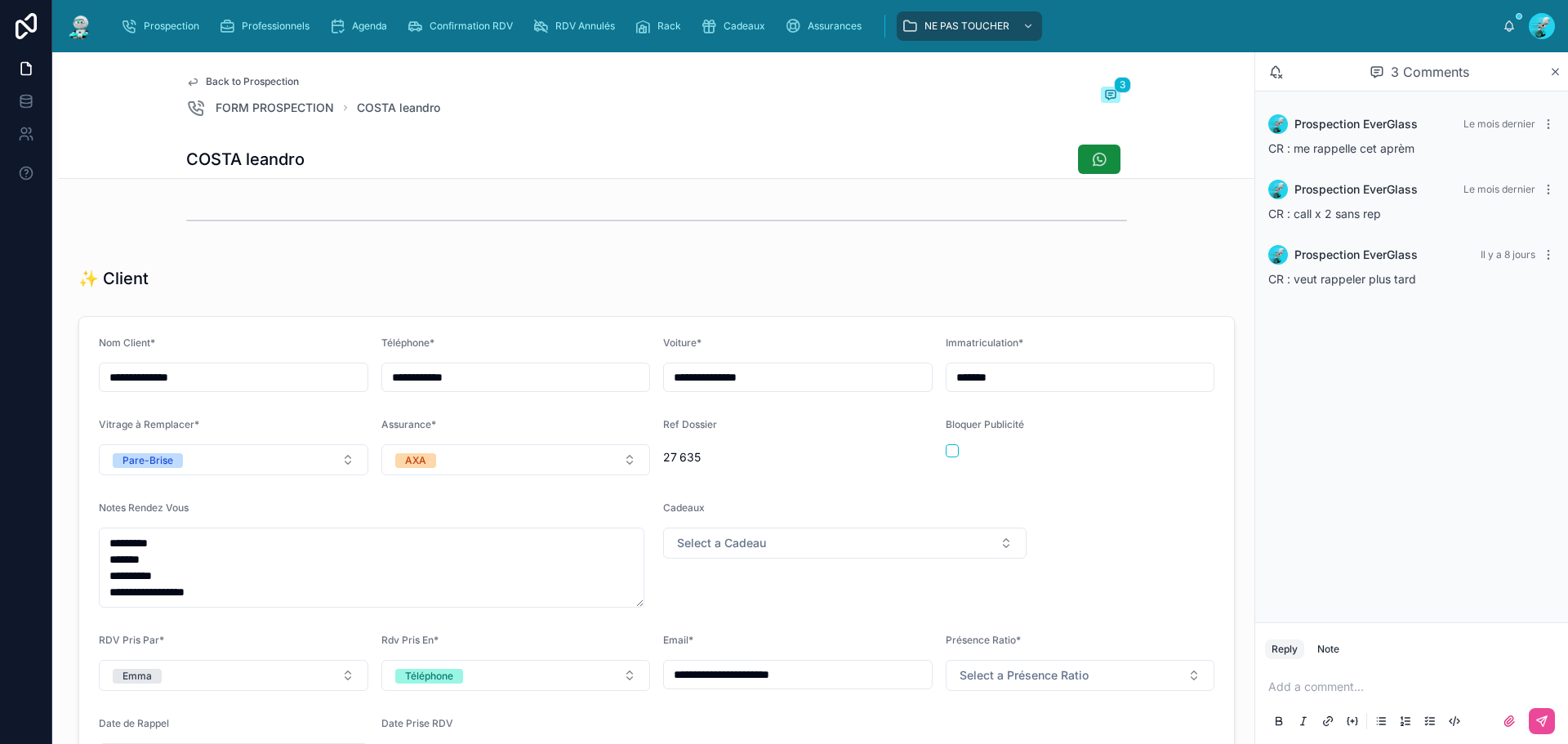 type on "**********" 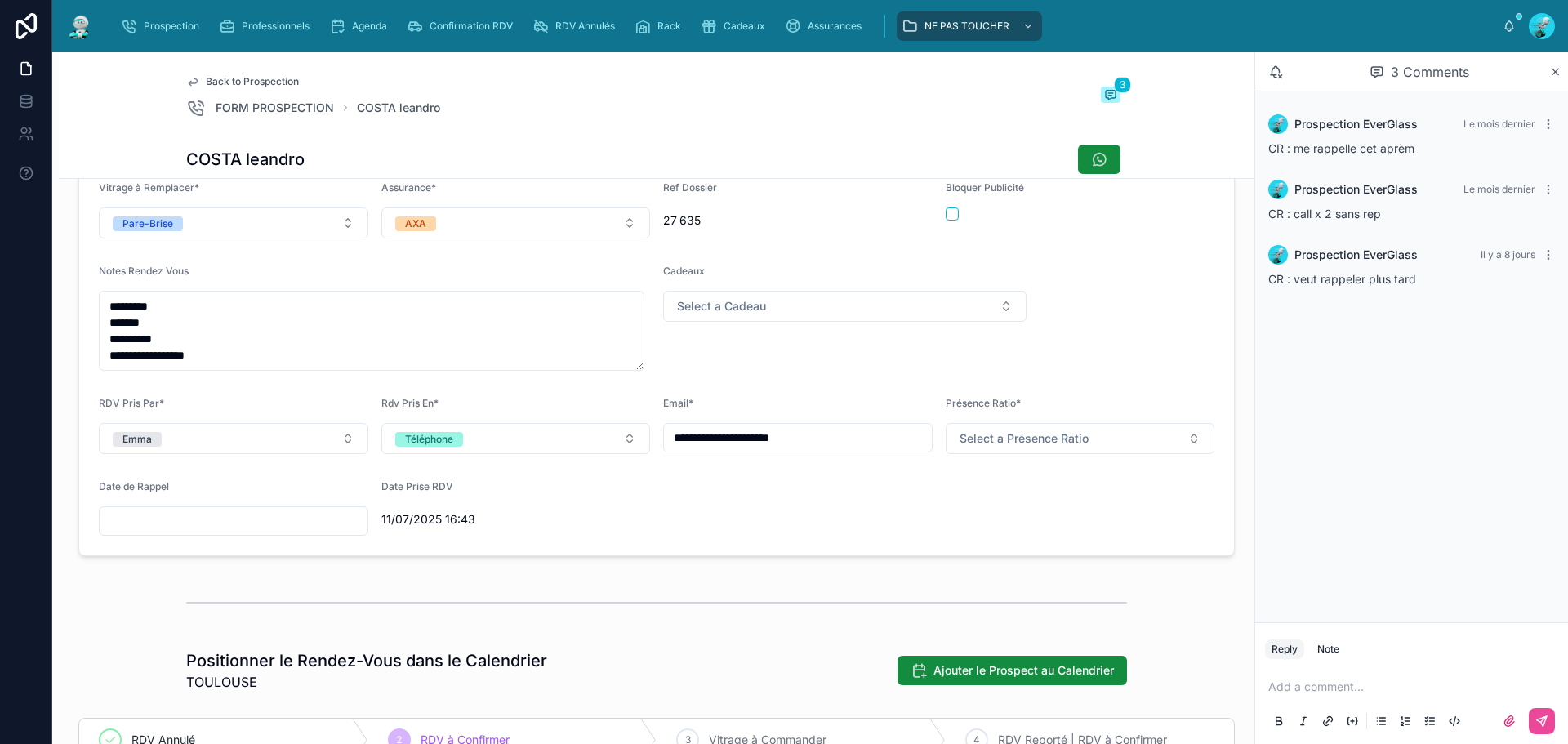 scroll, scrollTop: 572, scrollLeft: 0, axis: vertical 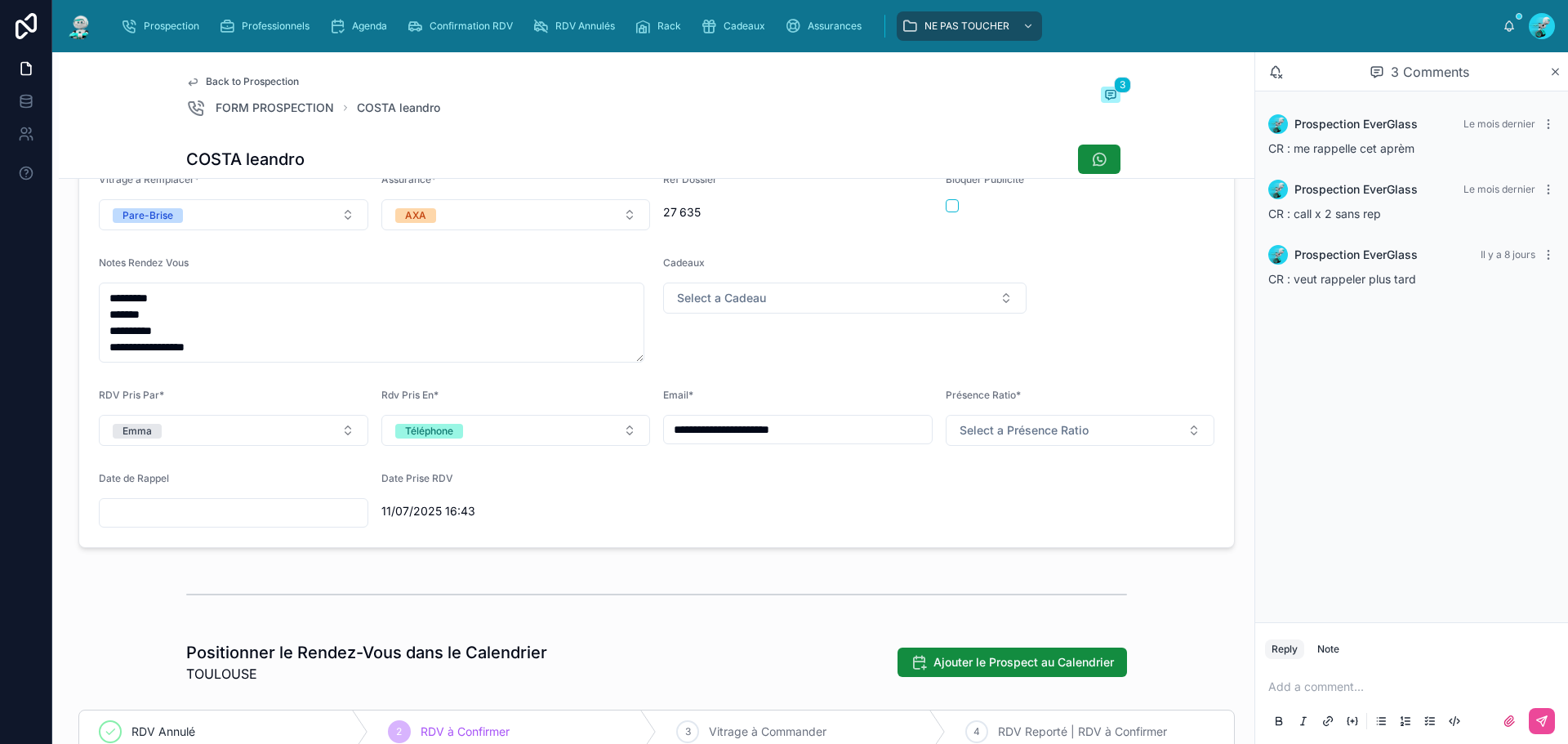 click on "**********" at bounding box center (798, 430) 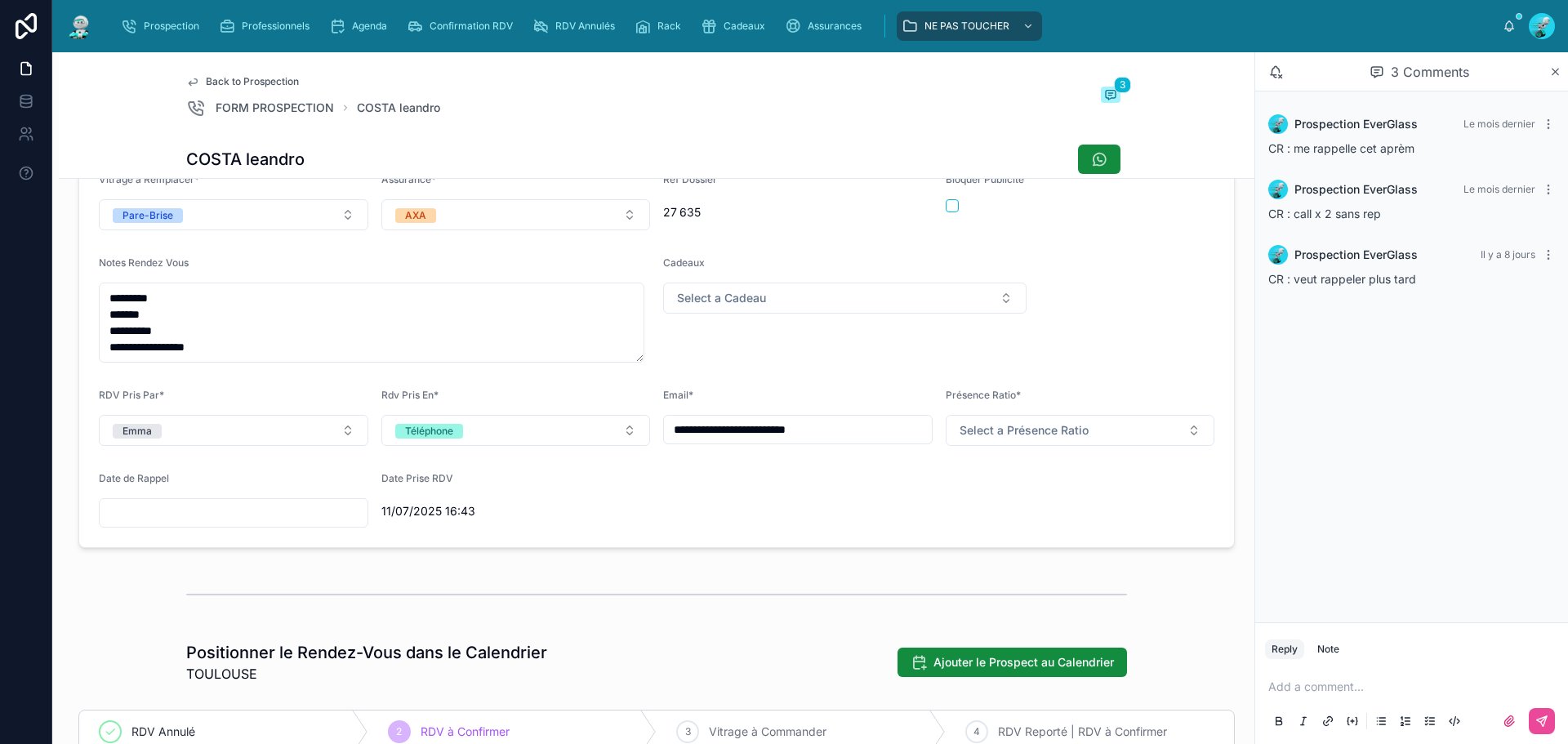 click on "**********" at bounding box center (798, 430) 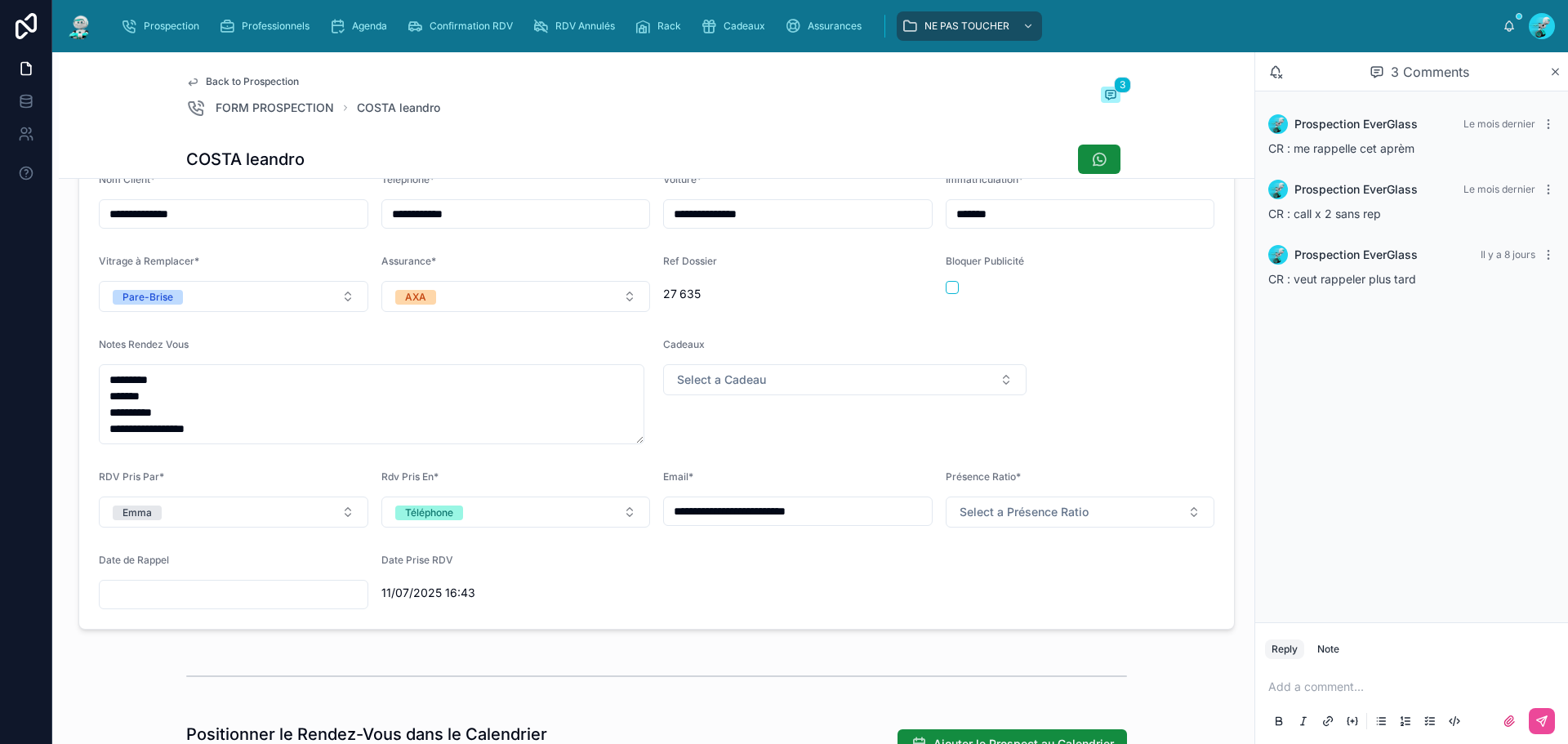 click on "**********" at bounding box center [798, 511] 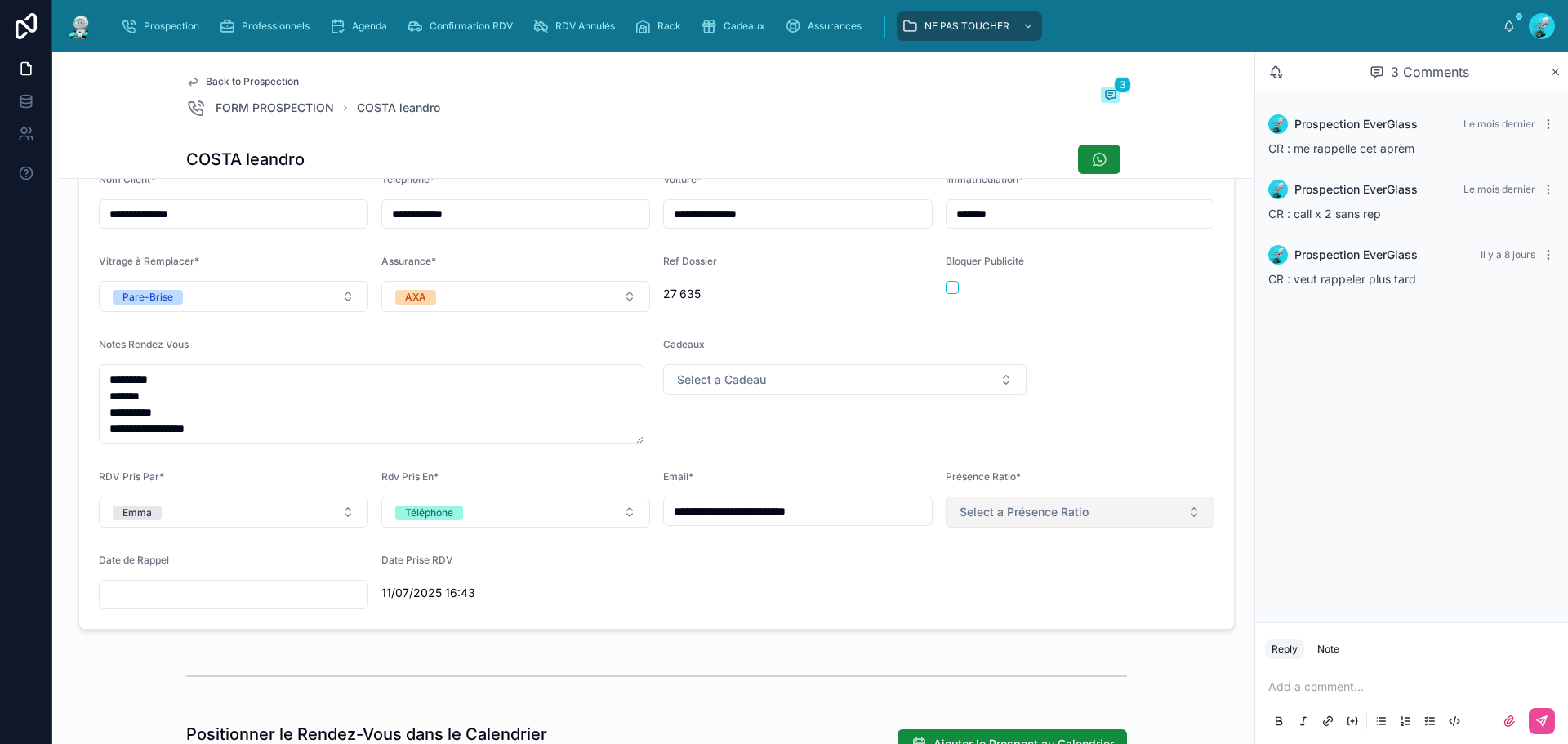click on "Select a Présence Ratio" at bounding box center (1080, 512) 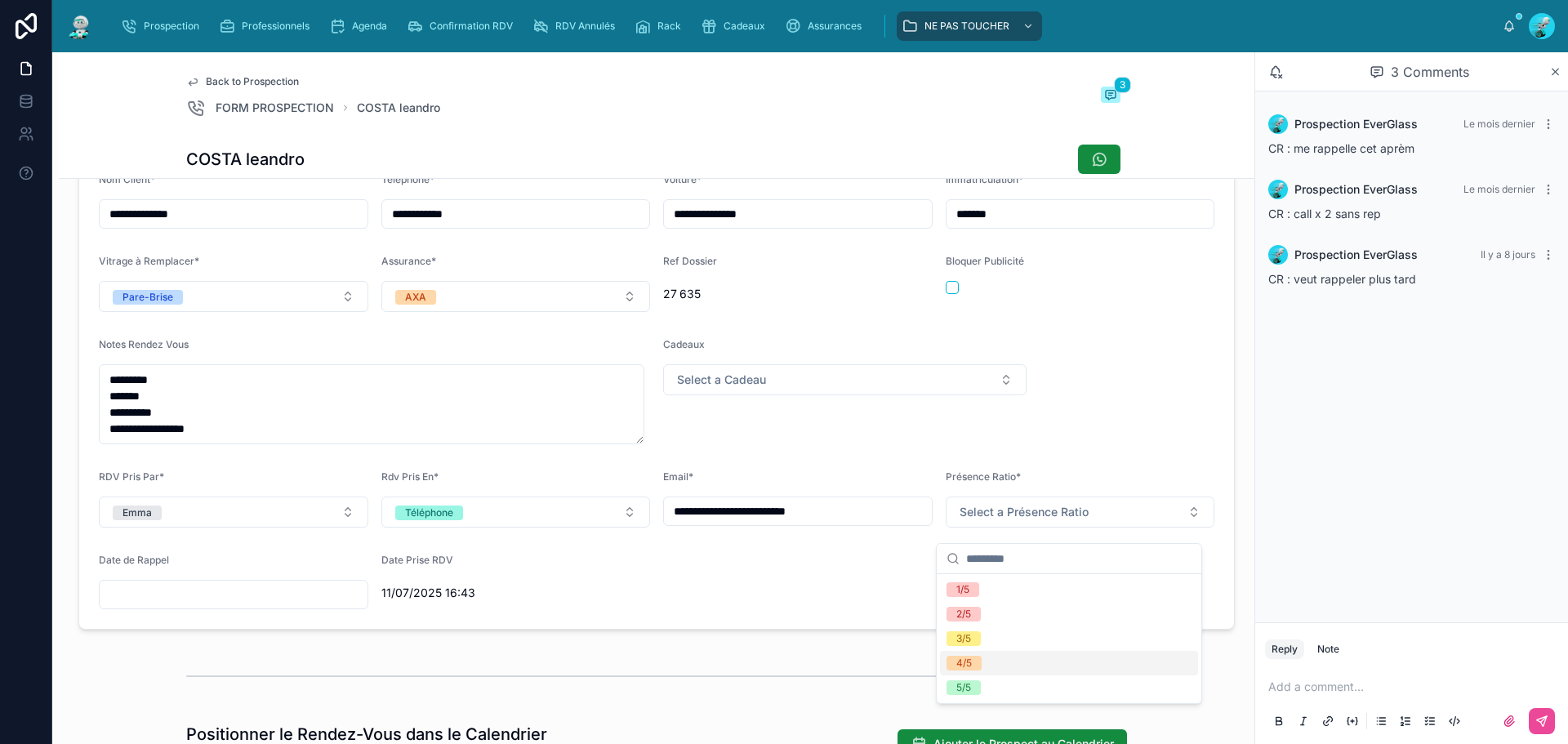click on "4/5" at bounding box center (1069, 663) 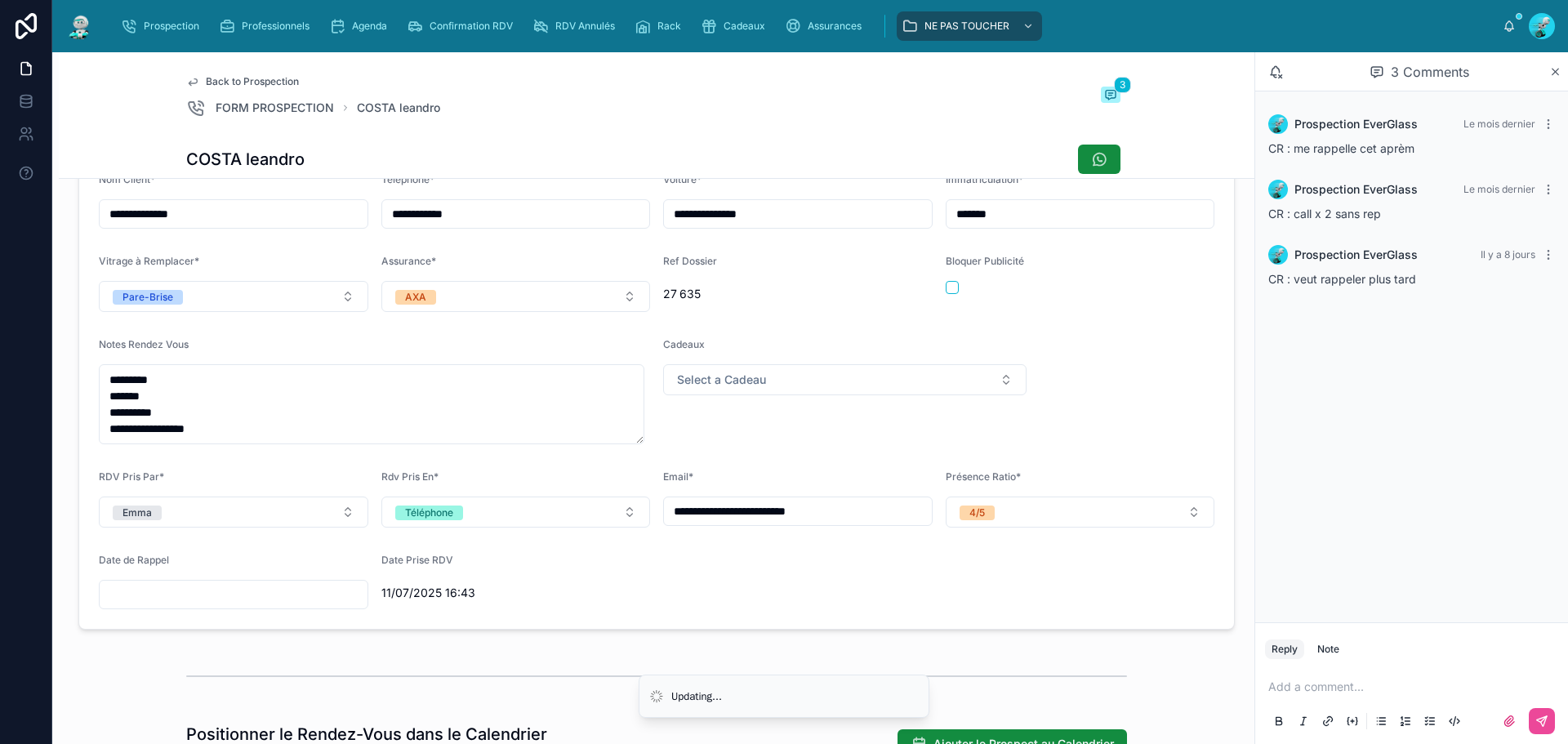 click on "Updating..." at bounding box center [784, 697] 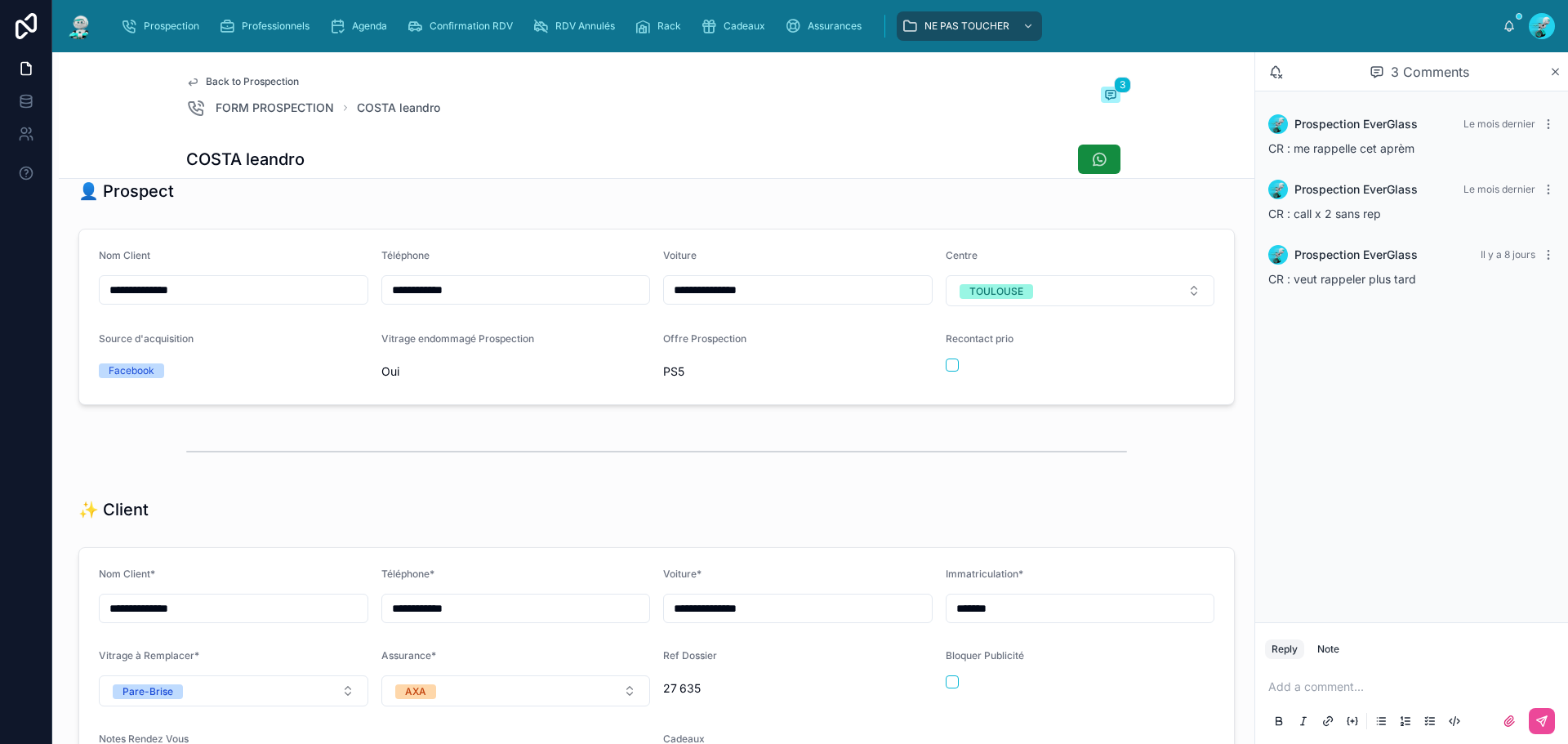 scroll, scrollTop: 0, scrollLeft: 0, axis: both 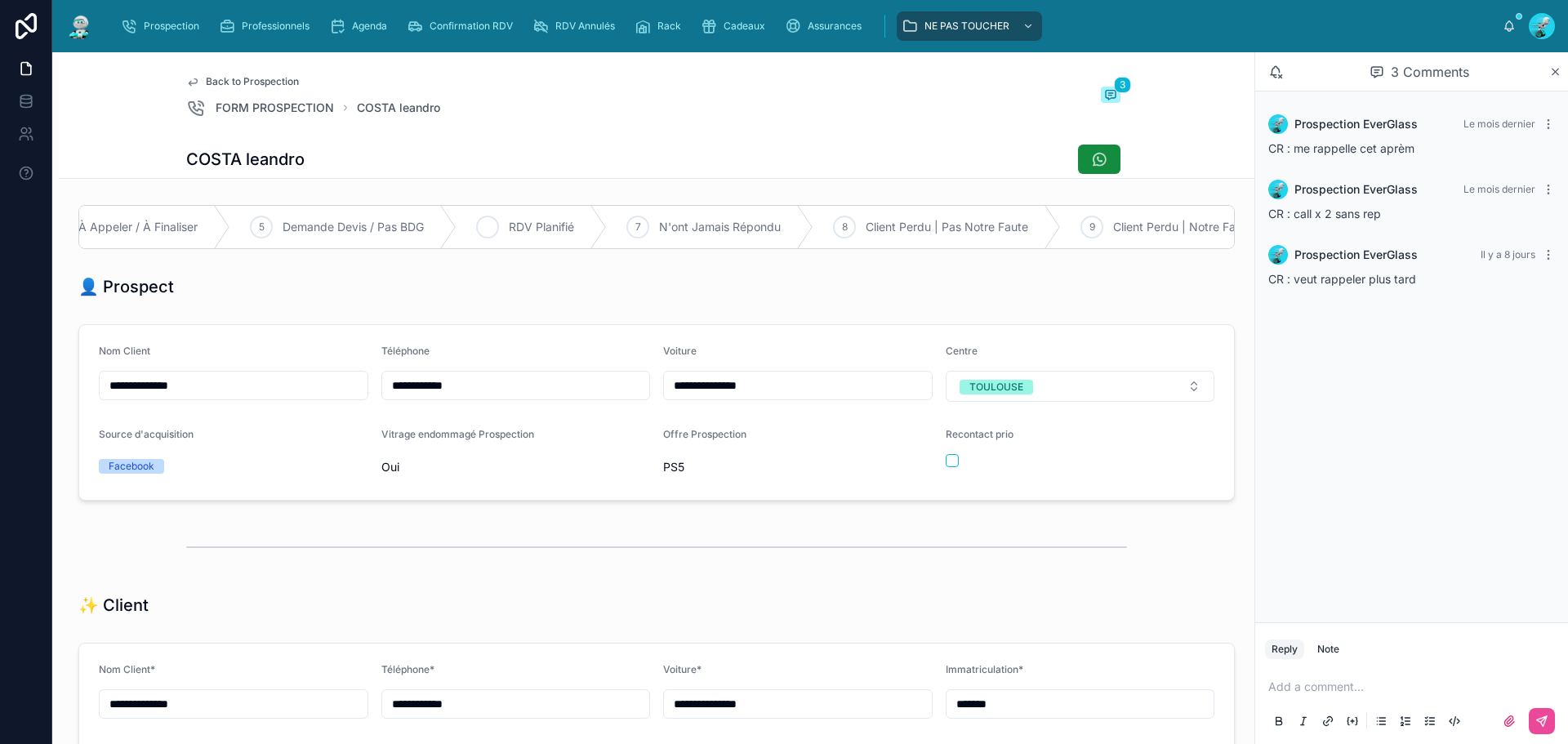 click on "RDV Planifié" at bounding box center [541, 227] 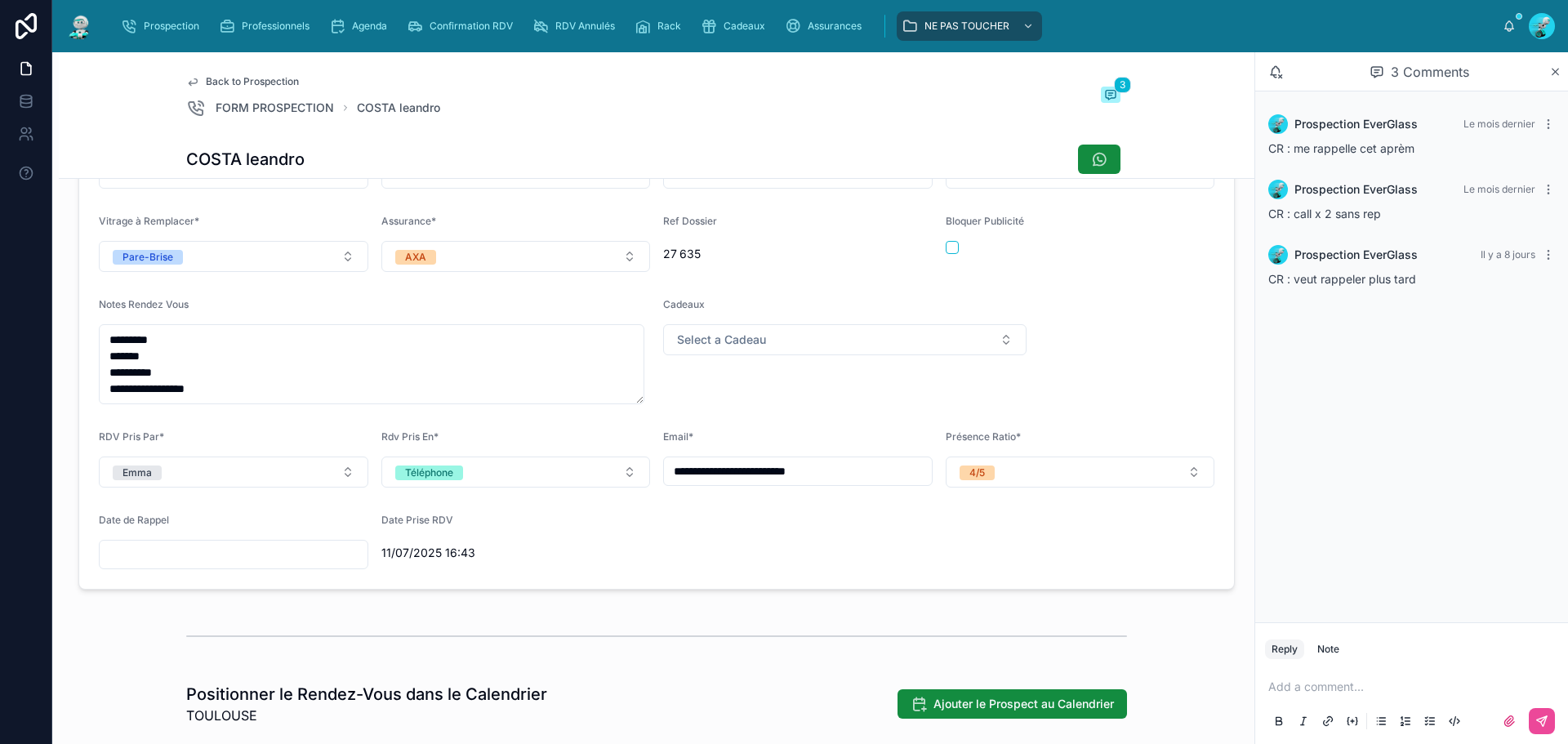 scroll, scrollTop: 490, scrollLeft: 0, axis: vertical 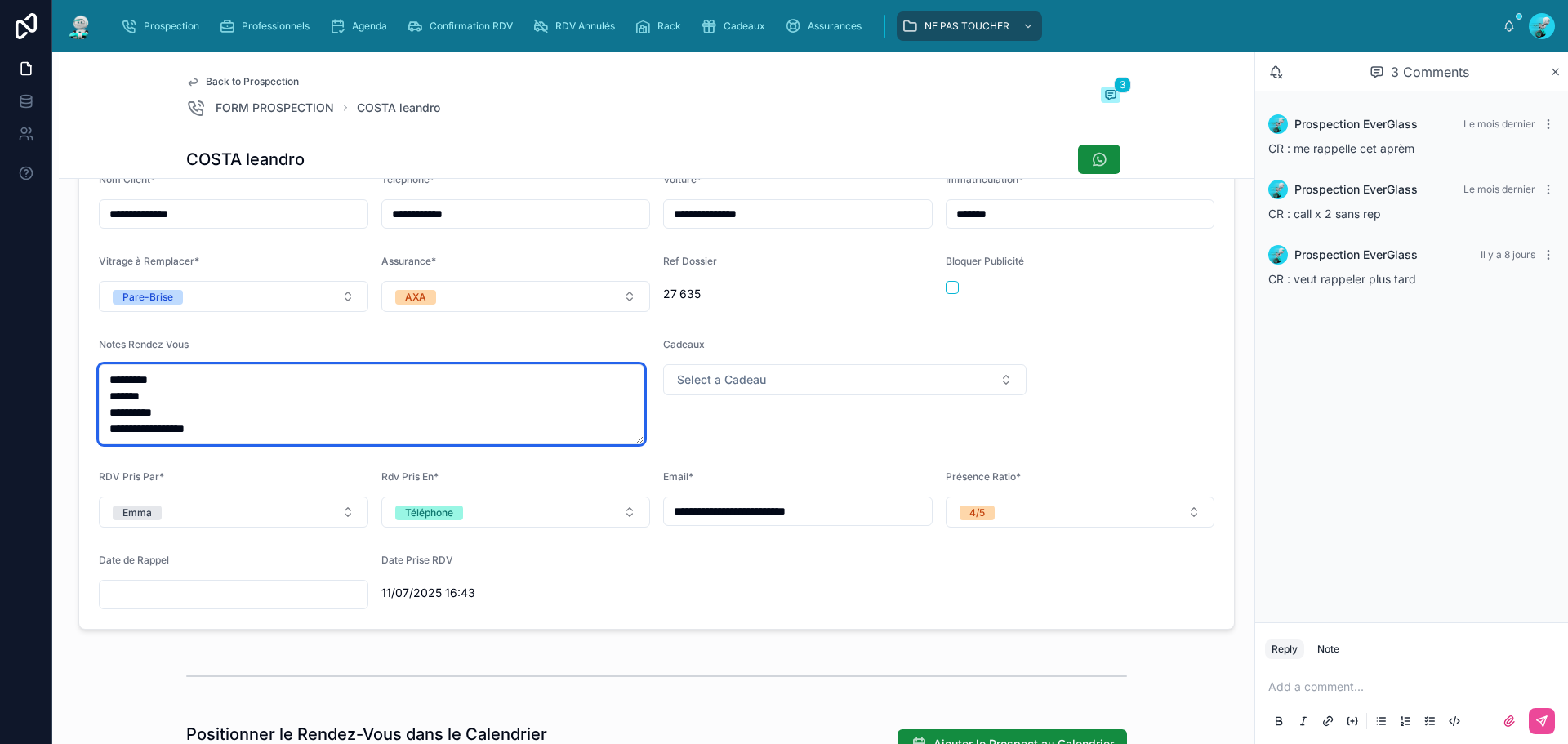 drag, startPoint x: 212, startPoint y: 434, endPoint x: 85, endPoint y: 379, distance: 138.39798 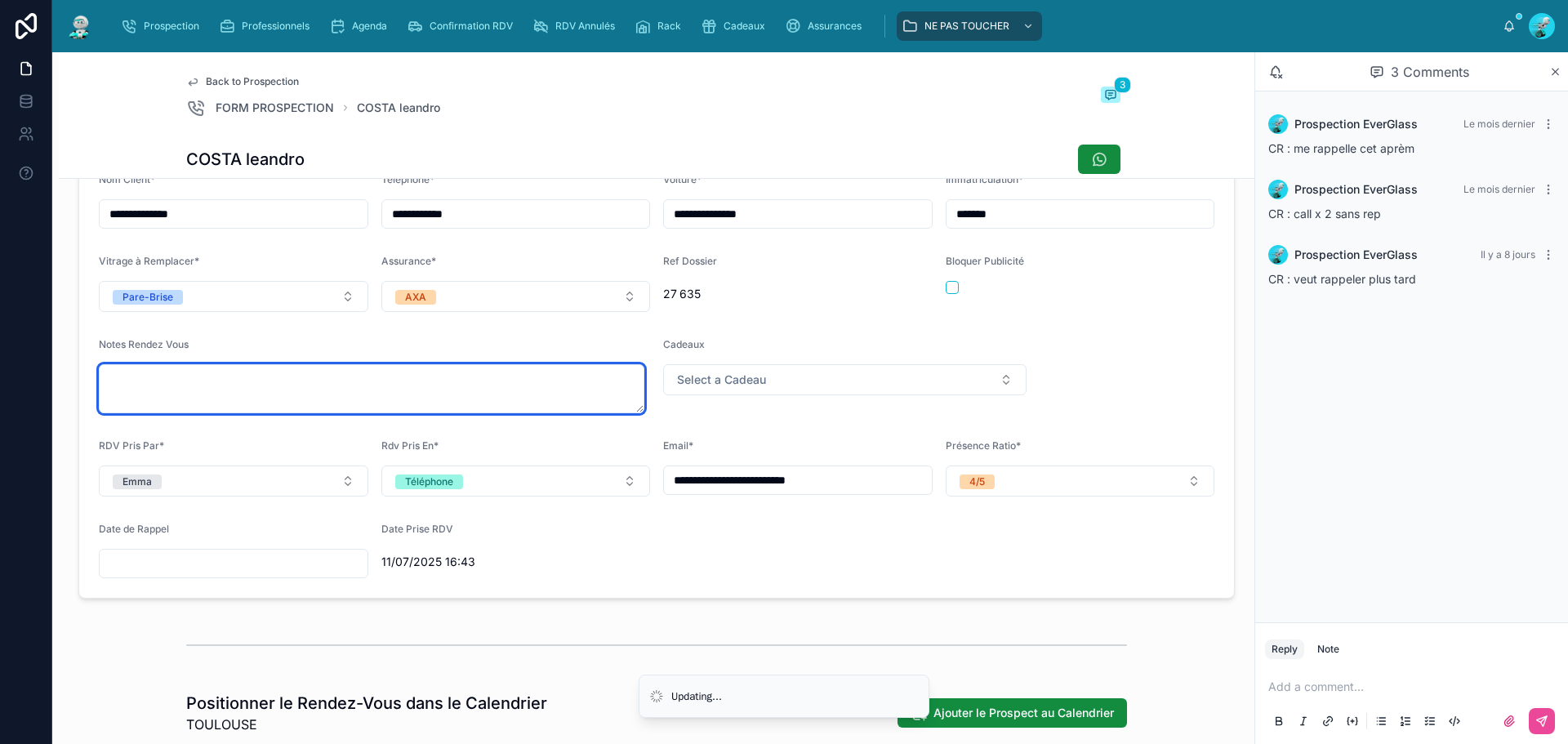 type 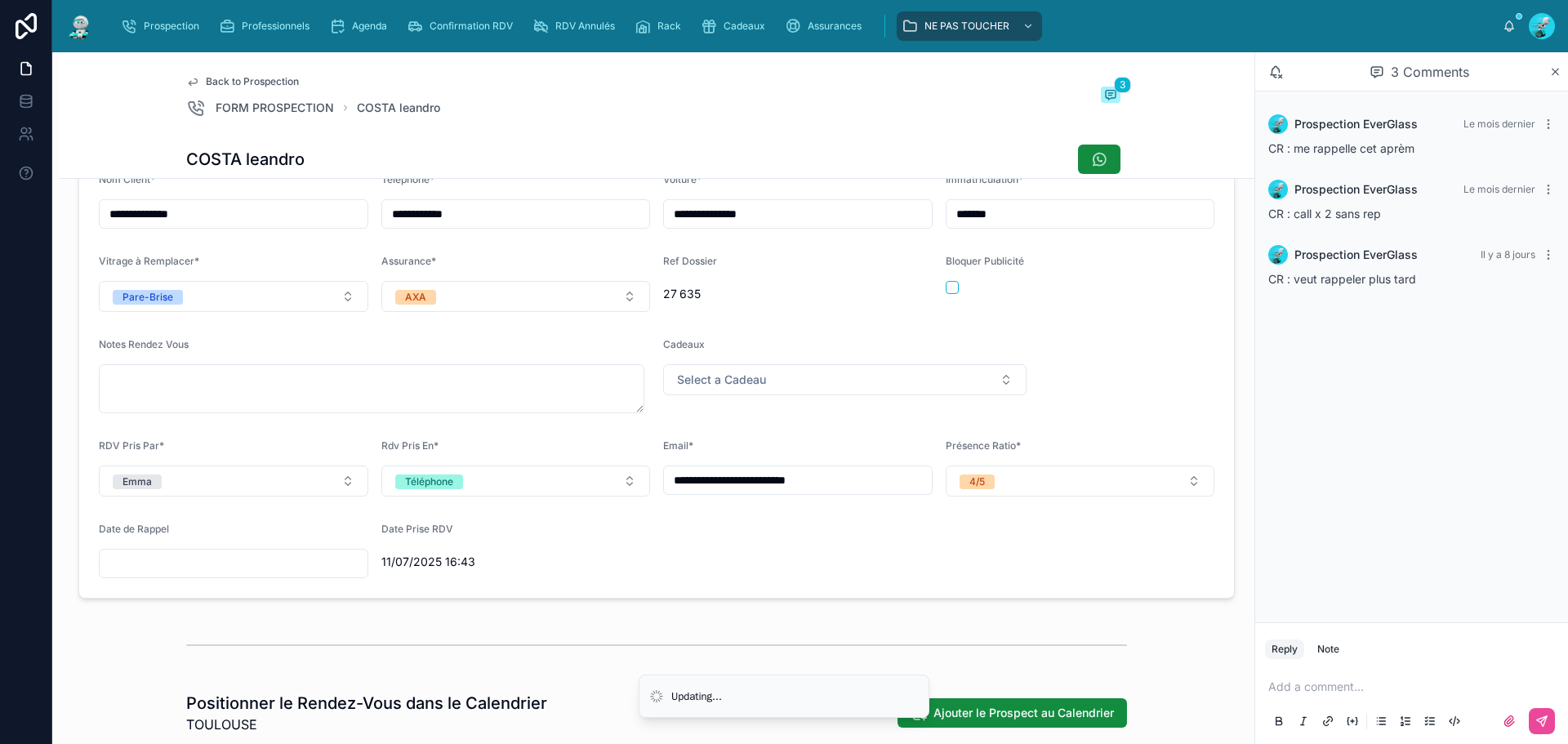 click at bounding box center [1414, 687] 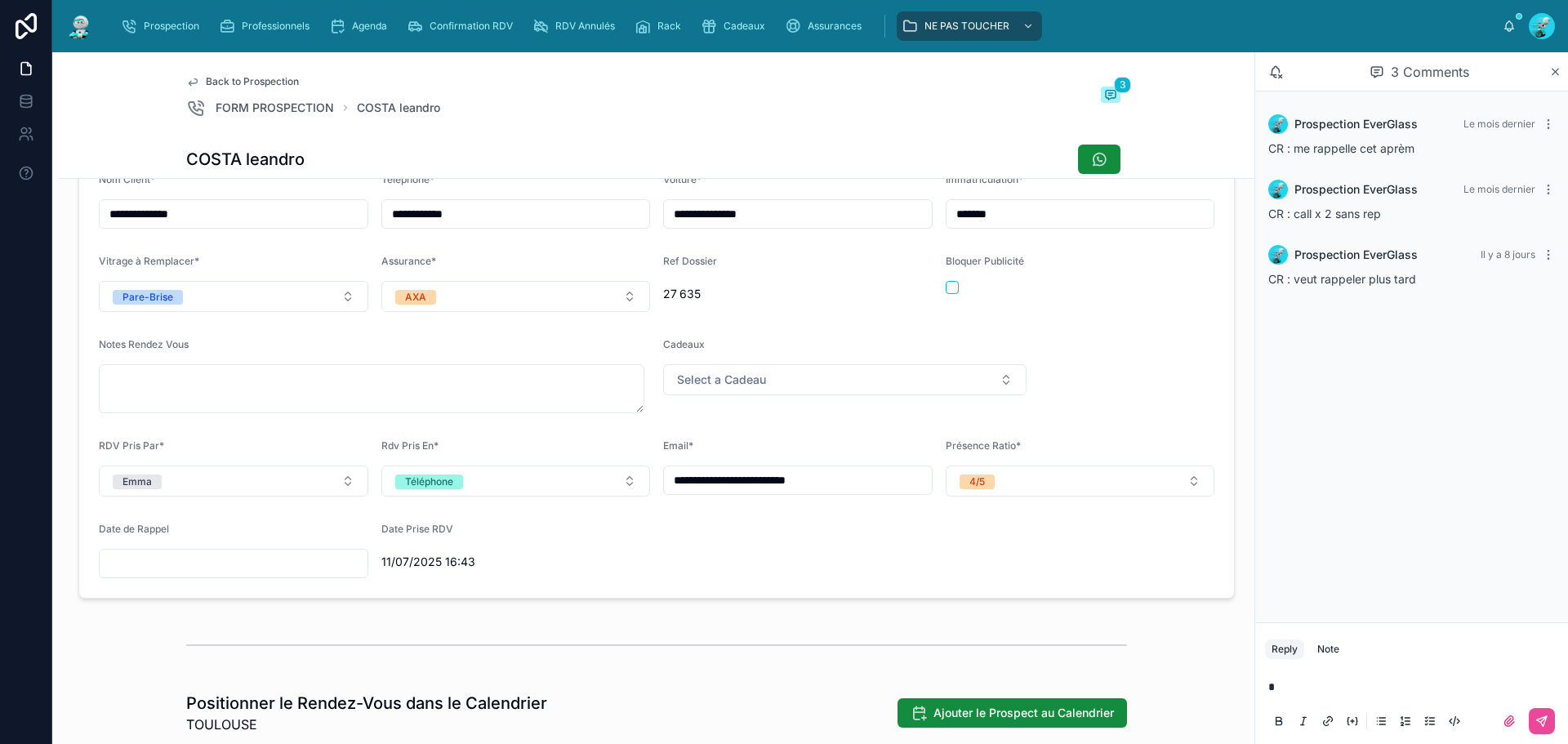 type 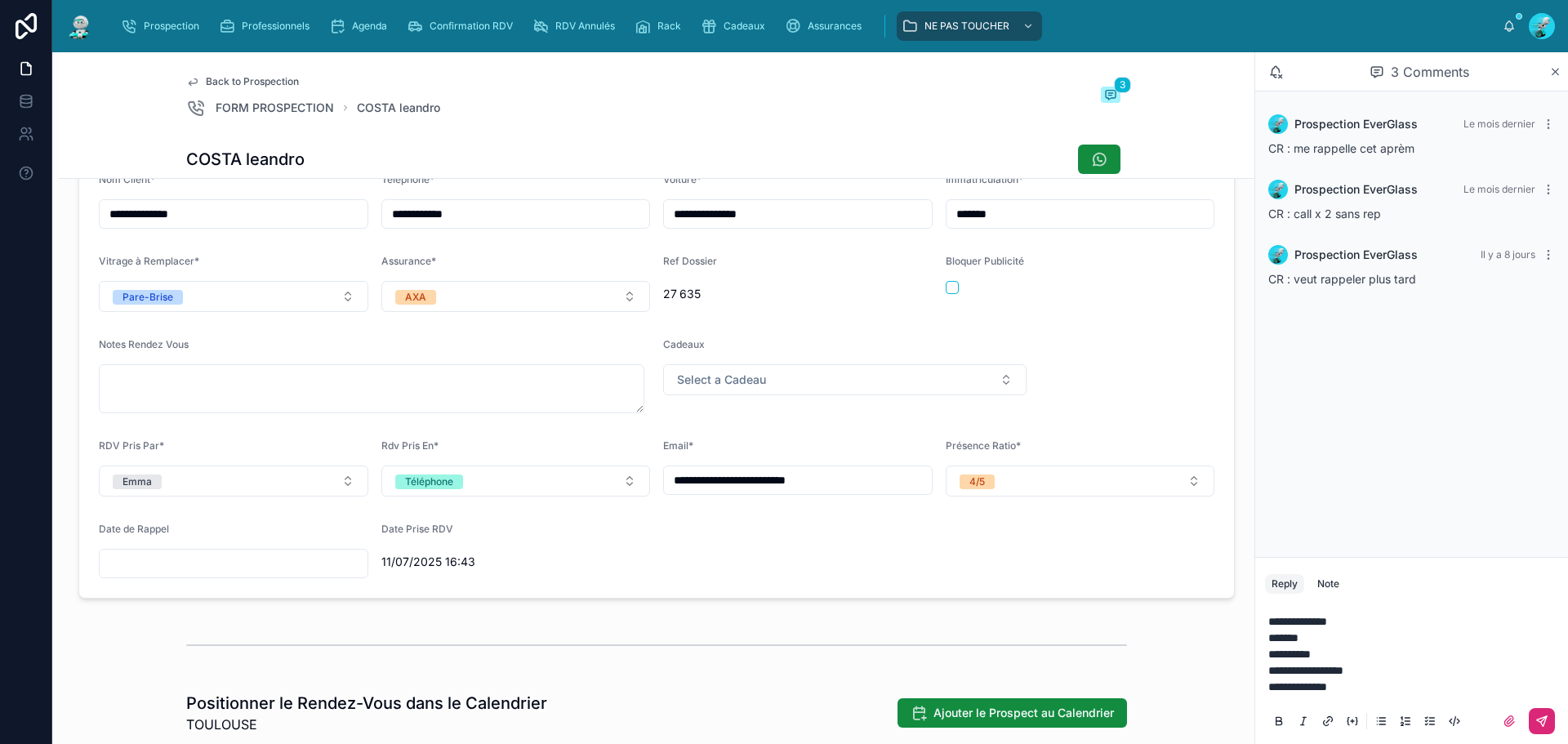click 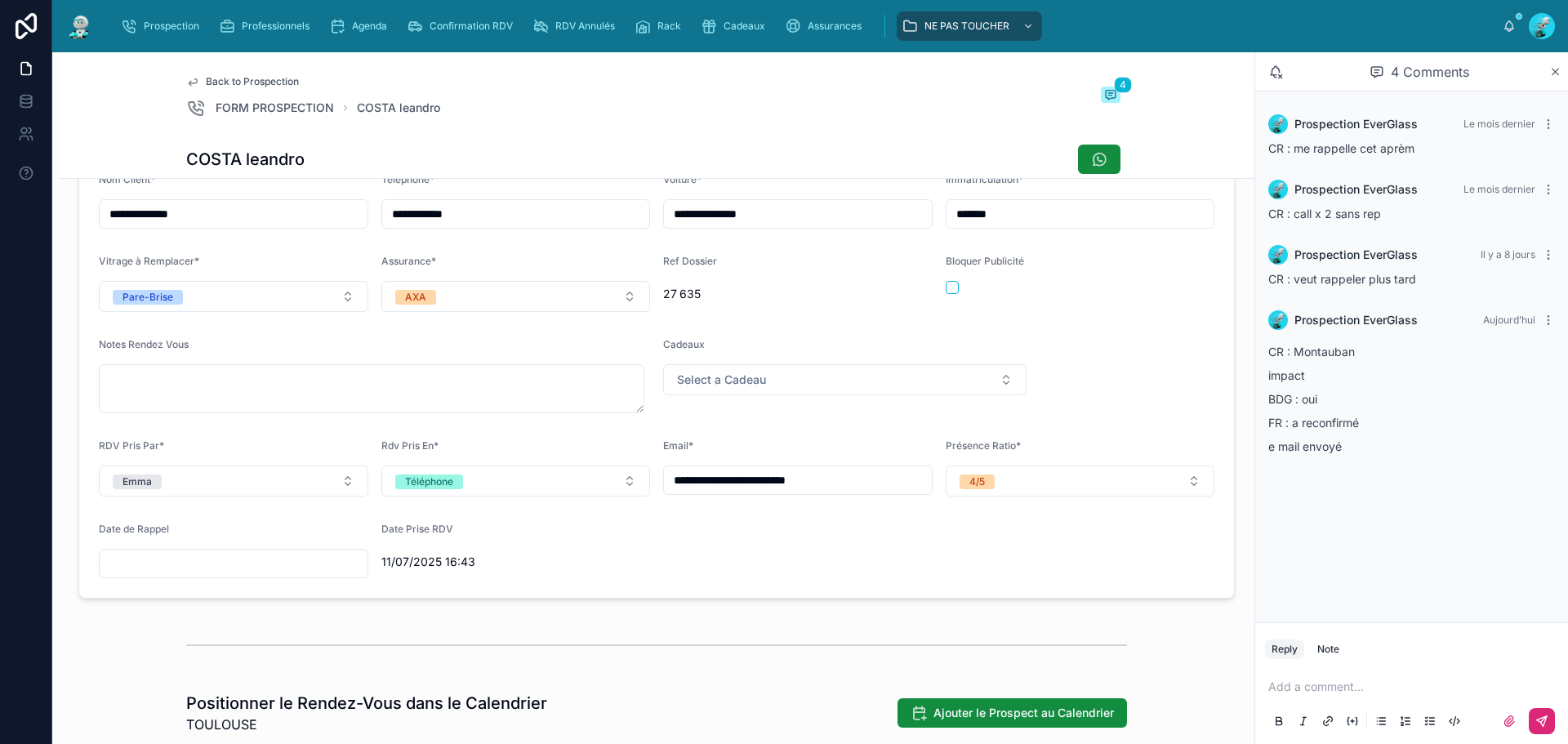 drag, startPoint x: 672, startPoint y: 575, endPoint x: 689, endPoint y: 555, distance: 26.248809 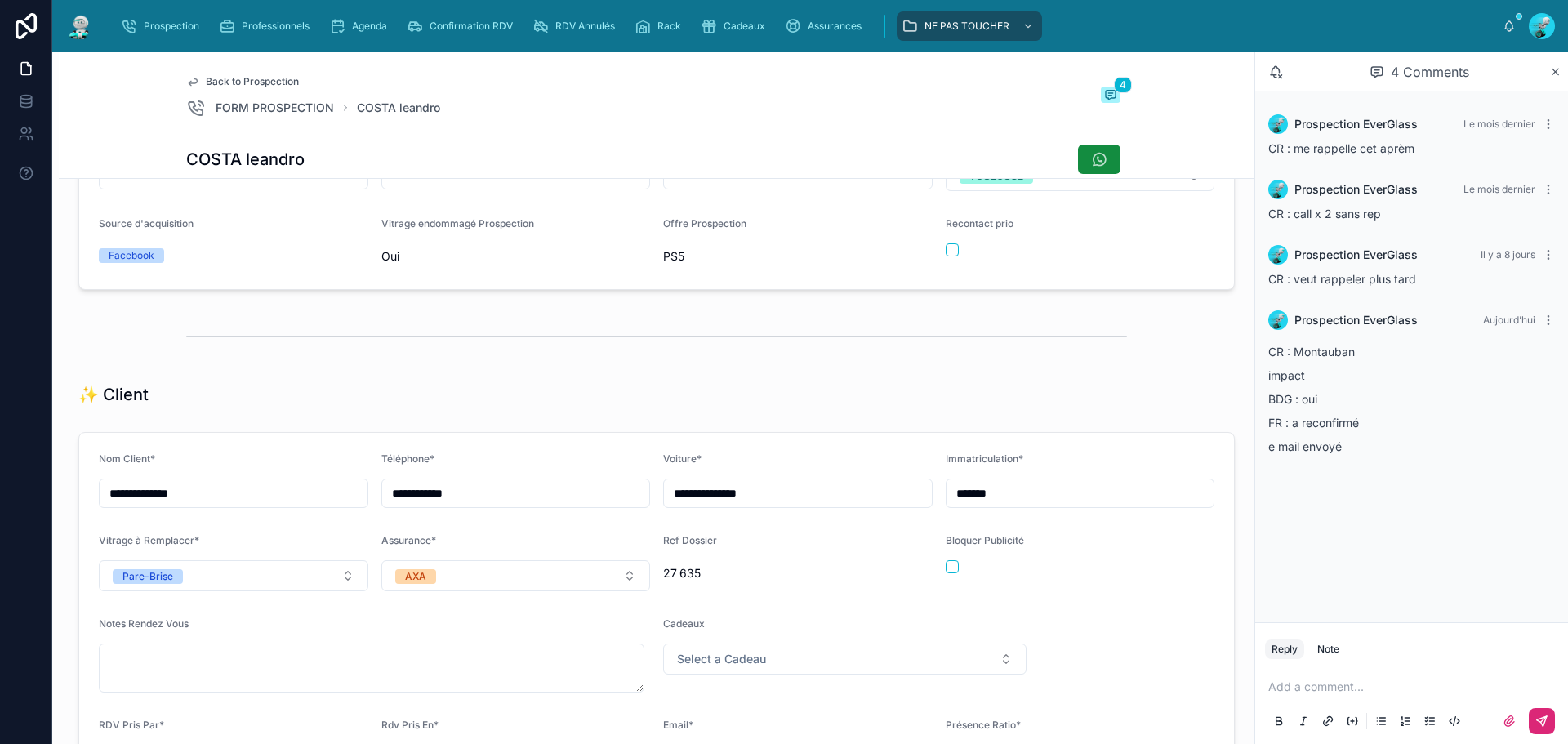 scroll, scrollTop: 163, scrollLeft: 0, axis: vertical 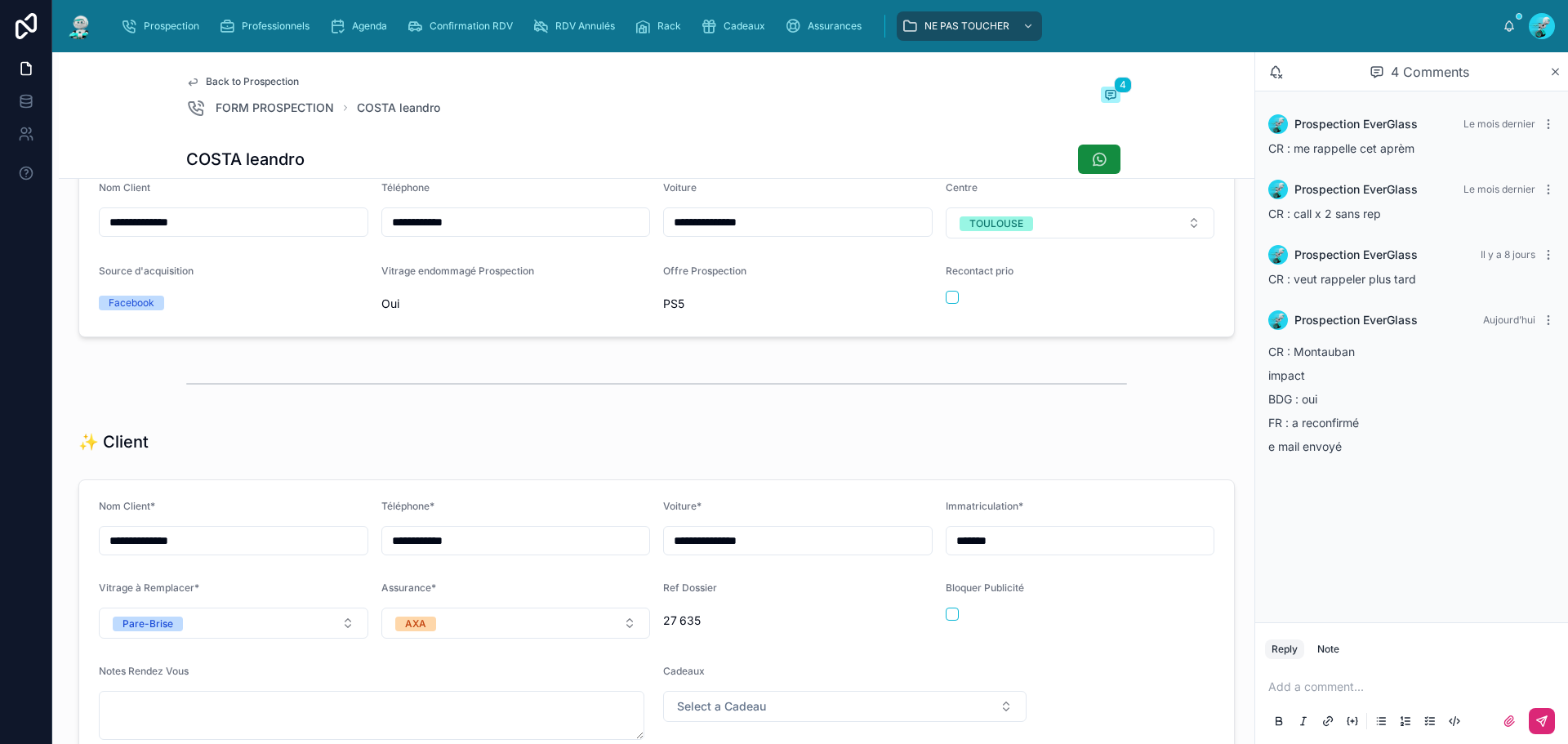 drag, startPoint x: 936, startPoint y: 545, endPoint x: 911, endPoint y: 543, distance: 25.07987 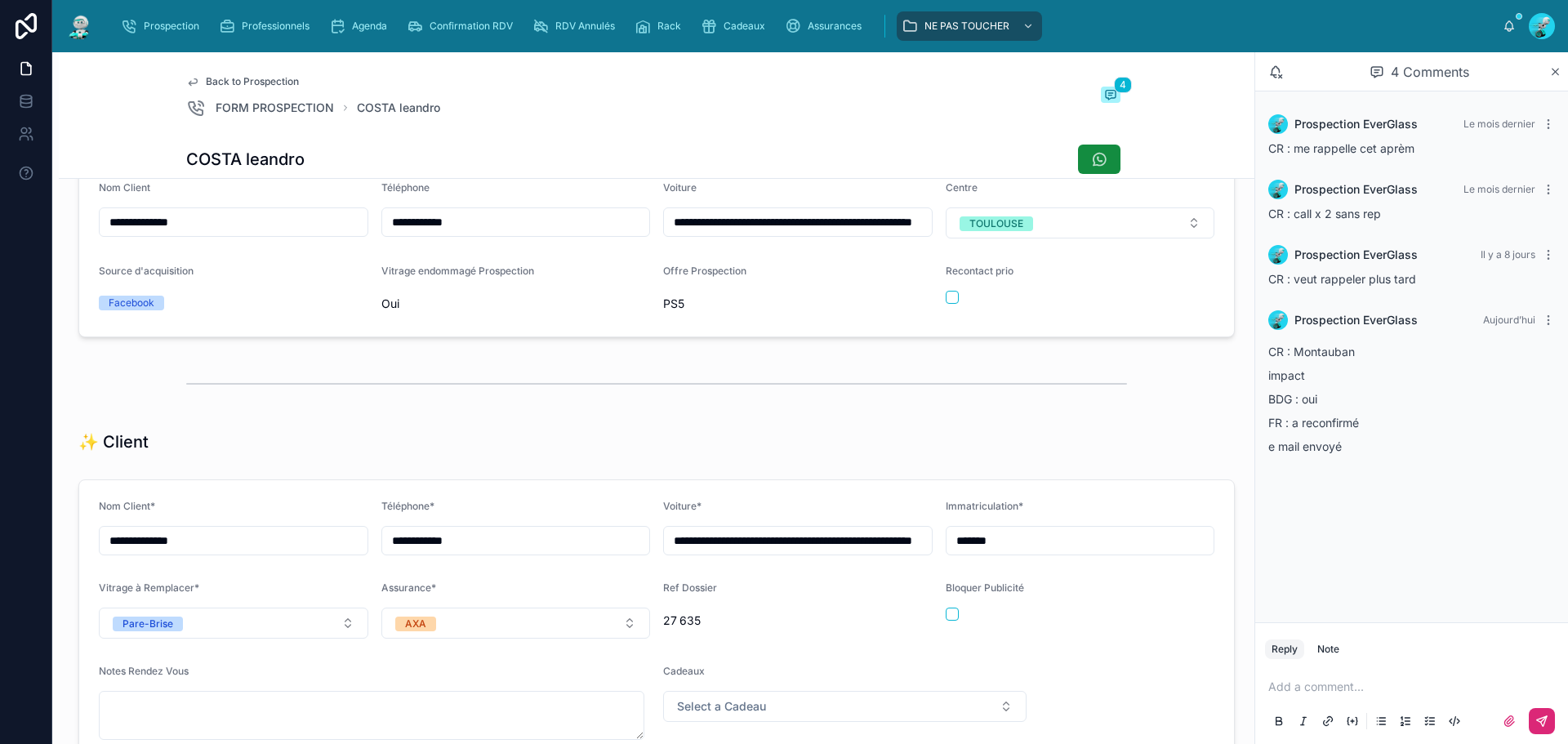 type on "**********" 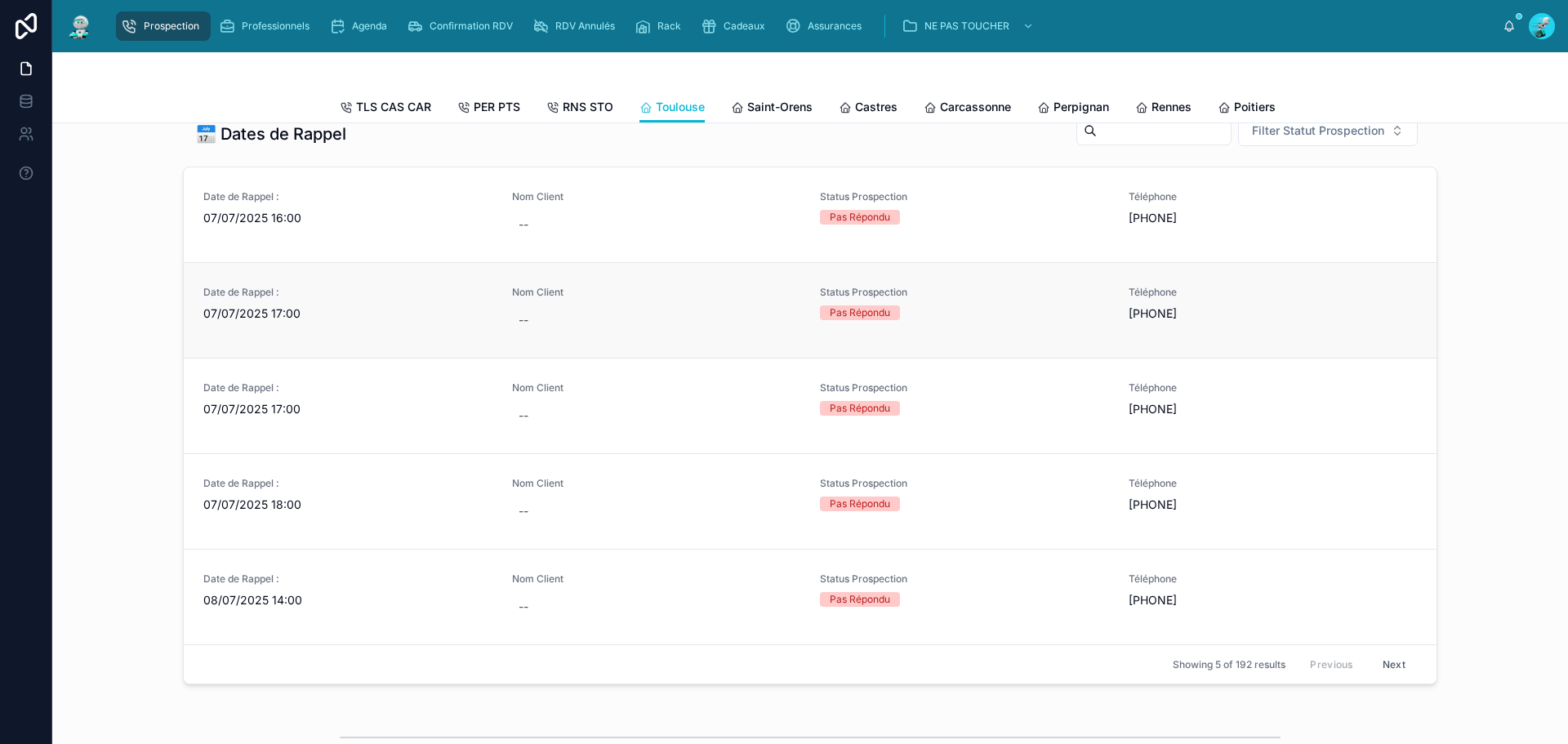 scroll, scrollTop: 653, scrollLeft: 0, axis: vertical 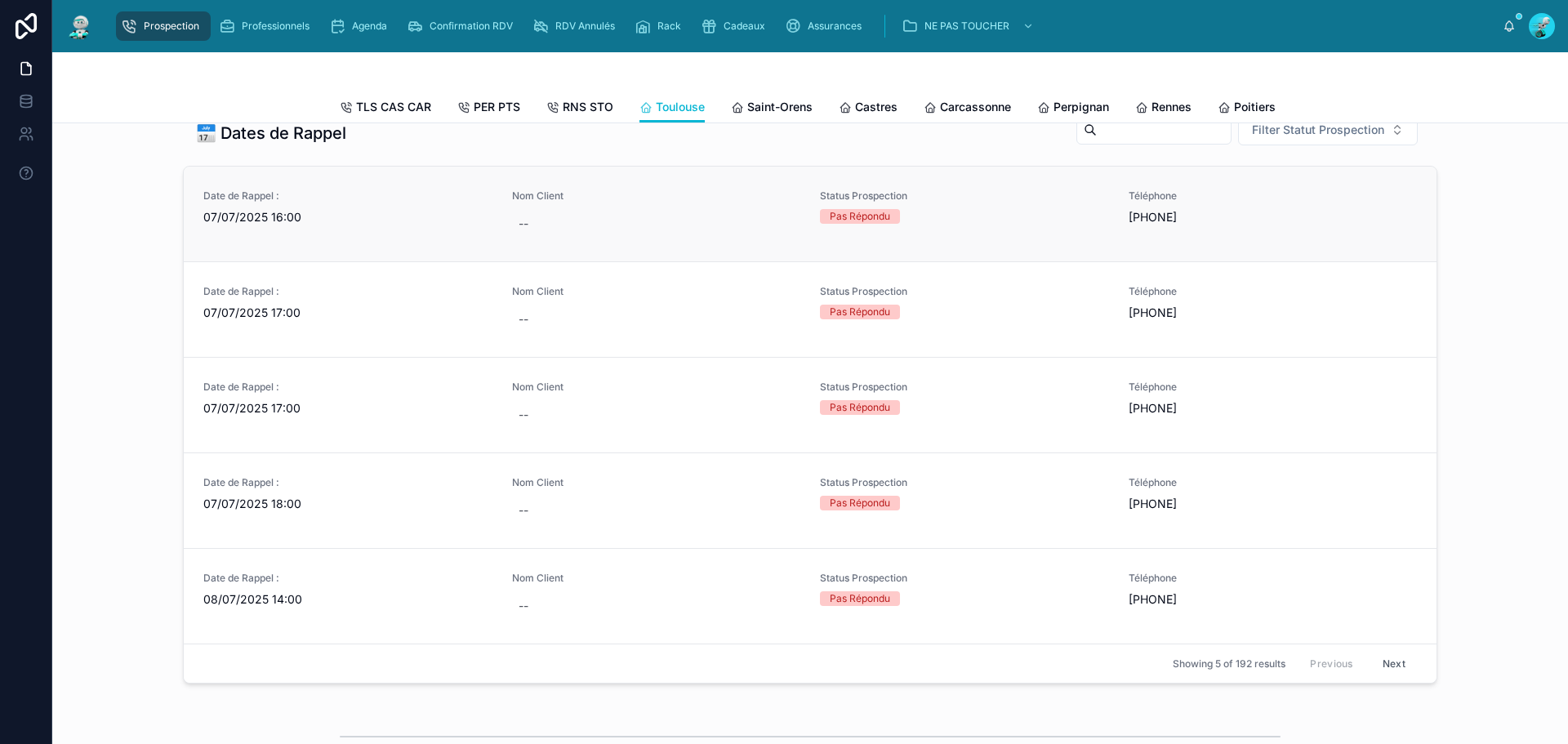 click on "07/07/2025 16:00" at bounding box center [348, 217] 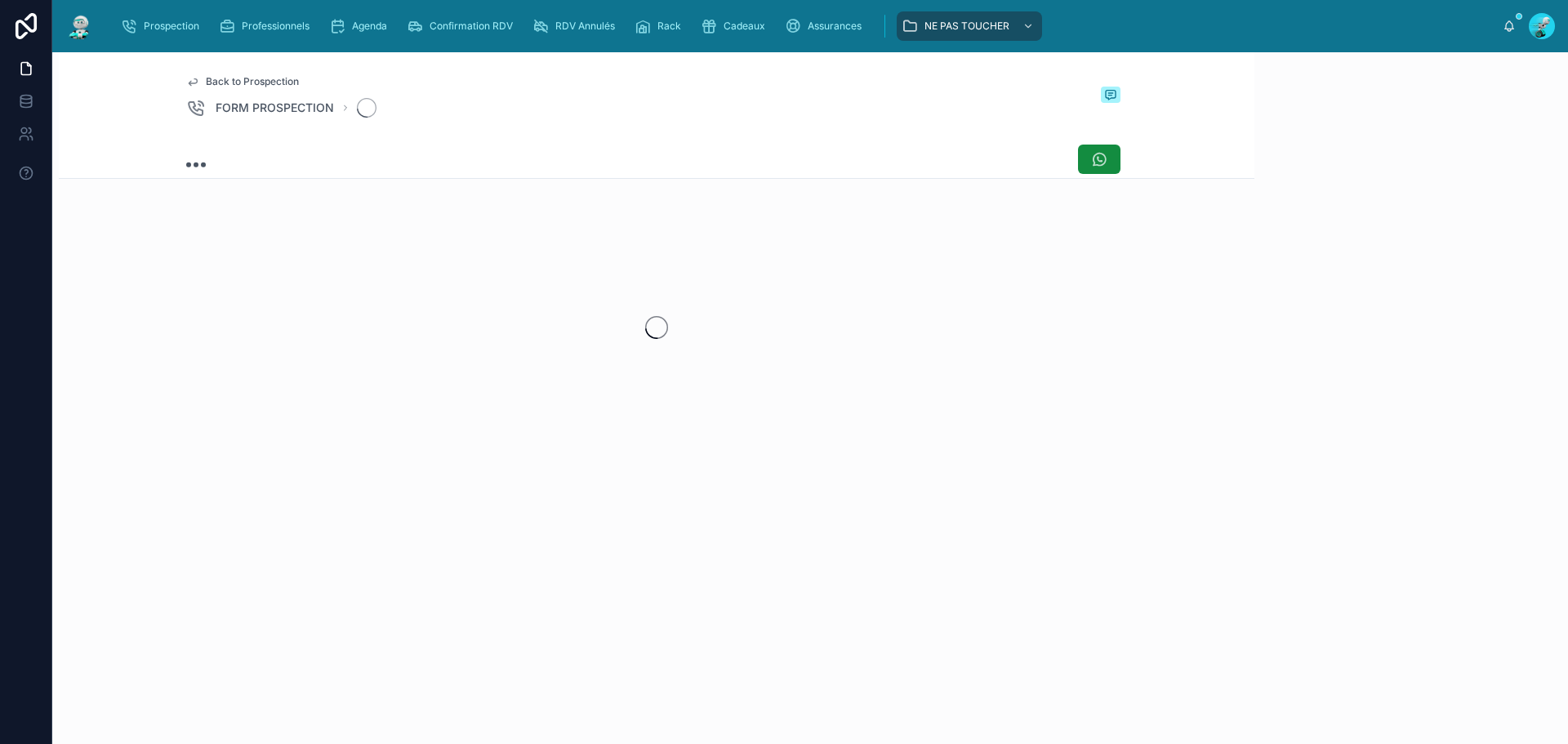 scroll, scrollTop: 0, scrollLeft: 0, axis: both 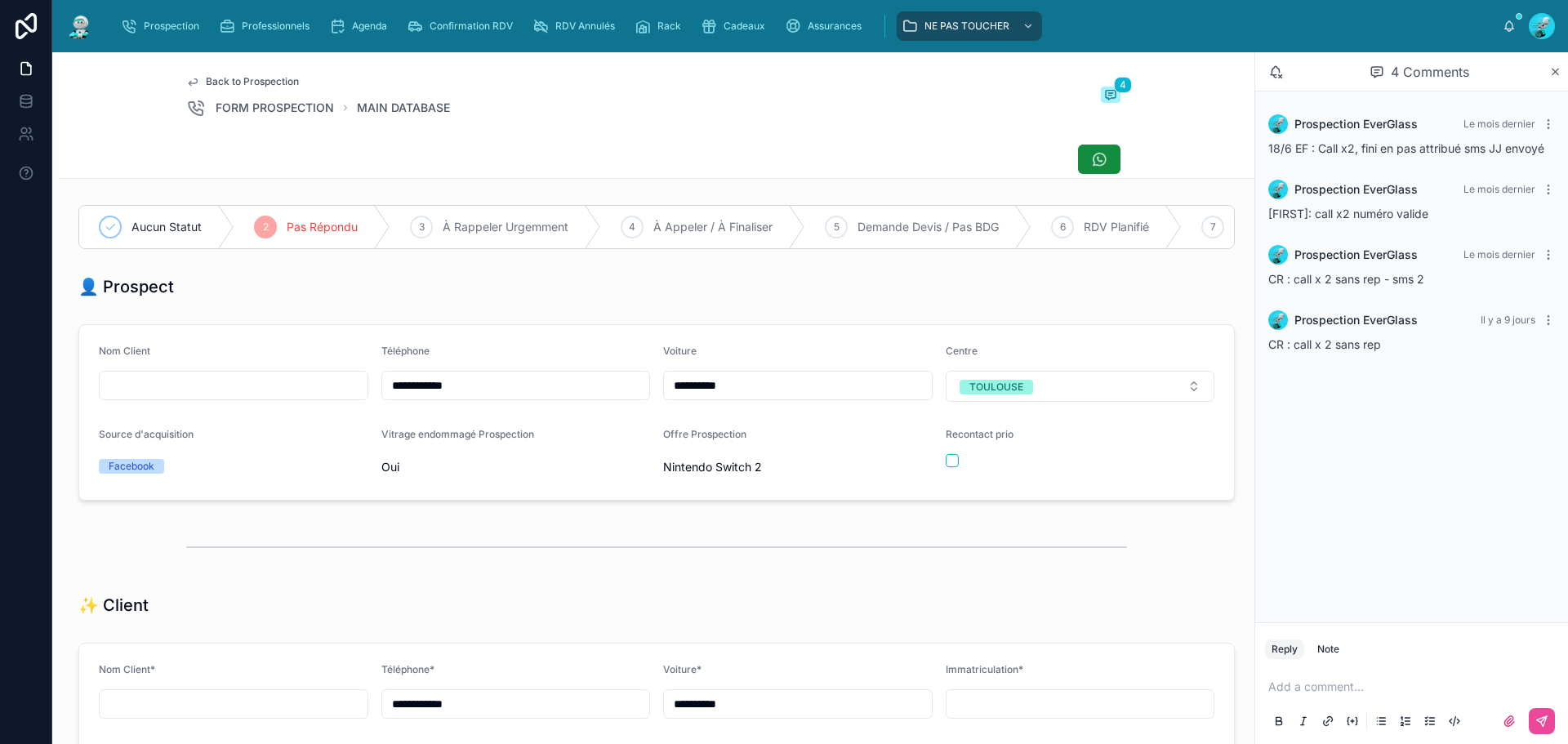 drag, startPoint x: 497, startPoint y: 389, endPoint x: 354, endPoint y: 400, distance: 143.42245 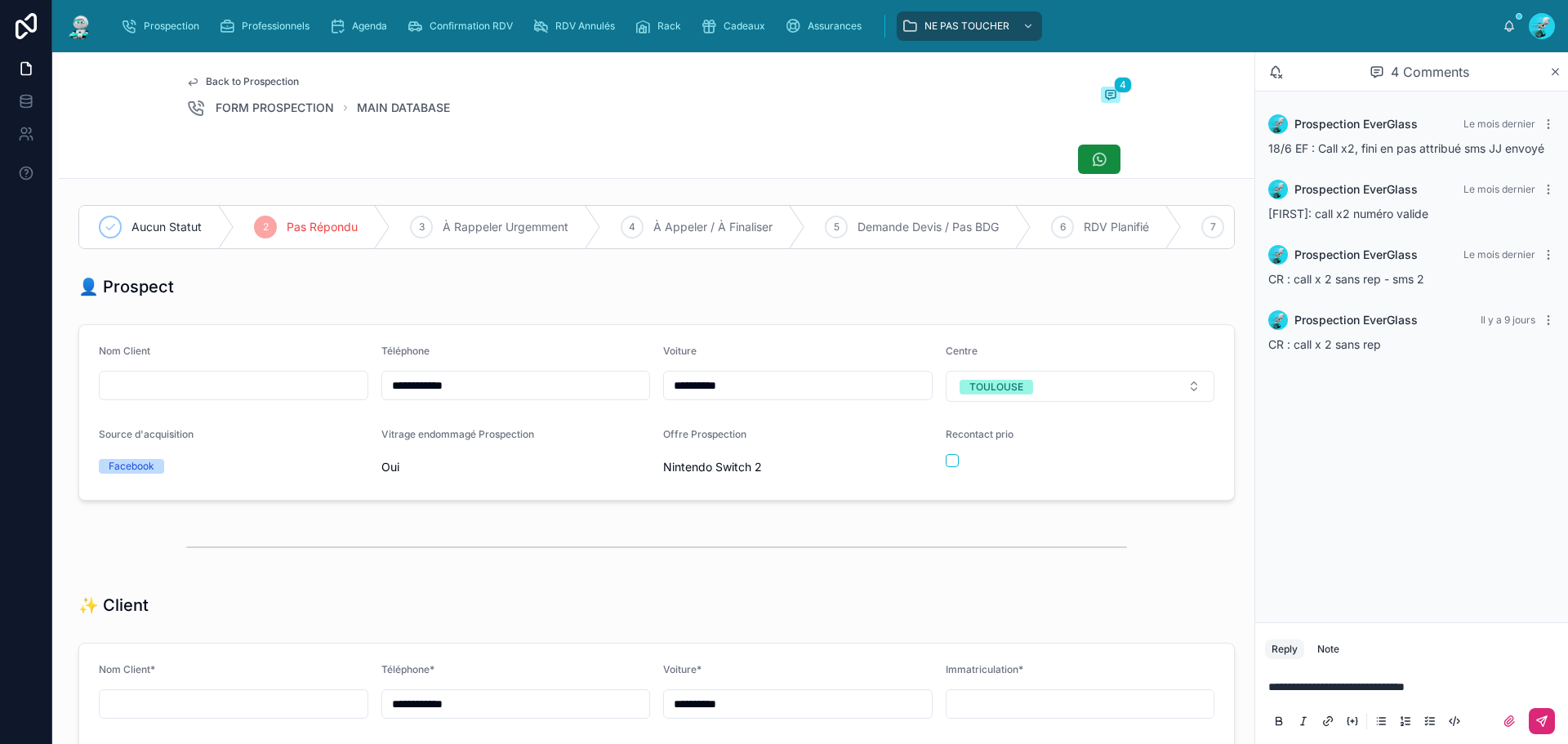 click at bounding box center [1542, 721] 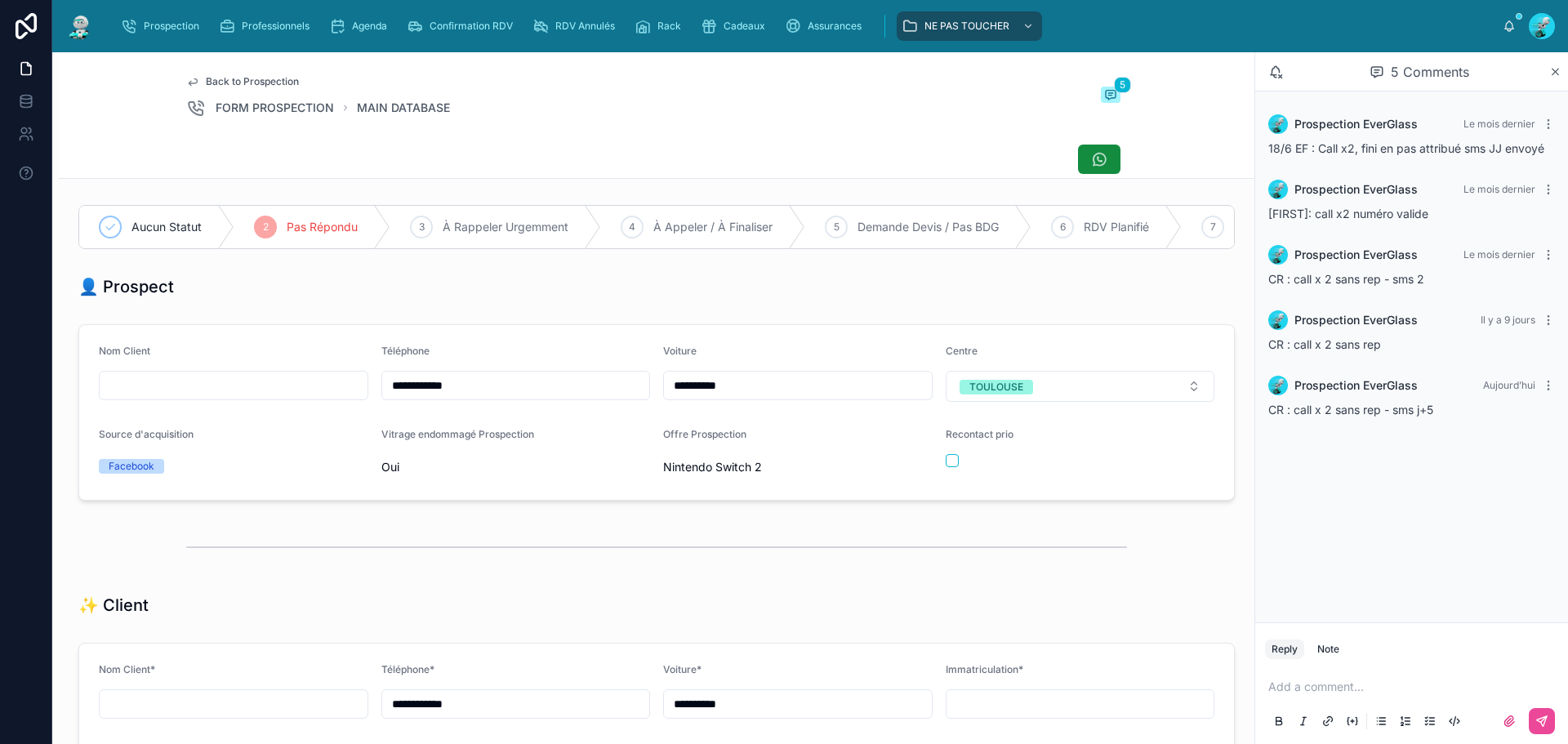 drag, startPoint x: 658, startPoint y: 194, endPoint x: 666, endPoint y: 181, distance: 15.26434 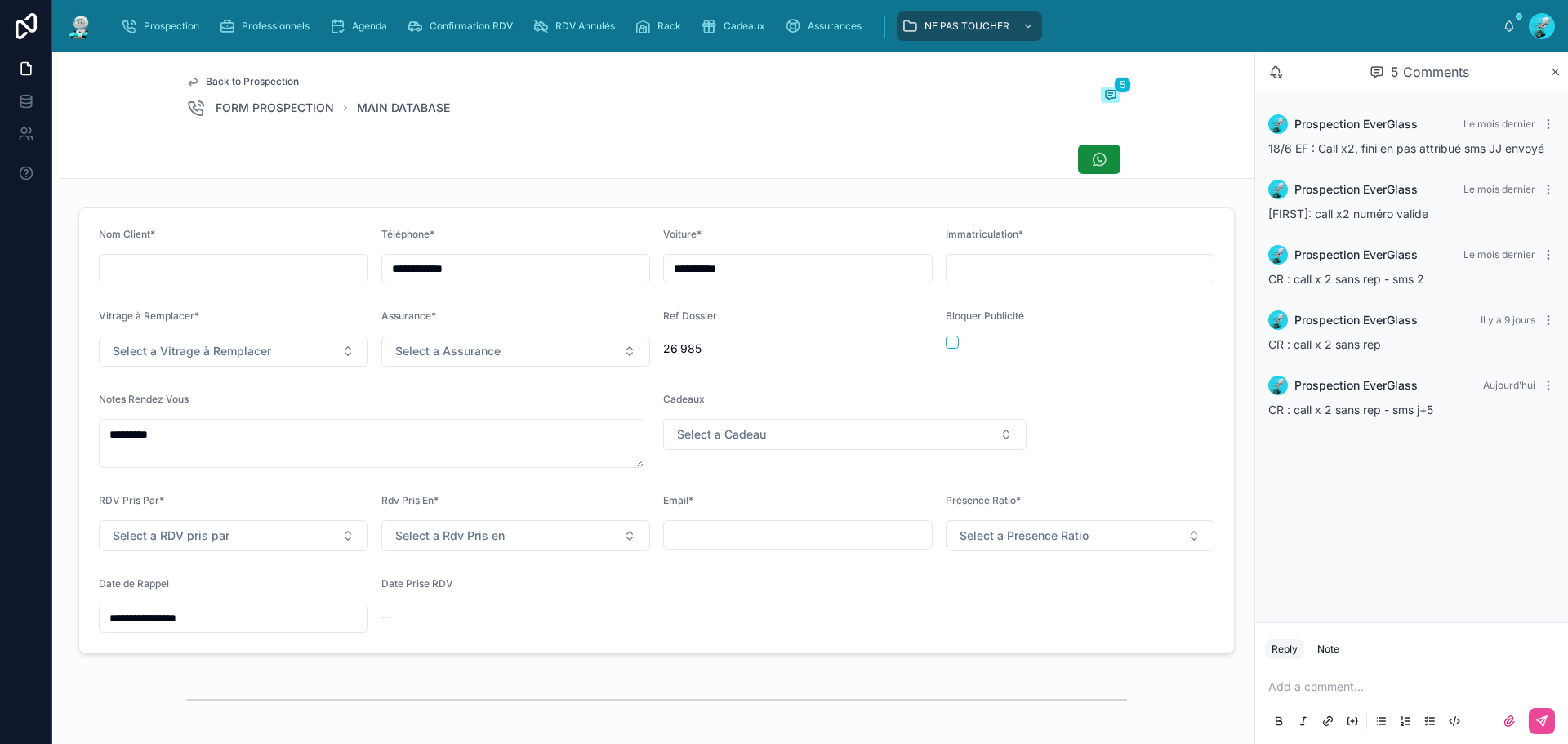 scroll, scrollTop: 653, scrollLeft: 0, axis: vertical 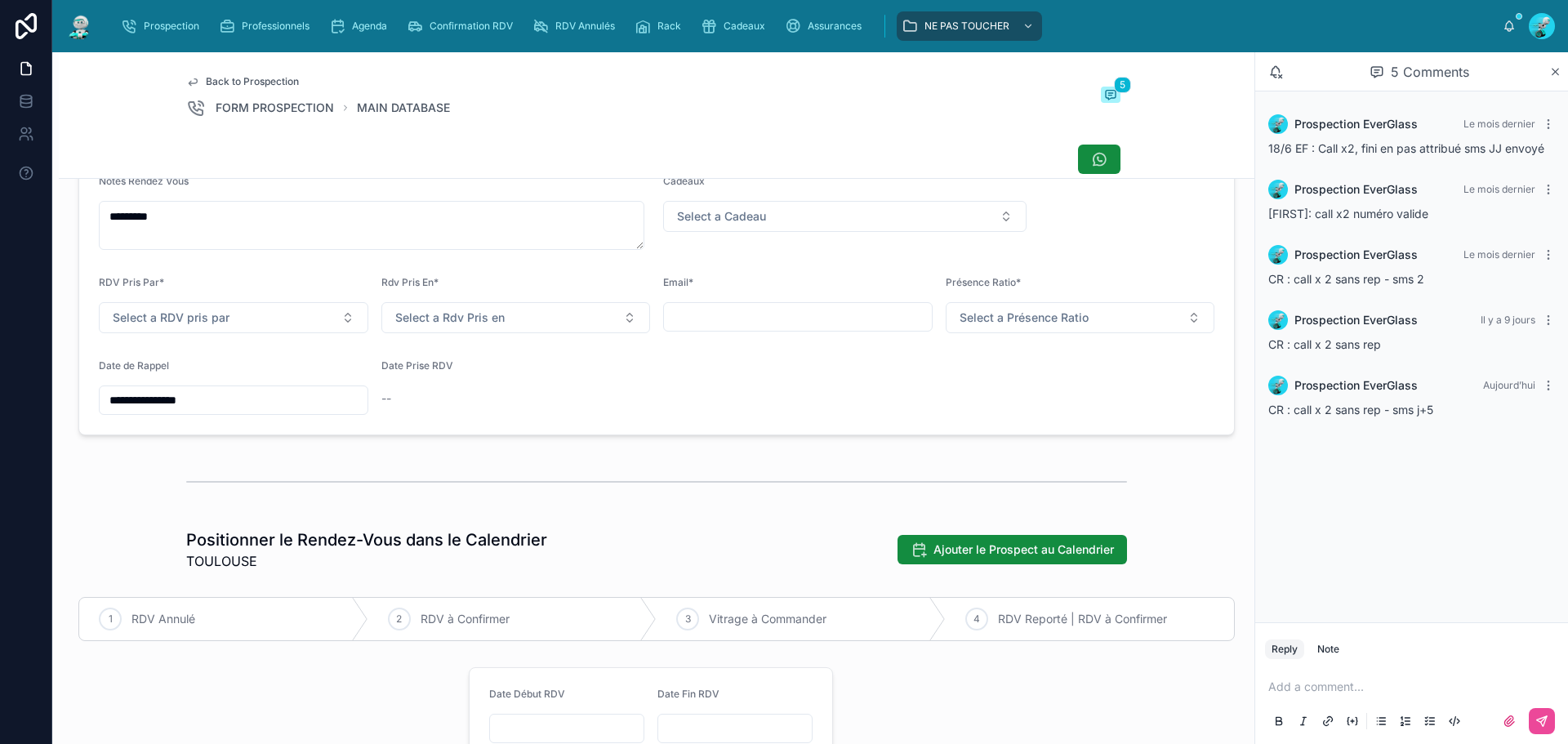 click on "**********" at bounding box center (234, 400) 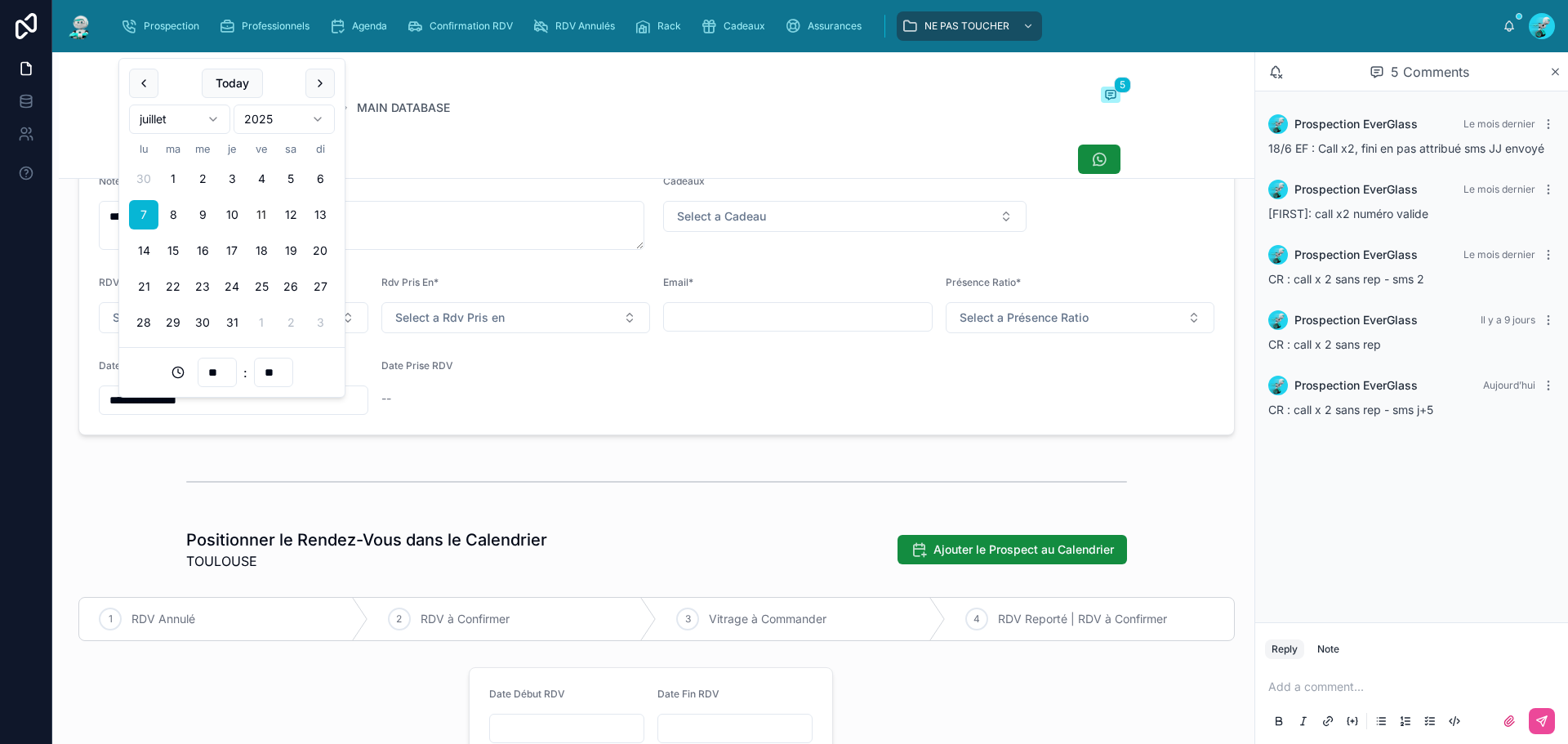 drag, startPoint x: 167, startPoint y: 241, endPoint x: 400, endPoint y: 421, distance: 294.42996 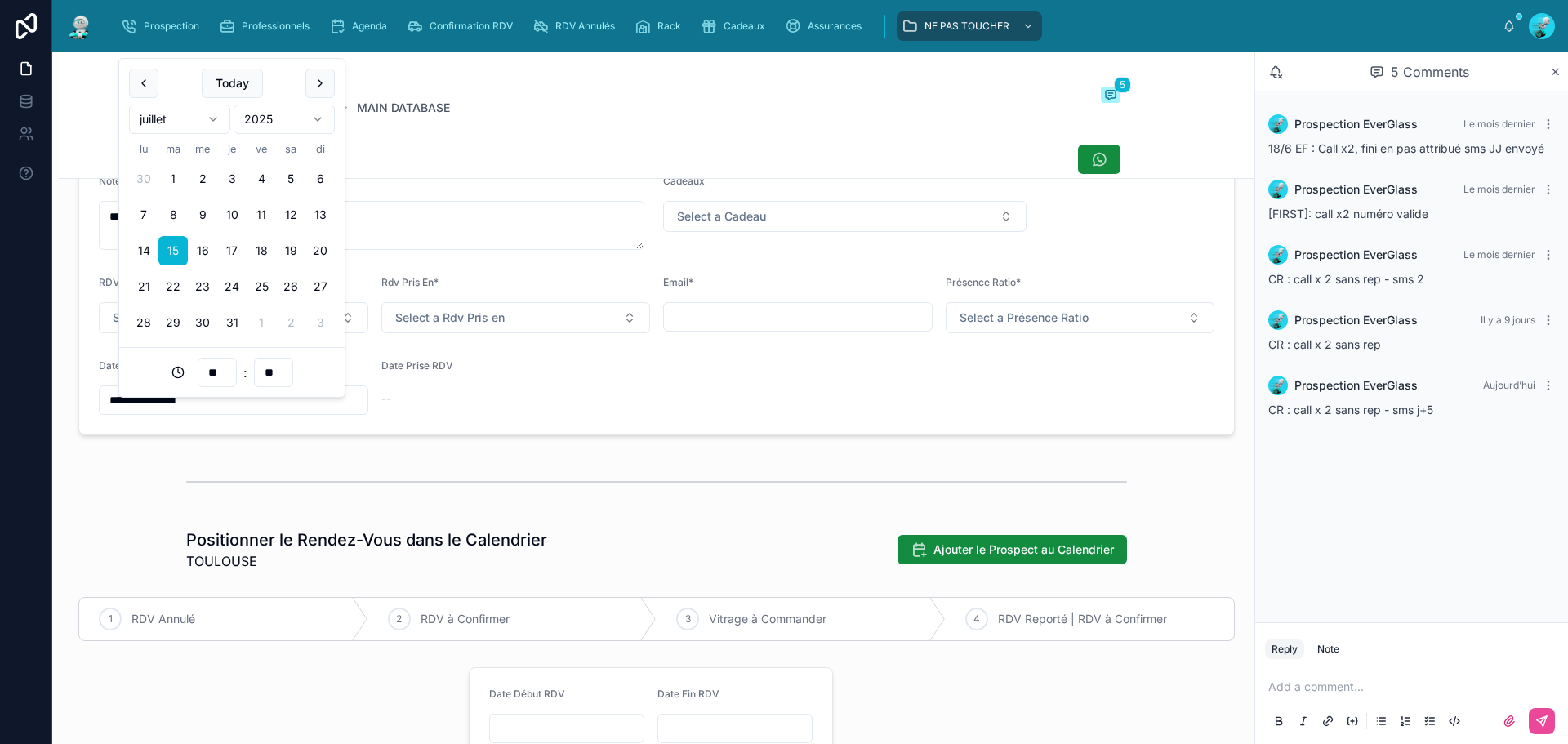 click at bounding box center [657, 482] 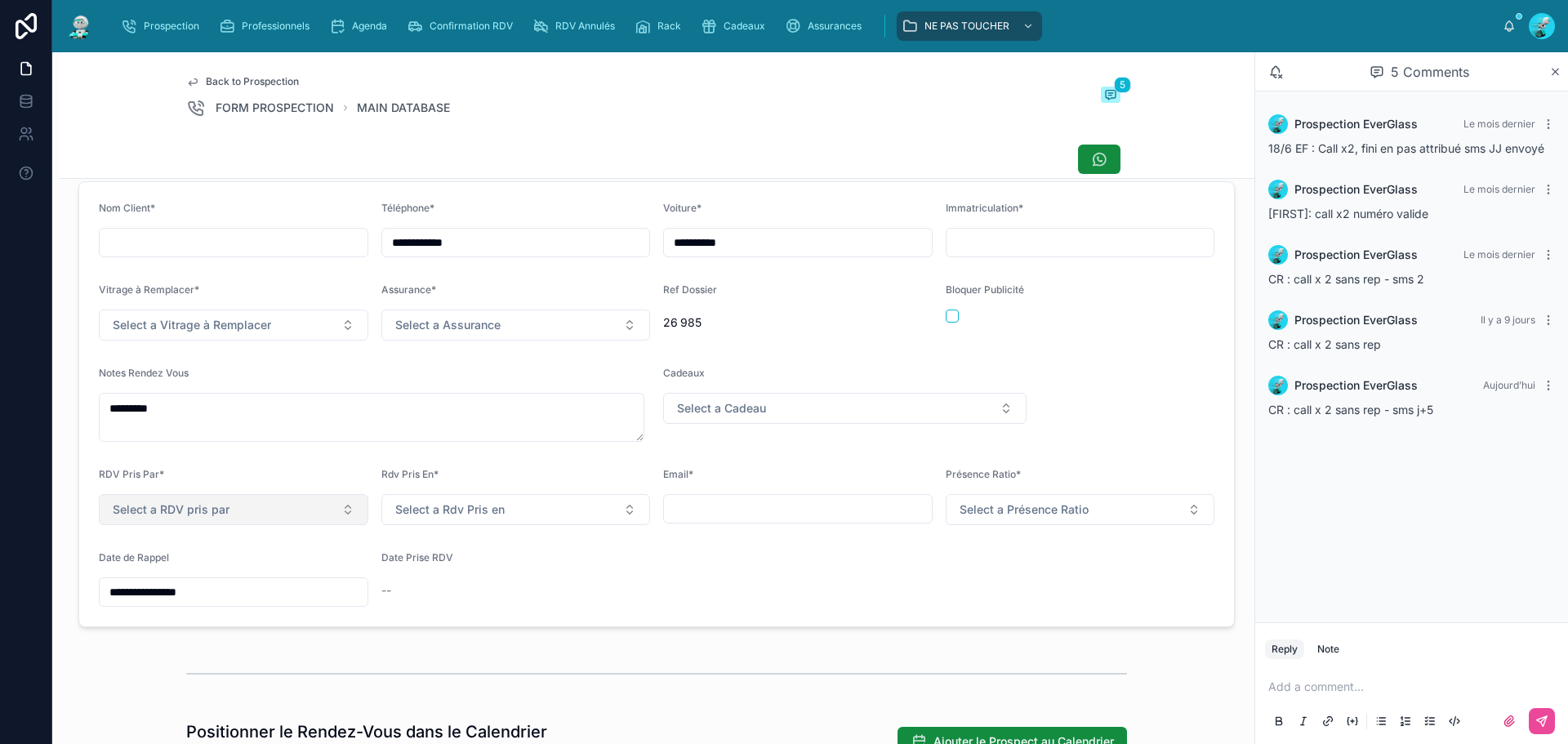 scroll, scrollTop: 490, scrollLeft: 0, axis: vertical 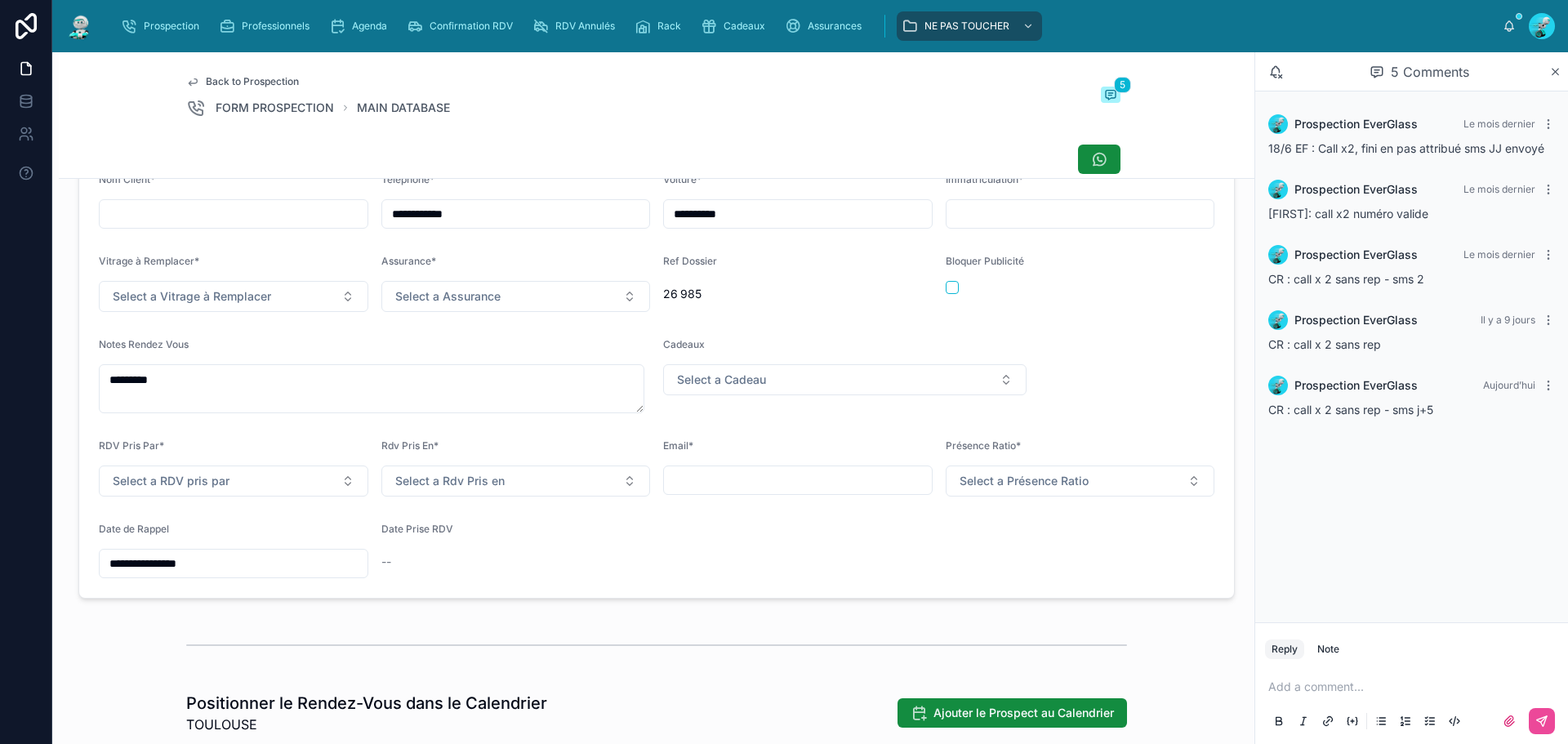 click on "**********" at bounding box center [234, 564] 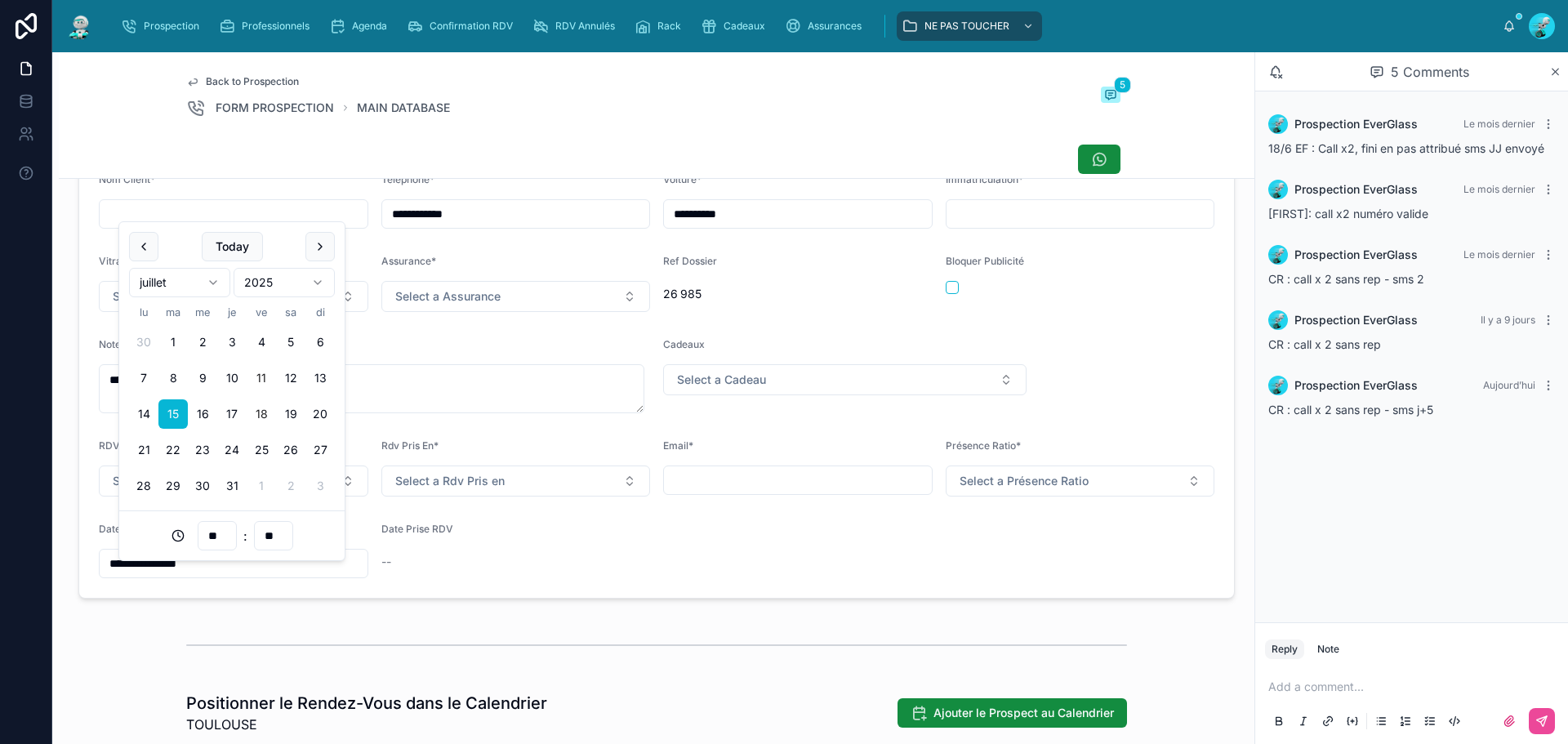click on "18" at bounding box center [261, 414] 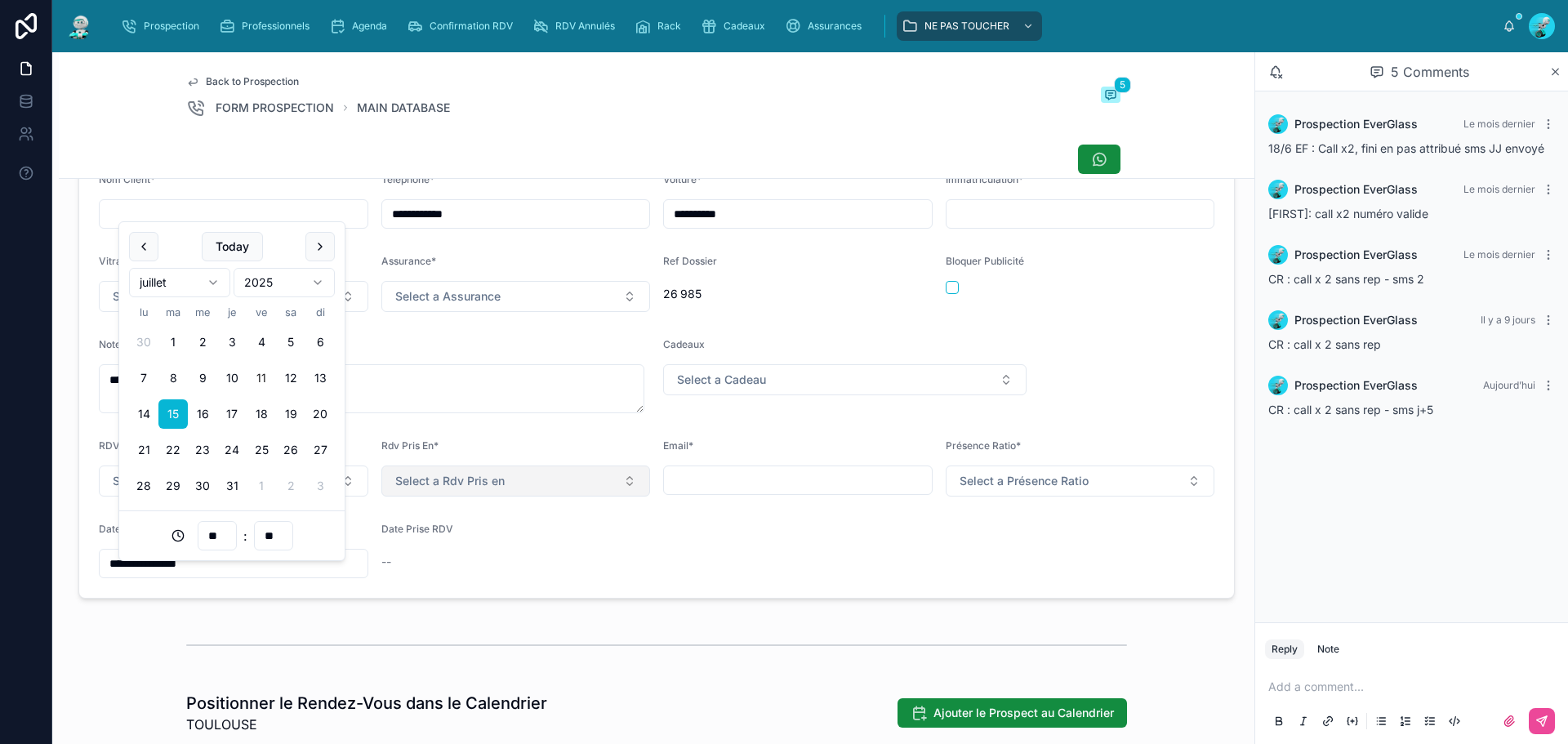 type on "**********" 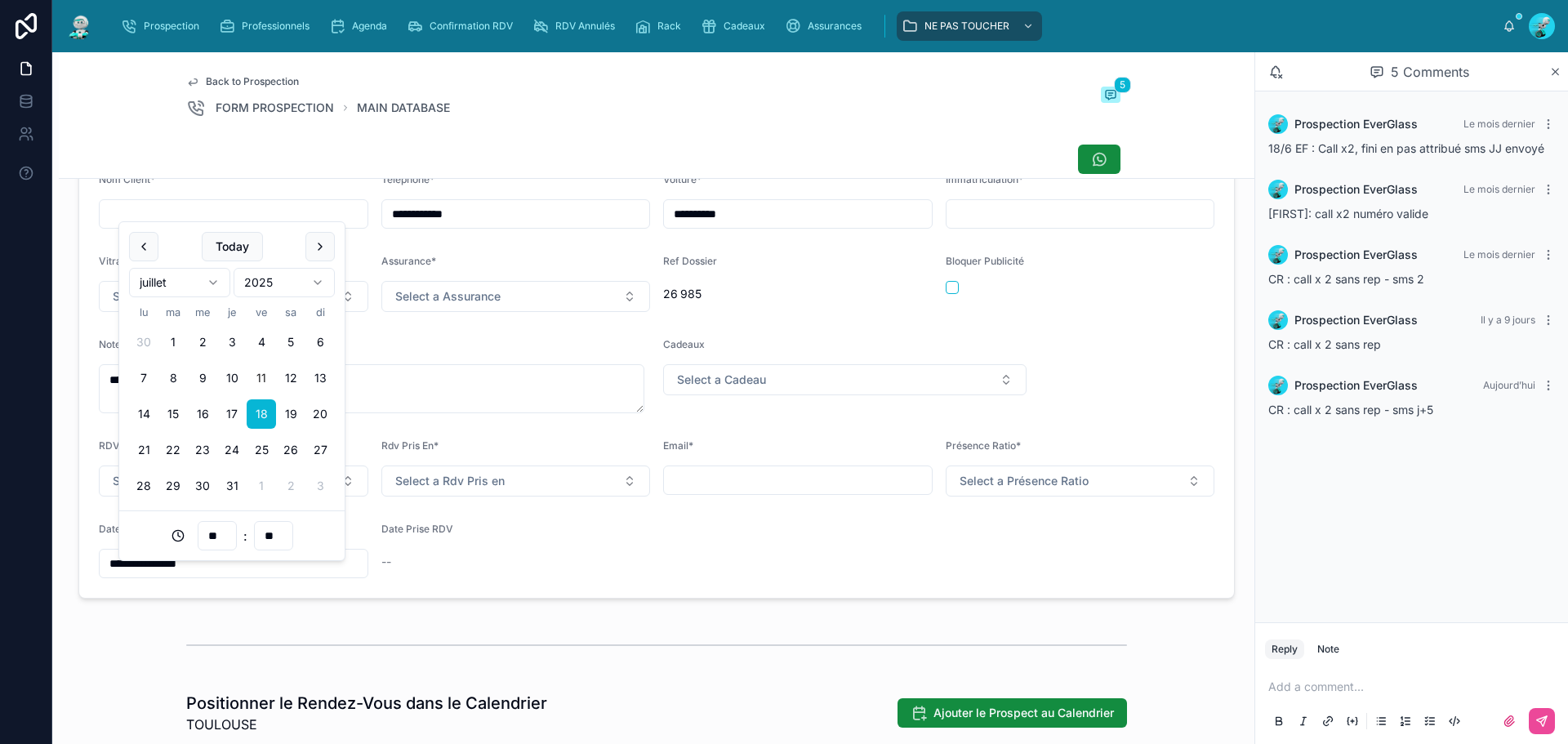 click on "Date Prise RDV" at bounding box center [516, 532] 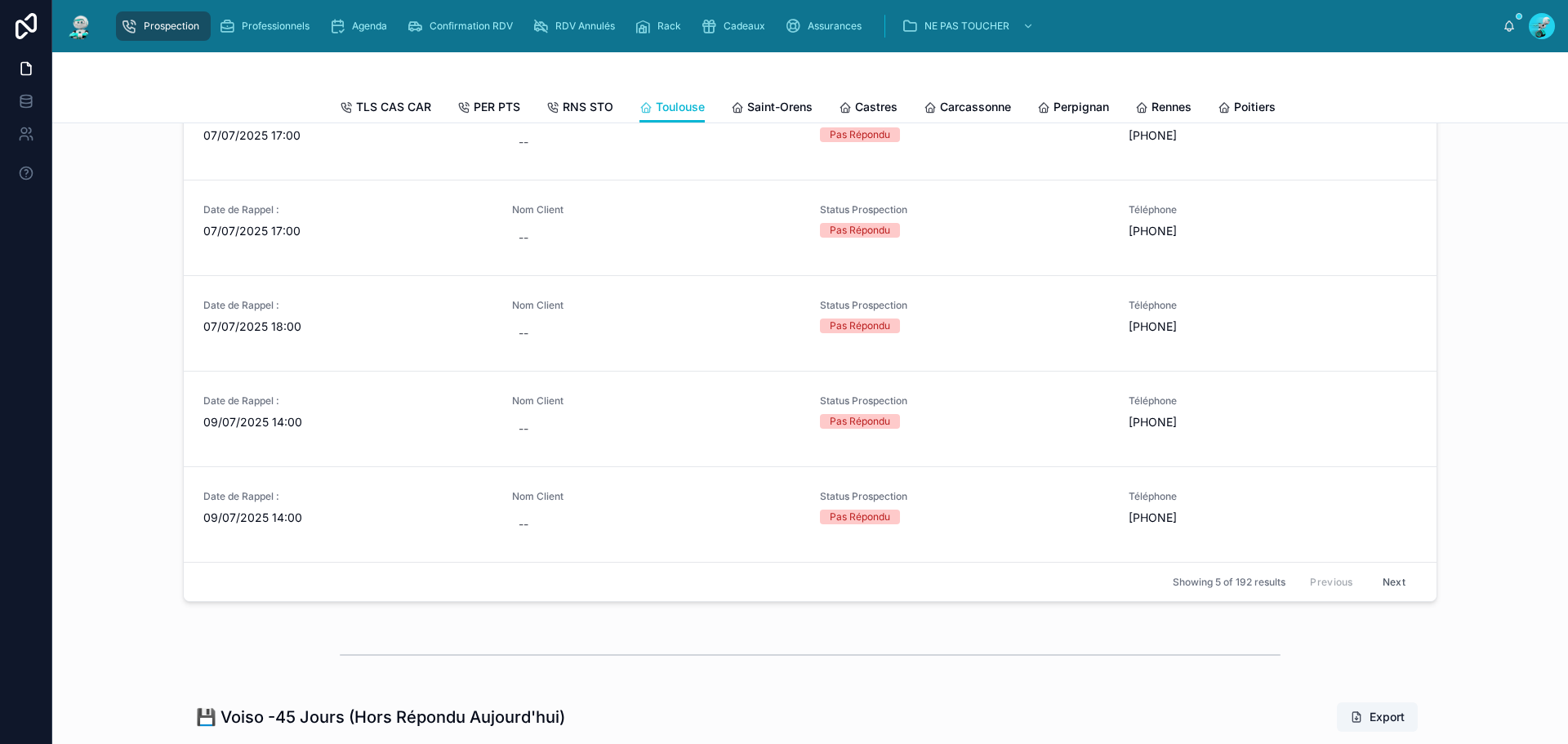 scroll, scrollTop: 653, scrollLeft: 0, axis: vertical 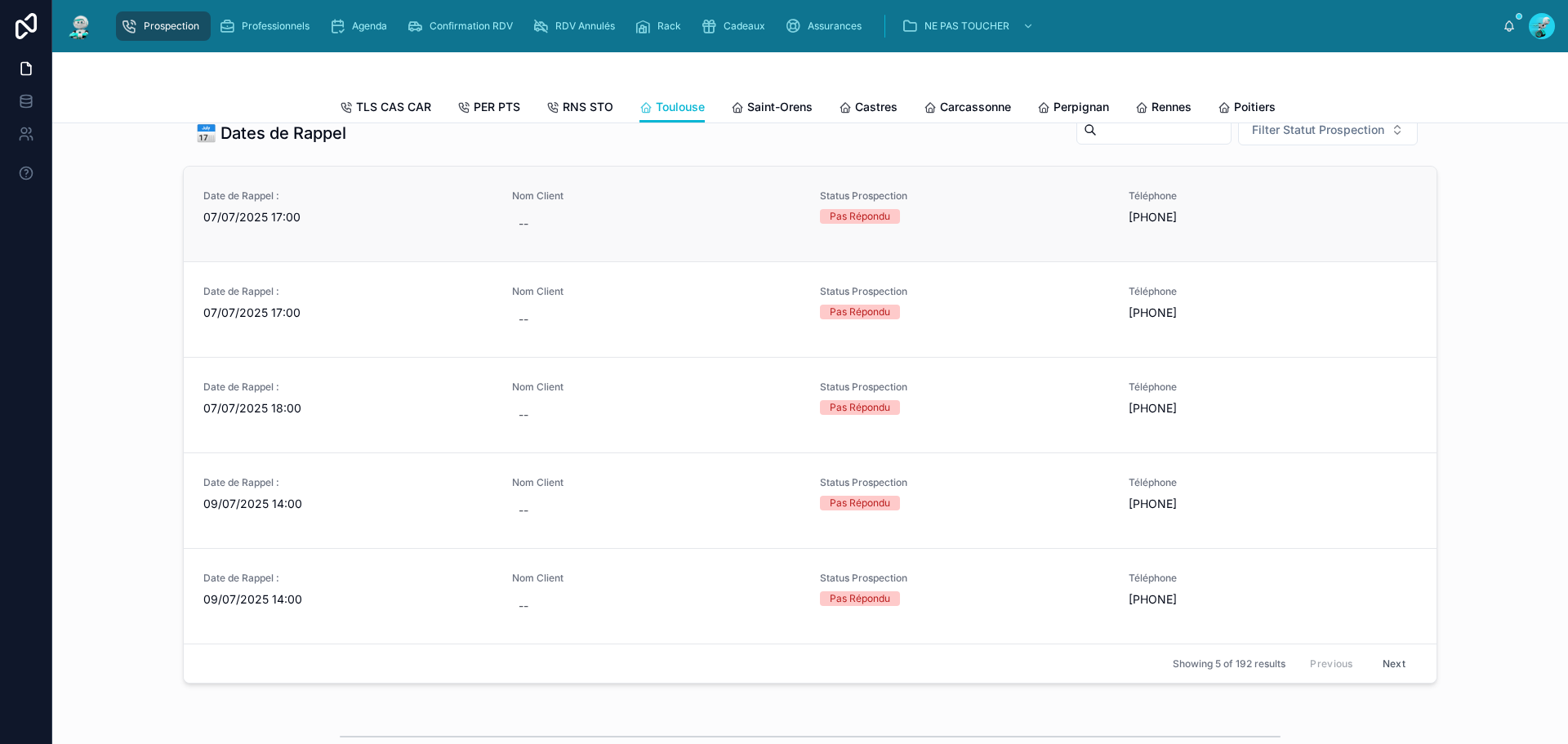 click on "Date de Rappel : [DATE] [TIME]" at bounding box center (348, 214) 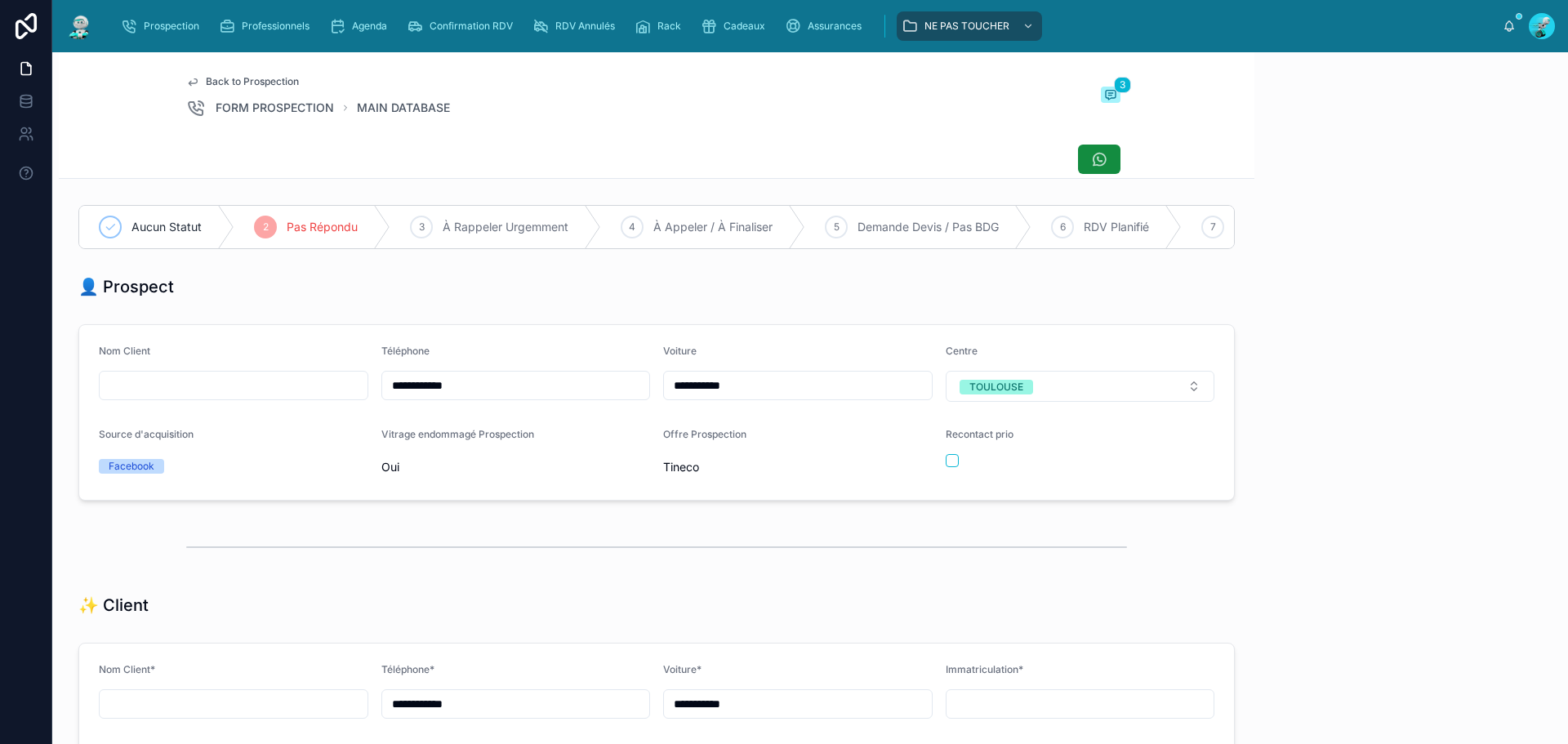 scroll, scrollTop: 81, scrollLeft: 0, axis: vertical 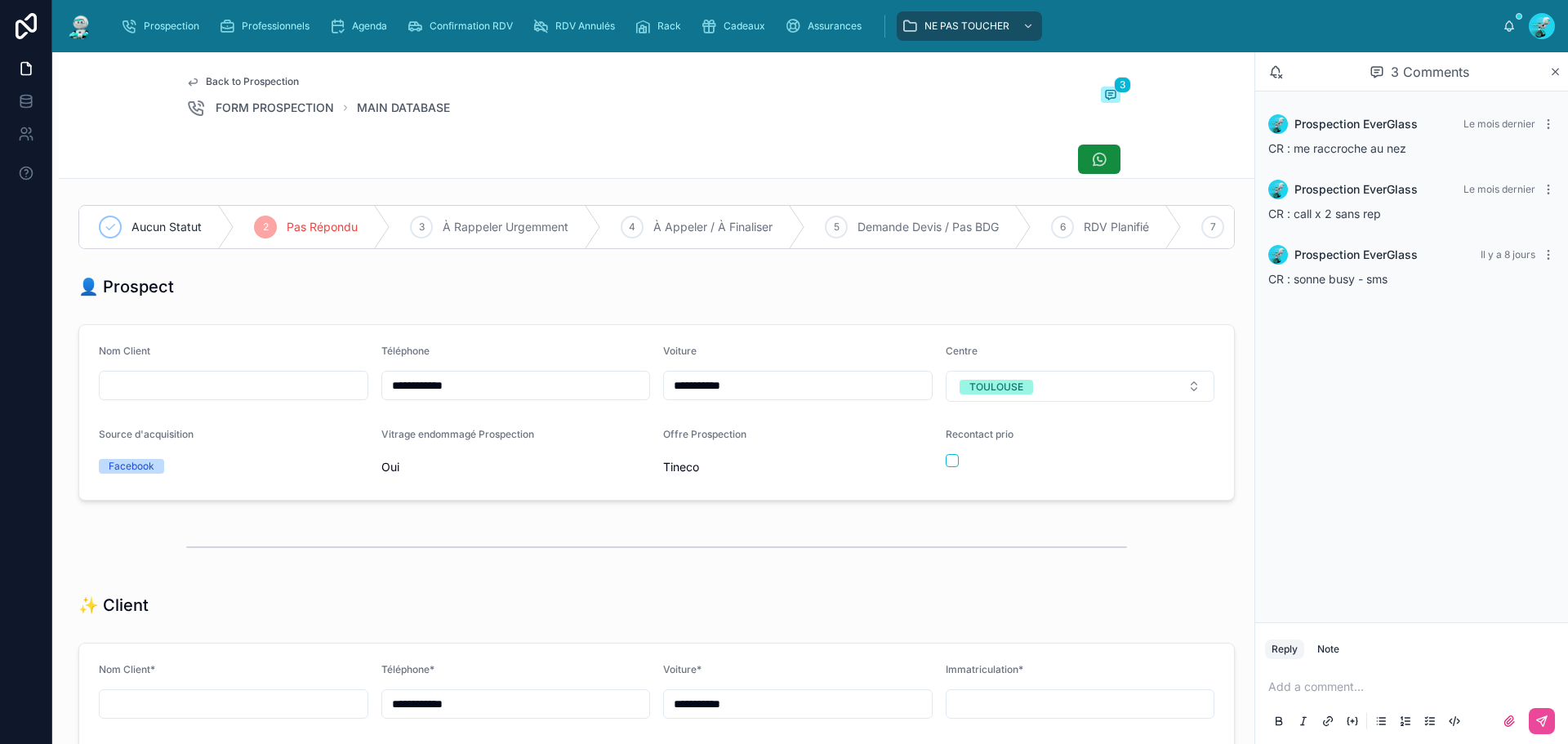 drag, startPoint x: 501, startPoint y: 408, endPoint x: 411, endPoint y: 398, distance: 90.55385 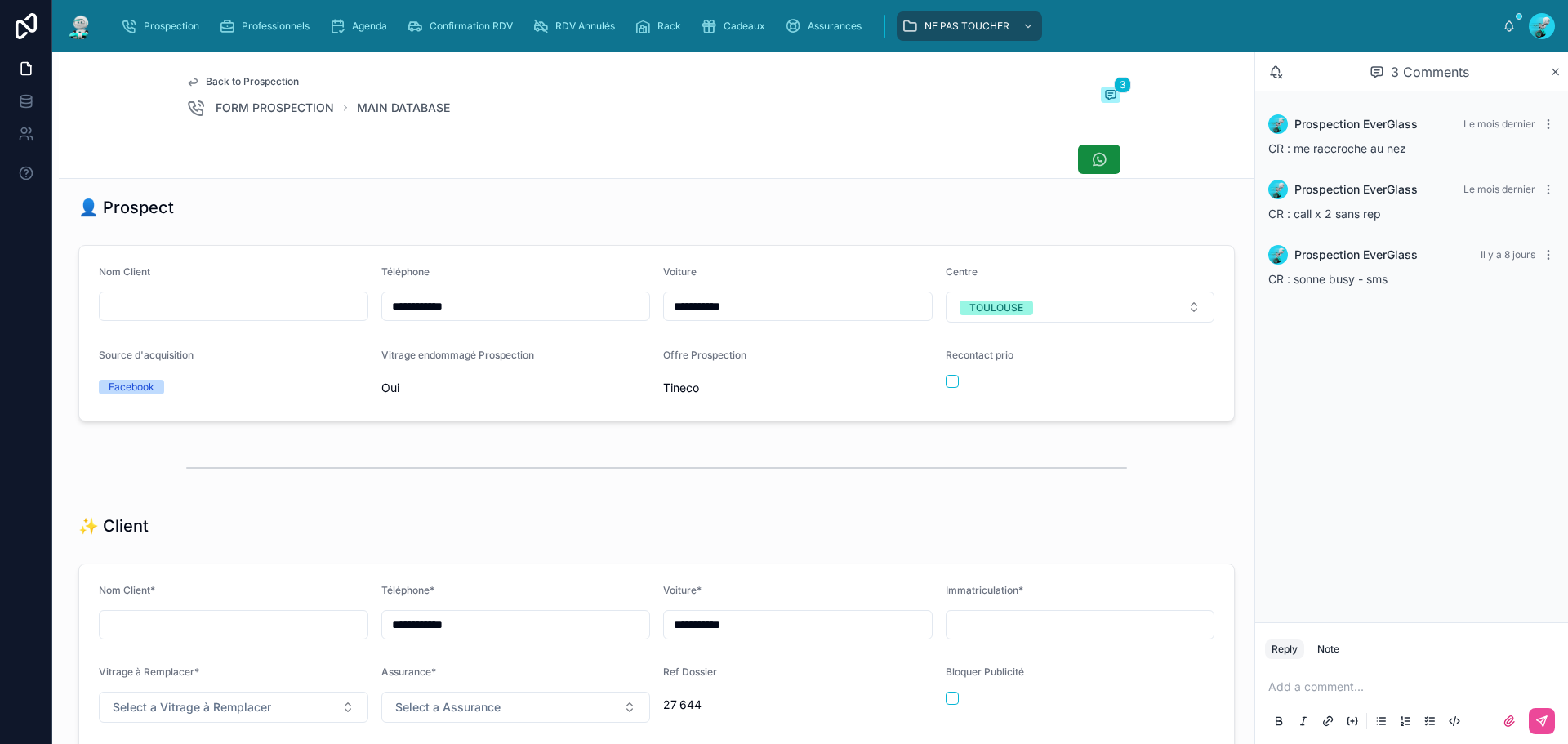 scroll, scrollTop: 0, scrollLeft: 0, axis: both 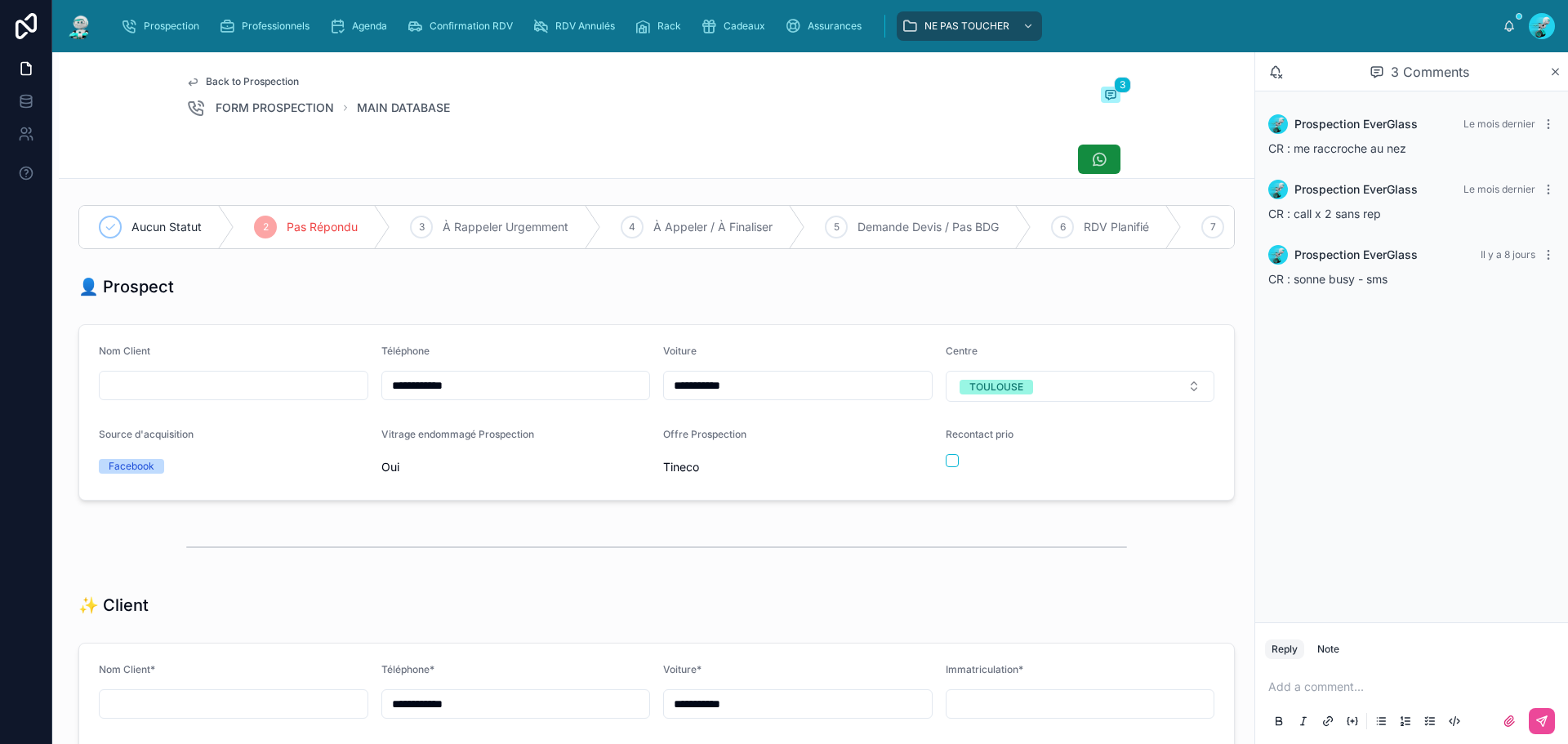 click on "Back to Prospection FORM PROSPECTION MAIN DATABASE 3" at bounding box center (657, 96) 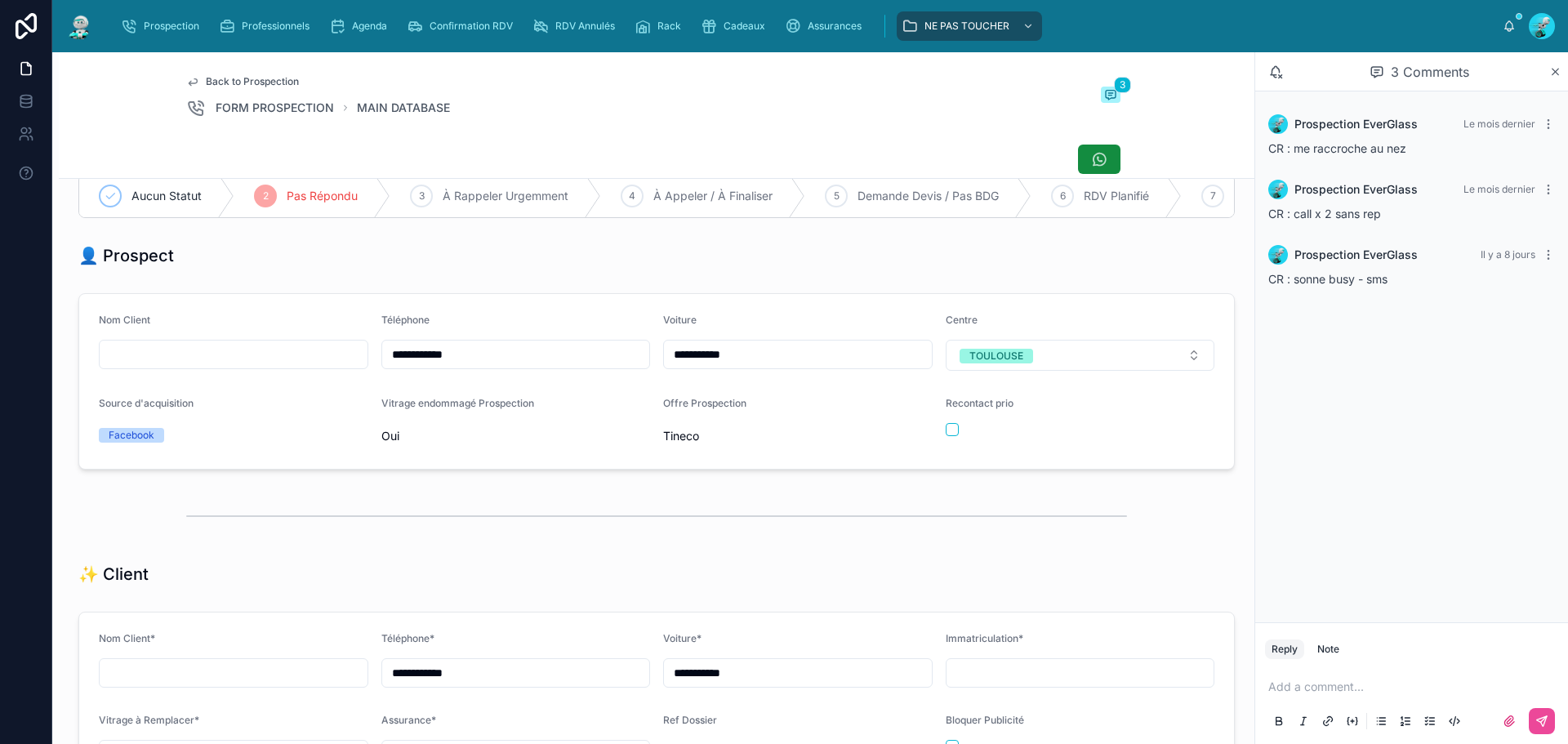 scroll, scrollTop: 0, scrollLeft: 0, axis: both 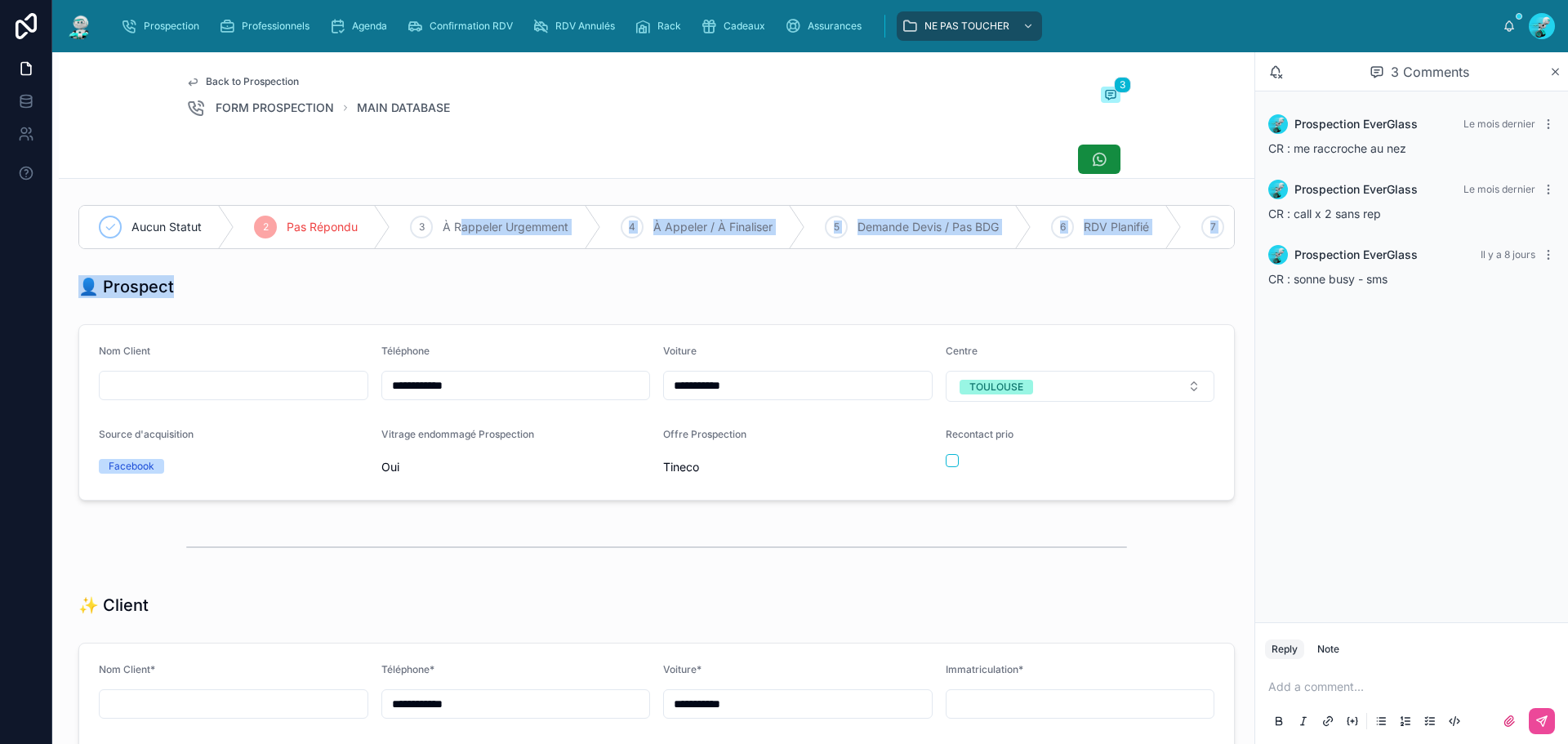 drag, startPoint x: 464, startPoint y: 247, endPoint x: 415, endPoint y: 278, distance: 57.982756 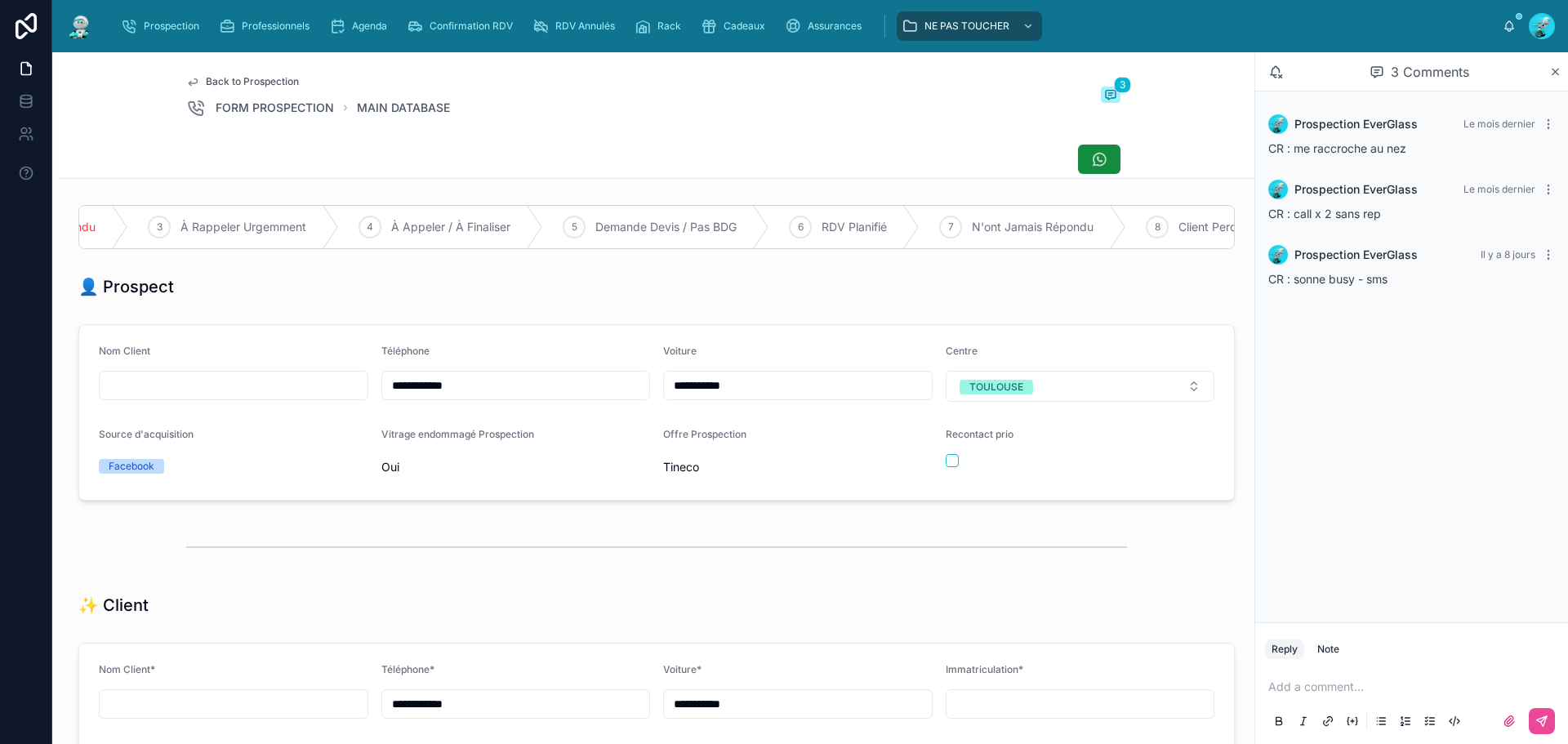 scroll, scrollTop: 0, scrollLeft: 0, axis: both 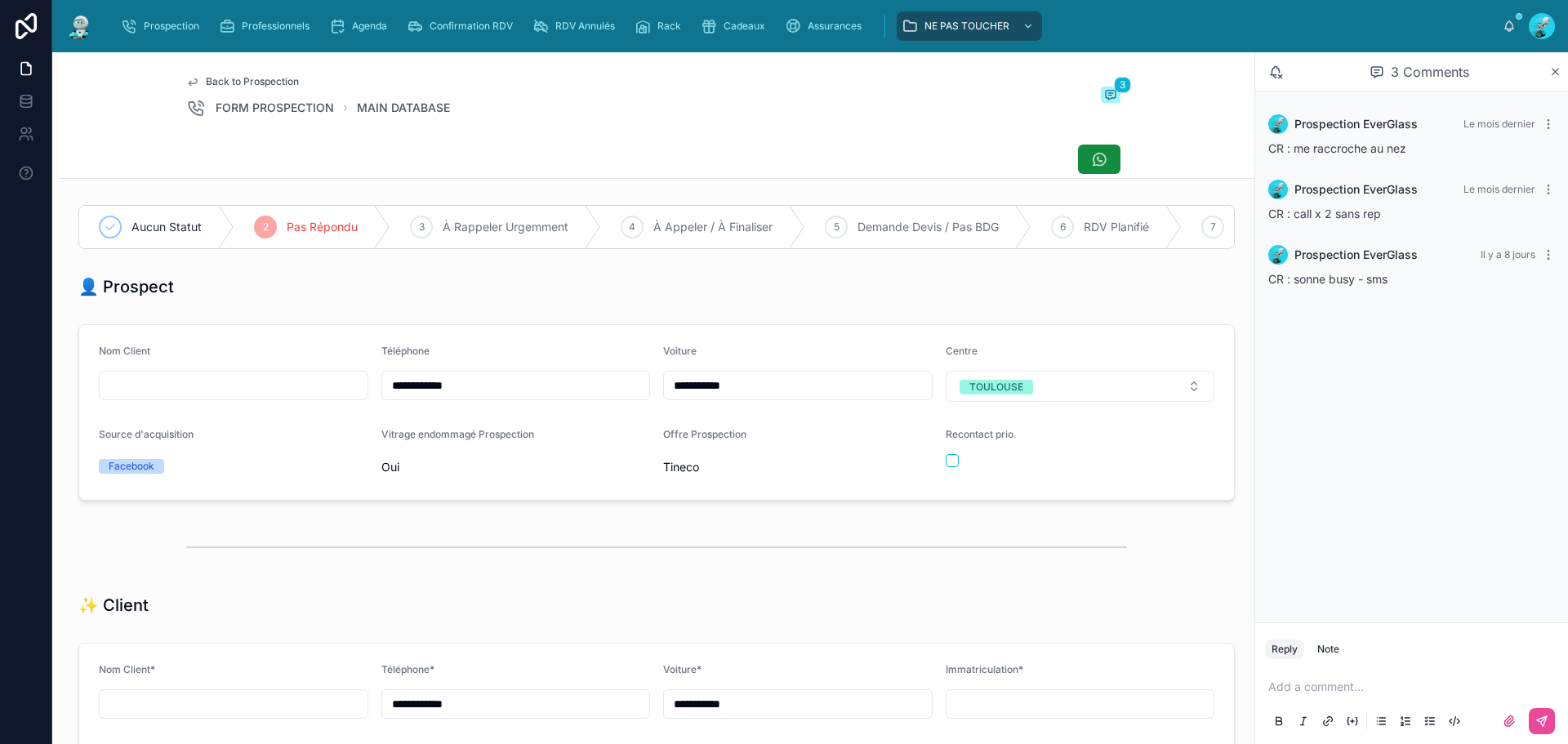 click on "Back to Prospection FORM PROSPECTION MAIN DATABASE 3" at bounding box center (657, 115) 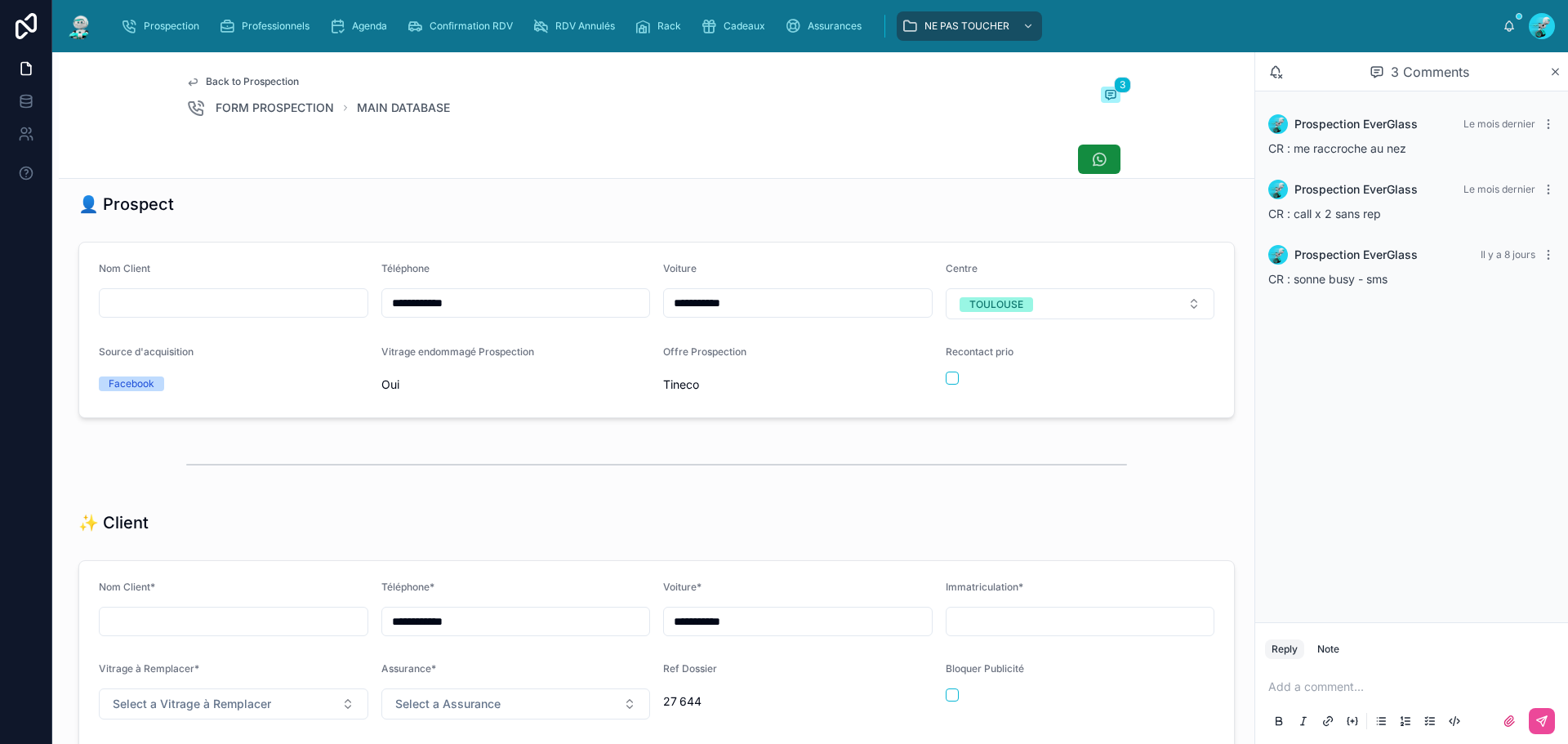 scroll, scrollTop: 82, scrollLeft: 0, axis: vertical 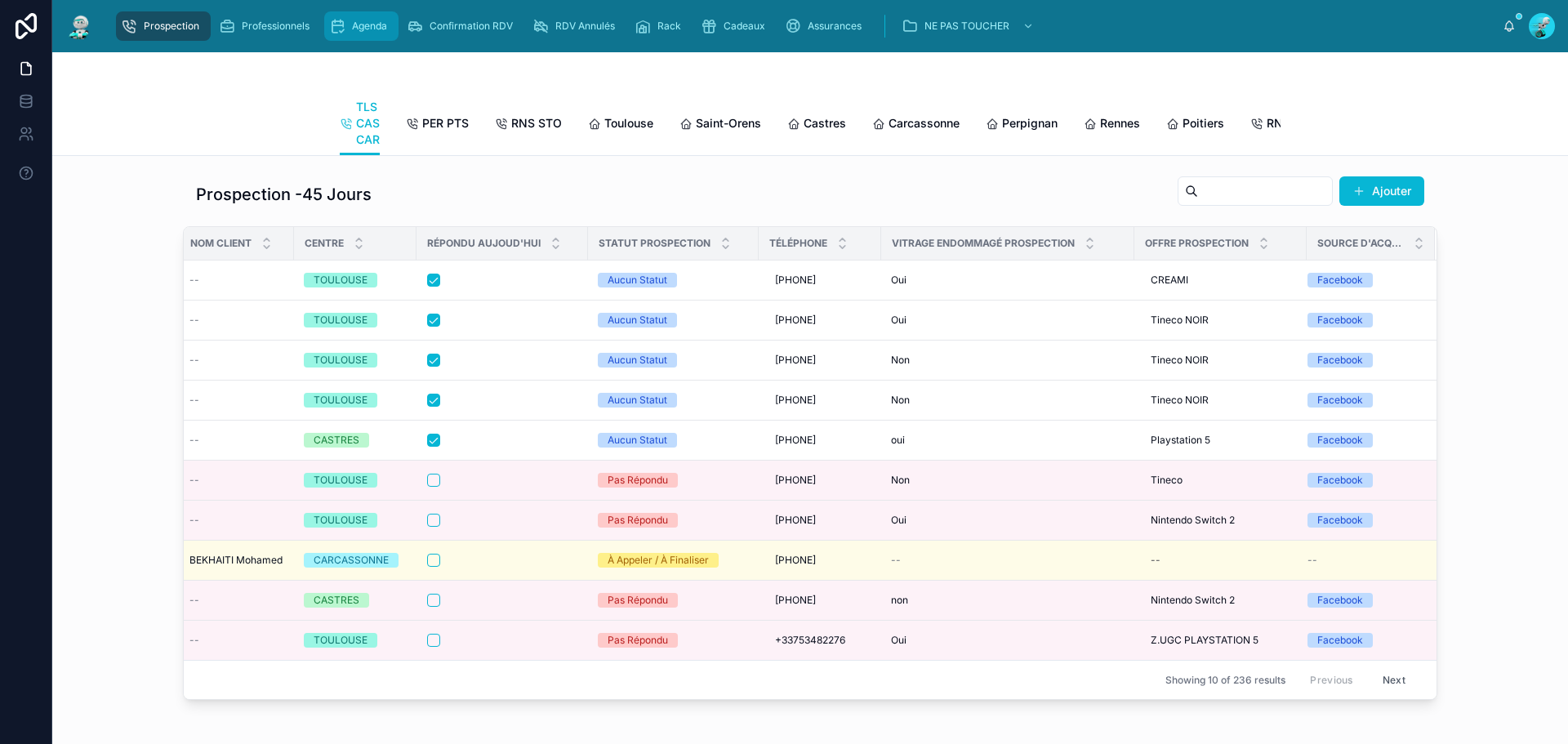 click on "Agenda" at bounding box center (369, 26) 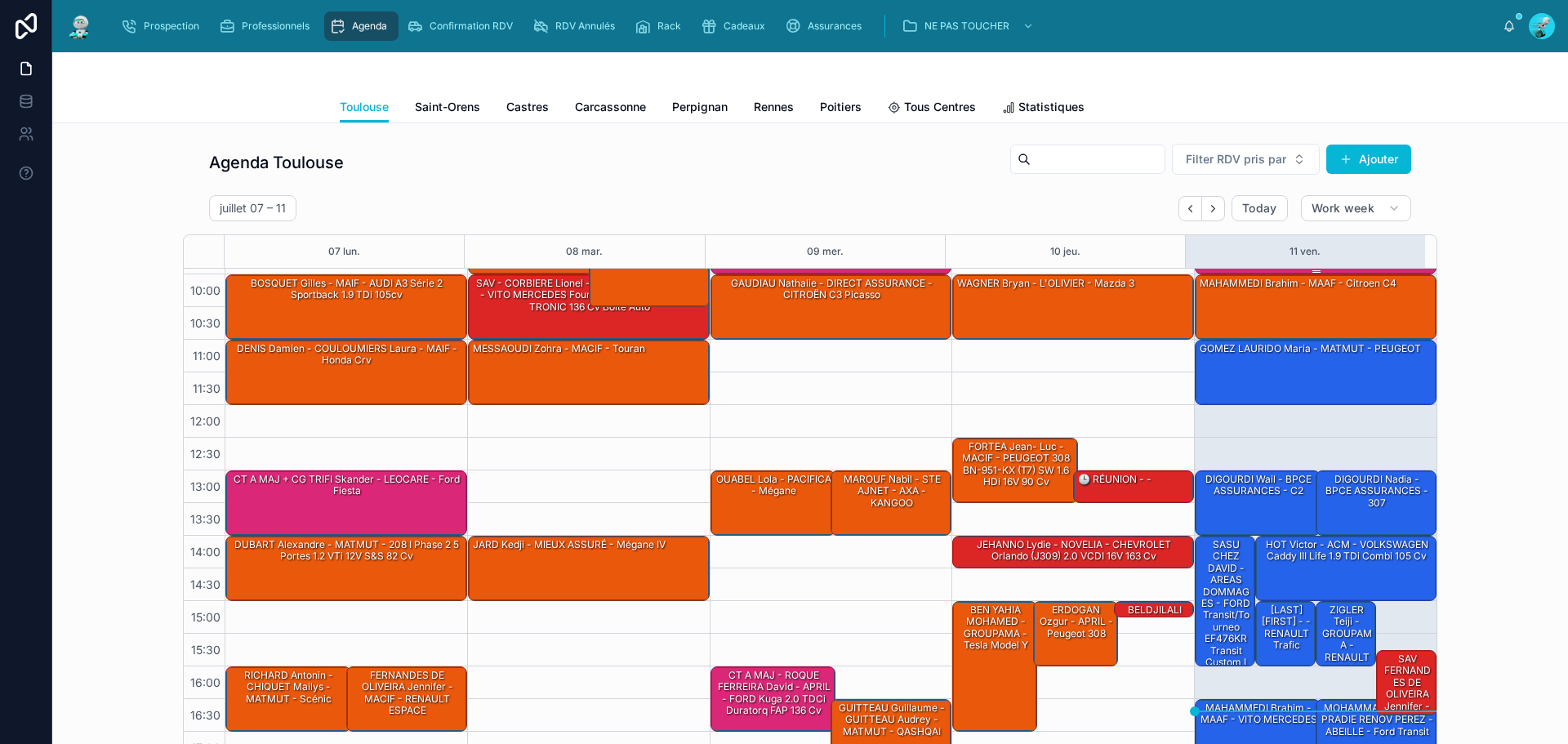 scroll, scrollTop: 0, scrollLeft: 0, axis: both 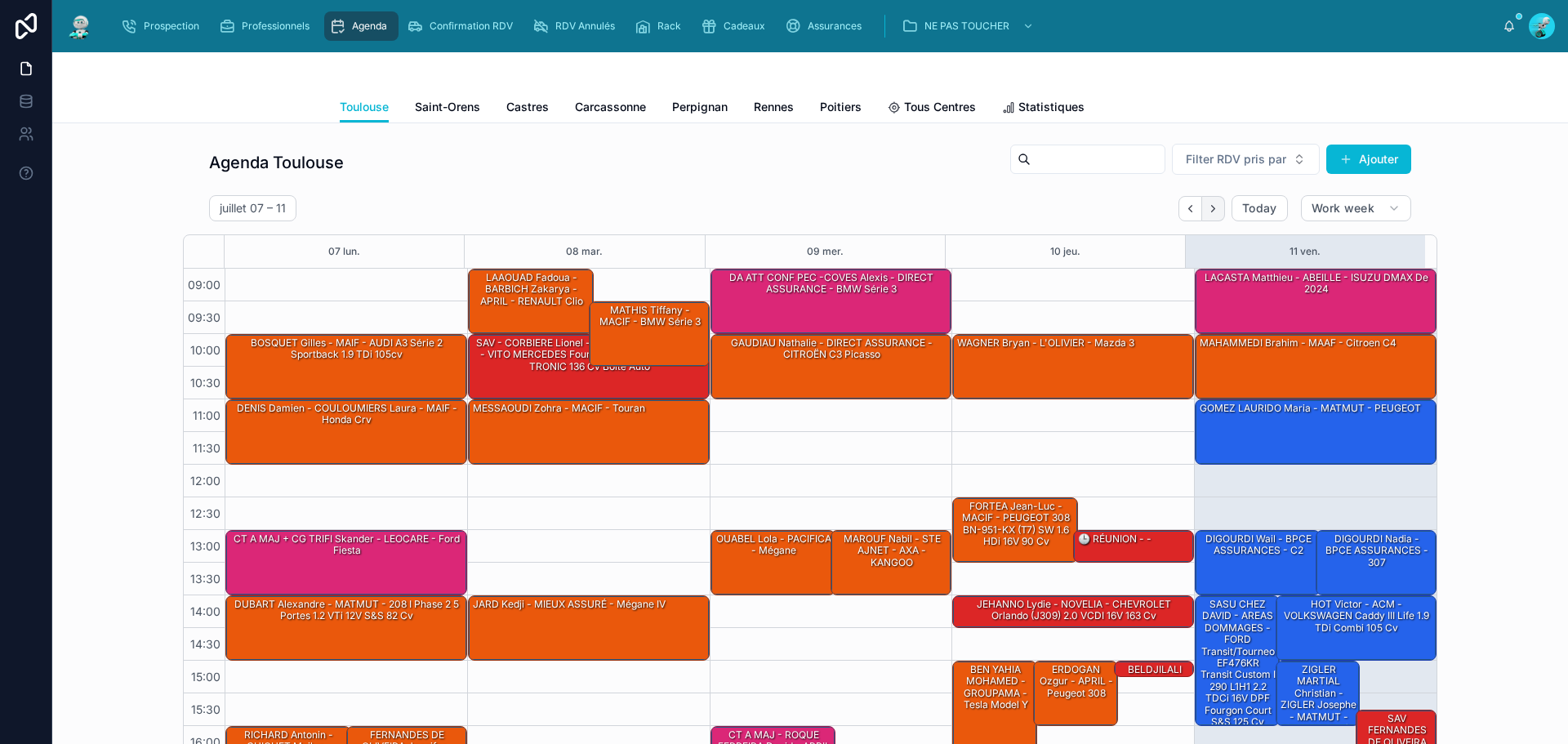 click at bounding box center (1214, 208) 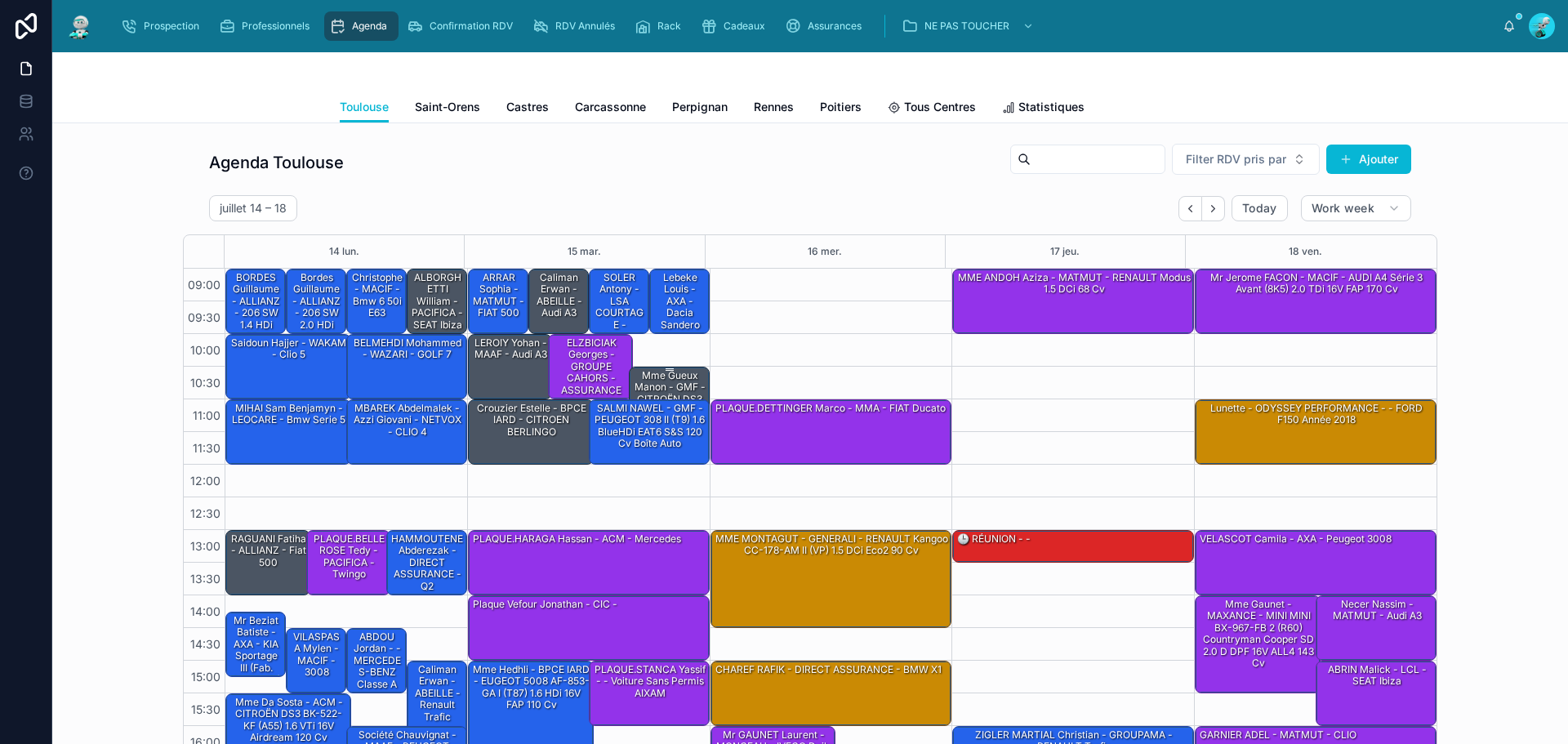 scroll, scrollTop: 97, scrollLeft: 0, axis: vertical 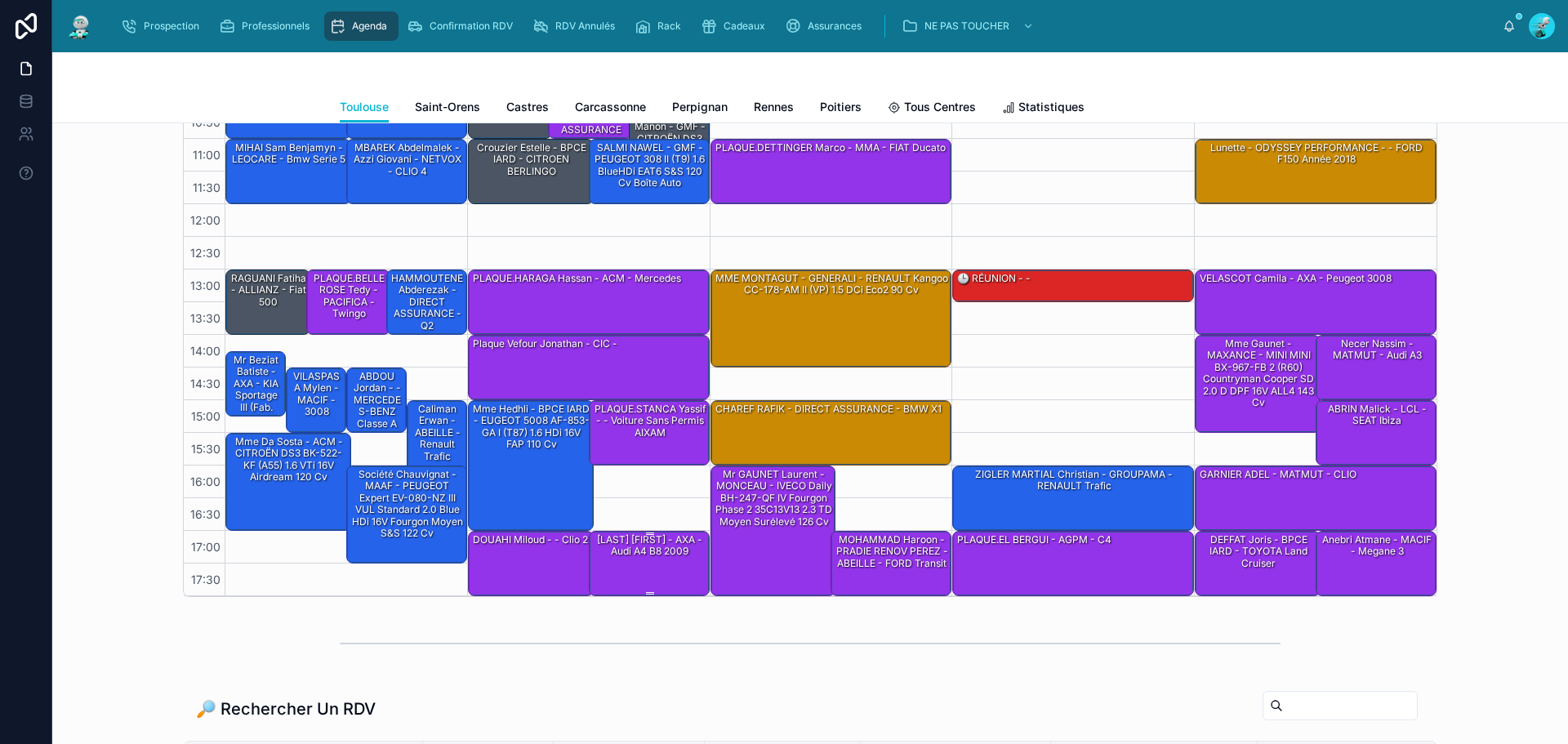 click on "[LAST] [FIRST]  - AXA - Audi a4 b8 2009" at bounding box center [650, 546] 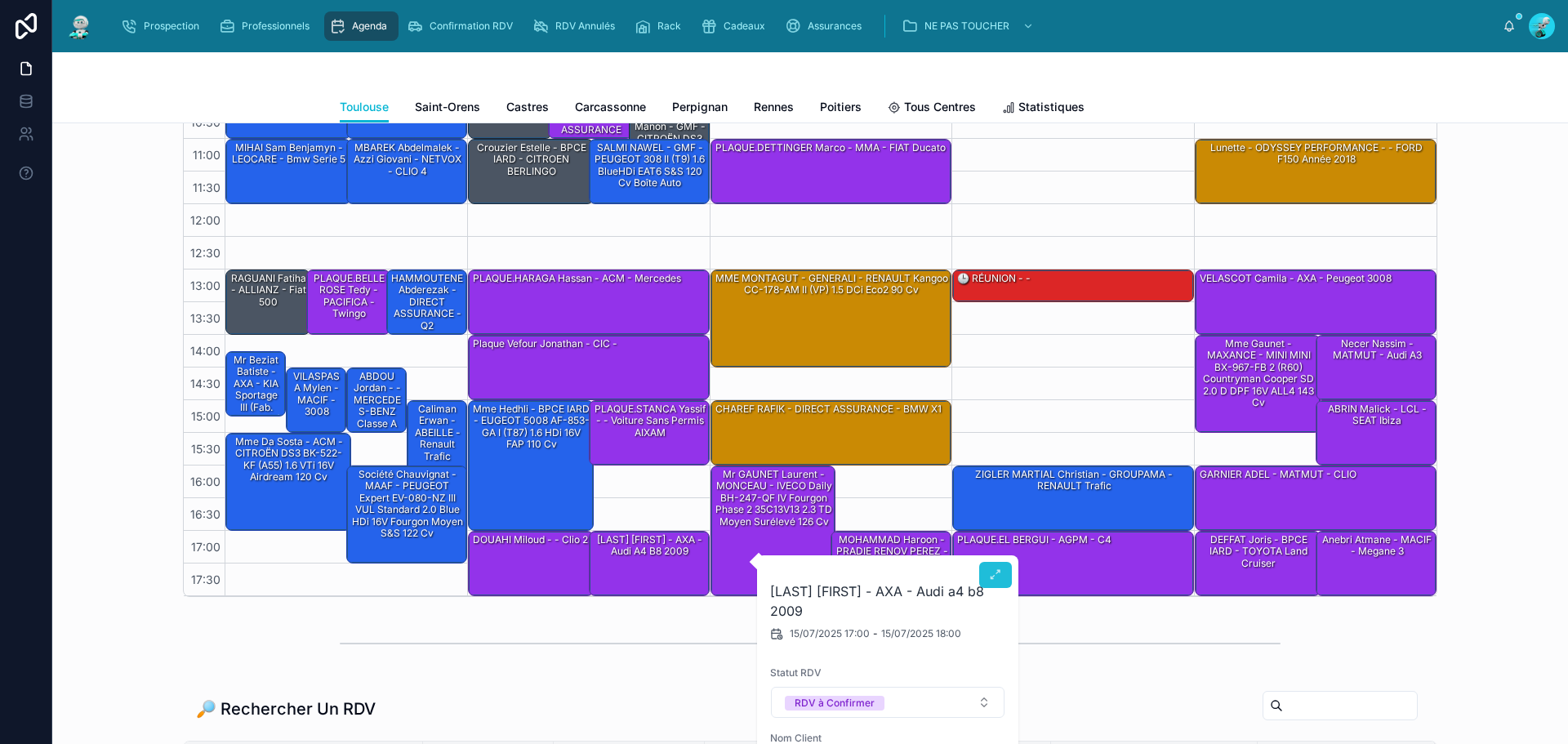 click at bounding box center (996, 575) 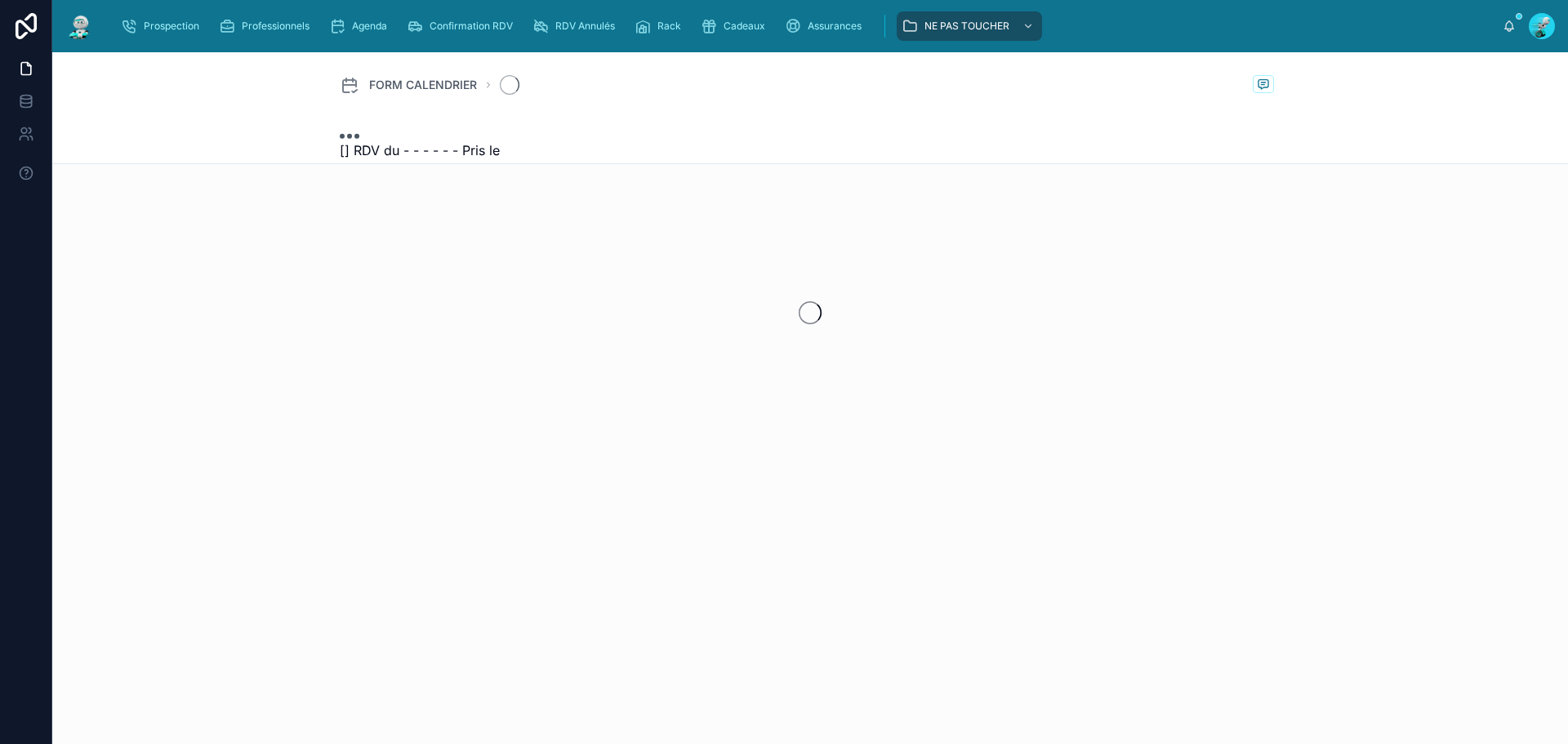 scroll, scrollTop: 0, scrollLeft: 0, axis: both 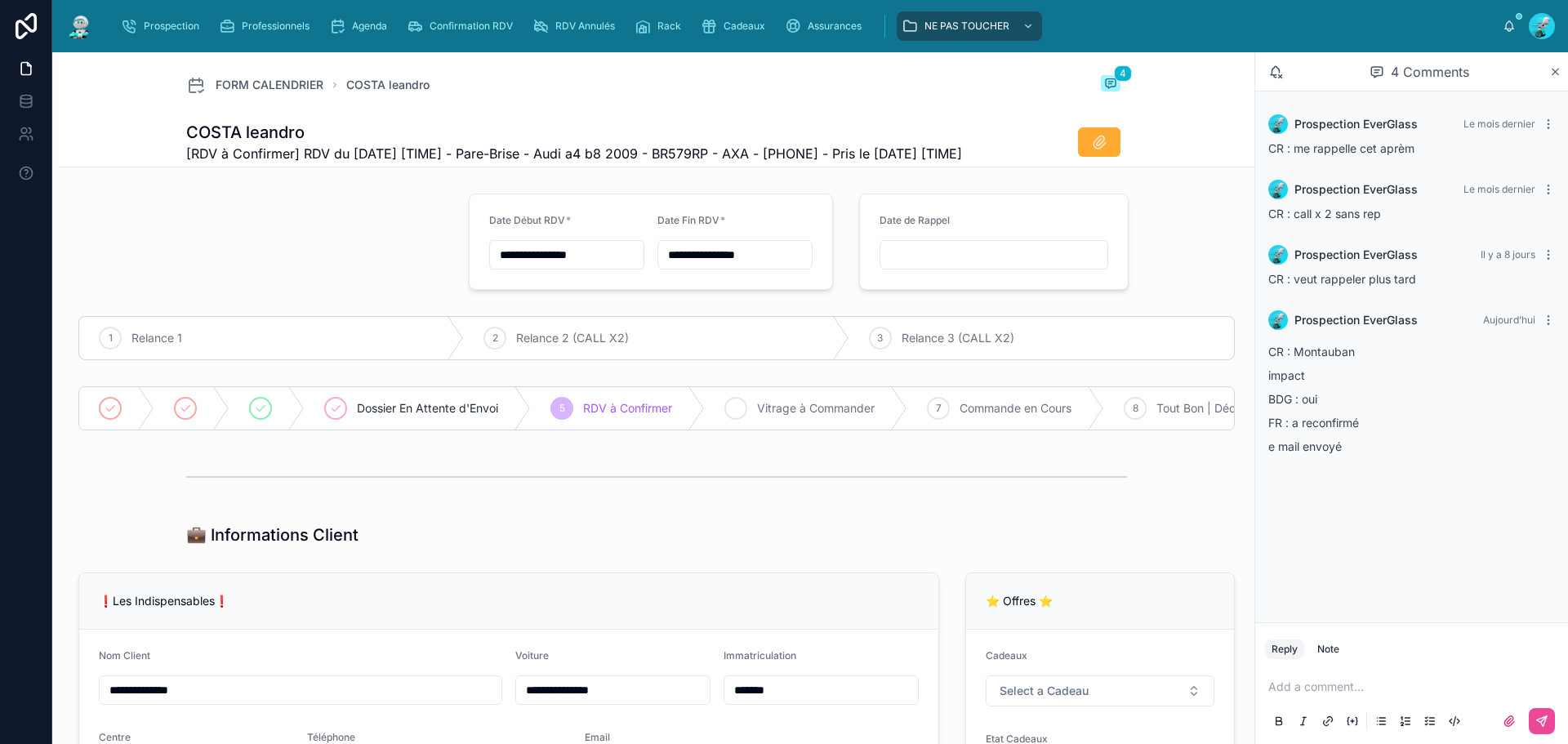 click on "Vitrage à Commander" at bounding box center (816, 408) 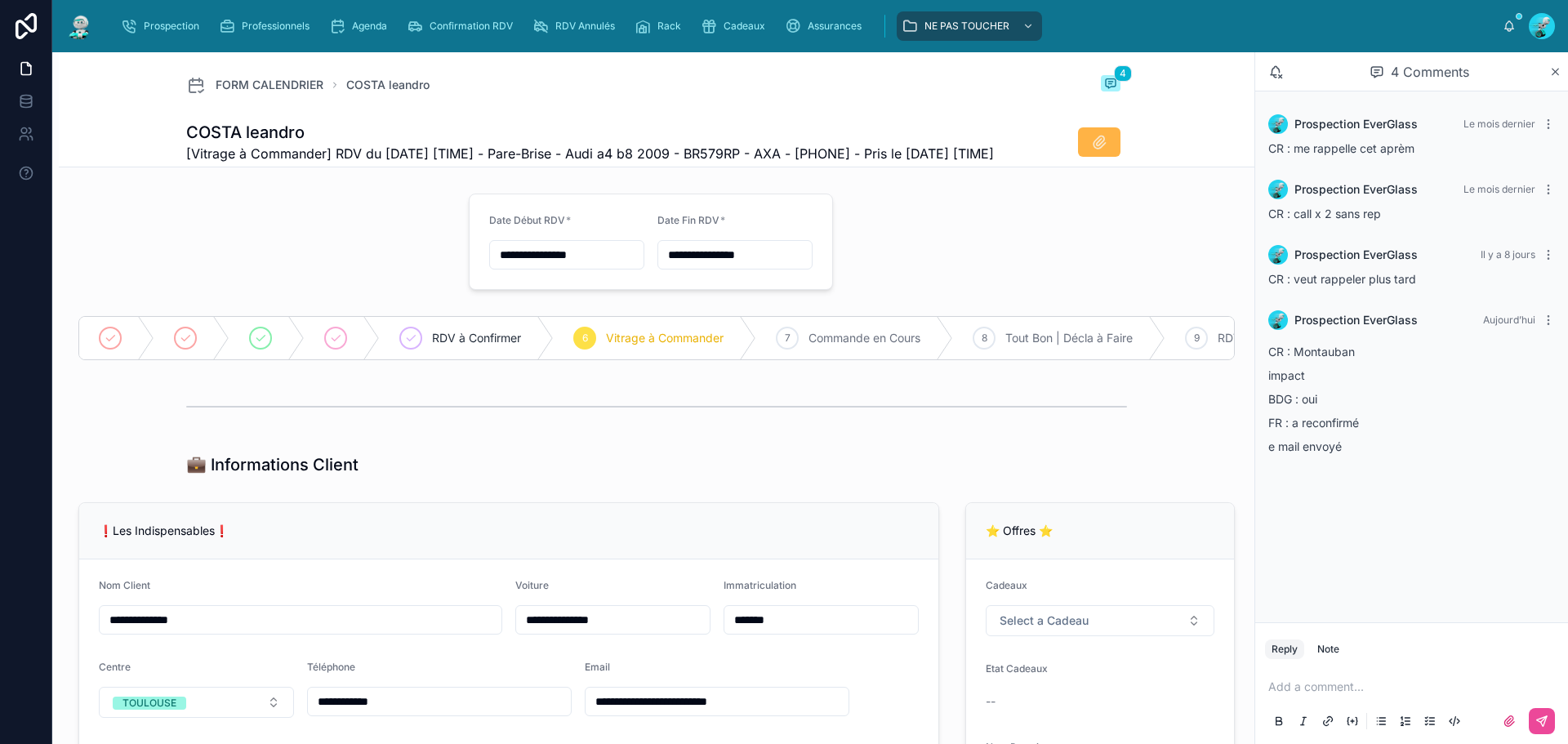 click at bounding box center (1099, 142) 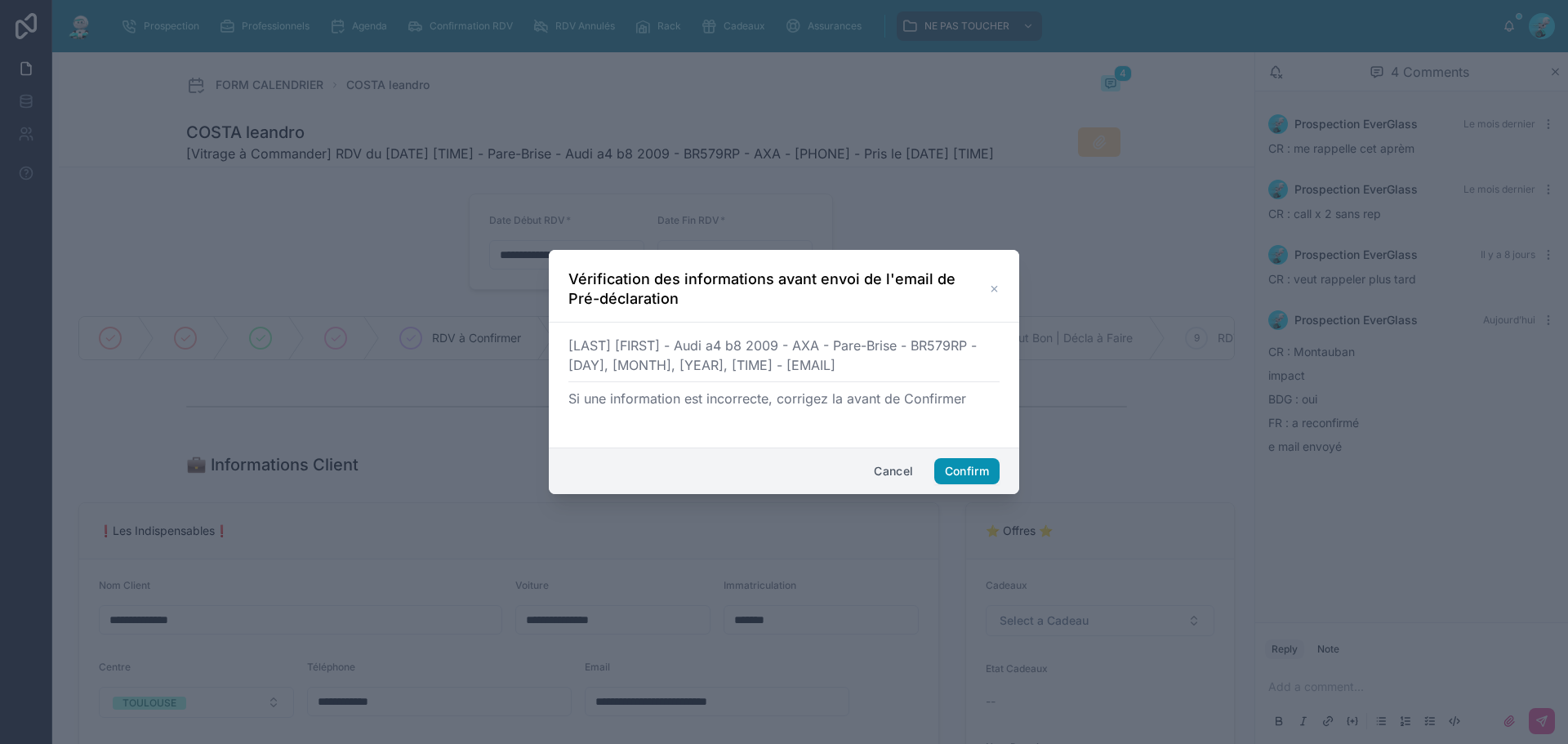 click on "Confirm" at bounding box center (967, 471) 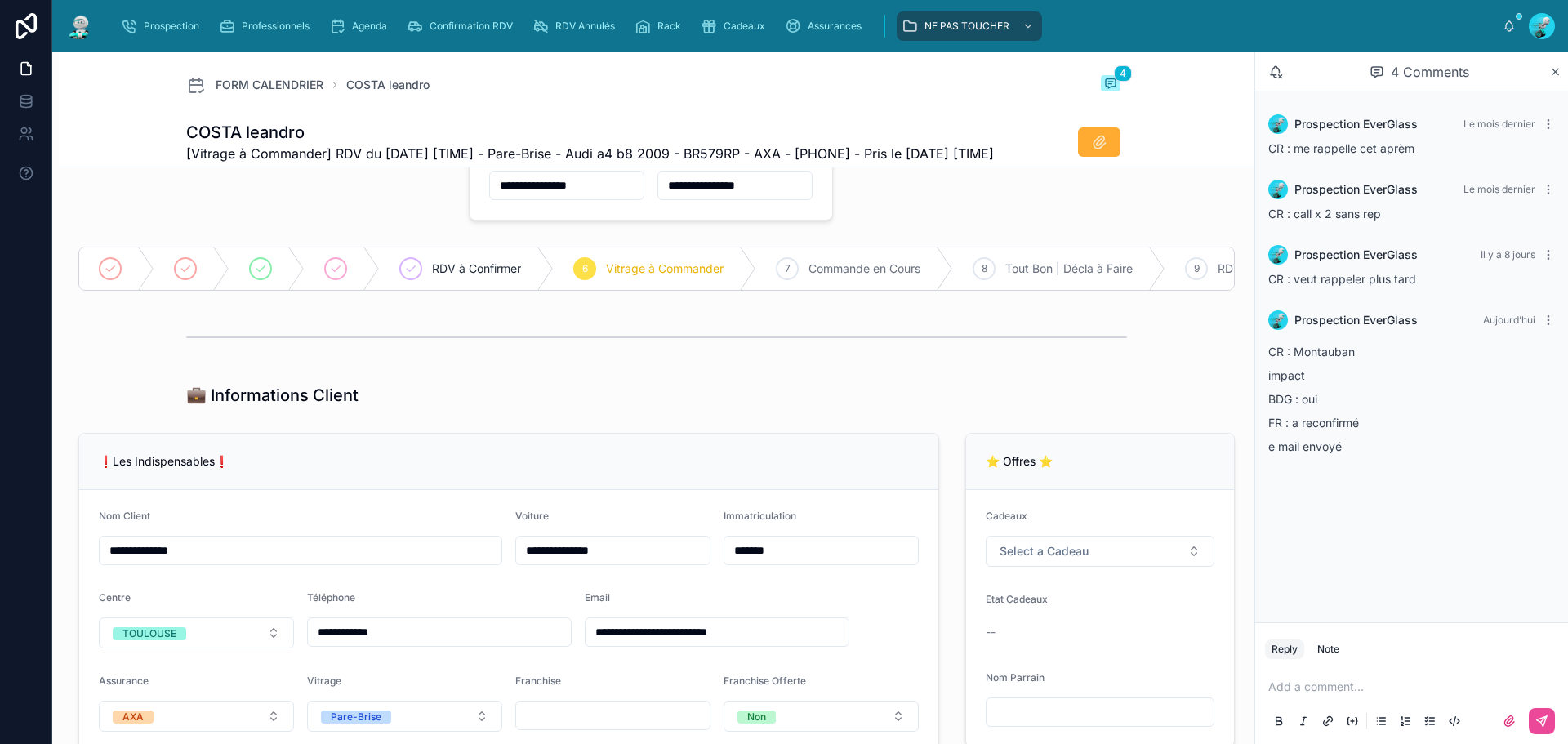 scroll, scrollTop: 163, scrollLeft: 0, axis: vertical 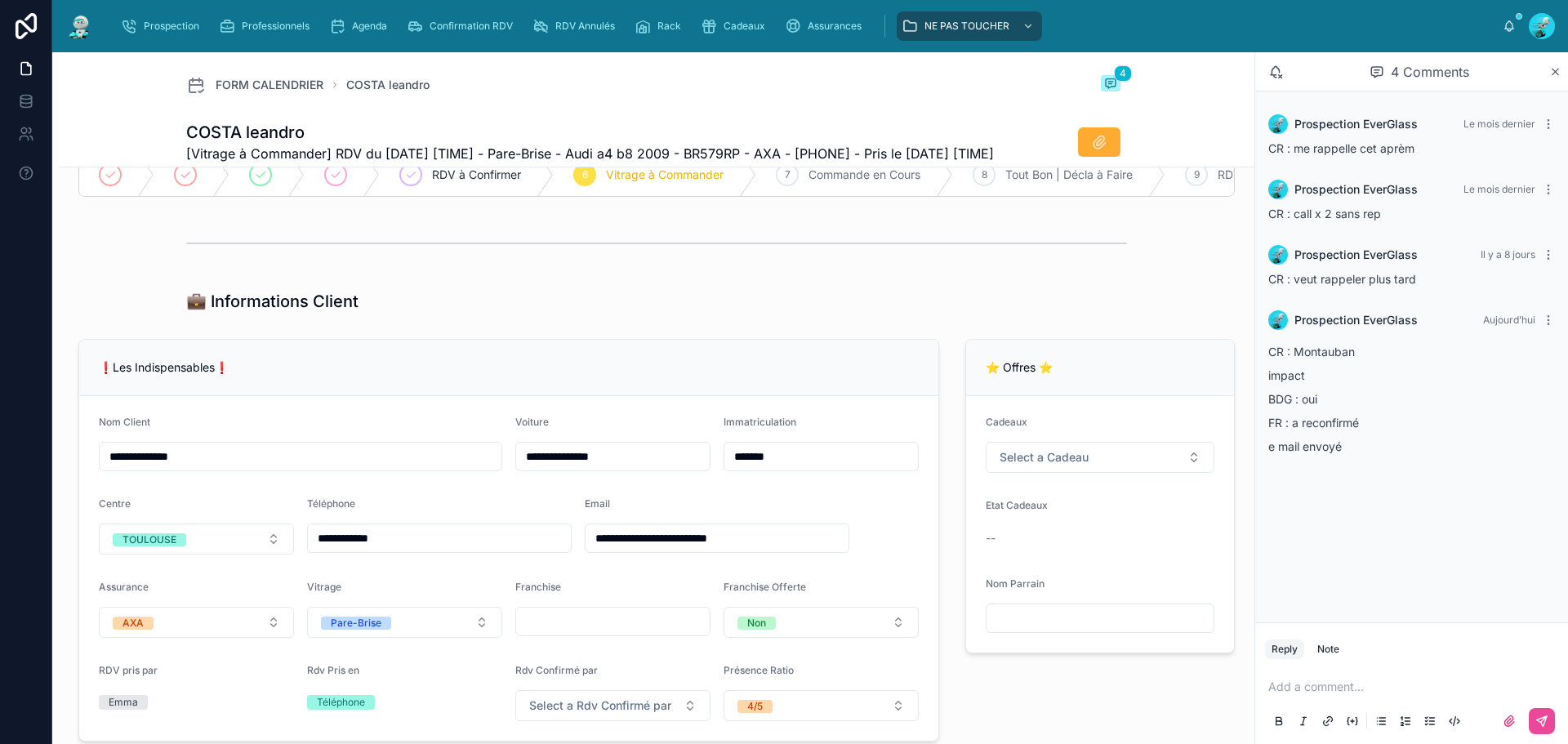 paste on "**********" 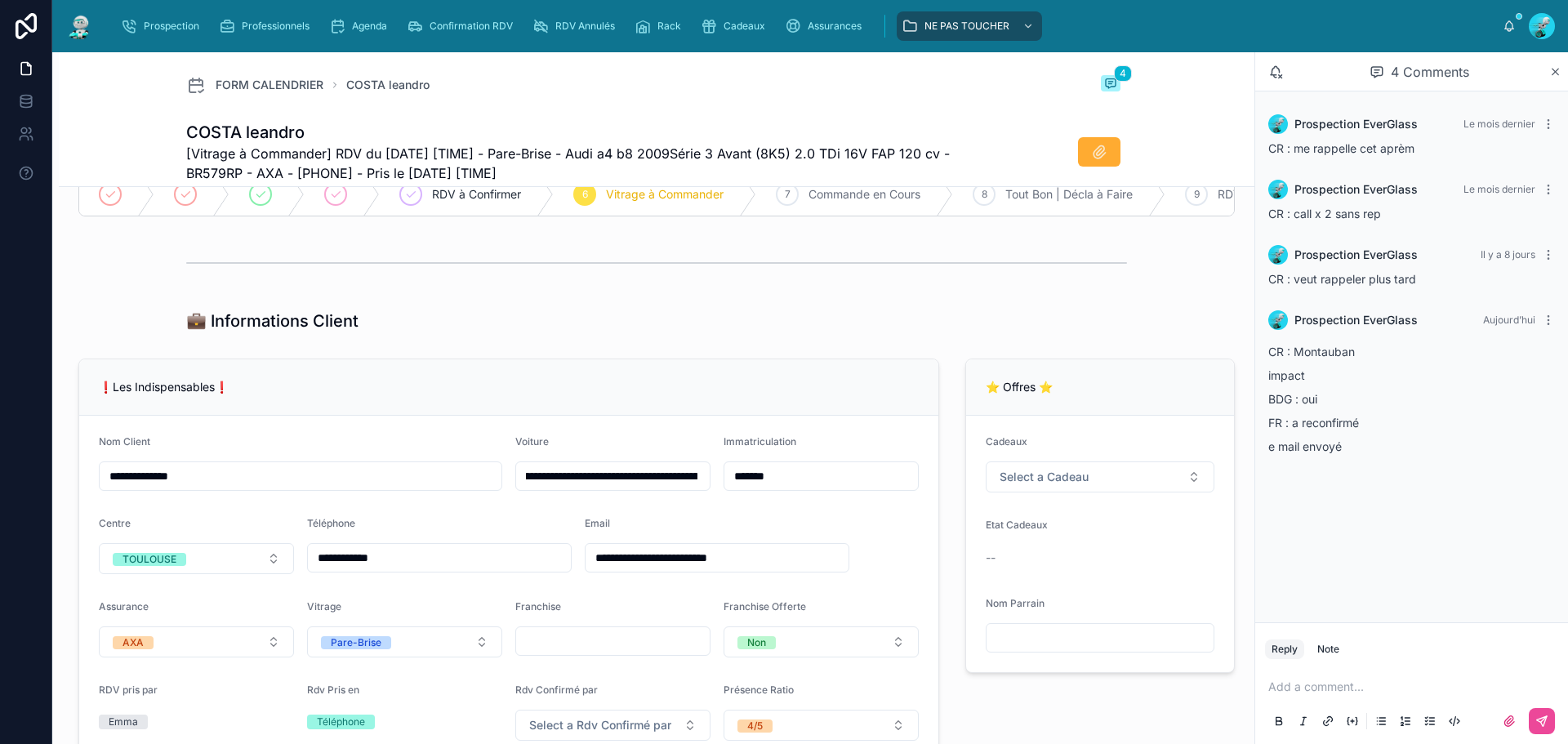 scroll, scrollTop: 0, scrollLeft: 0, axis: both 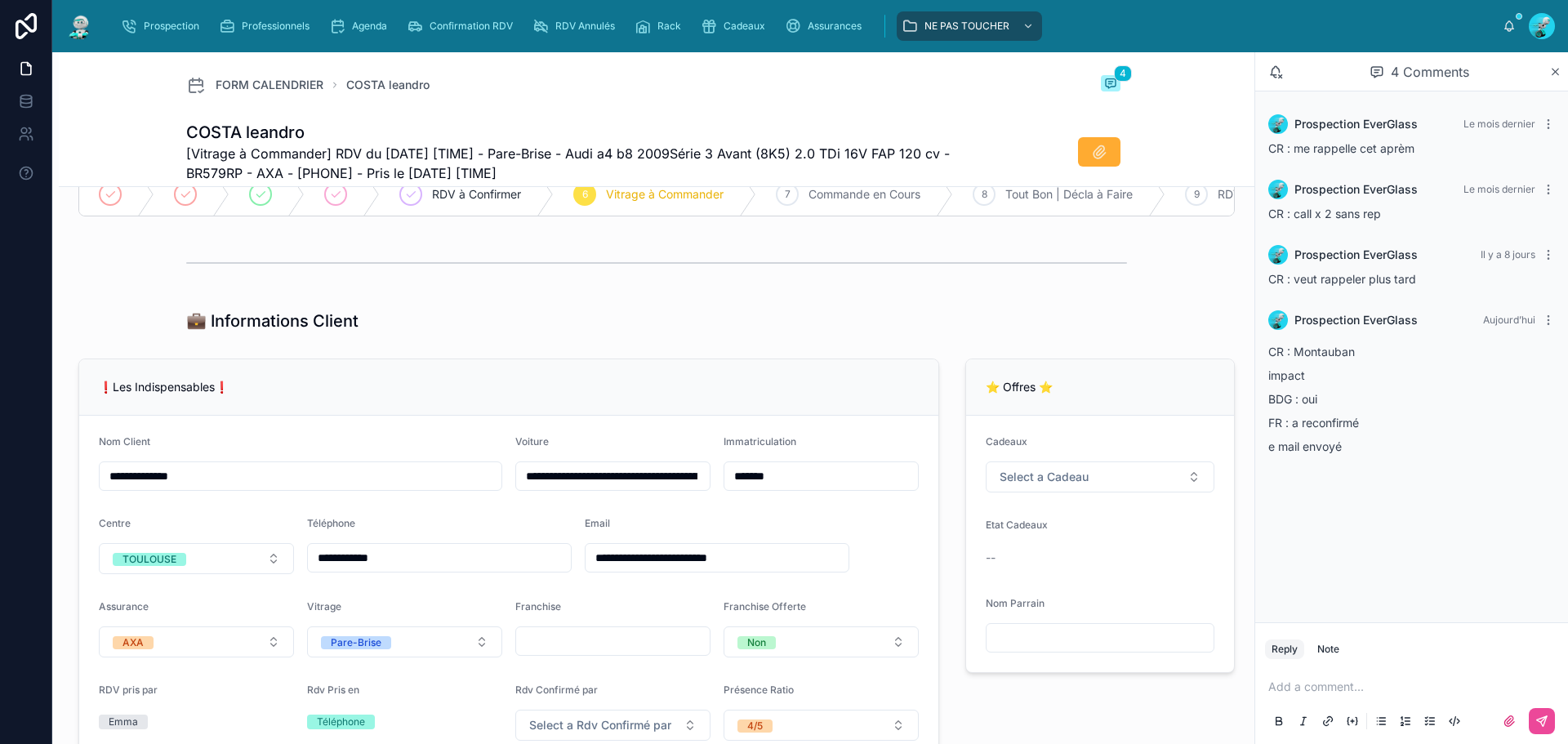 click on "**********" at bounding box center (612, 476) 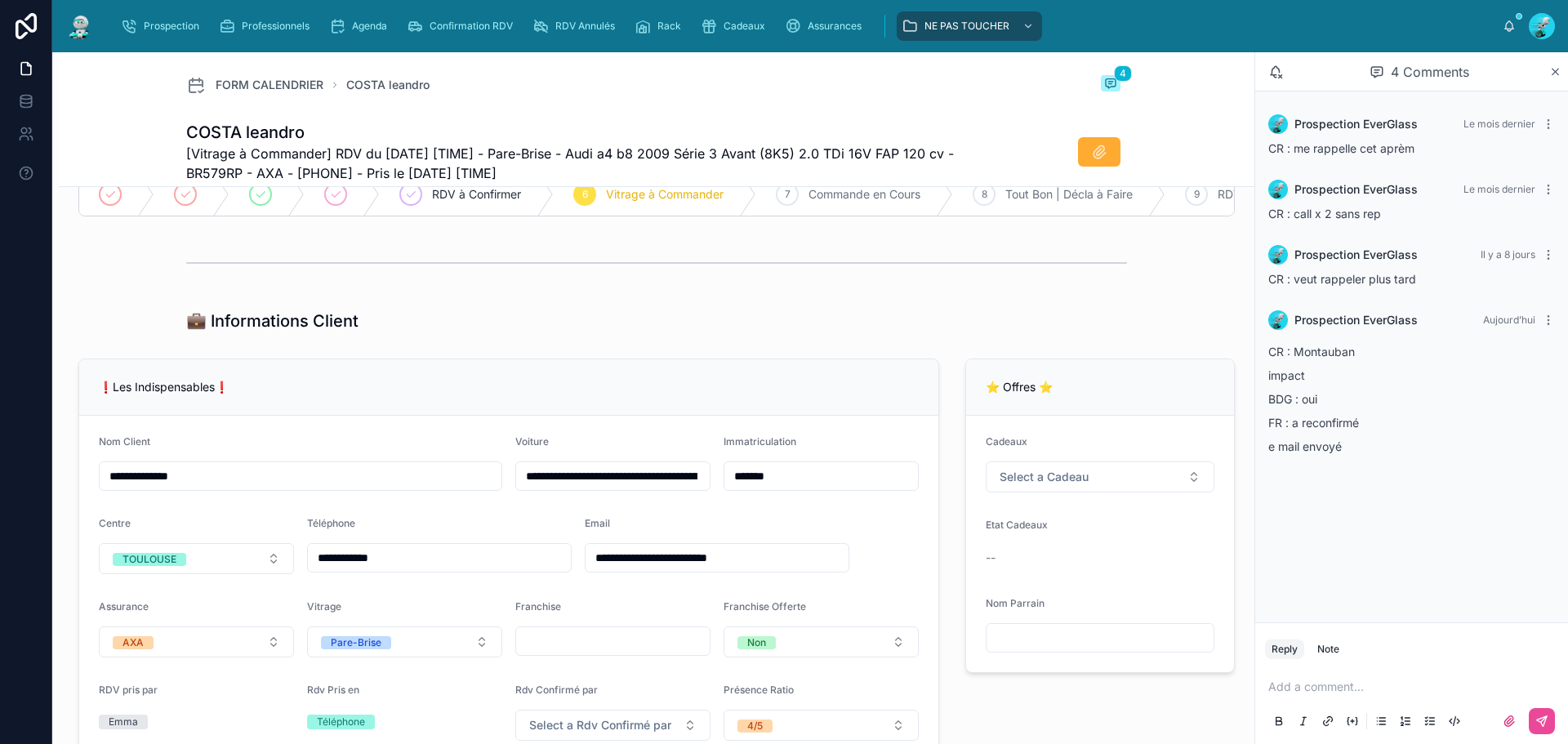 drag, startPoint x: 787, startPoint y: 493, endPoint x: 705, endPoint y: 499, distance: 82.21922 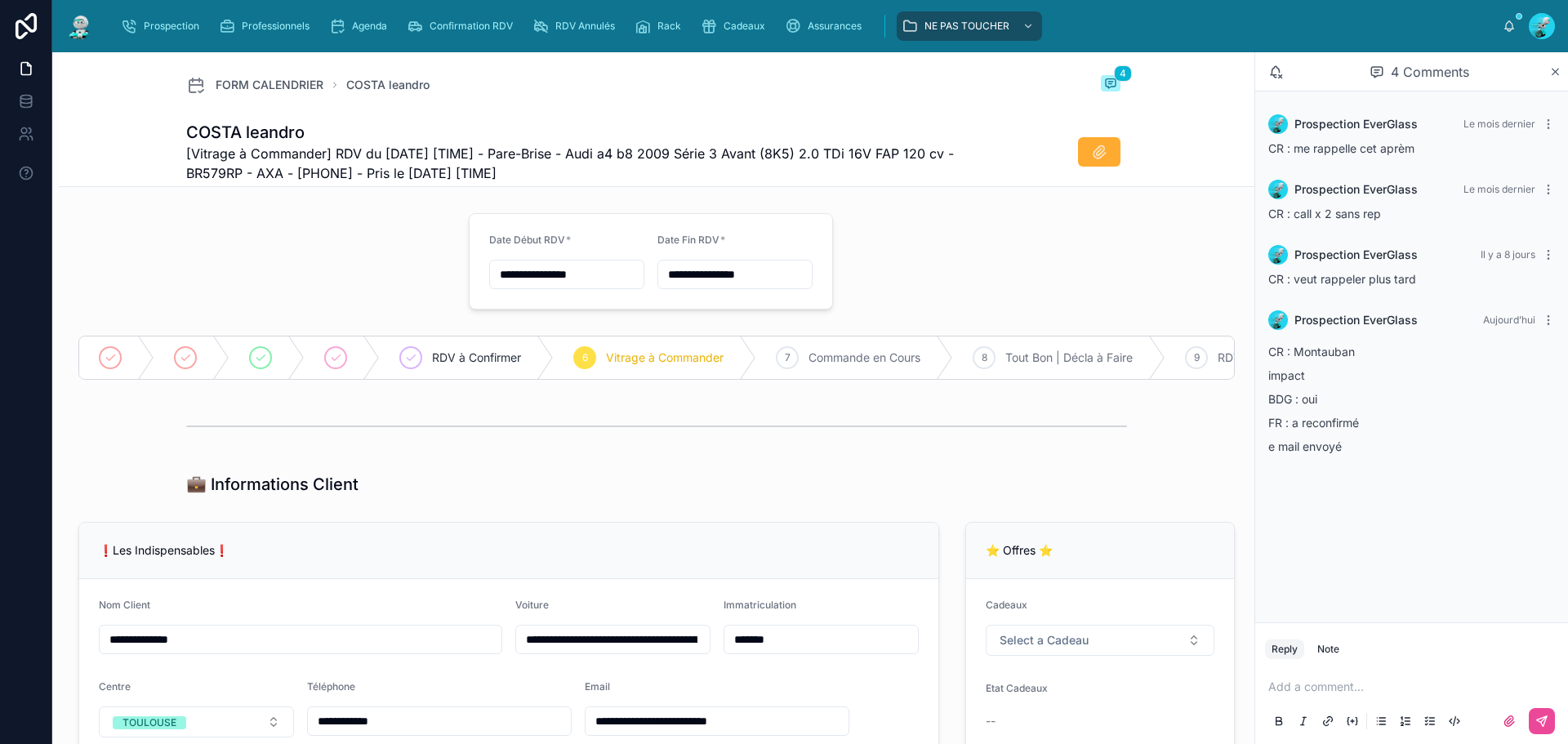 click on "💼 Informations Client" at bounding box center [657, 484] 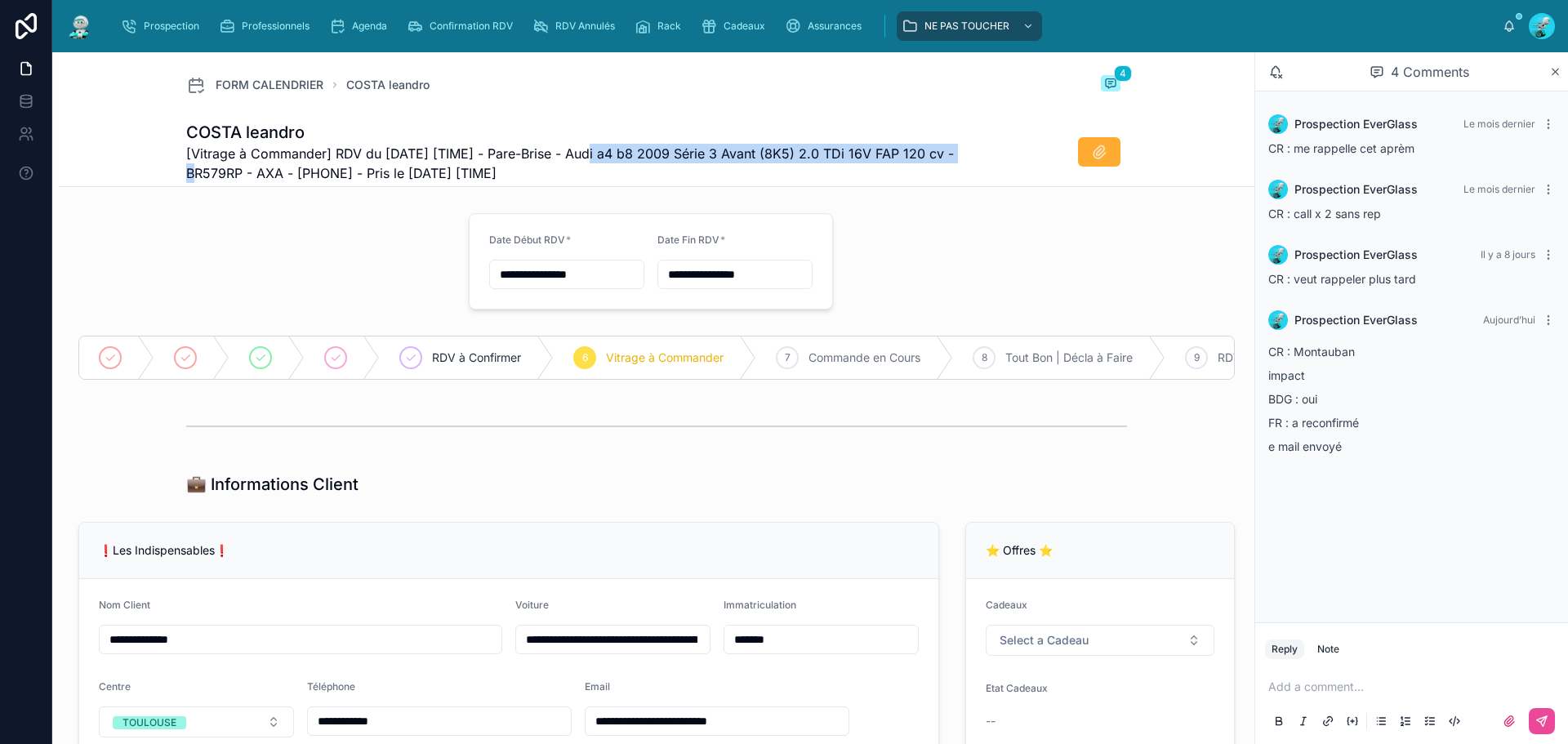 drag, startPoint x: 575, startPoint y: 149, endPoint x: 951, endPoint y: 158, distance: 376.1077 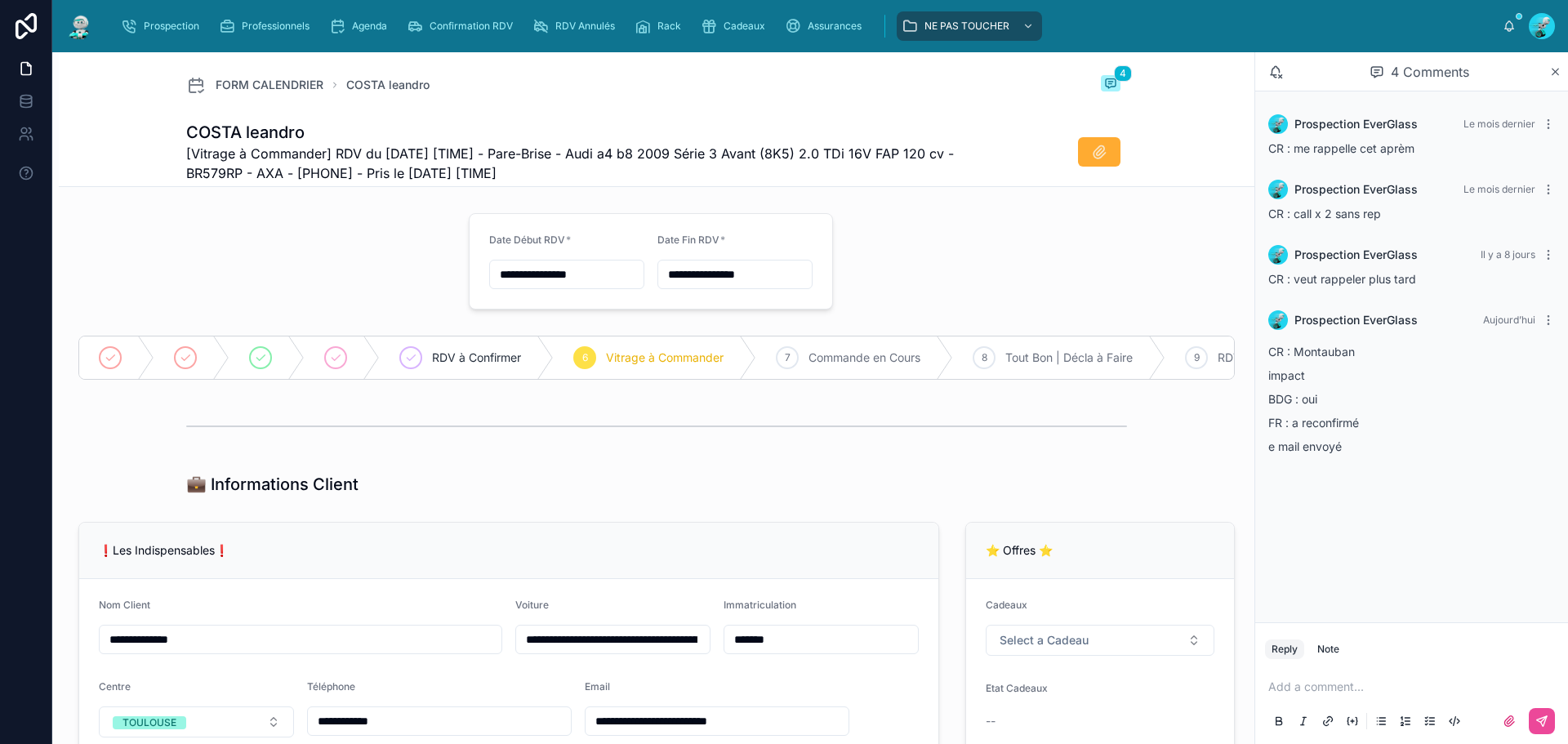 click on "**********" at bounding box center [657, 1544] 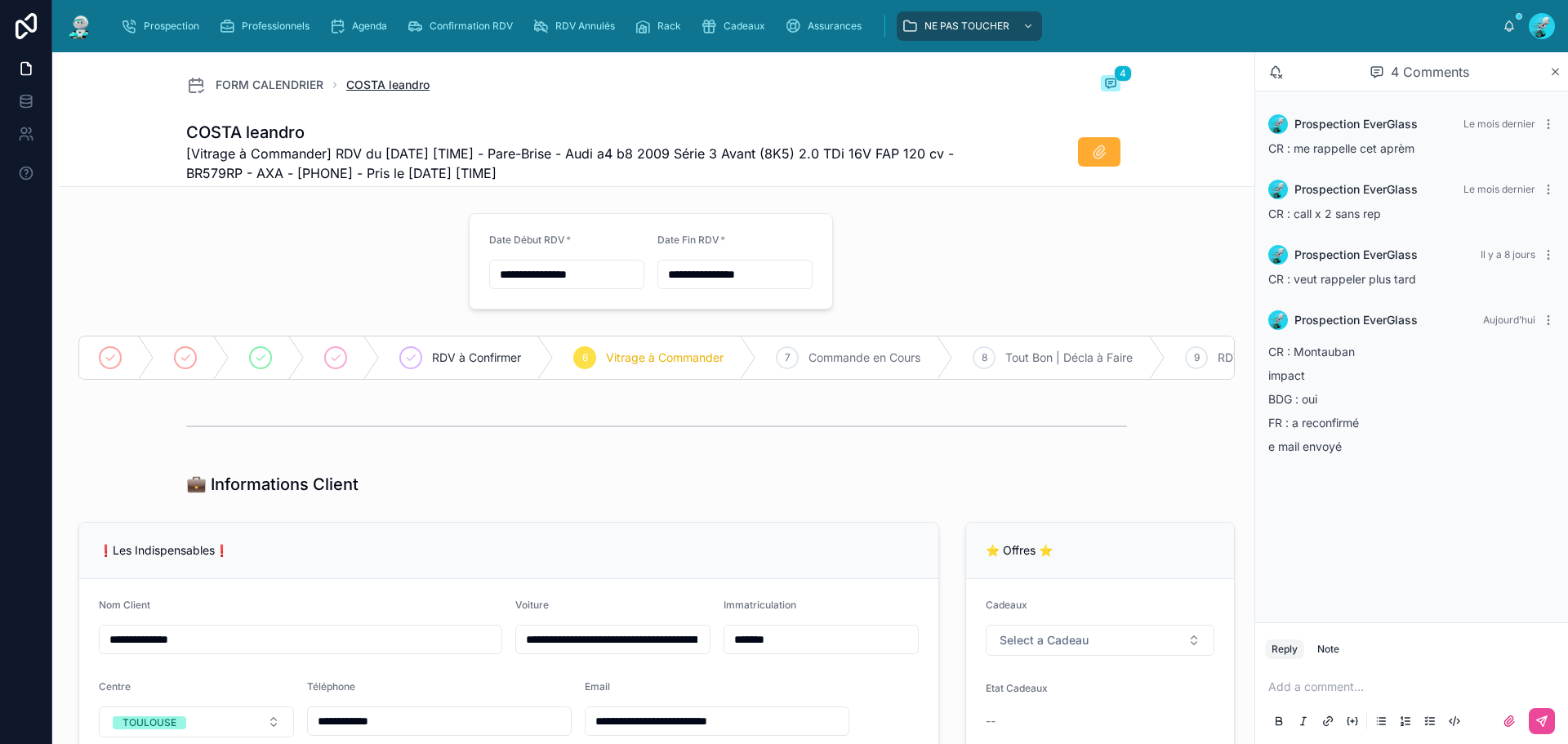 type on "**********" 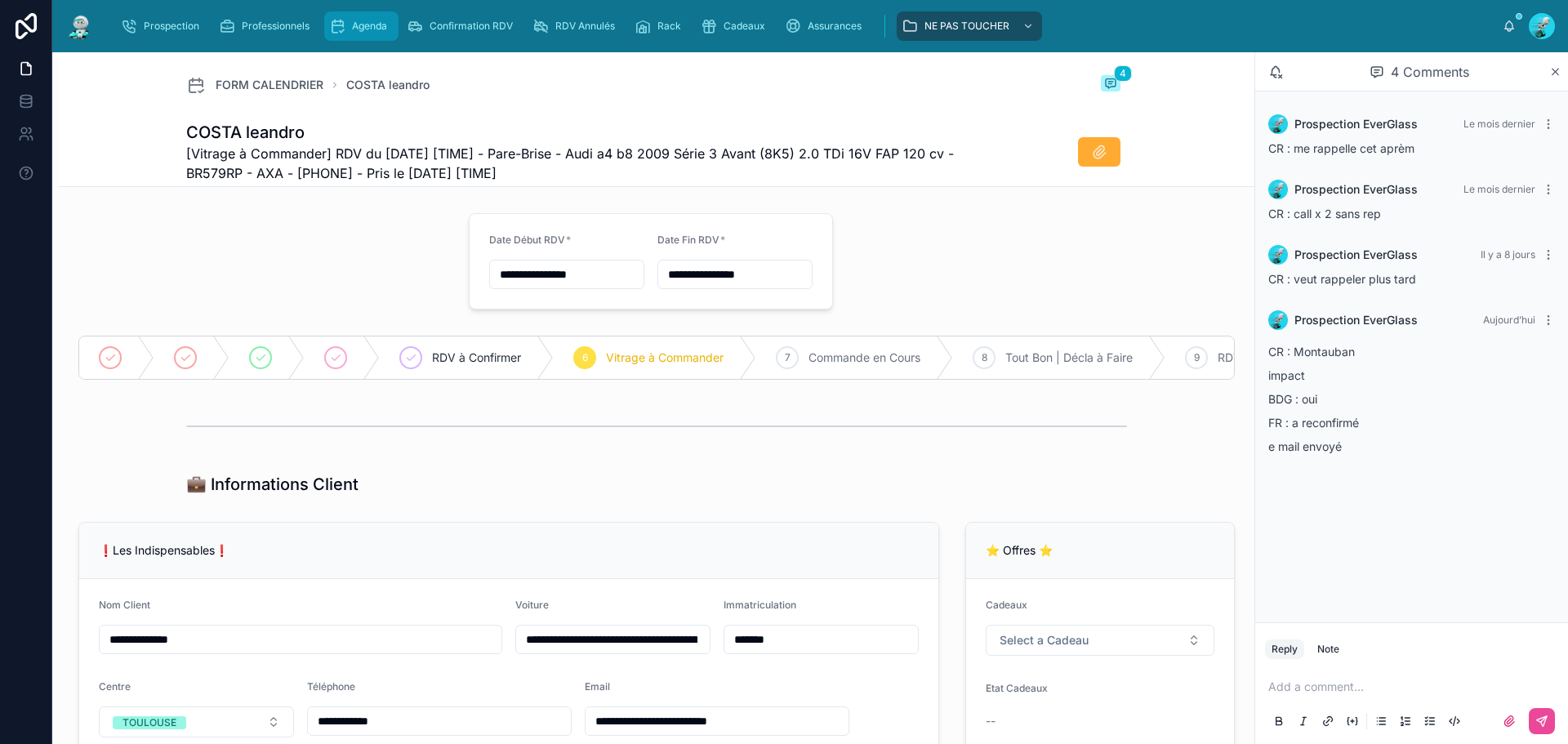 click on "Agenda" at bounding box center [361, 26] 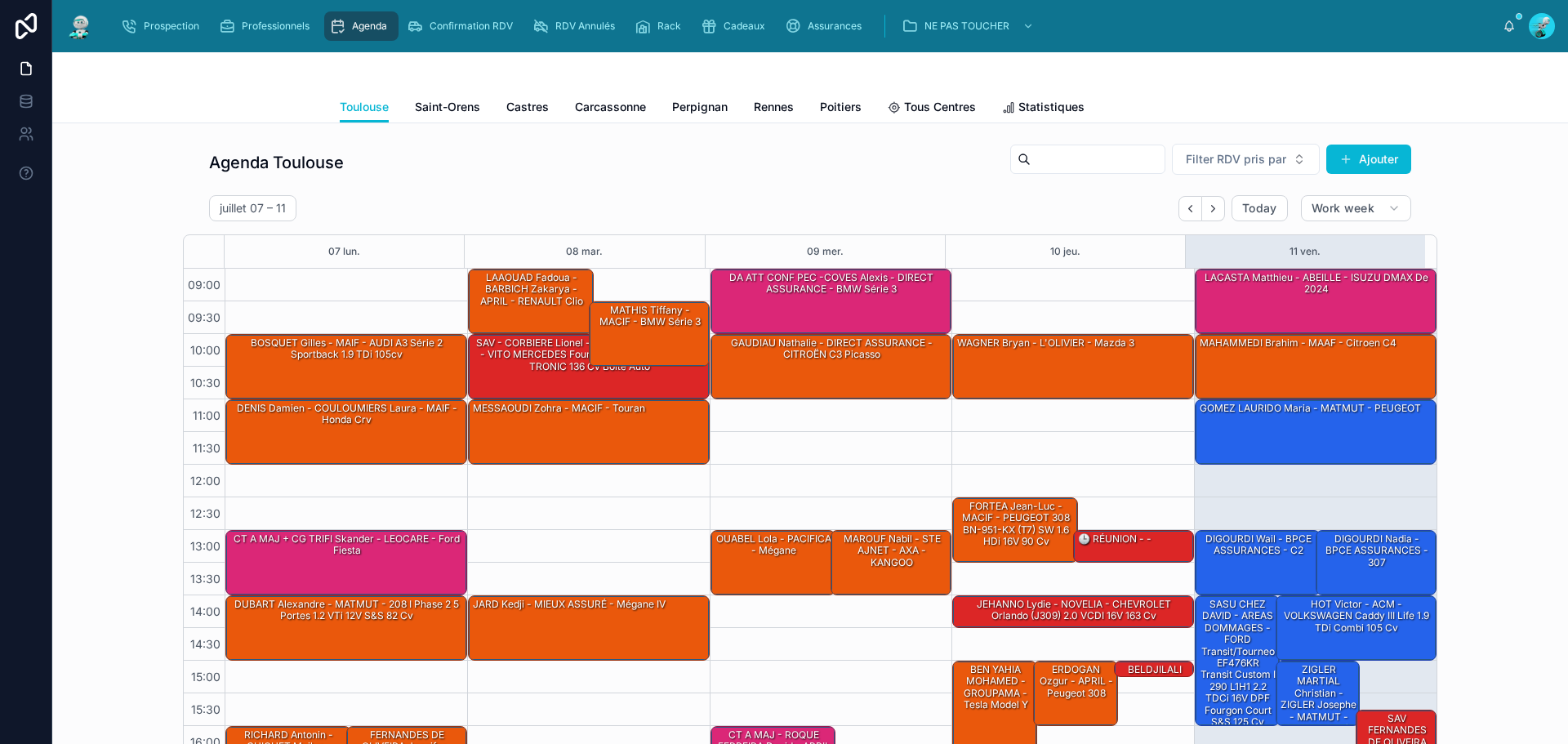 scroll, scrollTop: 97, scrollLeft: 0, axis: vertical 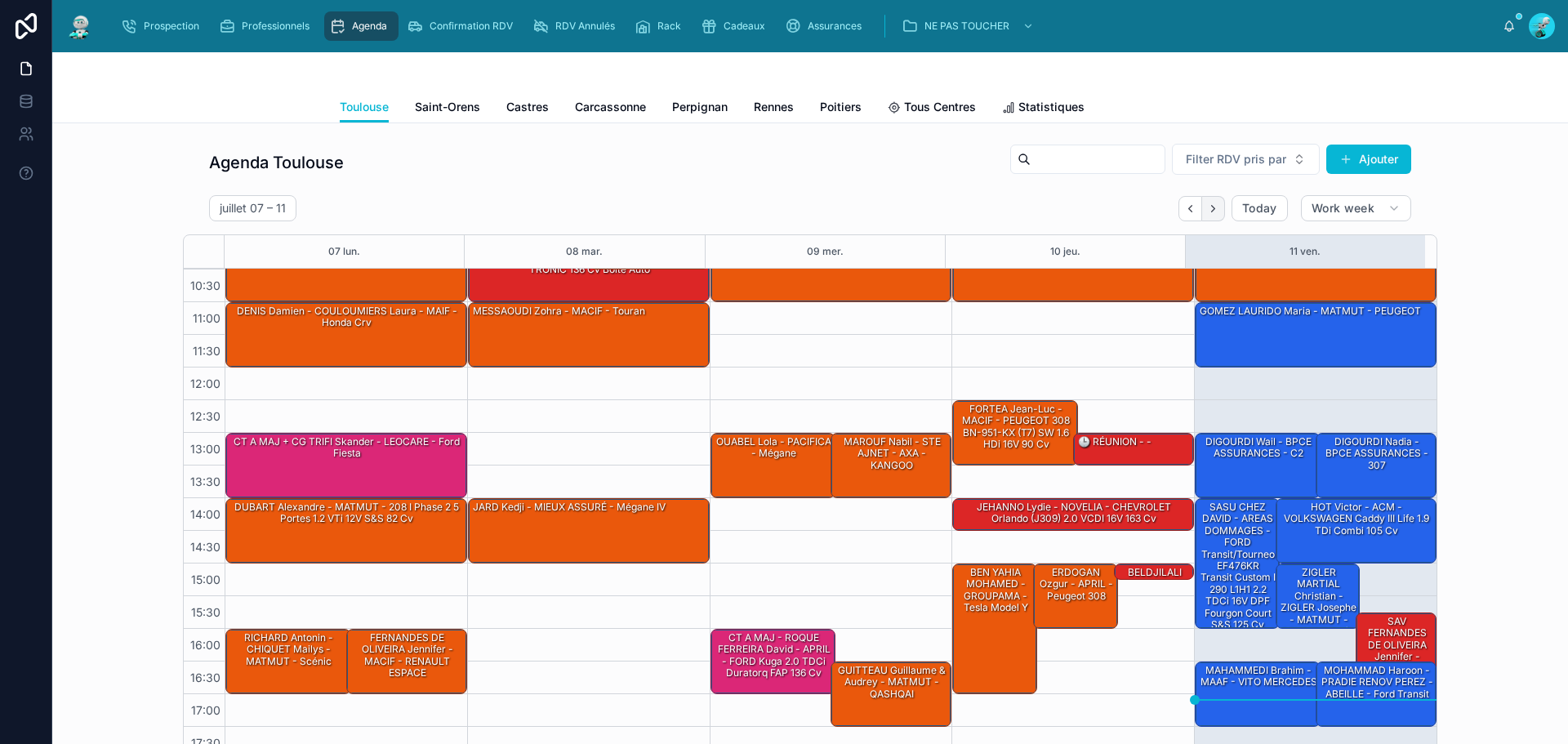 click at bounding box center [1214, 208] 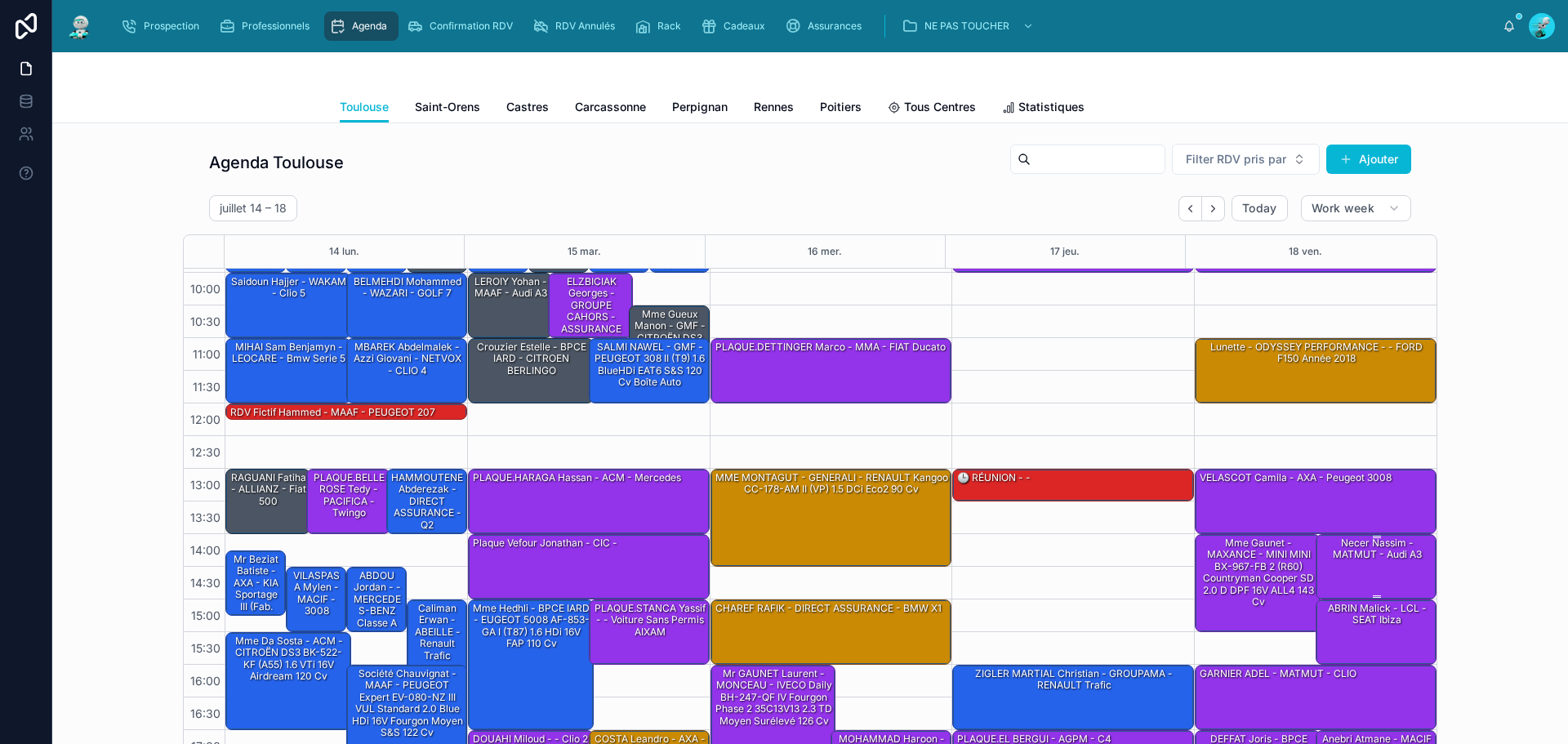 scroll, scrollTop: 97, scrollLeft: 0, axis: vertical 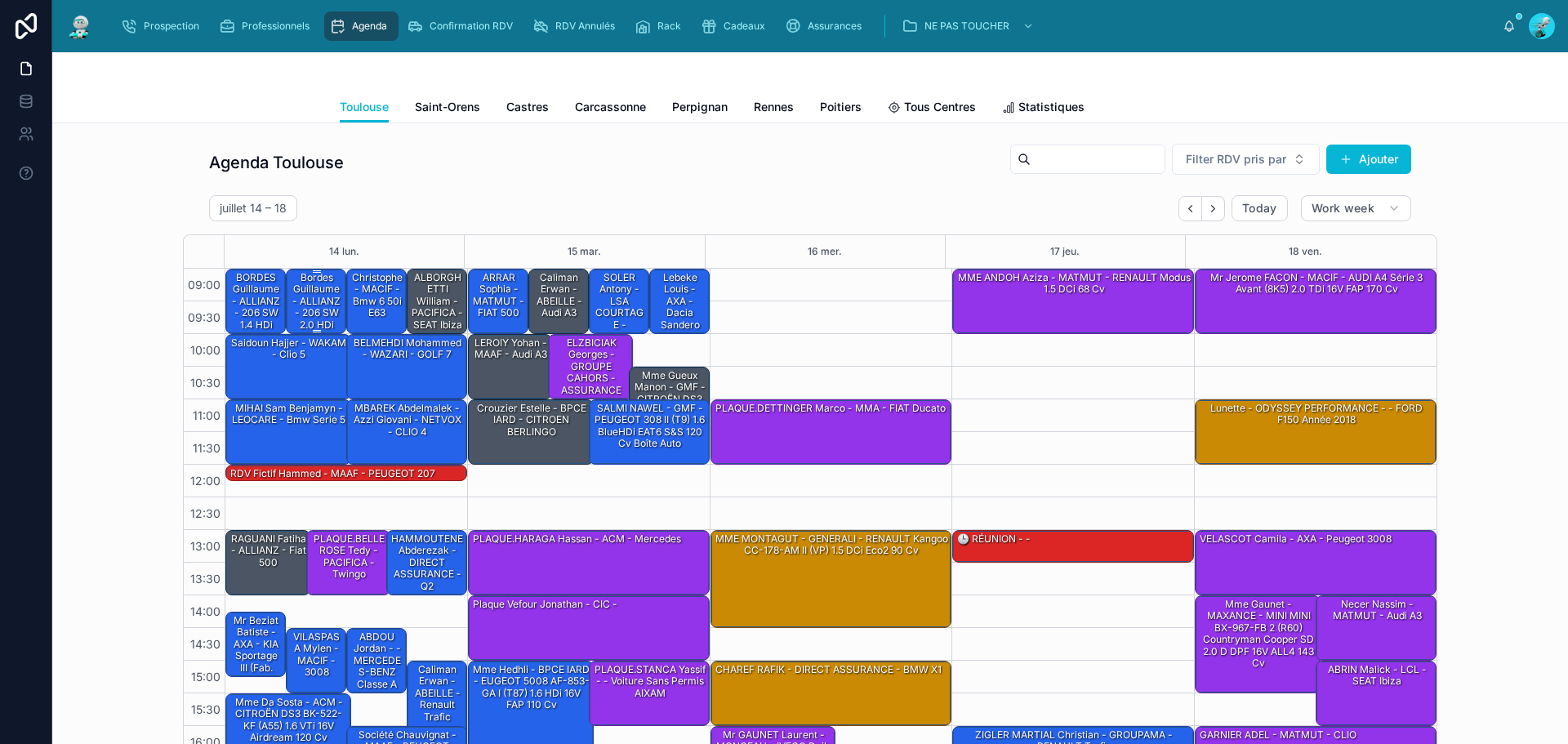 click on "Bordes Guillaume - ALLIANZ - 206 SW 2.0 HDi 90cv" at bounding box center (317, 307) 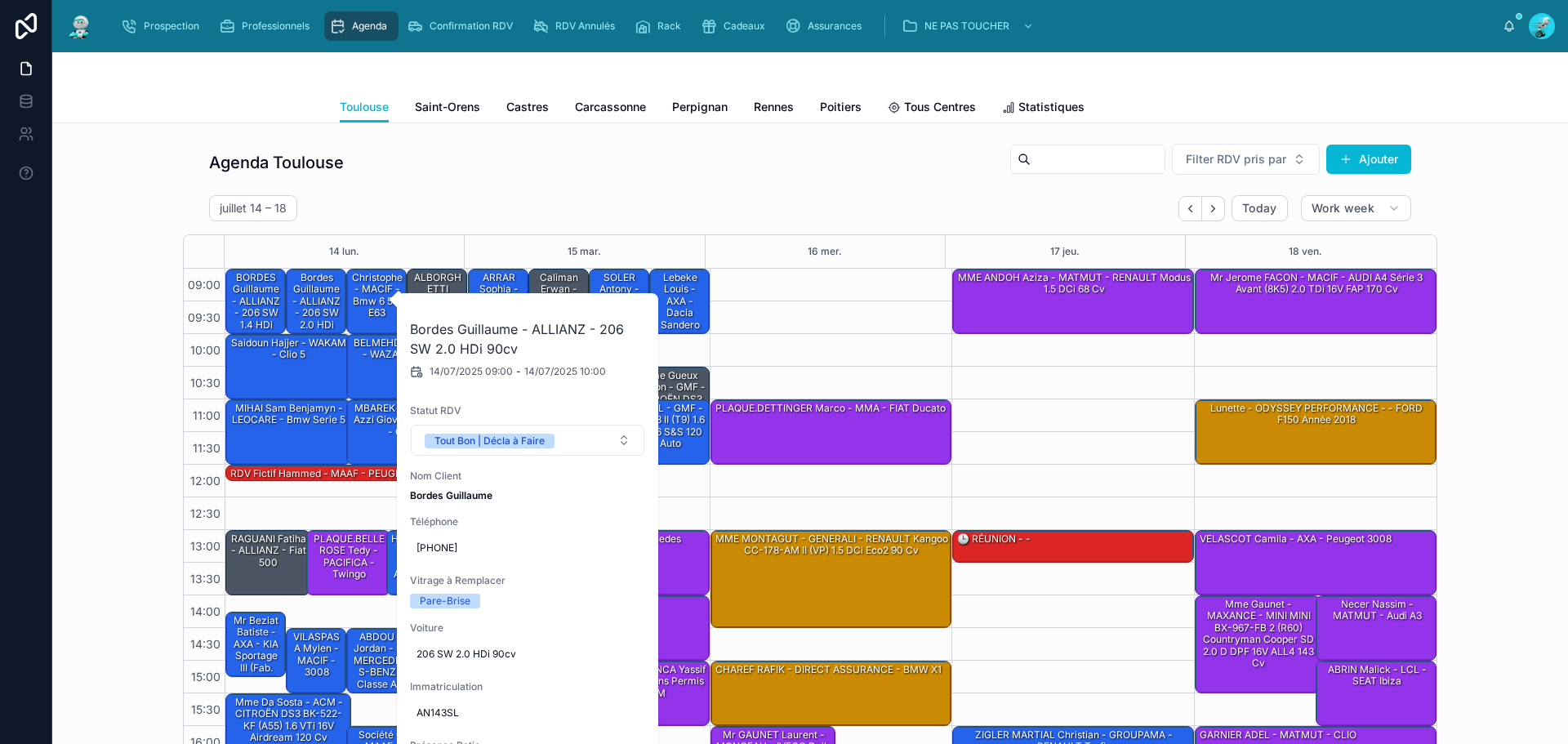 click on "Agenda Toulouse Filter RDV pris par Ajouter juillet 14 – 18 Today Work week 14 lun. 15 mar. 16 mer. 17 jeu. 18 ven. 09:00 09:30 10:00 10:30 11:00 11:30 12:00 12:30 13:00 13:30 14:00 14:30 15:00 15:30 16:00 16:30 17:00 17:30 09:00 – 10:00 BORDES guillaume  - ALLIANZ - 206 SW 1.4 HDi 68cv 10:00 – 11:00 Saidoun Hajjer - WAKAM - Clio 5 09:00 – 10:00 Bordes Guillaume - ALLIANZ - 206 SW 2.0 HDi 90cv 10:00 – 11:00 BELMEHDI Mohammed  - WAZARI - GOLF 7 09:00 – 10:00 Christophe  - MACIF - Bmw 6 50i e63 11:00 – 12:00 MIHAI Sam Benjamyn - LEOCARE - Bmw serie 5 09:00 – 10:00 ALBORGHETTI William  - PACIFICA - SEAT Ibiza 11:00 – 12:00 MBAREK Abdelmalek  - Azzi Giovani  - NETVOX - CLIO 4 12:00 – 12:15 RDV Fictif Hammed  - MAAF - PEUGEOT 207 13:00 – 14:00 RAGUANI Fatiha - ALLIANZ - Fiat 500 14:15 – 15:15 Mr Beziat Batiste - AXA - KIA Sportage  III (Fab. Slovaquie) 1.7 CRDi VGT 16V DPF 4x2 115 cv 13:00 – 14:00 PLAQUE.BELLEROSE Tedy - PACIFICA - Twingo  14:30 – 15:30 VILASPASA Mylen - MACIF - 3008" at bounding box center [810, 452] 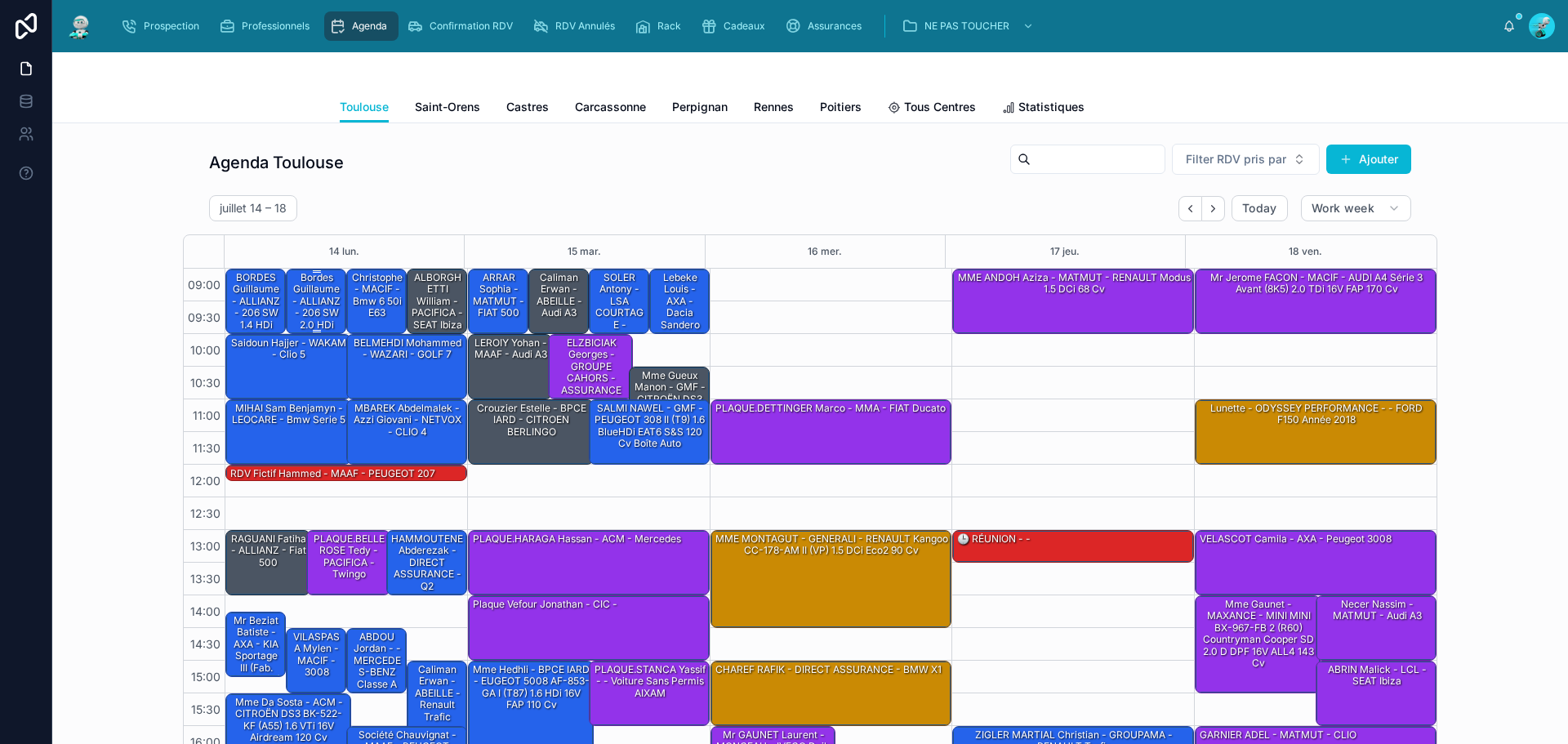 click on "Bordes Guillaume - ALLIANZ - 206 SW 2.0 HDi 90cv" at bounding box center (317, 307) 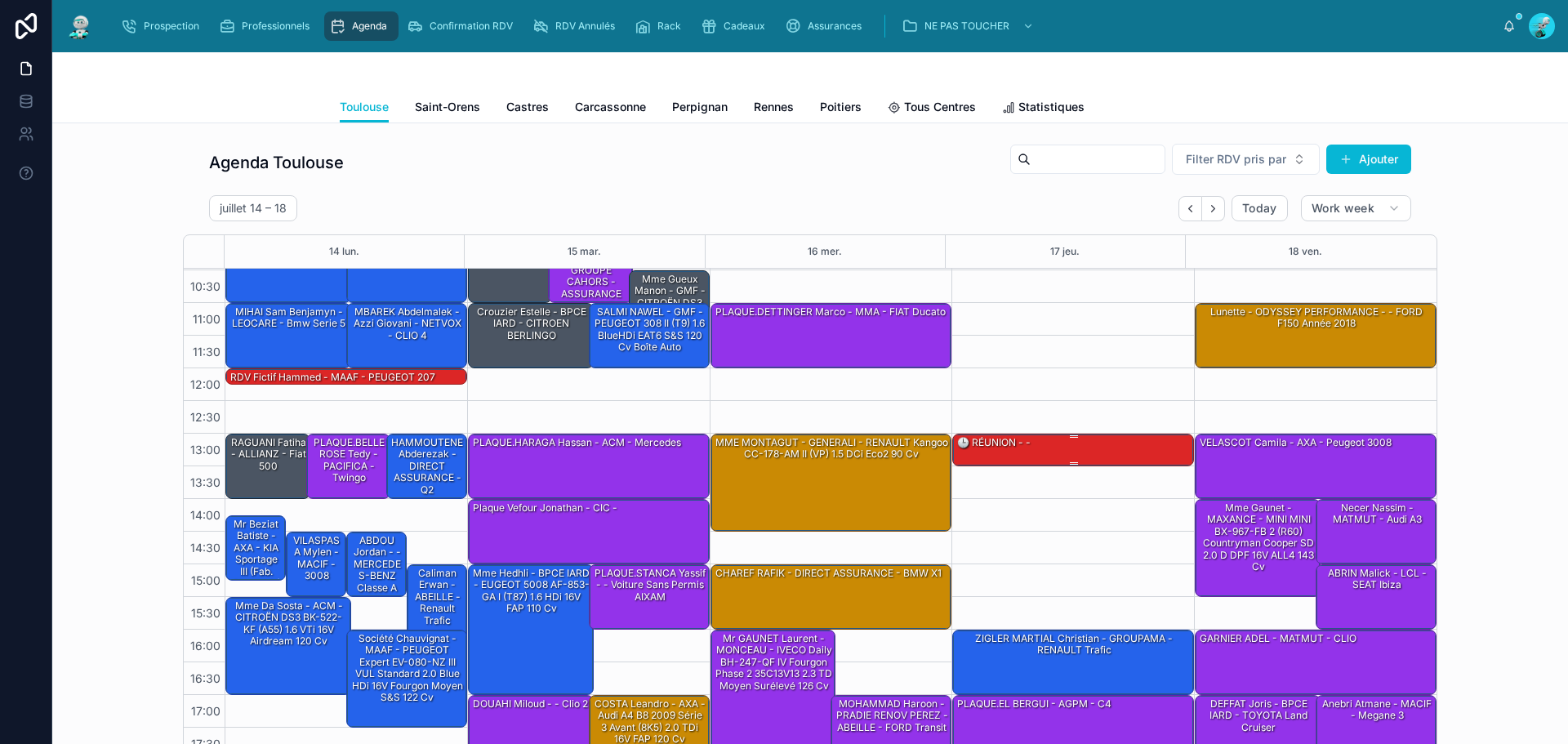 scroll, scrollTop: 97, scrollLeft: 0, axis: vertical 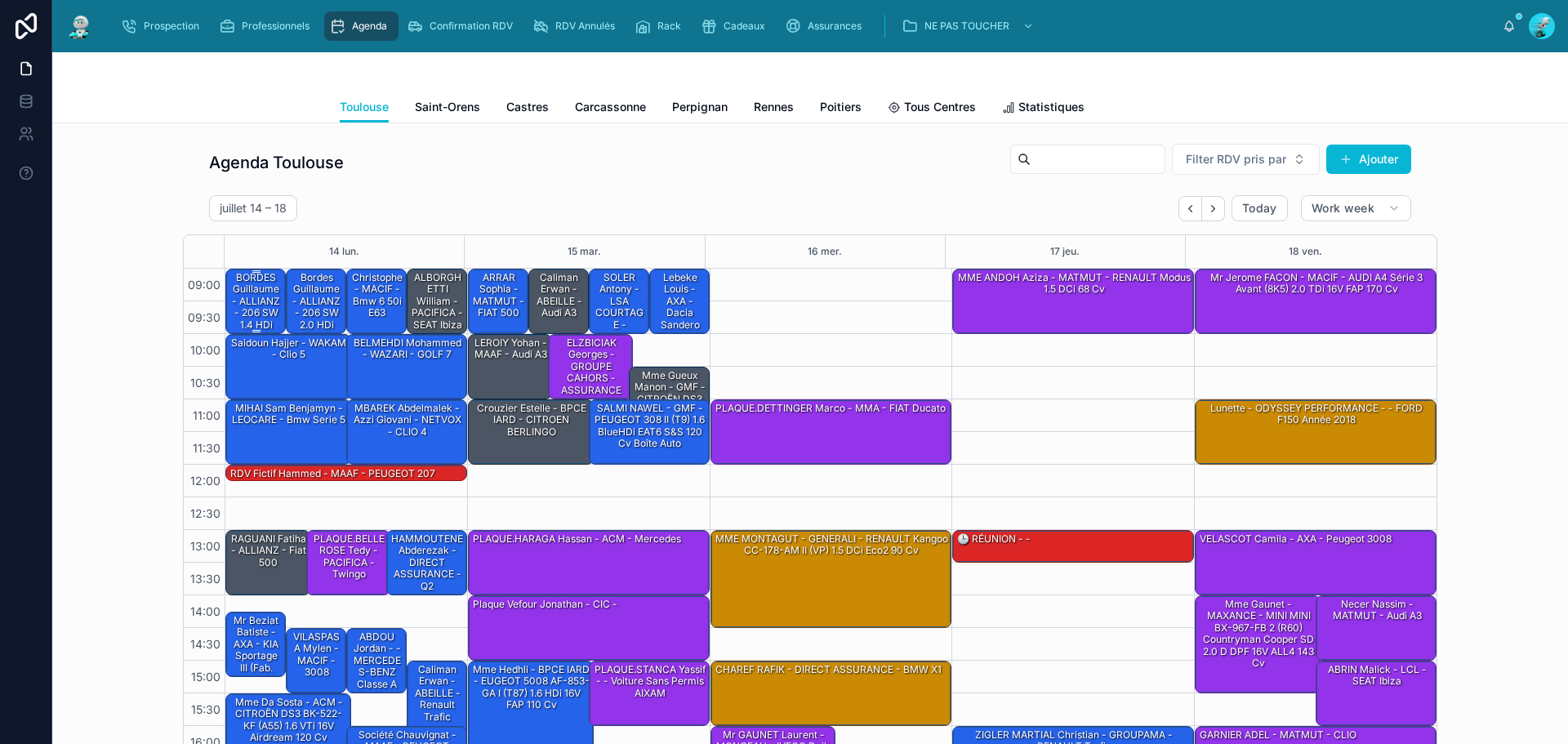 click on "BORDES guillaume  - ALLIANZ - 206 SW 1.4 HDi 68cv" at bounding box center (256, 307) 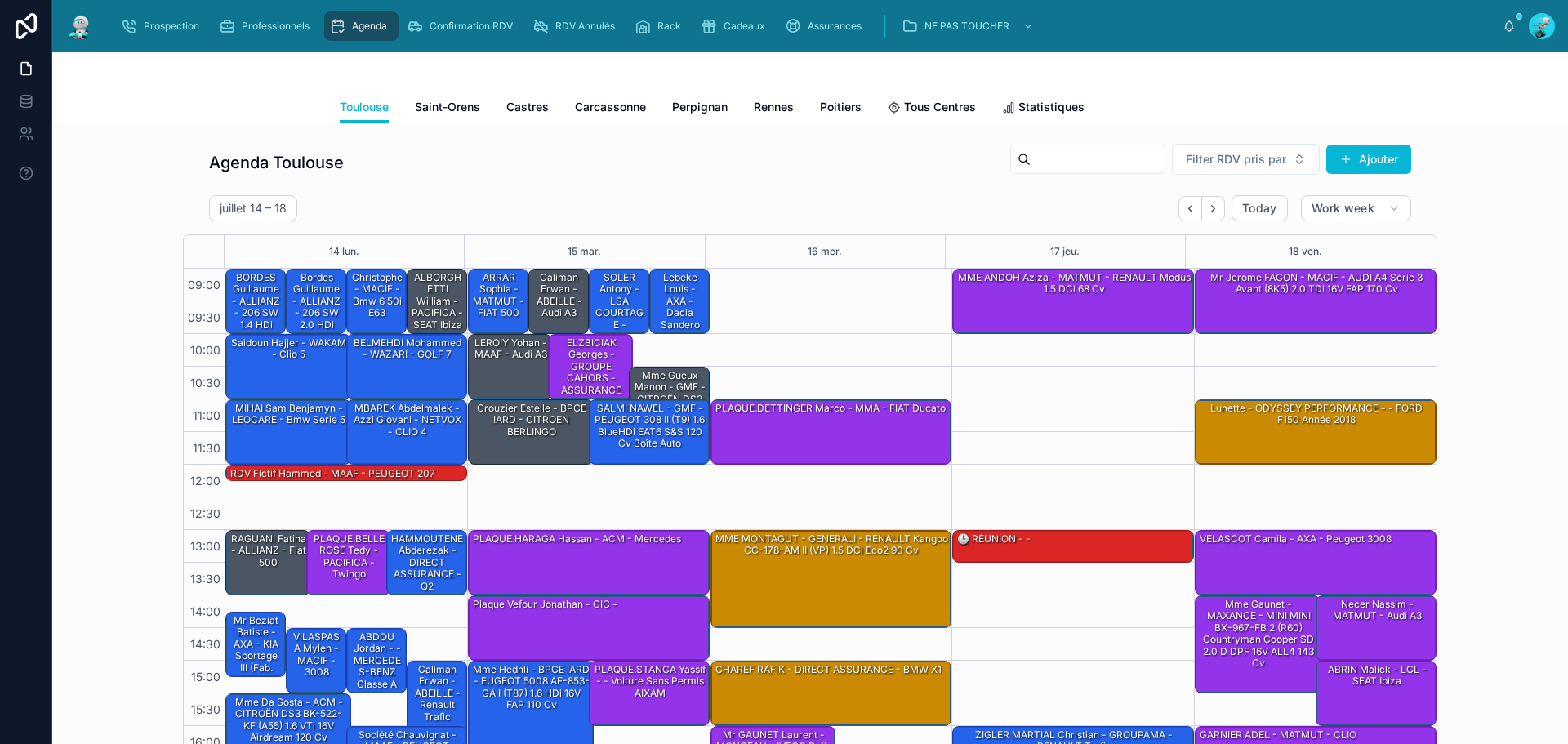click on "Caliman Erwan - ABEILLE - audi A3" at bounding box center [559, 296] 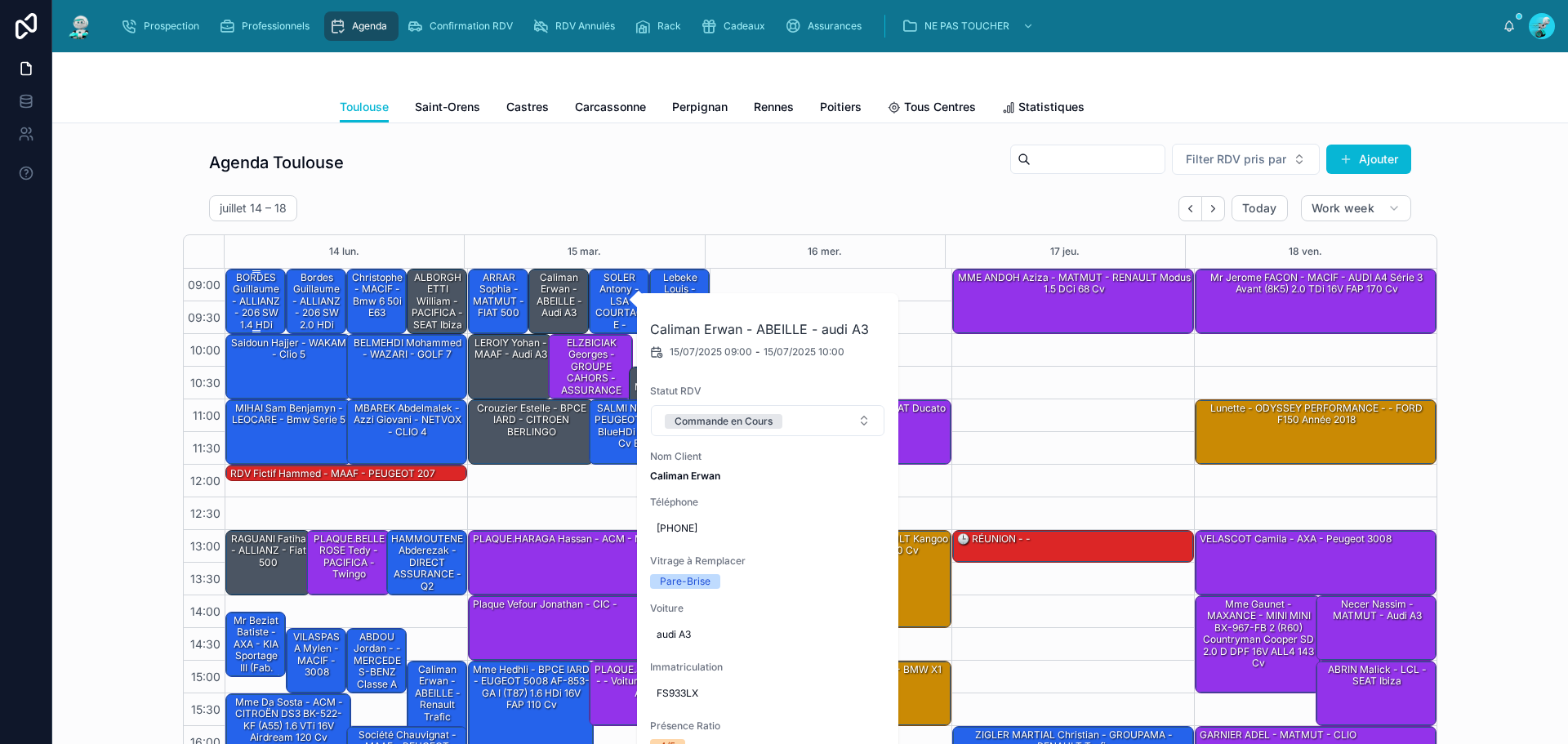 click on "BORDES guillaume  - ALLIANZ - 206 SW 1.4 HDi 68cv" at bounding box center [256, 307] 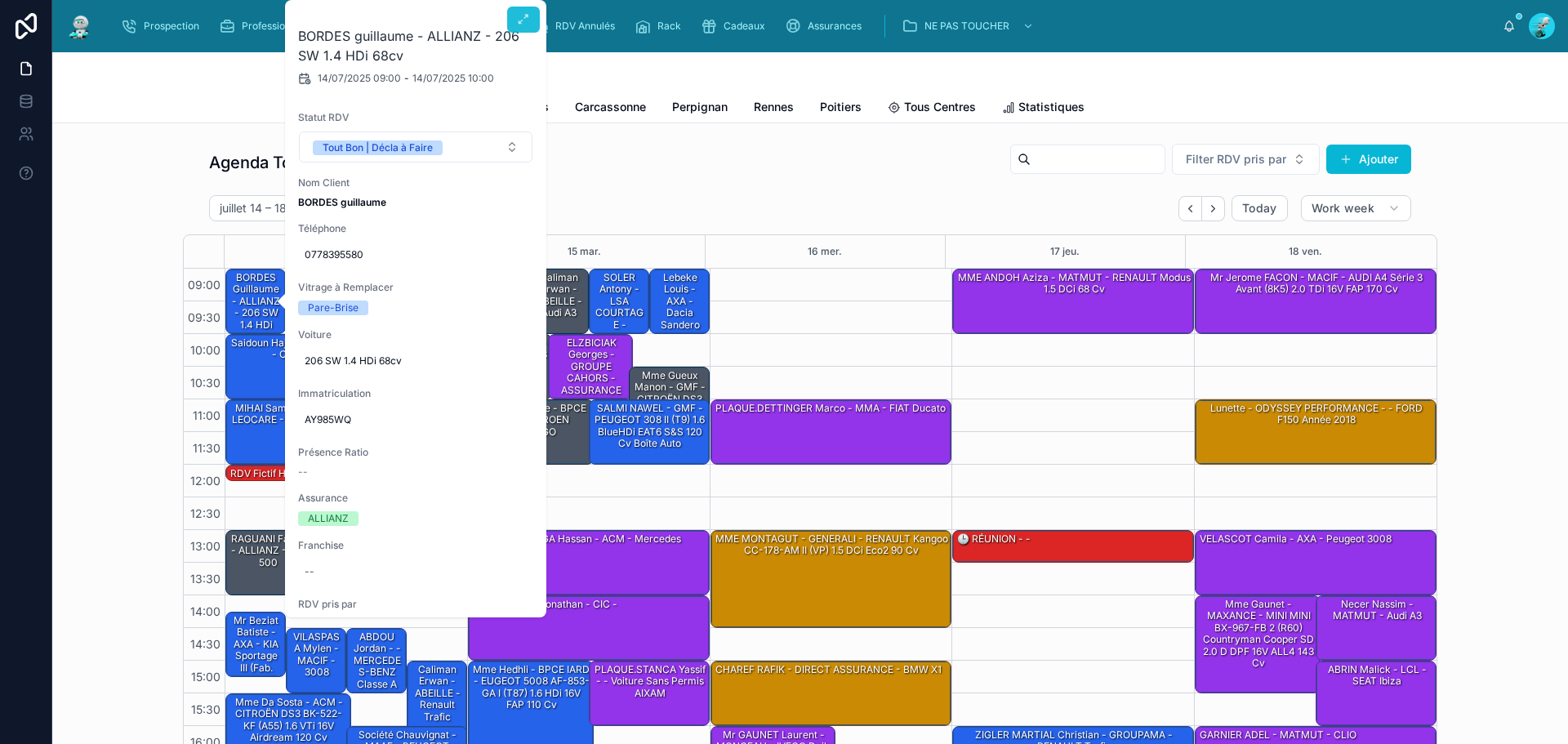 click at bounding box center [523, 20] 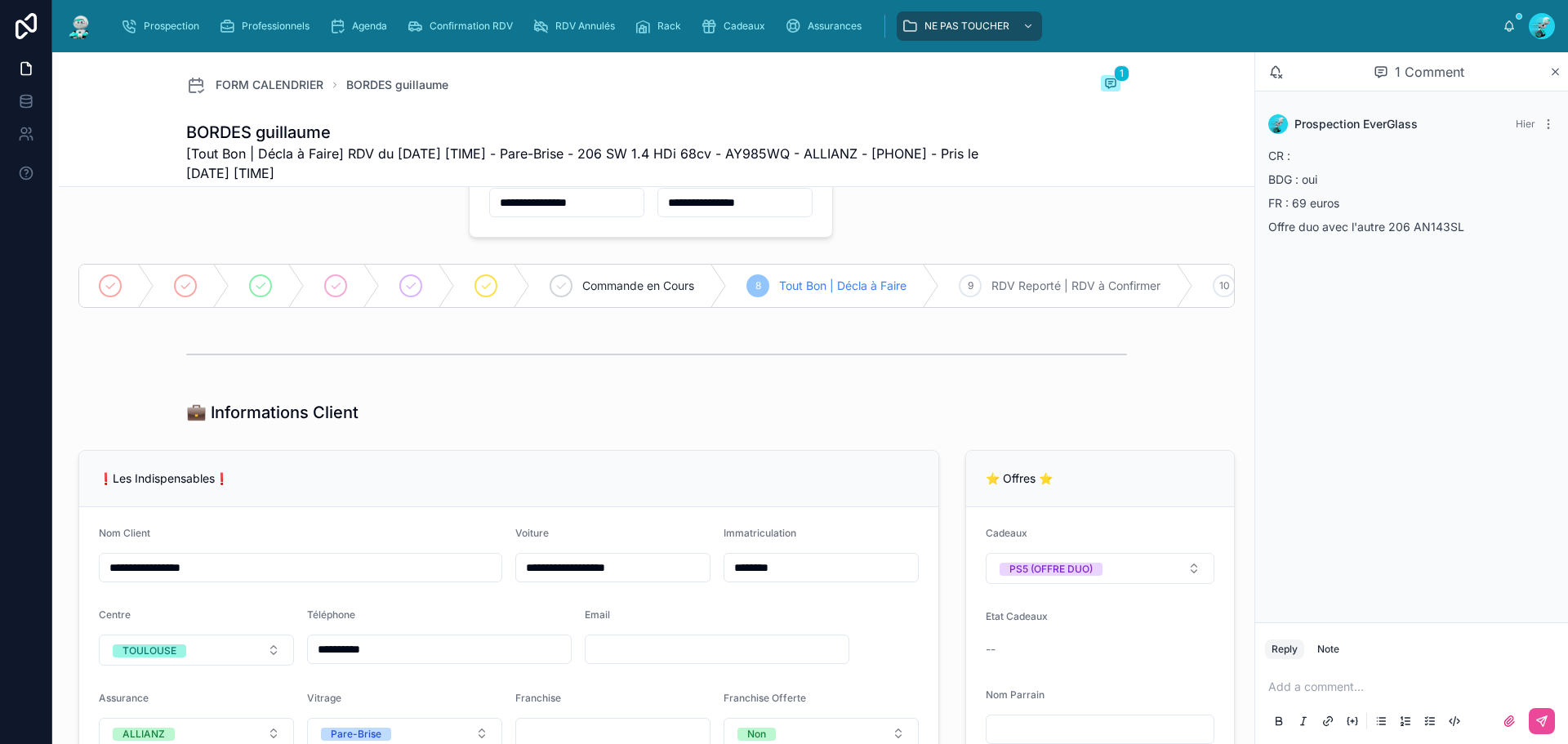 scroll, scrollTop: 0, scrollLeft: 0, axis: both 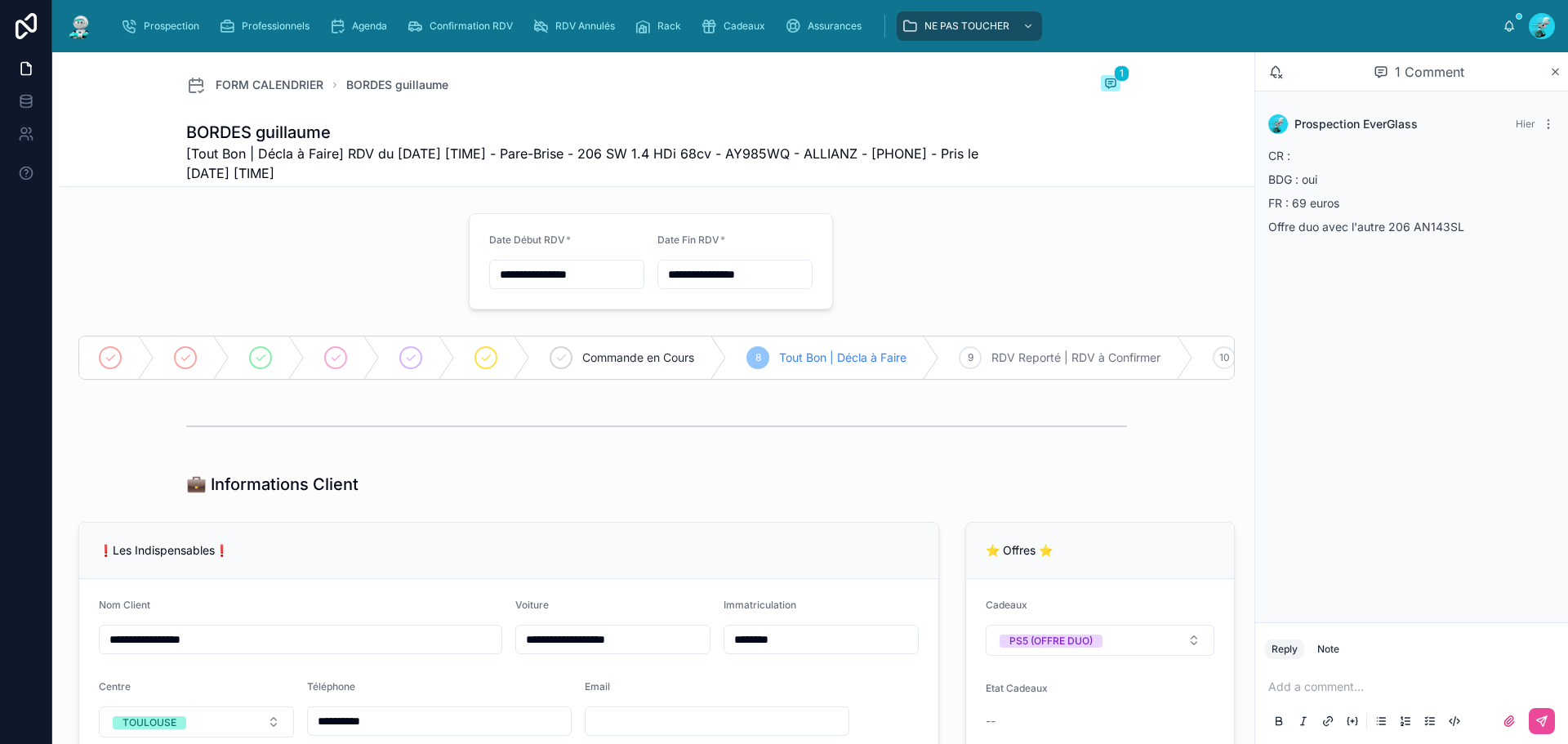 click on "**********" at bounding box center [567, 274] 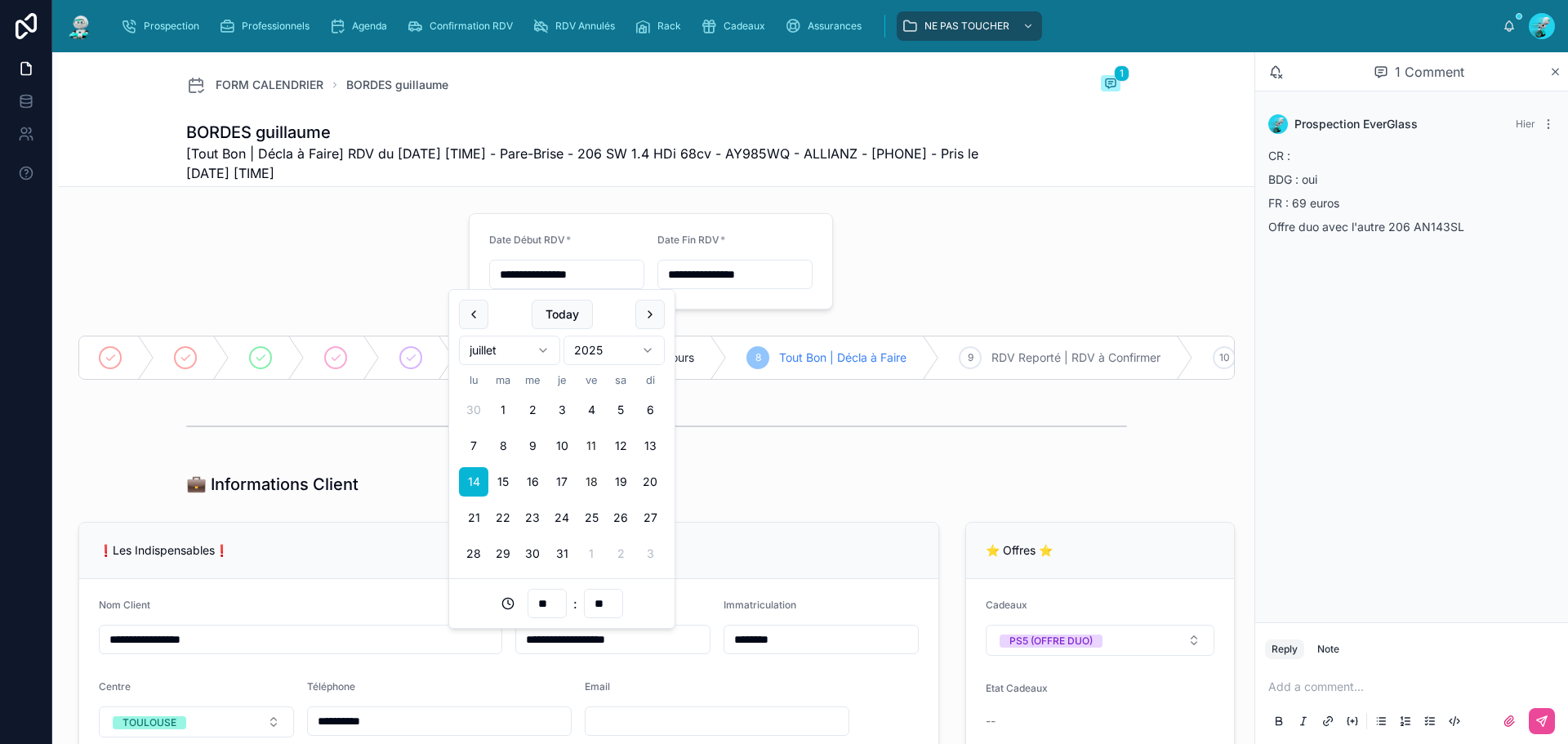 click on "18" at bounding box center [591, 482] 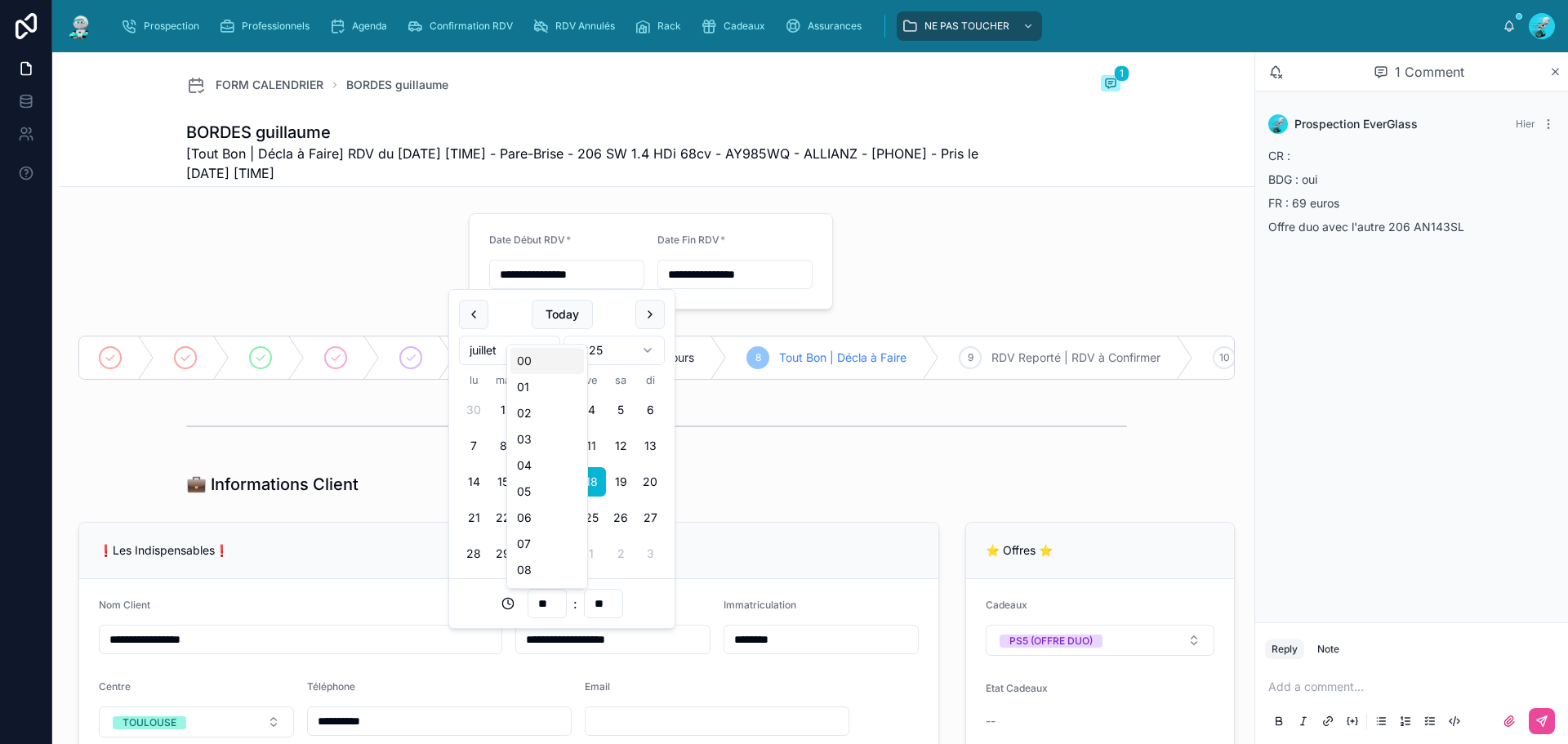 click on "**" at bounding box center [547, 604] 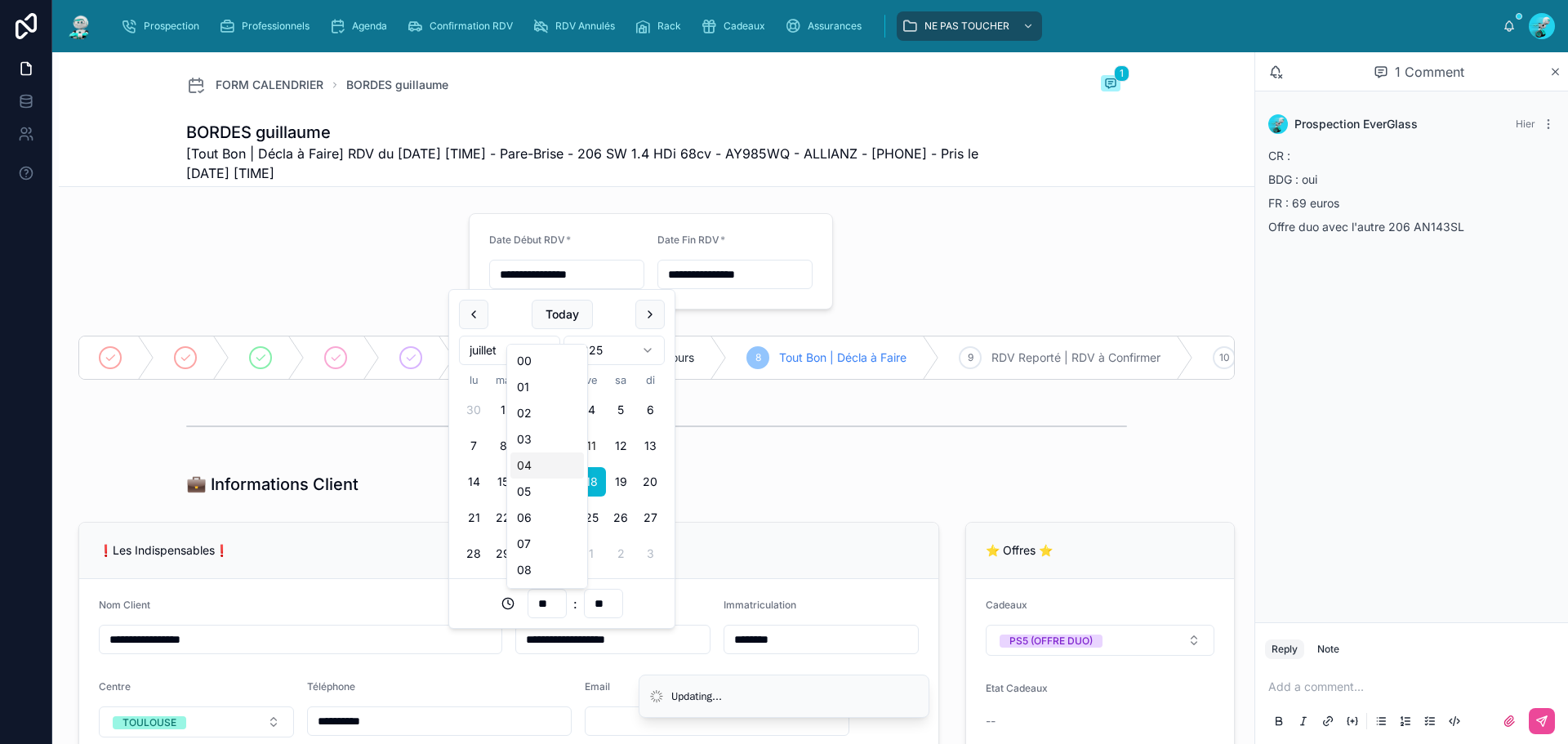 scroll, scrollTop: 390, scrollLeft: 0, axis: vertical 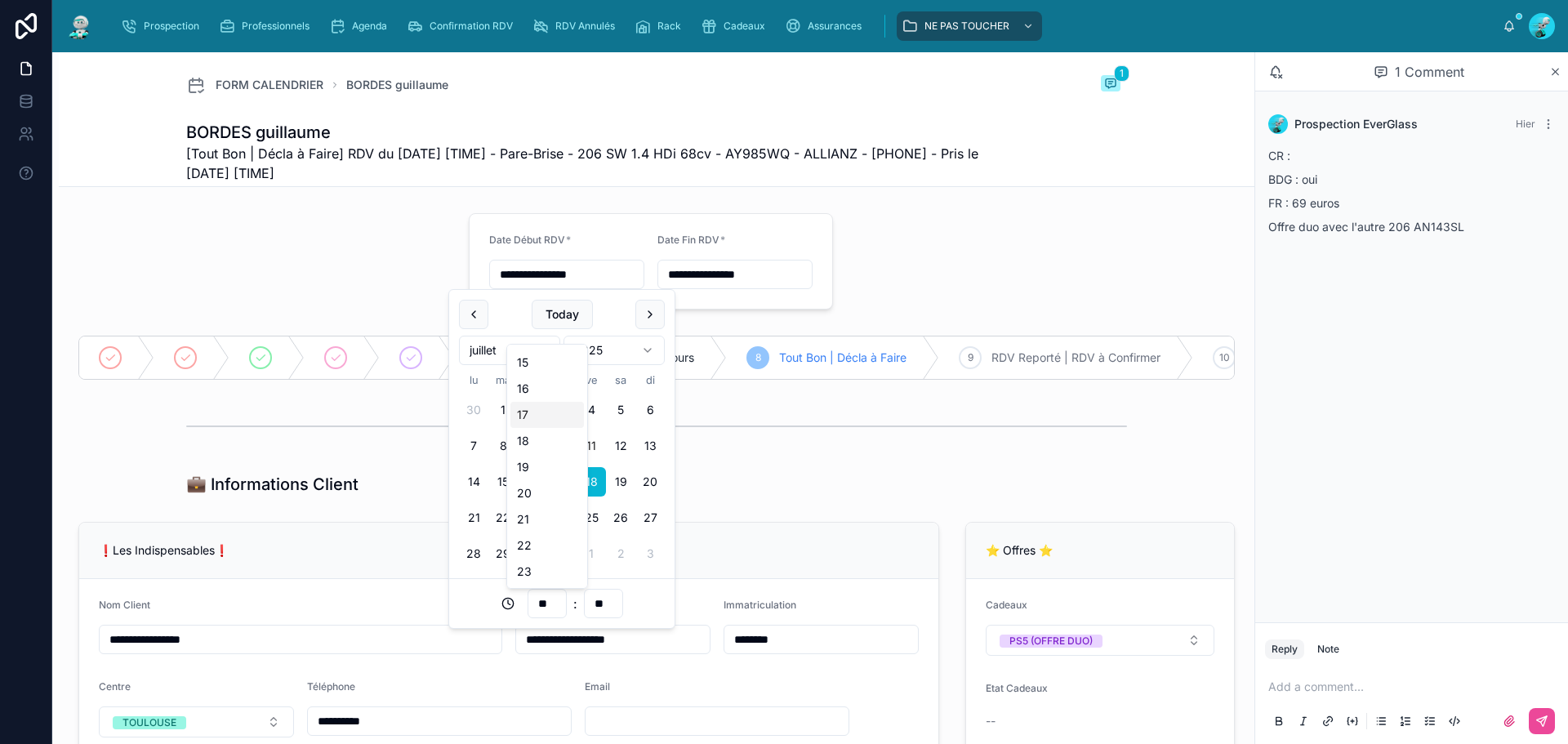 click on "17" at bounding box center [547, 415] 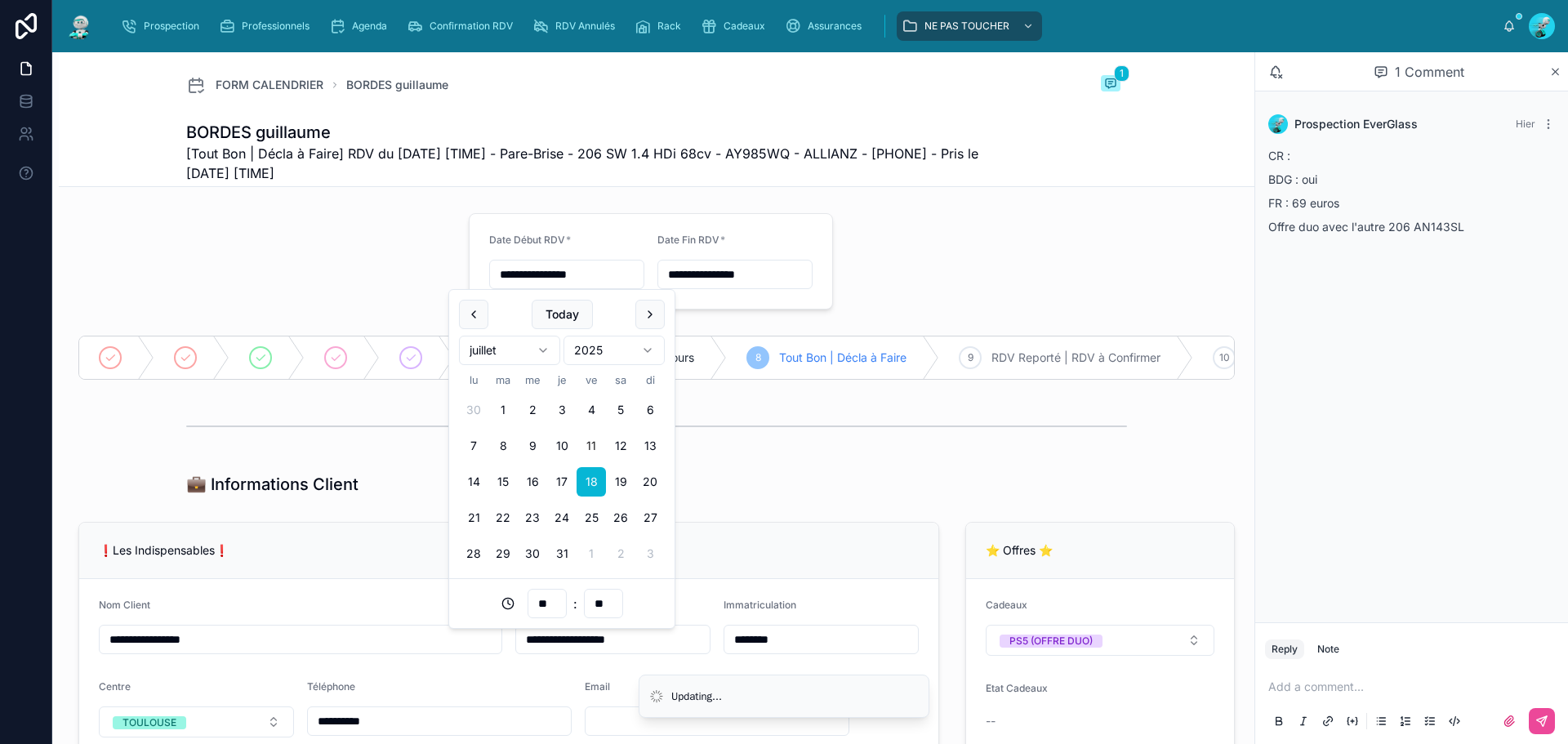 click on "**********" at bounding box center (735, 274) 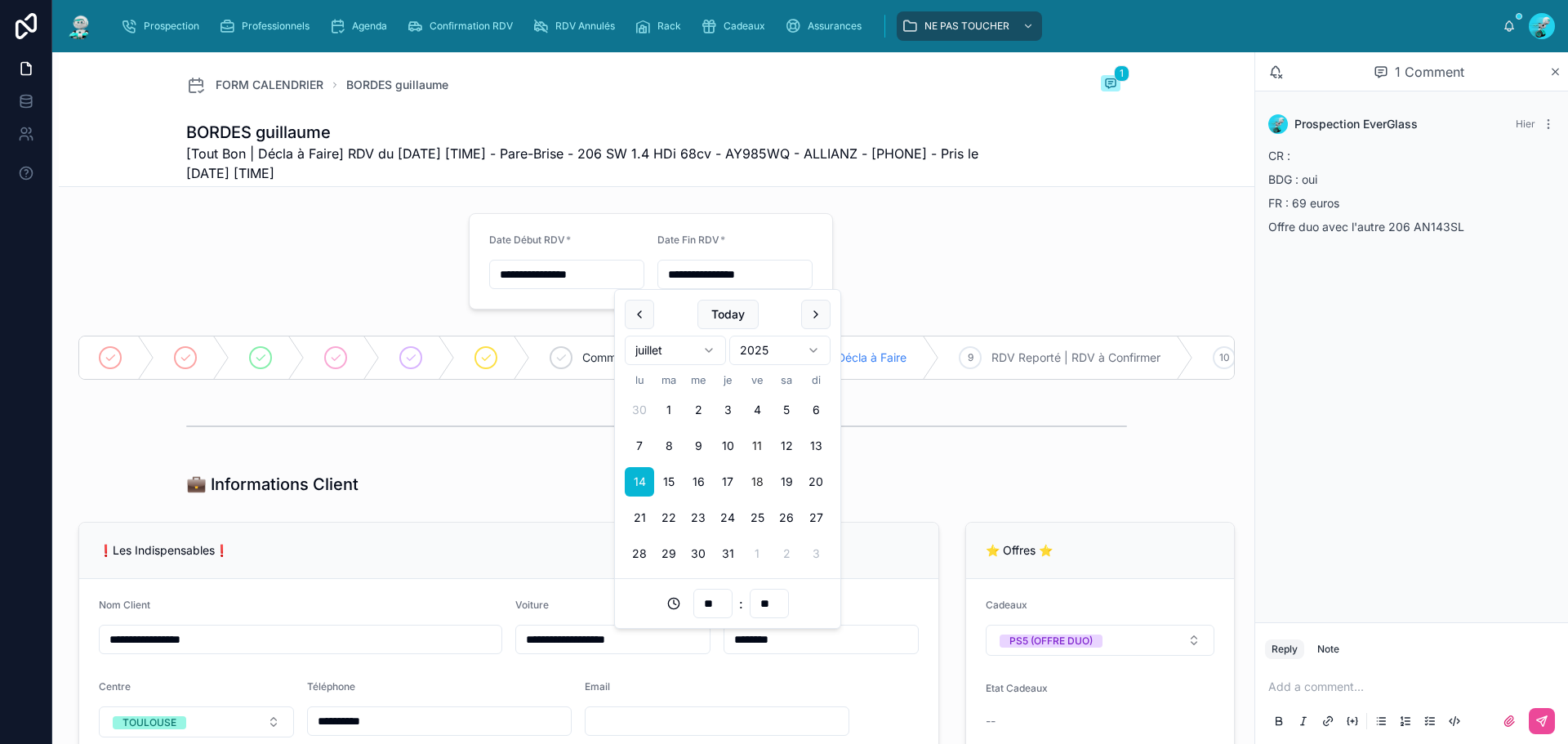 click on "18" at bounding box center (757, 482) 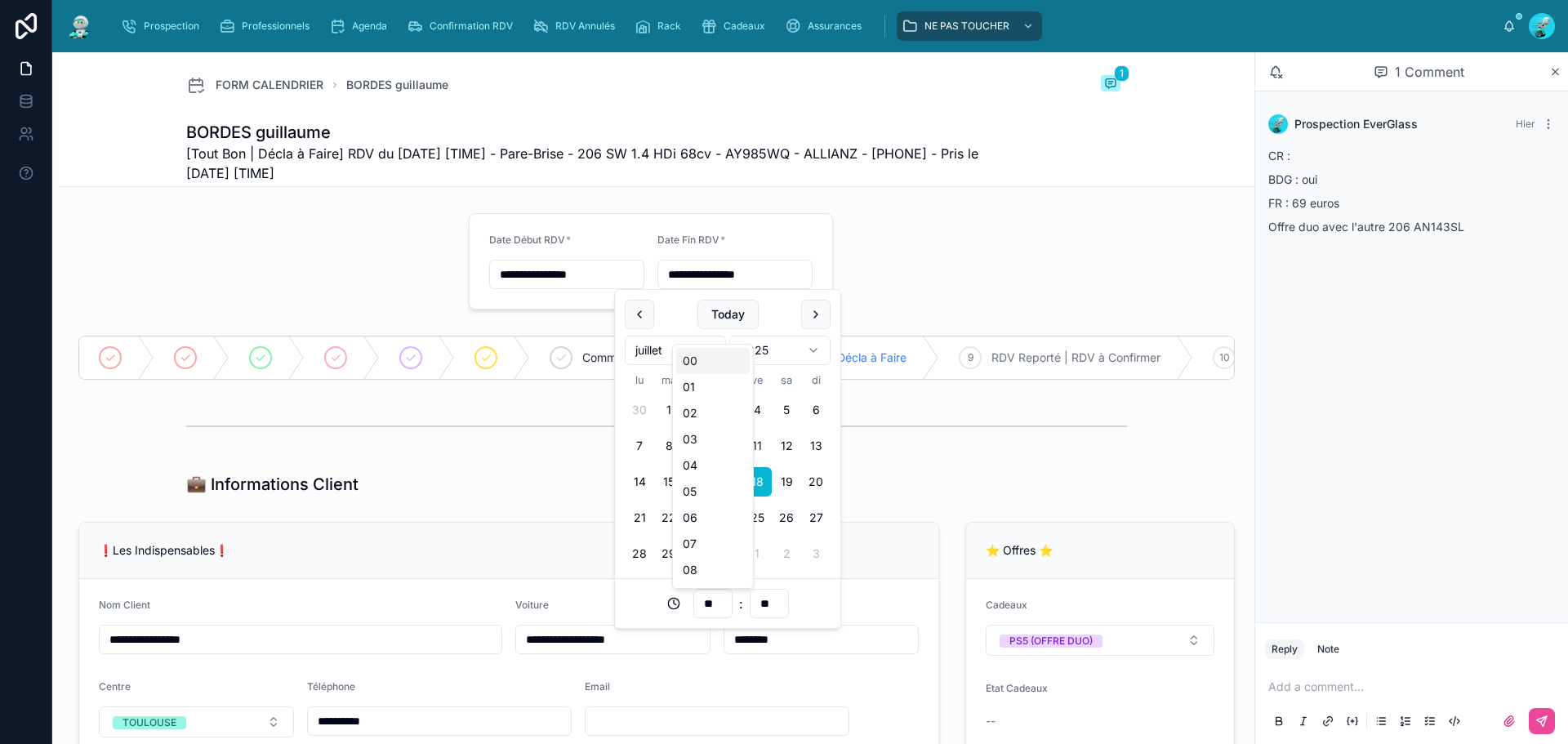 click on "**" at bounding box center [713, 604] 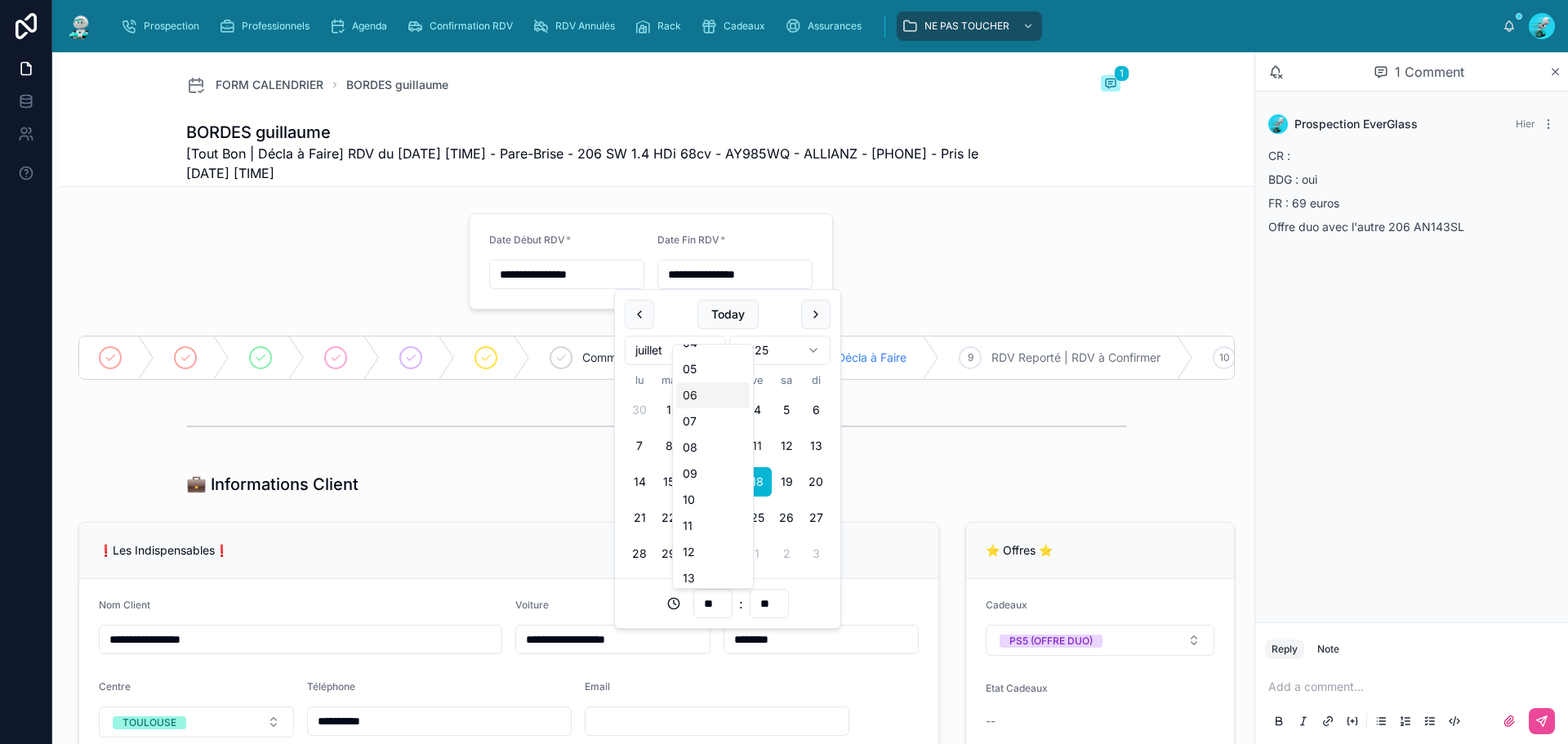 scroll, scrollTop: 327, scrollLeft: 0, axis: vertical 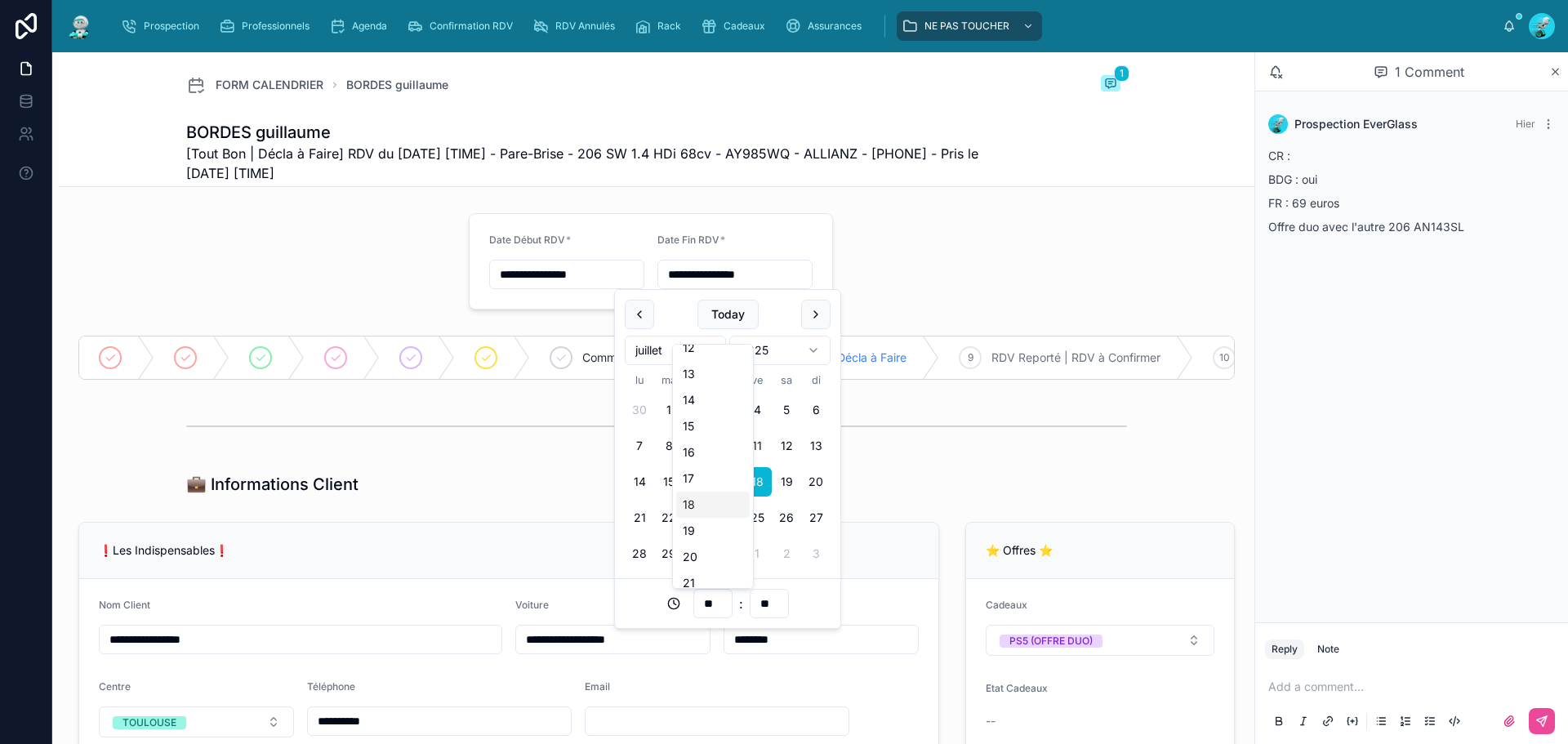 click on "18" at bounding box center [713, 505] 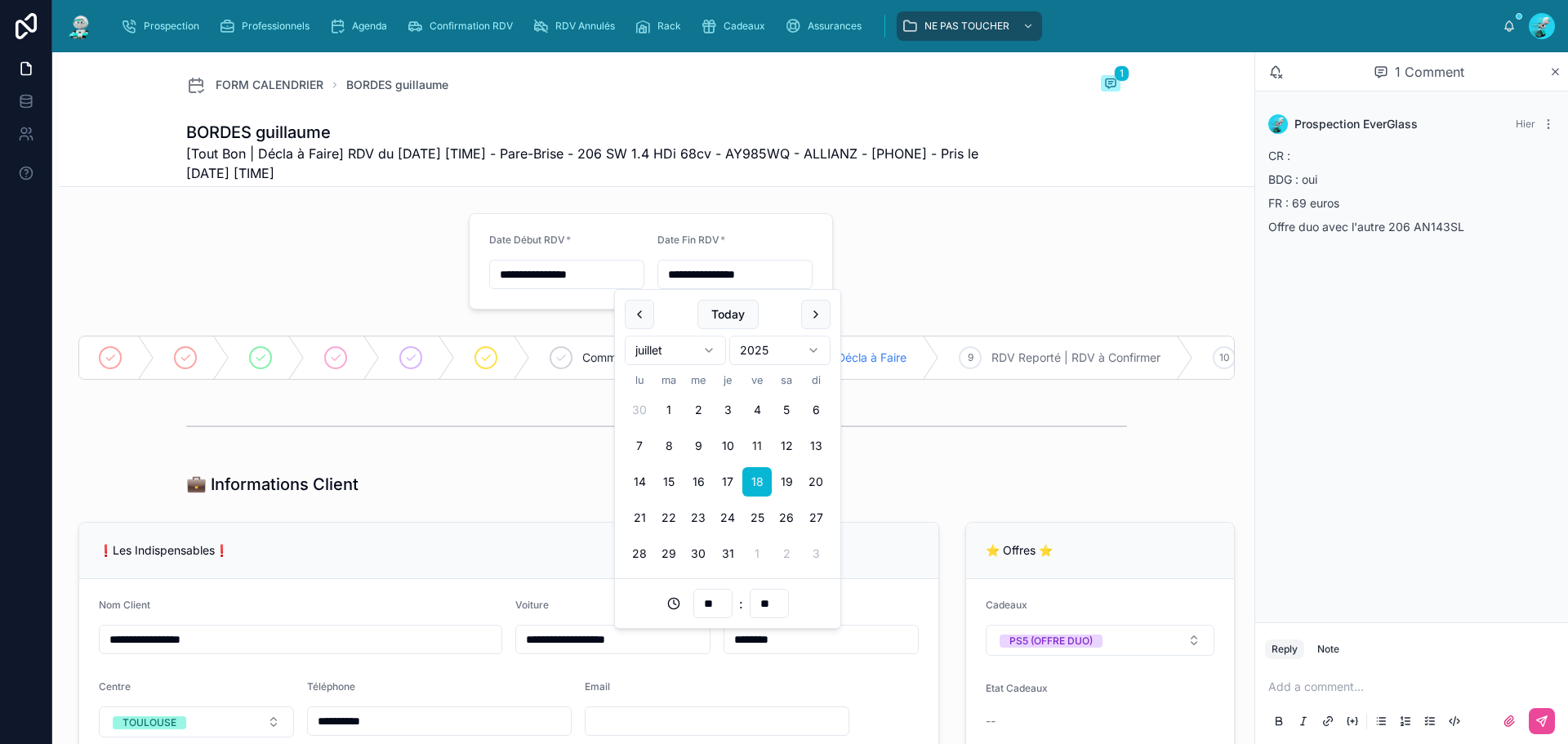 click on "**********" at bounding box center (657, 1508) 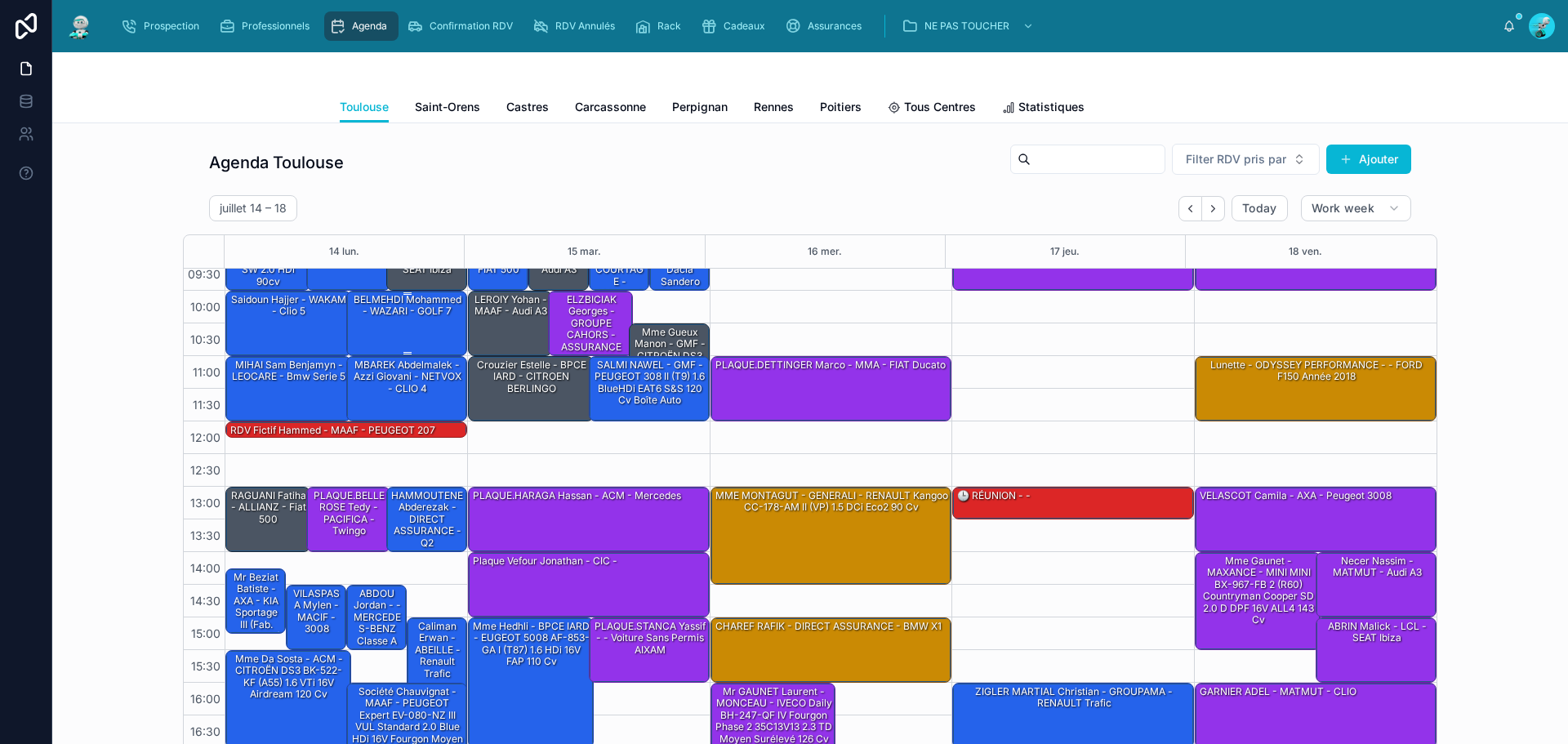 scroll, scrollTop: 0, scrollLeft: 0, axis: both 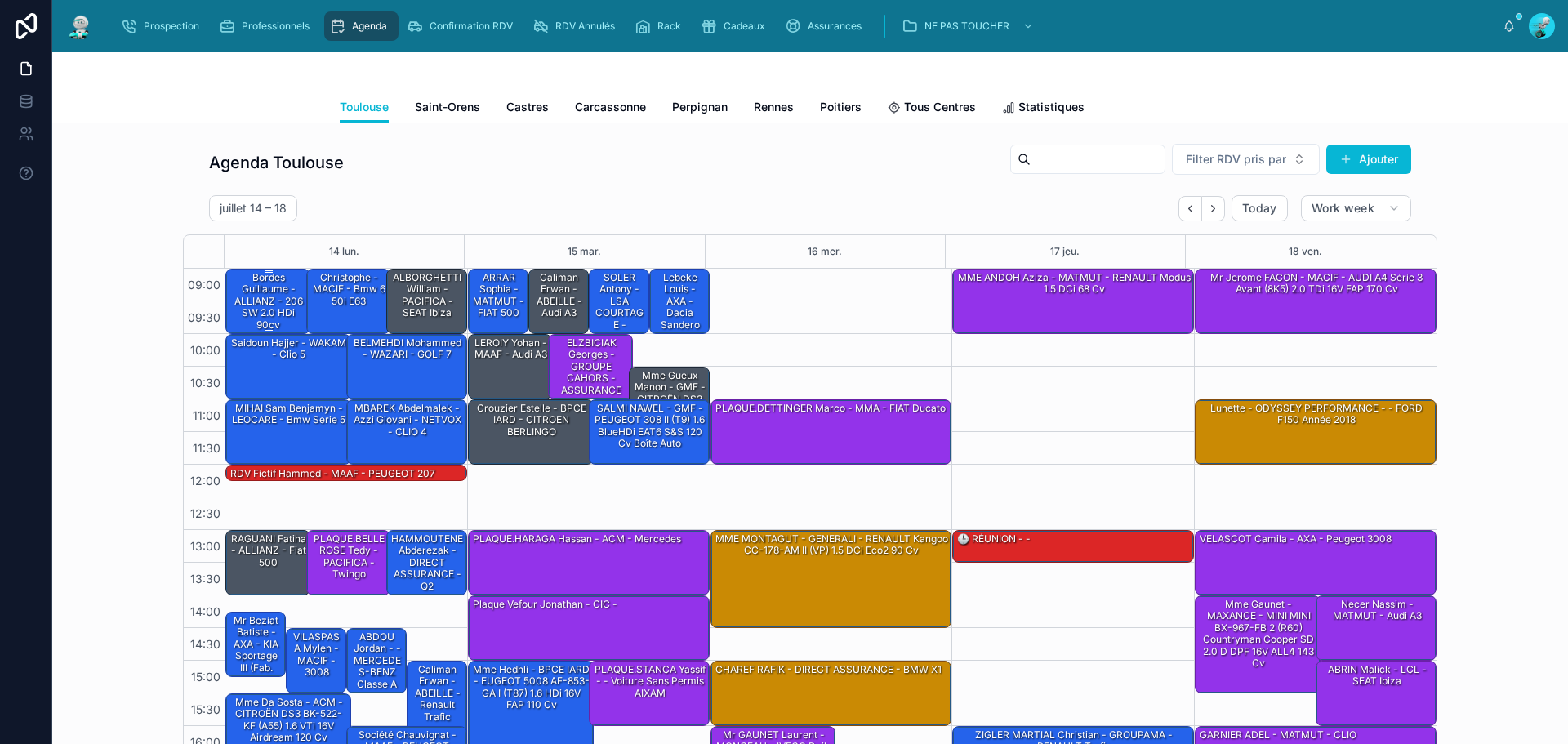 click on "Bordes Guillaume - ALLIANZ - 206 SW 2.0 HDi 90cv" at bounding box center [269, 301] 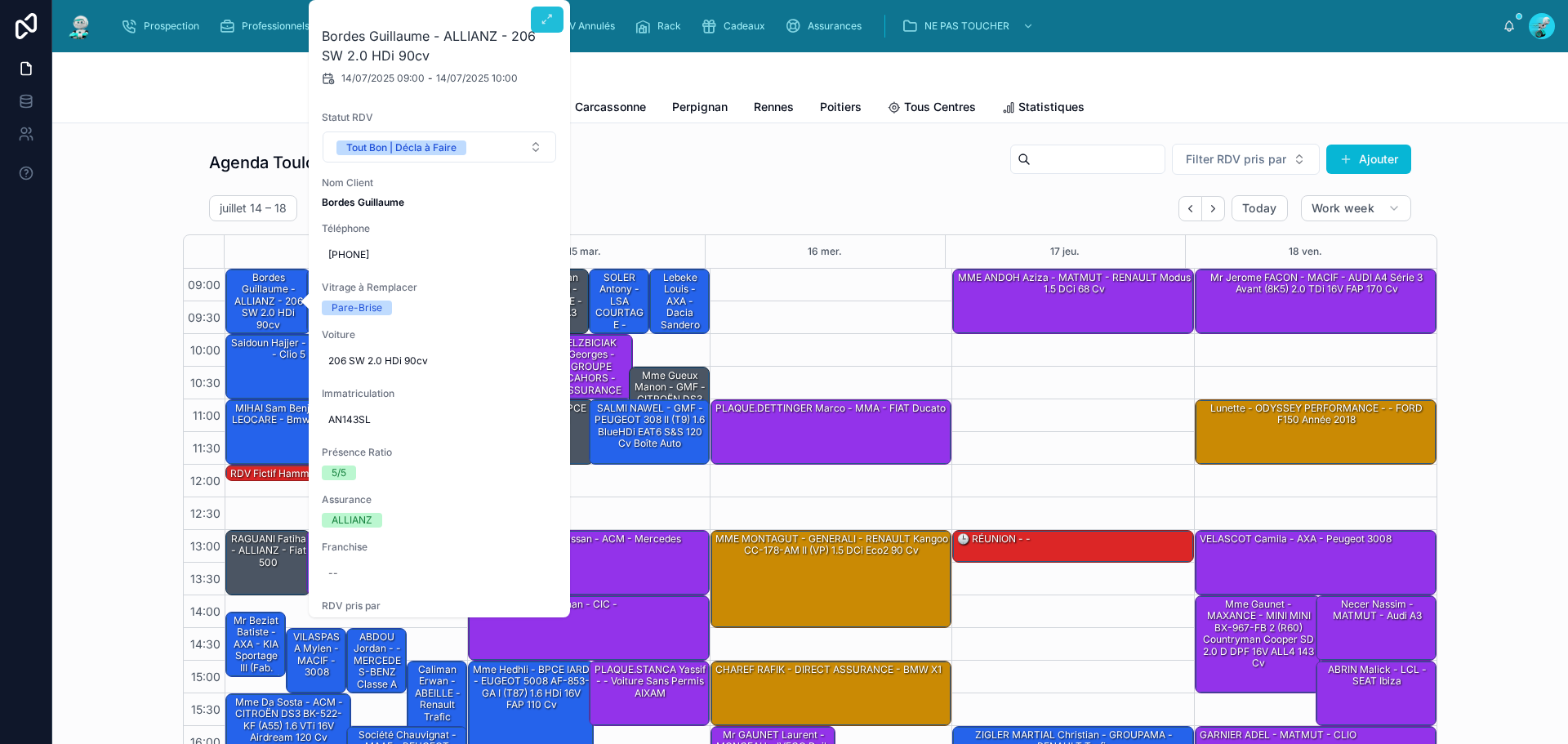 click at bounding box center (547, 20) 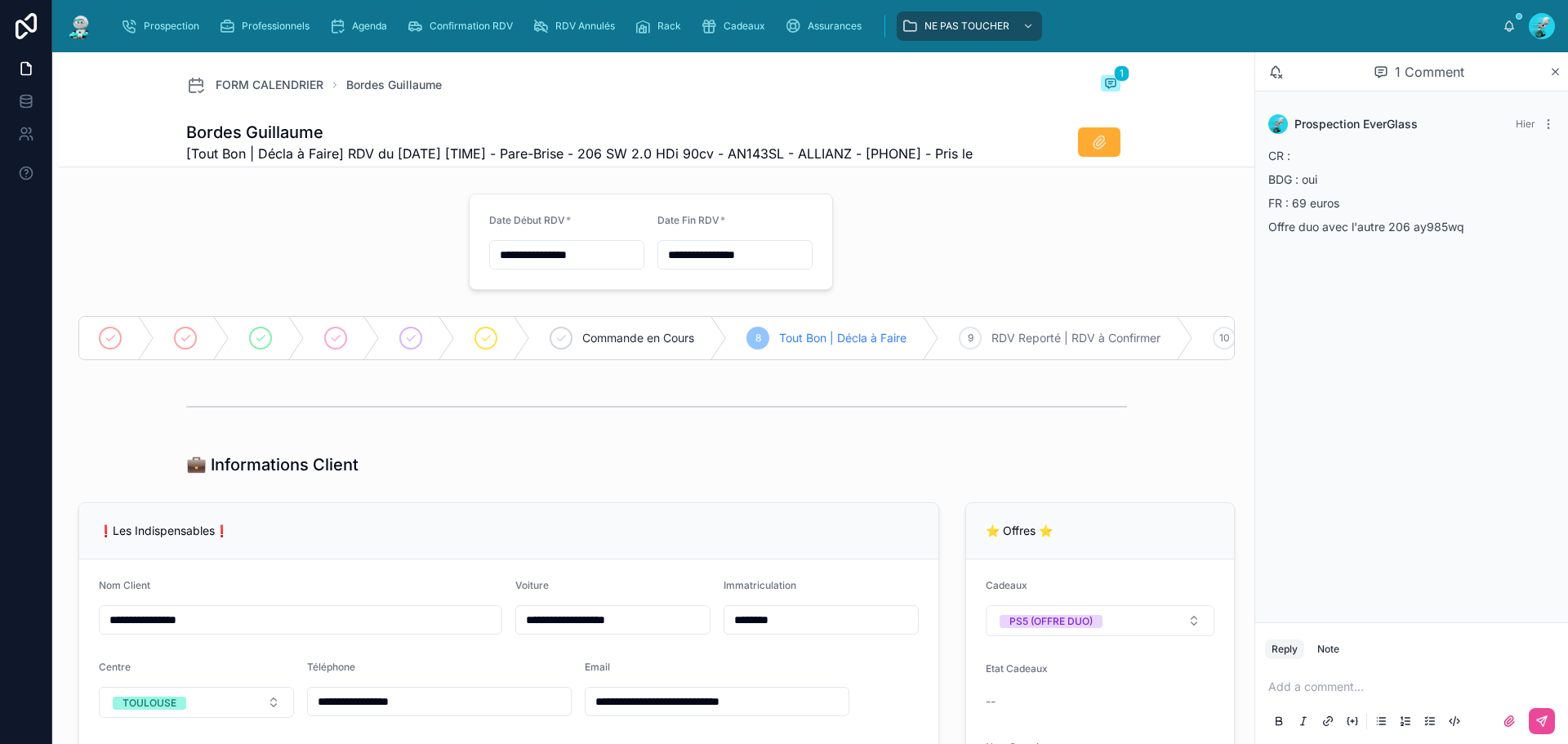 click on "**********" at bounding box center (567, 255) 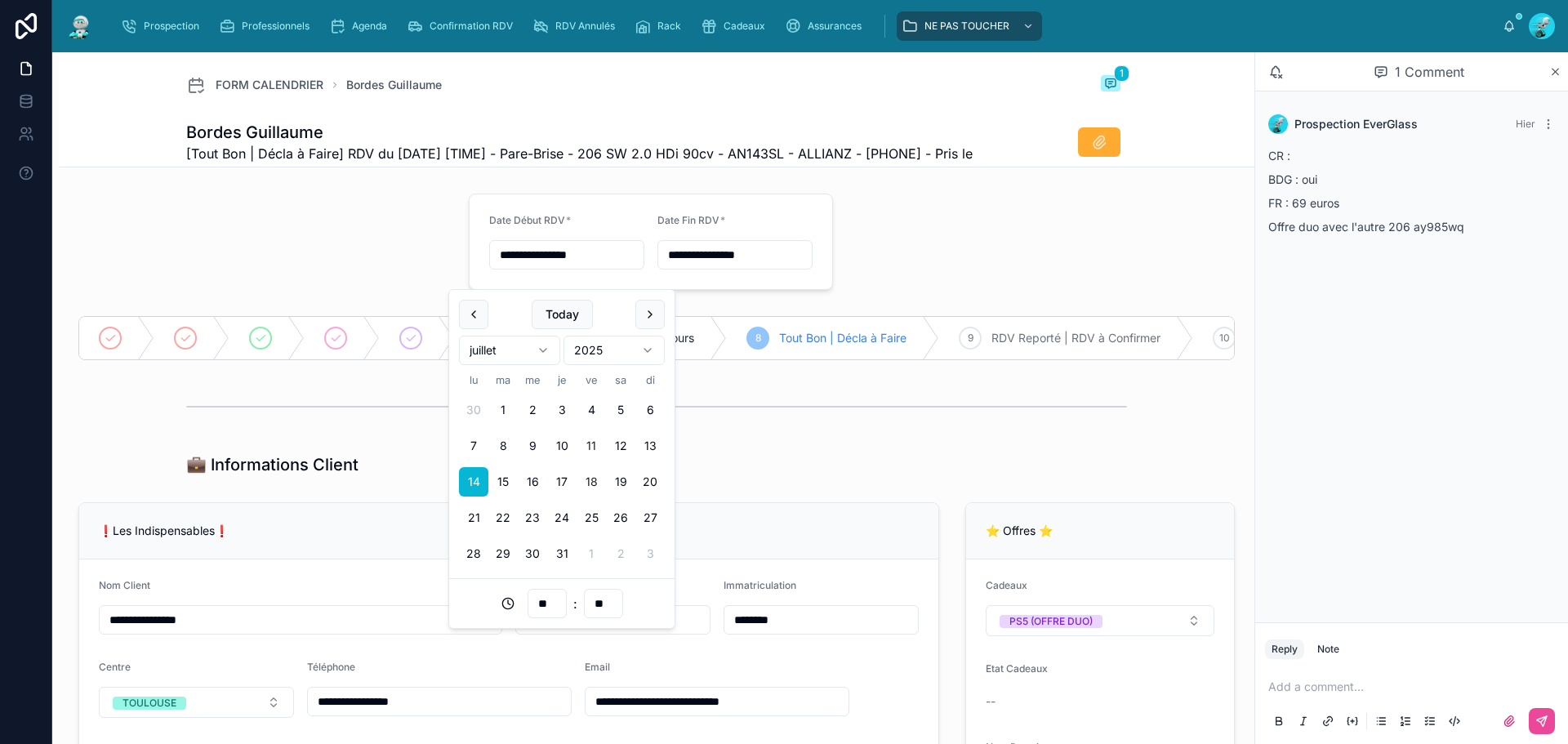 click on "18" at bounding box center (591, 482) 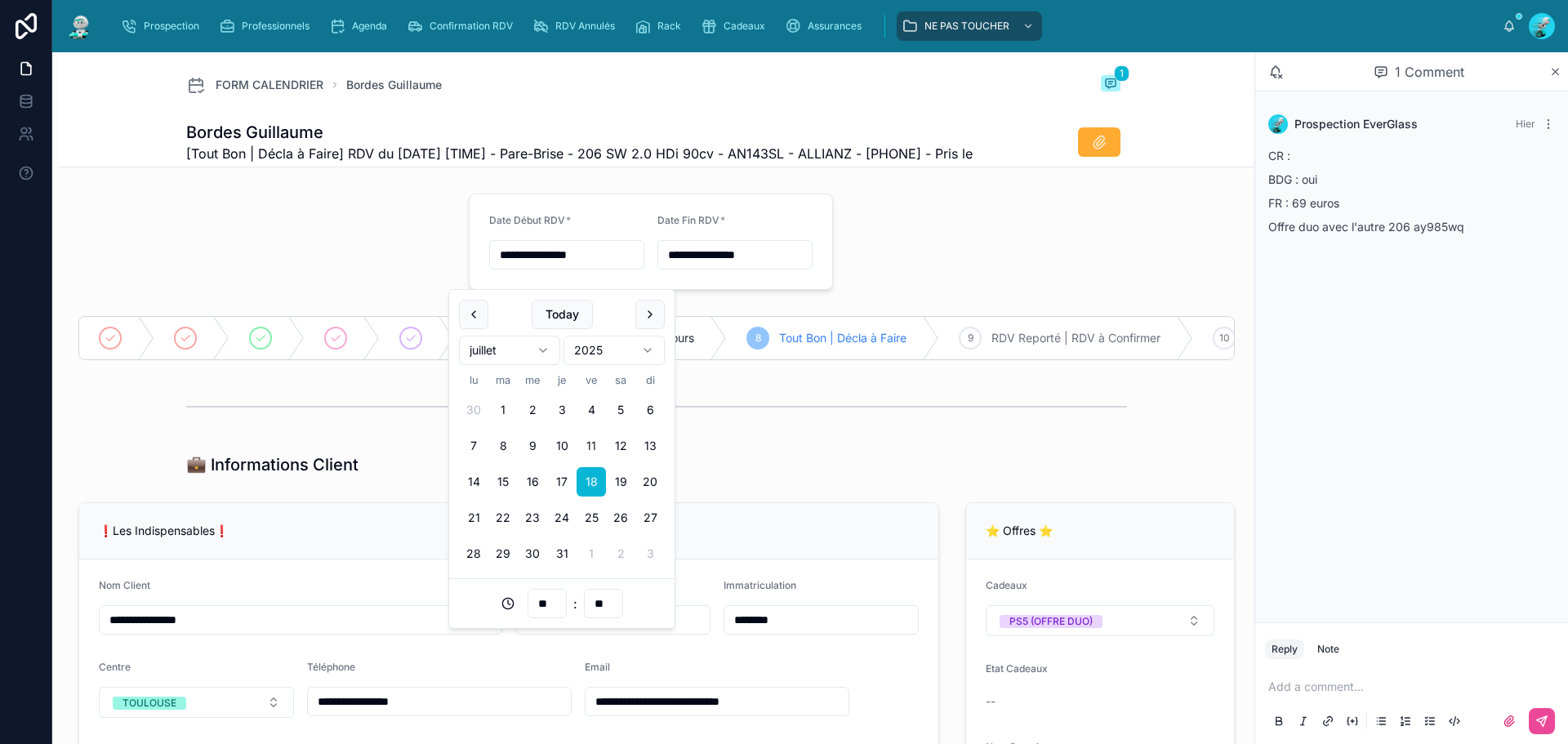 click on "**" at bounding box center (547, 604) 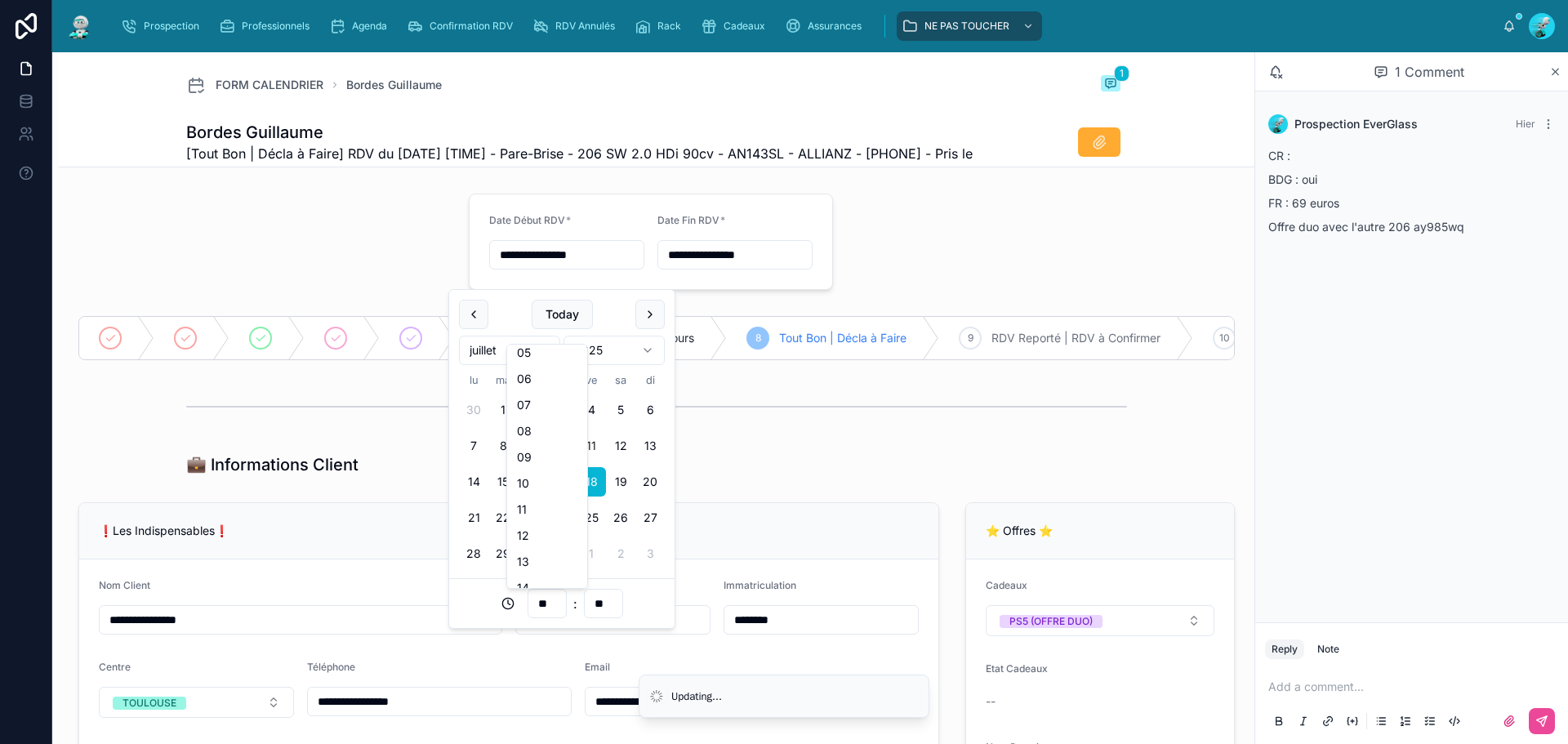 scroll, scrollTop: 390, scrollLeft: 0, axis: vertical 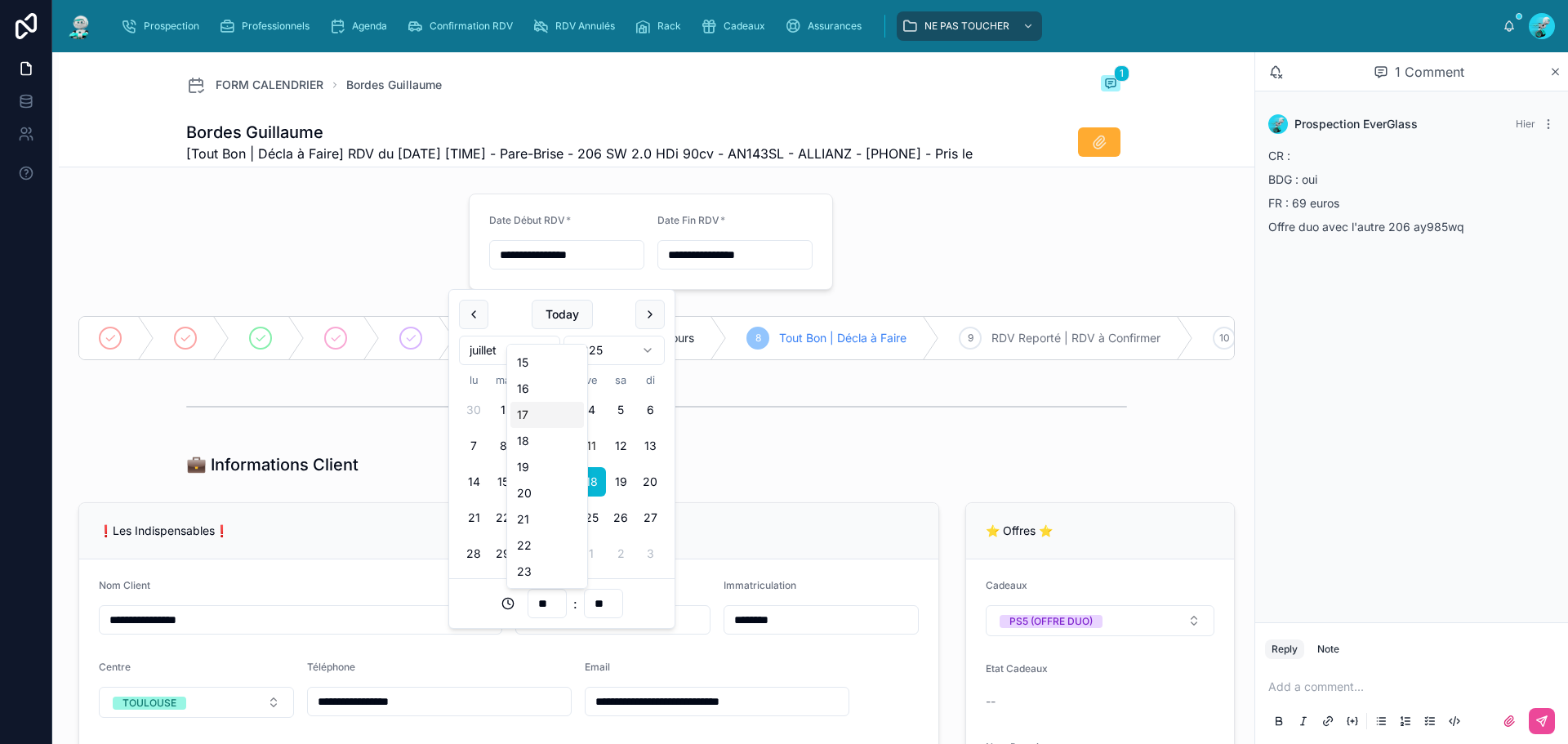 click on "17" at bounding box center [547, 415] 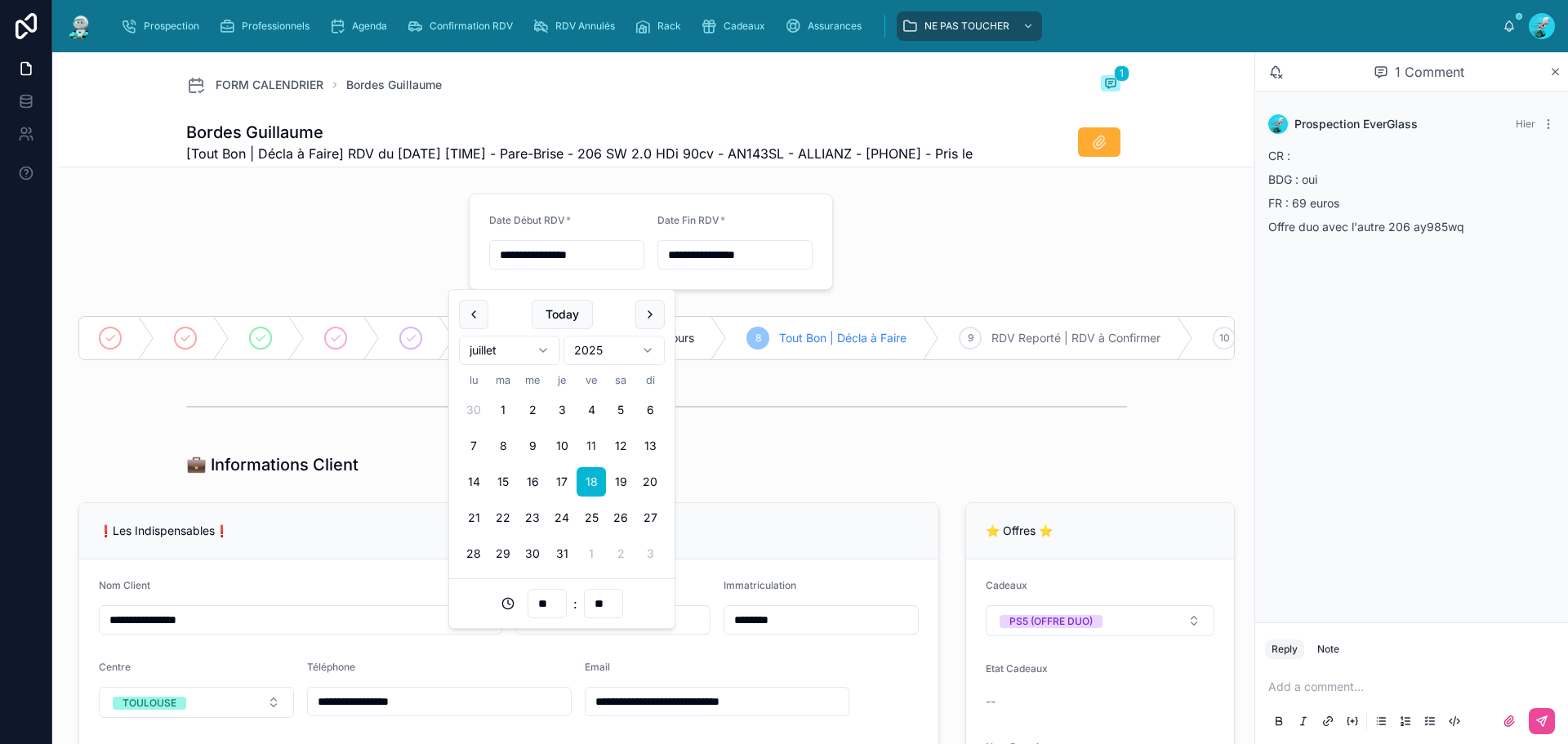 click on "**********" at bounding box center [735, 255] 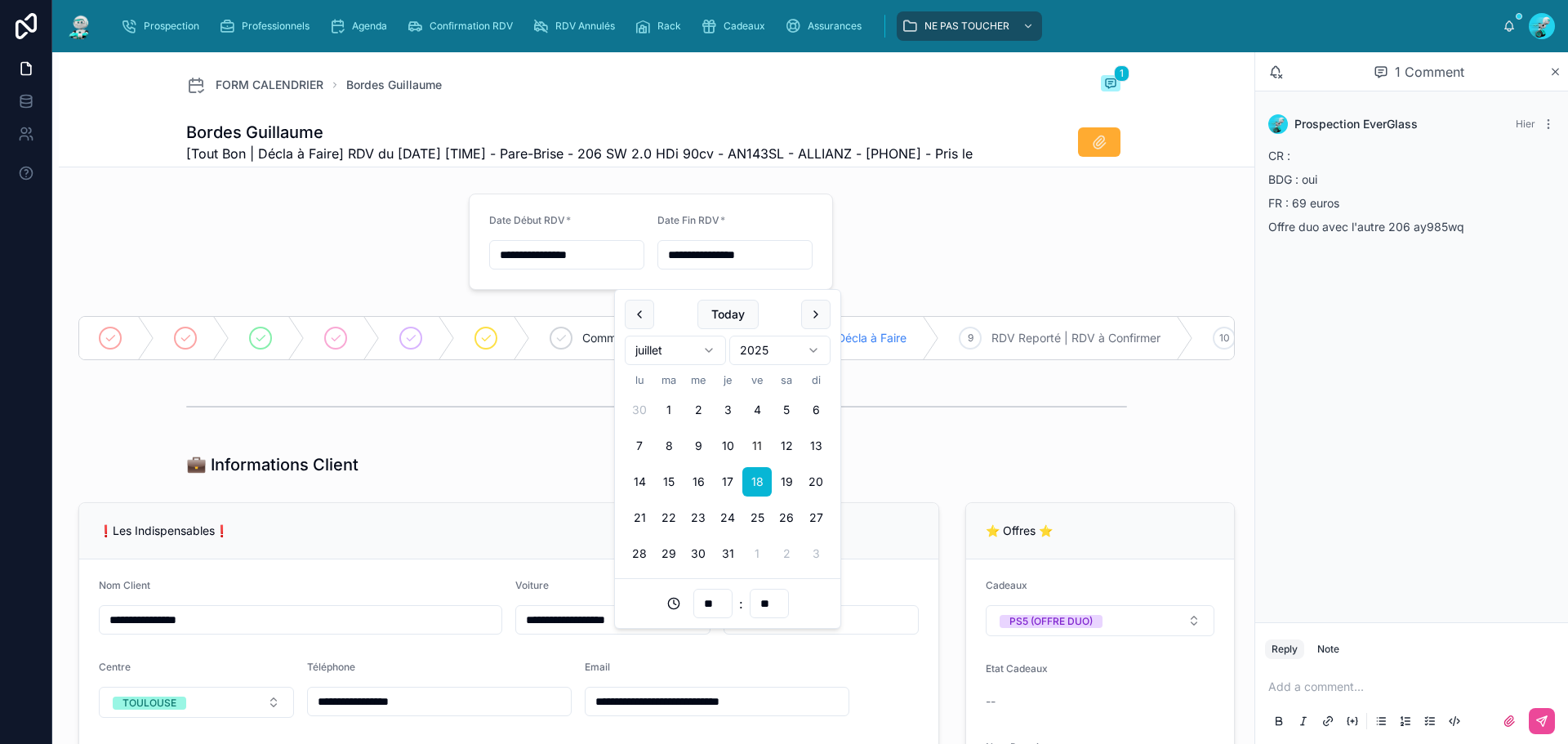 click on "**" at bounding box center [713, 604] 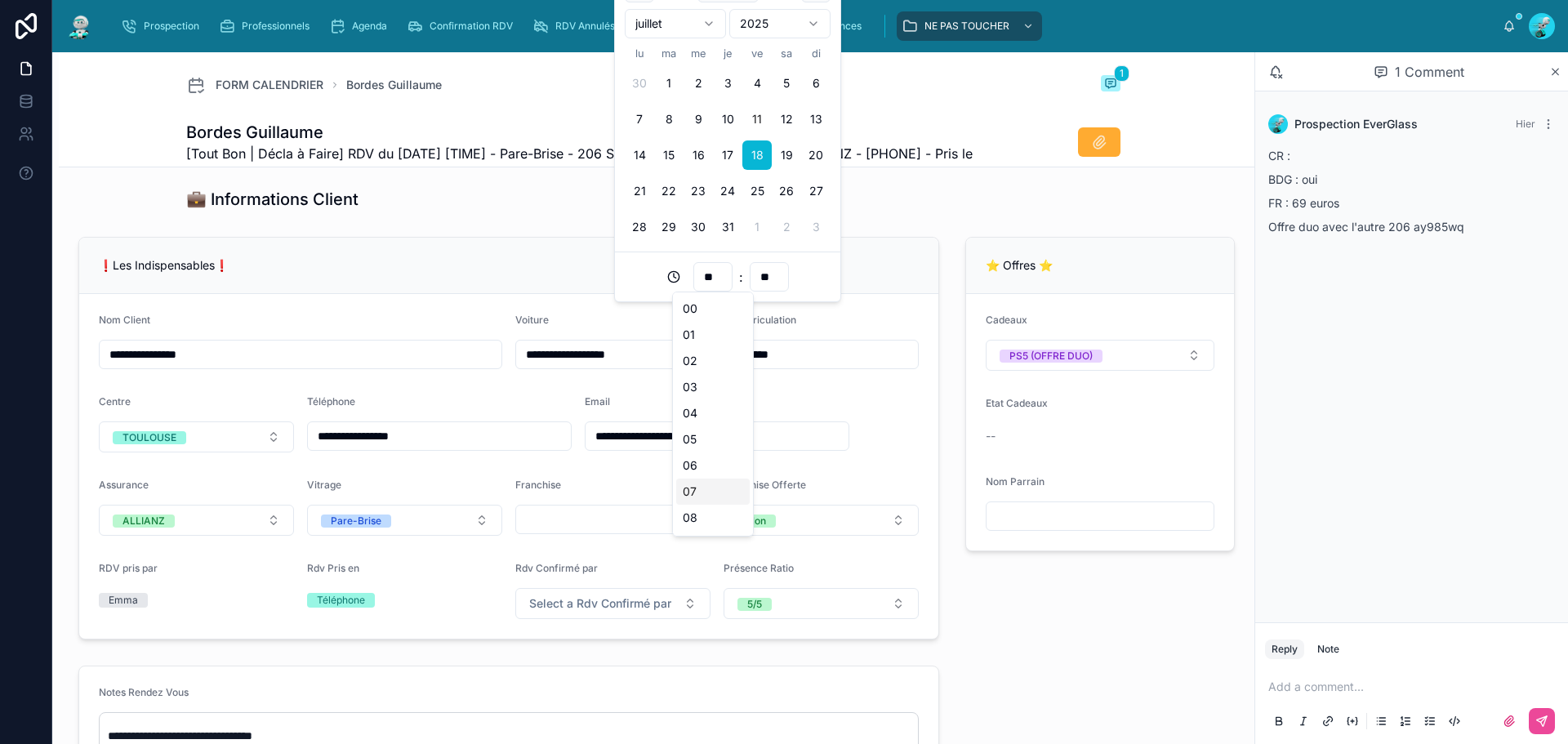 scroll, scrollTop: 327, scrollLeft: 0, axis: vertical 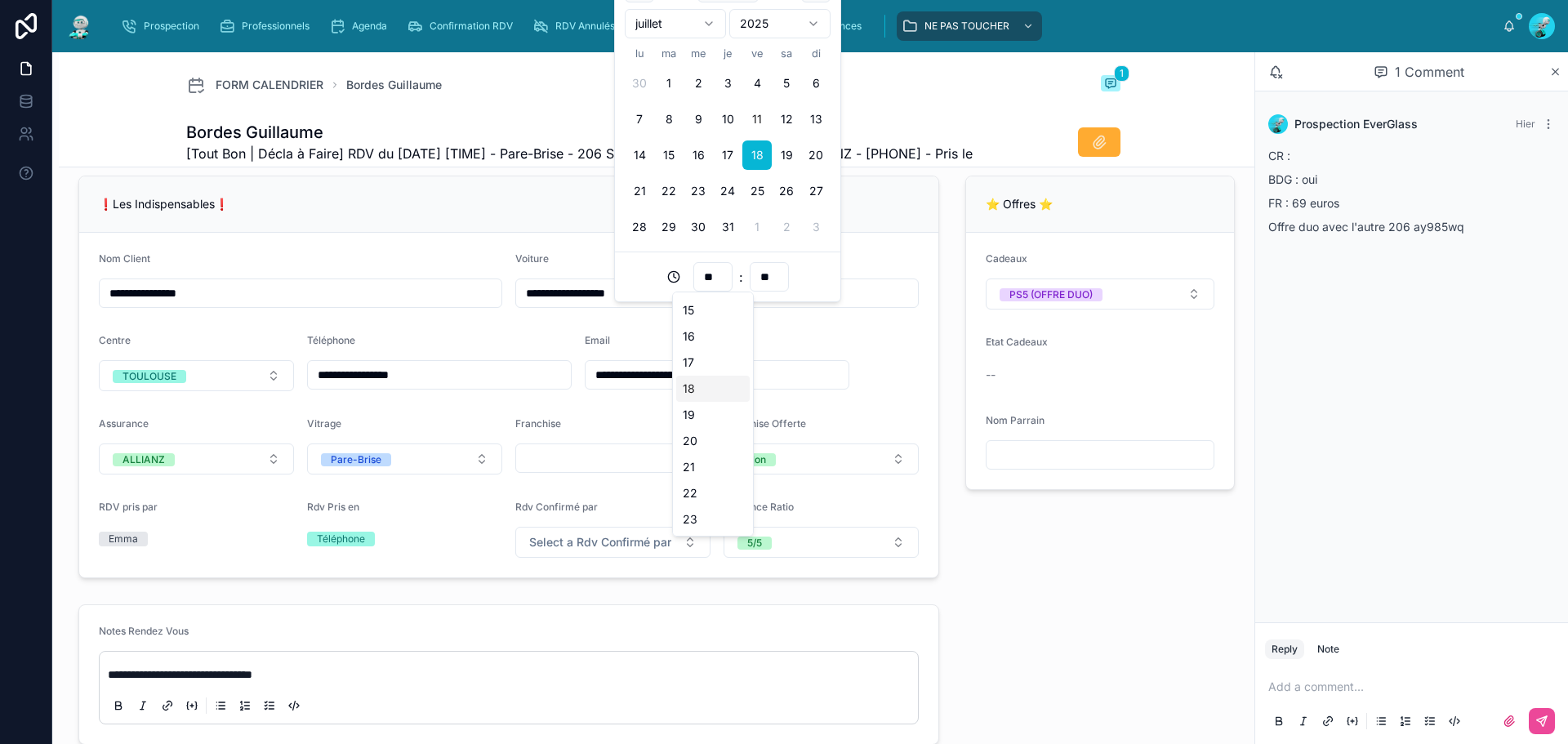 click on "18" at bounding box center (713, 389) 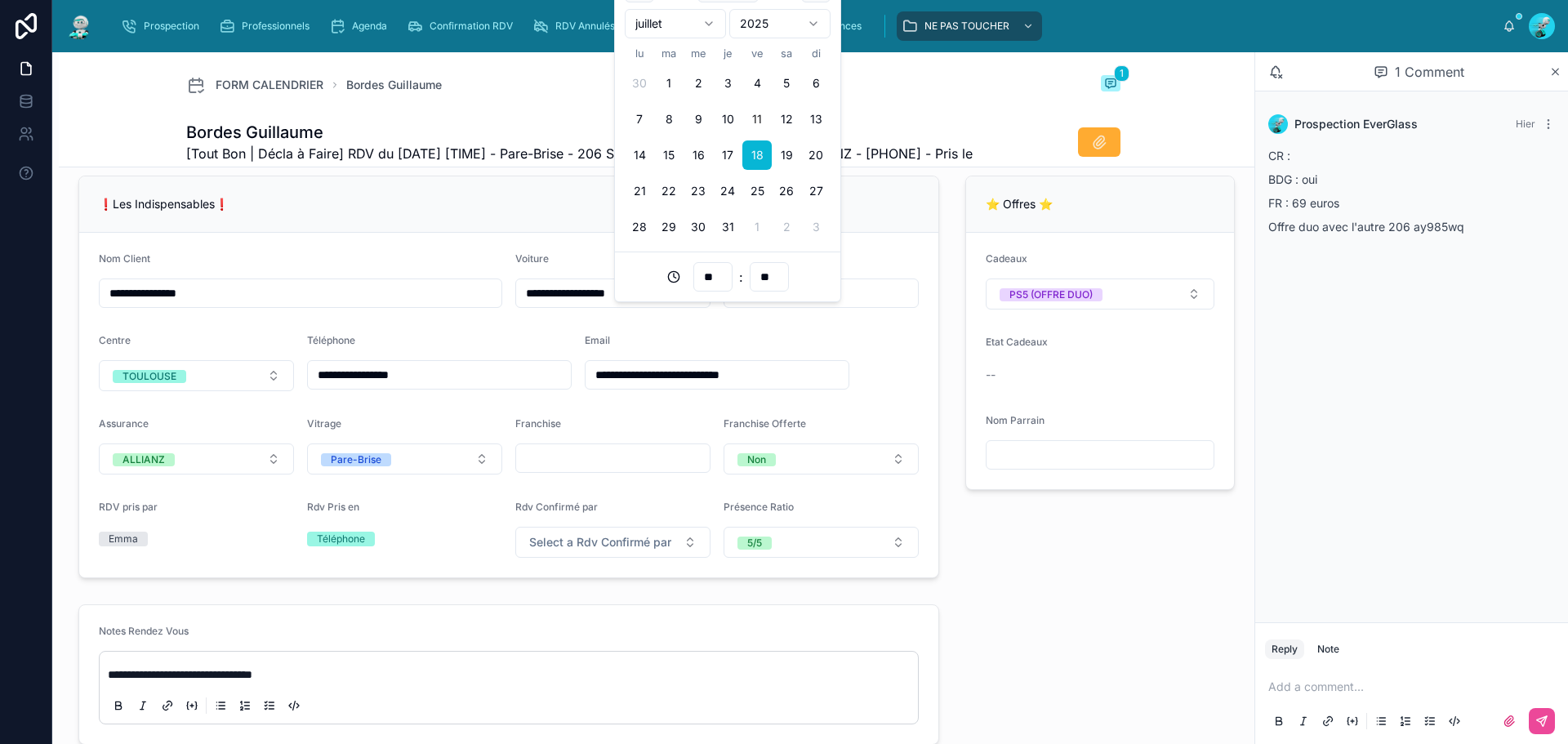 click on "⭐ Offres ⭐ Cadeaux PS5 (OFFRE DUO) Etat Cadeaux -- Nom Parrain" at bounding box center [1100, 376] 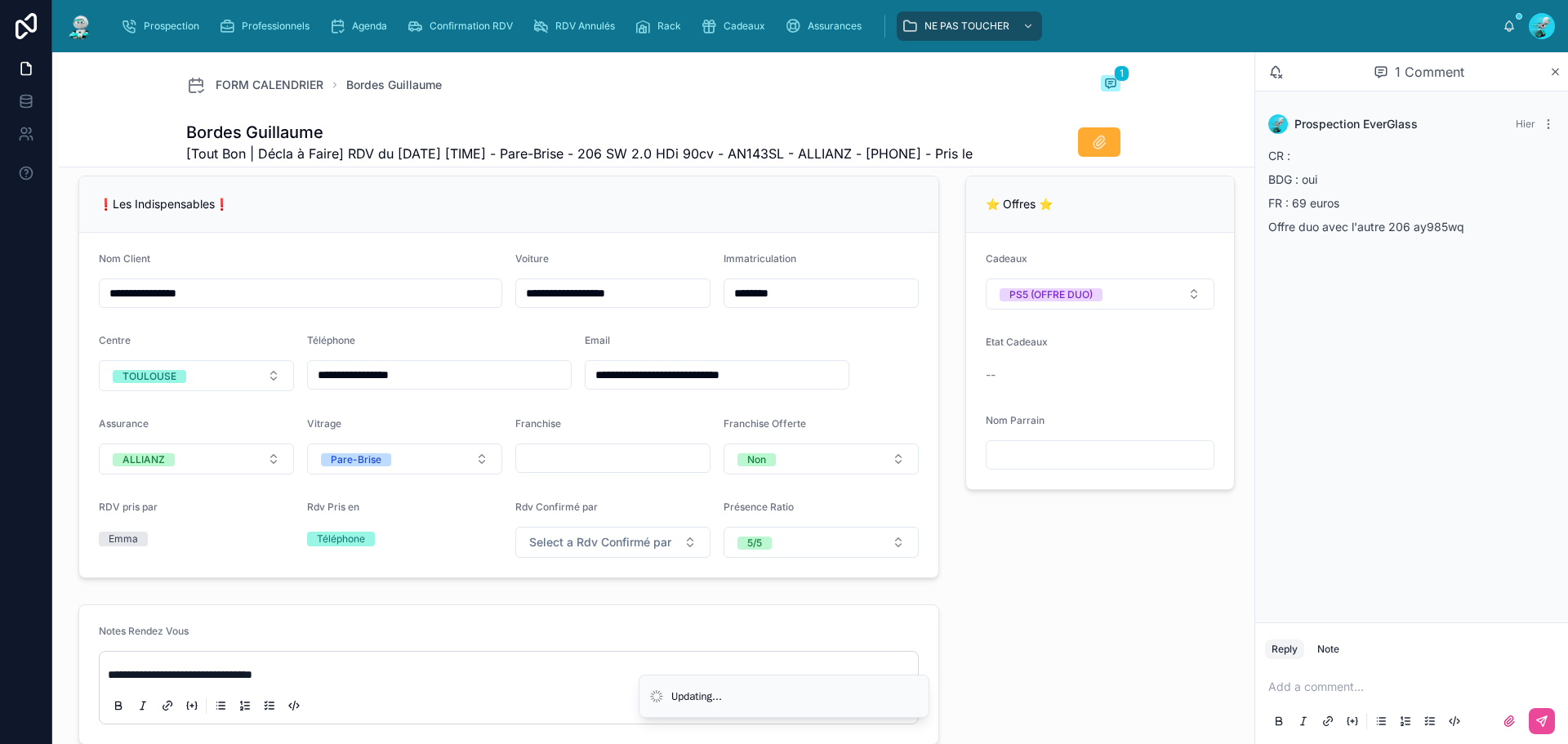scroll, scrollTop: 0, scrollLeft: 0, axis: both 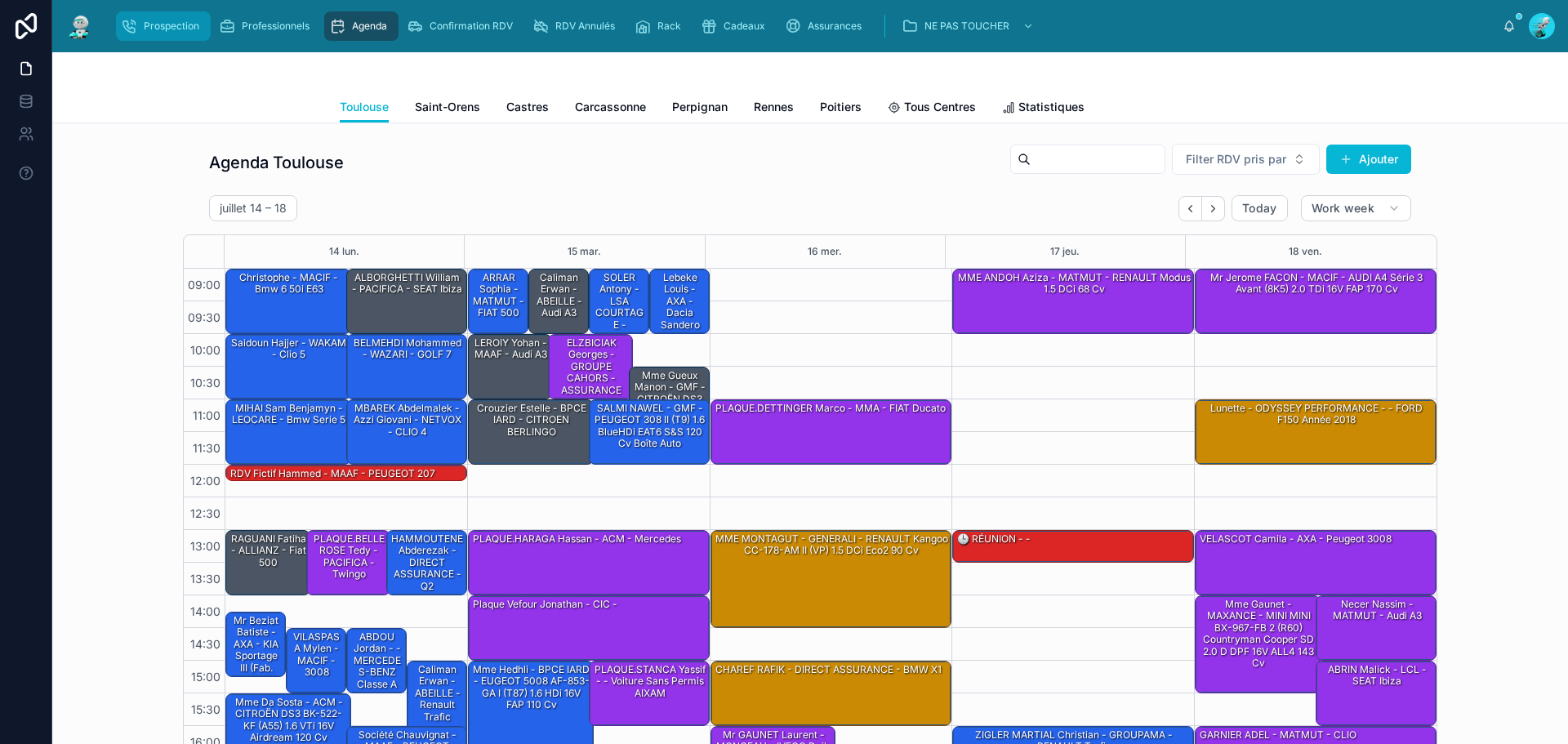click on "Prospection" at bounding box center (172, 26) 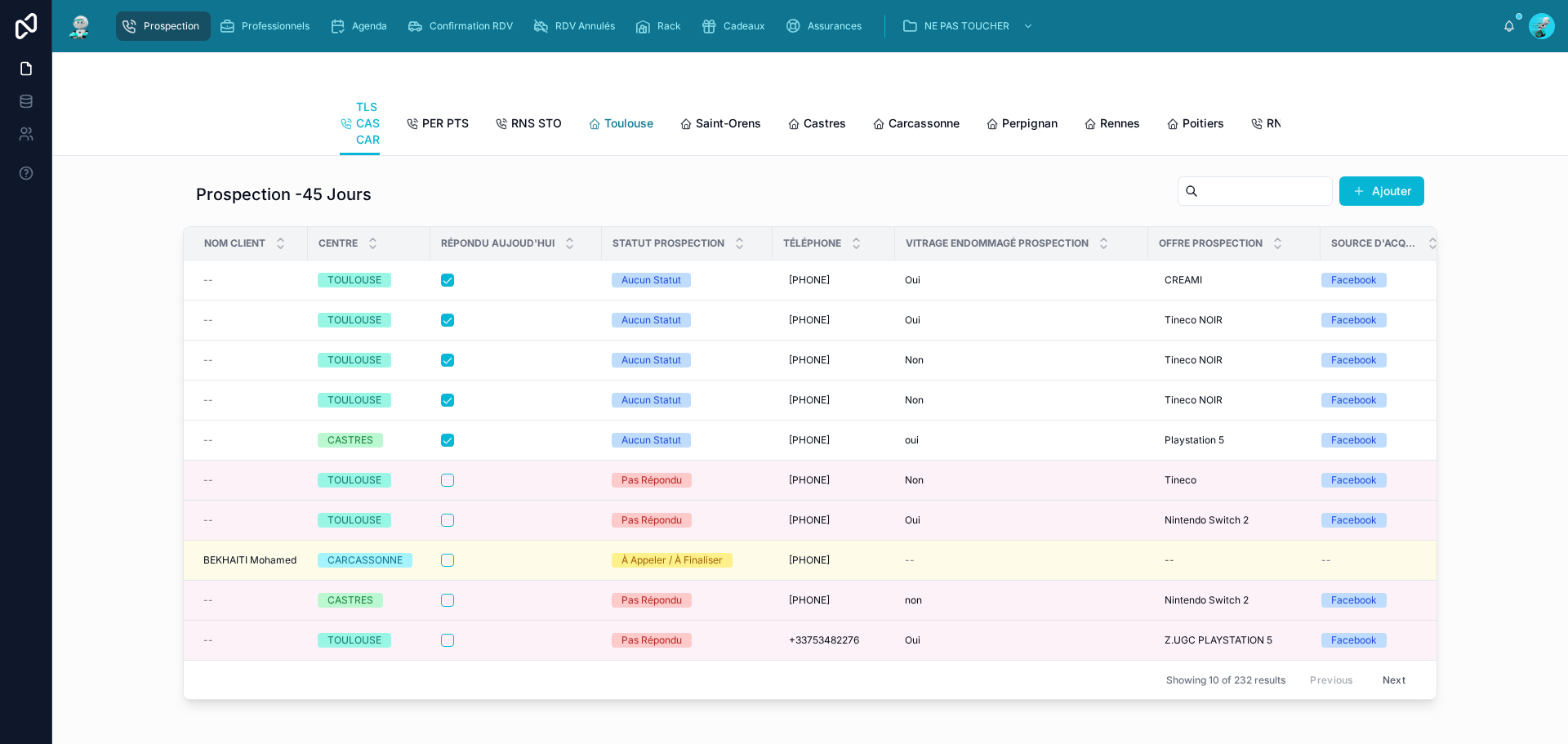 click on "Toulouse" at bounding box center (621, 123) 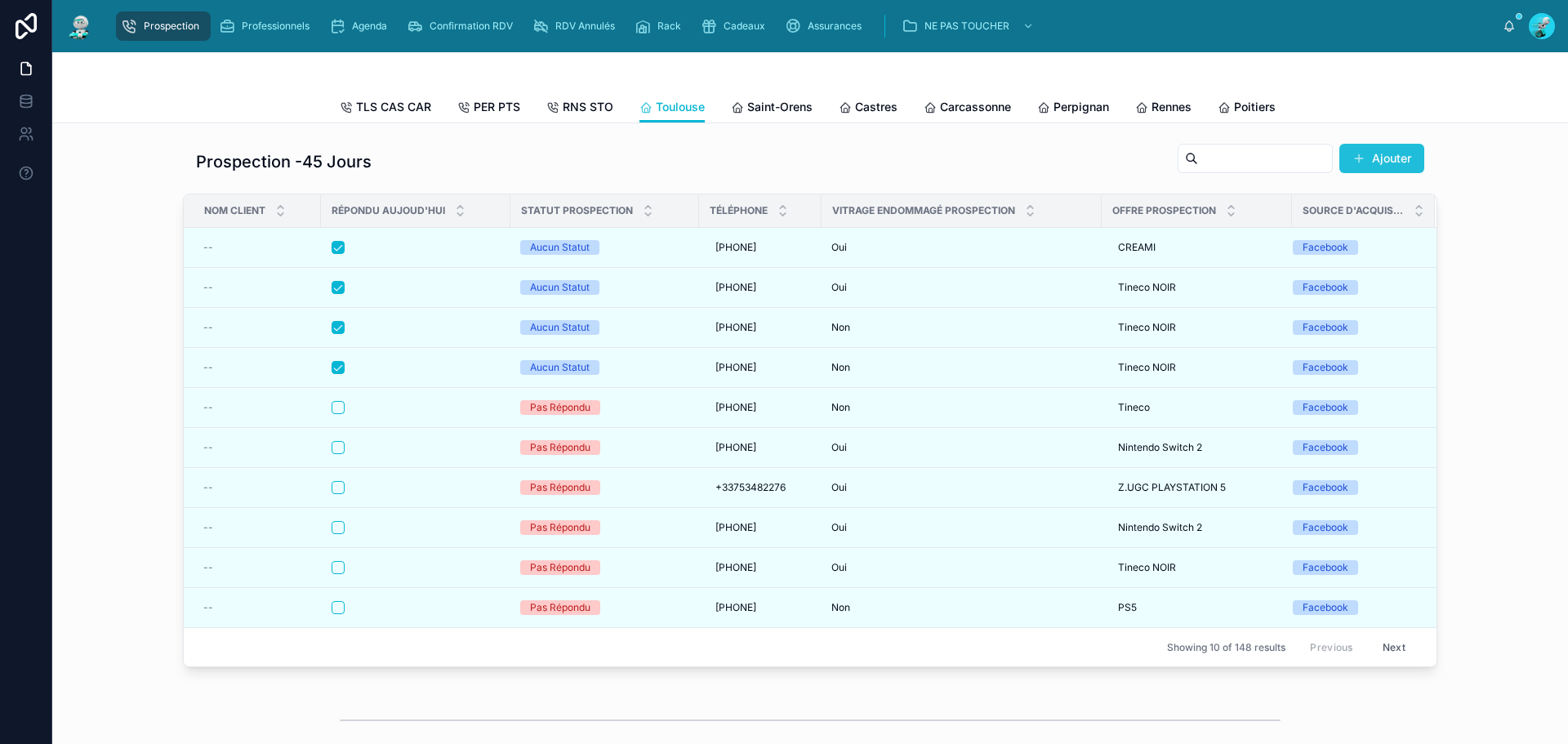 click on "Ajouter" at bounding box center (1382, 158) 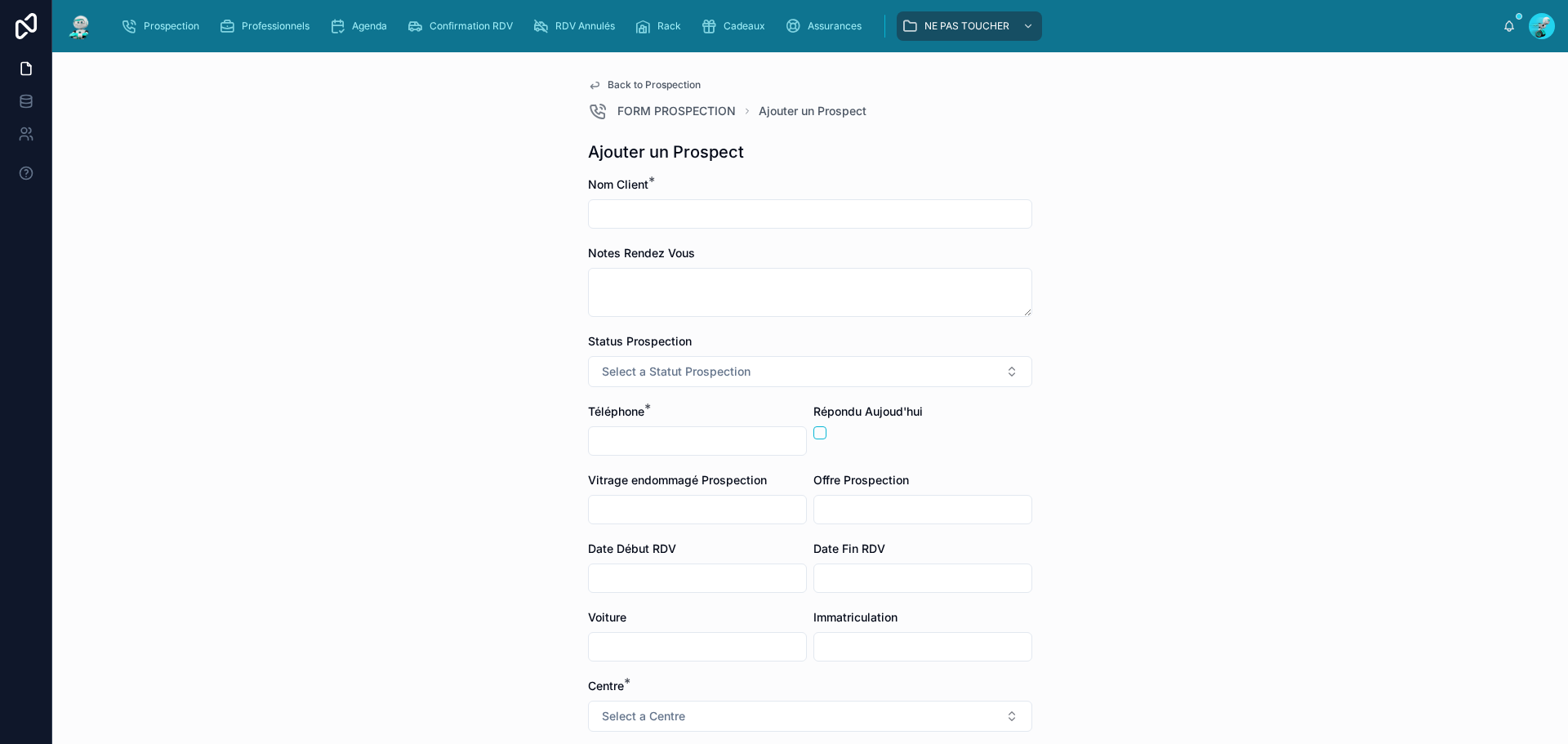 click at bounding box center [697, 441] 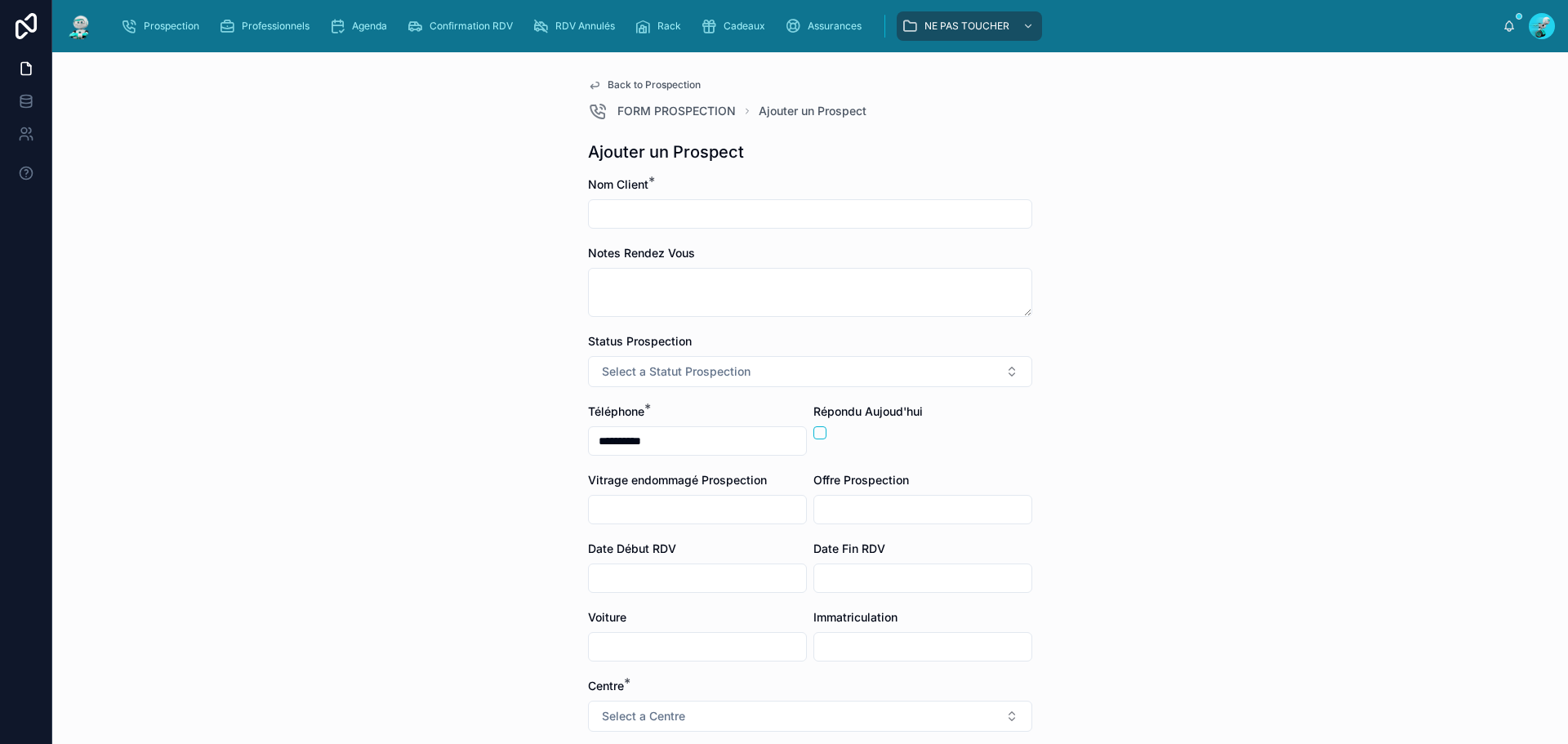 type on "**********" 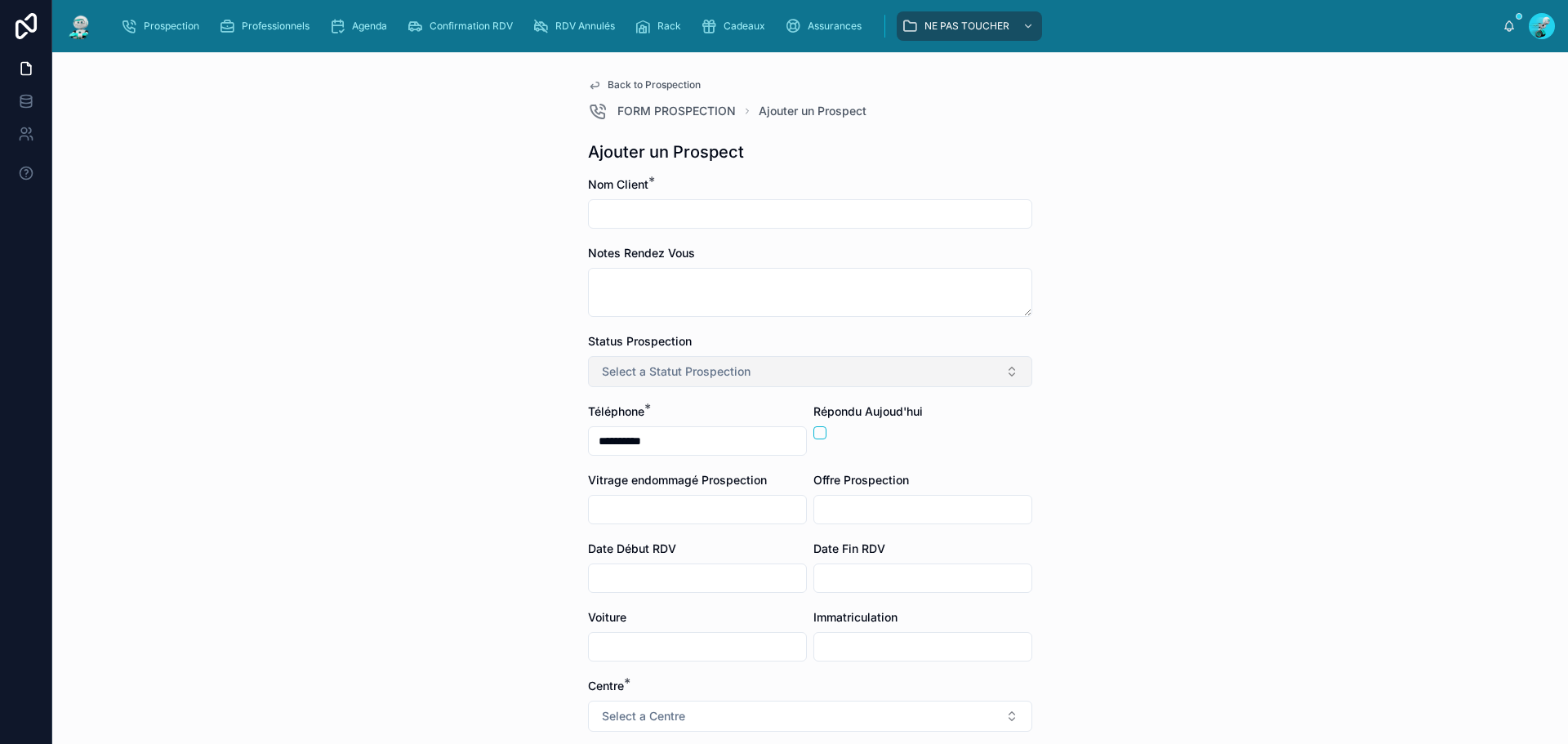 scroll, scrollTop: 82, scrollLeft: 0, axis: vertical 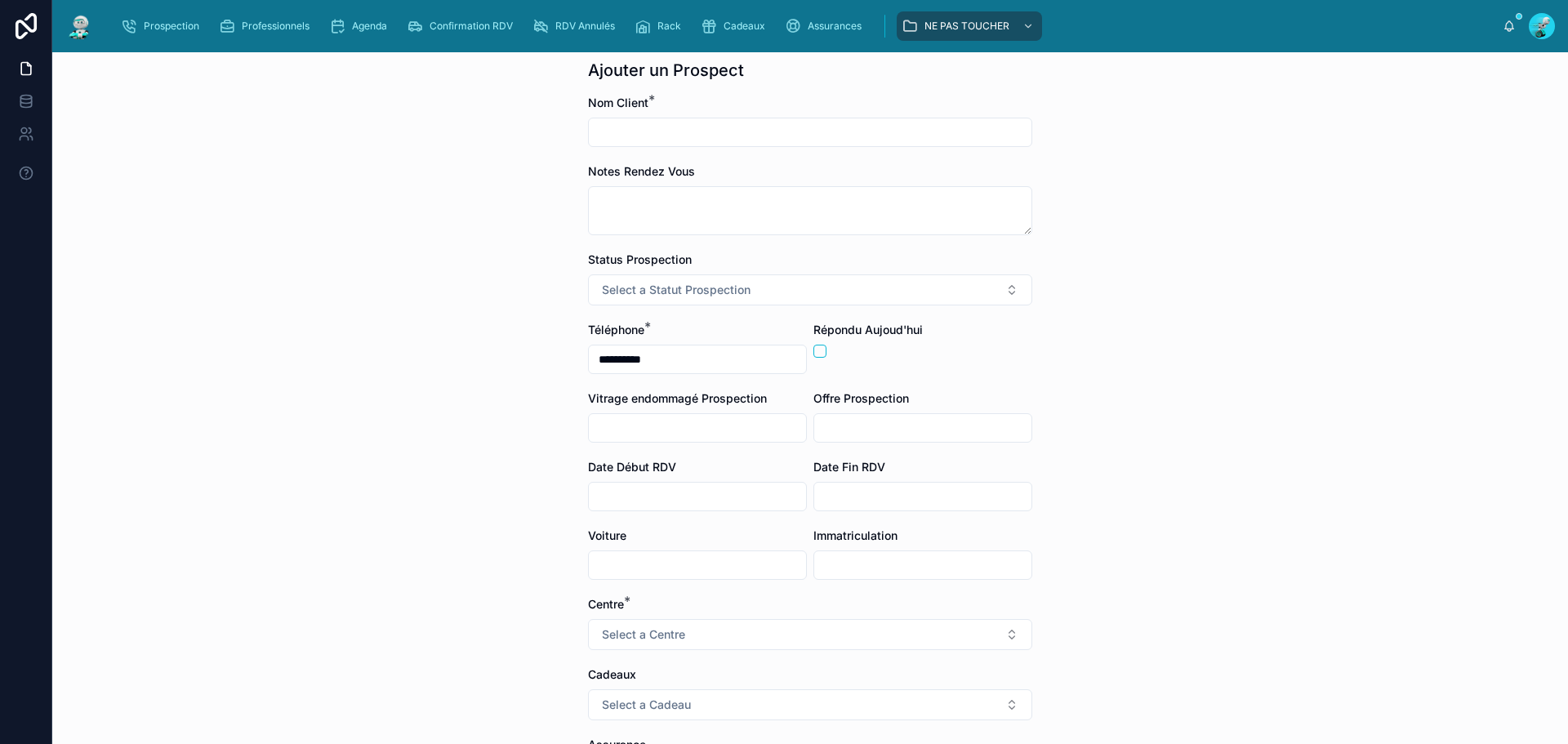 drag, startPoint x: 603, startPoint y: 571, endPoint x: 561, endPoint y: 546, distance: 48.877398 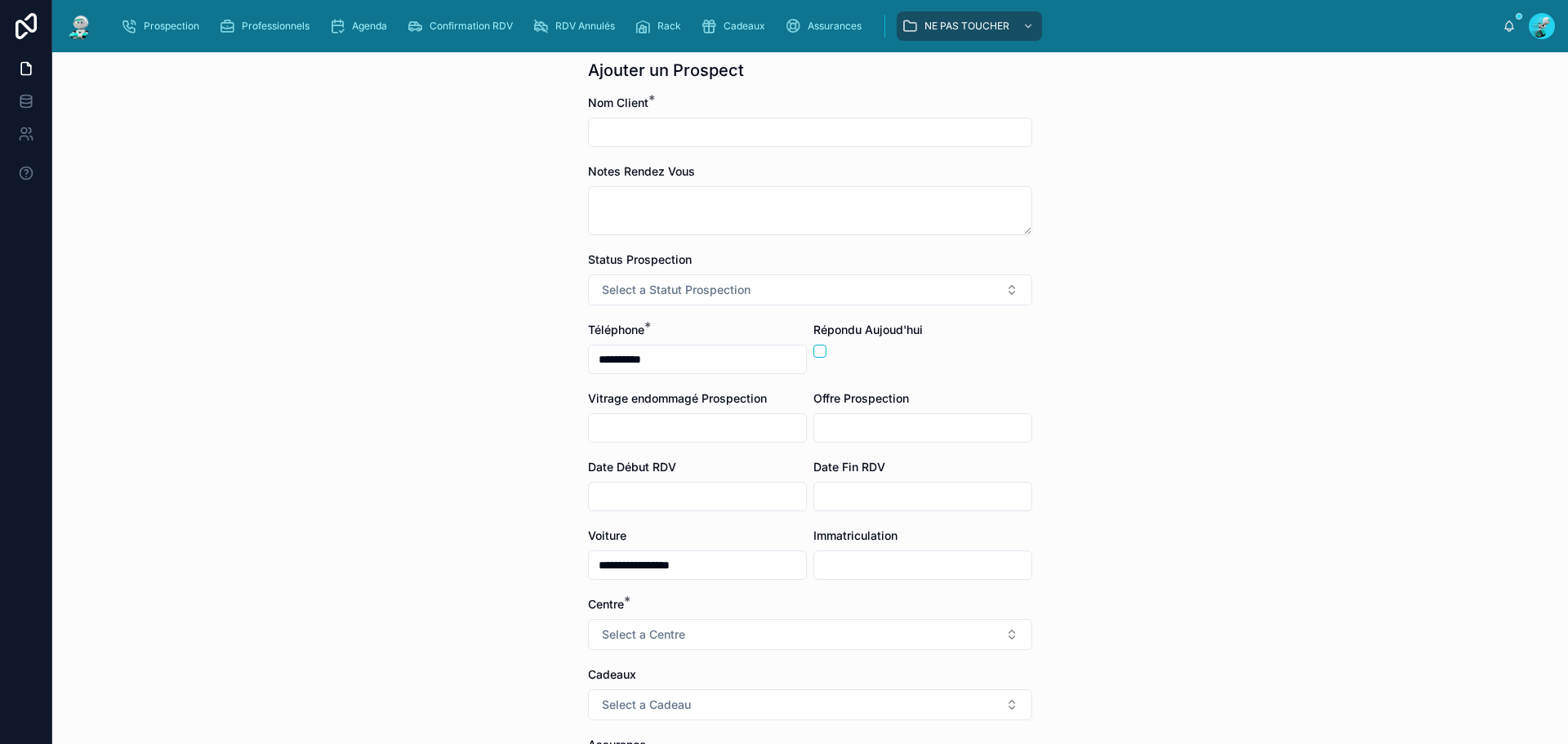 type on "**********" 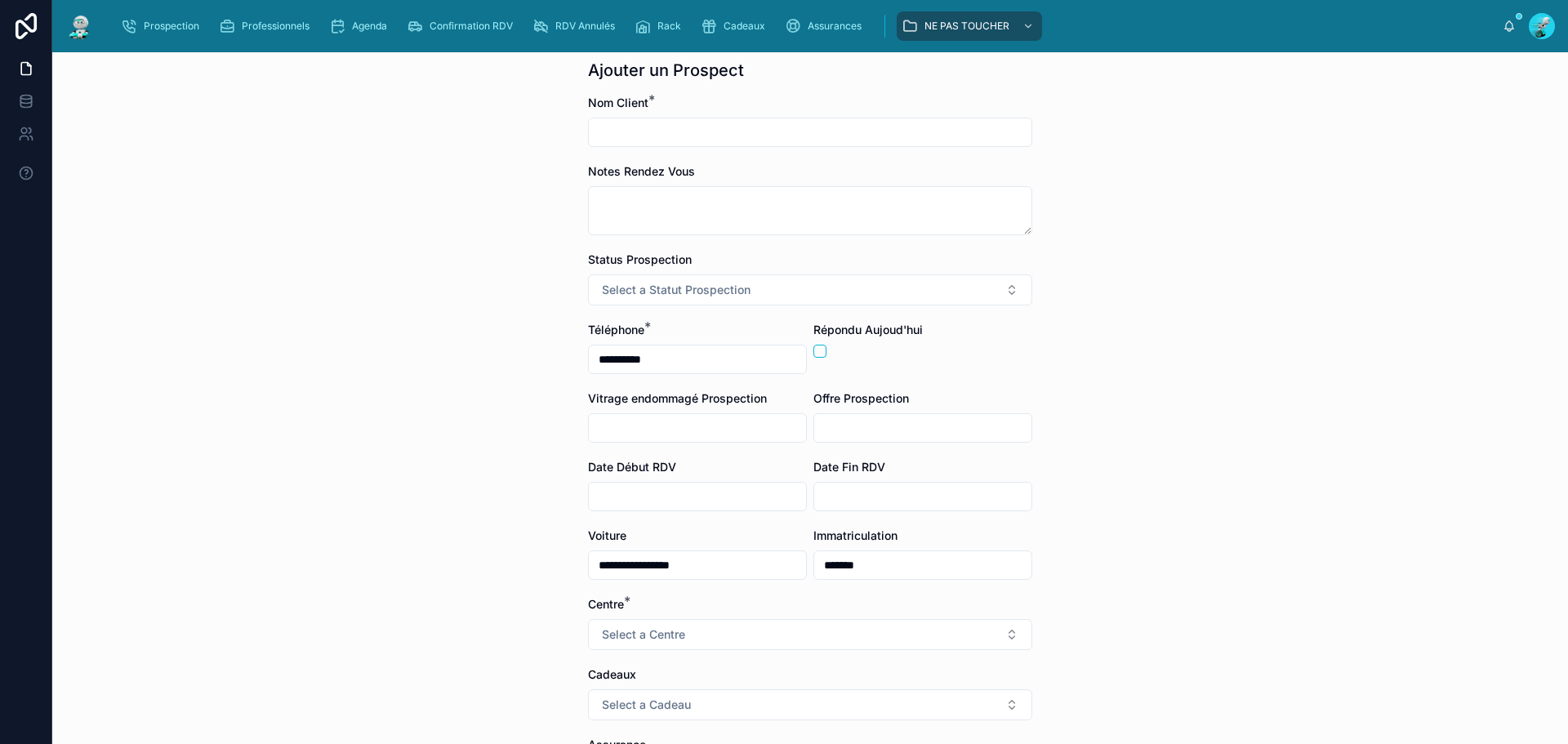 type on "*******" 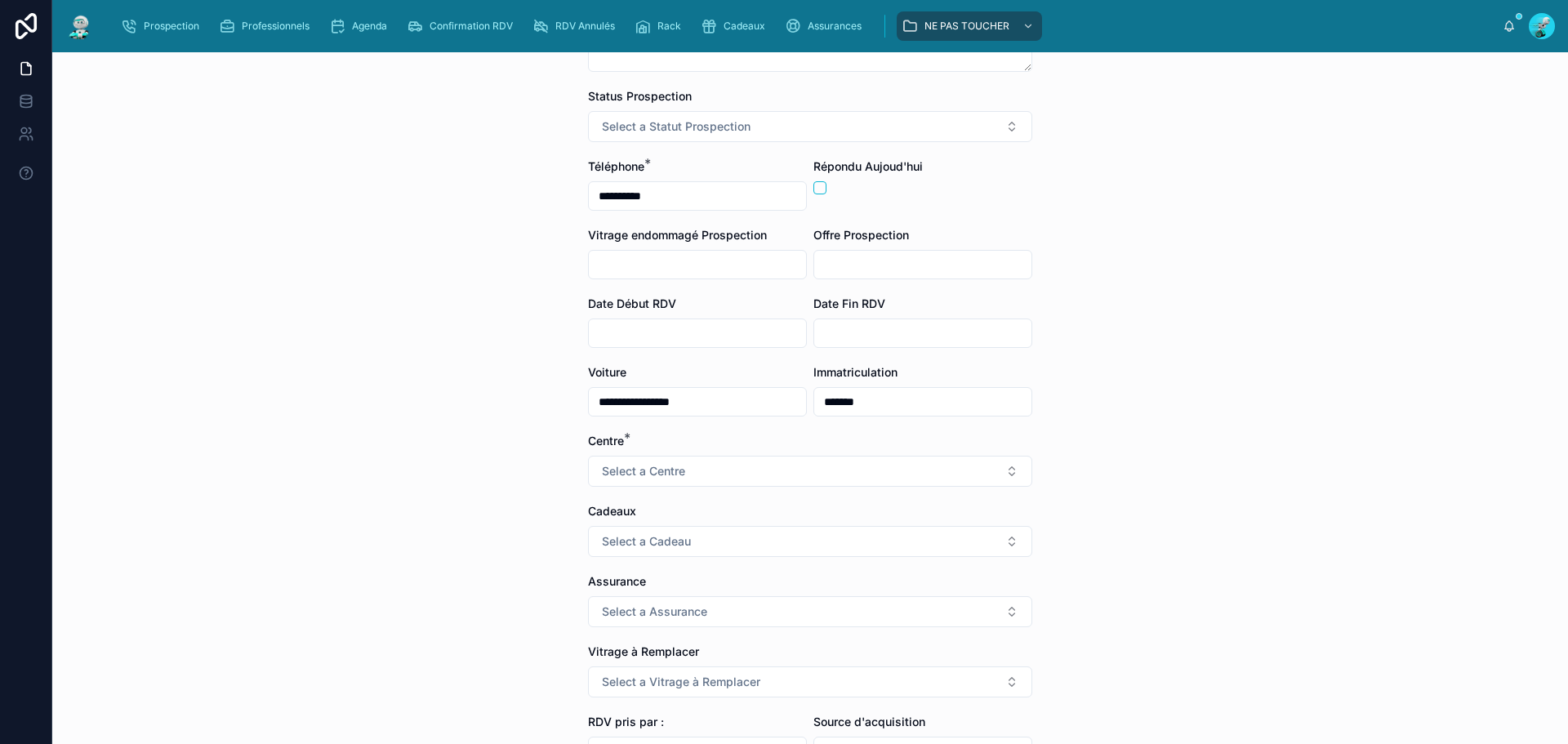 scroll, scrollTop: 82, scrollLeft: 0, axis: vertical 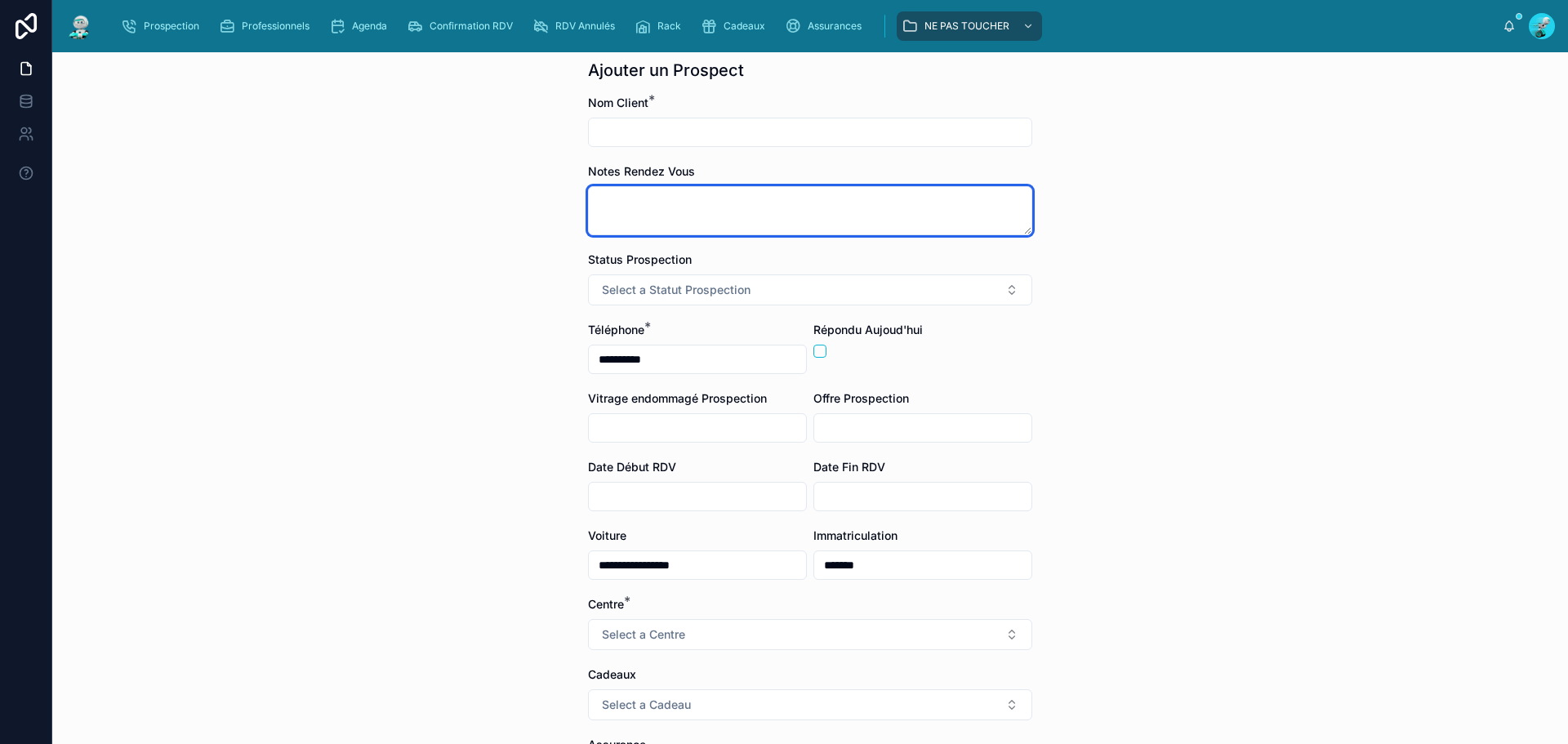 click at bounding box center (810, 211) 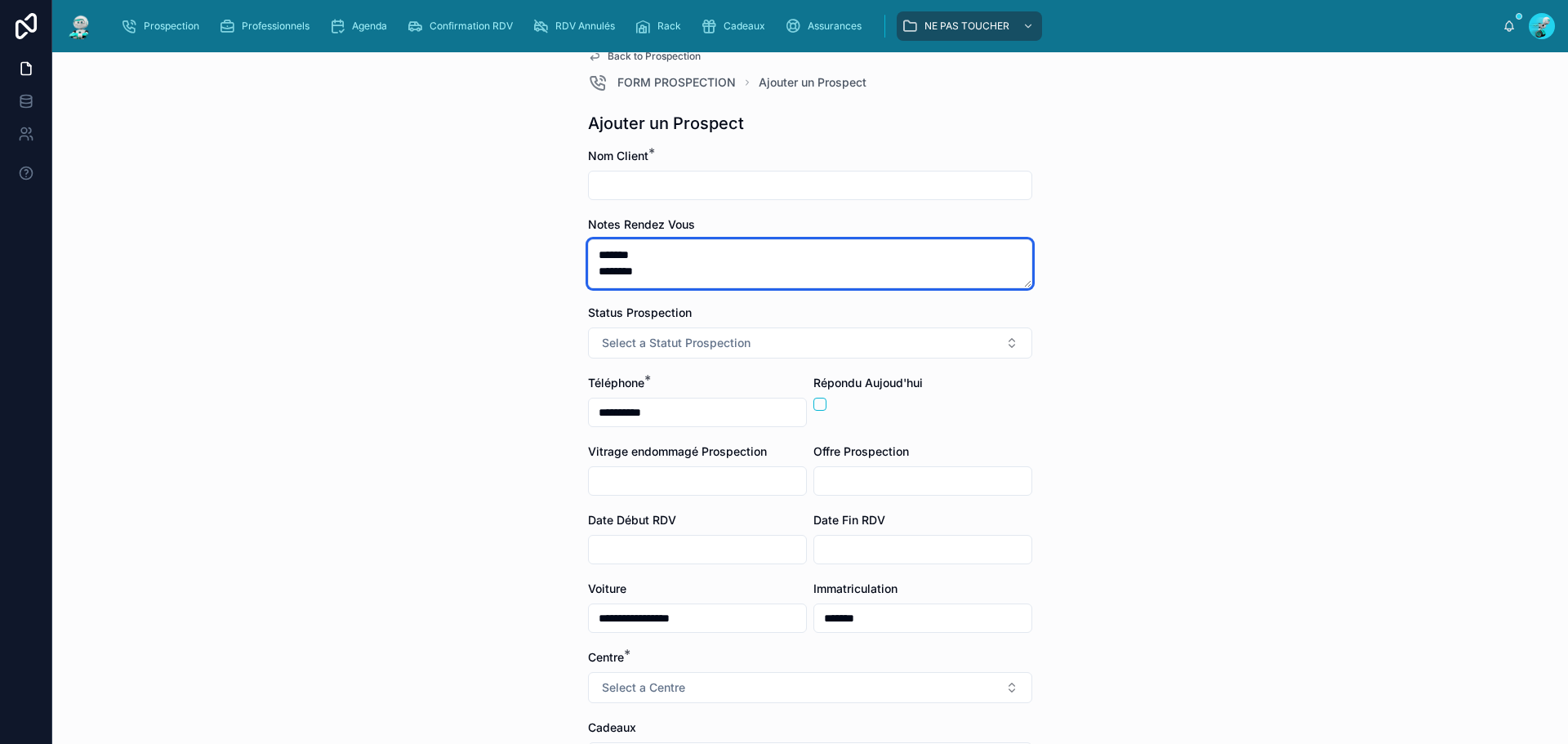 scroll, scrollTop: 0, scrollLeft: 0, axis: both 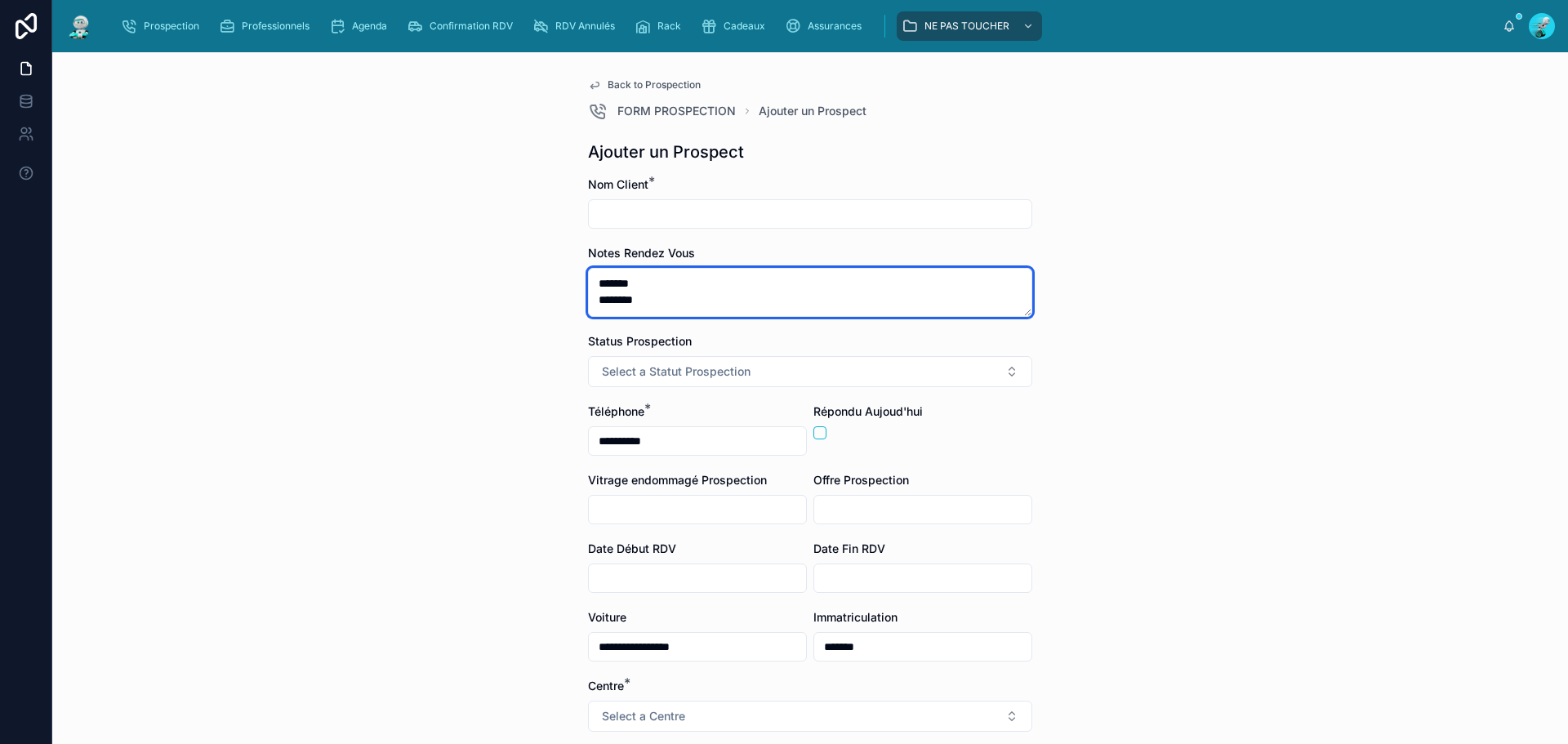 type on "*******
*******" 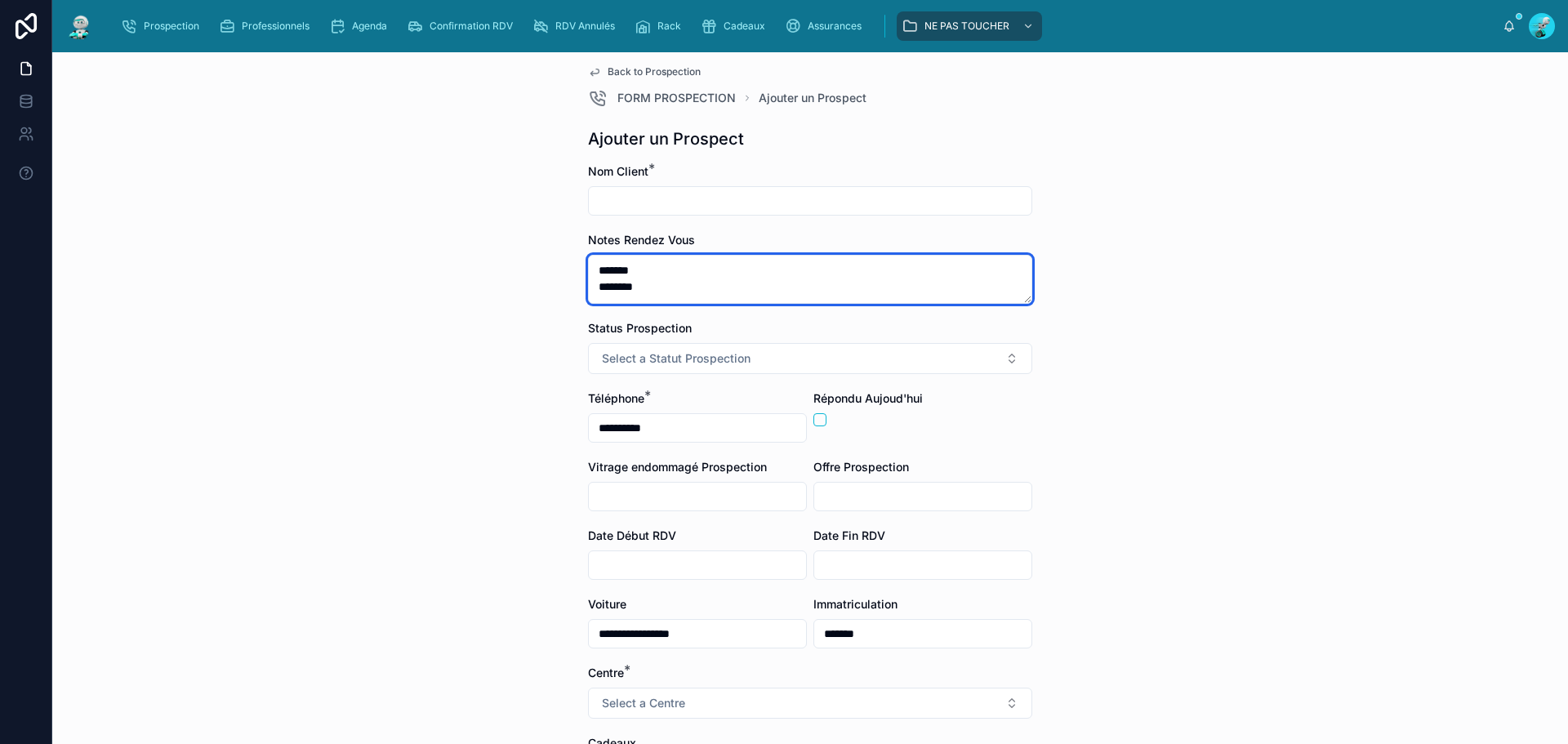 scroll, scrollTop: 0, scrollLeft: 0, axis: both 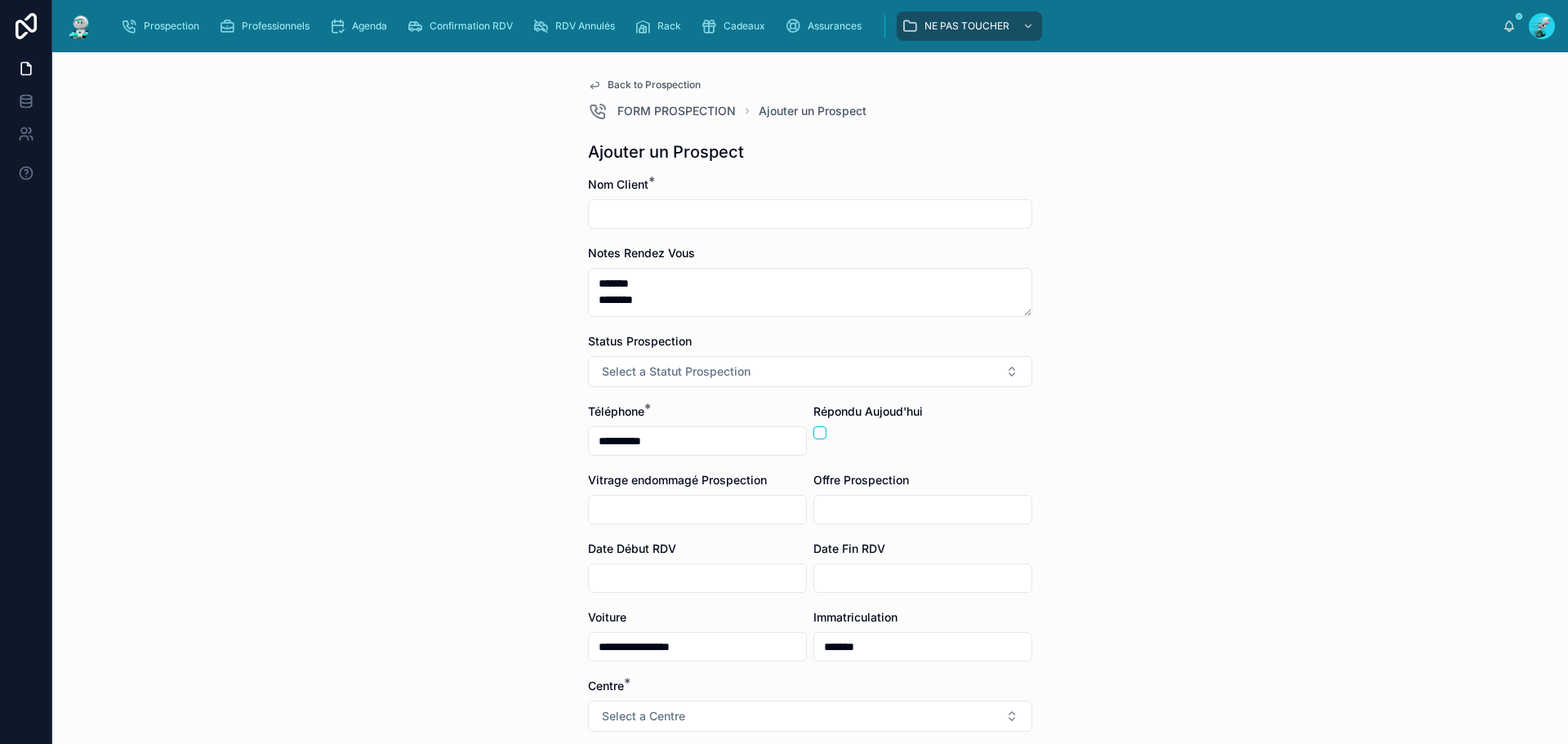 click at bounding box center [810, 214] 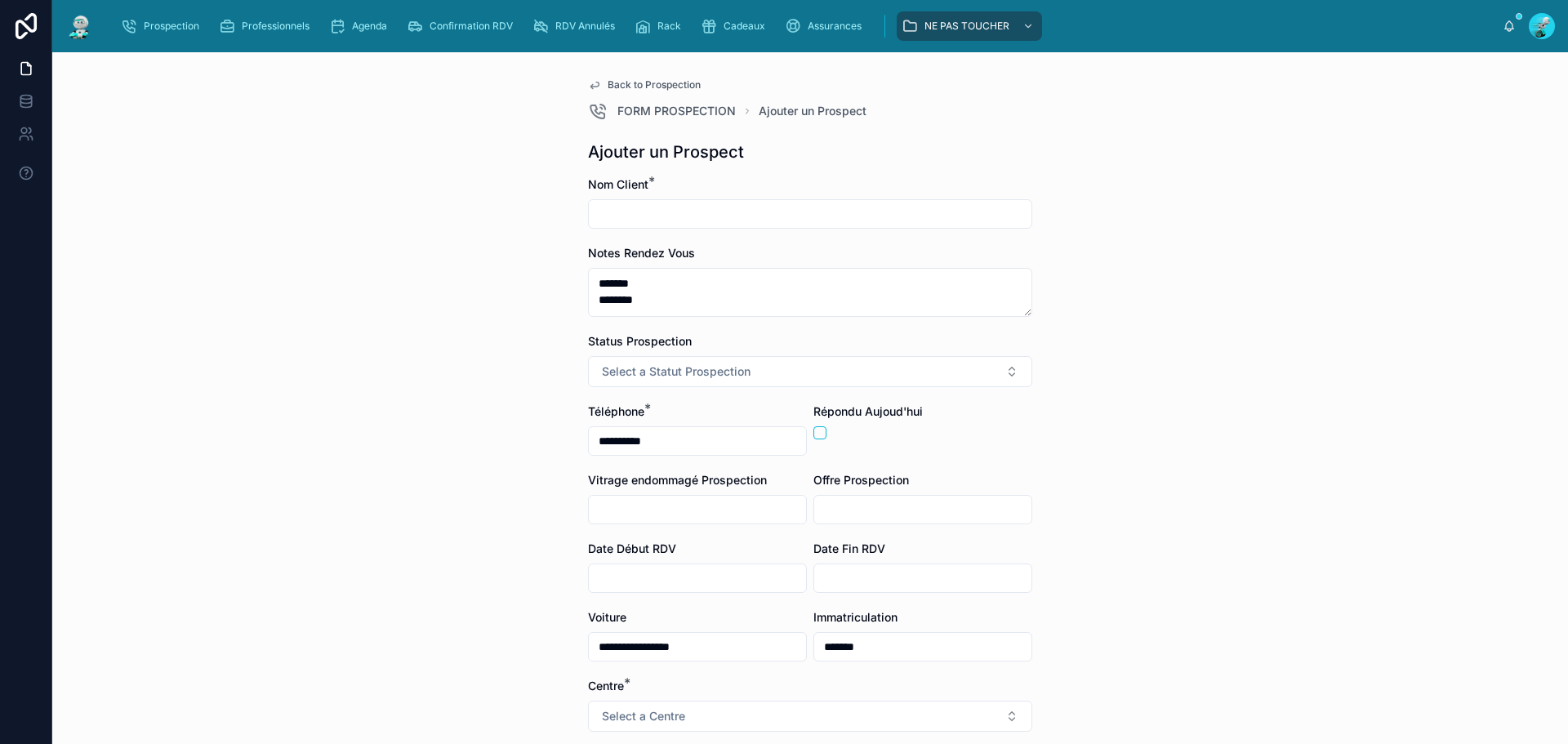 scroll, scrollTop: 163, scrollLeft: 0, axis: vertical 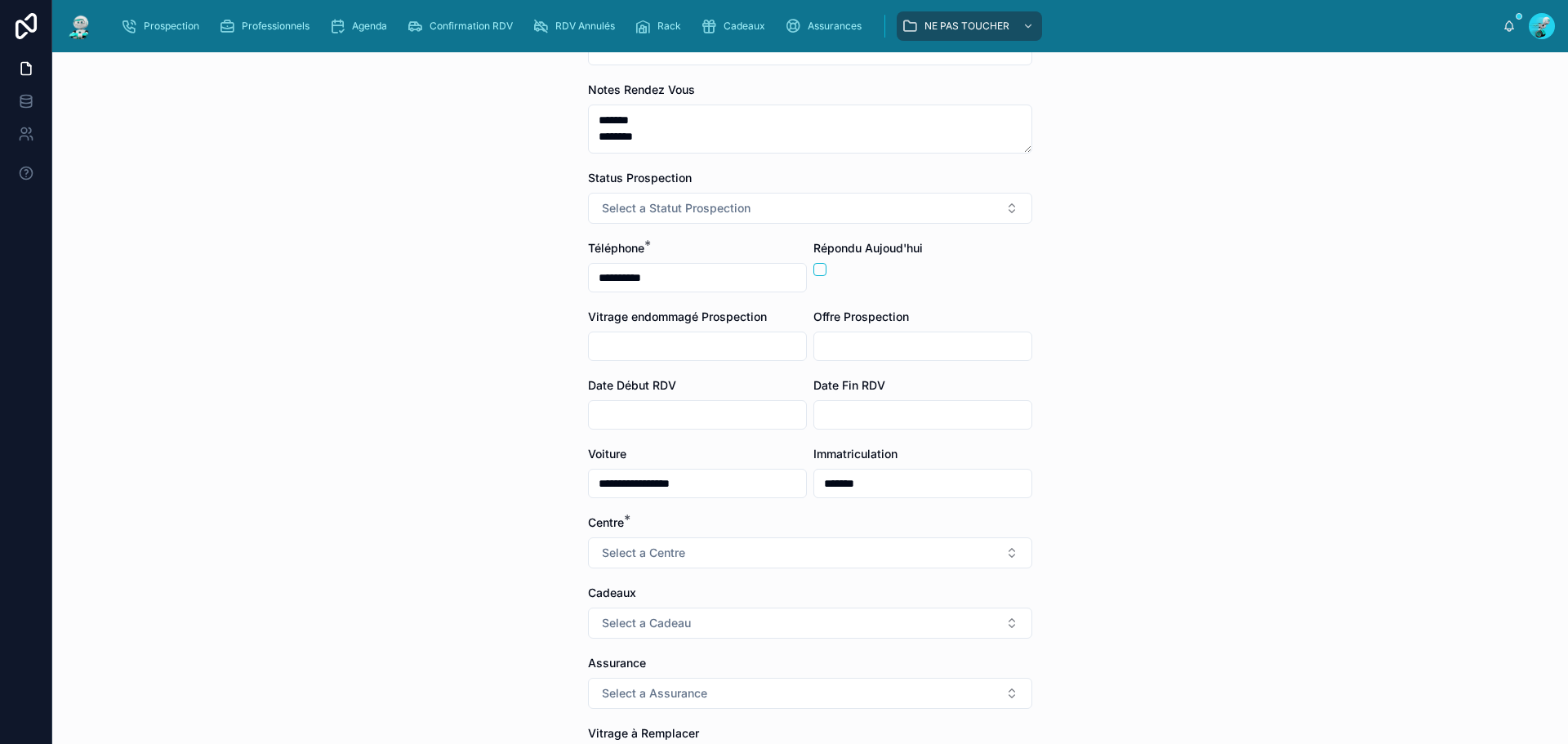 click on "**********" at bounding box center [810, 398] 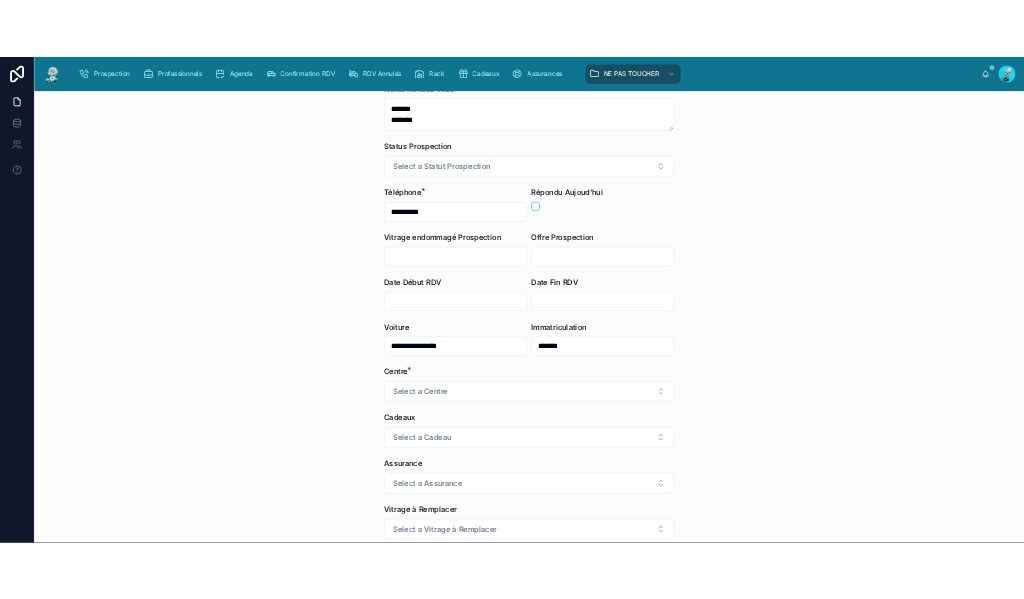 scroll, scrollTop: 0, scrollLeft: 0, axis: both 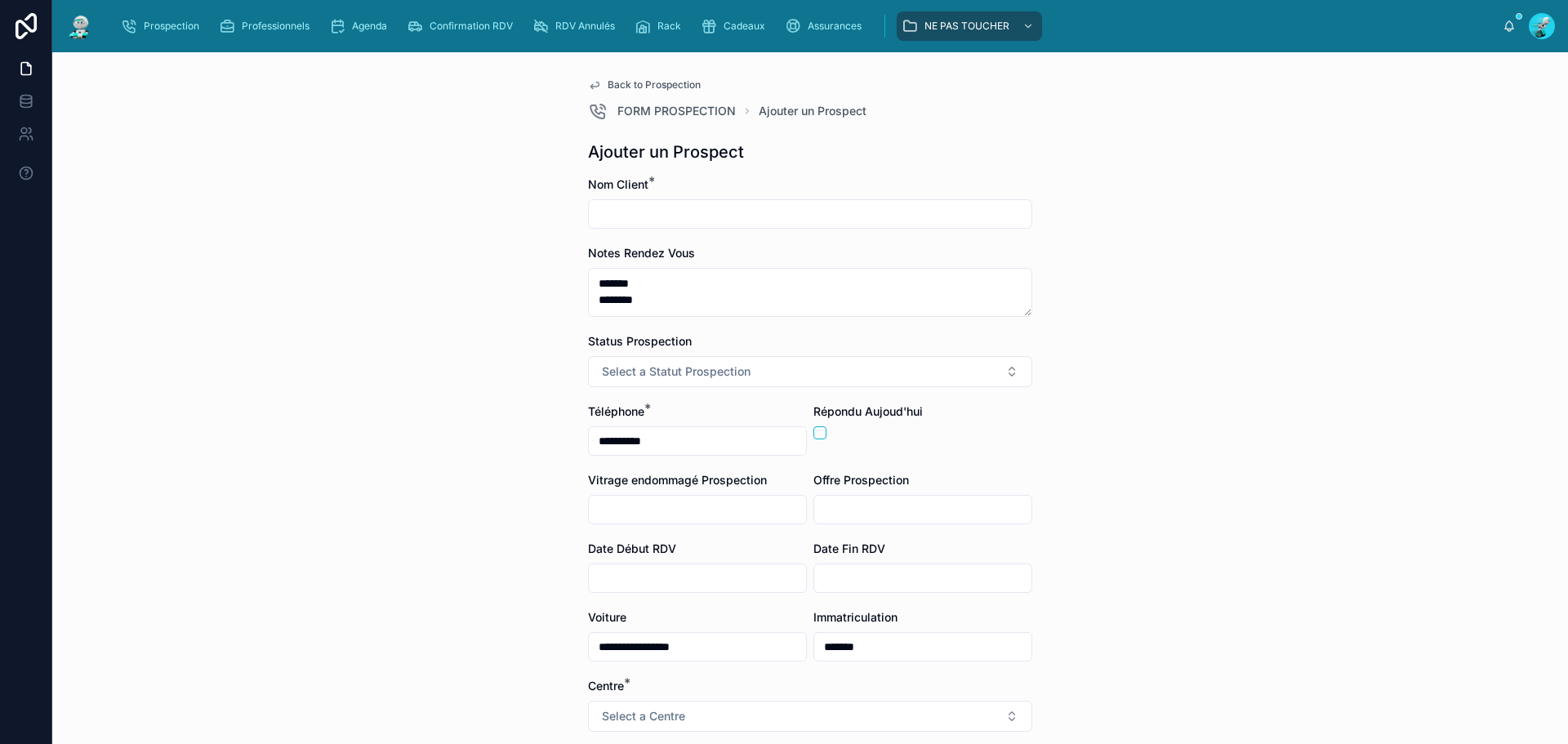 drag, startPoint x: 912, startPoint y: 650, endPoint x: 782, endPoint y: 639, distance: 130.46455 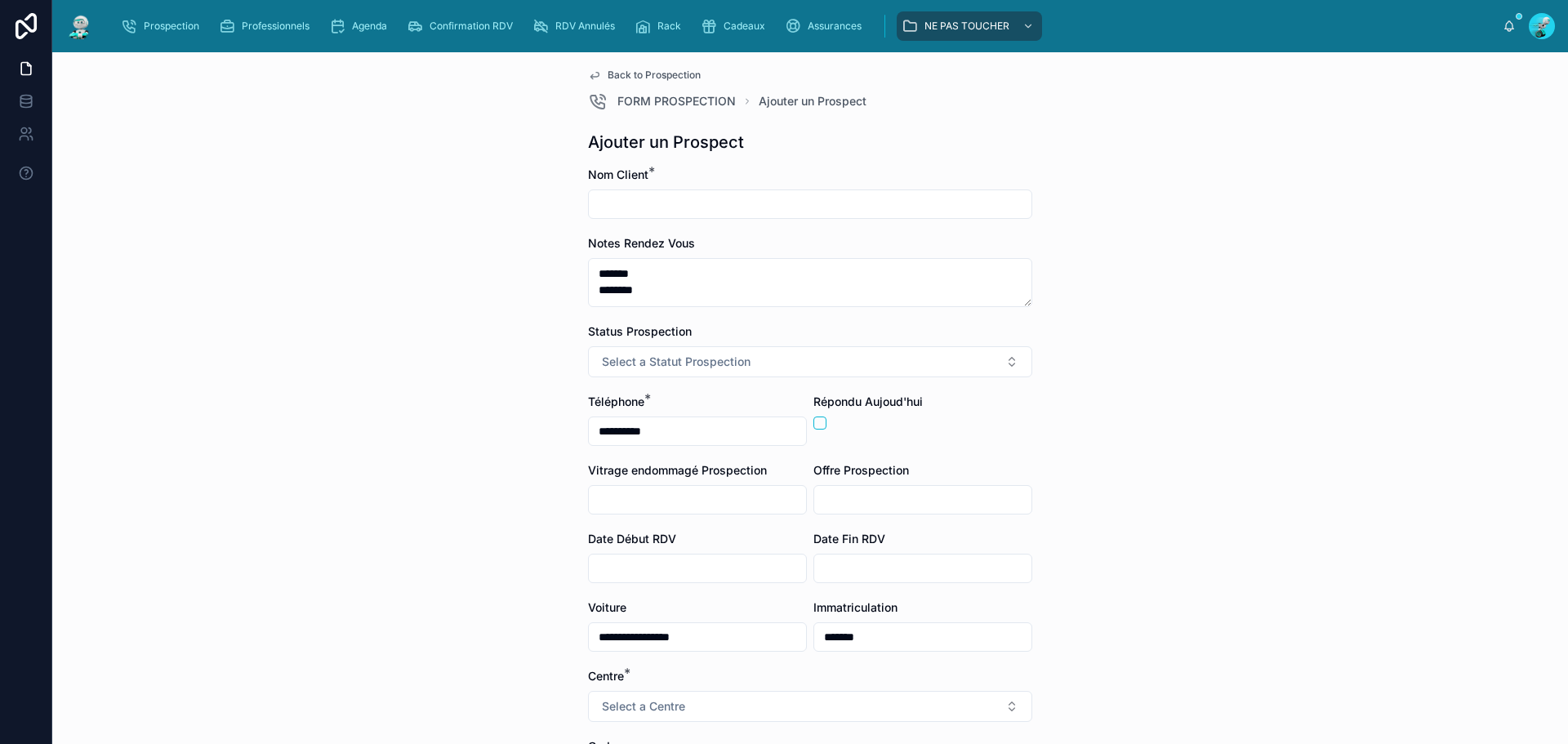 scroll, scrollTop: 0, scrollLeft: 0, axis: both 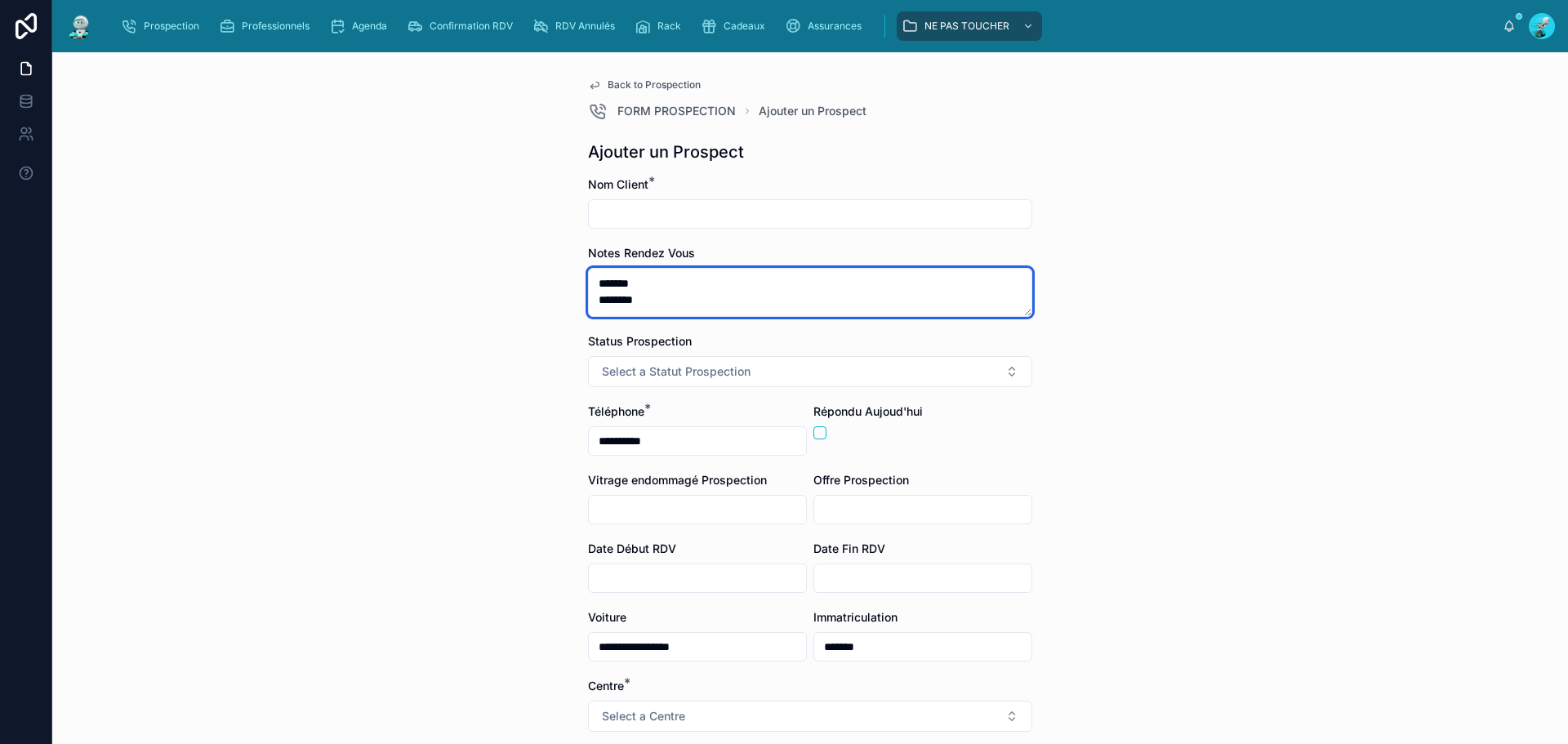 drag, startPoint x: 669, startPoint y: 305, endPoint x: 513, endPoint y: 246, distance: 166.78429 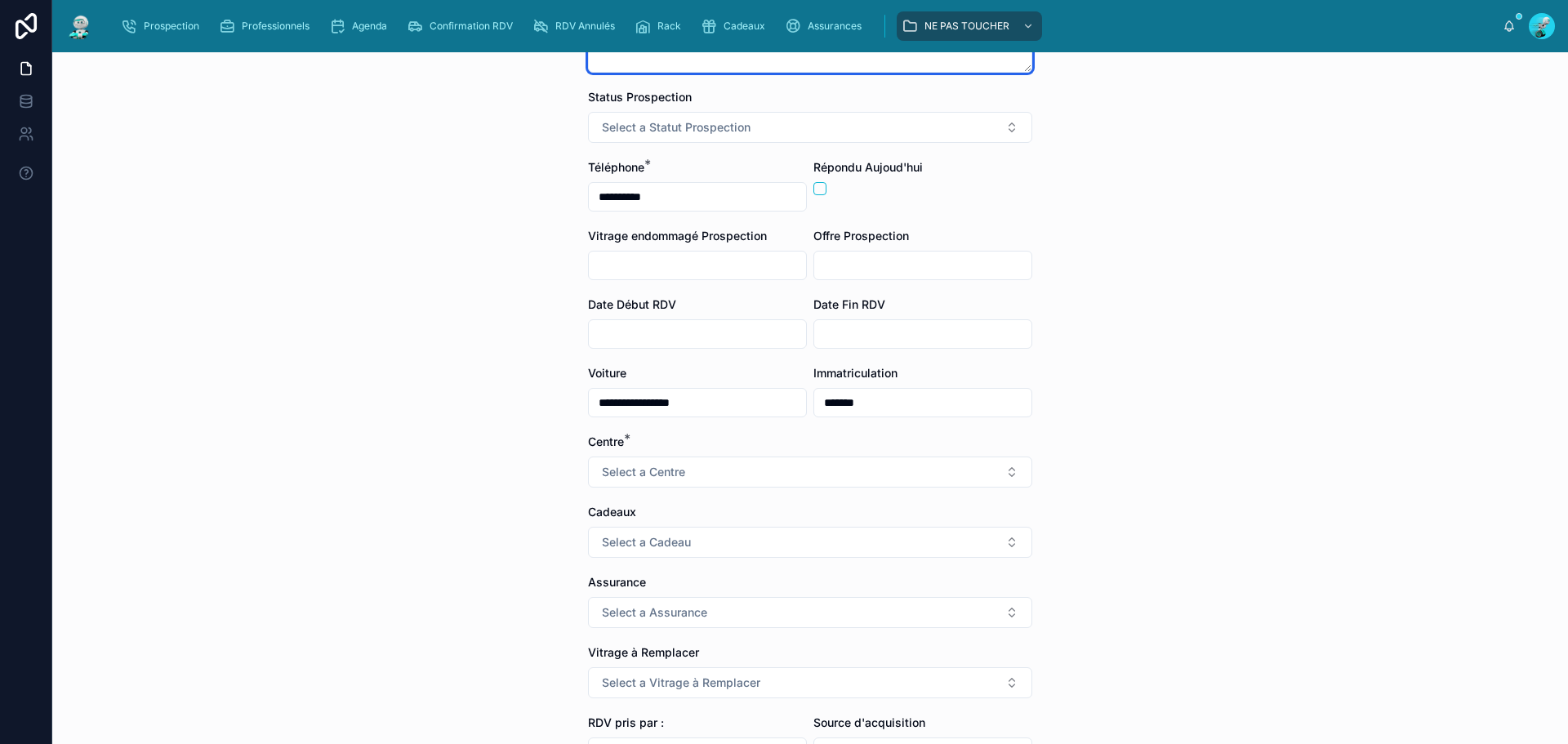 scroll, scrollTop: 245, scrollLeft: 0, axis: vertical 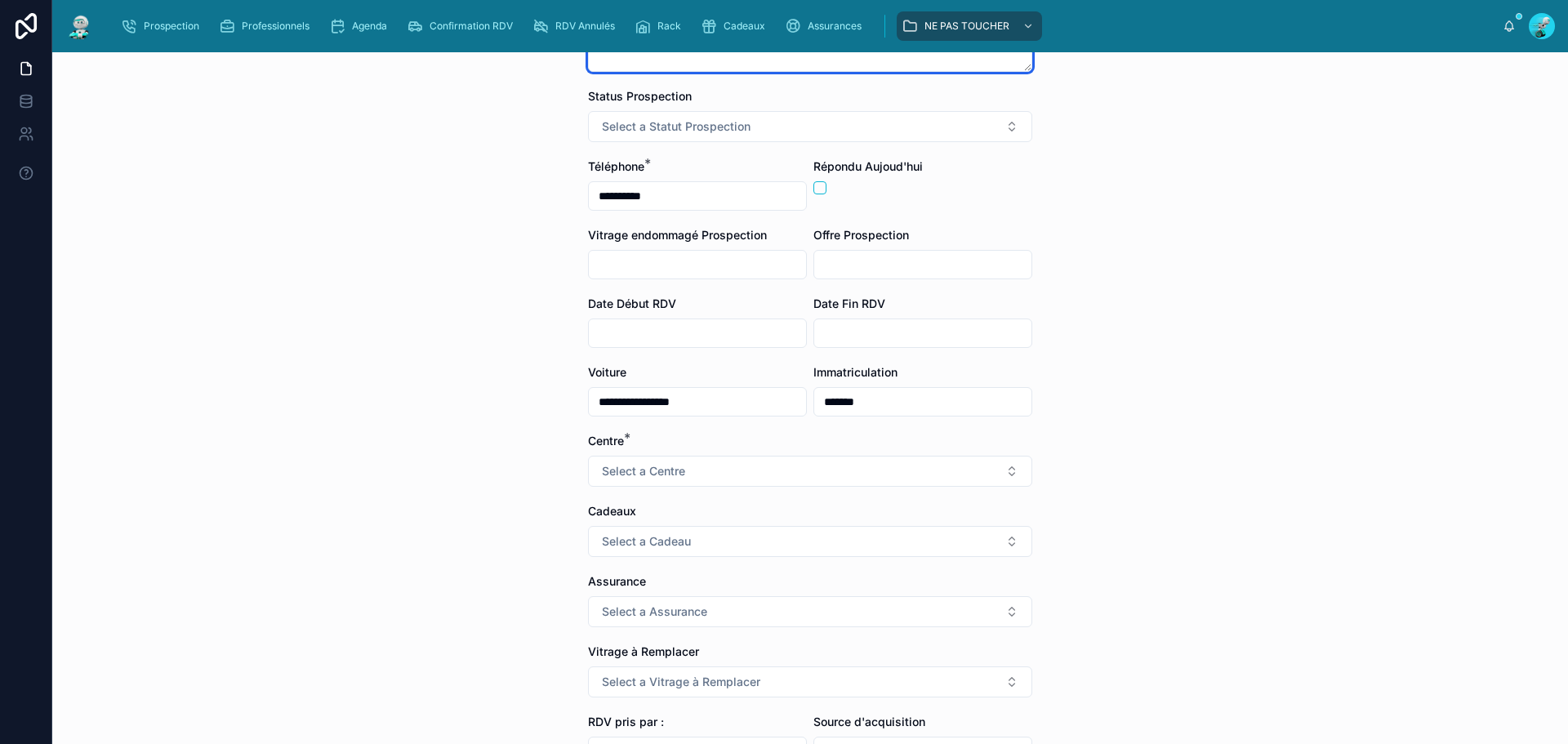 type 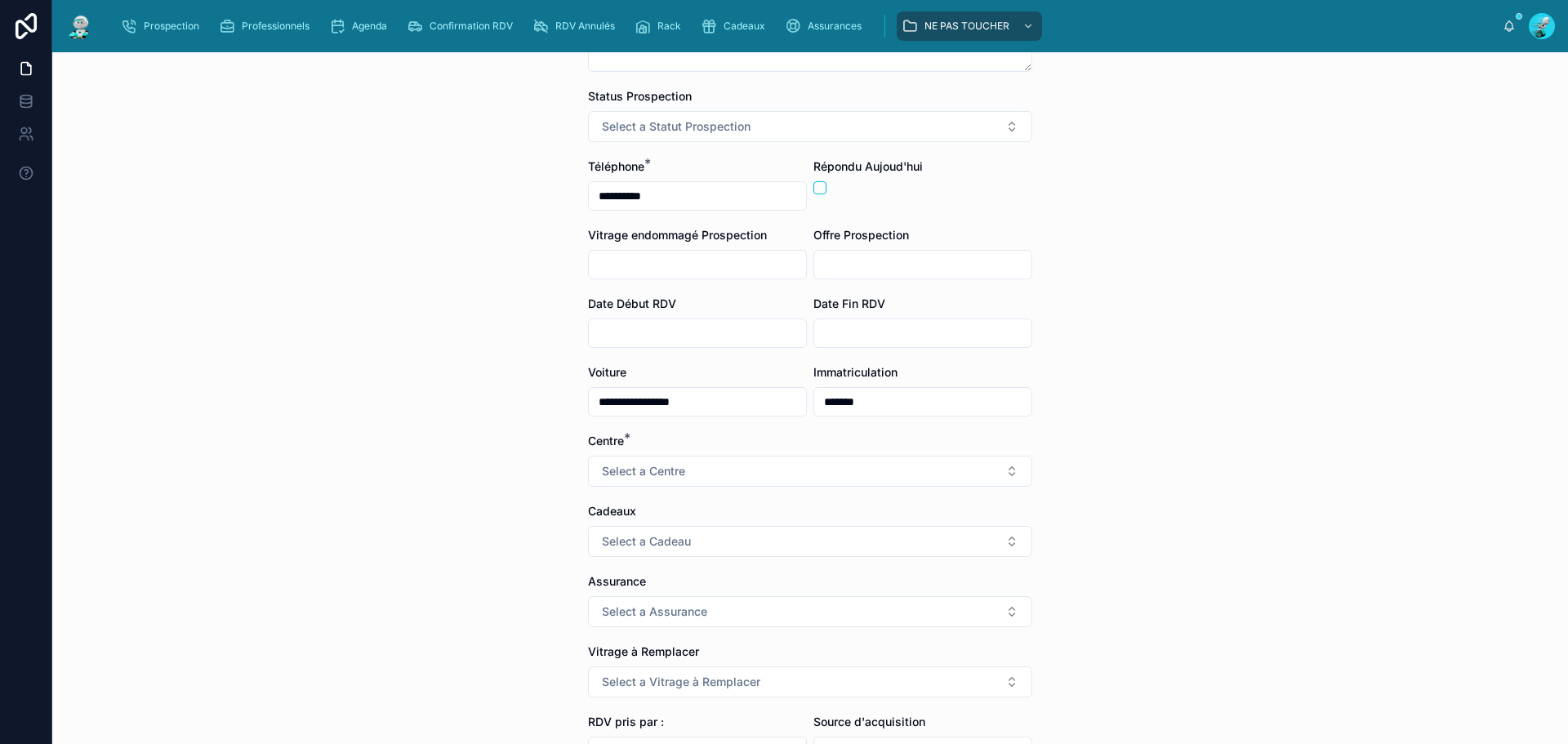 drag, startPoint x: 702, startPoint y: 407, endPoint x: 474, endPoint y: 407, distance: 228 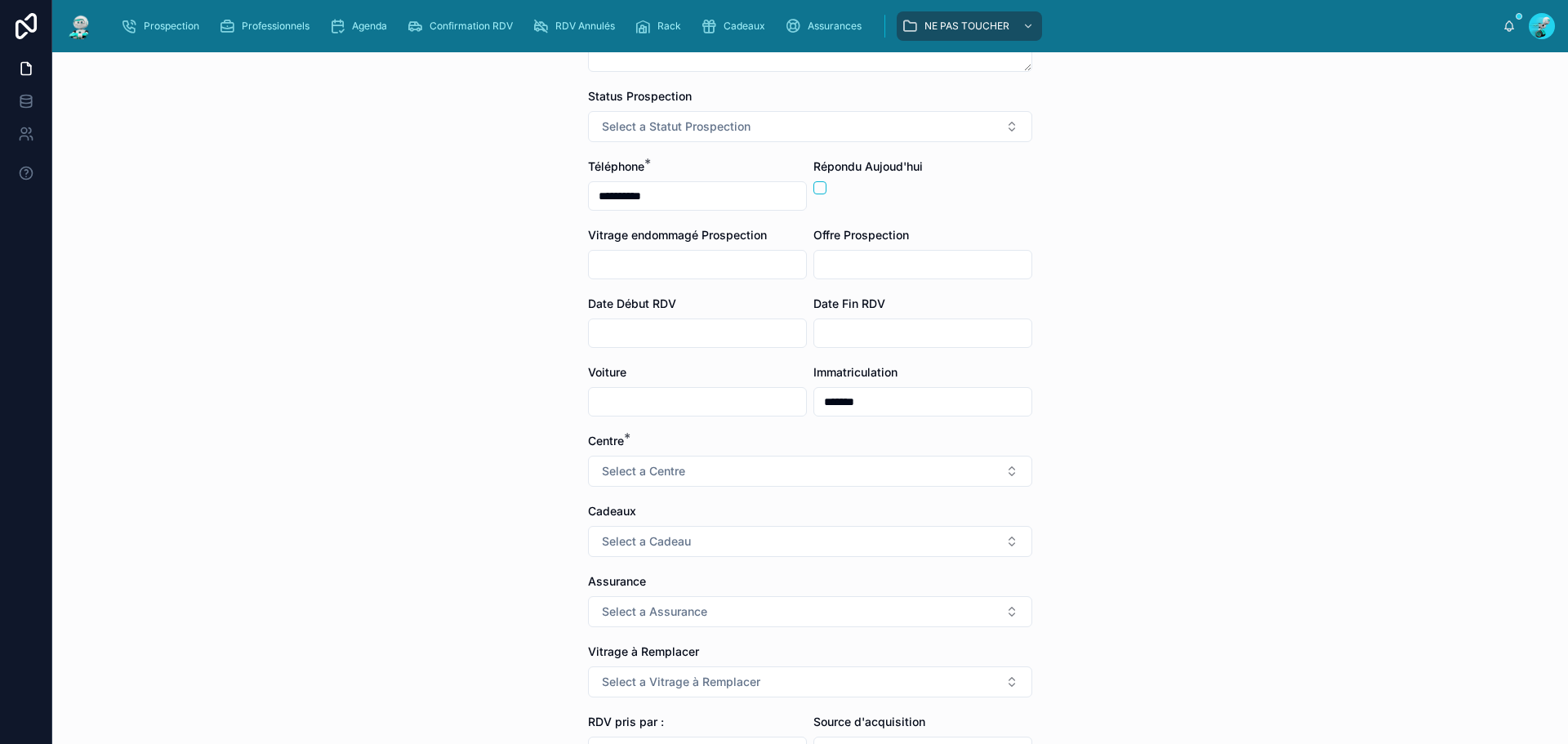 type 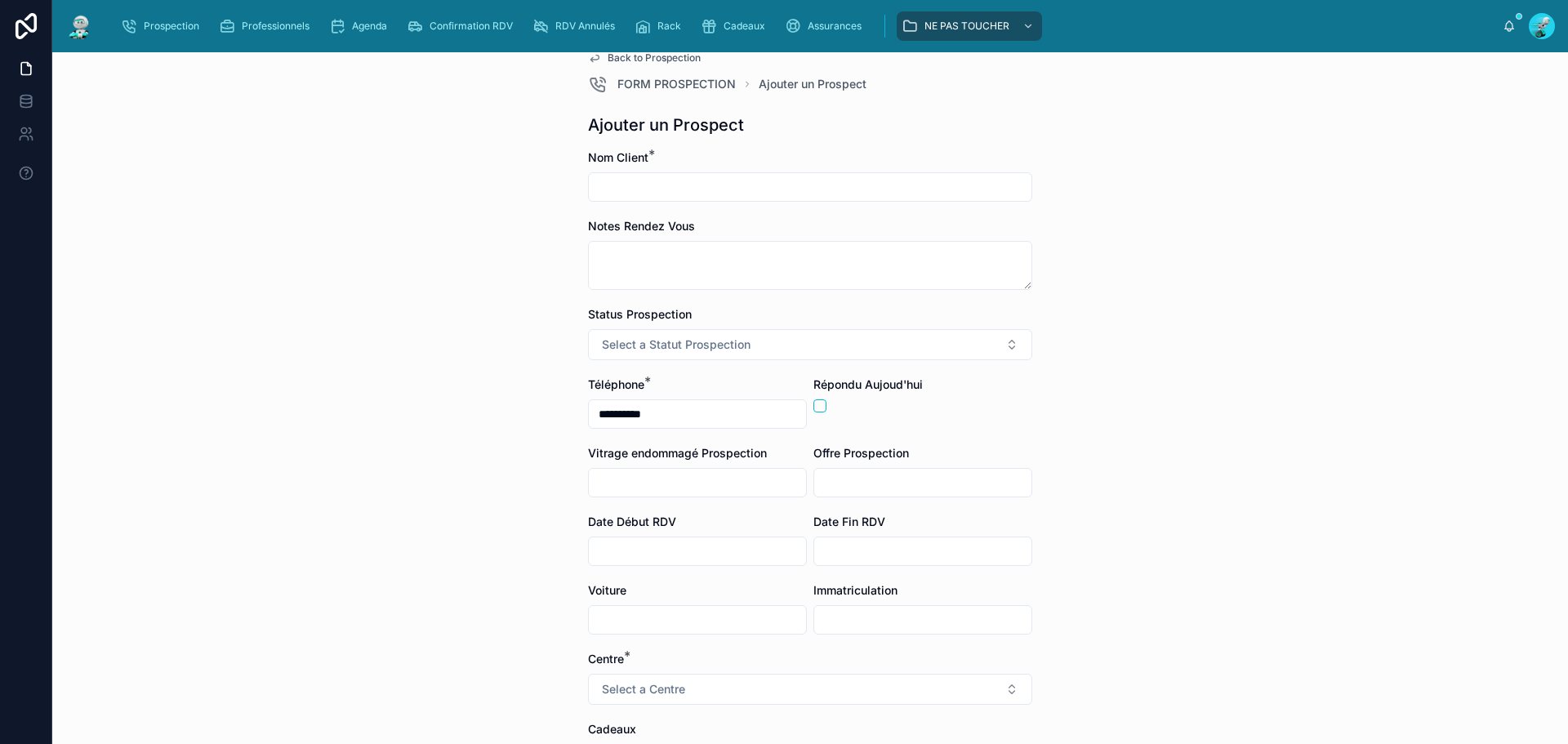 scroll, scrollTop: 0, scrollLeft: 0, axis: both 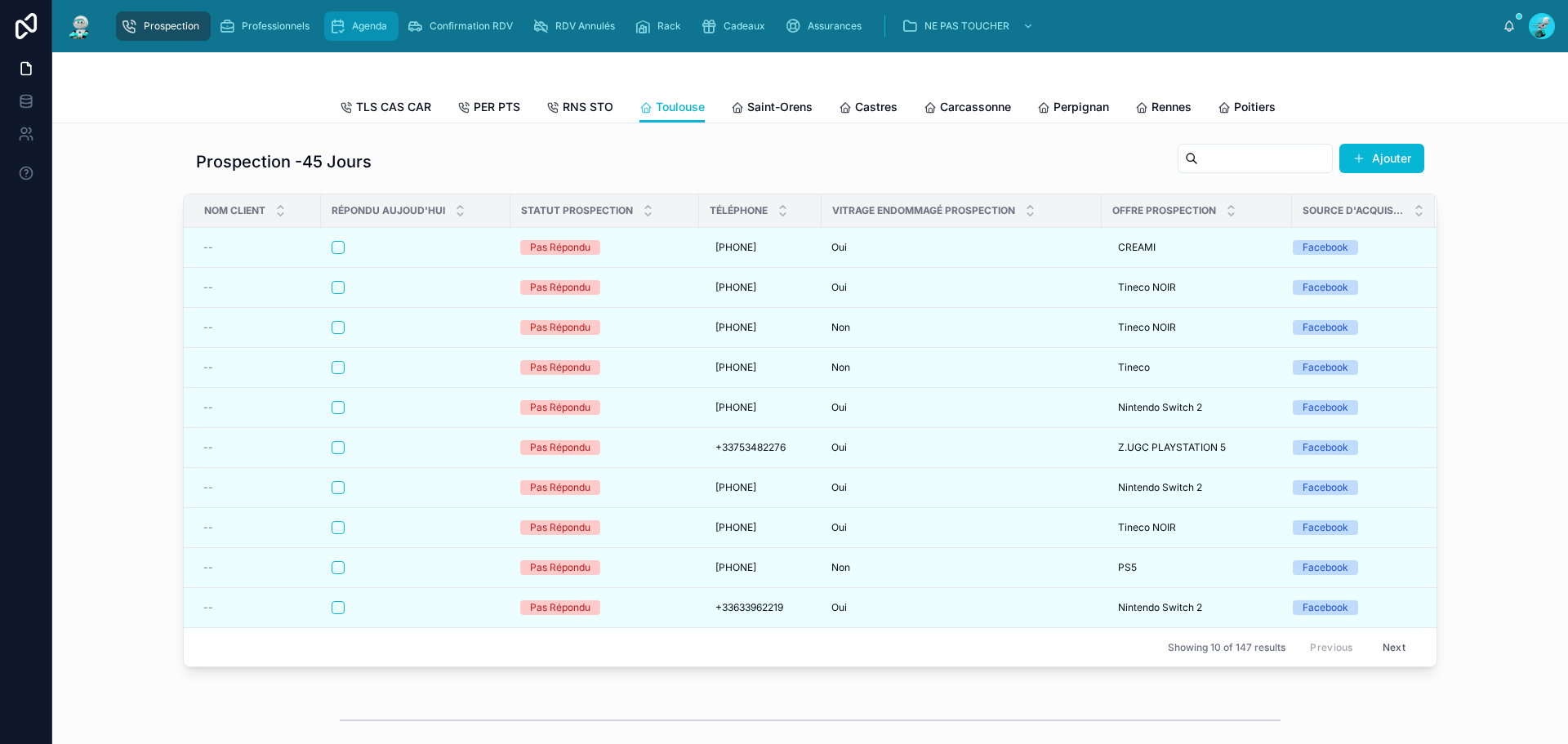 click on "Agenda" at bounding box center [361, 26] 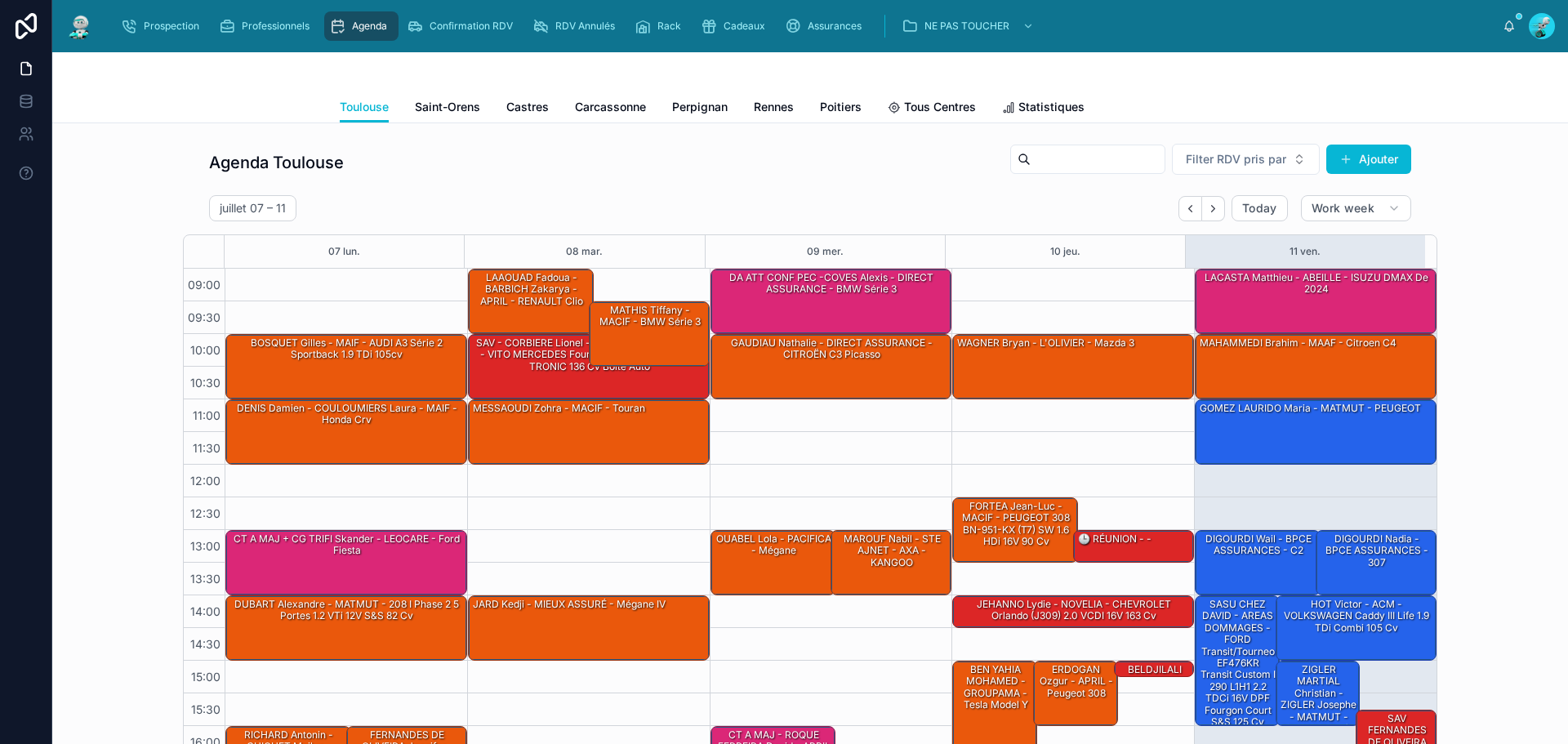 scroll, scrollTop: 97, scrollLeft: 0, axis: vertical 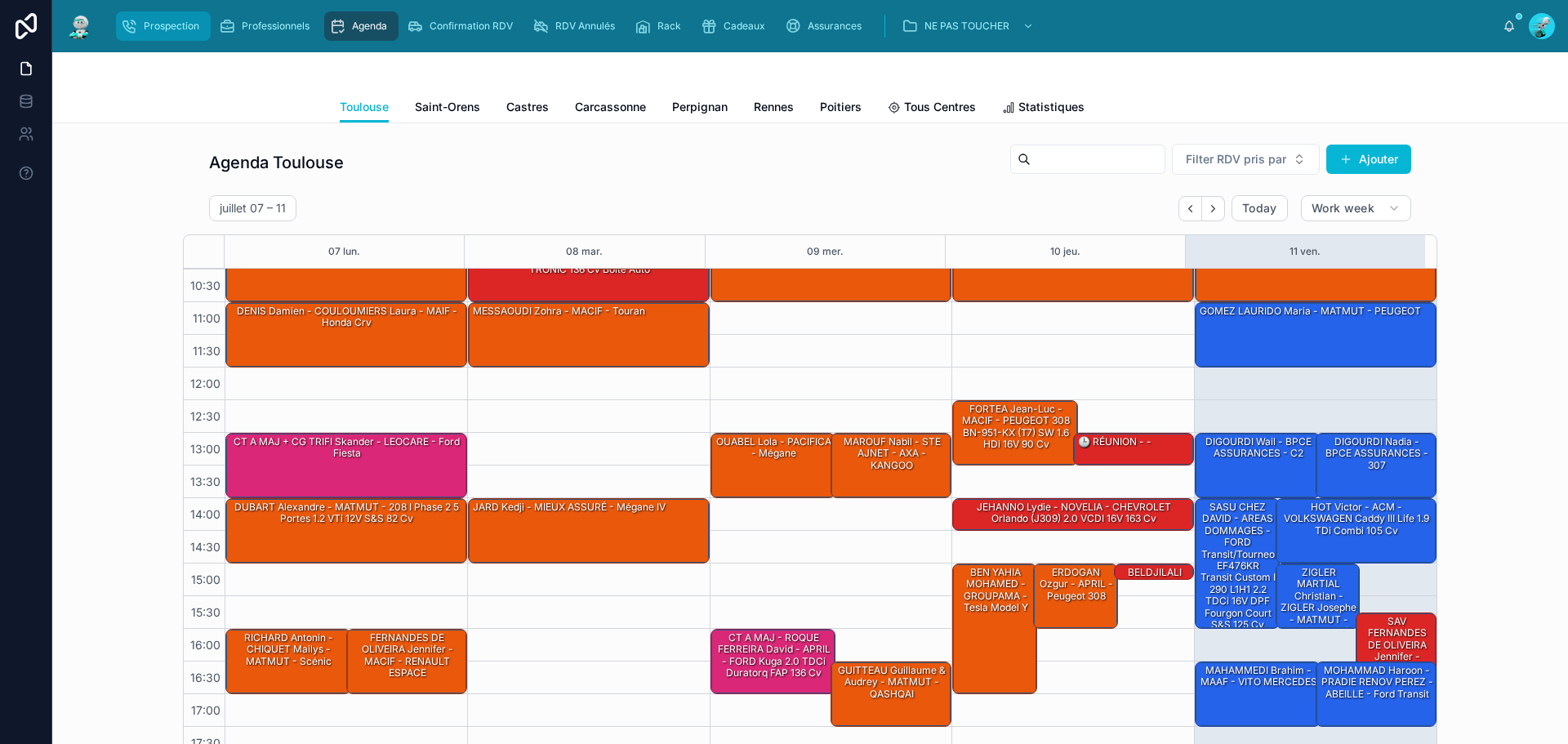 click on "Prospection" at bounding box center (172, 26) 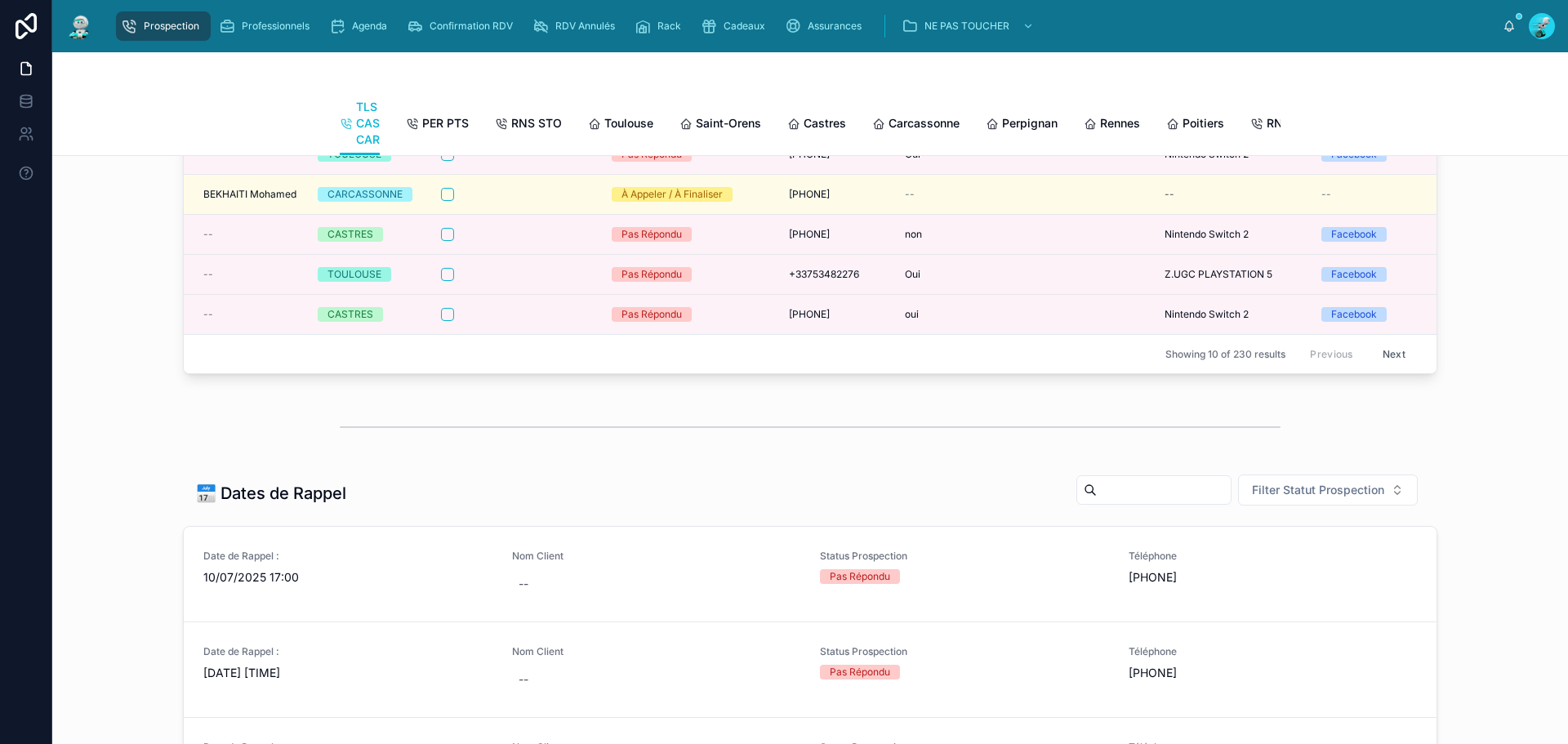 scroll, scrollTop: 327, scrollLeft: 0, axis: vertical 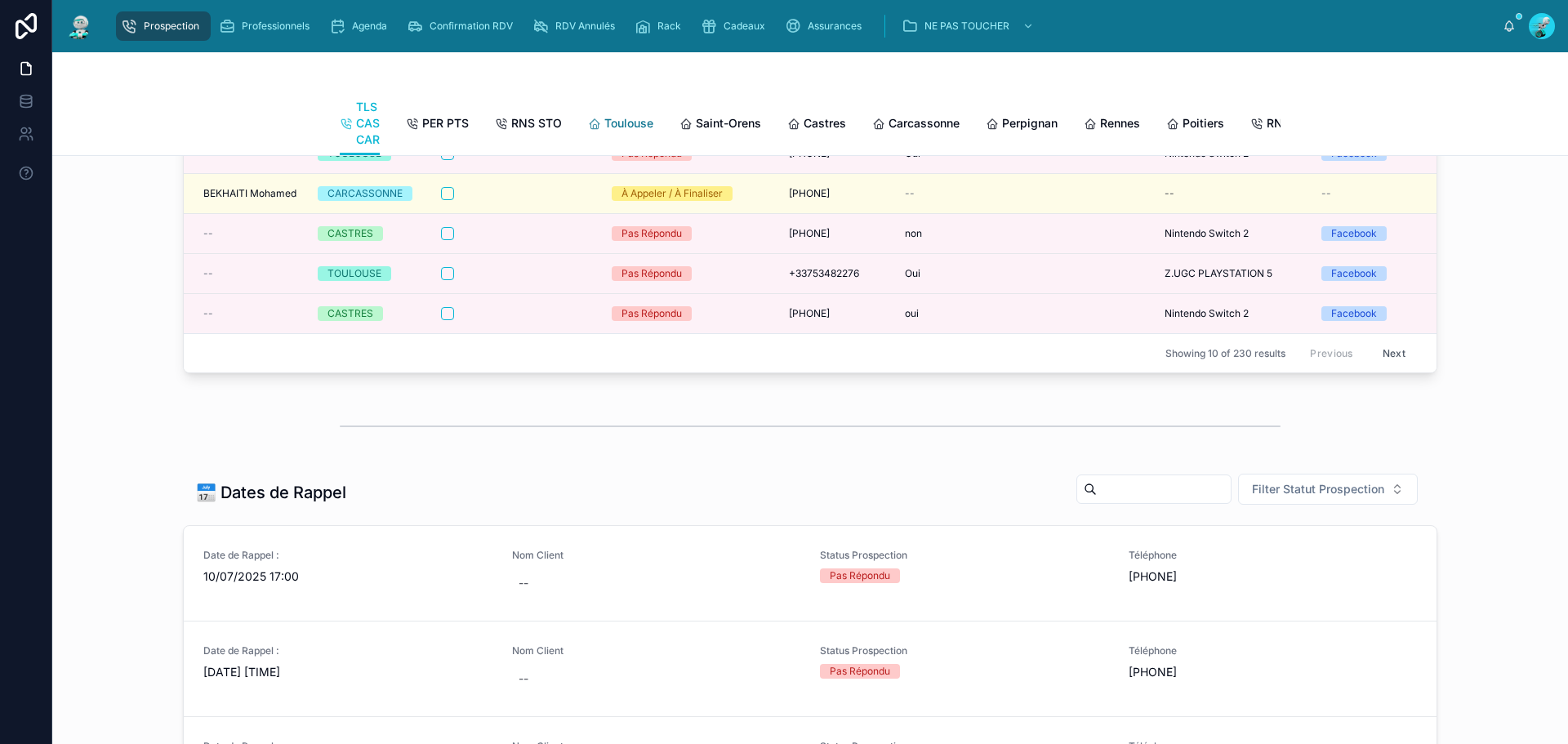 click on "Toulouse" at bounding box center [621, 125] 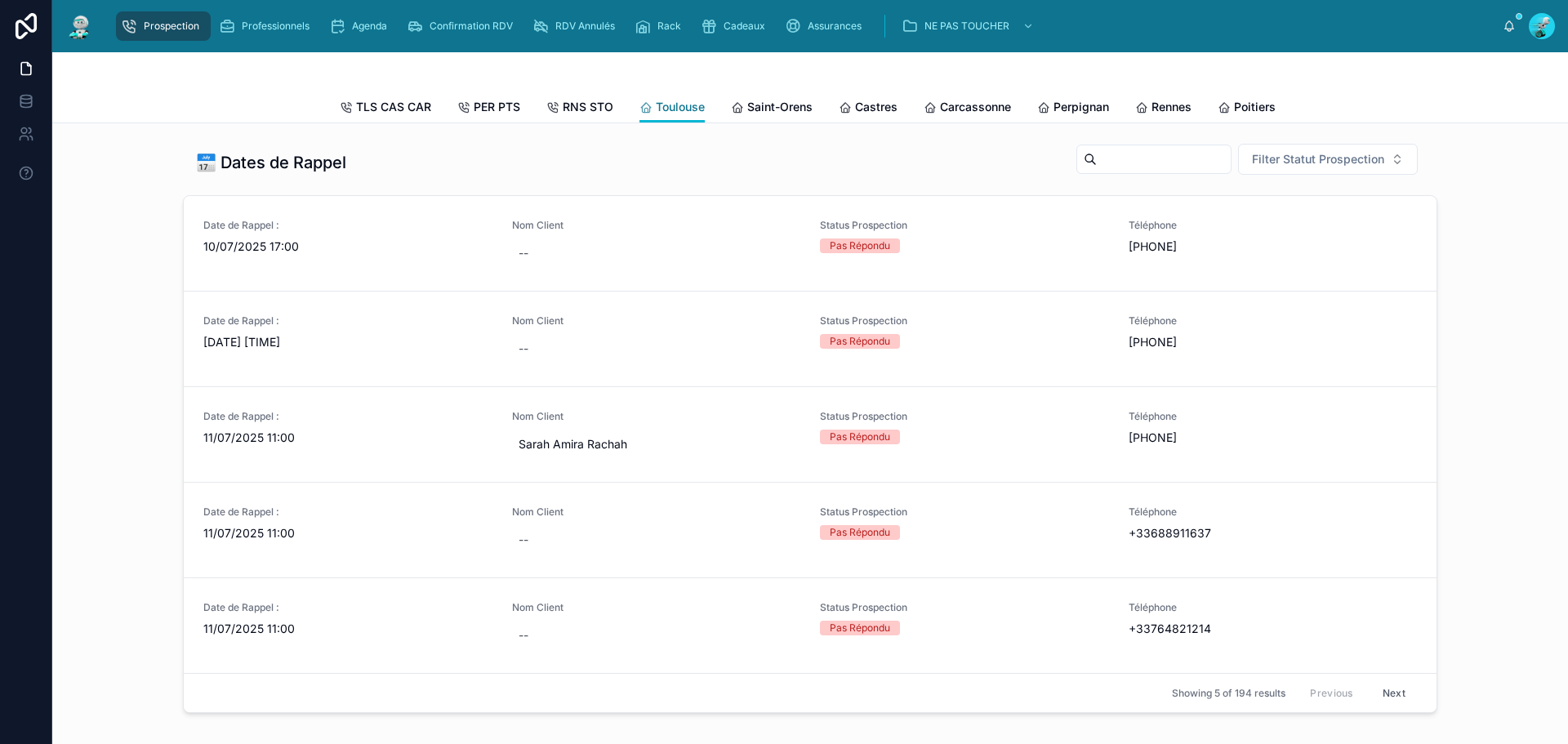 scroll, scrollTop: 539, scrollLeft: 0, axis: vertical 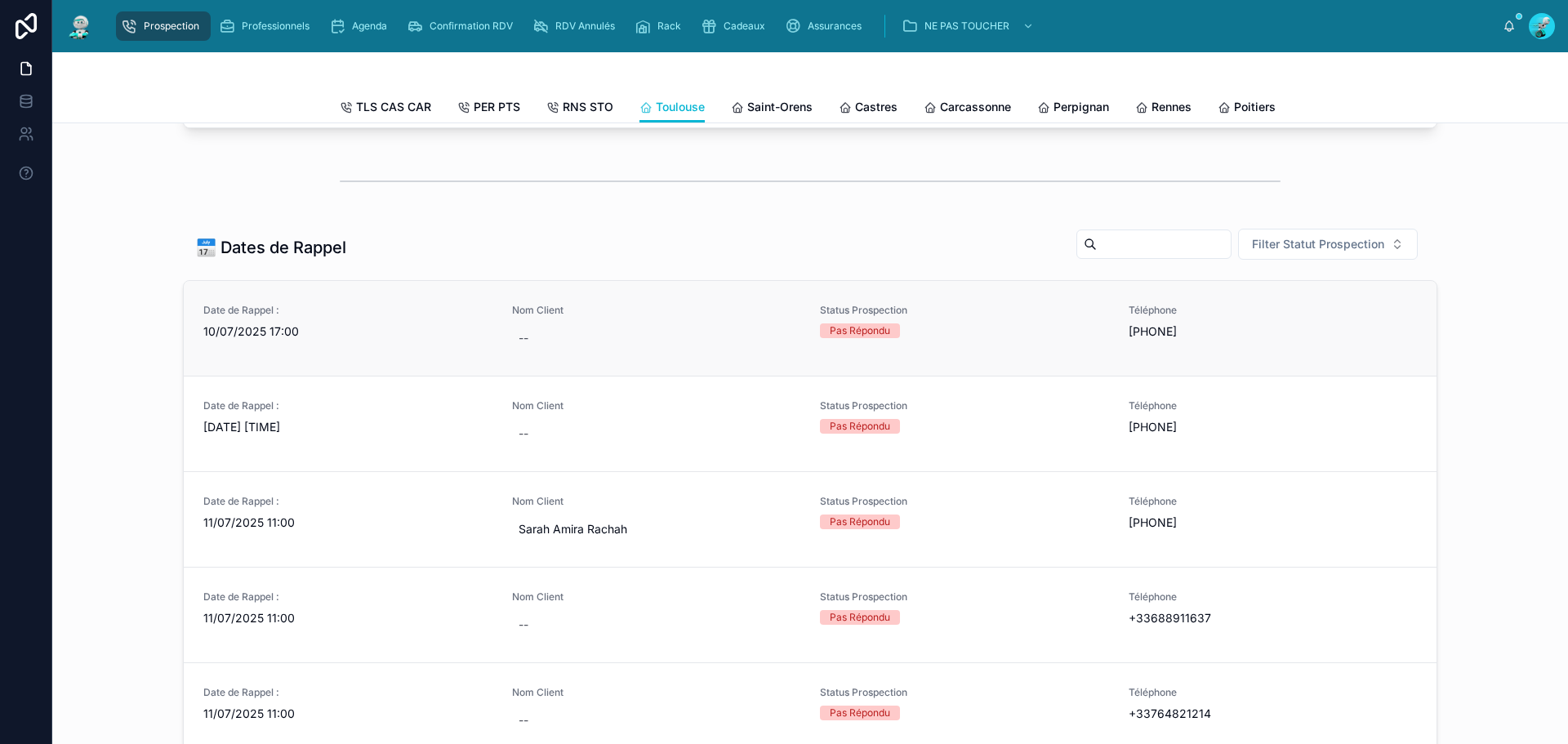 click on "10/07/2025 17:00" at bounding box center [348, 332] 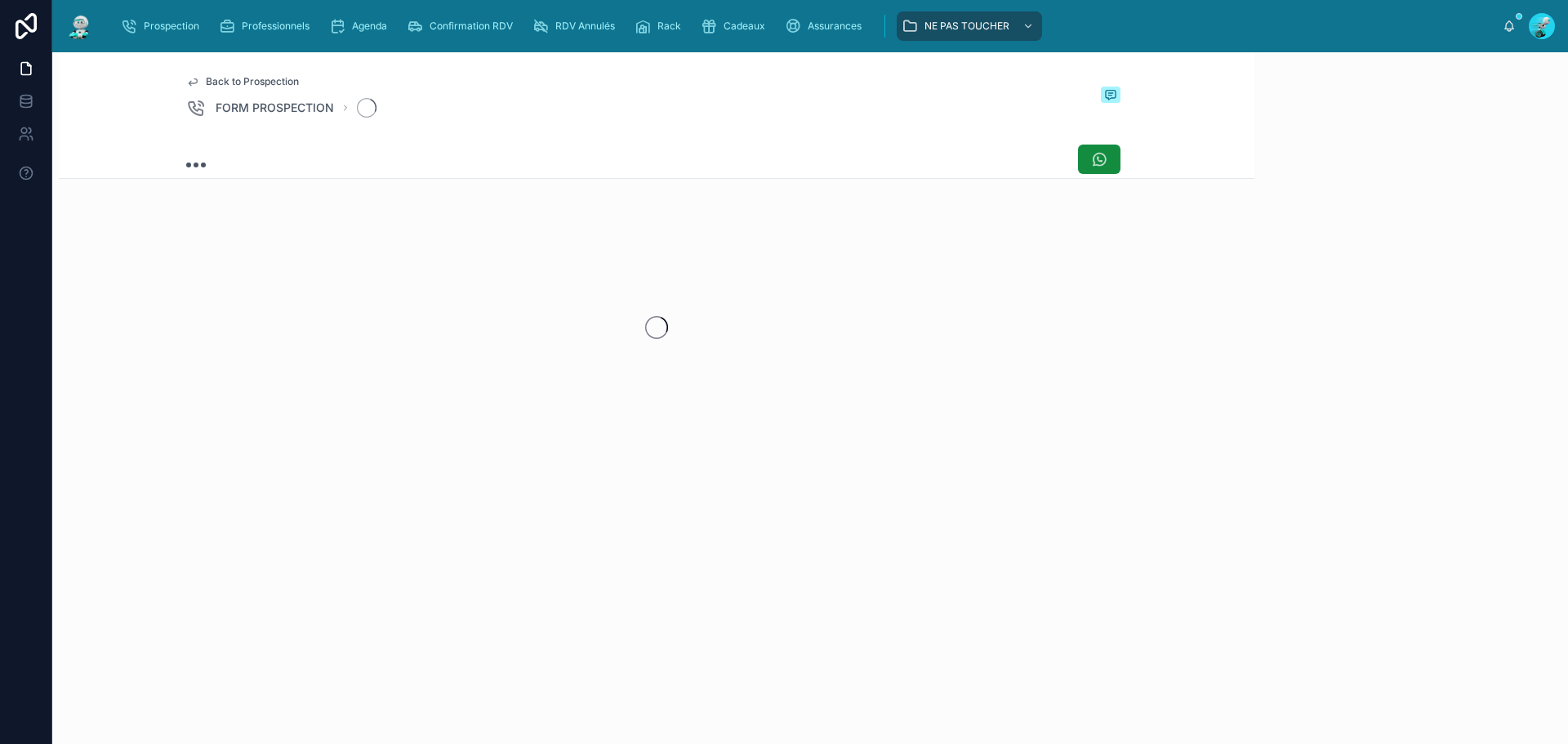 scroll, scrollTop: 0, scrollLeft: 0, axis: both 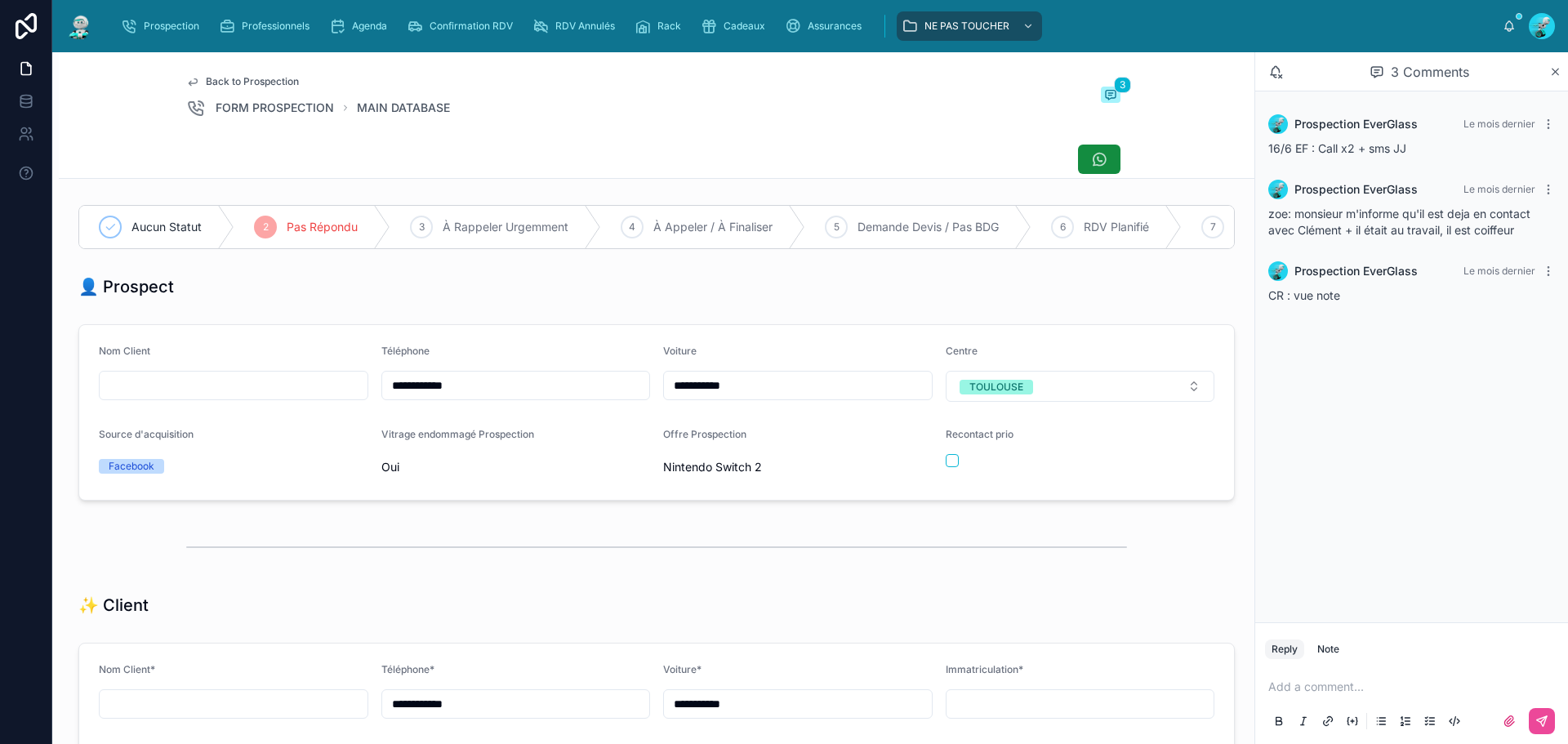 drag, startPoint x: 486, startPoint y: 393, endPoint x: 310, endPoint y: 350, distance: 181.17671 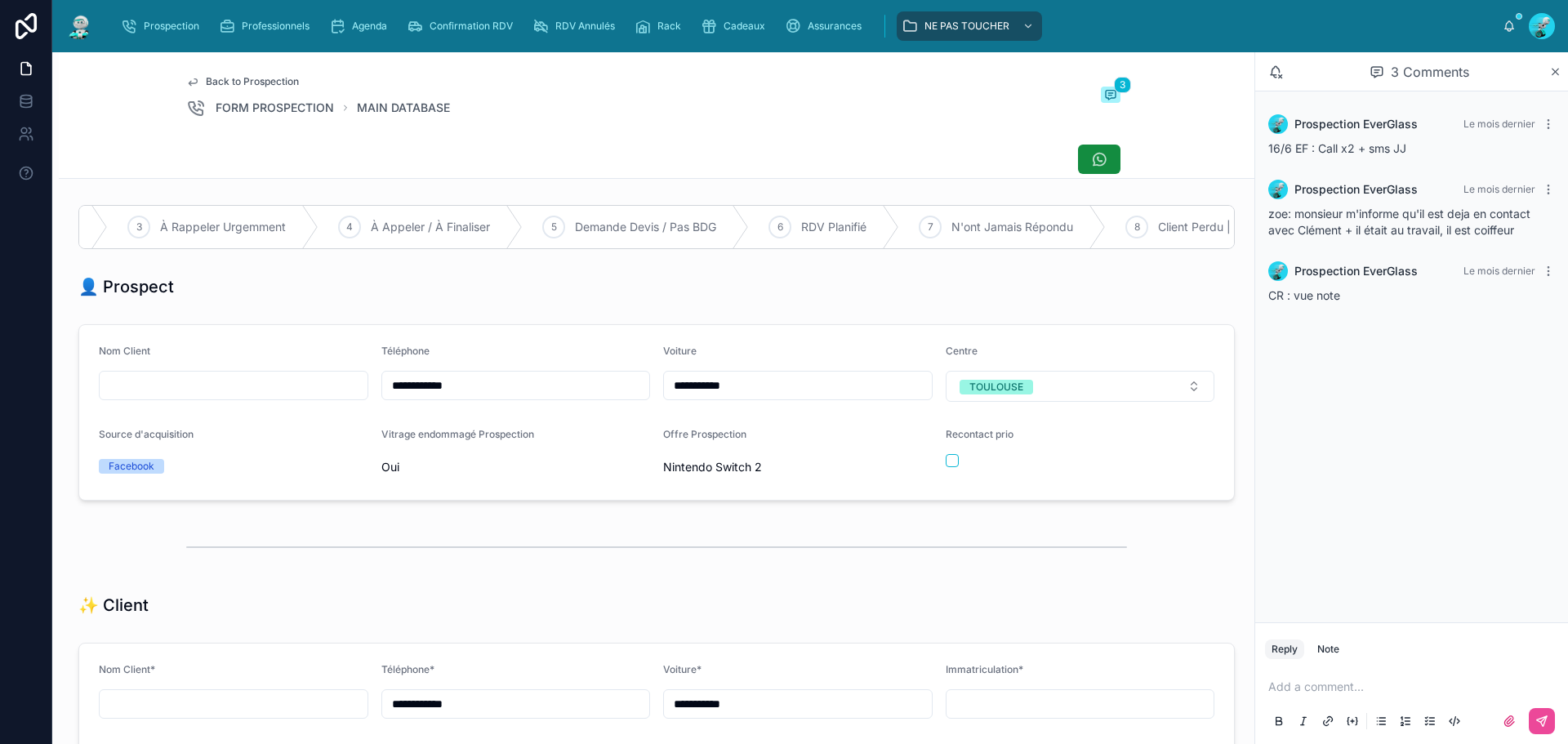 scroll, scrollTop: 0, scrollLeft: 0, axis: both 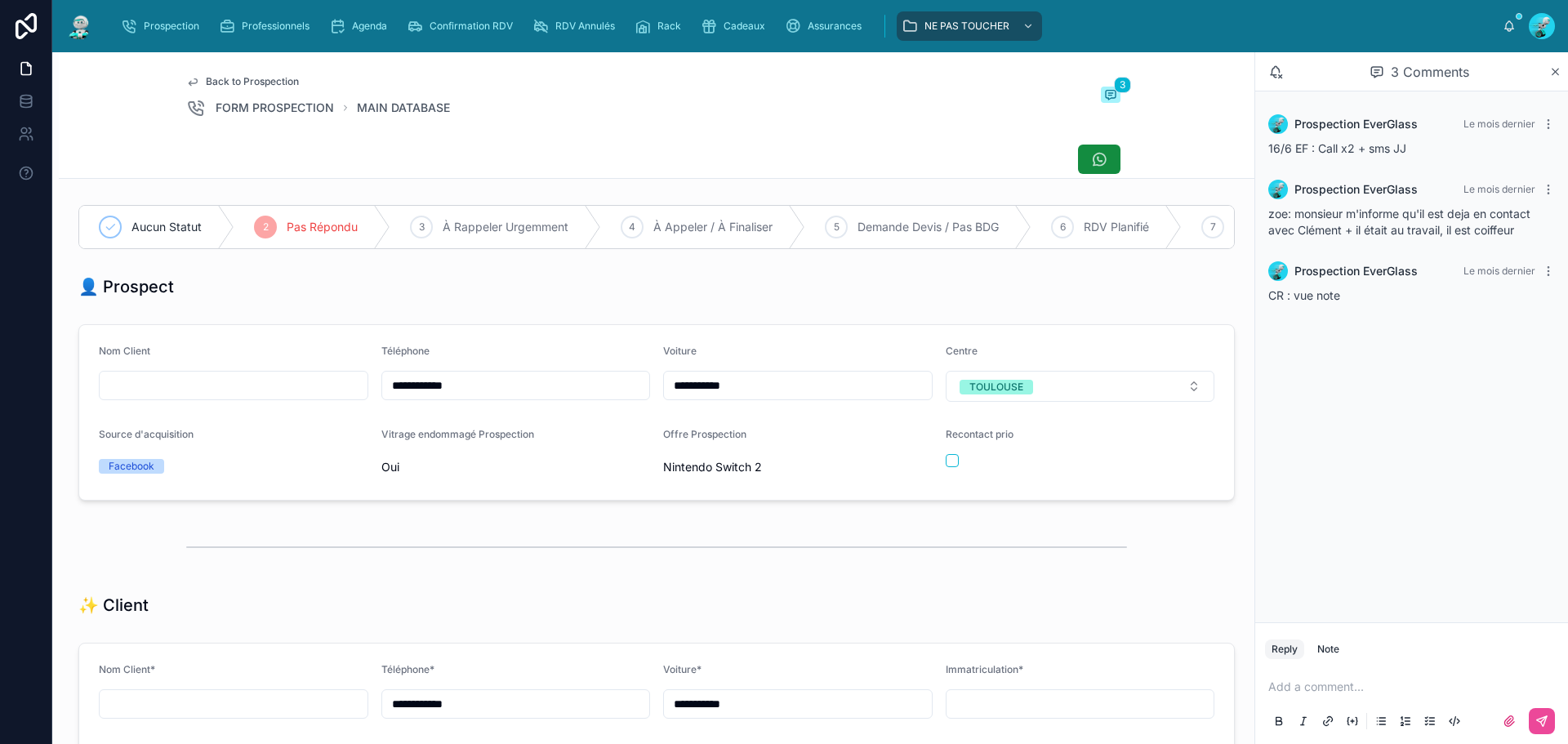 click on "👤 Prospect" at bounding box center (657, 287) 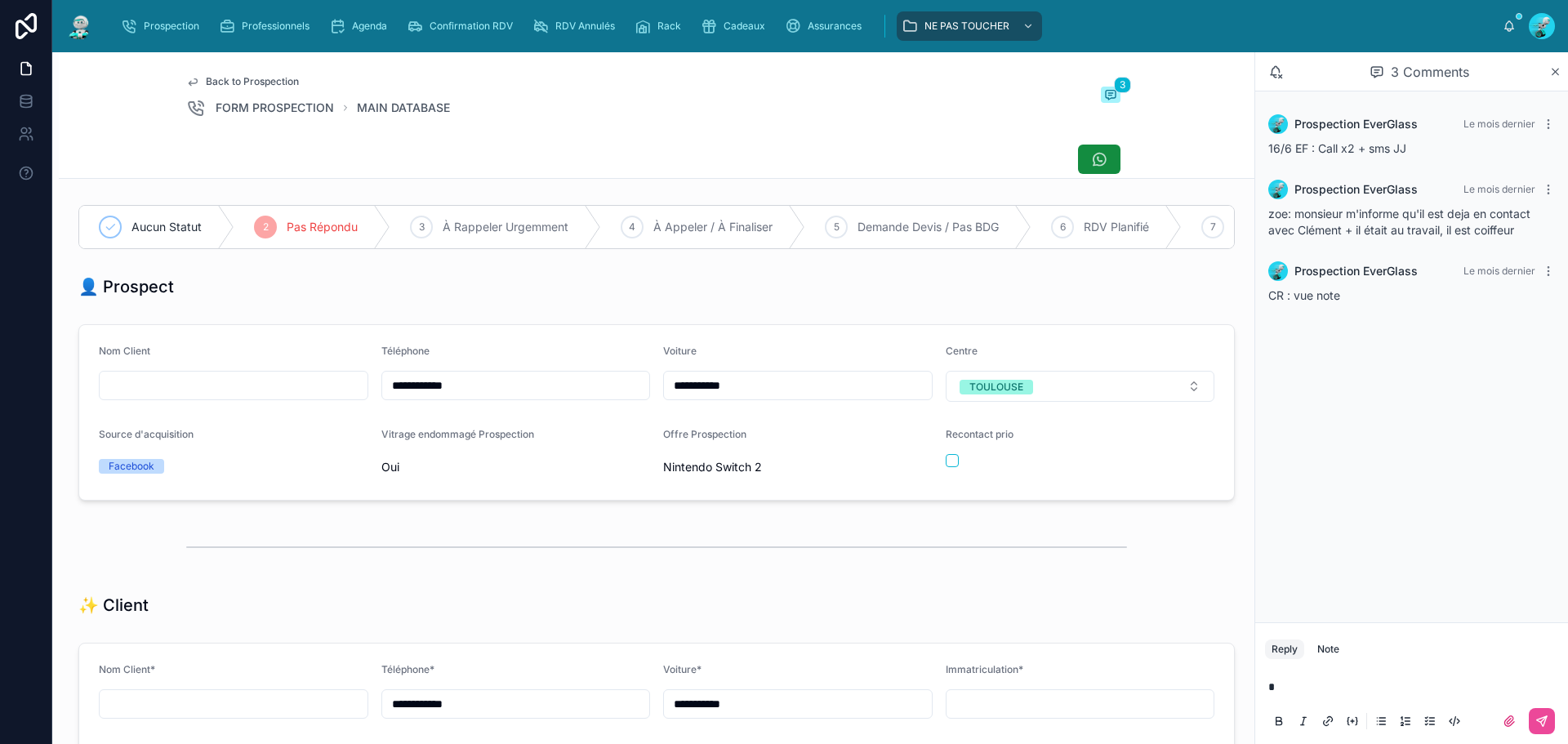 type 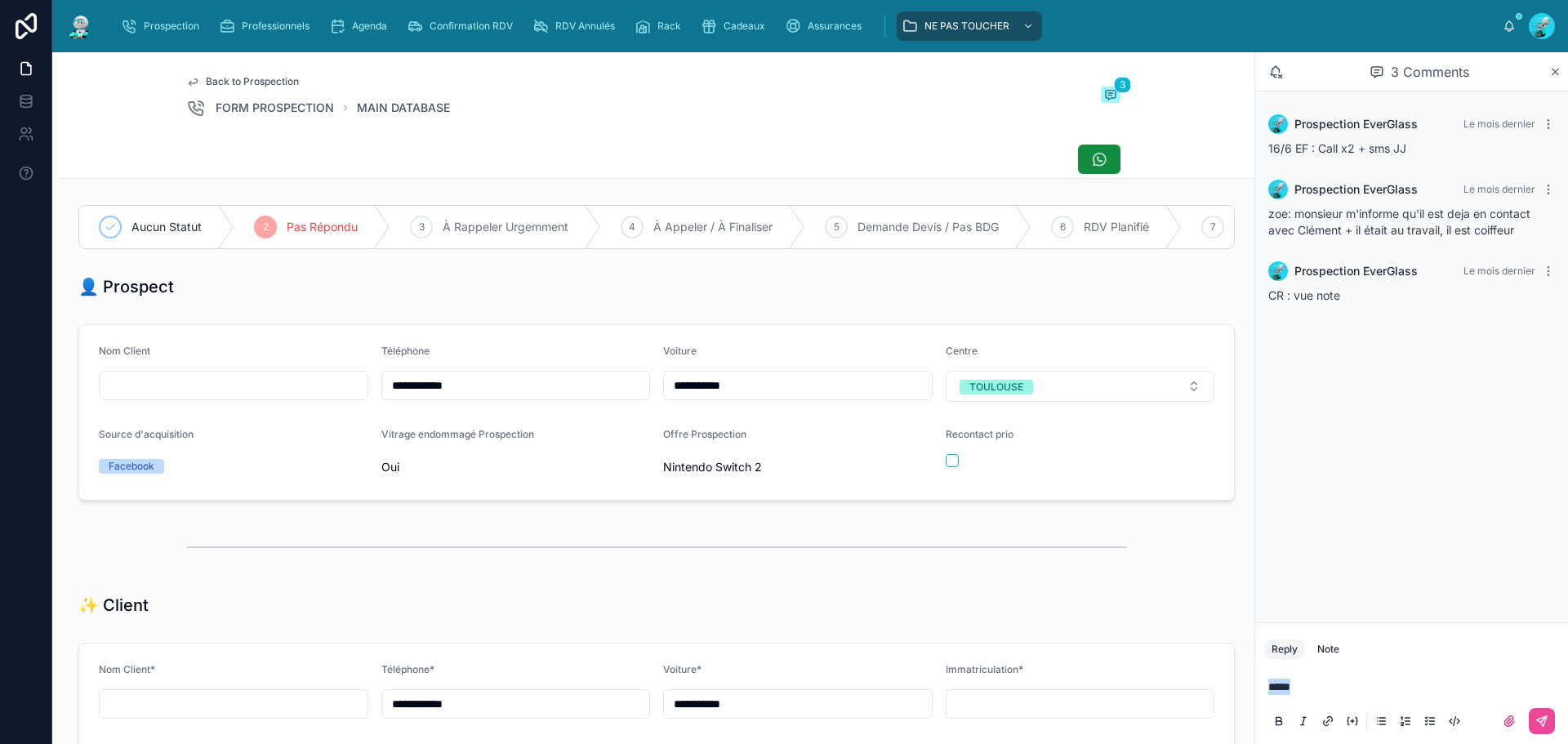 drag, startPoint x: 1151, startPoint y: 676, endPoint x: 1127, endPoint y: 676, distance: 24 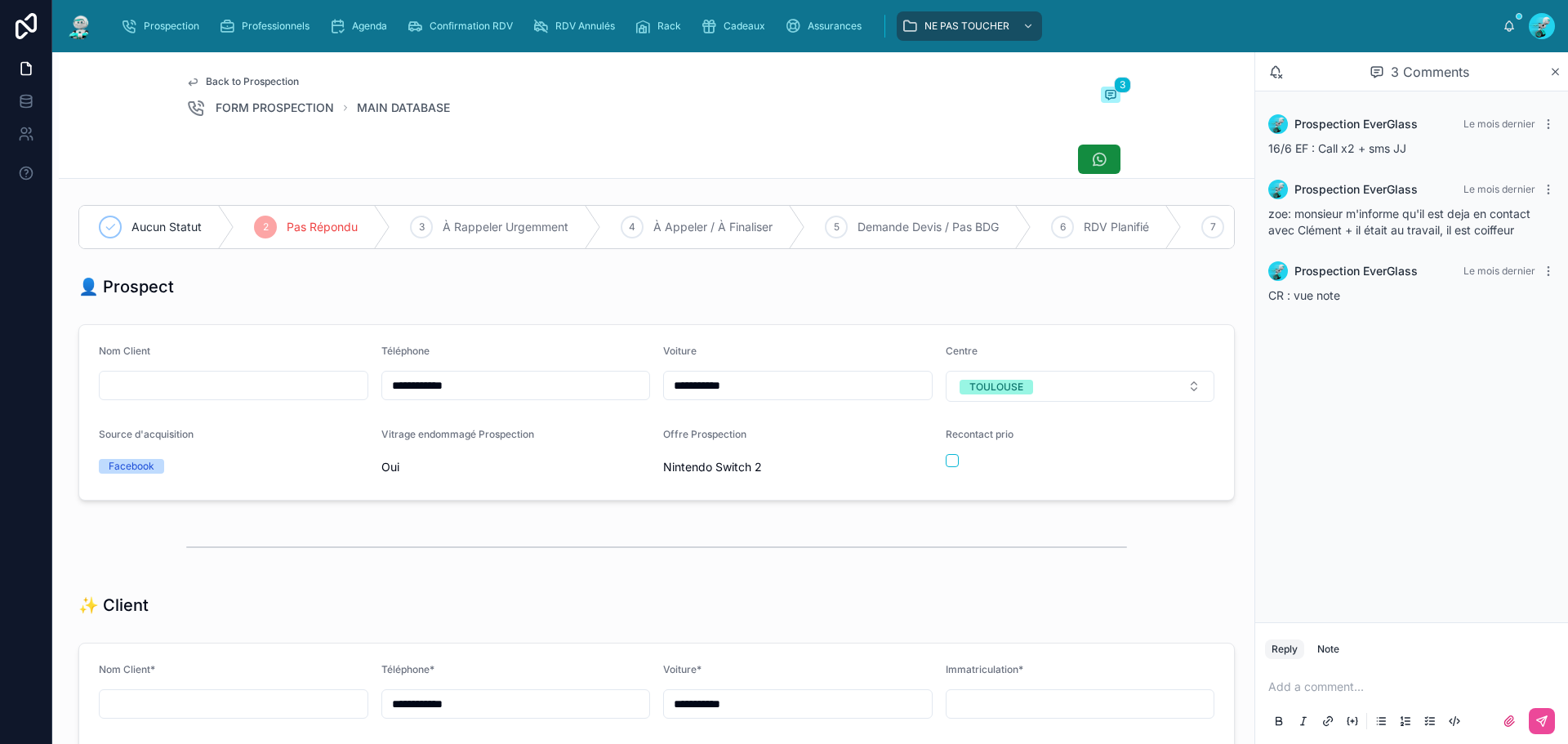 drag, startPoint x: 1098, startPoint y: 588, endPoint x: 924, endPoint y: 577, distance: 174.34735 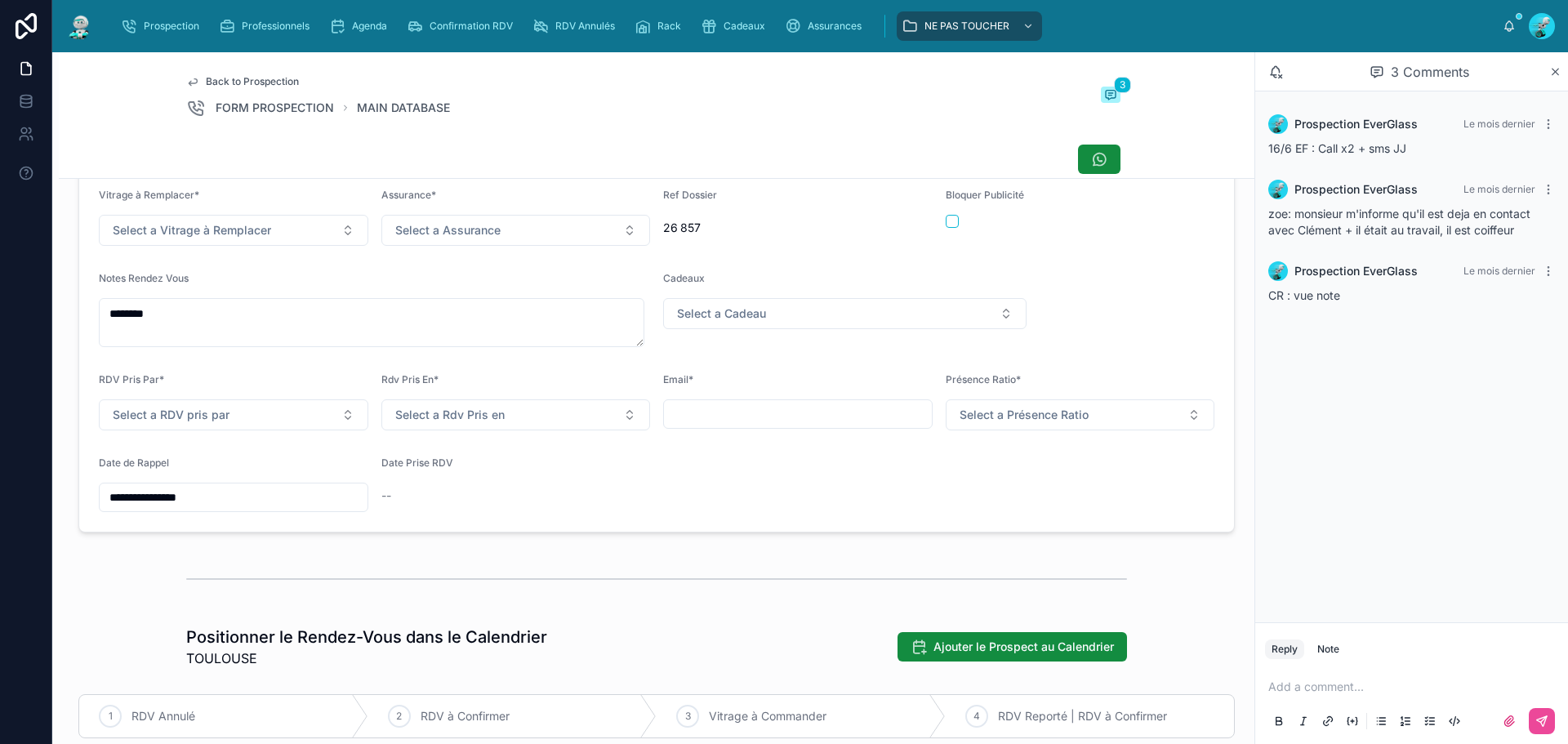 scroll, scrollTop: 572, scrollLeft: 0, axis: vertical 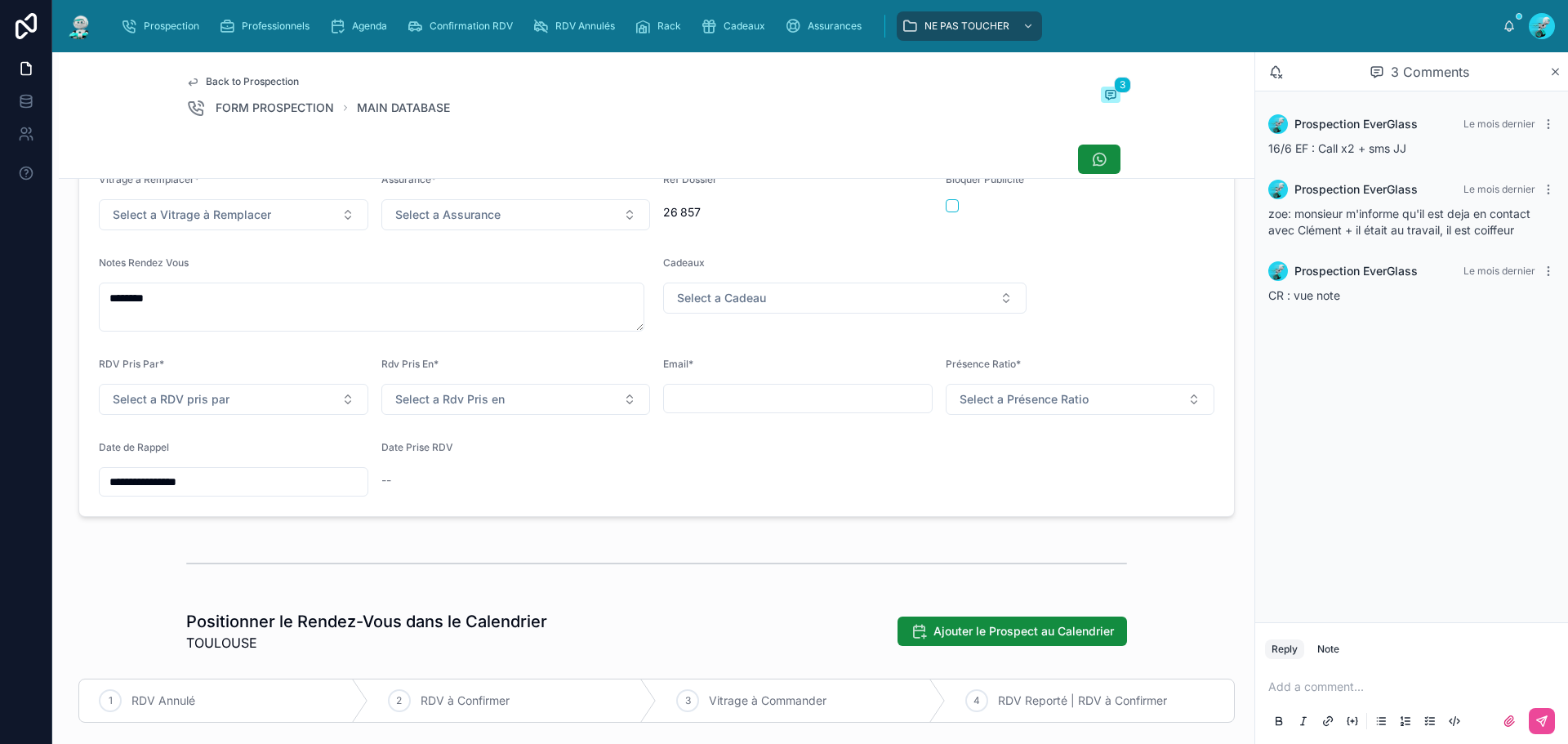 click on "**********" at bounding box center (234, 482) 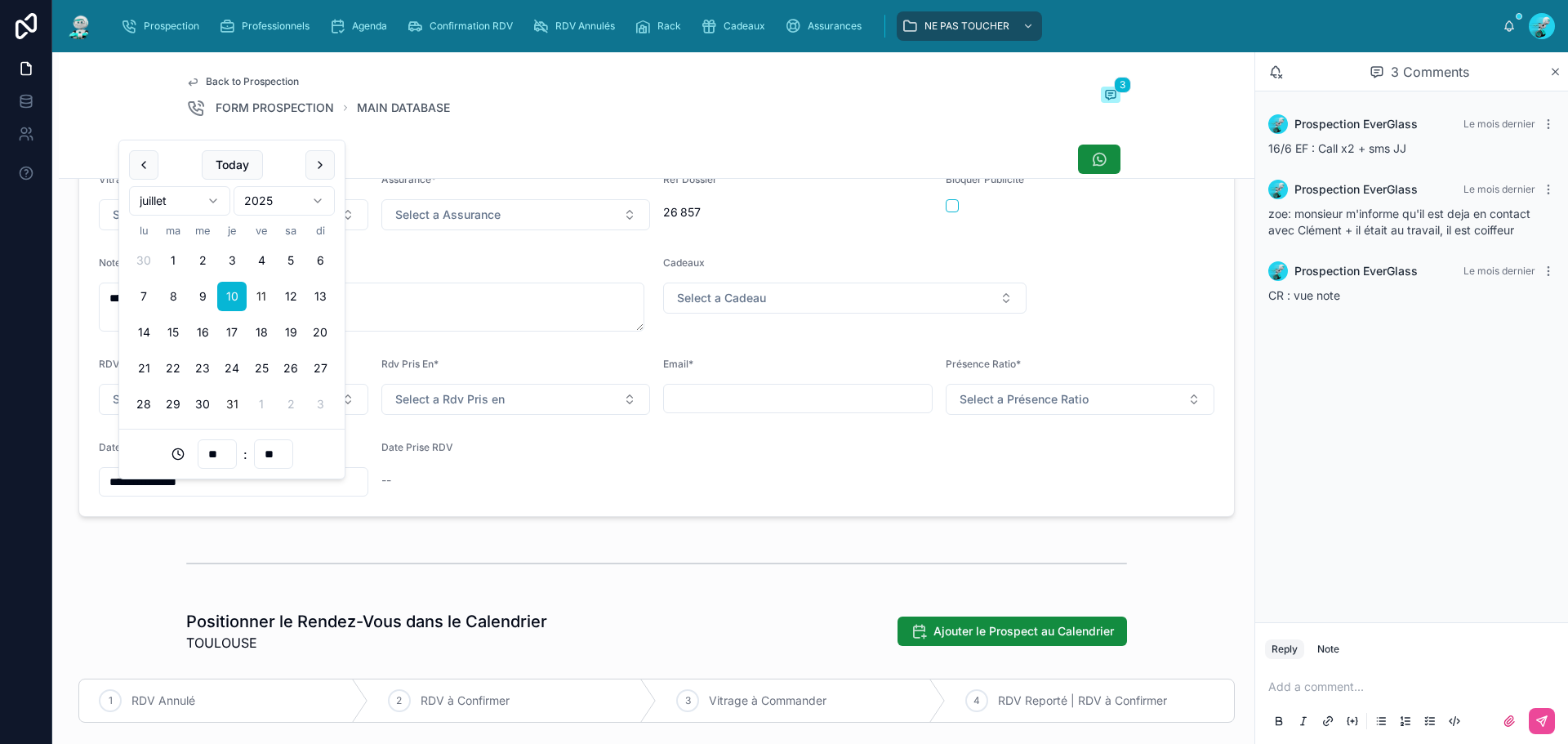click on "31" at bounding box center [232, 404] 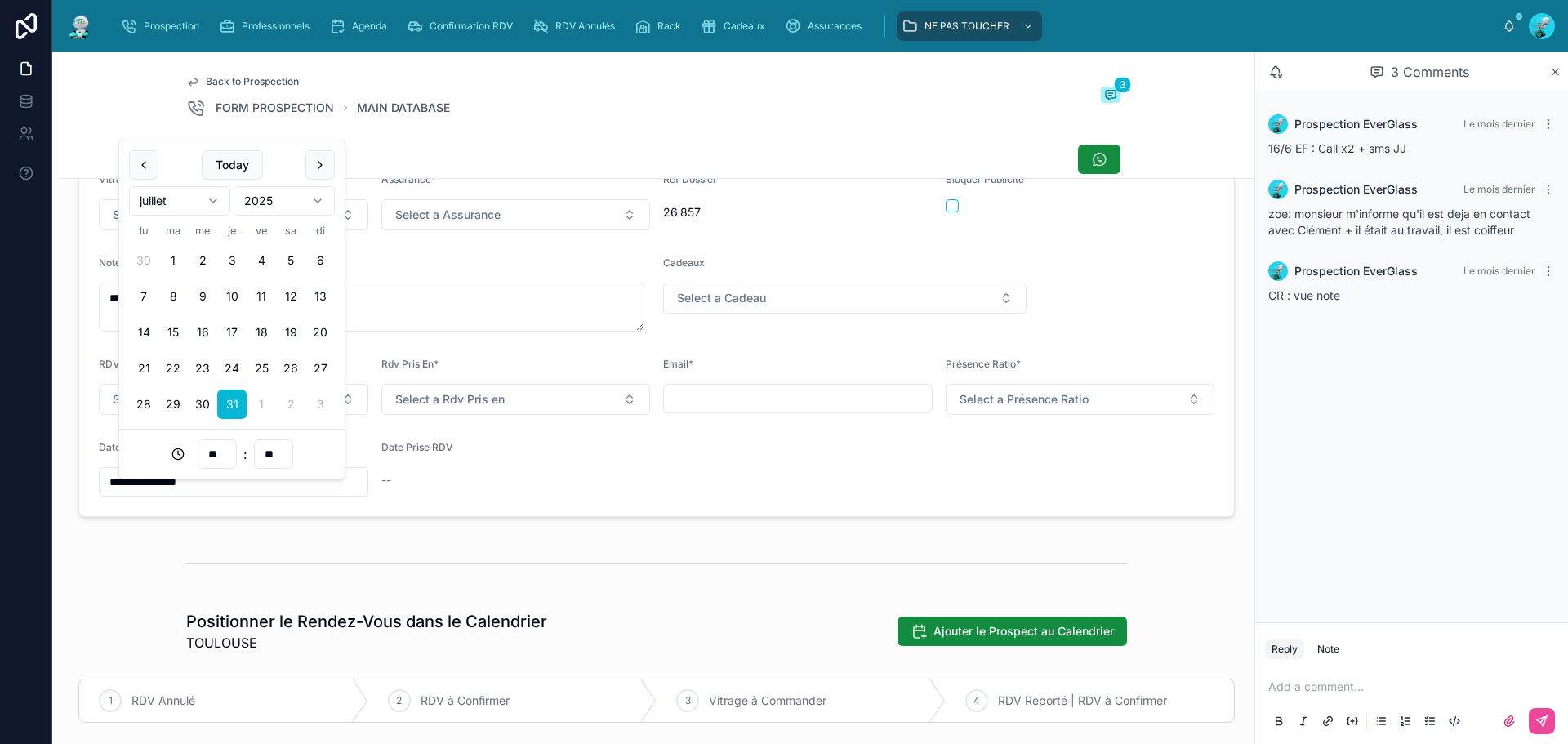 type on "**********" 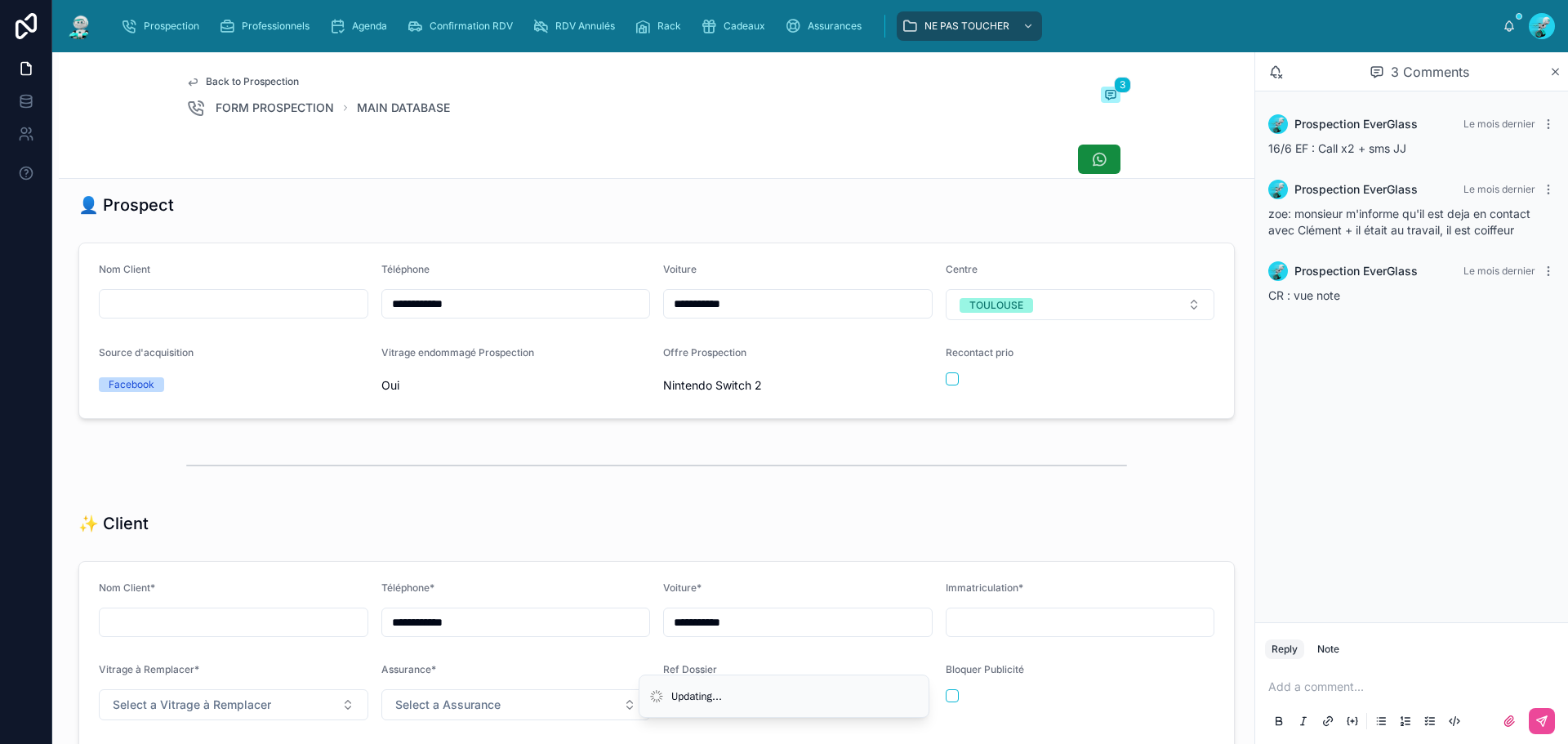 scroll, scrollTop: 0, scrollLeft: 0, axis: both 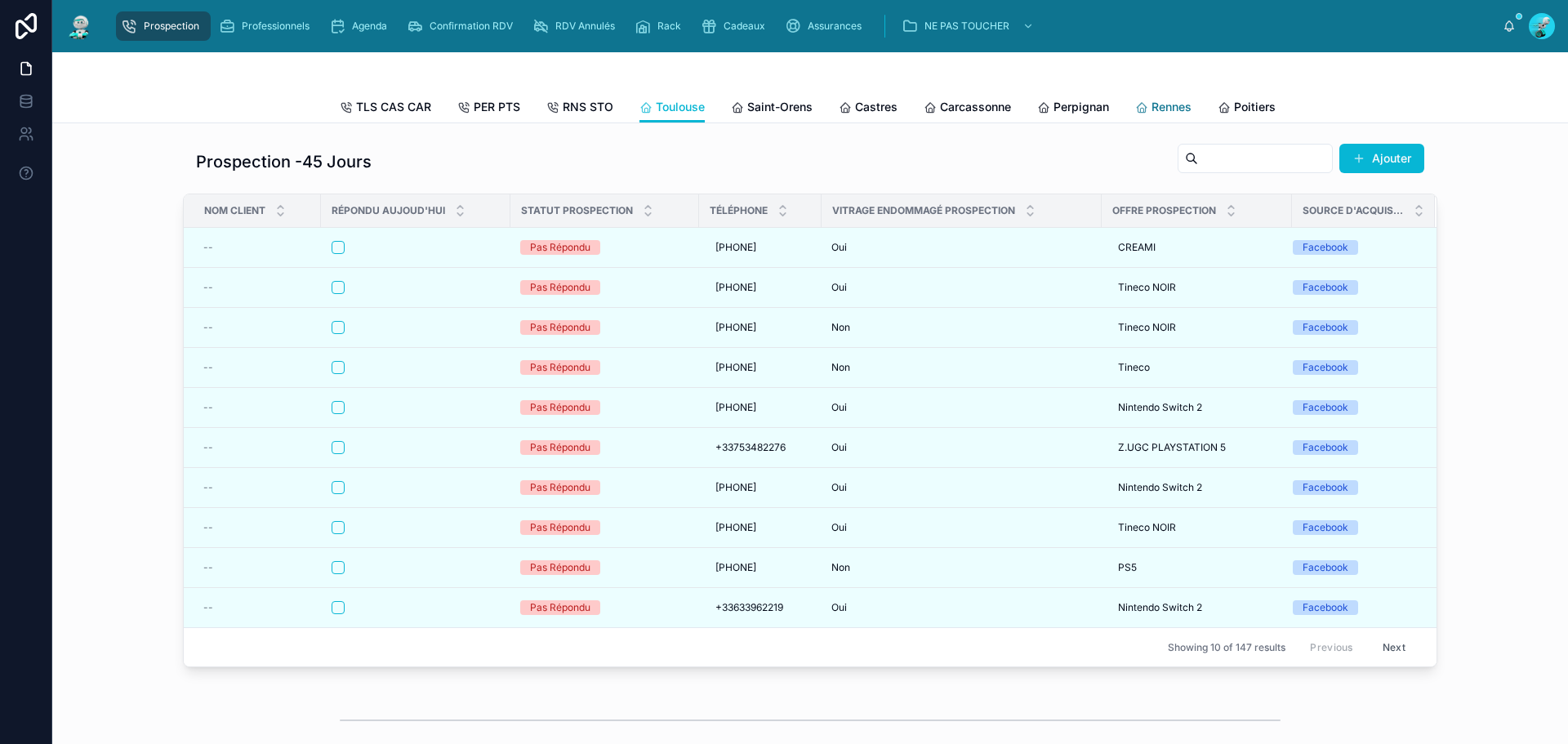 click on "Rennes" at bounding box center (1171, 107) 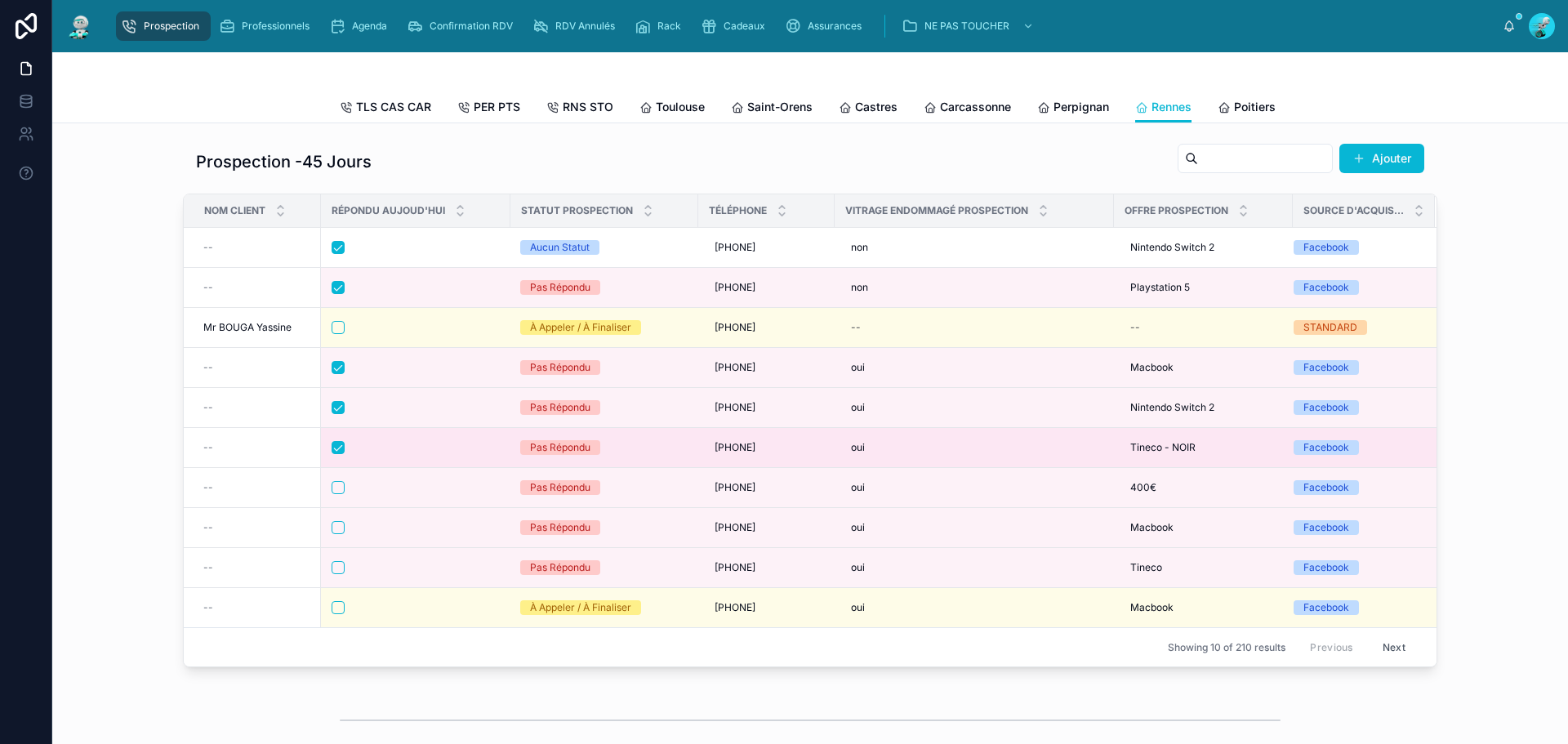 click at bounding box center [416, 448] 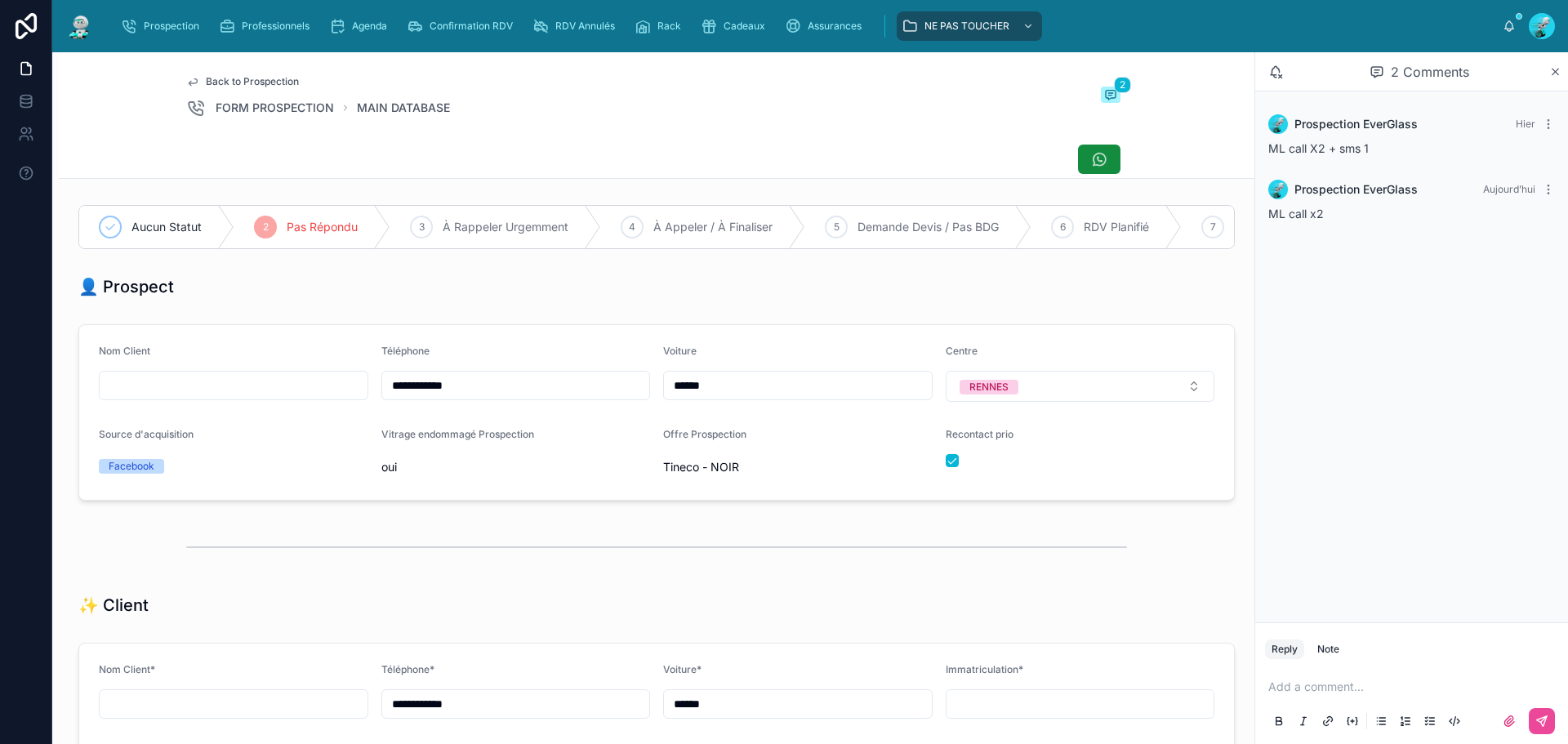 scroll, scrollTop: 81, scrollLeft: 0, axis: vertical 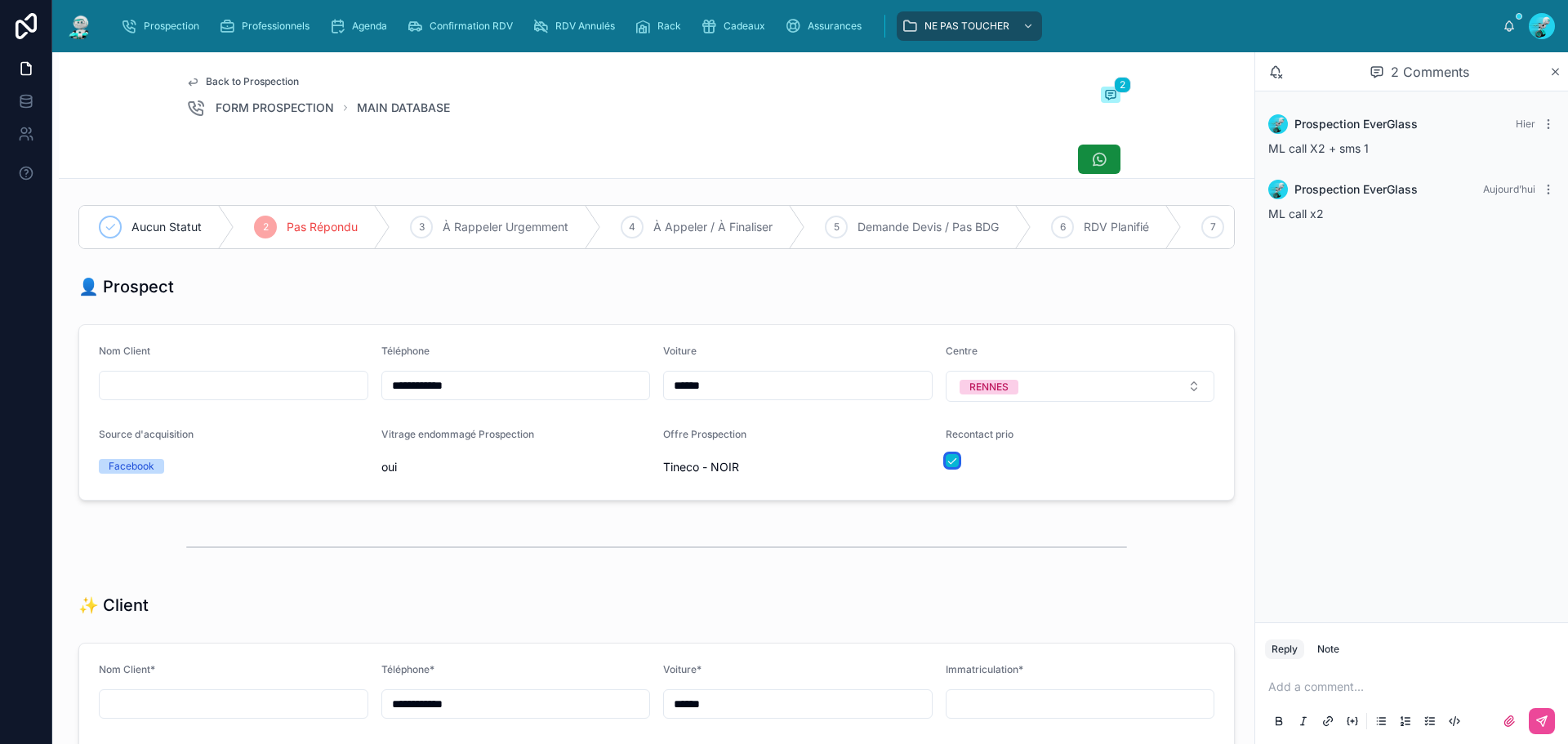 click at bounding box center [952, 461] 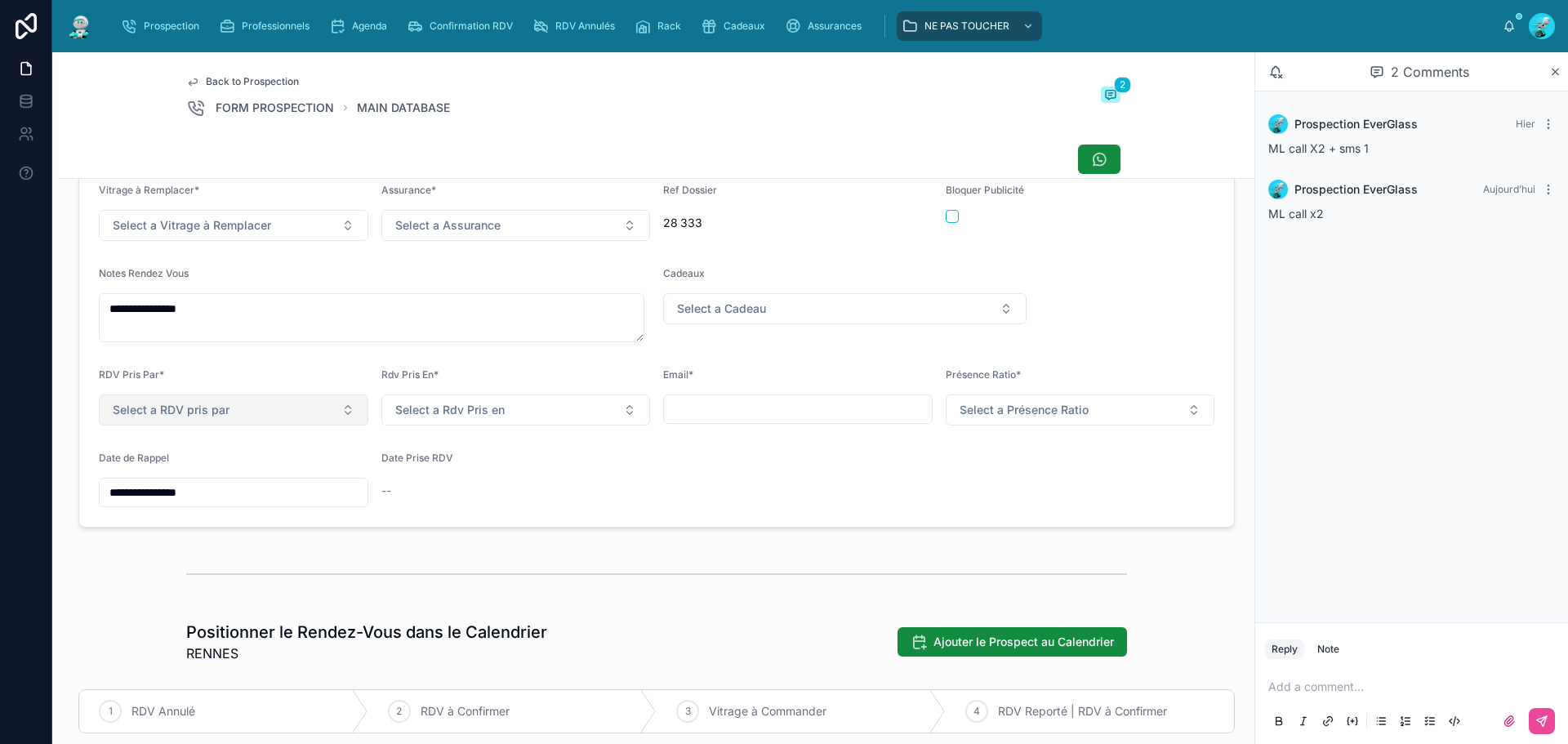 scroll, scrollTop: 572, scrollLeft: 0, axis: vertical 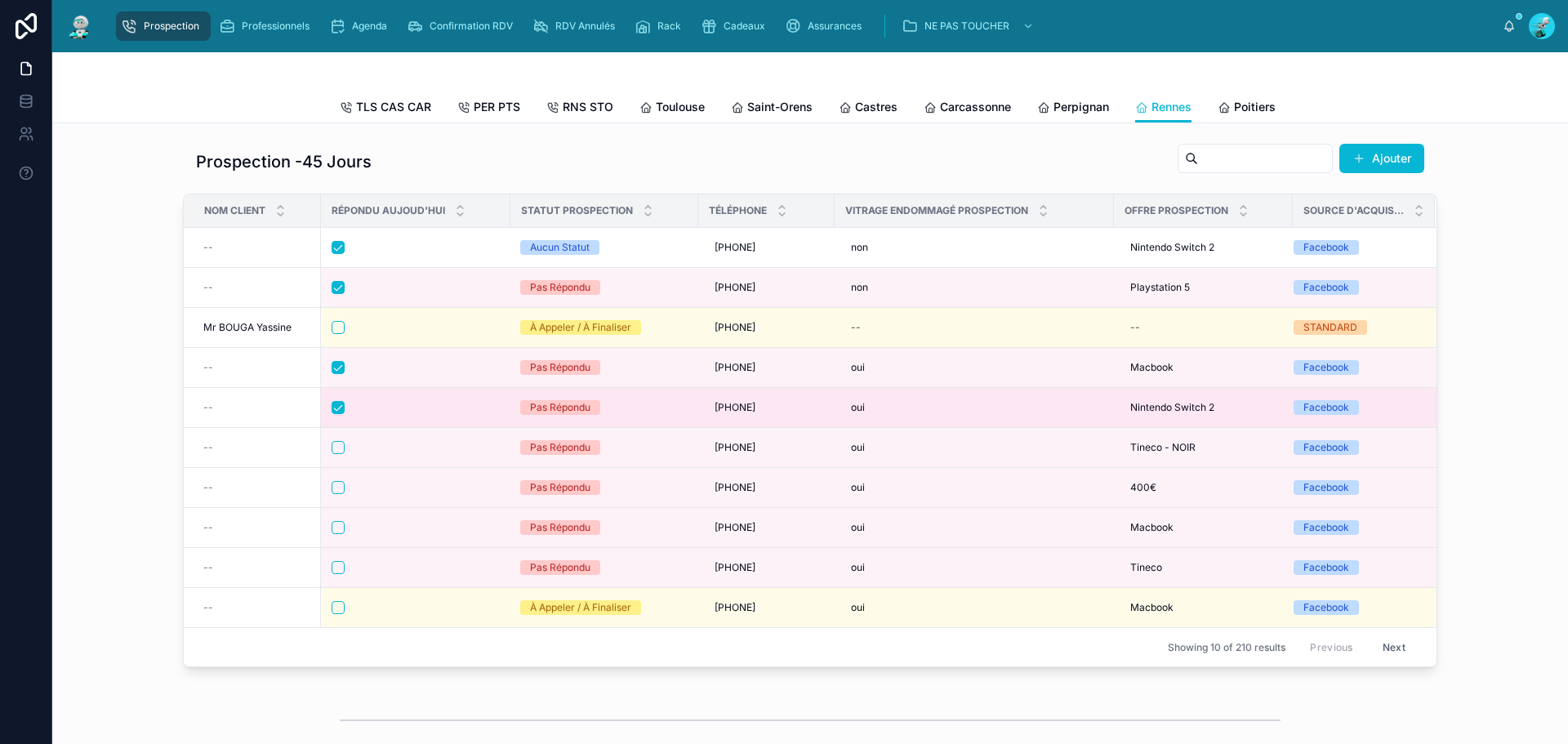 click at bounding box center [416, 408] 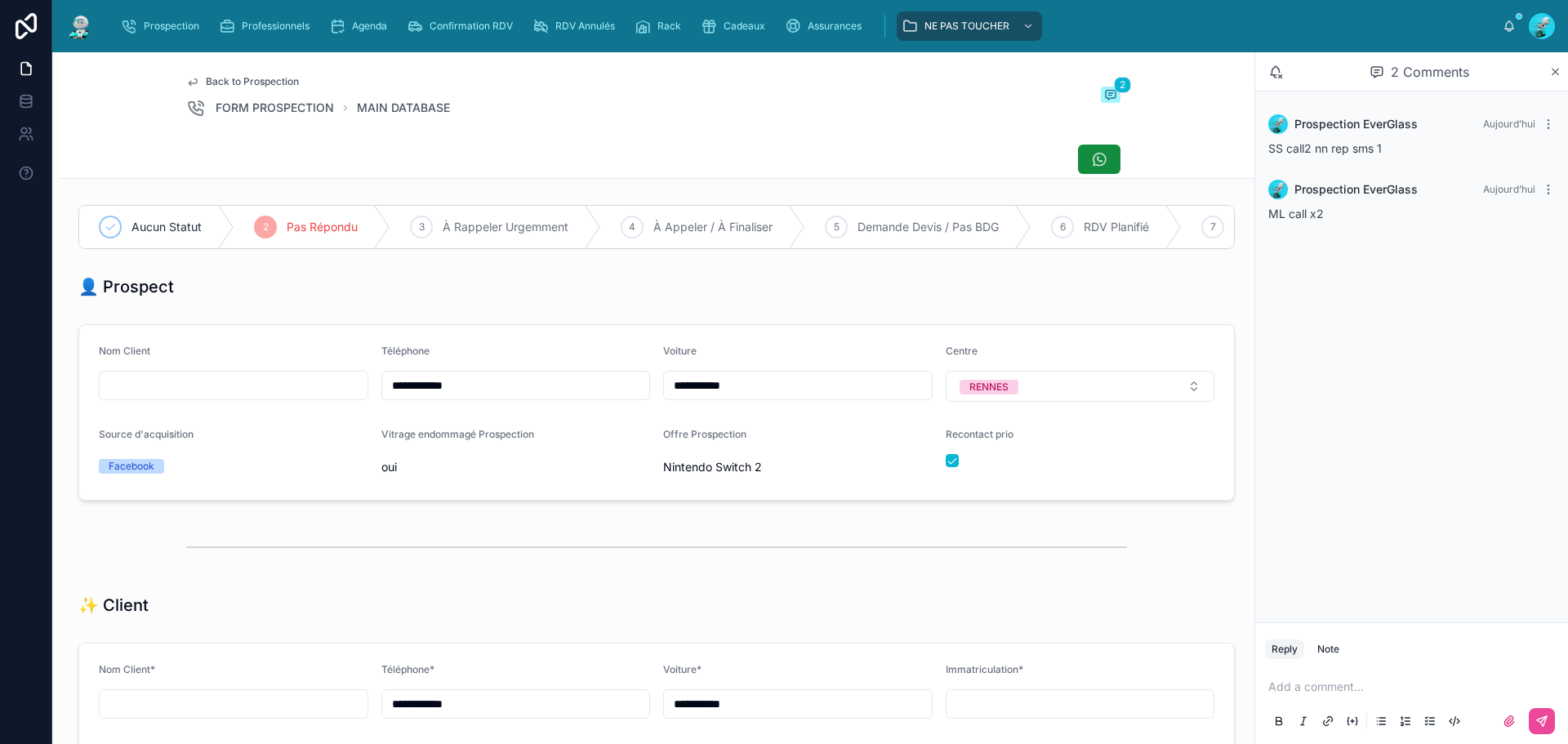 scroll, scrollTop: 81, scrollLeft: 0, axis: vertical 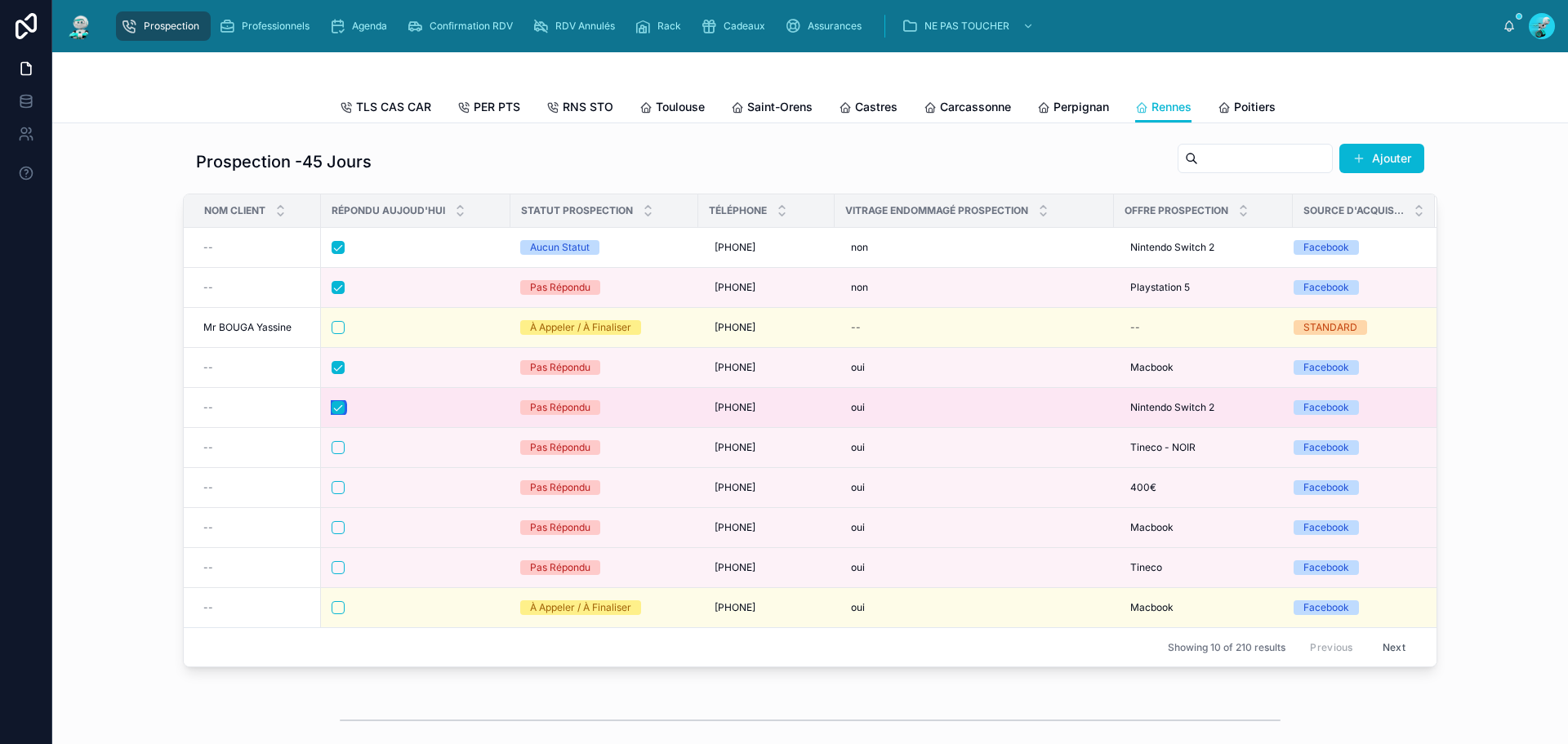 click at bounding box center (338, 408) 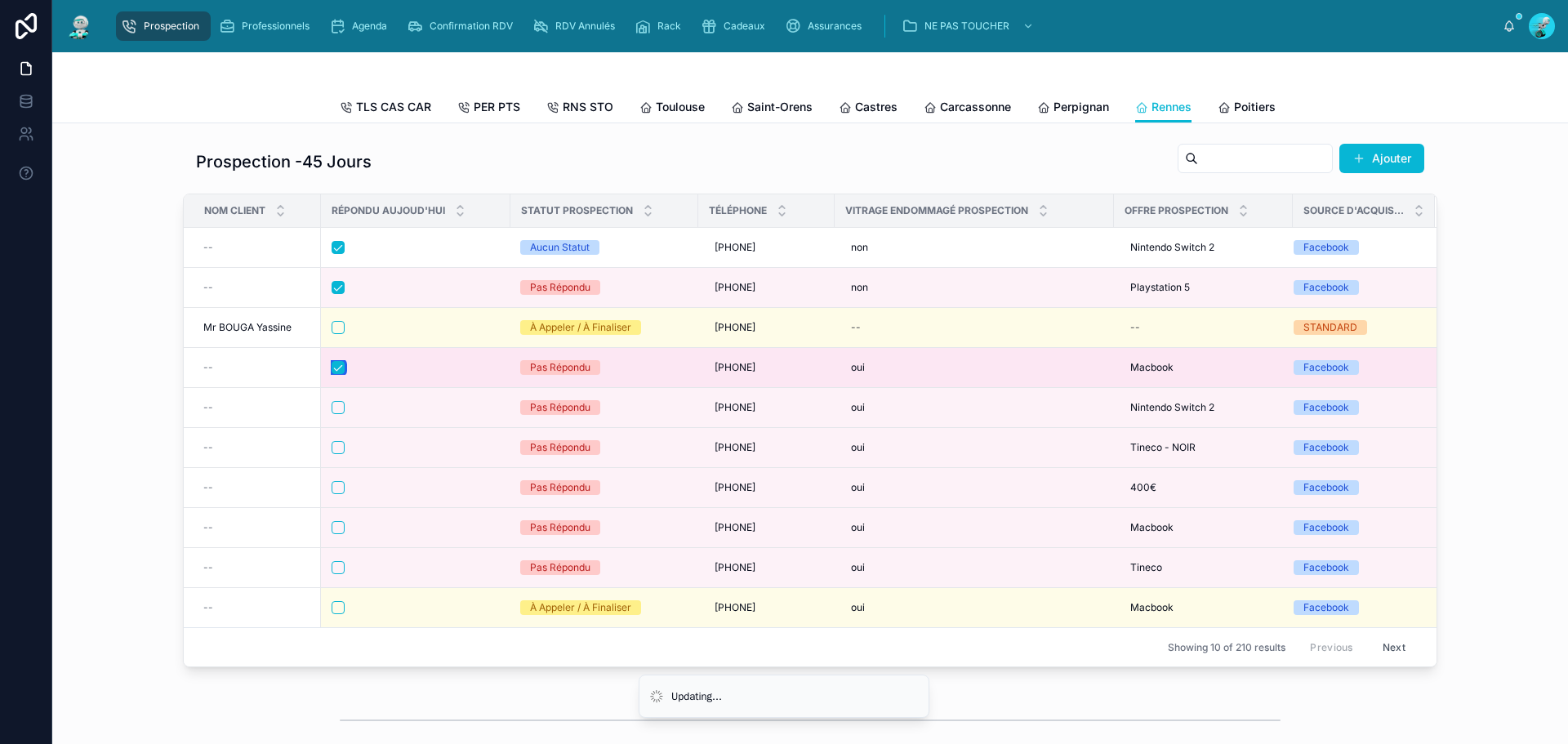 click at bounding box center (338, 368) 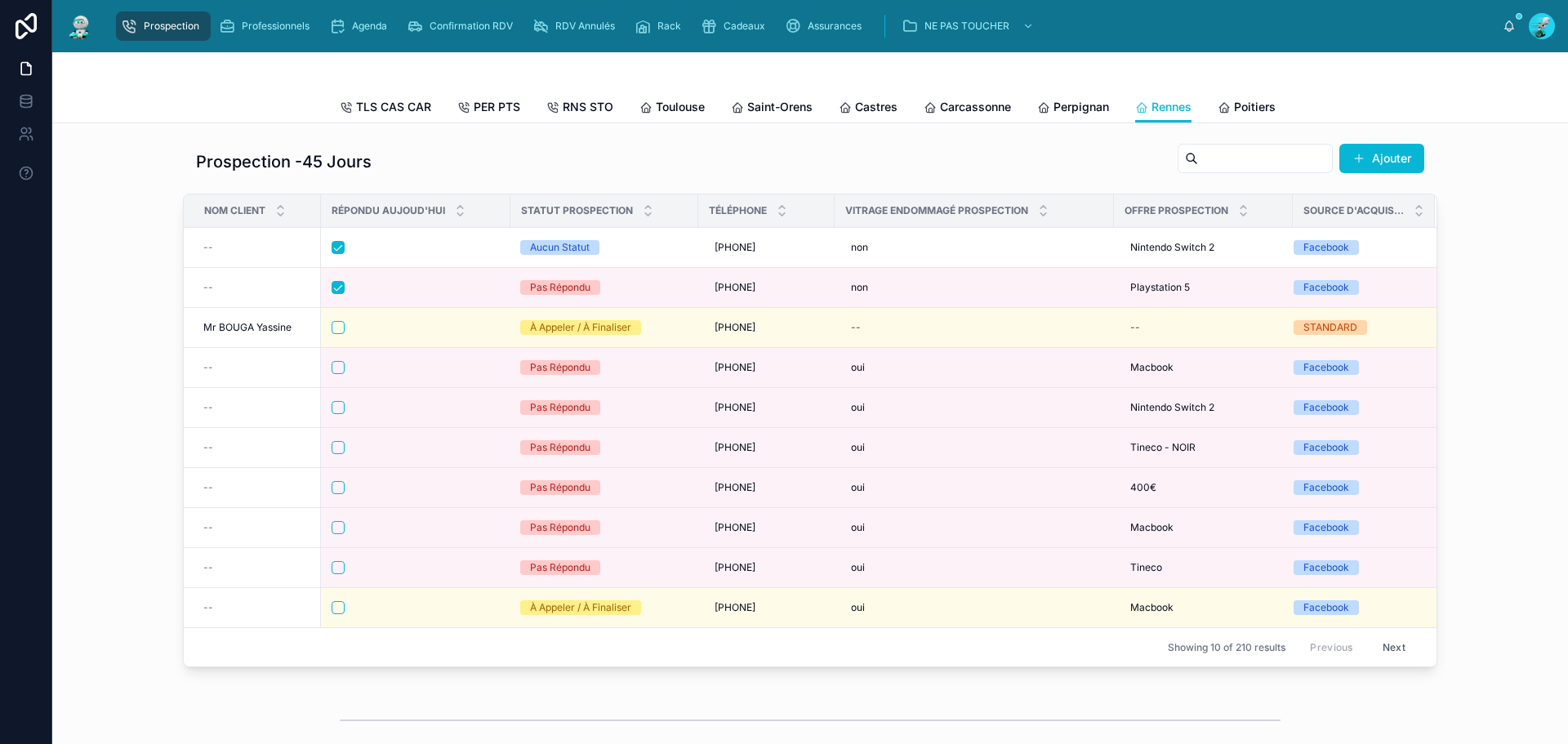 click at bounding box center [416, 287] 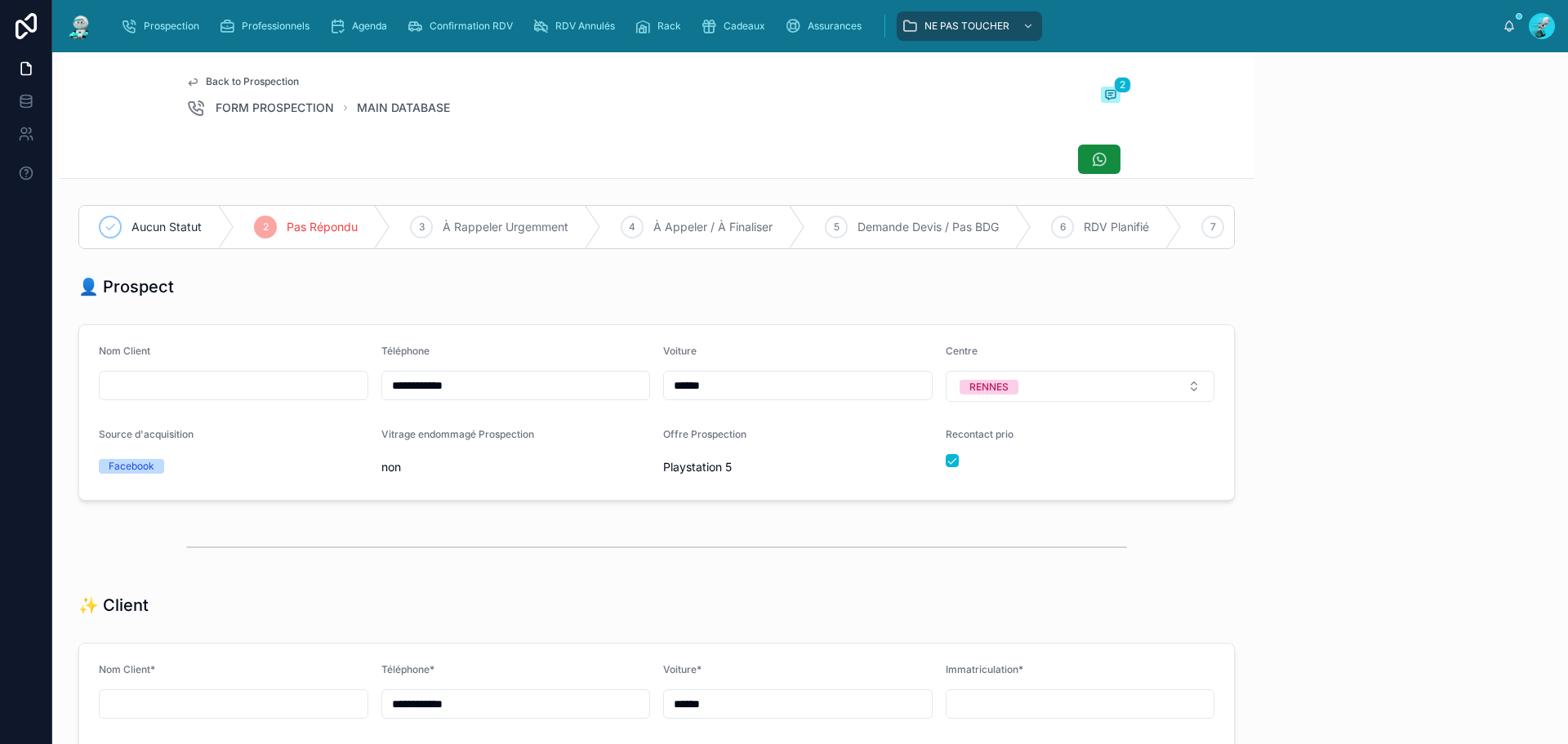 scroll, scrollTop: 81, scrollLeft: 0, axis: vertical 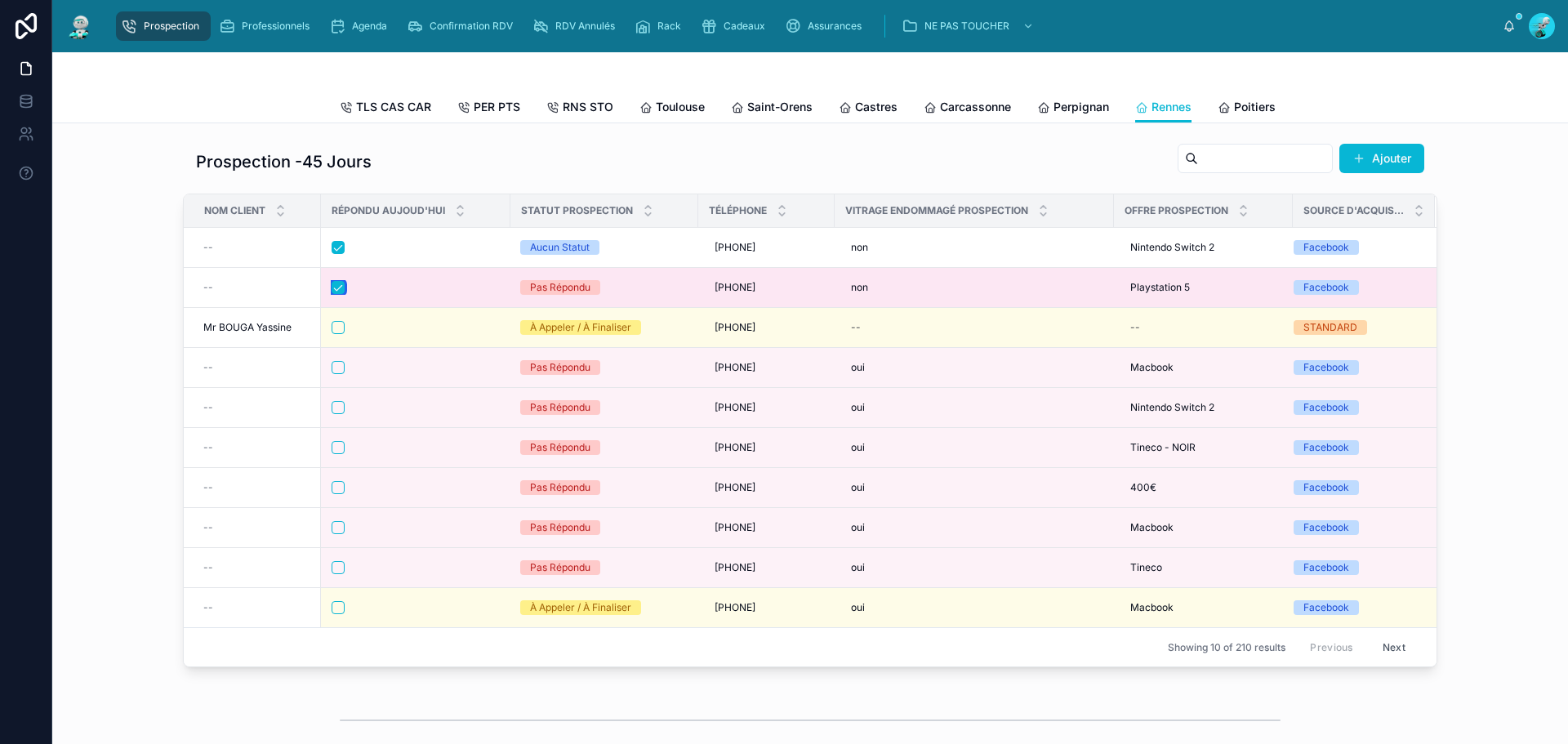 click at bounding box center [338, 287] 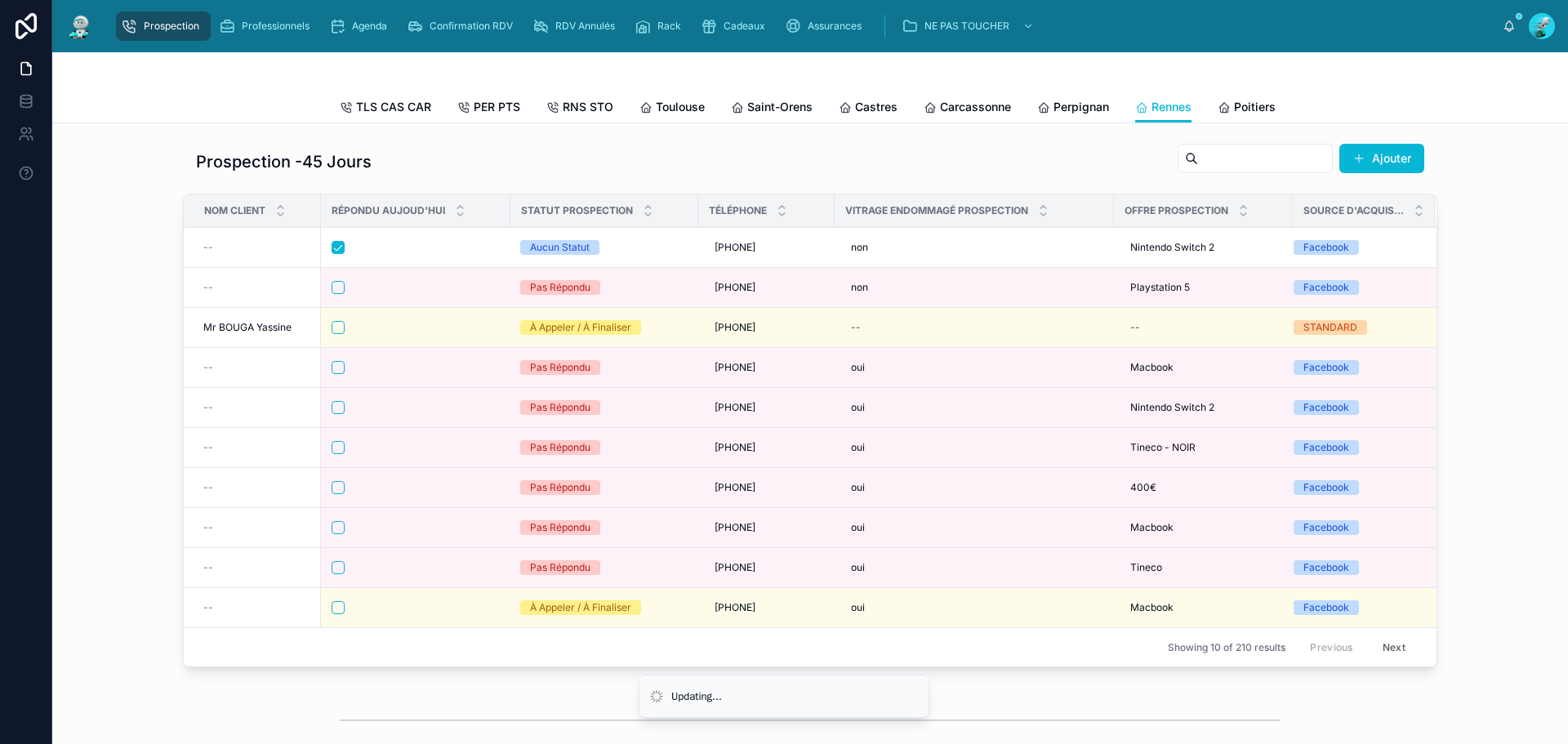 click at bounding box center (416, 247) 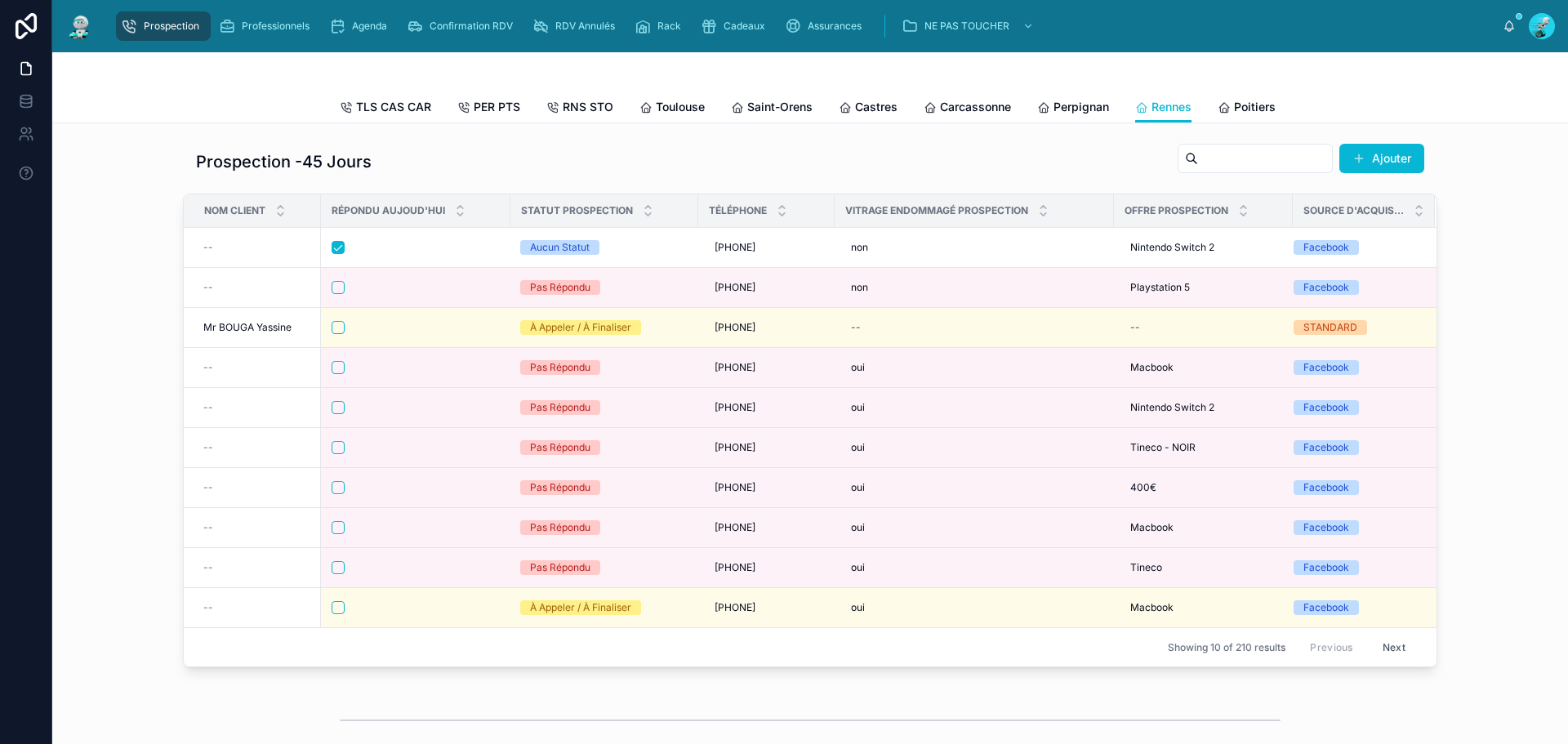 click at bounding box center [416, 247] 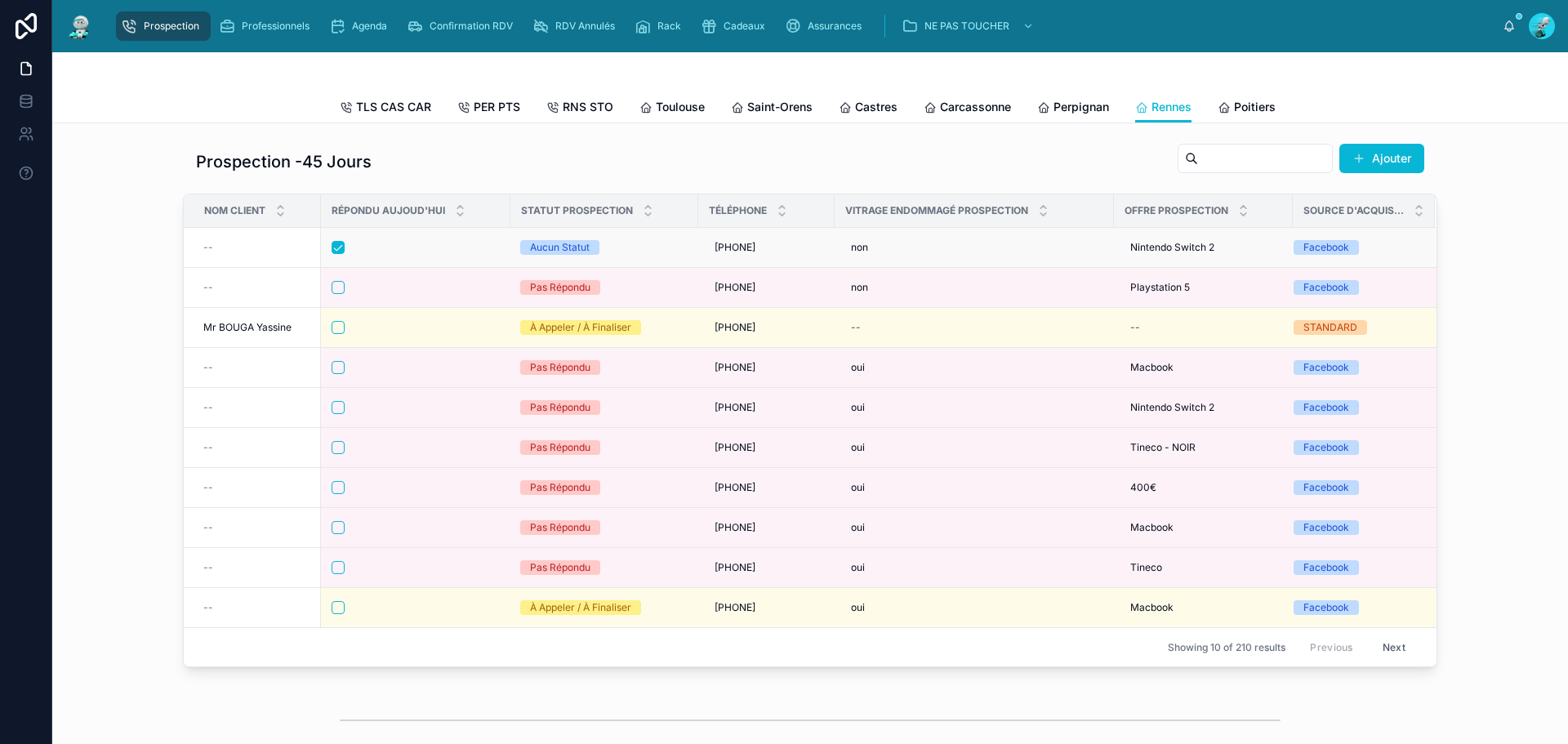 click at bounding box center [416, 247] 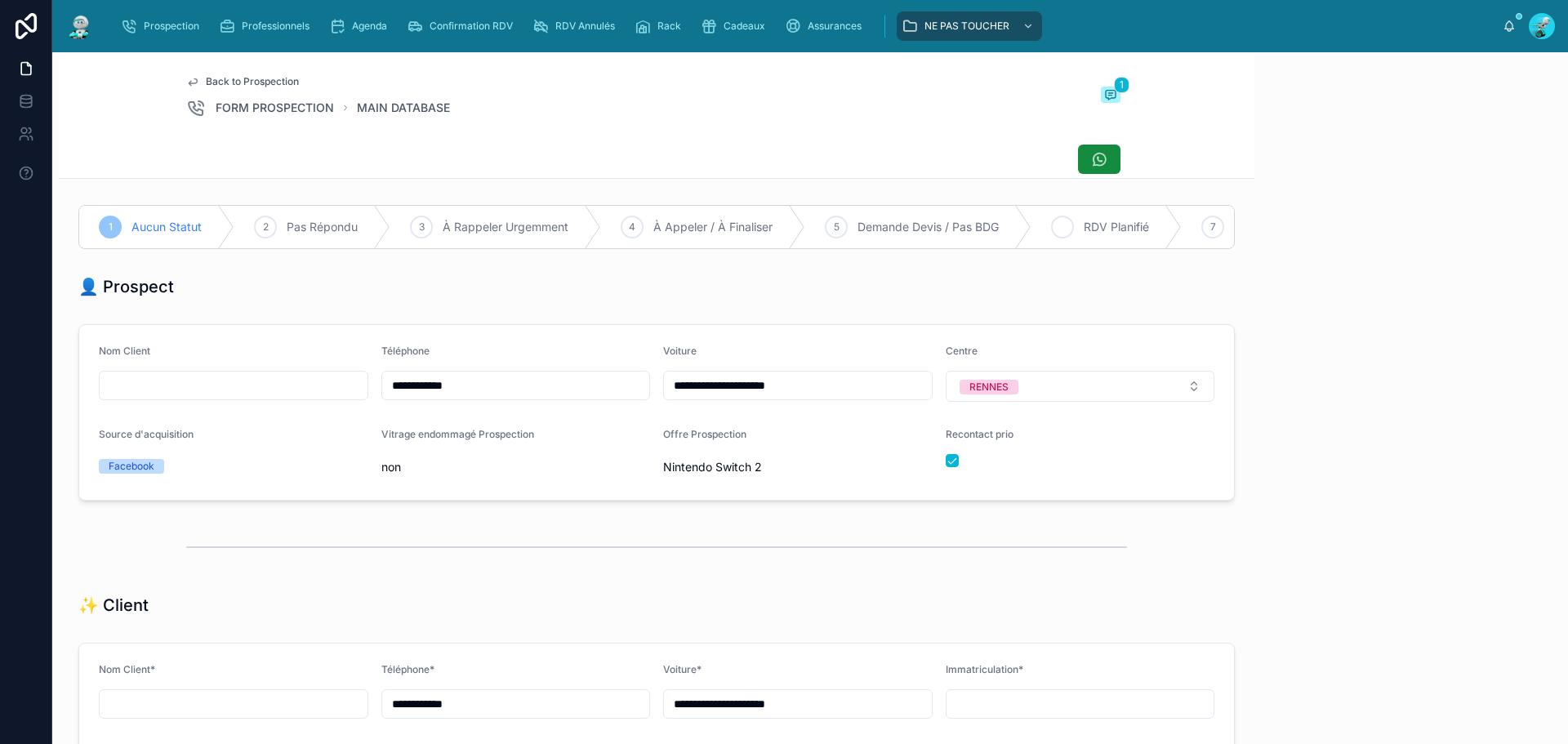 scroll, scrollTop: 81, scrollLeft: 0, axis: vertical 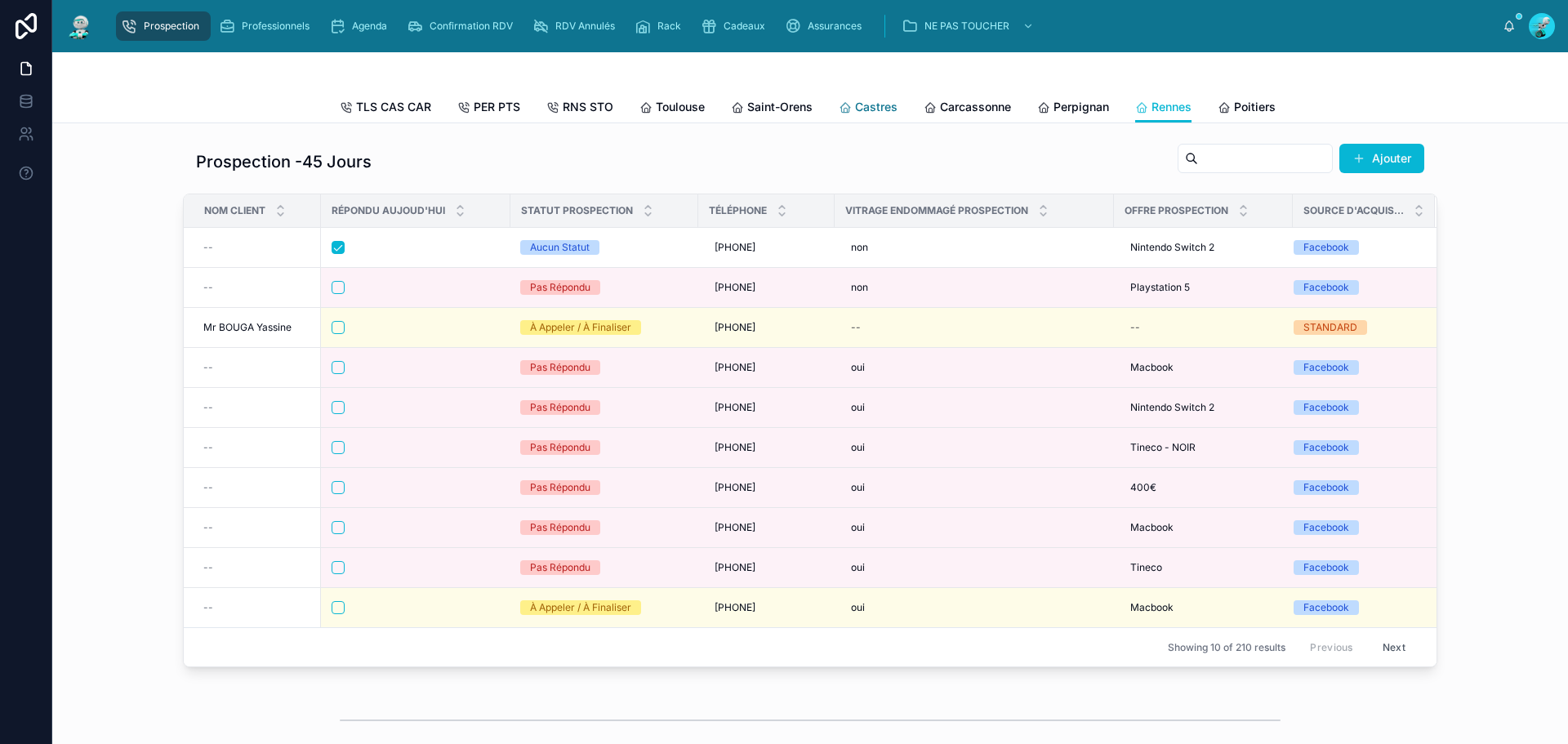 click on "Castres" at bounding box center (876, 107) 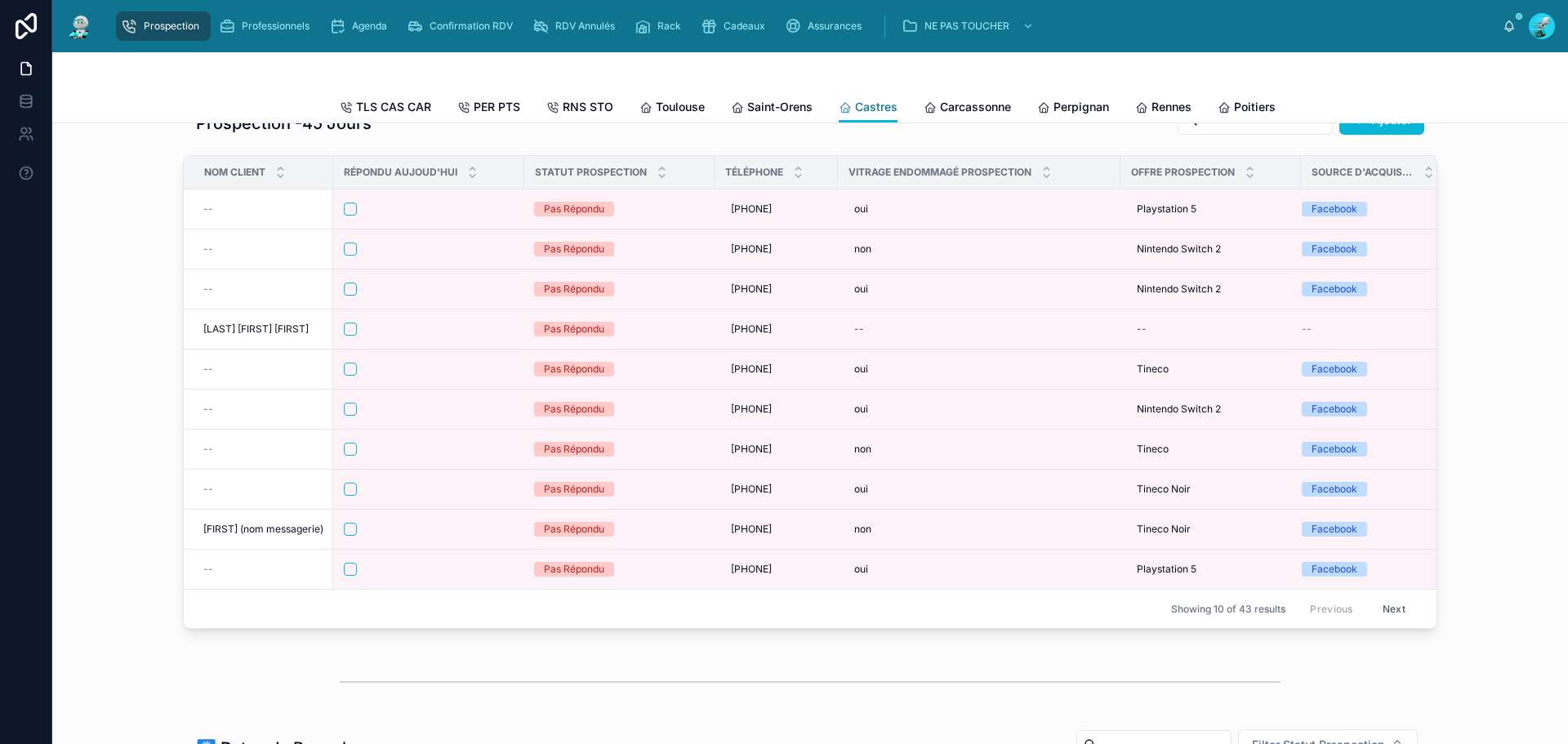 scroll, scrollTop: 0, scrollLeft: 0, axis: both 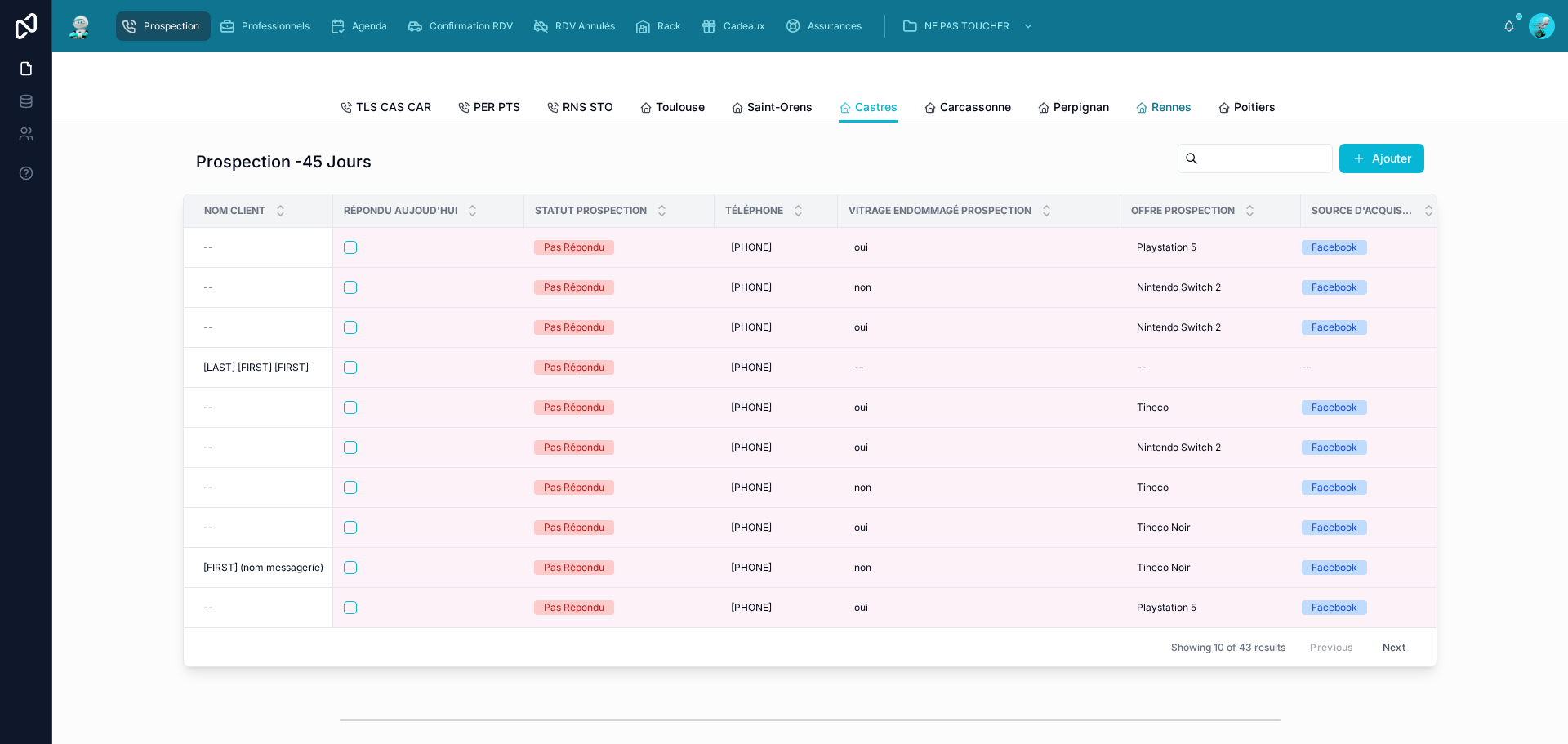 click on "Rennes" at bounding box center [1163, 109] 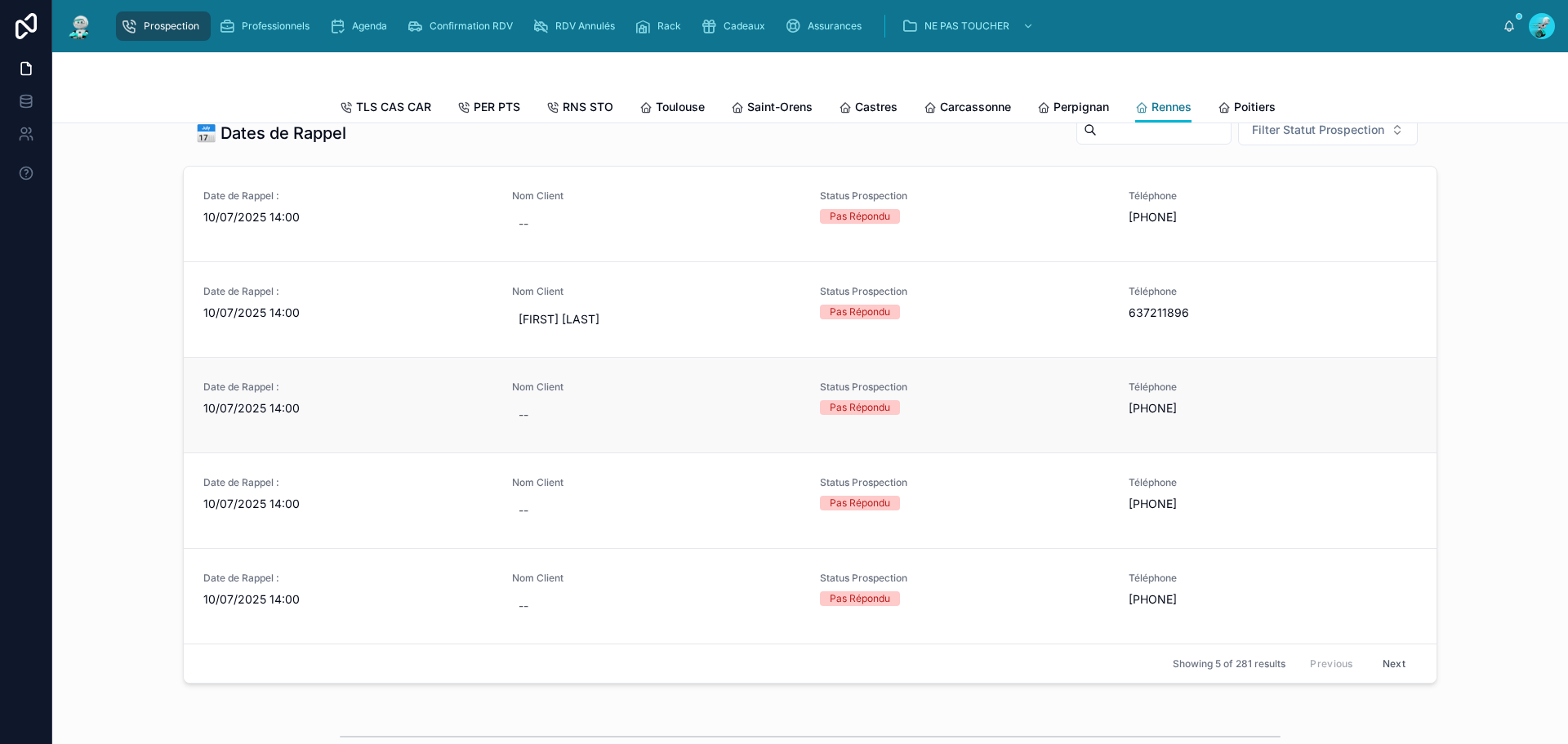 scroll, scrollTop: 735, scrollLeft: 0, axis: vertical 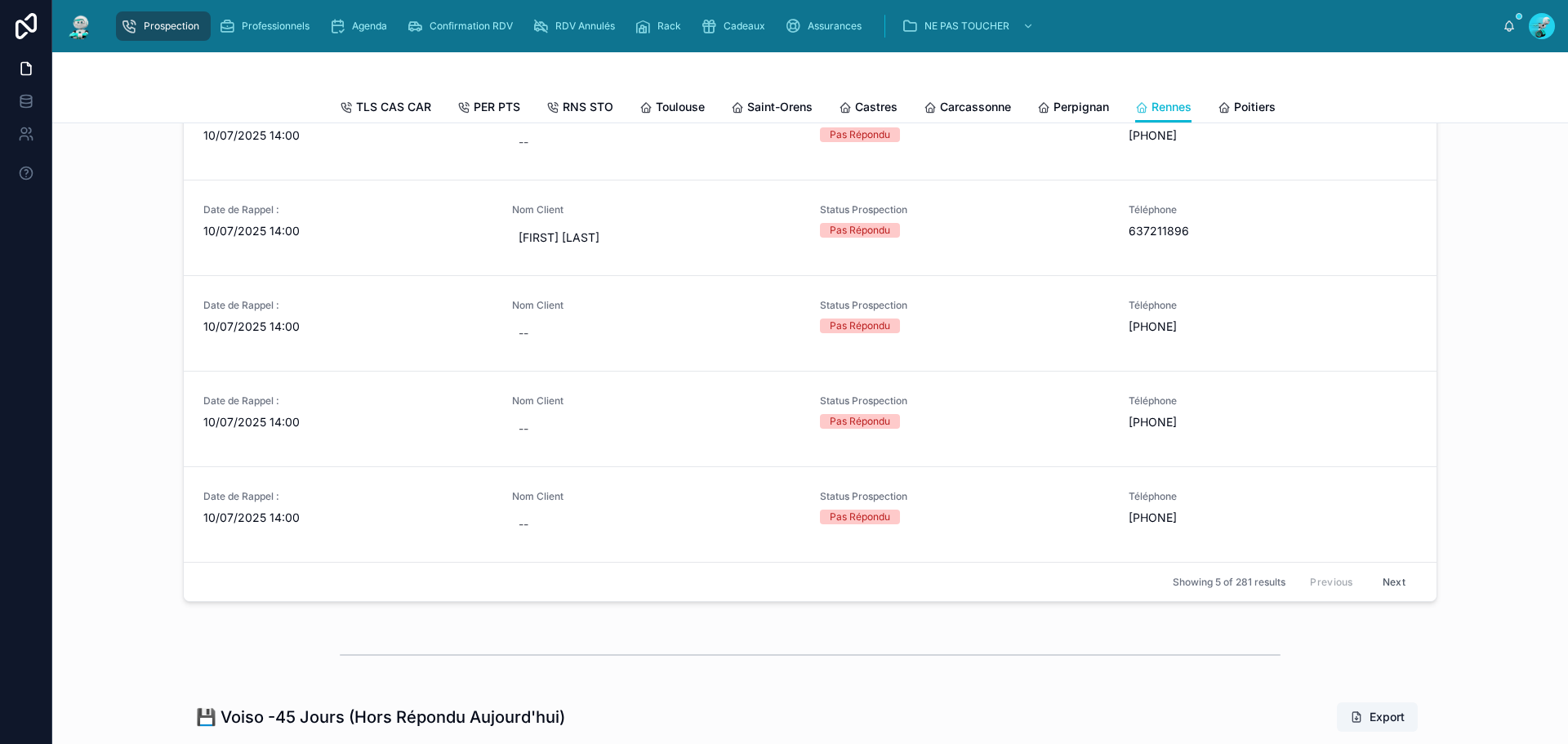 click on "Next" at bounding box center [1394, 581] 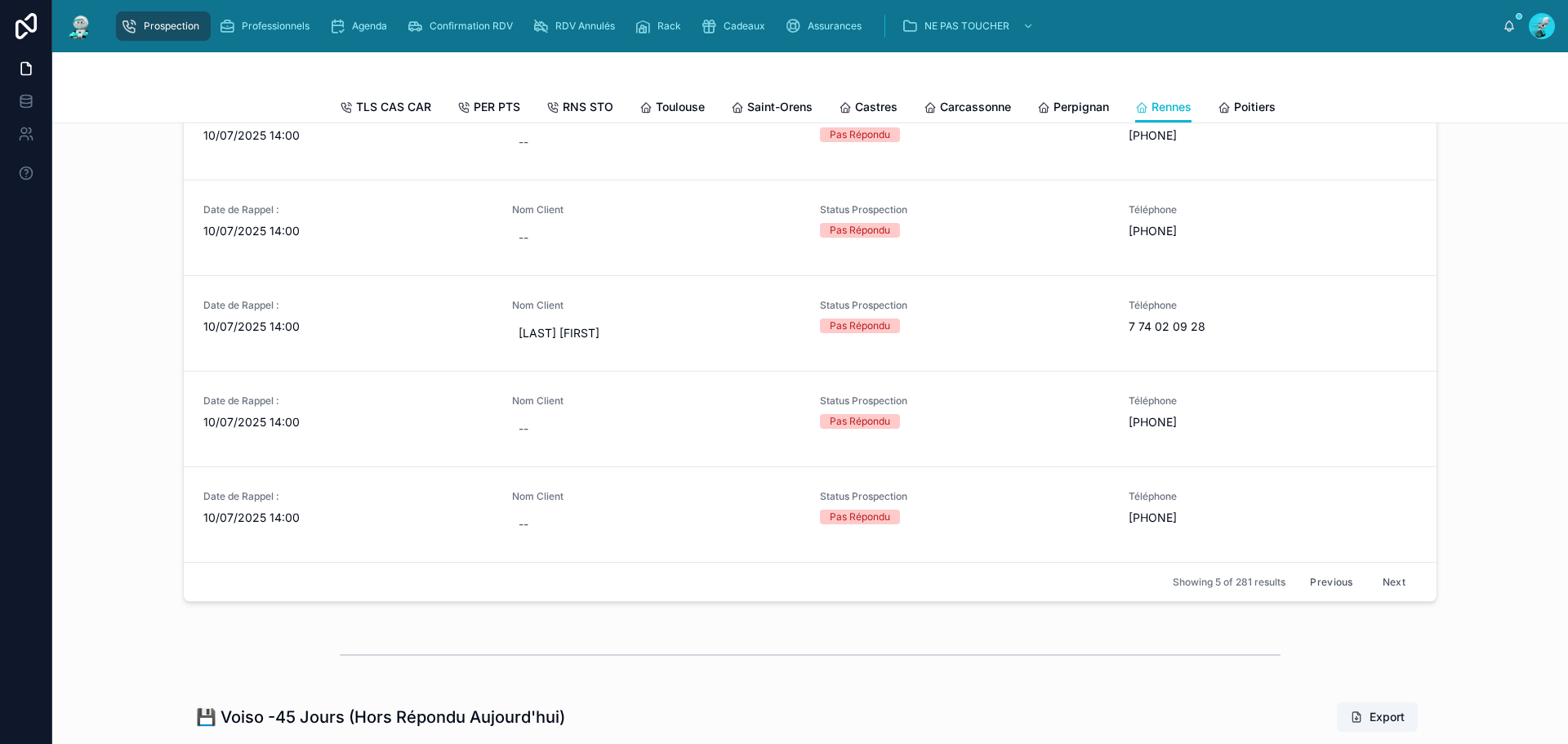 click on "Next" at bounding box center [1394, 581] 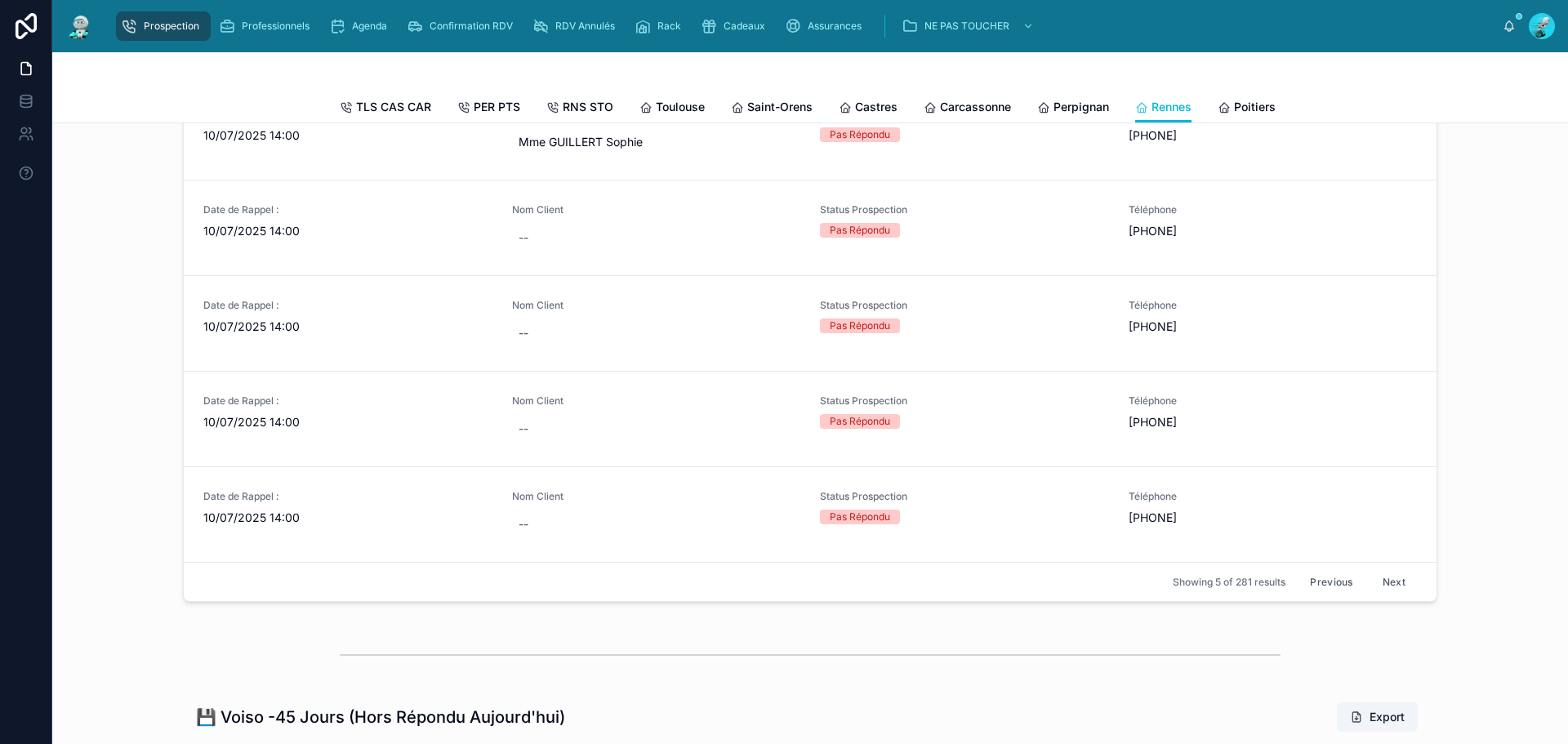 click on "Next" at bounding box center [1394, 581] 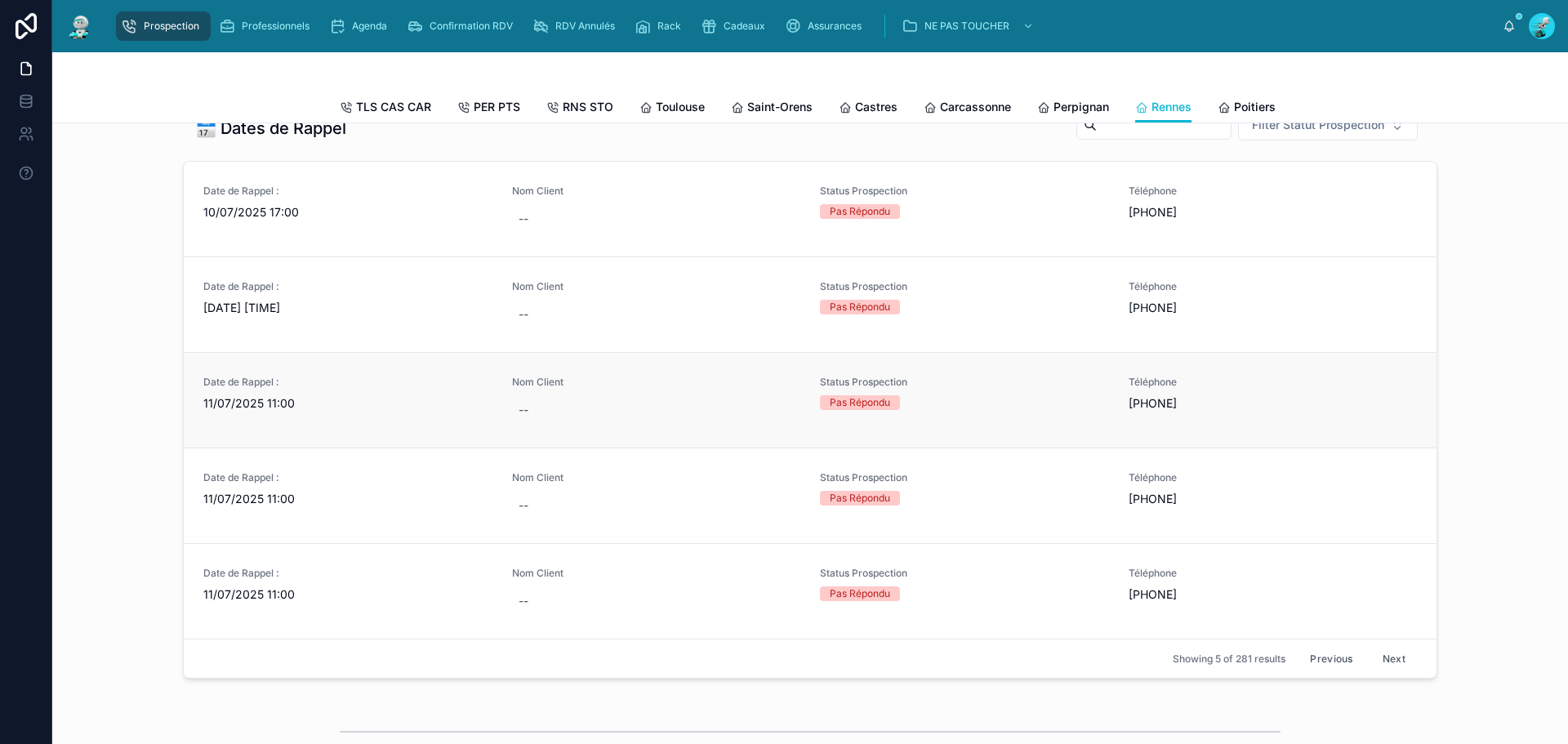 scroll, scrollTop: 572, scrollLeft: 0, axis: vertical 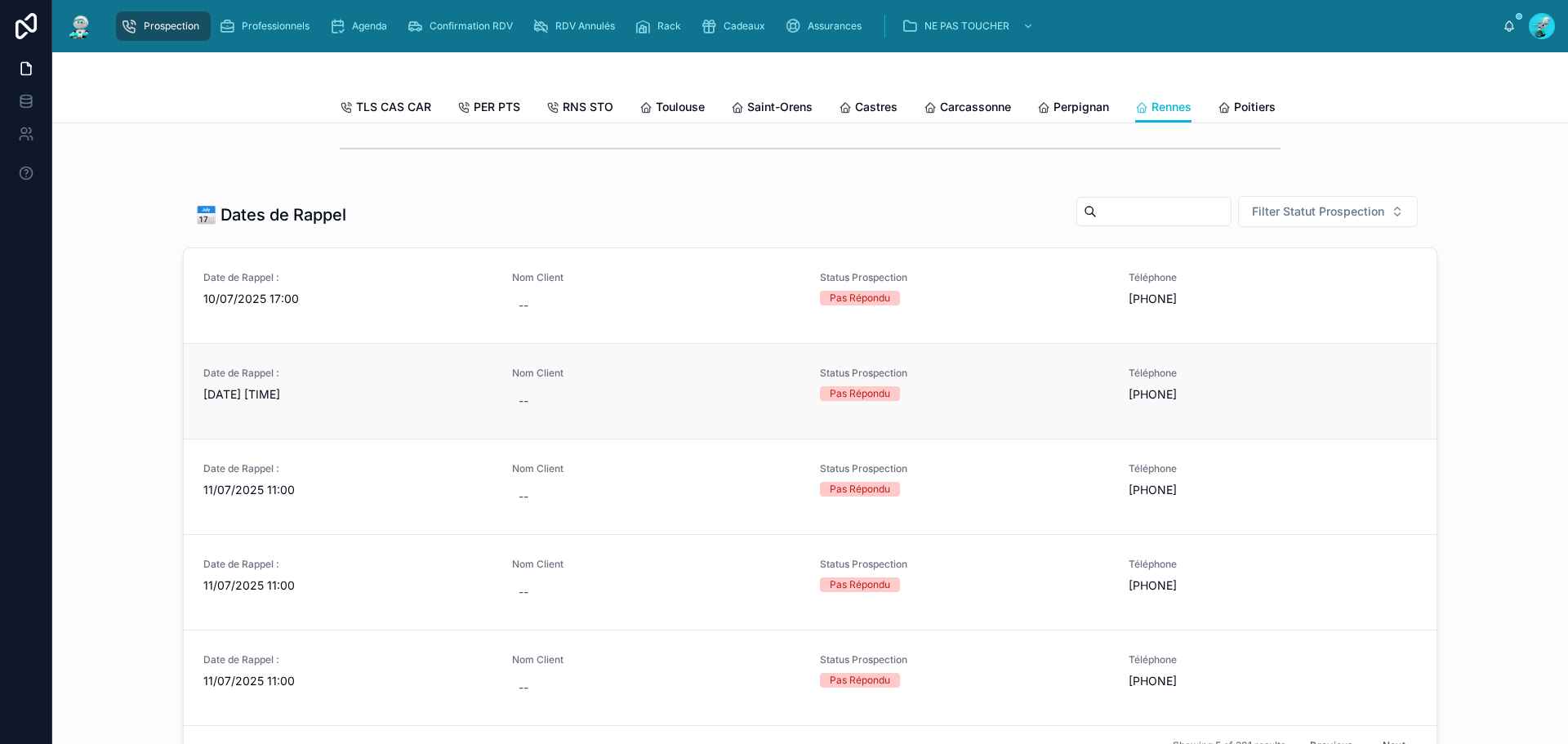 click on "10/07/2025 18:30" at bounding box center (348, 394) 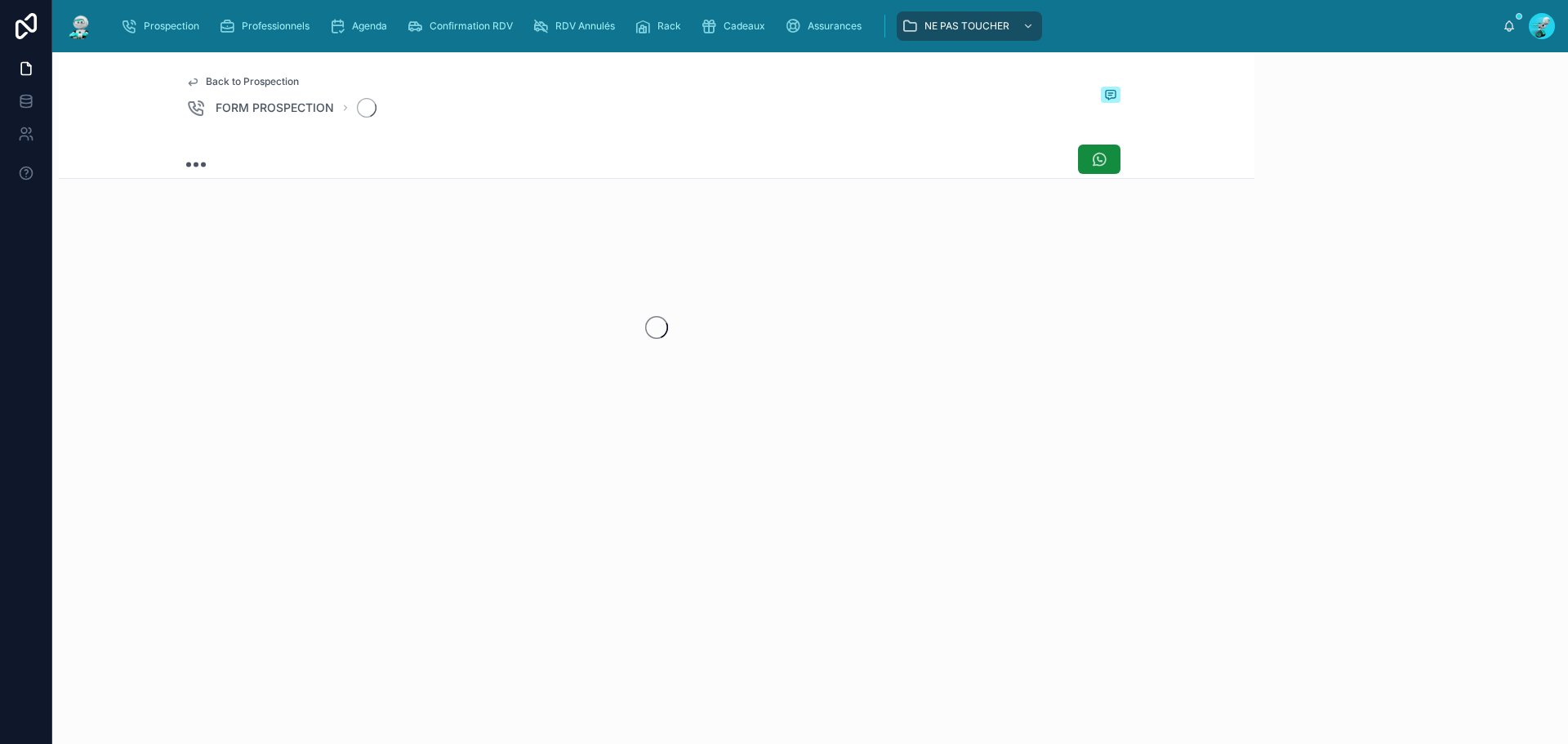 scroll, scrollTop: 0, scrollLeft: 0, axis: both 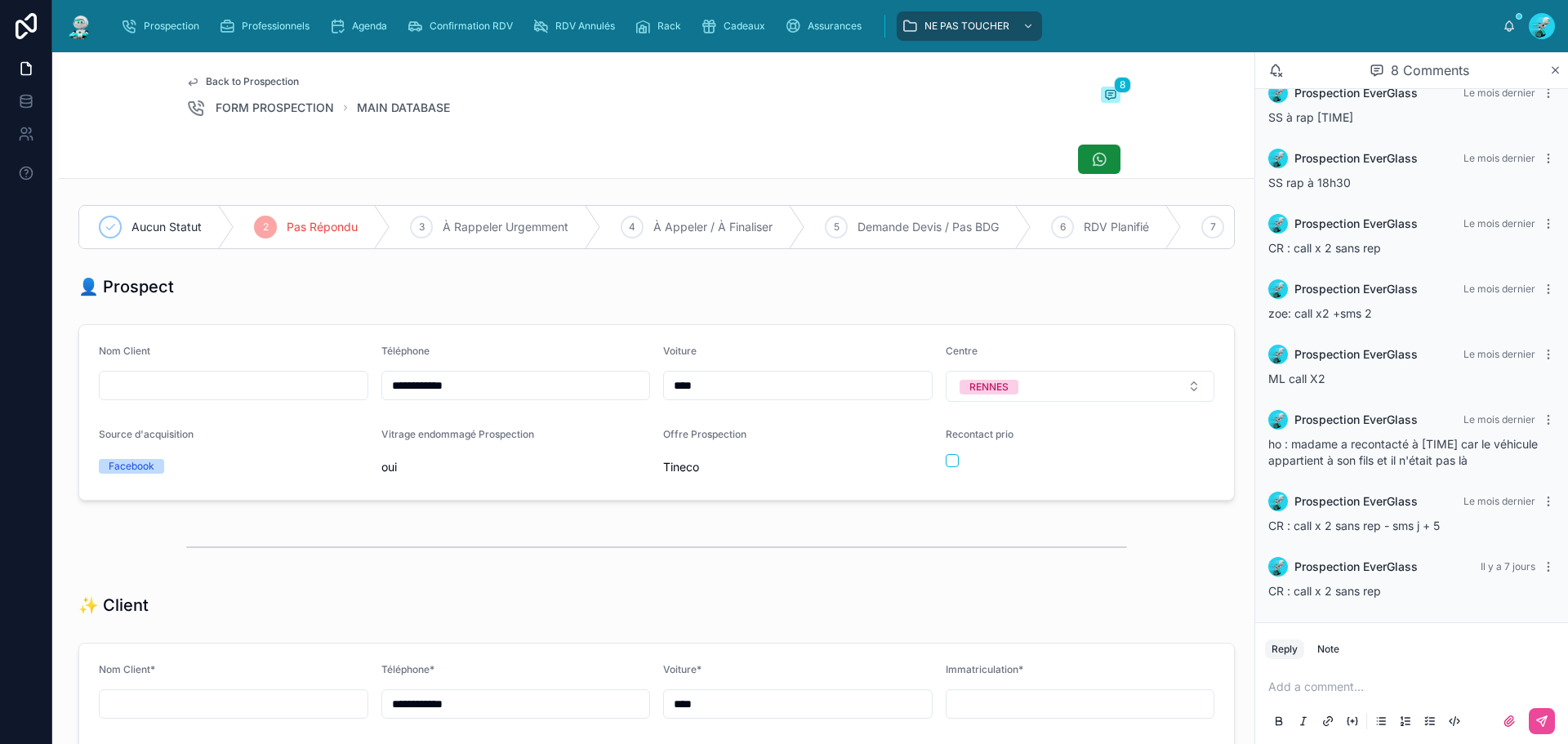 drag, startPoint x: 489, startPoint y: 394, endPoint x: 377, endPoint y: 406, distance: 112.64102 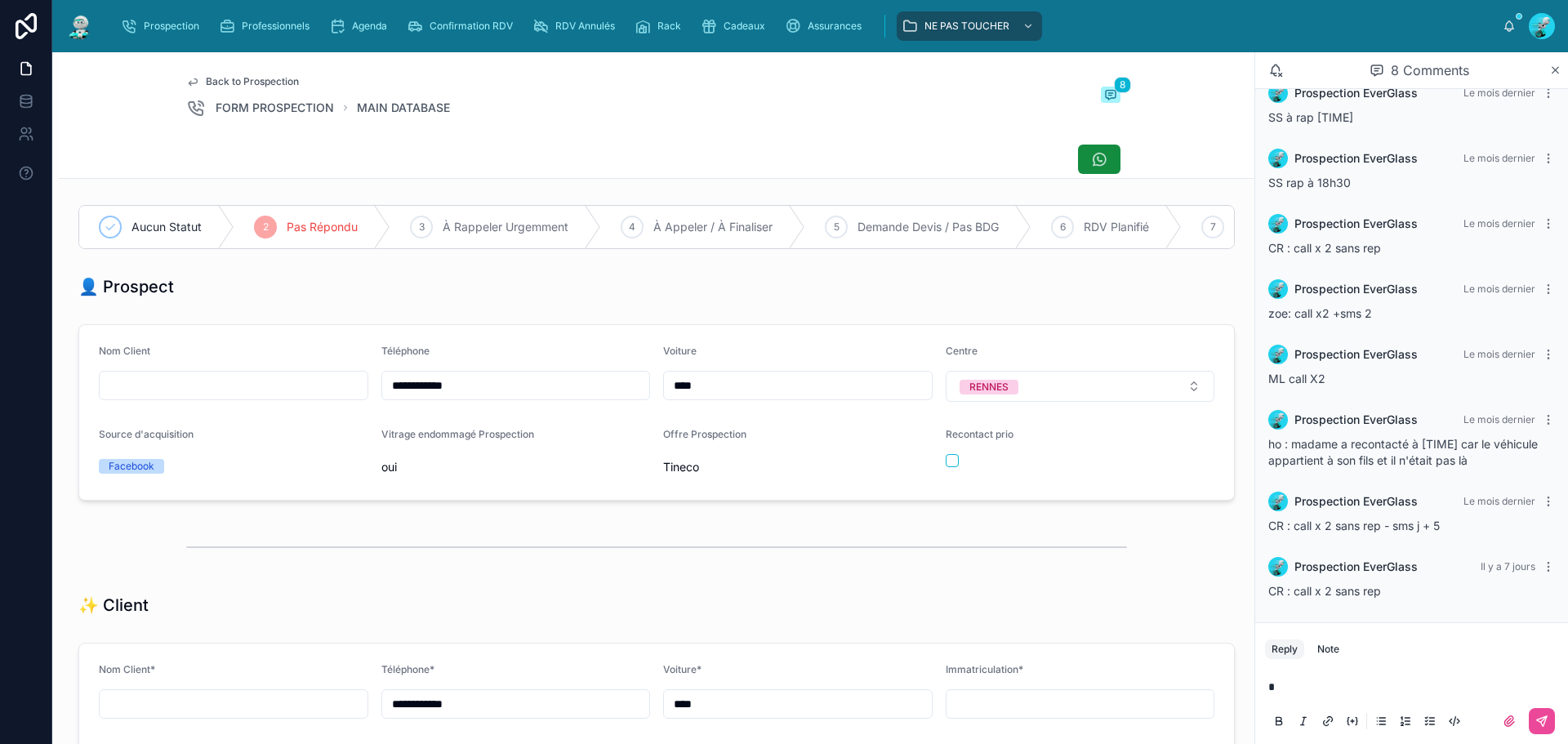 type 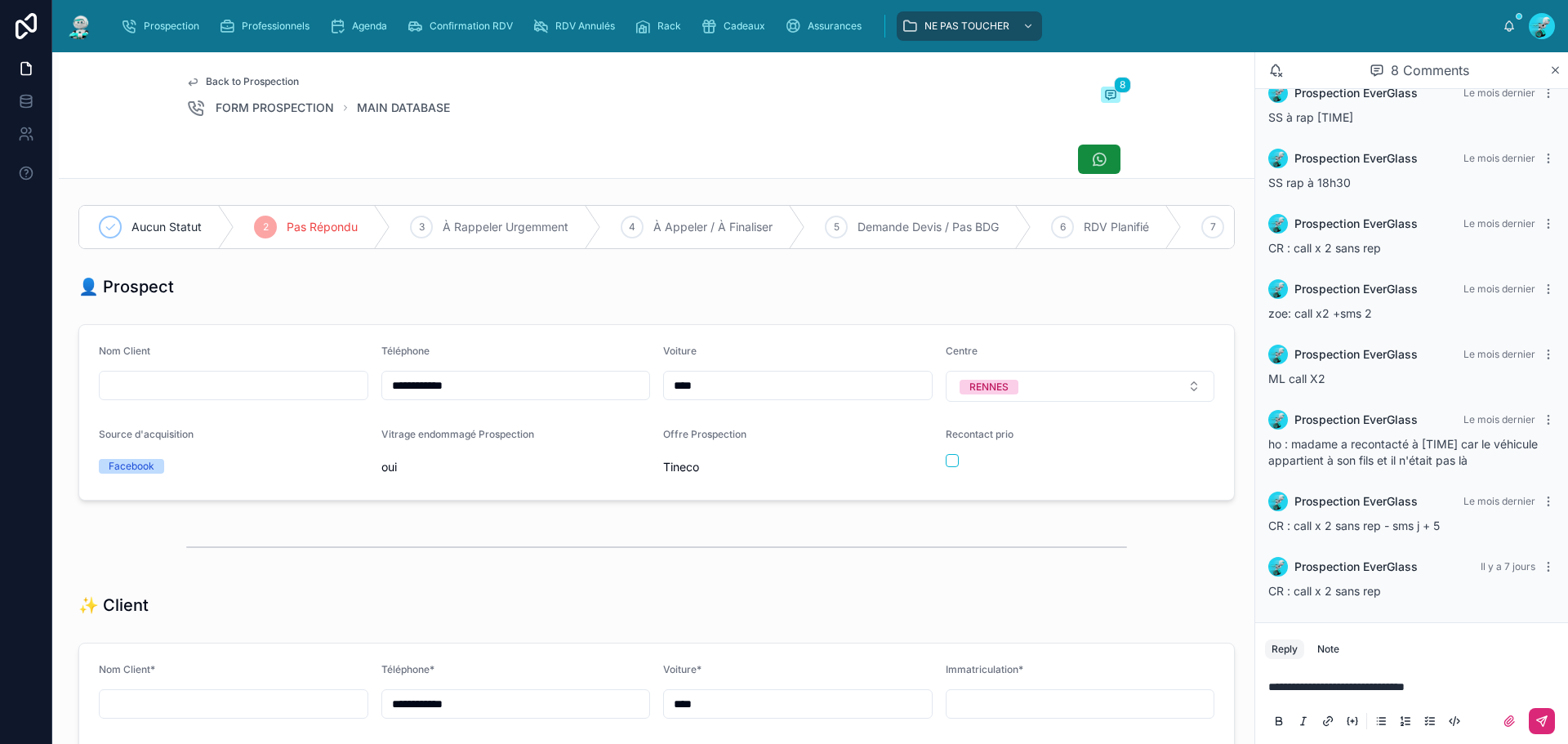 click 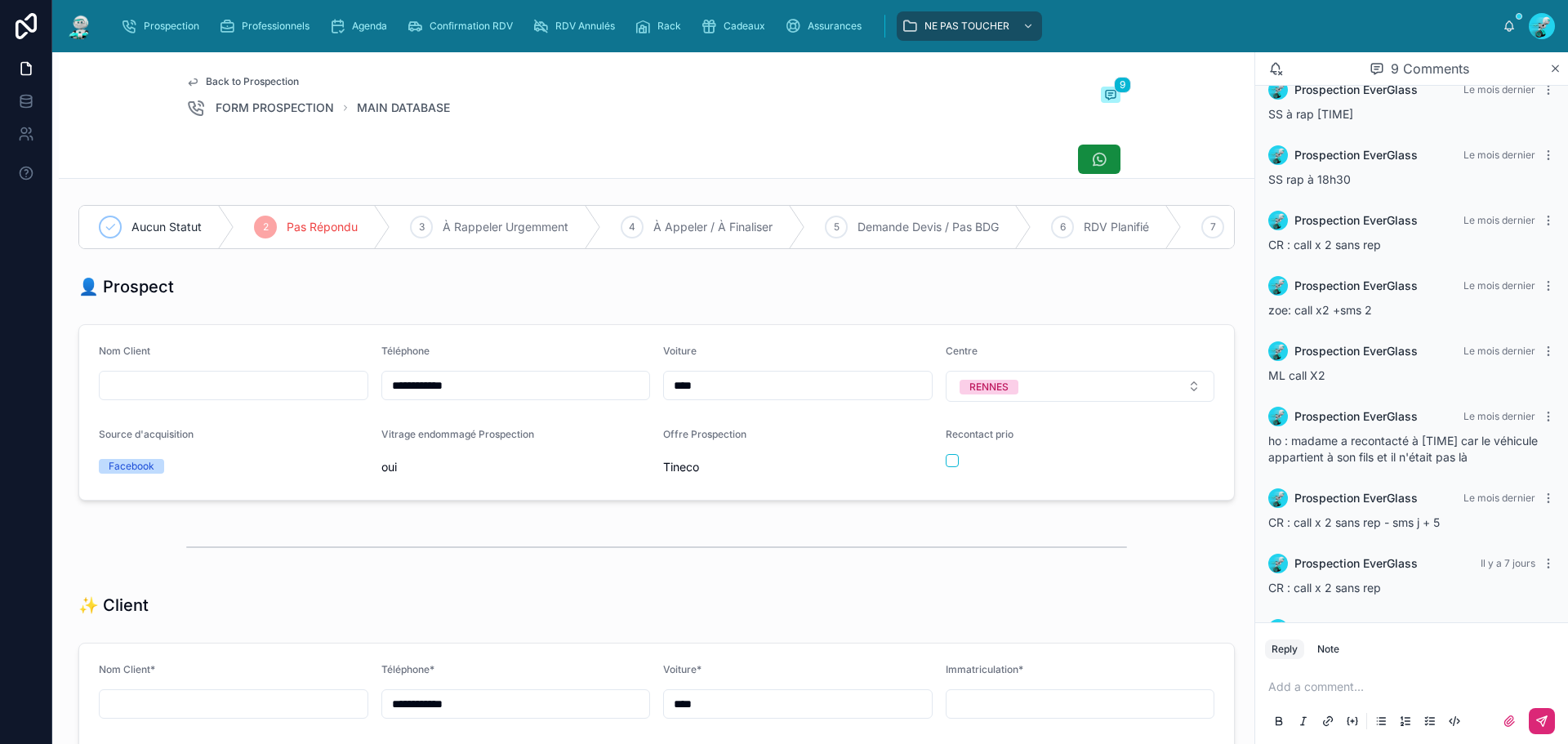 click on "Back to Prospection FORM PROSPECTION MAIN DATABASE 9" at bounding box center [657, 96] 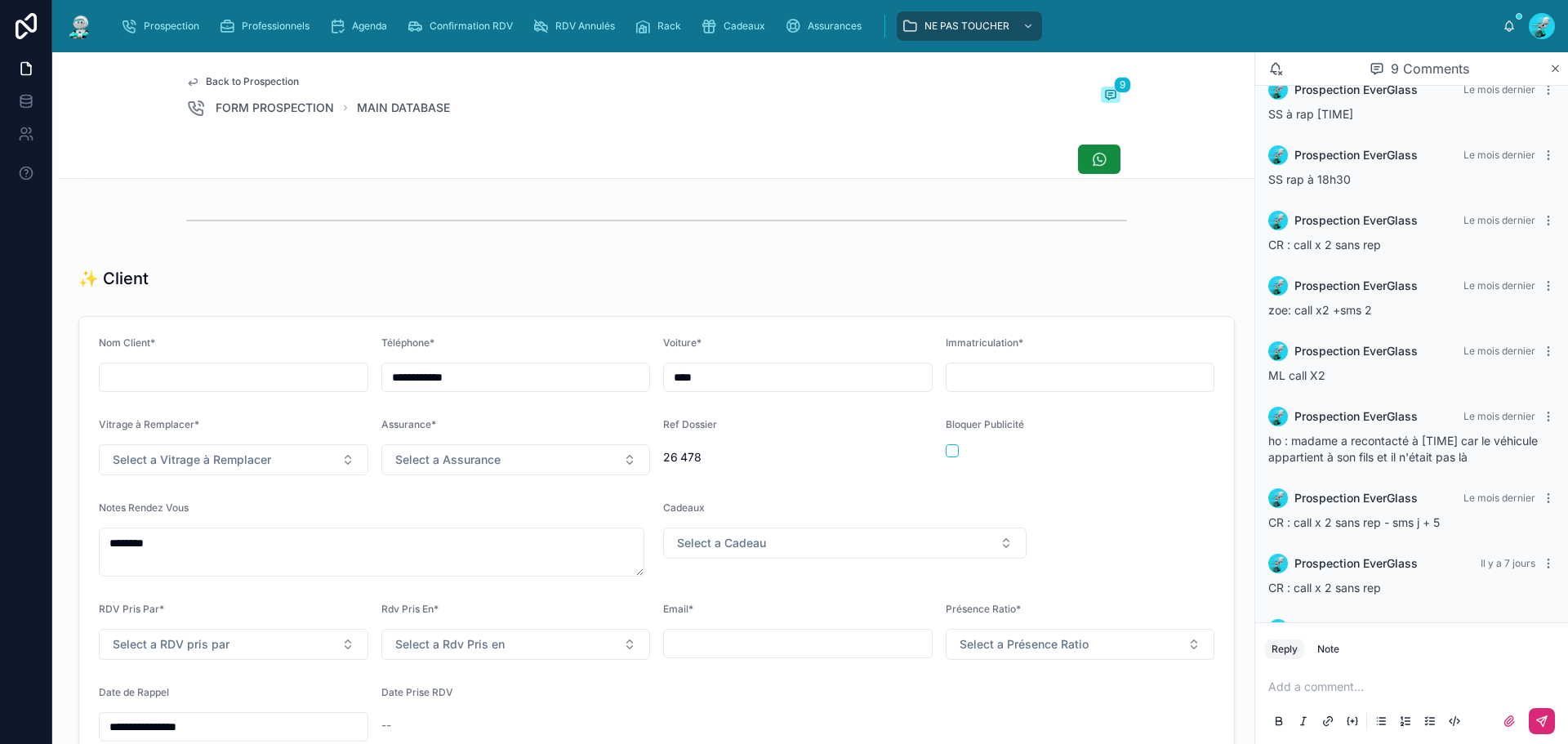 scroll, scrollTop: 490, scrollLeft: 0, axis: vertical 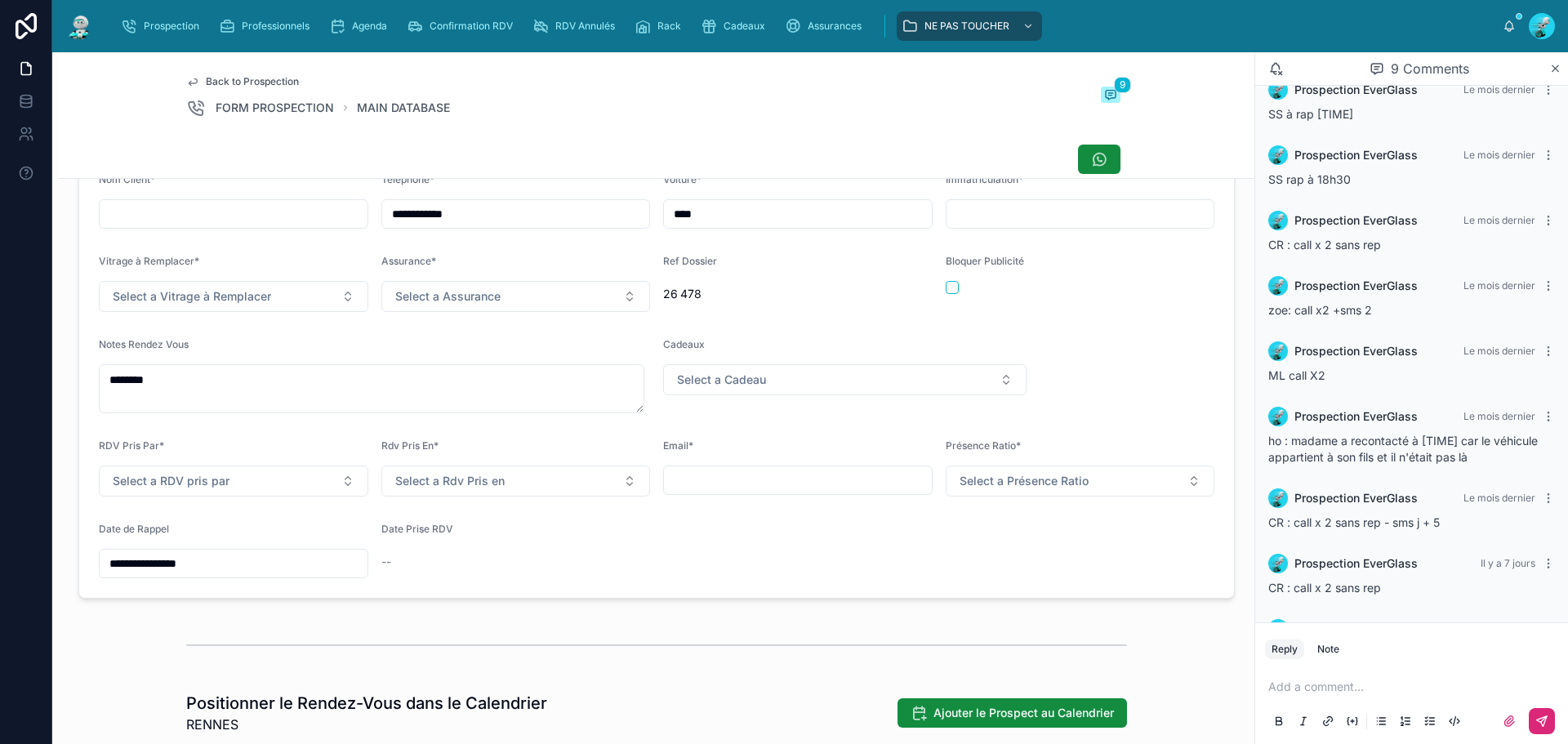 click on "**********" at bounding box center (234, 564) 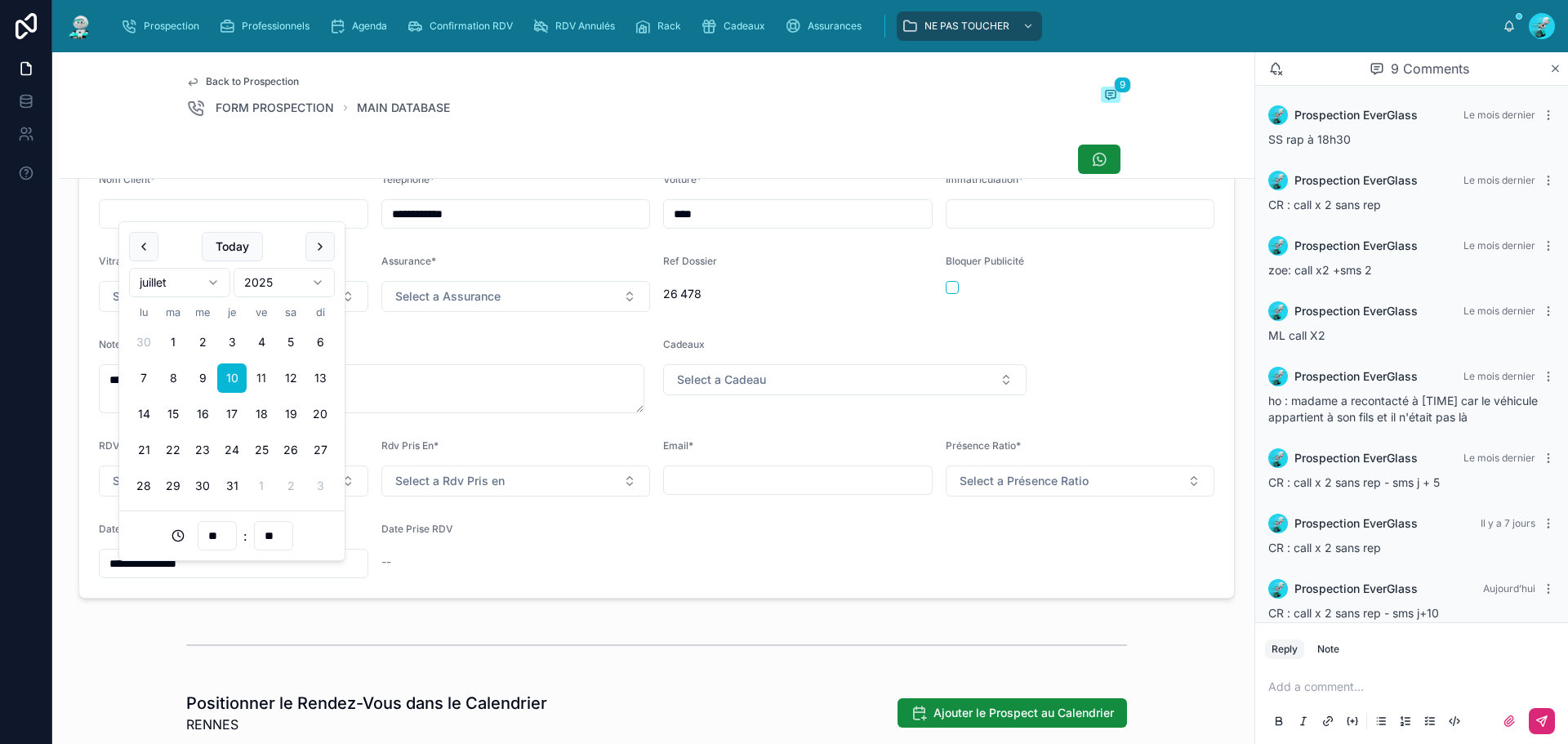 scroll, scrollTop: 91, scrollLeft: 0, axis: vertical 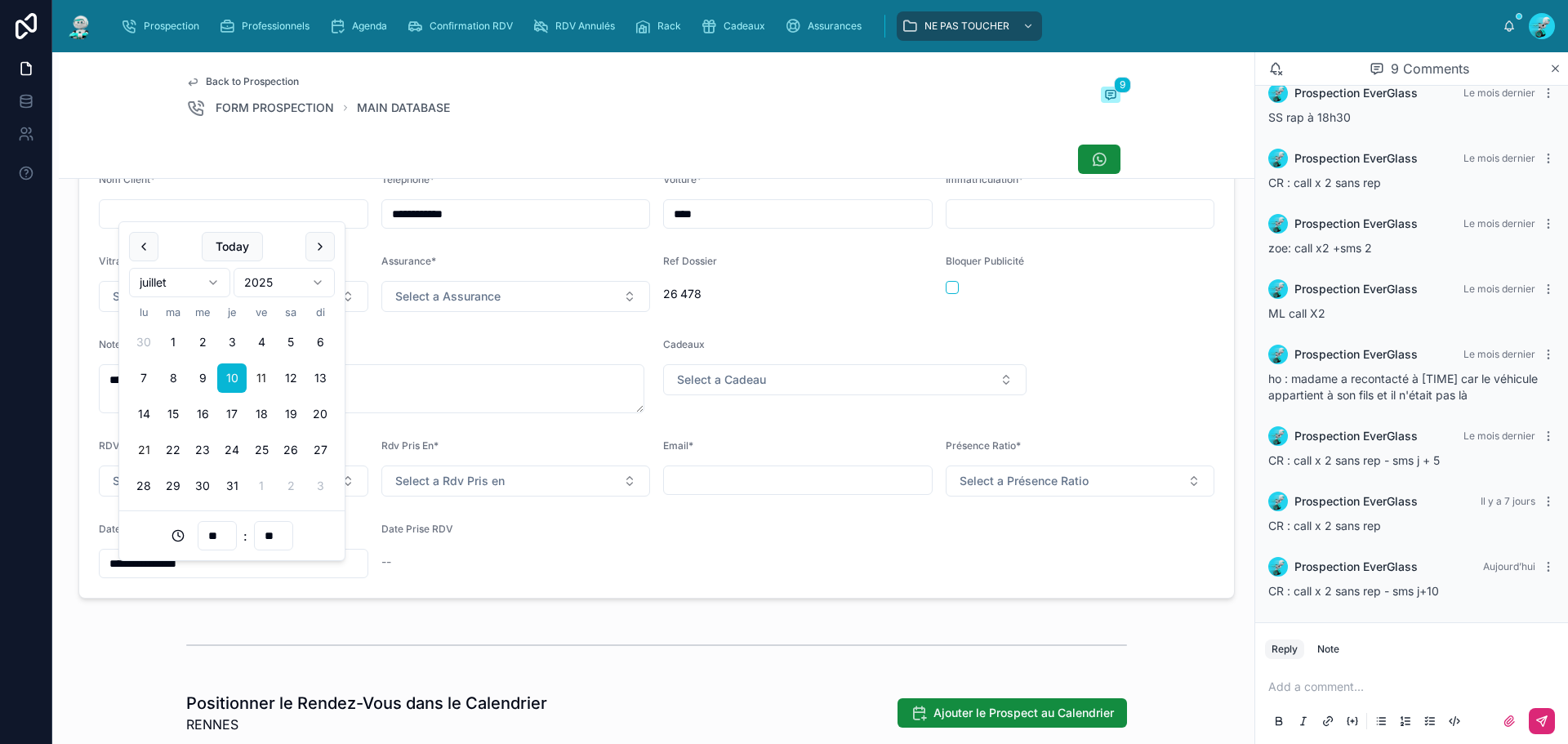 click on "21" at bounding box center (144, 450) 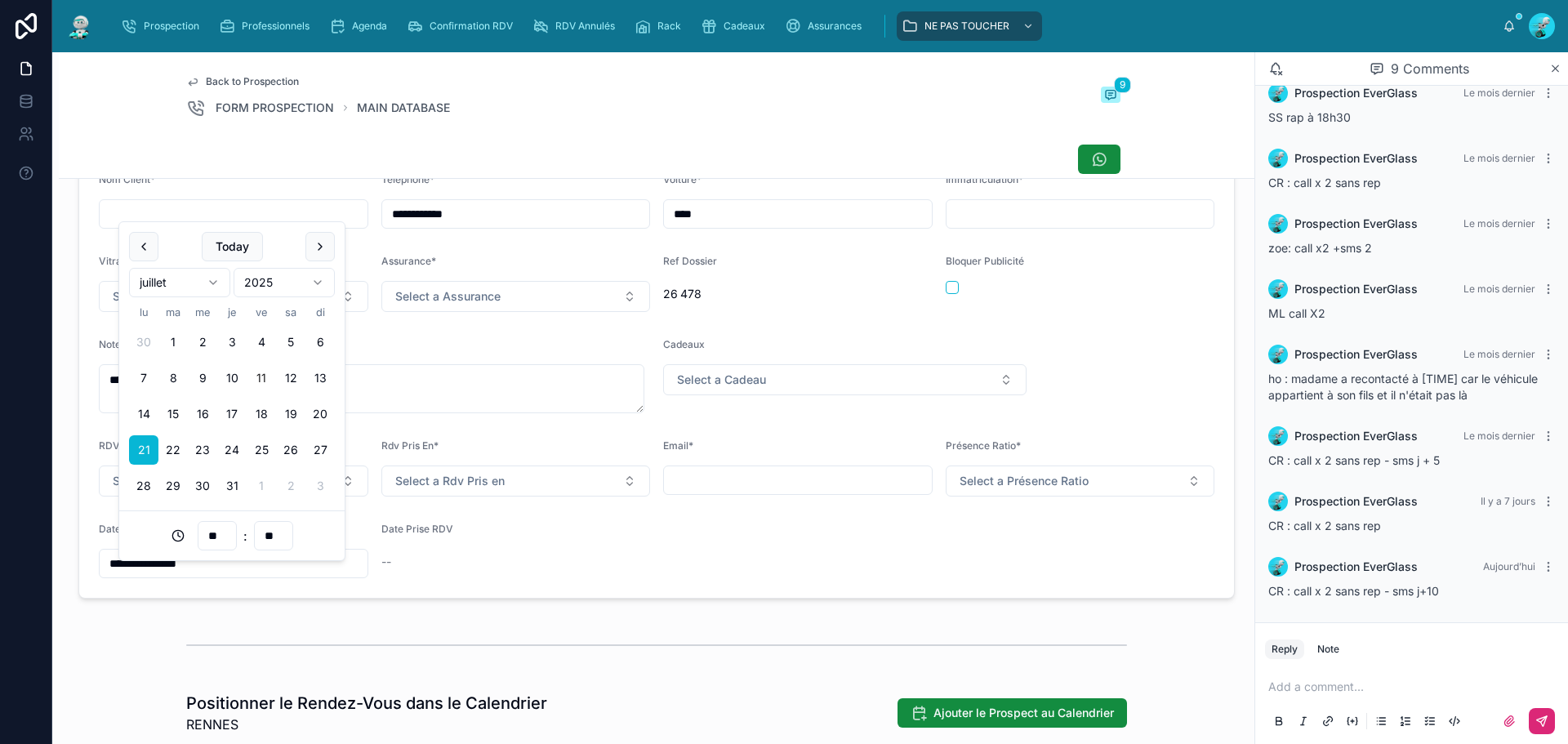 type on "**********" 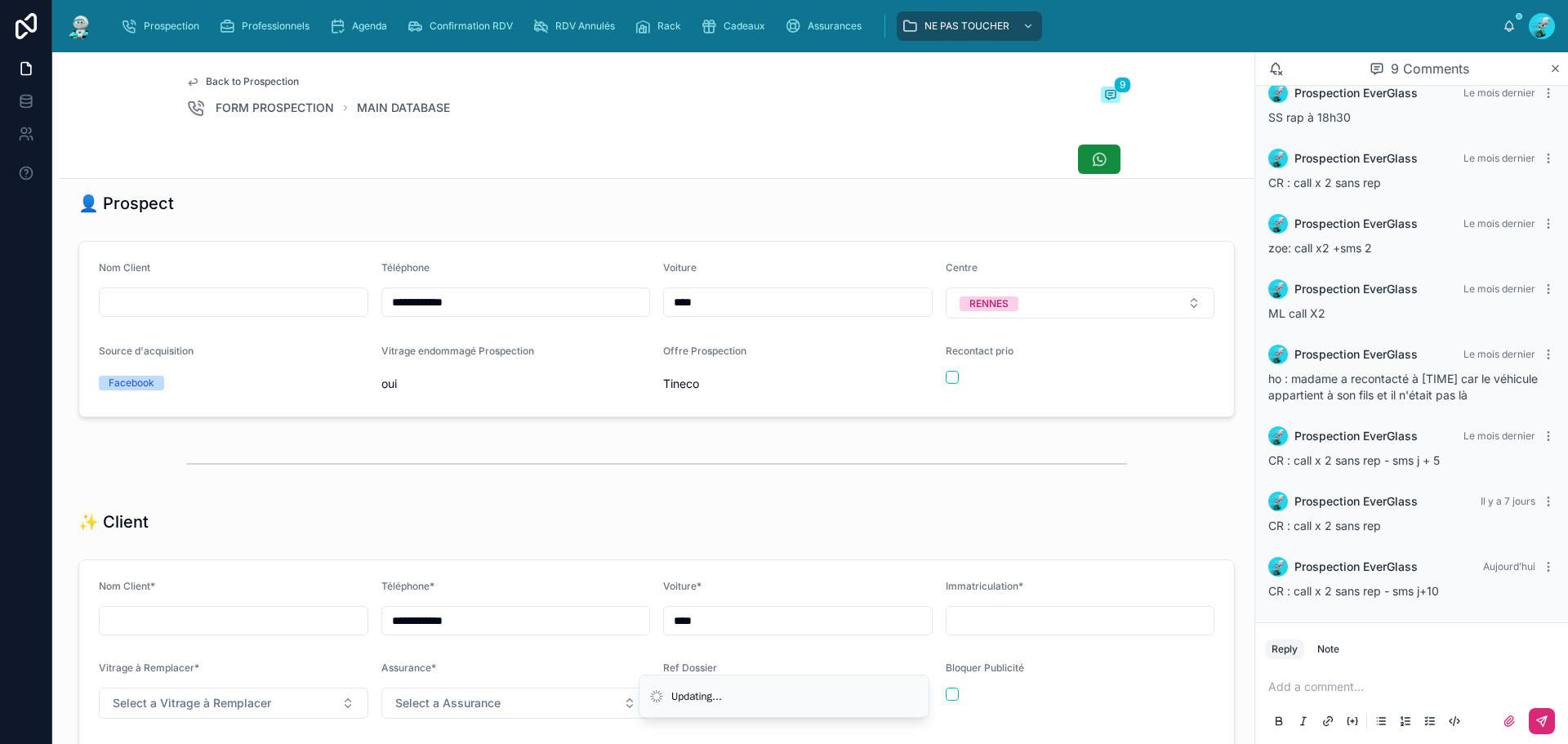 scroll, scrollTop: 0, scrollLeft: 0, axis: both 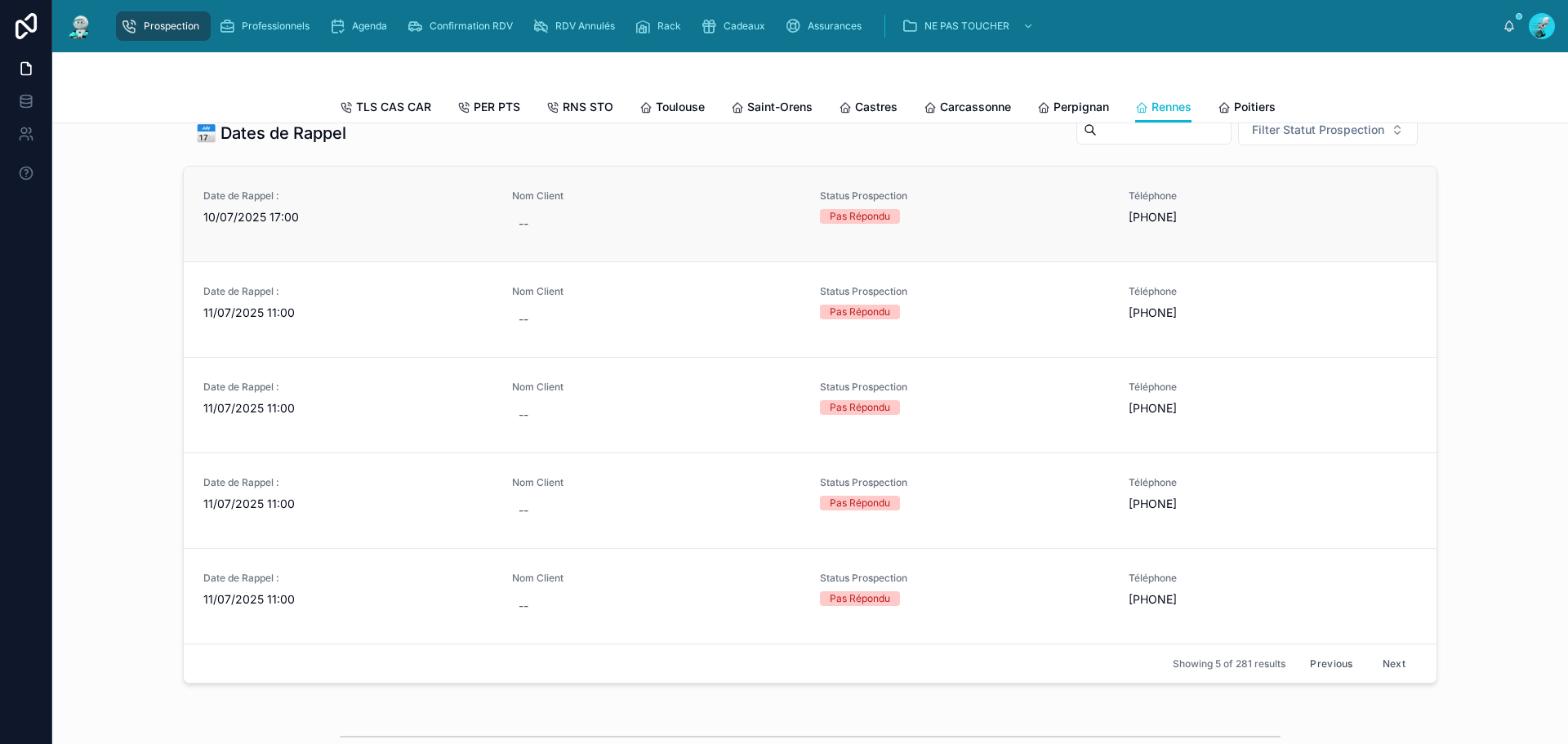 click on "10/07/2025 17:00" at bounding box center (348, 217) 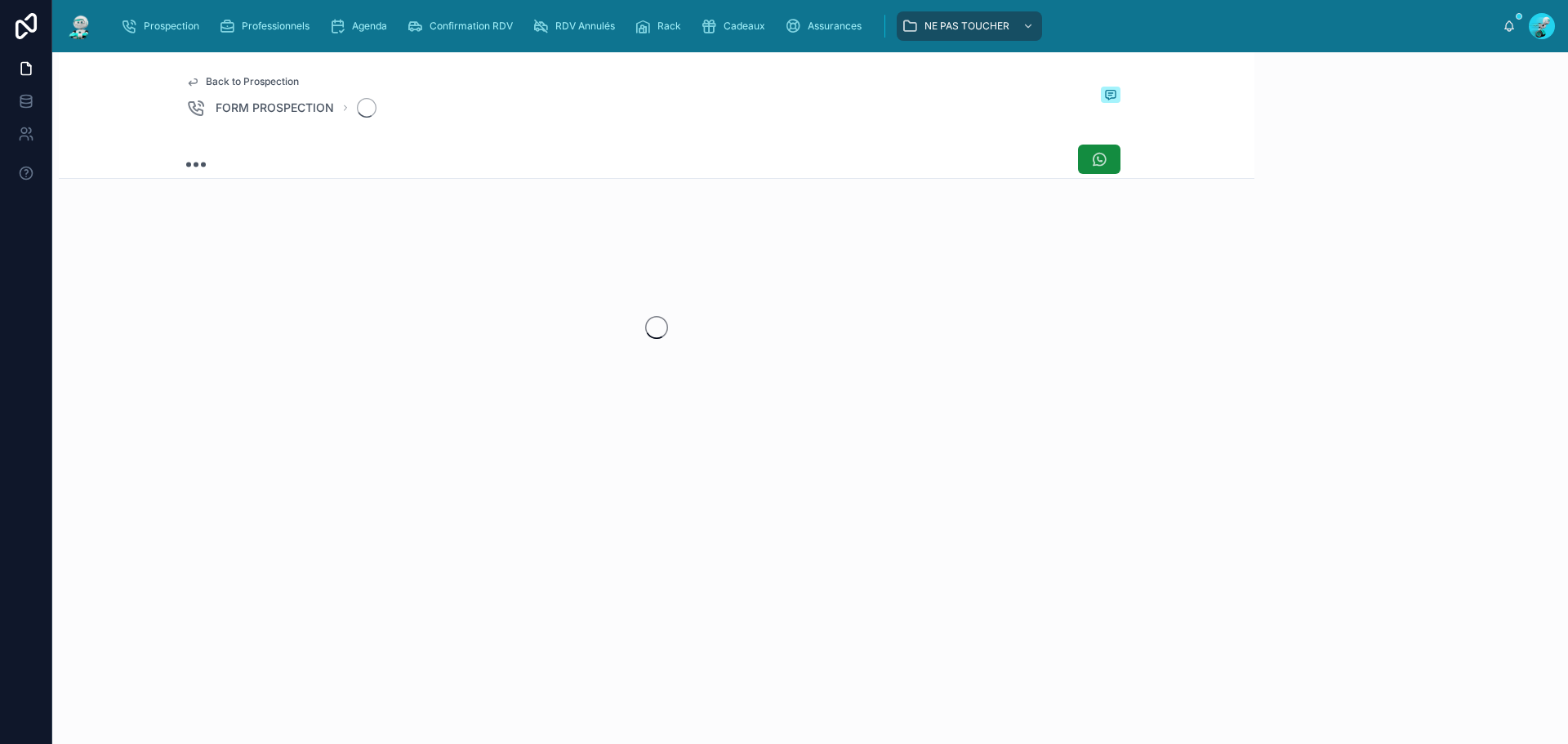 scroll, scrollTop: 0, scrollLeft: 0, axis: both 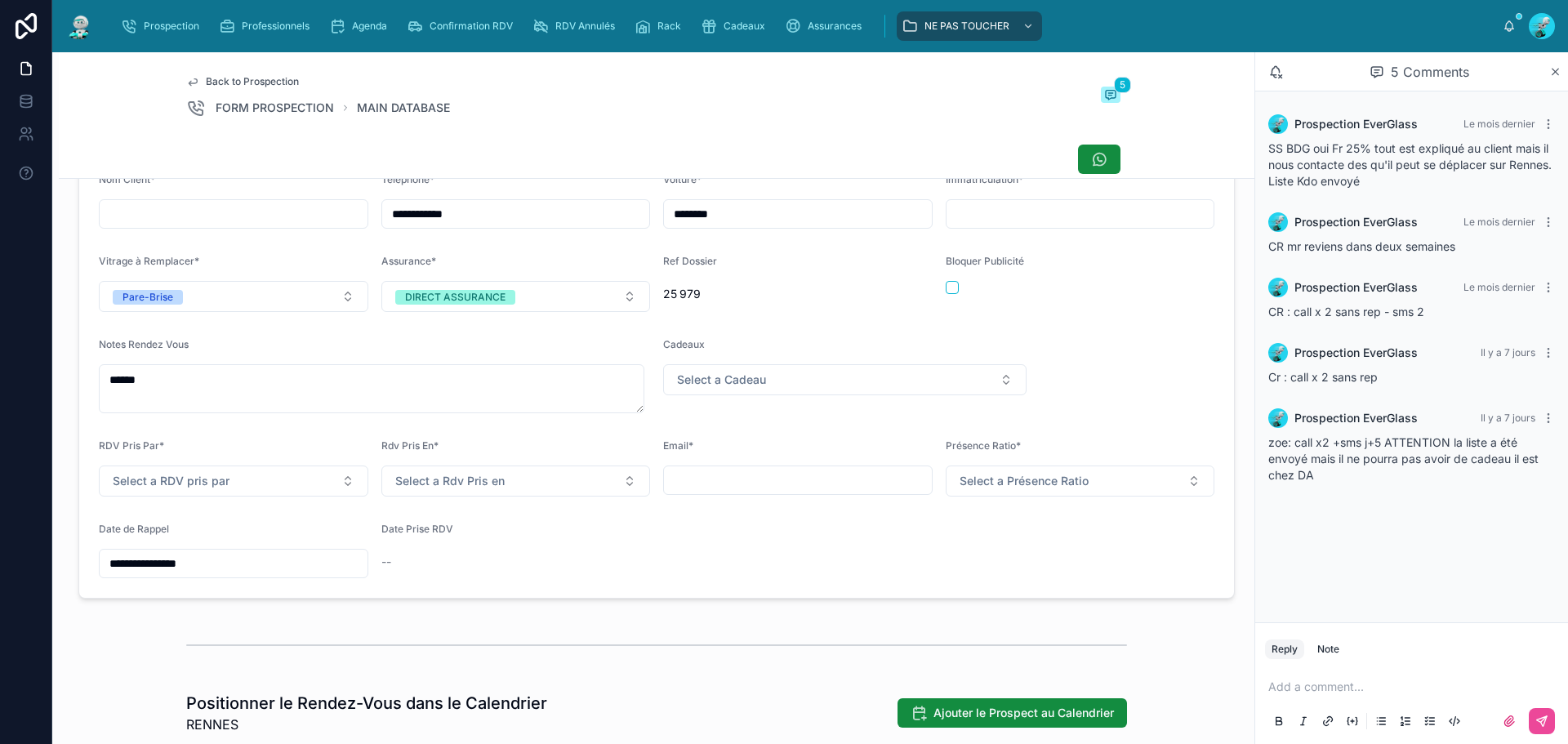 click on "**********" at bounding box center (234, 564) 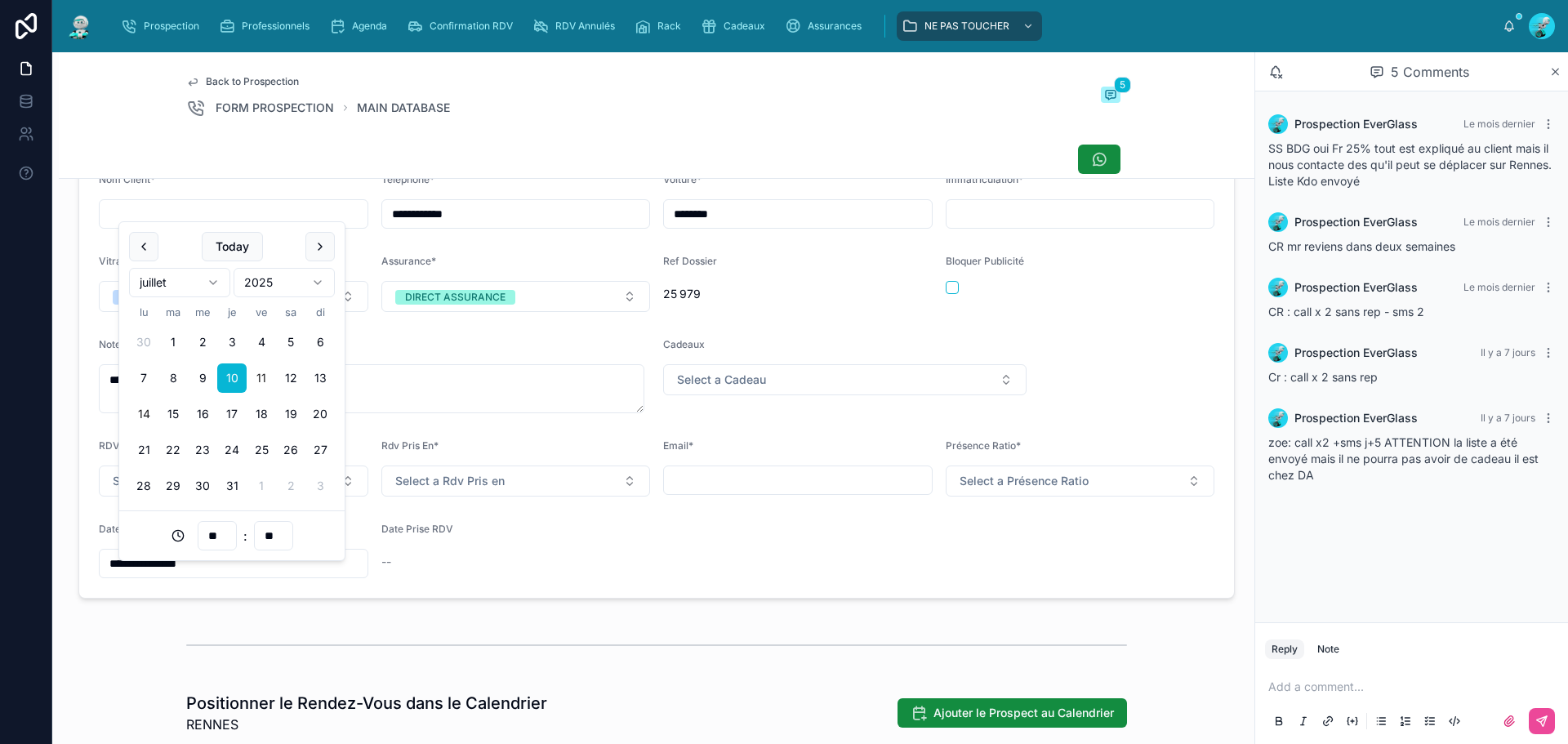 click on "14" at bounding box center [144, 414] 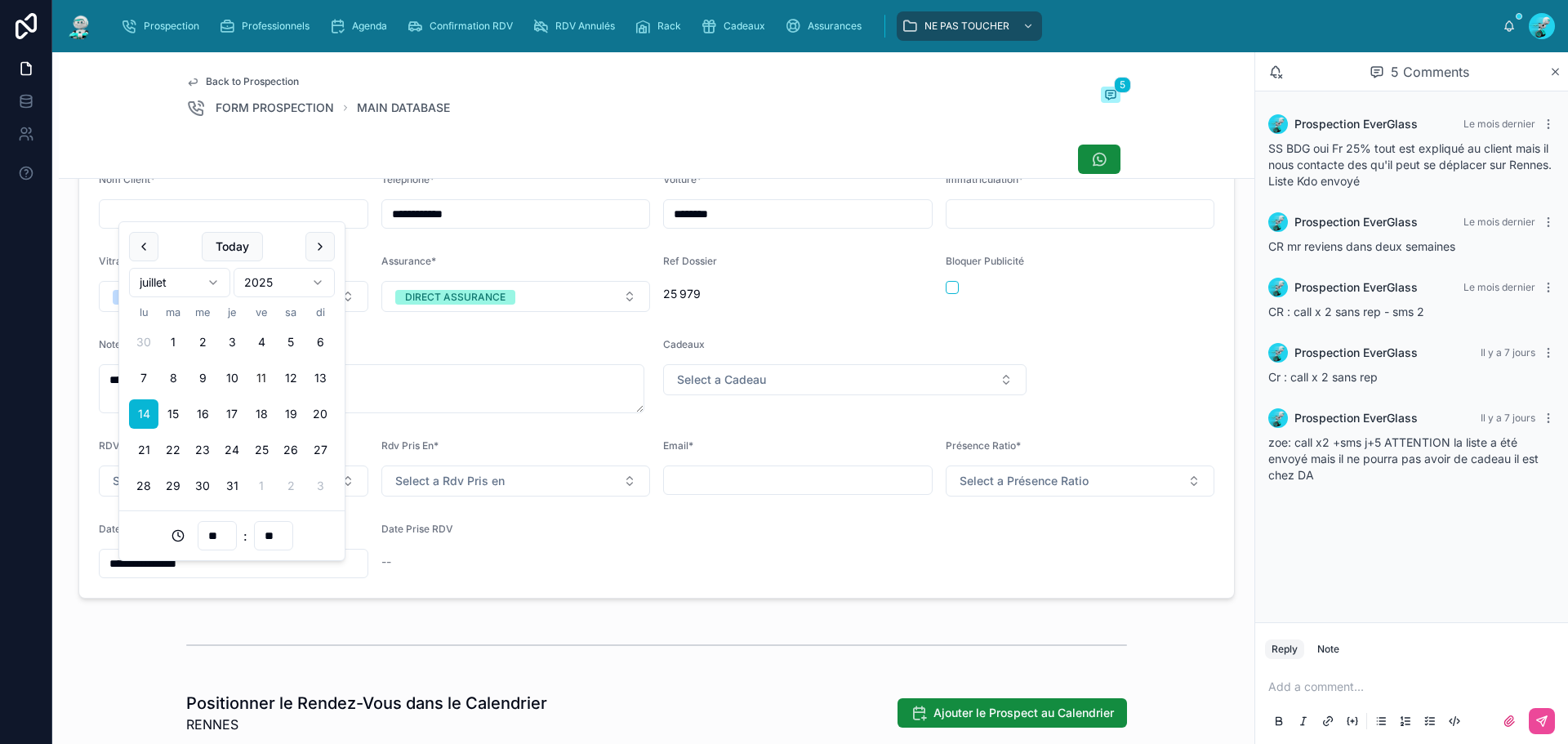 click on "Back to Prospection FORM PROSPECTION MAIN DATABASE 5" at bounding box center [657, 115] 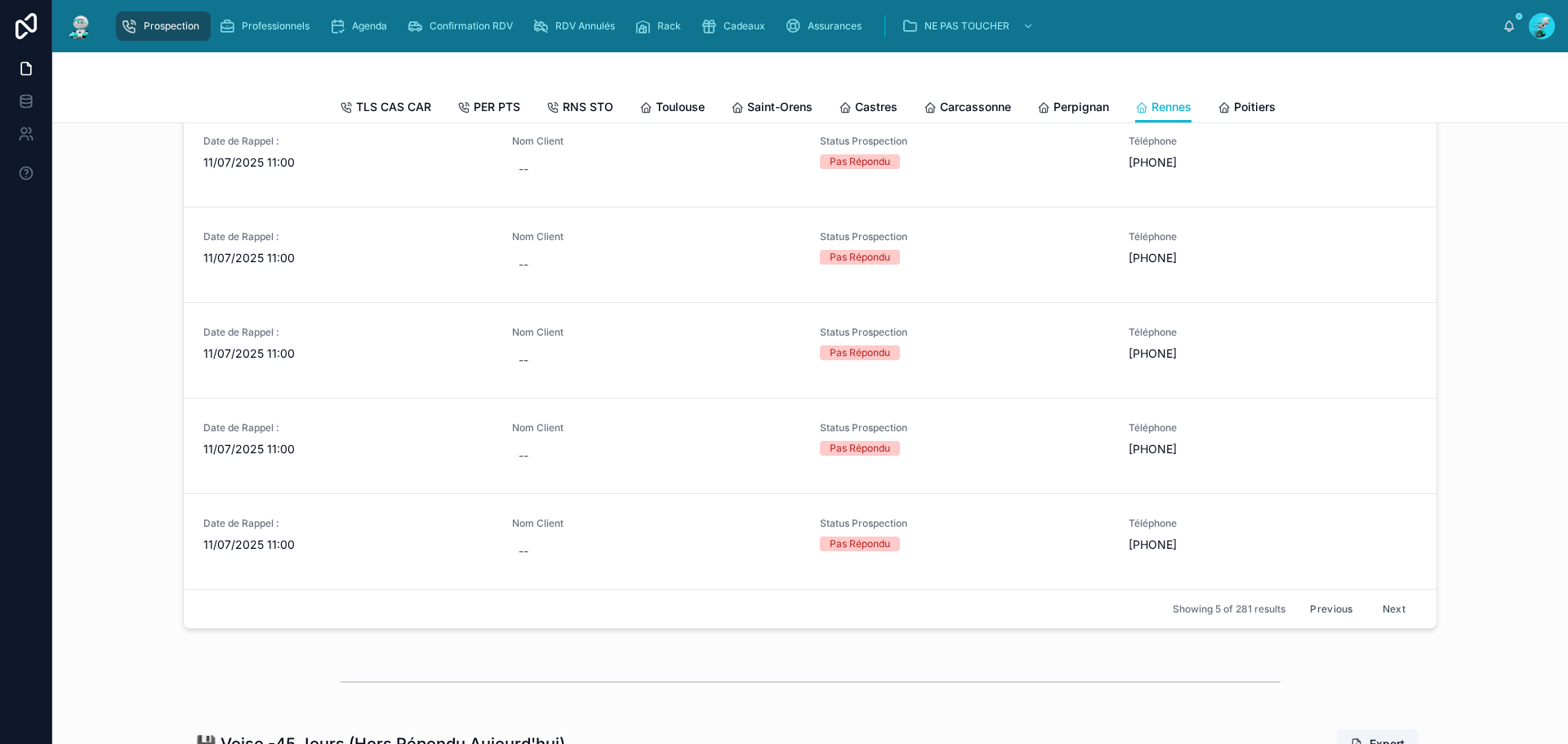 scroll, scrollTop: 817, scrollLeft: 0, axis: vertical 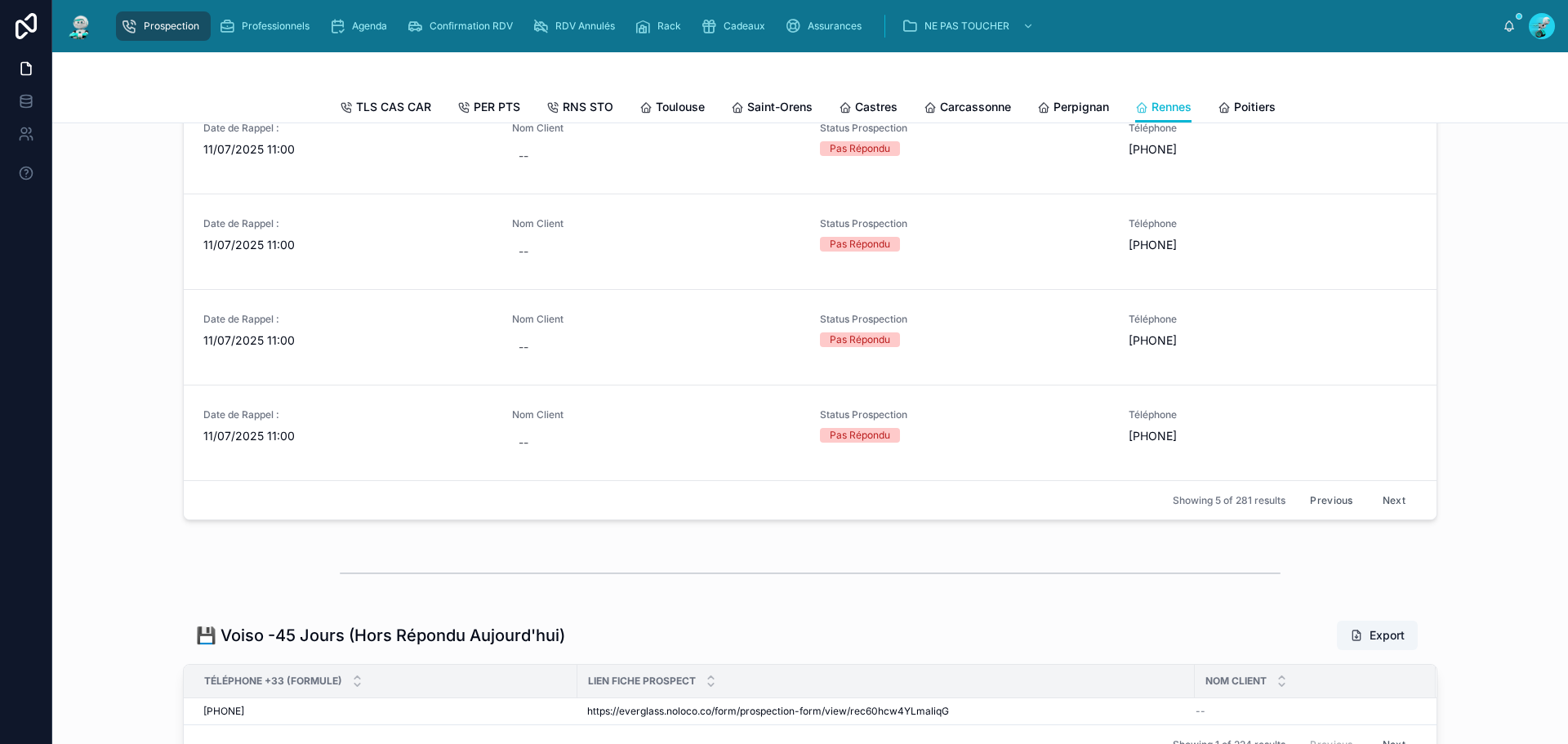 click on "Previous" at bounding box center [1331, 500] 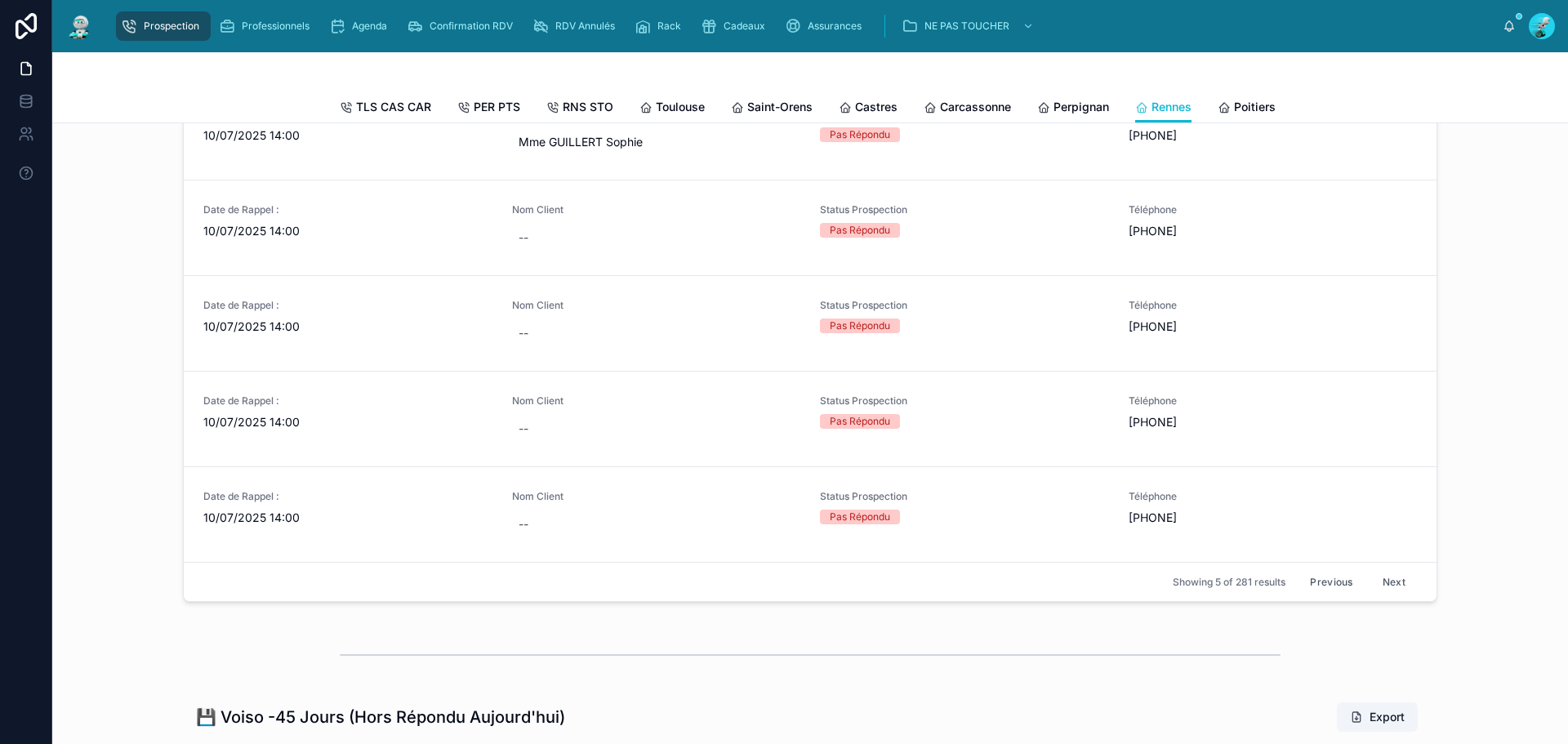 scroll, scrollTop: 653, scrollLeft: 0, axis: vertical 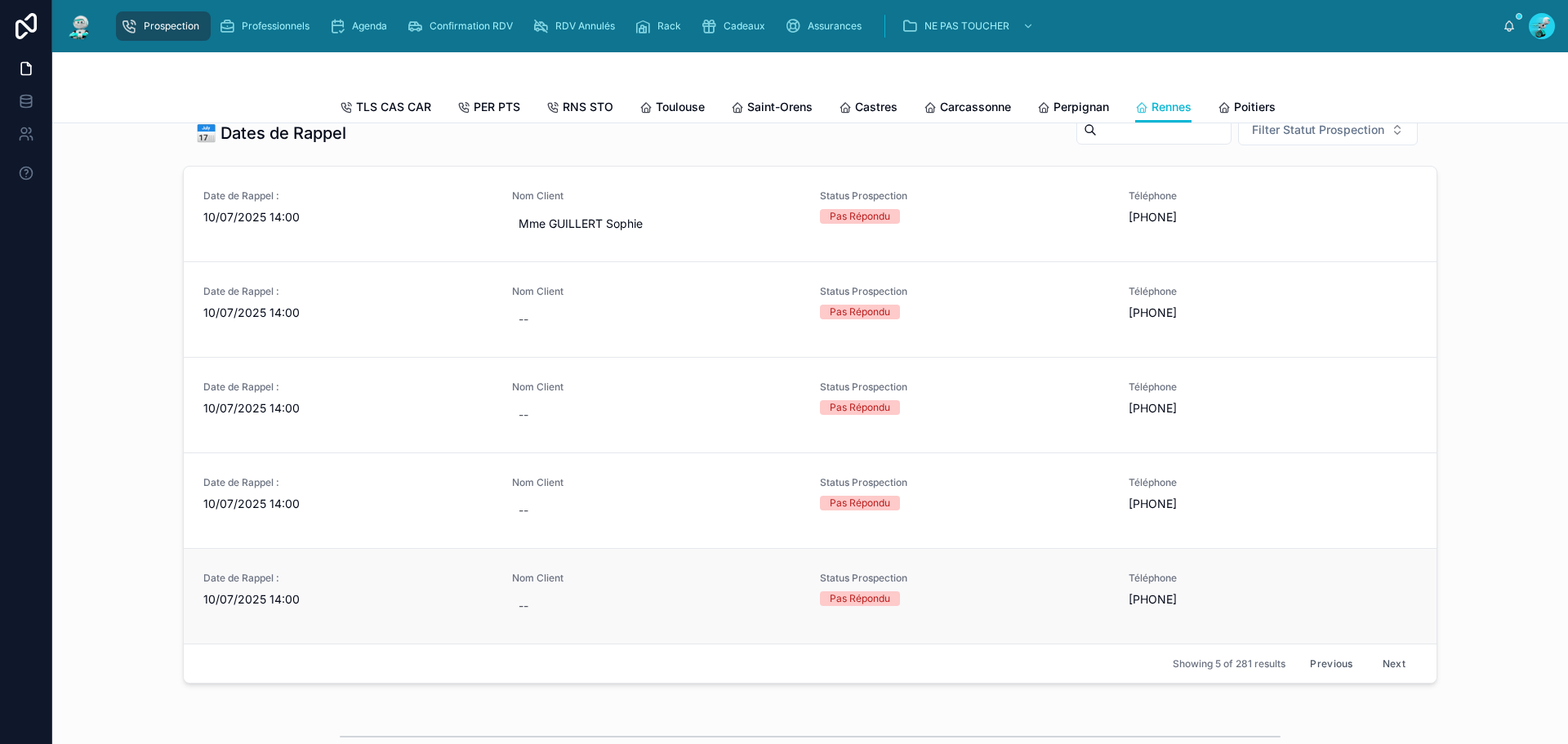 click on "Date de Rappel : 10/07/2025 14:00" at bounding box center [348, 590] 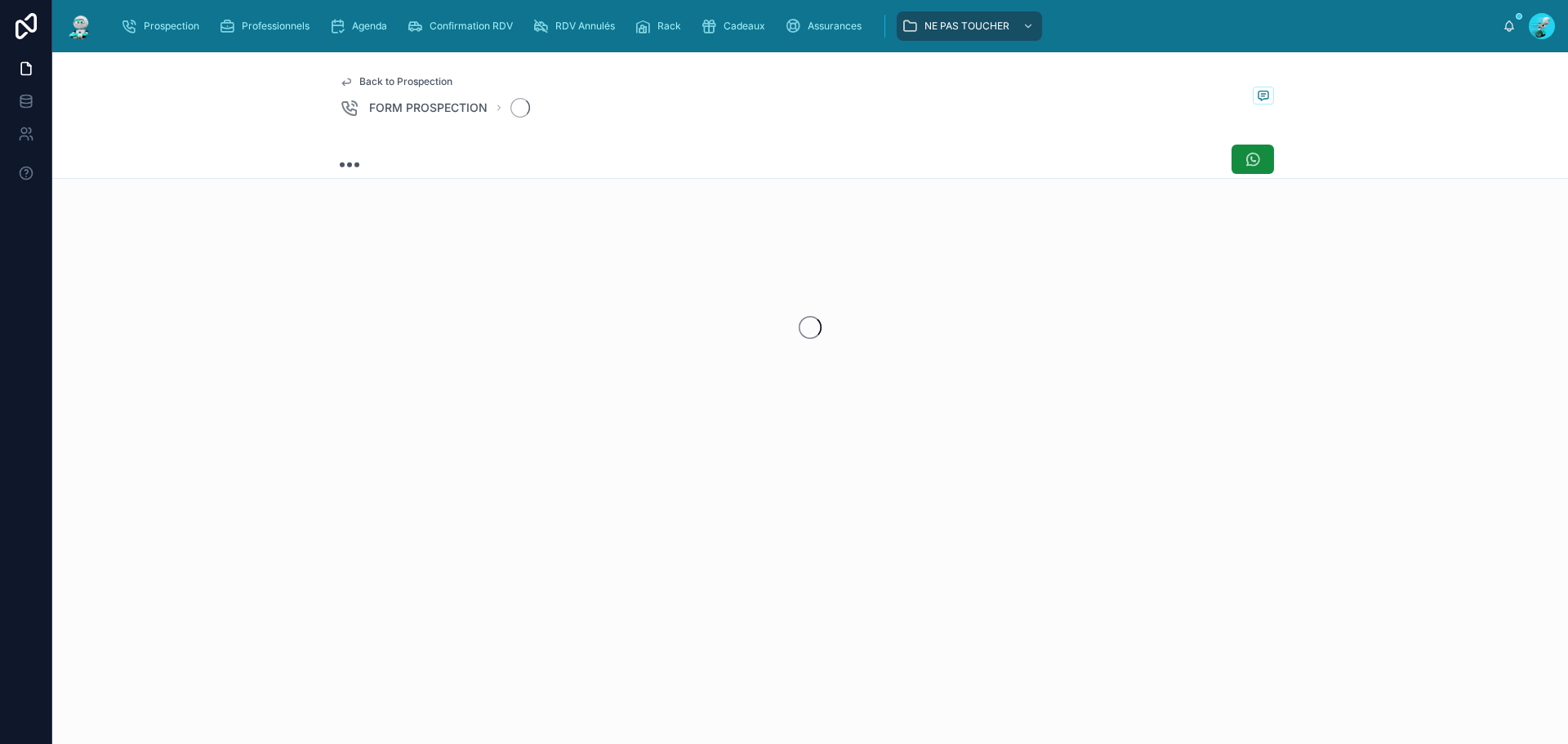 scroll, scrollTop: 0, scrollLeft: 0, axis: both 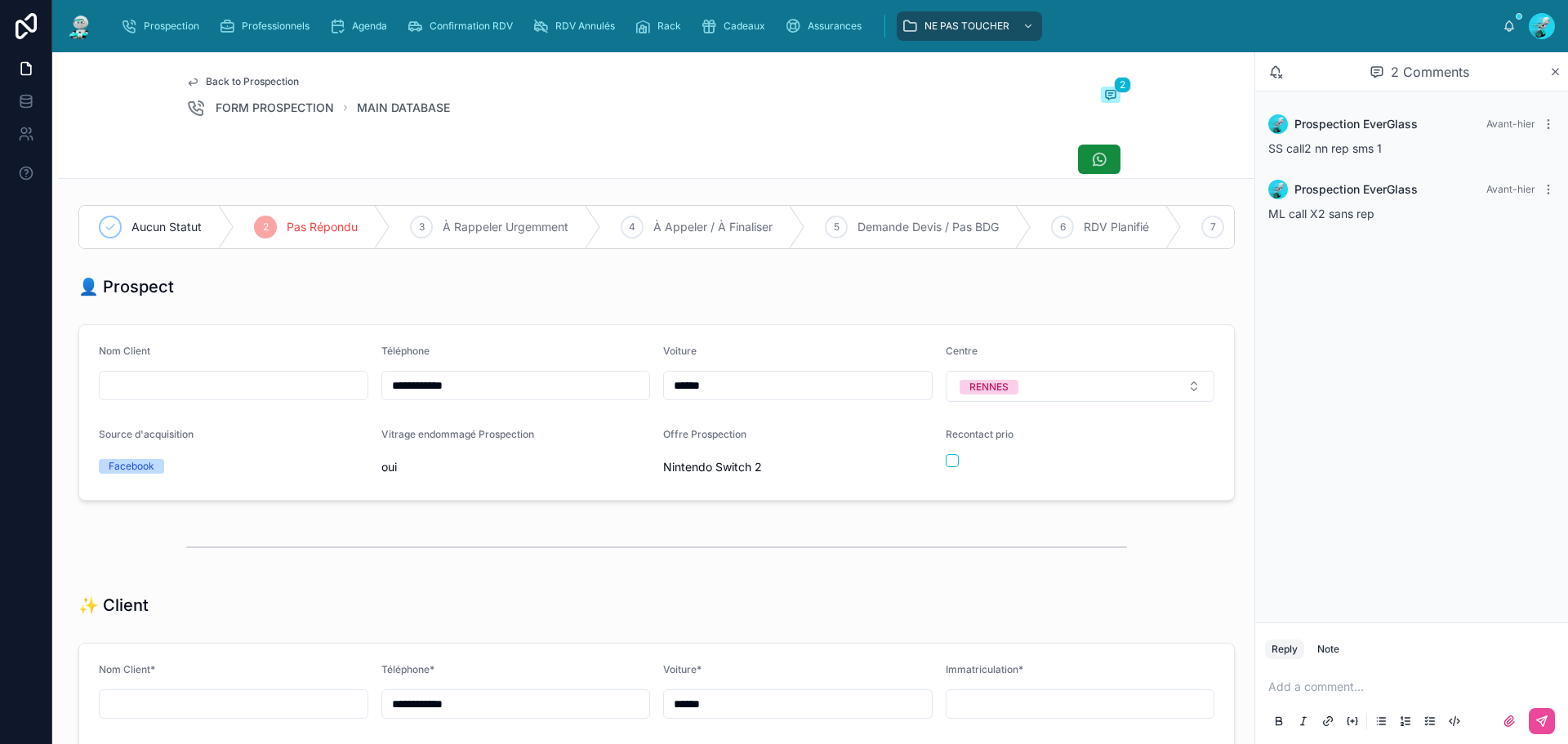 drag, startPoint x: 474, startPoint y: 390, endPoint x: 377, endPoint y: 396, distance: 97.18539 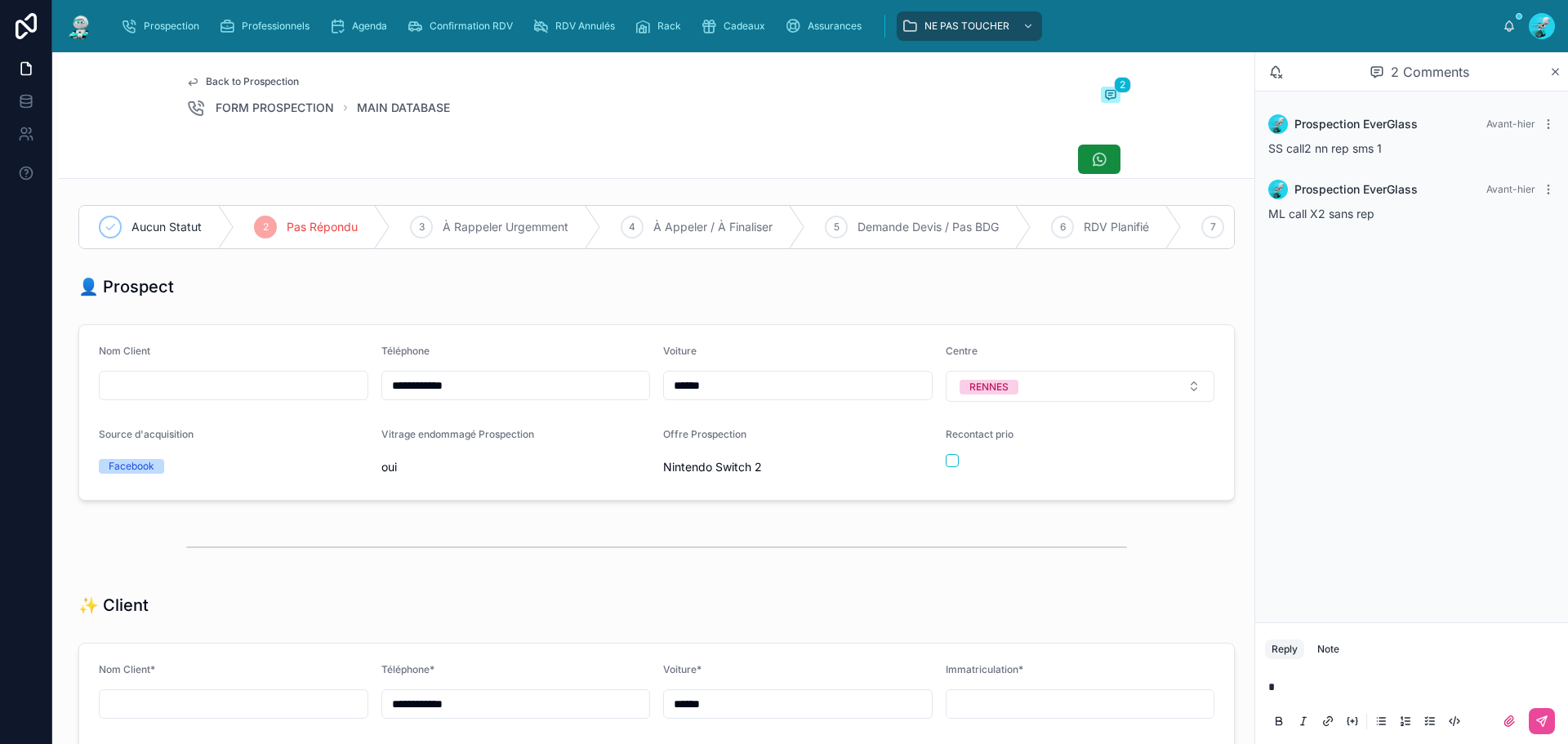 type 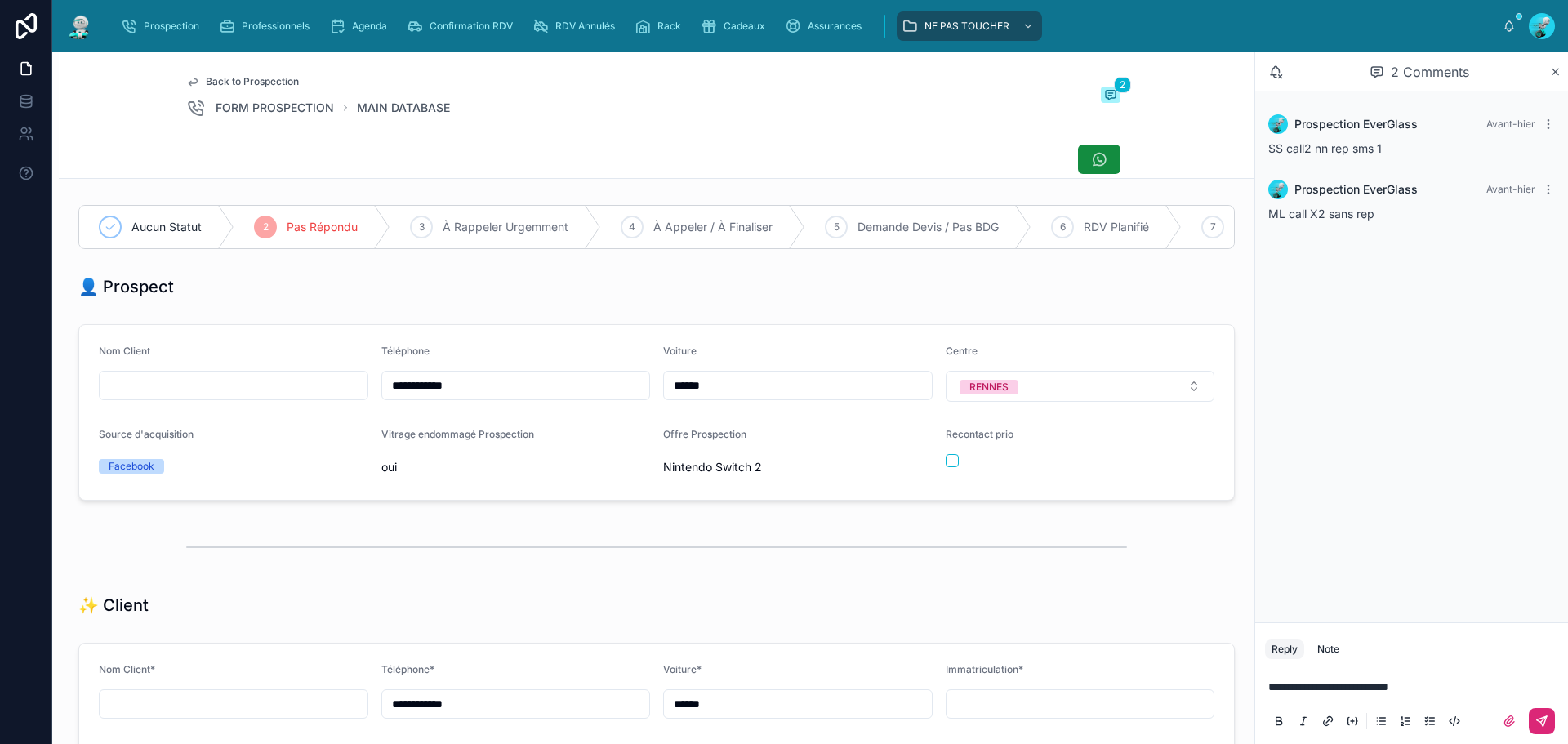 click 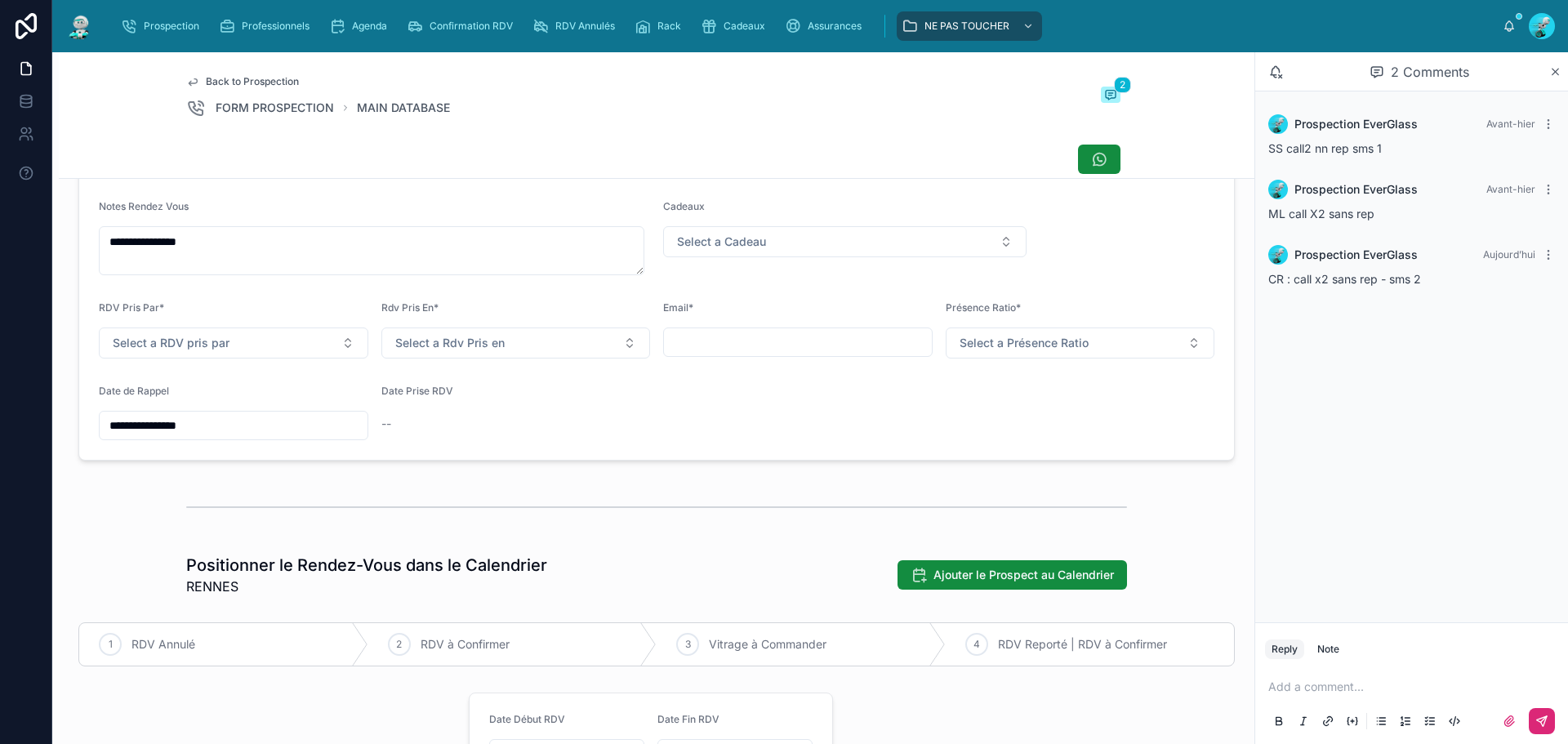 scroll, scrollTop: 735, scrollLeft: 0, axis: vertical 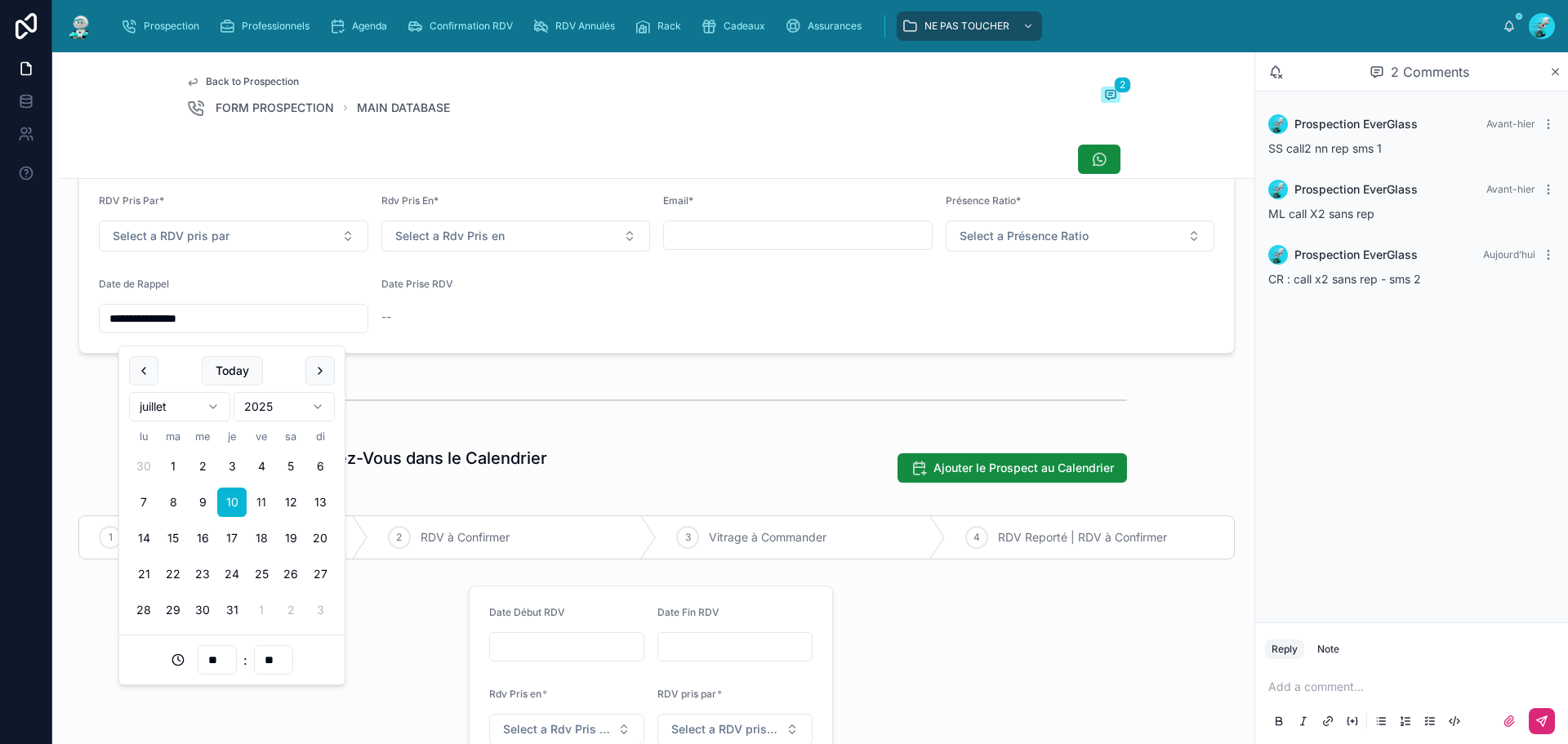 click on "**********" at bounding box center (234, 319) 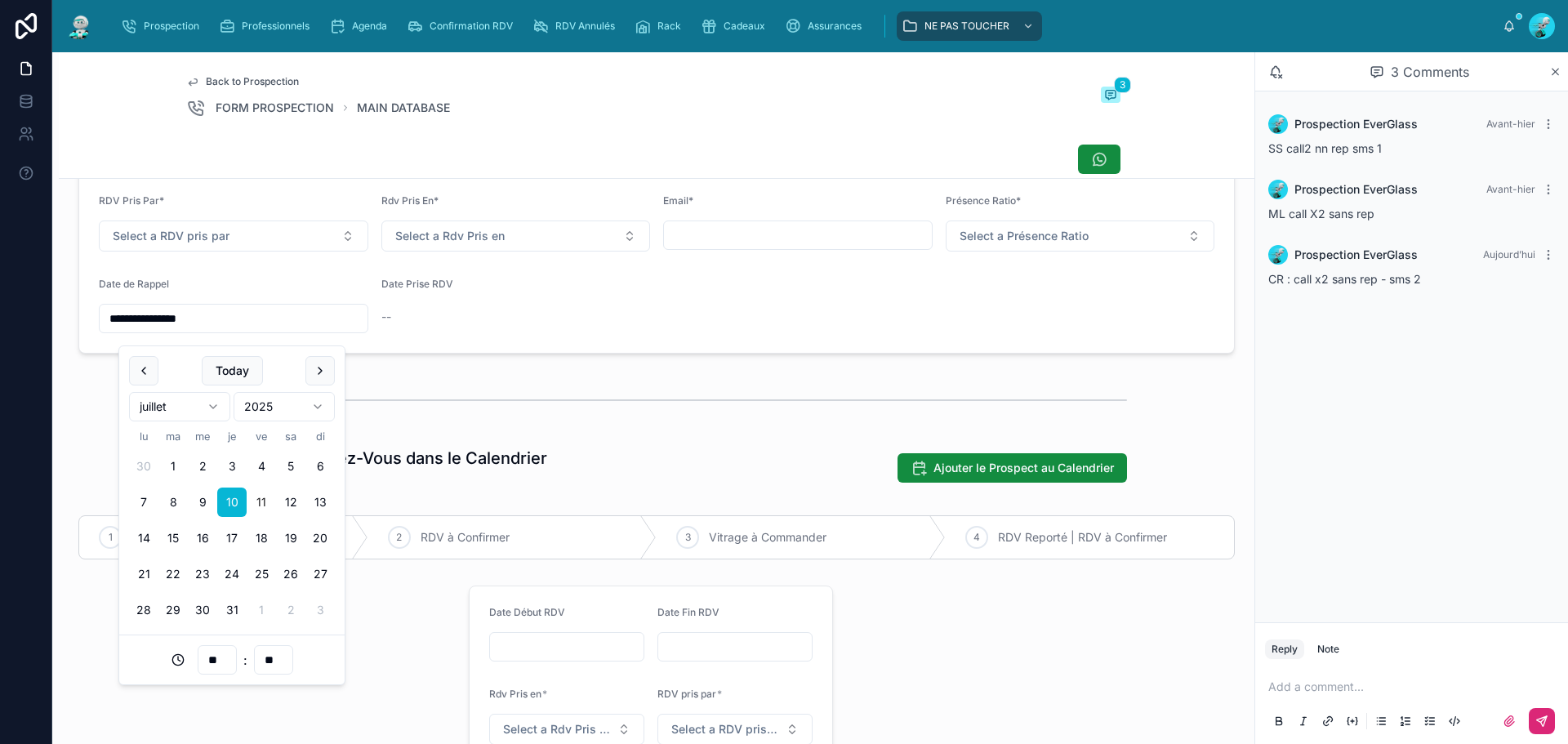 click on "14" at bounding box center (144, 538) 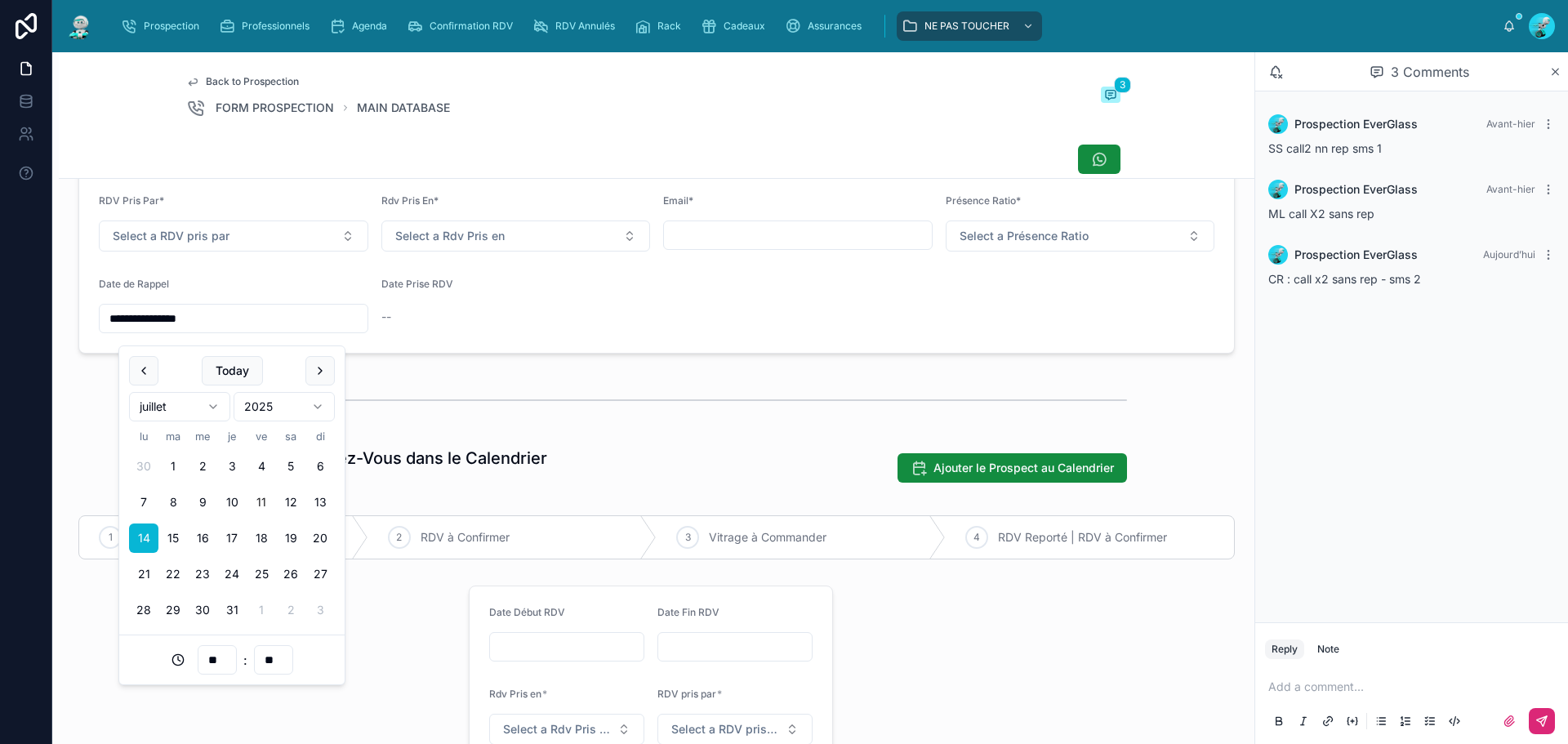 click at bounding box center (657, 400) 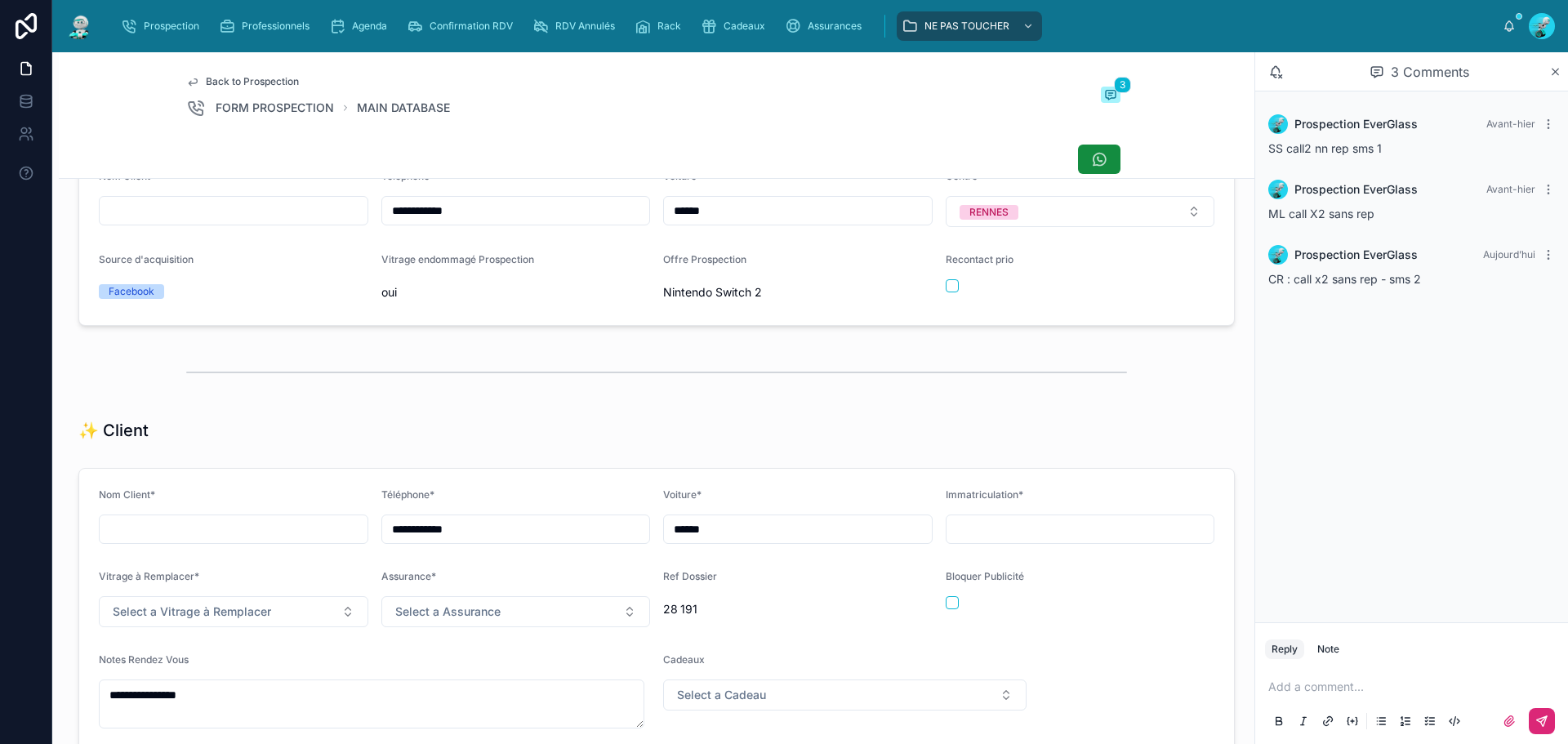 scroll, scrollTop: 0, scrollLeft: 0, axis: both 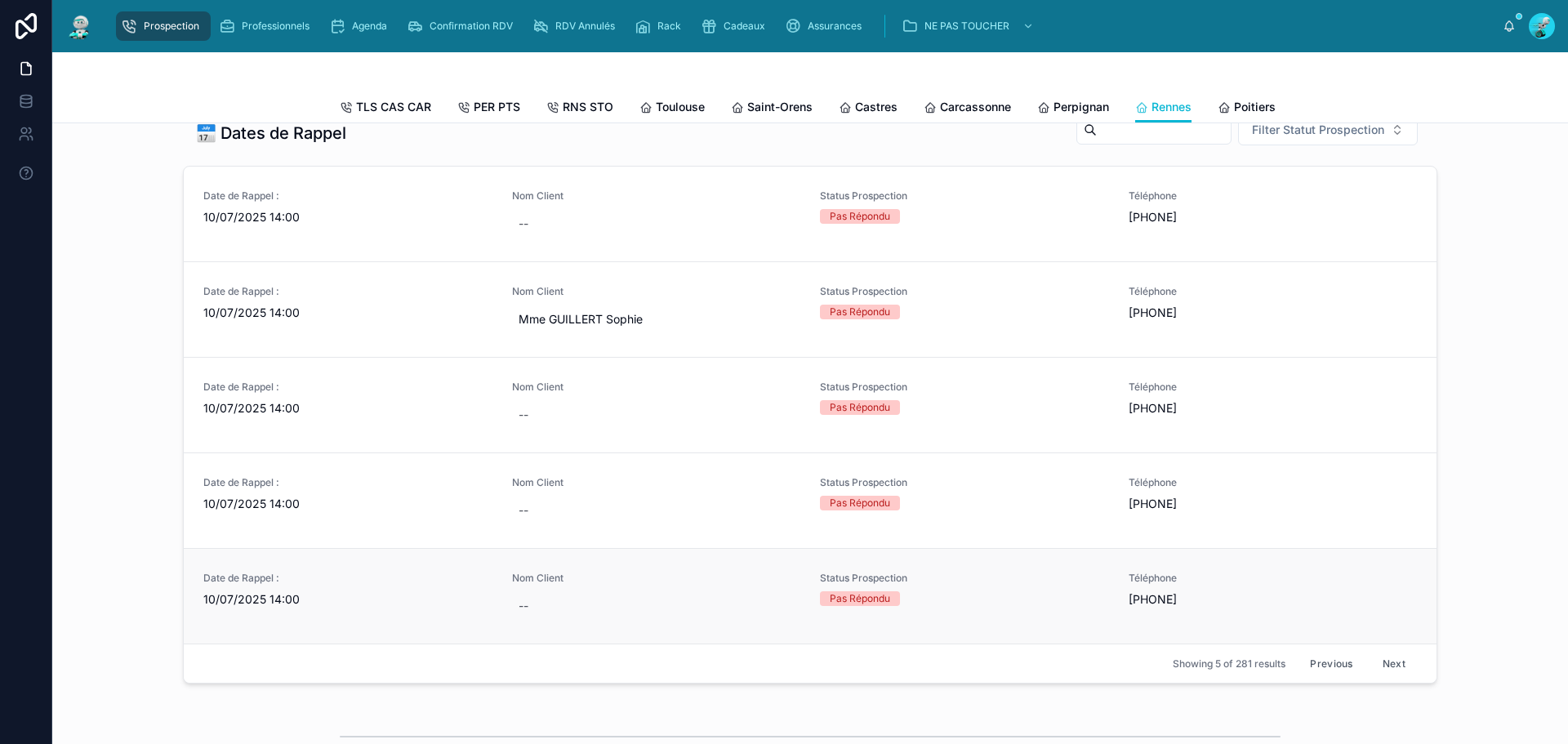 click on "Date de Rappel :" at bounding box center (348, 578) 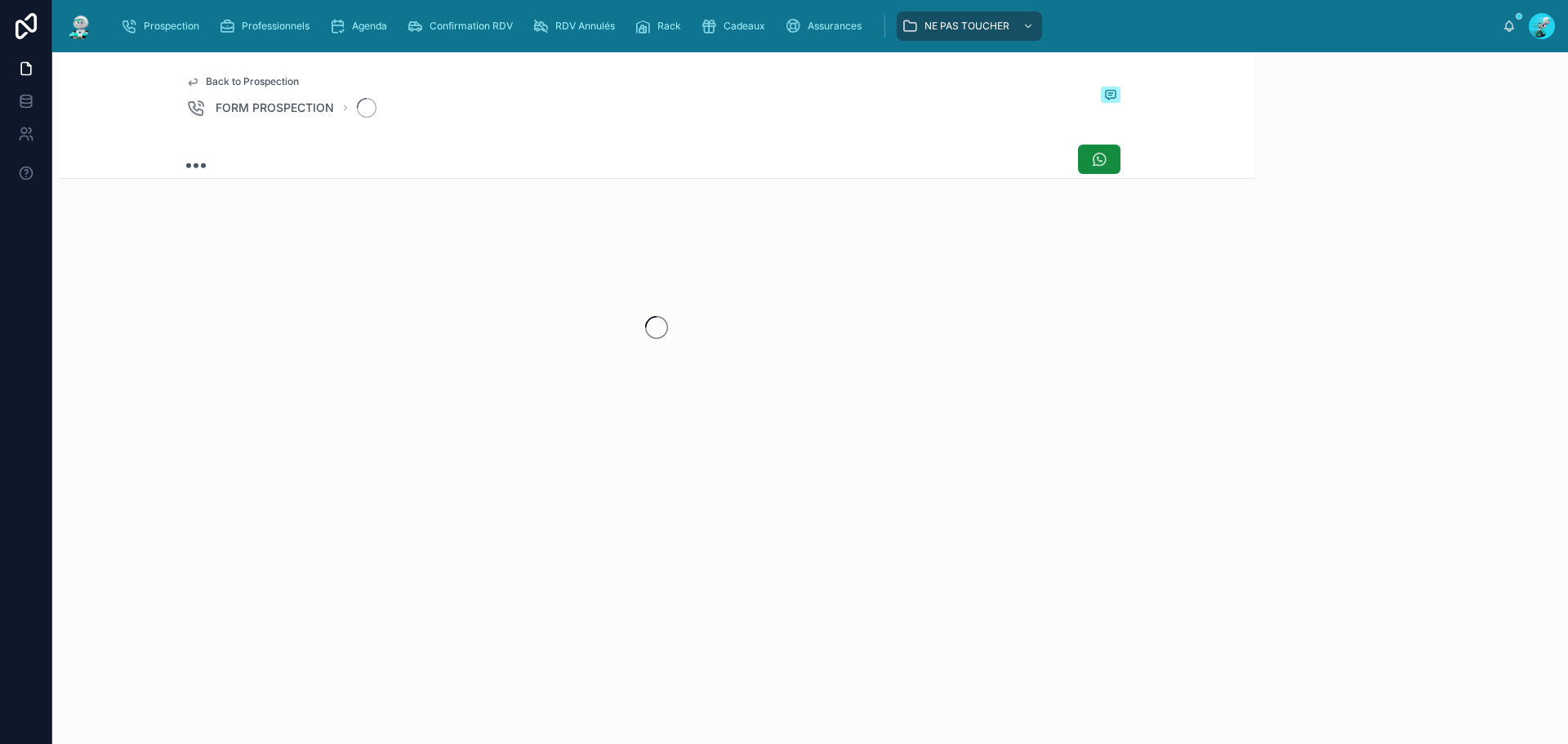 scroll, scrollTop: 0, scrollLeft: 0, axis: both 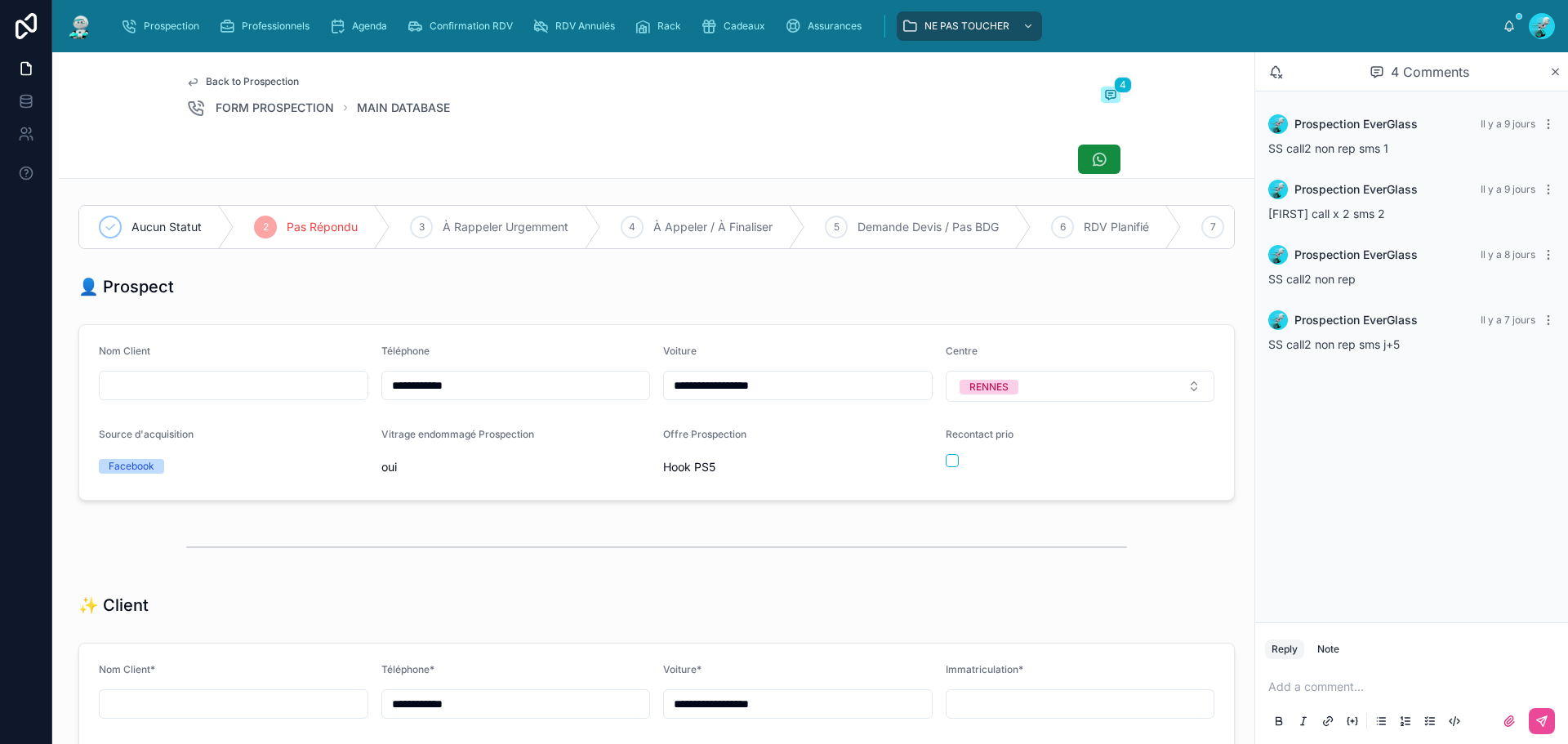 drag, startPoint x: 514, startPoint y: 407, endPoint x: 298, endPoint y: 385, distance: 217.11748 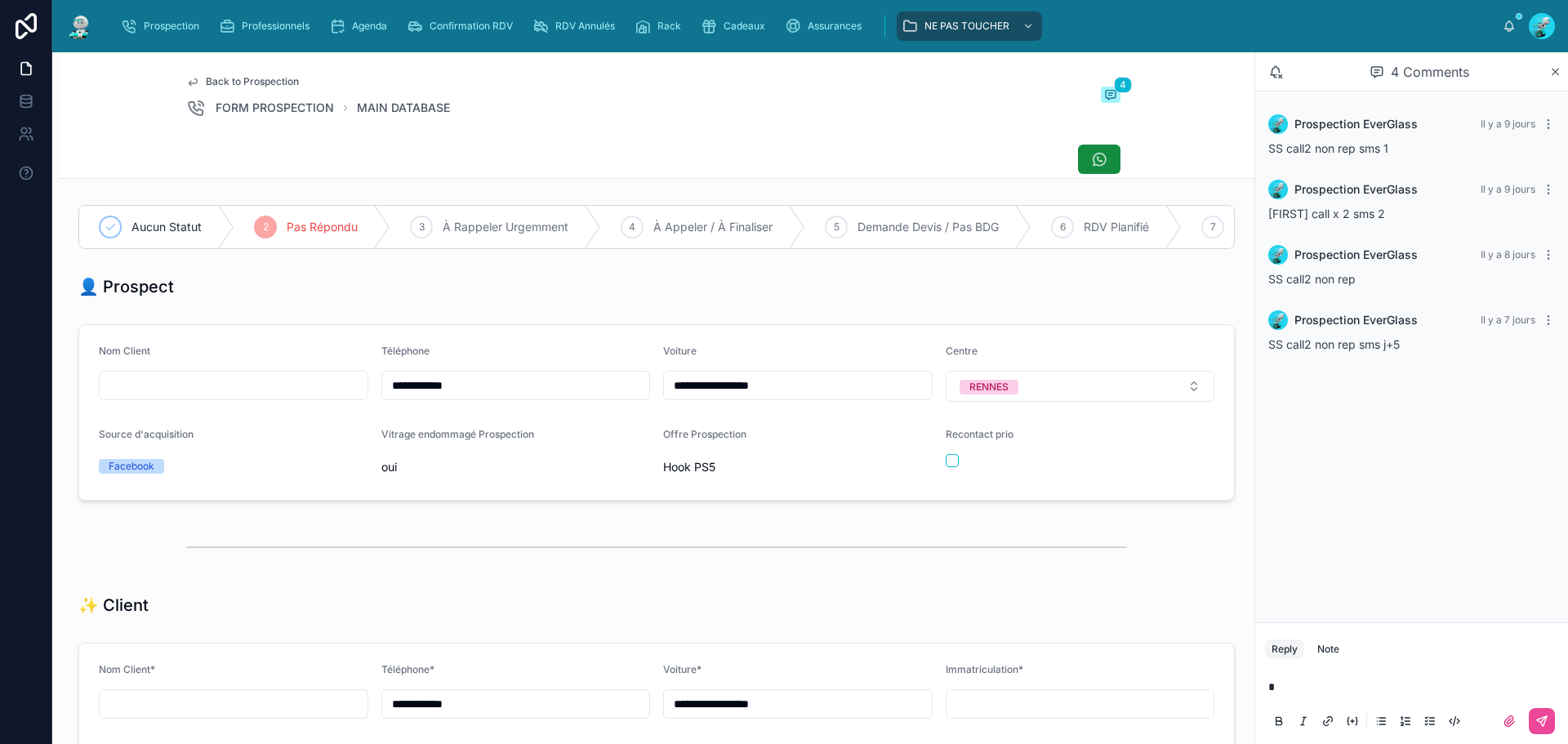 type 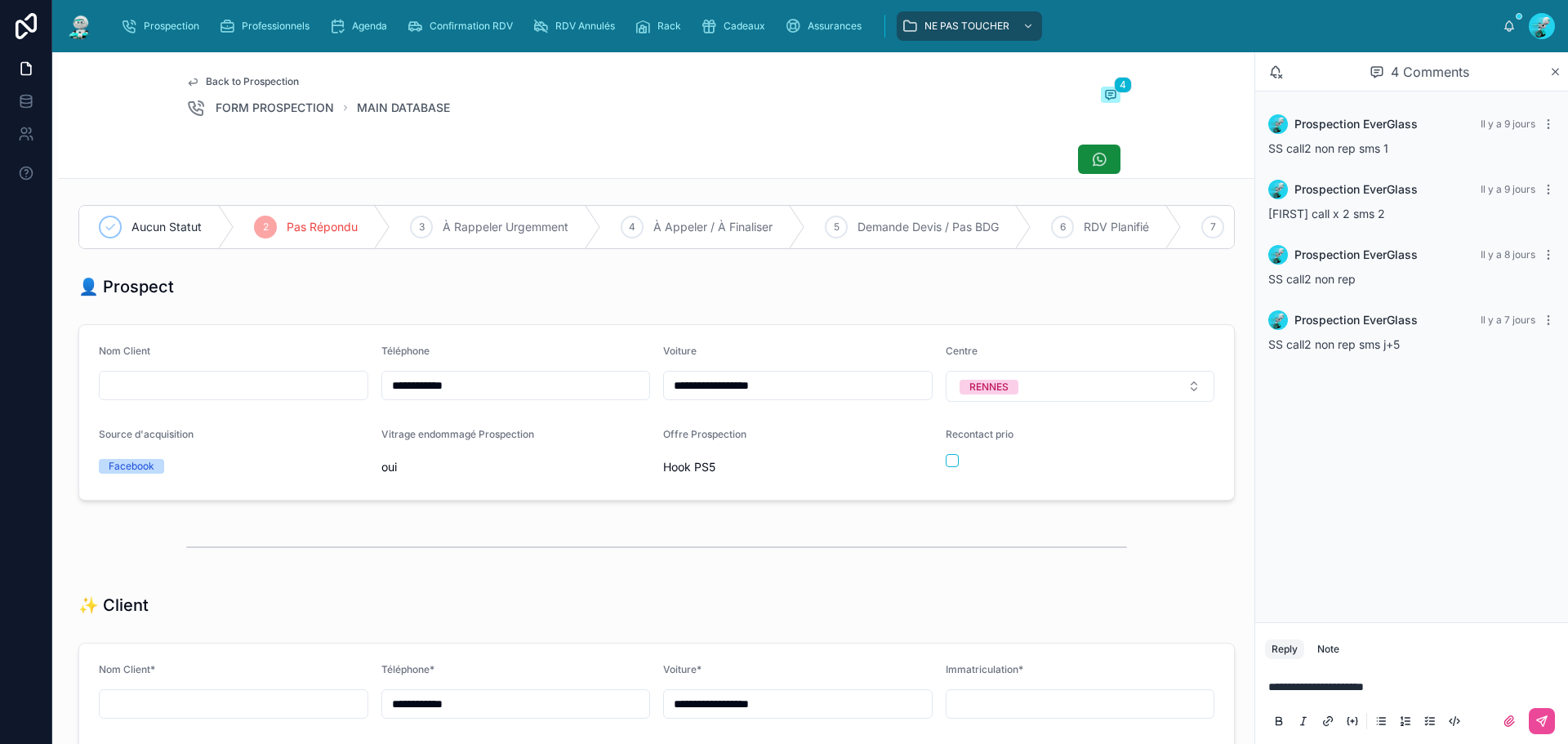 click at bounding box center (1522, 721) 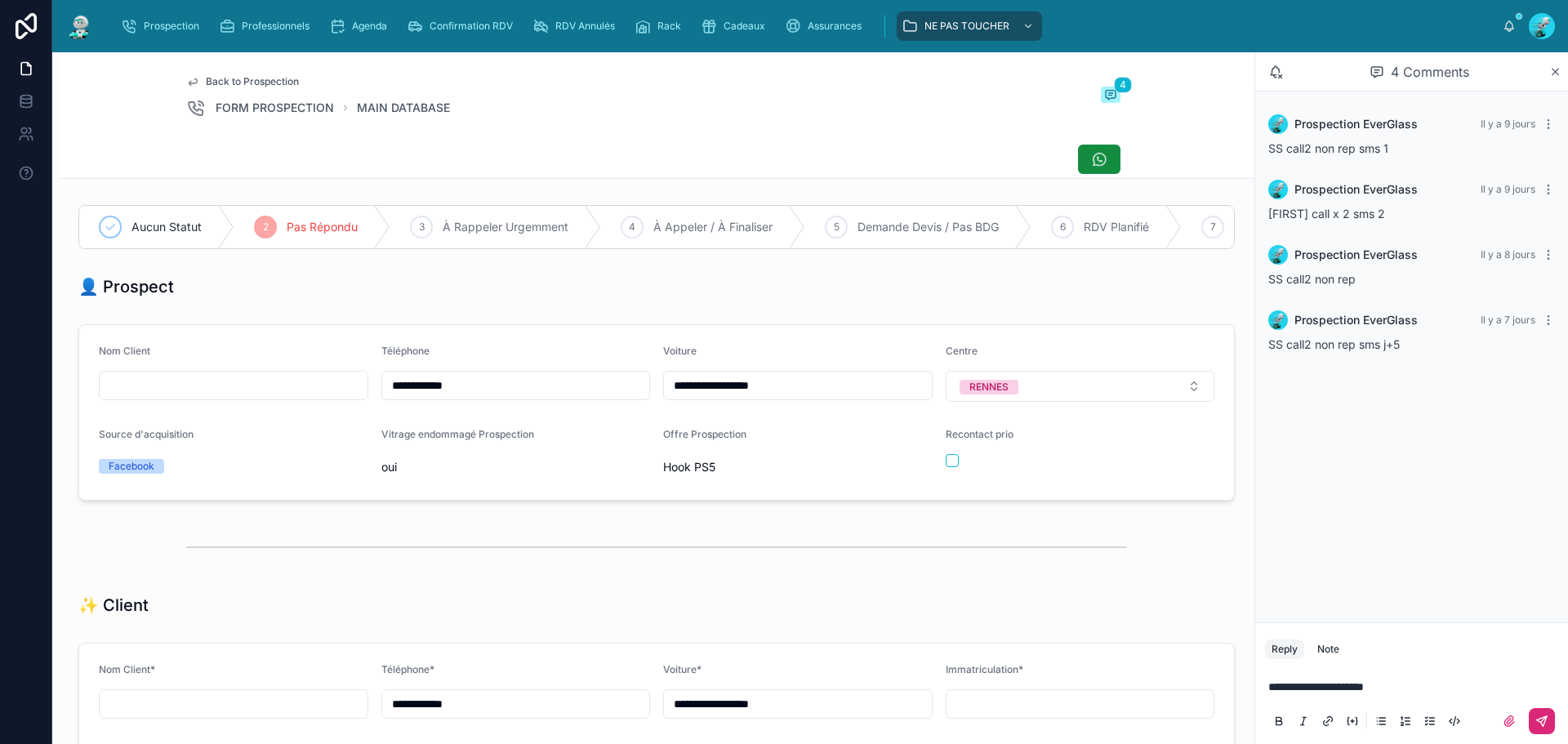 click 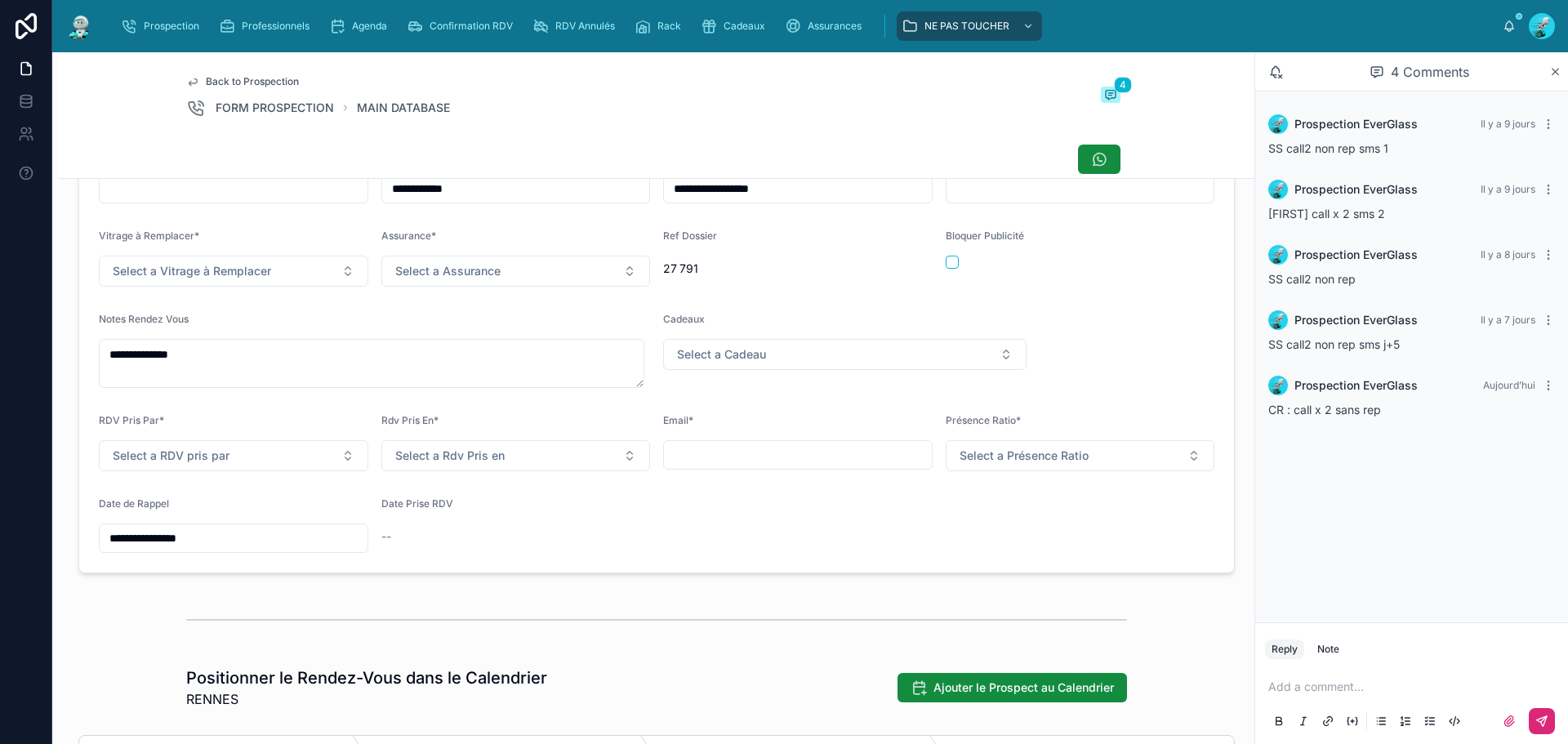 scroll, scrollTop: 572, scrollLeft: 0, axis: vertical 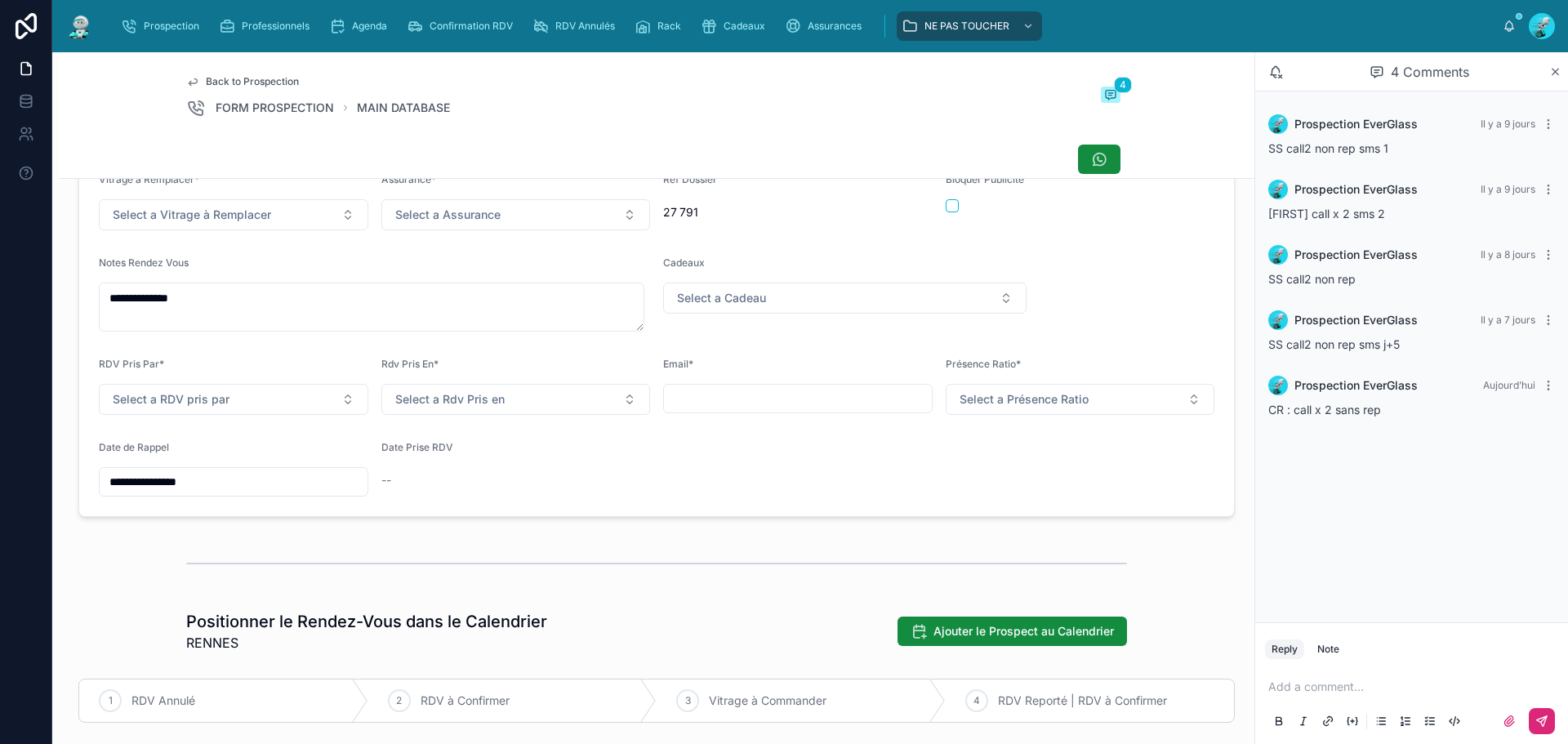 click on "**********" at bounding box center (234, 482) 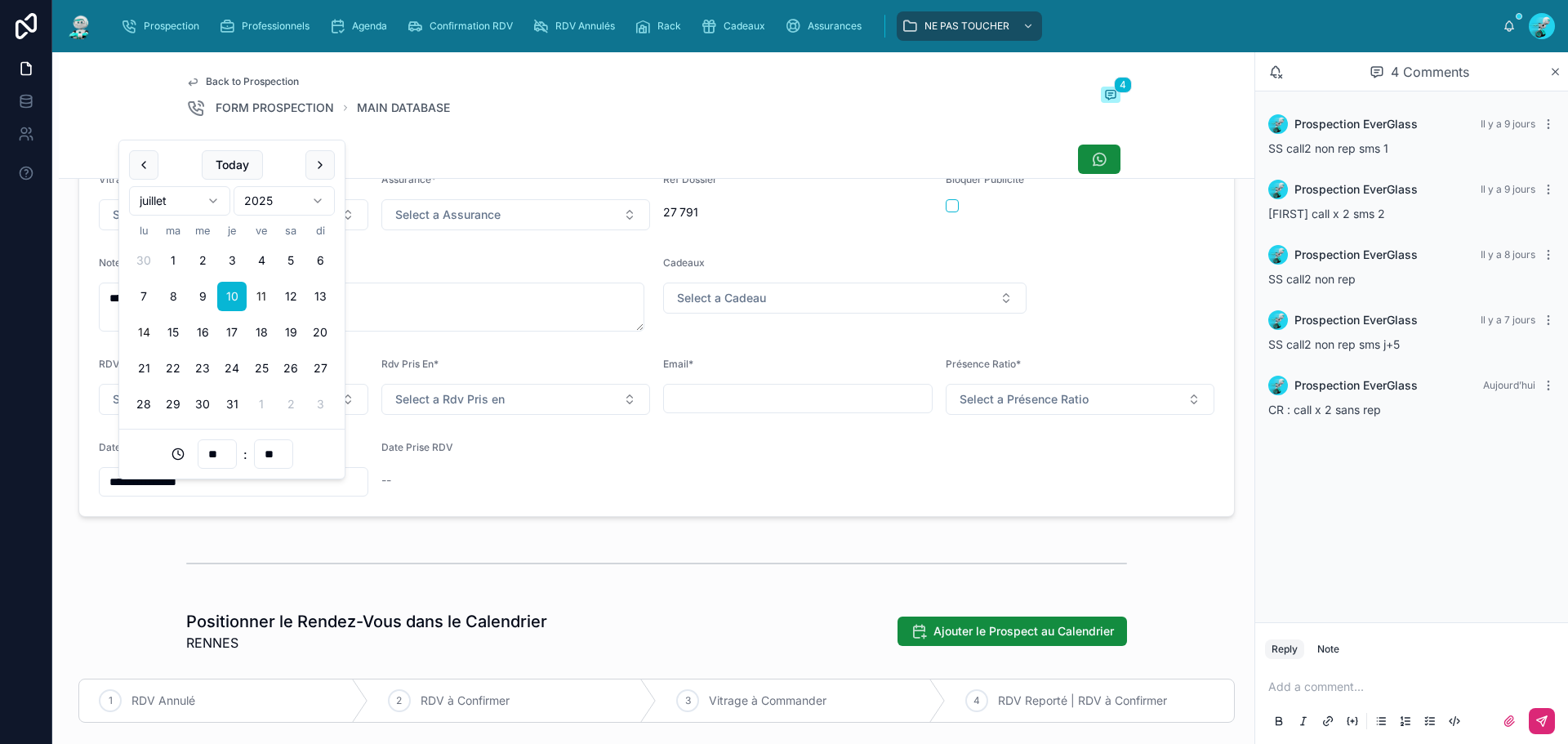 click on "14" at bounding box center (144, 332) 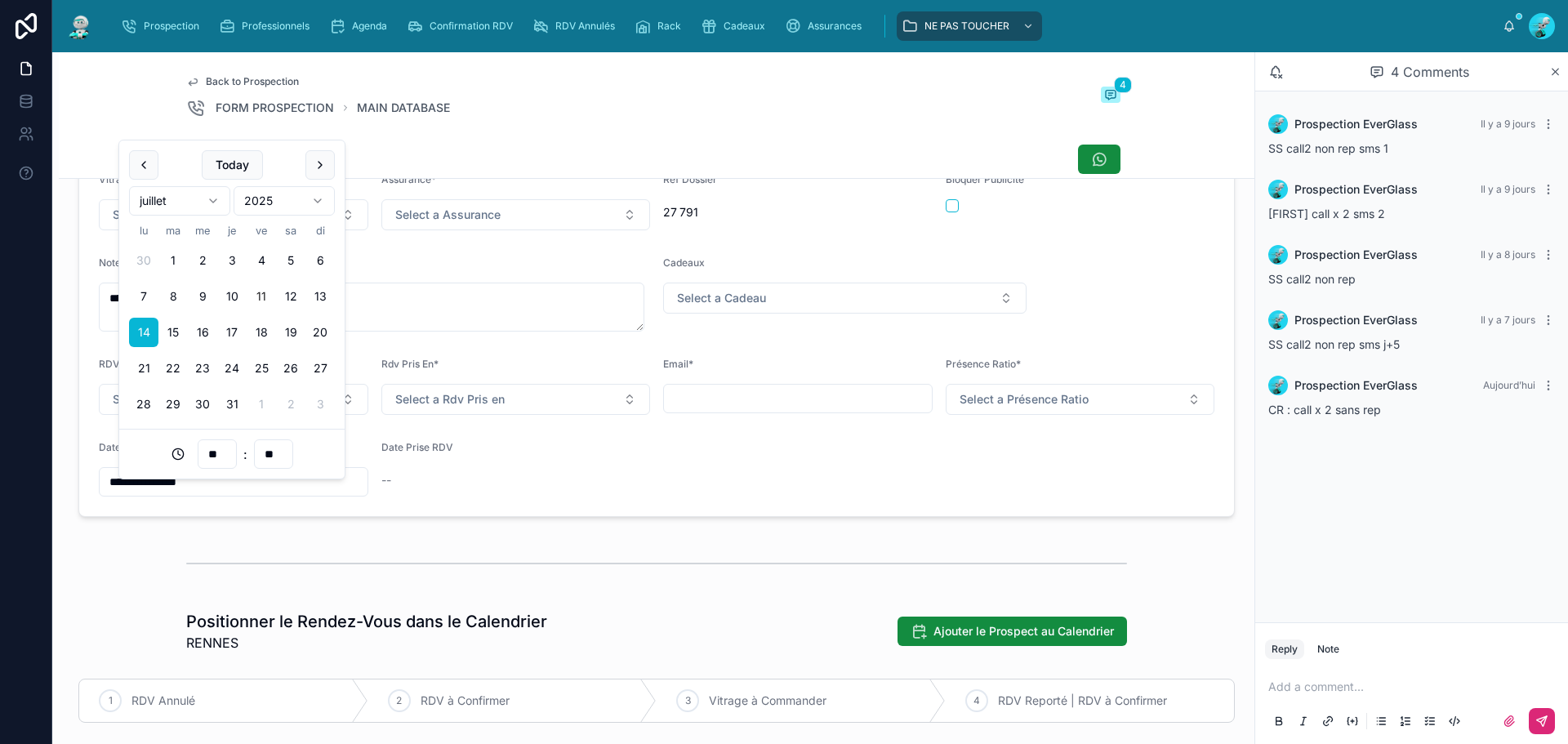 click on "**" at bounding box center (217, 454) 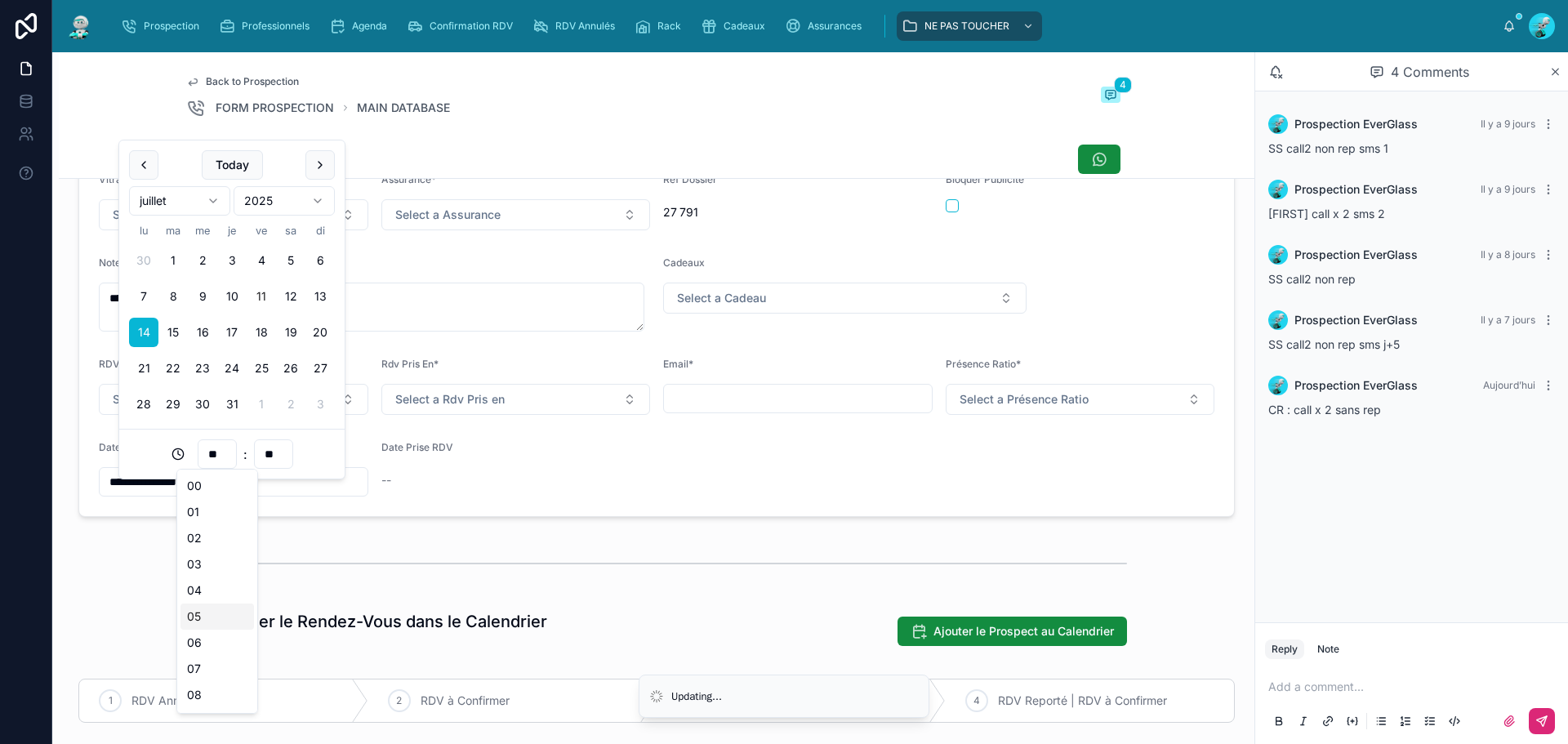 scroll, scrollTop: 163, scrollLeft: 0, axis: vertical 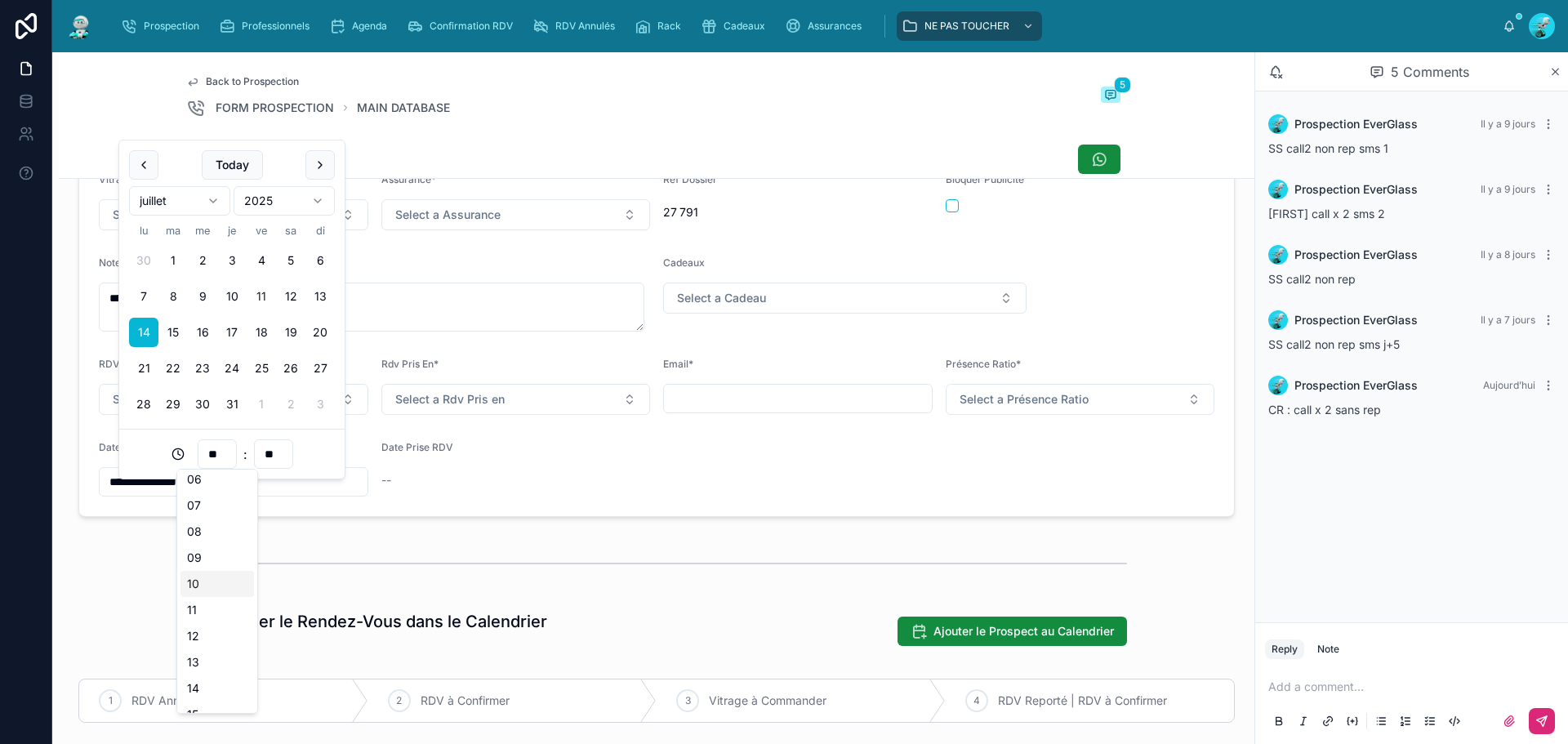 click at bounding box center [657, 564] 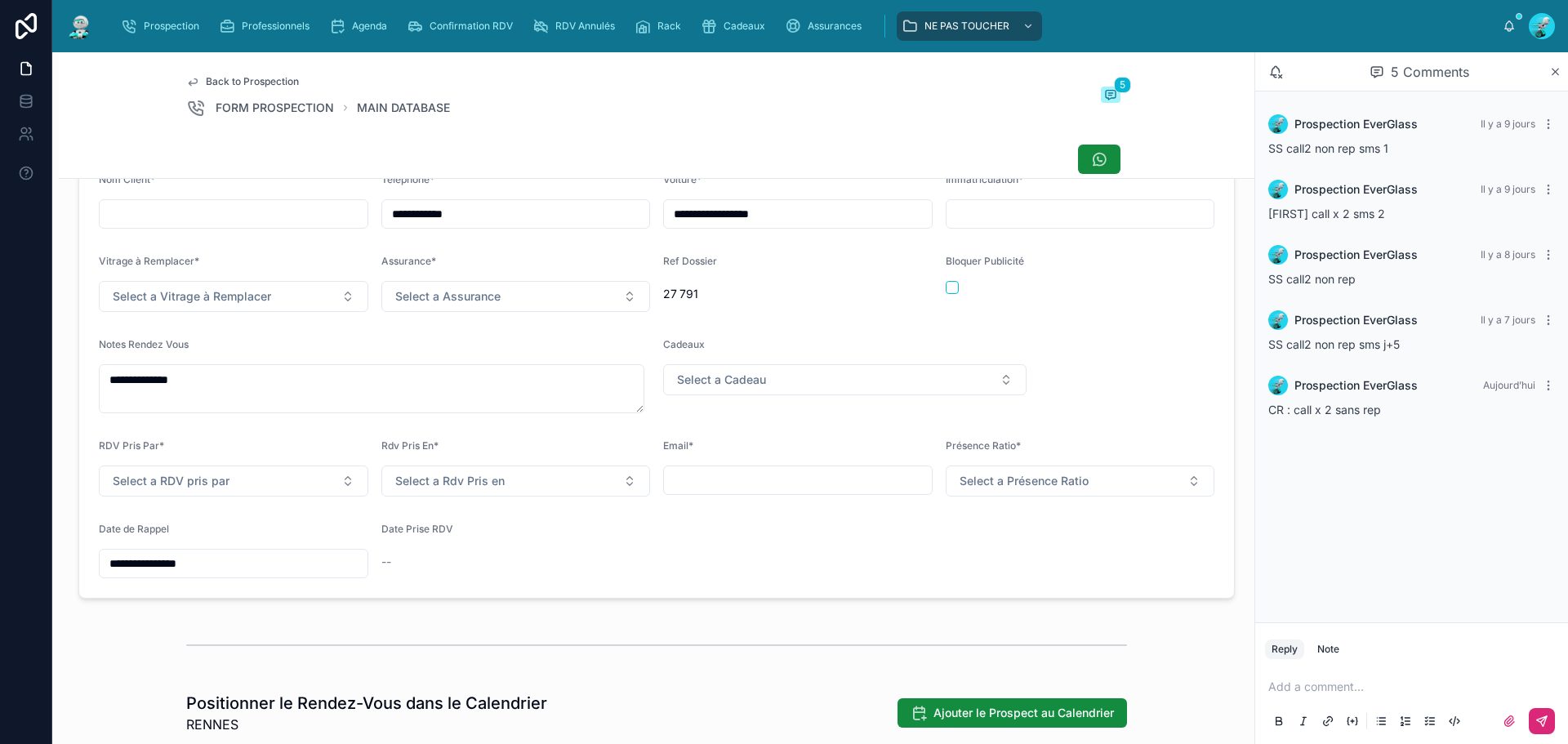 scroll, scrollTop: 735, scrollLeft: 0, axis: vertical 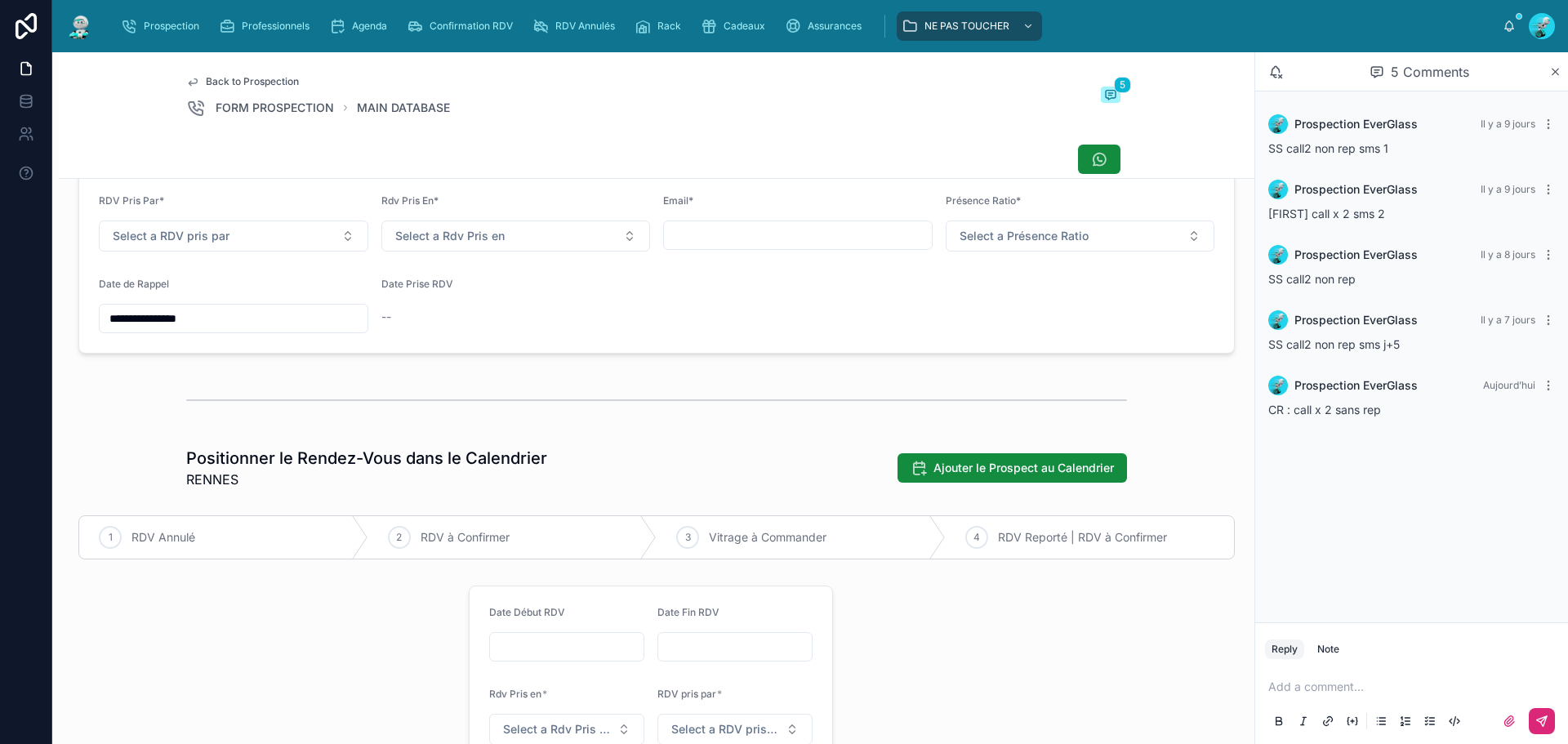 click on "**********" at bounding box center [234, 319] 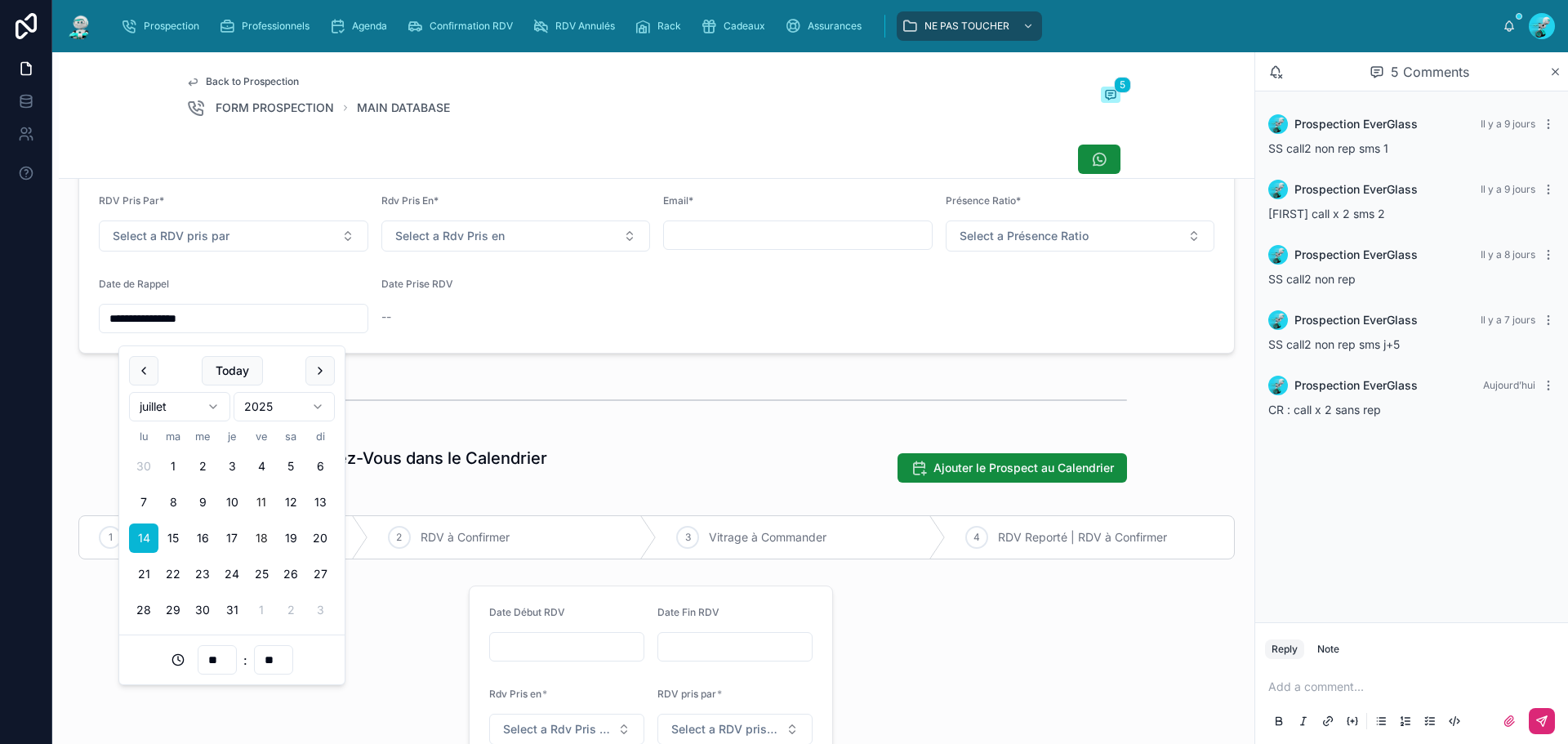 click on "18" at bounding box center (261, 538) 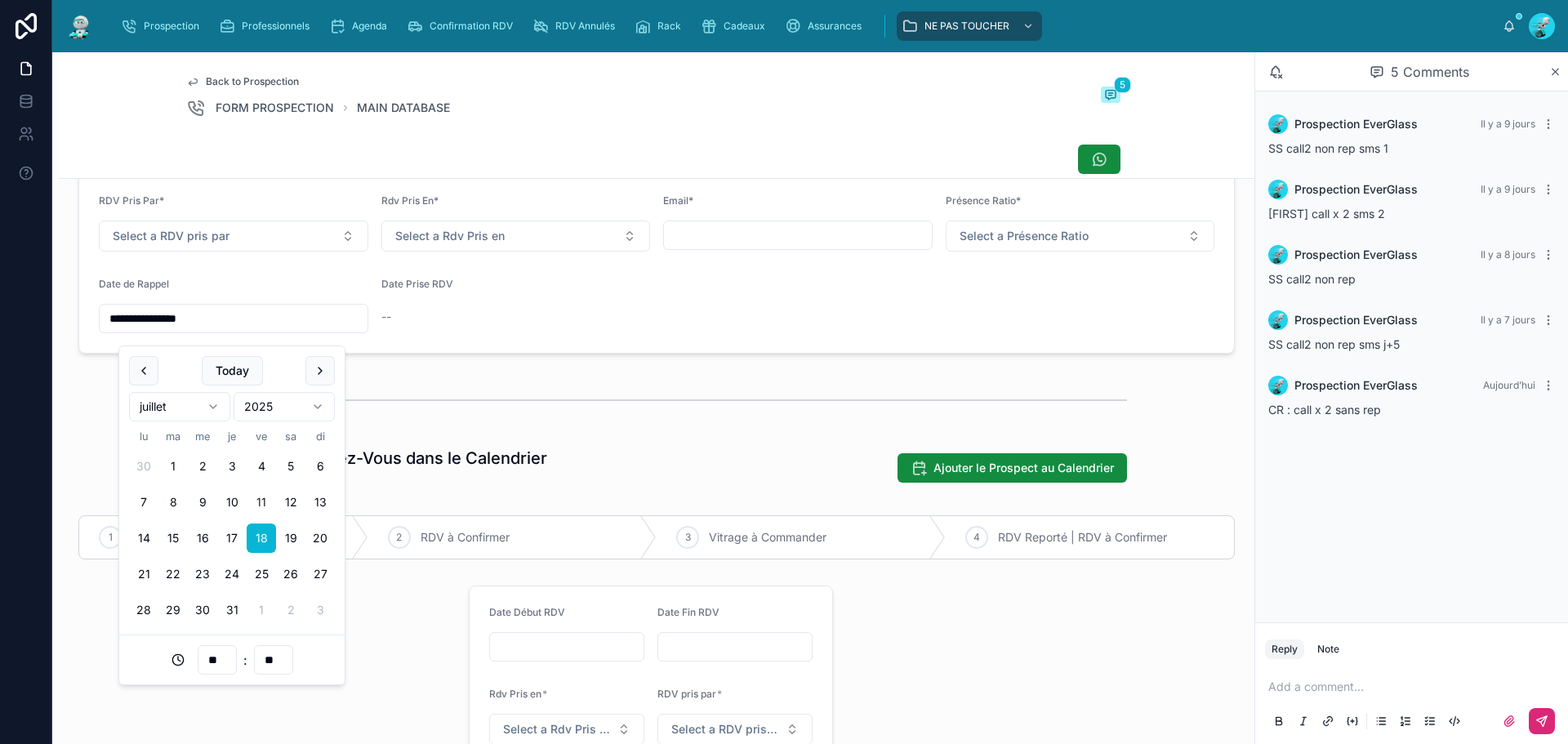 type on "**********" 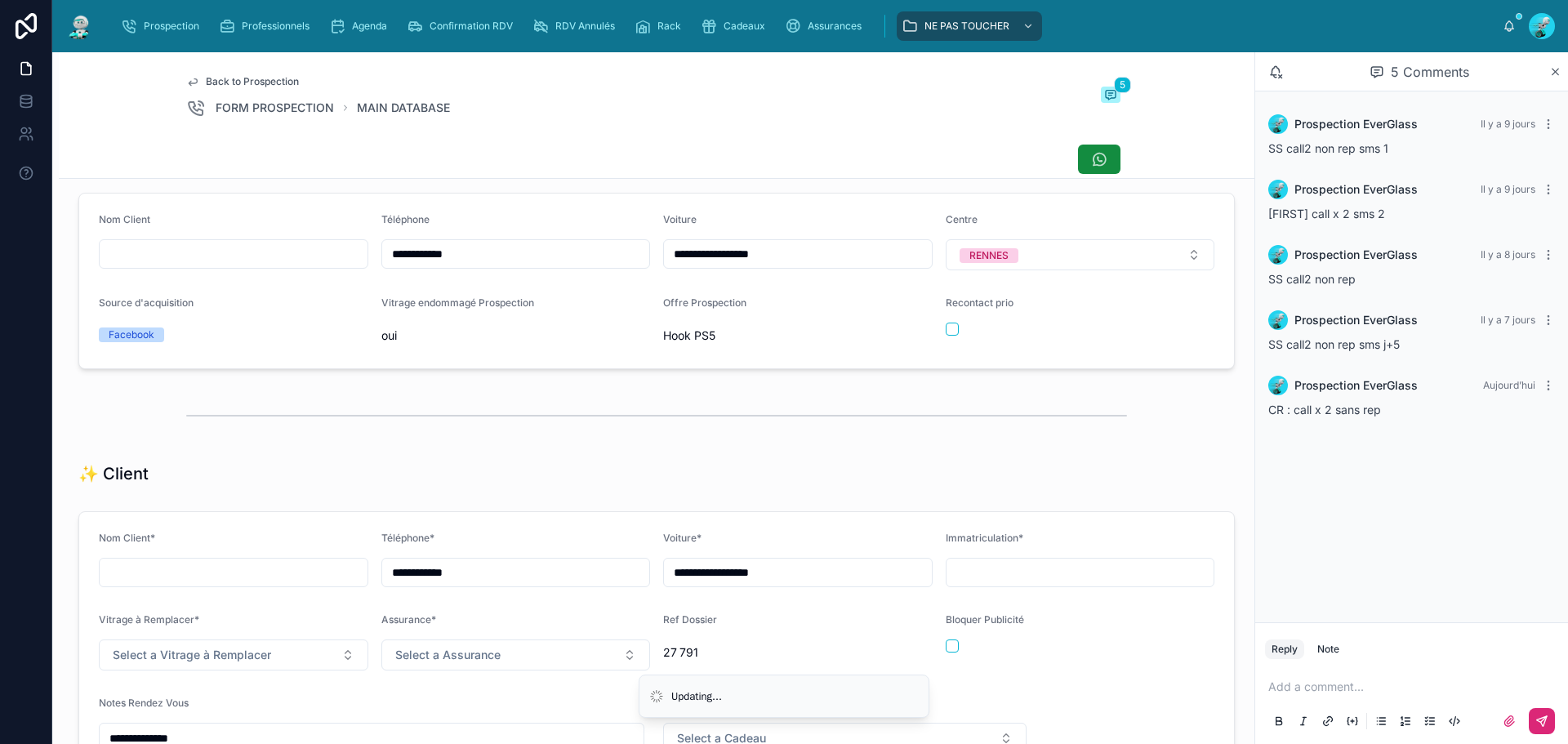 scroll, scrollTop: 0, scrollLeft: 0, axis: both 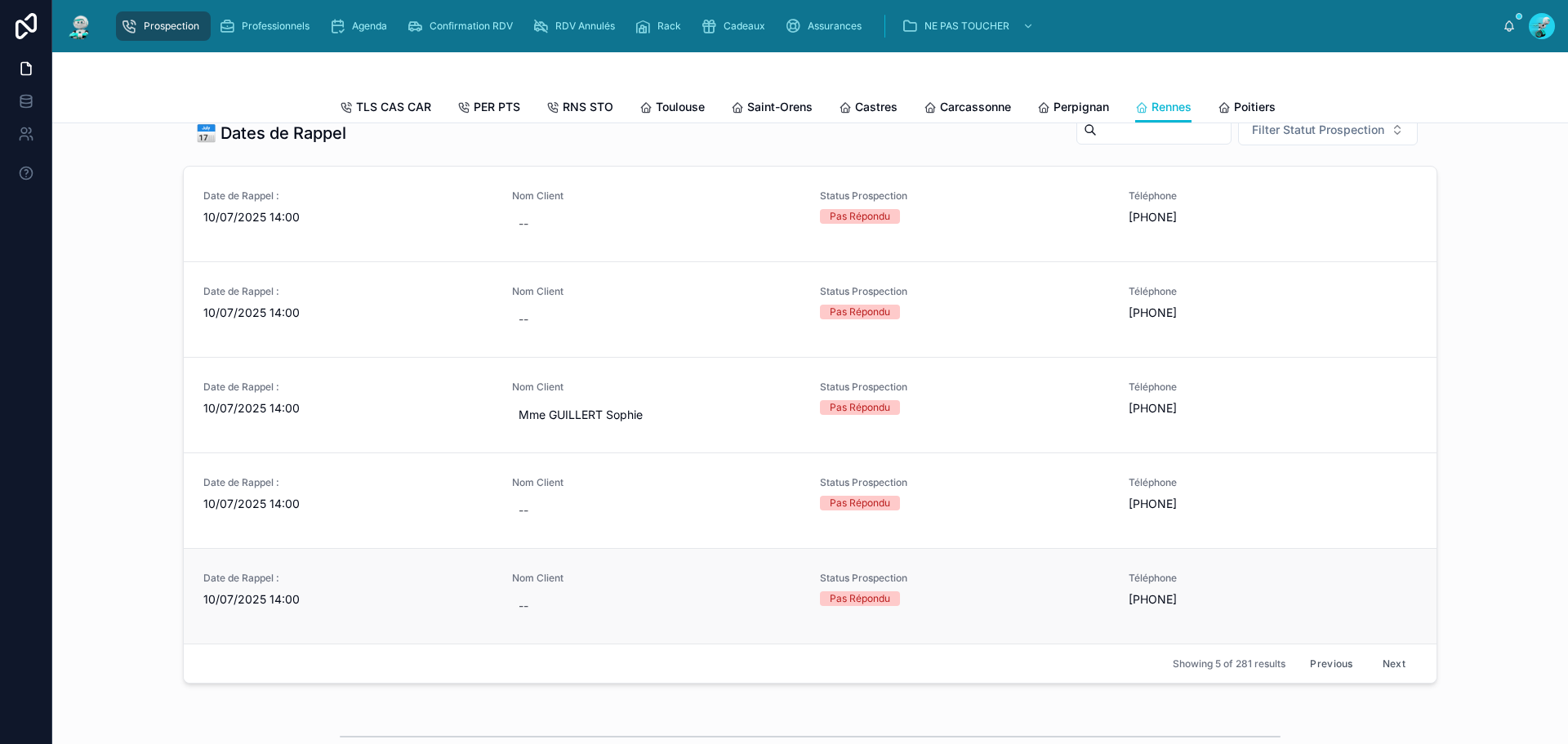 click on "10/07/2025 14:00" at bounding box center [348, 599] 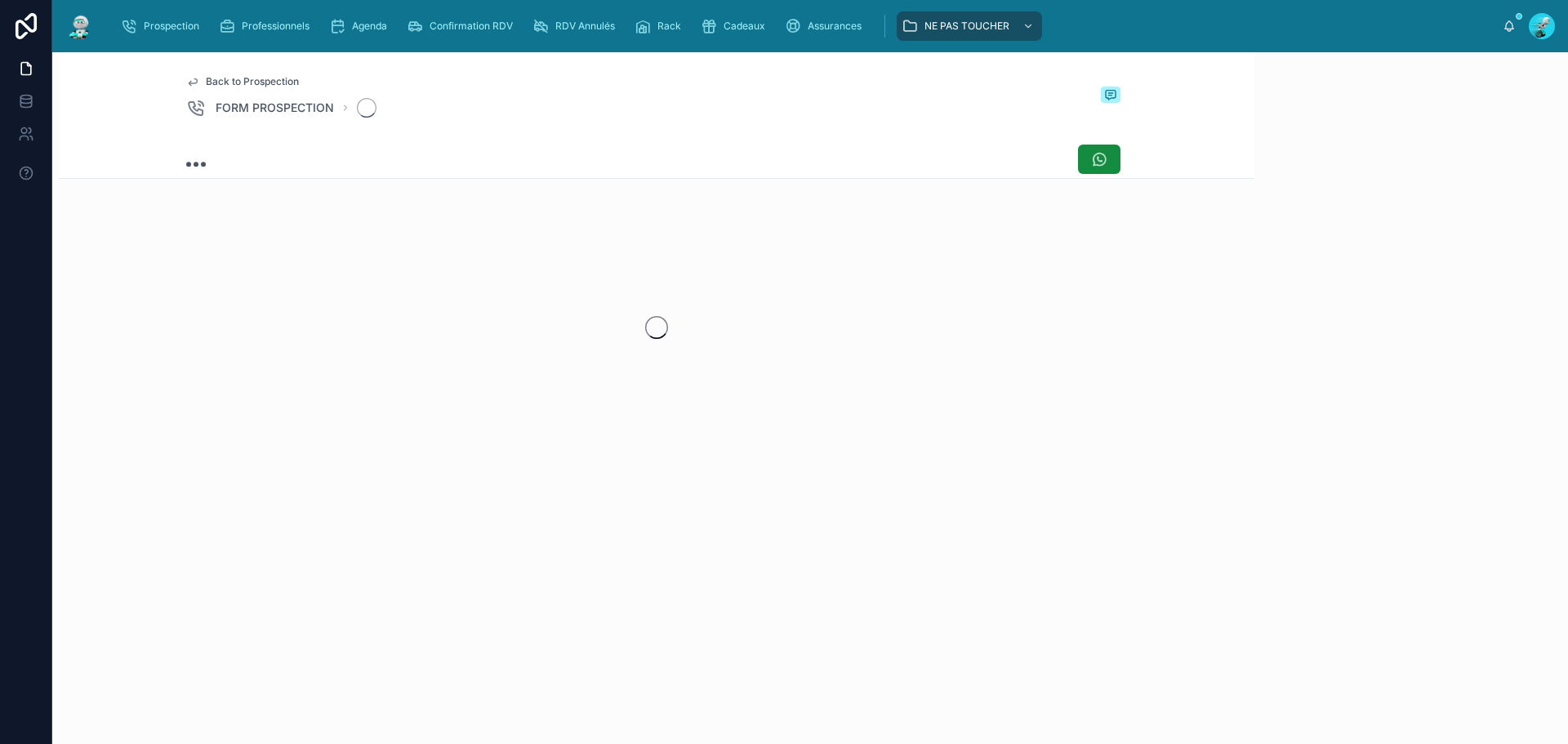 scroll, scrollTop: 0, scrollLeft: 0, axis: both 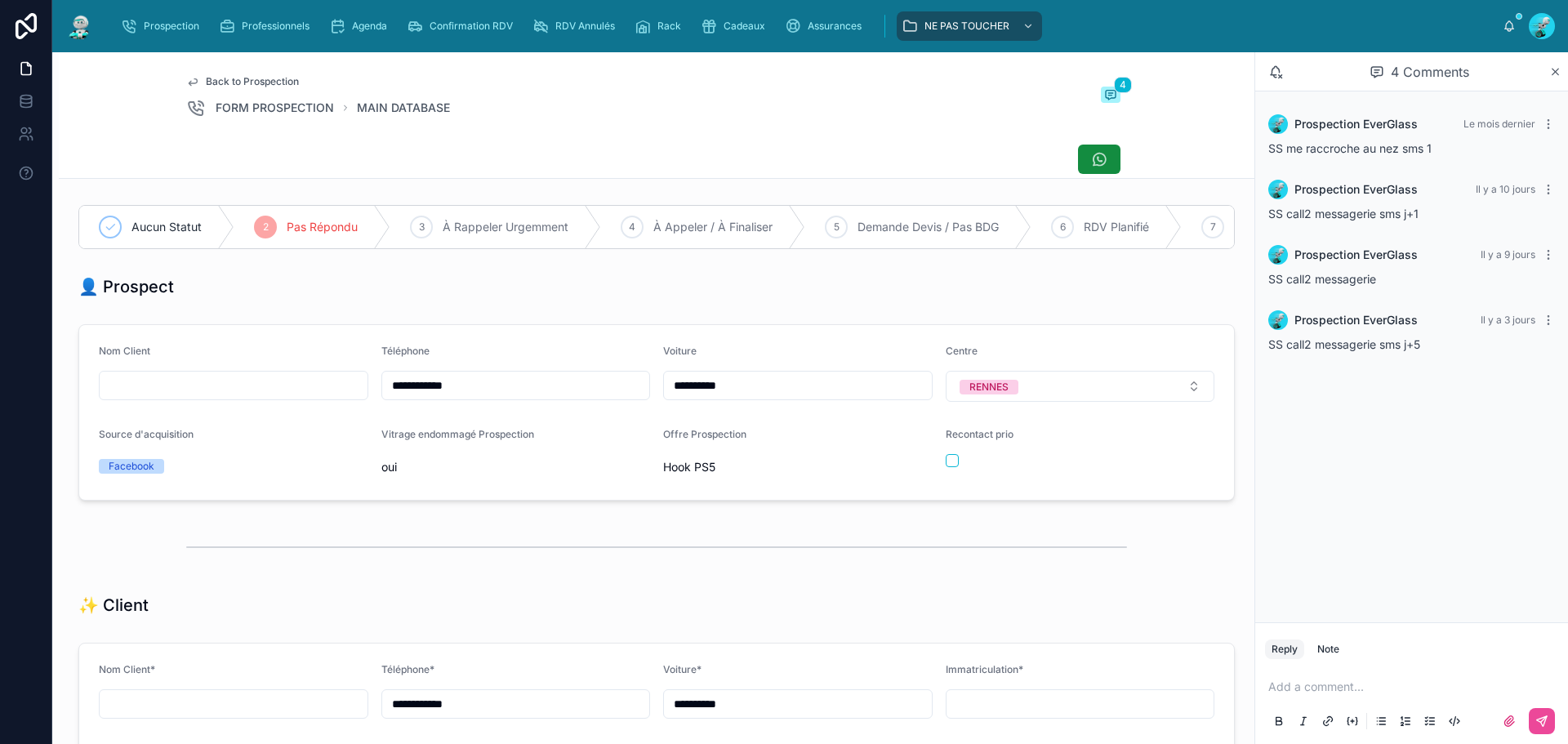 drag, startPoint x: 492, startPoint y: 394, endPoint x: 379, endPoint y: 394, distance: 113 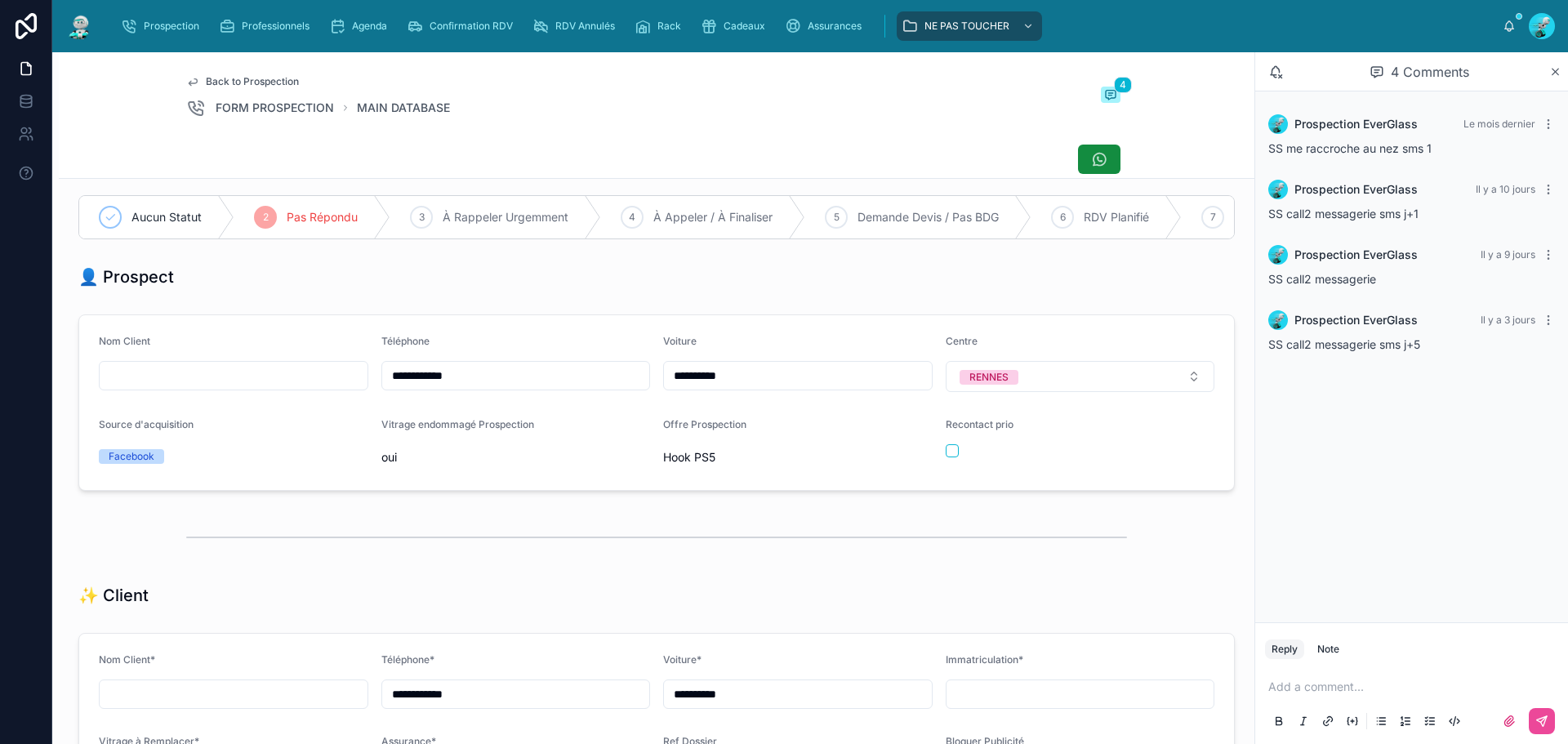 scroll, scrollTop: 0, scrollLeft: 0, axis: both 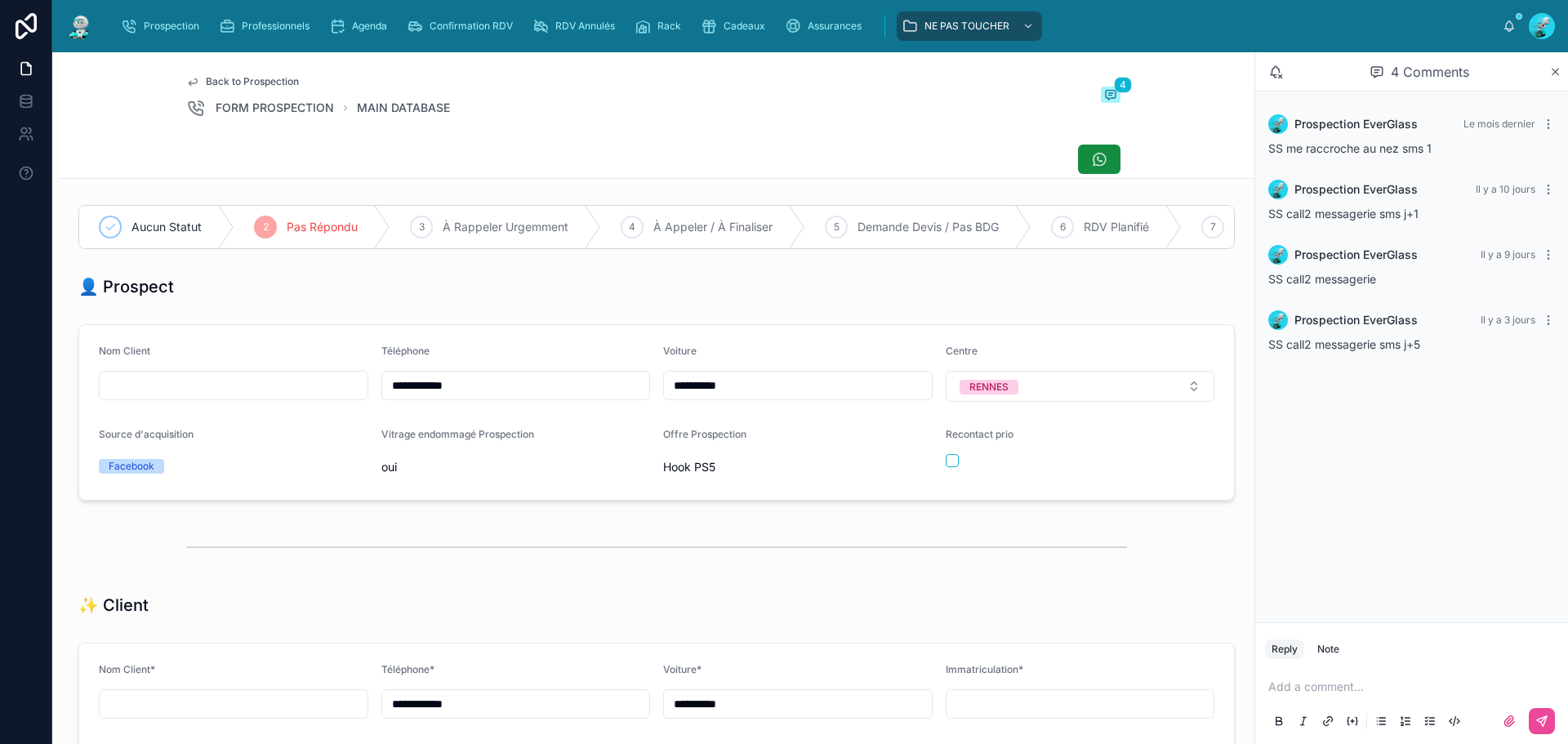 click at bounding box center [1414, 687] 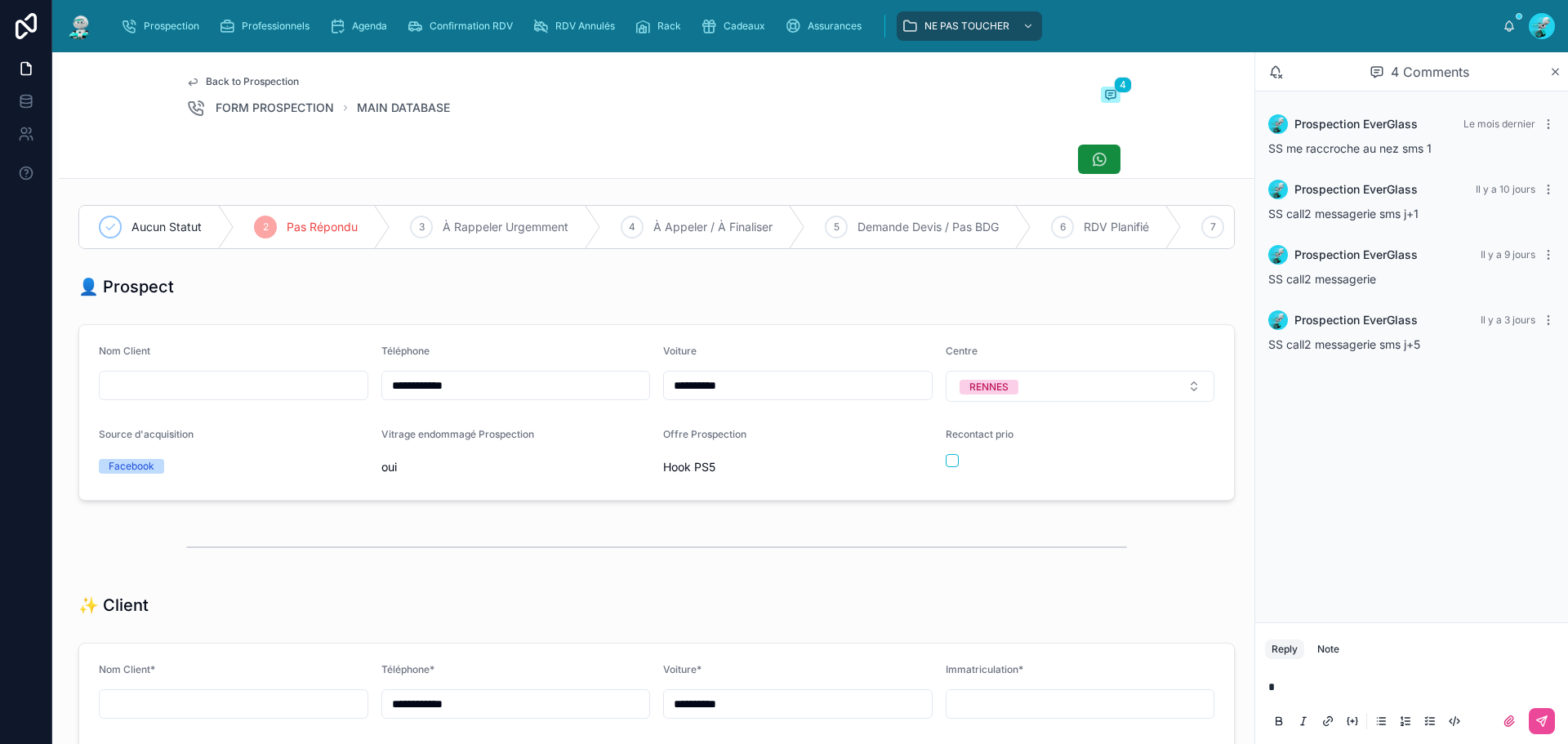 type 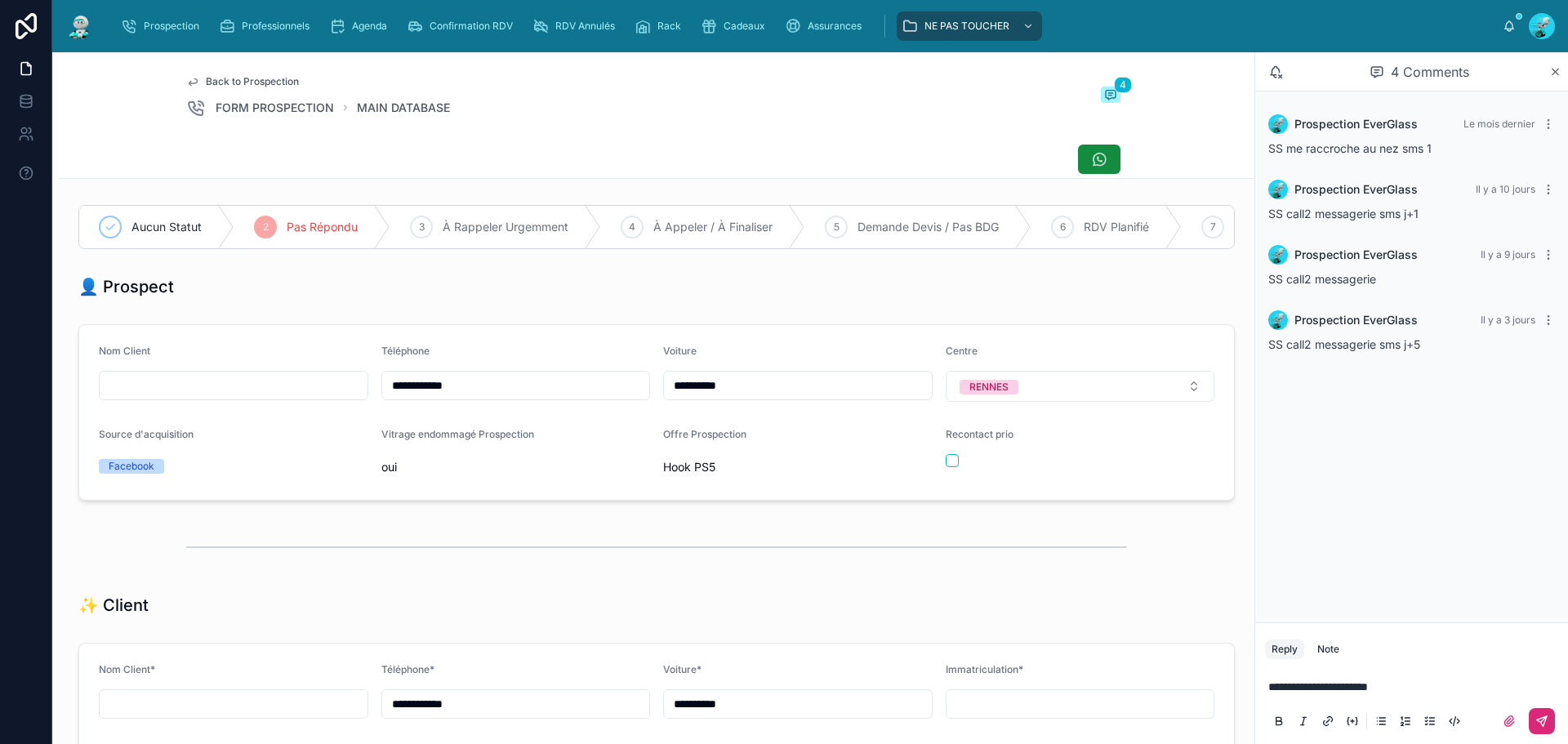click at bounding box center [1542, 721] 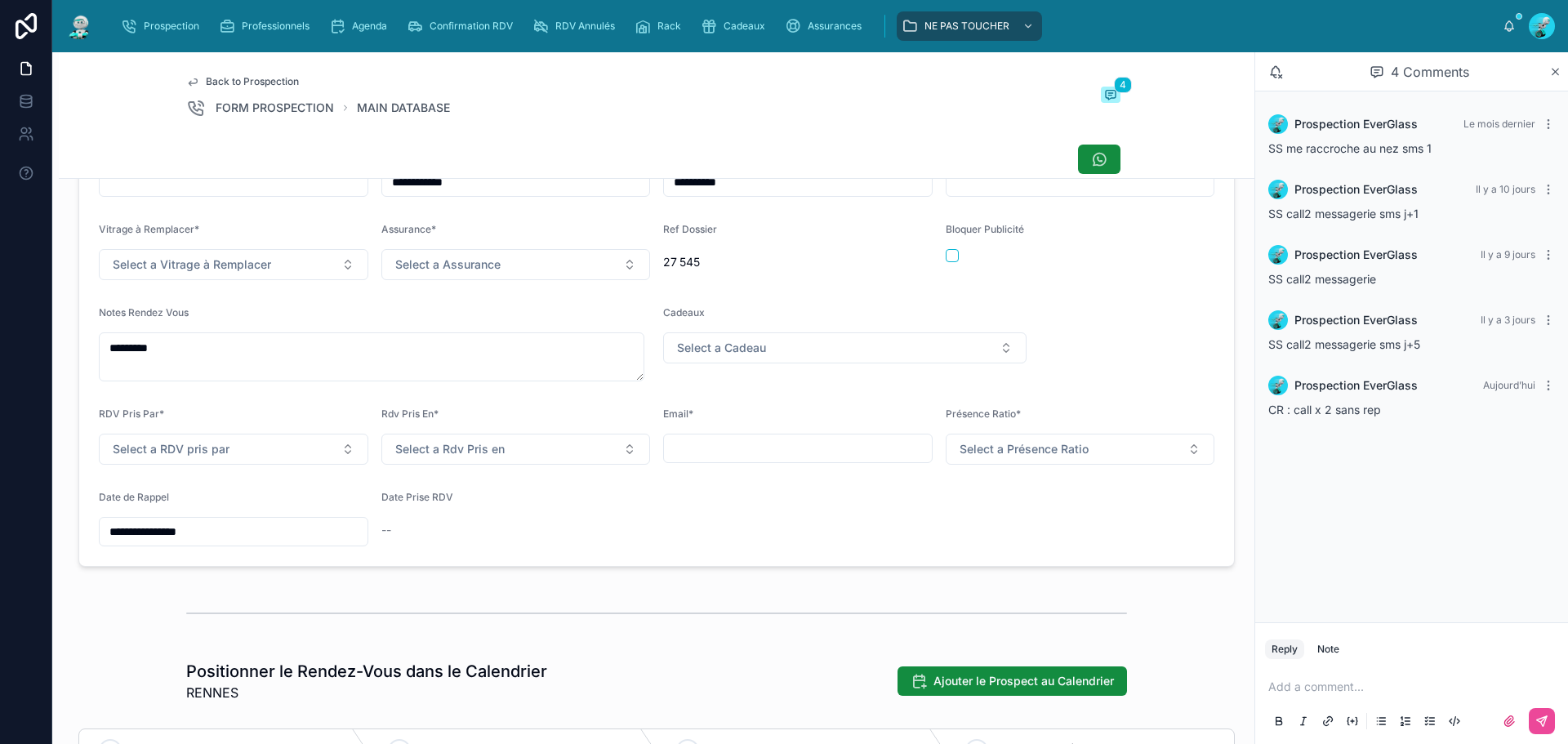 scroll, scrollTop: 735, scrollLeft: 0, axis: vertical 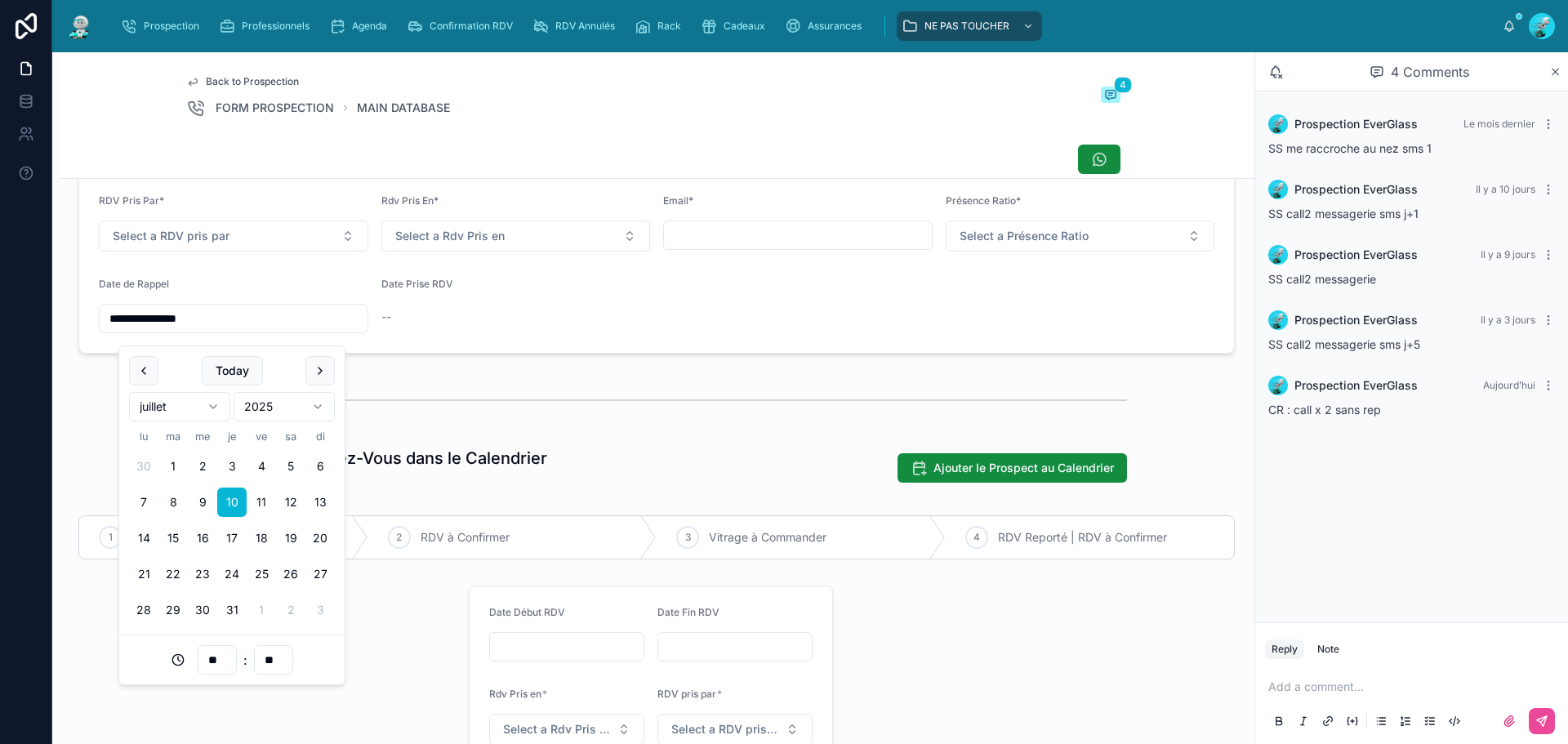 drag, startPoint x: 244, startPoint y: 325, endPoint x: 0, endPoint y: 302, distance: 245.08162 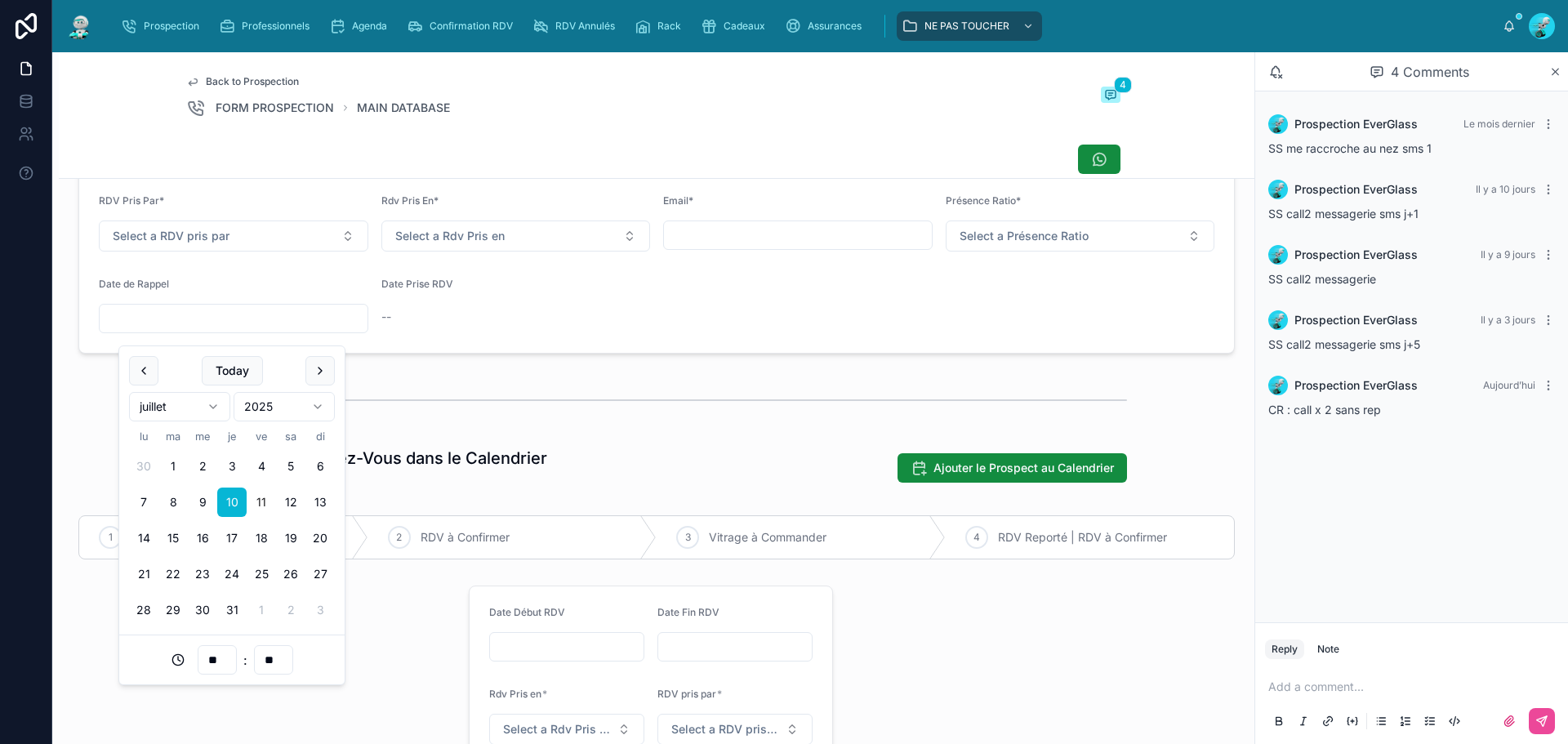 type 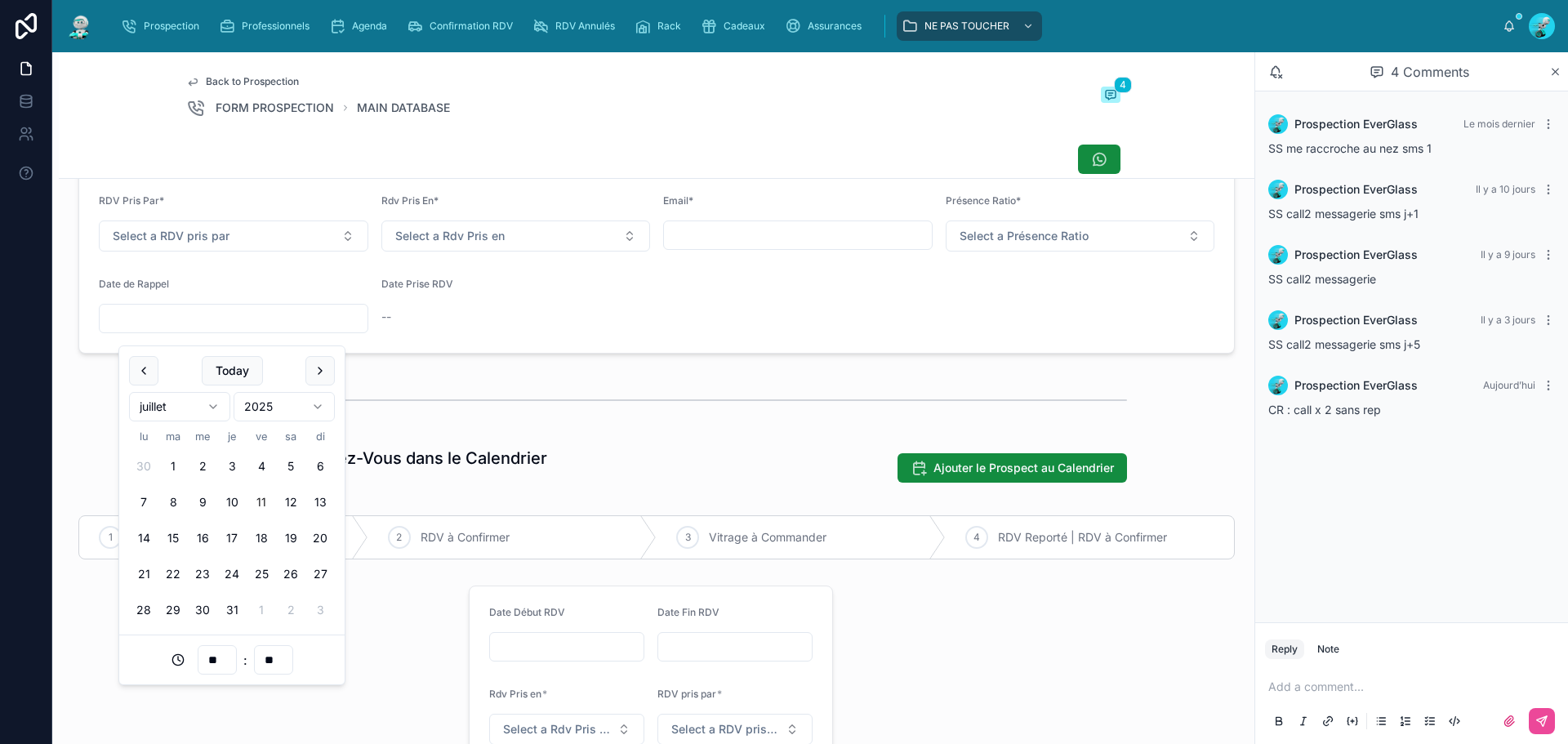 type on "**" 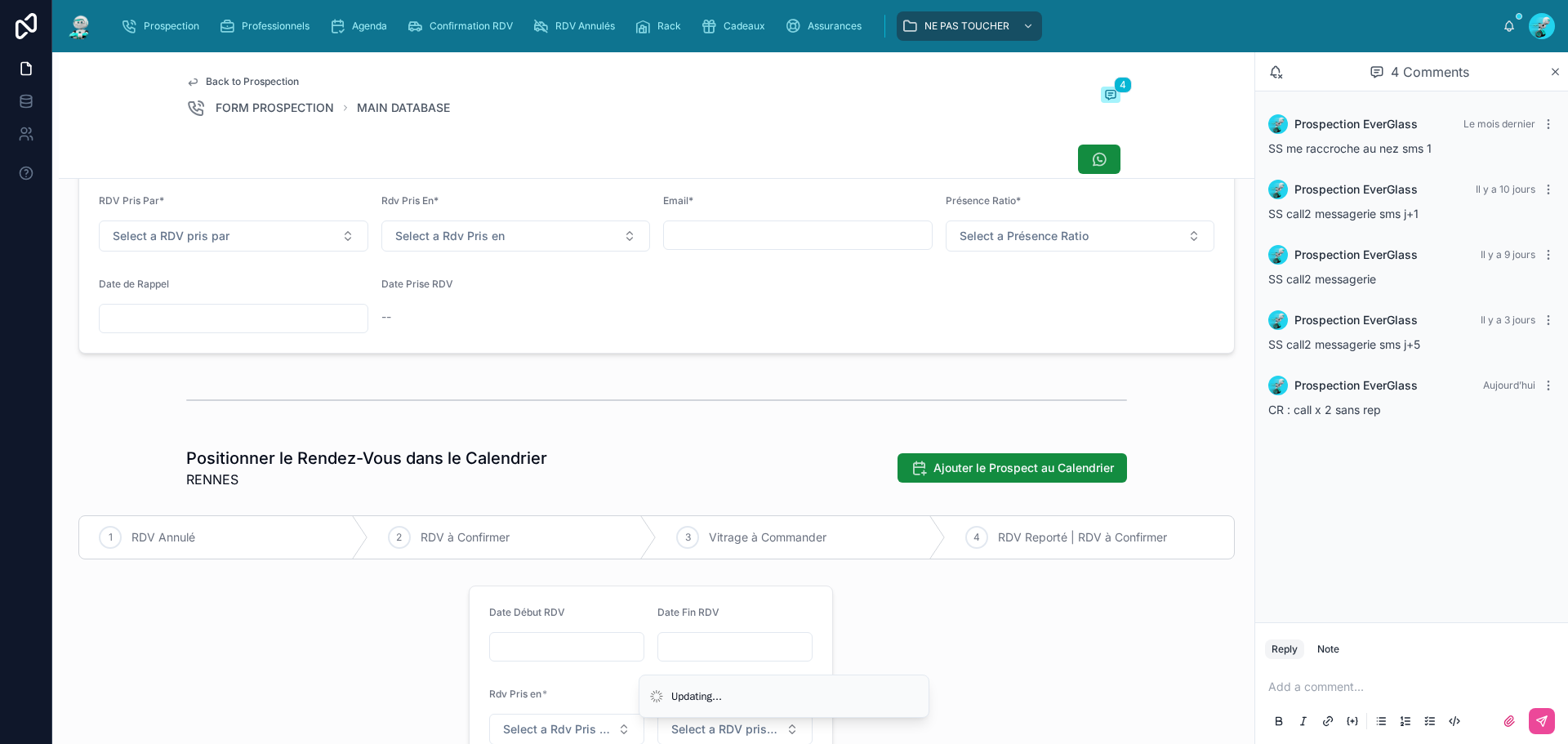 click at bounding box center [234, 319] 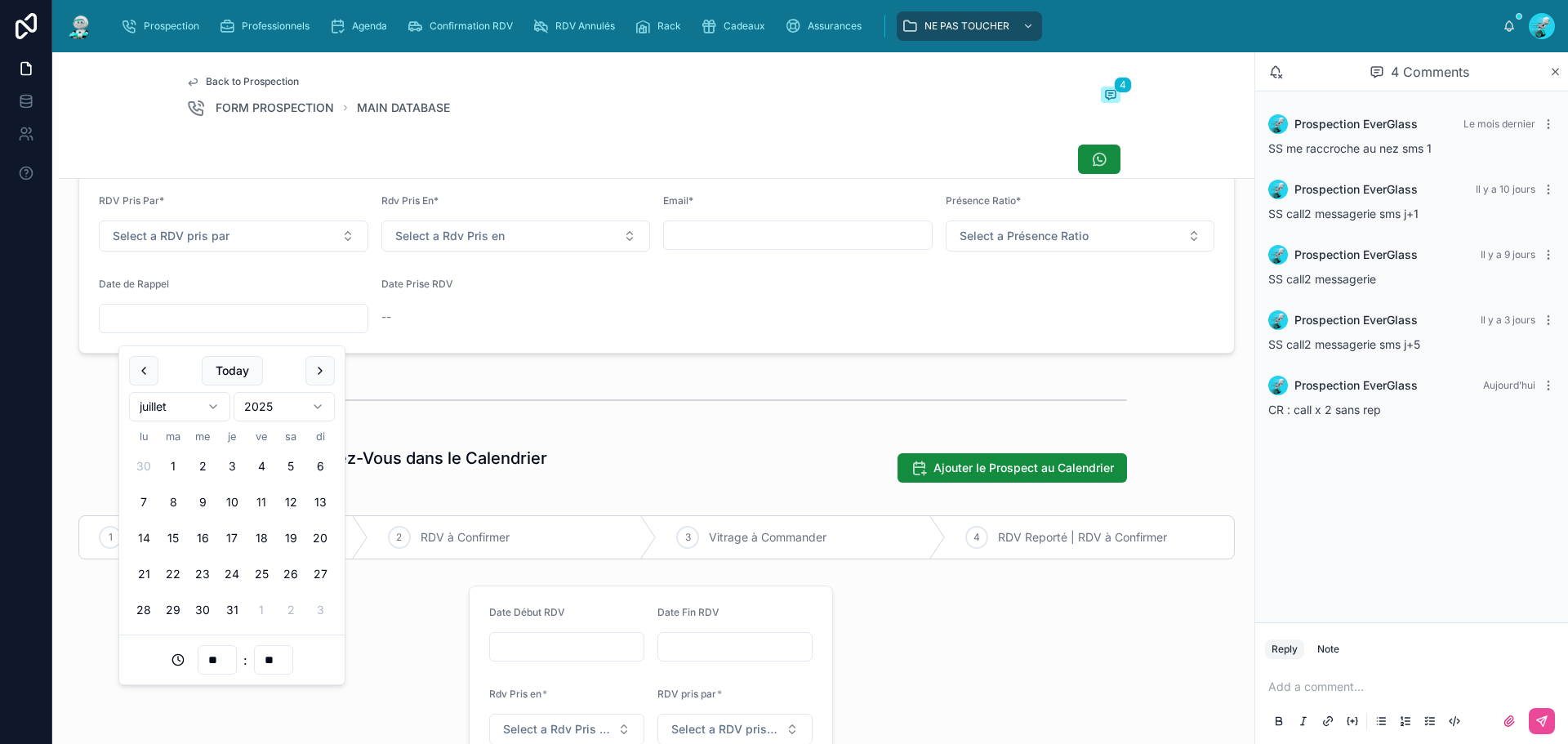 click on "14" at bounding box center [144, 538] 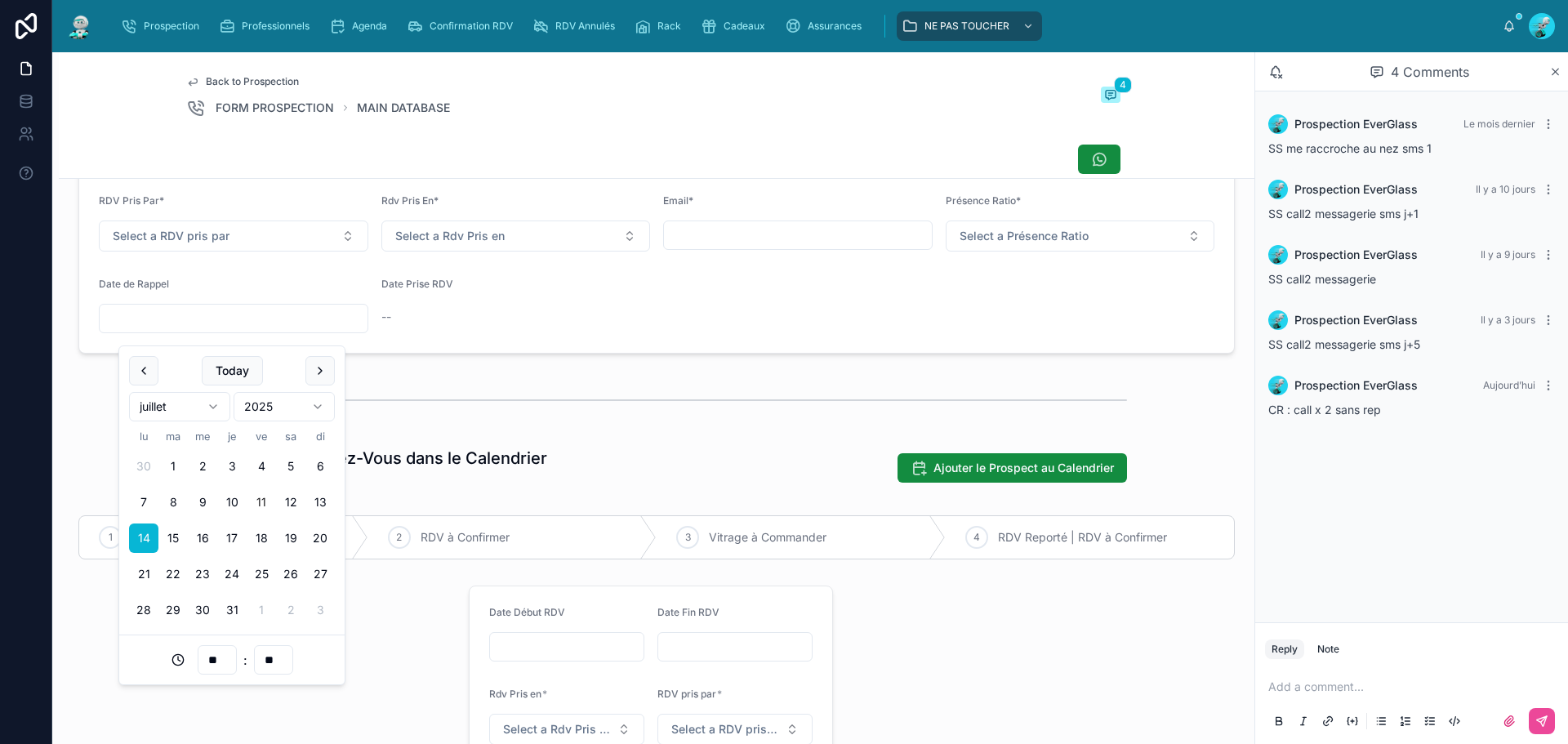 type on "**********" 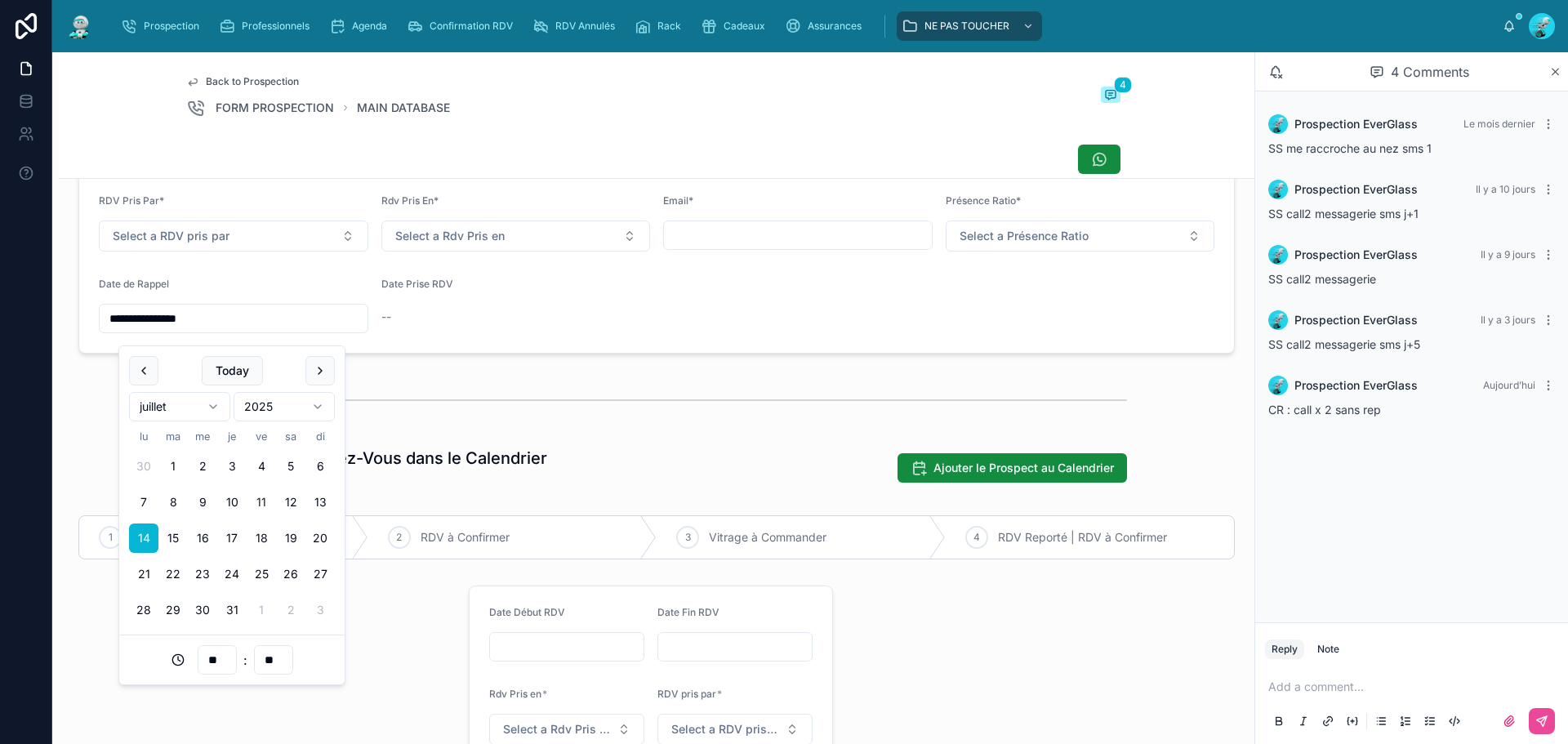 click at bounding box center [657, 400] 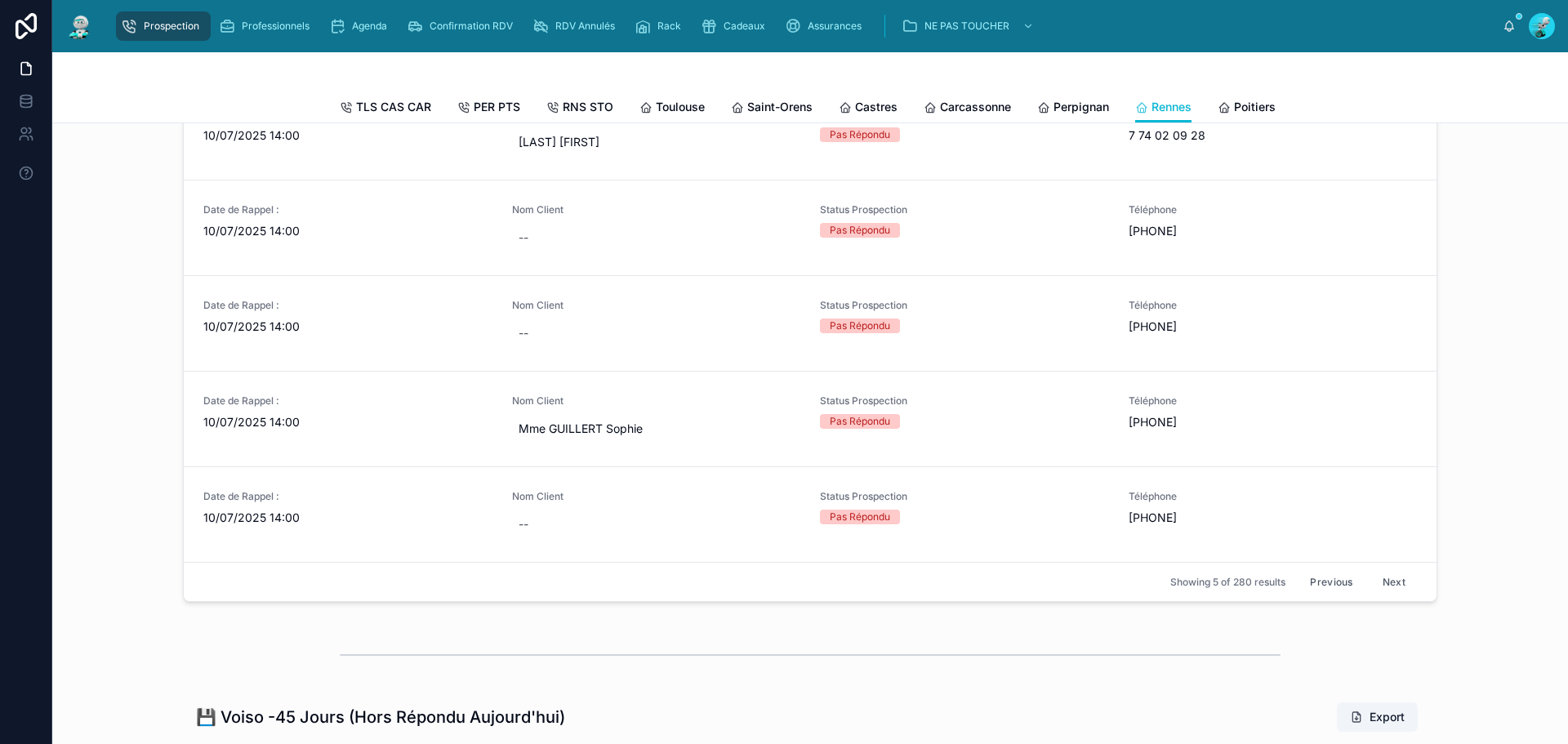 scroll, scrollTop: 653, scrollLeft: 0, axis: vertical 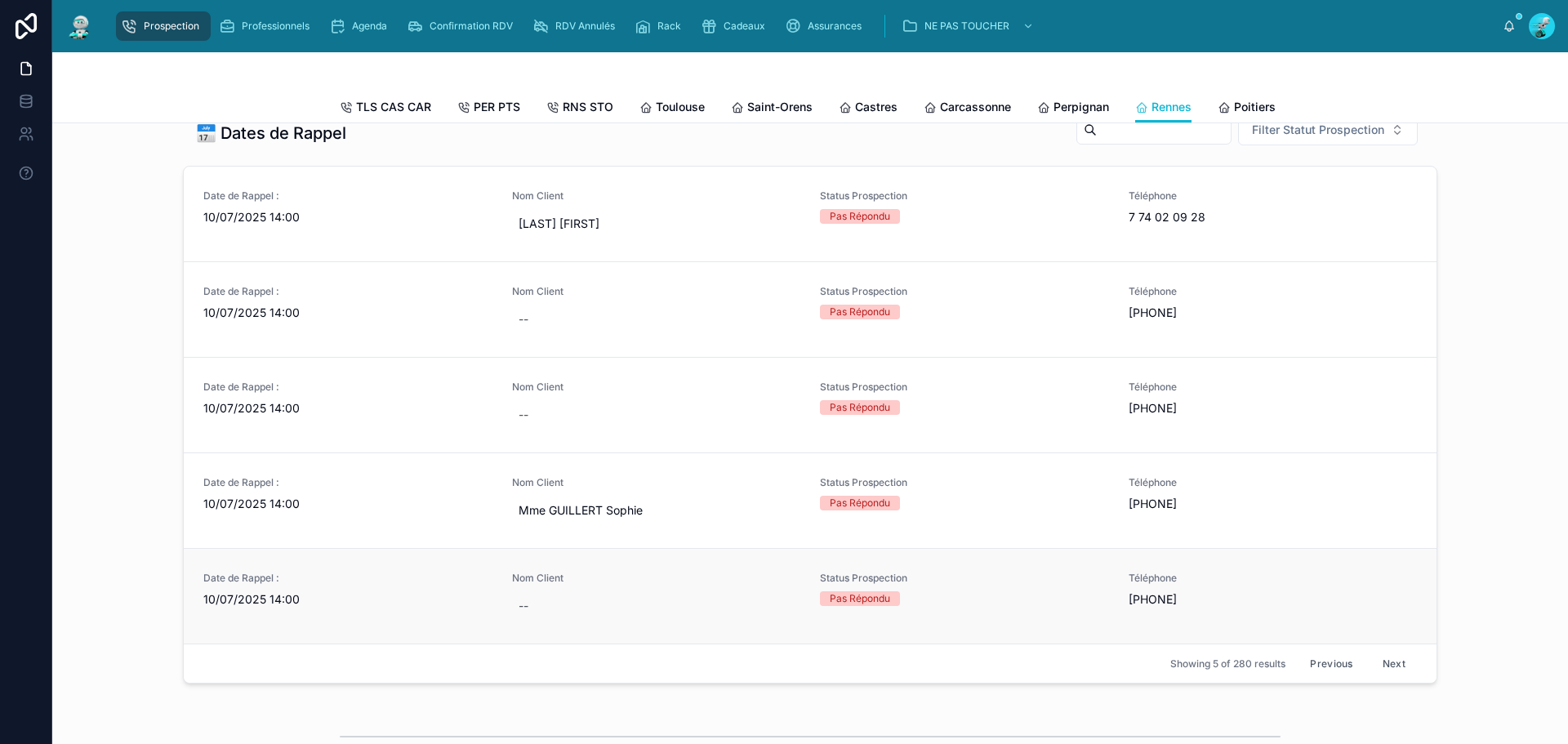 click on "10/07/2025 14:00" at bounding box center (348, 599) 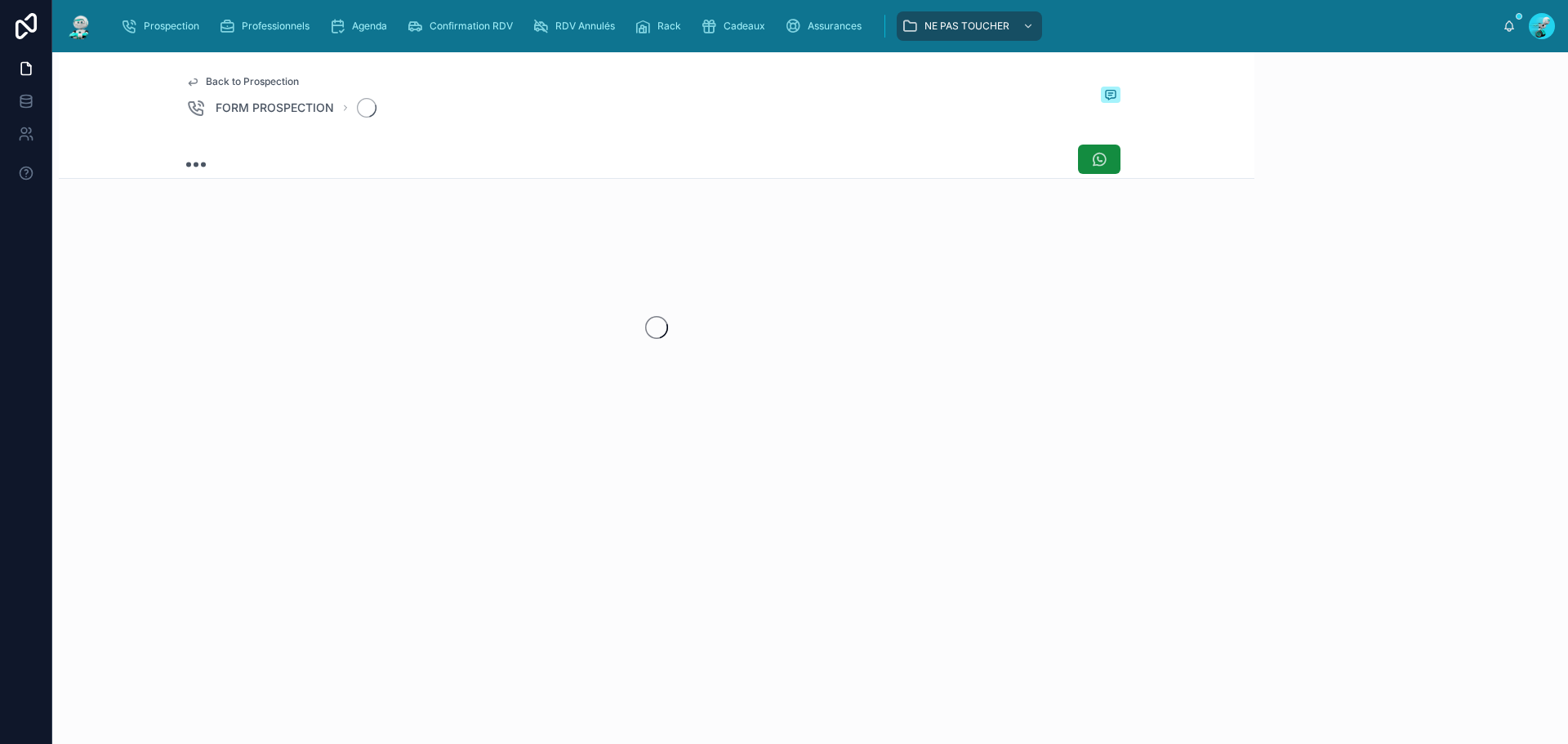 scroll, scrollTop: 0, scrollLeft: 0, axis: both 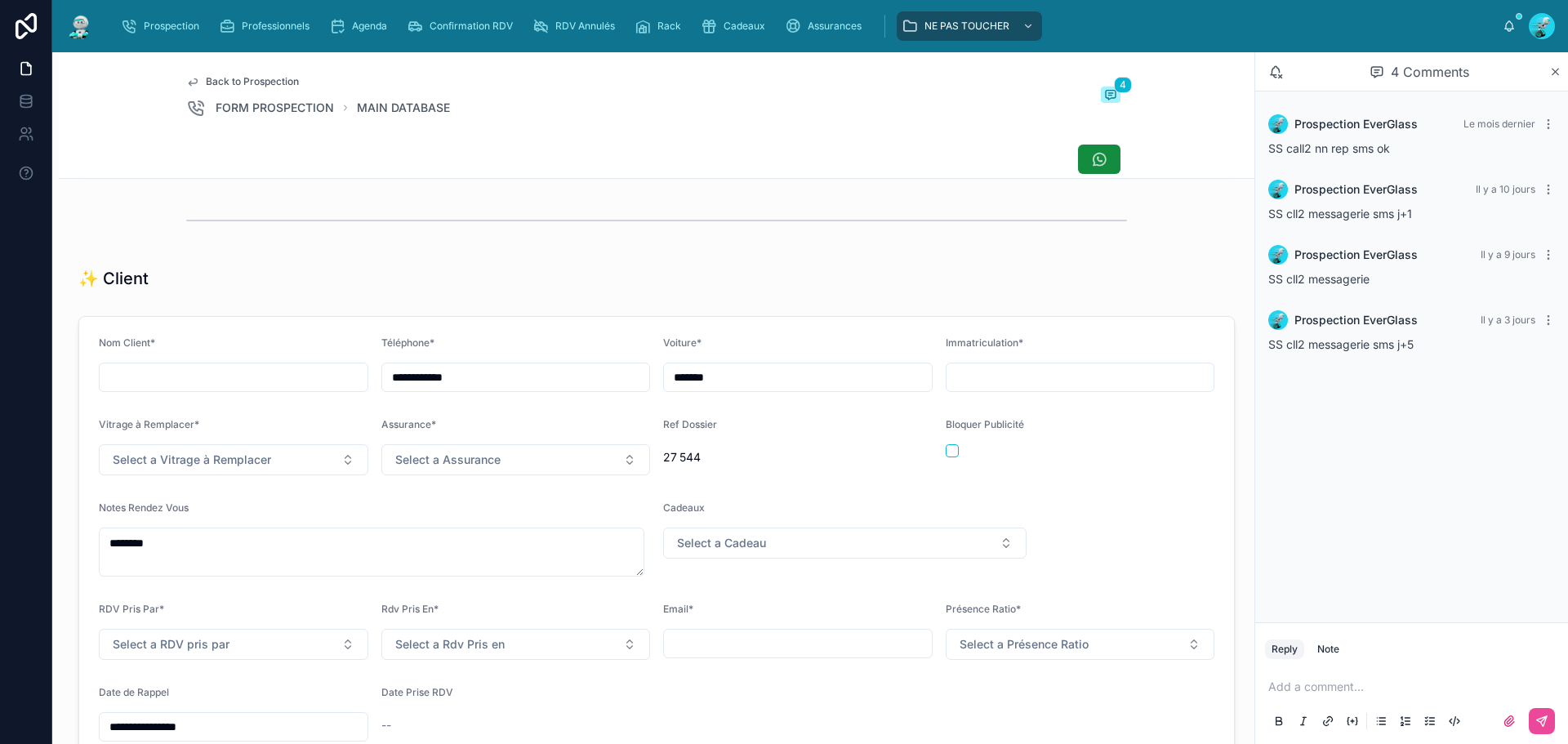 drag, startPoint x: 514, startPoint y: 382, endPoint x: 268, endPoint y: 362, distance: 246.8117 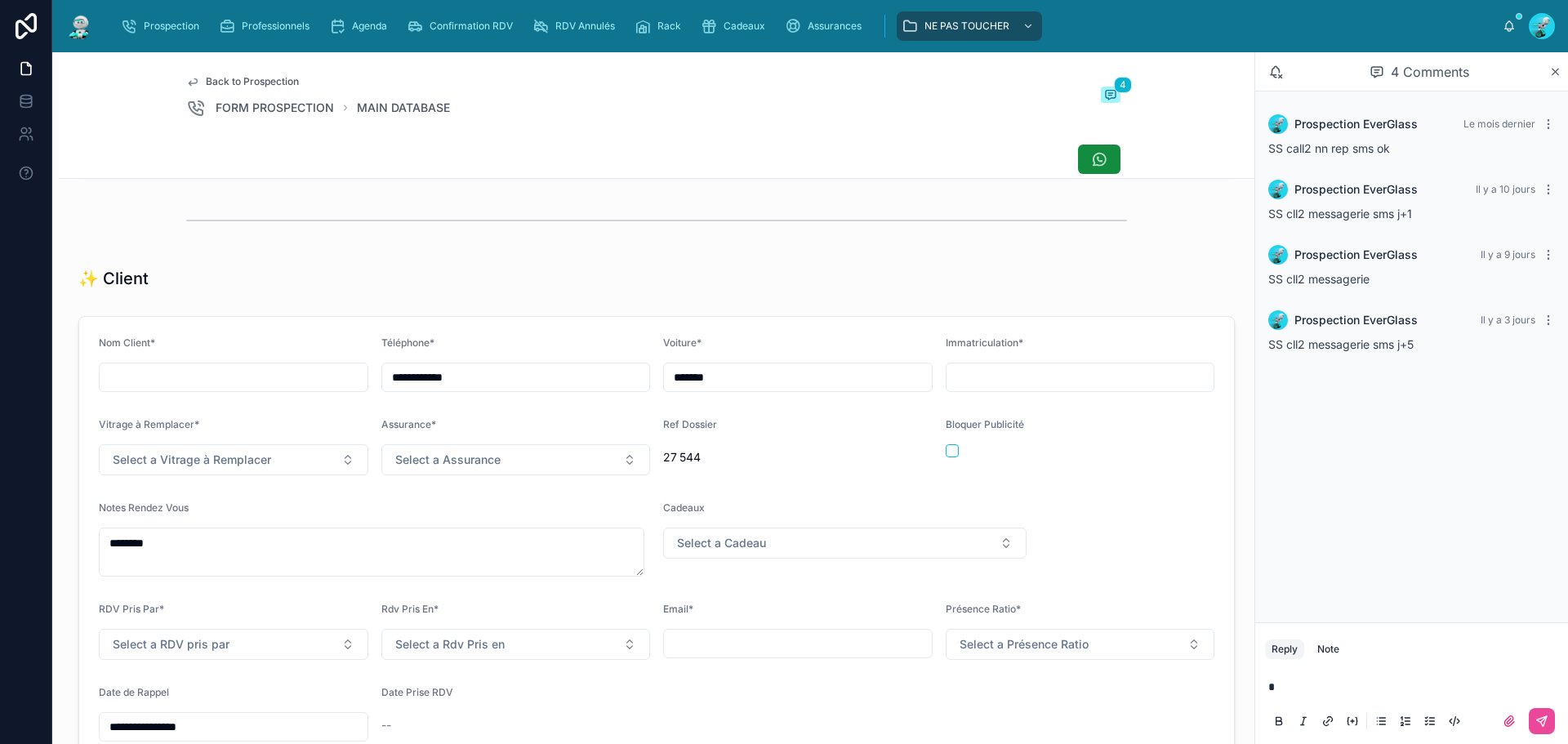 type 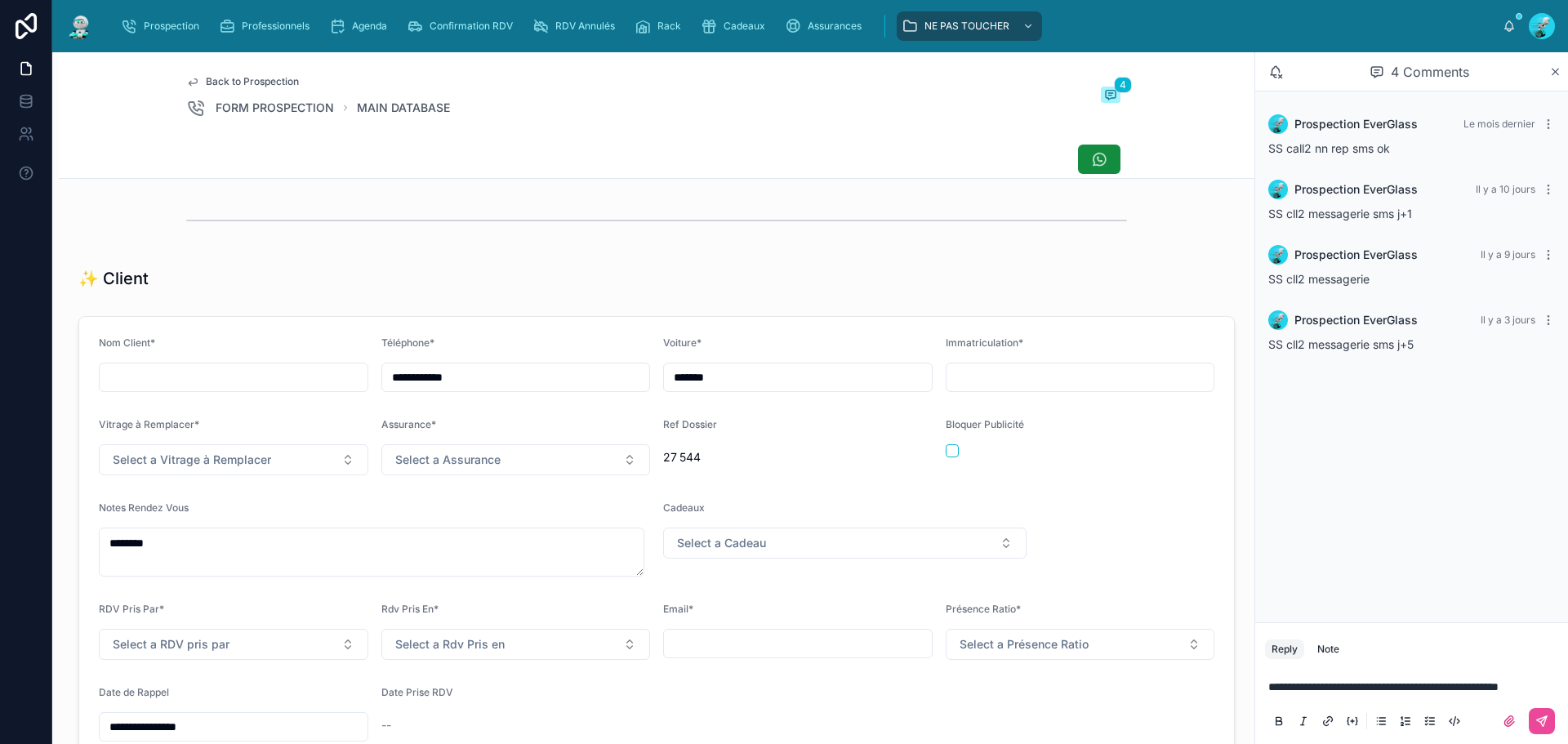 click on "**********" at bounding box center [1383, 687] 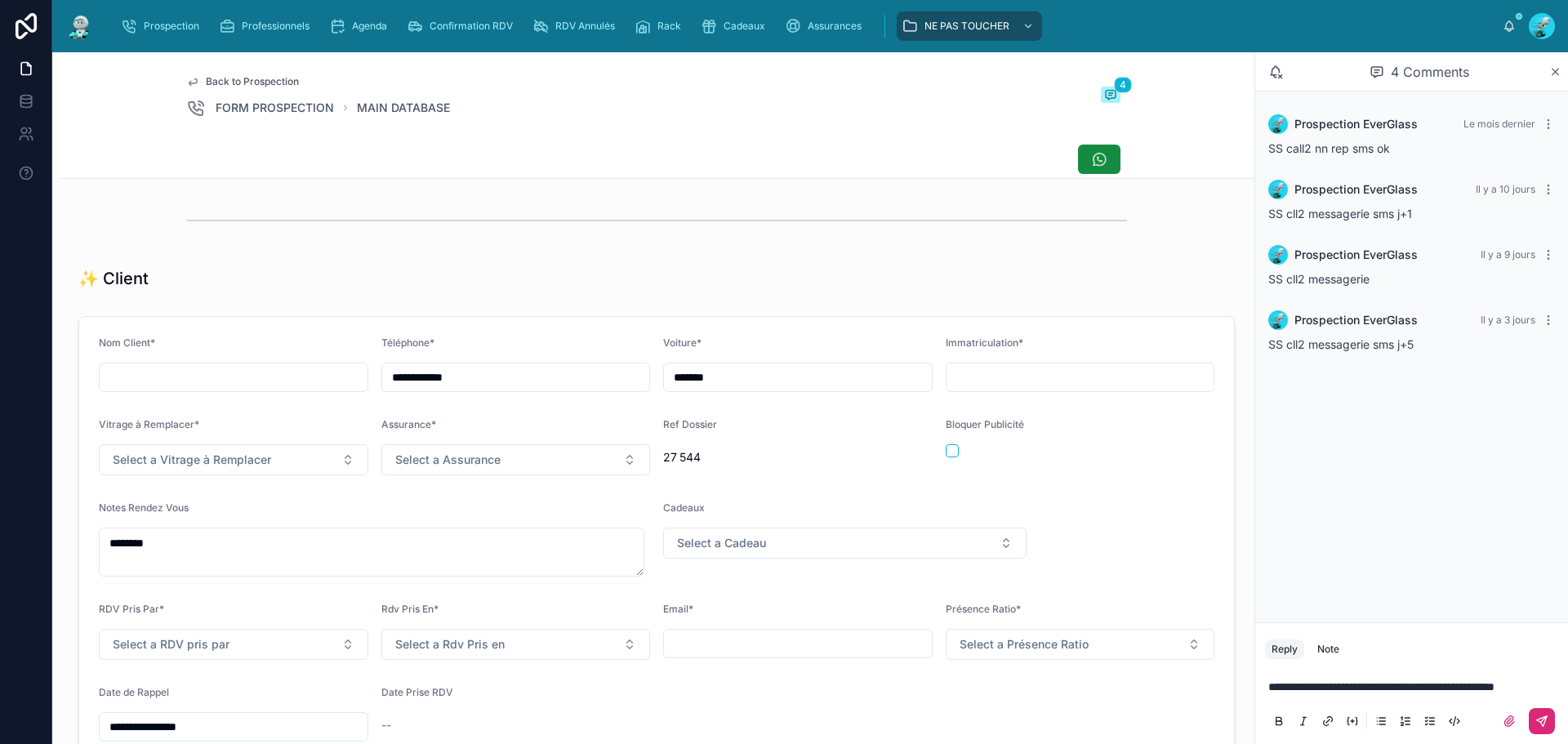 click 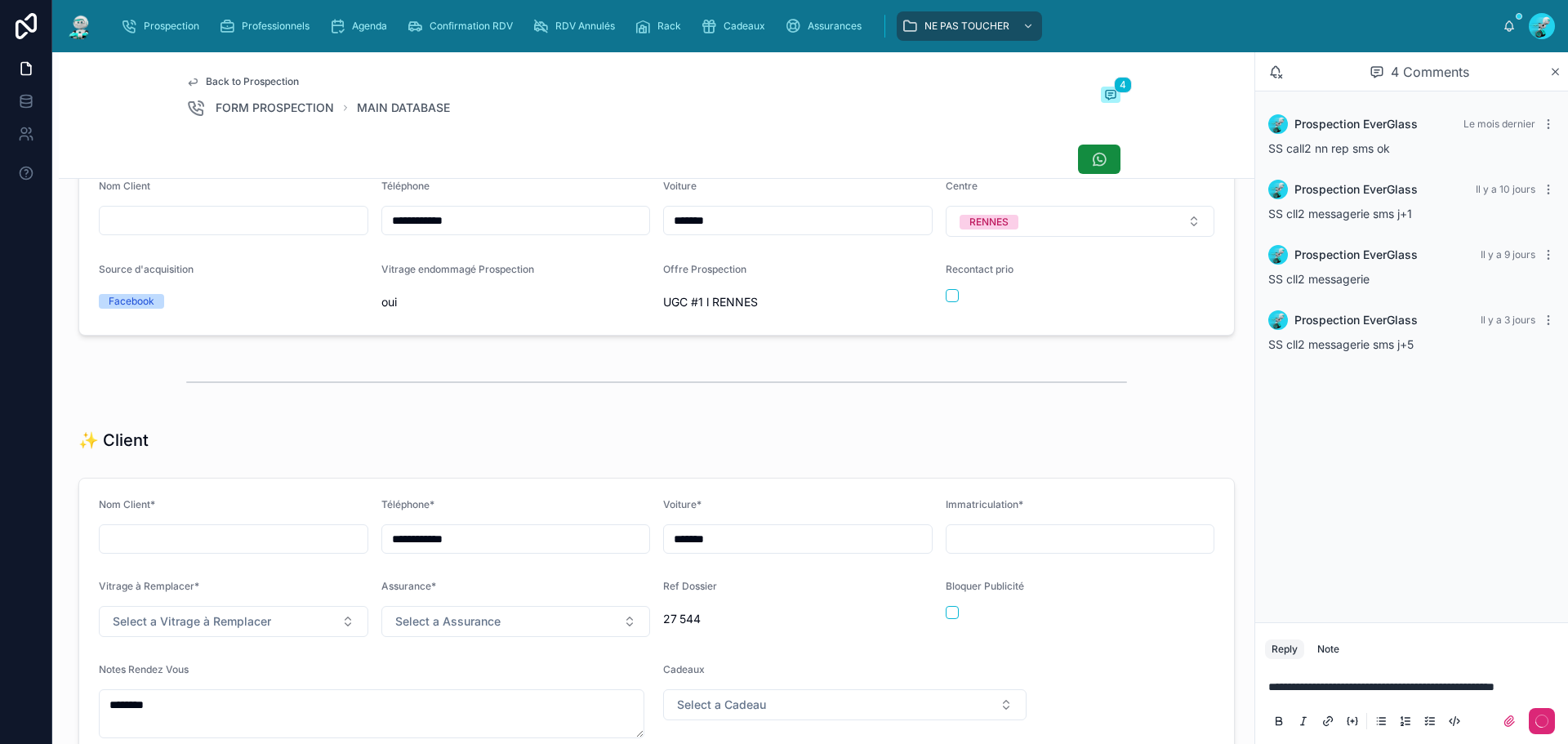 scroll, scrollTop: 0, scrollLeft: 0, axis: both 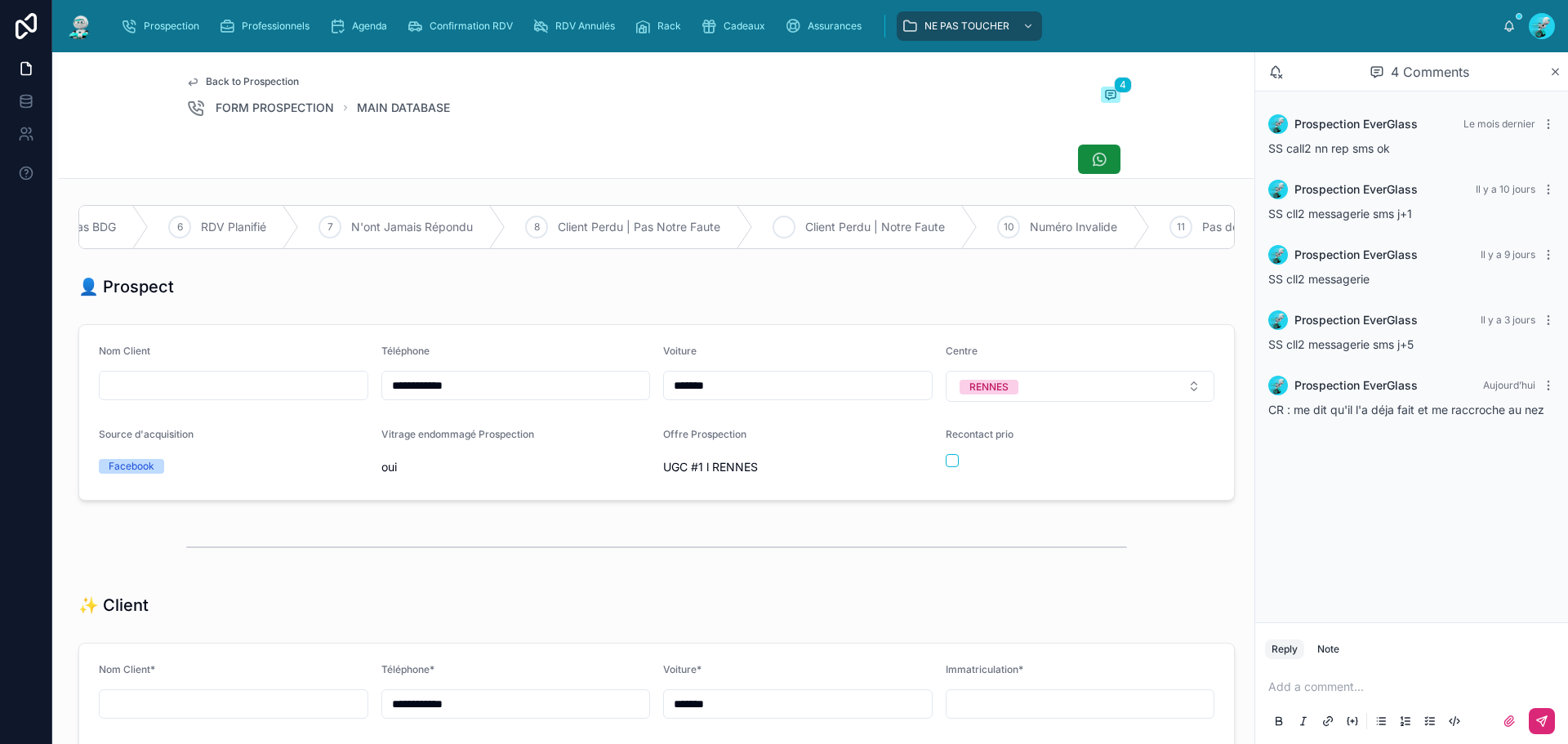 click on "Client Perdu | Notre Faute" at bounding box center (875, 227) 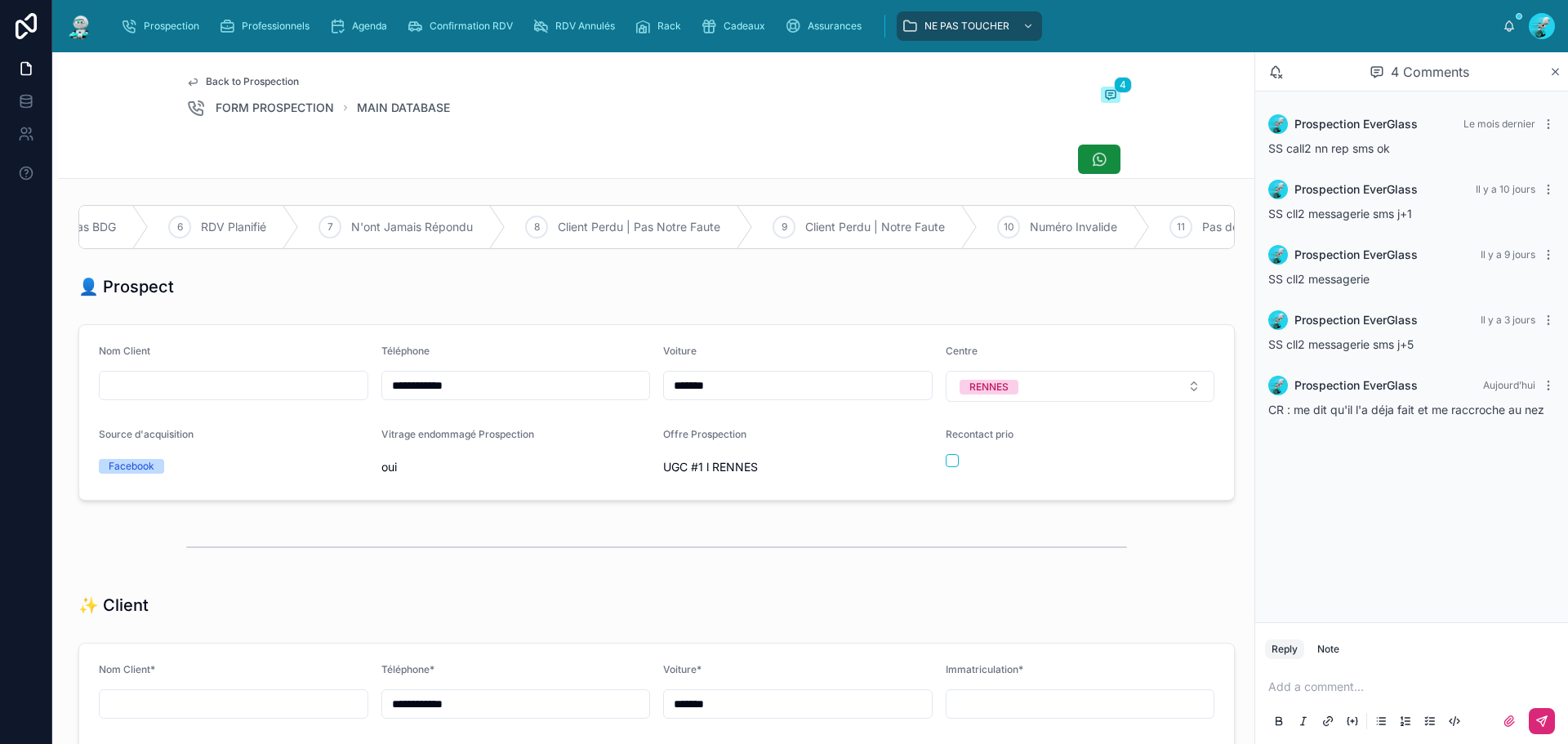 scroll, scrollTop: 0, scrollLeft: 362, axis: horizontal 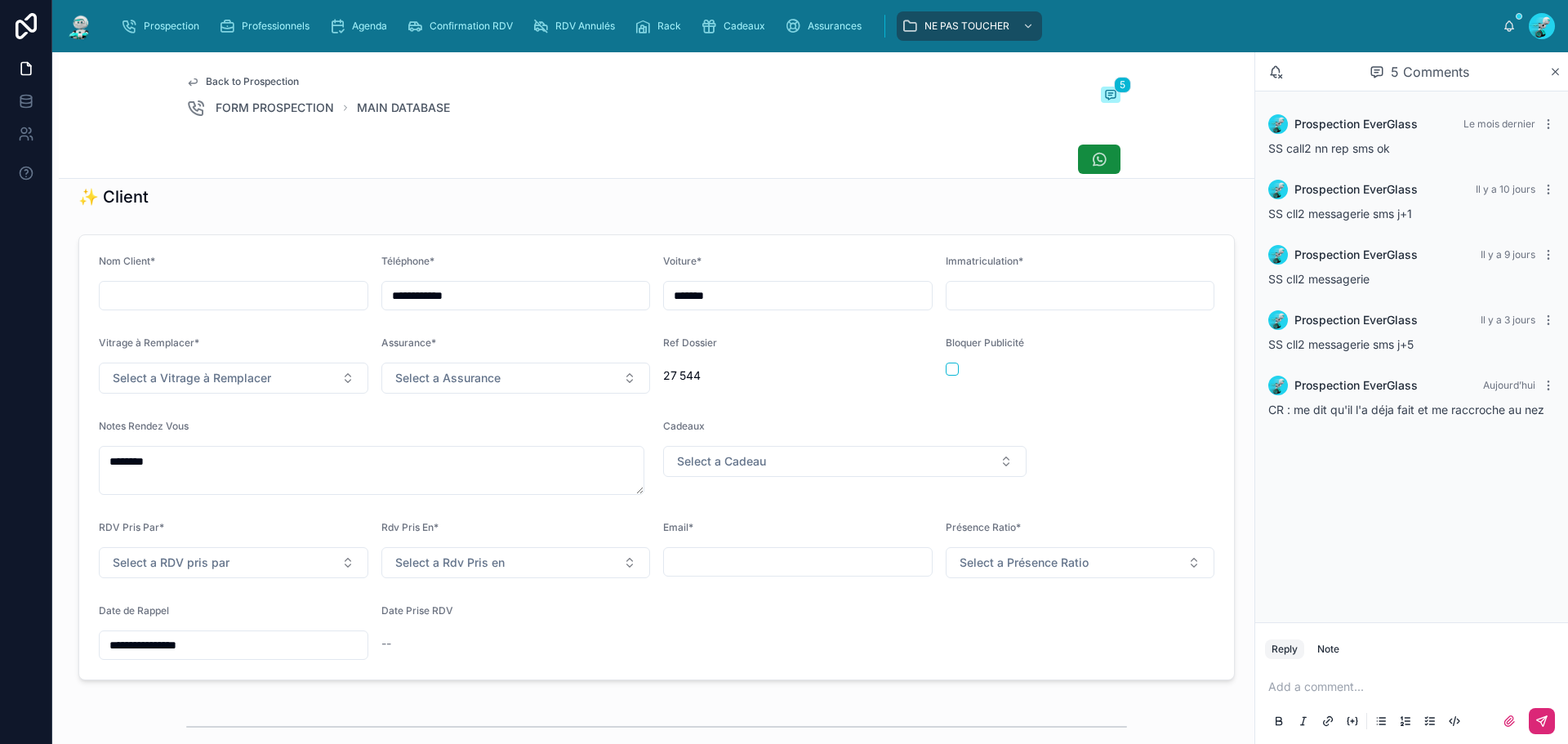 drag, startPoint x: 252, startPoint y: 644, endPoint x: 11, endPoint y: 666, distance: 242.002 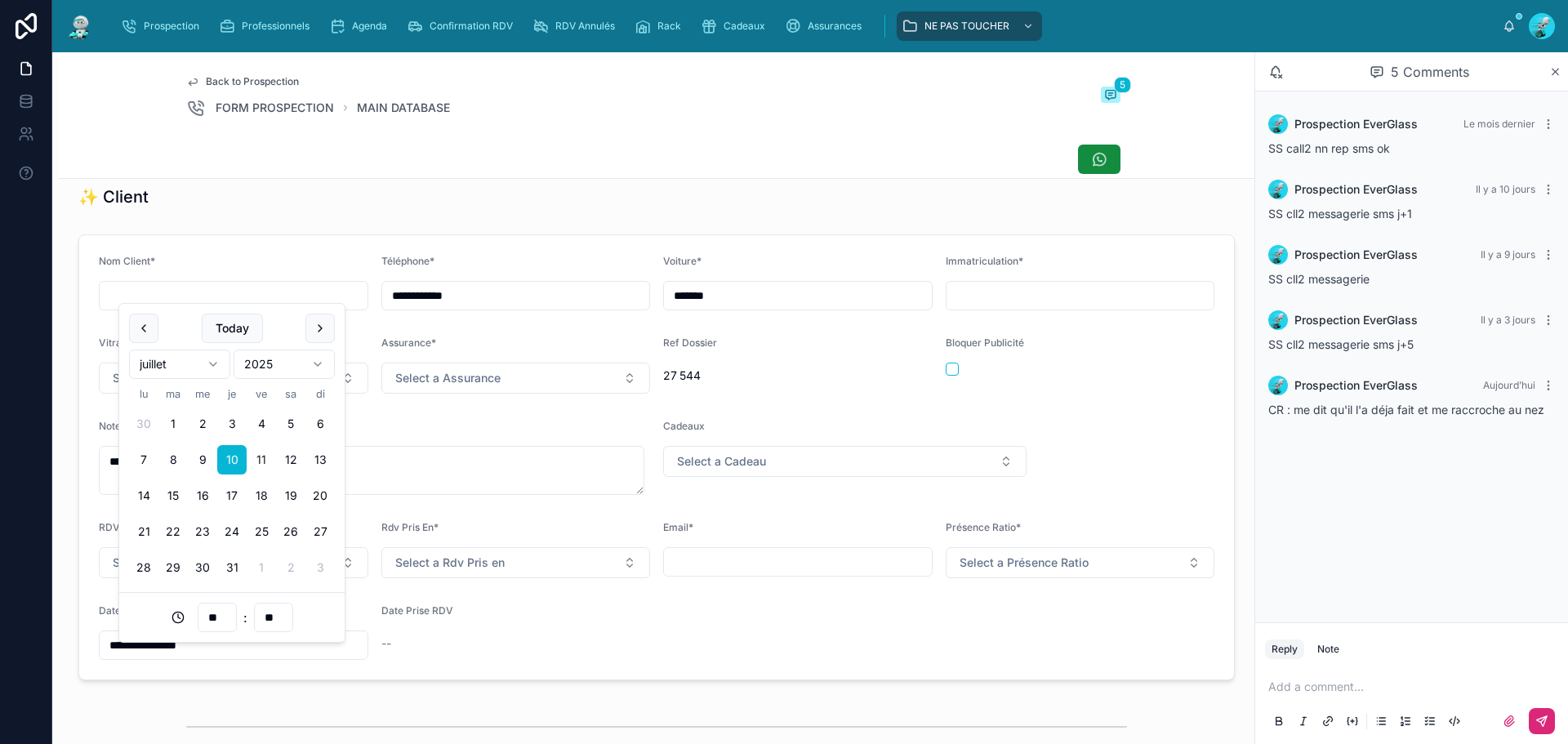 click on "**********" at bounding box center (657, 457) 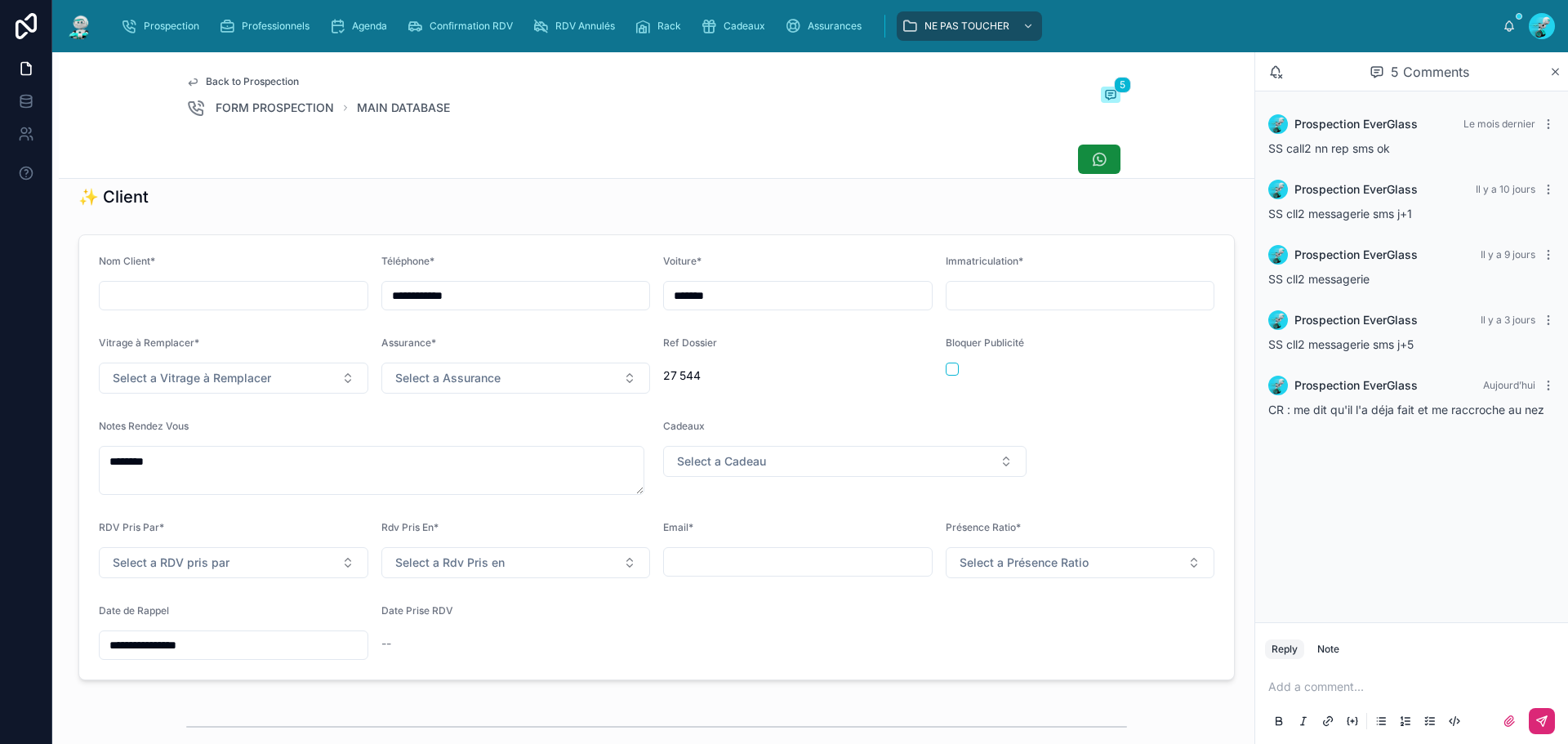 drag, startPoint x: 233, startPoint y: 642, endPoint x: 40, endPoint y: 653, distance: 193.31322 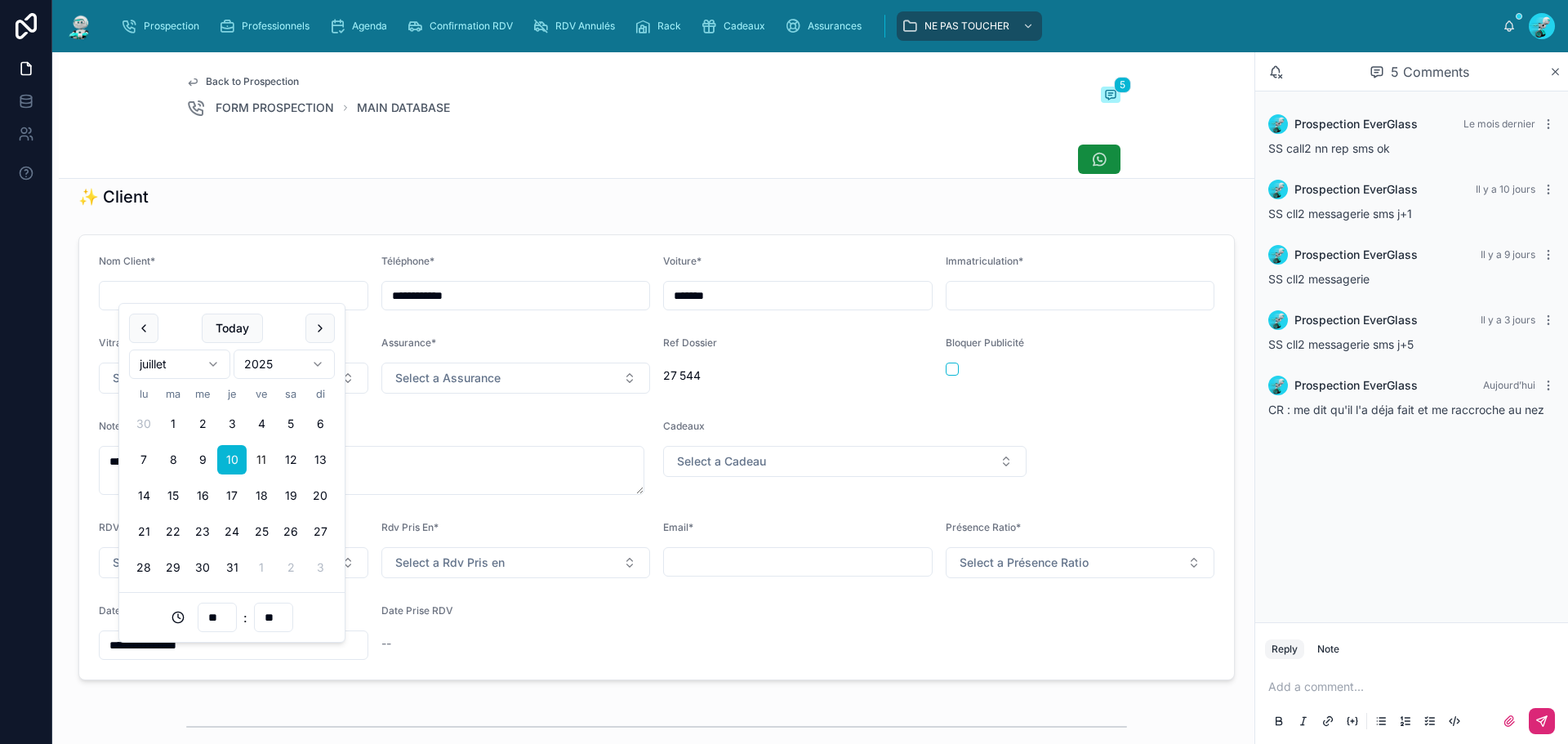 drag, startPoint x: 274, startPoint y: 666, endPoint x: 79, endPoint y: 676, distance: 195.25624 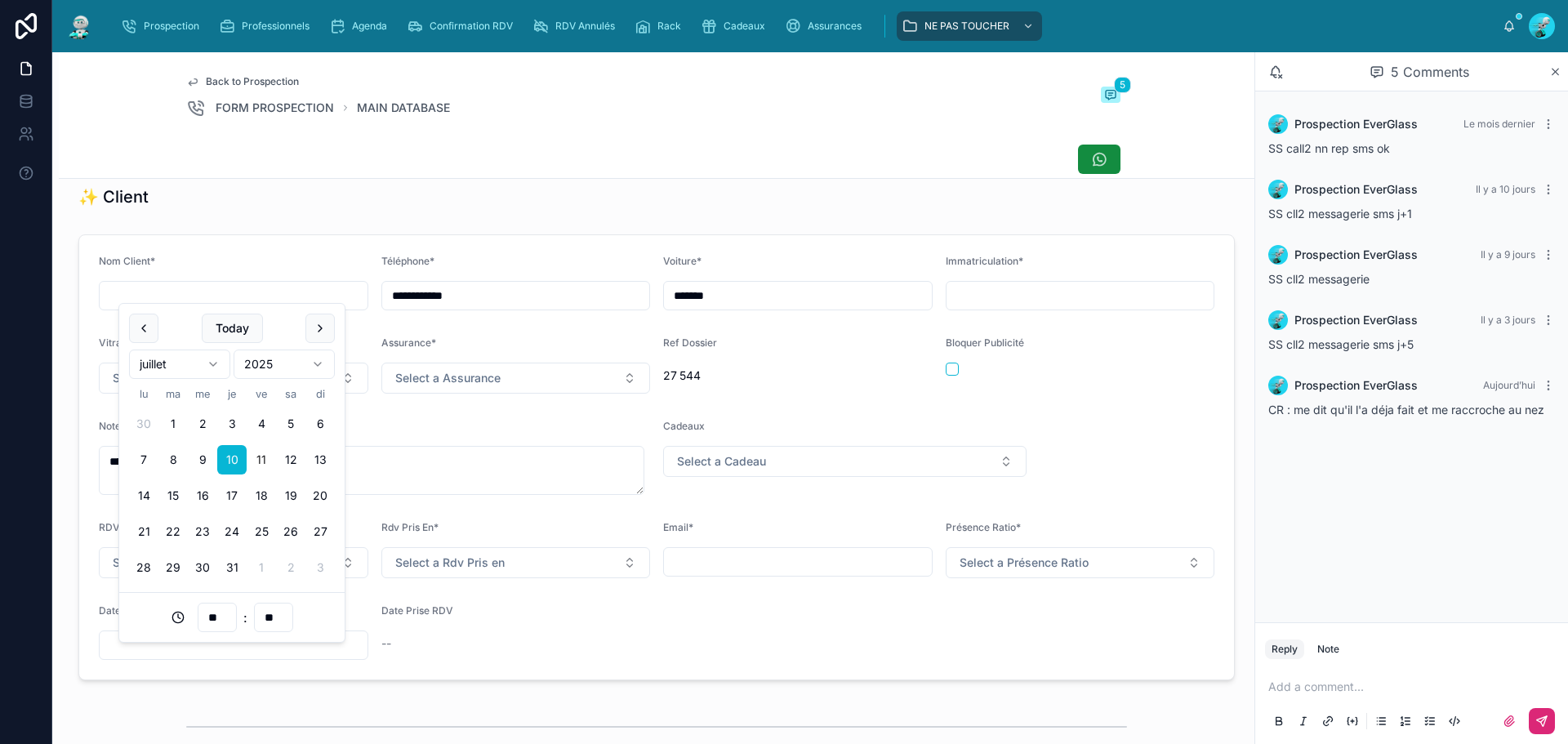 type 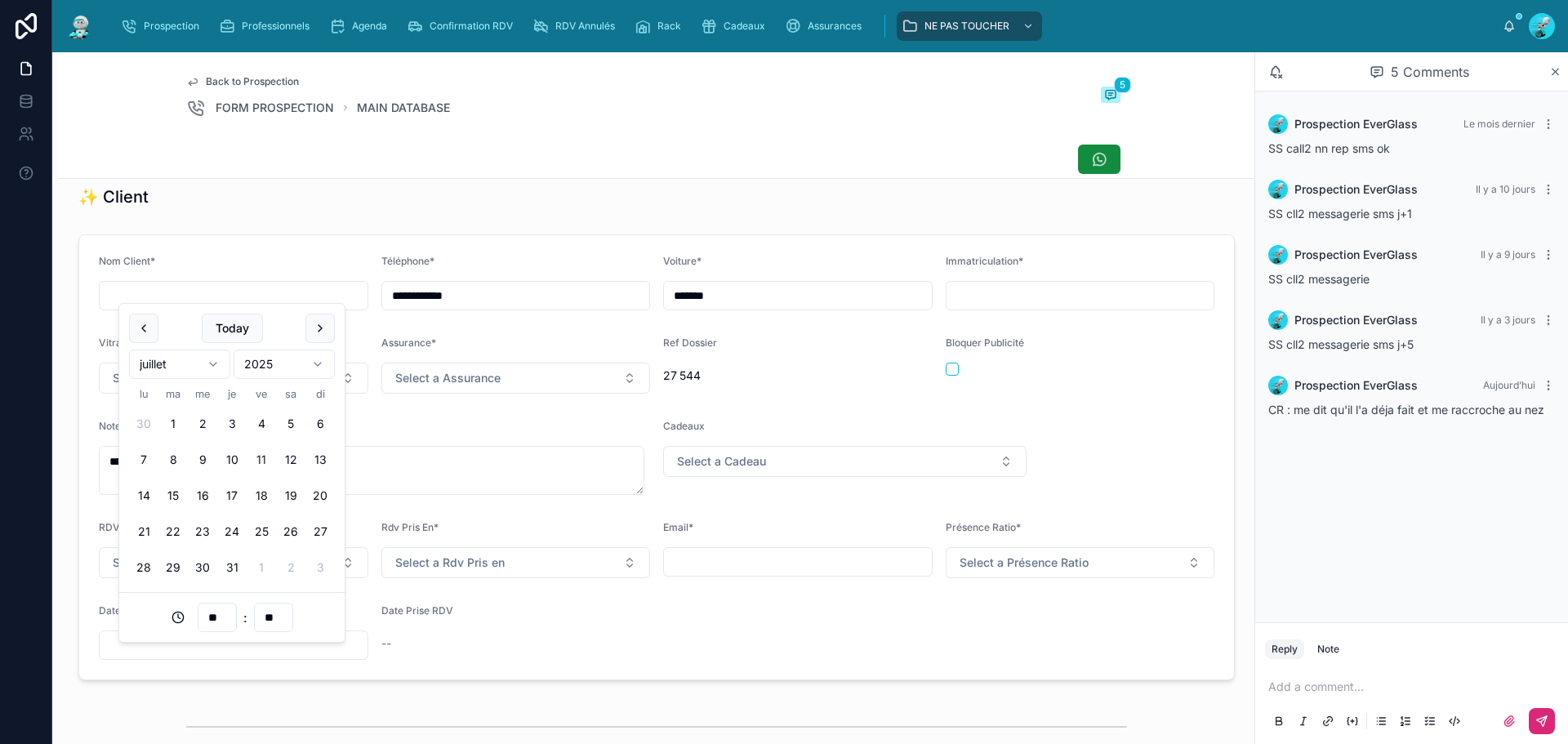 type on "**" 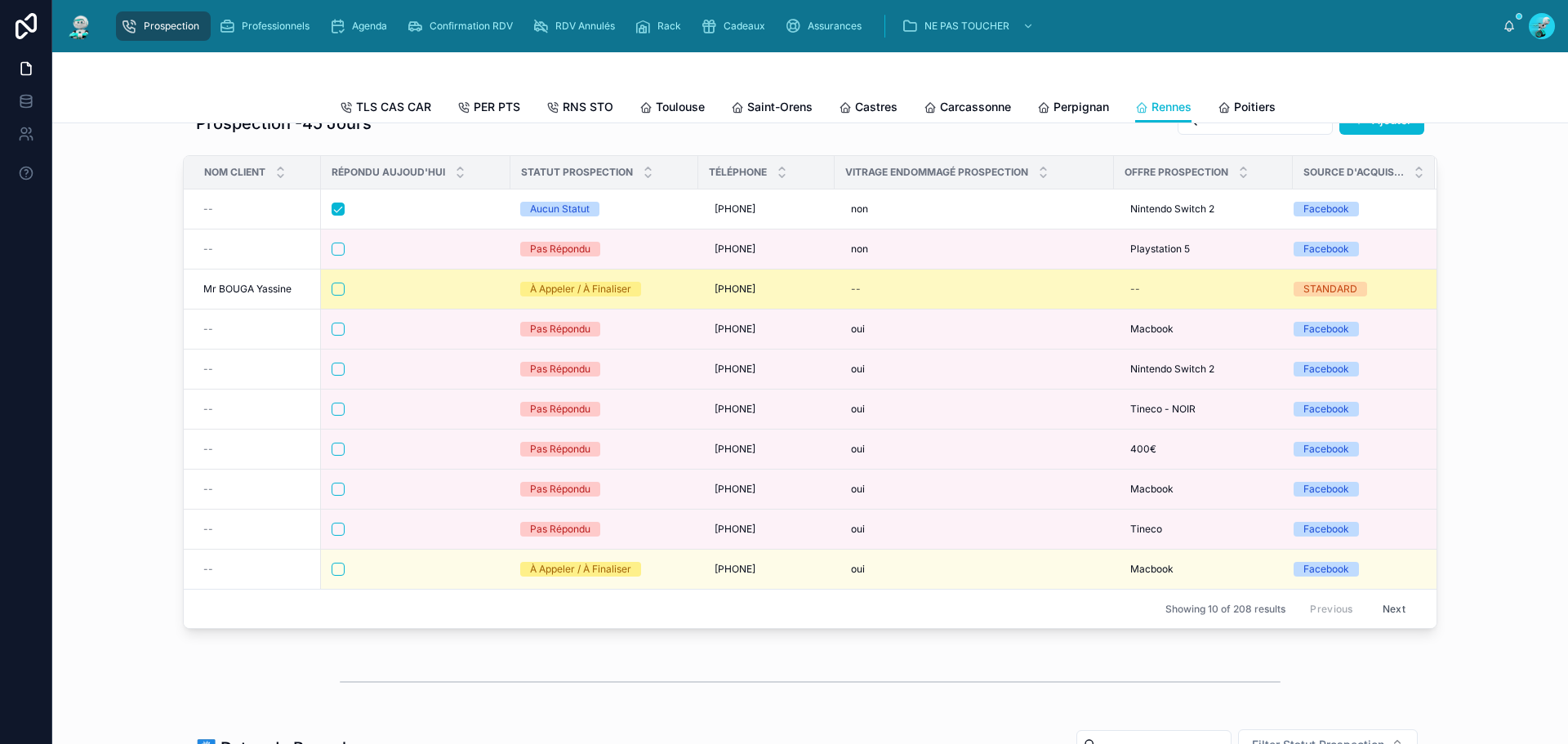 scroll, scrollTop: 0, scrollLeft: 0, axis: both 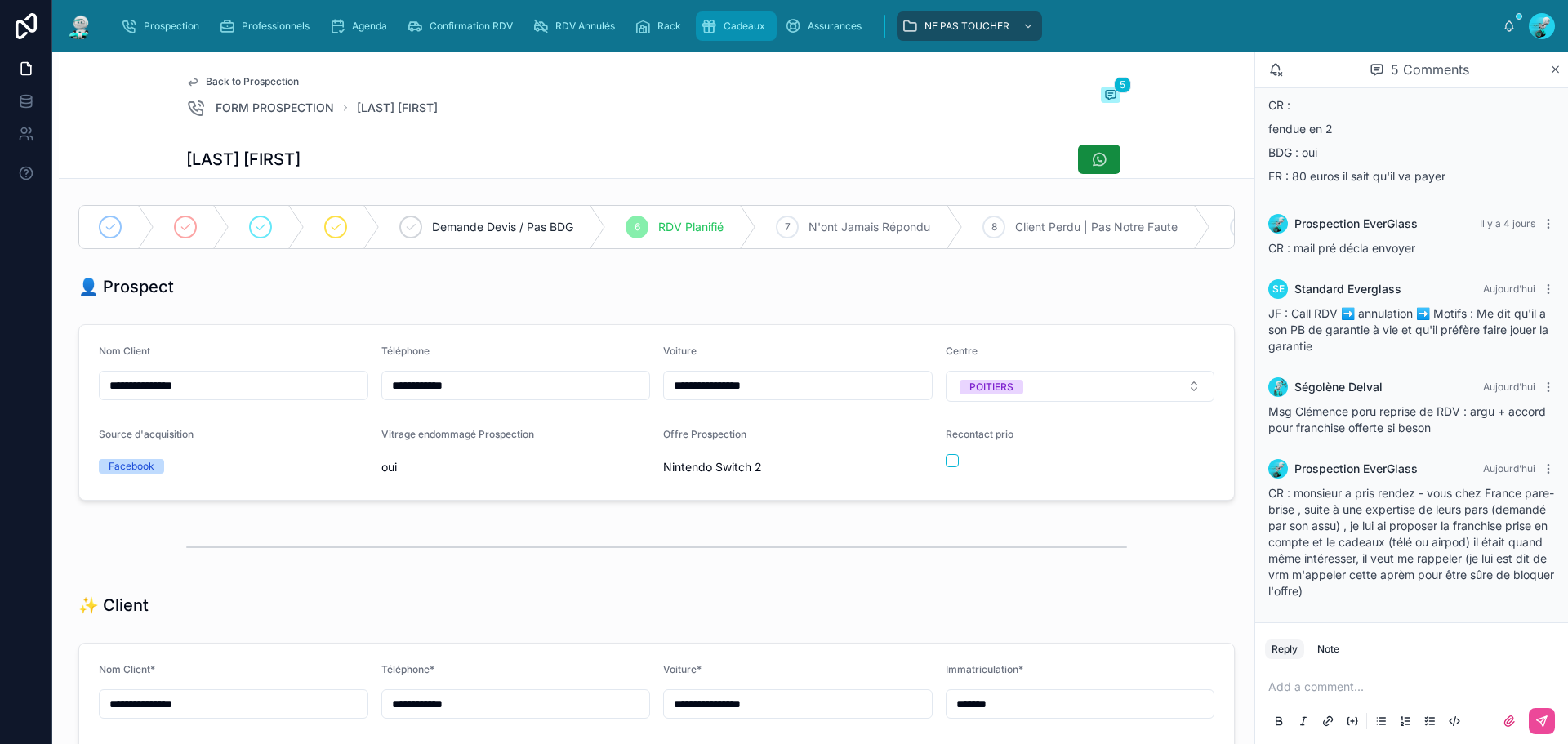click on "Cadeaux" at bounding box center [744, 26] 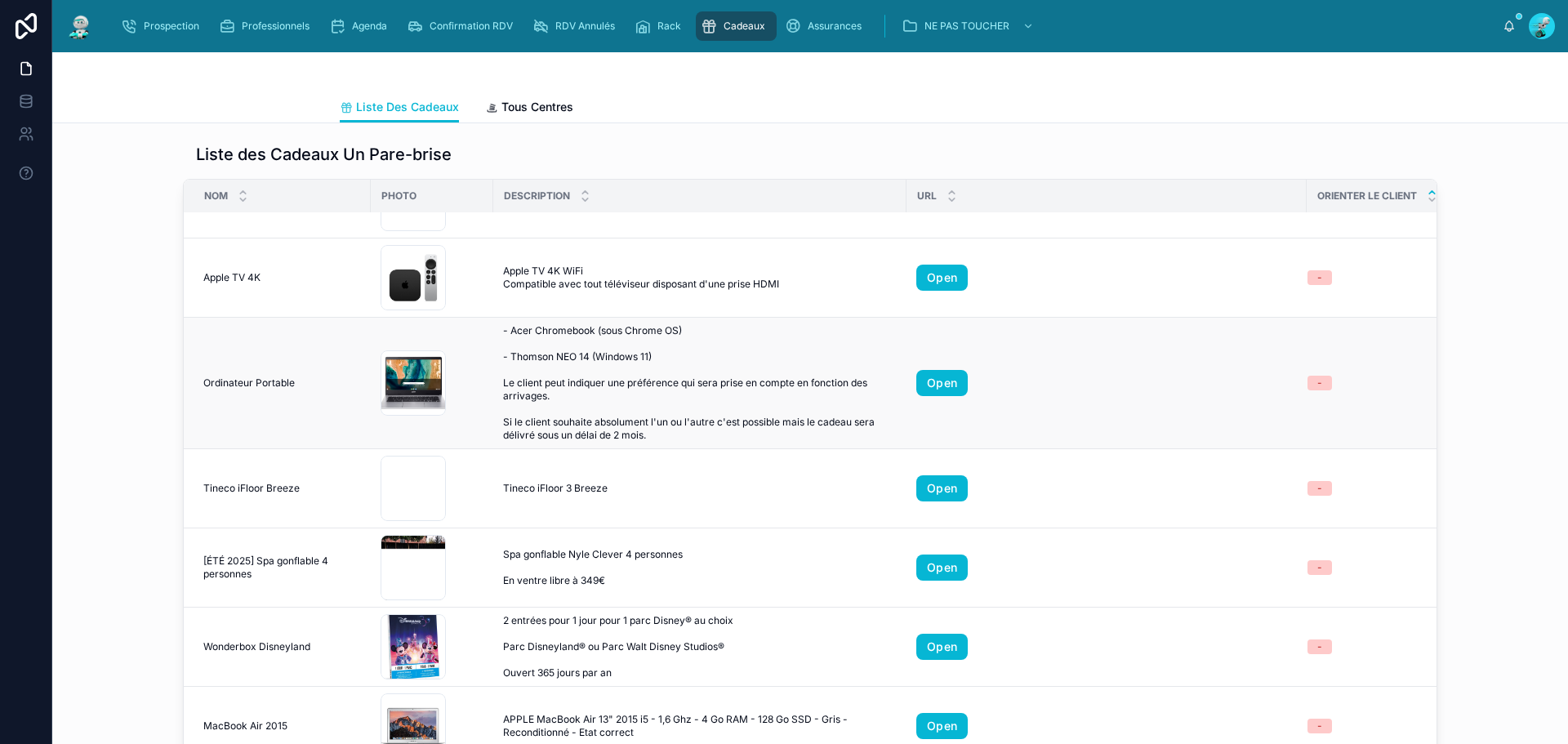 scroll, scrollTop: 997, scrollLeft: 0, axis: vertical 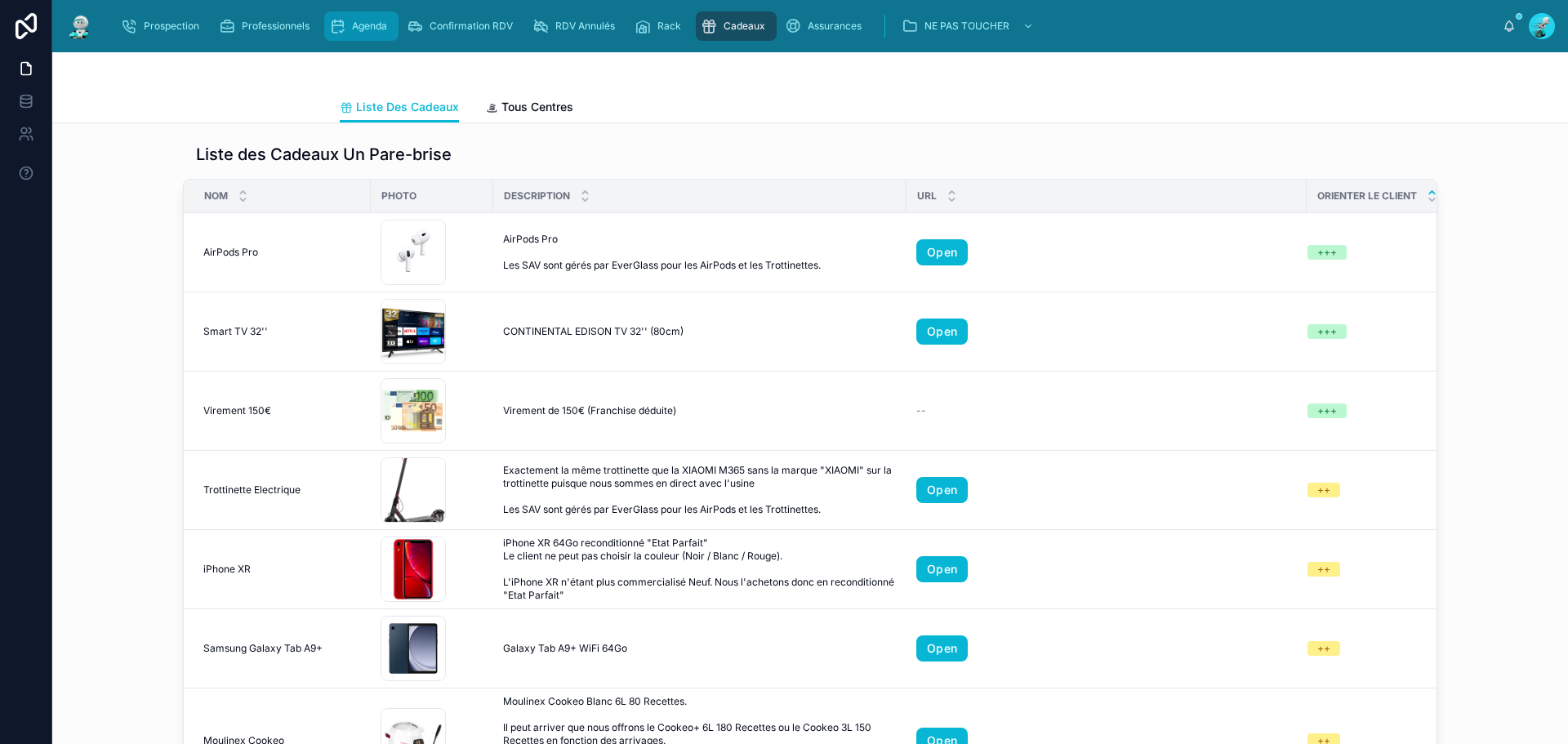 click on "Agenda" at bounding box center [369, 26] 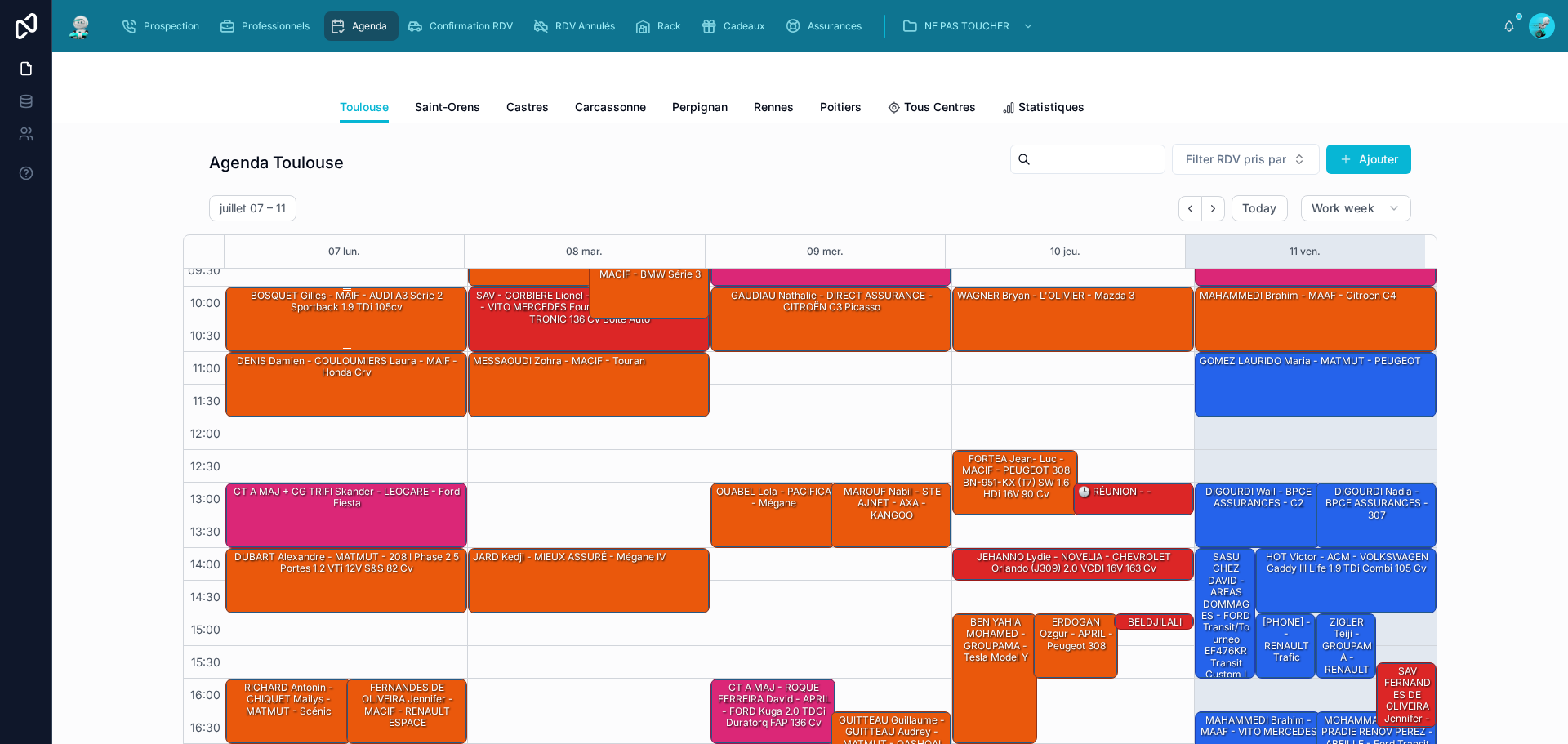 scroll, scrollTop: 0, scrollLeft: 0, axis: both 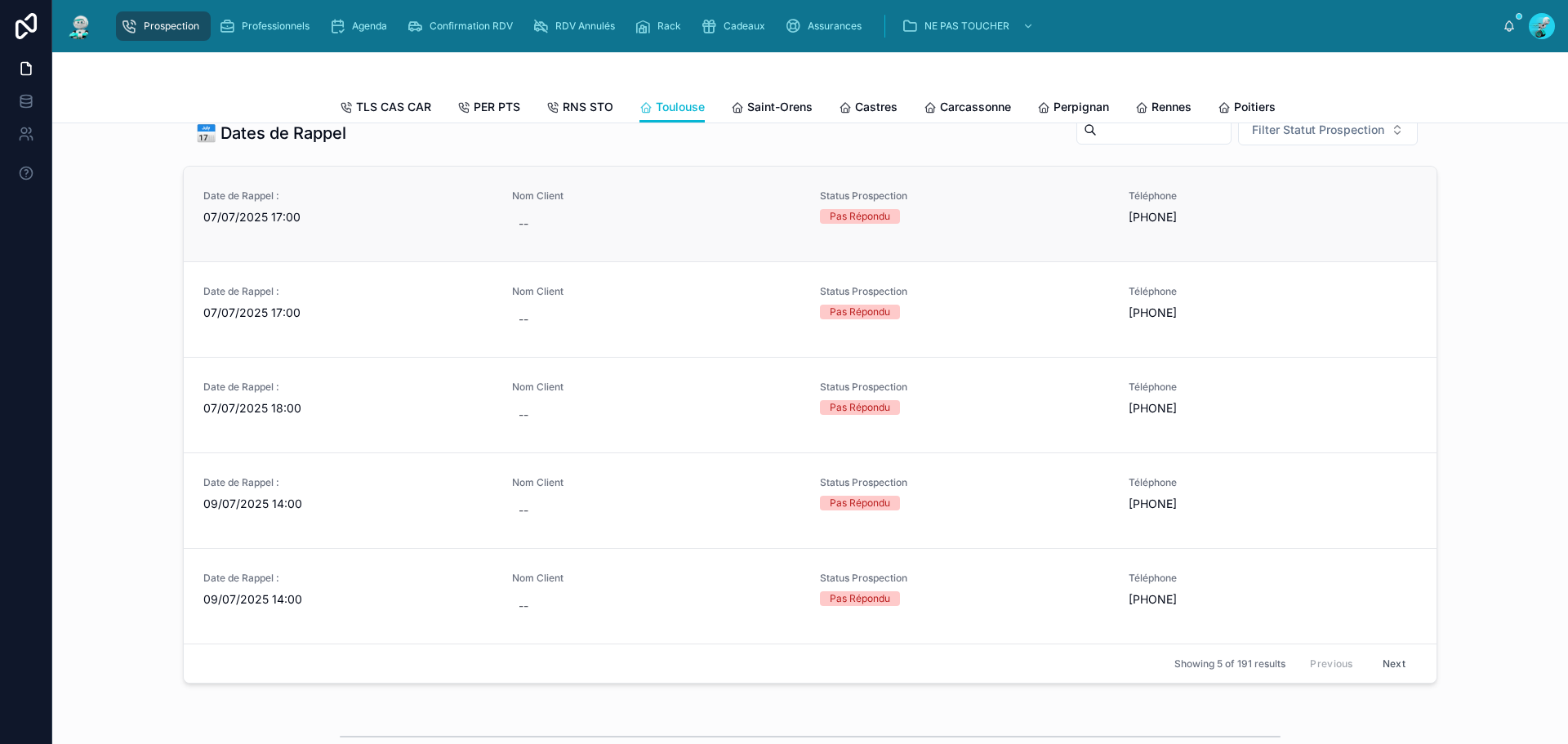 click on "07/07/2025 17:00" at bounding box center [348, 217] 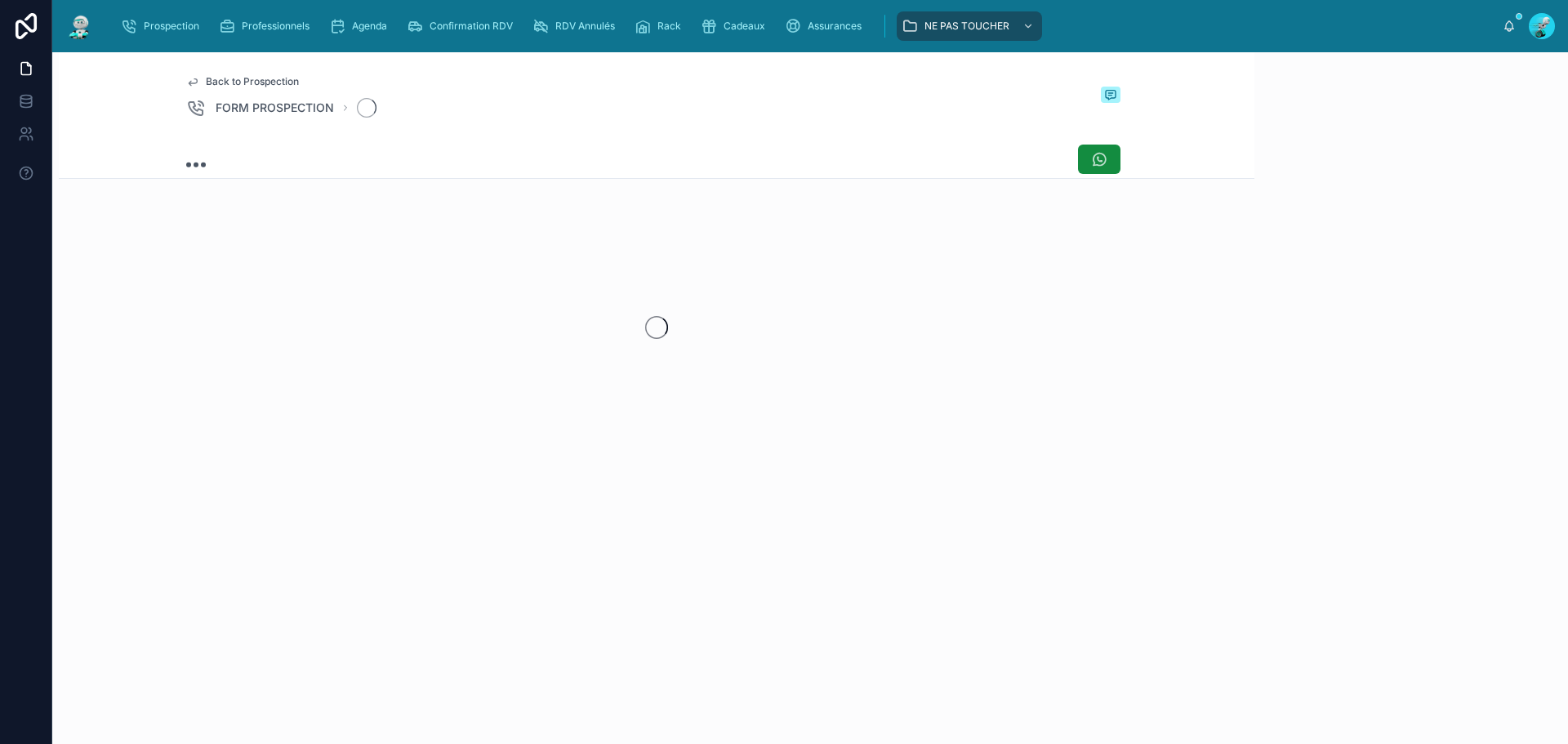 scroll, scrollTop: 0, scrollLeft: 0, axis: both 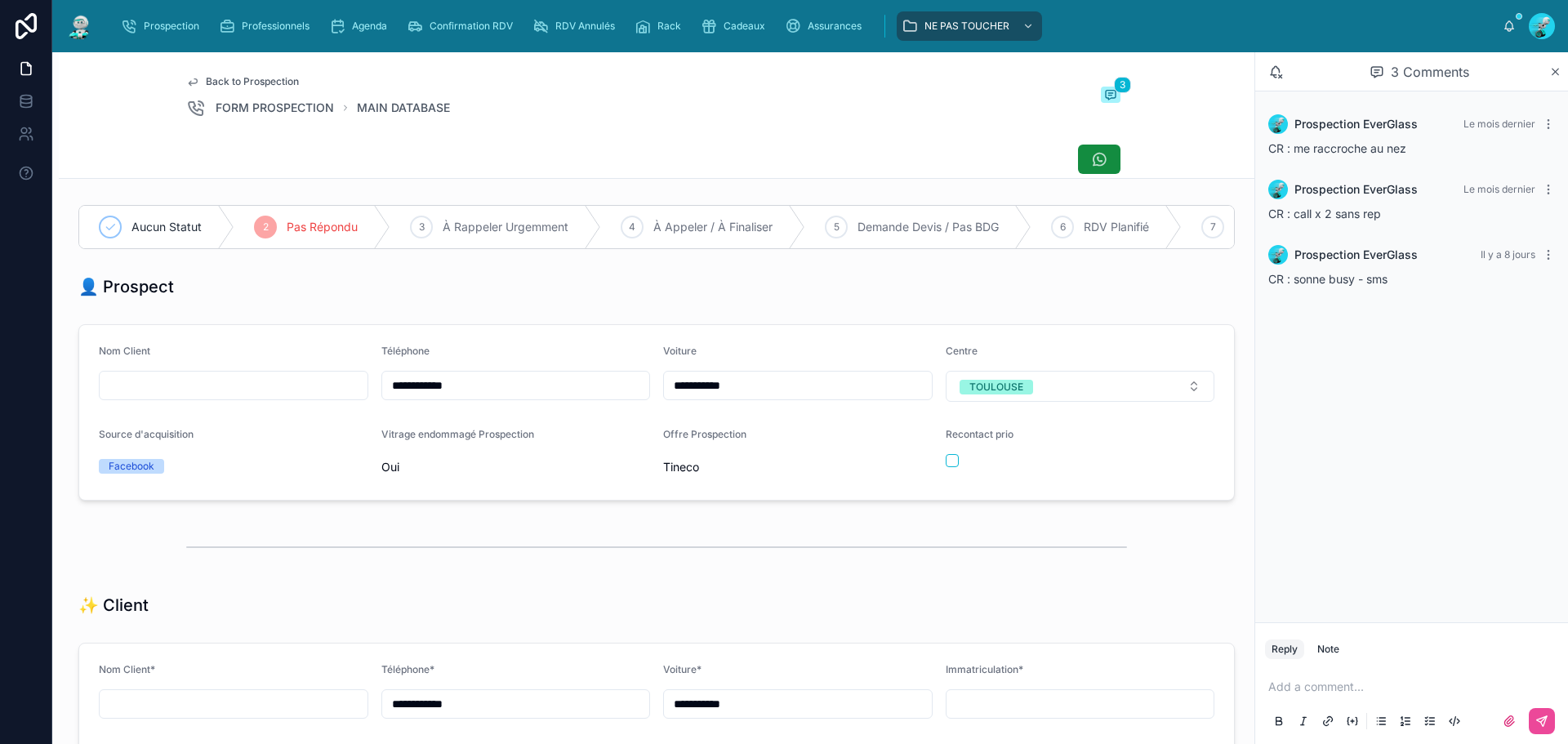 drag, startPoint x: 502, startPoint y: 405, endPoint x: 403, endPoint y: 387, distance: 100.62306 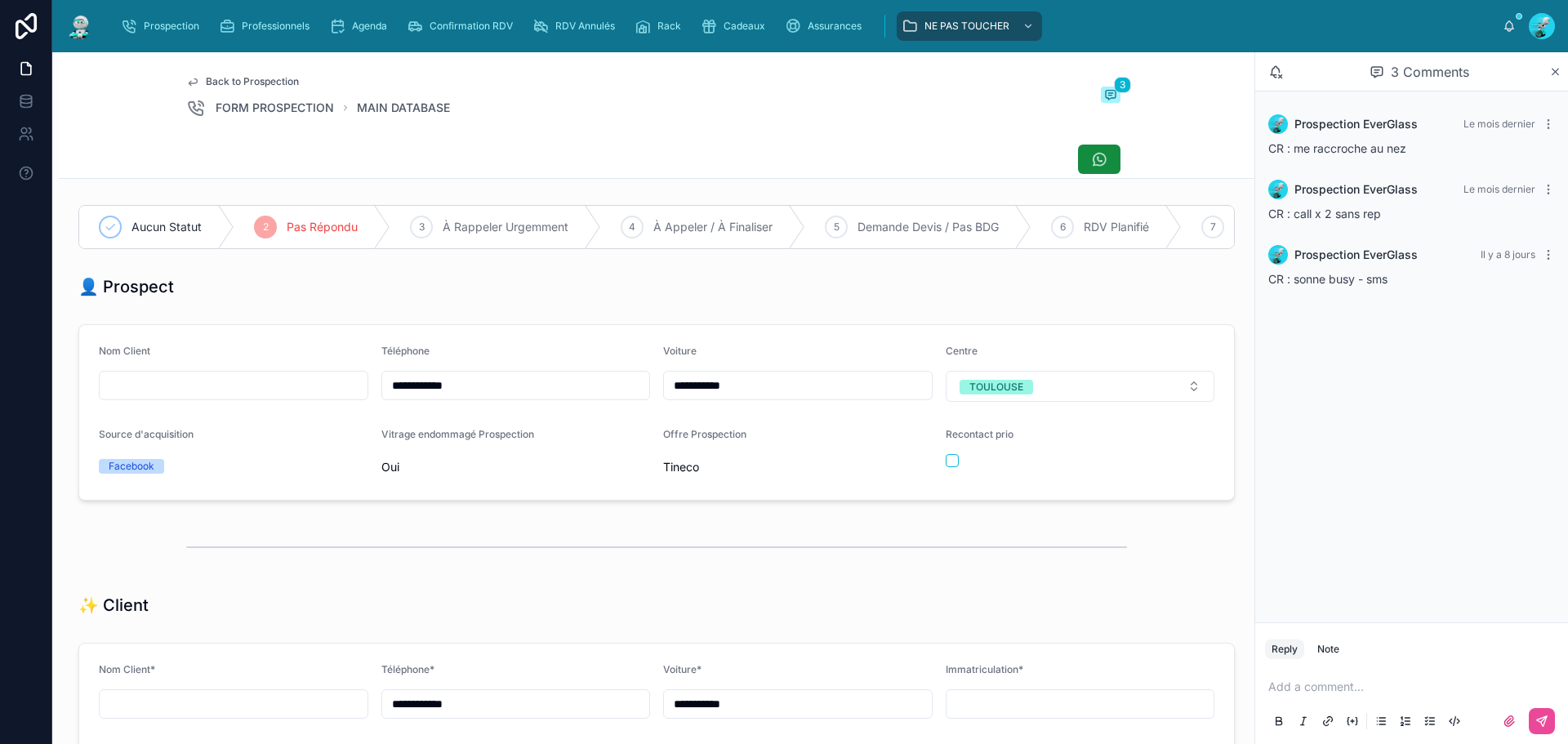 click on "Back to Prospection FORM PROSPECTION MAIN DATABASE 3" at bounding box center (657, 96) 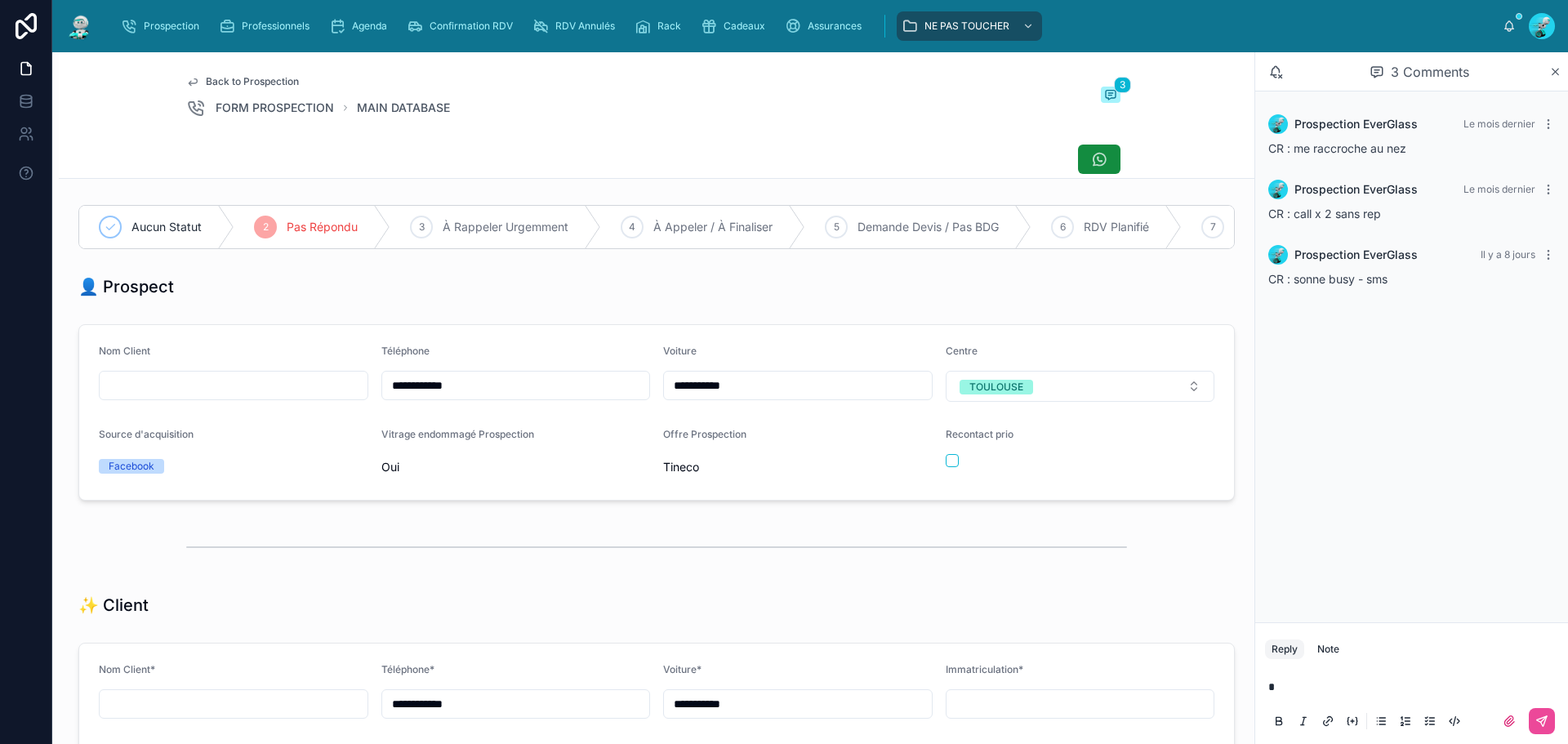 type 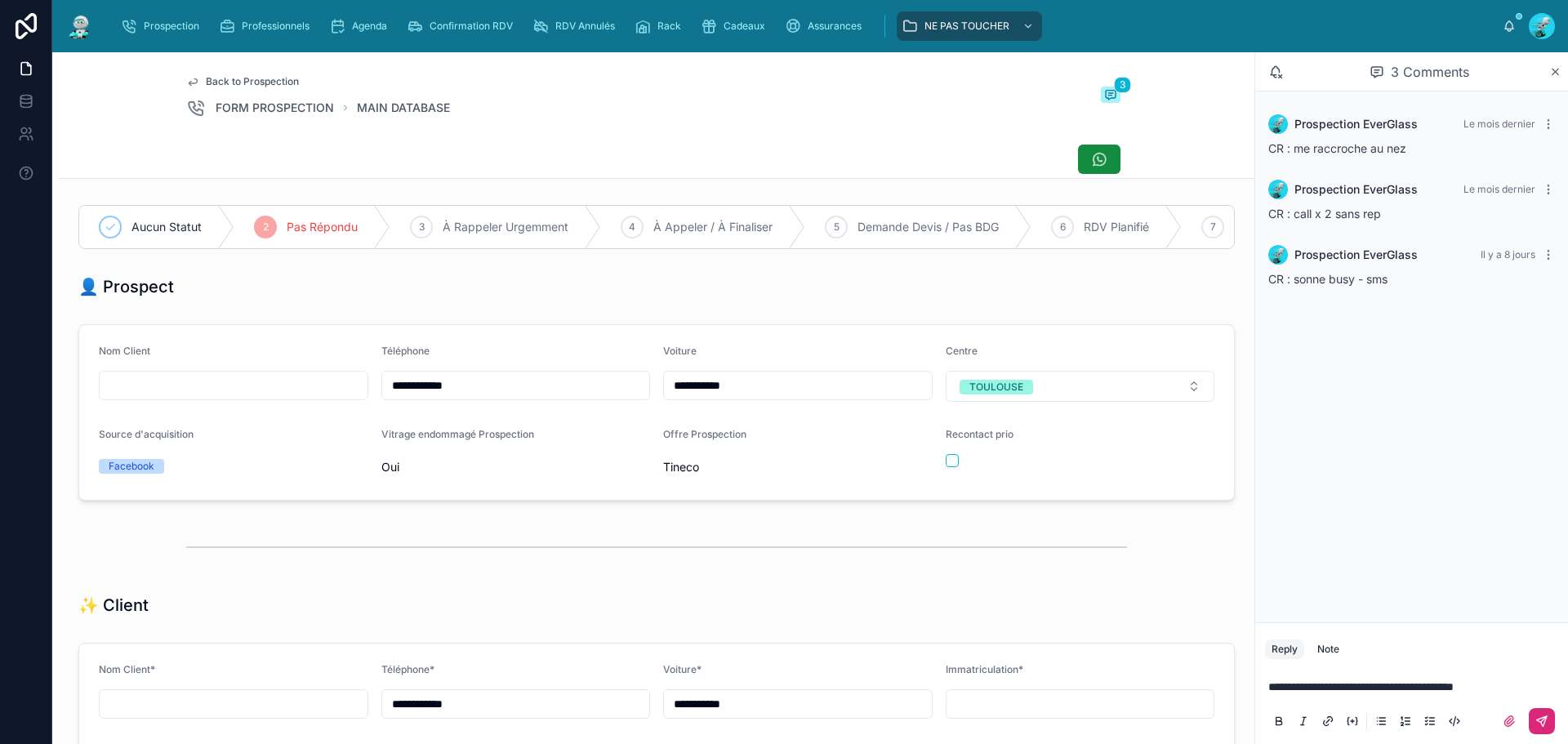 click 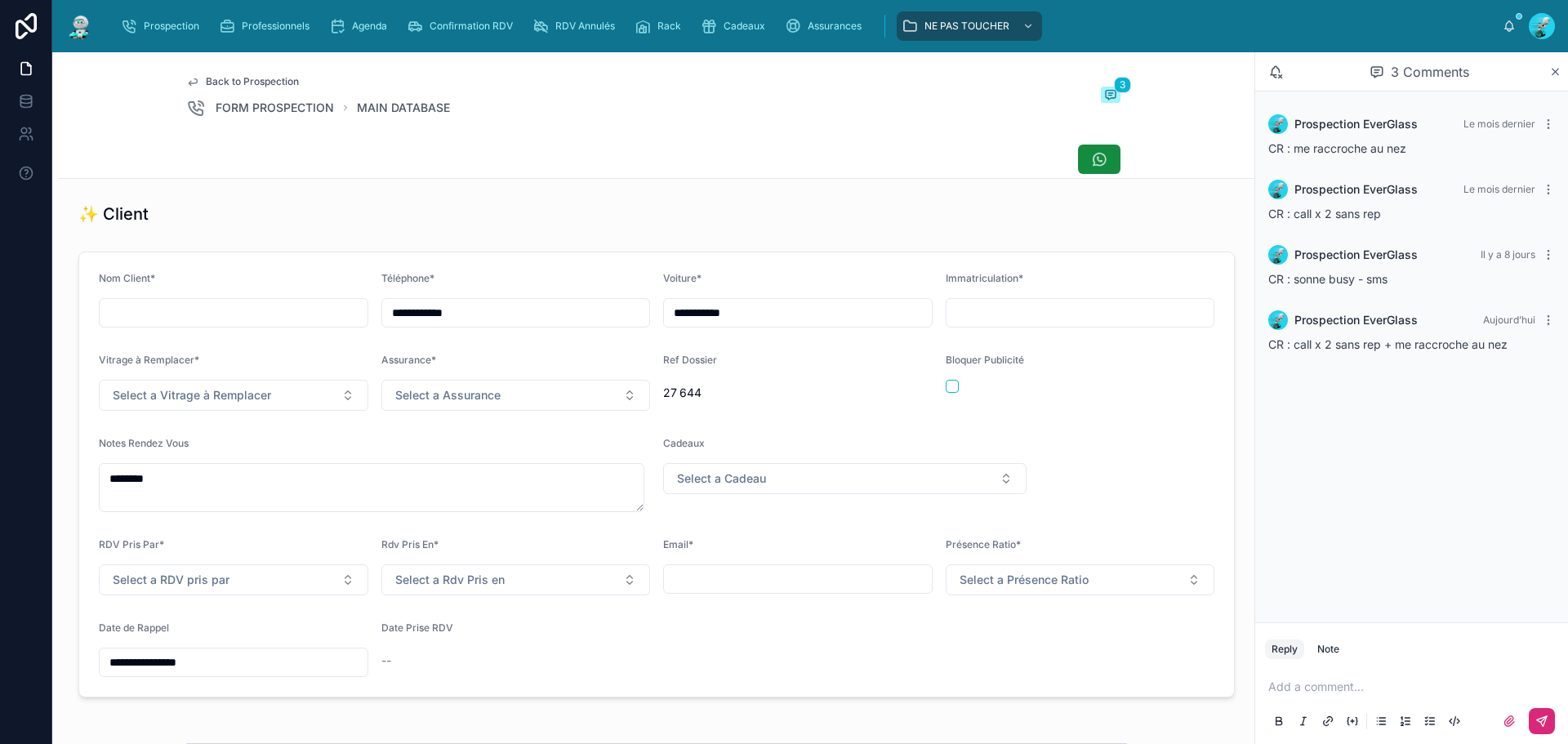 scroll, scrollTop: 572, scrollLeft: 0, axis: vertical 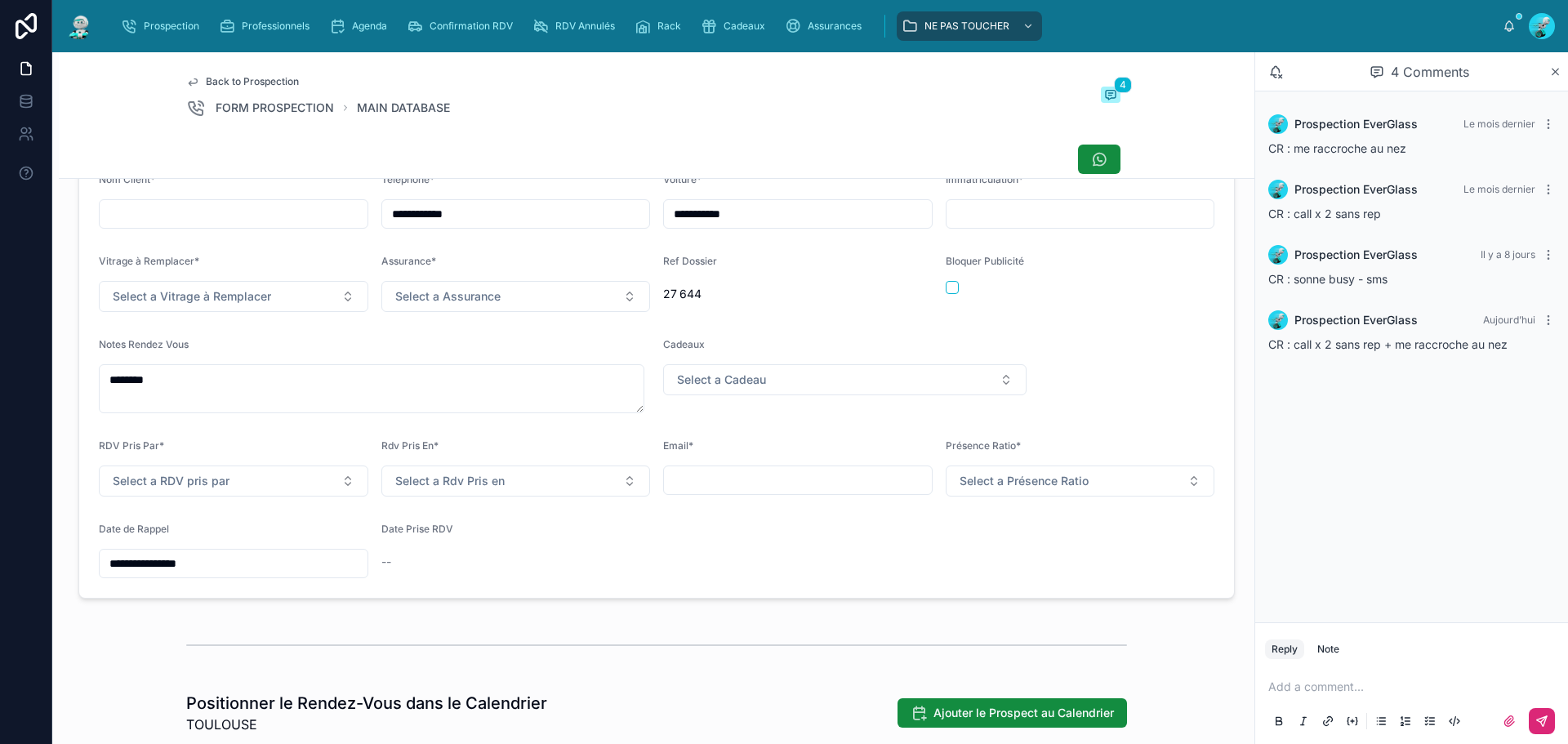 click on "**********" at bounding box center [234, 564] 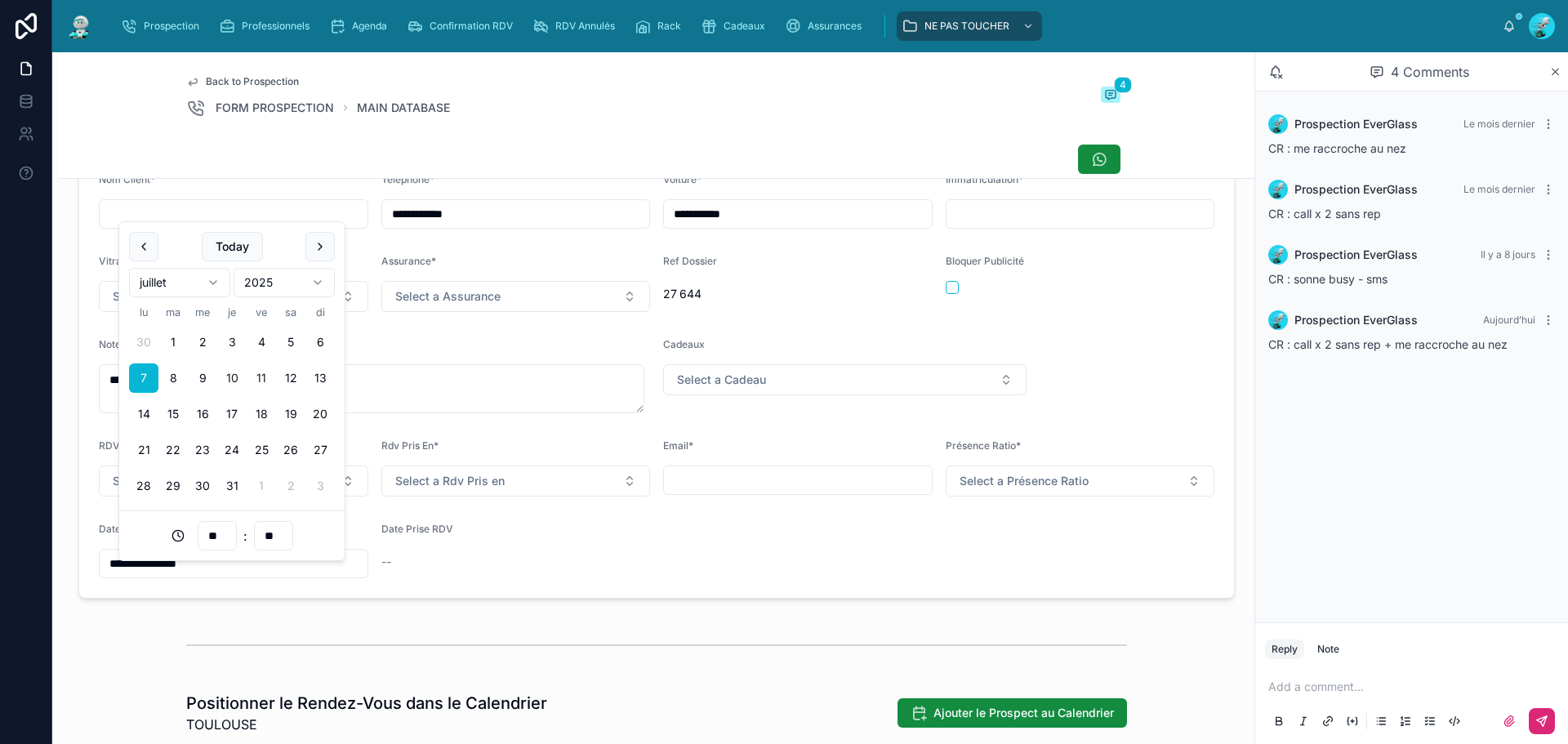 click on "10" at bounding box center [232, 378] 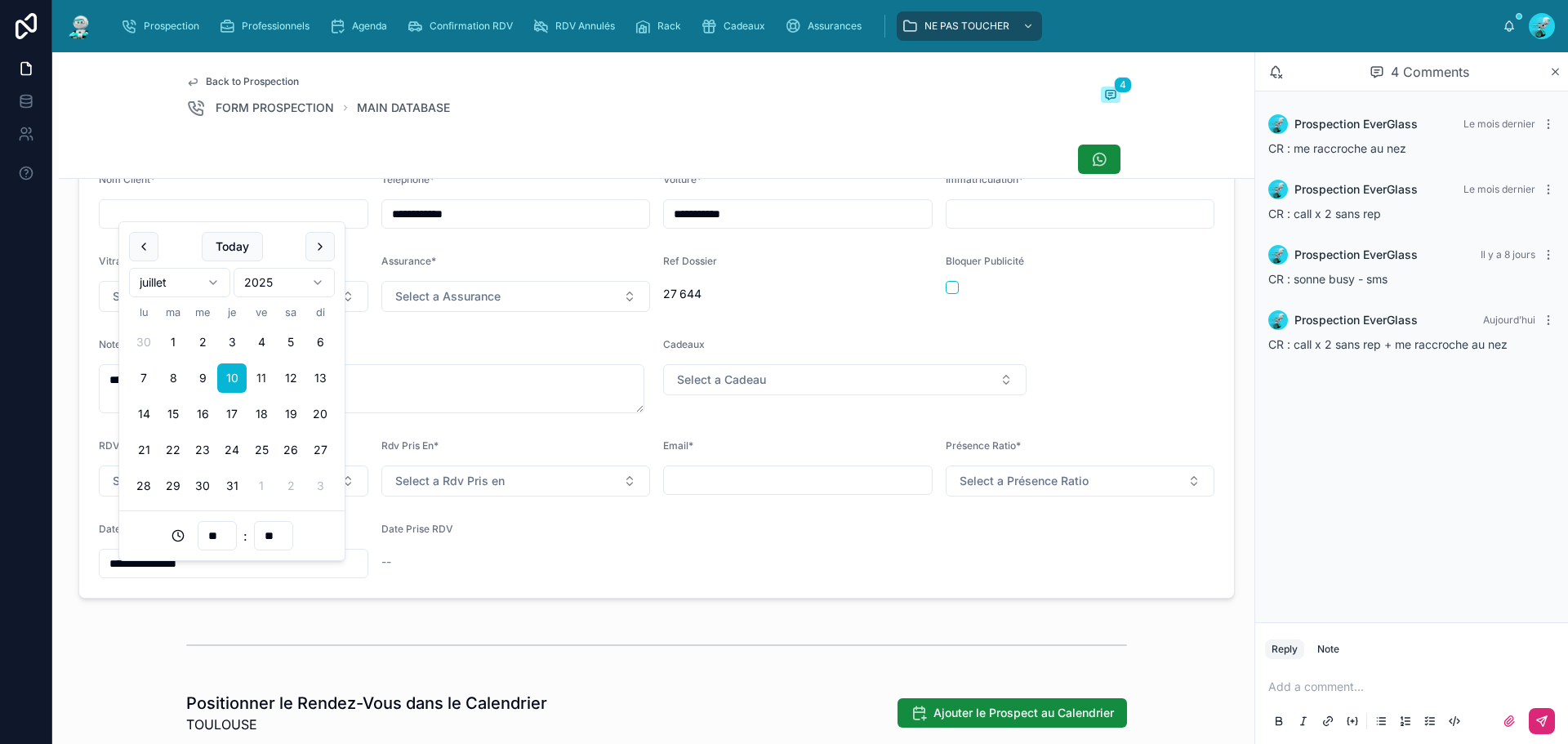 drag, startPoint x: 232, startPoint y: 405, endPoint x: 576, endPoint y: 663, distance: 430 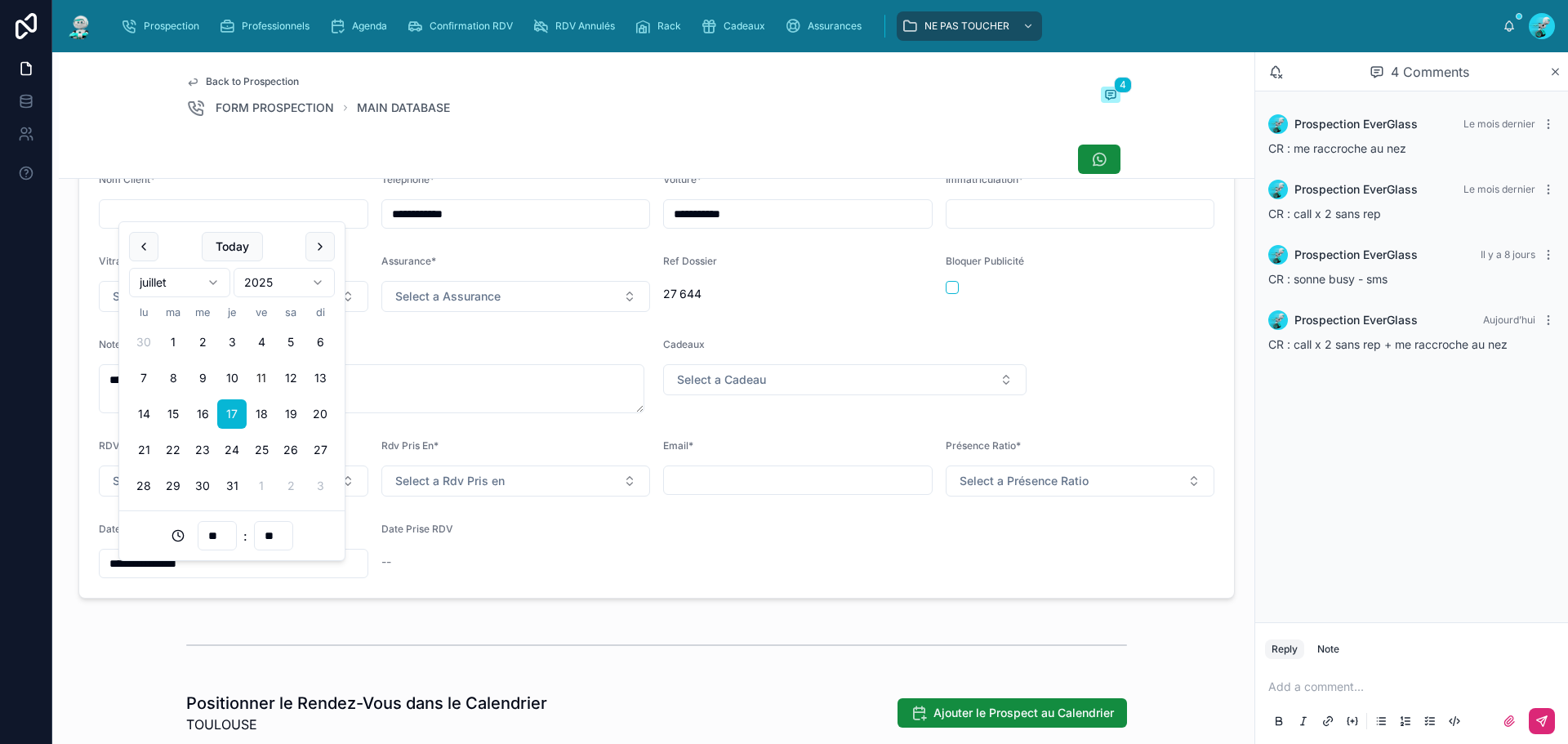type on "**********" 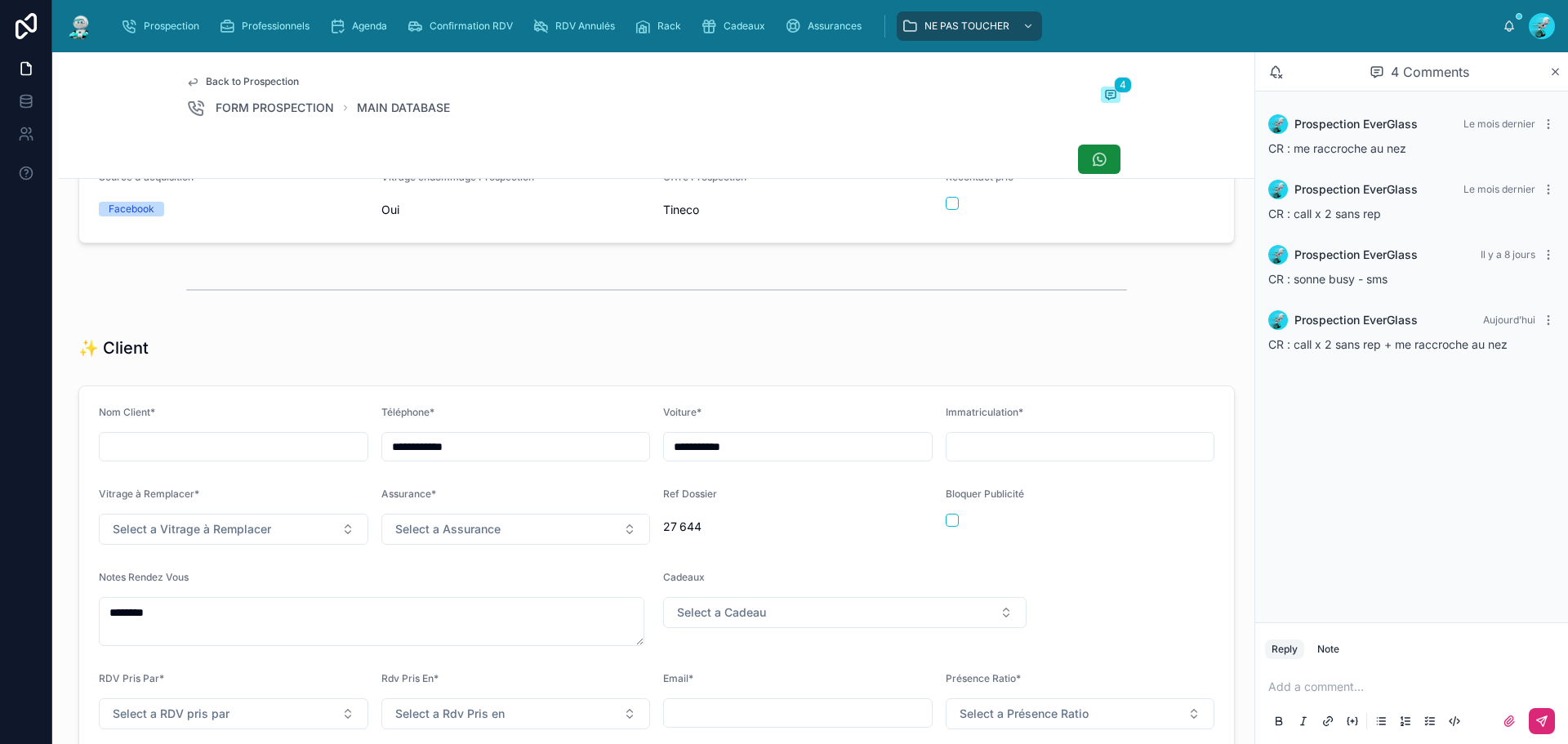 scroll, scrollTop: 0, scrollLeft: 0, axis: both 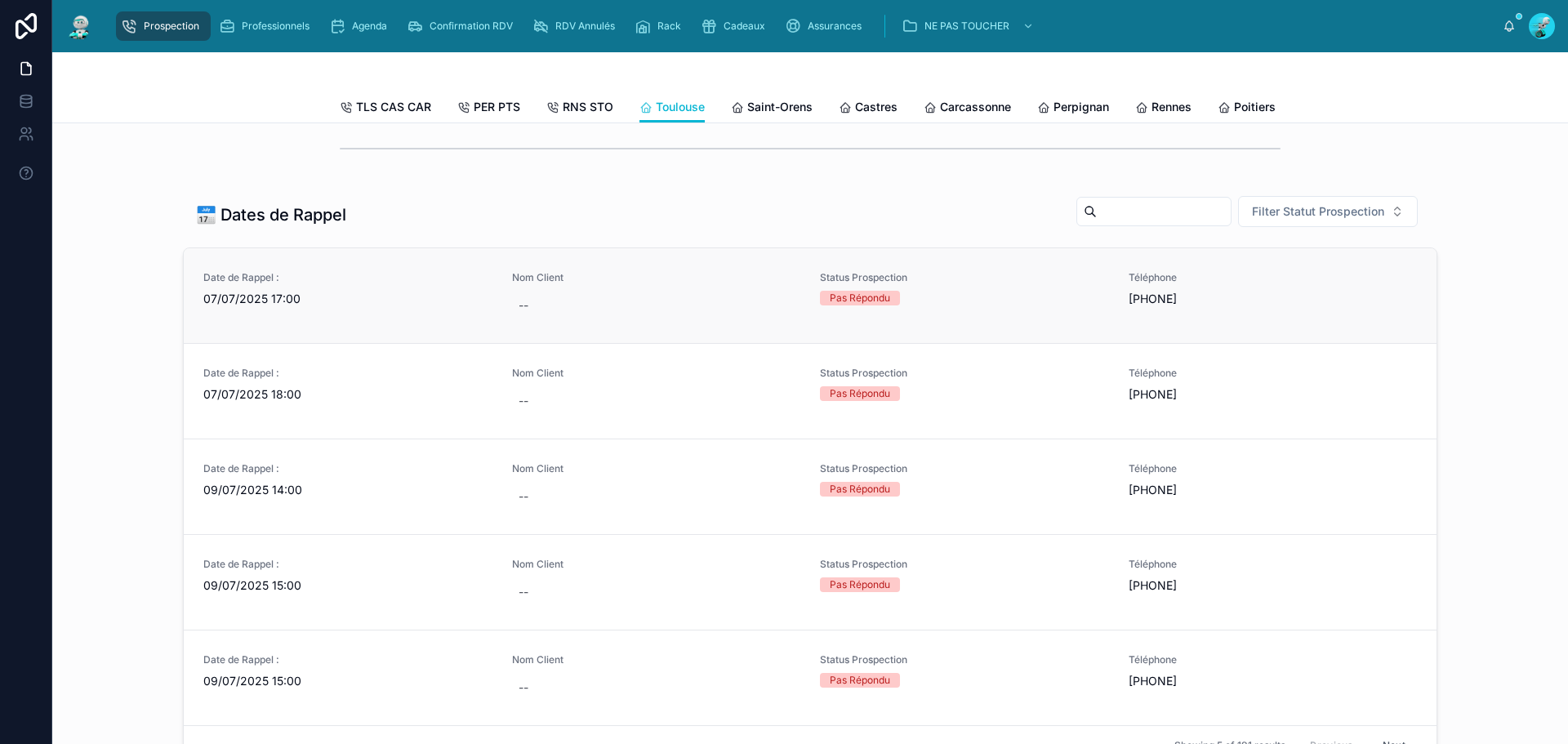 click on "Date de Rappel : [DATE] [TIME]" at bounding box center [348, 289] 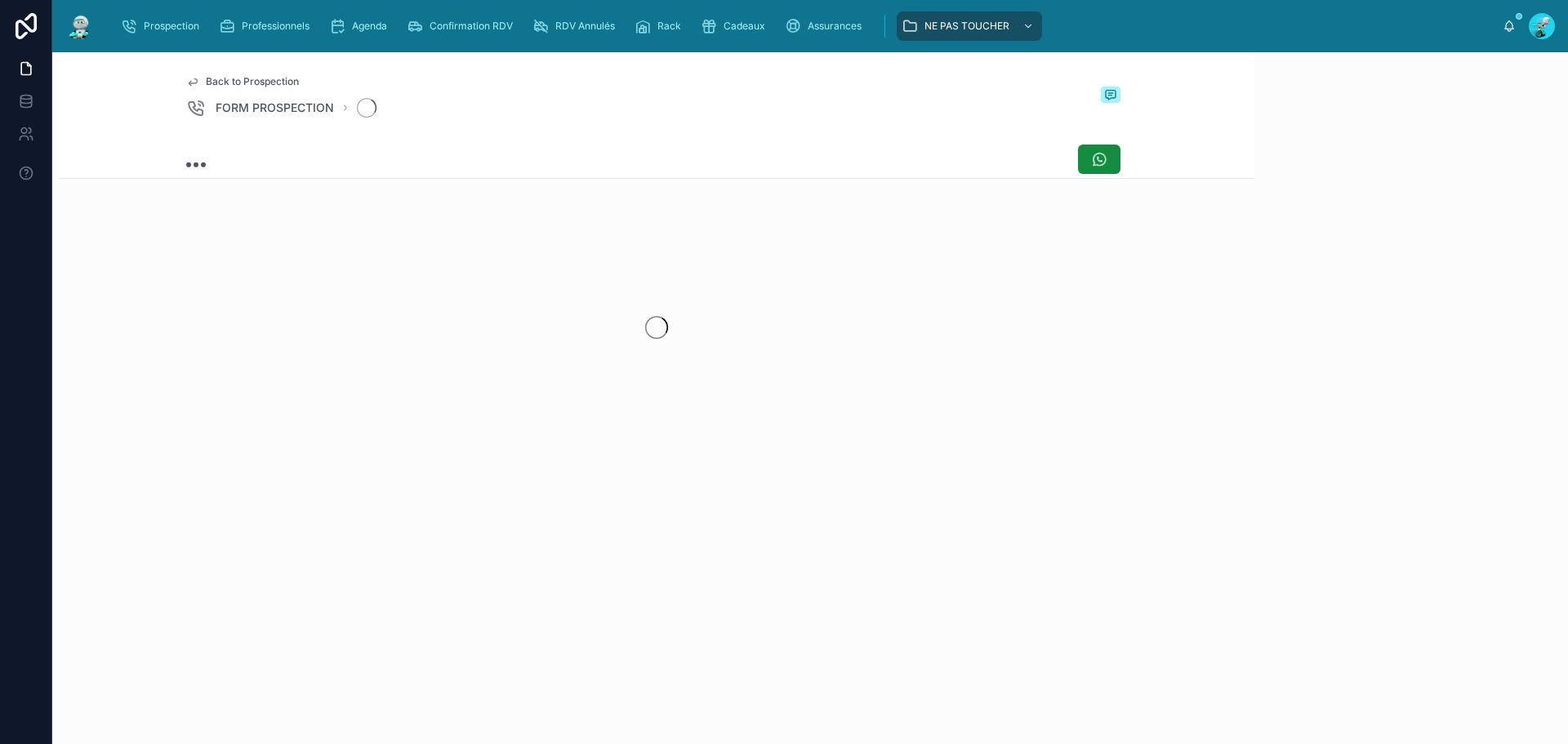 scroll, scrollTop: 0, scrollLeft: 0, axis: both 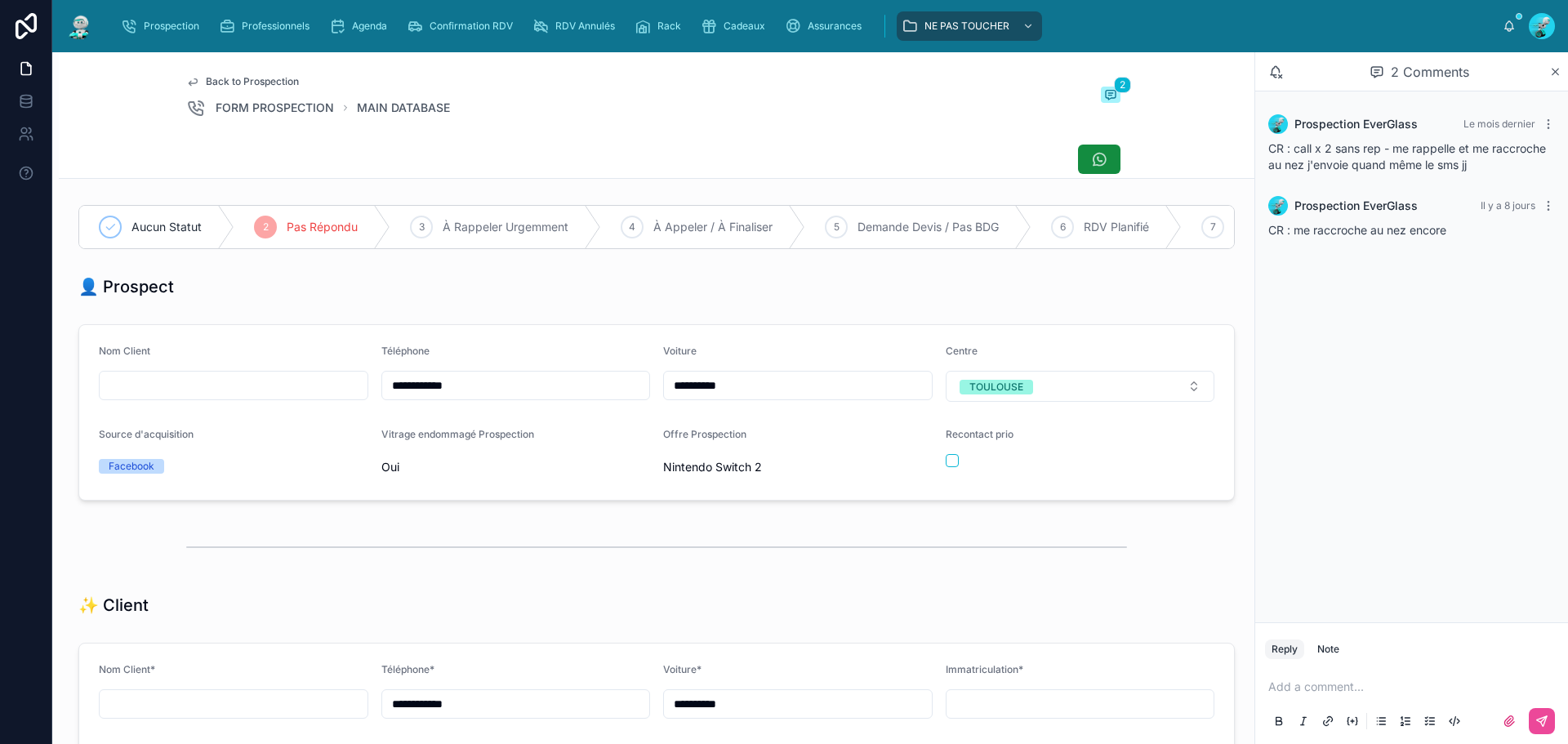 drag, startPoint x: 492, startPoint y: 391, endPoint x: 452, endPoint y: 386, distance: 40.311289 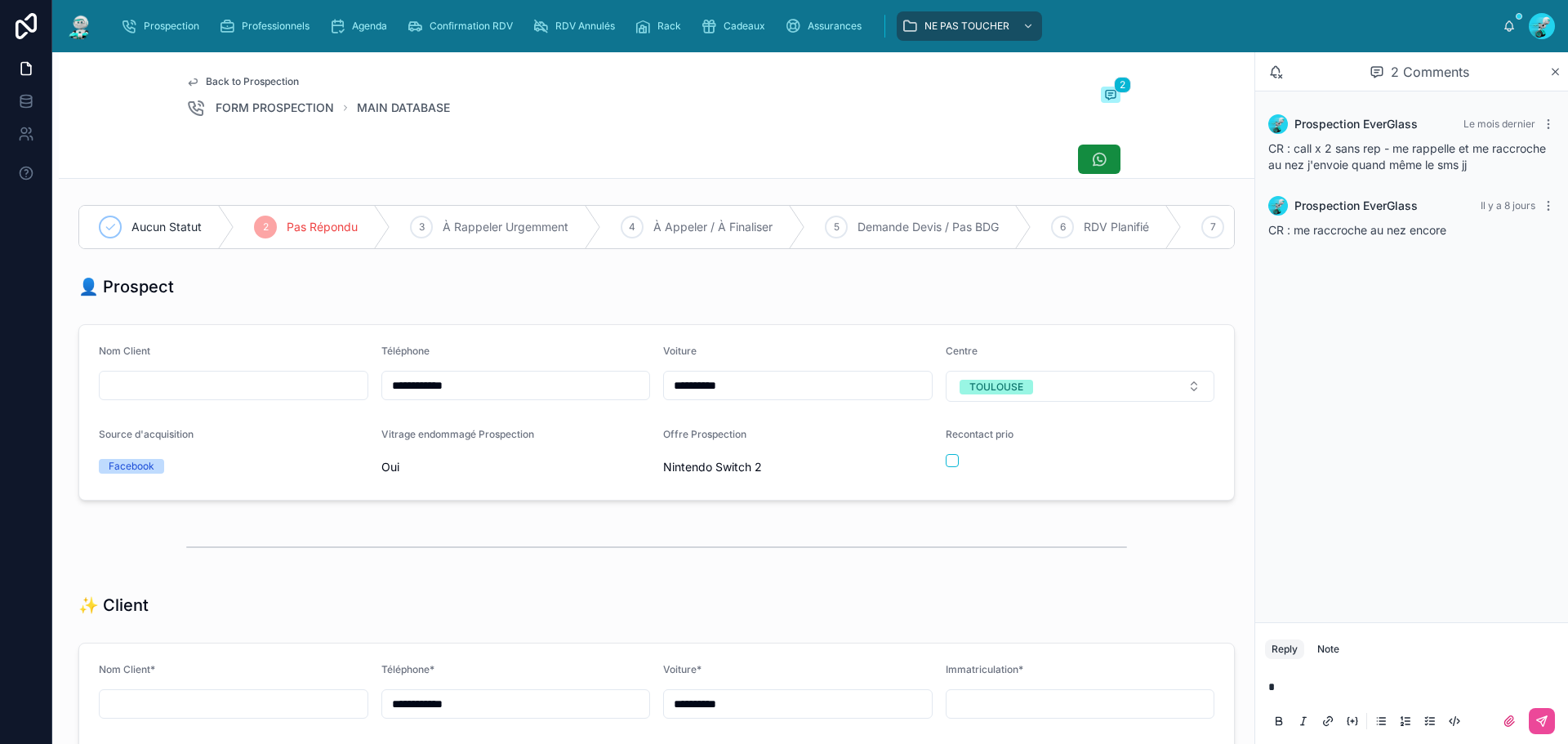 type 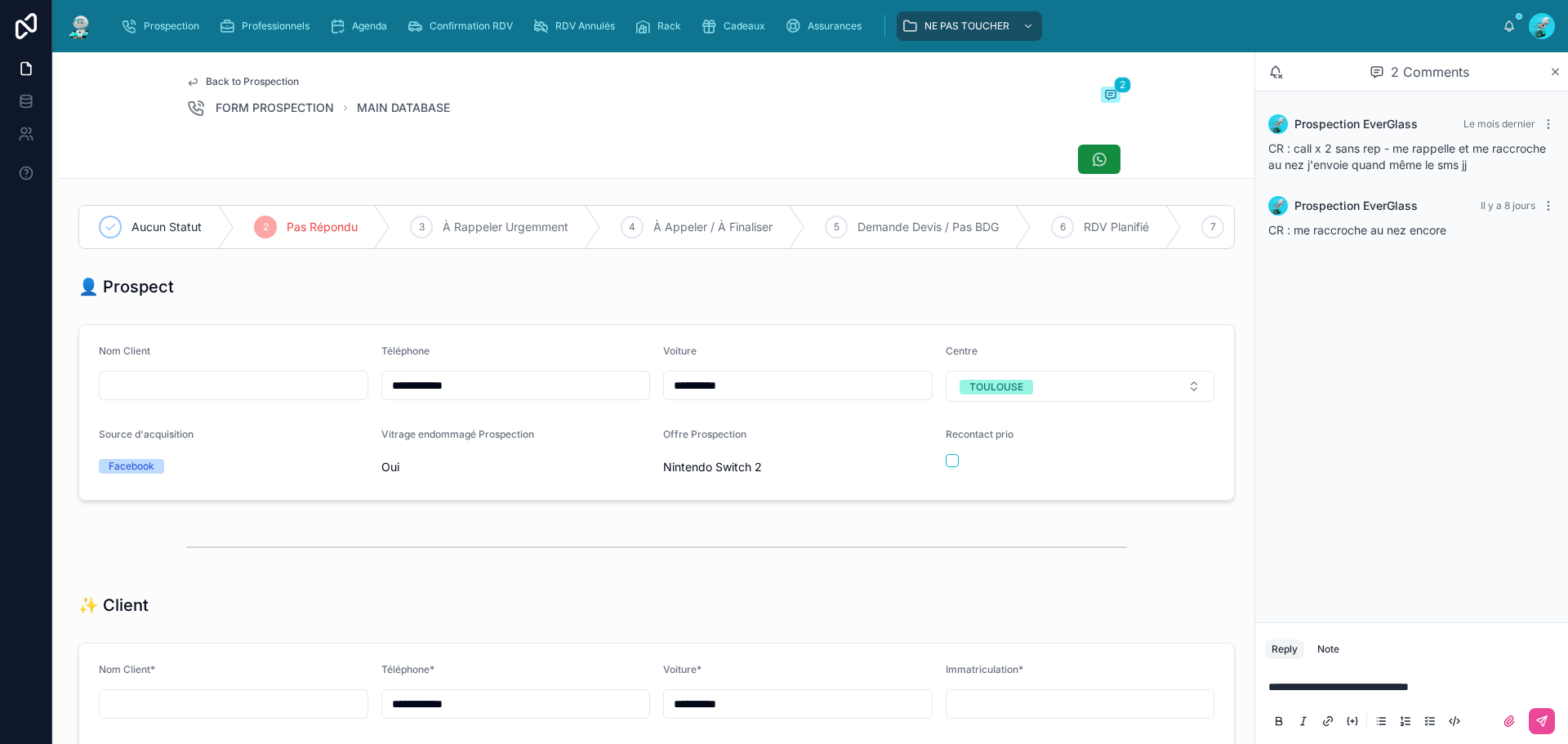 drag, startPoint x: 1437, startPoint y: 683, endPoint x: 1508, endPoint y: 674, distance: 71.56815 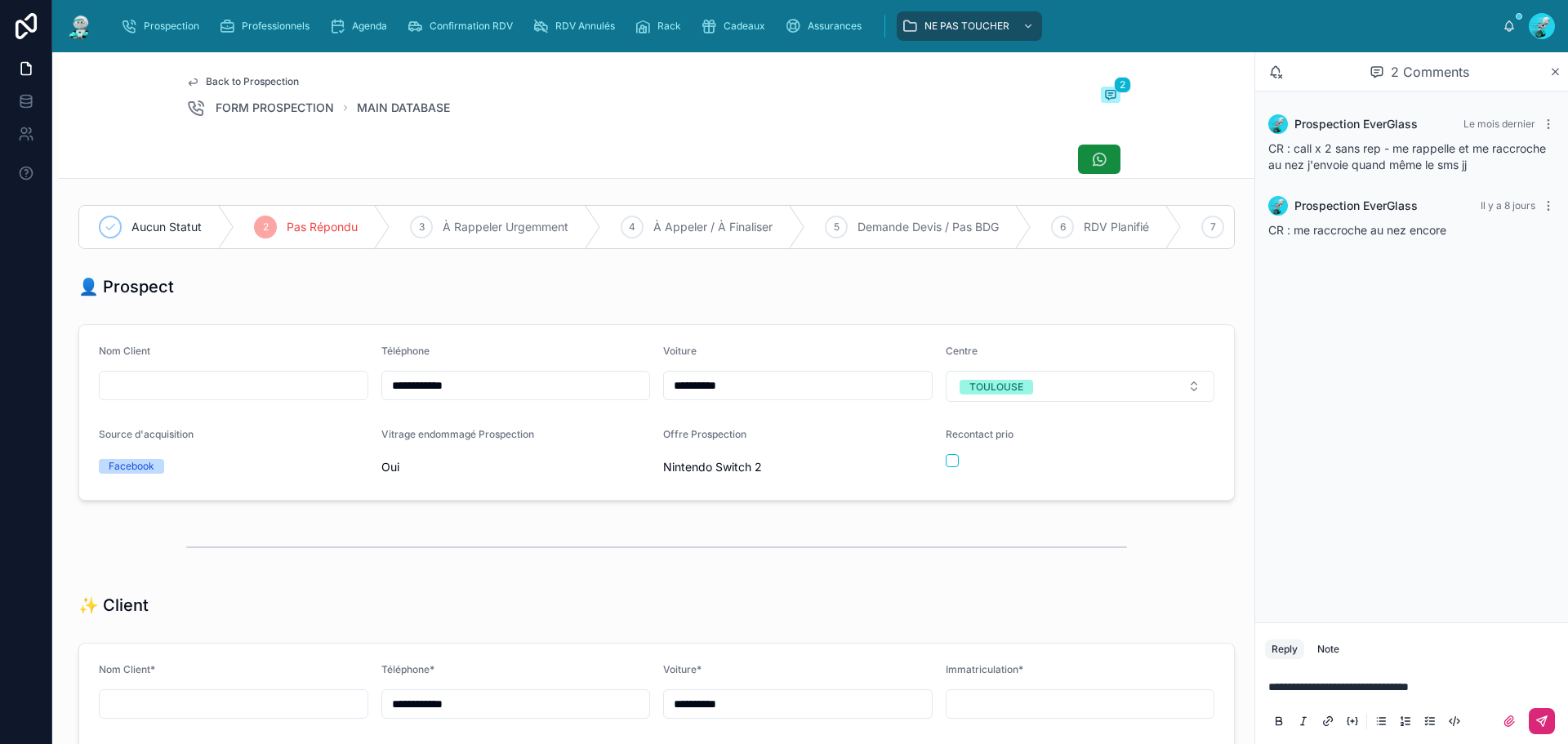 click 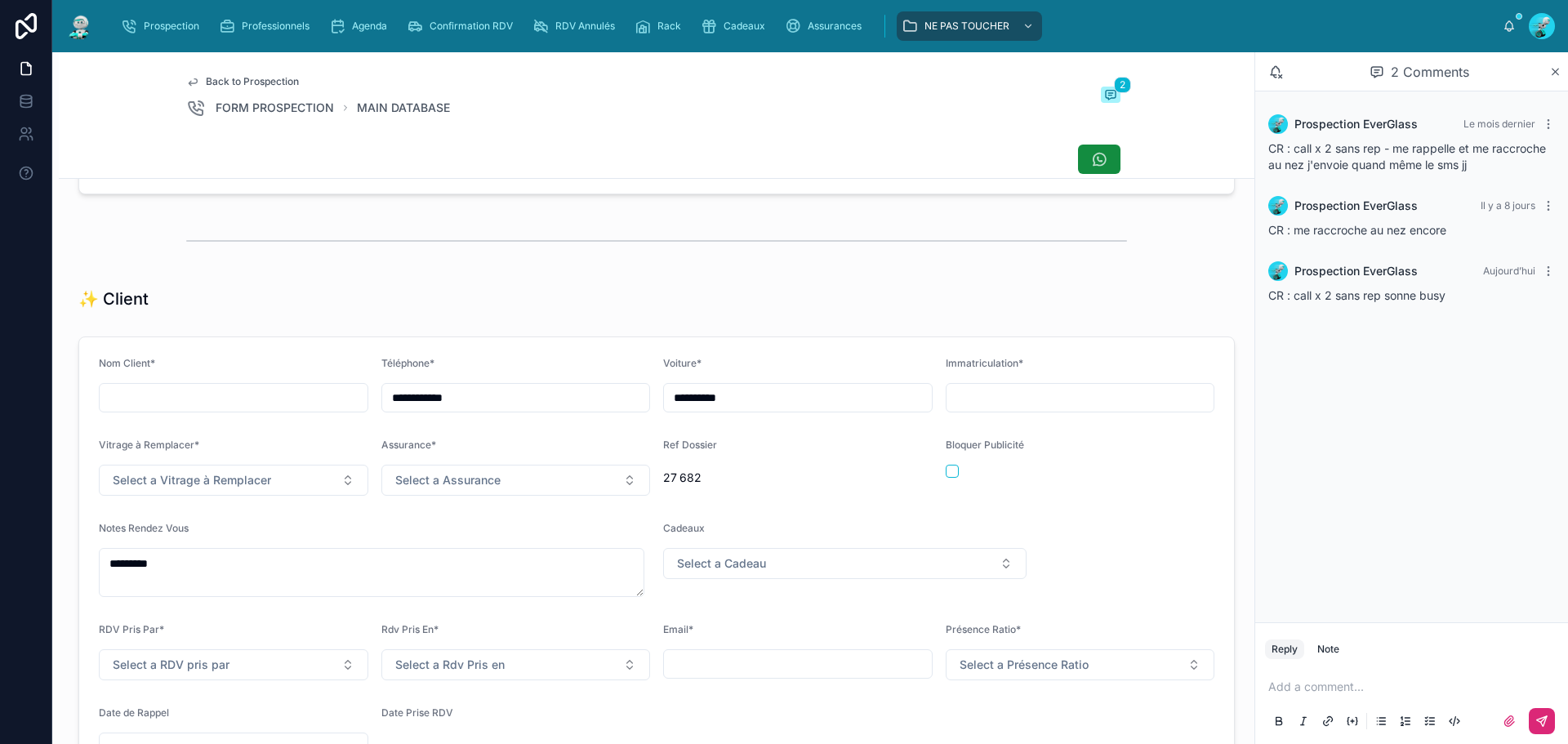 scroll, scrollTop: 572, scrollLeft: 0, axis: vertical 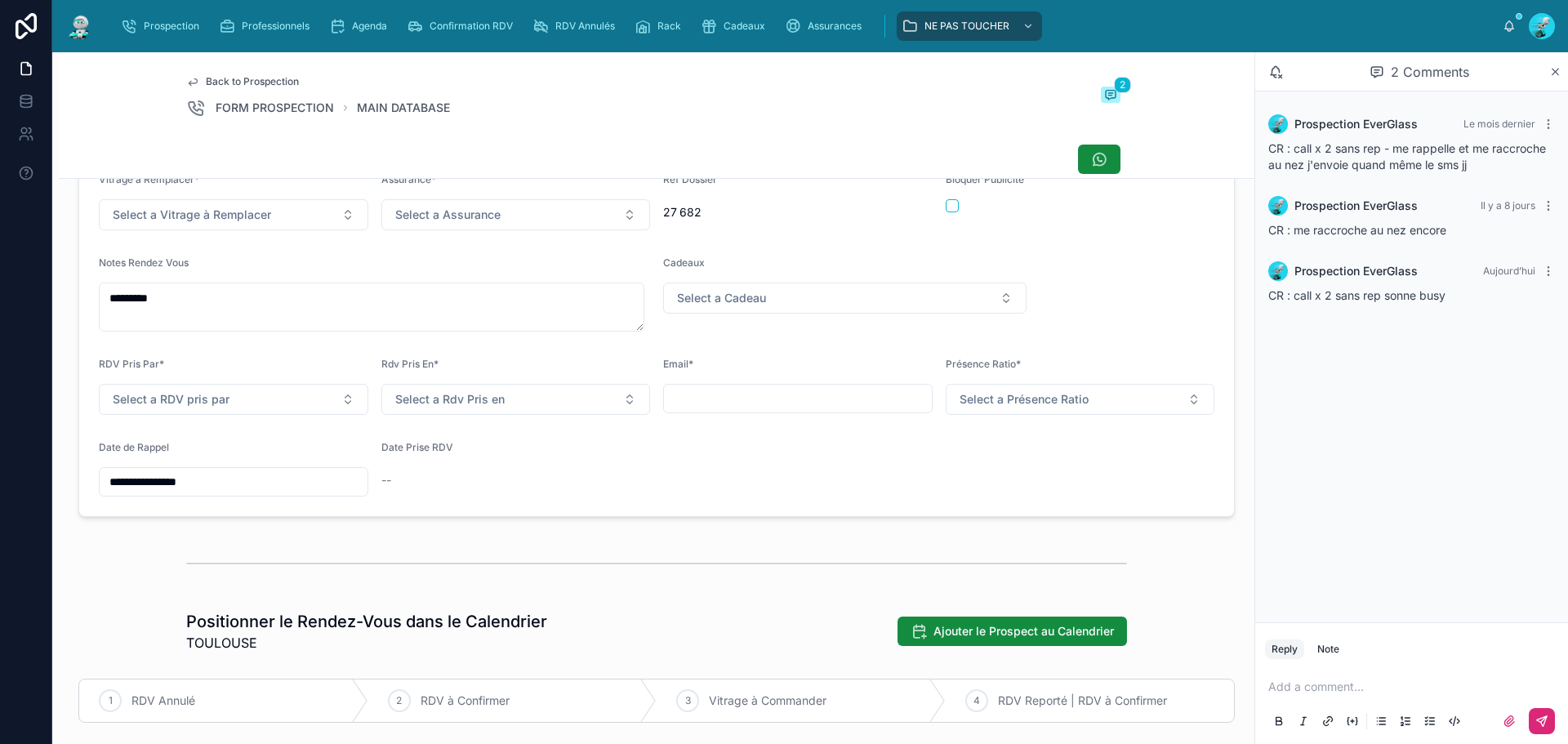 click on "**********" at bounding box center [234, 482] 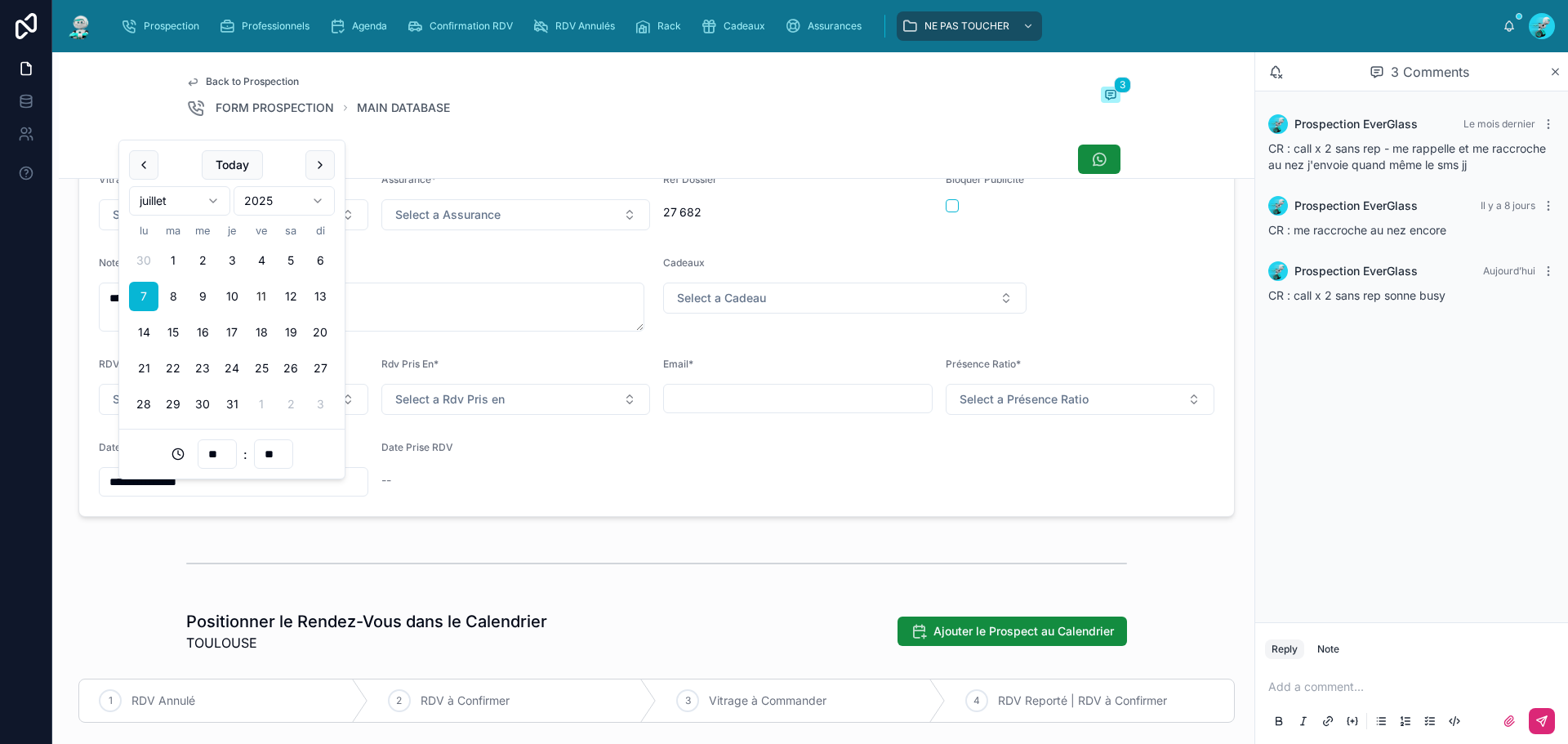 drag, startPoint x: 227, startPoint y: 329, endPoint x: 494, endPoint y: 523, distance: 330.0379 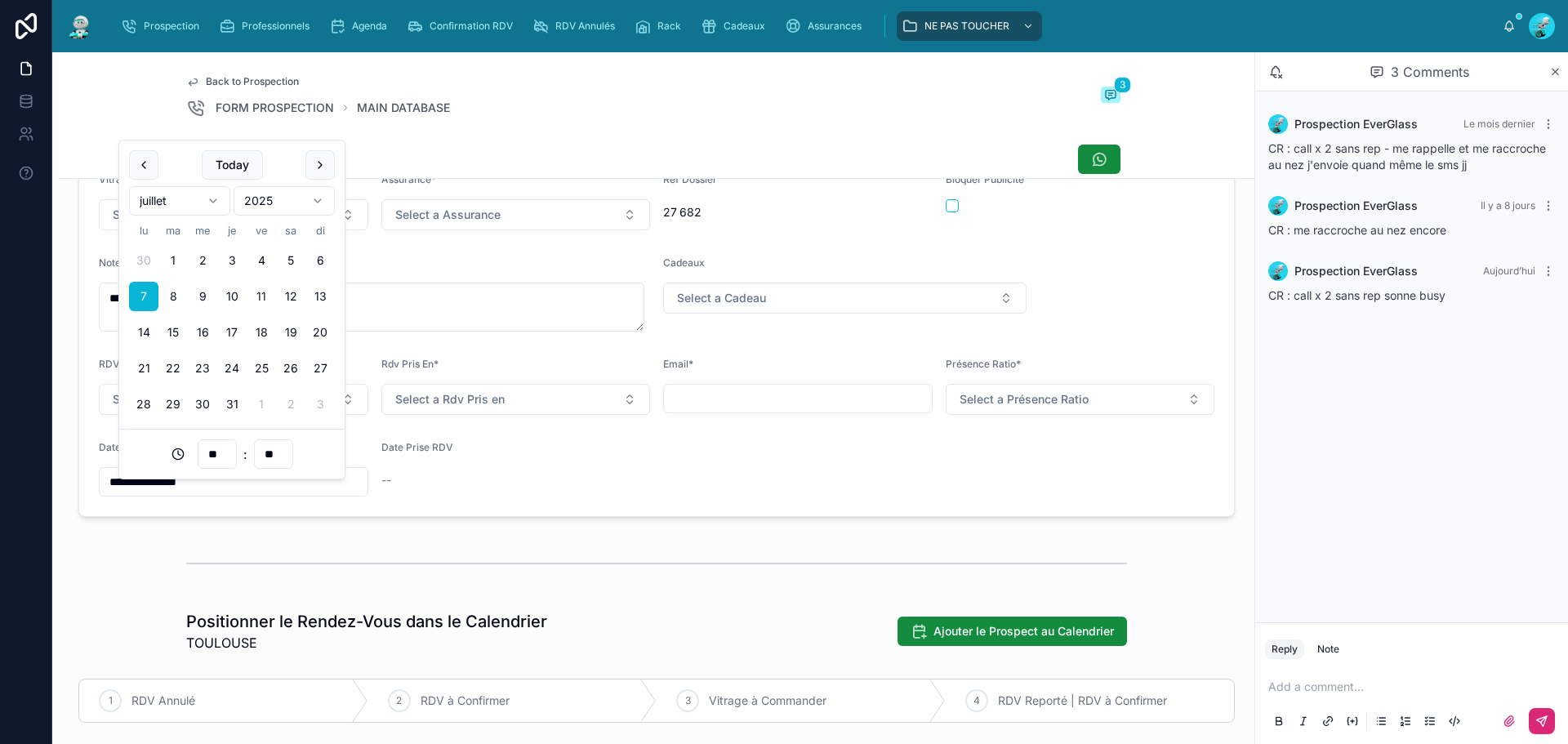type on "**********" 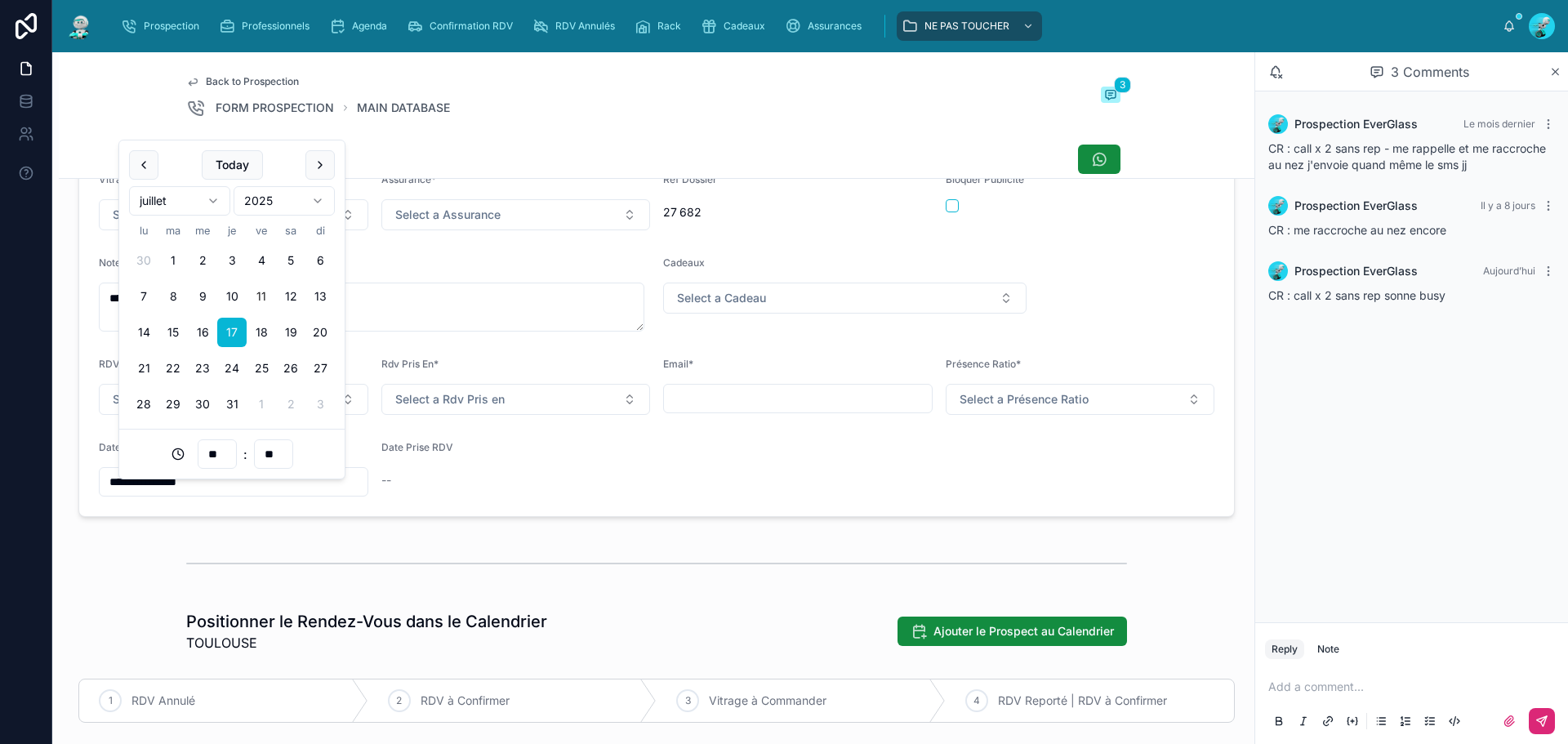 click on "**********" at bounding box center (657, 294) 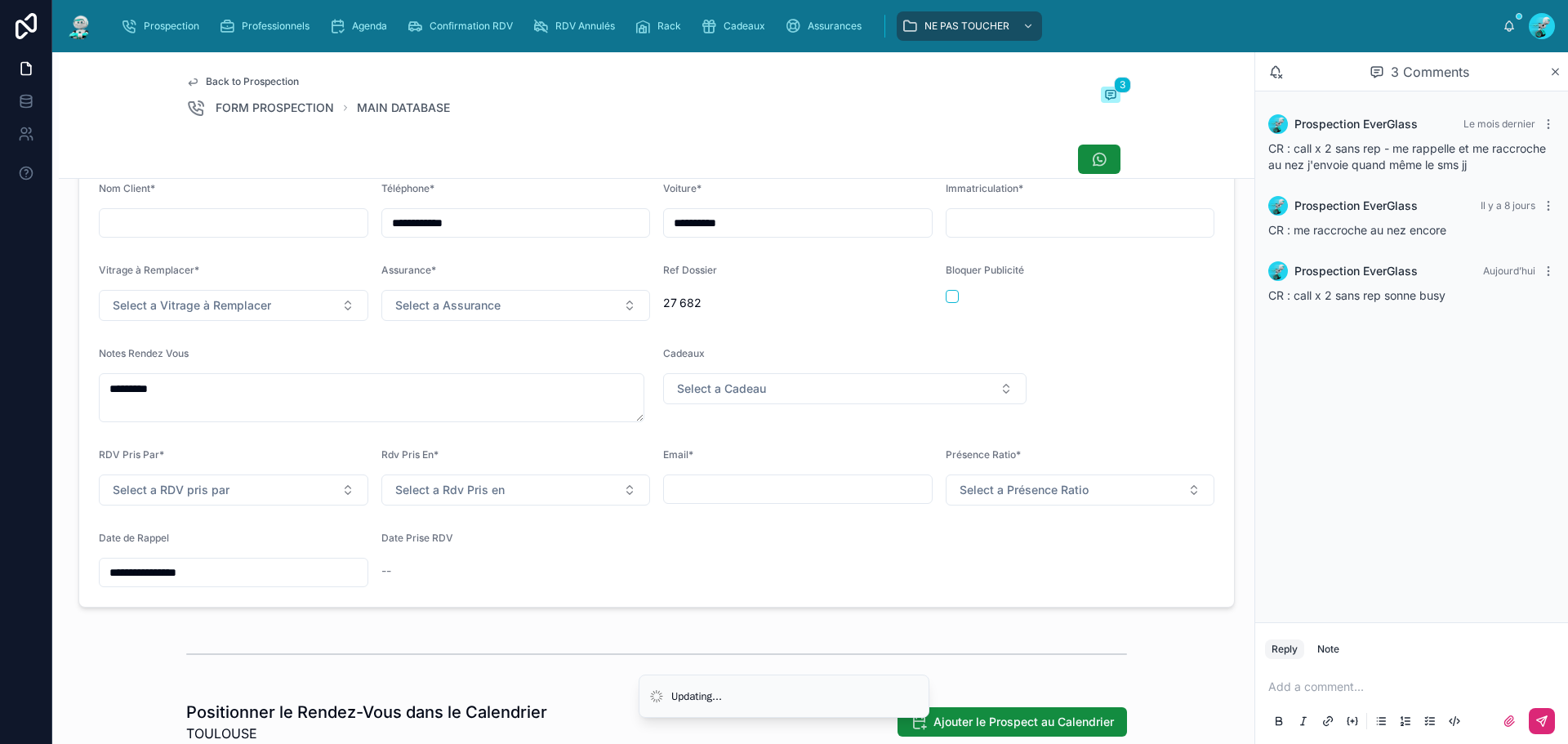 scroll, scrollTop: 0, scrollLeft: 0, axis: both 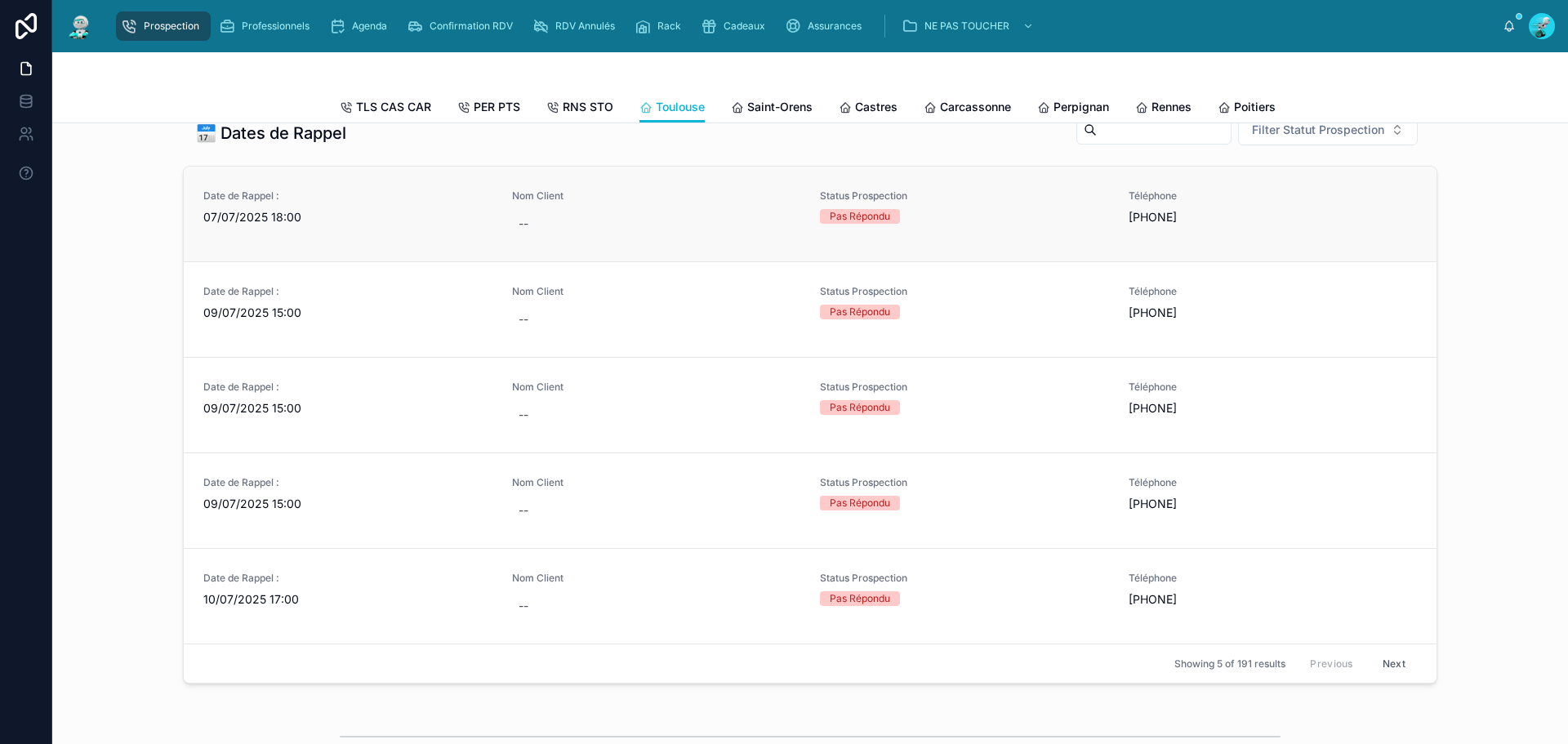 click on "07/07/2025 18:00" at bounding box center [348, 217] 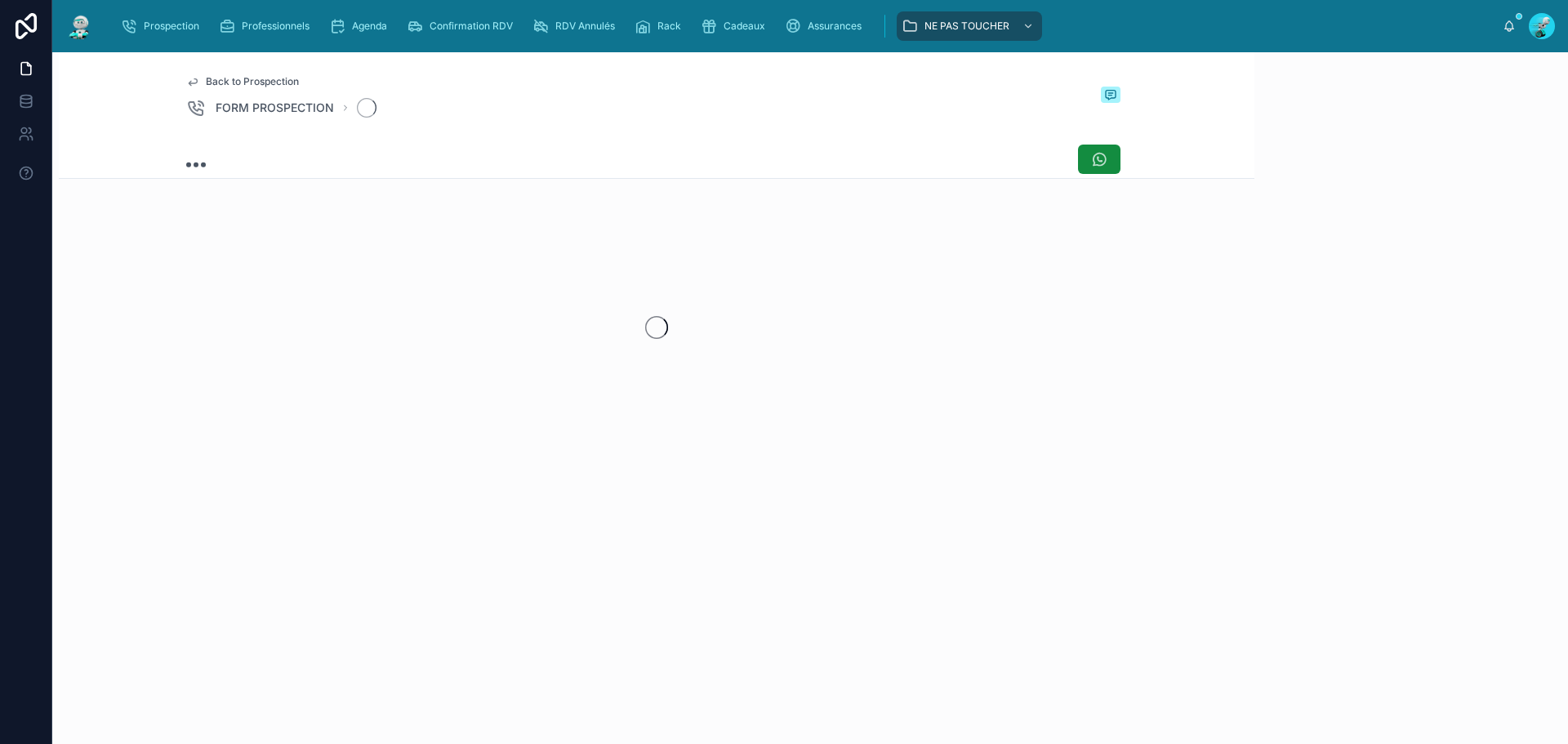 scroll, scrollTop: 0, scrollLeft: 0, axis: both 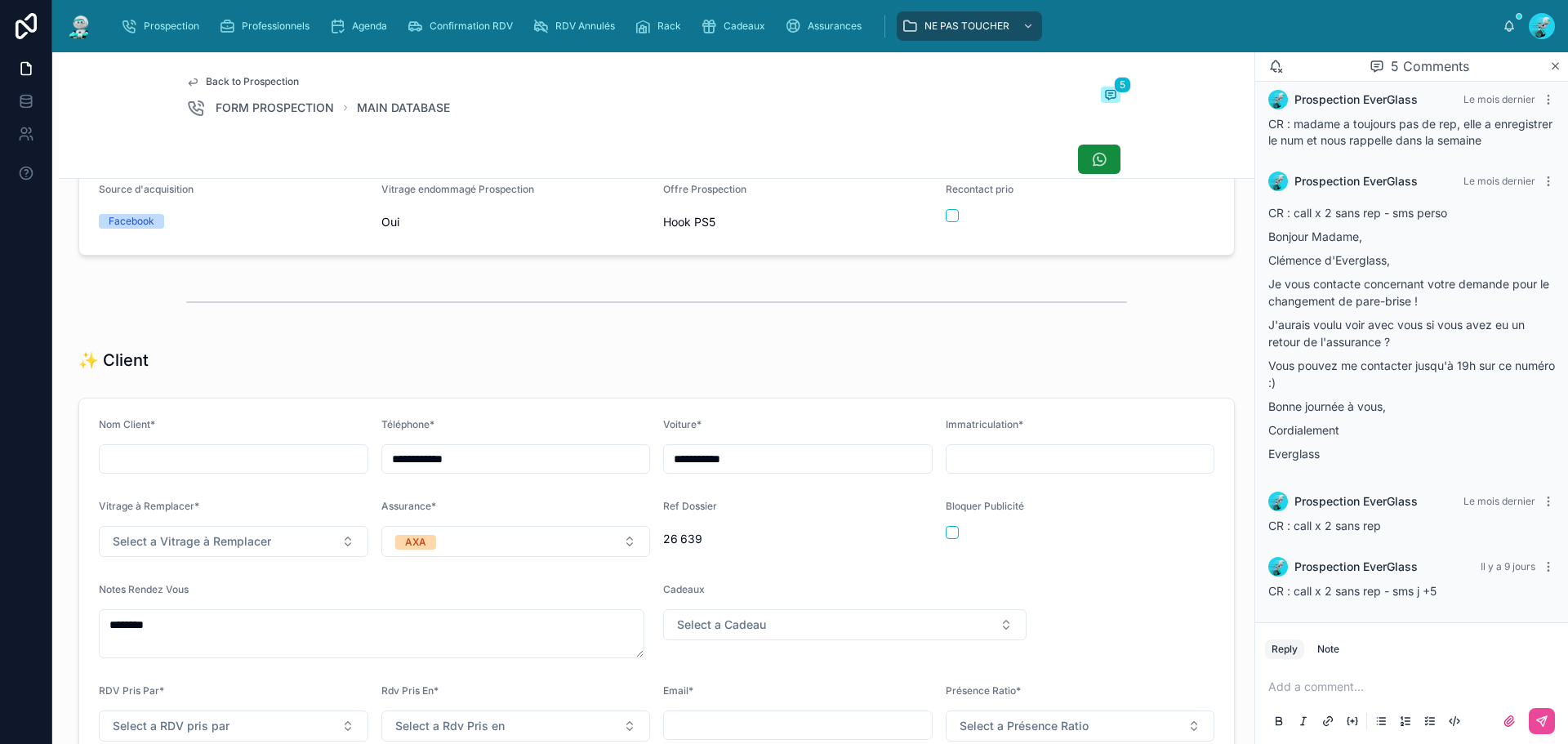 drag, startPoint x: 487, startPoint y: 467, endPoint x: 303, endPoint y: 468, distance: 184.00272 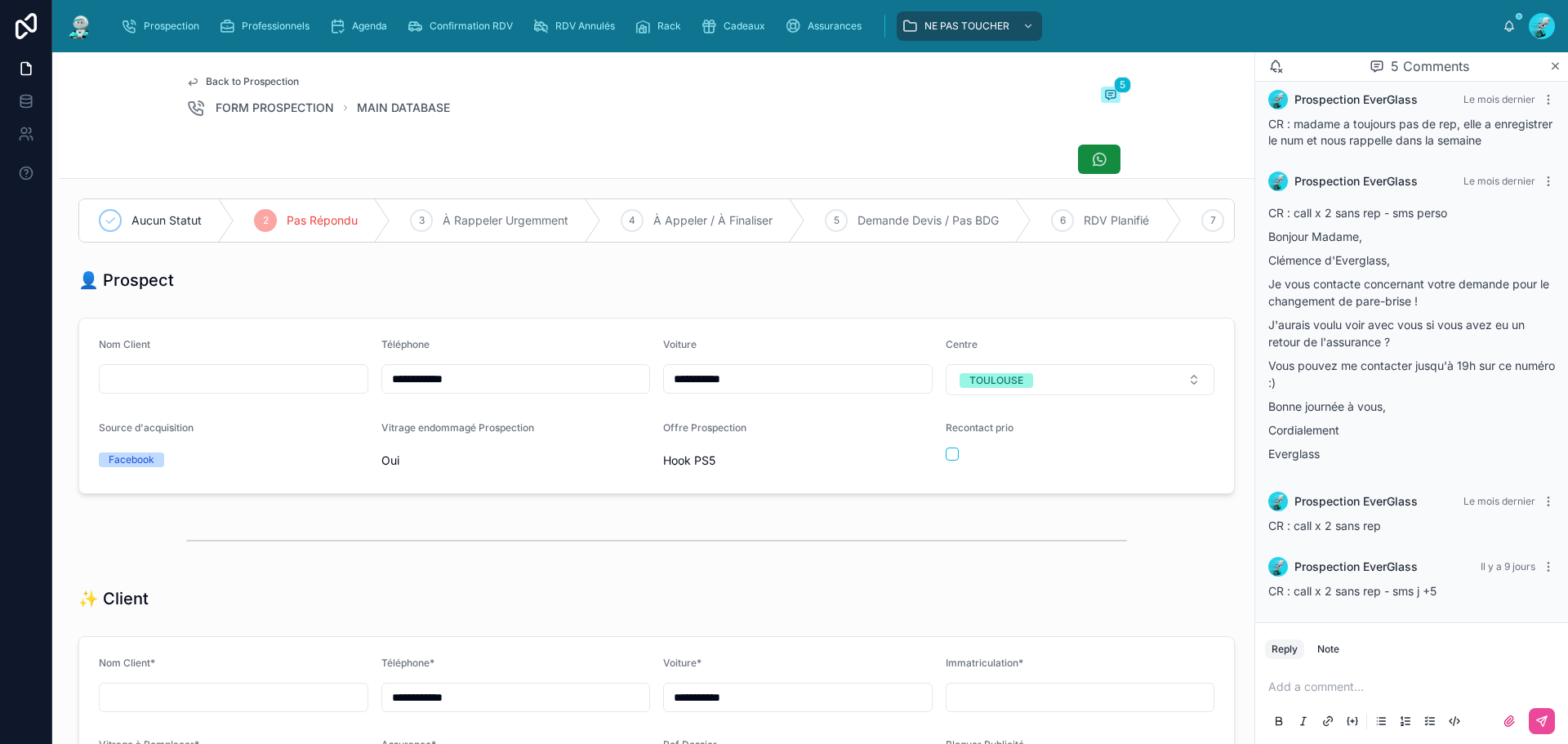 scroll, scrollTop: 0, scrollLeft: 0, axis: both 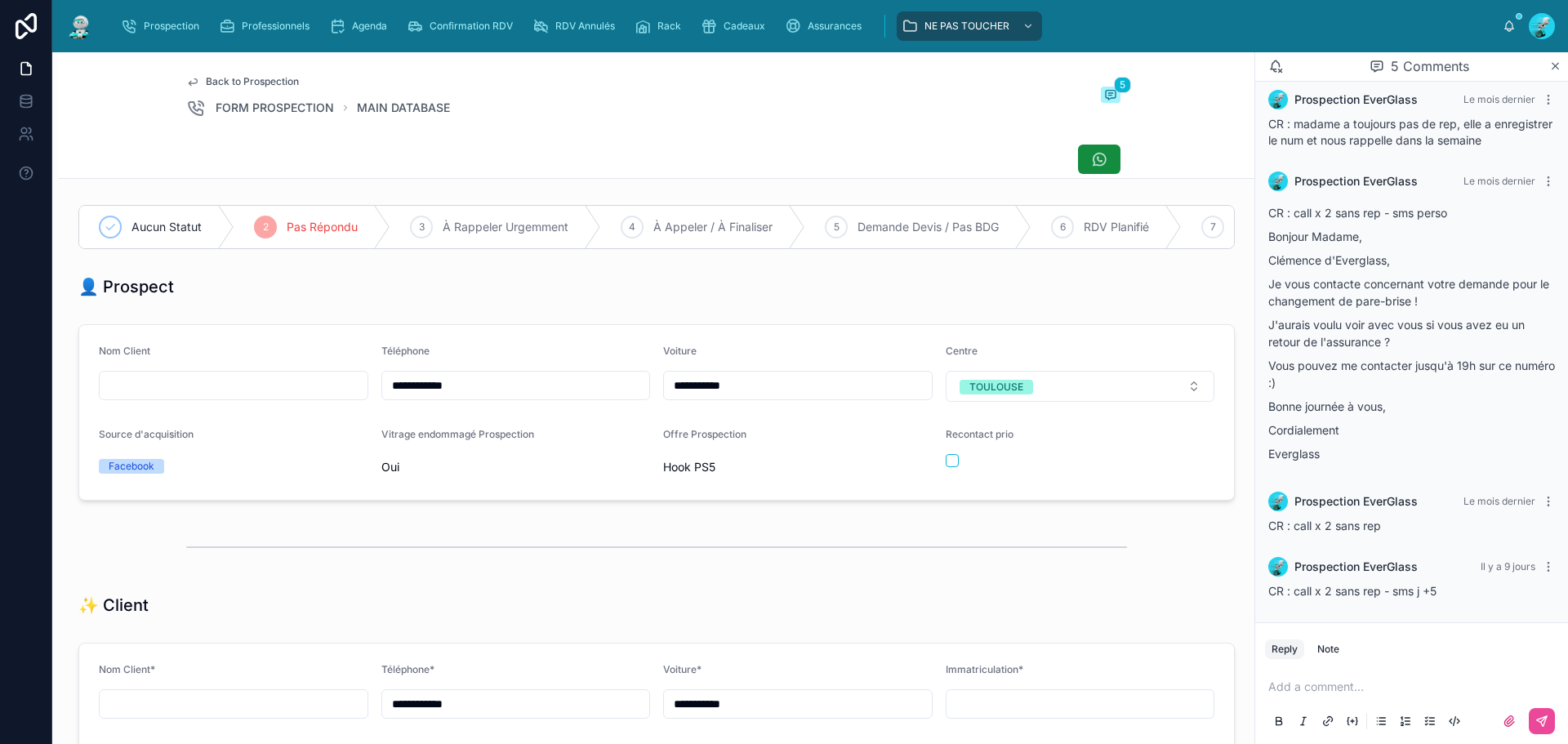 drag, startPoint x: 1309, startPoint y: 684, endPoint x: 1186, endPoint y: 624, distance: 136.85 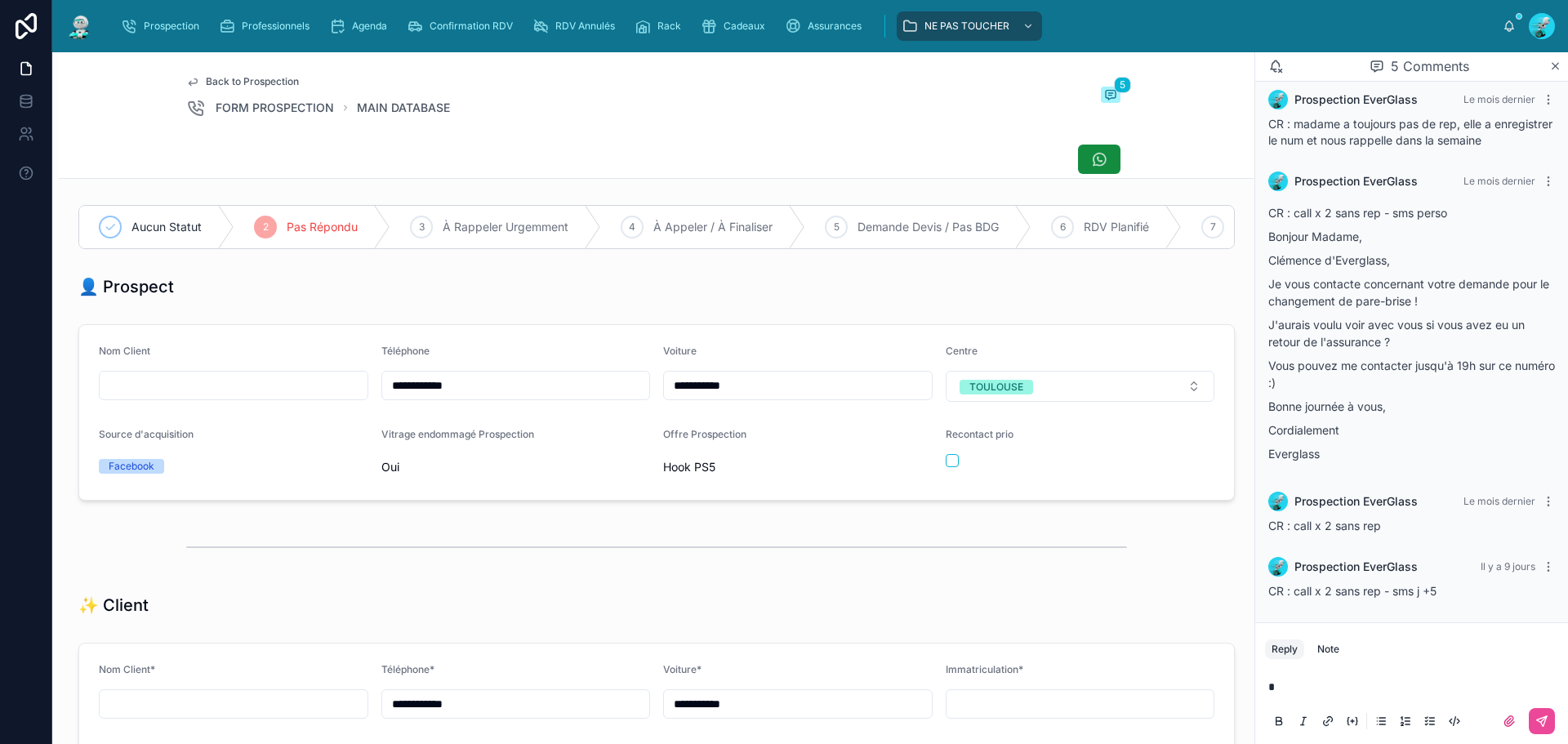 type 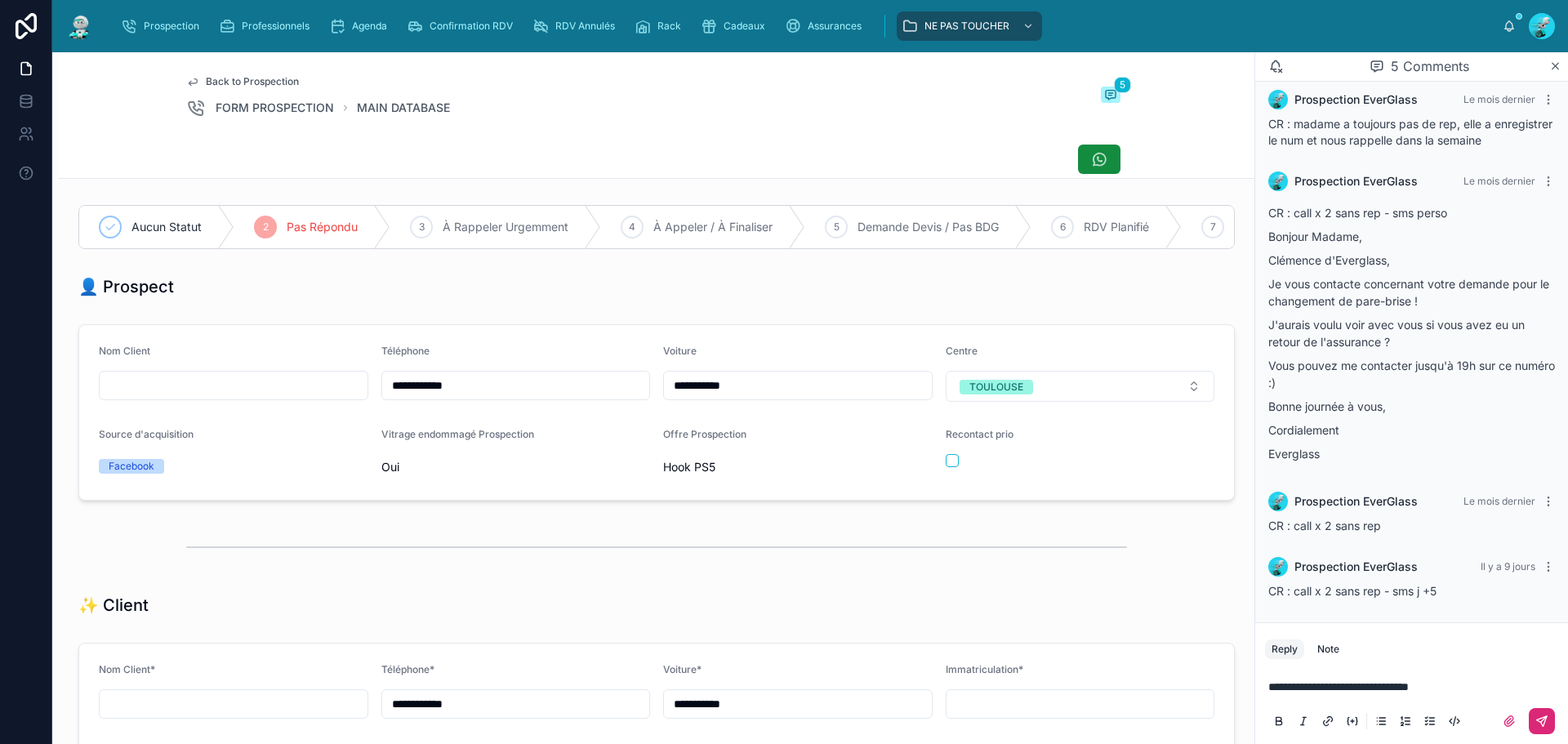 click at bounding box center [1542, 721] 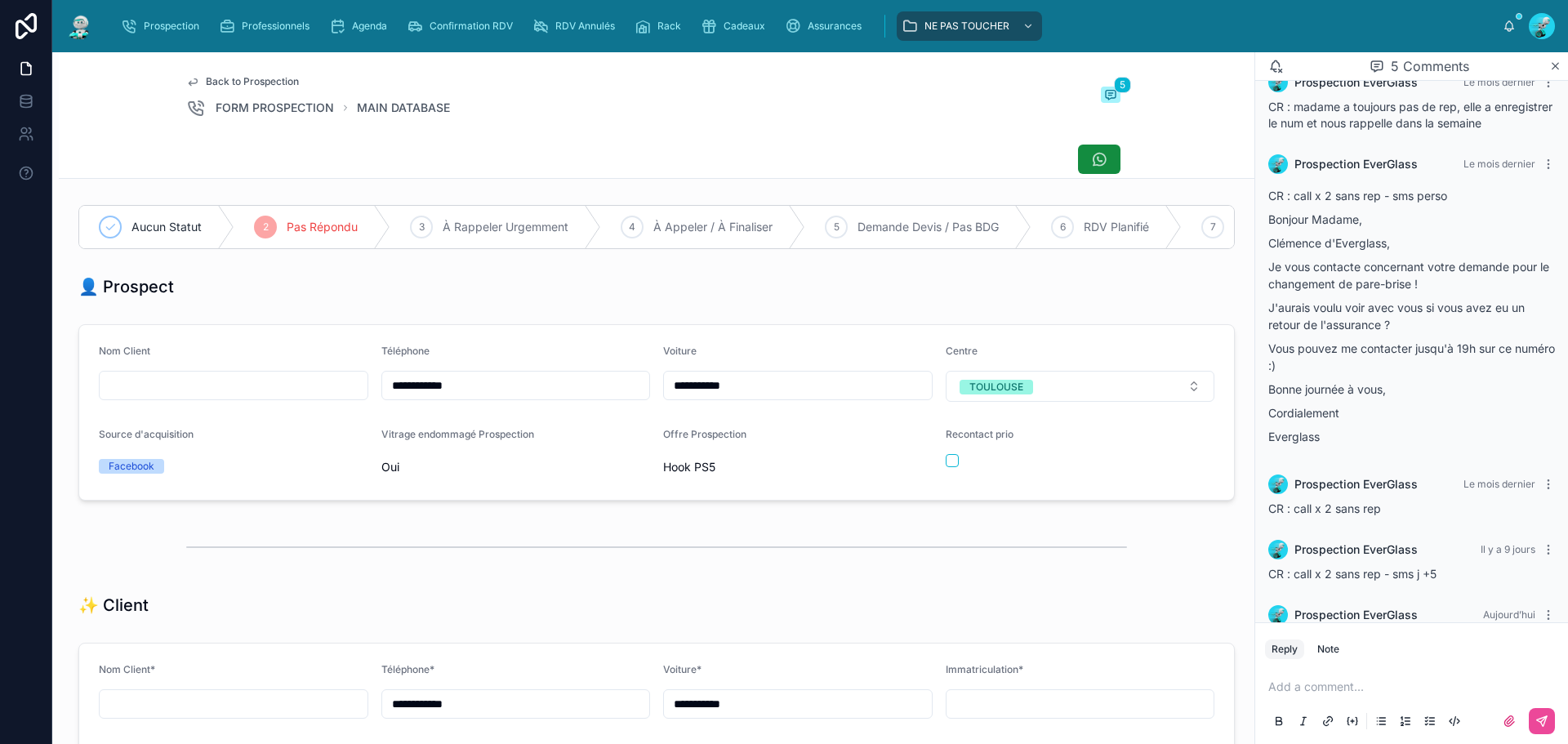 scroll, scrollTop: 263, scrollLeft: 0, axis: vertical 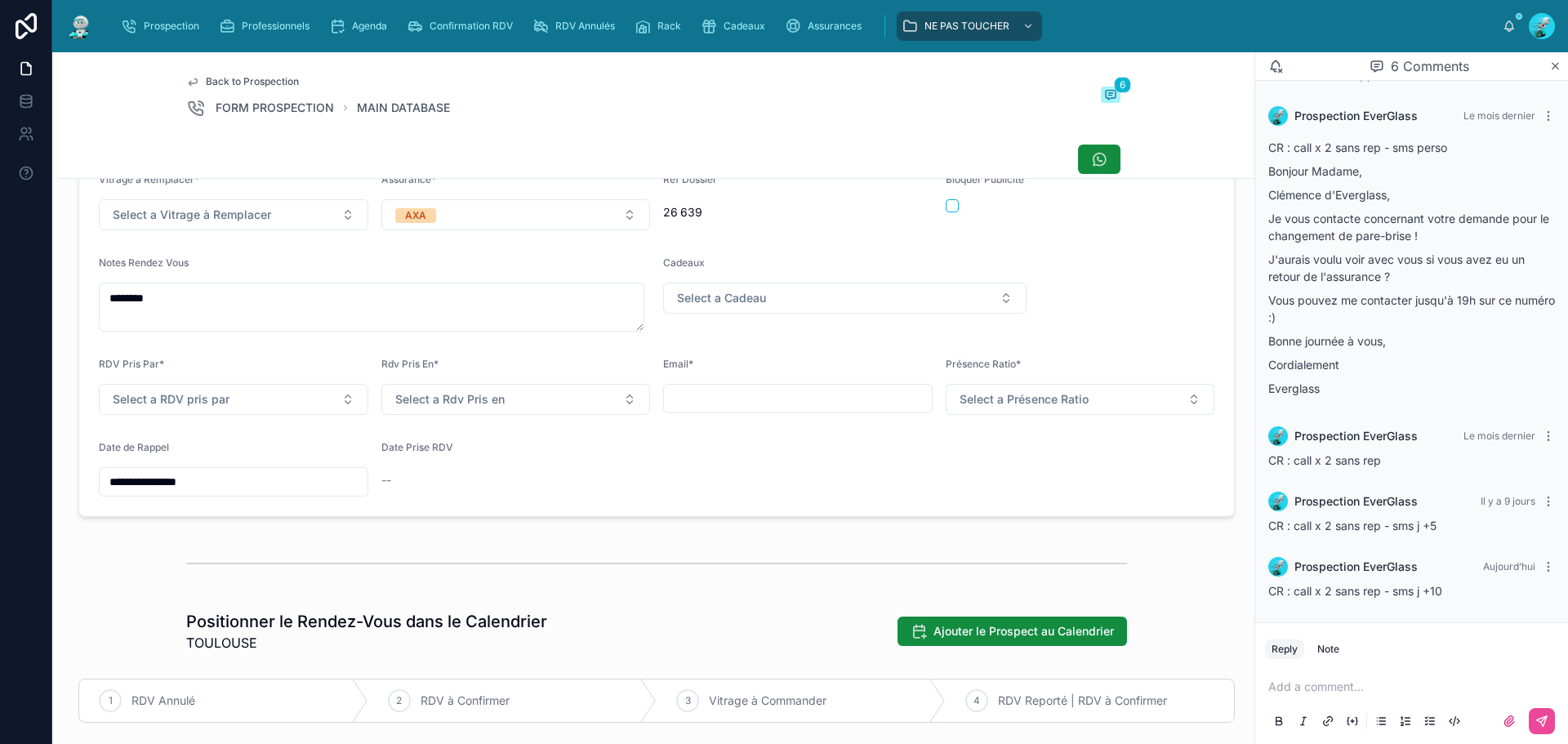 click on "**********" at bounding box center [234, 482] 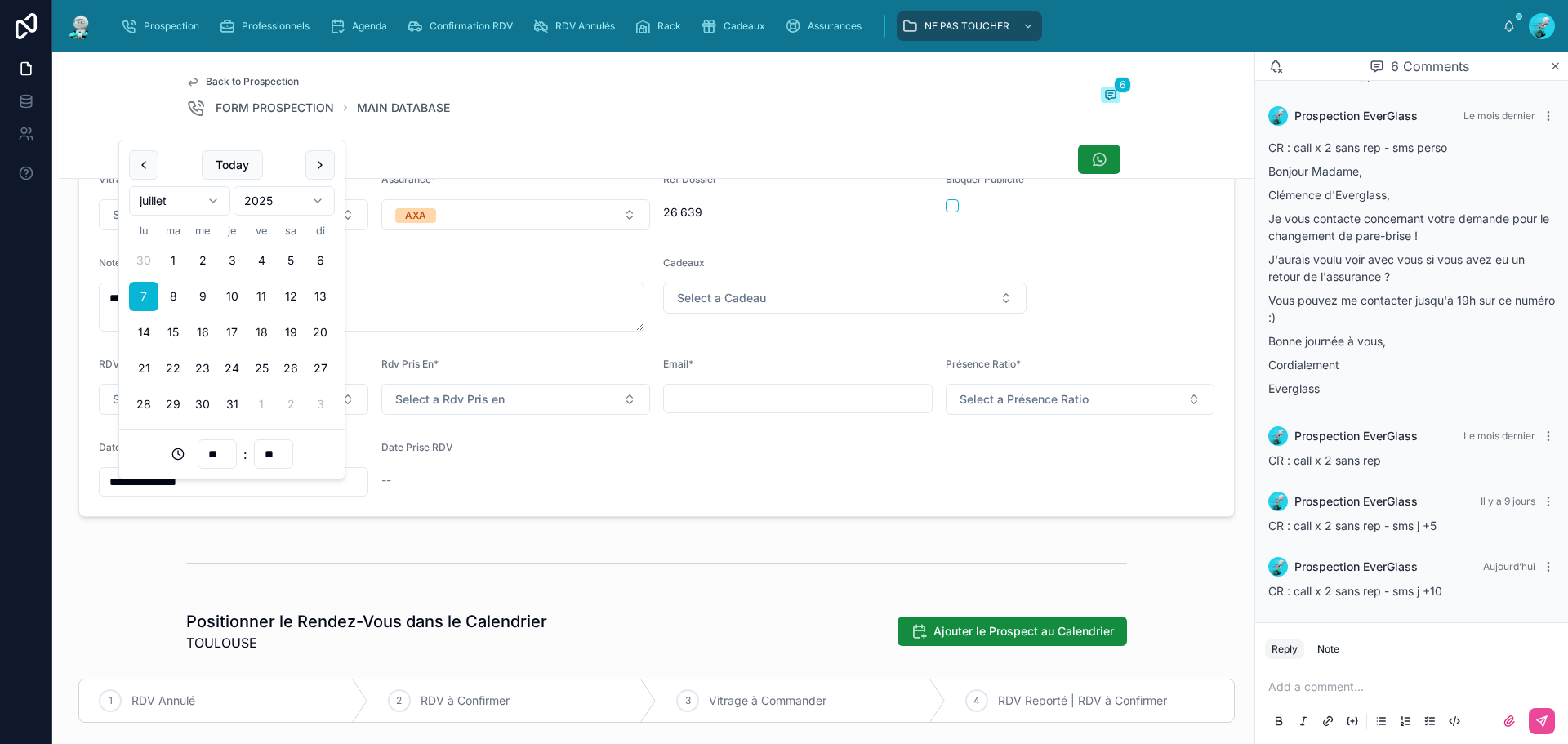 click on "18" at bounding box center [261, 332] 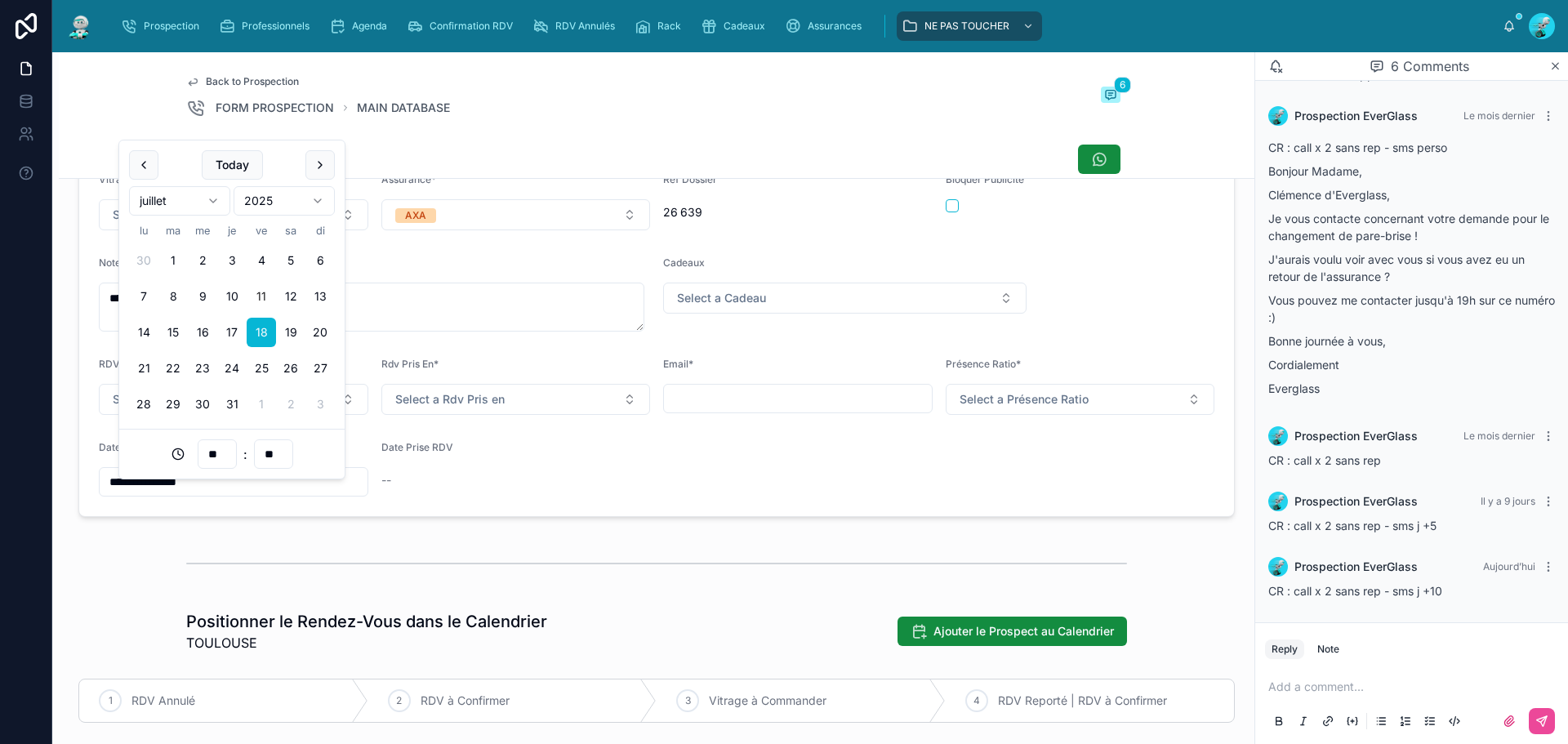 type on "**********" 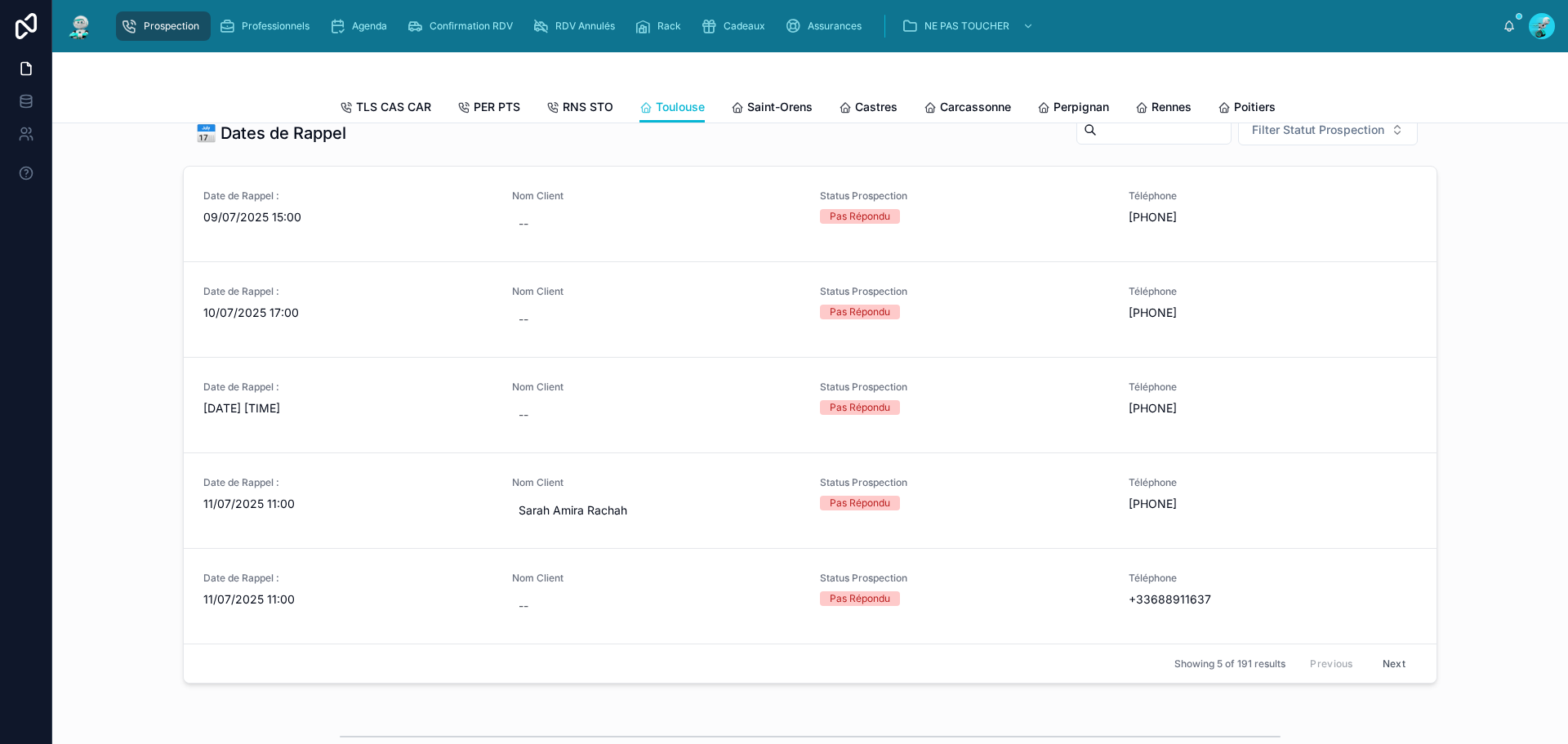 scroll, scrollTop: 572, scrollLeft: 0, axis: vertical 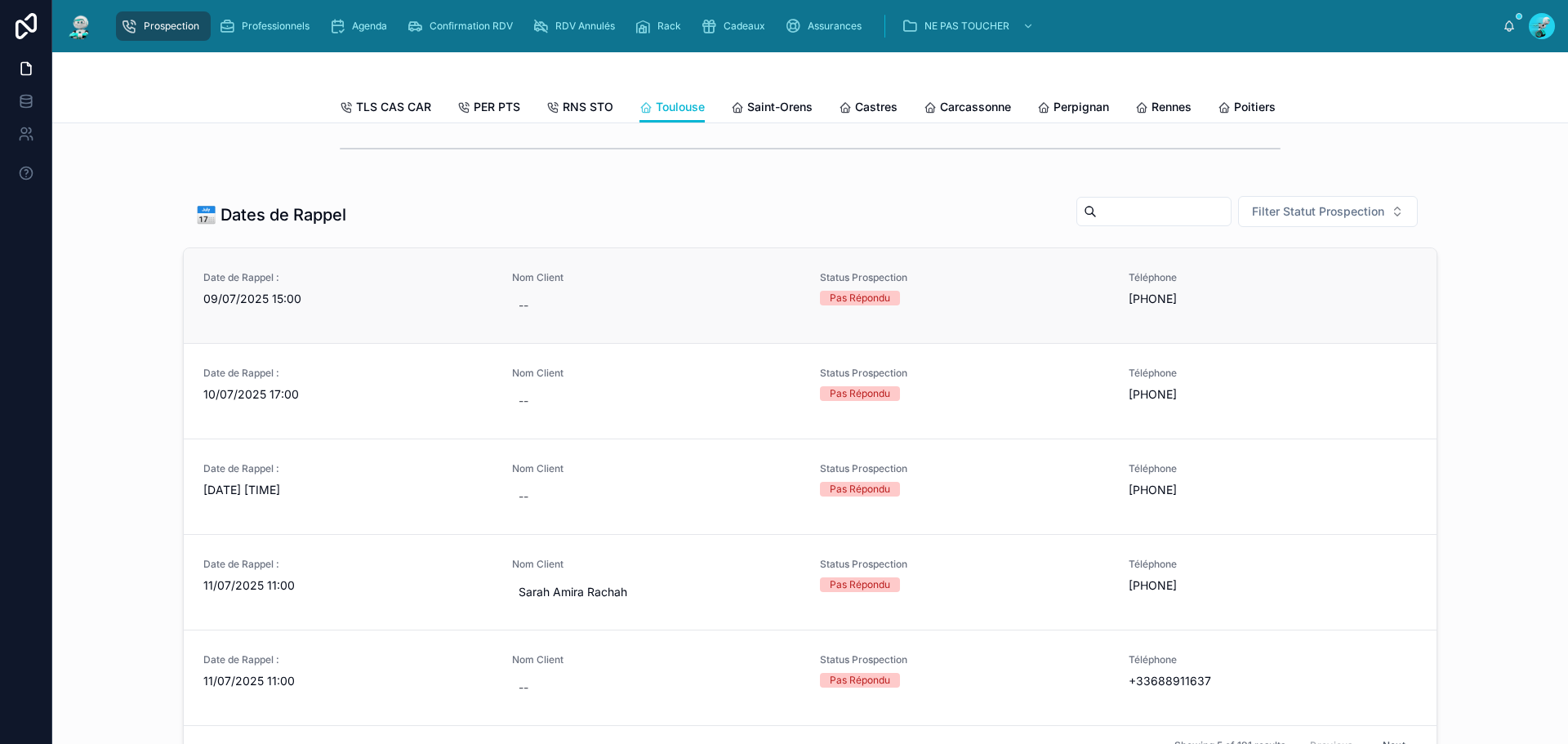 click on "09/07/2025 15:00" at bounding box center (348, 299) 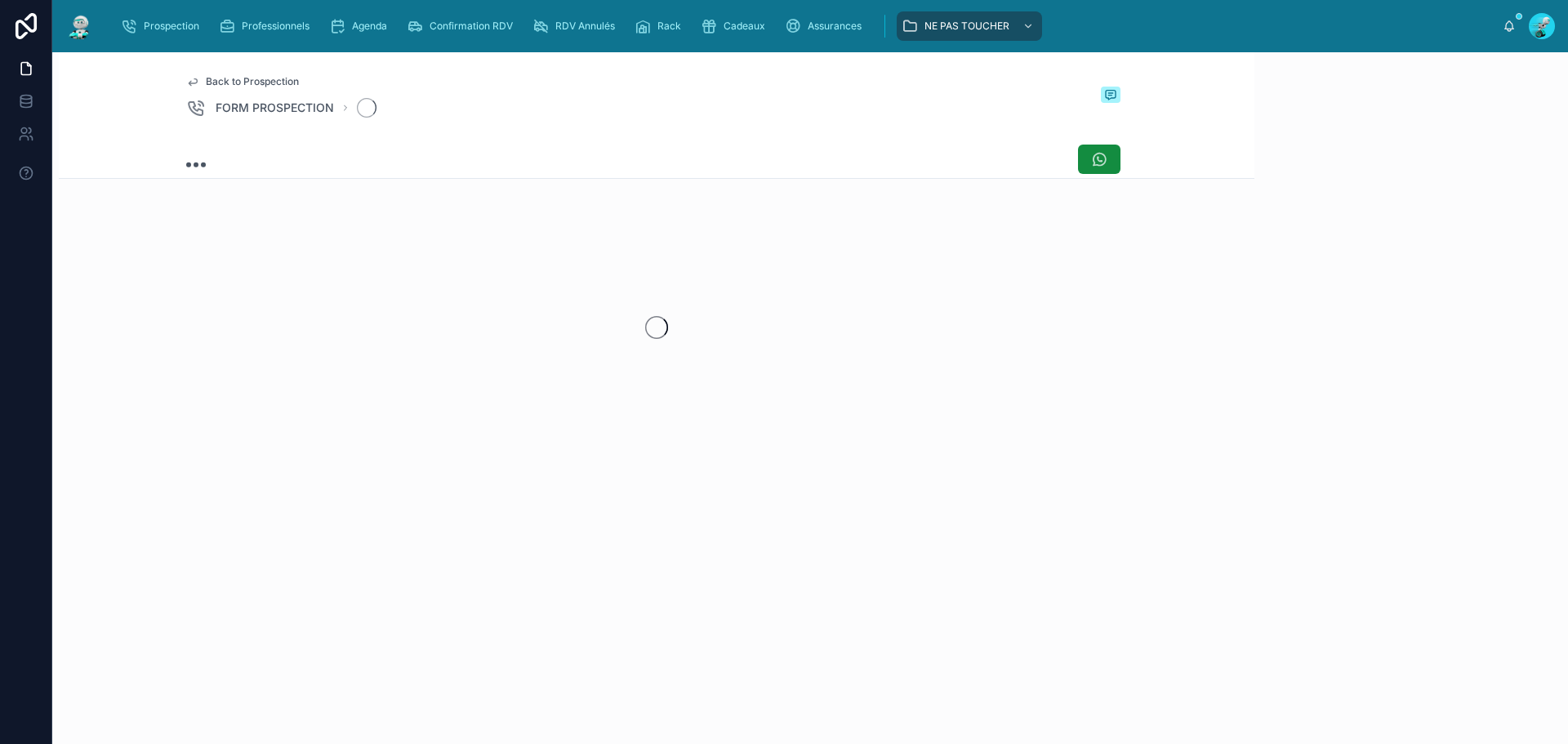 scroll, scrollTop: 0, scrollLeft: 0, axis: both 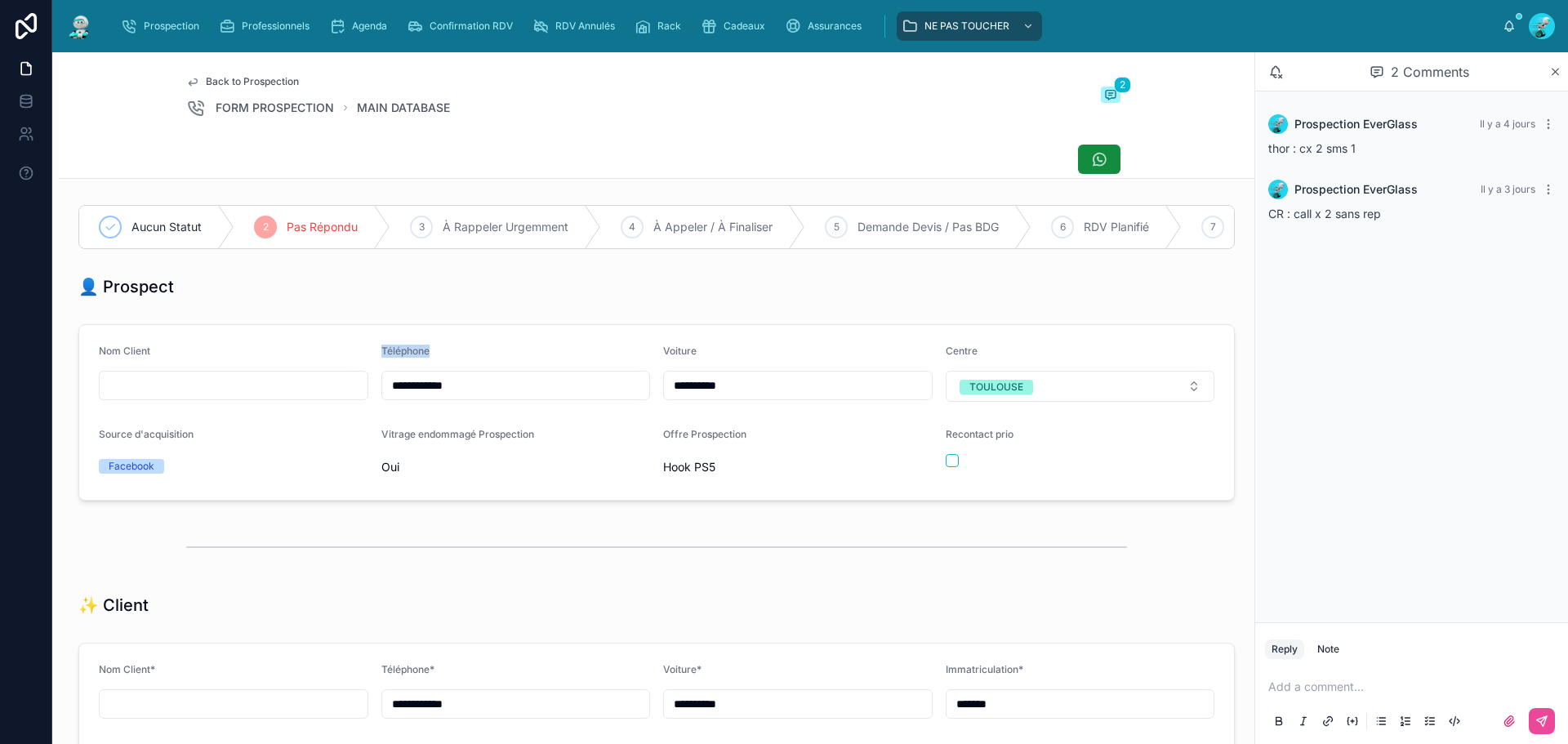 drag, startPoint x: 490, startPoint y: 385, endPoint x: 349, endPoint y: 394, distance: 141.28694 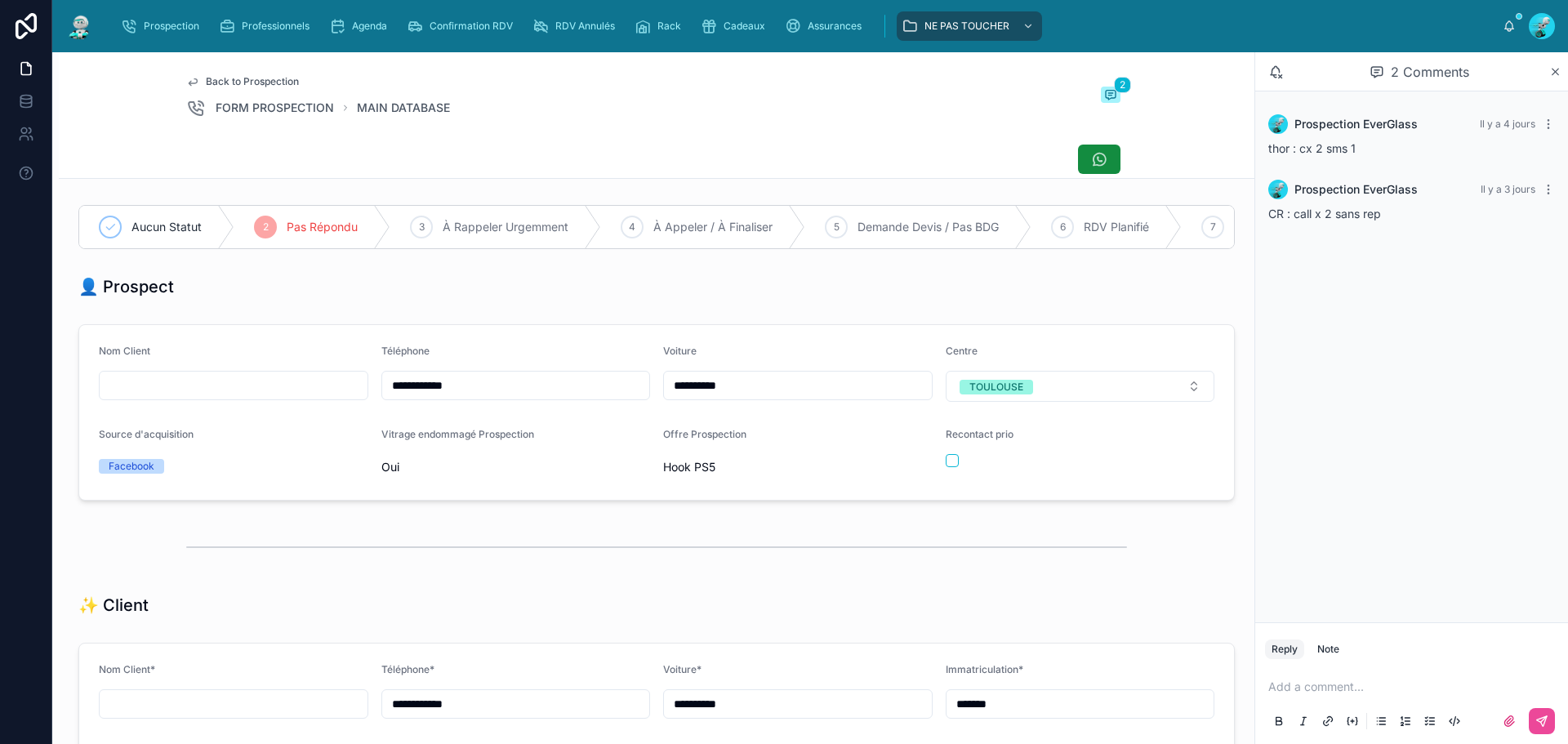 click on "**********" at bounding box center [516, 385] 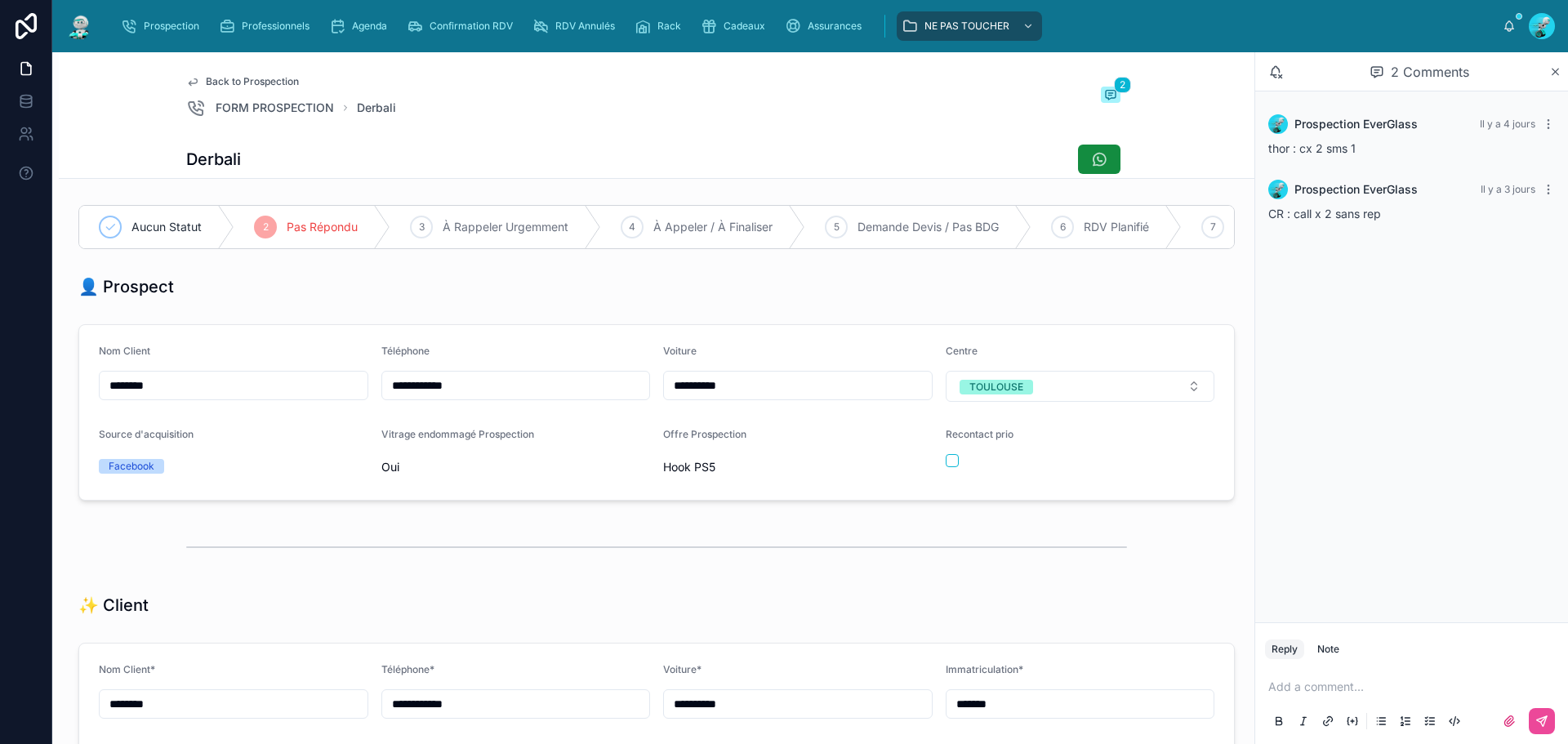 type on "*******" 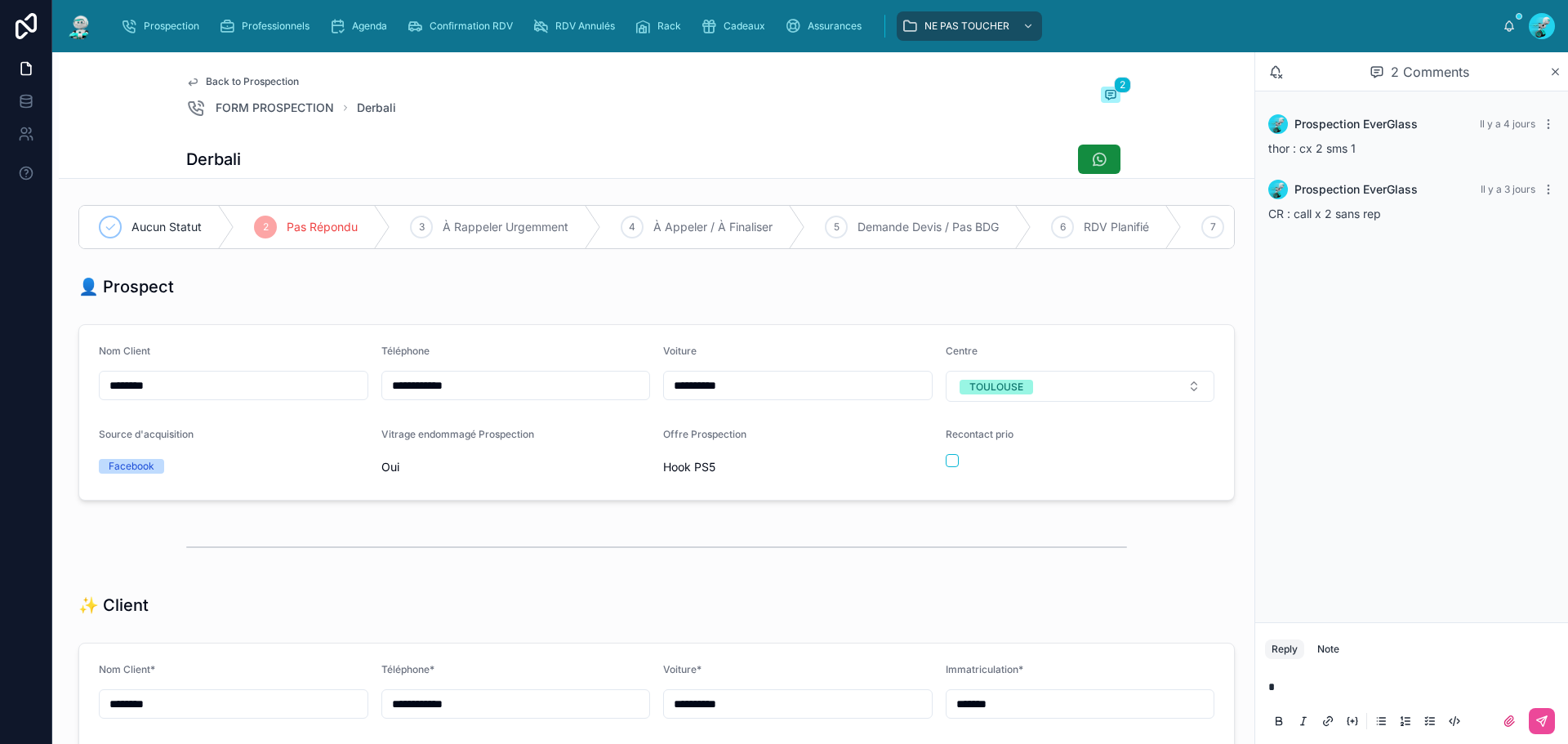 type 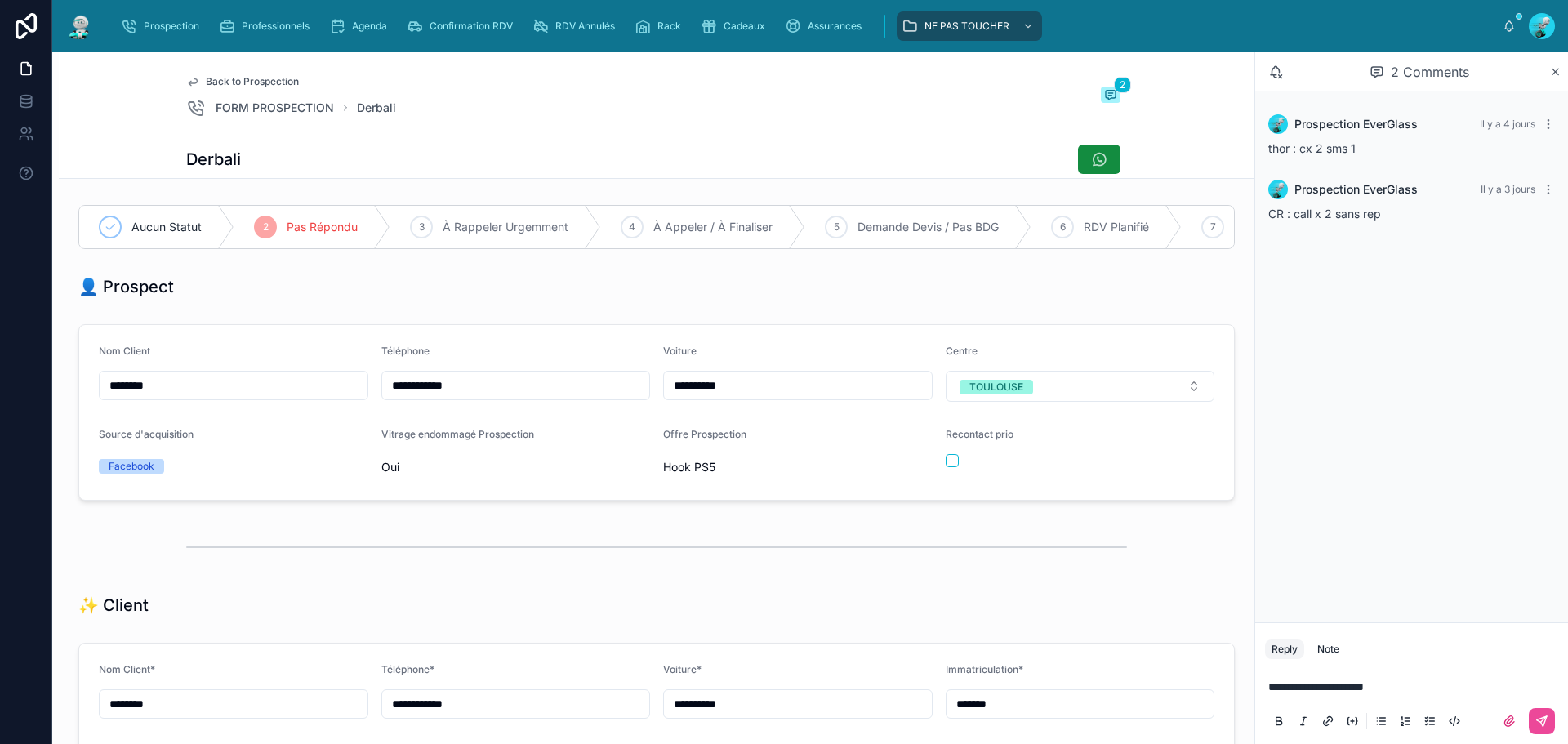 click on "Derbali" at bounding box center (657, 159) 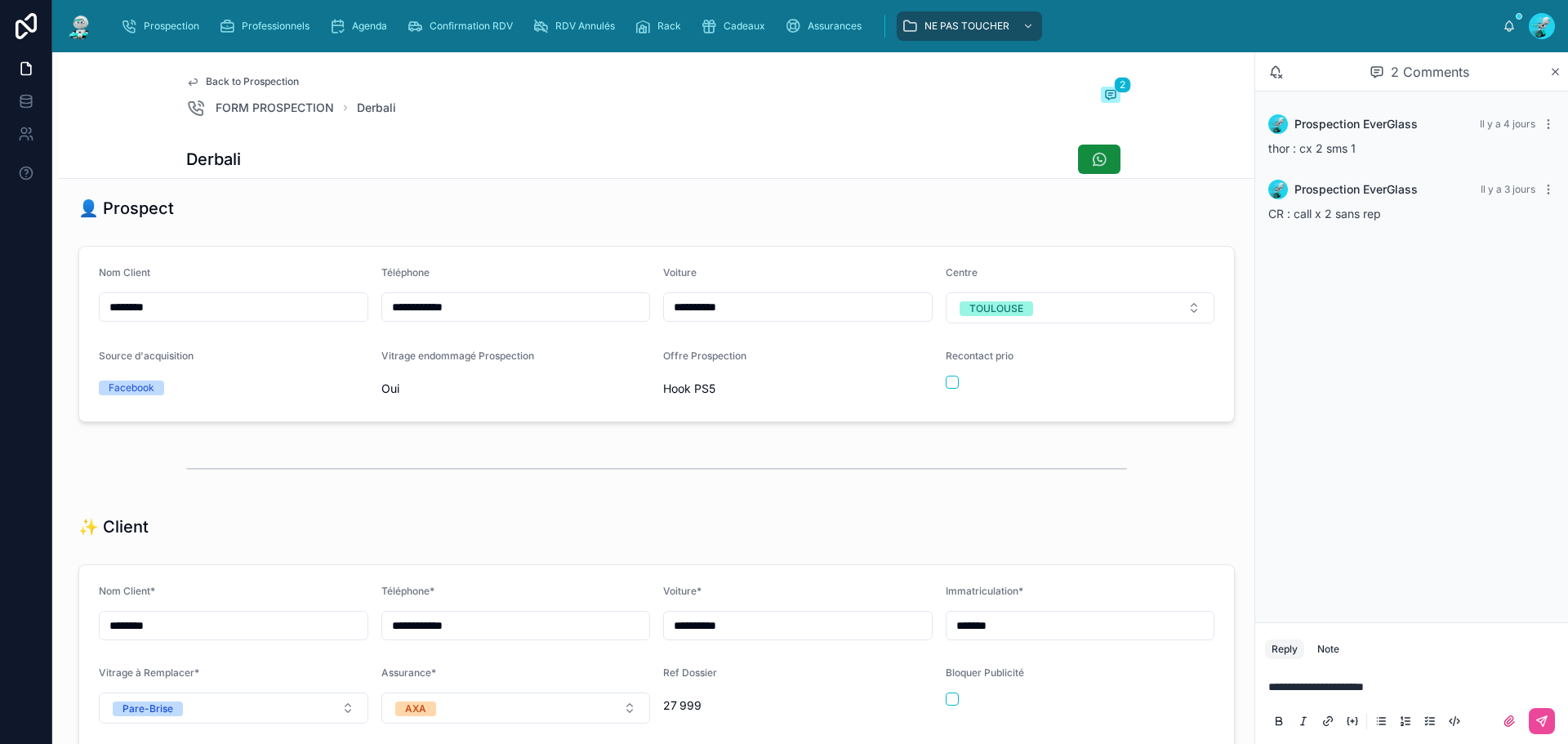 scroll, scrollTop: 0, scrollLeft: 0, axis: both 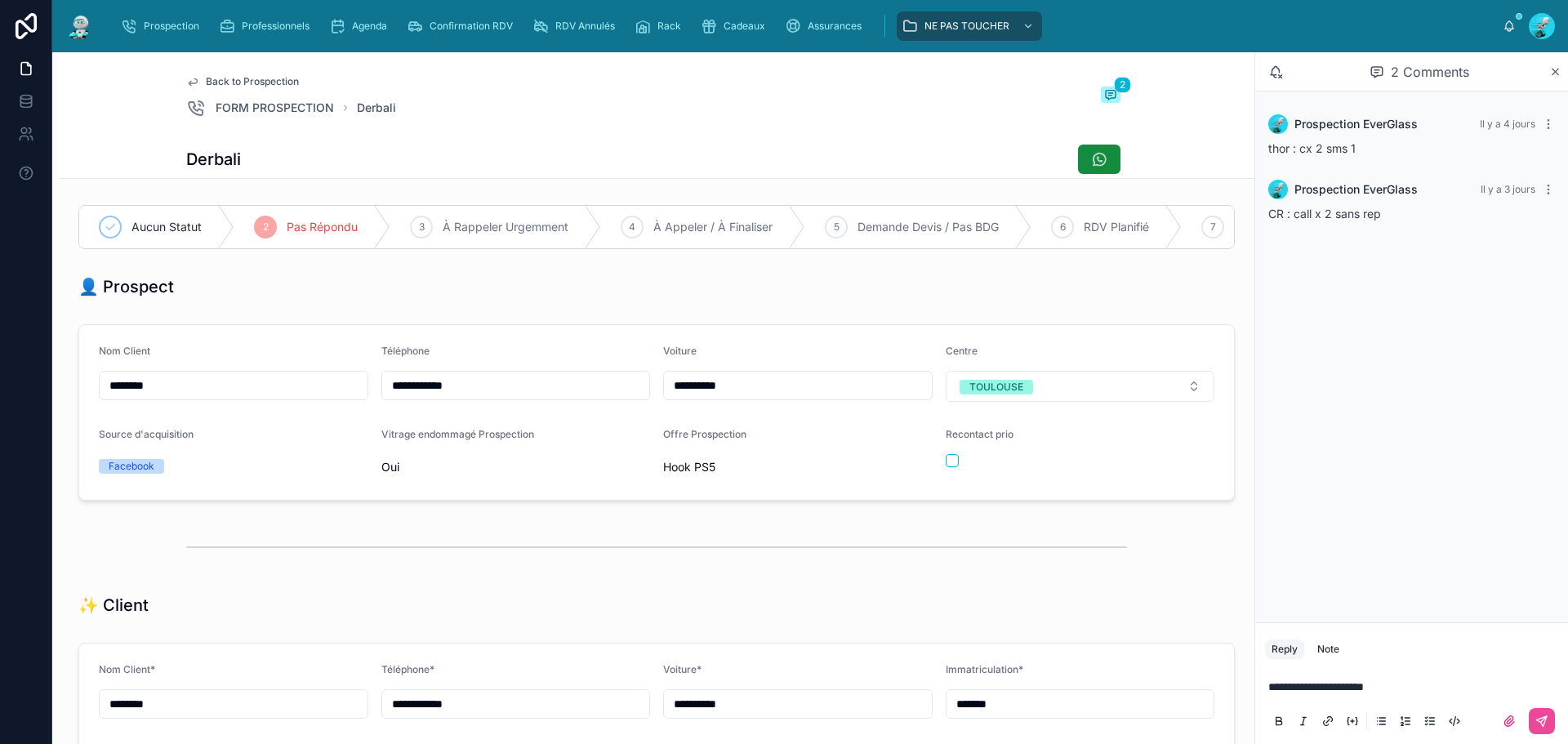 click on "**********" at bounding box center (1414, 687) 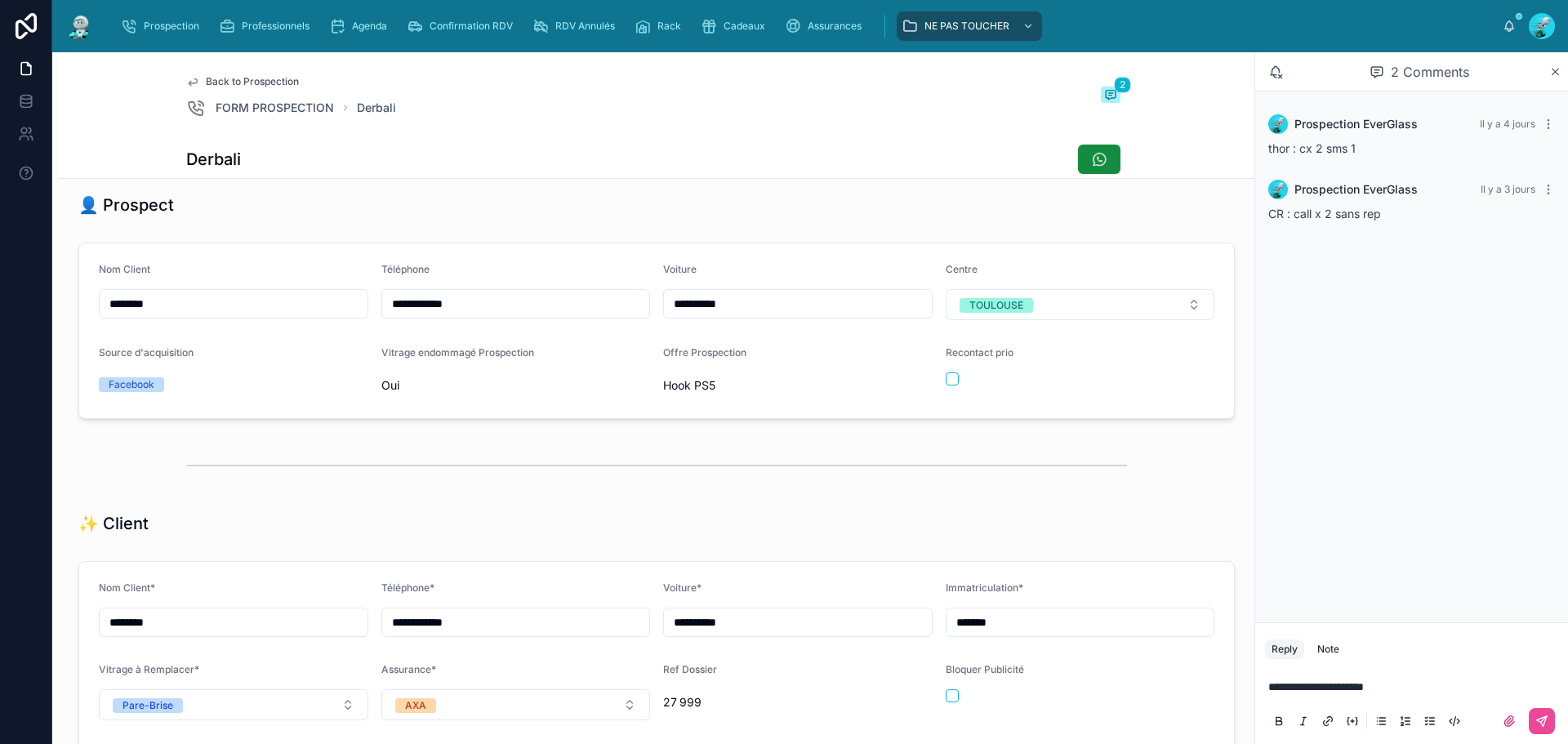 scroll, scrollTop: 0, scrollLeft: 0, axis: both 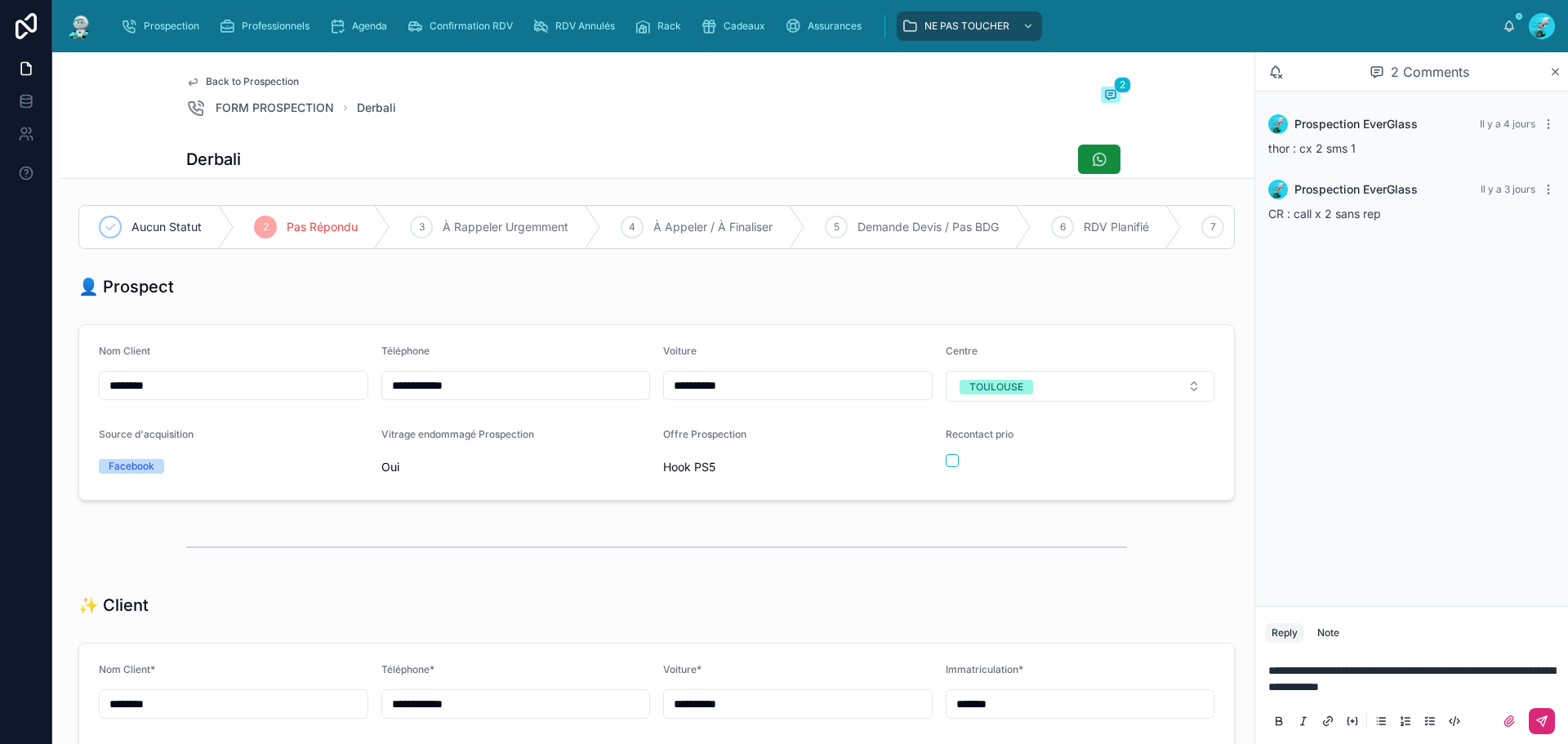 click 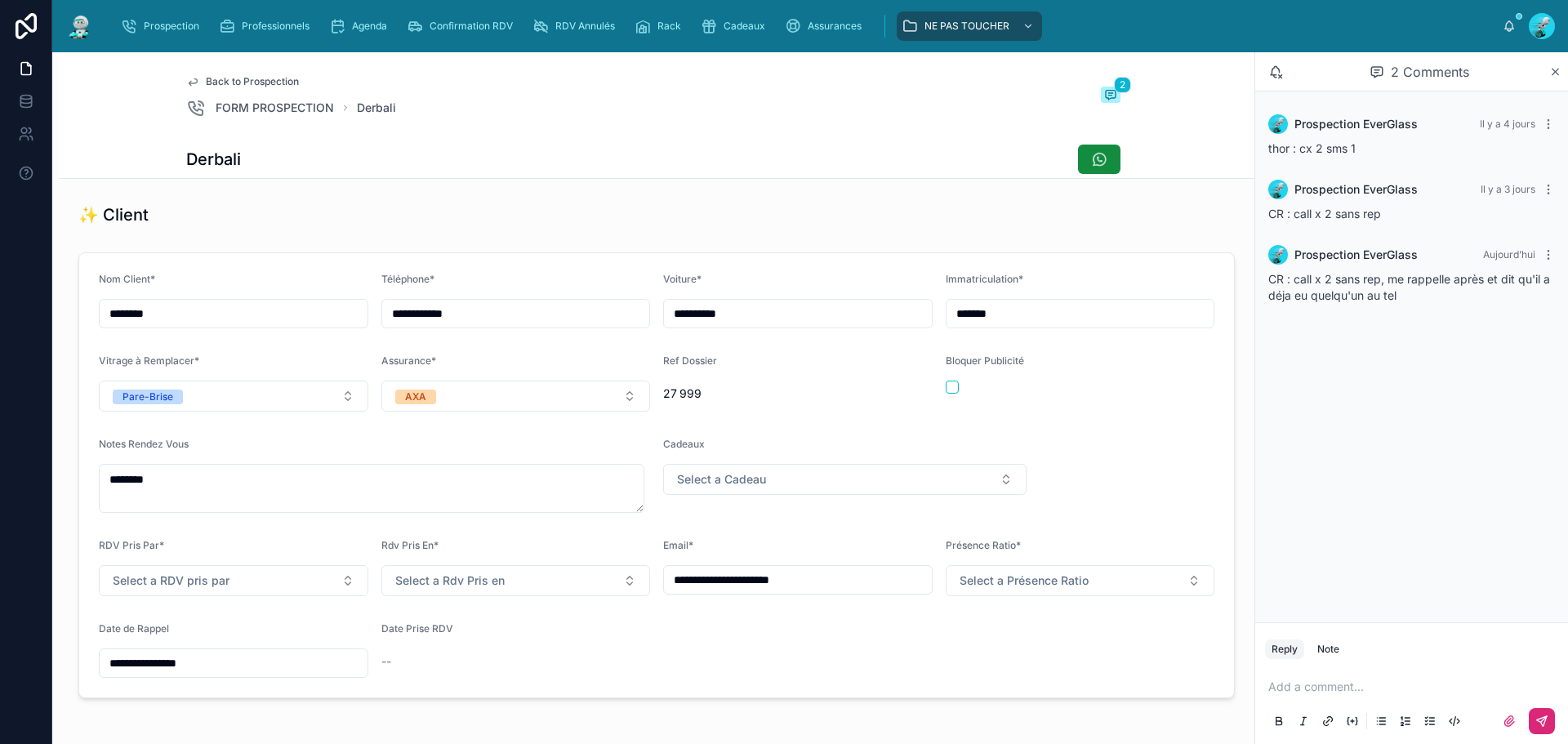 scroll, scrollTop: 408, scrollLeft: 0, axis: vertical 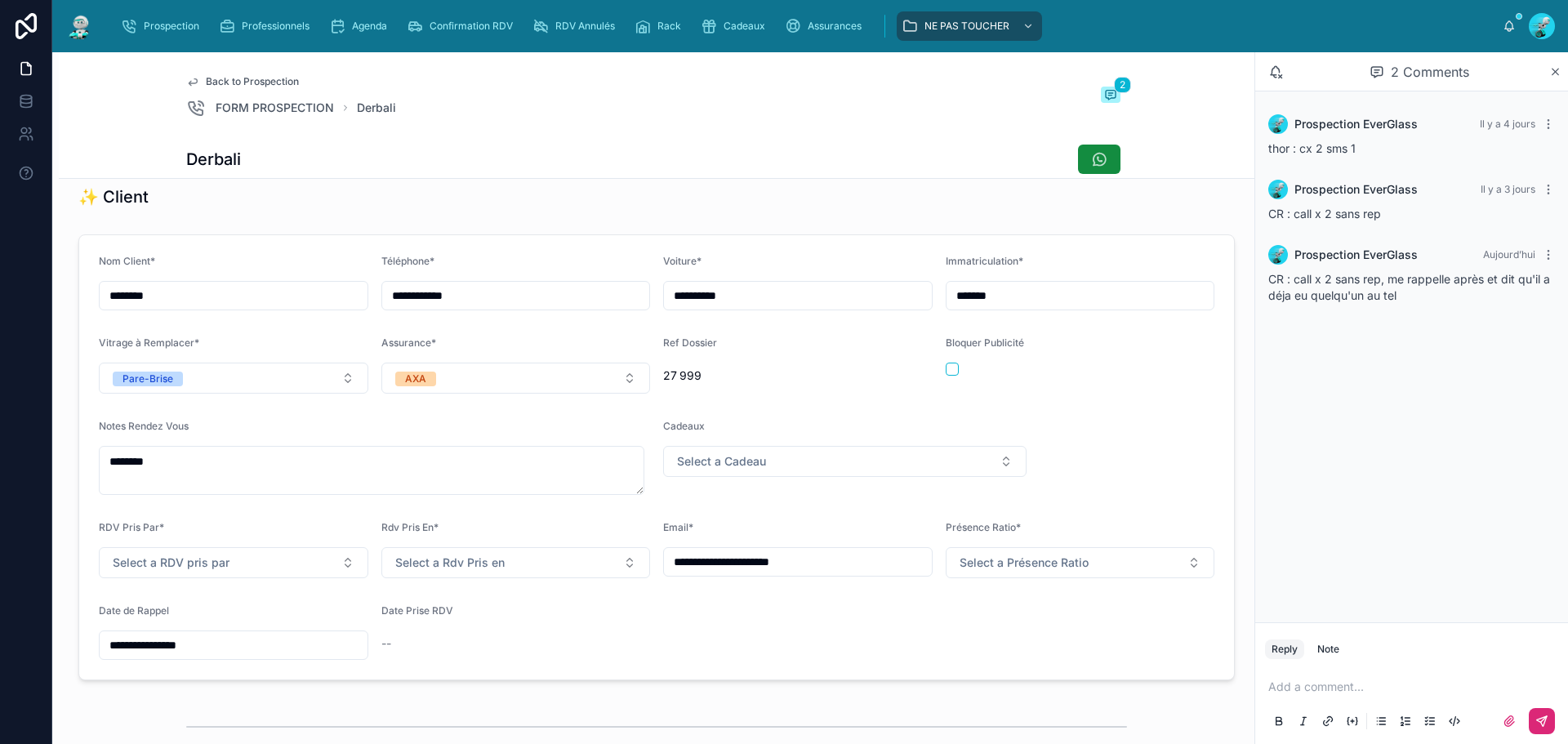 click on "**********" at bounding box center [234, 645] 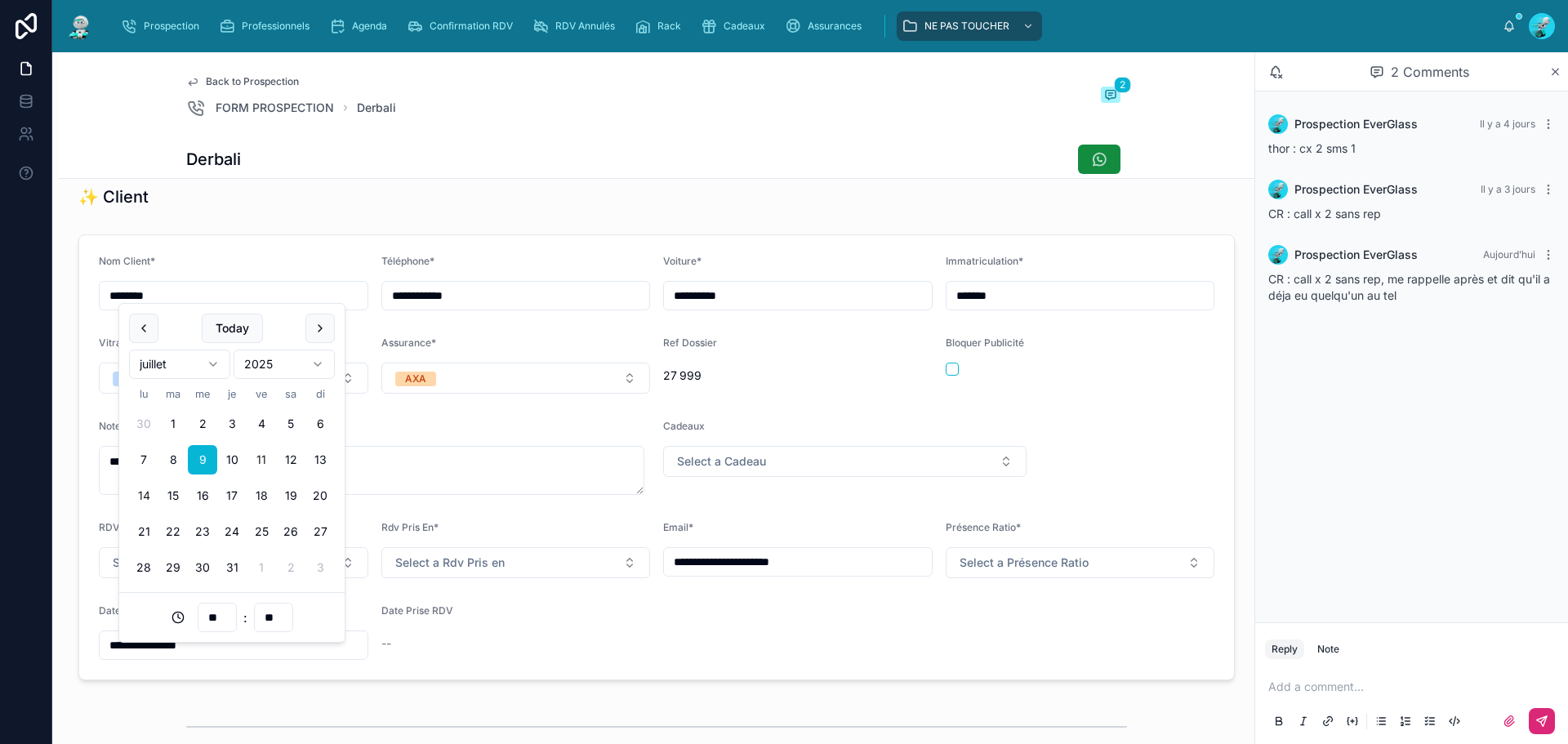 click on "14" at bounding box center [144, 496] 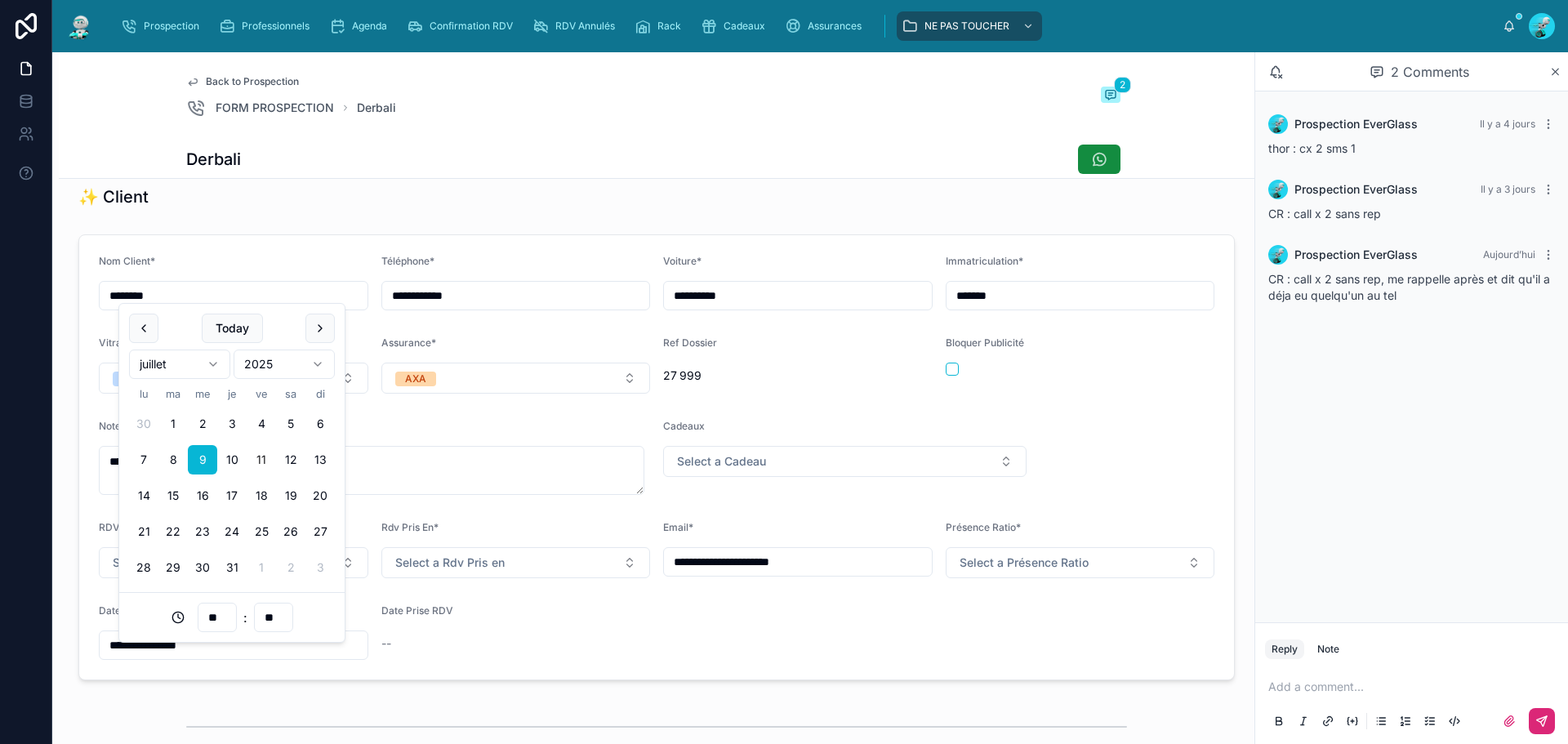type on "**********" 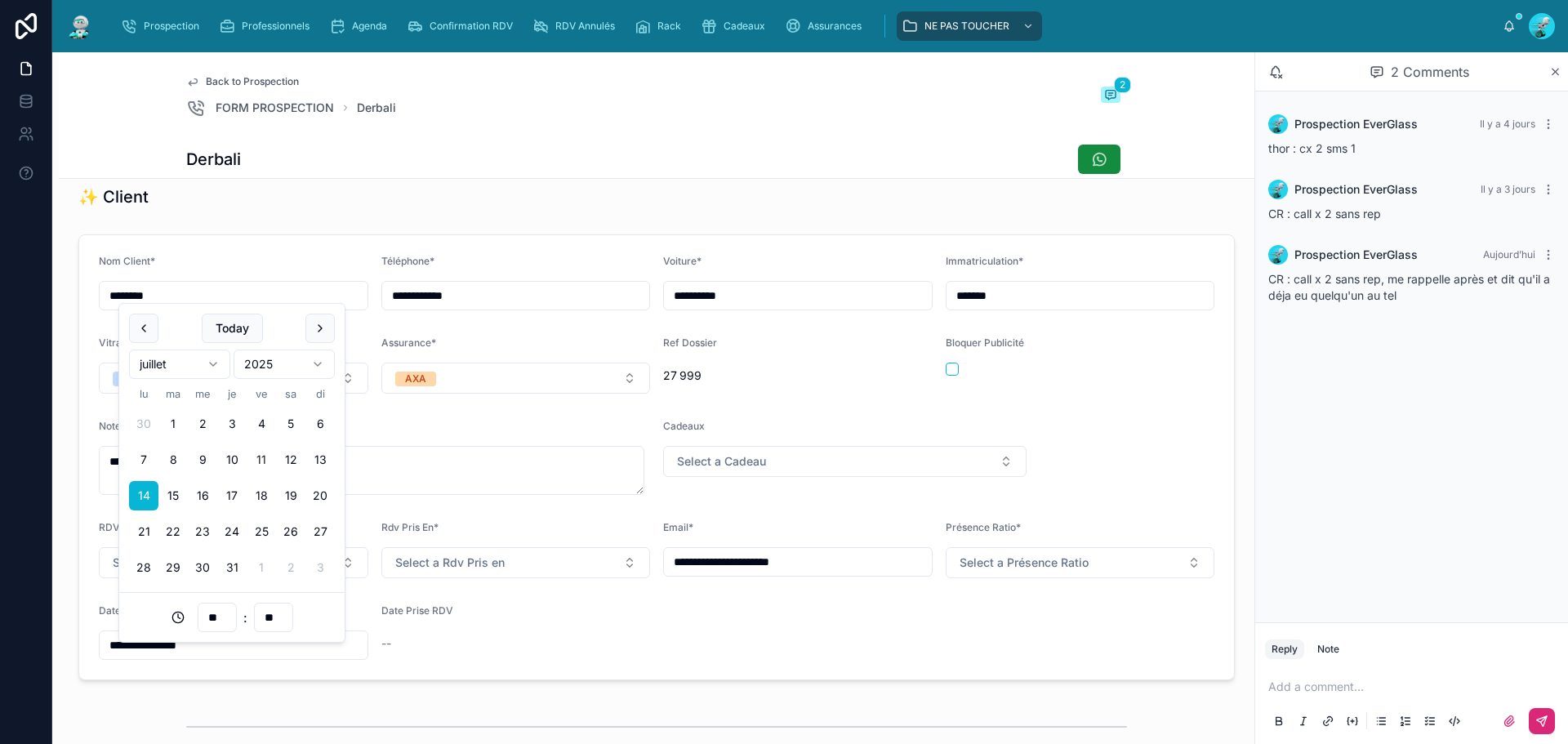 click on "**********" at bounding box center [657, 939] 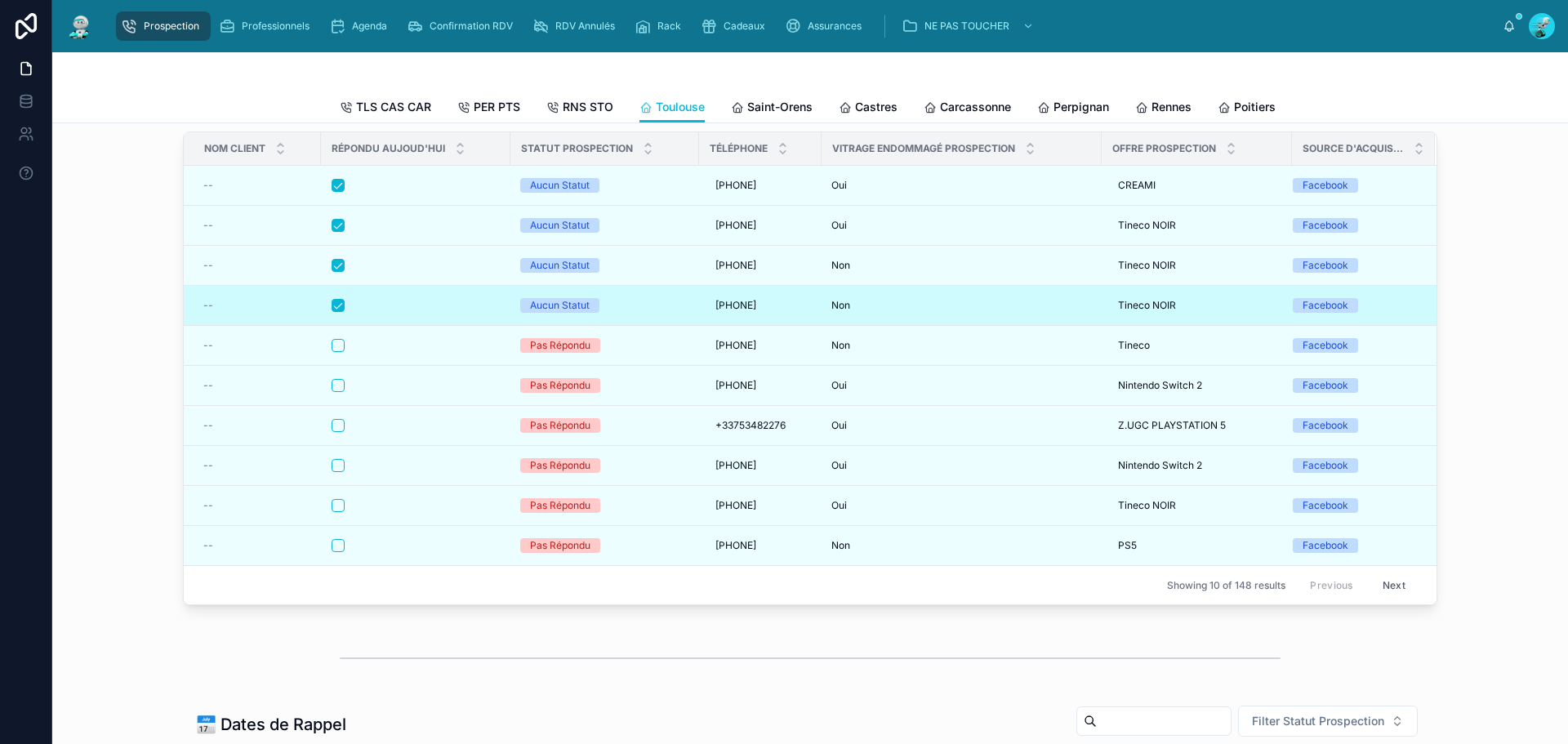 scroll, scrollTop: 0, scrollLeft: 0, axis: both 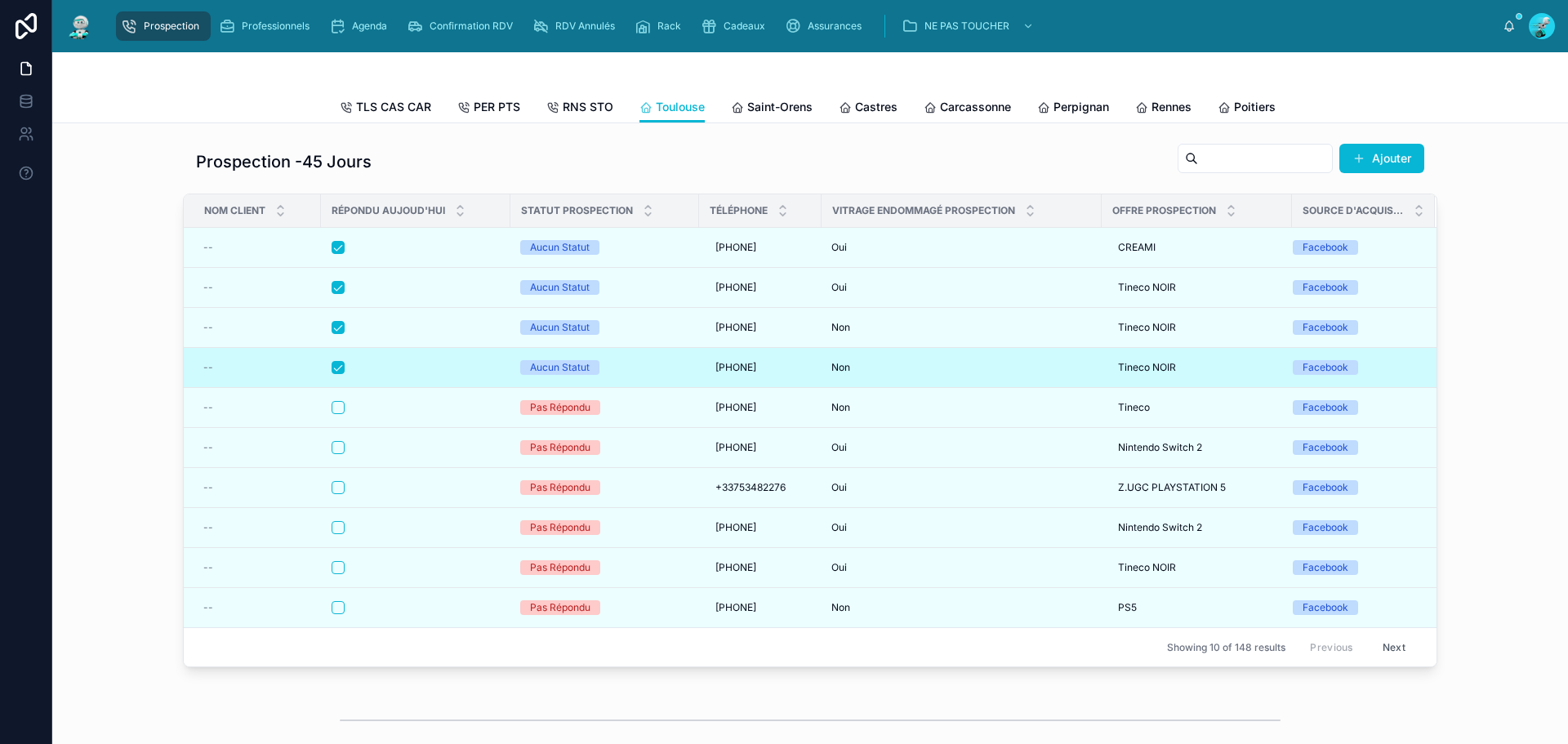 click at bounding box center [416, 368] 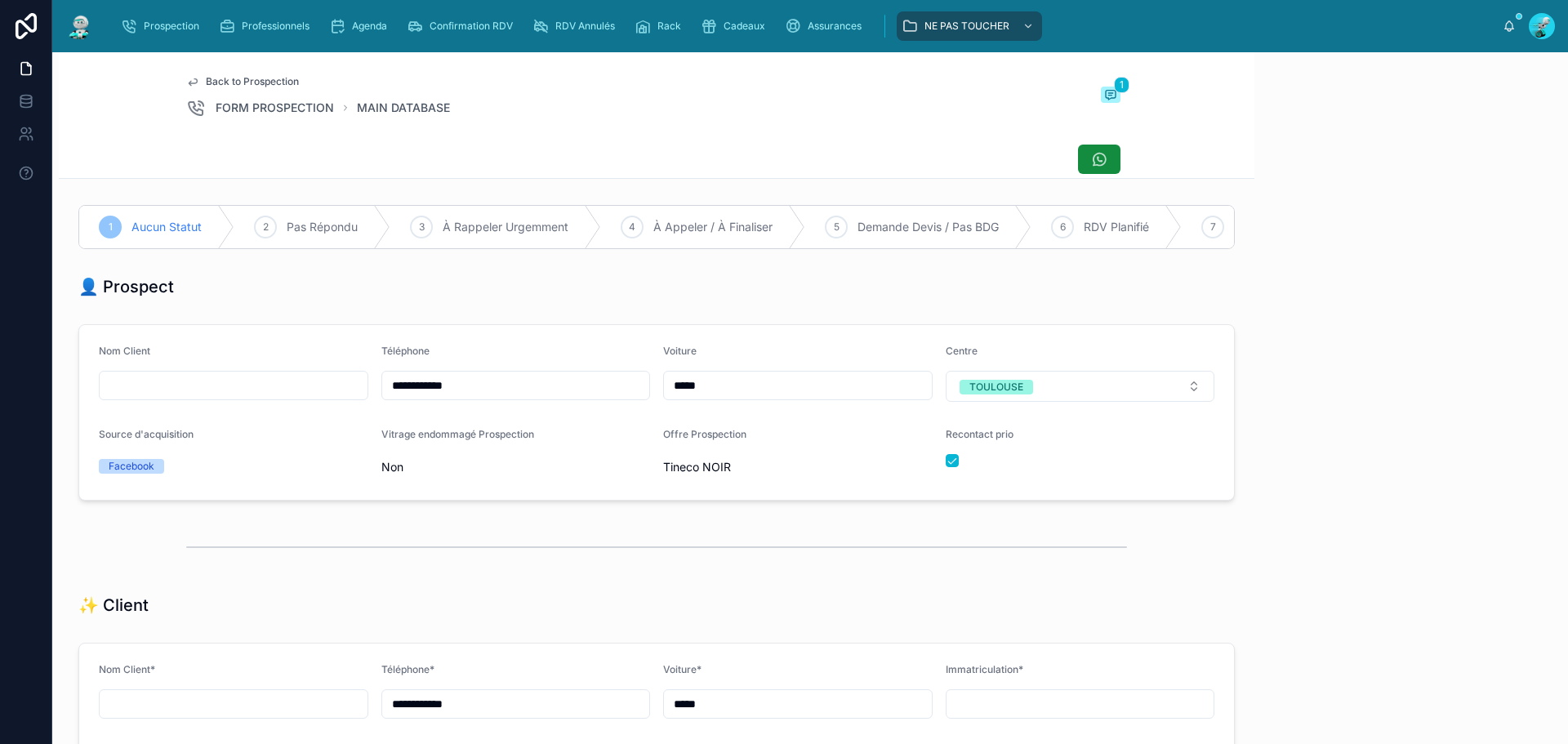 scroll, scrollTop: 81, scrollLeft: 0, axis: vertical 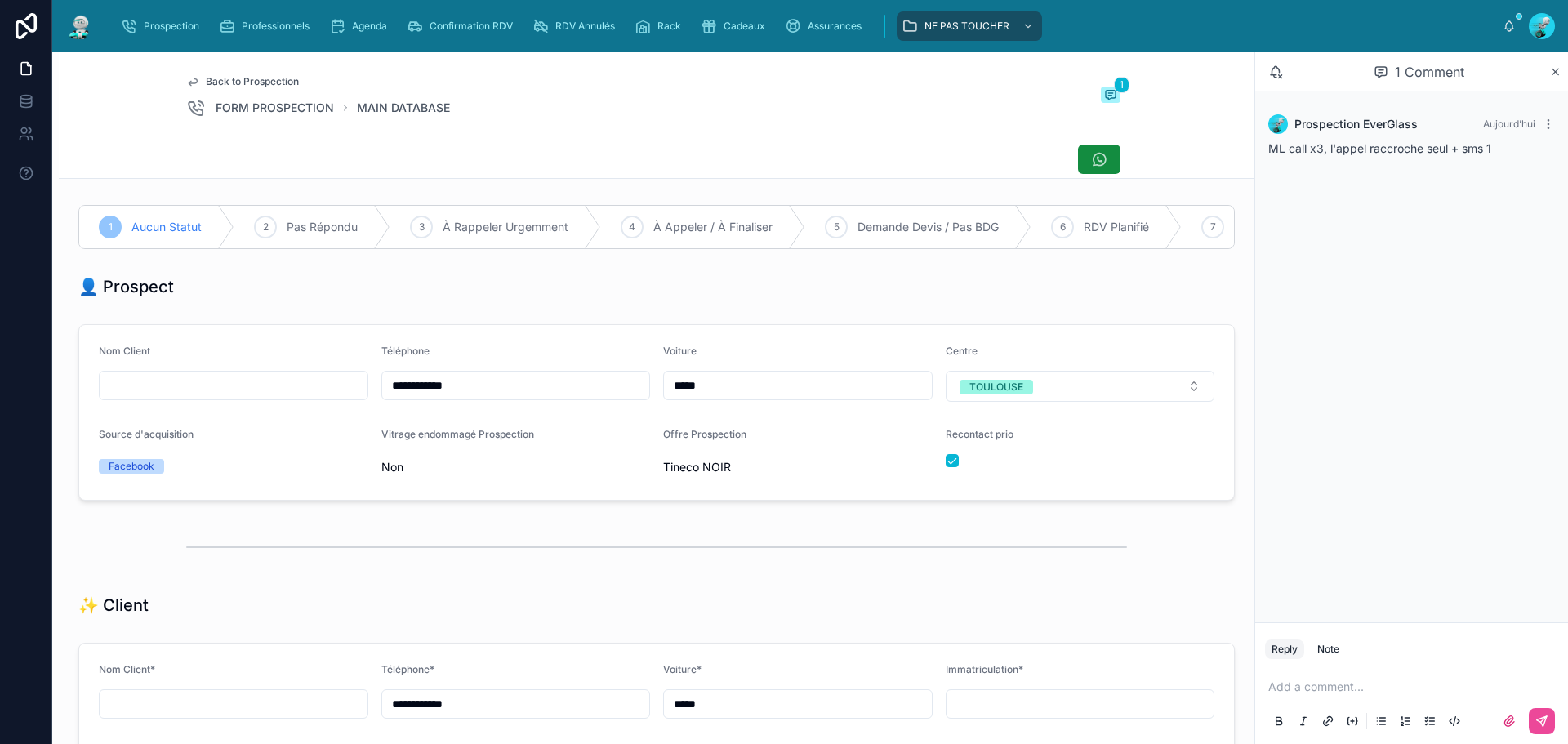 drag, startPoint x: 472, startPoint y: 391, endPoint x: 368, endPoint y: 394, distance: 104.04326 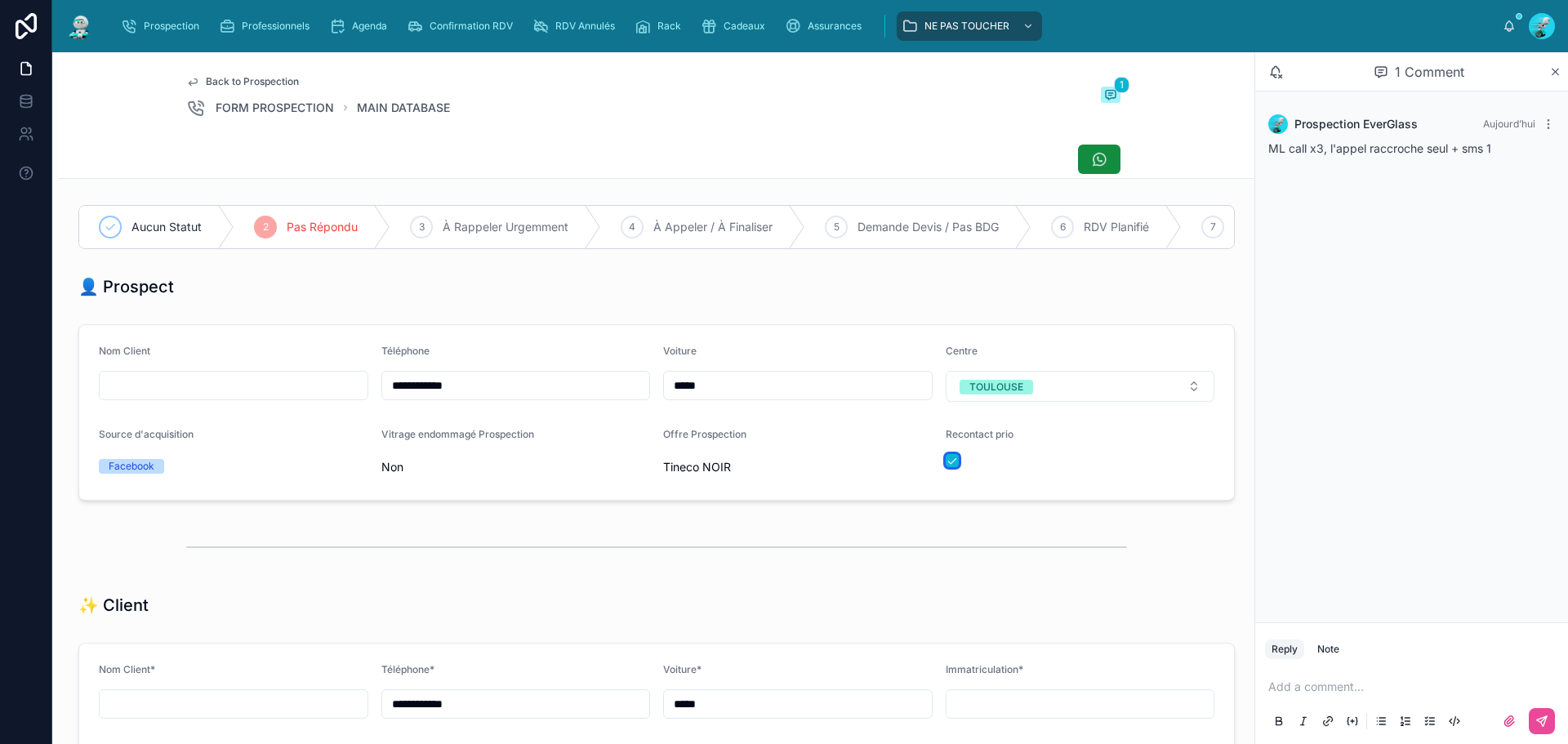 drag, startPoint x: 942, startPoint y: 476, endPoint x: 1238, endPoint y: 605, distance: 322.8885 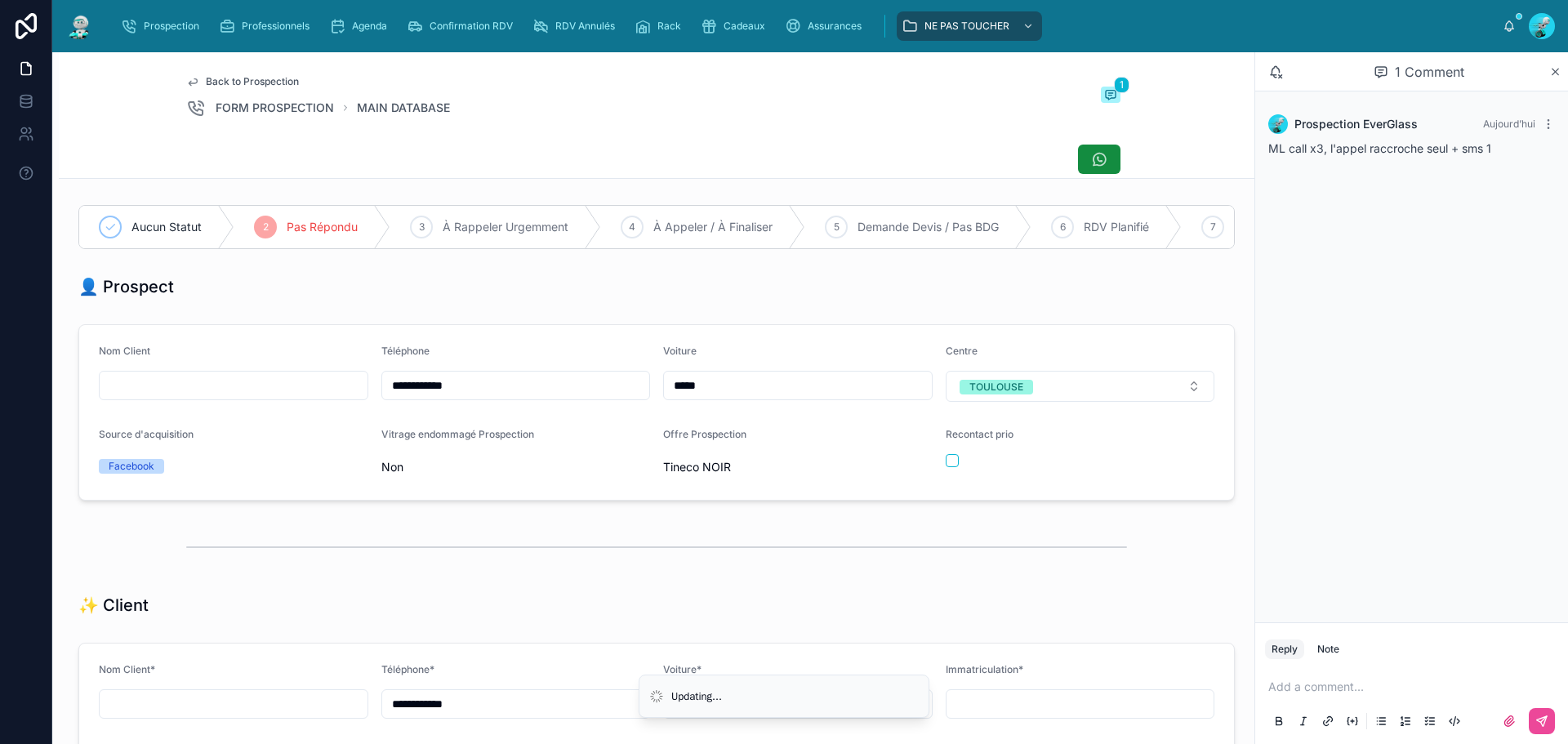drag, startPoint x: 1356, startPoint y: 682, endPoint x: 1214, endPoint y: 608, distance: 160.12495 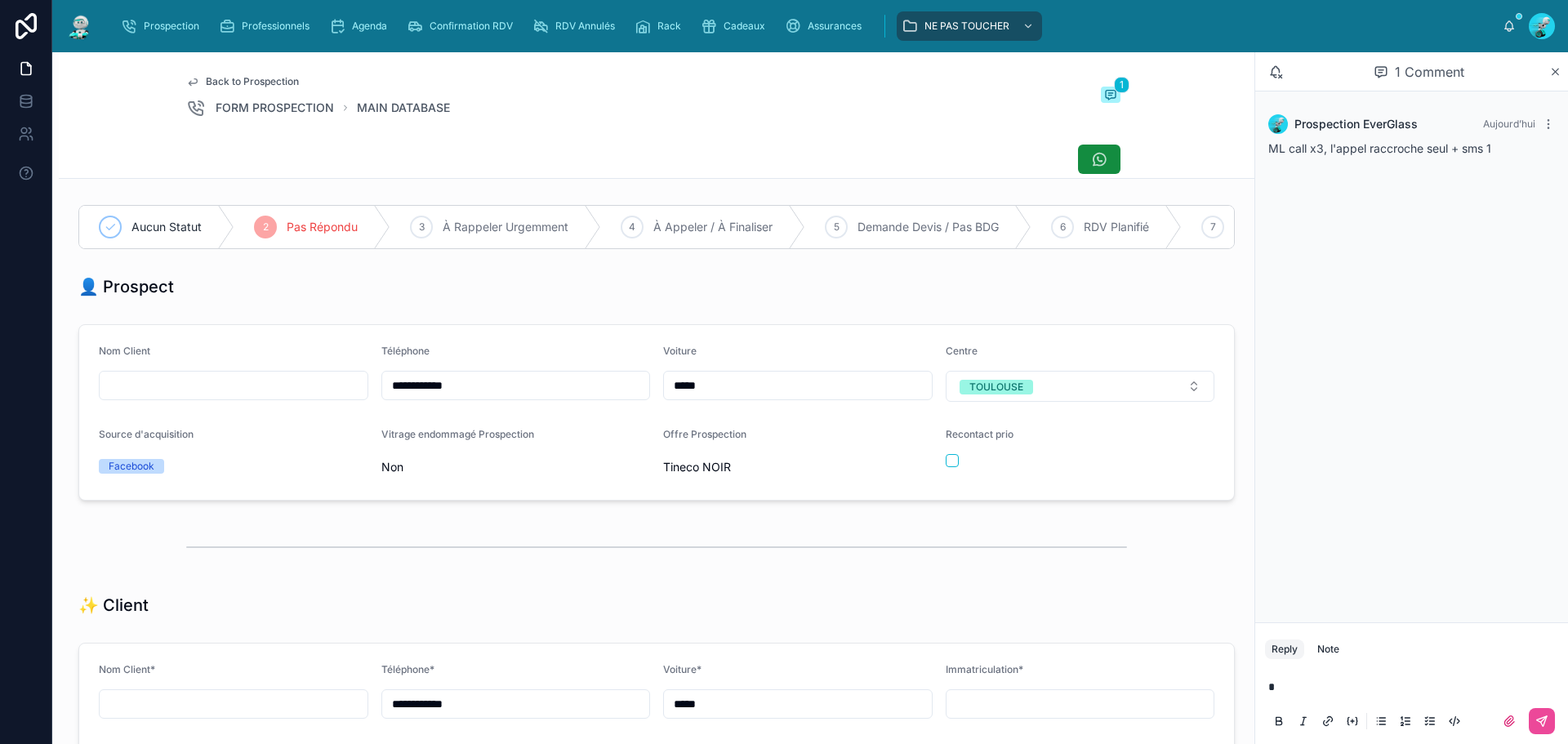 type 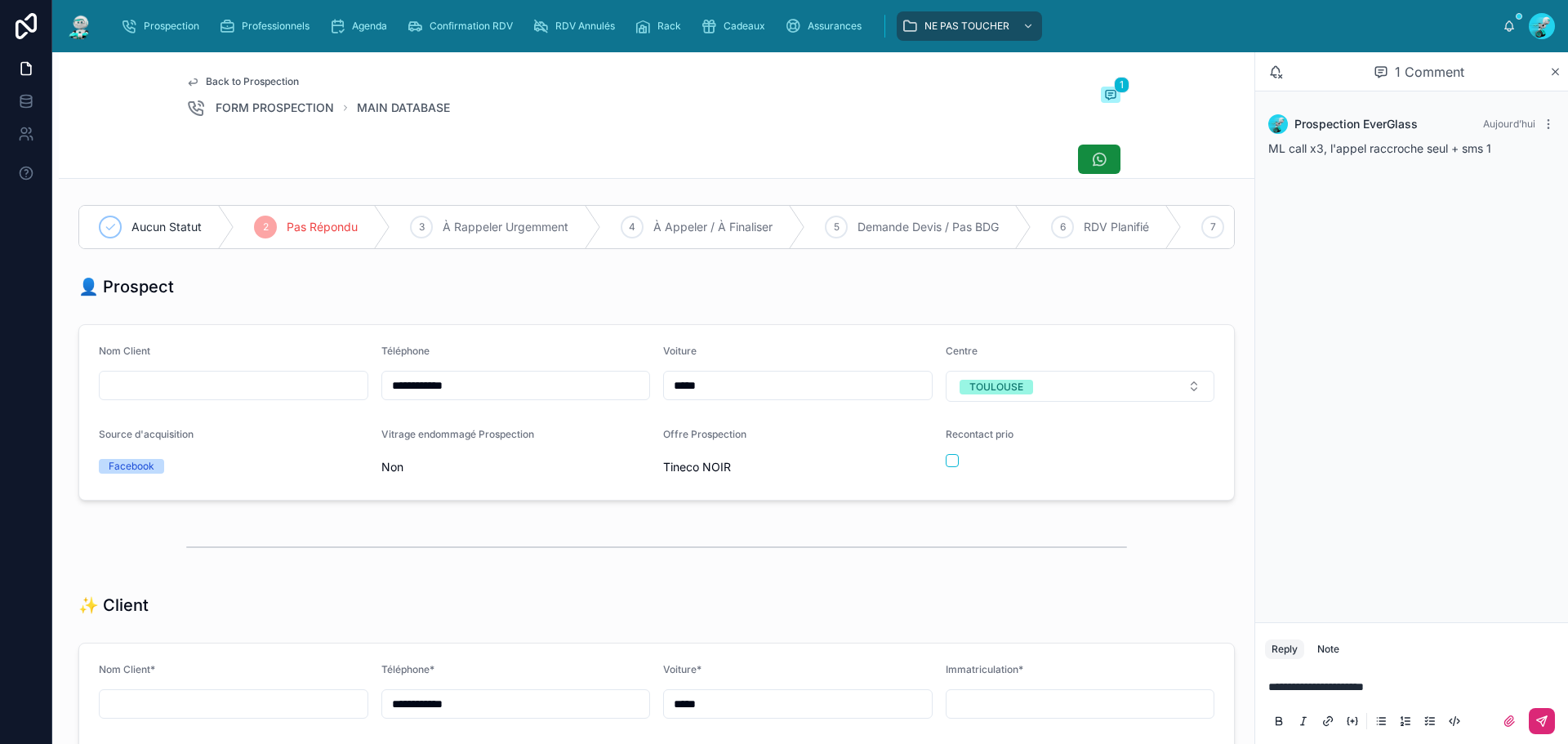 click at bounding box center (1542, 721) 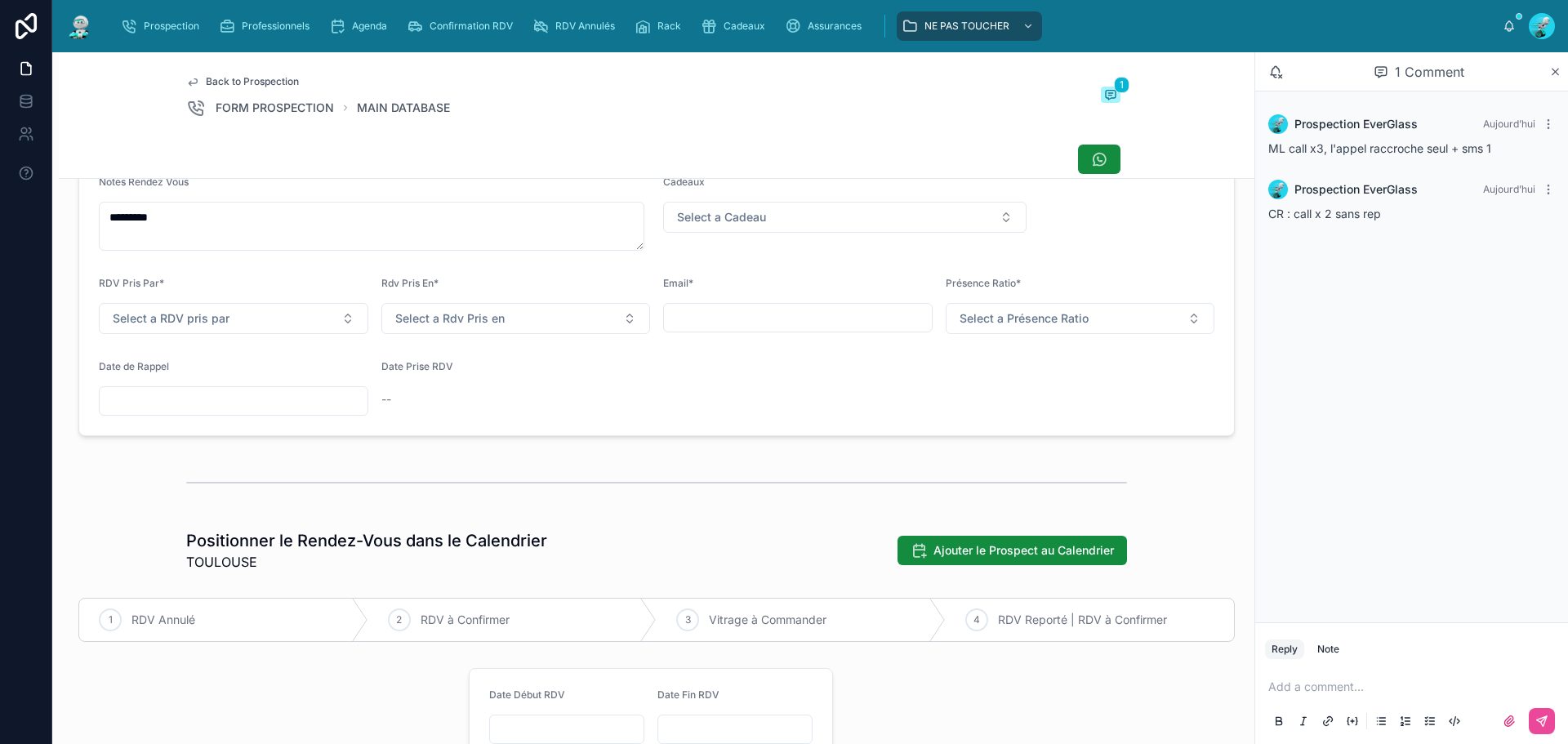 scroll, scrollTop: 653, scrollLeft: 0, axis: vertical 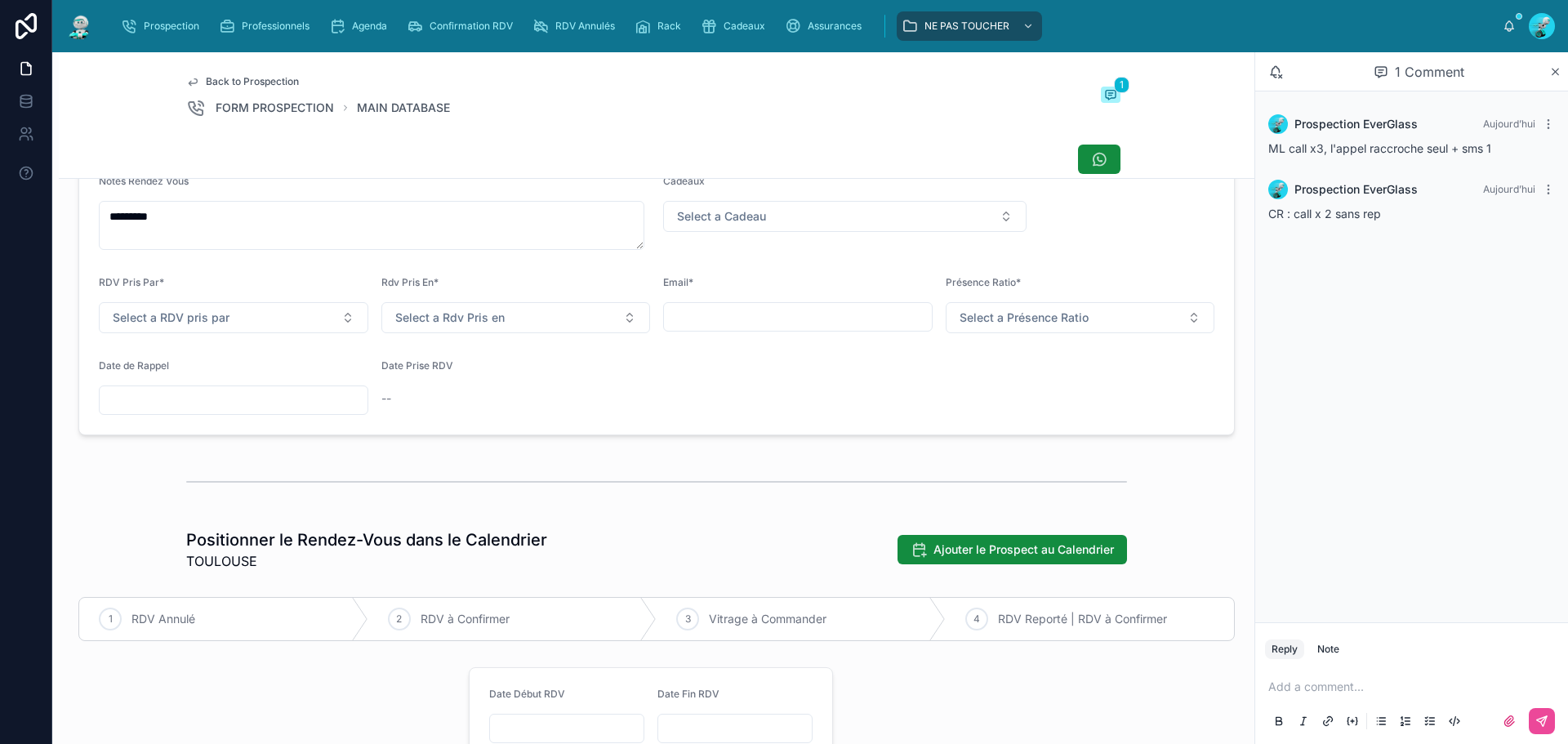 click at bounding box center [234, 400] 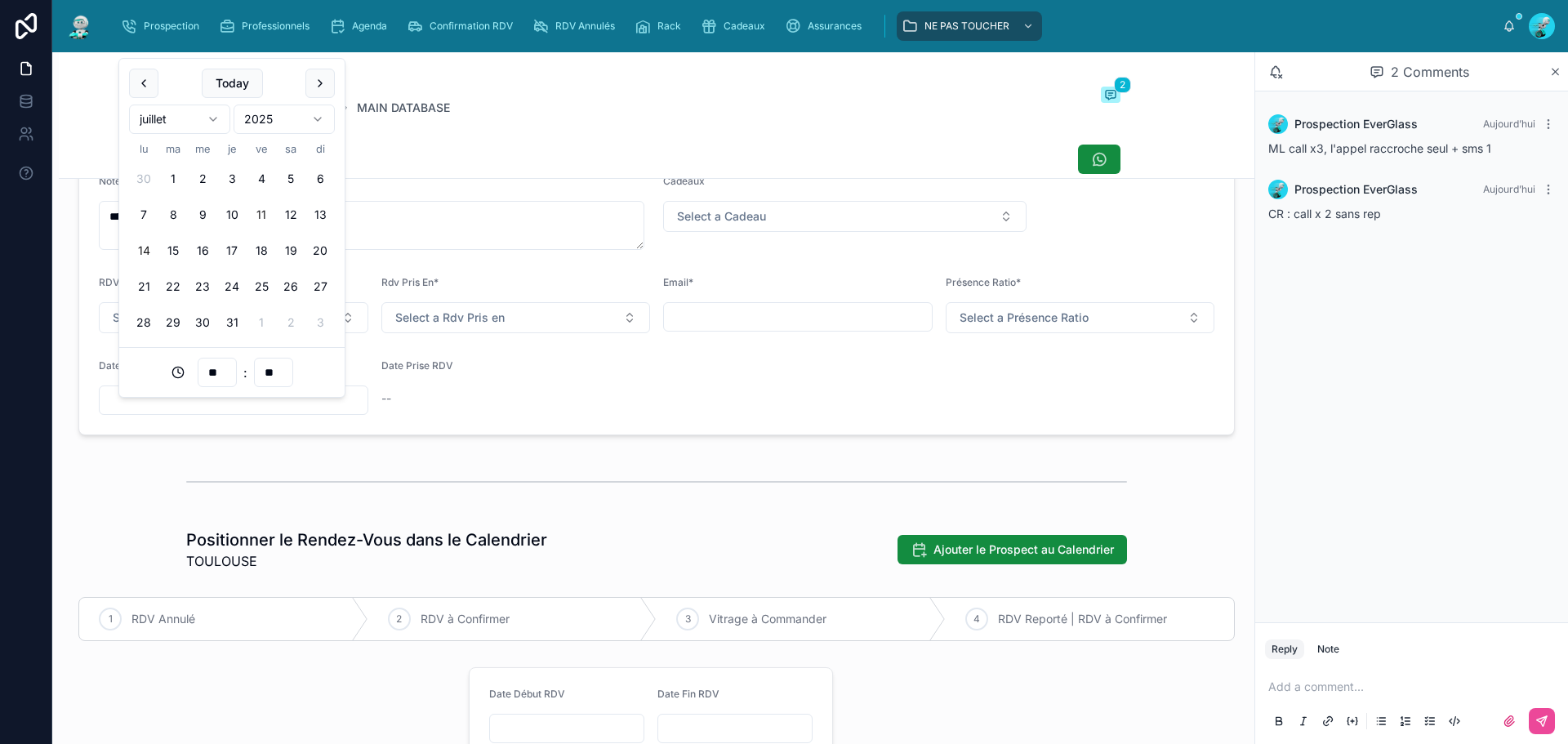 click on "14" at bounding box center (144, 251) 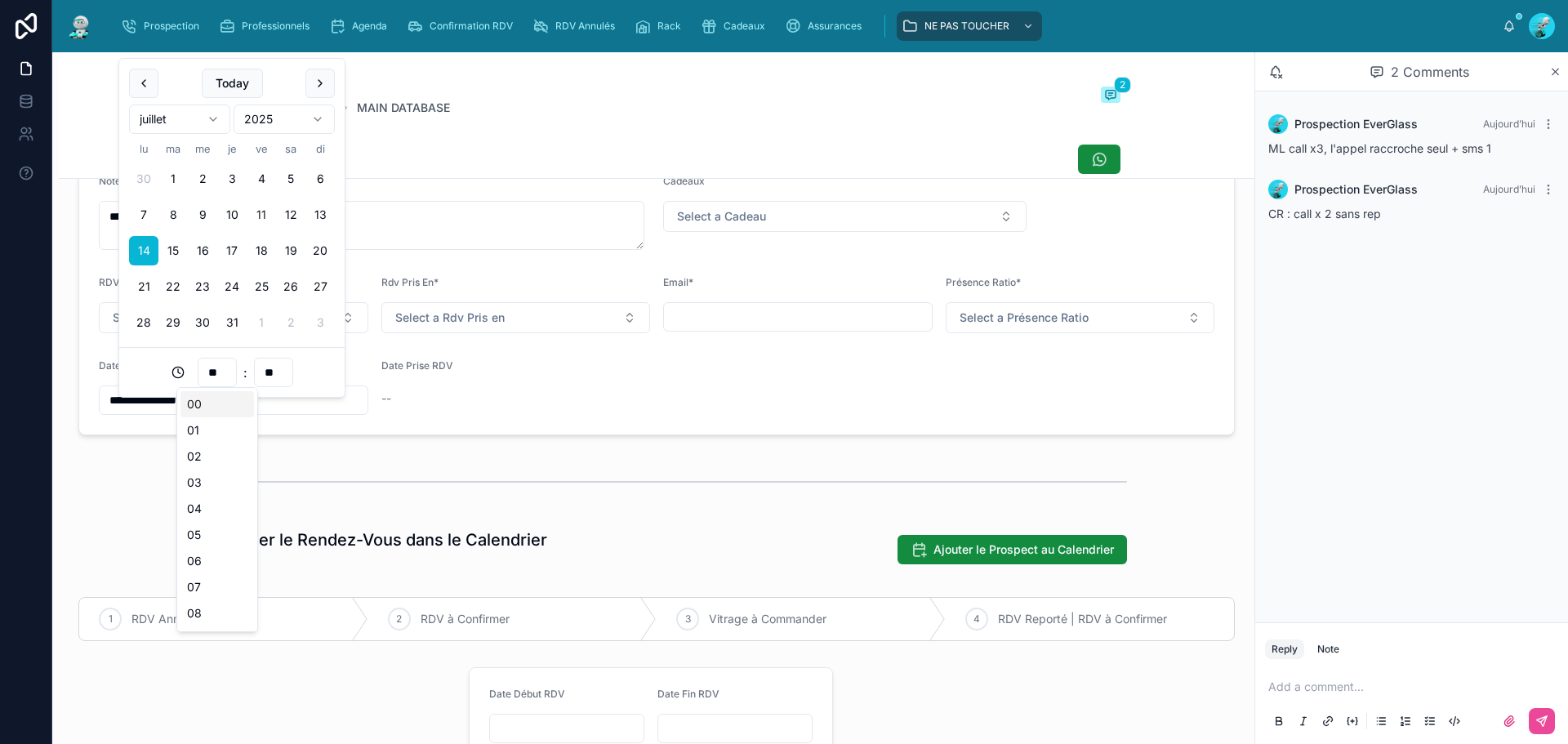 click on "**" at bounding box center [217, 372] 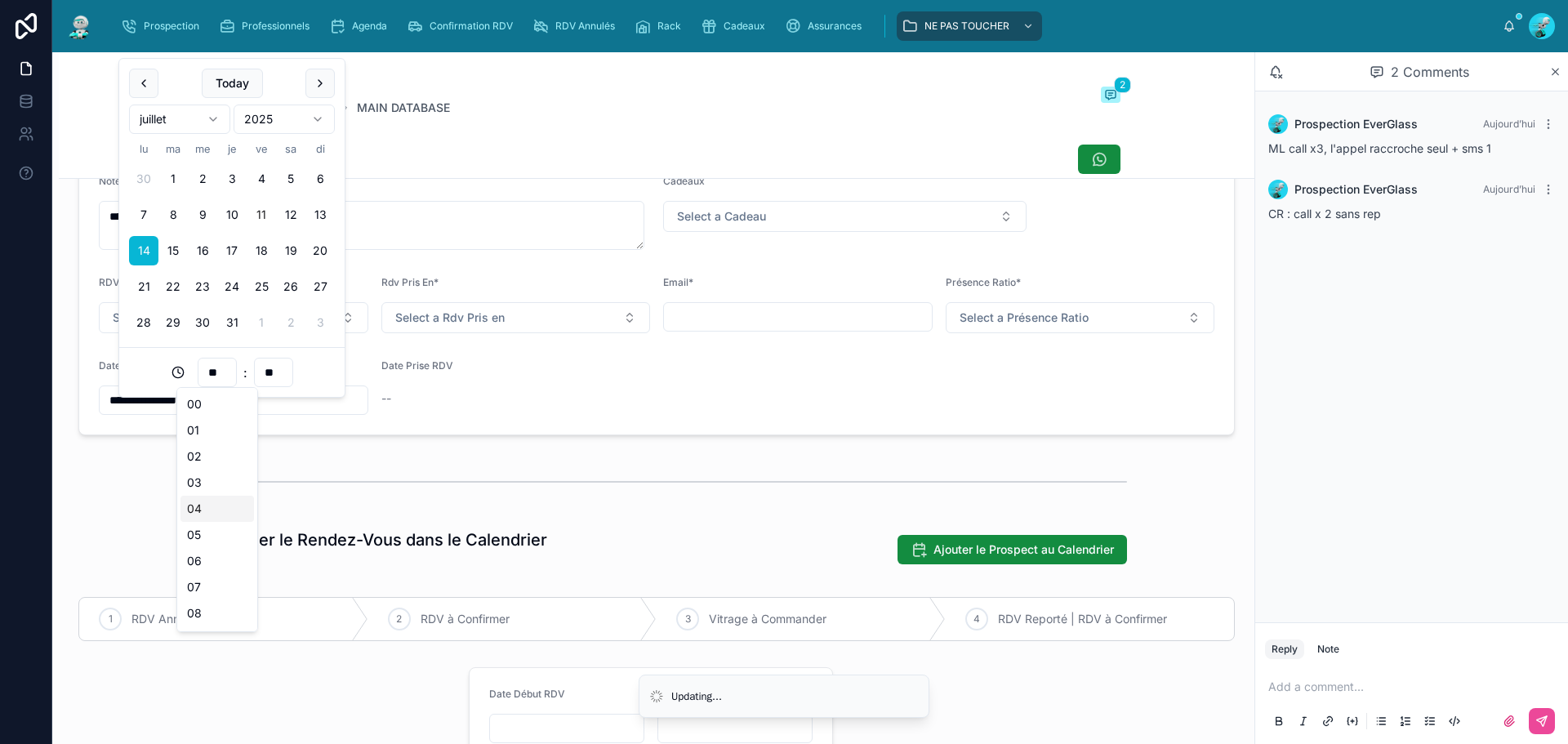 scroll, scrollTop: 163, scrollLeft: 0, axis: vertical 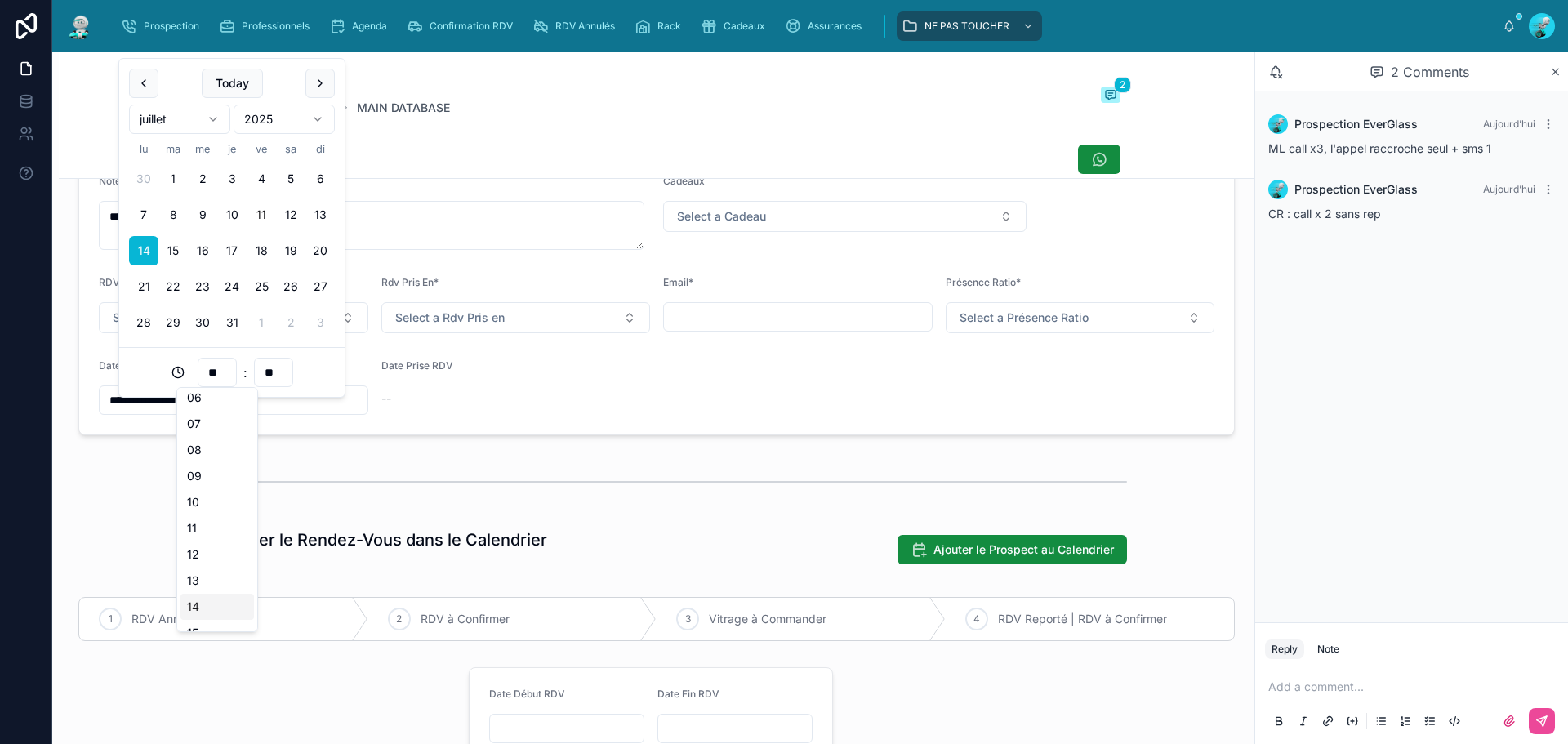 click on "14" at bounding box center [217, 607] 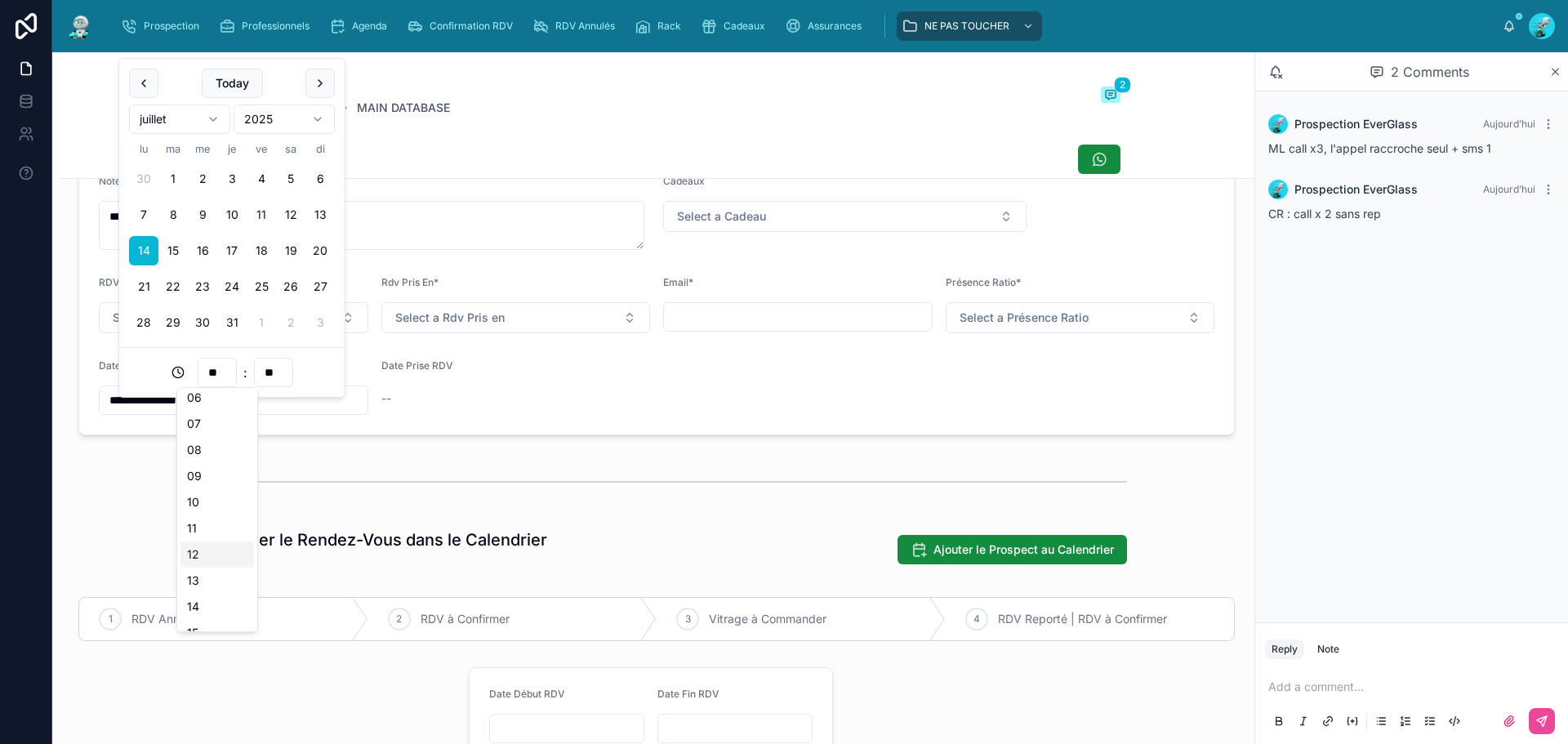 type on "**********" 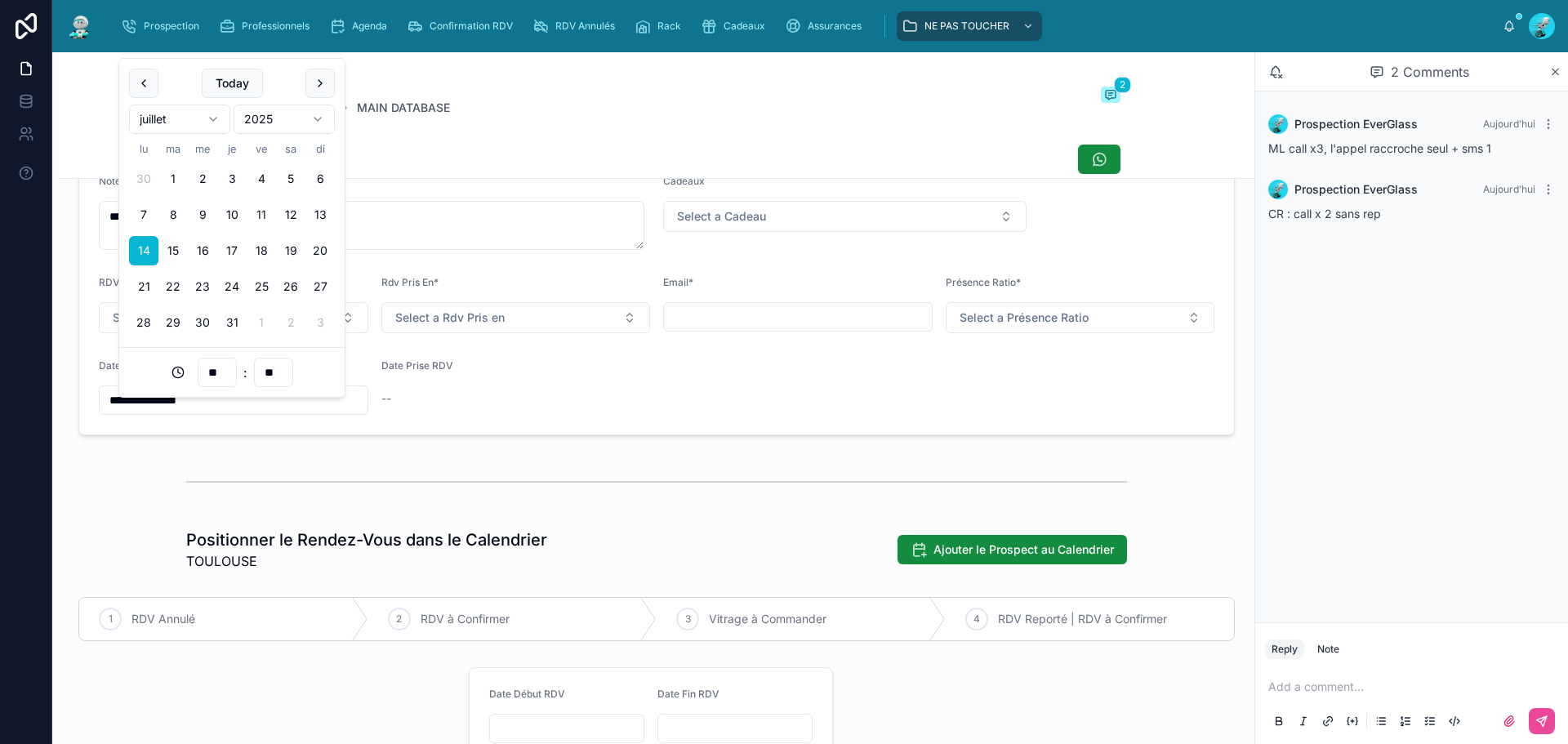 click at bounding box center [657, 482] 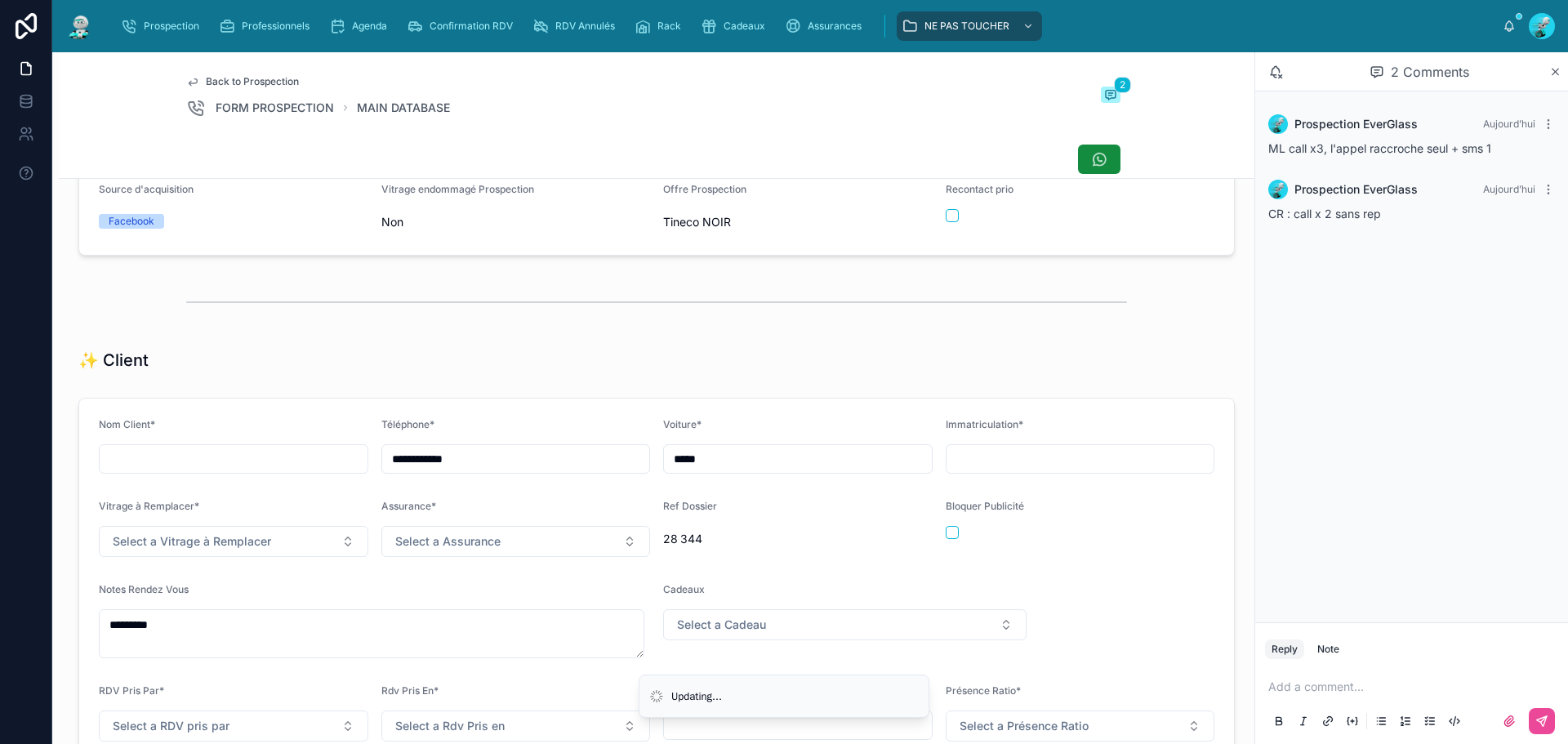 scroll, scrollTop: 0, scrollLeft: 0, axis: both 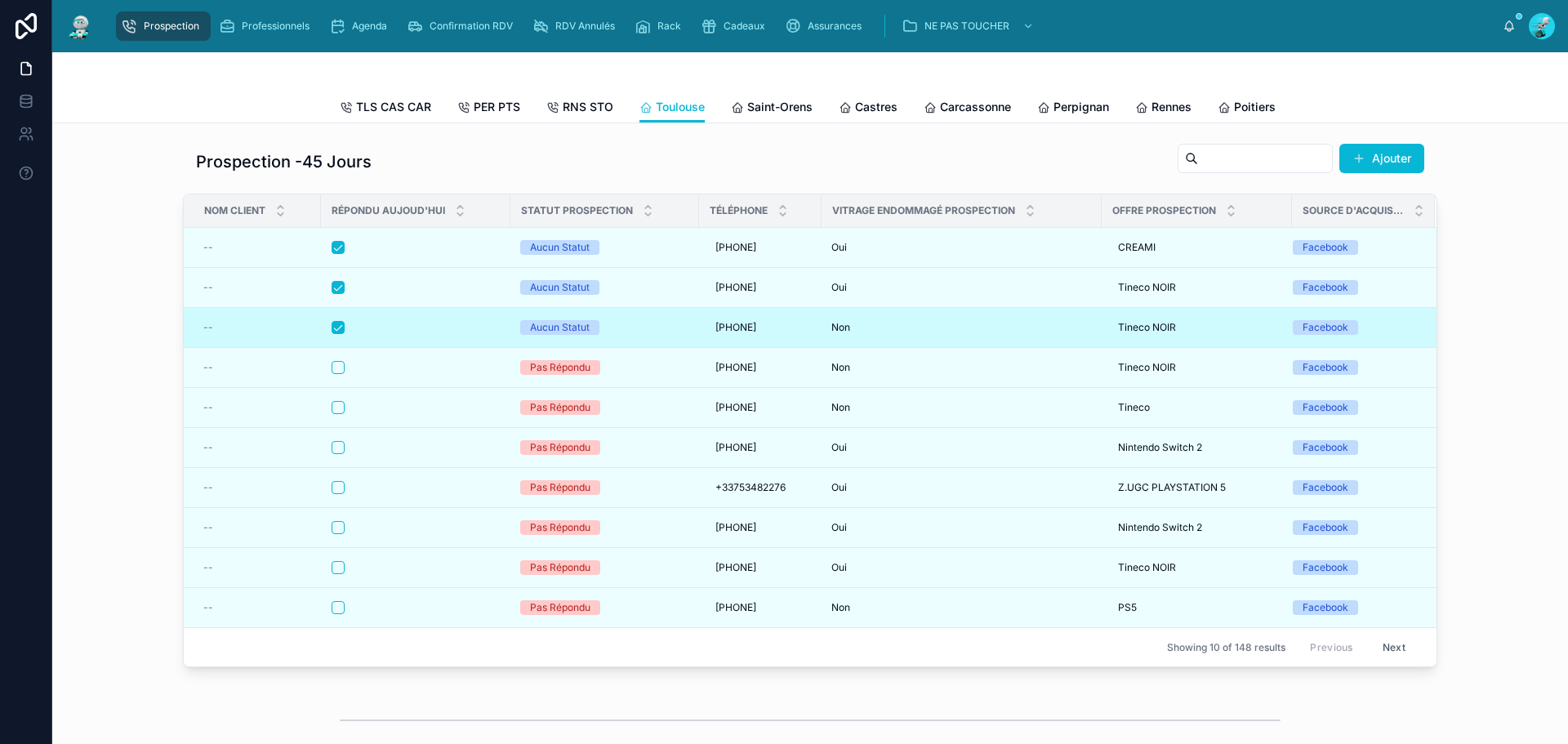 click at bounding box center (416, 327) 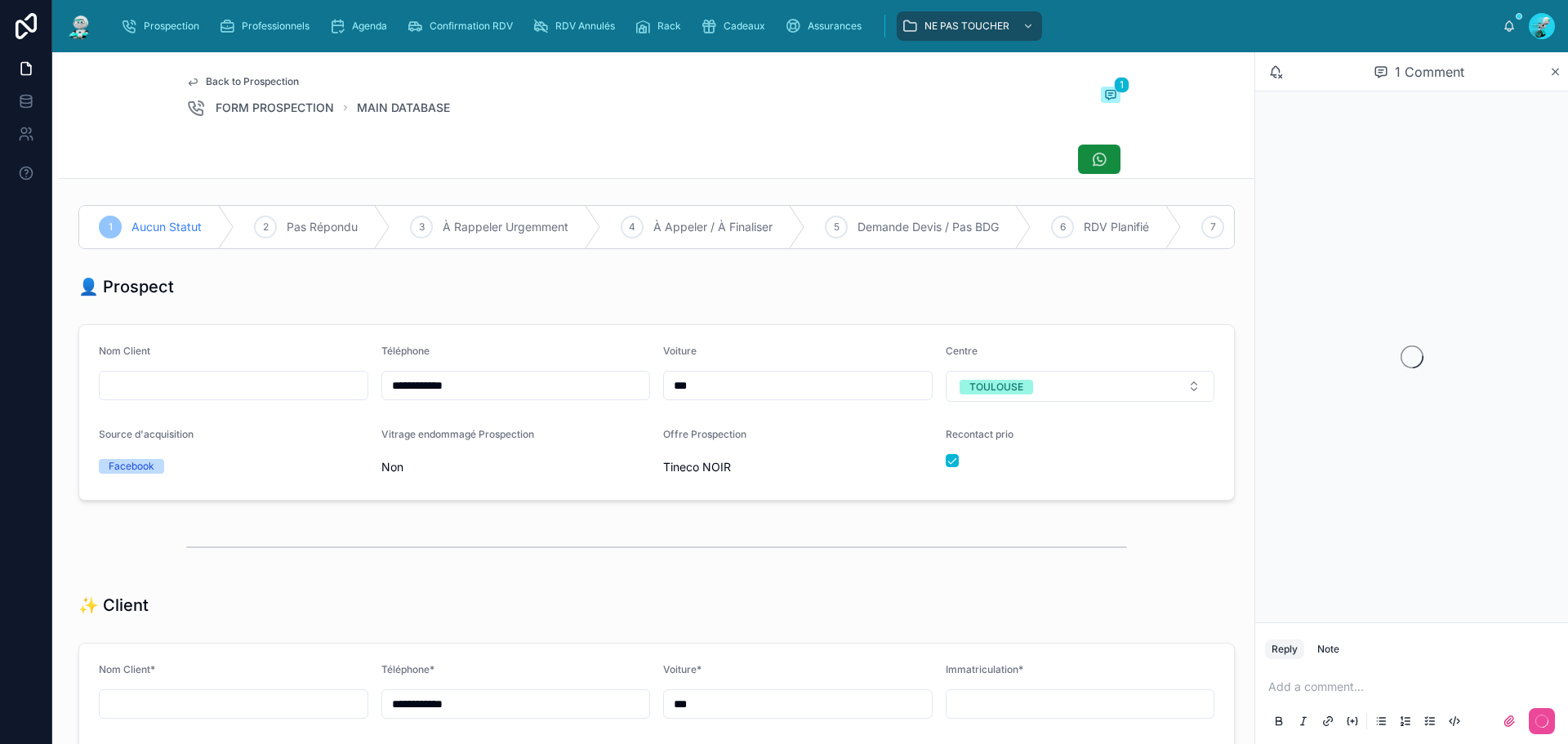 scroll, scrollTop: 81, scrollLeft: 0, axis: vertical 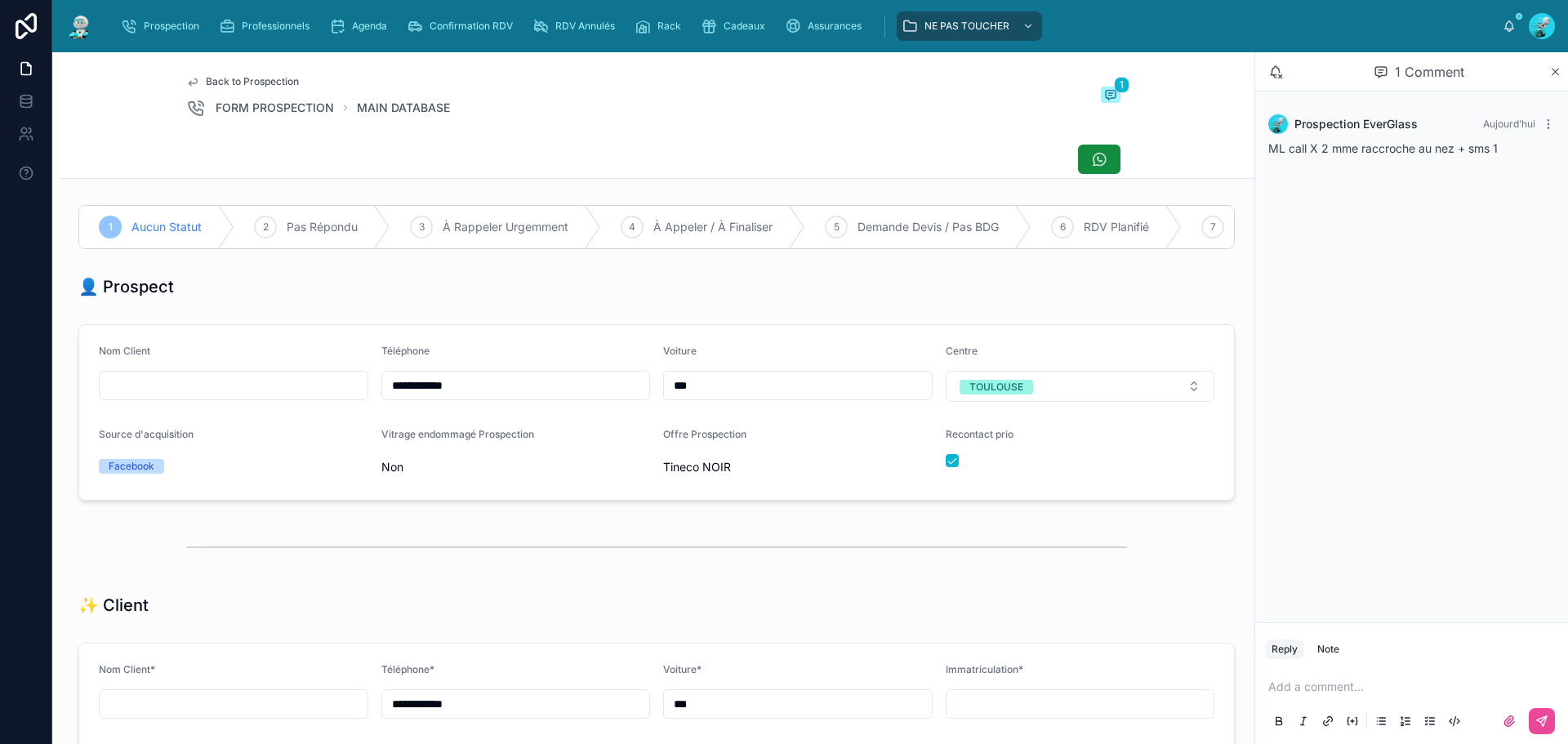 drag, startPoint x: 480, startPoint y: 398, endPoint x: 355, endPoint y: 382, distance: 126.01984 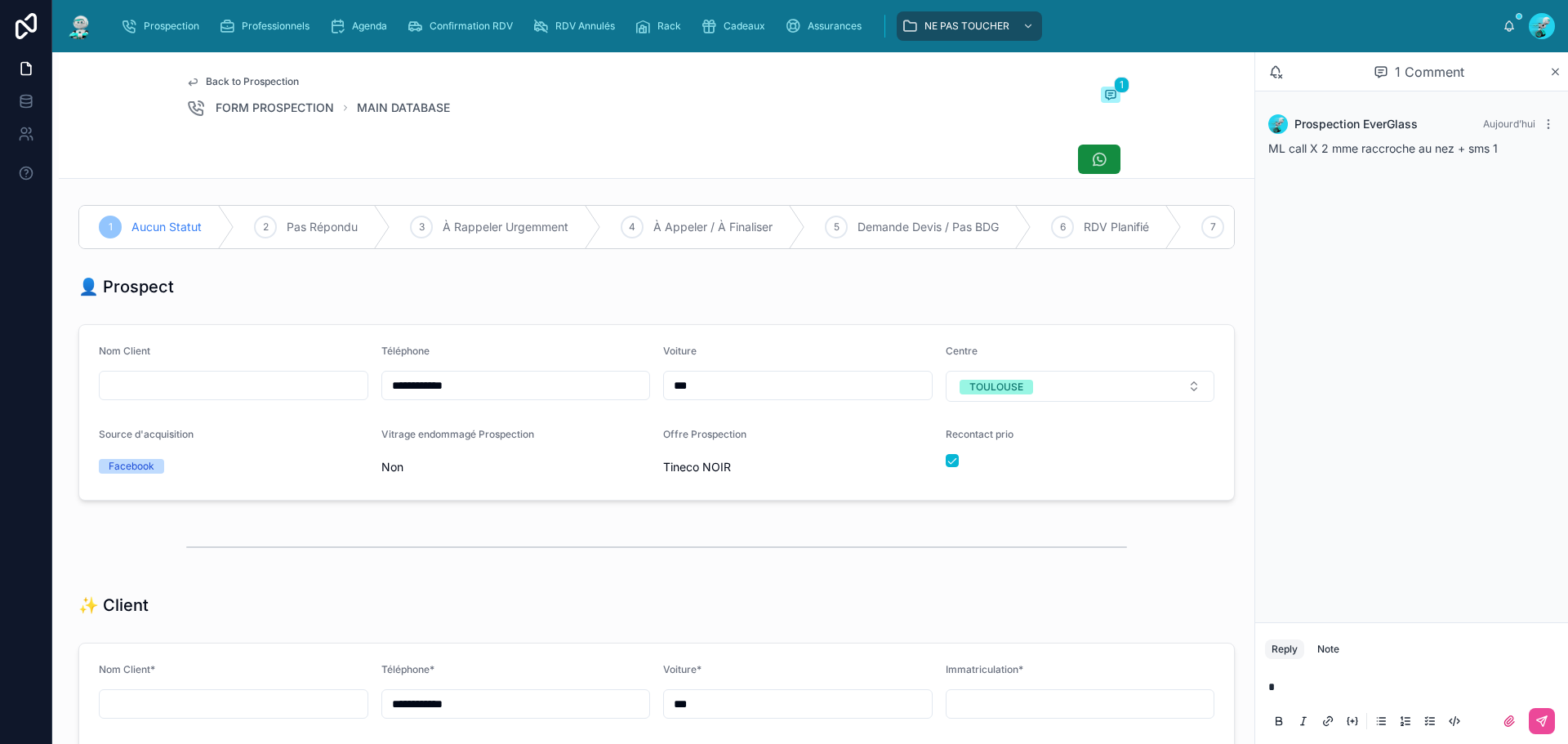 type 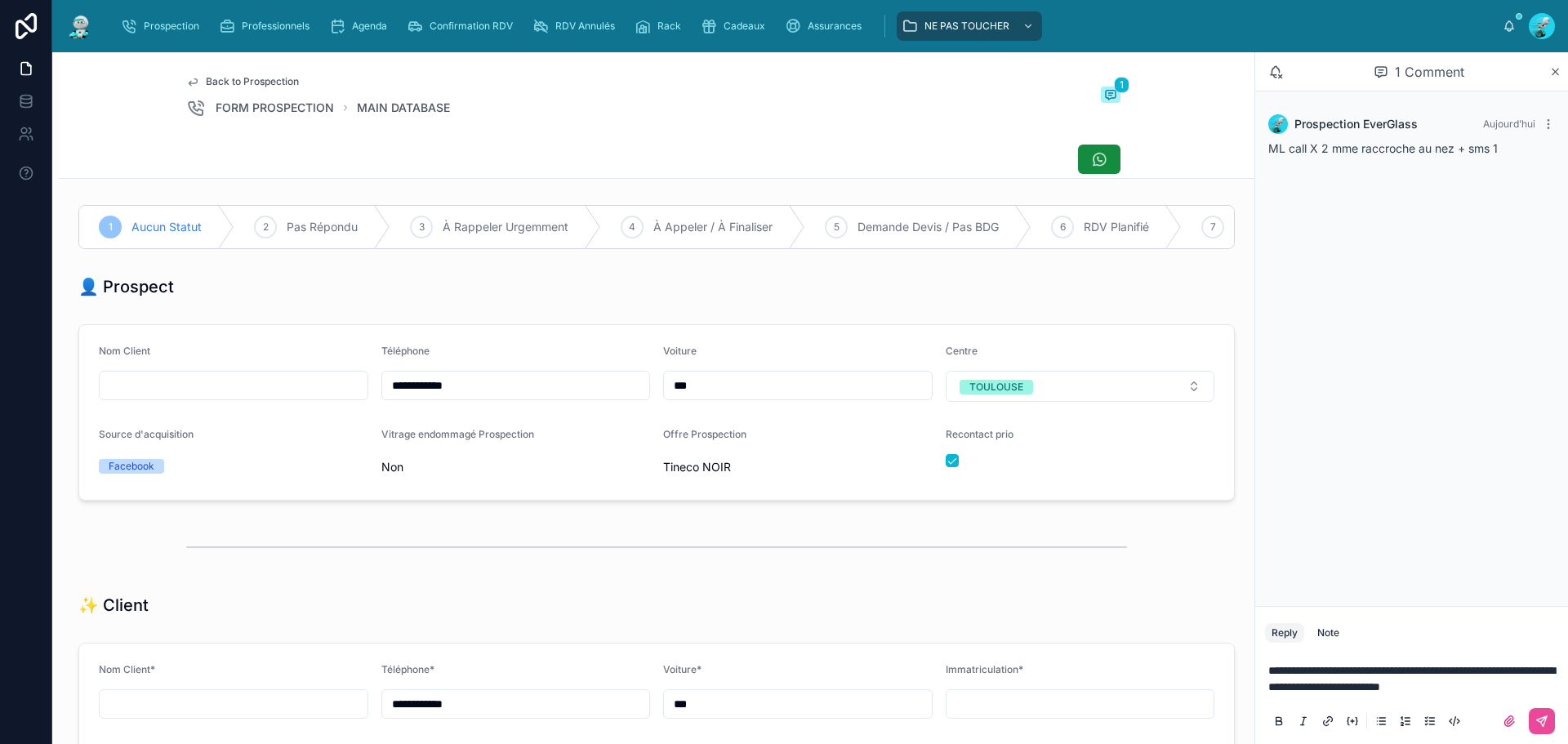 click at bounding box center (1522, 721) 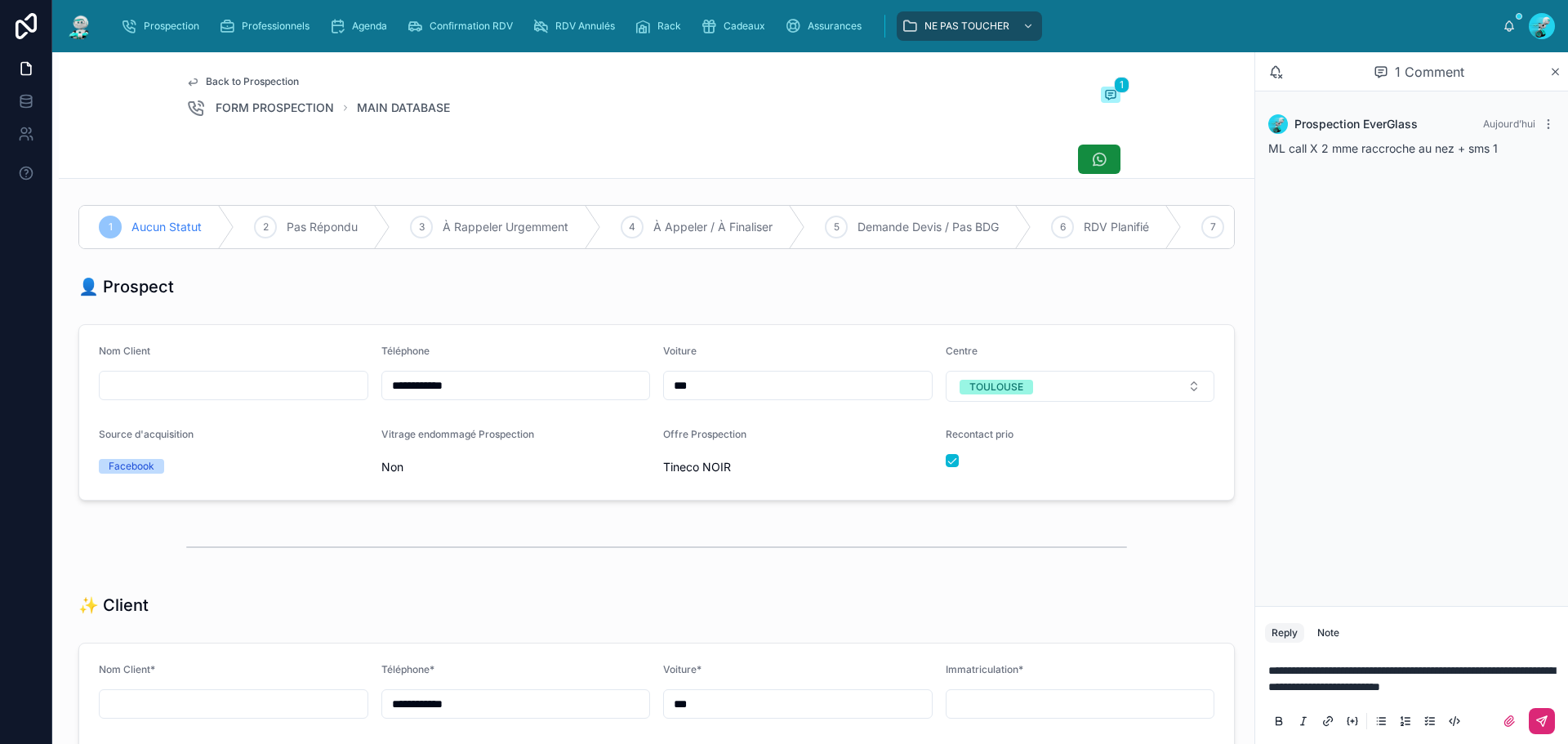 click 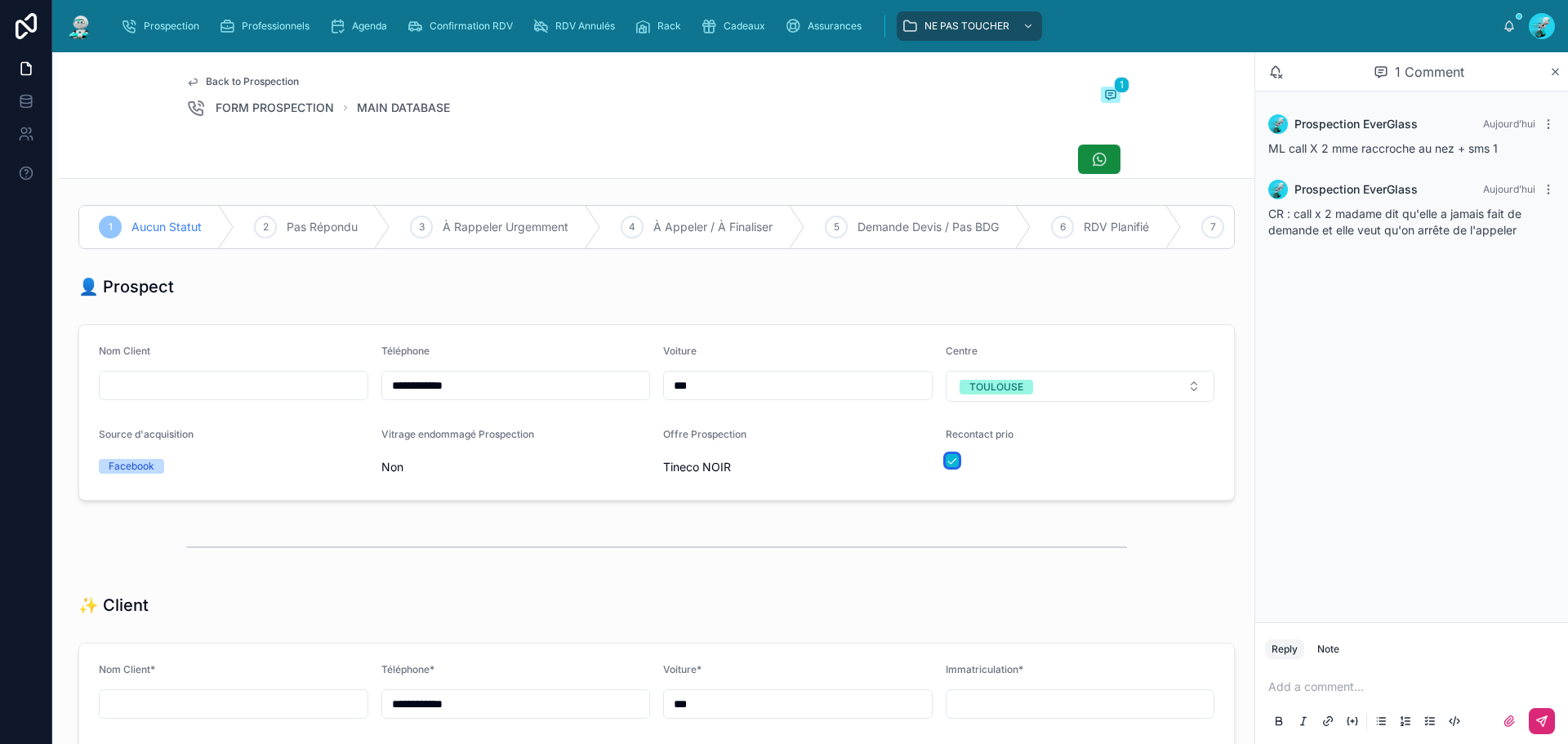 click at bounding box center [952, 461] 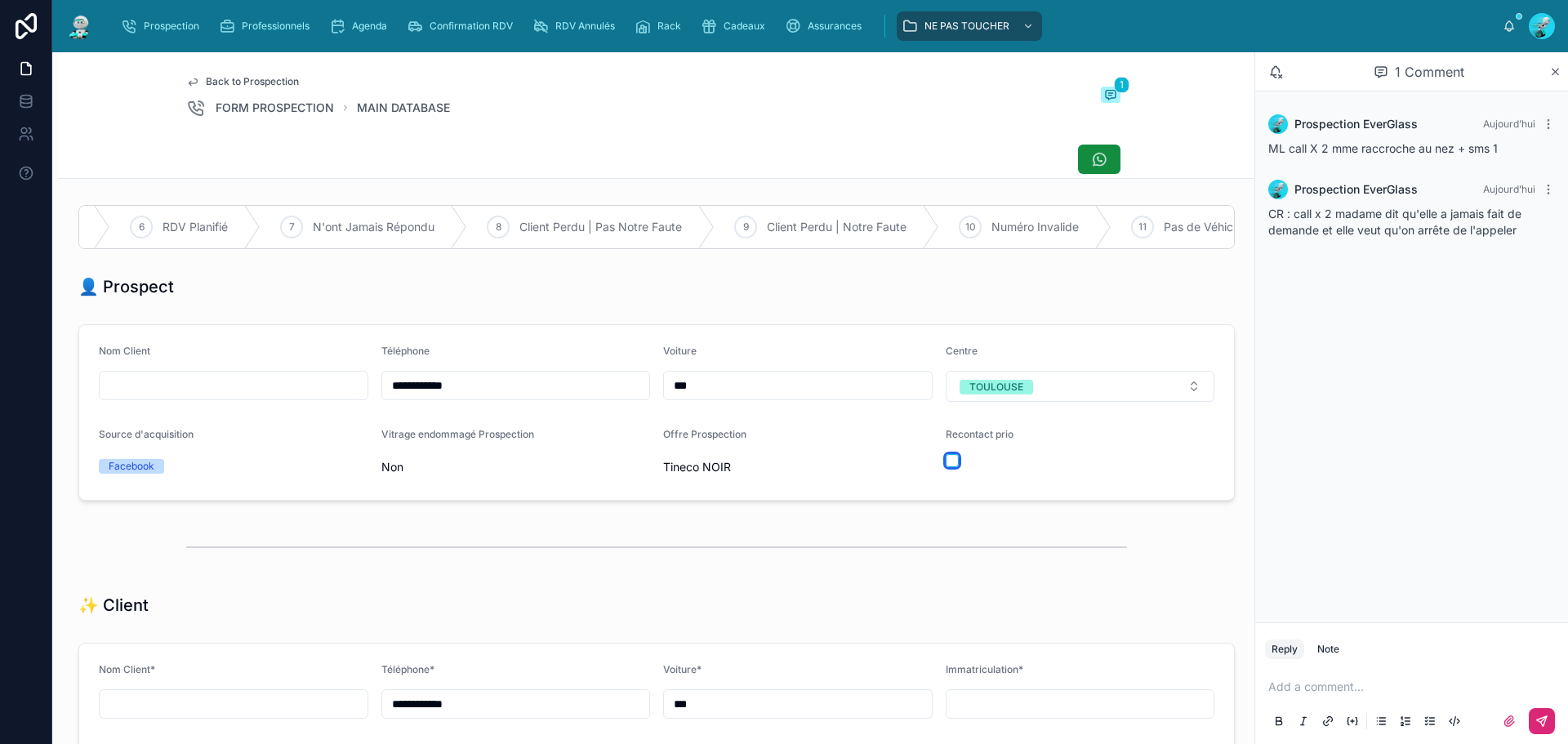 scroll, scrollTop: 0, scrollLeft: 1148, axis: horizontal 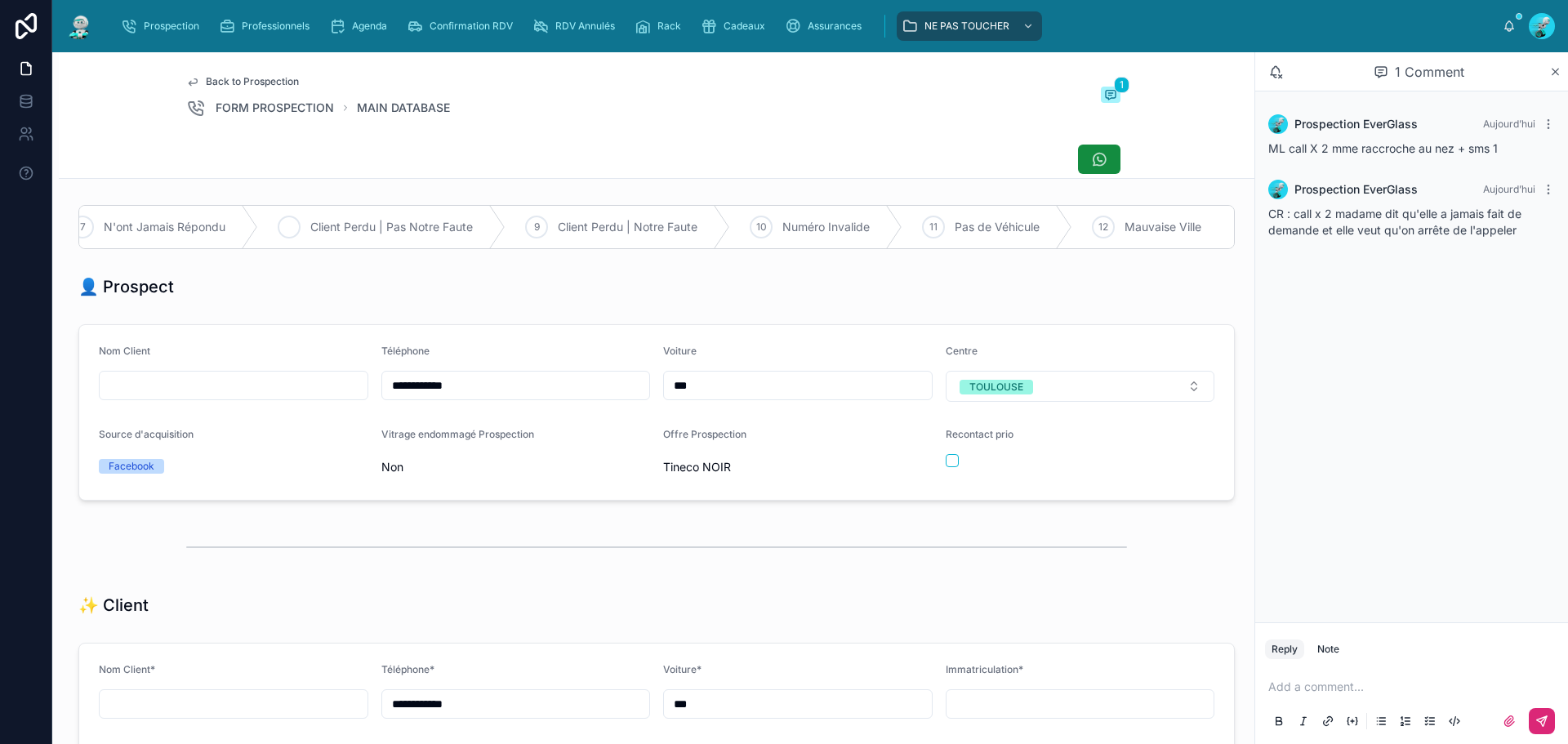 click on "Client Perdu | Pas Notre Faute" at bounding box center [391, 227] 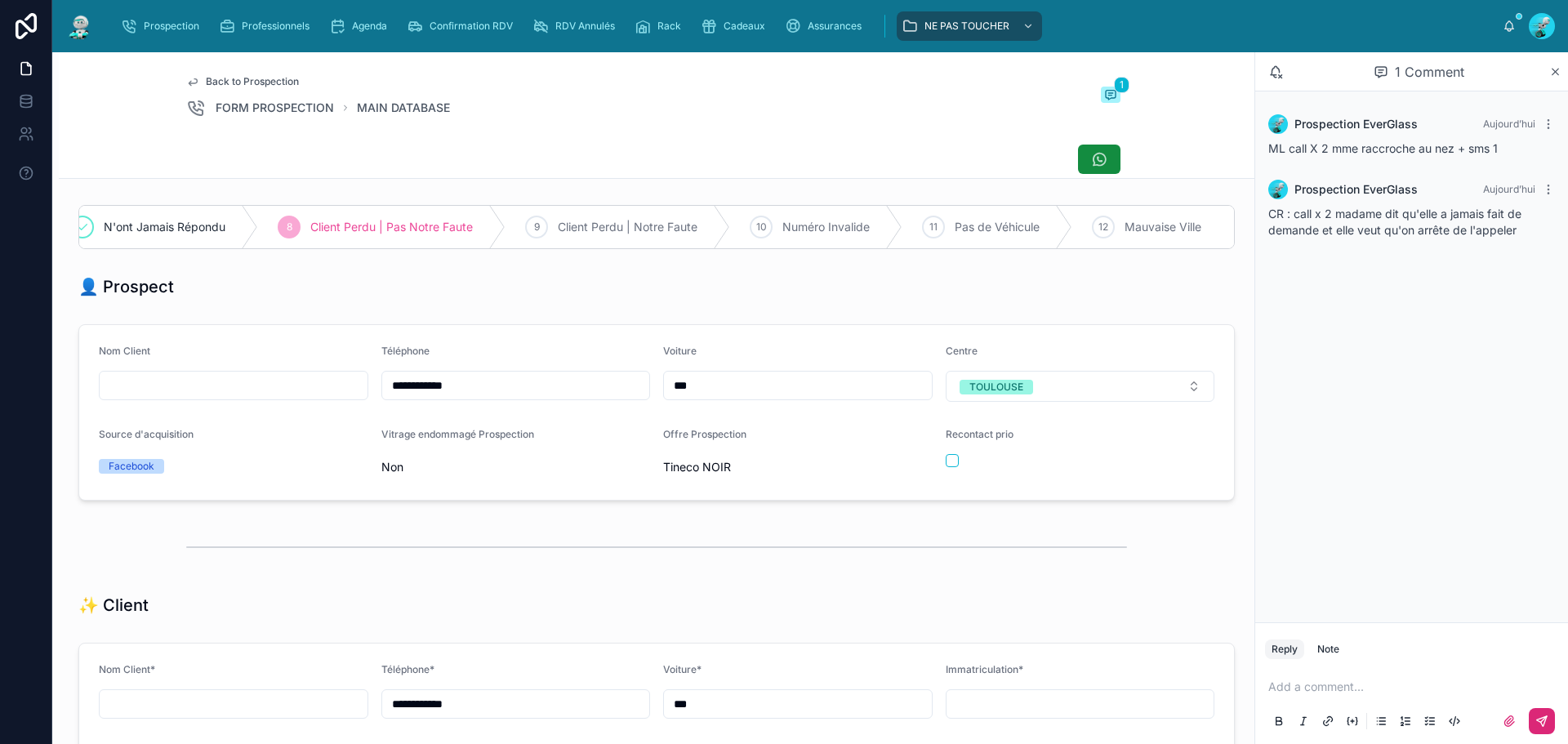 scroll, scrollTop: 0, scrollLeft: 493, axis: horizontal 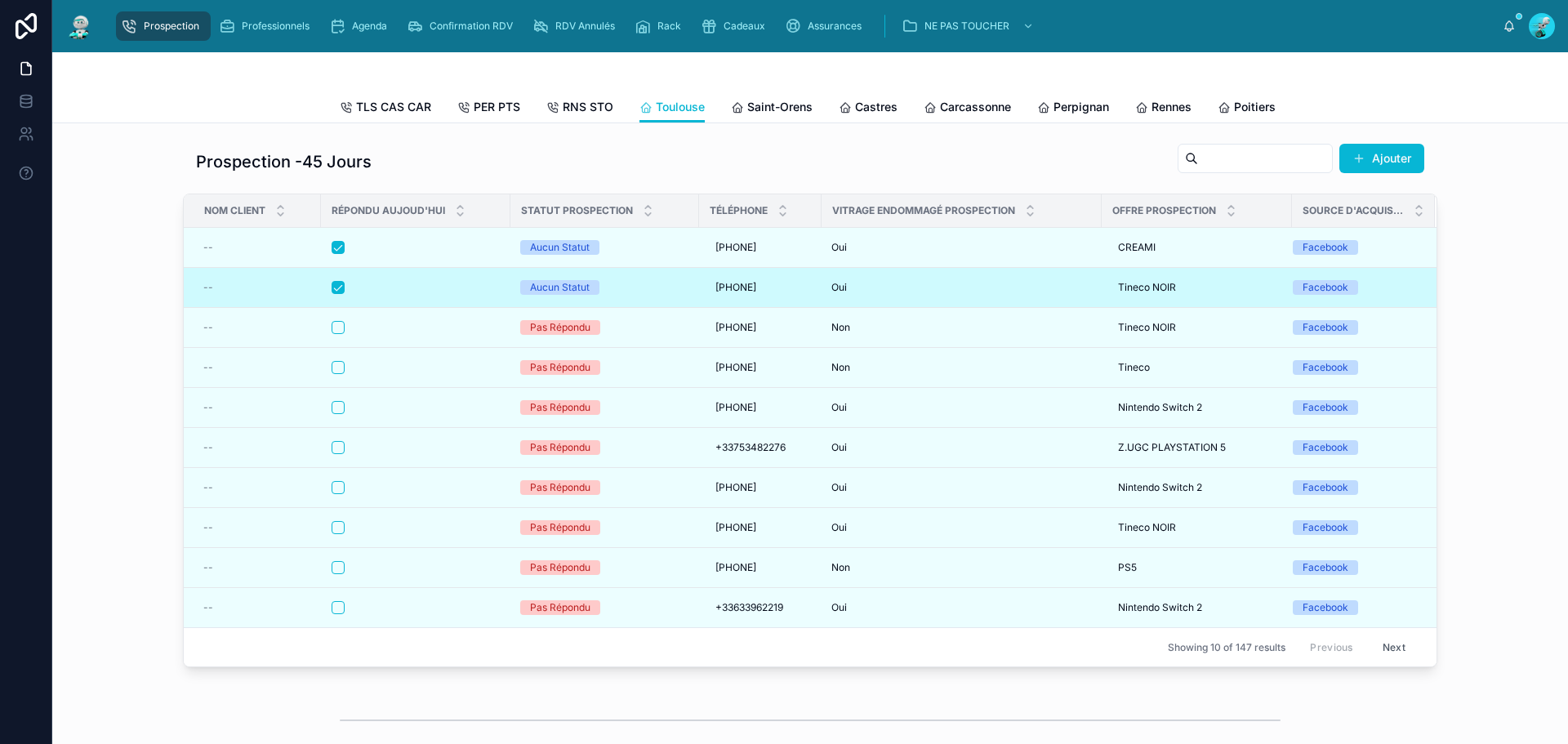click at bounding box center [416, 287] 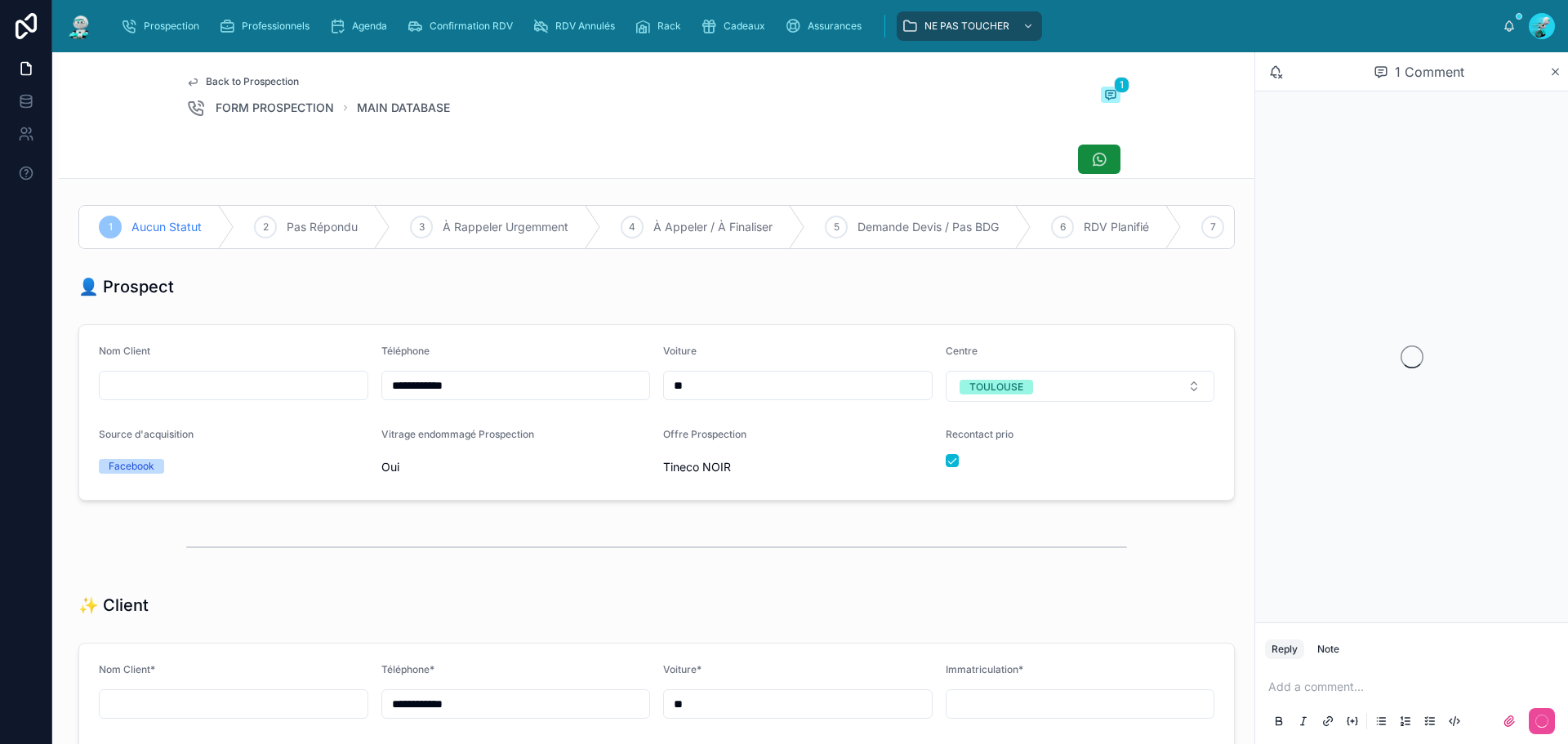 scroll, scrollTop: 81, scrollLeft: 0, axis: vertical 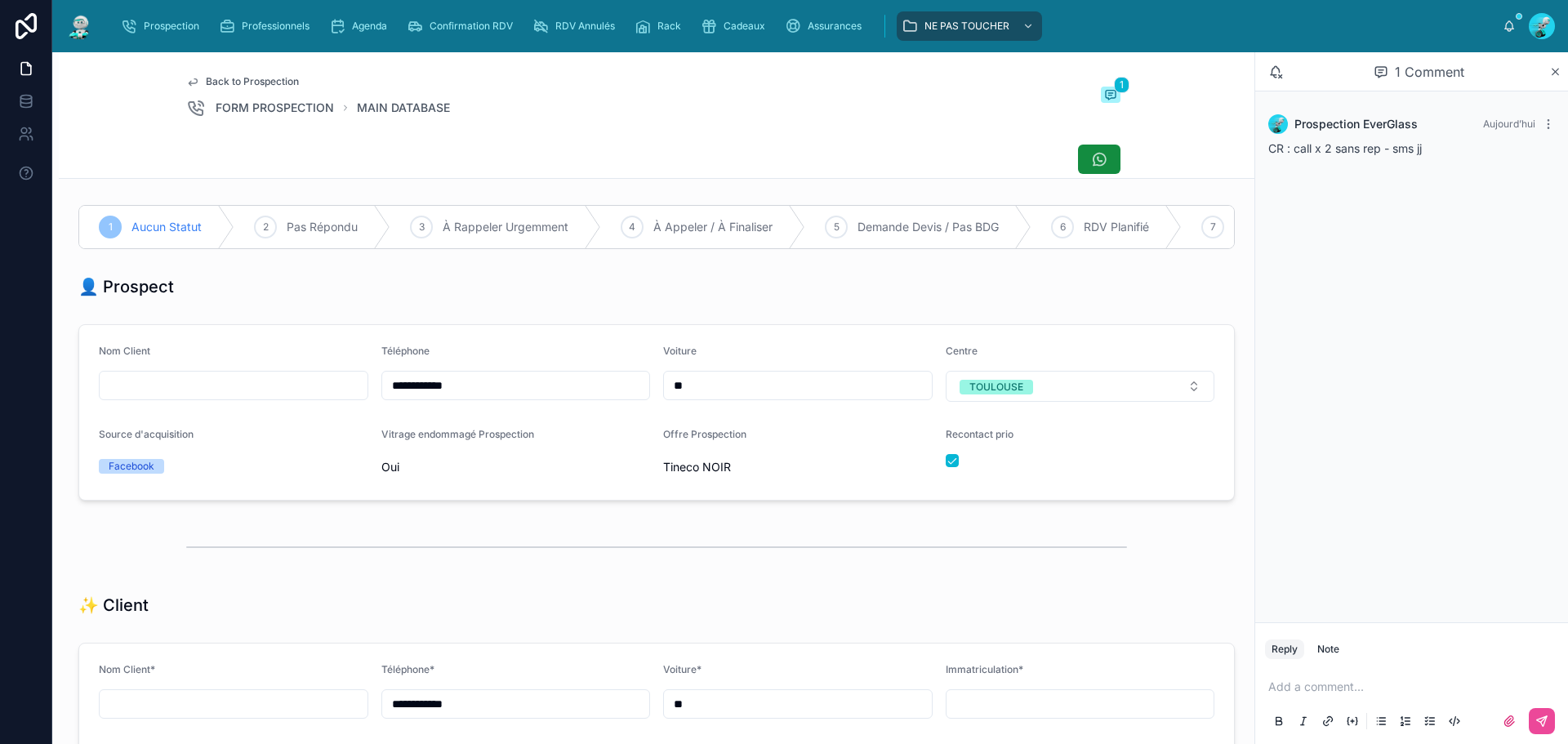 drag, startPoint x: 477, startPoint y: 408, endPoint x: 317, endPoint y: 393, distance: 160.7016 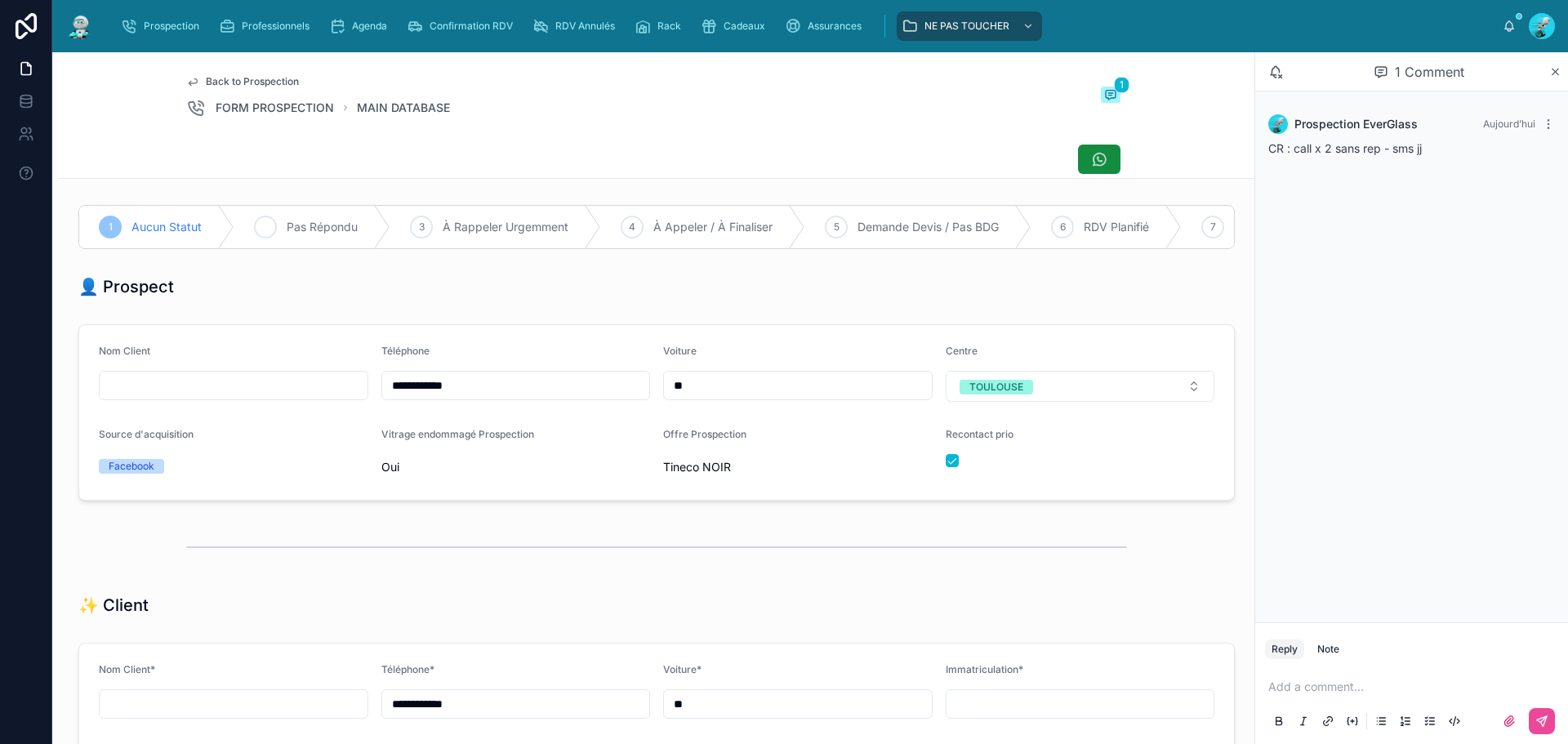 click on "Pas Répondu" at bounding box center [322, 227] 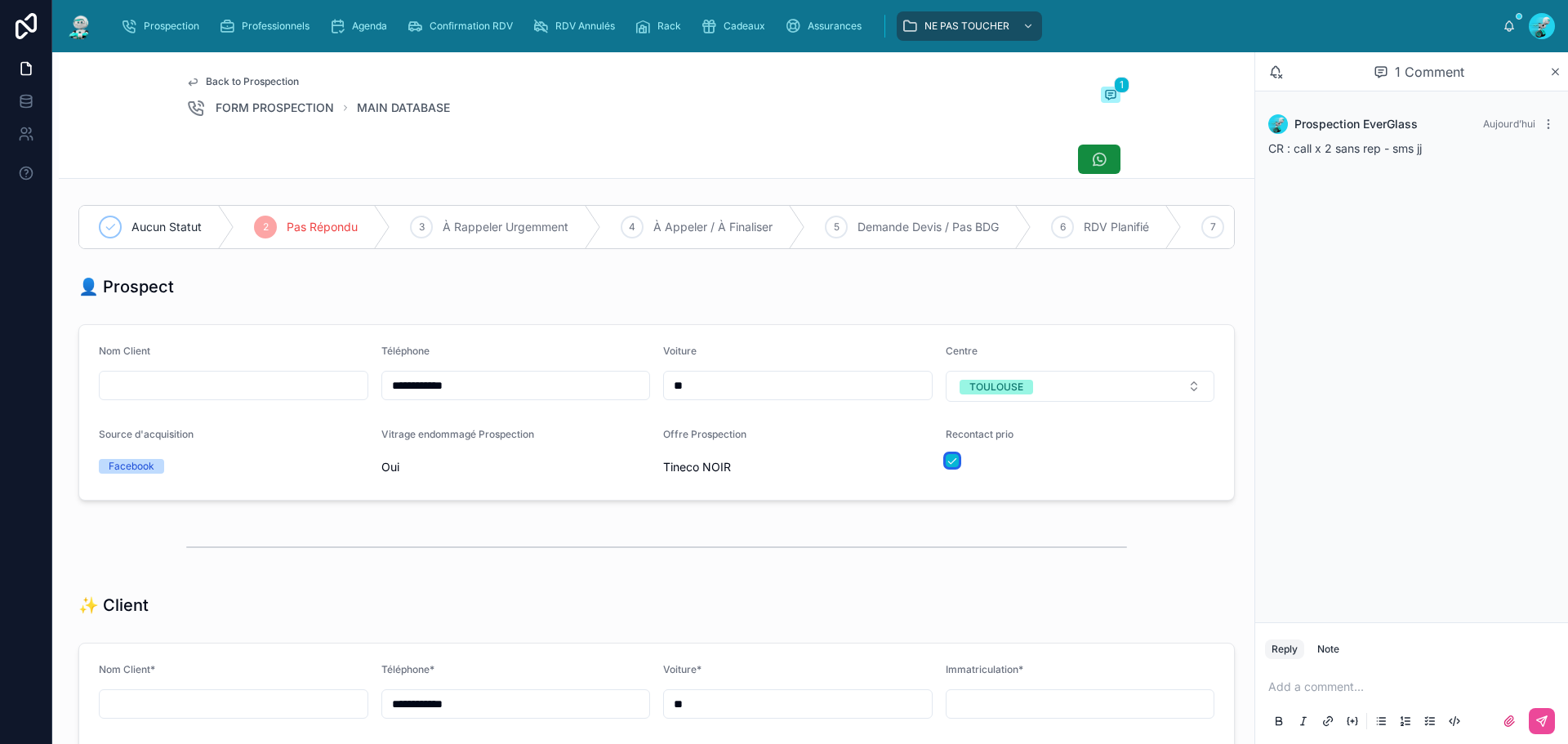 drag, startPoint x: 941, startPoint y: 472, endPoint x: 1305, endPoint y: 687, distance: 422.7541 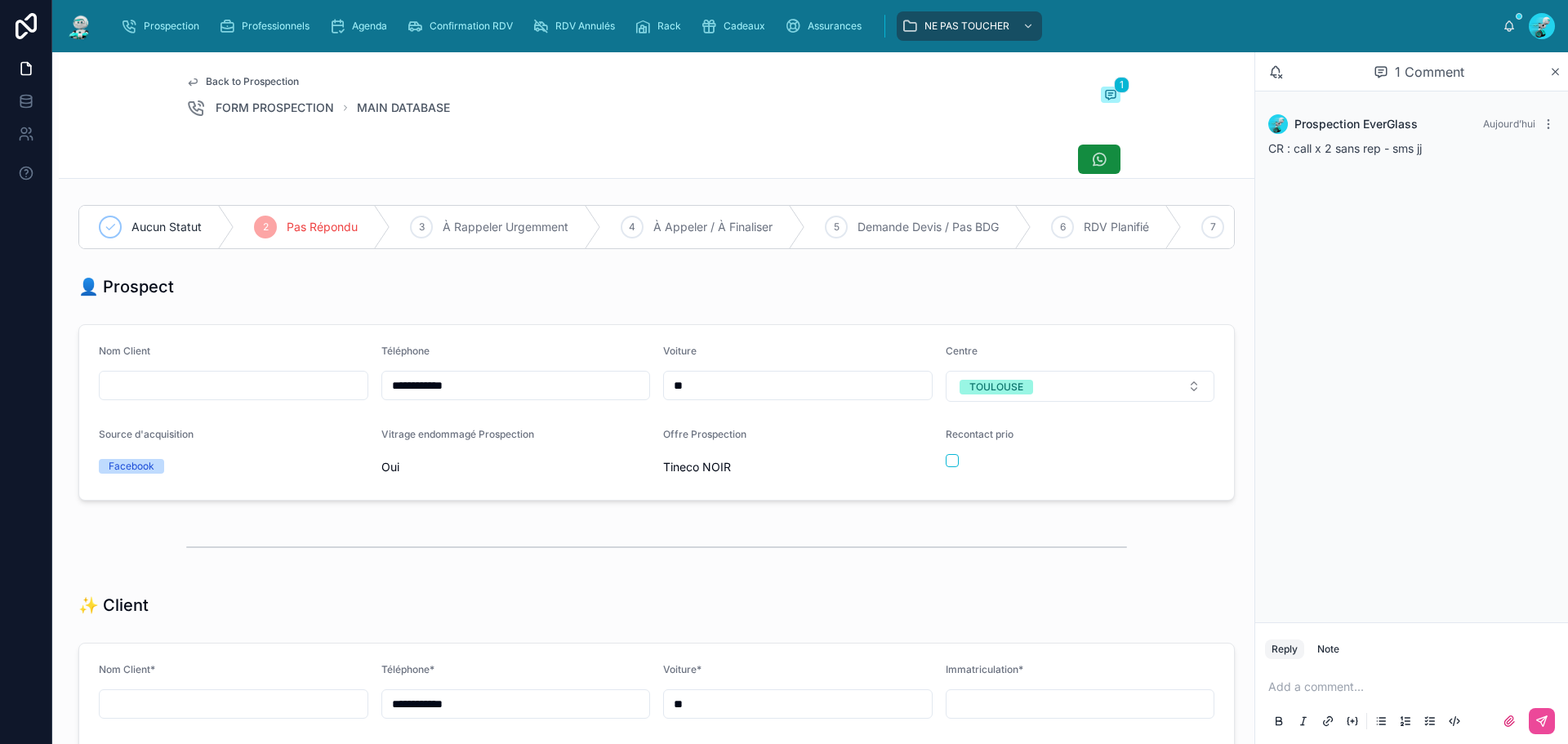 drag, startPoint x: 1355, startPoint y: 683, endPoint x: 1221, endPoint y: 624, distance: 146.4138 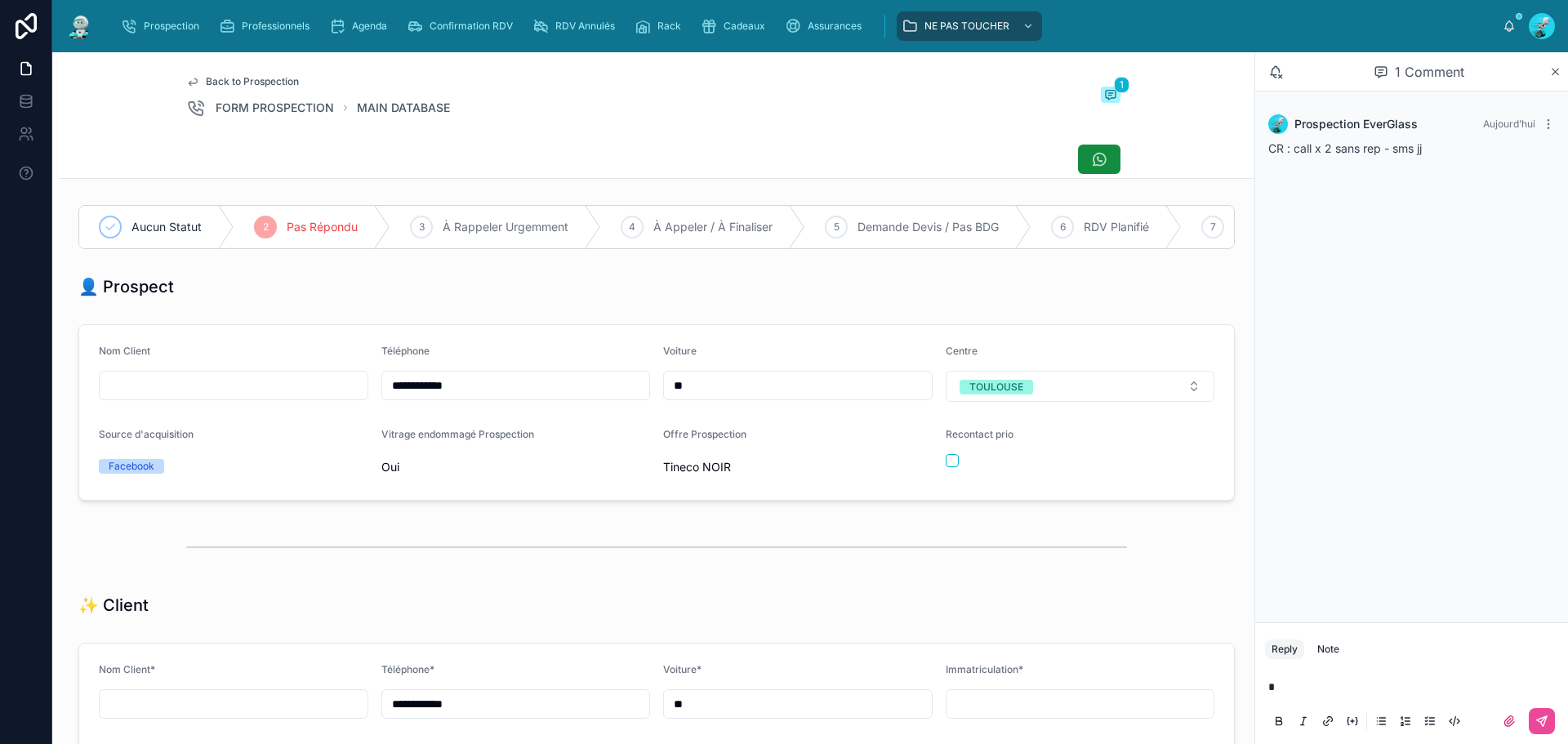 type 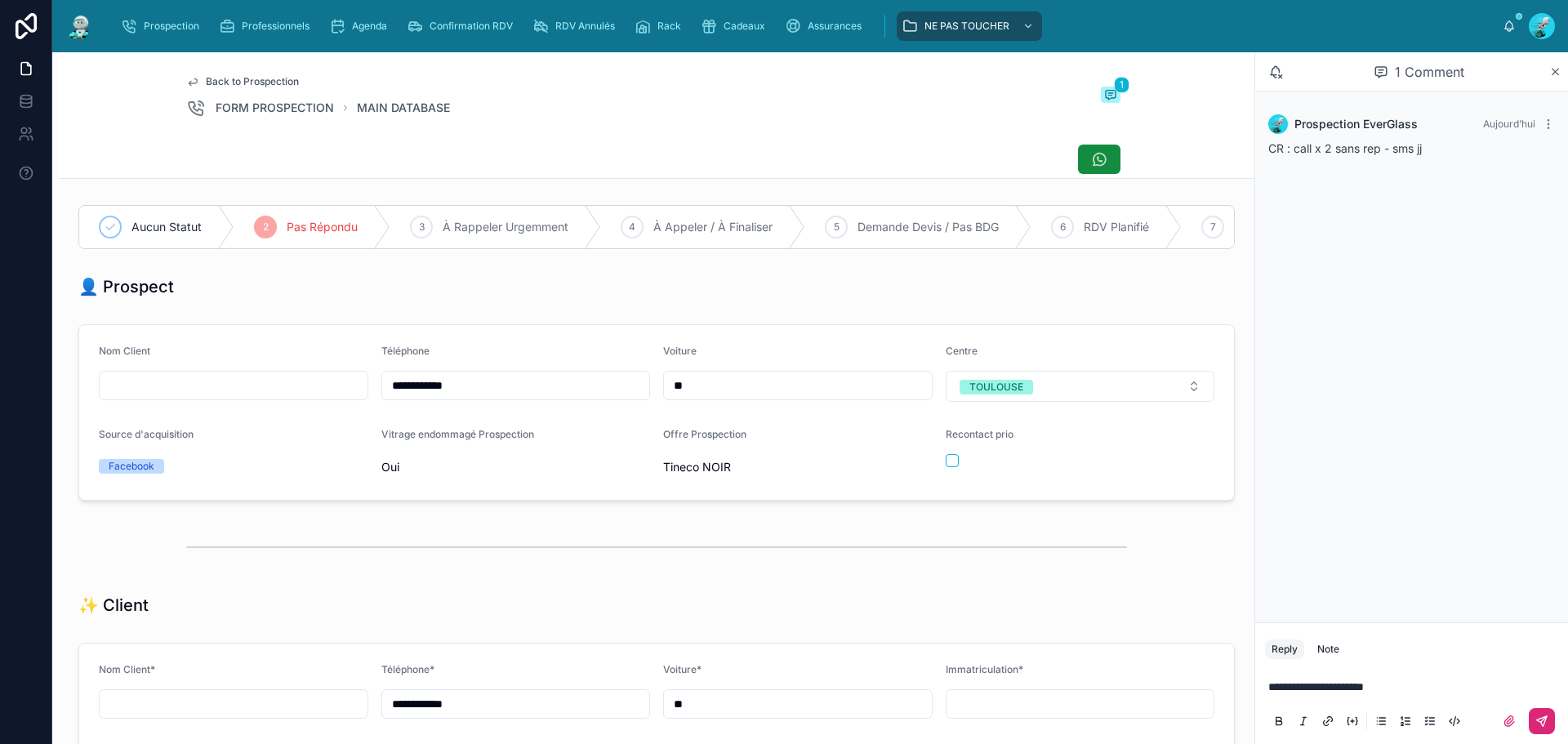click 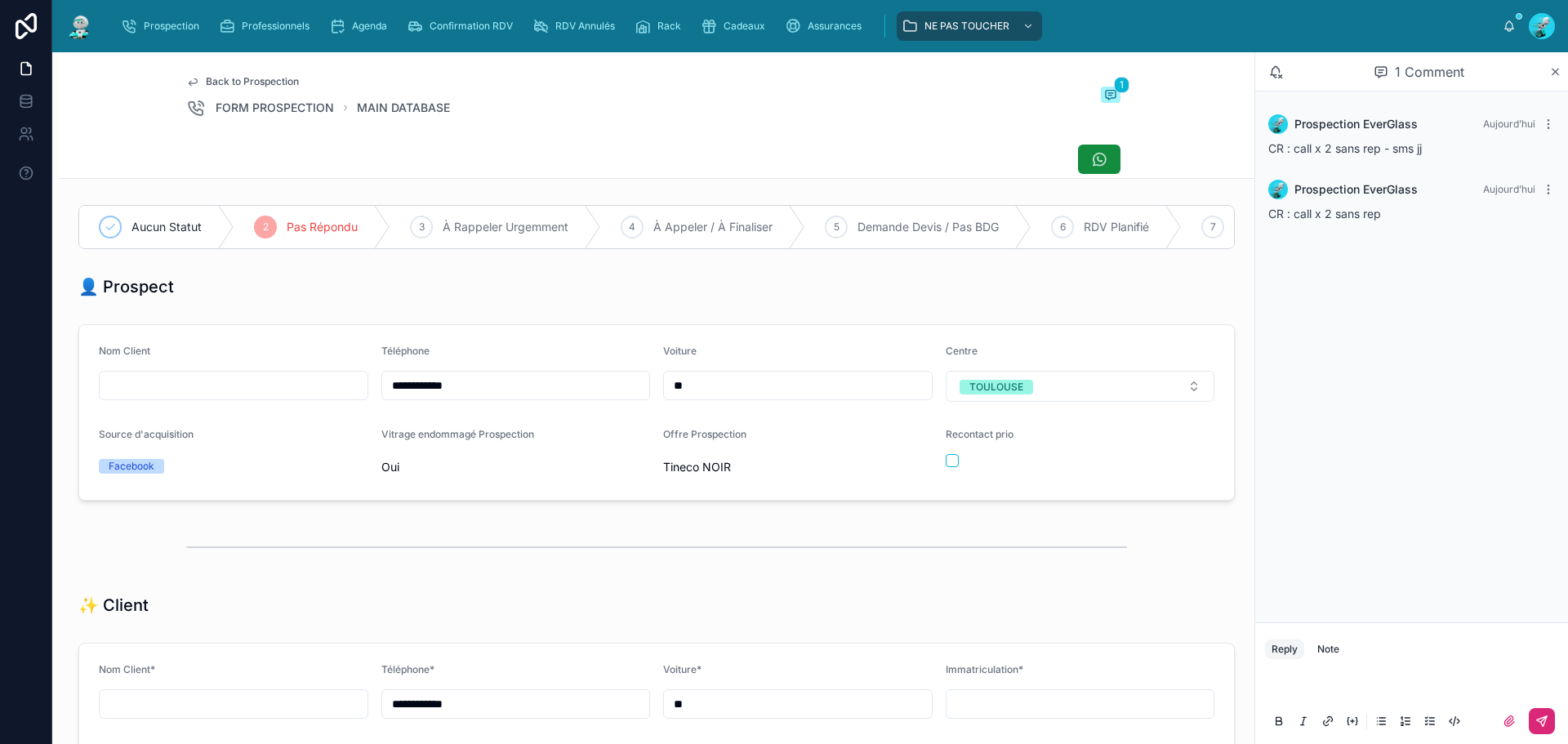 scroll, scrollTop: 408, scrollLeft: 0, axis: vertical 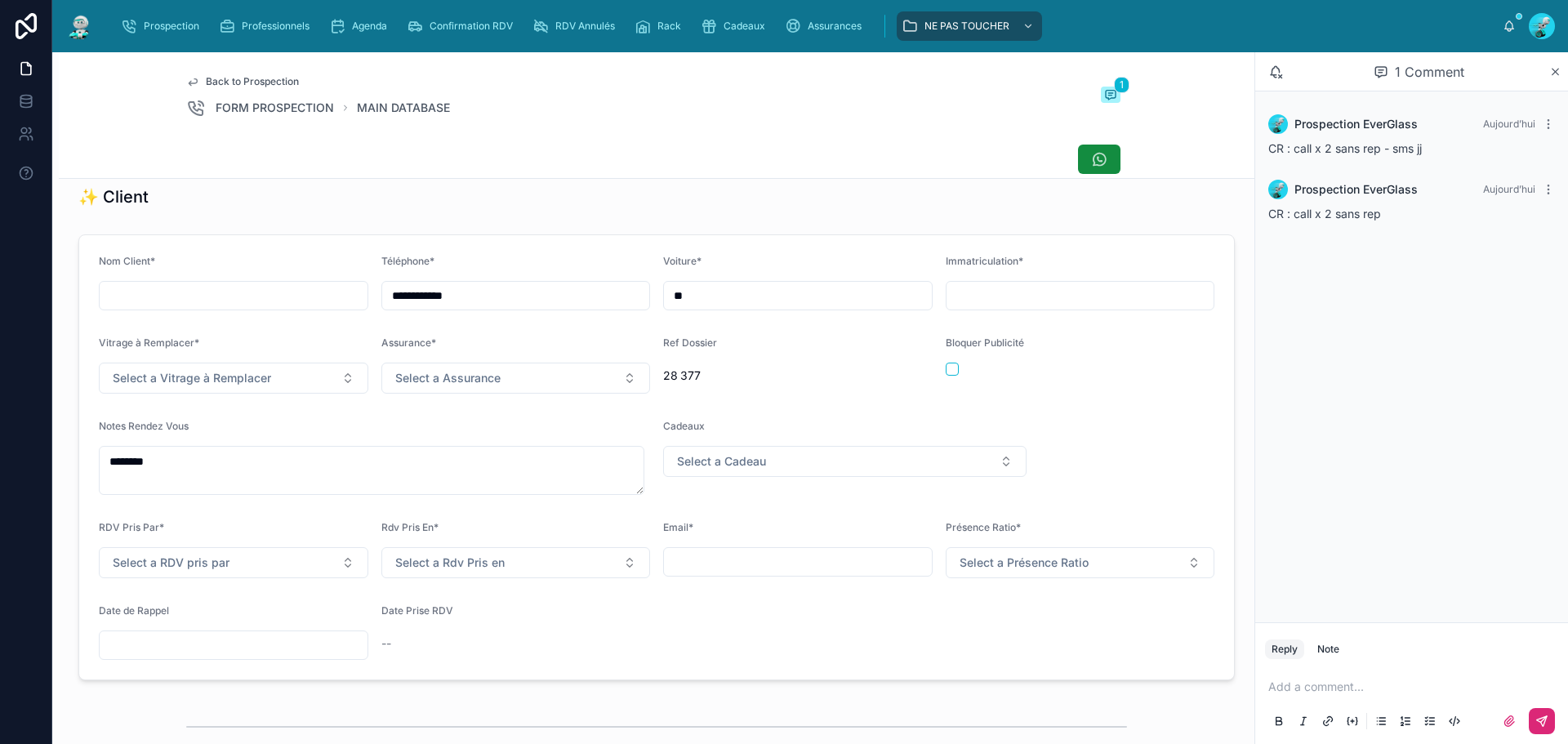 click at bounding box center [234, 645] 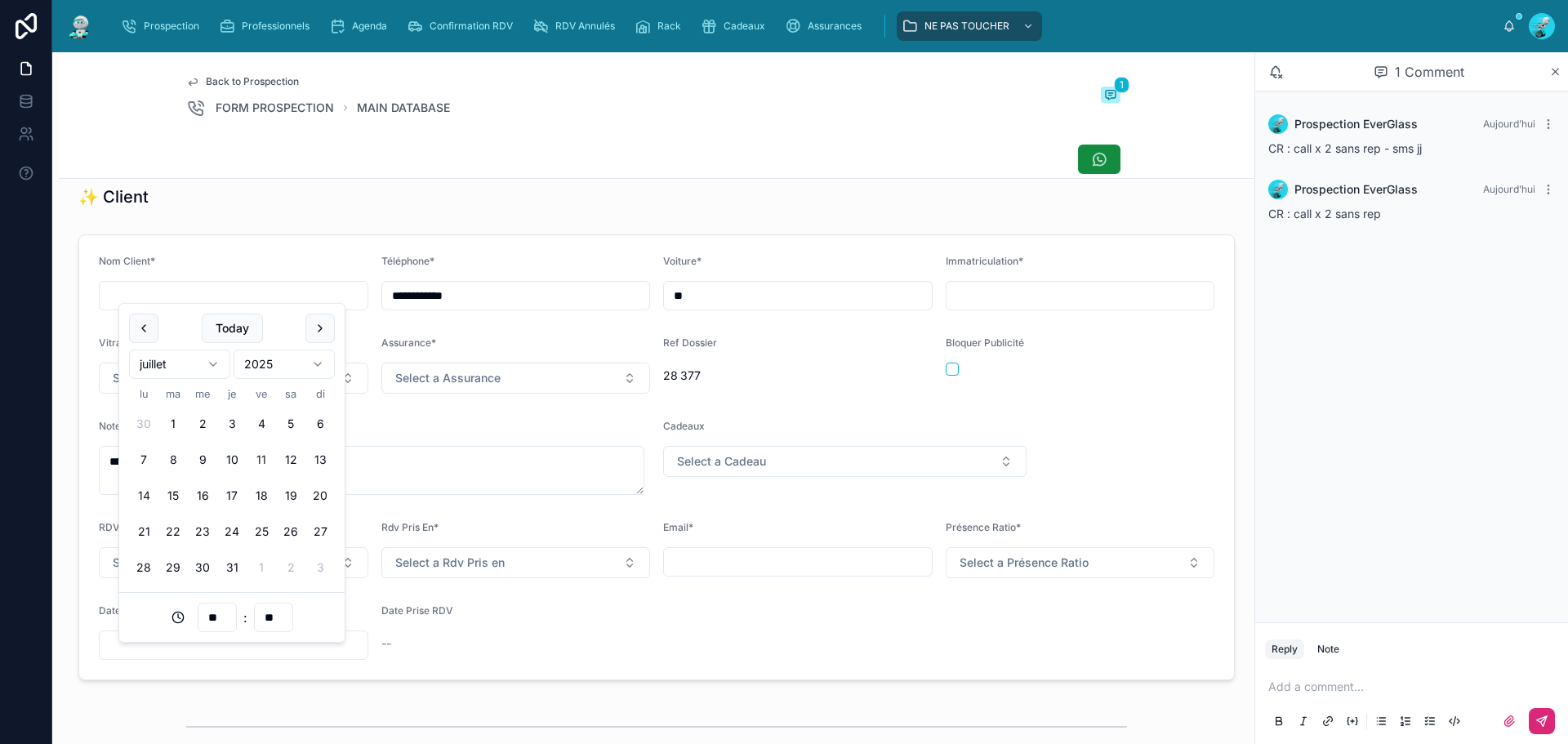 click on "14" at bounding box center (144, 496) 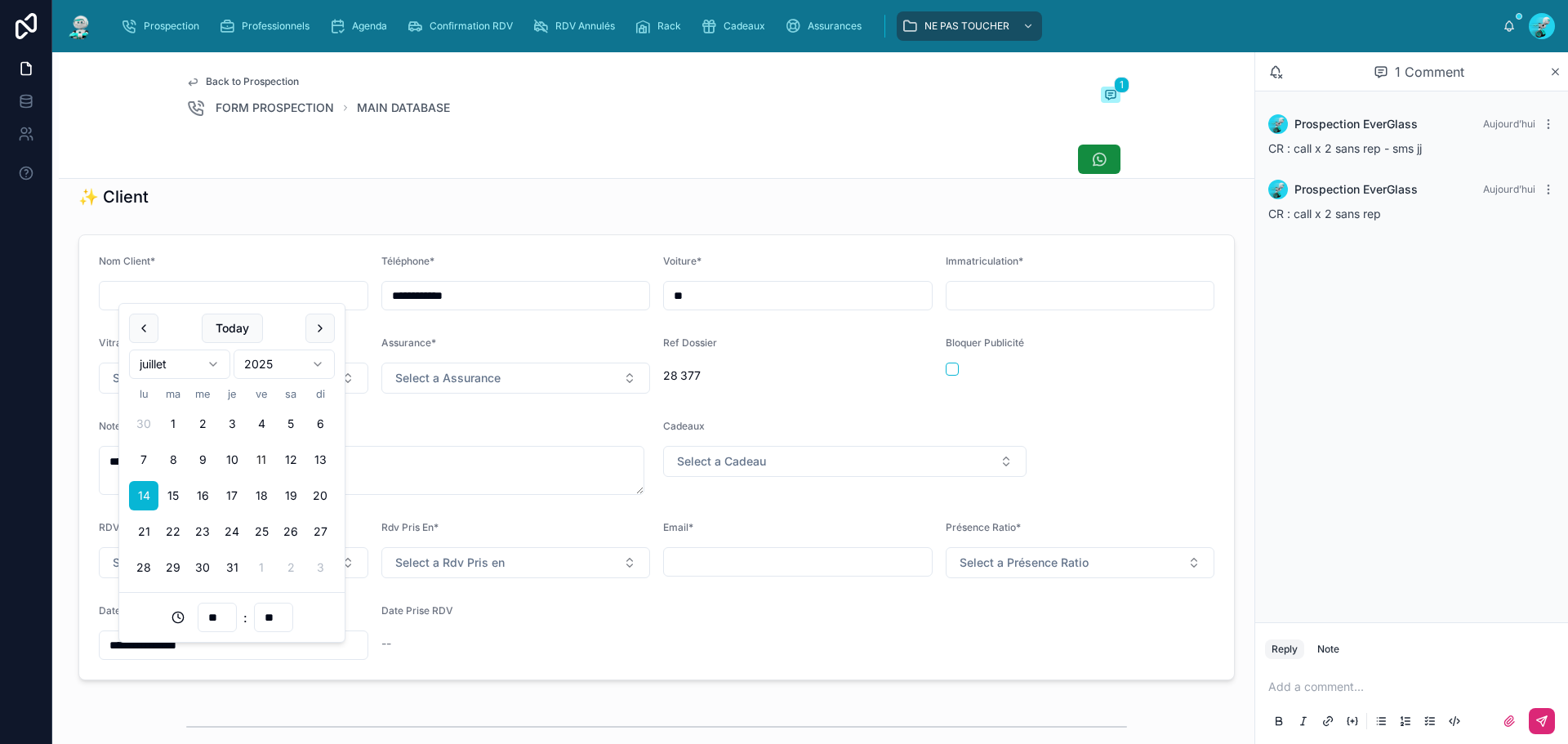 click on "**" at bounding box center (217, 617) 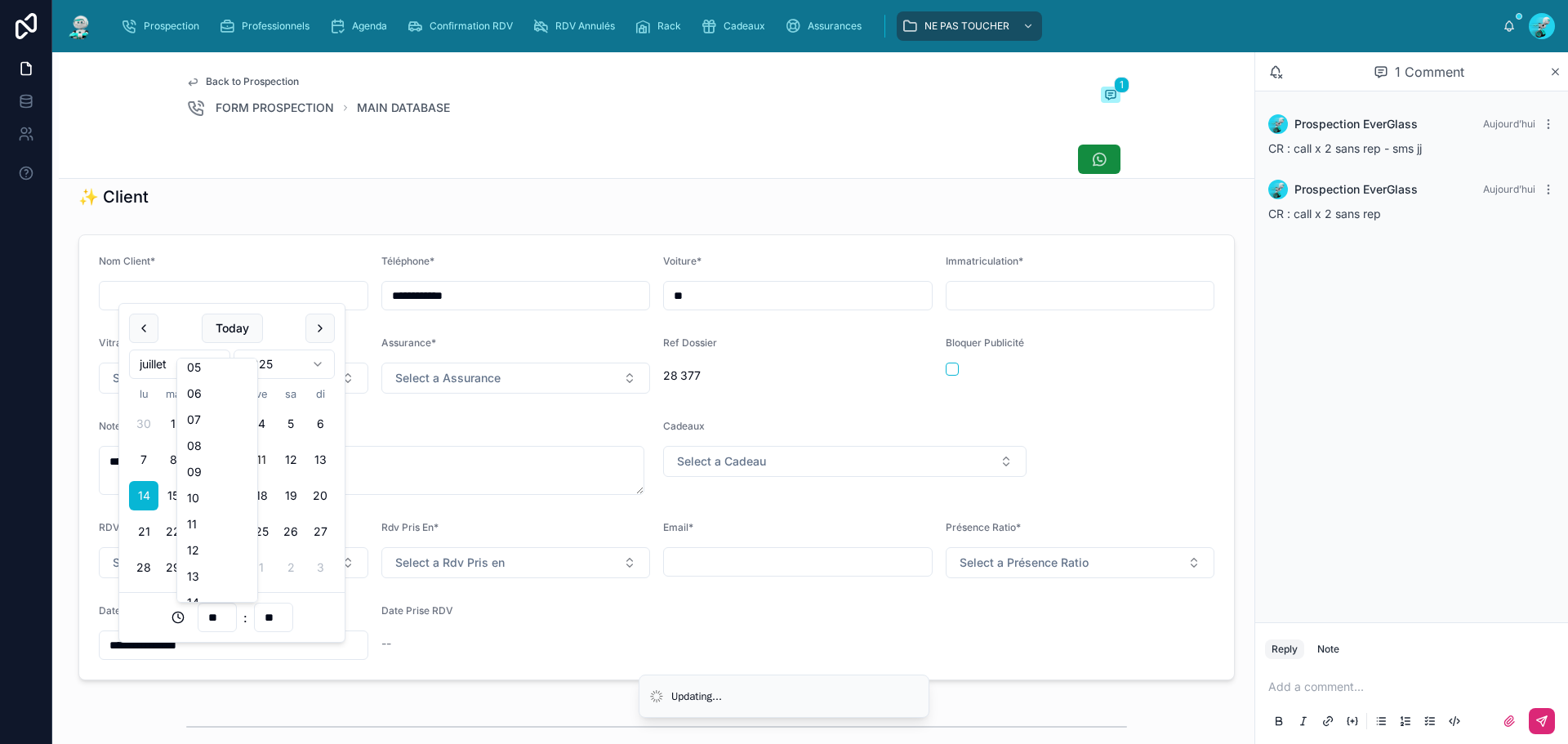 scroll, scrollTop: 327, scrollLeft: 0, axis: vertical 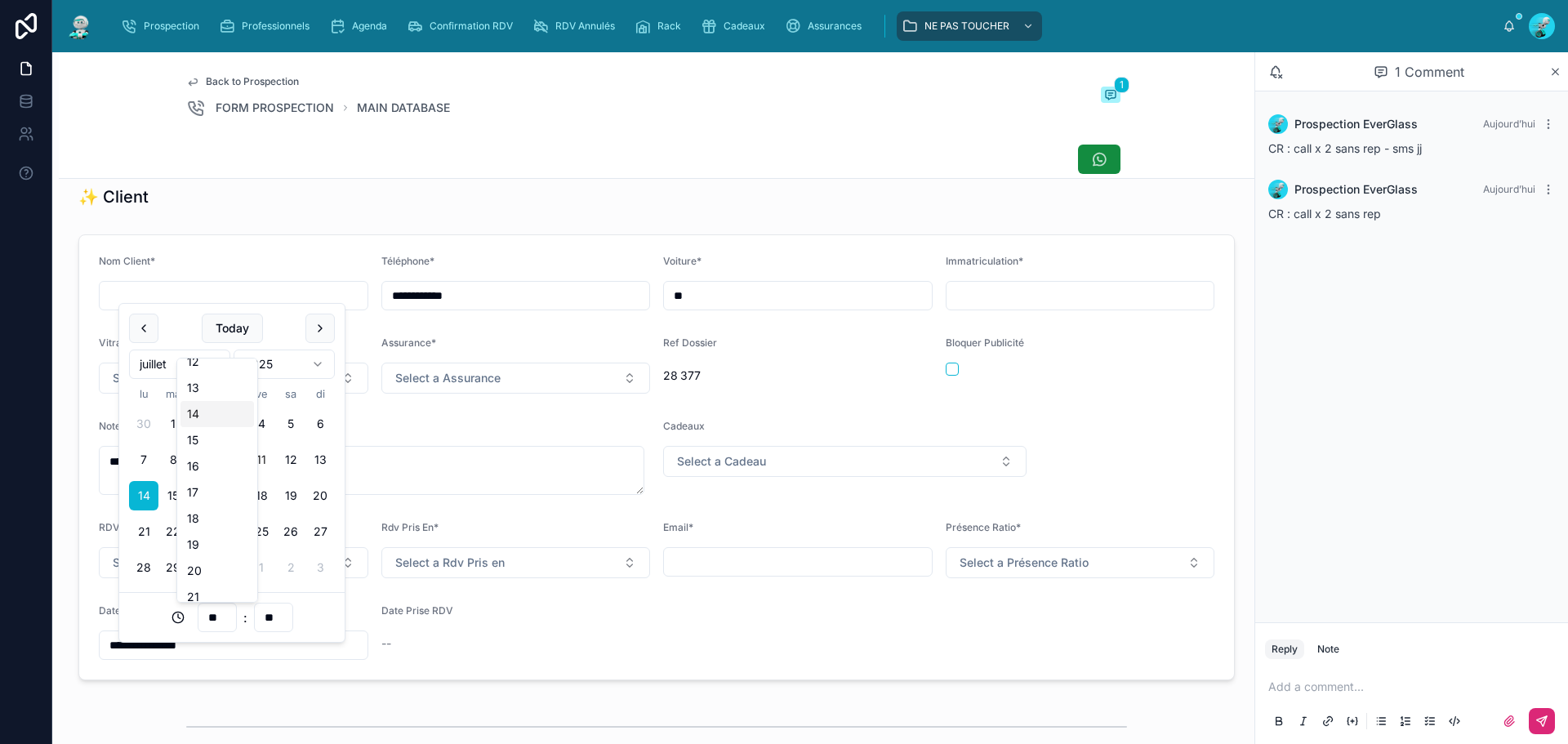 click on "14" at bounding box center [217, 414] 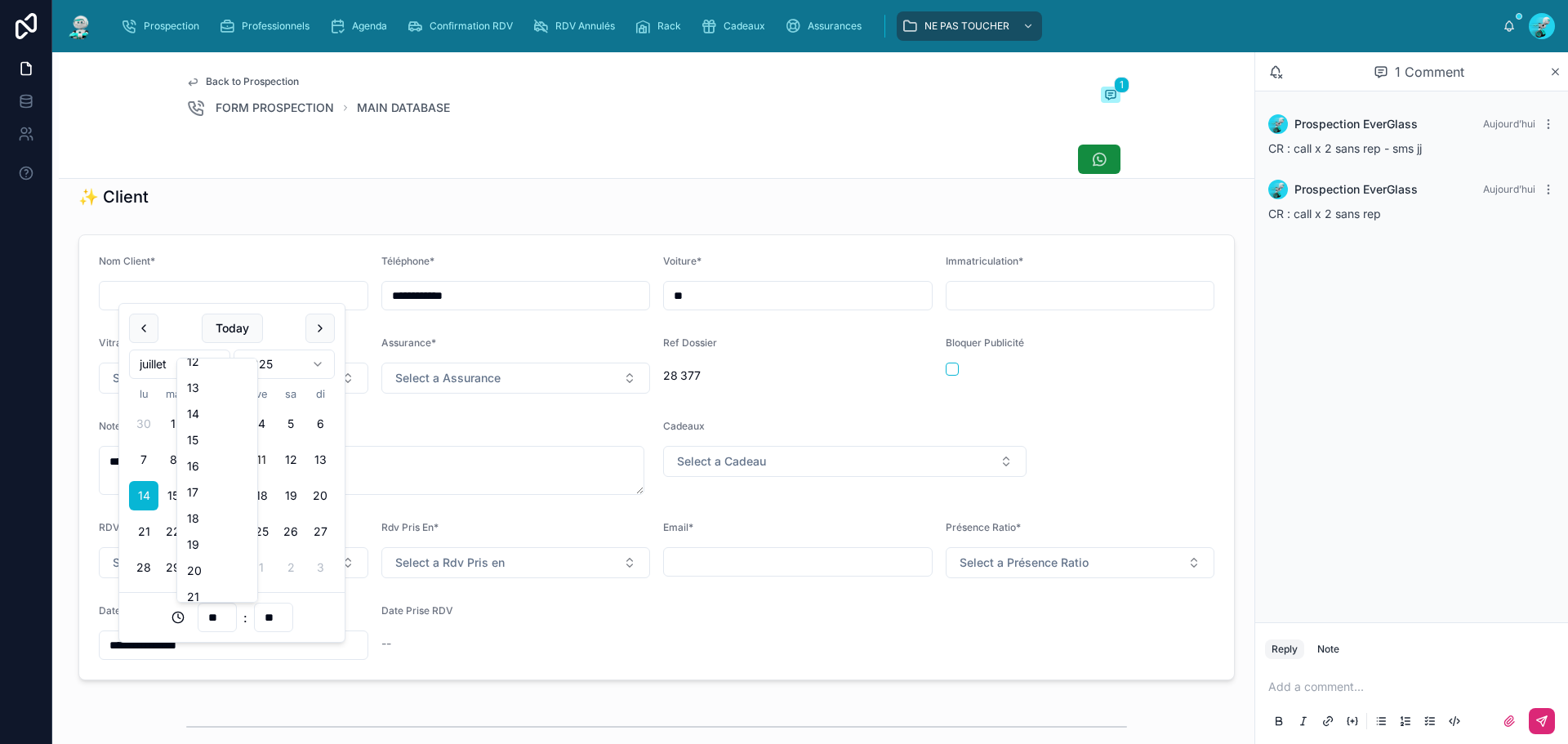 click on "✨ Client" at bounding box center (657, 197) 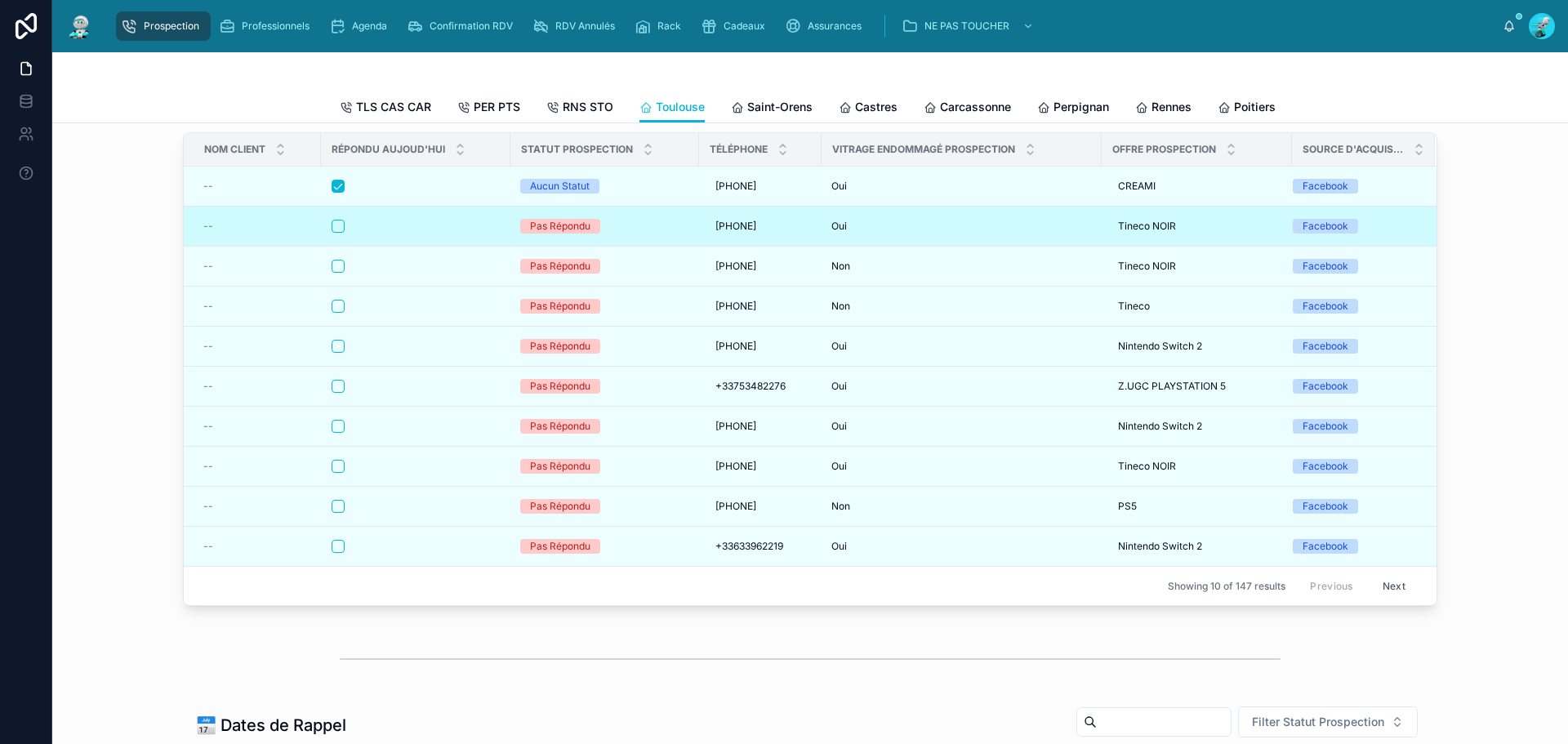 scroll, scrollTop: 0, scrollLeft: 0, axis: both 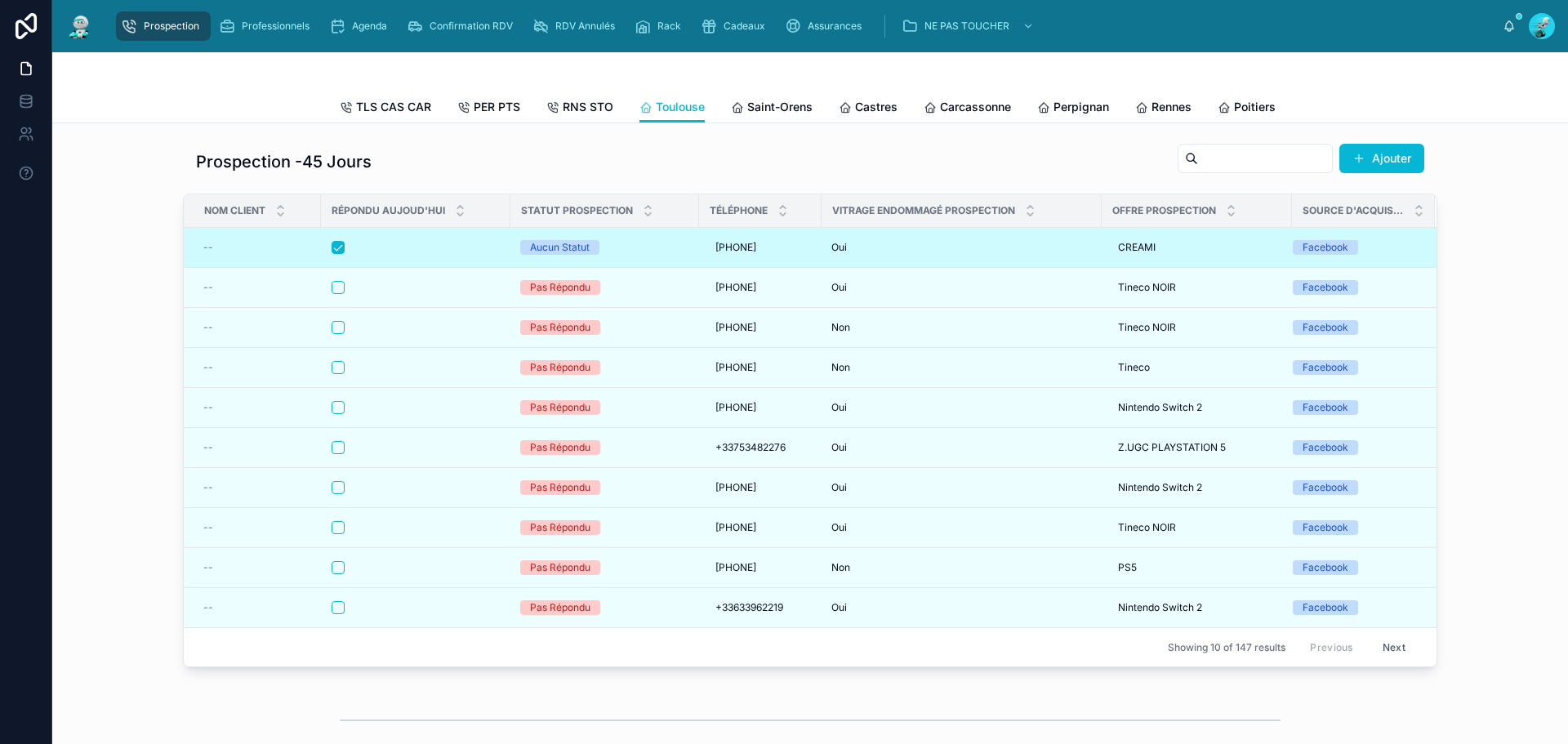 click at bounding box center (416, 247) 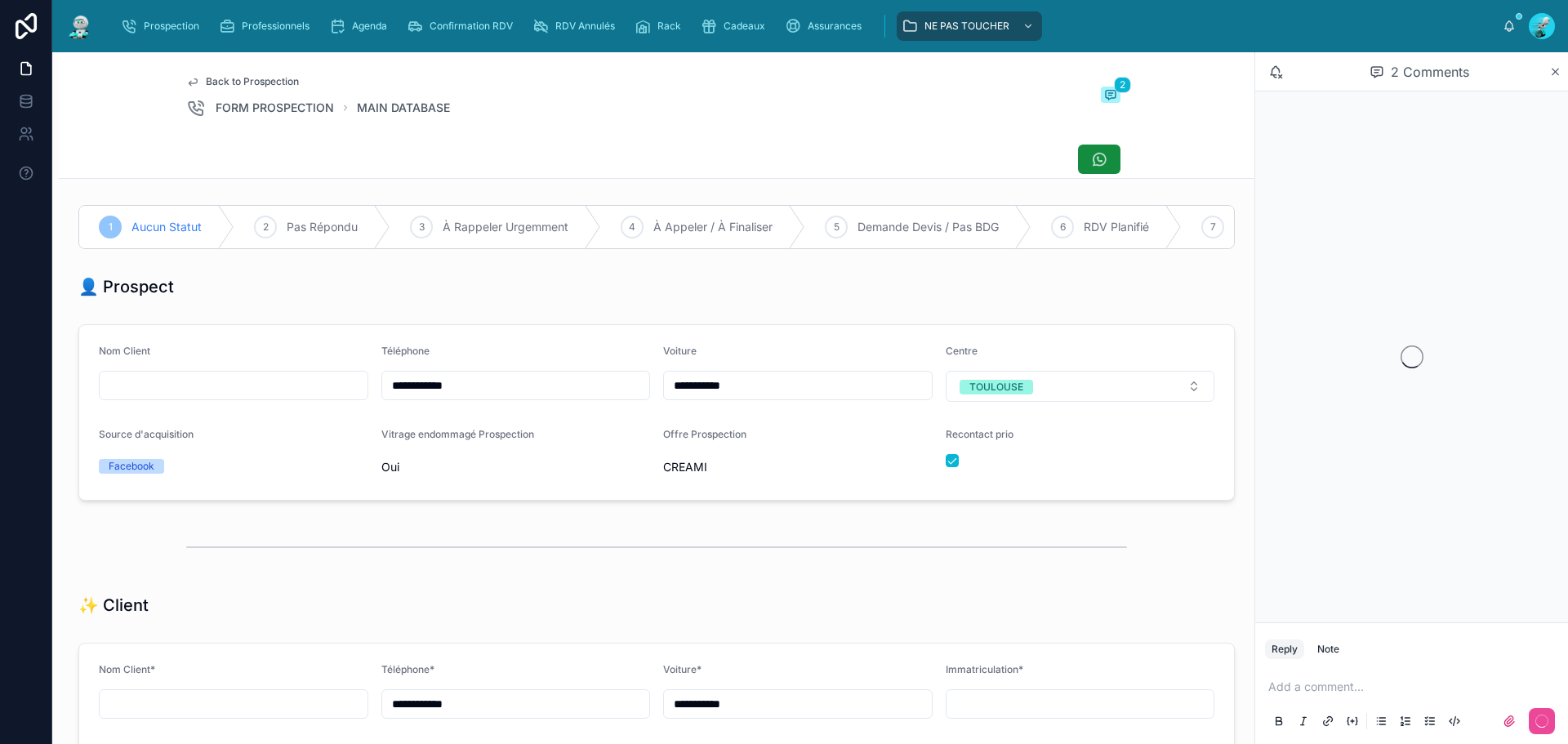 scroll, scrollTop: 81, scrollLeft: 0, axis: vertical 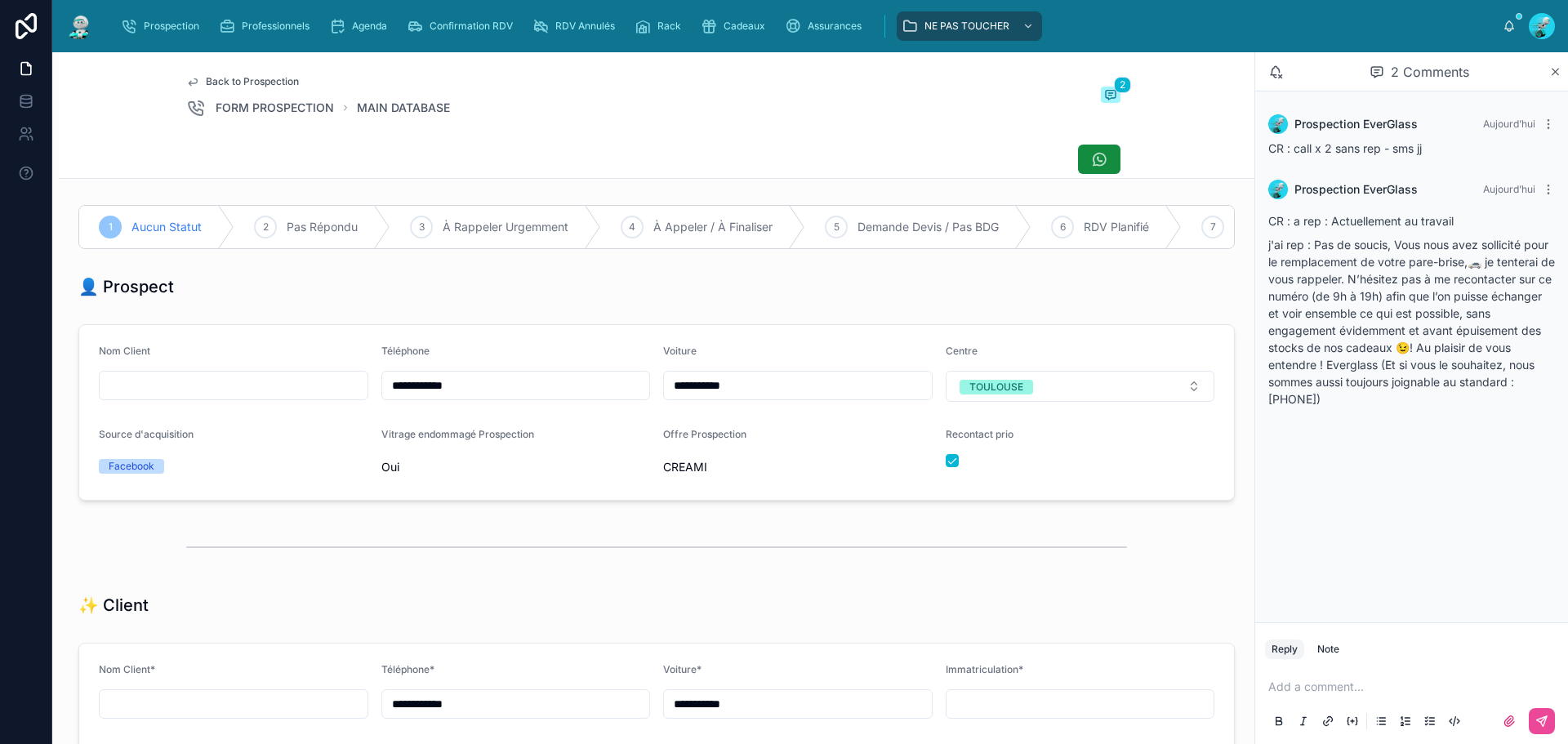click on "**********" at bounding box center (516, 385) 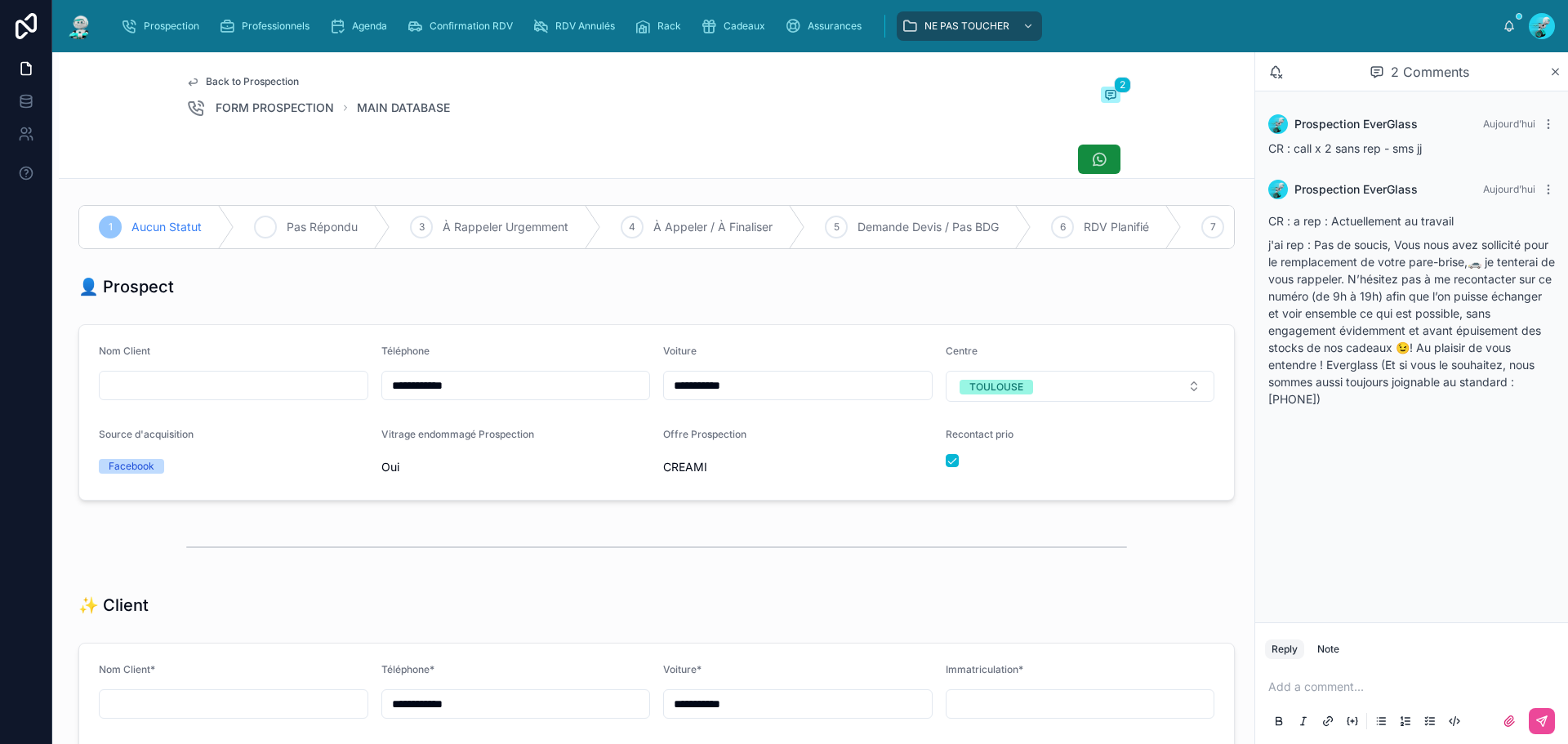 click on "Pas Répondu" at bounding box center (322, 227) 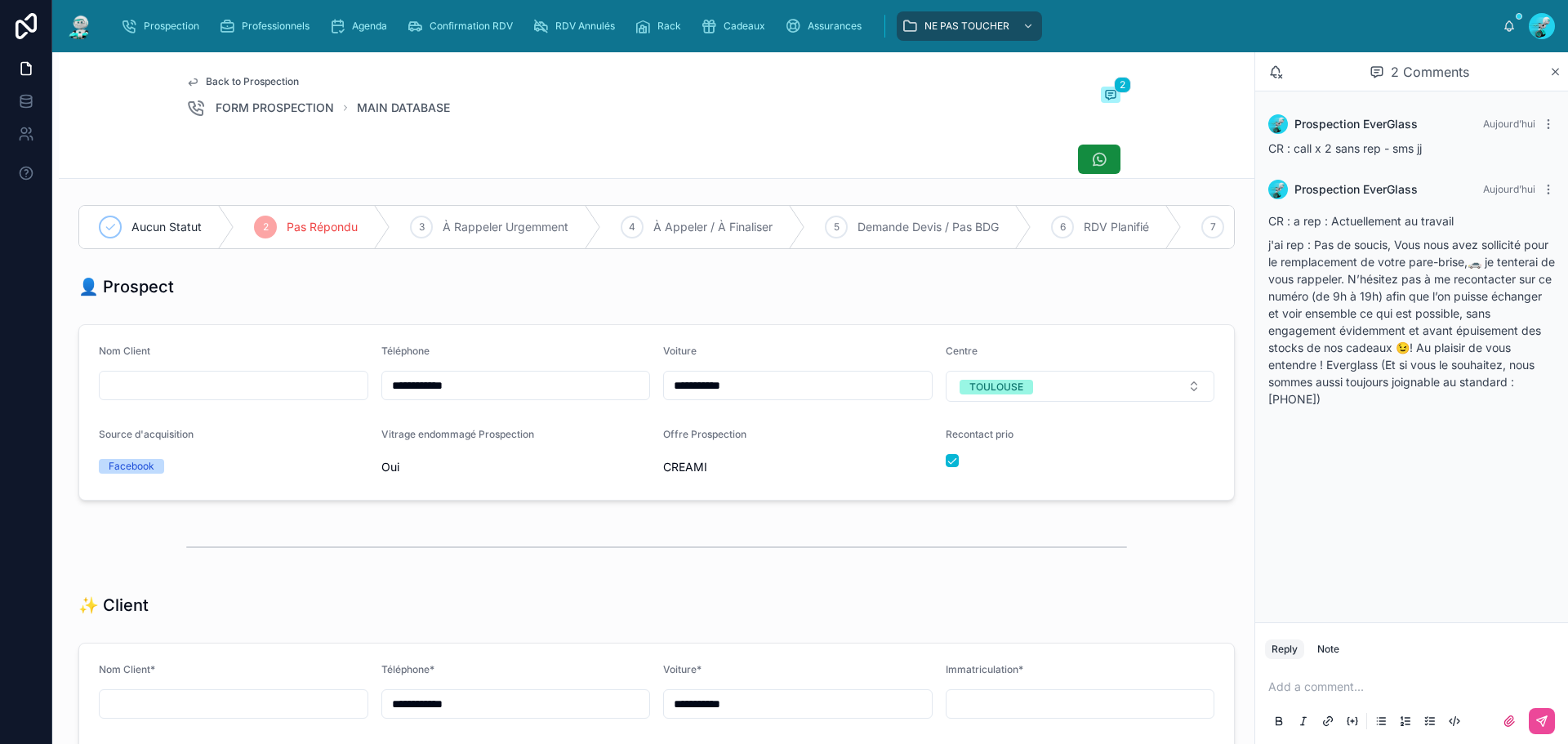 click on "Recontact prio" at bounding box center [1080, 454] 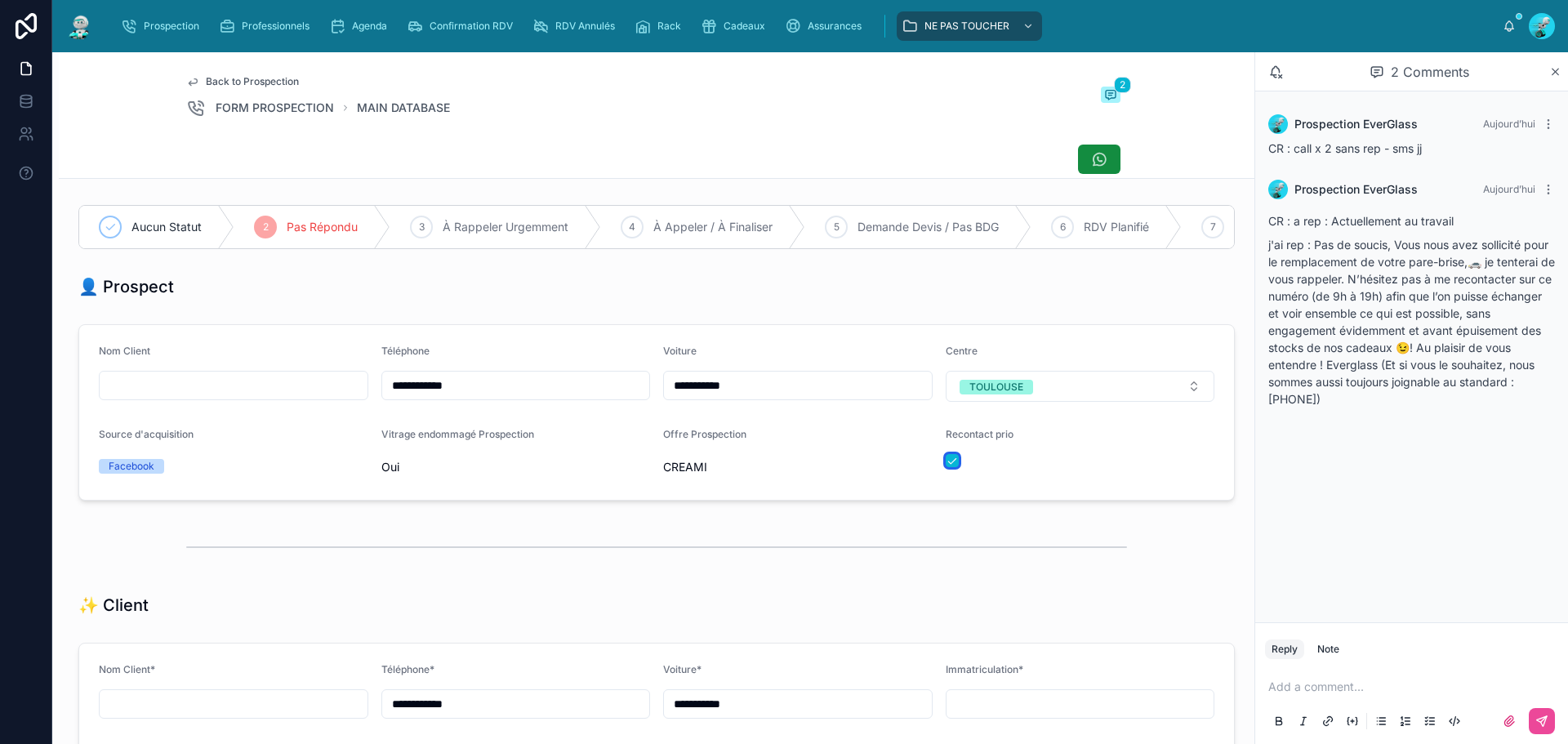 drag, startPoint x: 944, startPoint y: 475, endPoint x: 1258, endPoint y: 668, distance: 368.57157 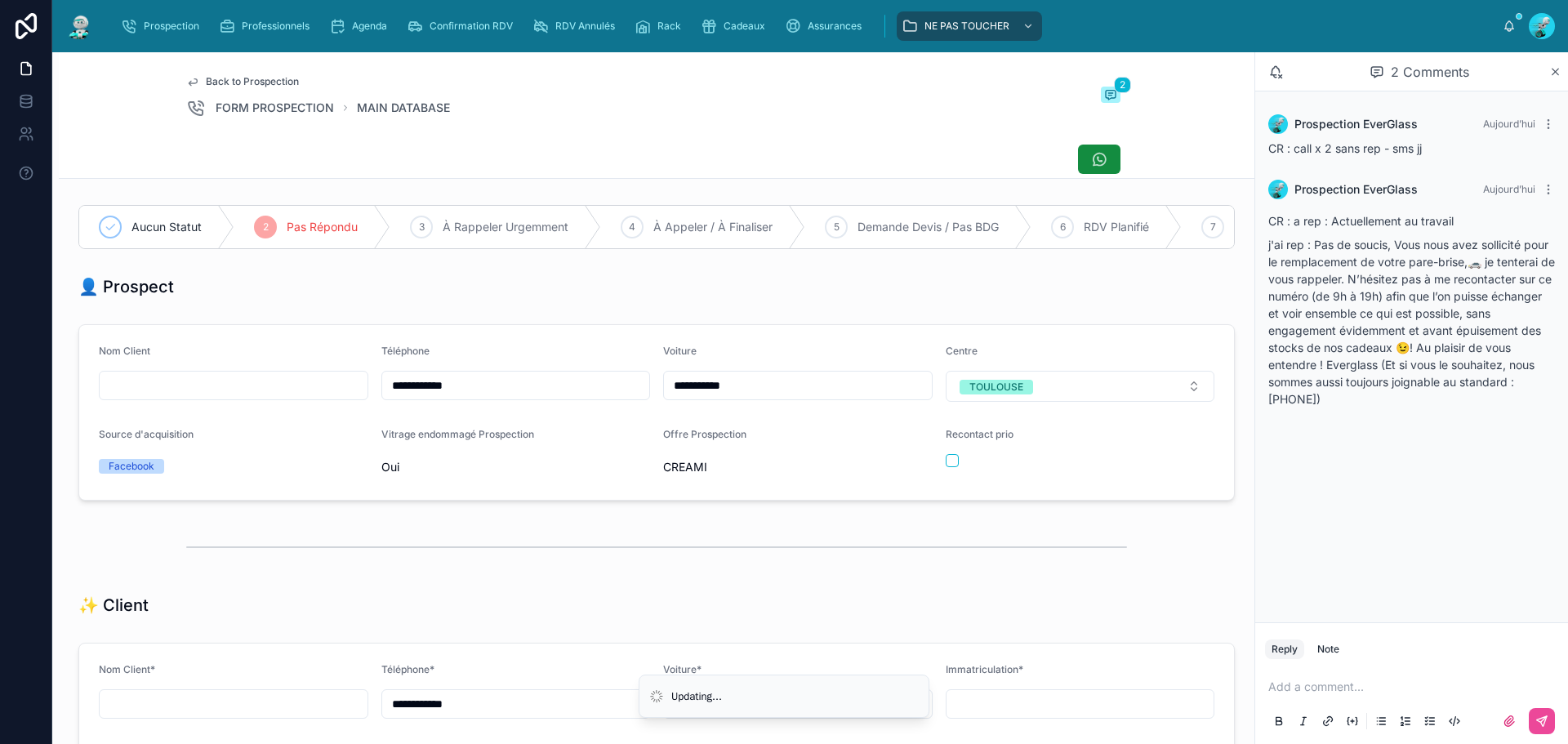 drag, startPoint x: 1307, startPoint y: 697, endPoint x: 1259, endPoint y: 662, distance: 59.40539 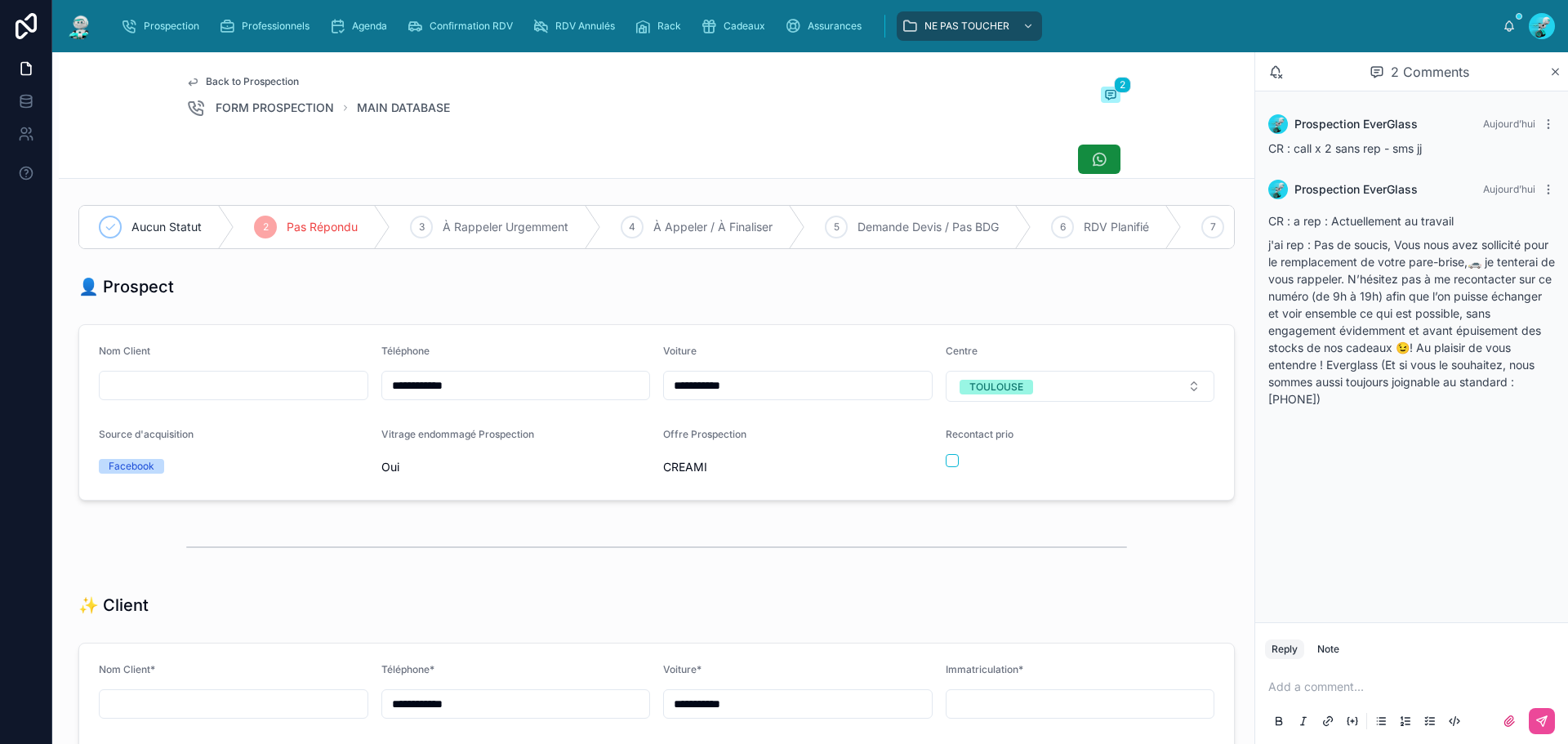 drag, startPoint x: 1344, startPoint y: 689, endPoint x: 1216, endPoint y: 607, distance: 152.01316 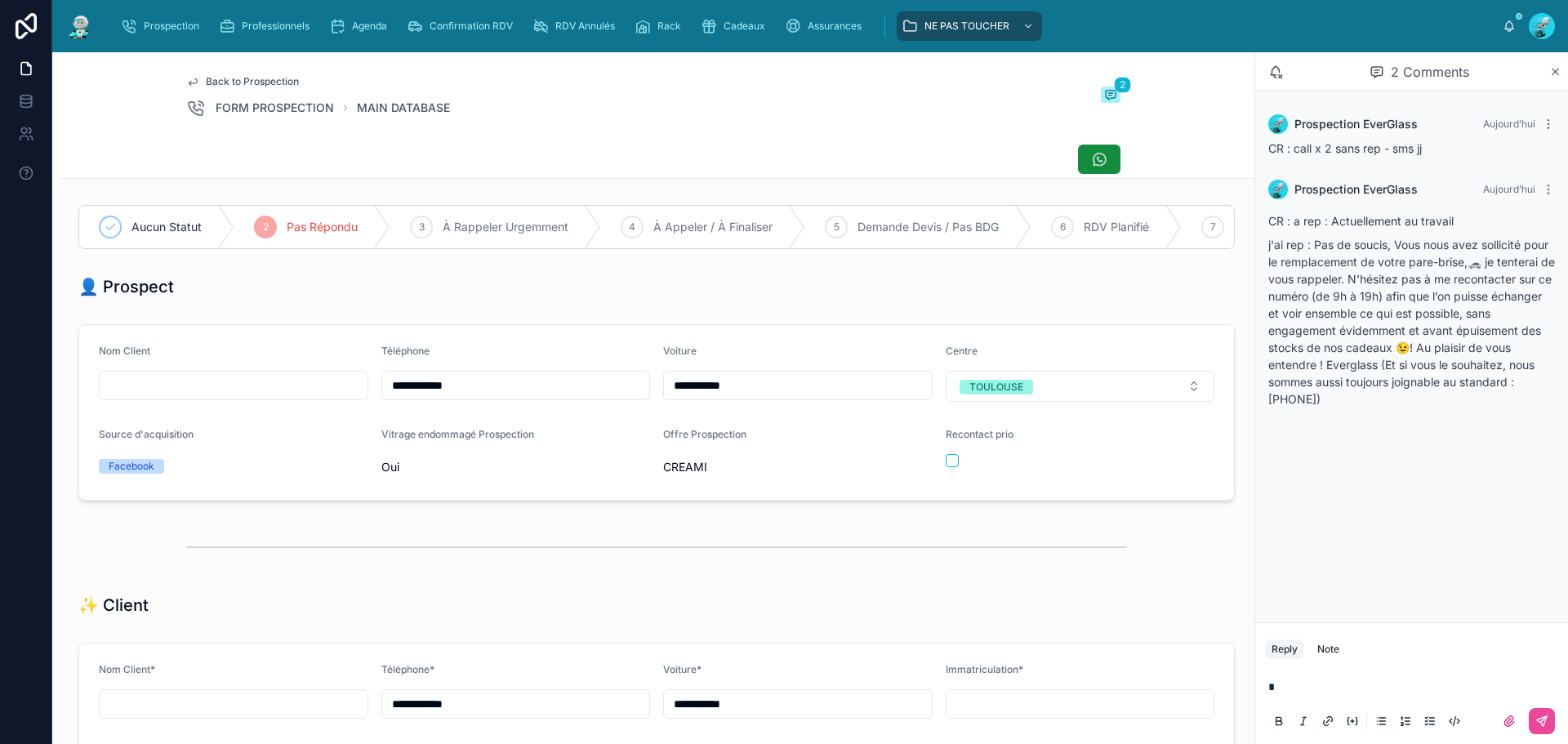 type 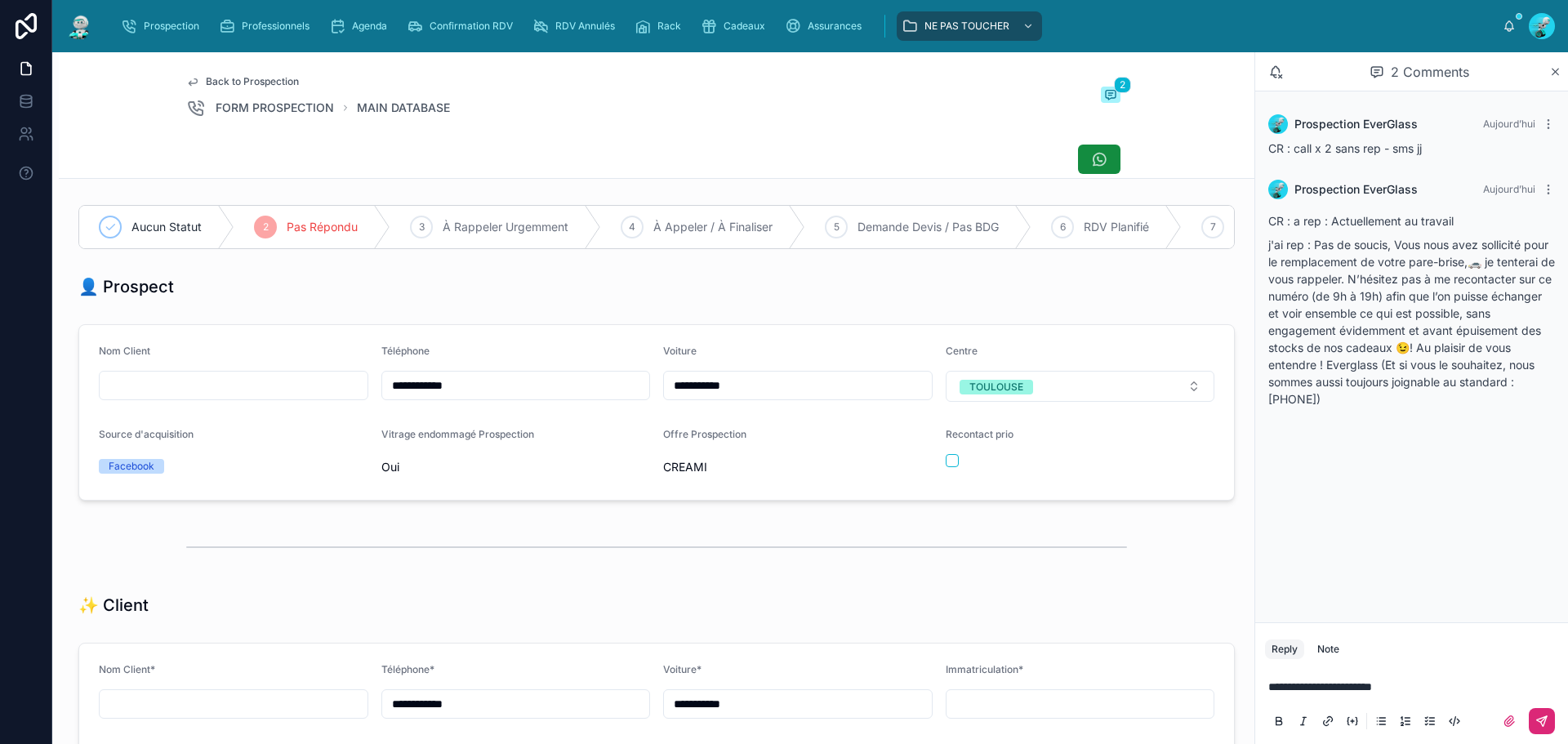 click at bounding box center (1542, 721) 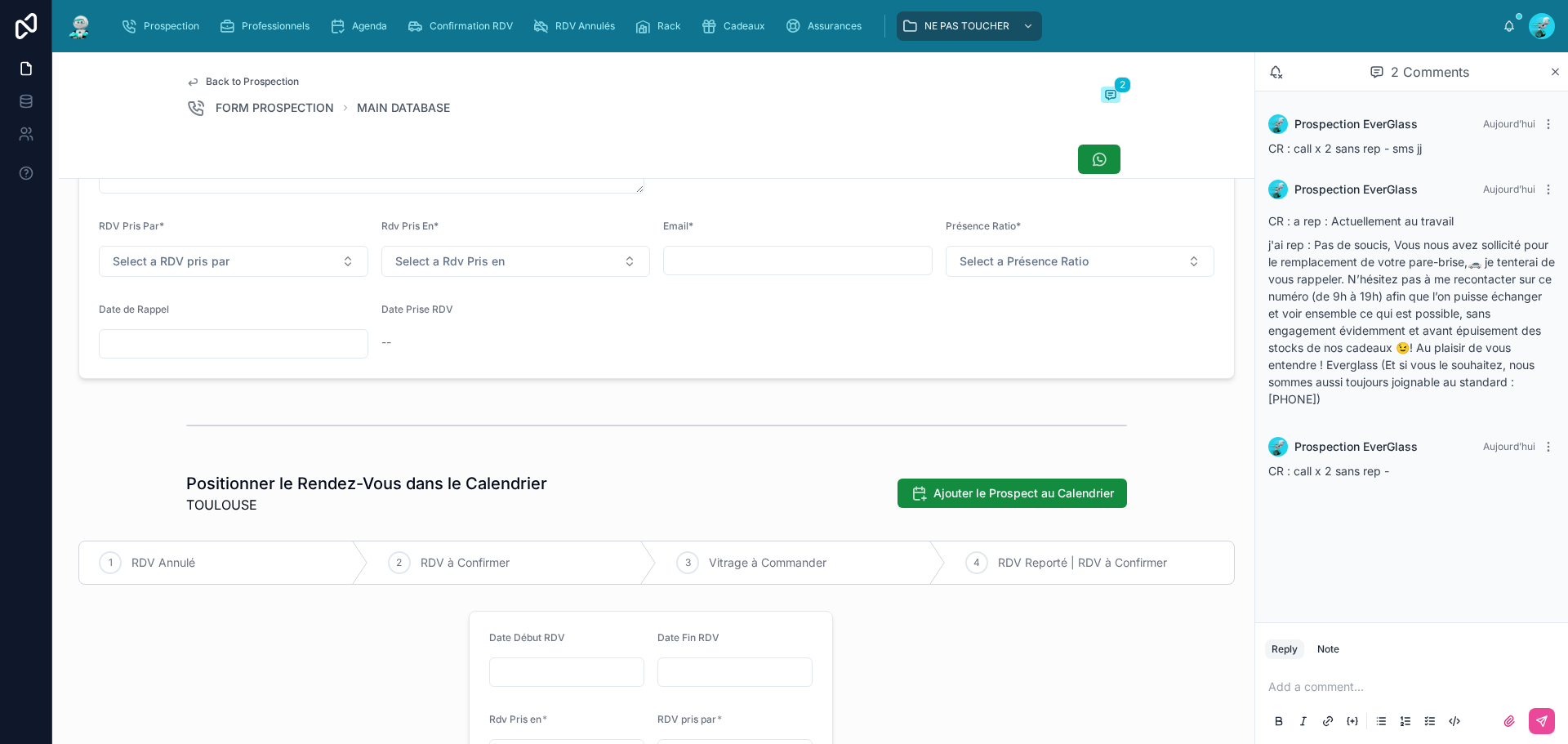 scroll, scrollTop: 735, scrollLeft: 0, axis: vertical 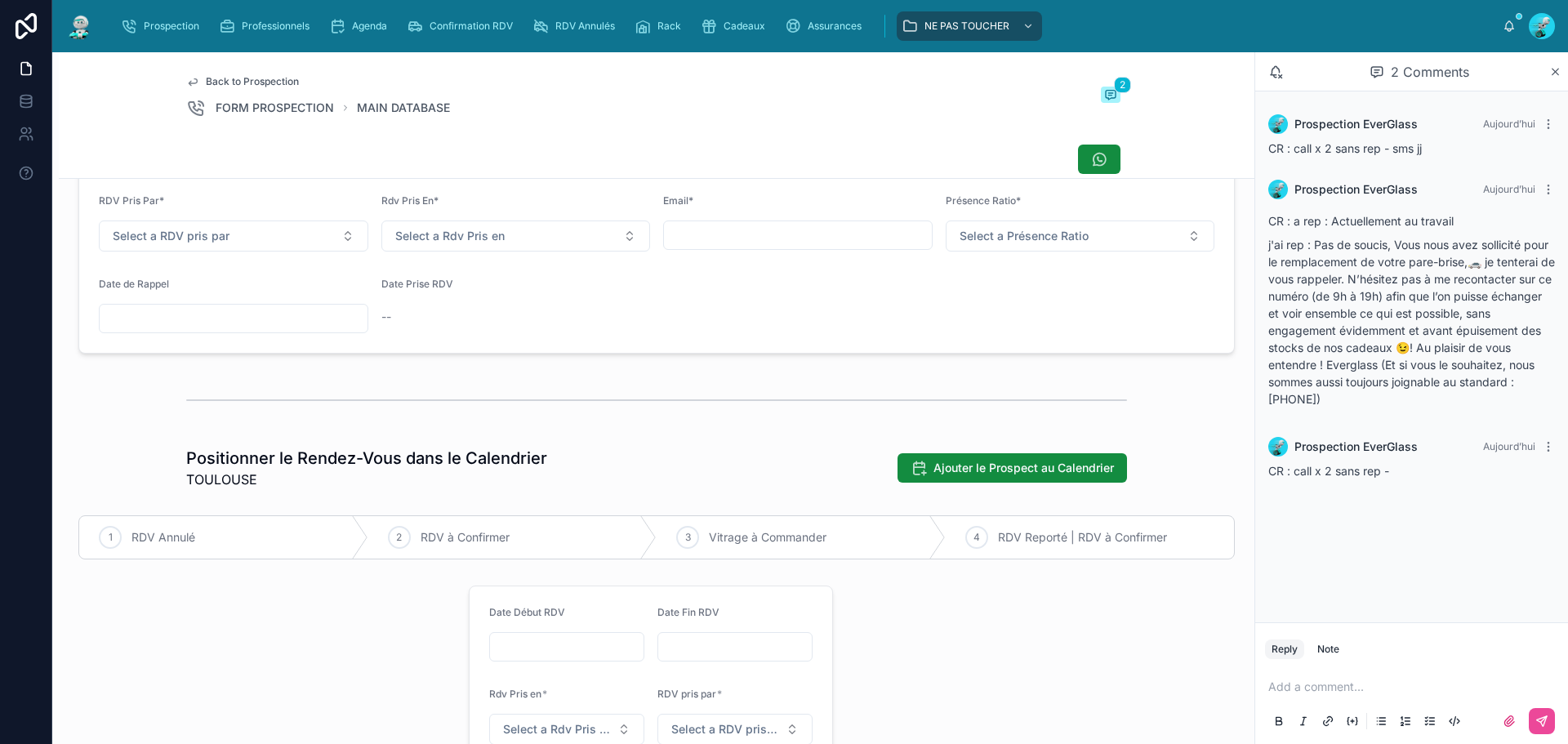 click at bounding box center (234, 319) 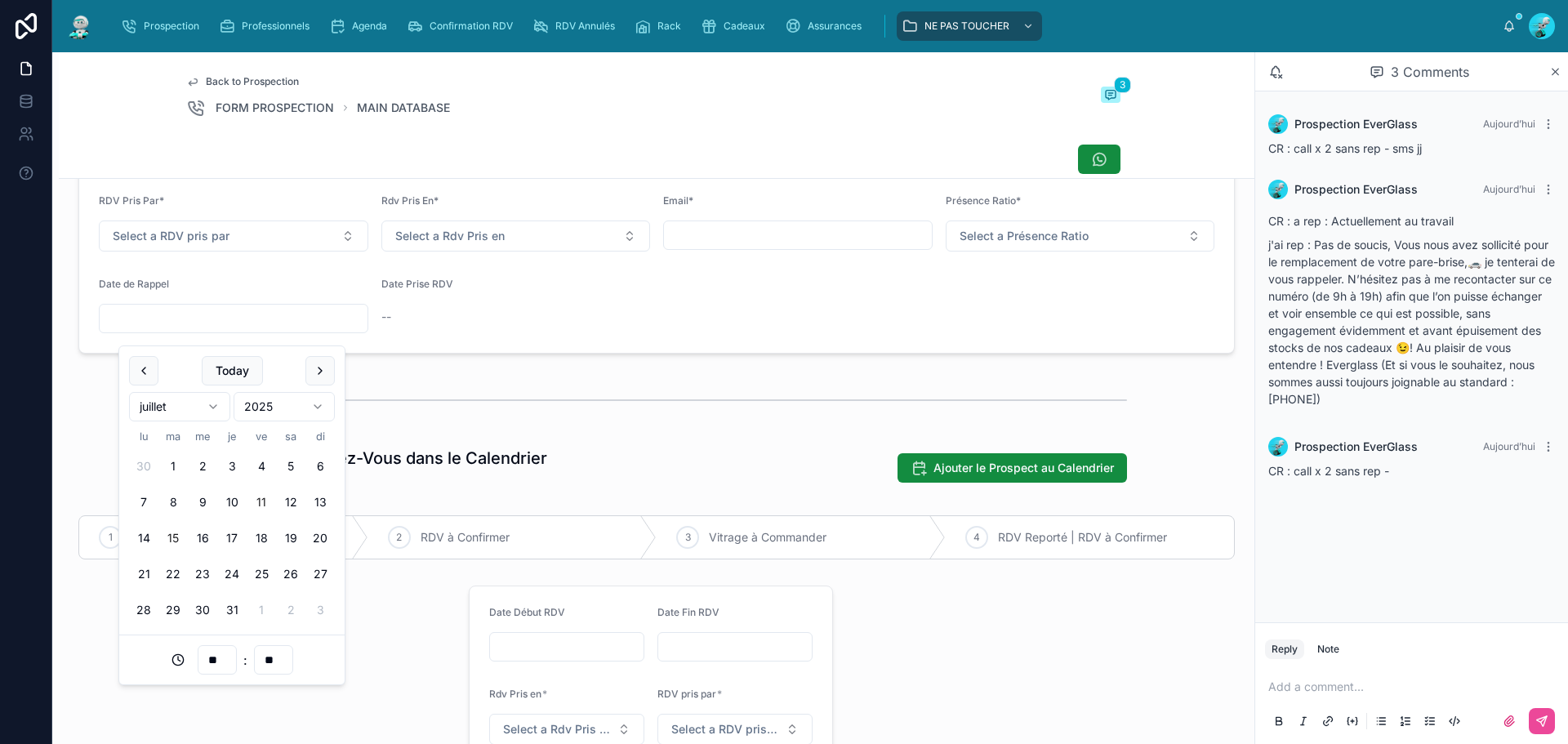 click on "15" at bounding box center [173, 538] 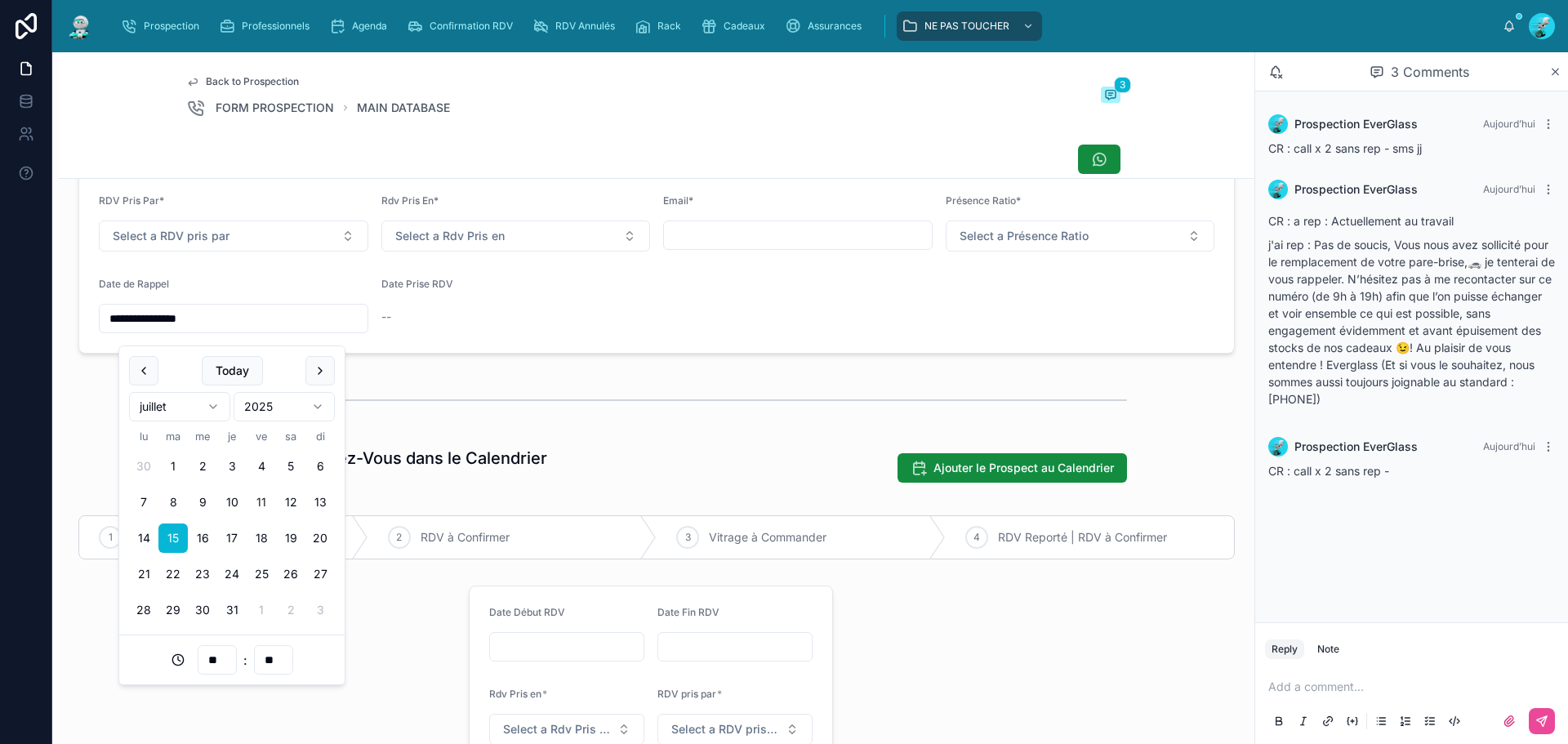 click on "14" at bounding box center [144, 538] 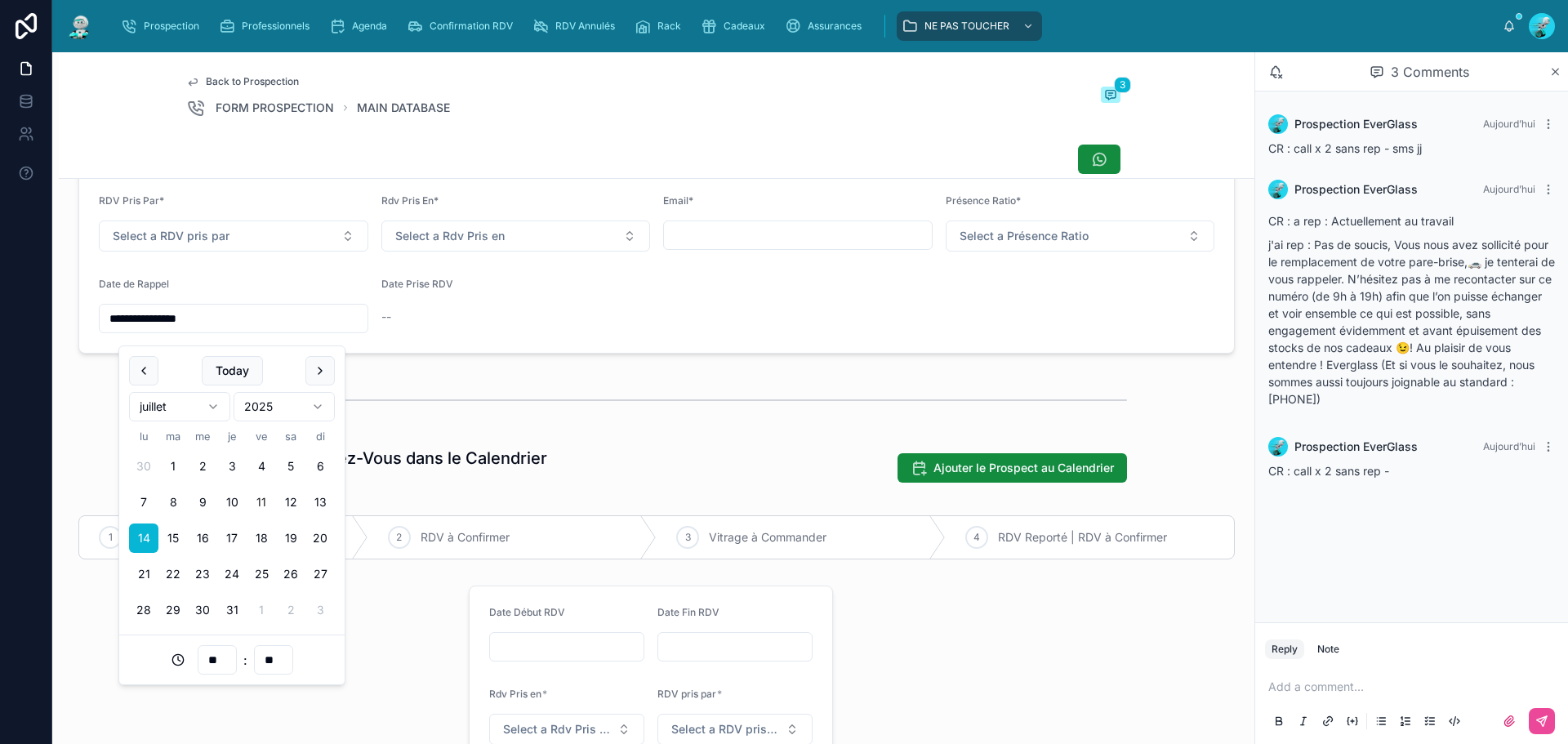click on "**" at bounding box center (217, 660) 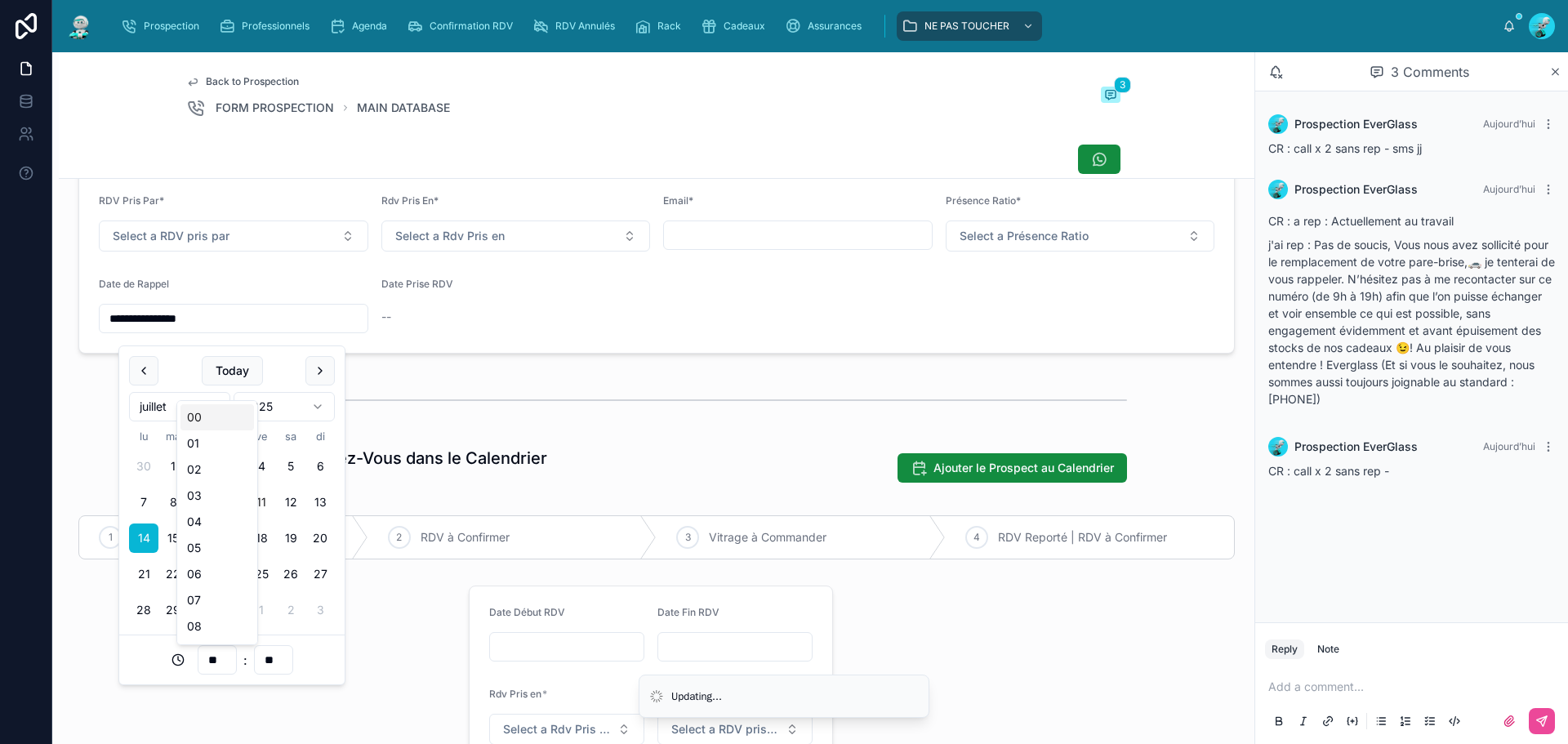 scroll, scrollTop: 245, scrollLeft: 0, axis: vertical 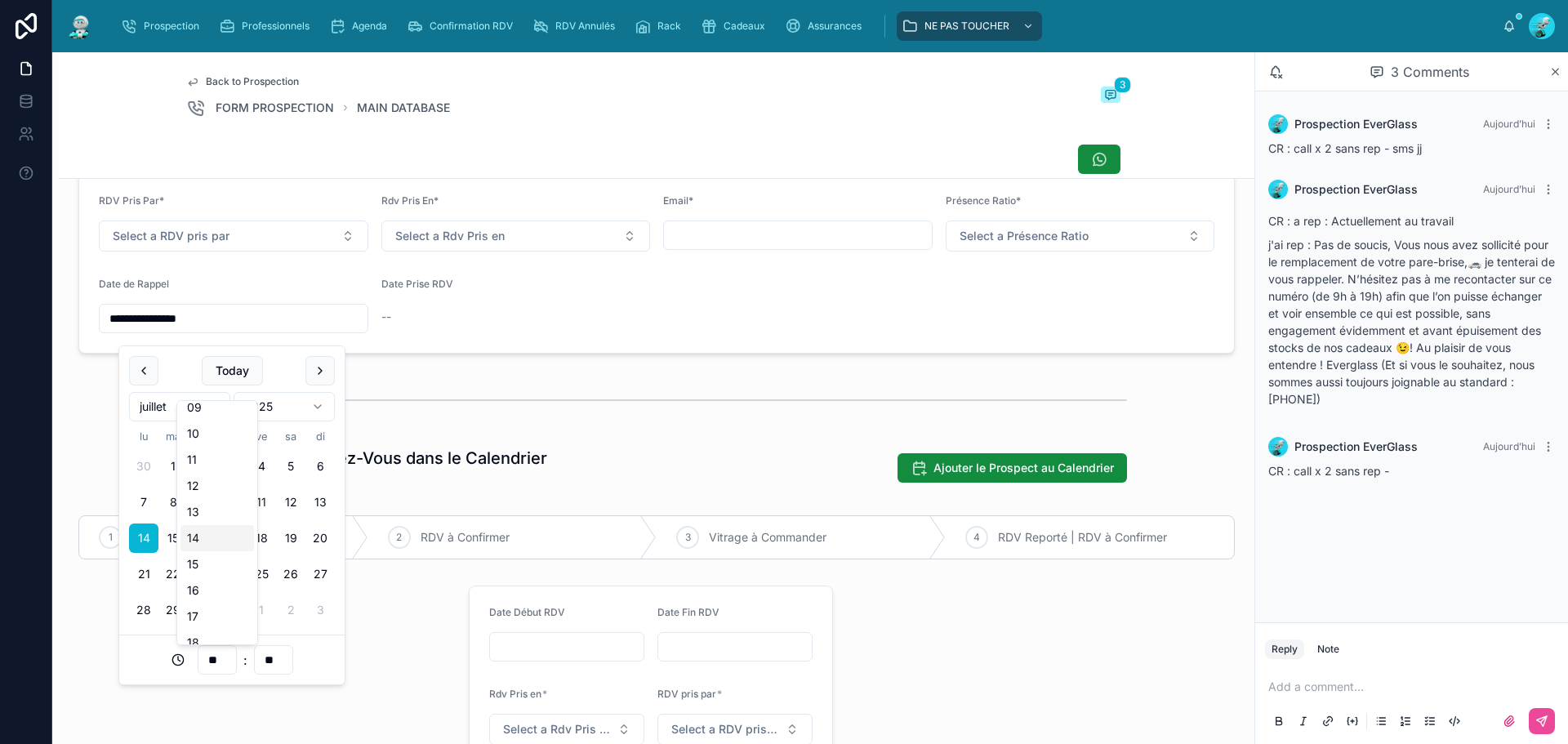 click on "14" at bounding box center [217, 538] 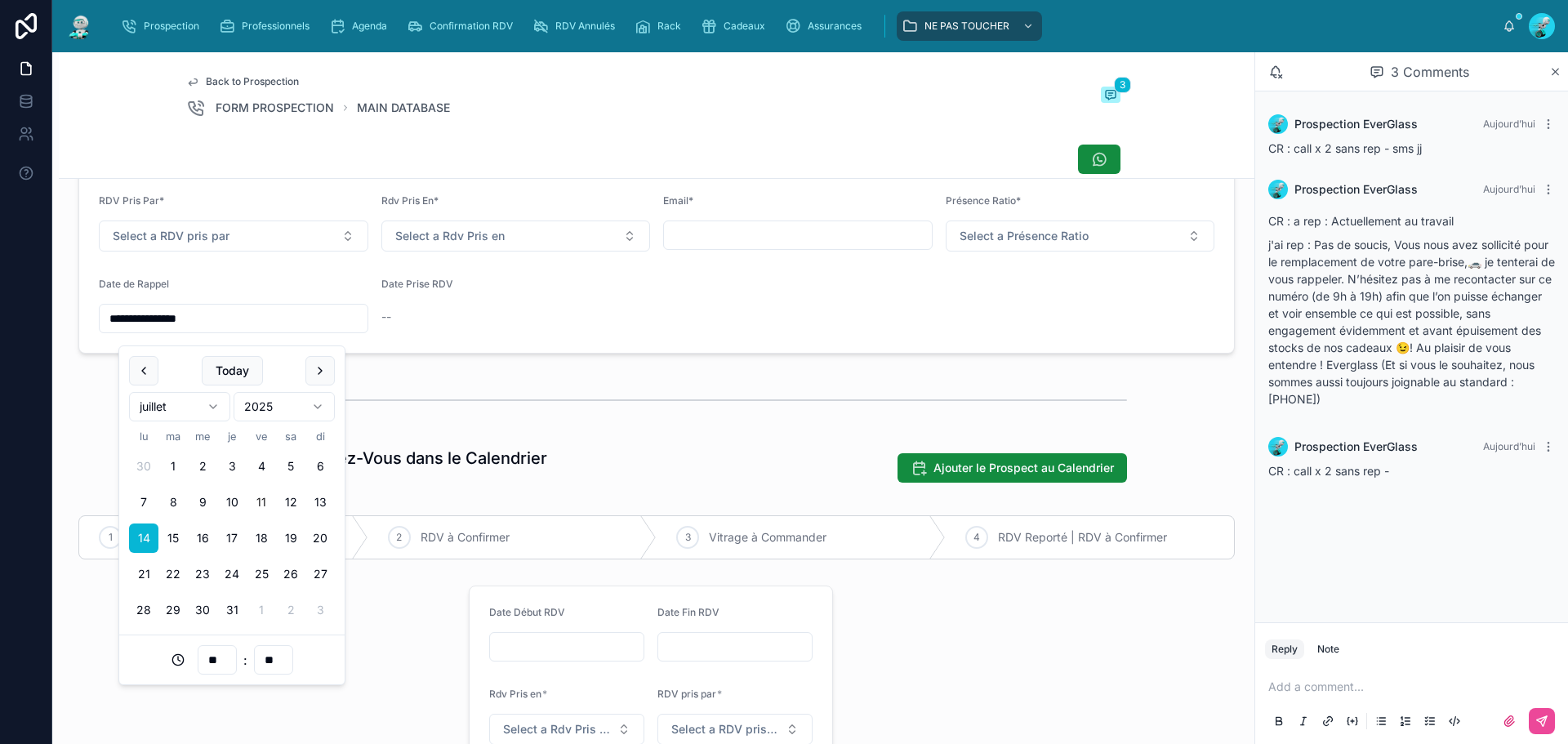 click at bounding box center [657, 400] 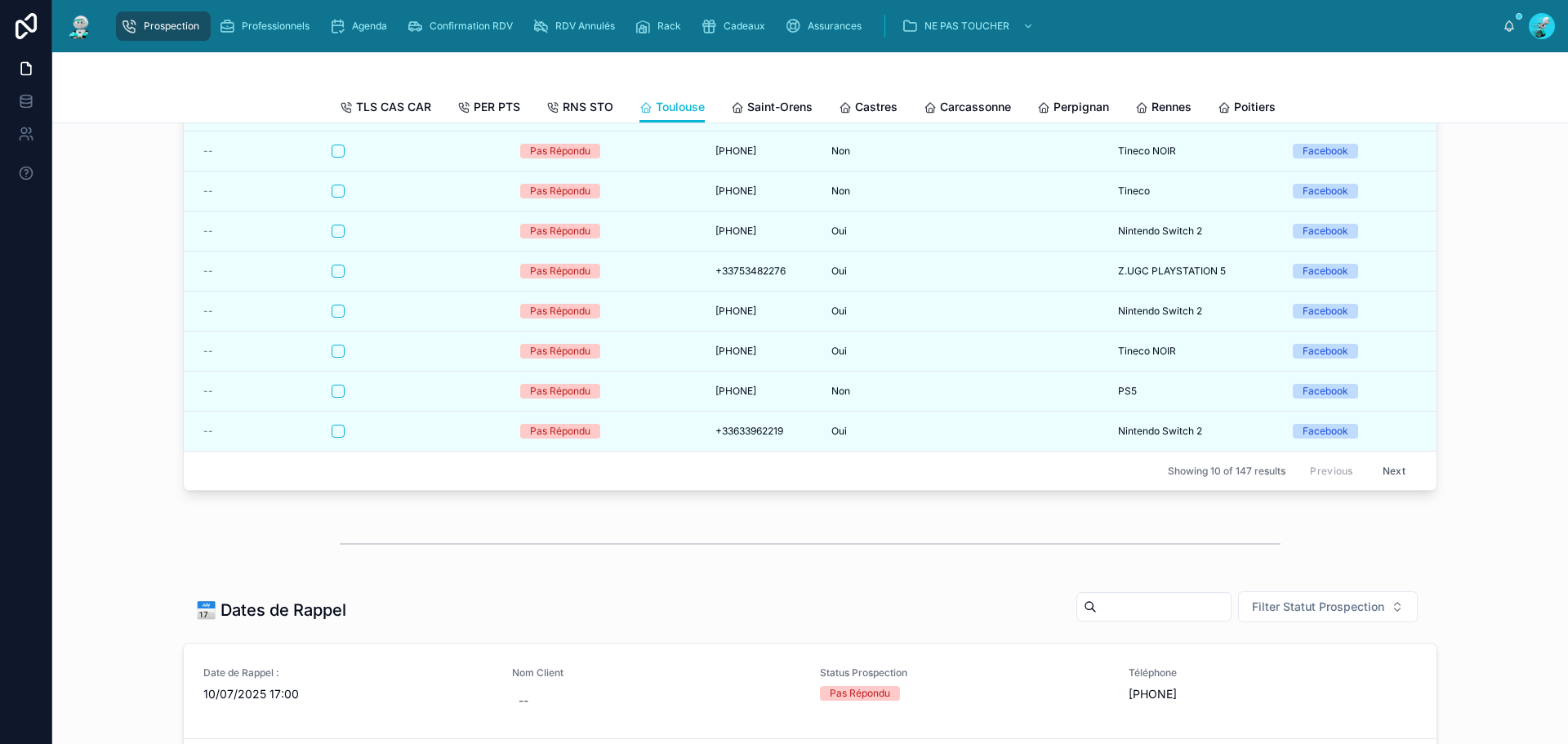 scroll, scrollTop: 0, scrollLeft: 0, axis: both 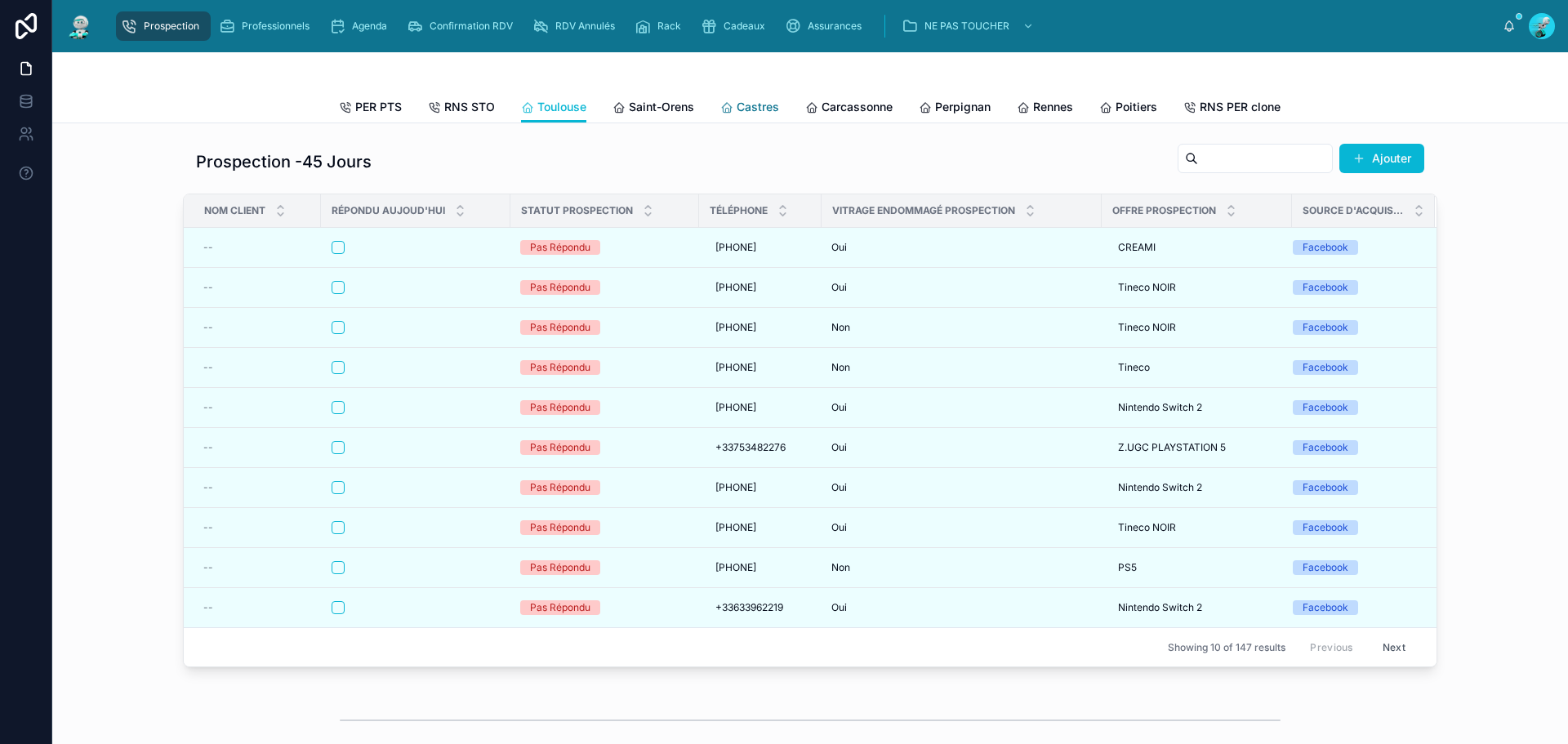 click on "Castres" at bounding box center [758, 107] 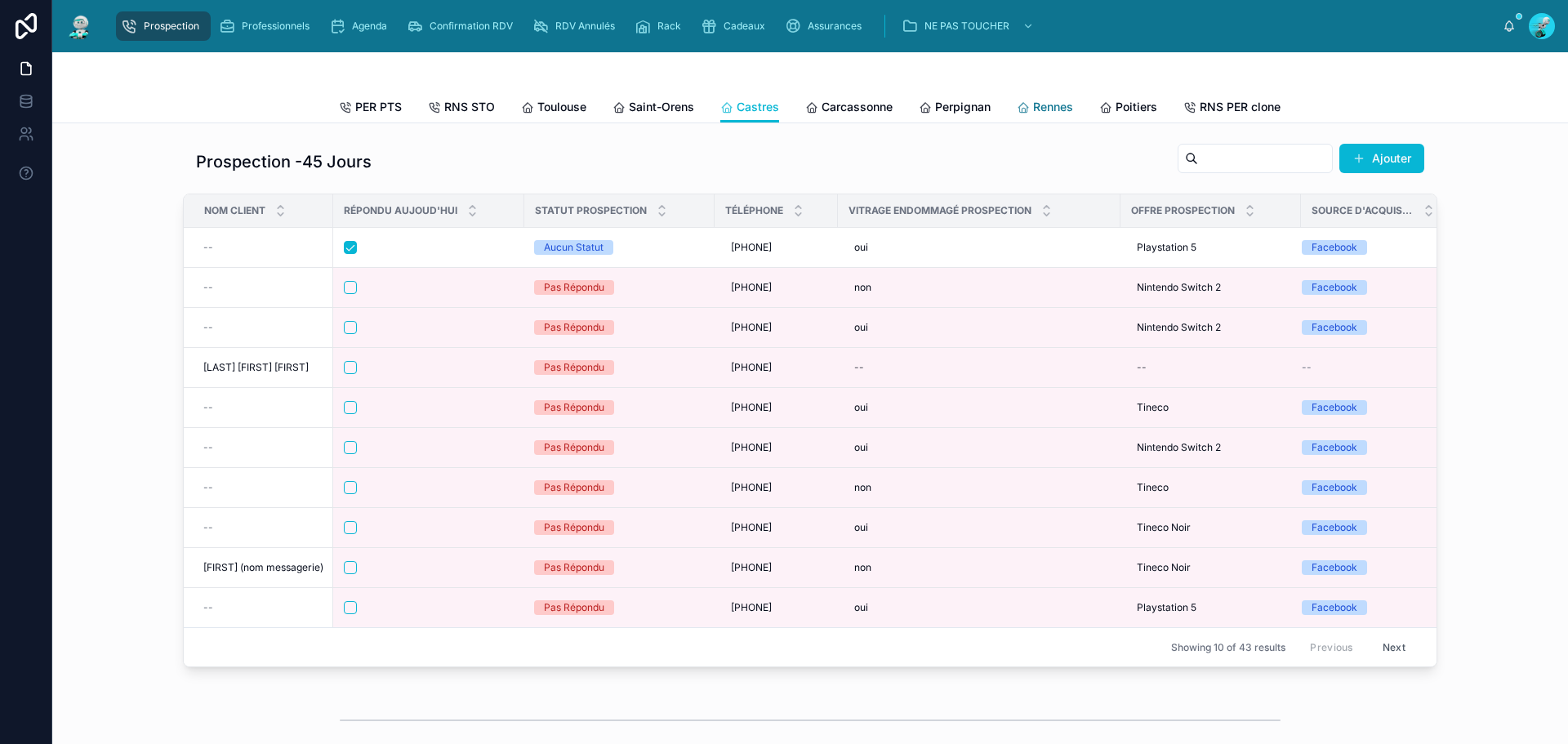 click on "Rennes" at bounding box center [1053, 107] 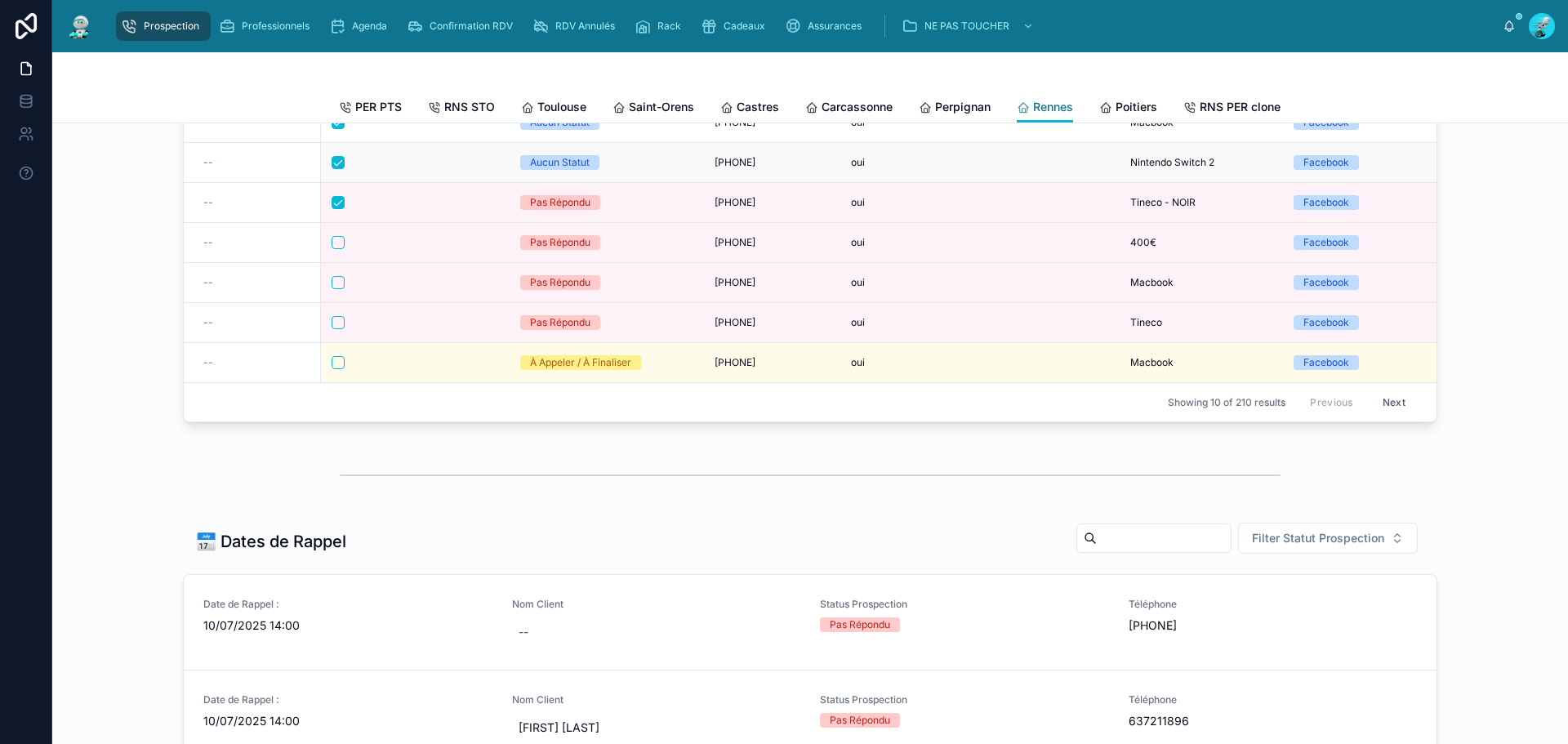 scroll, scrollTop: 0, scrollLeft: 0, axis: both 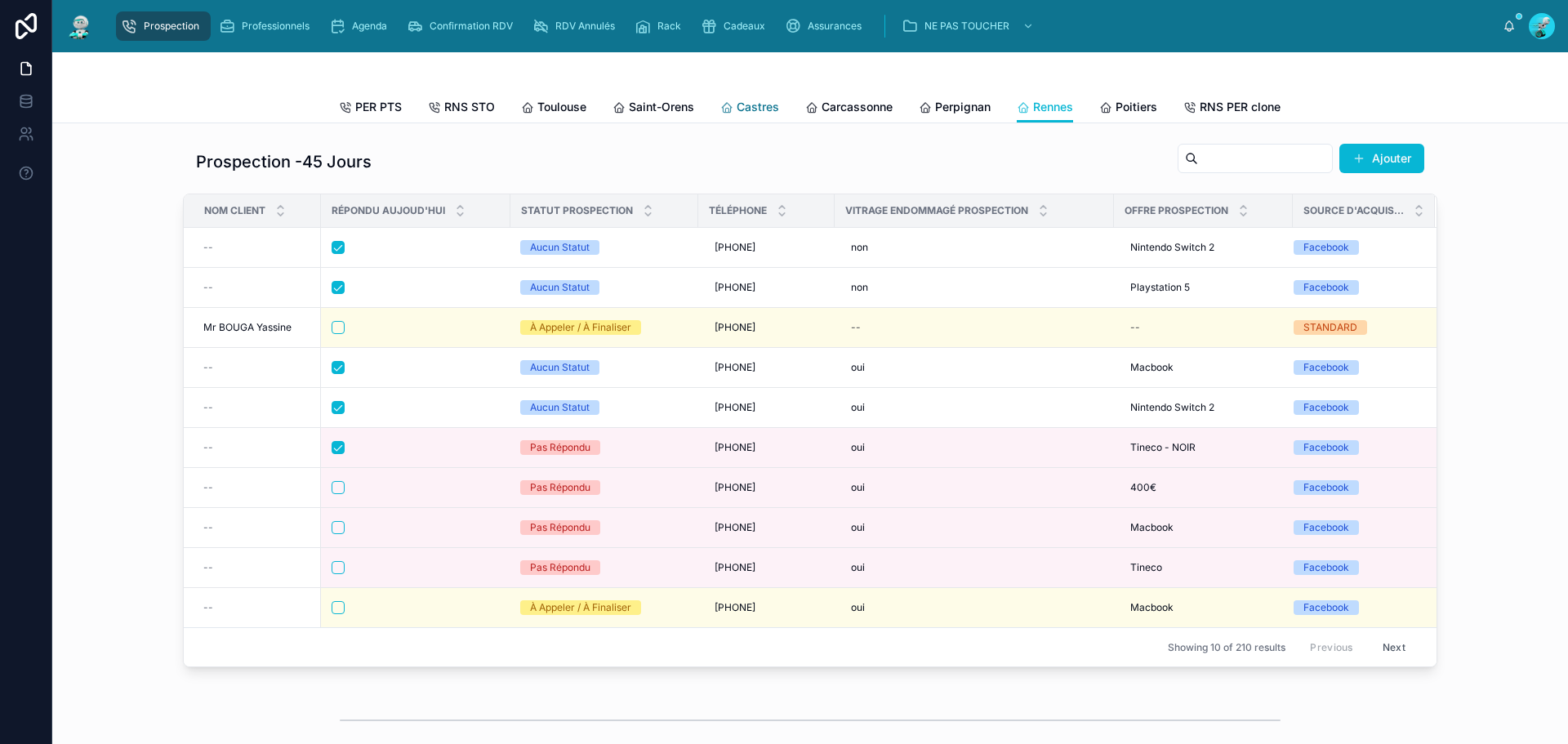 click on "Castres" at bounding box center (758, 107) 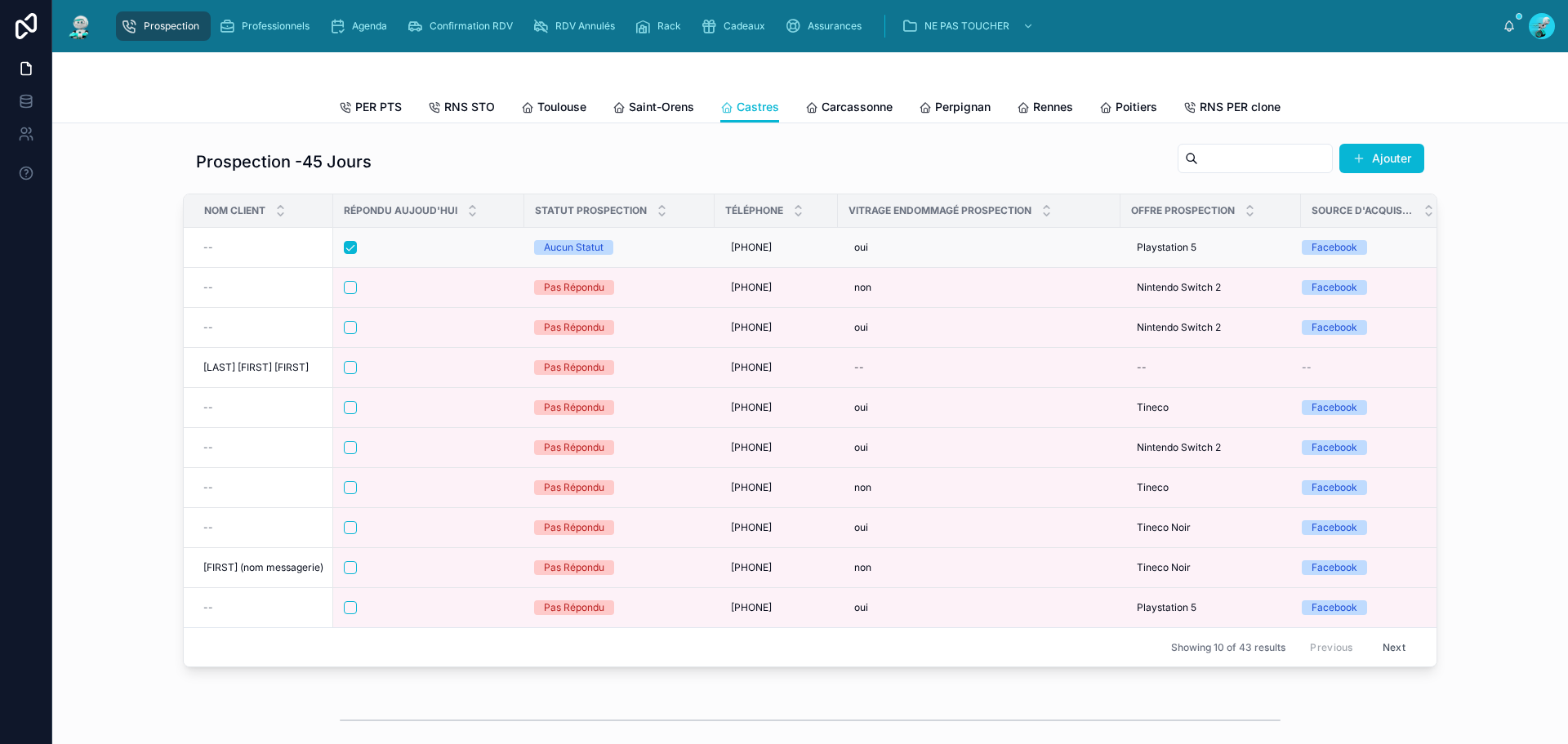 click at bounding box center [429, 247] 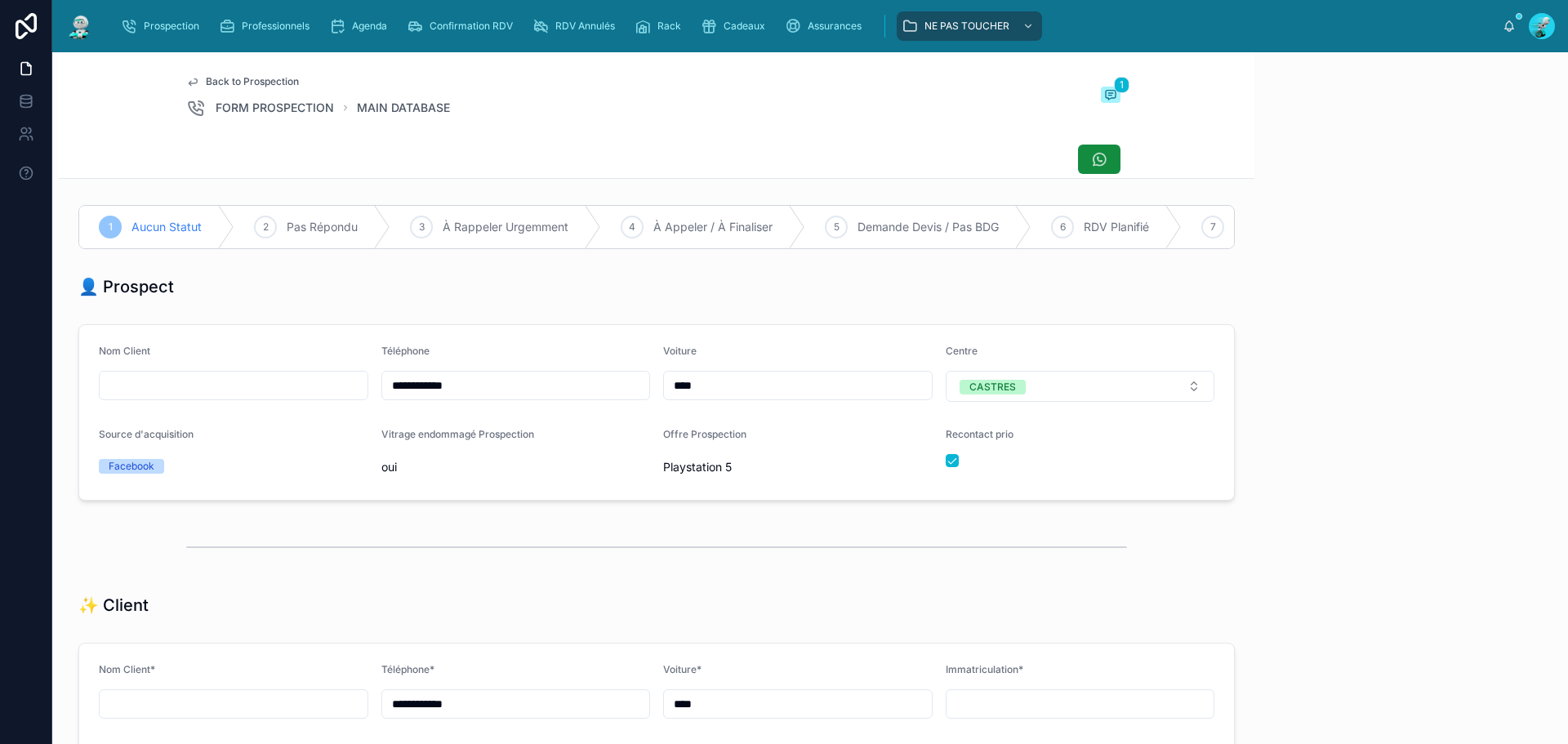 scroll, scrollTop: 81, scrollLeft: 0, axis: vertical 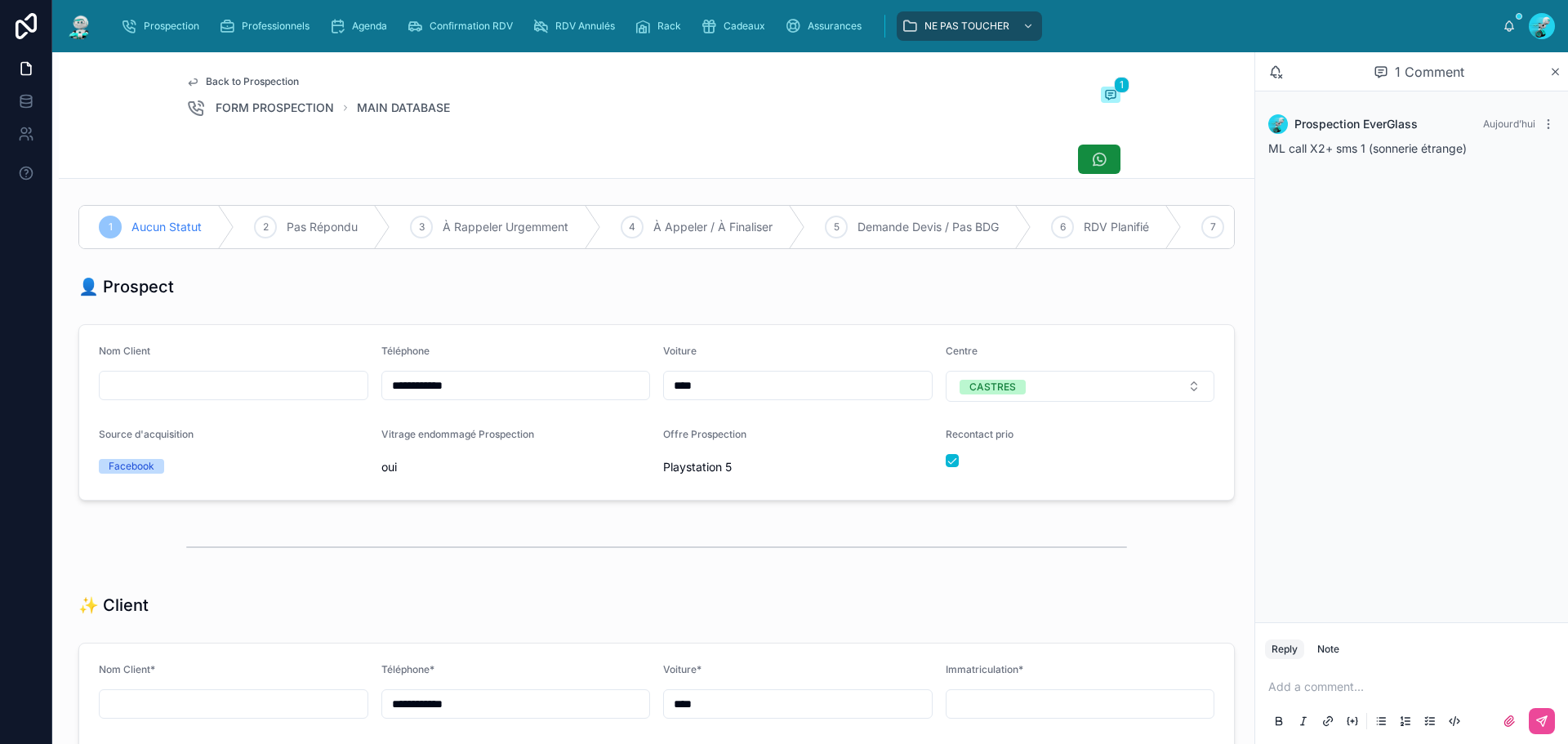 drag, startPoint x: 500, startPoint y: 390, endPoint x: 360, endPoint y: 390, distance: 140 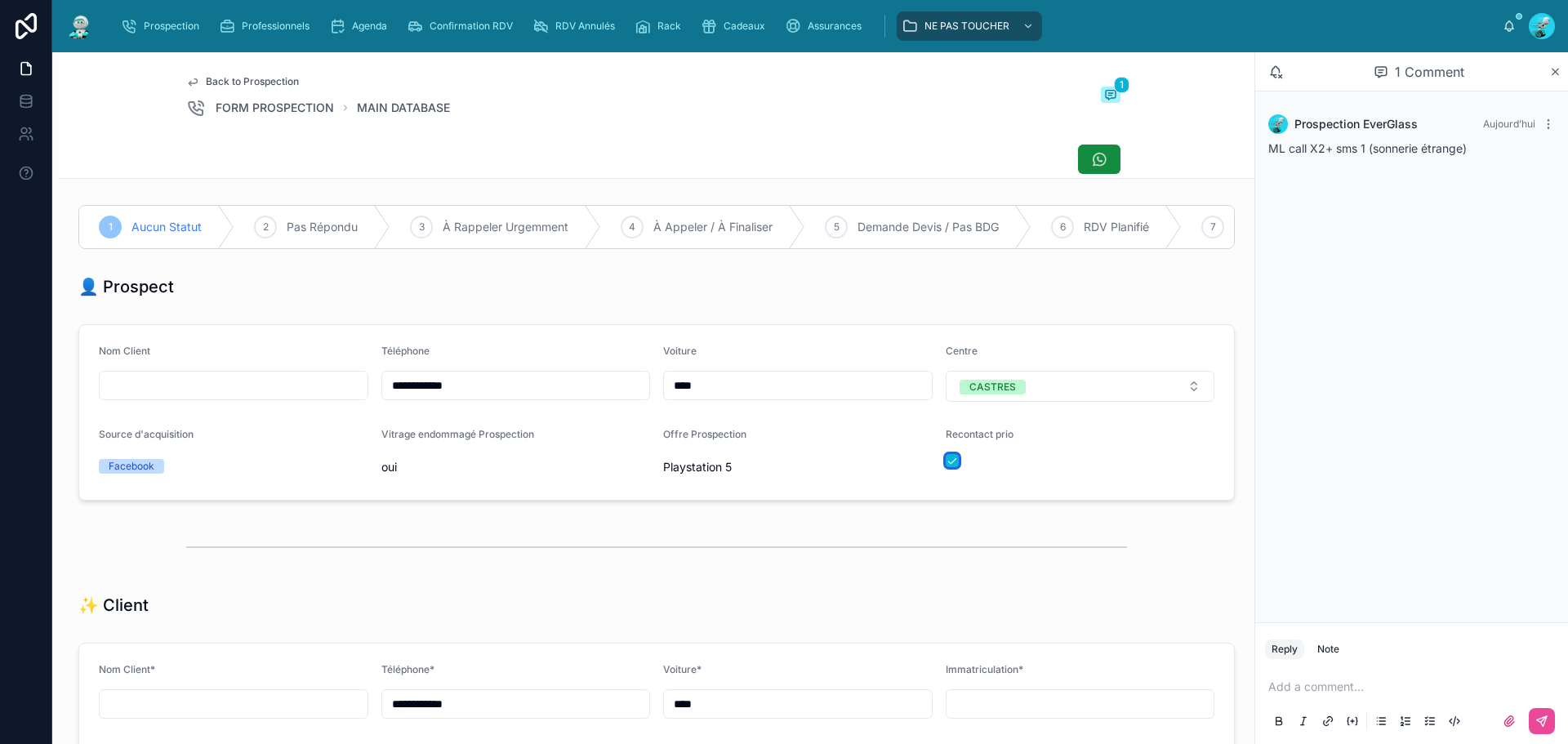 click at bounding box center (952, 461) 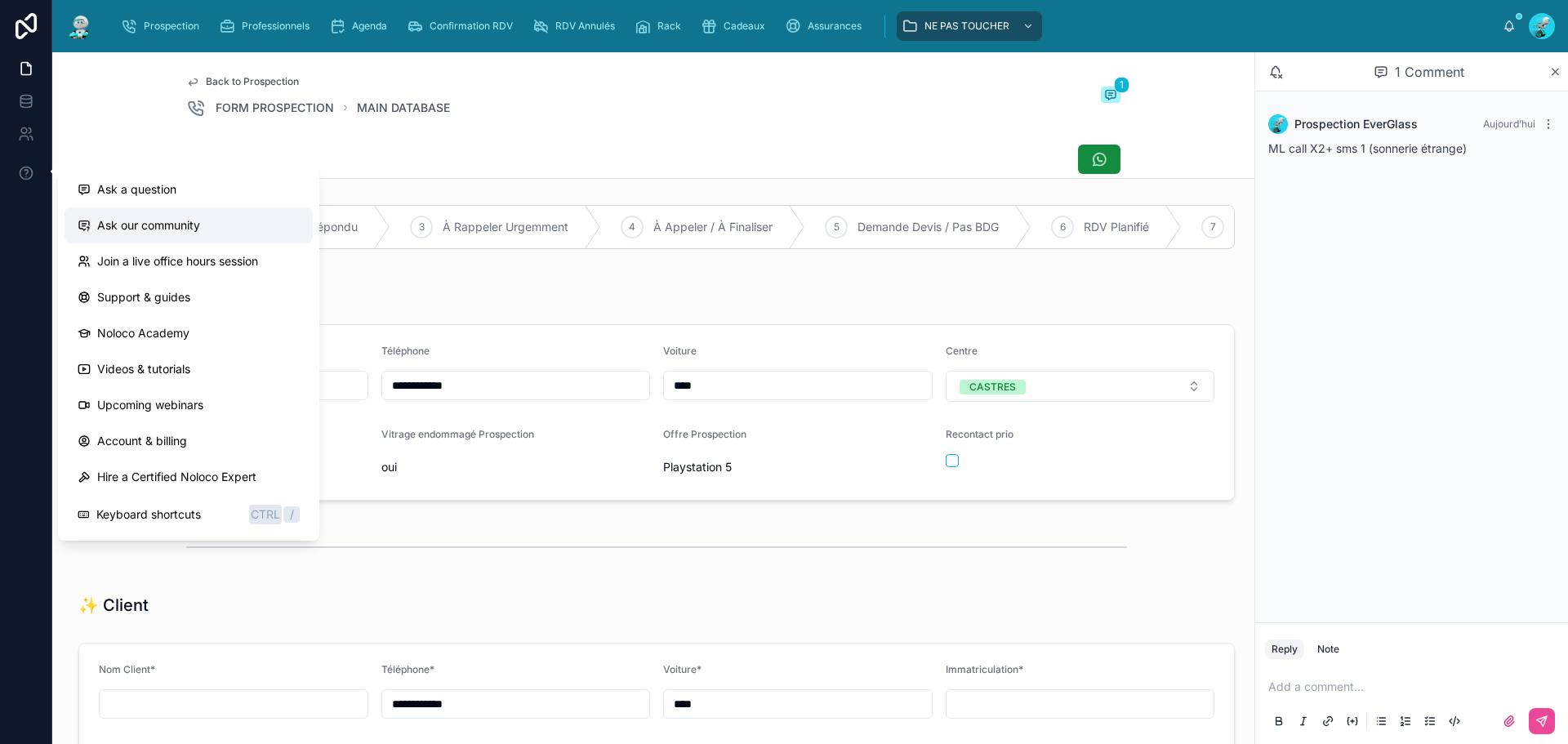 click on "Ask our community" at bounding box center (189, 225) 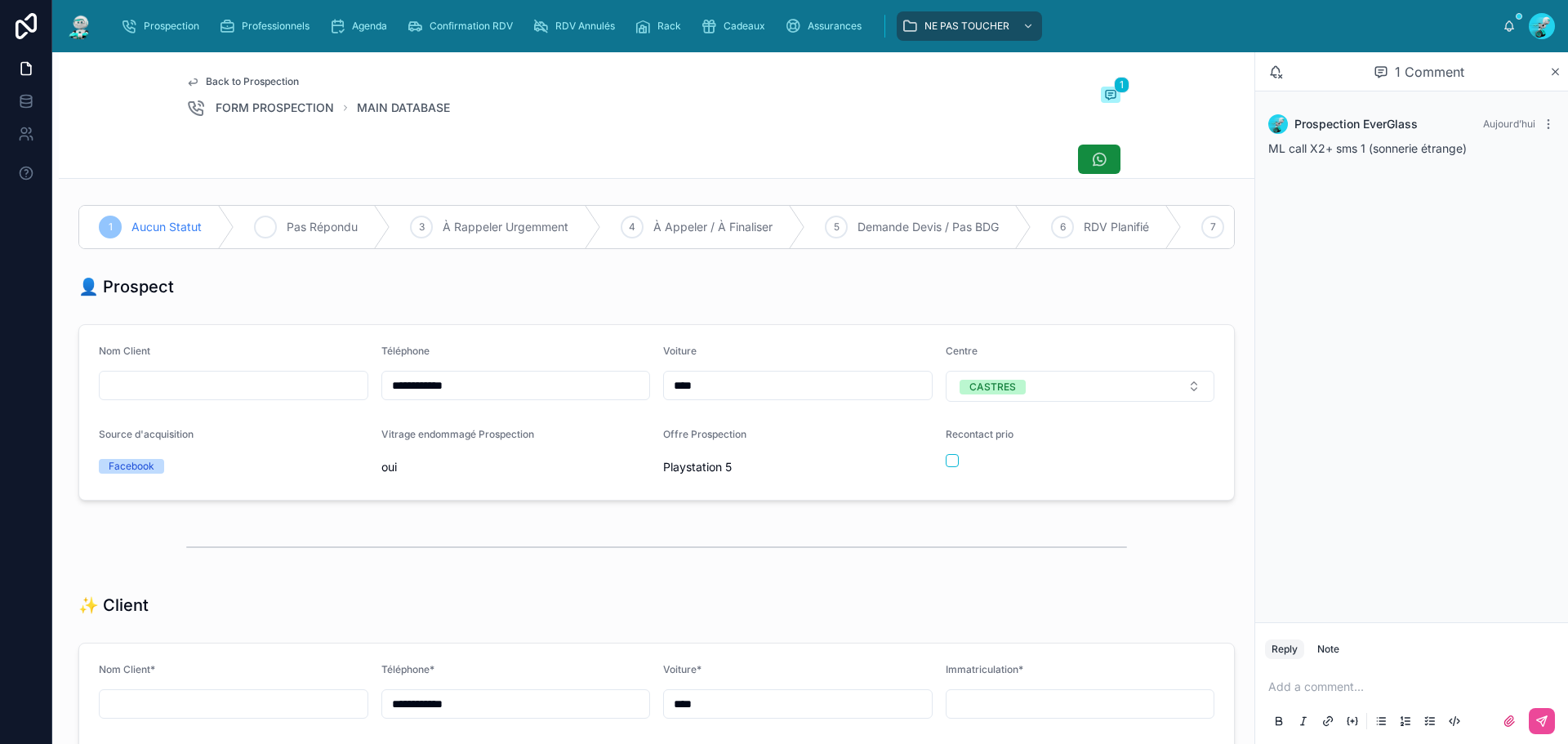 click on "Pas Répondu" at bounding box center (322, 227) 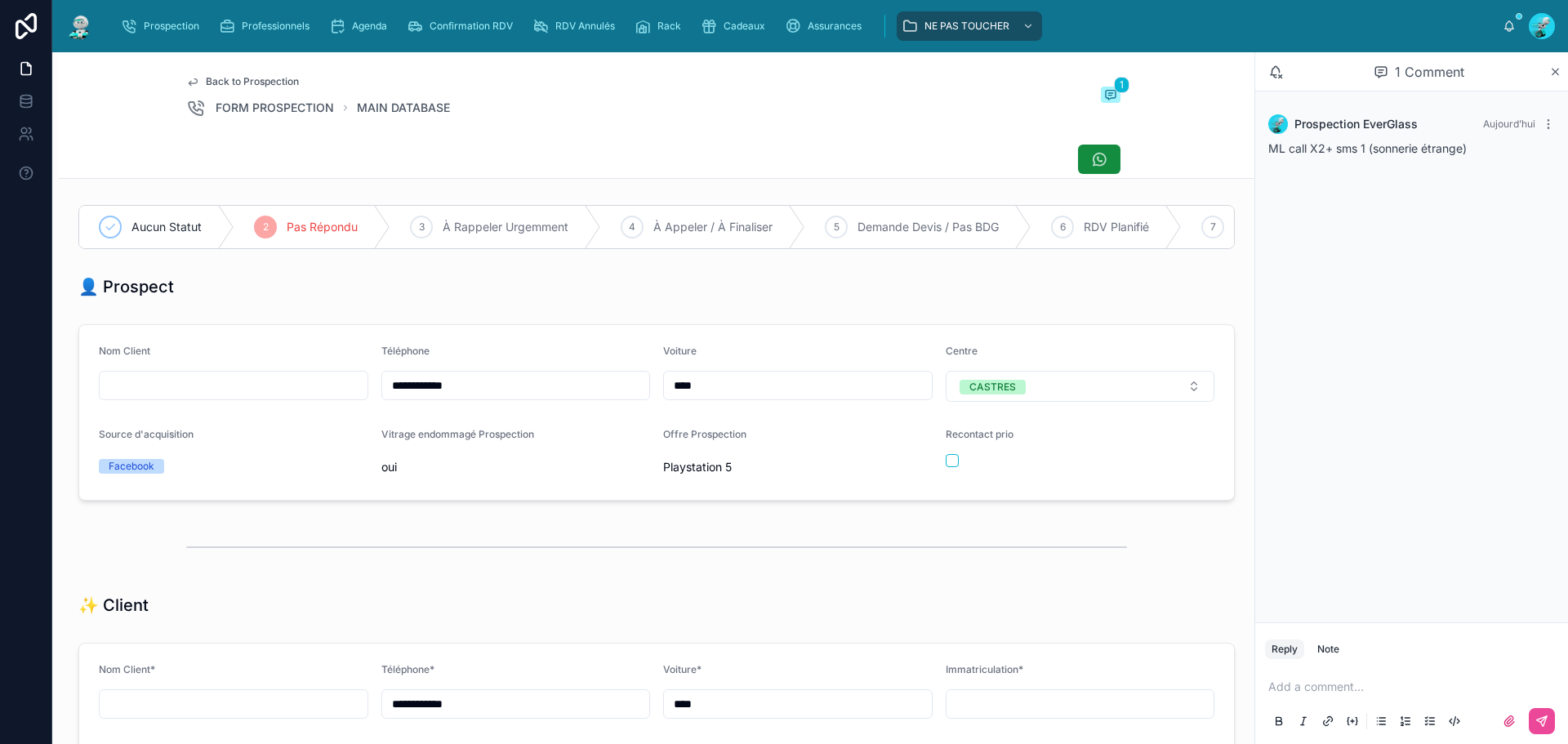 drag, startPoint x: 1359, startPoint y: 692, endPoint x: 1221, endPoint y: 627, distance: 152.5418 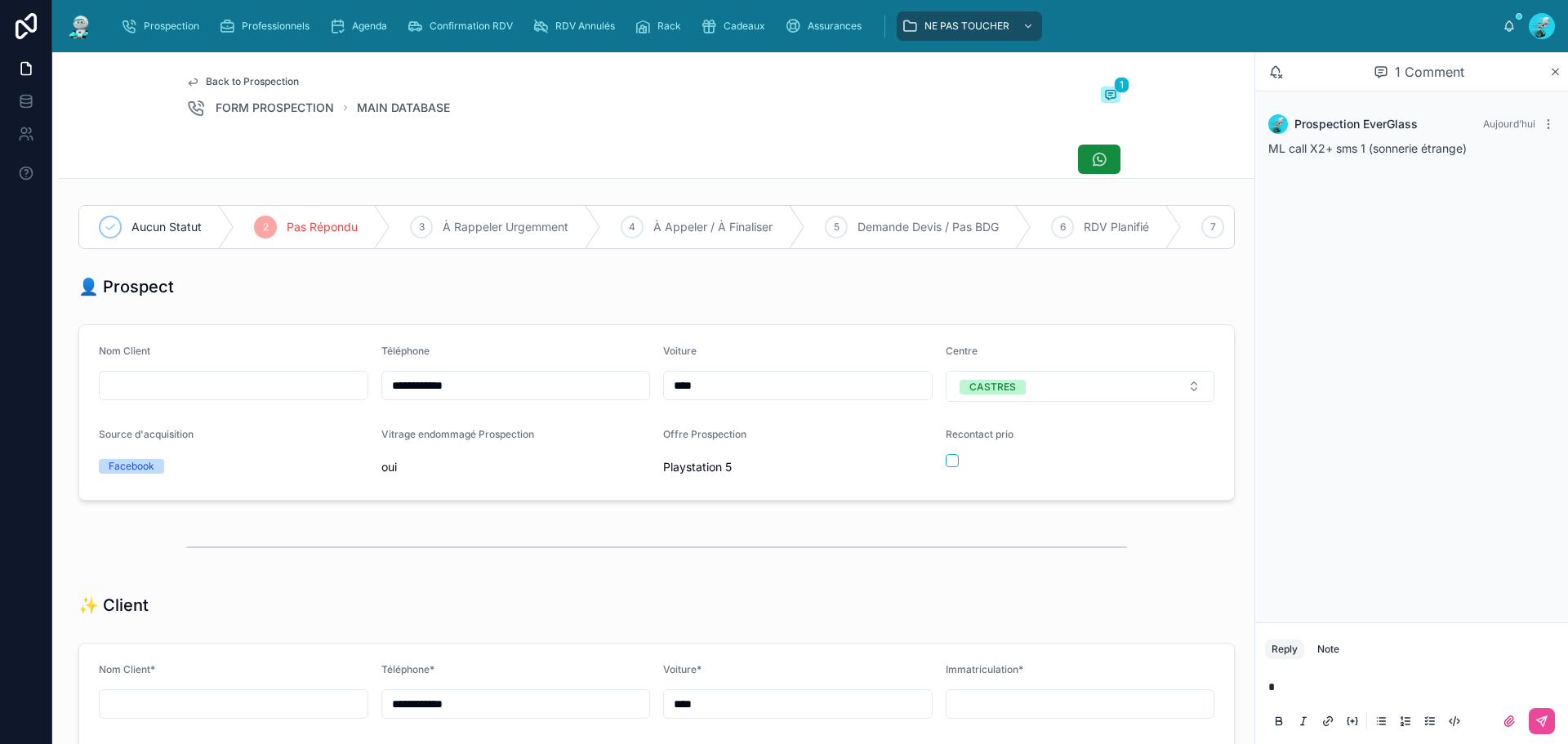 type 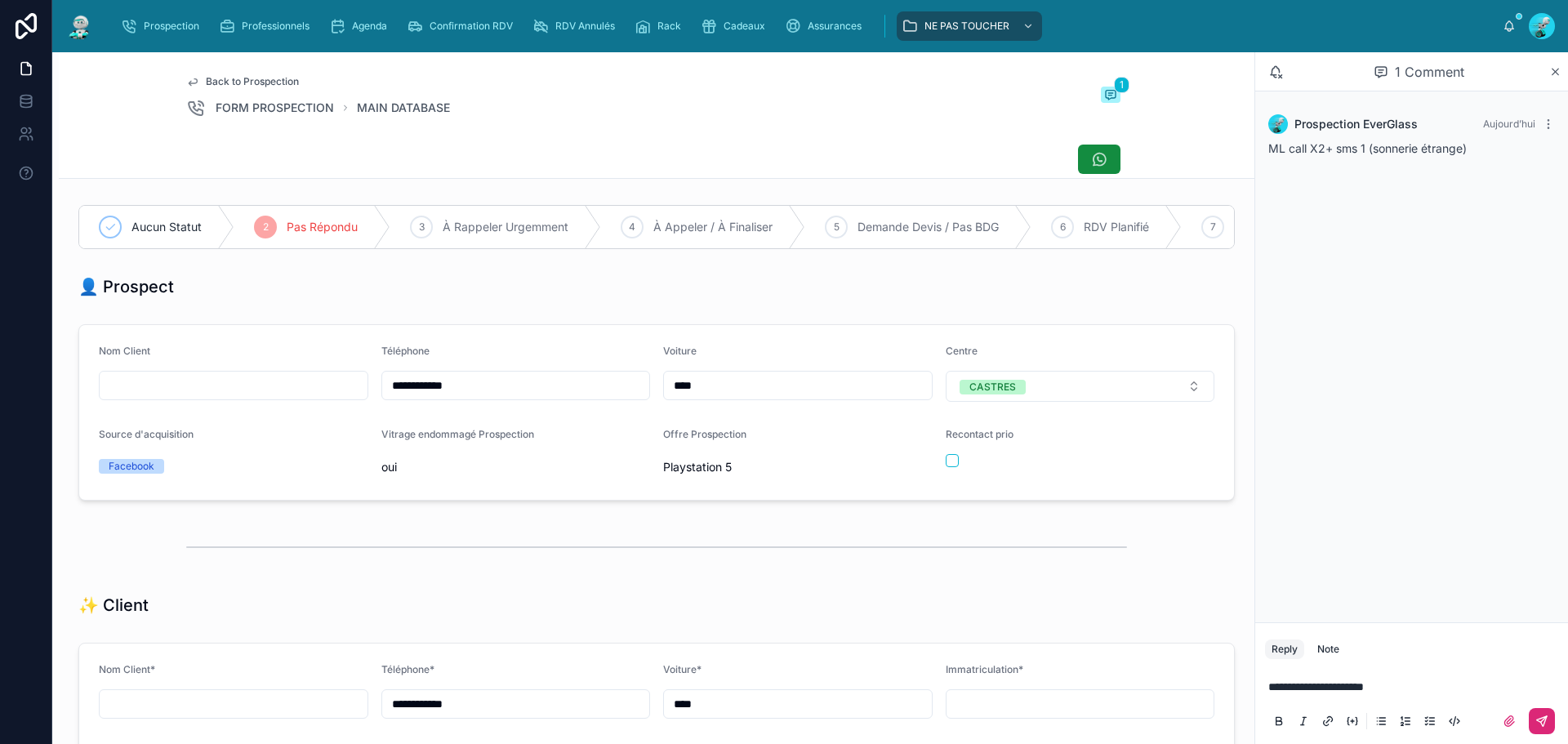 click at bounding box center [1542, 721] 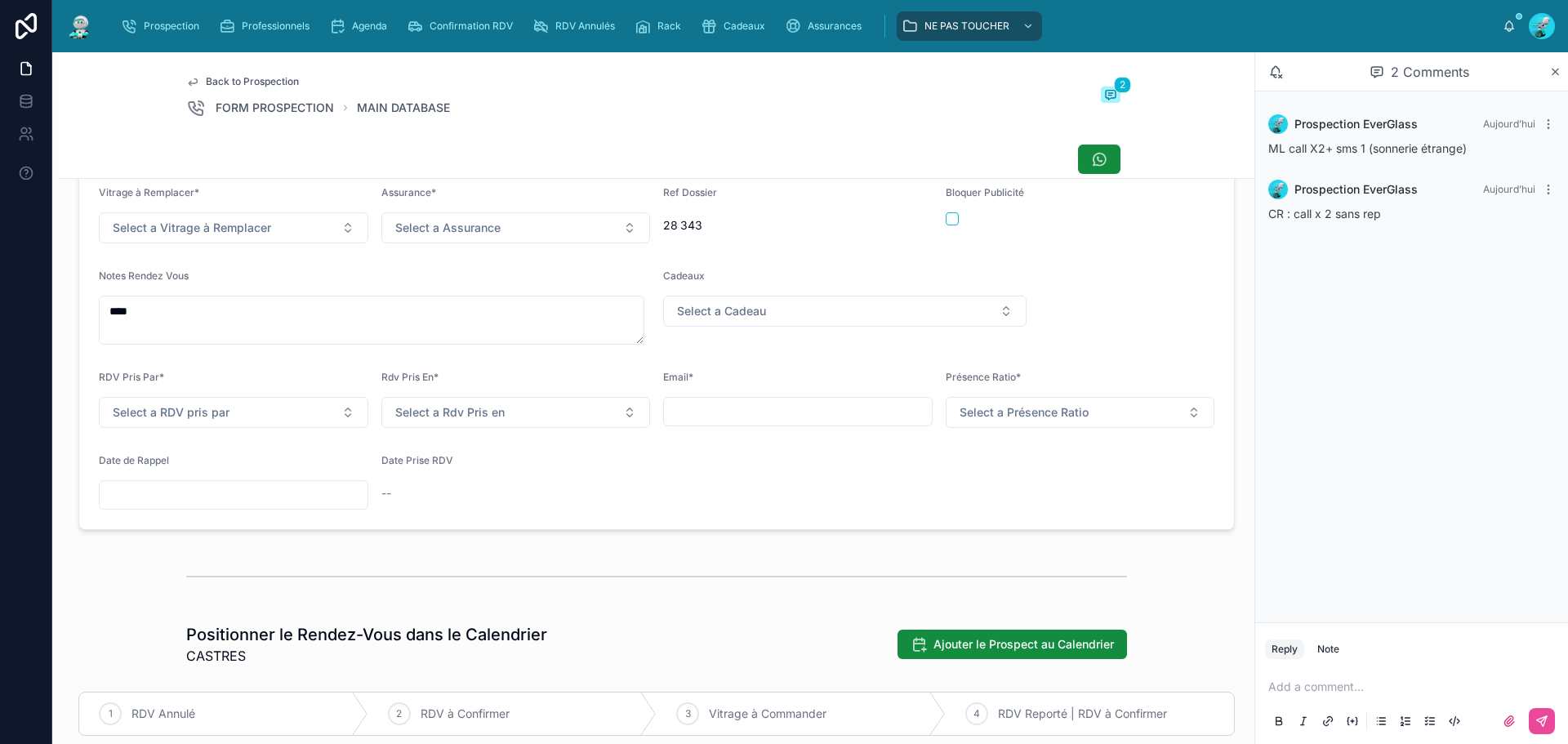 scroll, scrollTop: 572, scrollLeft: 0, axis: vertical 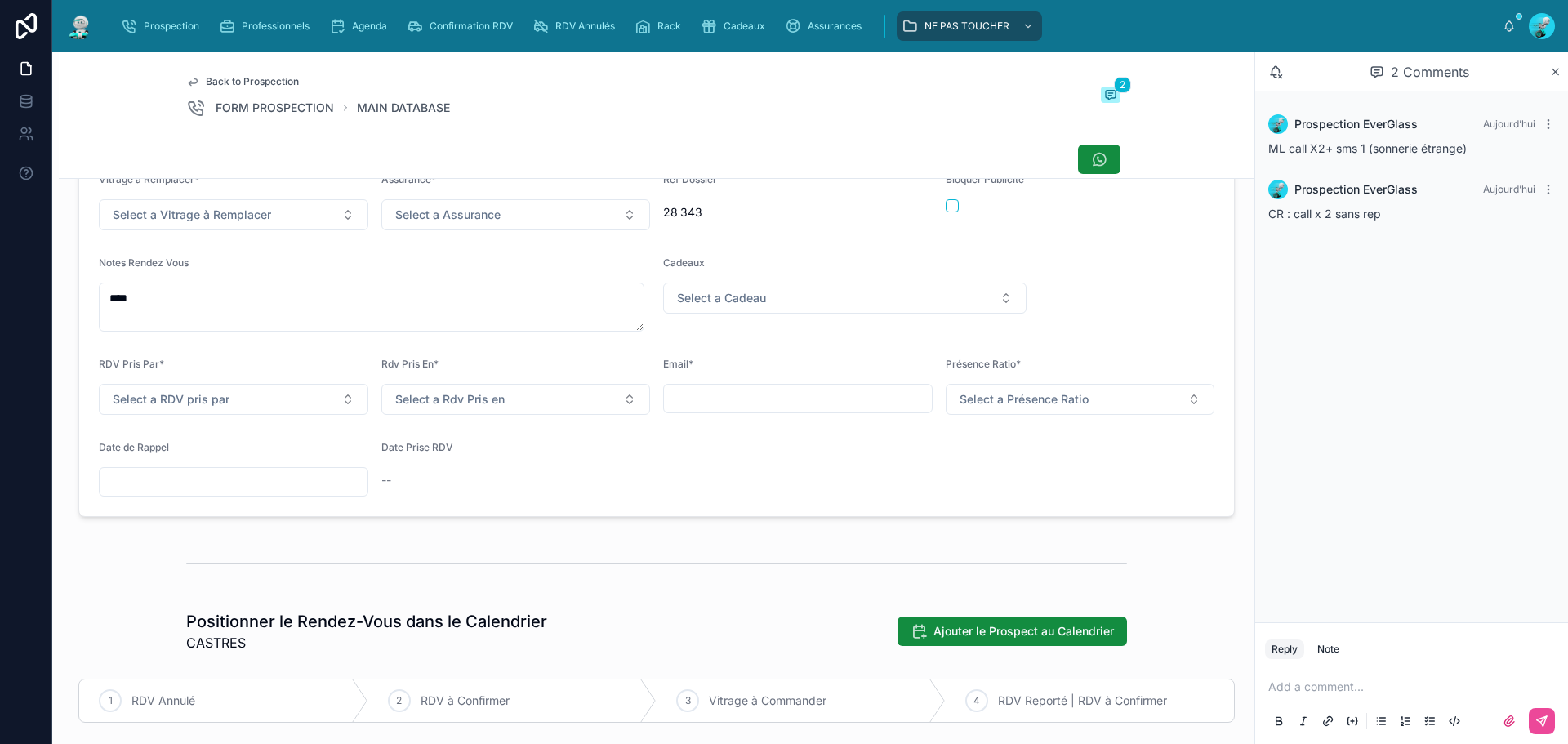 click at bounding box center (234, 482) 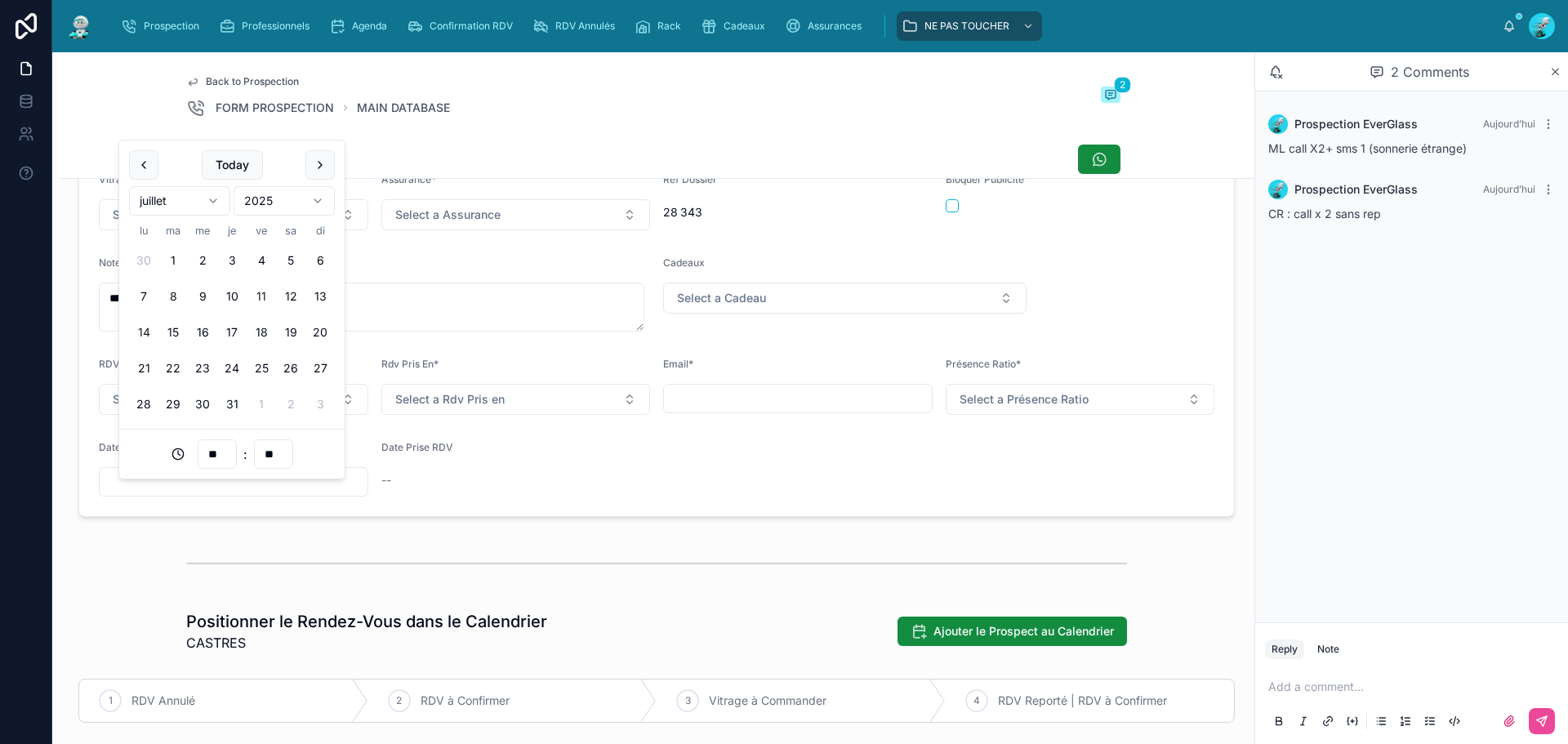 click on "14" at bounding box center [144, 332] 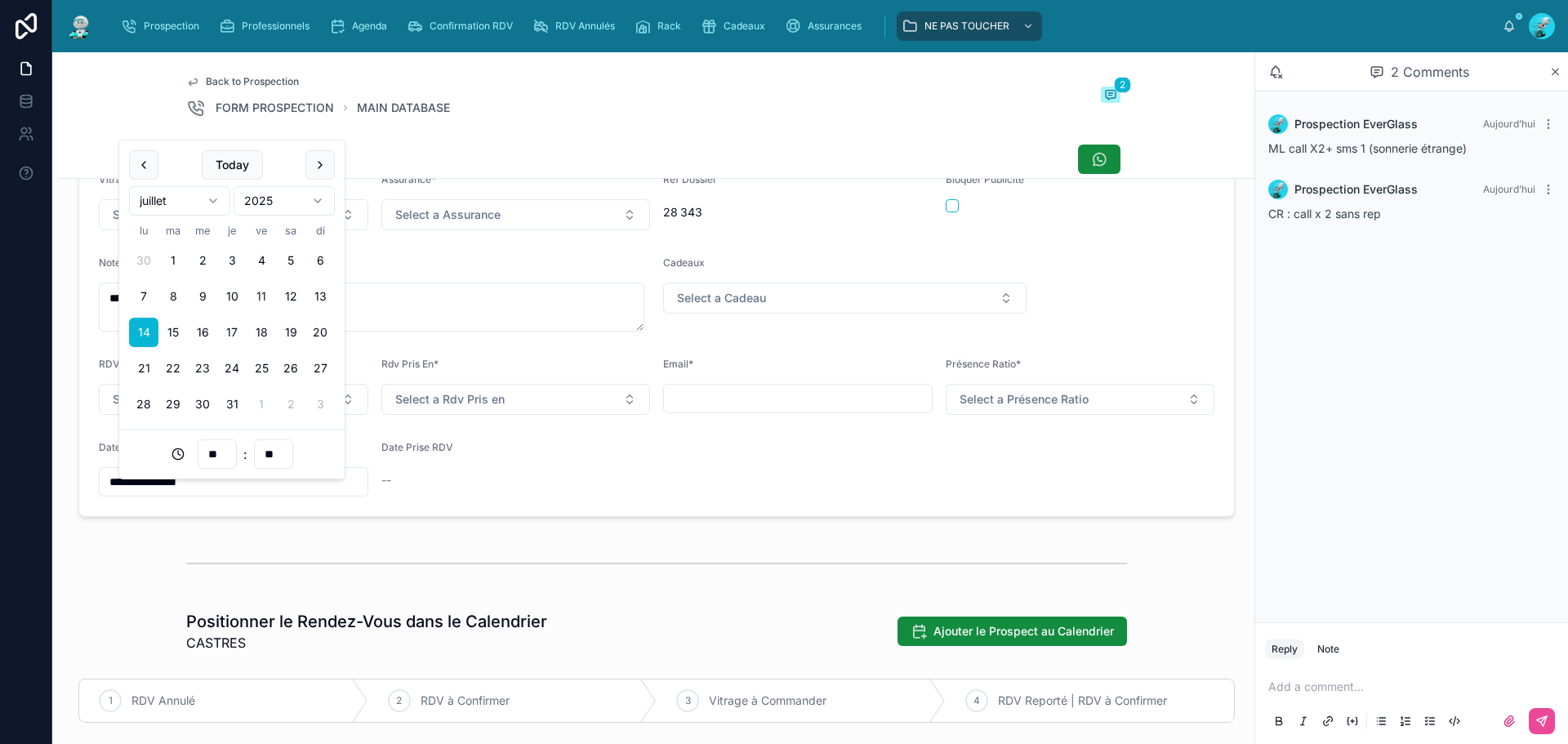 click on "**" at bounding box center [217, 454] 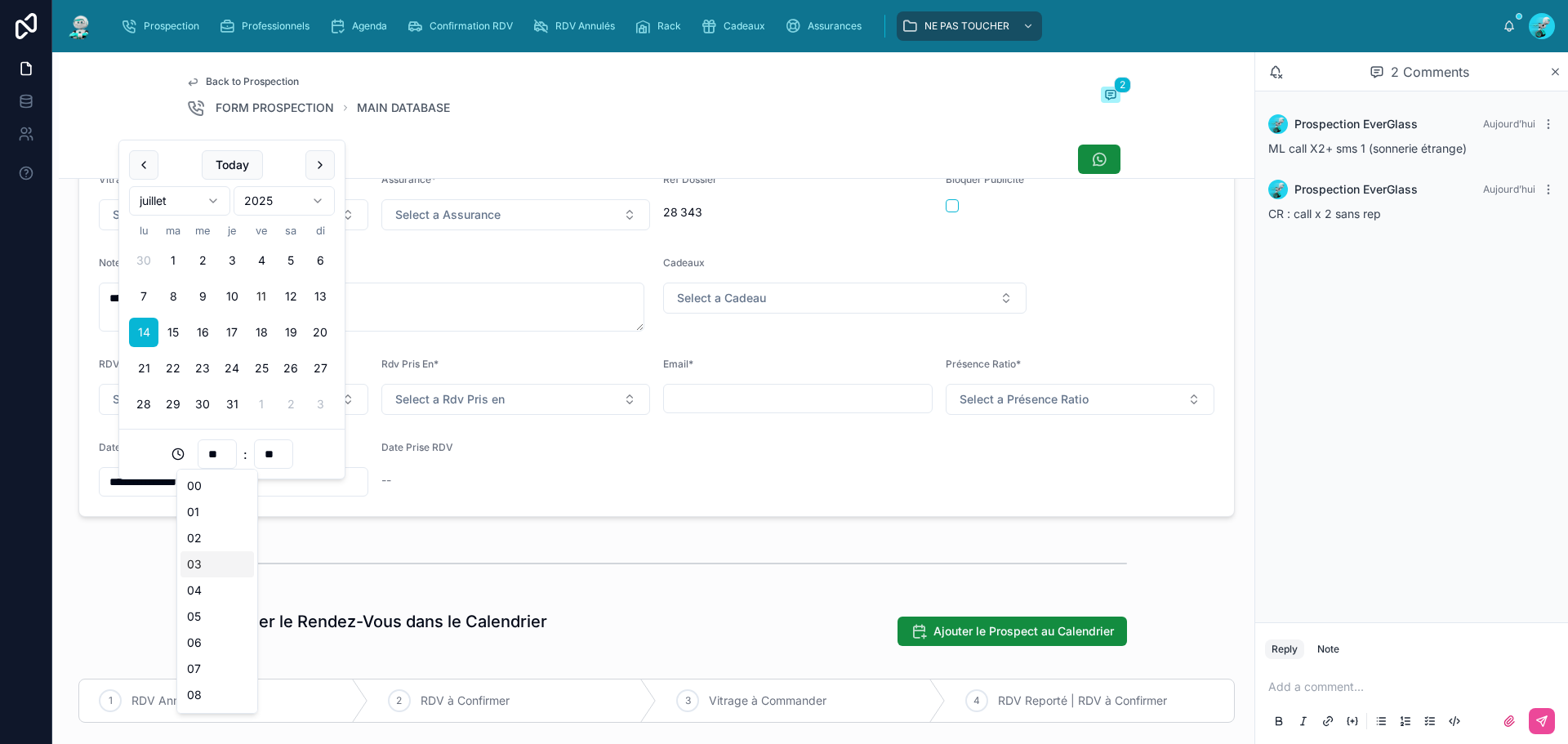 scroll, scrollTop: 245, scrollLeft: 0, axis: vertical 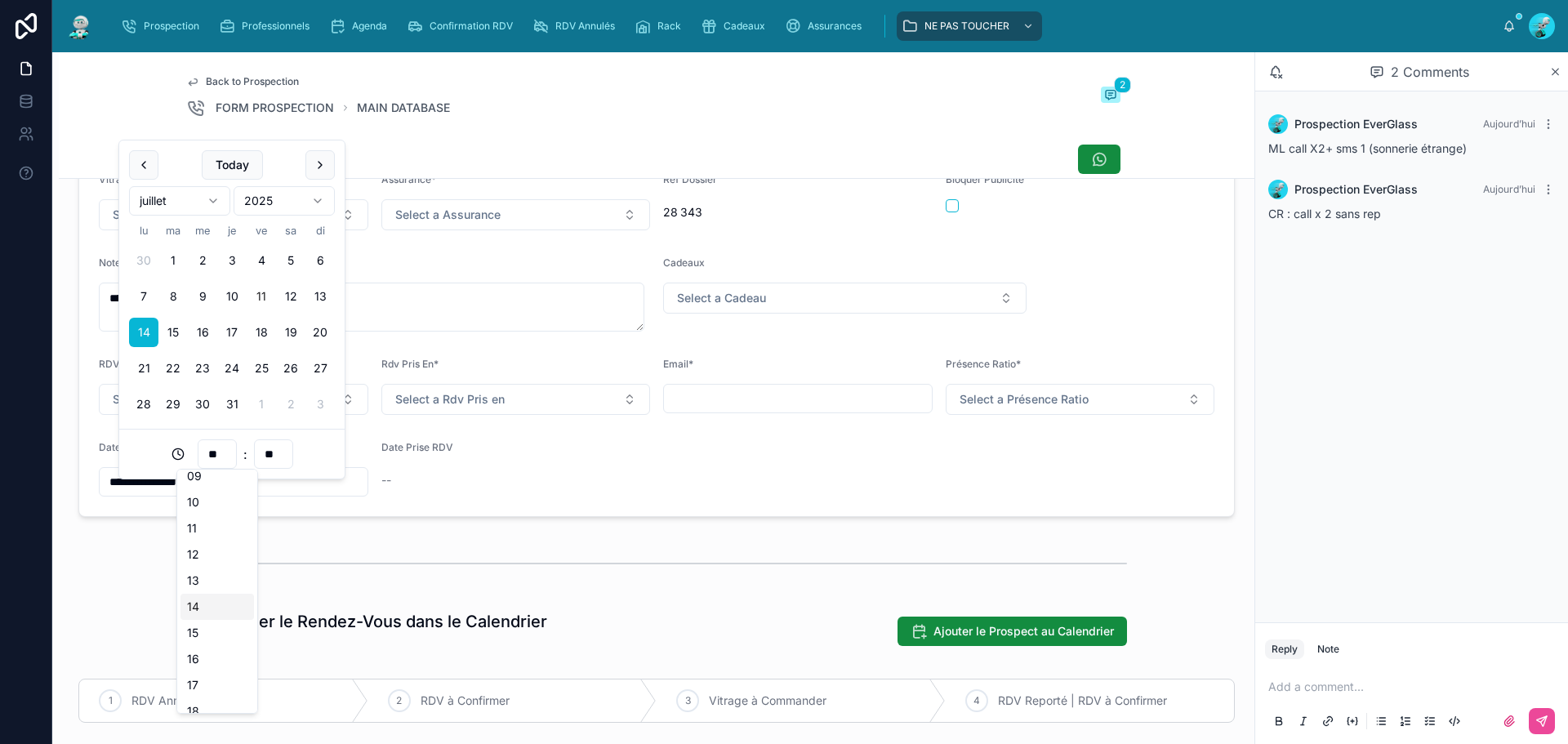click on "14" at bounding box center (217, 607) 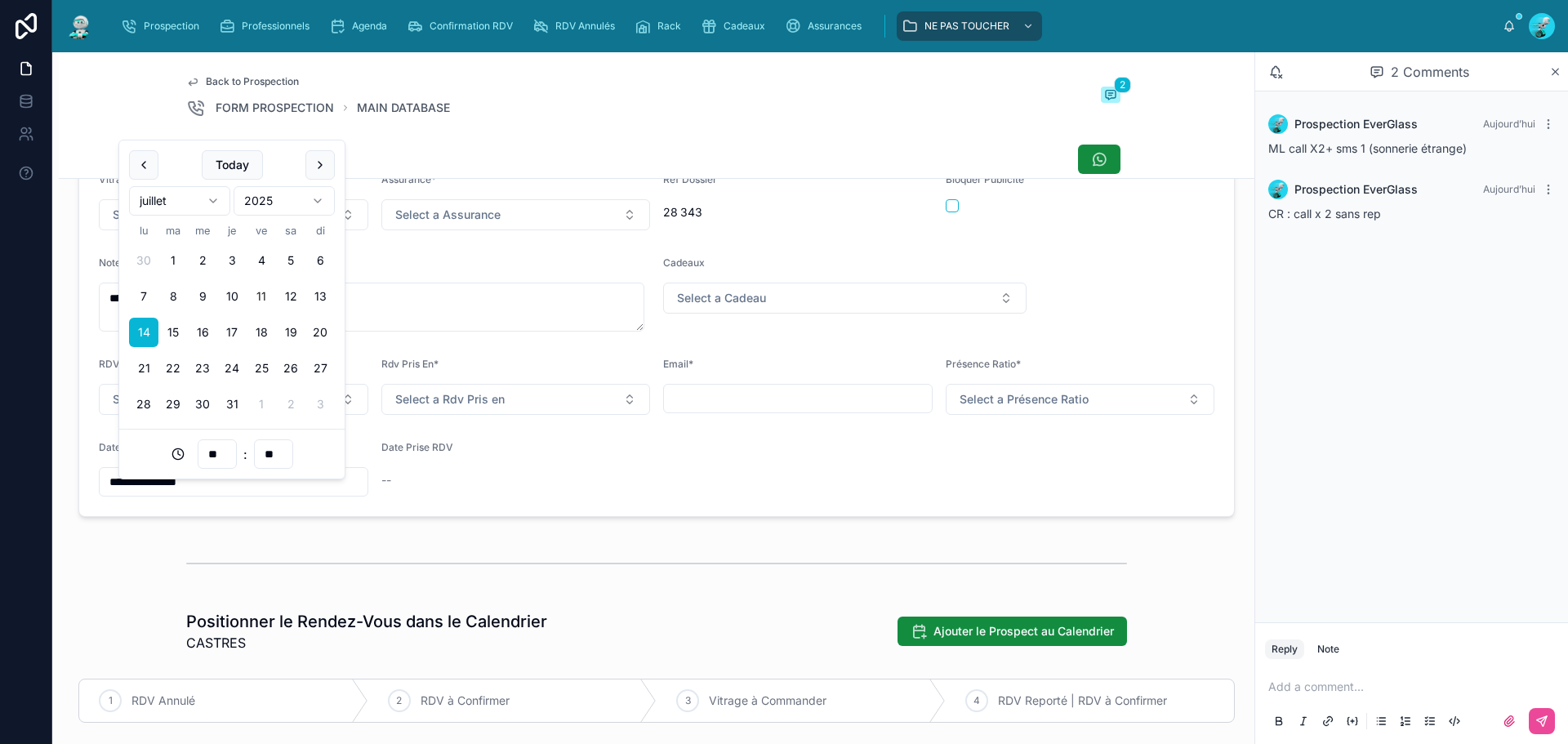 drag, startPoint x: 368, startPoint y: 581, endPoint x: 379, endPoint y: 572, distance: 14.21267 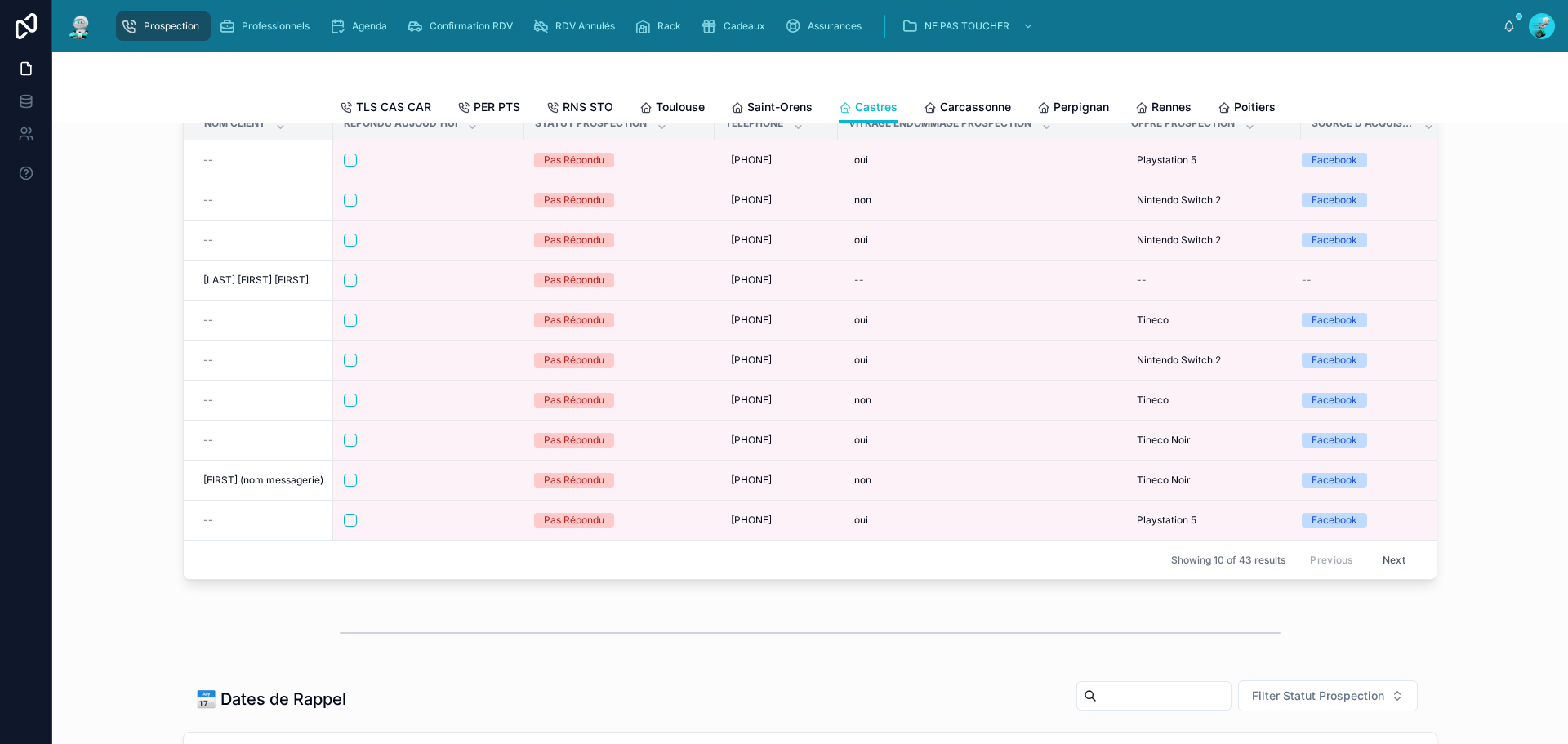 scroll, scrollTop: 0, scrollLeft: 0, axis: both 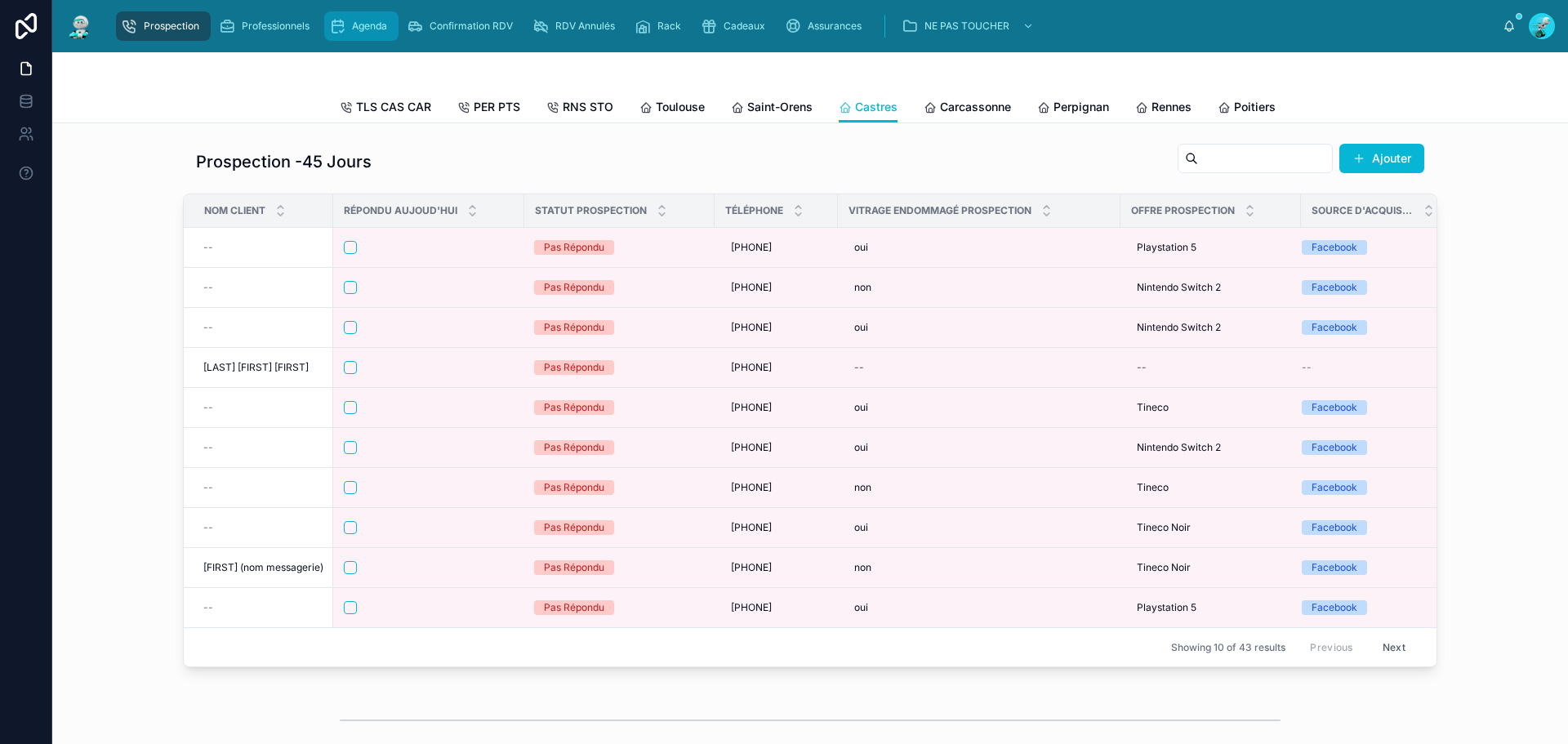 click on "Agenda" at bounding box center [361, 26] 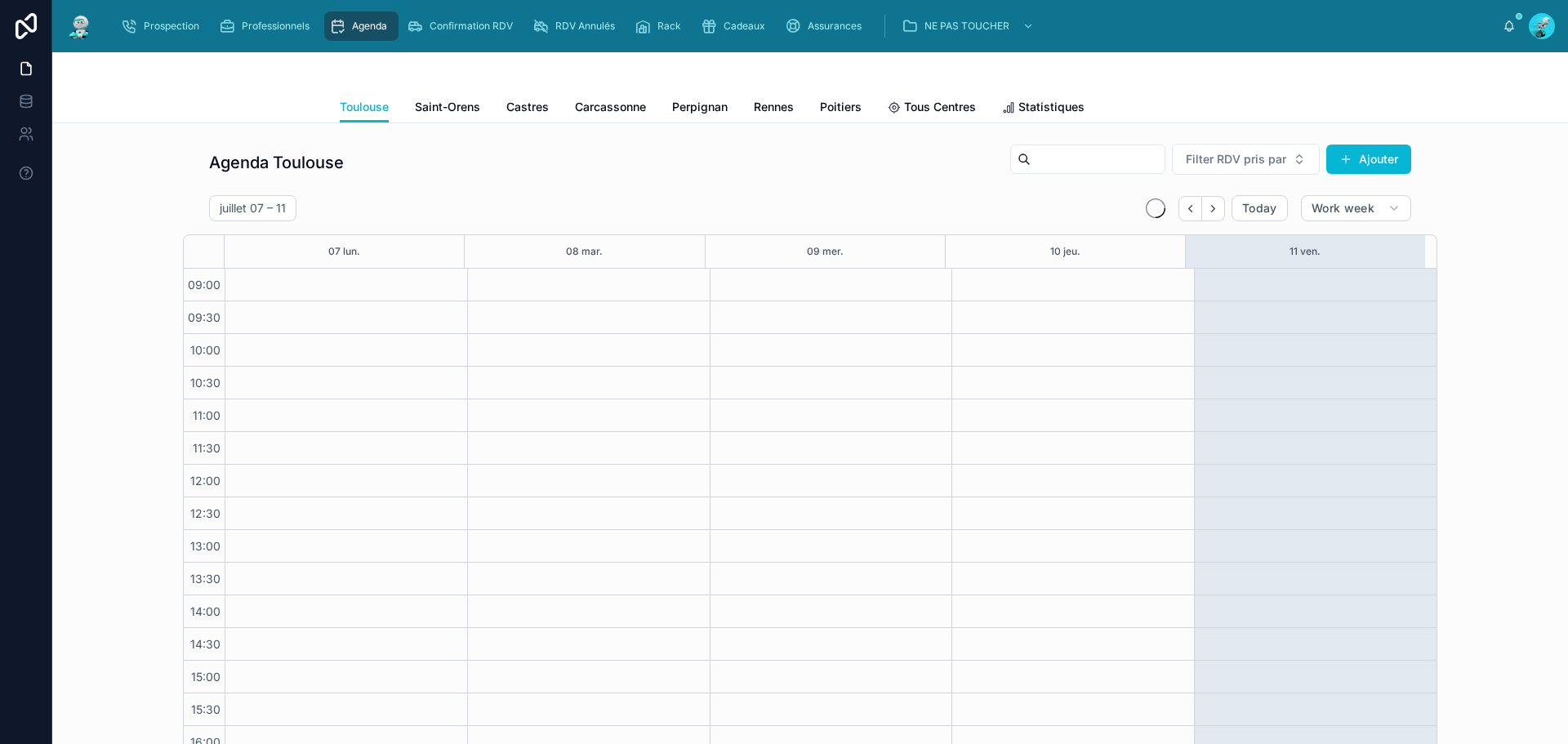 scroll, scrollTop: 97, scrollLeft: 0, axis: vertical 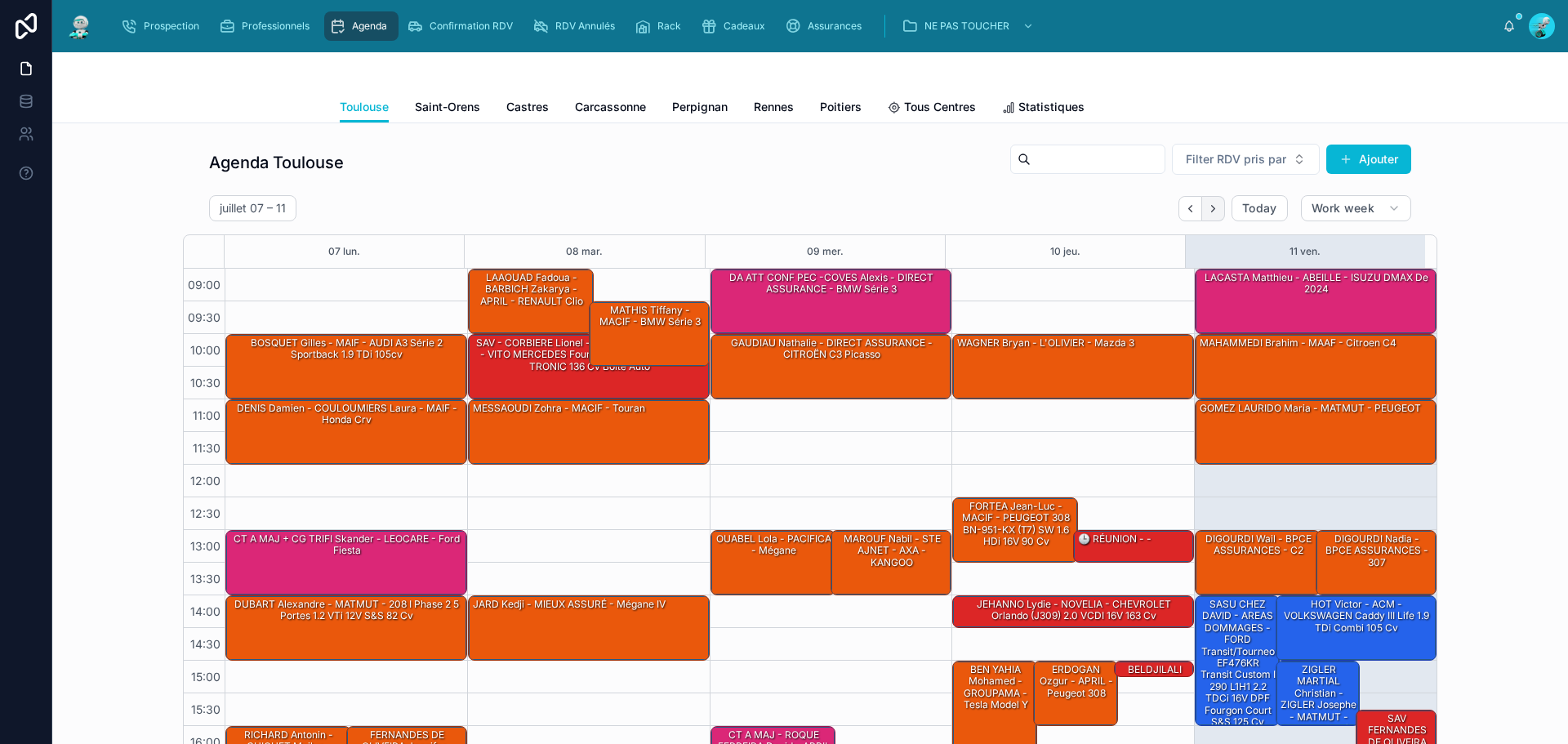 click 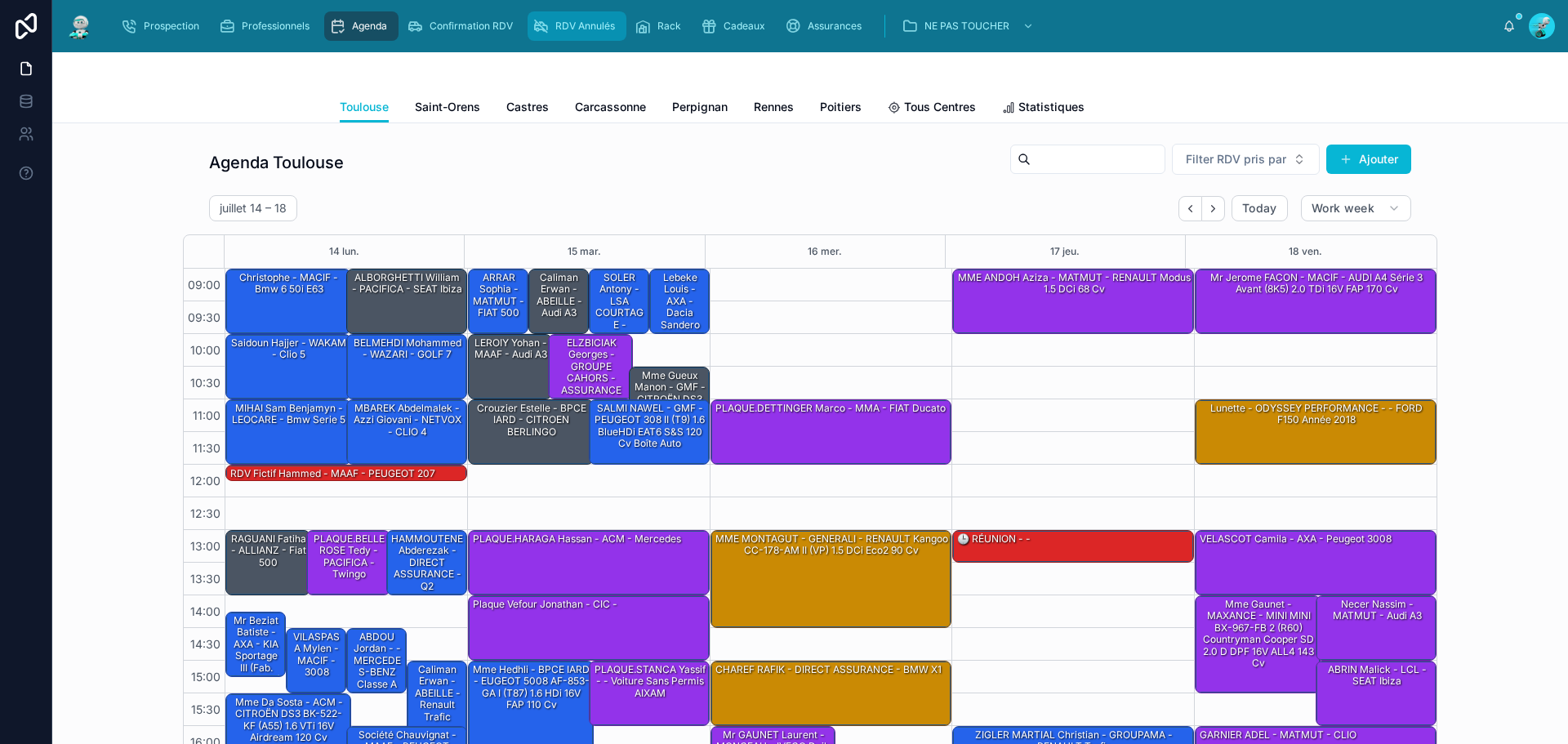 click on "RDV Annulés" at bounding box center [577, 26] 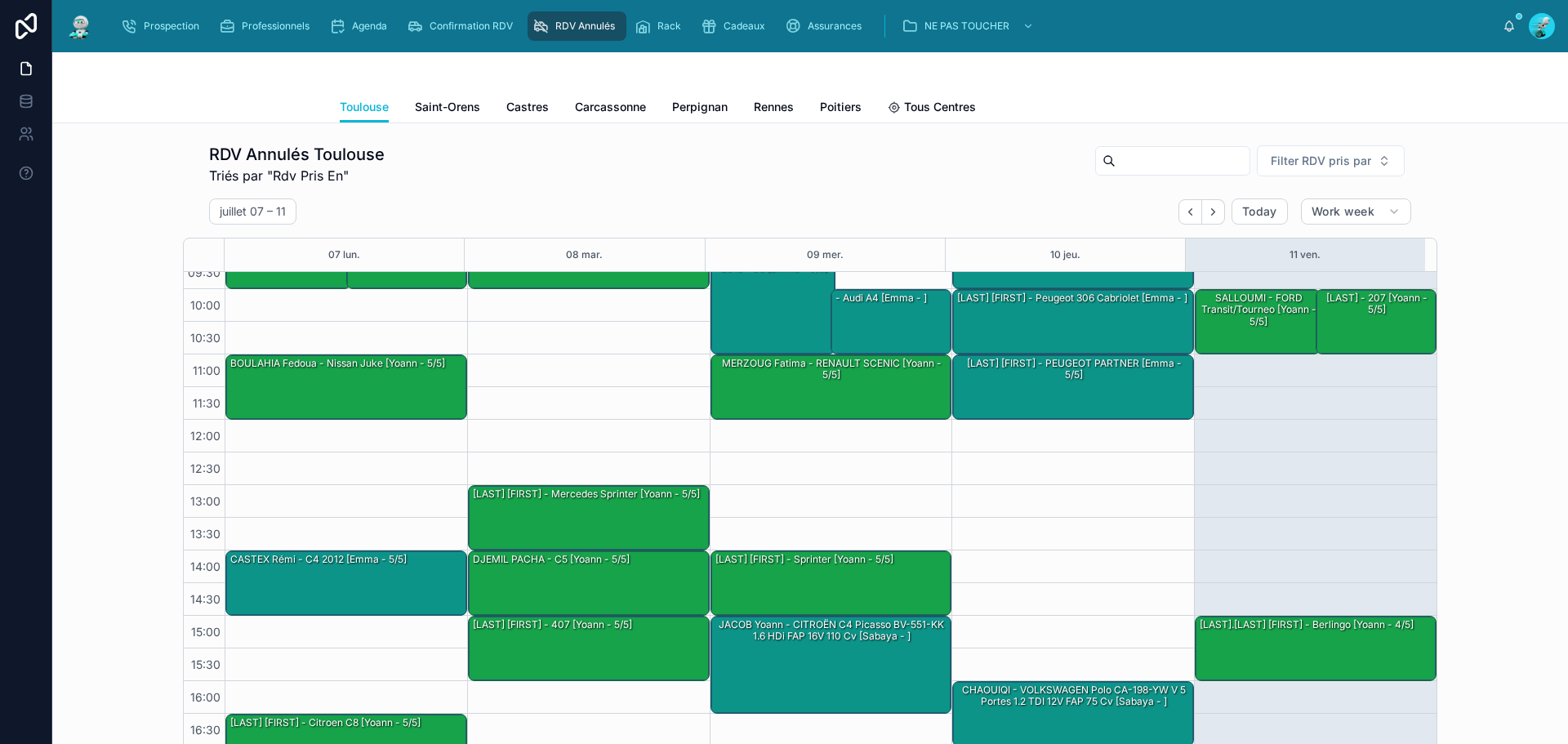 scroll, scrollTop: 0, scrollLeft: 0, axis: both 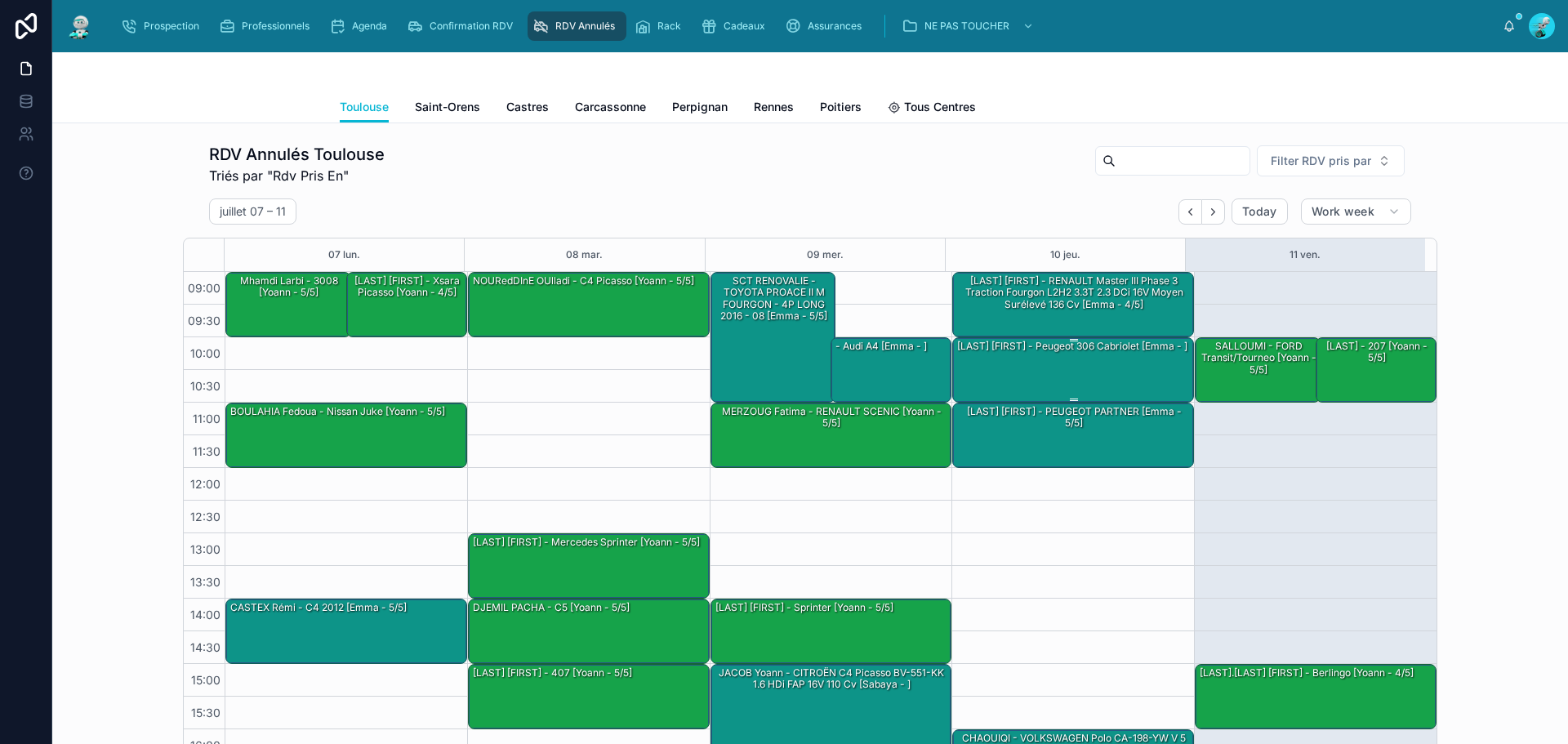 click on "WASSON Léa  - Peugeot 306 cabriolet [Emma - ]" at bounding box center (1072, 346) 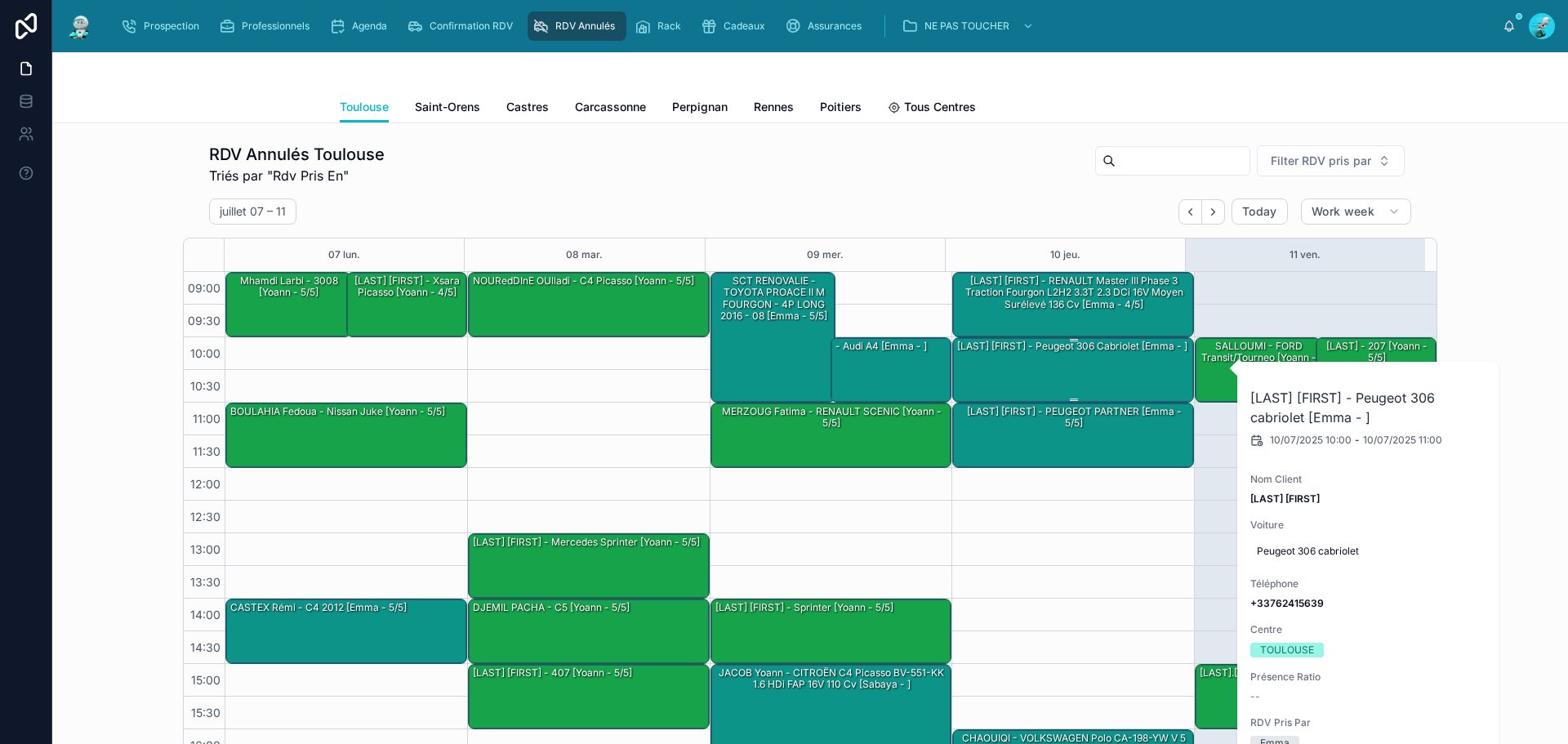 click on "WASSON Léa  - Peugeot 306 cabriolet [Emma - ]" at bounding box center [1072, 346] 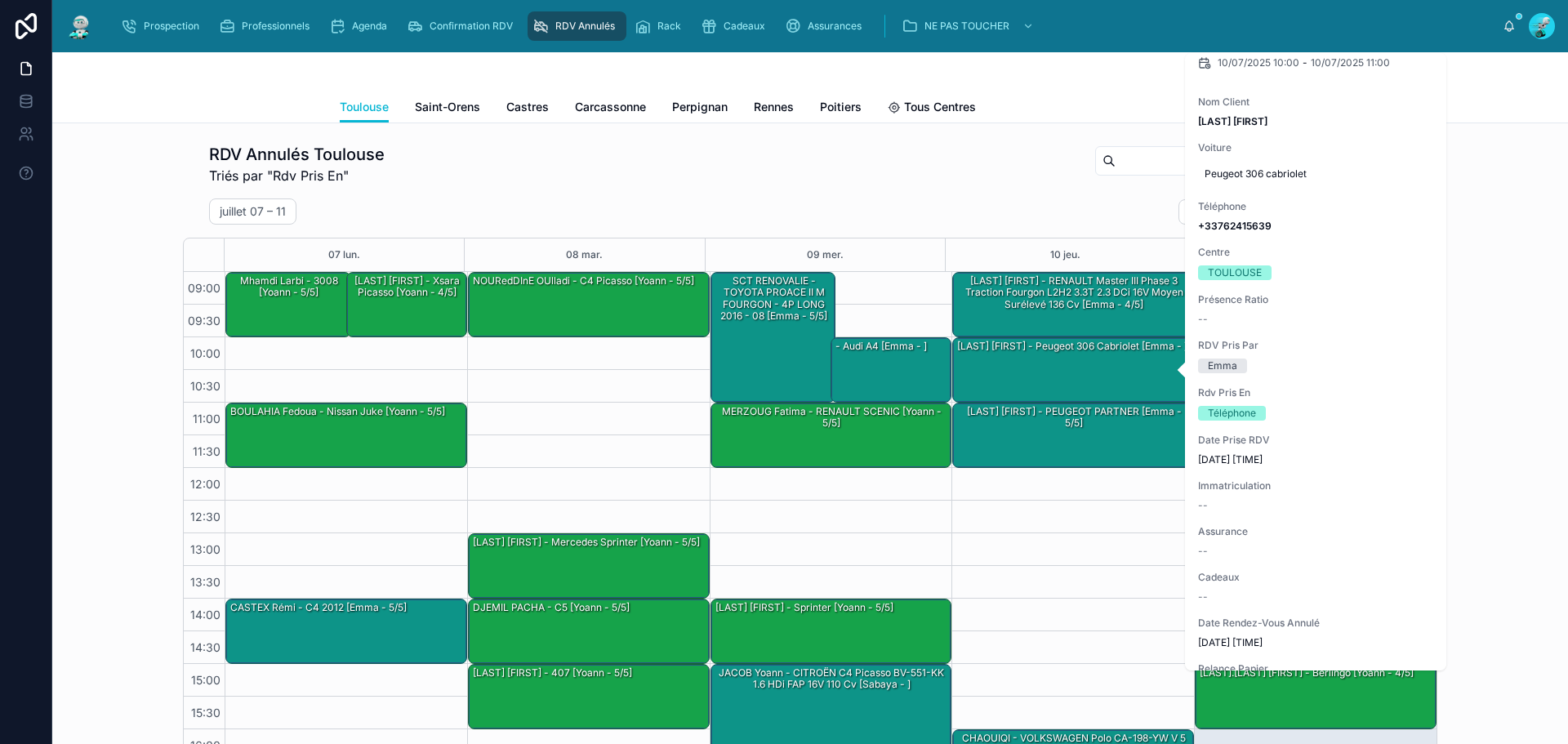 scroll, scrollTop: 0, scrollLeft: 0, axis: both 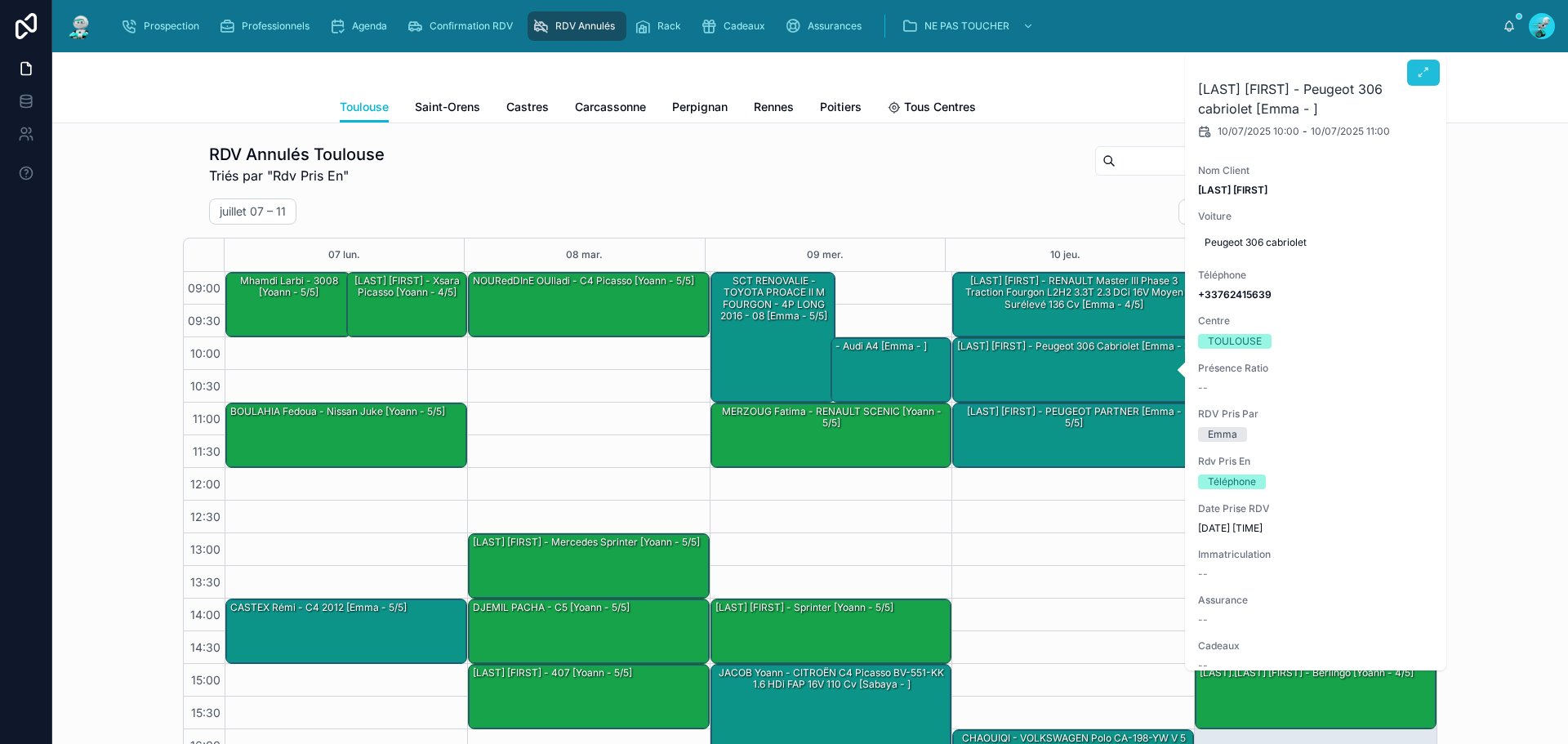 click at bounding box center (1423, 73) 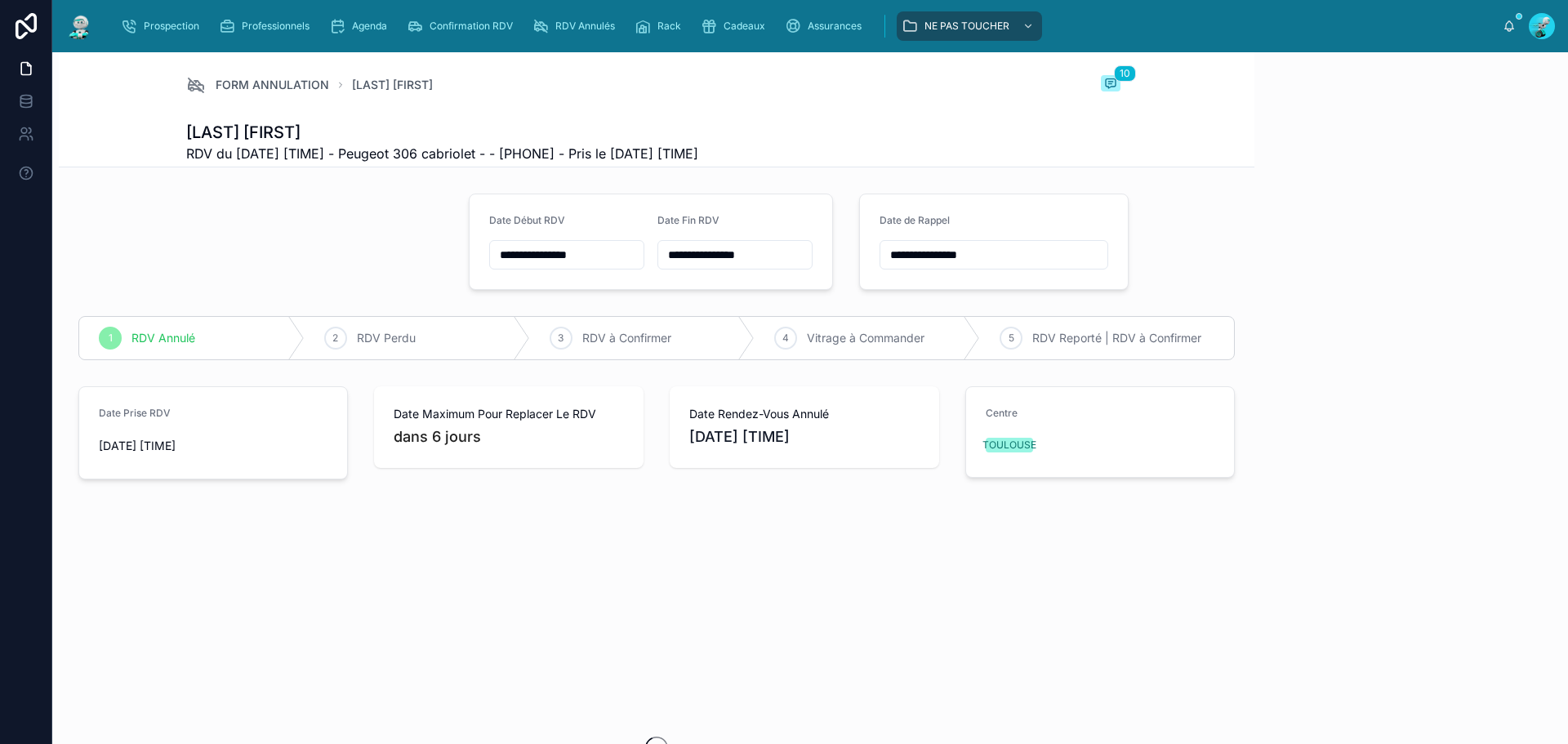 scroll, scrollTop: 96, scrollLeft: 0, axis: vertical 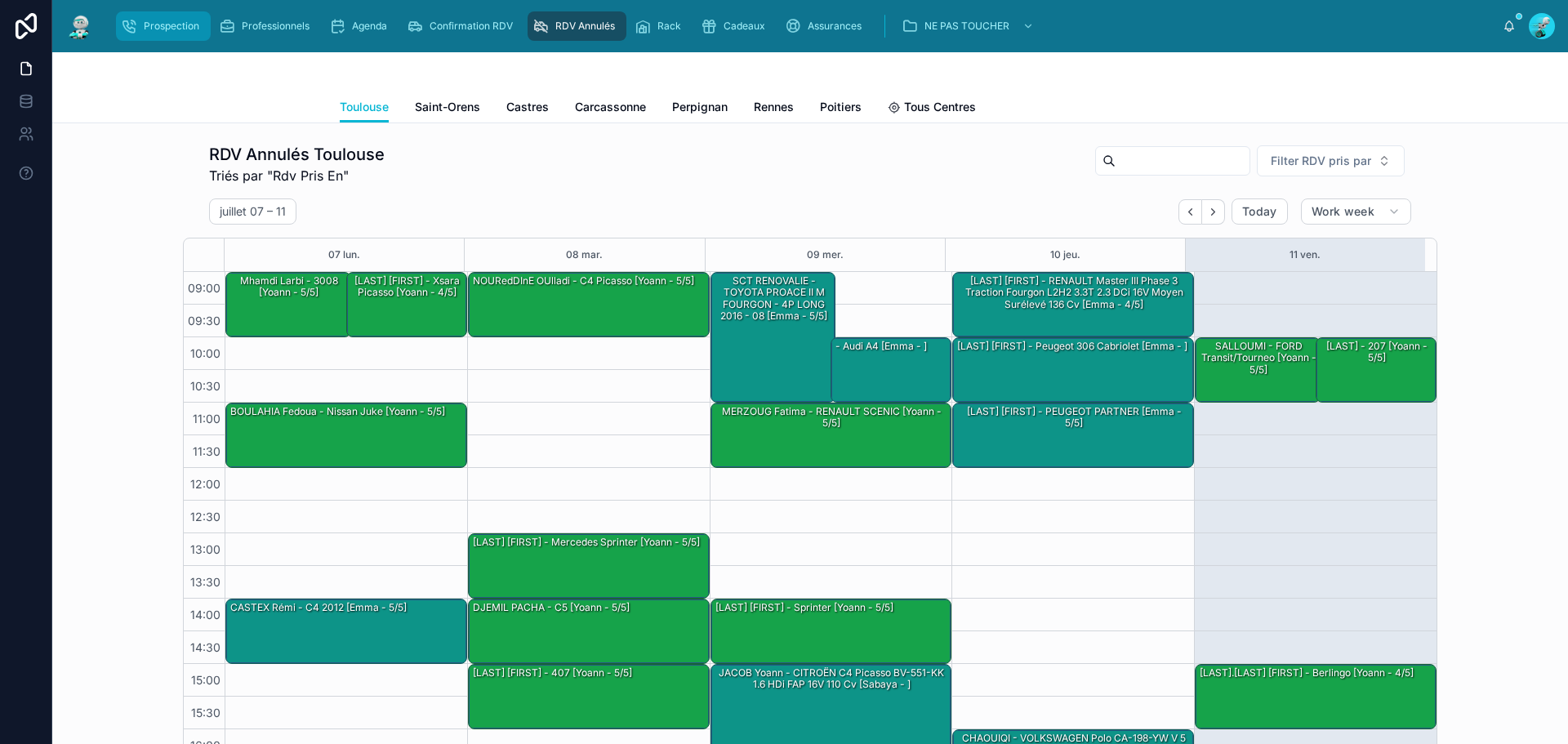 click on "Prospection" at bounding box center [163, 26] 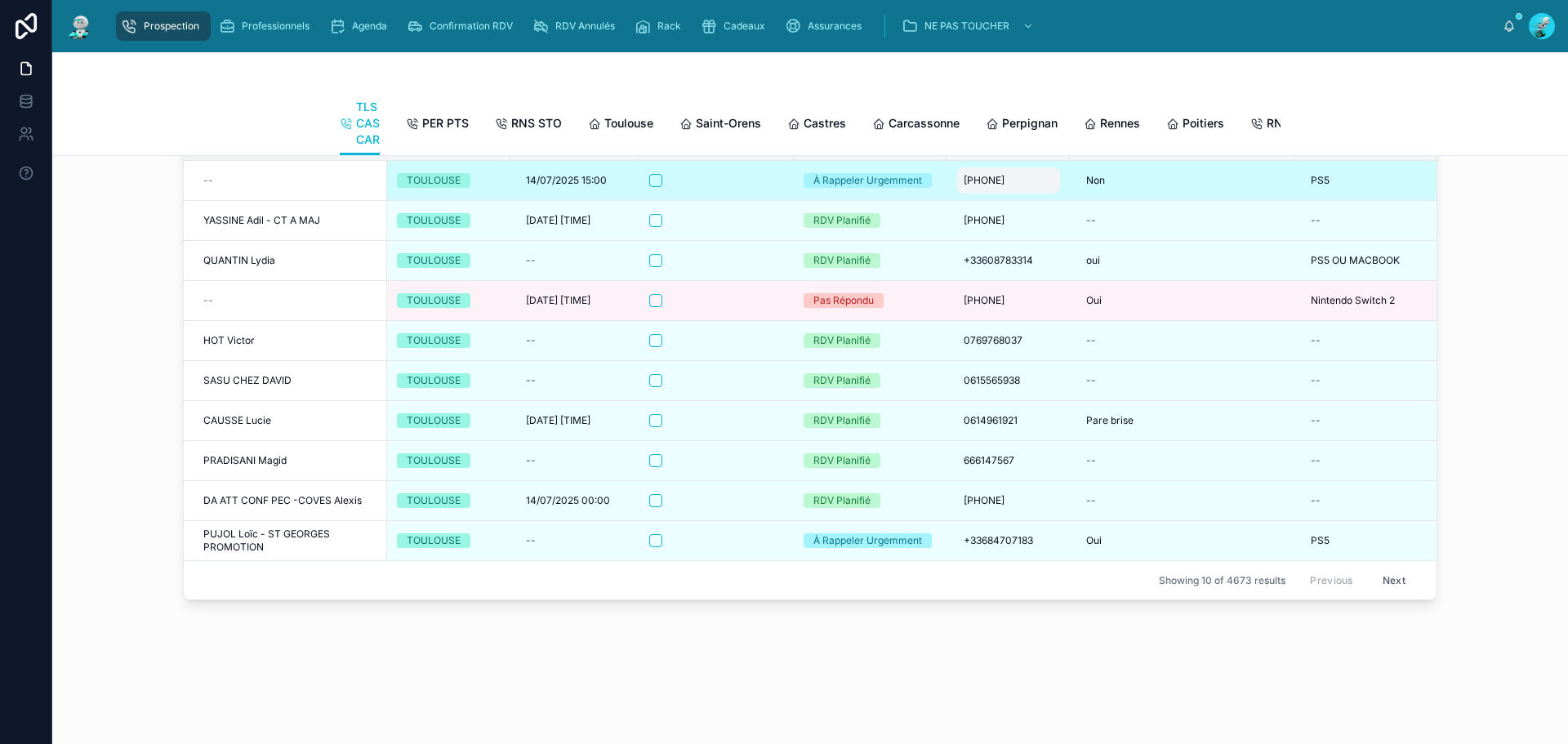 scroll, scrollTop: 2029, scrollLeft: 0, axis: vertical 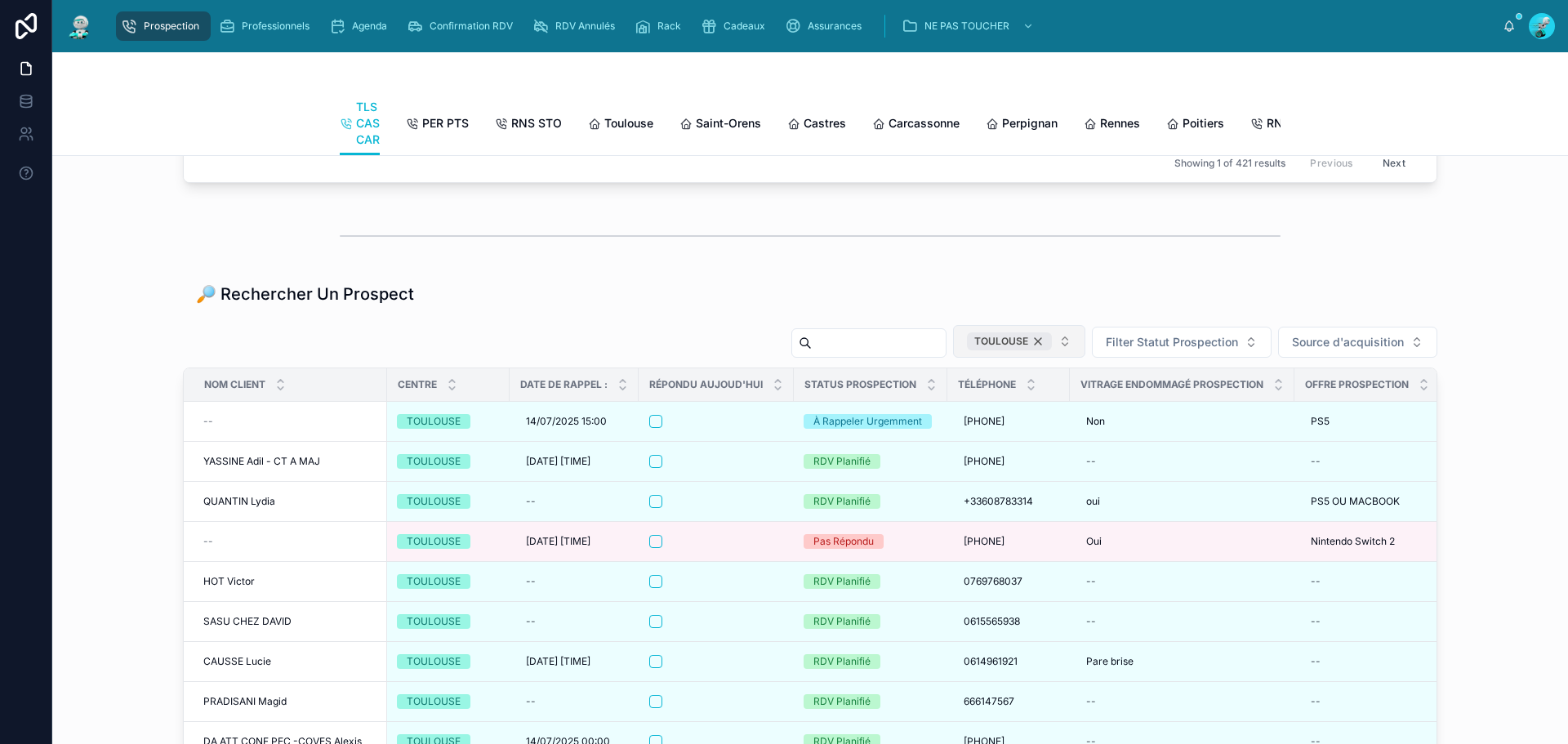 click on "TOULOUSE" at bounding box center [1009, 341] 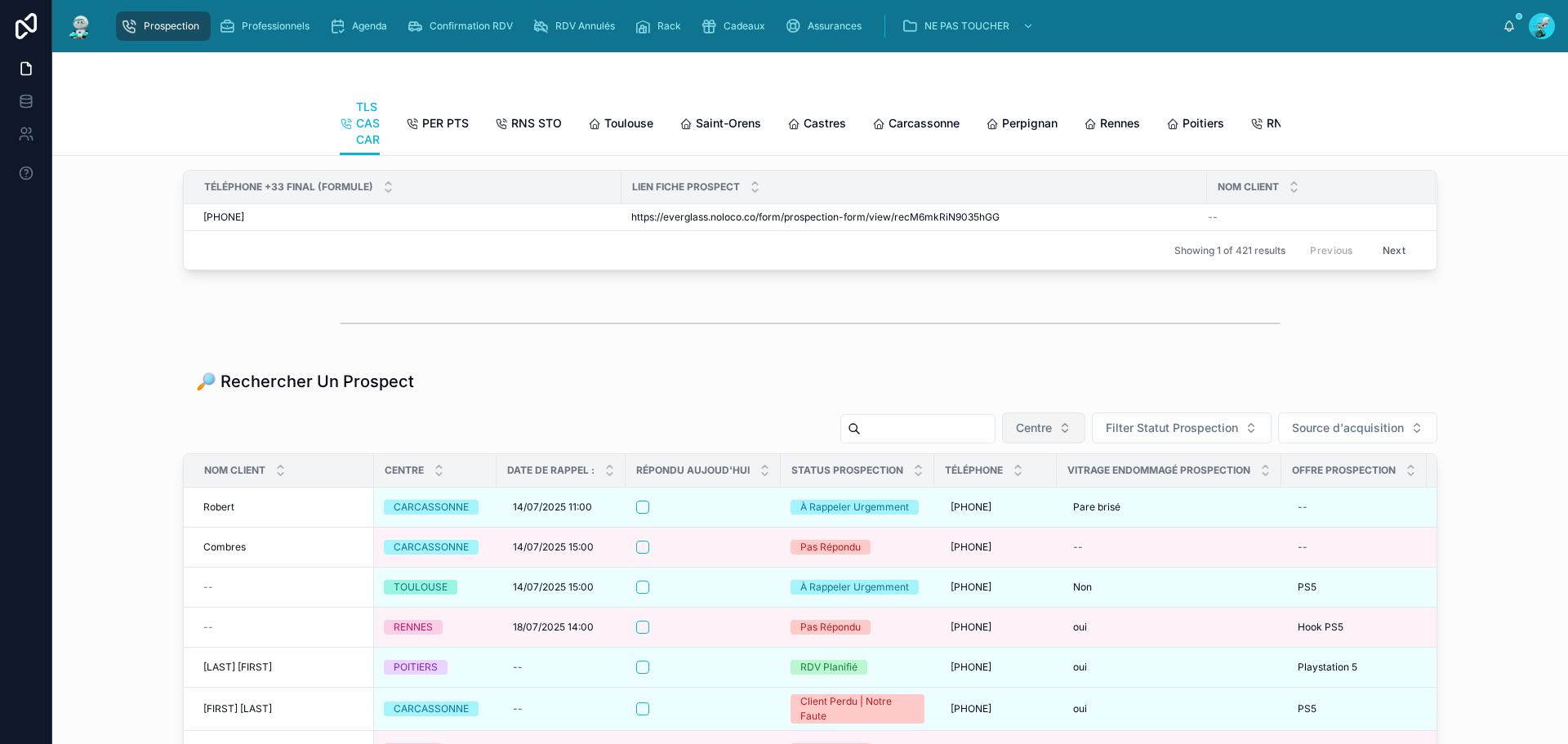 scroll, scrollTop: 2029, scrollLeft: 0, axis: vertical 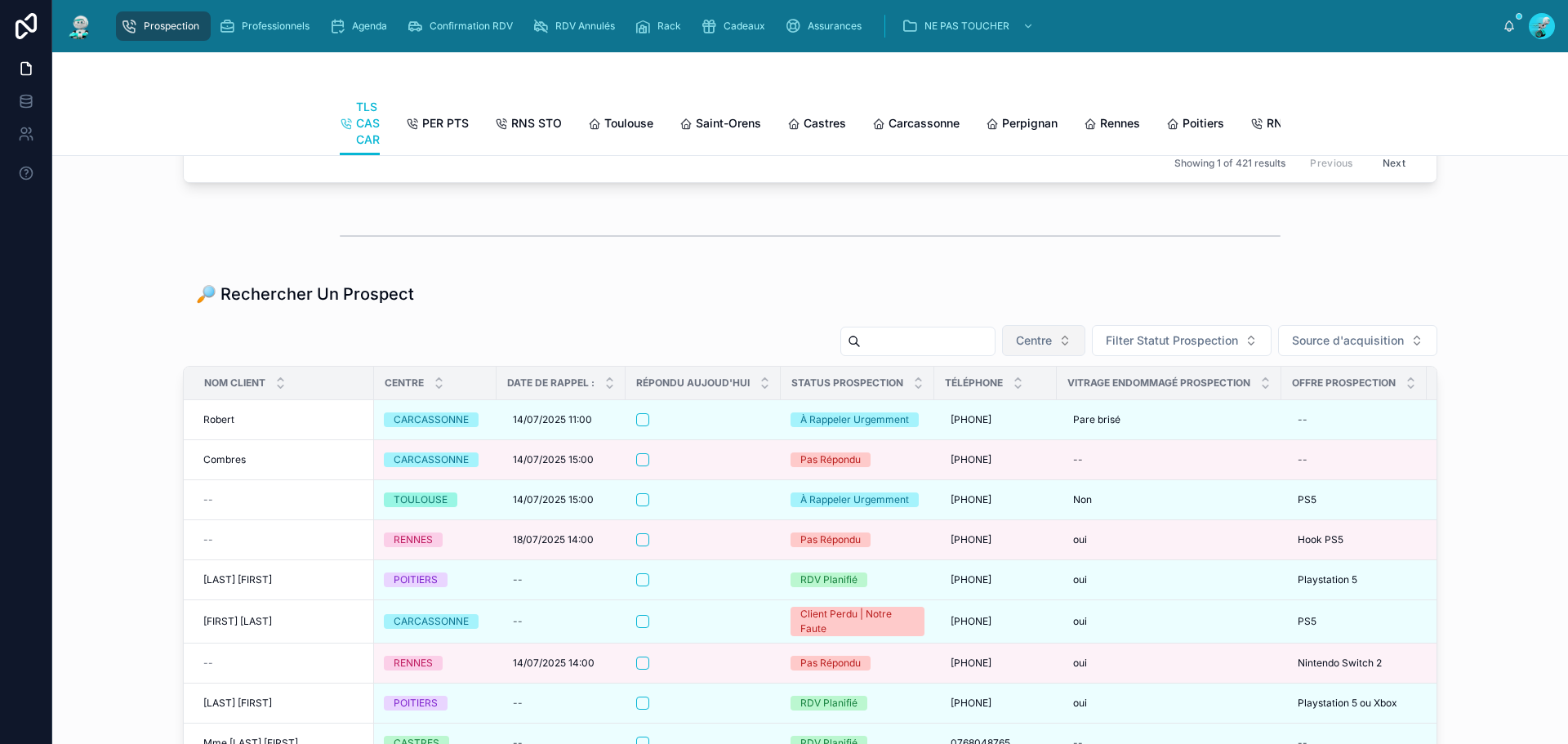 paste on "**********" 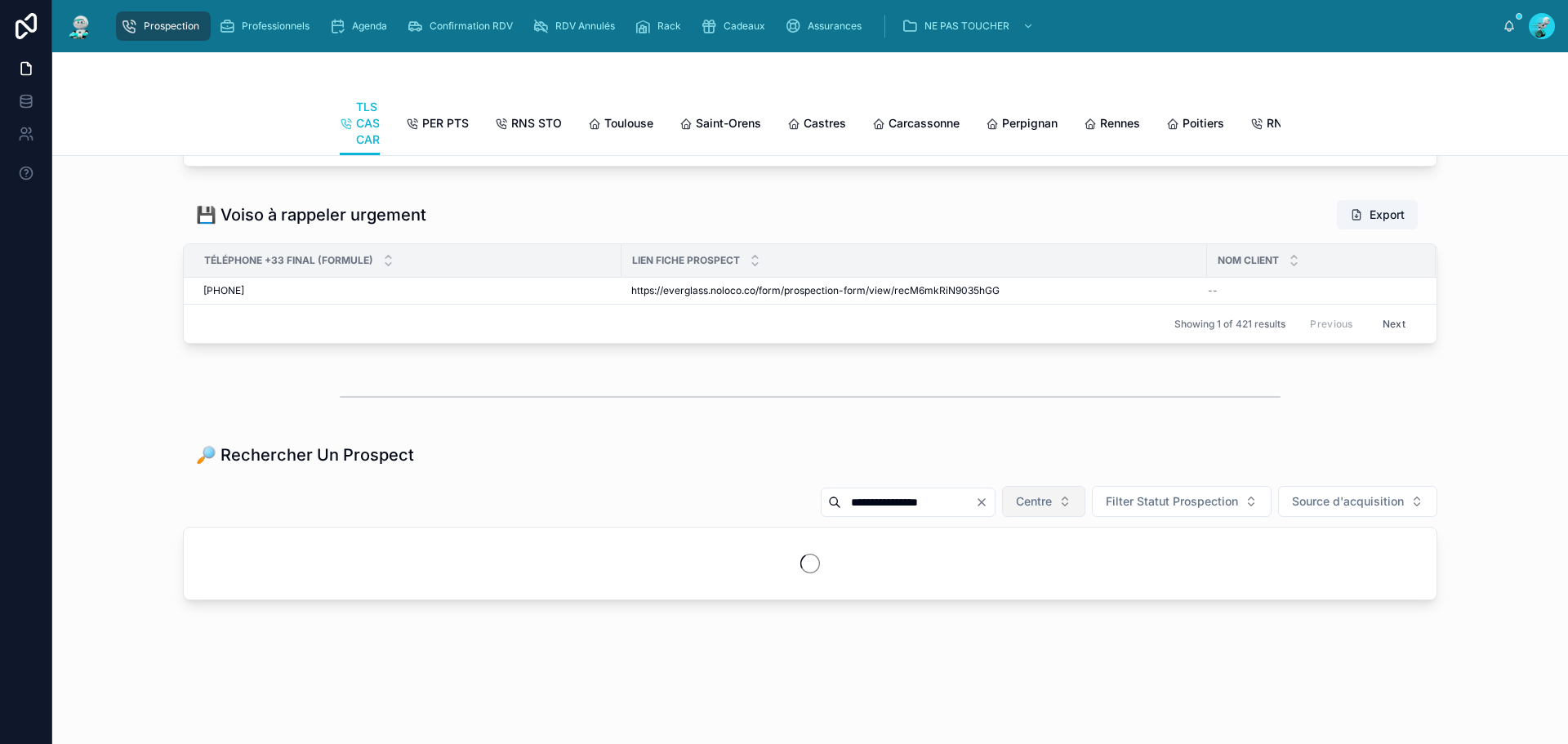 scroll, scrollTop: 1994, scrollLeft: 0, axis: vertical 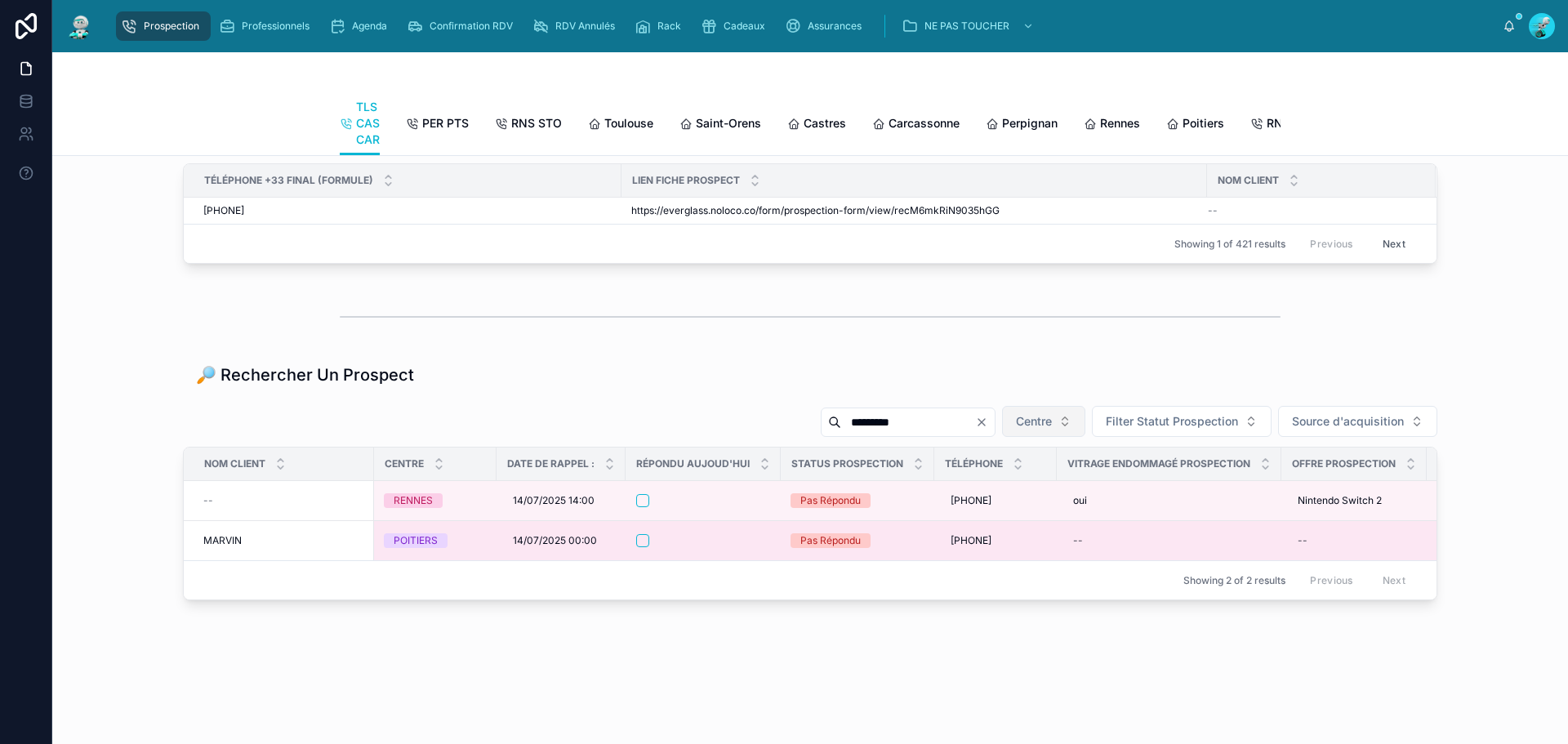 type on "*********" 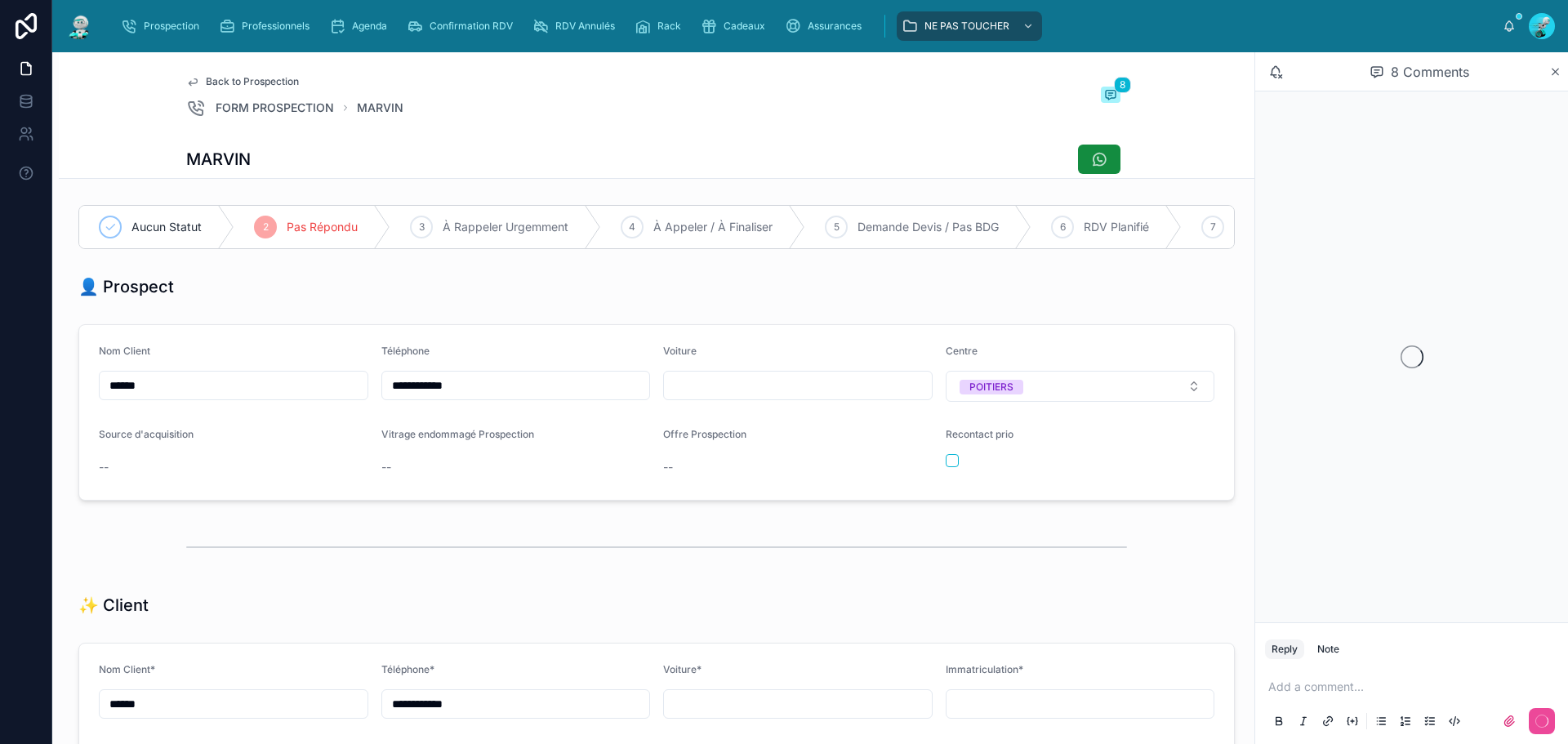 scroll, scrollTop: 81, scrollLeft: 0, axis: vertical 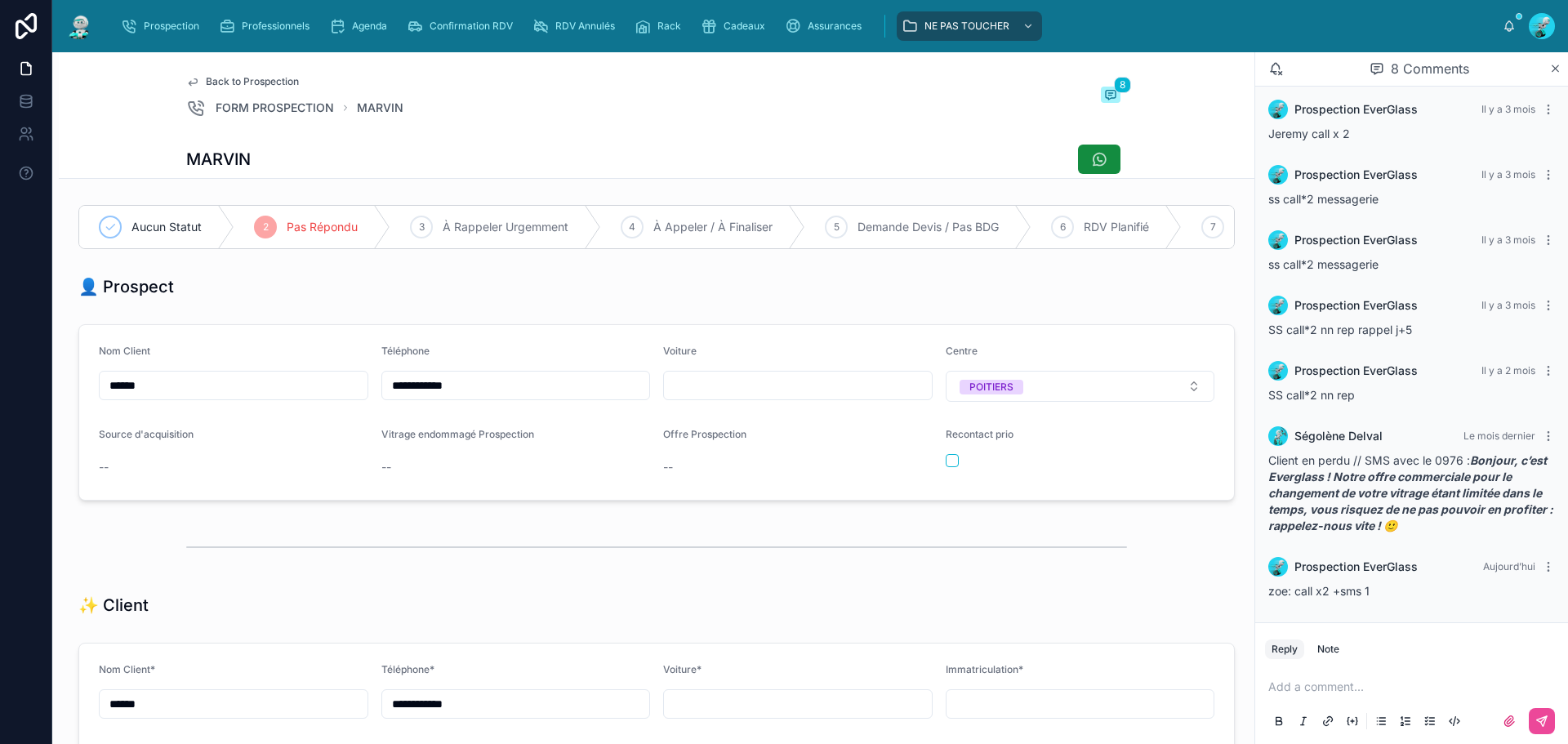 click on "Back to Prospection FORM PROSPECTION MARVIN 8" at bounding box center (657, 96) 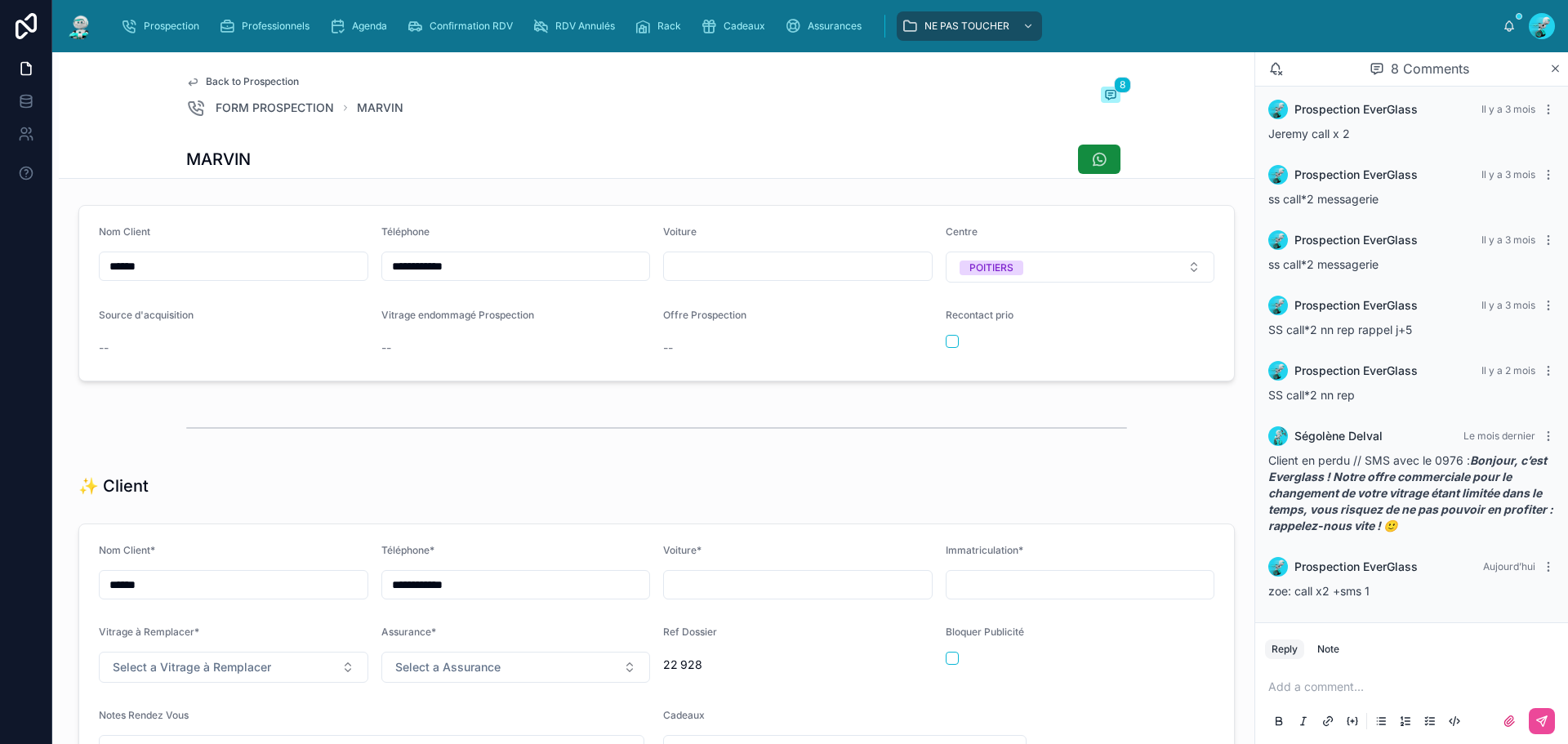 scroll, scrollTop: 0, scrollLeft: 0, axis: both 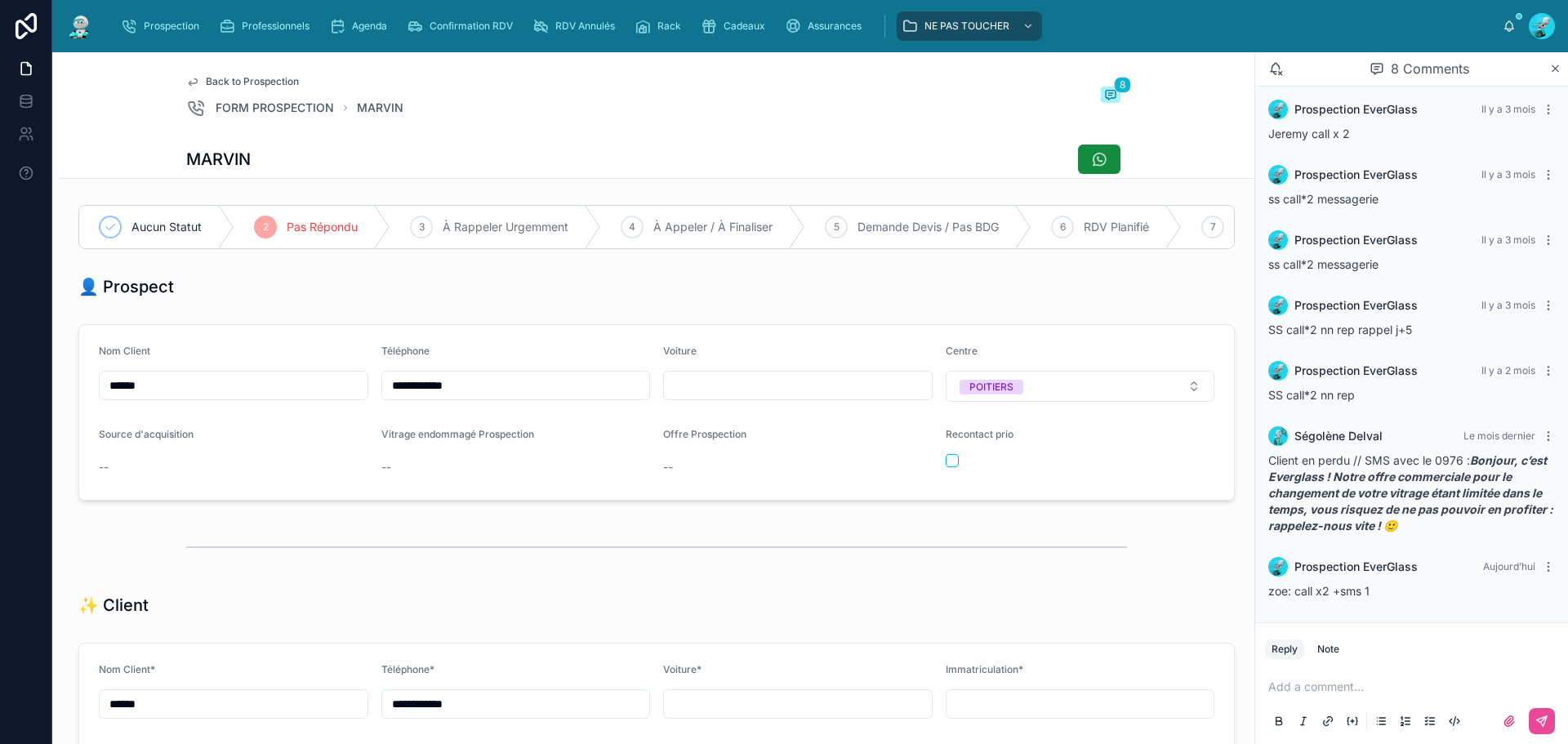 drag, startPoint x: 1352, startPoint y: 698, endPoint x: 1313, endPoint y: 679, distance: 43.382 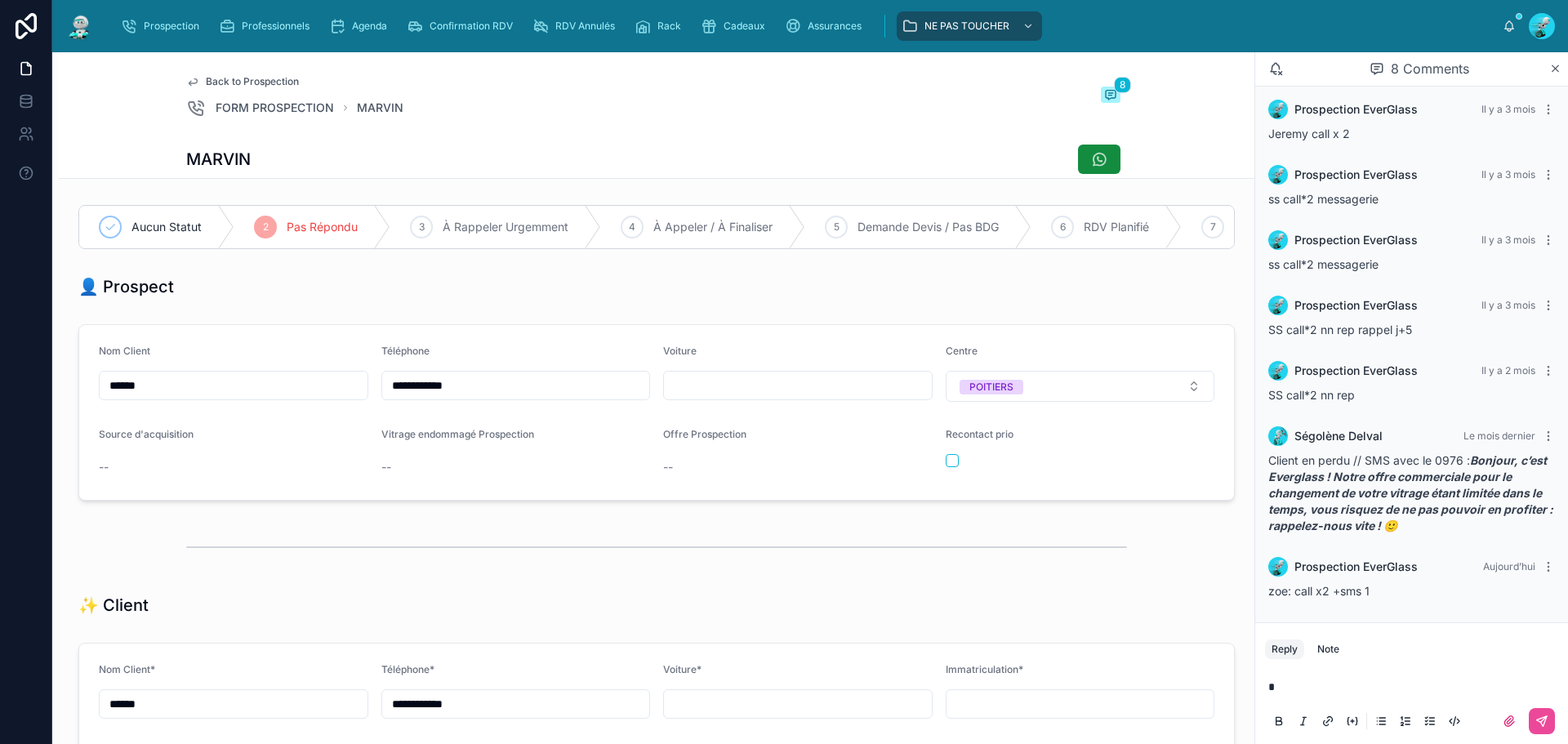 type 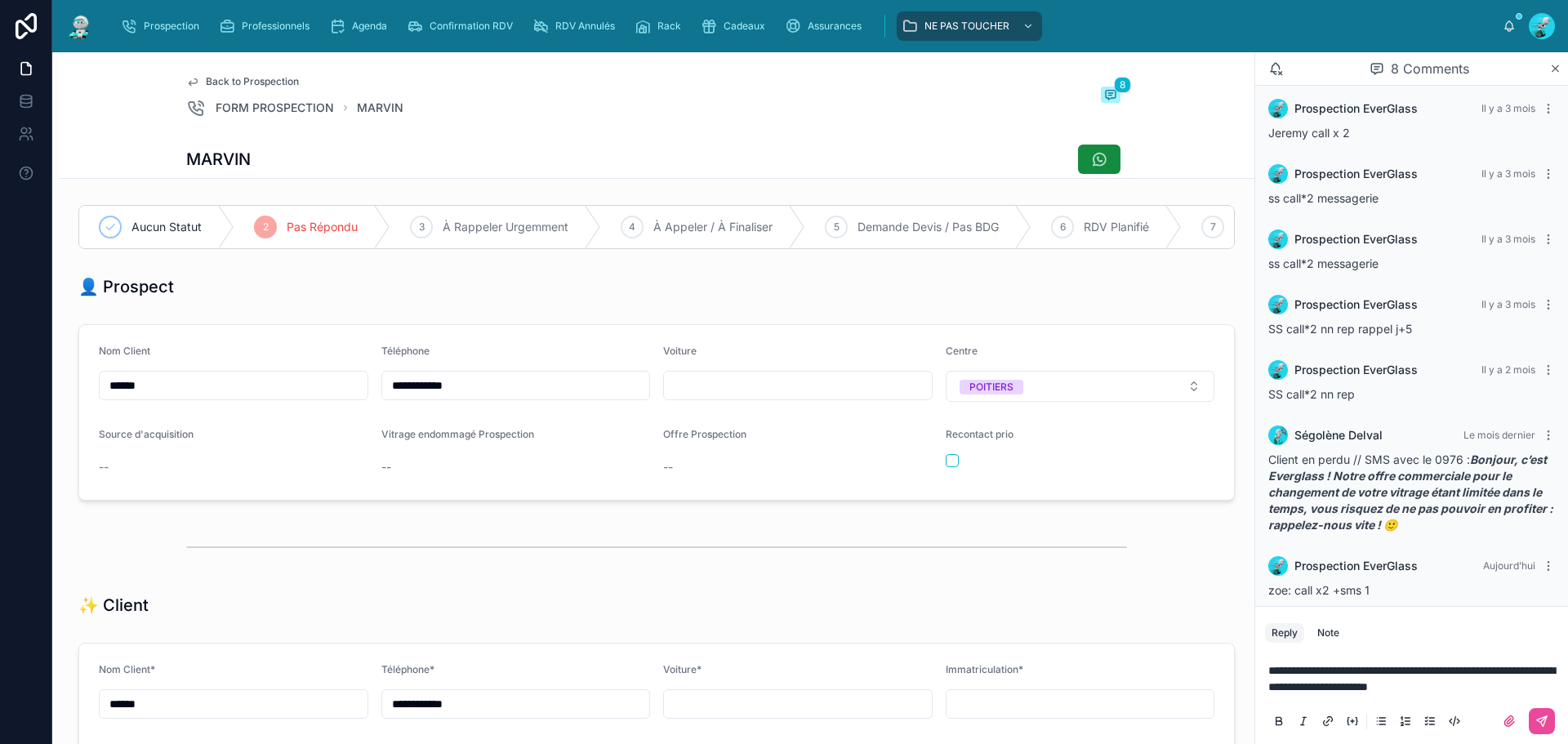 click on "**********" at bounding box center (1411, 679) 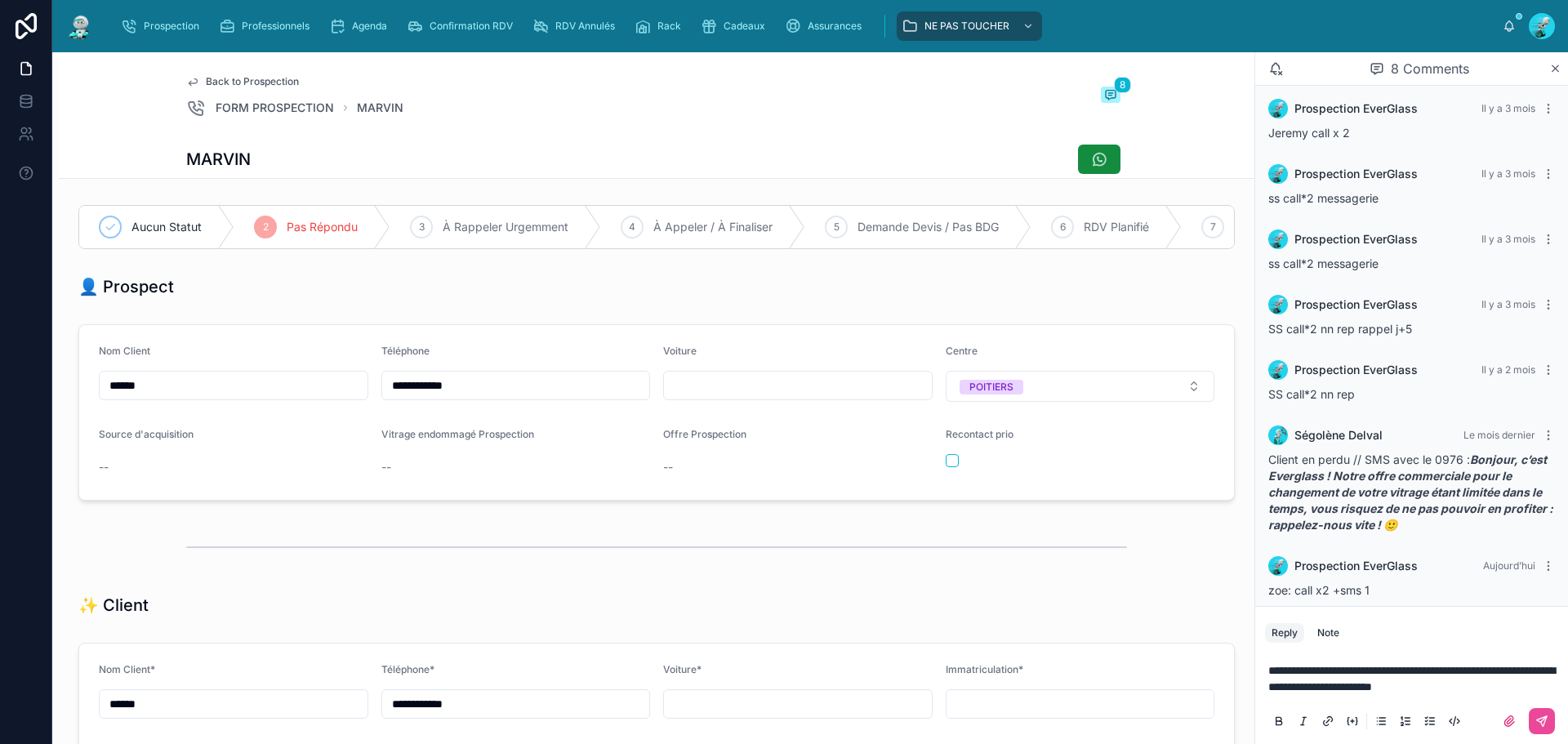 click on "**********" at bounding box center [1414, 679] 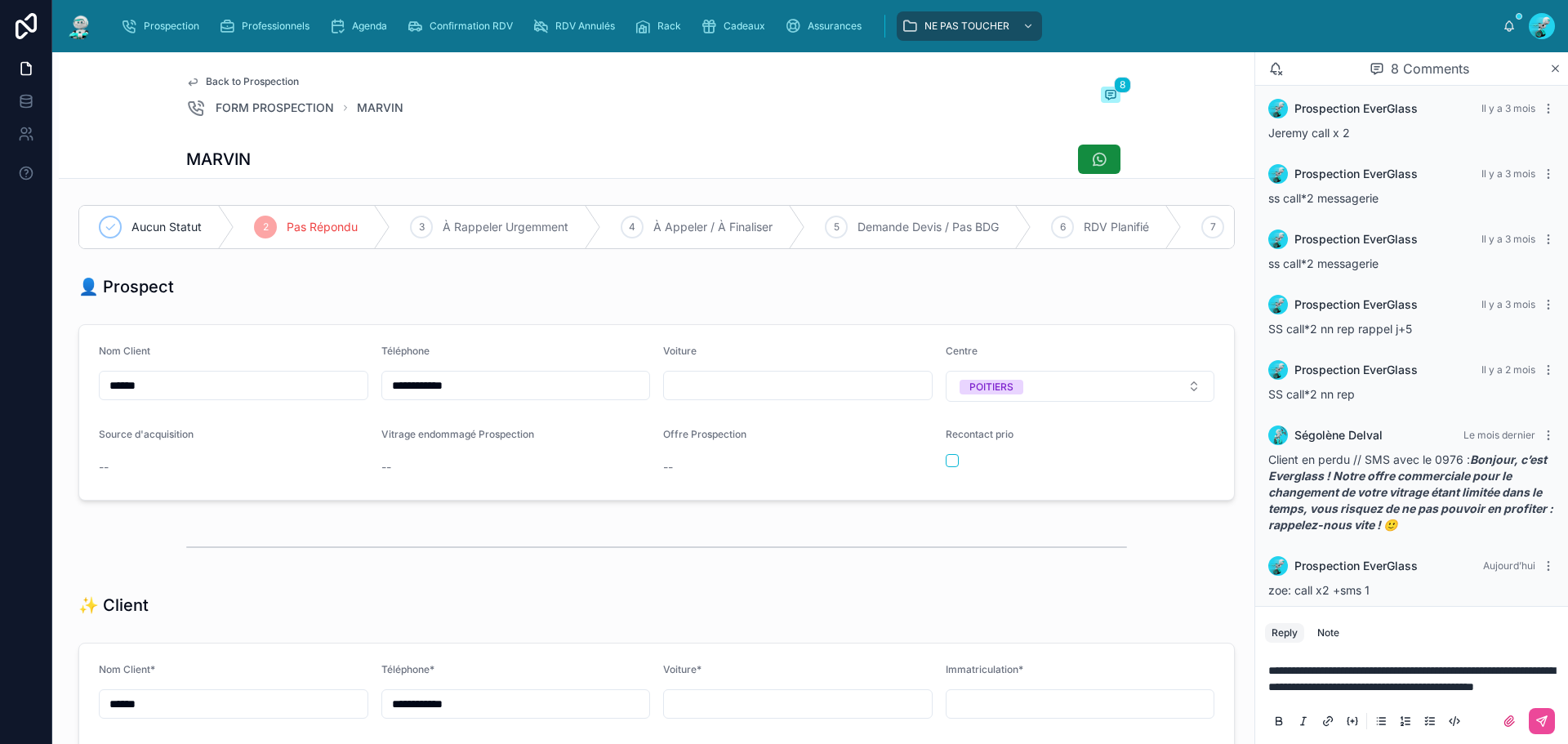 click on "**********" at bounding box center (1411, 679) 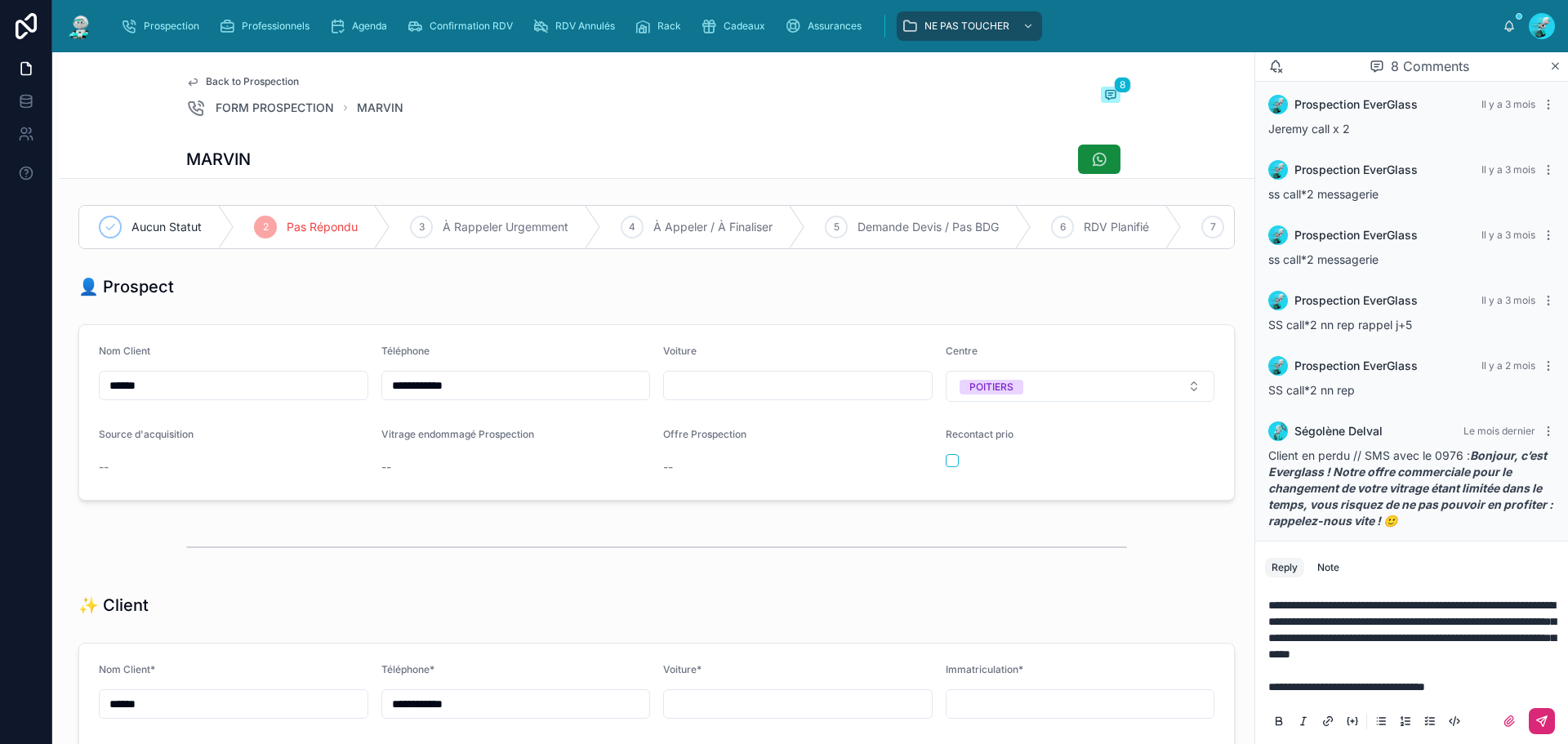 click 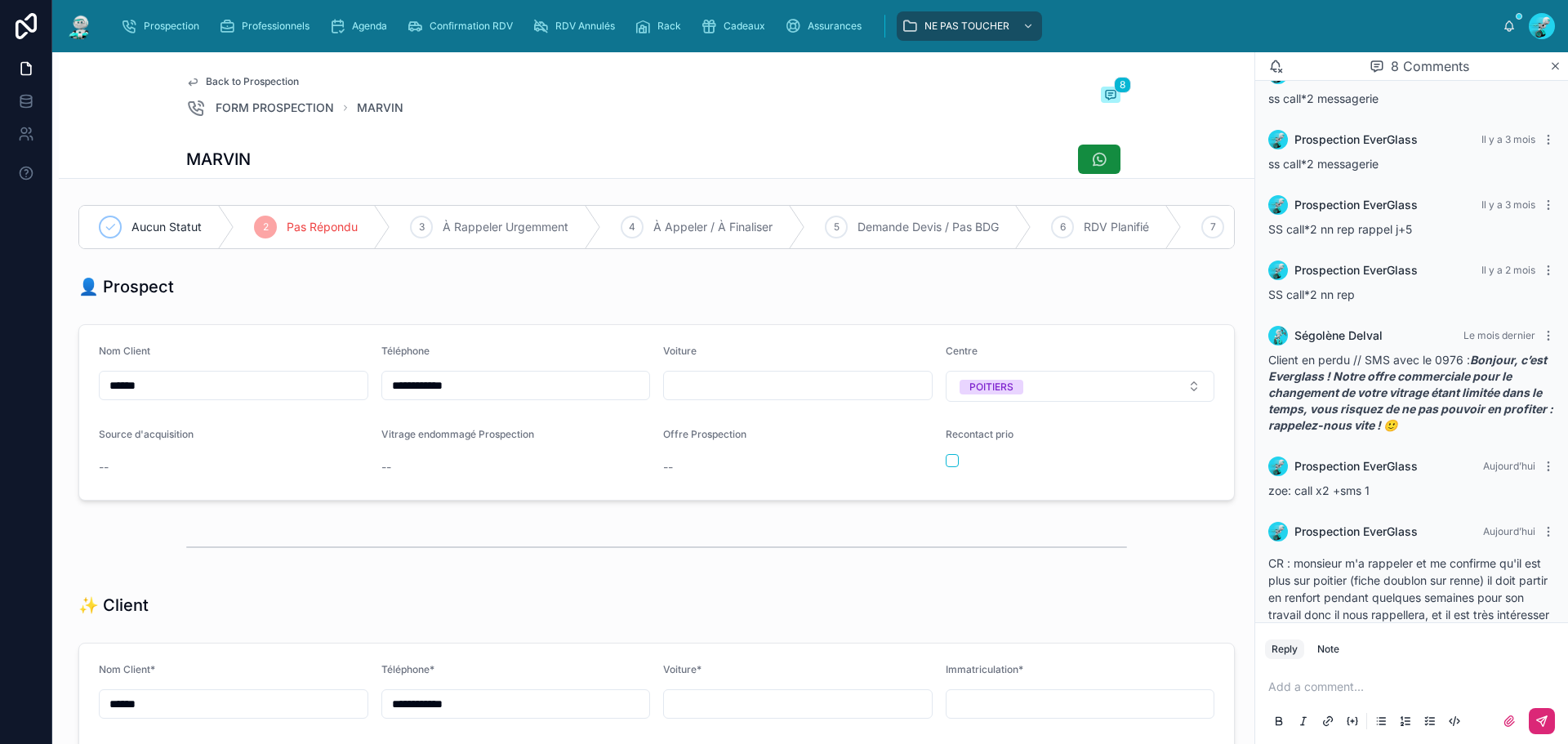 scroll, scrollTop: 241, scrollLeft: 0, axis: vertical 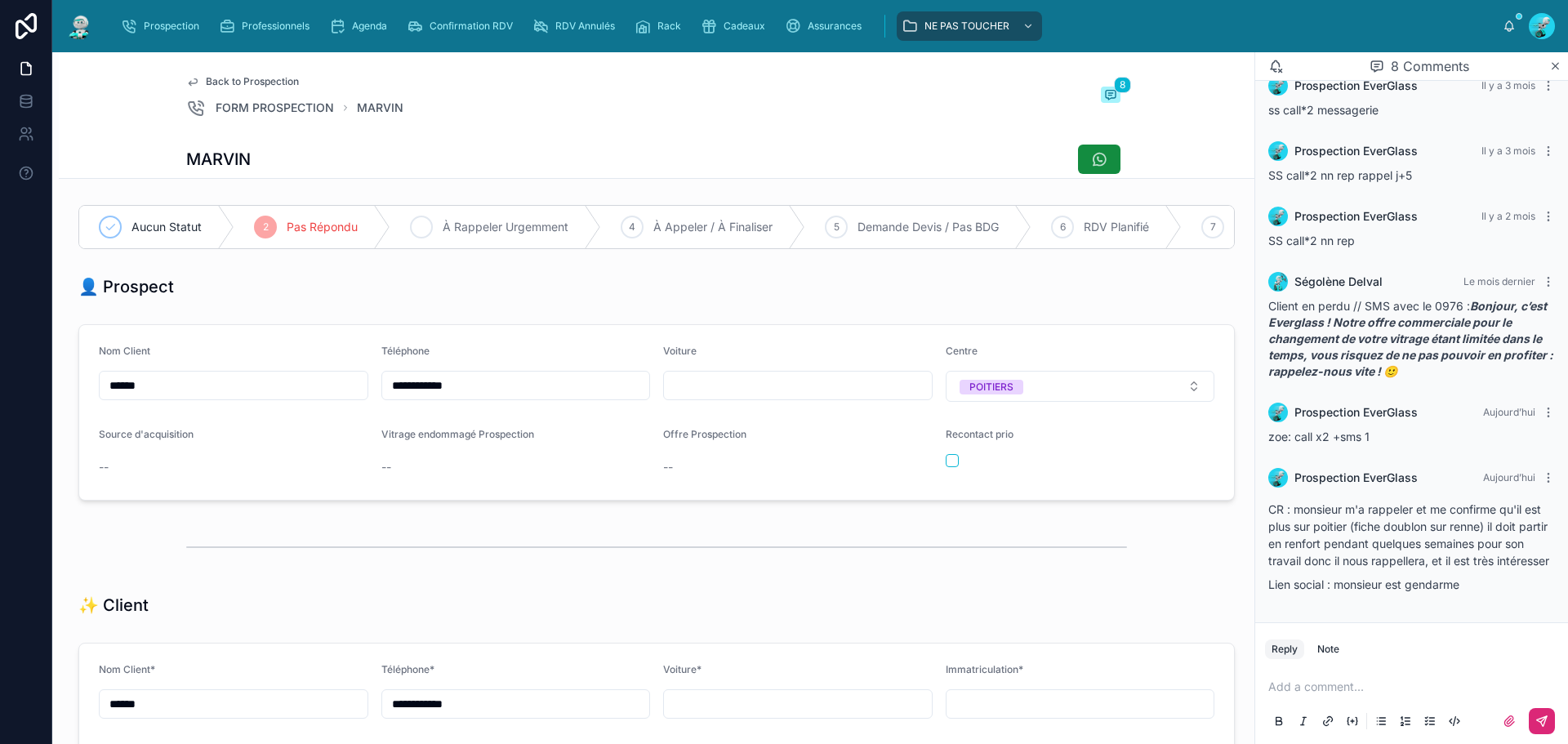click on "À Rappeler Urgemment" at bounding box center (506, 227) 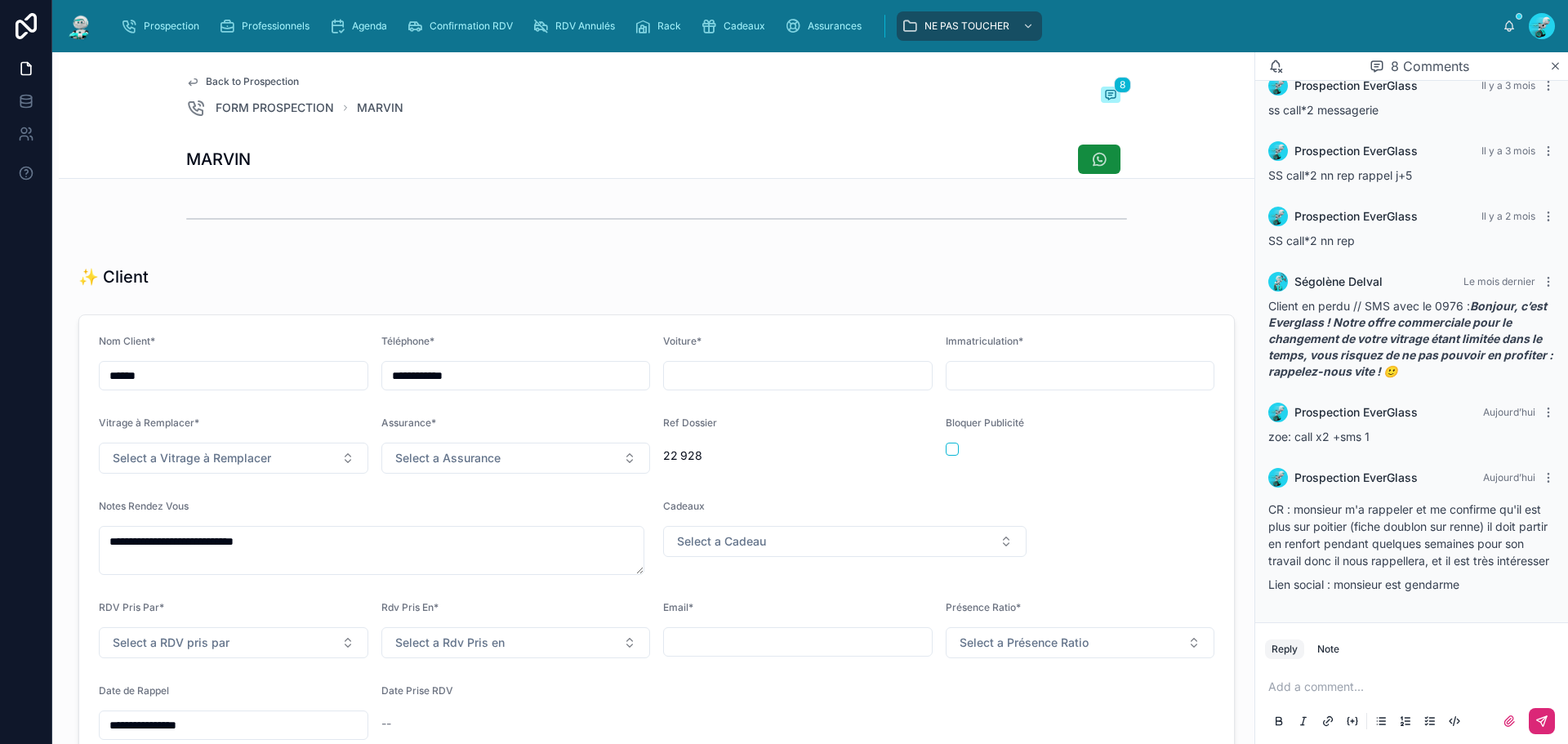 scroll, scrollTop: 490, scrollLeft: 0, axis: vertical 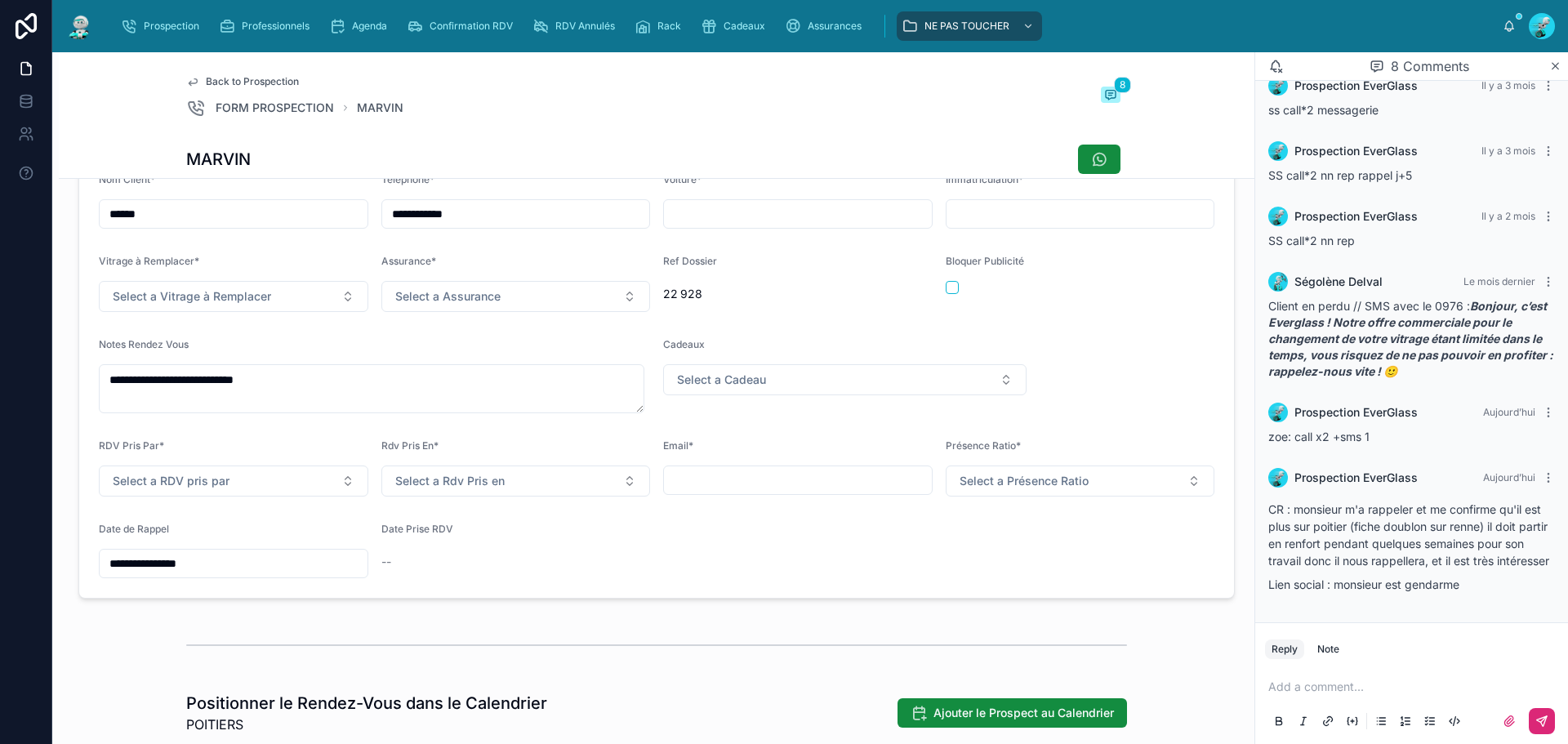 click on "**********" at bounding box center [234, 564] 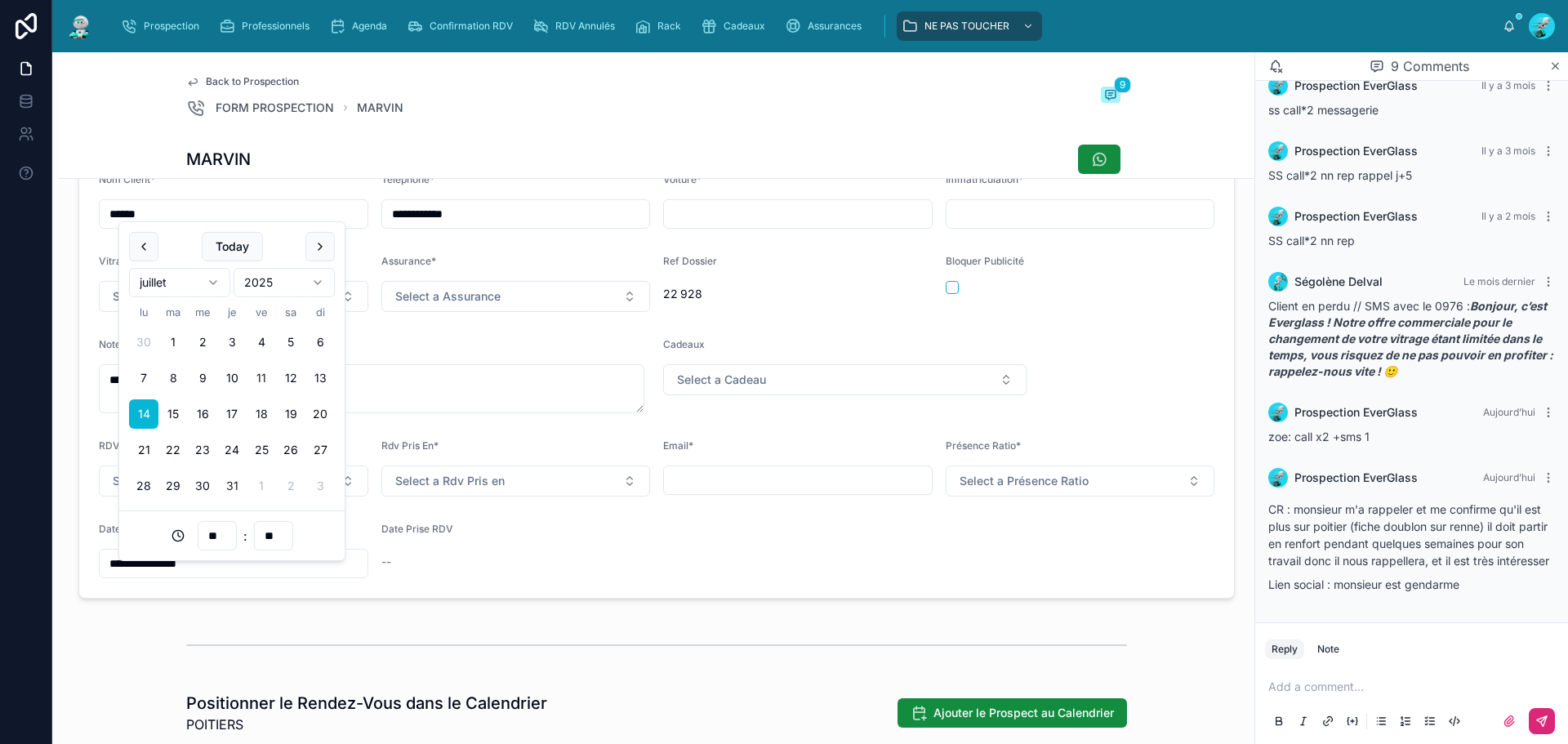 click on "31" at bounding box center (232, 486) 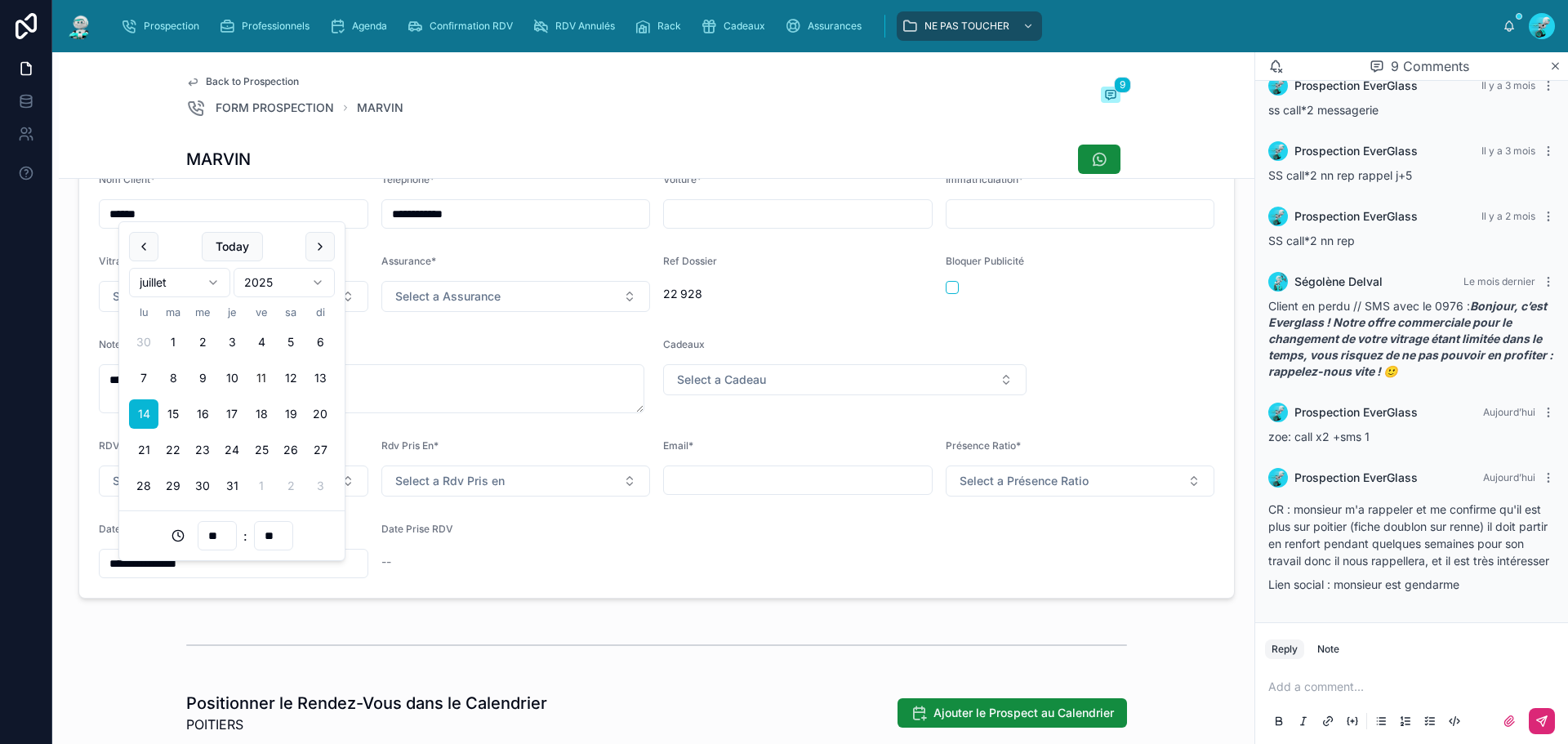 type on "**********" 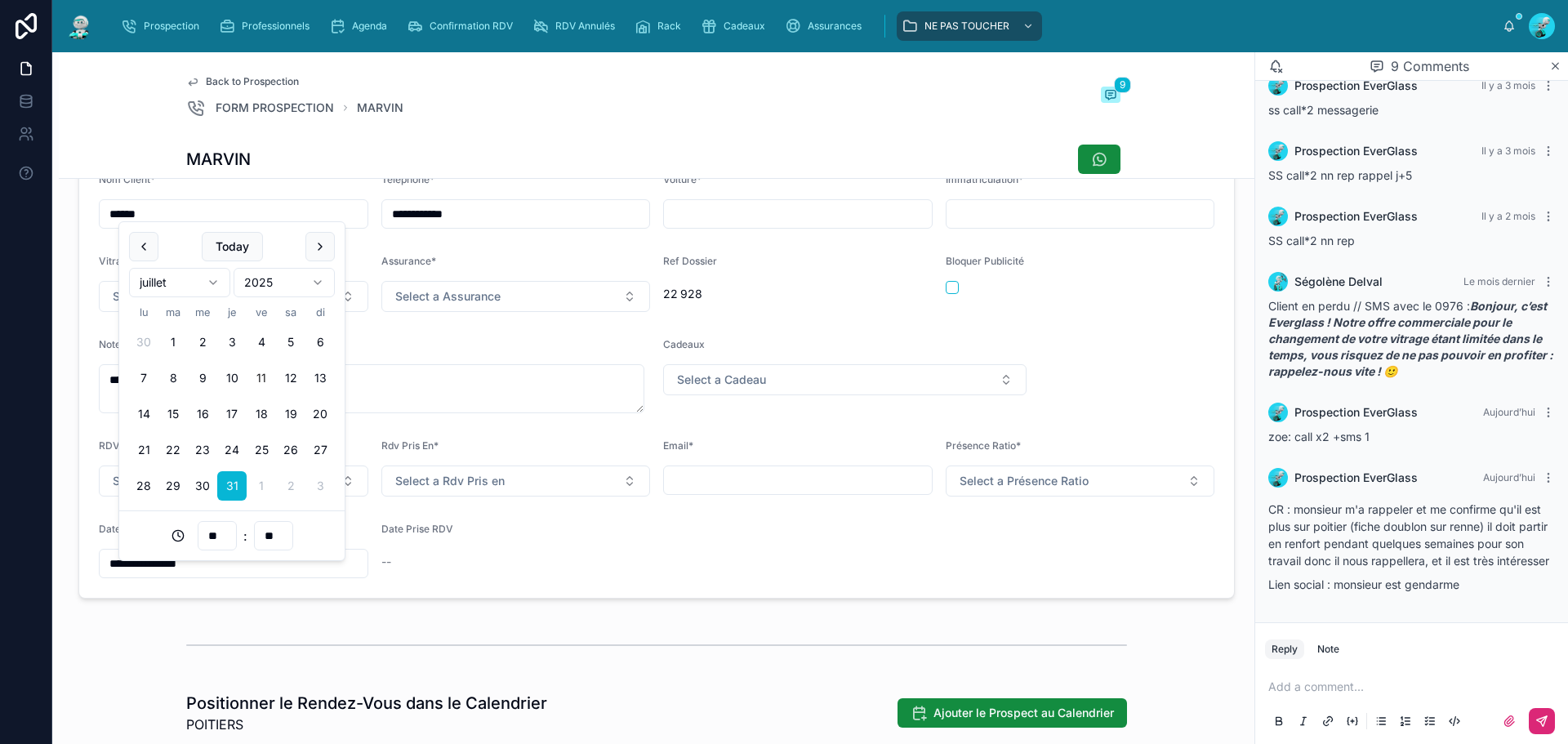 click on "**********" at bounding box center [657, 376] 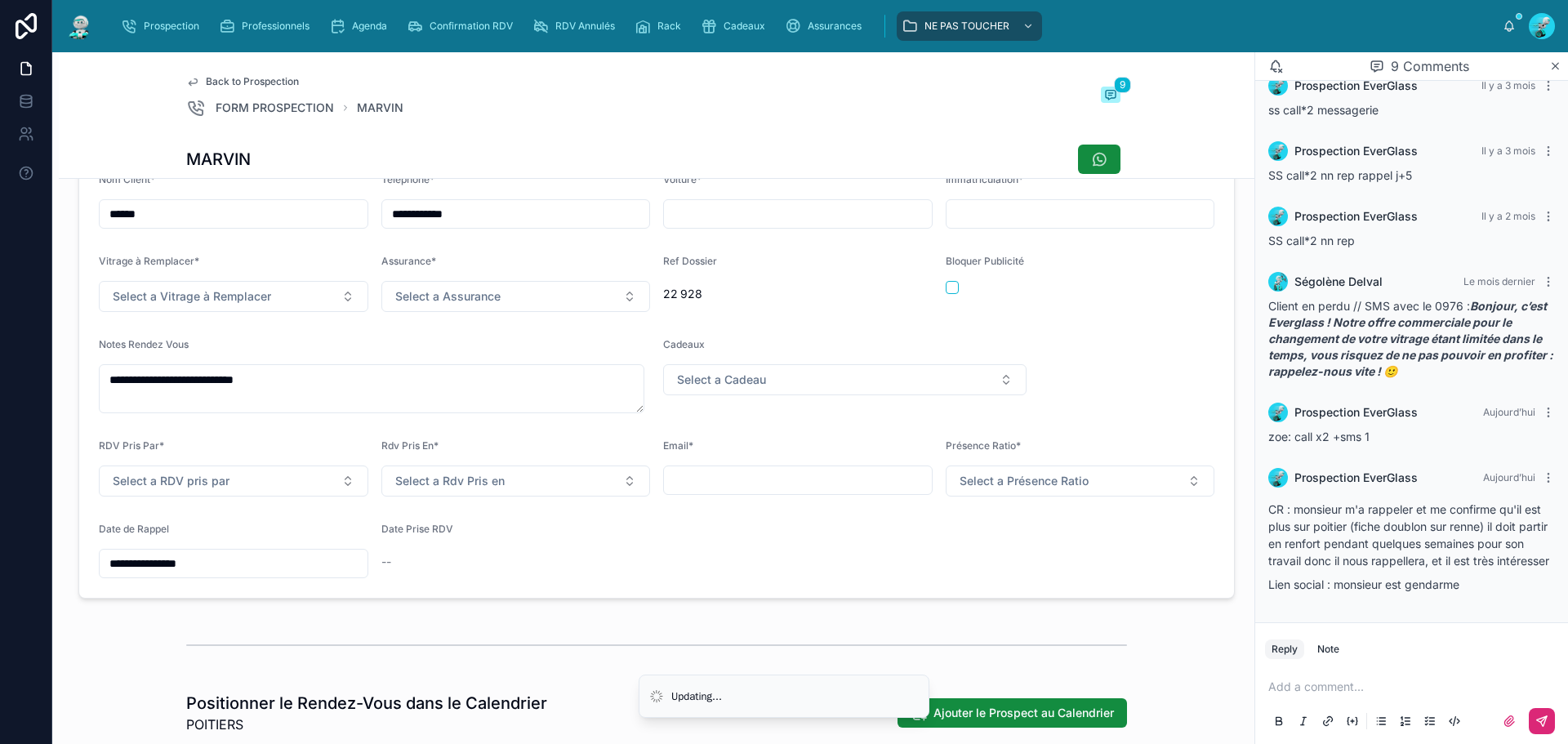 scroll, scrollTop: 0, scrollLeft: 0, axis: both 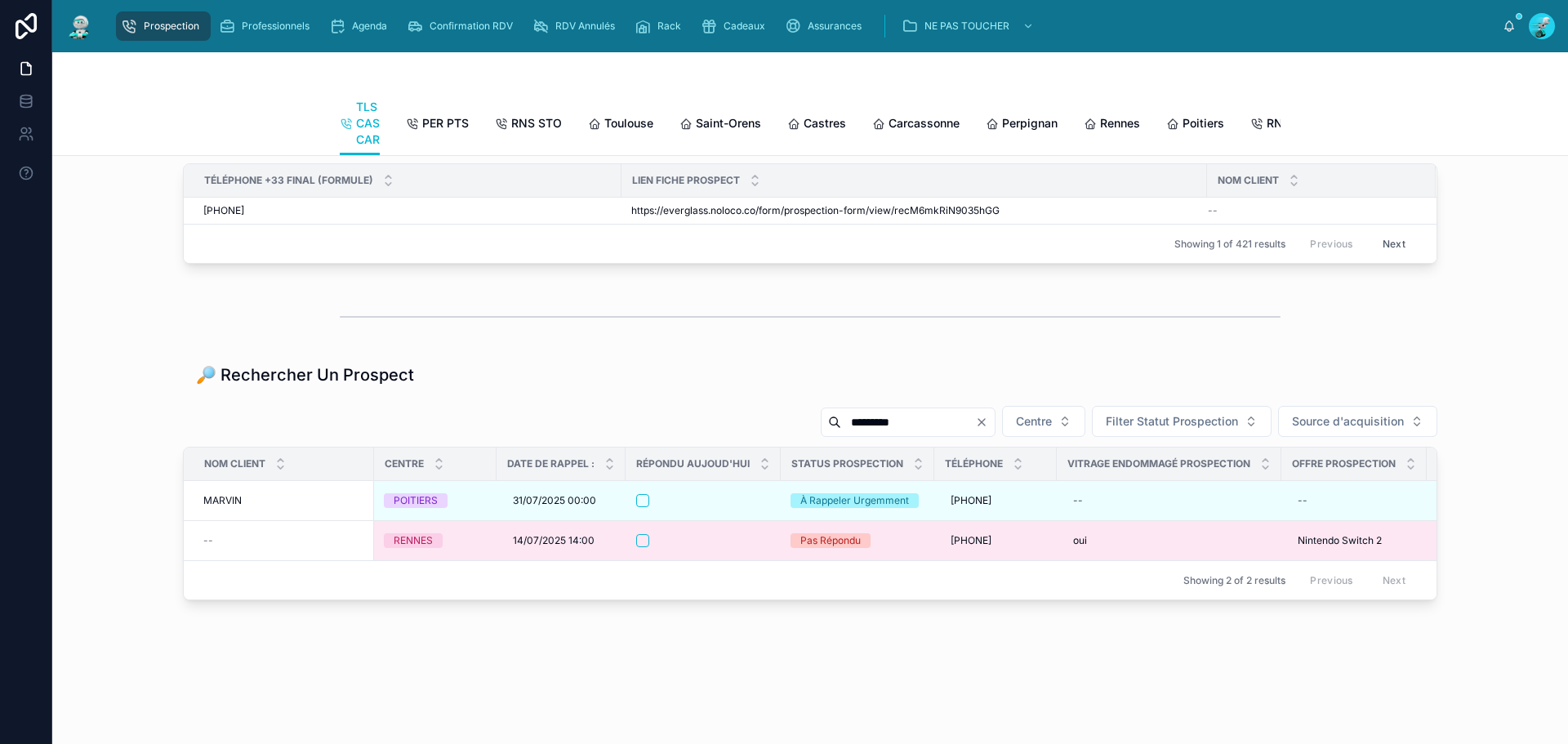 click at bounding box center (703, 541) 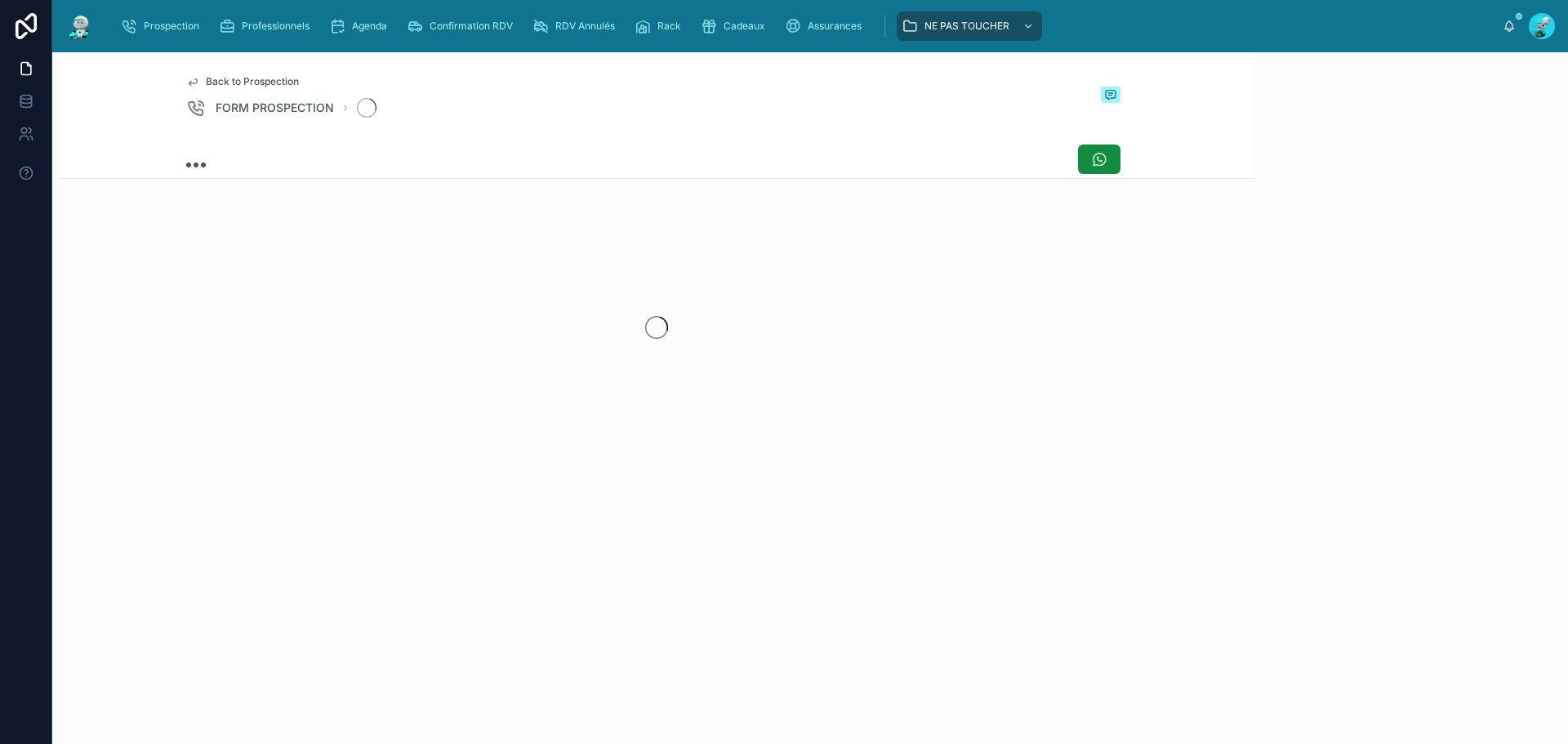 scroll, scrollTop: 0, scrollLeft: 0, axis: both 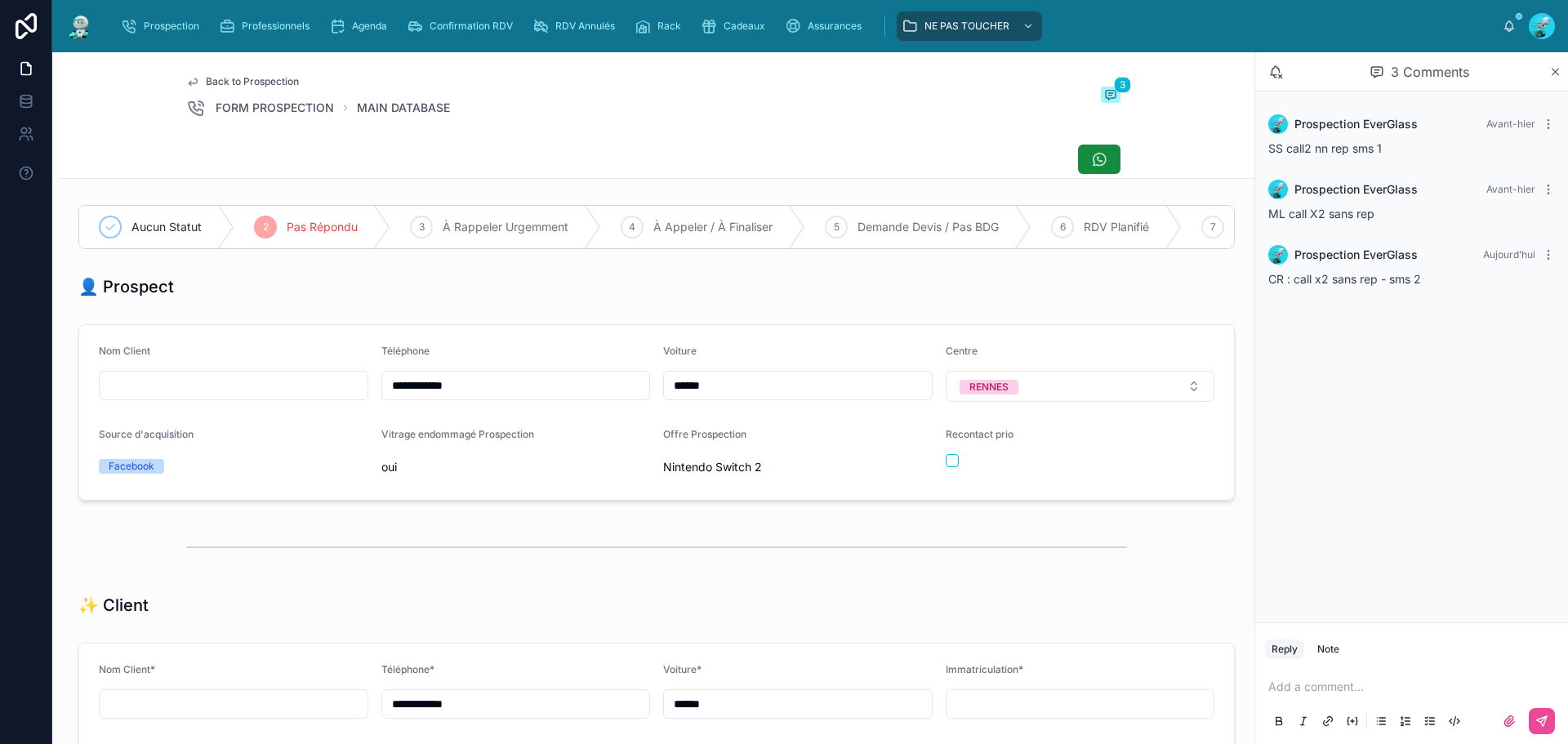 click at bounding box center (1414, 687) 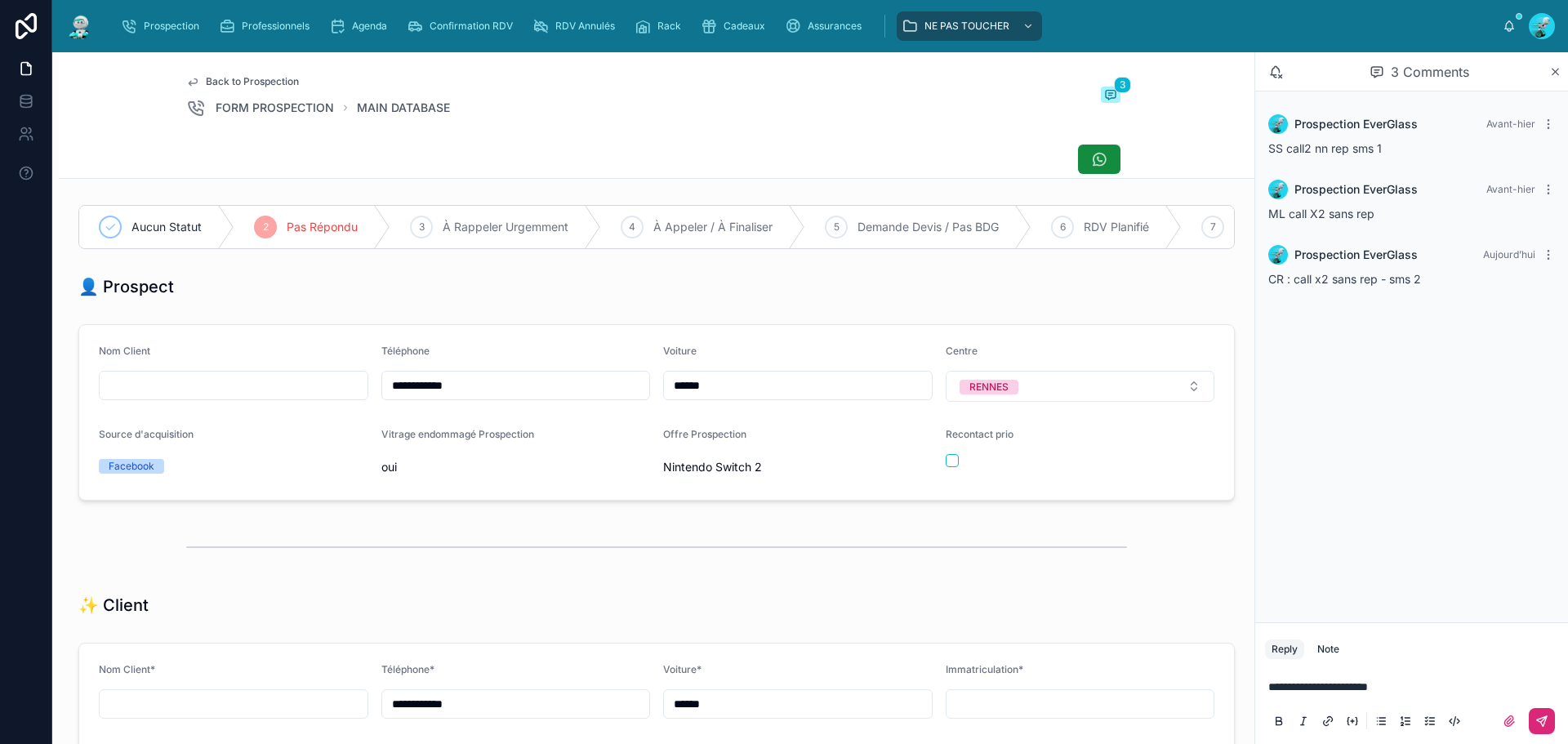click at bounding box center (1542, 721) 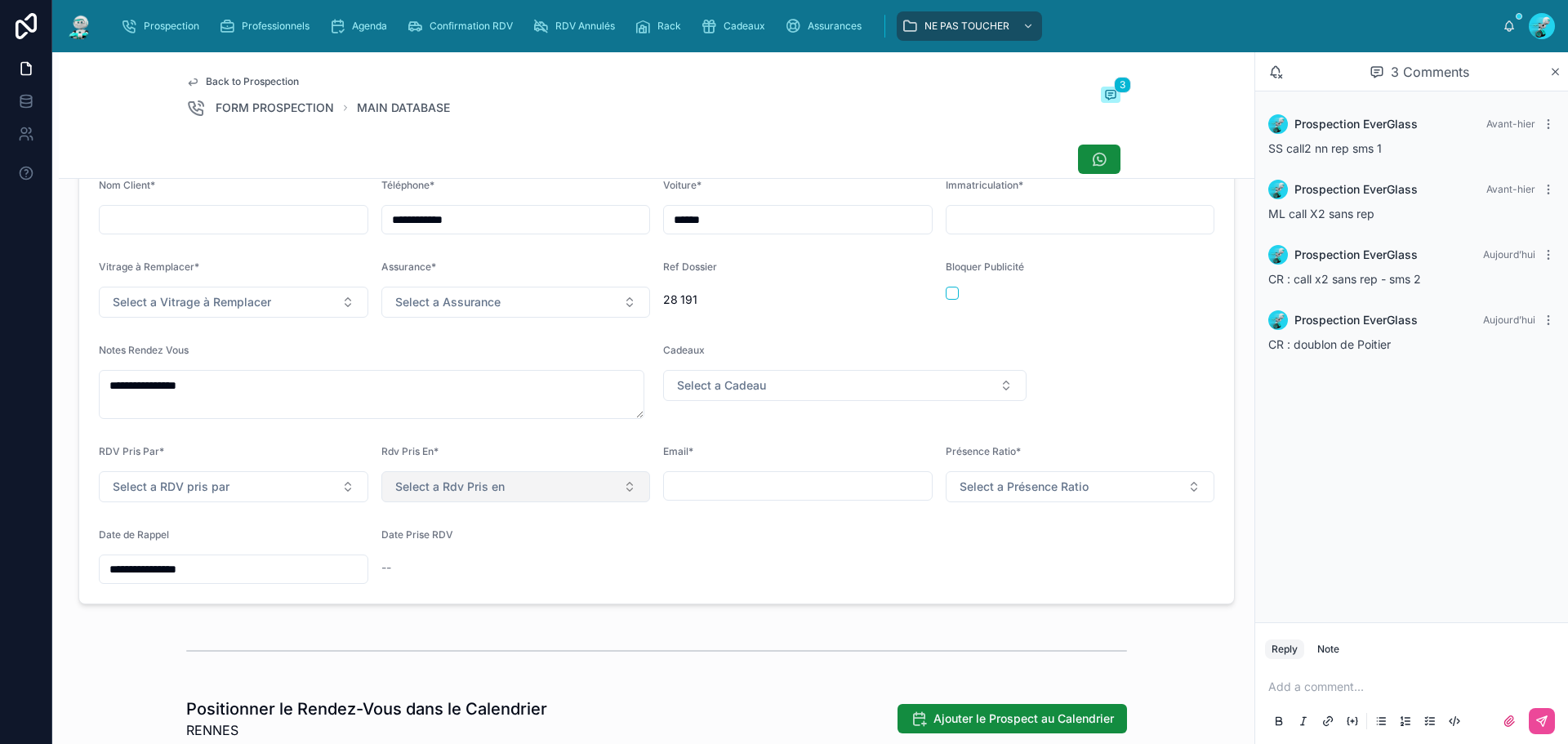 scroll, scrollTop: 490, scrollLeft: 0, axis: vertical 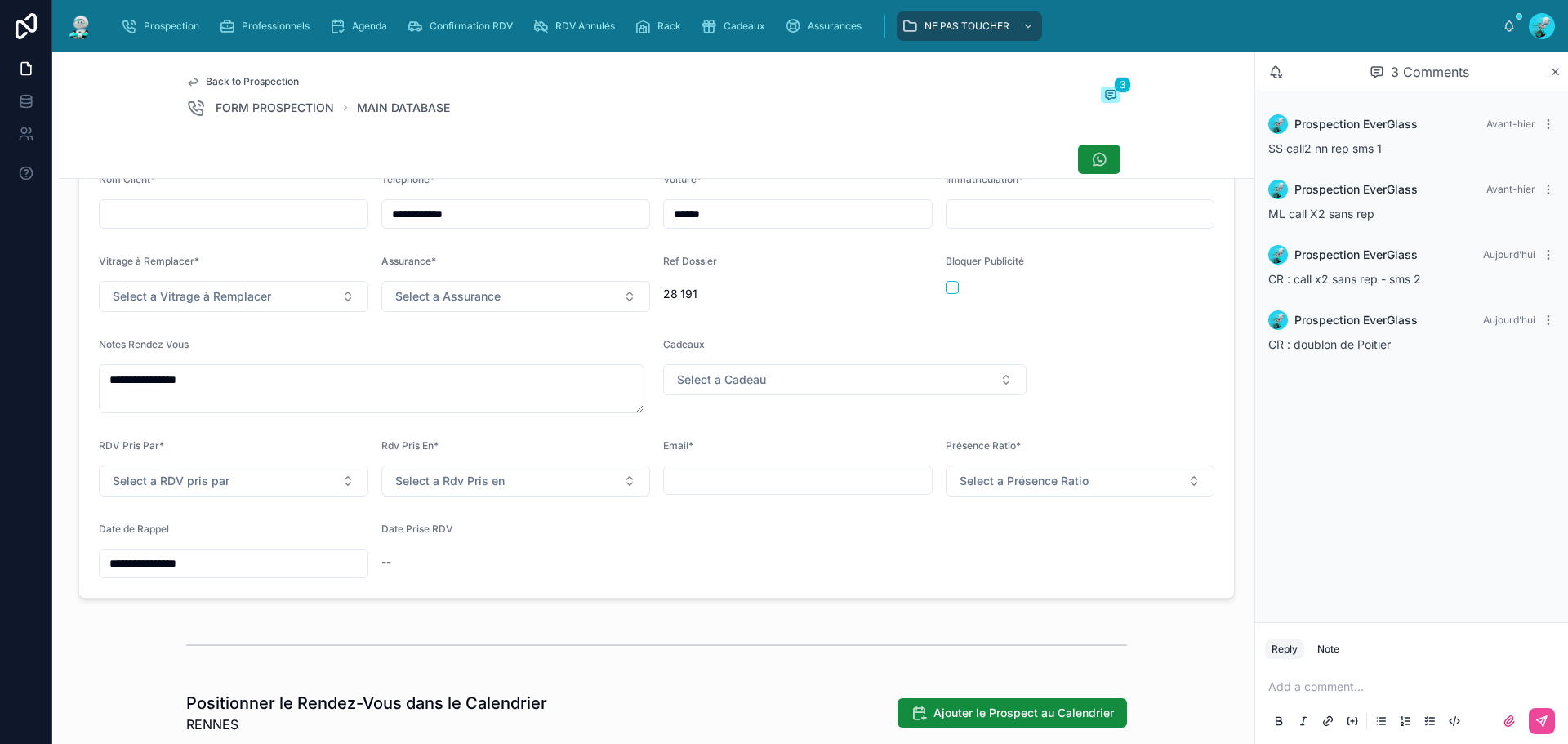 click on "**********" at bounding box center [784, 372] 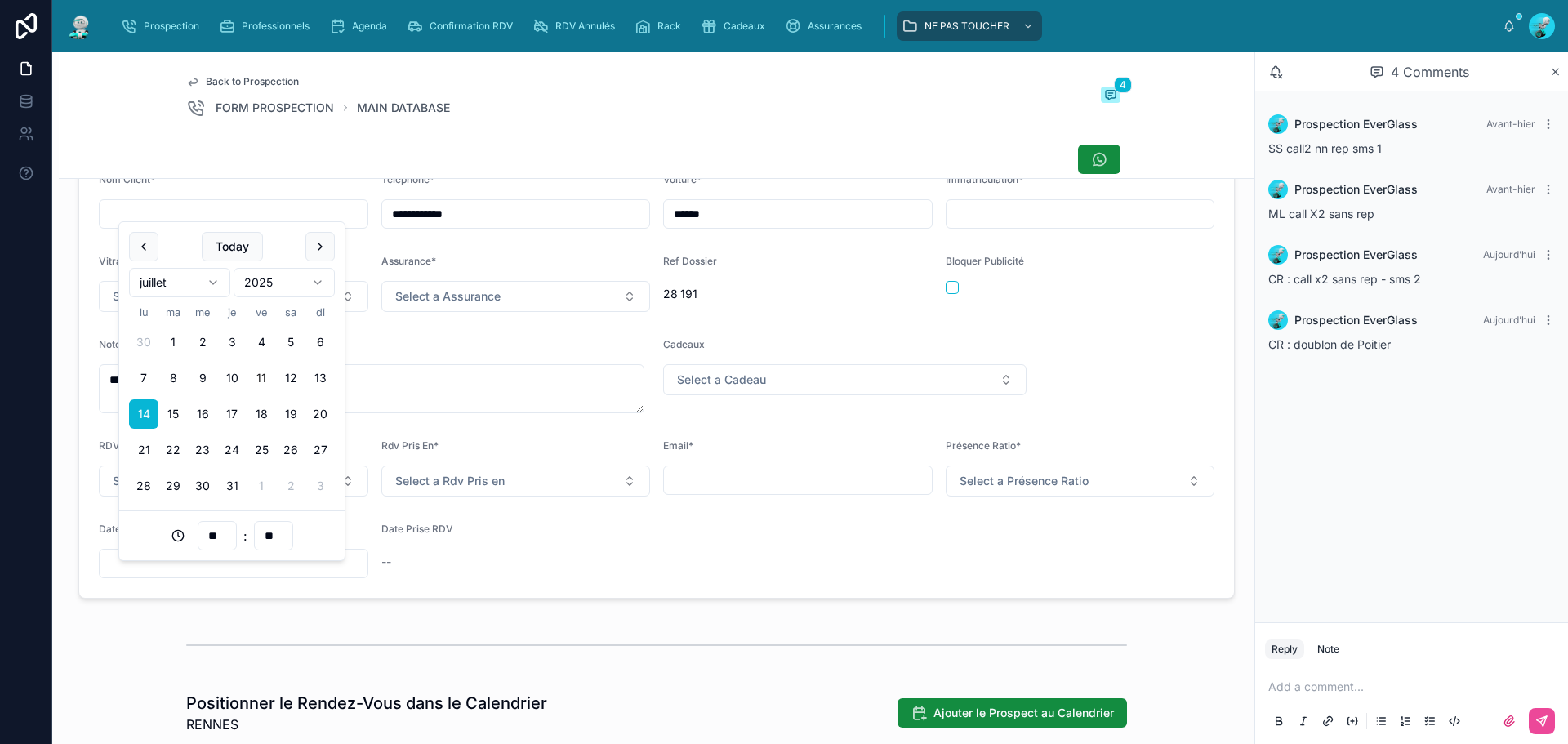 type 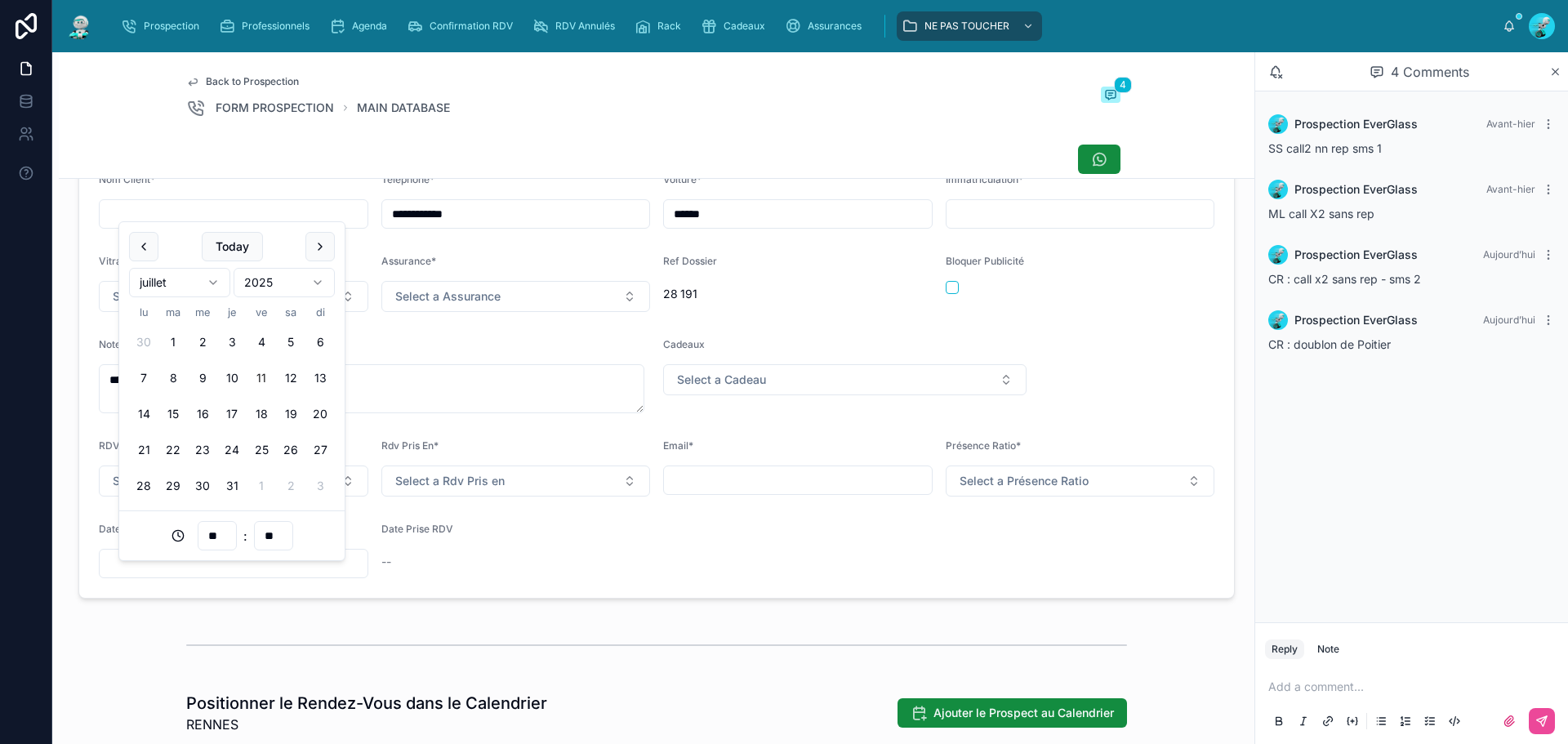 type on "**" 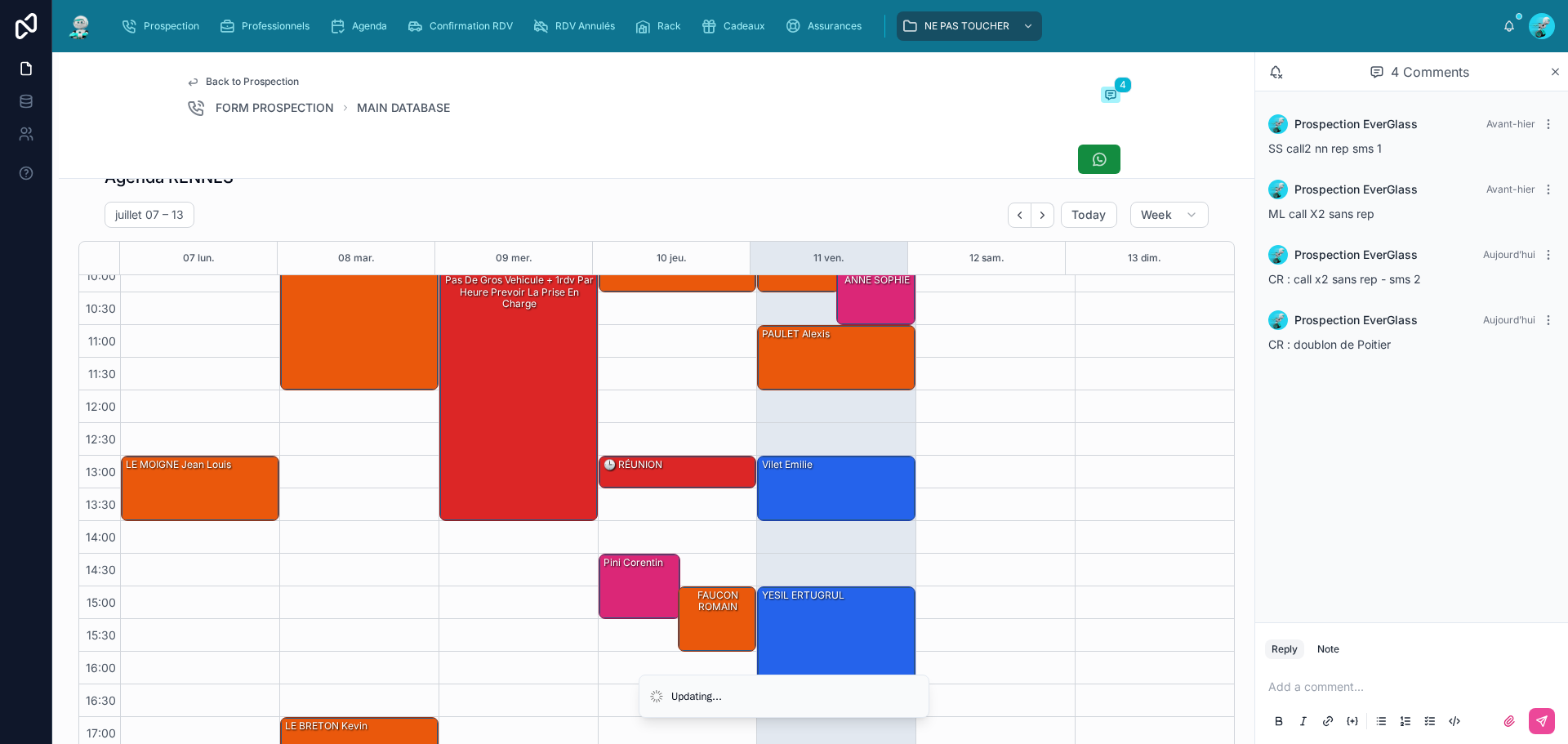 scroll, scrollTop: 1870, scrollLeft: 0, axis: vertical 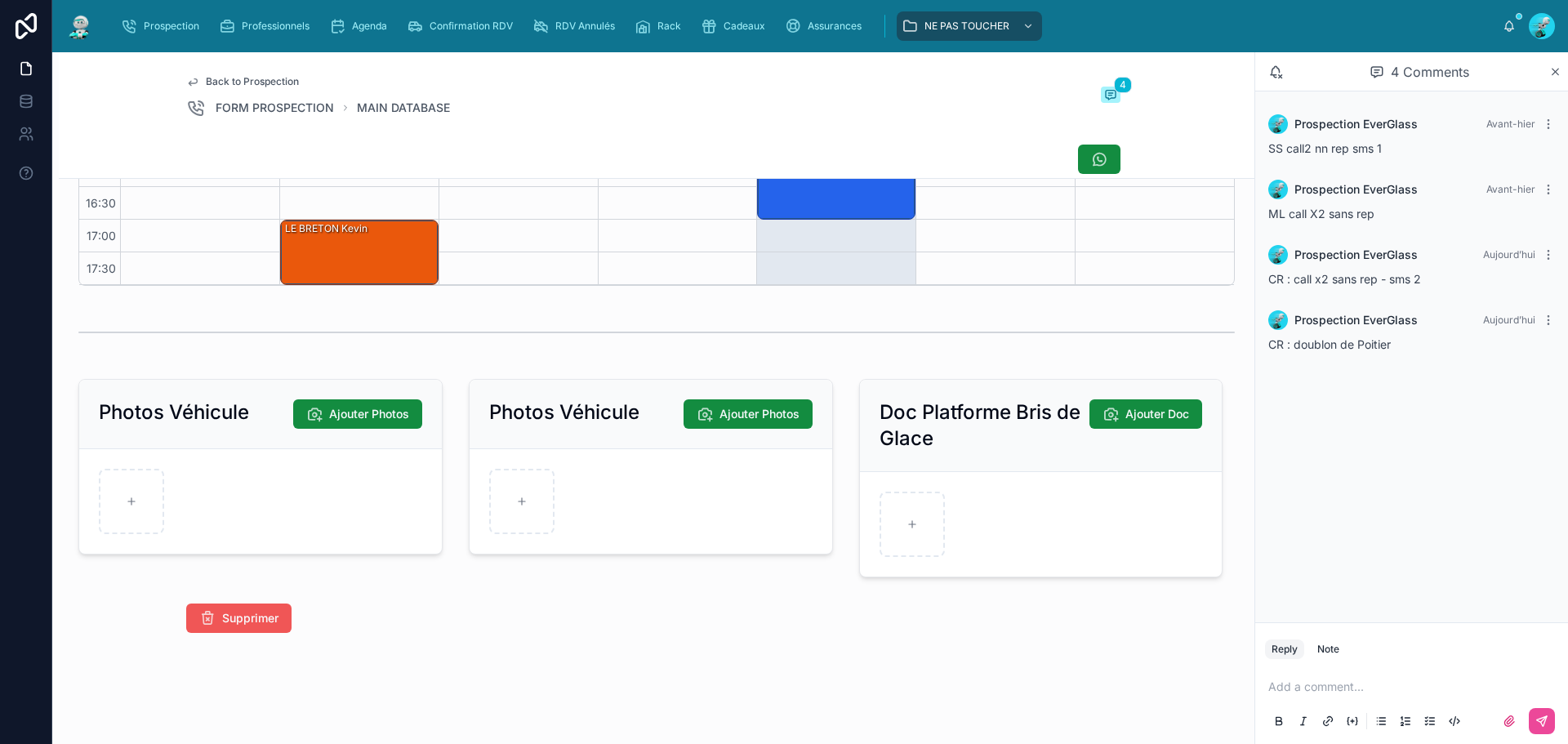 click on "Supprimer" at bounding box center [250, 618] 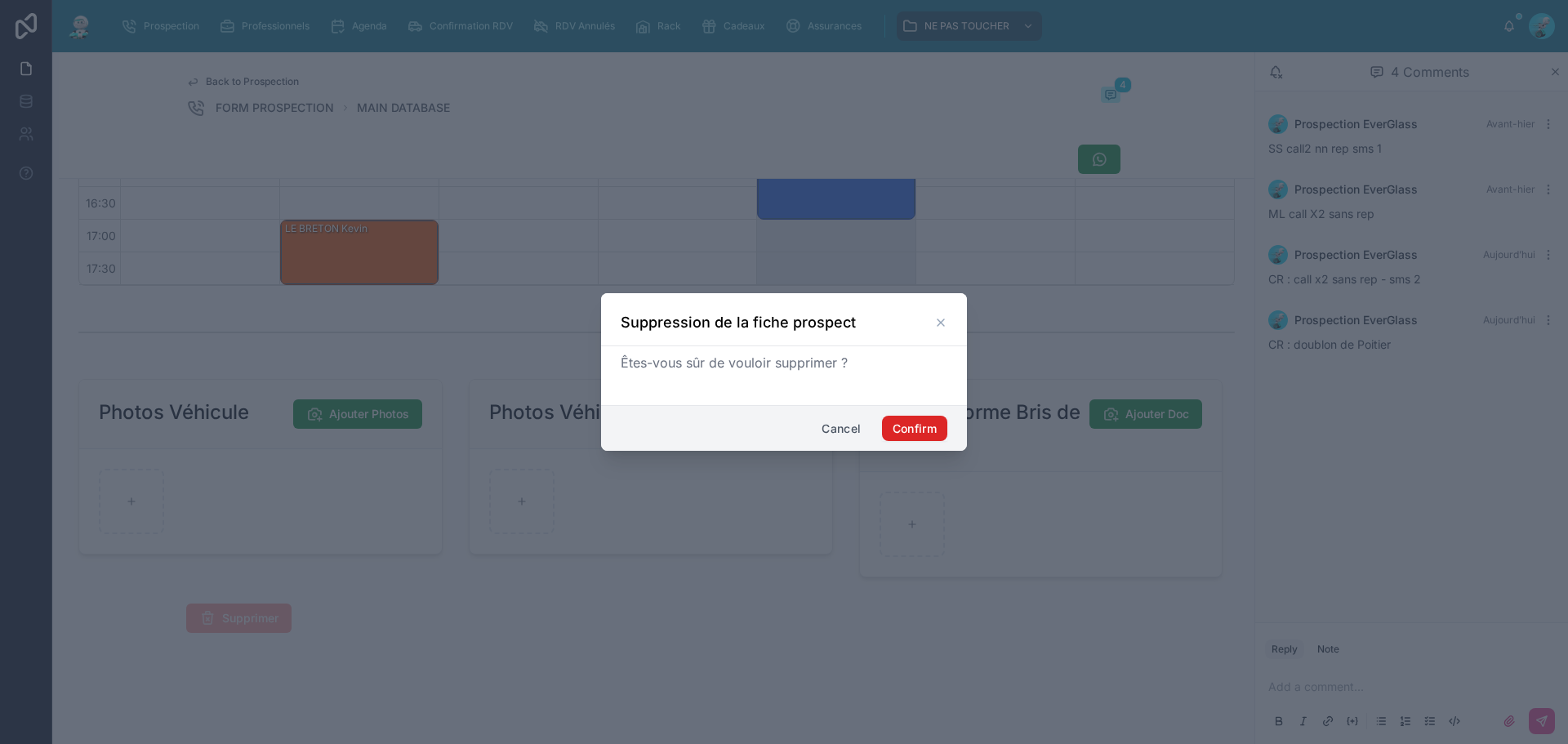 click on "Confirm" at bounding box center [915, 429] 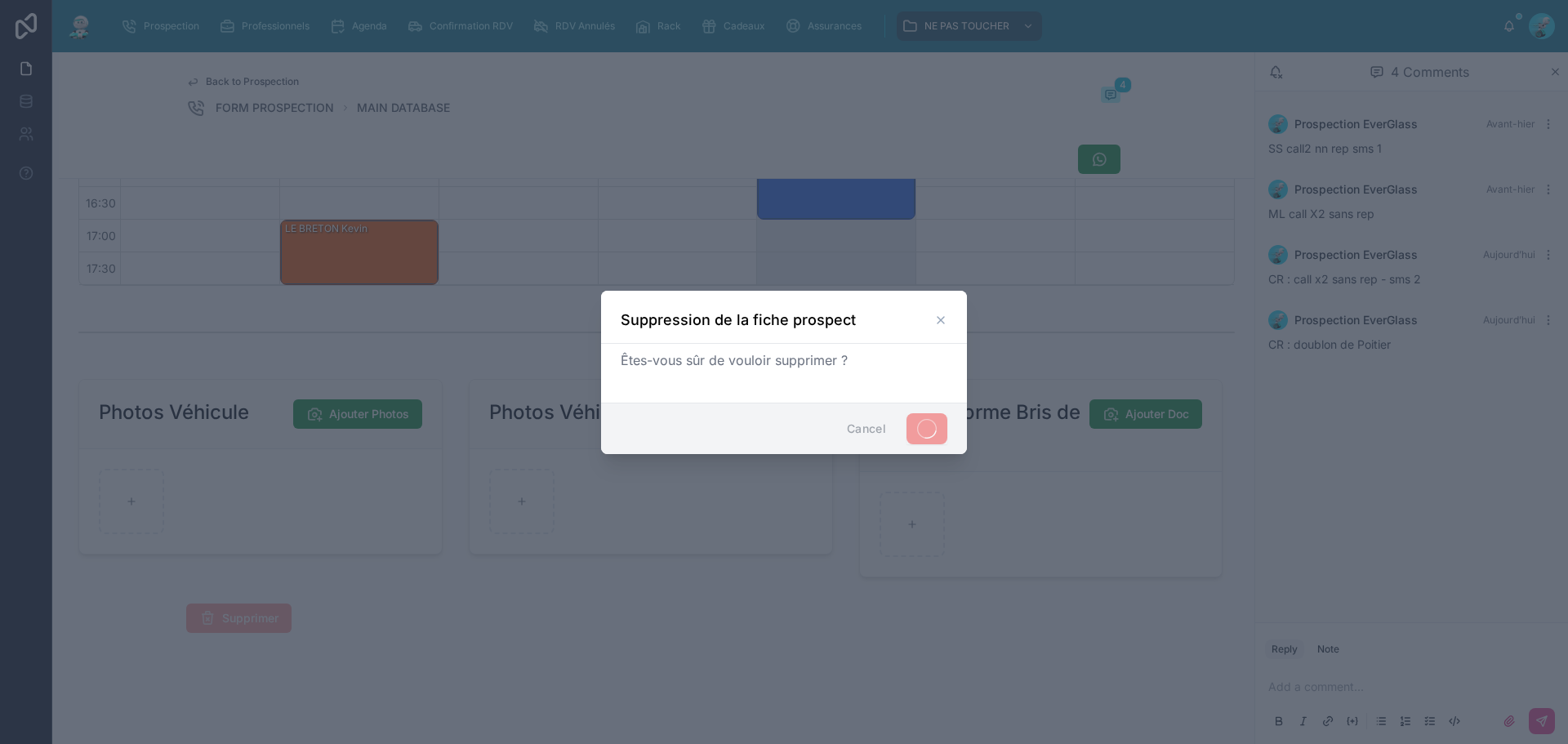 scroll, scrollTop: 0, scrollLeft: 0, axis: both 